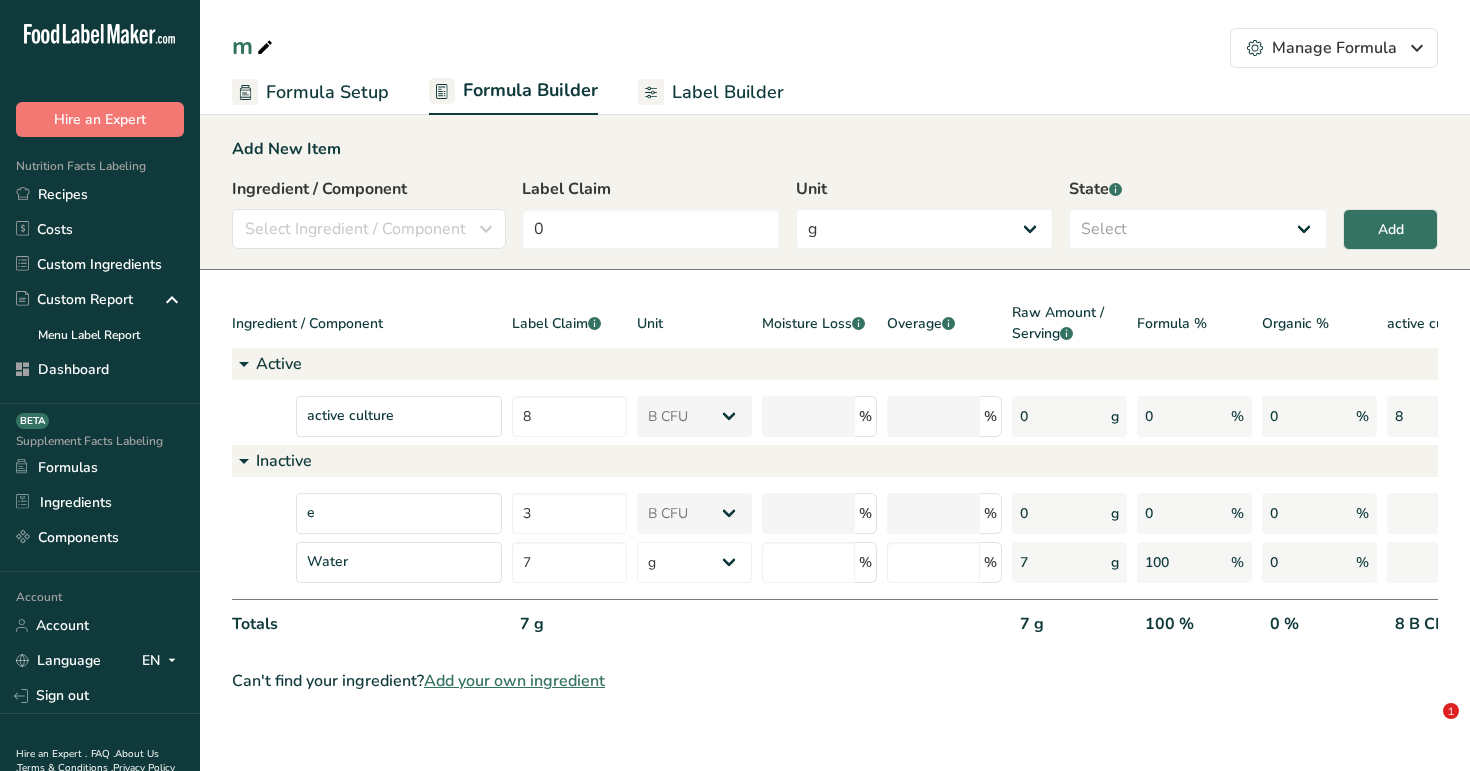 select on "6" 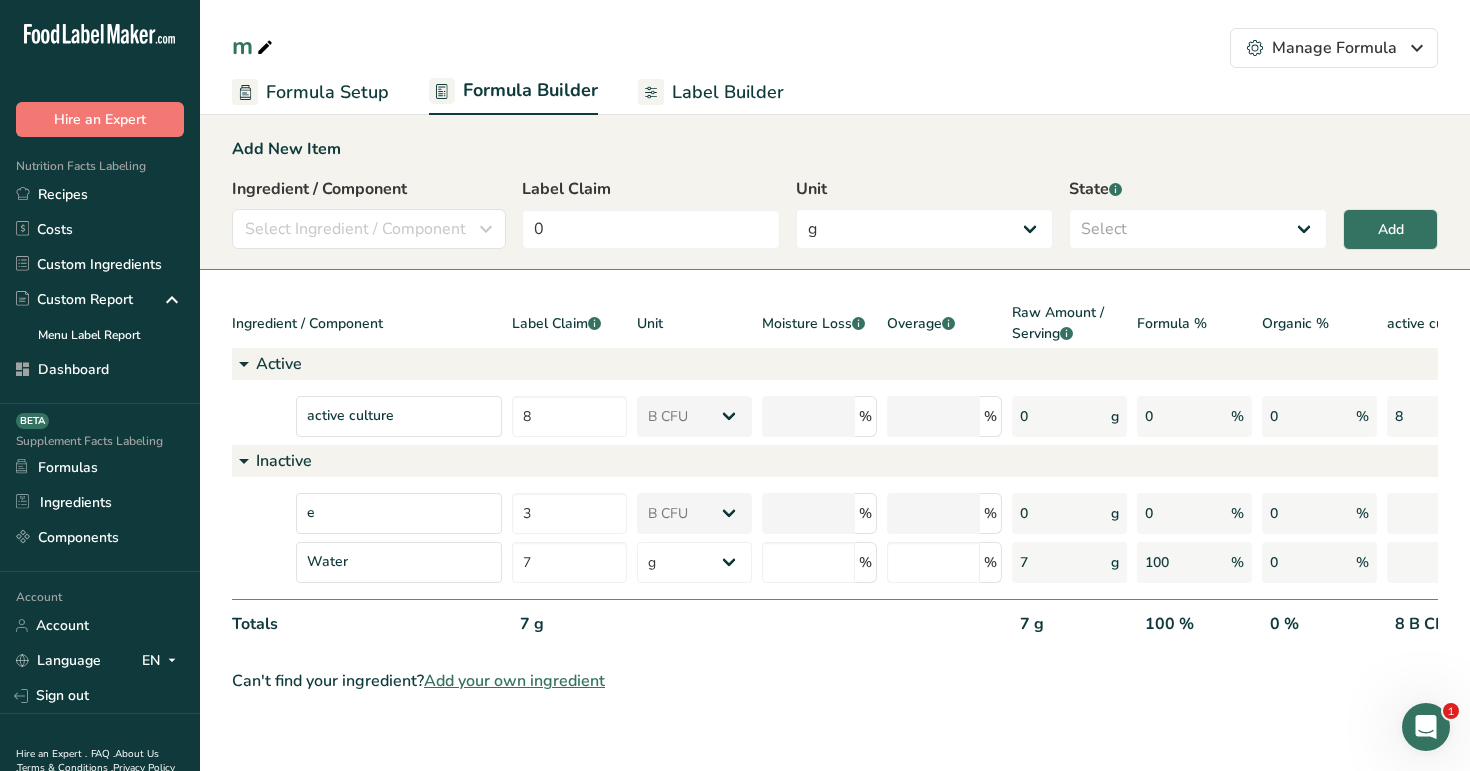 scroll, scrollTop: 0, scrollLeft: 0, axis: both 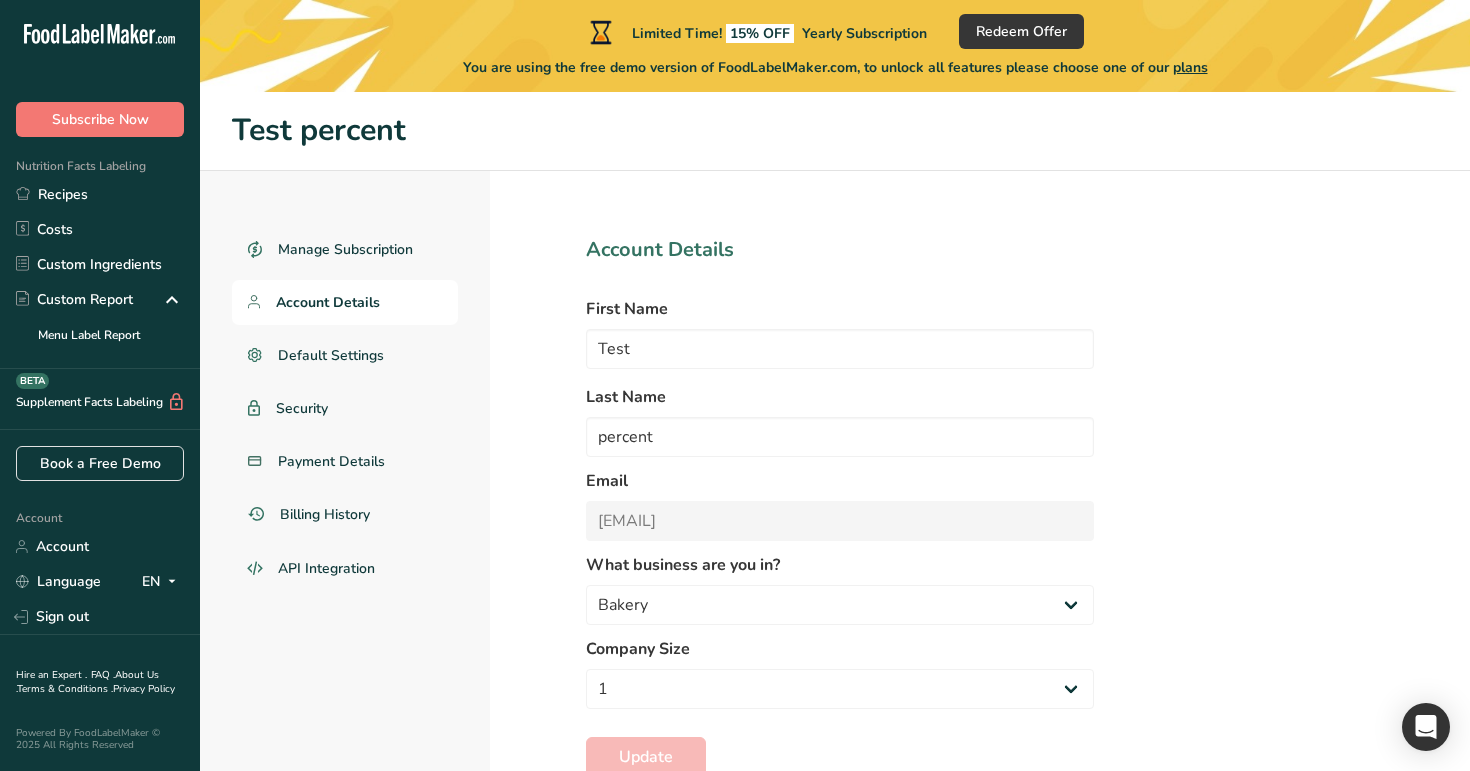 select on "3" 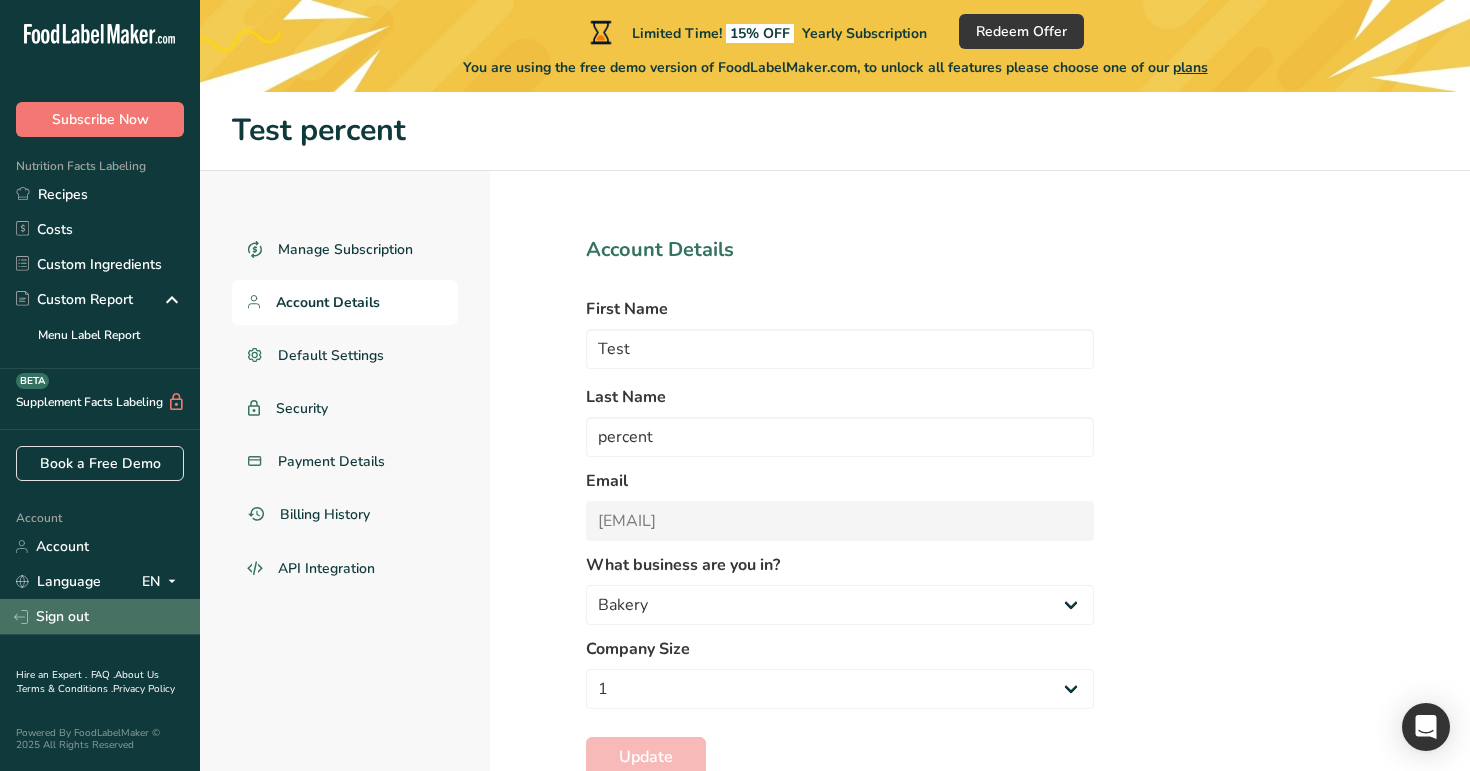 scroll, scrollTop: 0, scrollLeft: 0, axis: both 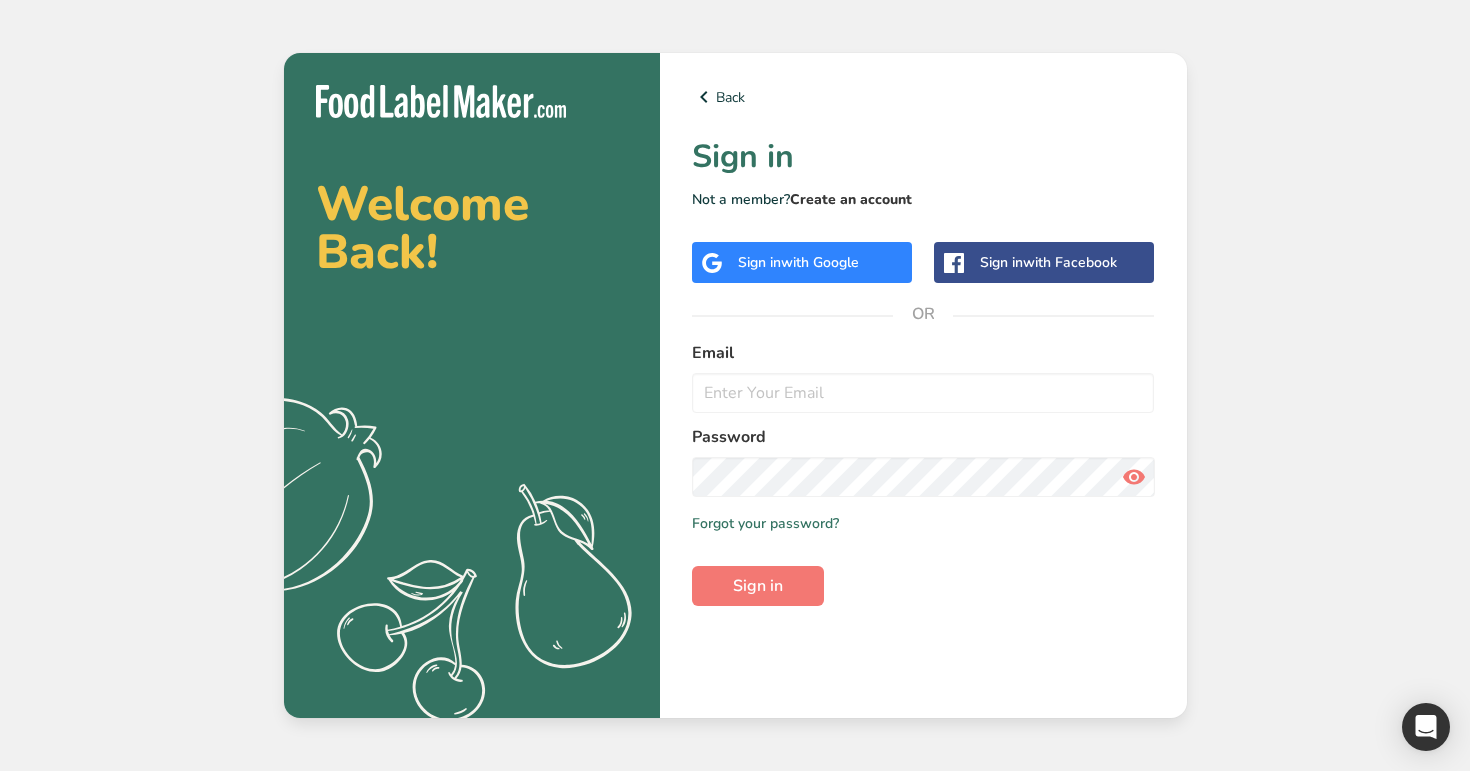 click on "Create an account" at bounding box center (851, 199) 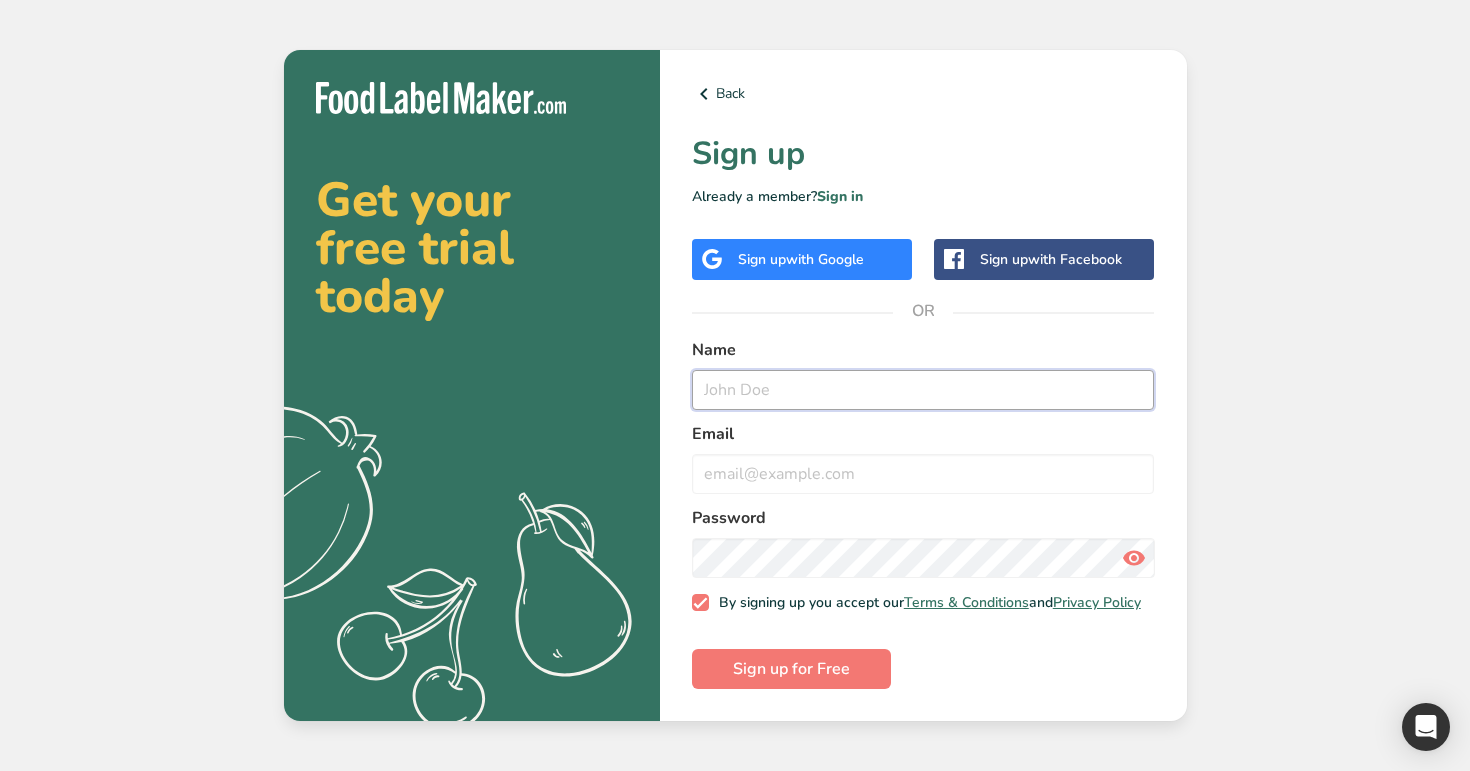 click at bounding box center (923, 390) 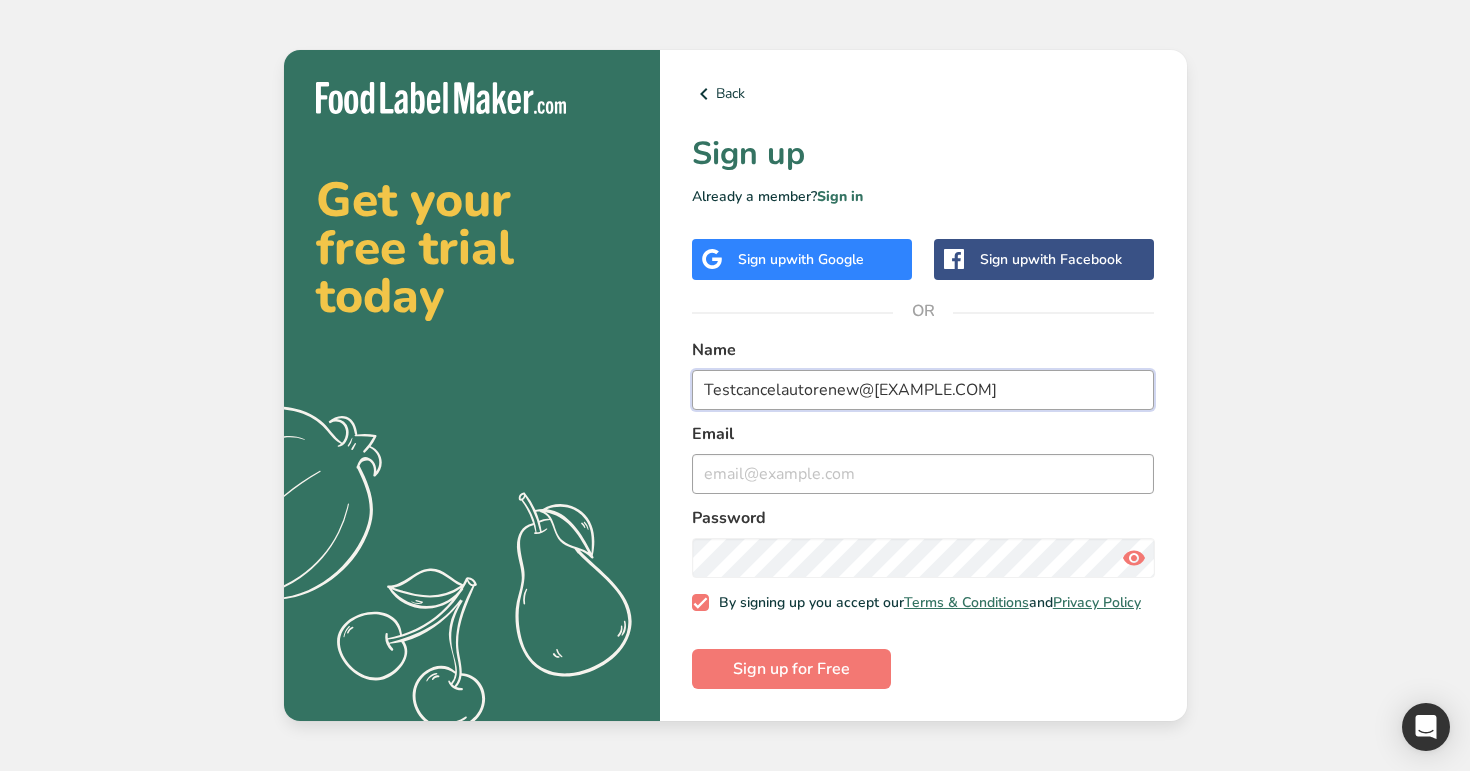 type on "Testcancelautorenew@t.com" 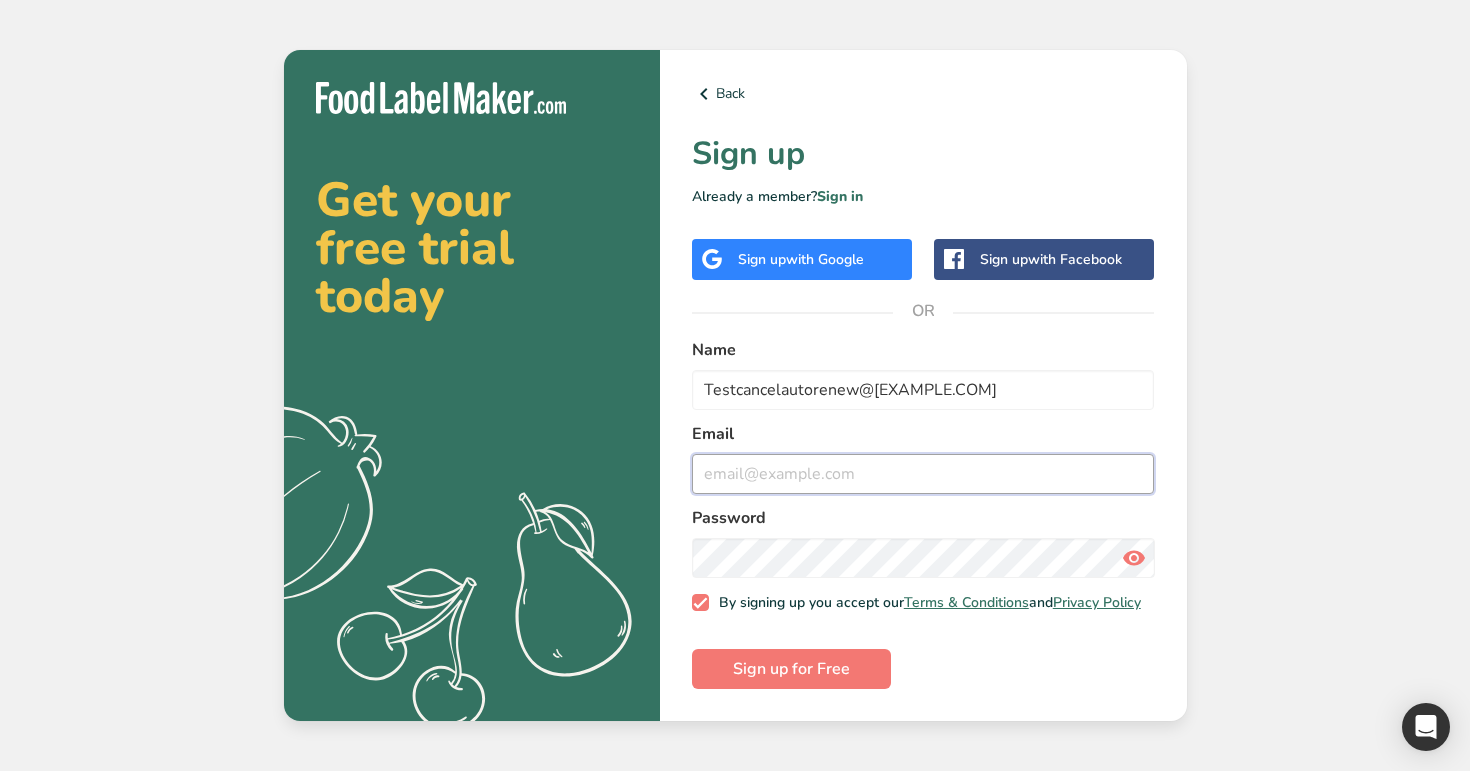 click at bounding box center (923, 474) 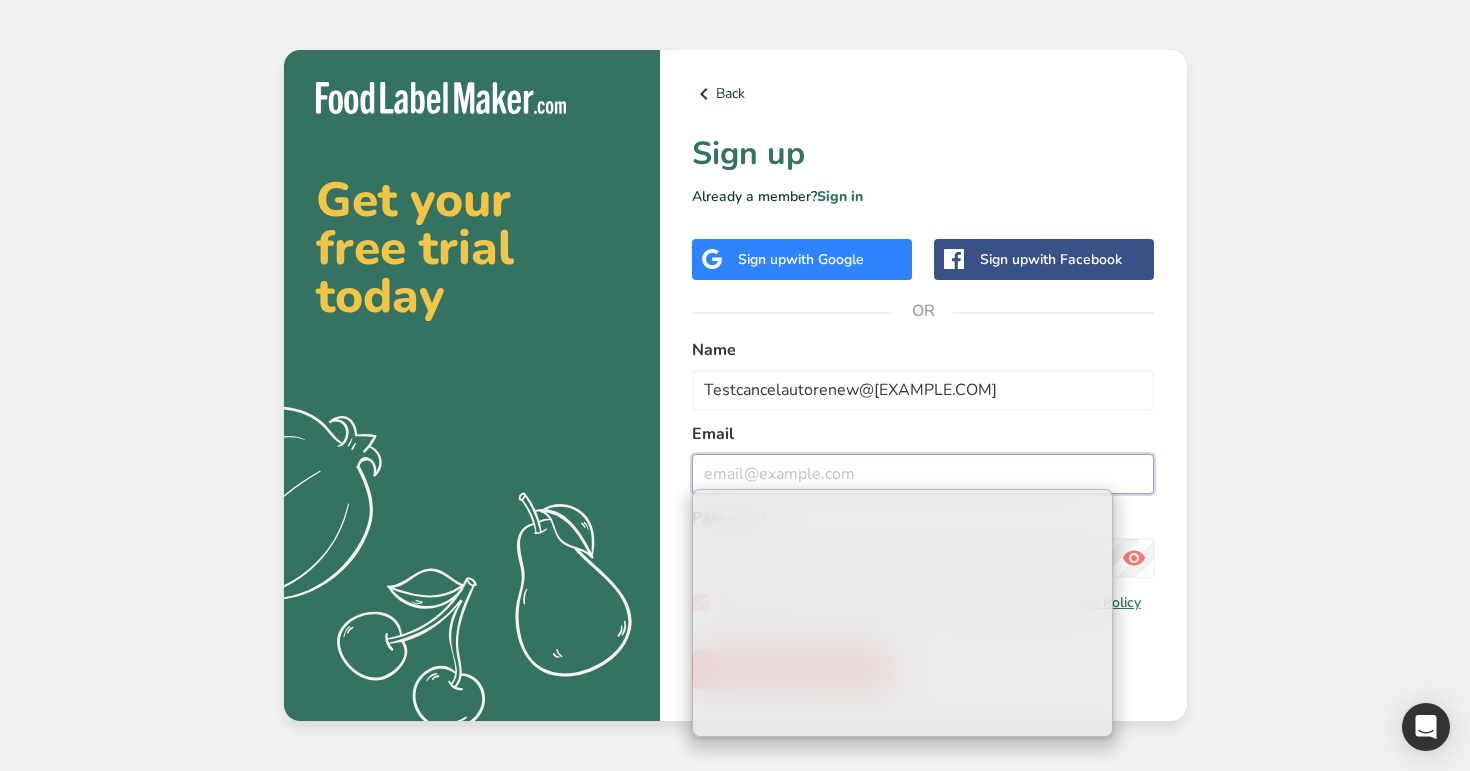 paste on "Testcancelautorenew@t.com" 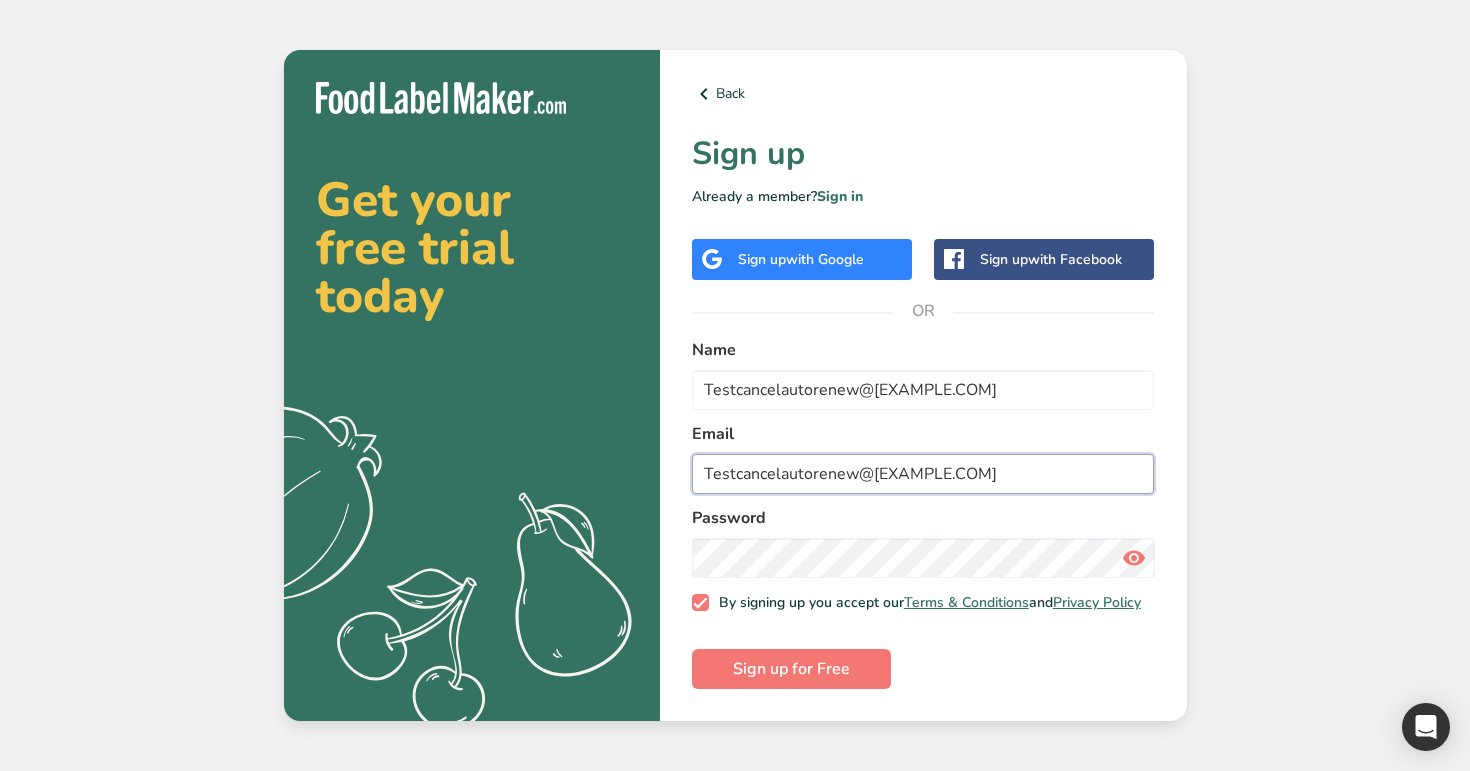 type on "Testcancelautorenew@t.com" 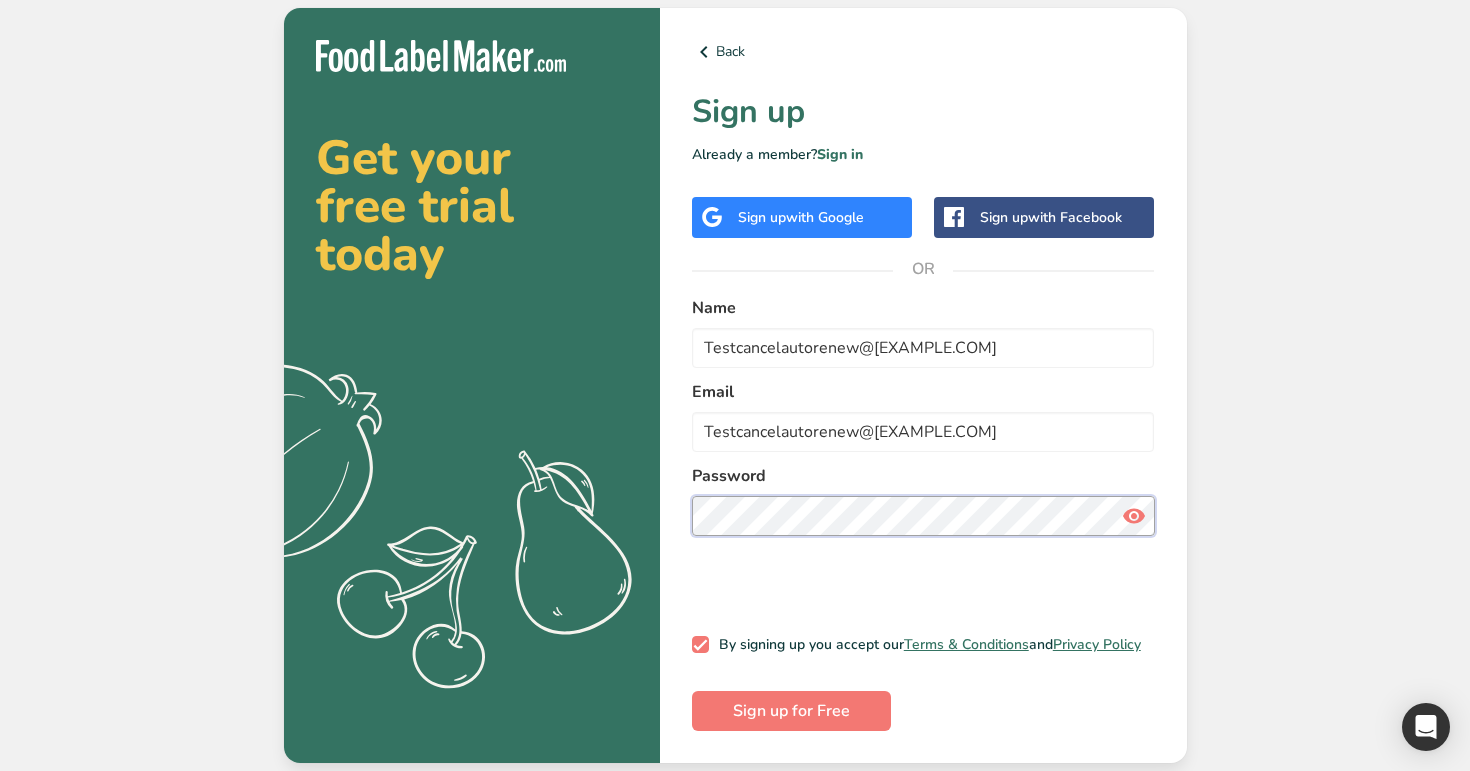 click on "Sign up for Free" at bounding box center (791, 711) 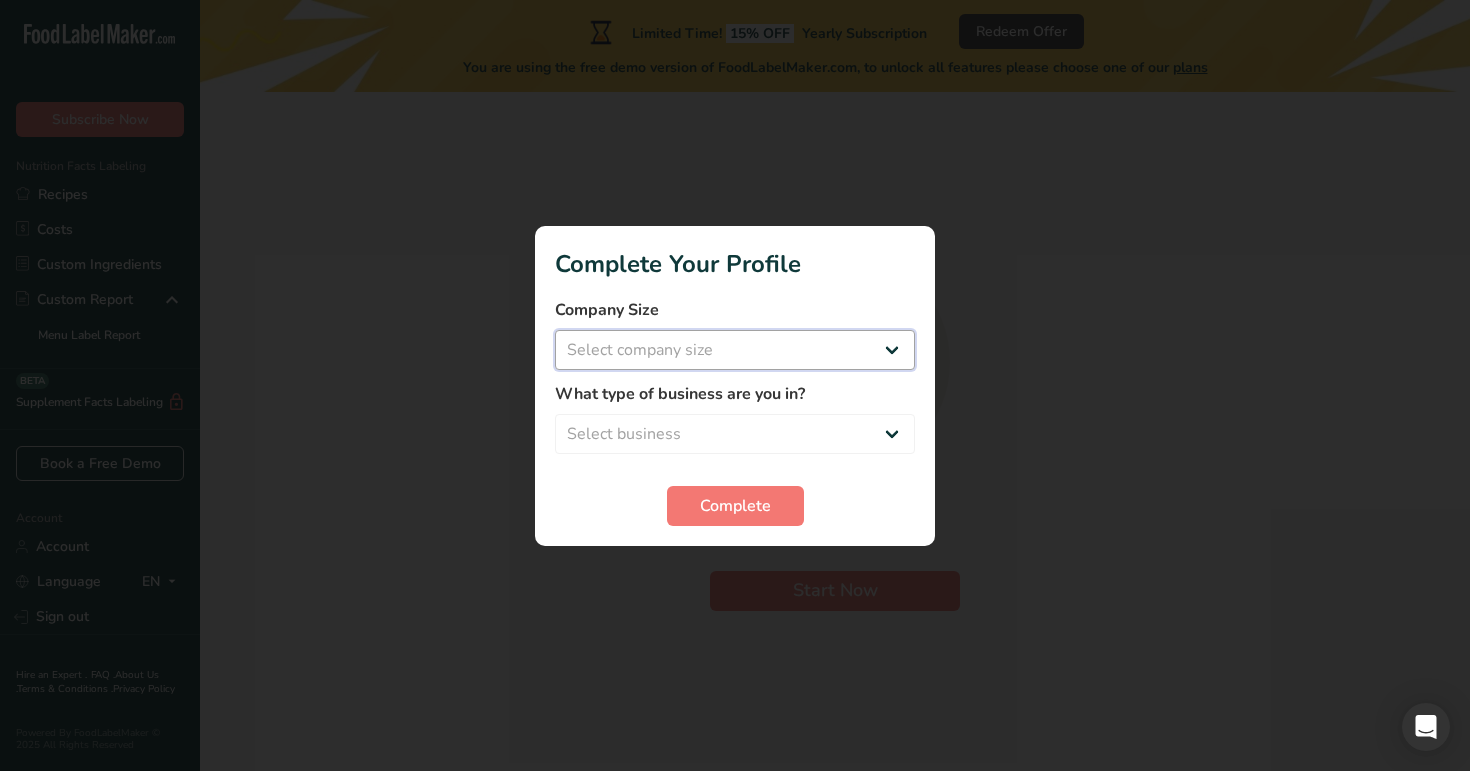 click on "Select company size
Over 500 Employees
test 1
1
Fewer than 10 Employees
Fewer than 10 Employees 123 4
Fewer than 10 Employees 123 4. 5" at bounding box center (735, 350) 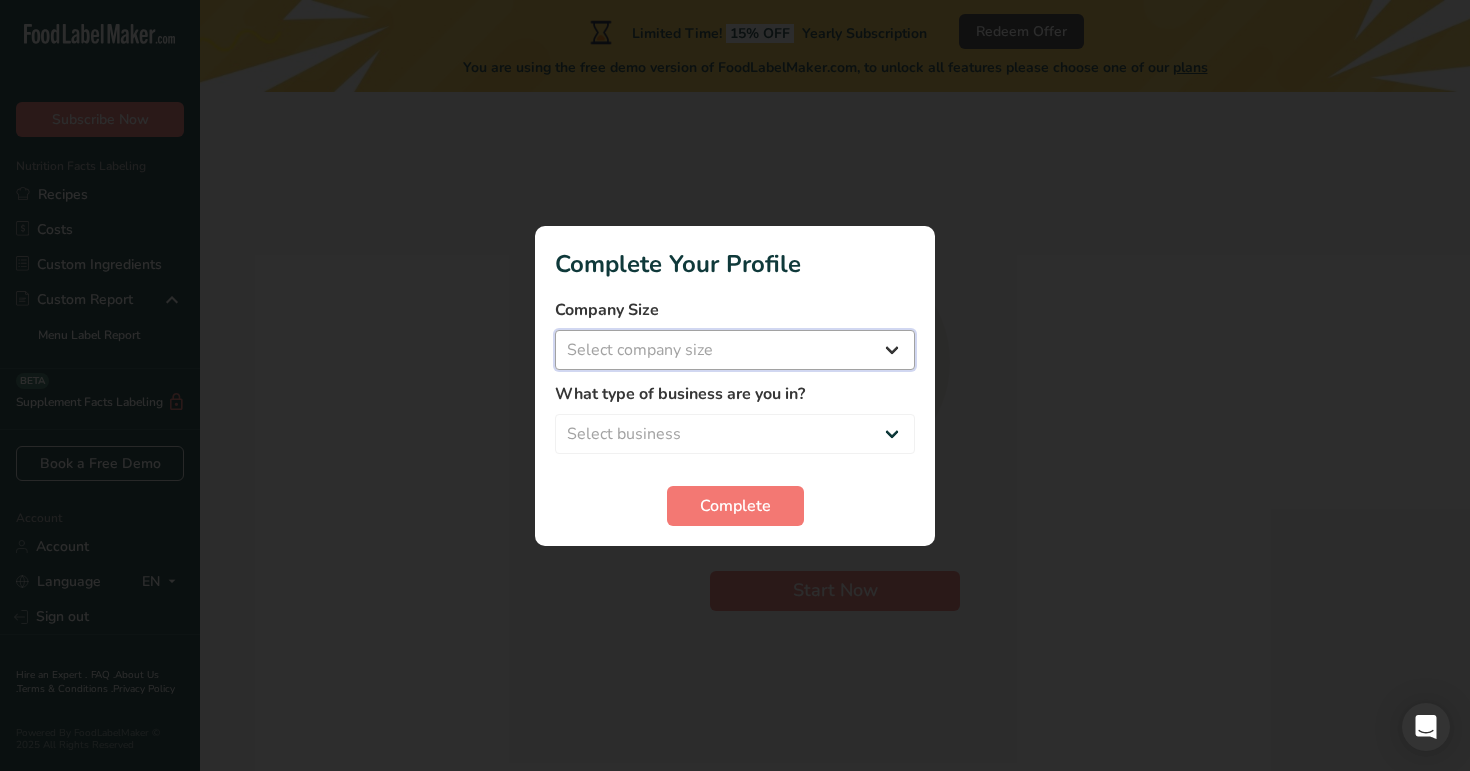 click on "Select company size
Over 500 Employees
test 1
1
Fewer than 10 Employees
Fewer than 10 Employees 123 4
Fewer than 10 Employees 123 4. 5" at bounding box center [735, 350] 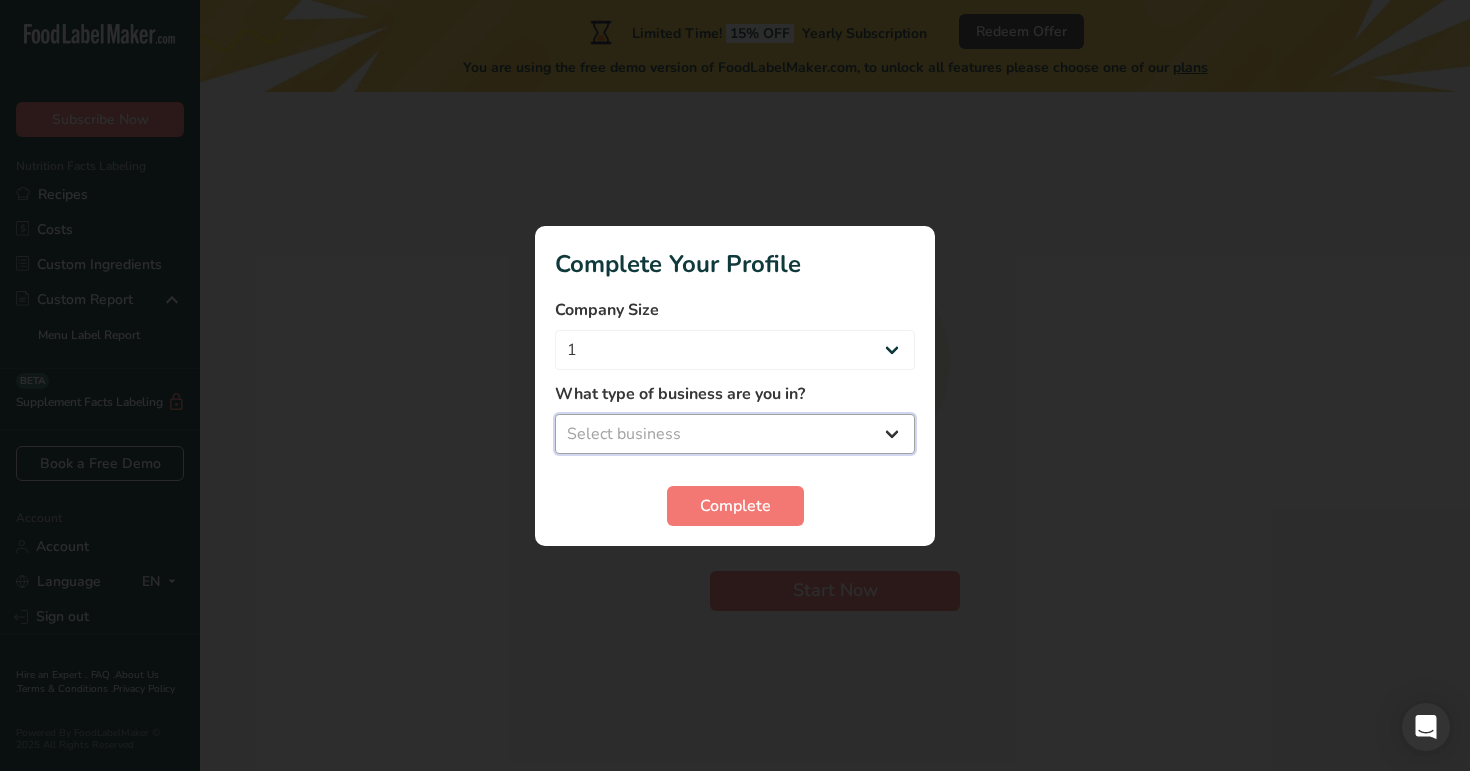 click on "Select business
Packaged Food Manufacturer
Restaurant & Cafe
Bakery
Meal Plans & Catering Company
Nutritionist
Food Blogger
Personal Trainer
Other" at bounding box center (735, 434) 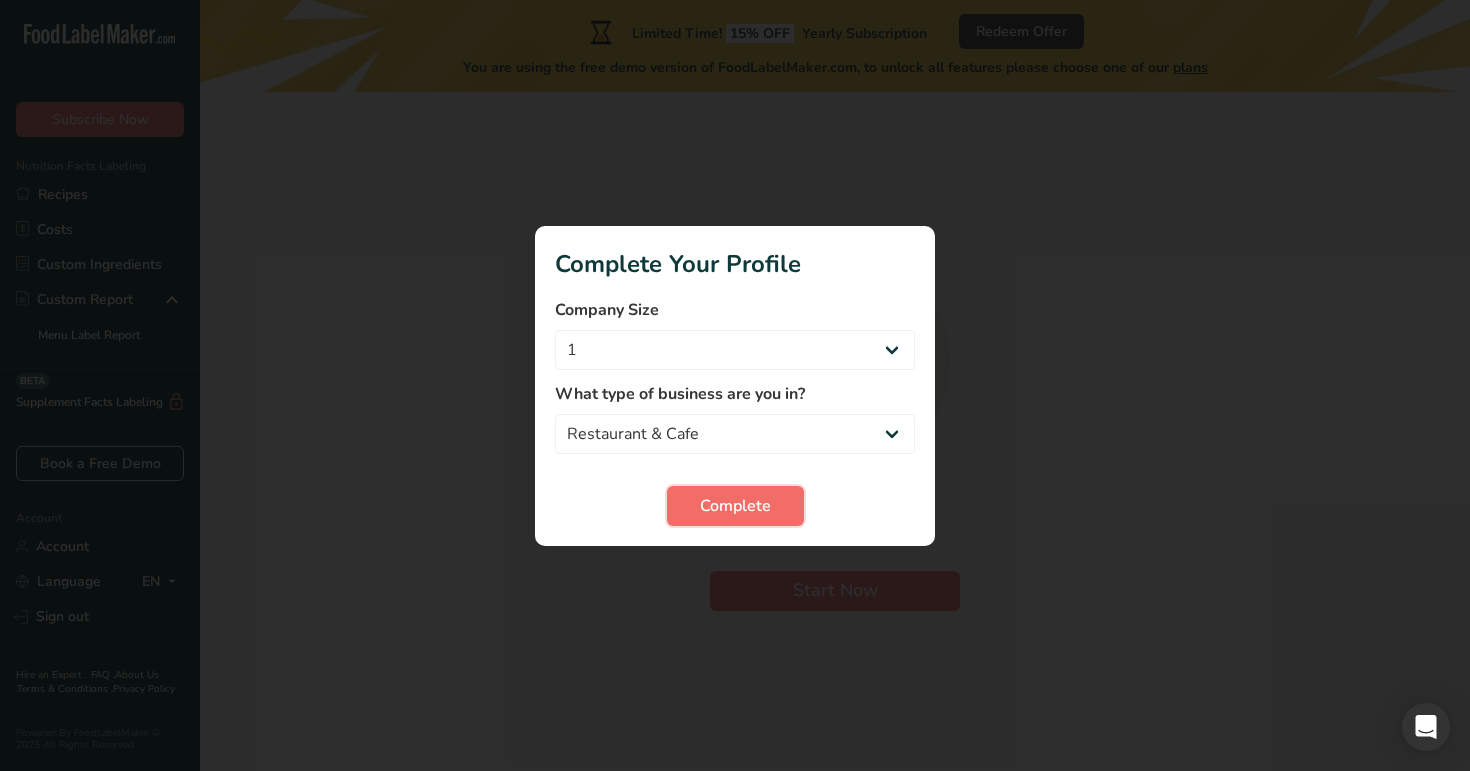 click on "Complete" at bounding box center [735, 506] 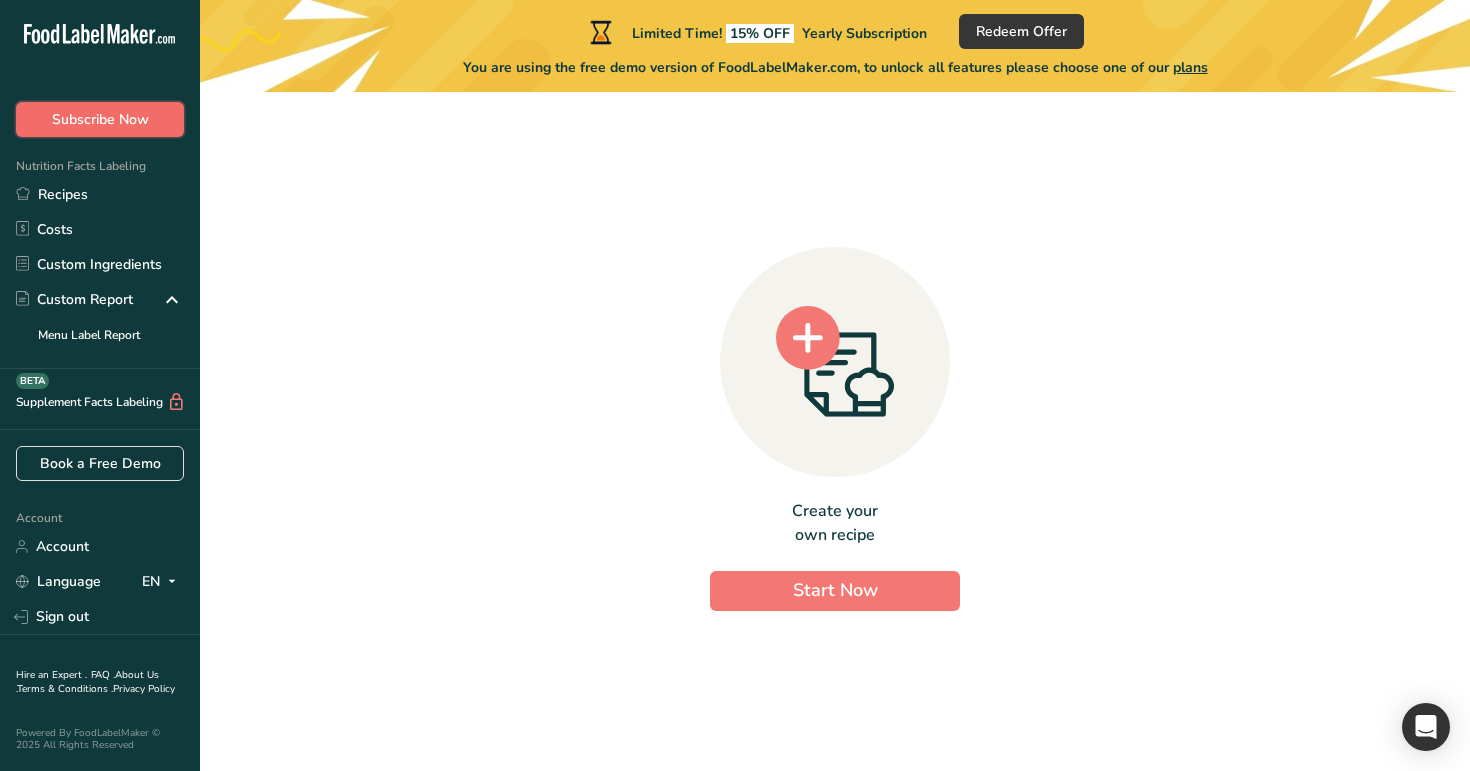 click on "Subscribe Now" at bounding box center [100, 119] 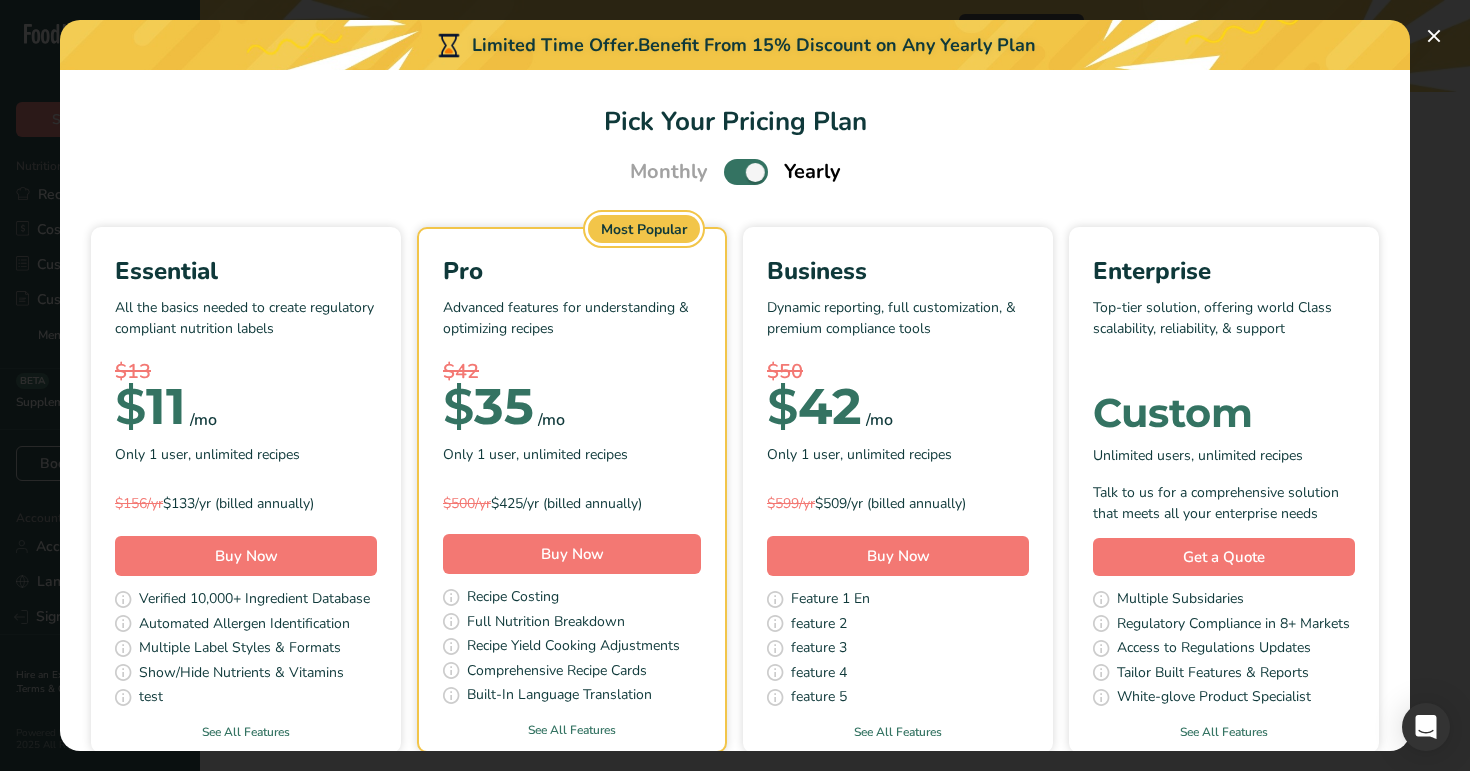 click at bounding box center [746, 171] 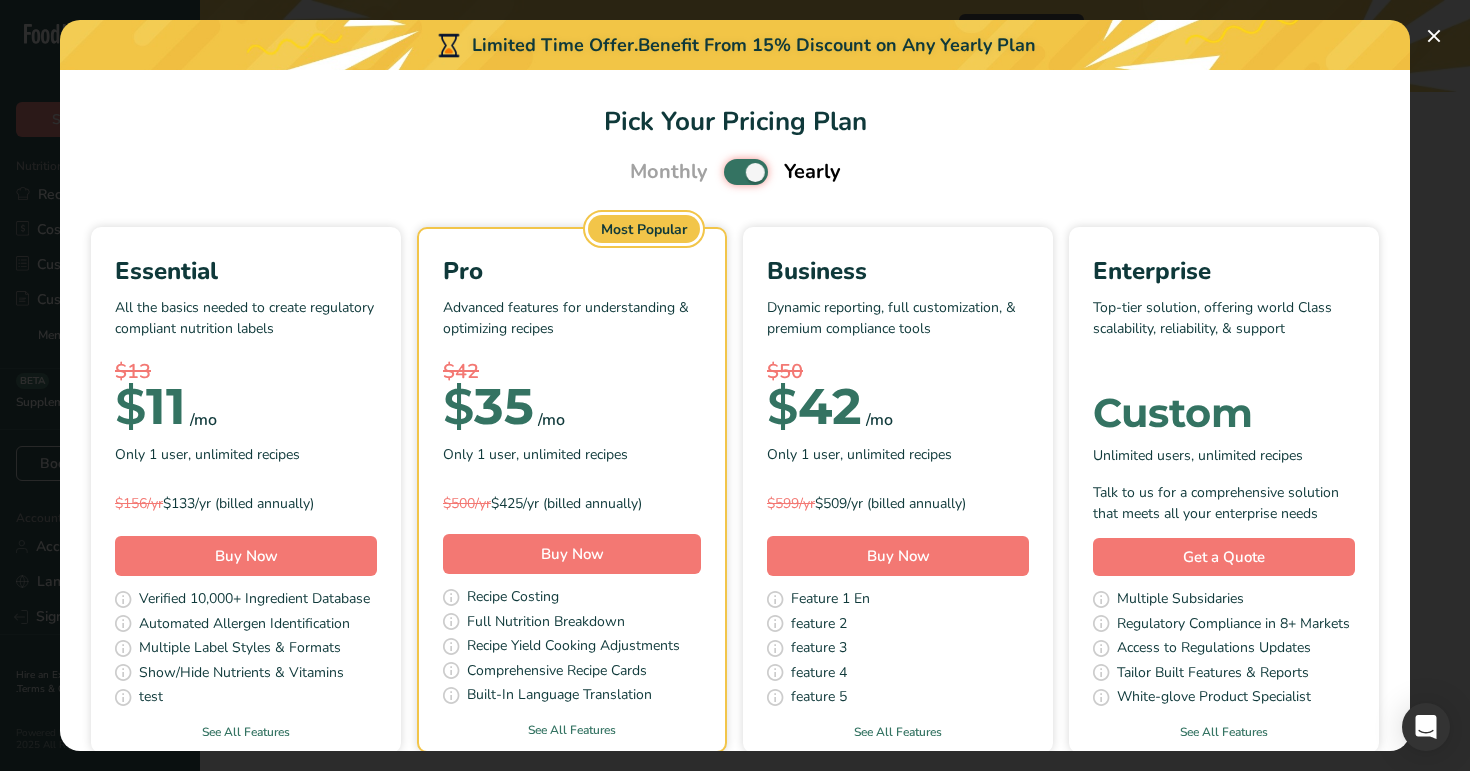 click at bounding box center [730, 172] 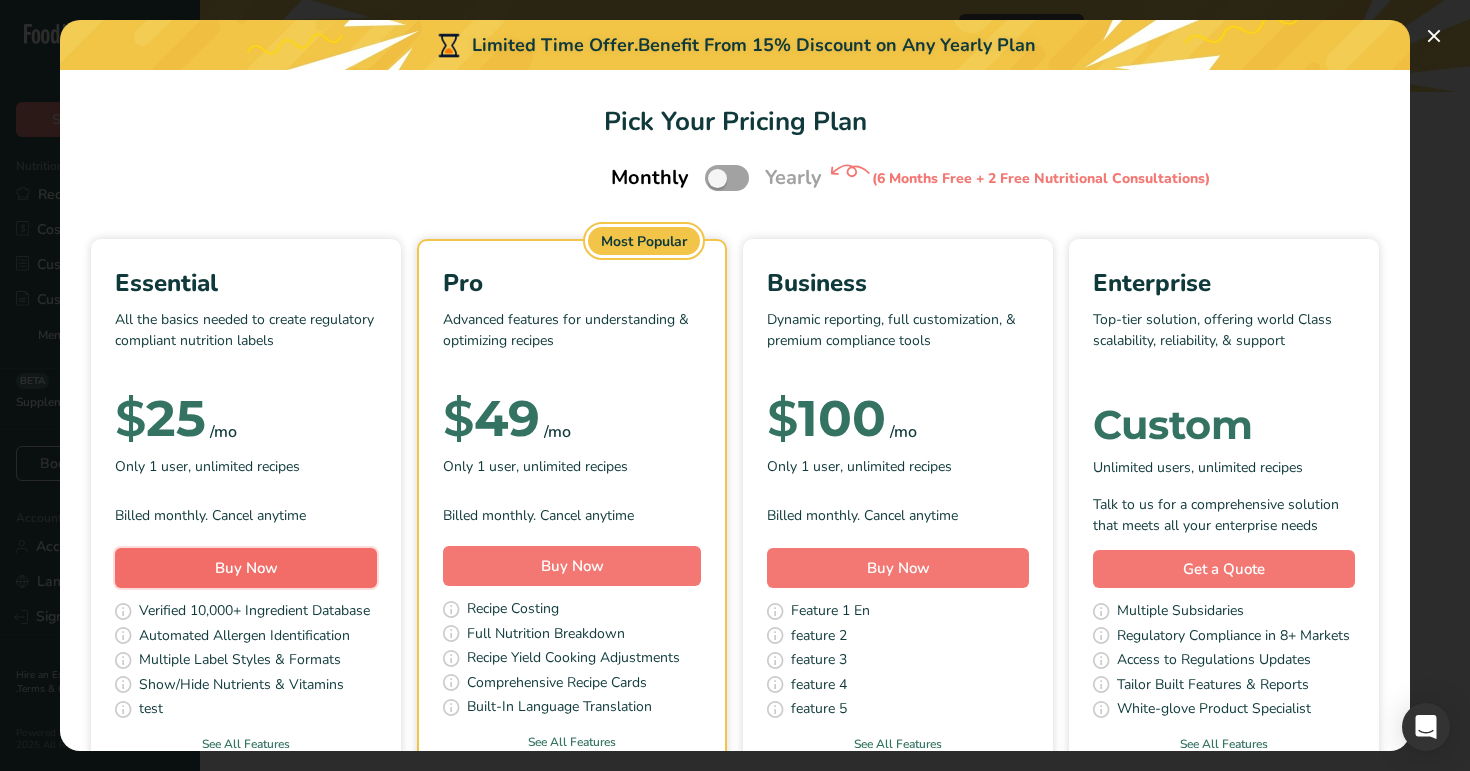click on "Buy Now" at bounding box center (246, 568) 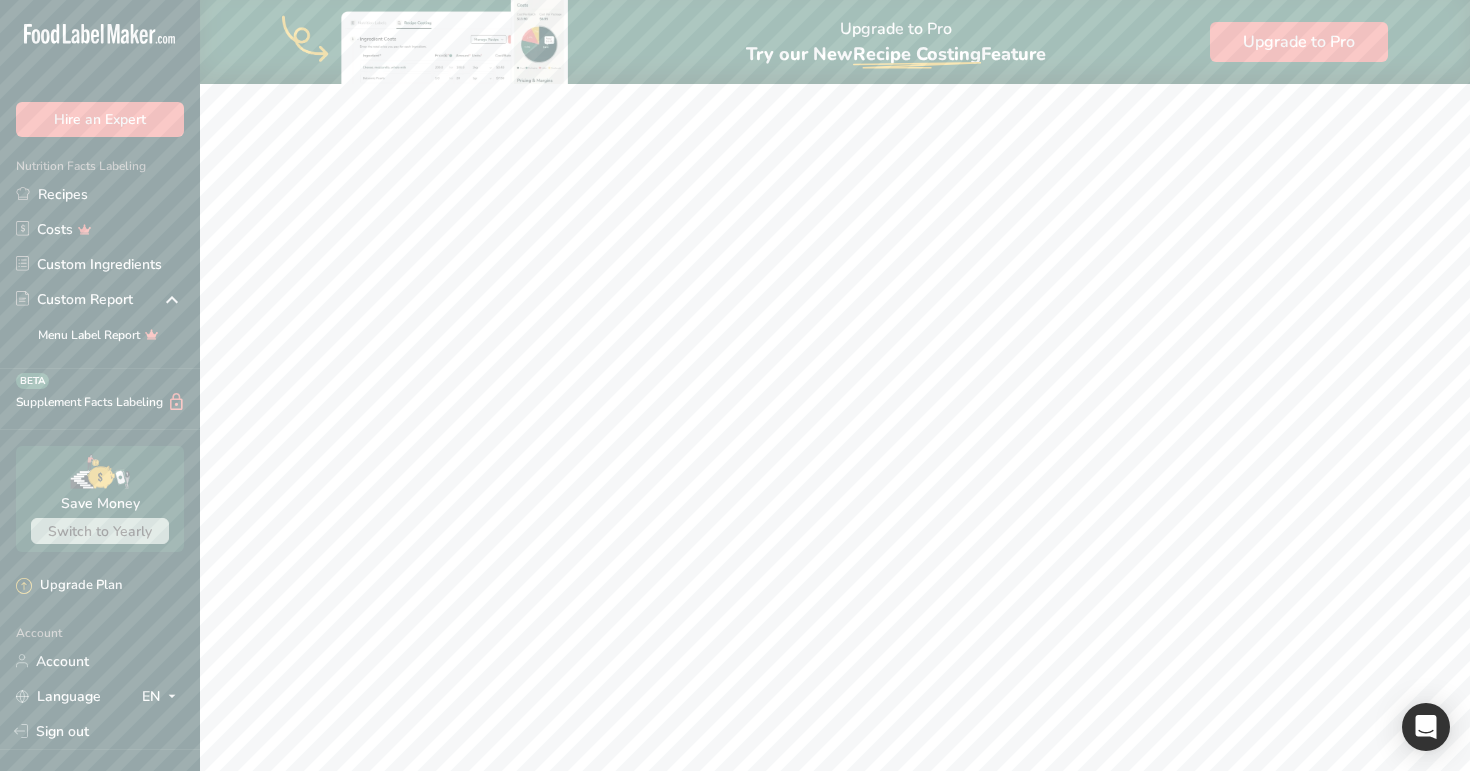 scroll, scrollTop: 0, scrollLeft: 0, axis: both 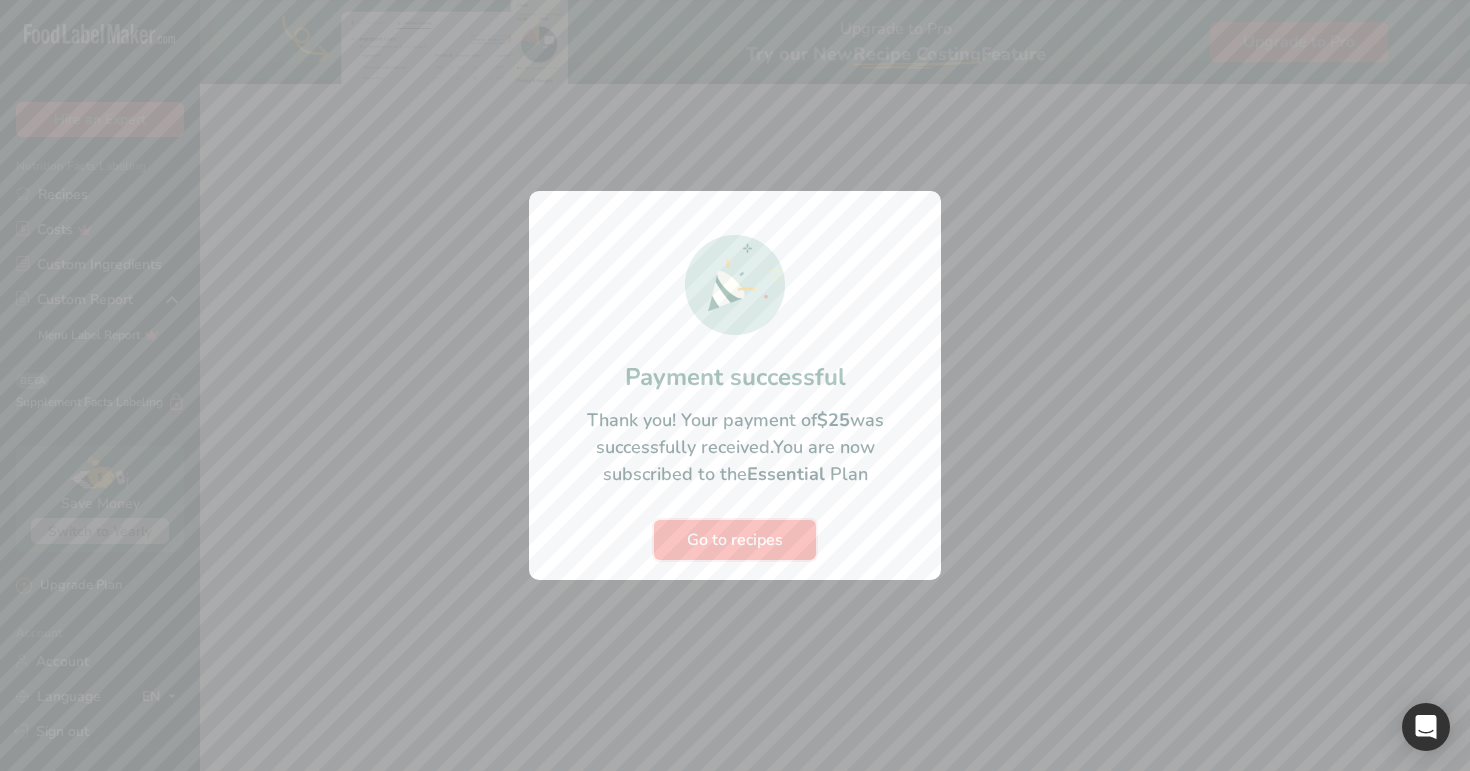click on "Go to recipes" at bounding box center [735, 540] 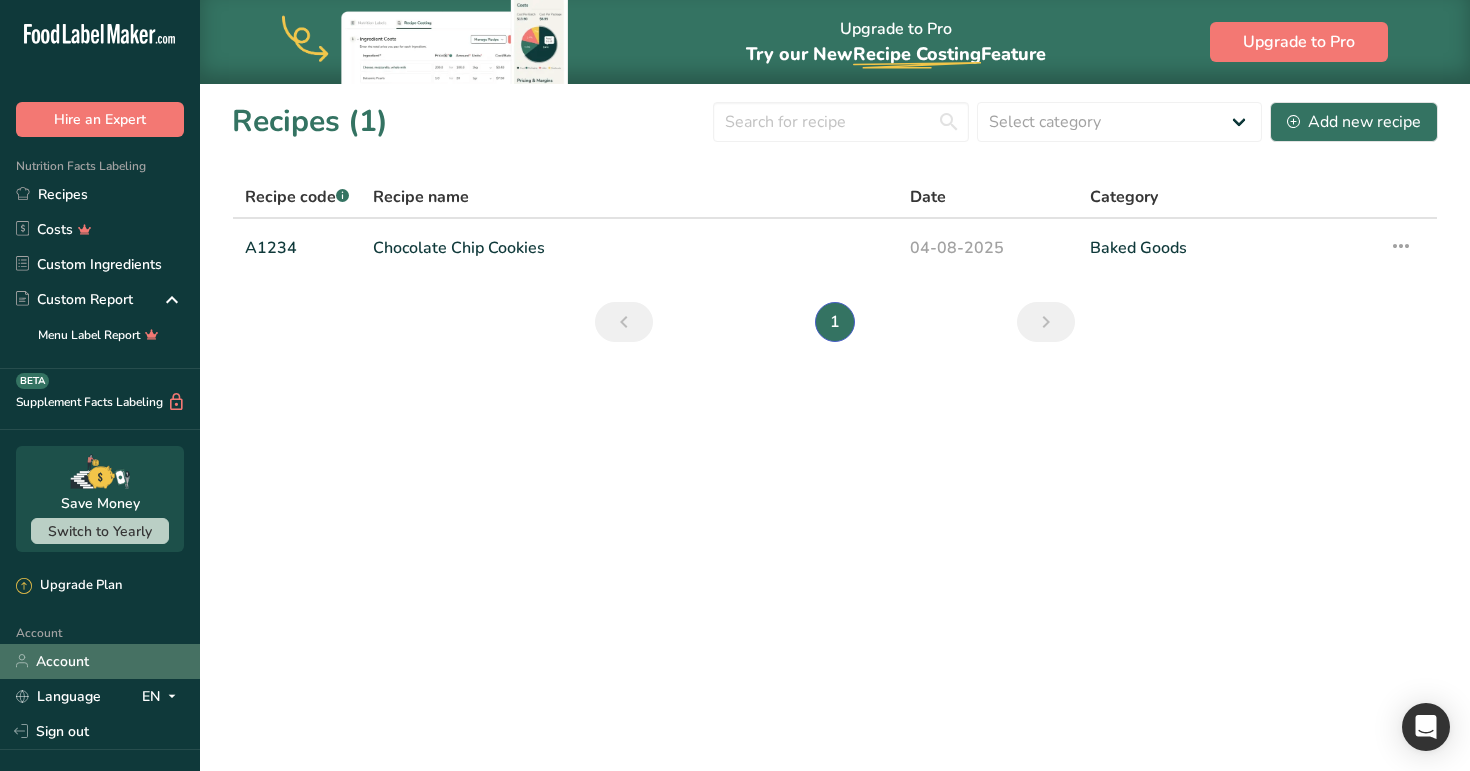 click on "Account" at bounding box center [100, 661] 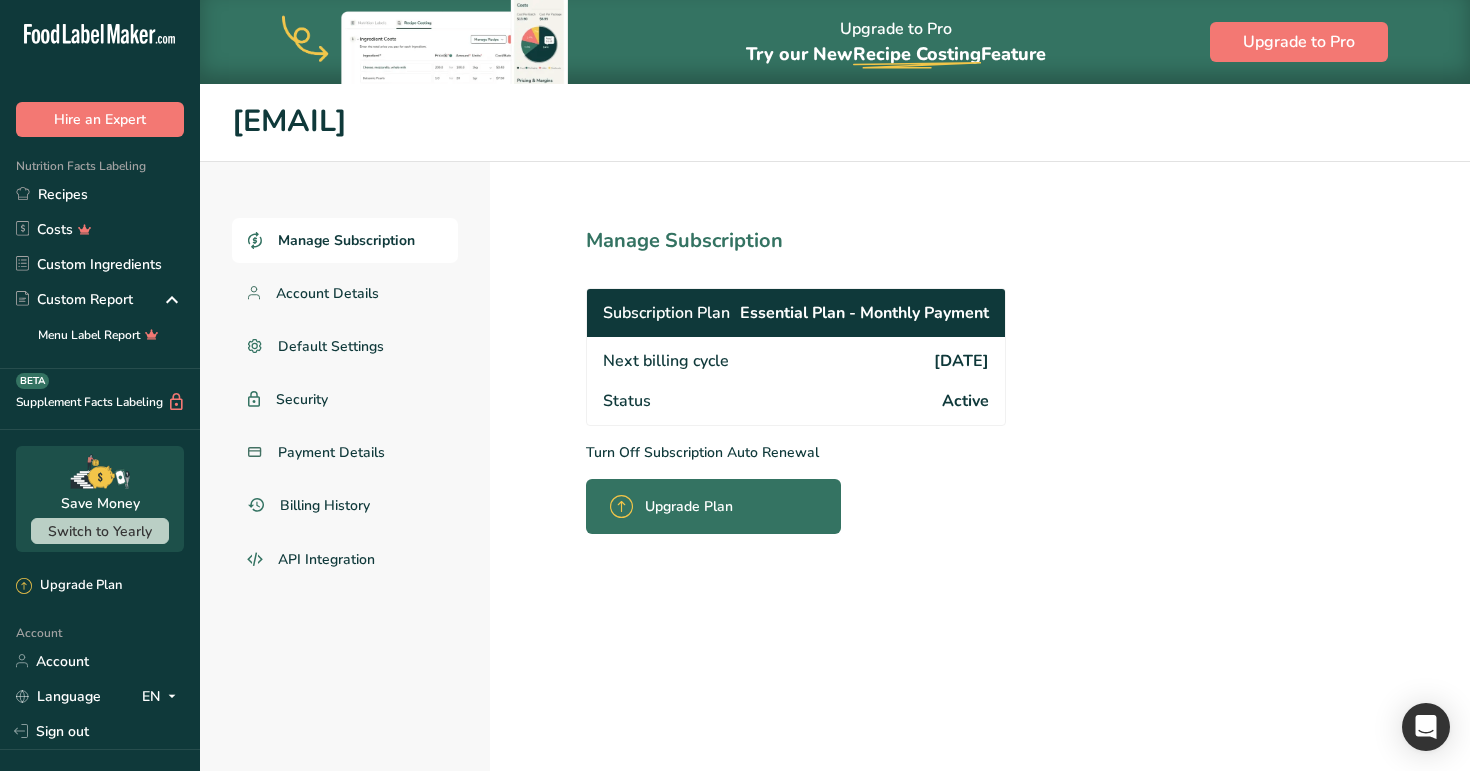 drag, startPoint x: 635, startPoint y: 122, endPoint x: 248, endPoint y: 94, distance: 388.0116 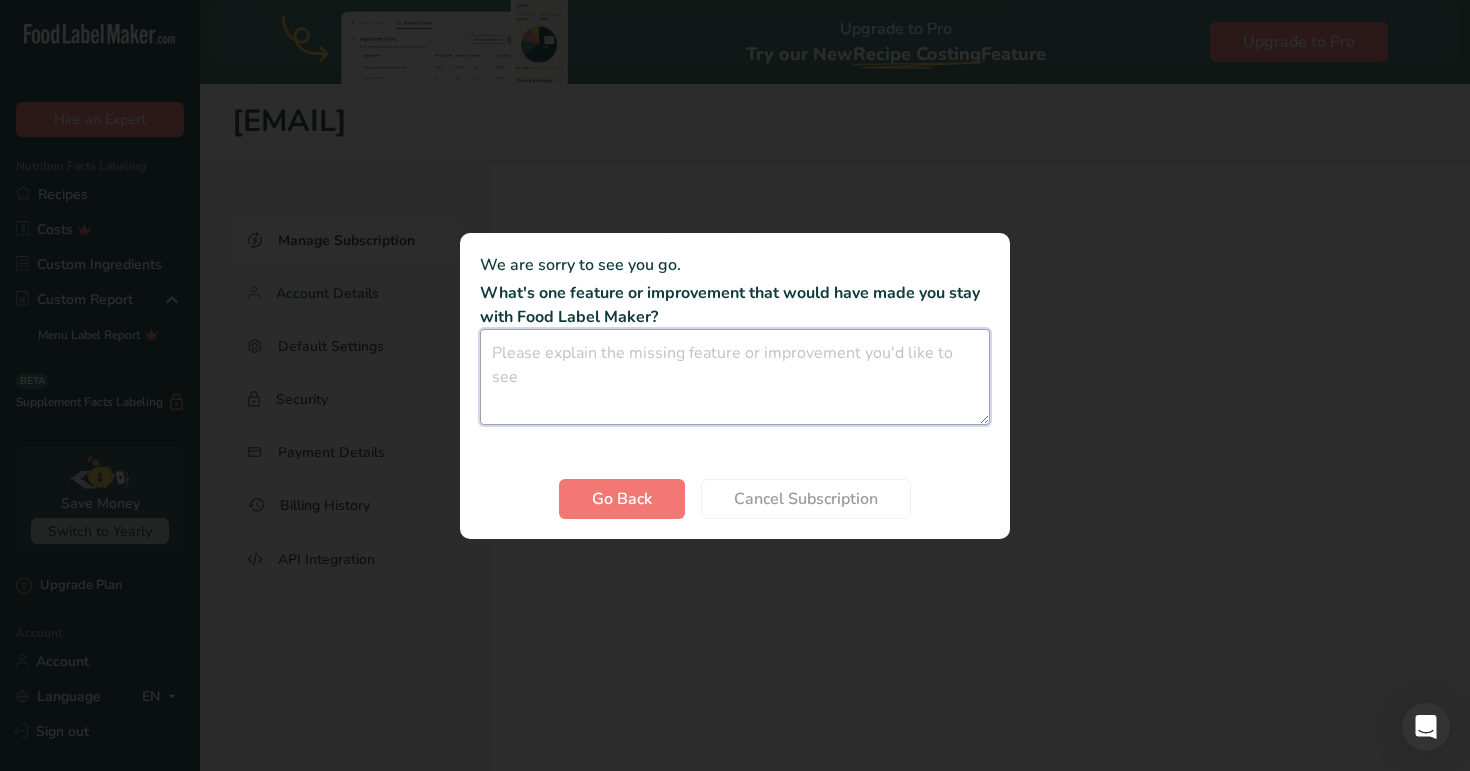 click at bounding box center (735, 377) 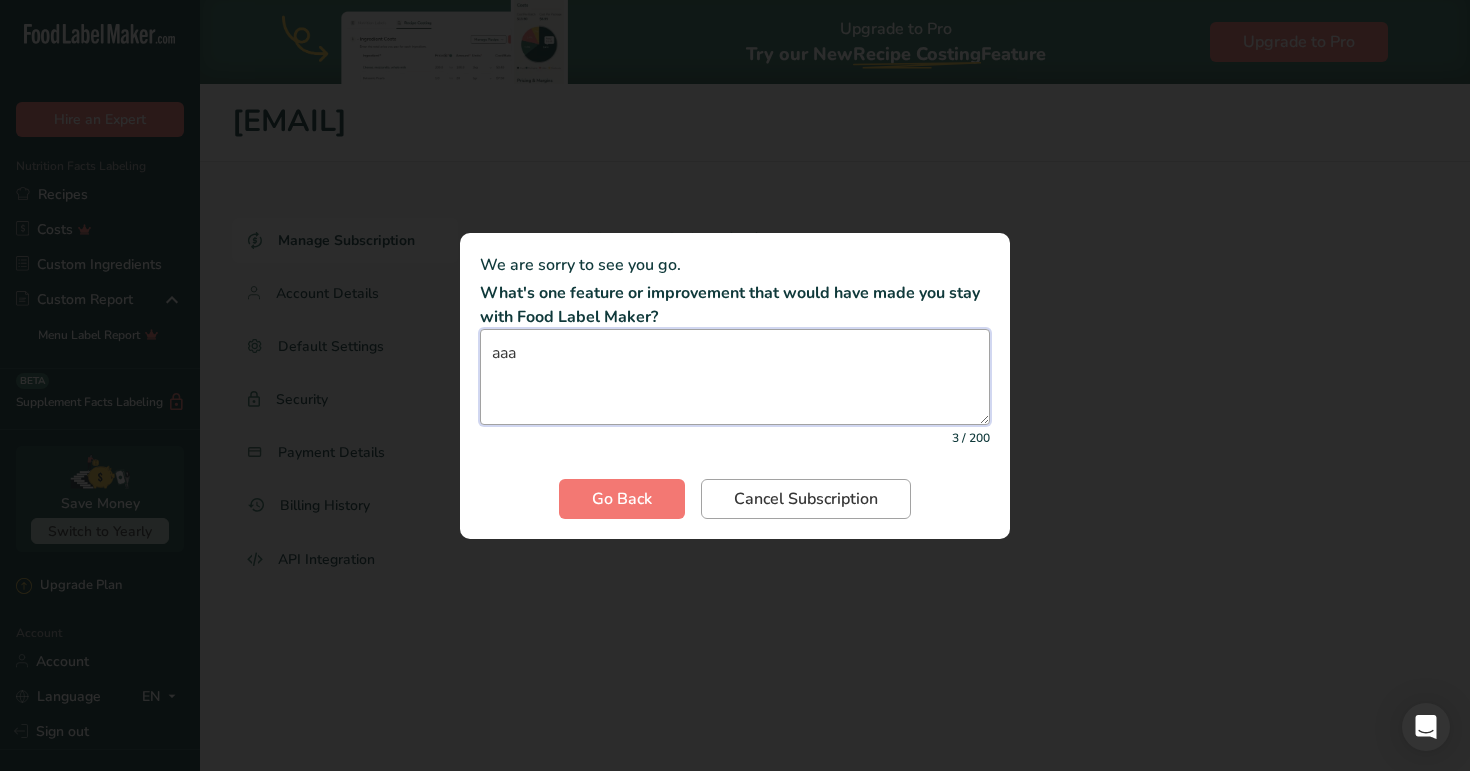 type on "aaa" 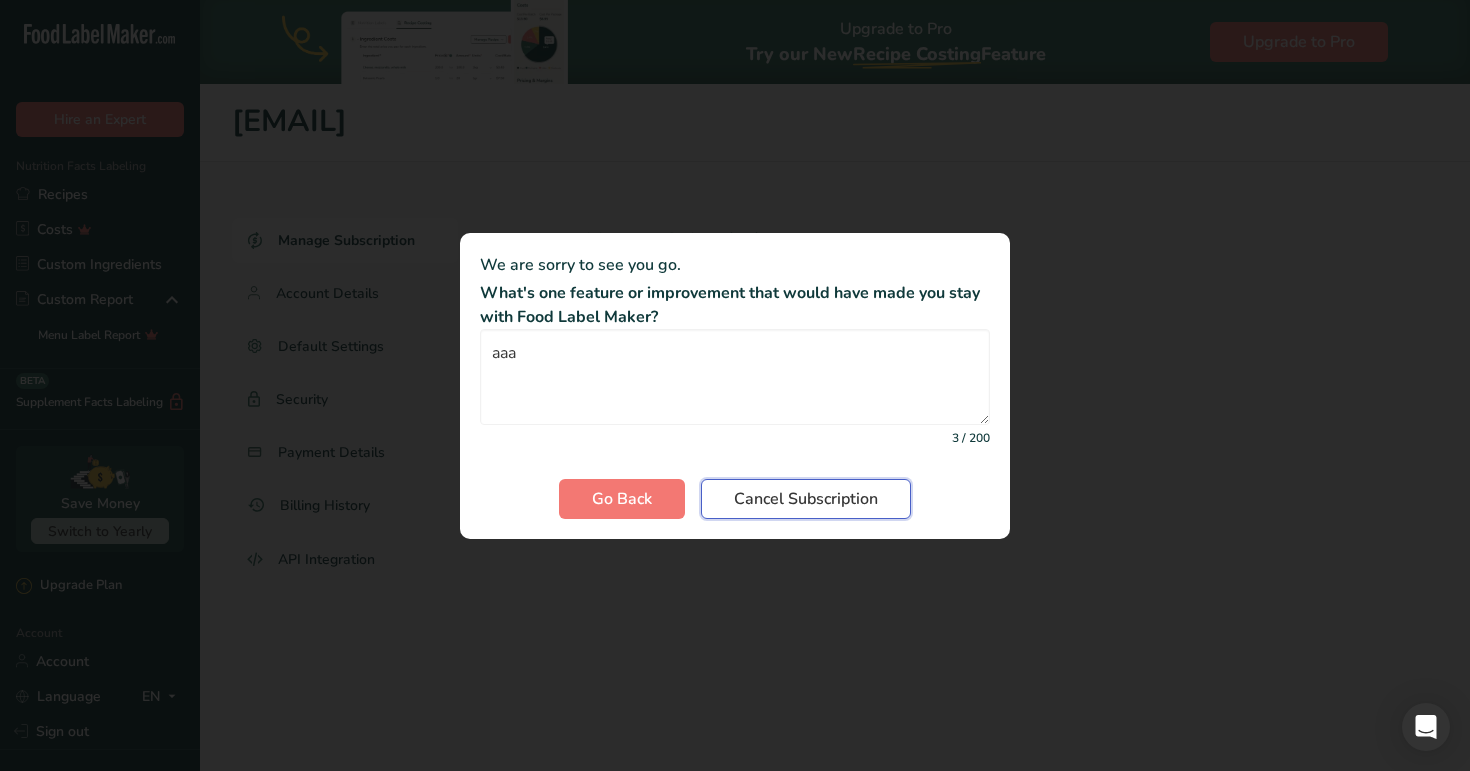 click on "Cancel Subscription" at bounding box center (806, 499) 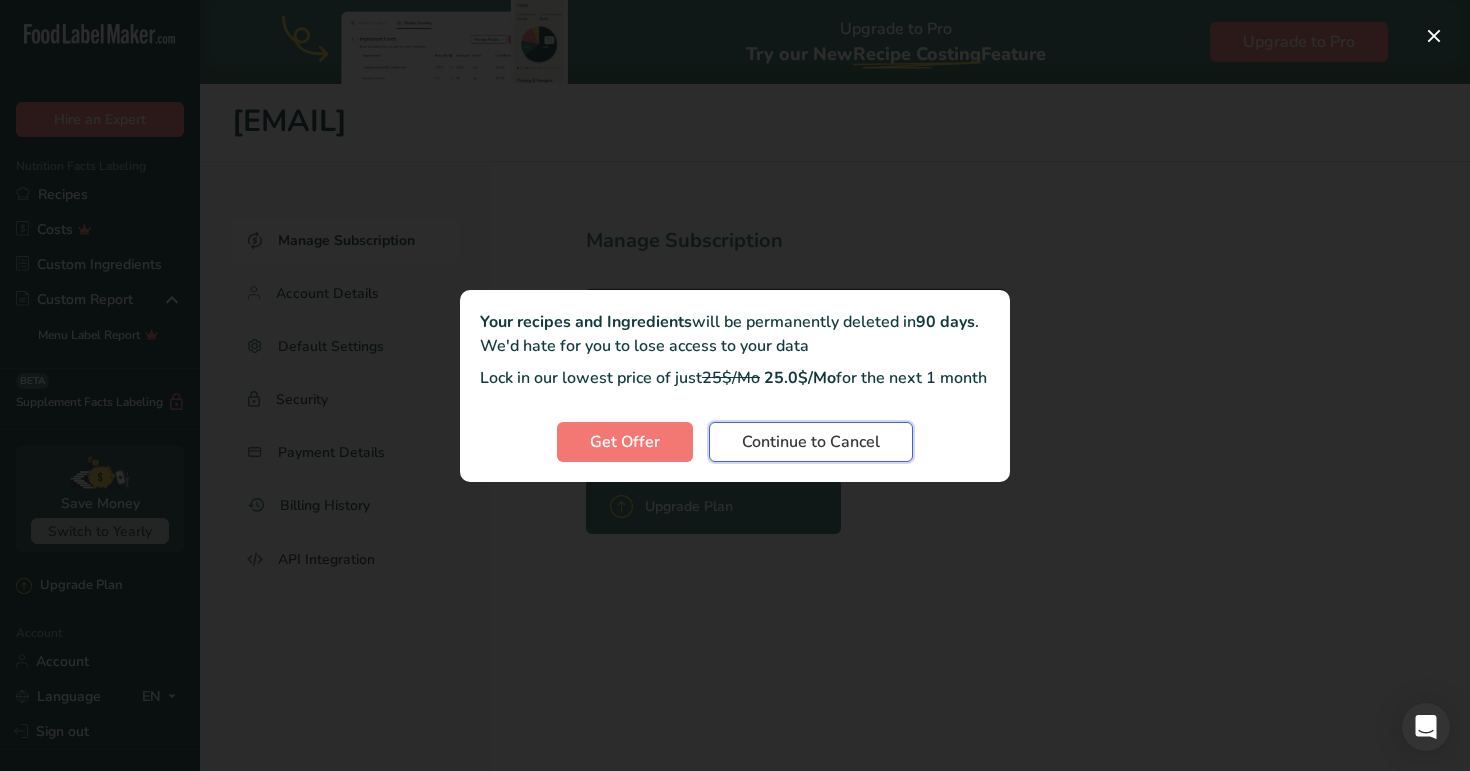 click on "Continue to Cancel" at bounding box center (811, 442) 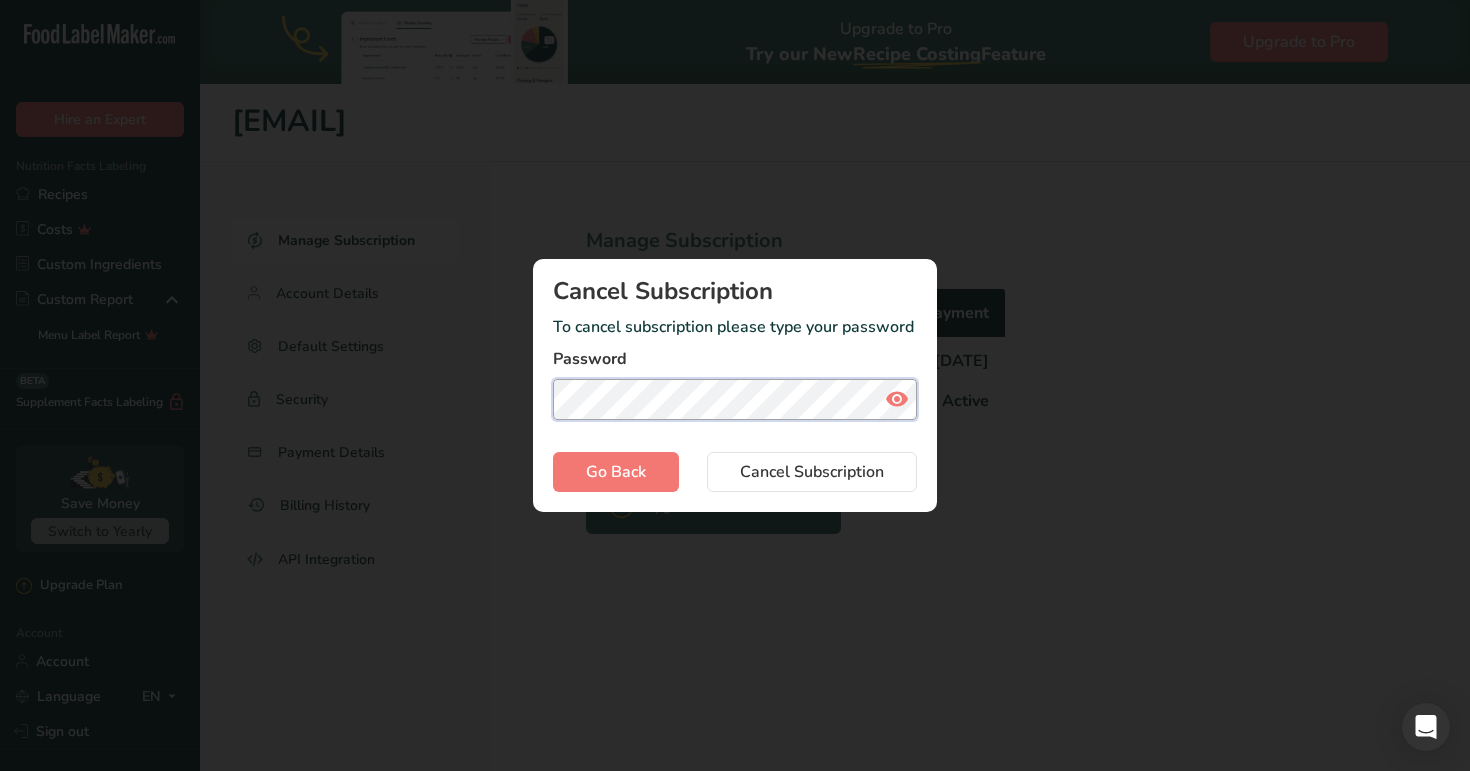click on "Cancel Subscription" at bounding box center (812, 472) 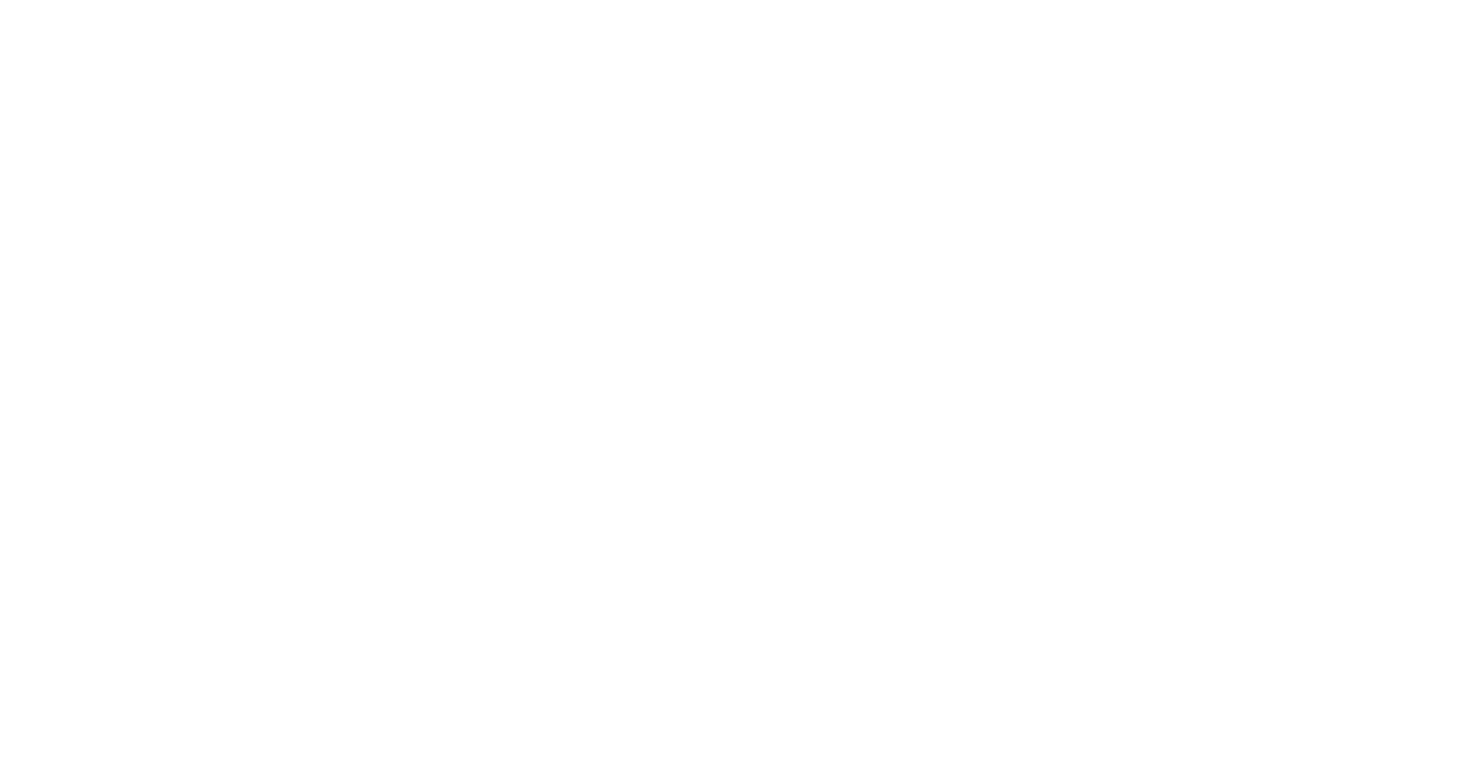 scroll, scrollTop: 0, scrollLeft: 0, axis: both 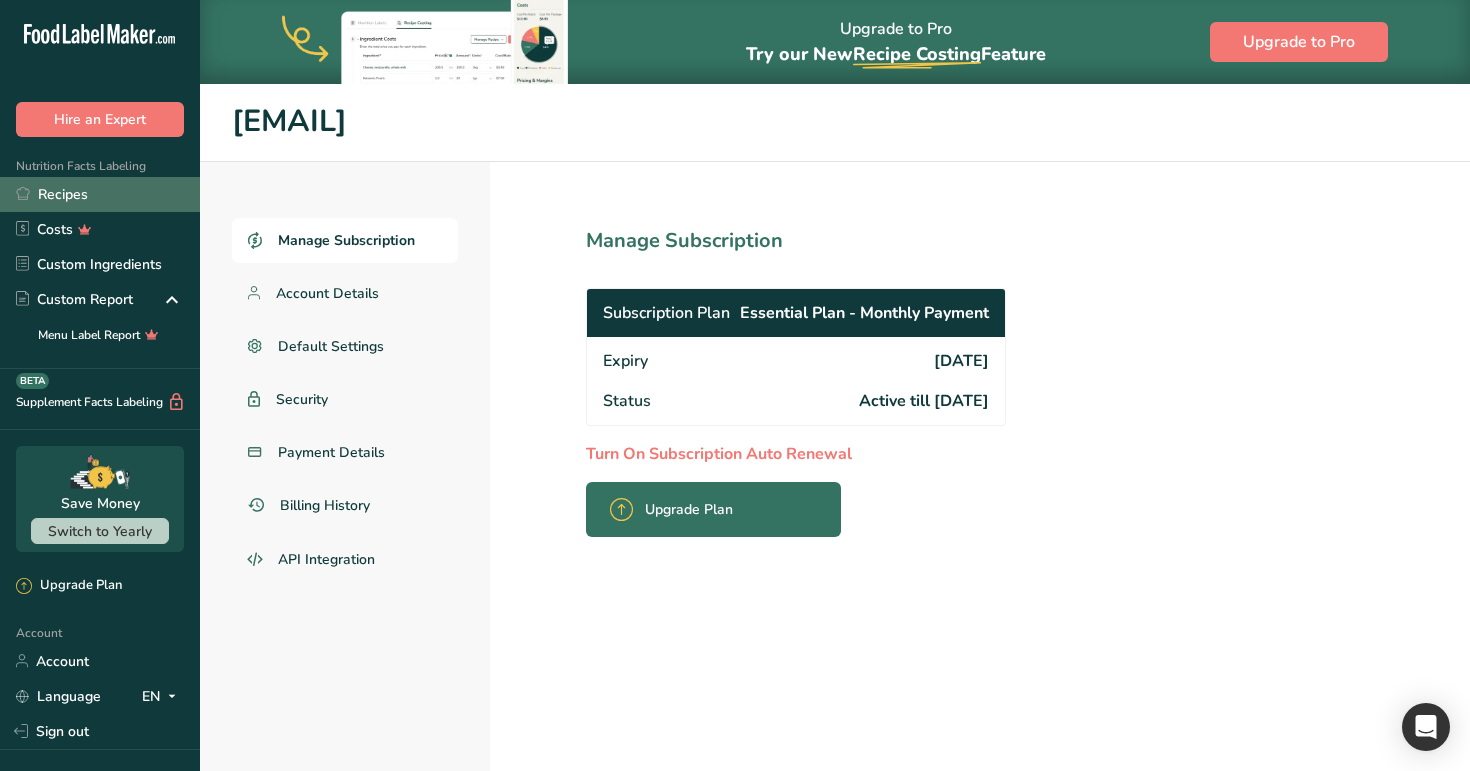 click on "Recipes" at bounding box center (100, 194) 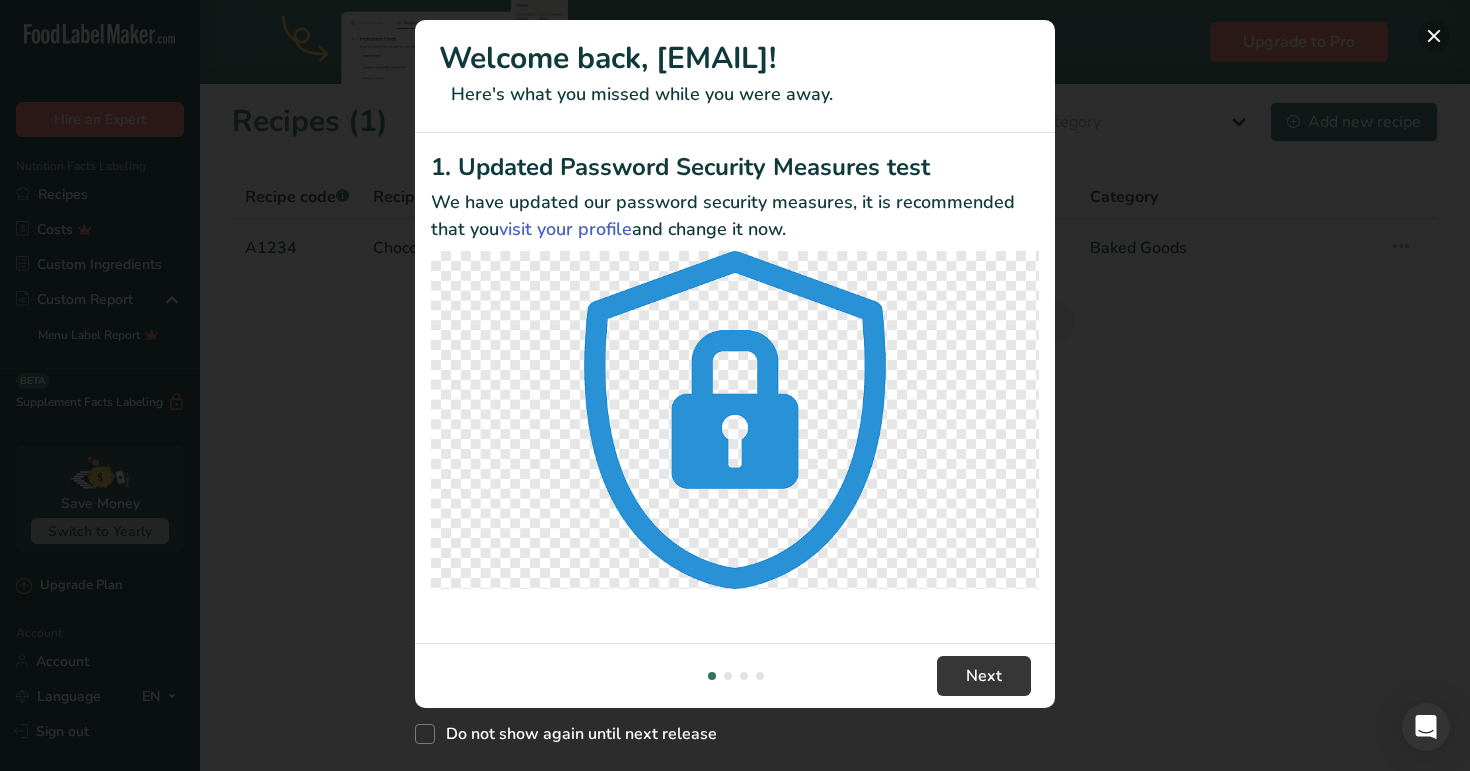 click at bounding box center (1434, 36) 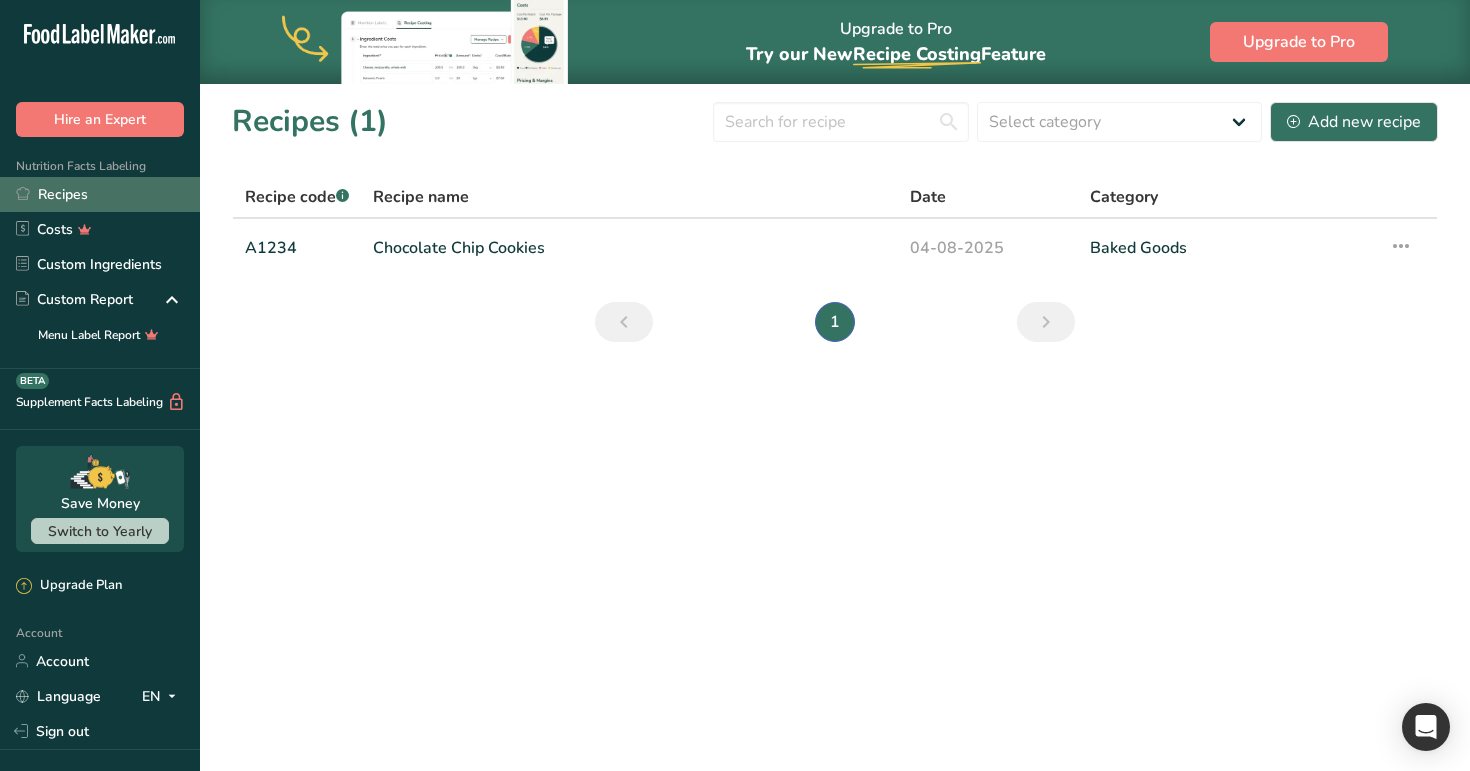 click on "Recipes" at bounding box center [100, 194] 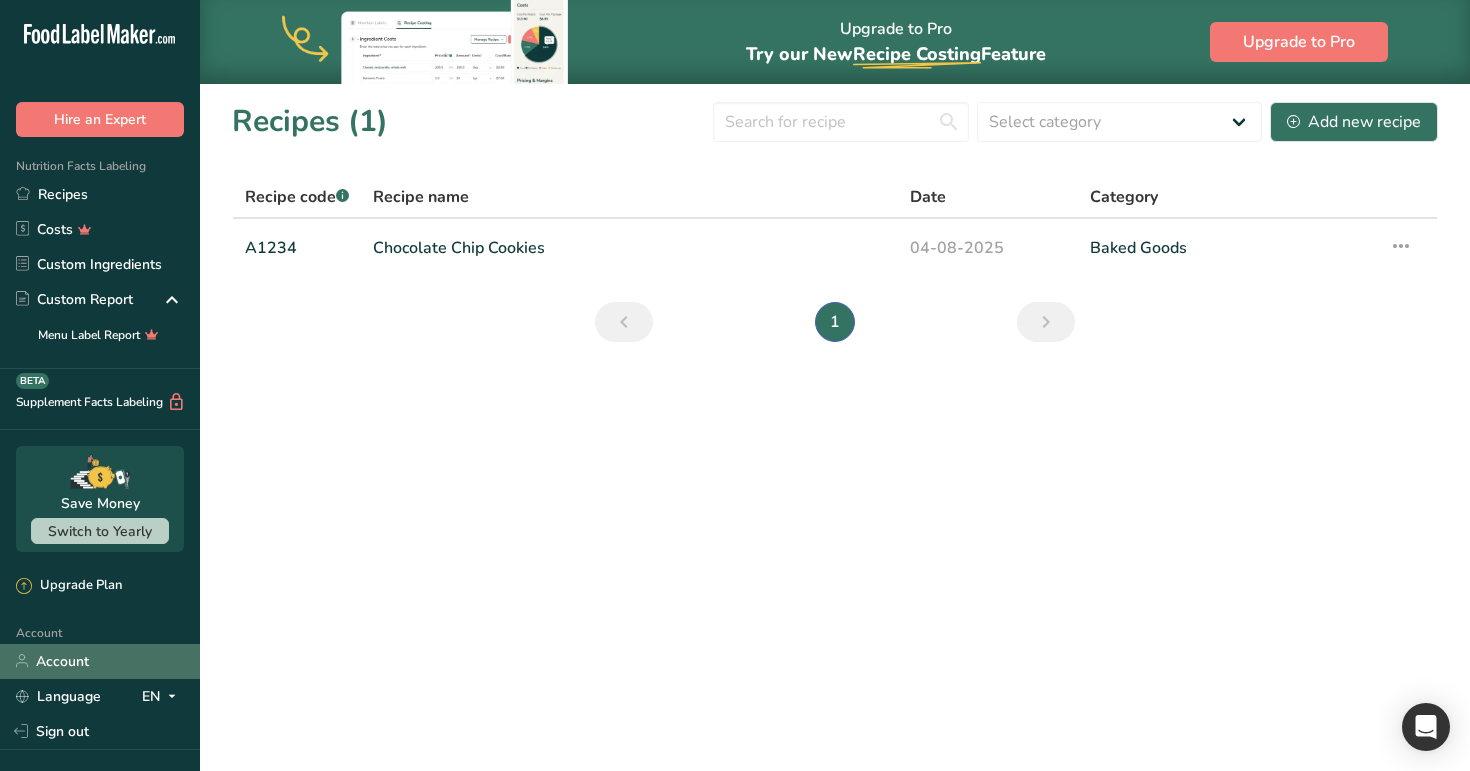 click on "Account" at bounding box center (100, 661) 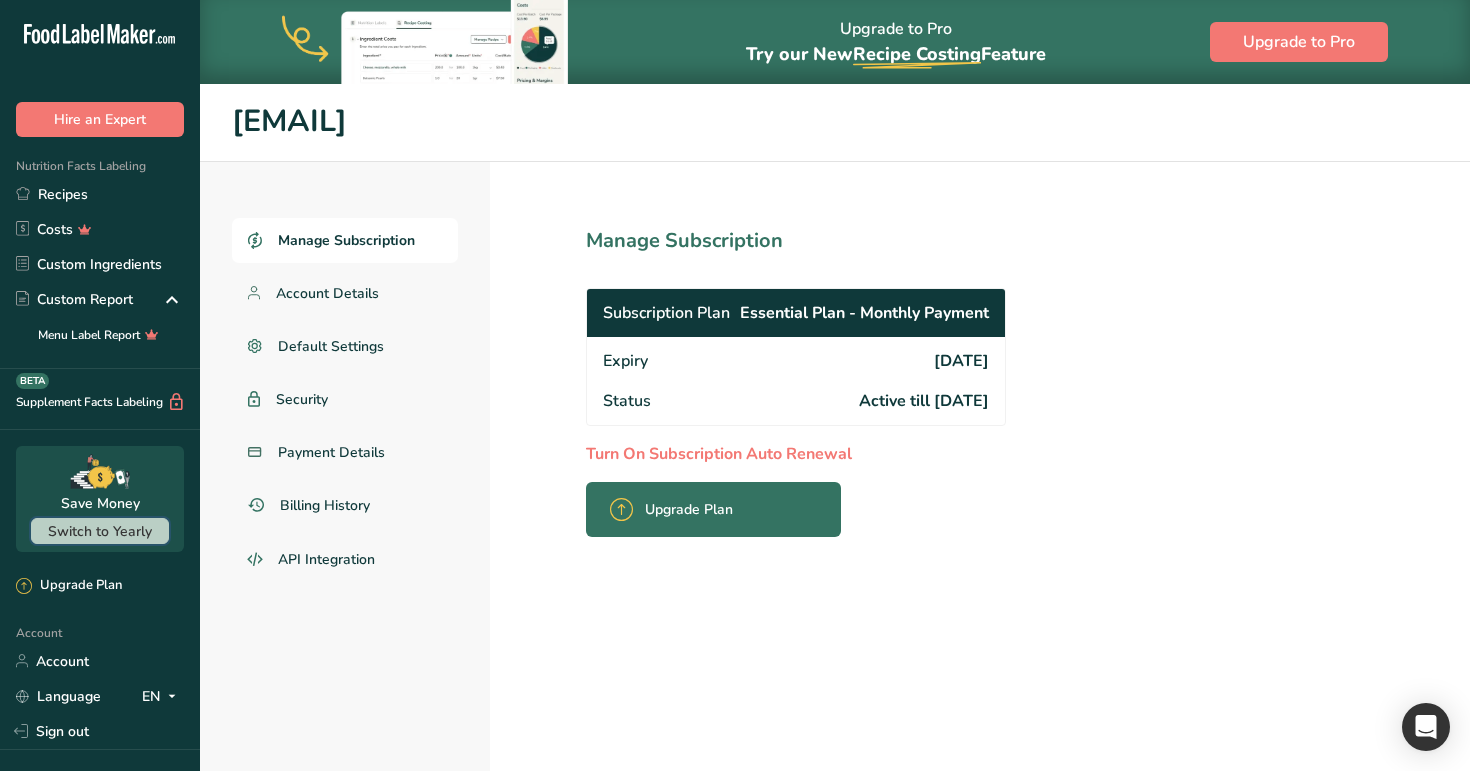 click on "Switch to Yearly" at bounding box center [100, 531] 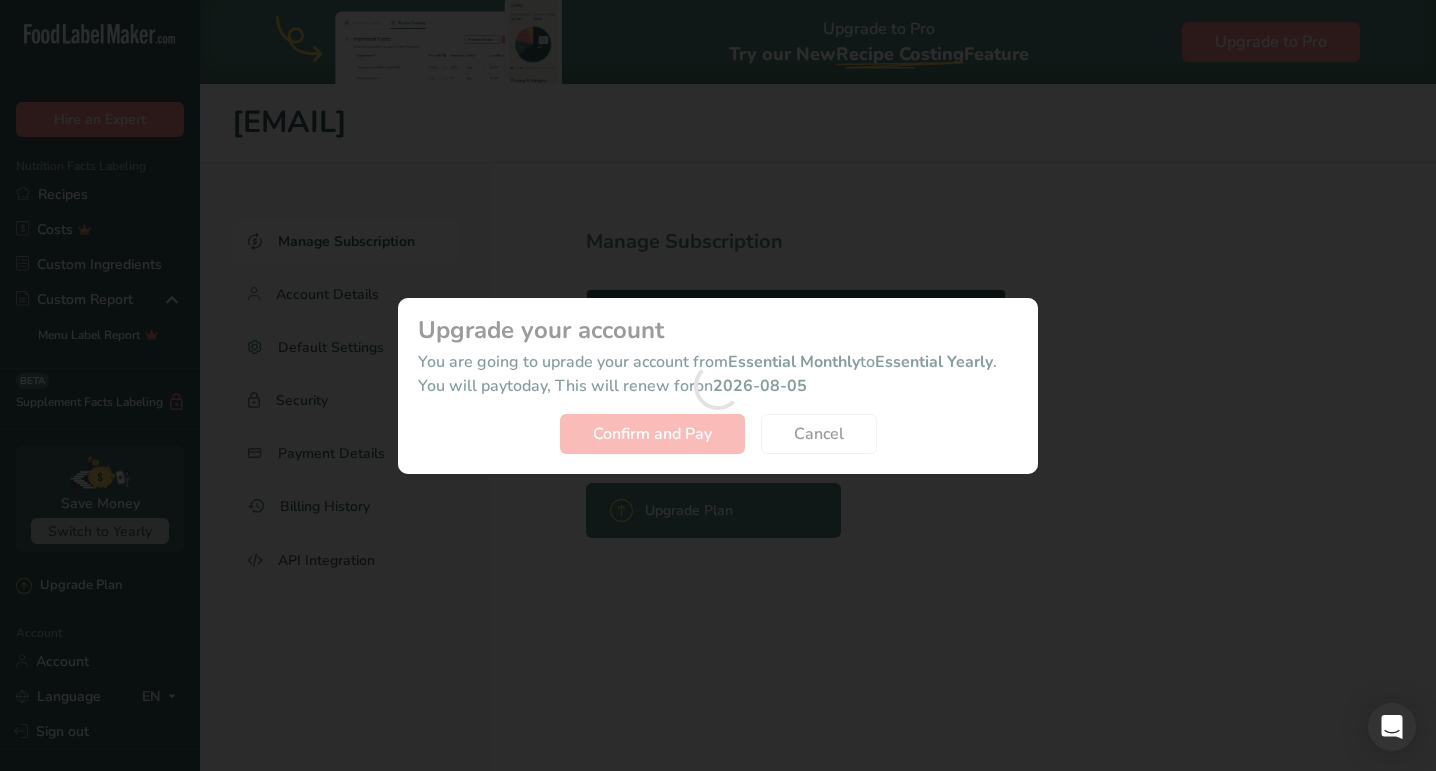 click at bounding box center (718, 386) 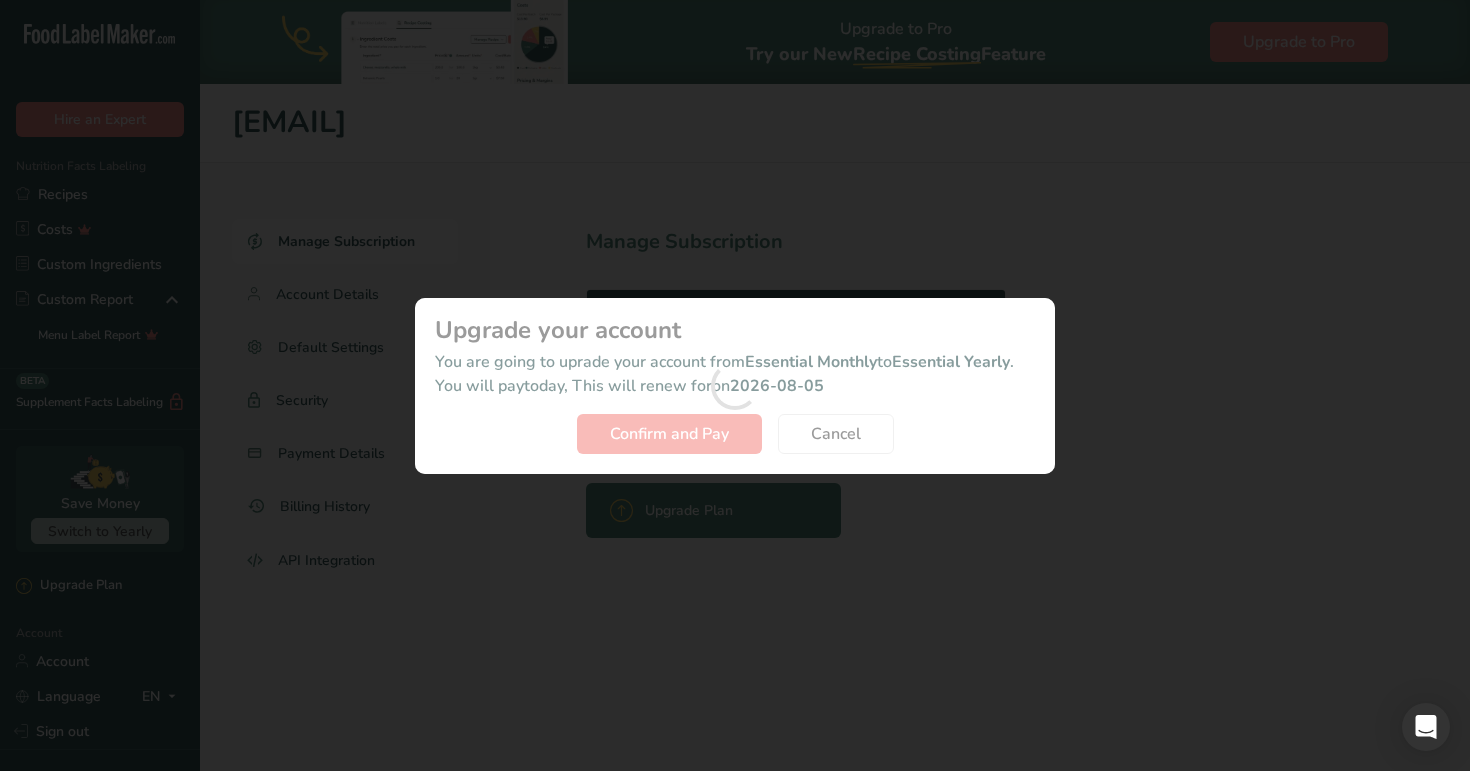 click at bounding box center (735, 386) 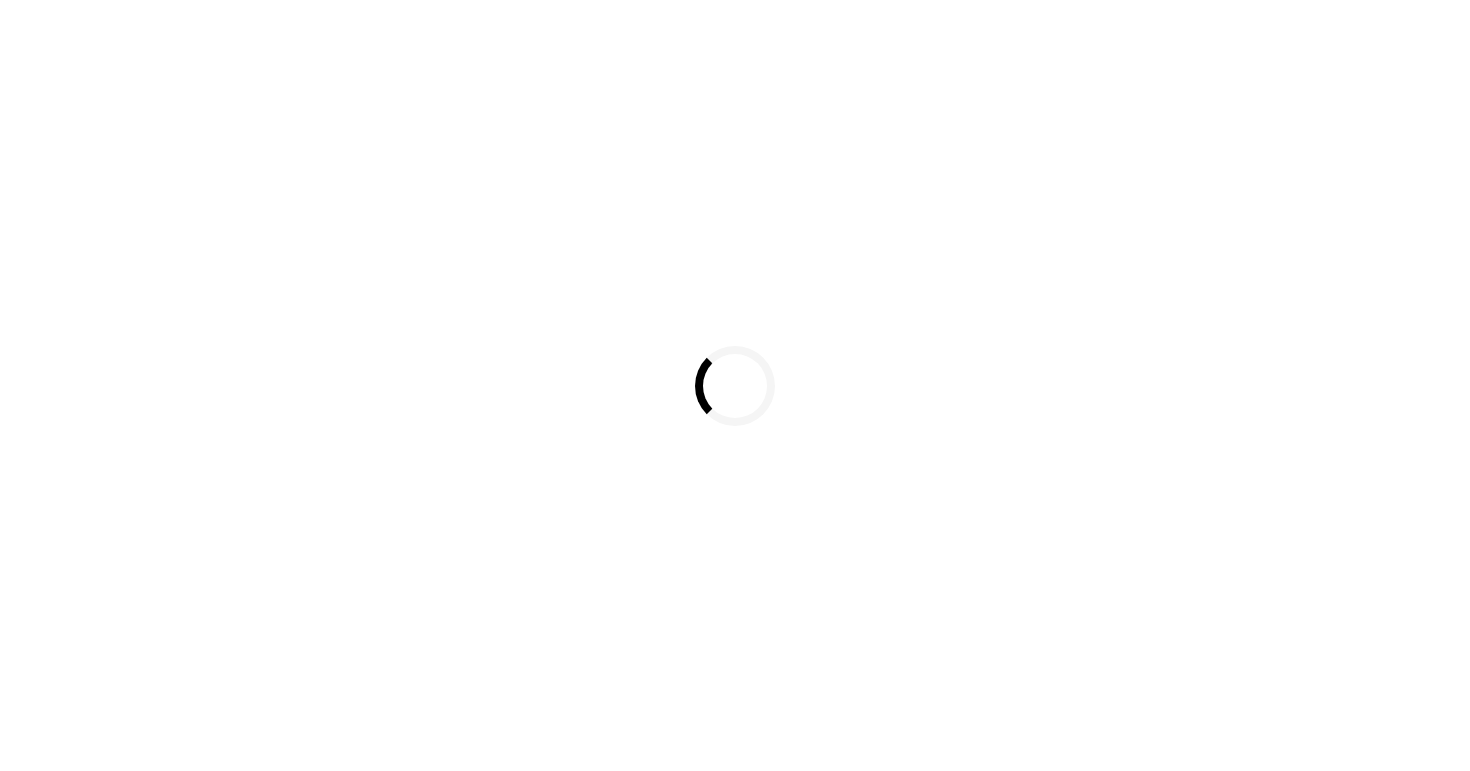 scroll, scrollTop: 0, scrollLeft: 0, axis: both 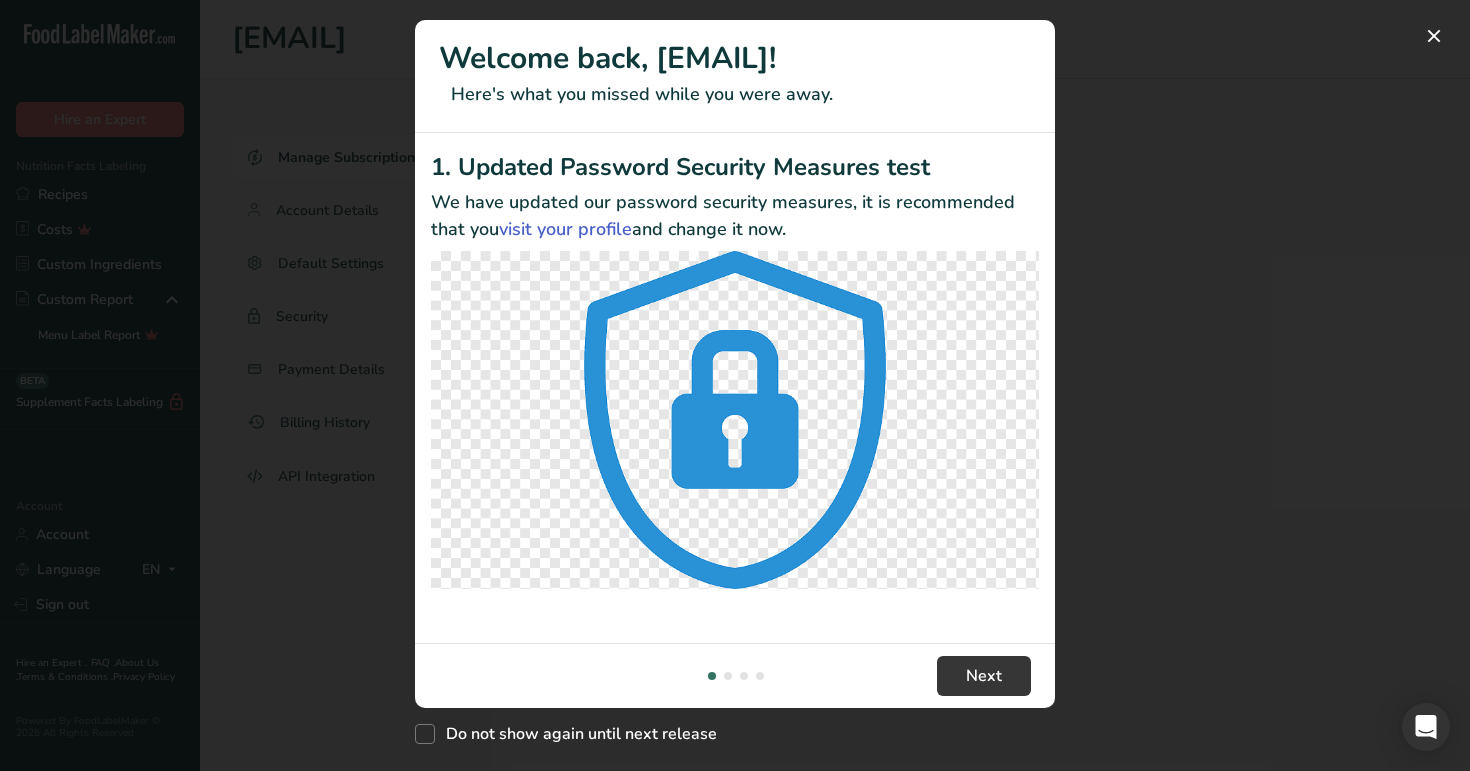 click at bounding box center (735, 385) 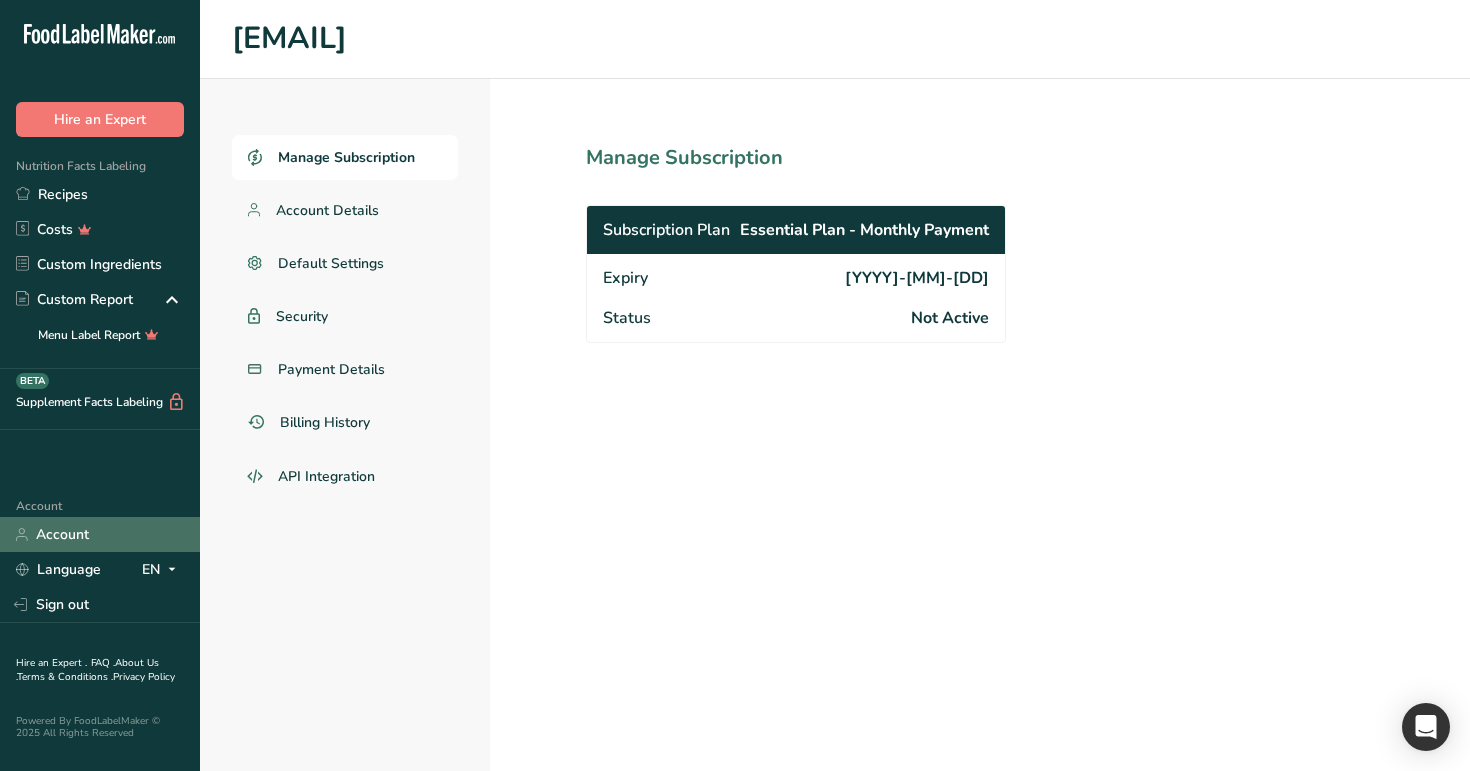 click on "Account" at bounding box center [100, 534] 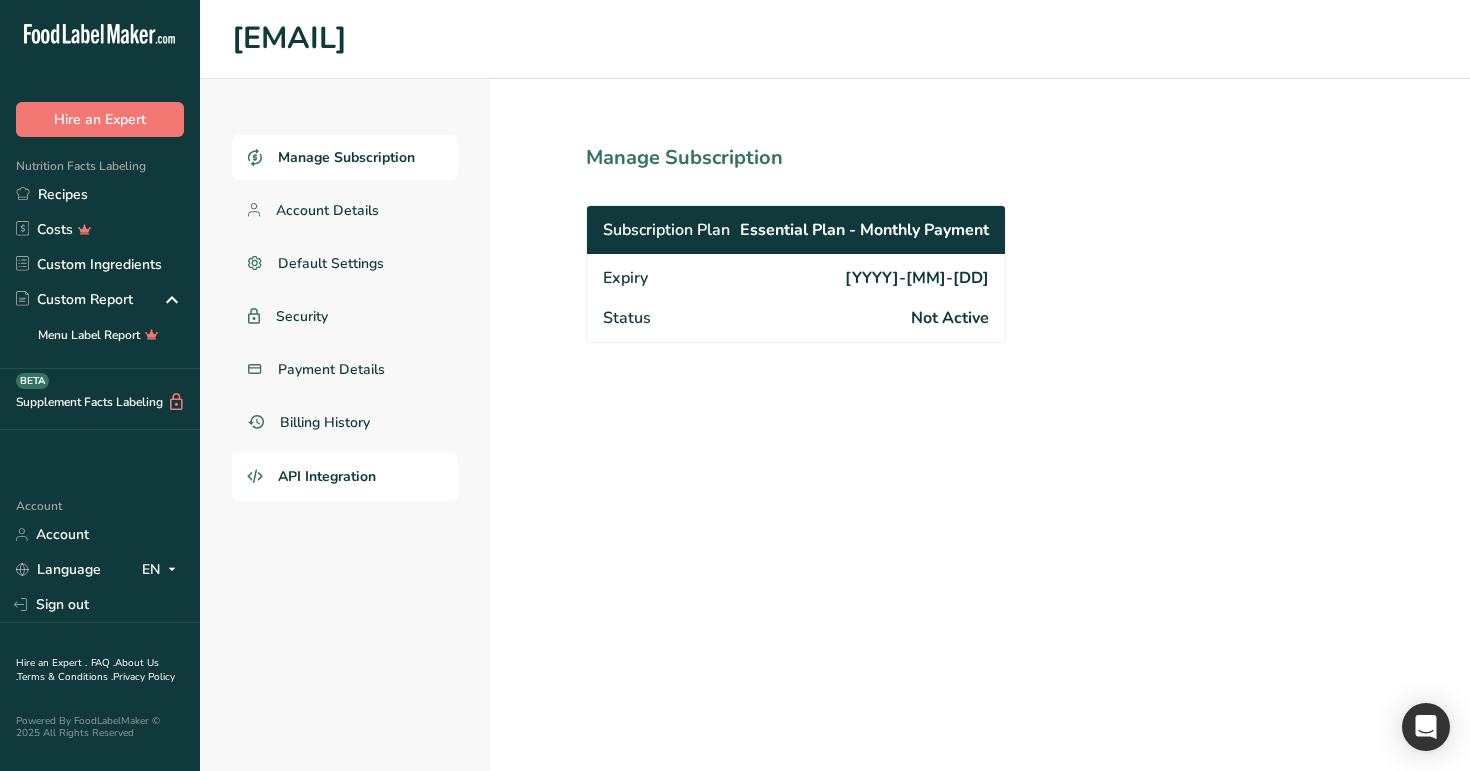 click on "API Integration" at bounding box center [327, 476] 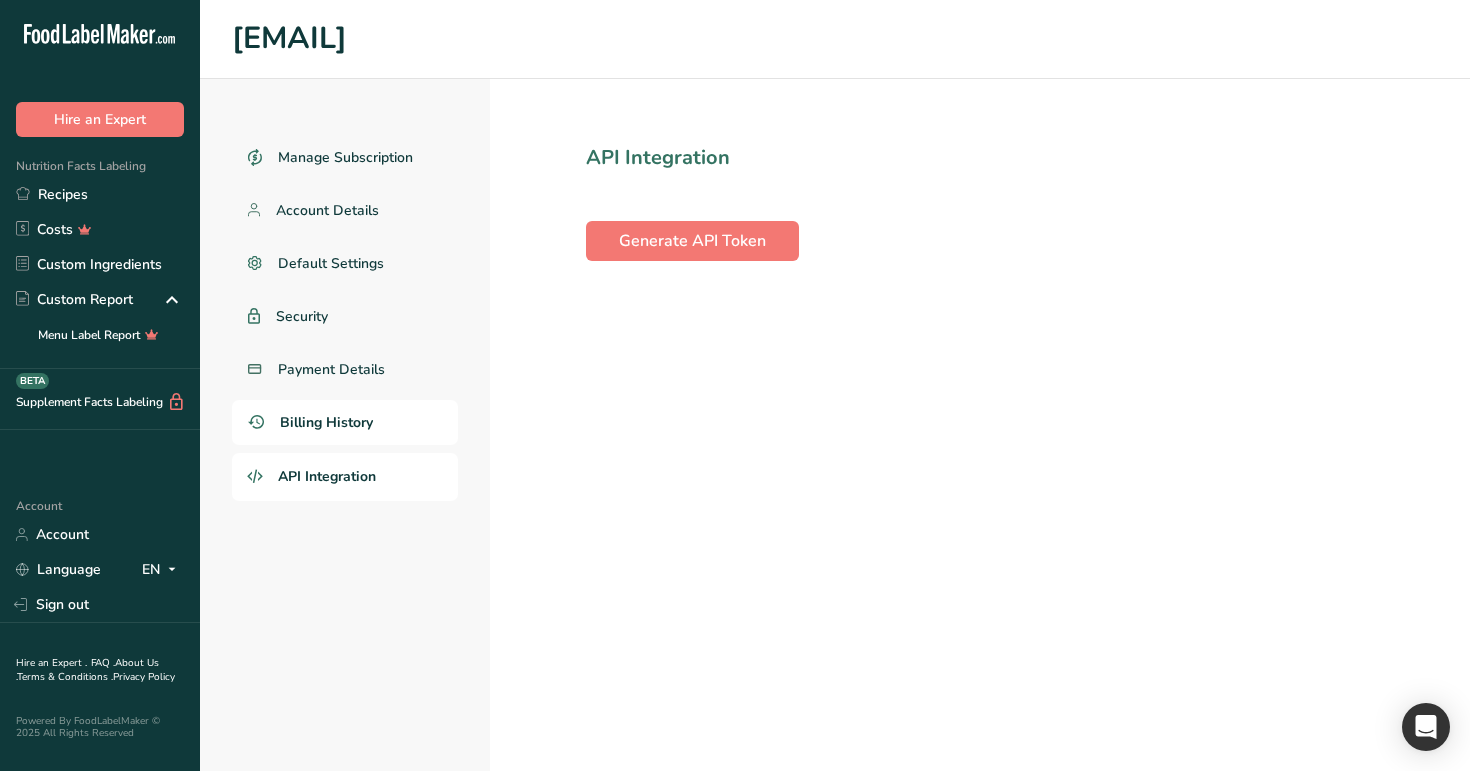 click on "Billing History" at bounding box center (345, 422) 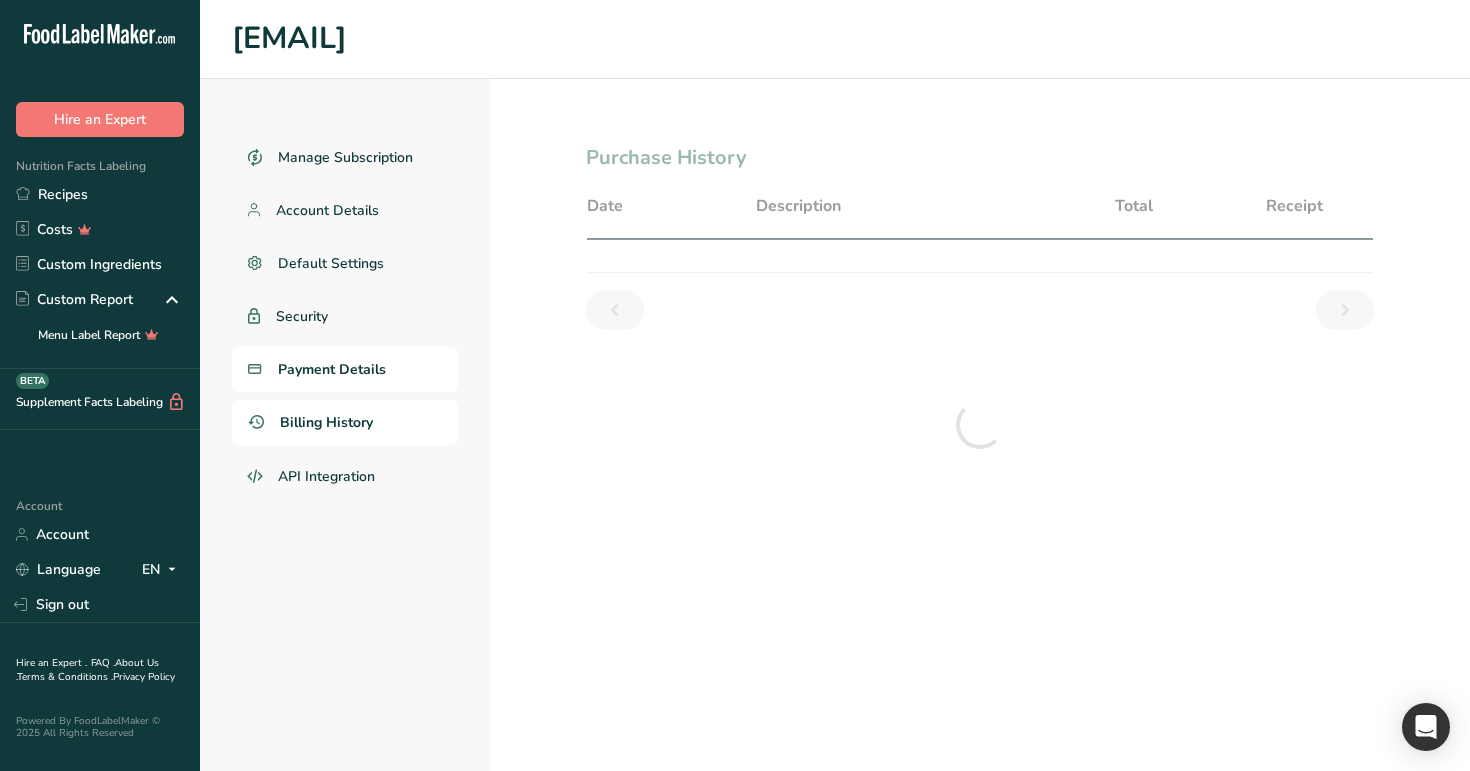 click on "Payment Details" at bounding box center [332, 369] 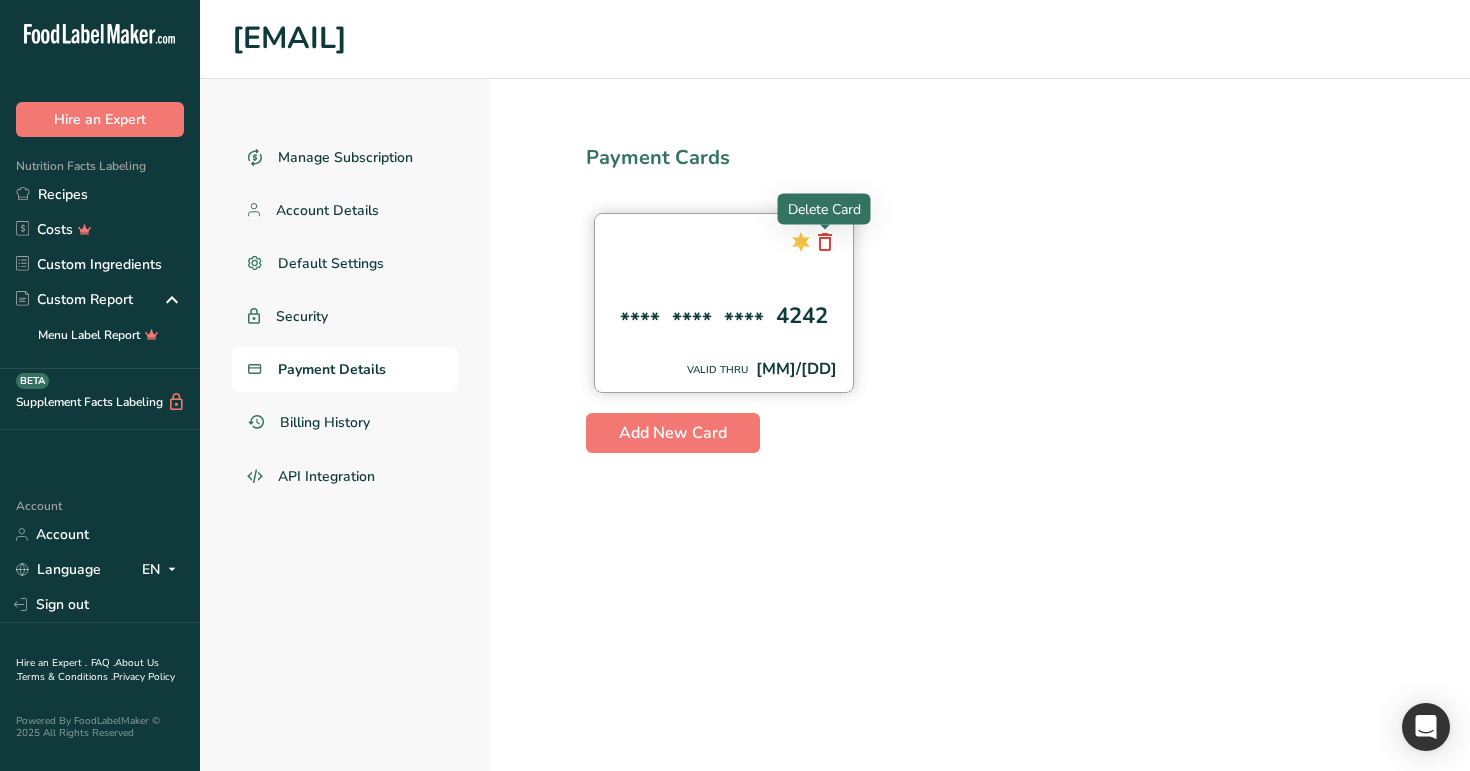 click at bounding box center (825, 242) 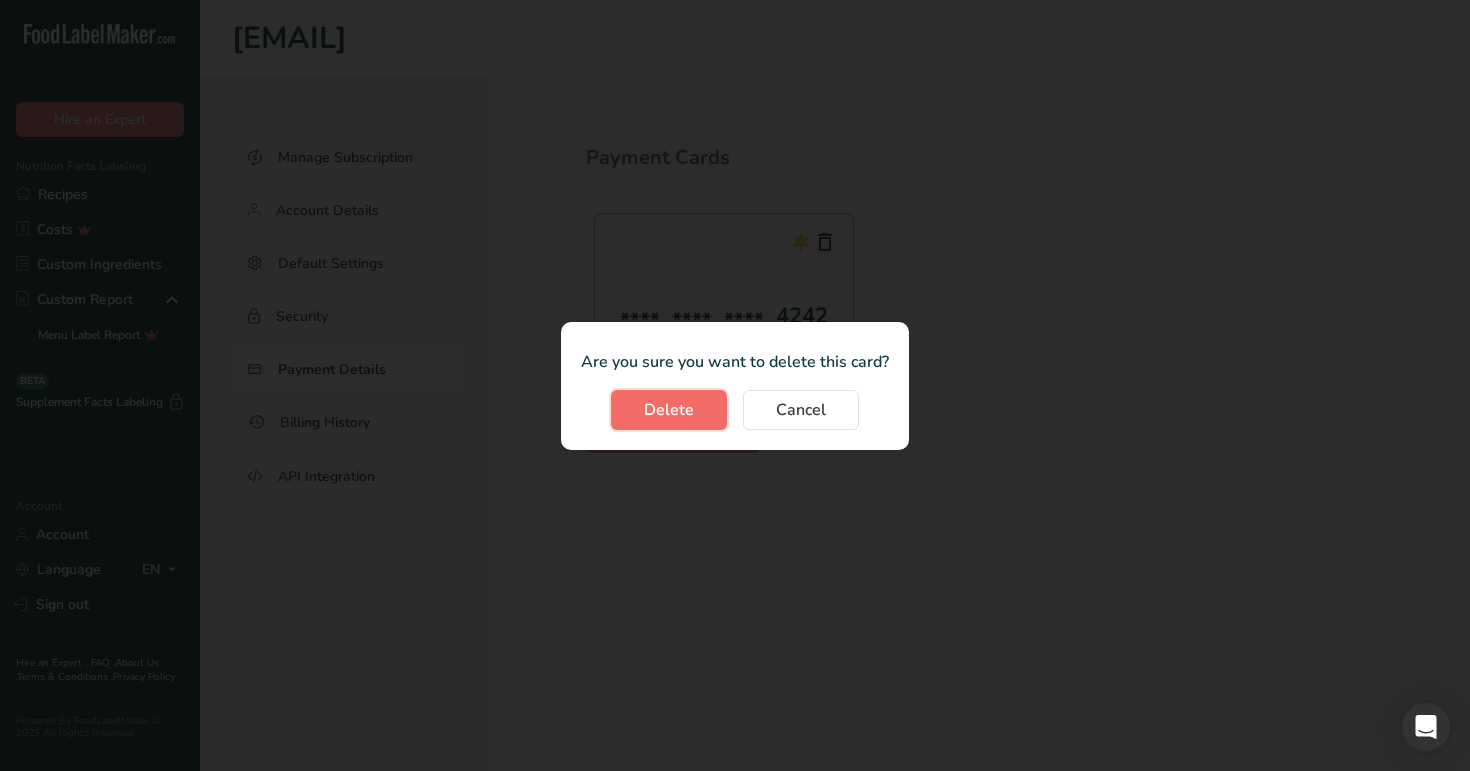 click on "Delete" at bounding box center (669, 410) 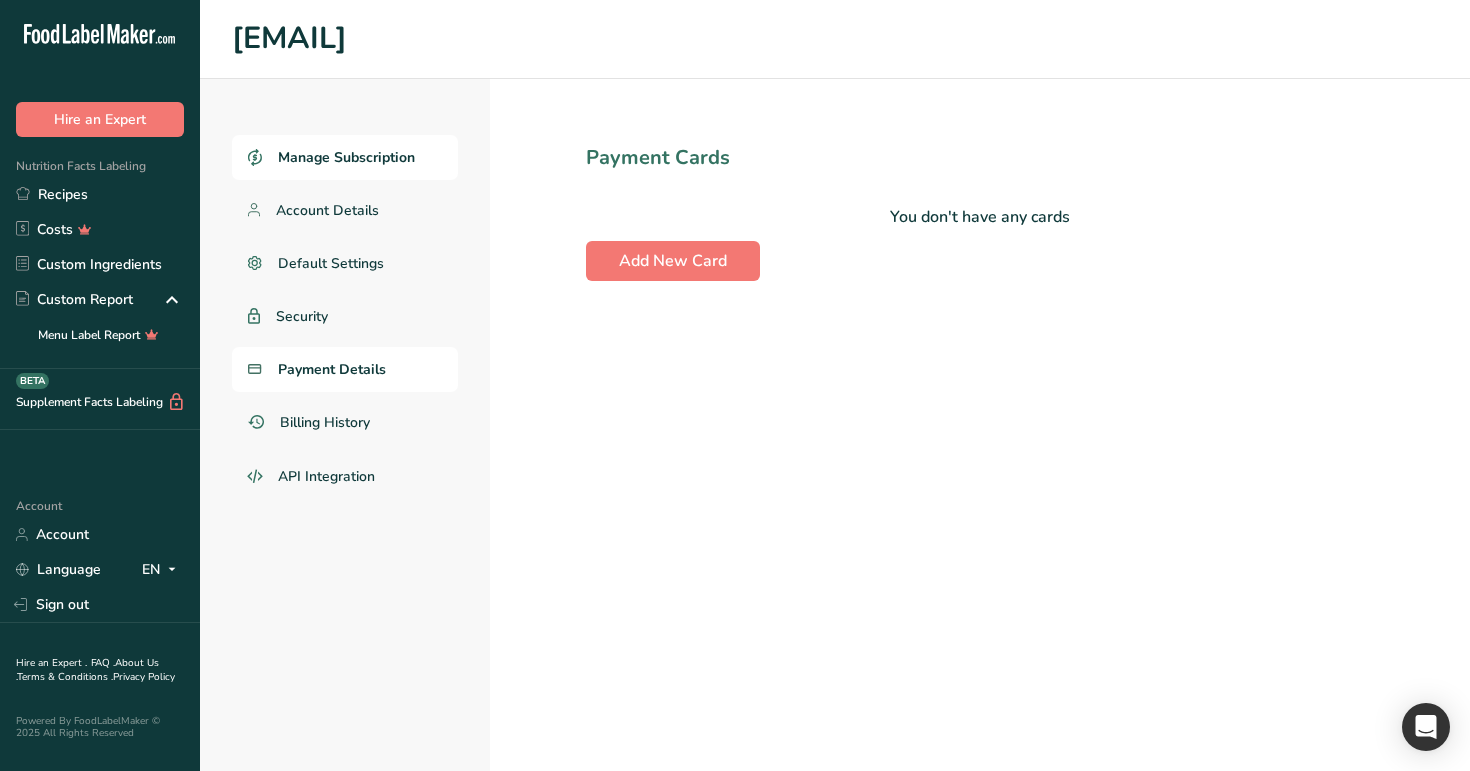 click on "Manage Subscription" at bounding box center (345, 157) 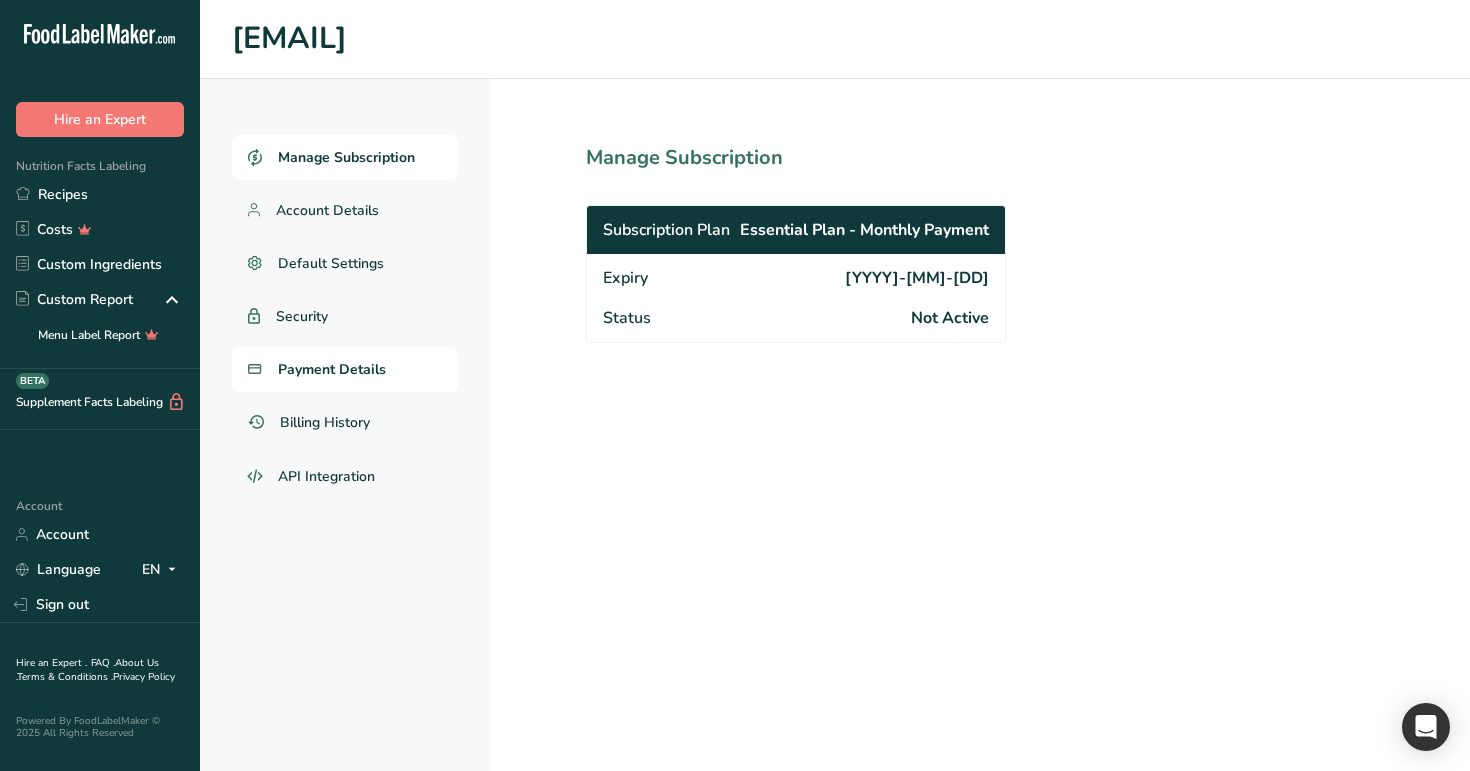 click on "Payment Details" at bounding box center (332, 369) 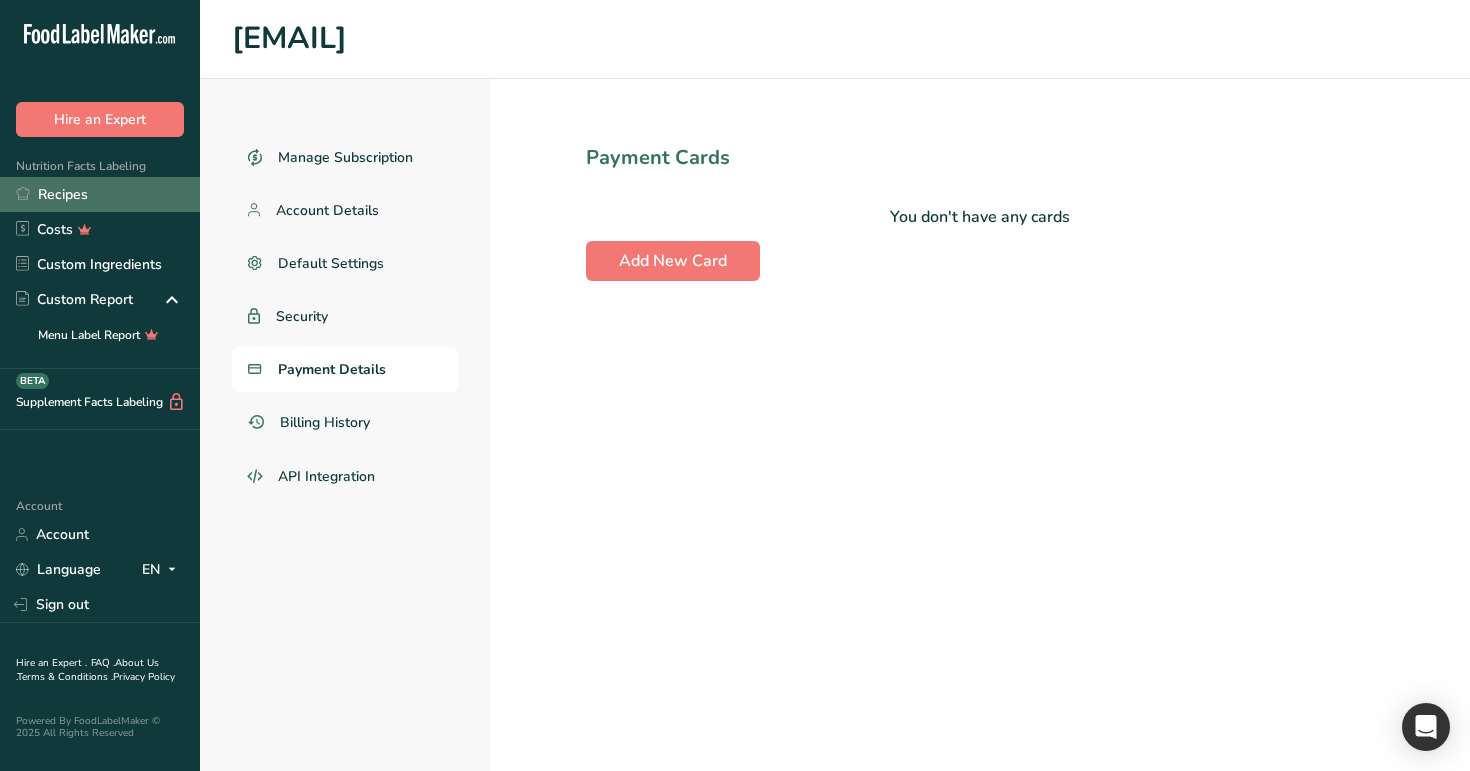 click on "Recipes" at bounding box center [100, 194] 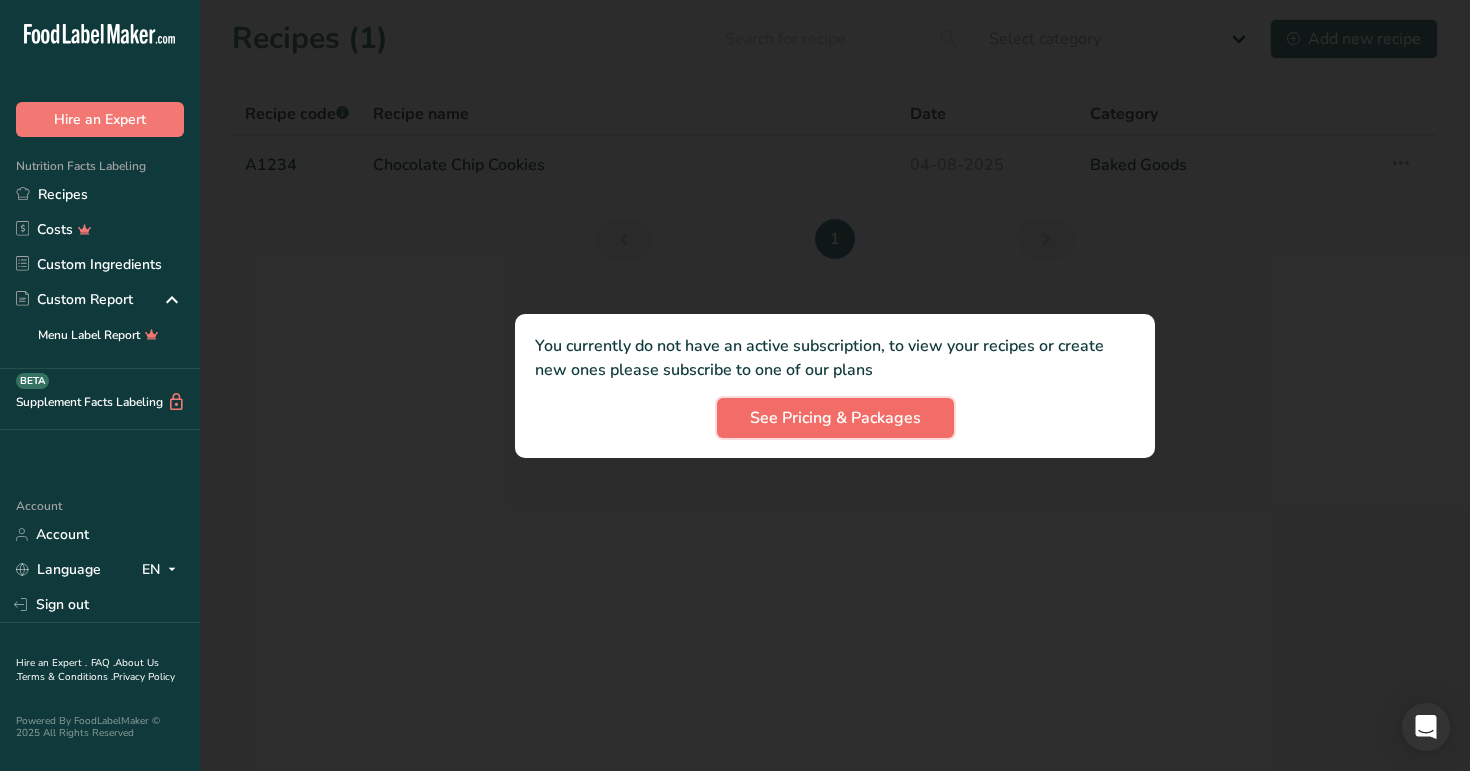 click on "See Pricing & Packages" at bounding box center (835, 418) 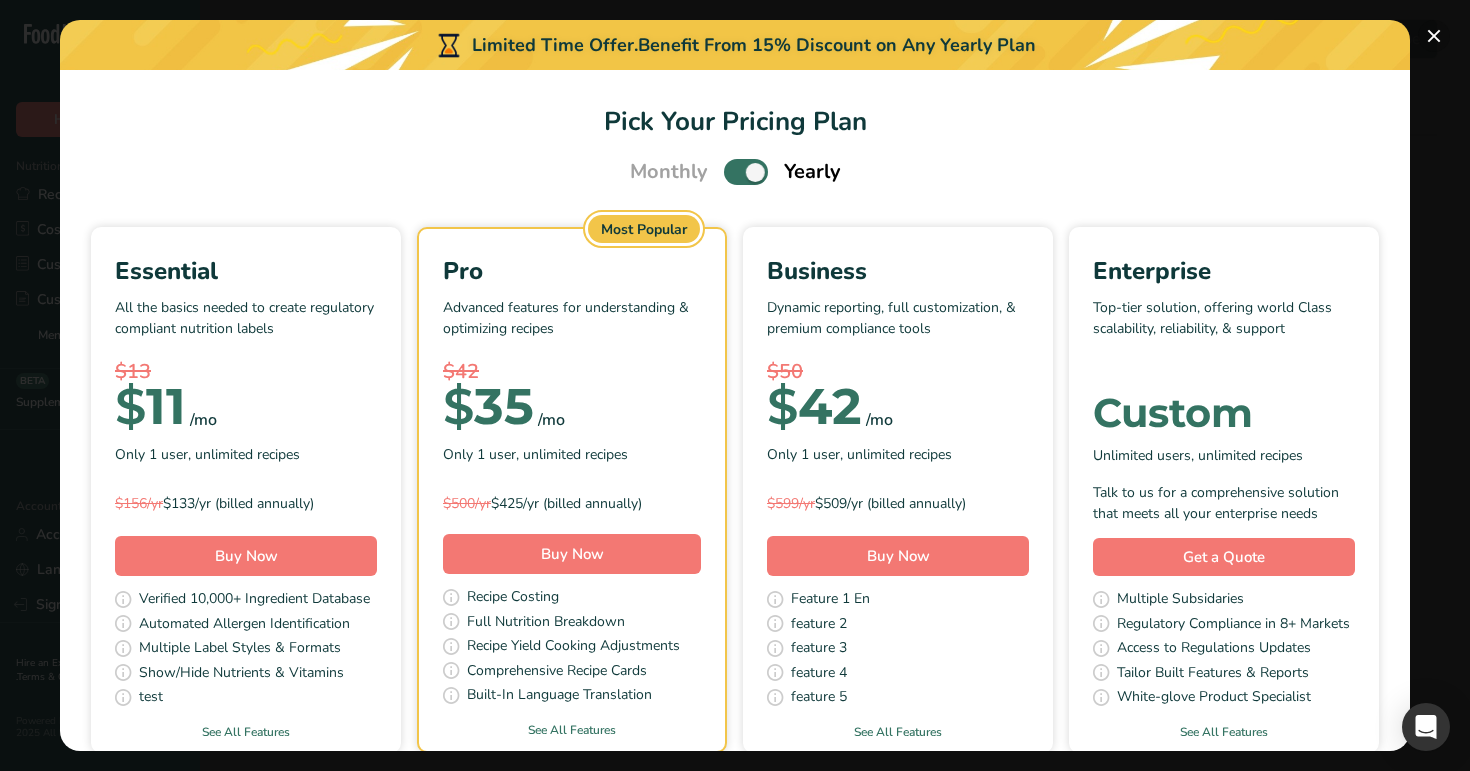 click at bounding box center (1434, 36) 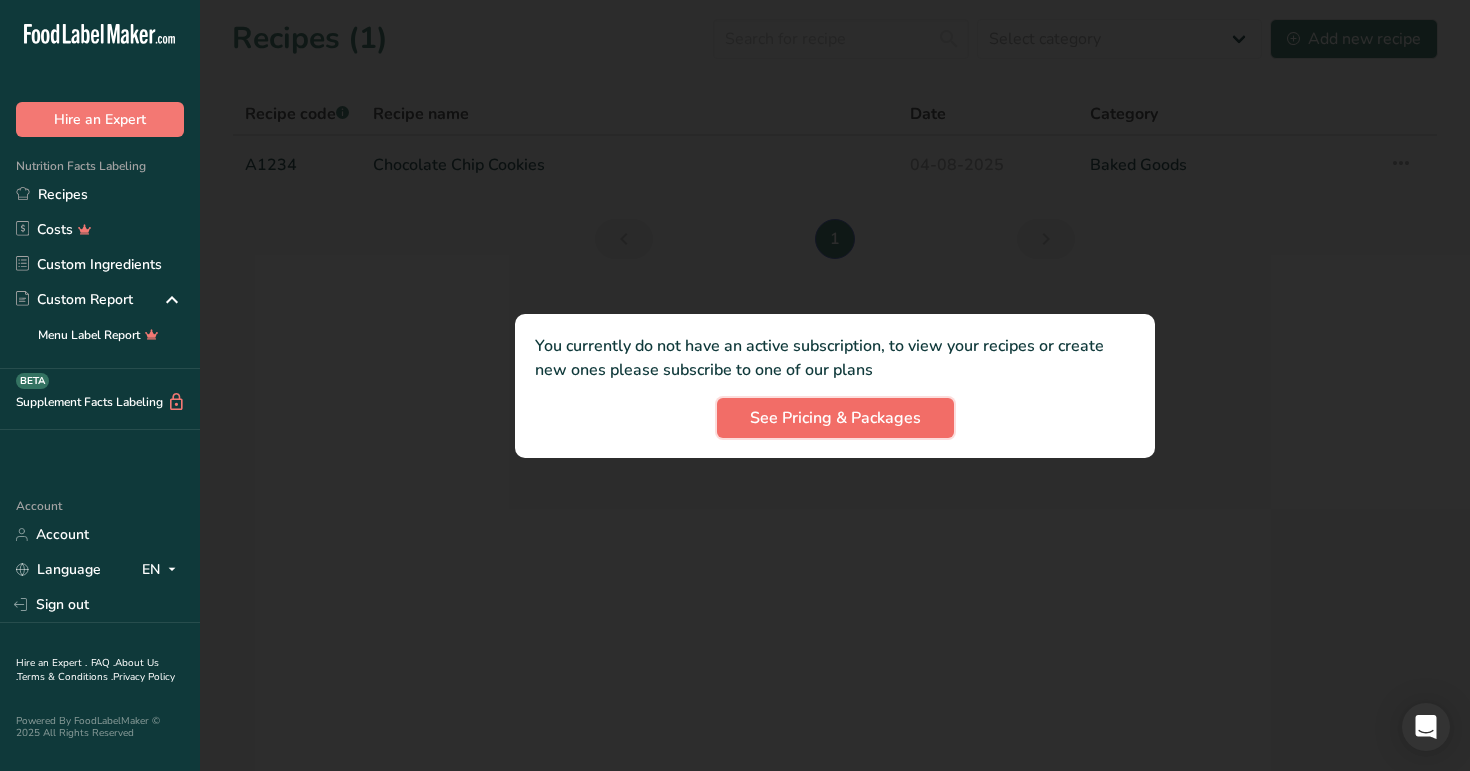 click on "See Pricing & Packages" at bounding box center (835, 418) 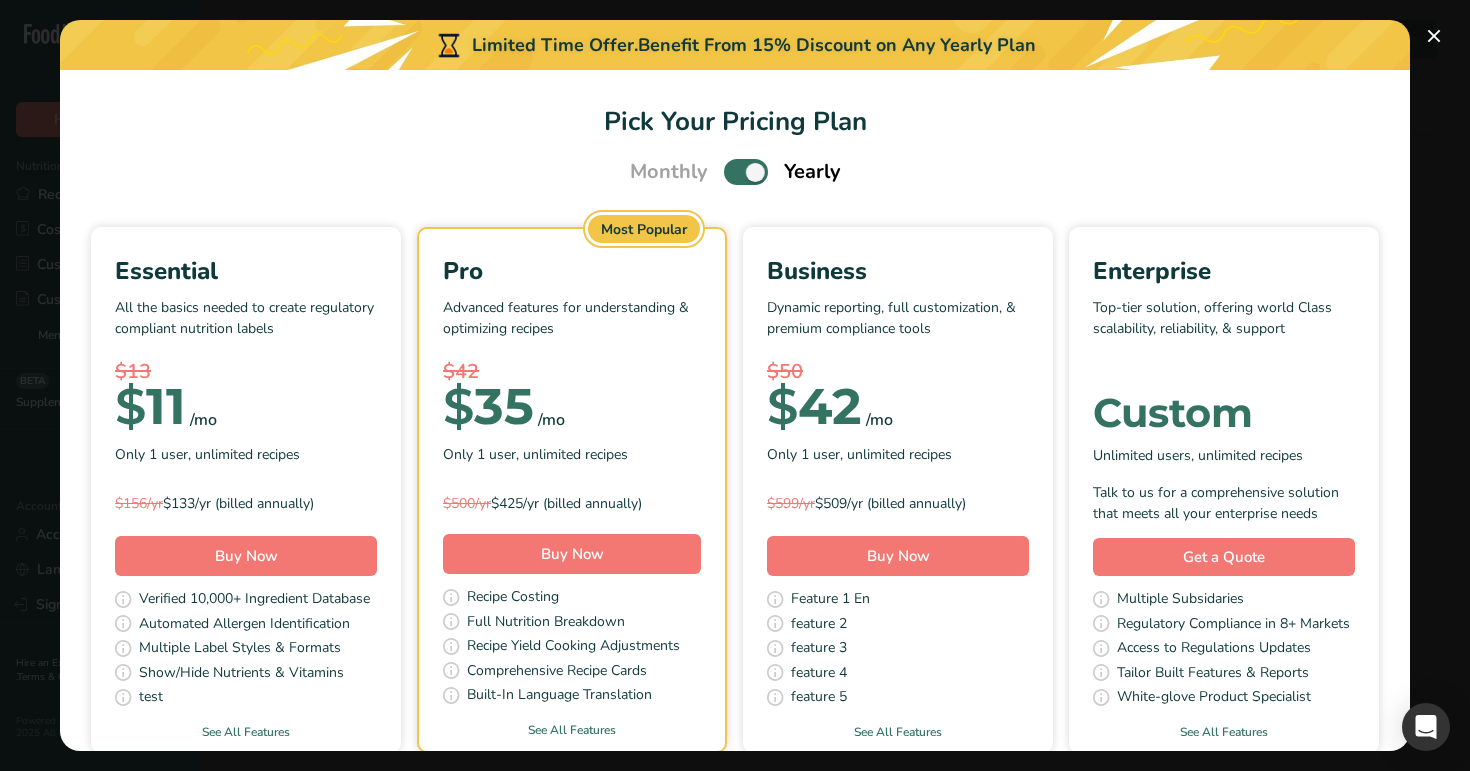 click at bounding box center [746, 171] 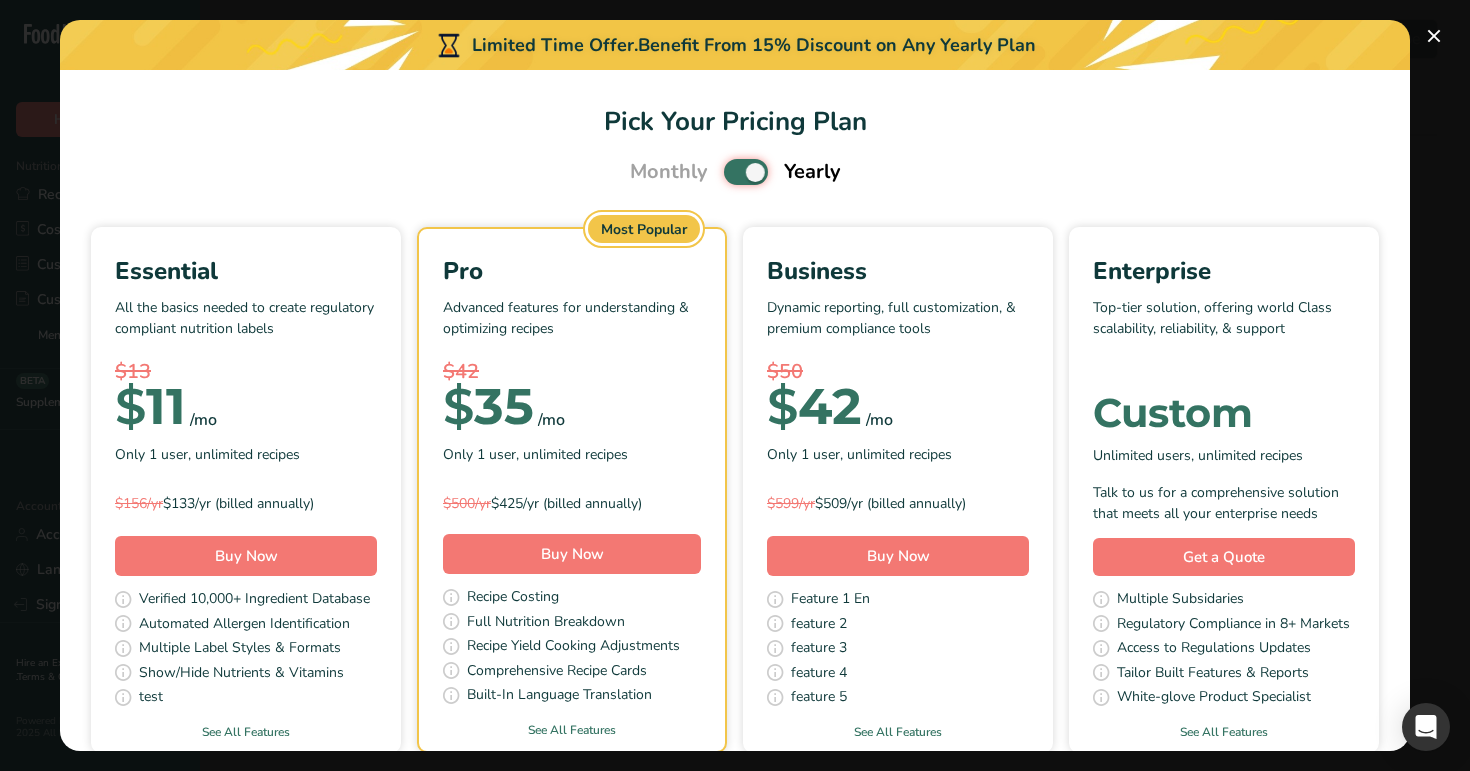click at bounding box center [730, 172] 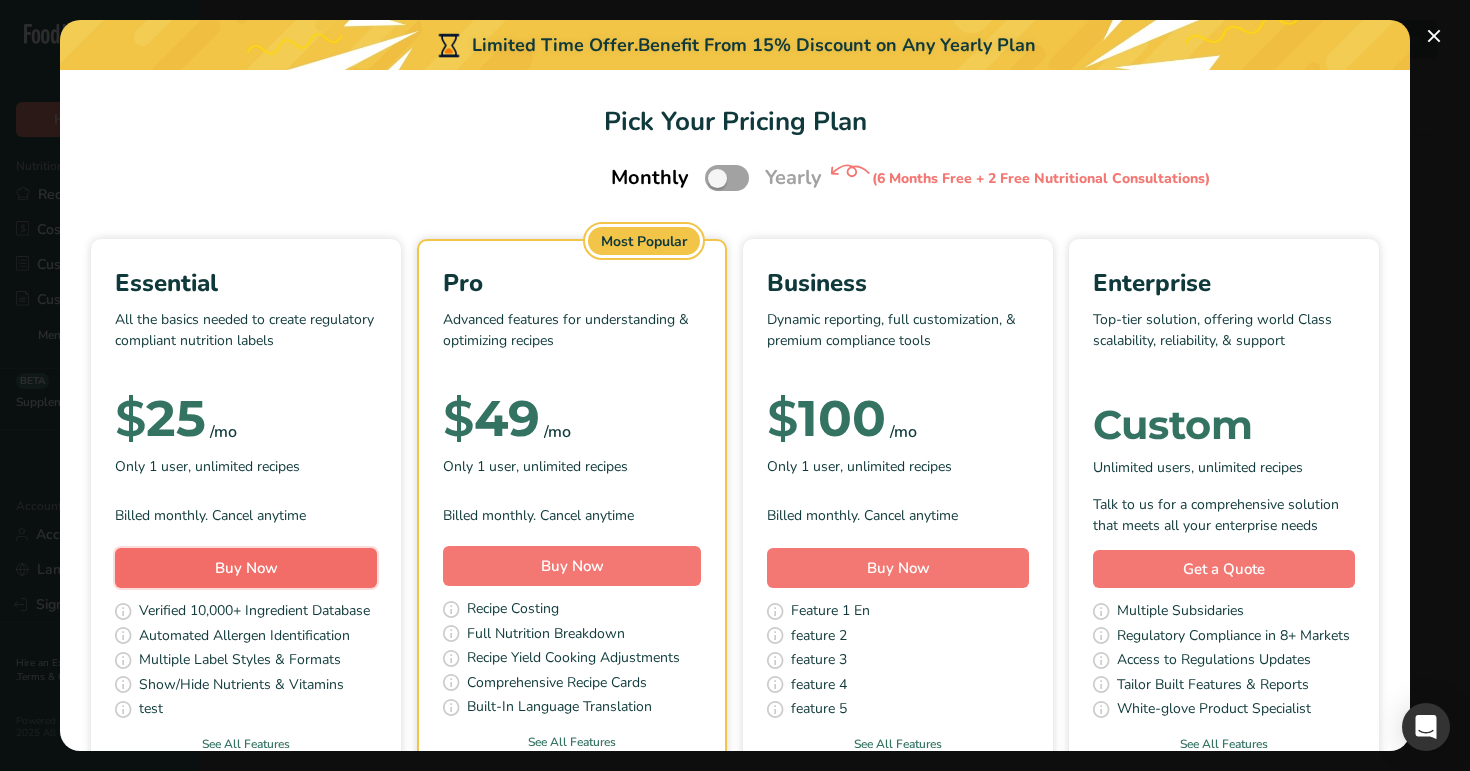 click on "Buy Now" at bounding box center [246, 568] 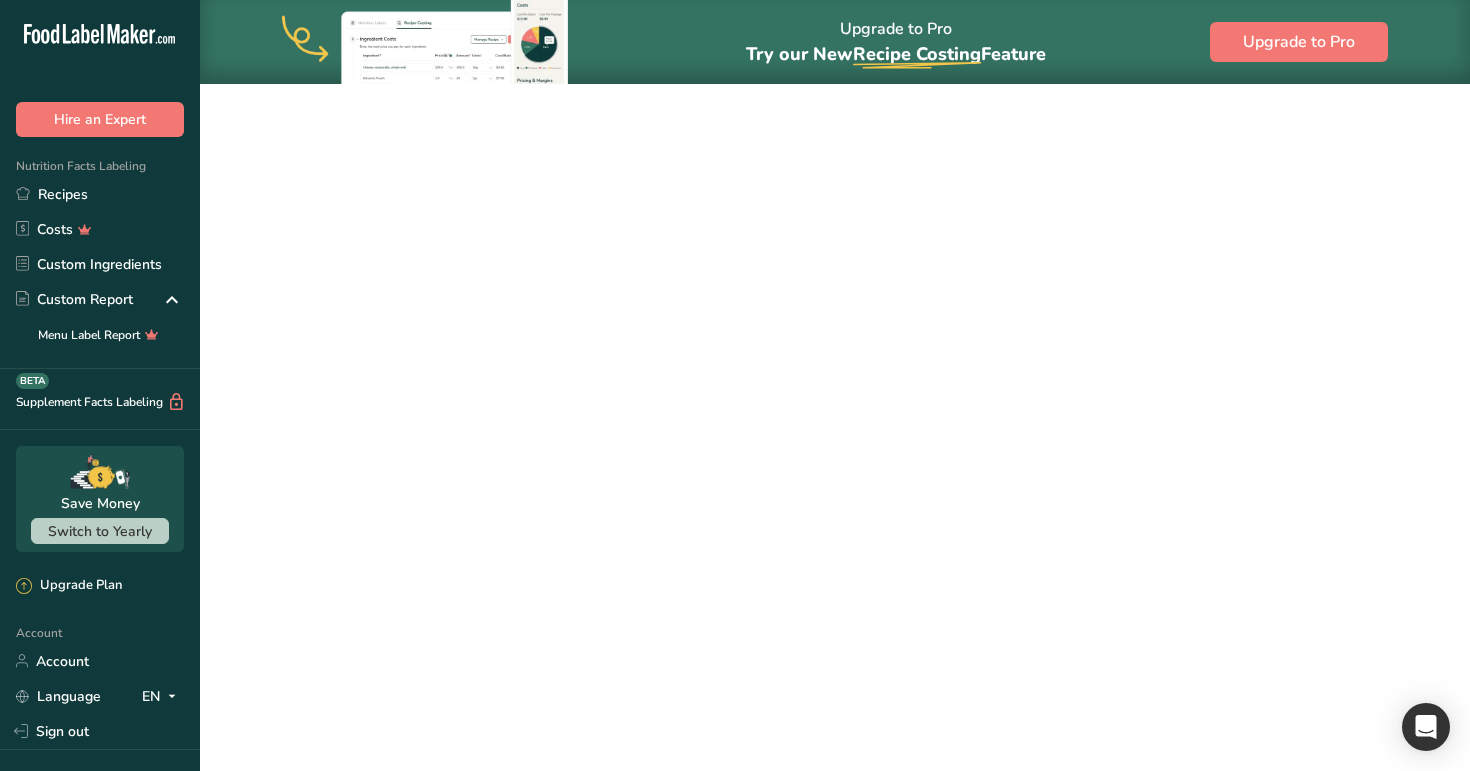 scroll, scrollTop: 0, scrollLeft: 0, axis: both 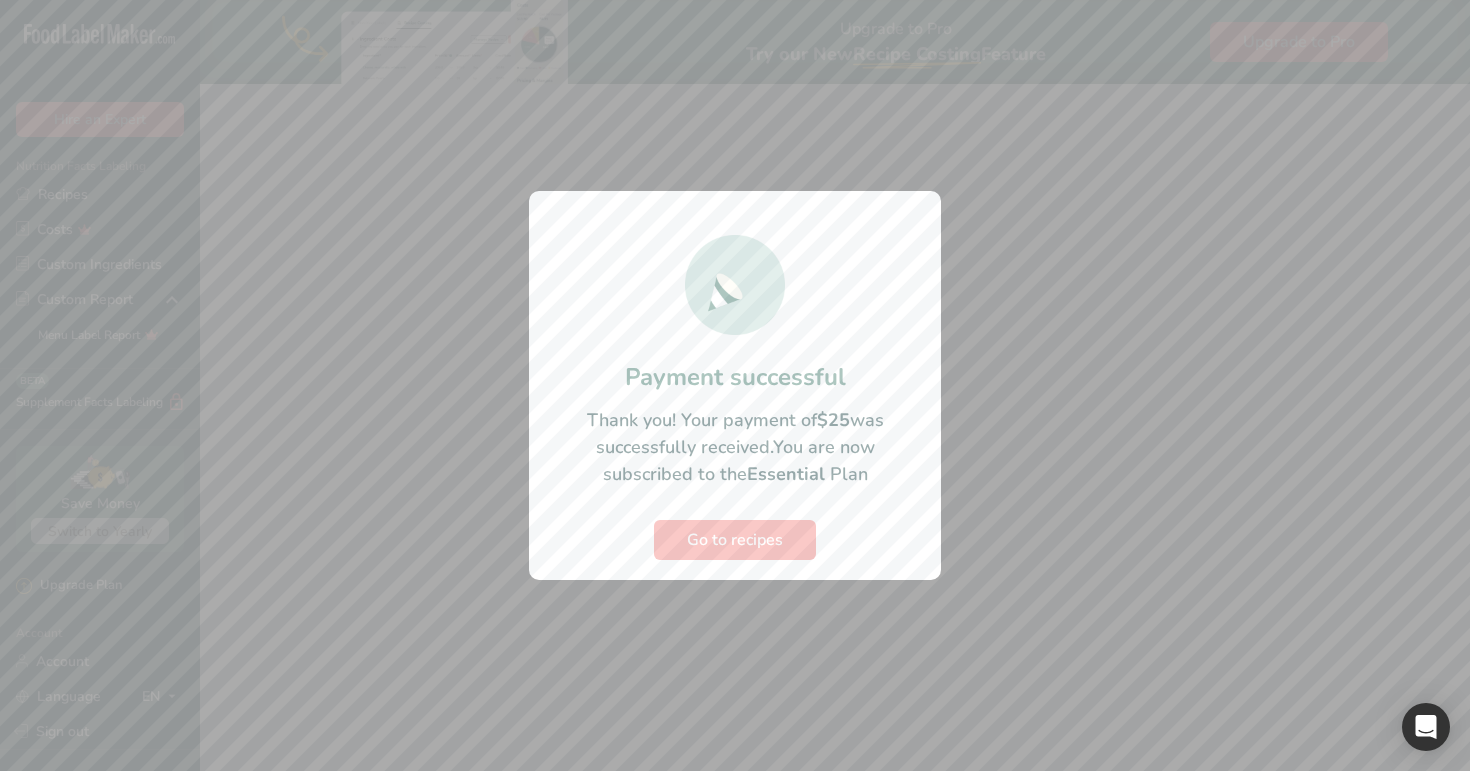 click at bounding box center (735, 385) 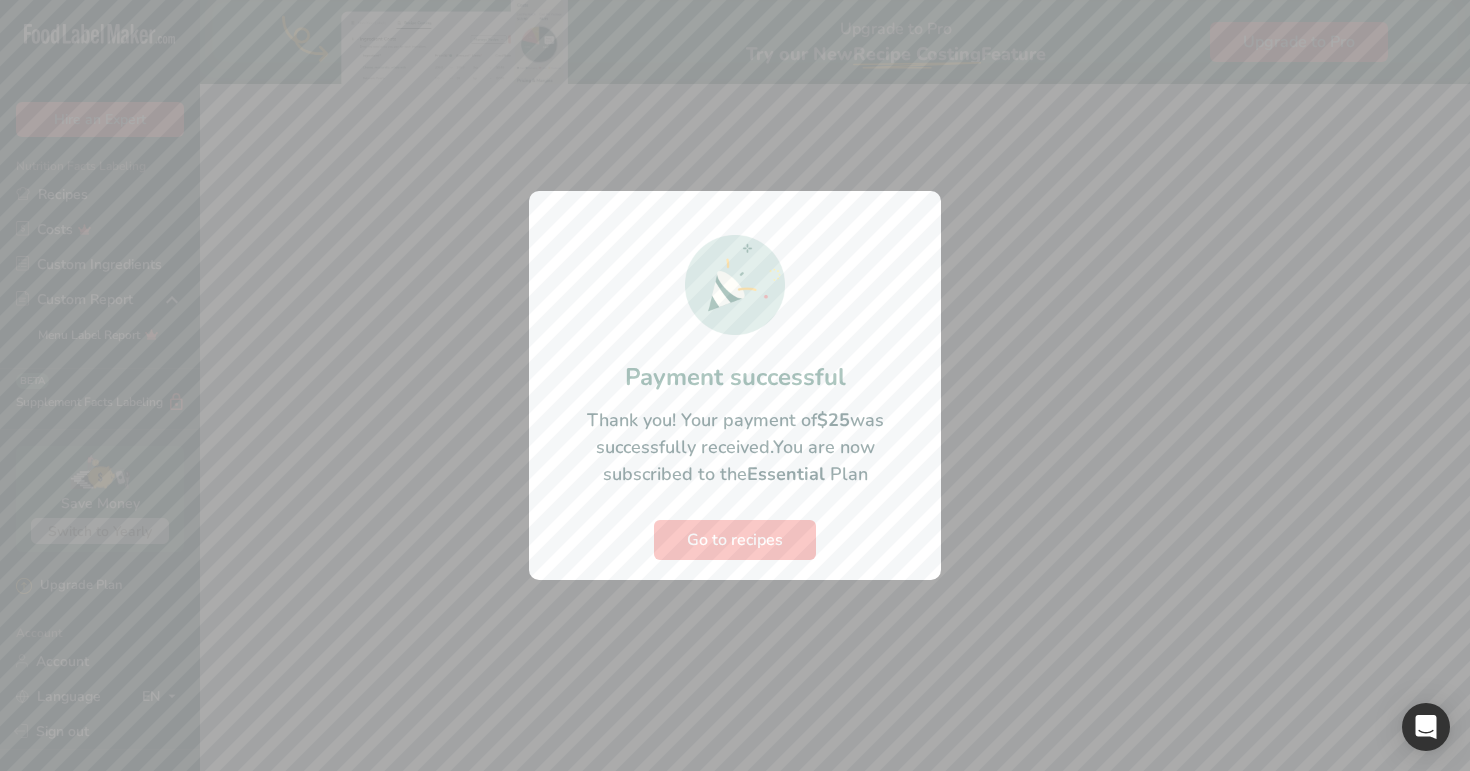 click at bounding box center (735, 385) 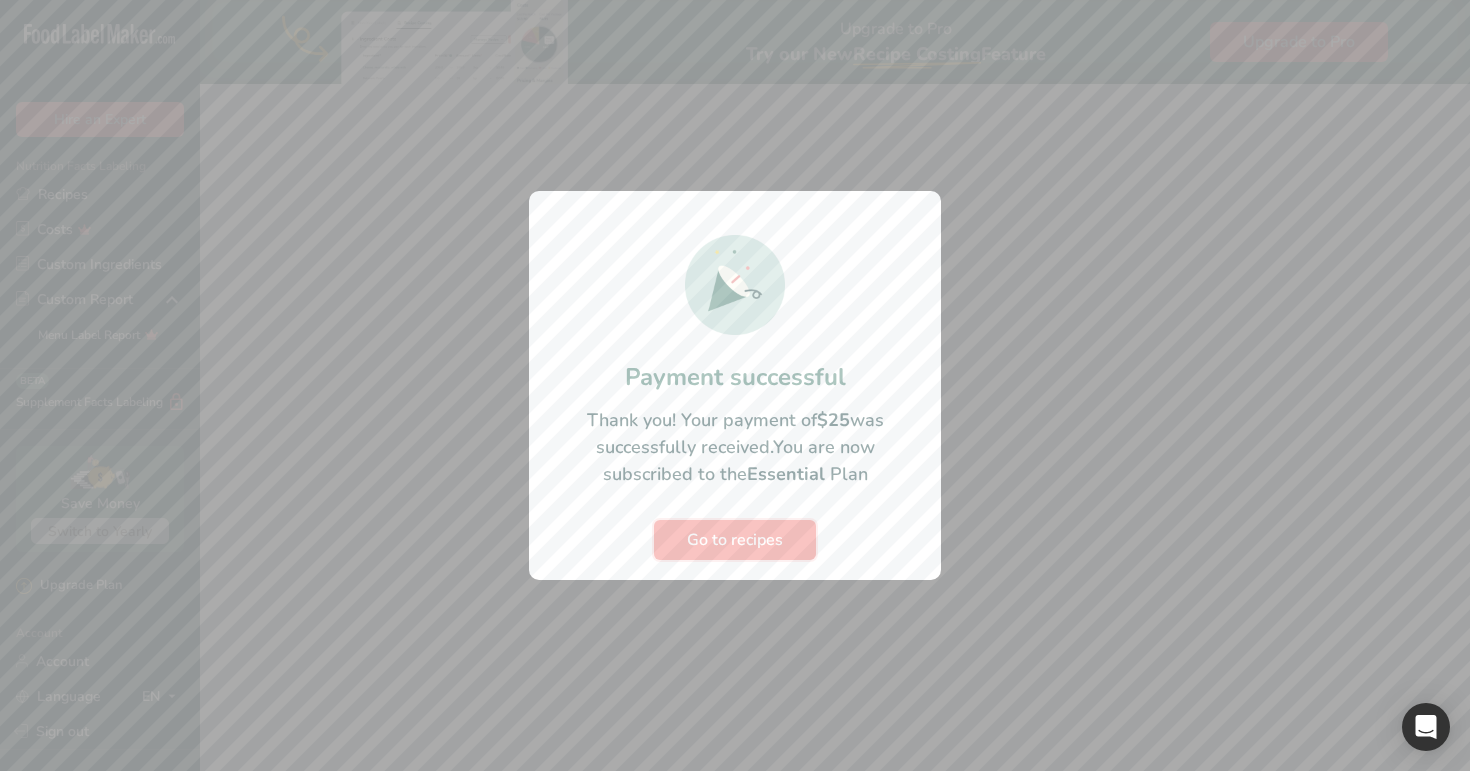 click on "Go to recipes" at bounding box center [735, 540] 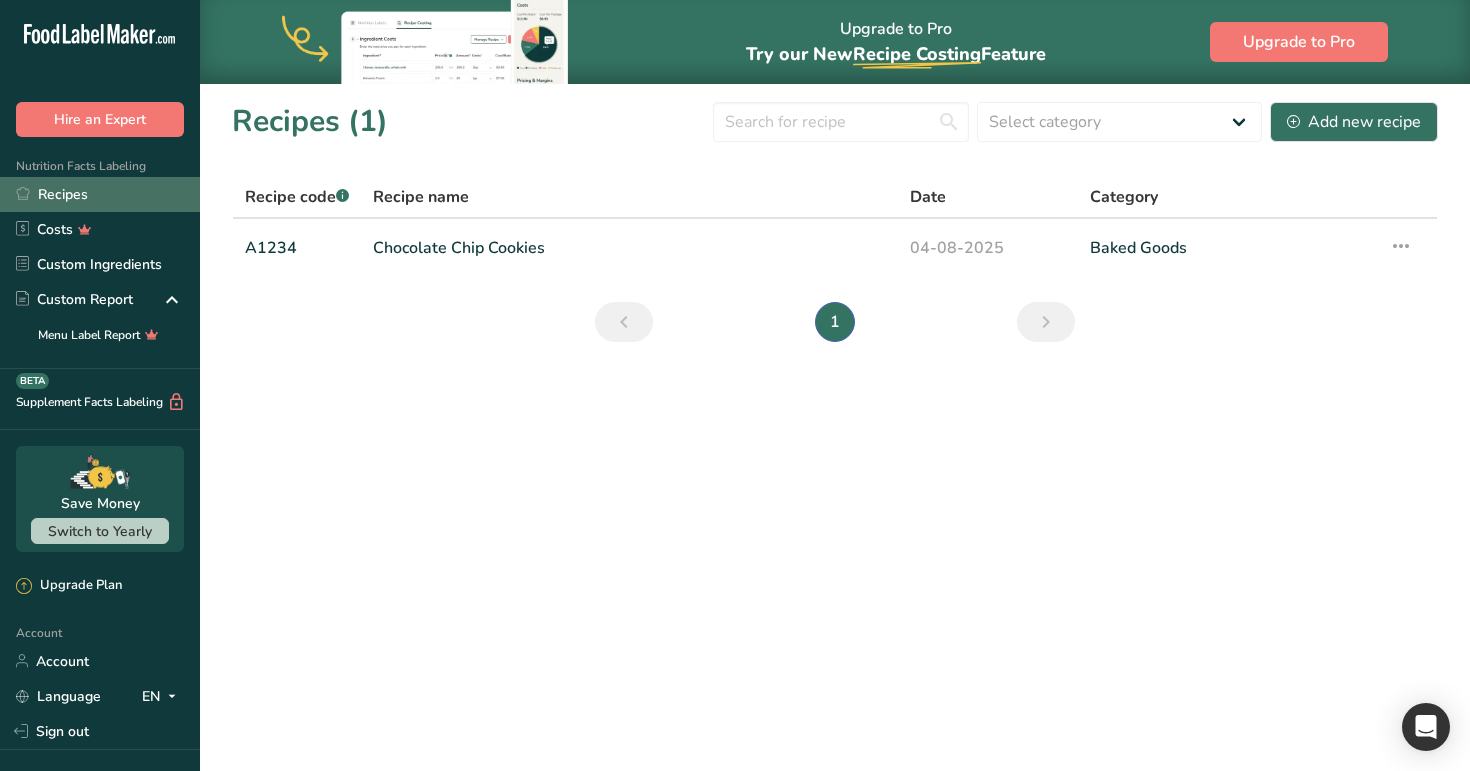 click on "Recipes" at bounding box center (100, 194) 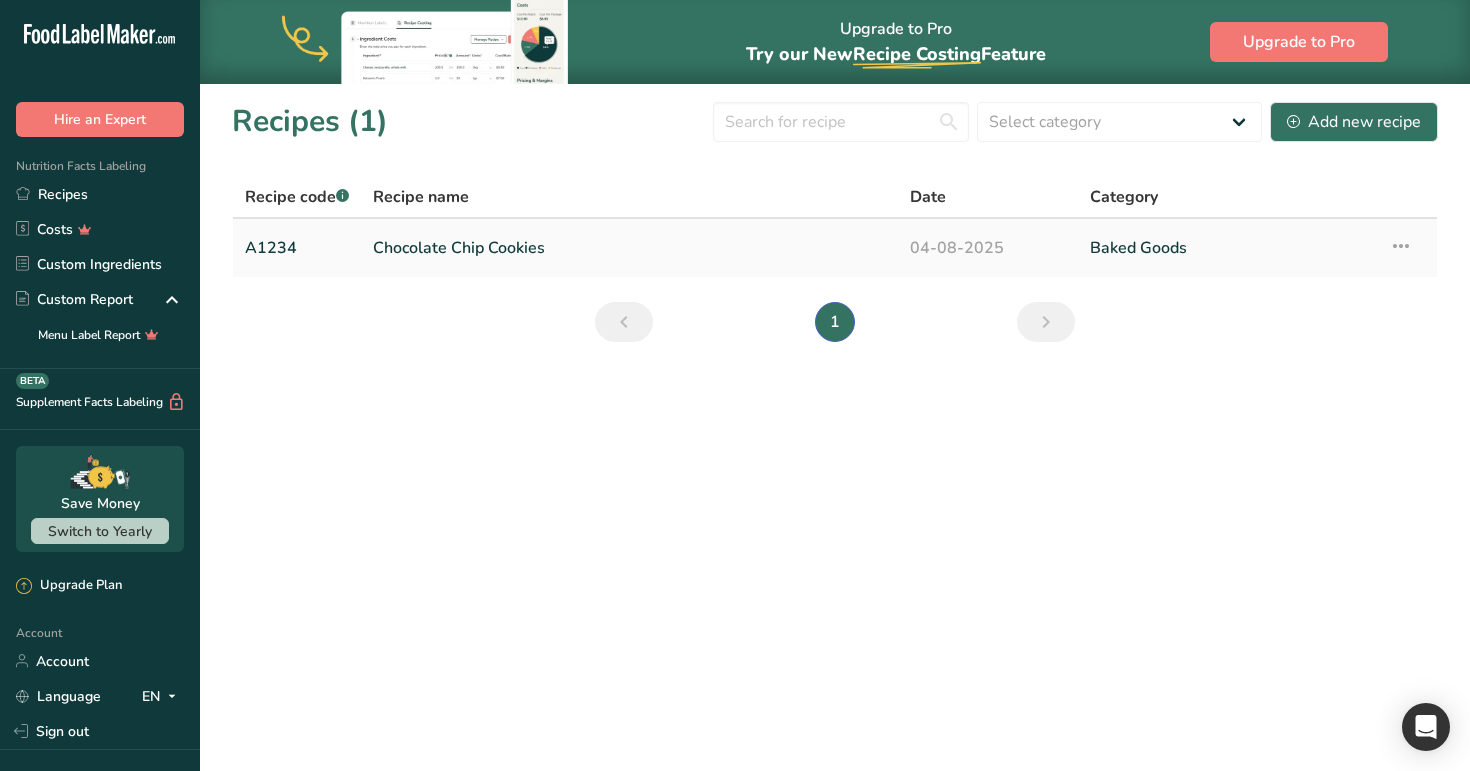 click on "Chocolate Chip Cookies" at bounding box center (629, 248) 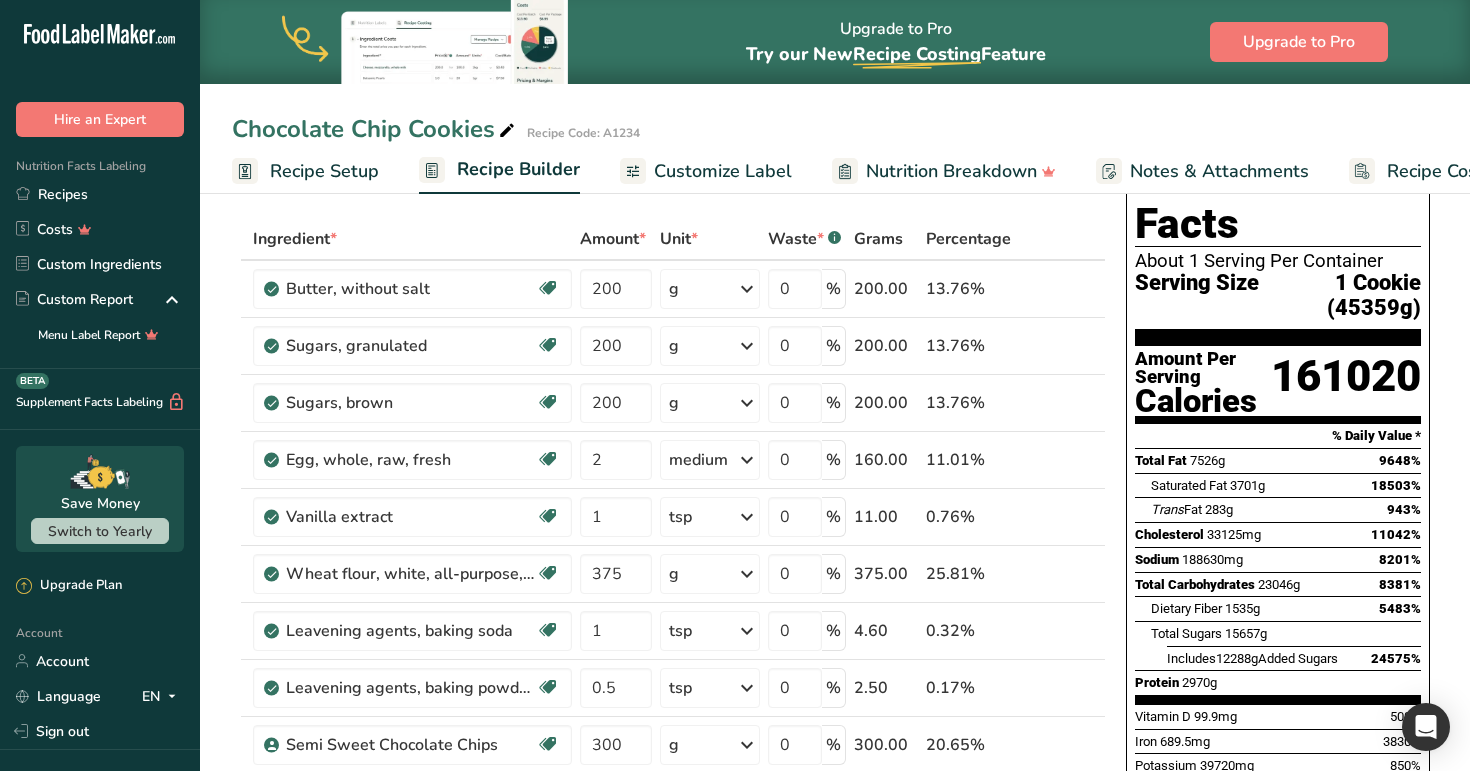 scroll, scrollTop: 26, scrollLeft: 0, axis: vertical 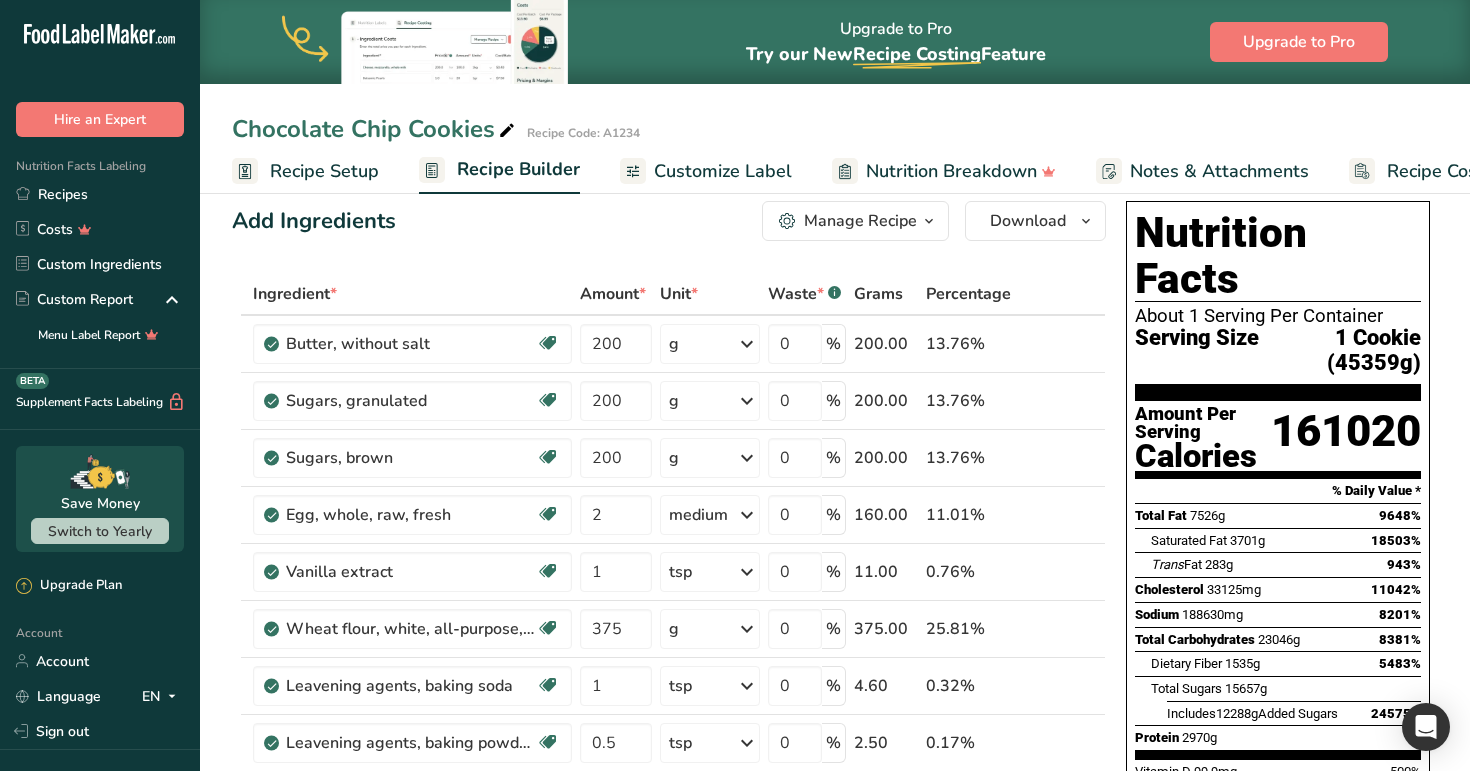 click on "Recipe Setup" at bounding box center [324, 171] 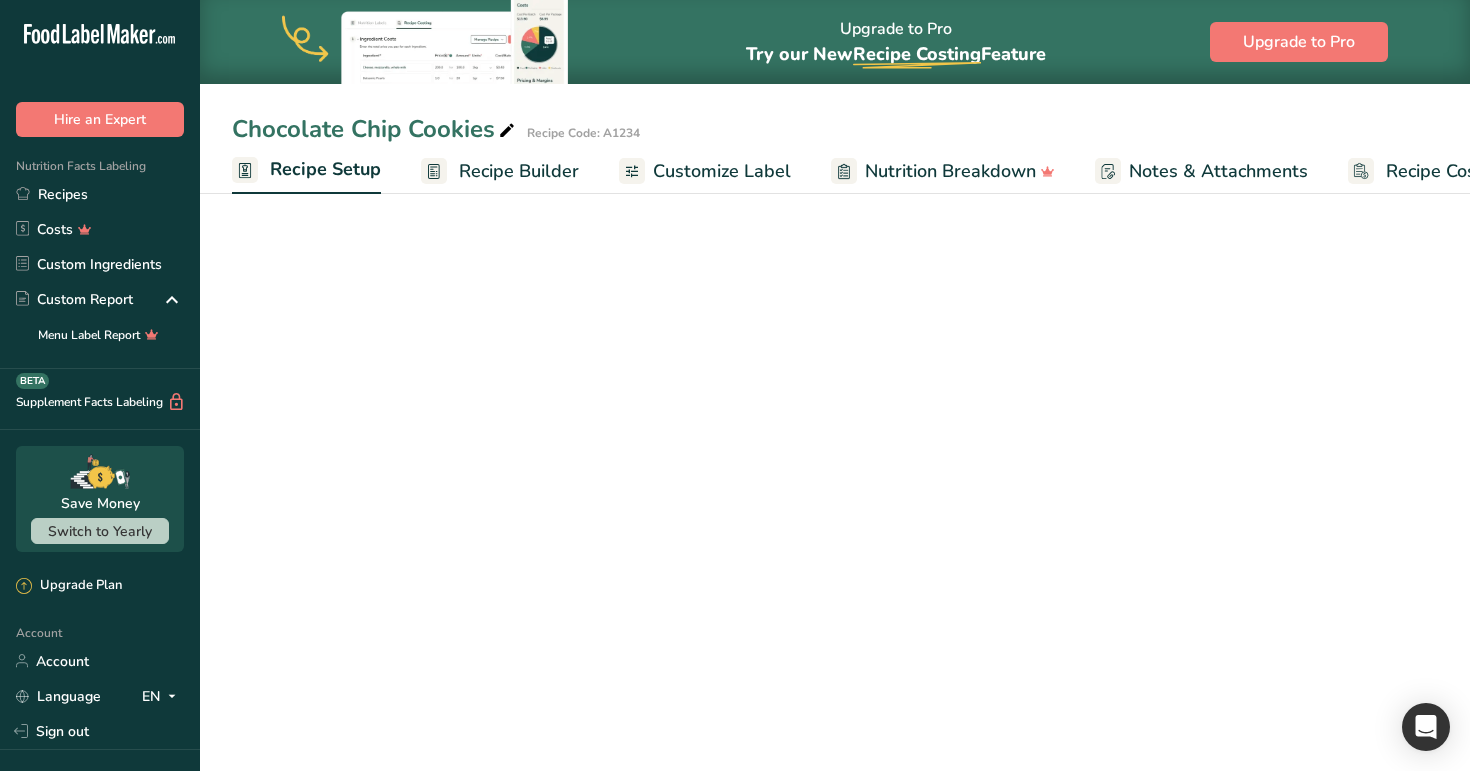 scroll, scrollTop: 0, scrollLeft: 7, axis: horizontal 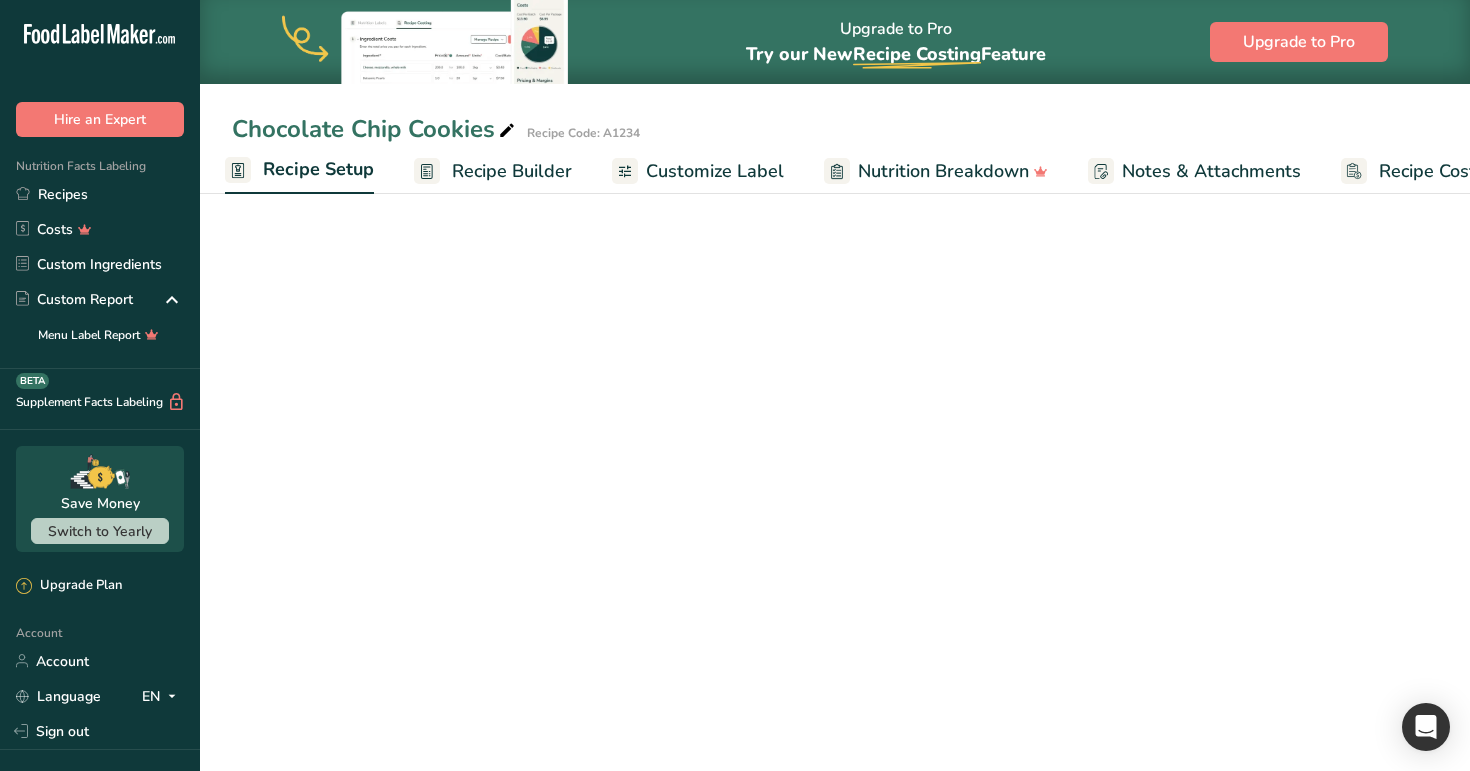 select on "17" 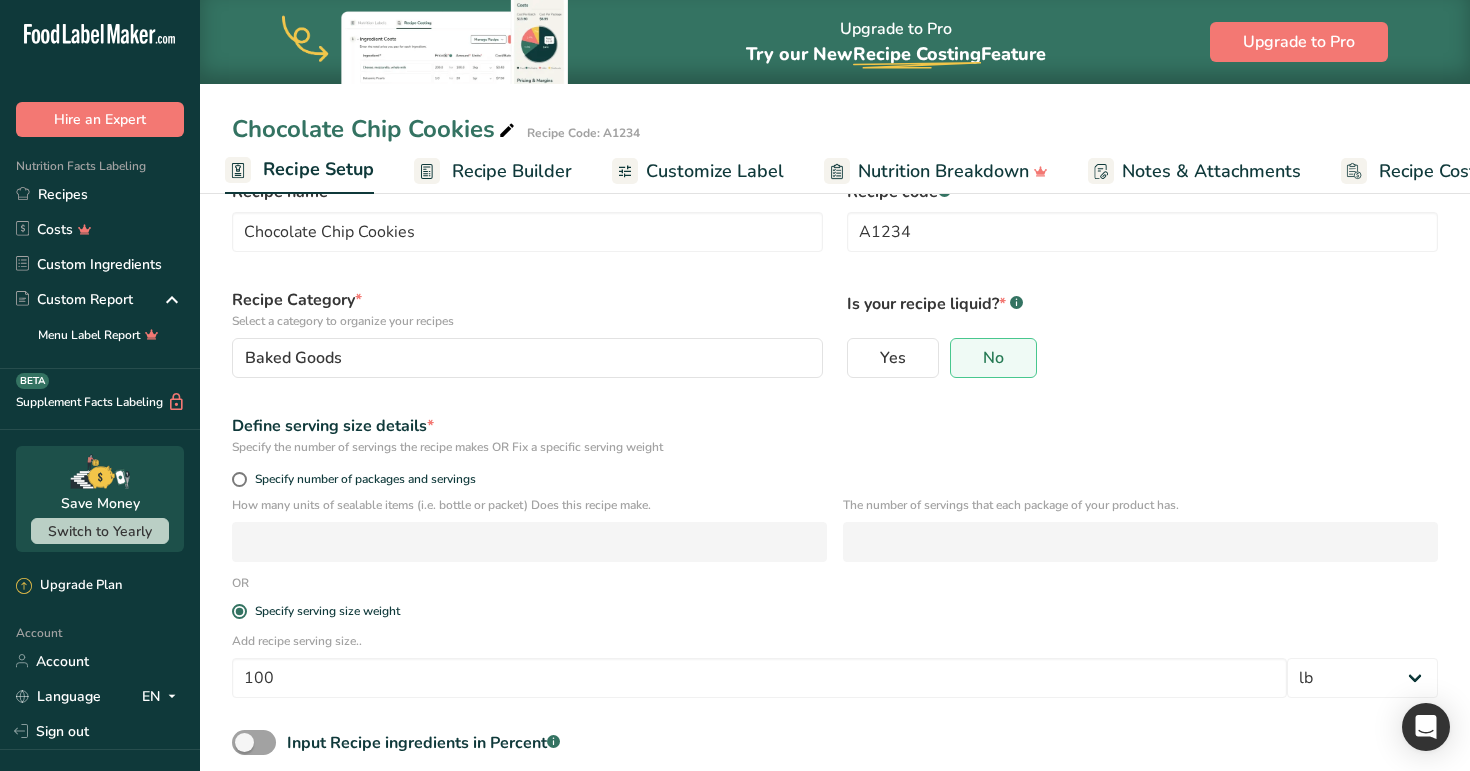 scroll, scrollTop: 109, scrollLeft: 0, axis: vertical 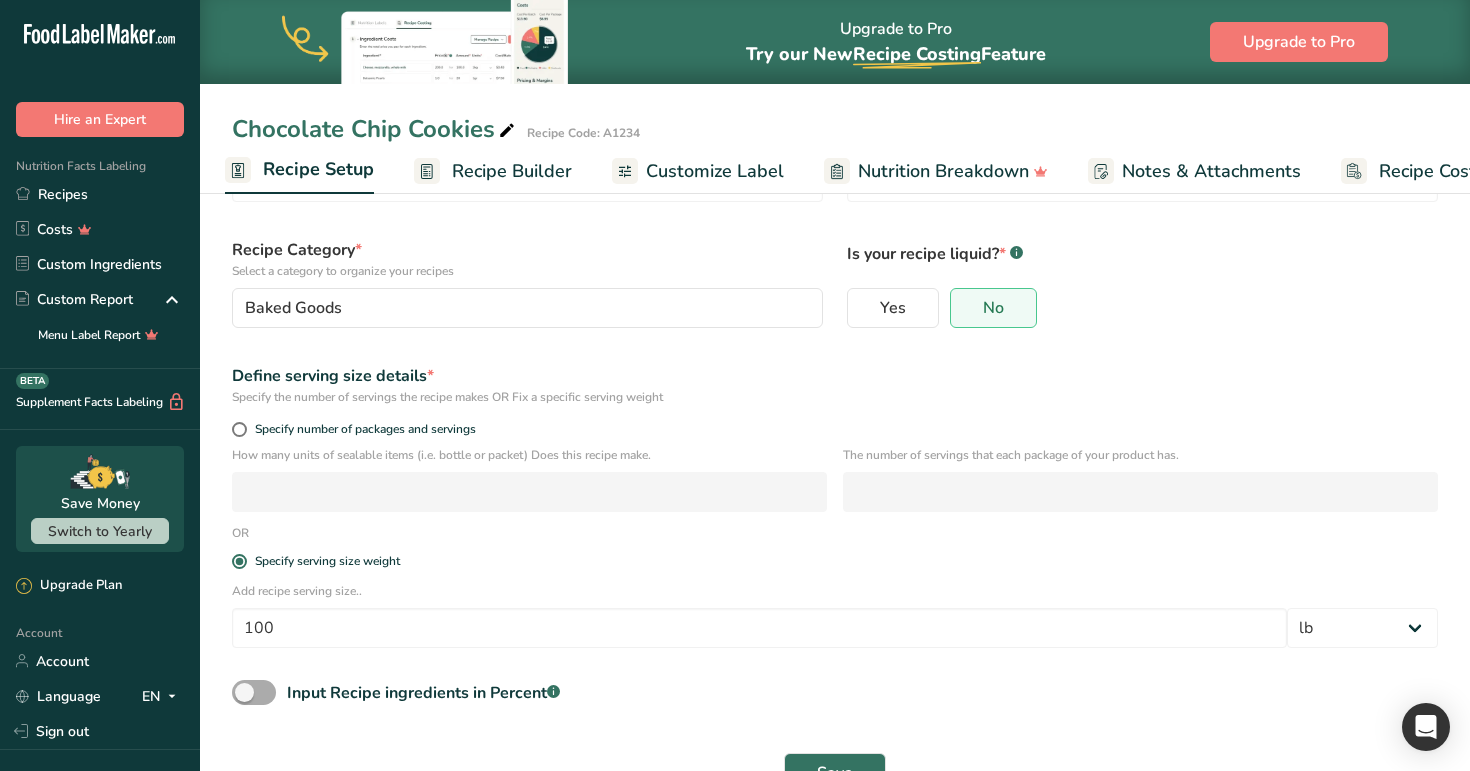 click at bounding box center (254, 692) 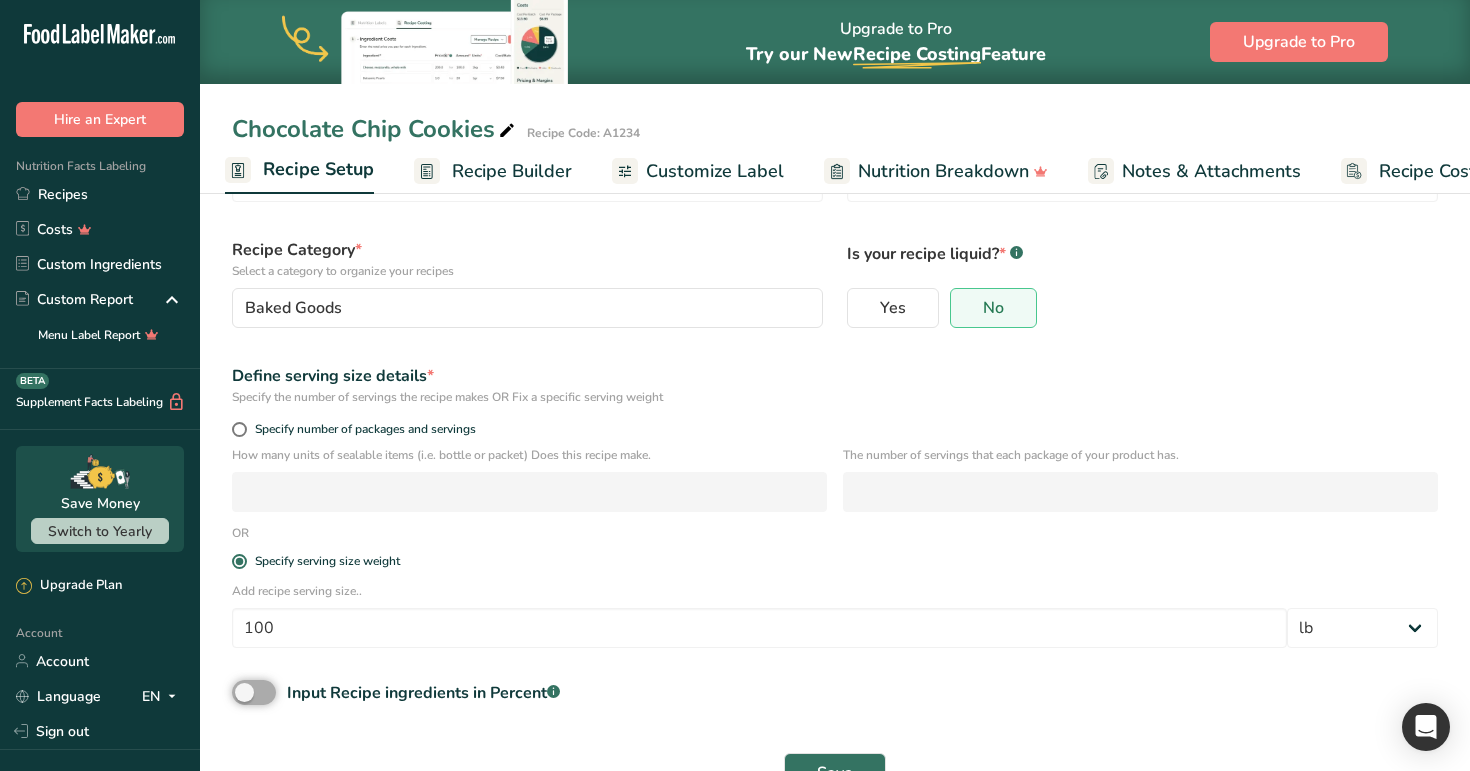 click on "Input Recipe ingredients in Percent
.a-a{fill:#347362;}.b-a{fill:#fff;}" at bounding box center [238, 692] 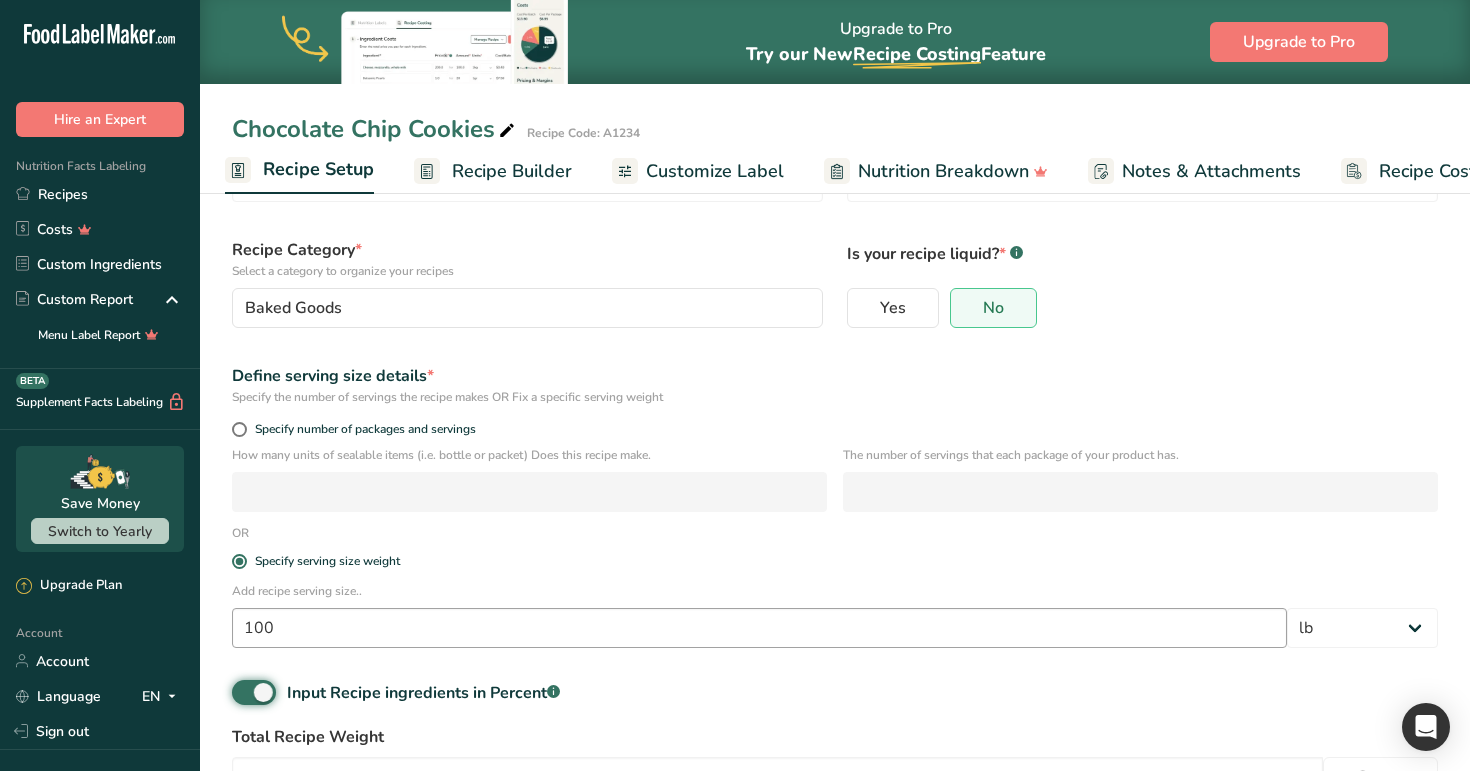 scroll, scrollTop: 251, scrollLeft: 0, axis: vertical 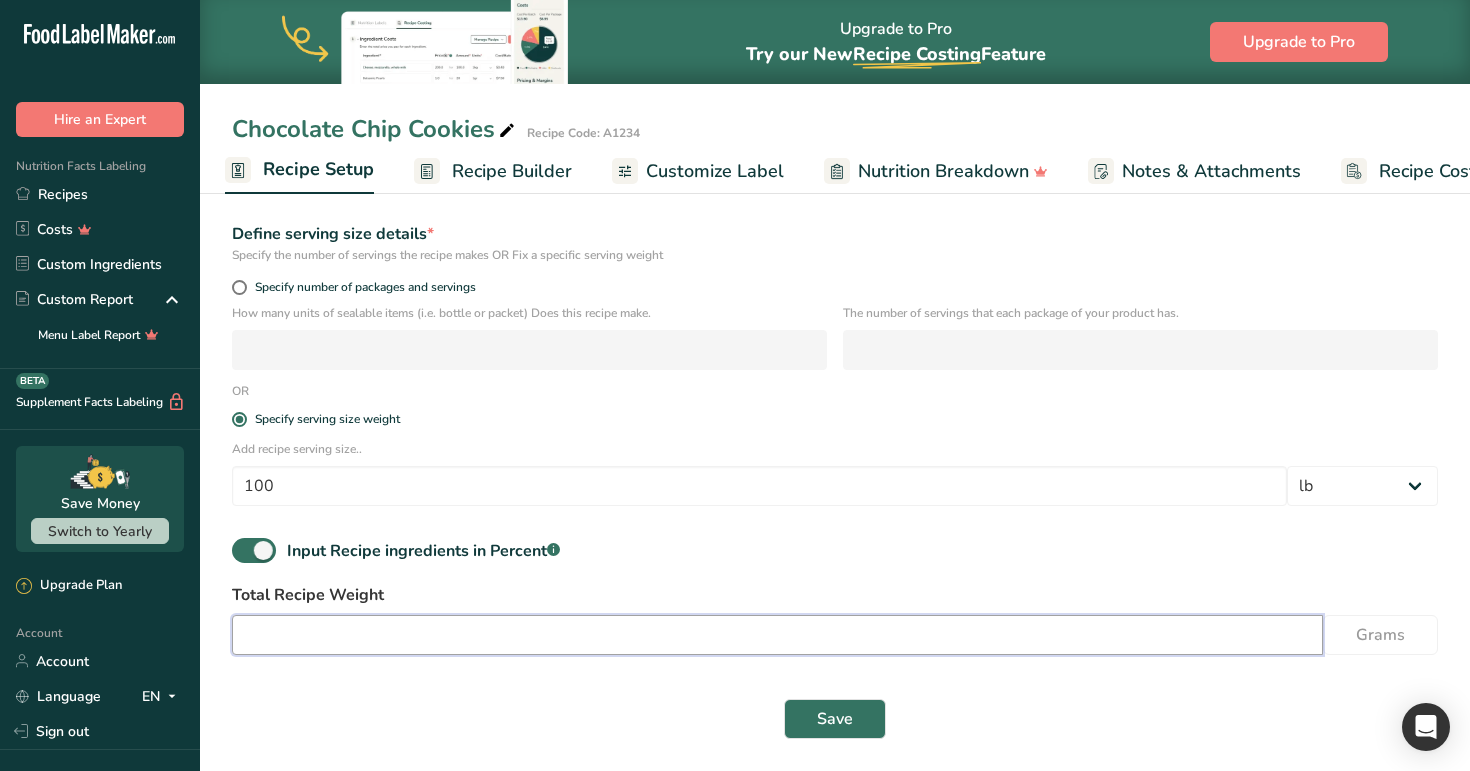 click at bounding box center [777, 635] 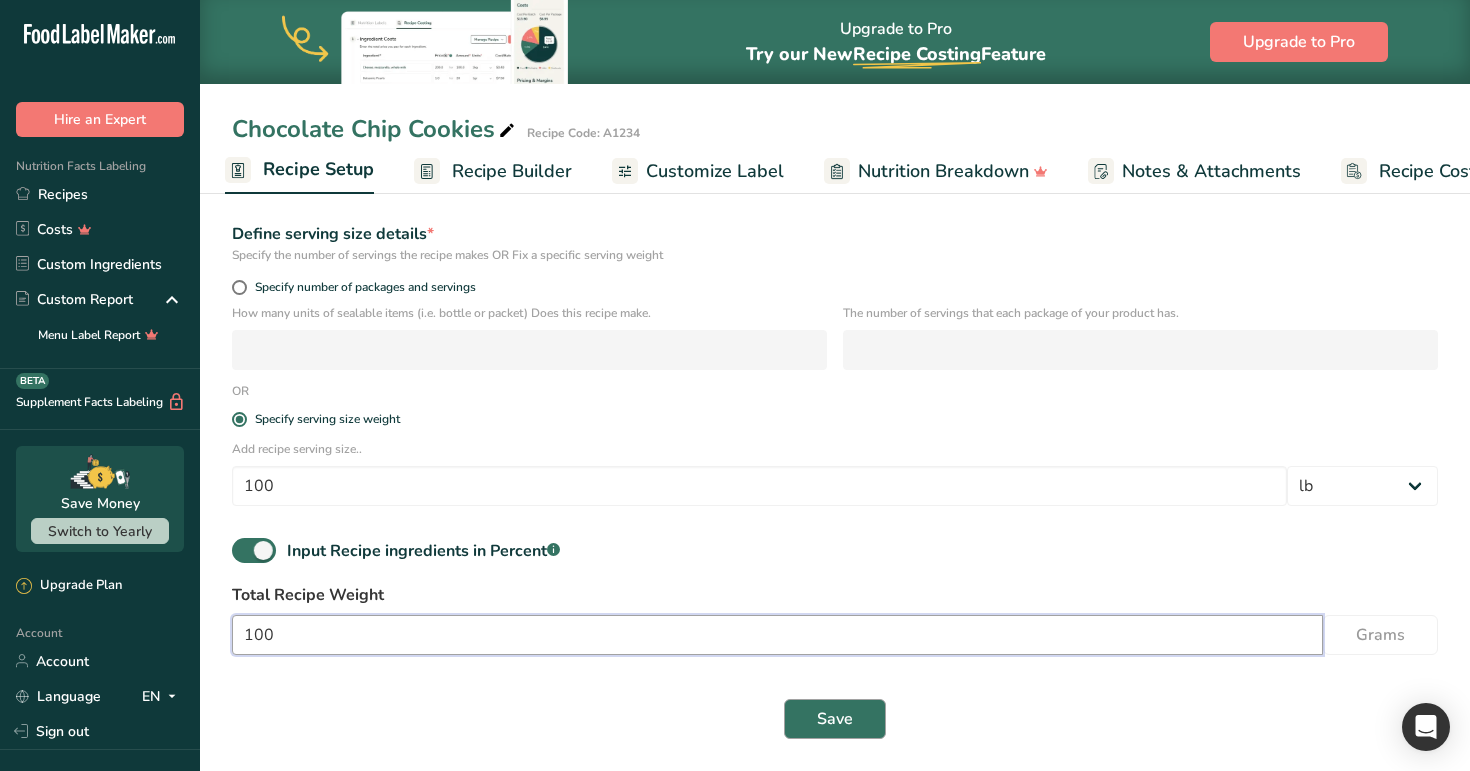 type on "100" 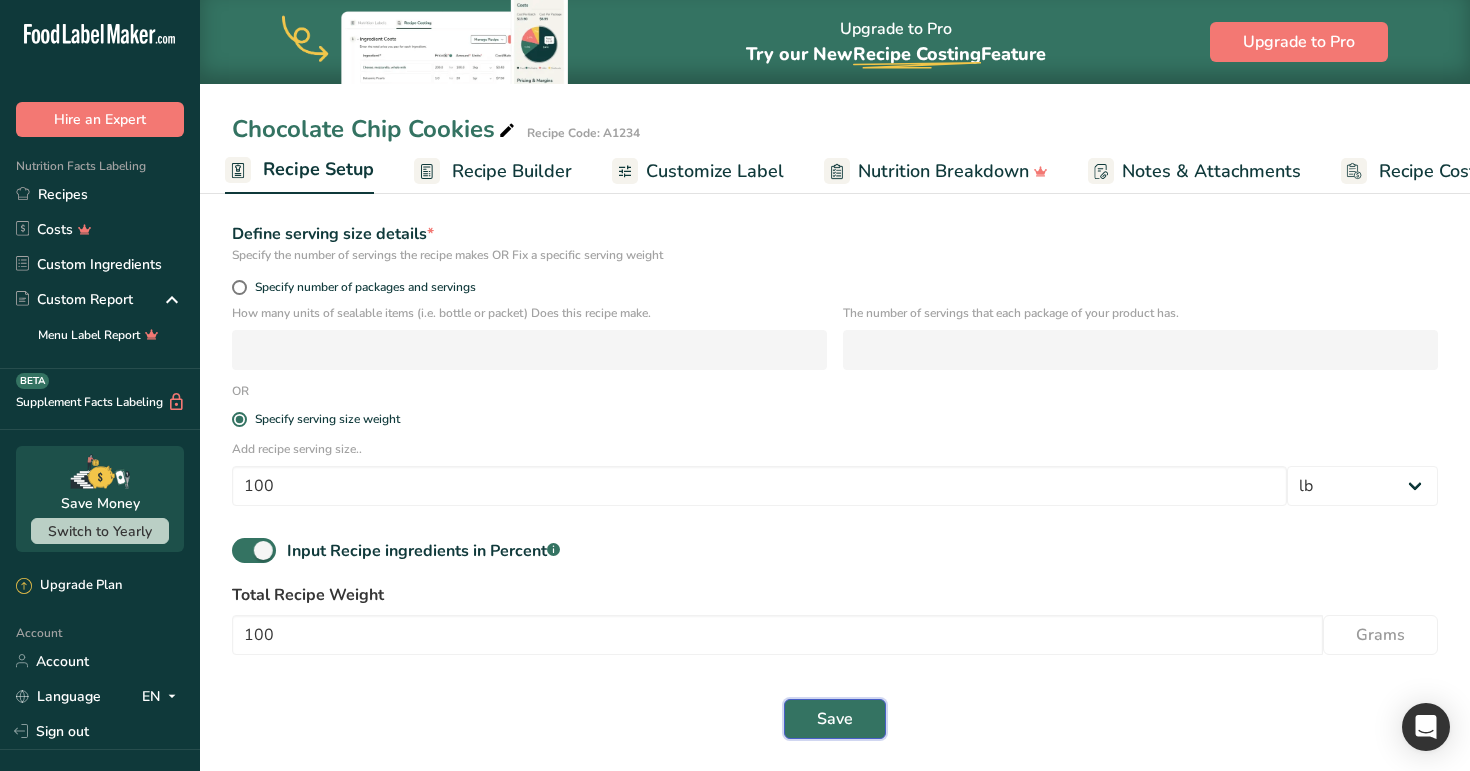 click on "Save" at bounding box center (835, 719) 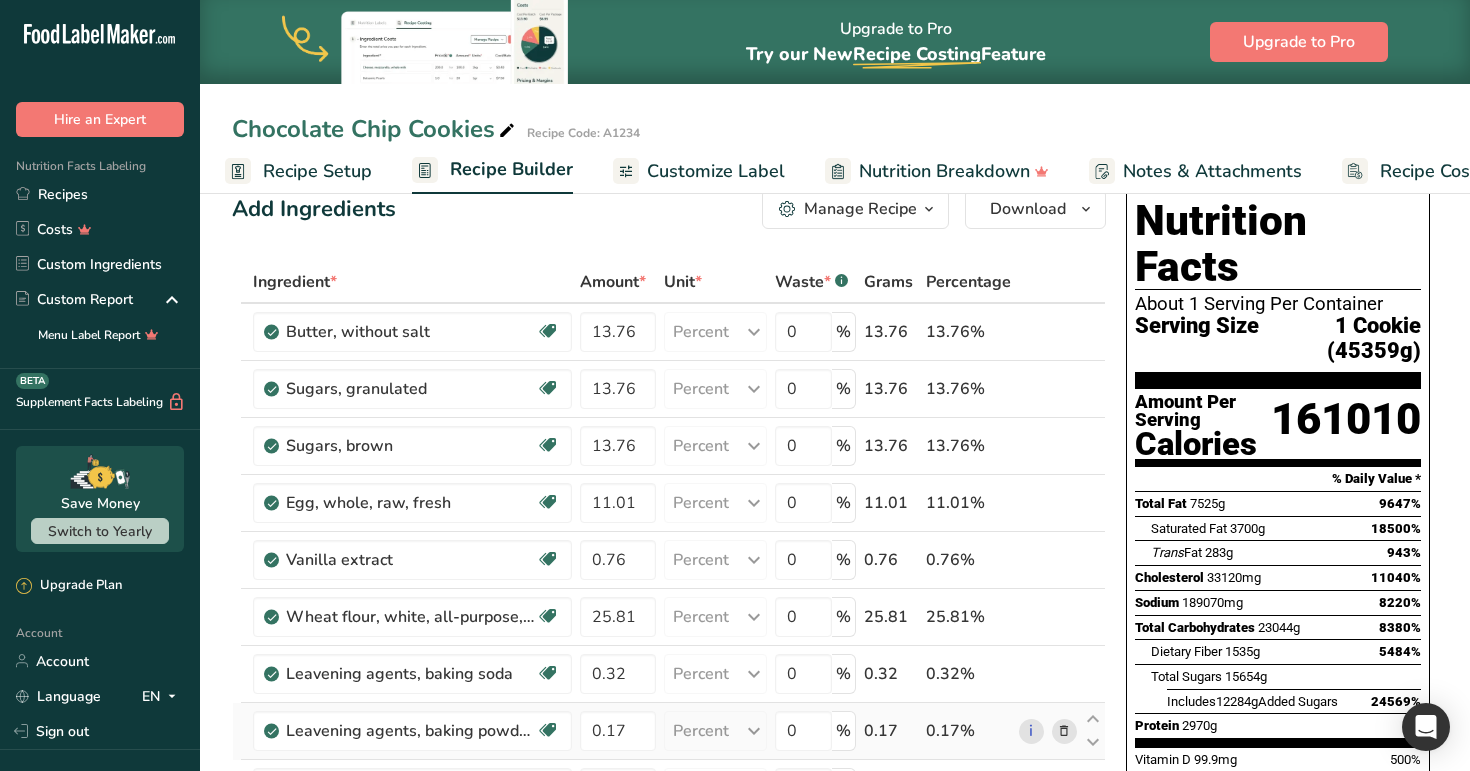 scroll, scrollTop: 0, scrollLeft: 0, axis: both 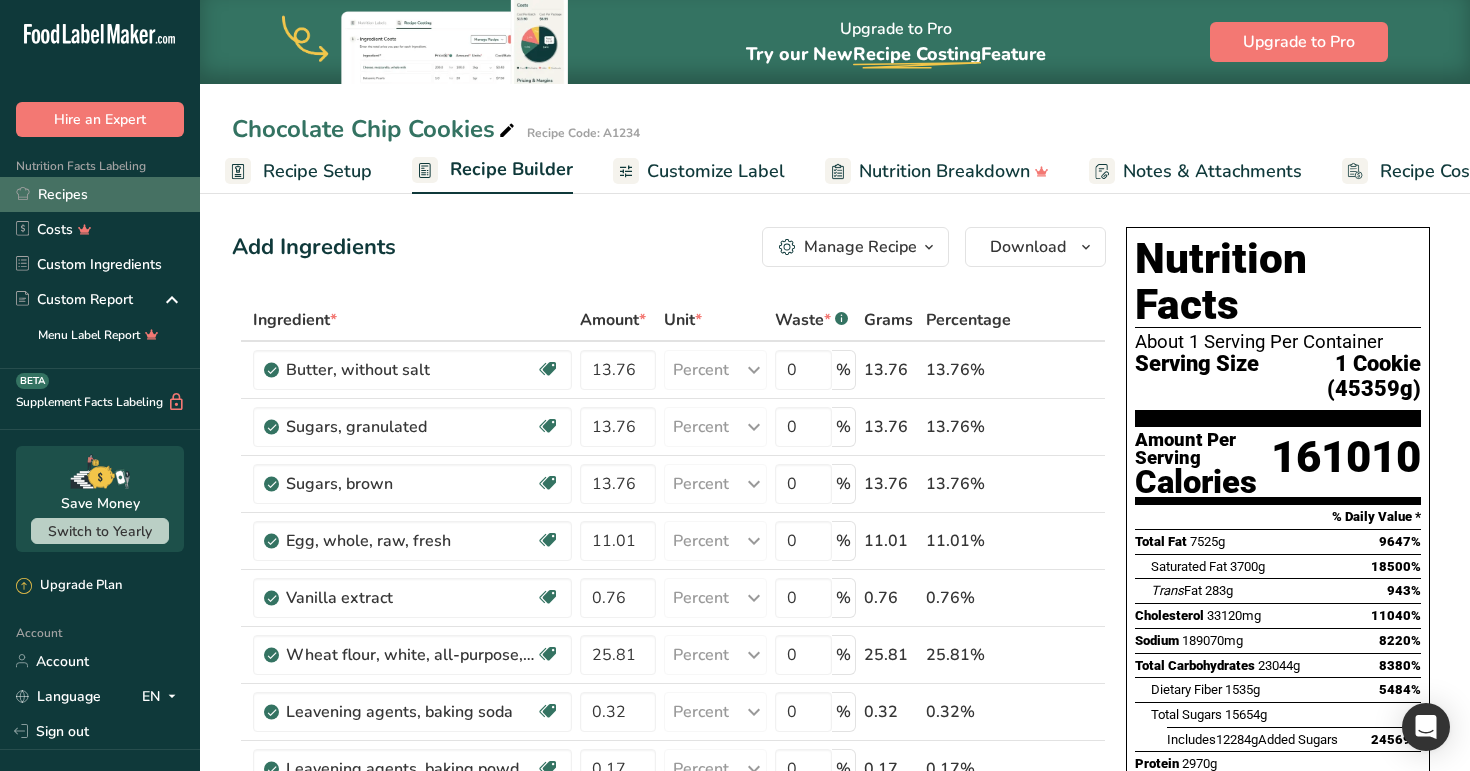 click on "Recipes" at bounding box center [100, 194] 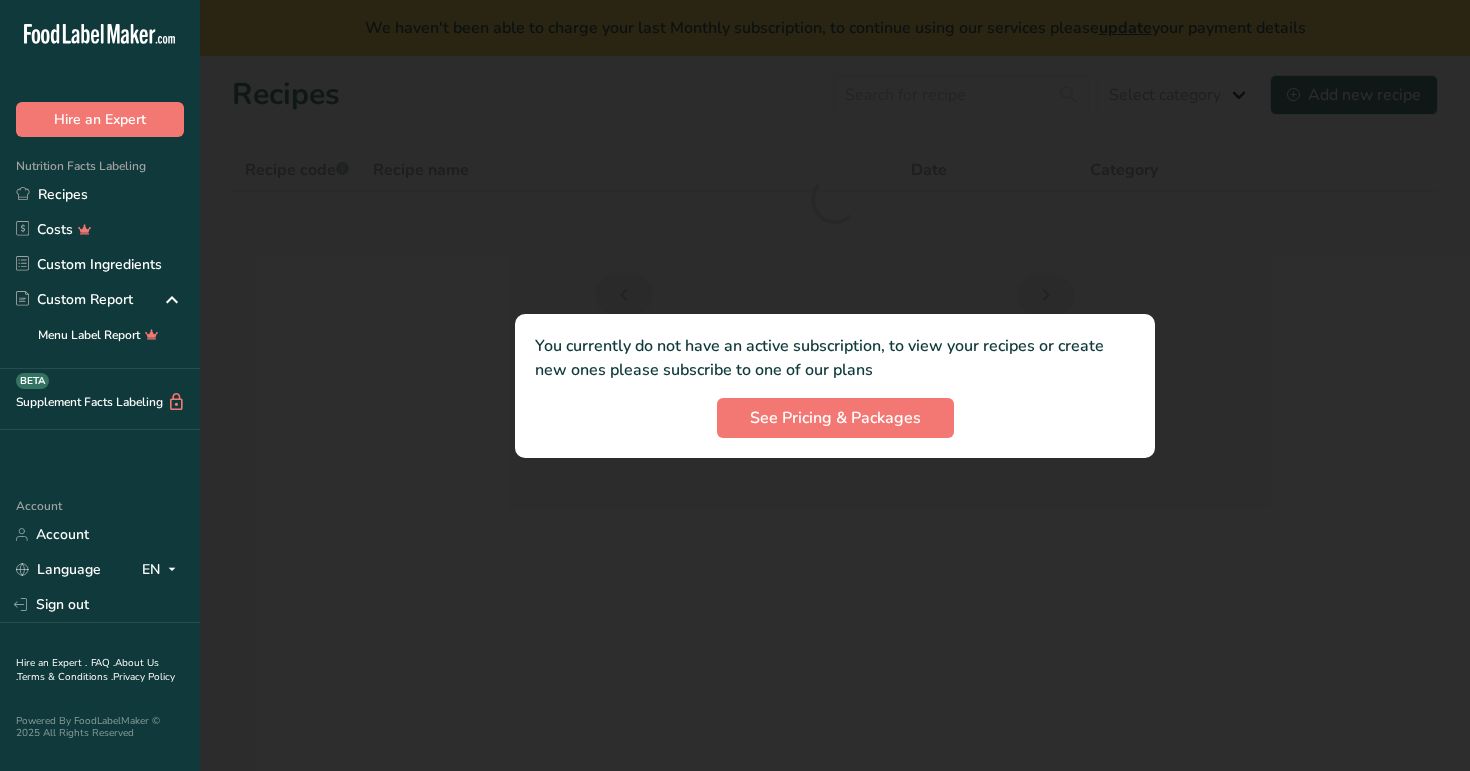 scroll, scrollTop: 0, scrollLeft: 0, axis: both 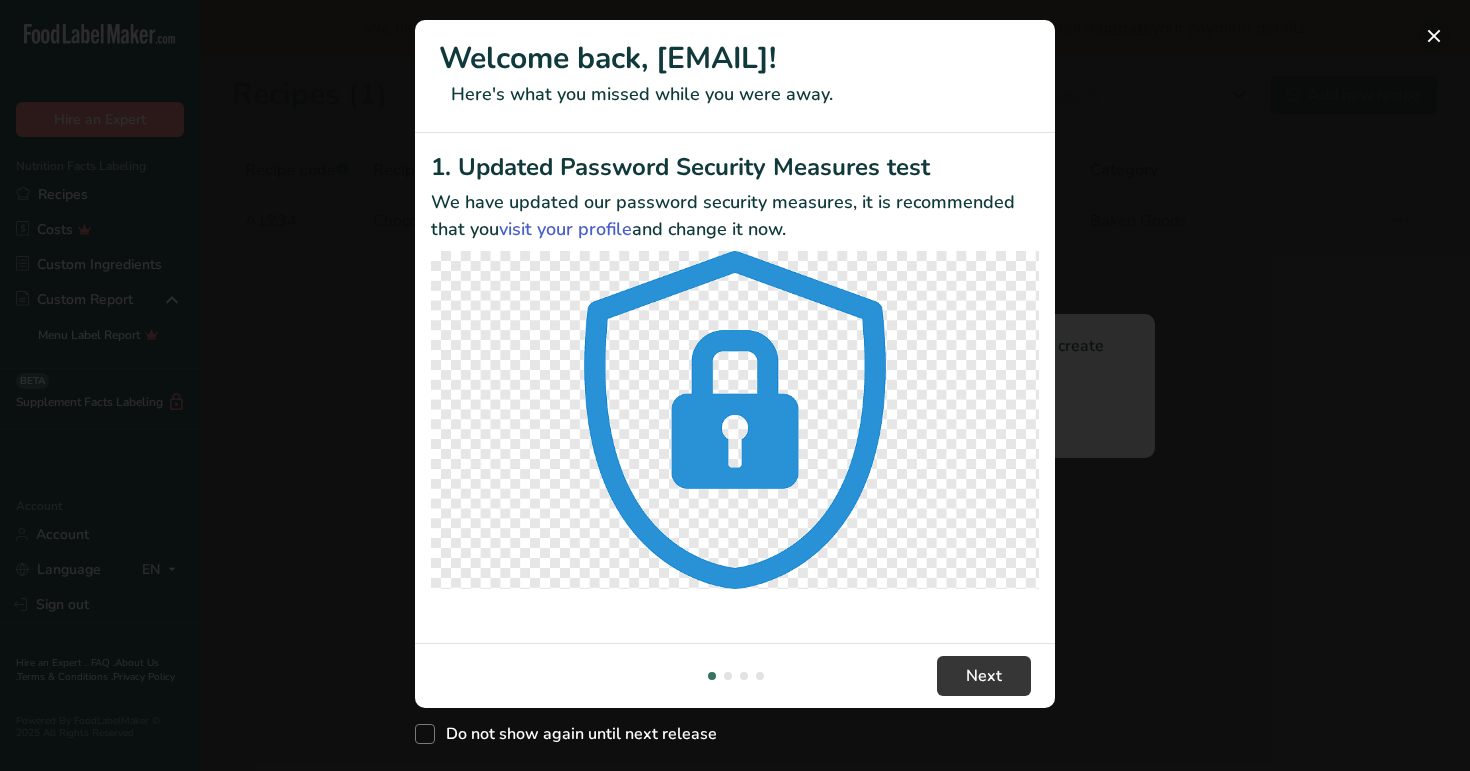 click at bounding box center (1434, 36) 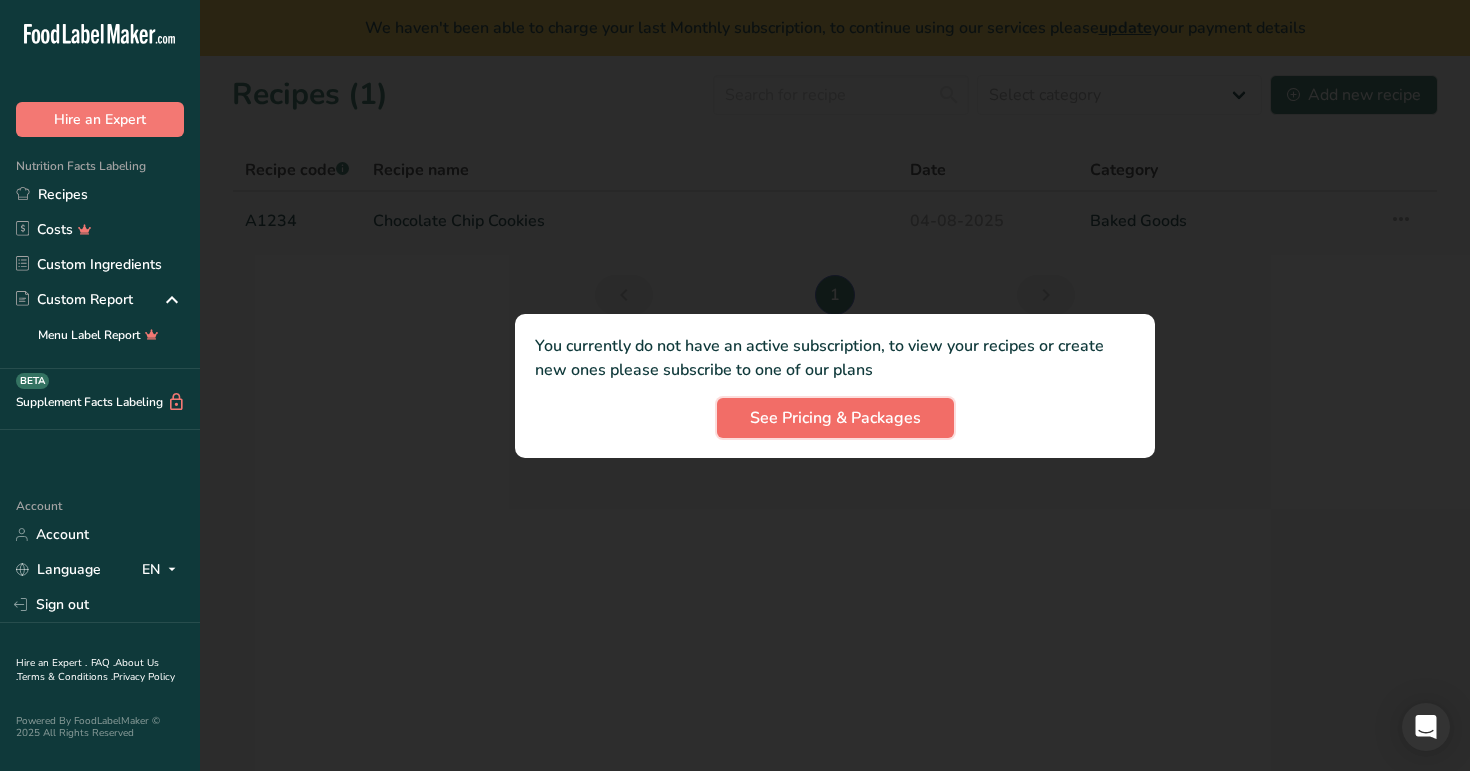 click on "See Pricing & Packages" at bounding box center [835, 418] 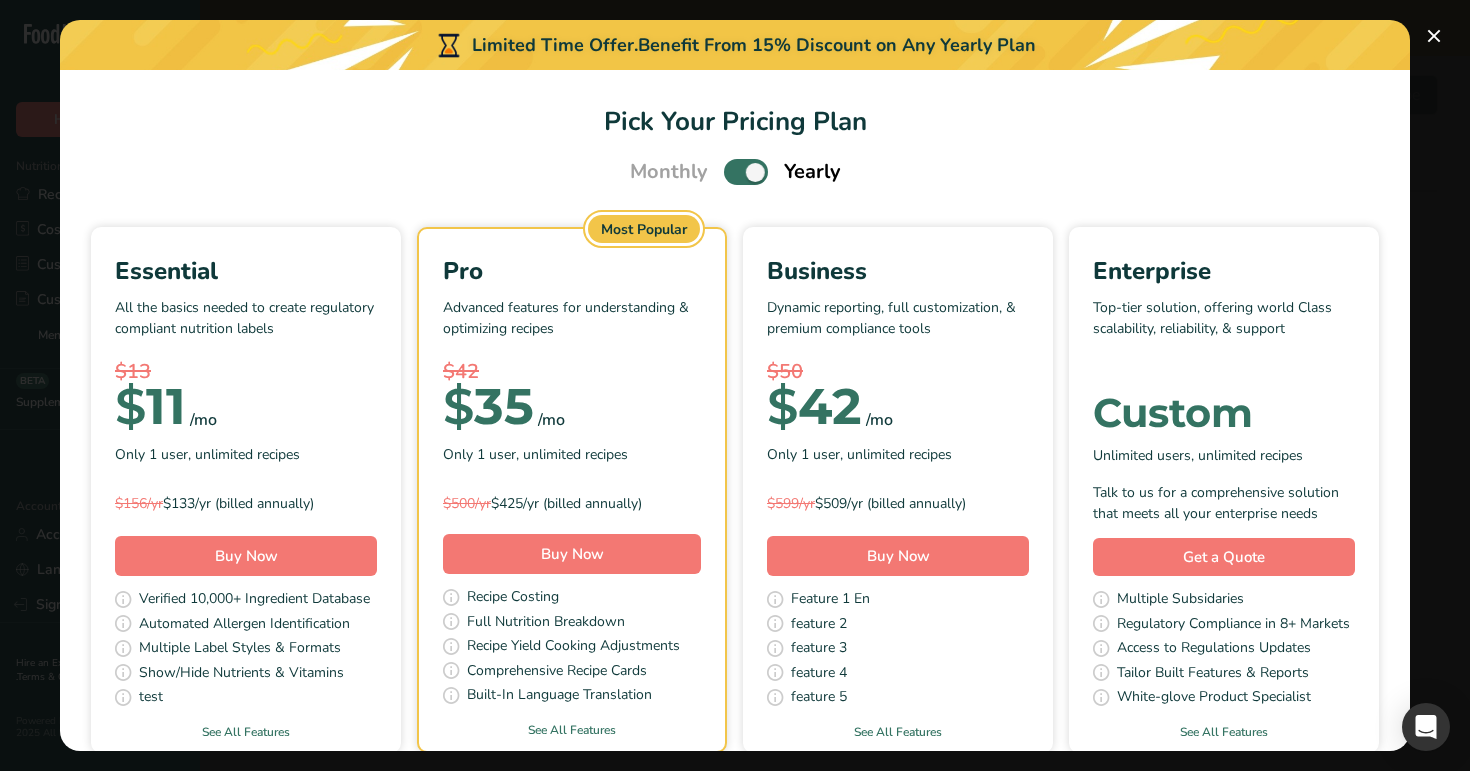 click at bounding box center (746, 171) 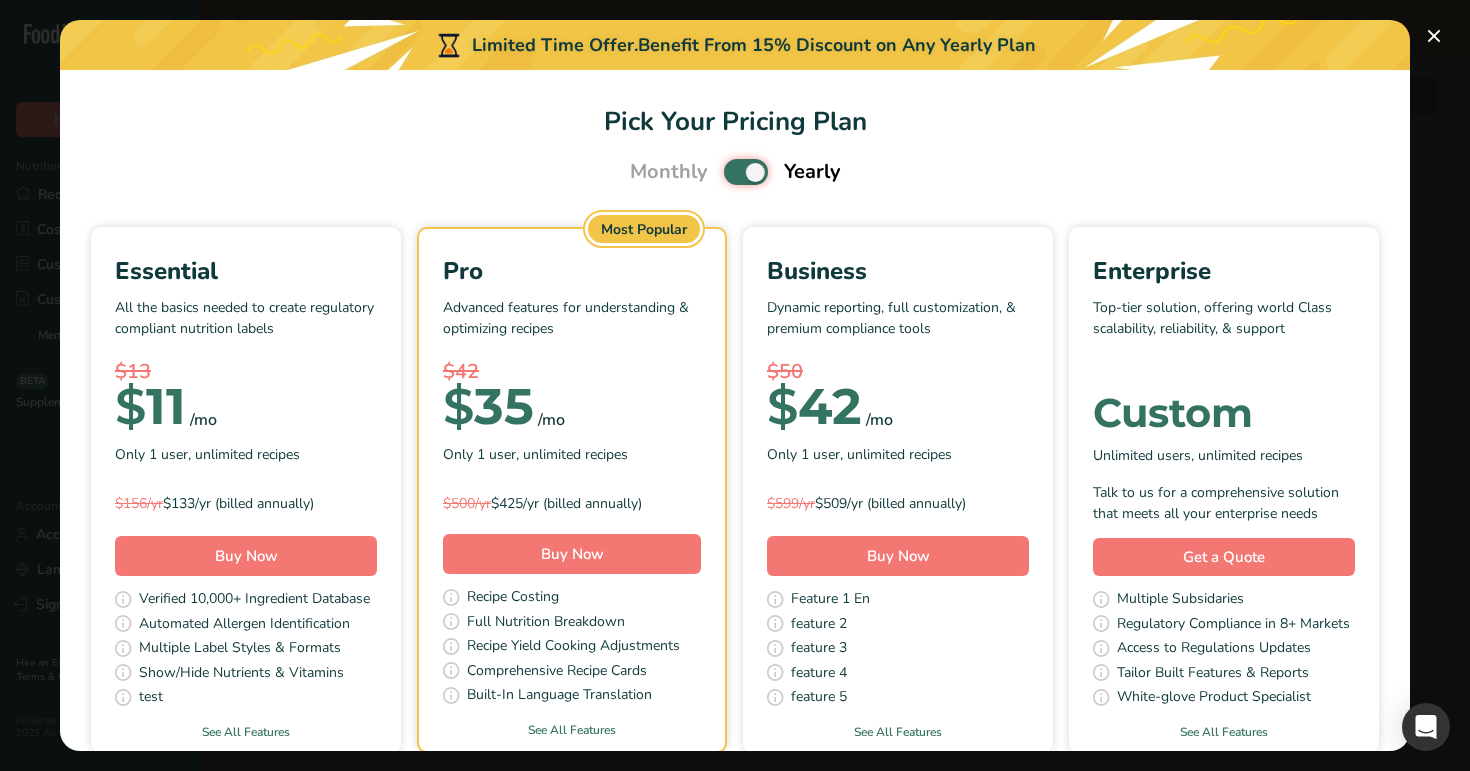 checkbox on "false" 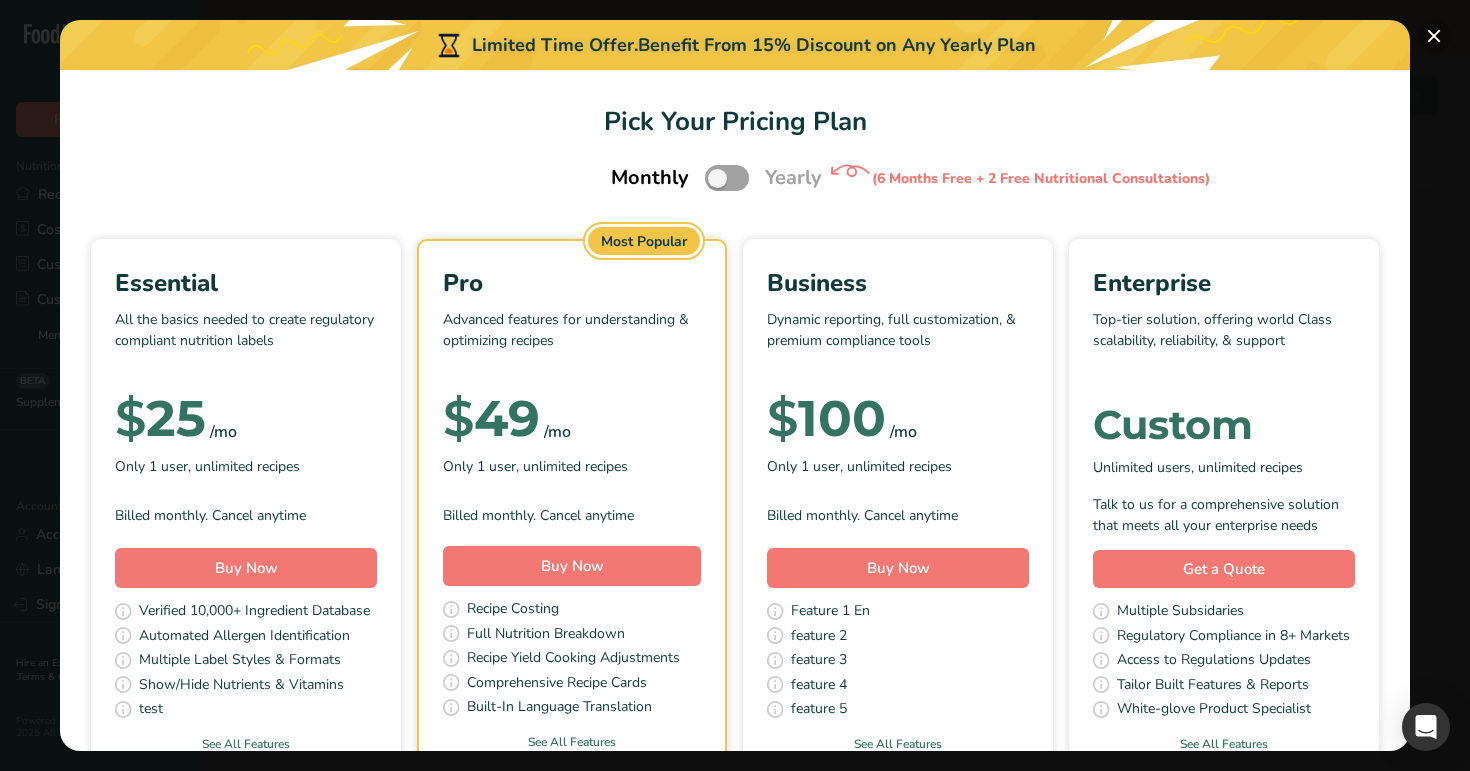 click at bounding box center [1434, 36] 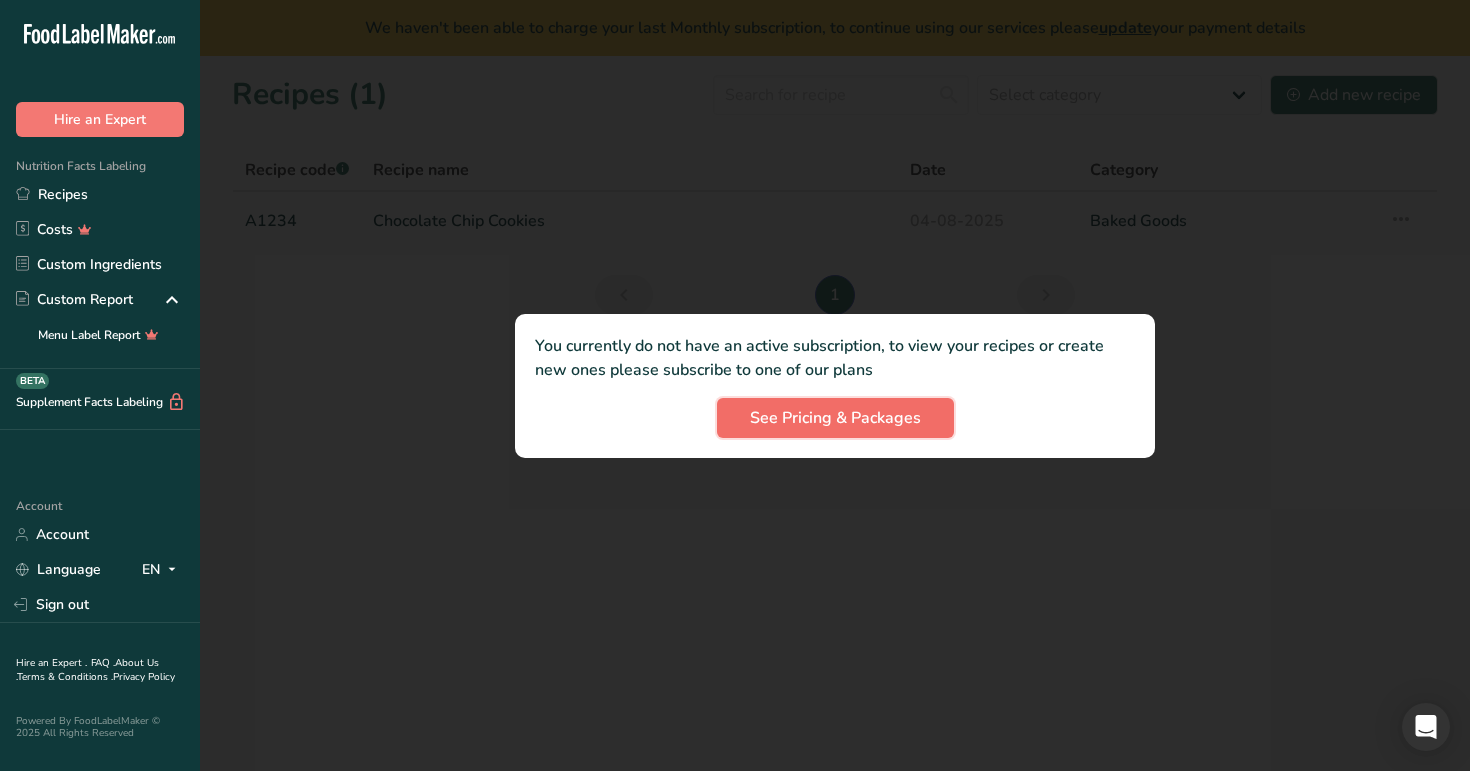 click on "See Pricing & Packages" at bounding box center (835, 418) 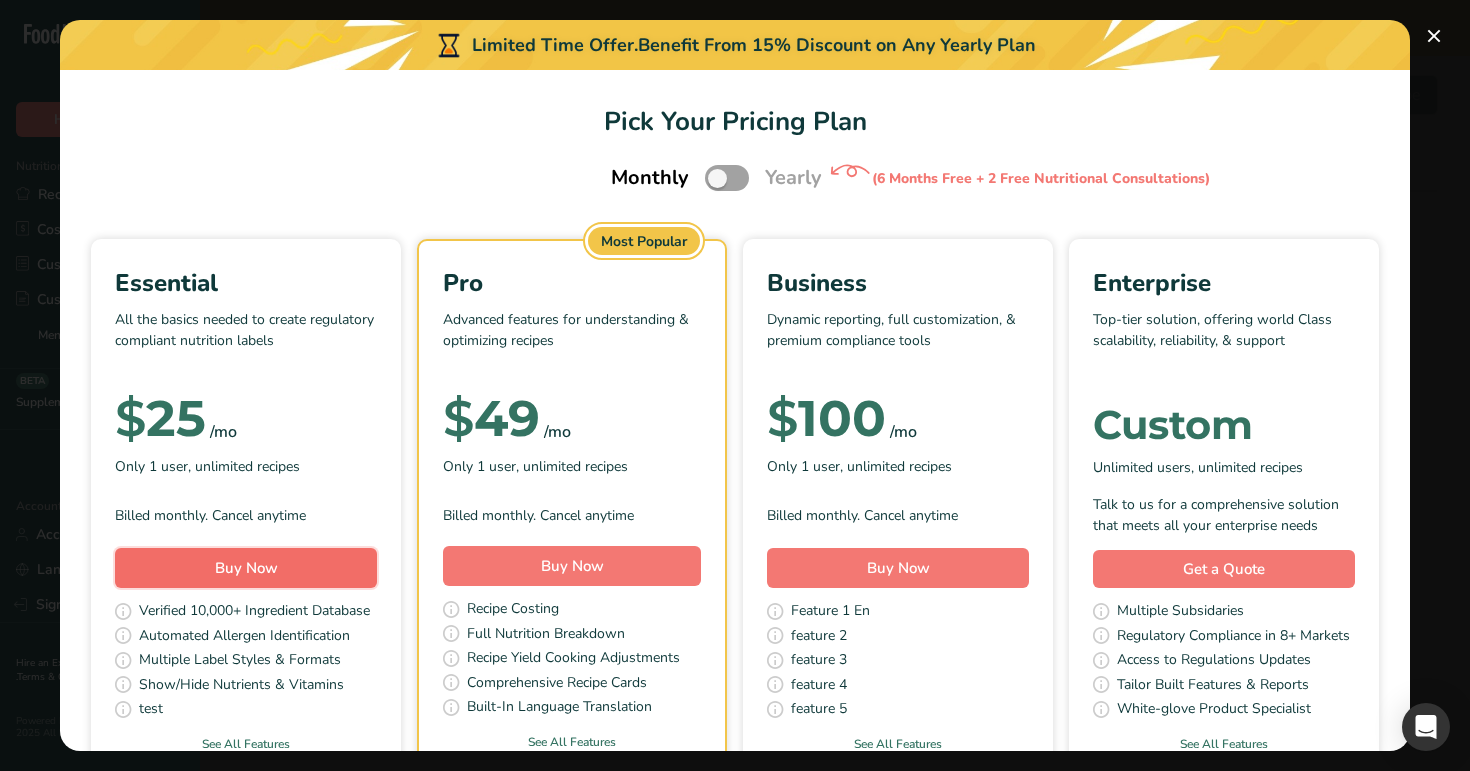 click on "Buy Now" at bounding box center [246, 568] 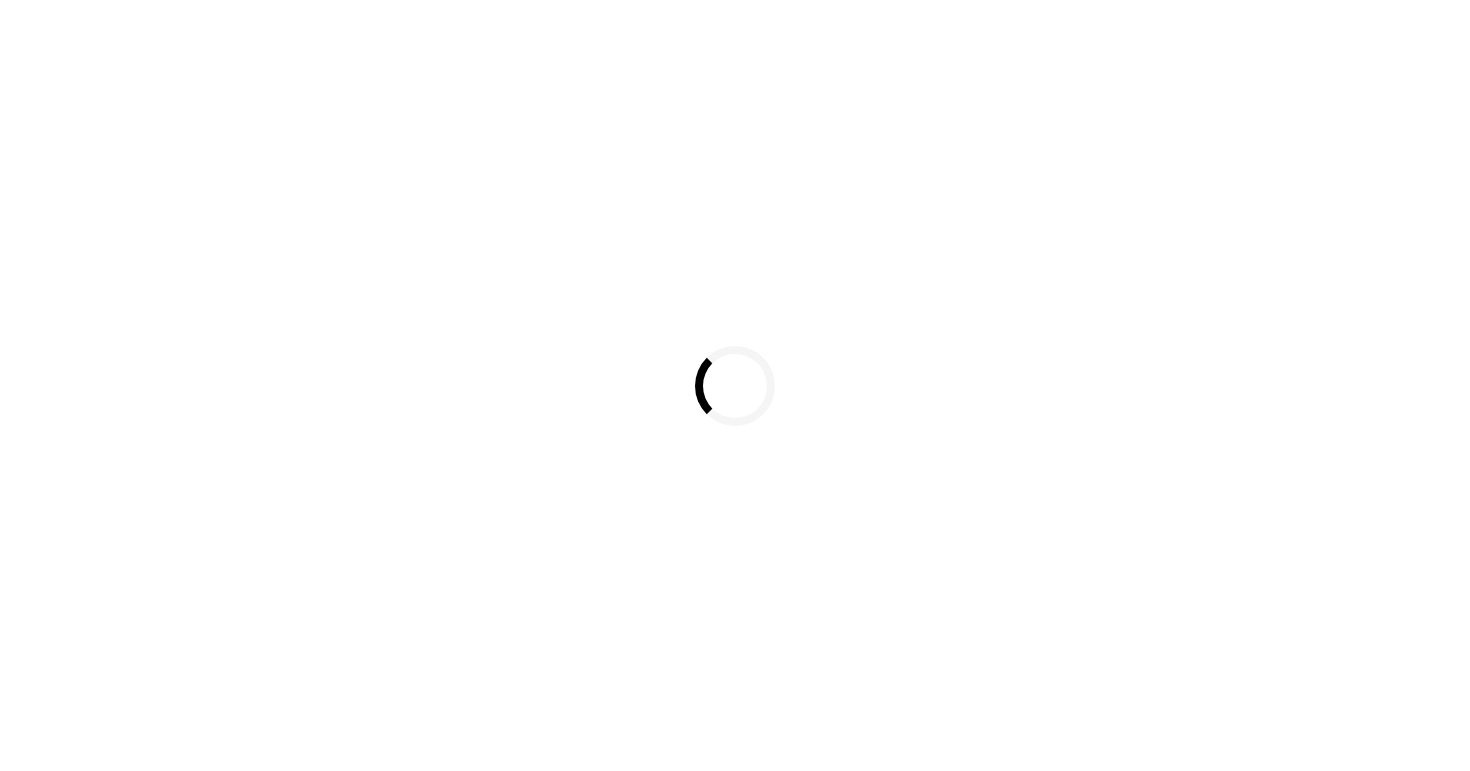 scroll, scrollTop: 0, scrollLeft: 0, axis: both 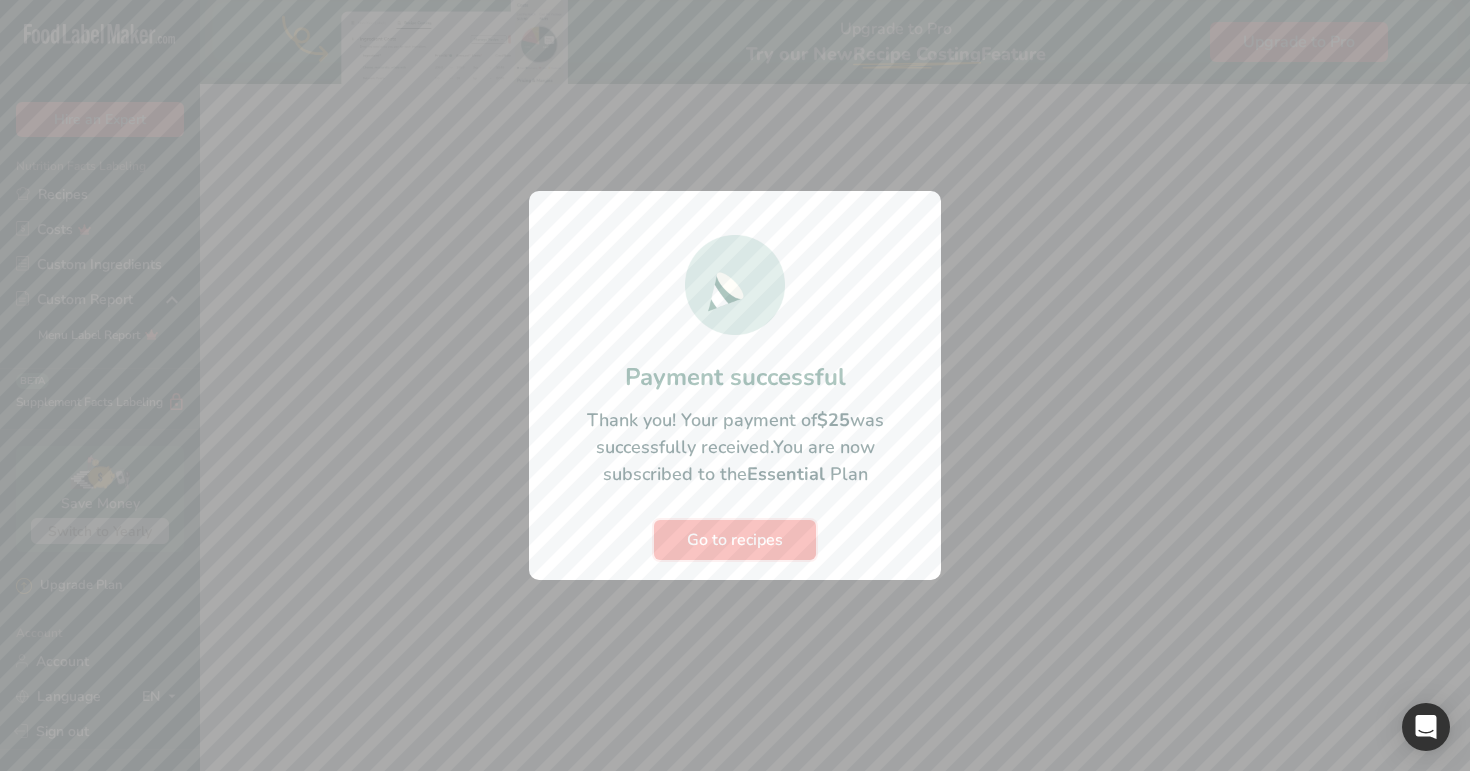 click on "Go to recipes" at bounding box center (735, 540) 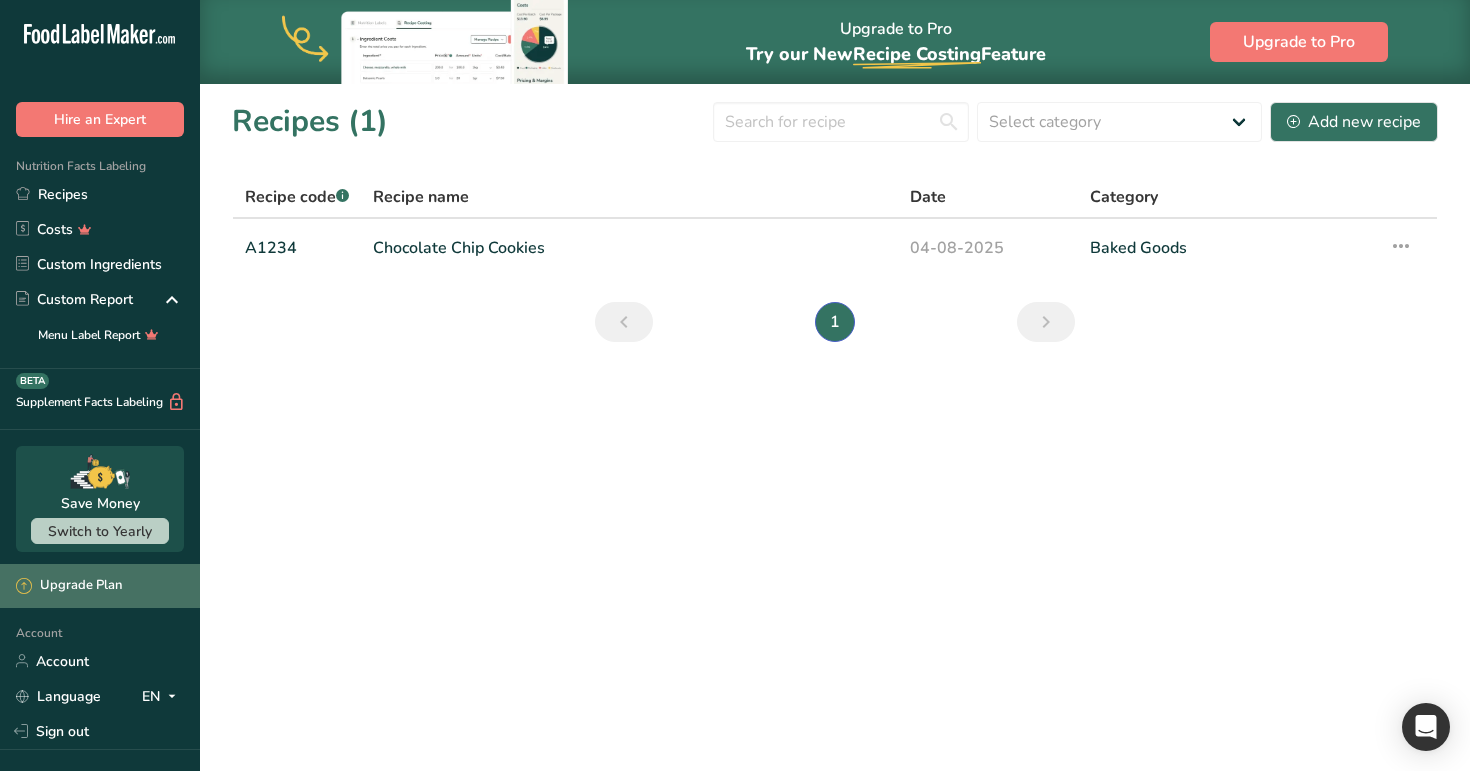 click on "Upgrade Plan" at bounding box center [100, 586] 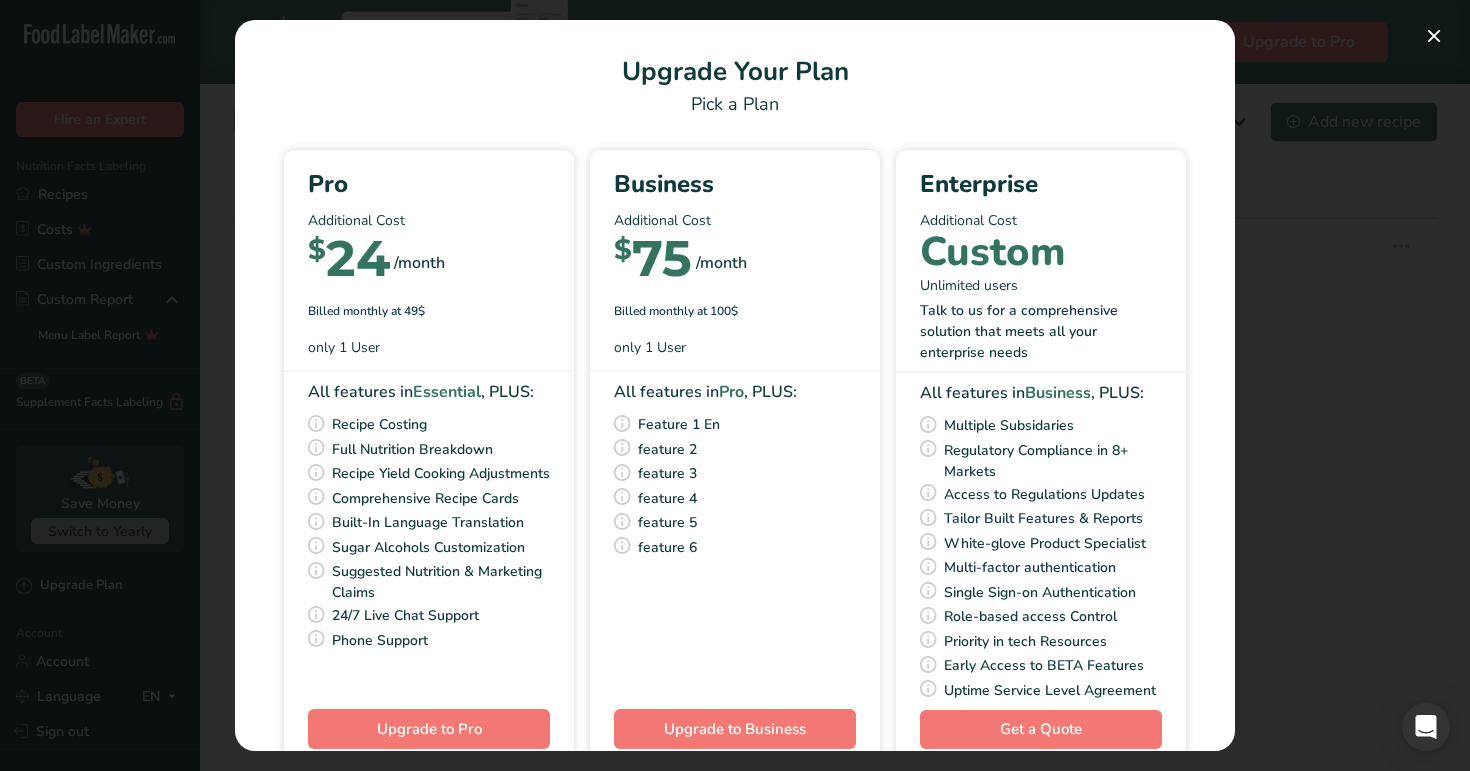 click on "Upgrade Your Plan
Pick a Plan
Pro
Additional Cost
$ 24
/month
Billed monthly at 49$
only
1
User
All features in
Essential ,
PLUS:
Recipe Costing
Full Nutrition Breakdown
Recipe Yield Cooking Adjustments
Comprehensive Recipe Cards
Built-In Language Translation
Sugar Alcohols Customization
Suggested Nutrition & Marketing Claims
24/7 Live Chat Support
[PHONE] Support
$             Pro" at bounding box center (735, 385) 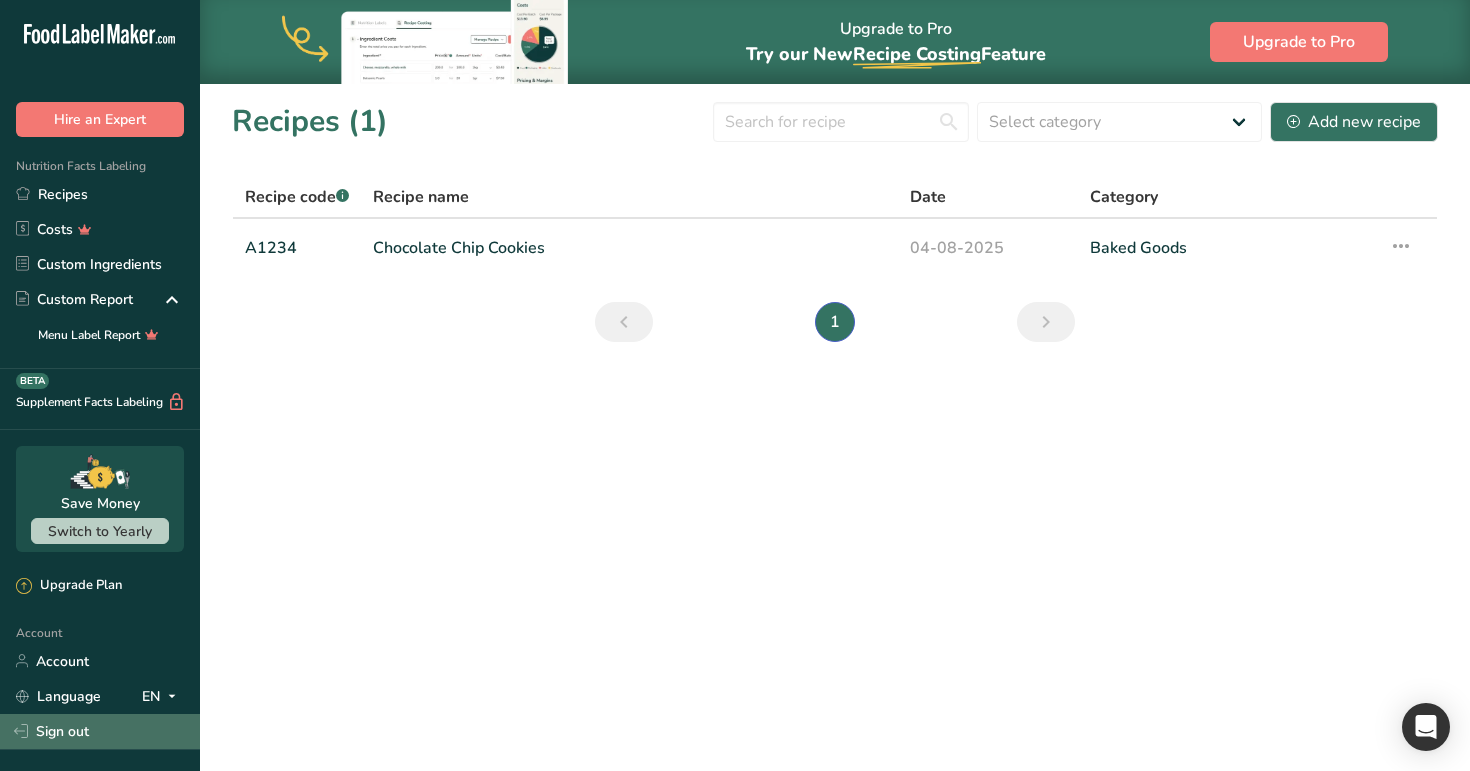 click on "Sign out" at bounding box center (100, 731) 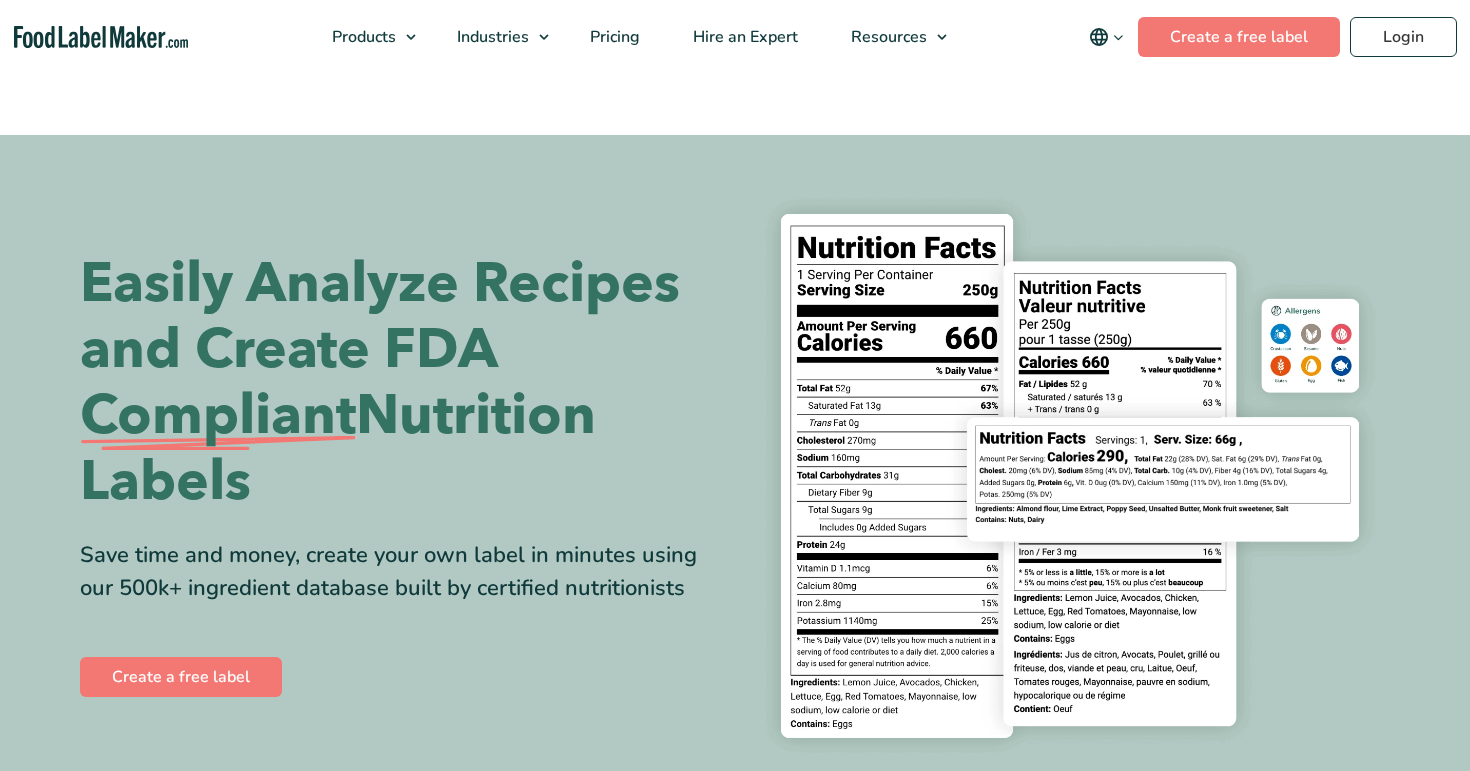 scroll, scrollTop: 0, scrollLeft: 0, axis: both 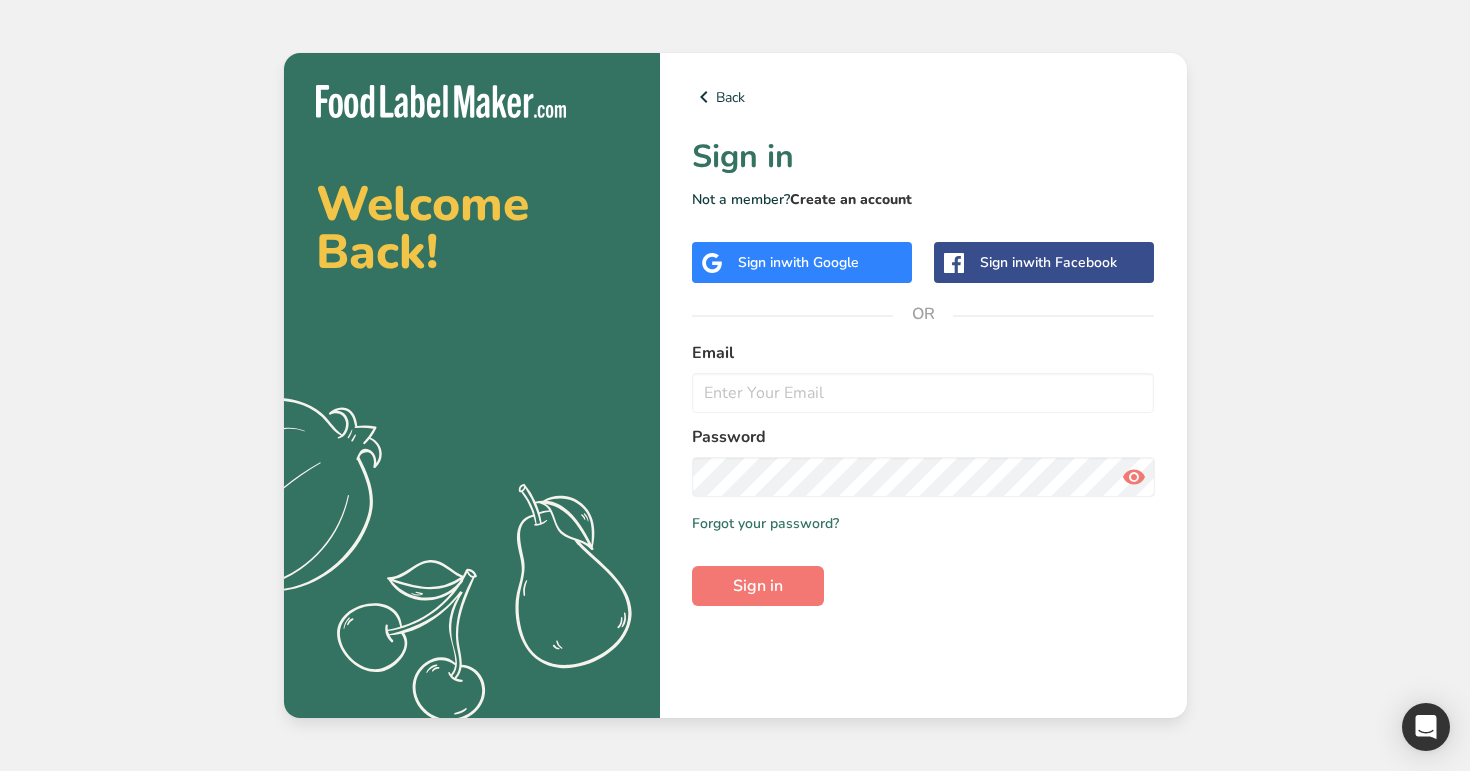 click on "Create an account" at bounding box center [851, 199] 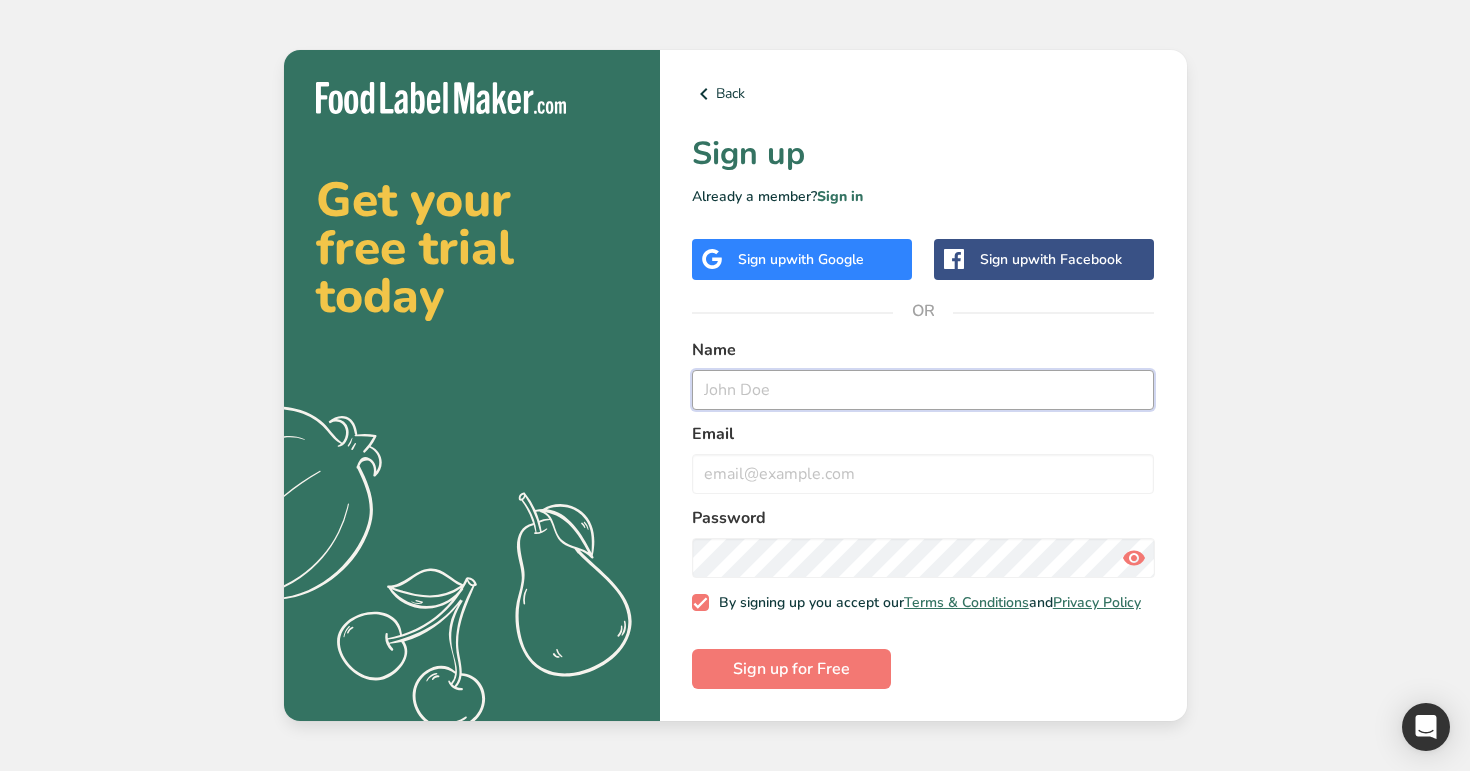 click at bounding box center (923, 390) 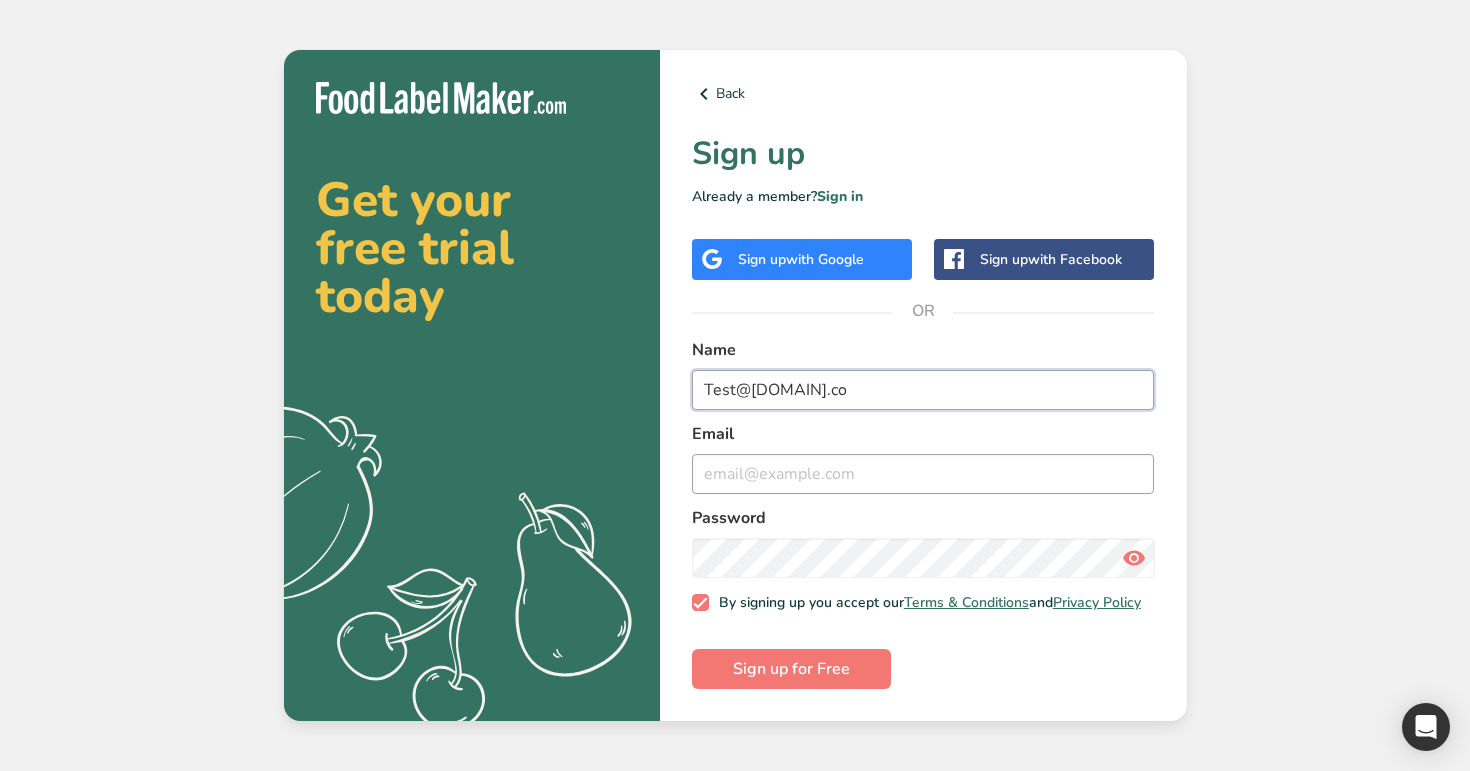 type on "Test@[DOMAIN].co" 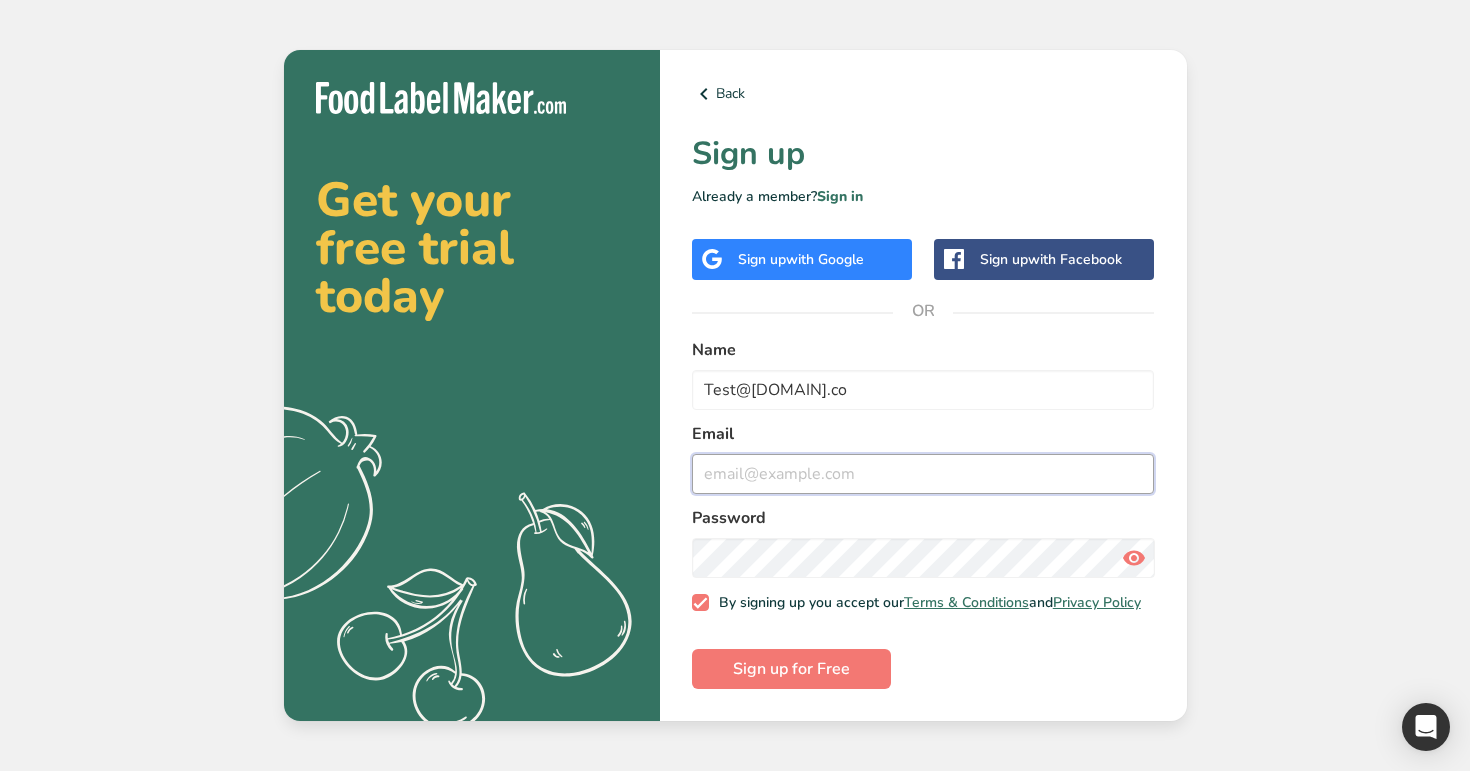 click at bounding box center (923, 474) 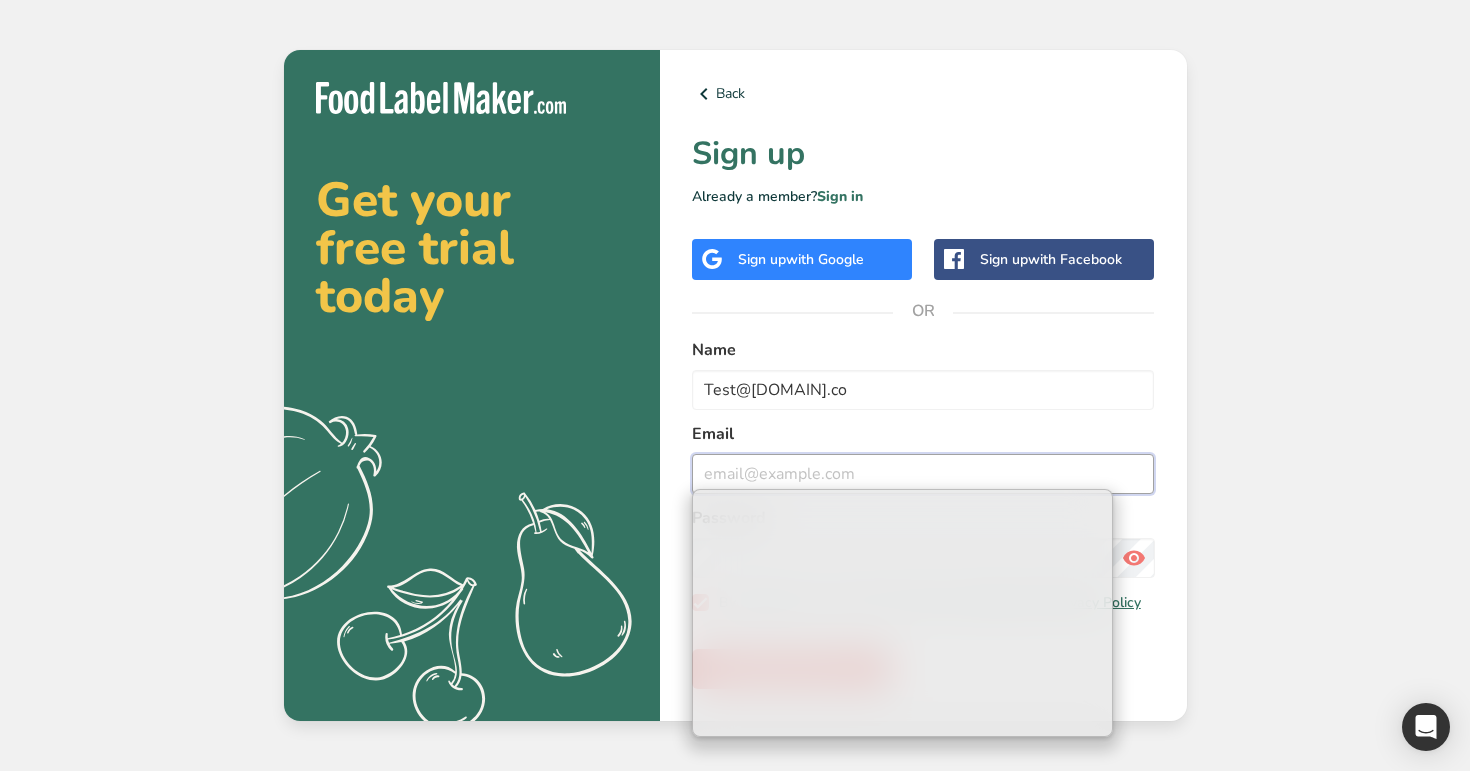paste on "Test@[DOMAIN].co" 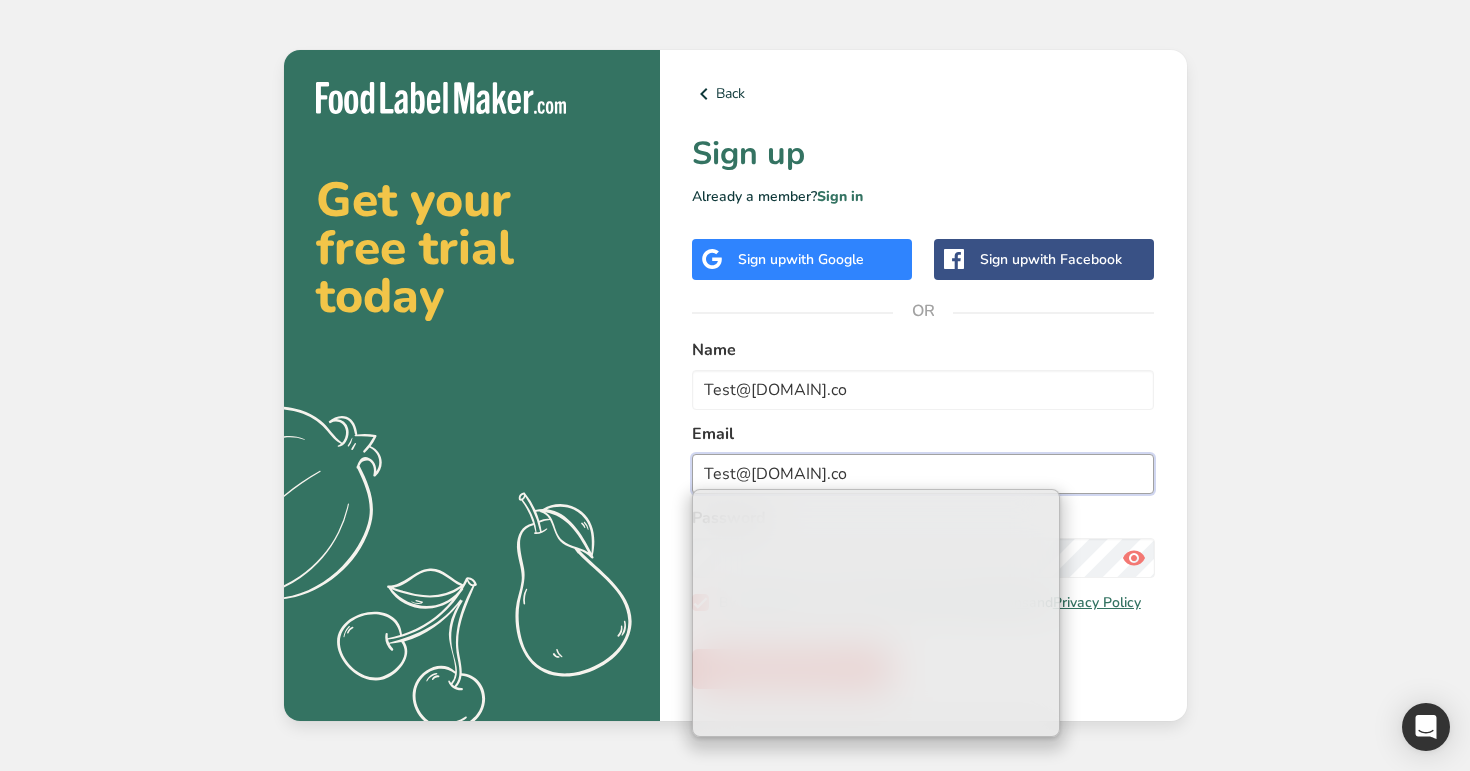 type on "Test@[DOMAIN].co" 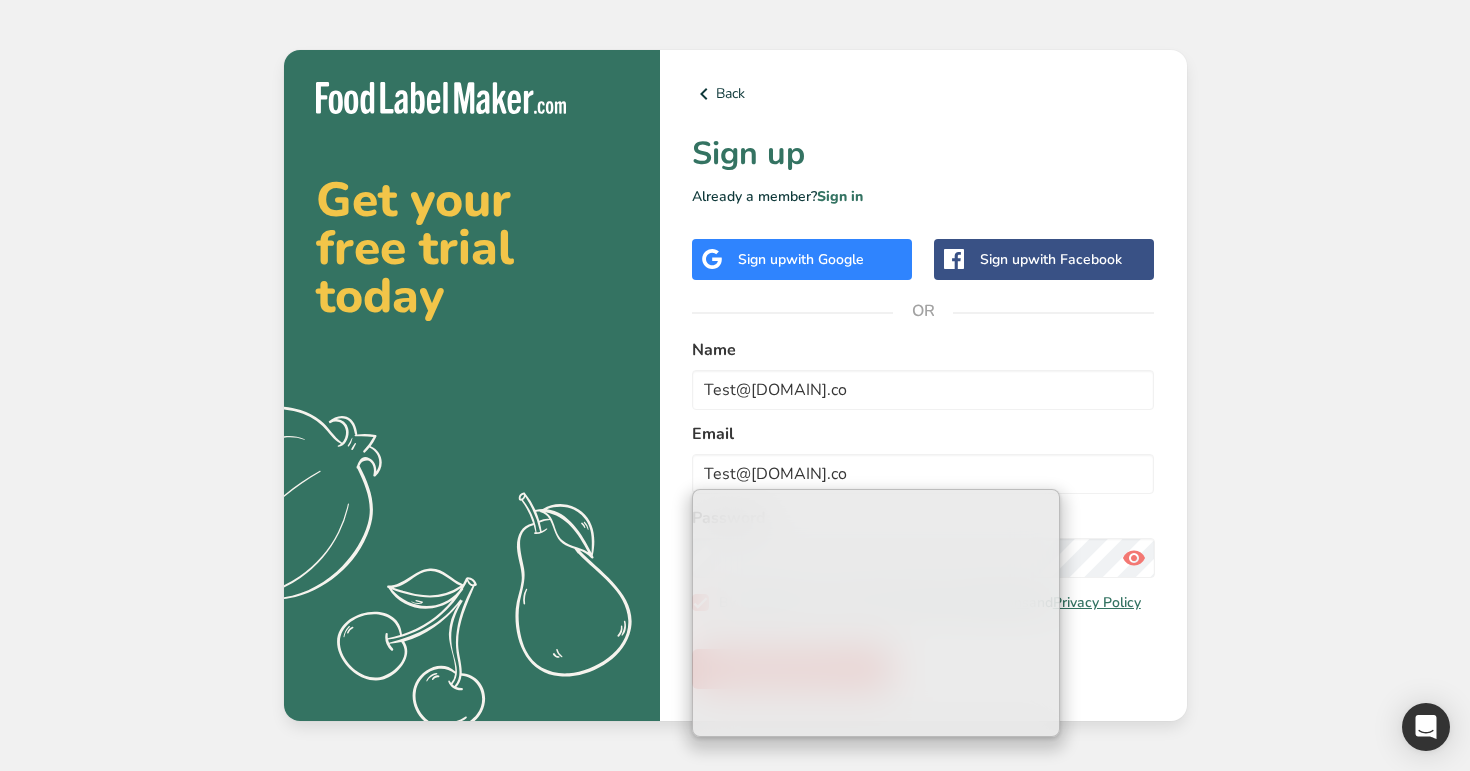 click on "Email" at bounding box center (923, 434) 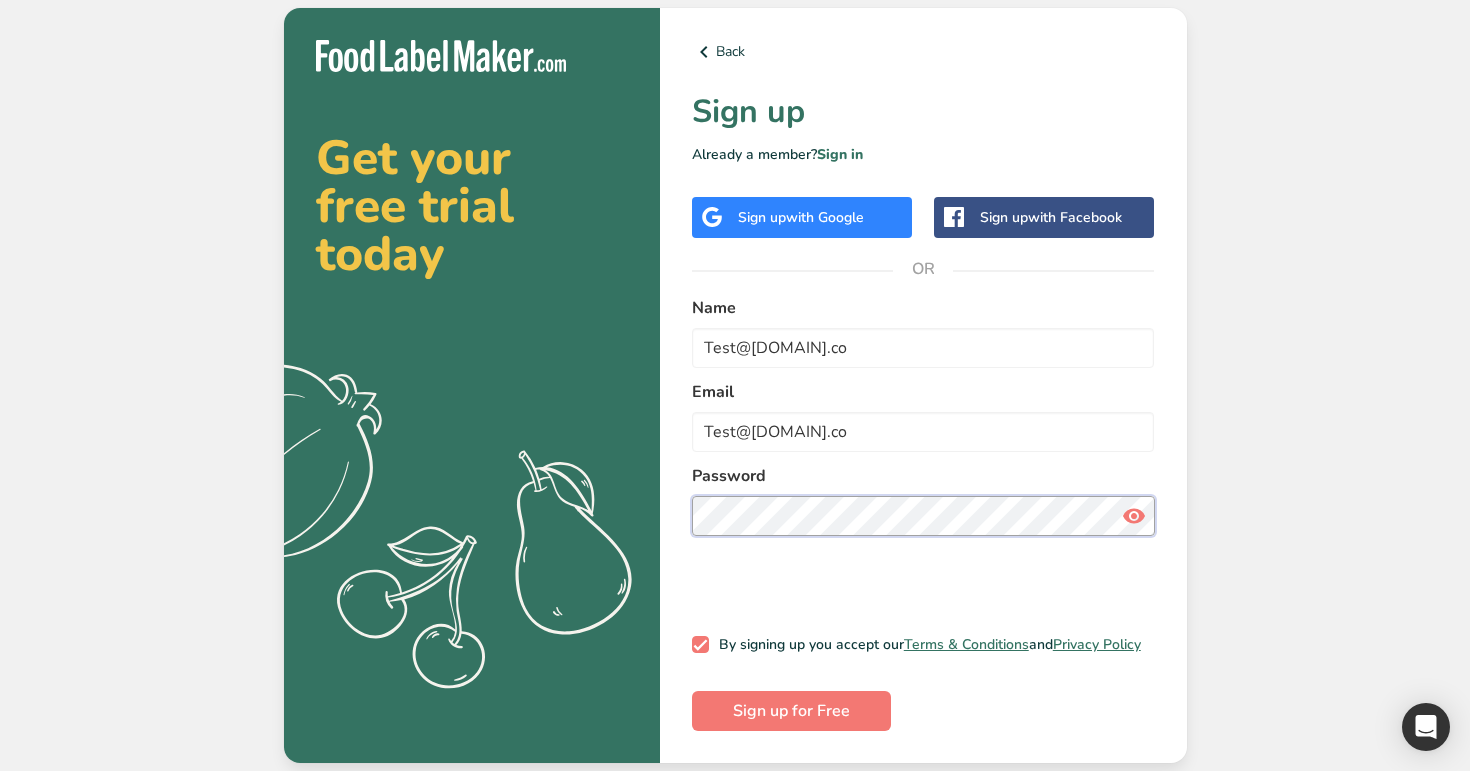 click on "Sign up for Free" at bounding box center (791, 711) 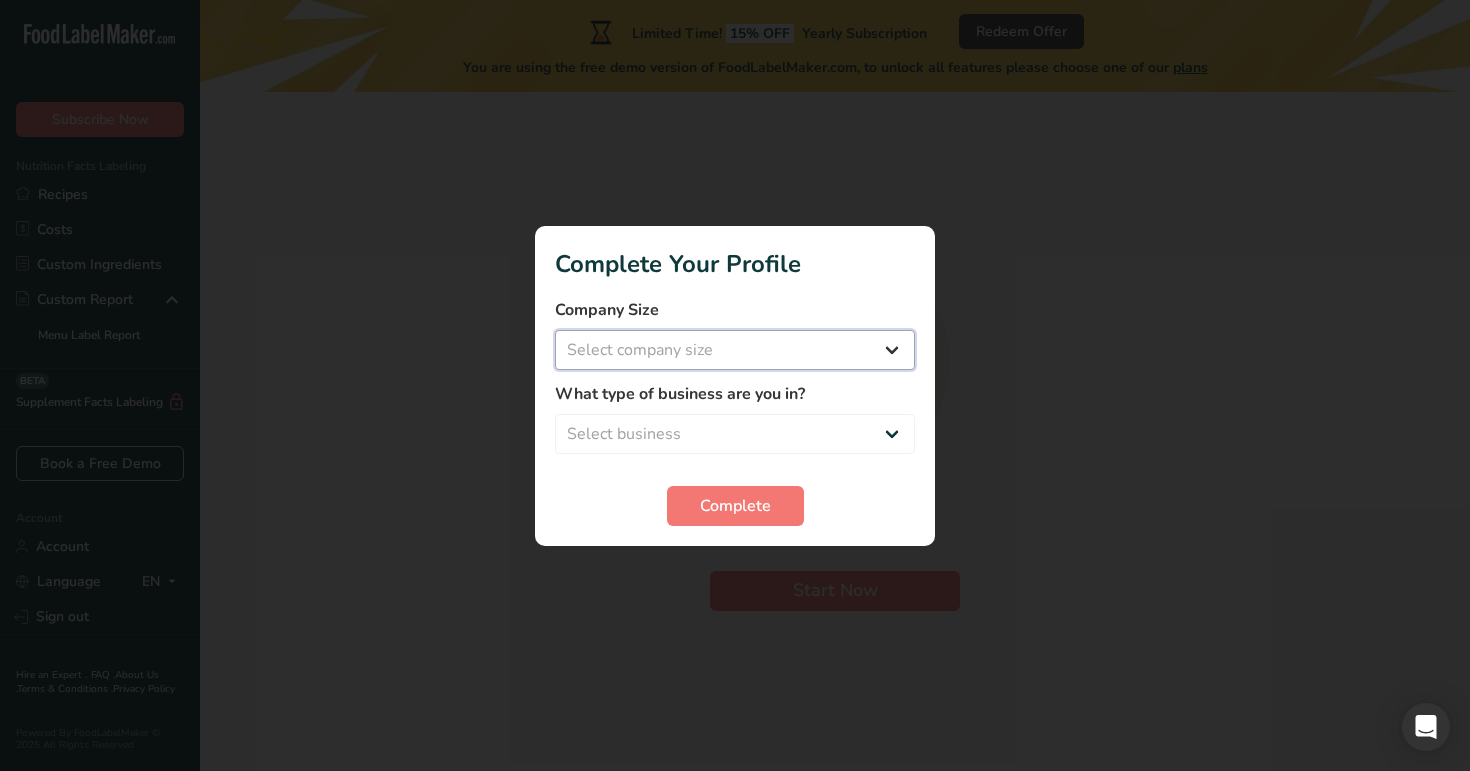 click on "Select company size
Over 500 Employees
test 1
1
Fewer than 10 Employees
Fewer than 10 Employees 123 4
Fewer than 10 Employees 123 4. 5" at bounding box center (735, 350) 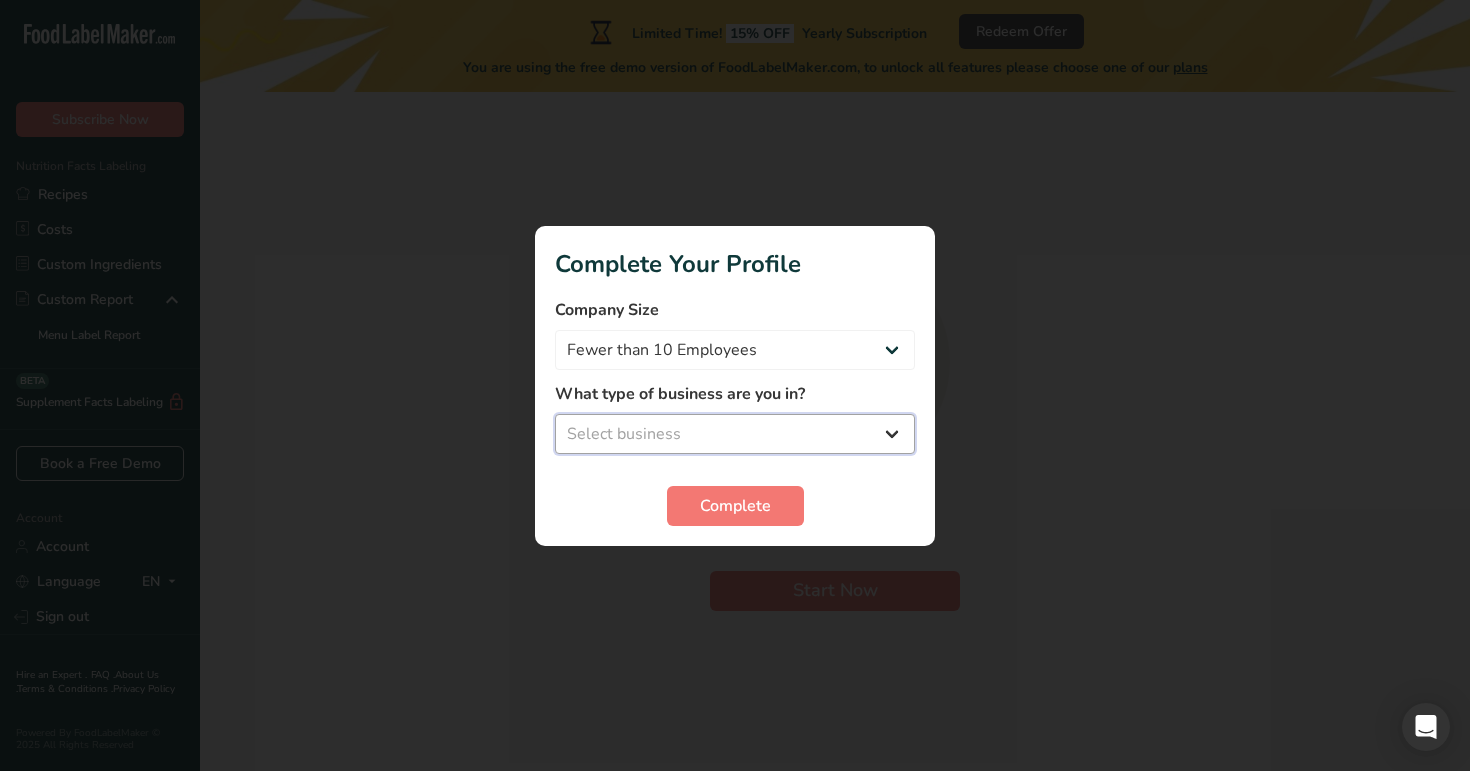 click on "Select business
Packaged Food Manufacturer
Restaurant & Cafe
Bakery
Meal Plans & Catering Company
Nutritionist
Food Blogger
Personal Trainer
Other" at bounding box center [735, 434] 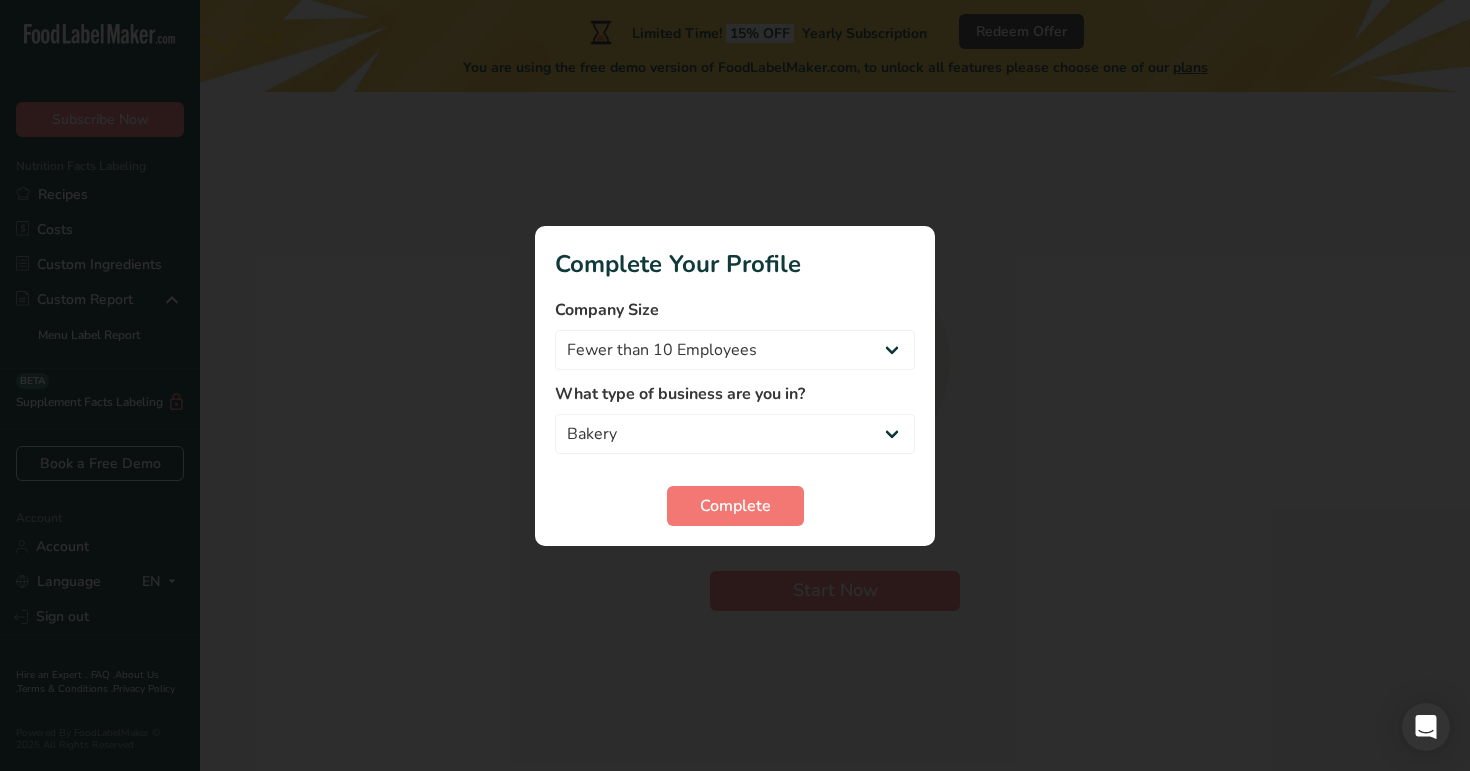 click on "Complete Your Profile
Company Size
Over 500 Employees
test 1
1
Fewer than 10 Employees
Fewer than 10 Employees 123 4
Fewer than 10 Employees 123 4. 5
What type of business are you in?
Packaged Food Manufacturer
Restaurant & Cafe
Bakery
Meal Plans & Catering Company
Nutritionist
Food Blogger
Personal Trainer
Other
Complete" at bounding box center (735, 386) 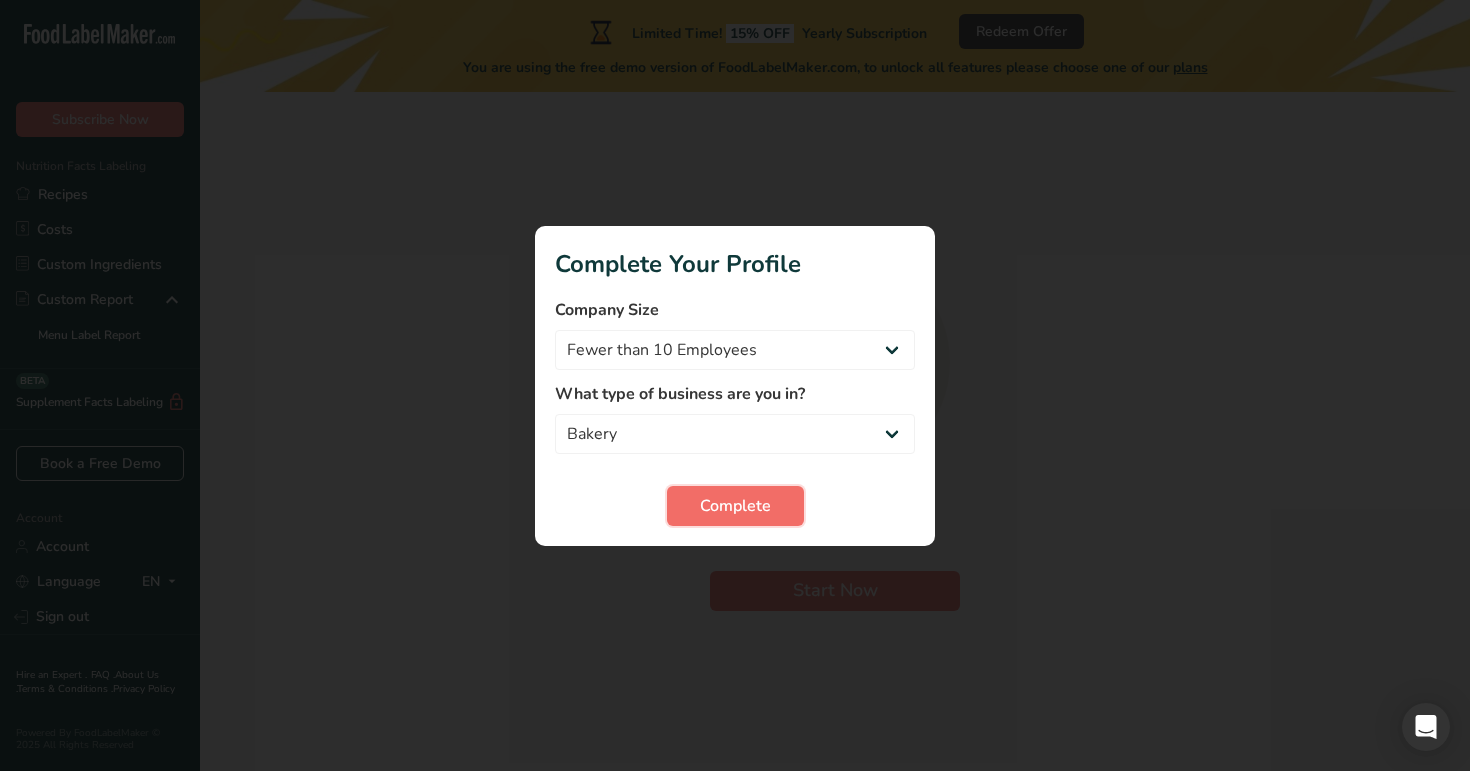 click on "Complete" at bounding box center [735, 506] 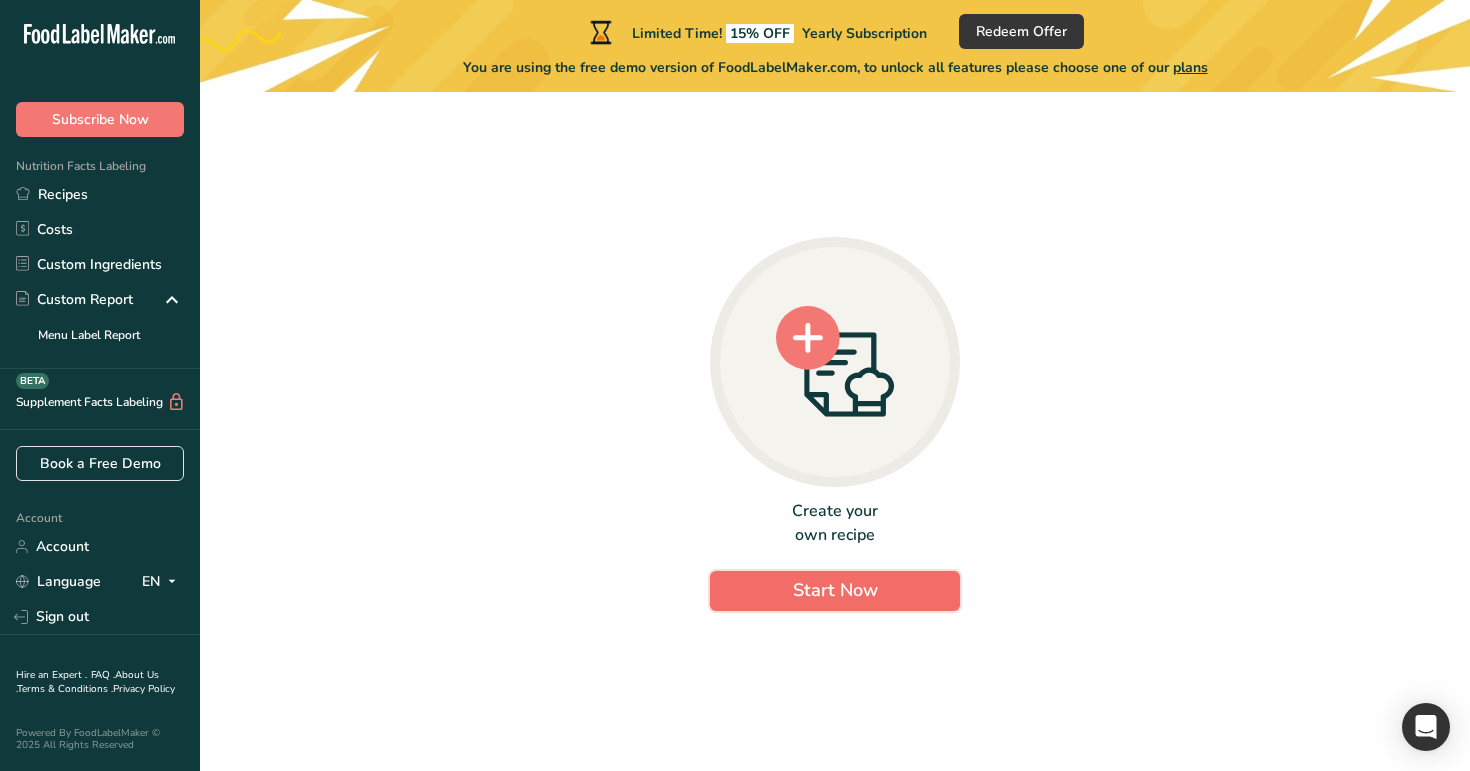 click on "Start Now" at bounding box center [835, 590] 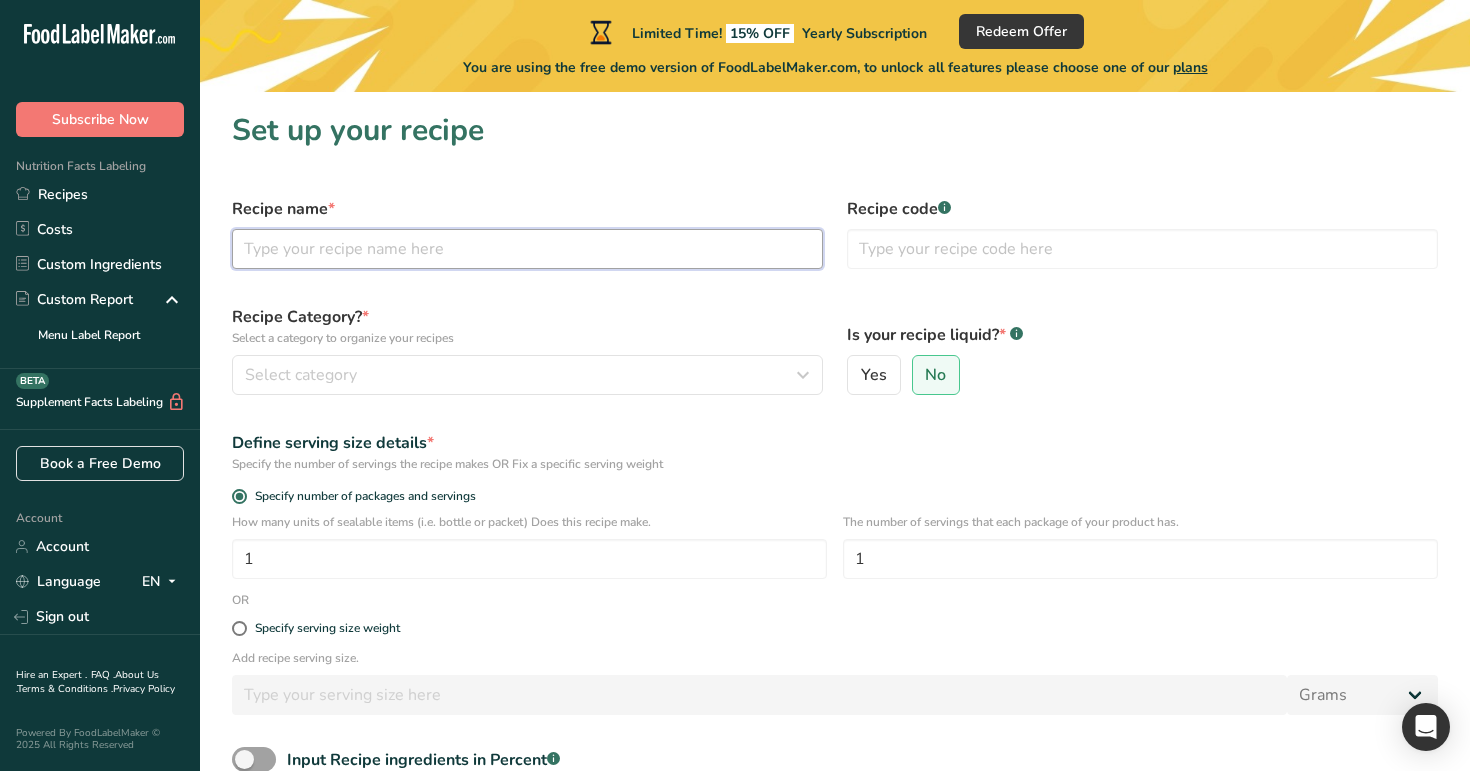 click at bounding box center [527, 249] 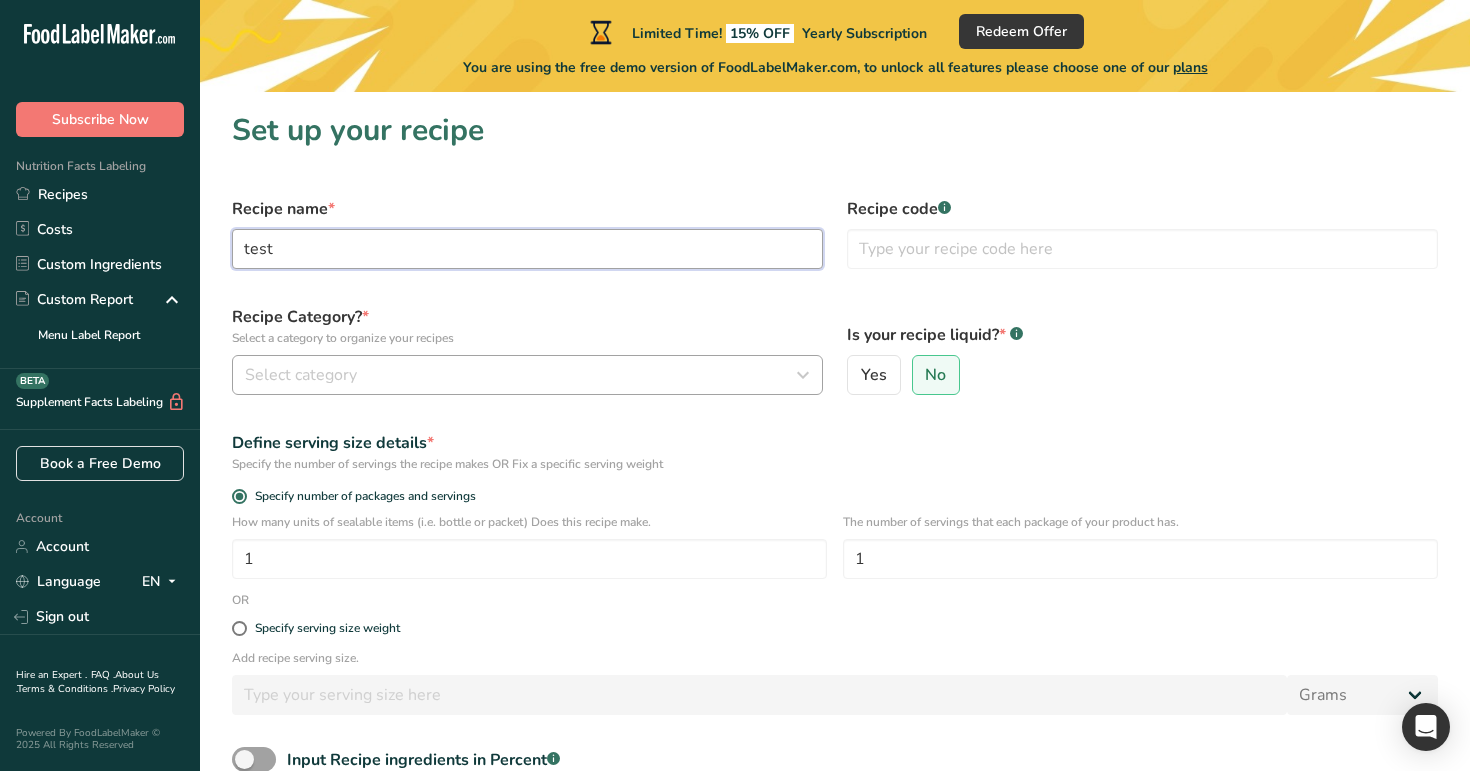 type on "test" 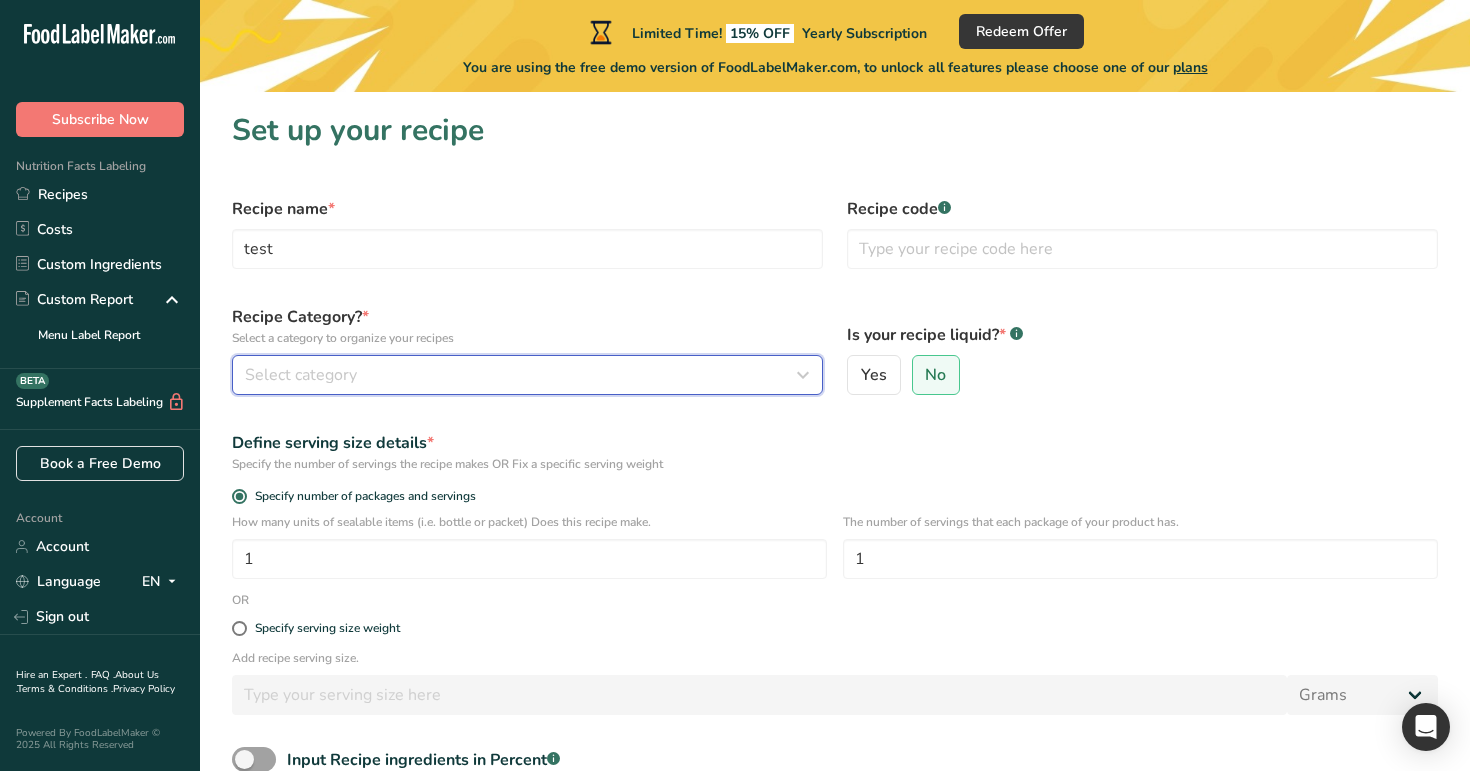 click on "Select category" at bounding box center [527, 375] 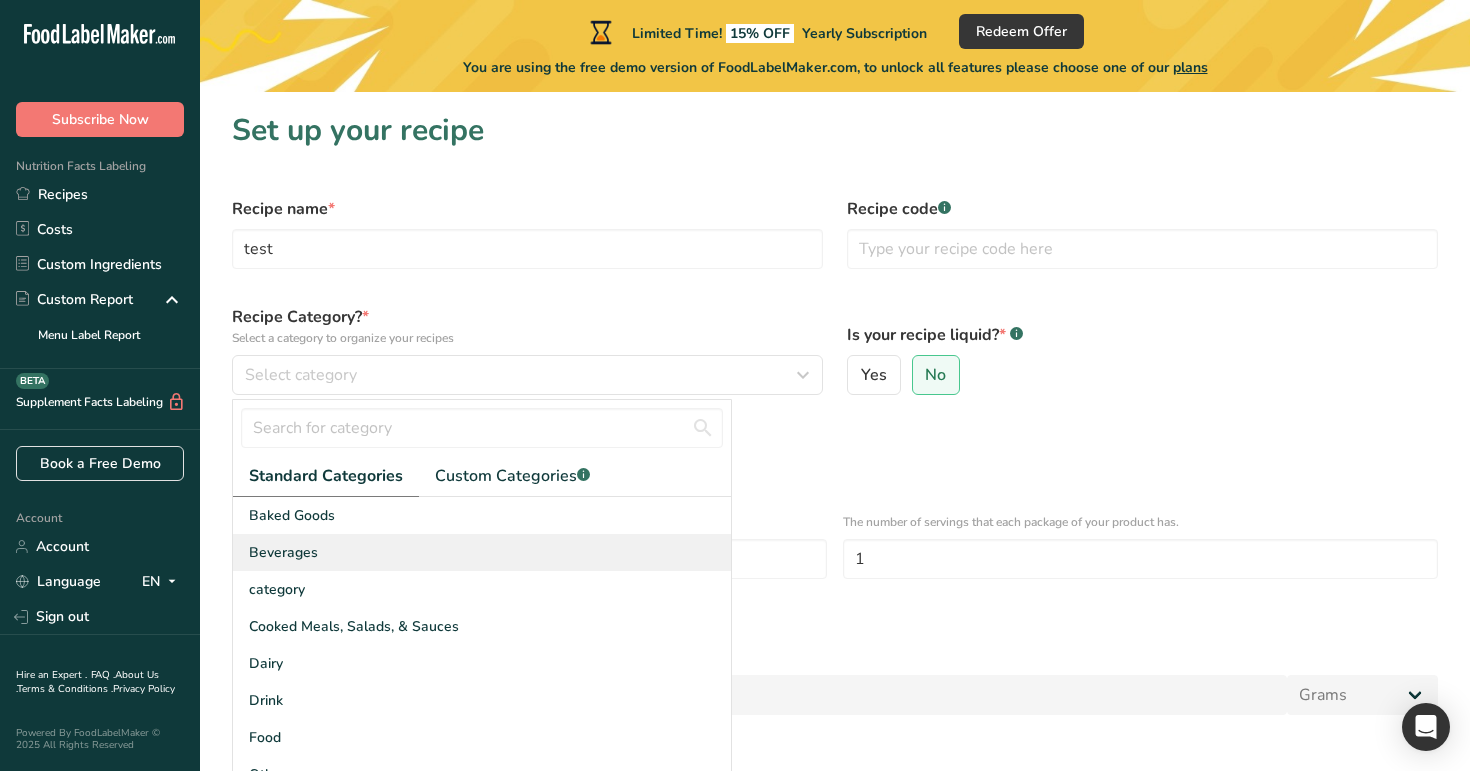 click on "Beverages" at bounding box center (482, 552) 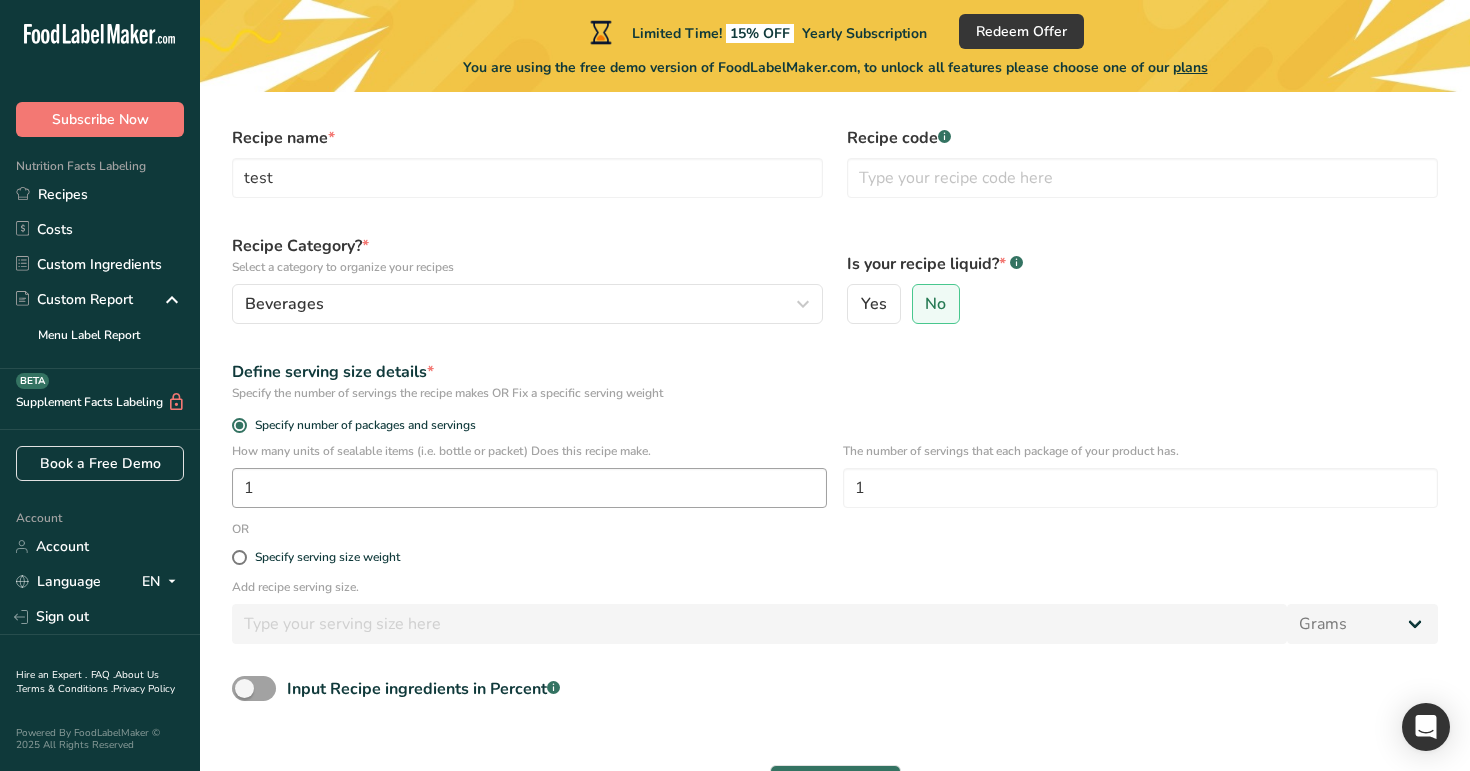 scroll, scrollTop: 201, scrollLeft: 0, axis: vertical 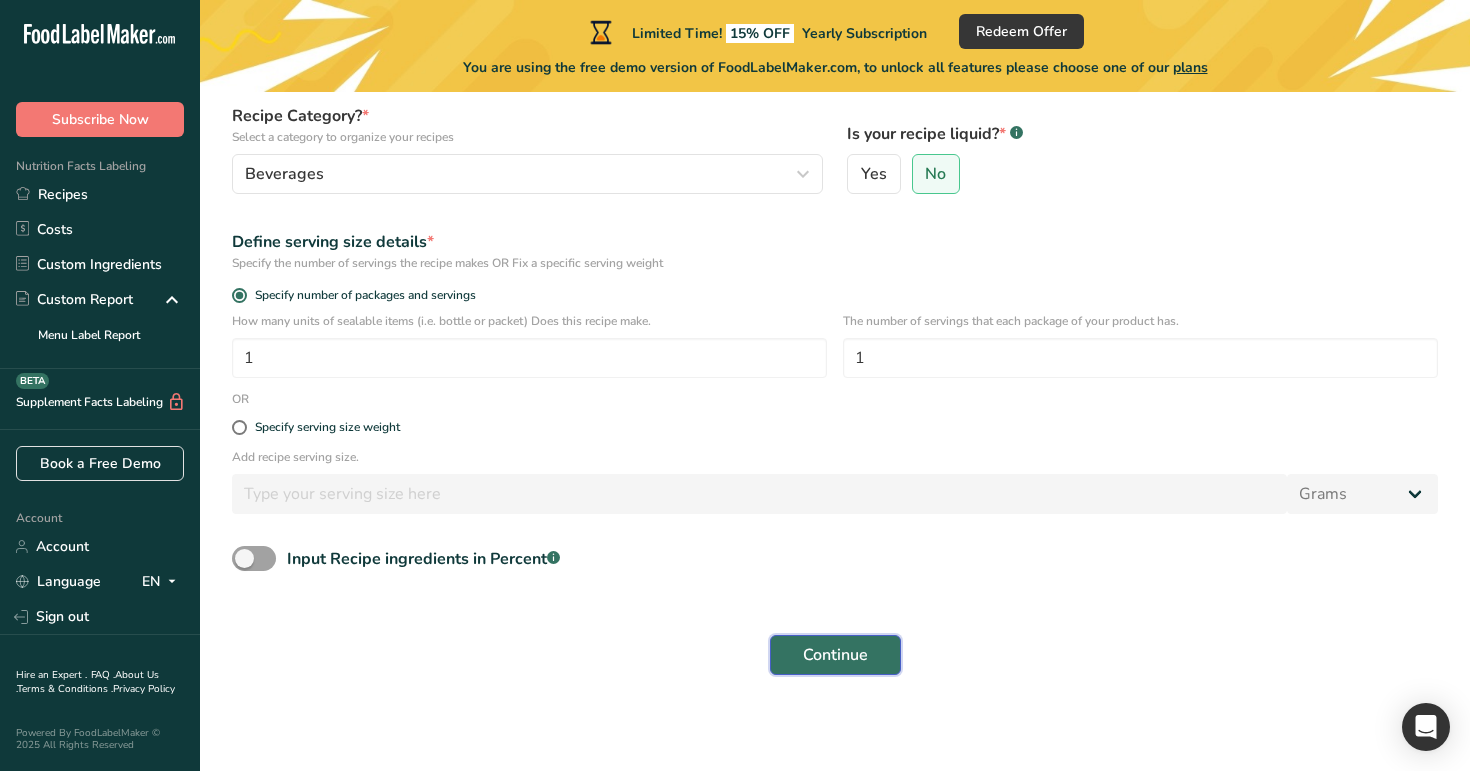 click on "Continue" at bounding box center [835, 655] 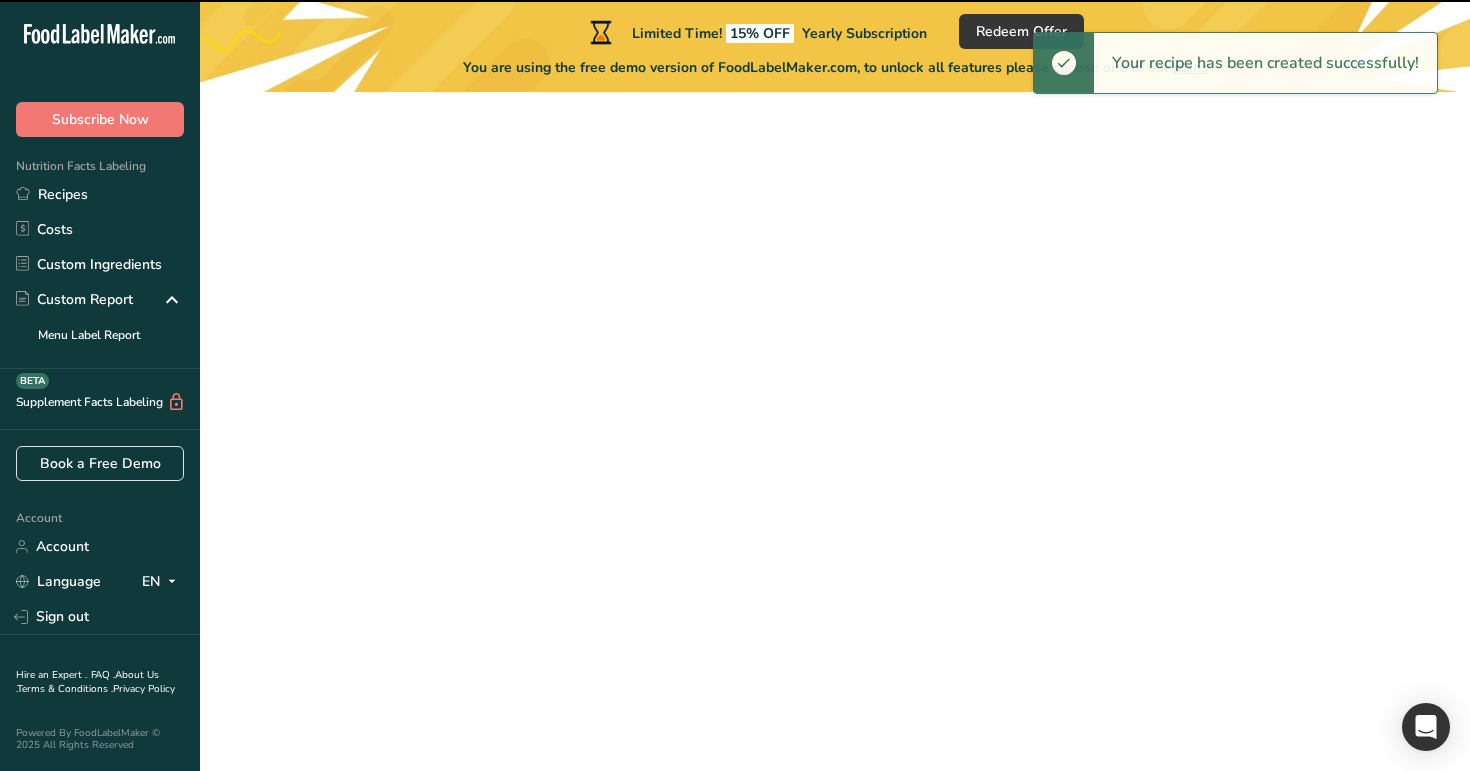 scroll, scrollTop: 0, scrollLeft: 0, axis: both 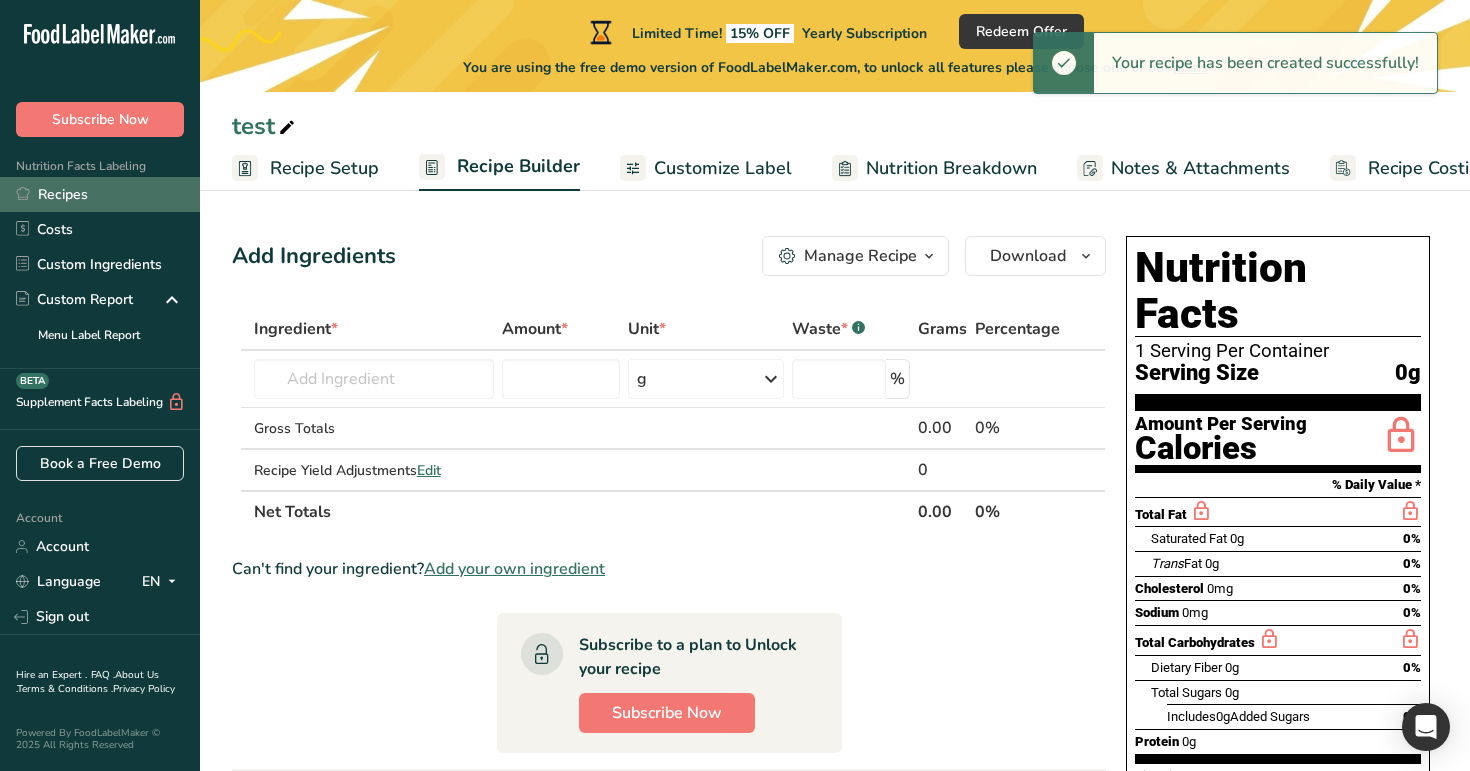 click on "Recipes" at bounding box center (100, 194) 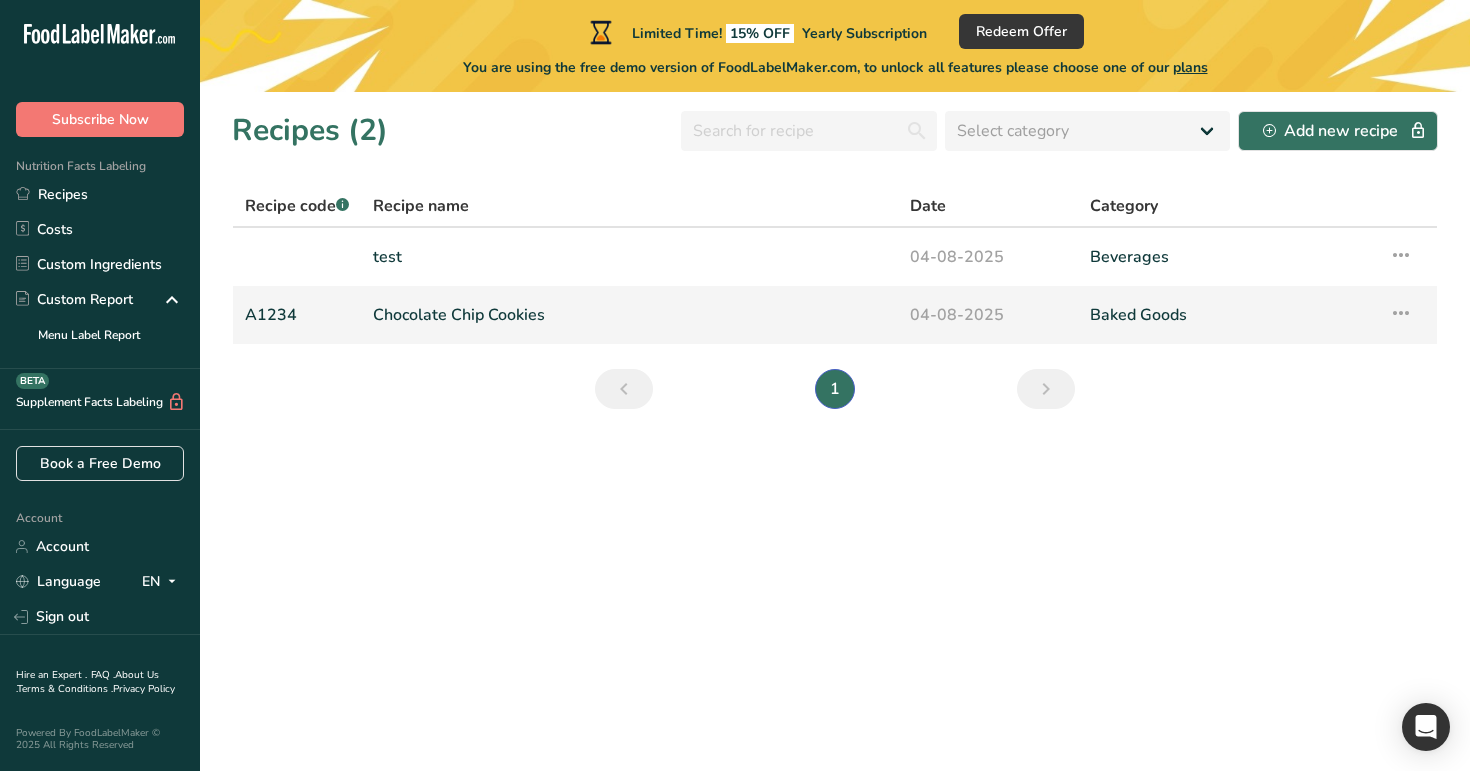 click on "Chocolate Chip Cookies" at bounding box center [629, 315] 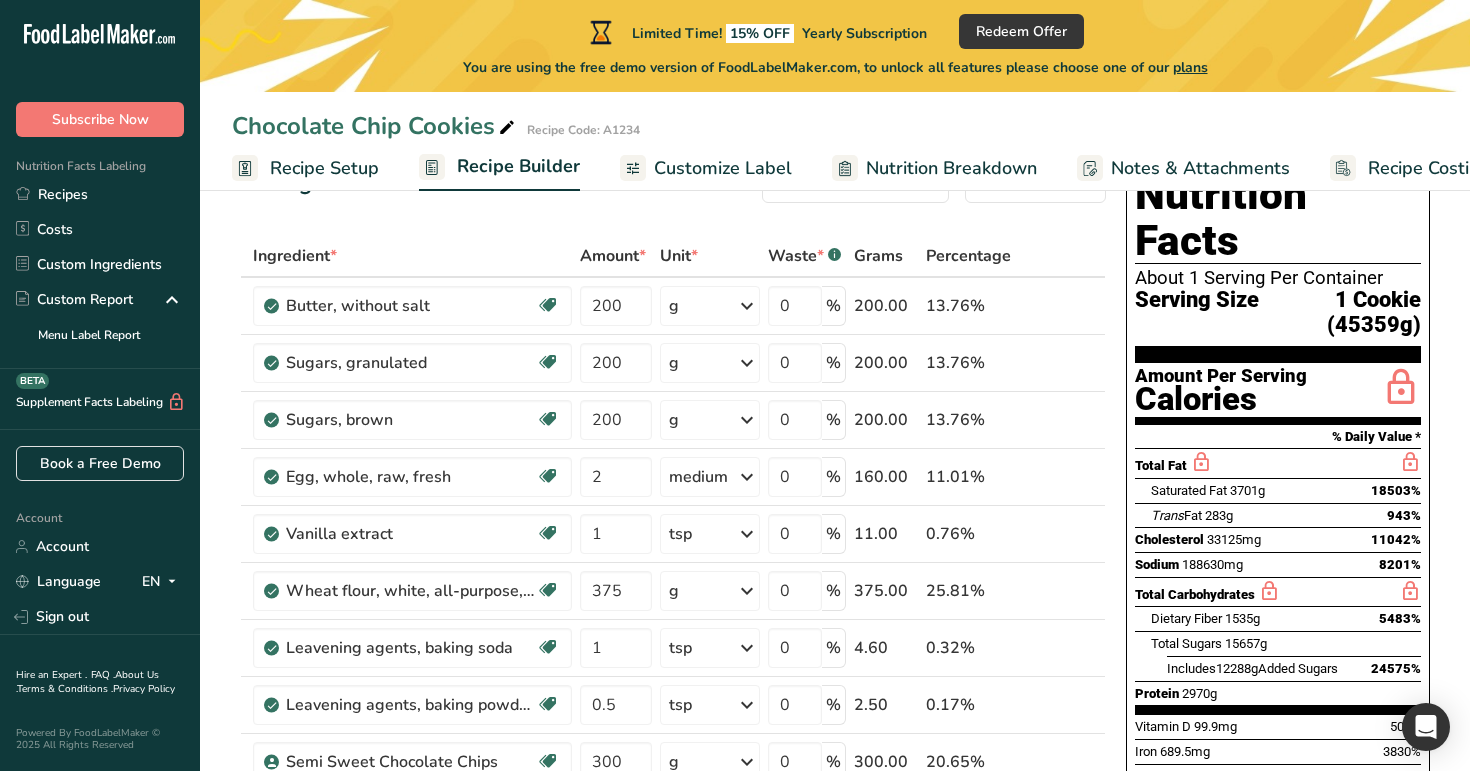 scroll, scrollTop: 57, scrollLeft: 0, axis: vertical 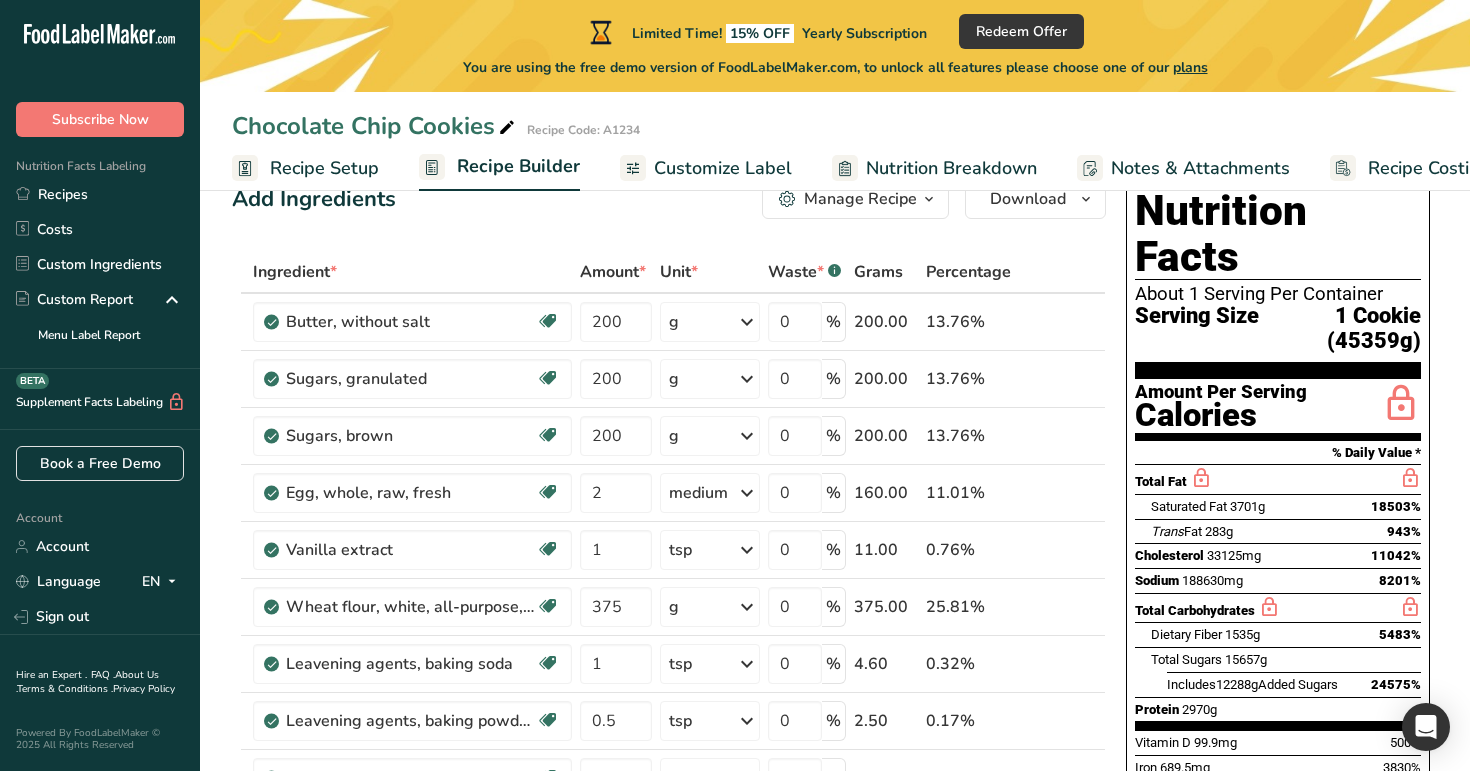 click on "Recipe Setup" at bounding box center (324, 168) 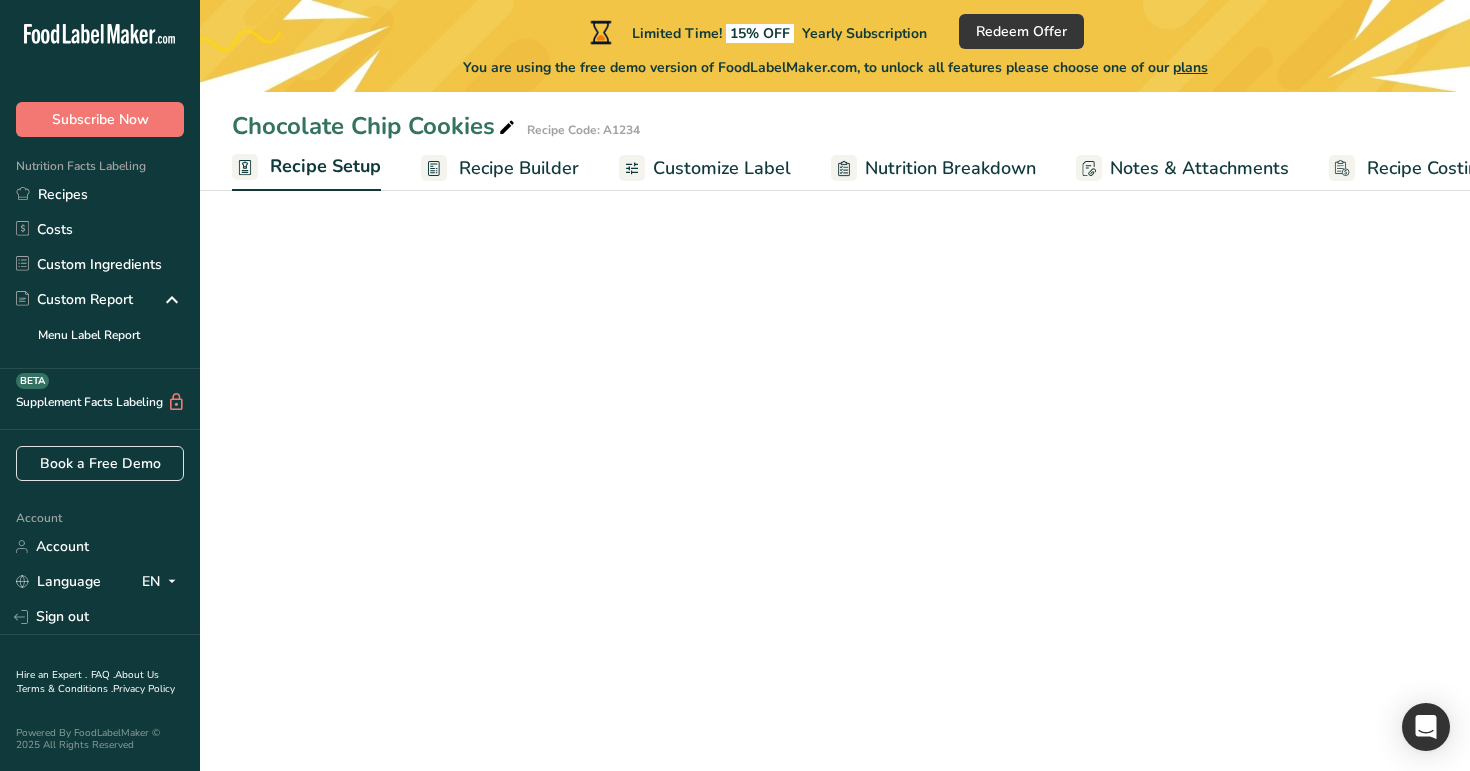 scroll, scrollTop: 0, scrollLeft: 7, axis: horizontal 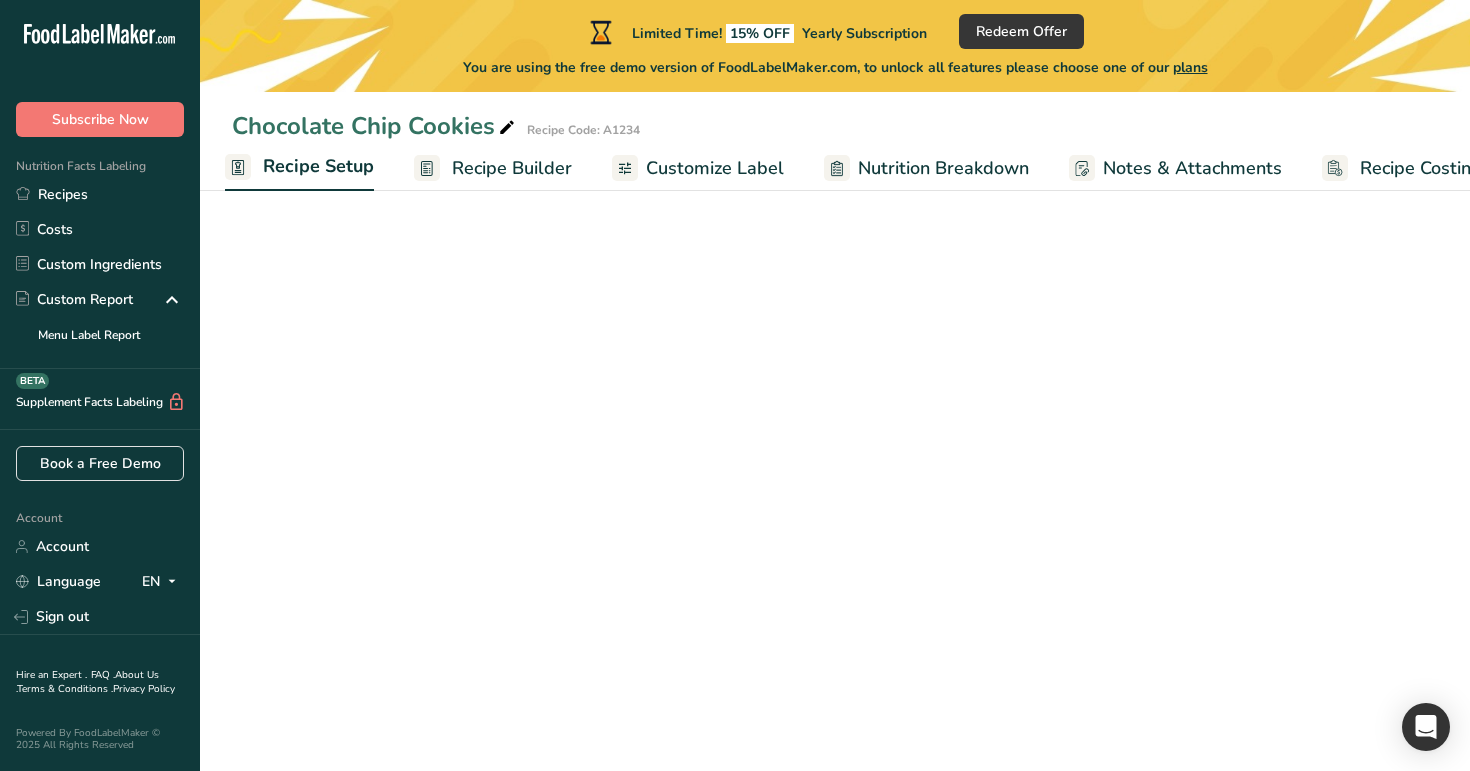 select on "17" 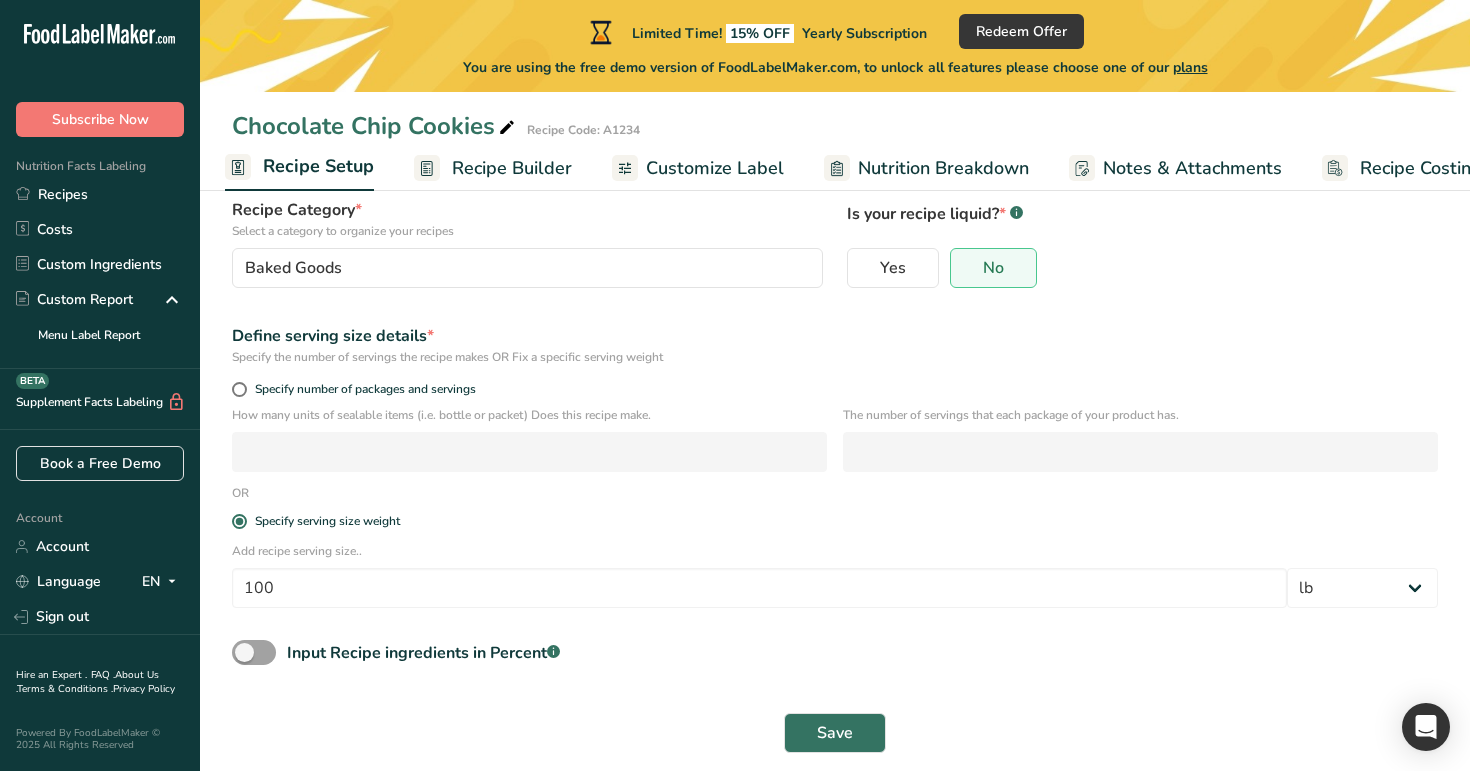 scroll, scrollTop: 172, scrollLeft: 0, axis: vertical 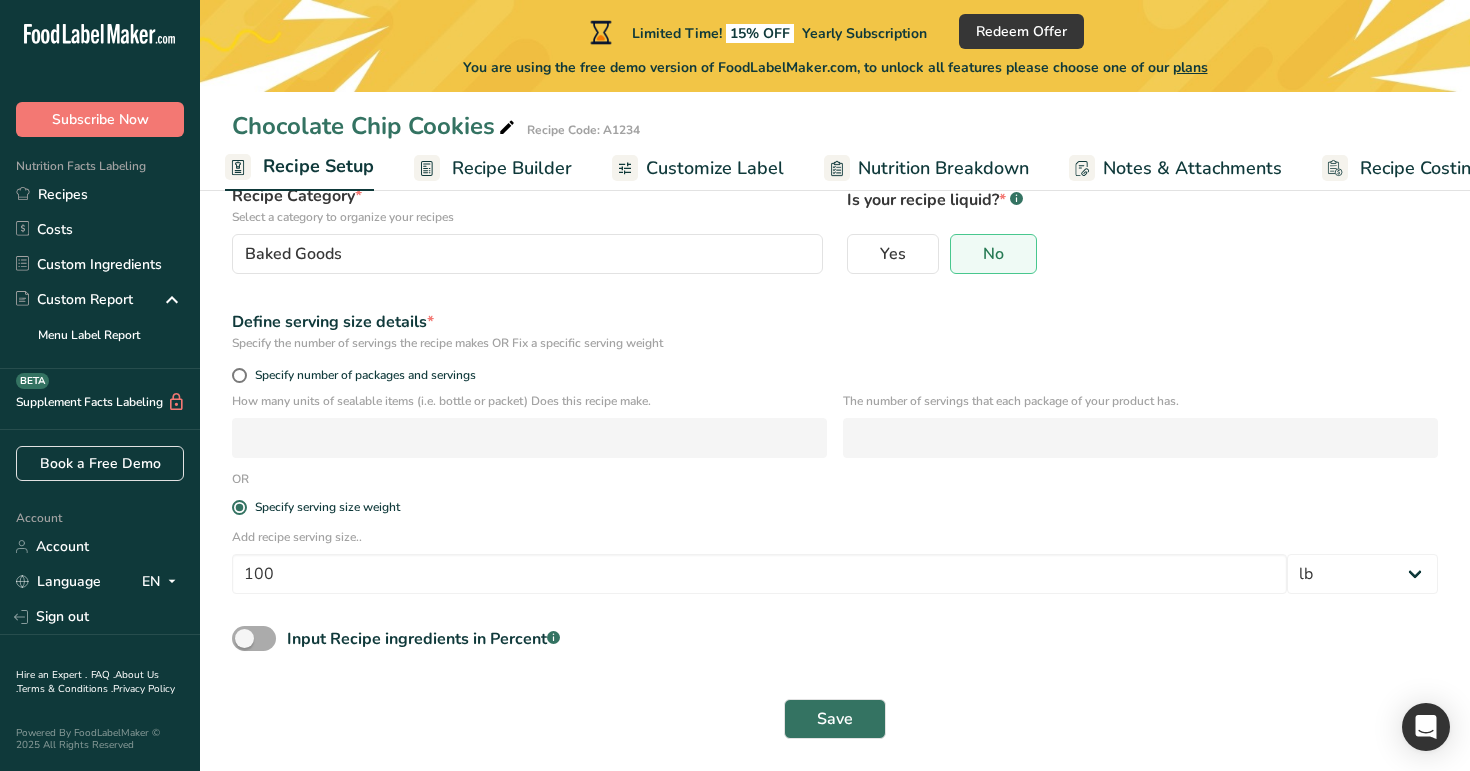 click at bounding box center [254, 638] 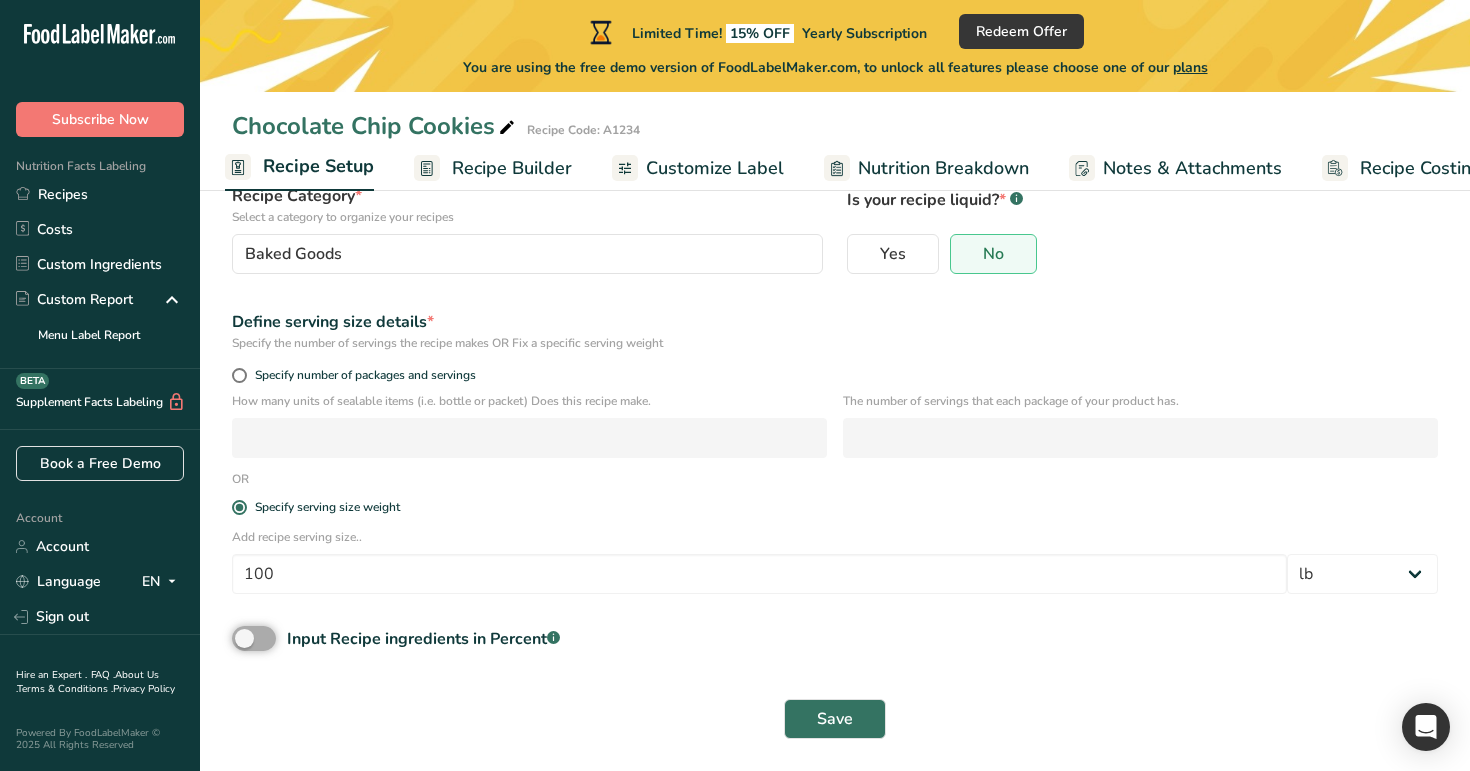 checkbox on "true" 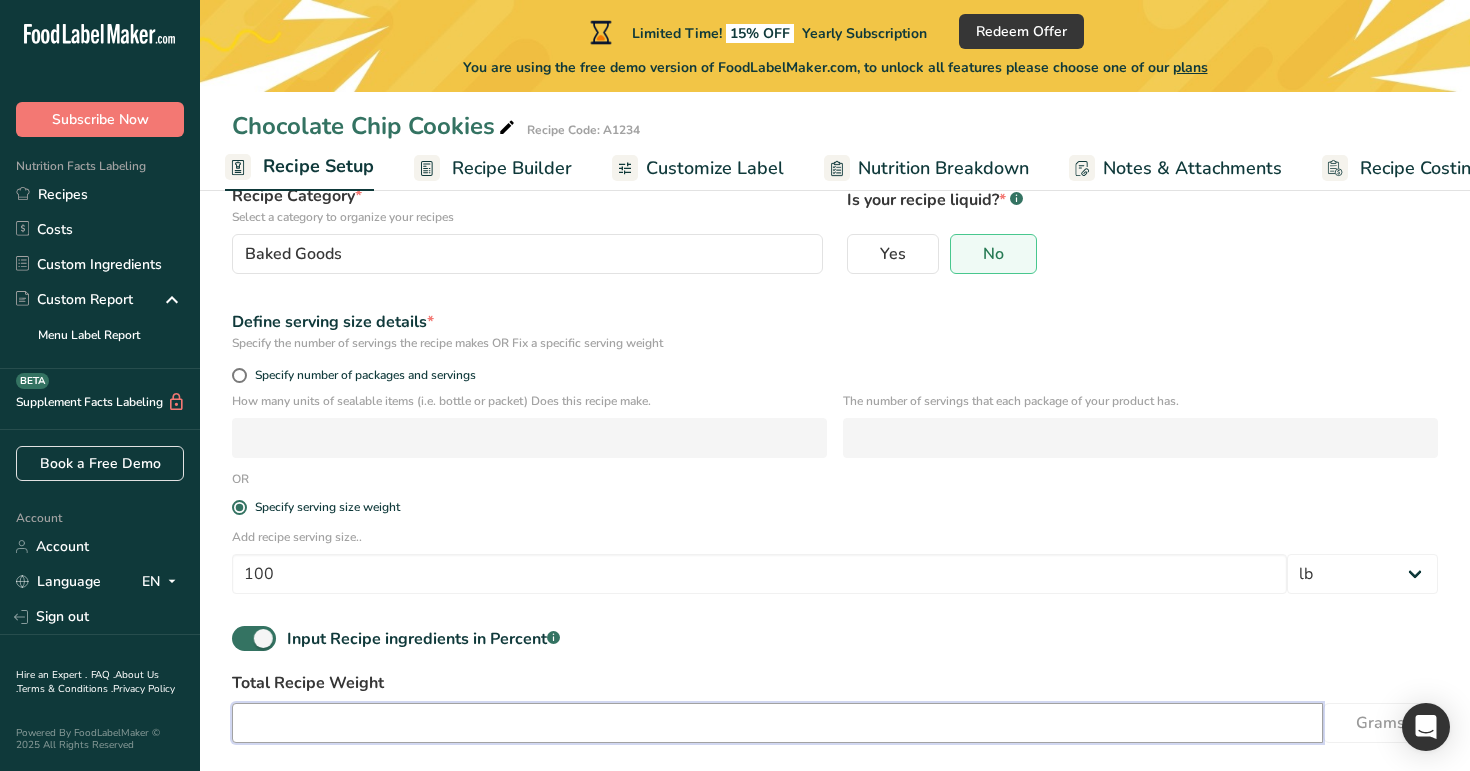 click at bounding box center (777, 723) 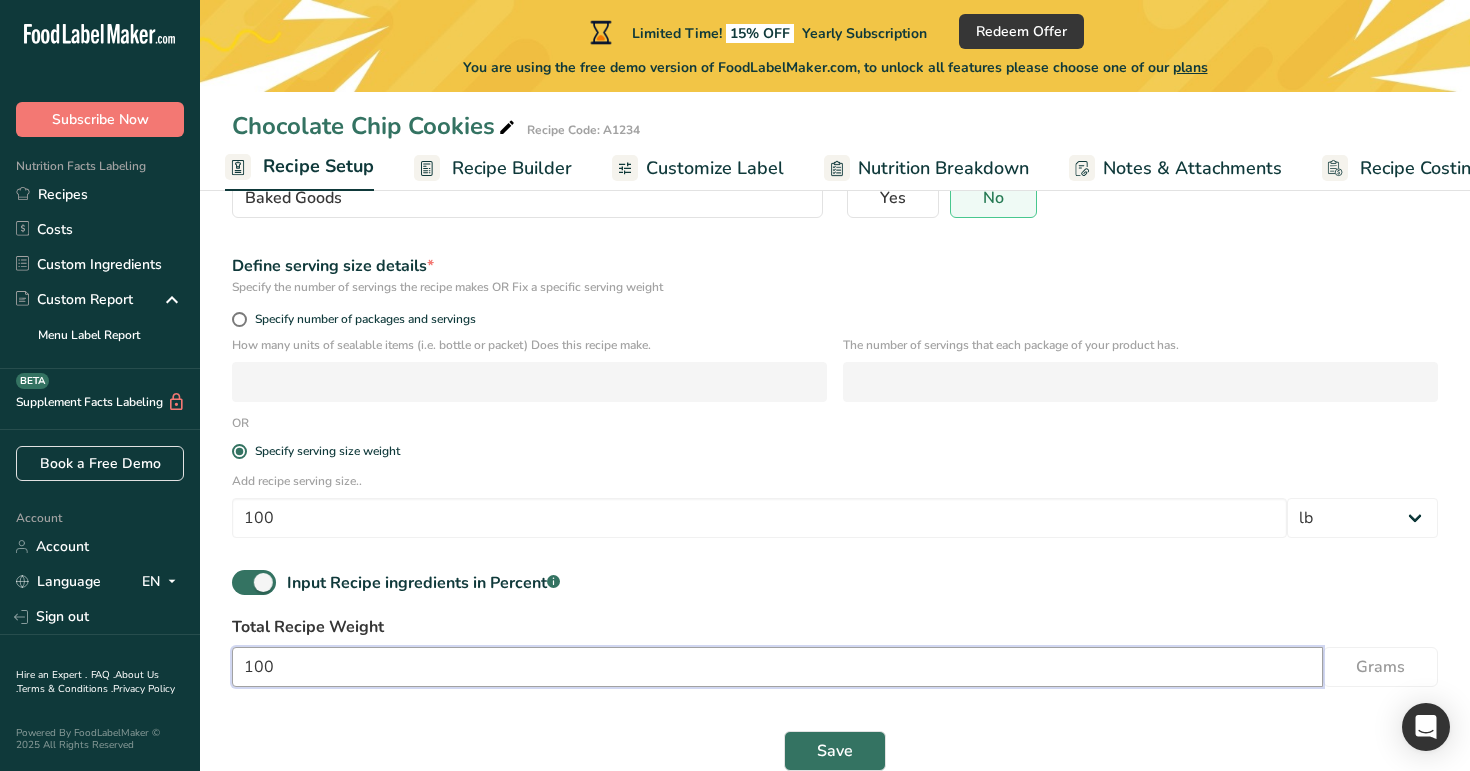 scroll, scrollTop: 260, scrollLeft: 0, axis: vertical 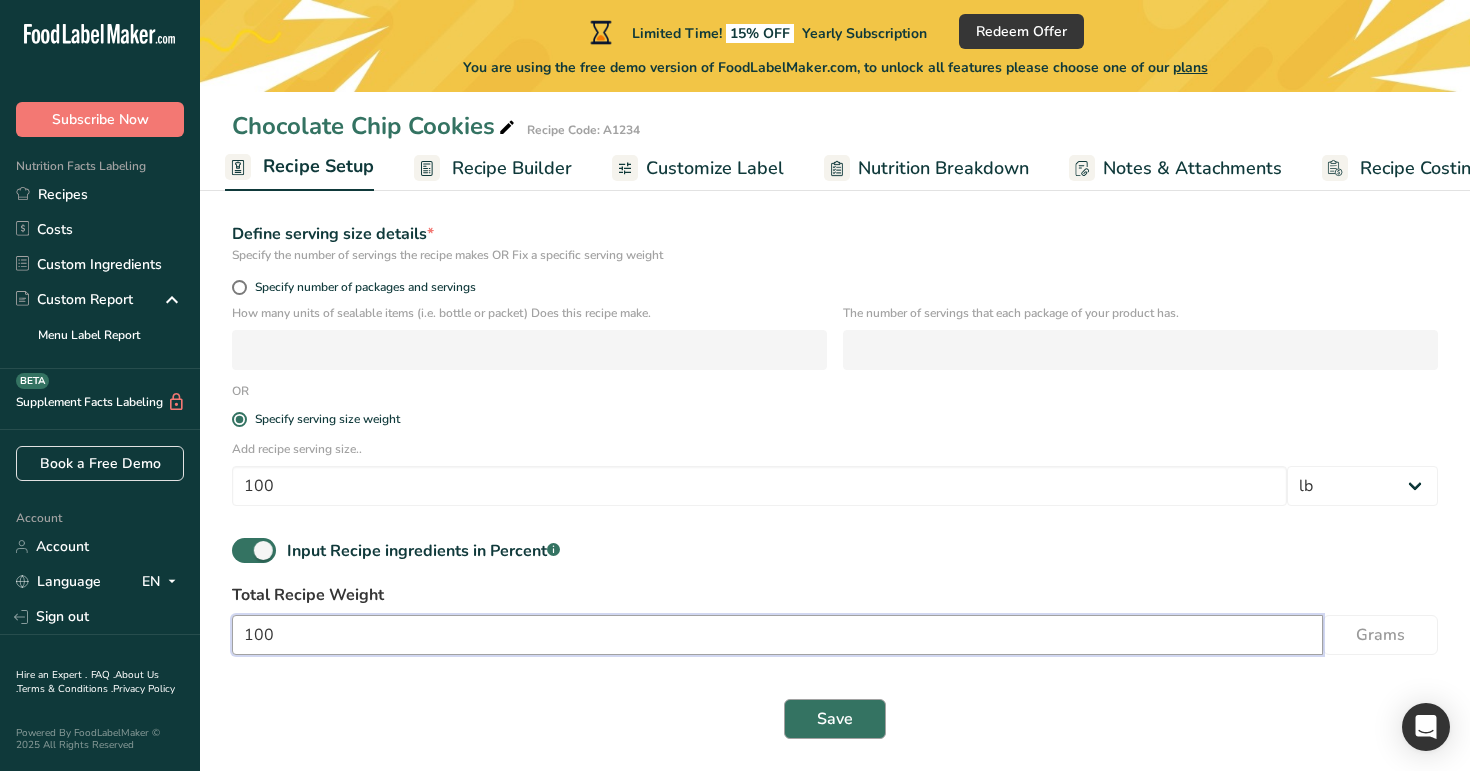 type on "100" 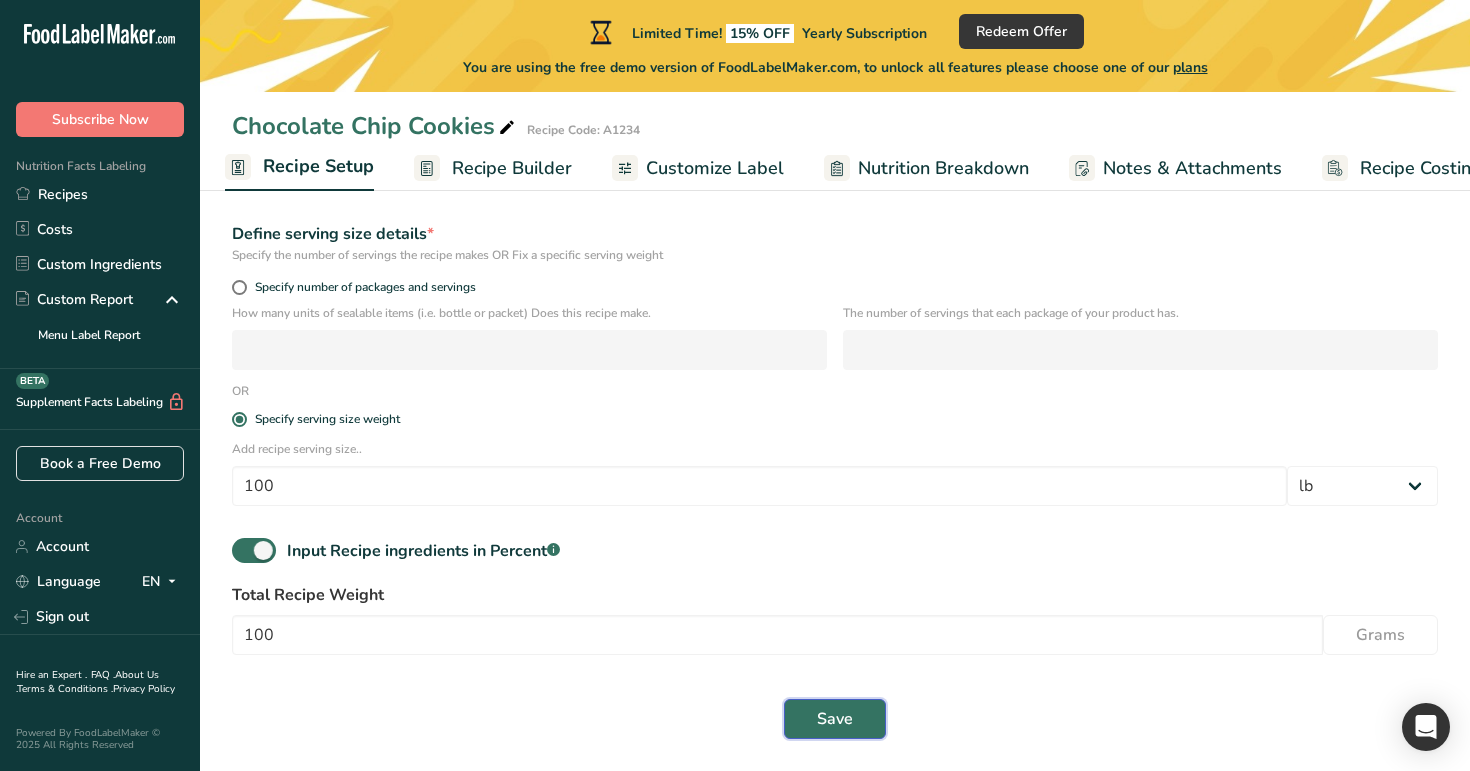 click on "Save" at bounding box center (835, 719) 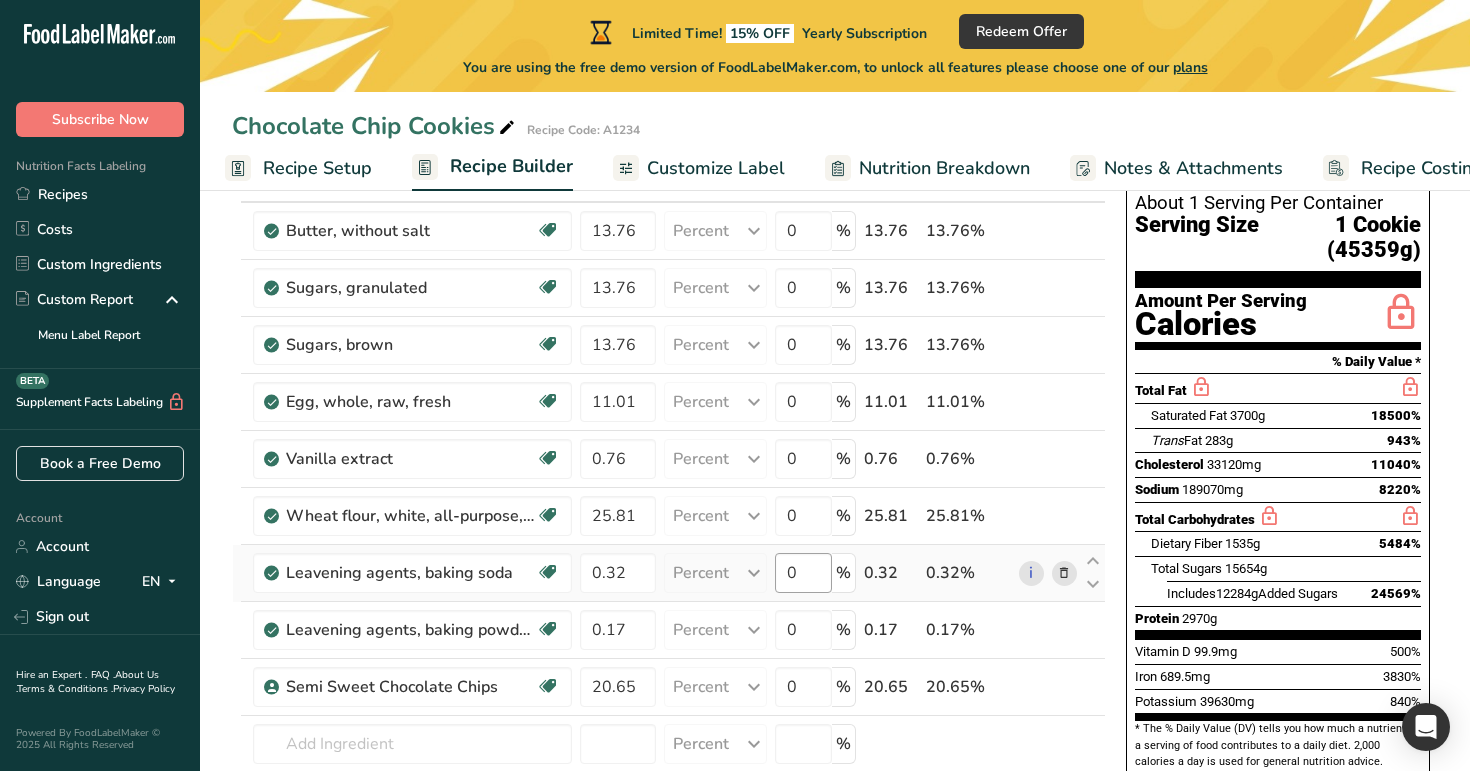 scroll, scrollTop: 159, scrollLeft: 0, axis: vertical 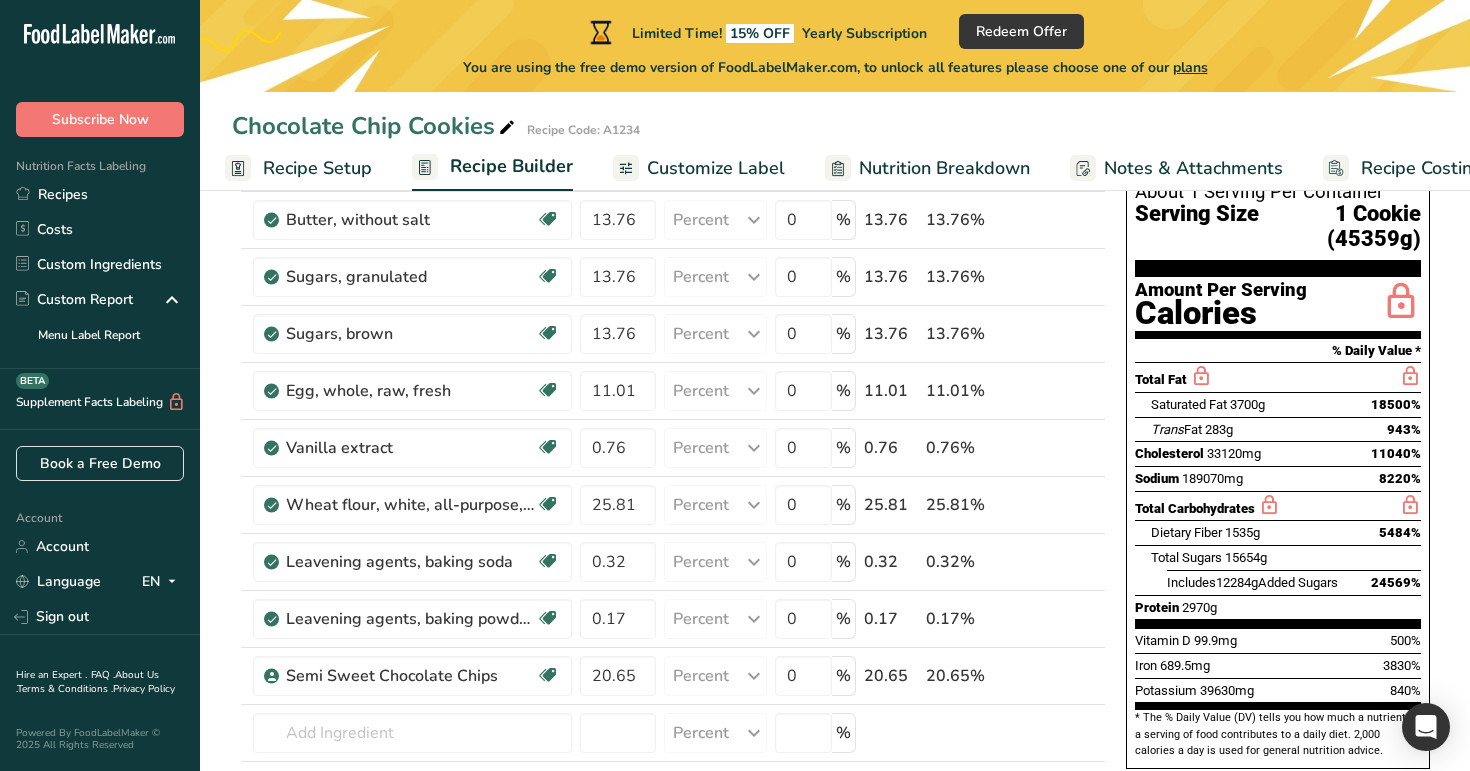 click on "Recipe Setup" at bounding box center [317, 168] 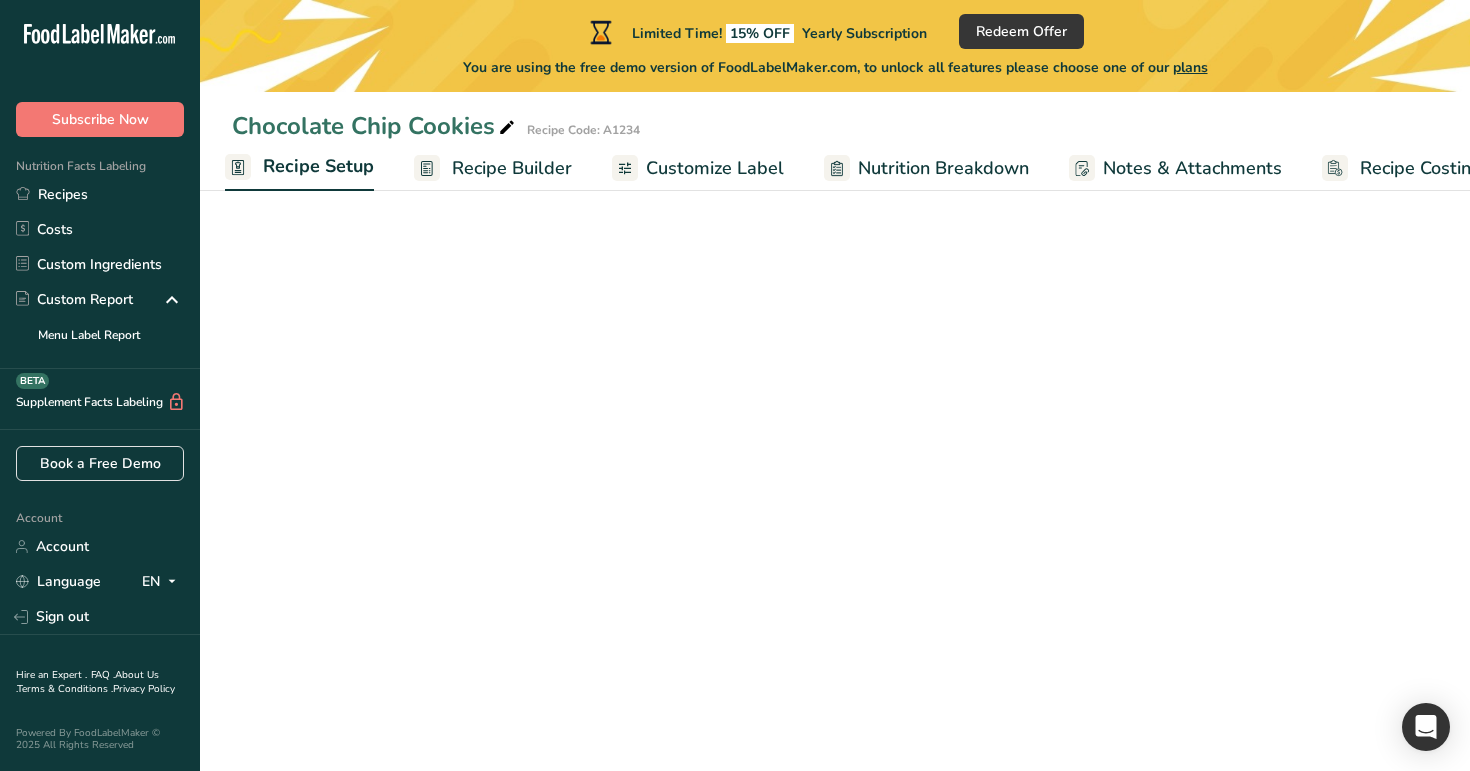 select on "17" 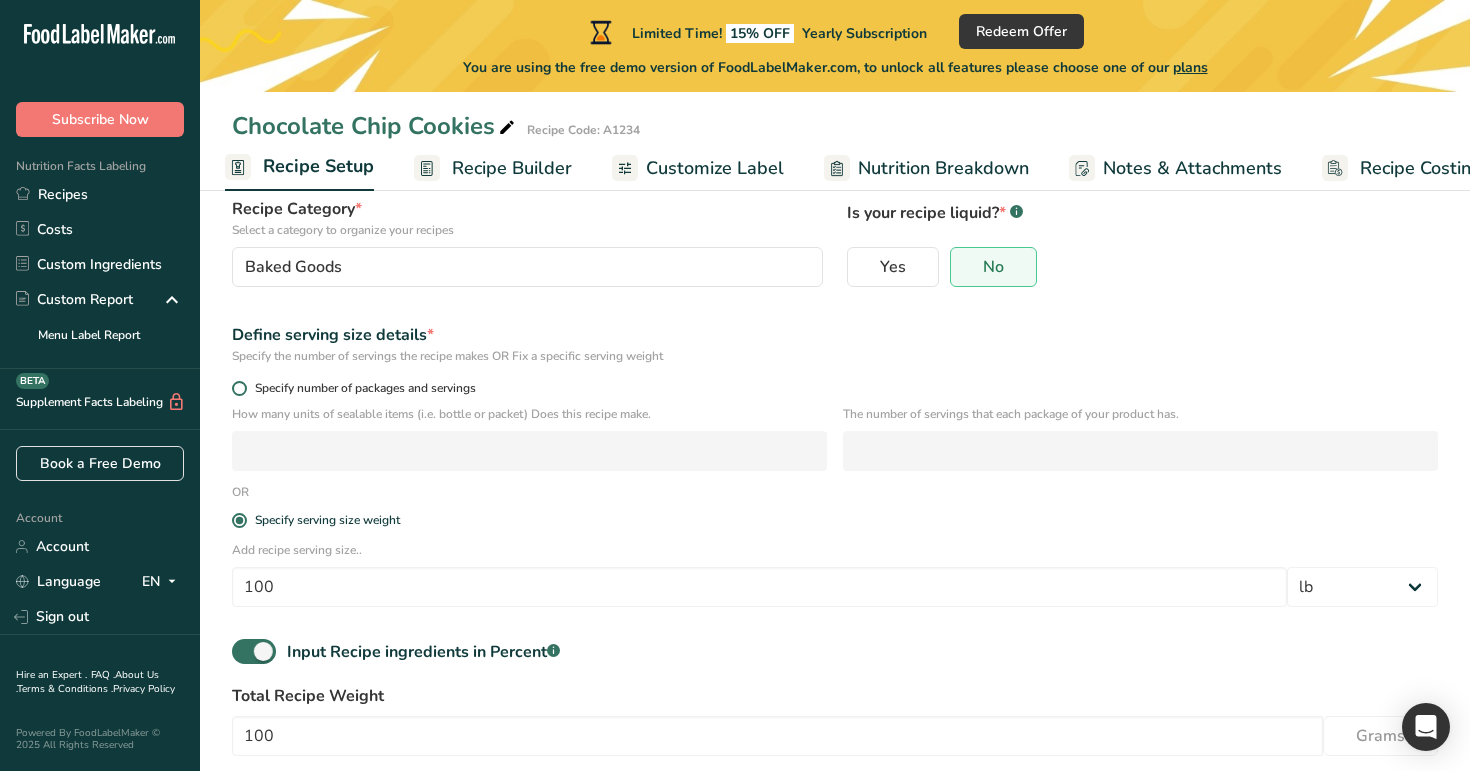 click on "Specify number of packages and servings" at bounding box center [361, 388] 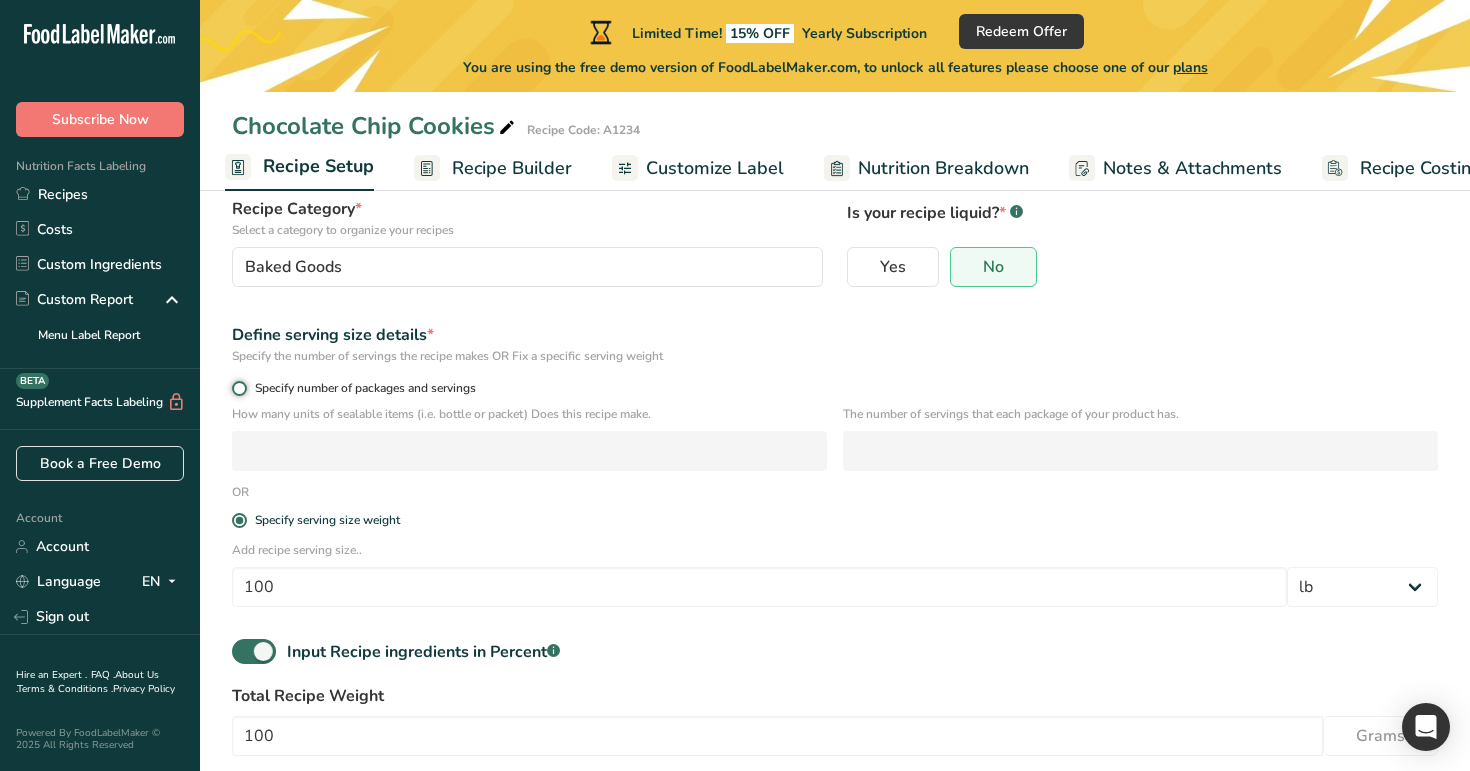 click on "Specify number of packages and servings" at bounding box center [238, 388] 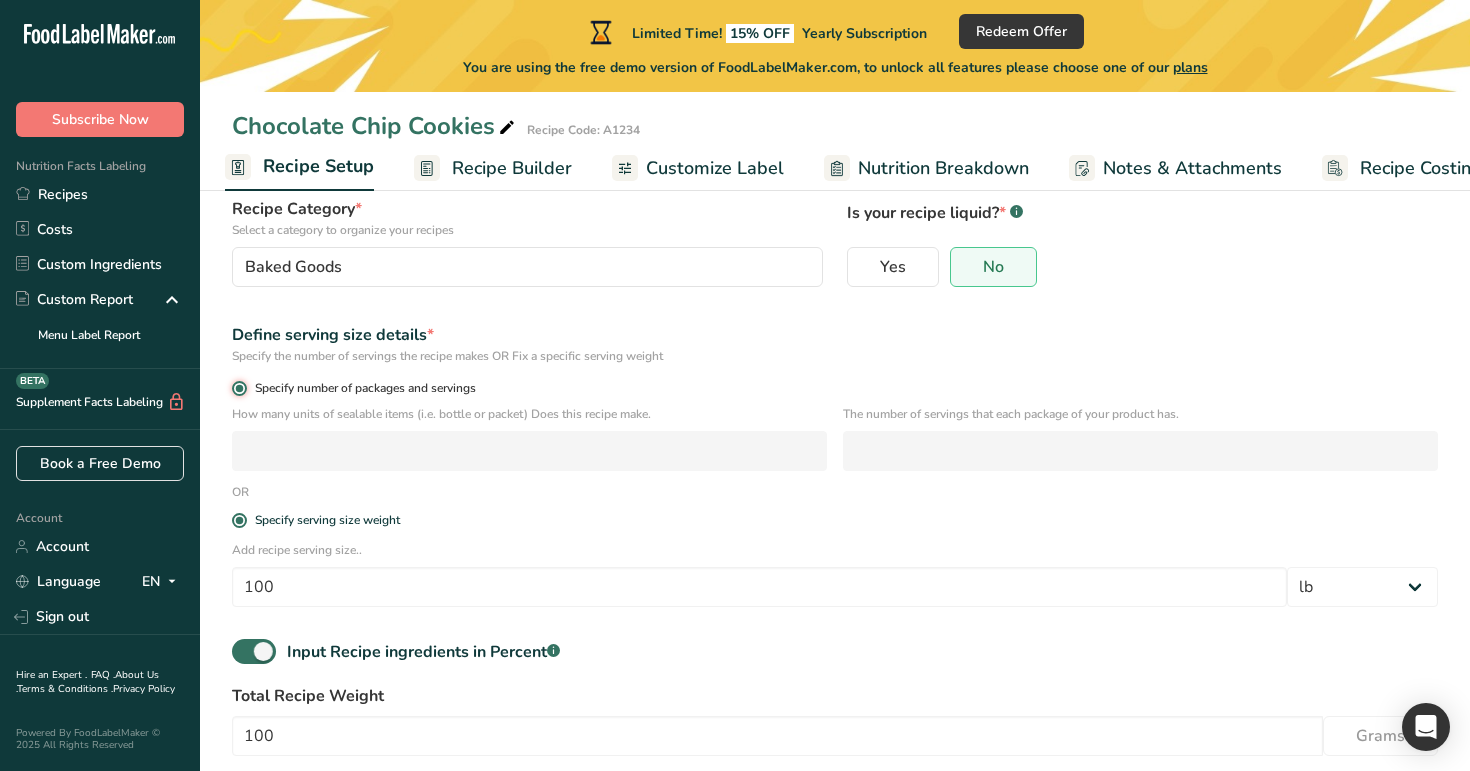 radio on "false" 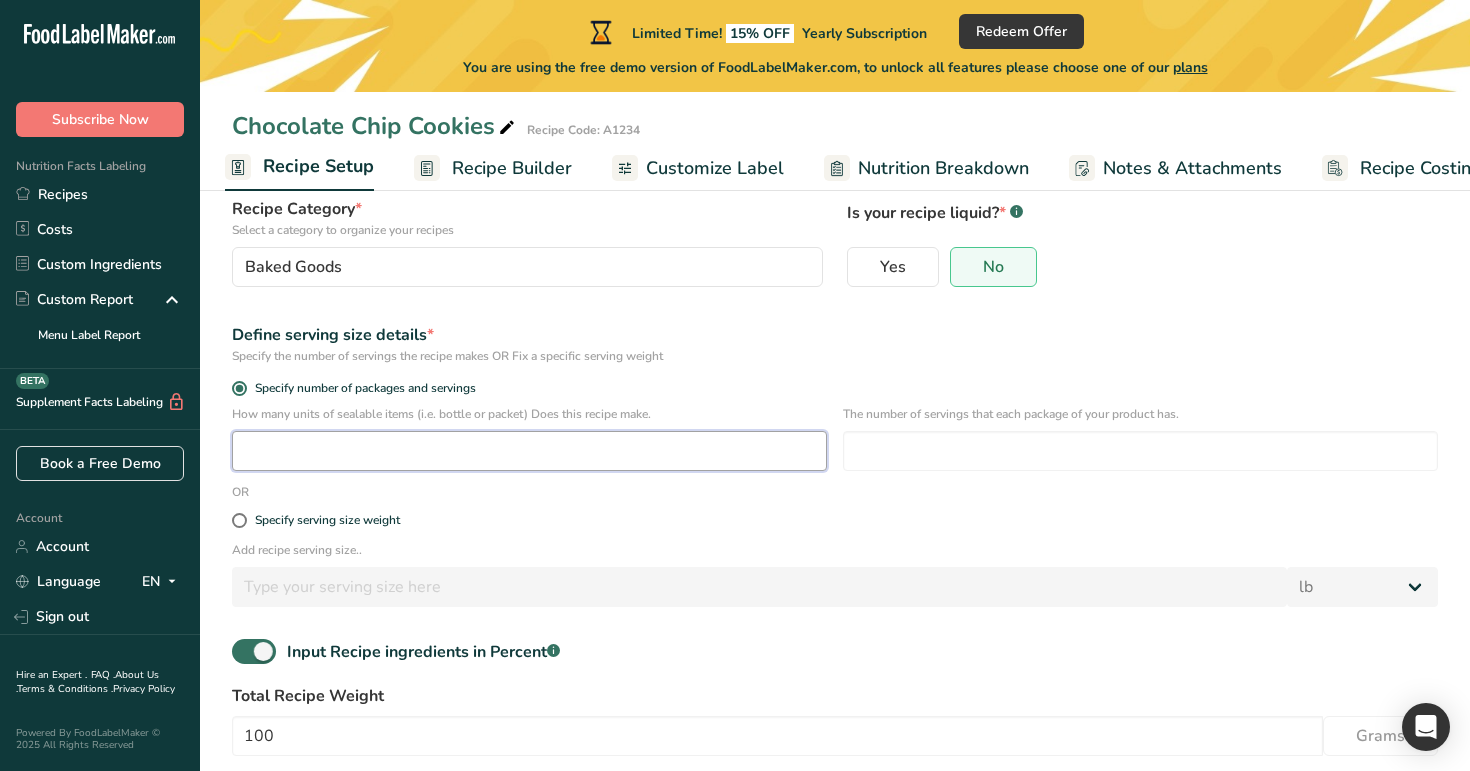 click at bounding box center [529, 451] 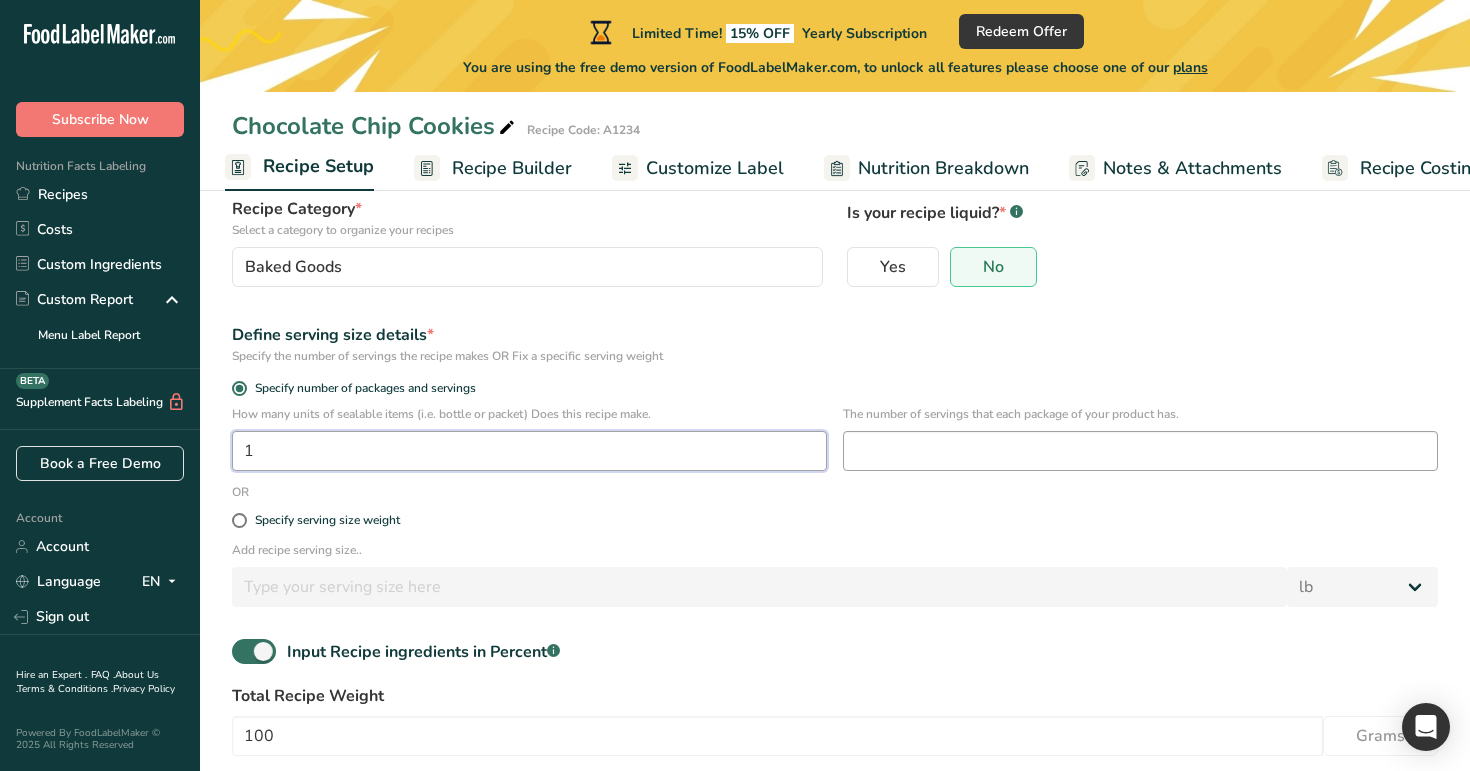 type on "1" 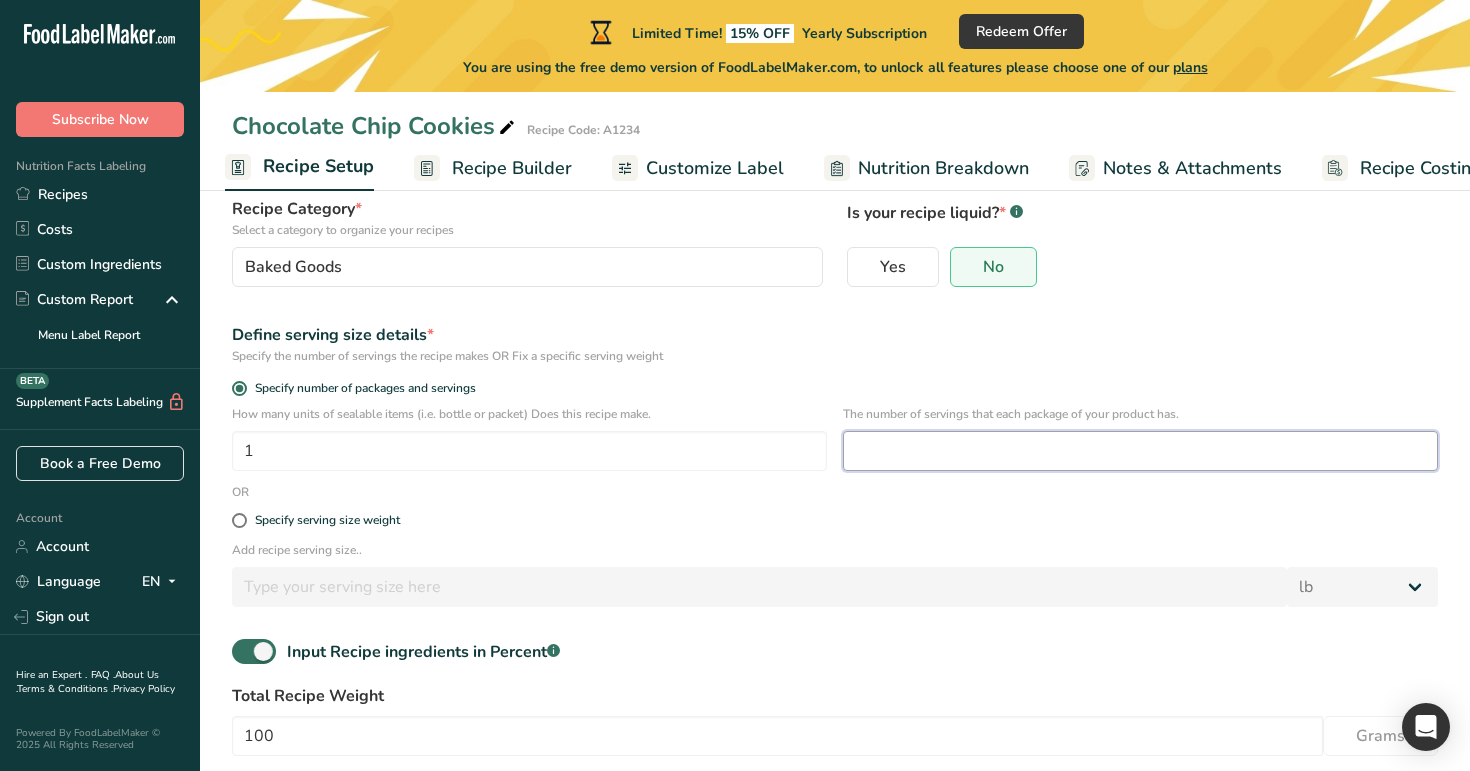 click at bounding box center [1140, 451] 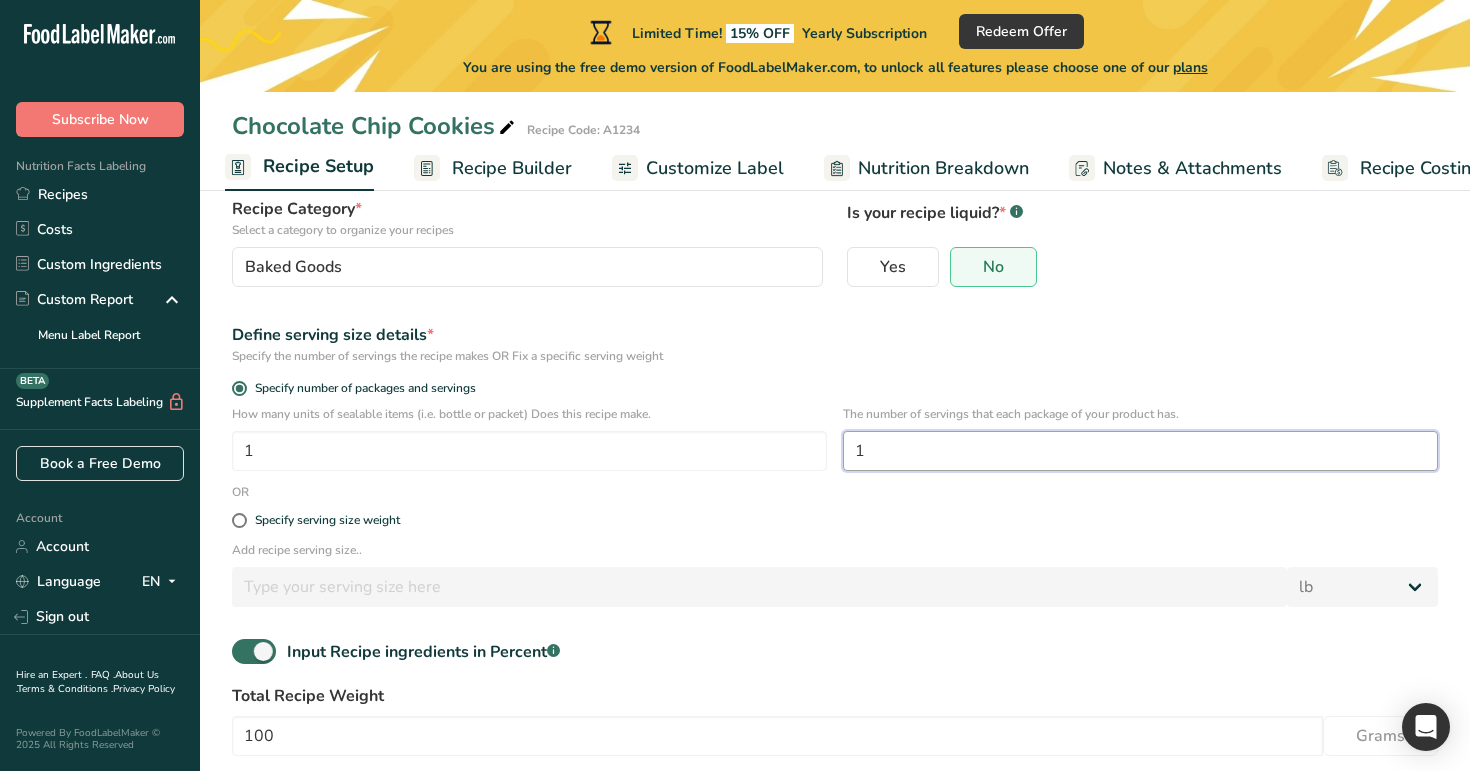 scroll, scrollTop: 260, scrollLeft: 0, axis: vertical 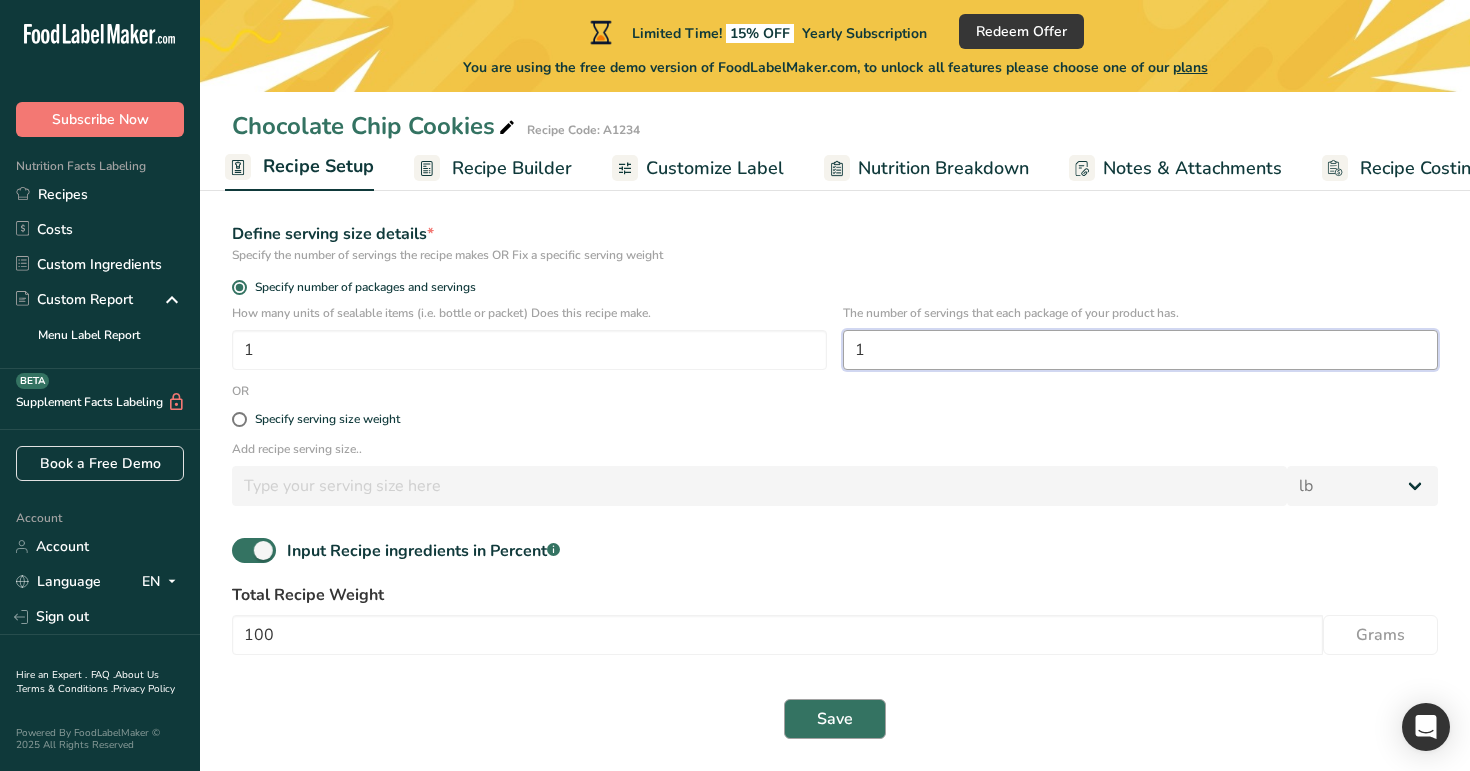 type on "1" 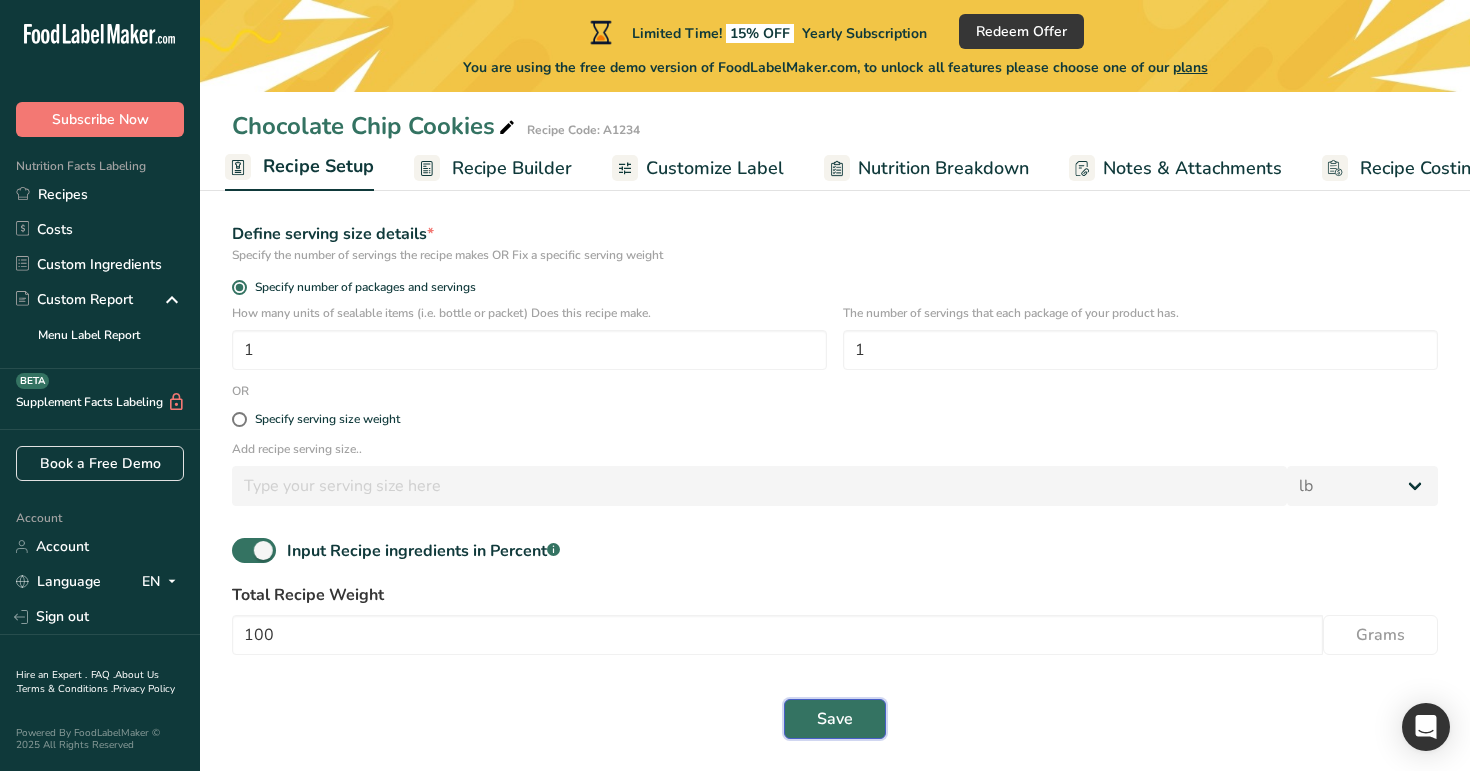click on "Save" at bounding box center (835, 719) 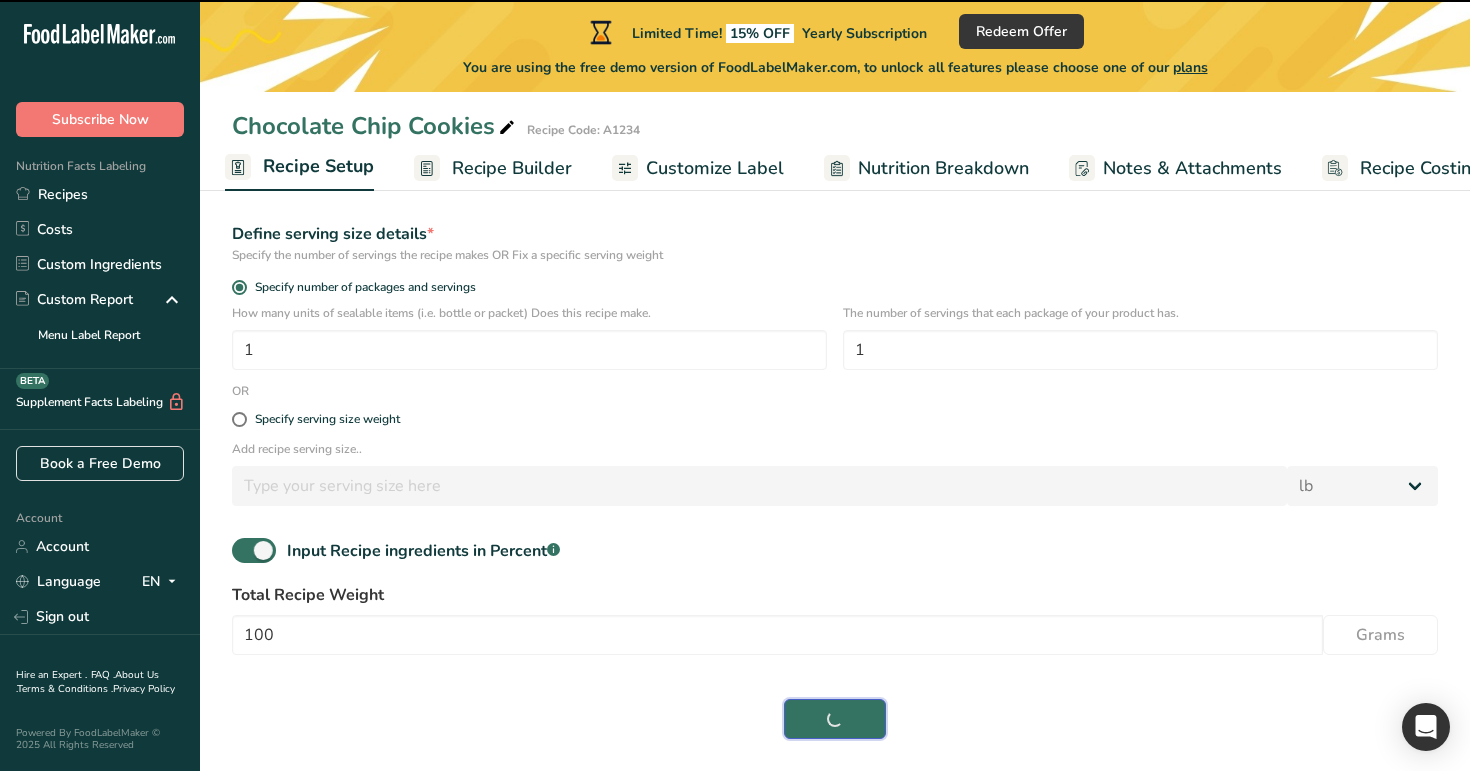 select on "0" 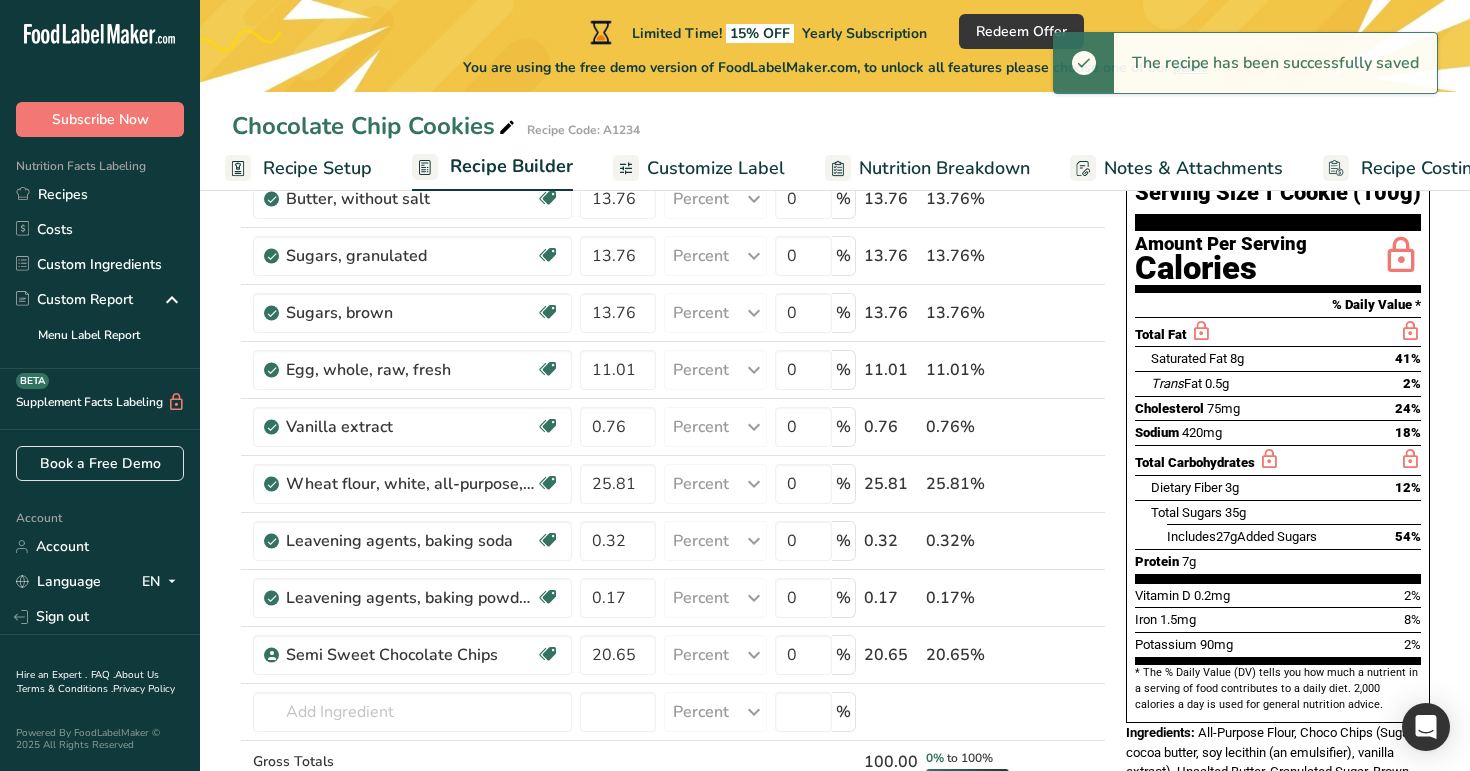 scroll, scrollTop: 232, scrollLeft: 0, axis: vertical 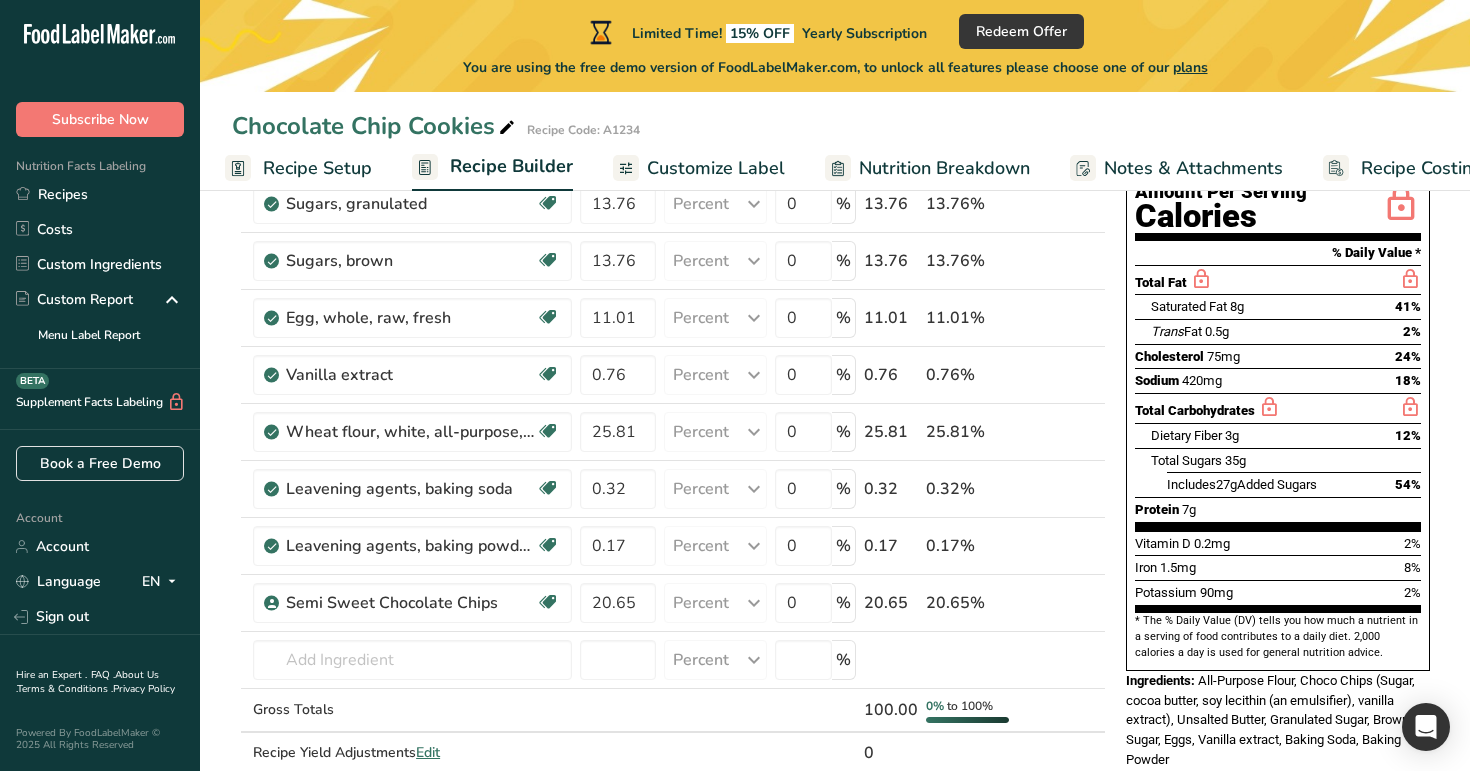click on "Recipe Setup" at bounding box center (317, 168) 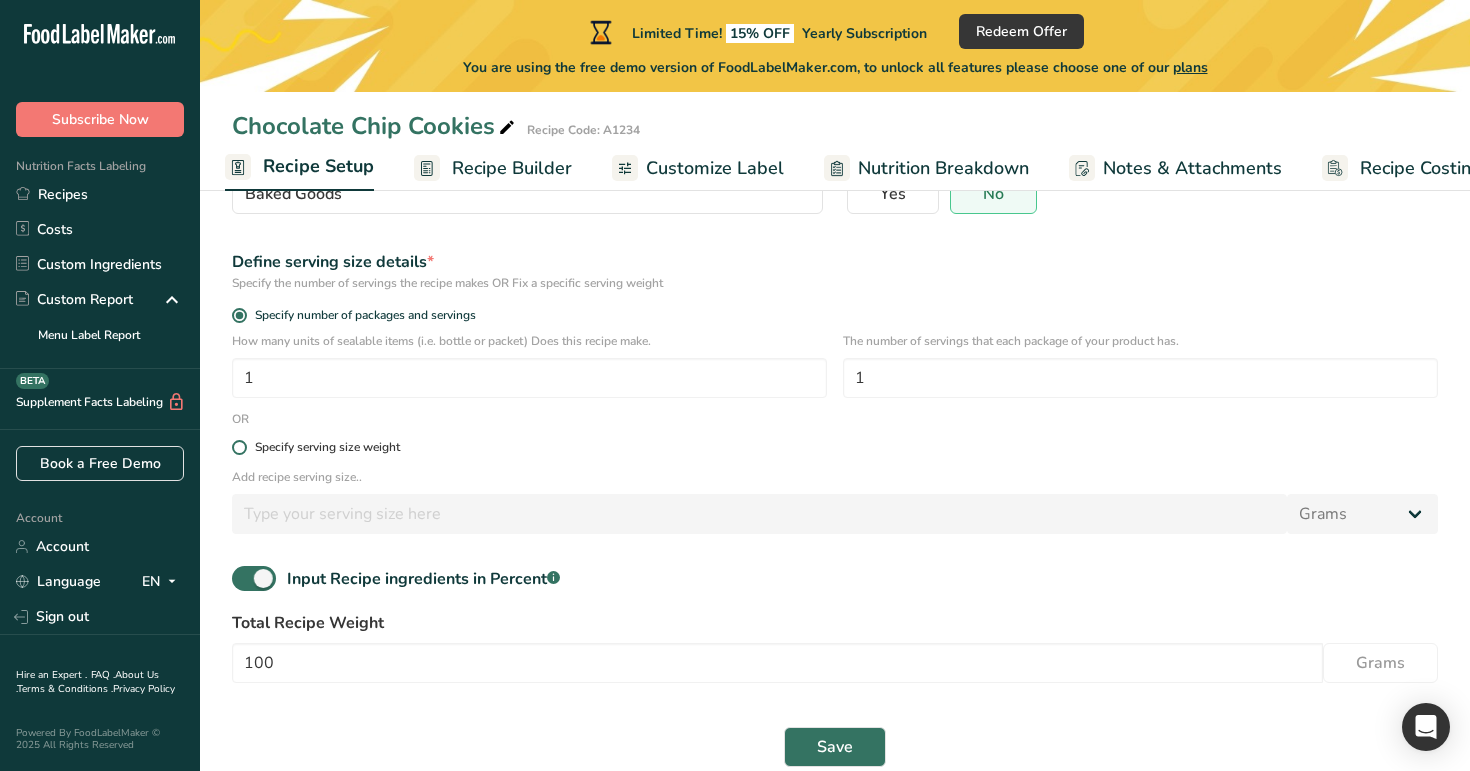 click on "Specify serving size weight" at bounding box center (327, 447) 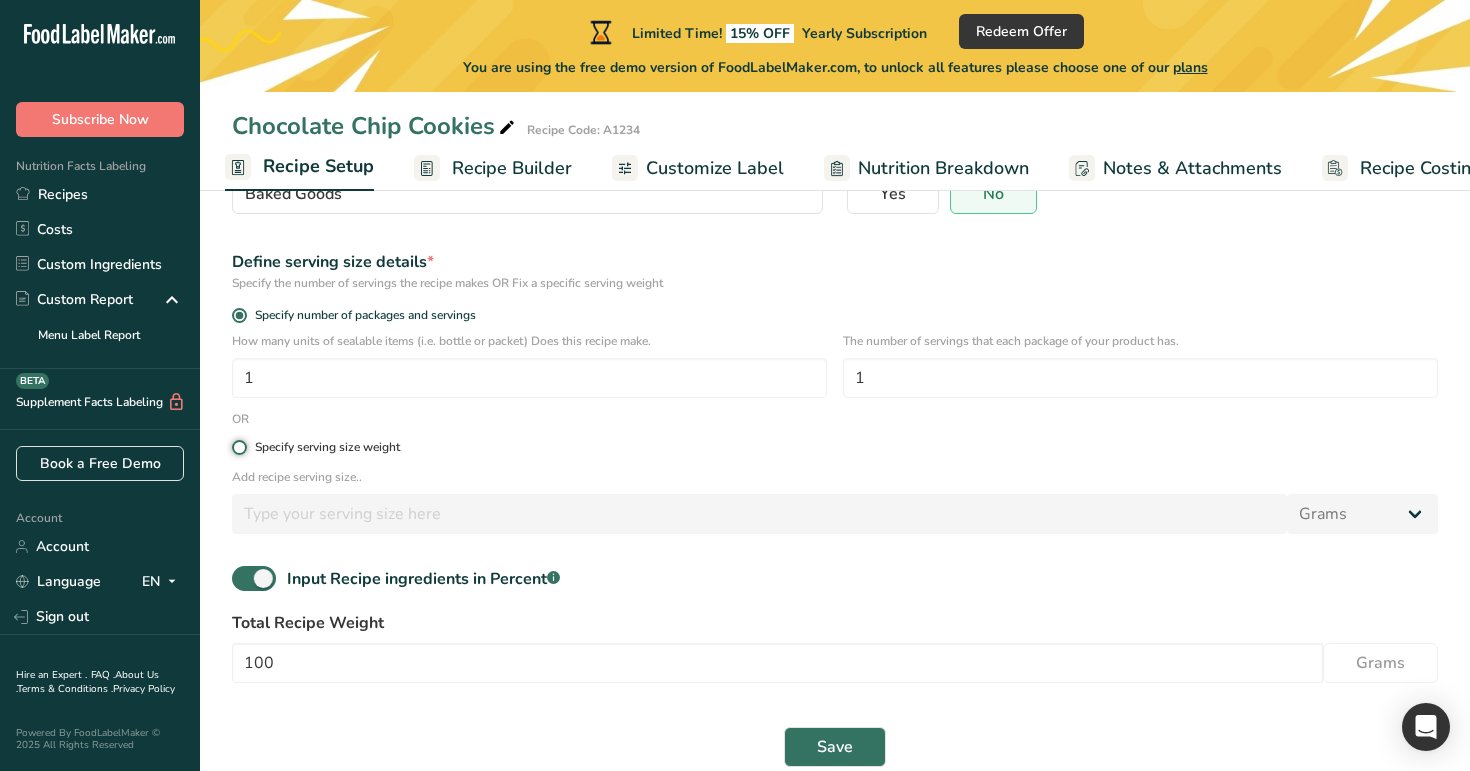 click on "Specify serving size weight" at bounding box center [238, 447] 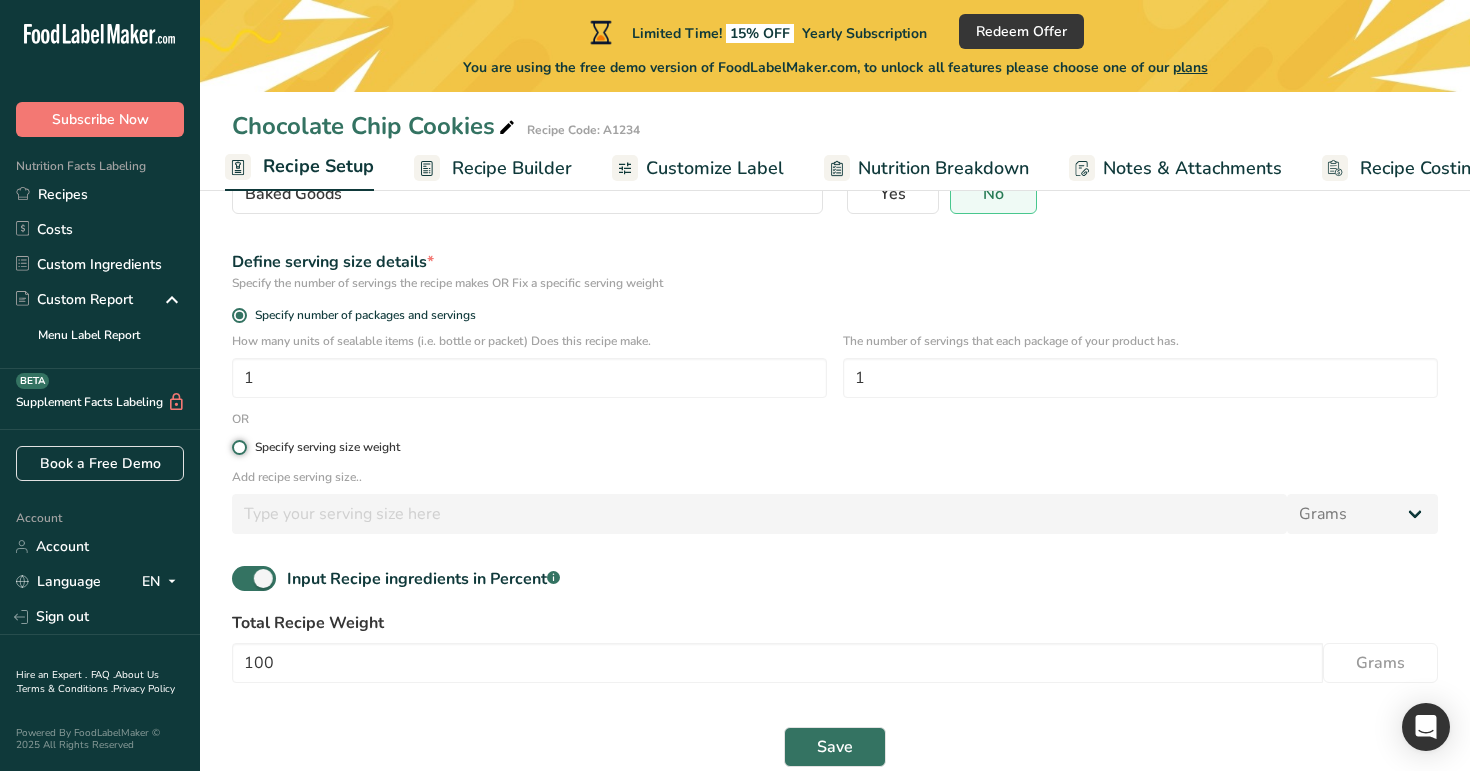radio on "true" 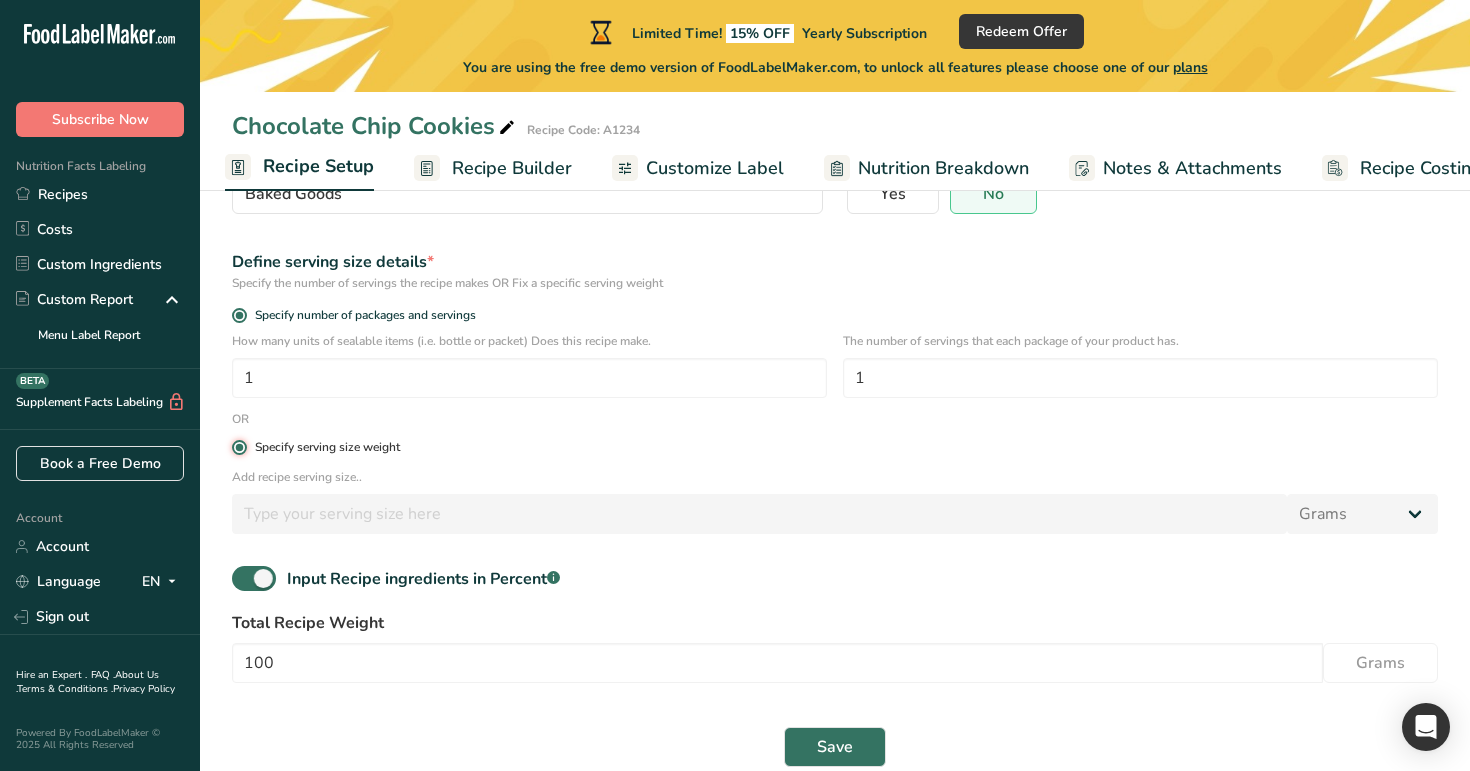 radio on "false" 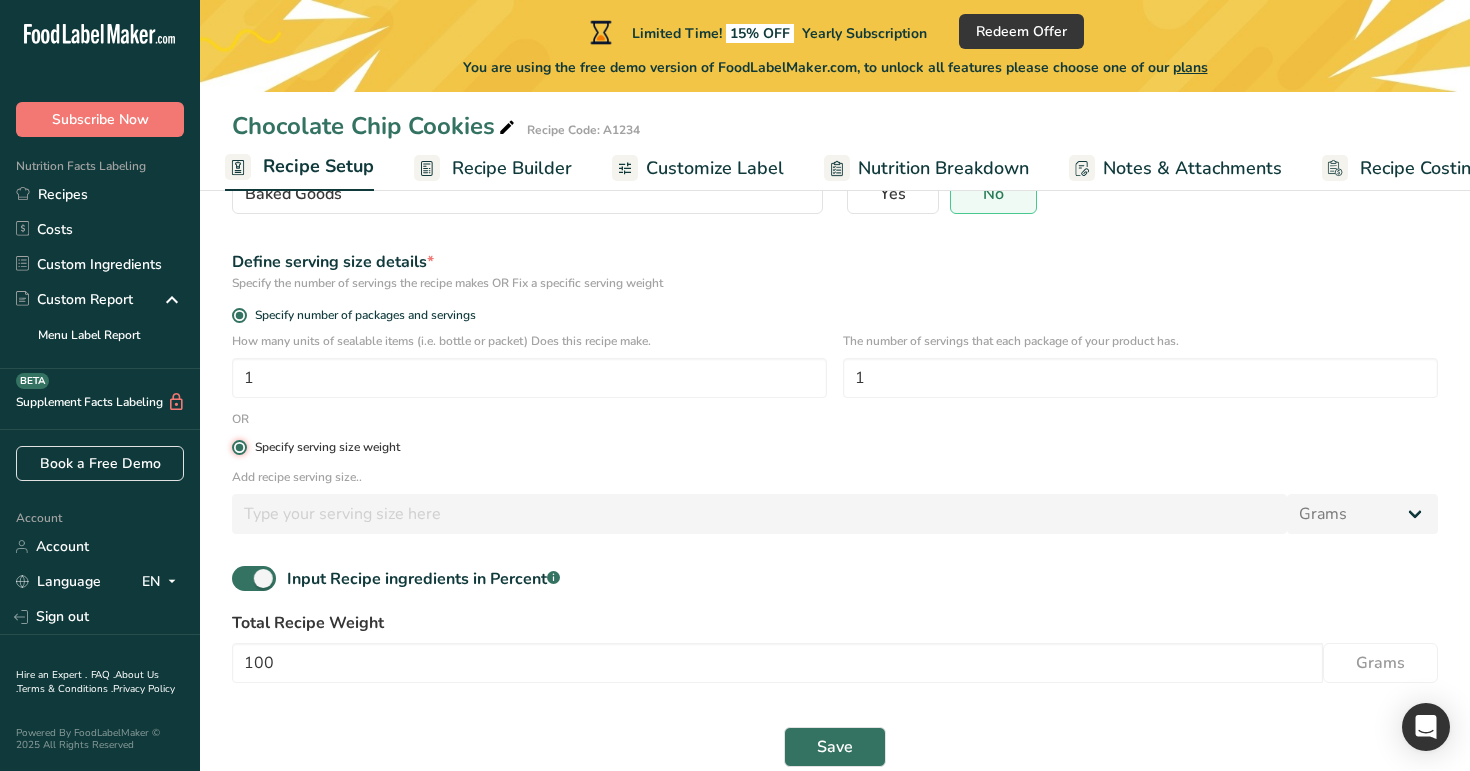 type 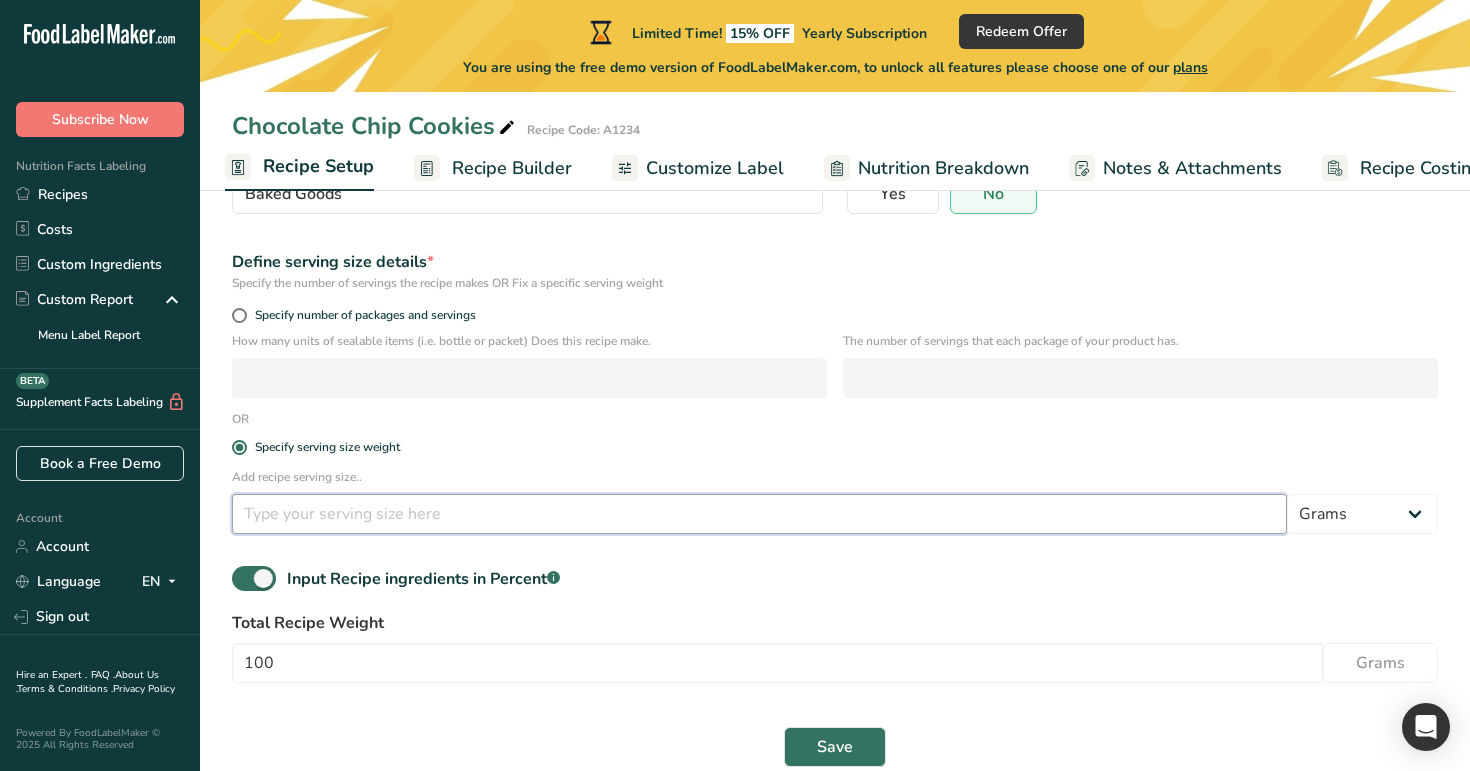 click at bounding box center (759, 514) 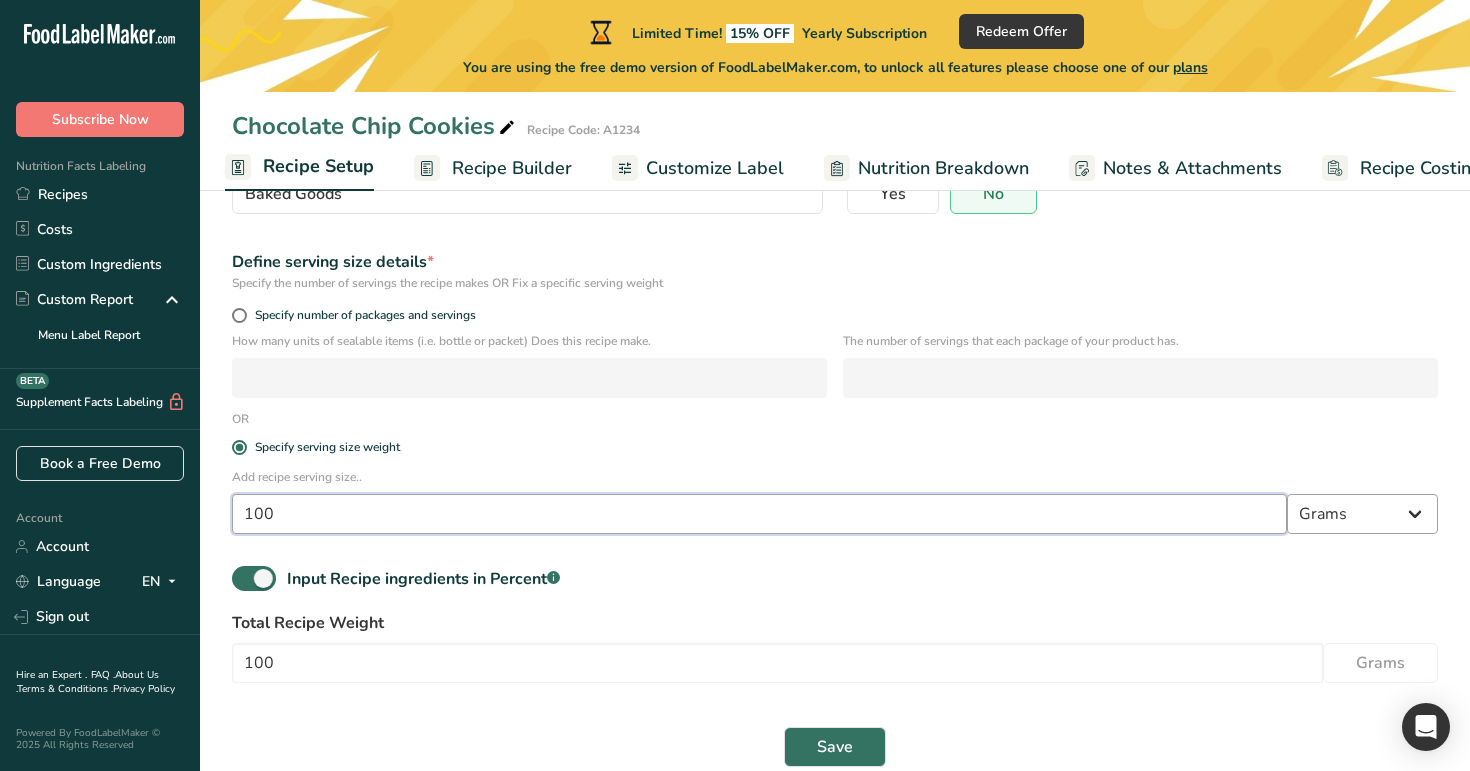 type on "100" 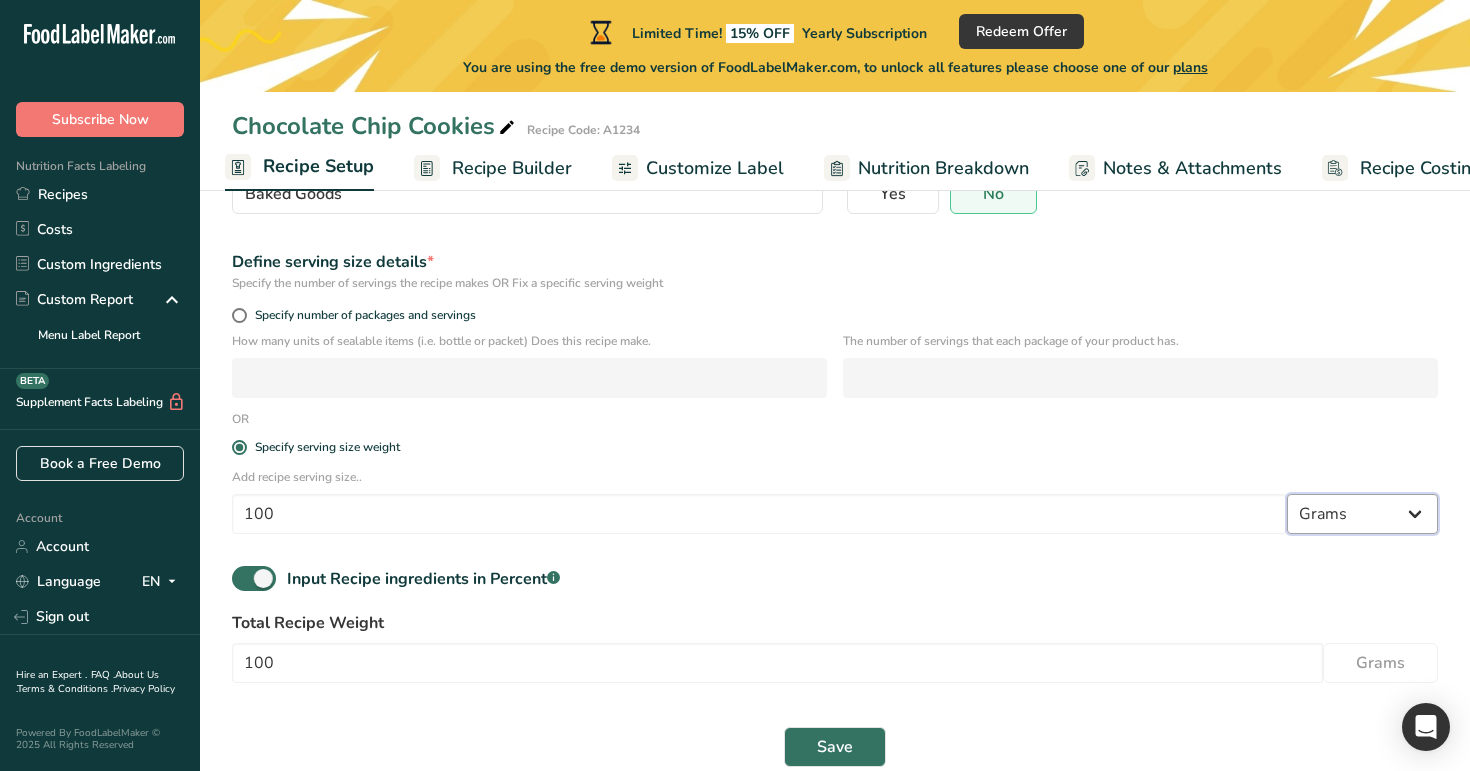 click on "Grams
ppm
ug
kg
mg
mcg
lb
oz
quarter cup
half cup
l
ml
fl oz
tbsp
tsp
cup
qt
gallon" at bounding box center (1362, 514) 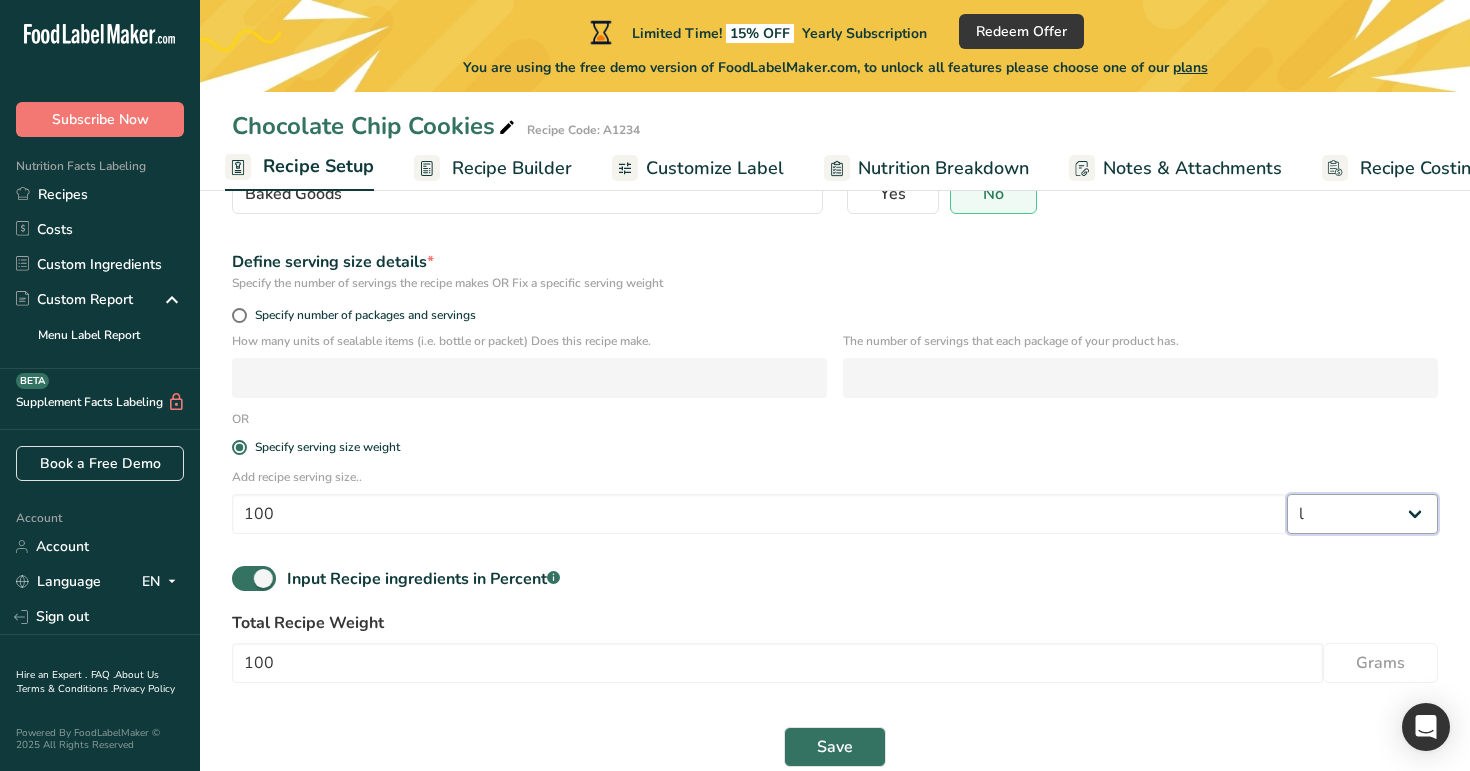 select on "29" 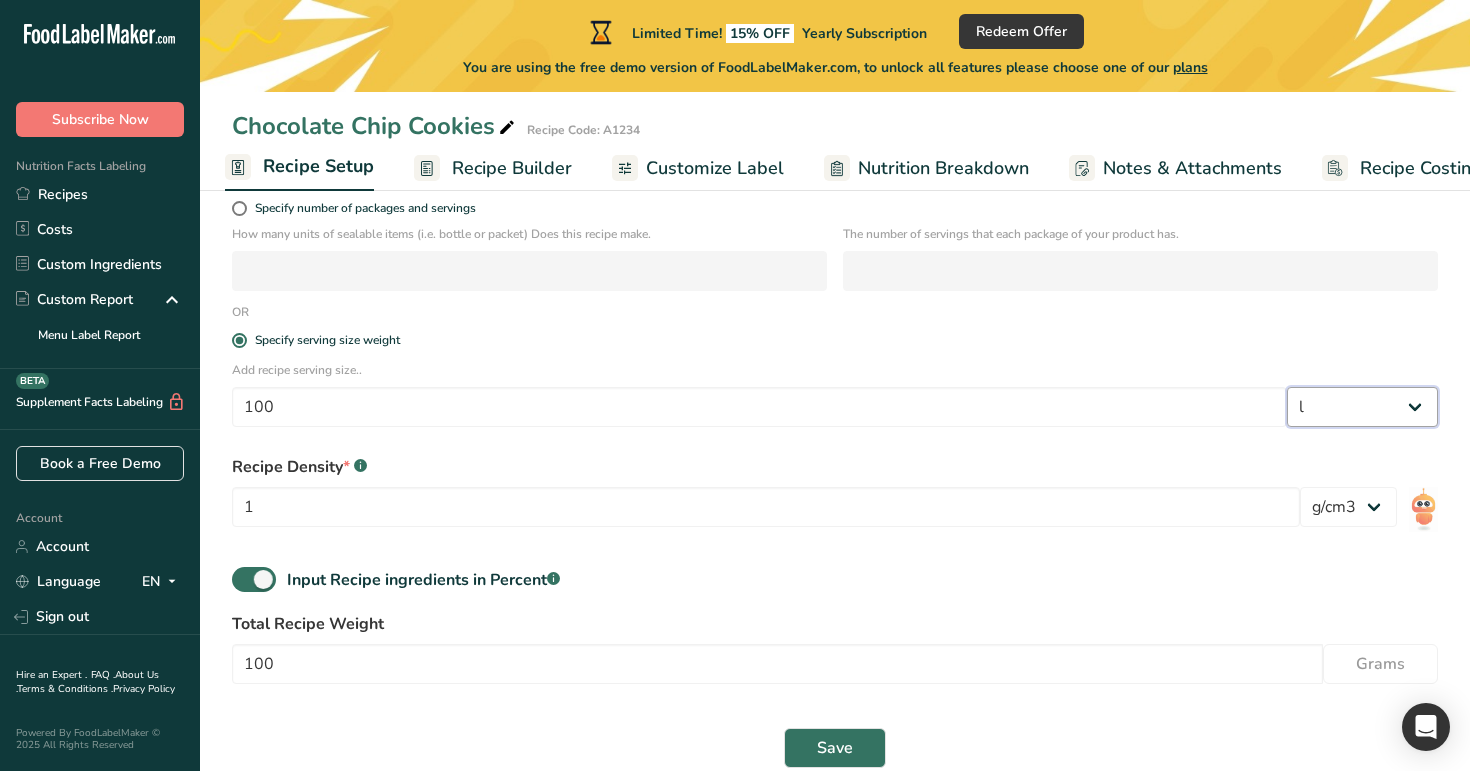 scroll, scrollTop: 368, scrollLeft: 0, axis: vertical 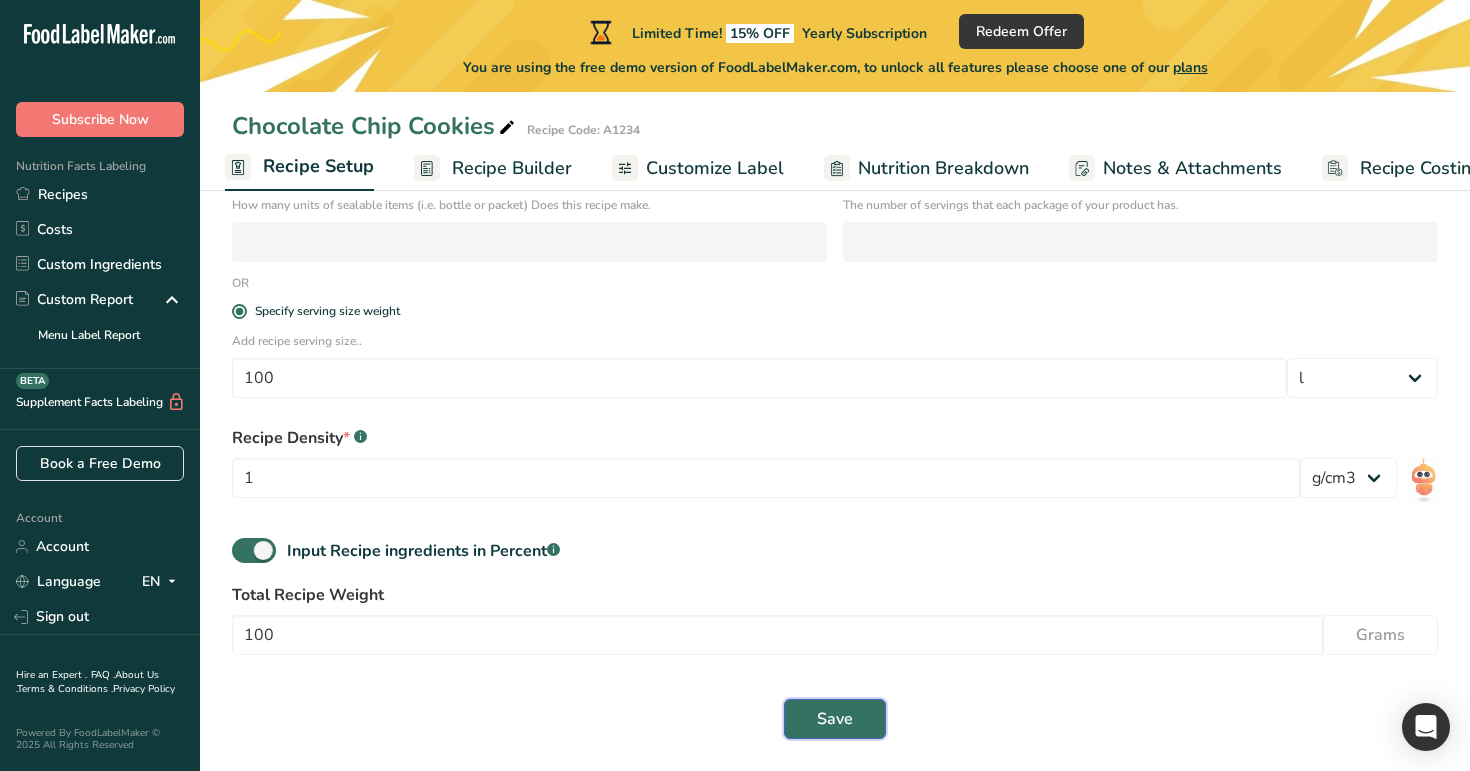 click on "Save" at bounding box center [835, 719] 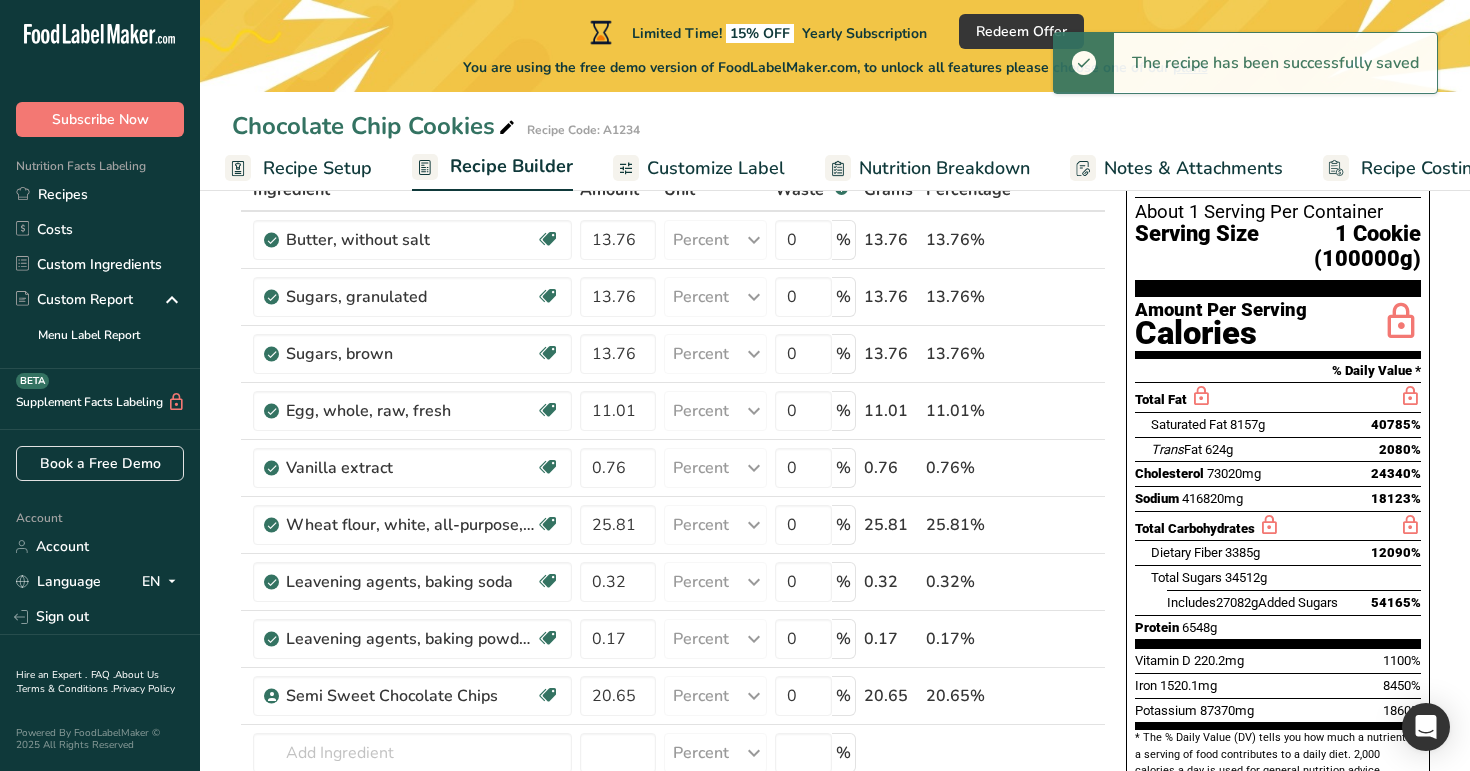 scroll, scrollTop: 160, scrollLeft: 0, axis: vertical 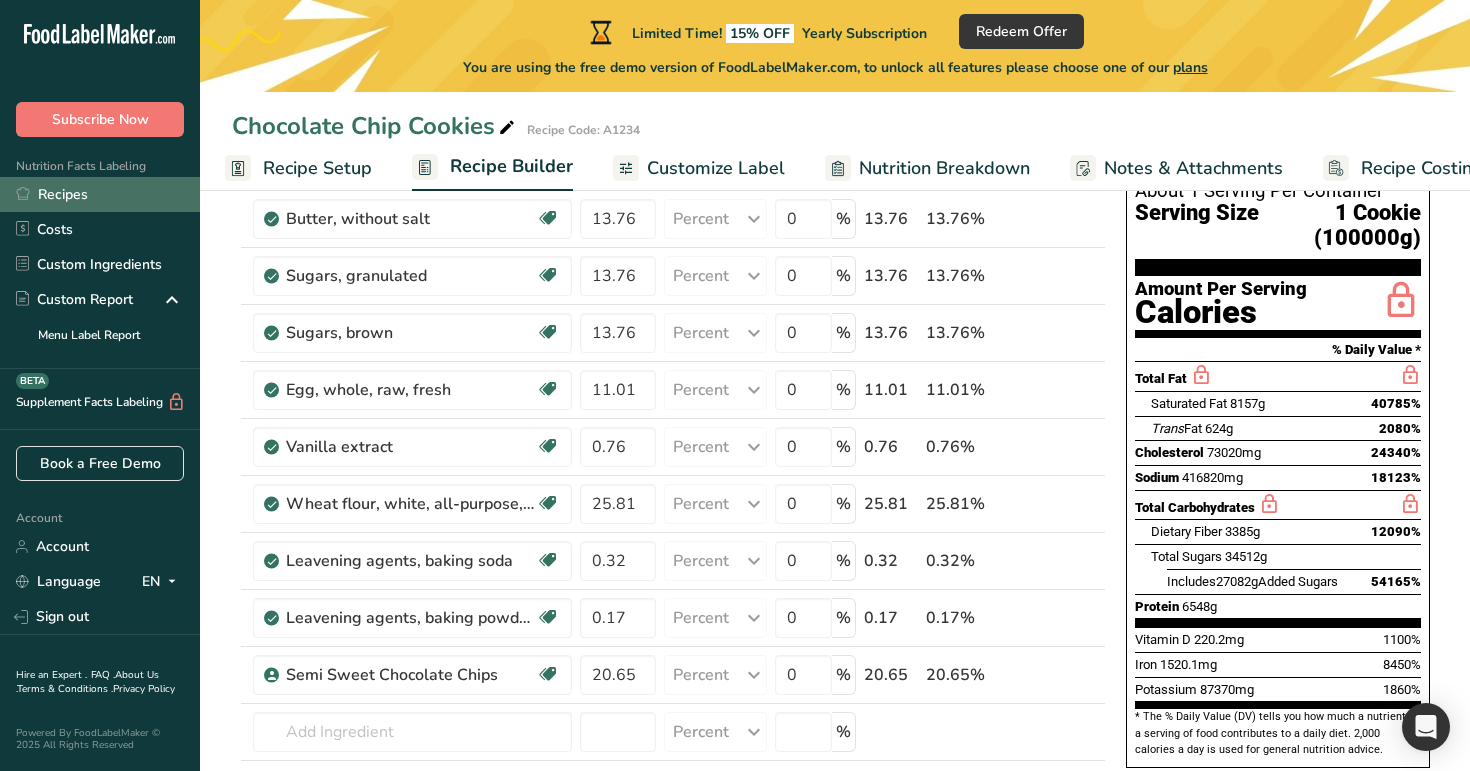 click on "Recipes" at bounding box center [100, 194] 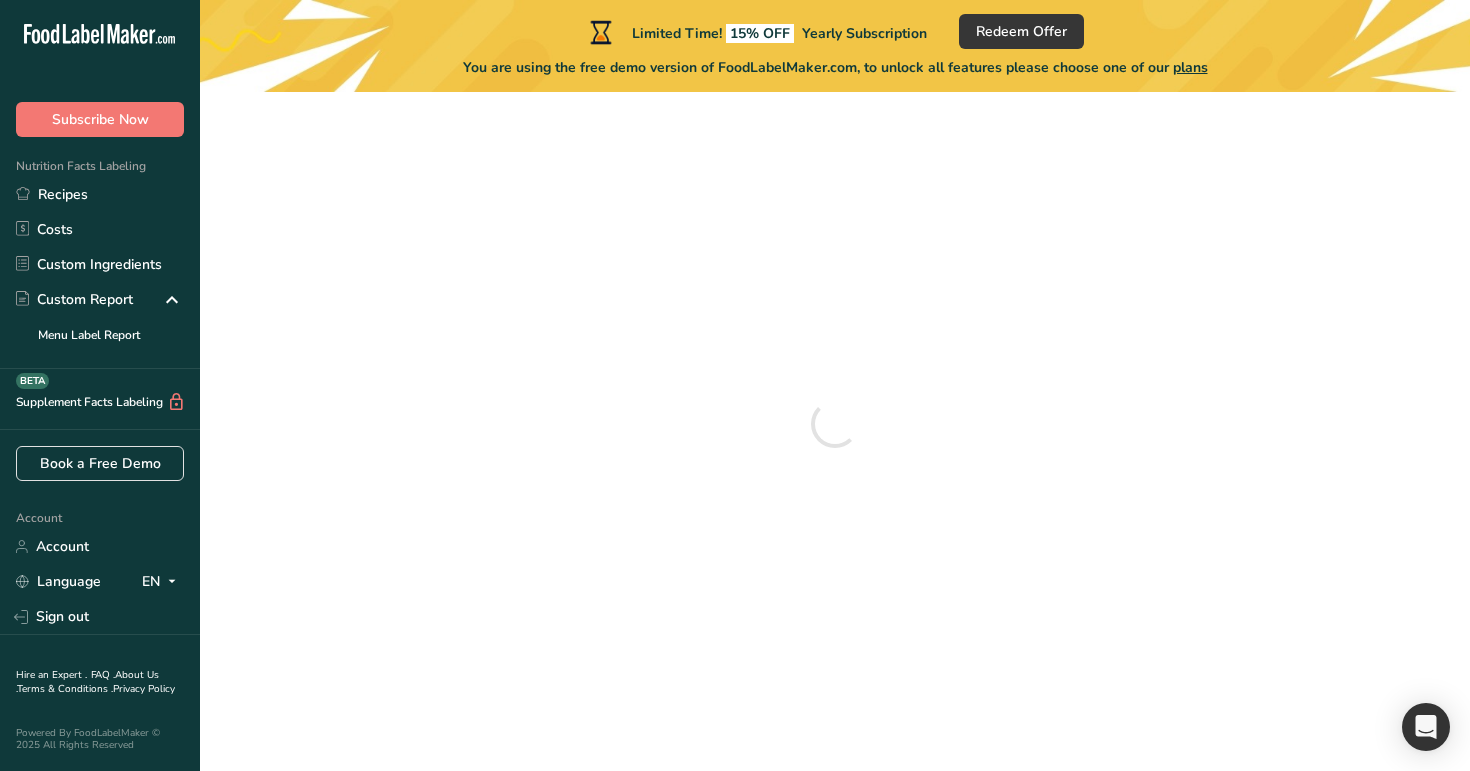 scroll, scrollTop: 0, scrollLeft: 0, axis: both 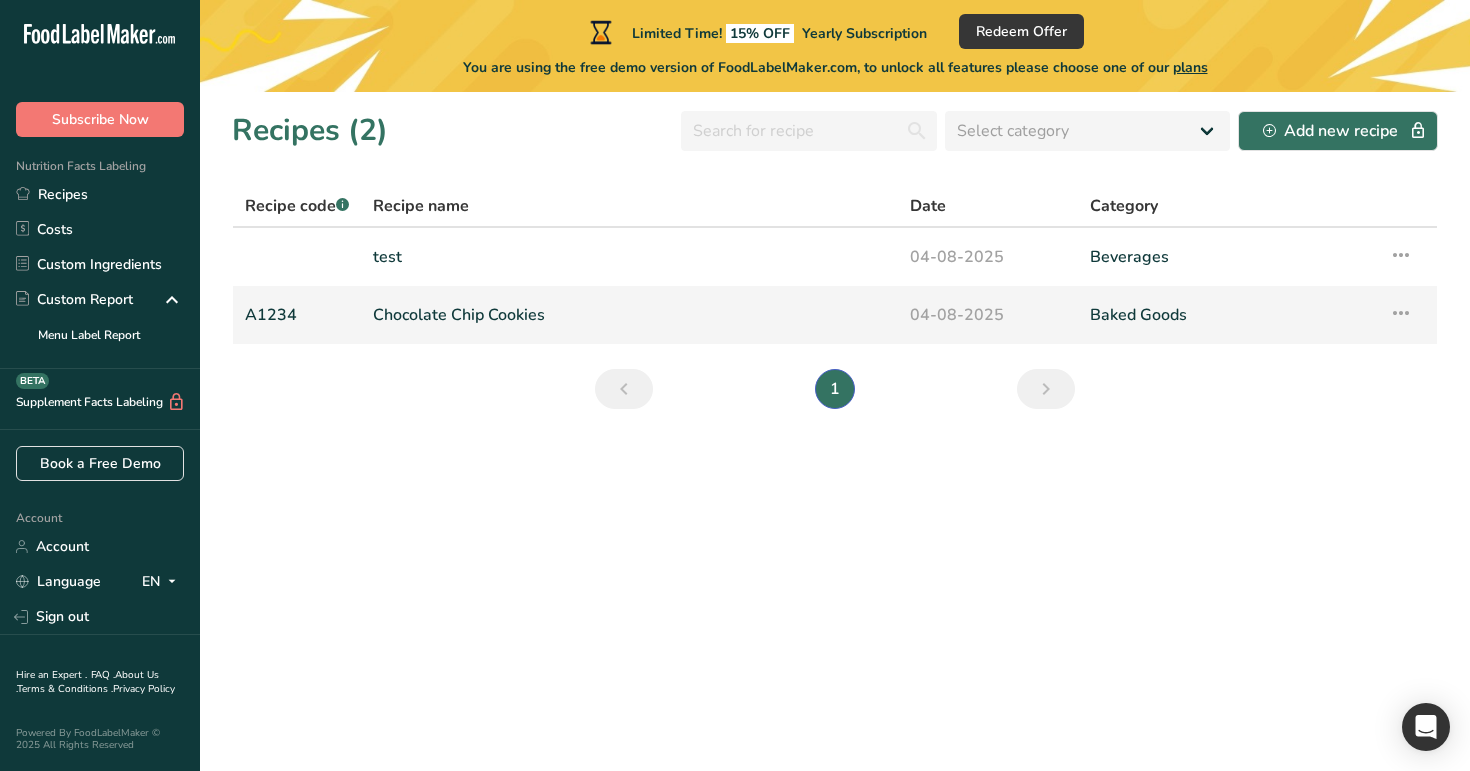 click at bounding box center [1401, 313] 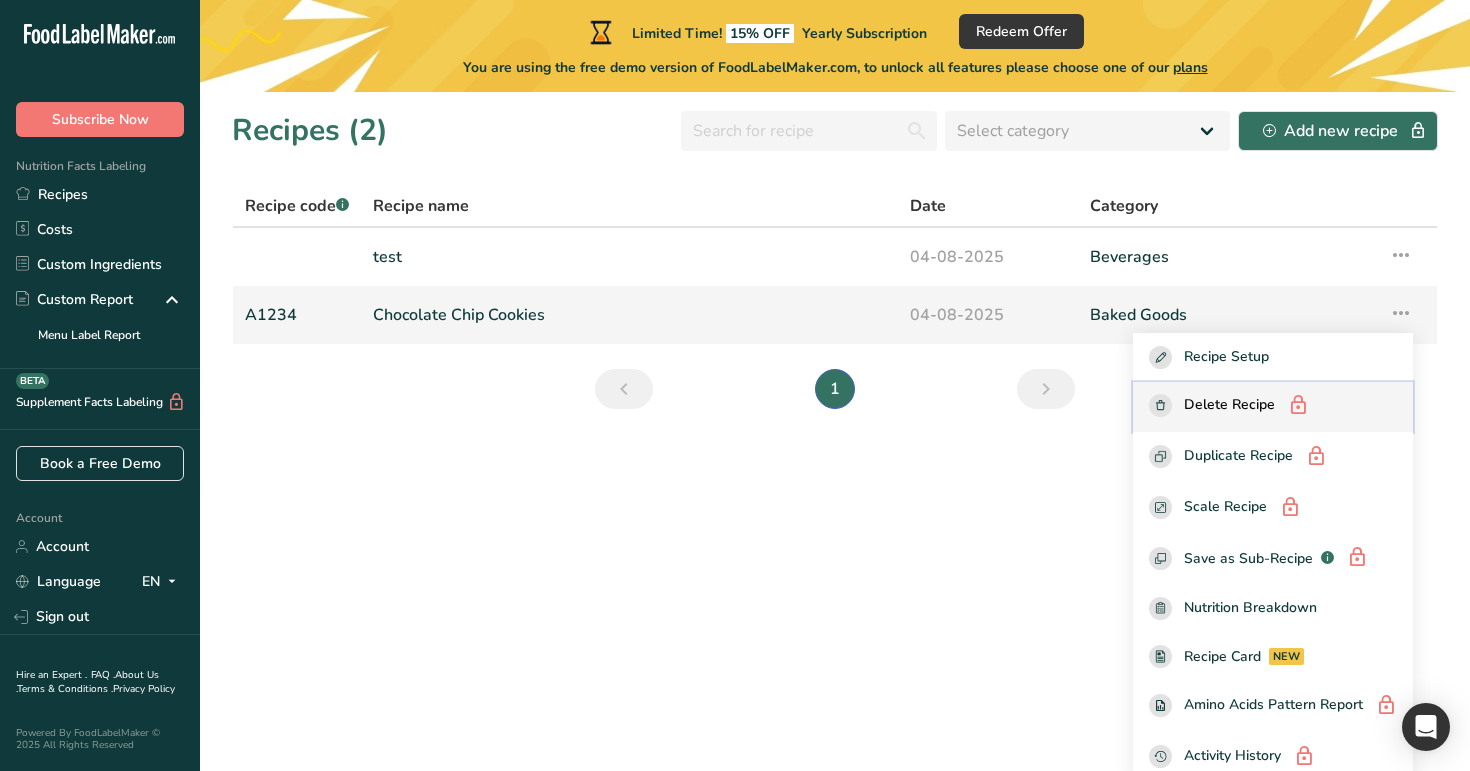 click on "Delete Recipe" at bounding box center [1229, 406] 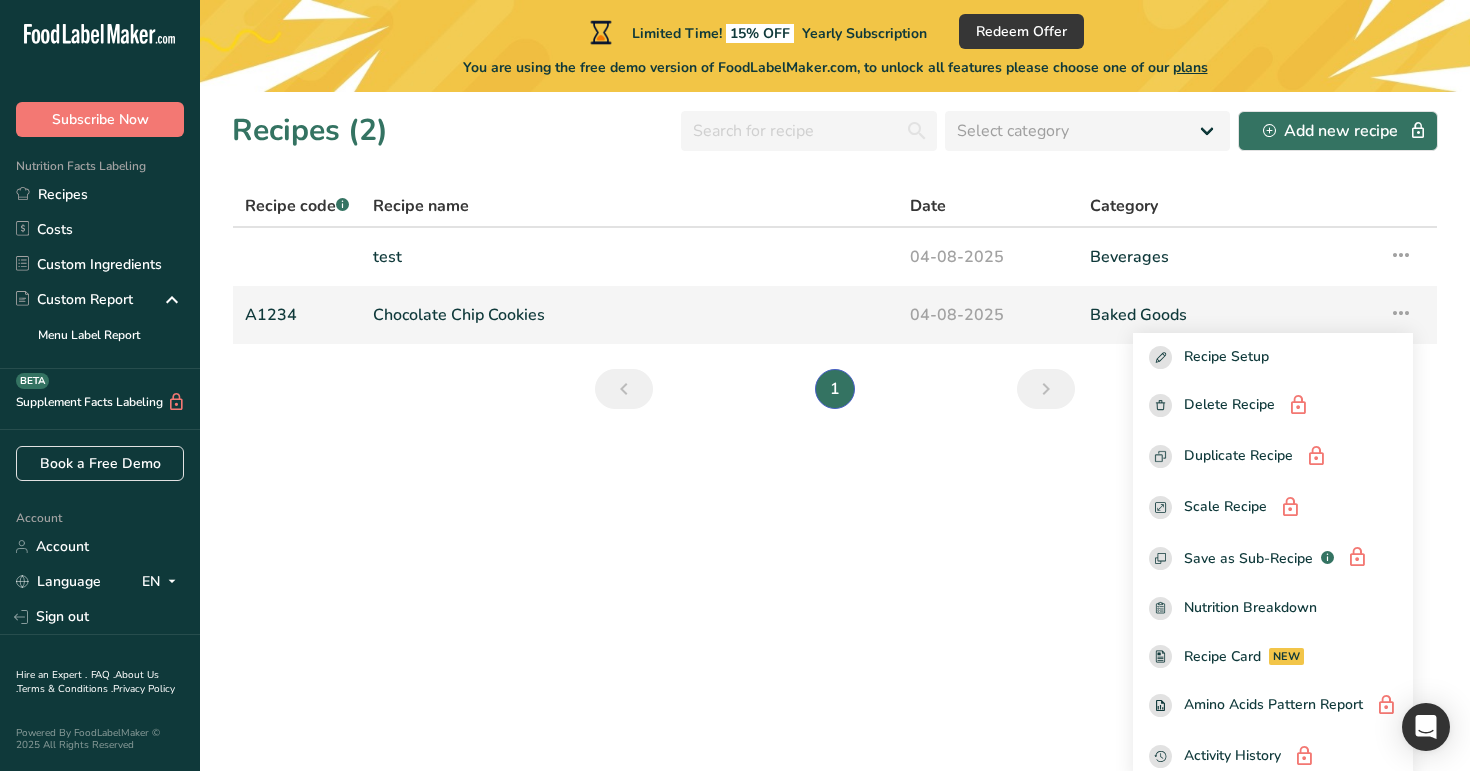 click on "Chocolate Chip Cookies" at bounding box center (629, 315) 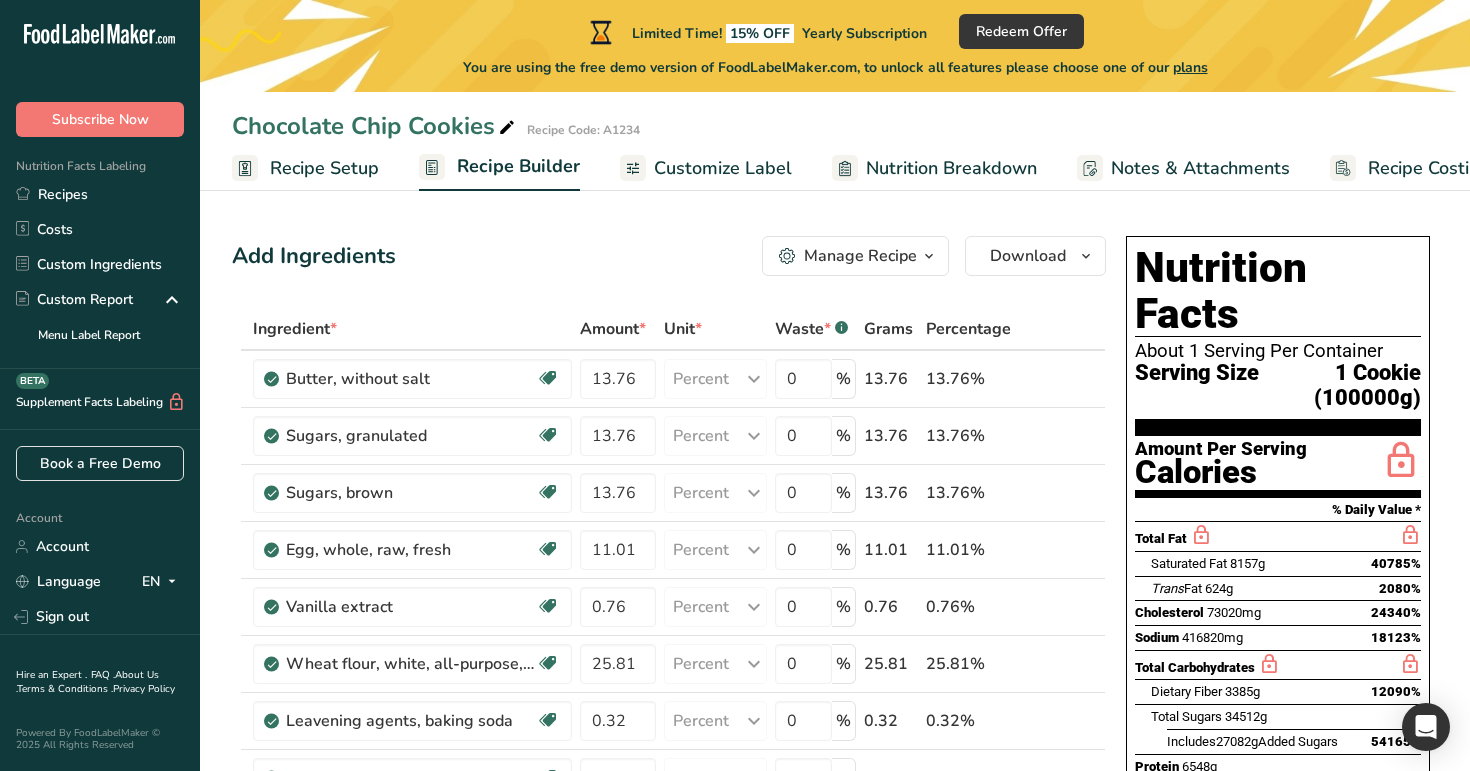 click on "Manage Recipe" at bounding box center (855, 256) 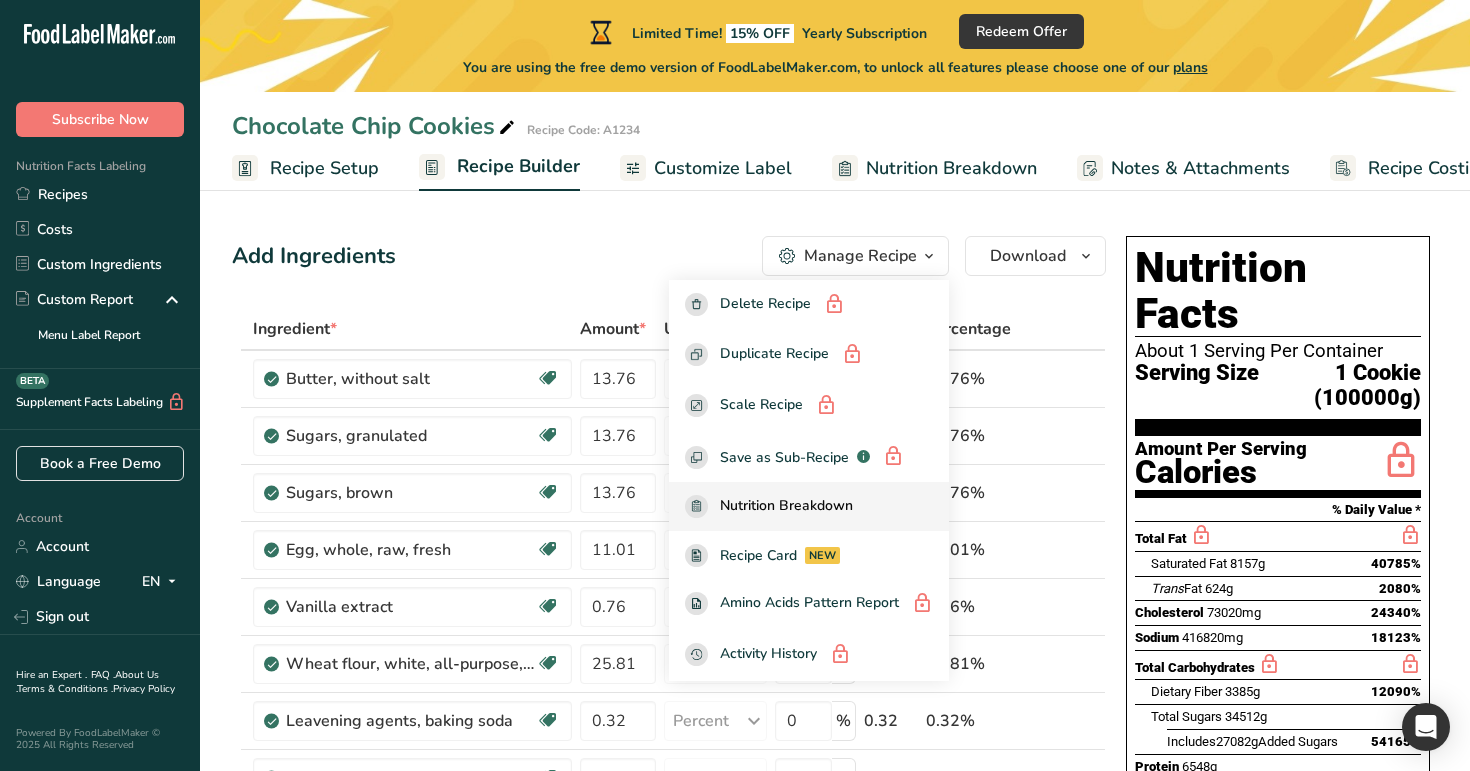 click on "Nutrition Breakdown" at bounding box center [786, 506] 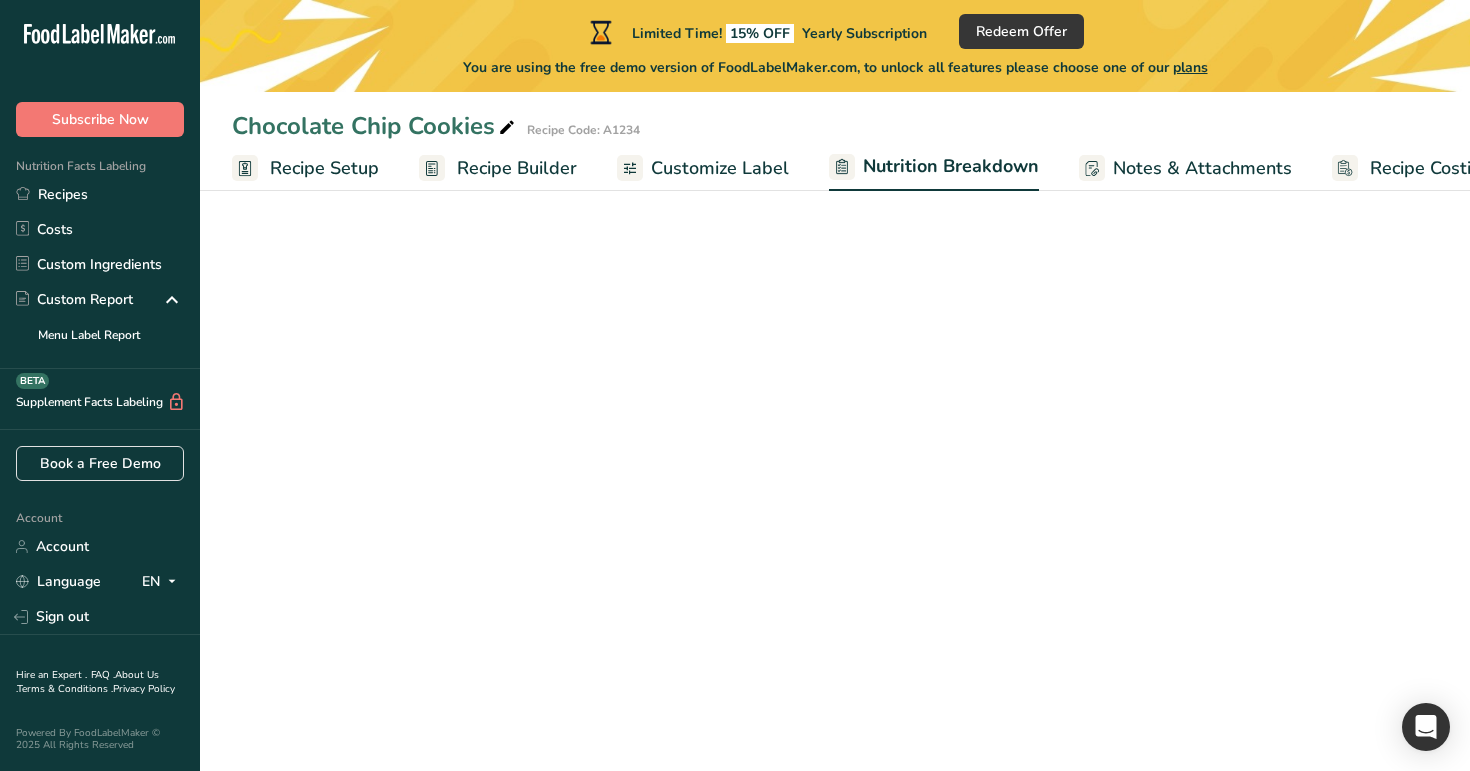 select on "Calories" 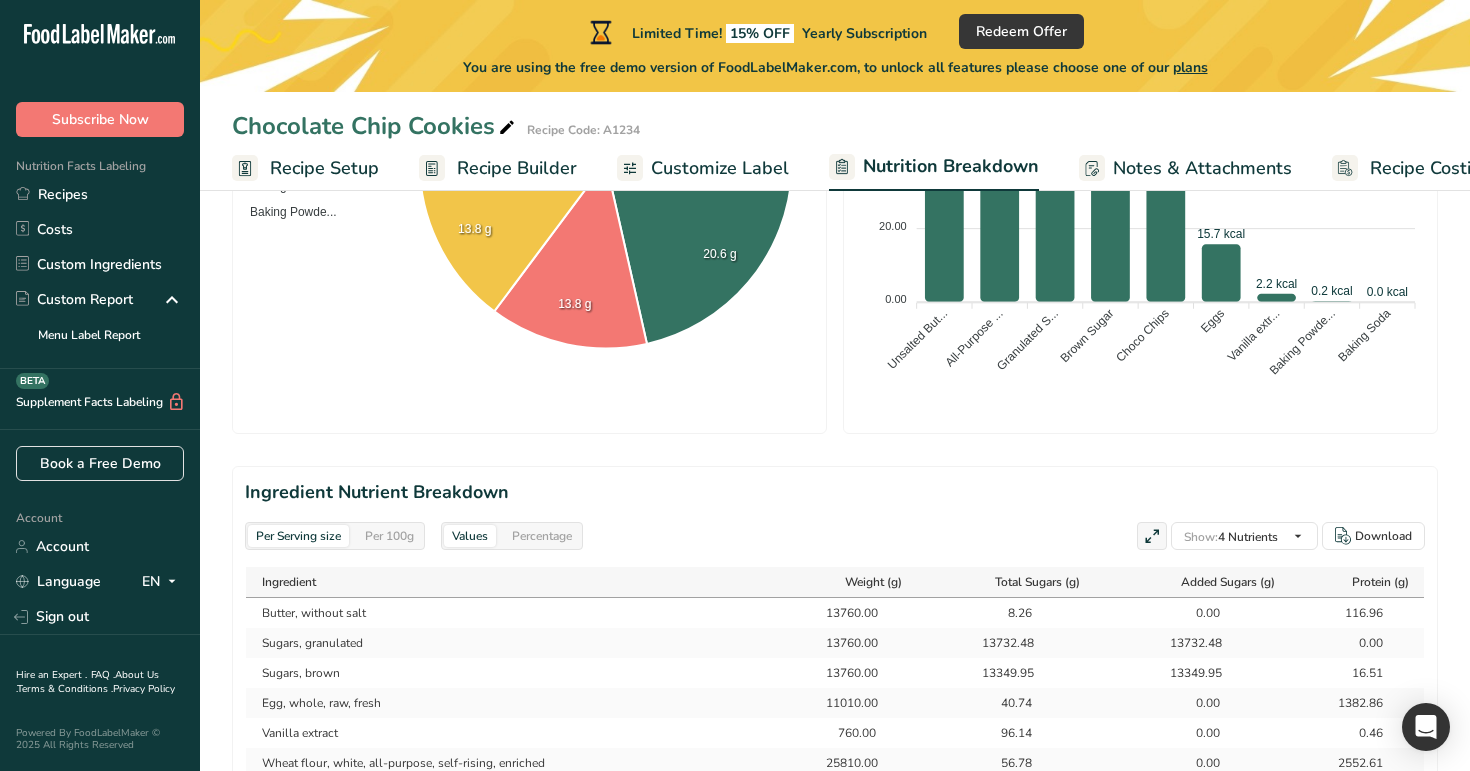 scroll, scrollTop: 469, scrollLeft: 0, axis: vertical 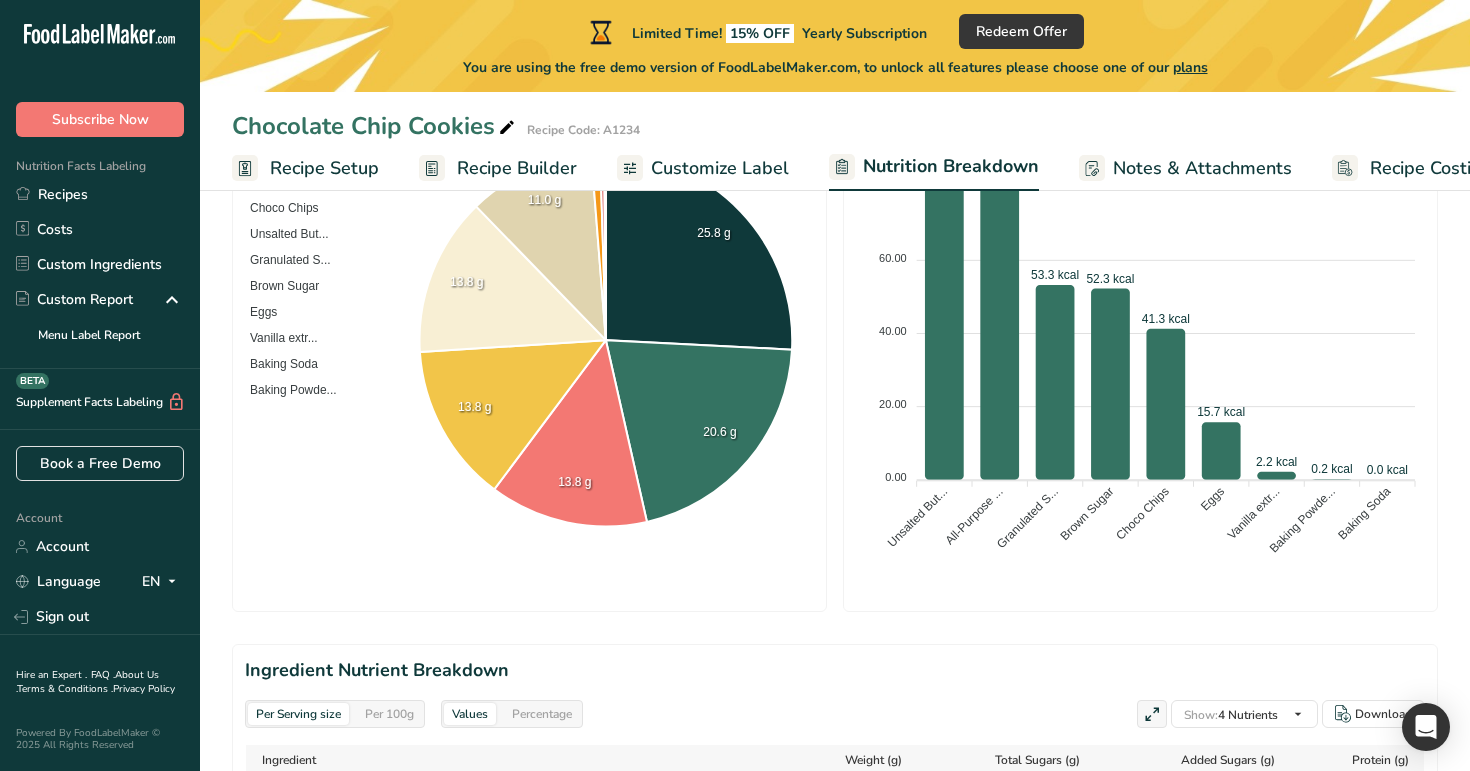 click on "Recipe Builder" at bounding box center (517, 168) 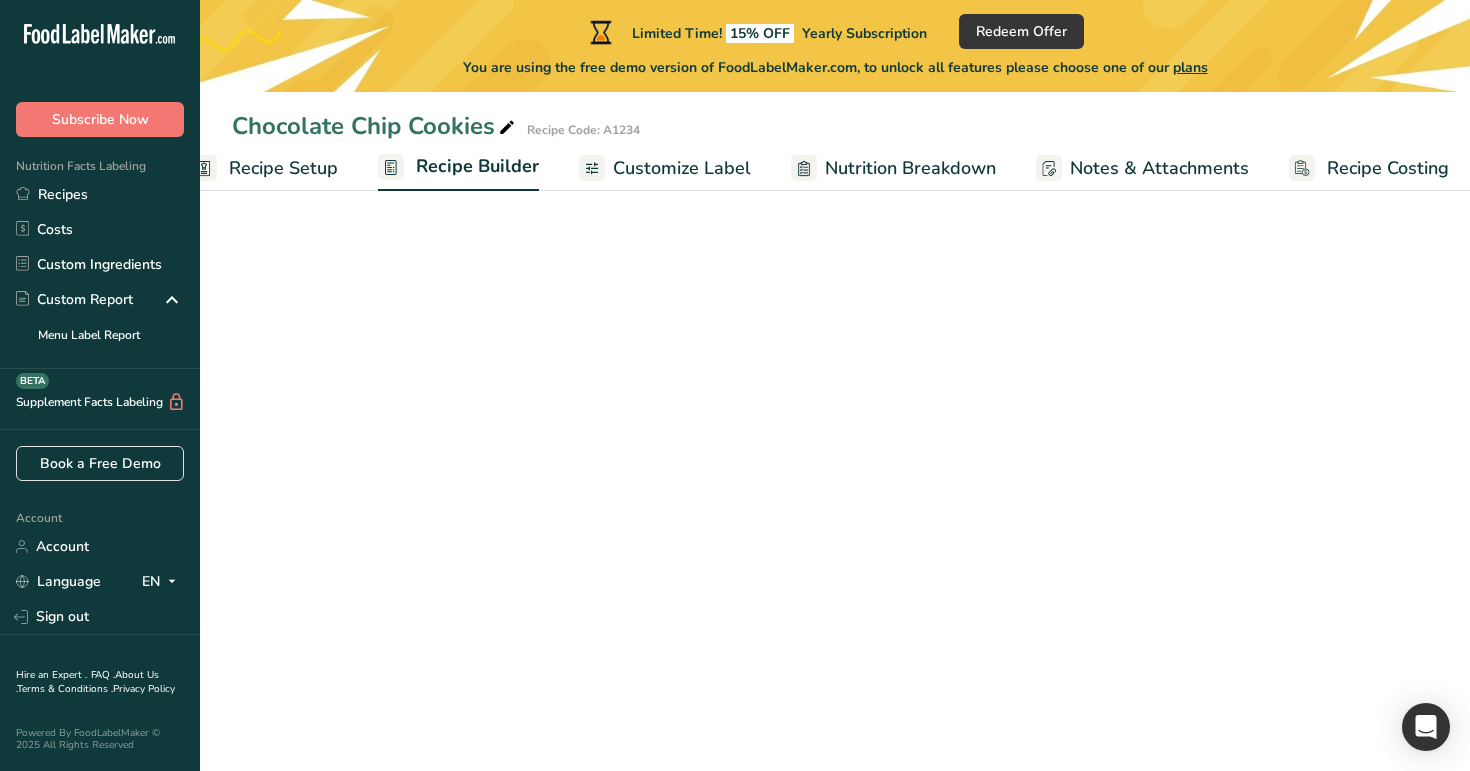 scroll, scrollTop: 0, scrollLeft: 51, axis: horizontal 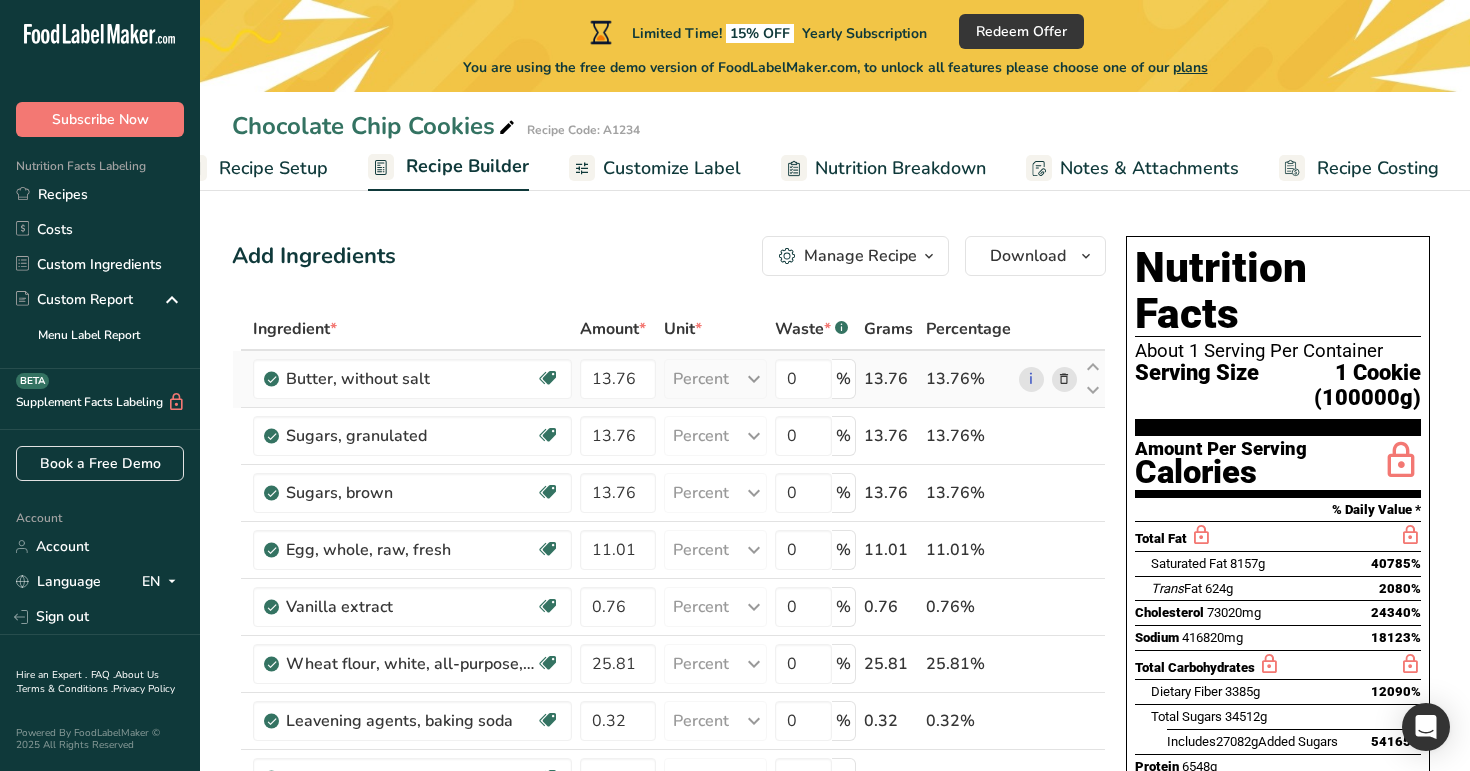 click at bounding box center (1064, 379) 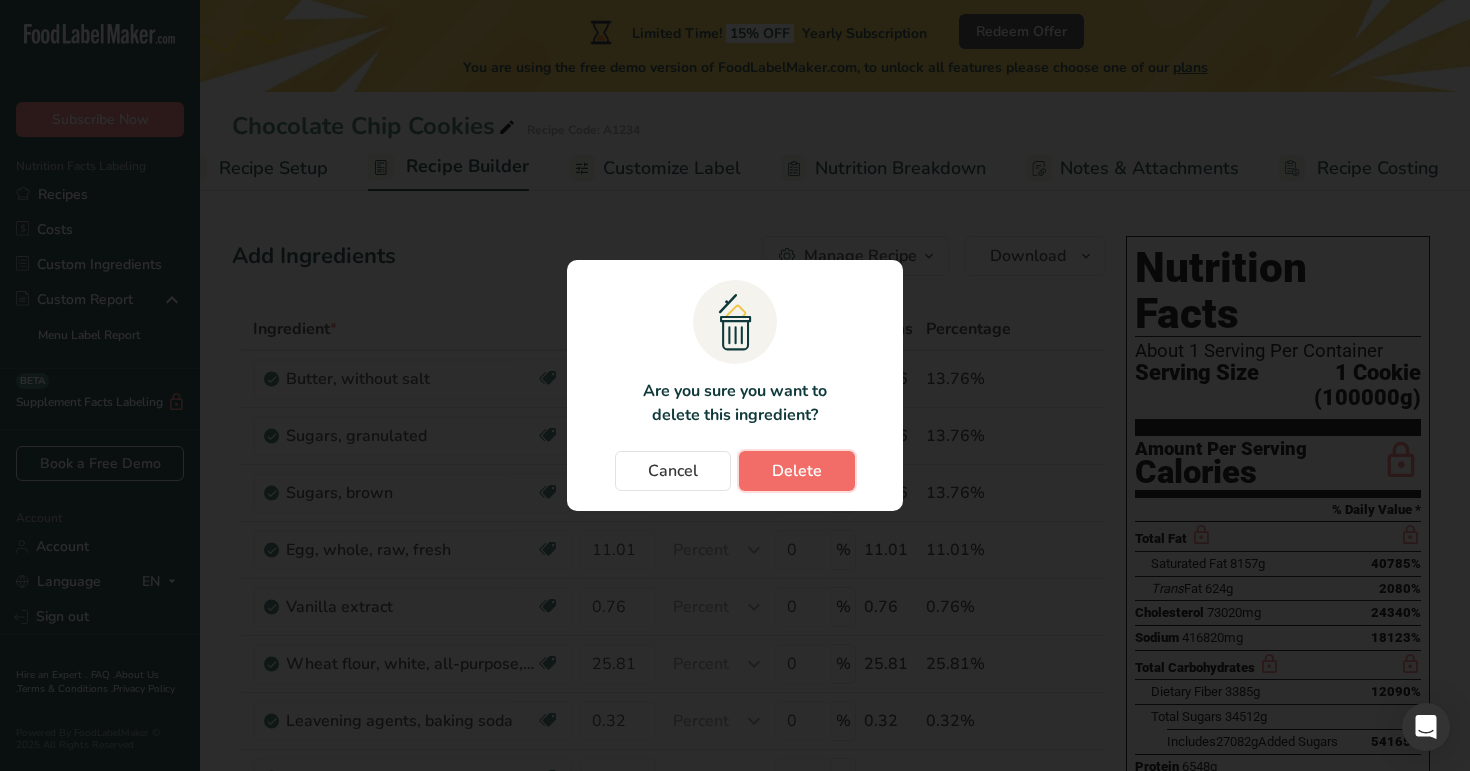 click on "Delete" at bounding box center [797, 471] 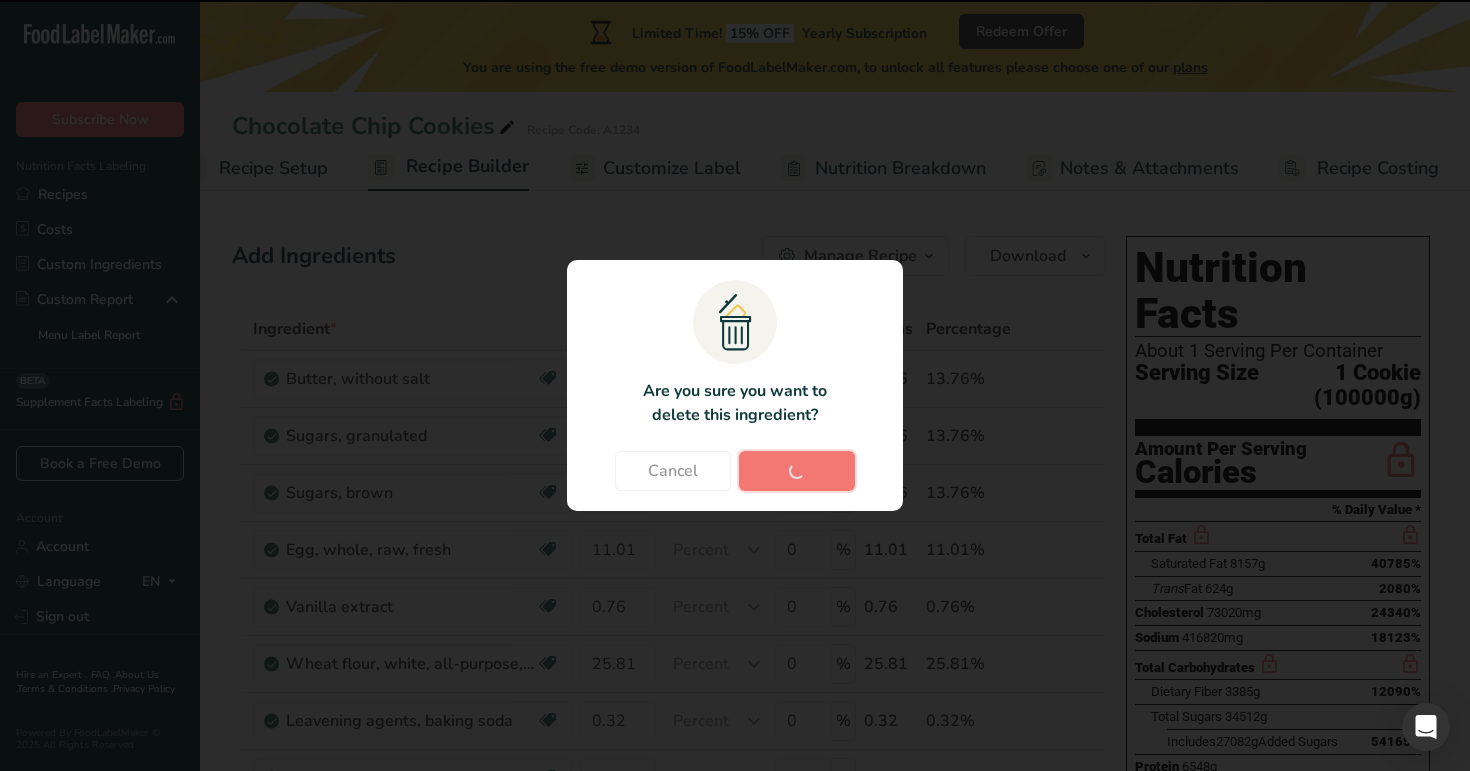 type on "11.01" 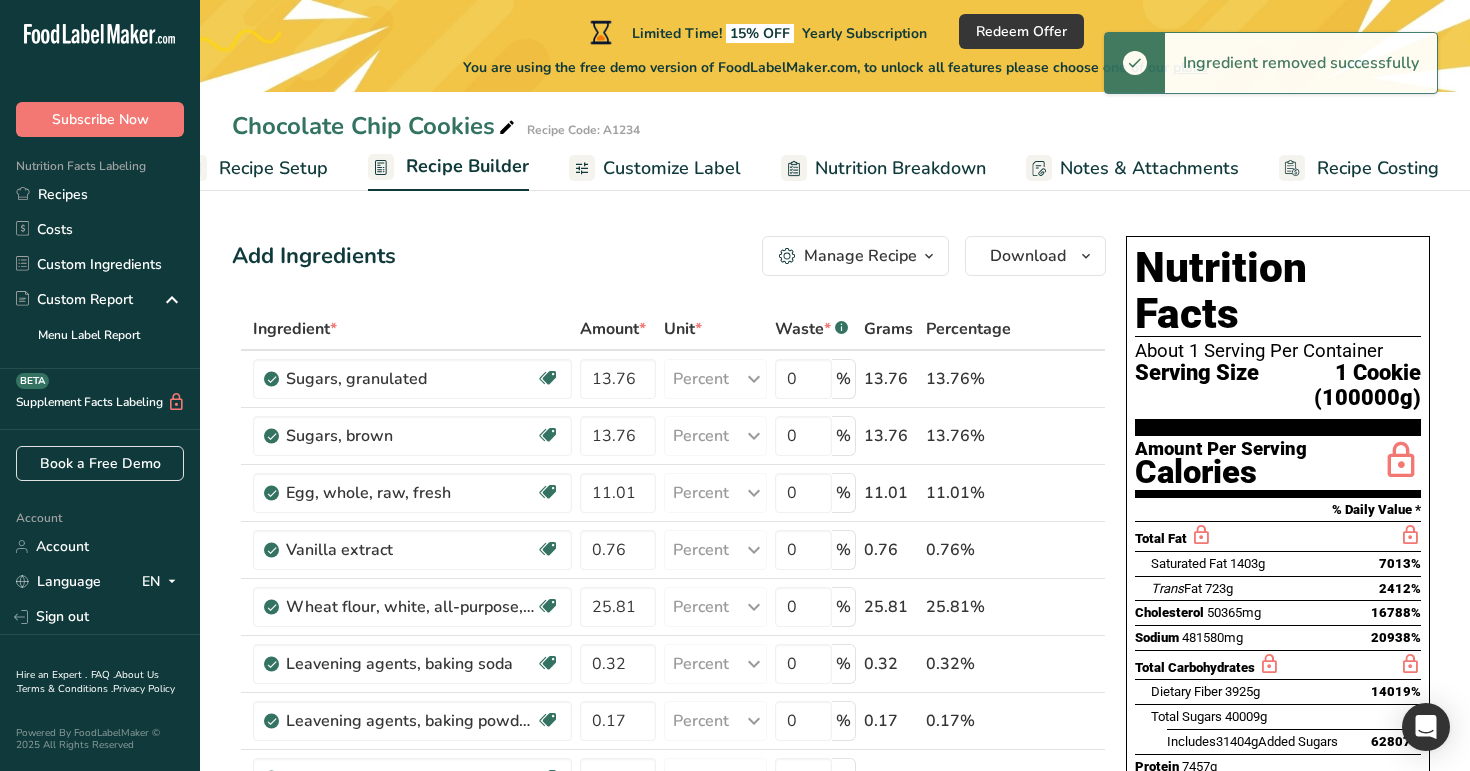 click on "Recipe Setup" at bounding box center [273, 168] 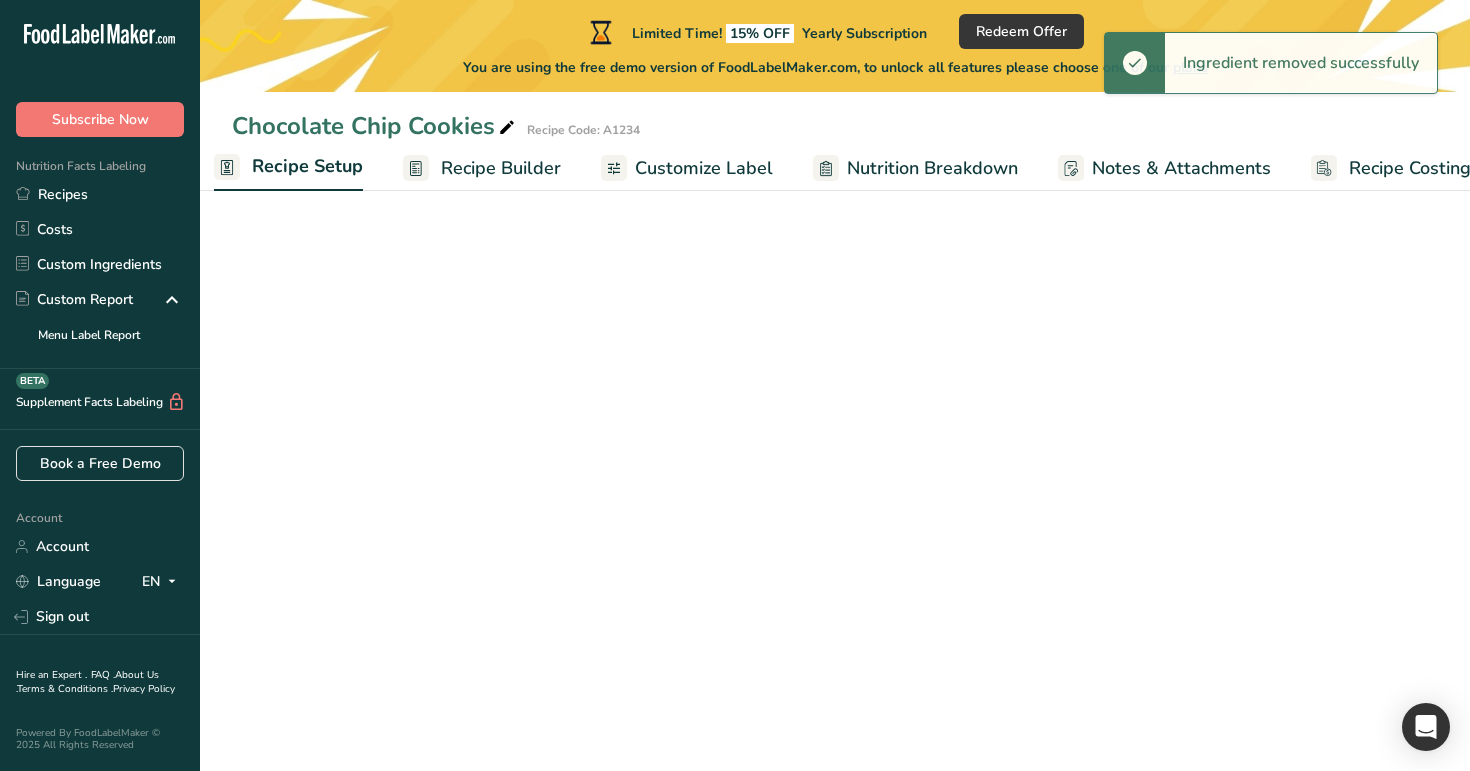 scroll, scrollTop: 0, scrollLeft: 7, axis: horizontal 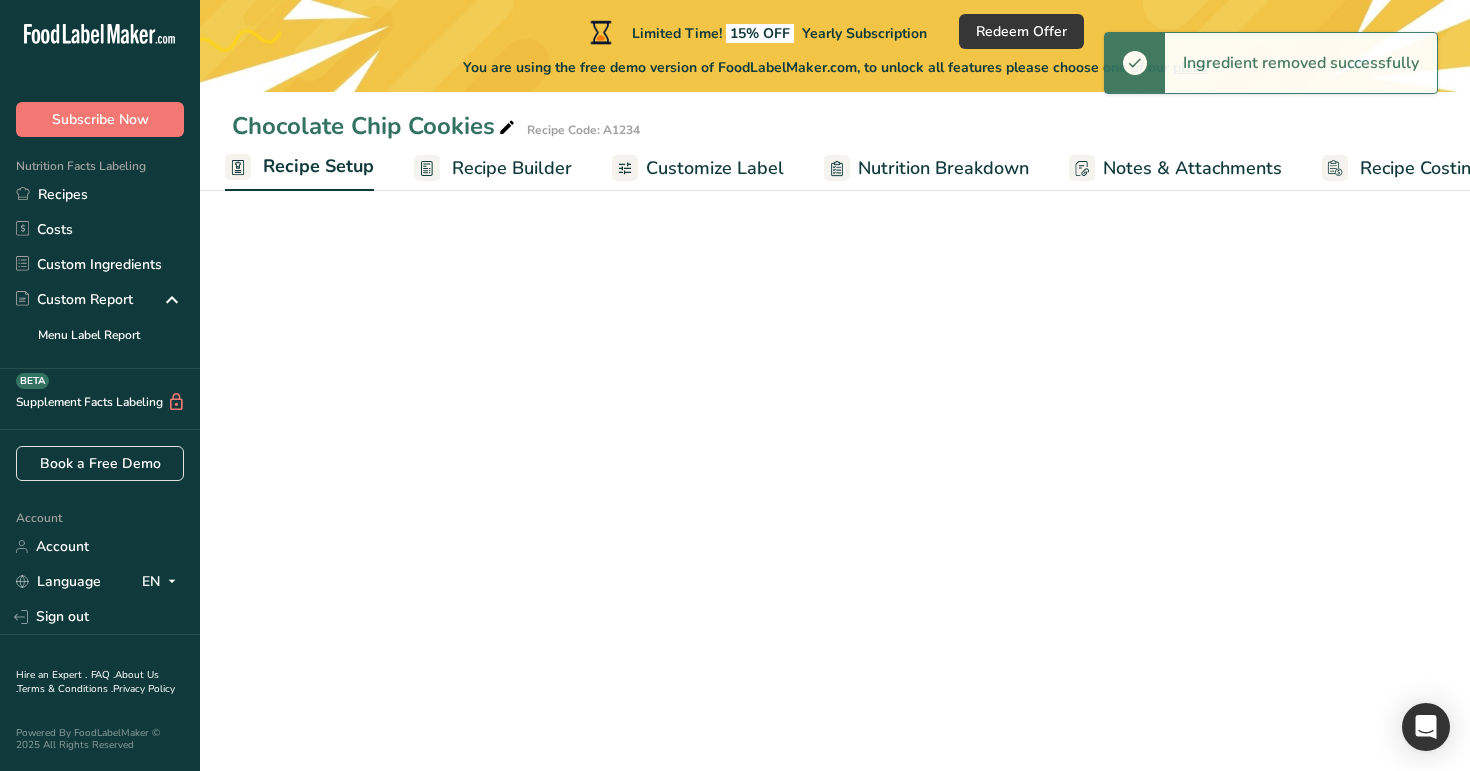 select on "28" 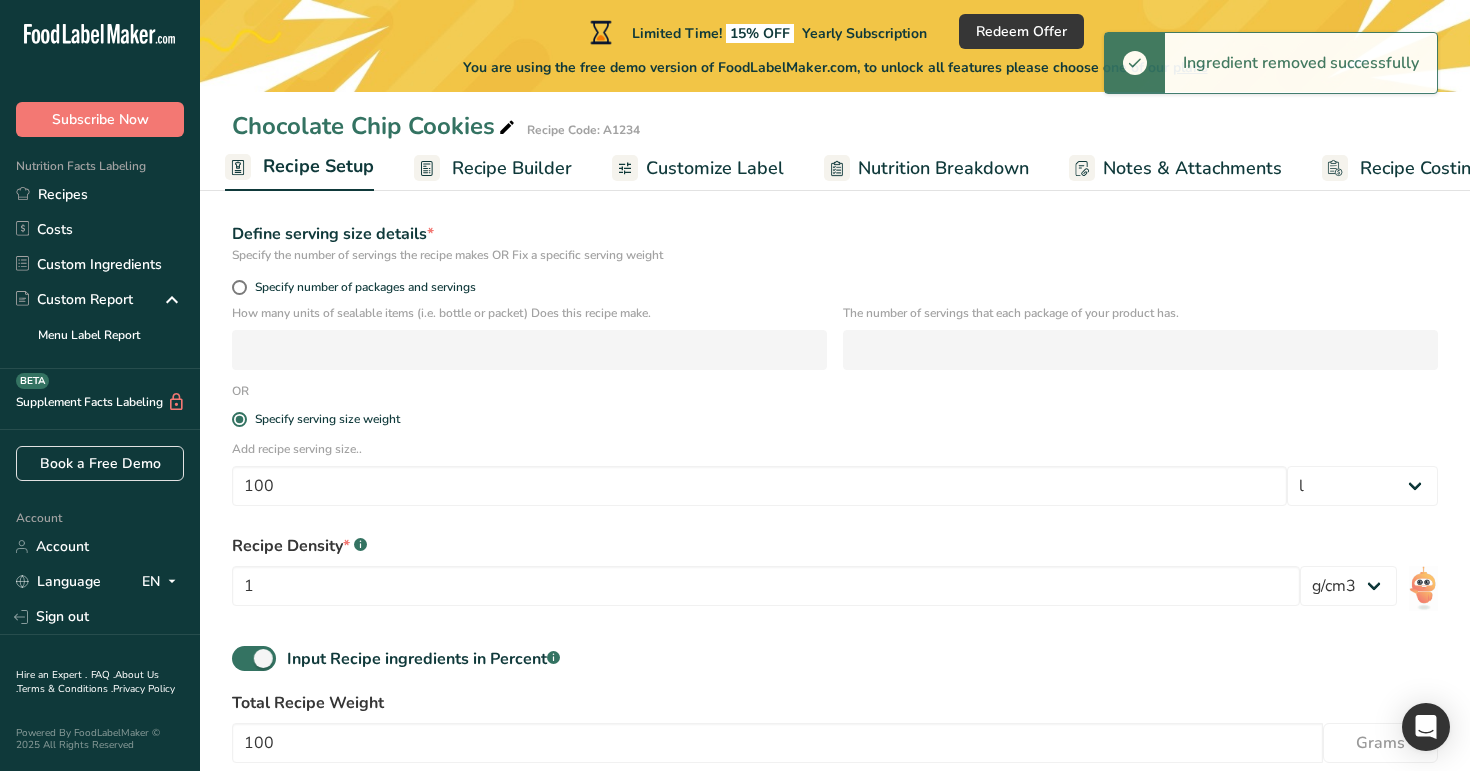 scroll, scrollTop: 368, scrollLeft: 0, axis: vertical 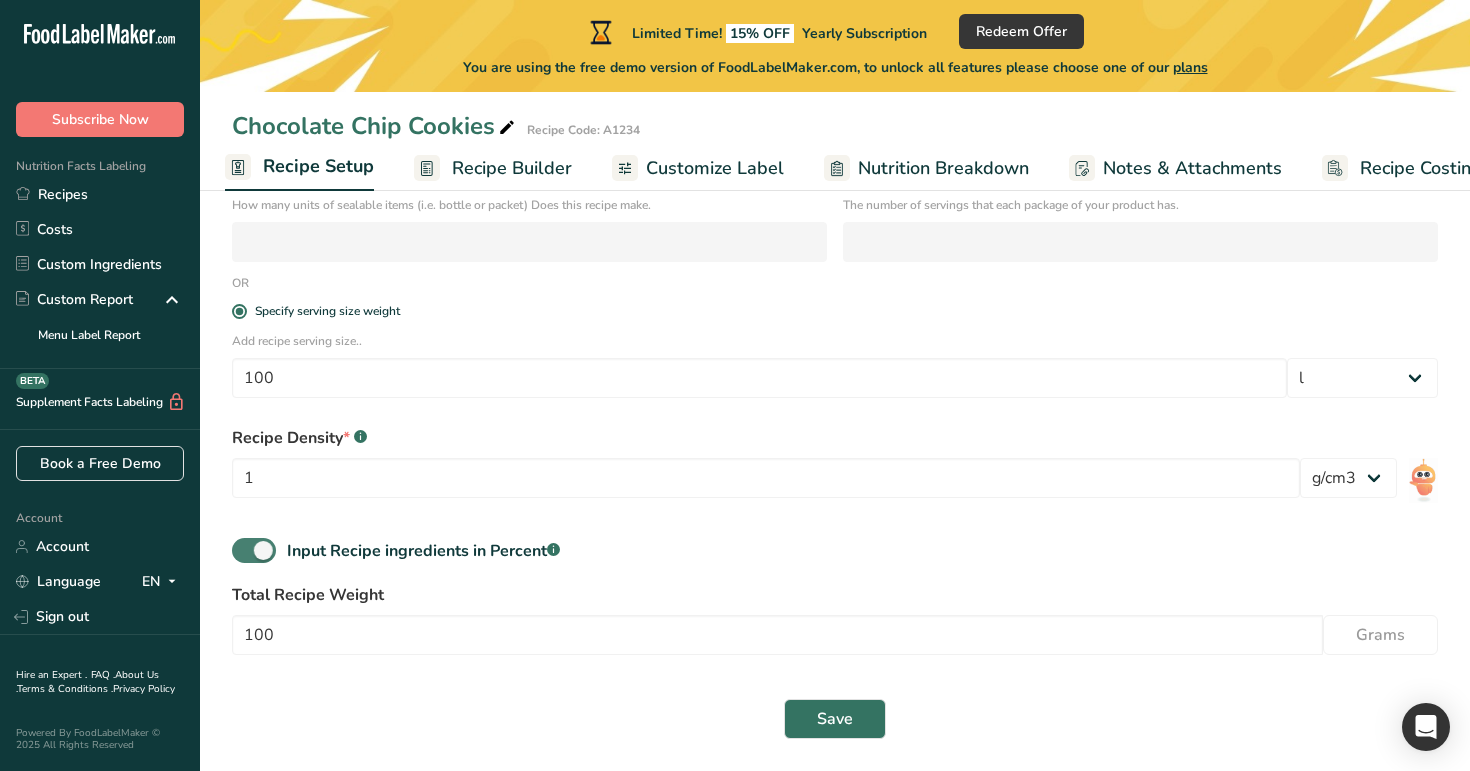 click at bounding box center [254, 550] 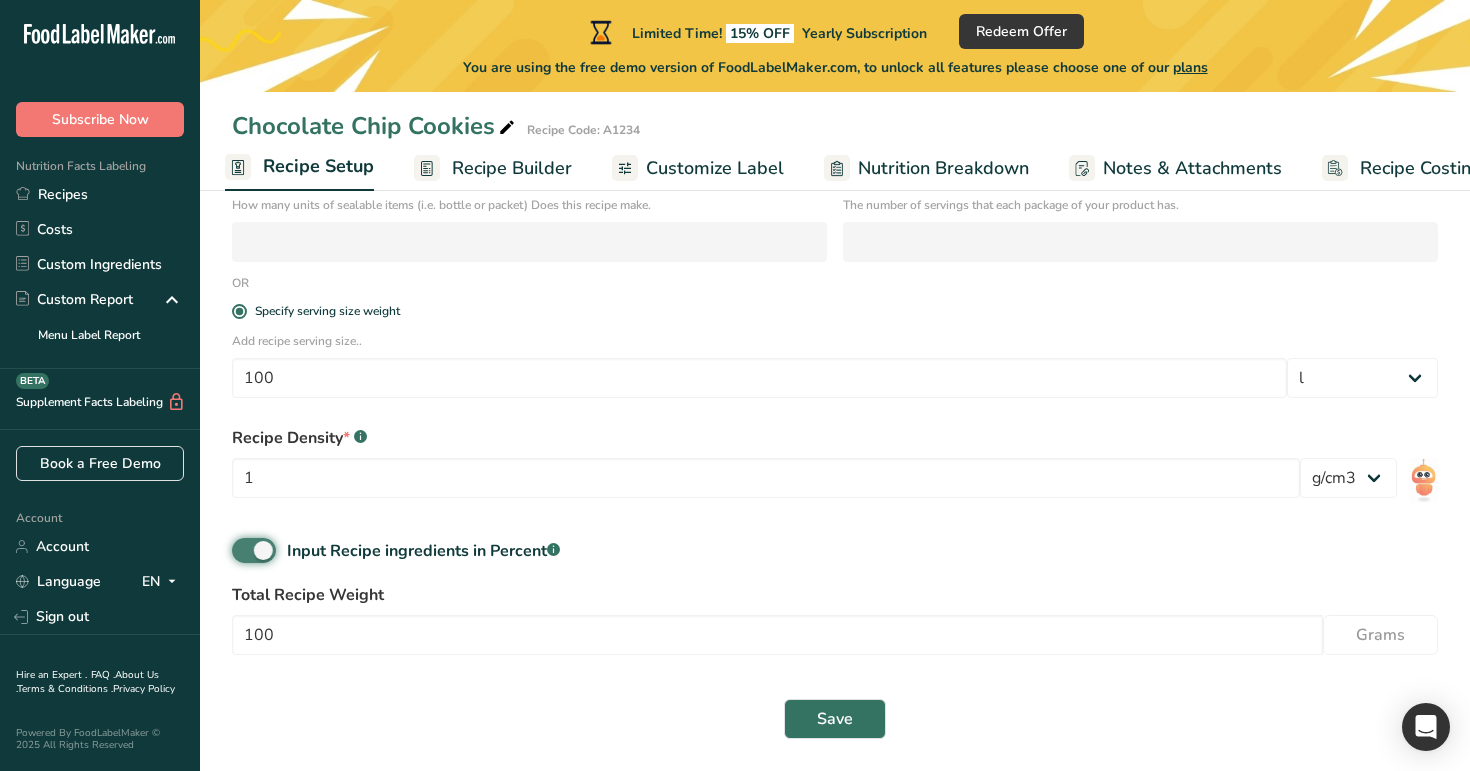 click on "Input Recipe ingredients in Percent
.a-a{fill:#347362;}.b-a{fill:#fff;}" at bounding box center (238, 550) 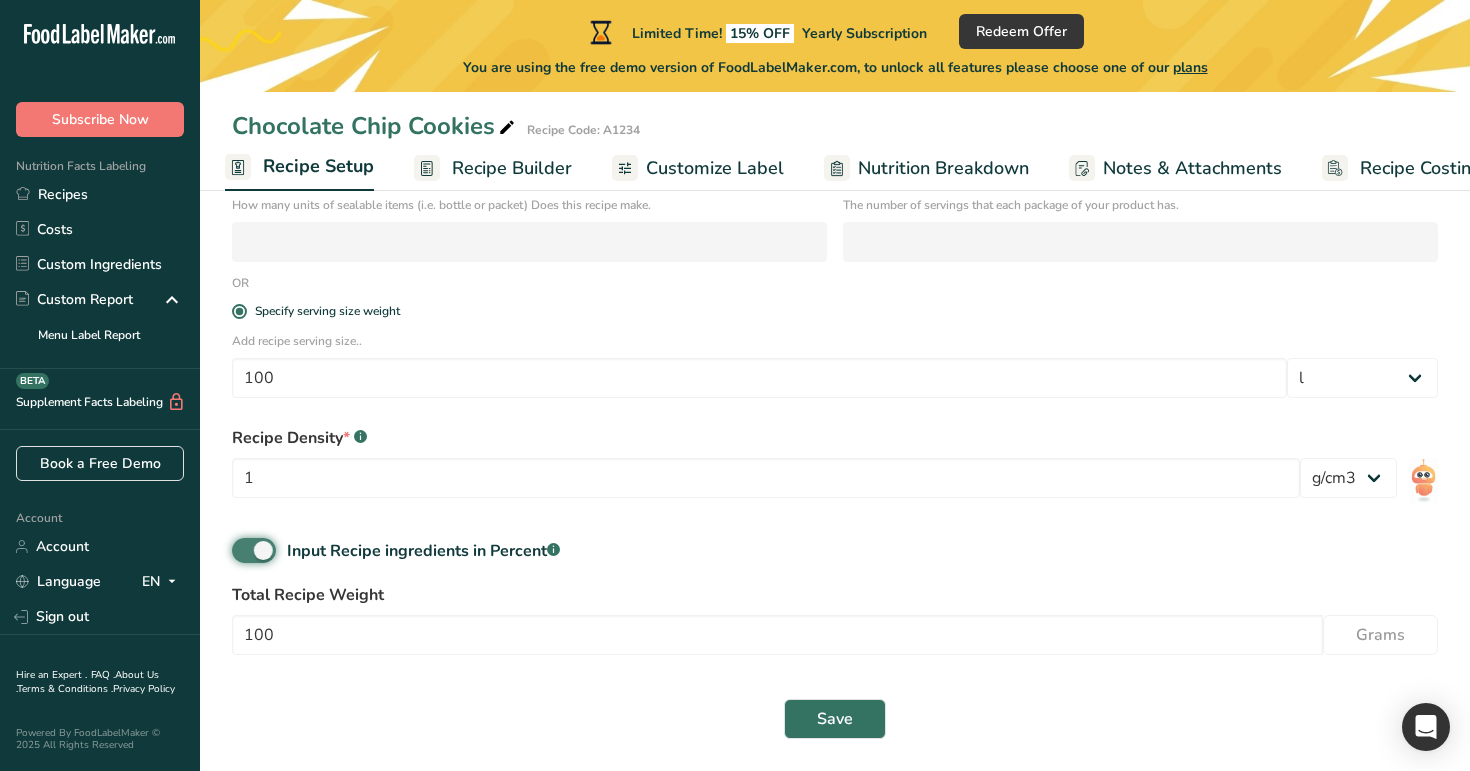 checkbox on "false" 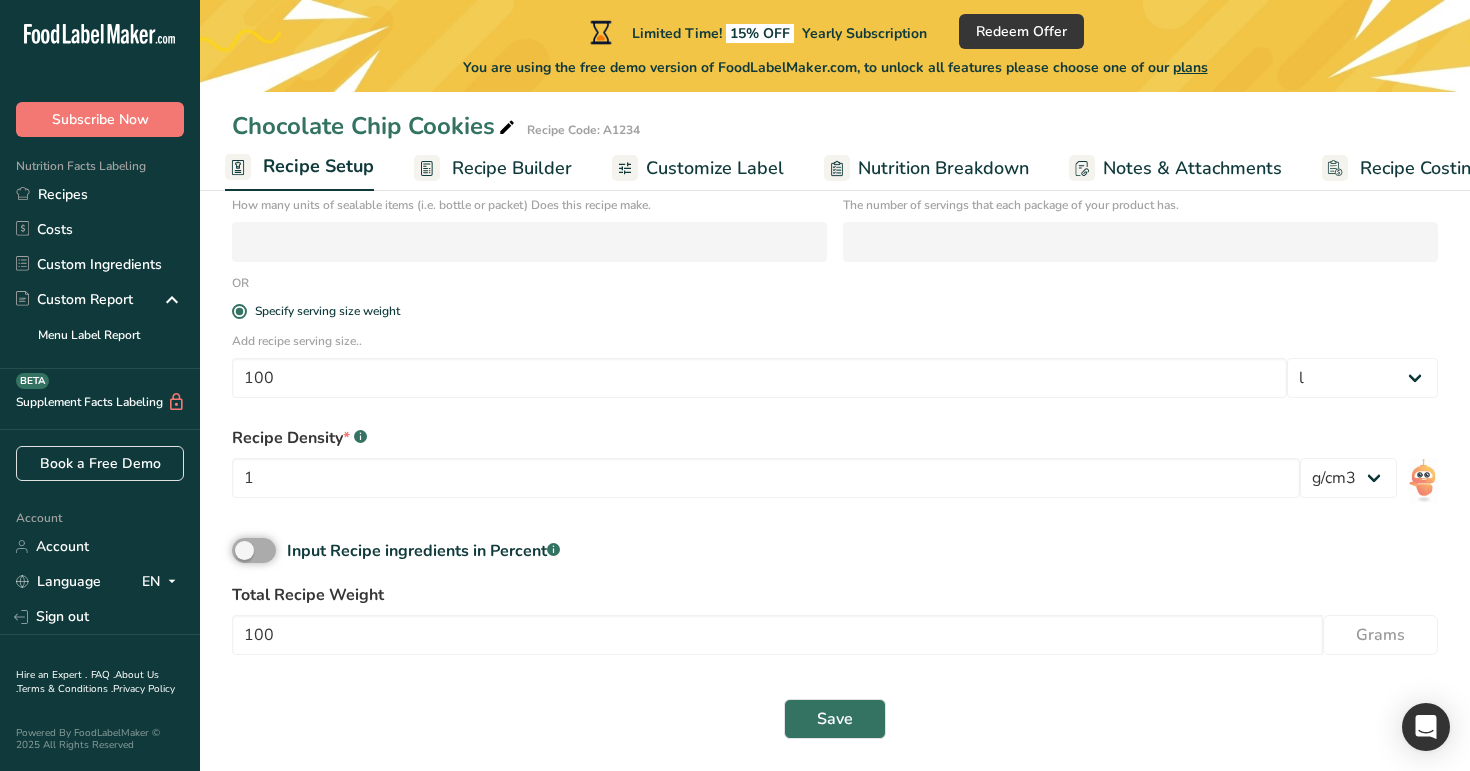 scroll, scrollTop: 280, scrollLeft: 0, axis: vertical 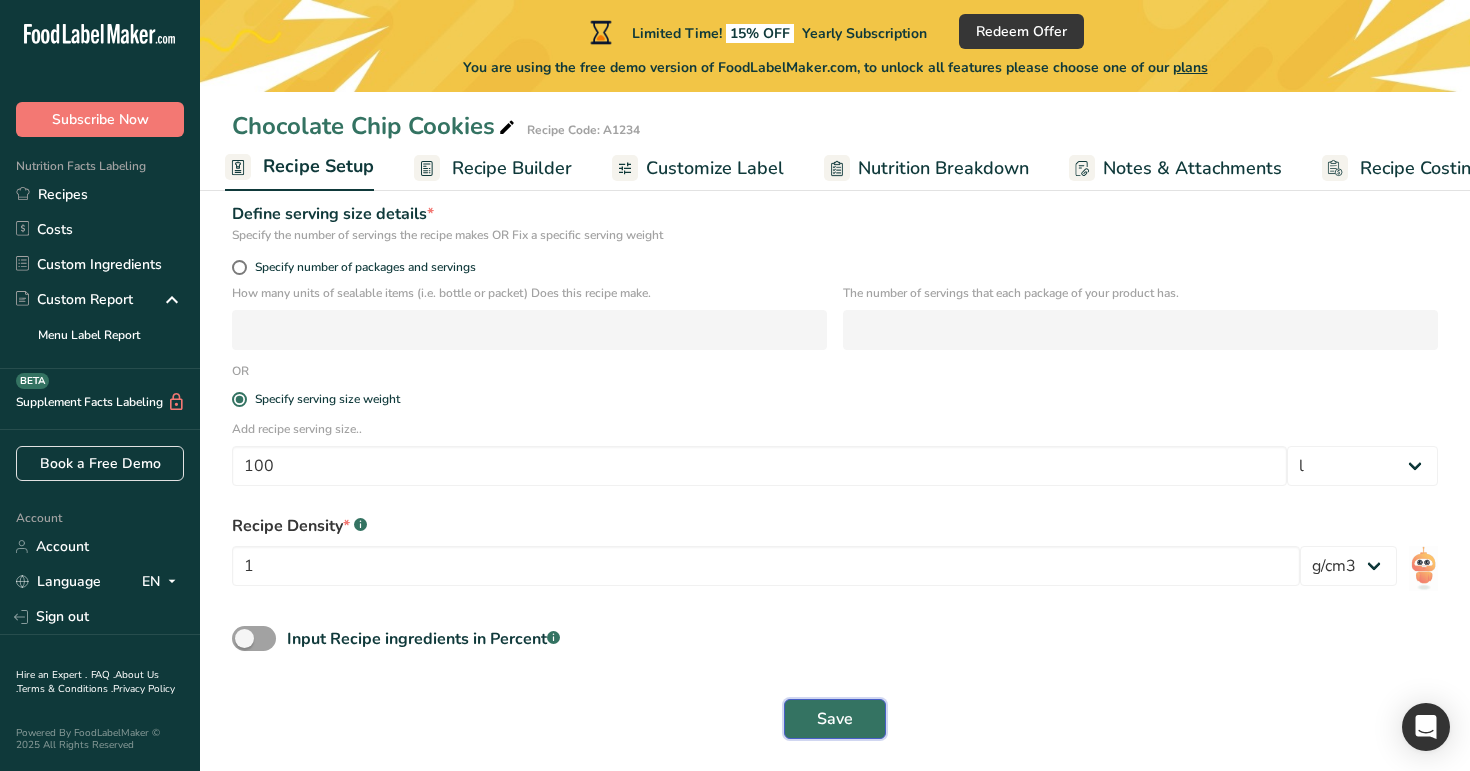 click on "Save" at bounding box center [835, 719] 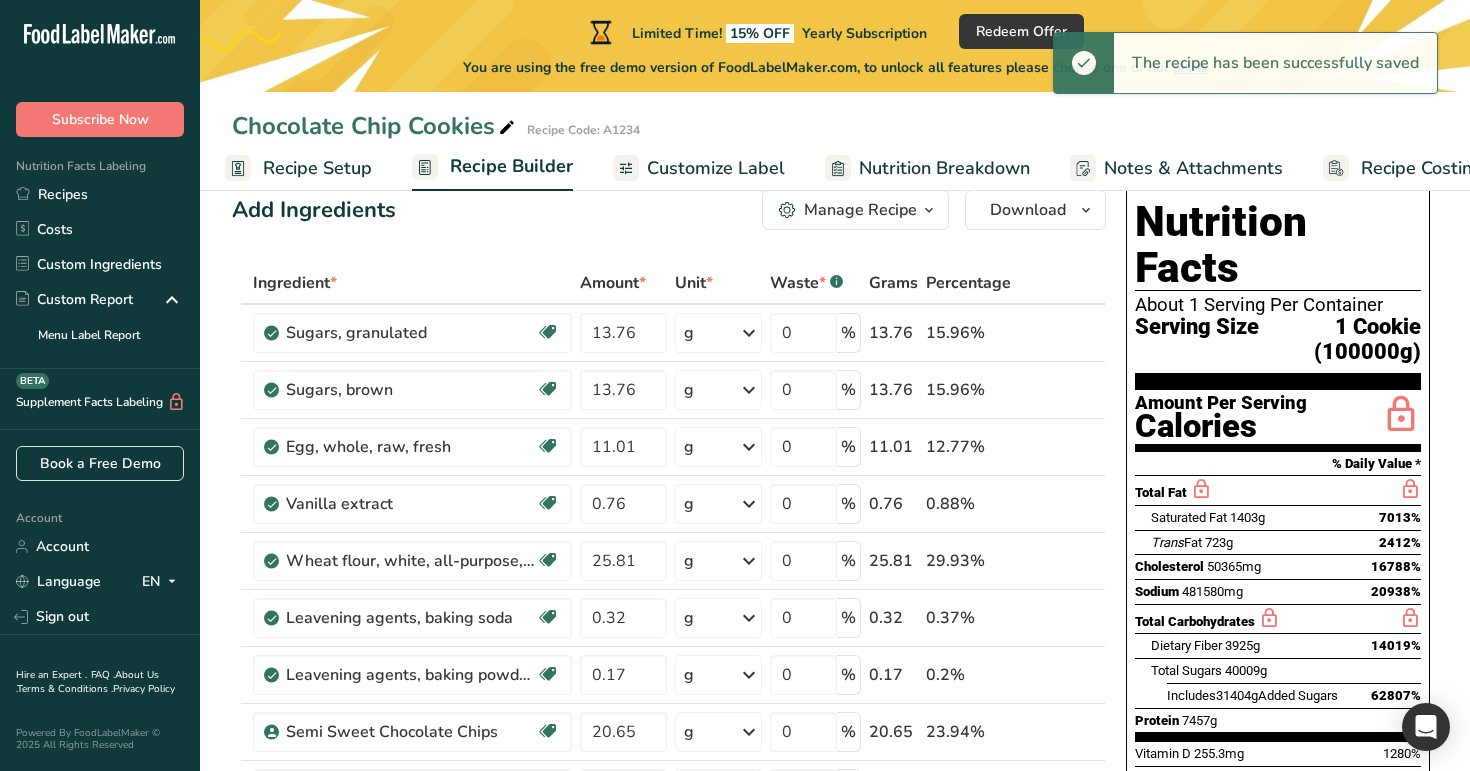scroll, scrollTop: 0, scrollLeft: 0, axis: both 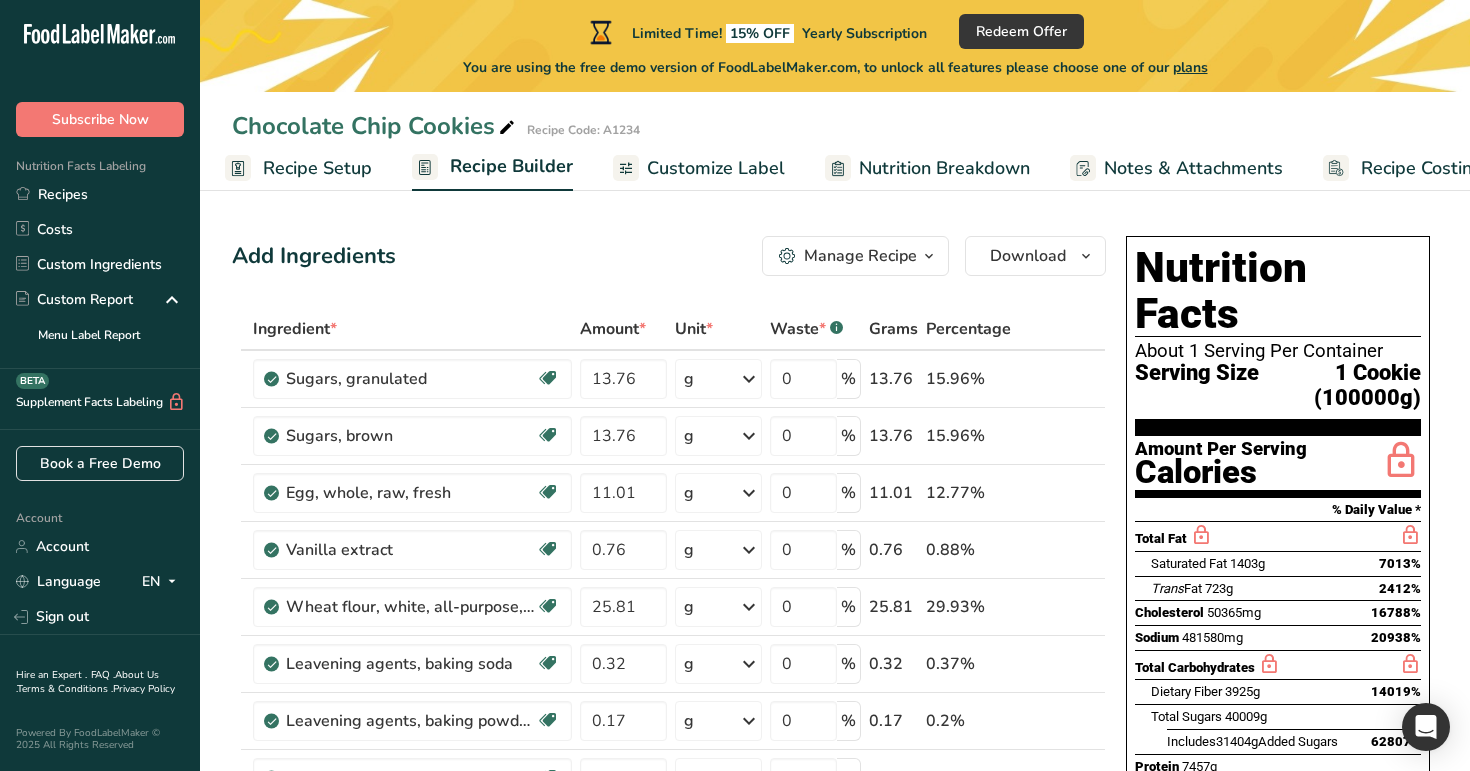 click on "Recipe Setup" at bounding box center (317, 168) 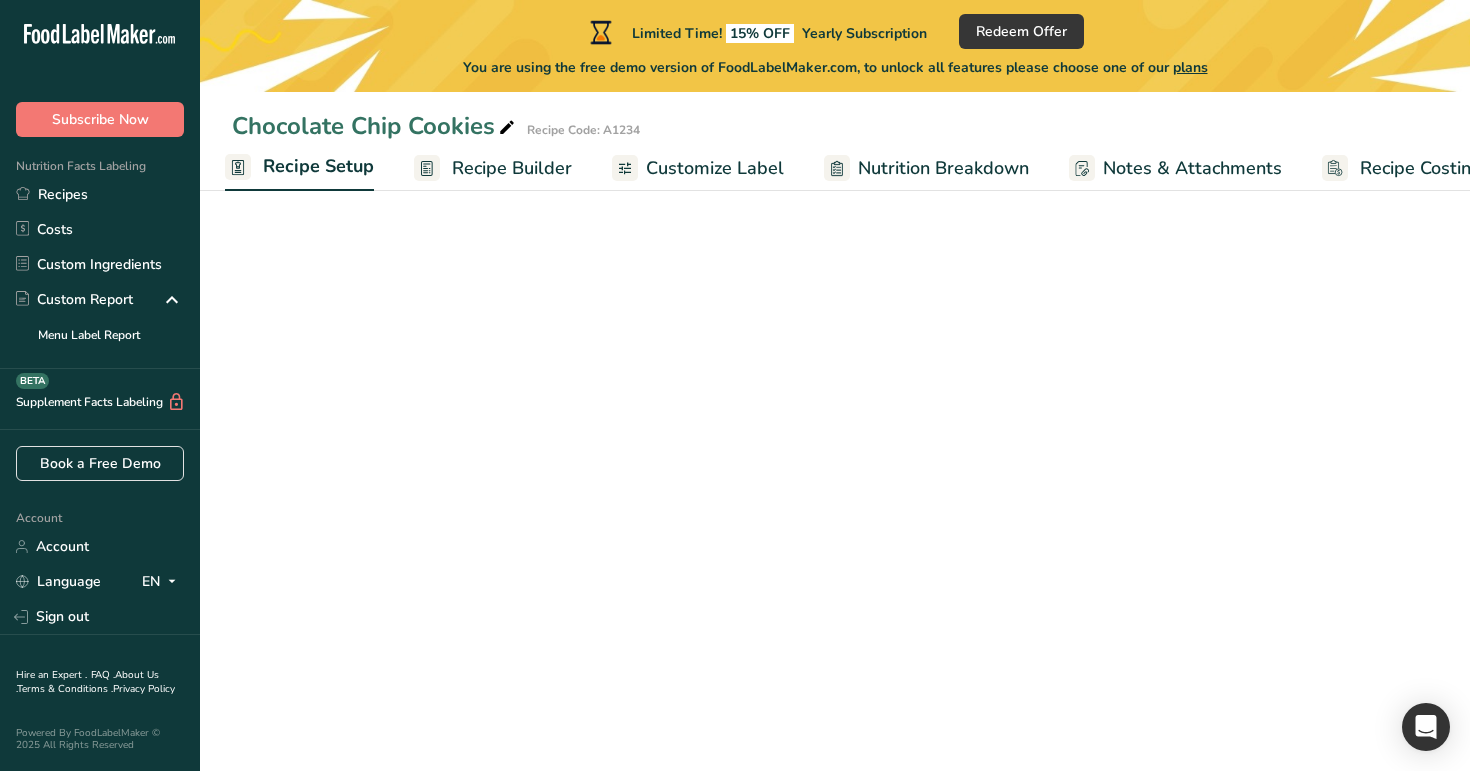 select on "28" 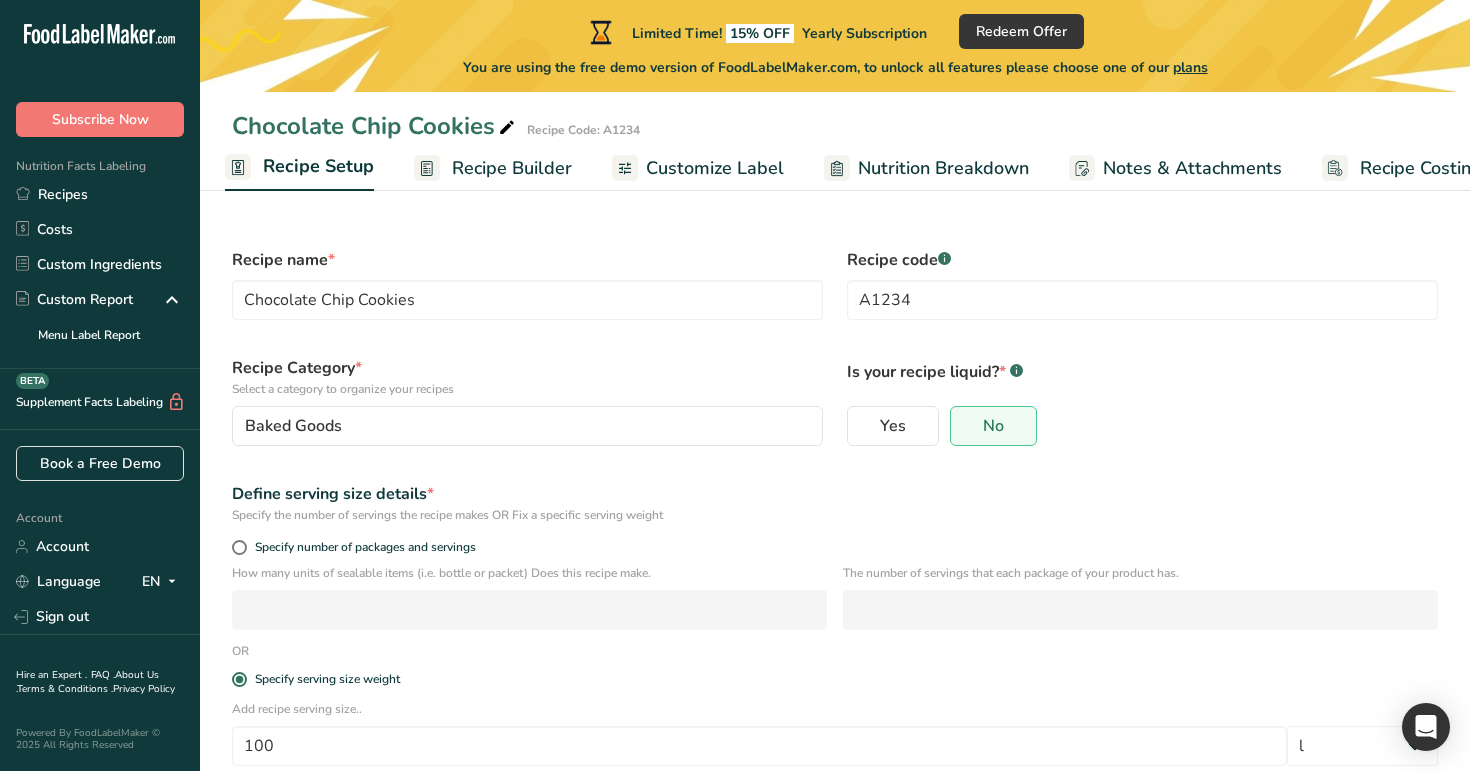 scroll, scrollTop: 252, scrollLeft: 0, axis: vertical 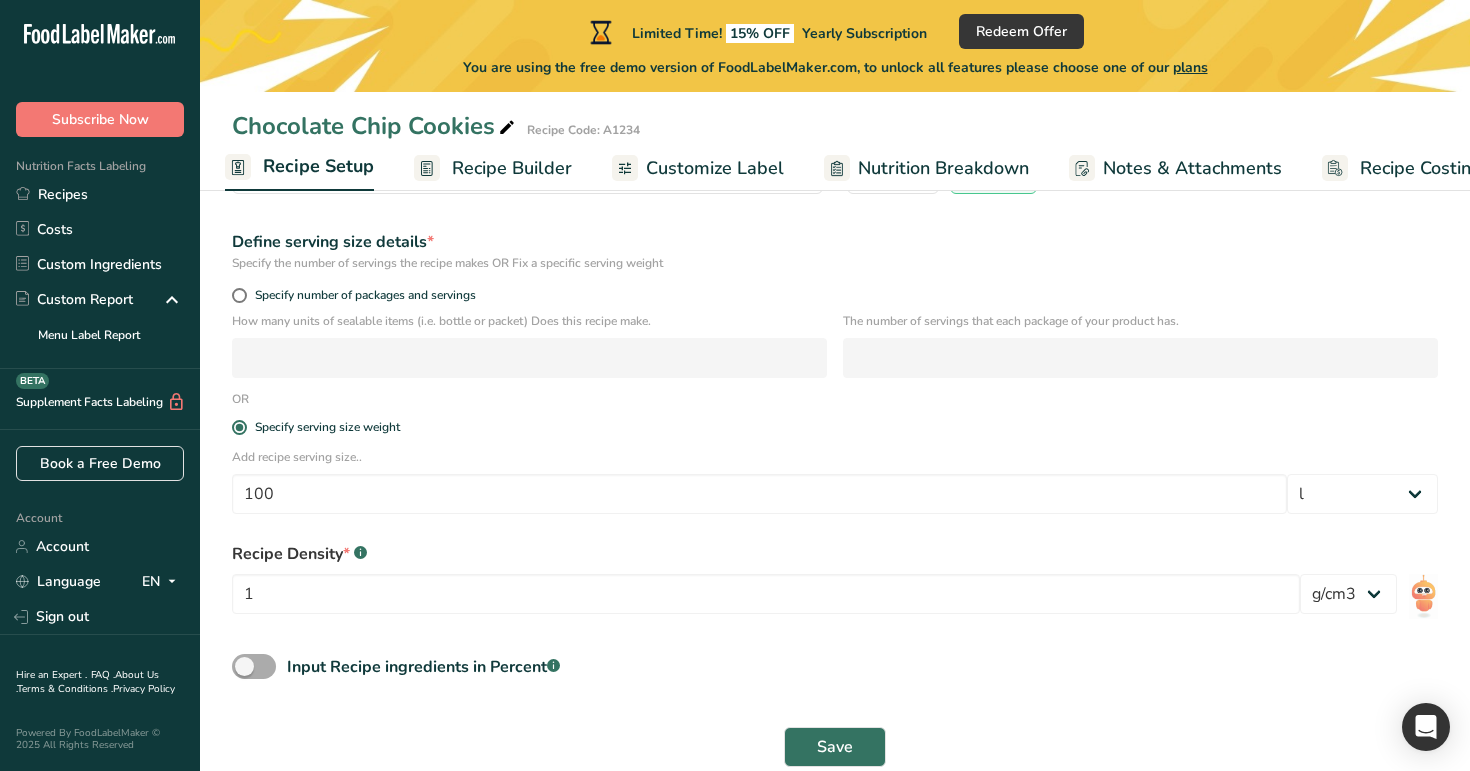 click at bounding box center (254, 666) 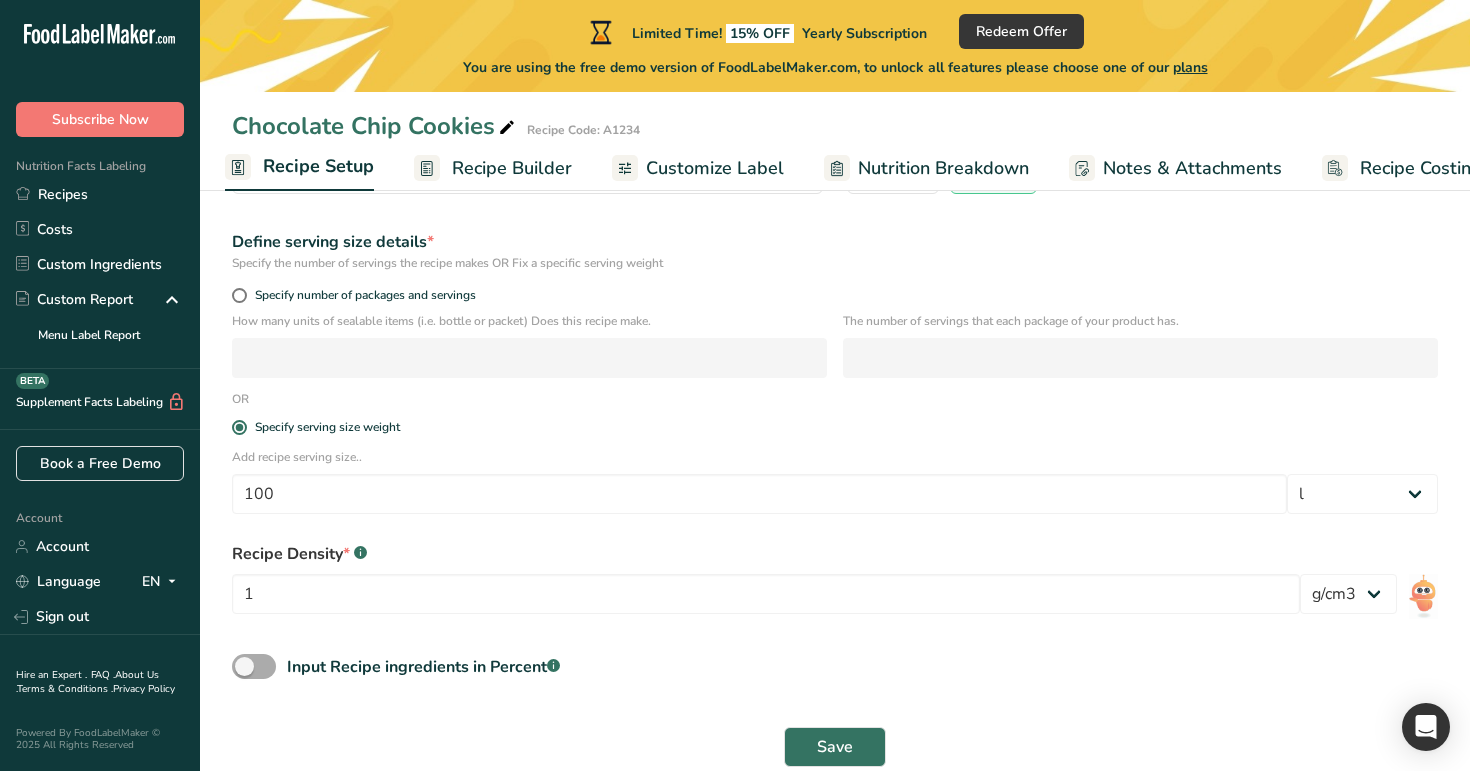 click on "Input Recipe ingredients in Percent
.a-a{fill:#347362;}.b-a{fill:#fff;}" at bounding box center [238, 666] 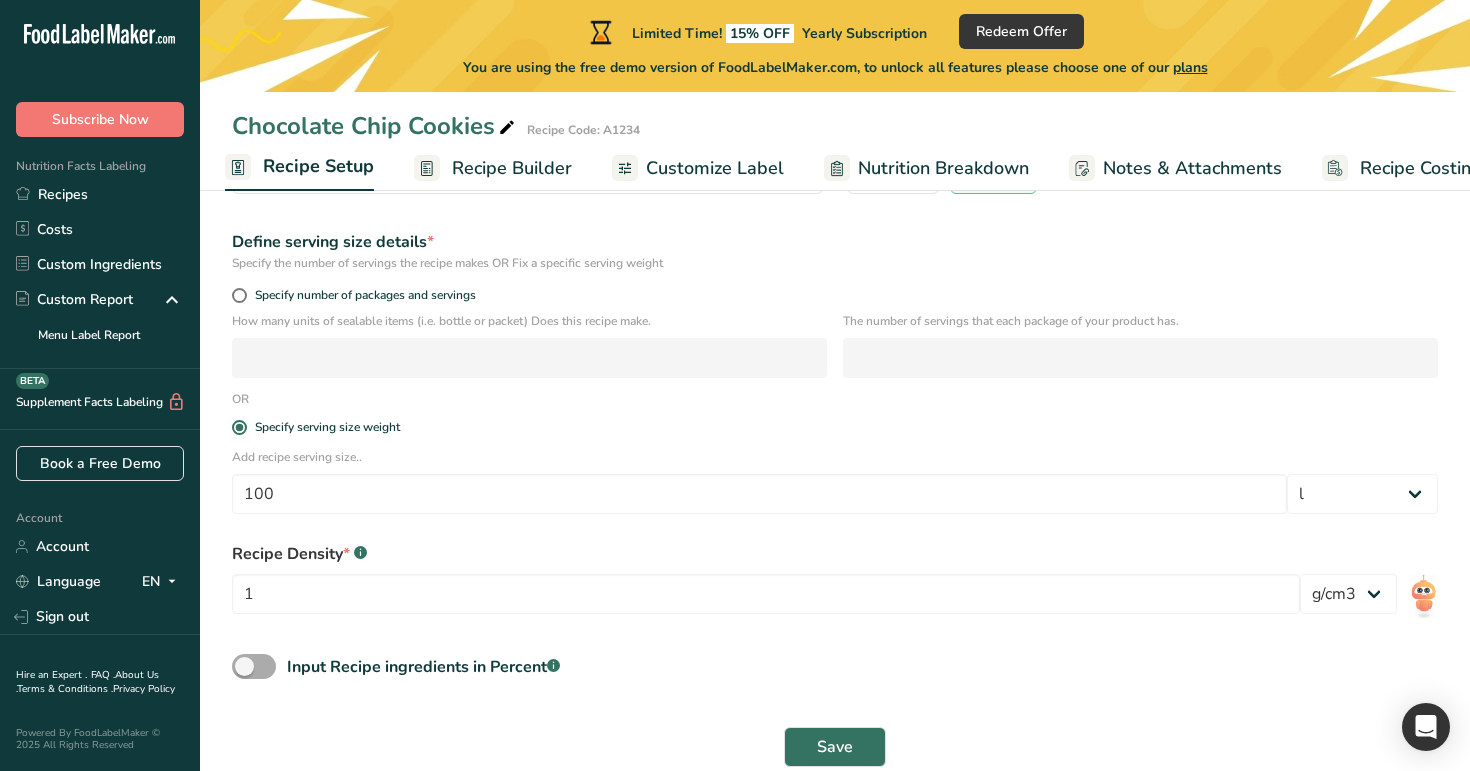 checkbox on "true" 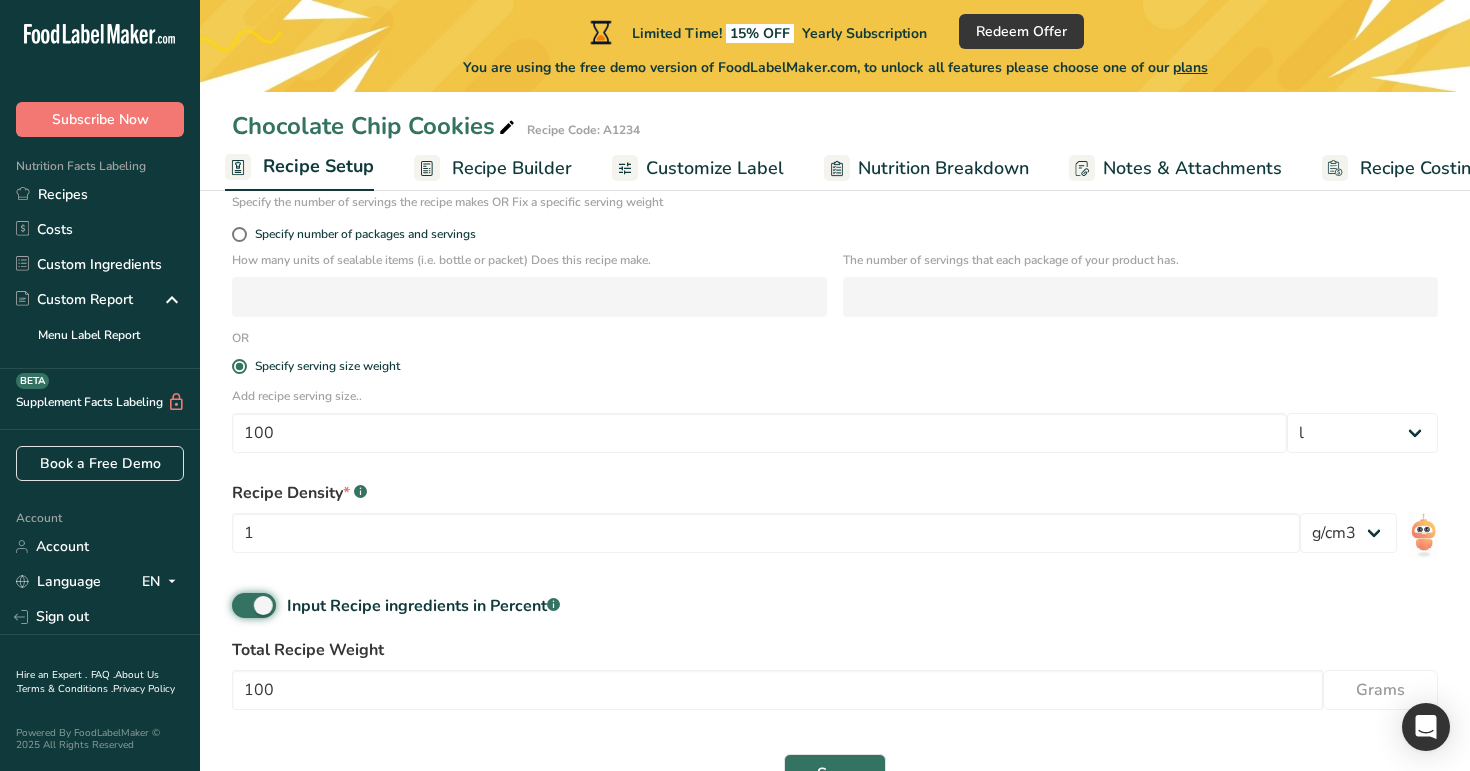 scroll, scrollTop: 368, scrollLeft: 0, axis: vertical 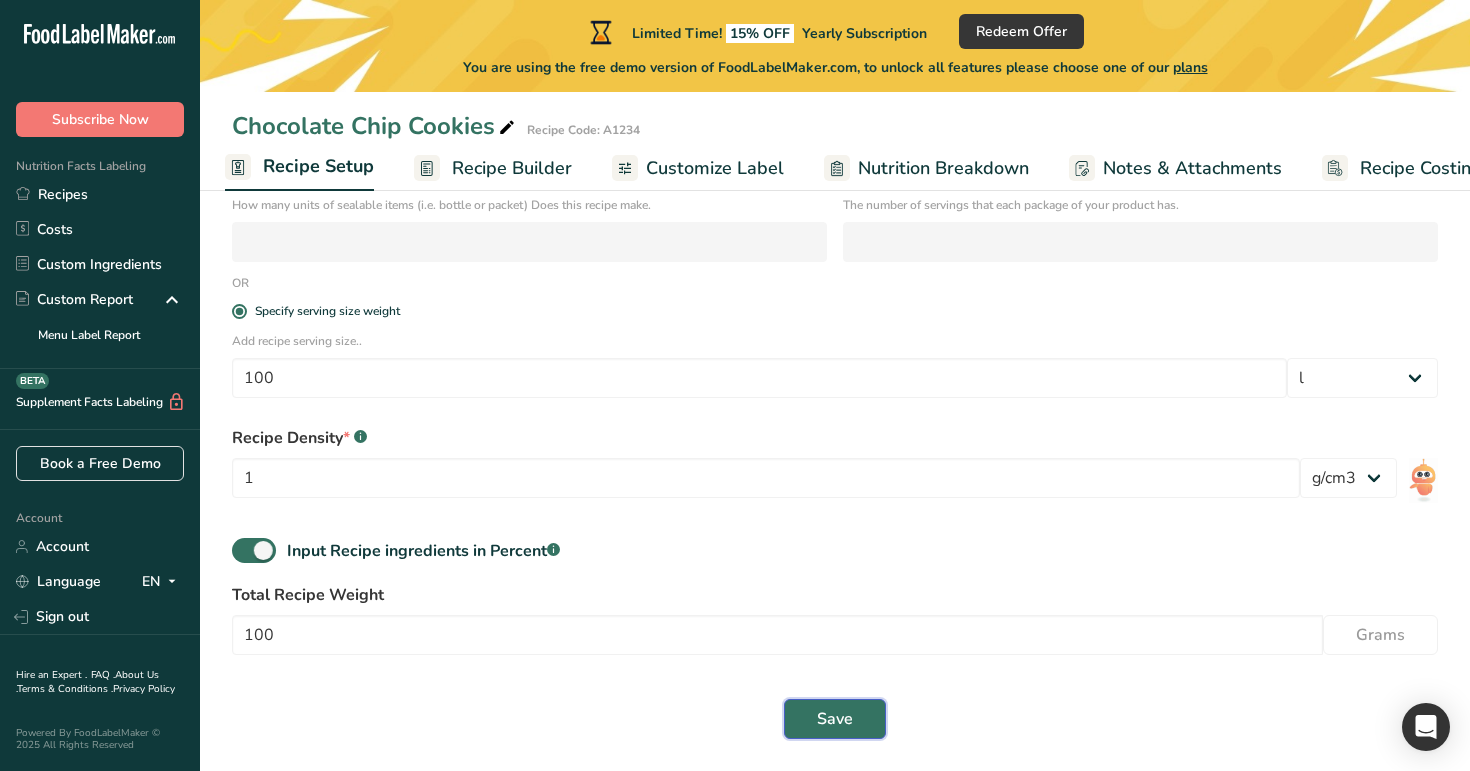 click on "Save" at bounding box center (835, 719) 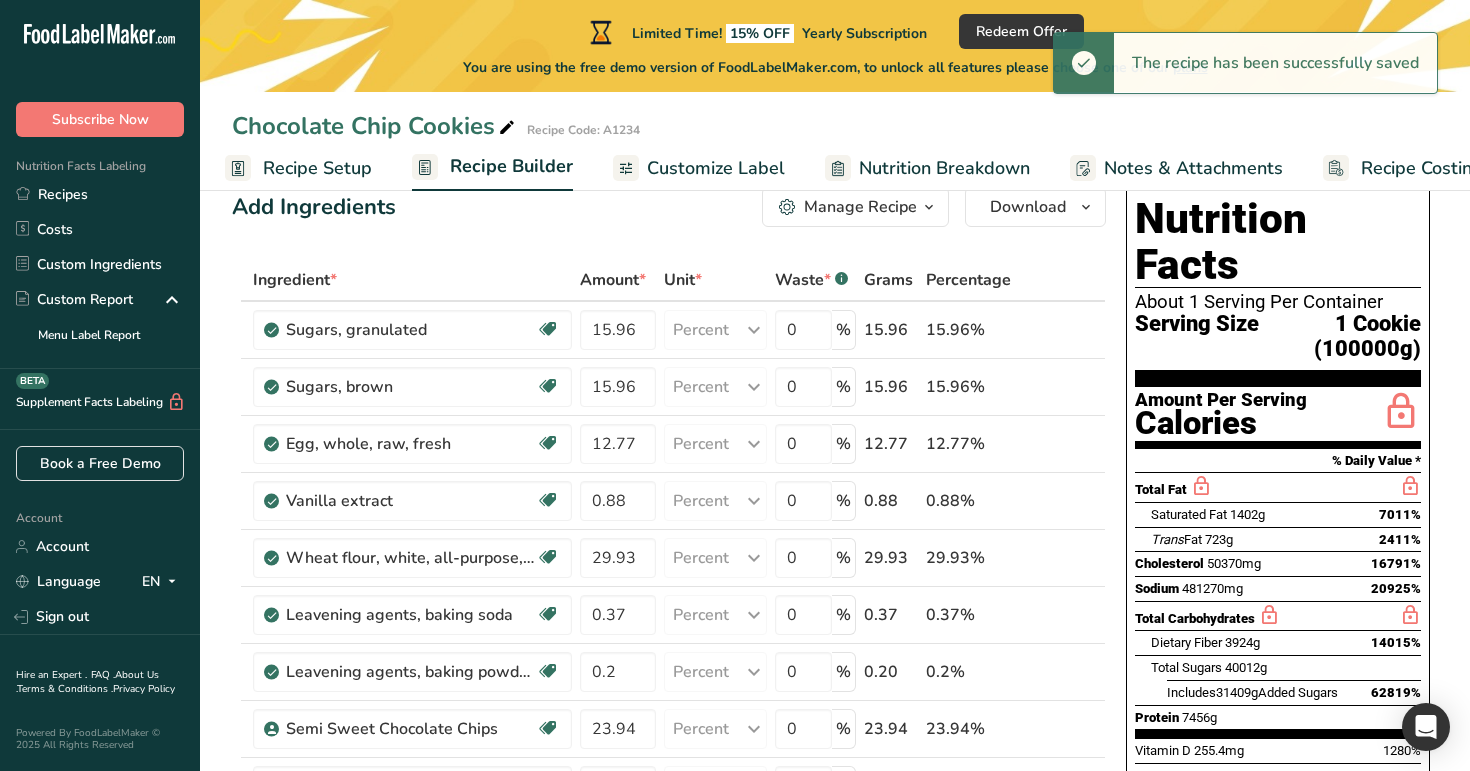 scroll, scrollTop: 34, scrollLeft: 0, axis: vertical 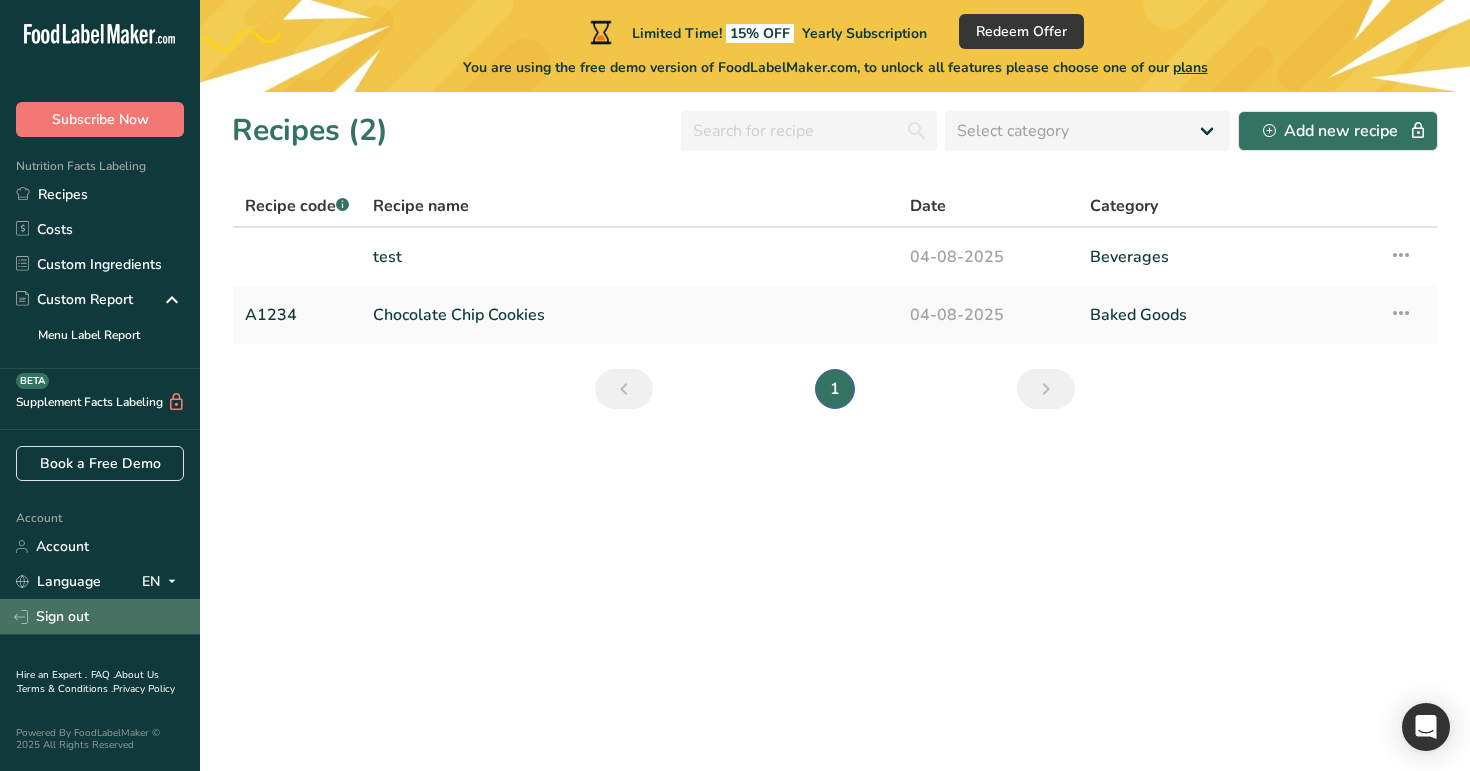 click on "Sign out" at bounding box center [100, 616] 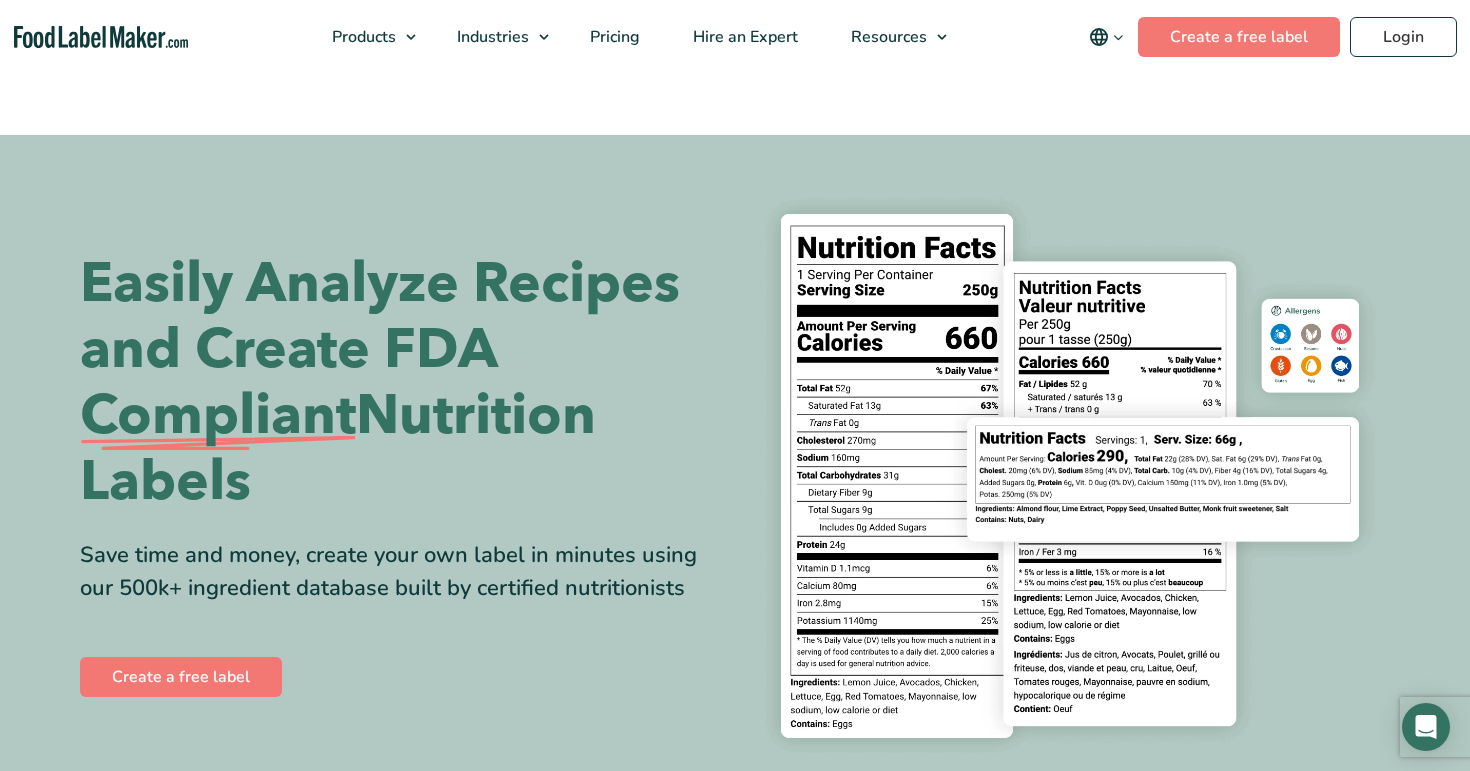 scroll, scrollTop: 0, scrollLeft: 0, axis: both 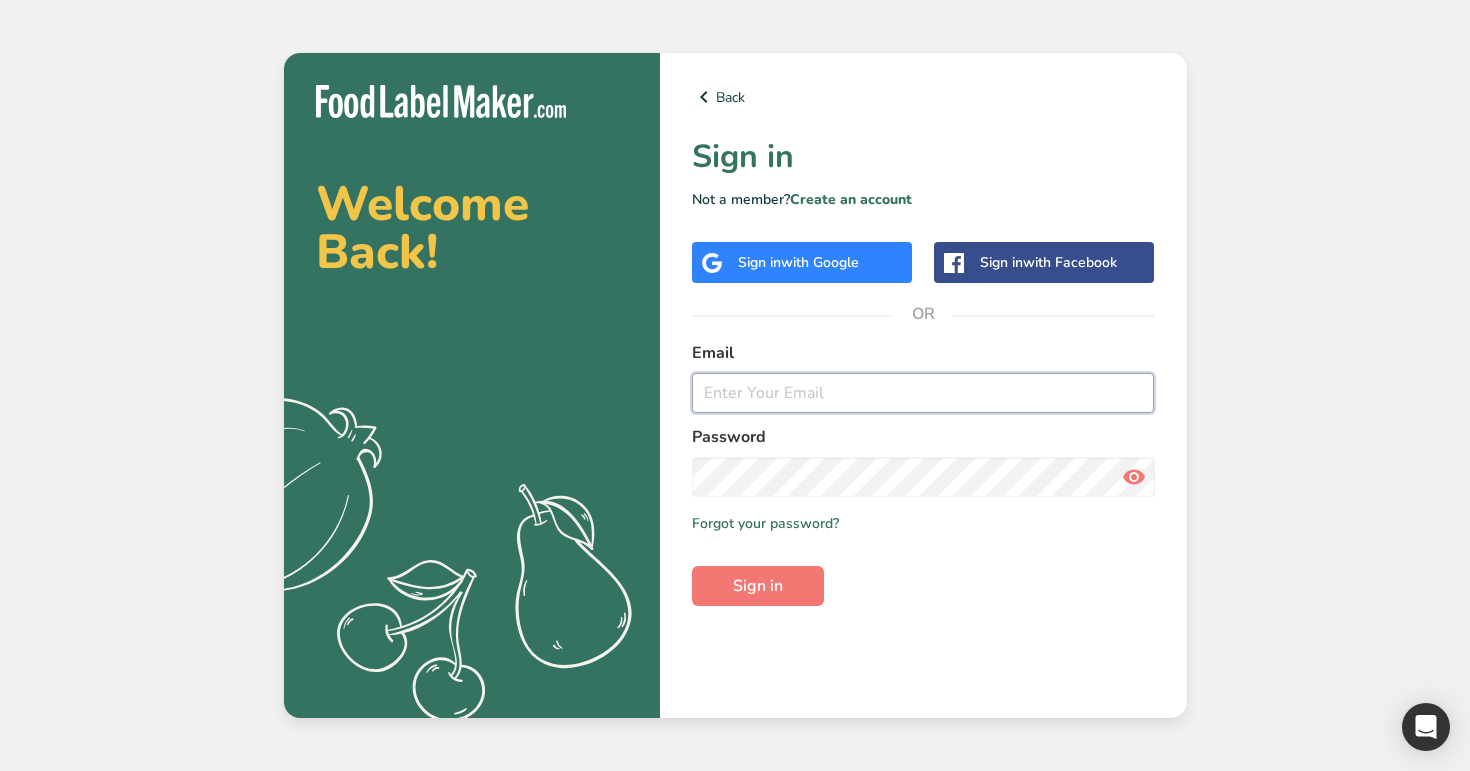 click at bounding box center (923, 393) 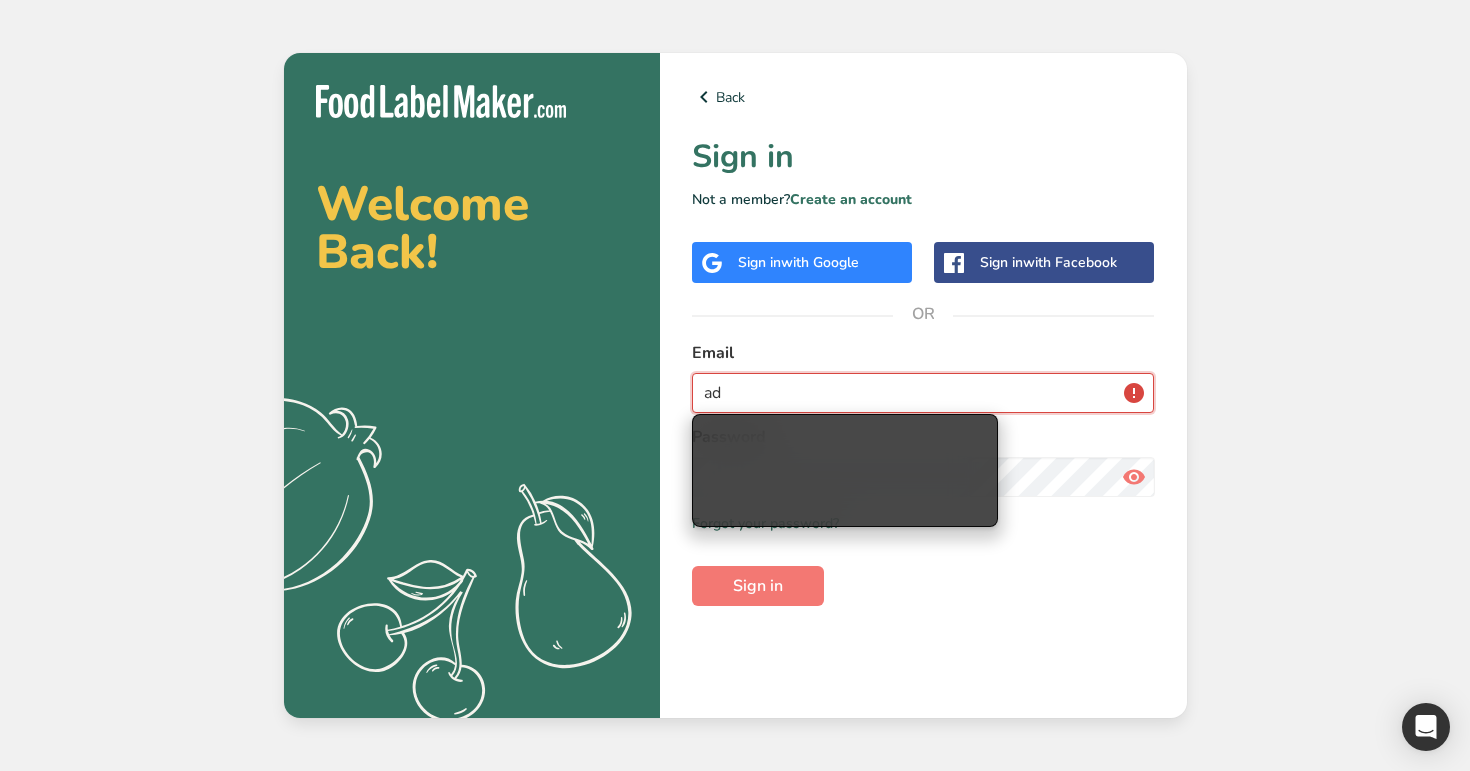type on "admin@test.com" 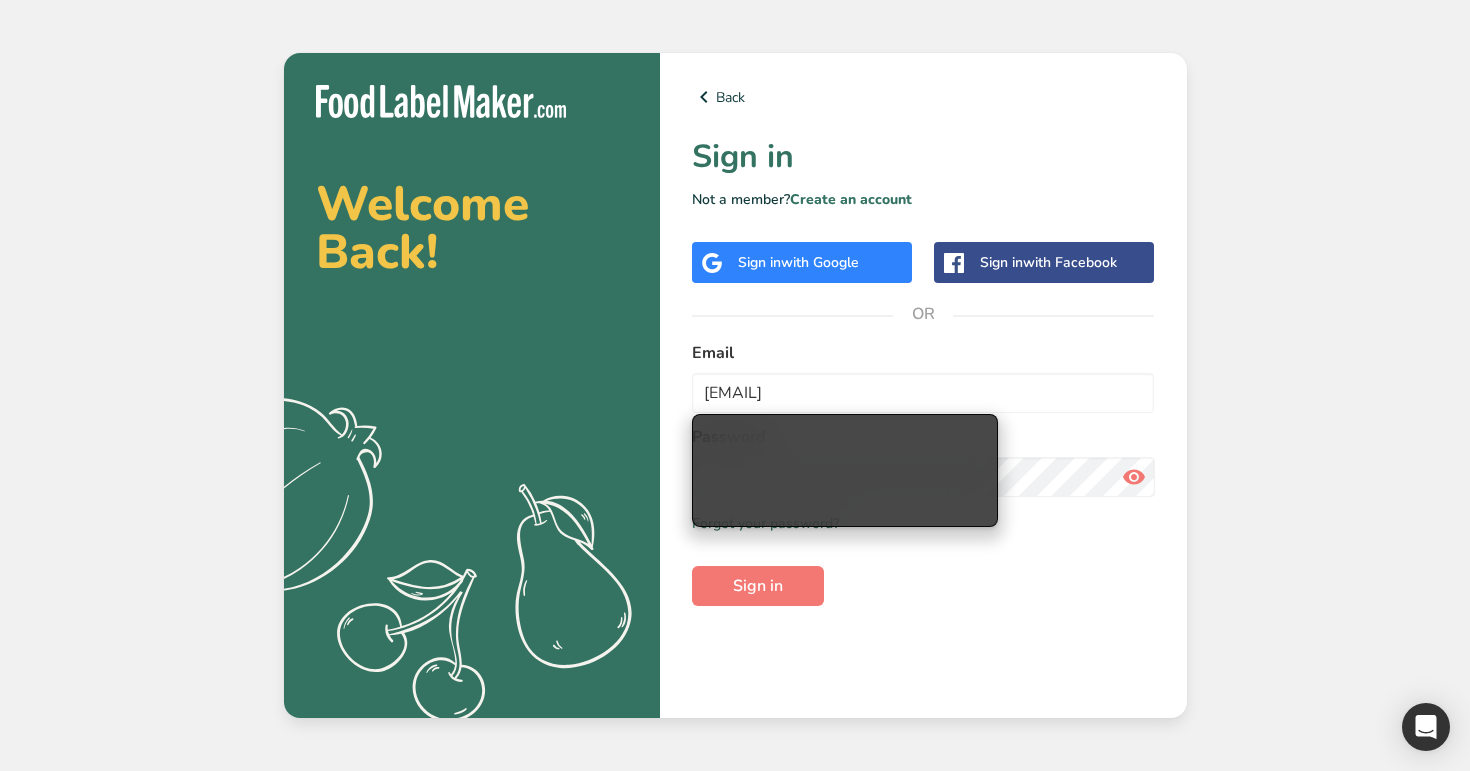 click on "Back
Sign in
Not a member?
Create an account
Sign in   with Google
Sign in   with Facebook   OR   Email admin@test.com   Password
Remember me
Forgot your password?
Sign in" at bounding box center (923, 385) 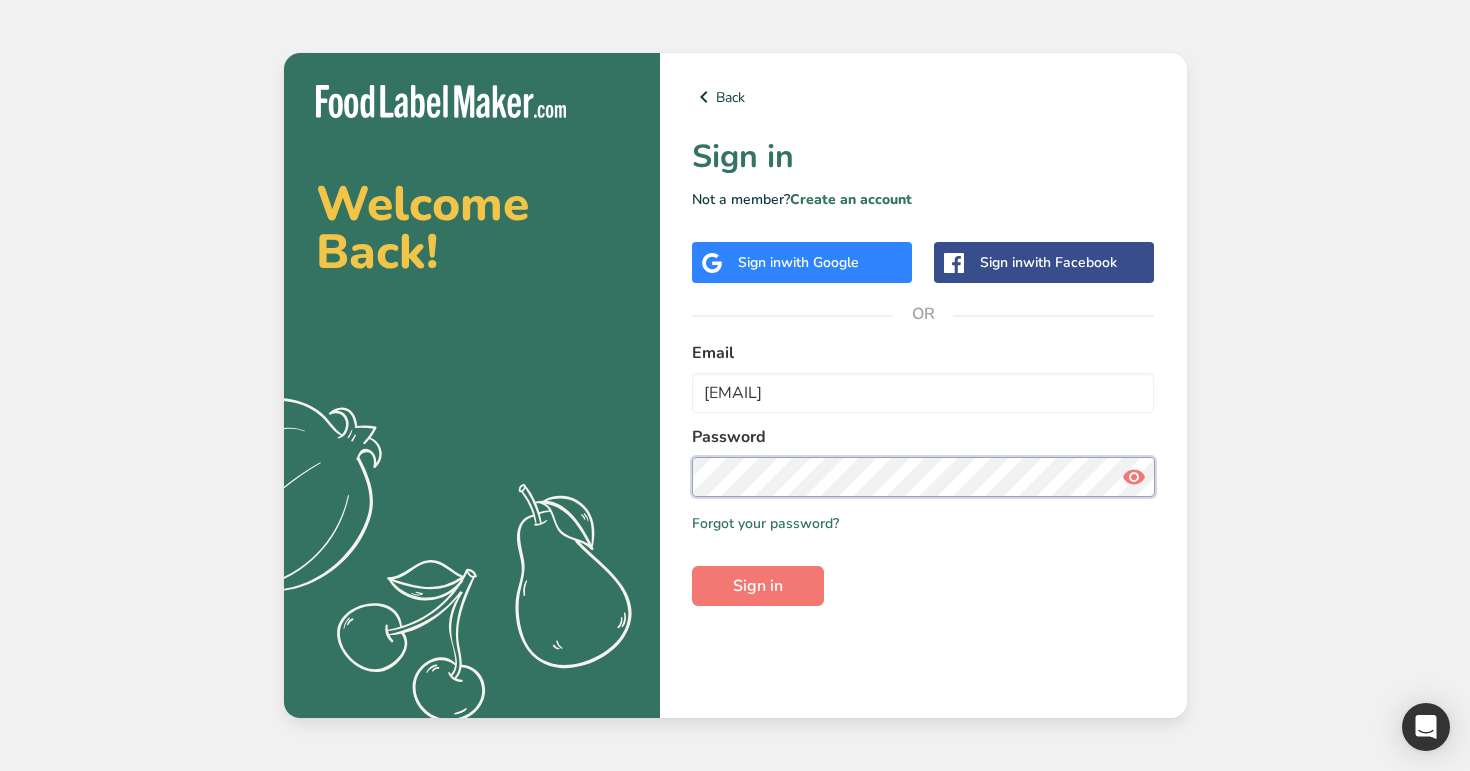 click on "Sign in" at bounding box center (758, 586) 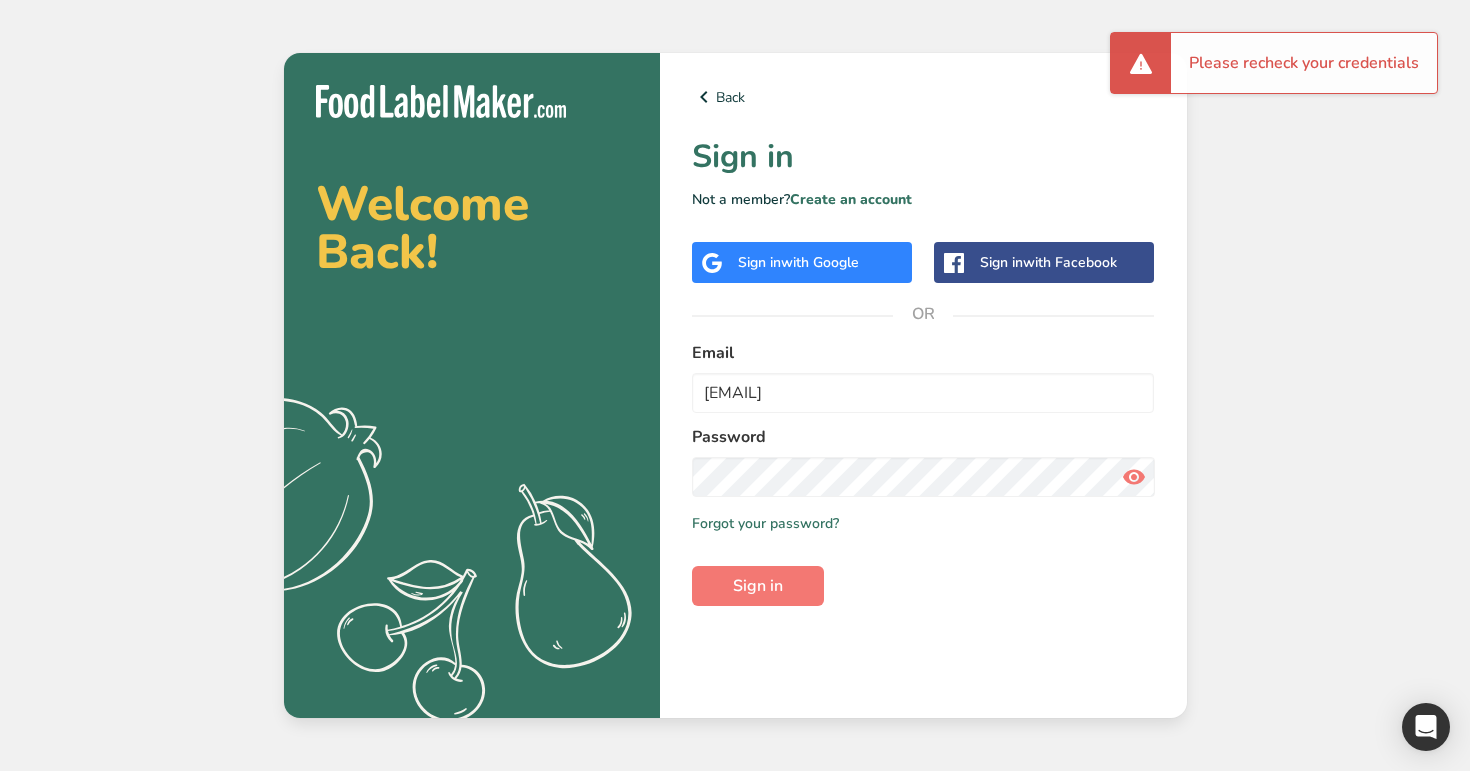 click at bounding box center [1134, 477] 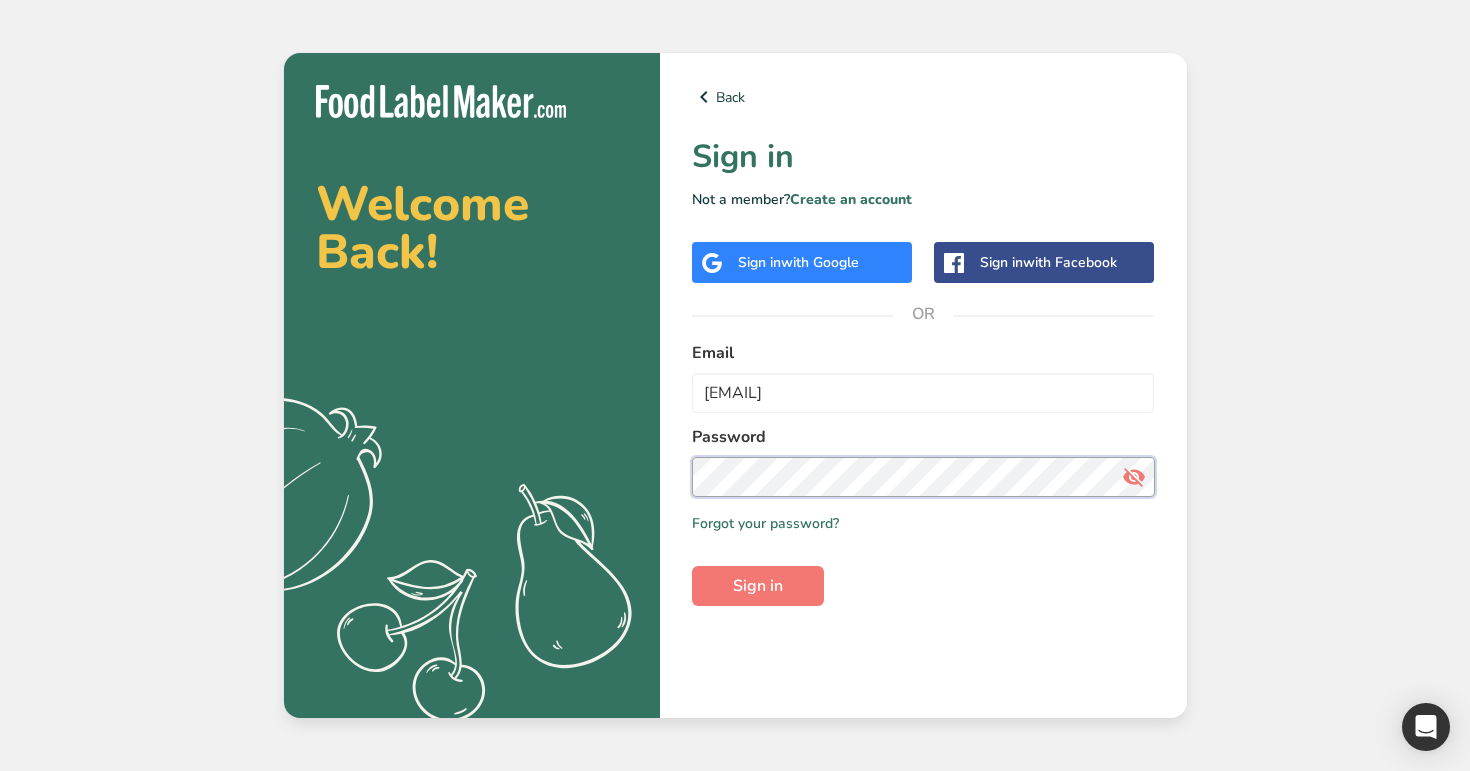 click on "Sign in" at bounding box center [758, 586] 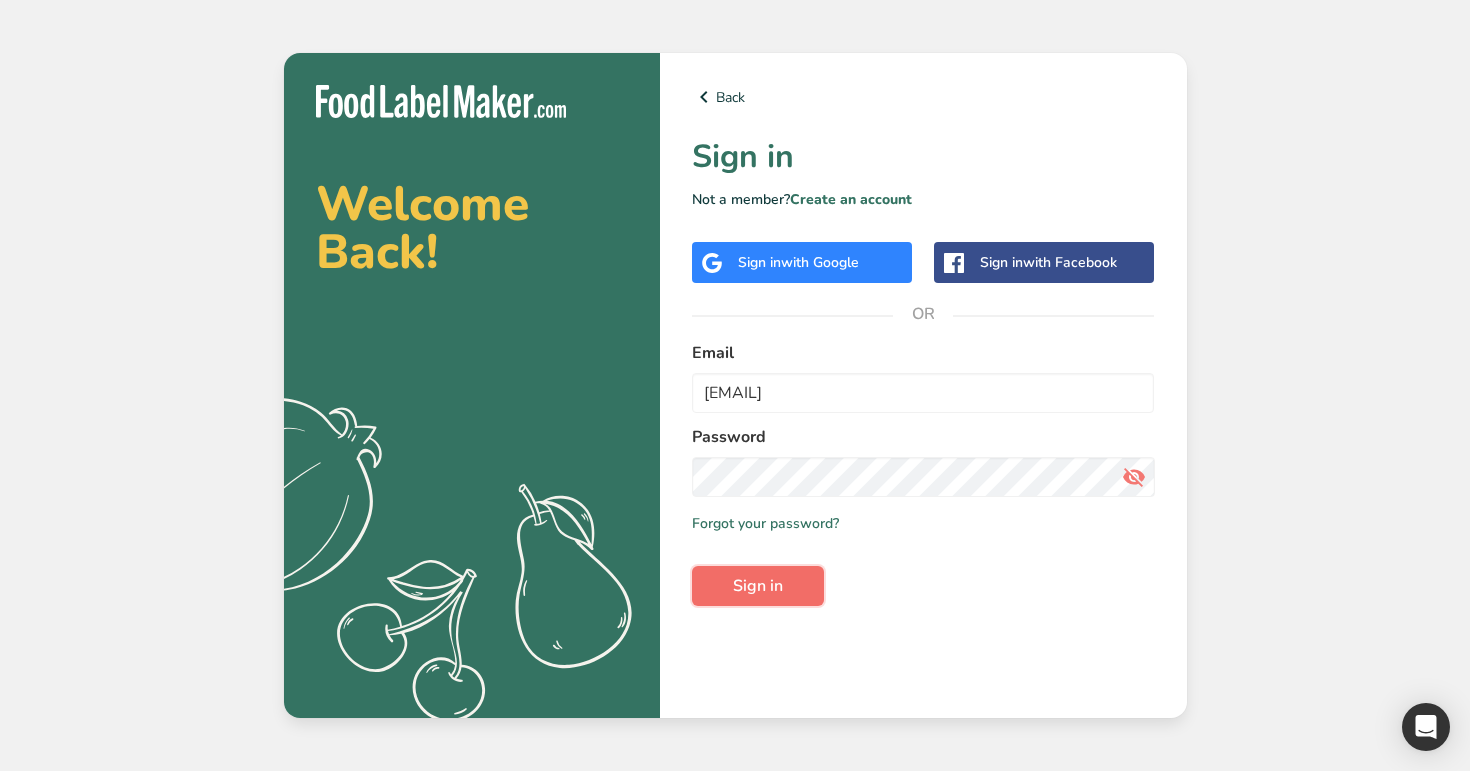 click on "Sign in" at bounding box center [758, 586] 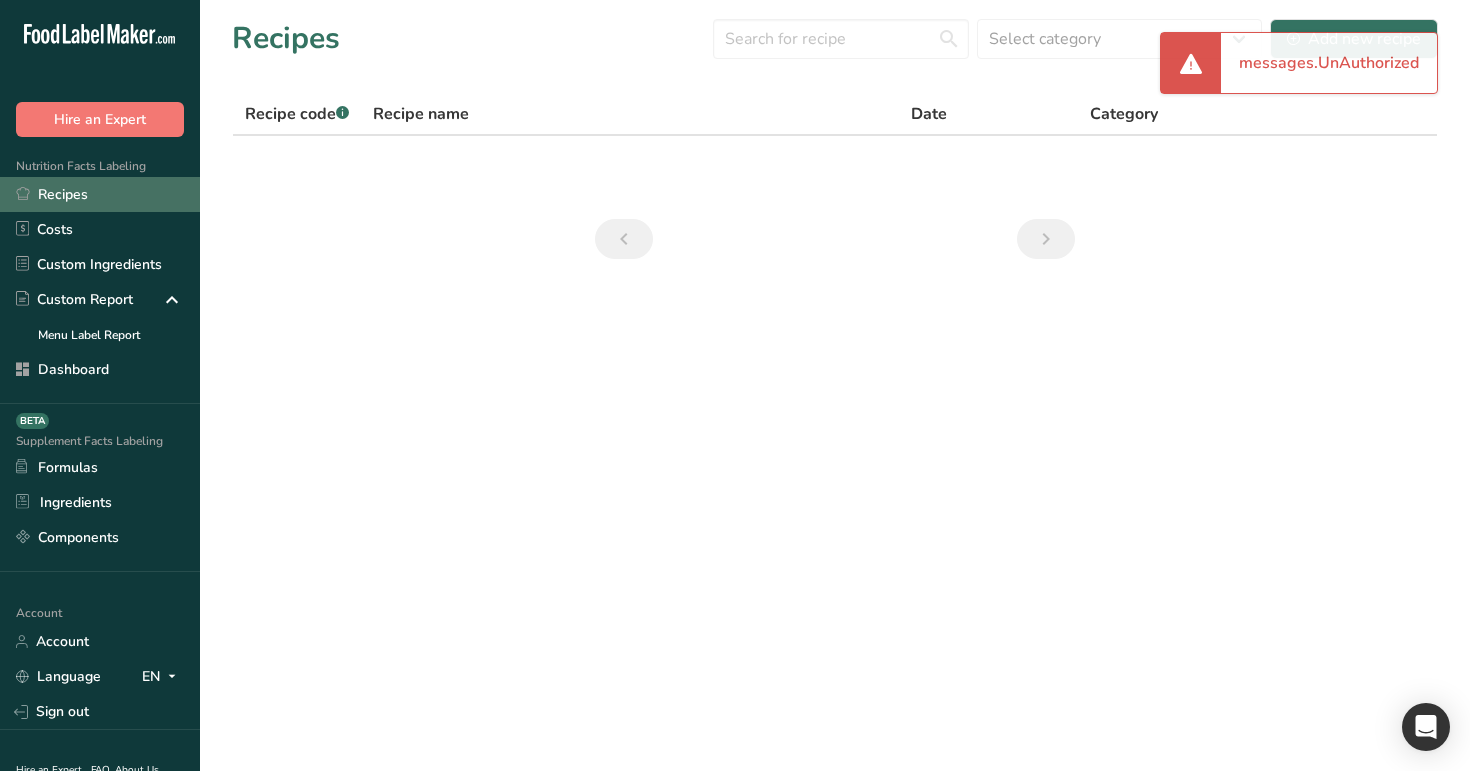 click on "Recipes" at bounding box center (100, 194) 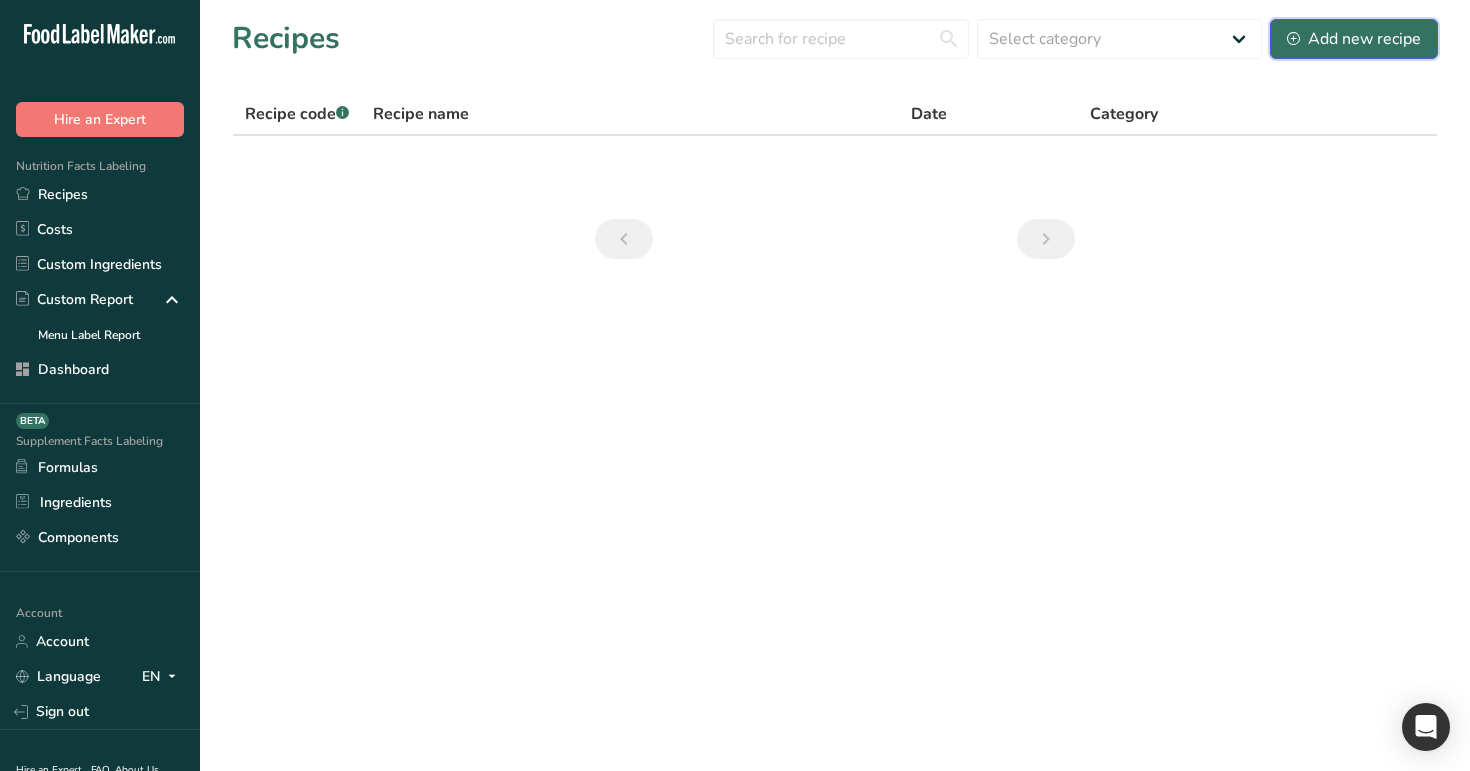 click on "Add new recipe" at bounding box center [1354, 39] 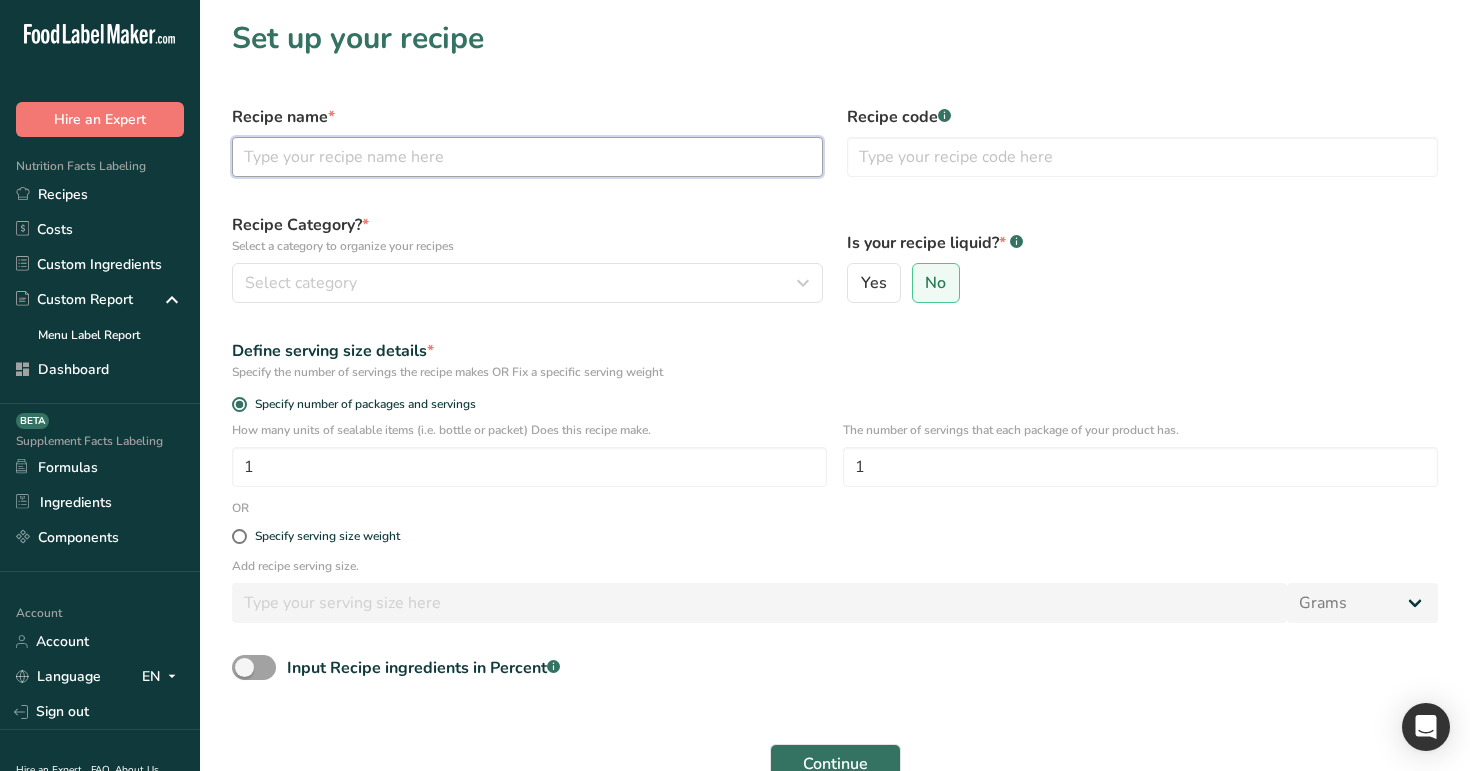 click at bounding box center (527, 157) 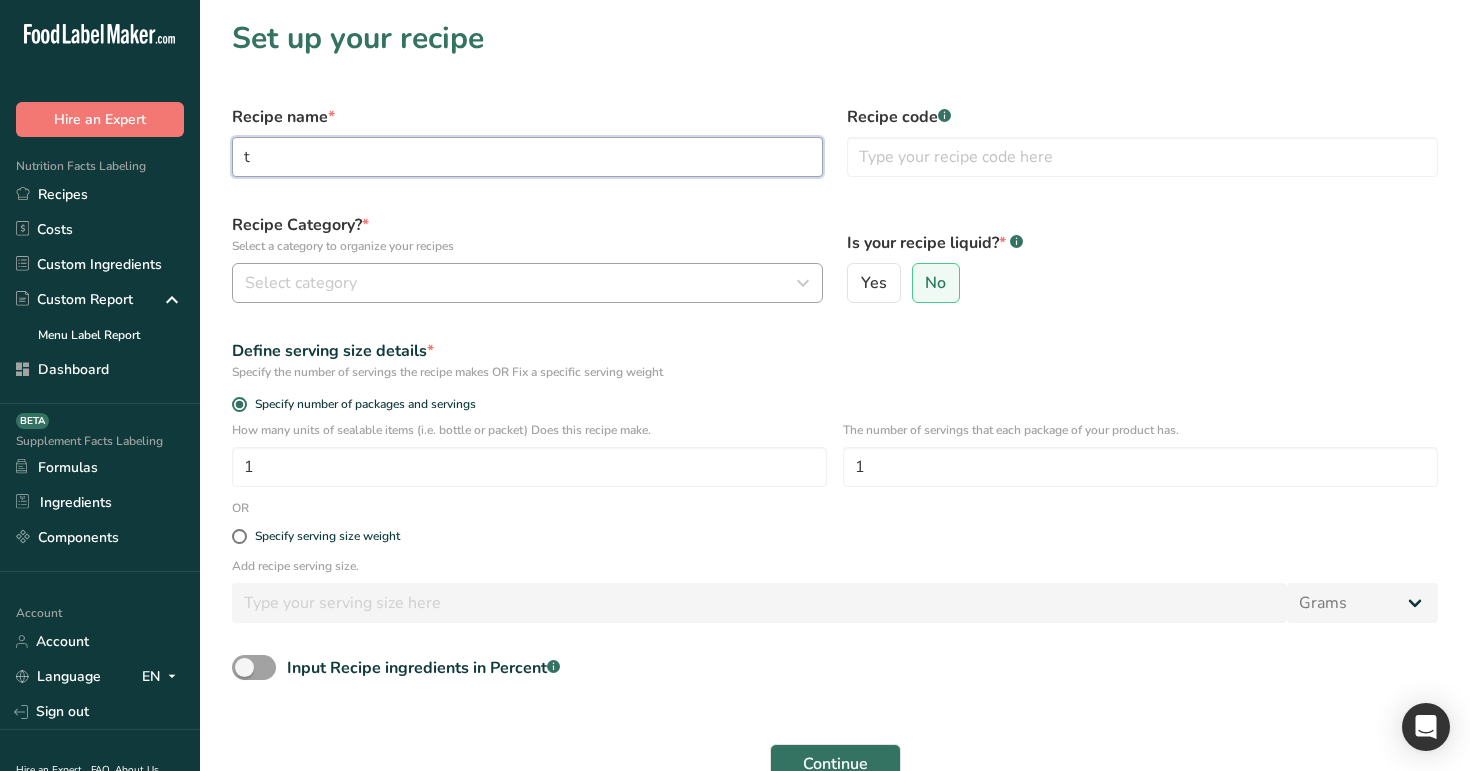 type on "t" 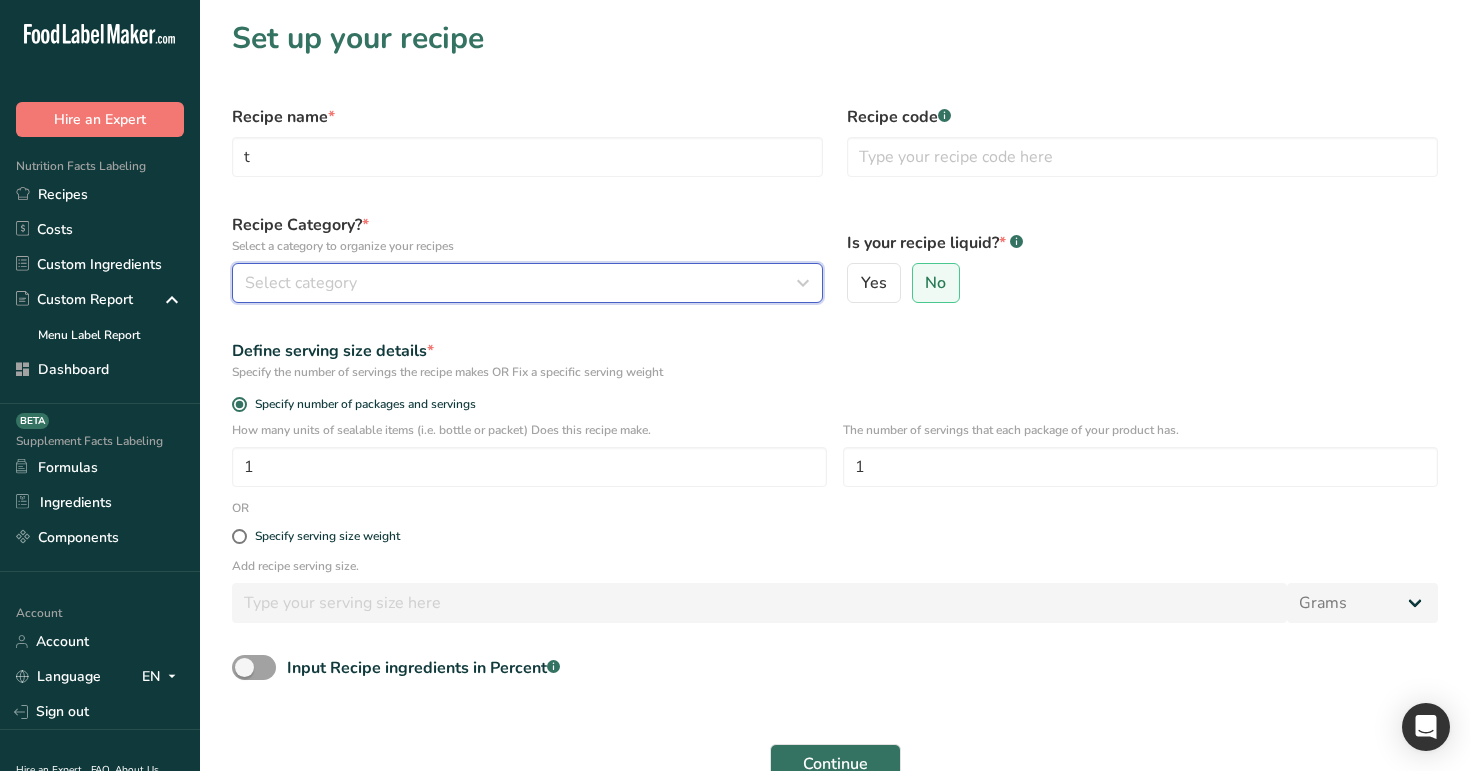click on "Select category" at bounding box center (521, 283) 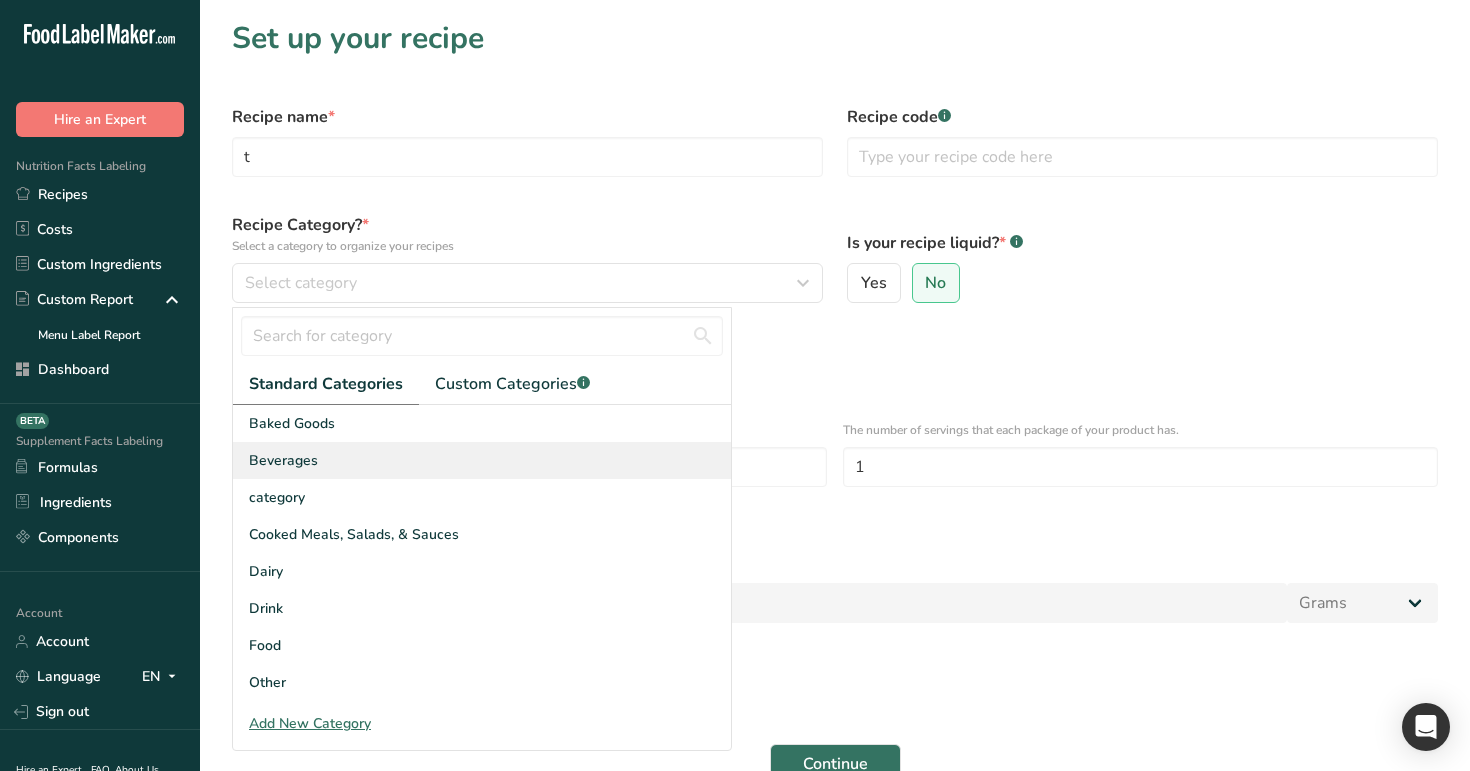 click on "Beverages" at bounding box center [482, 460] 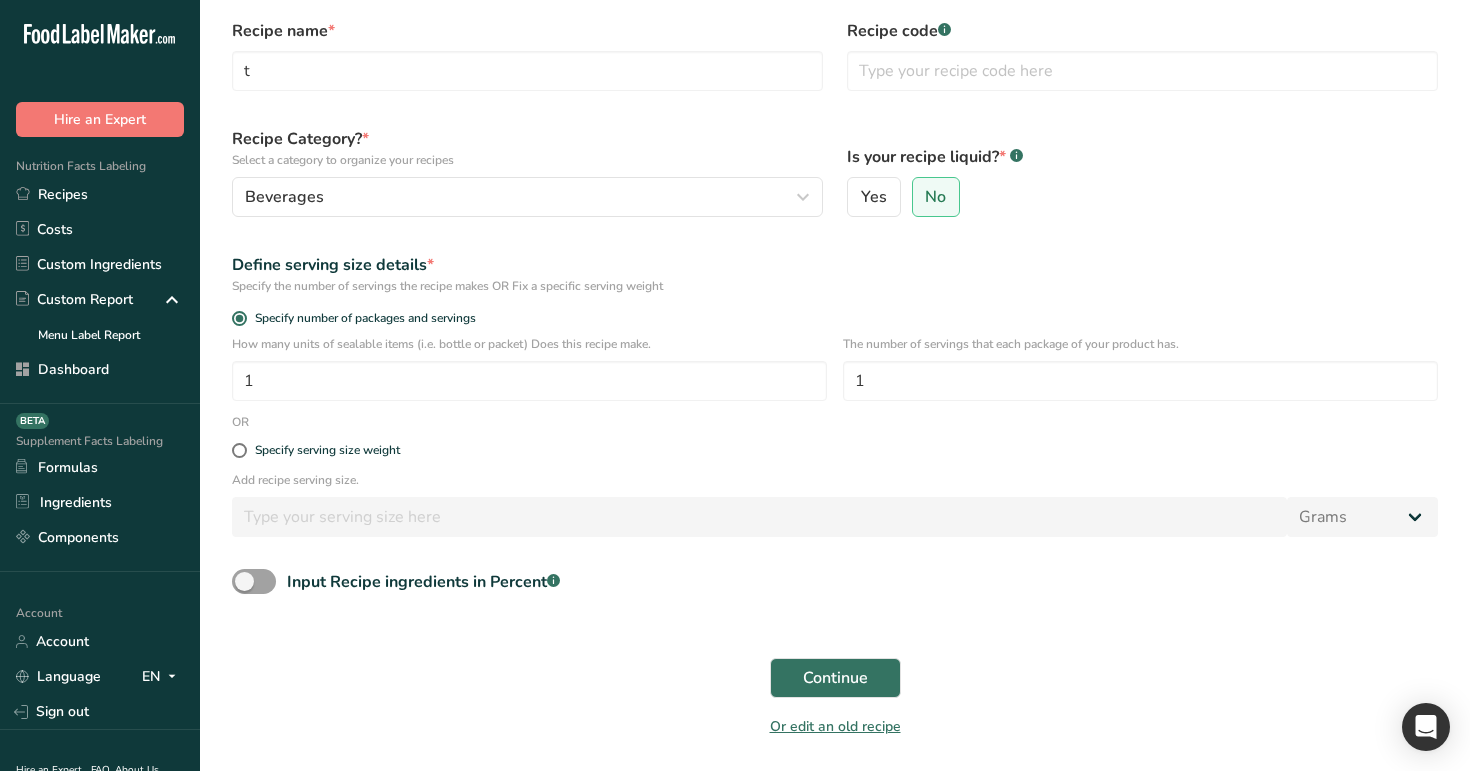 scroll, scrollTop: 121, scrollLeft: 0, axis: vertical 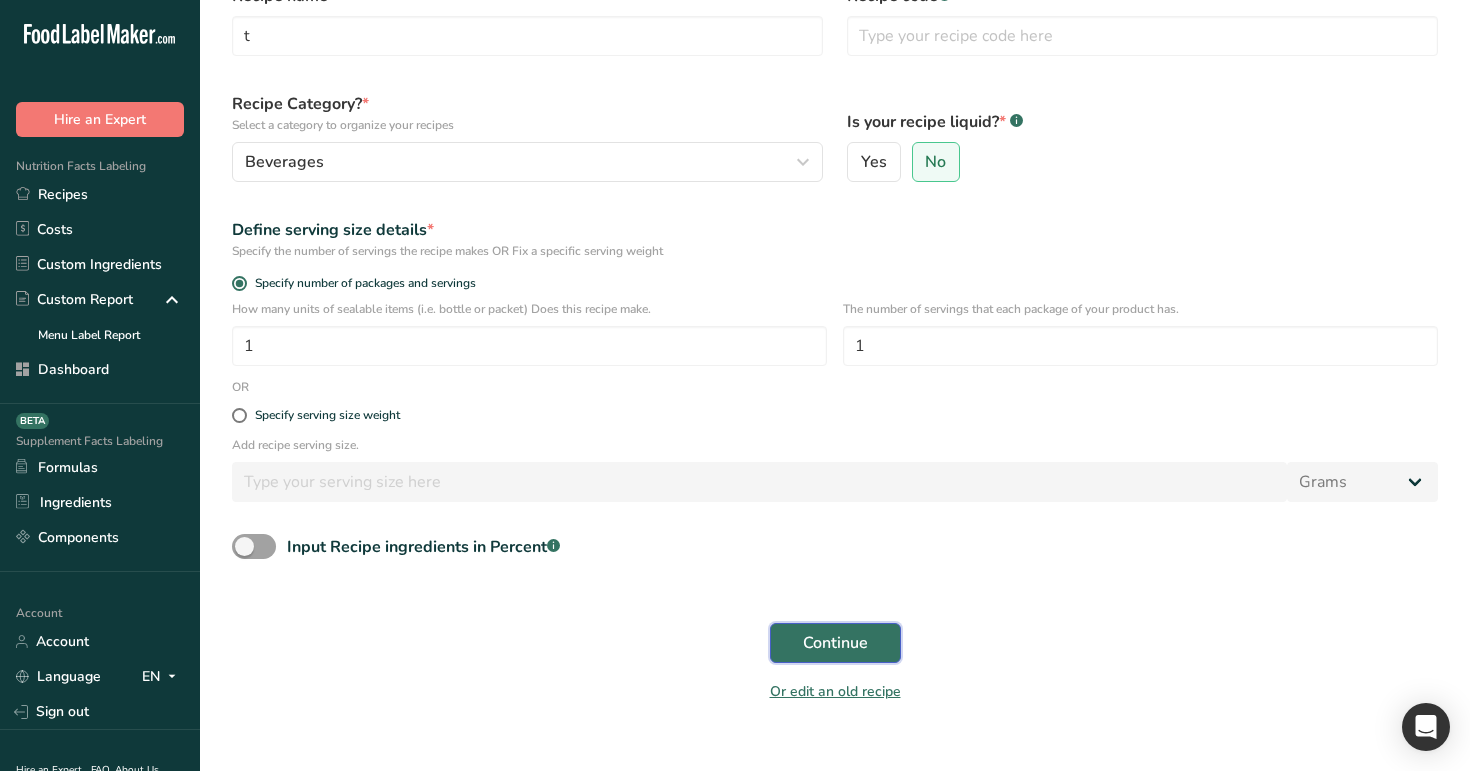 click on "Continue" at bounding box center [835, 643] 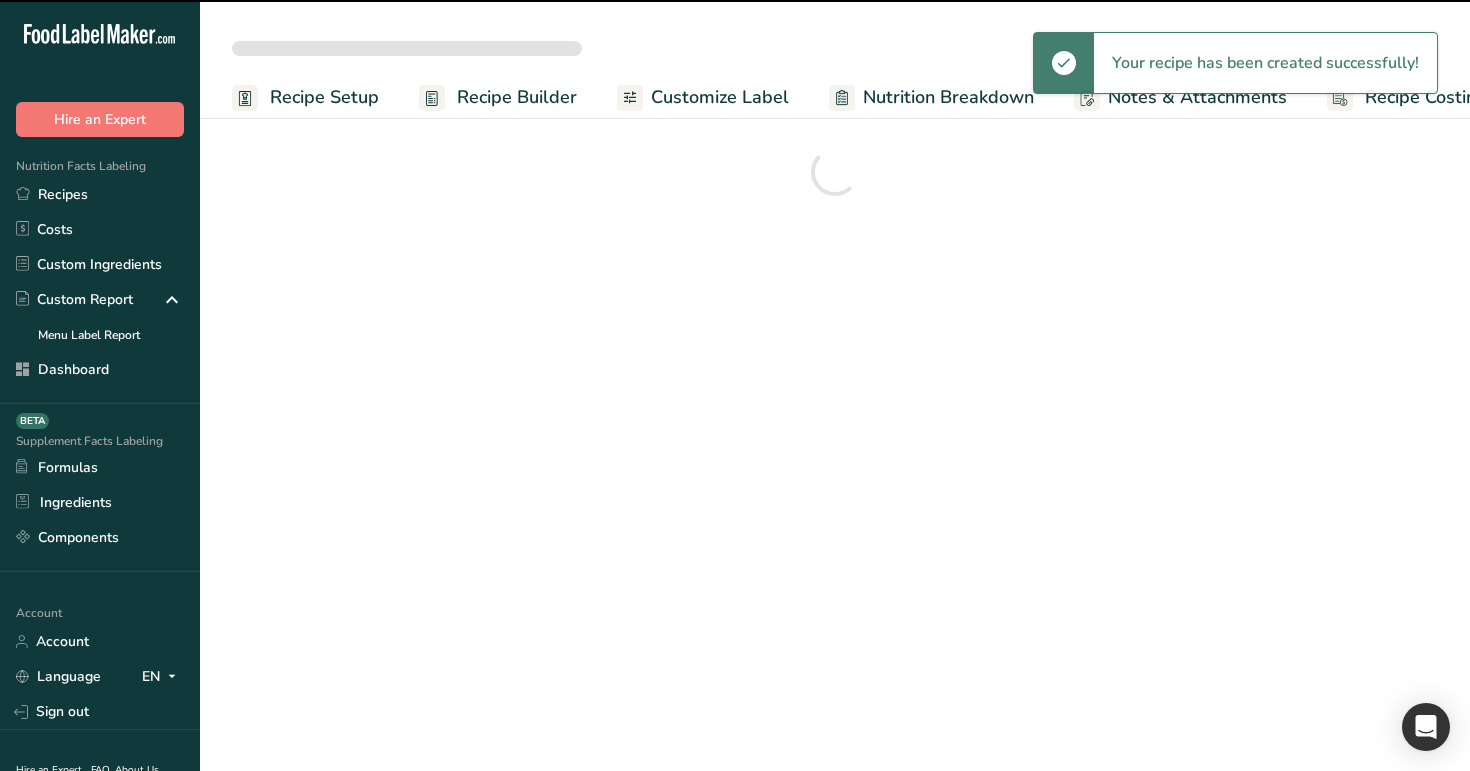 scroll, scrollTop: 0, scrollLeft: 0, axis: both 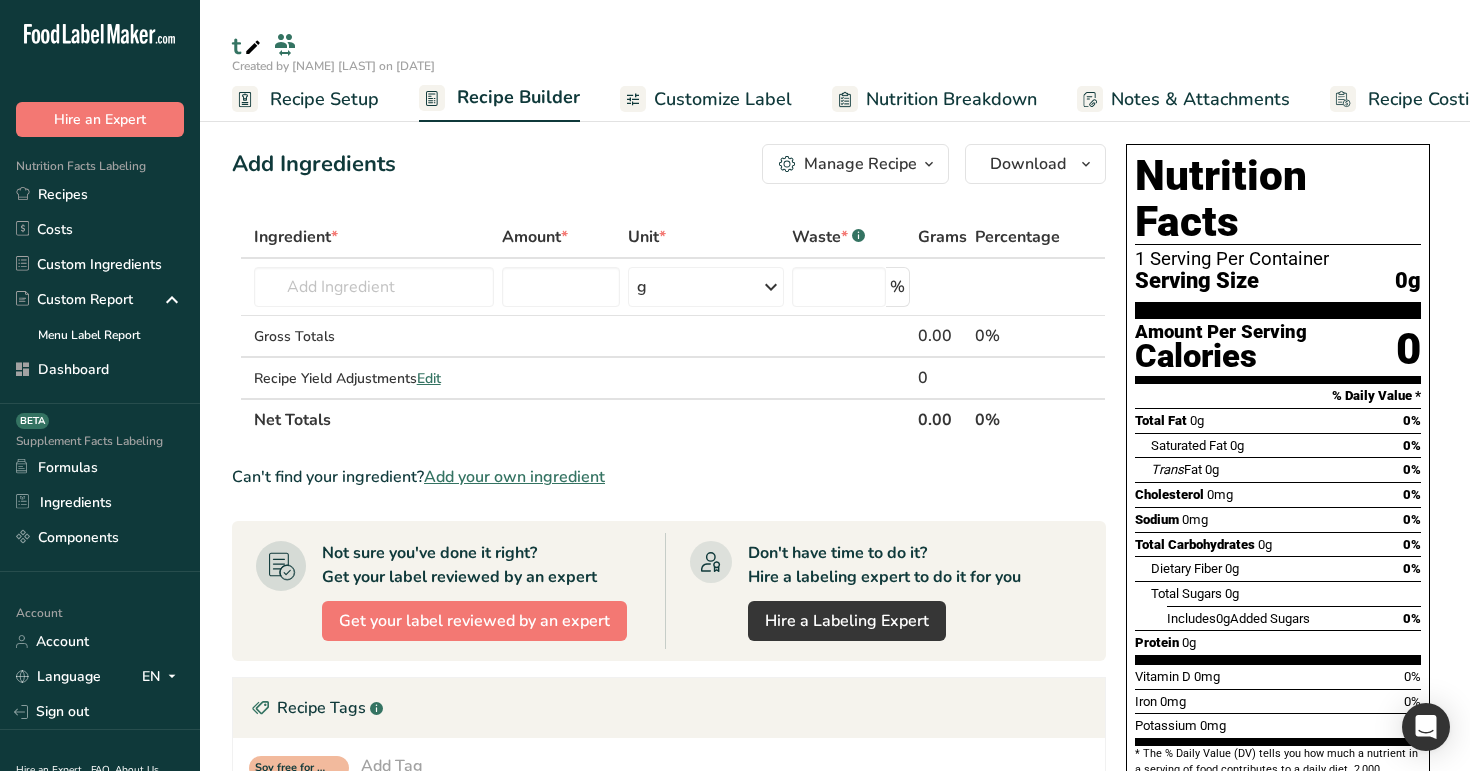 click on "Recipe Setup" at bounding box center [324, 99] 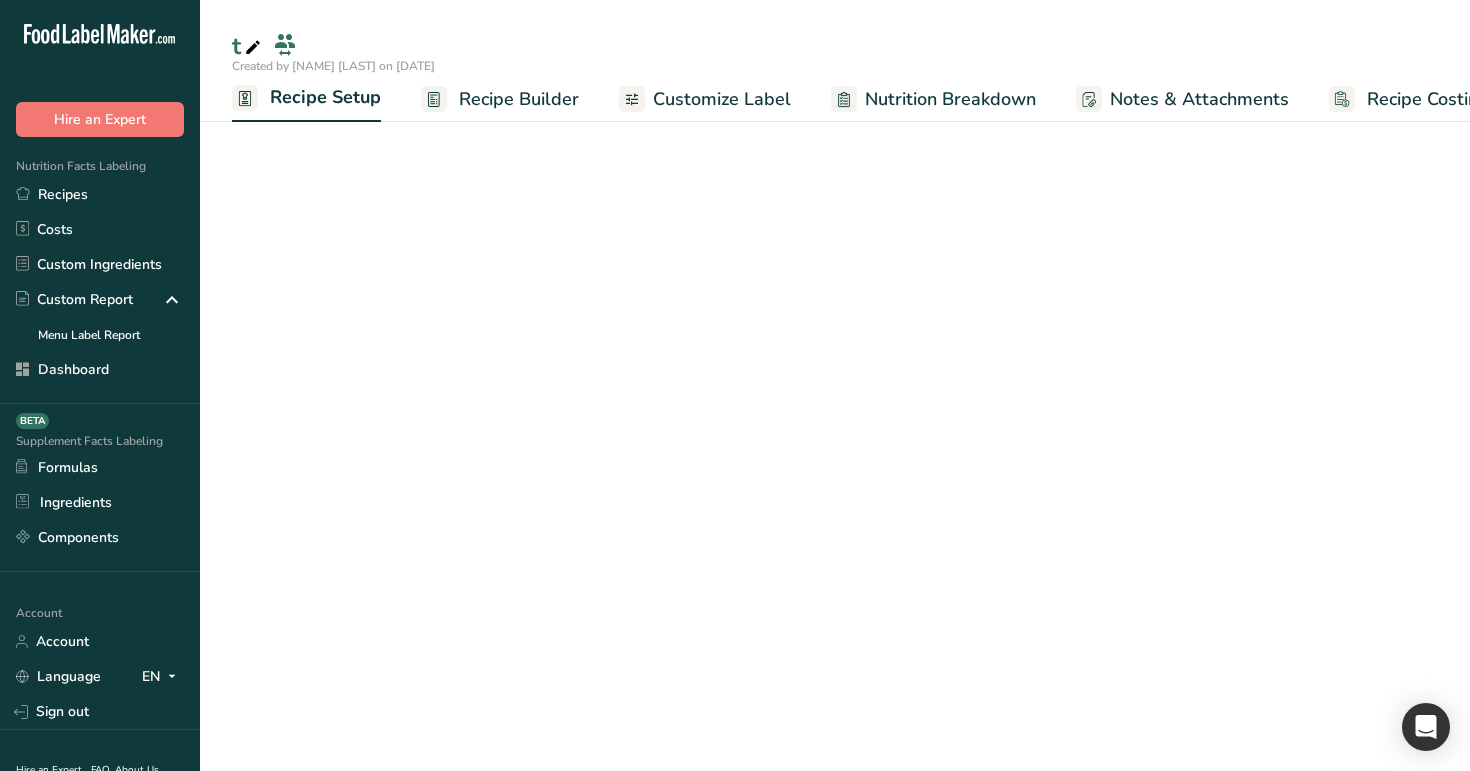 scroll, scrollTop: 0, scrollLeft: 7, axis: horizontal 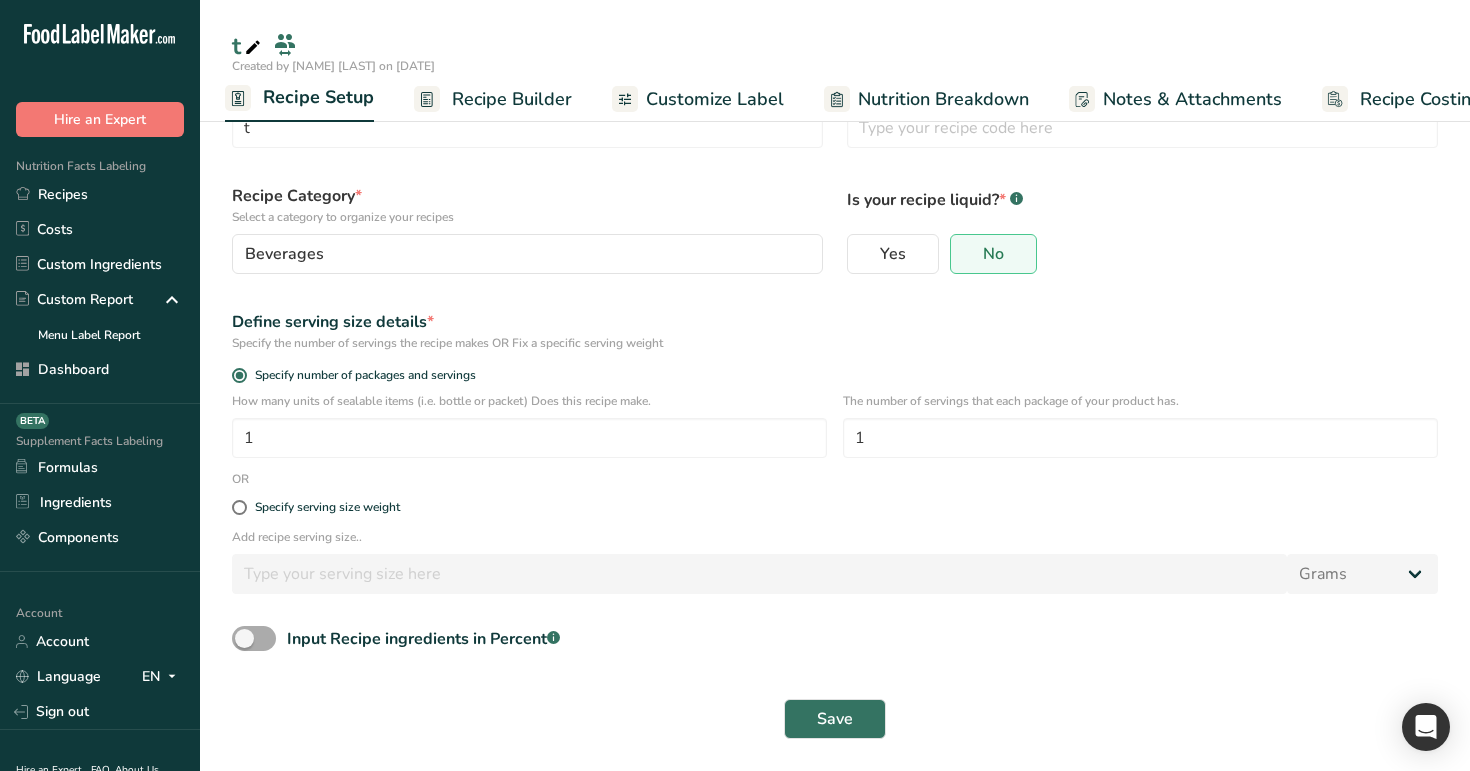 click at bounding box center (254, 638) 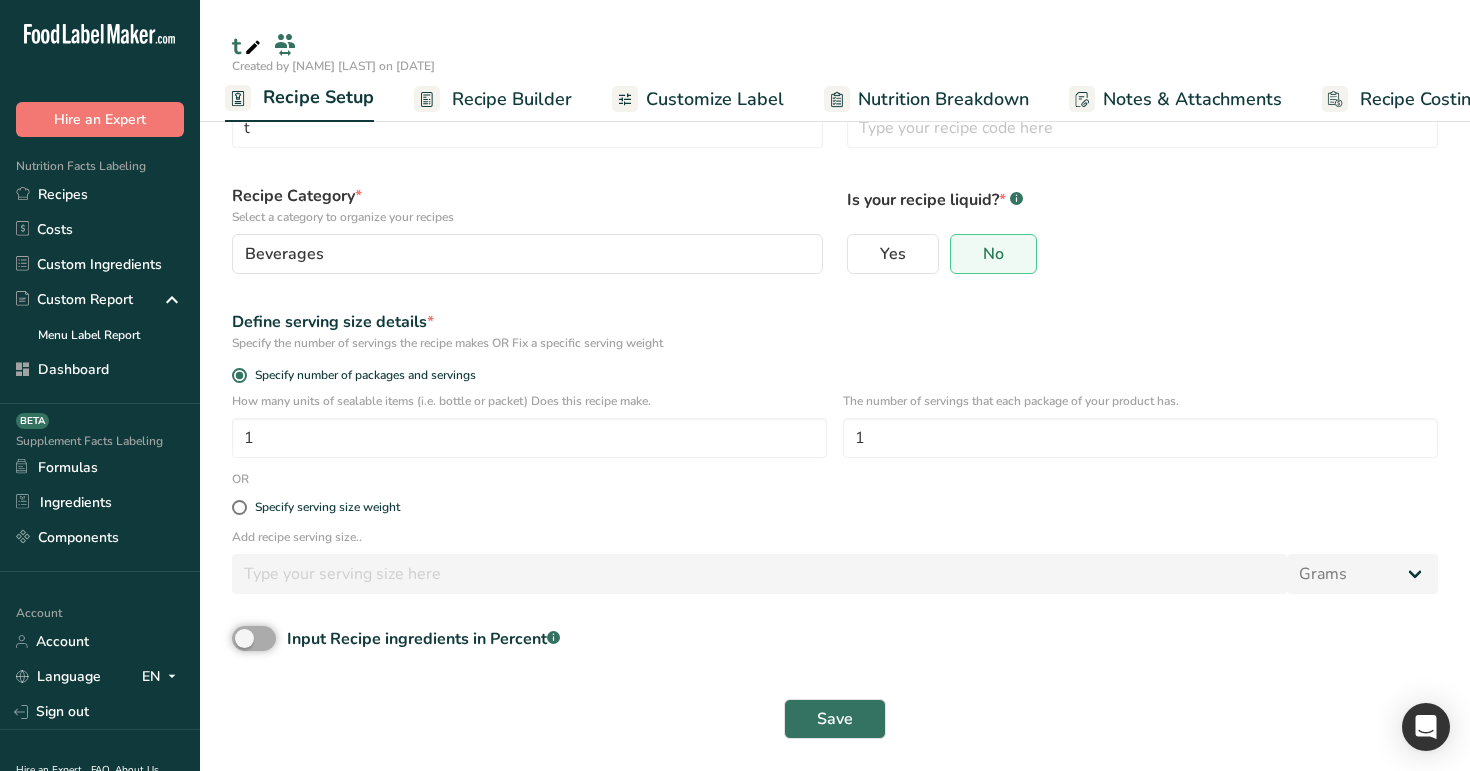 checkbox on "true" 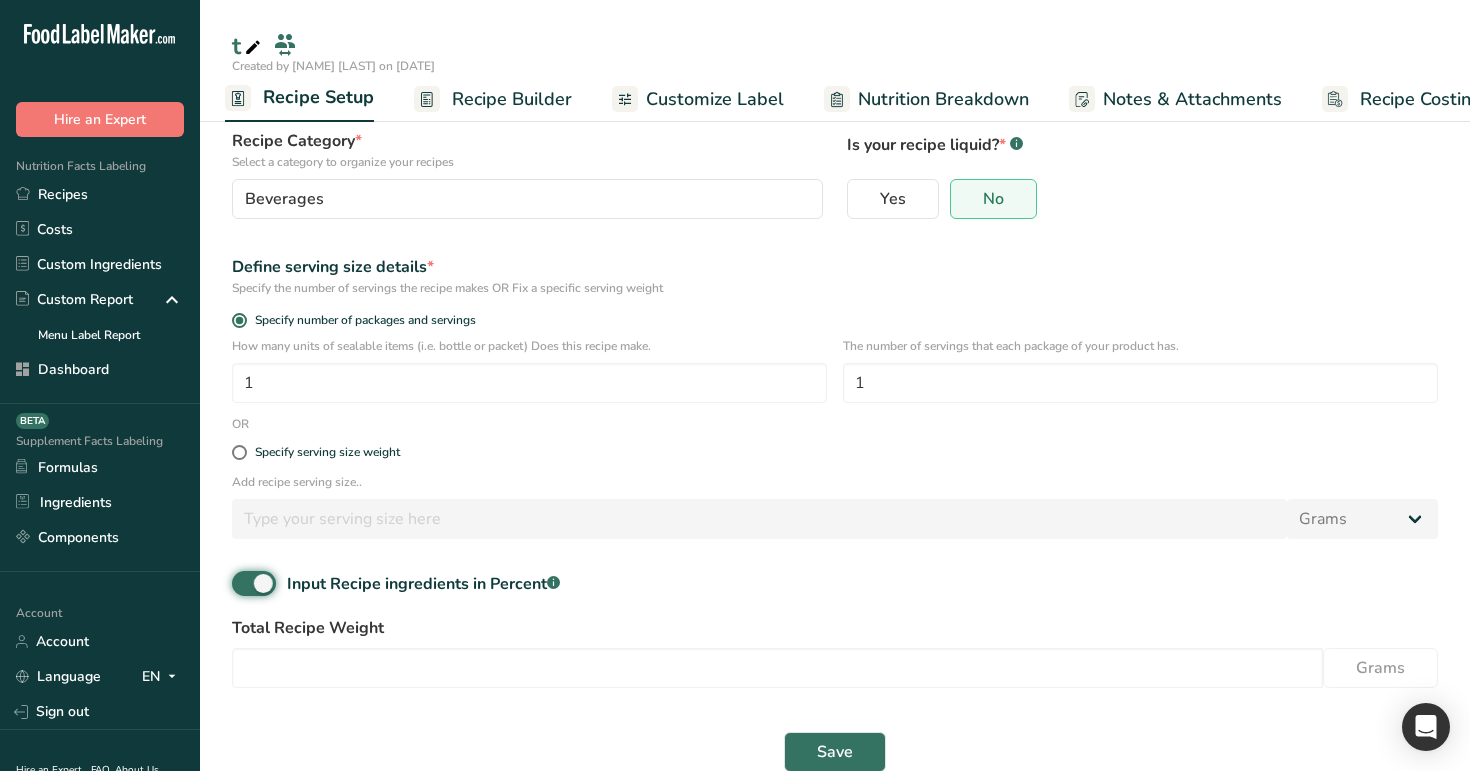 scroll, scrollTop: 168, scrollLeft: 0, axis: vertical 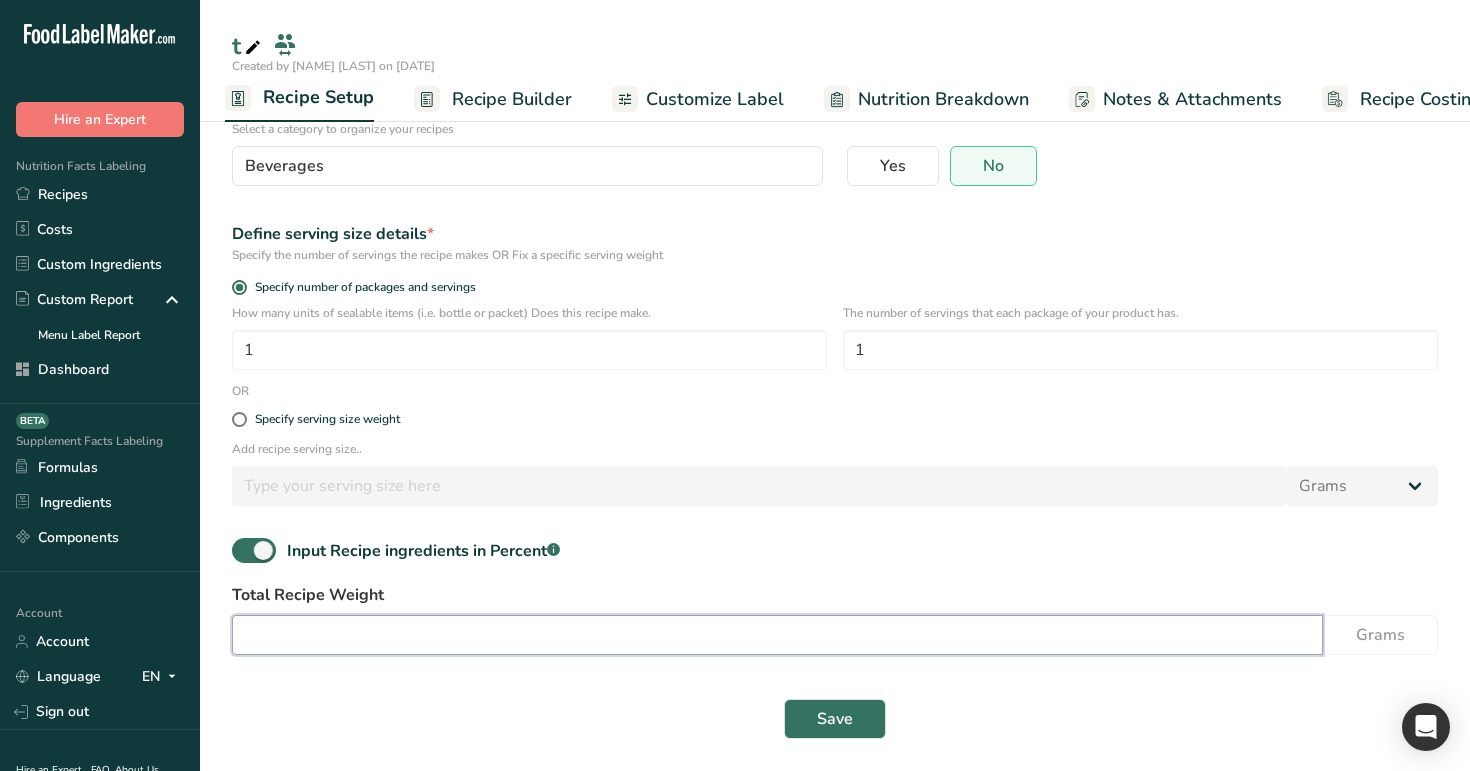 click at bounding box center (777, 635) 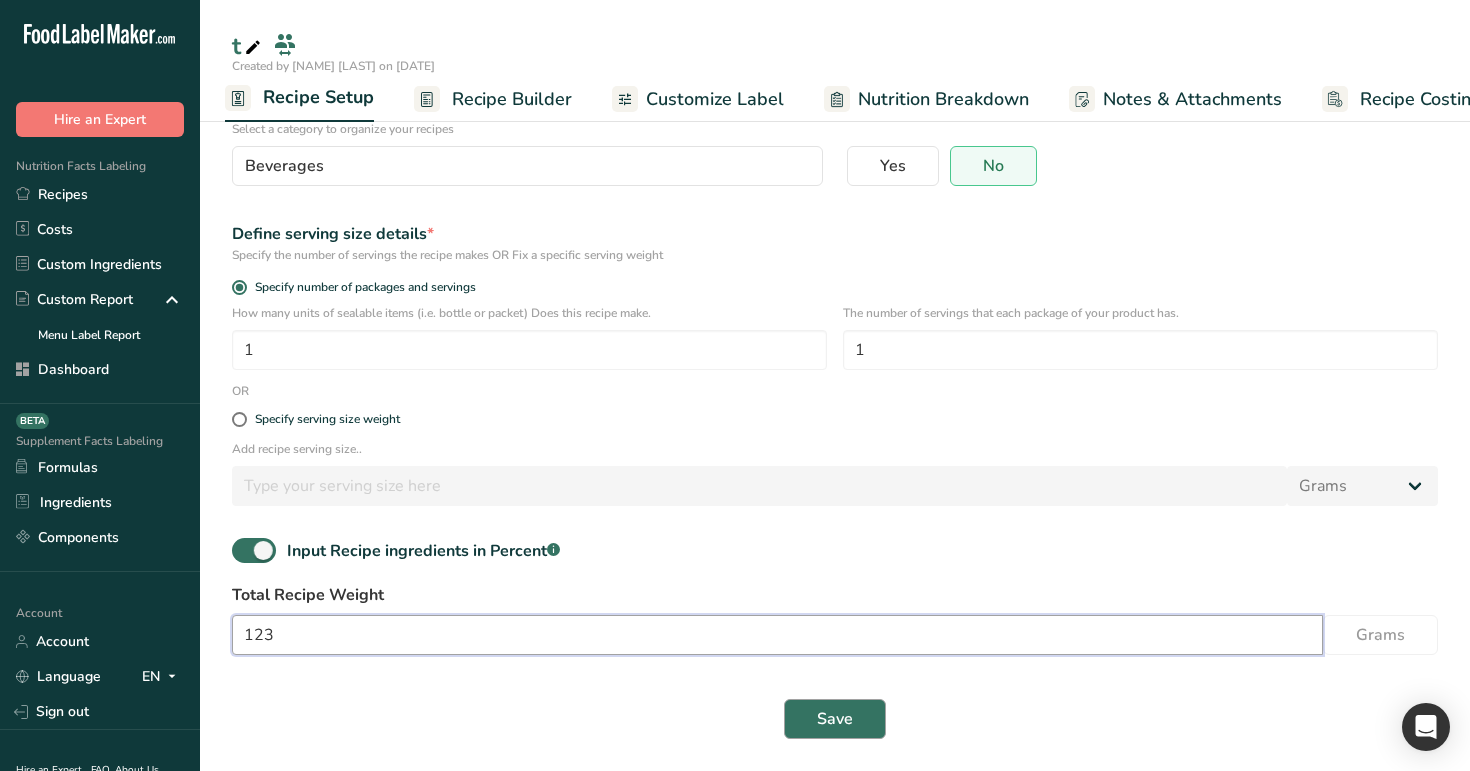type on "123" 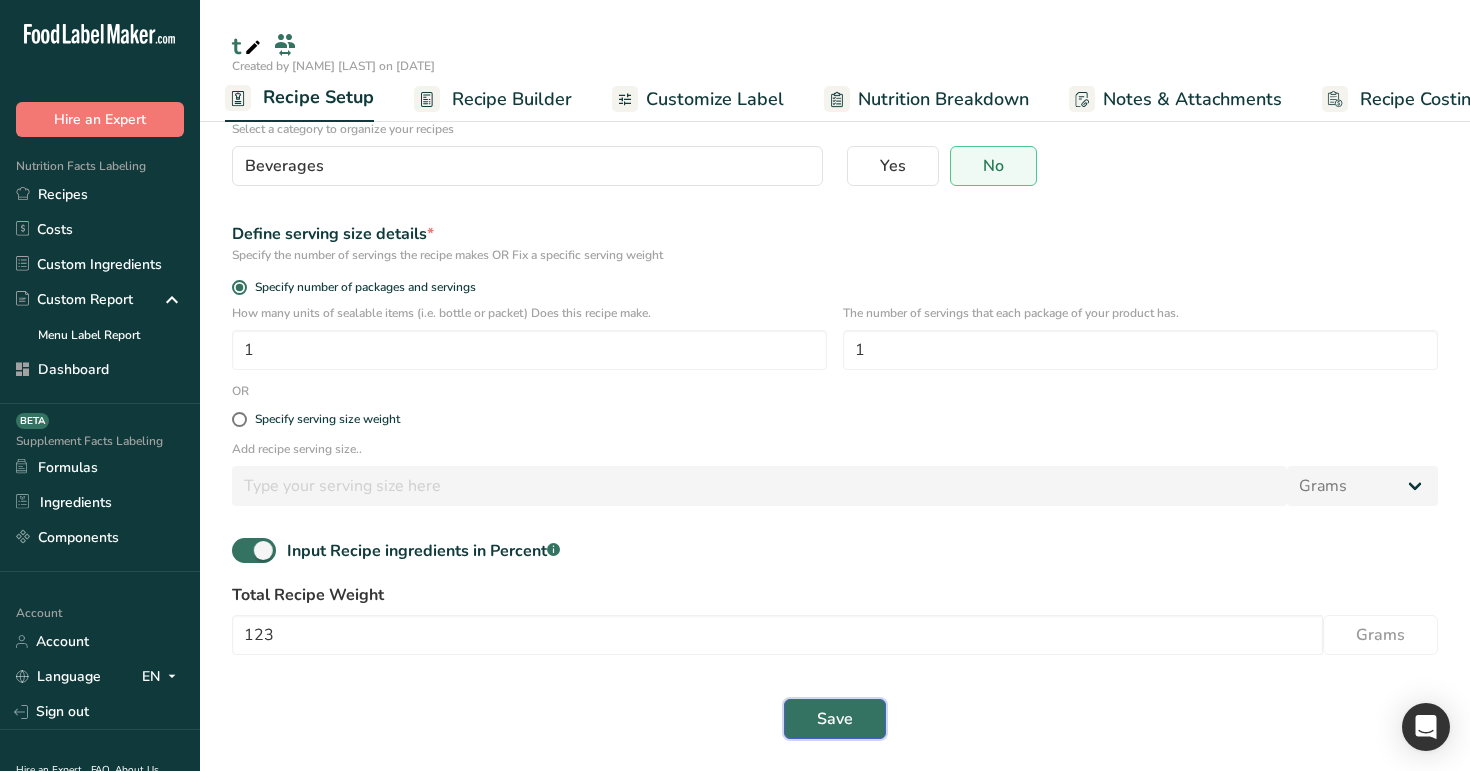click on "Save" at bounding box center (835, 719) 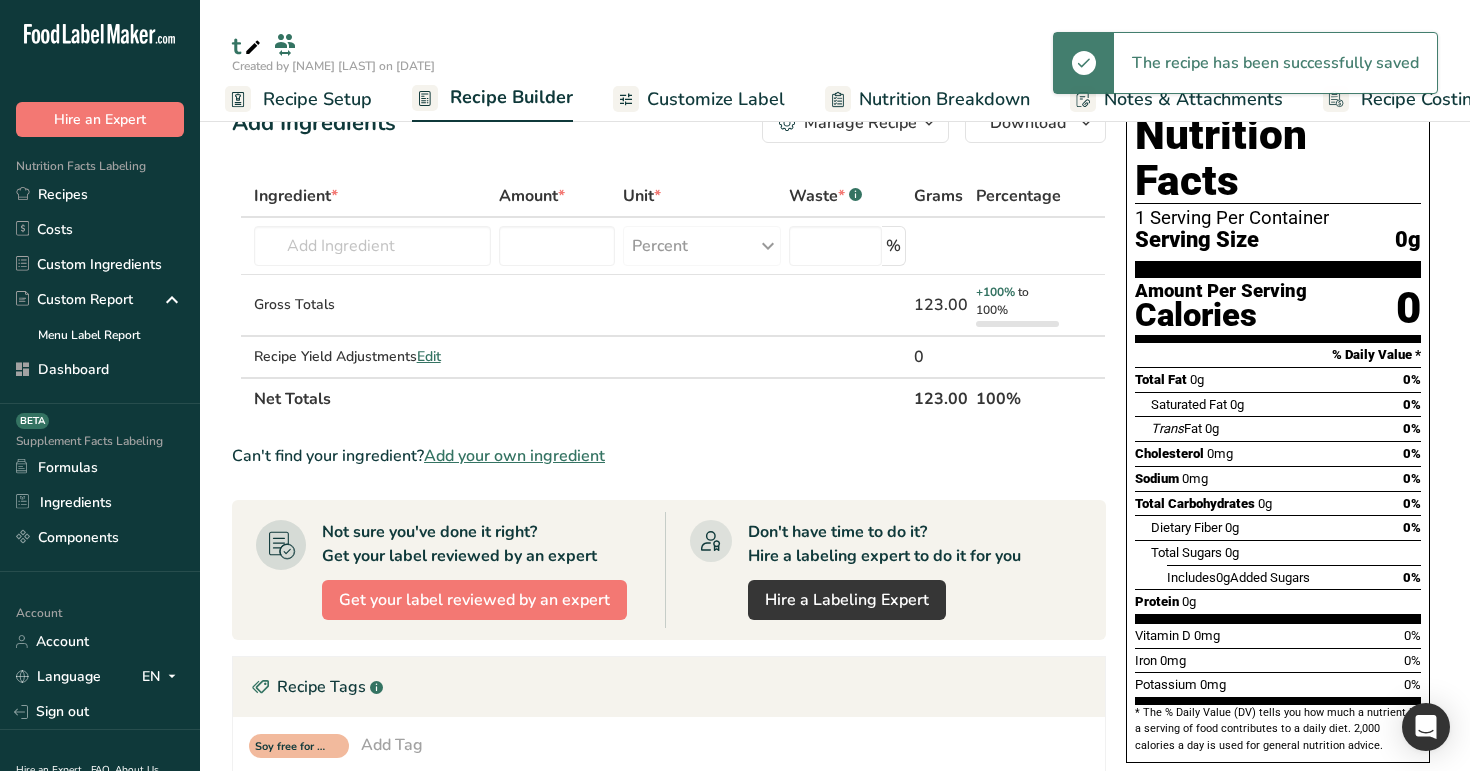 scroll, scrollTop: 0, scrollLeft: 0, axis: both 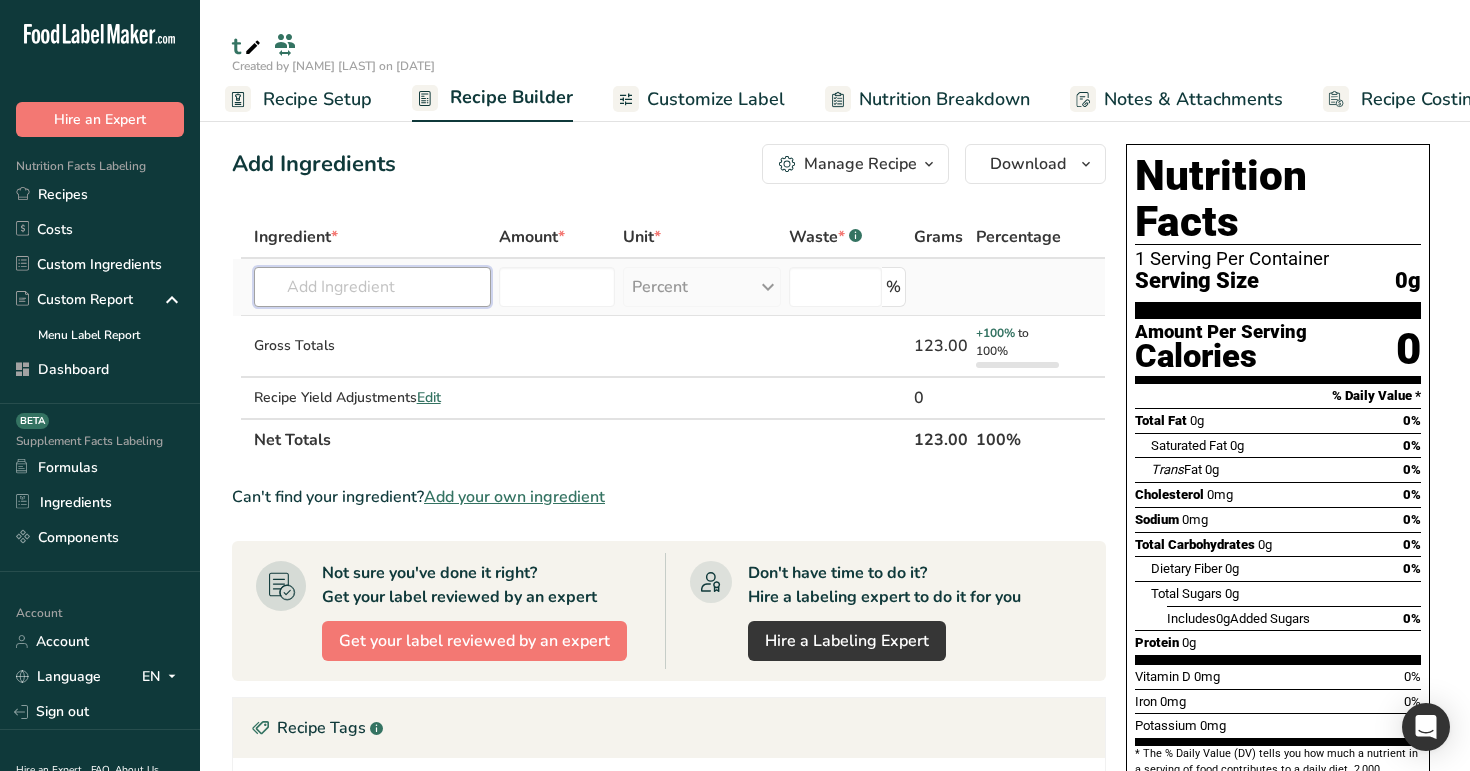 click at bounding box center (372, 287) 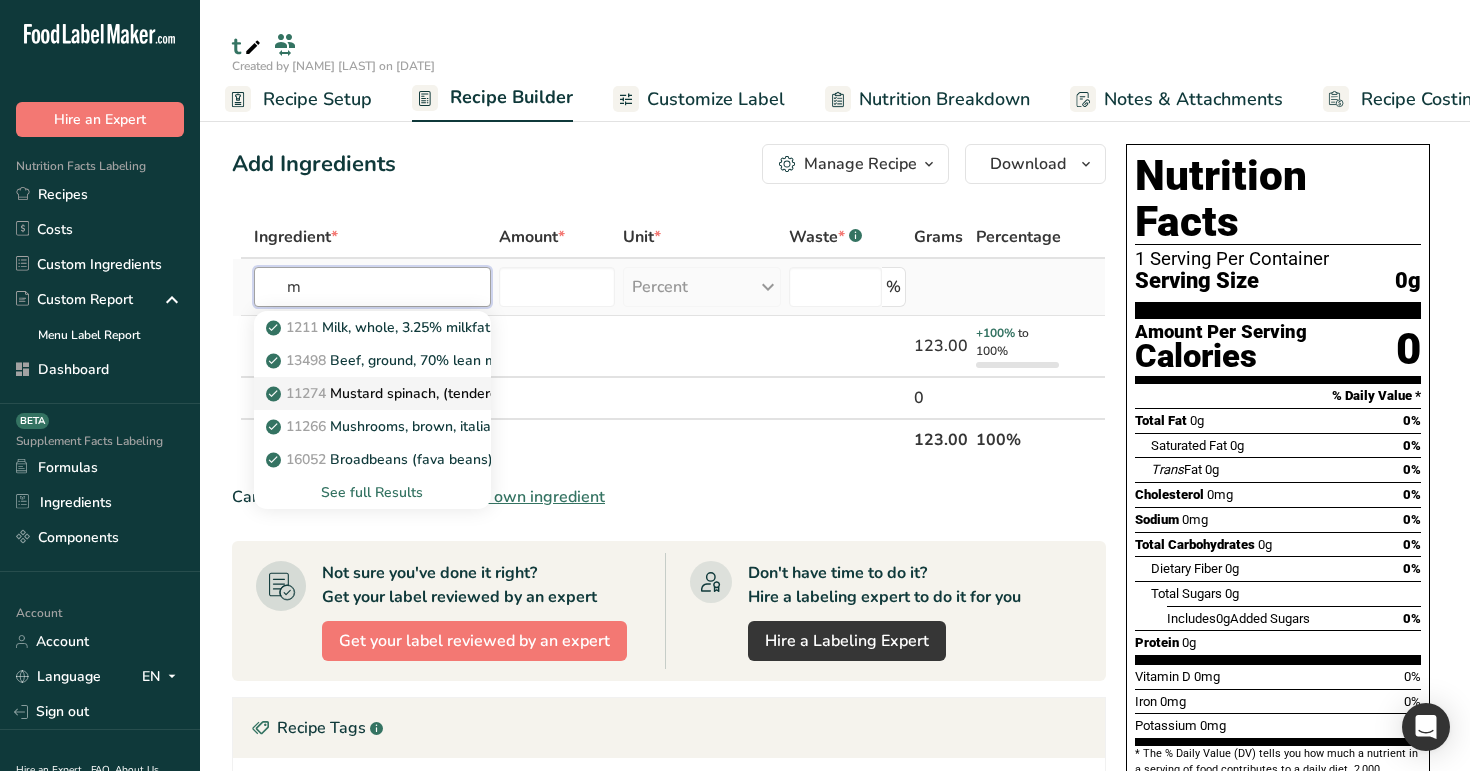 type on "m" 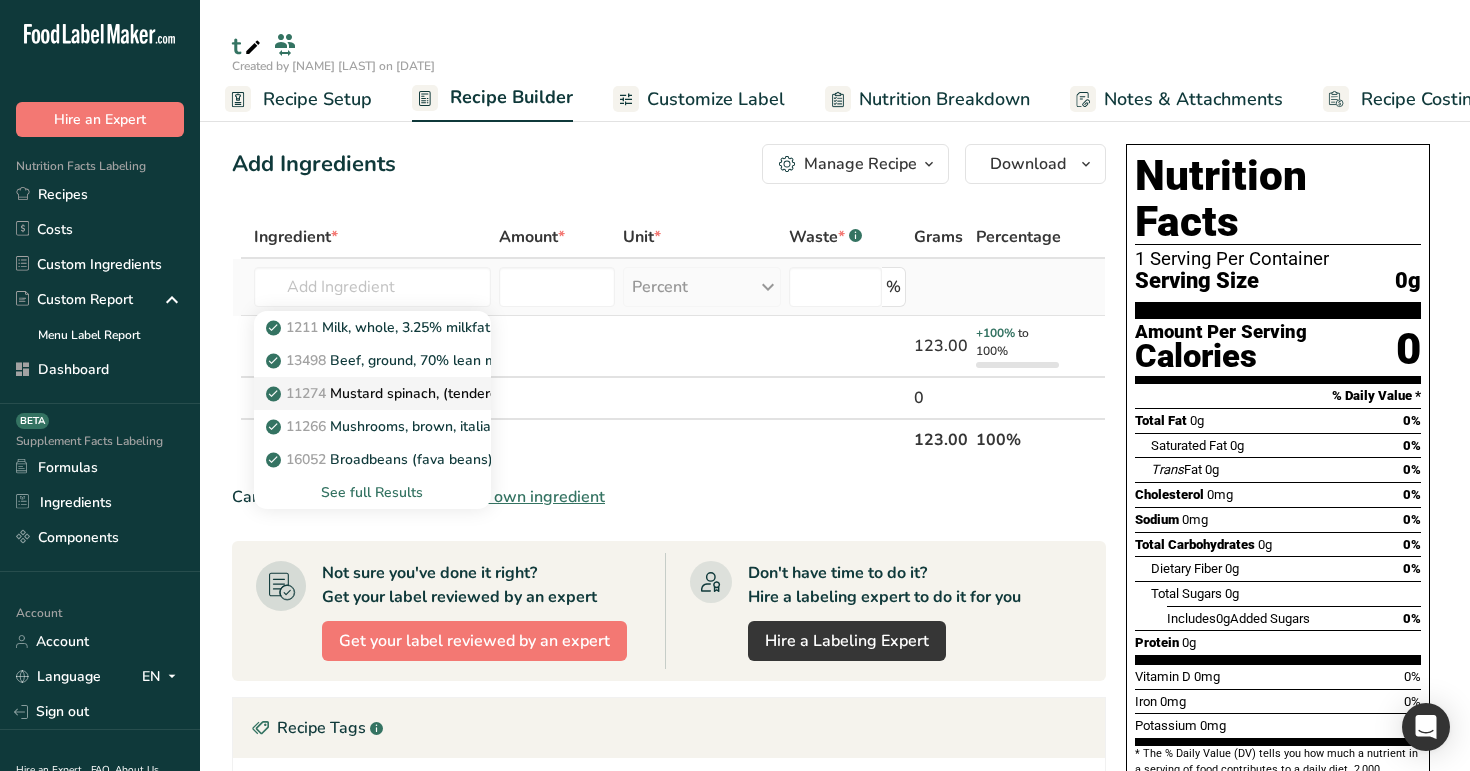 click on "11274
Mustard spinach, (tendergreen), raw" at bounding box center [372, 393] 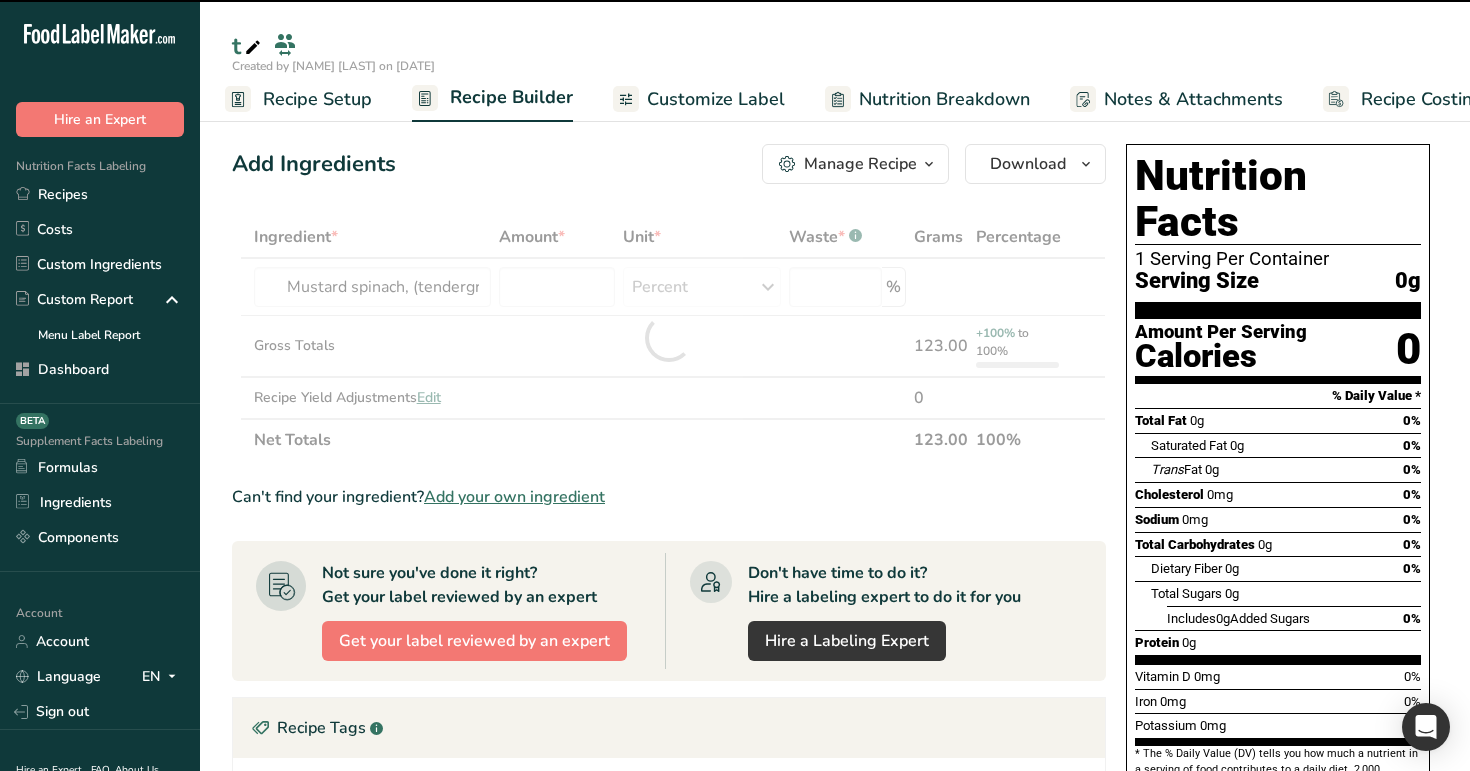 type on "0" 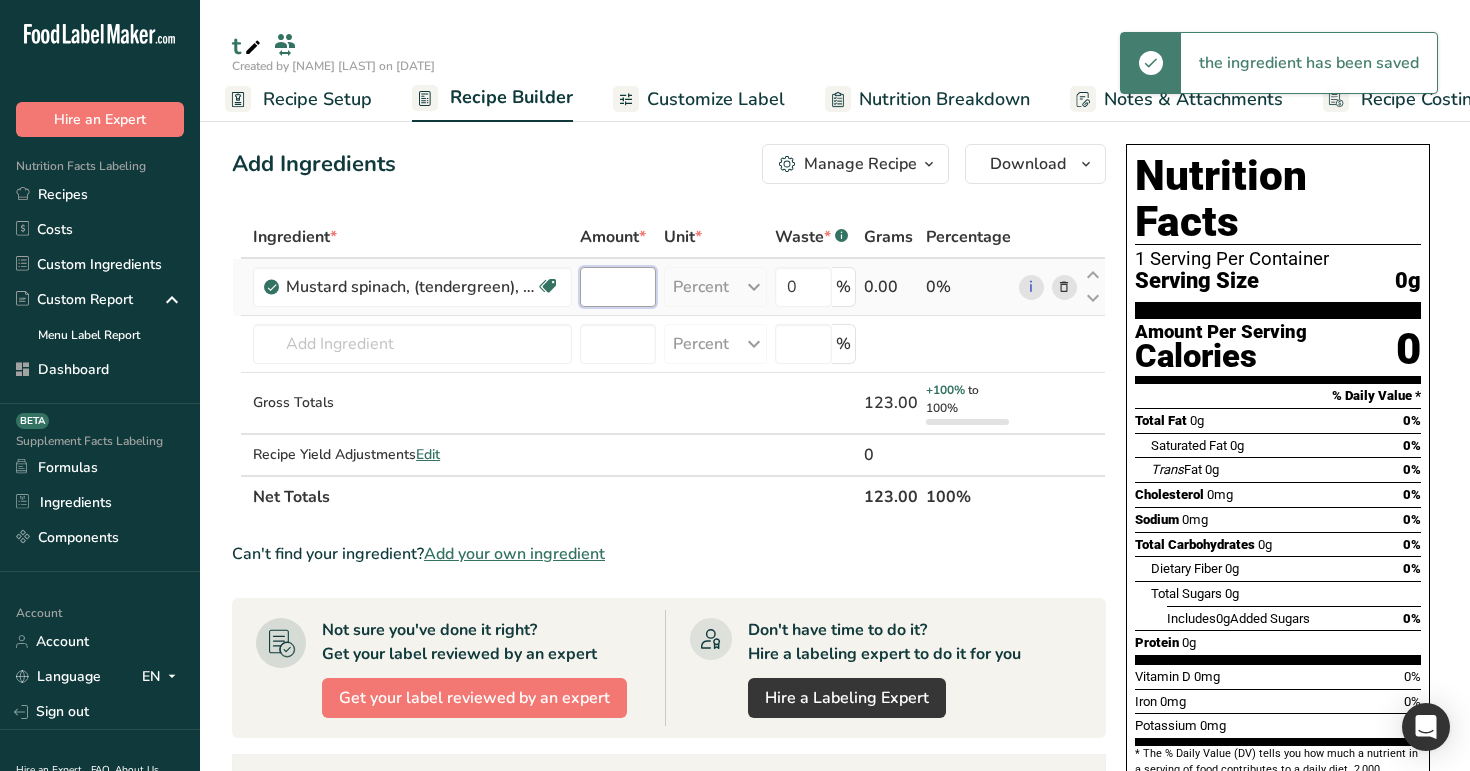 click at bounding box center (618, 287) 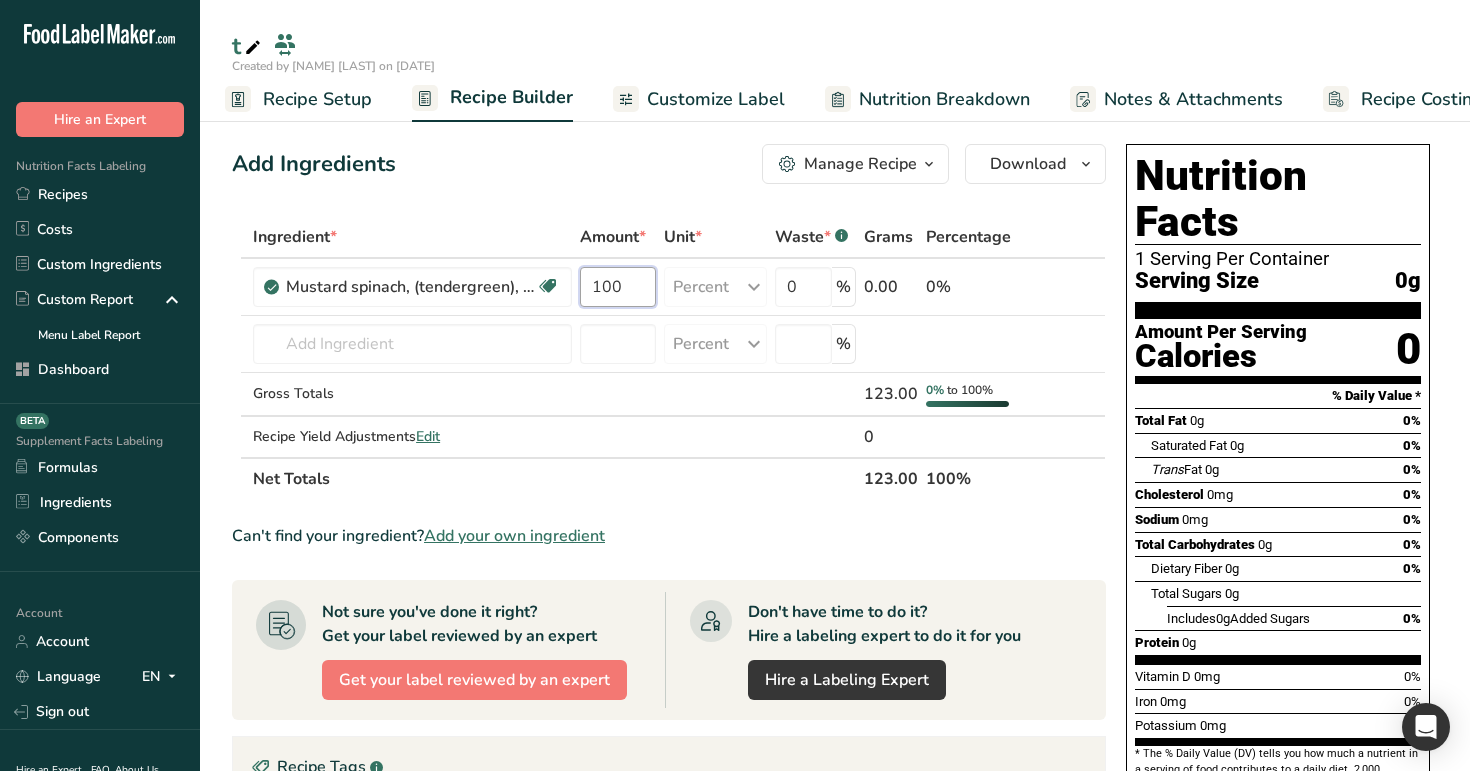 type on "100" 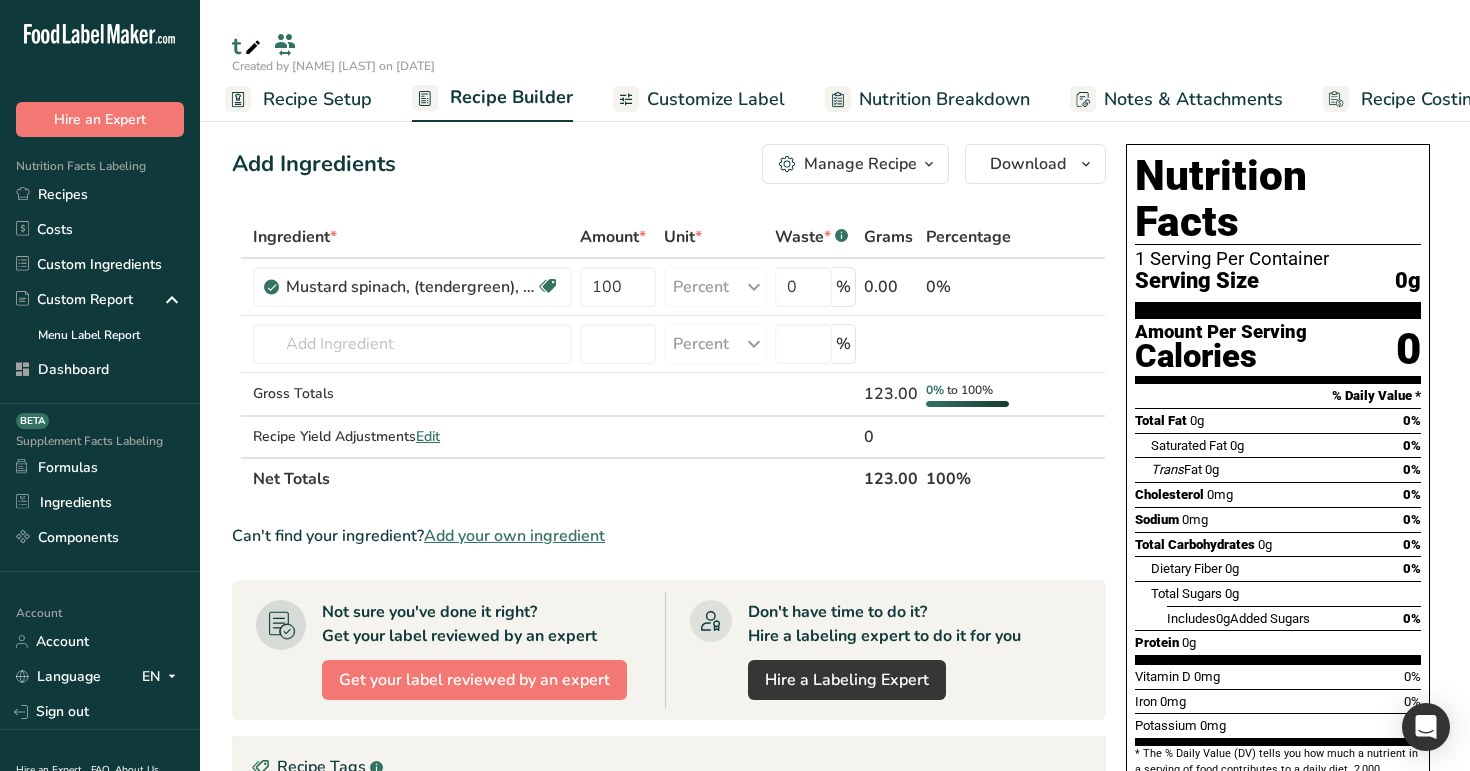 click on "Add Ingredients
Manage Recipe         Delete Recipe           Duplicate Recipe             Scale Recipe             Save as Sub-Recipe   .a-a{fill:#347362;}.b-a{fill:#fff;}                               Nutrition Breakdown                 Recipe Card
NEW
Amino Acids Pattern Report           Activity History
Download
Choose your preferred label style
Standard FDA label
Standard FDA label
The most common format for nutrition facts labels in compliance with the FDA's typeface, style and requirements
Tabular FDA label
A label format compliant with the FDA regulations presented in a tabular (horizontal) display.
Linear FDA label
A simple linear display for small sized packages.
Simplified FDA label" at bounding box center [669, 164] 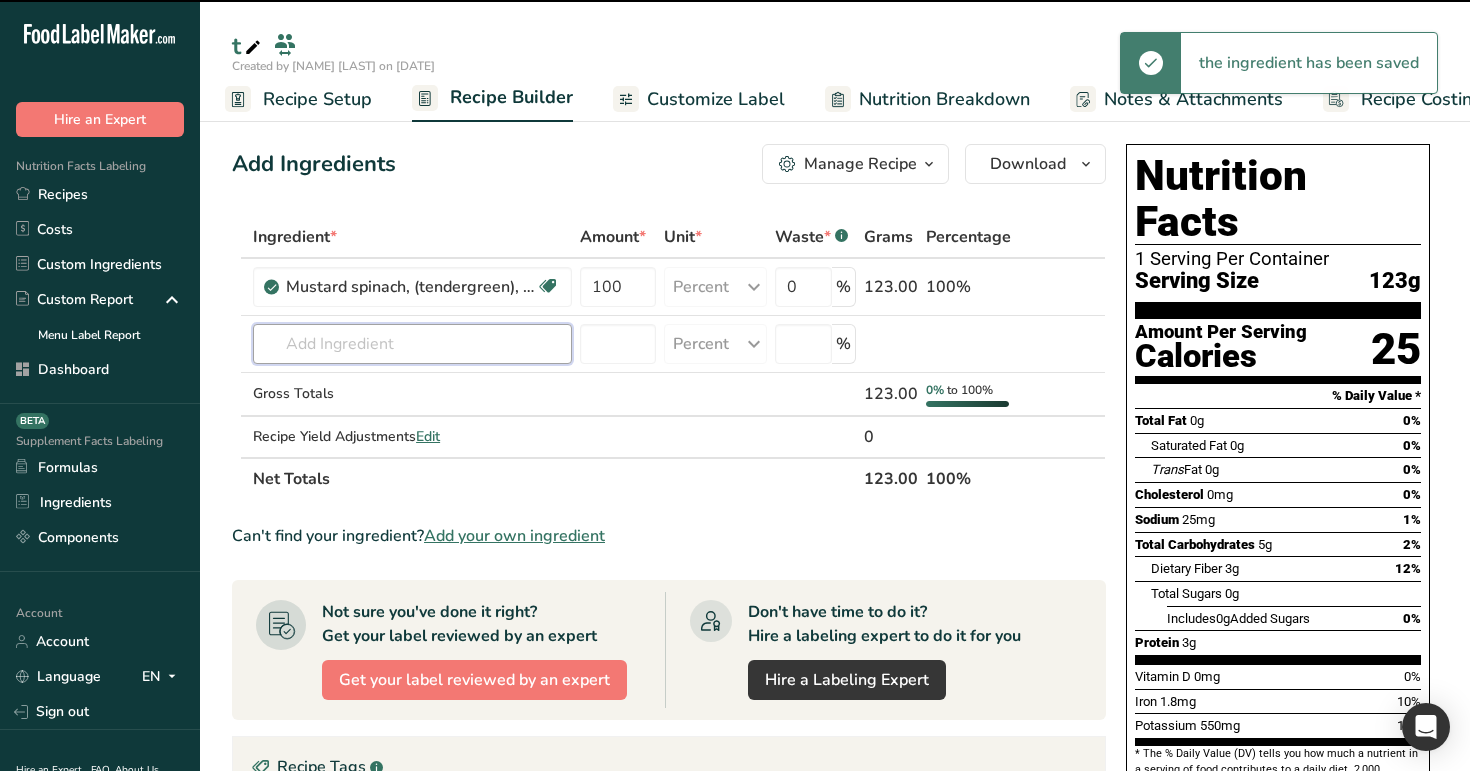 click at bounding box center (412, 344) 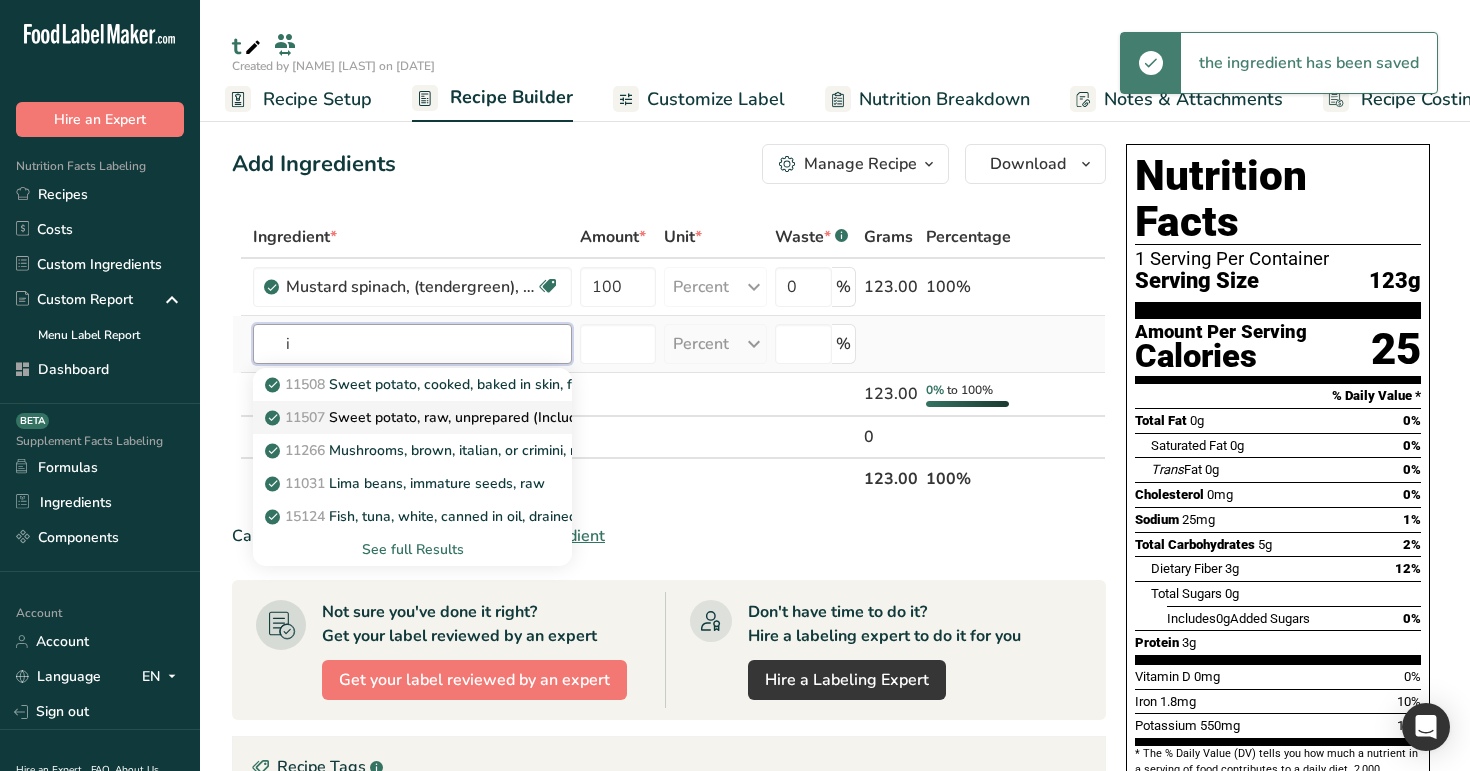type on "i" 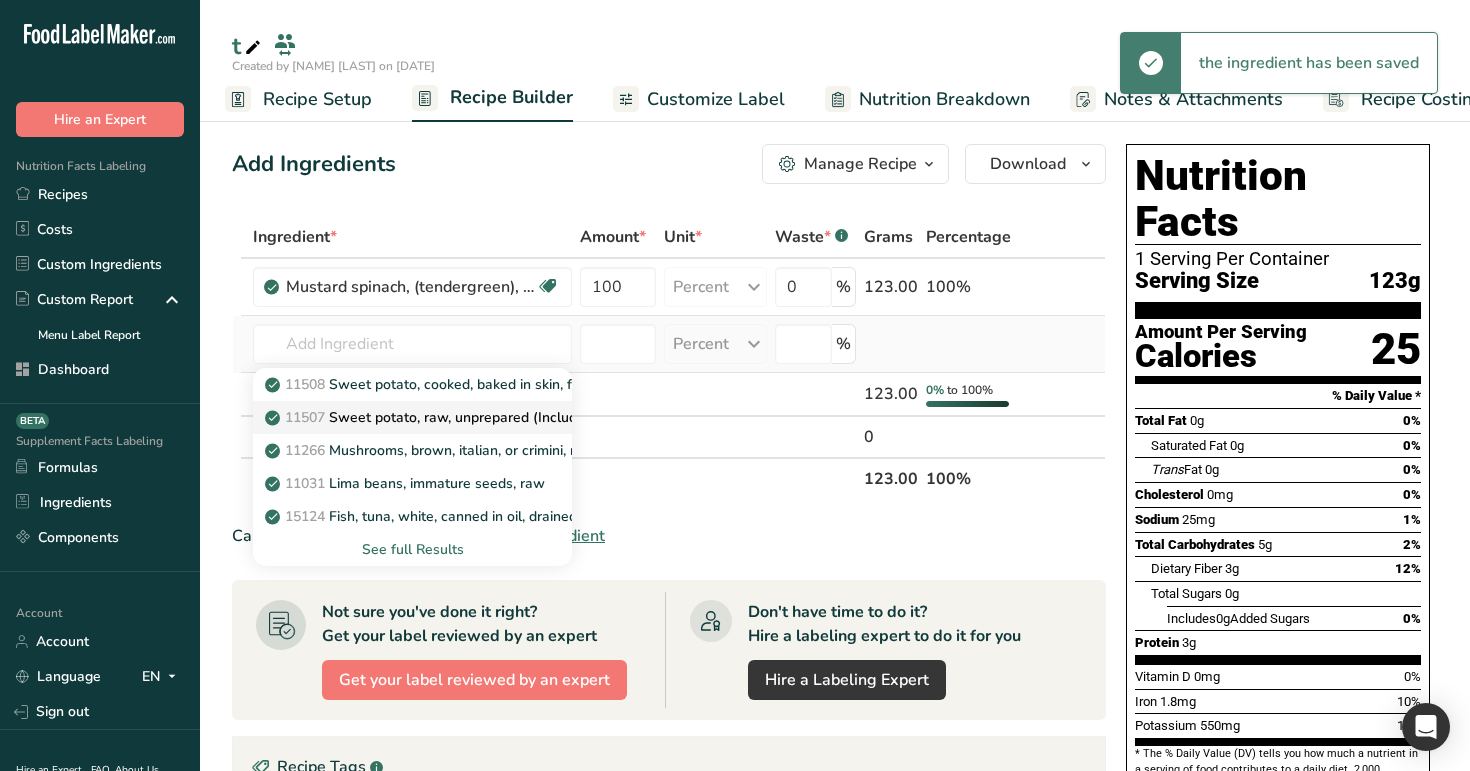 click on "11507
Sweet potato, raw, unprepared (Includes foods for USDA's Food Distribution Program)" at bounding box center (577, 417) 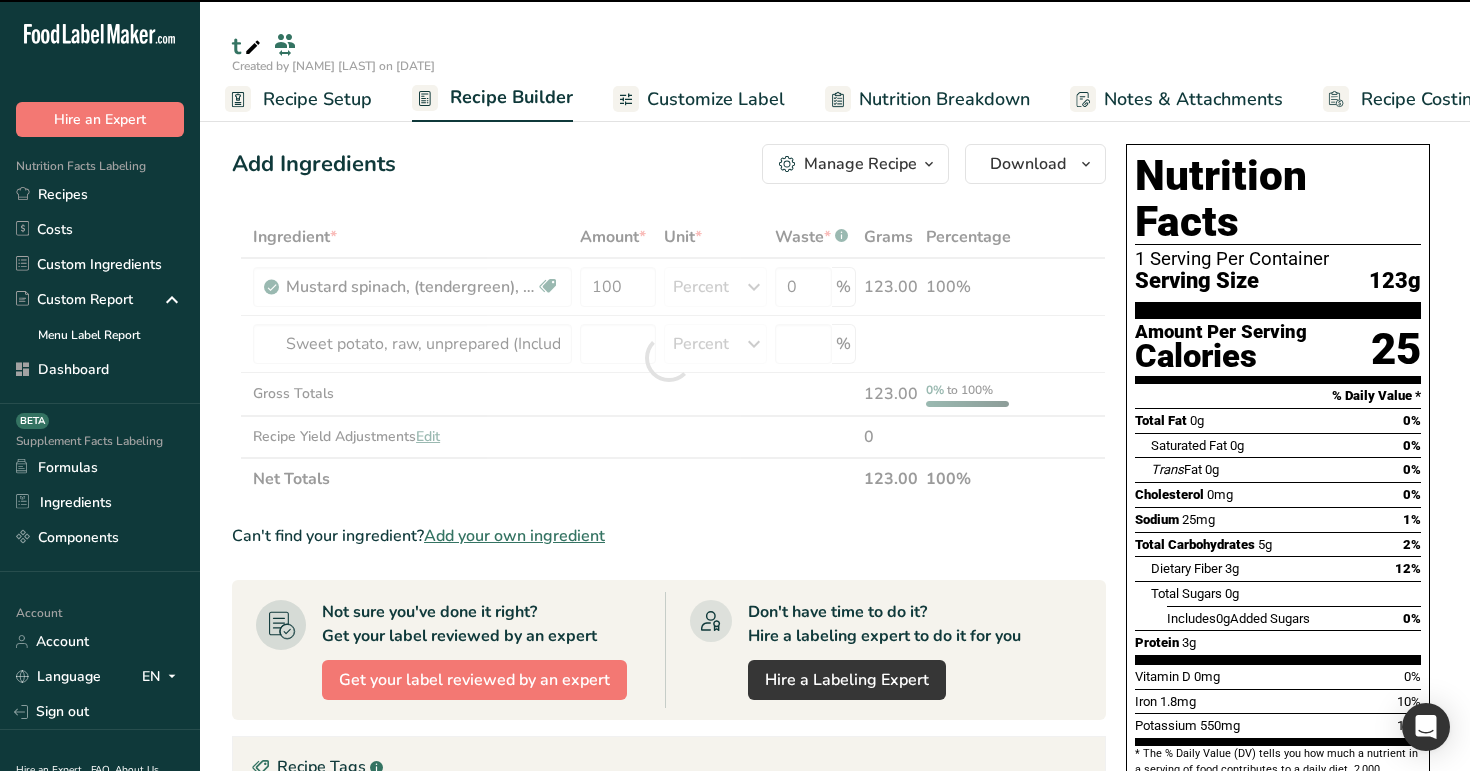 type on "0" 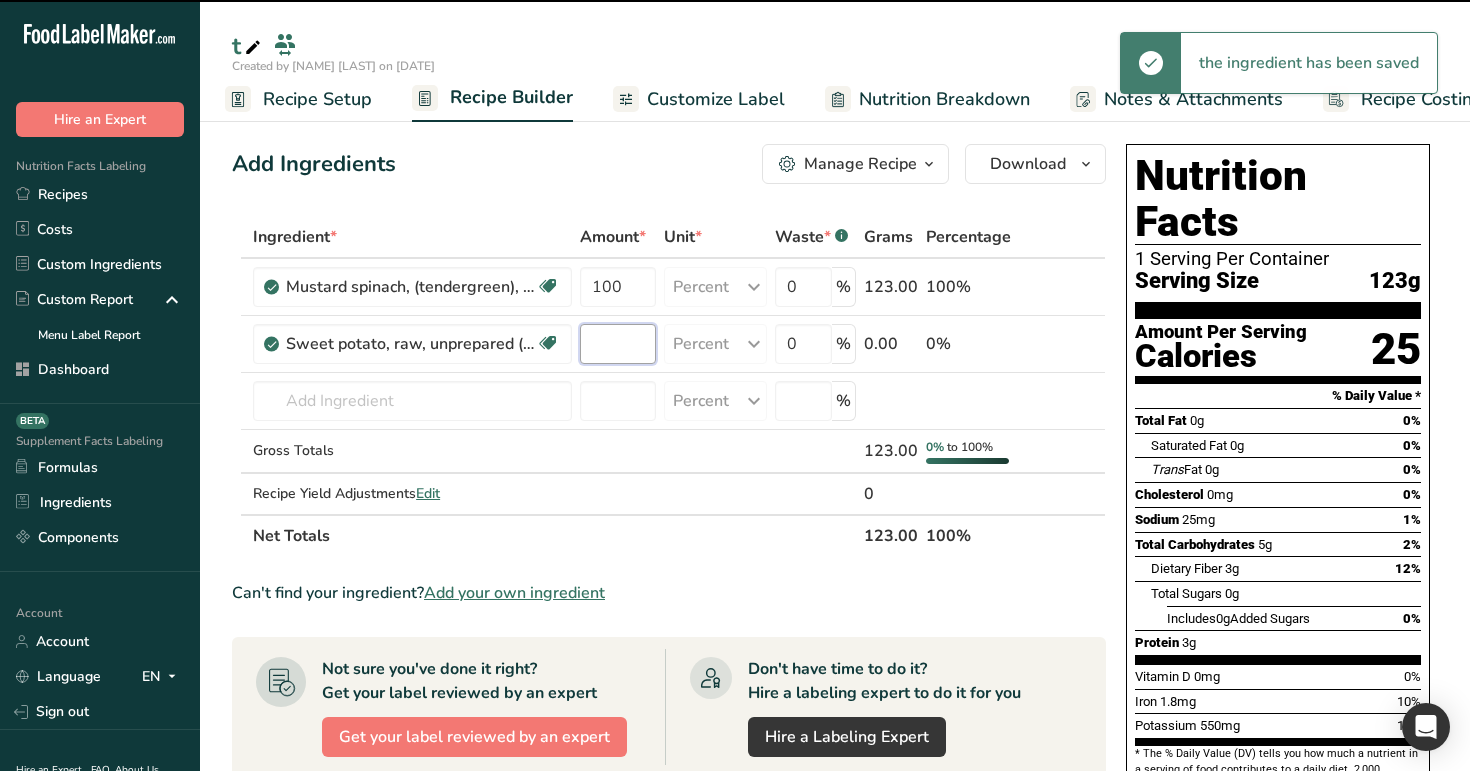 click at bounding box center (618, 344) 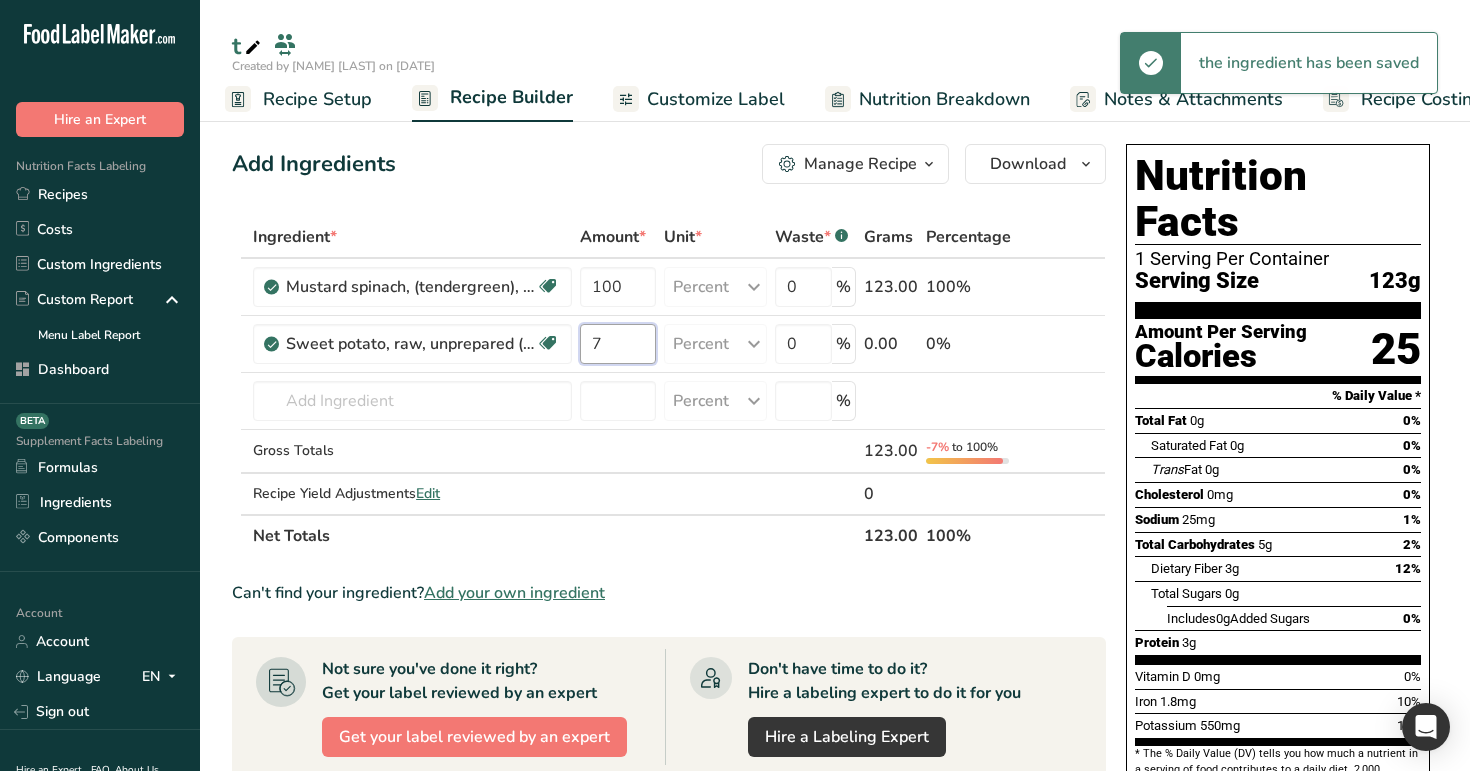 type on "7" 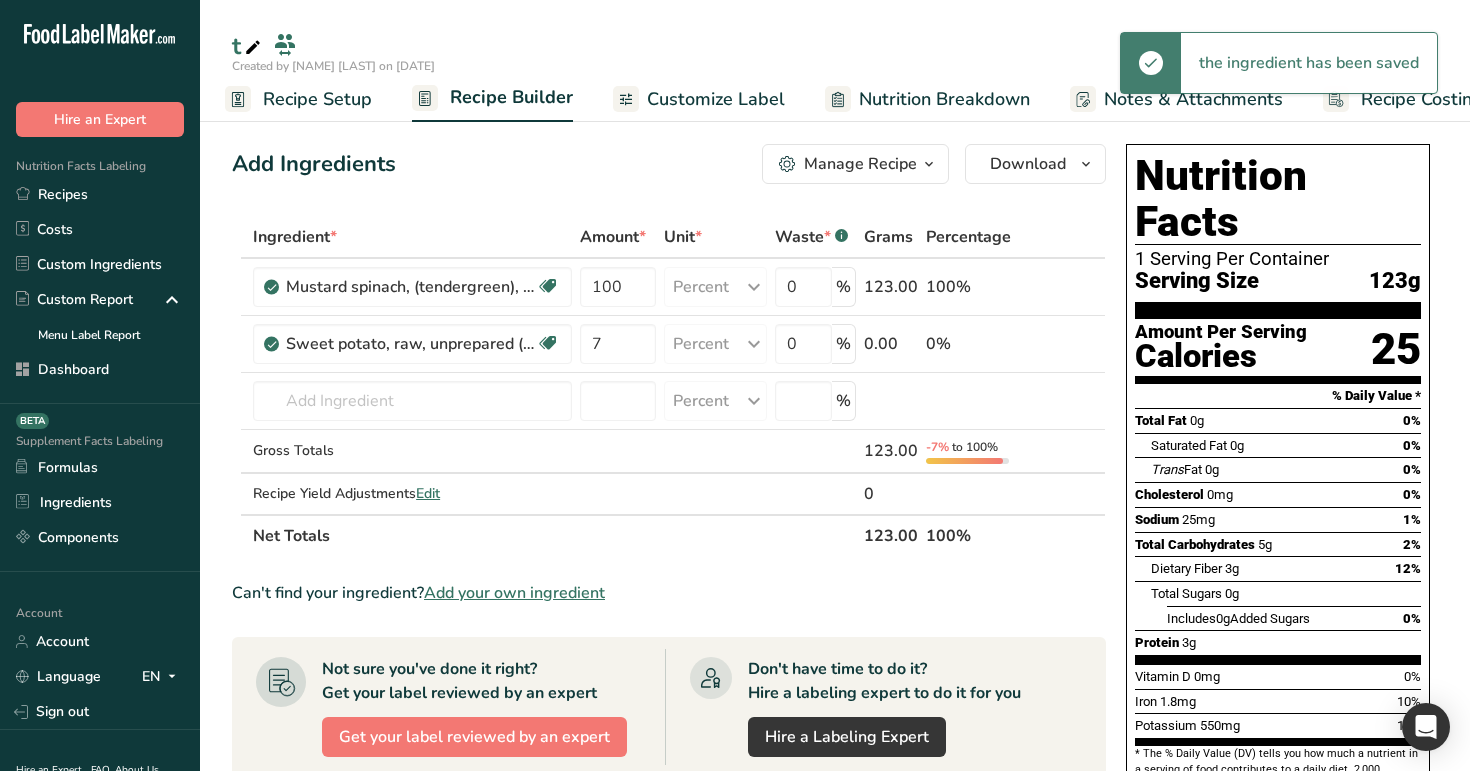 click on "Add Ingredients
Manage Recipe         Delete Recipe           Duplicate Recipe             Scale Recipe             Save as Sub-Recipe   .a-a{fill:#347362;}.b-a{fill:#fff;}                               Nutrition Breakdown                 Recipe Card
NEW
Amino Acids Pattern Report           Activity History
Download
Choose your preferred label style
Standard FDA label
Standard FDA label
The most common format for nutrition facts labels in compliance with the FDA's typeface, style and requirements
Tabular FDA label
A label format compliant with the FDA regulations presented in a tabular (horizontal) display.
Linear FDA label
A simple linear display for small sized packages.
Simplified FDA label" at bounding box center (669, 164) 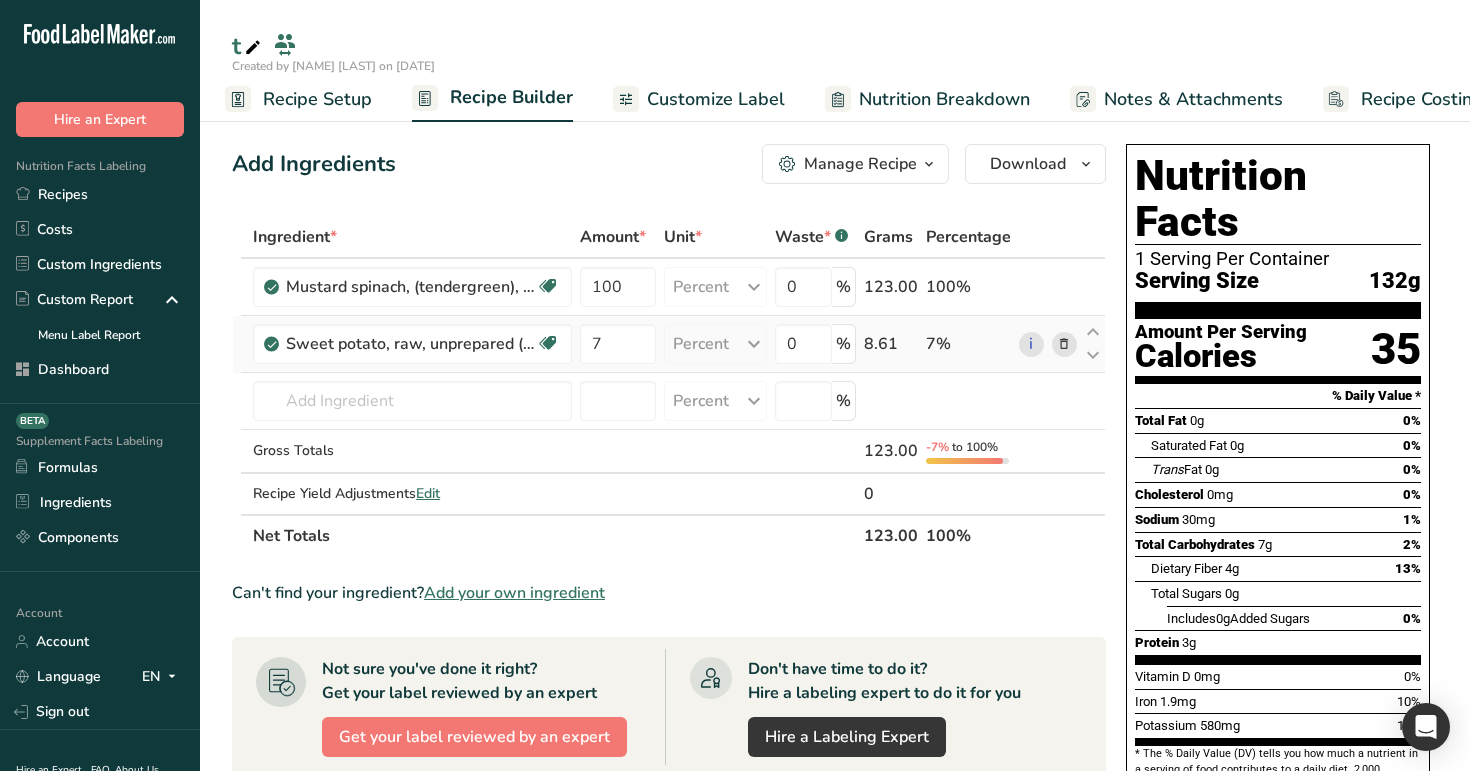 click at bounding box center (1064, 344) 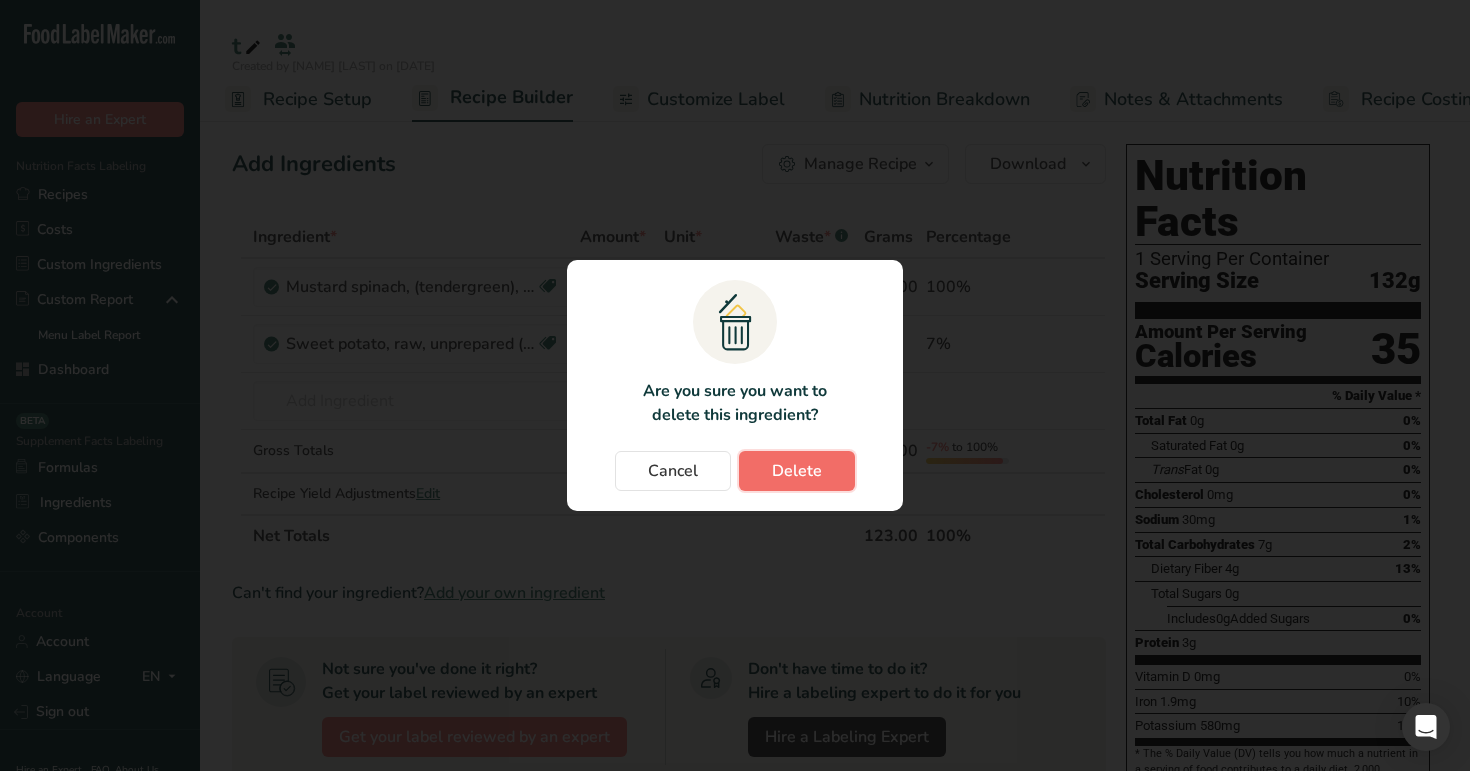 click on "Delete" at bounding box center [797, 471] 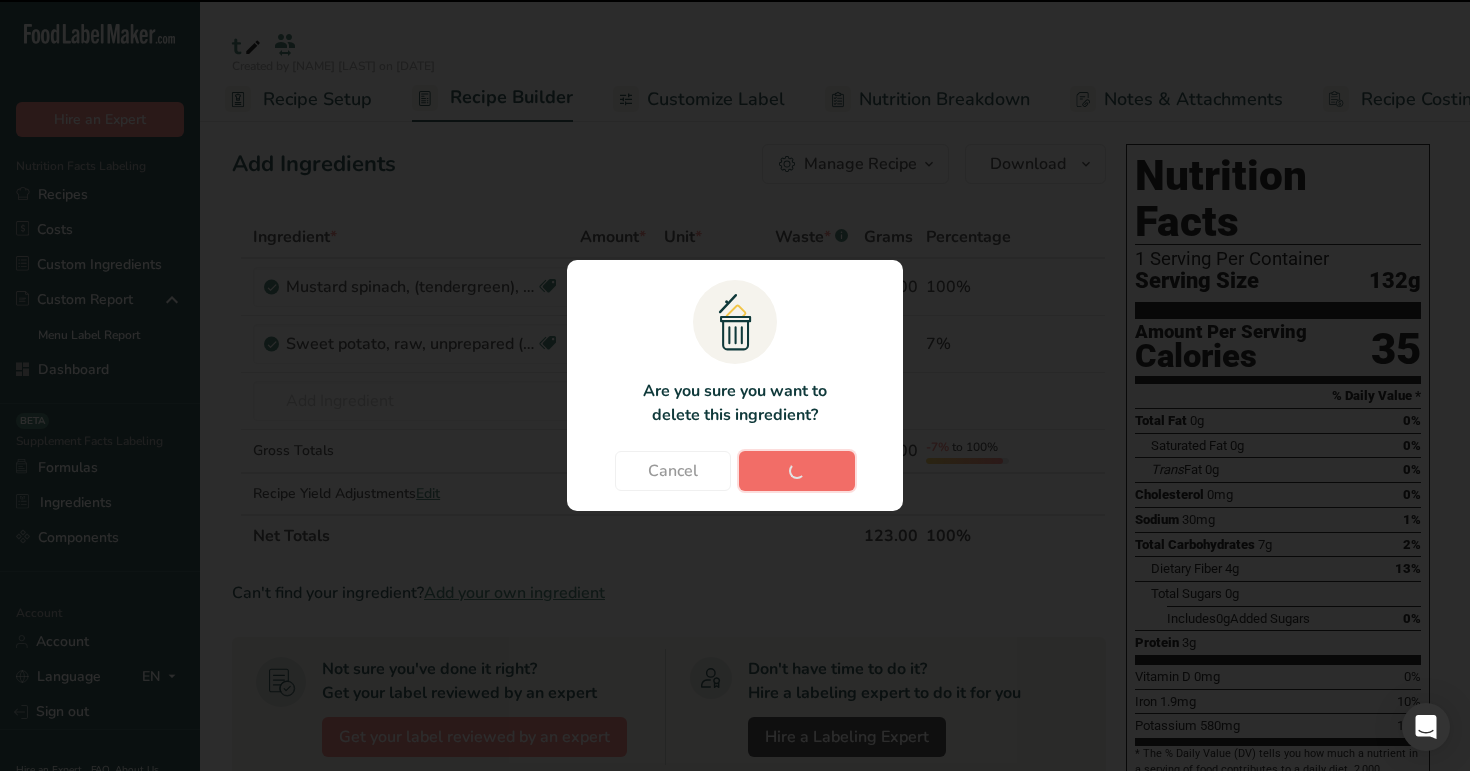 type 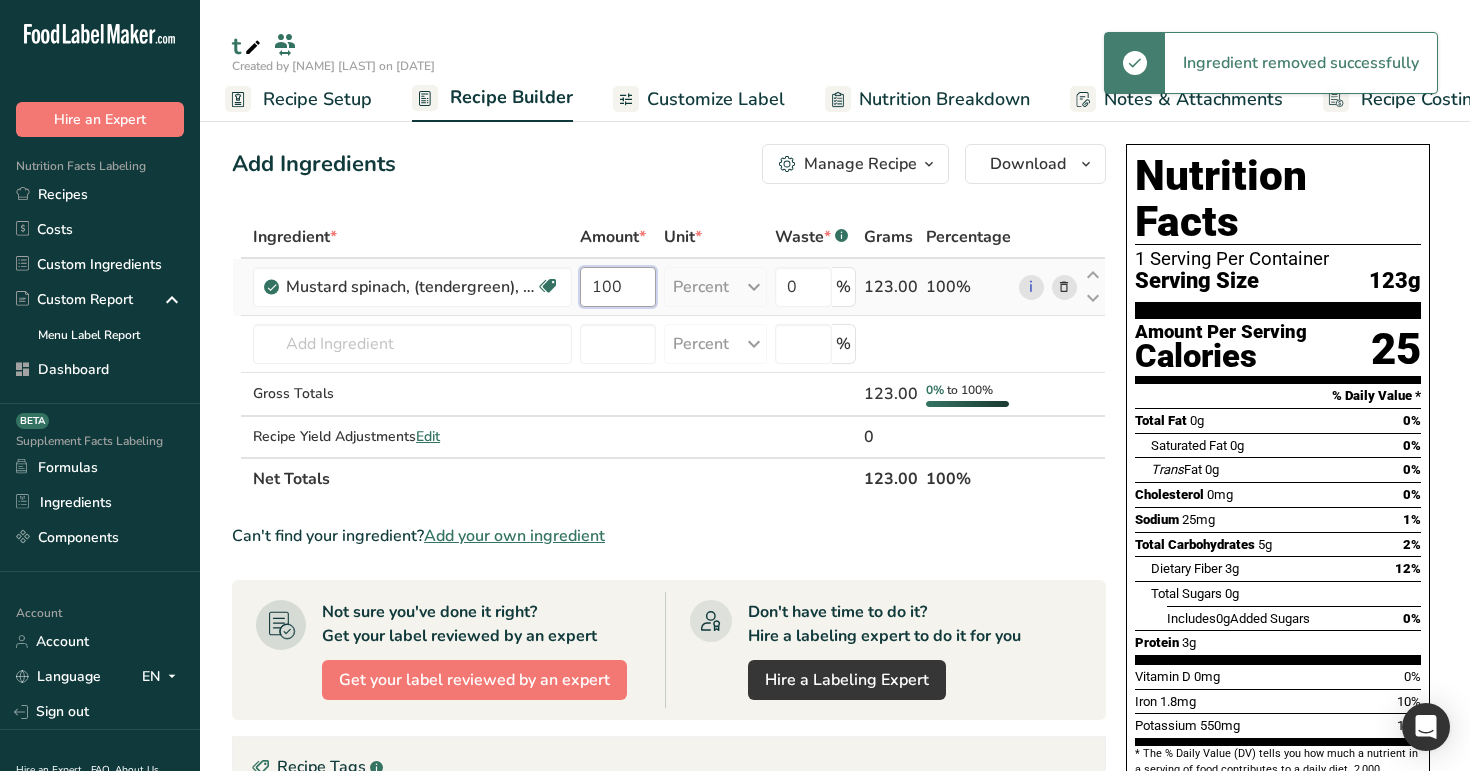 click on "100" at bounding box center [618, 287] 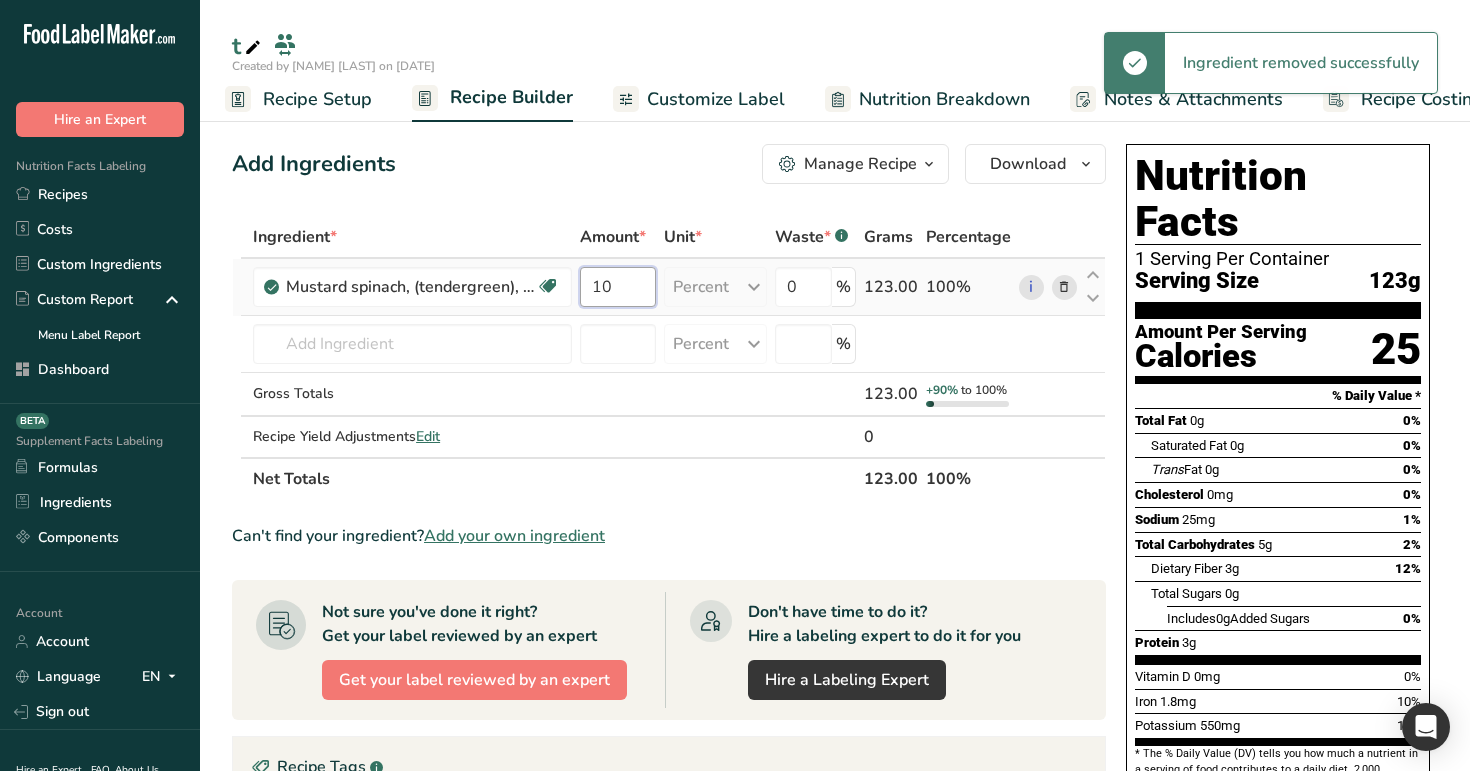 type on "1" 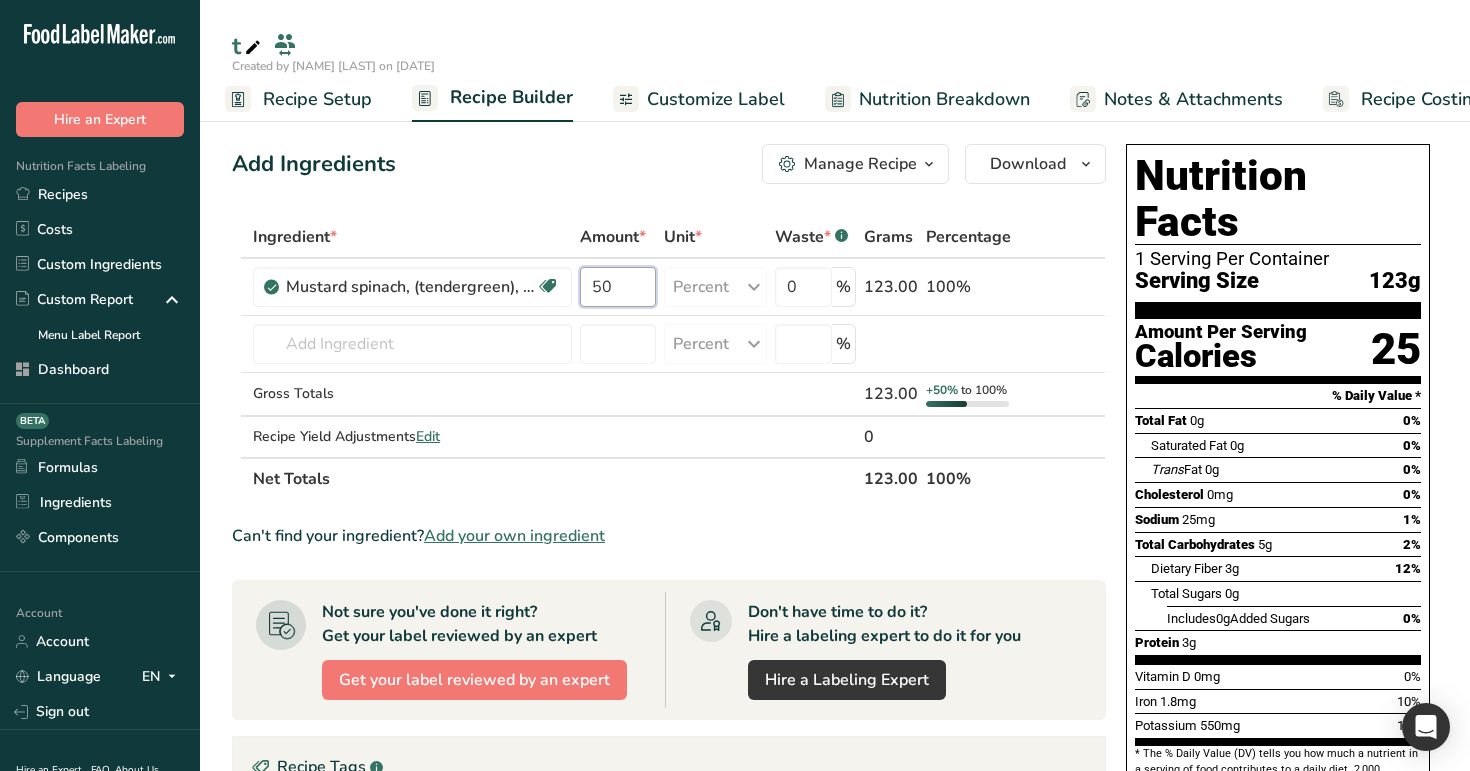 type on "50" 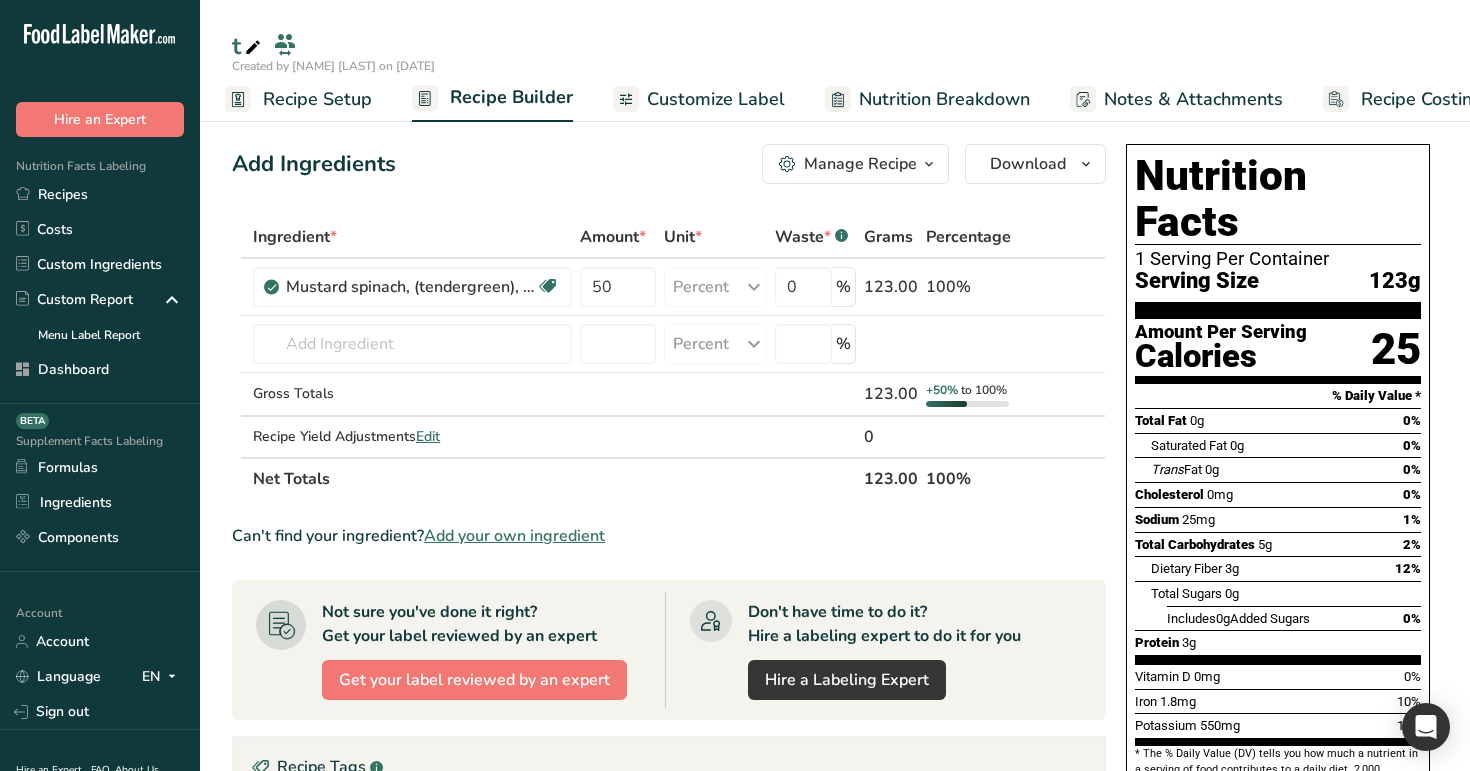 click on "Add Ingredients
Manage Recipe         Delete Recipe           Duplicate Recipe             Scale Recipe             Save as Sub-Recipe   .a-a{fill:#347362;}.b-a{fill:#fff;}                               Nutrition Breakdown                 Recipe Card
NEW
Amino Acids Pattern Report           Activity History
Download
Choose your preferred label style
Standard FDA label
Standard FDA label
The most common format for nutrition facts labels in compliance with the FDA's typeface, style and requirements
Tabular FDA label
A label format compliant with the FDA regulations presented in a tabular (horizontal) display.
Linear FDA label
A simple linear display for small sized packages.
Simplified FDA label" at bounding box center [675, 705] 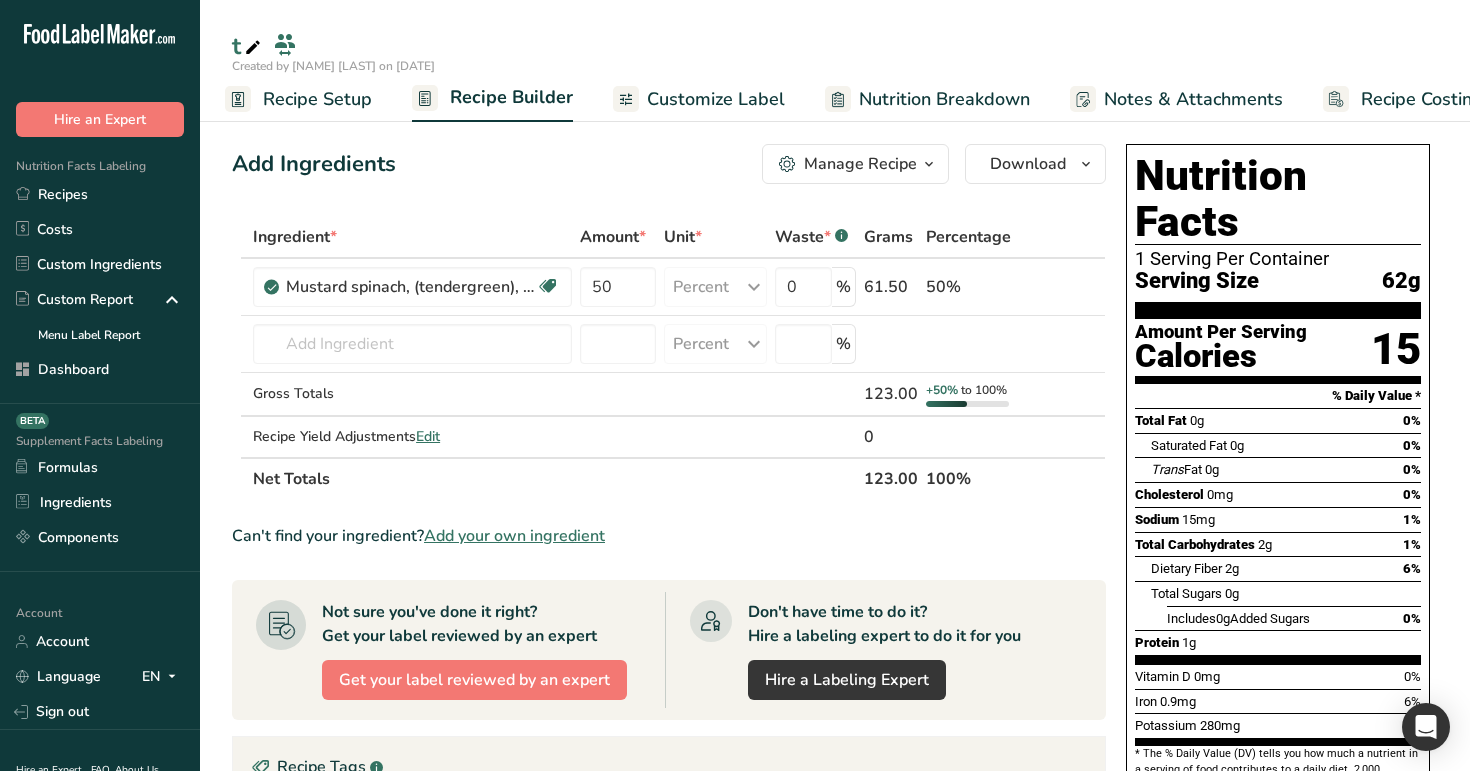 click on "Recipe Setup" at bounding box center [317, 99] 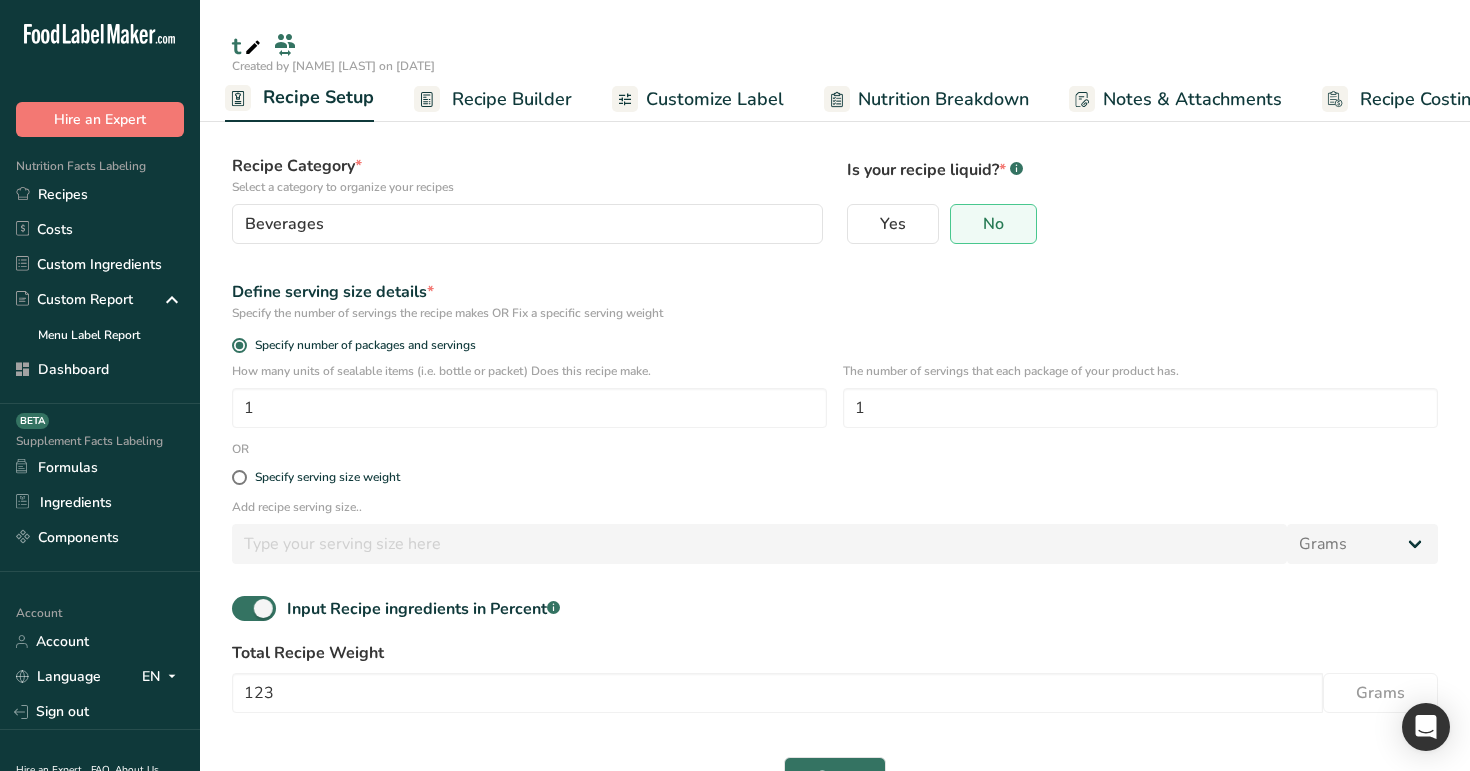 scroll, scrollTop: 168, scrollLeft: 0, axis: vertical 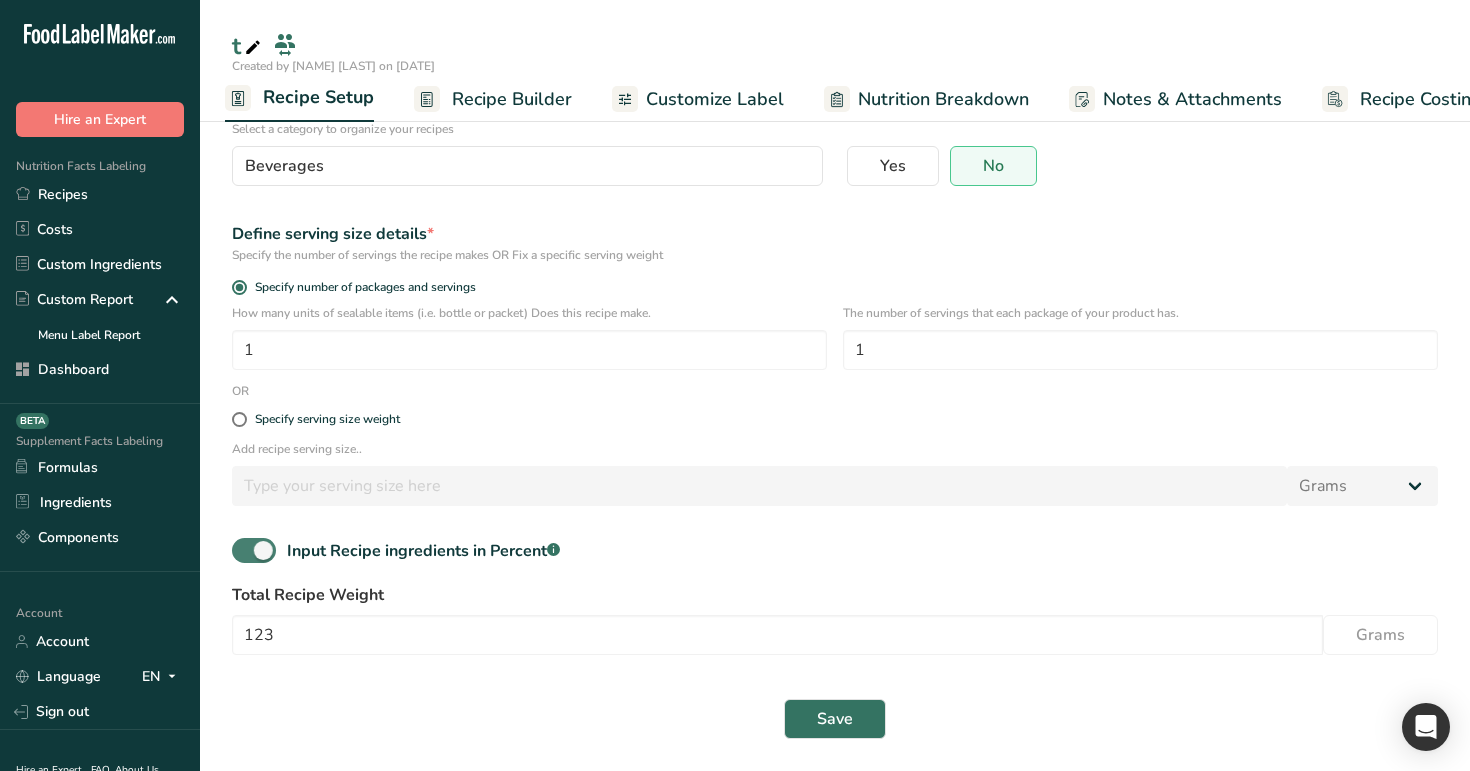 click at bounding box center [254, 550] 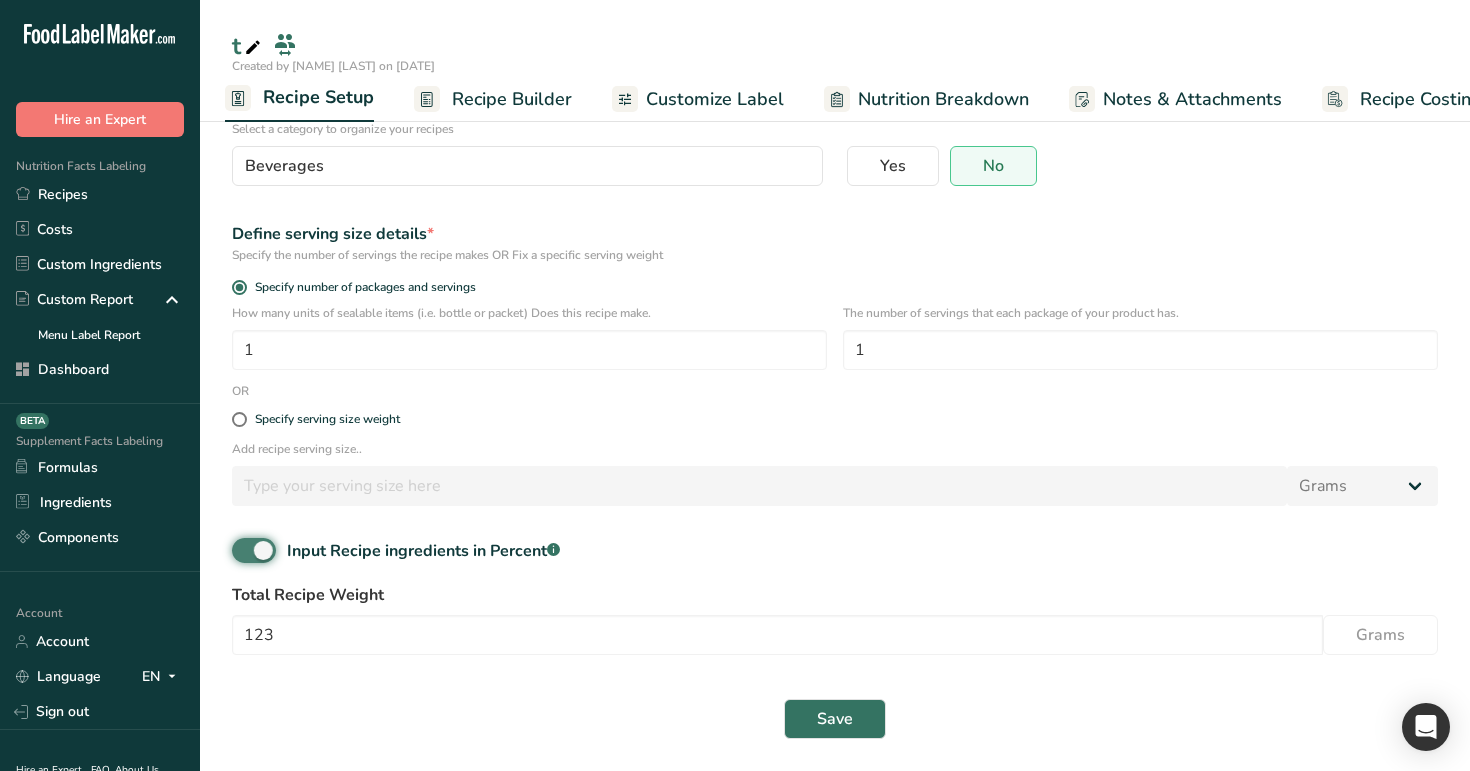 click on "Input Recipe ingredients in Percent
.a-a{fill:#347362;}.b-a{fill:#fff;}" at bounding box center (238, 550) 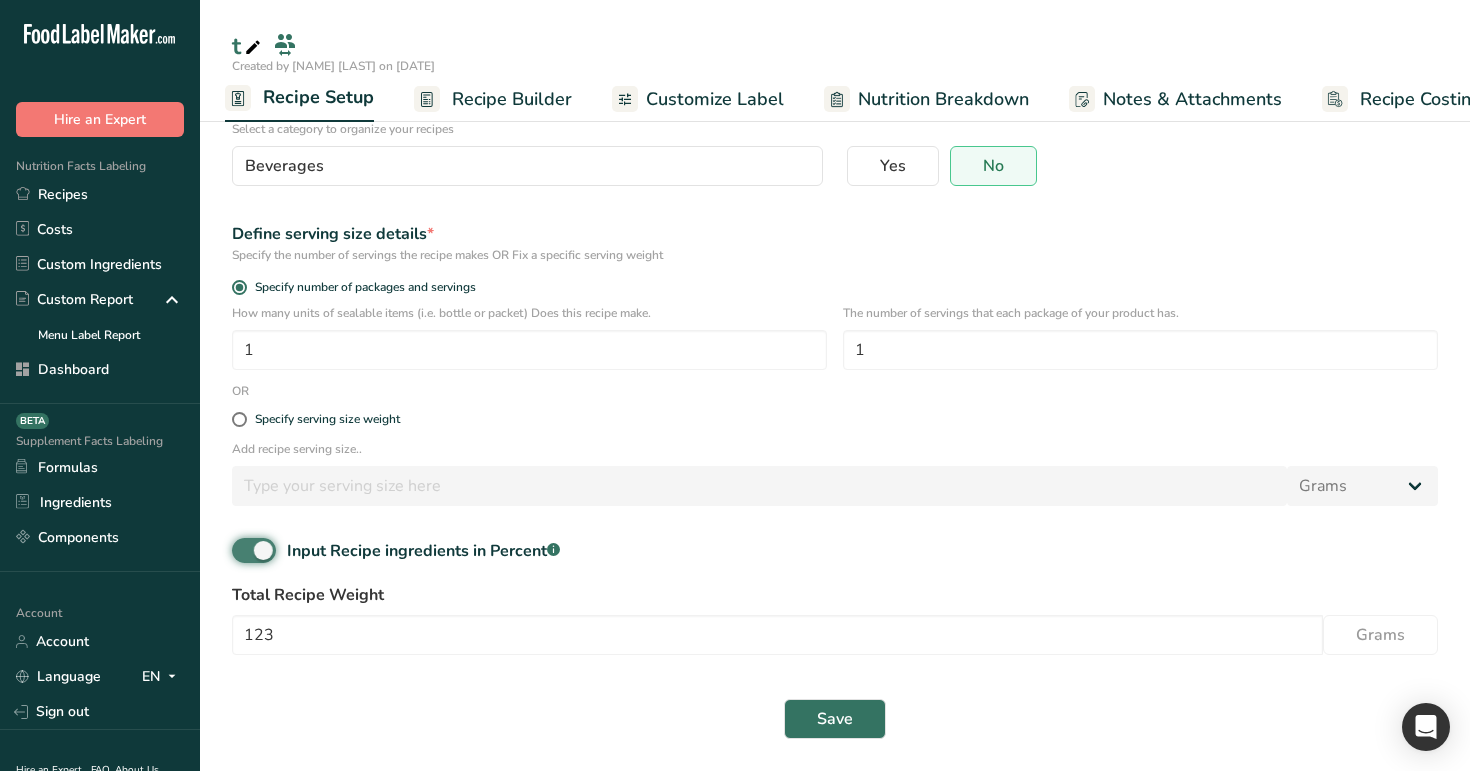 checkbox on "false" 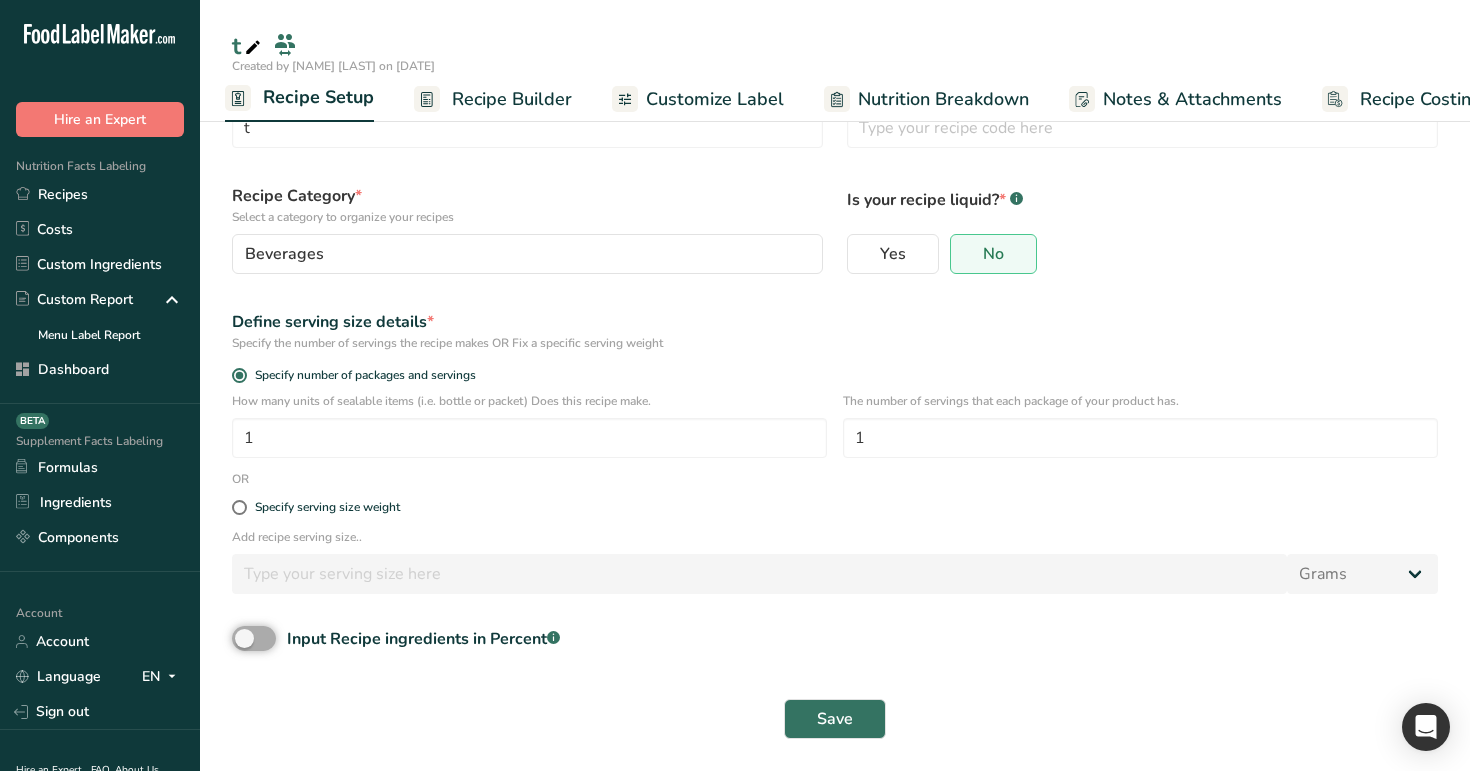 scroll, scrollTop: 80, scrollLeft: 0, axis: vertical 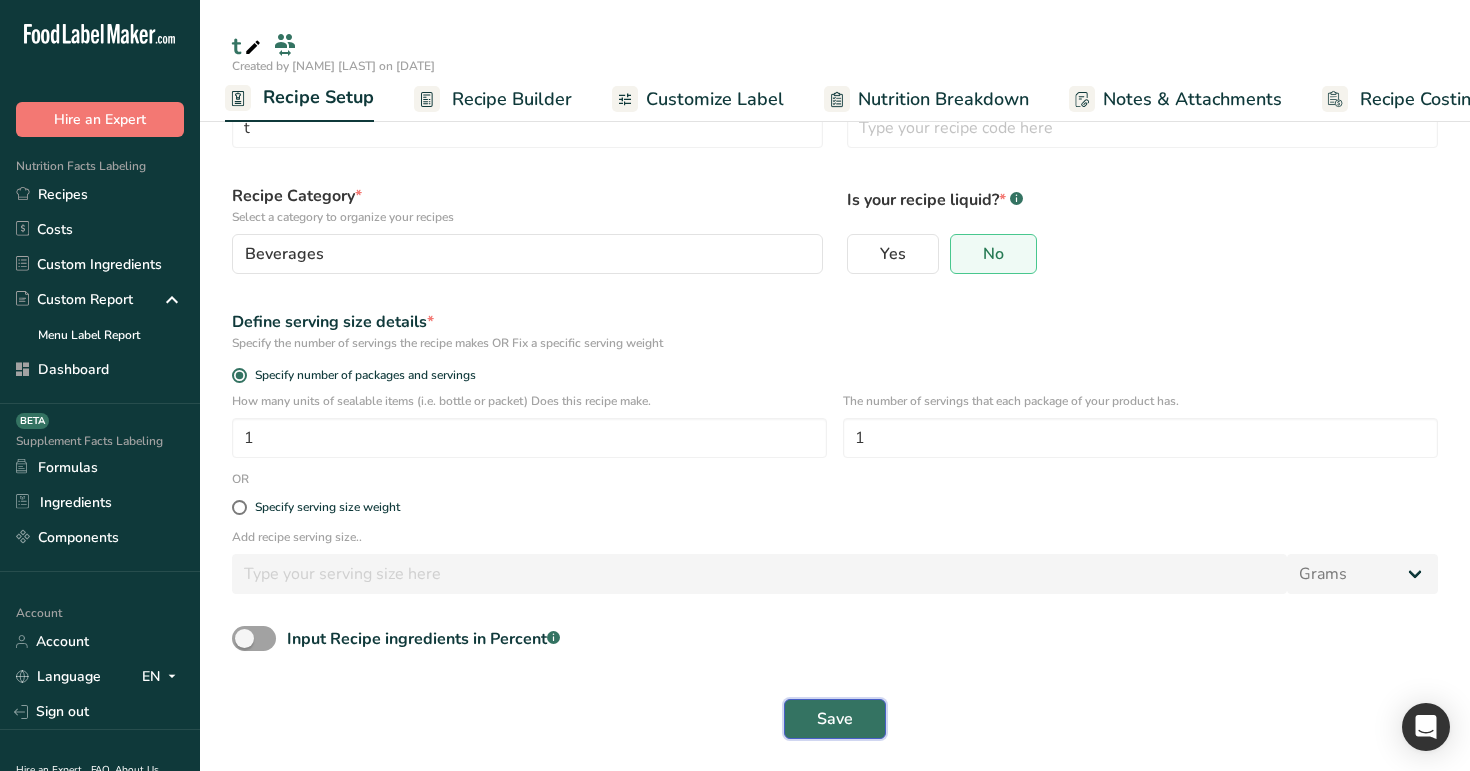 click on "Save" at bounding box center (835, 719) 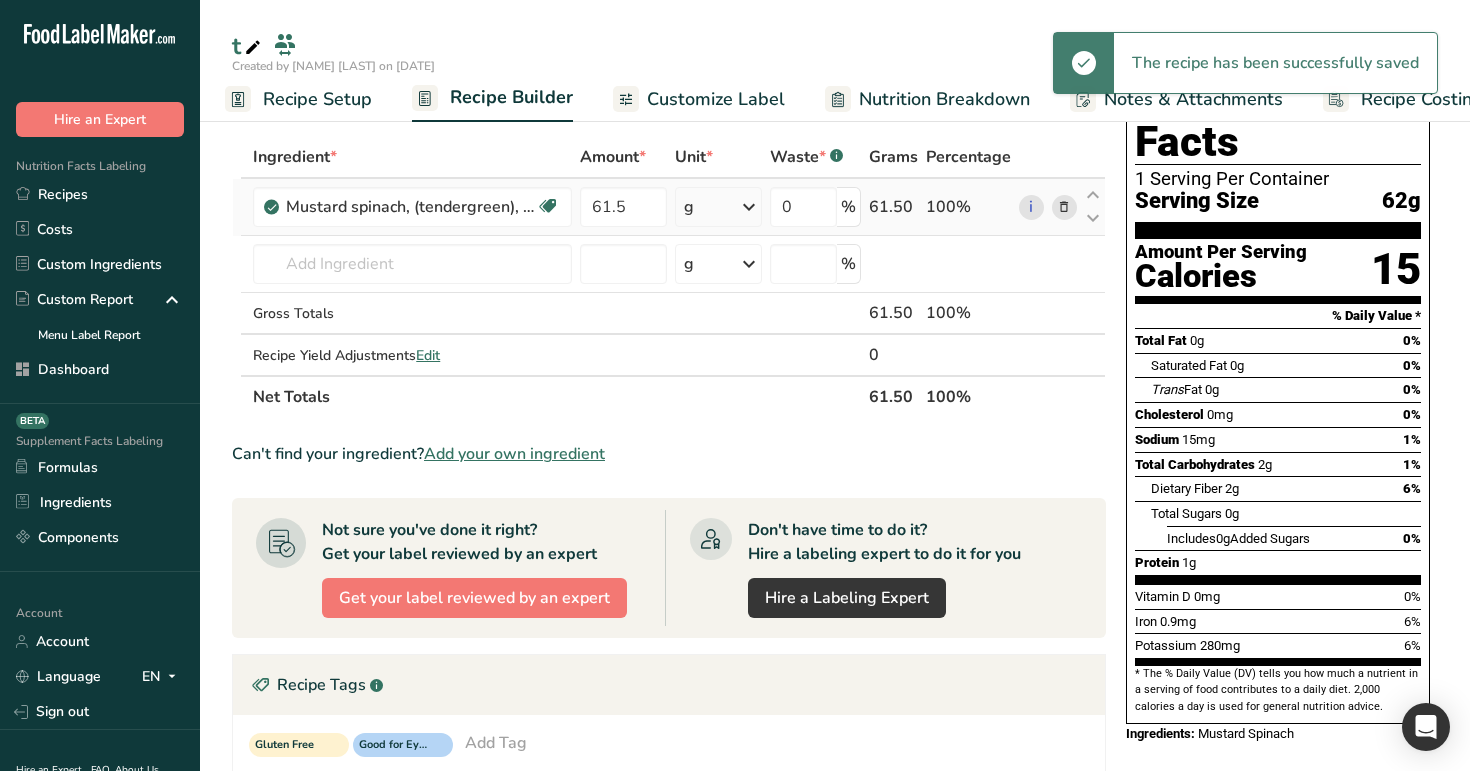 click on "g" at bounding box center (719, 207) 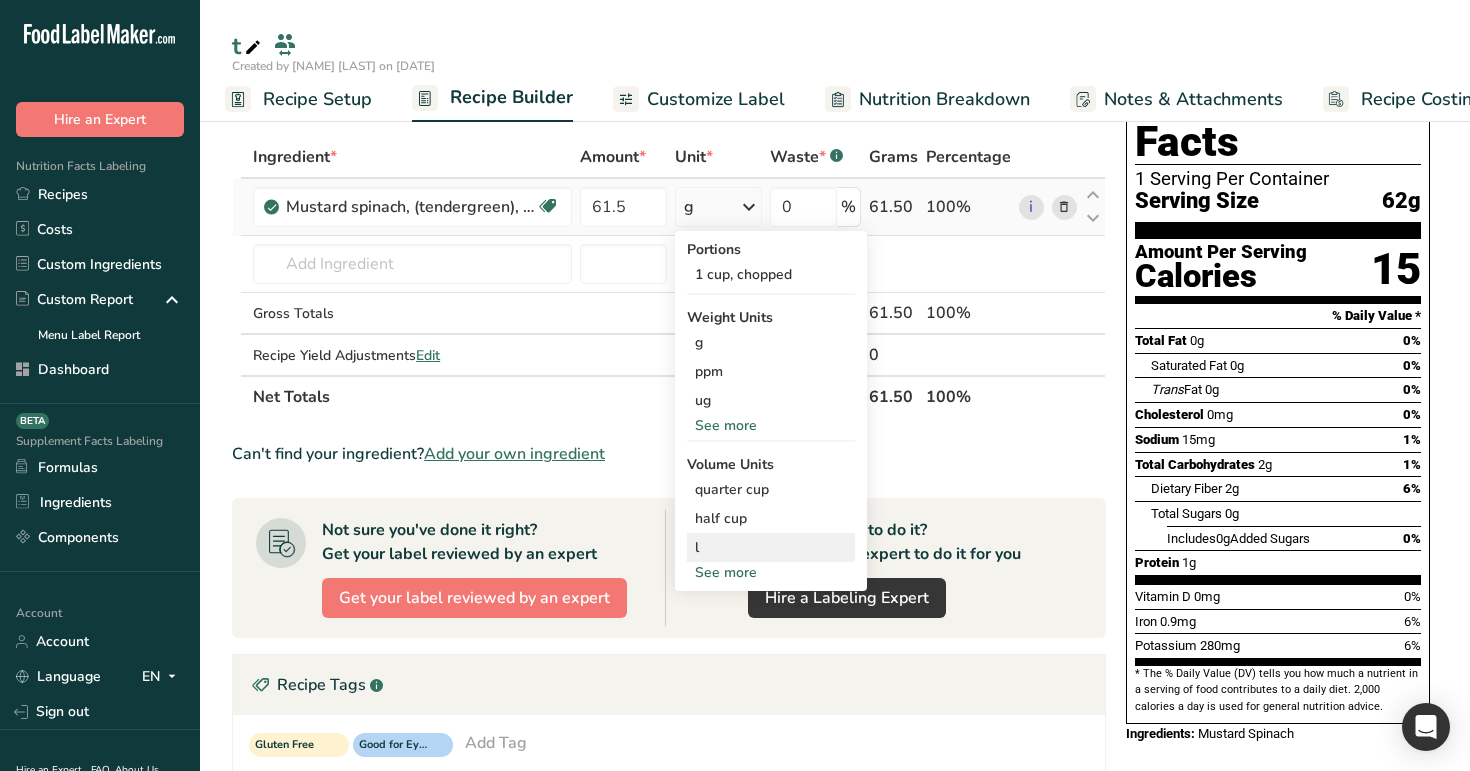 click on "l" at bounding box center (771, 547) 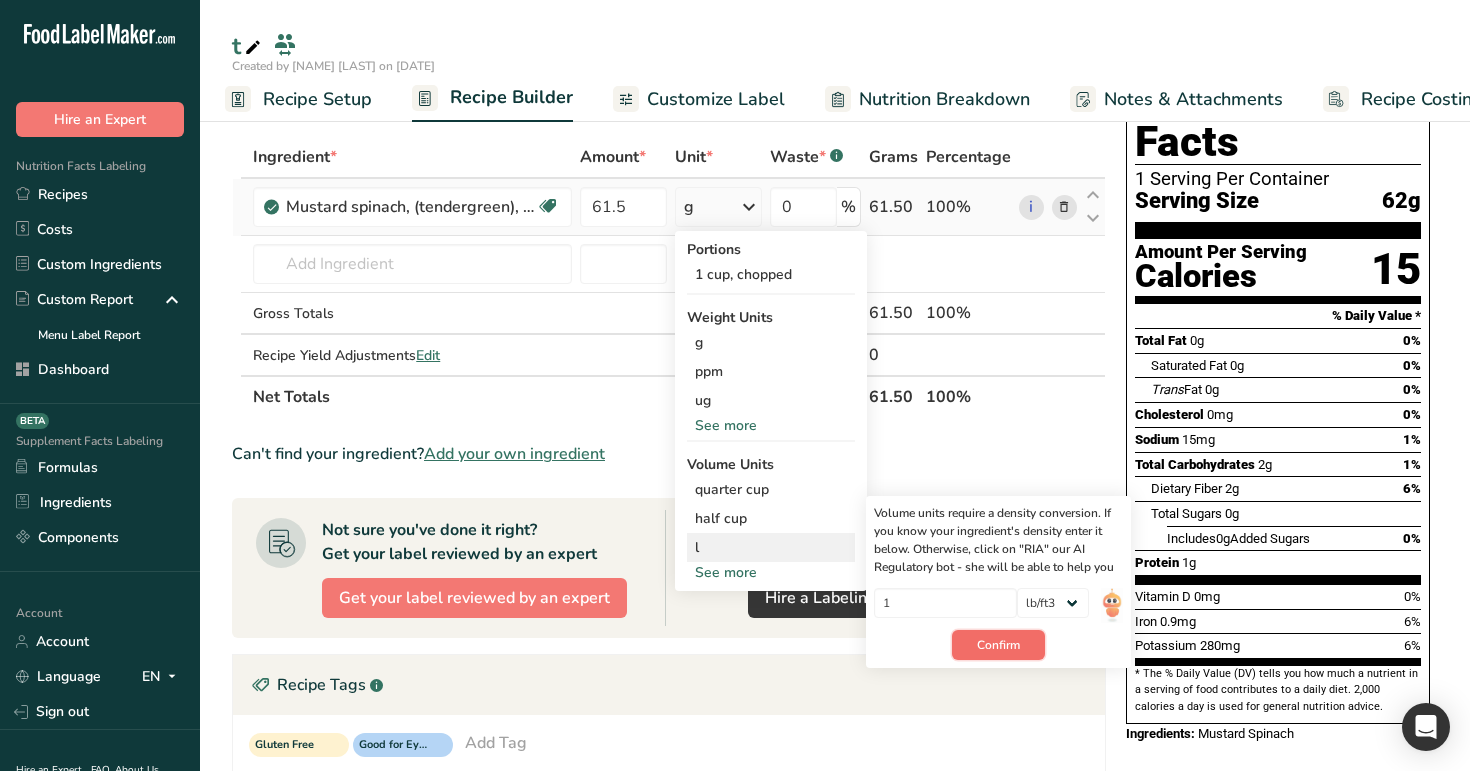 click on "Confirm" at bounding box center (998, 645) 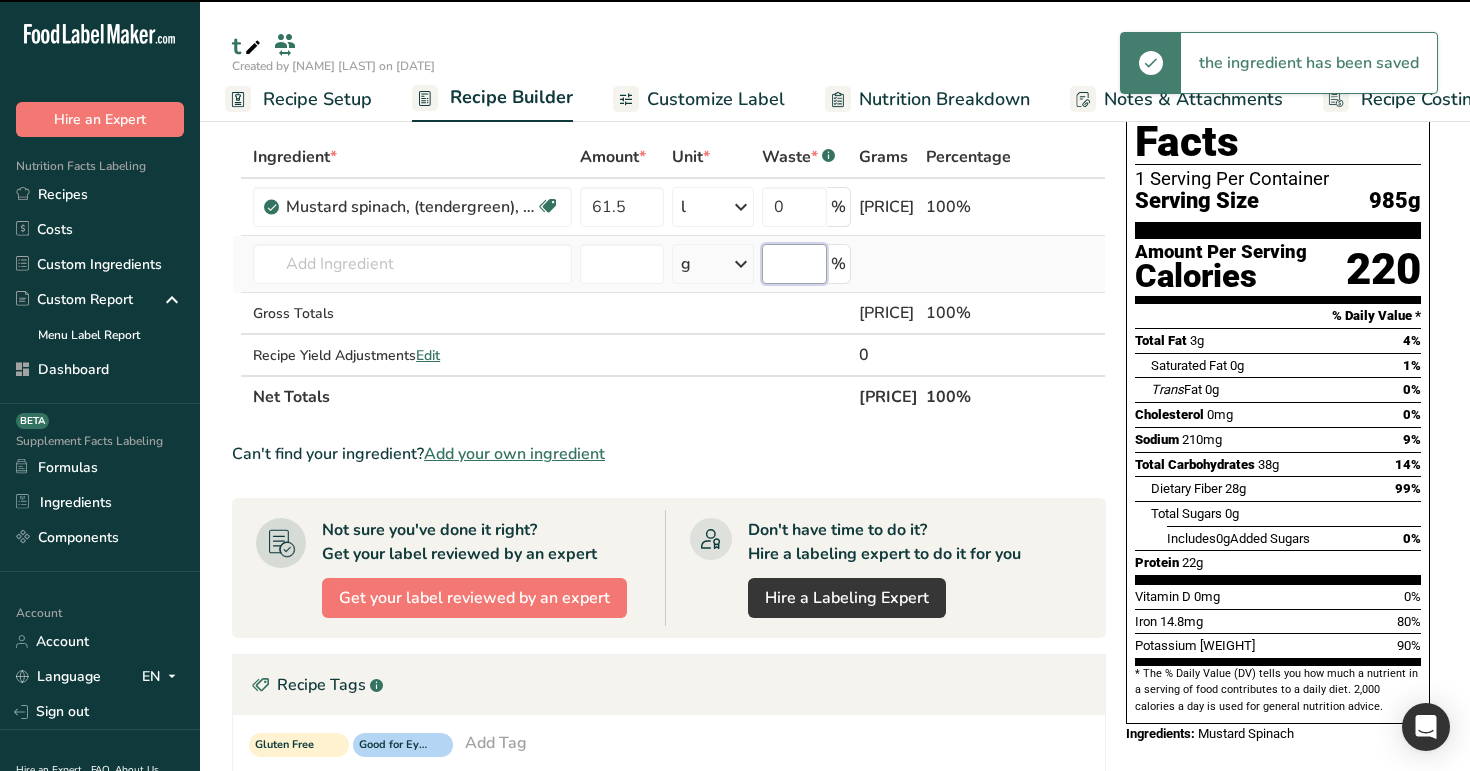 click at bounding box center [794, 264] 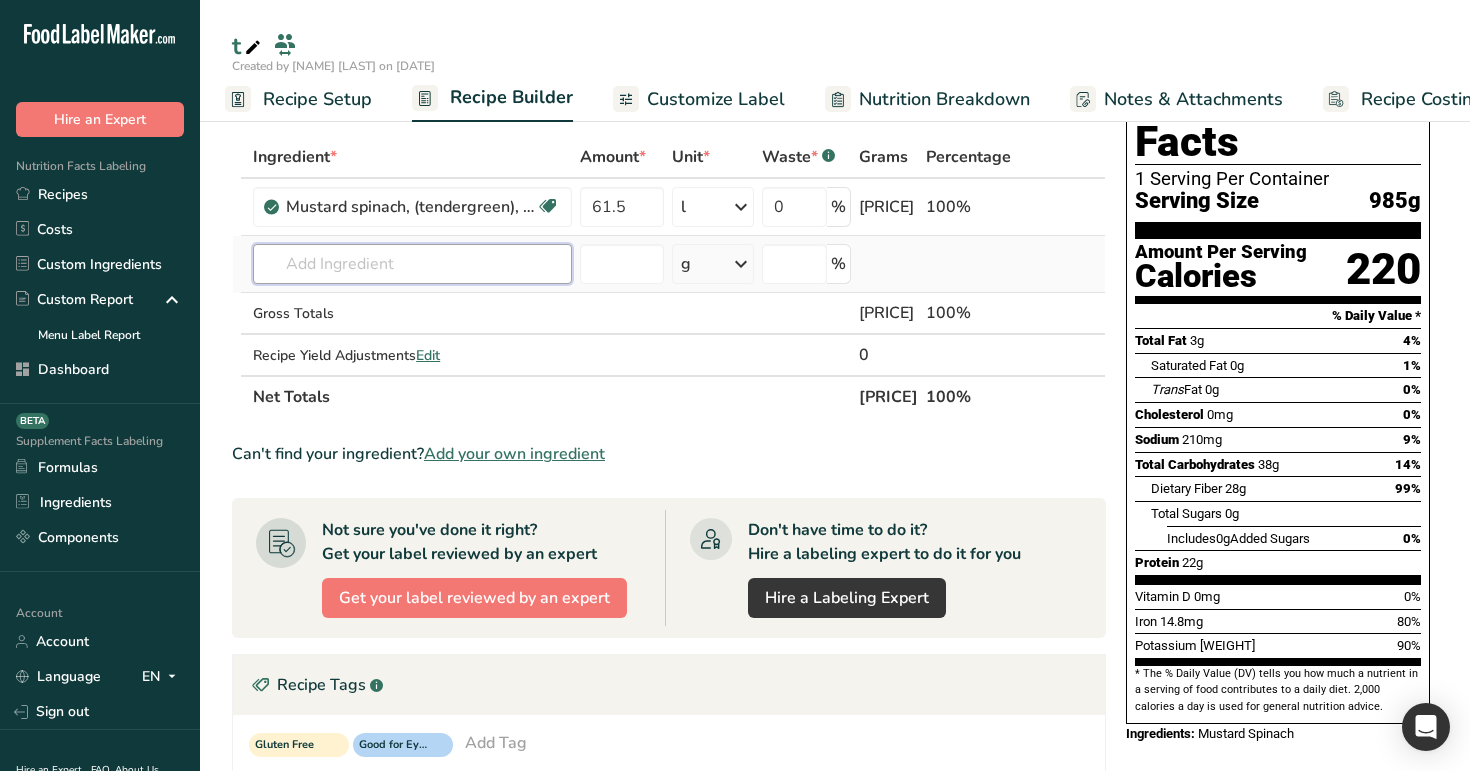 click at bounding box center (412, 264) 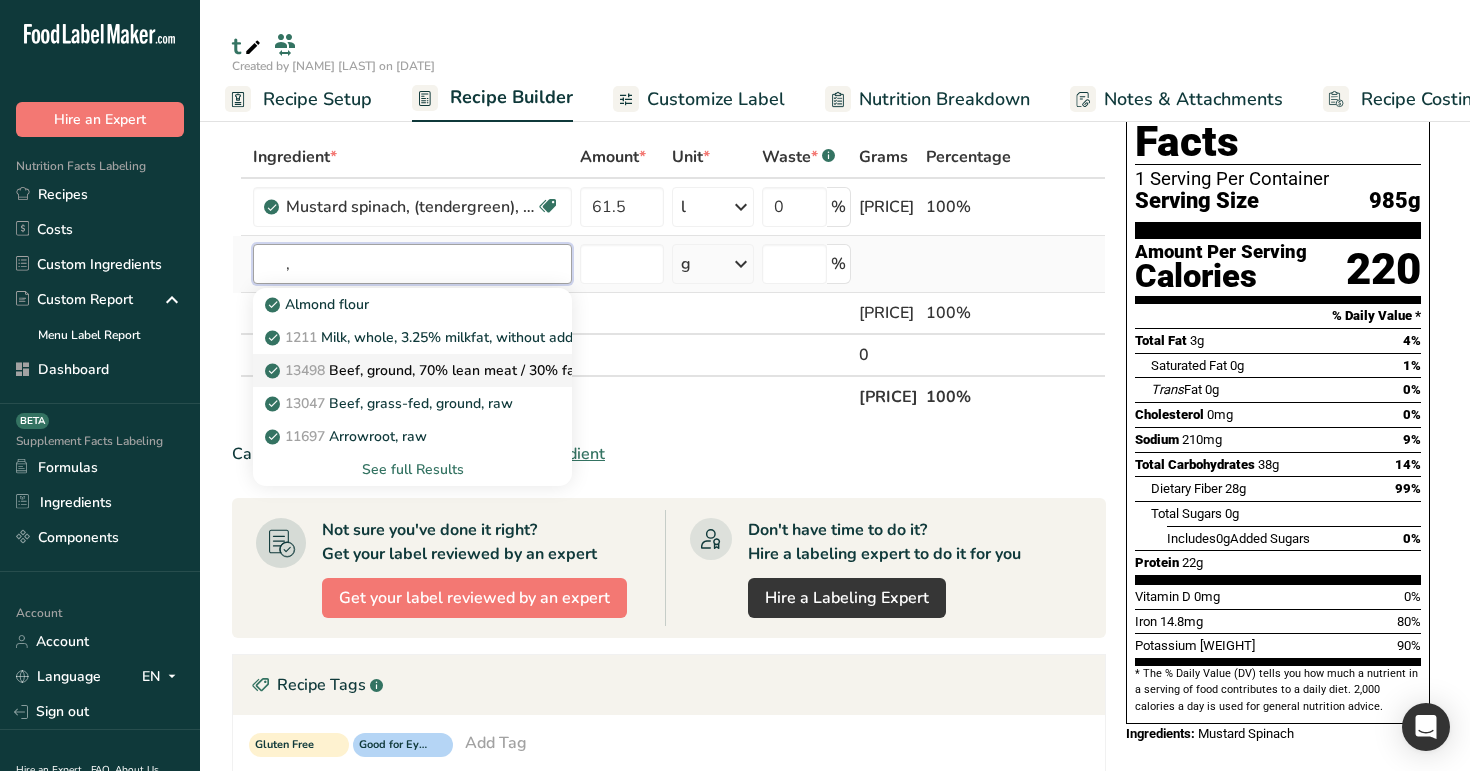type on "," 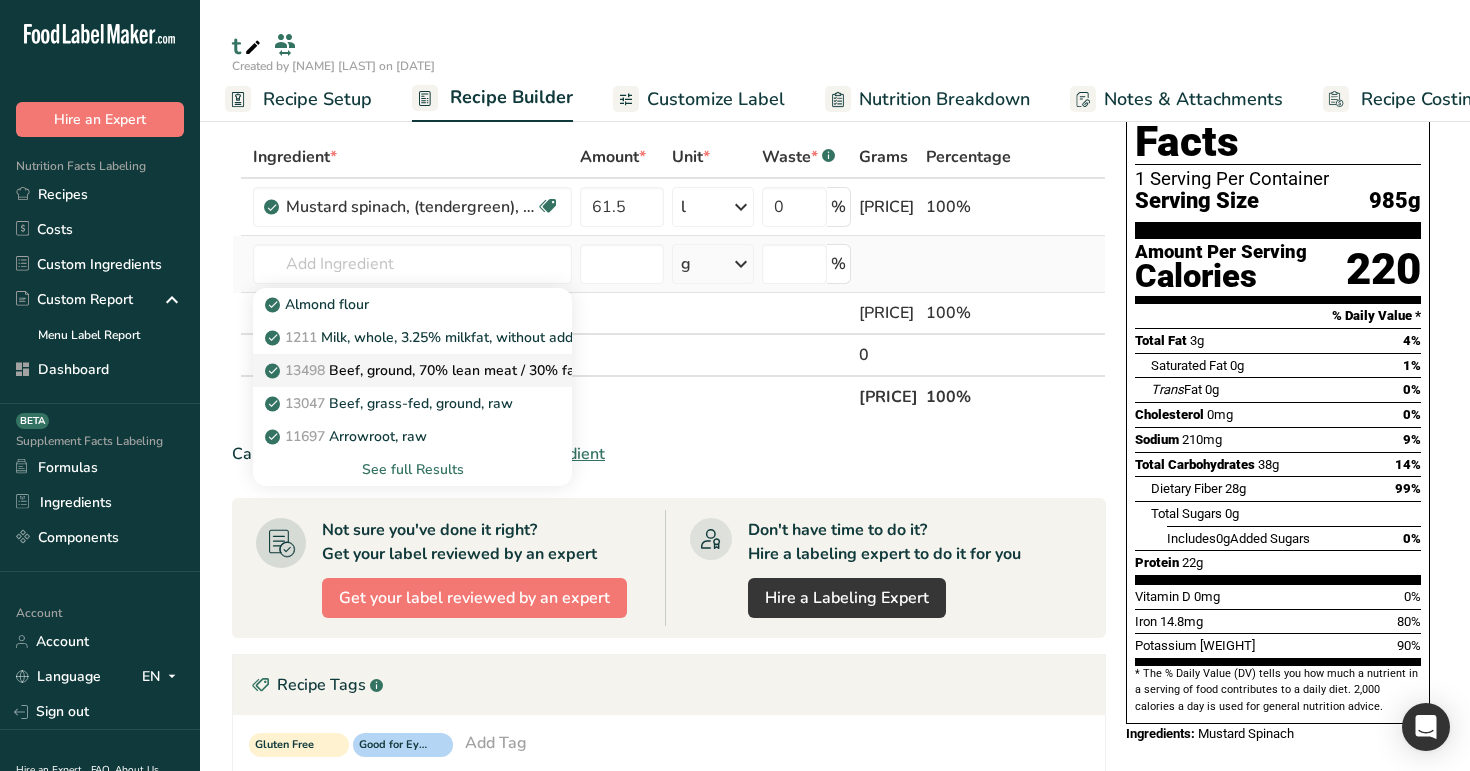 click on "13498
Beef, ground, 70% lean meat / 30% fat, raw" at bounding box center (440, 370) 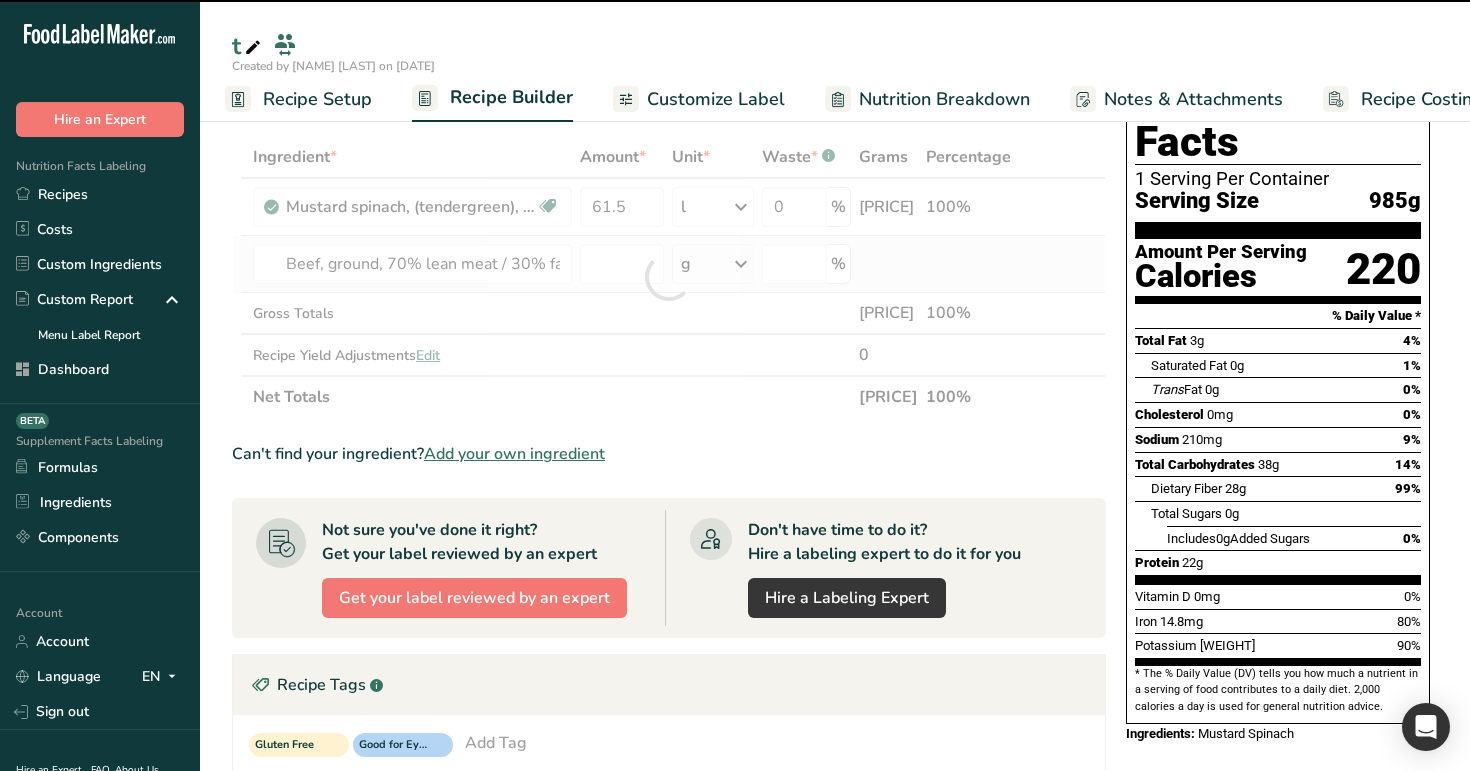 type on "0" 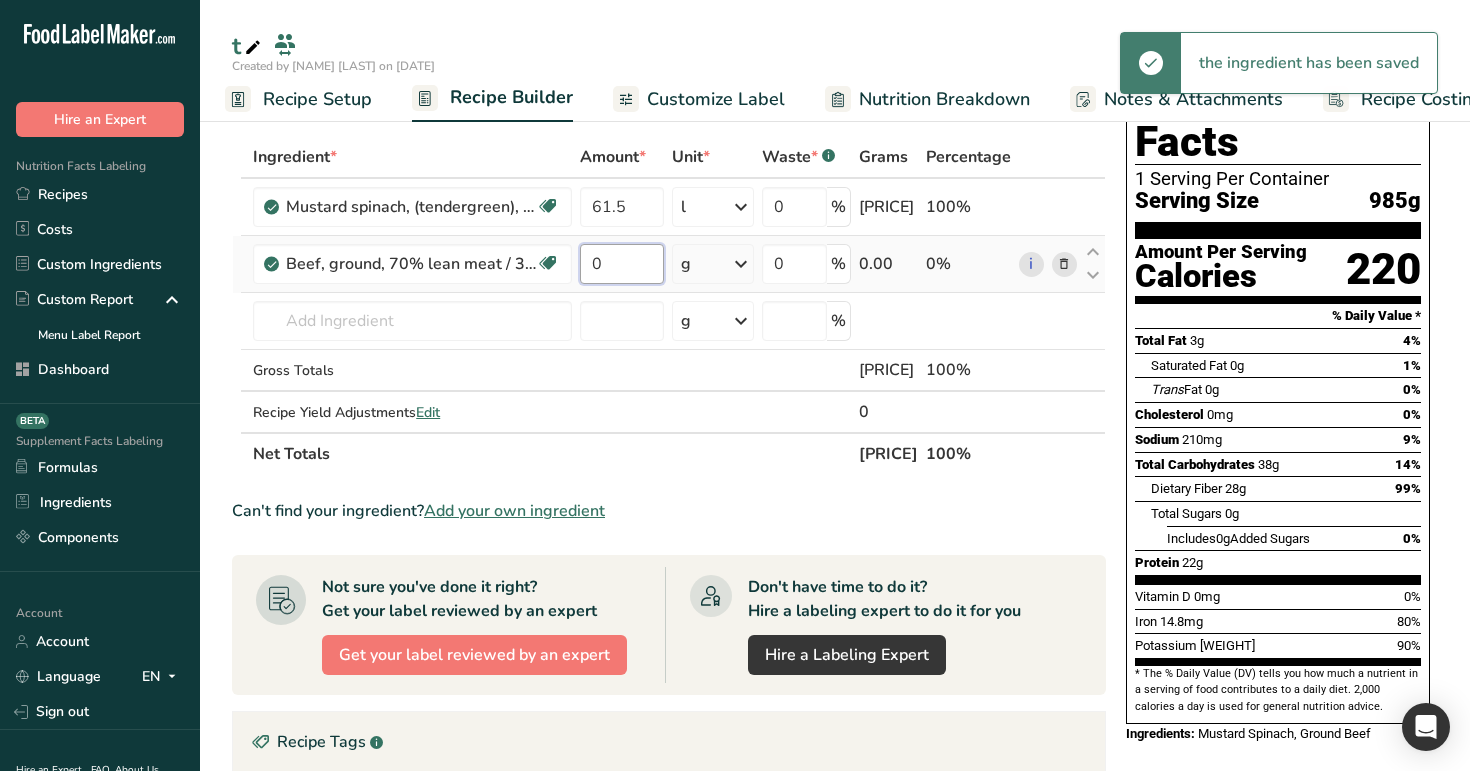 click on "0" at bounding box center [622, 264] 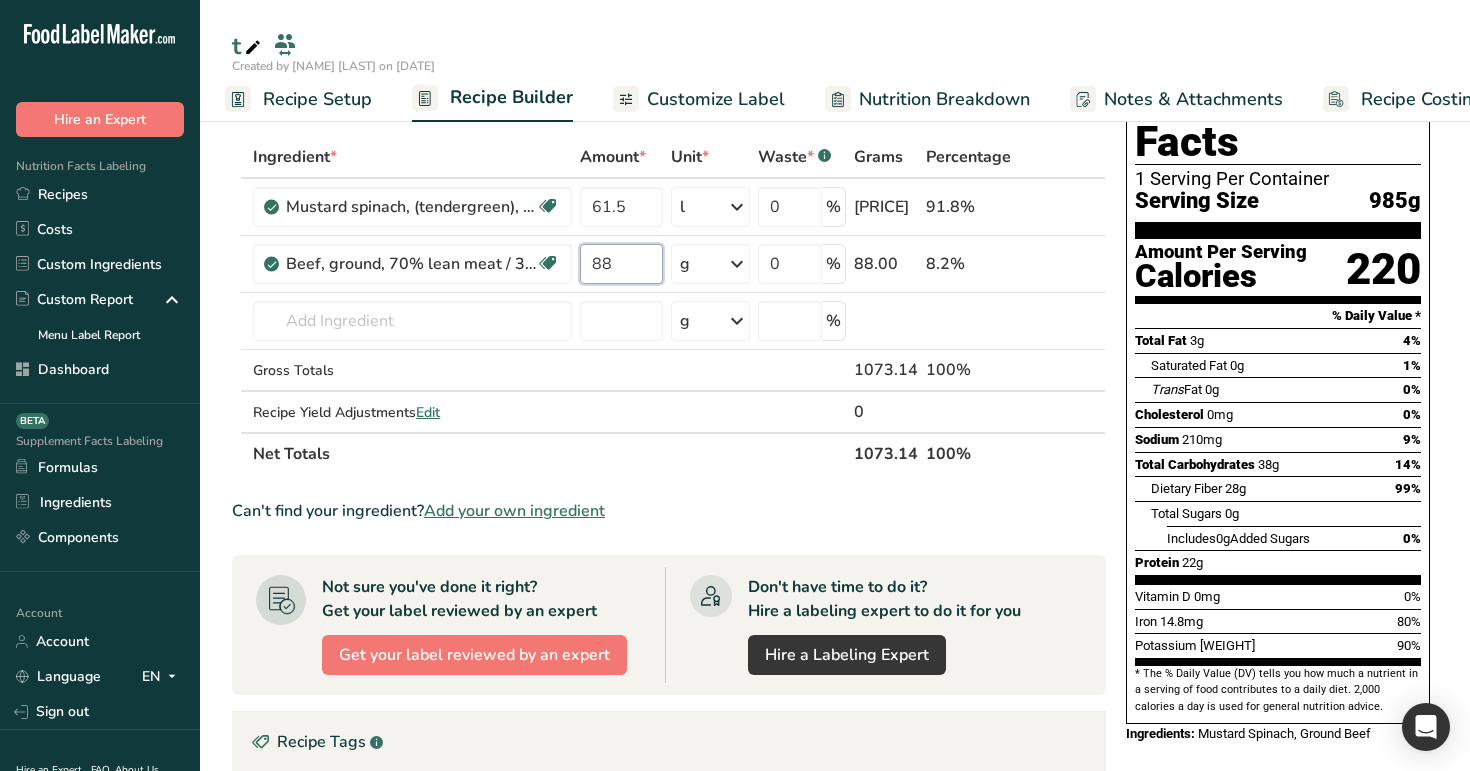 type on "88" 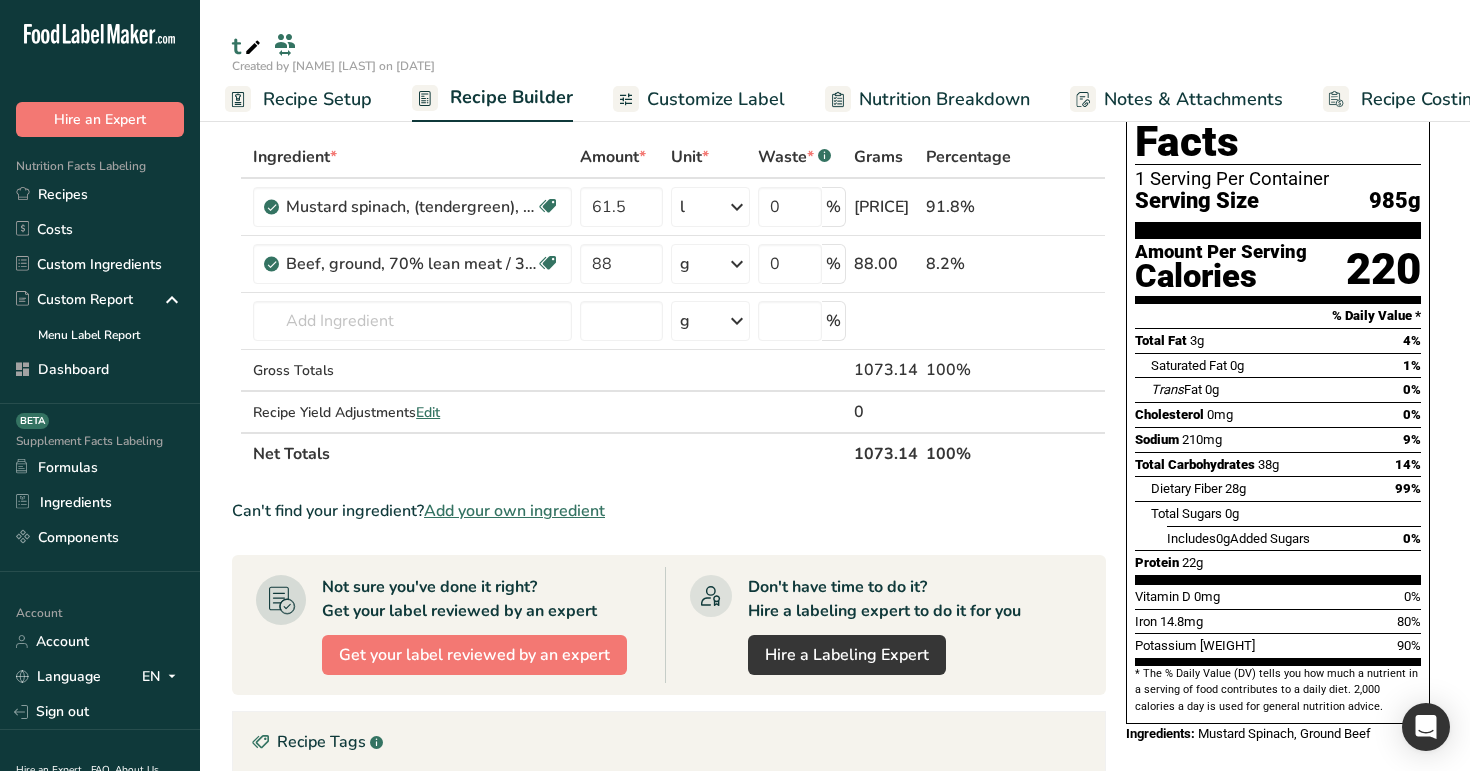 click on "t" at bounding box center (835, 46) 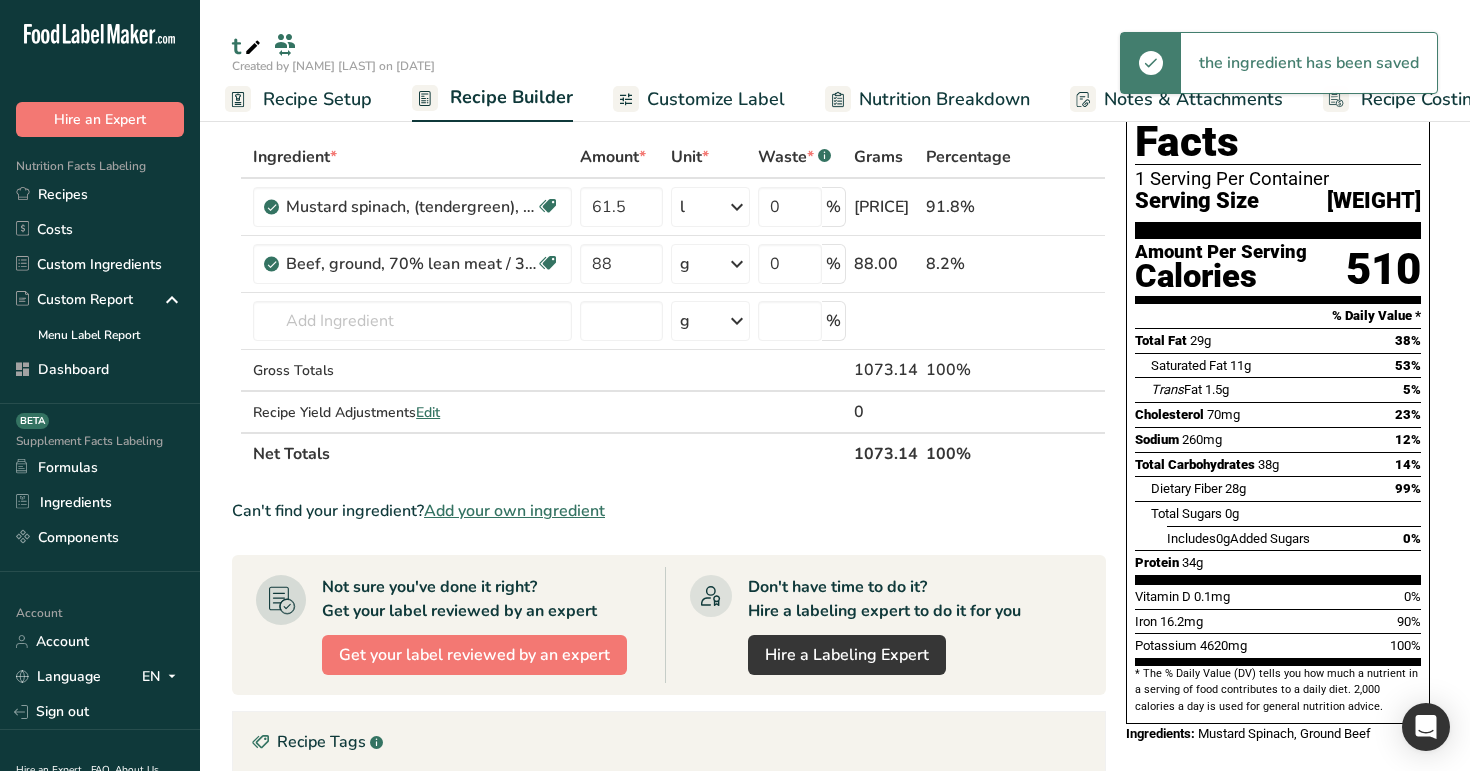 click on "Recipe Setup" at bounding box center (317, 99) 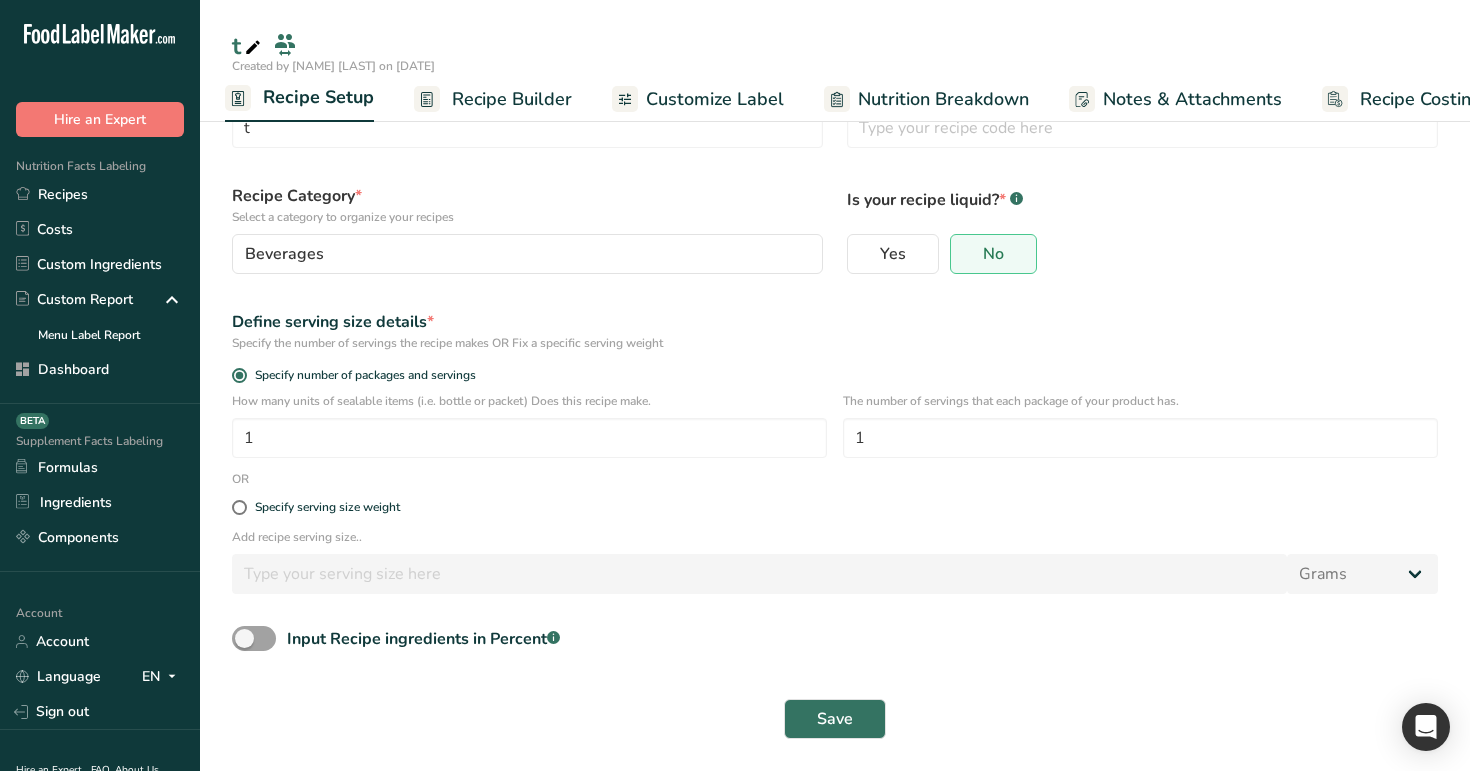 click on "Nutrition Facts Labeling
Recipes
Costs
Custom Ingredients
Custom Report
Menu Label Report
Dashboard" at bounding box center [100, 270] 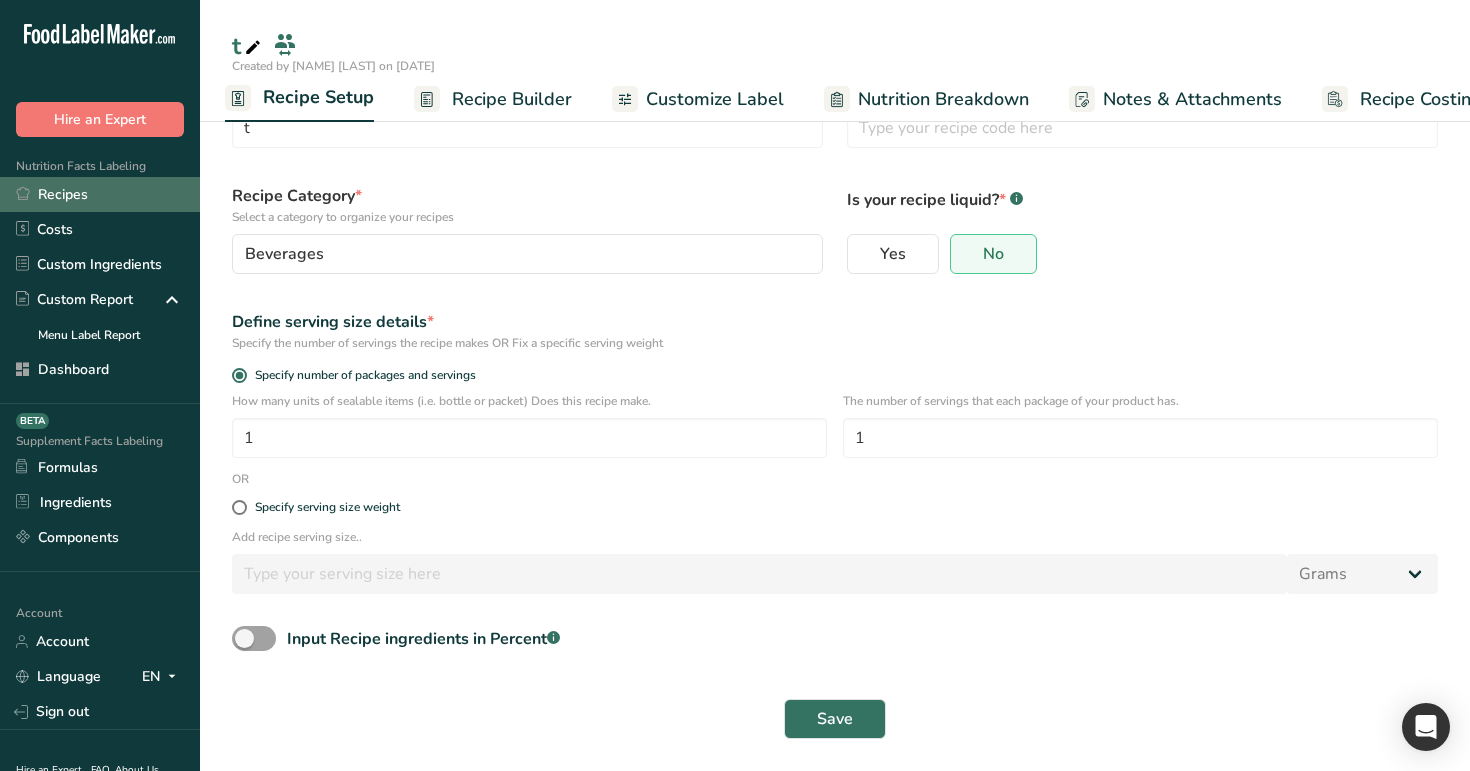 click on "Recipes" at bounding box center [100, 194] 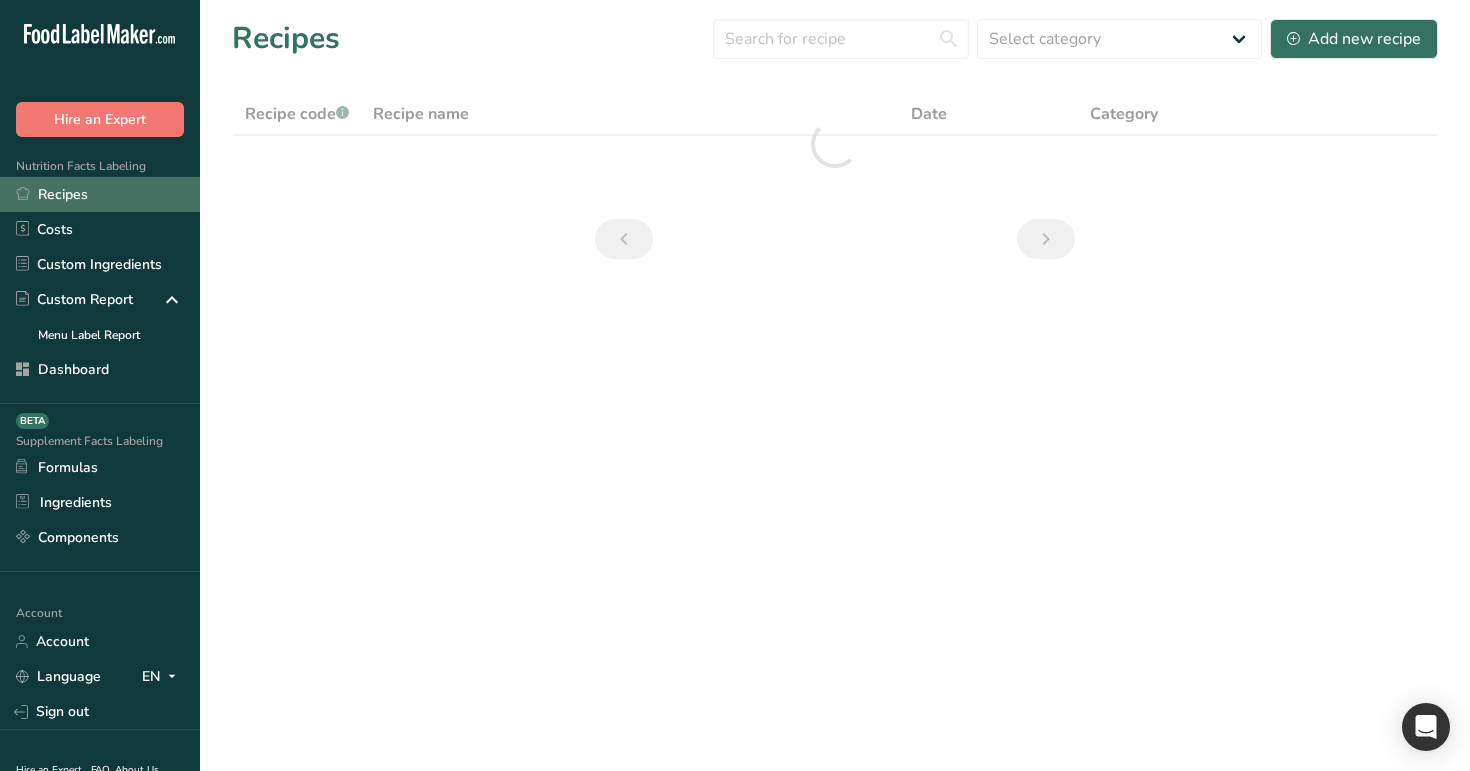 scroll, scrollTop: 0, scrollLeft: 0, axis: both 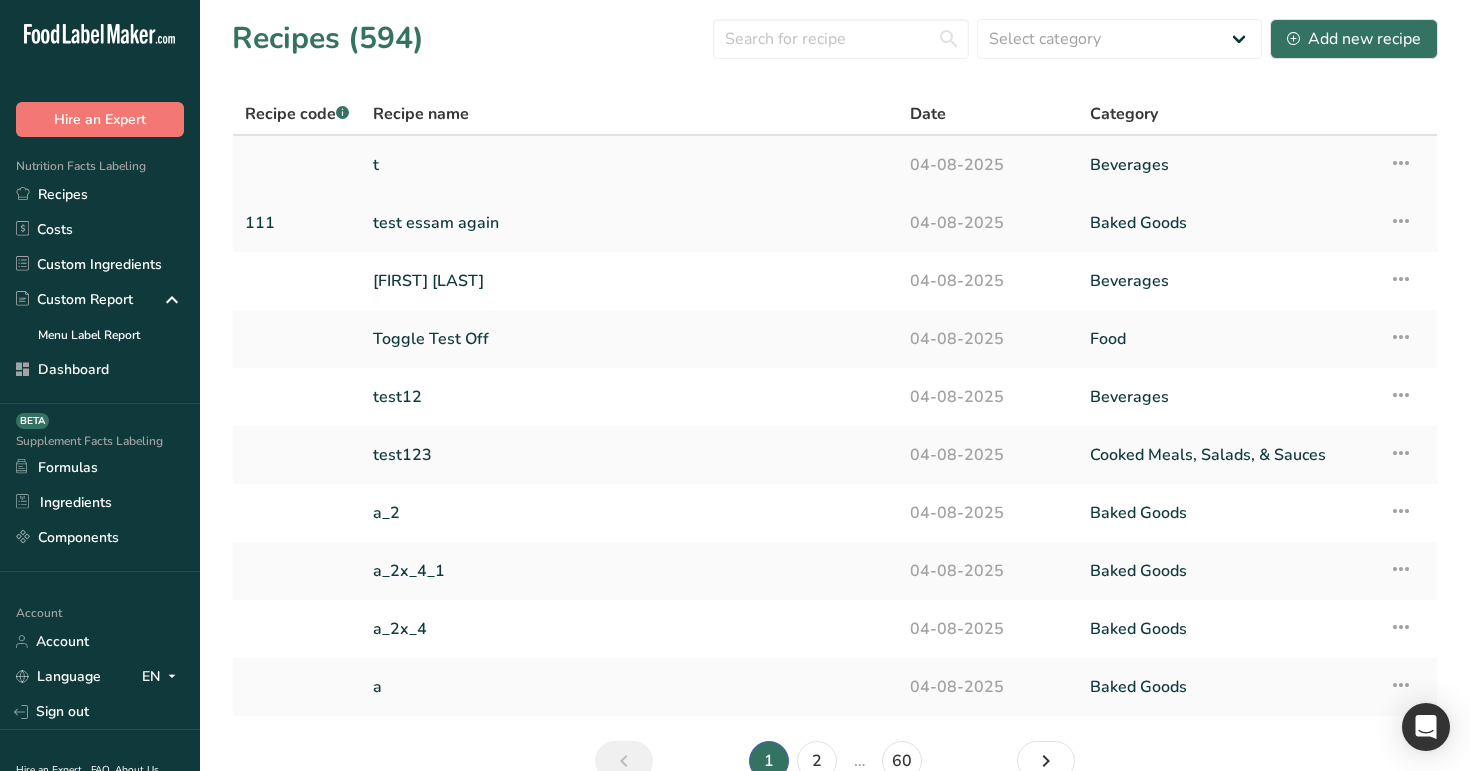 click on "t" at bounding box center [629, 165] 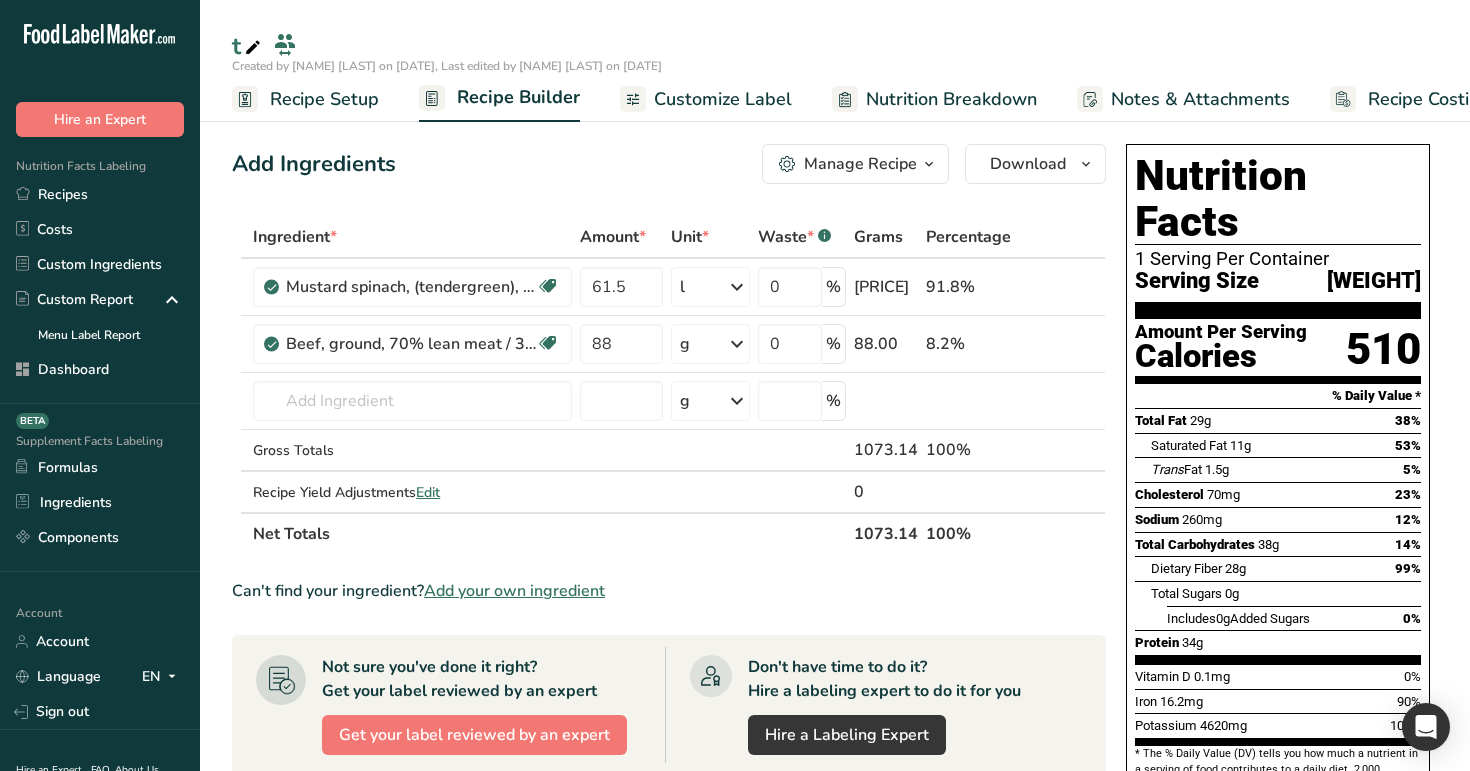 click on "Recipe Setup" at bounding box center (324, 99) 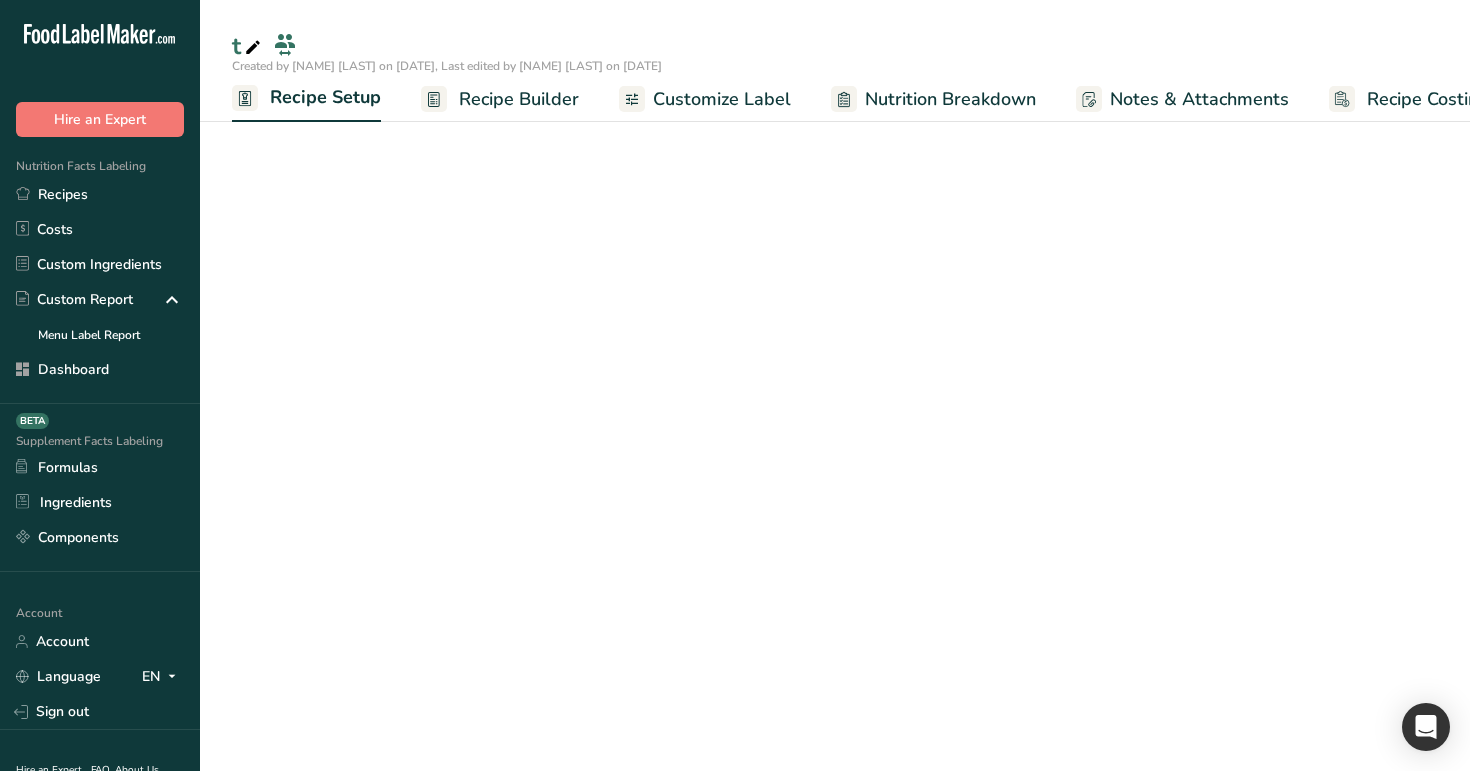 scroll, scrollTop: 0, scrollLeft: 7, axis: horizontal 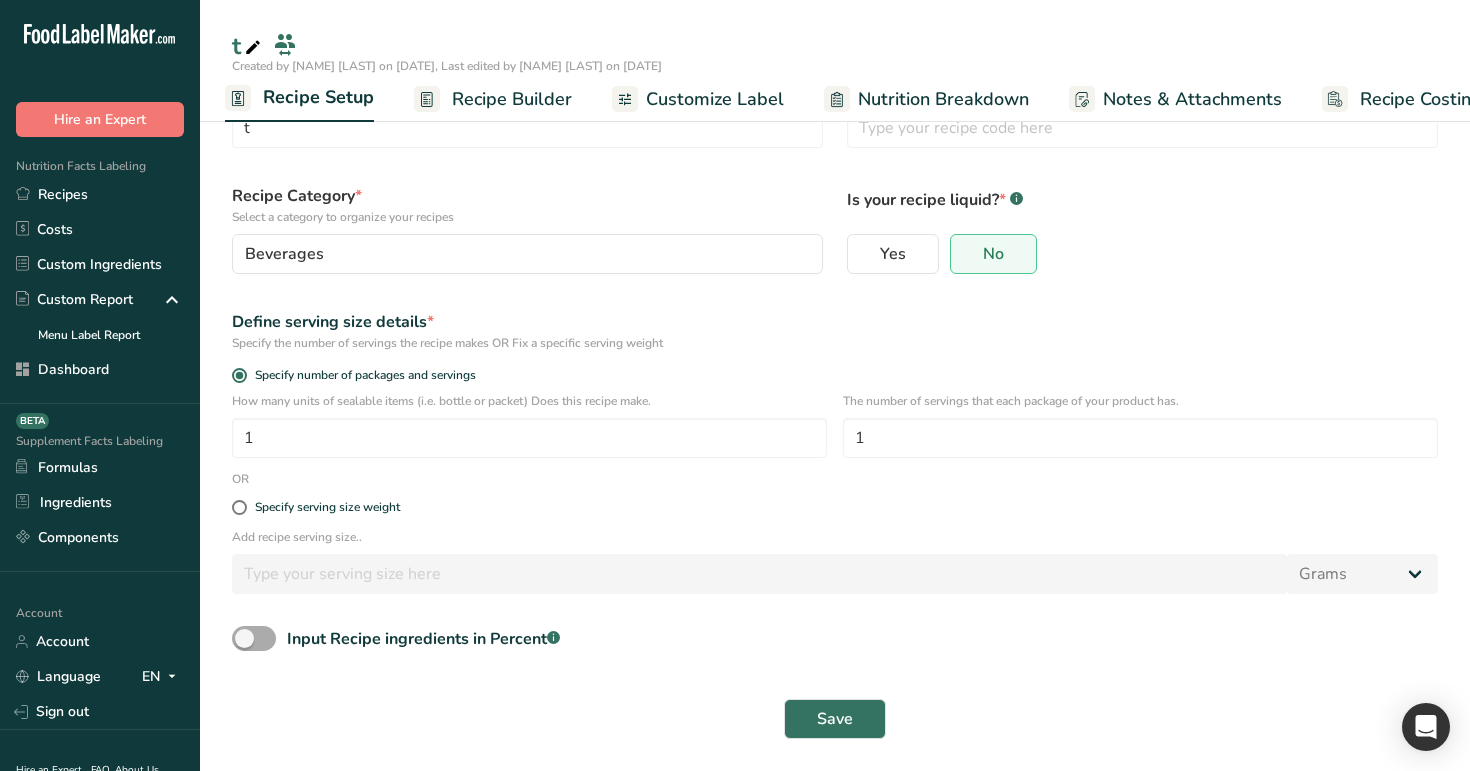 click at bounding box center (254, 638) 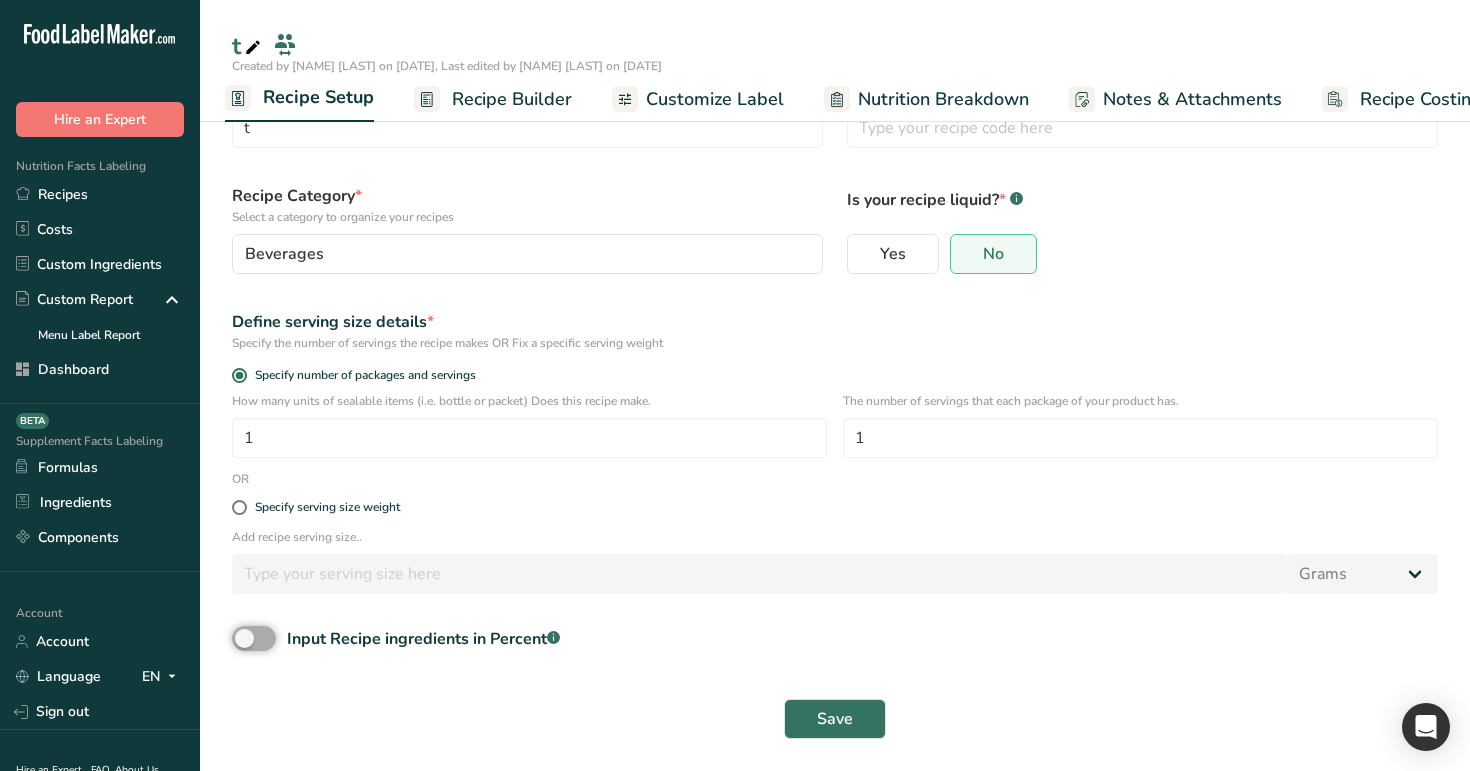 click on "Input Recipe ingredients in Percent
.a-a{fill:#347362;}.b-a{fill:#fff;}" at bounding box center [238, 638] 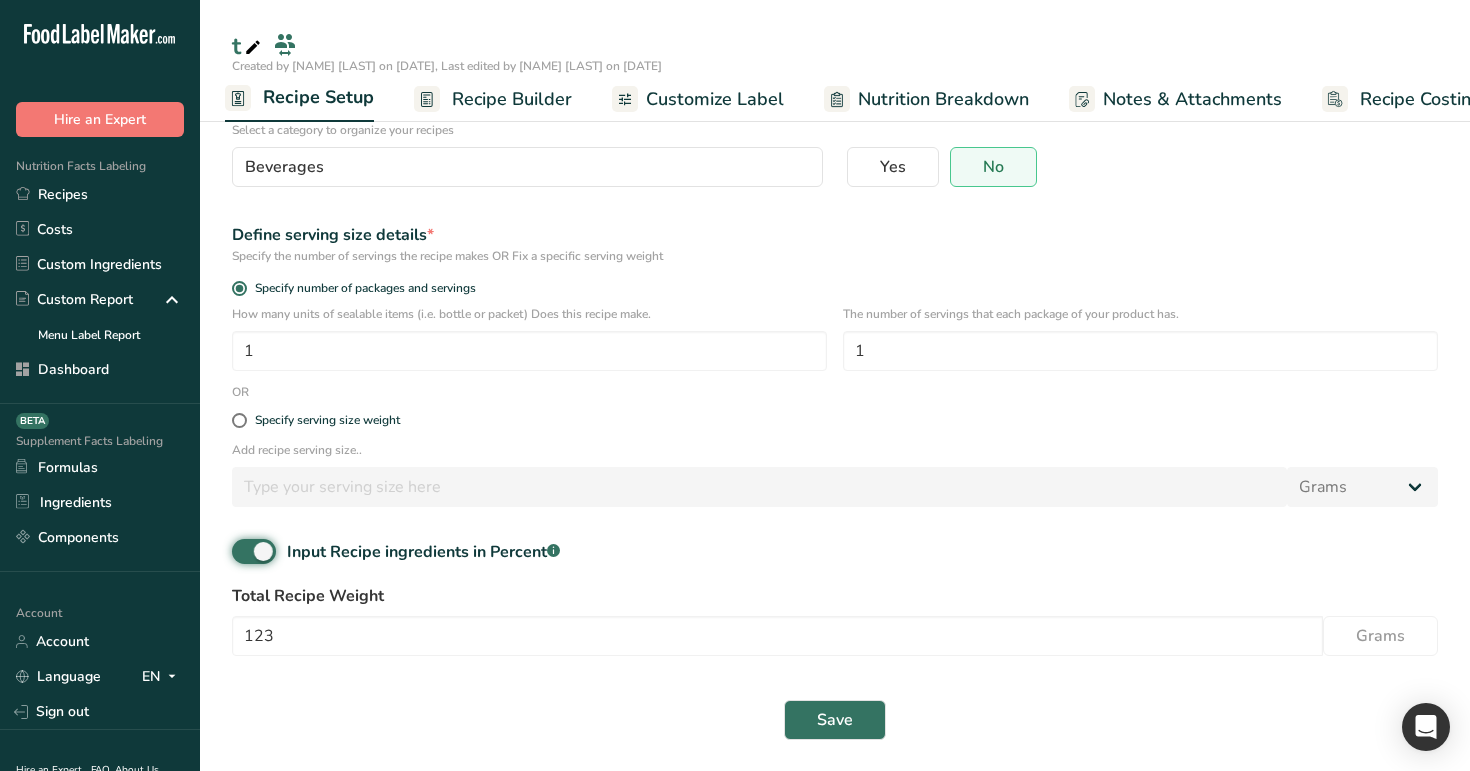 scroll, scrollTop: 168, scrollLeft: 0, axis: vertical 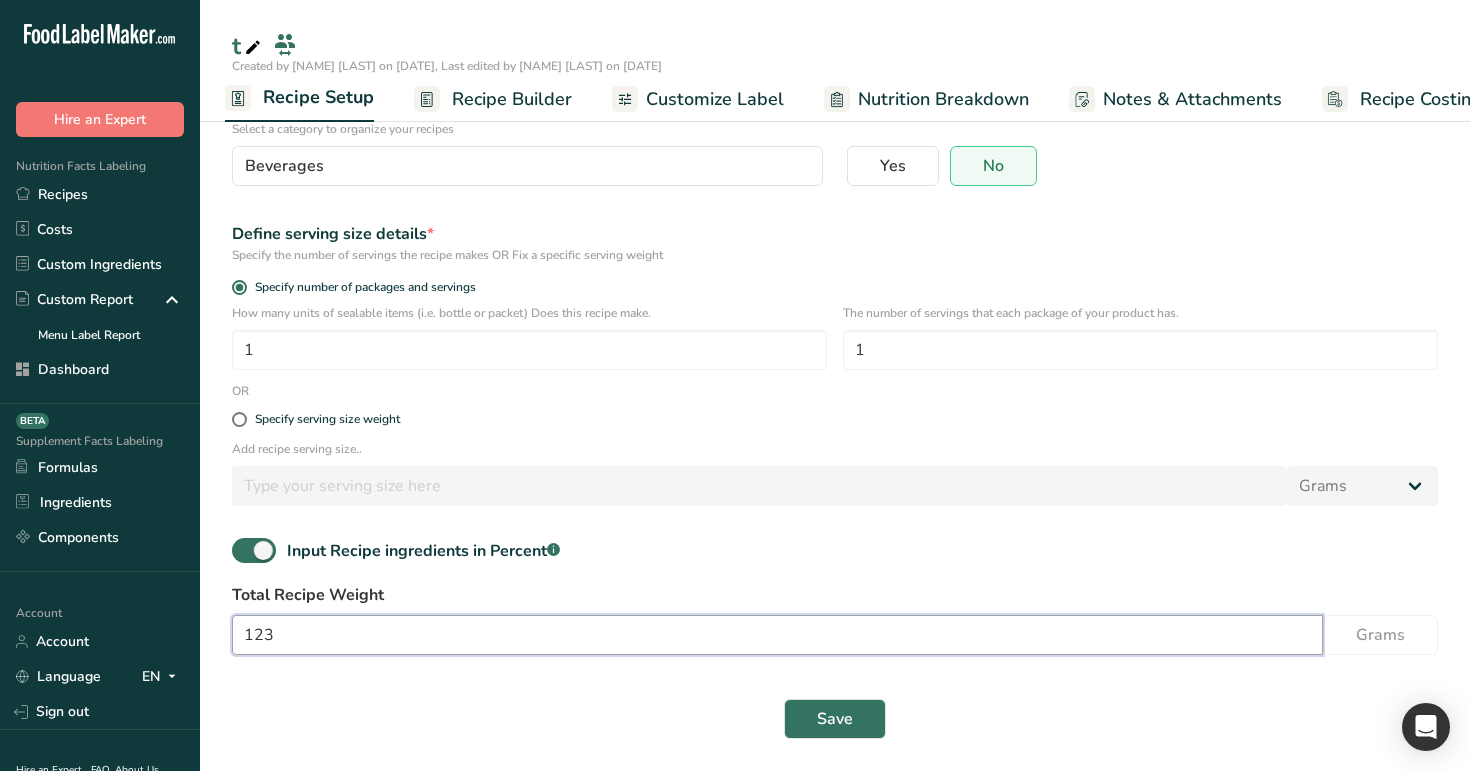 click on "123" at bounding box center [777, 635] 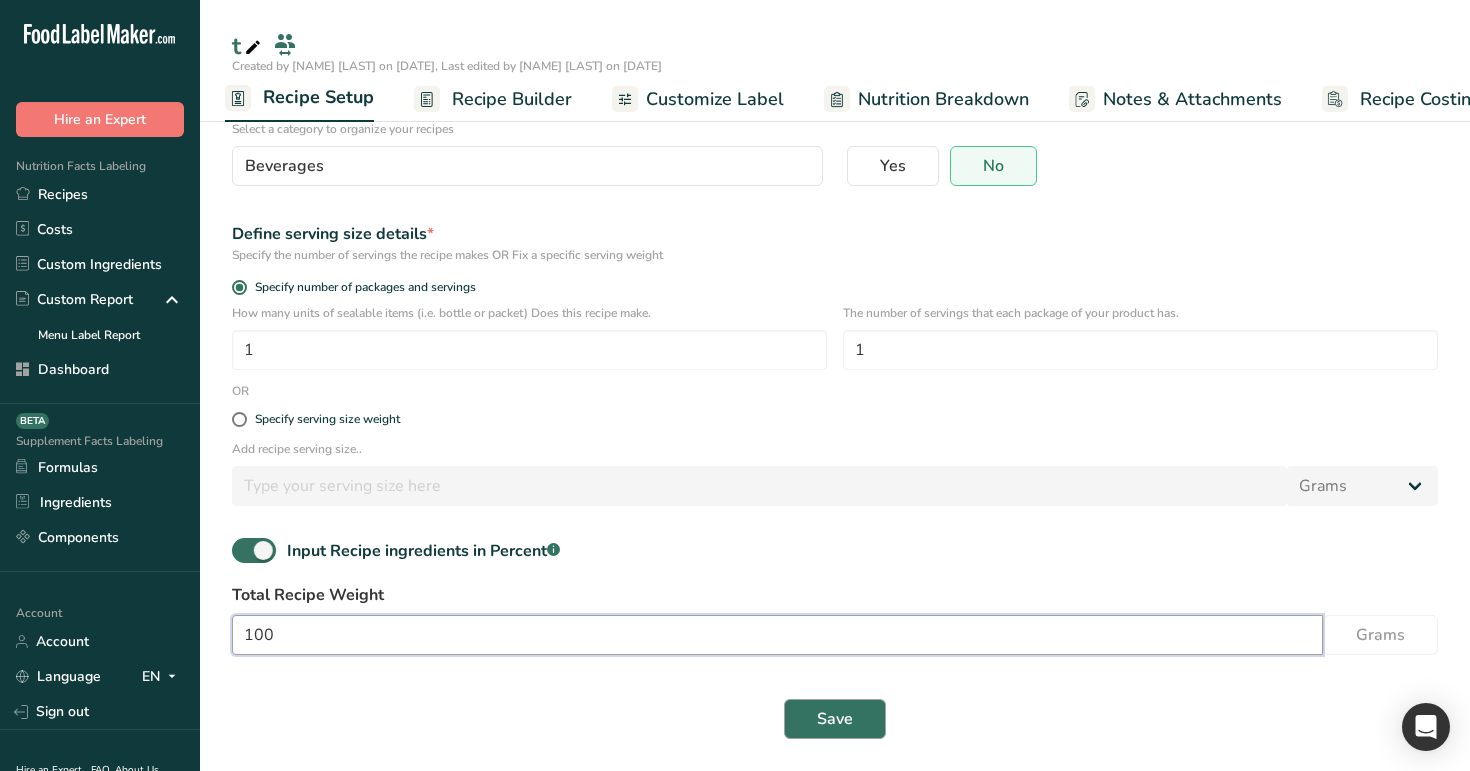 type on "100" 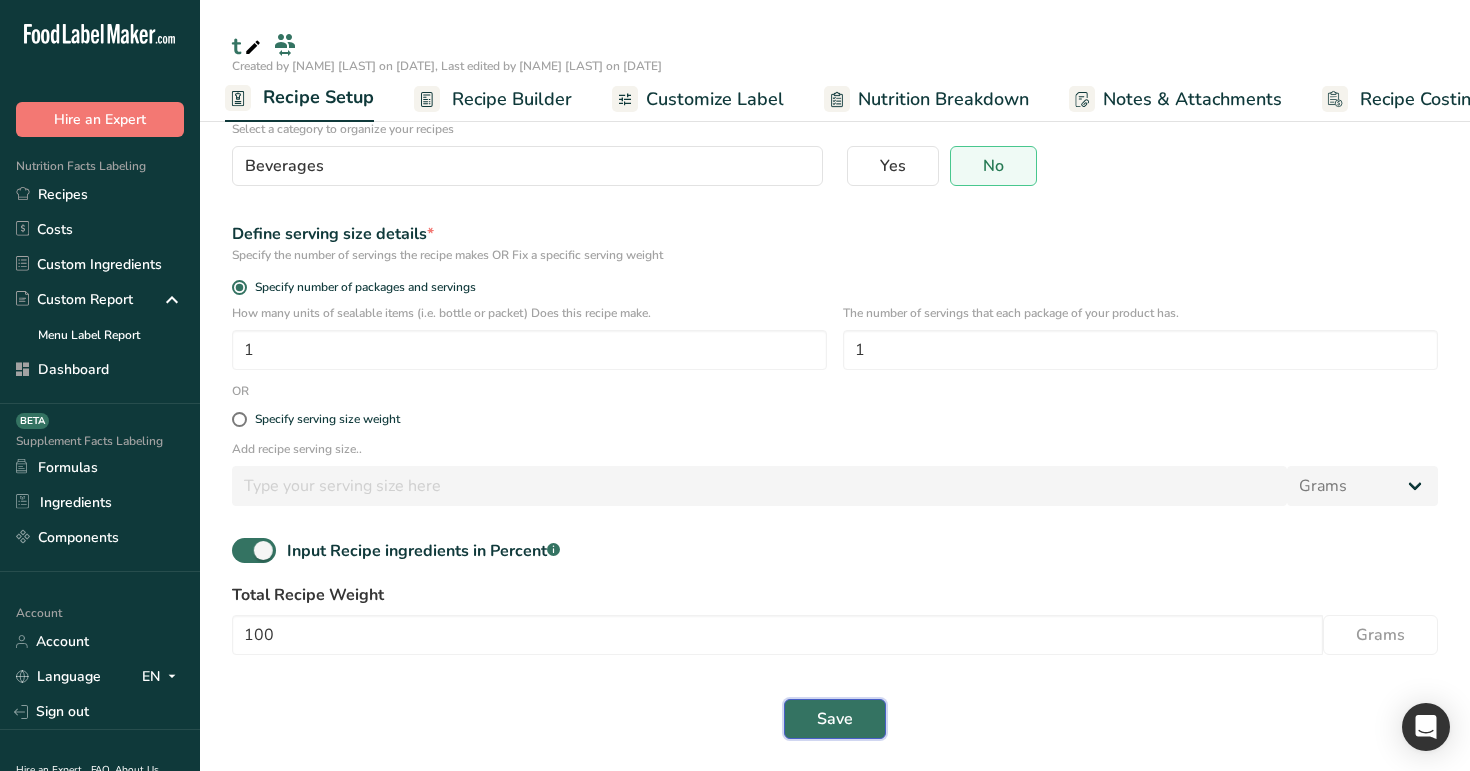 click on "Save" at bounding box center [835, 719] 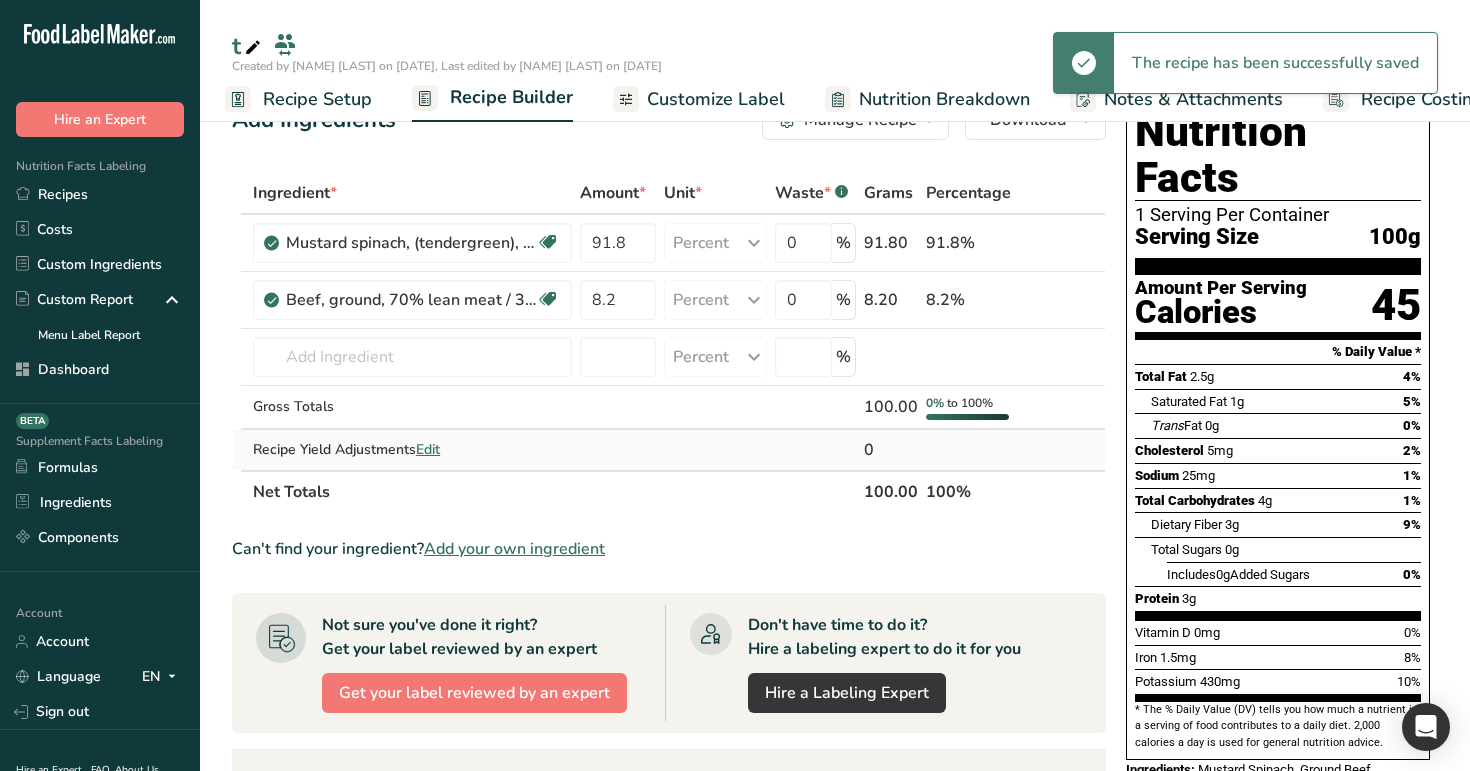 scroll, scrollTop: 0, scrollLeft: 0, axis: both 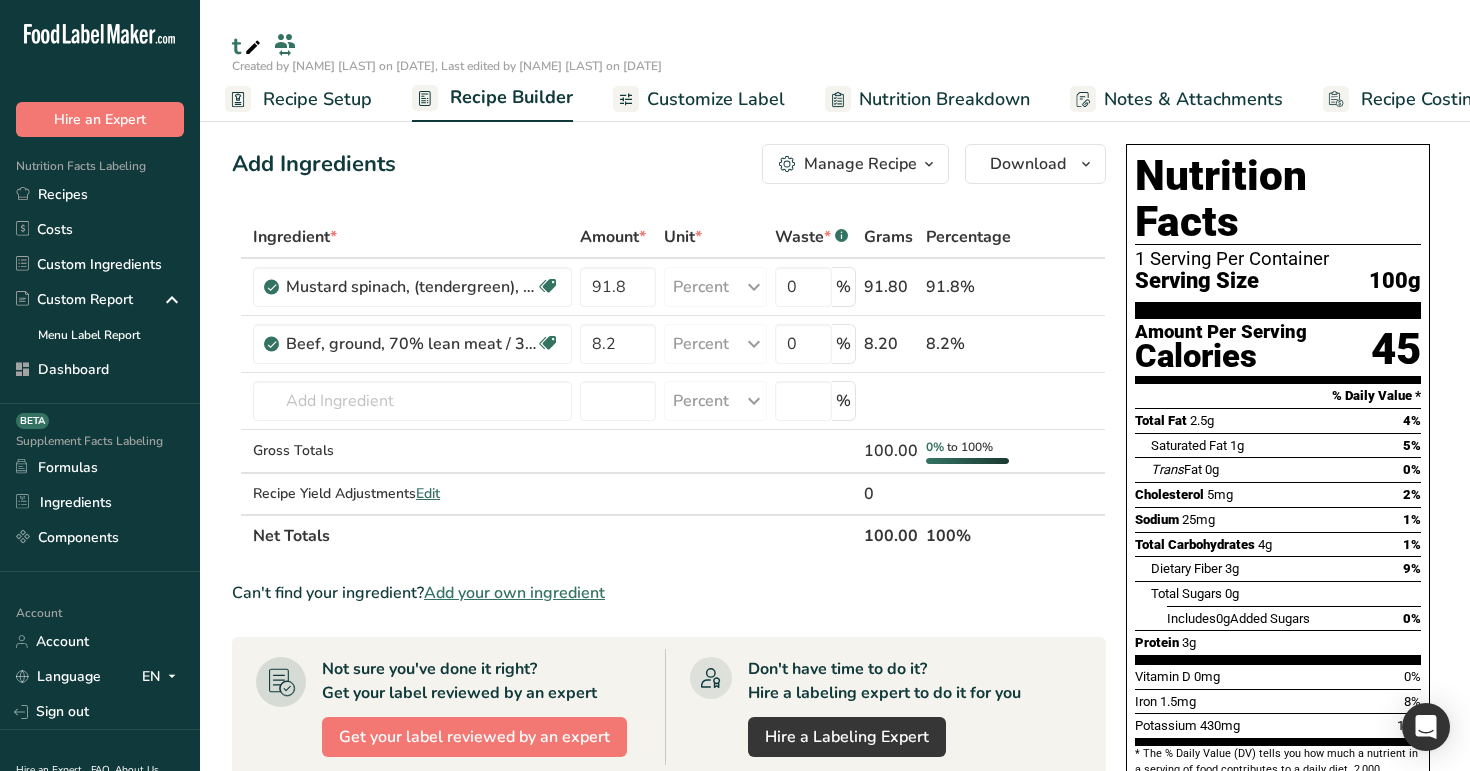 click on "Recipe Setup" at bounding box center (317, 99) 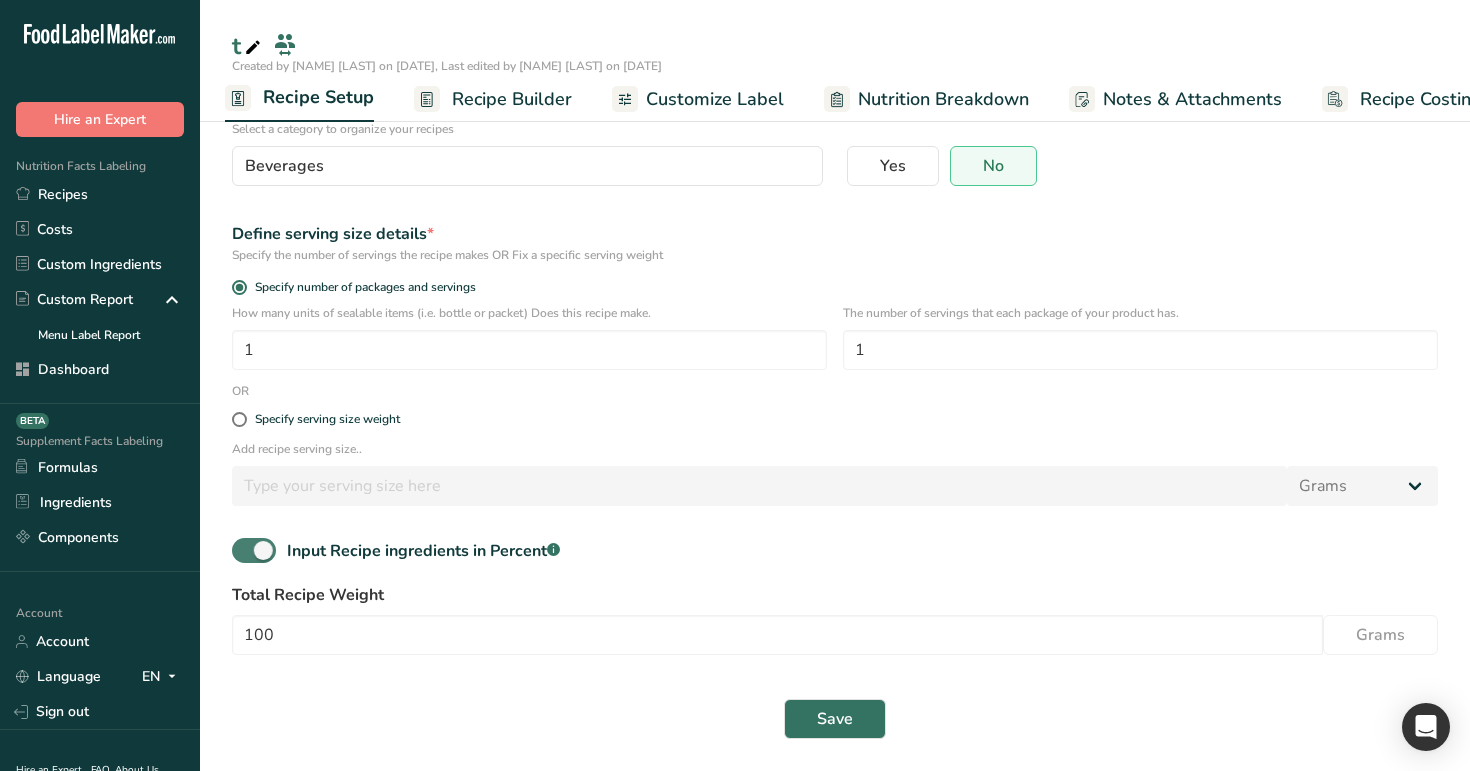 click at bounding box center (254, 550) 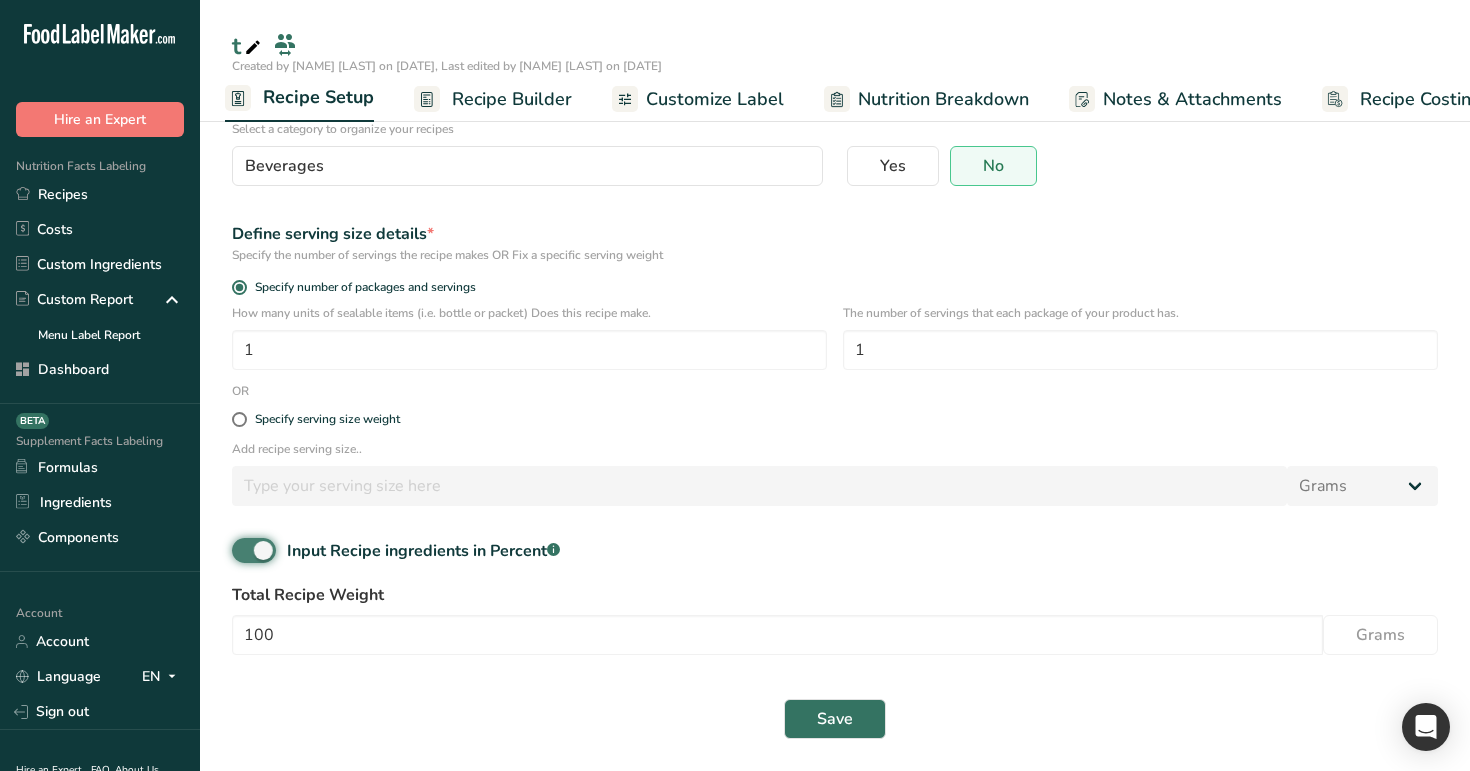click on "Input Recipe ingredients in Percent
.a-a{fill:#347362;}.b-a{fill:#fff;}" at bounding box center [238, 550] 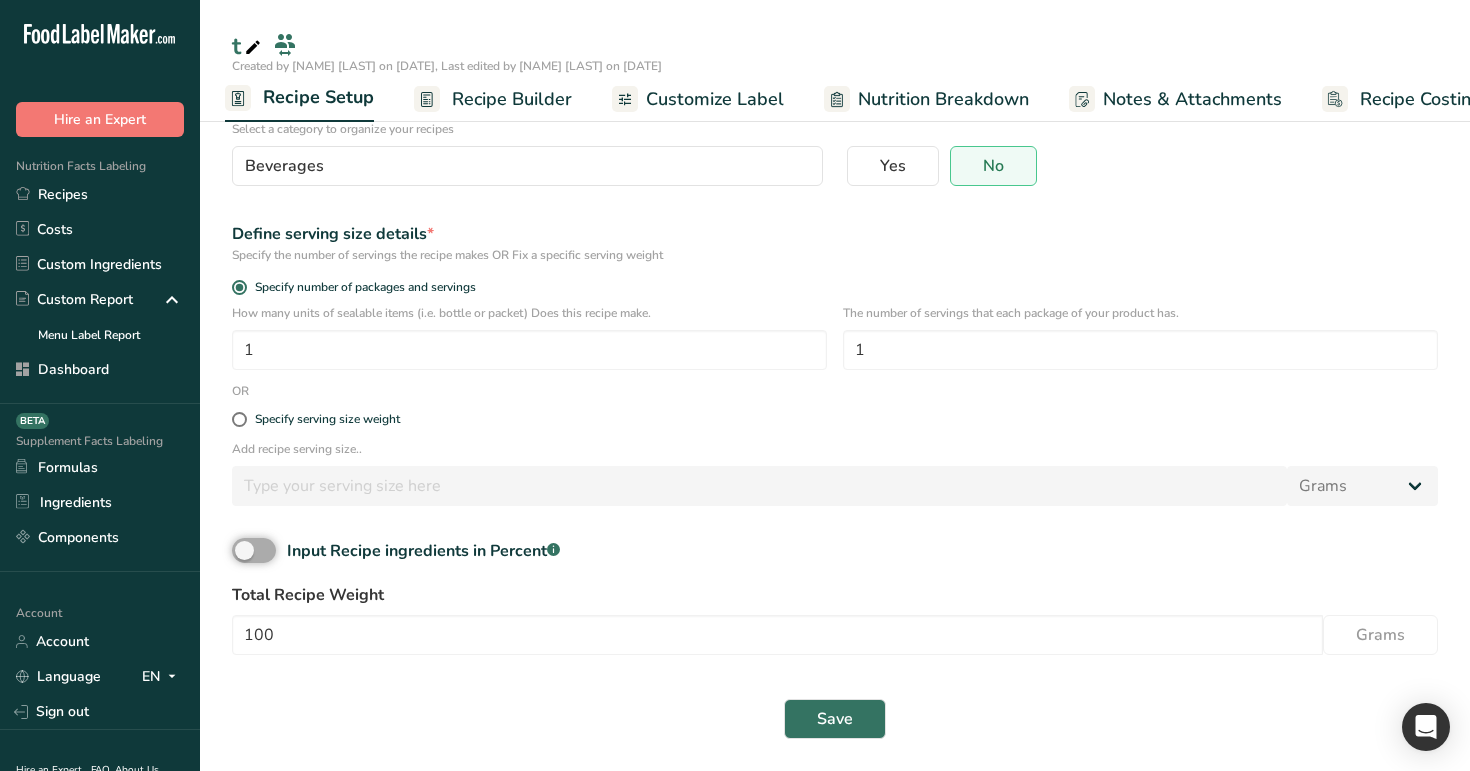 scroll, scrollTop: 80, scrollLeft: 0, axis: vertical 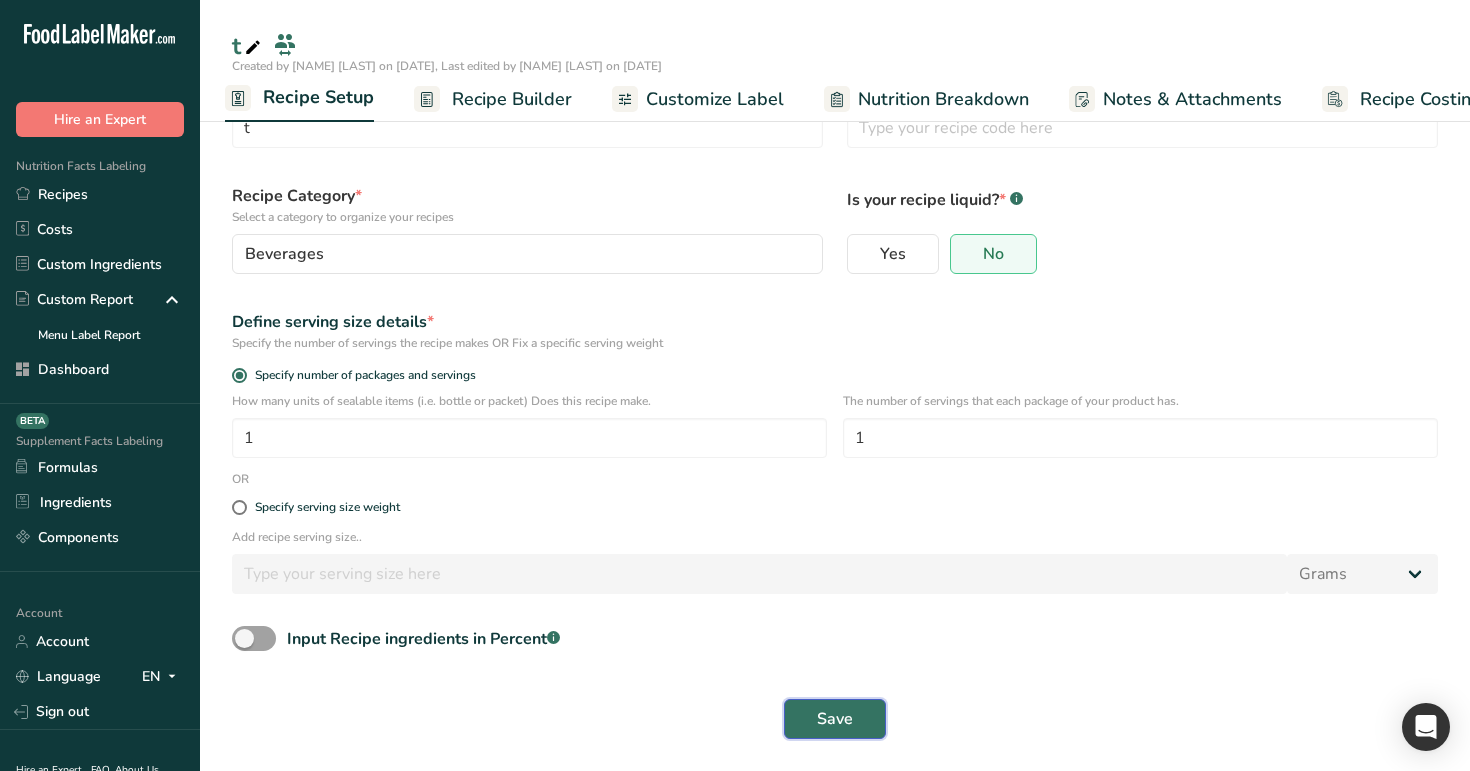 click on "Save" at bounding box center (835, 719) 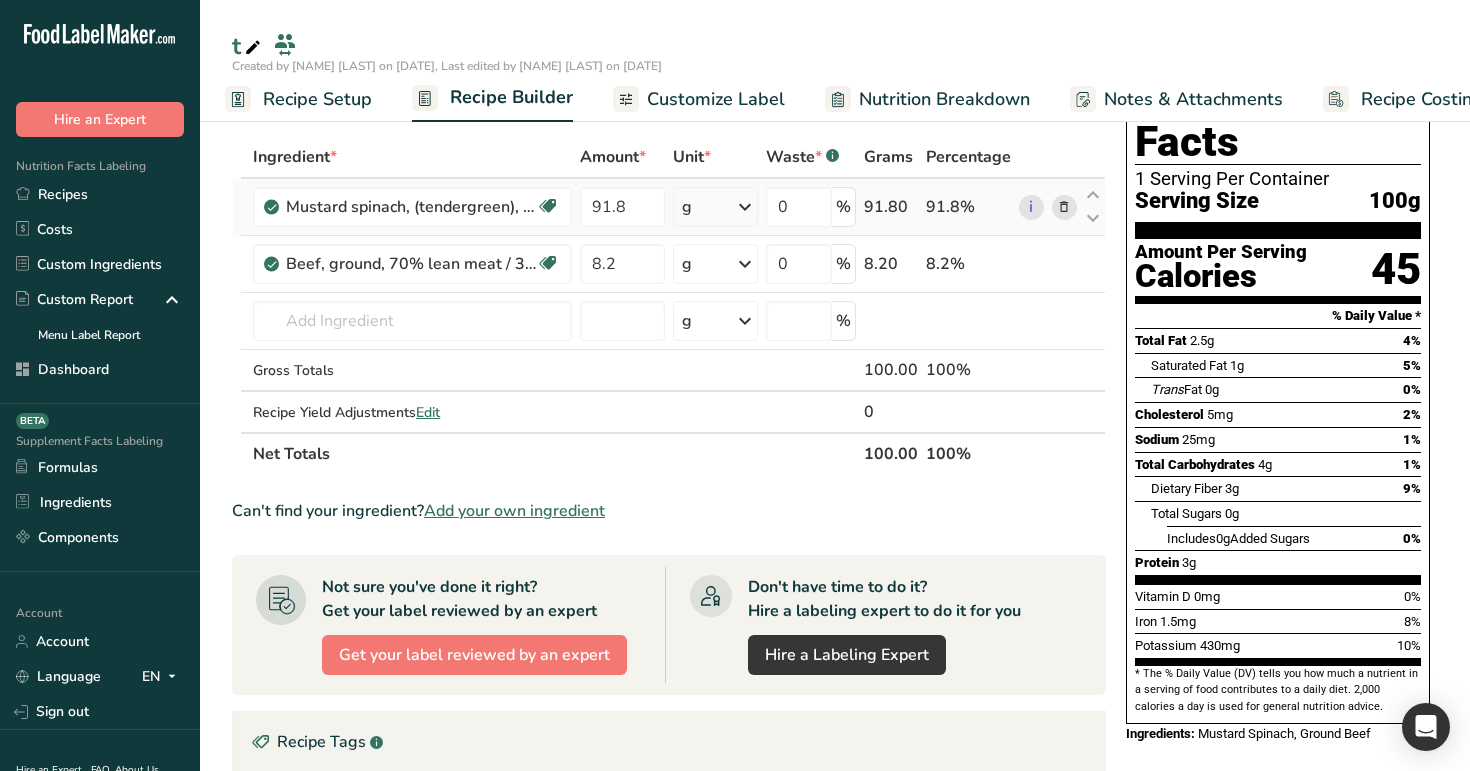 click at bounding box center (745, 207) 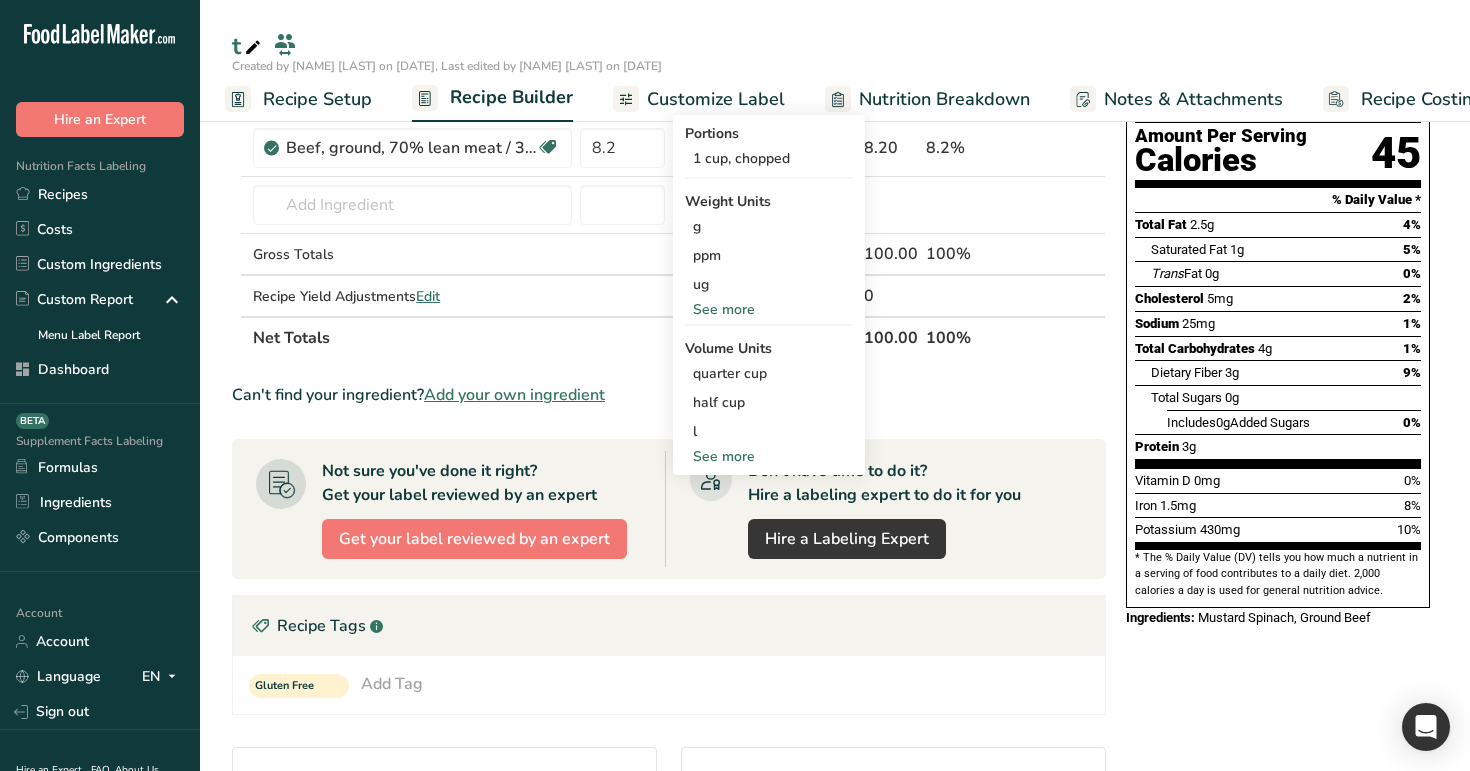 scroll, scrollTop: 225, scrollLeft: 0, axis: vertical 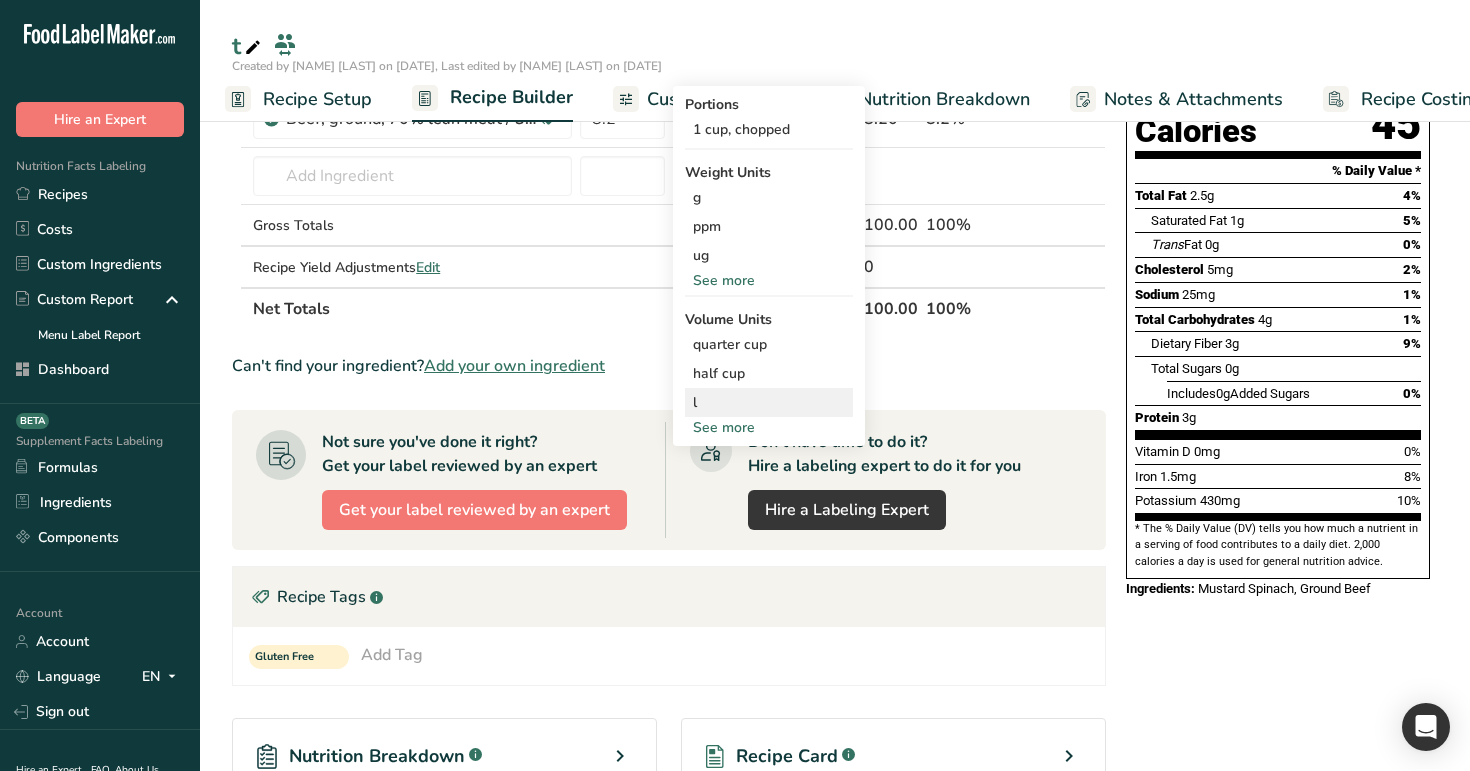 click on "l
Volume units require a density conversion. If you know your ingredient's density enter it below. Otherwise, click on "RIA" our AI Regulatory bot - she will be able to help you
1
lb/ft3
g/cm3
Confirm" at bounding box center [769, 402] 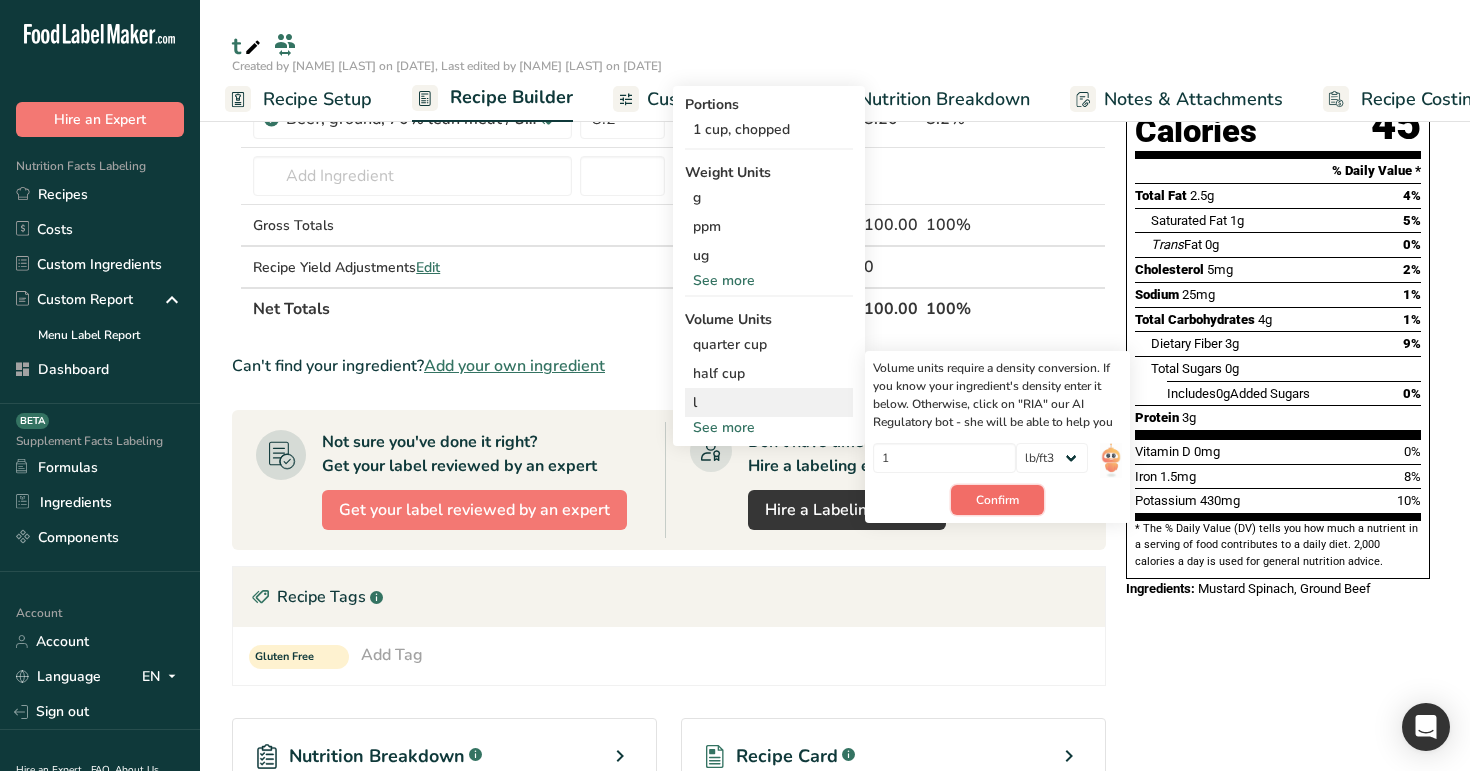 click on "Confirm" at bounding box center [997, 500] 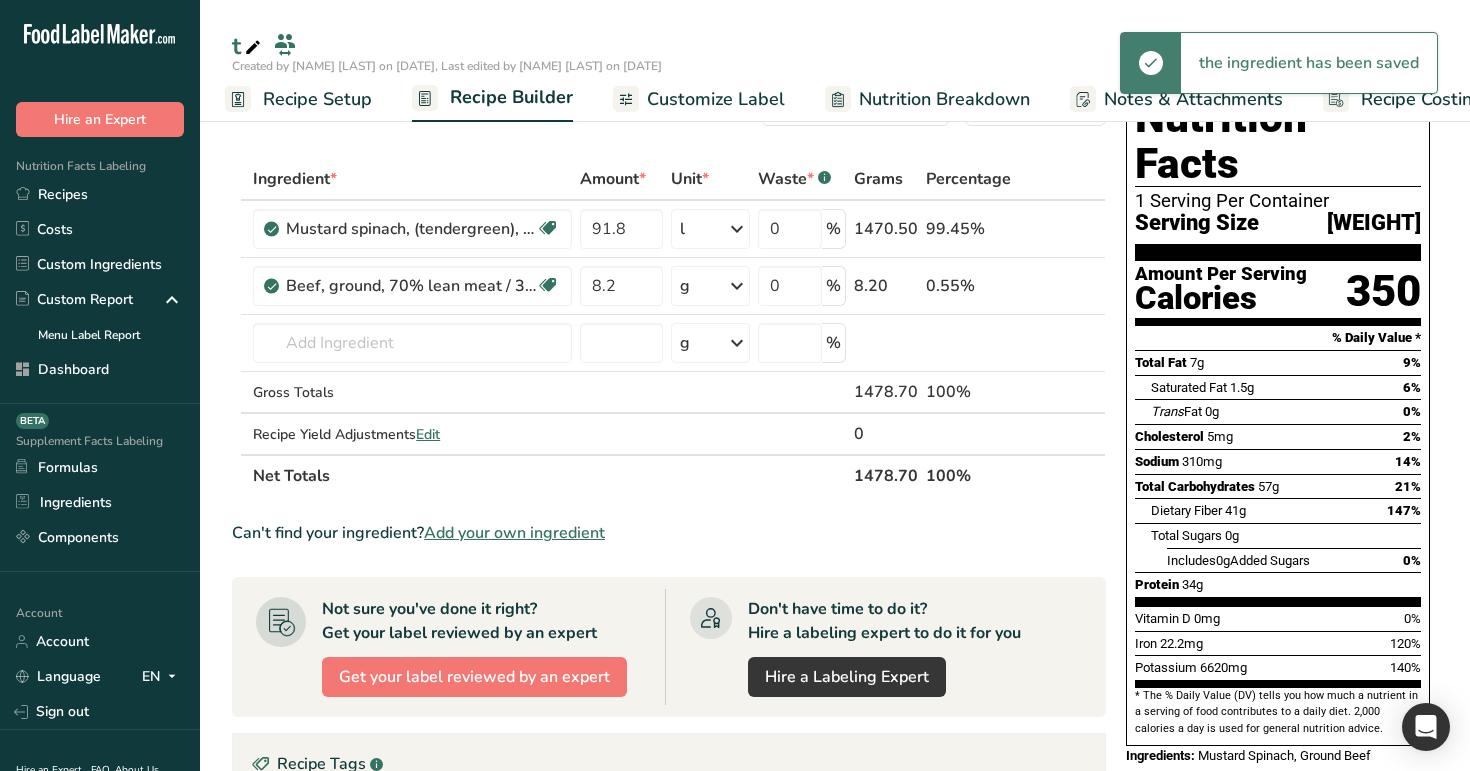 scroll, scrollTop: 0, scrollLeft: 0, axis: both 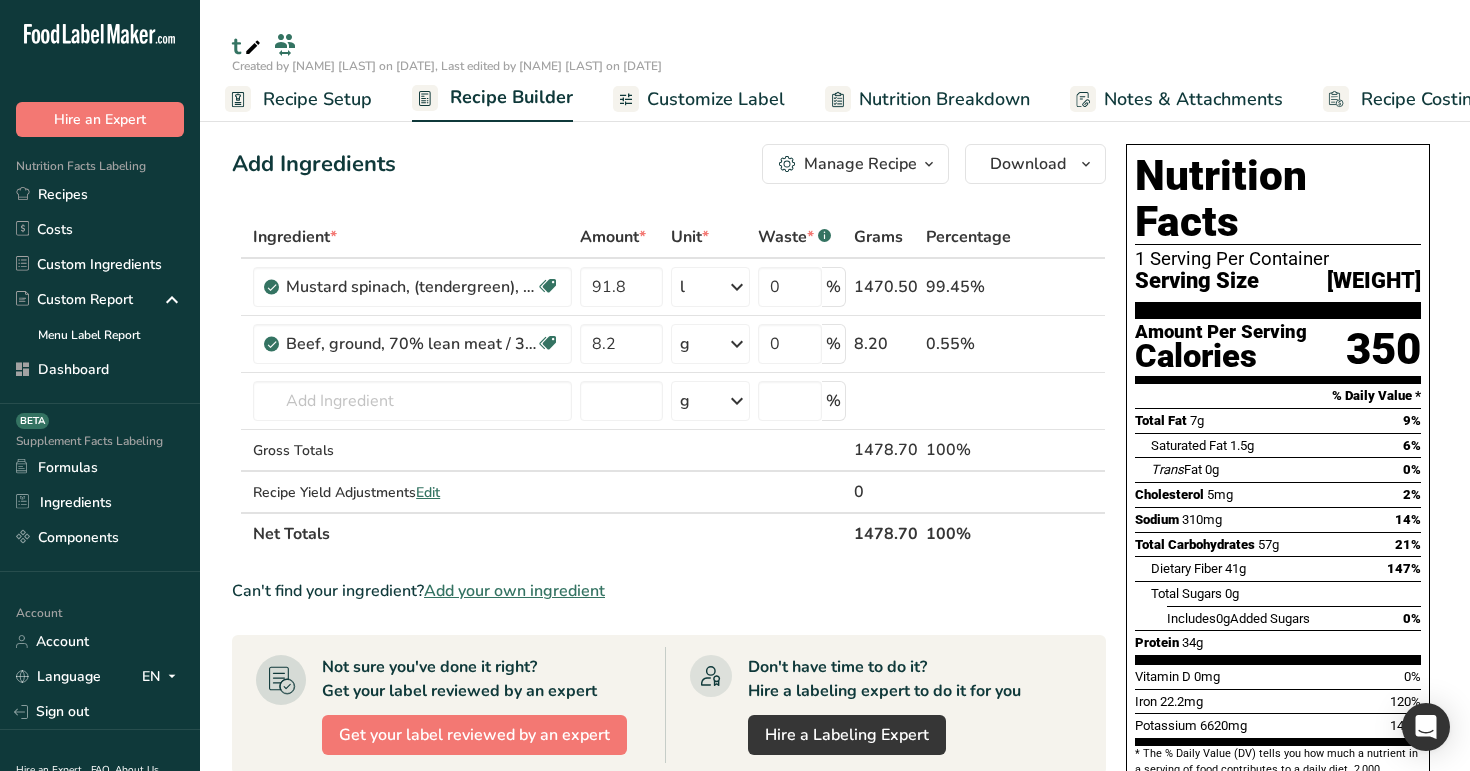 click on "Recipe Setup" at bounding box center (317, 99) 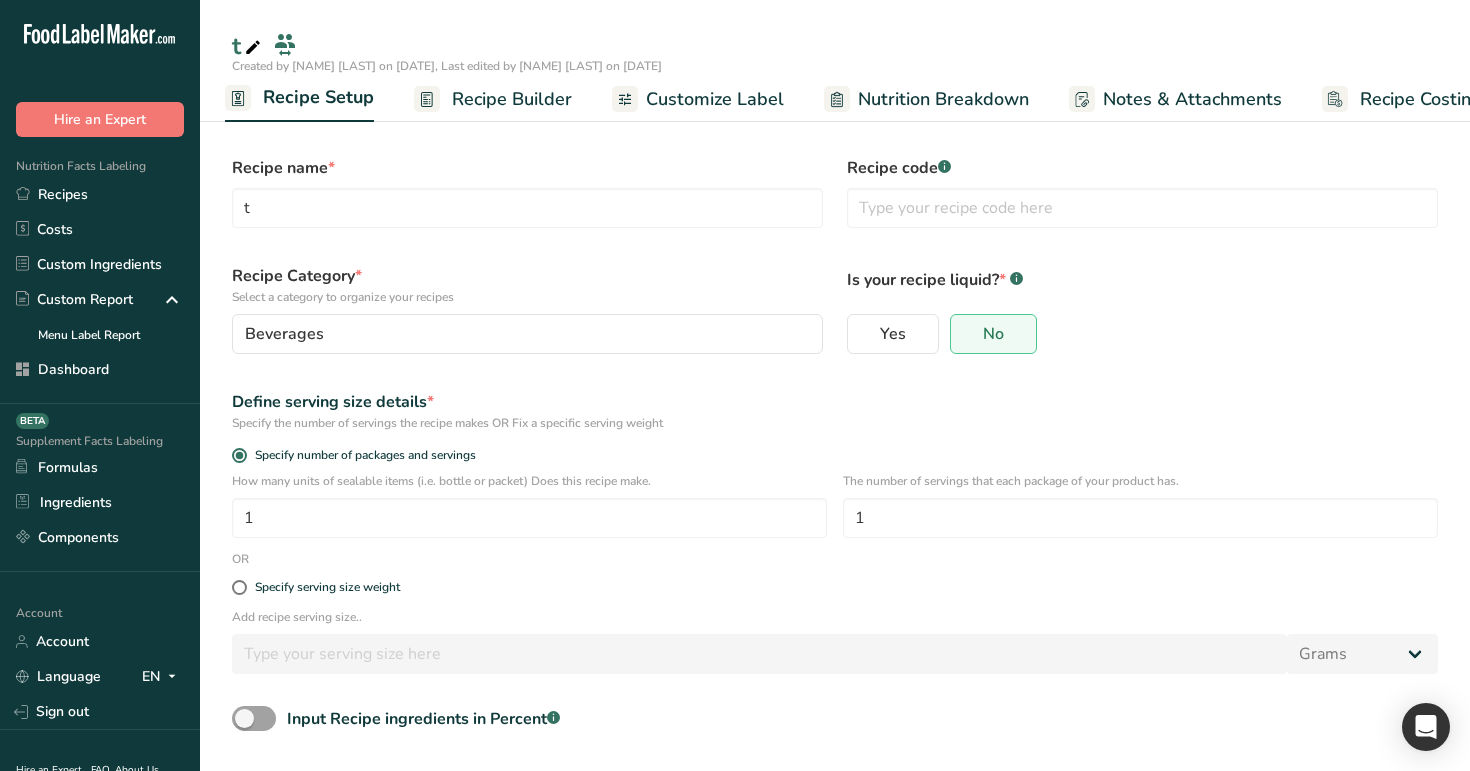scroll, scrollTop: 80, scrollLeft: 0, axis: vertical 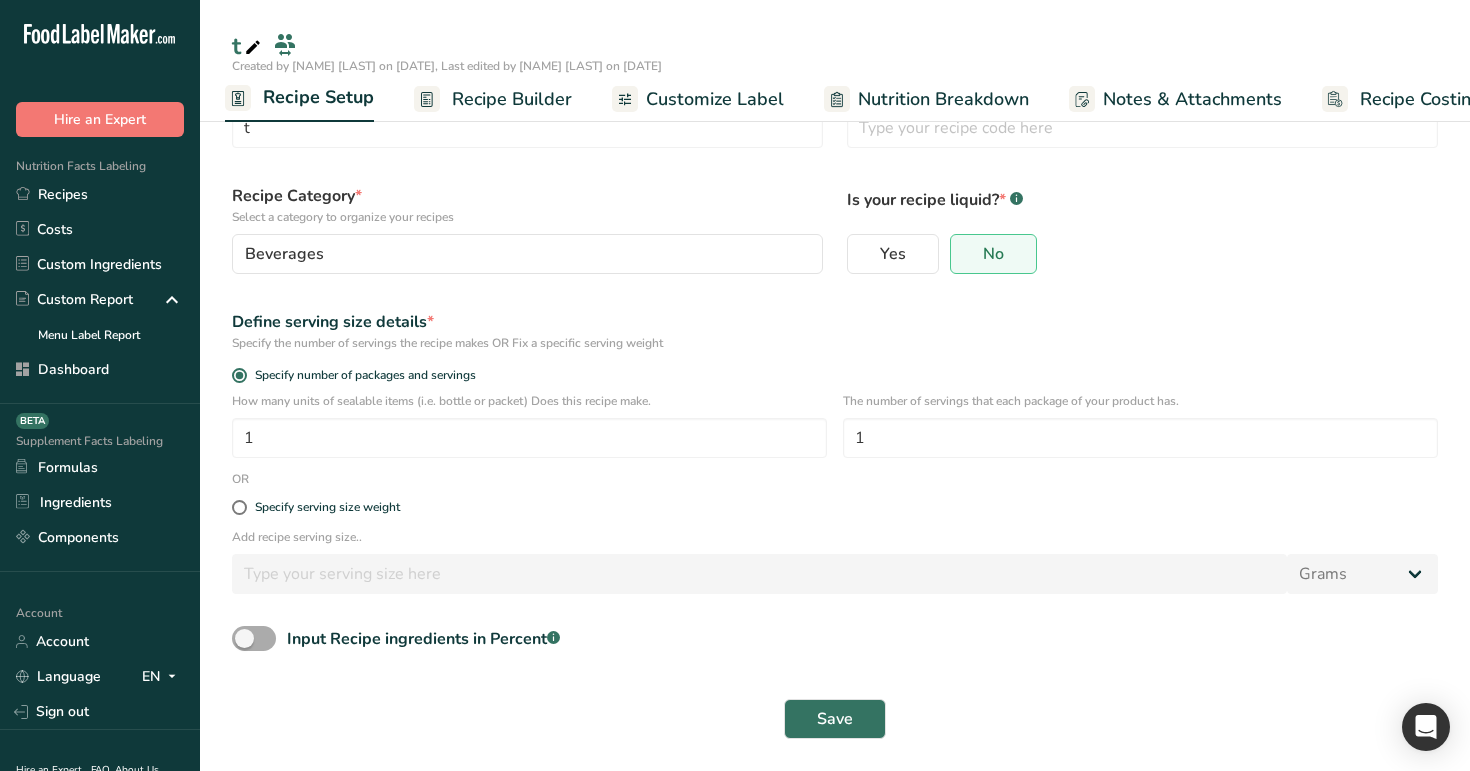 click at bounding box center (254, 638) 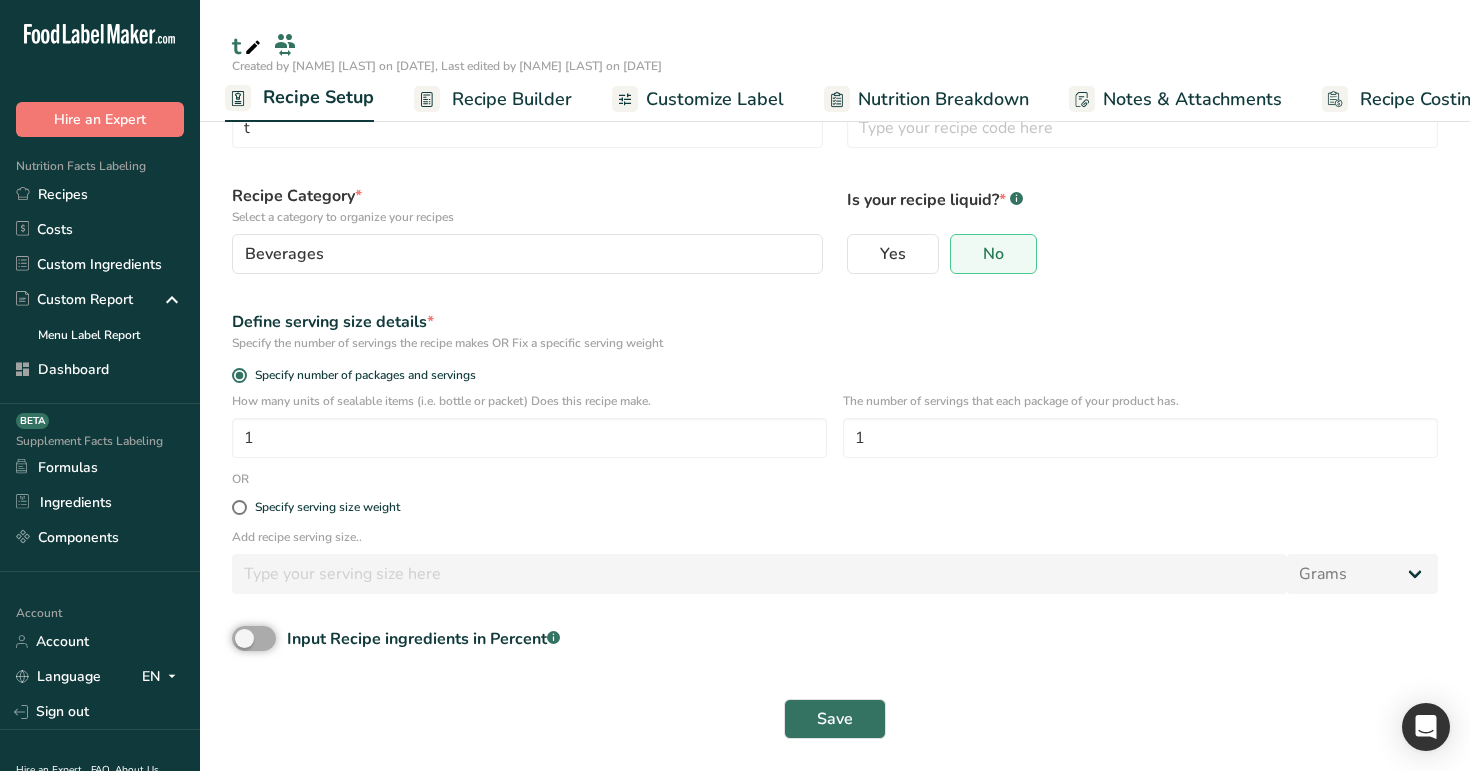 click on "Input Recipe ingredients in Percent
.a-a{fill:#347362;}.b-a{fill:#fff;}" at bounding box center [238, 638] 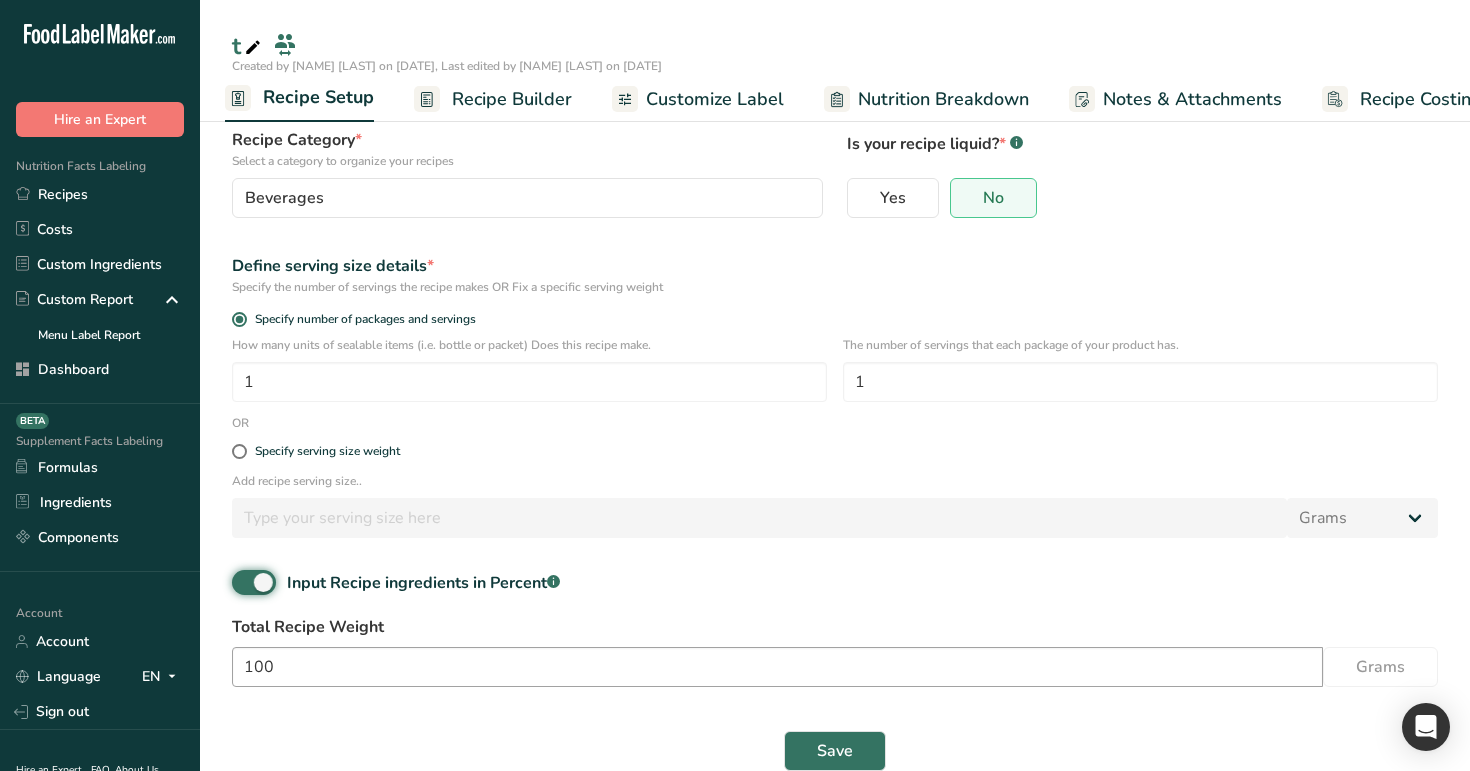 scroll, scrollTop: 168, scrollLeft: 0, axis: vertical 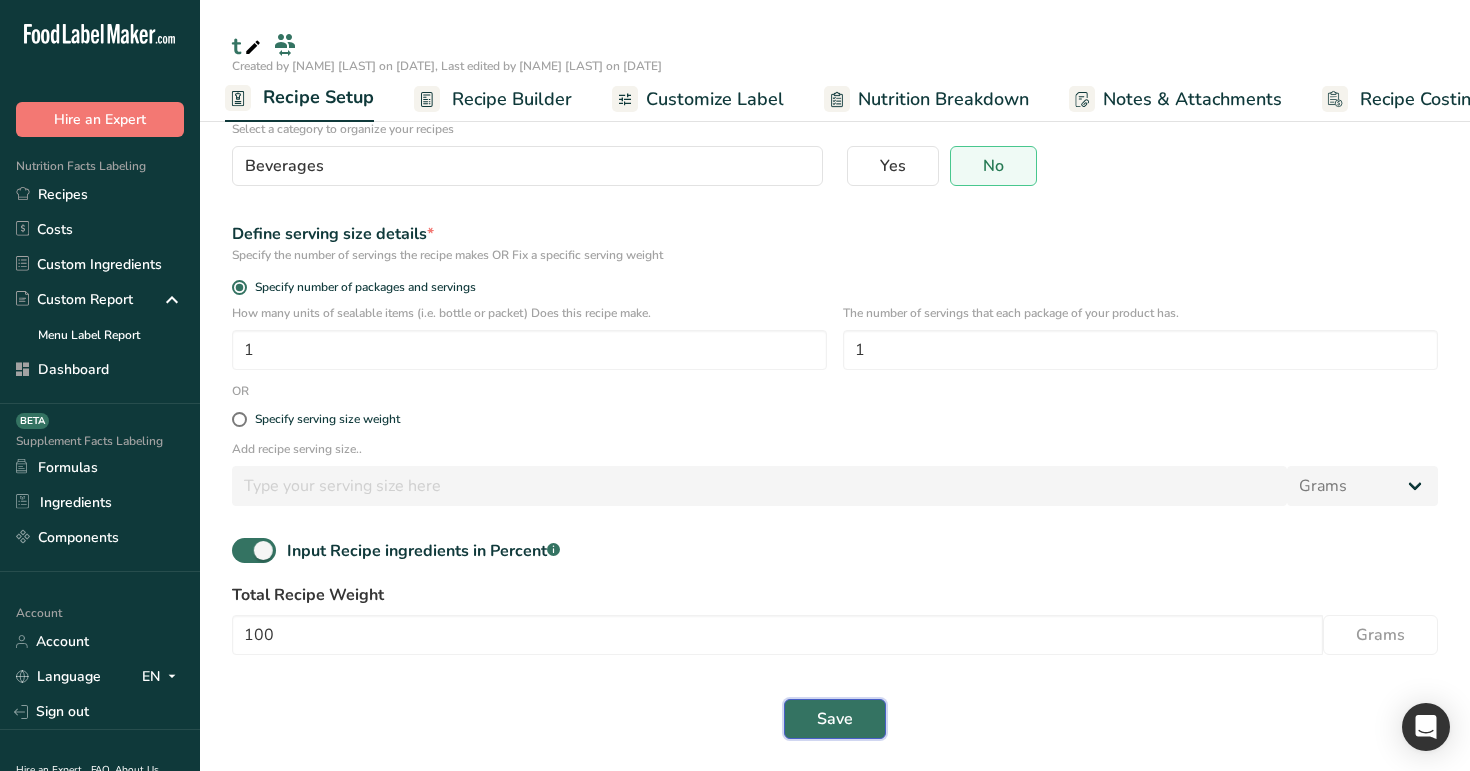 click on "Save" at bounding box center (835, 719) 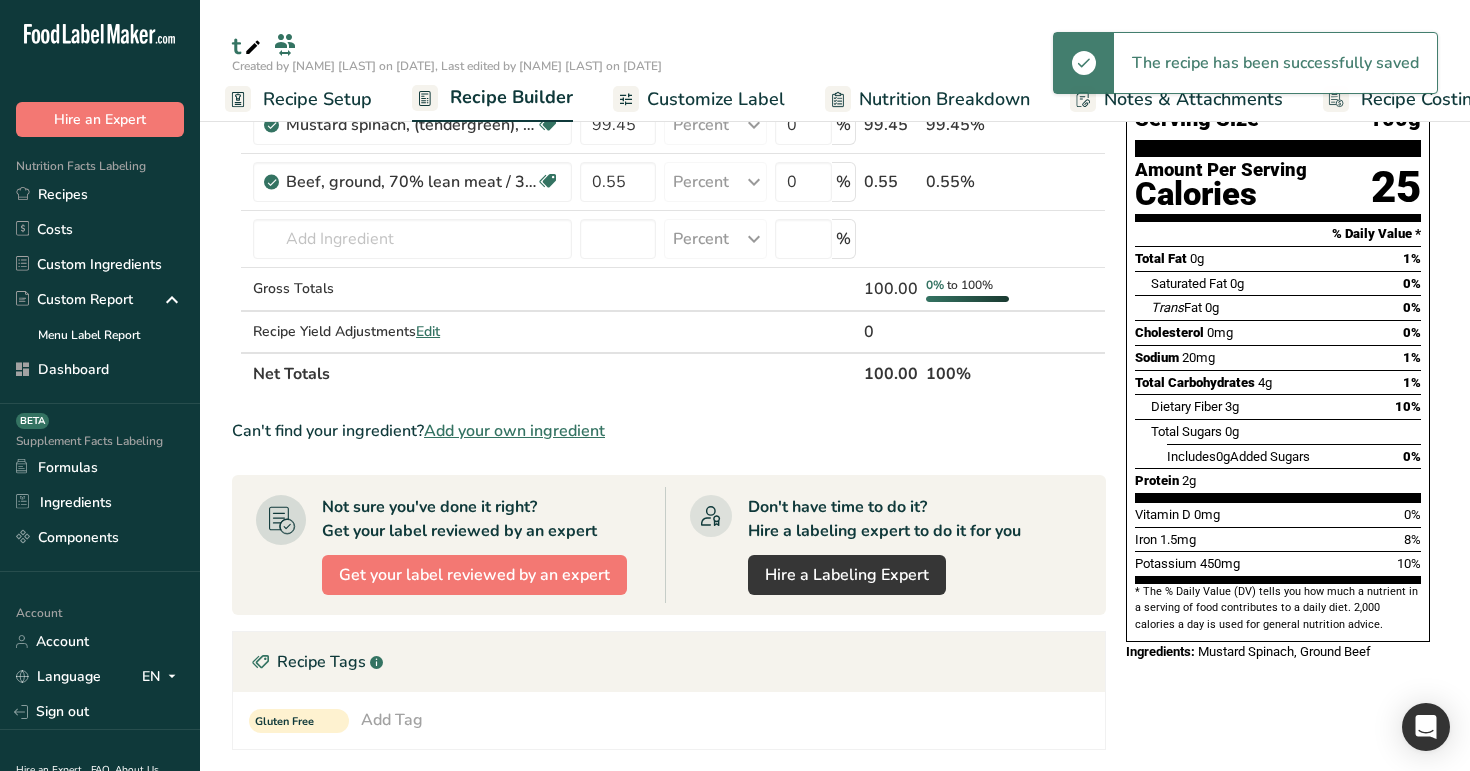 scroll, scrollTop: 0, scrollLeft: 0, axis: both 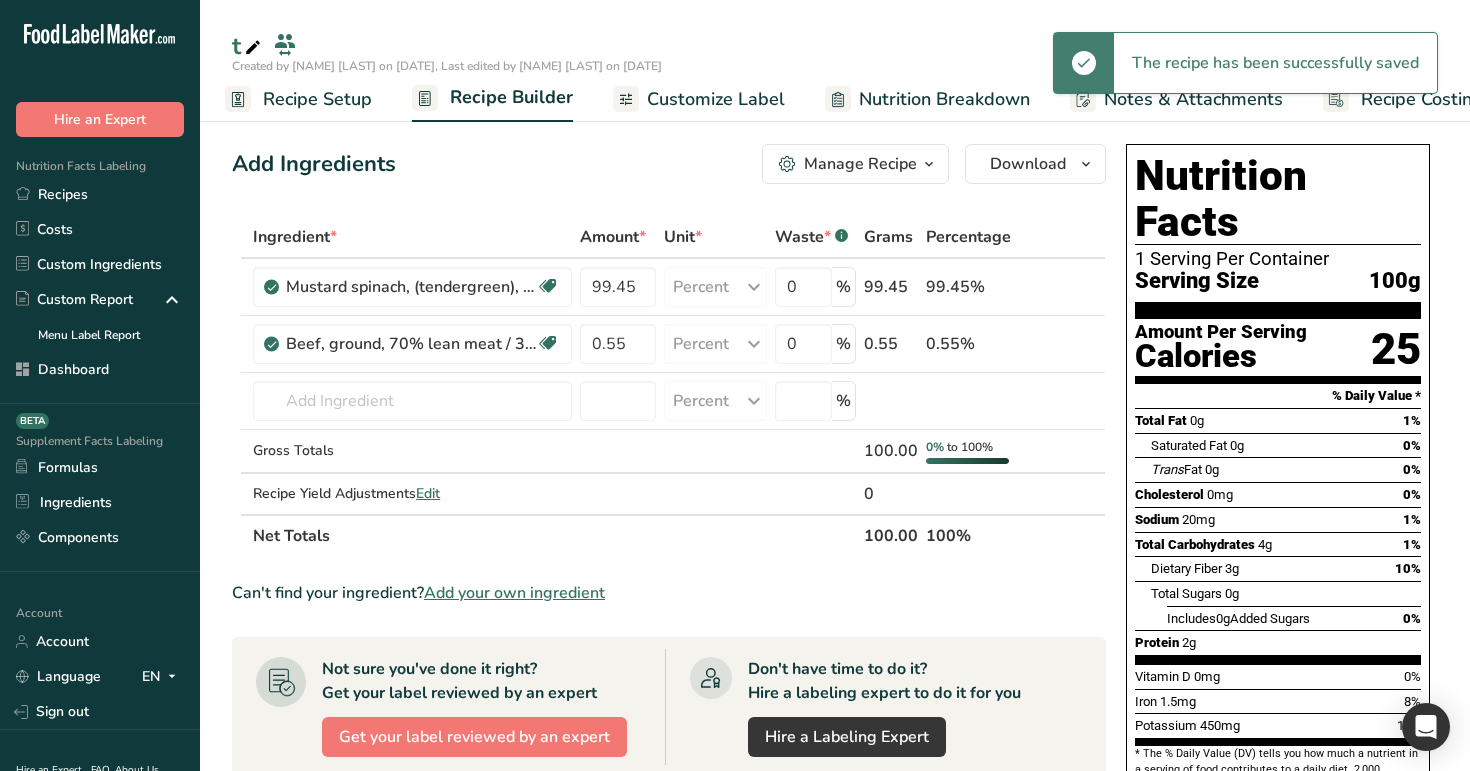click on "Recipe Setup" at bounding box center (317, 99) 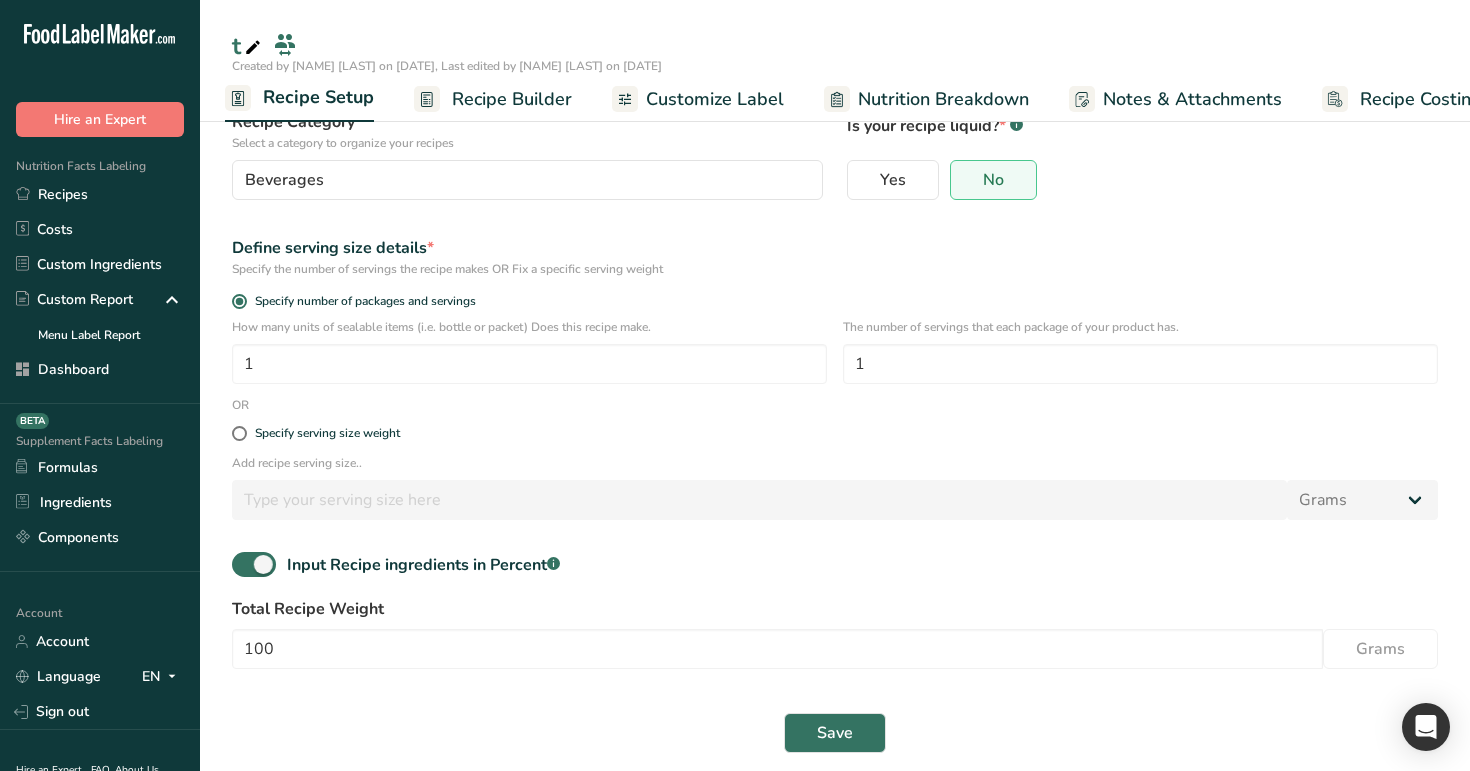 scroll, scrollTop: 168, scrollLeft: 0, axis: vertical 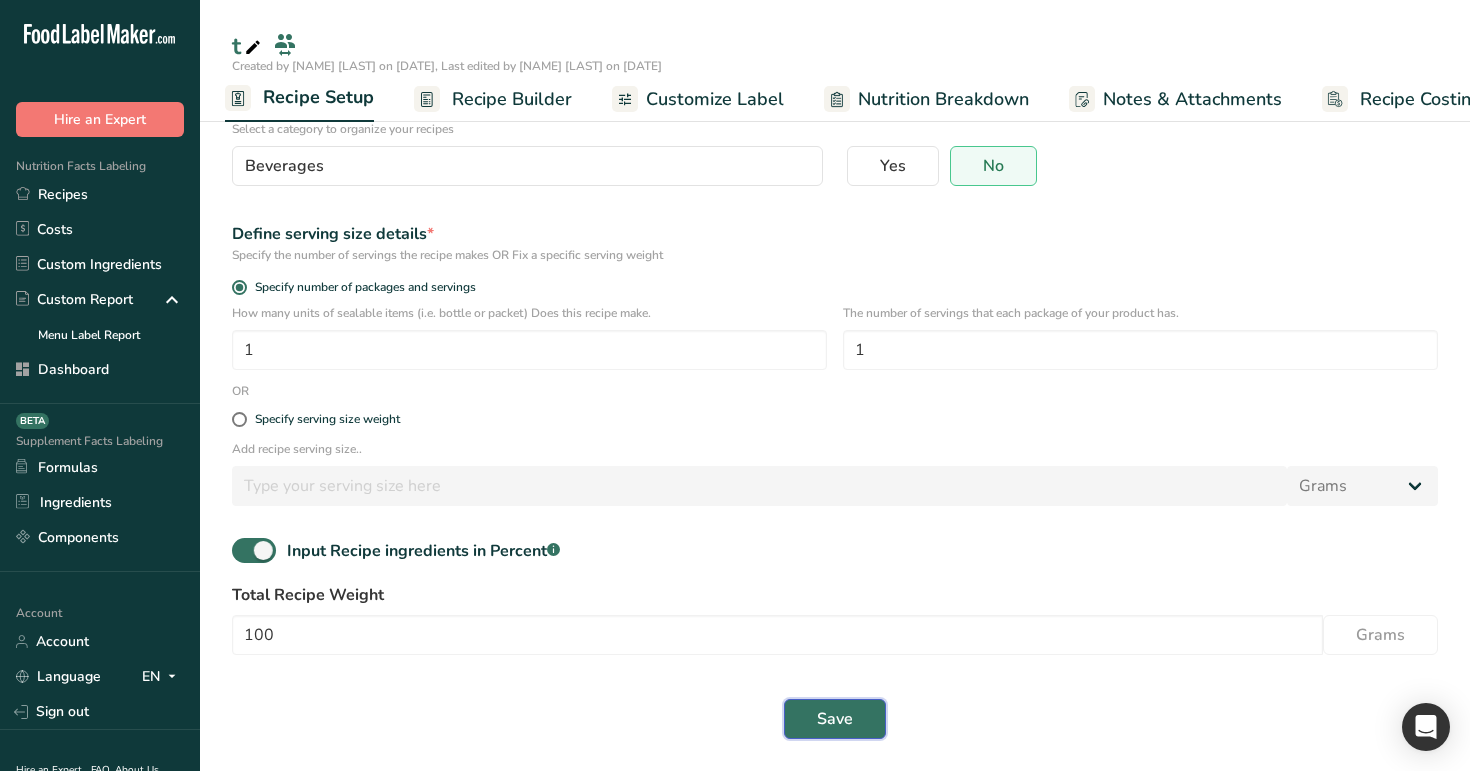 click on "Save" at bounding box center (835, 719) 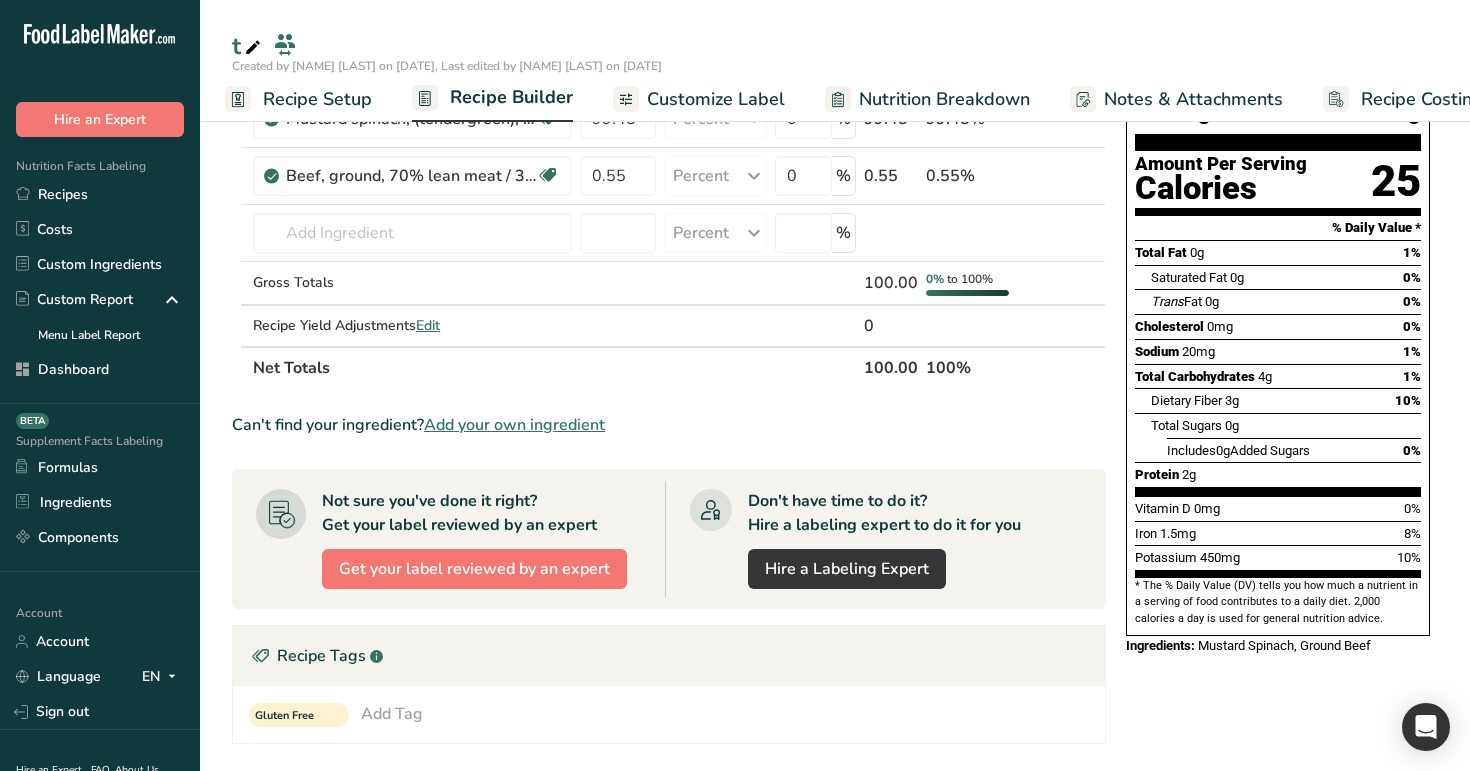 click on "Recipe Builder" at bounding box center [492, 99] 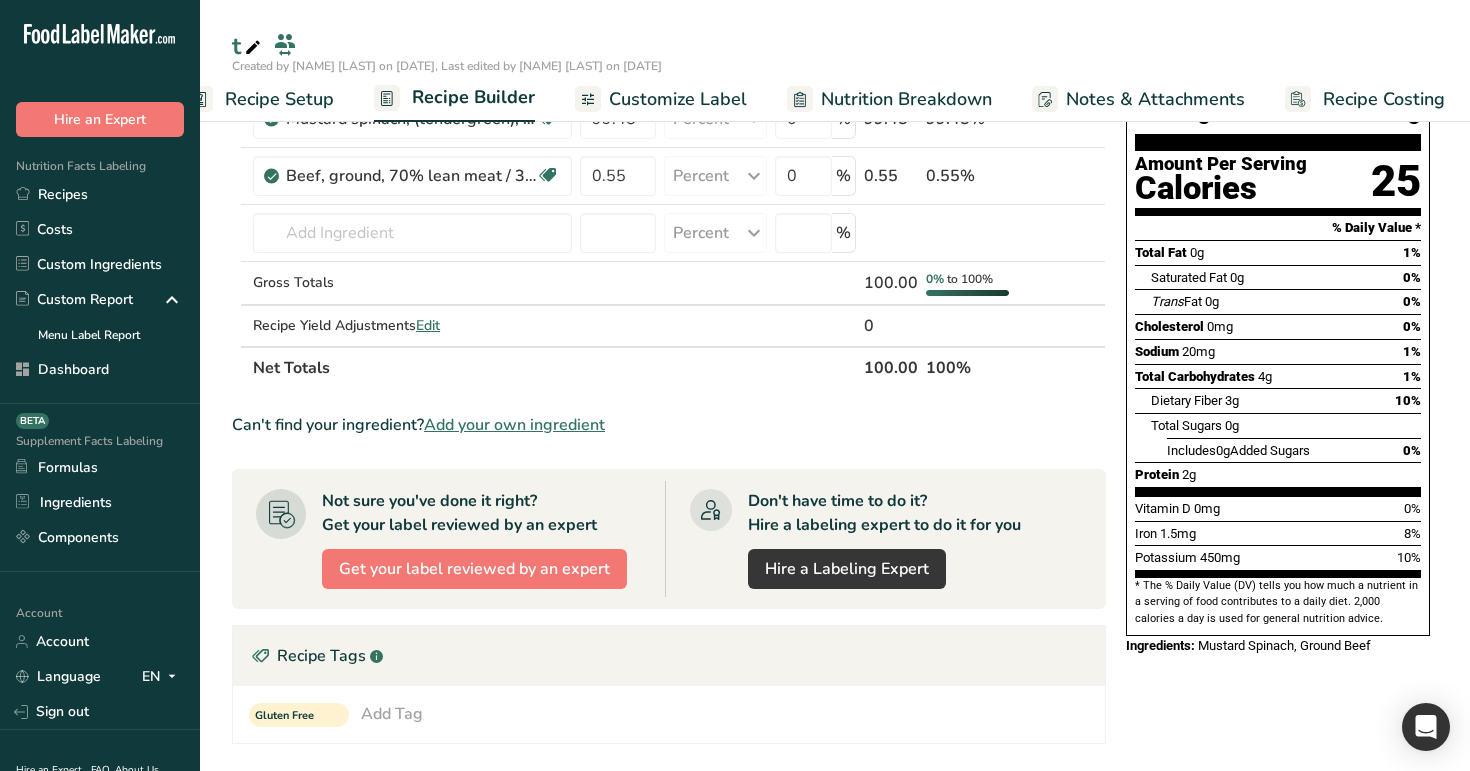 scroll, scrollTop: 0, scrollLeft: 51, axis: horizontal 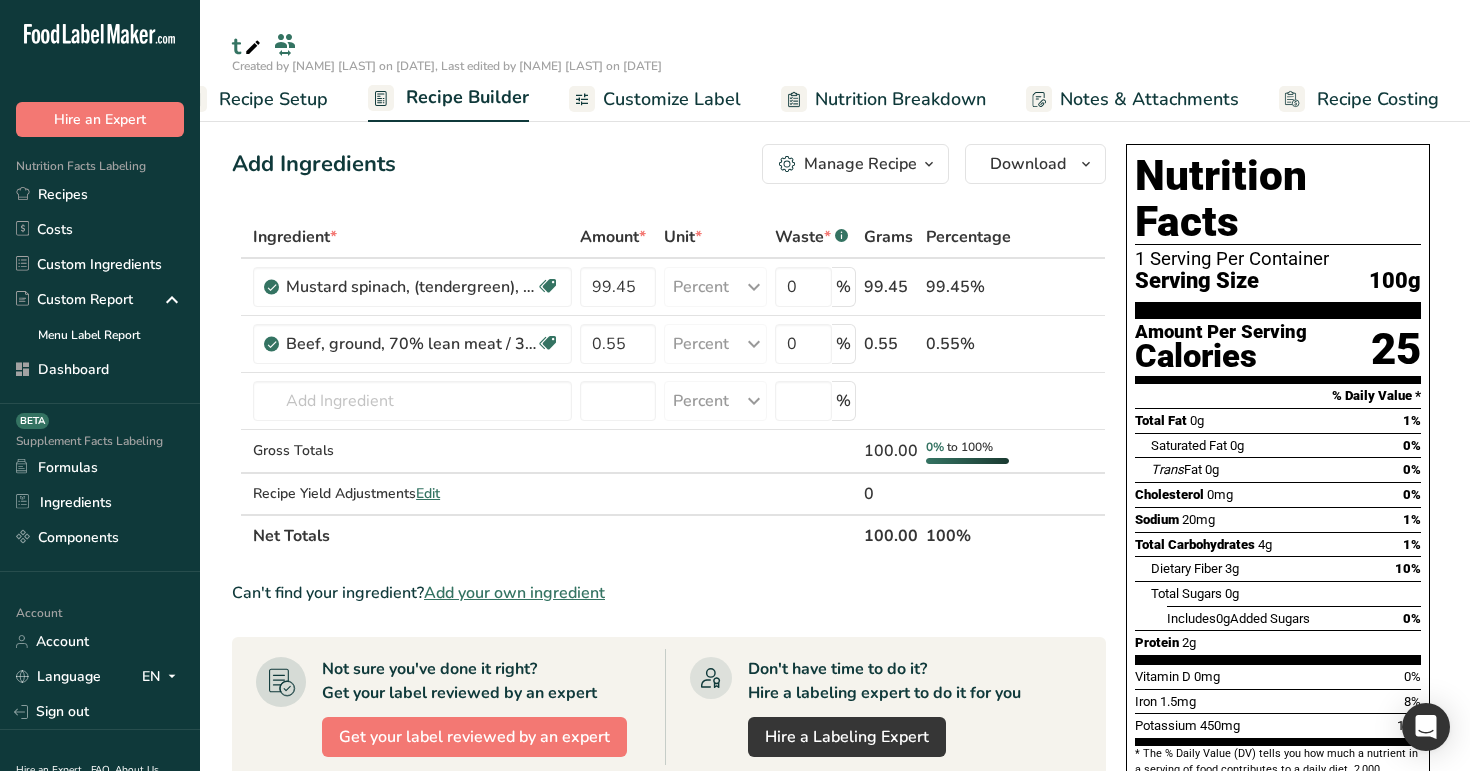click on "Add Ingredients
Manage Recipe         Delete Recipe           Duplicate Recipe             Scale Recipe             Save as Sub-Recipe   .a-a{fill:#347362;}.b-a{fill:#fff;}                               Nutrition Breakdown                 Recipe Card
NEW
Amino Acids Pattern Report           Activity History
Download
Choose your preferred label style
Standard FDA label
Standard FDA label
The most common format for nutrition facts labels in compliance with the FDA's typeface, style and requirements
Tabular FDA label
A label format compliant with the FDA regulations presented in a tabular (horizontal) display.
Linear FDA label
A simple linear display for small sized packages.
Simplified FDA label" at bounding box center (669, 164) 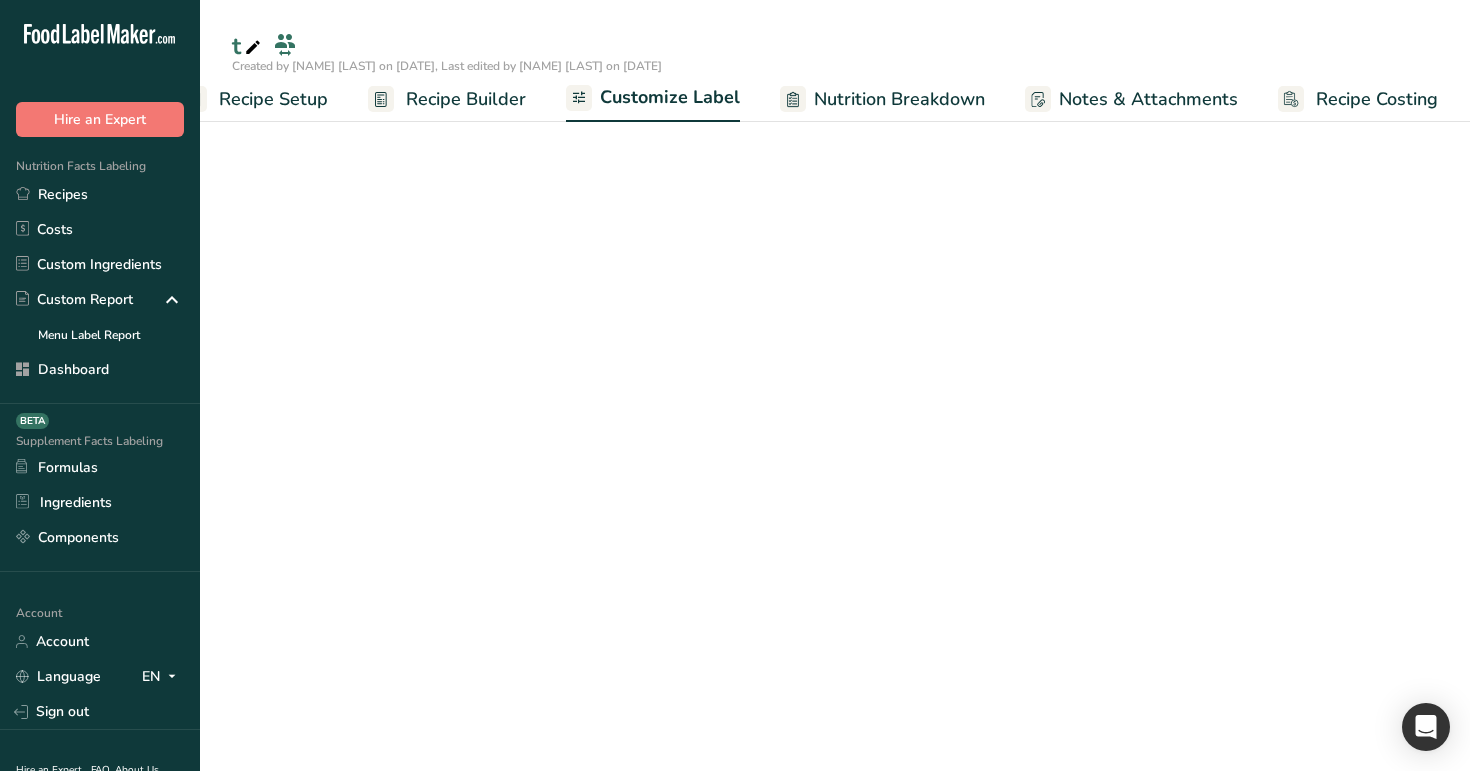 scroll, scrollTop: 0, scrollLeft: 51, axis: horizontal 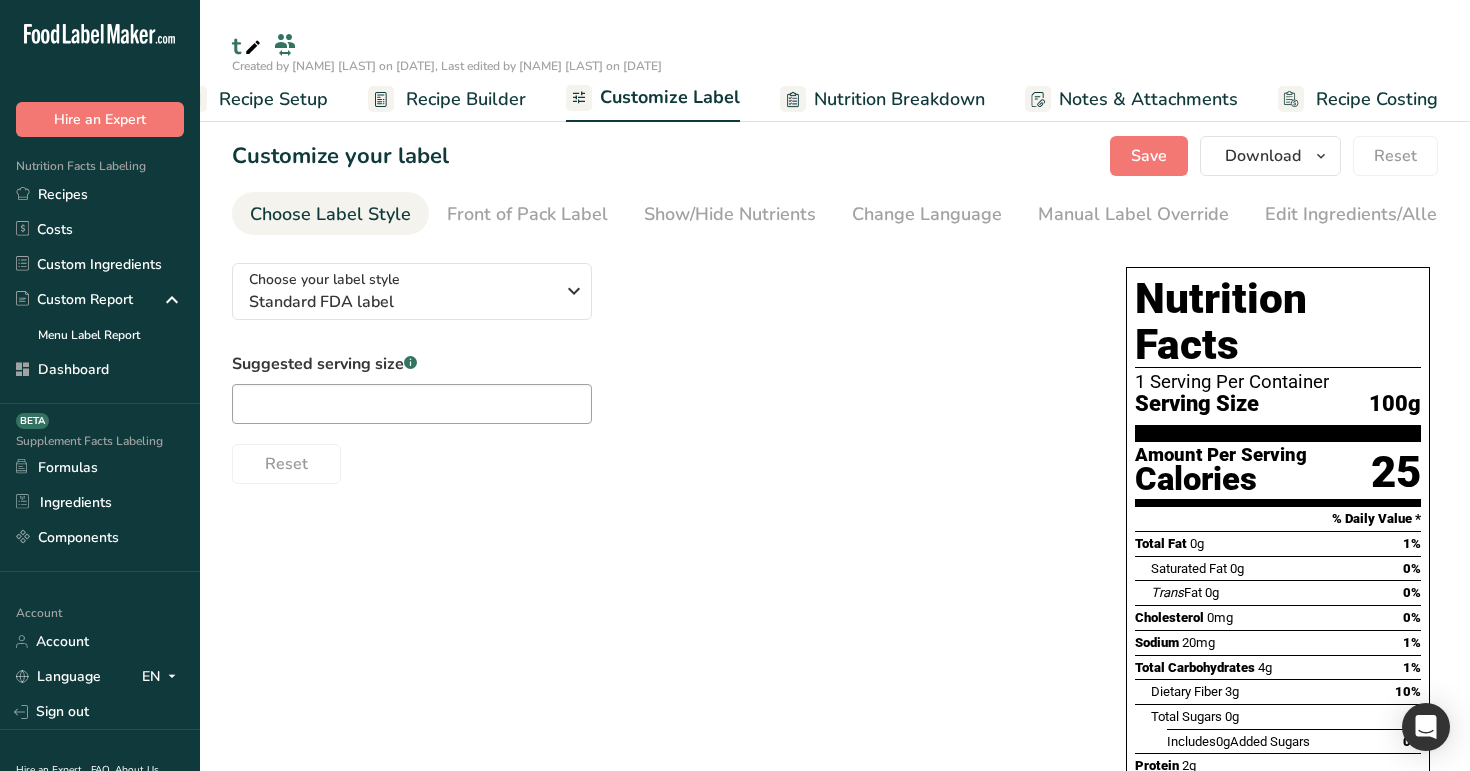 click on "Recipe Builder" at bounding box center [466, 99] 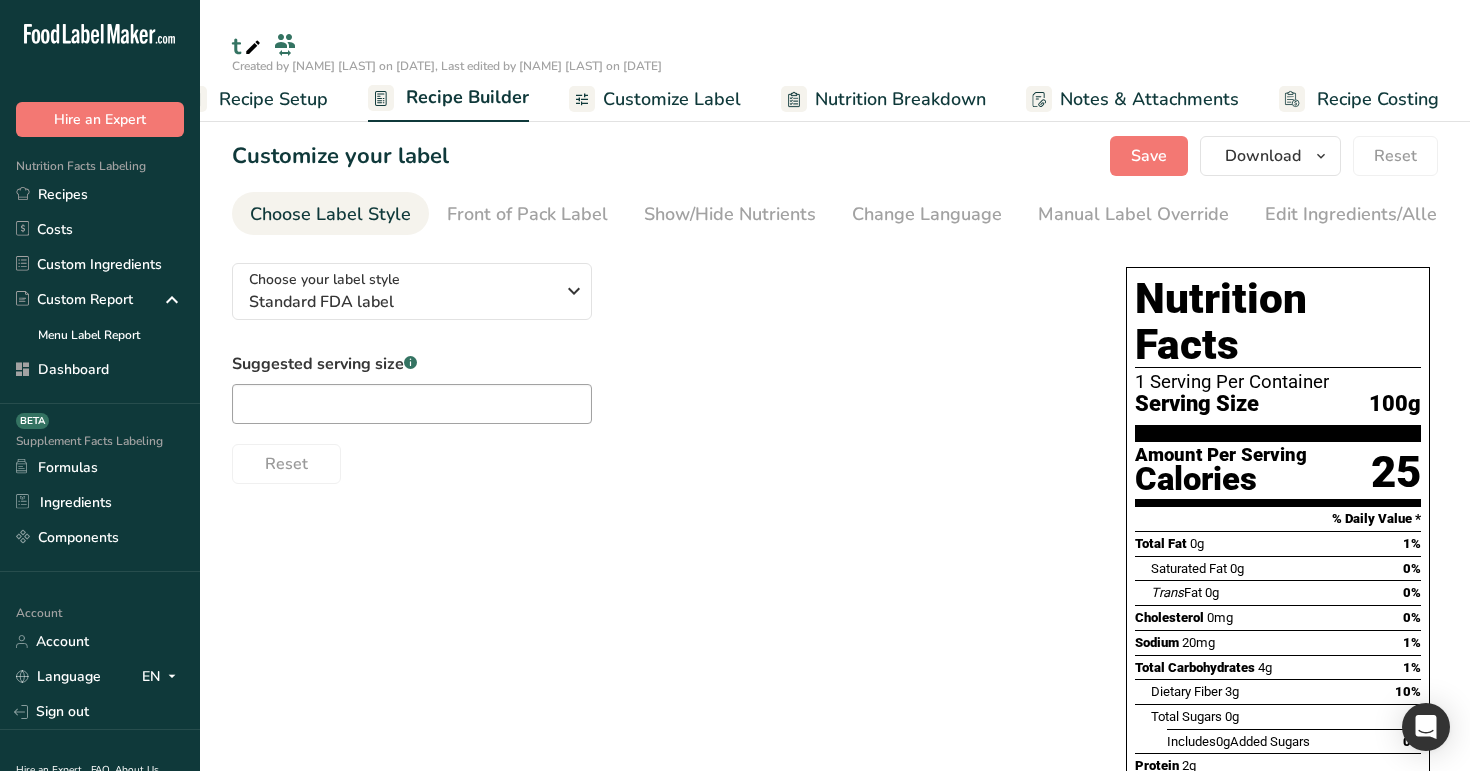 scroll, scrollTop: 0, scrollLeft: 51, axis: horizontal 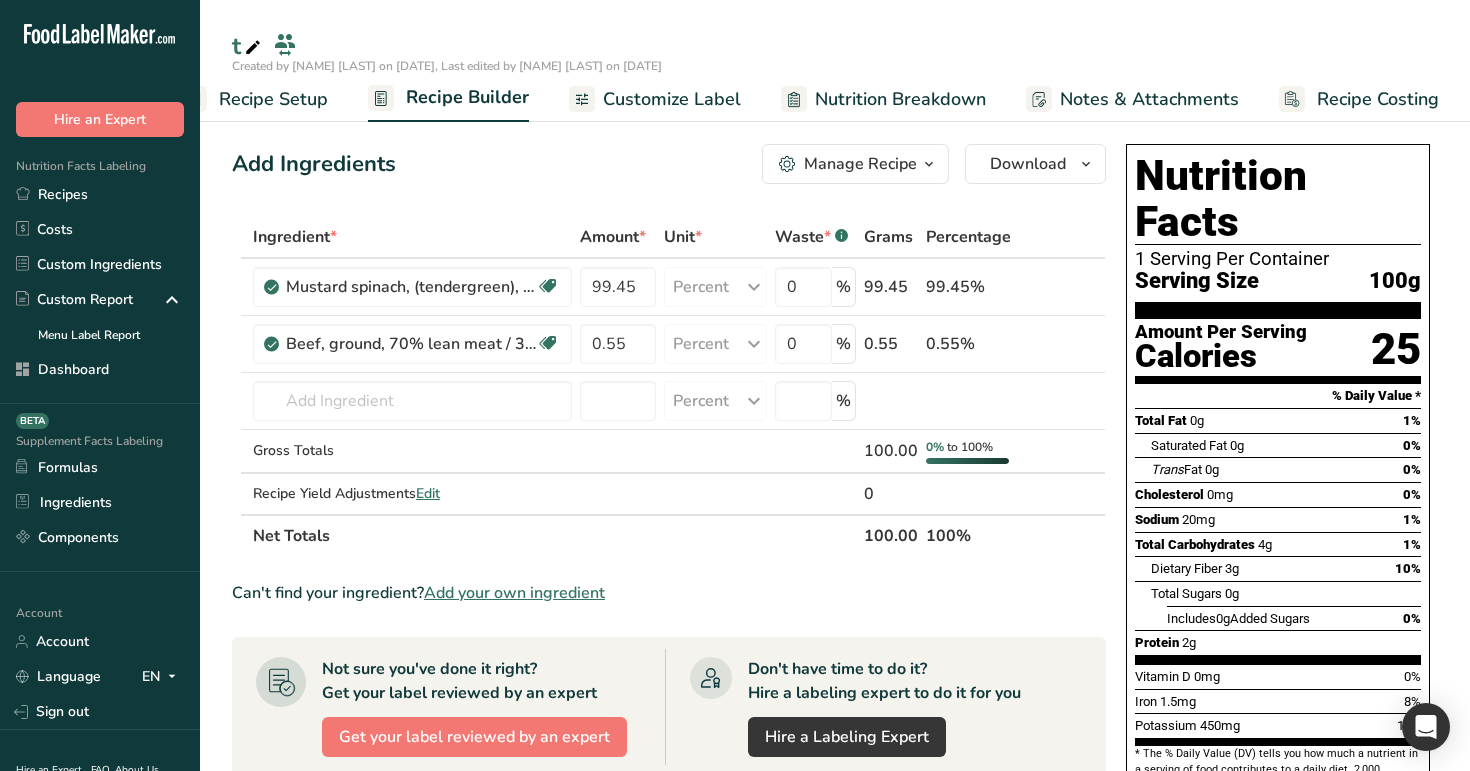 click on "Recipe Setup" at bounding box center (254, 99) 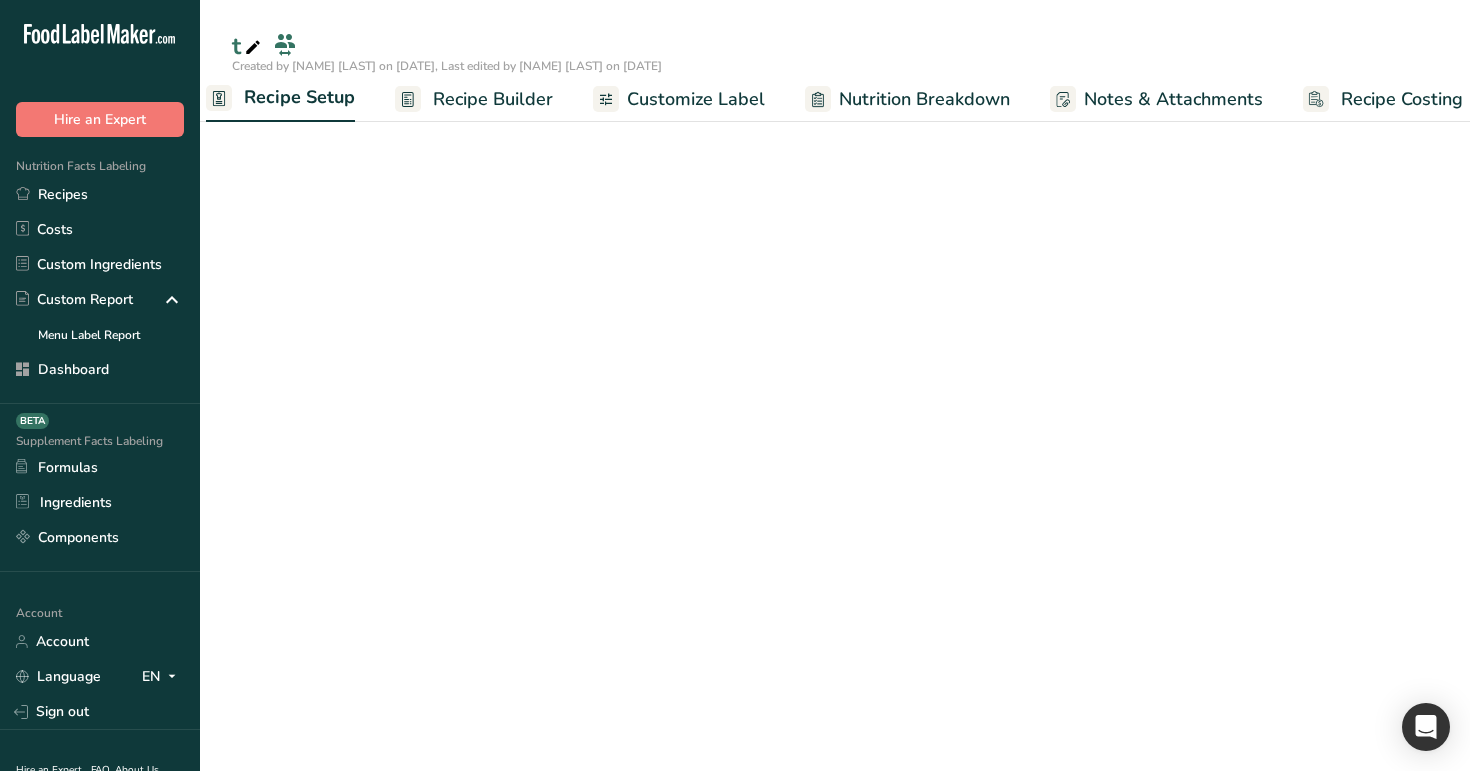 scroll, scrollTop: 0, scrollLeft: 7, axis: horizontal 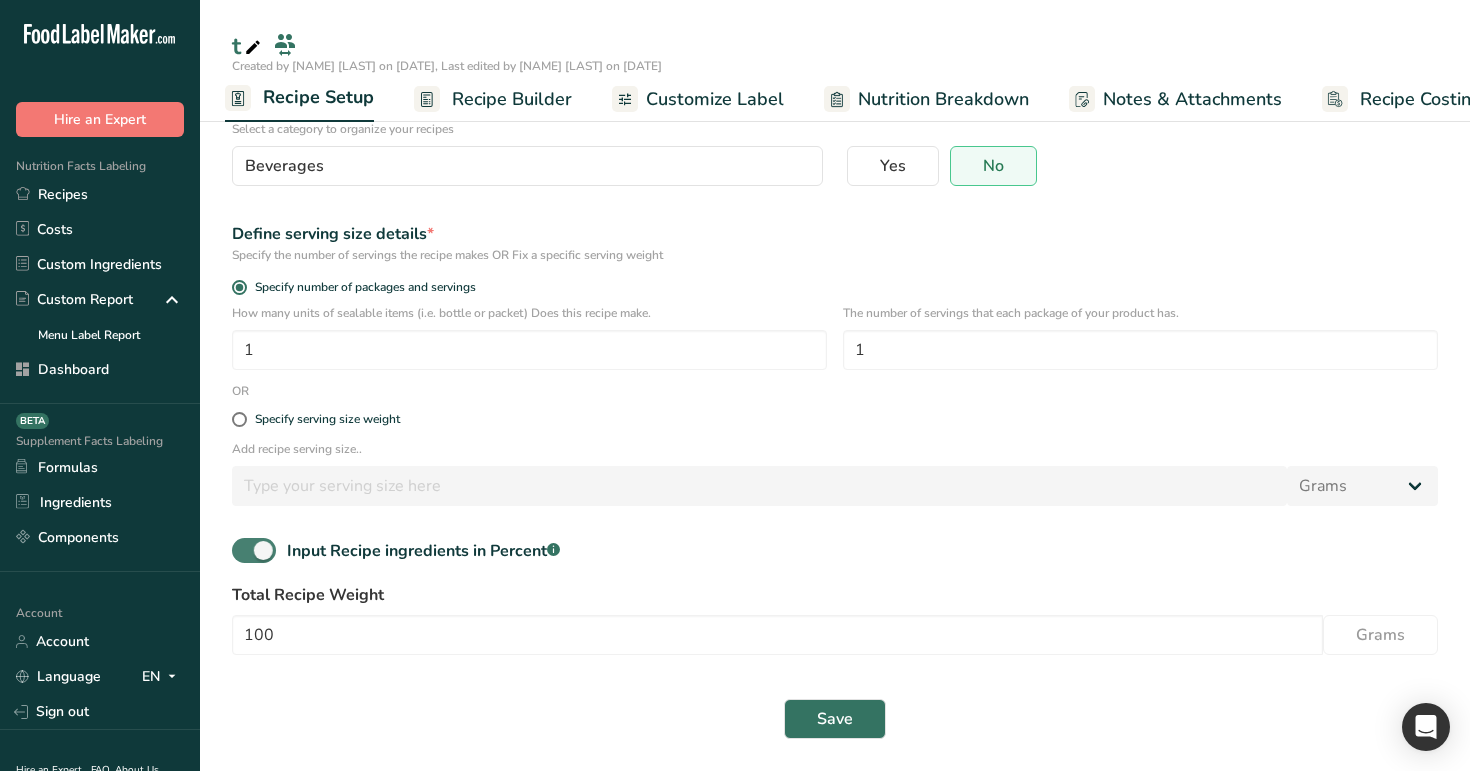 click at bounding box center (254, 550) 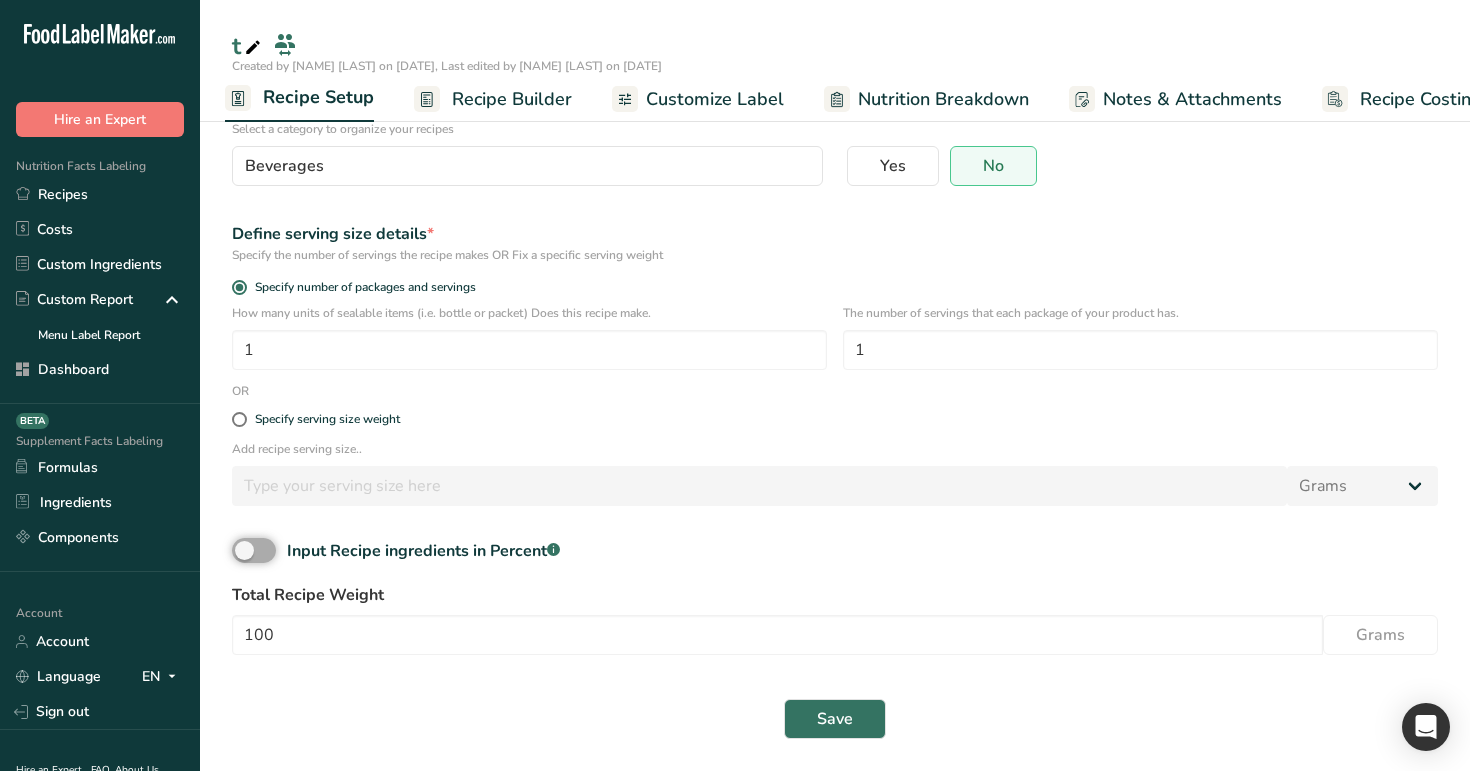 scroll, scrollTop: 80, scrollLeft: 0, axis: vertical 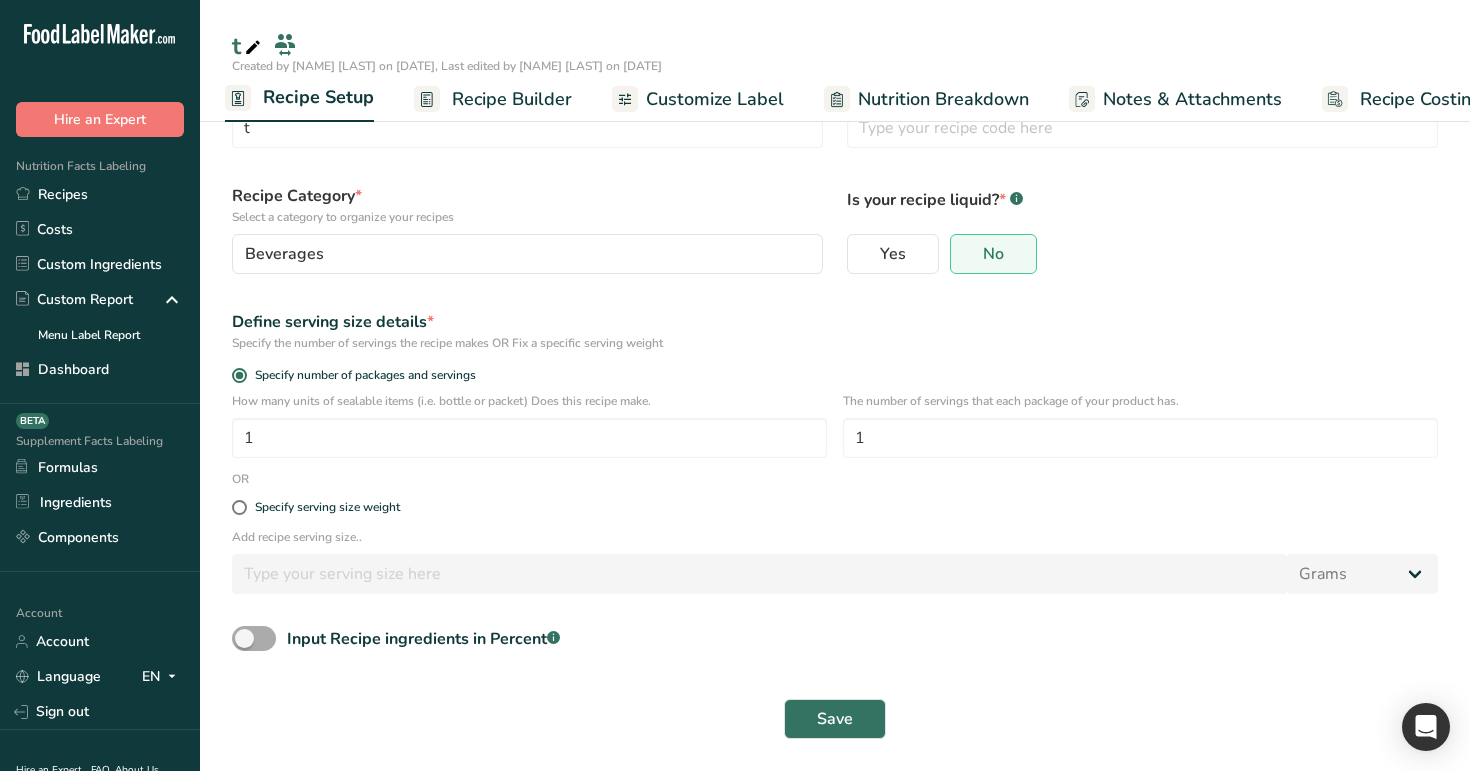 click at bounding box center (254, 638) 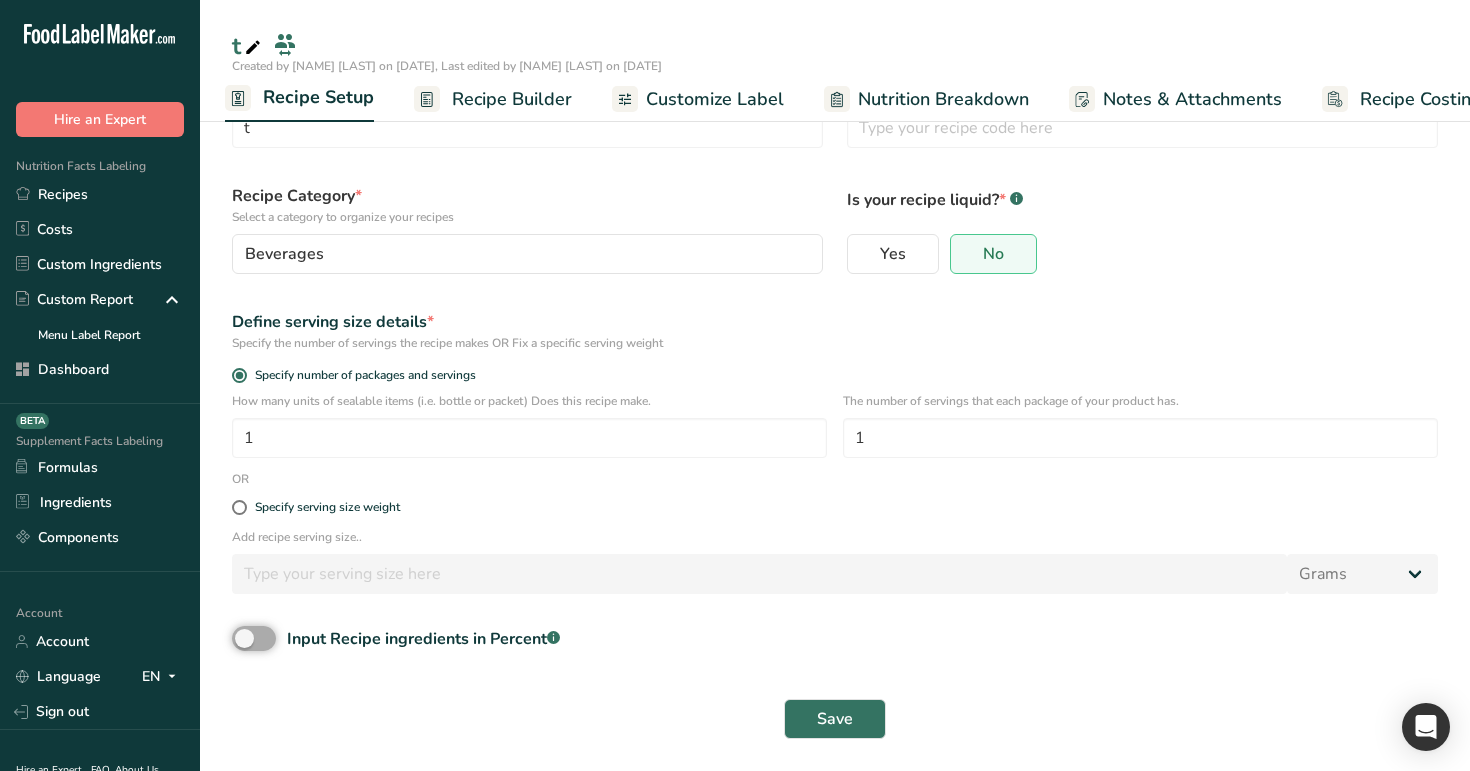 checkbox on "true" 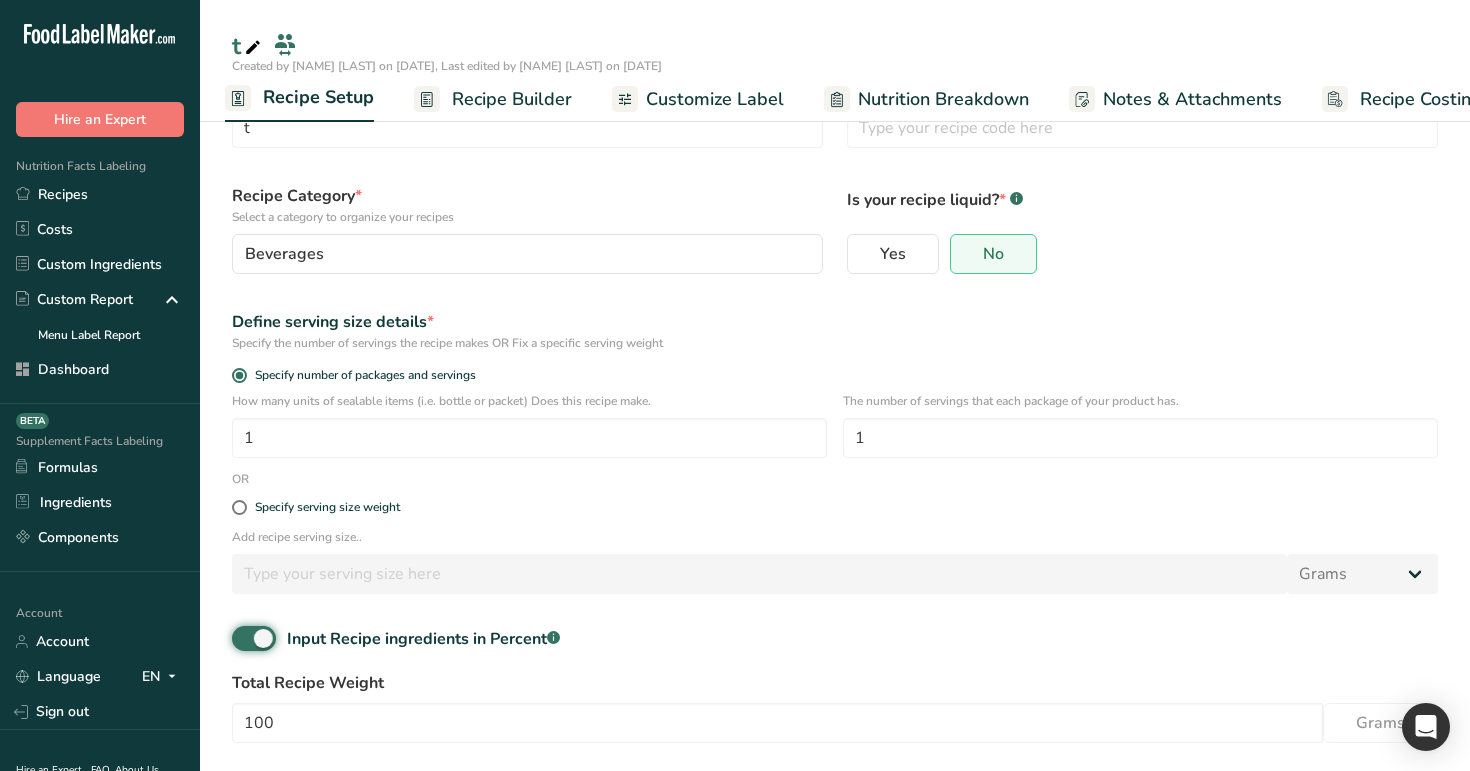 scroll, scrollTop: 168, scrollLeft: 0, axis: vertical 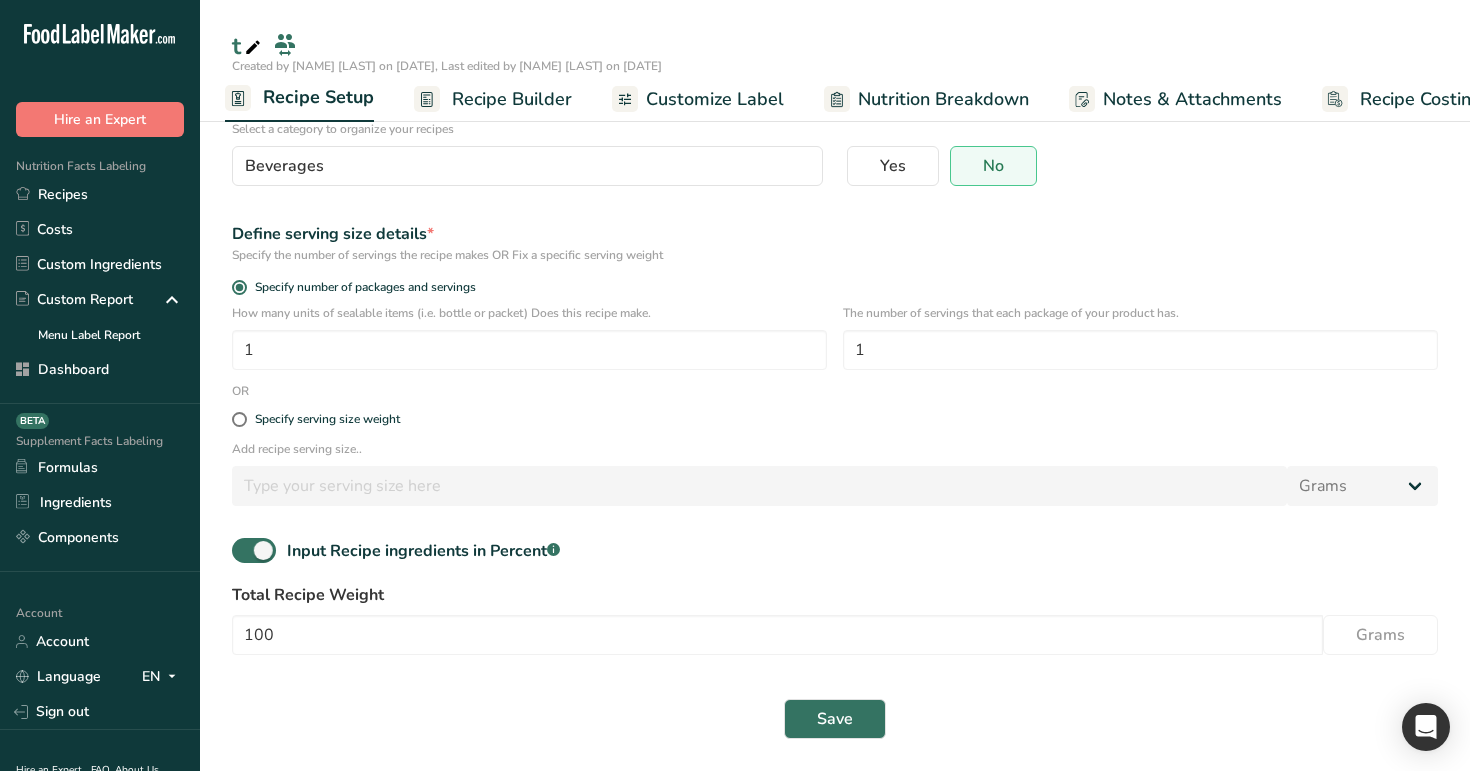 click on "Recipe Builder" at bounding box center [512, 99] 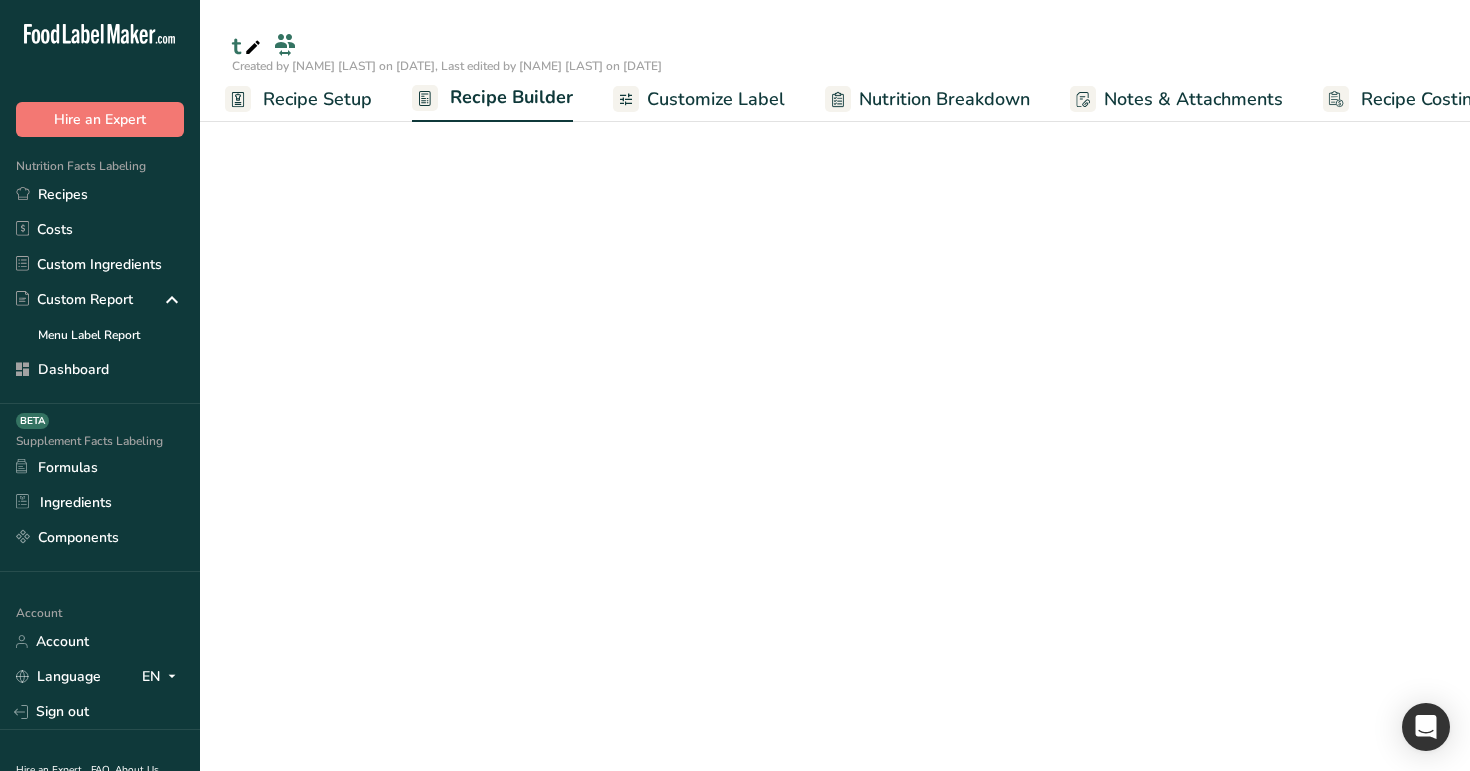 scroll, scrollTop: 0, scrollLeft: 51, axis: horizontal 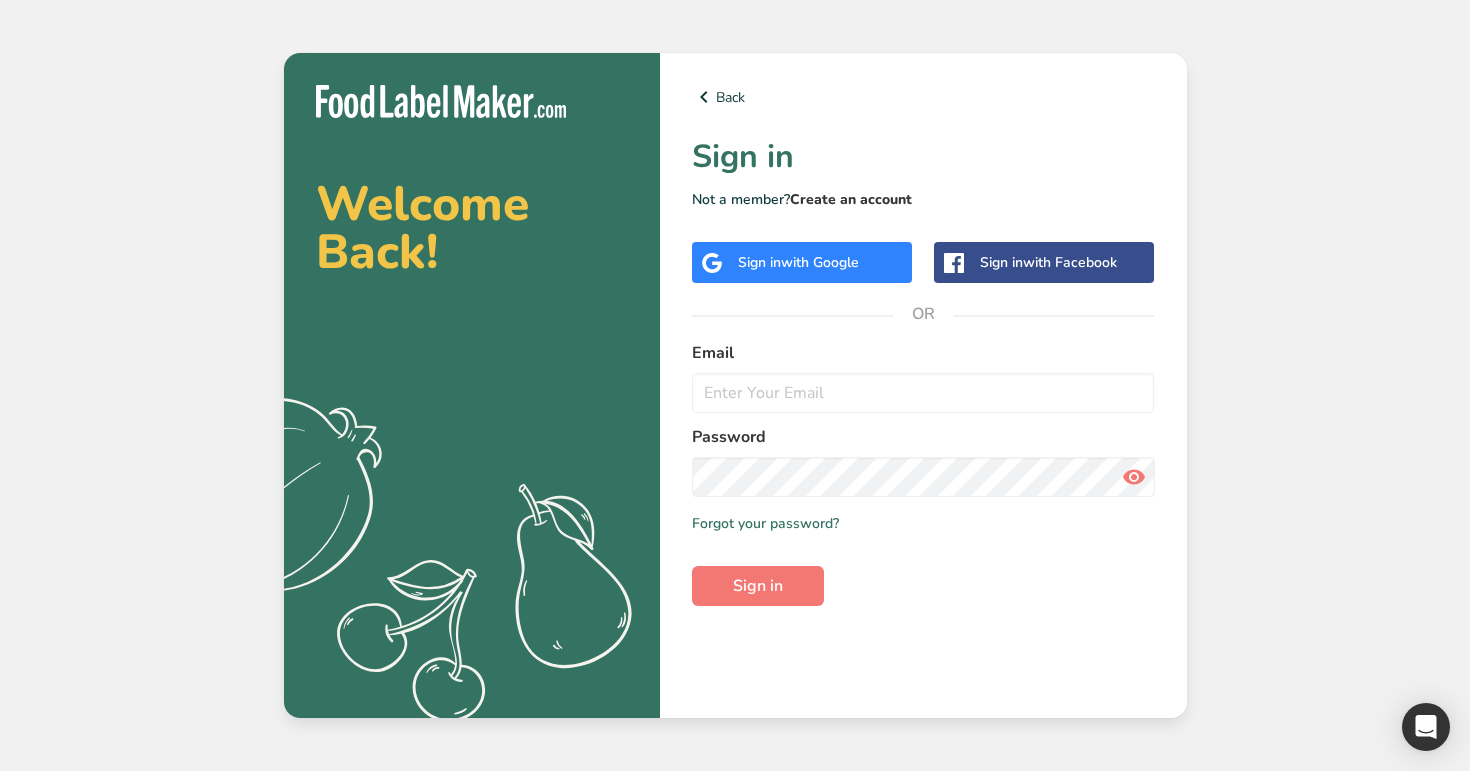 click on "Create an account" at bounding box center (851, 199) 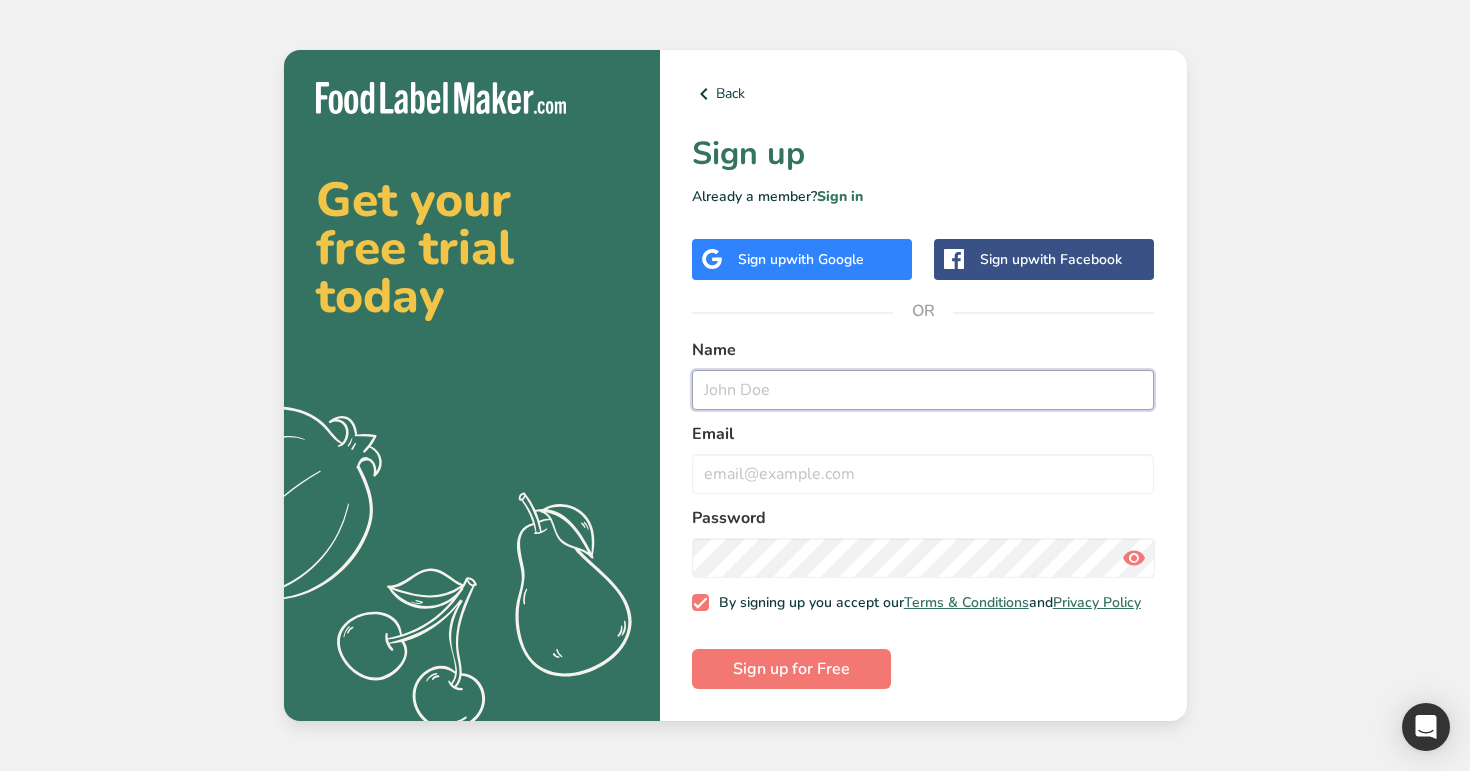 click at bounding box center (923, 390) 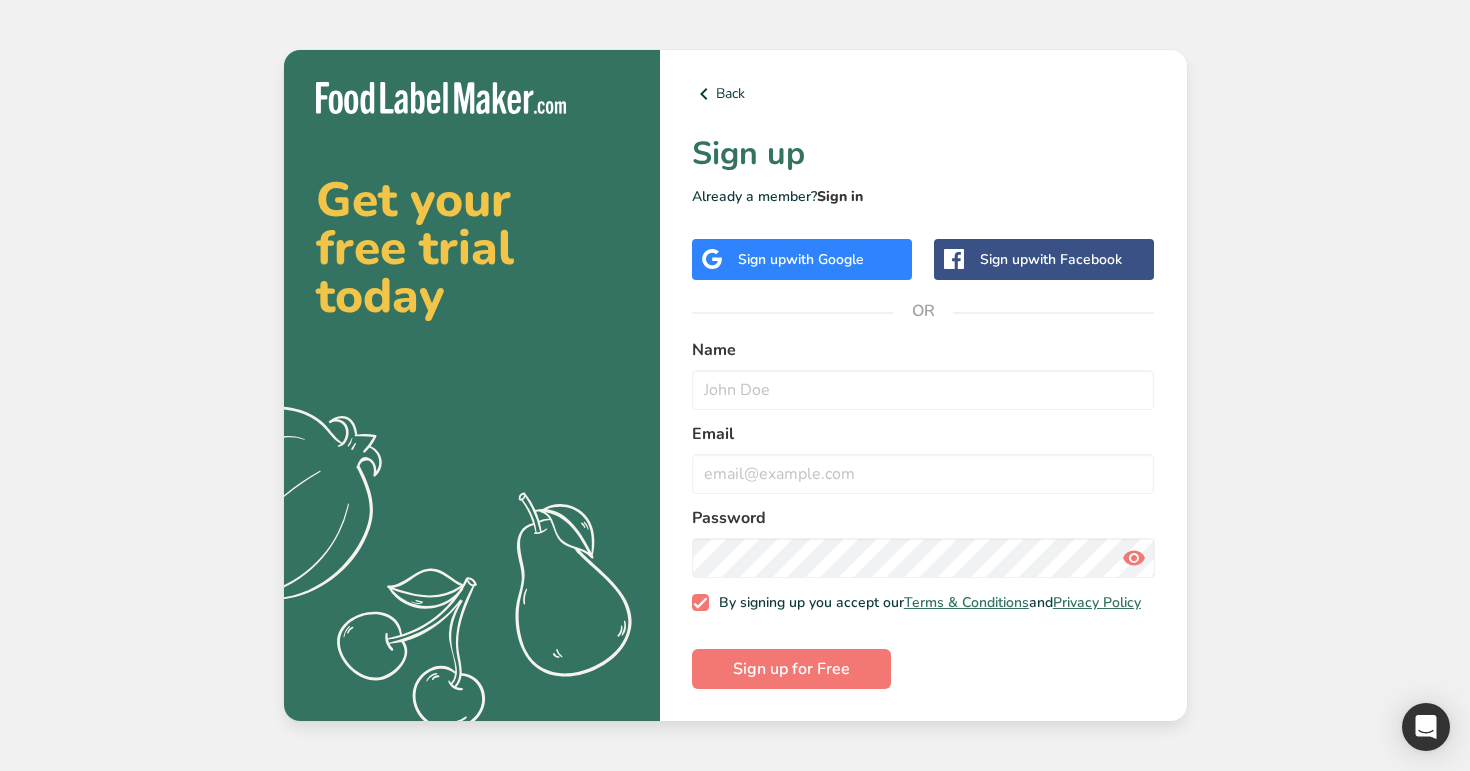 click on "Sign in" at bounding box center (840, 196) 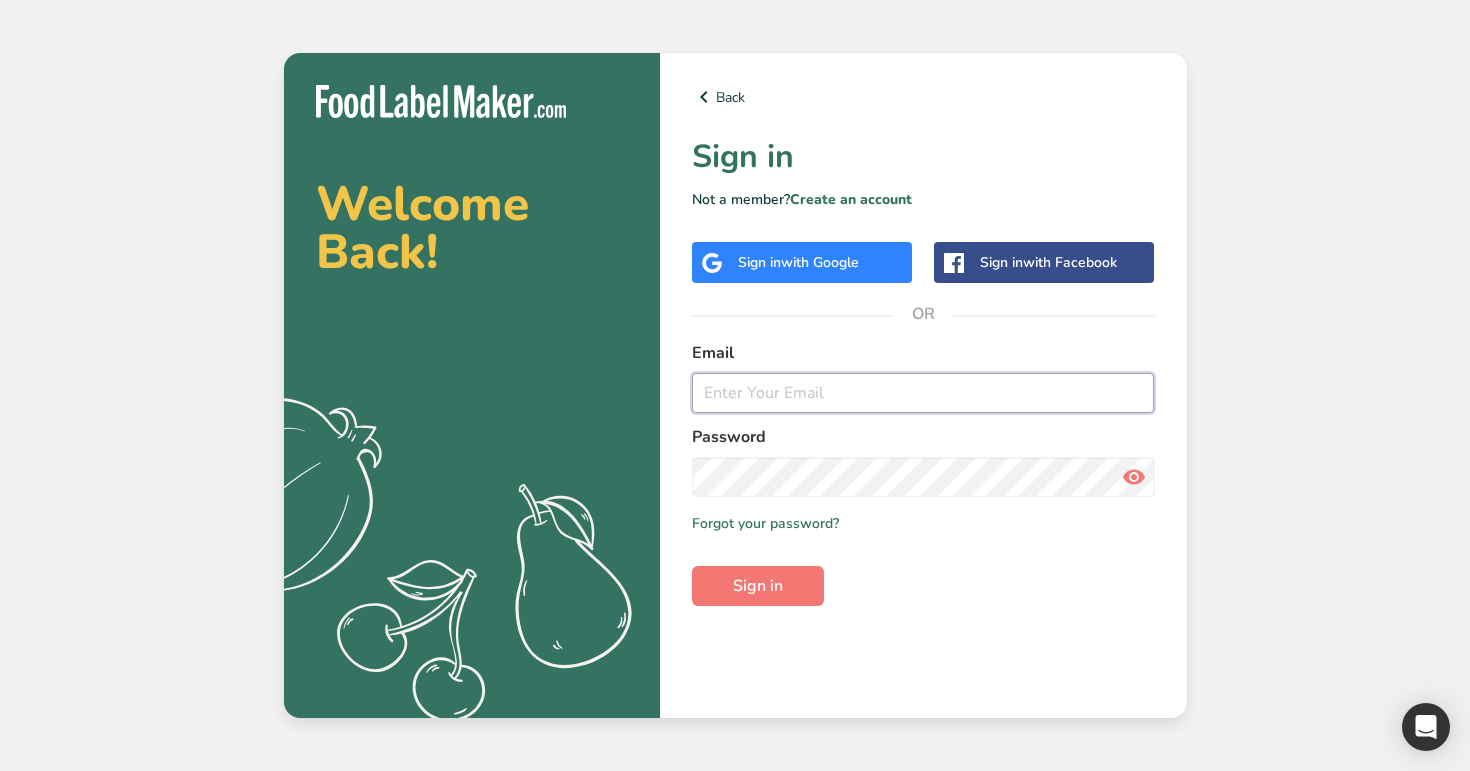 click at bounding box center (923, 393) 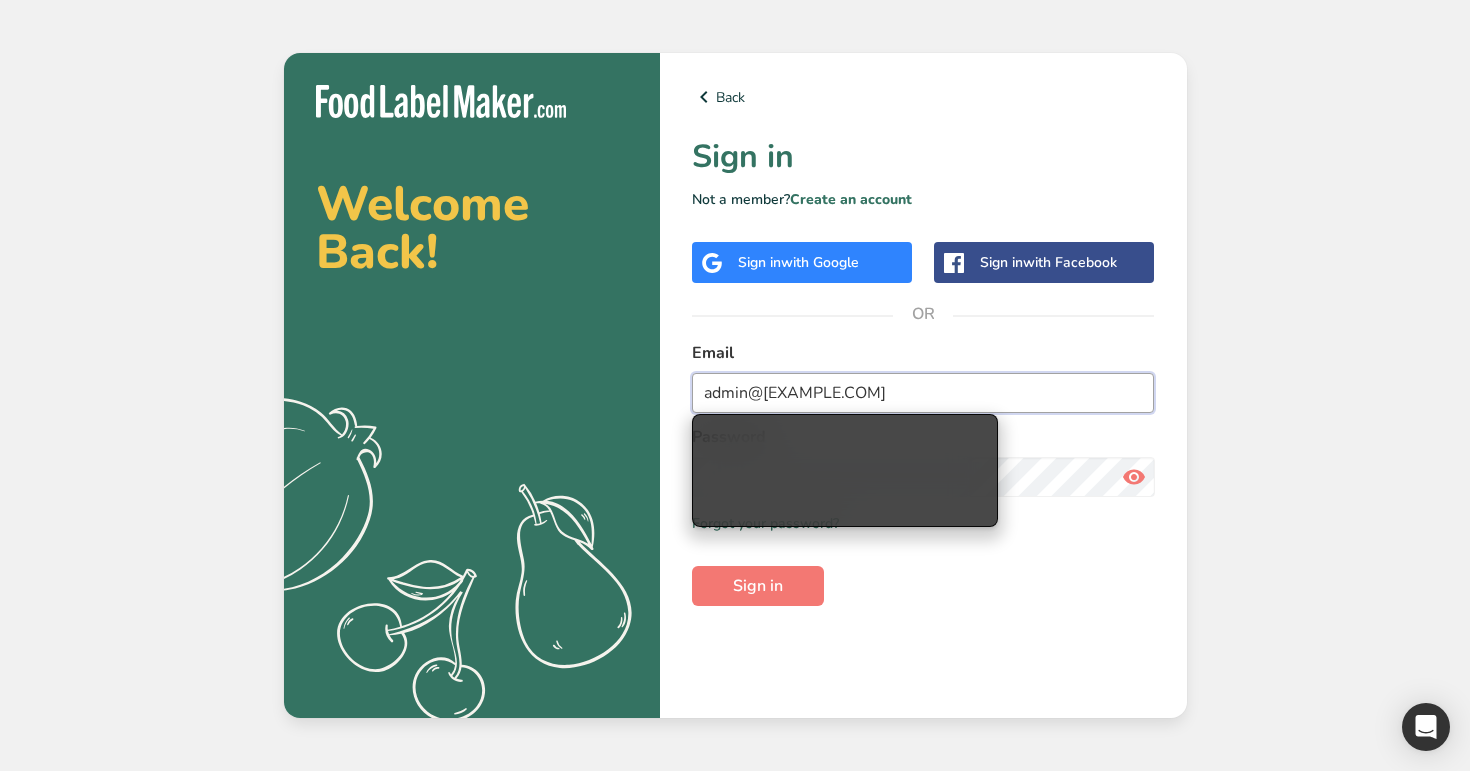 type on "admin@[EXAMPLE.COM]" 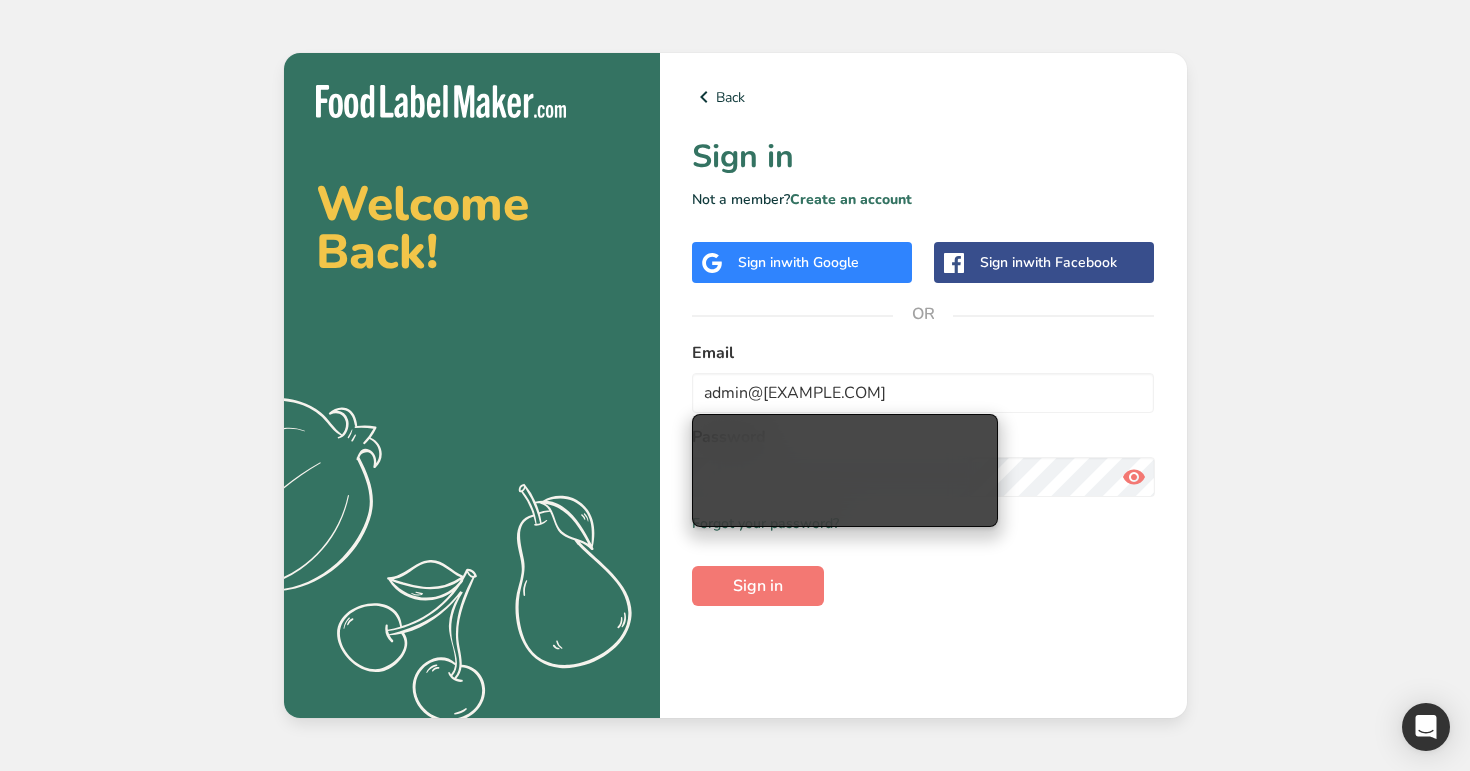 click on "Email admin@[EXAMPLE.COM]   Password
Remember me
Forgot your password?
Sign in" at bounding box center [923, 473] 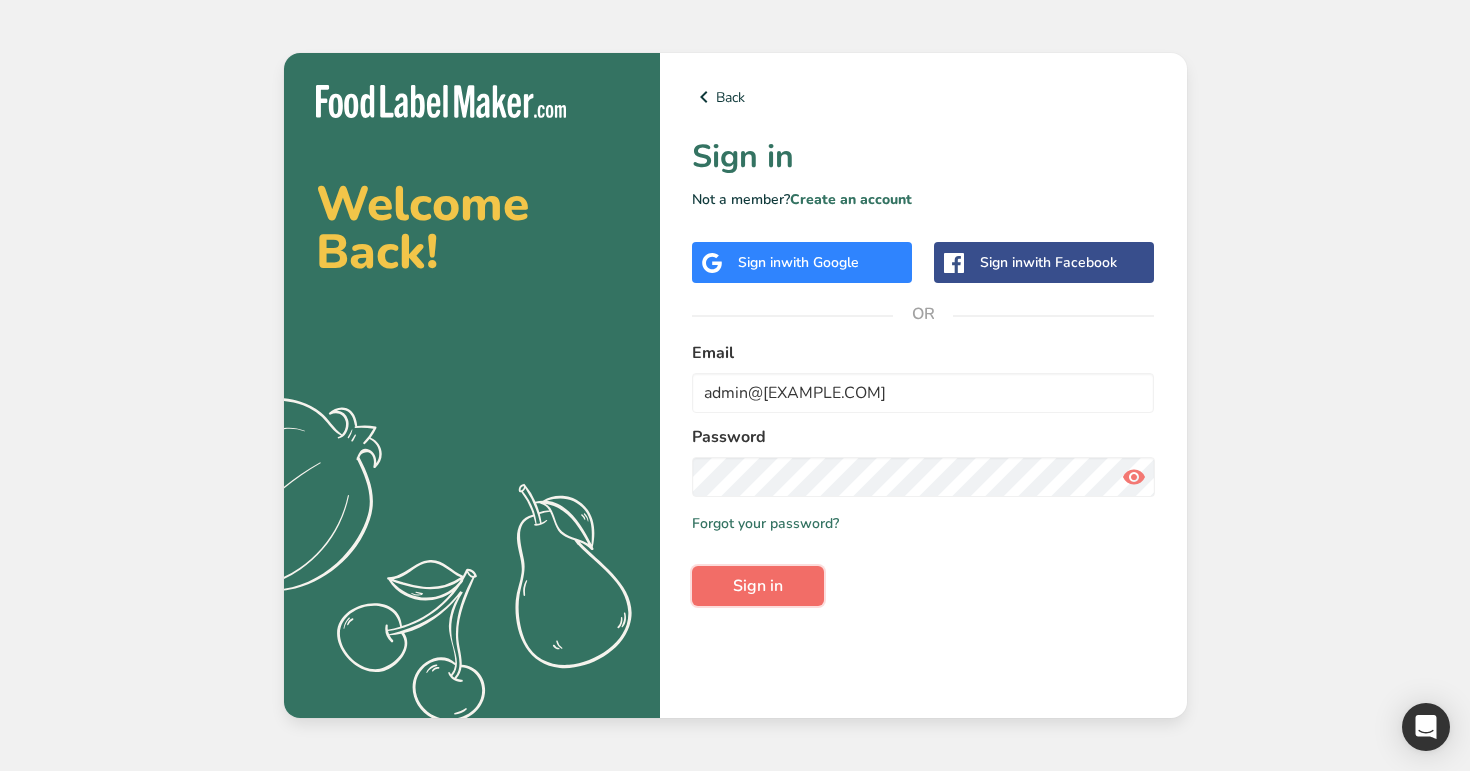 click on "Sign in" at bounding box center [758, 586] 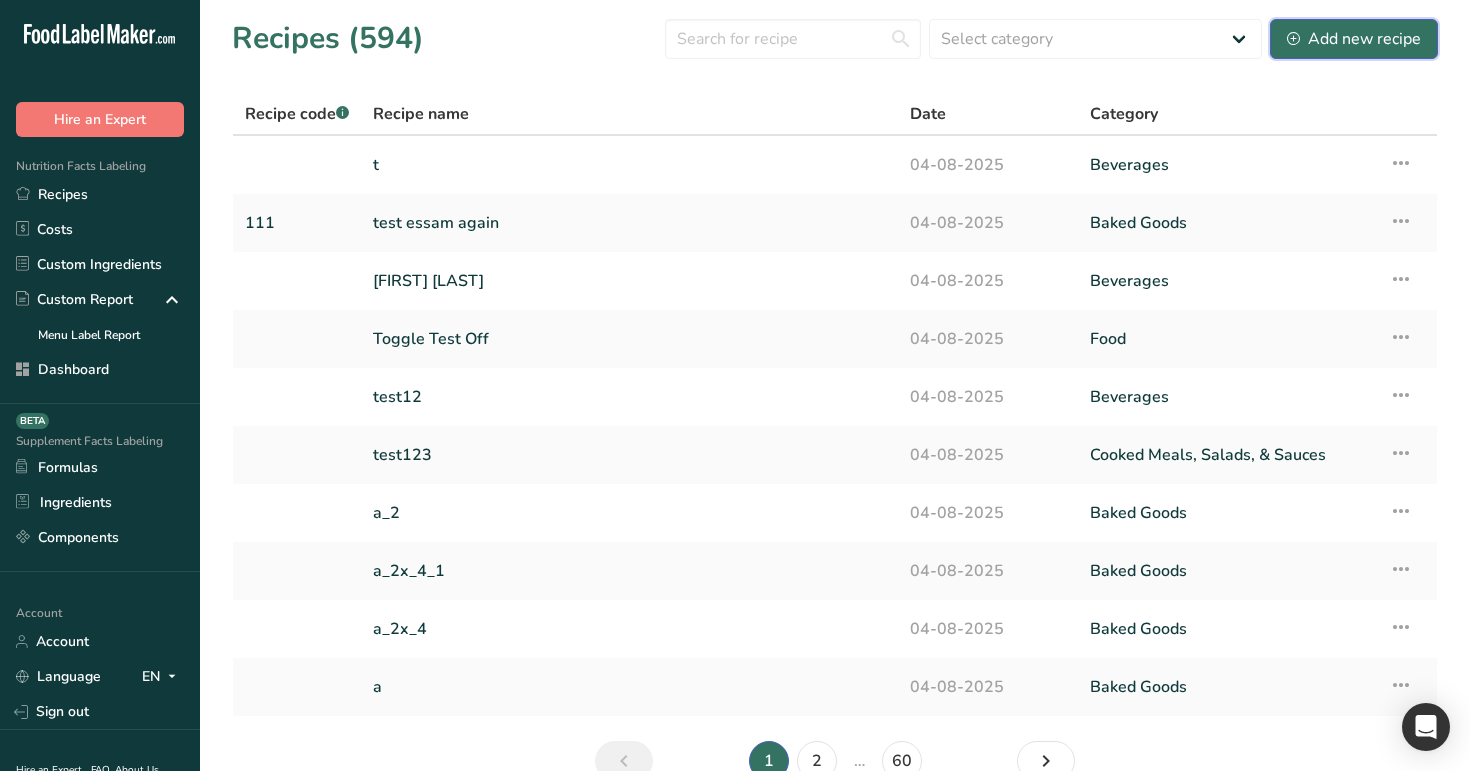 click on "Add new recipe" at bounding box center (1354, 39) 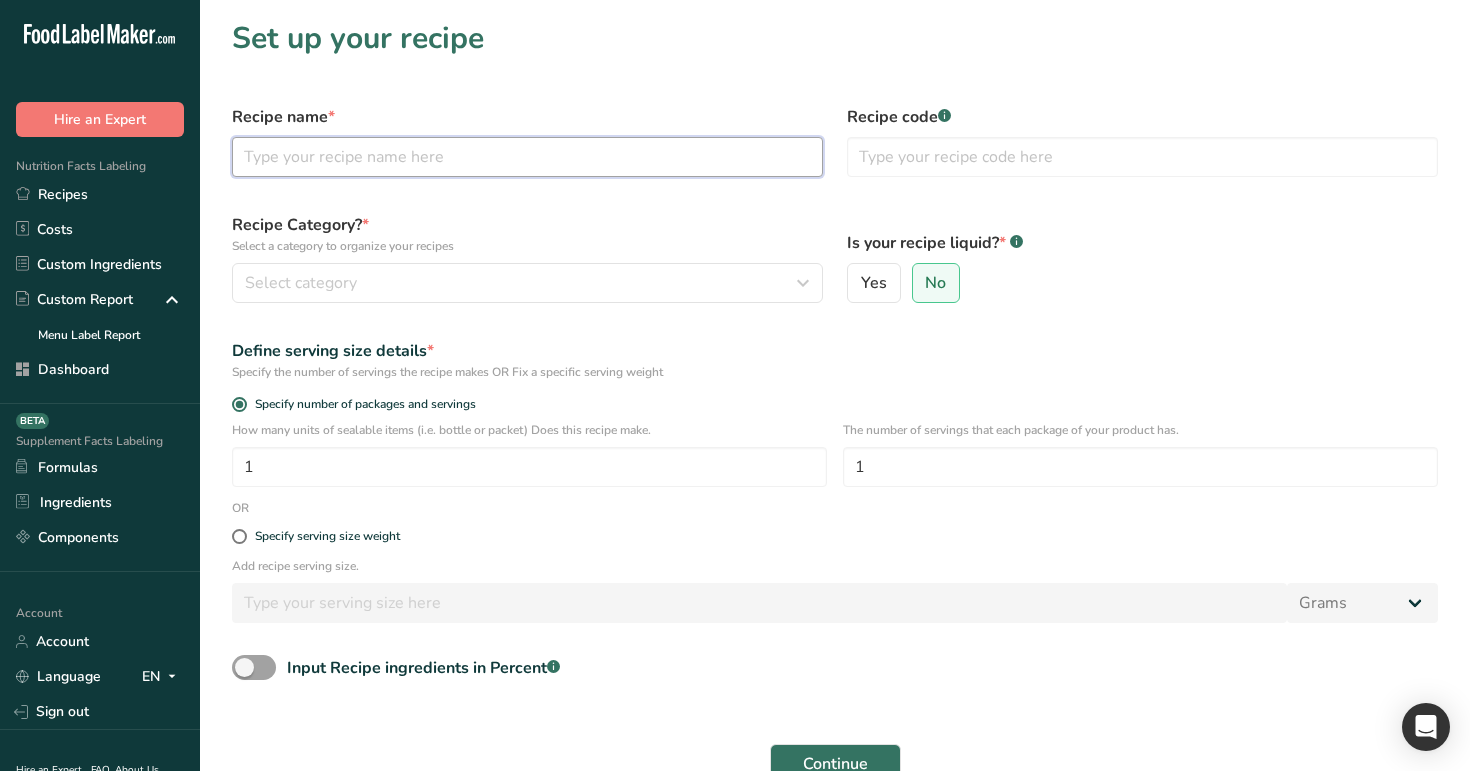 click at bounding box center (527, 157) 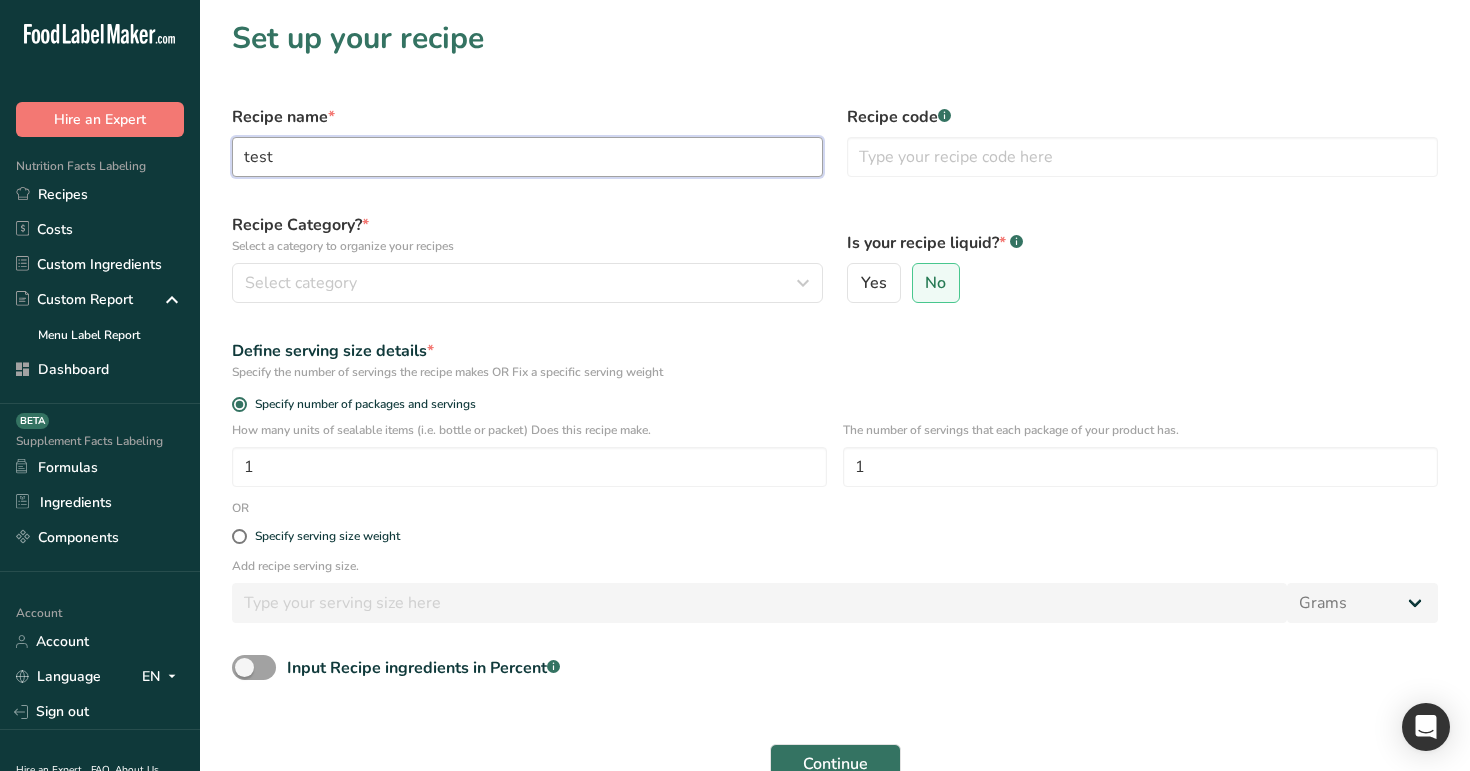 type on "test" 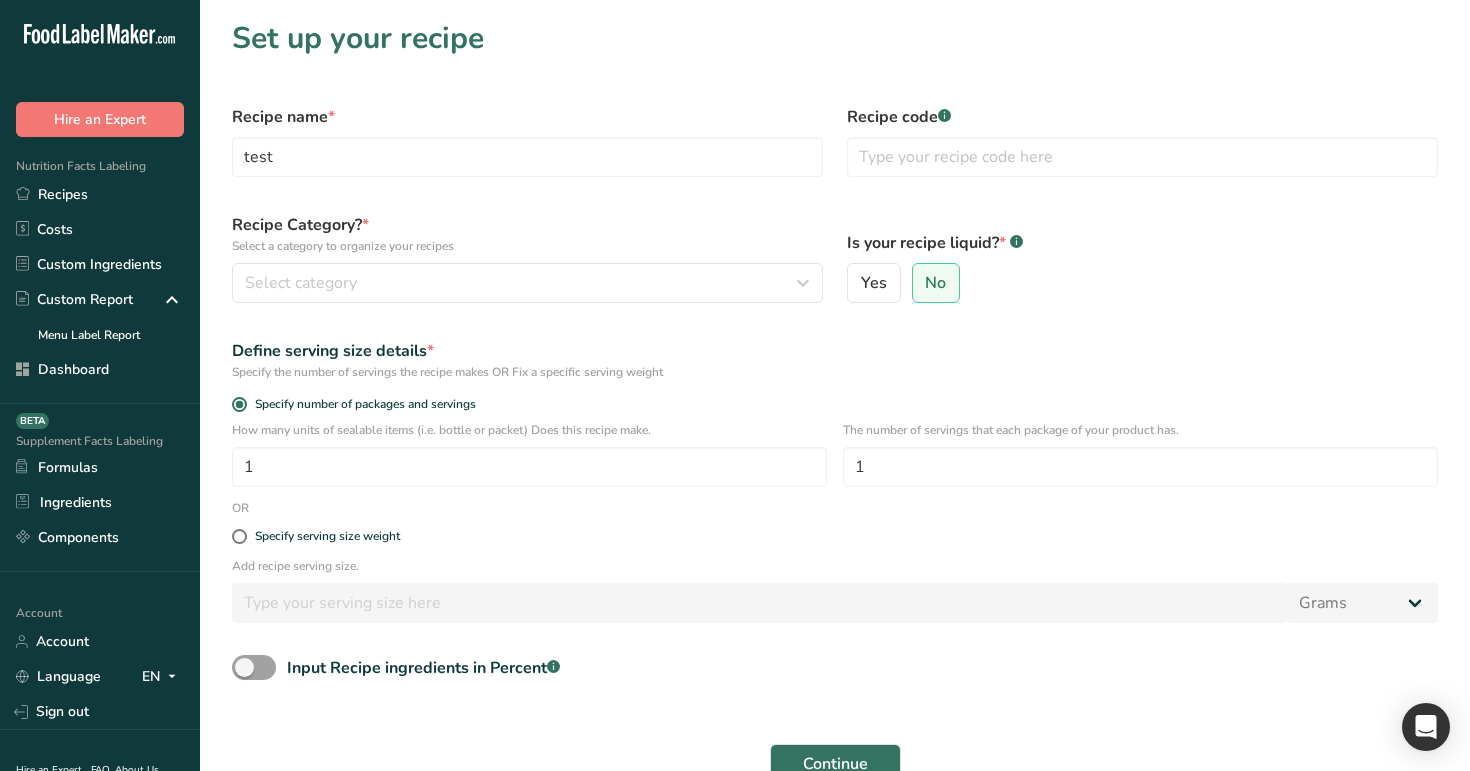 click on "Recipe Category? *
Select a category to organize your recipes
Select category
Standard Categories
Custom Categories
.a-a{fill:#347362;}.b-a{fill:#fff;}
Baked Goods
Beverages
category
Cooked Meals, Salads, & Sauces
Dairy
Drink
Food
Other
Snacks
standard
test
Add New Category" at bounding box center [527, 258] 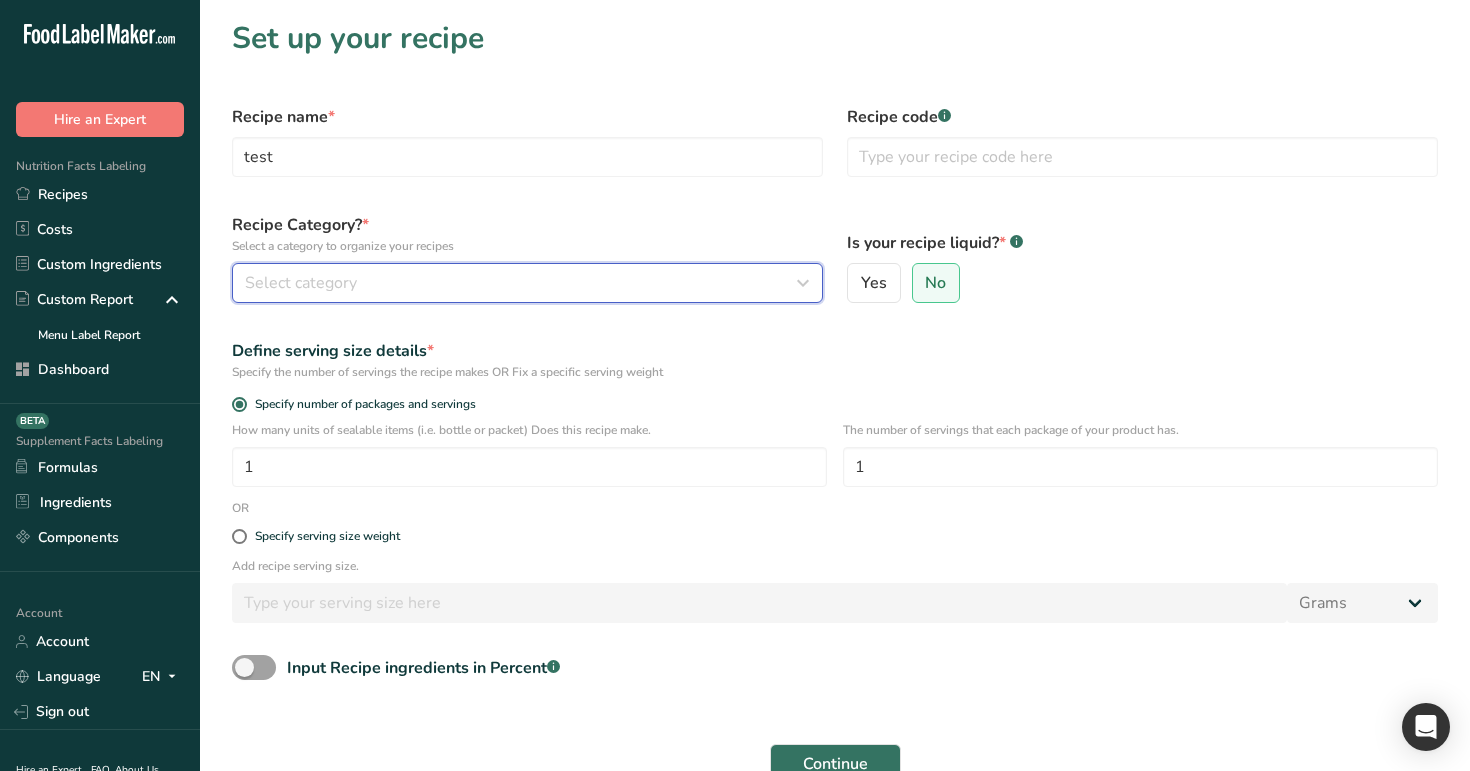click on "Select category" at bounding box center (527, 283) 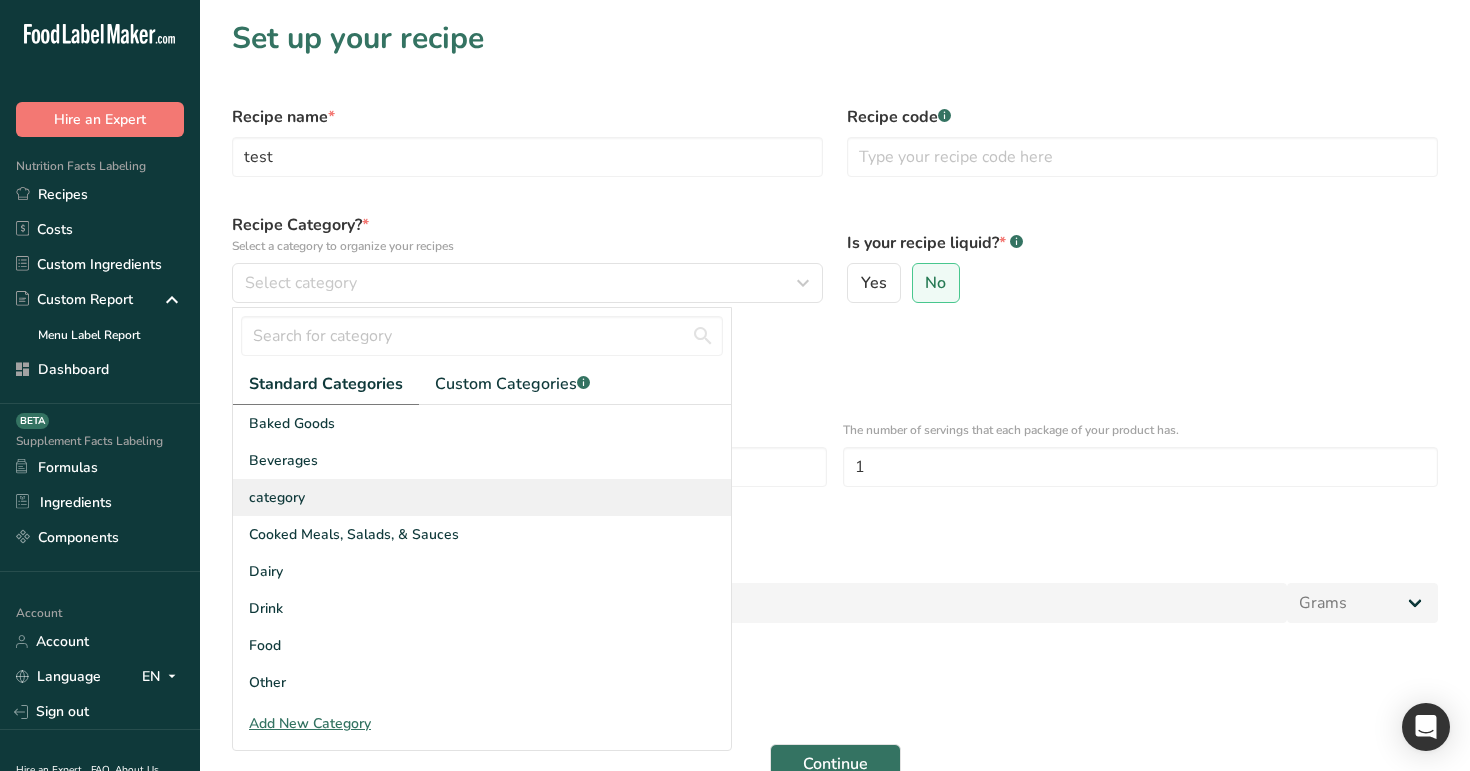 click on "category" at bounding box center (482, 497) 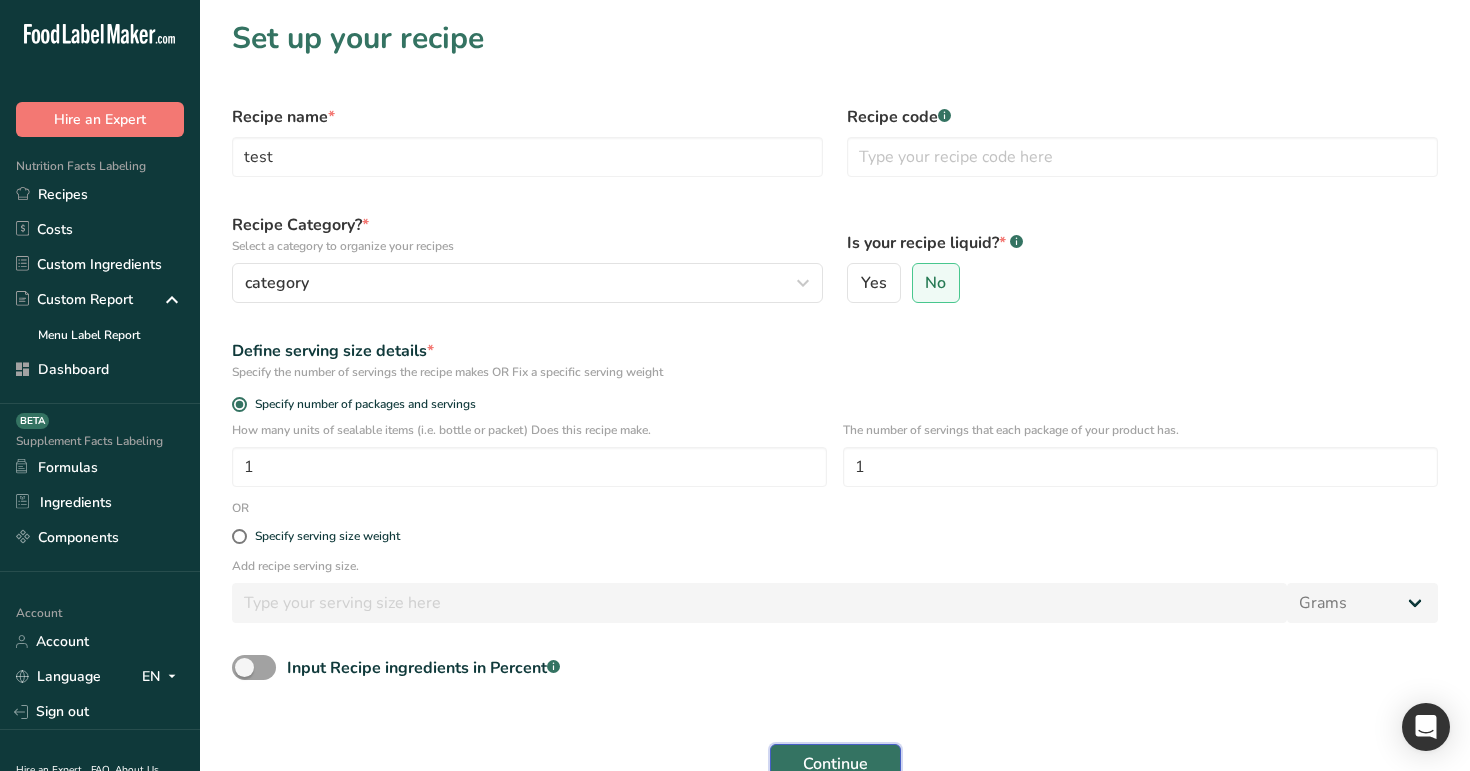 click on "Continue" at bounding box center [835, 764] 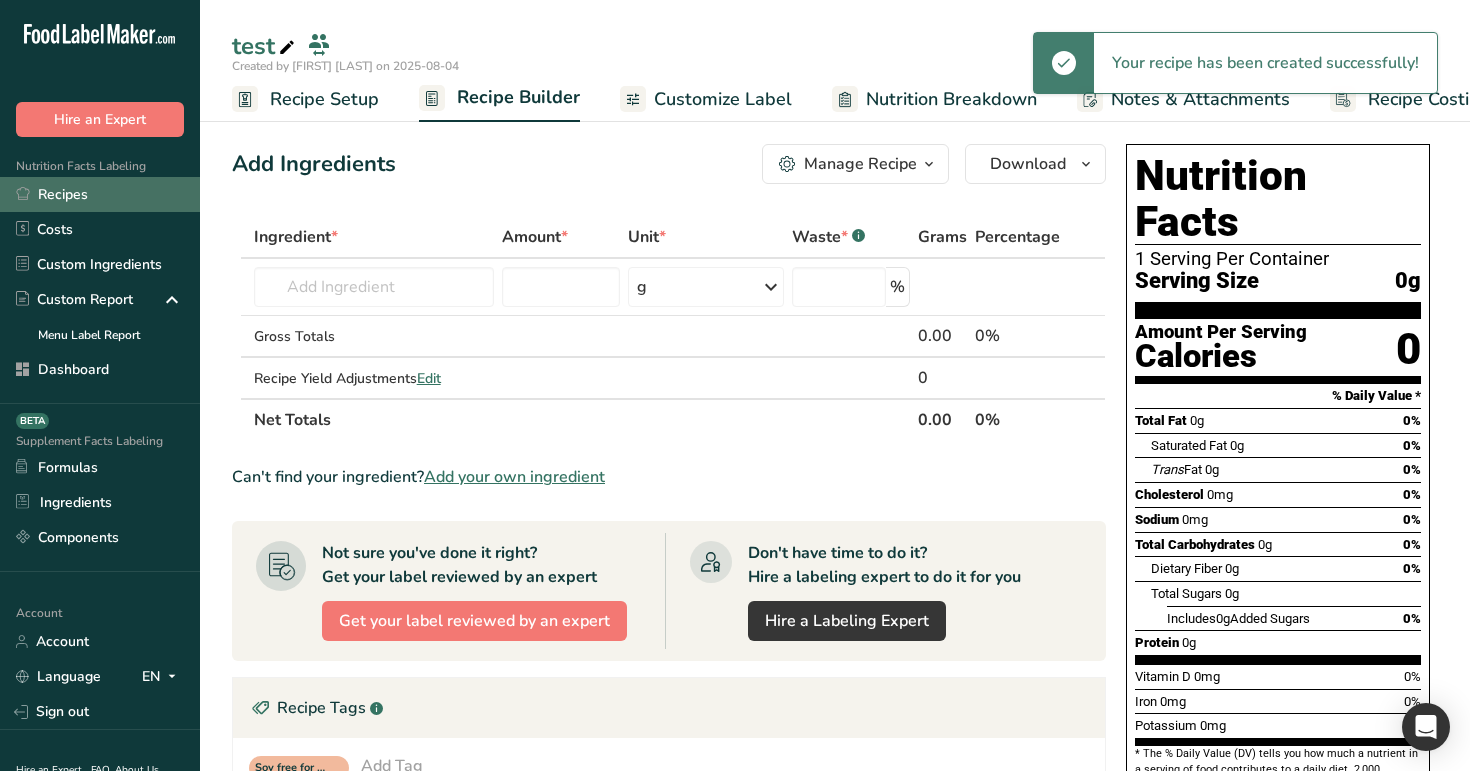 click on "Recipes" at bounding box center (100, 194) 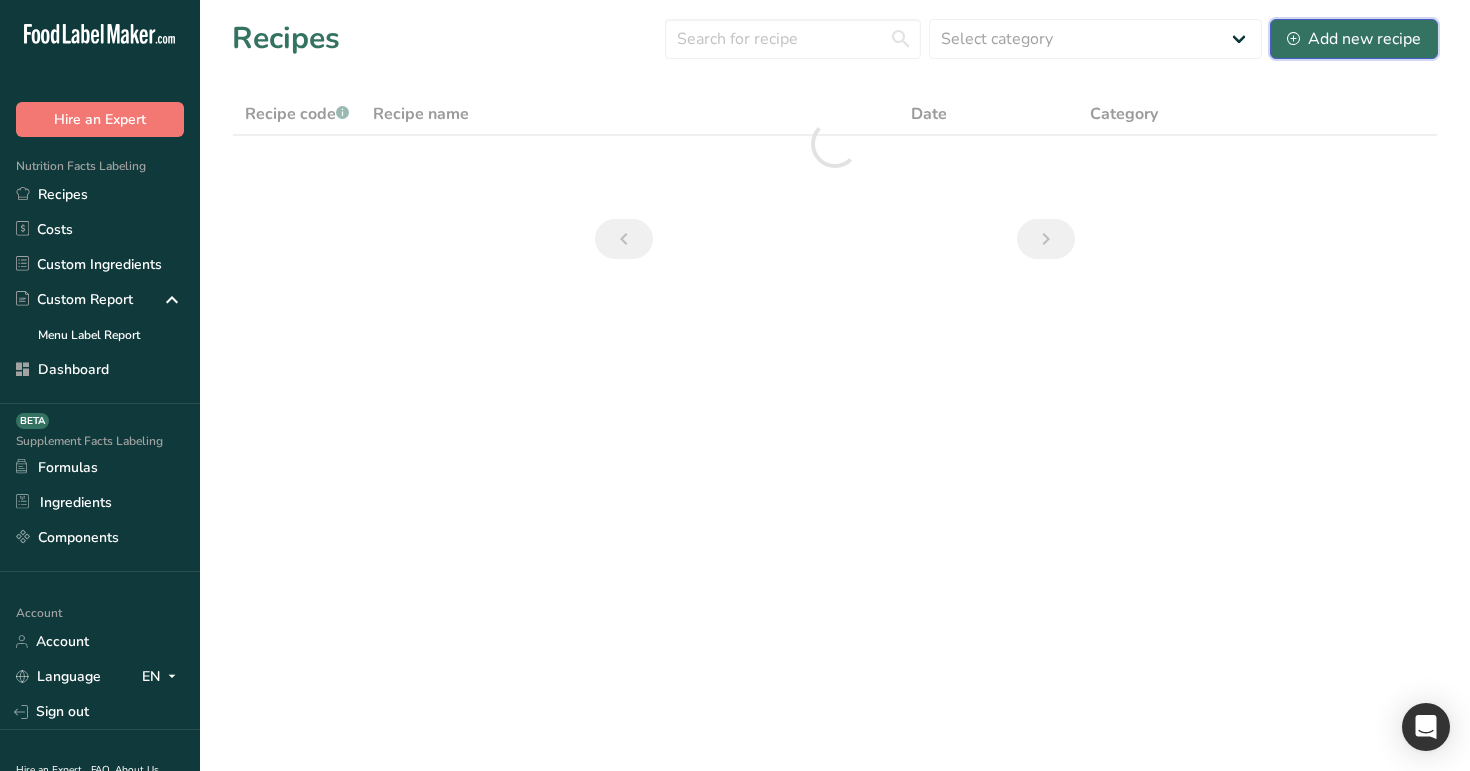 click on "Add new recipe" at bounding box center [1354, 39] 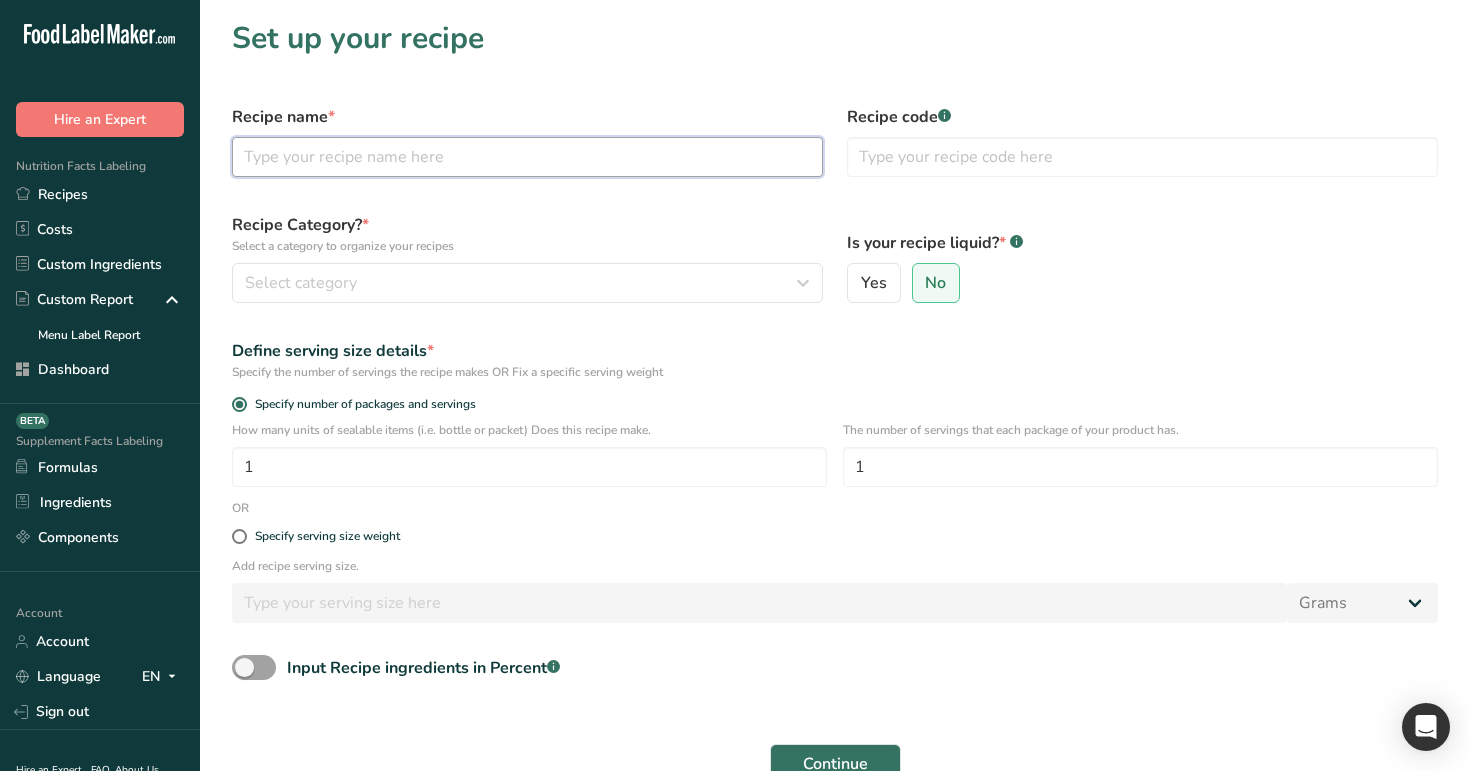 click at bounding box center (527, 157) 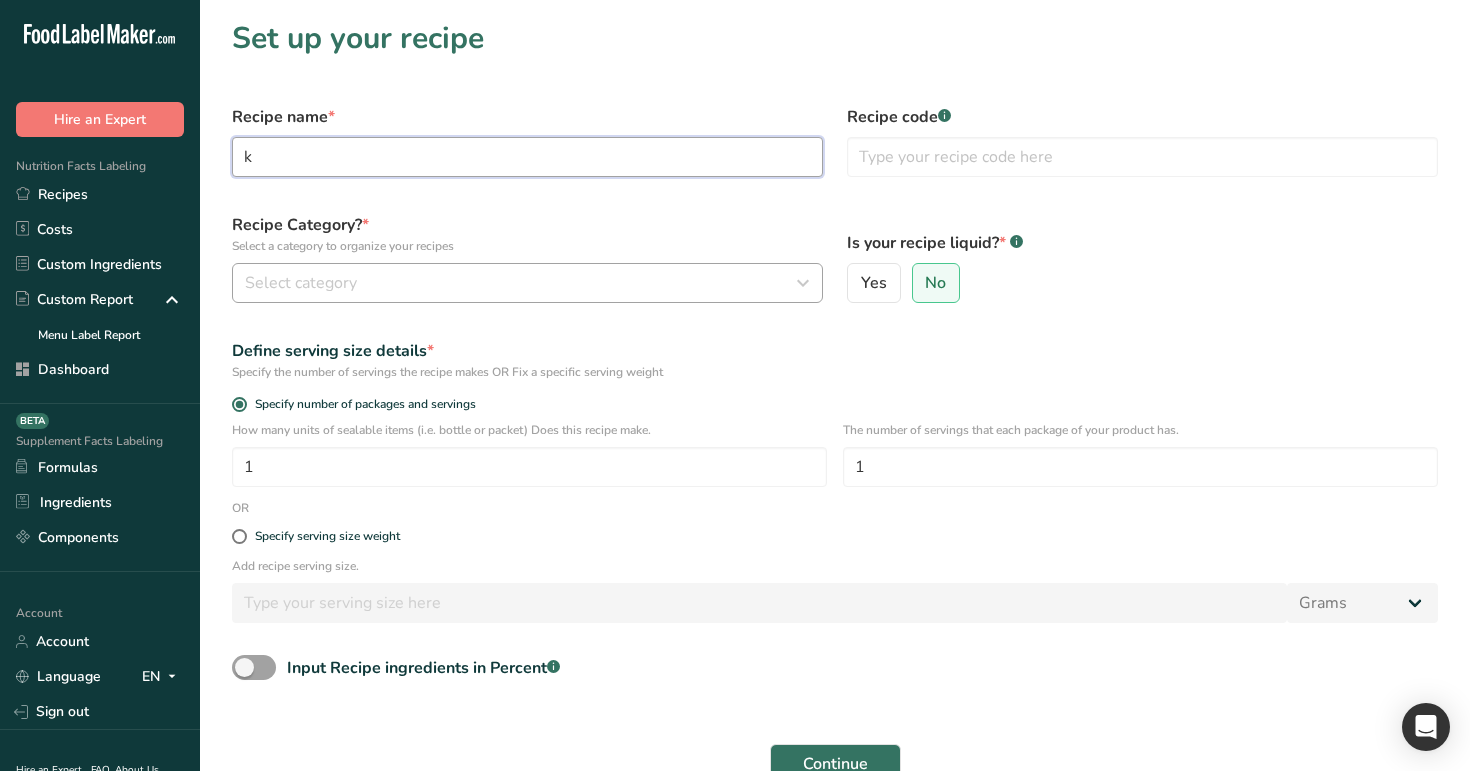 type on "k" 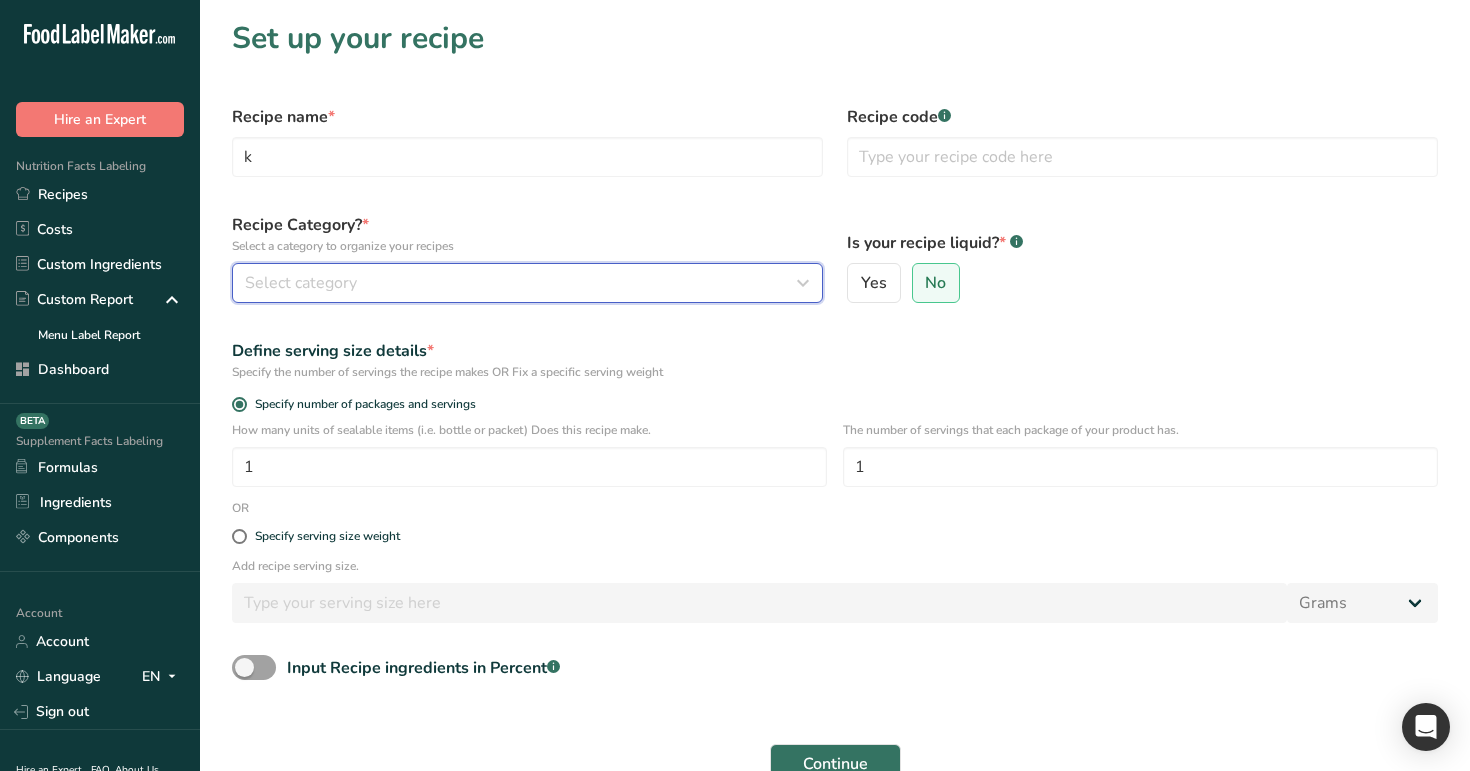 click on "Select category" at bounding box center [527, 283] 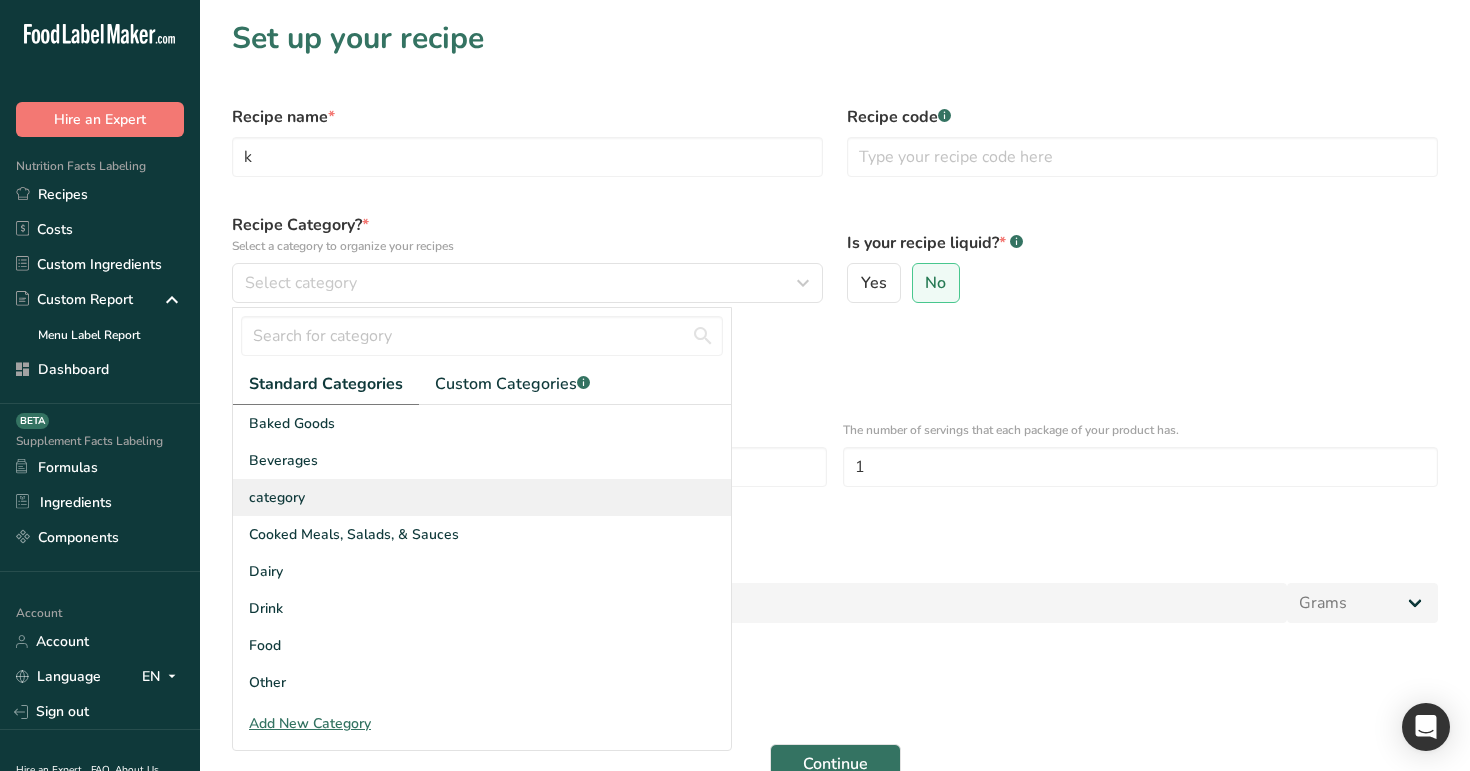 click on "category" at bounding box center (482, 497) 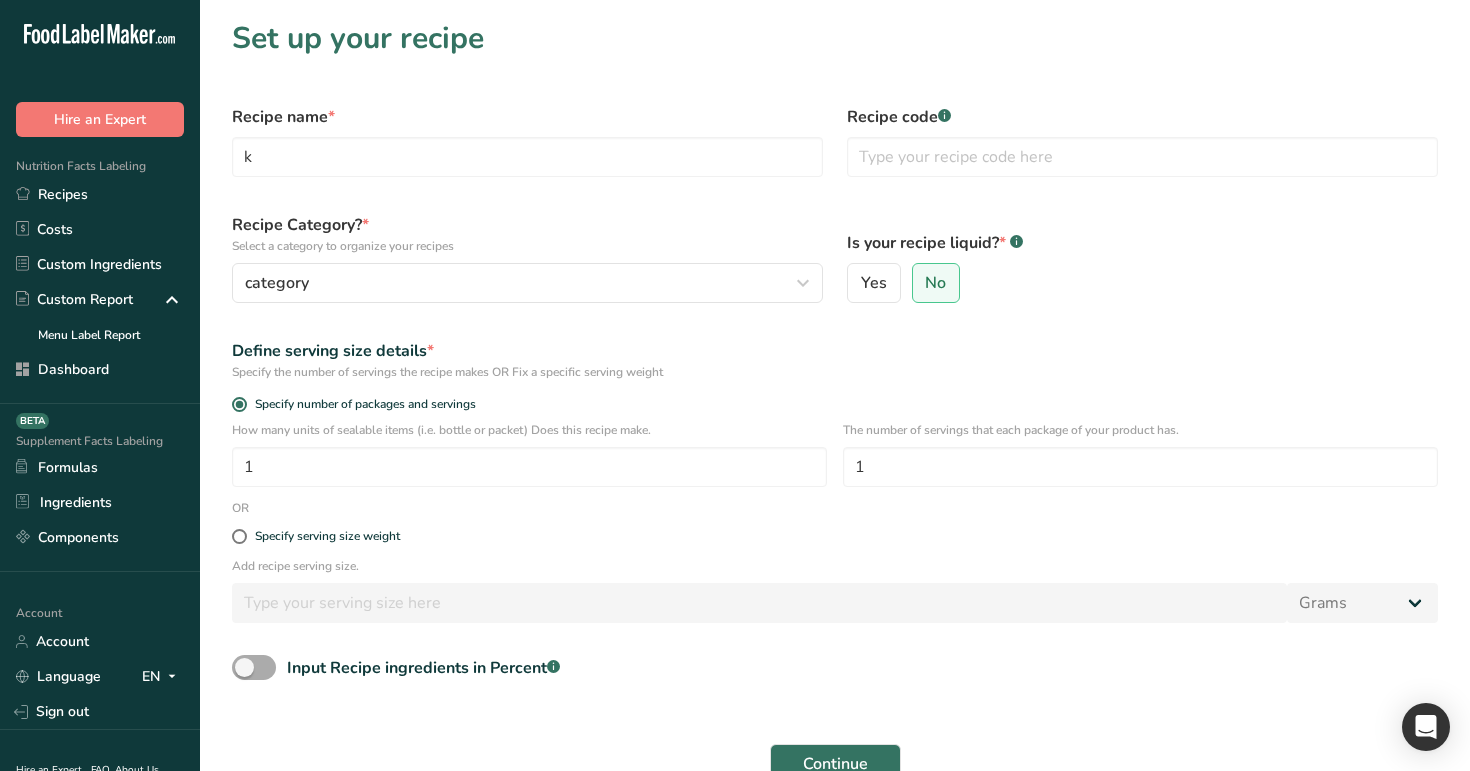 click at bounding box center (254, 667) 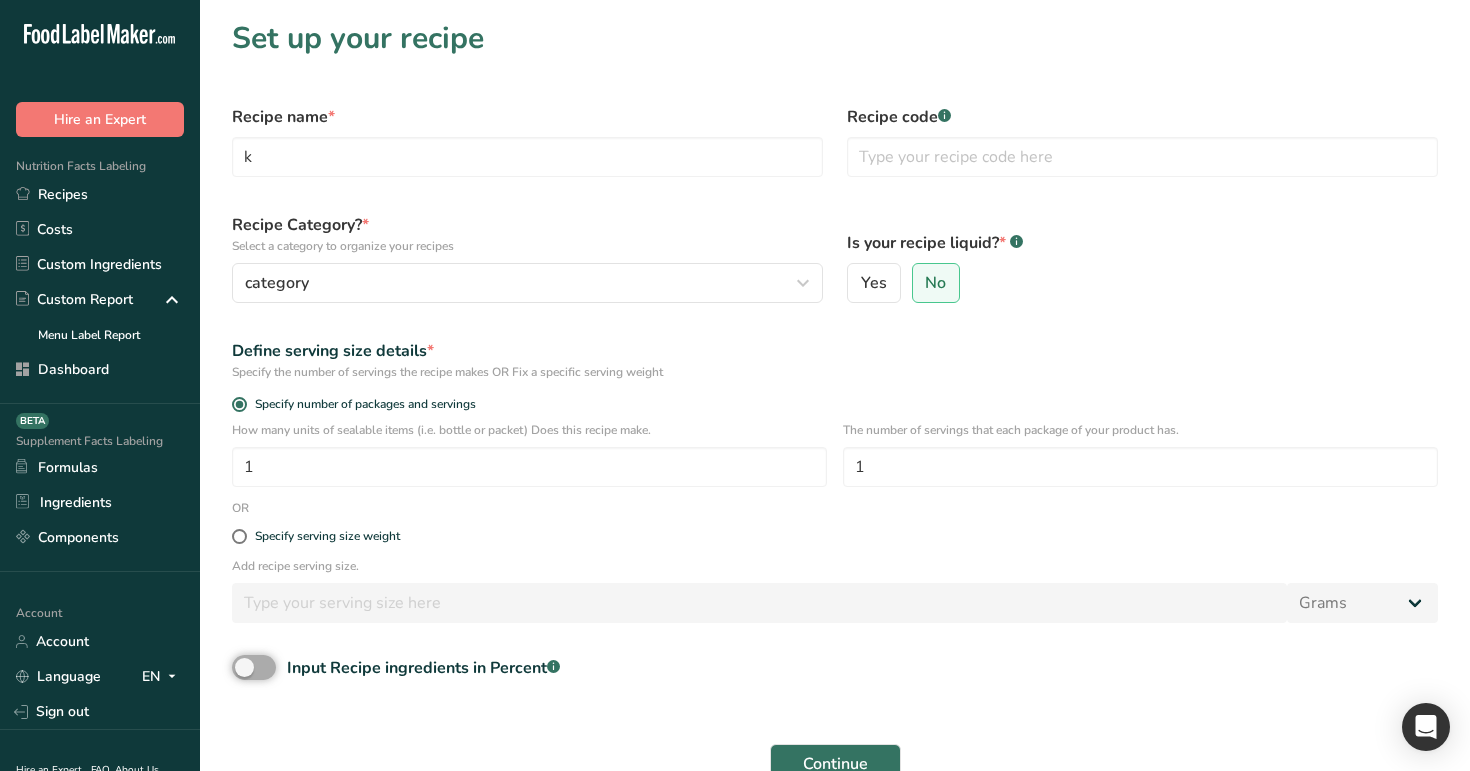checkbox on "true" 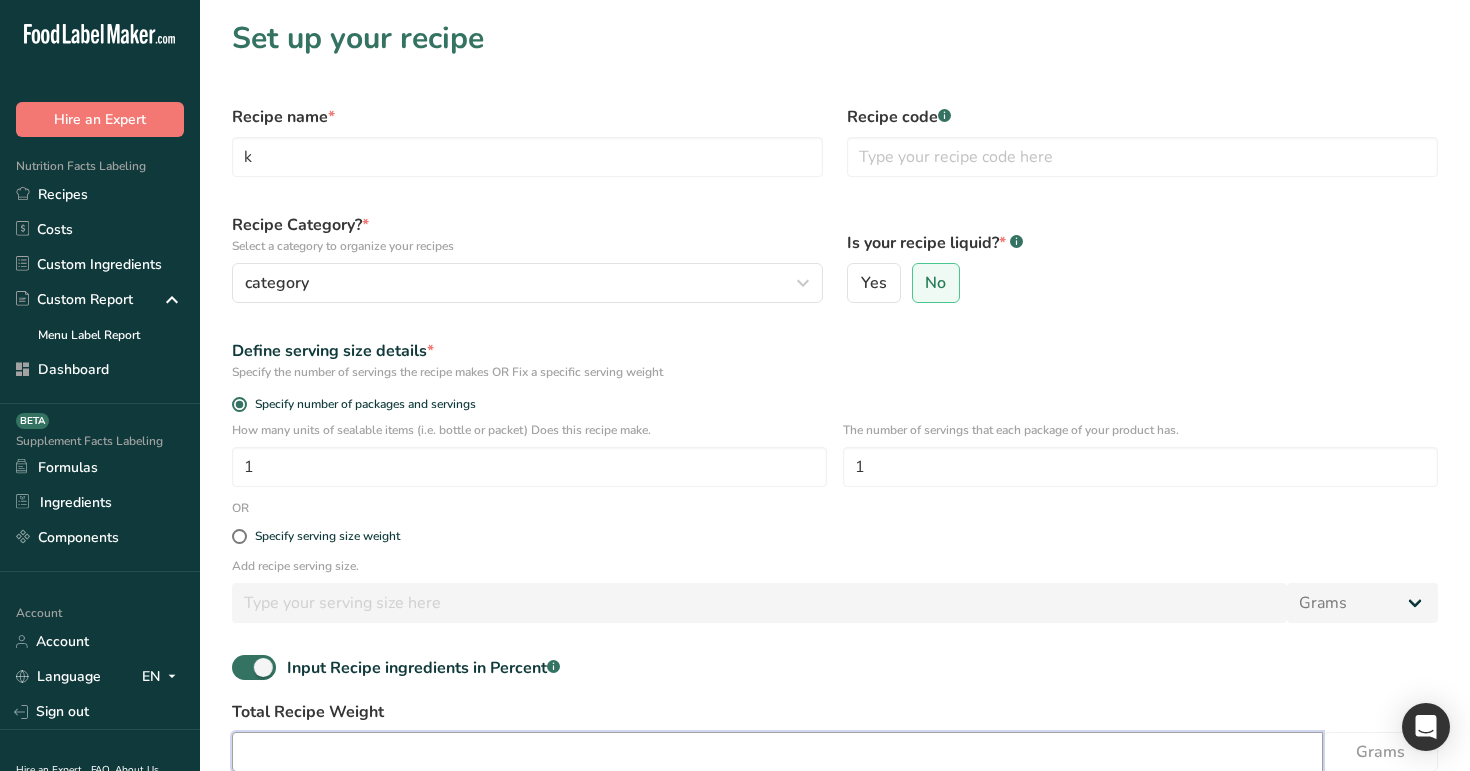 click at bounding box center (777, 752) 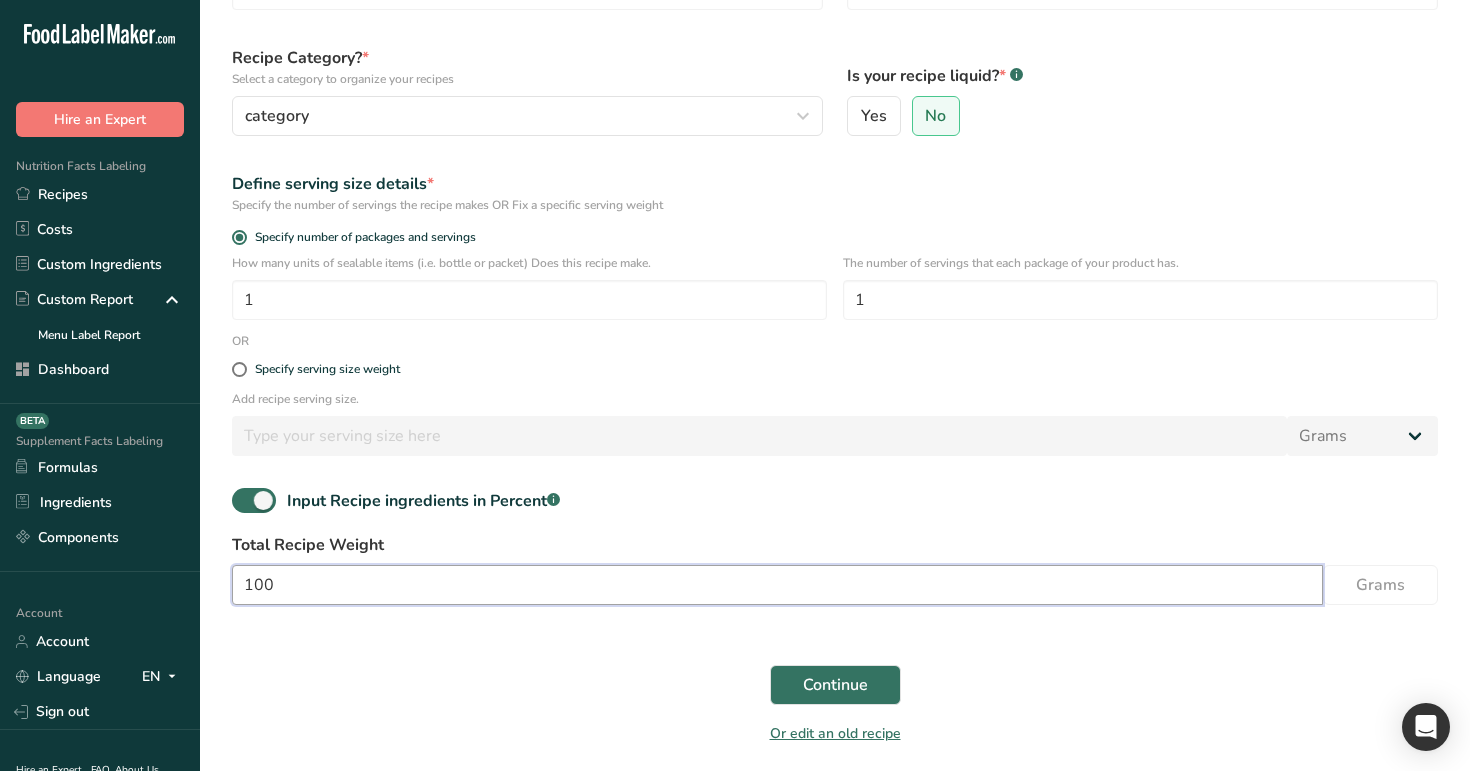 scroll, scrollTop: 237, scrollLeft: 0, axis: vertical 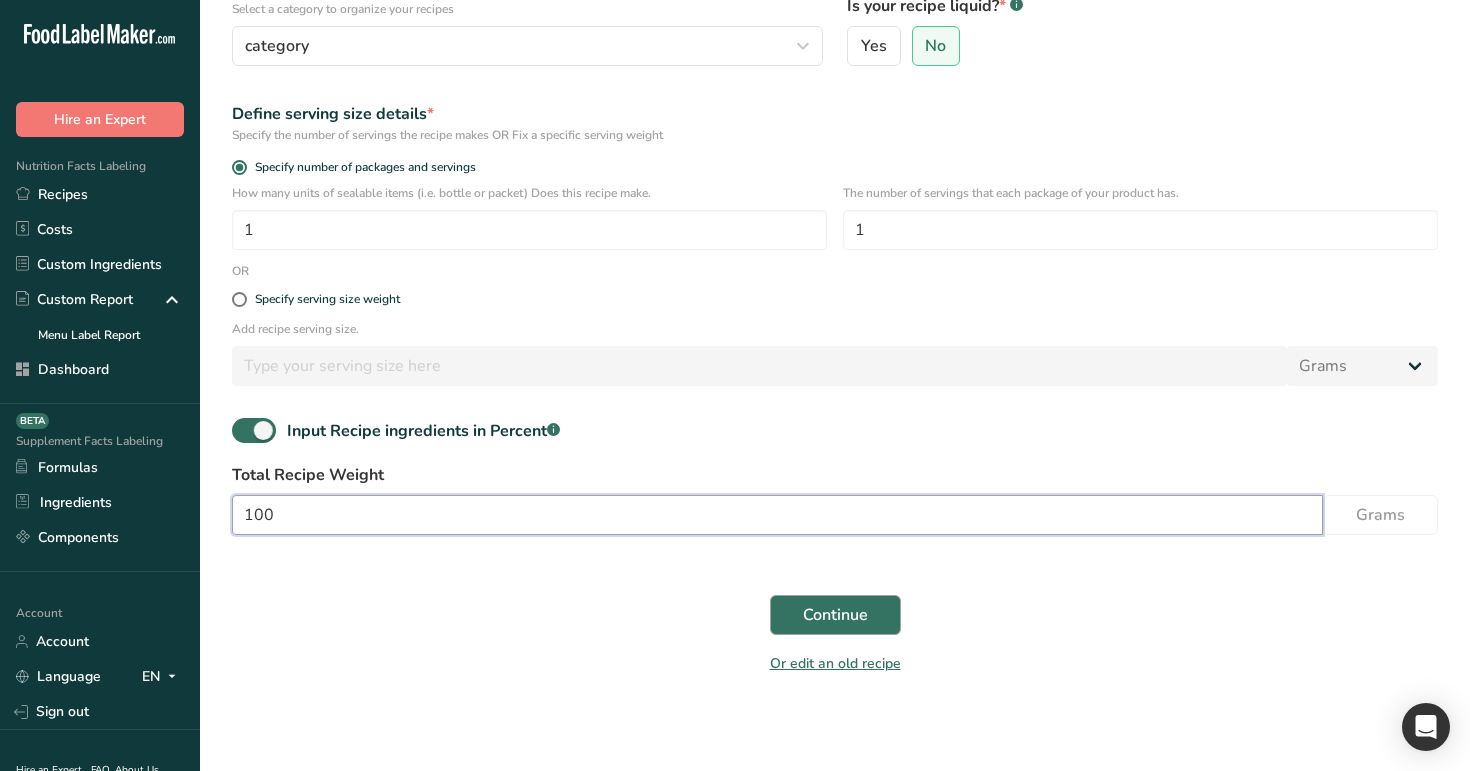 type on "100" 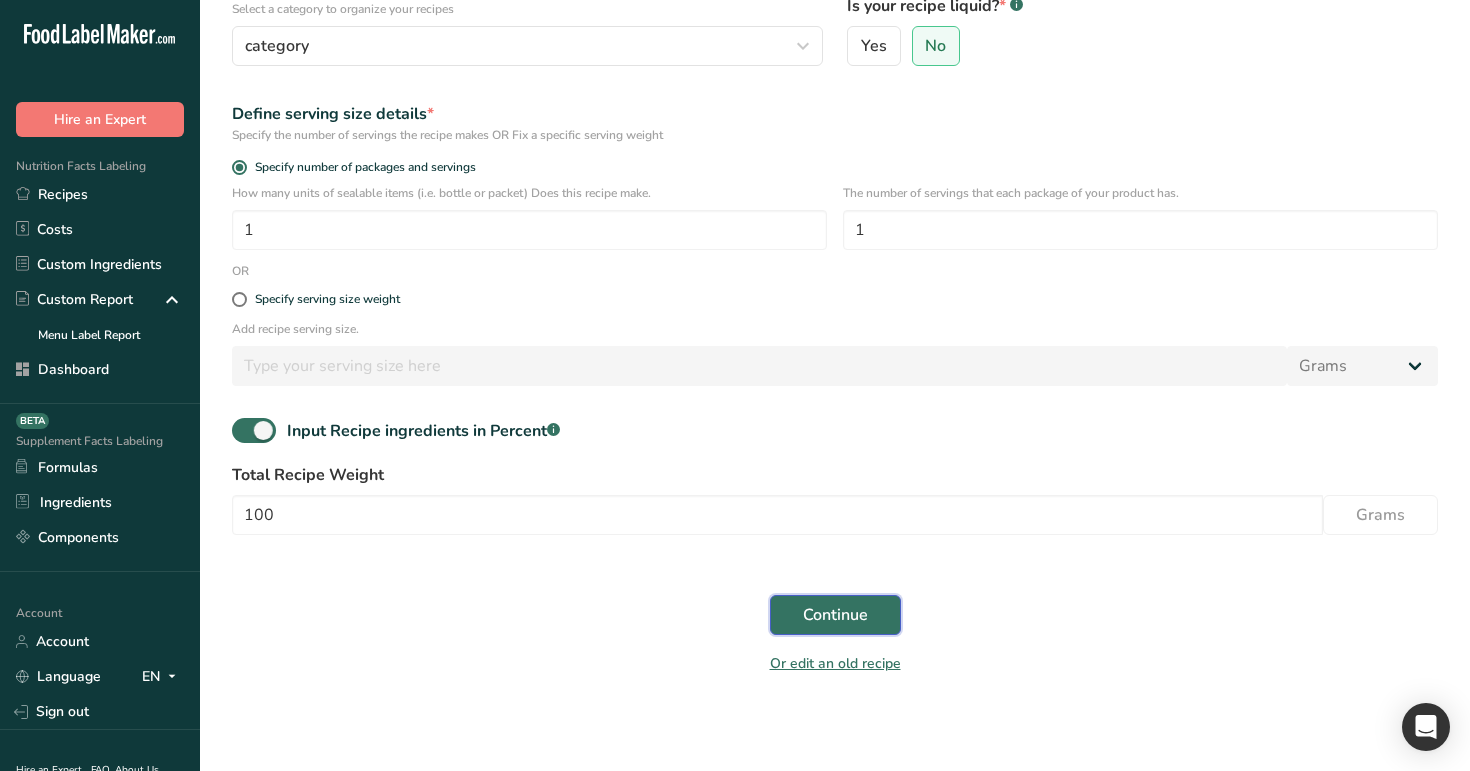 click on "Continue" at bounding box center [835, 615] 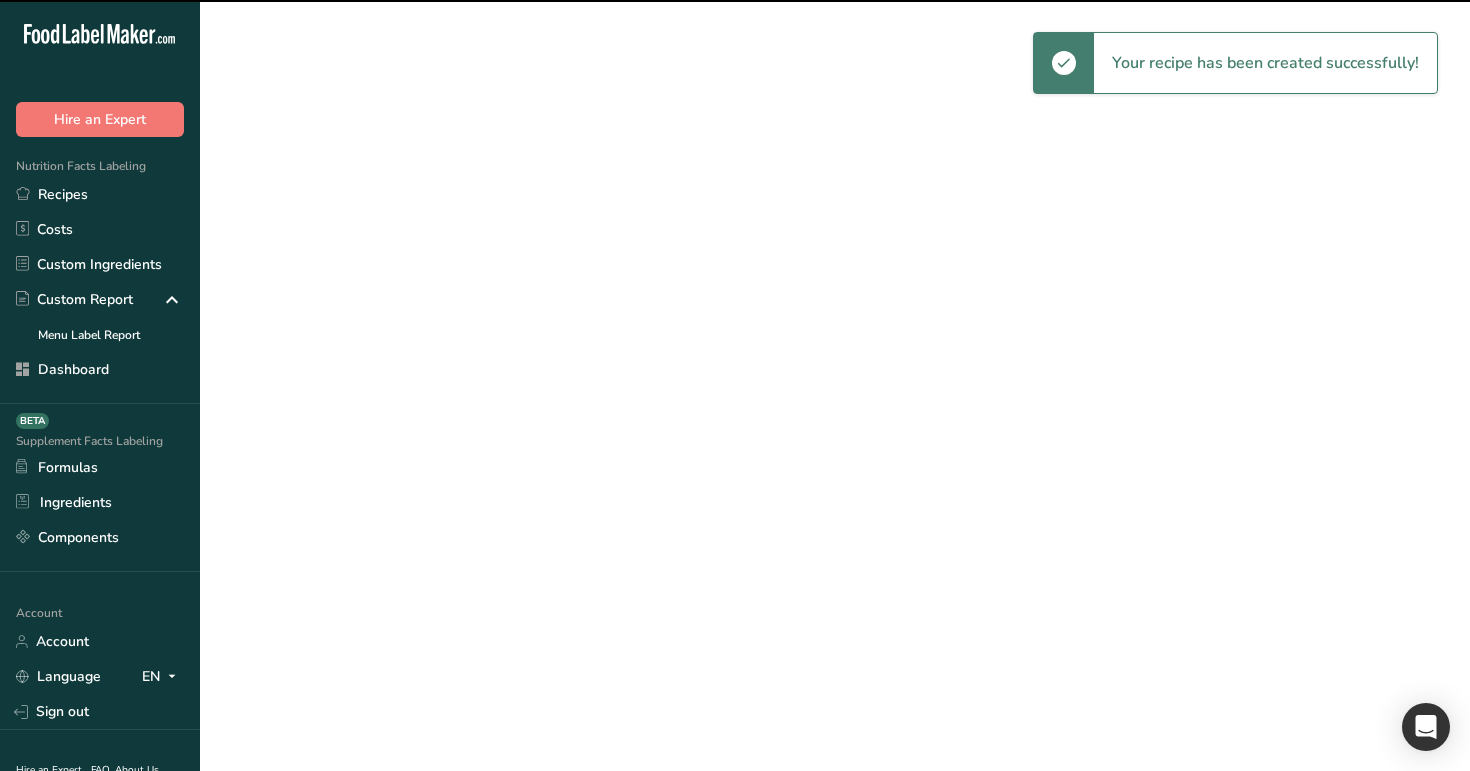scroll, scrollTop: 0, scrollLeft: 0, axis: both 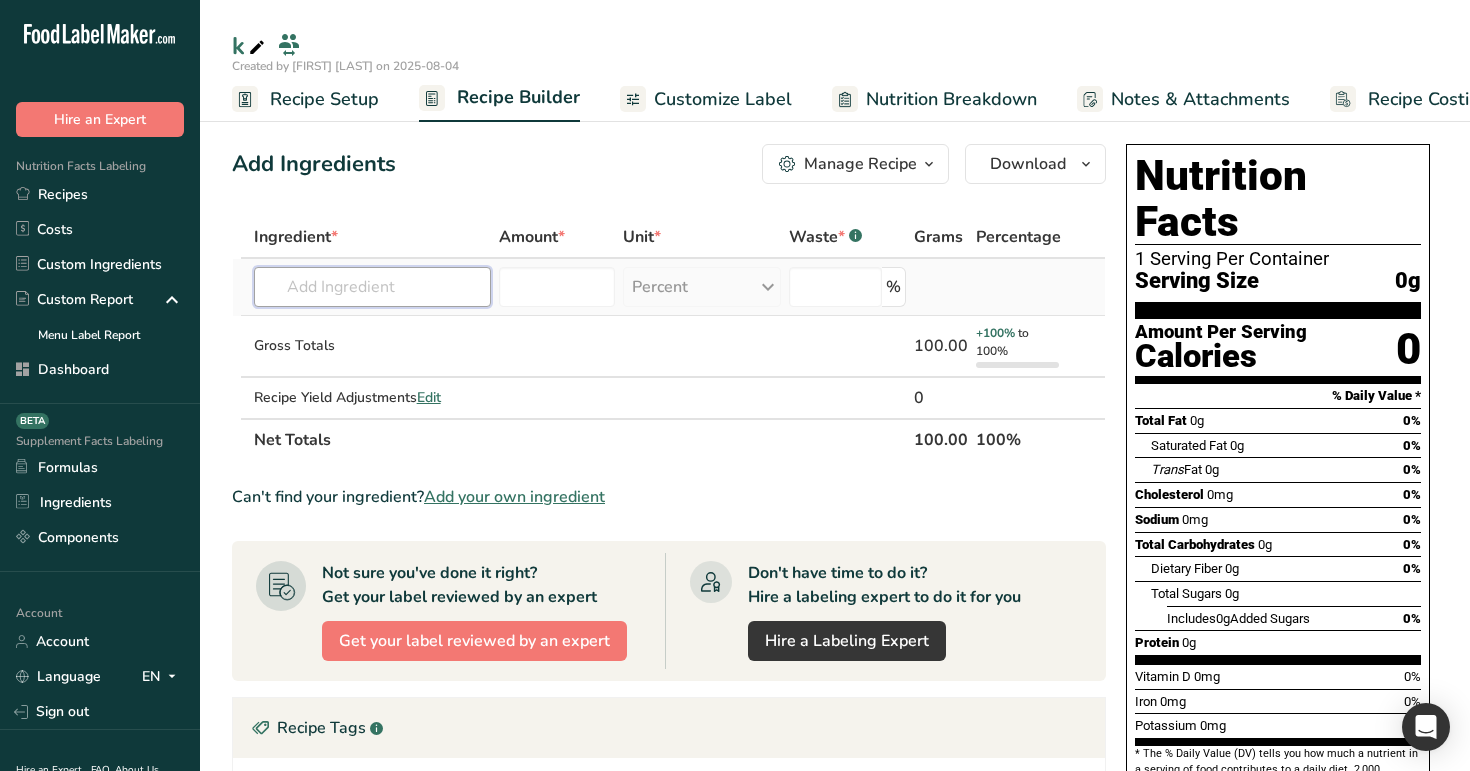click at bounding box center [372, 287] 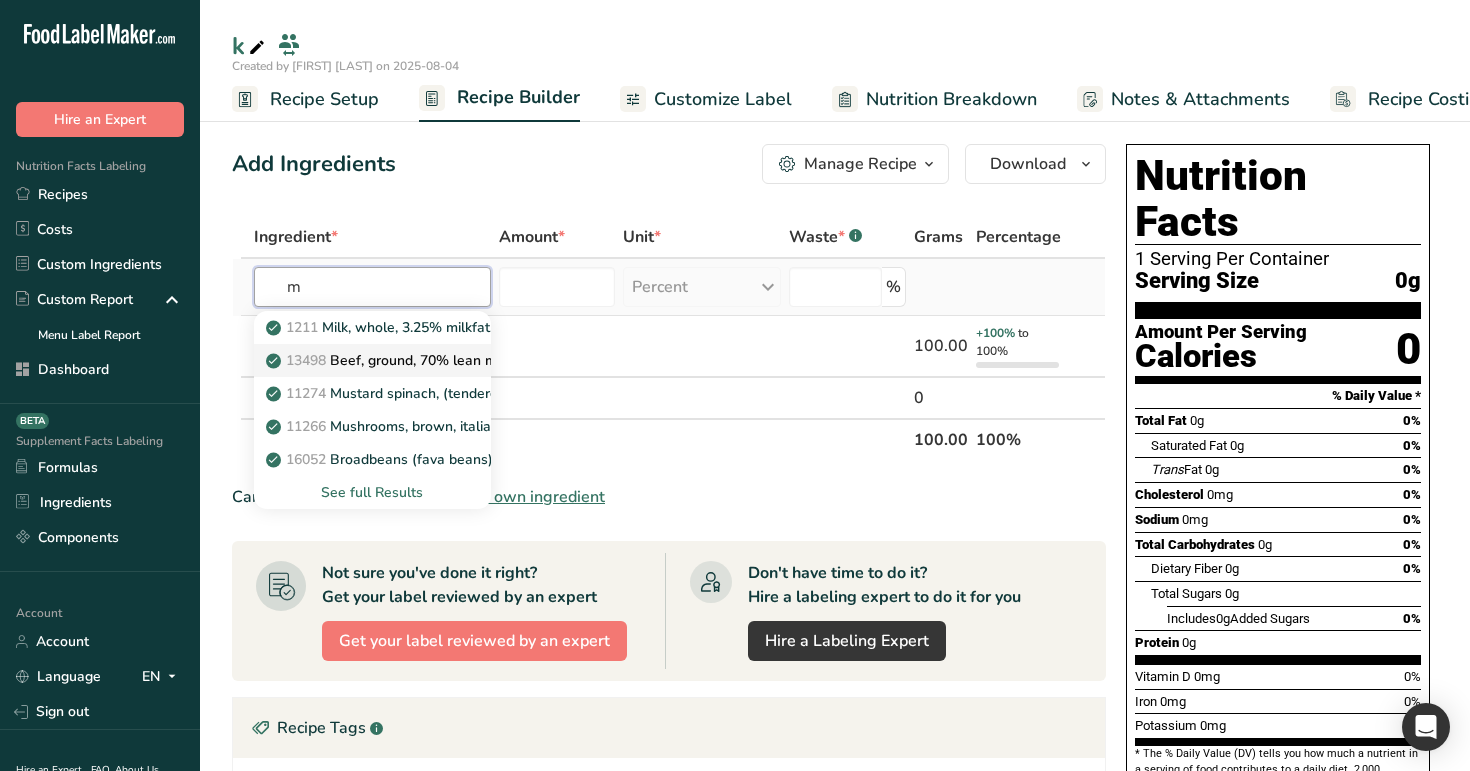 type on "m" 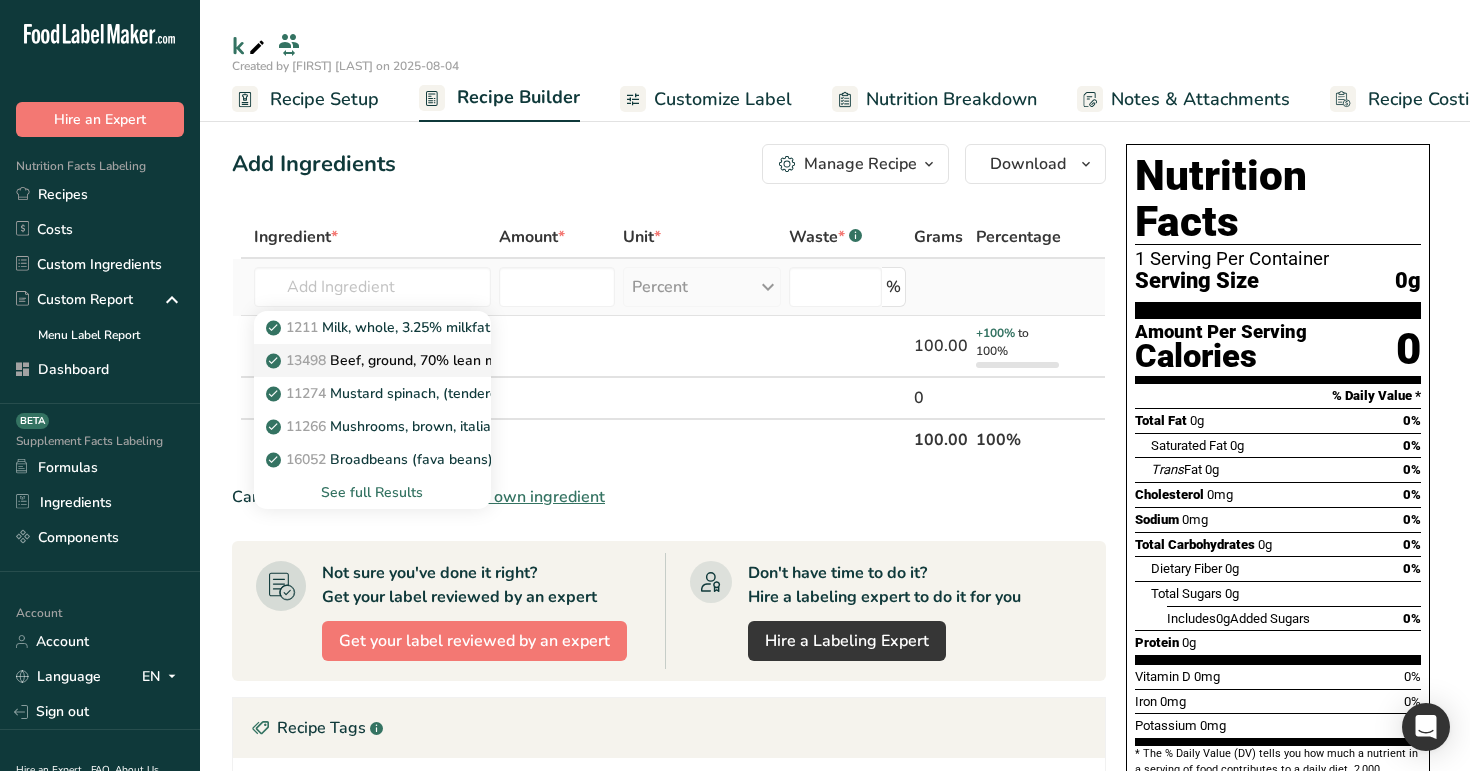 click on "13498
Beef, ground, 70% lean meat / 30% fat, raw" at bounding box center (441, 360) 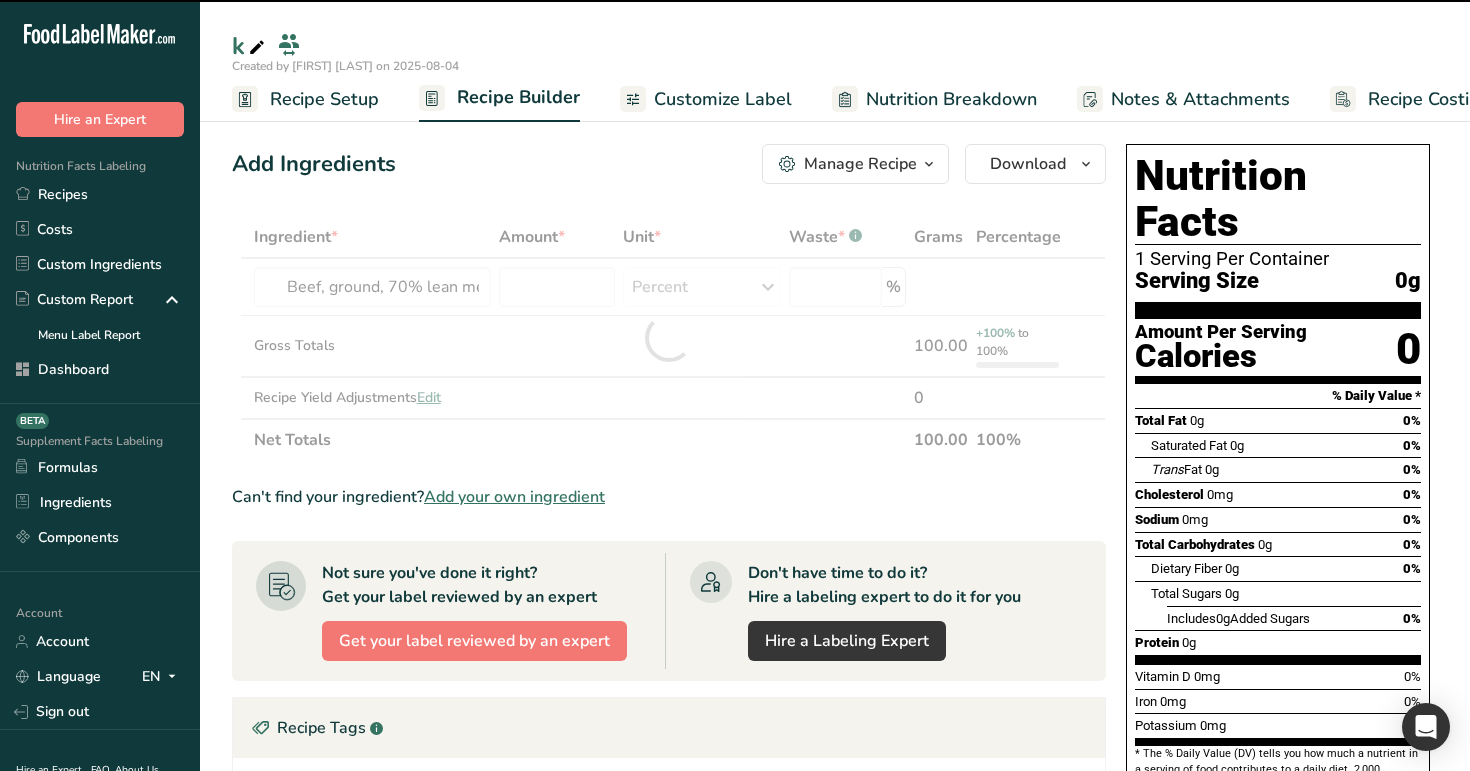 type on "0" 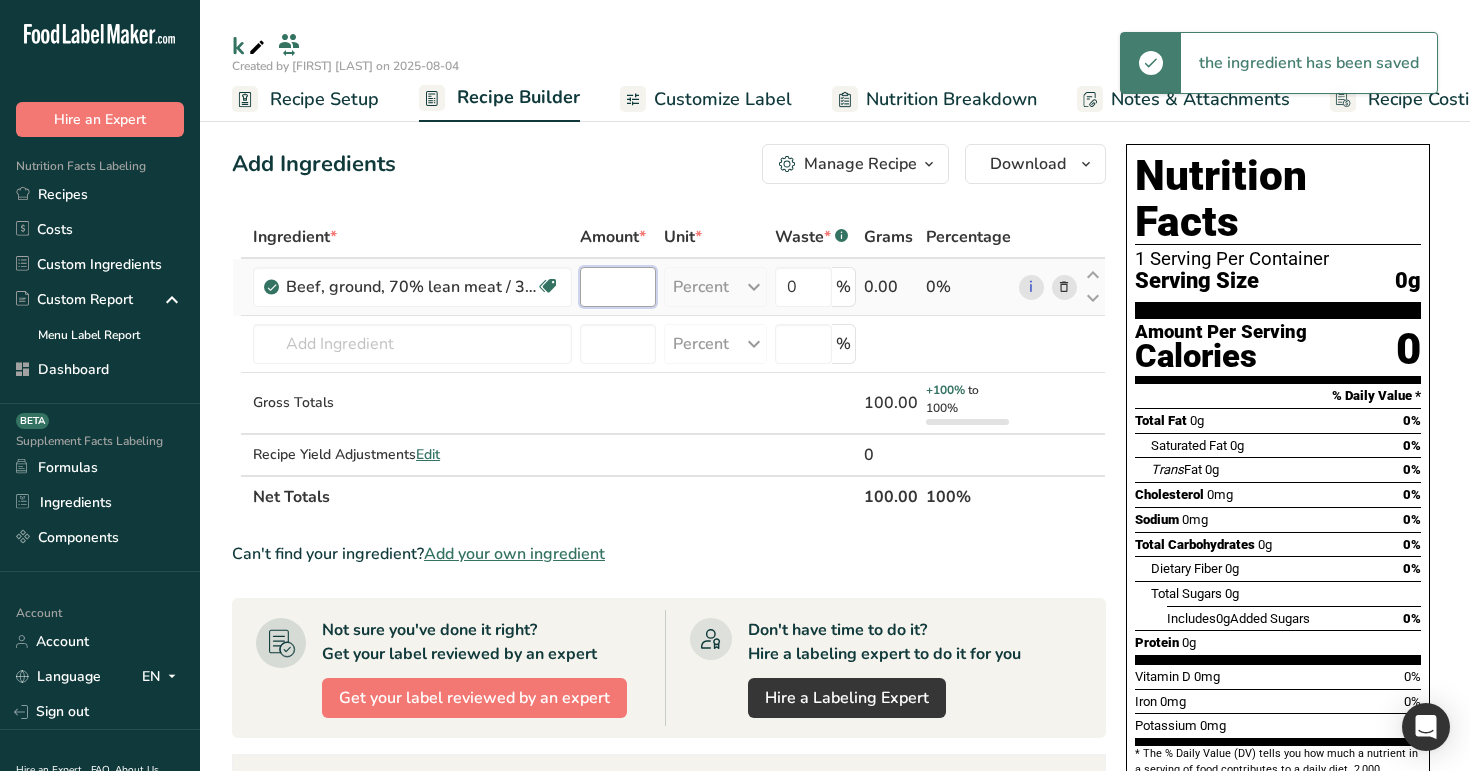 click at bounding box center (618, 287) 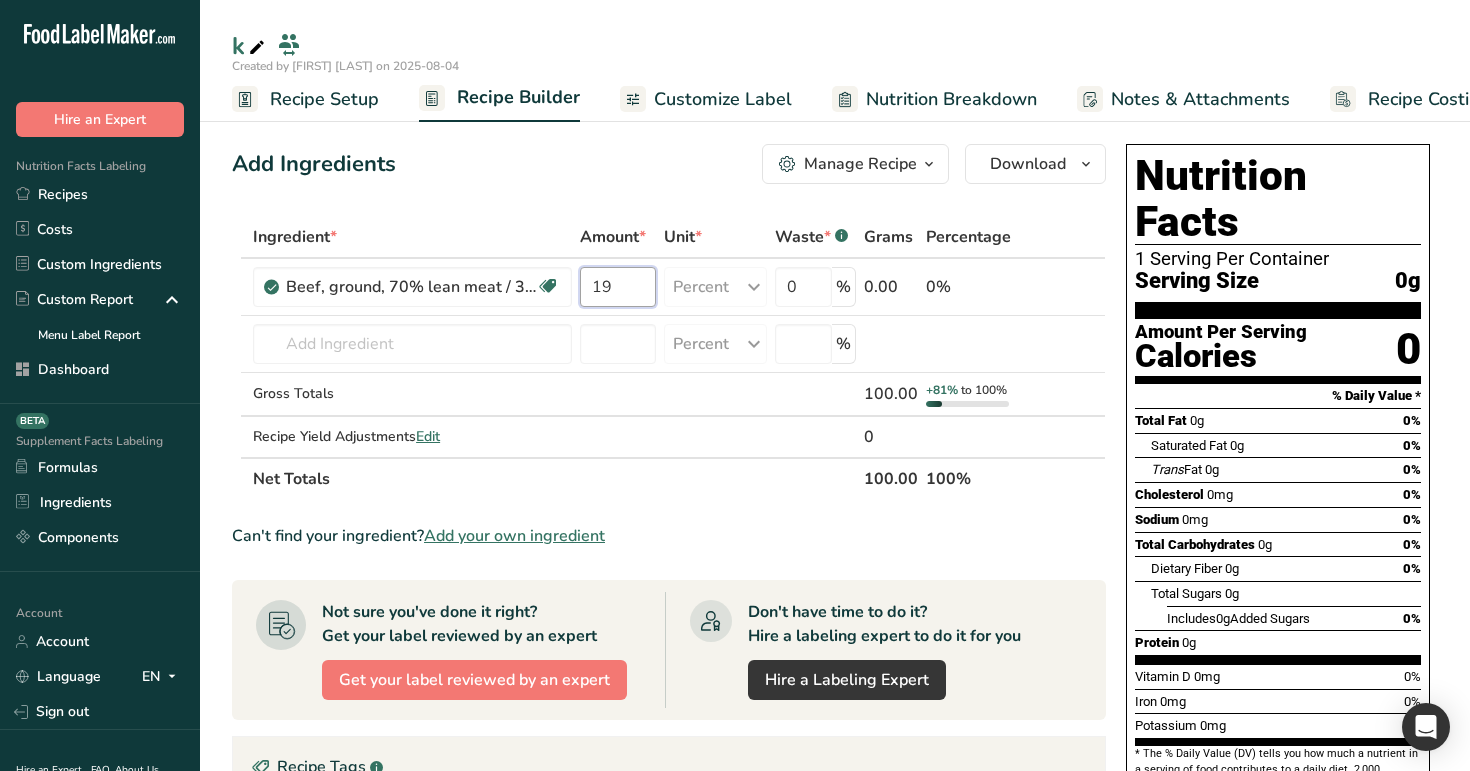scroll, scrollTop: 0, scrollLeft: 0, axis: both 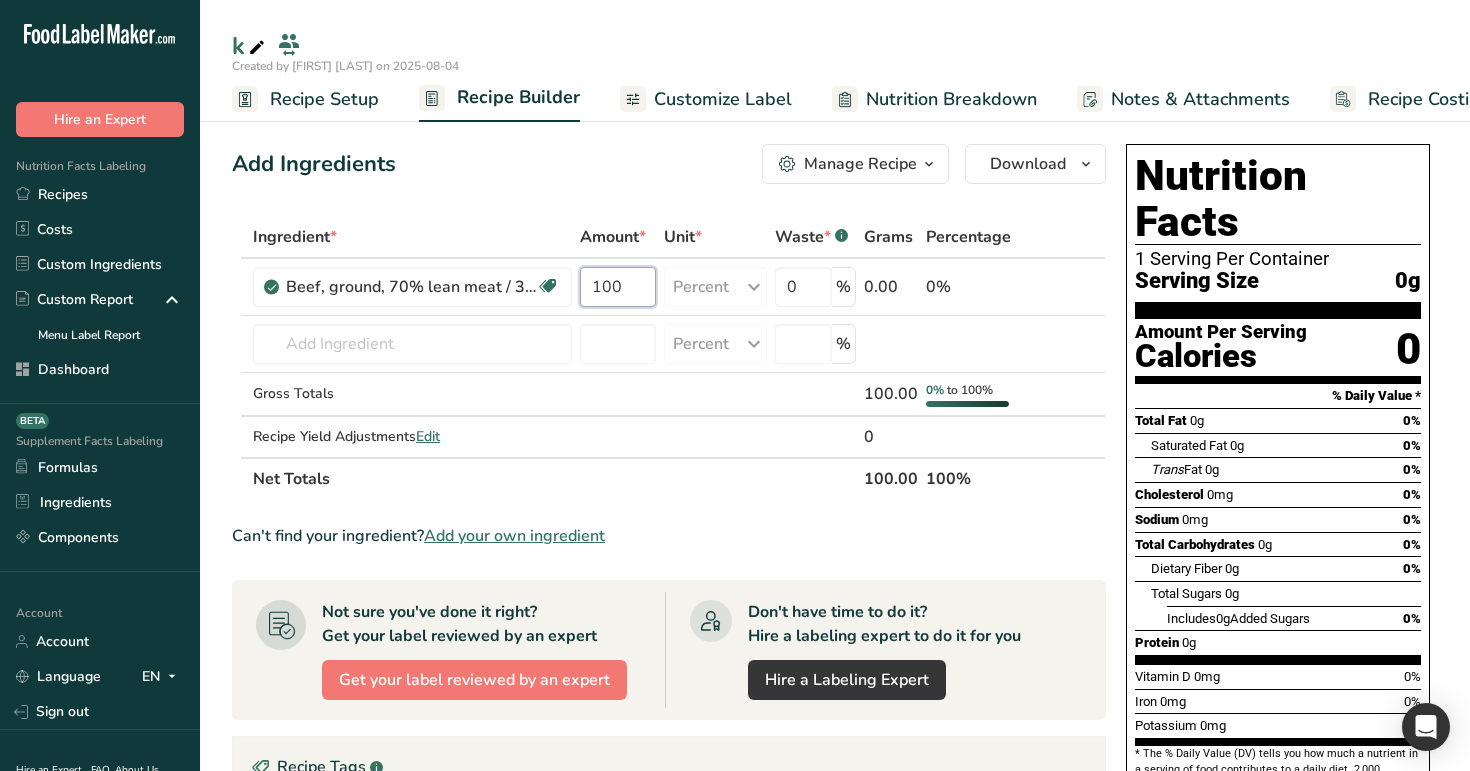 type on "100" 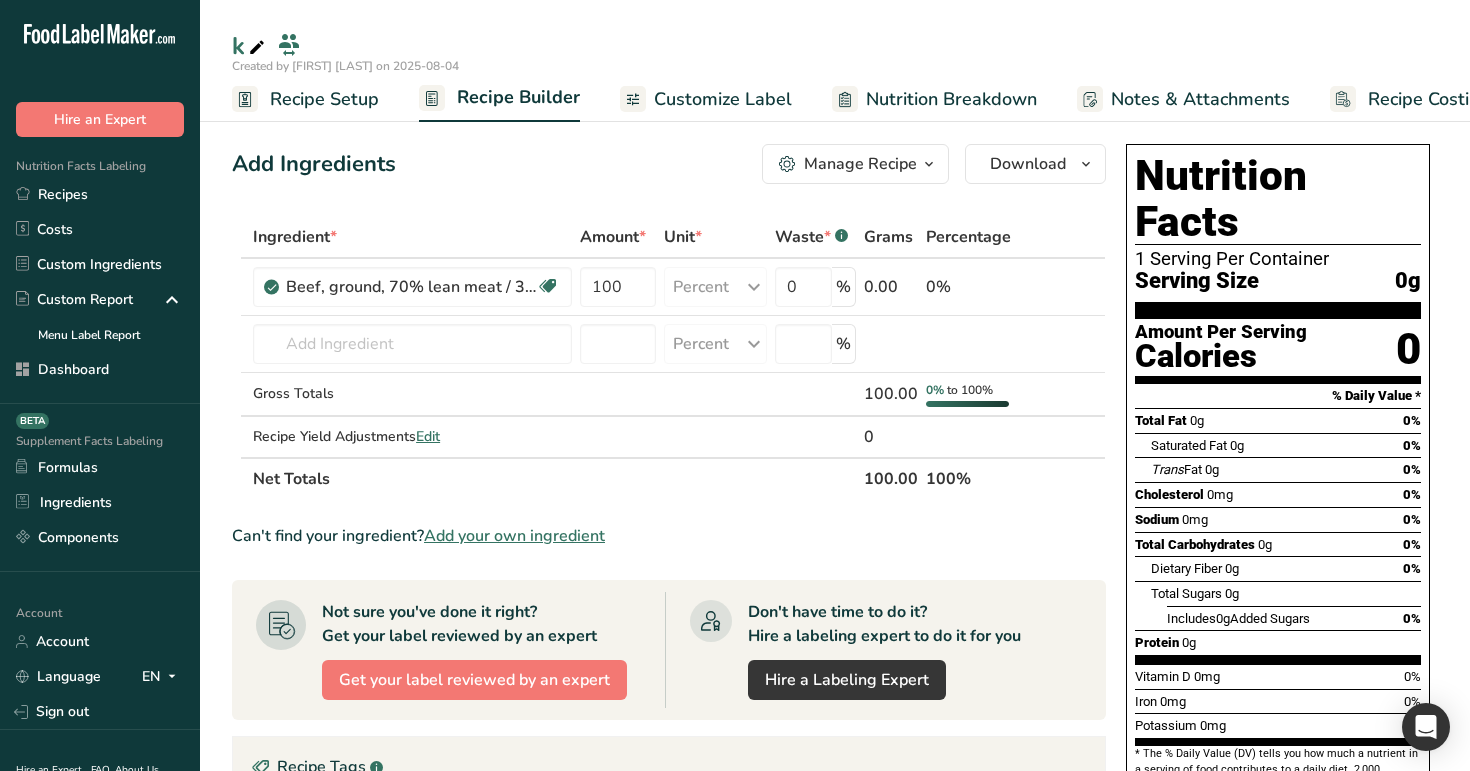click on "Add Ingredients
Manage Recipe         Delete Recipe           Duplicate Recipe             Scale Recipe             Save as Sub-Recipe   .a-a{fill:#347362;}.b-a{fill:#fff;}                               Nutrition Breakdown                 Recipe Card
NEW
Amino Acids Pattern Report           Activity History
Download
Choose your preferred label style
Standard FDA label
Standard FDA label
The most common format for nutrition facts labels in compliance with the FDA's typeface, style and requirements
Tabular FDA label
A label format compliant with the FDA regulations presented in a tabular (horizontal) display.
Linear FDA label
A simple linear display for small sized packages.
Simplified FDA label" at bounding box center (669, 164) 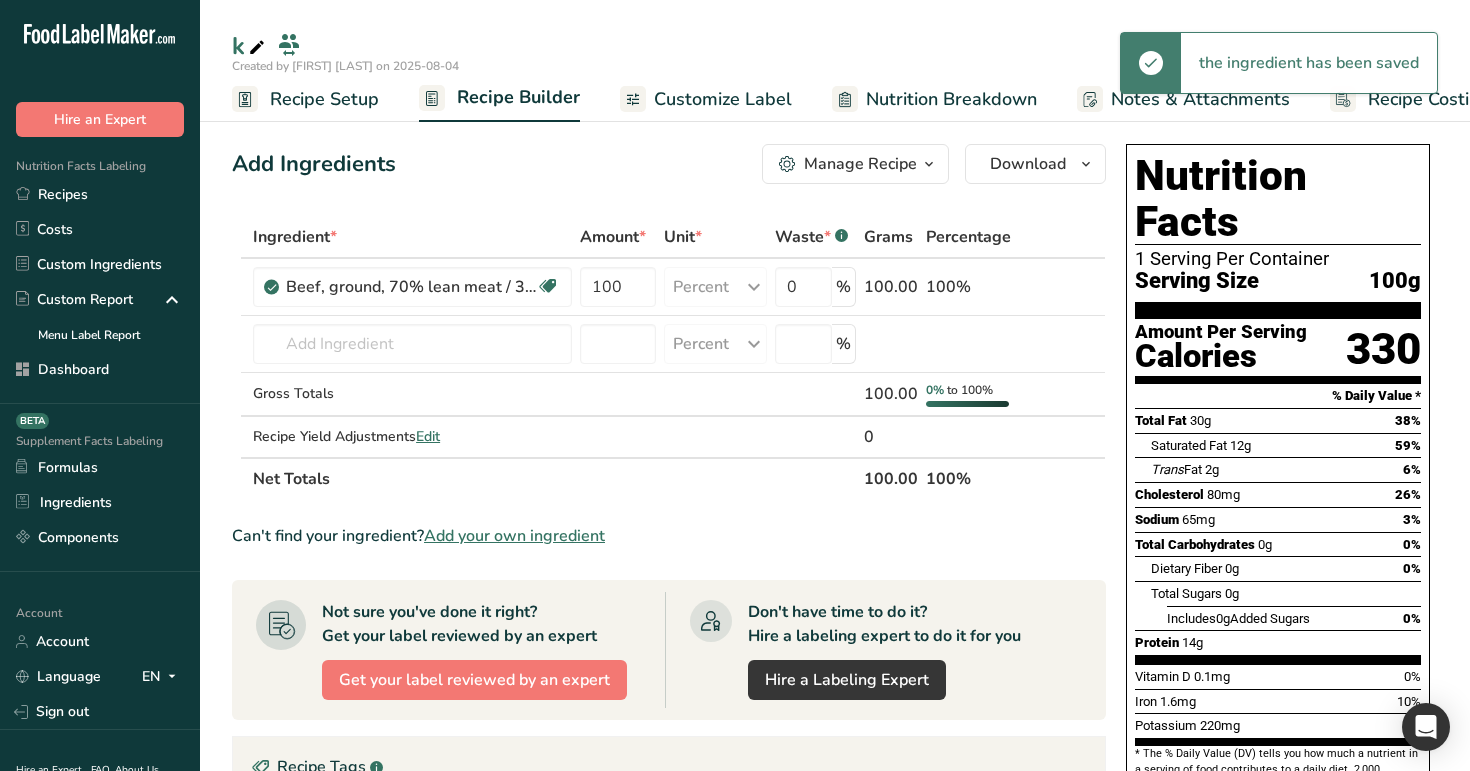 click on "Recipe Setup" at bounding box center [324, 99] 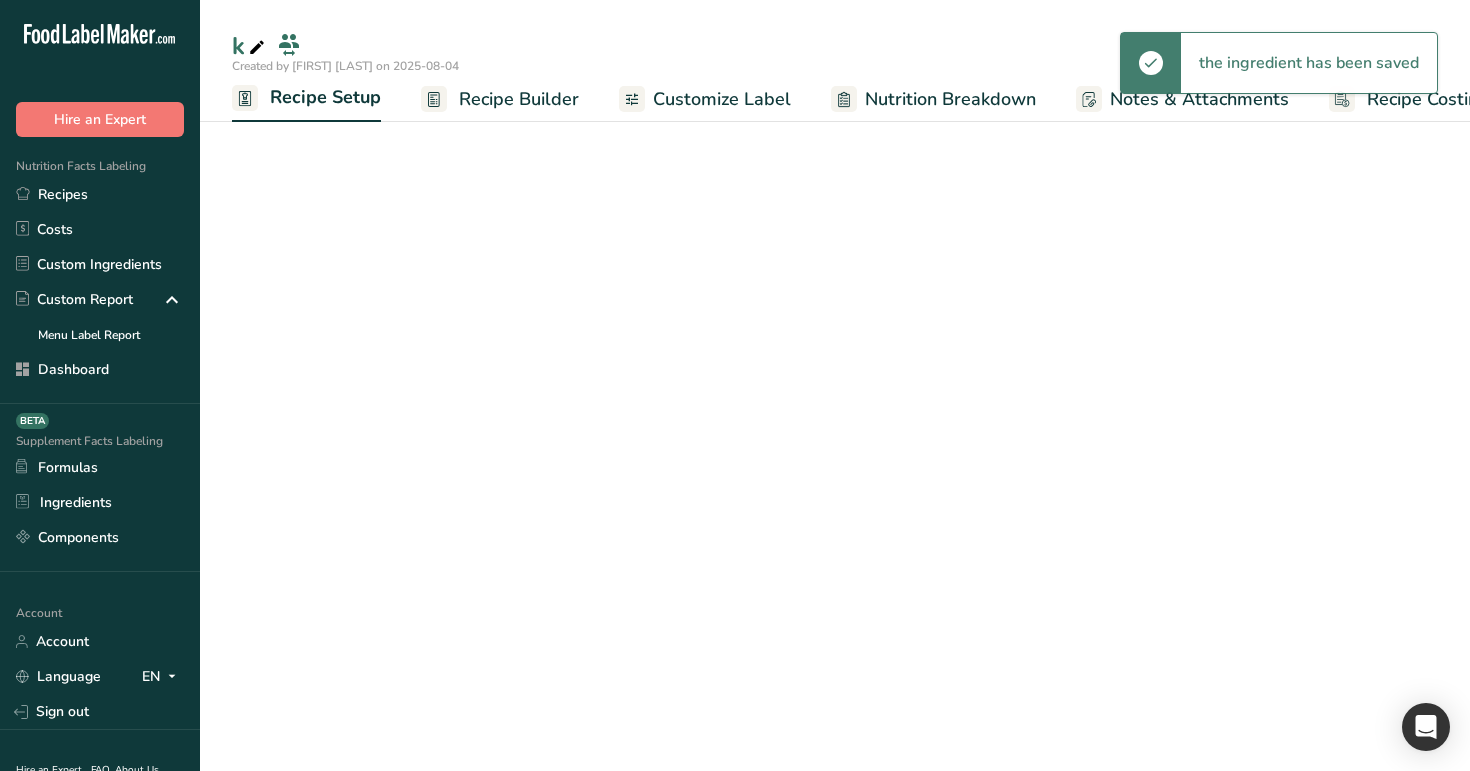 scroll, scrollTop: 0, scrollLeft: 7, axis: horizontal 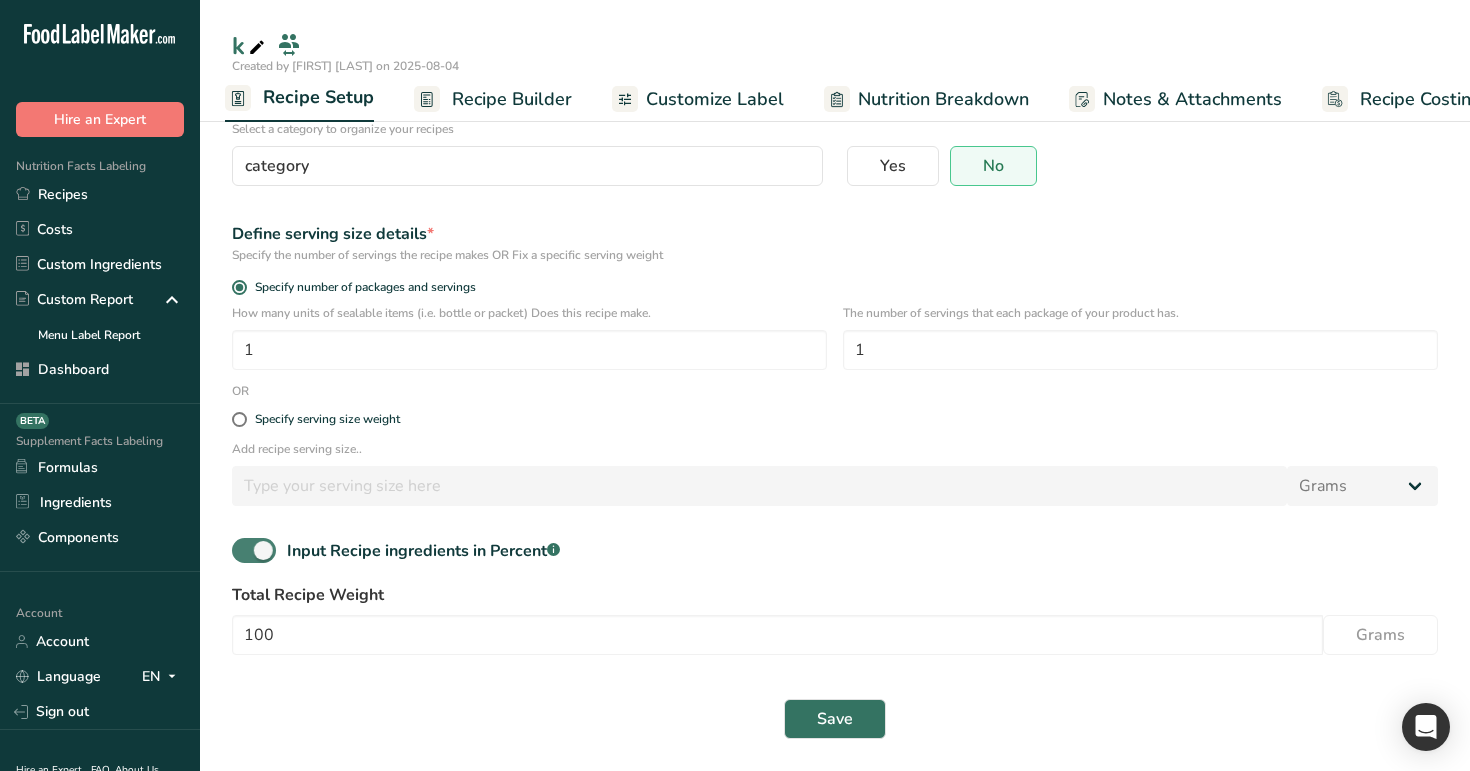 click at bounding box center [254, 550] 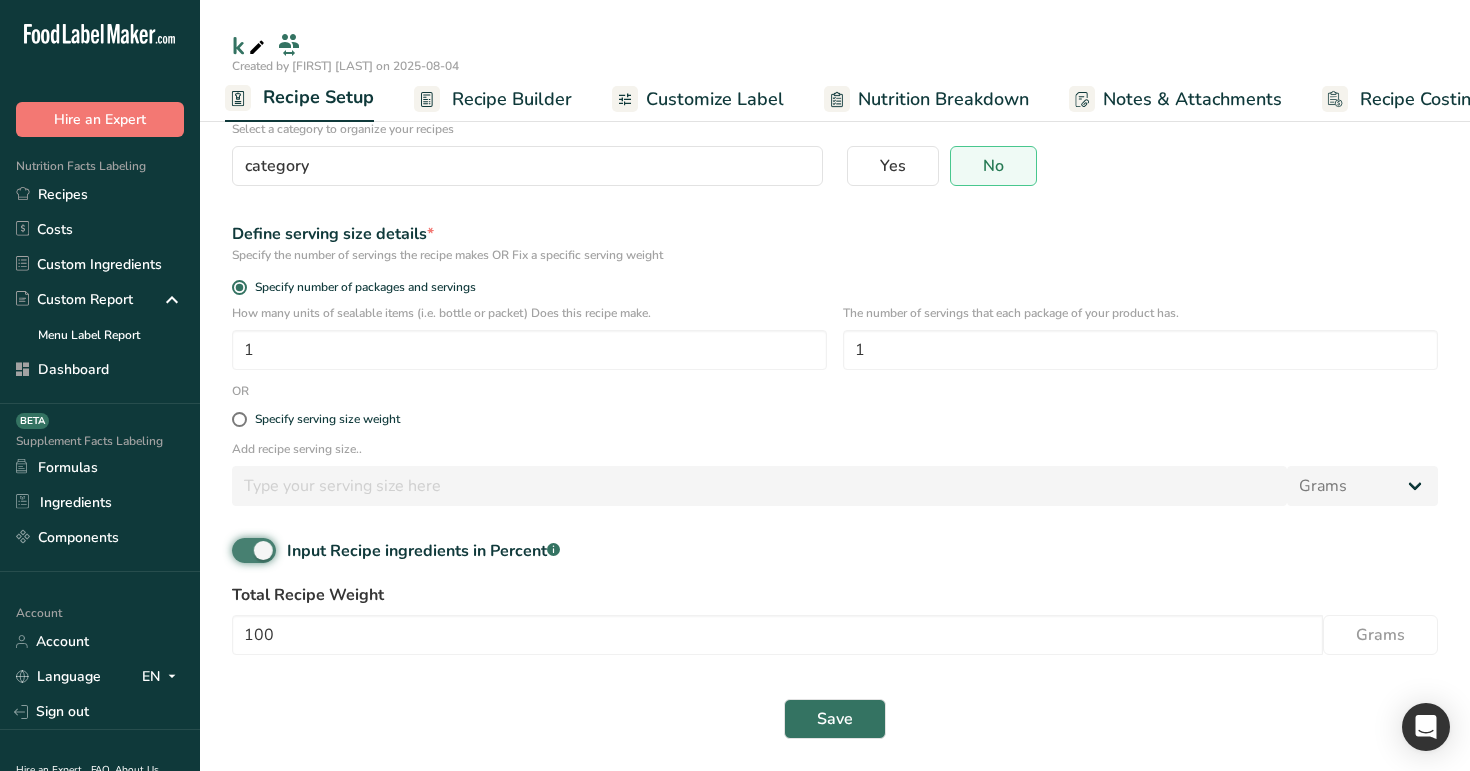 click on "Input Recipe ingredients in Percent
.a-a{fill:#347362;}.b-a{fill:#fff;}" at bounding box center [238, 550] 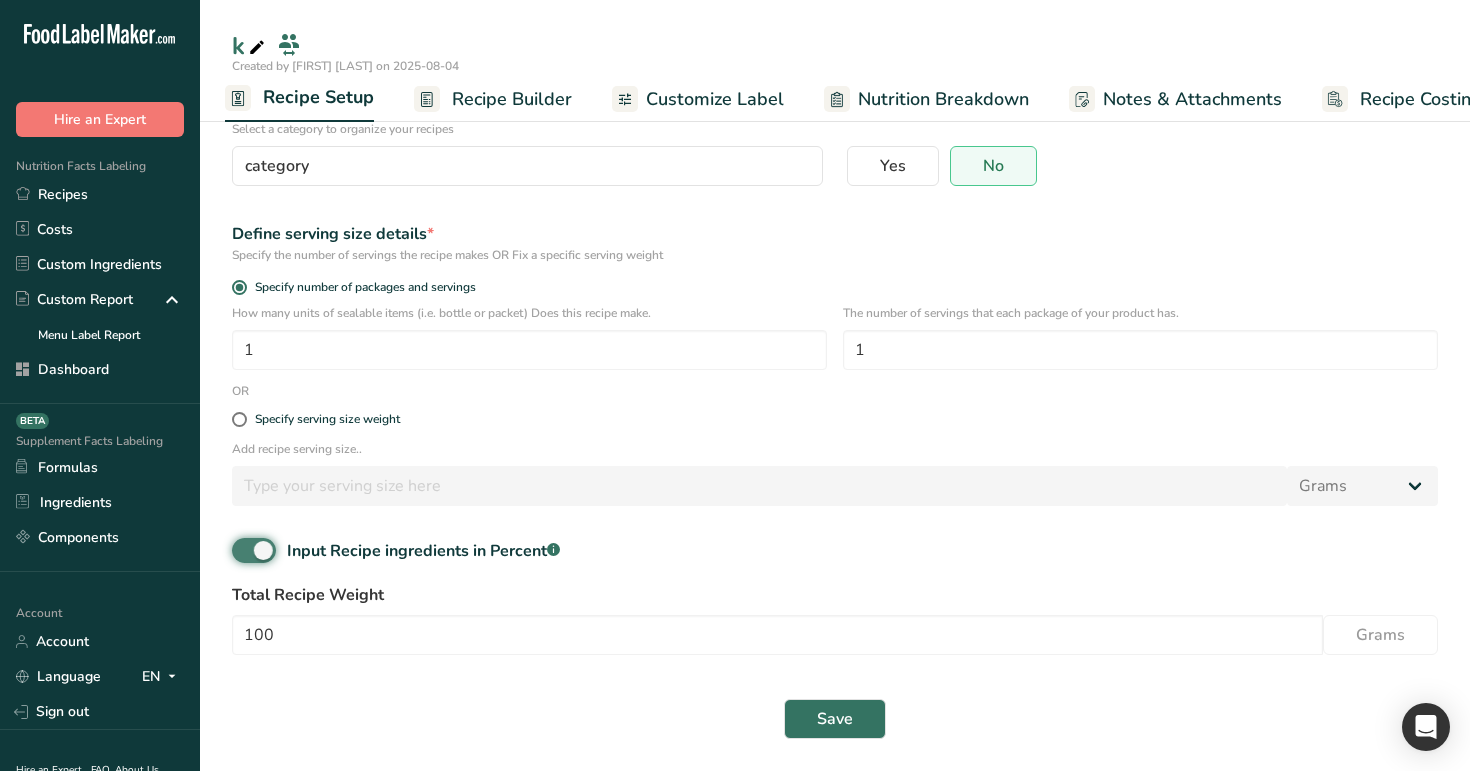 checkbox on "false" 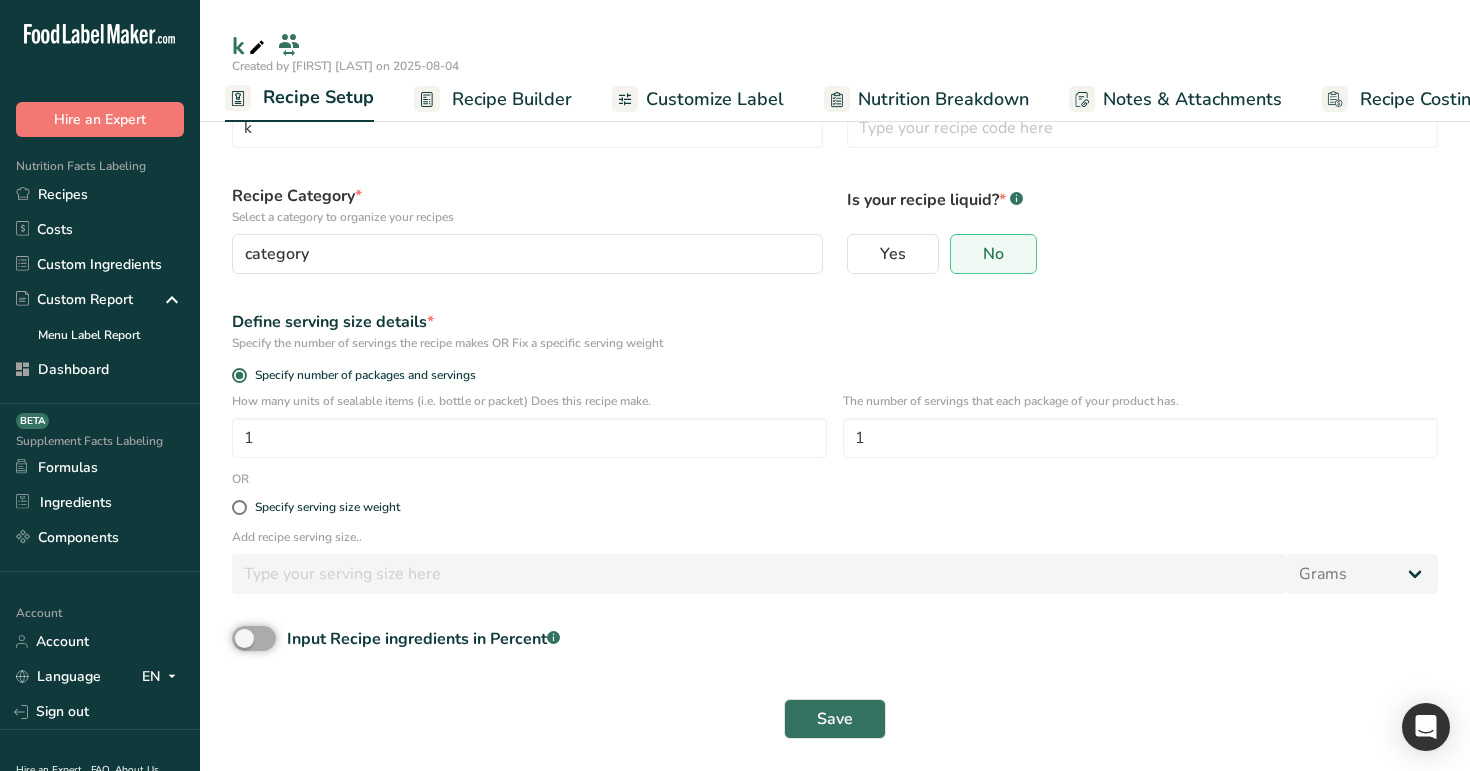 scroll, scrollTop: 80, scrollLeft: 0, axis: vertical 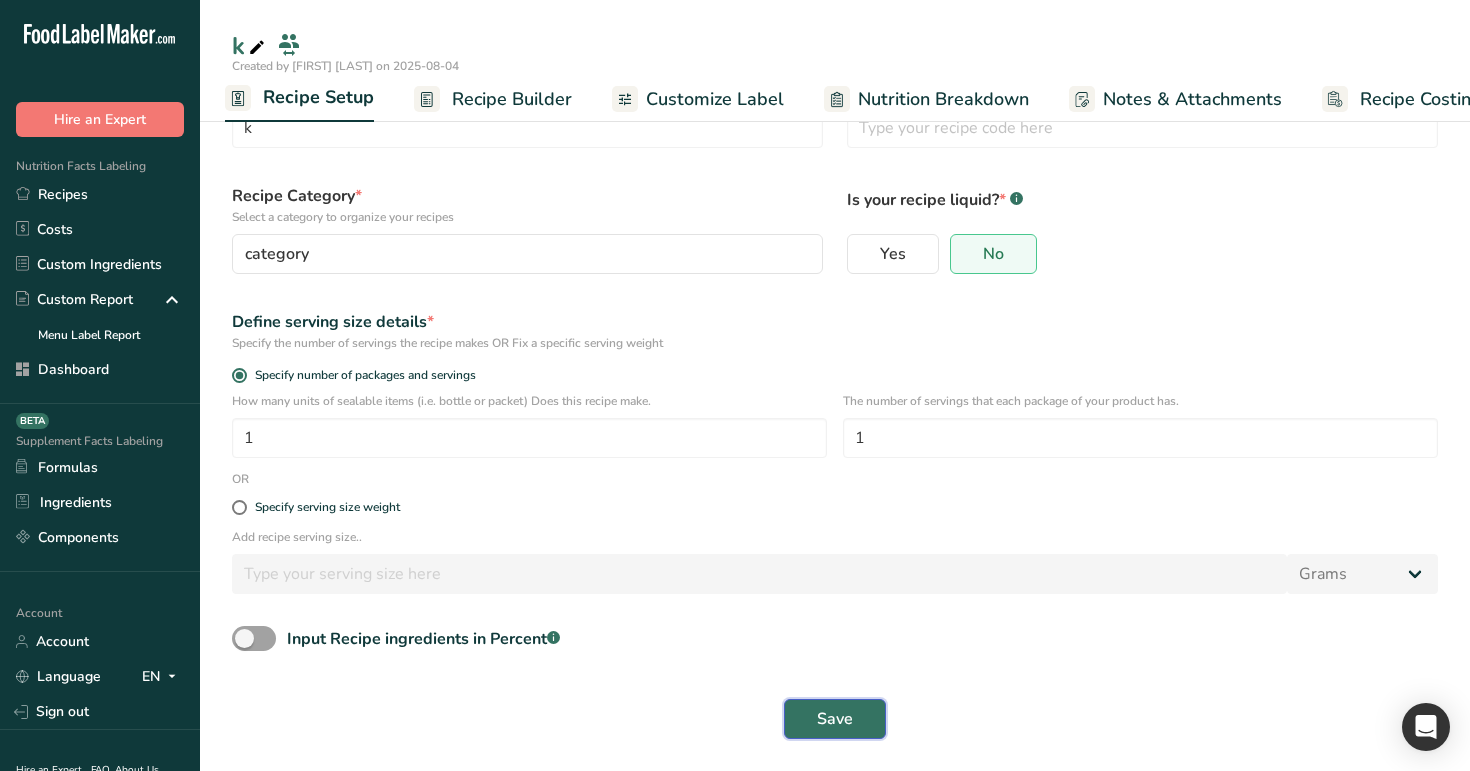 click on "Save" at bounding box center (835, 719) 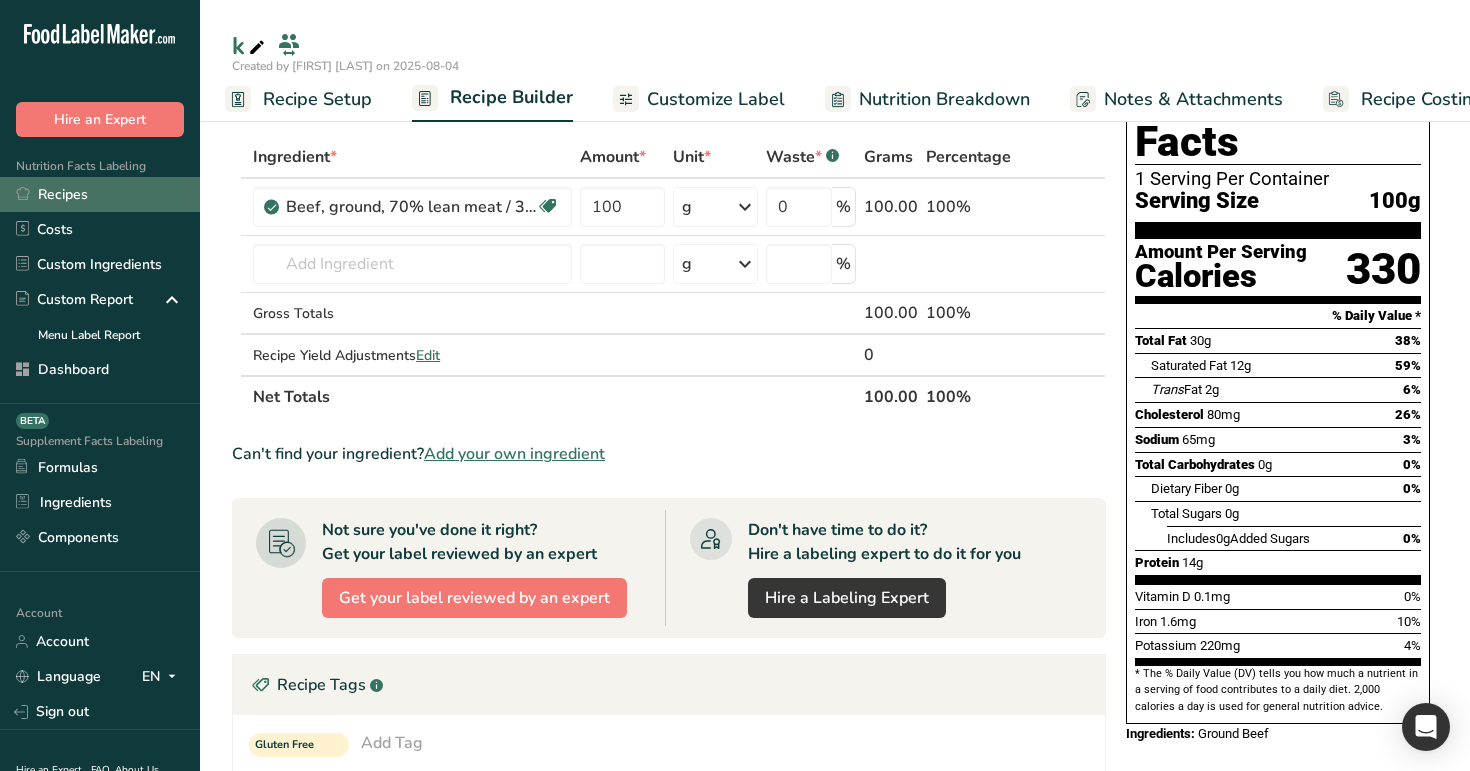 click on "Recipes" at bounding box center (100, 194) 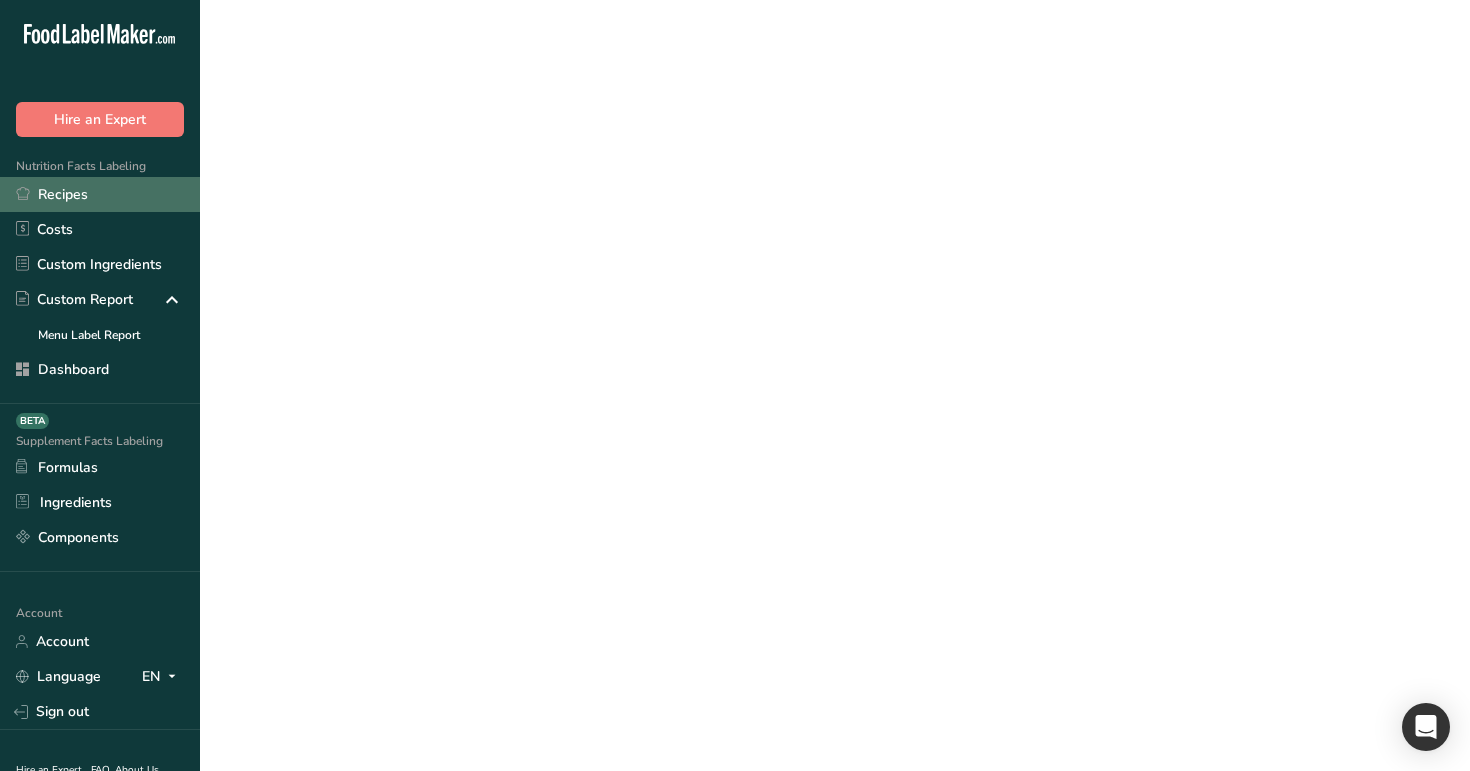 scroll, scrollTop: 0, scrollLeft: 0, axis: both 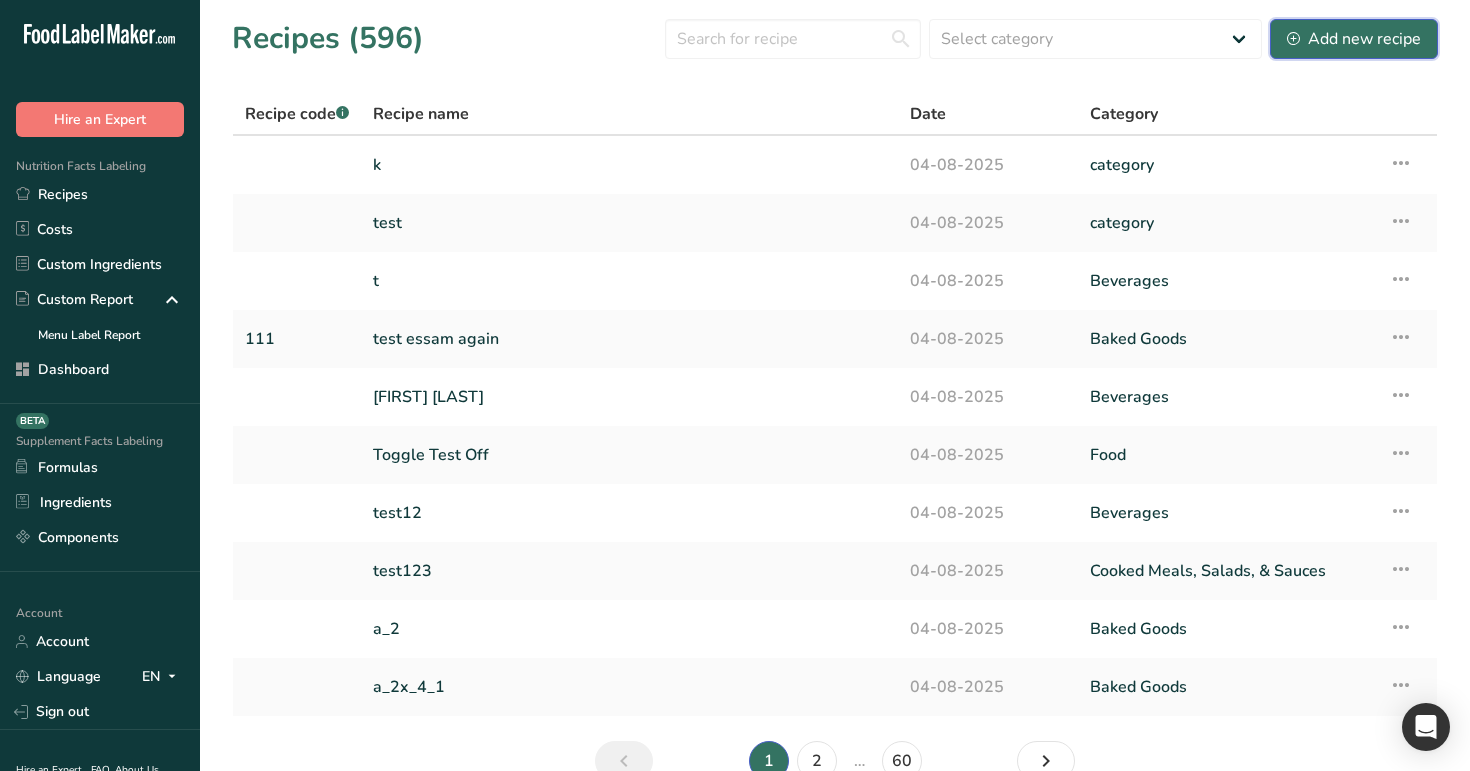 click on "Add new recipe" at bounding box center (1354, 39) 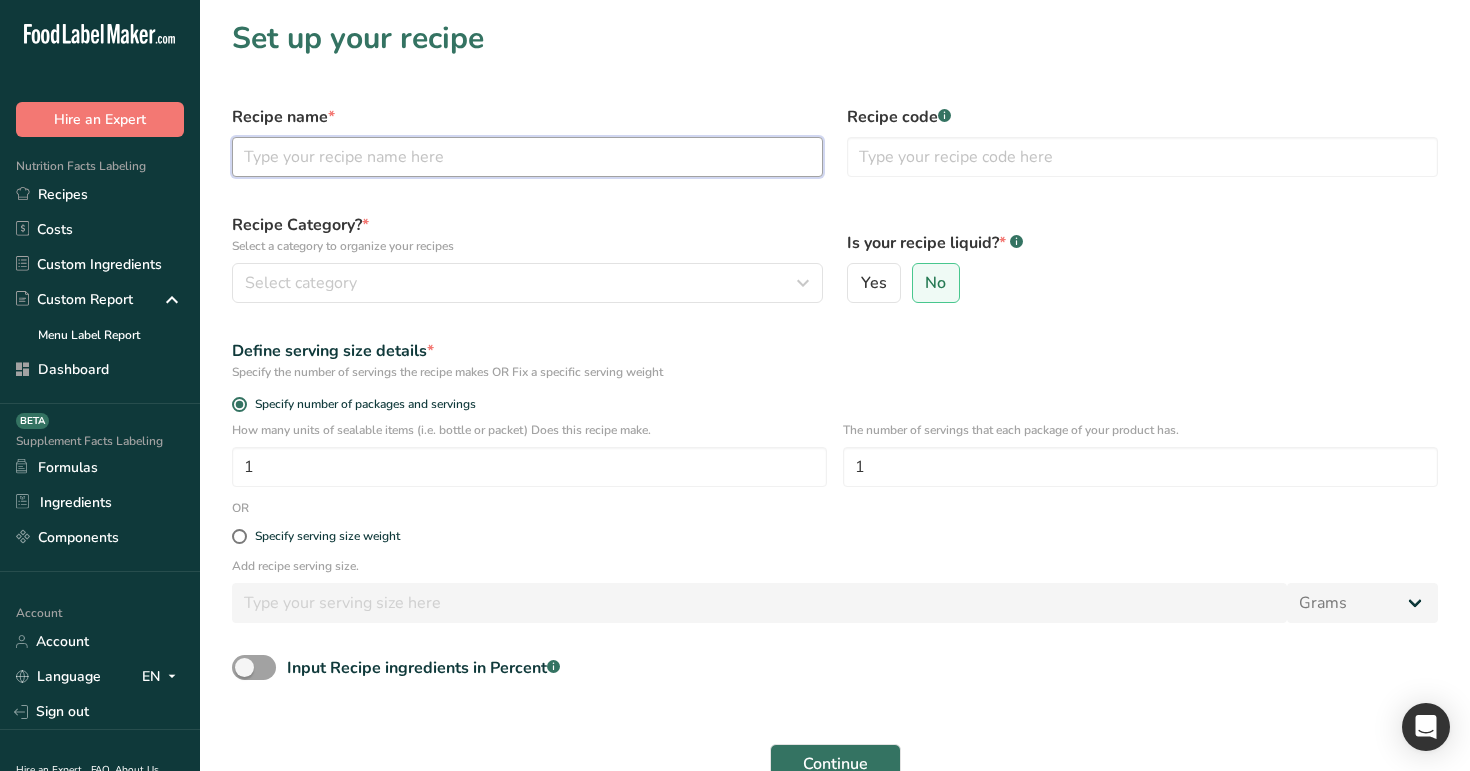 click at bounding box center (527, 157) 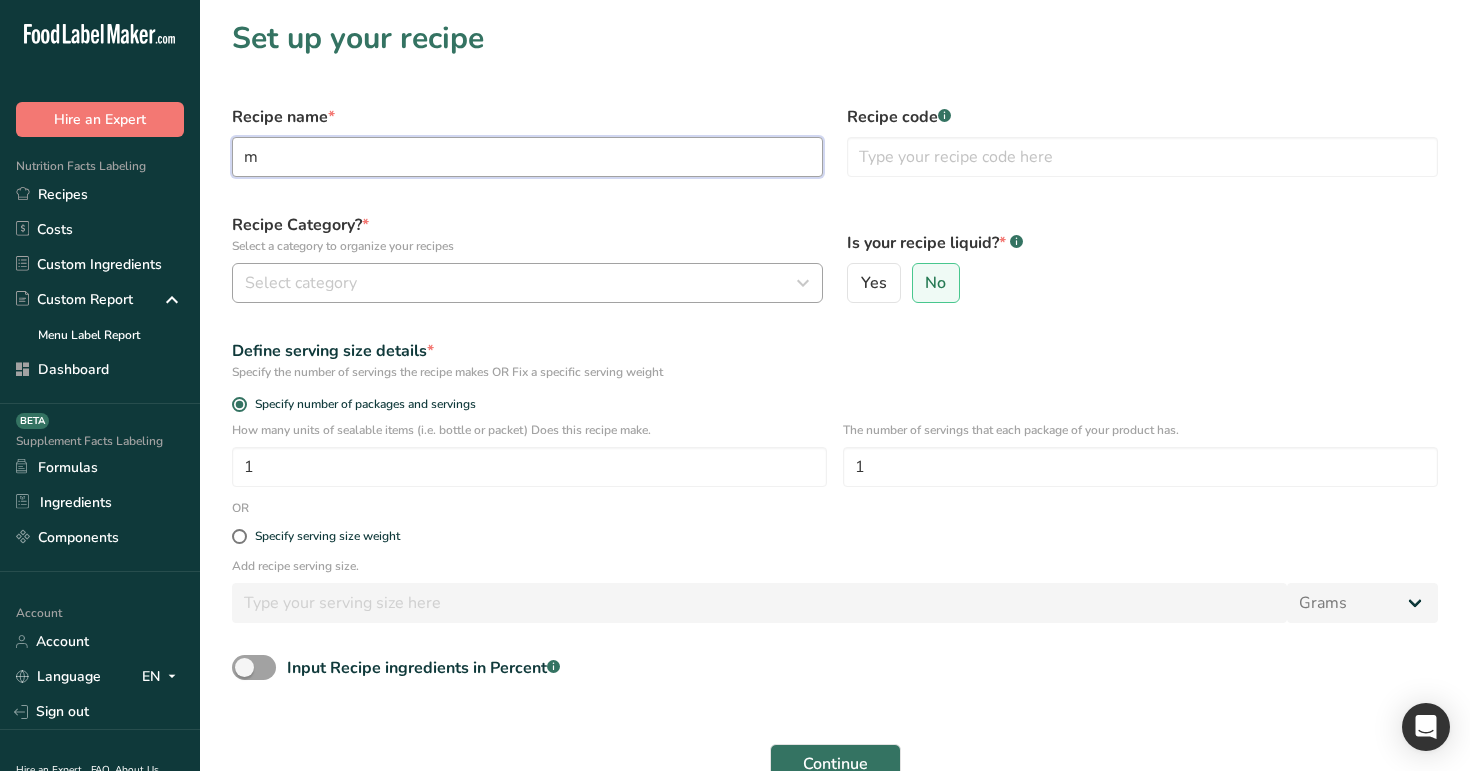 type on "m" 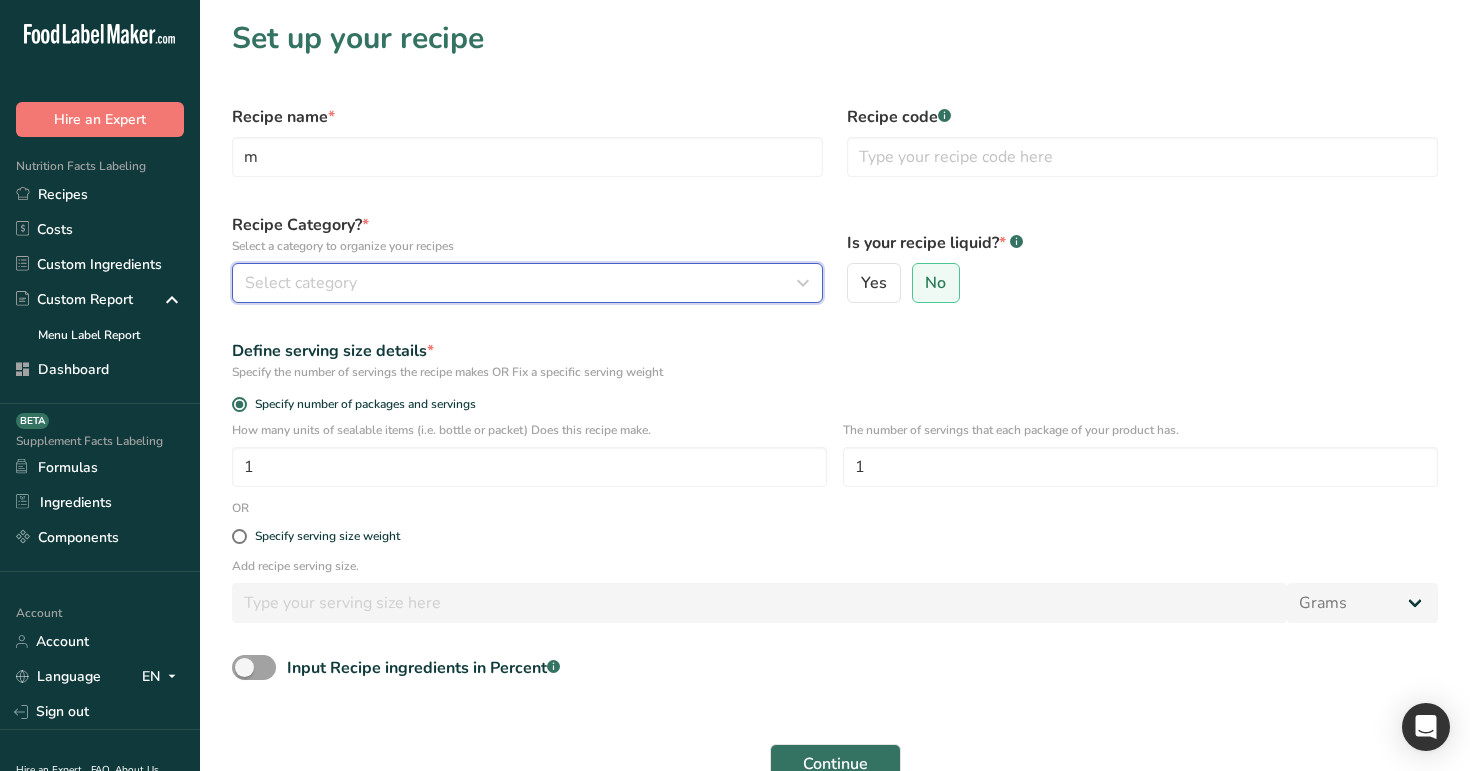 click on "Select category" at bounding box center (521, 283) 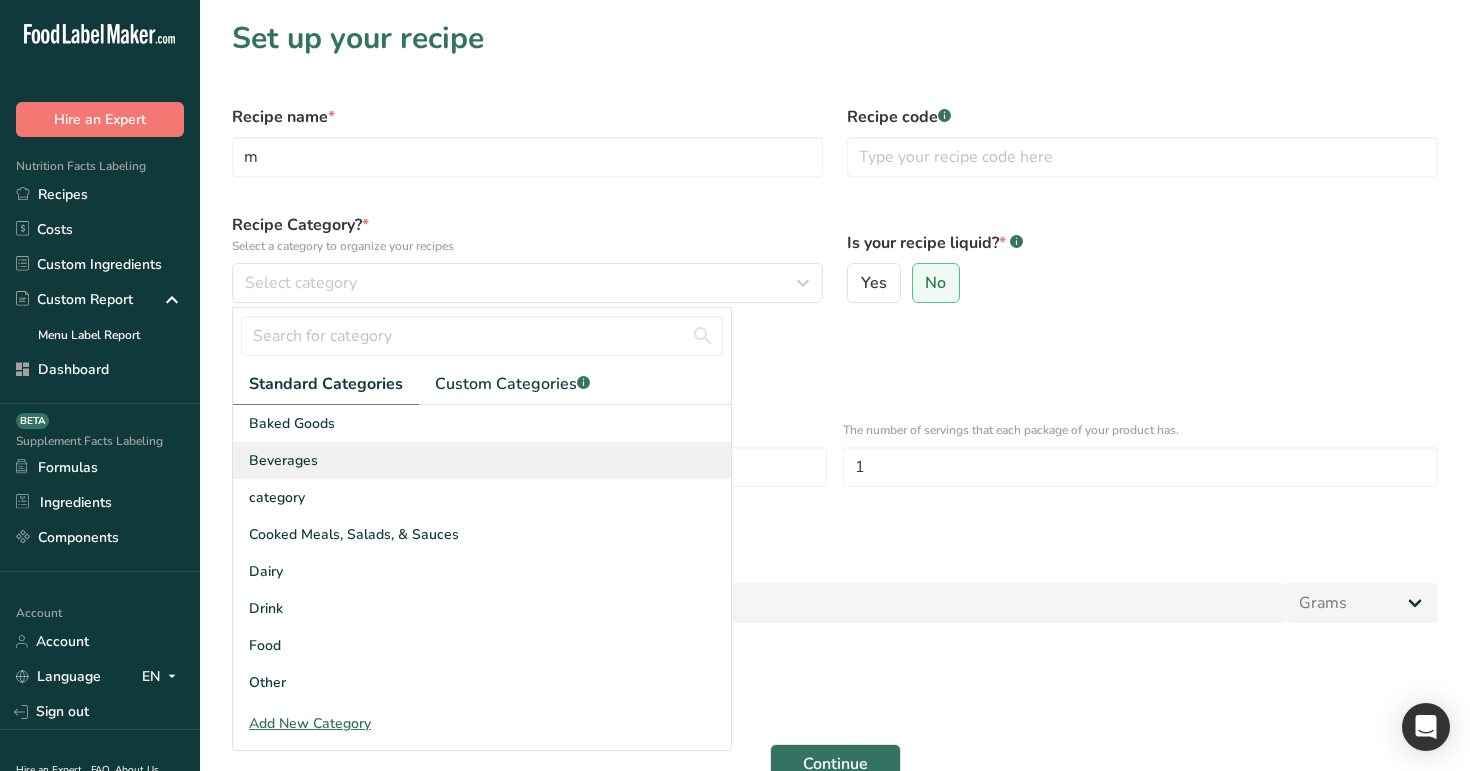 click on "Beverages" at bounding box center [482, 460] 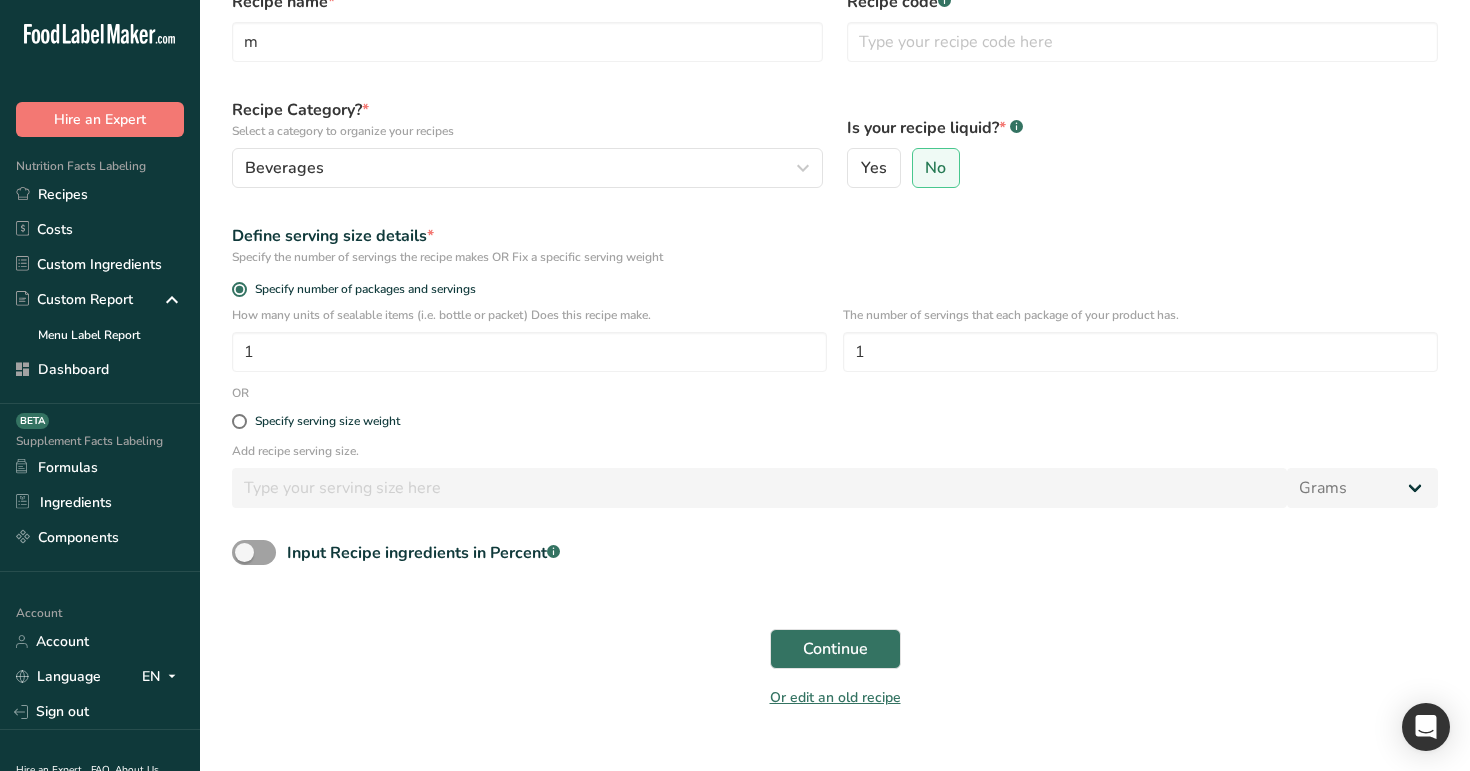 scroll, scrollTop: 149, scrollLeft: 0, axis: vertical 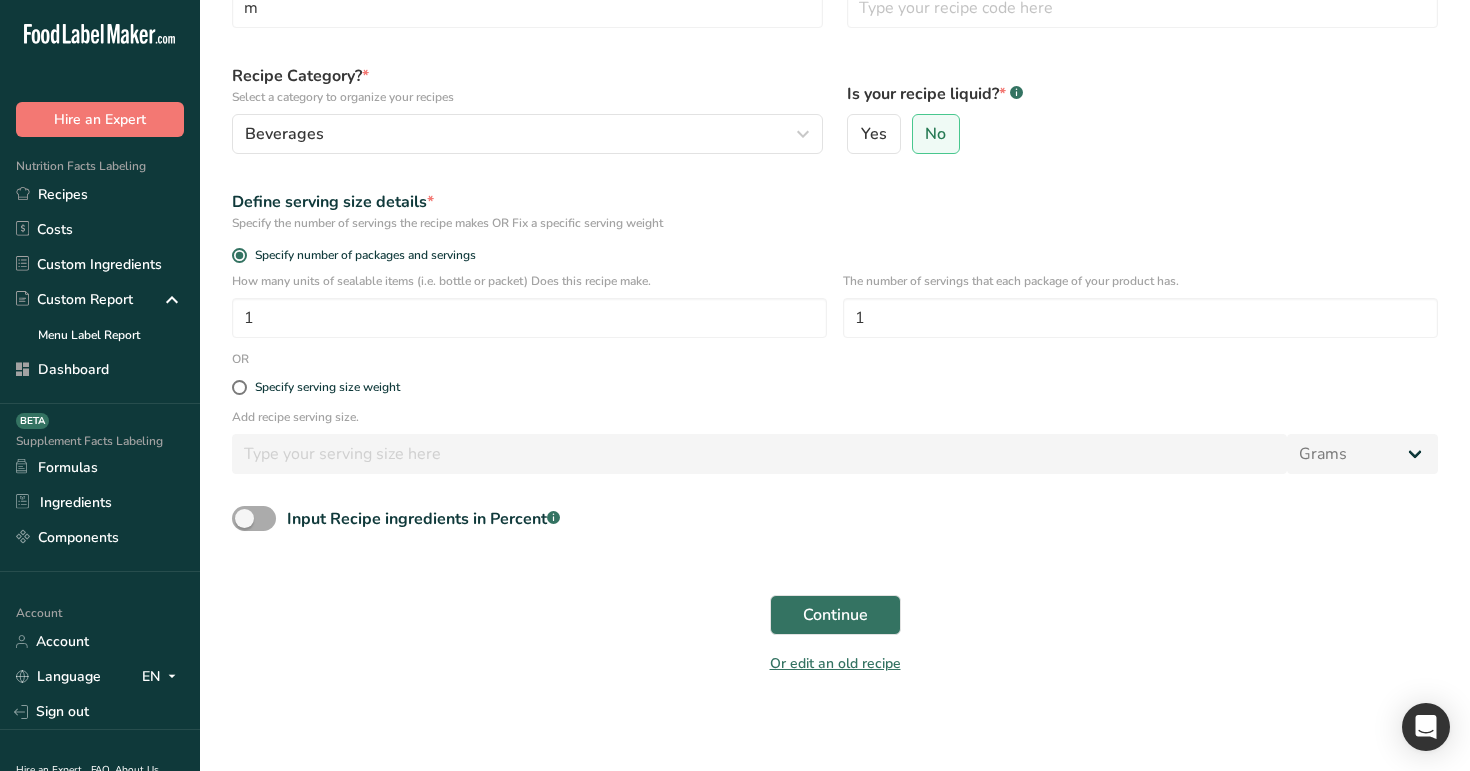 click on "Input Recipe ingredients in Percent
.a-a{fill:#347362;}.b-a{fill:#fff;}" at bounding box center (418, 519) 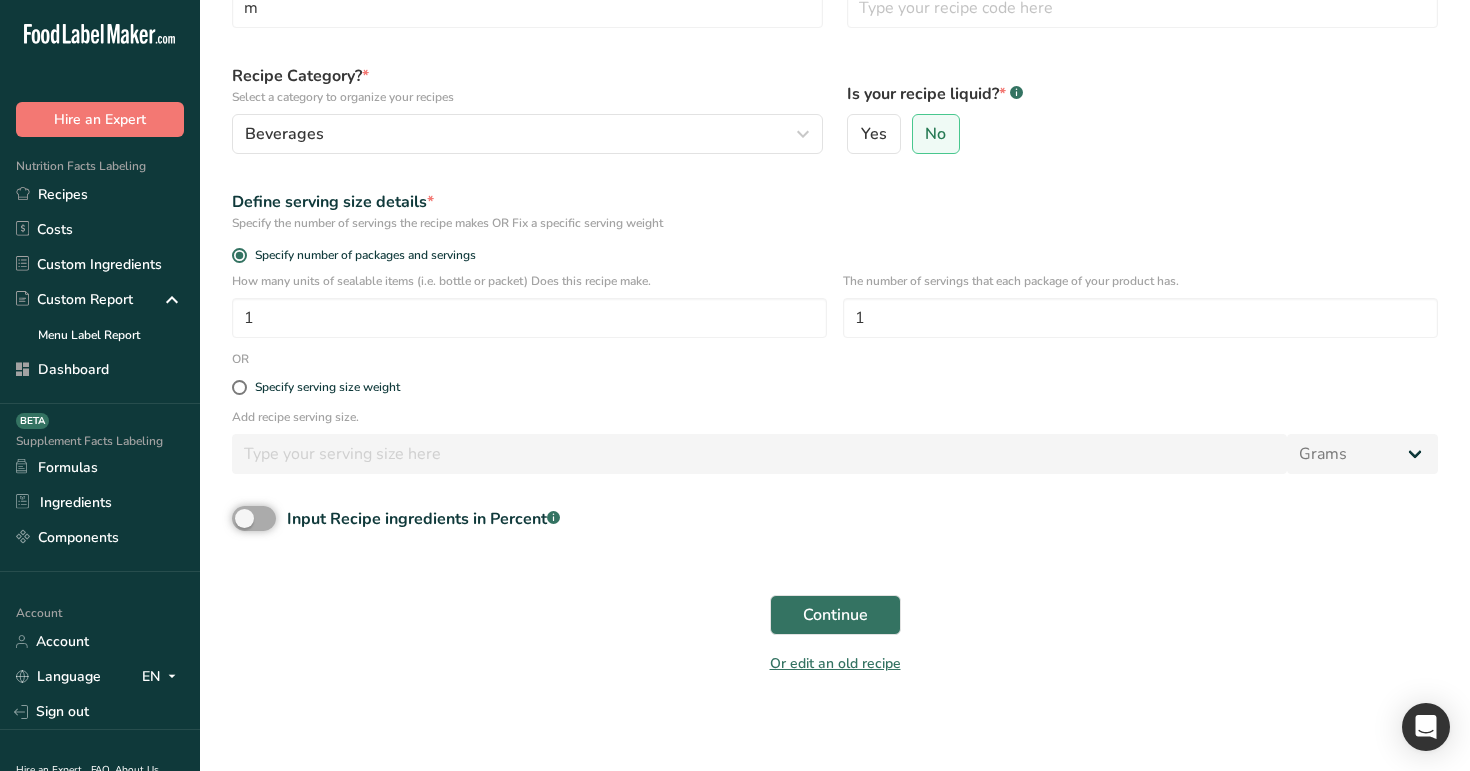 click on "Input Recipe ingredients in Percent
.a-a{fill:#347362;}.b-a{fill:#fff;}" at bounding box center (238, 518) 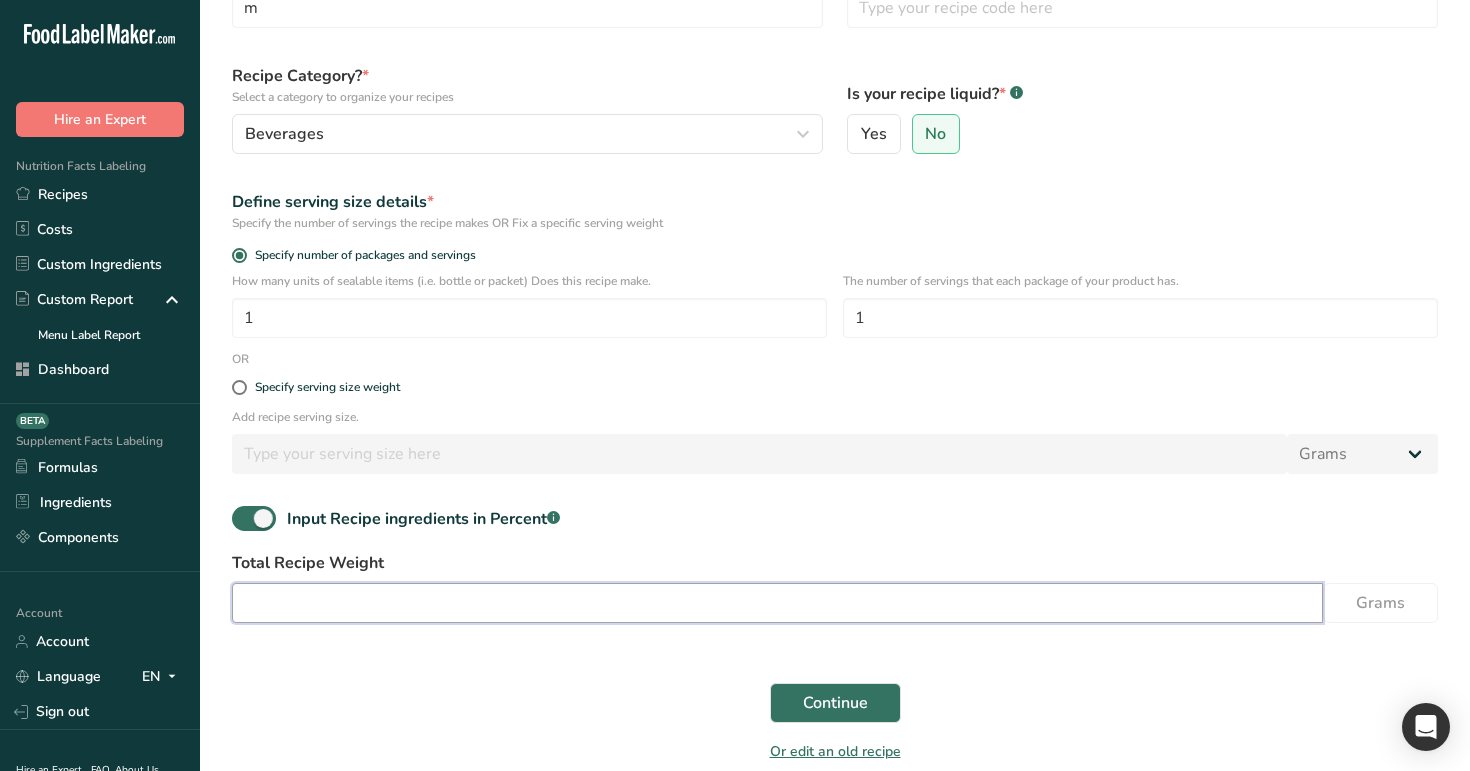 click at bounding box center [777, 603] 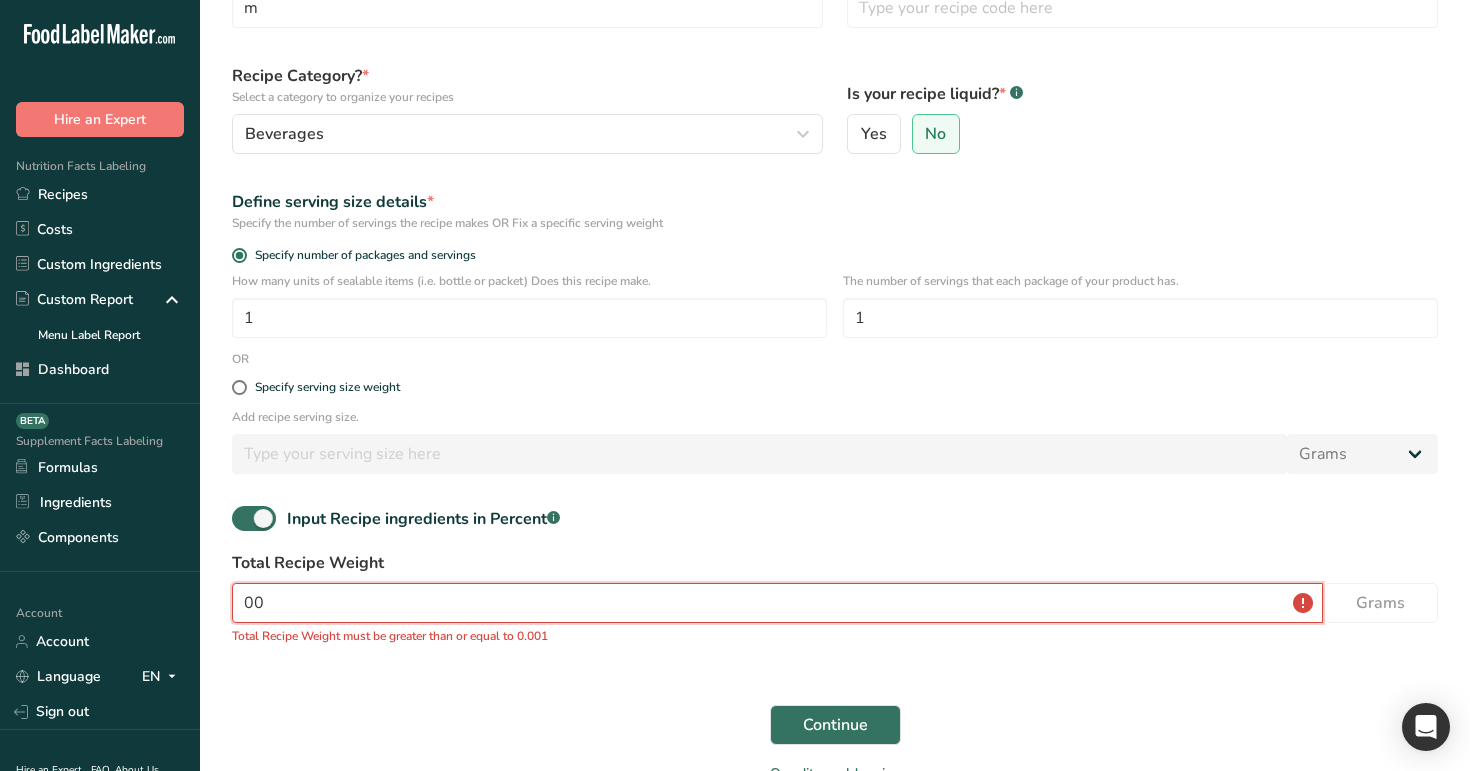 type on "0" 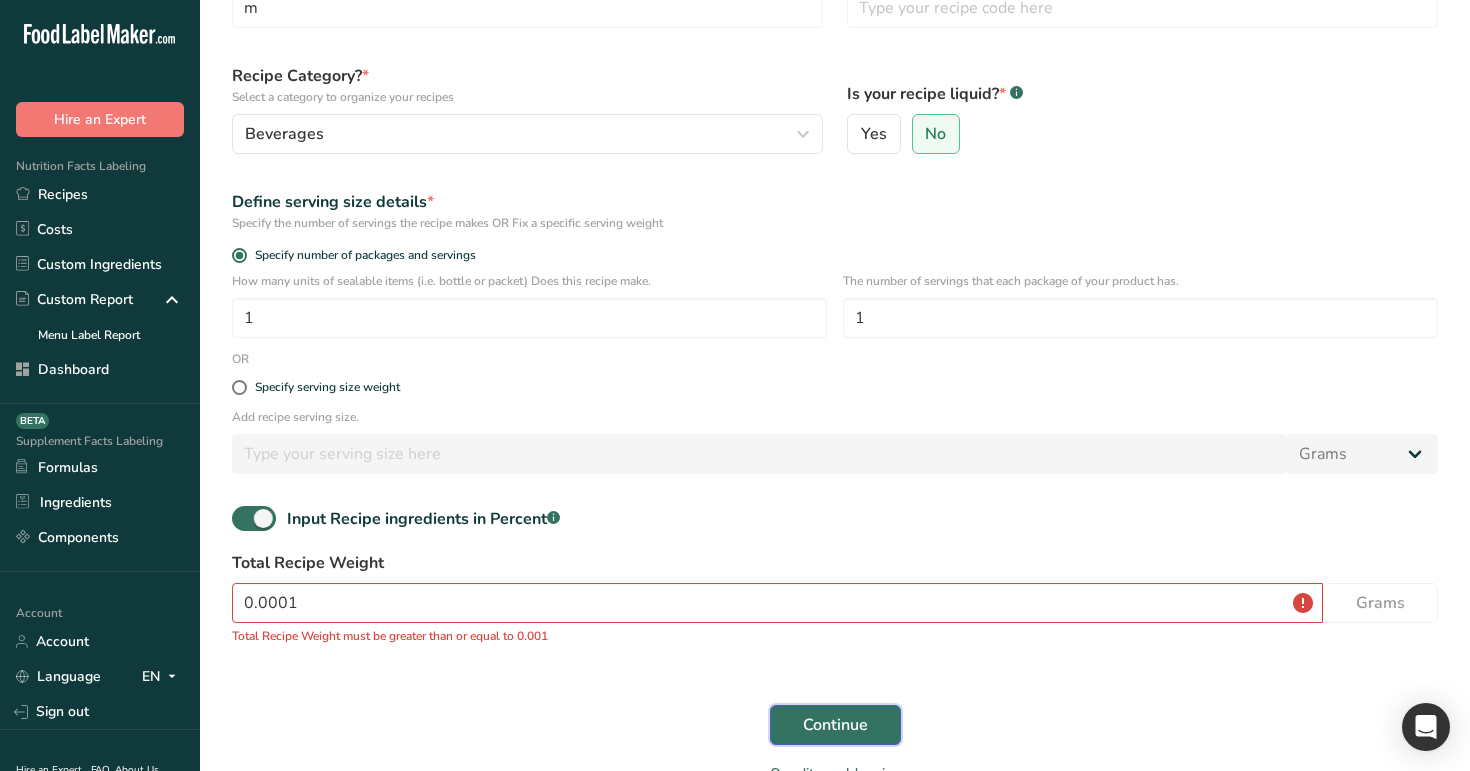 click on "Continue" at bounding box center (835, 725) 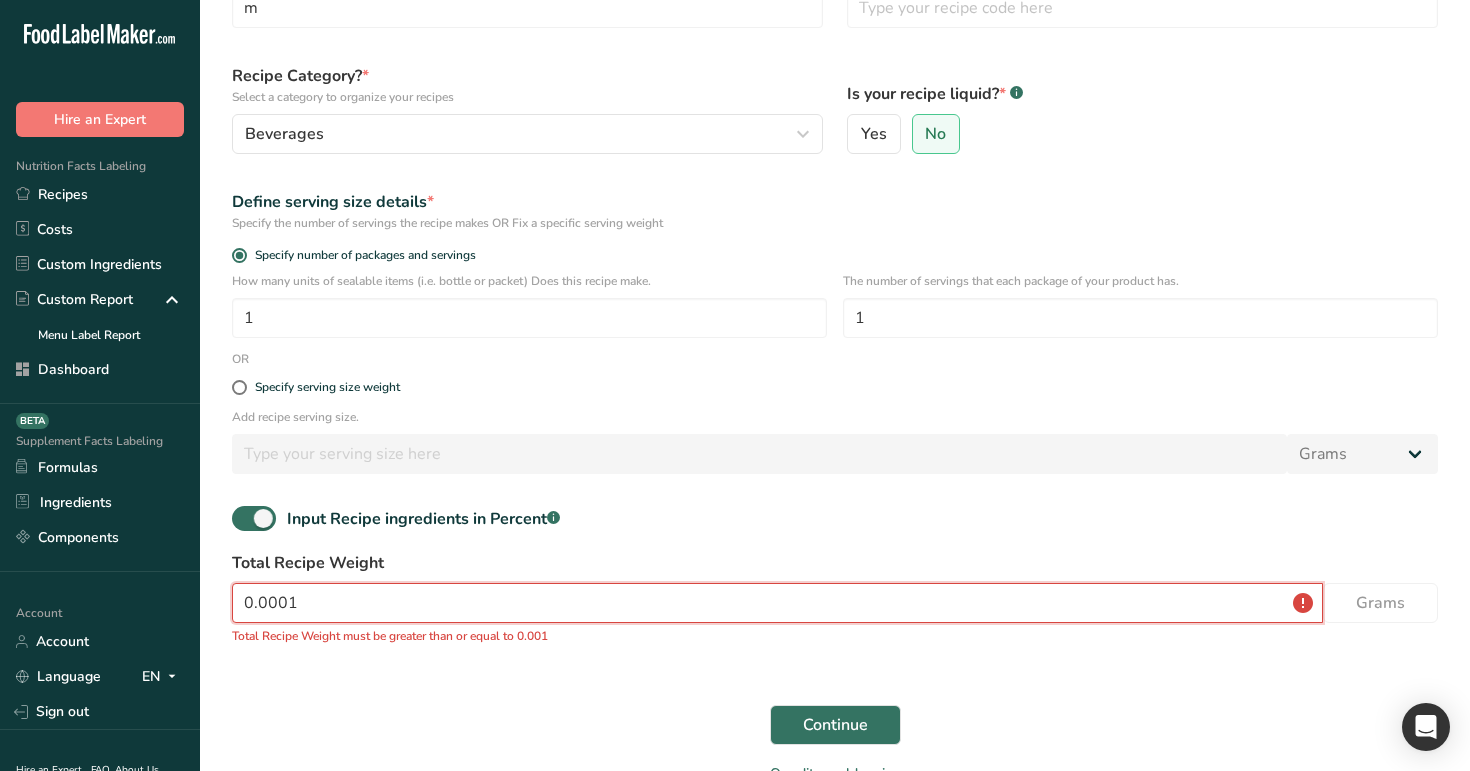type on "0" 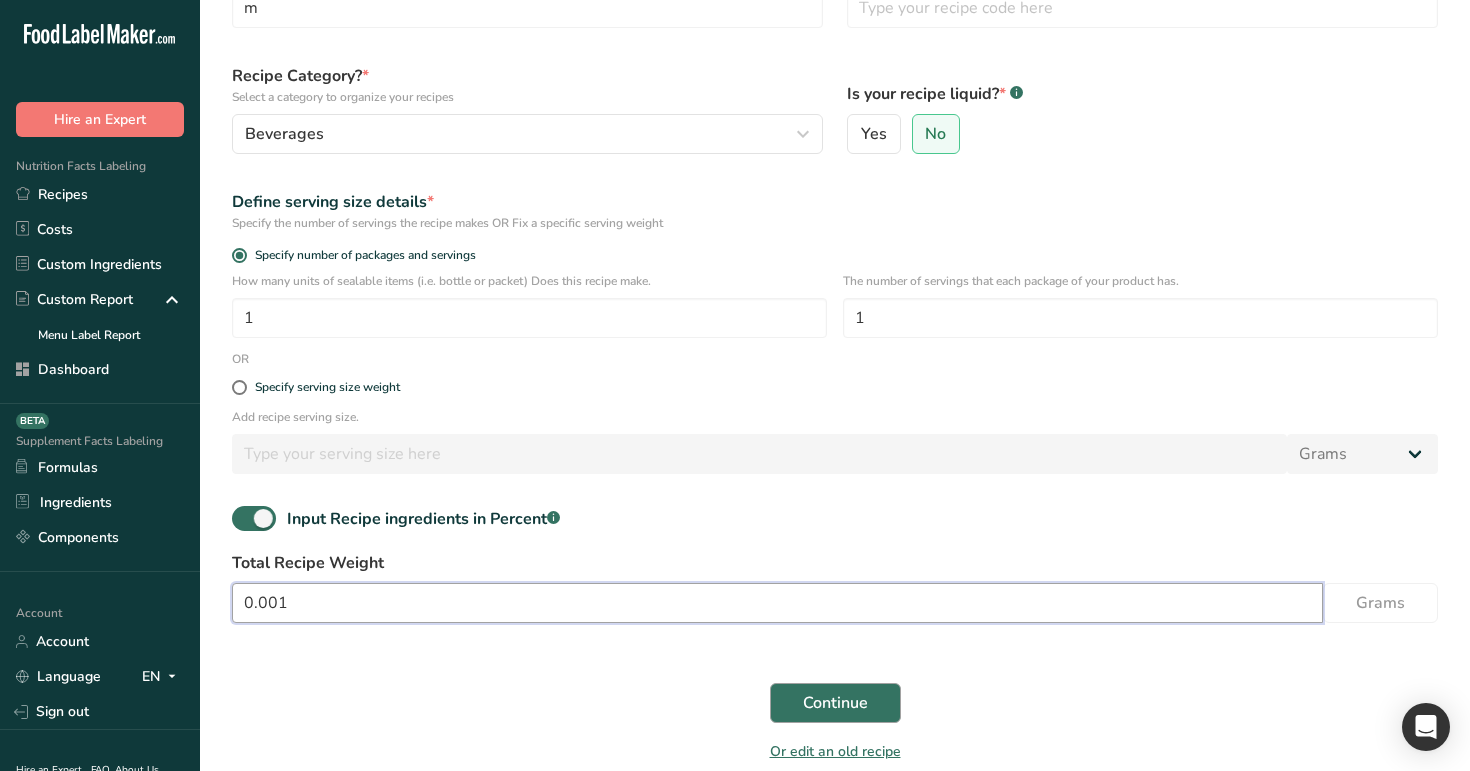 type on "0.001" 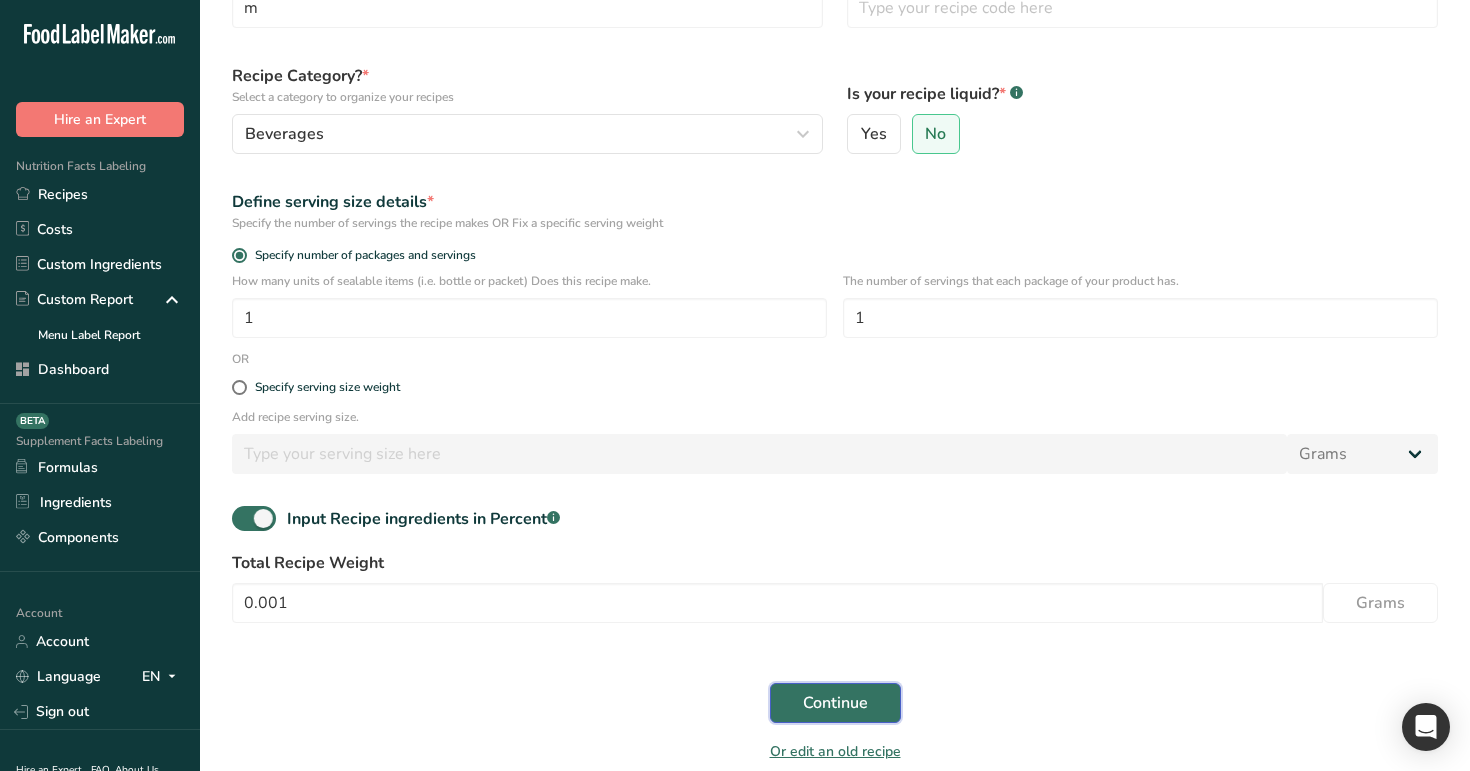 click on "Continue" at bounding box center [835, 703] 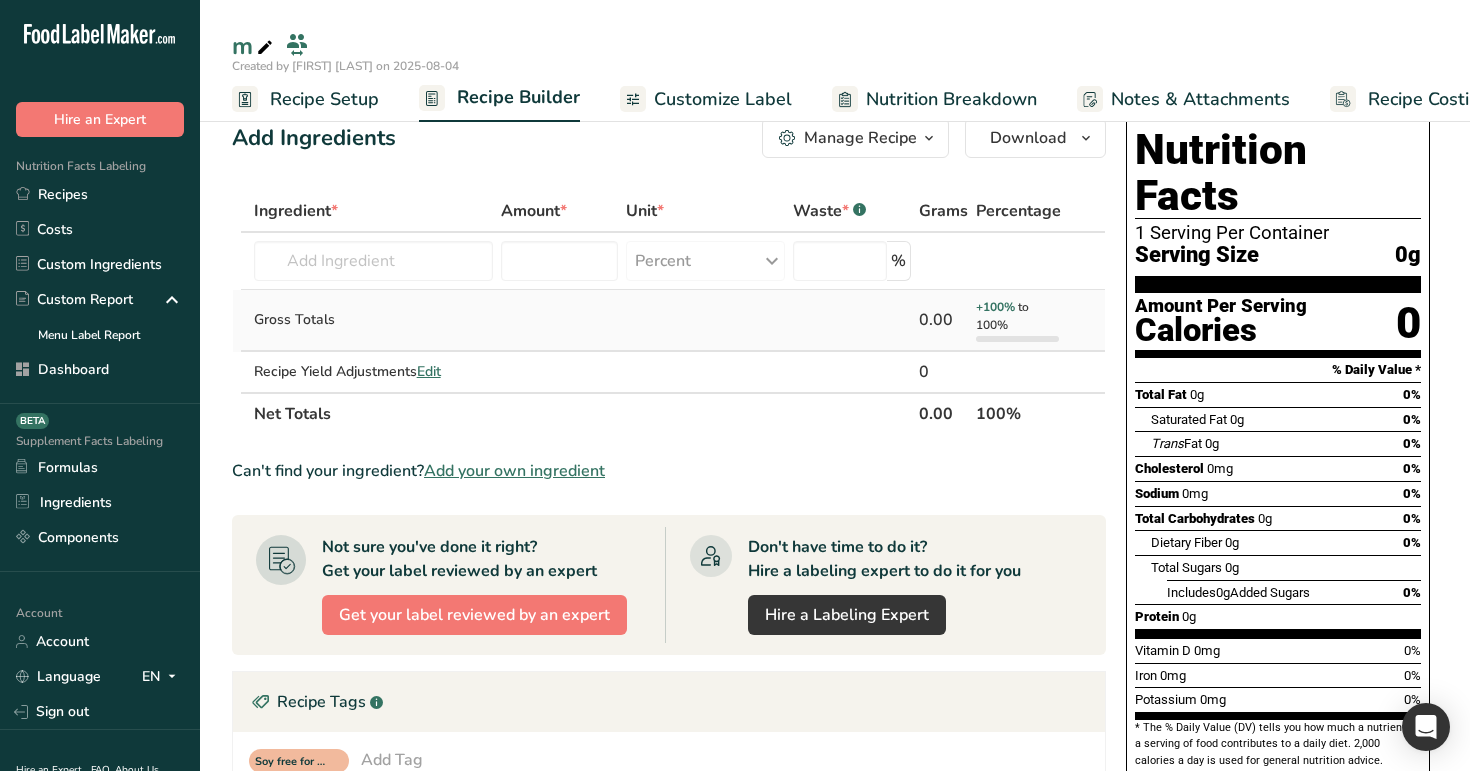 scroll, scrollTop: 0, scrollLeft: 0, axis: both 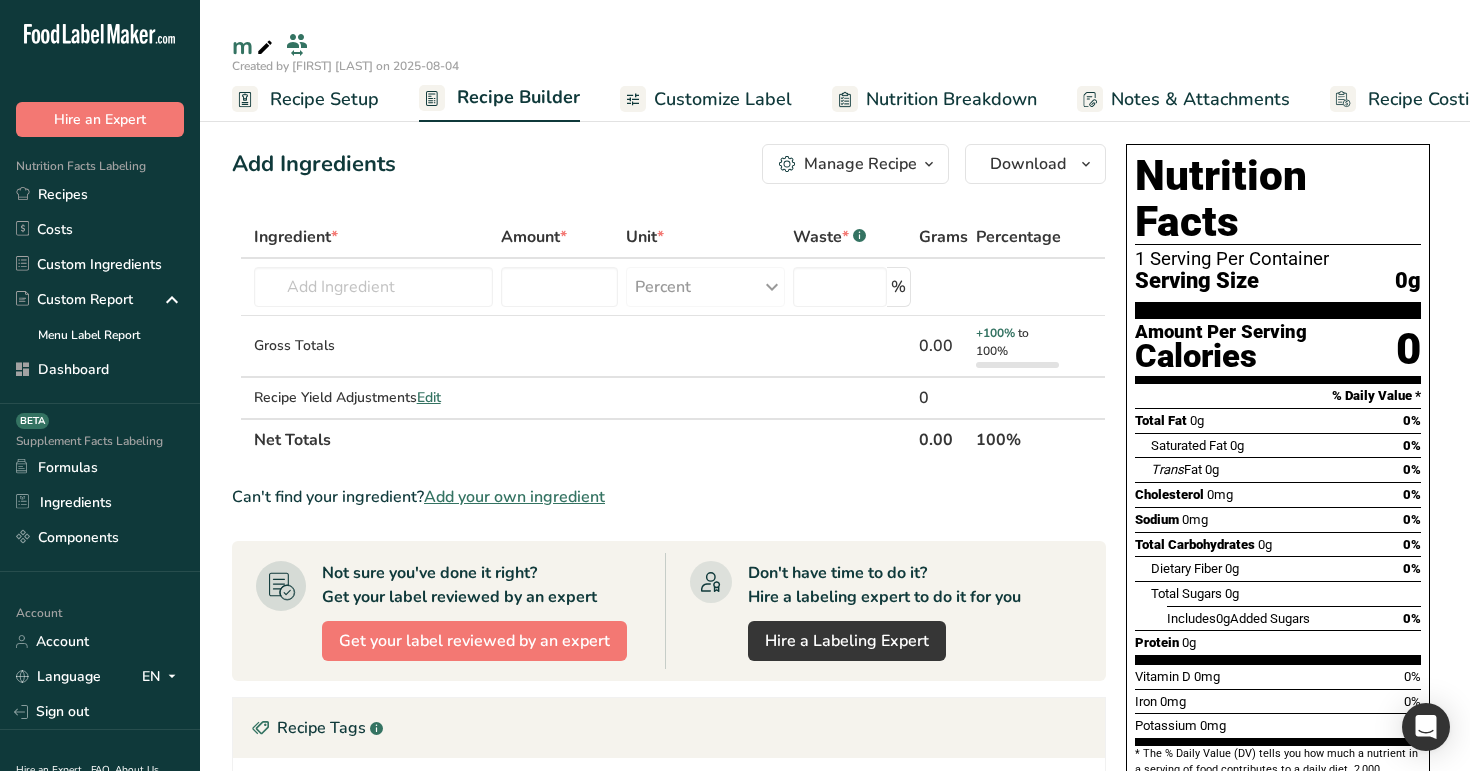 click on "Recipe Setup" at bounding box center [324, 99] 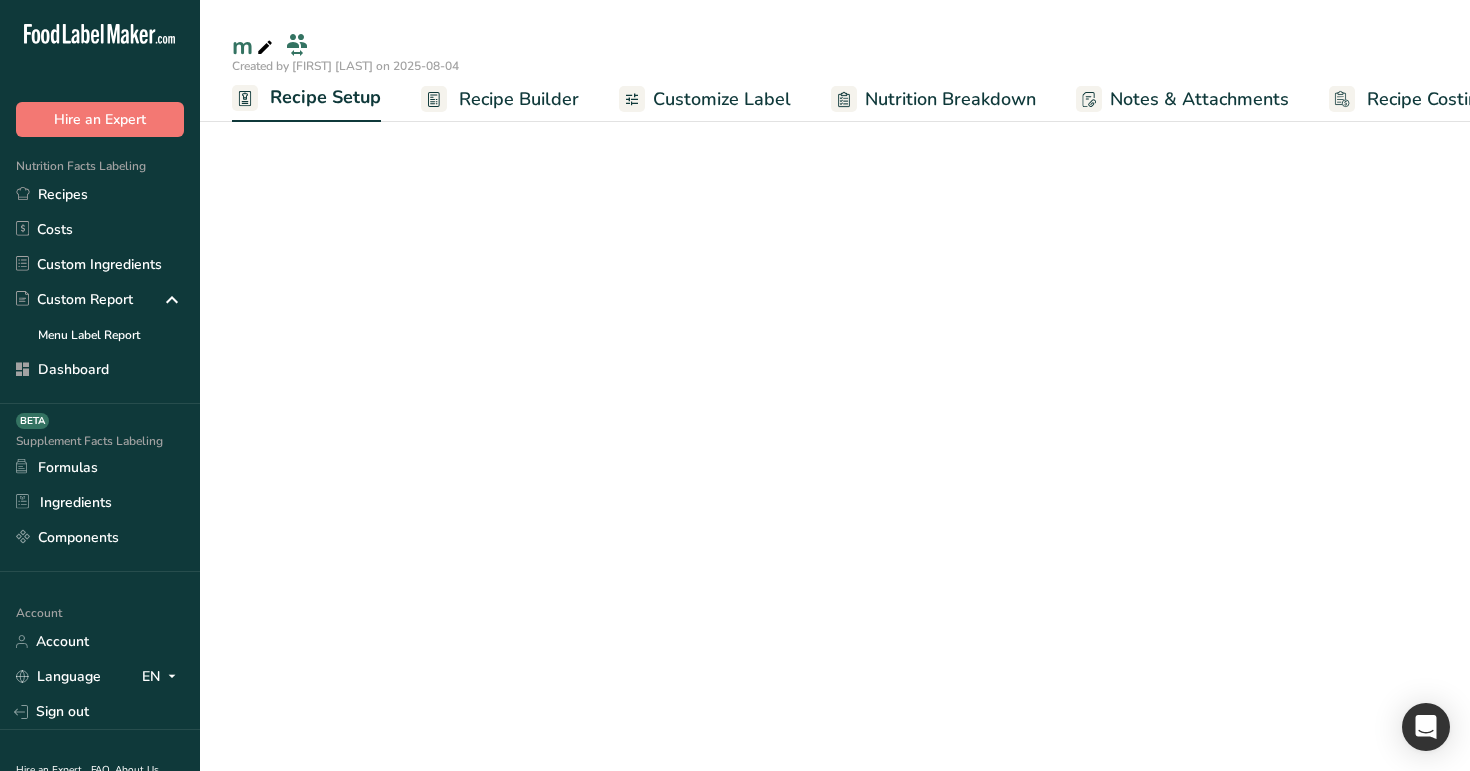 scroll, scrollTop: 0, scrollLeft: 7, axis: horizontal 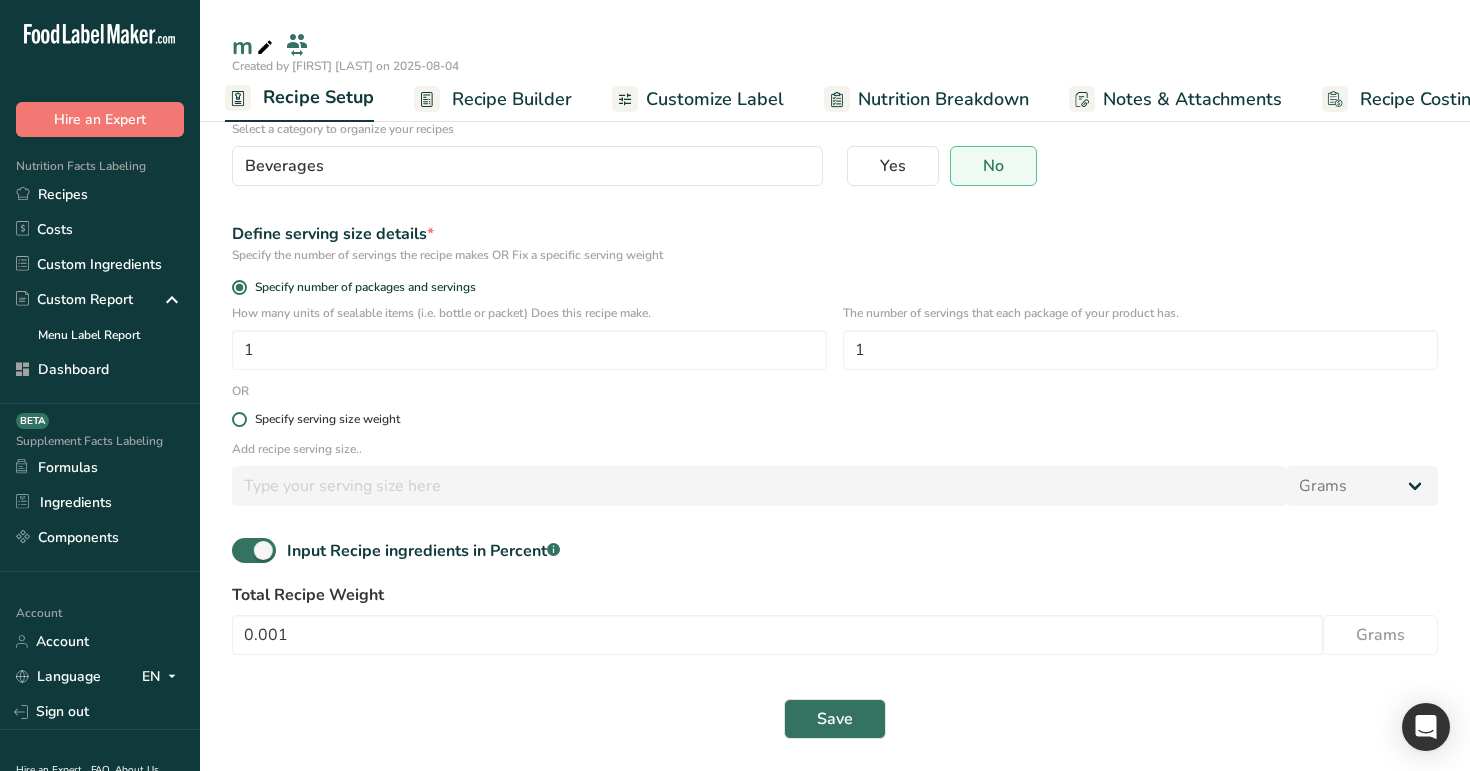 click on "Specify serving size weight" at bounding box center (327, 419) 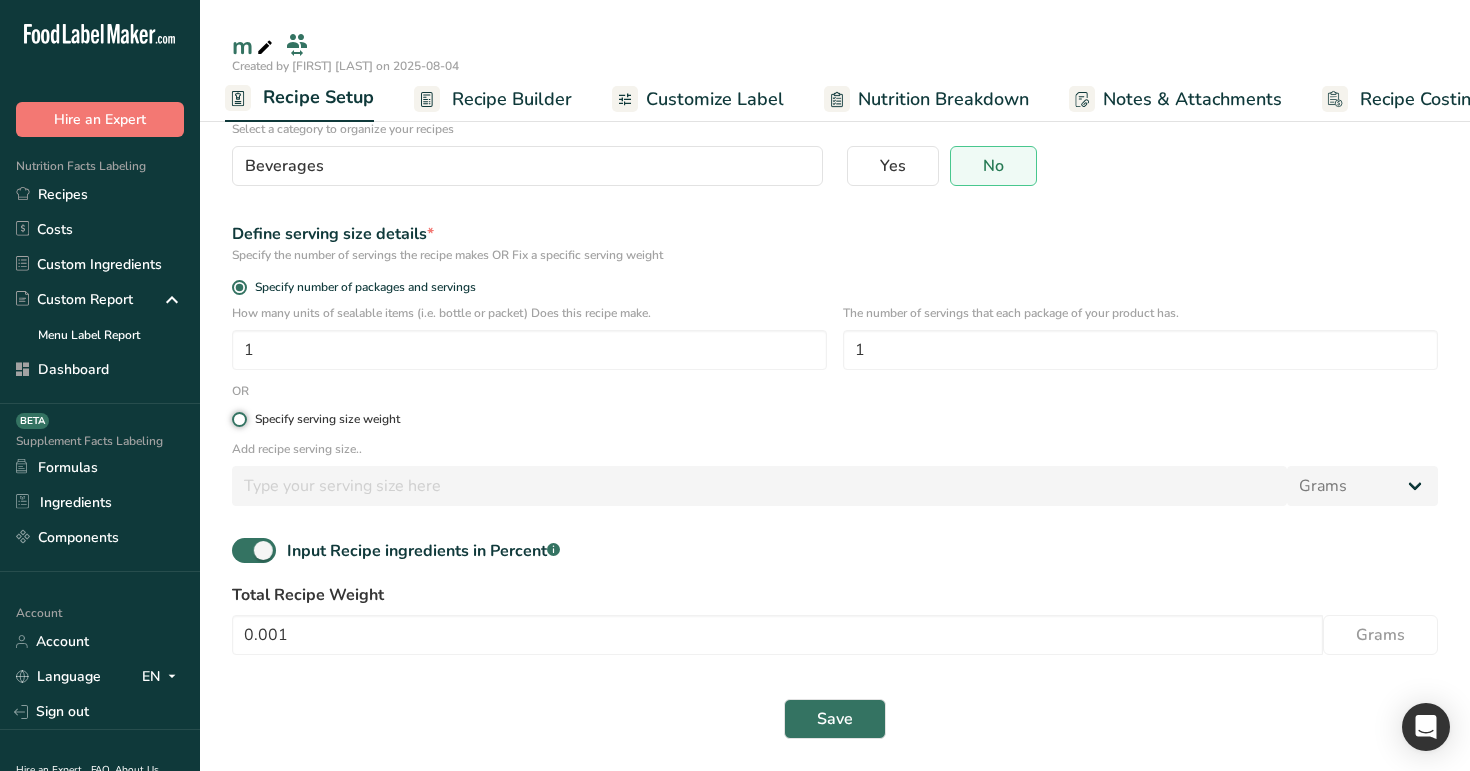 click on "Specify serving size weight" at bounding box center [238, 419] 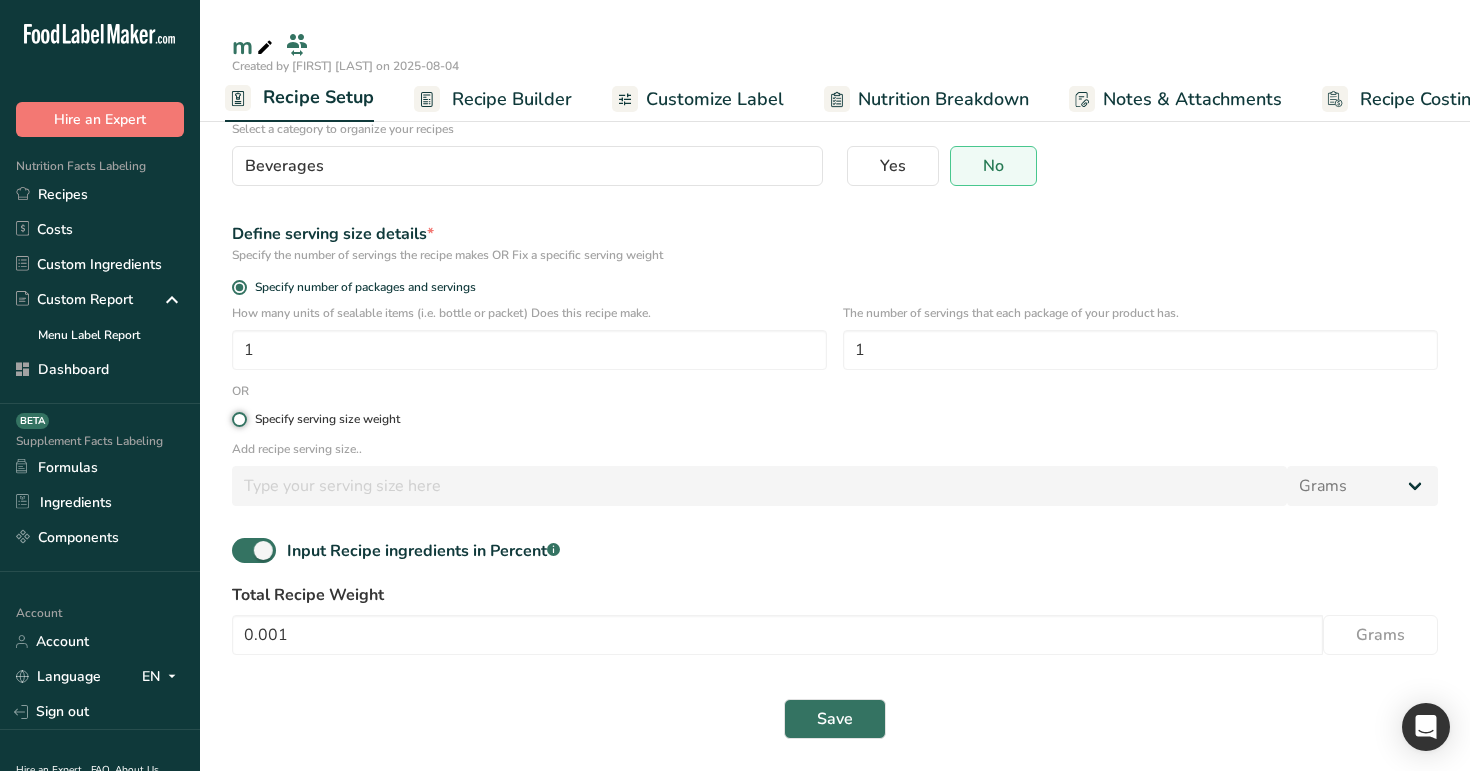radio on "true" 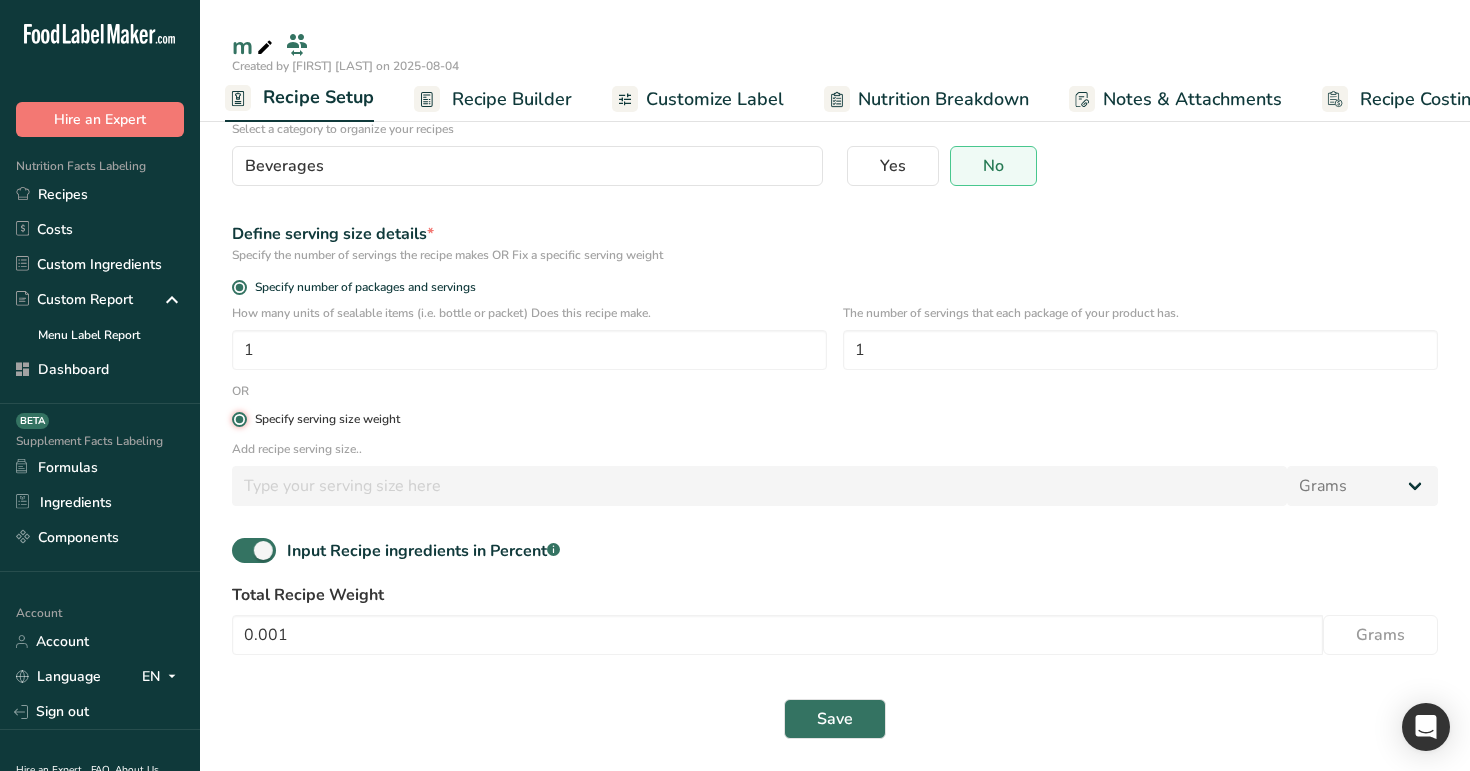 radio on "false" 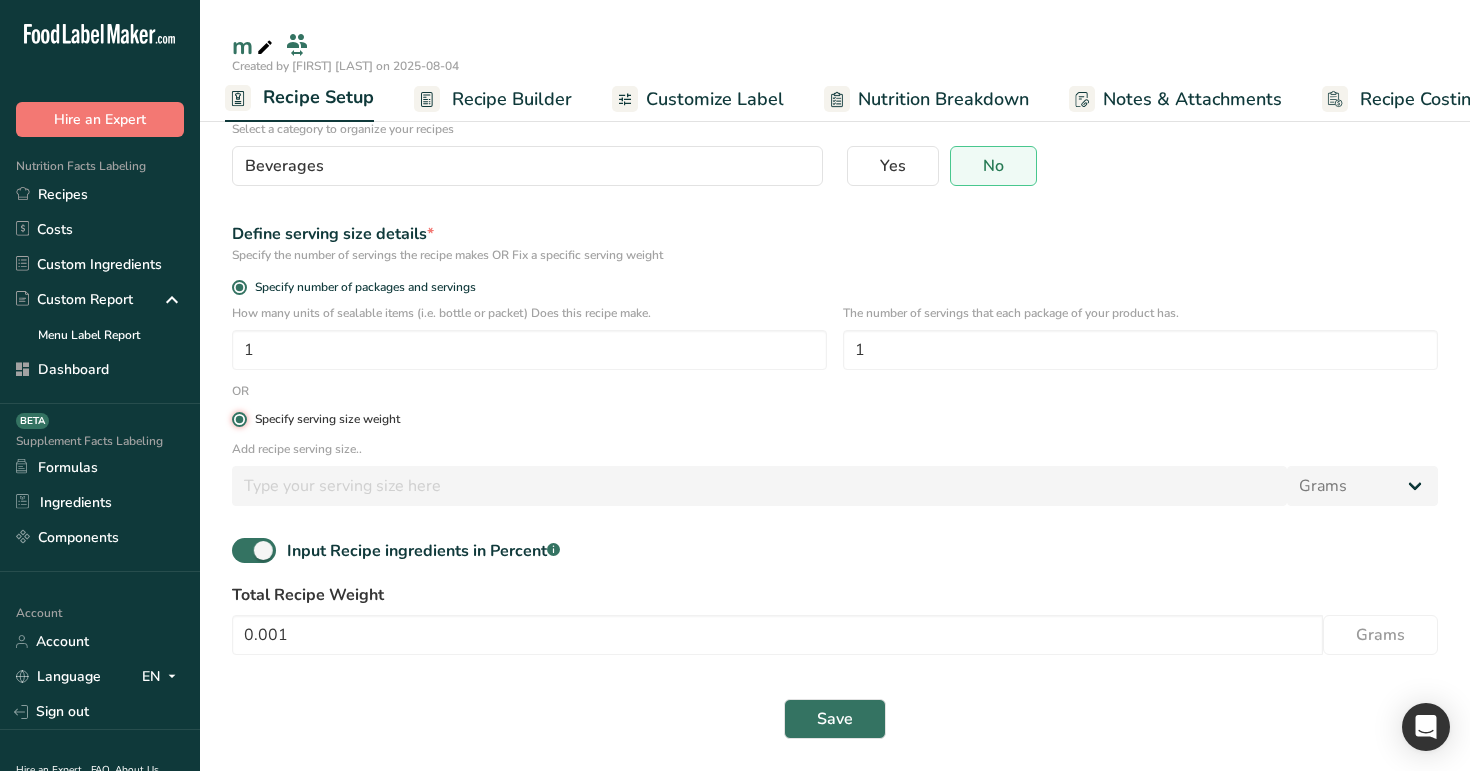 type 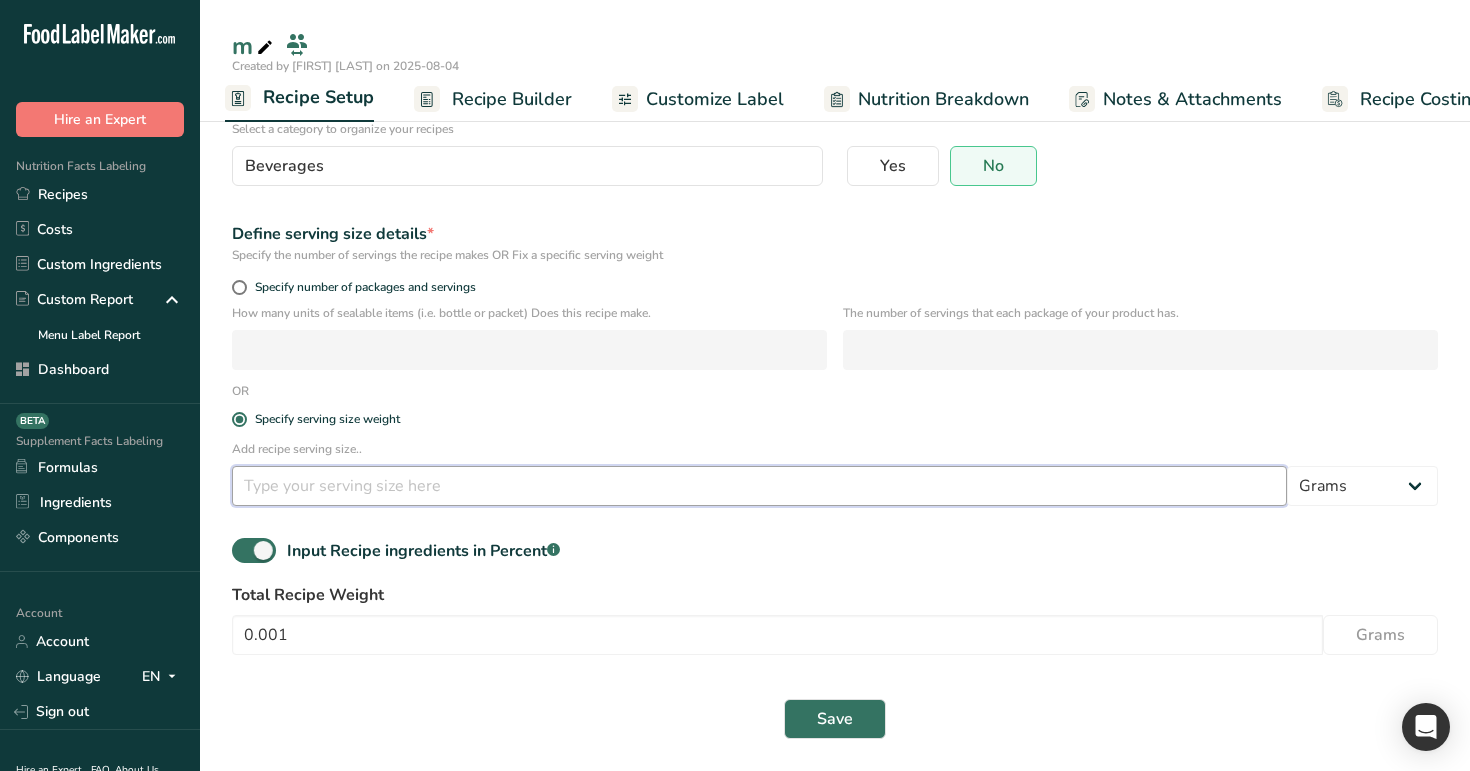 click at bounding box center (759, 486) 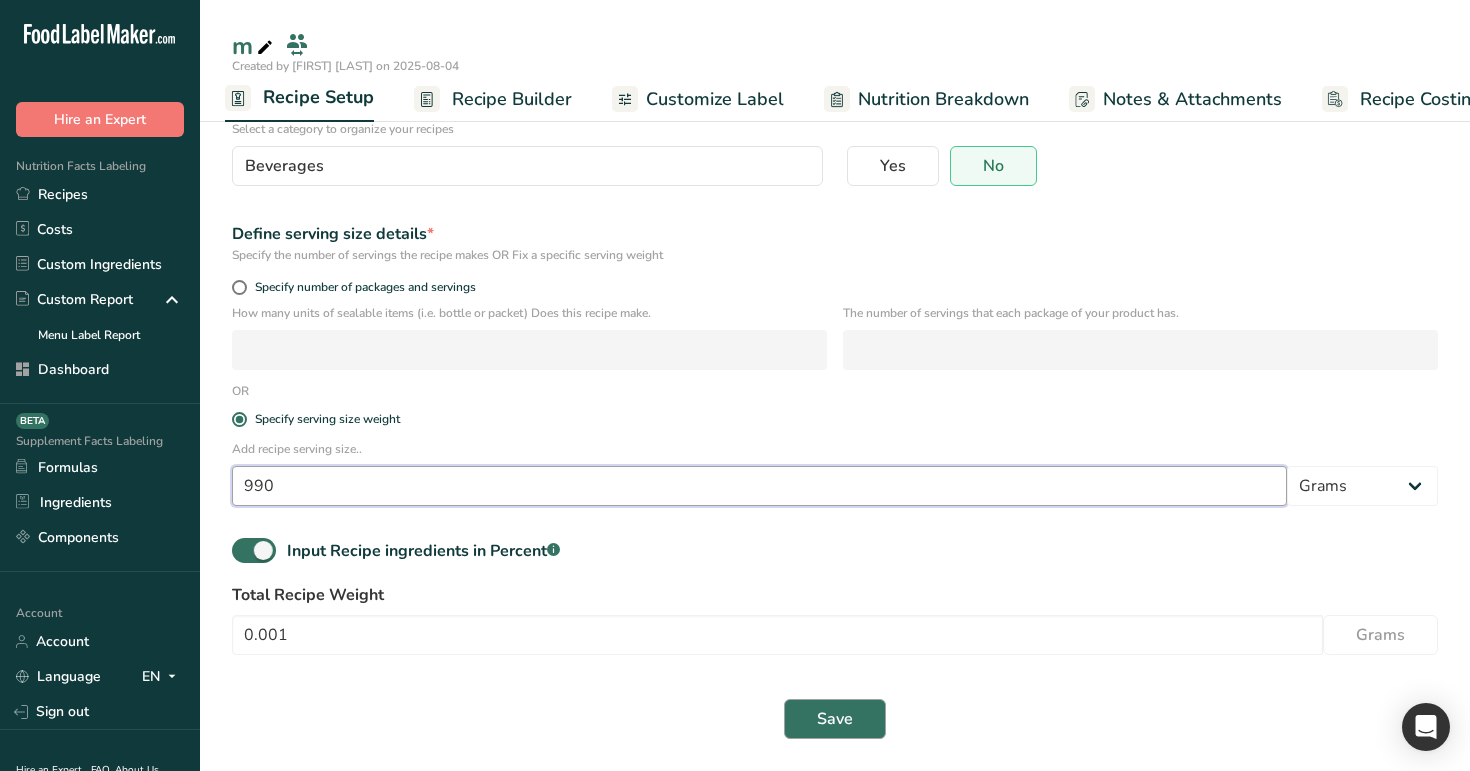 type on "990" 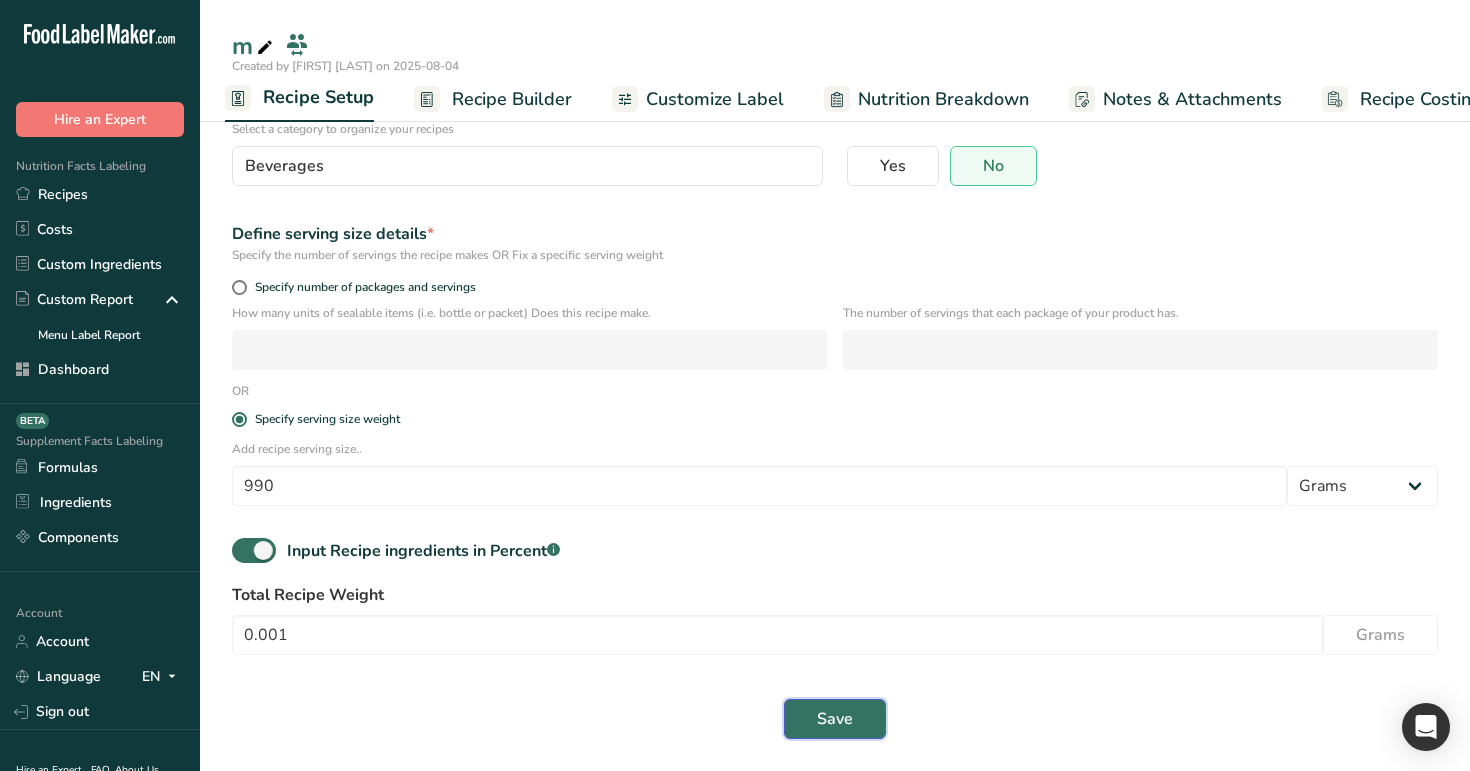 click on "Save" at bounding box center [835, 719] 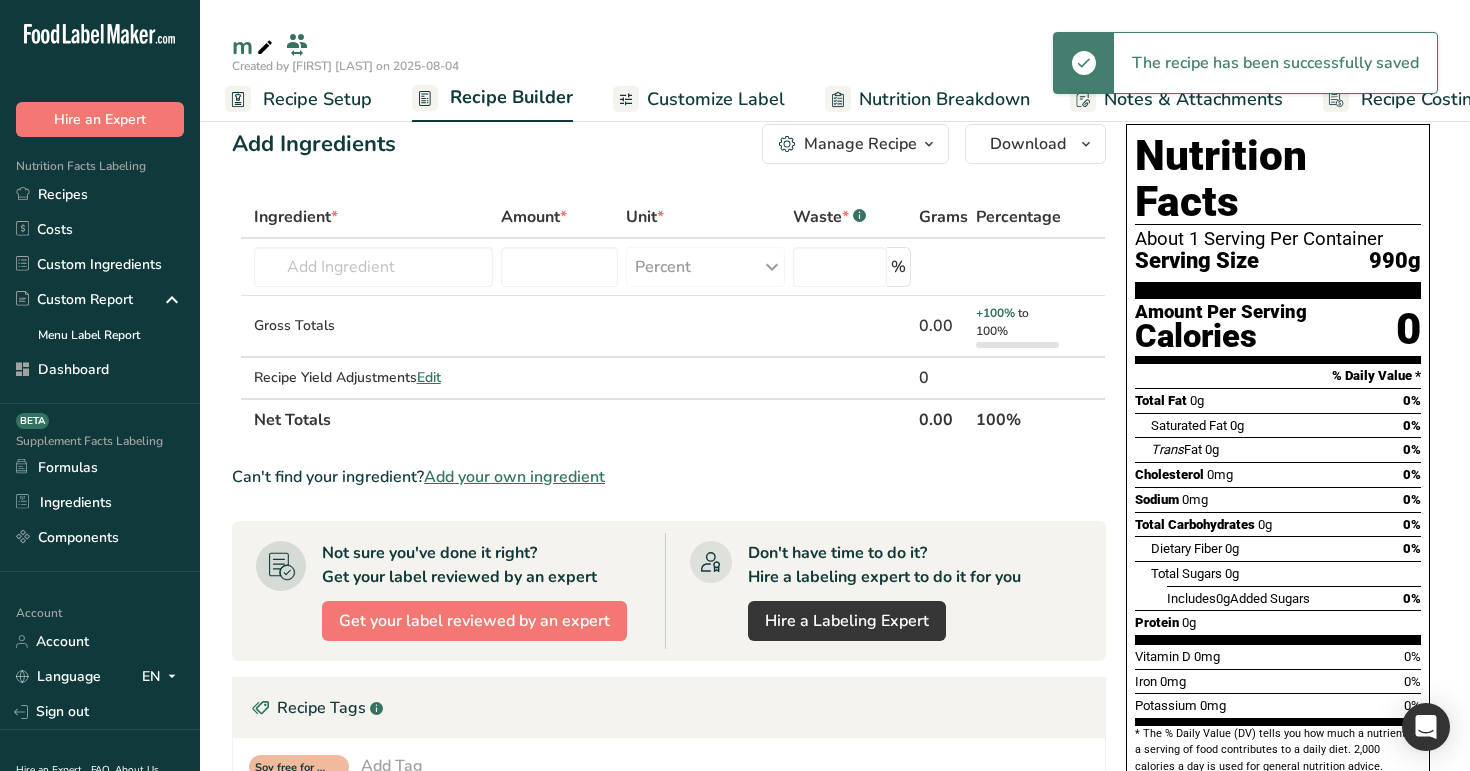 scroll, scrollTop: 0, scrollLeft: 0, axis: both 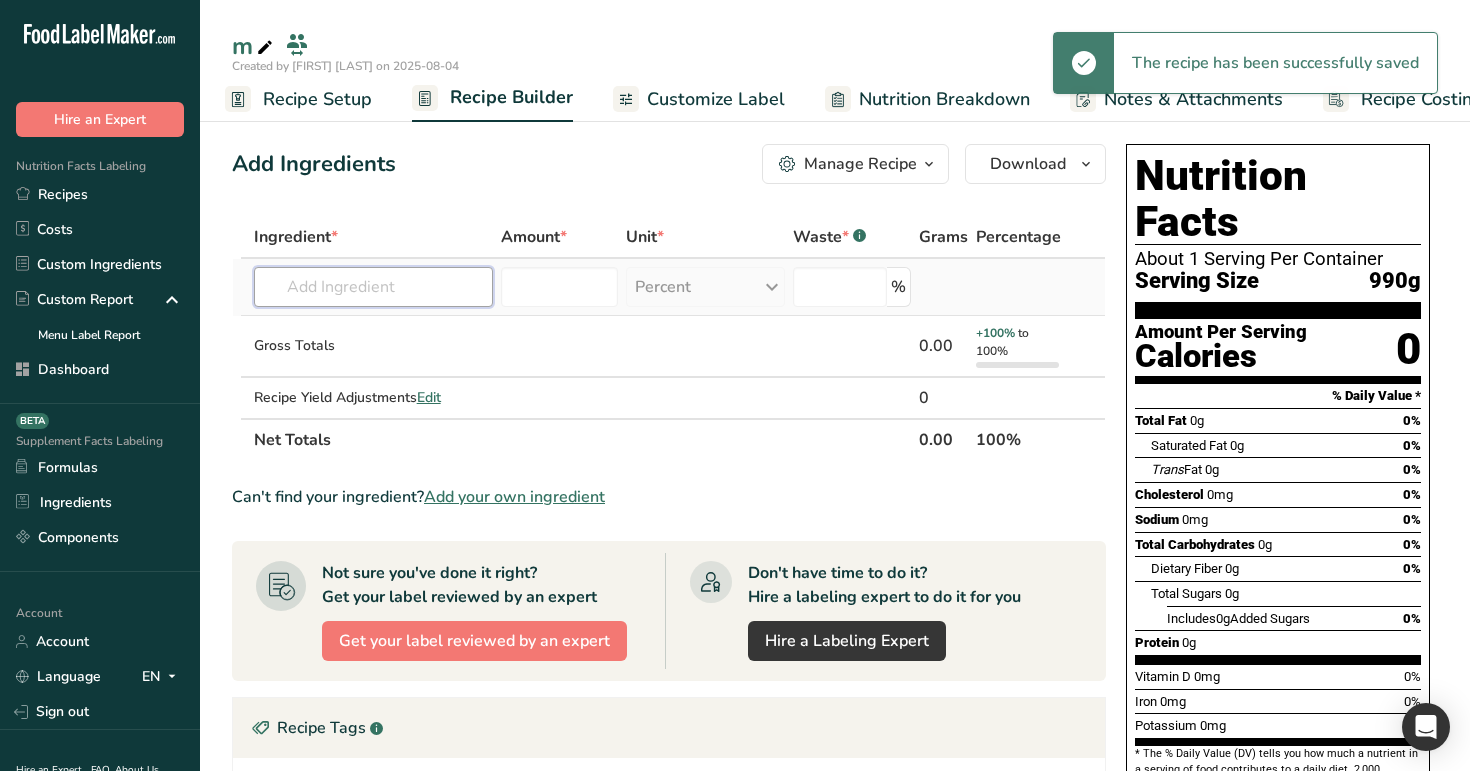 click at bounding box center (373, 287) 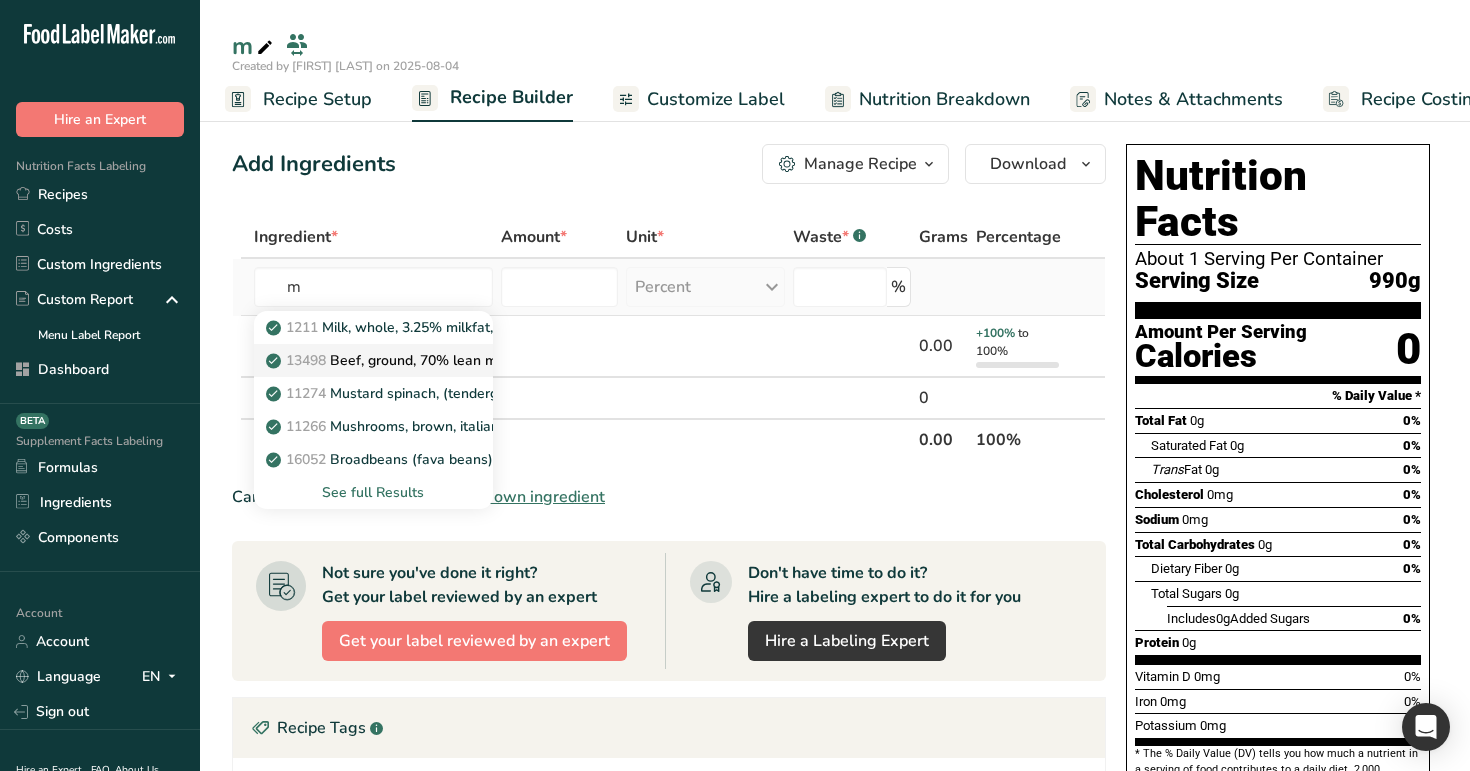 click on "13498
Beef, ground, 70% lean meat / 30% fat, raw" at bounding box center [373, 360] 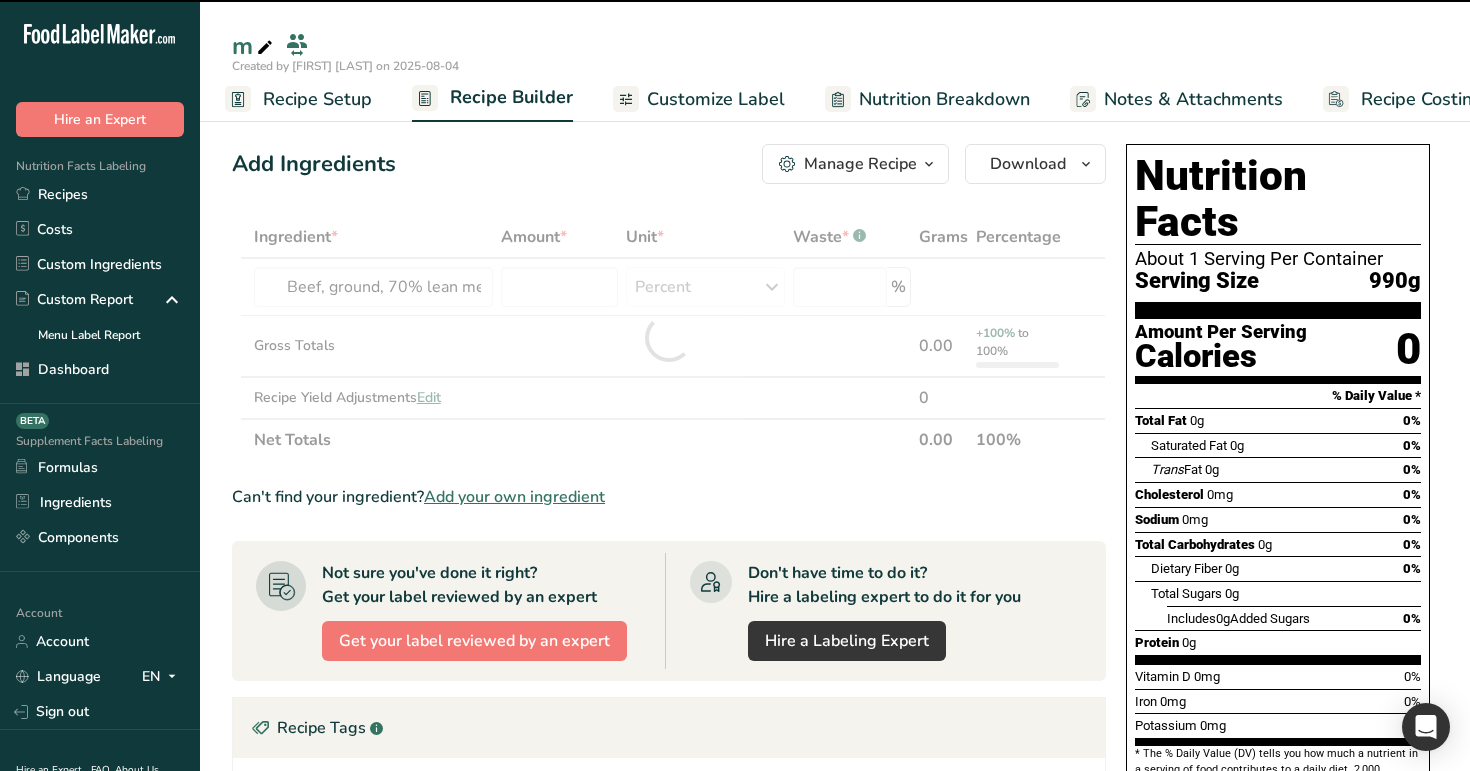 type on "0" 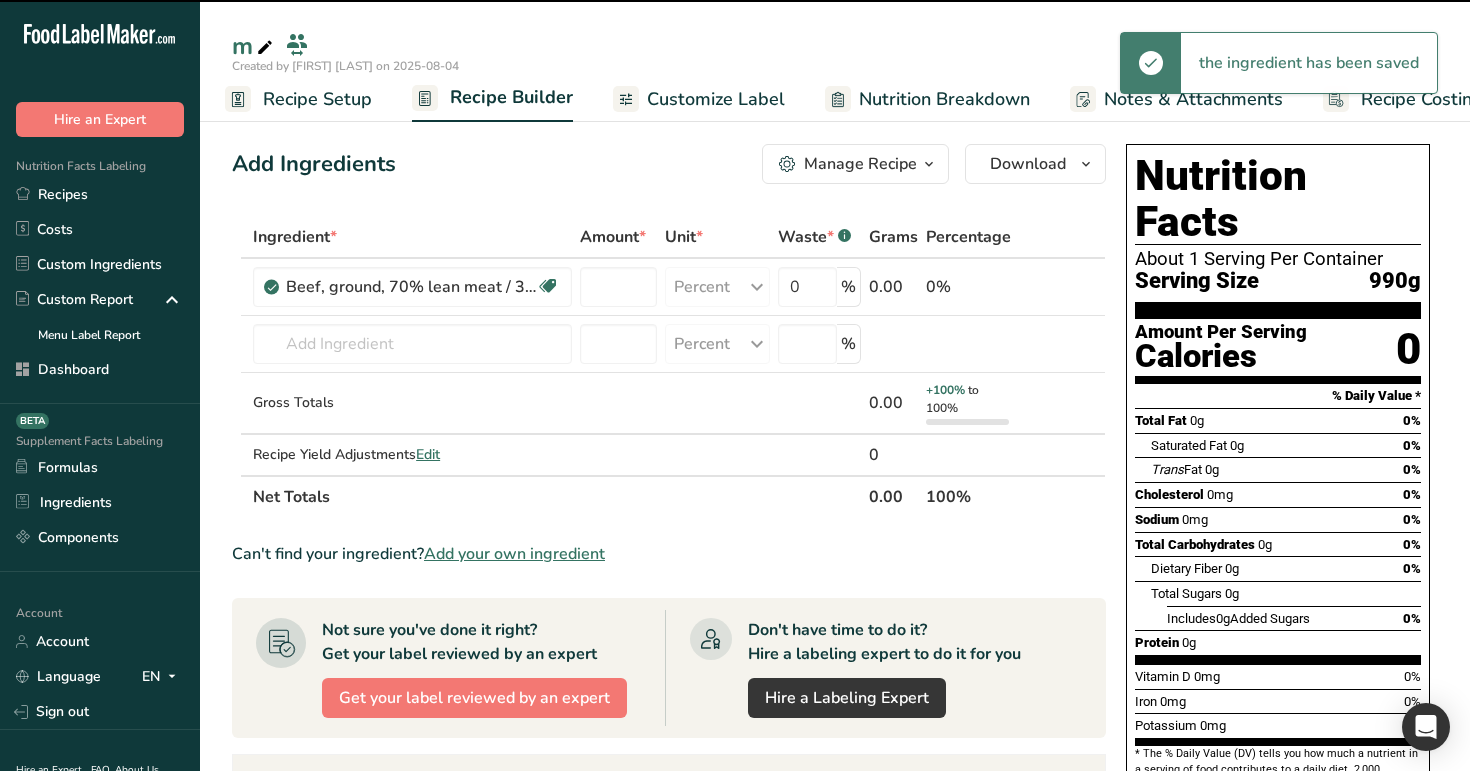 click at bounding box center (618, 287) 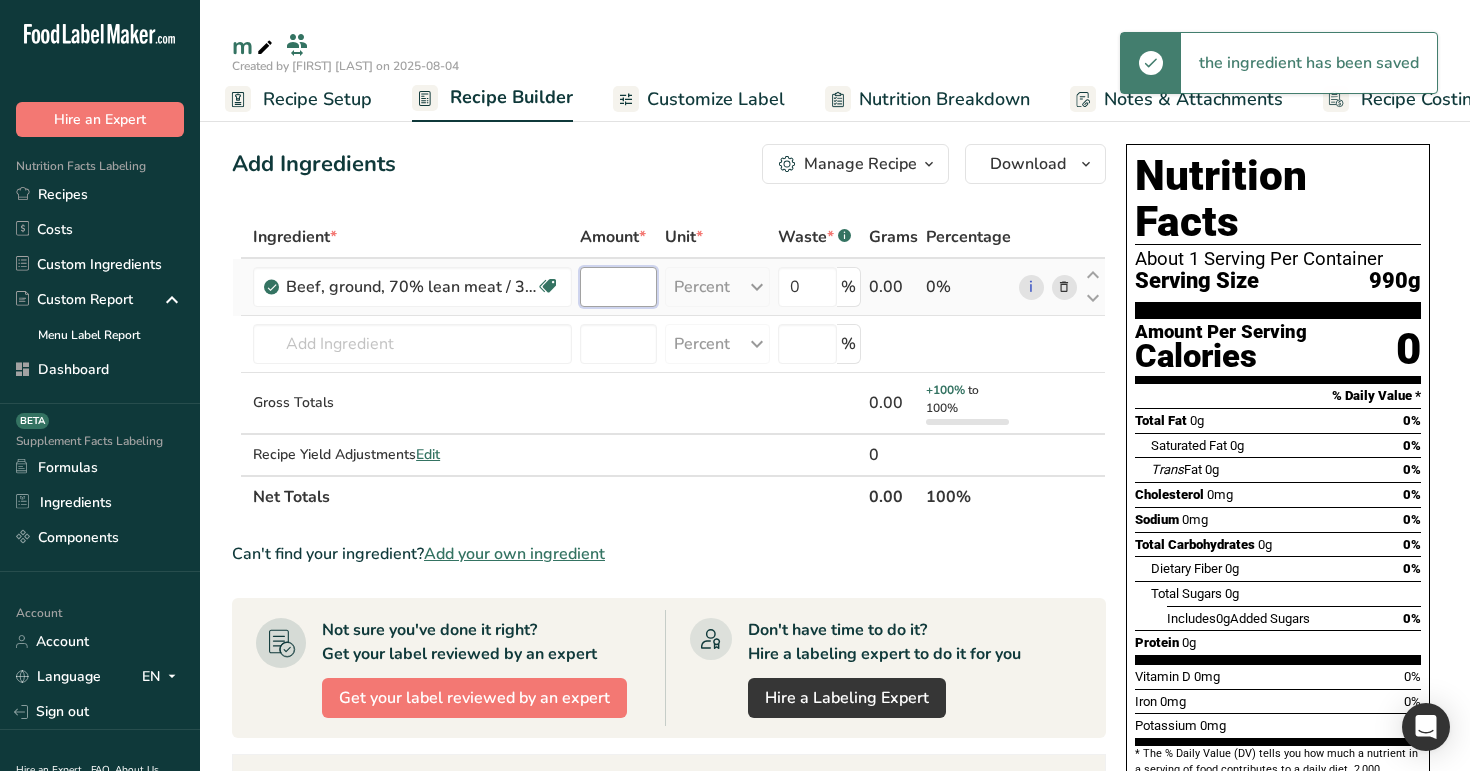click at bounding box center (618, 287) 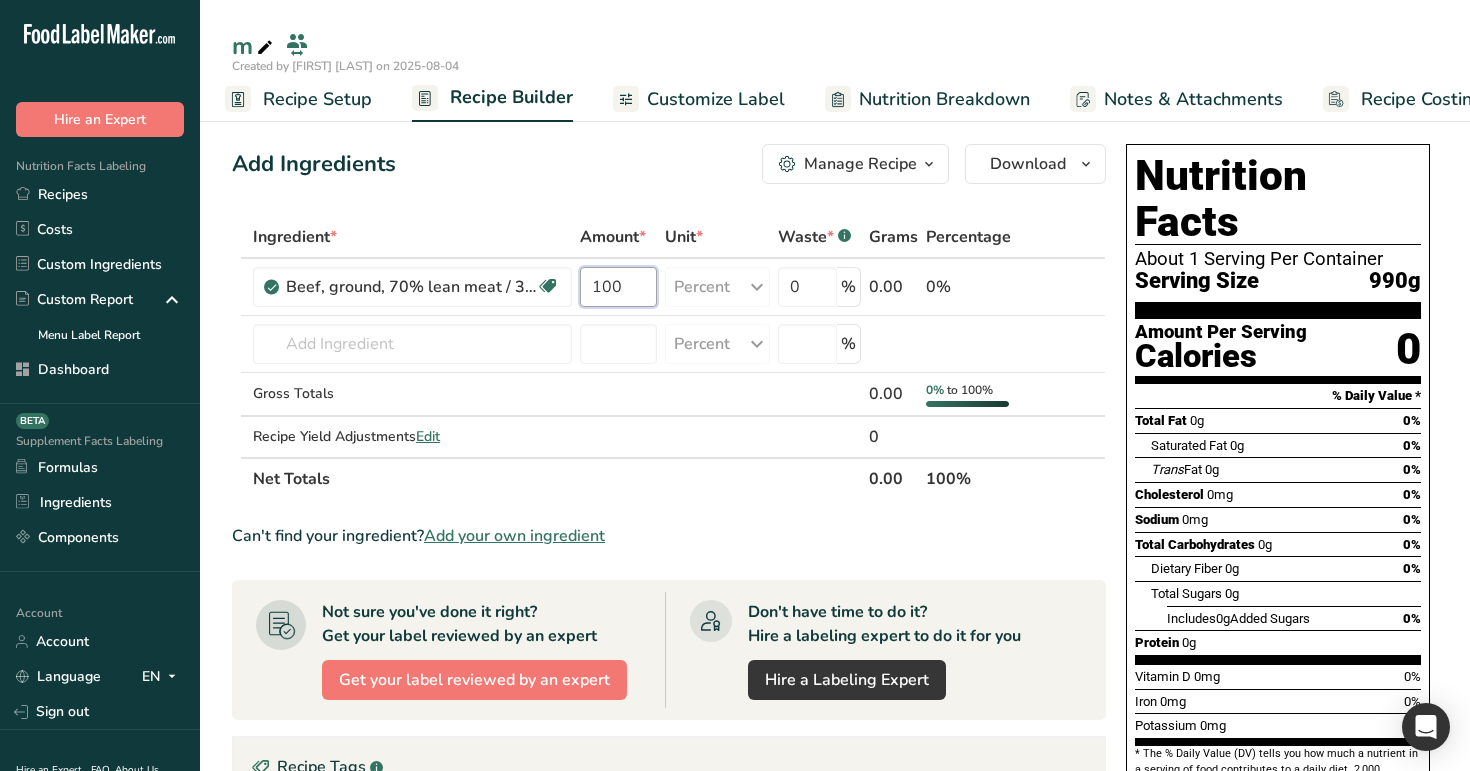 type on "100" 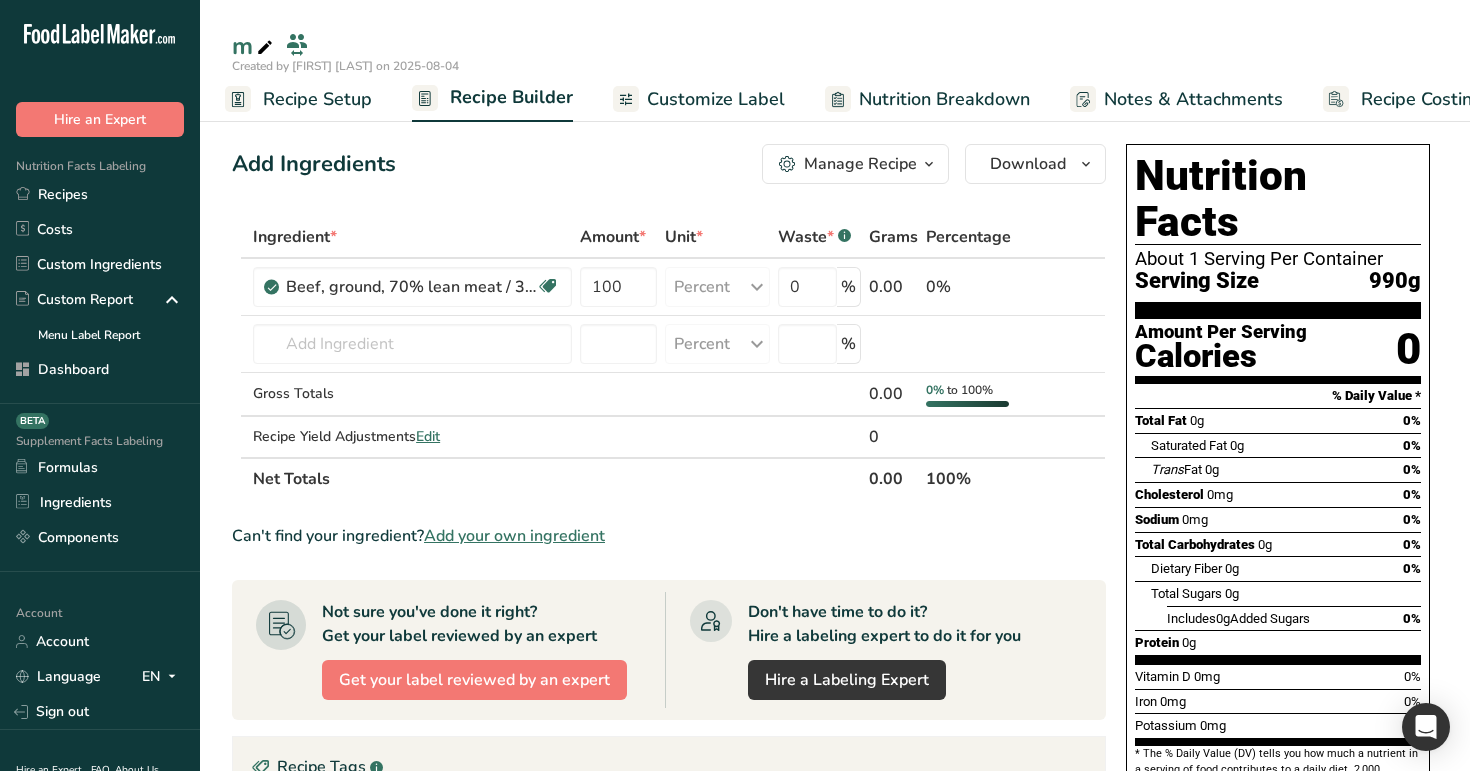 click on "Add Ingredients
Manage Recipe         Delete Recipe           Duplicate Recipe             Scale Recipe             Save as Sub-Recipe   .a-a{fill:#347362;}.b-a{fill:#fff;}                               Nutrition Breakdown                 Recipe Card
NEW
Amino Acids Pattern Report           Activity History
Download
Choose your preferred label style
Standard FDA label
Standard FDA label
The most common format for nutrition facts labels in compliance with the FDA's typeface, style and requirements
Tabular FDA label
A label format compliant with the FDA regulations presented in a tabular (horizontal) display.
Linear FDA label
A simple linear display for small sized packages.
Simplified FDA label" at bounding box center [675, 684] 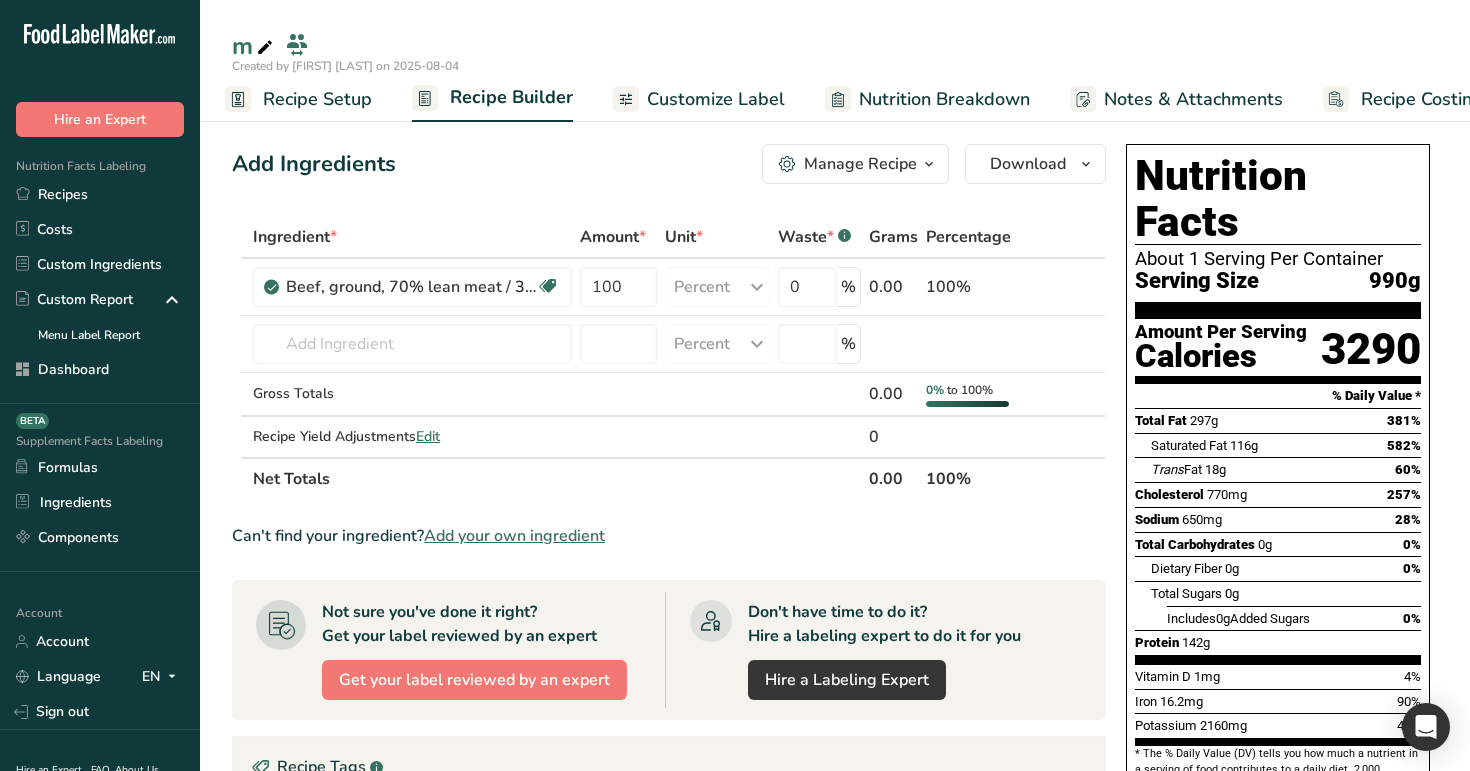 click on "Recipe Setup" at bounding box center [317, 99] 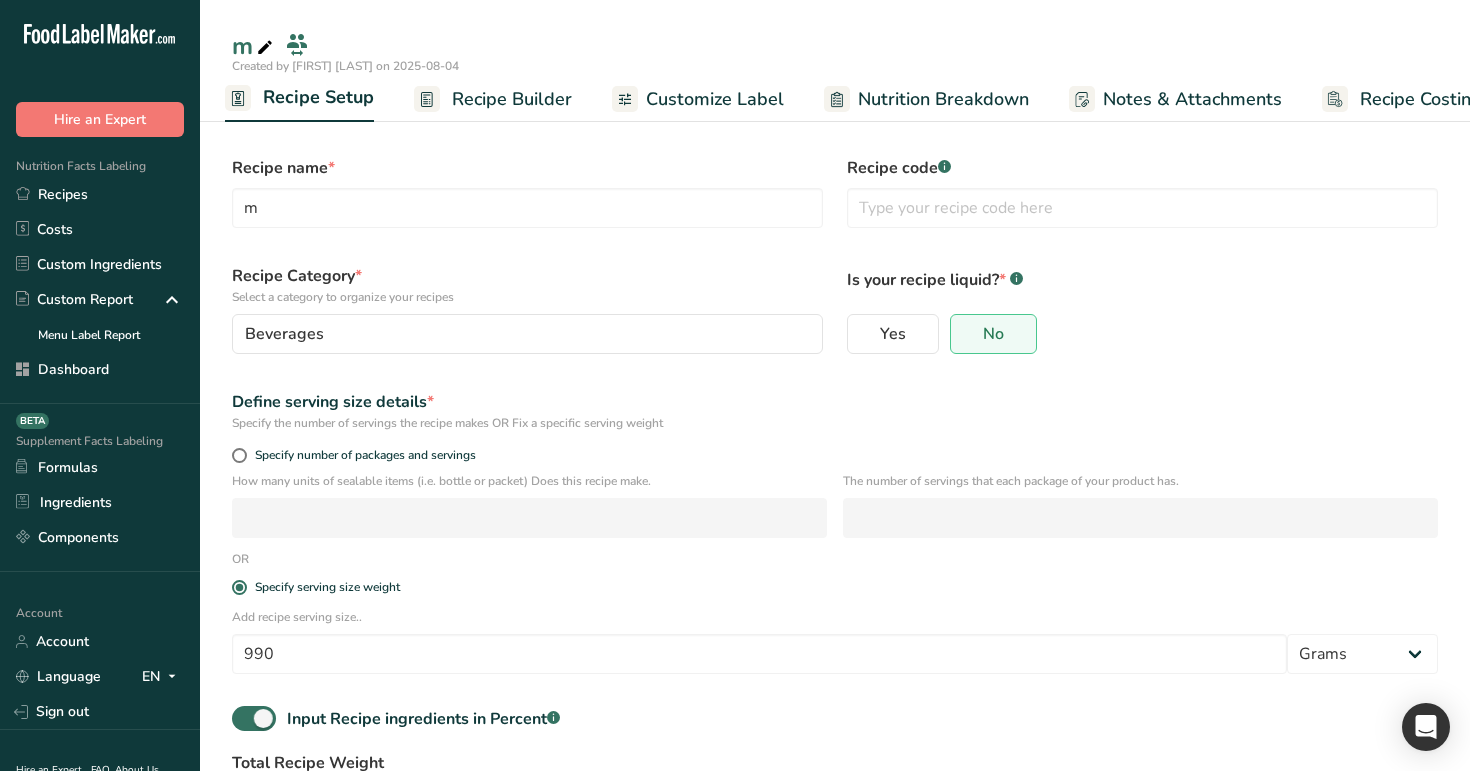 scroll, scrollTop: 168, scrollLeft: 0, axis: vertical 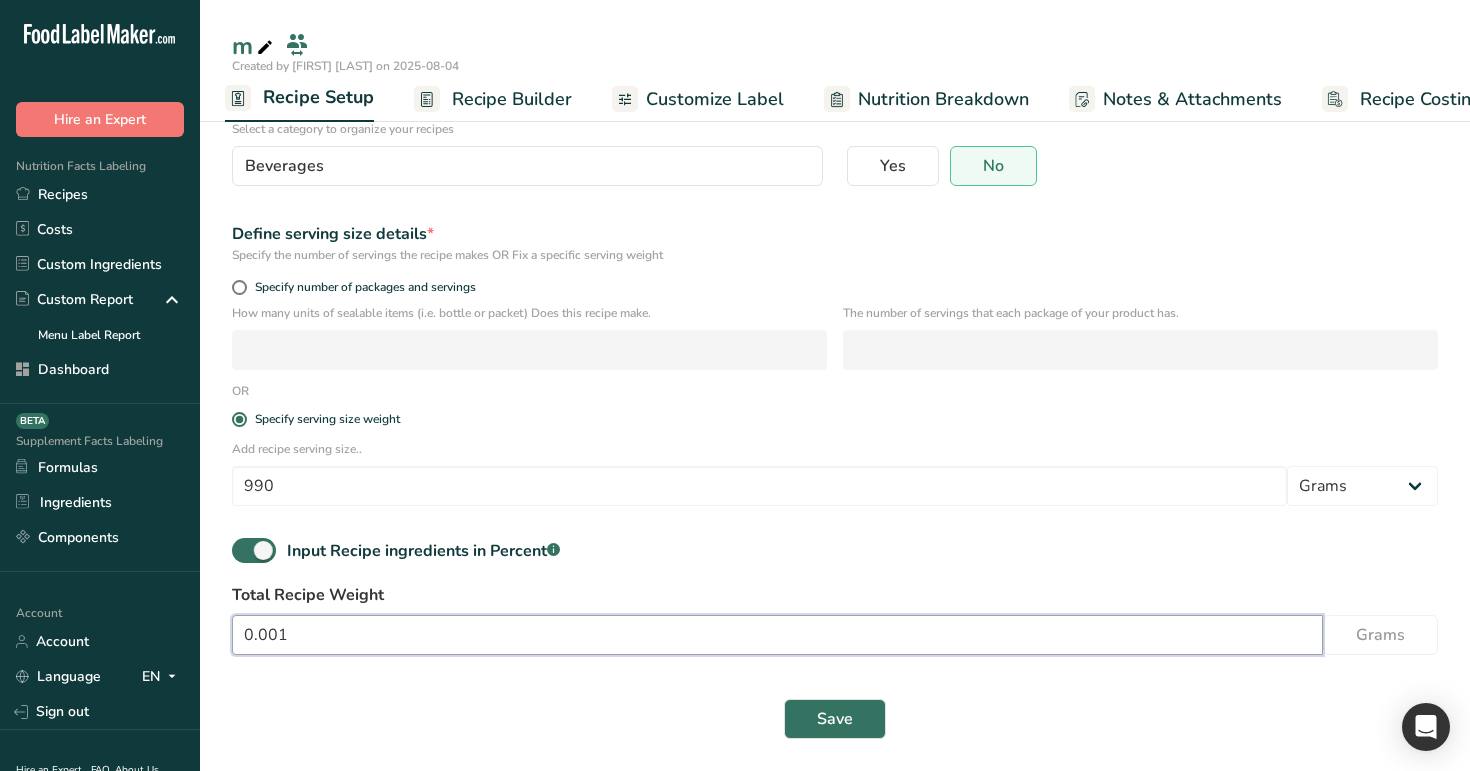 click on "0.001" at bounding box center (777, 635) 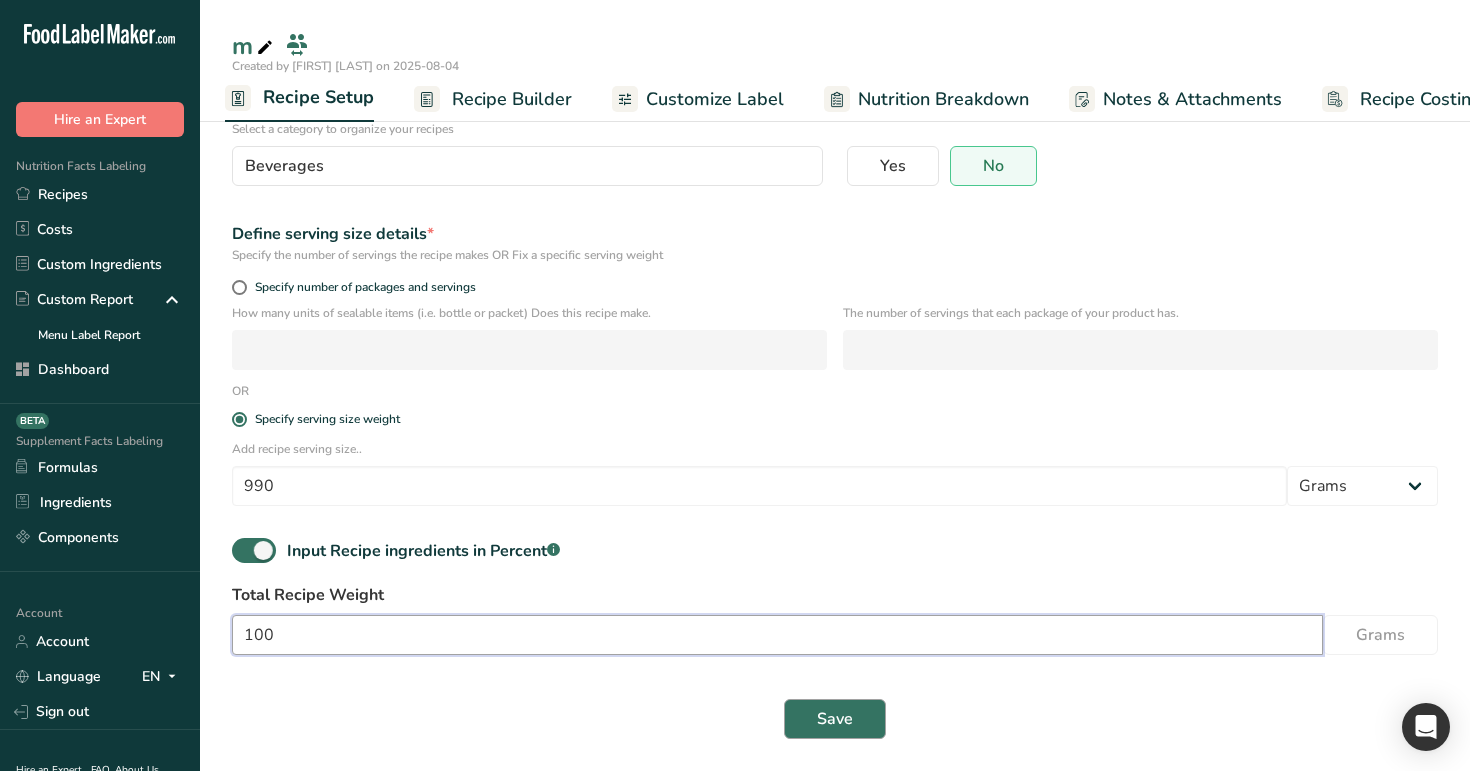 type on "100" 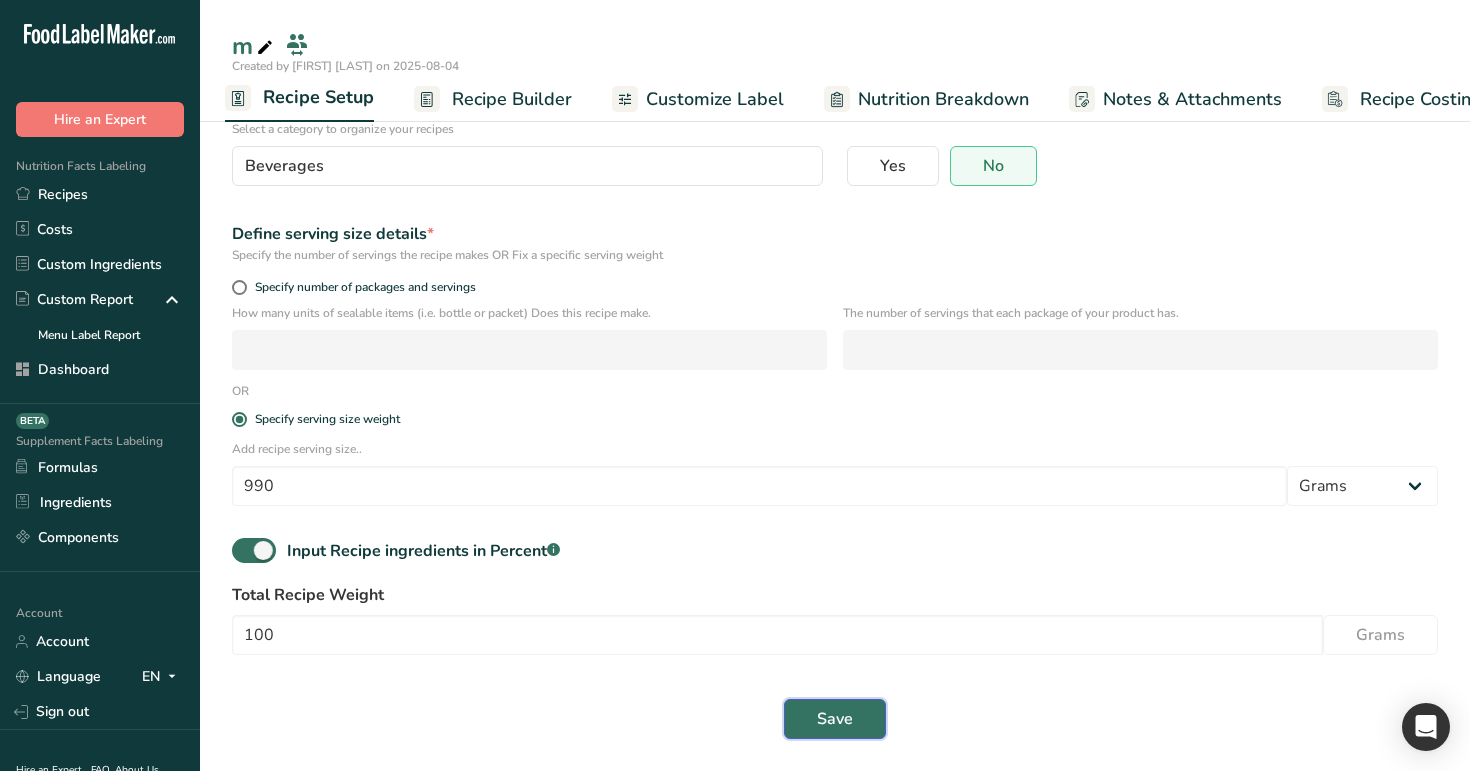 click on "Save" at bounding box center (835, 719) 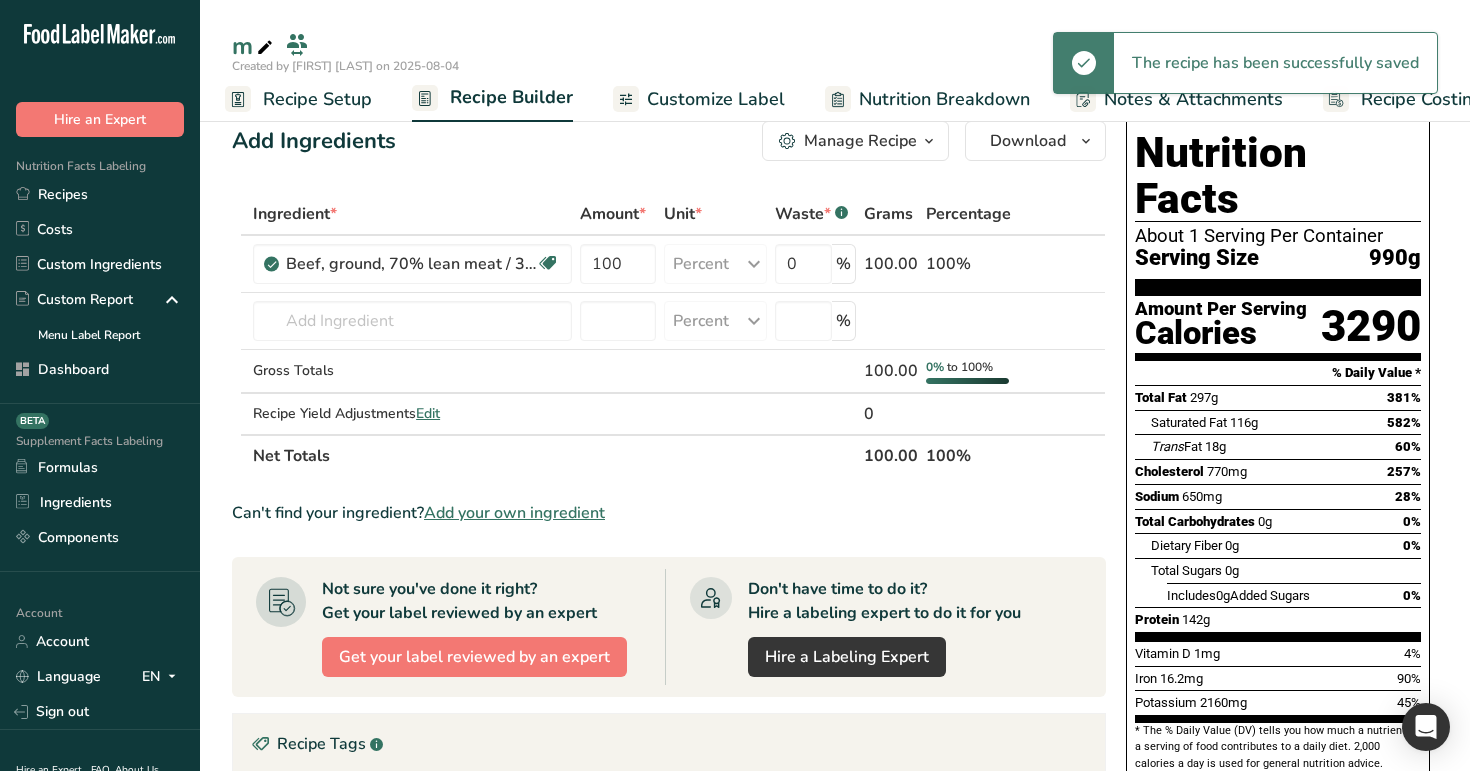 scroll, scrollTop: 0, scrollLeft: 0, axis: both 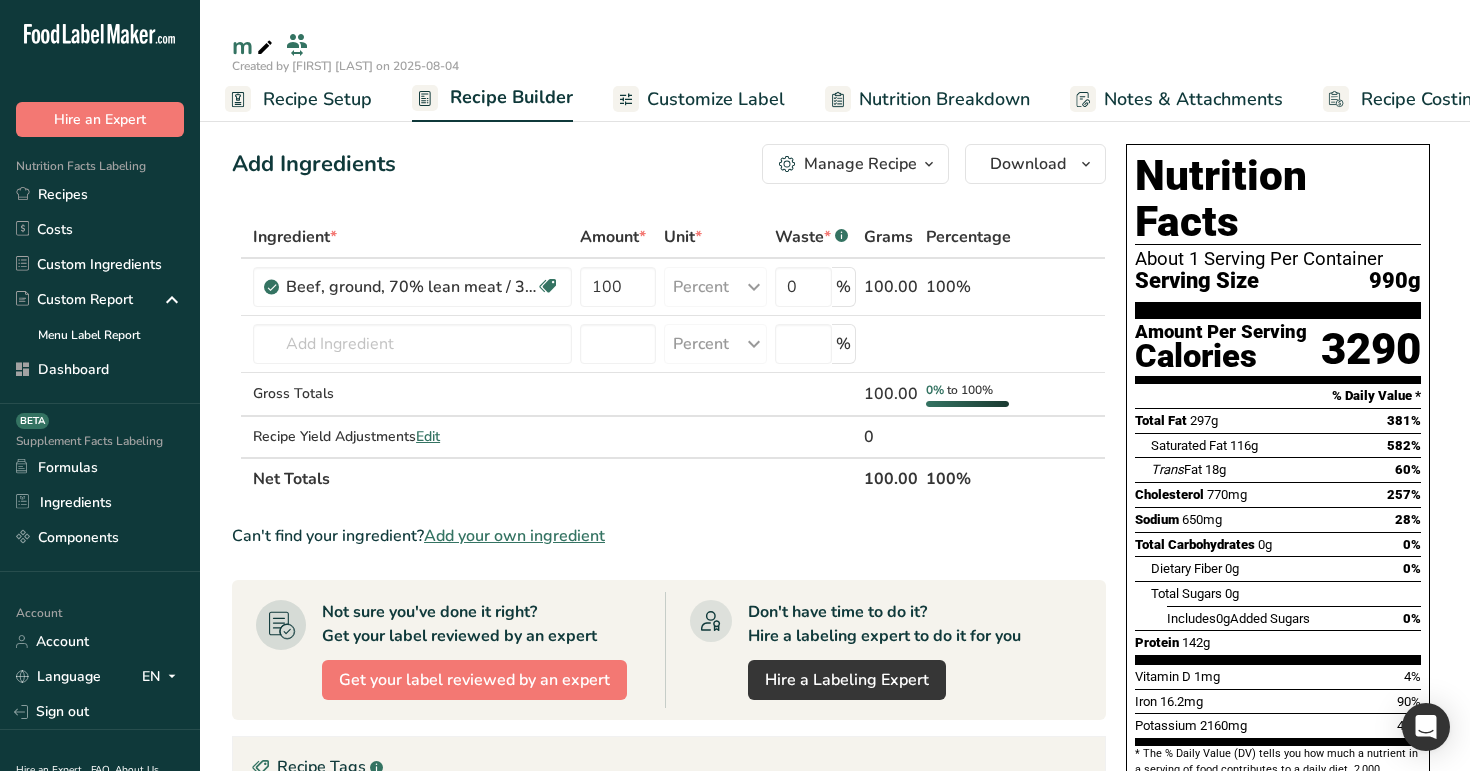 click on "Customize Label" at bounding box center (716, 99) 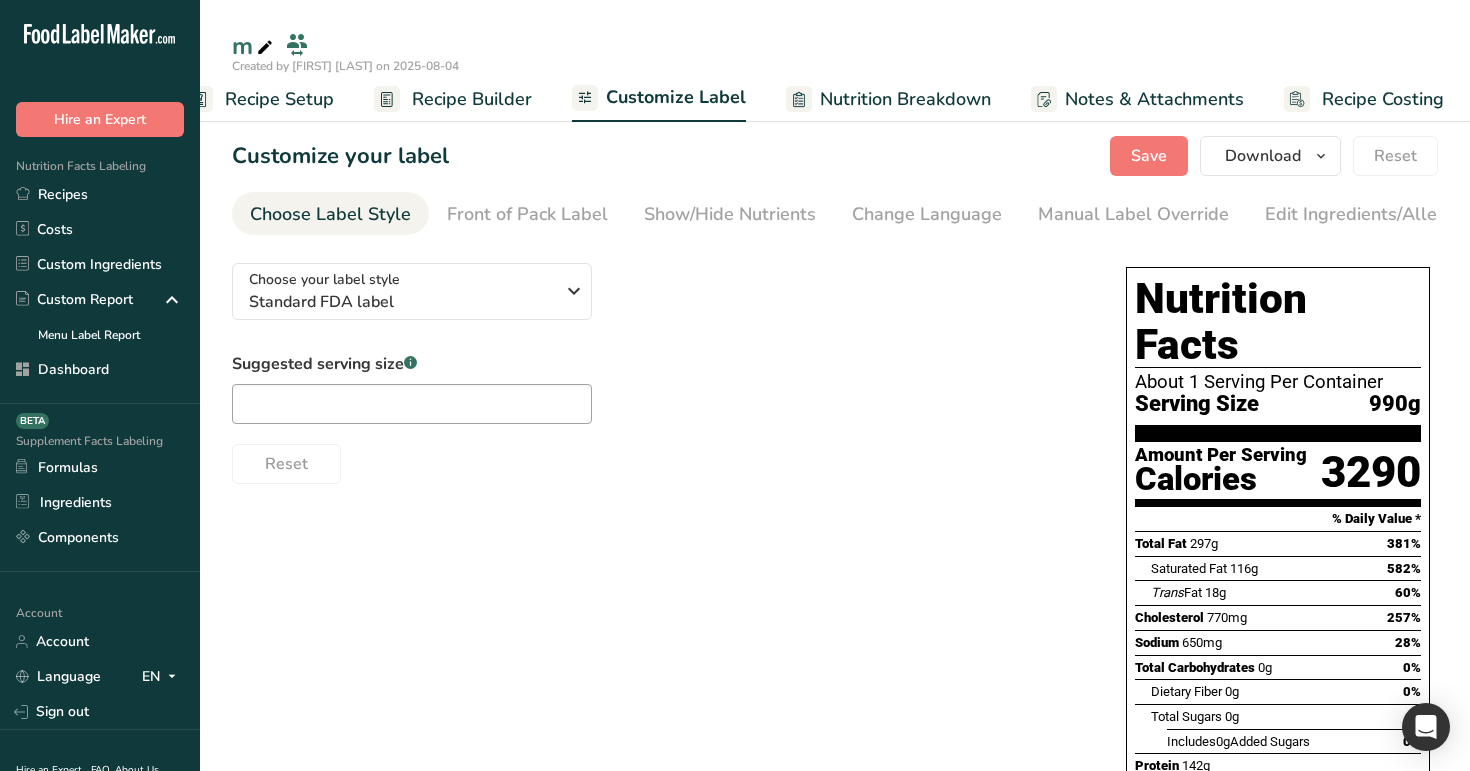 scroll, scrollTop: 0, scrollLeft: 51, axis: horizontal 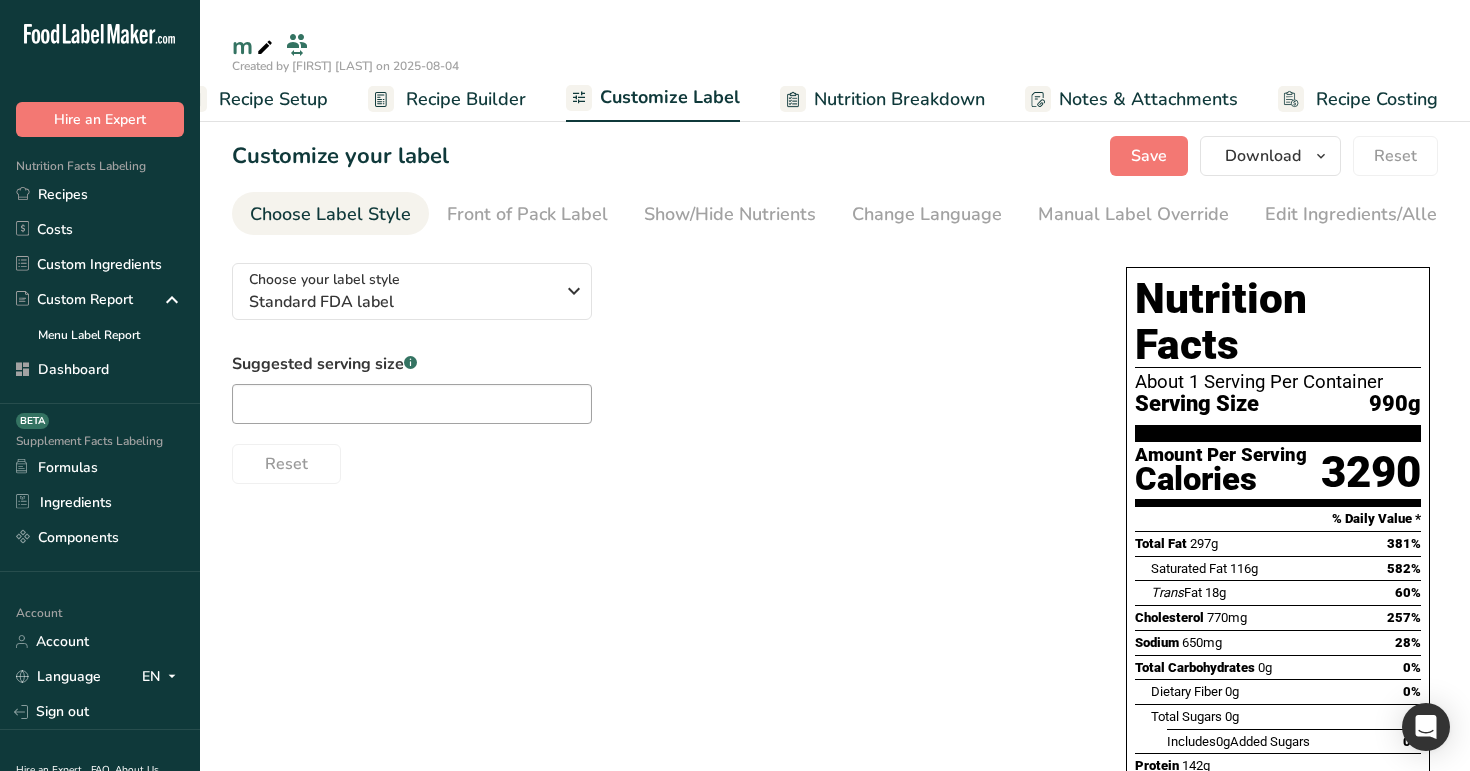 click on "Recipe Builder" at bounding box center [466, 99] 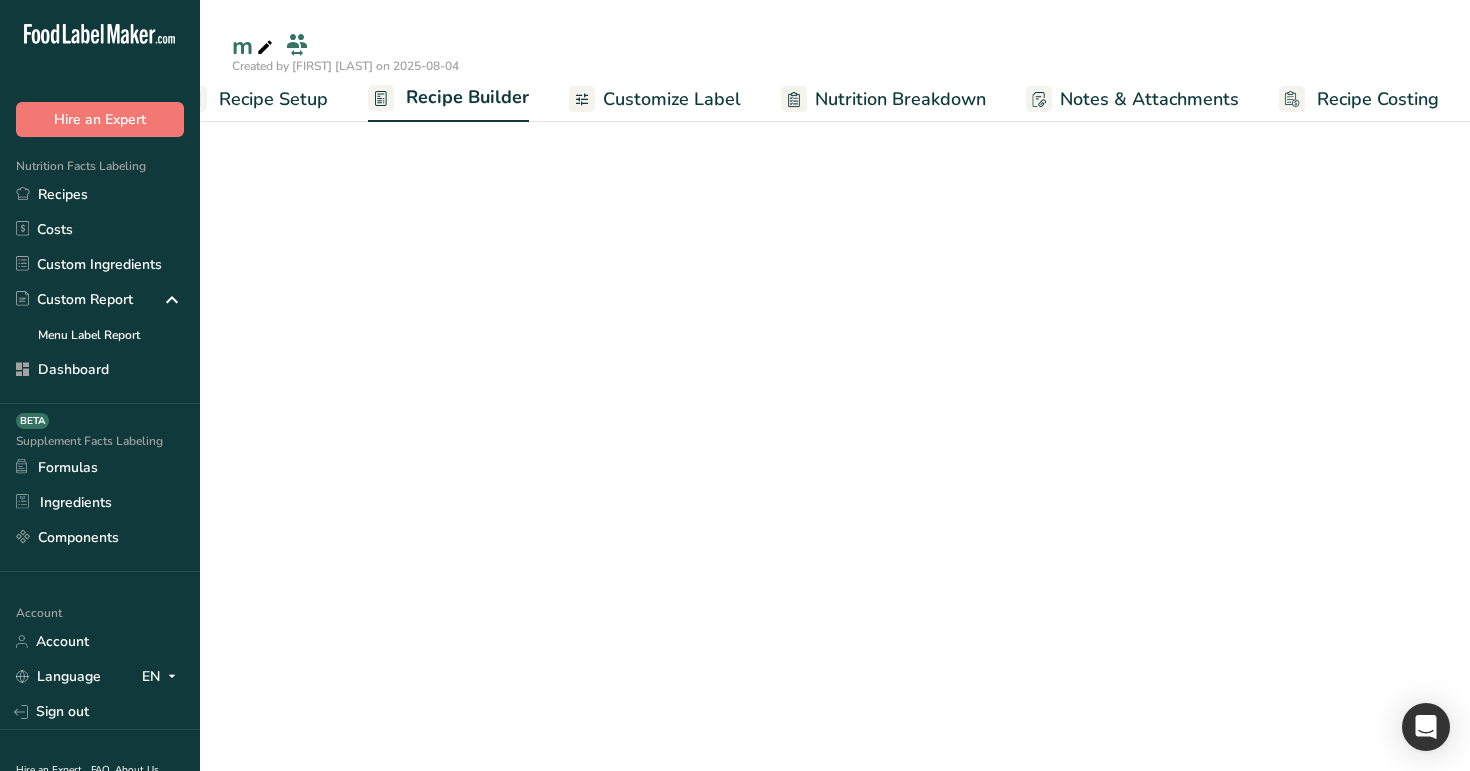 scroll, scrollTop: 0, scrollLeft: 51, axis: horizontal 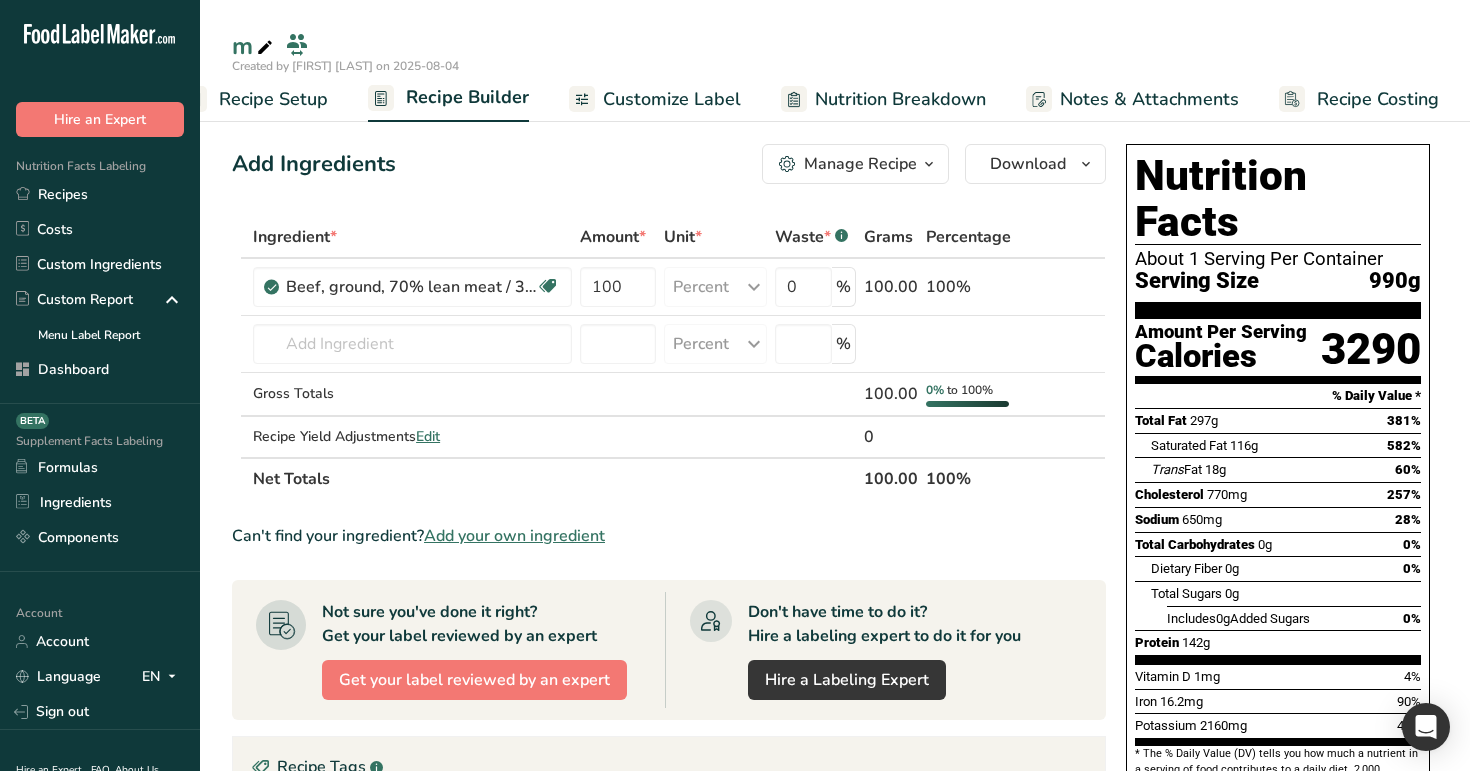click on "Recipe Setup" at bounding box center (273, 99) 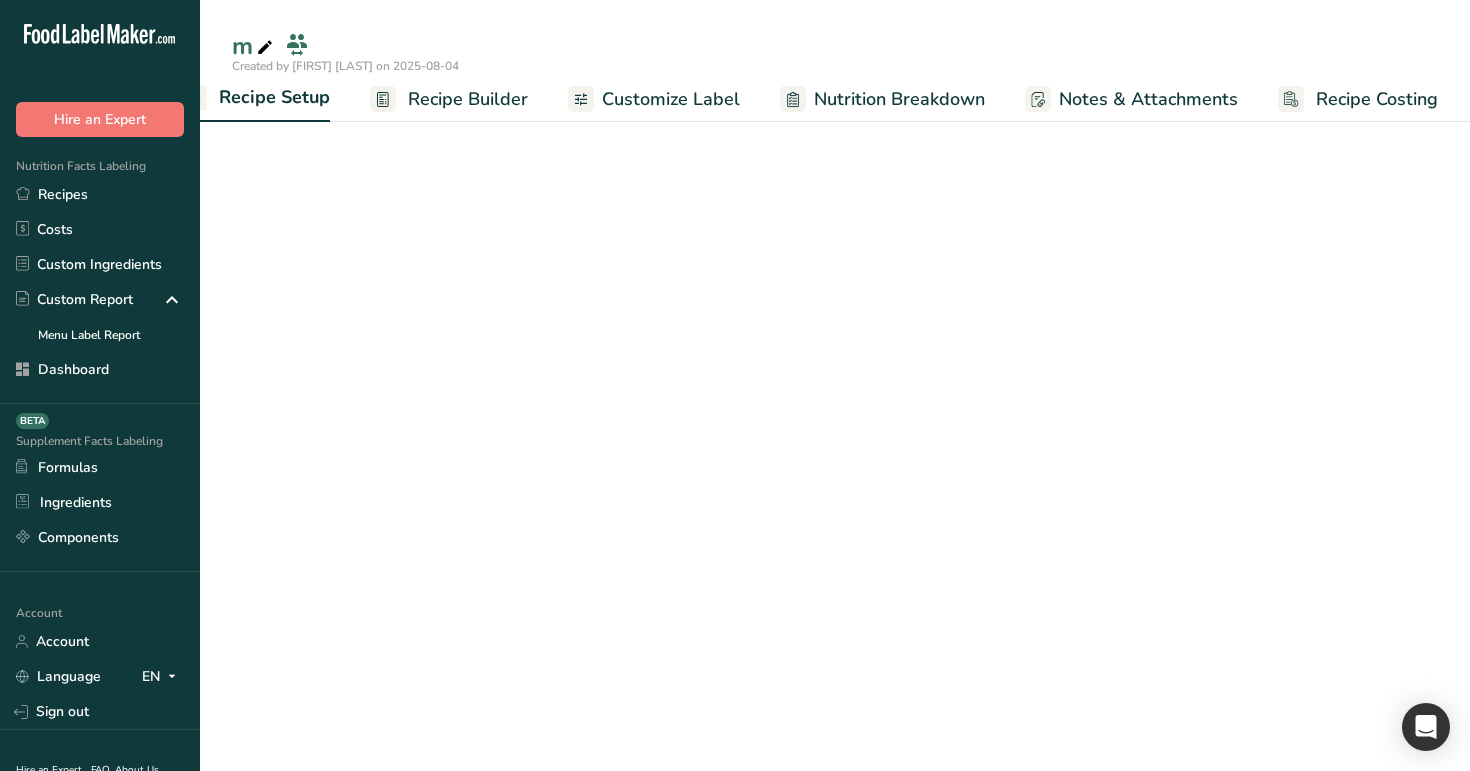 scroll, scrollTop: 0, scrollLeft: 7, axis: horizontal 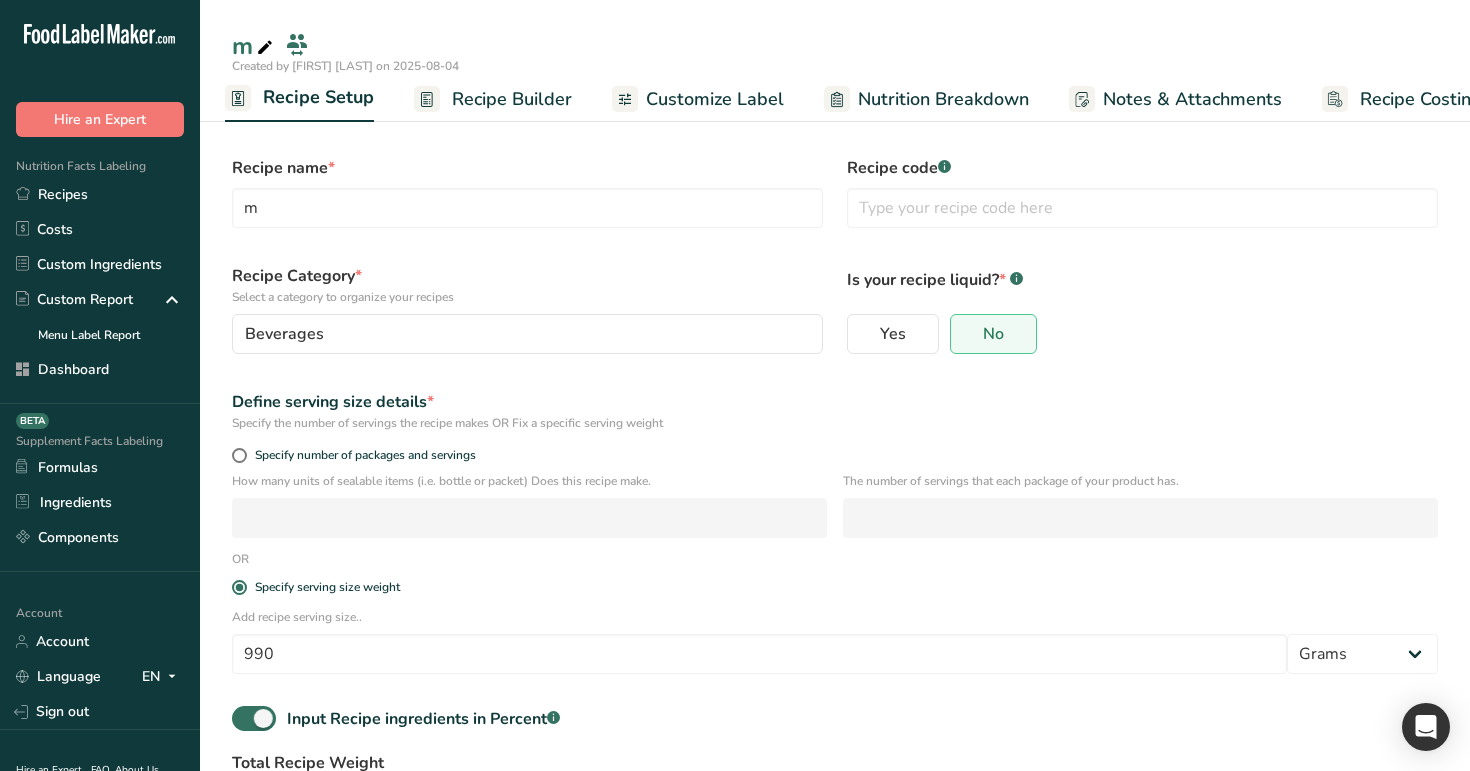 click on "Recipe Builder" at bounding box center [493, 99] 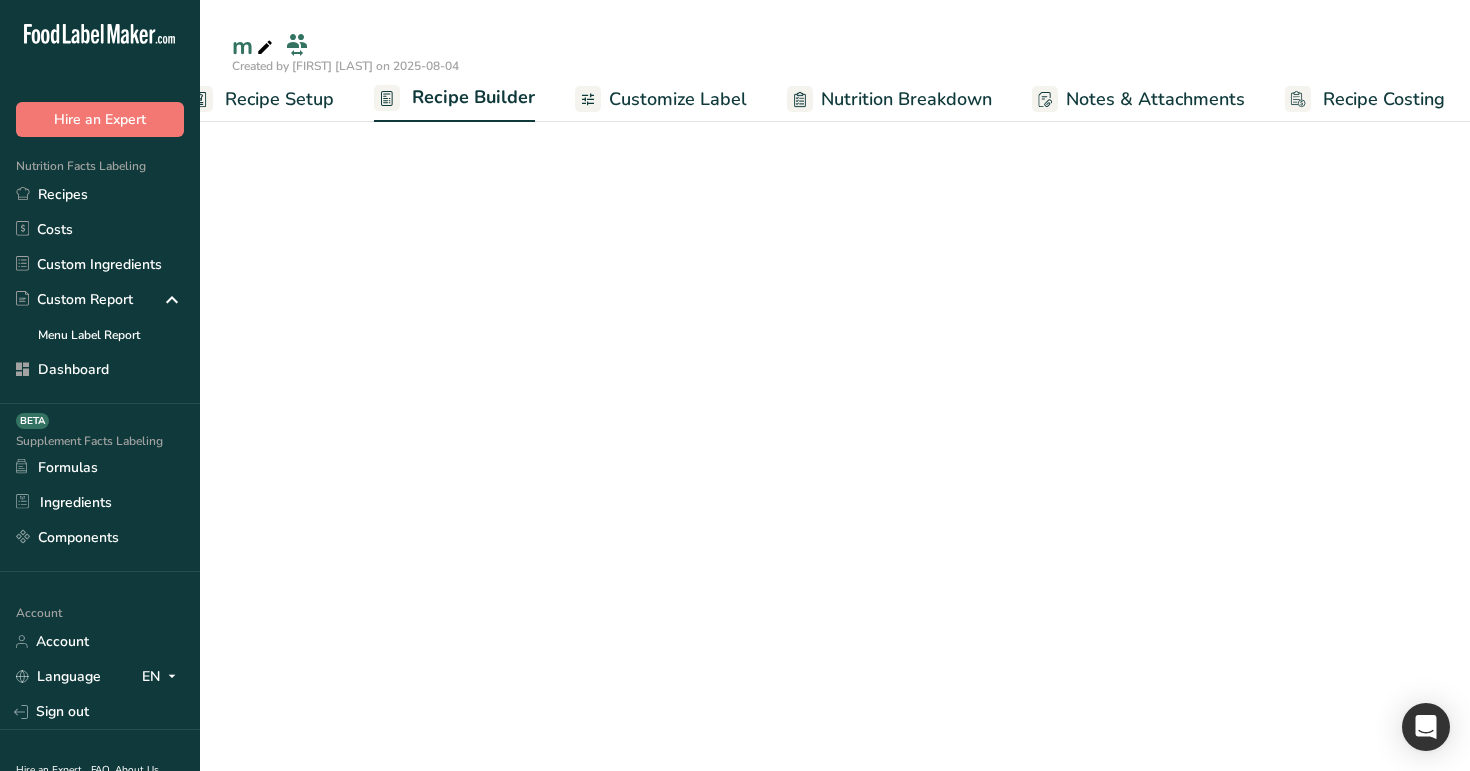 scroll, scrollTop: 0, scrollLeft: 51, axis: horizontal 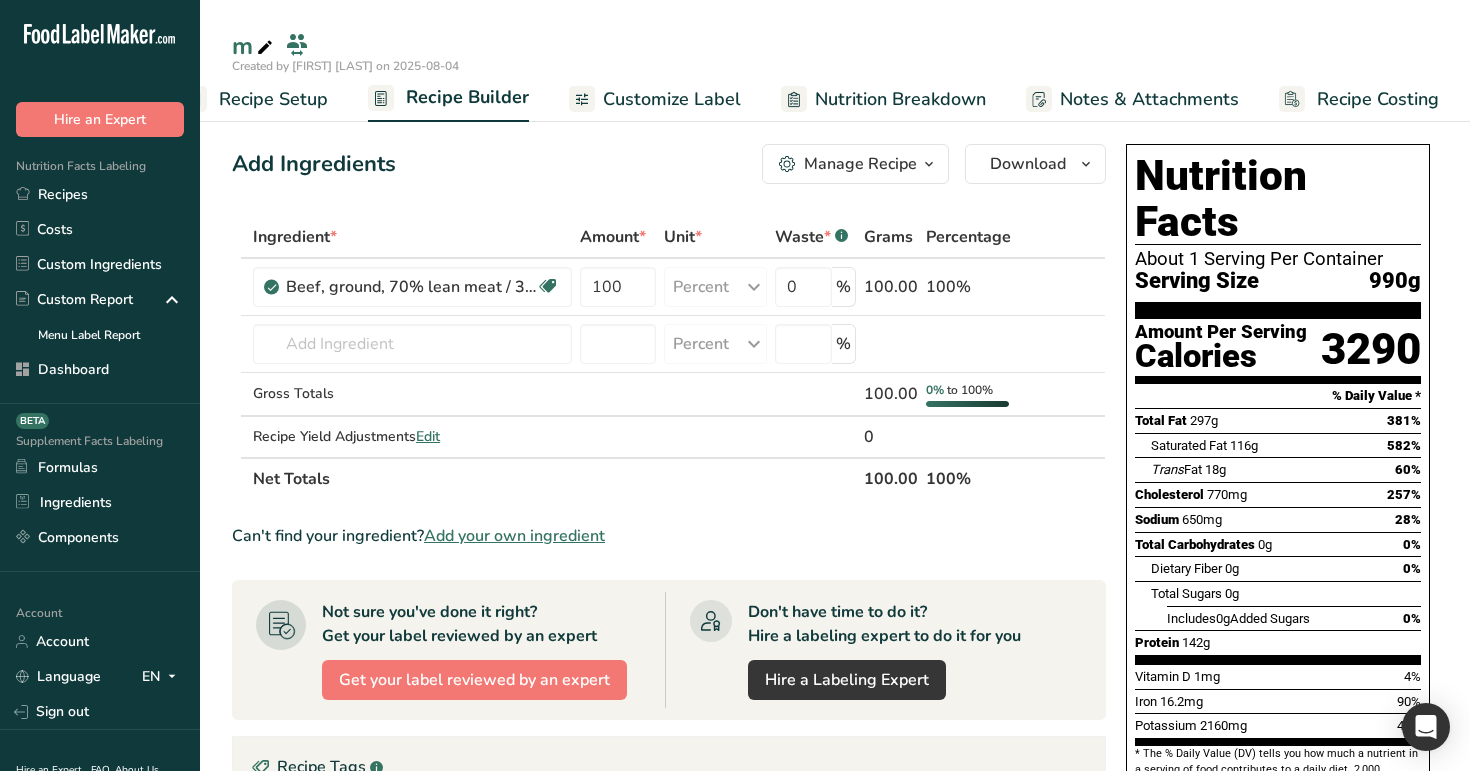 click on "Recipe Setup" at bounding box center (273, 99) 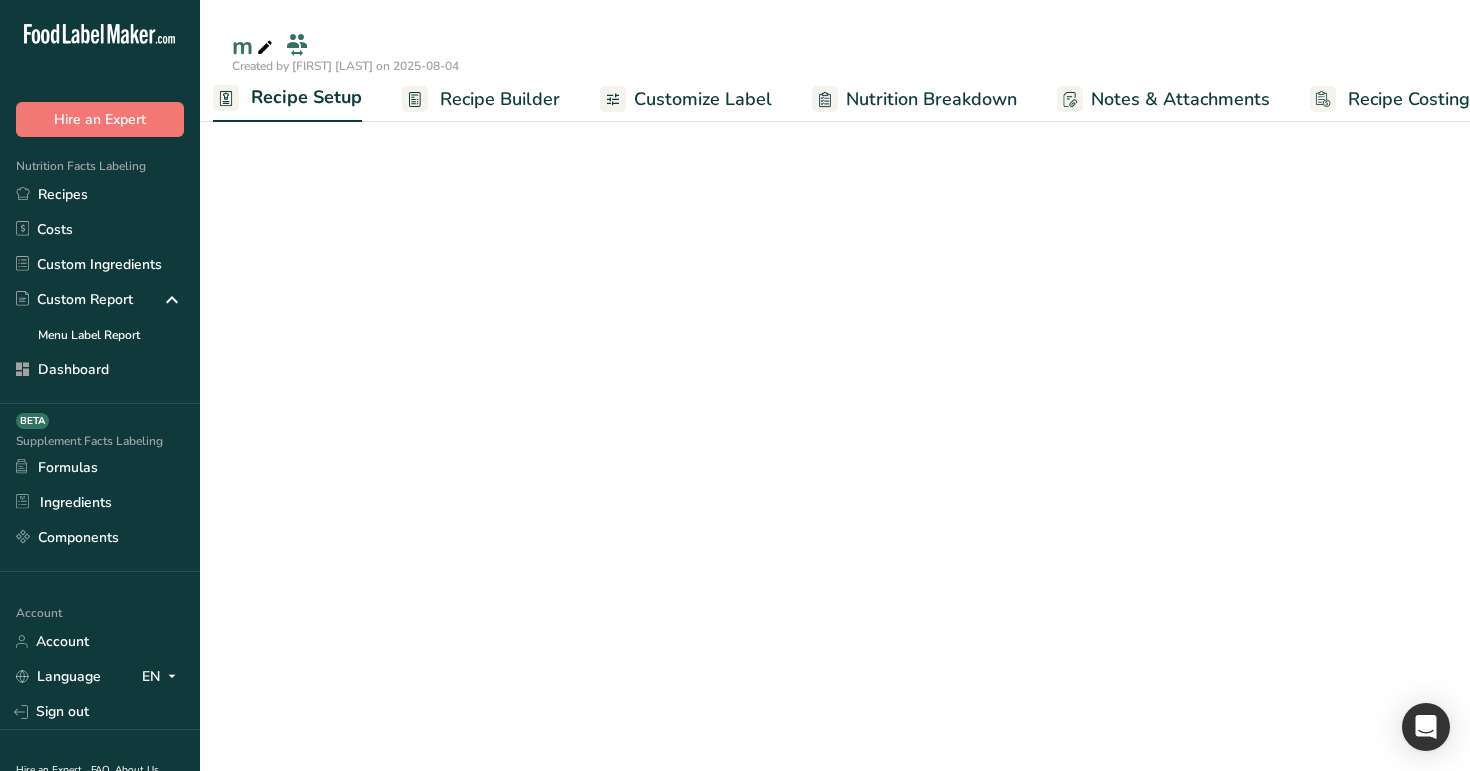scroll, scrollTop: 0, scrollLeft: 7, axis: horizontal 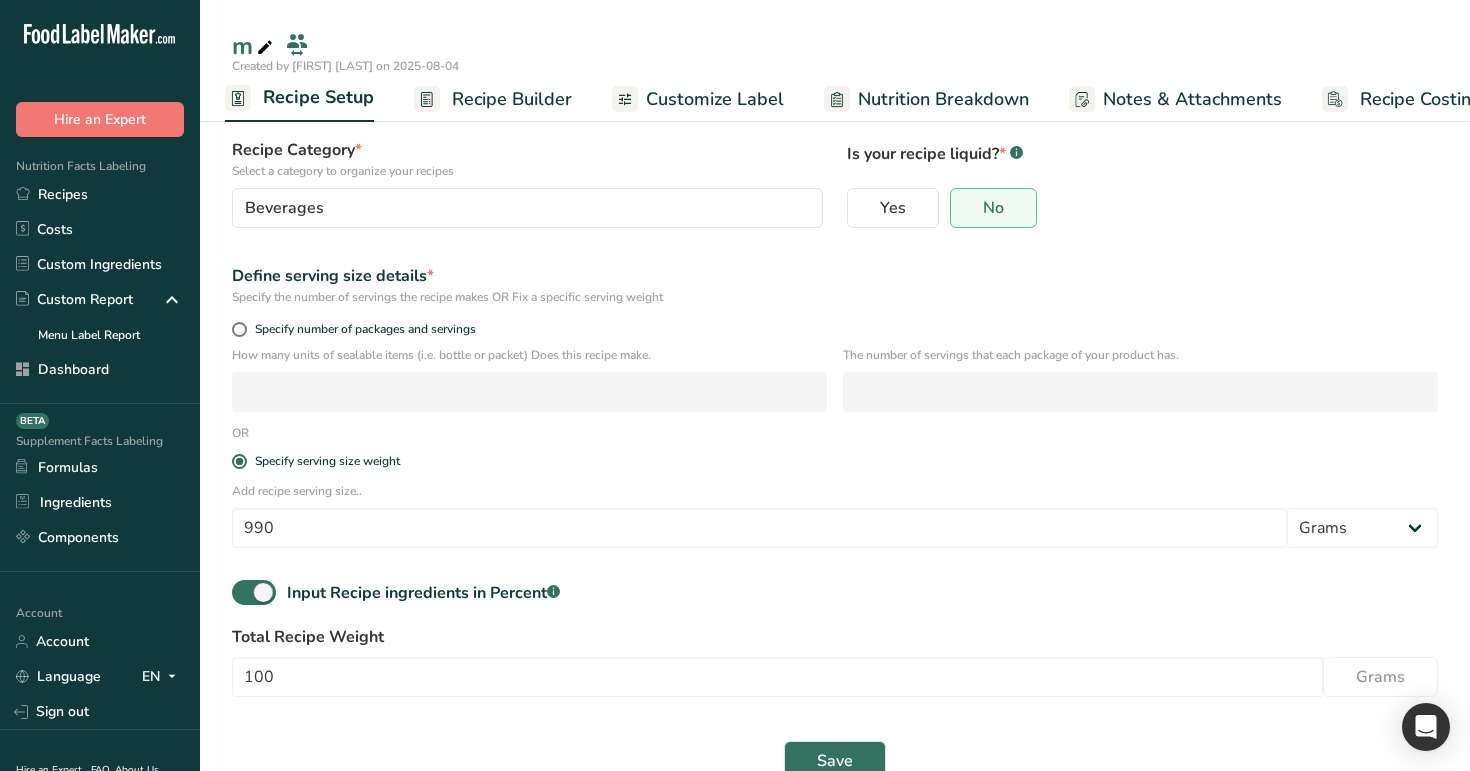 click on "Recipe Builder" at bounding box center (493, 99) 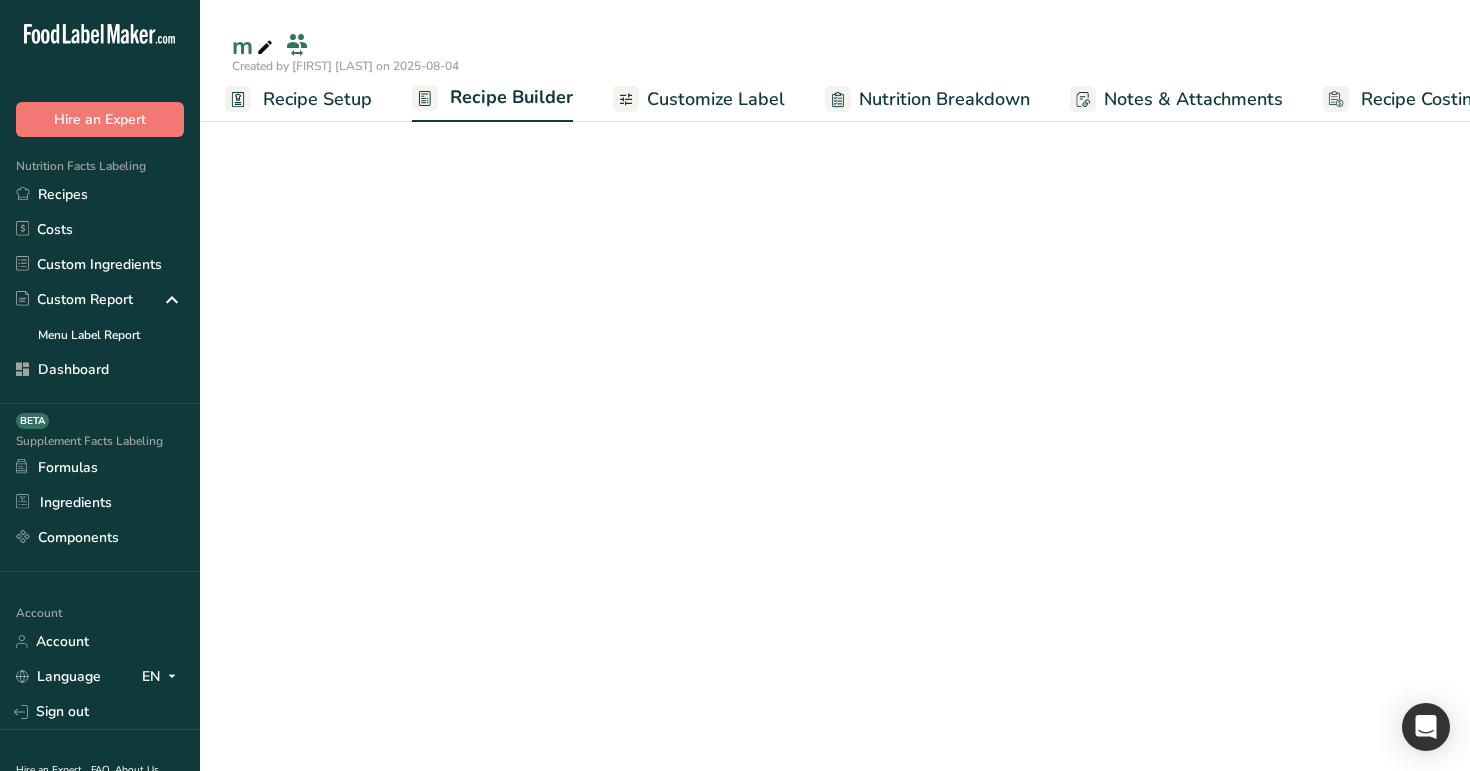 scroll, scrollTop: 0, scrollLeft: 51, axis: horizontal 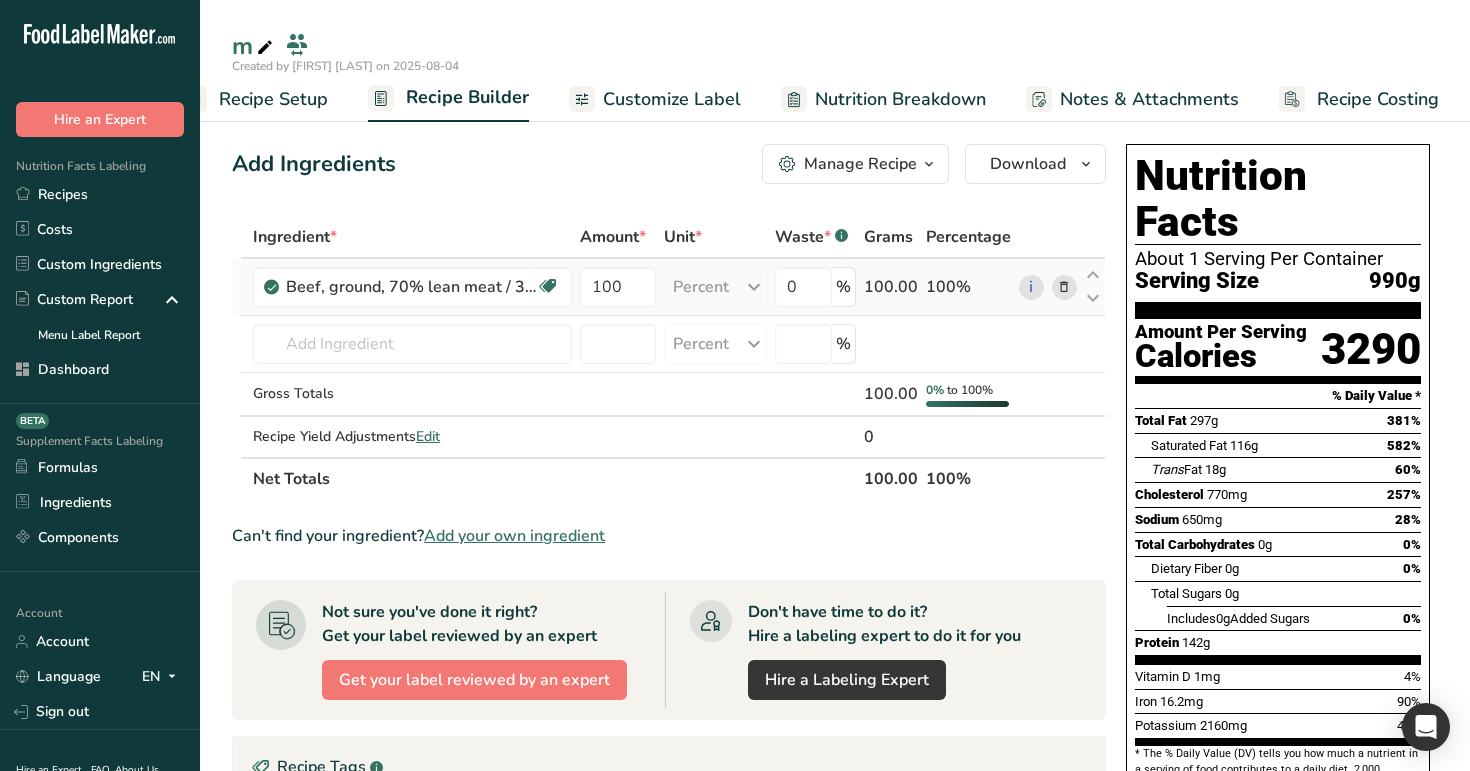 click at bounding box center (1064, 287) 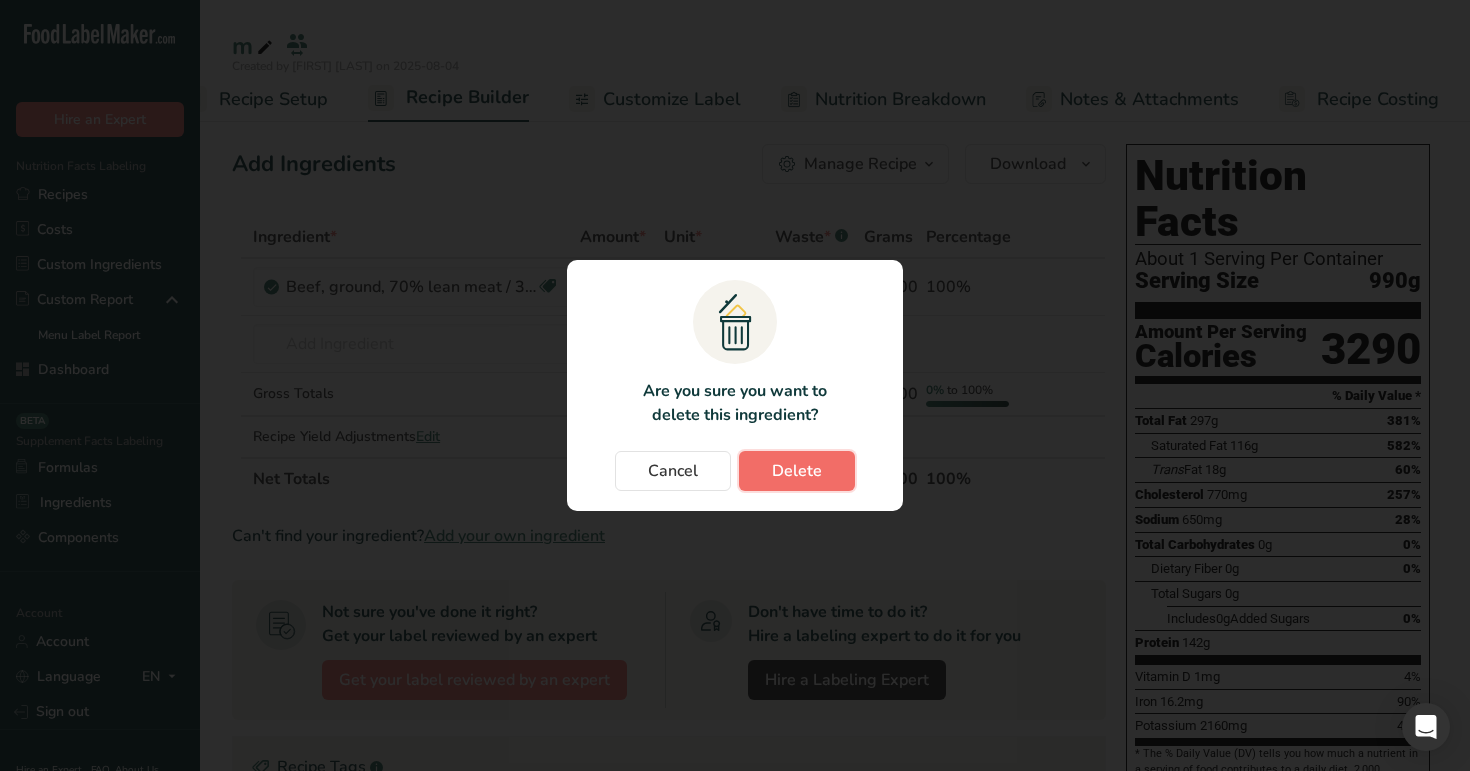 click on "Delete" at bounding box center (797, 471) 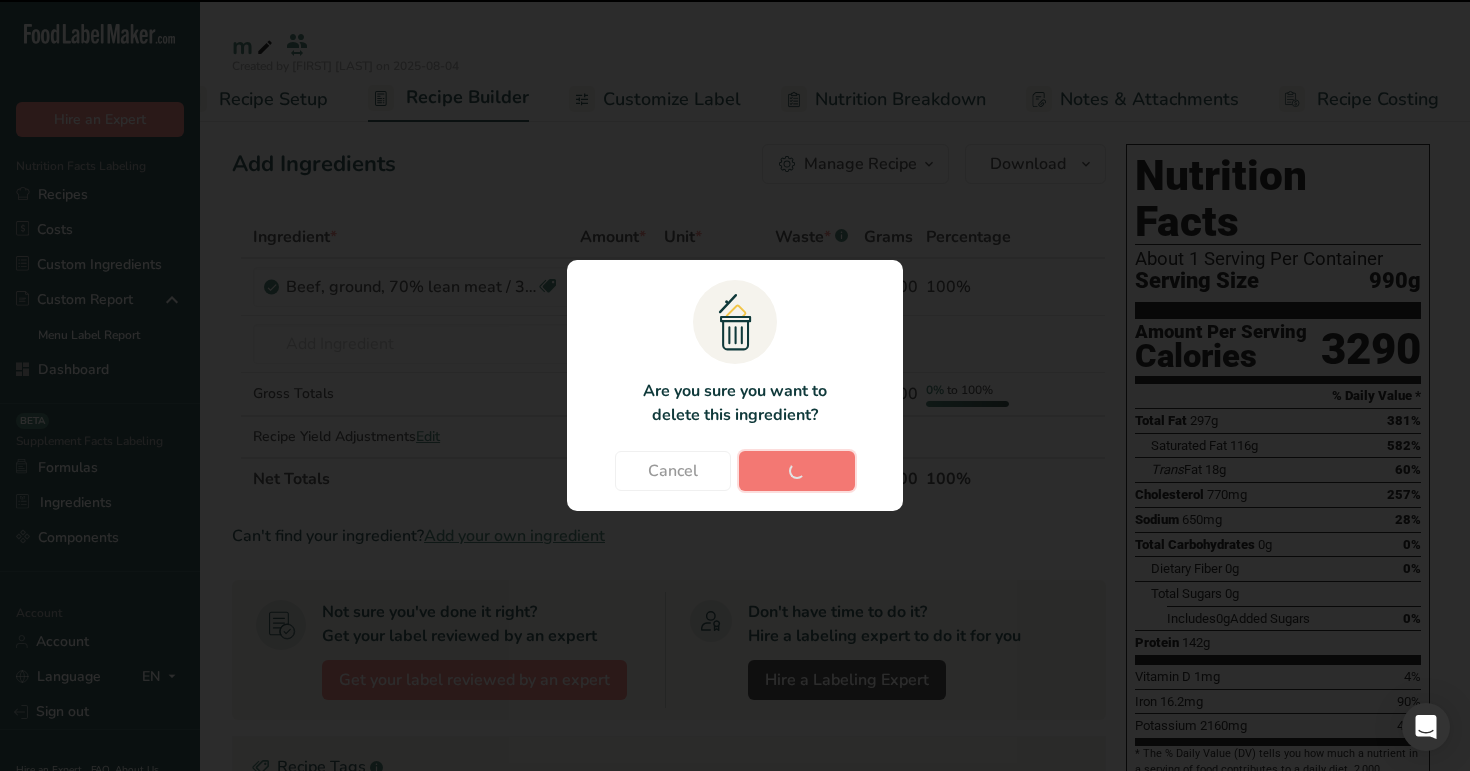 type 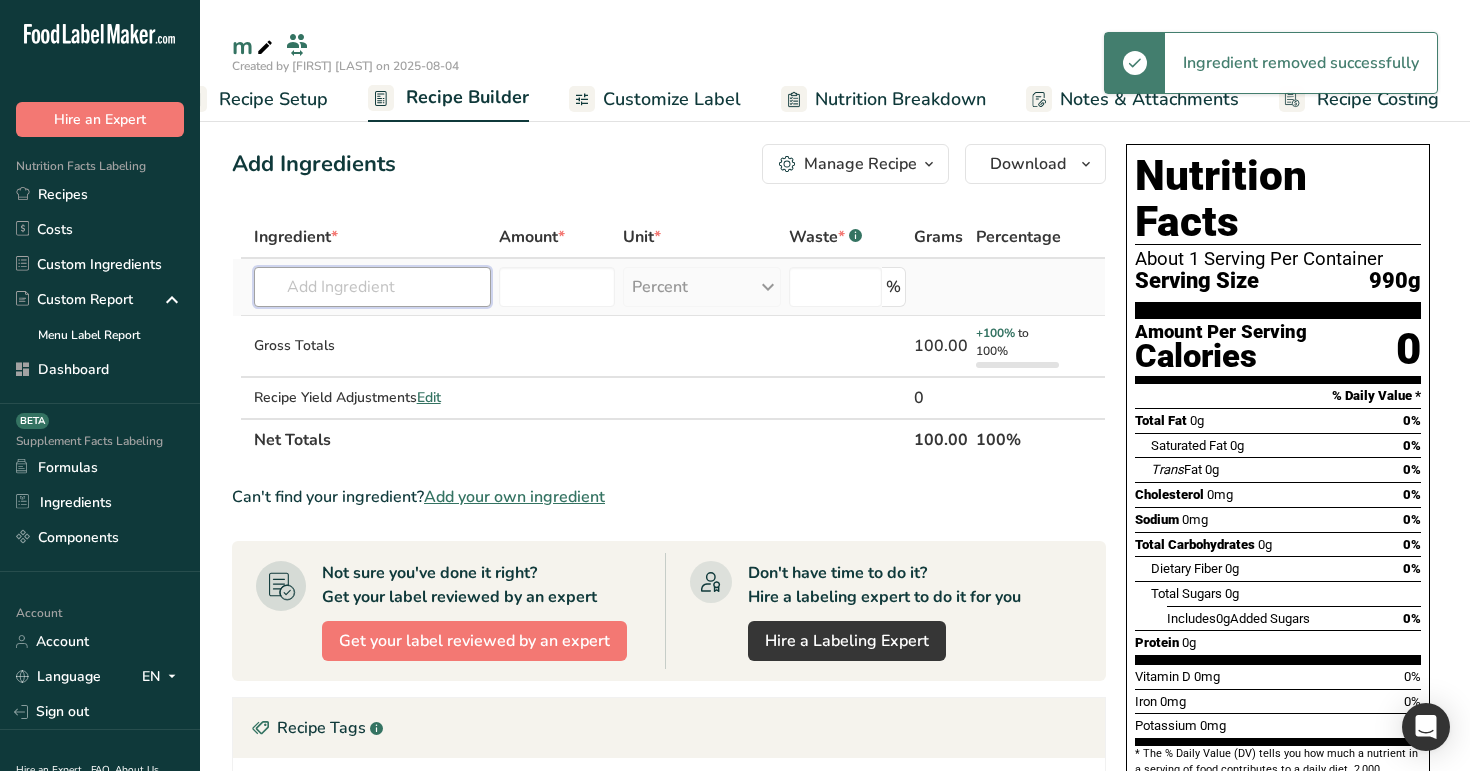click at bounding box center (372, 287) 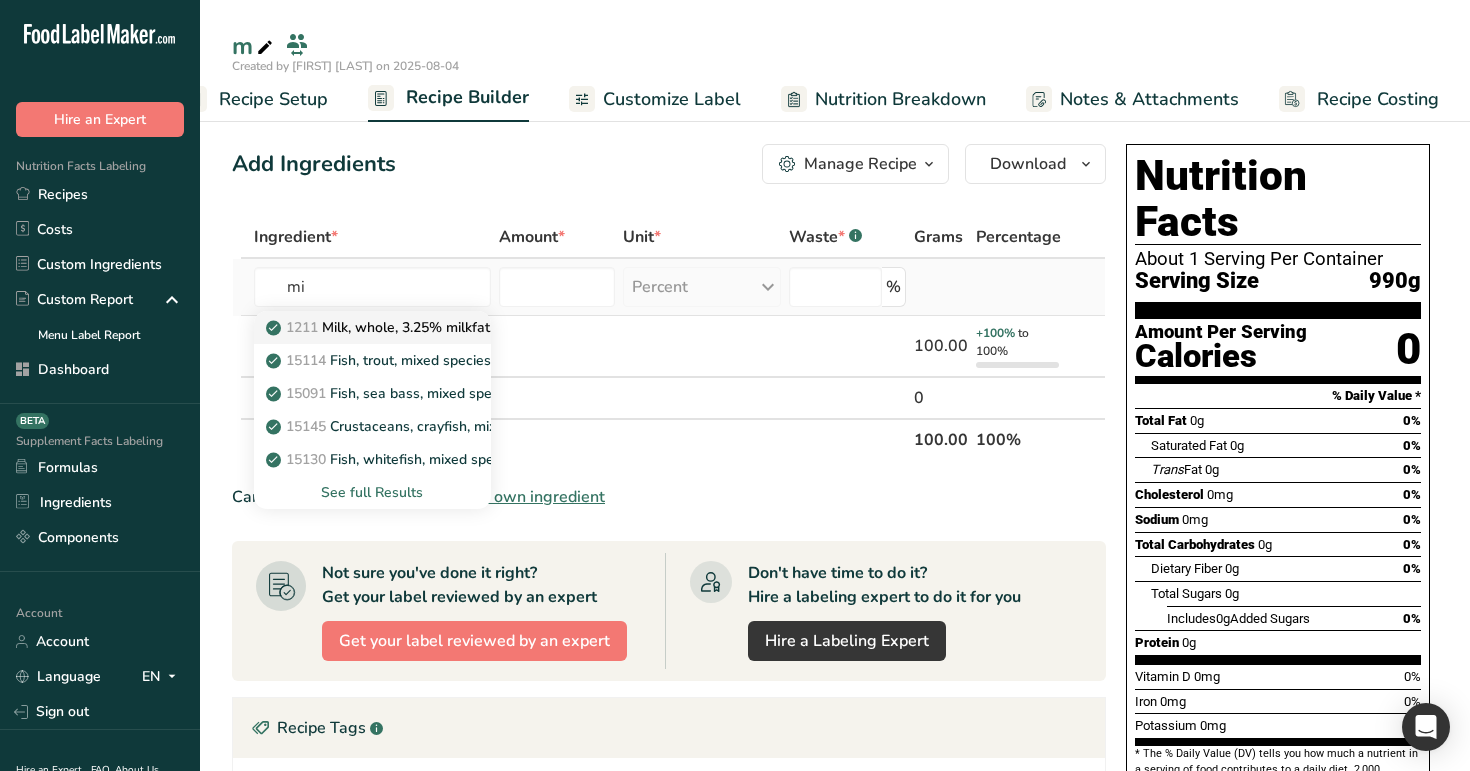 click on "1211
Milk, whole, 3.25% milkfat, without added vitamin A and vitamin D" at bounding box center [508, 327] 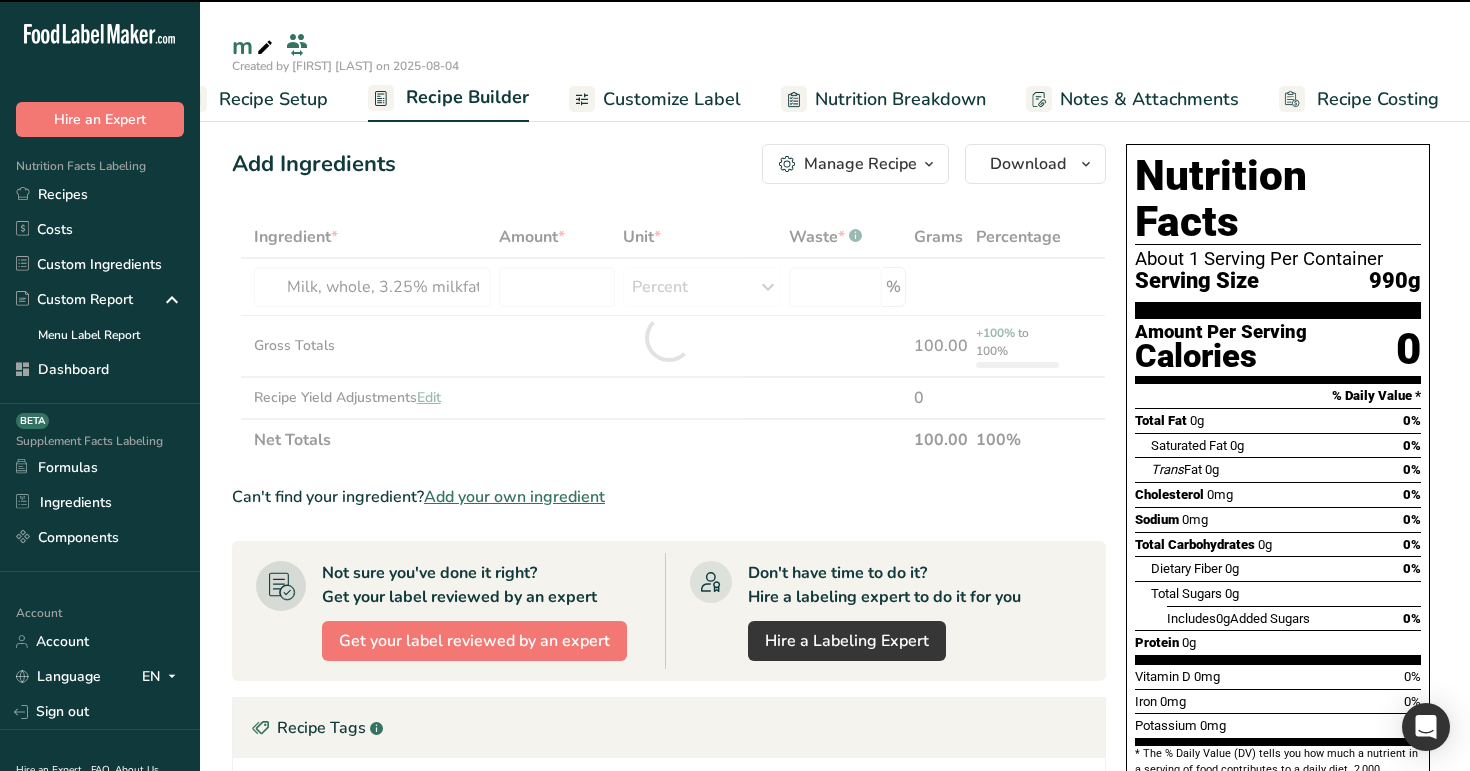 type on "0" 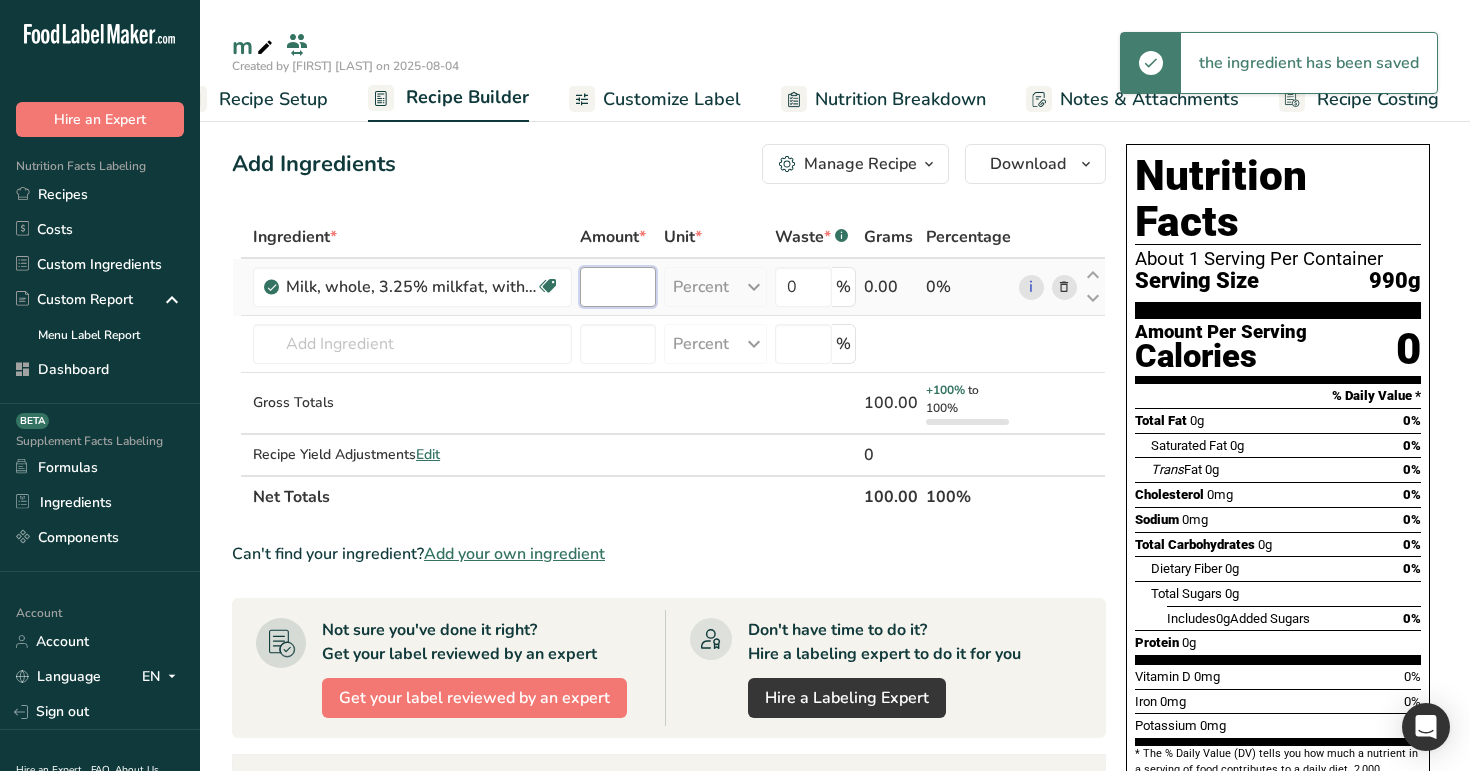 click at bounding box center [618, 287] 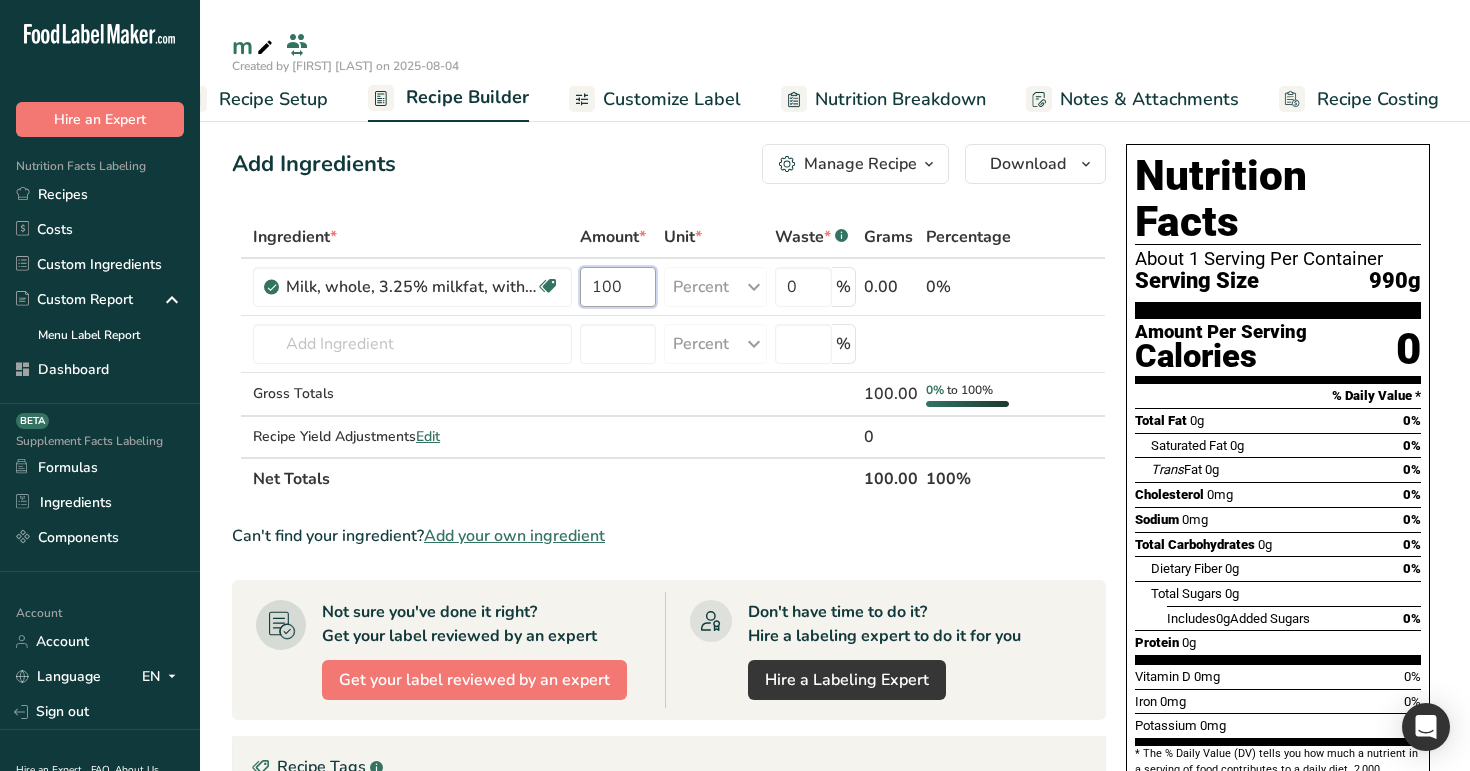 type on "100" 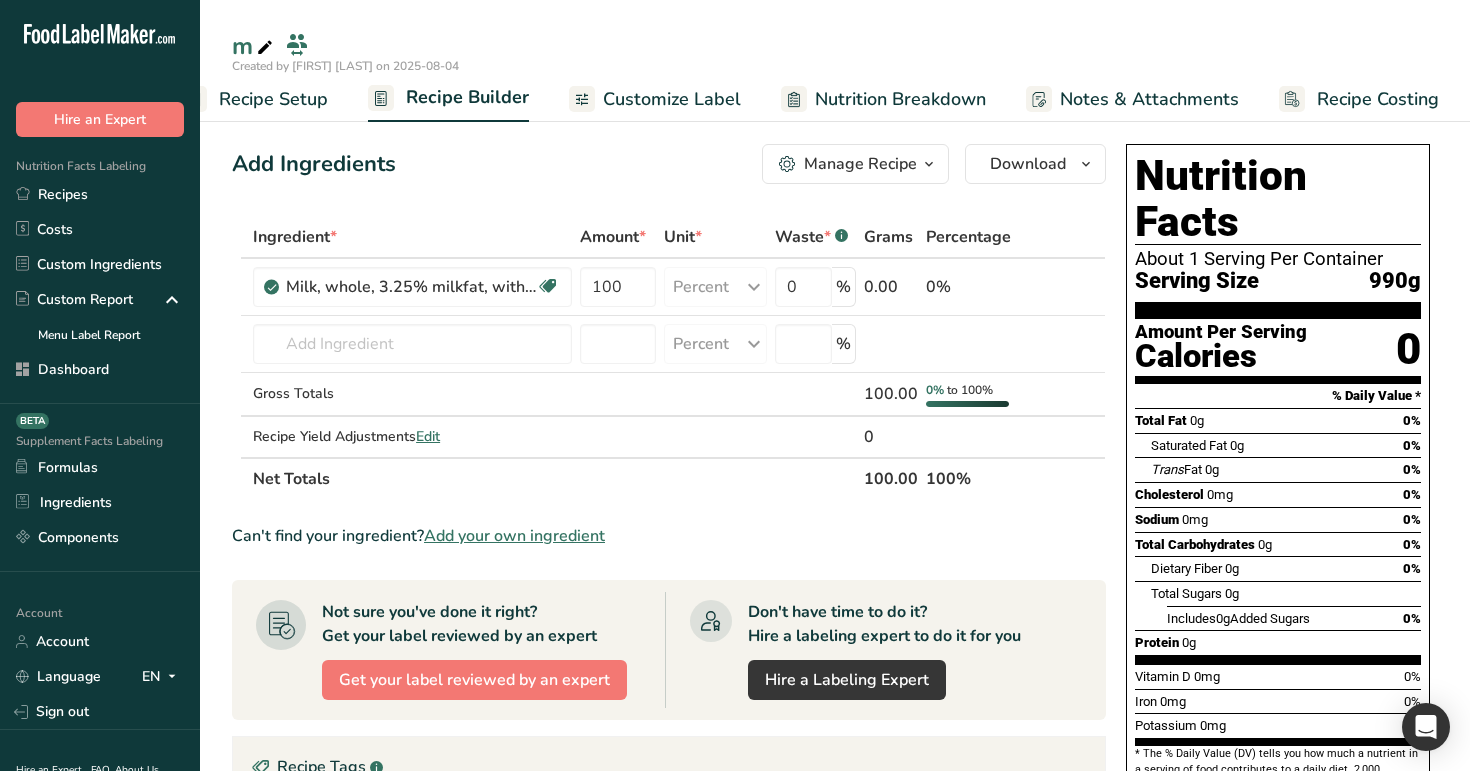 click on "Add Ingredients
Manage Recipe         Delete Recipe           Duplicate Recipe             Scale Recipe             Save as Sub-Recipe   .a-a{fill:#347362;}.b-a{fill:#fff;}                               Nutrition Breakdown                 Recipe Card
NEW
Amino Acids Pattern Report           Activity History
Download
Choose your preferred label style
Standard FDA label
Standard FDA label
The most common format for nutrition facts labels in compliance with the FDA's typeface, style and requirements
Tabular FDA label
A label format compliant with the FDA regulations presented in a tabular (horizontal) display.
Linear FDA label
A simple linear display for small sized packages.
Simplified FDA label" at bounding box center (669, 164) 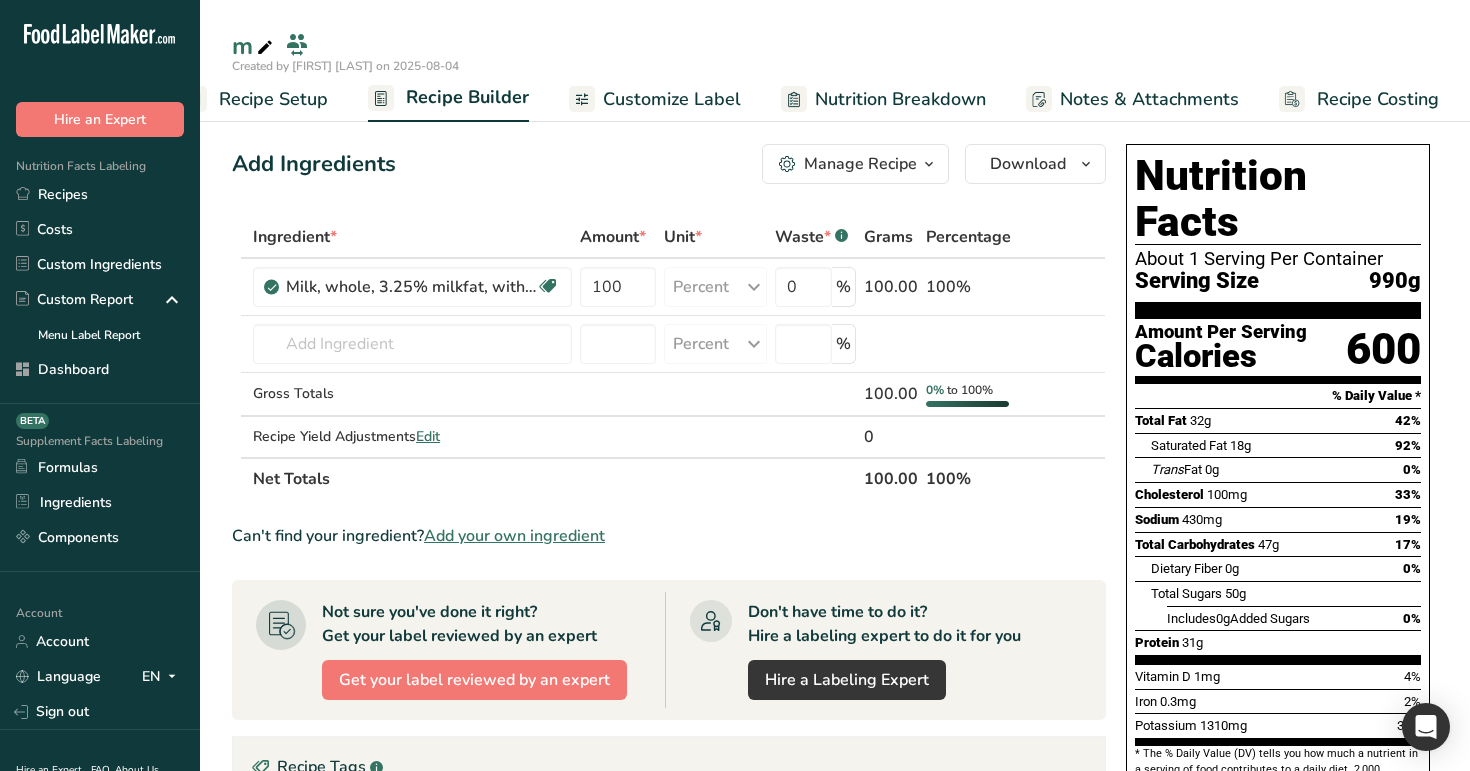 click on "Customize Label" at bounding box center [672, 99] 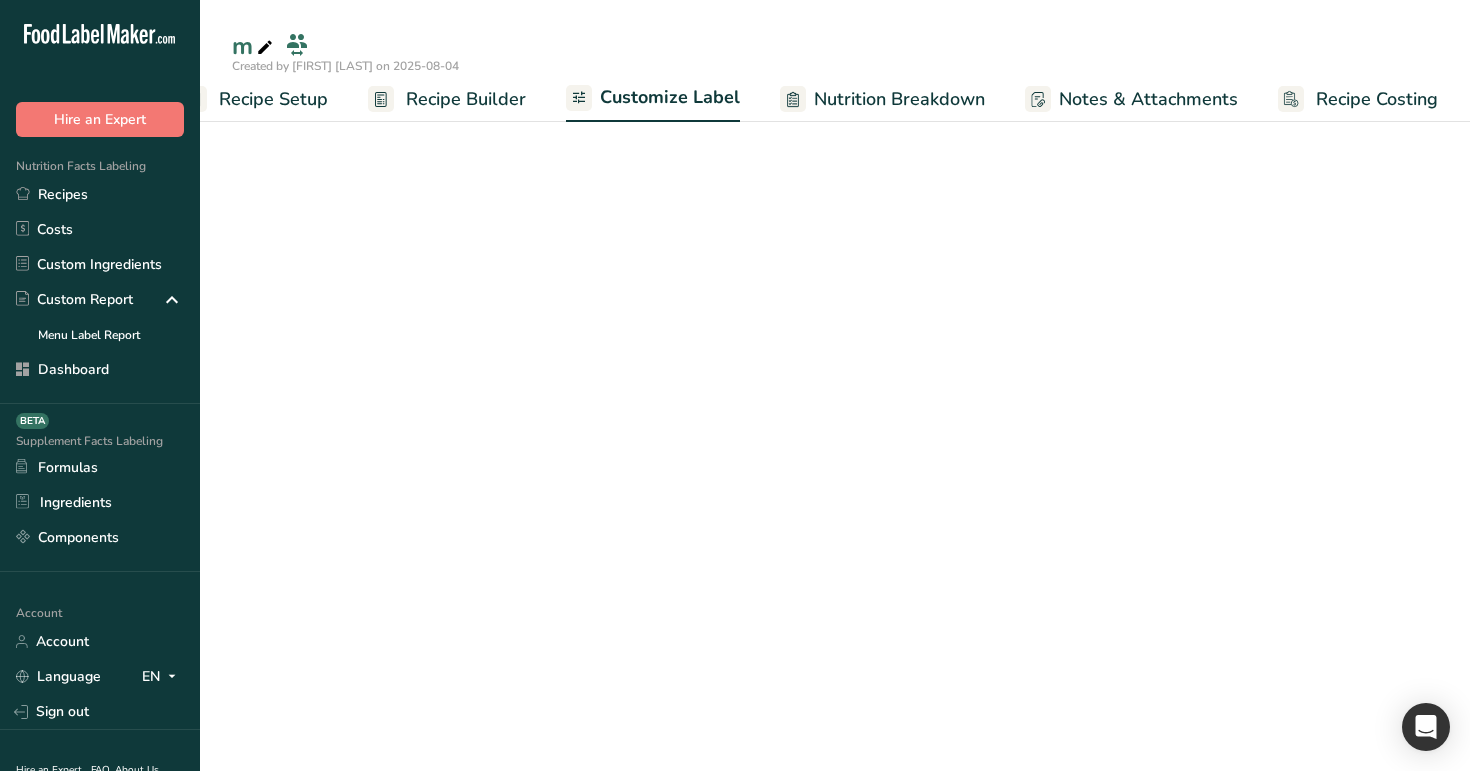 scroll, scrollTop: 0, scrollLeft: 51, axis: horizontal 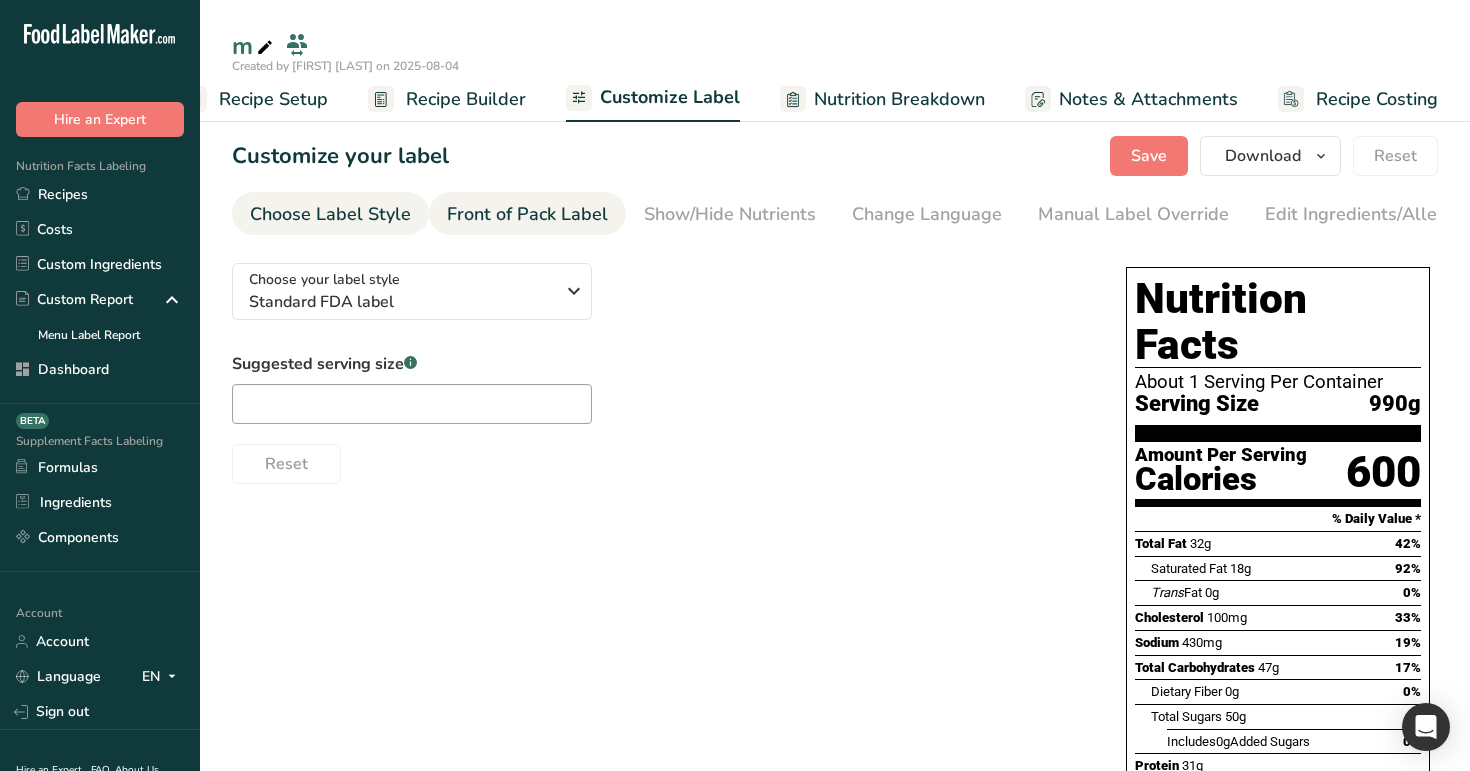click on "Front of Pack Label" at bounding box center [527, 214] 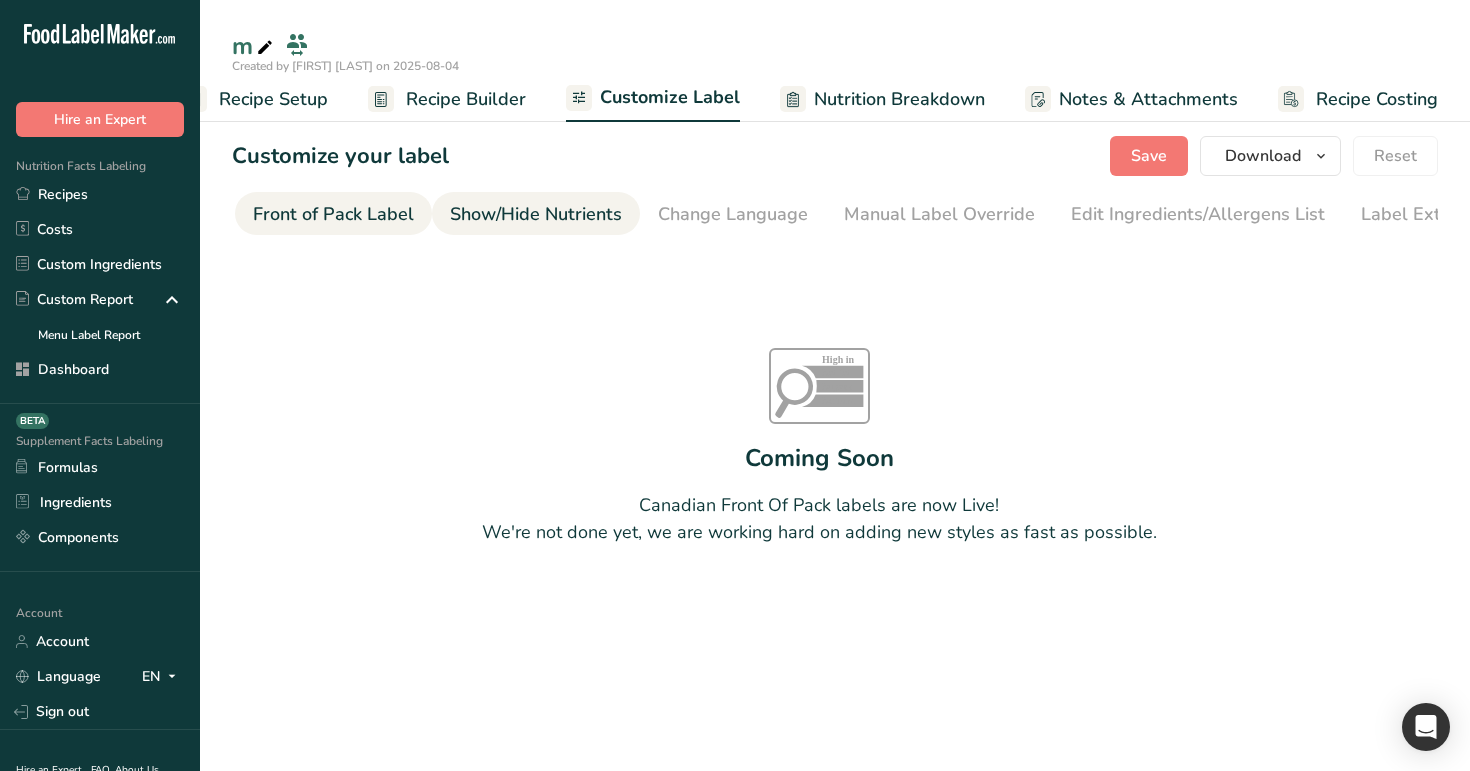 click on "Show/Hide Nutrients" at bounding box center (536, 214) 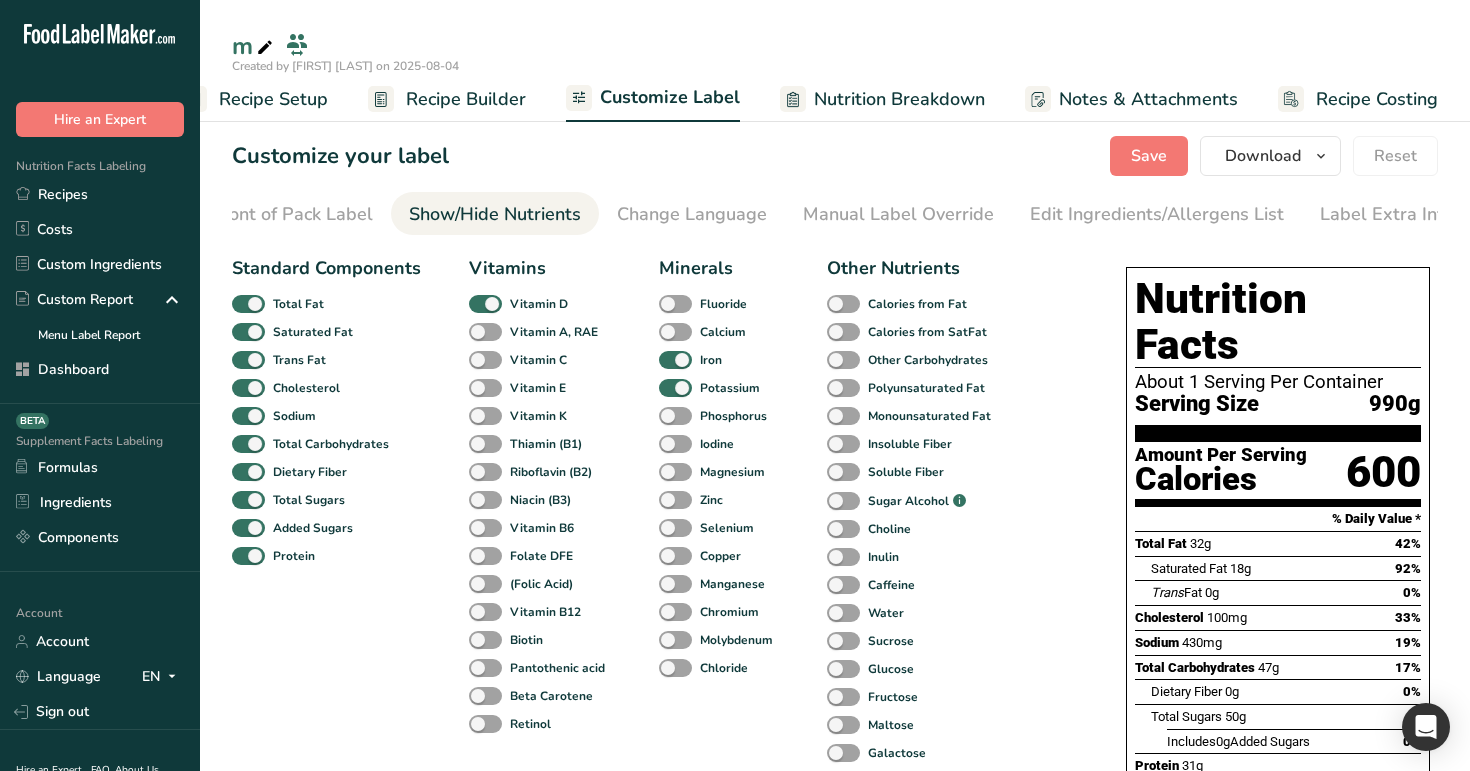 scroll, scrollTop: 0, scrollLeft: 247, axis: horizontal 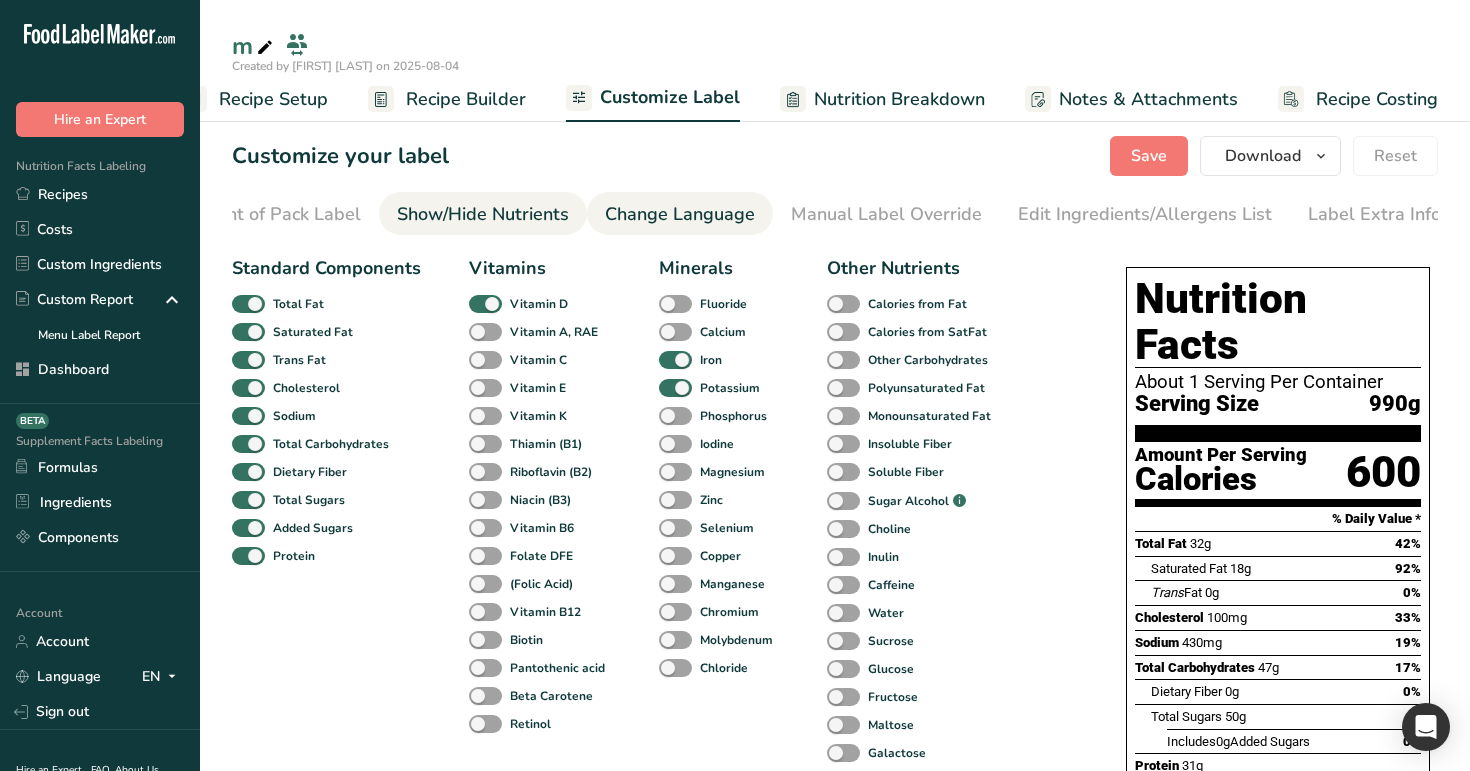 click on "Change Language" at bounding box center [680, 214] 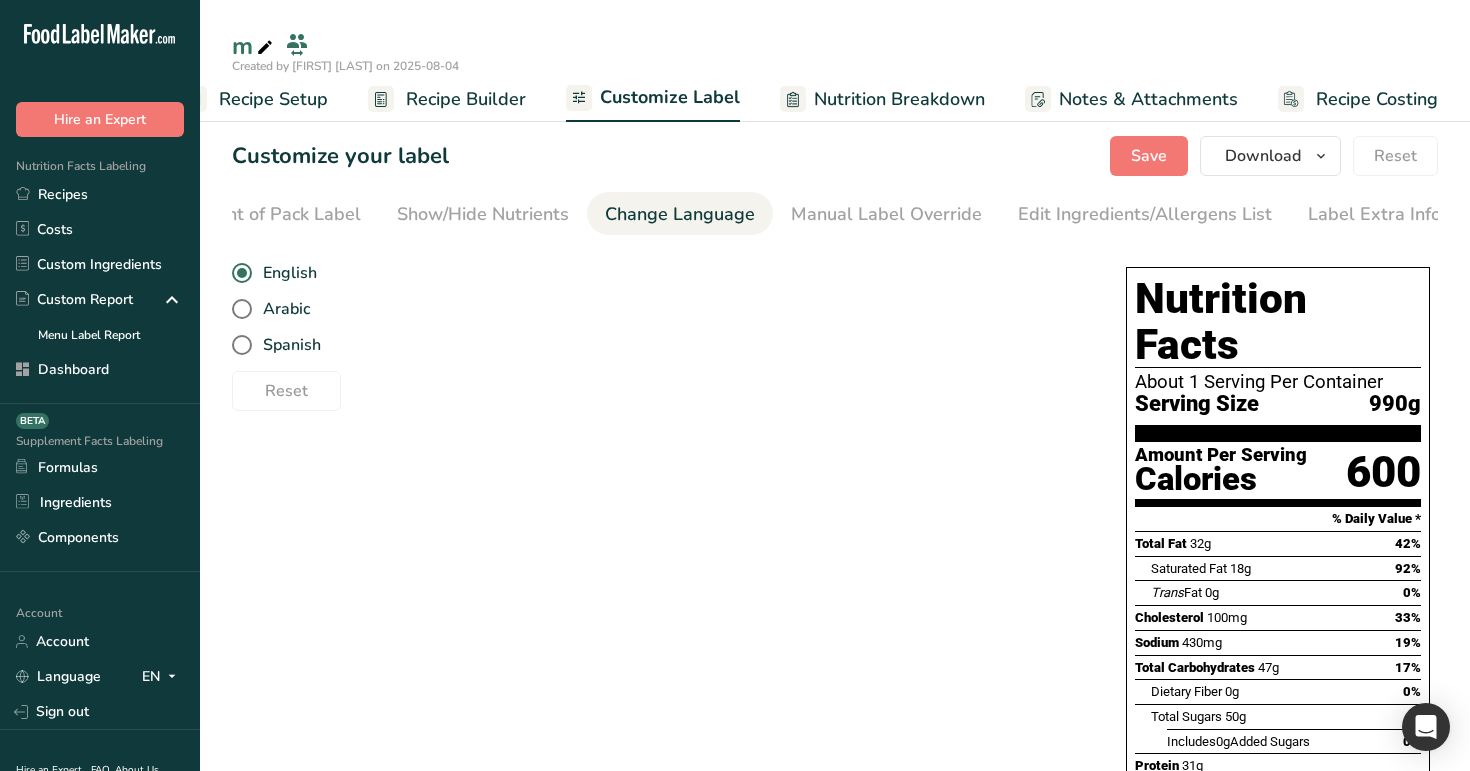 click on "Nutrition Breakdown" at bounding box center [899, 99] 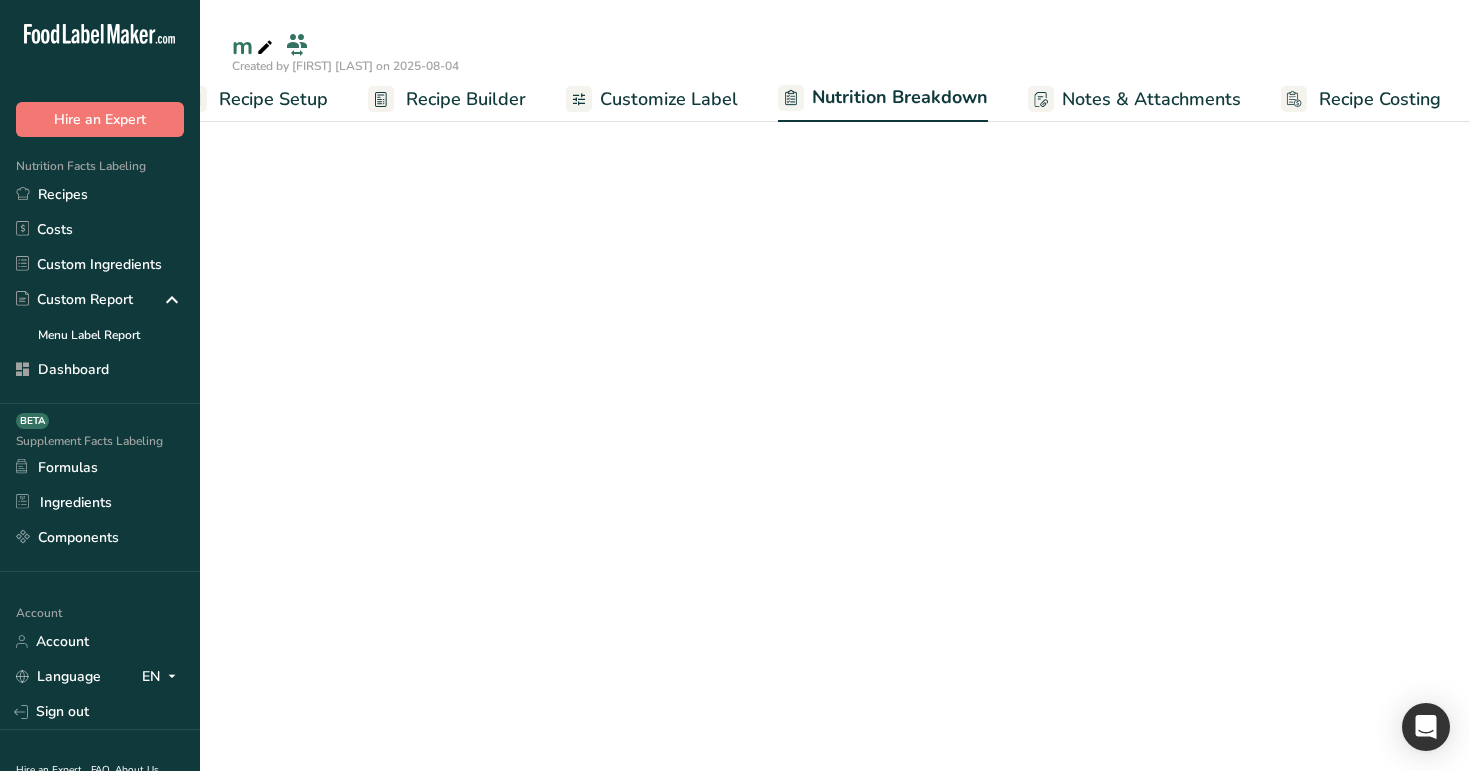 scroll, scrollTop: 0, scrollLeft: 53, axis: horizontal 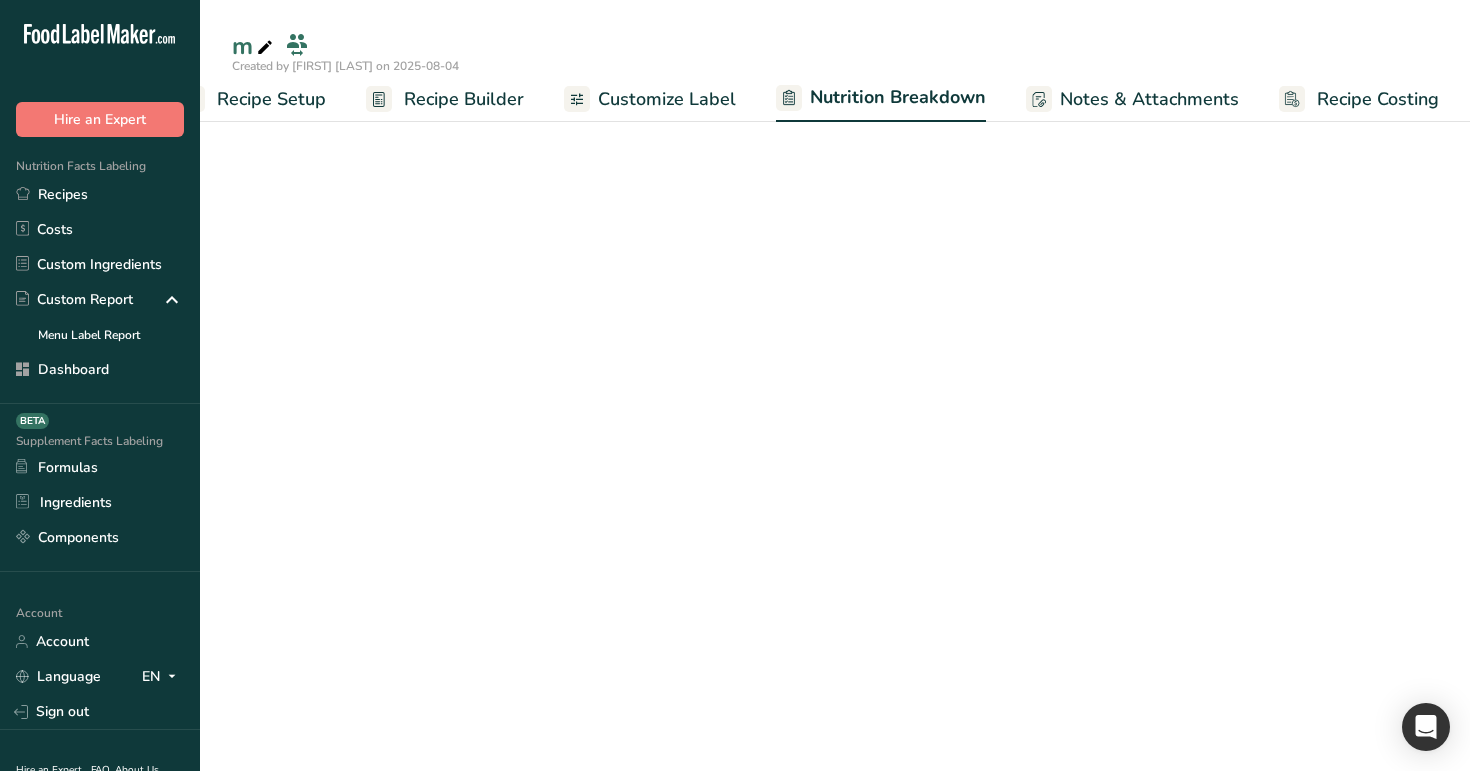 select on "Calories" 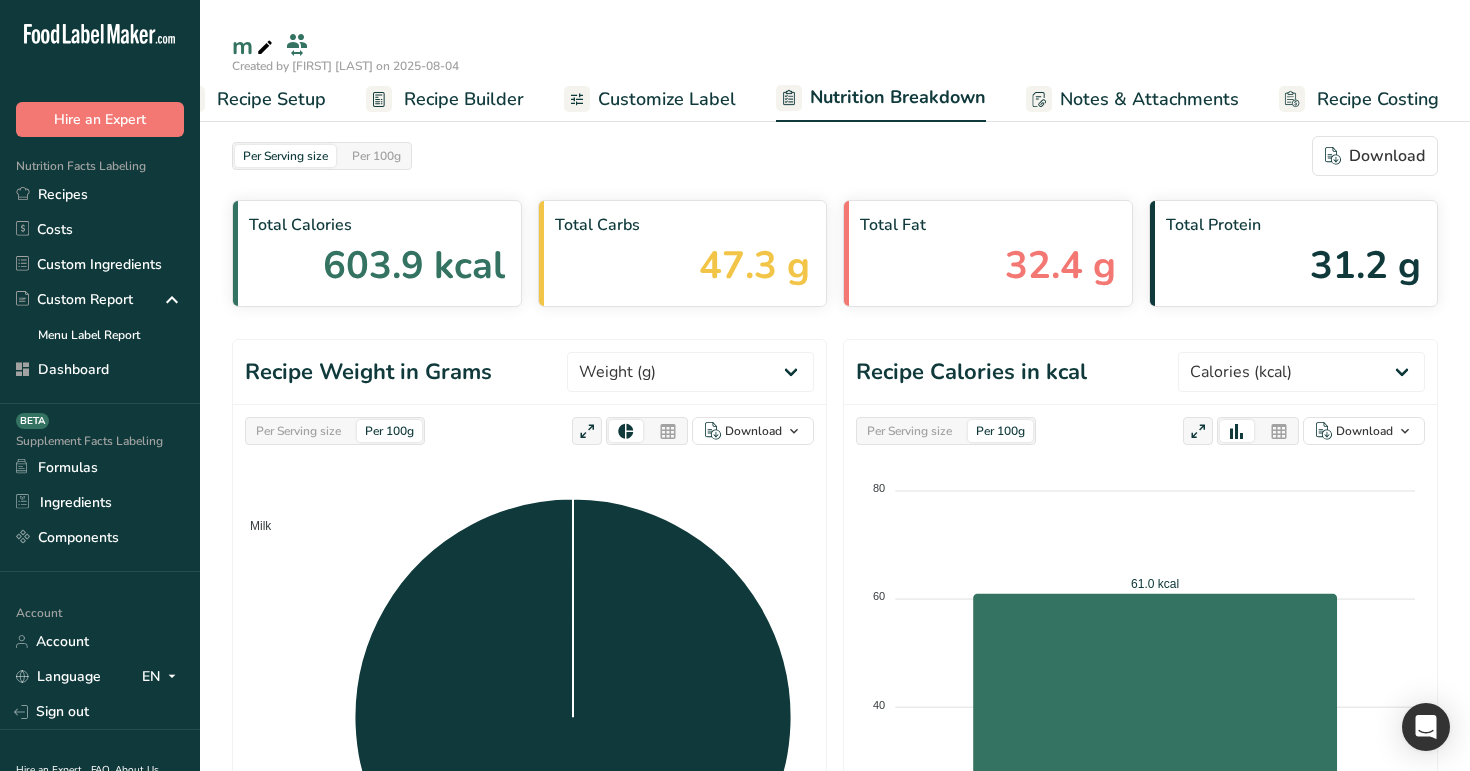 click on "Customize Label" at bounding box center (667, 99) 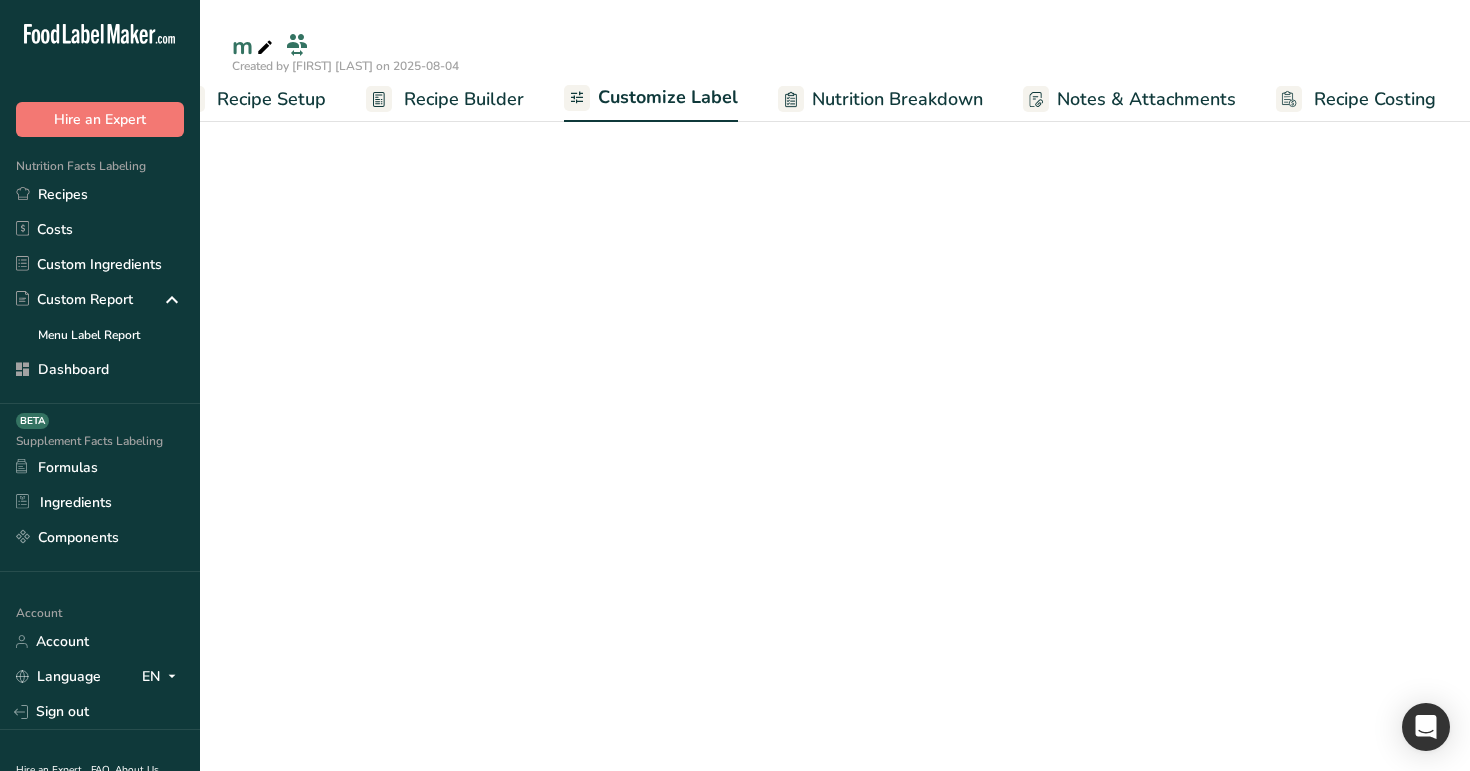 scroll, scrollTop: 0, scrollLeft: 51, axis: horizontal 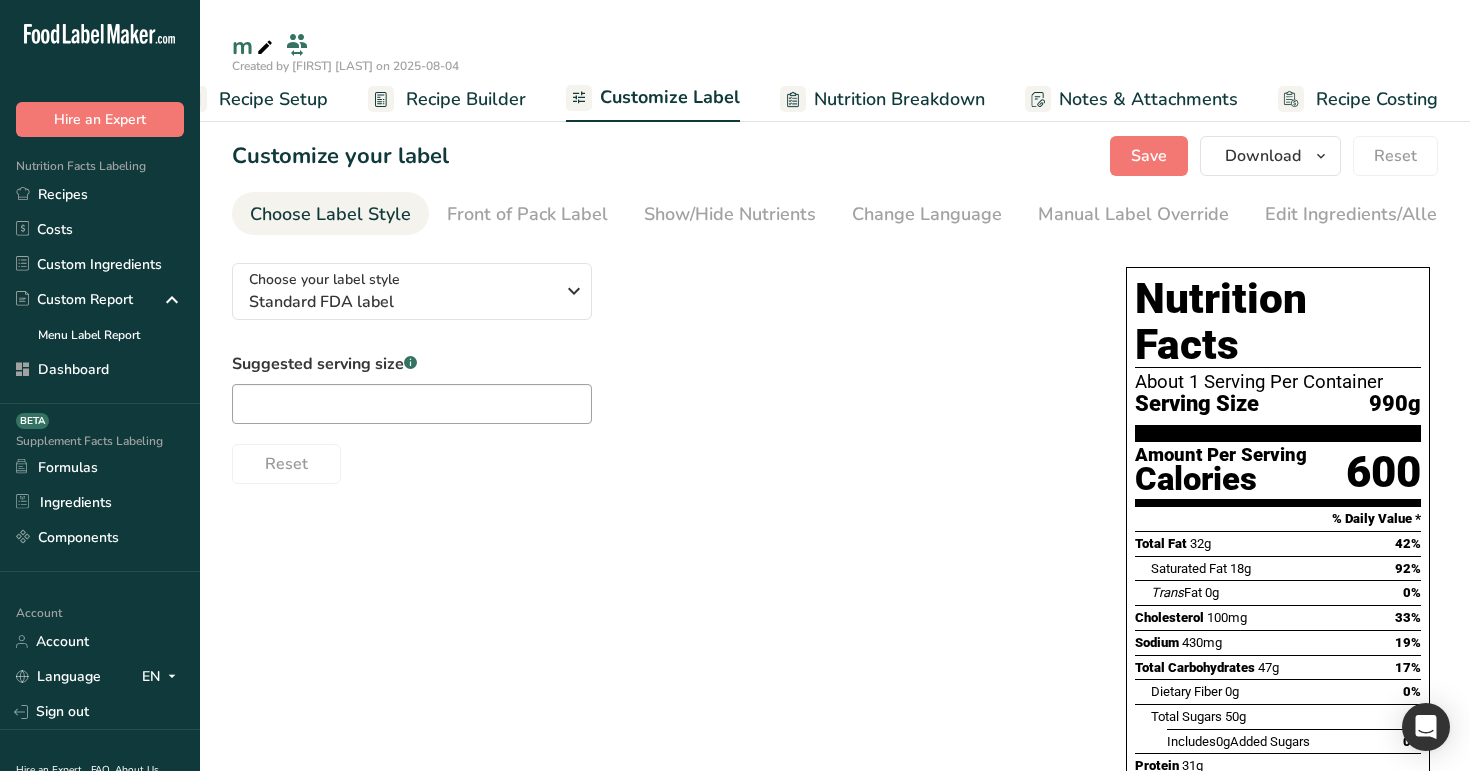 click on "Recipe Builder" at bounding box center [466, 99] 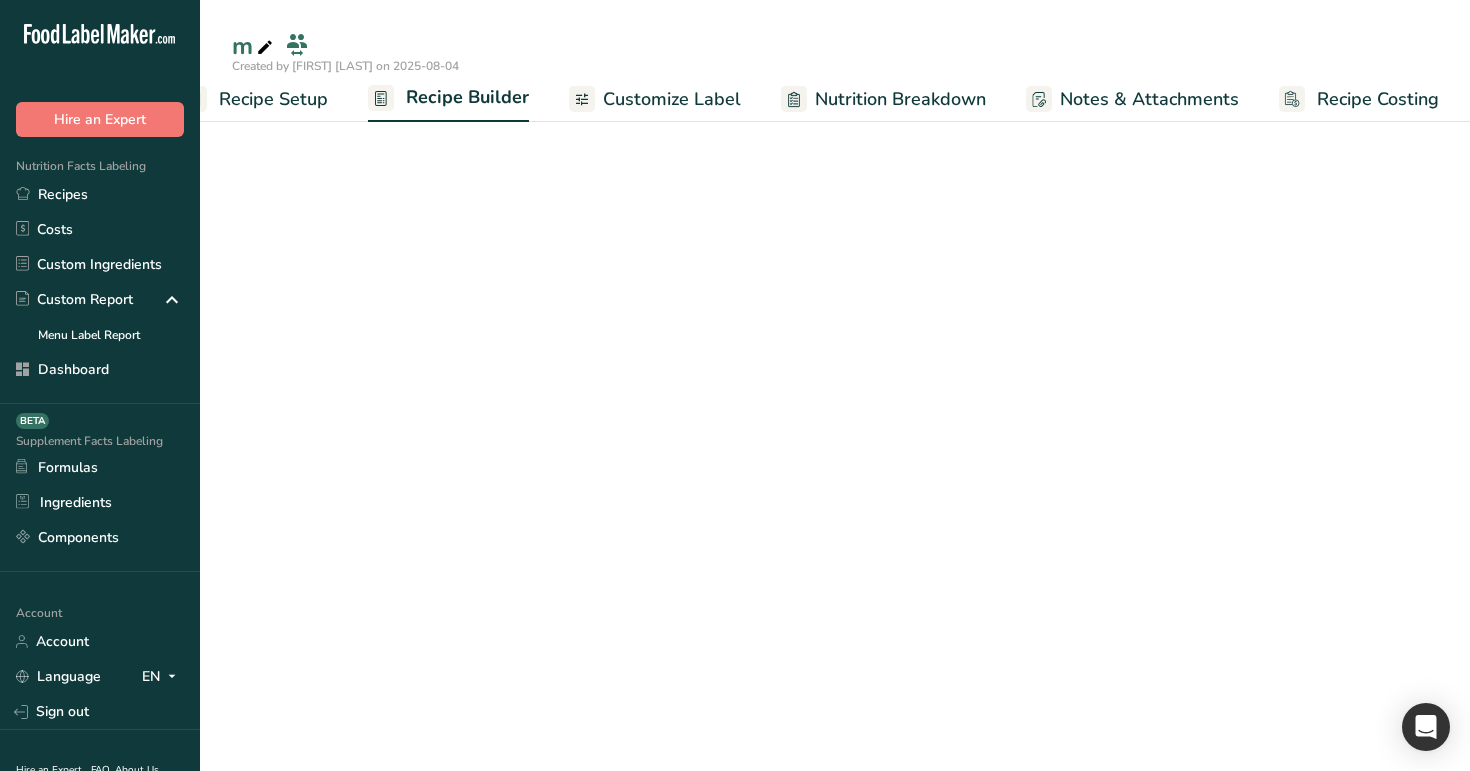 scroll, scrollTop: 0, scrollLeft: 51, axis: horizontal 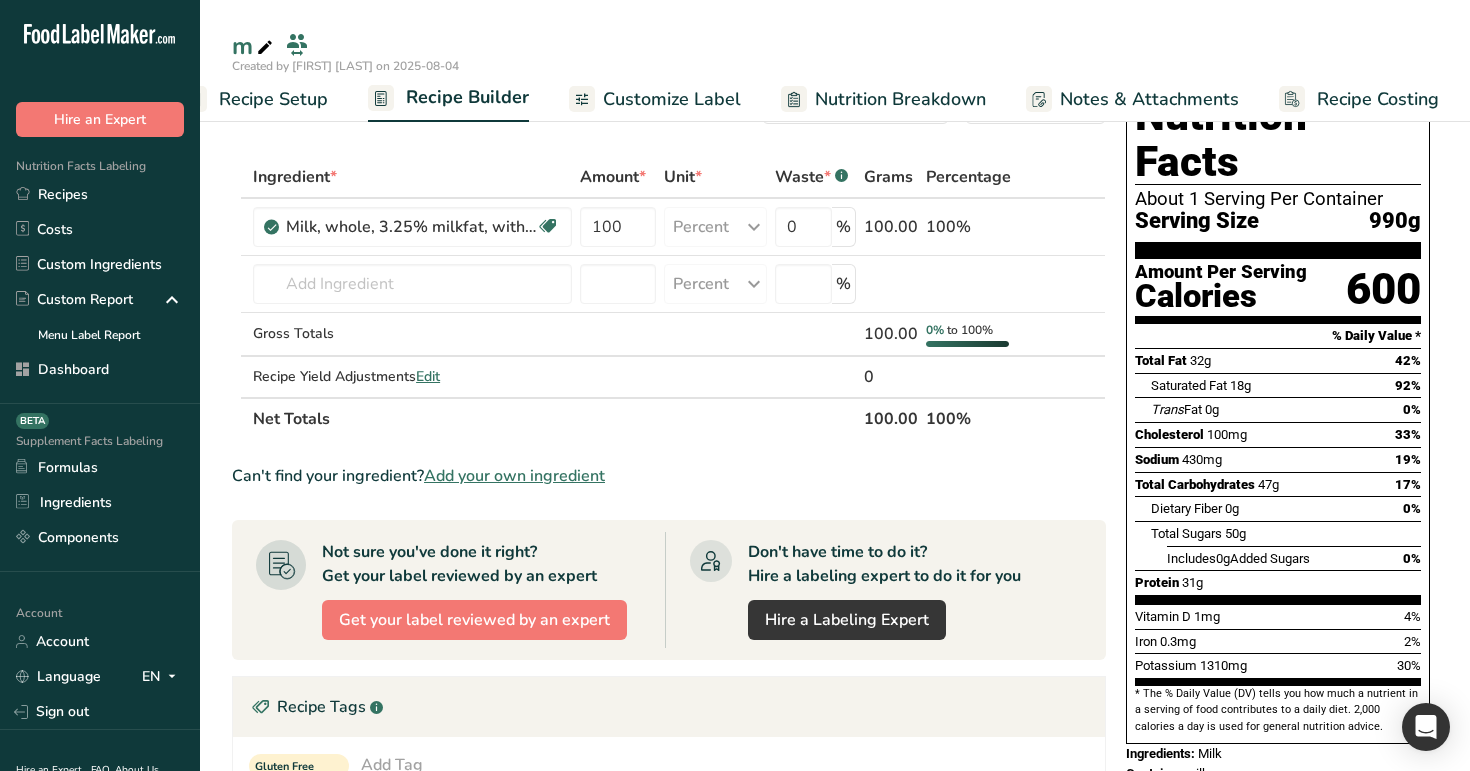 click on "Recipe Setup" at bounding box center [273, 99] 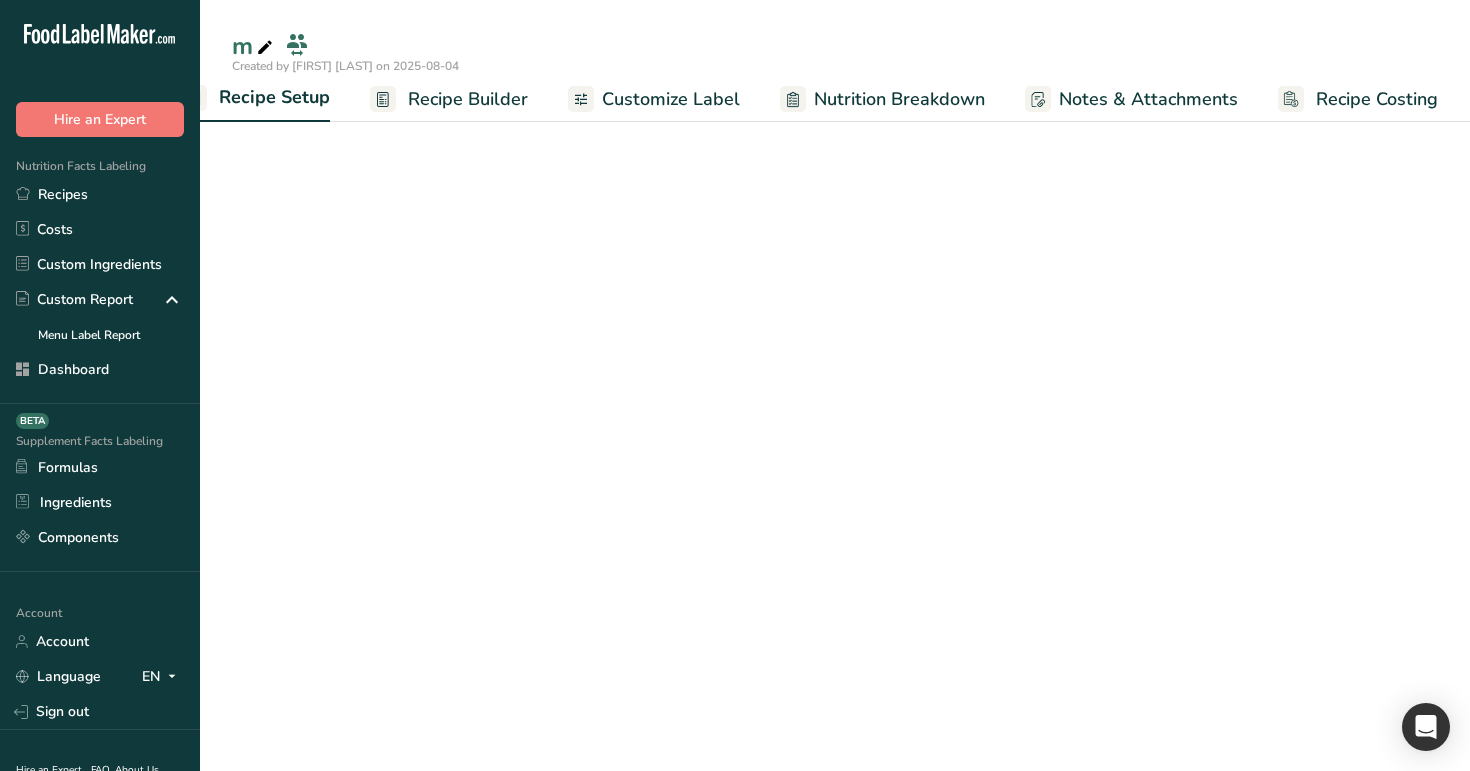 scroll, scrollTop: 0, scrollLeft: 7, axis: horizontal 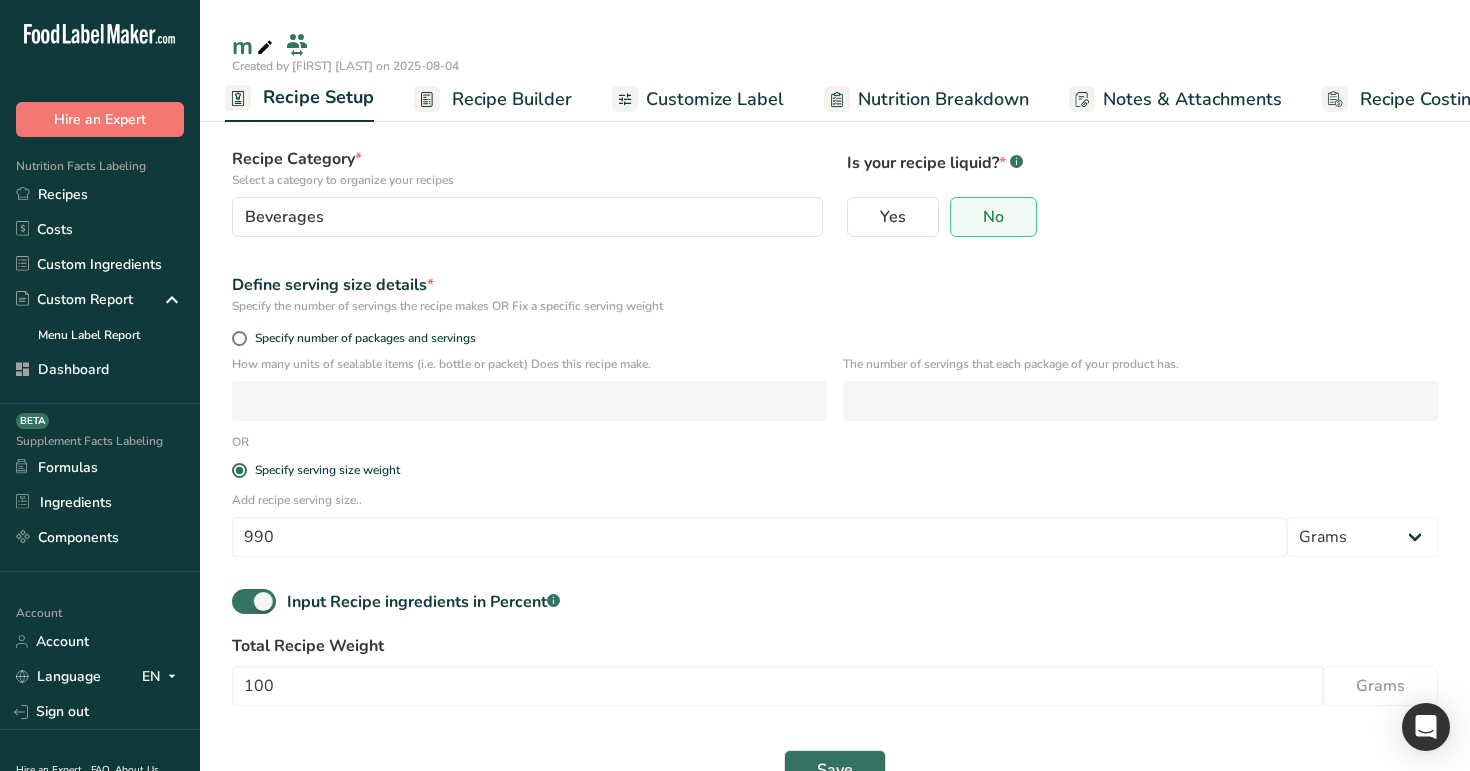 click on "Recipe Builder" at bounding box center (493, 99) 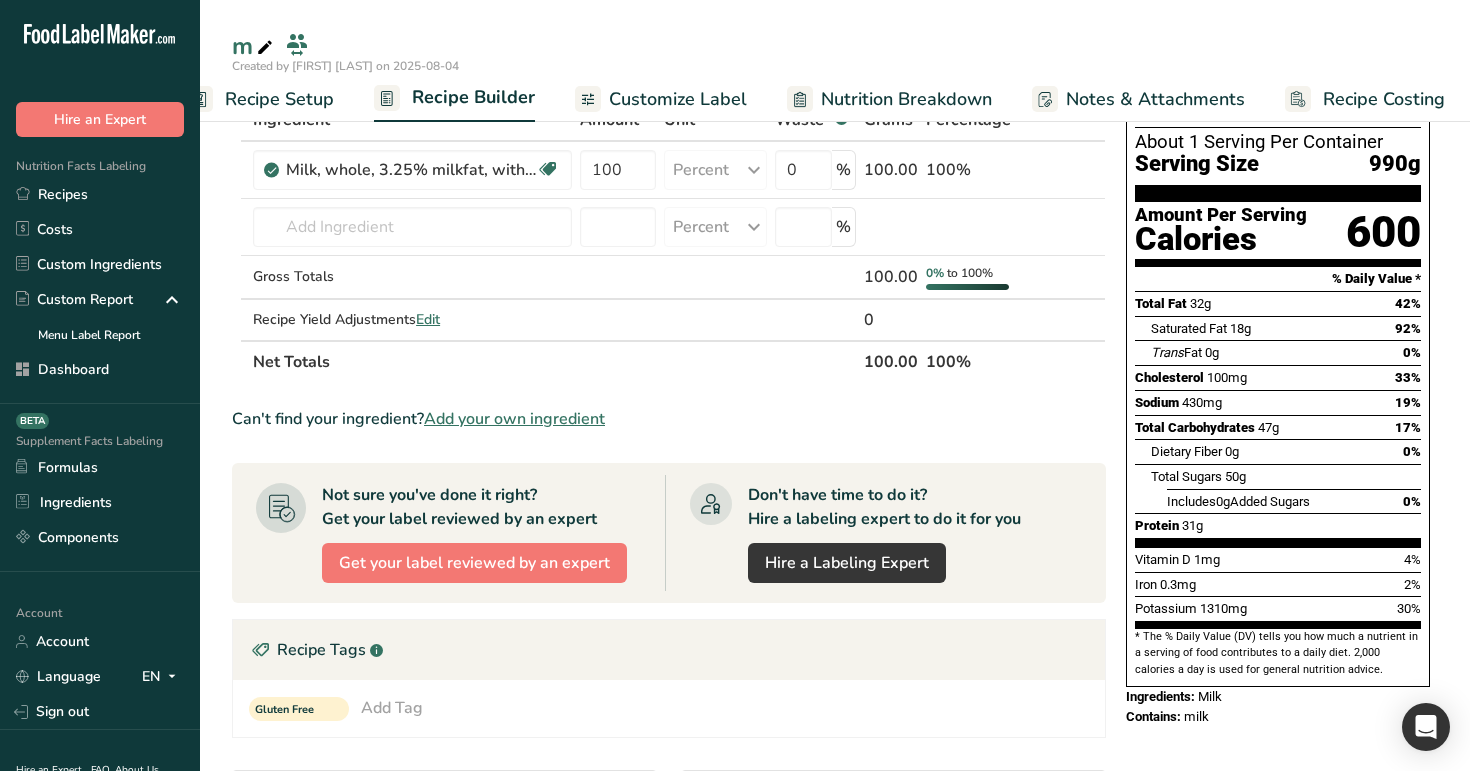 scroll, scrollTop: 0, scrollLeft: 51, axis: horizontal 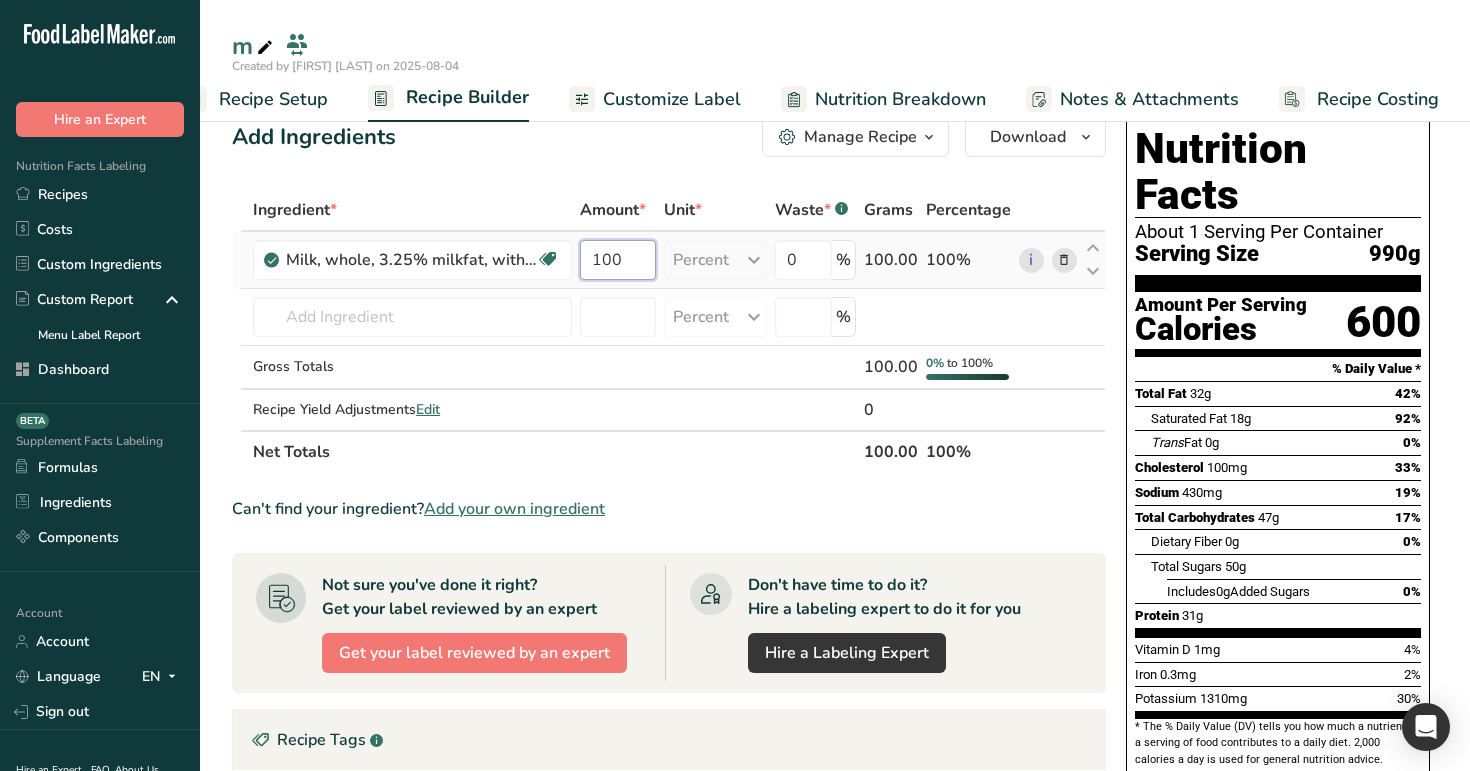 click on "100" at bounding box center (618, 260) 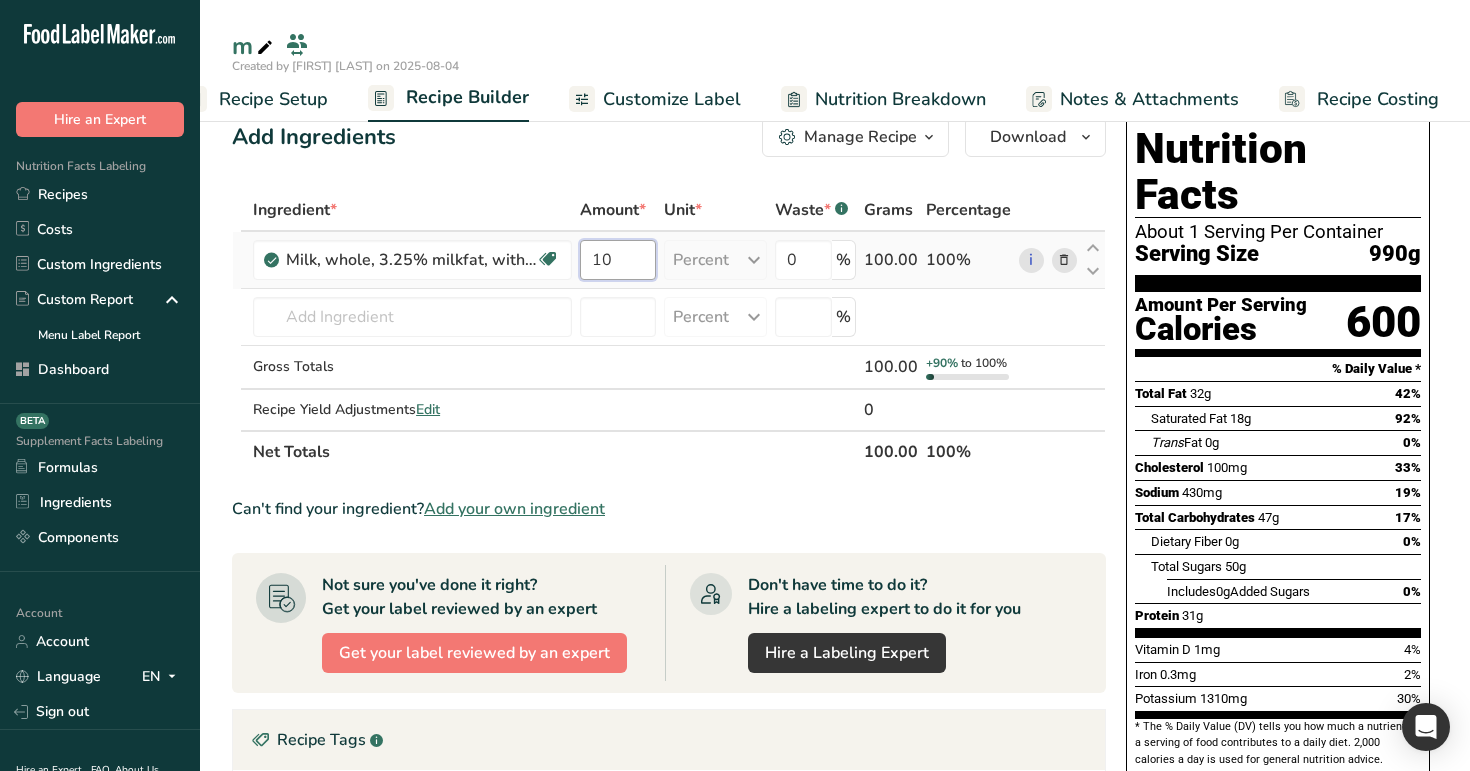 type on "1" 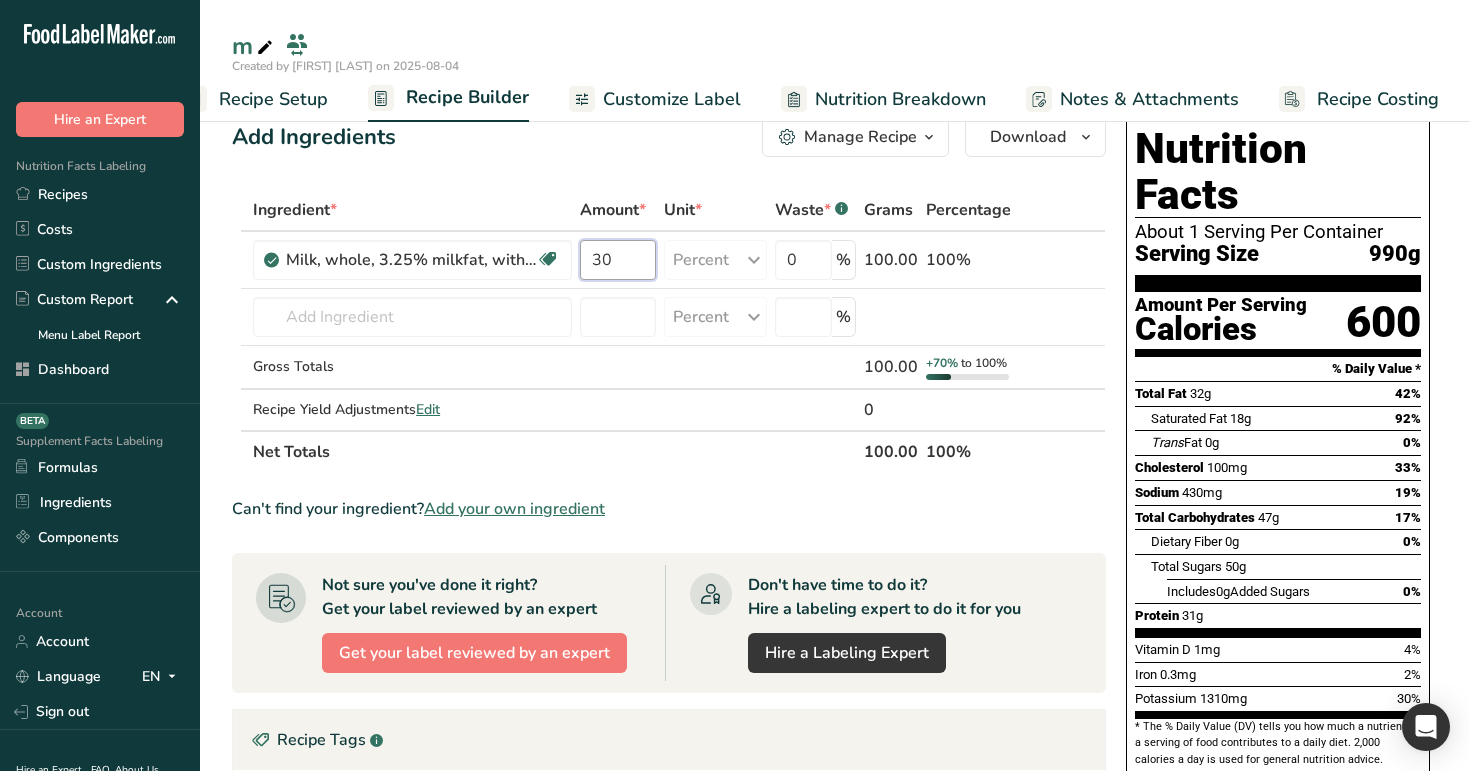 type on "30" 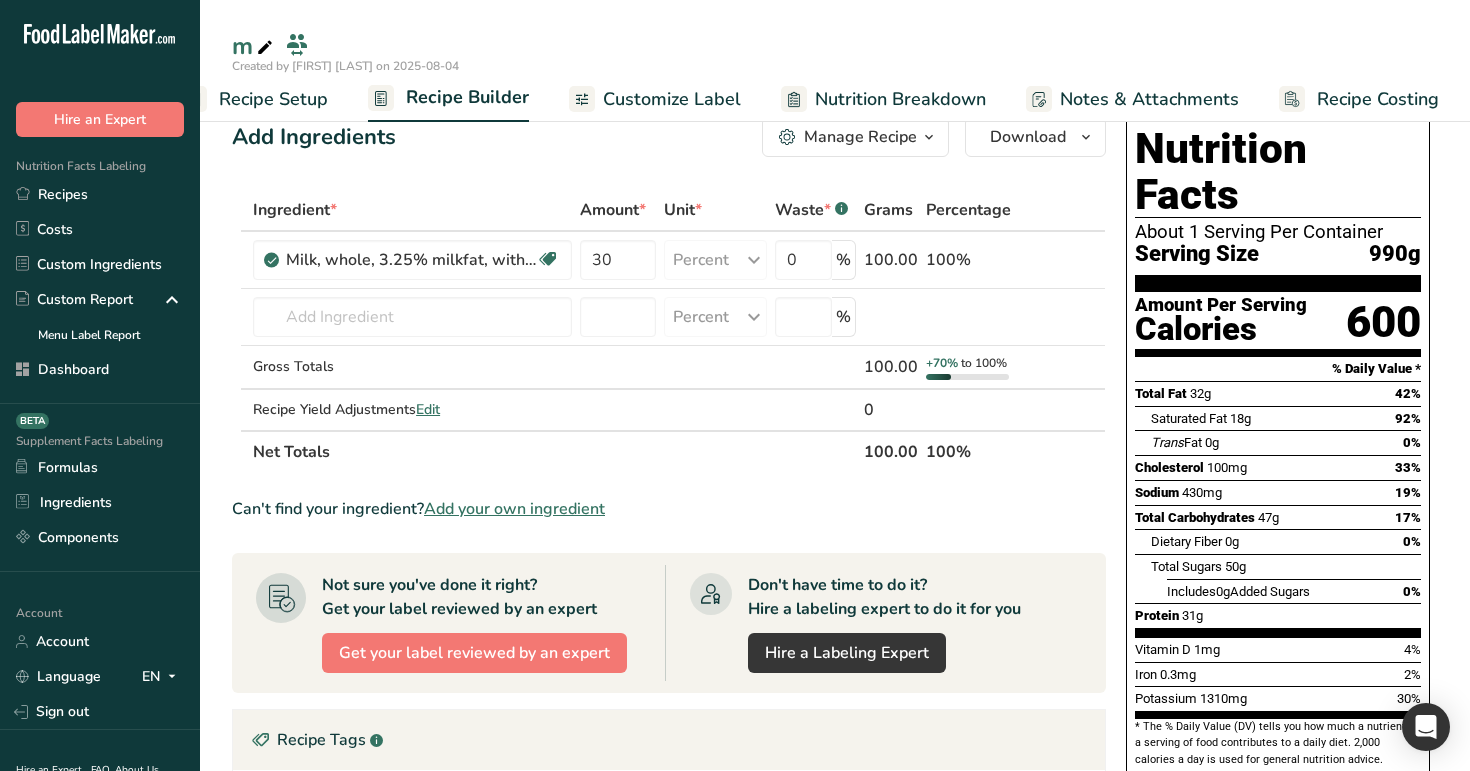 click on "Add Ingredients
Manage Recipe         Delete Recipe           Duplicate Recipe             Scale Recipe             Save as Sub-Recipe   .a-a{fill:#347362;}.b-a{fill:#fff;}                               Nutrition Breakdown                 Recipe Card
NEW
Amino Acids Pattern Report           Activity History
Download
Choose your preferred label style
Standard FDA label
Standard FDA label
The most common format for nutrition facts labels in compliance with the FDA's typeface, style and requirements
Tabular FDA label
A label format compliant with the FDA regulations presented in a tabular (horizontal) display.
Linear FDA label
A simple linear display for small sized packages.
Simplified FDA label" at bounding box center [669, 137] 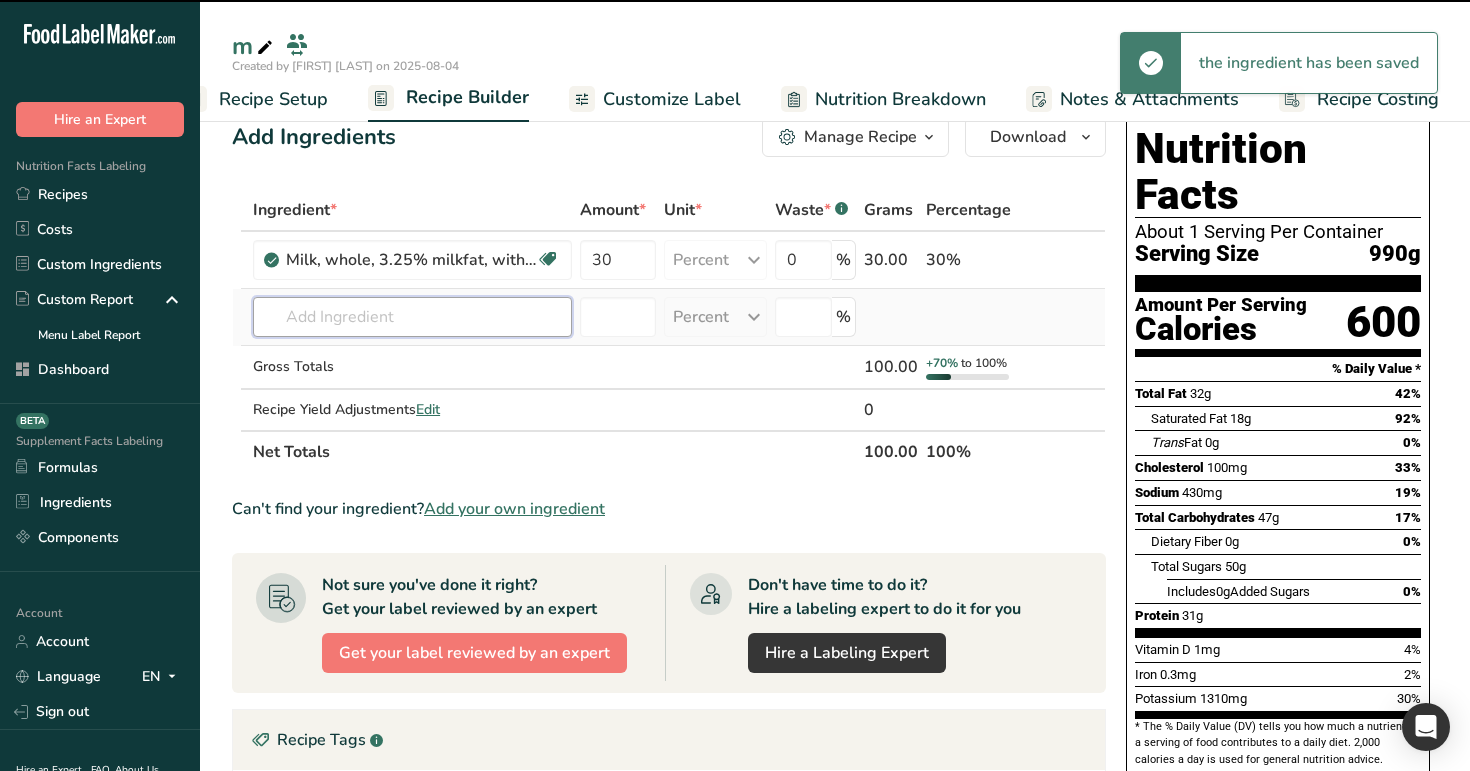 click at bounding box center [412, 317] 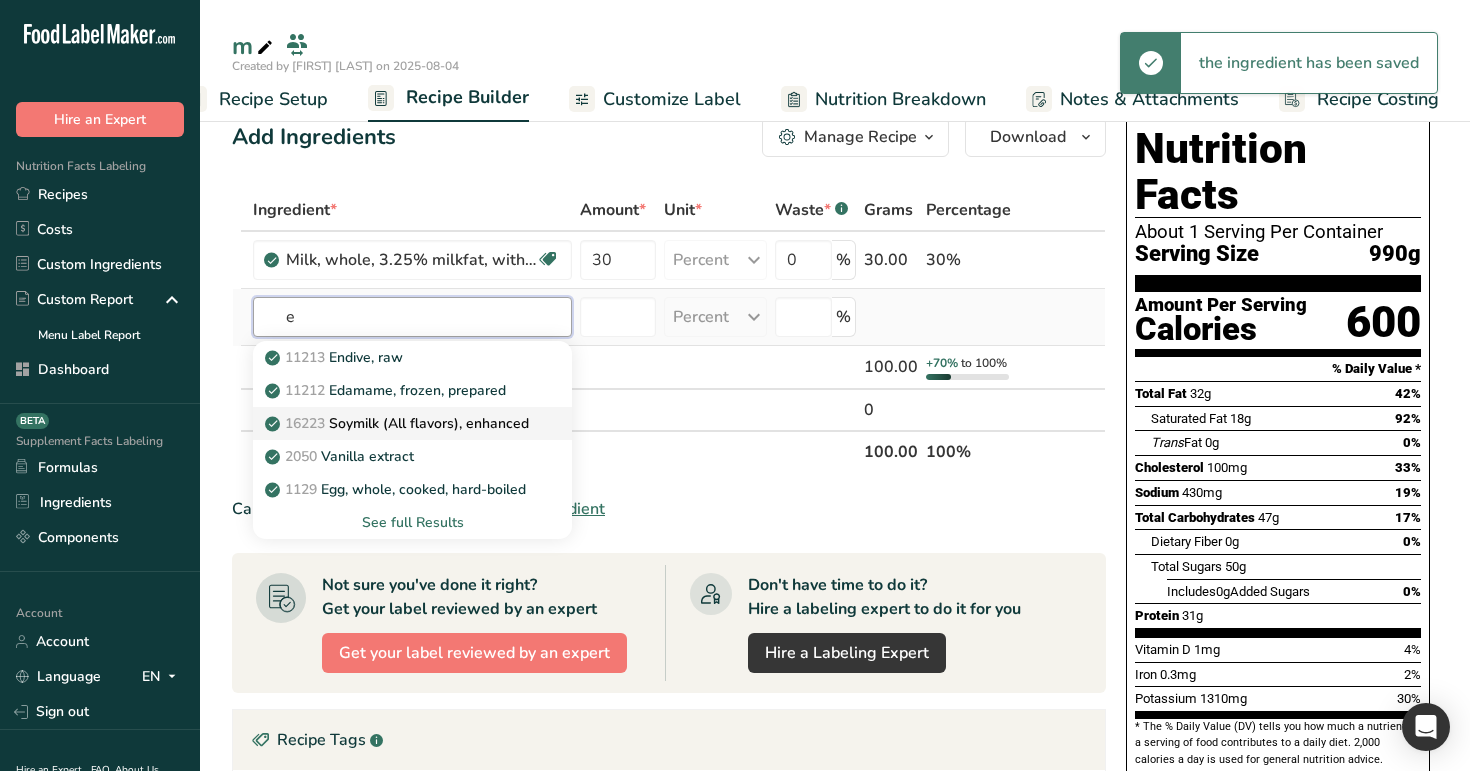 type on "e" 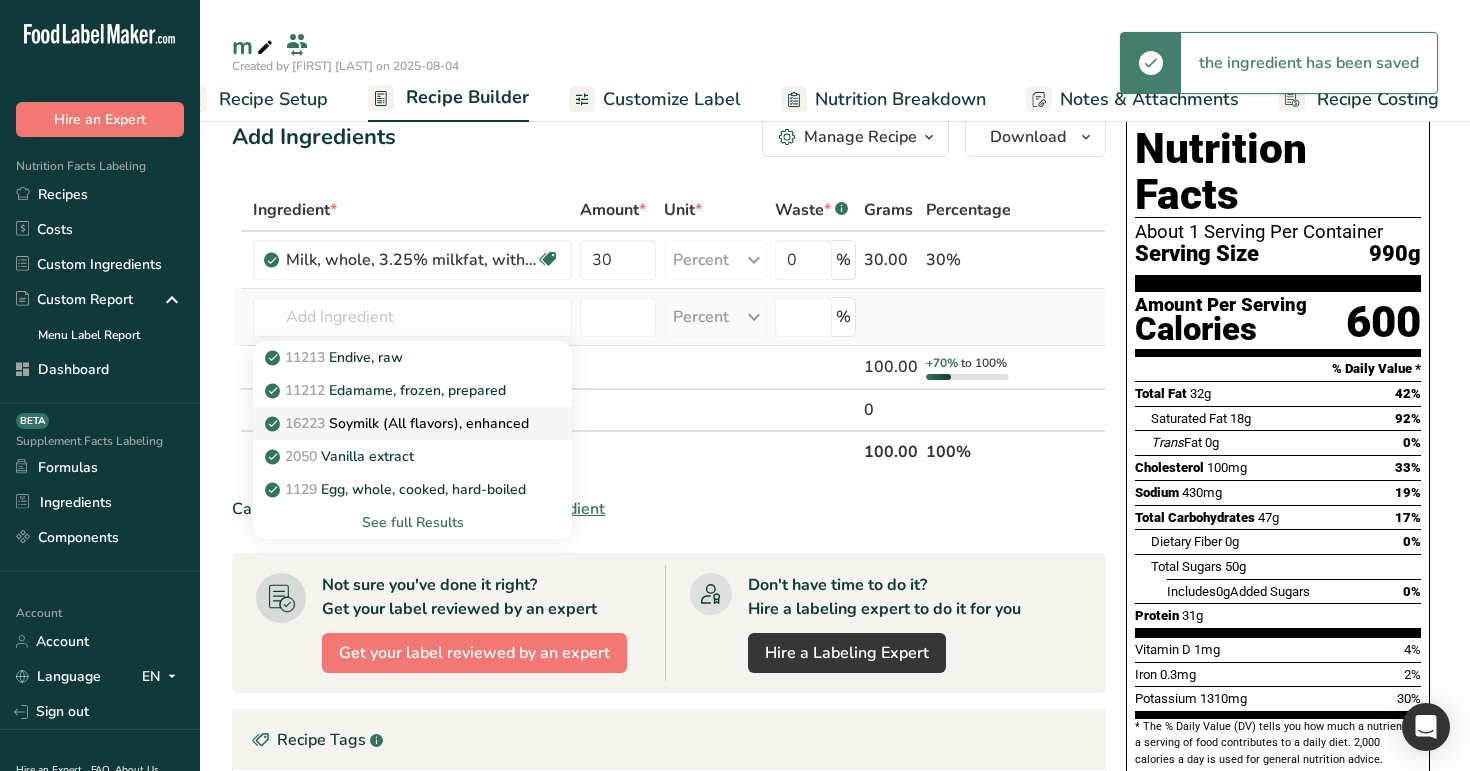 click on "16223
Soymilk (All flavors), enhanced" at bounding box center (412, 423) 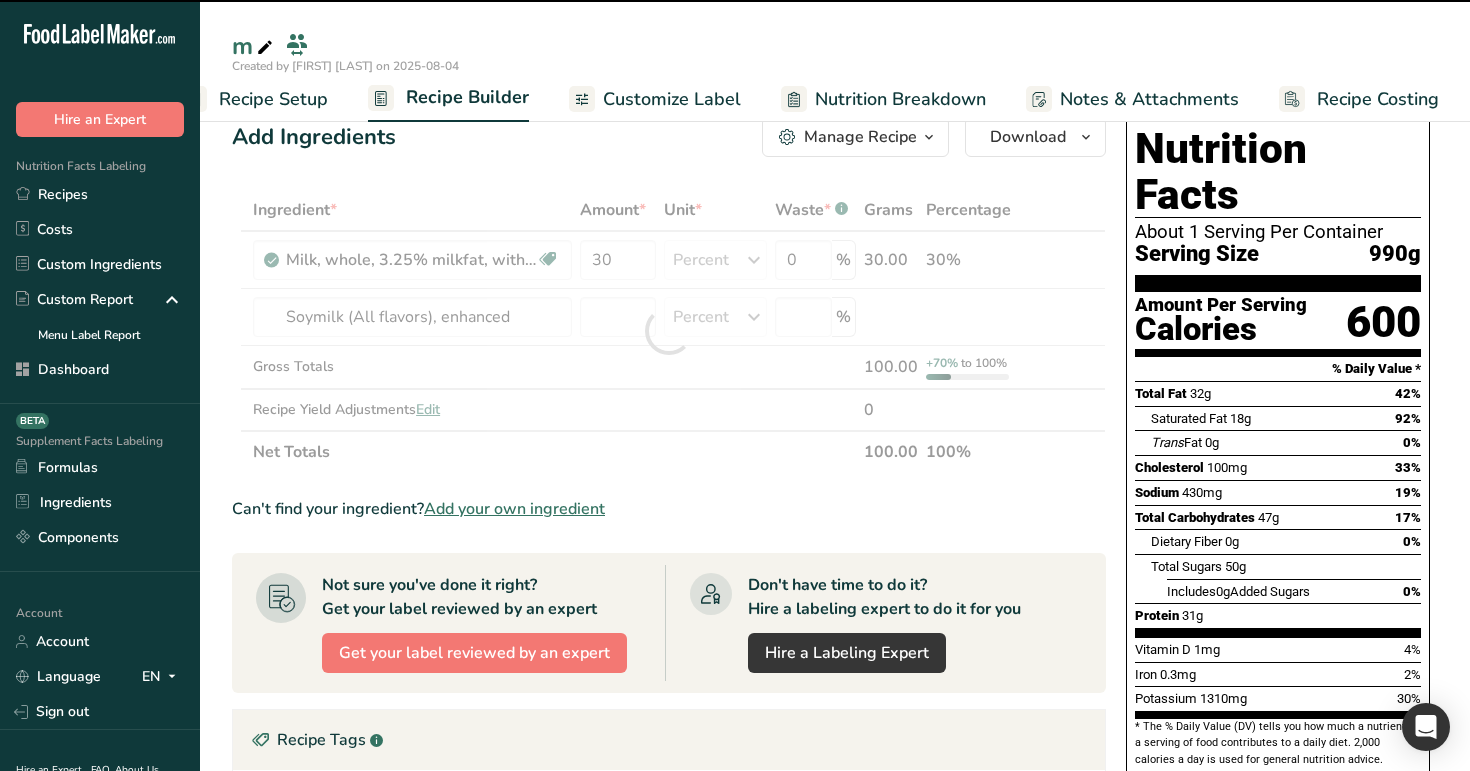 type on "0" 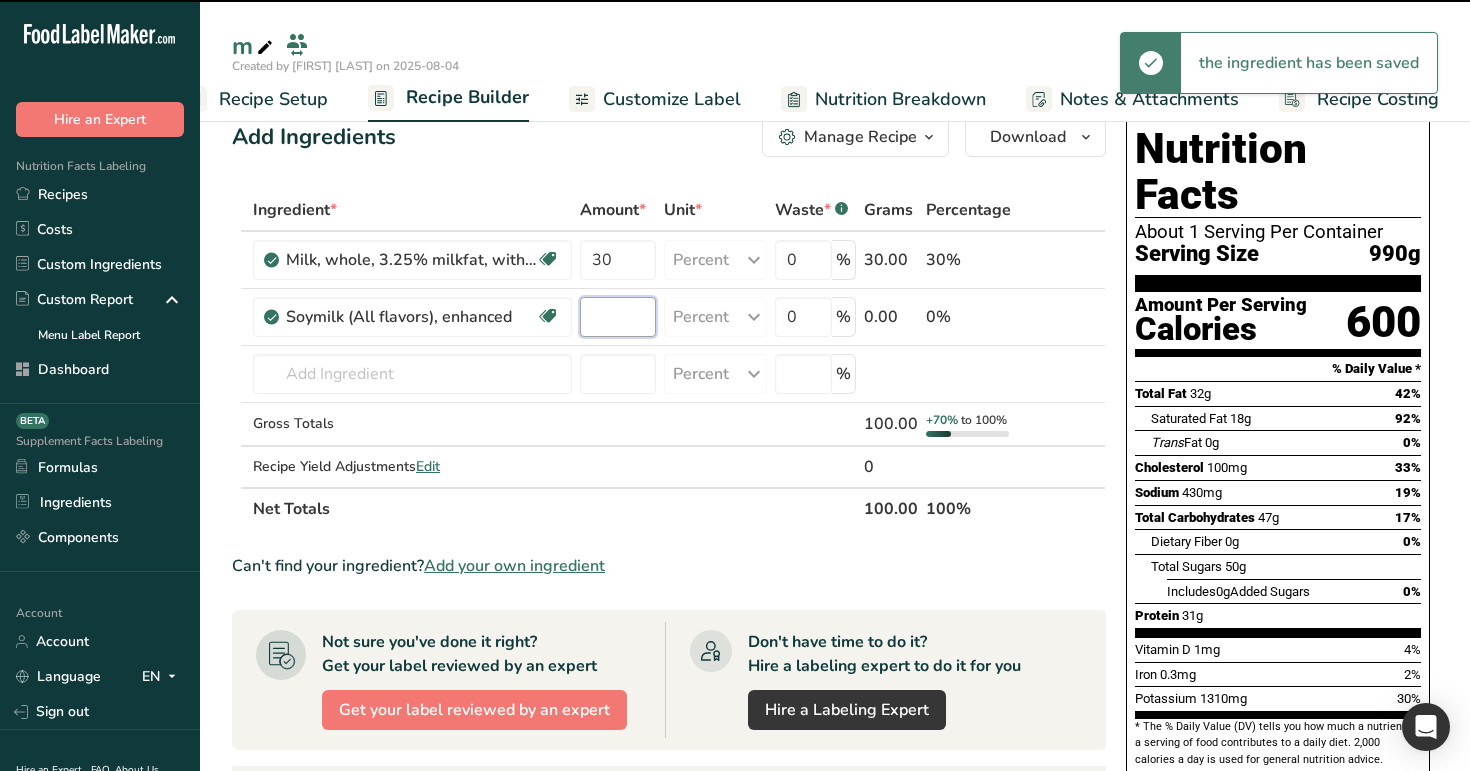 click at bounding box center [618, 317] 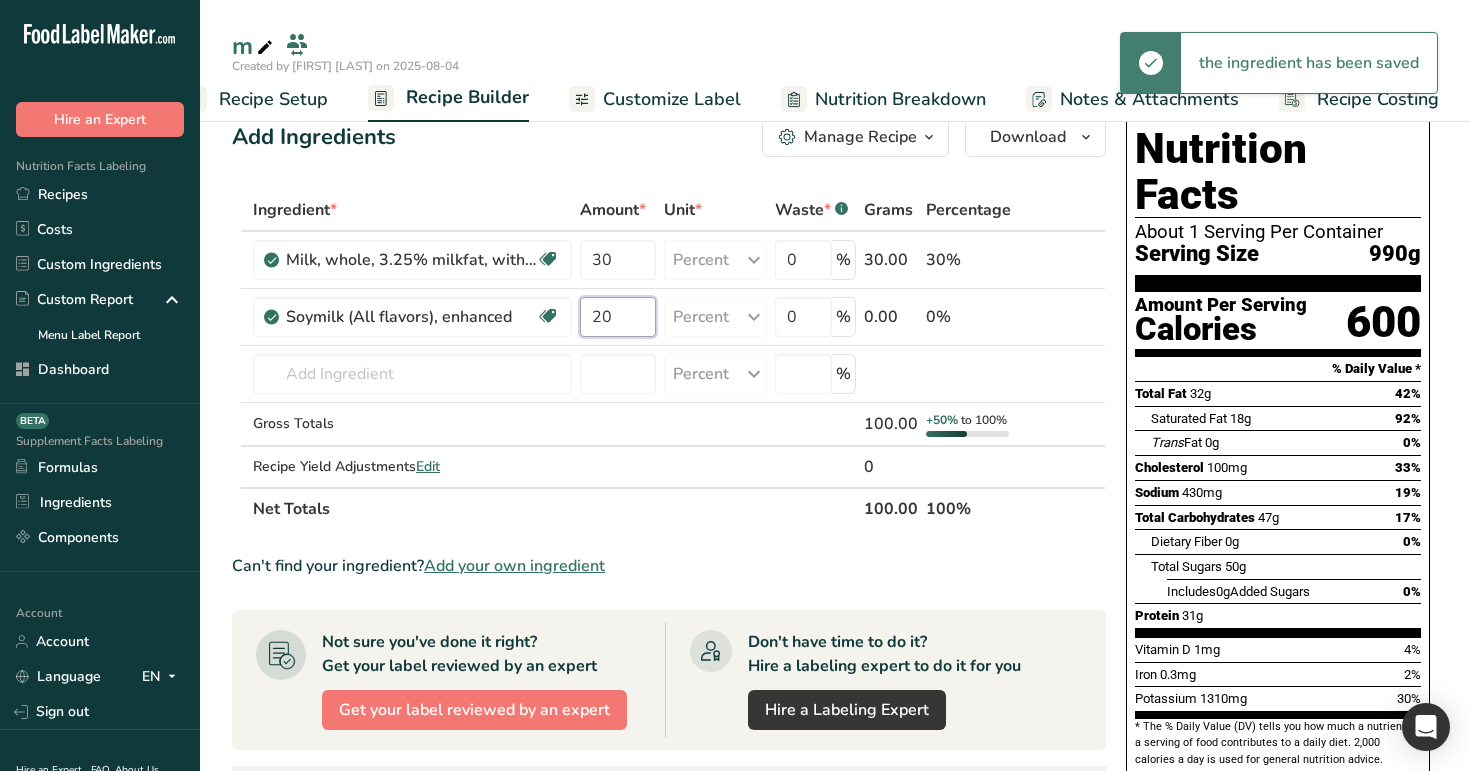 type on "20" 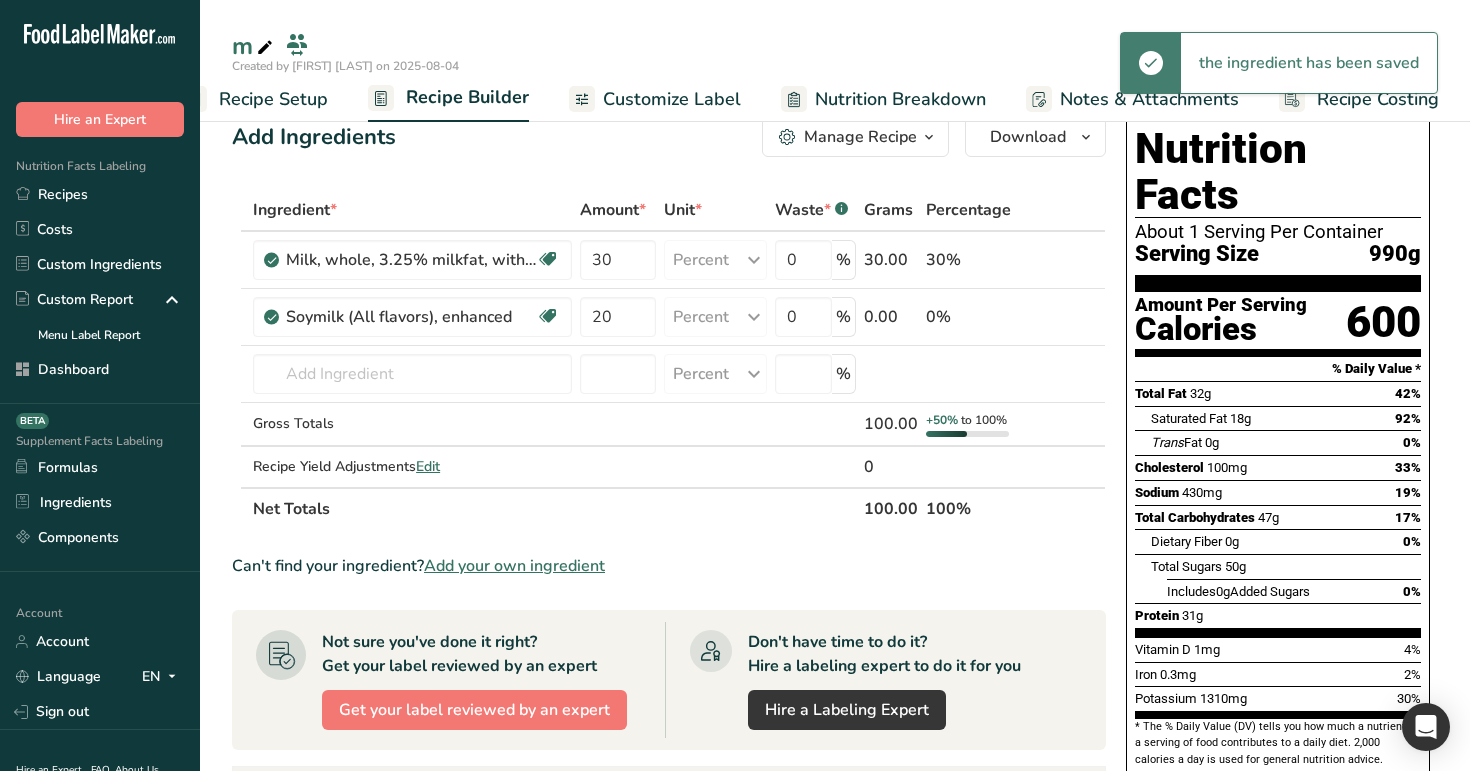 click on "Add Ingredients
Manage Recipe         Delete Recipe           Duplicate Recipe             Scale Recipe             Save as Sub-Recipe   .a-a{fill:#347362;}.b-a{fill:#fff;}                               Nutrition Breakdown                 Recipe Card
NEW
Amino Acids Pattern Report           Activity History
Download
Choose your preferred label style
Standard FDA label
Standard FDA label
The most common format for nutrition facts labels in compliance with the FDA's typeface, style and requirements
Tabular FDA label
A label format compliant with the FDA regulations presented in a tabular (horizontal) display.
Linear FDA label
A simple linear display for small sized packages.
Simplified FDA label" at bounding box center (675, 686) 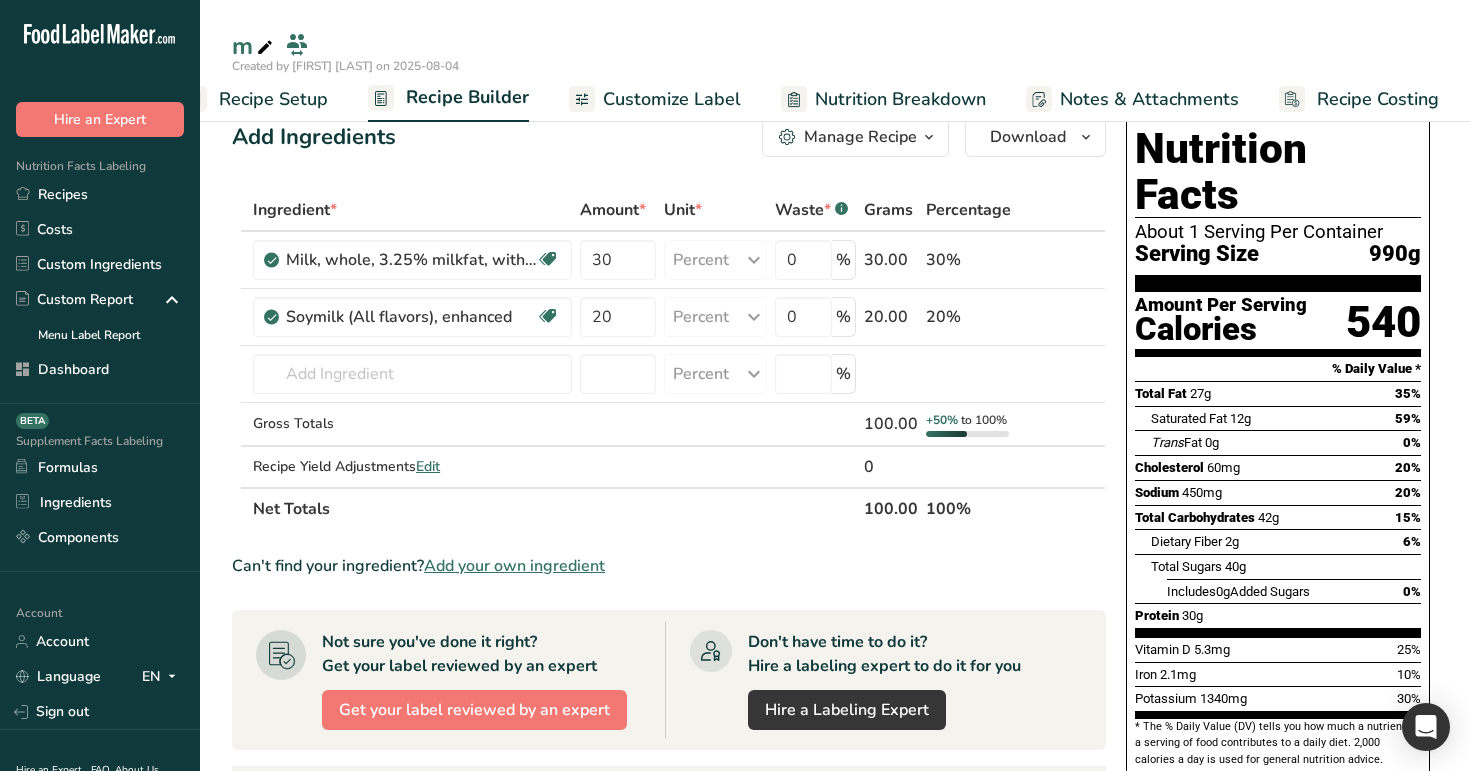 click on "Recipe Setup" at bounding box center [273, 99] 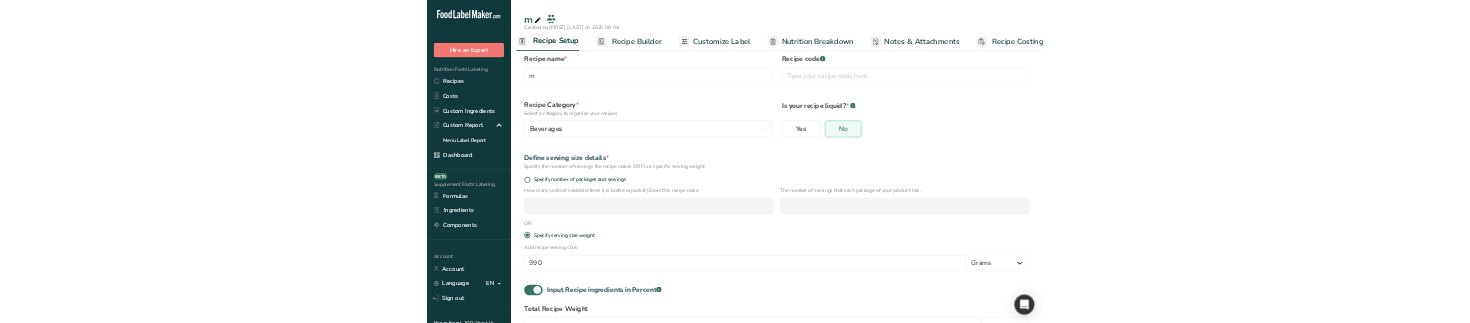 scroll, scrollTop: 0, scrollLeft: 7, axis: horizontal 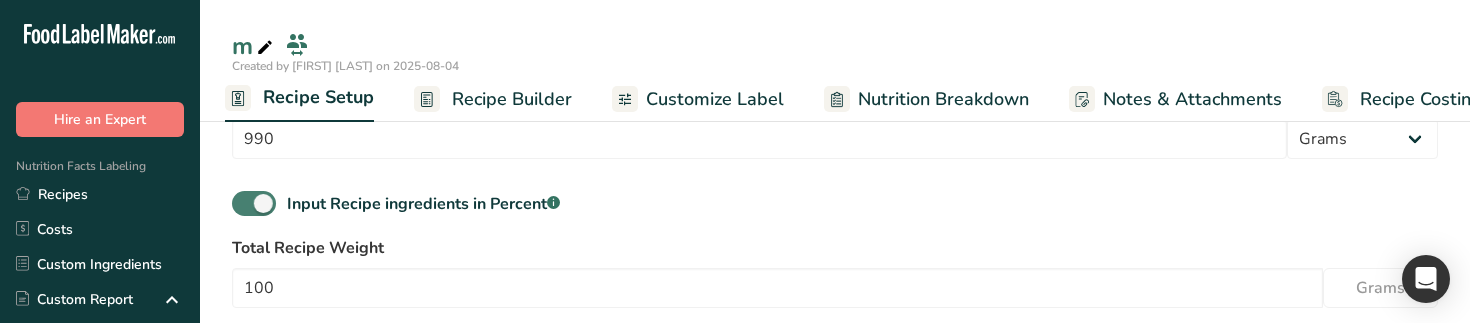 click at bounding box center (254, 203) 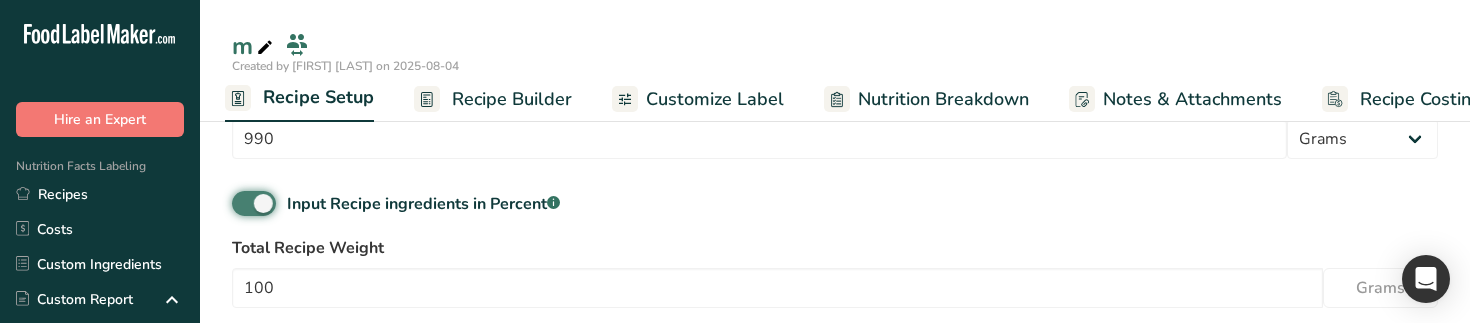 click on "Input Recipe ingredients in Percent
.a-a{fill:#347362;}.b-a{fill:#fff;}" at bounding box center (238, 203) 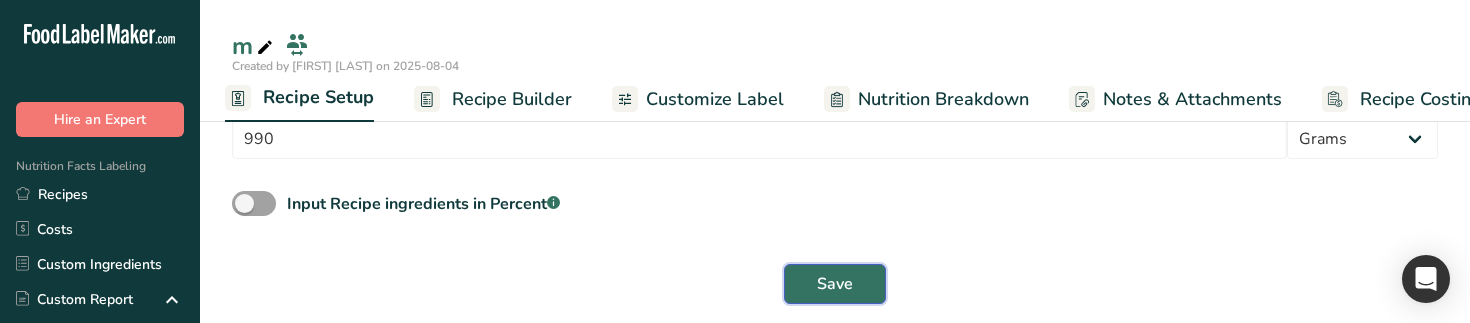 click on "Save" at bounding box center [835, 284] 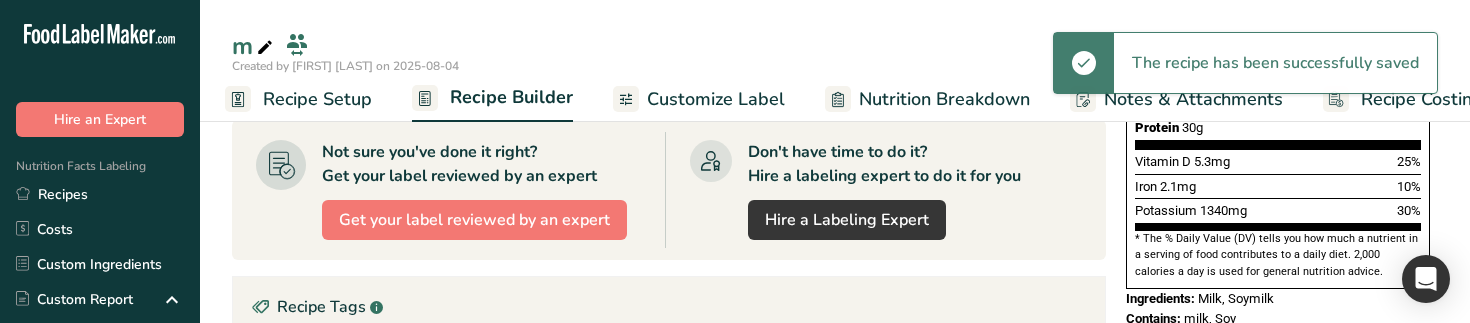 click on "Recipe Setup" at bounding box center (317, 99) 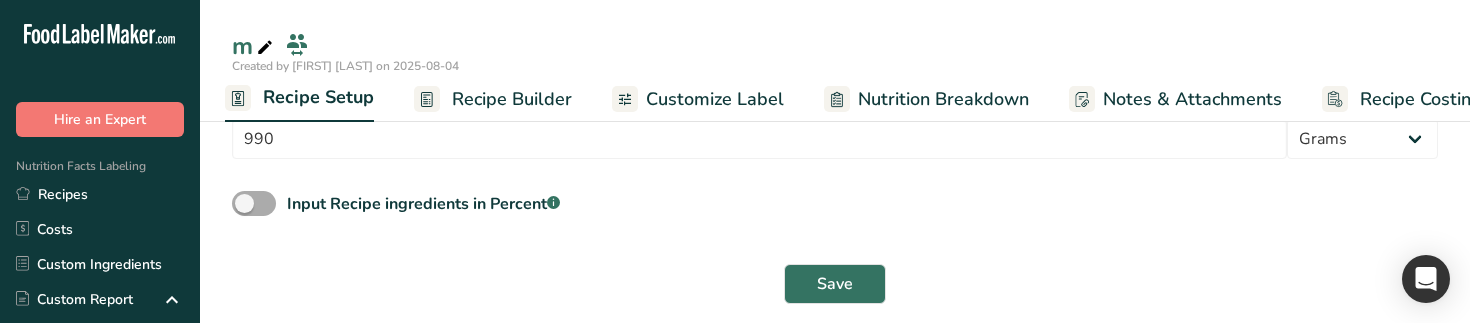 click at bounding box center (254, 203) 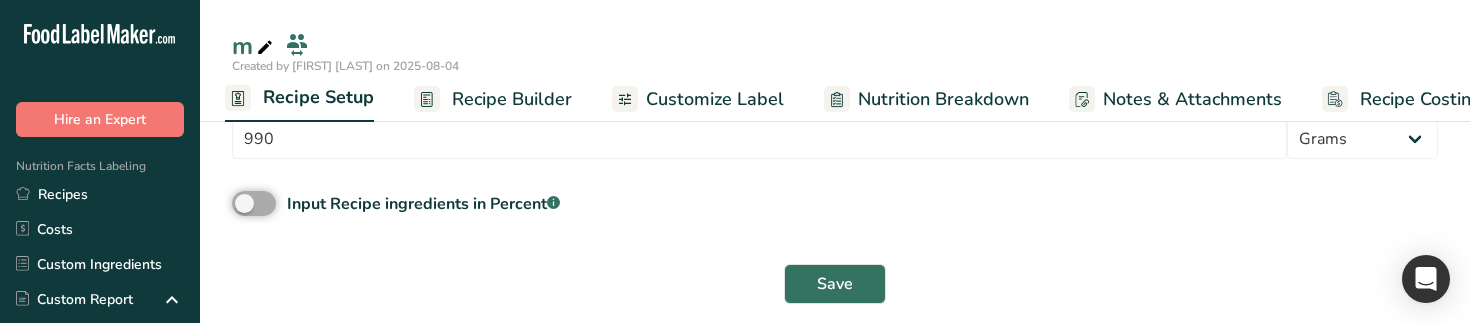 click on "Input Recipe ingredients in Percent
.a-a{fill:#347362;}.b-a{fill:#fff;}" at bounding box center [238, 203] 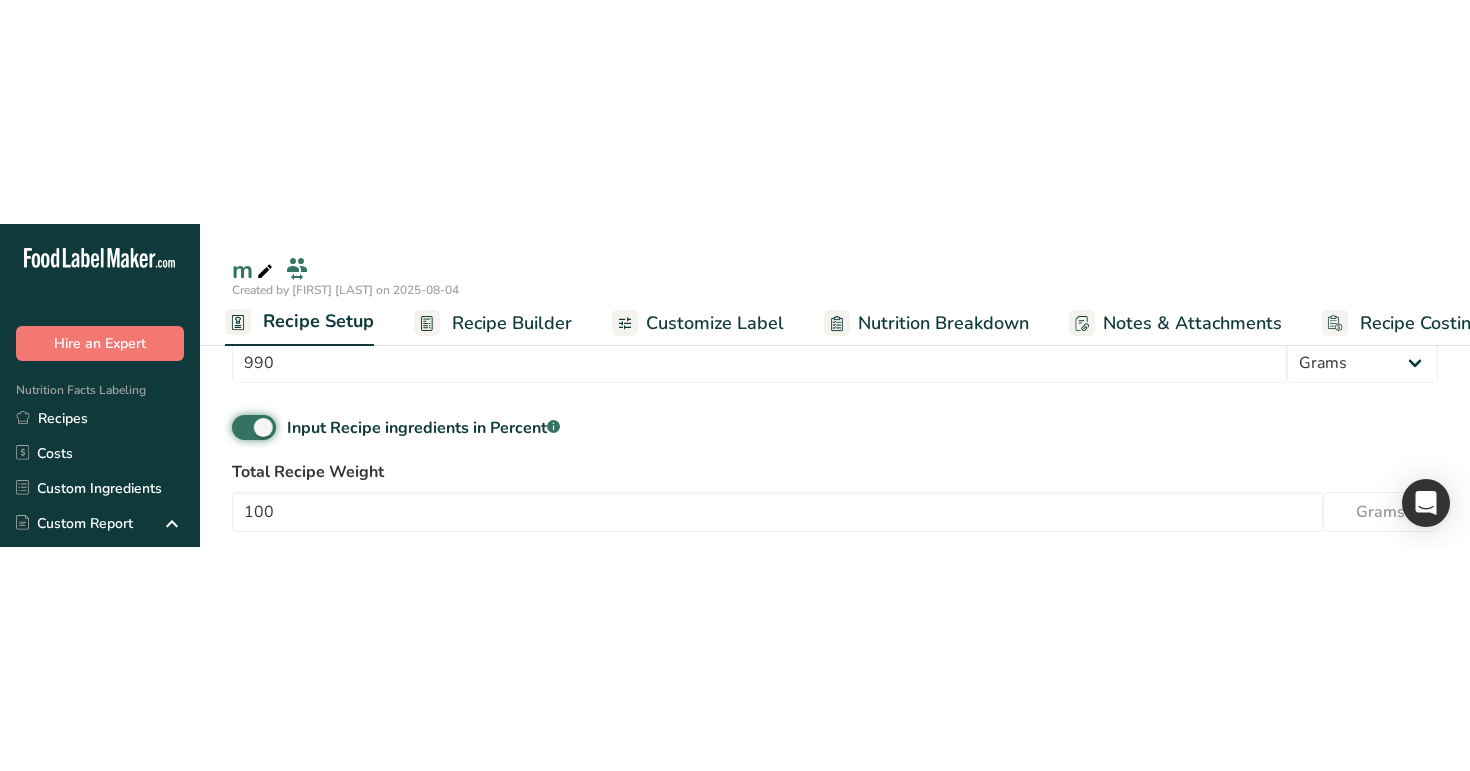 scroll, scrollTop: 616, scrollLeft: 0, axis: vertical 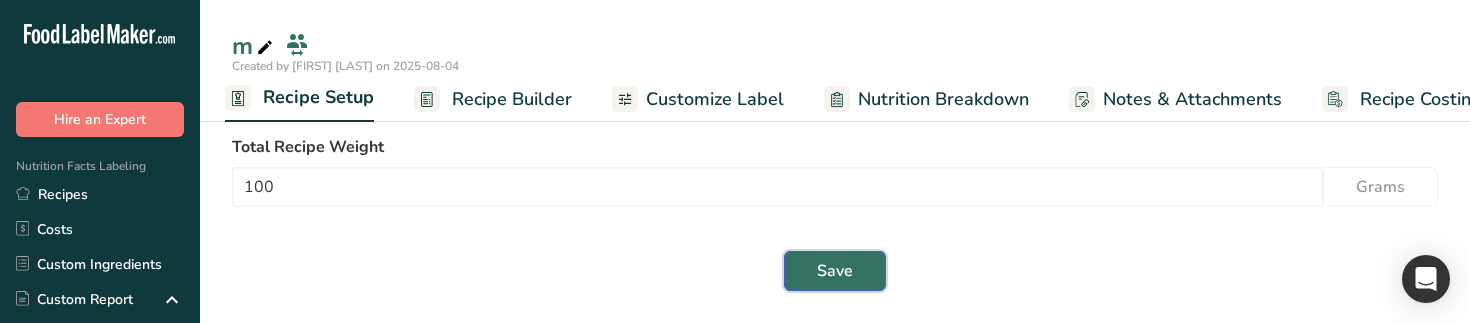 click on "Save" at bounding box center (835, 271) 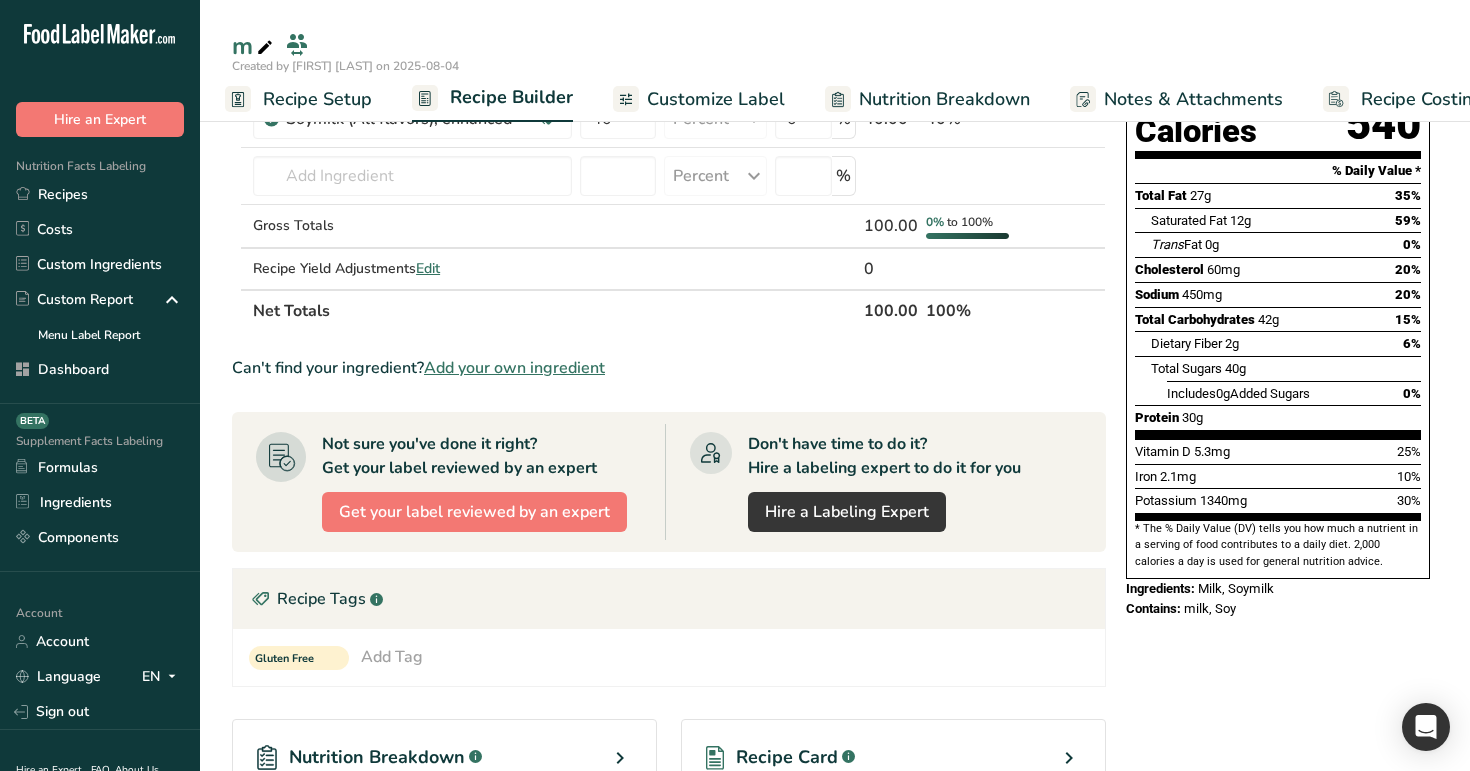 scroll, scrollTop: 0, scrollLeft: 0, axis: both 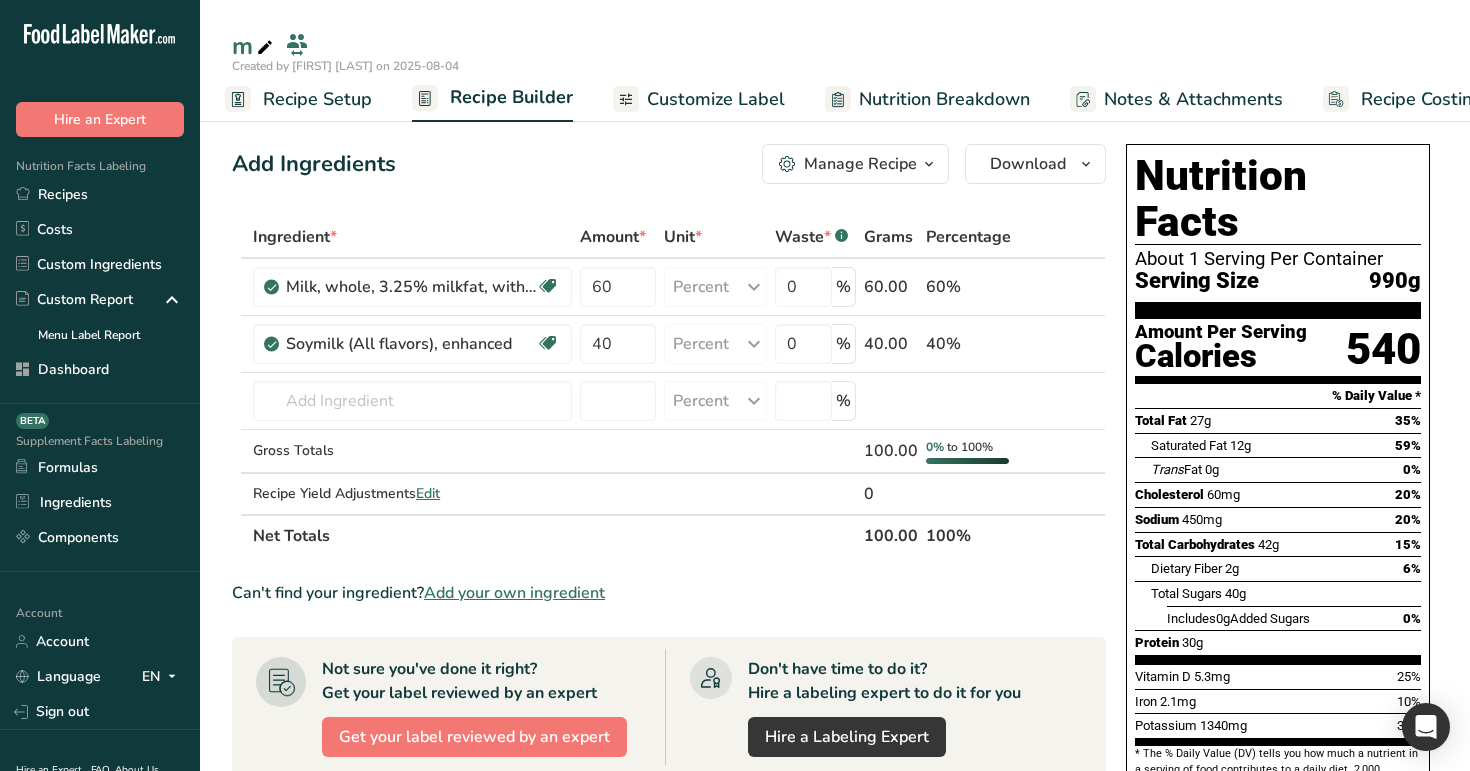 click on "Recipe Setup" at bounding box center [317, 99] 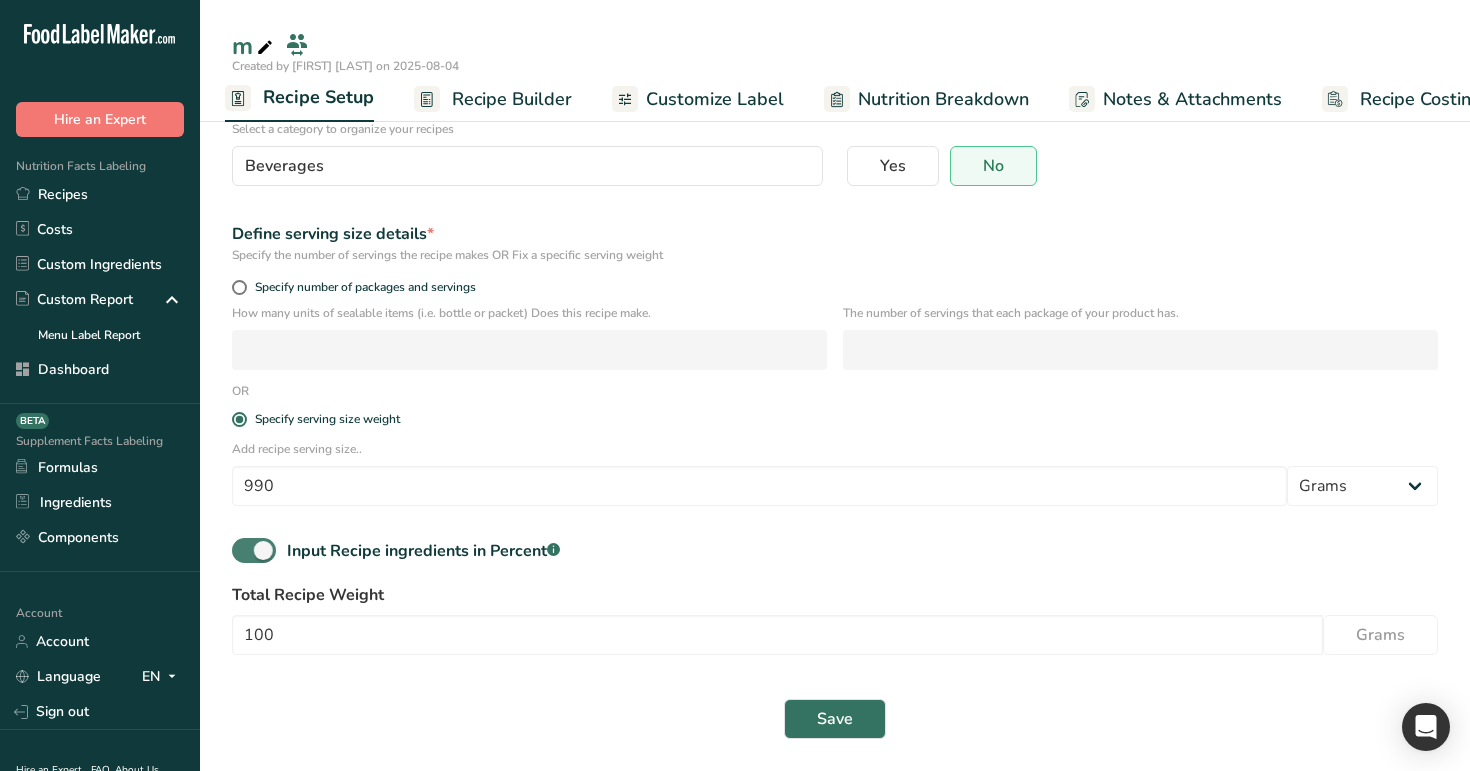 click at bounding box center [254, 550] 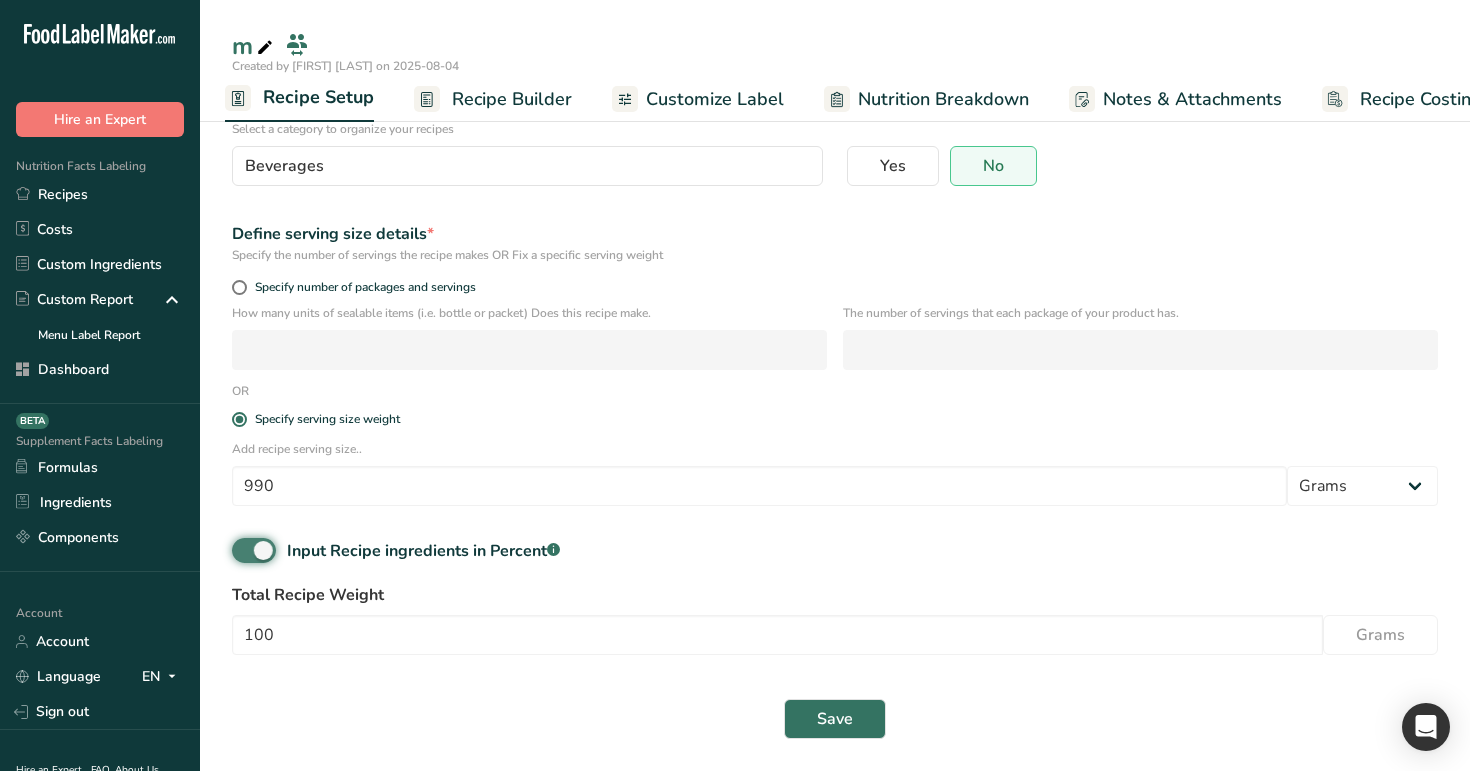 click on "Input Recipe ingredients in Percent
.a-a{fill:#347362;}.b-a{fill:#fff;}" at bounding box center [238, 550] 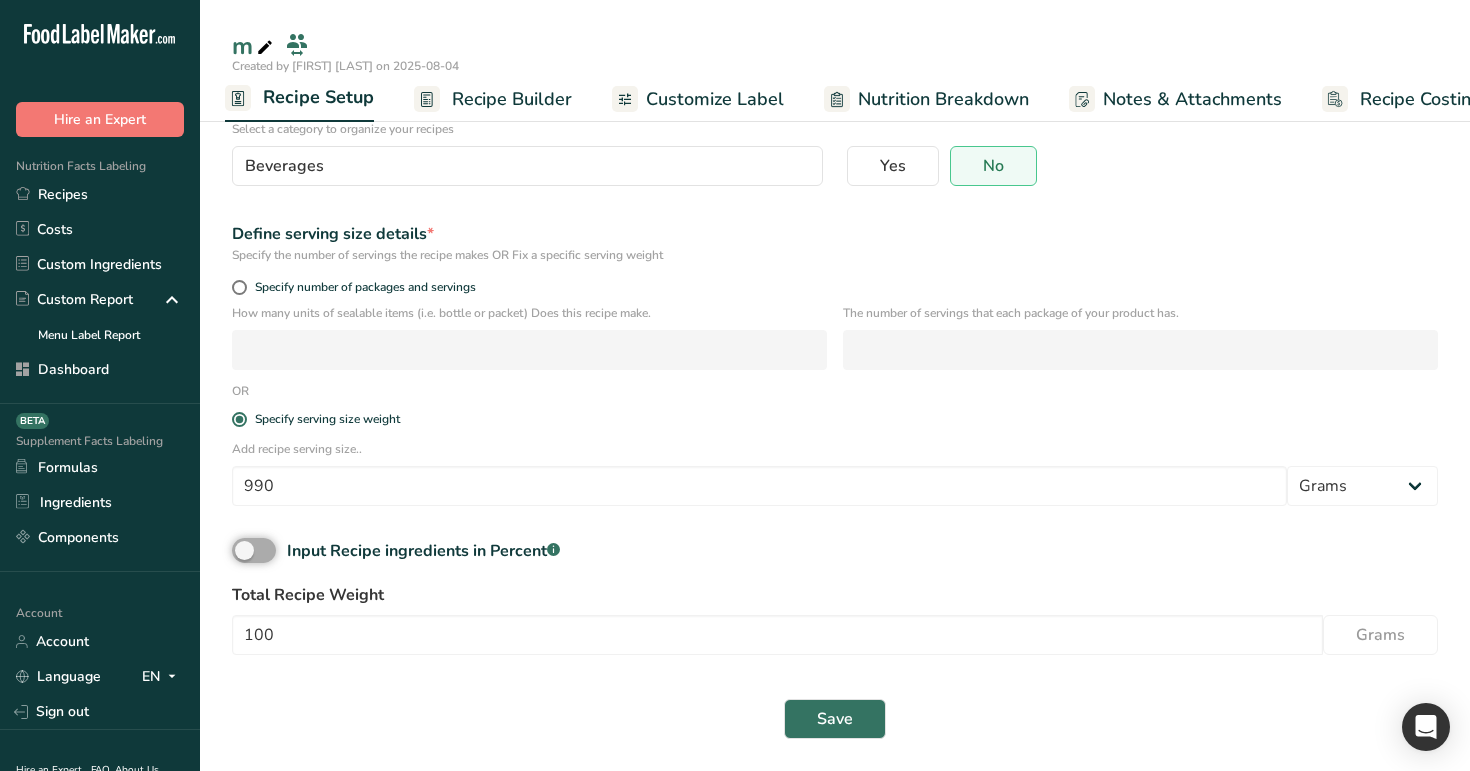 scroll, scrollTop: 80, scrollLeft: 0, axis: vertical 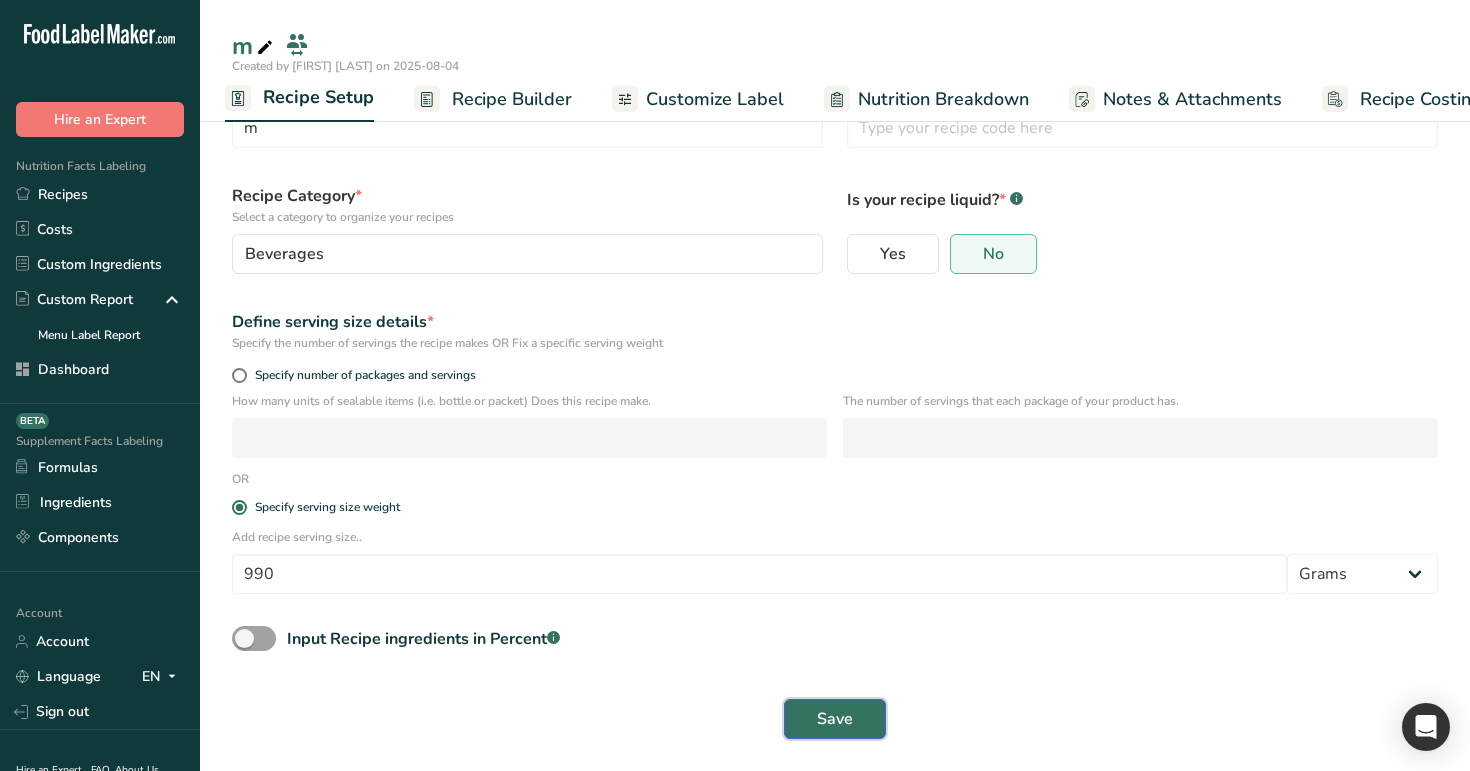 click on "Save" at bounding box center (835, 719) 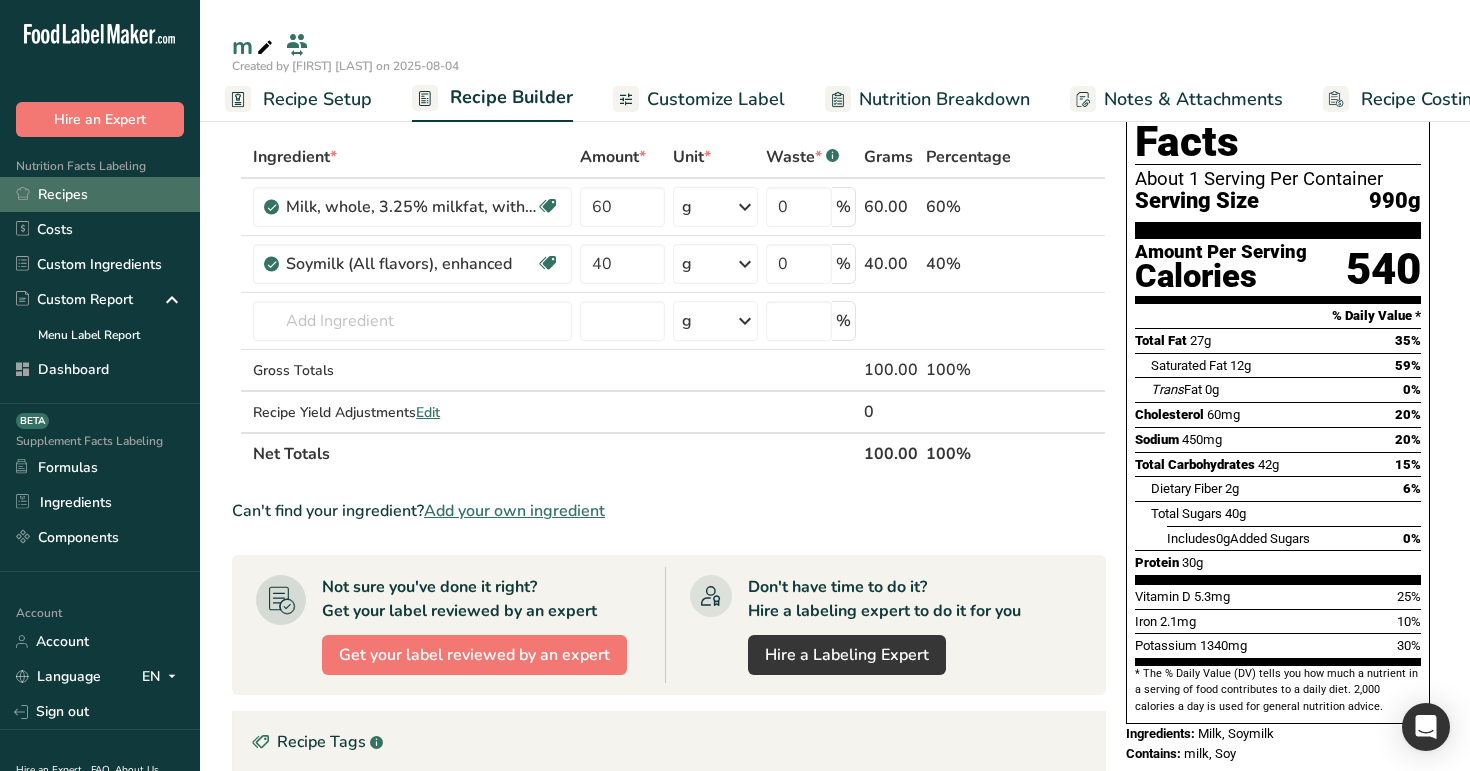 click on "Recipes" at bounding box center [100, 194] 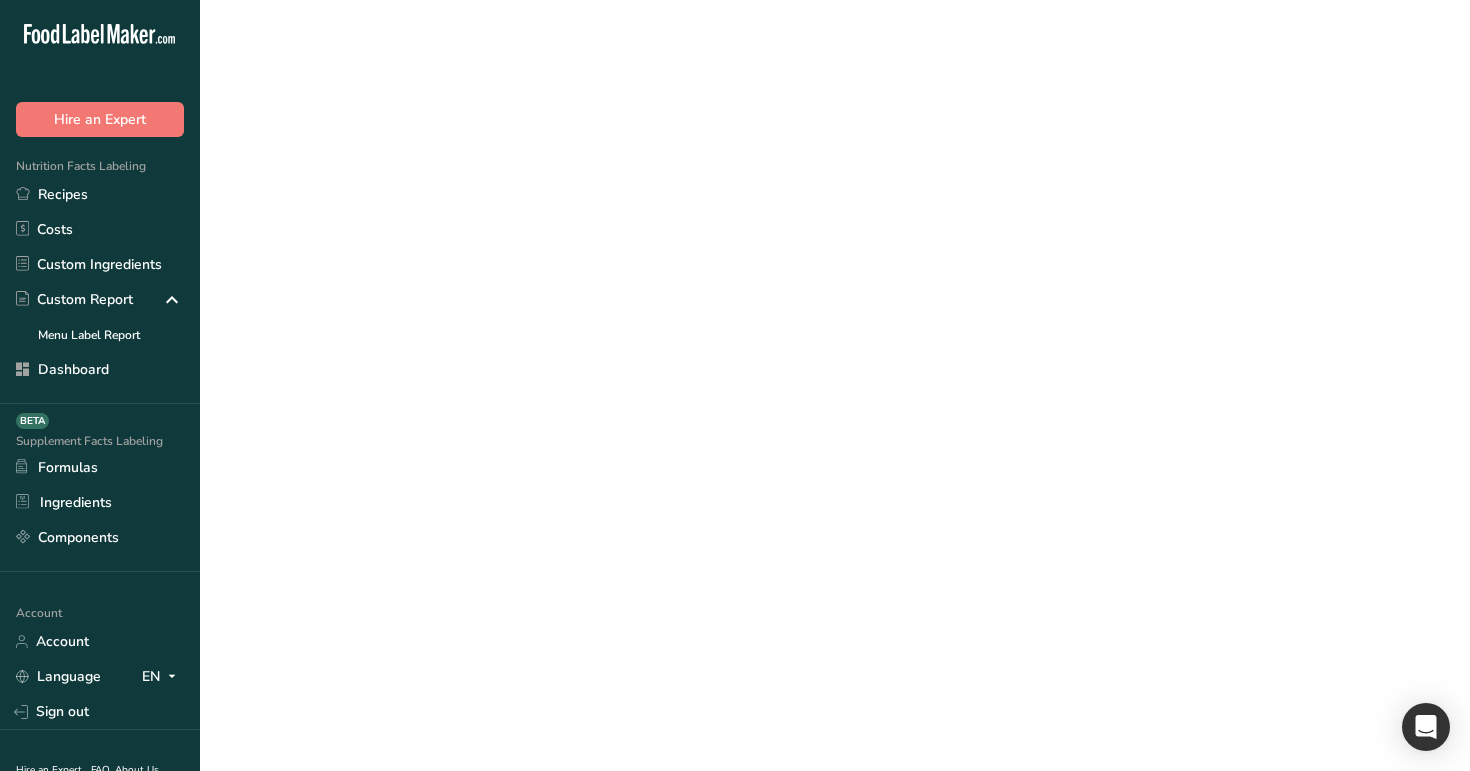 scroll, scrollTop: 0, scrollLeft: 0, axis: both 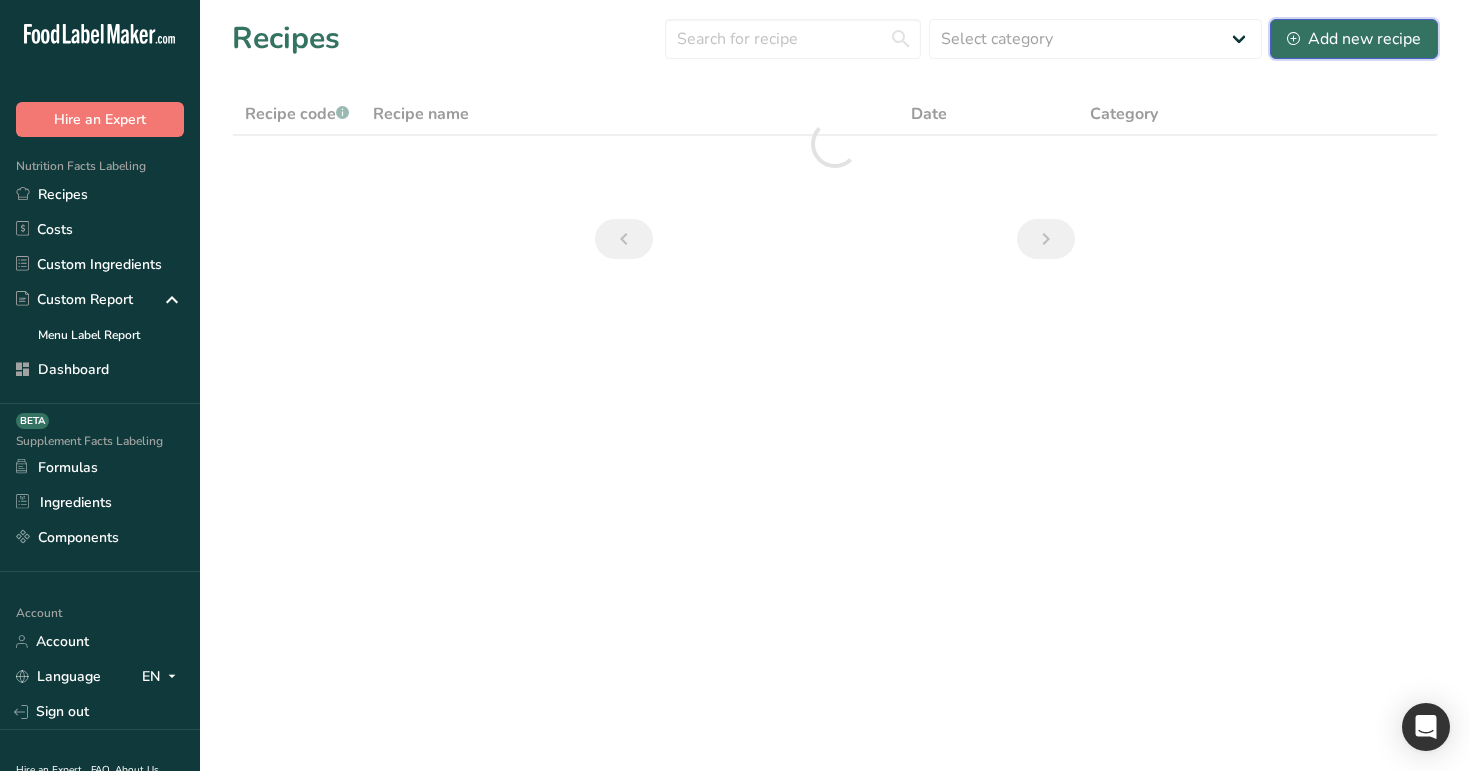 click on "Add new recipe" at bounding box center [1354, 39] 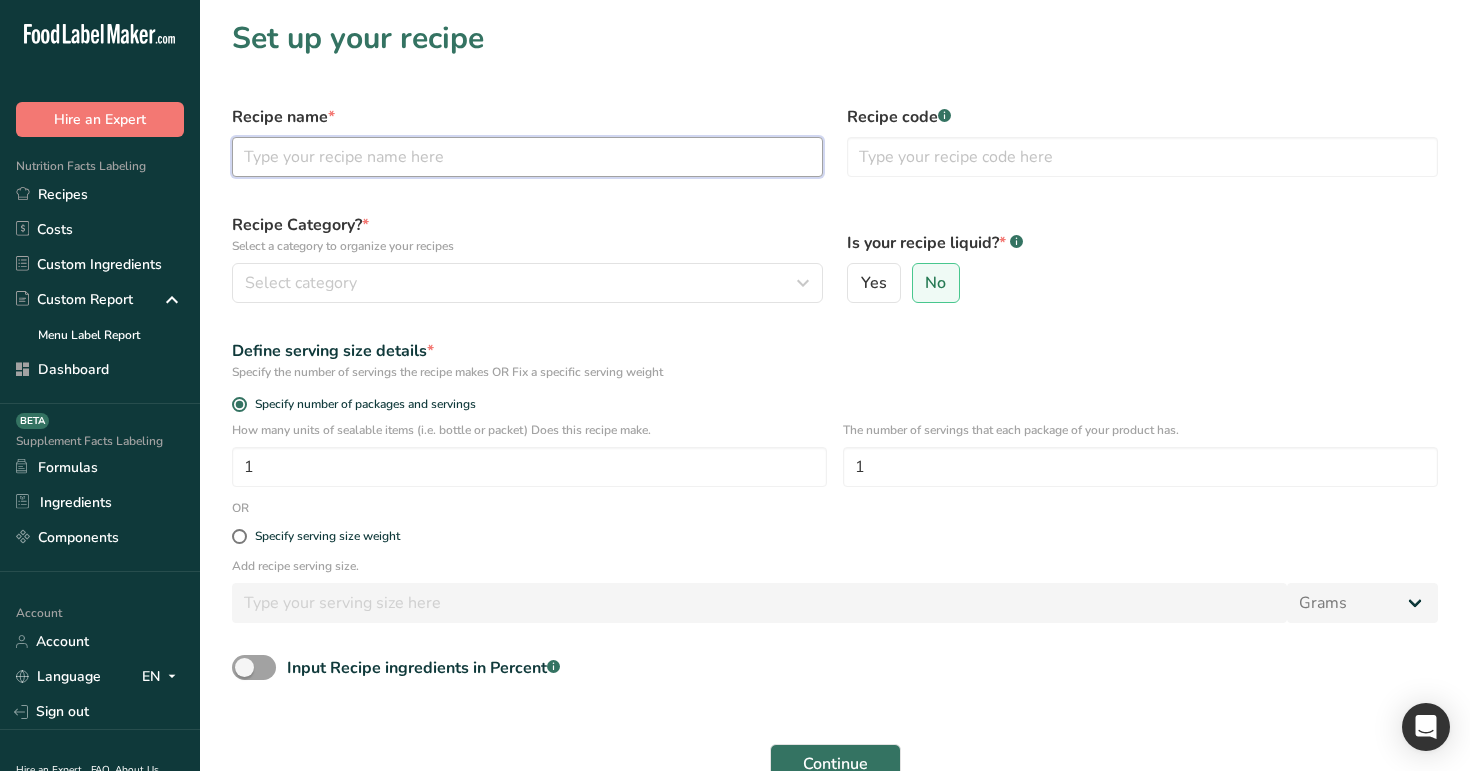 click at bounding box center (527, 157) 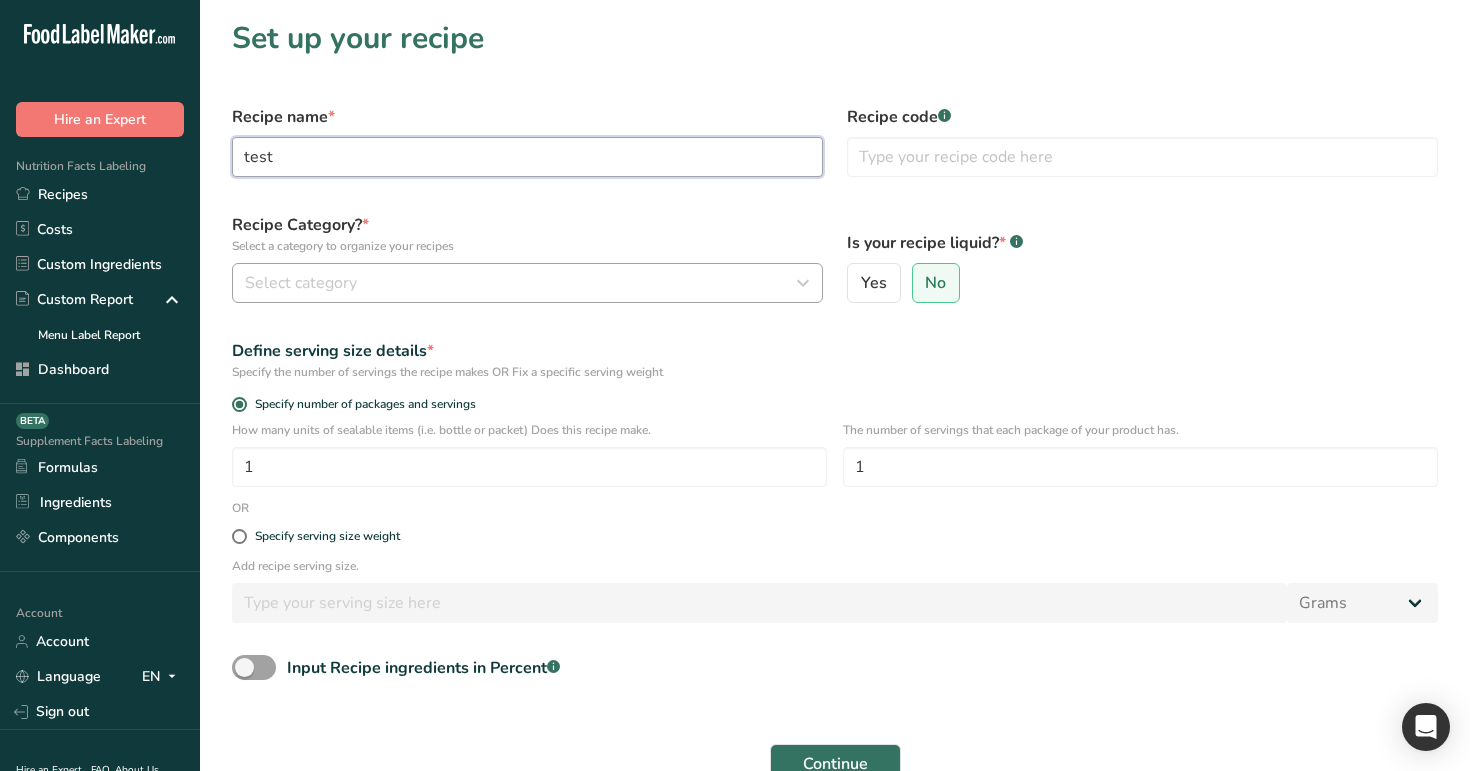 type on "test" 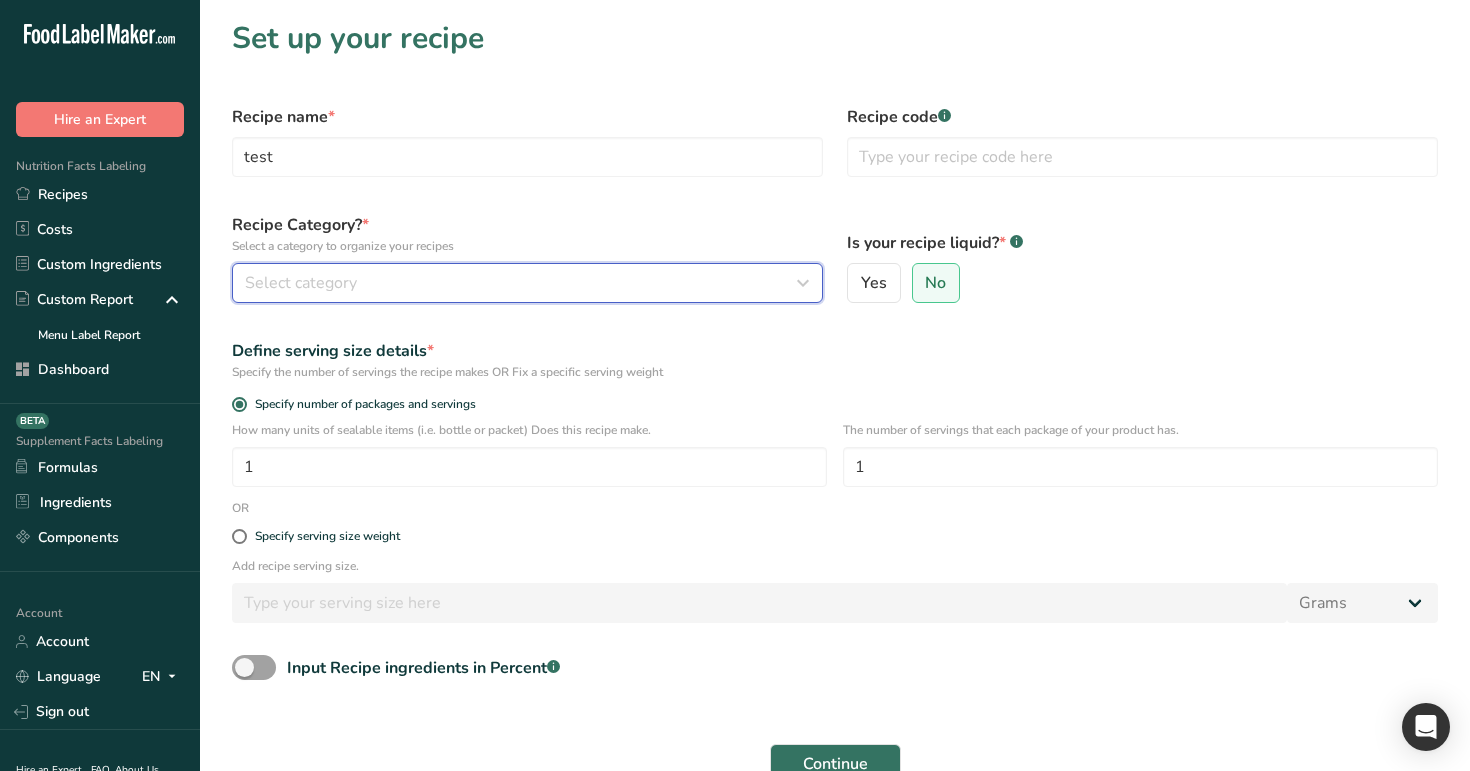 click on "Select category" at bounding box center [521, 283] 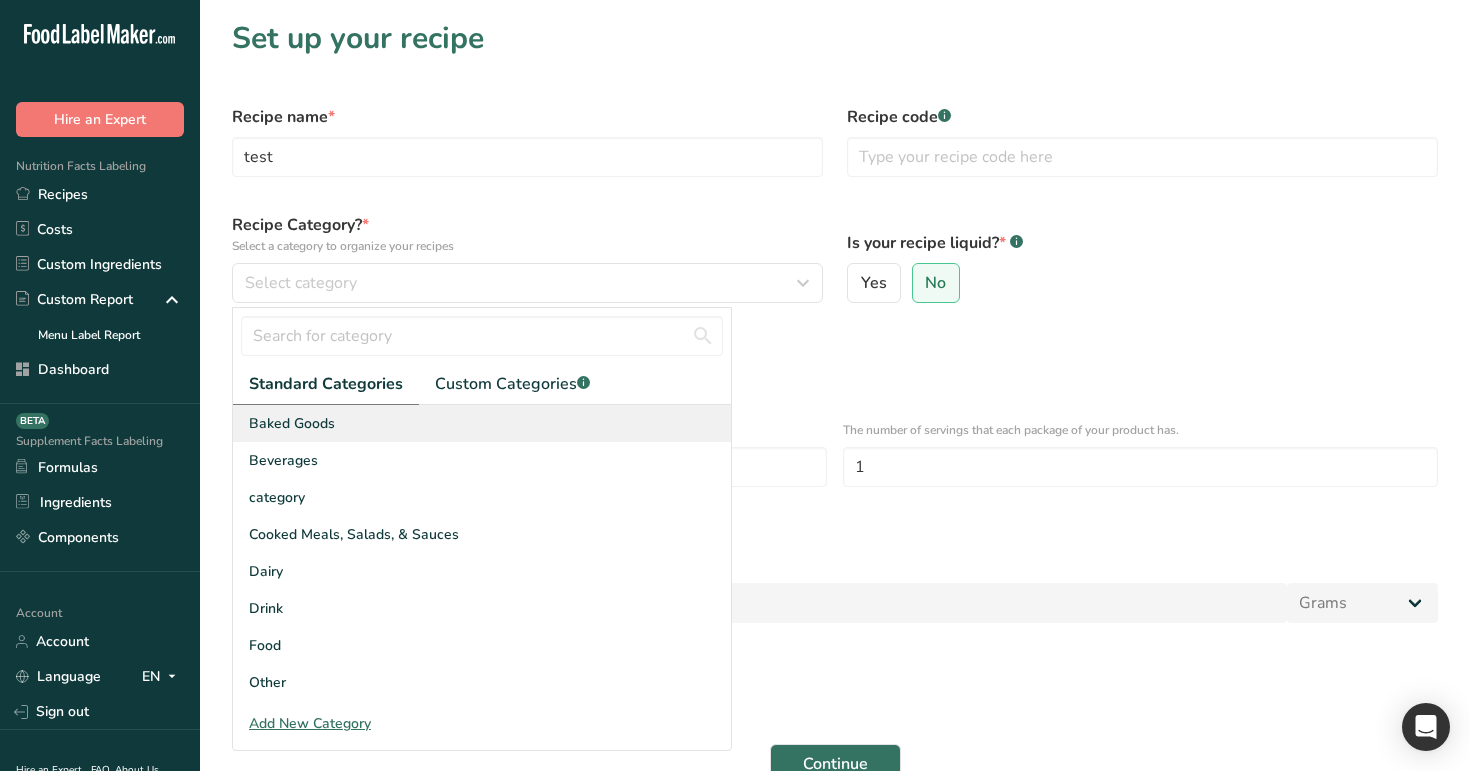 click on "Baked Goods" at bounding box center [482, 423] 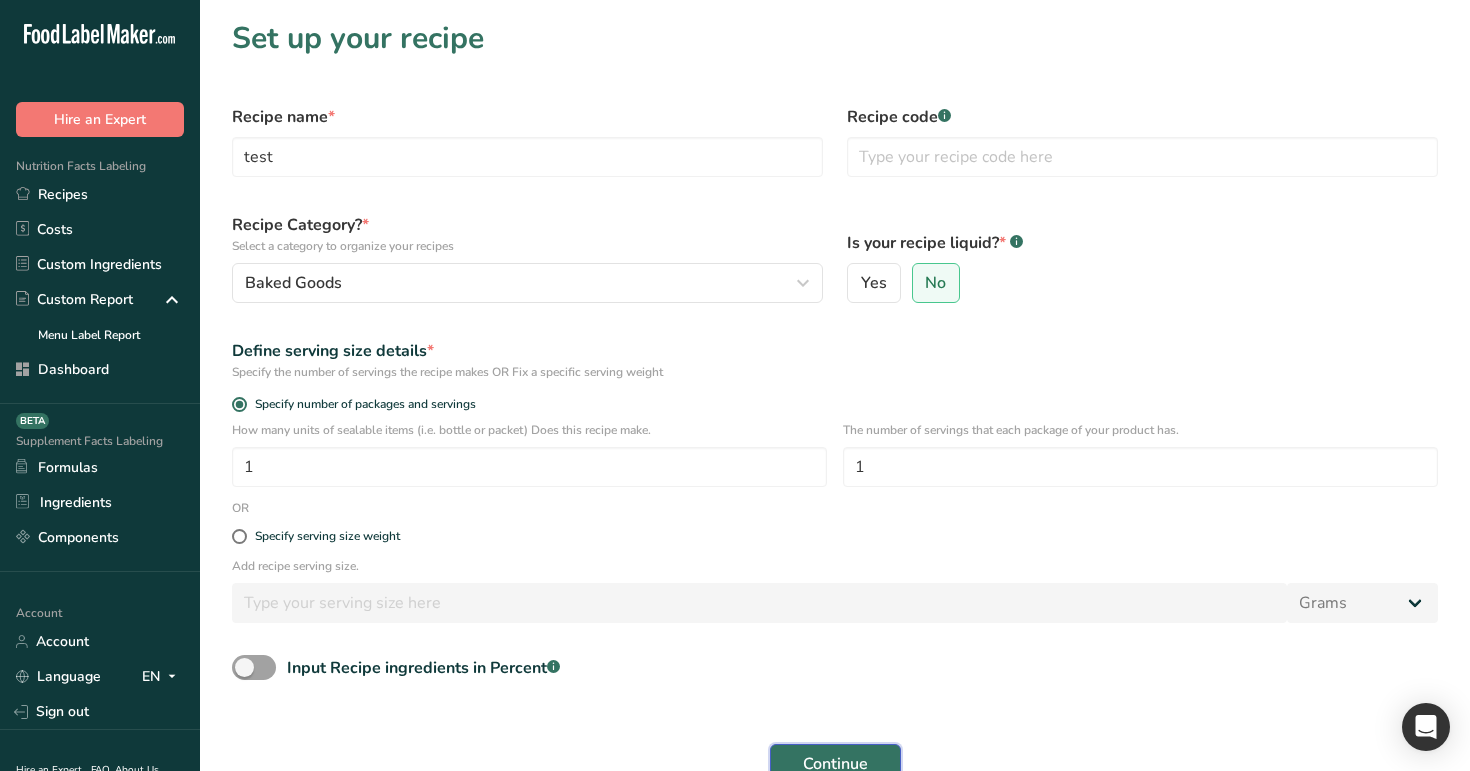click on "Continue" at bounding box center [835, 764] 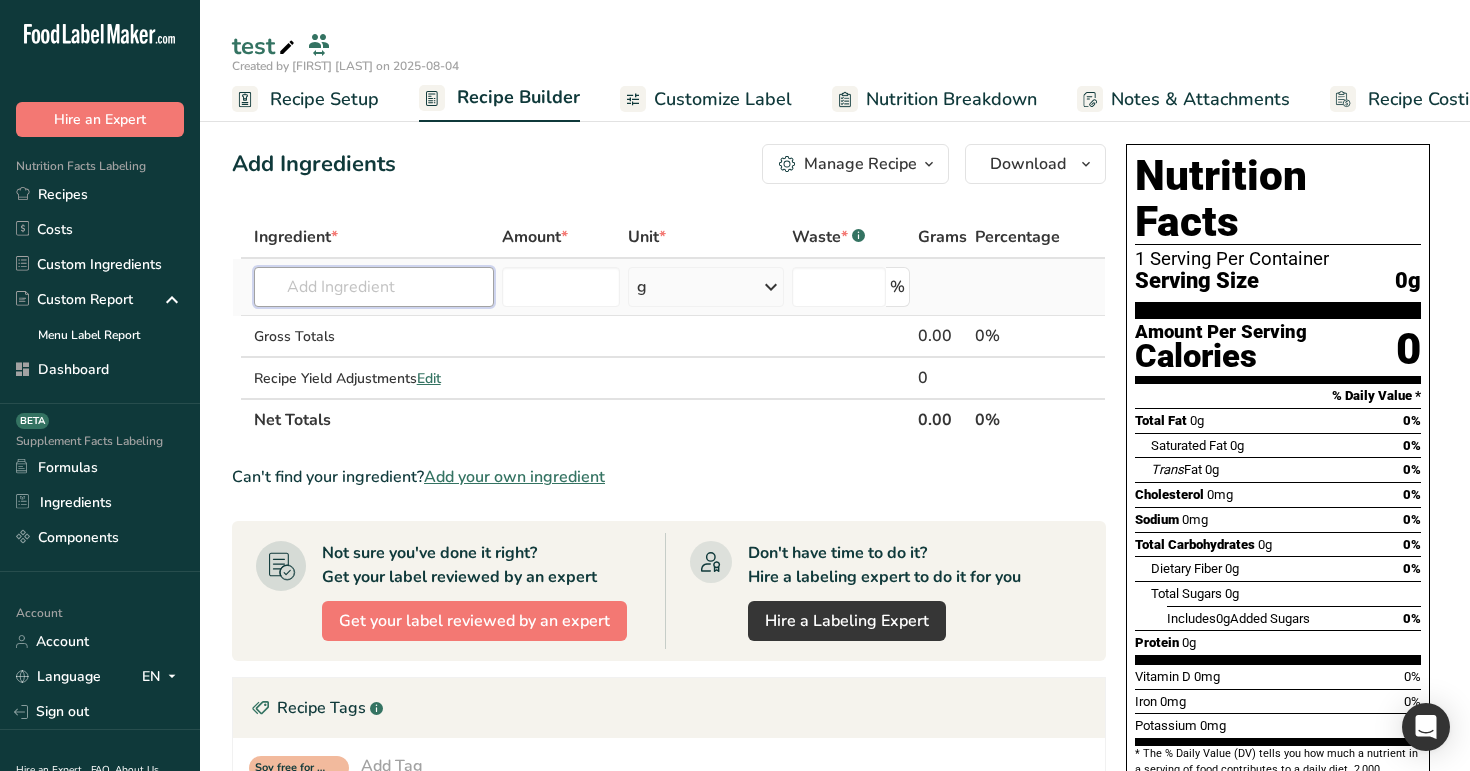click at bounding box center (374, 287) 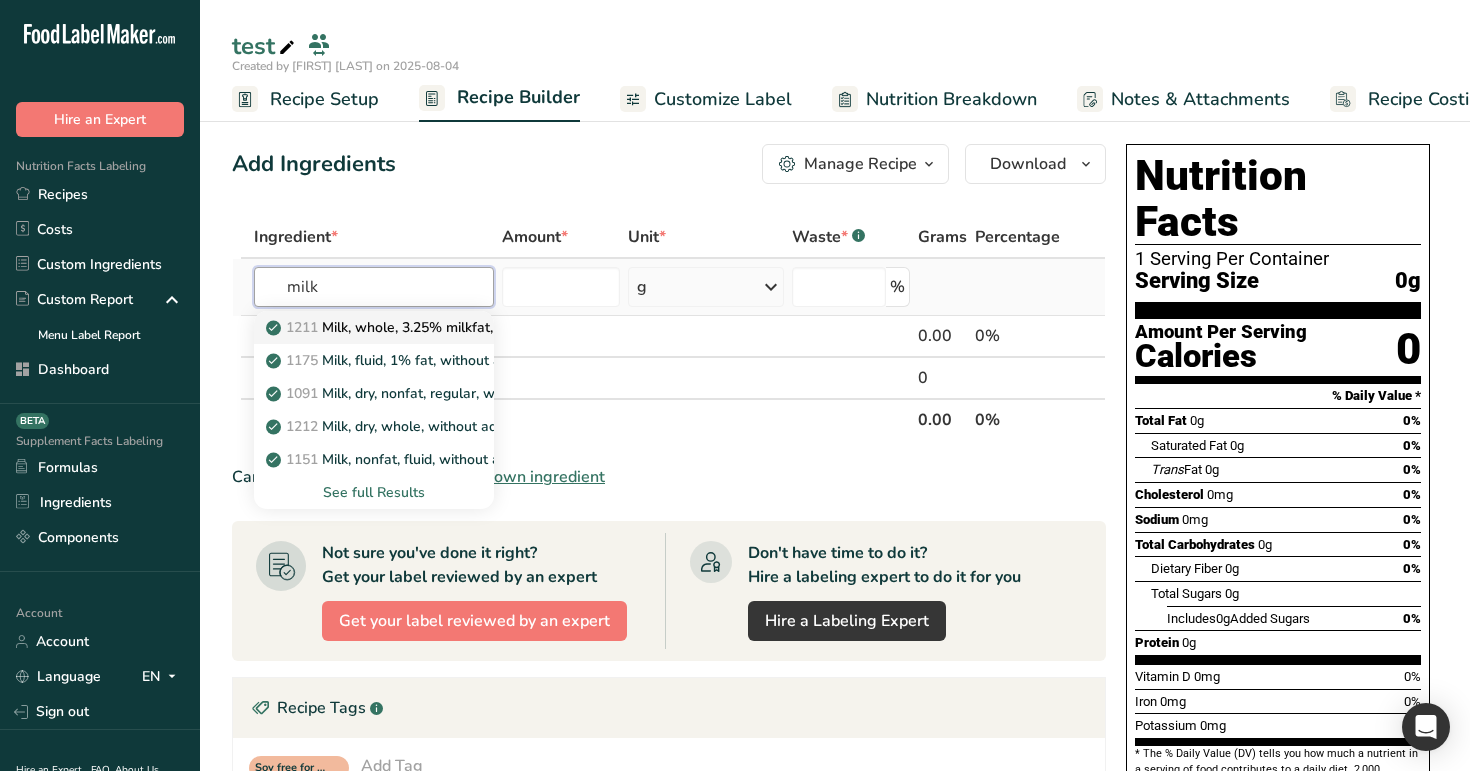 type on "milk" 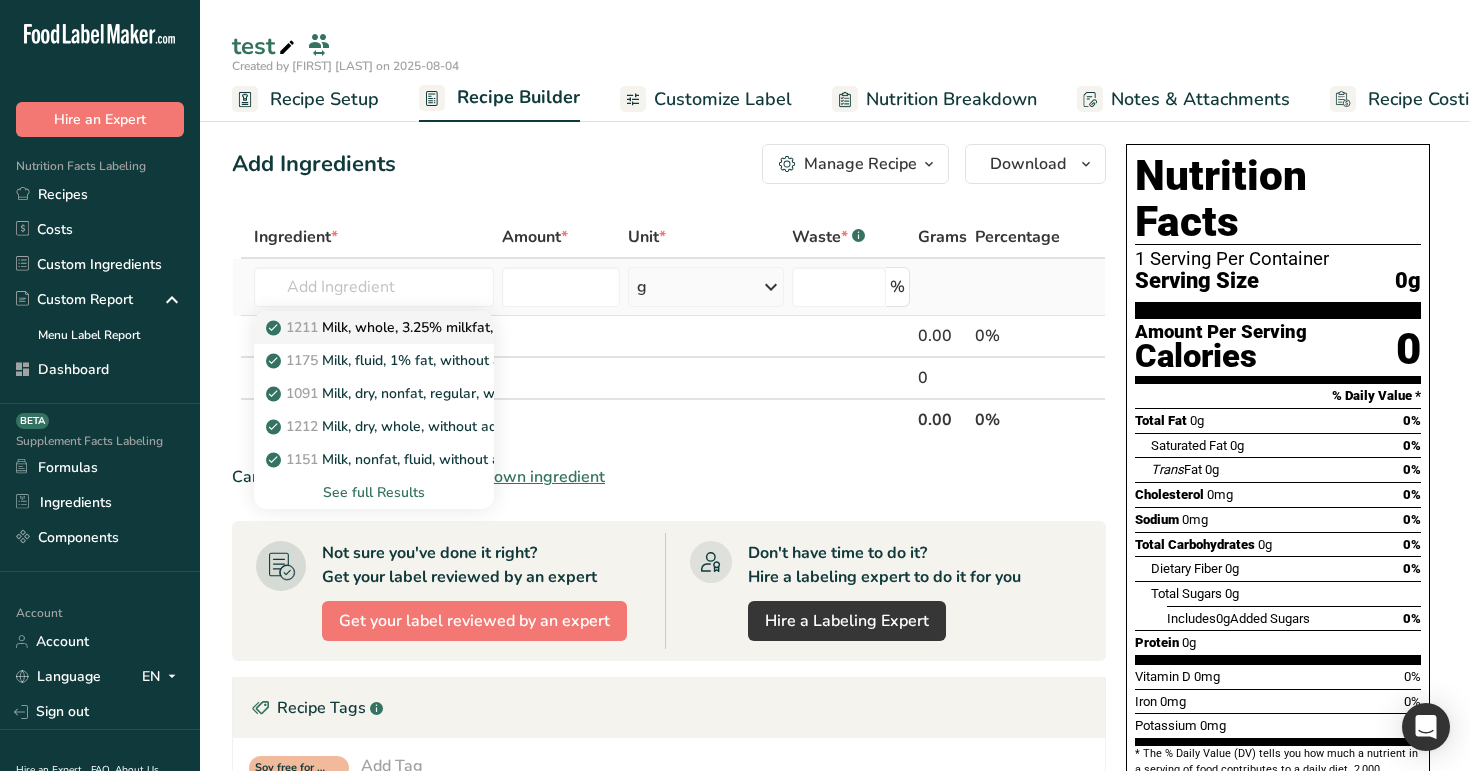 click on "1211
Milk, whole, 3.25% milkfat, without added vitamin A and vitamin D" at bounding box center (508, 327) 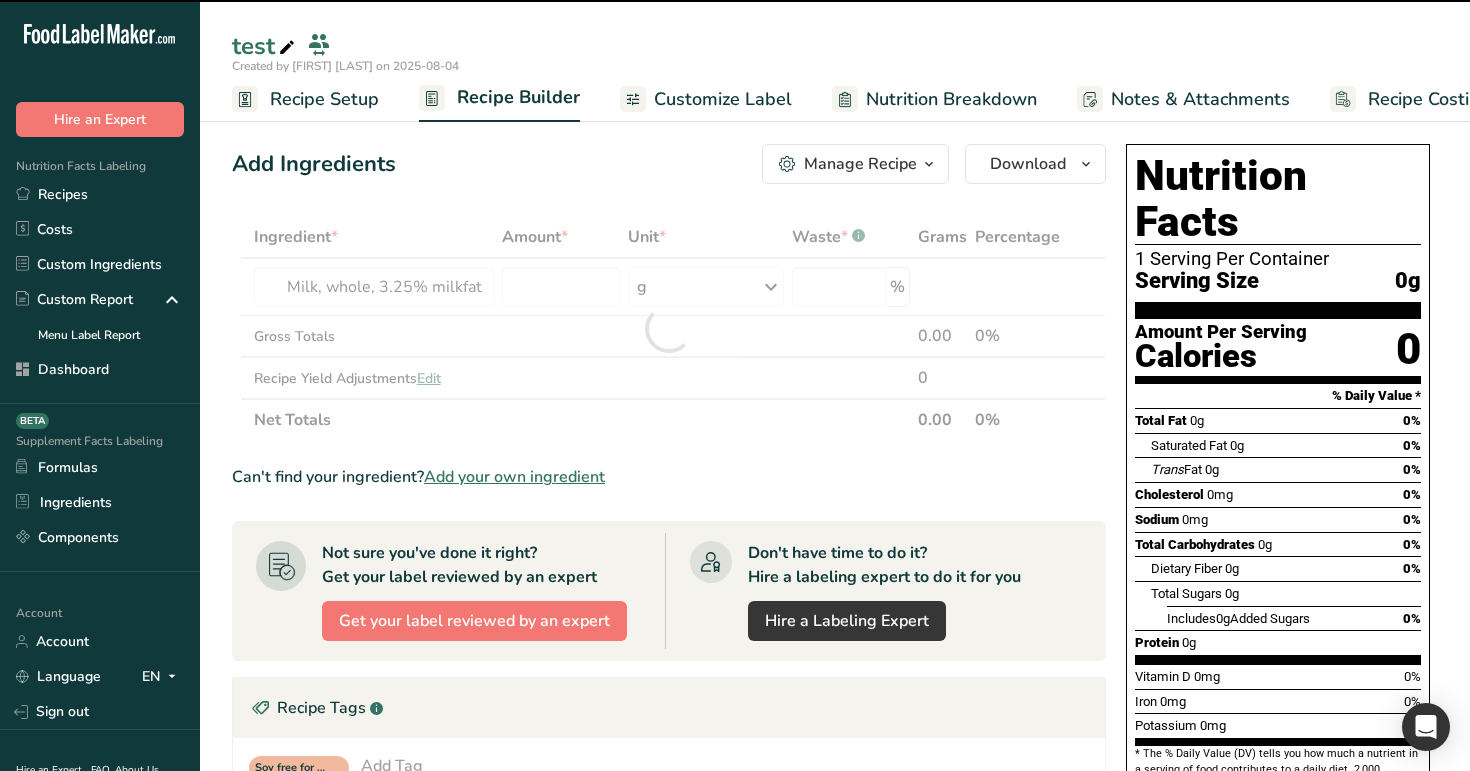 type on "0" 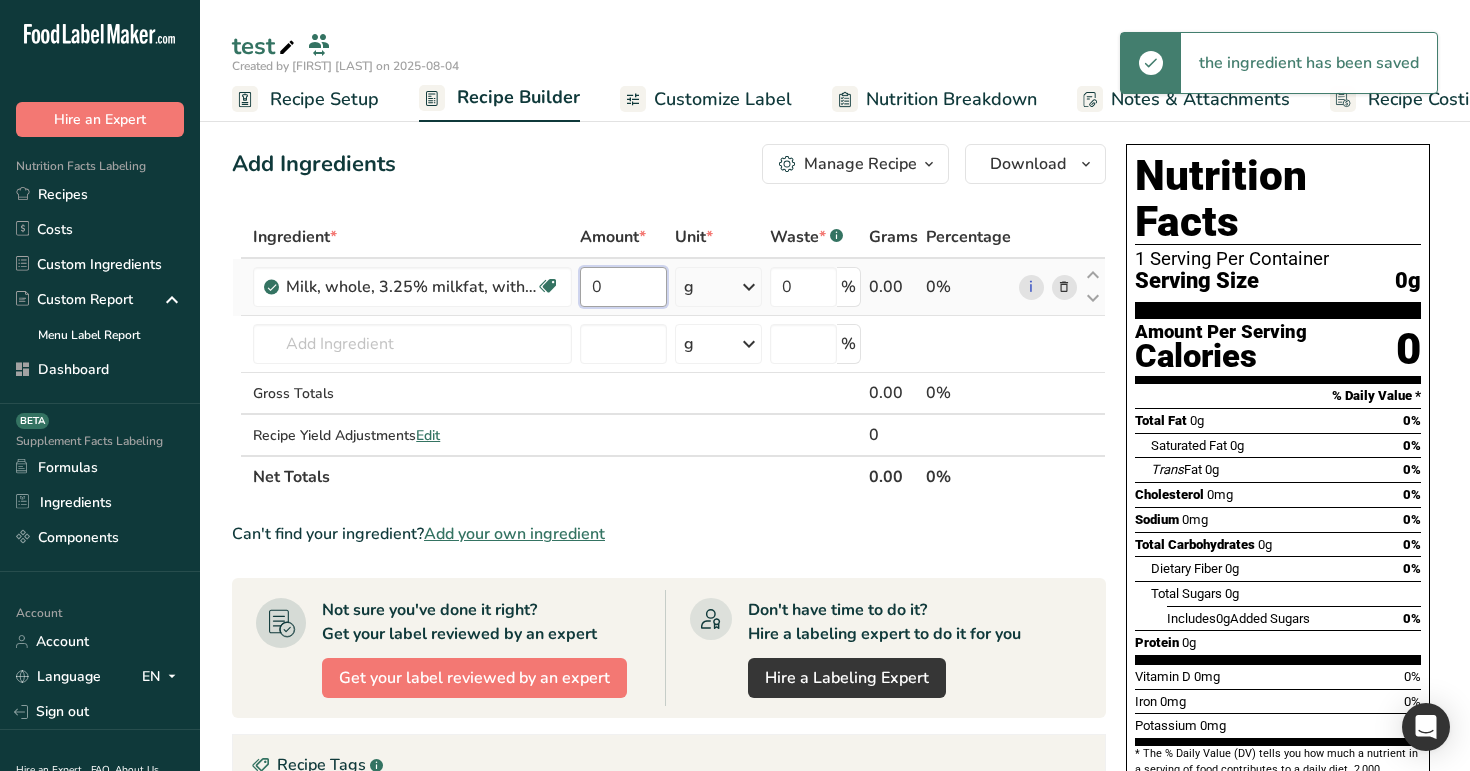 click on "0" at bounding box center (623, 287) 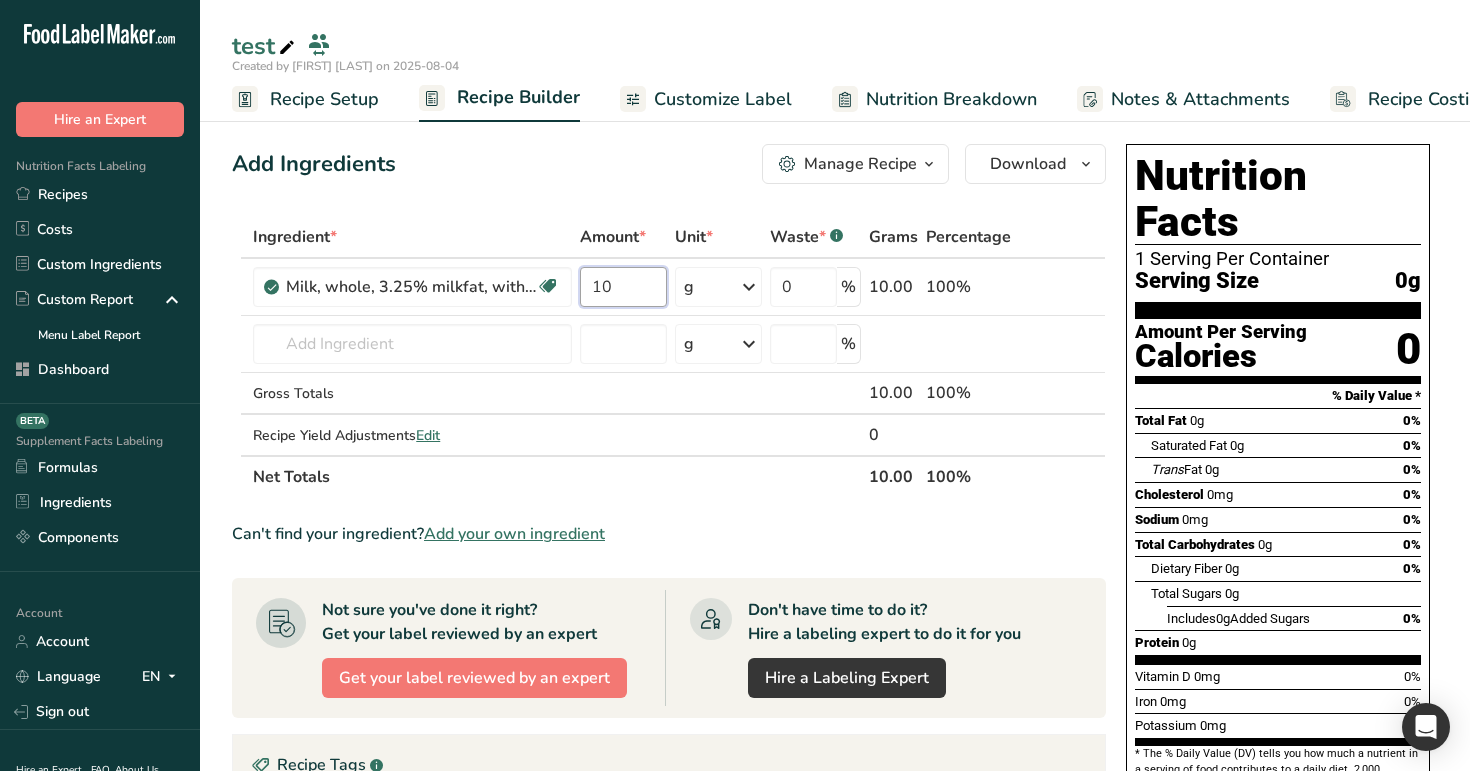 type on "10" 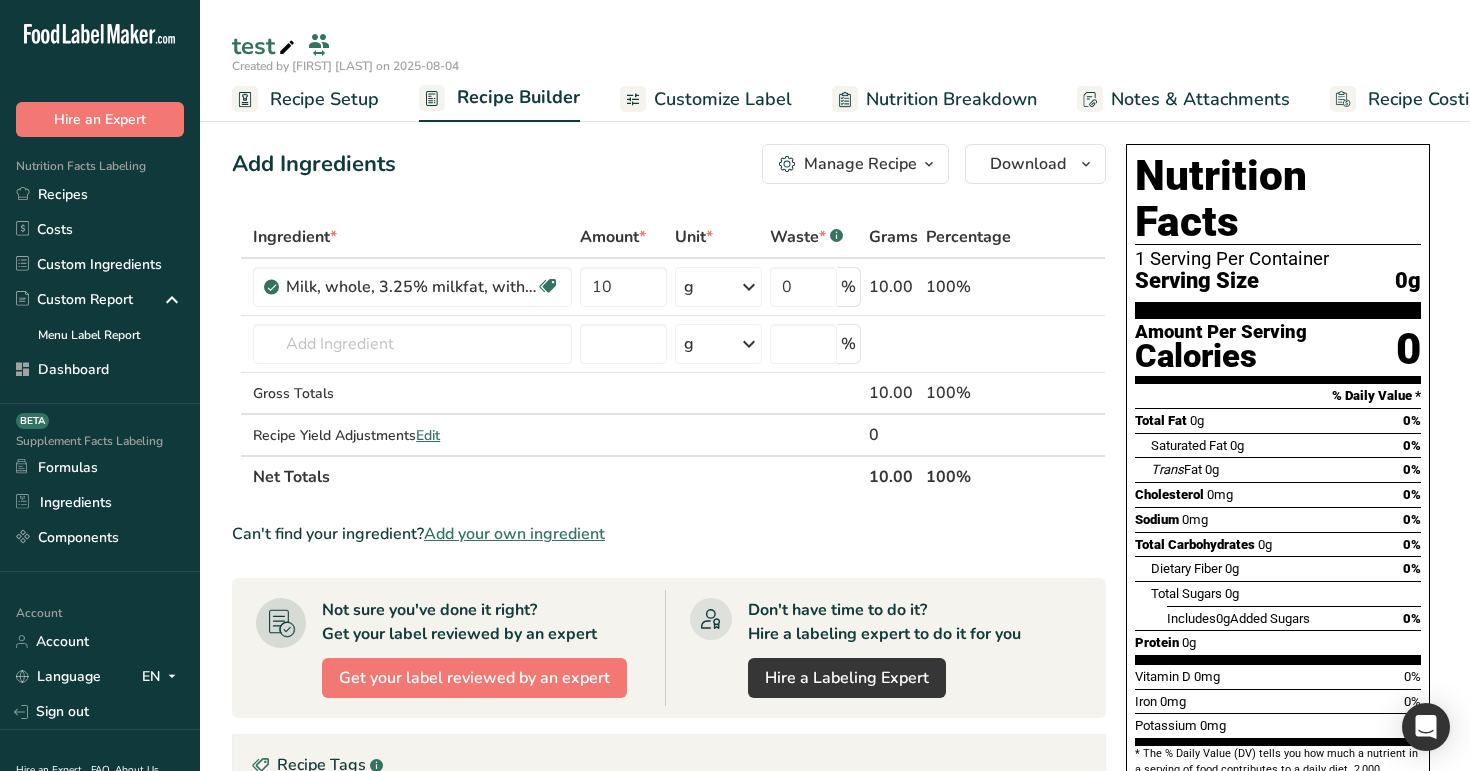 click on "Created by [FIRST] [LAST] on [DATE]" at bounding box center [835, 66] 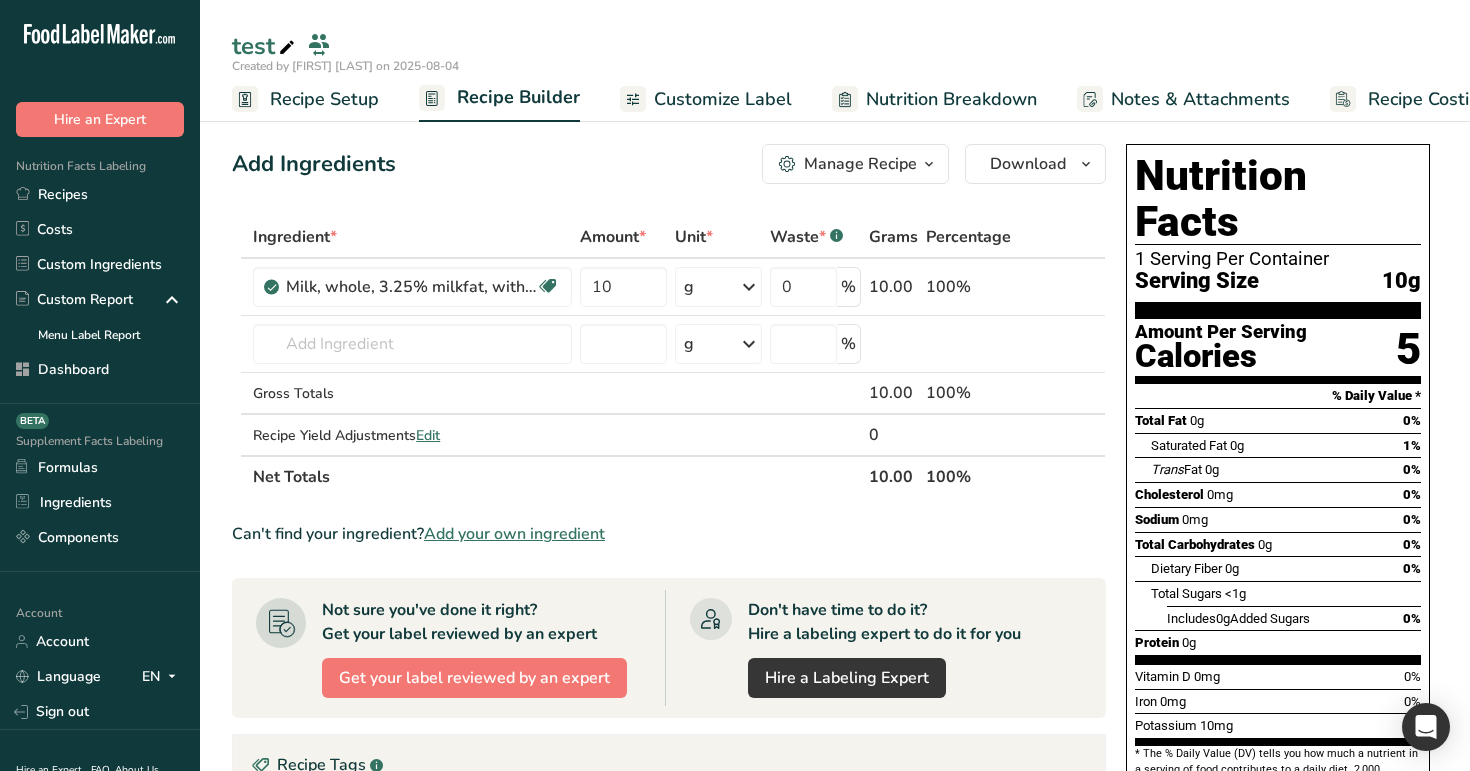 click on "Recipe Setup" at bounding box center (324, 99) 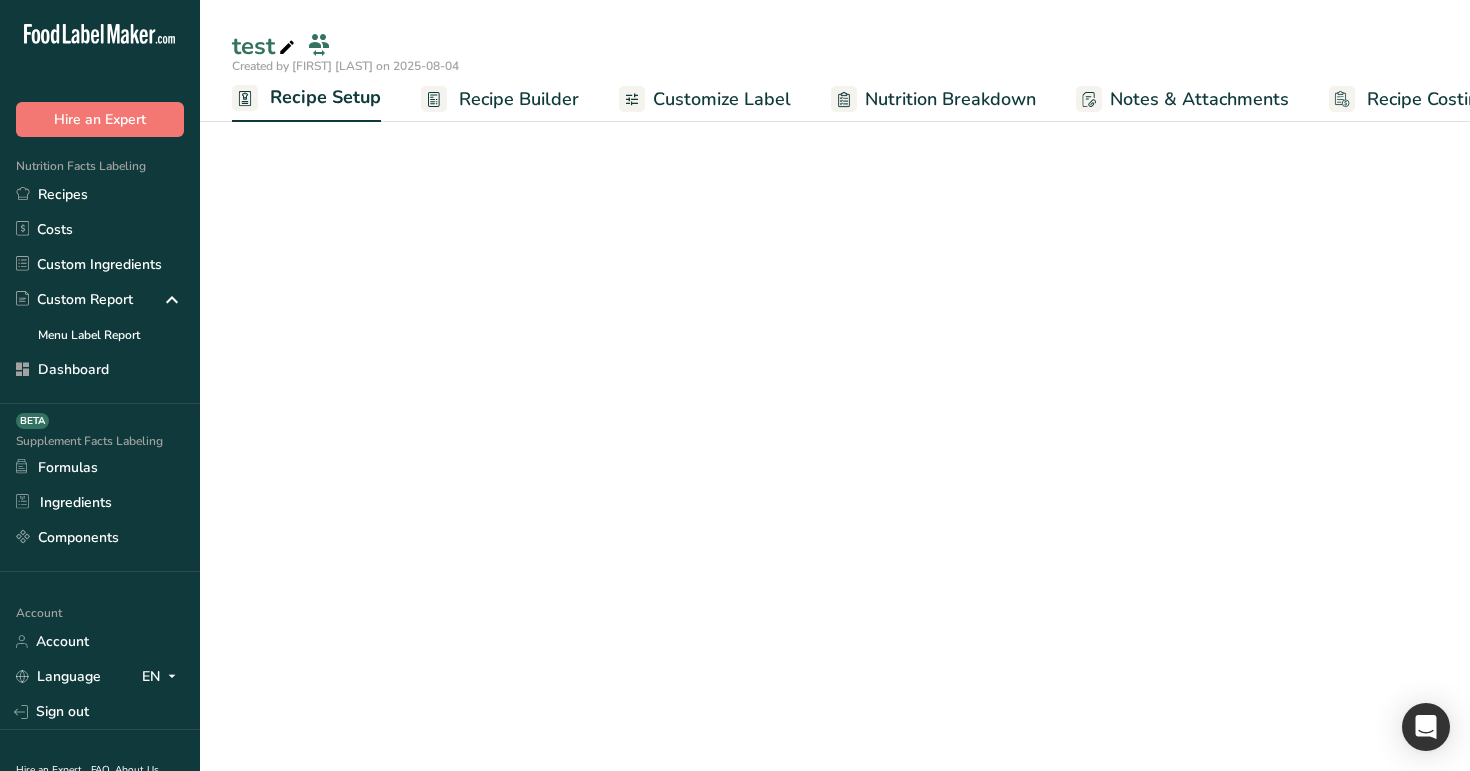 scroll, scrollTop: 0, scrollLeft: 7, axis: horizontal 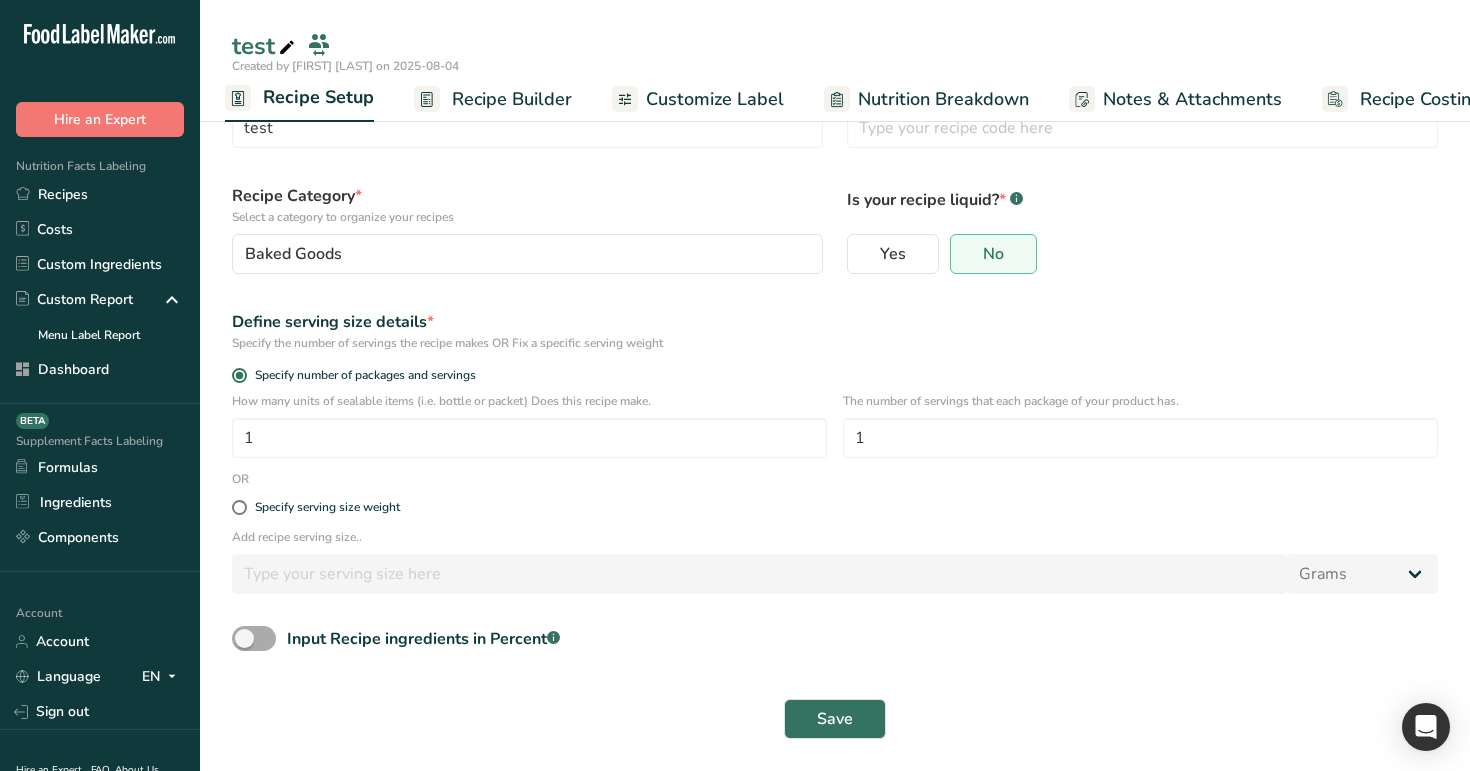 click at bounding box center (254, 638) 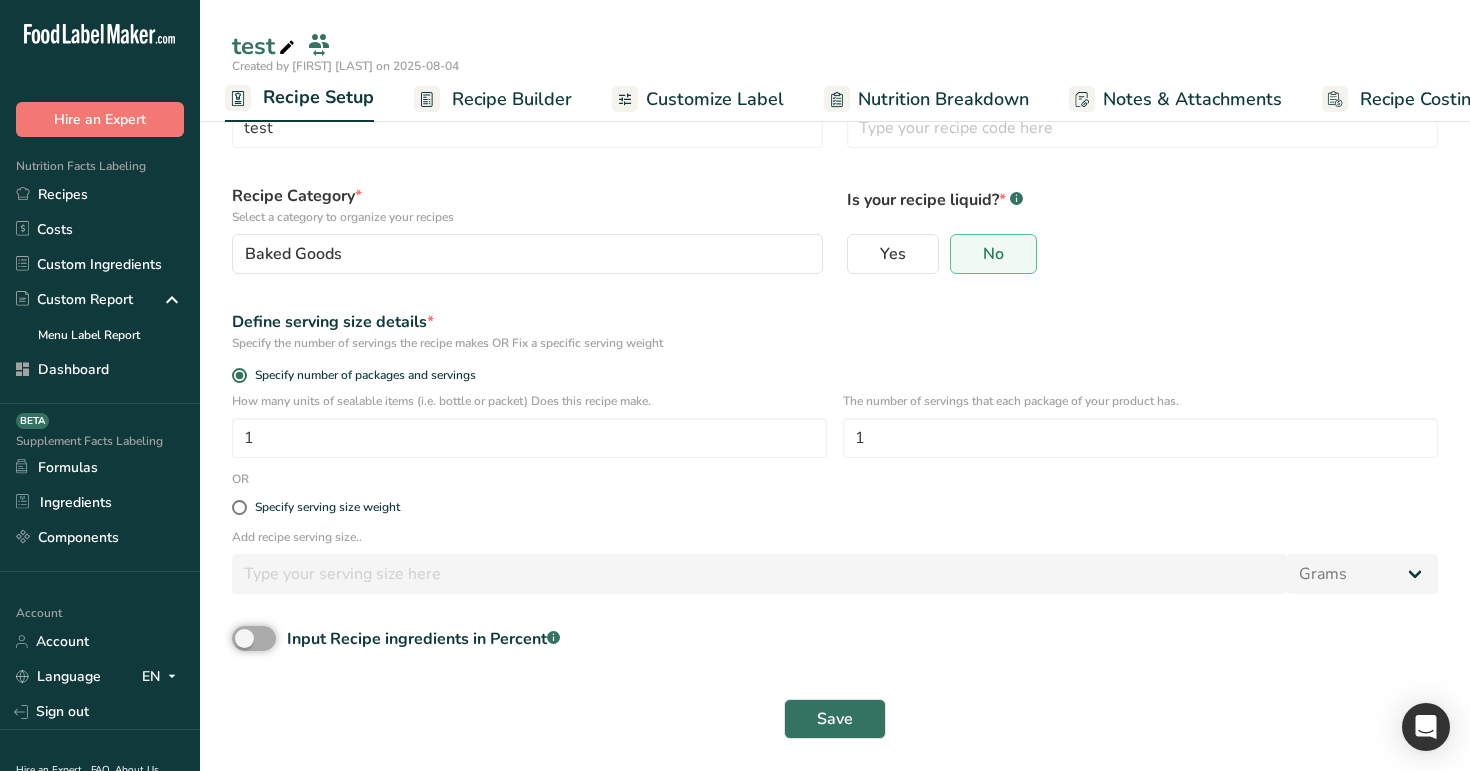 click on "Input Recipe ingredients in Percent
.a-a{fill:#347362;}.b-a{fill:#fff;}" at bounding box center [238, 638] 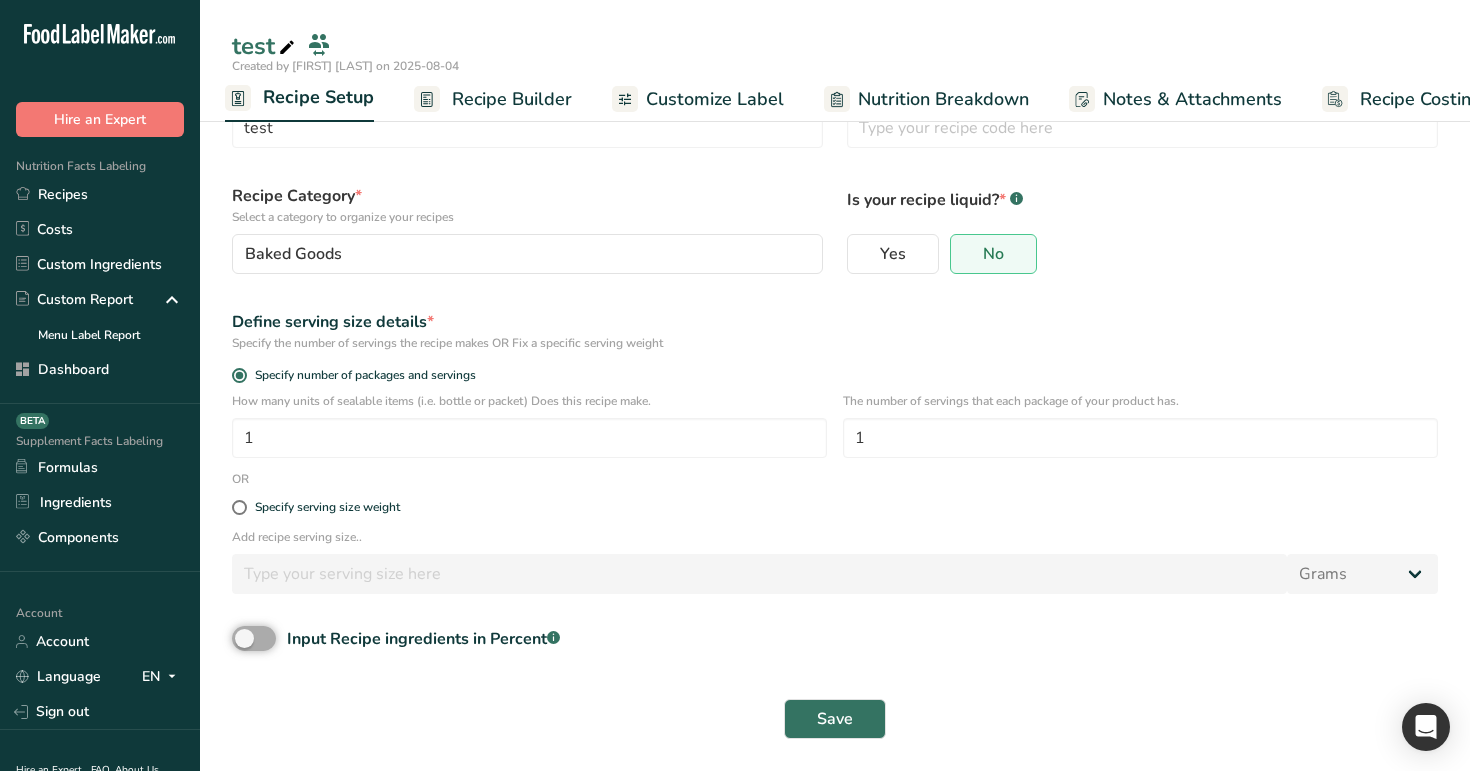 checkbox on "true" 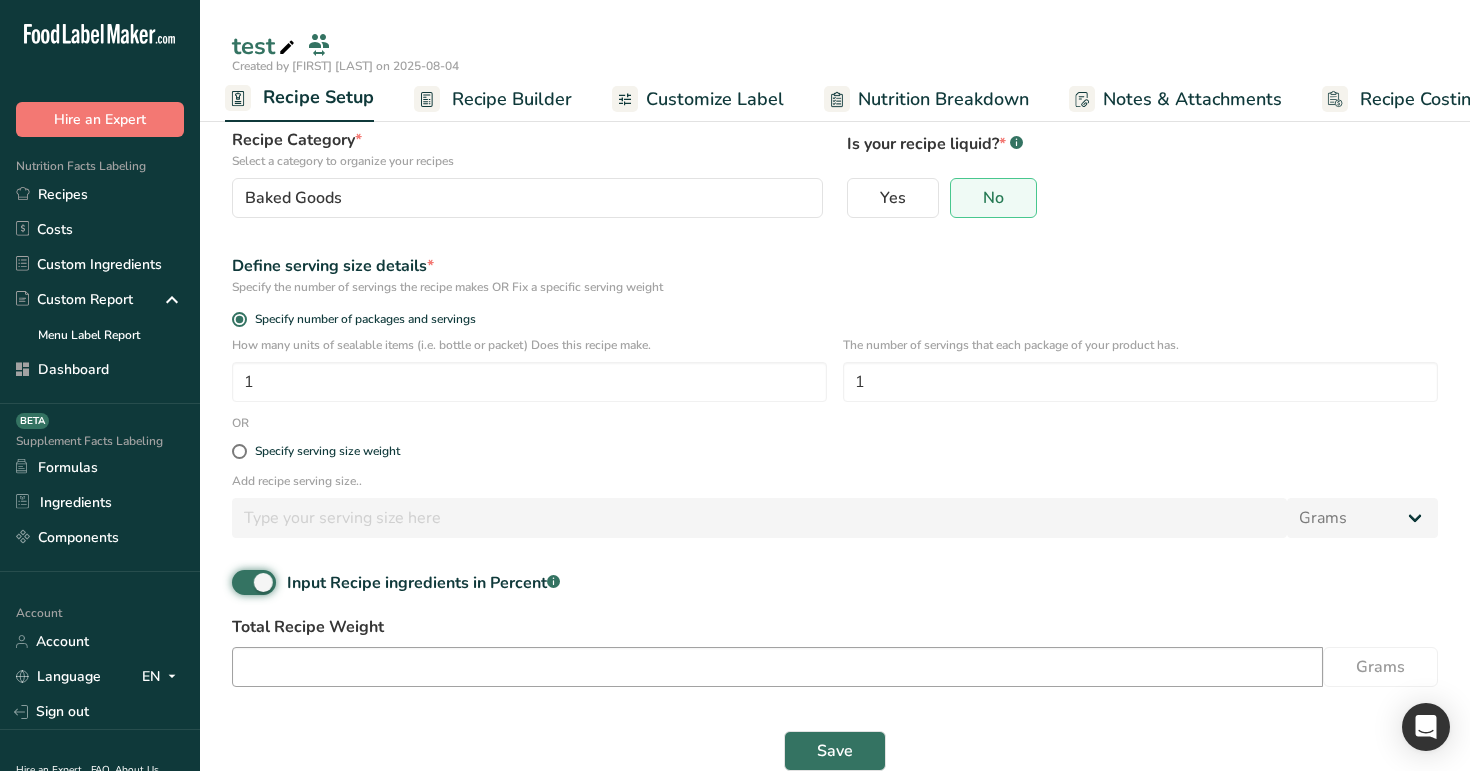 scroll, scrollTop: 168, scrollLeft: 0, axis: vertical 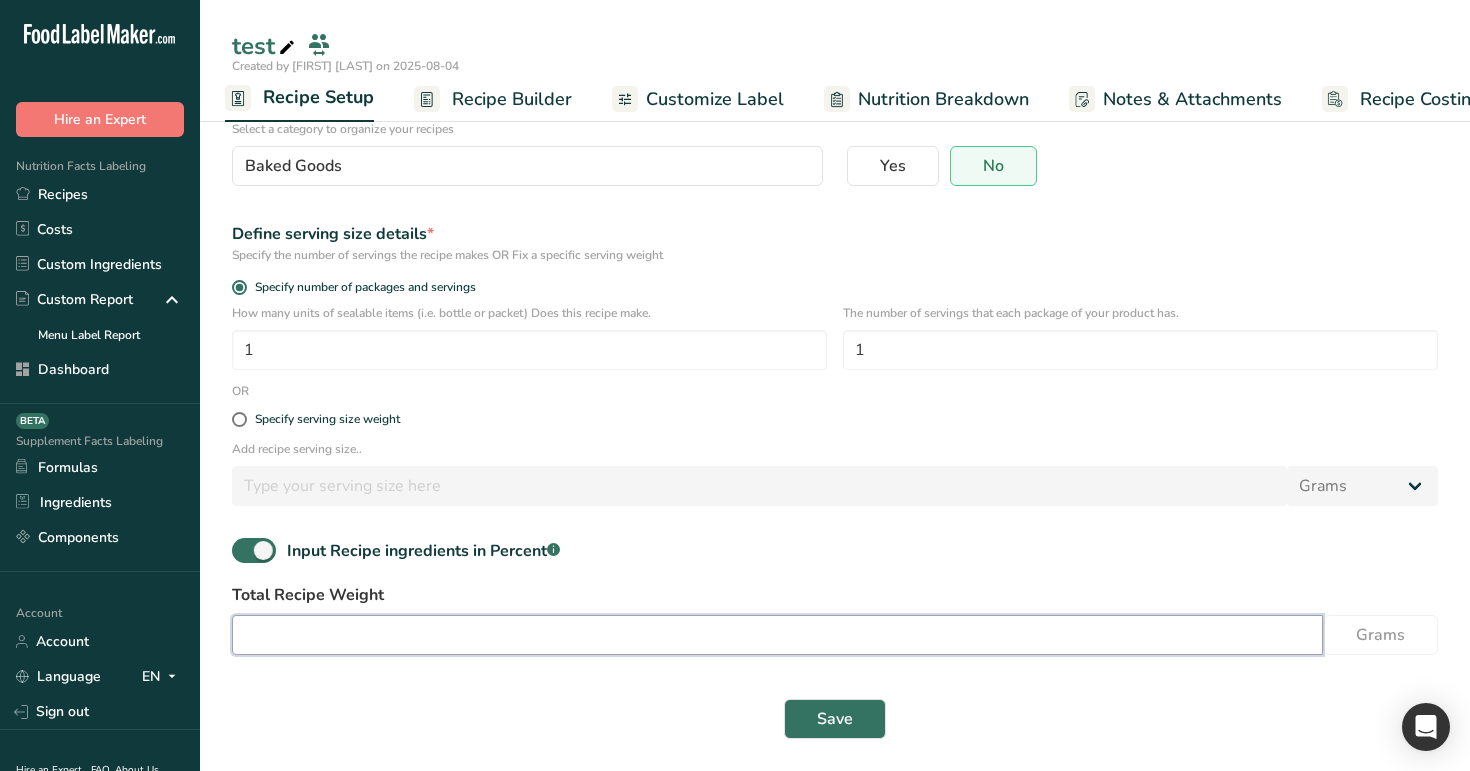 click at bounding box center (777, 635) 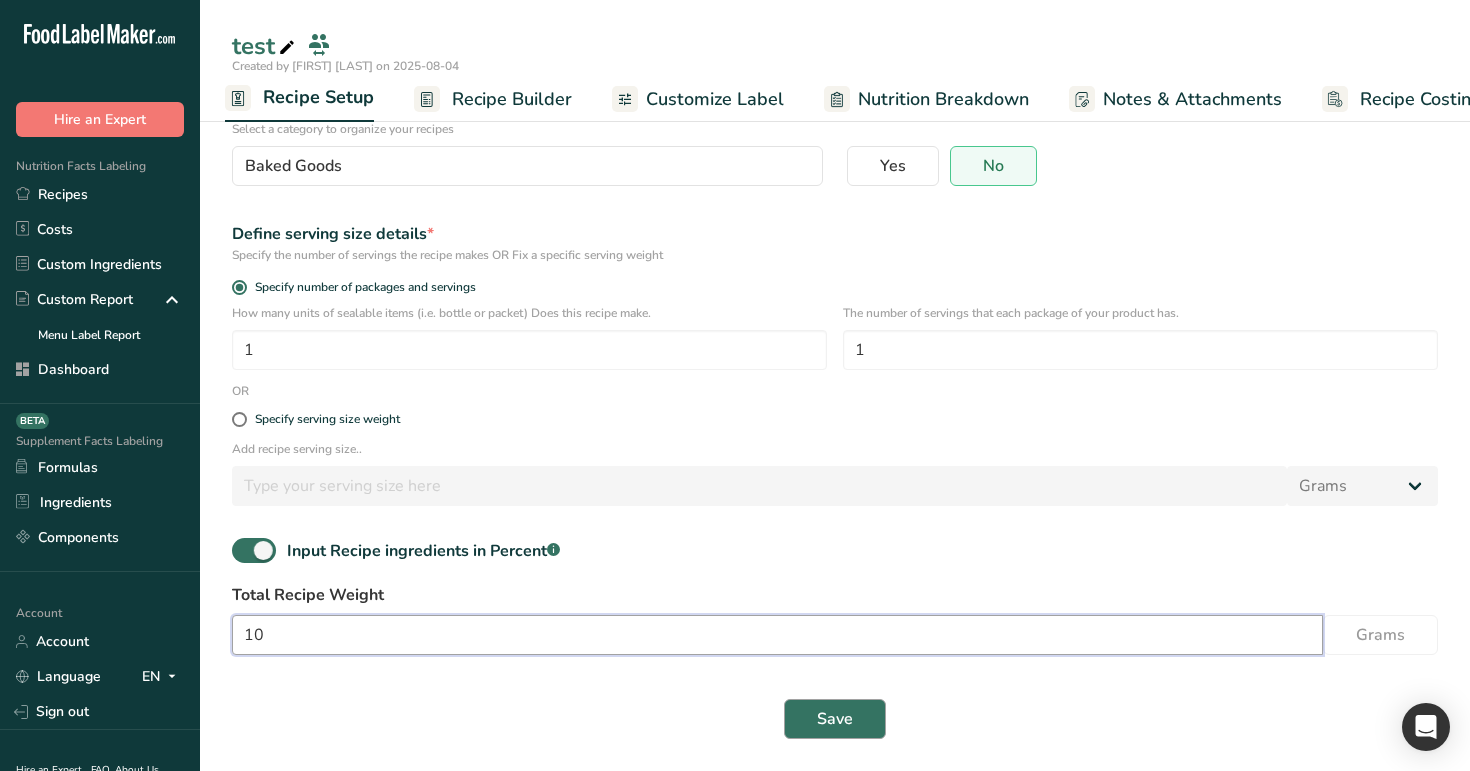 type on "10" 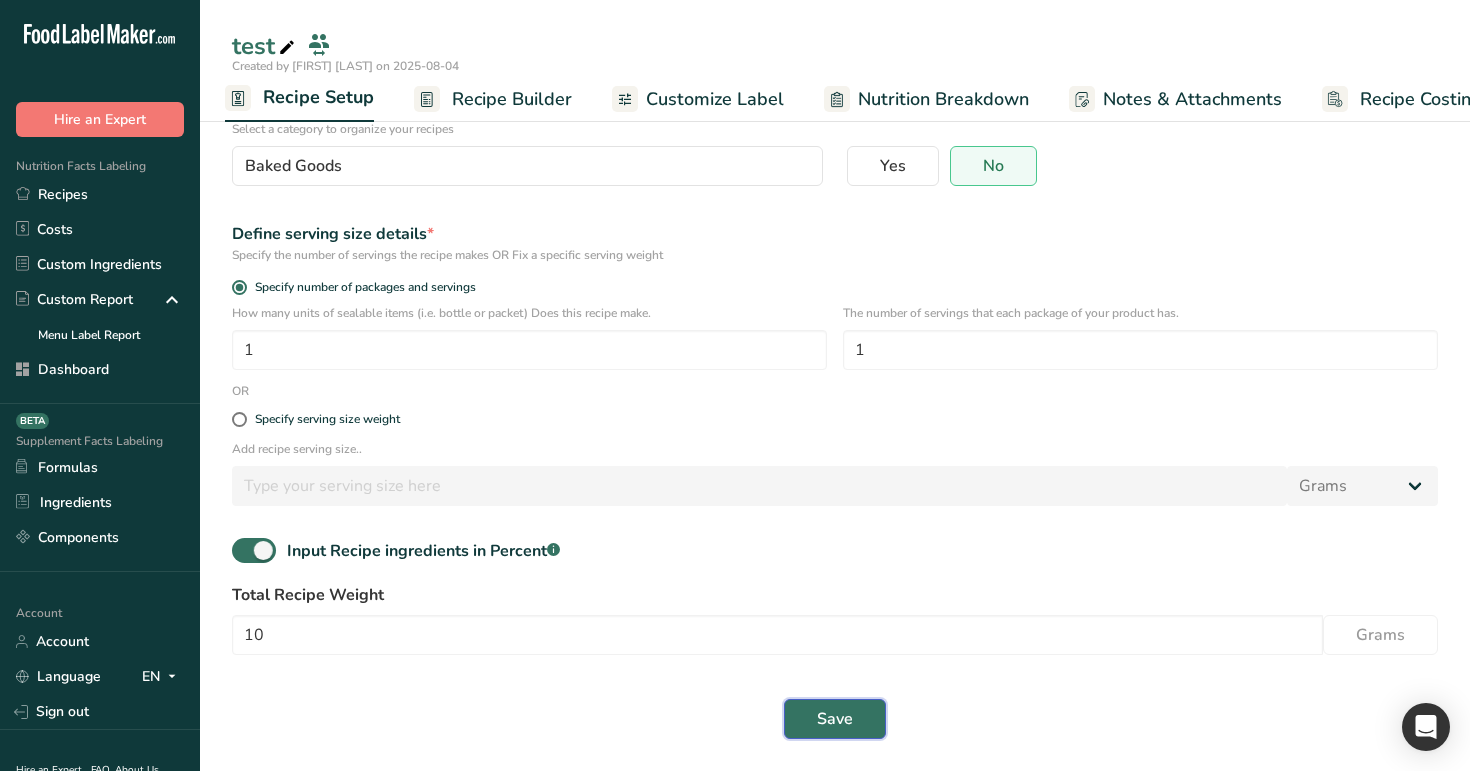 click on "Save" at bounding box center [835, 719] 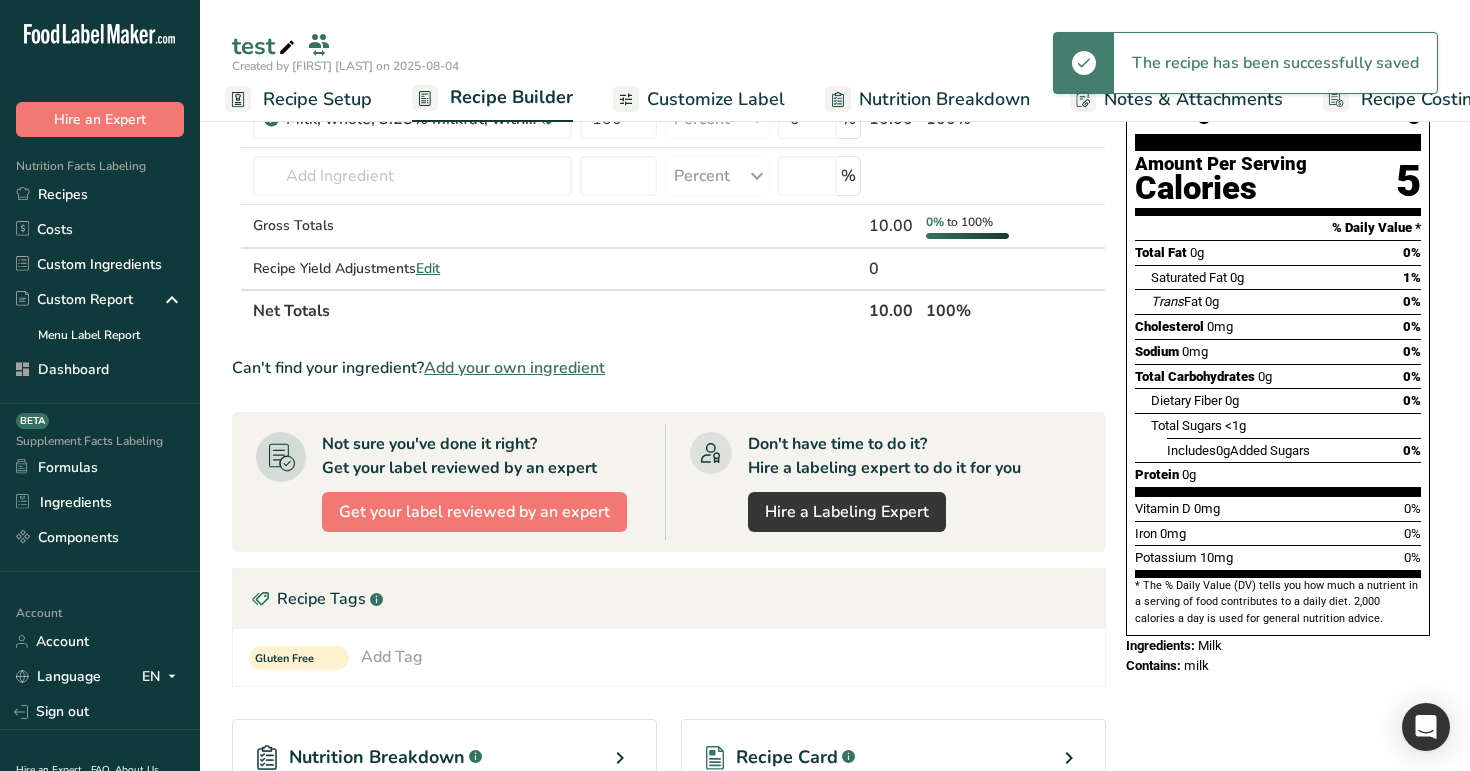 scroll, scrollTop: 0, scrollLeft: 0, axis: both 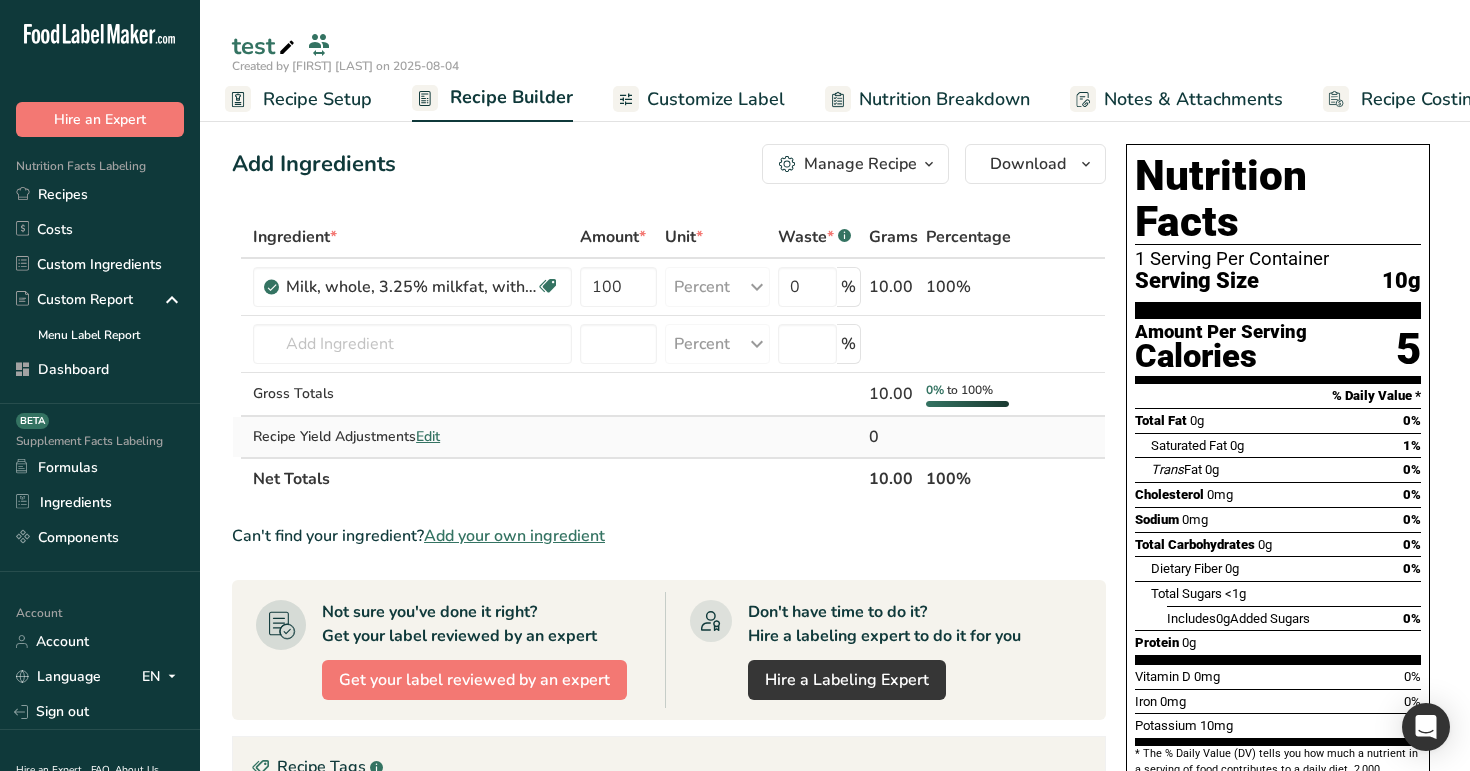 click on "Edit" at bounding box center (428, 436) 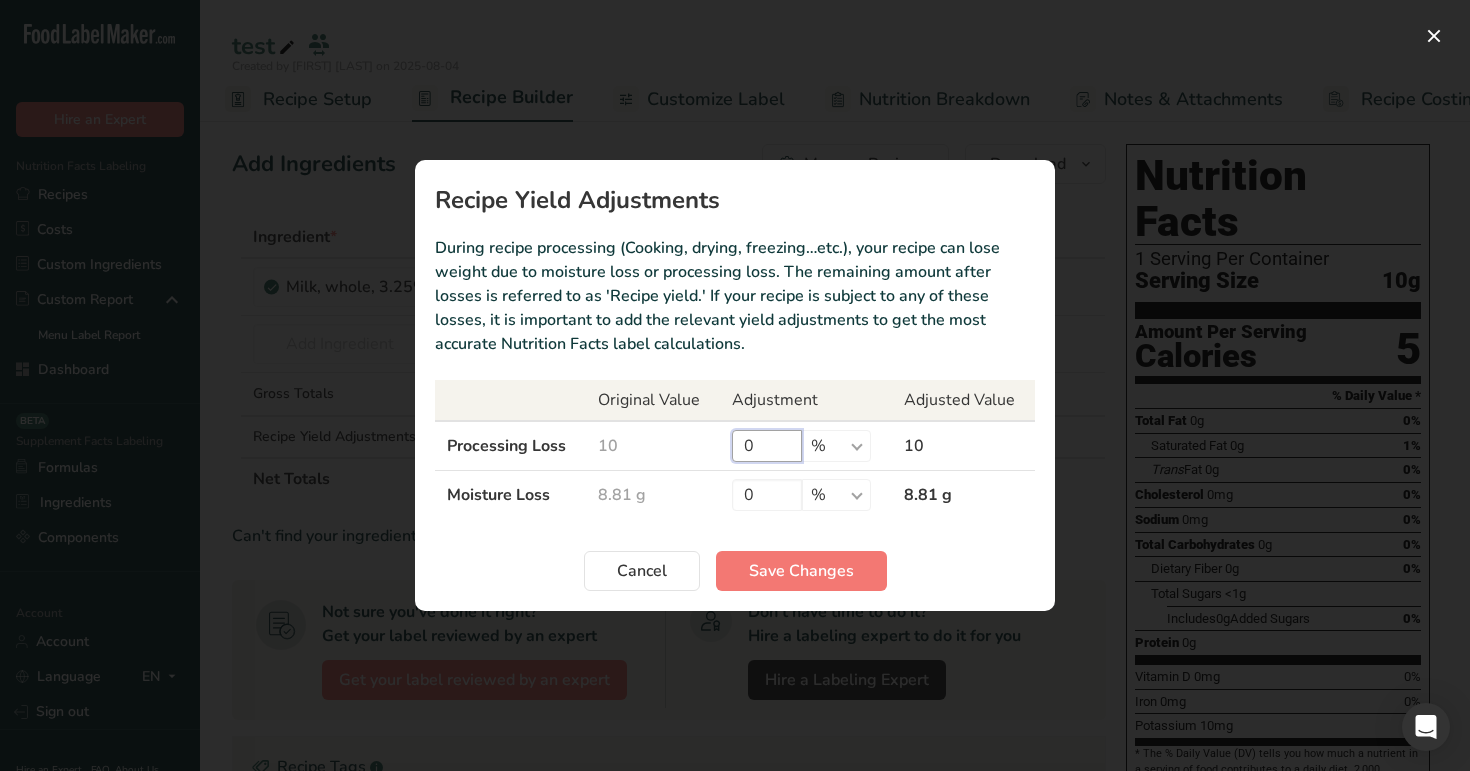 click on "0" at bounding box center (767, 446) 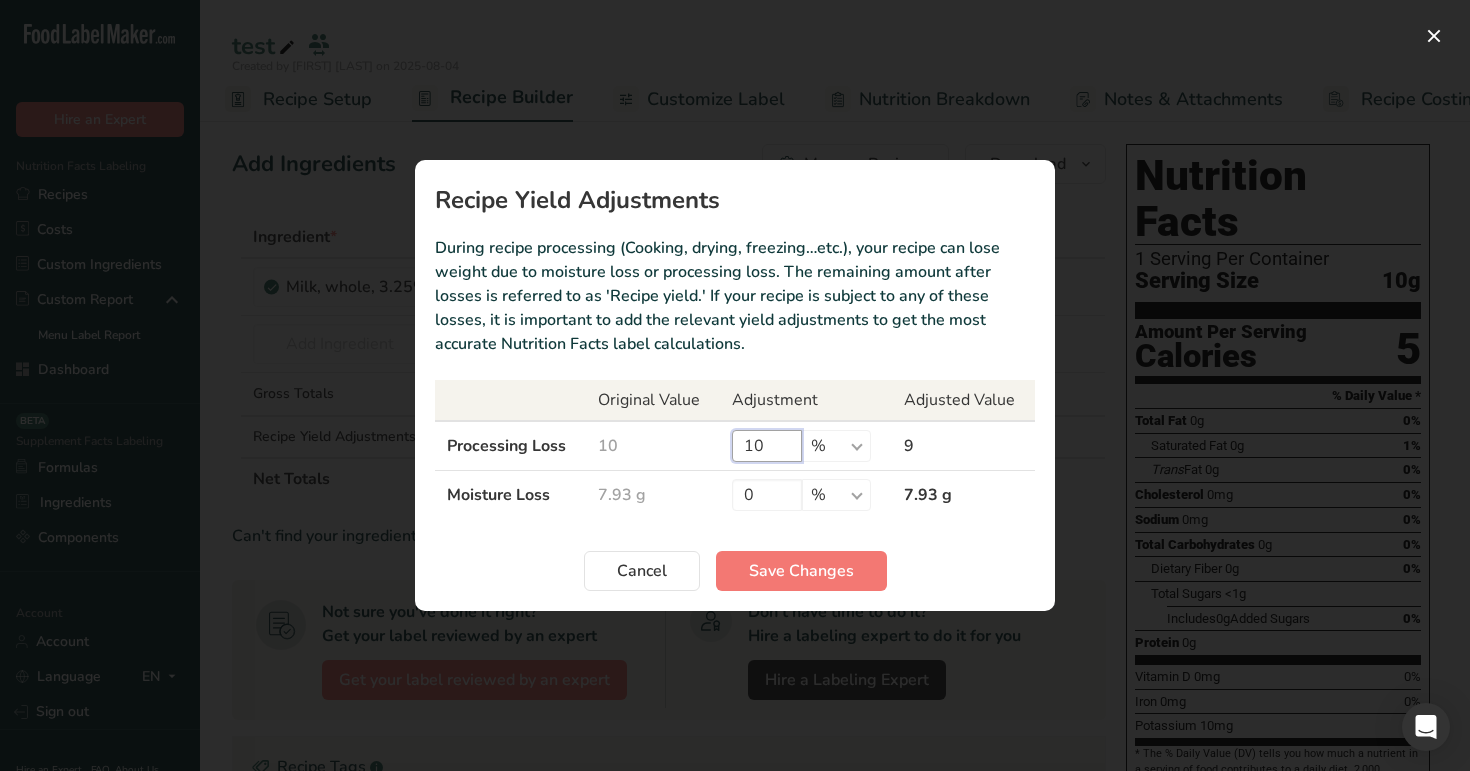 type on "10" 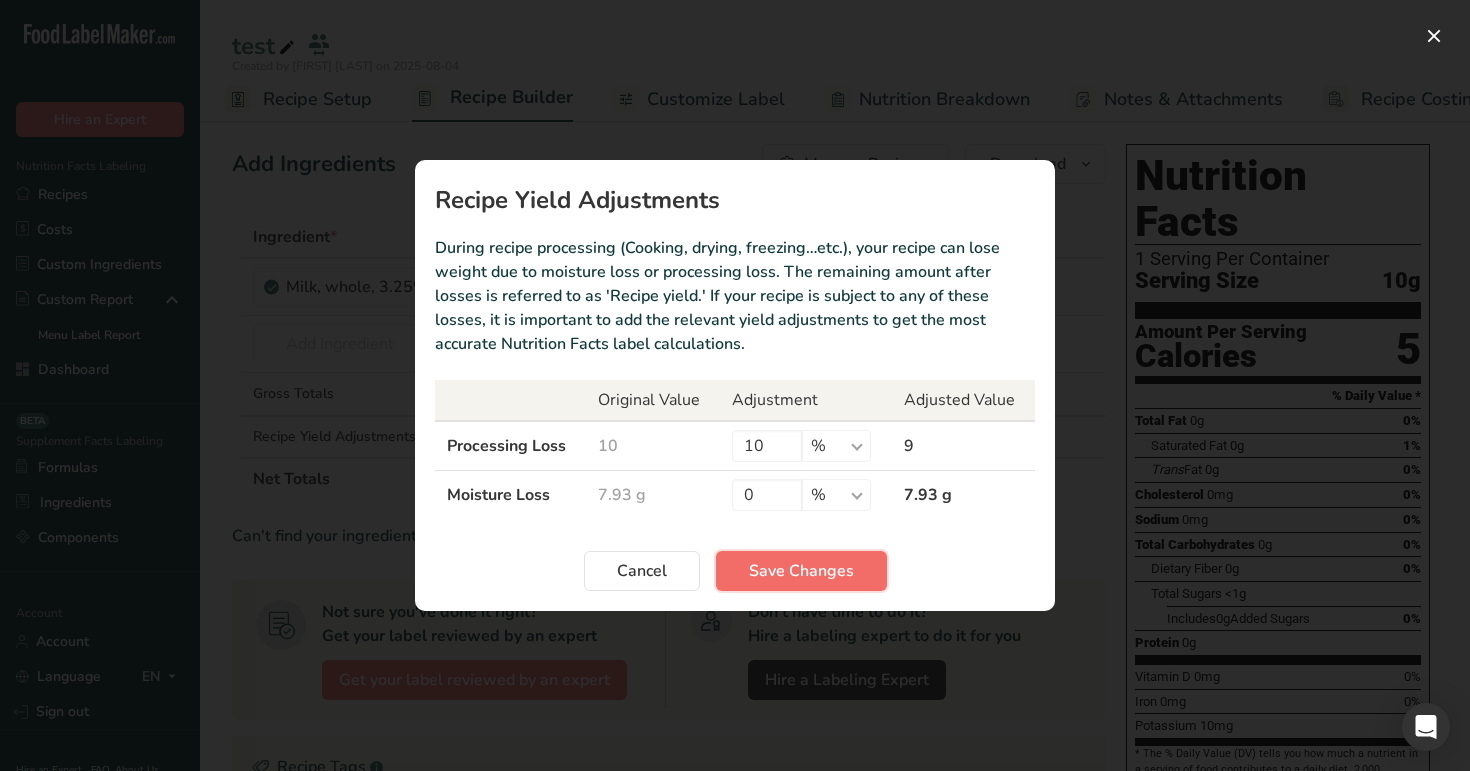 click on "Save Changes" at bounding box center [801, 571] 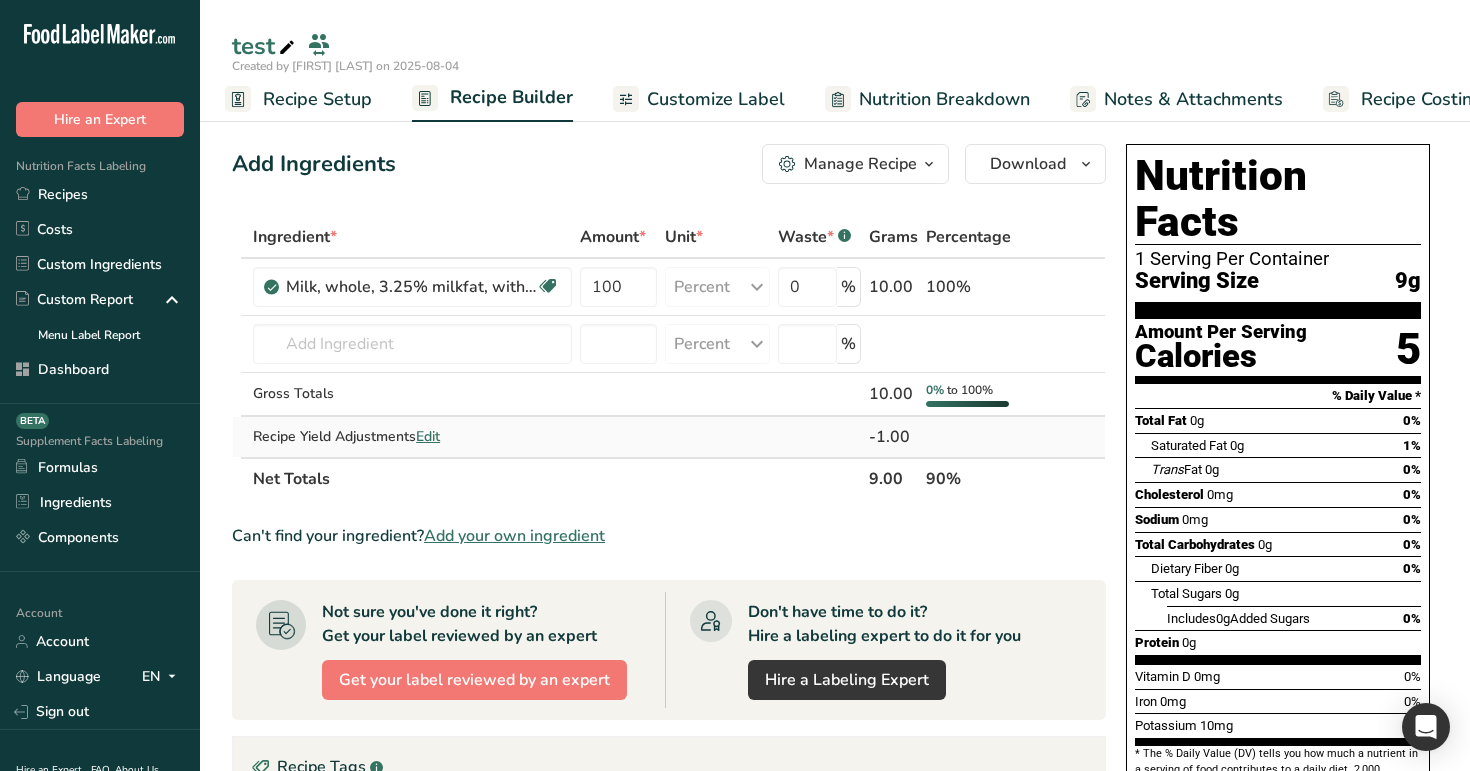 click on "Edit" at bounding box center (428, 436) 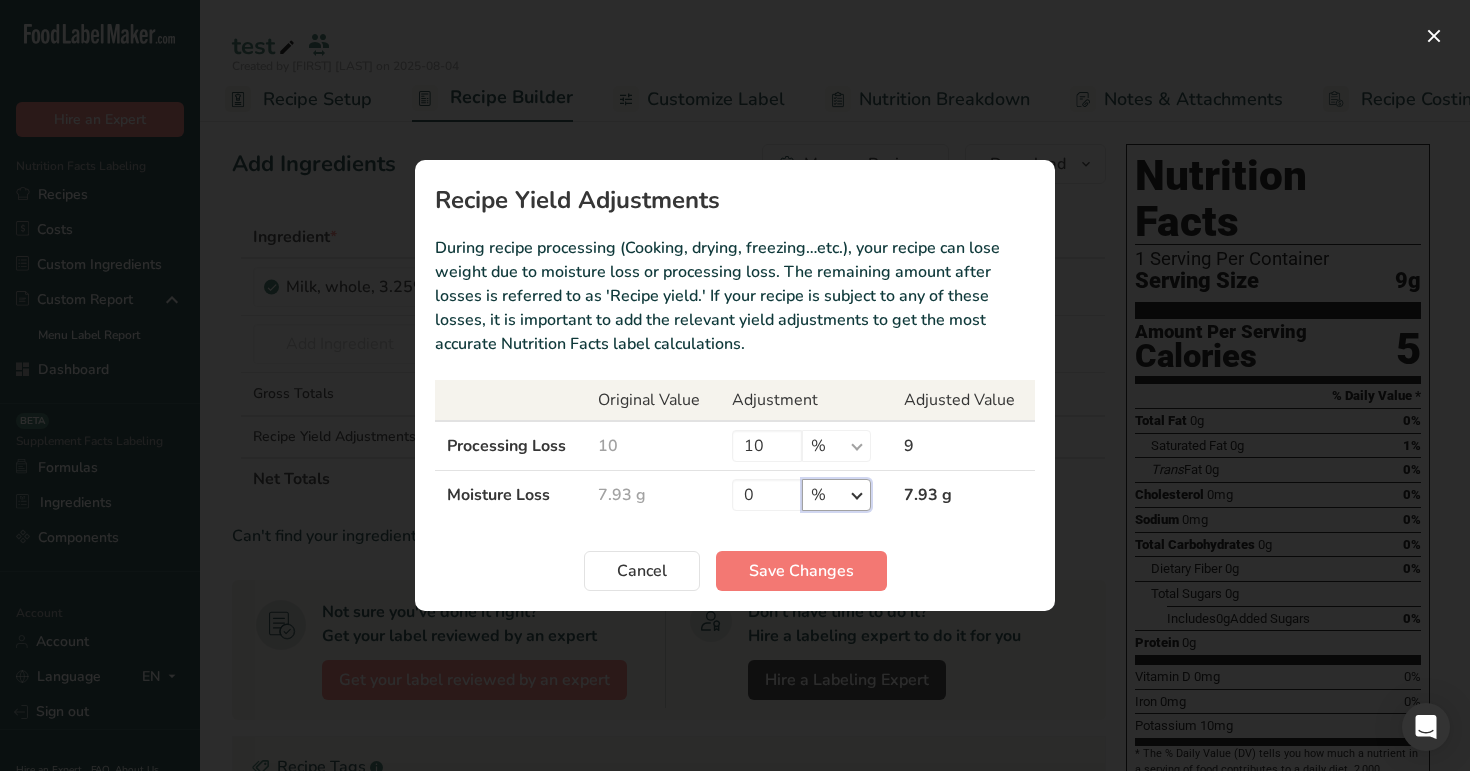 click on "%
g
ppm
ug
kg
mg
mcg
lb
oz" at bounding box center (836, 495) 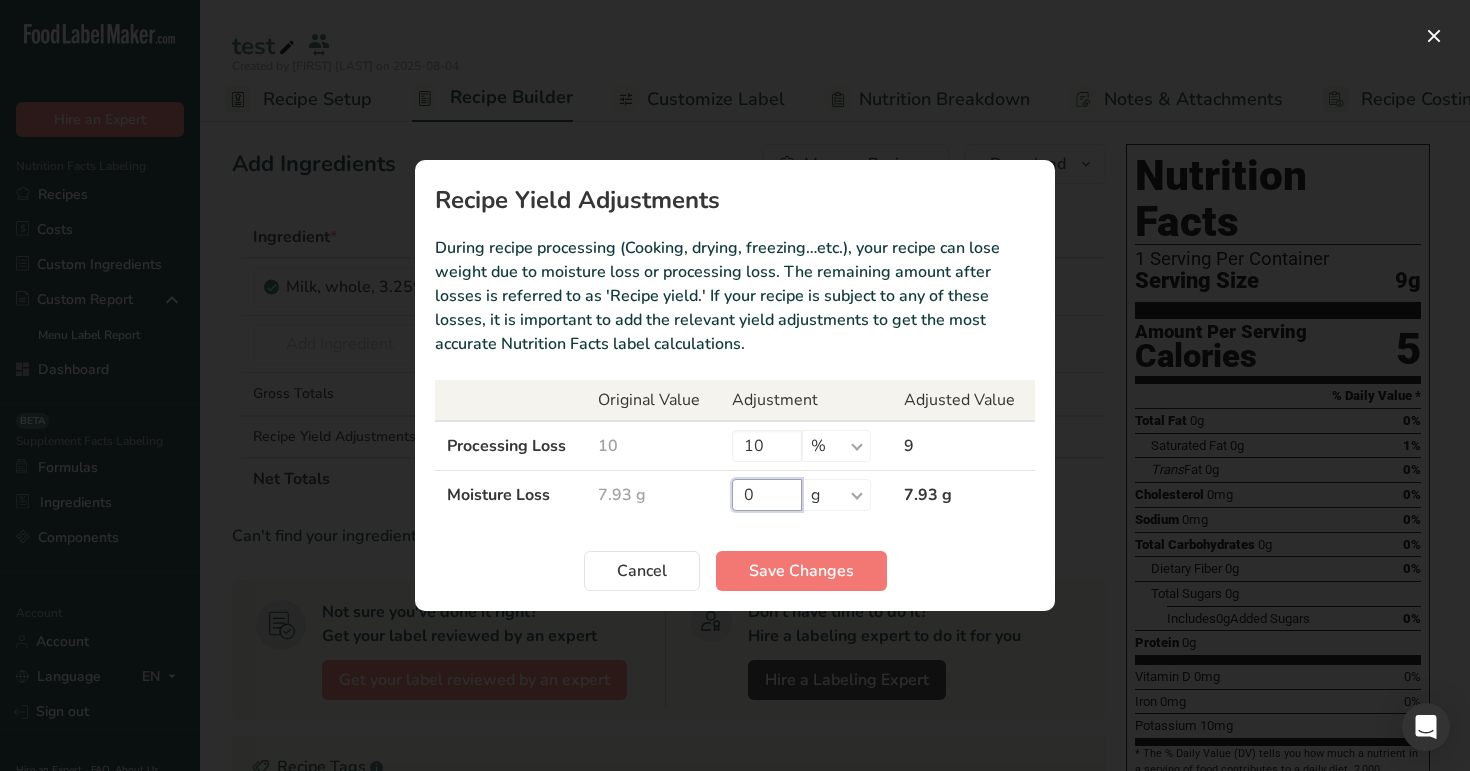 click on "0" at bounding box center (767, 495) 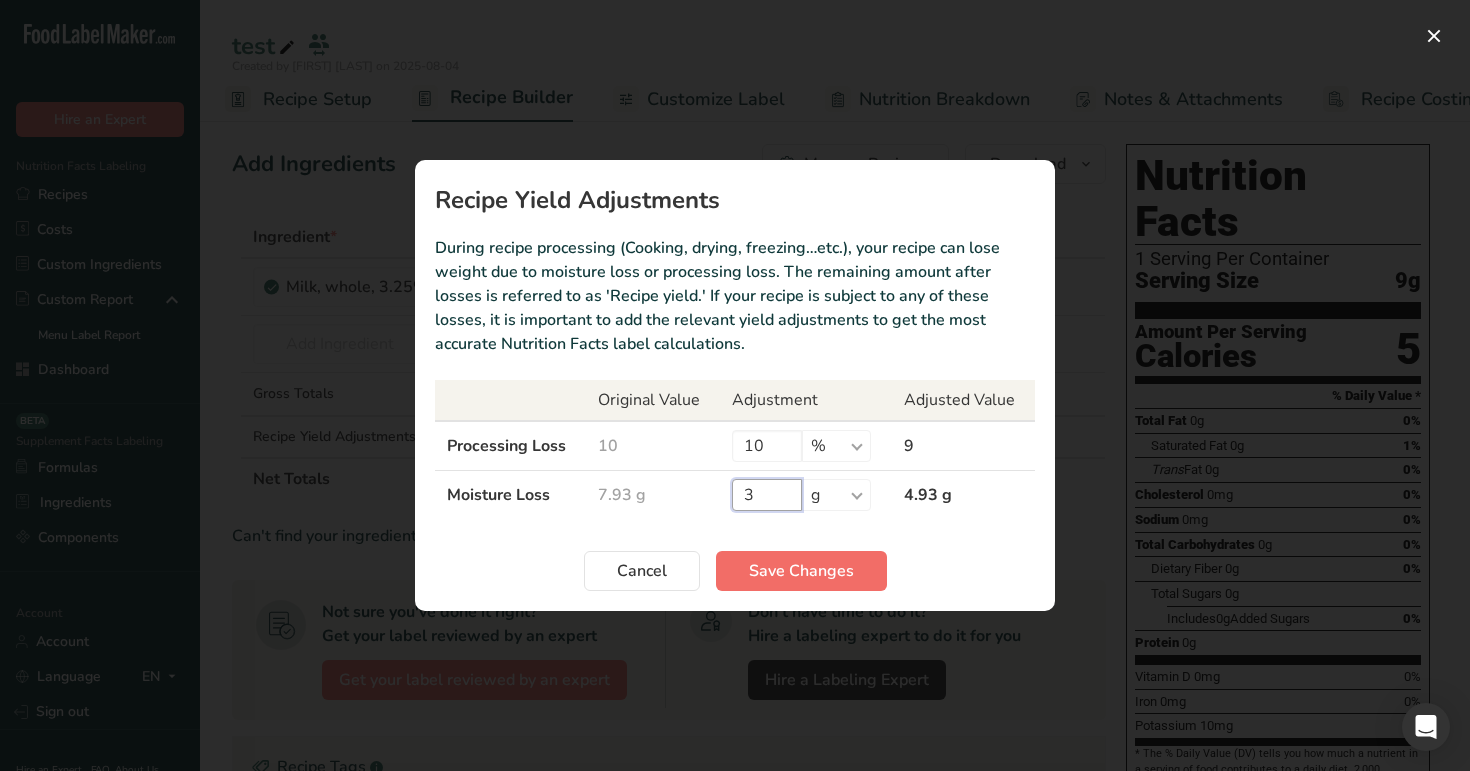 type on "3" 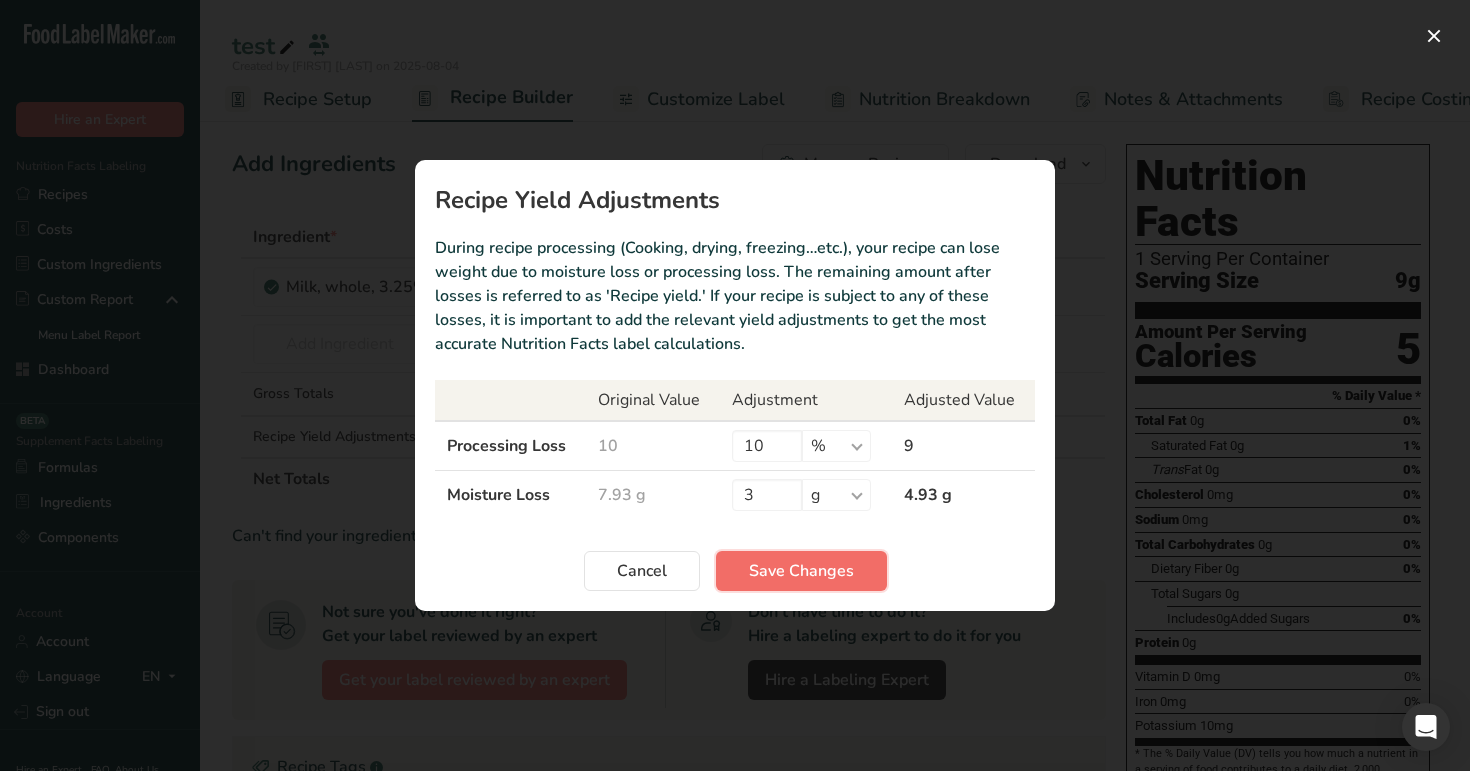 click on "Save Changes" at bounding box center [801, 571] 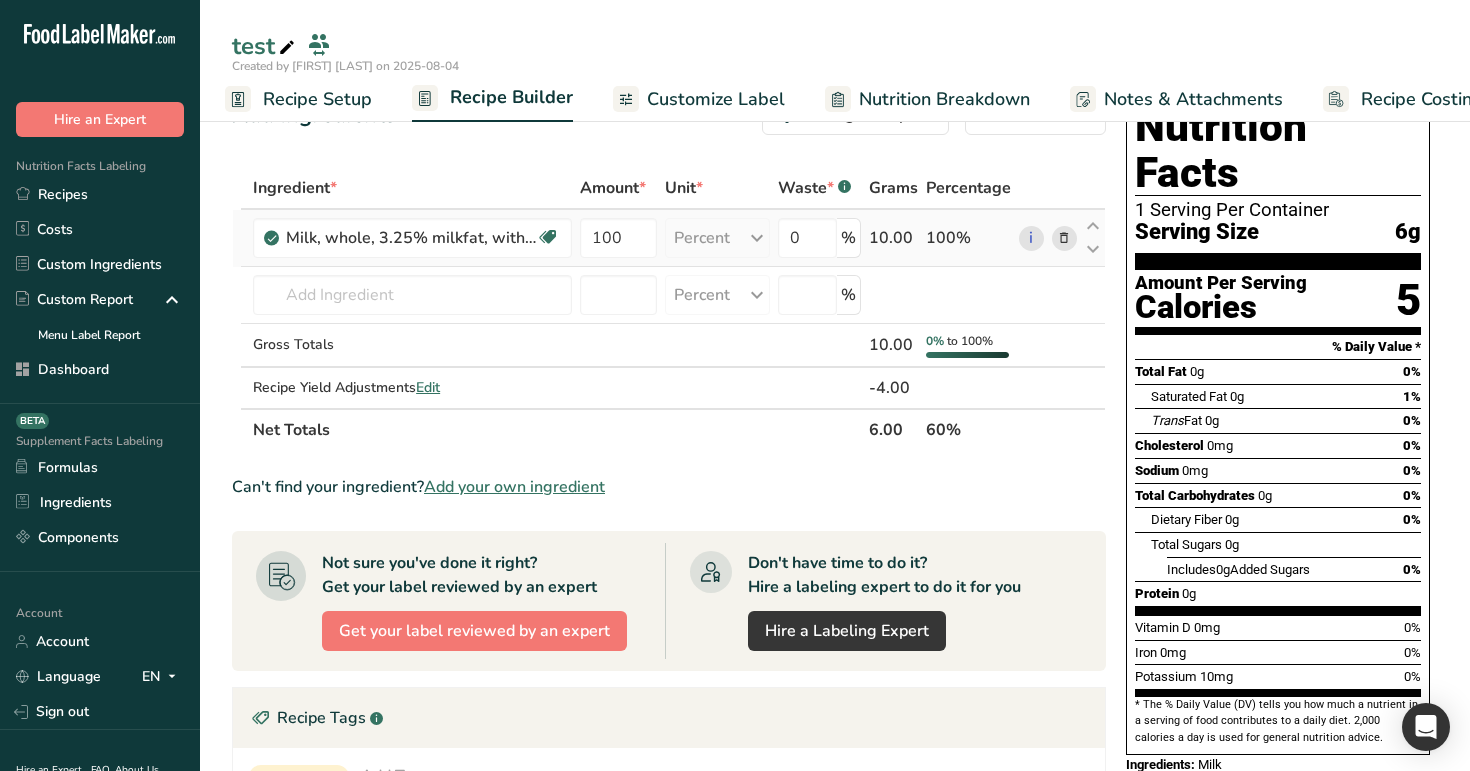scroll, scrollTop: 58, scrollLeft: 0, axis: vertical 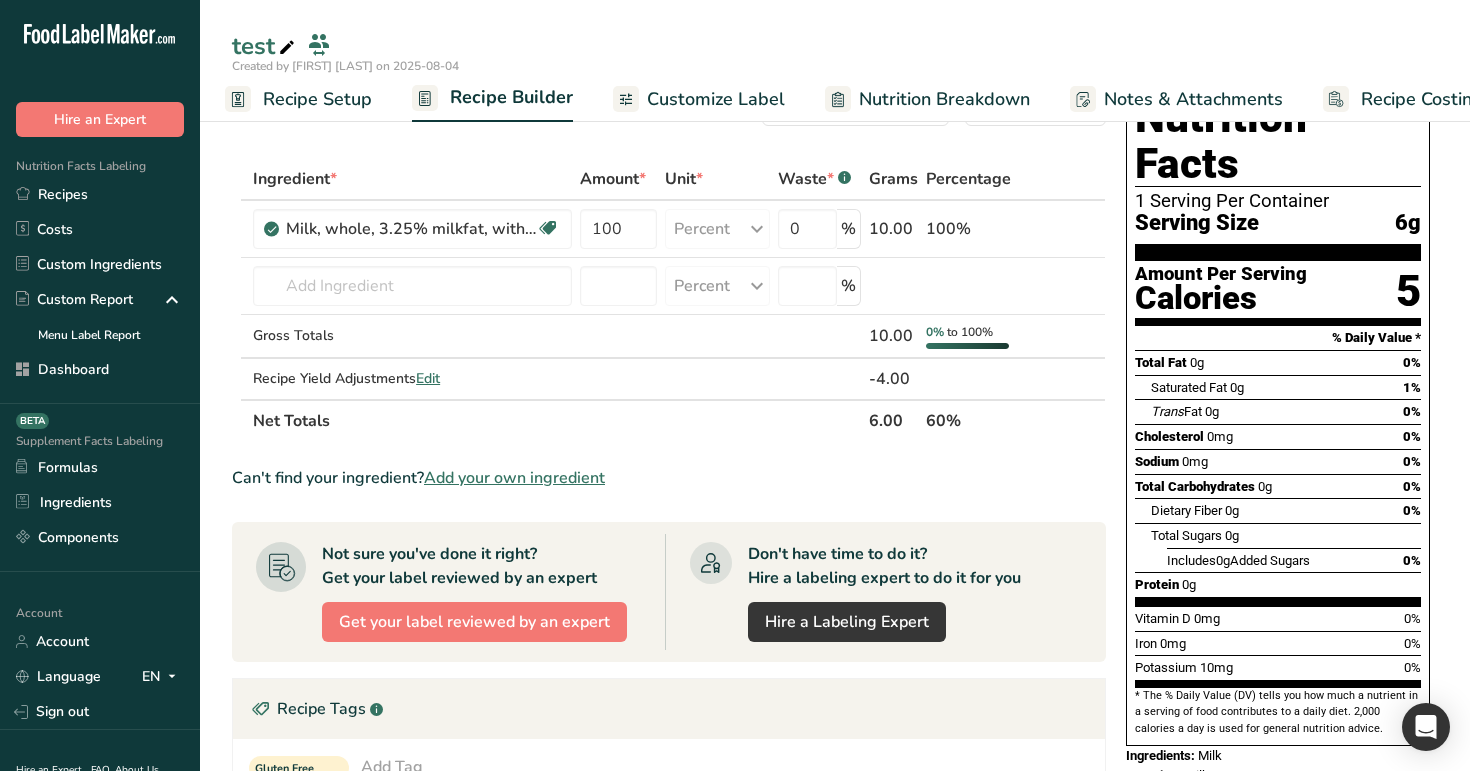click on "Nutrition Breakdown" at bounding box center [944, 99] 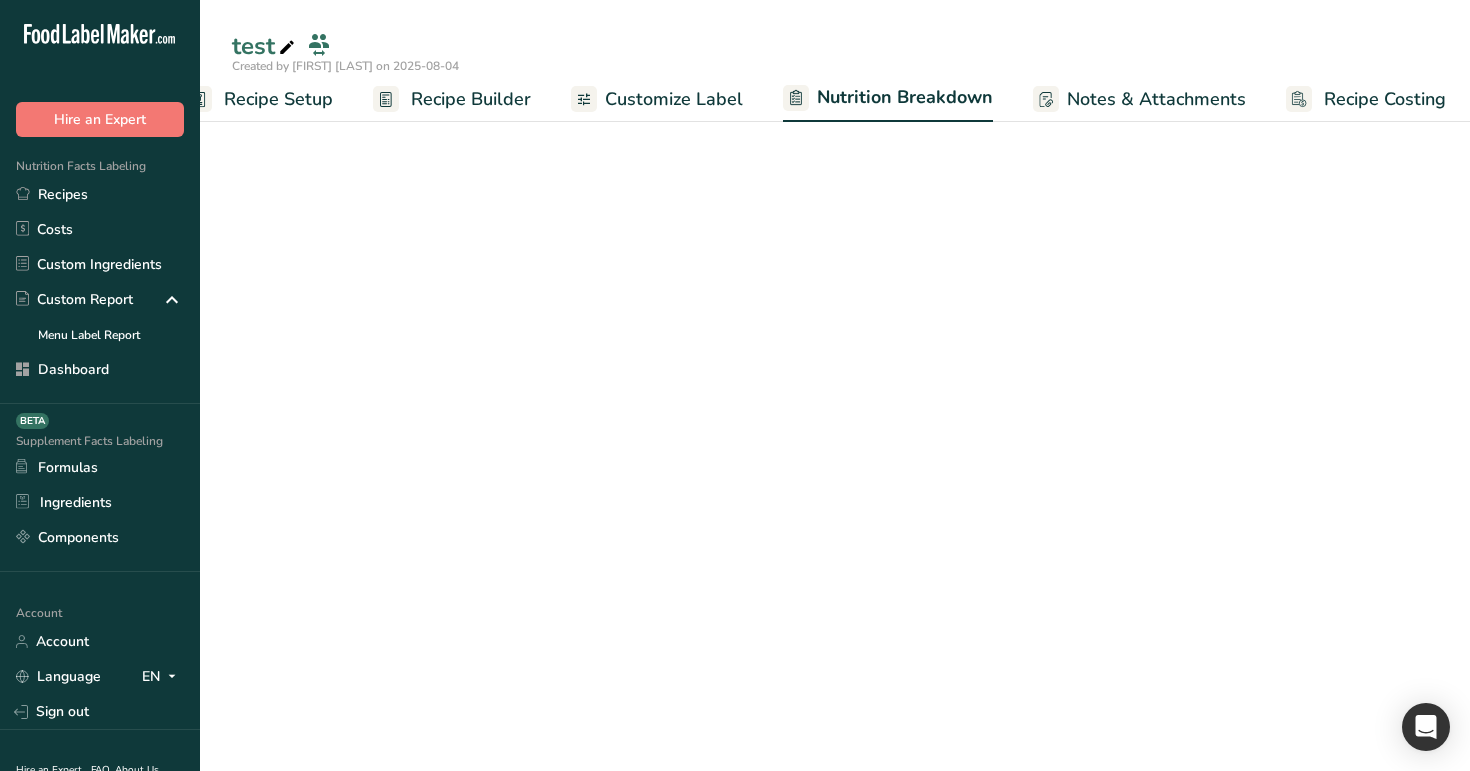 scroll, scrollTop: 0, scrollLeft: 53, axis: horizontal 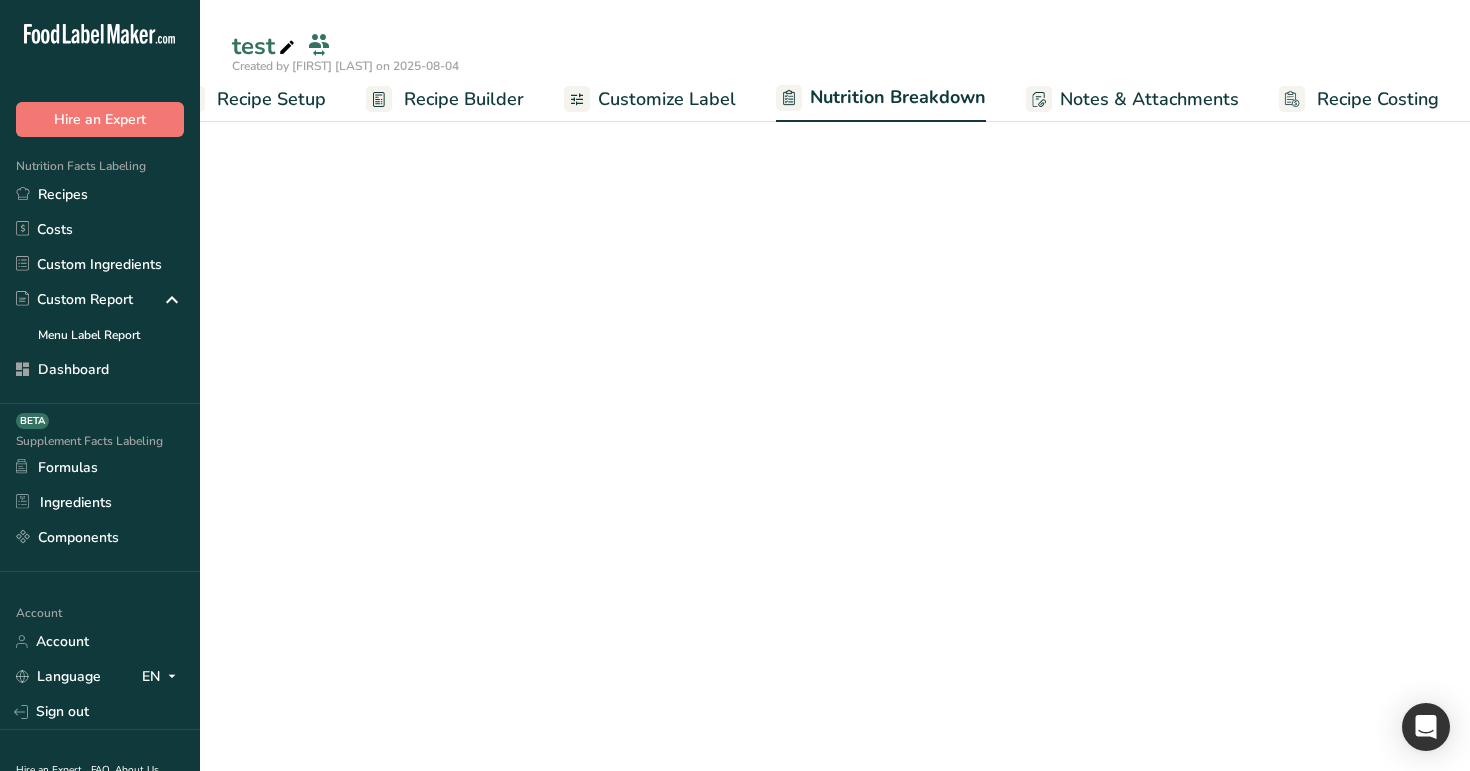 select on "Calories" 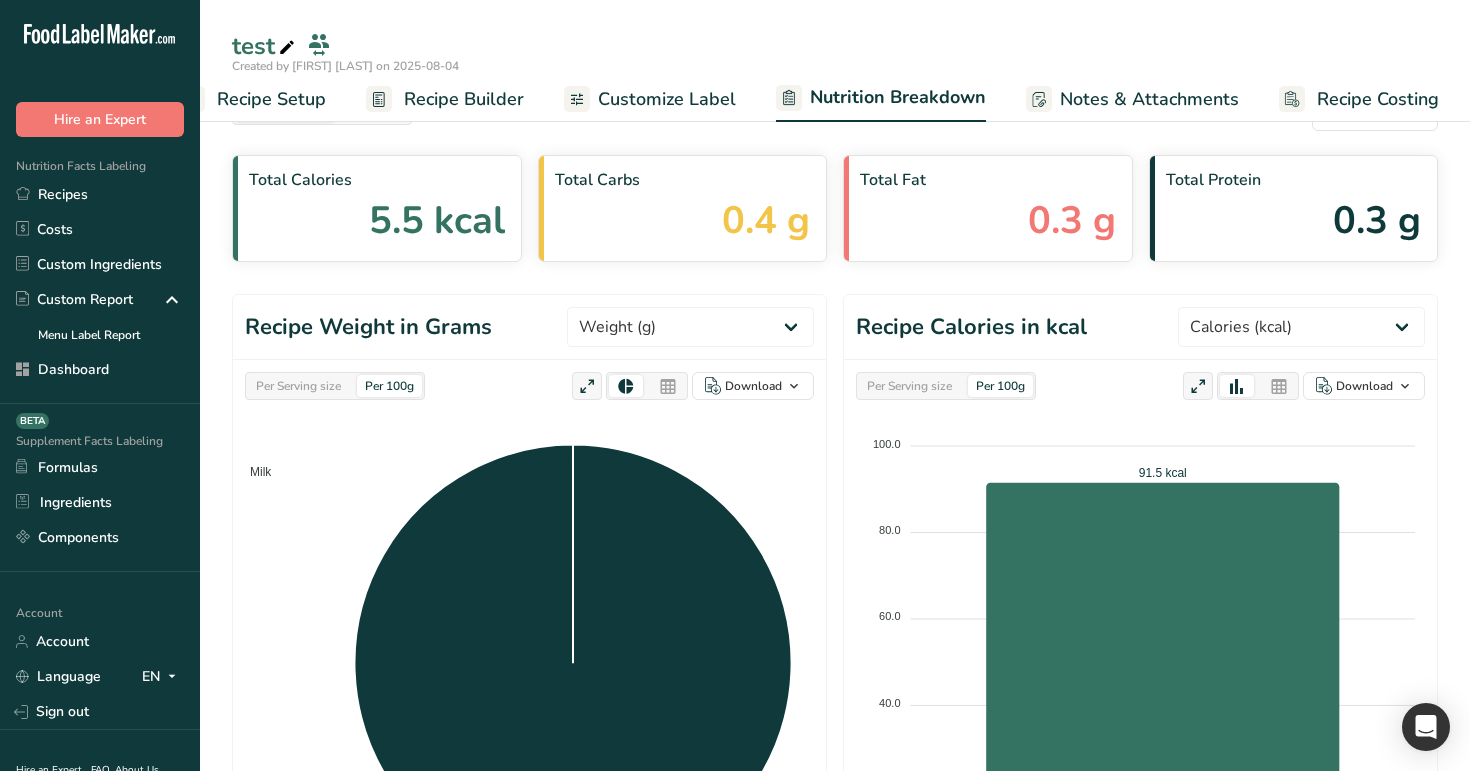 scroll, scrollTop: 42, scrollLeft: 0, axis: vertical 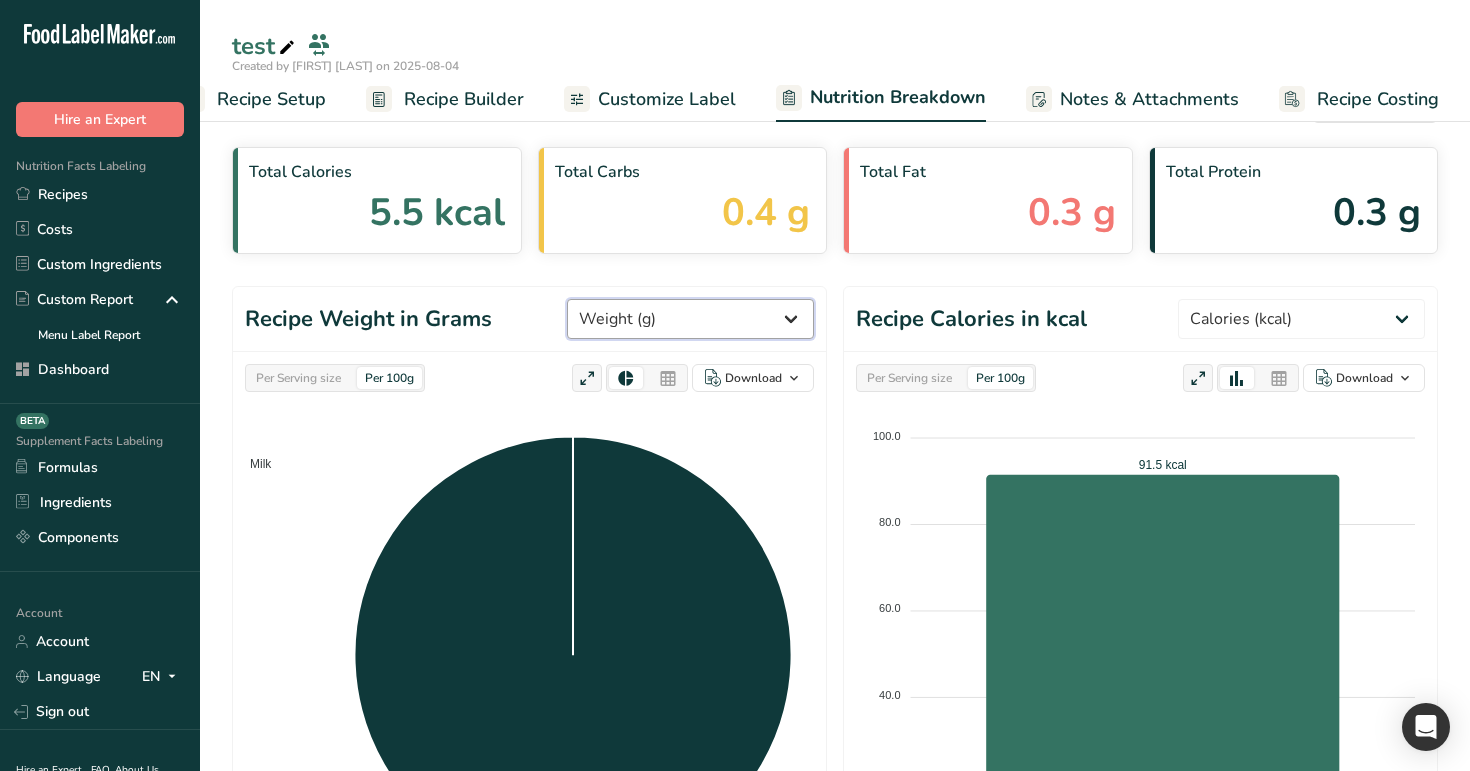 click on "Weight (g)
Calories (kcal)
Energy KJ (kj)
Total Fat (g)
Saturated Fat (g)
Trans Fat (g)
Cholesterol (mg)
Sodium (mg)
Total Carbohydrates (g)
Dietary Fiber (g)
Total Sugars (g)
Added Sugars (g)
Protein (g)
Vitamin D (mg)
Vitamin A, RAE (ug)
Vitamin C (mg)
Vitamin E (mg)
Vitamin K (ug)
Thiamin (B1) (mg)
Riboflavin (B2) (mg)
Niacin (B3) (mg)
Vitamin B6 (mg)
Folate DFE (ug)
(Folic Acid) (ug)
Vitamin B12 (ug)" at bounding box center (690, 319) 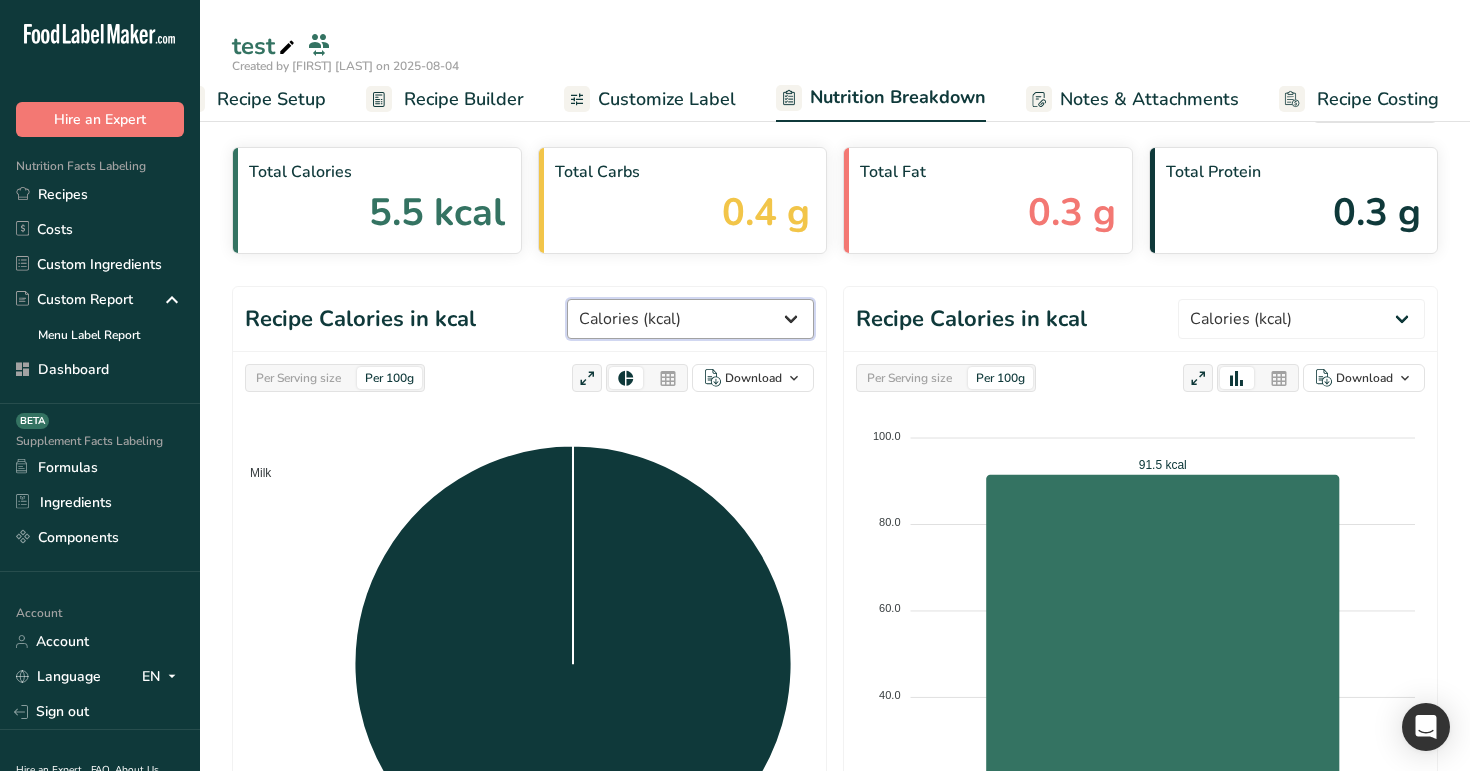 click on "Weight (g)
Calories (kcal)
Energy KJ (kj)
Total Fat (g)
Saturated Fat (g)
Trans Fat (g)
Cholesterol (mg)
Sodium (mg)
Total Carbohydrates (g)
Dietary Fiber (g)
Total Sugars (g)
Added Sugars (g)
Protein (g)
Vitamin D (mg)
Vitamin A, RAE (ug)
Vitamin C (mg)
Vitamin E (mg)
Vitamin K (ug)
Thiamin (B1) (mg)
Riboflavin (B2) (mg)
Niacin (B3) (mg)
Vitamin B6 (mg)
Folate DFE (ug)
(Folic Acid) (ug)
Vitamin B12 (ug)" at bounding box center (690, 319) 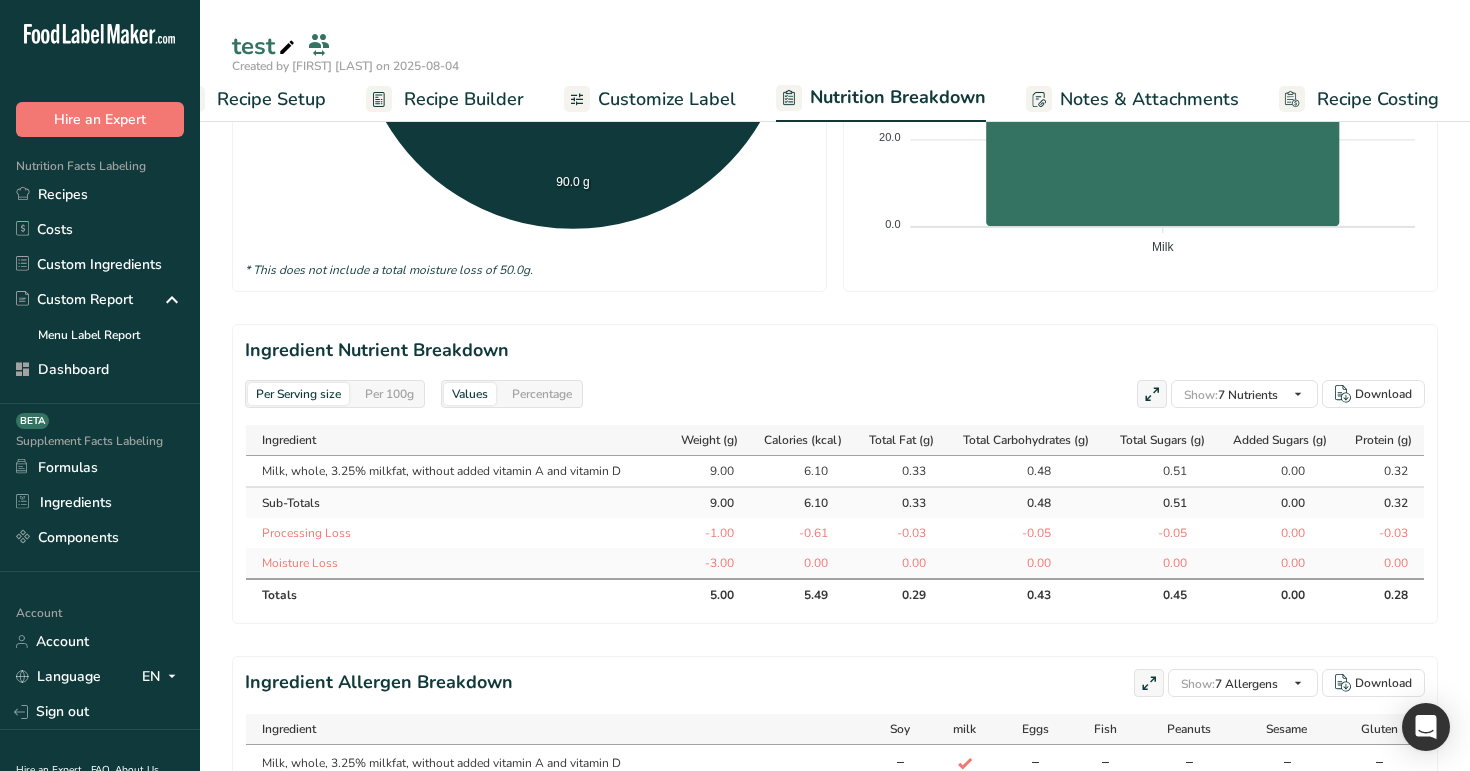 scroll, scrollTop: 749, scrollLeft: 0, axis: vertical 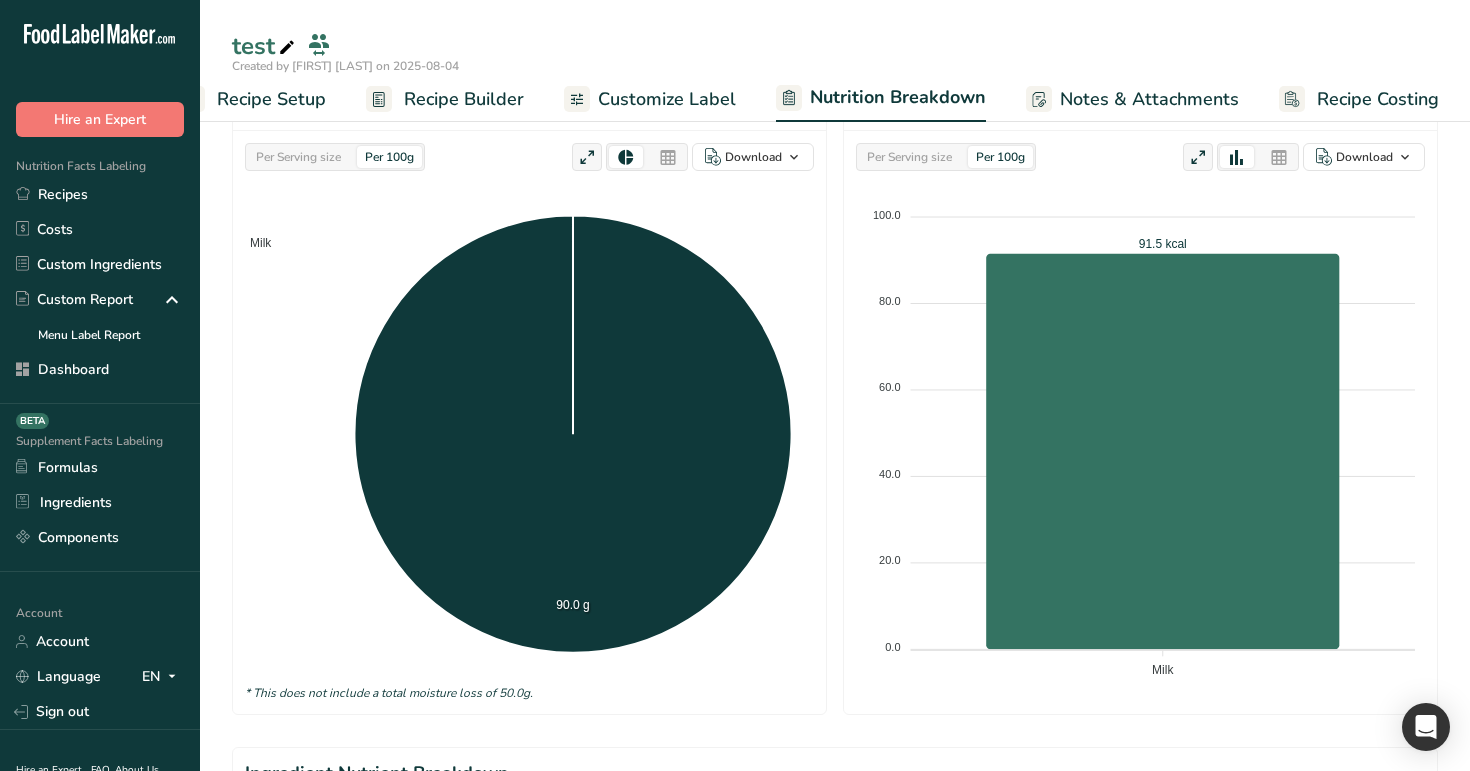 click on "Customize Label" at bounding box center [667, 99] 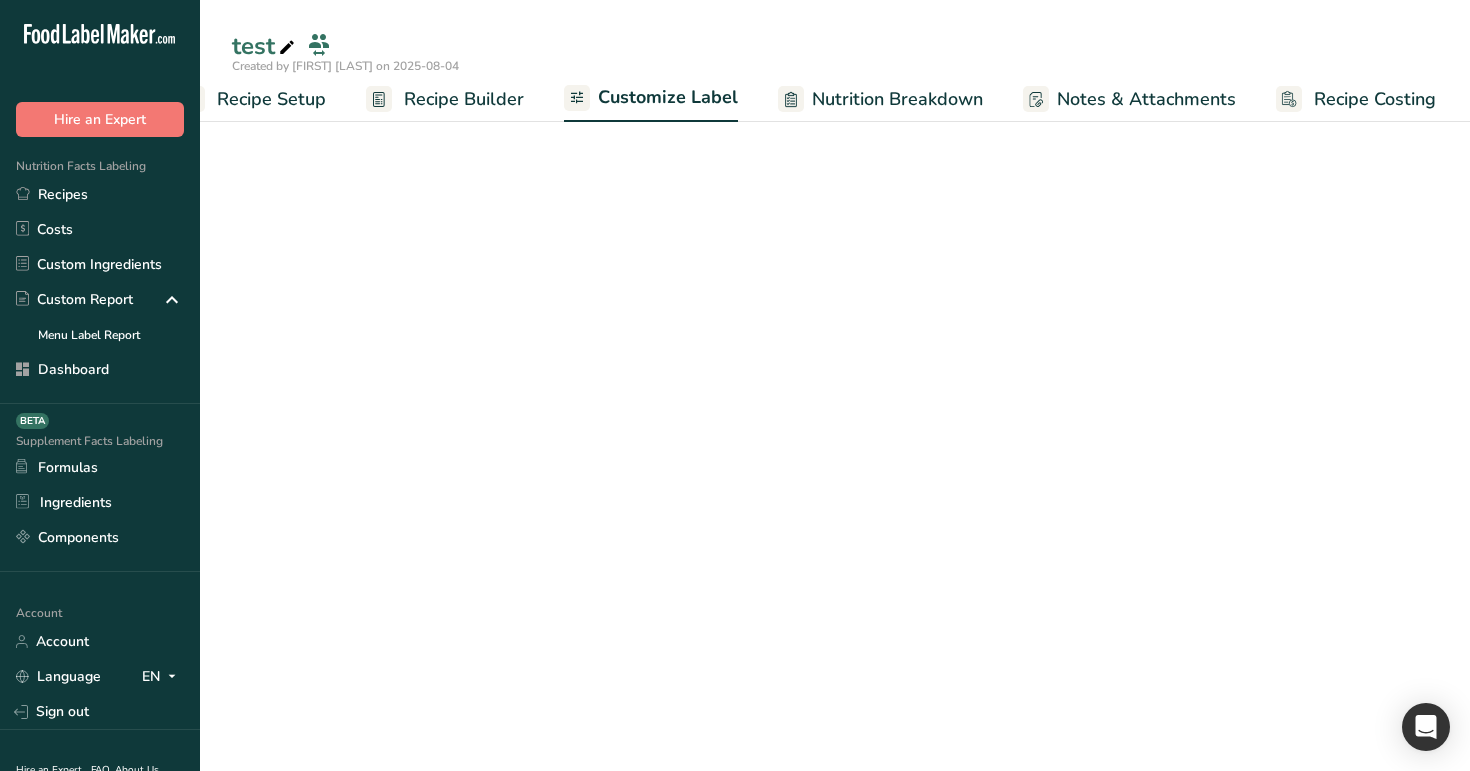 scroll, scrollTop: 0, scrollLeft: 51, axis: horizontal 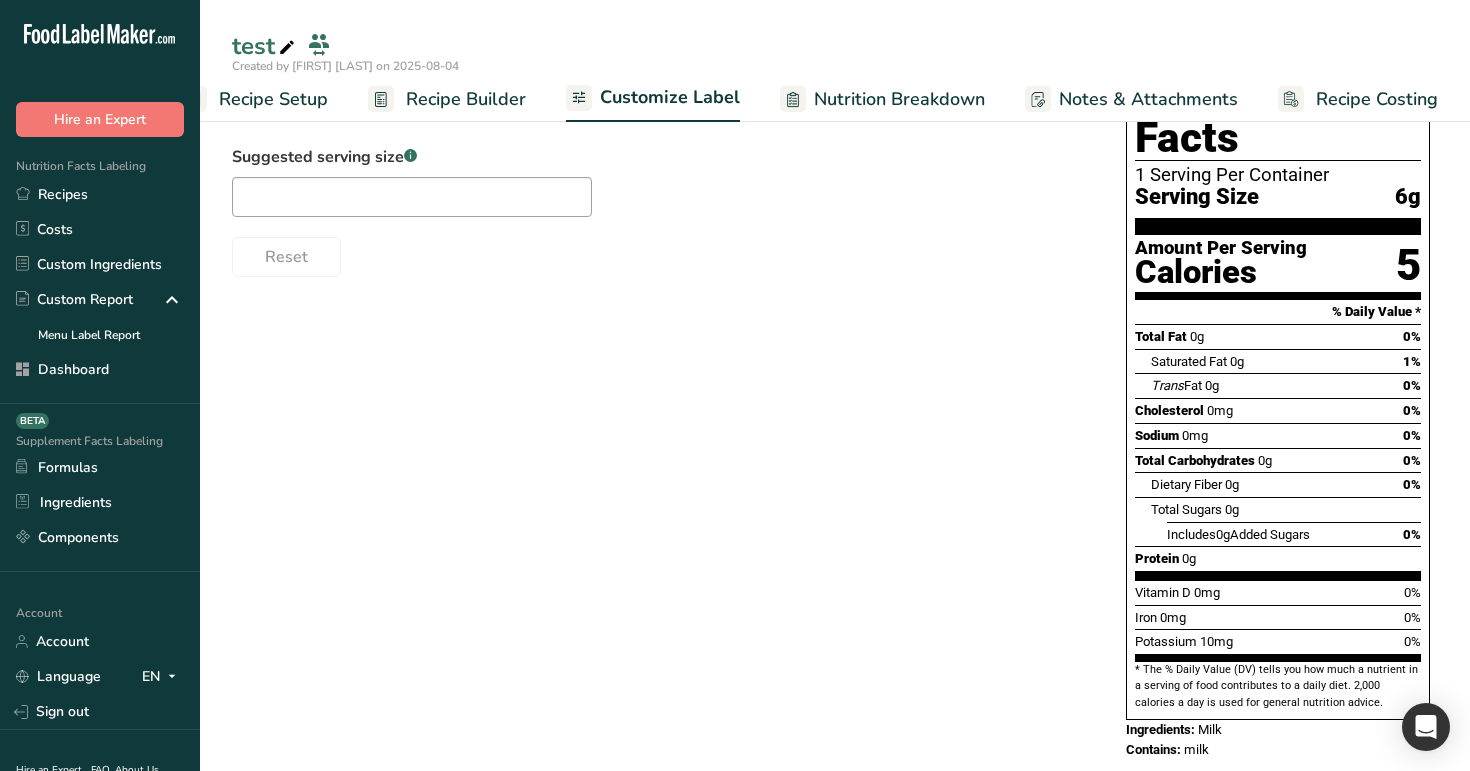click on "Recipe Builder" at bounding box center [466, 99] 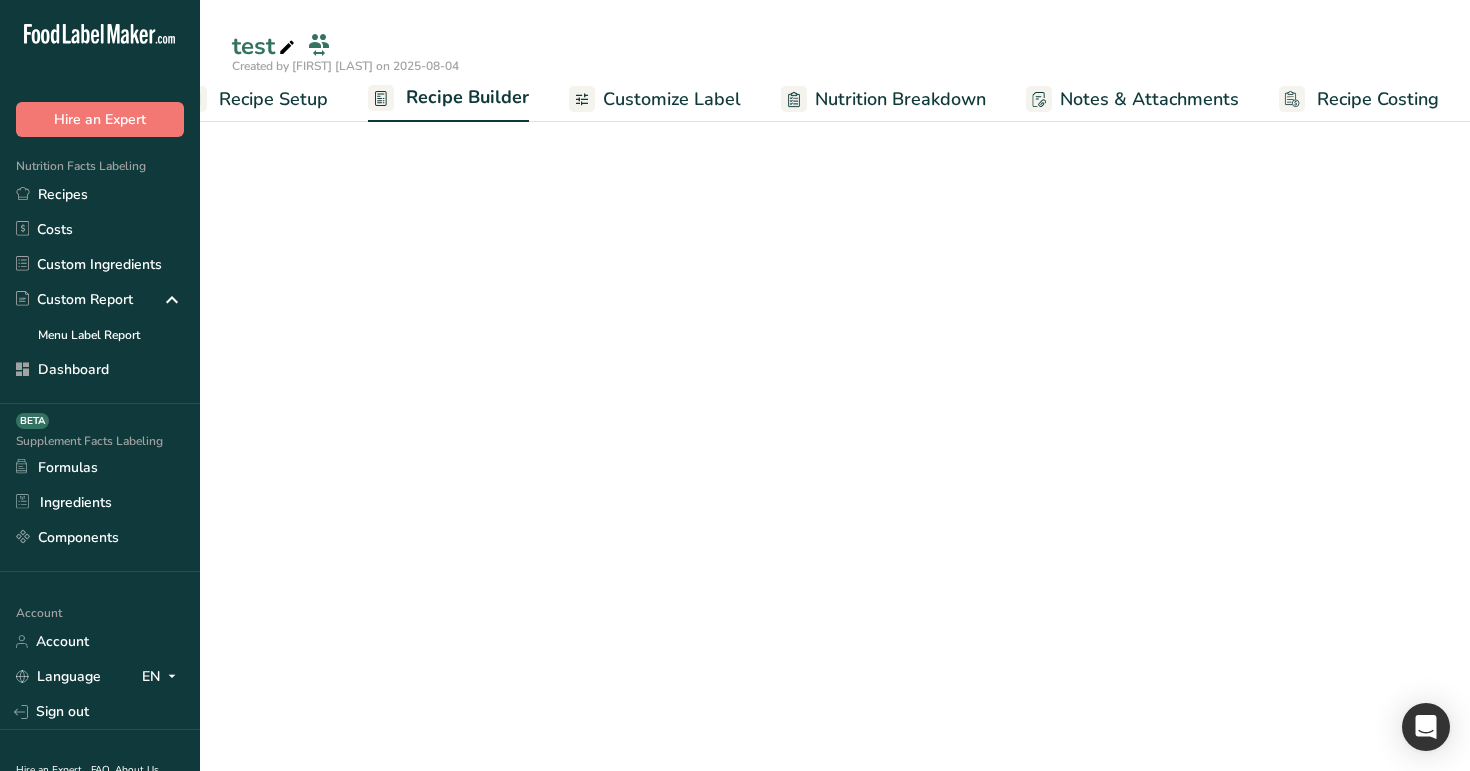 scroll, scrollTop: 0, scrollLeft: 51, axis: horizontal 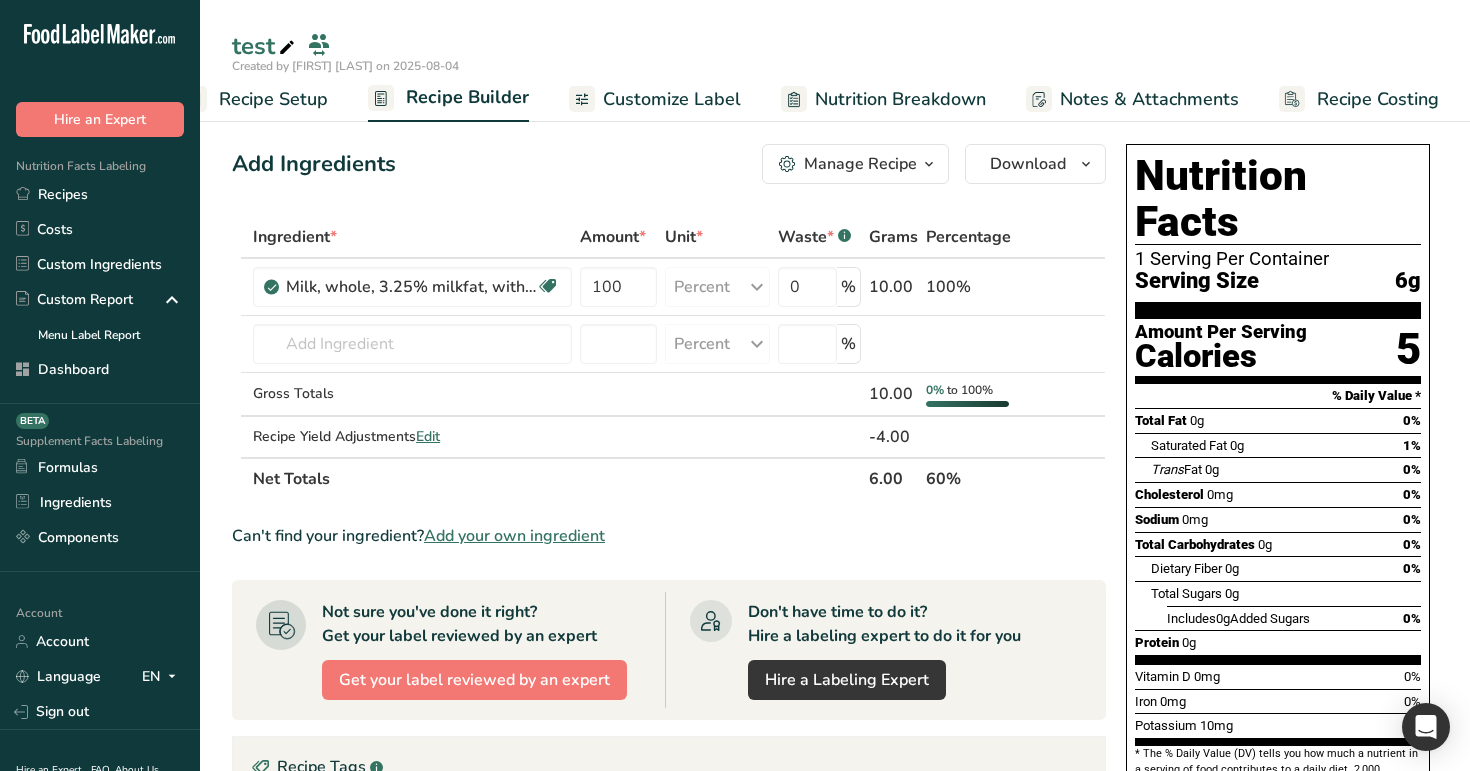 click on "Recipe Setup" at bounding box center (273, 99) 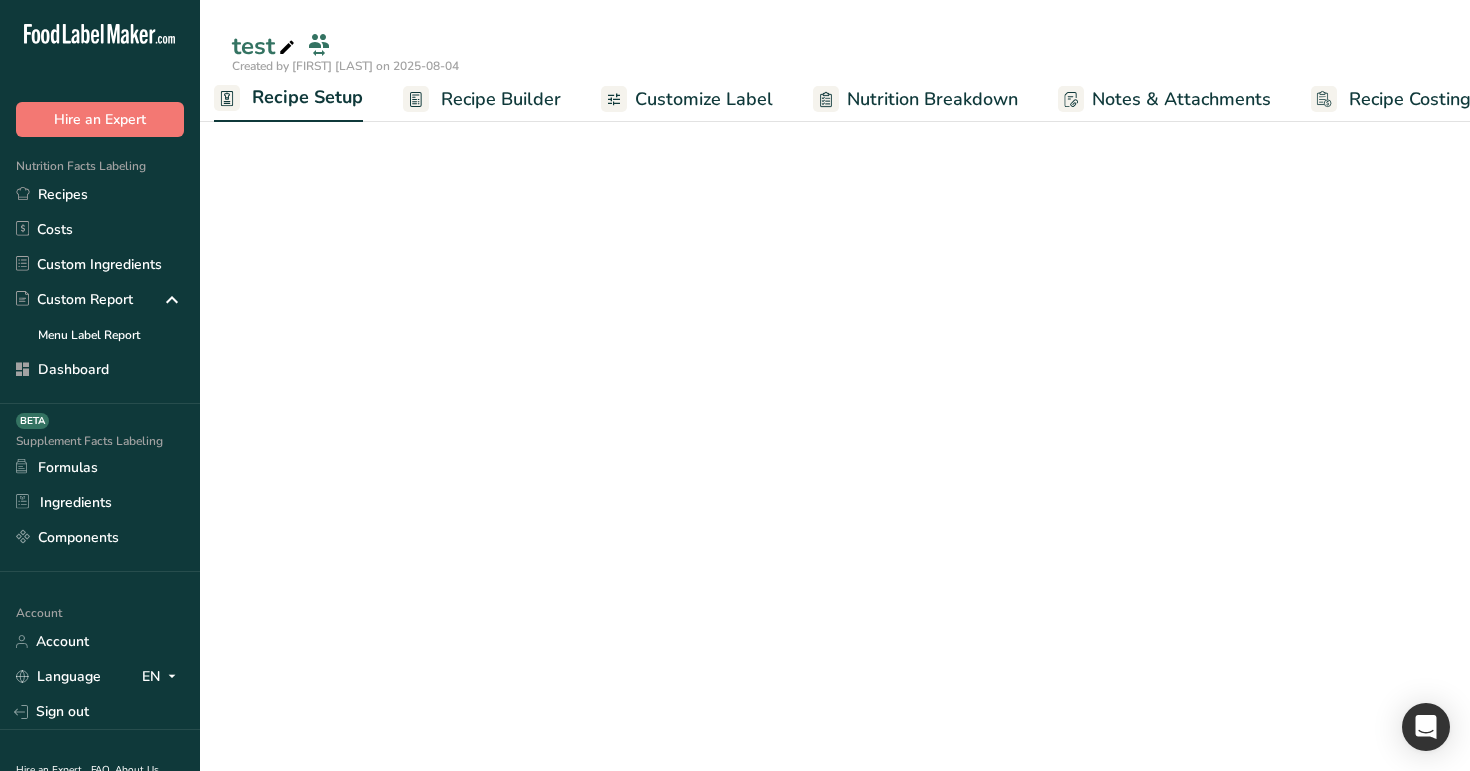 scroll, scrollTop: 0, scrollLeft: 7, axis: horizontal 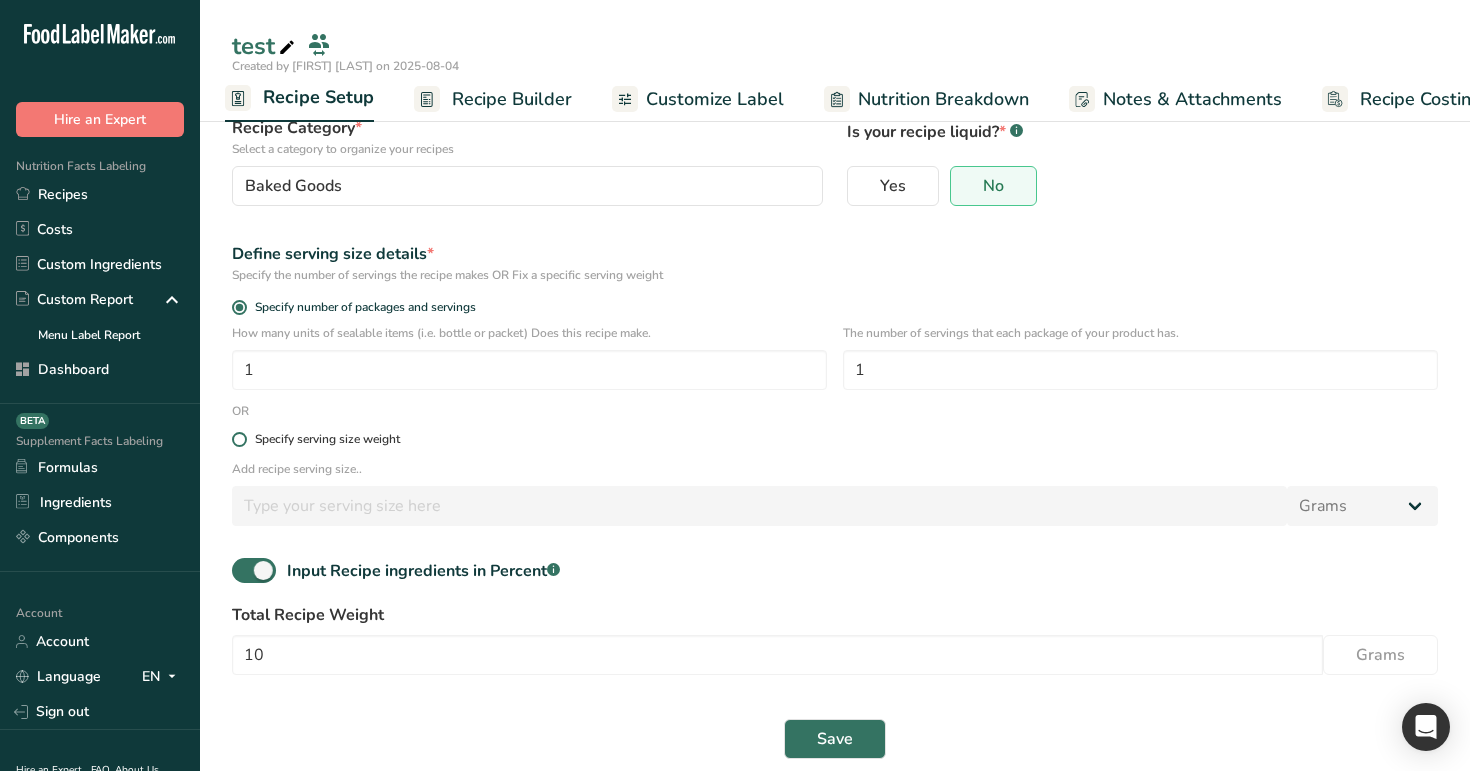click on "Specify serving size weight" at bounding box center [327, 439] 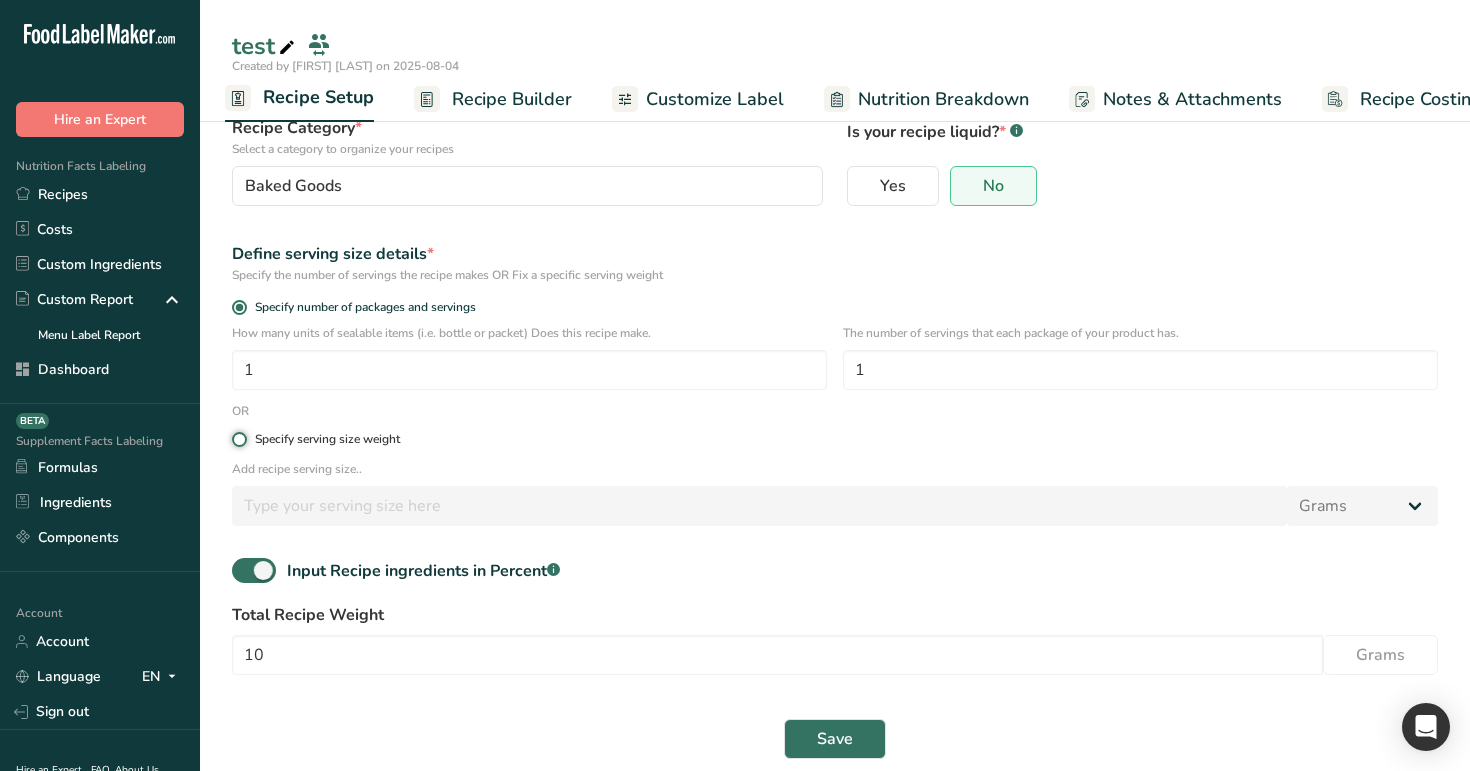 click on "Specify serving size weight" at bounding box center [238, 439] 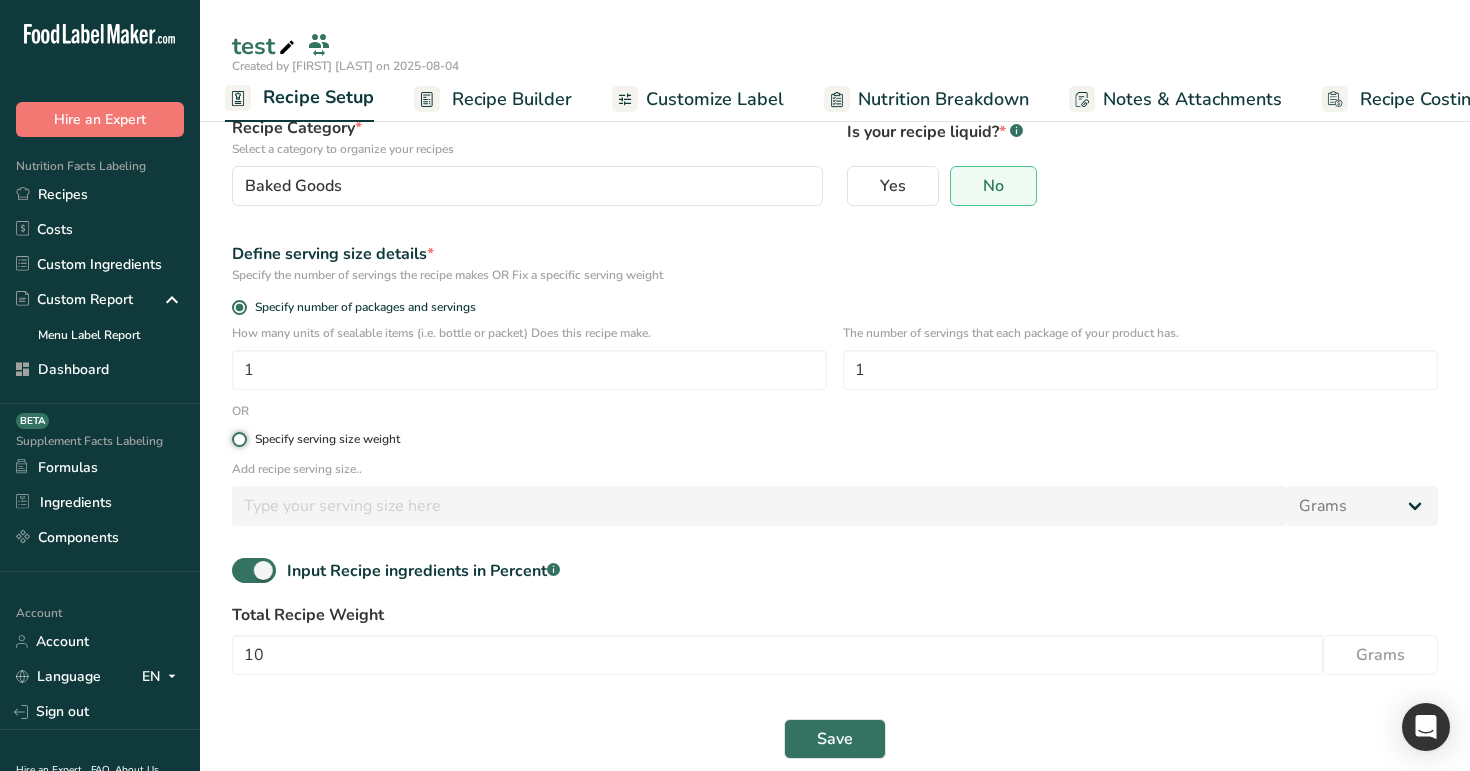 radio on "true" 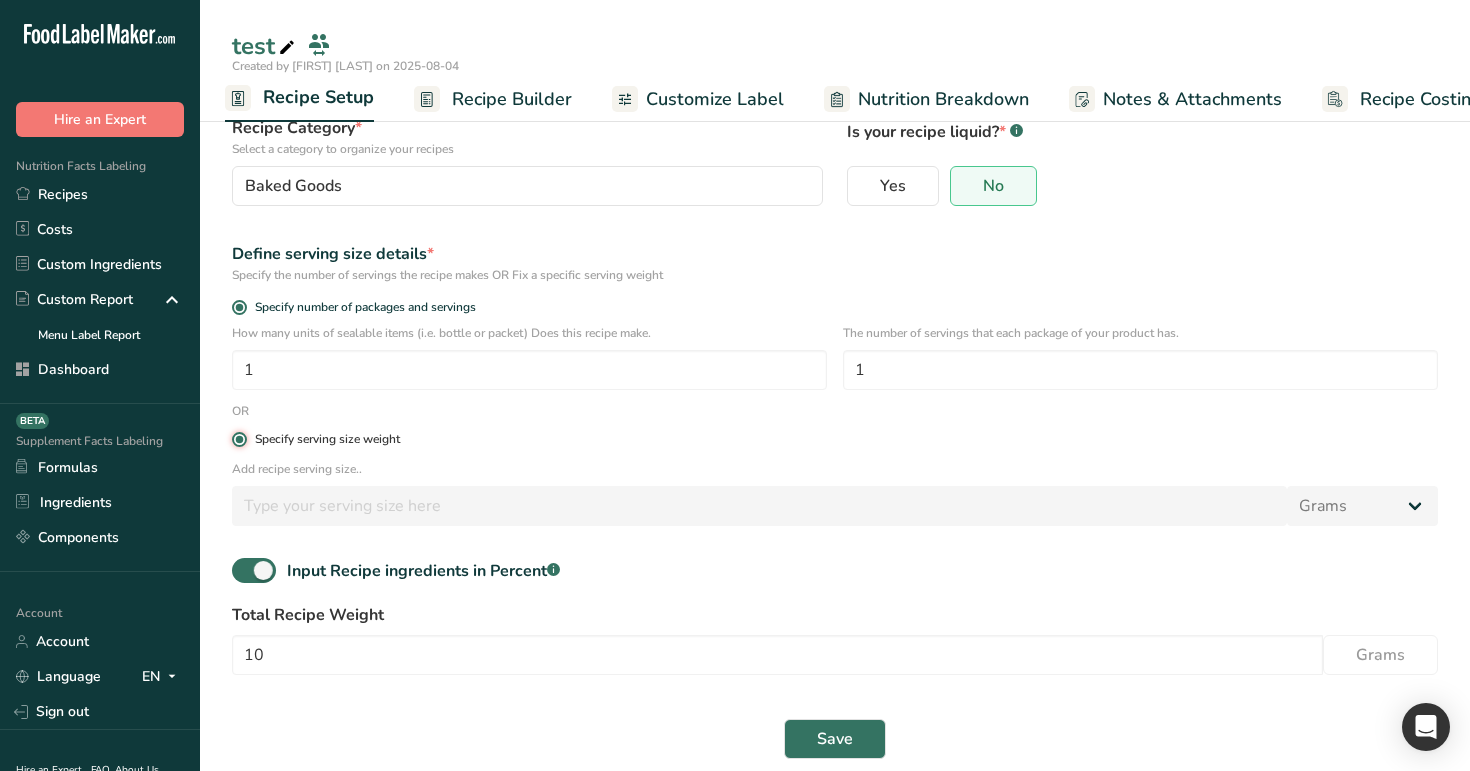 radio on "false" 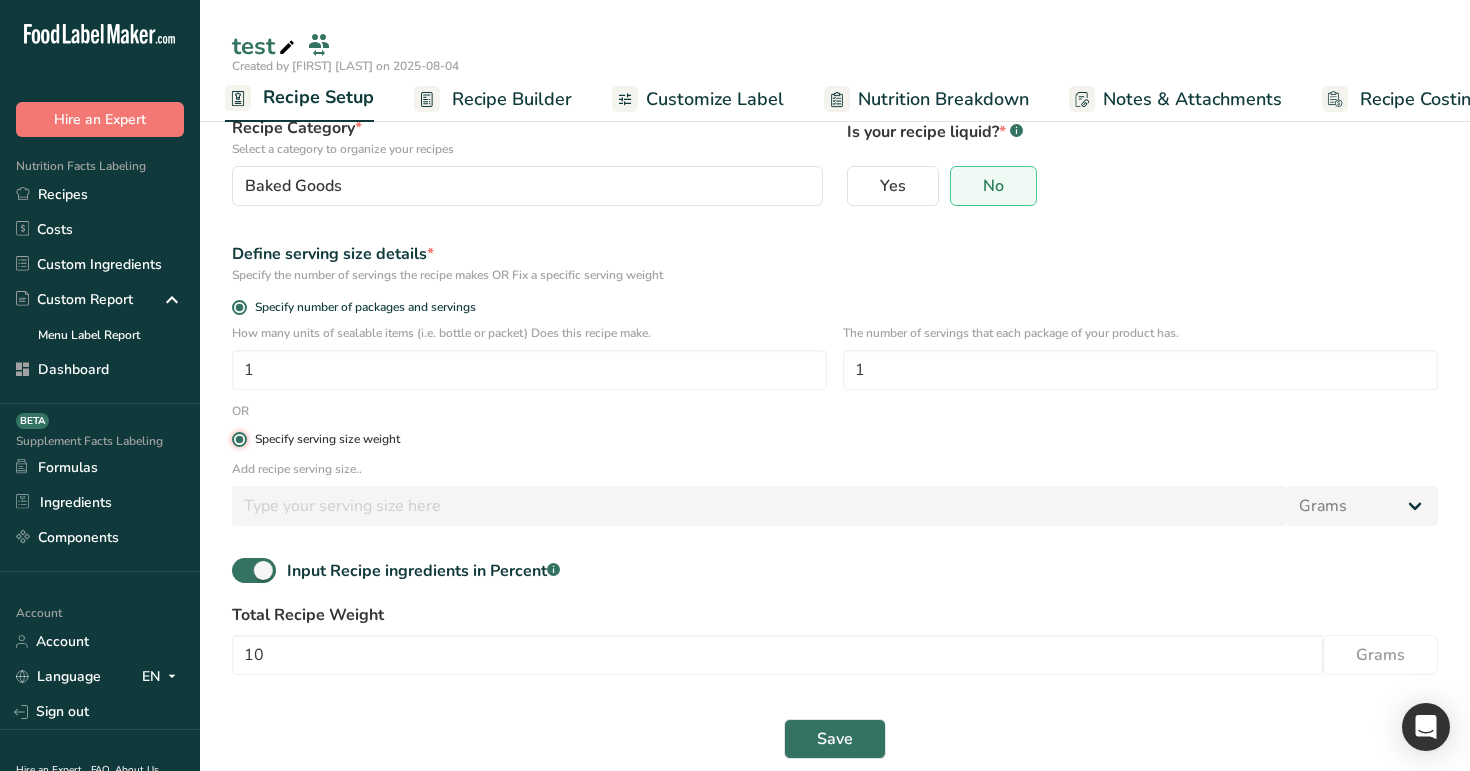 type 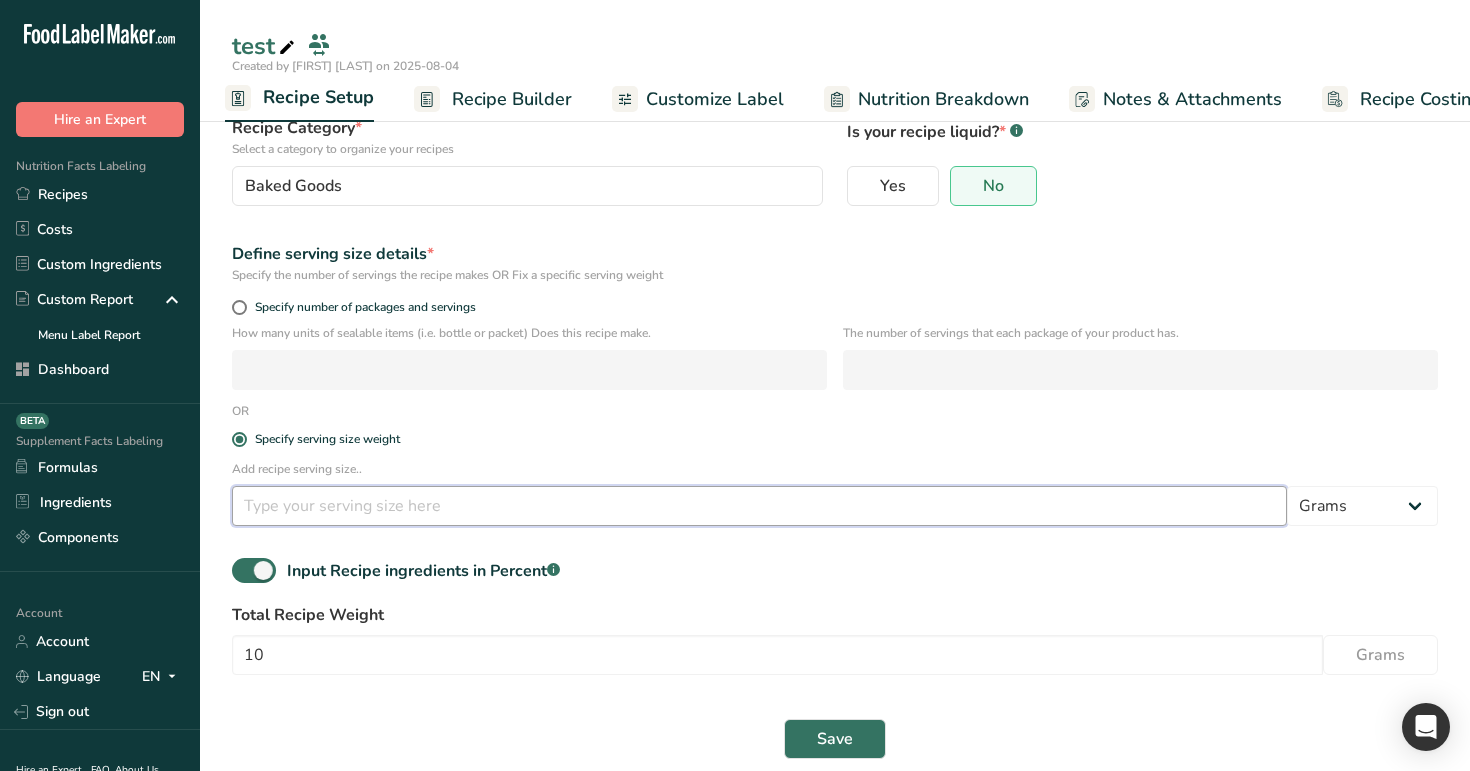 click at bounding box center [759, 506] 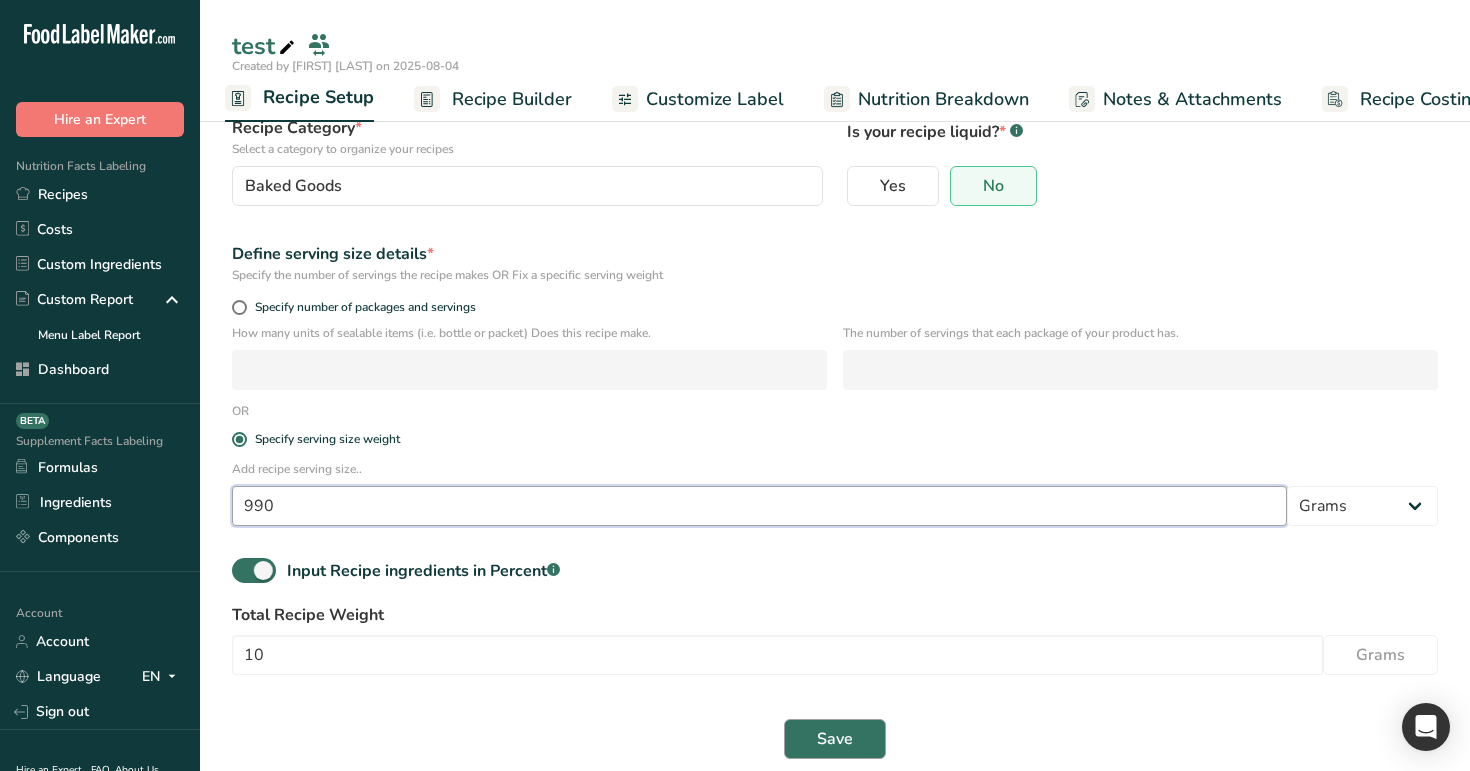 type on "990" 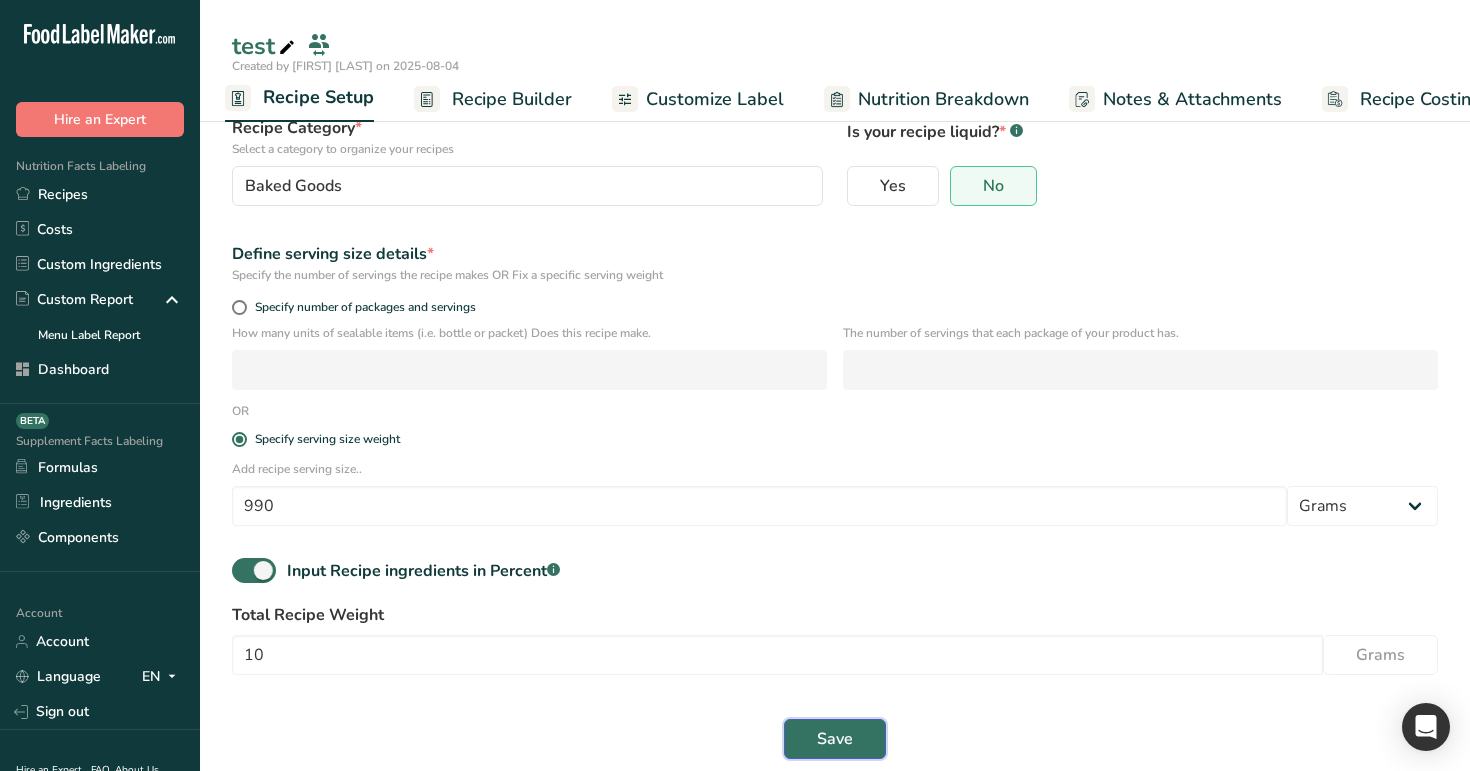 click on "Save" at bounding box center [835, 739] 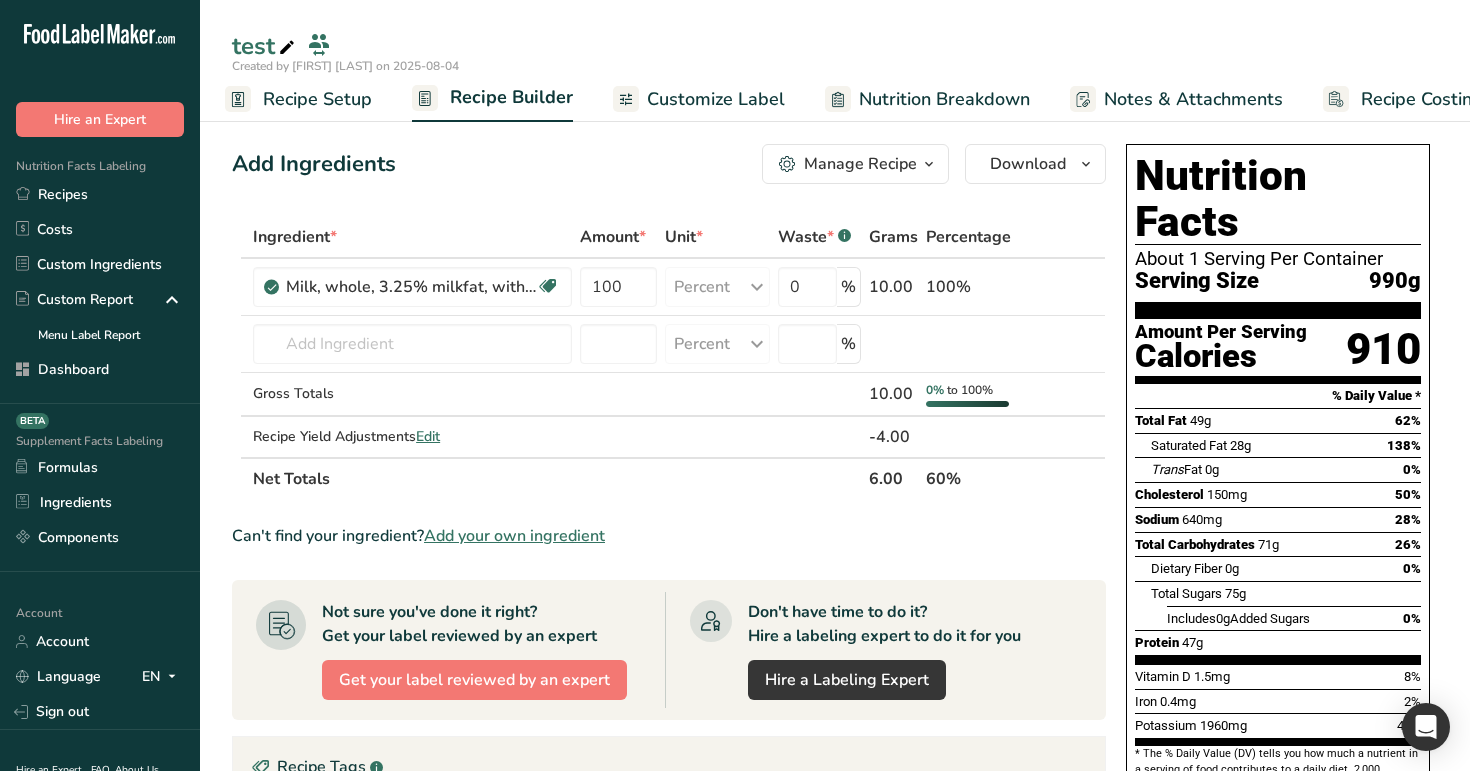 scroll, scrollTop: 16, scrollLeft: 0, axis: vertical 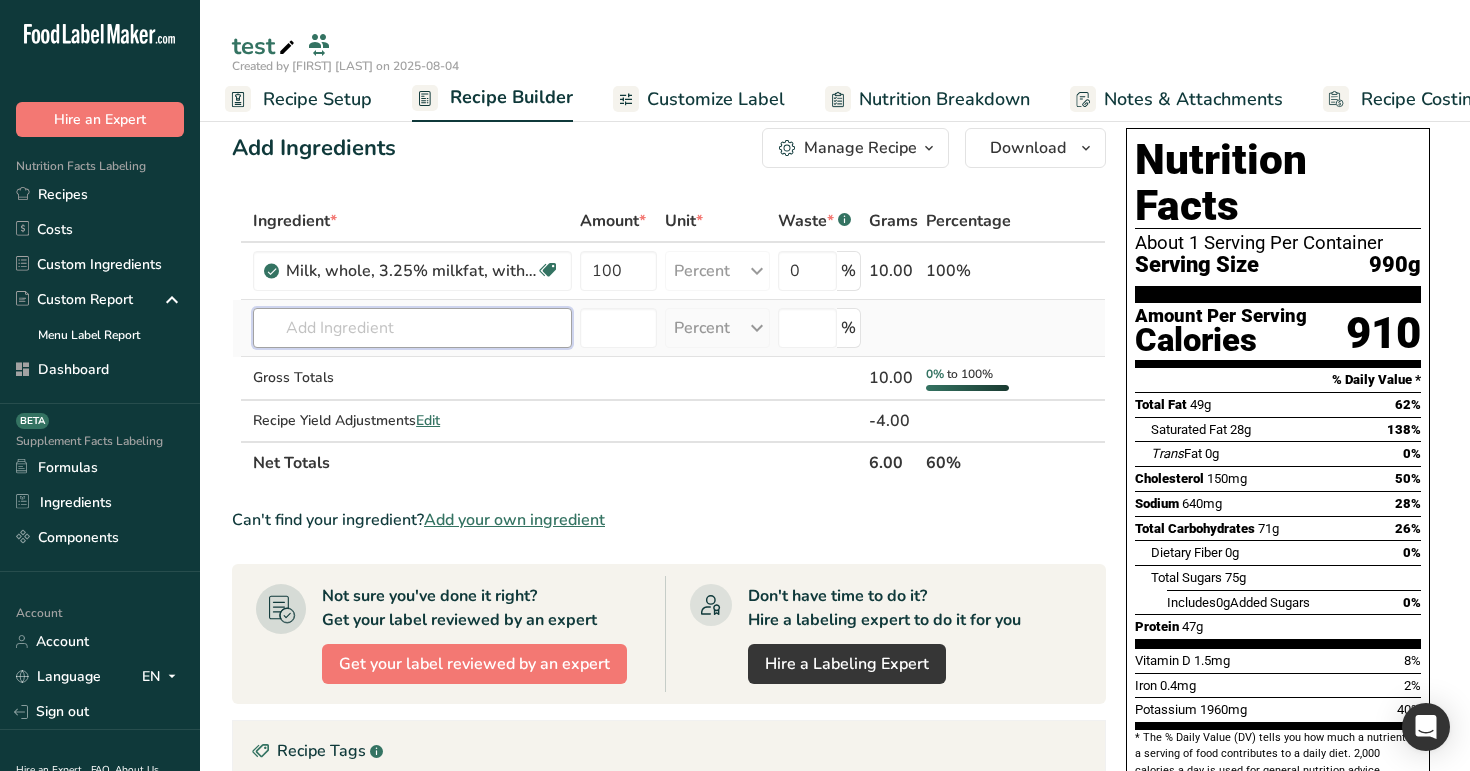 click at bounding box center (412, 328) 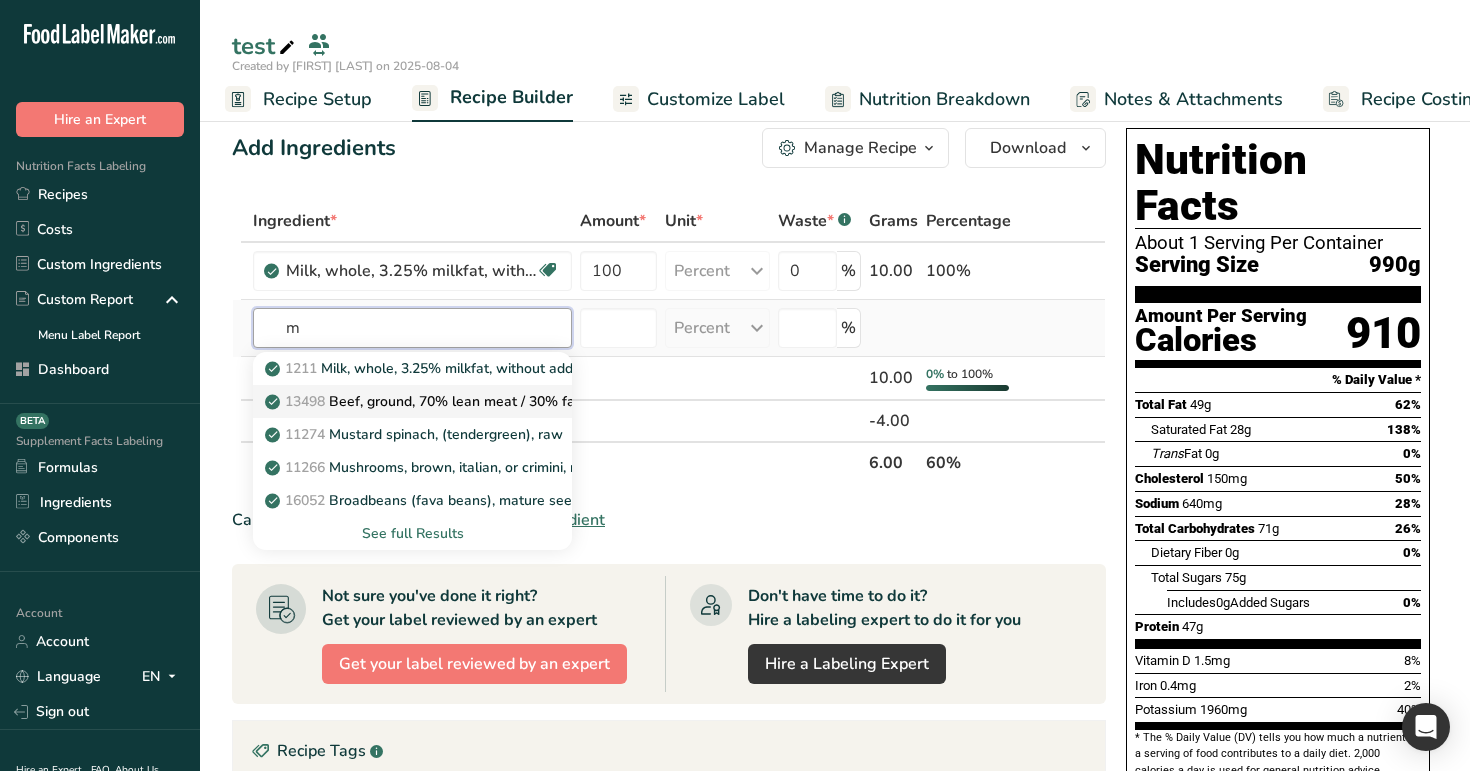 type on "m" 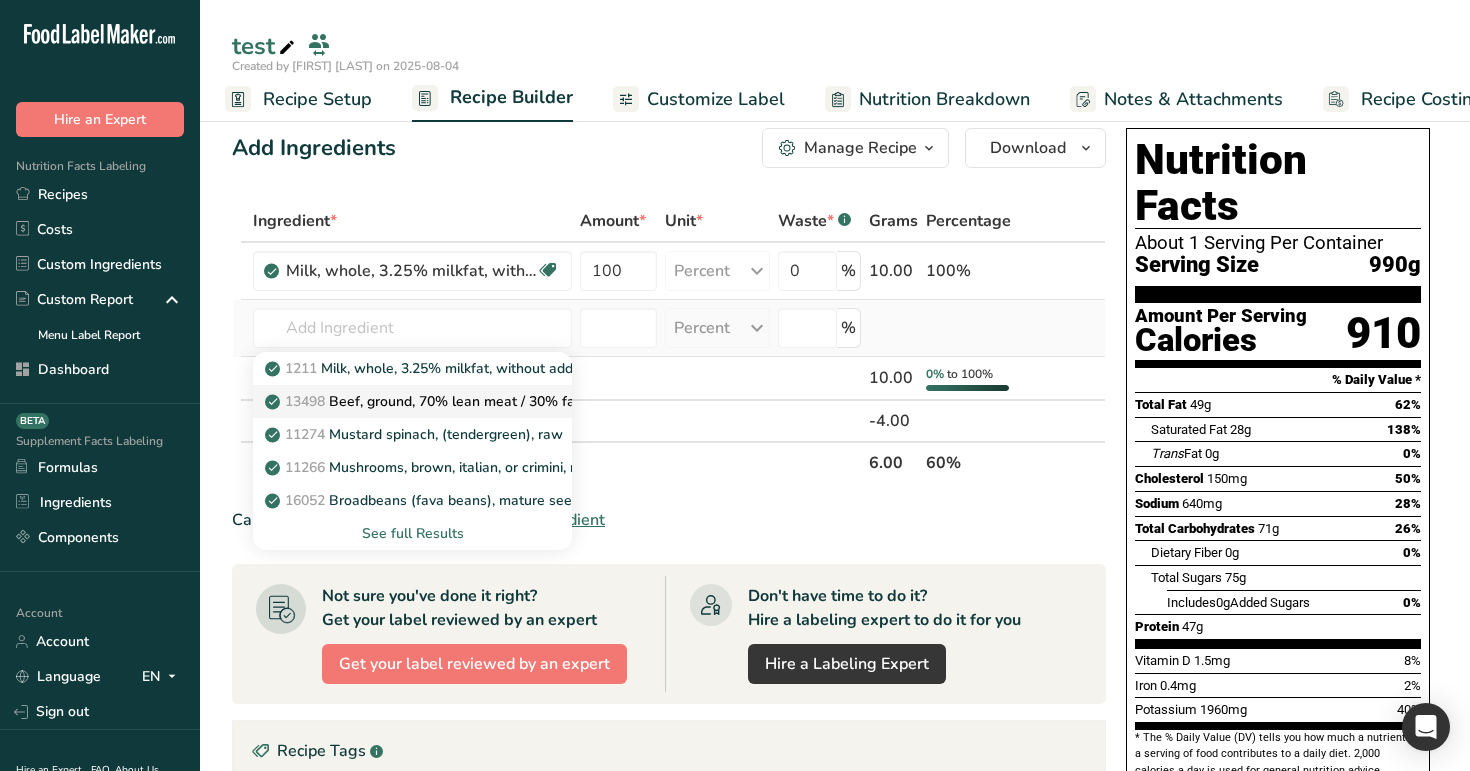 click on "13498
Beef, ground, 70% lean meat / 30% fat, raw" at bounding box center (440, 401) 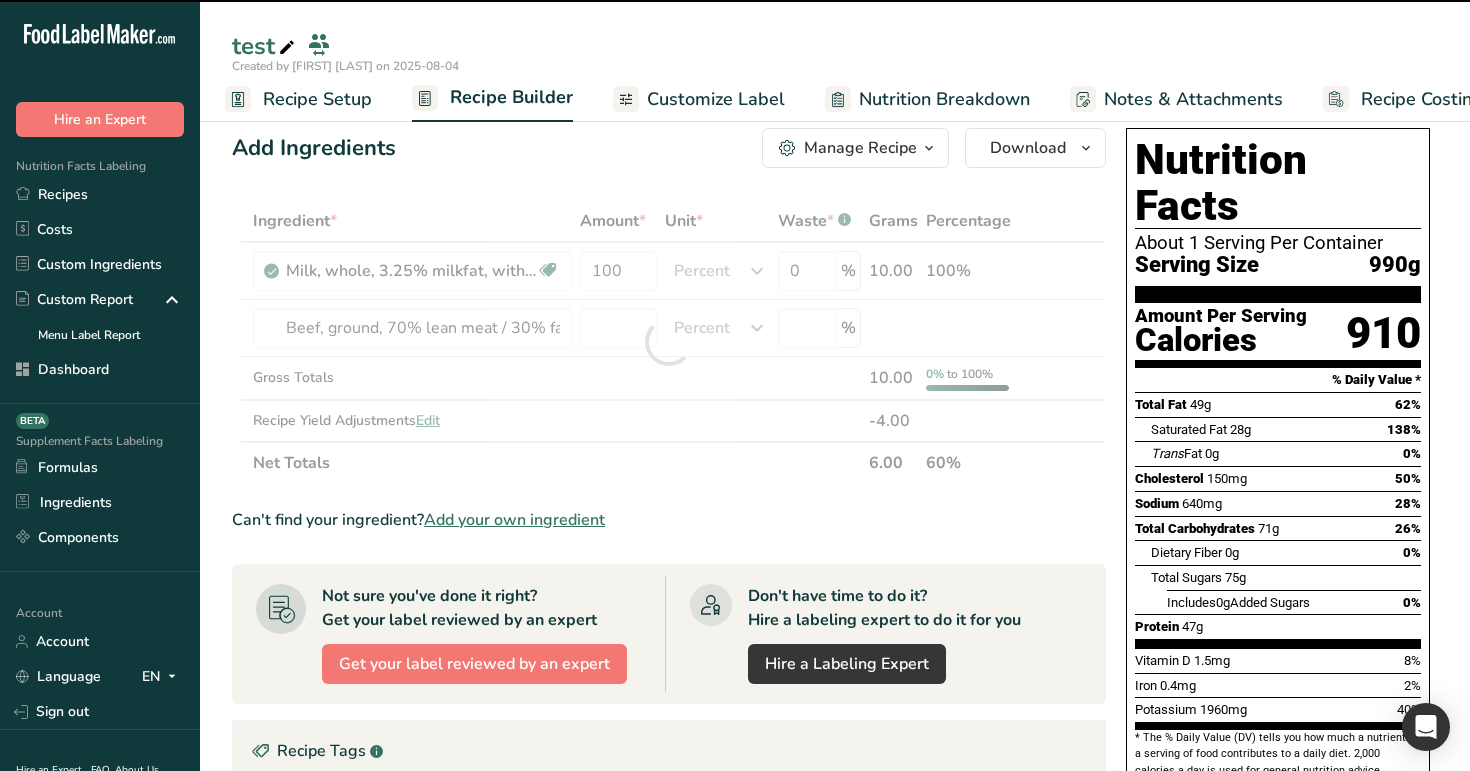 type on "0" 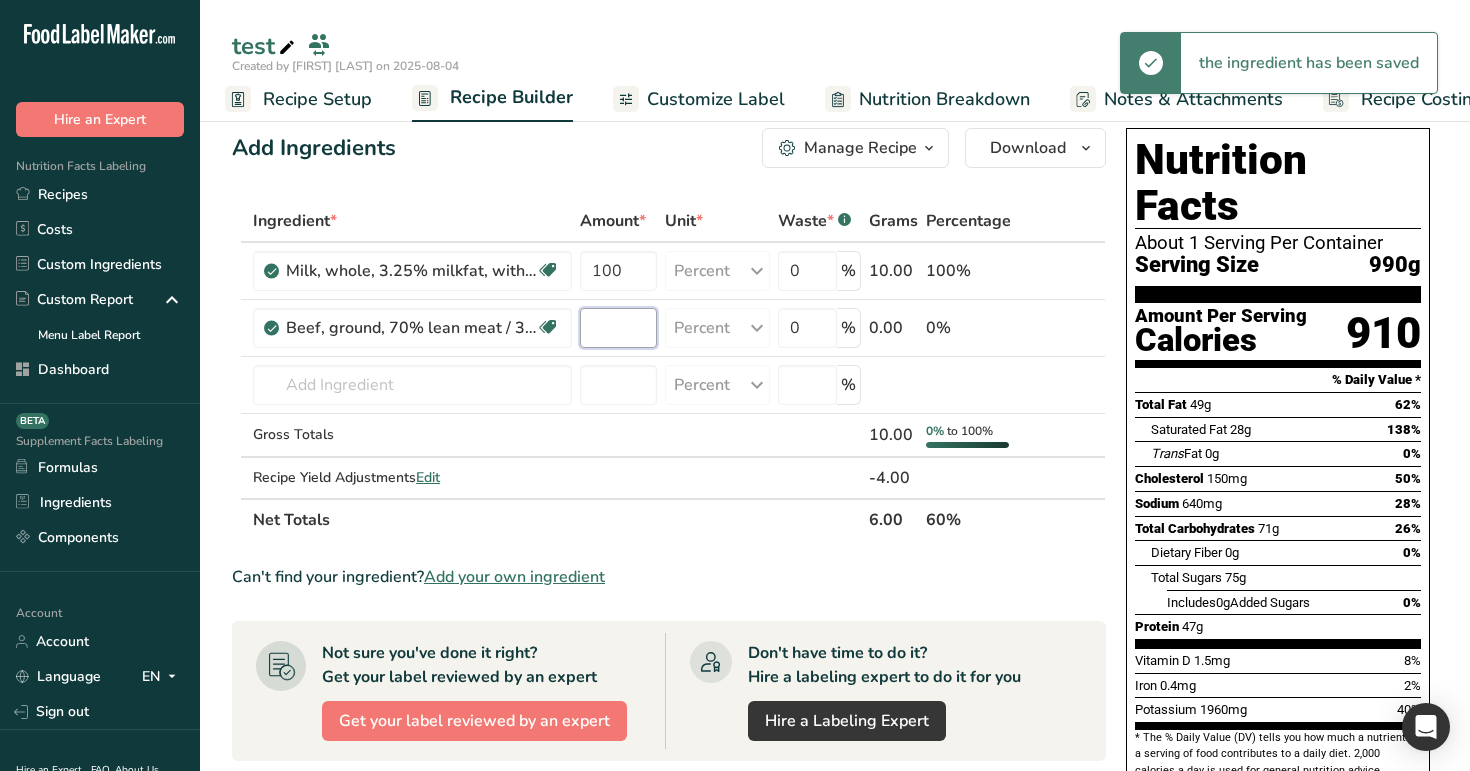 click at bounding box center (618, 328) 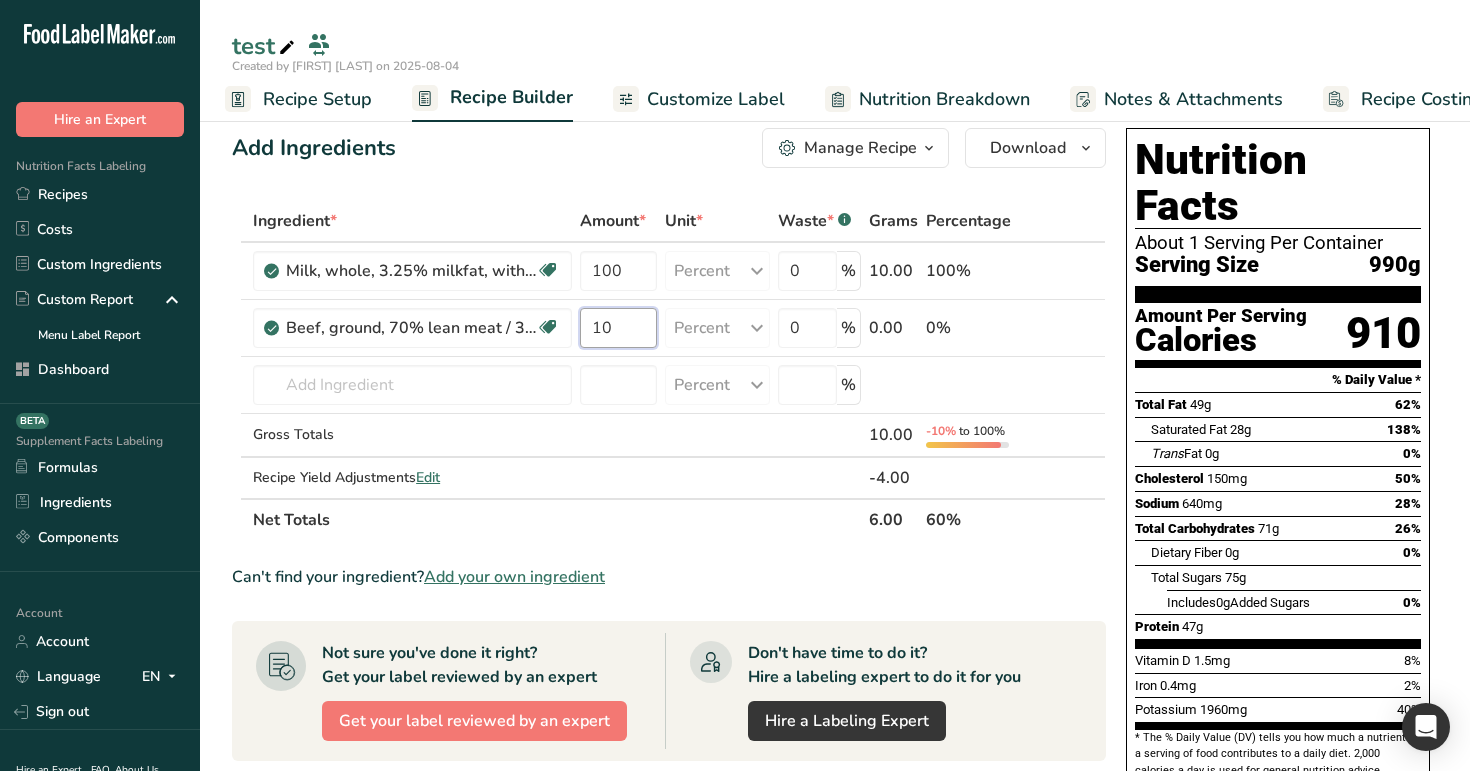 type on "10" 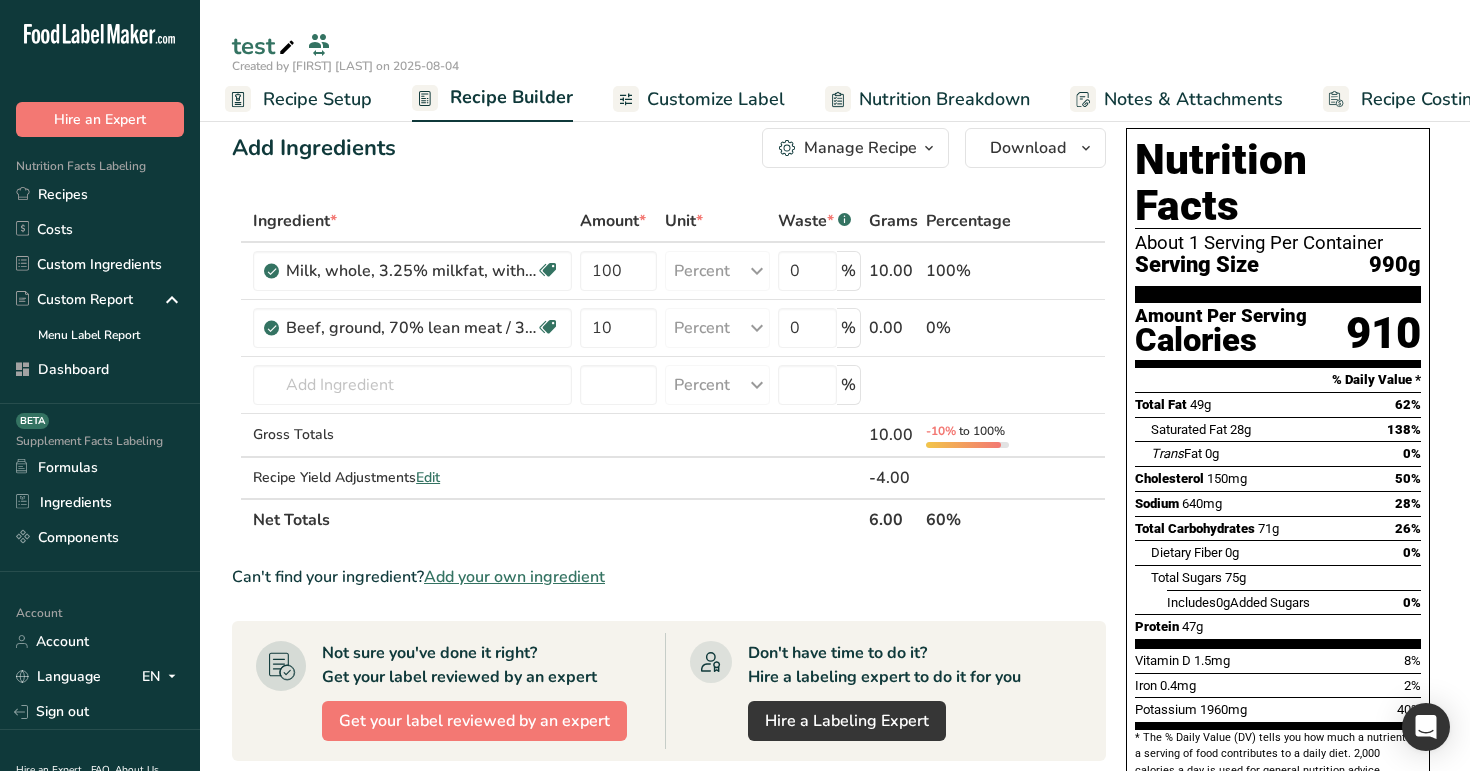 click on "Add Ingredients
Manage Recipe         Delete Recipe           Duplicate Recipe             Scale Recipe             Save as Sub-Recipe   .a-a{fill:#347362;}.b-a{fill:#fff;}                               Nutrition Breakdown                 Recipe Card
NEW
Amino Acids Pattern Report           Activity History
Download
Choose your preferred label style
Standard FDA label
Standard FDA label
The most common format for nutrition facts labels in compliance with the FDA's typeface, style and requirements
Tabular FDA label
A label format compliant with the FDA regulations presented in a tabular (horizontal) display.
Linear FDA label
A simple linear display for small sized packages.
Simplified FDA label" at bounding box center (675, 718) 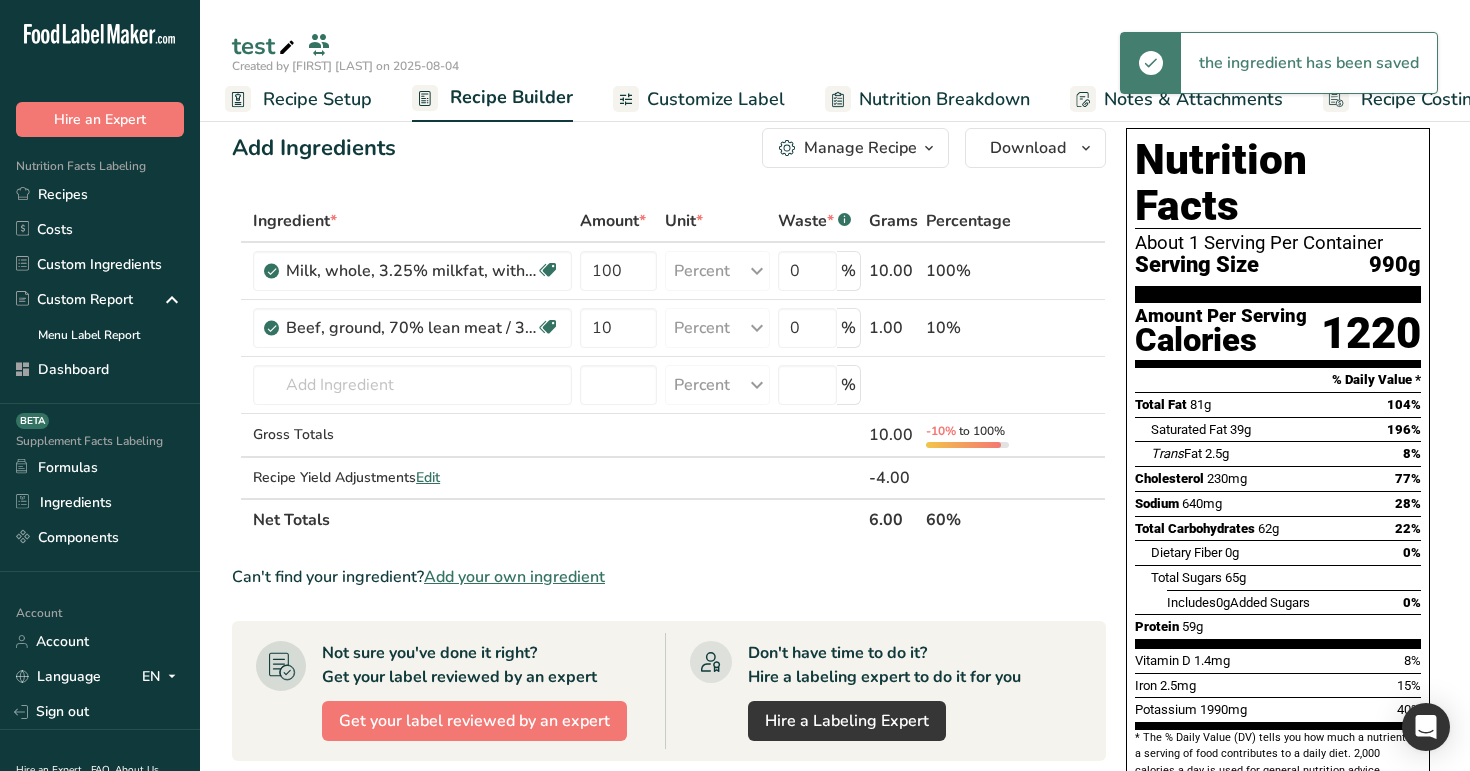 click on "Recipe Setup" at bounding box center [317, 99] 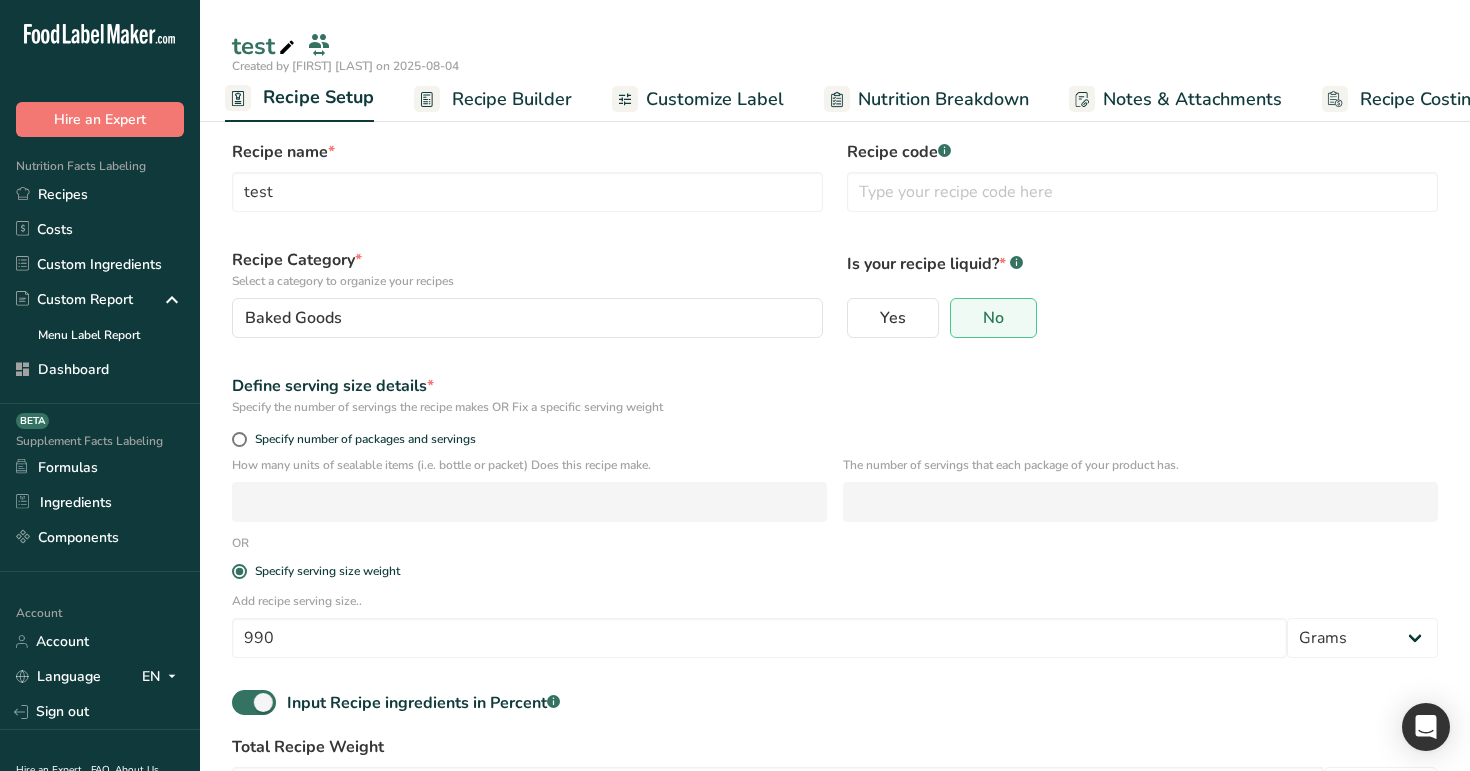 click on "Recipe Builder" at bounding box center [512, 99] 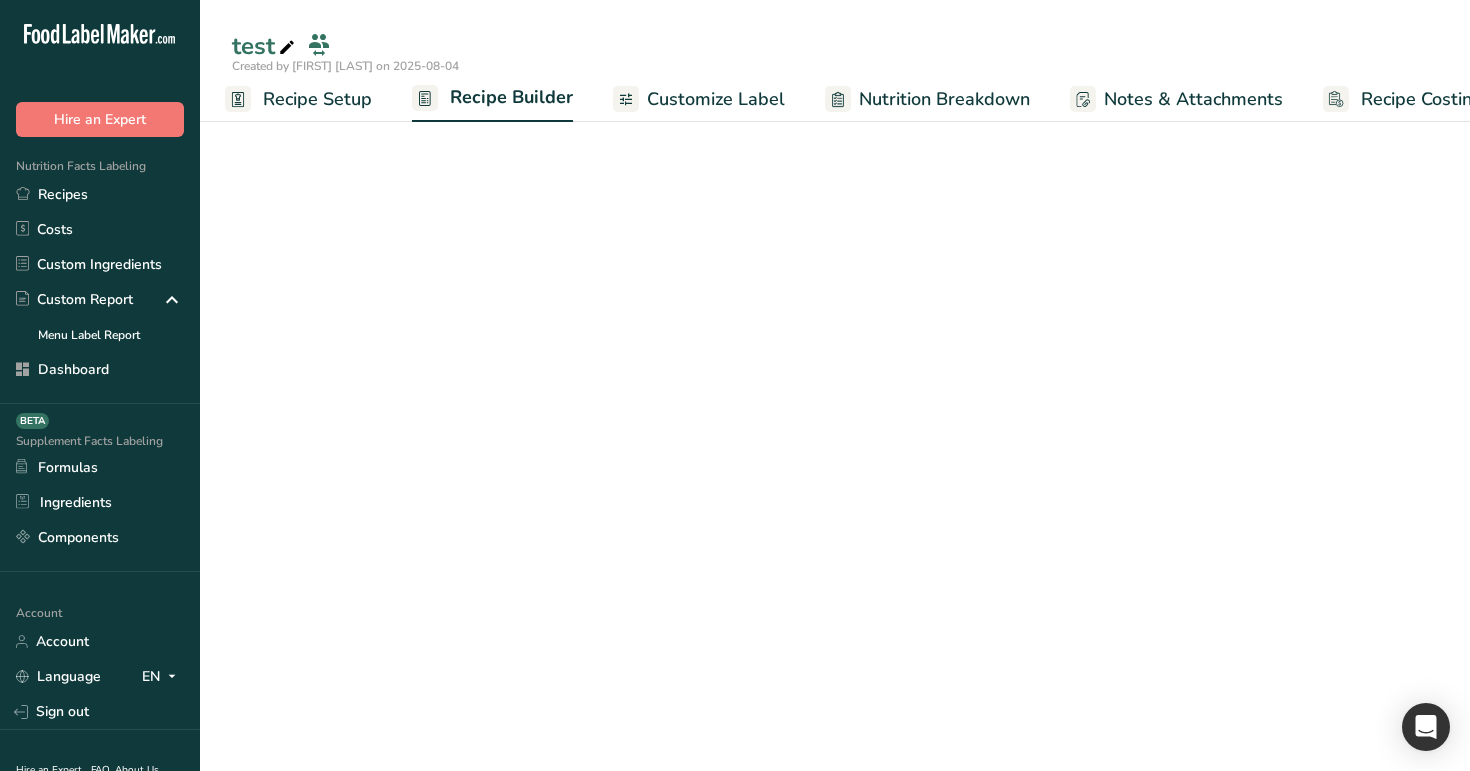 scroll, scrollTop: 0, scrollLeft: 51, axis: horizontal 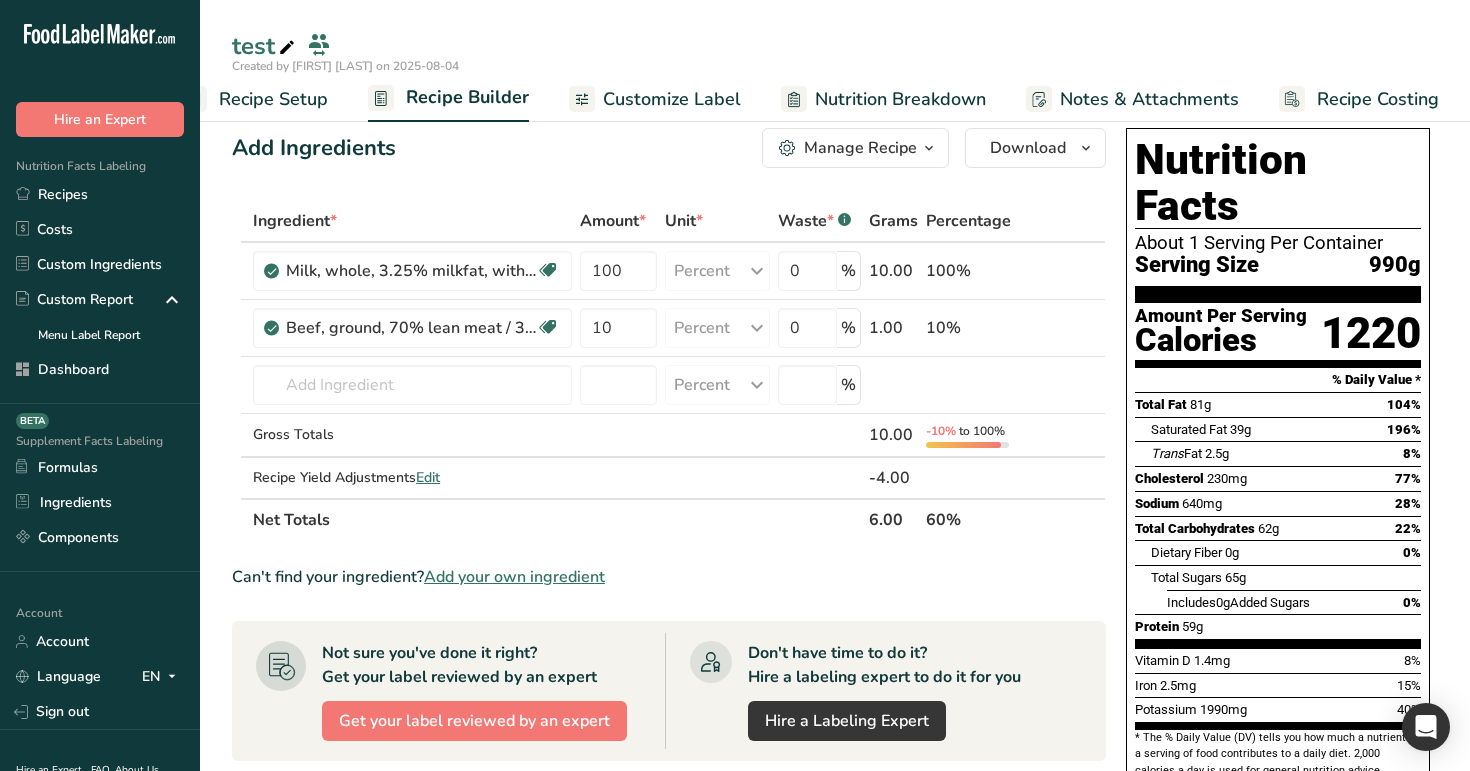 click on "Recipe Setup" at bounding box center (273, 99) 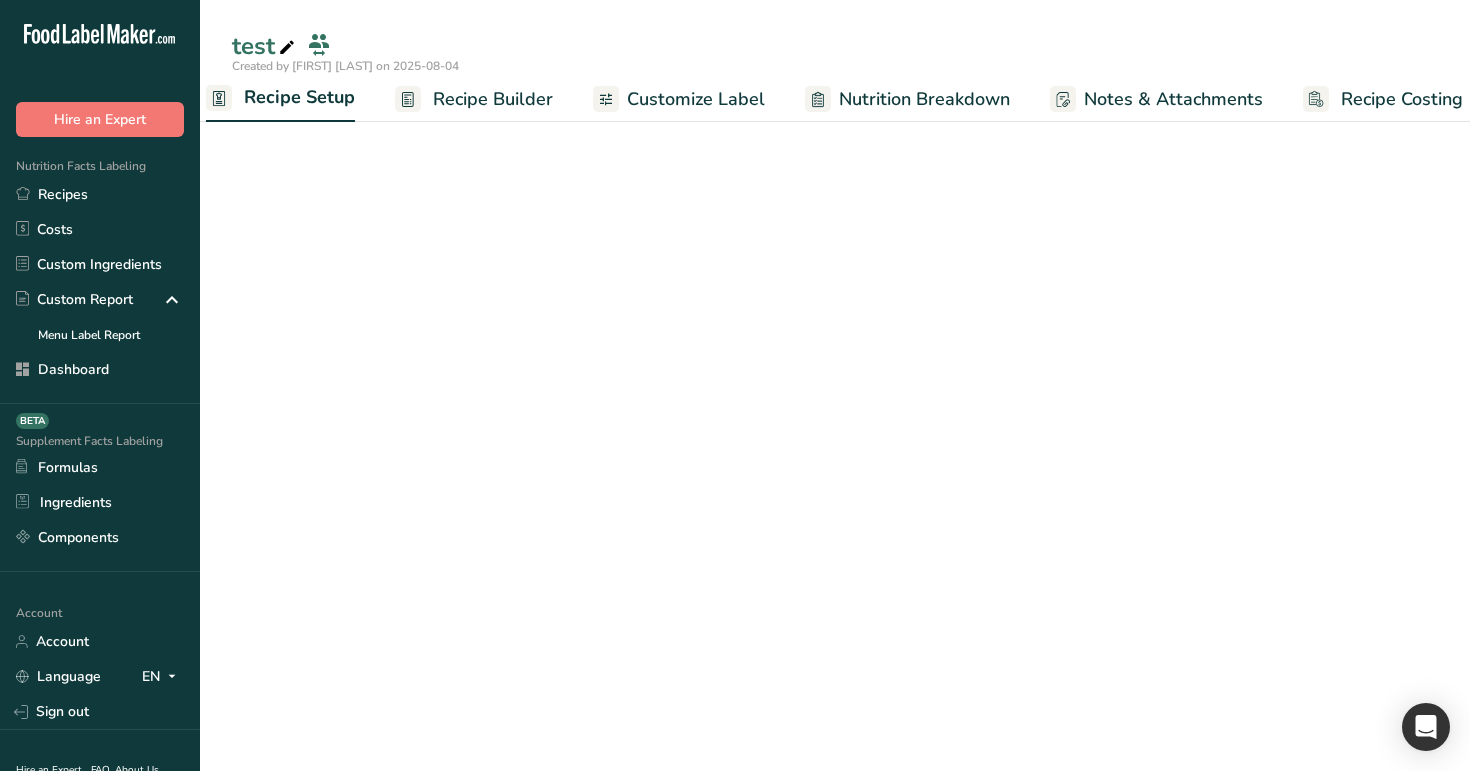 scroll, scrollTop: 0, scrollLeft: 7, axis: horizontal 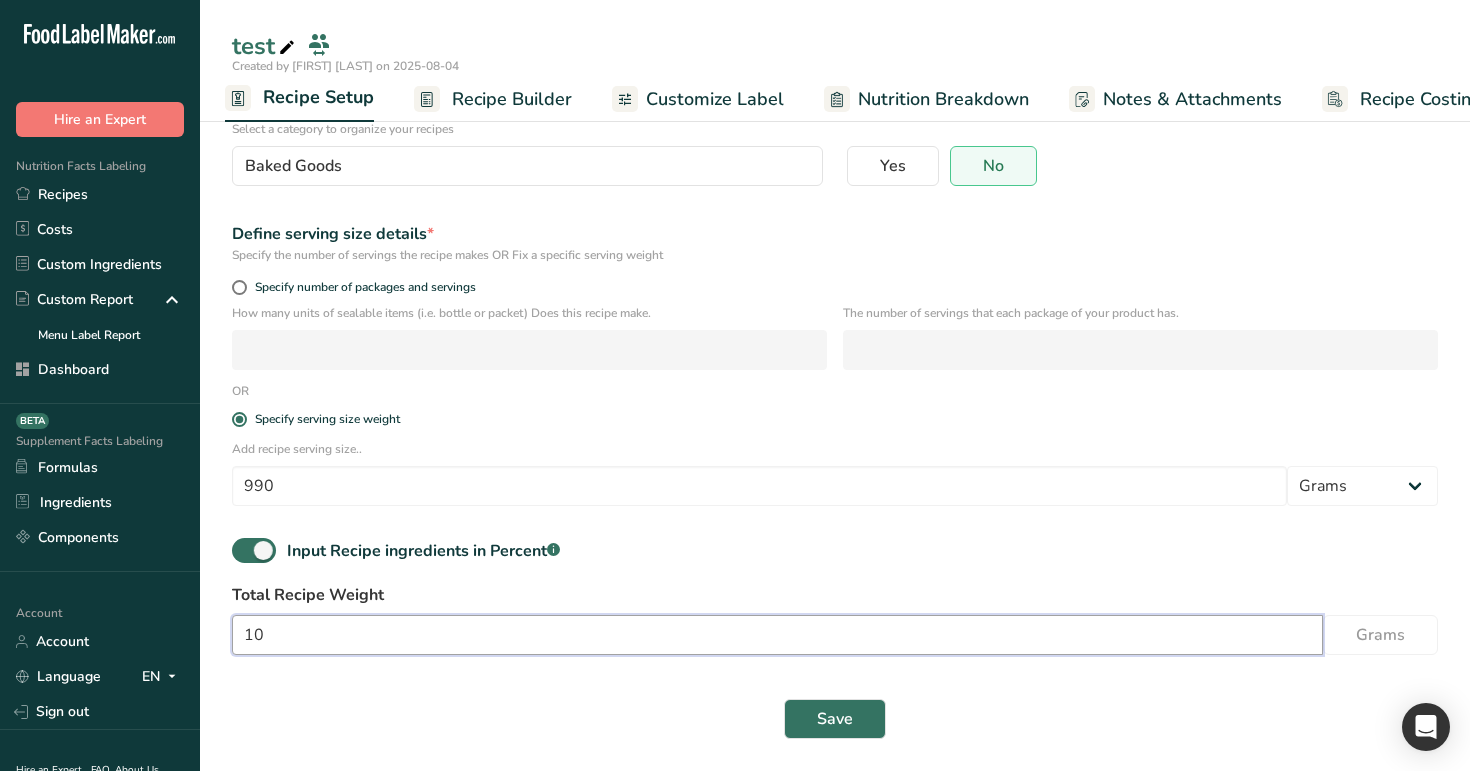 click on "10" at bounding box center [777, 635] 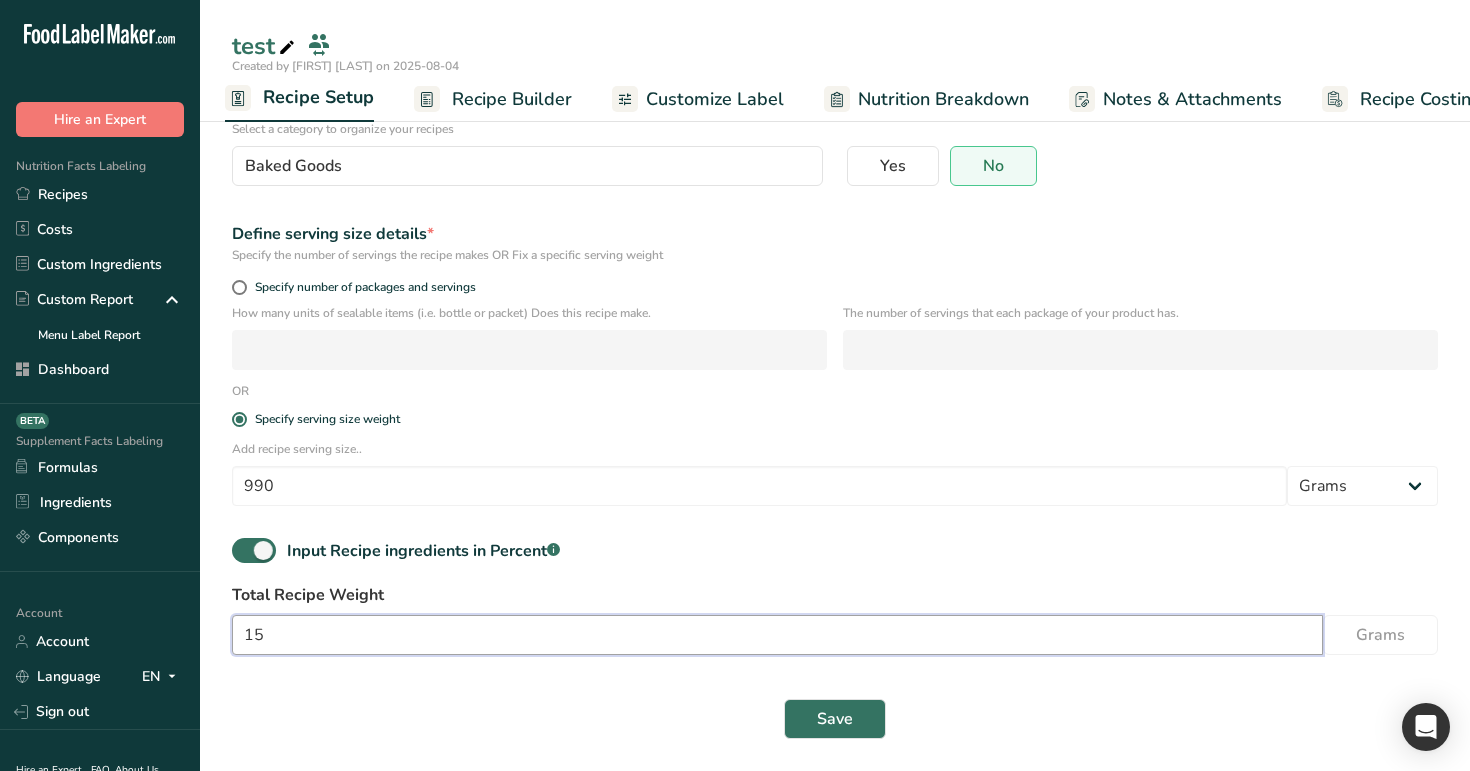 type on "1" 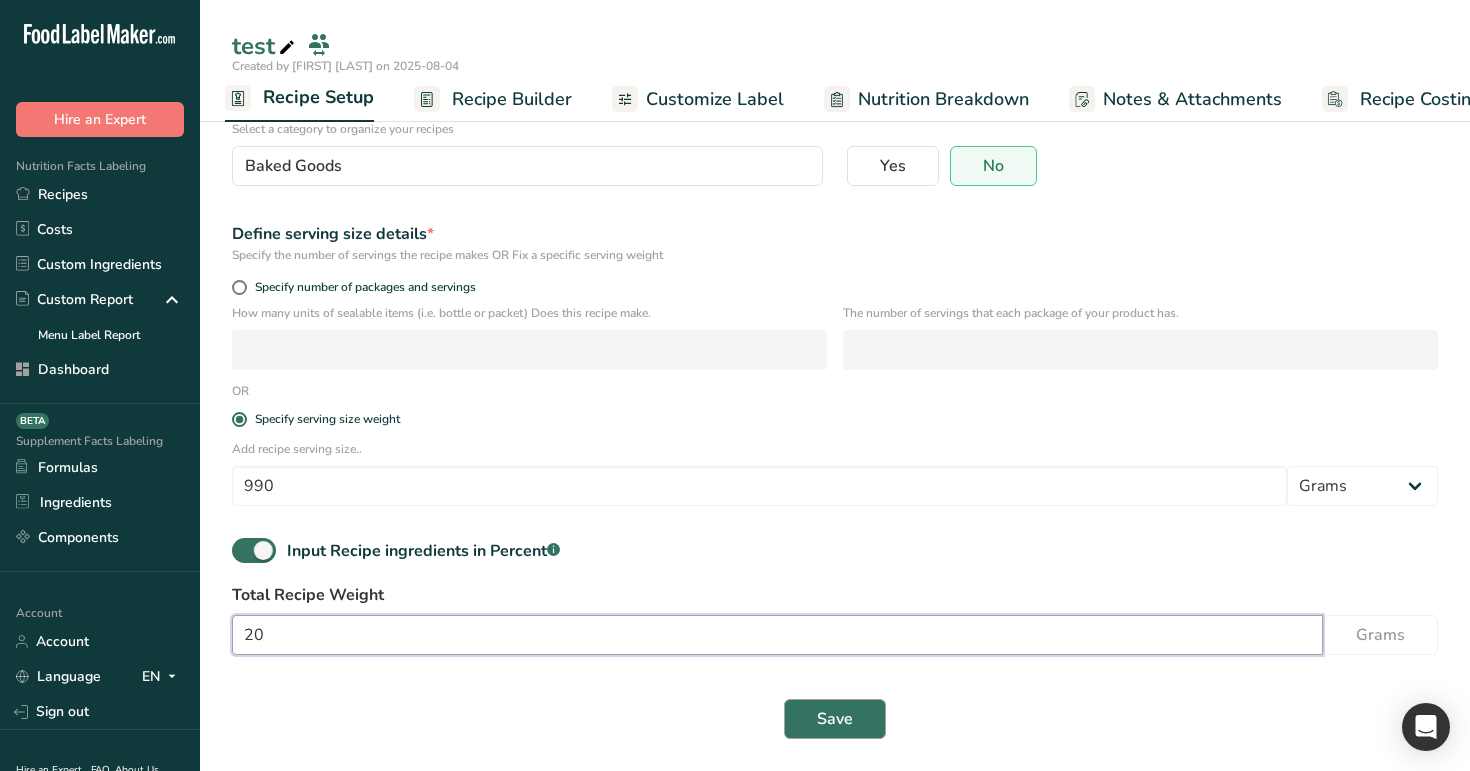 type on "20" 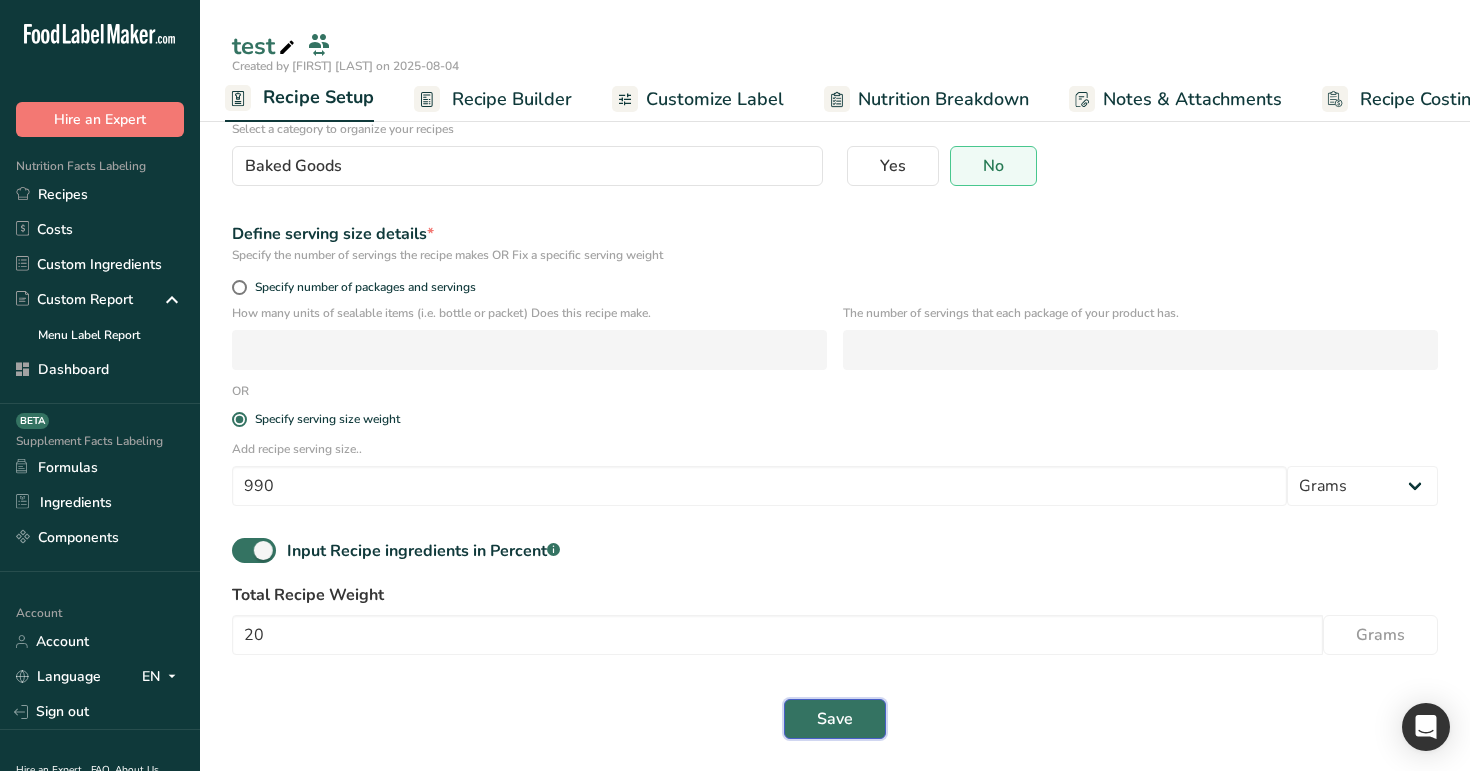 click on "Save" at bounding box center [835, 719] 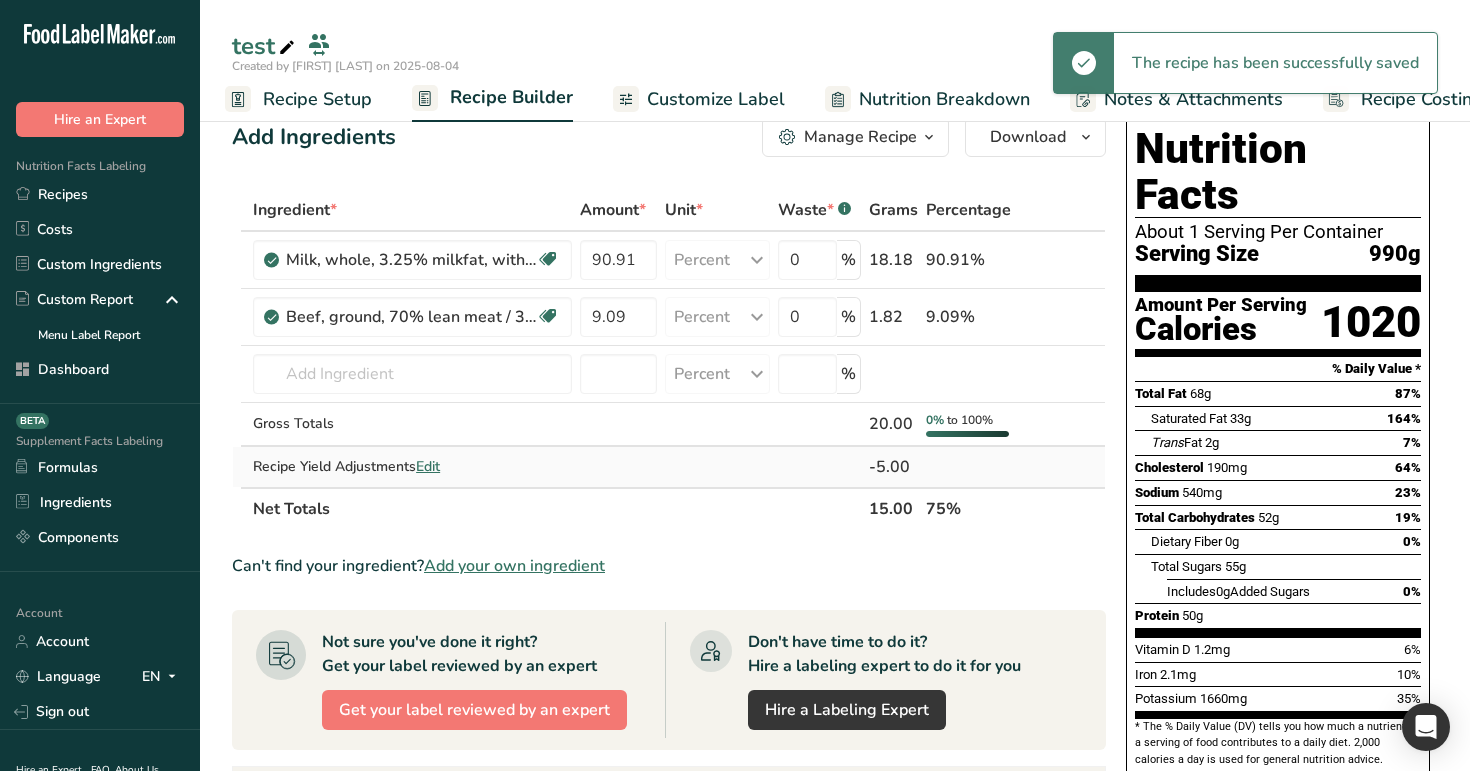 scroll, scrollTop: 0, scrollLeft: 0, axis: both 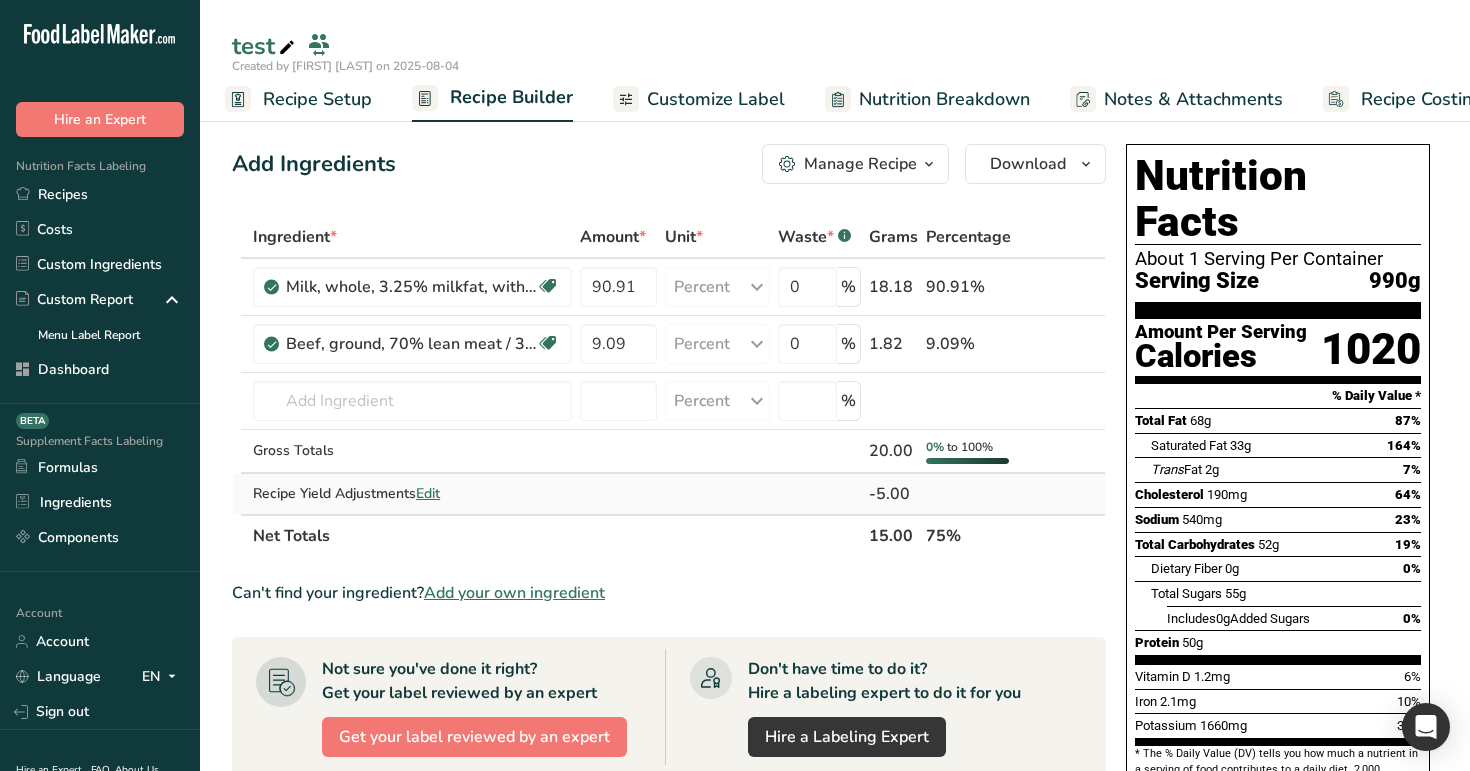 click on "Edit" at bounding box center (428, 493) 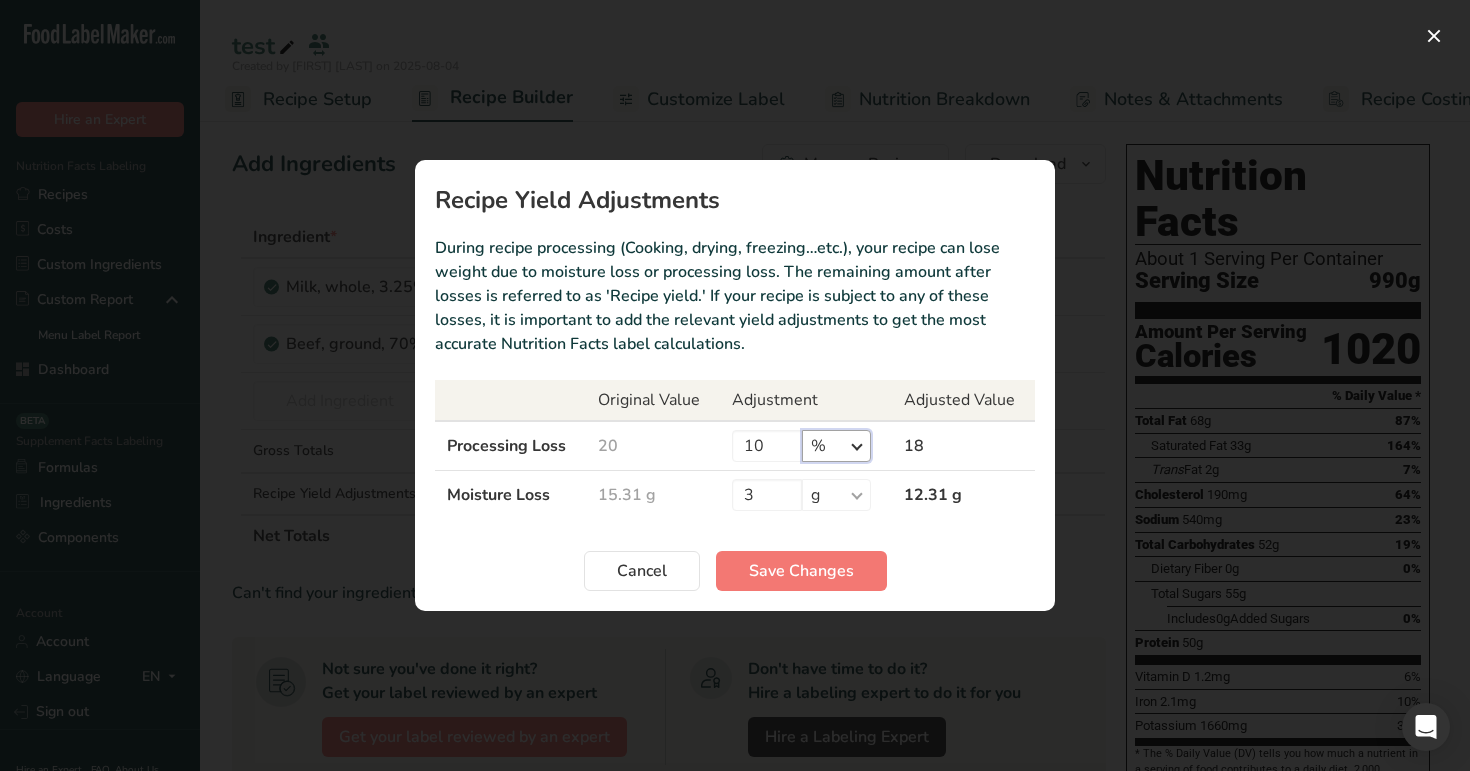 click on "%
g
ppm
ug
kg
mg
mcg
lb
oz" at bounding box center (836, 446) 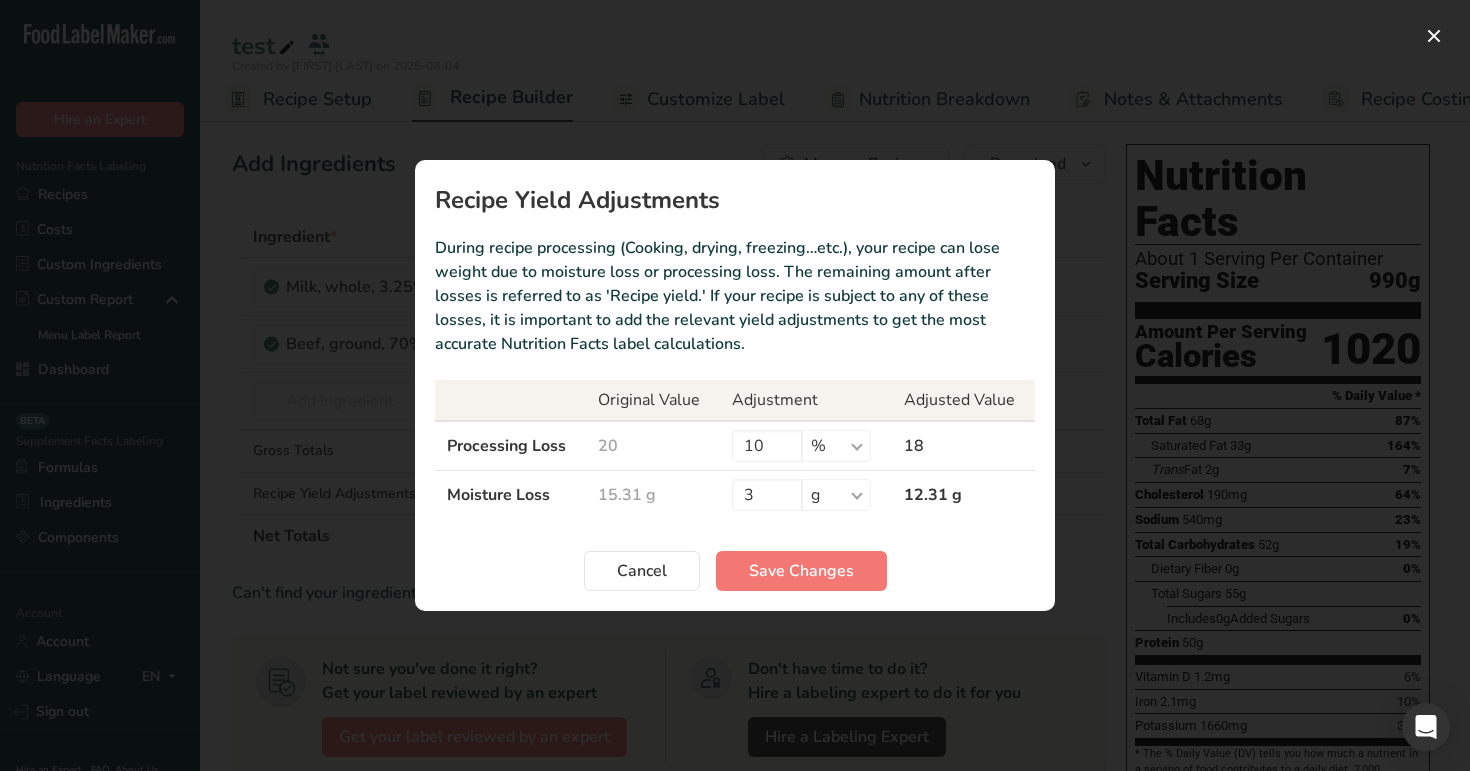 click on "Recipe Yield Adjustments
During recipe processing (Cooking, drying, freezing…etc.), your recipe can lose weight due to moisture loss or processing loss. The remaining amount after losses is referred to as 'Recipe yield.' If your recipe is subject to any of these losses, it is important to add the relevant yield adjustments to get the most accurate Nutrition Facts label calculations.
Original Value   Adjustment   Adjusted Value
Processing Loss
20
10
%
g
ppm
ug
kg
mg
mcg
lb
oz
18" at bounding box center (735, 385) 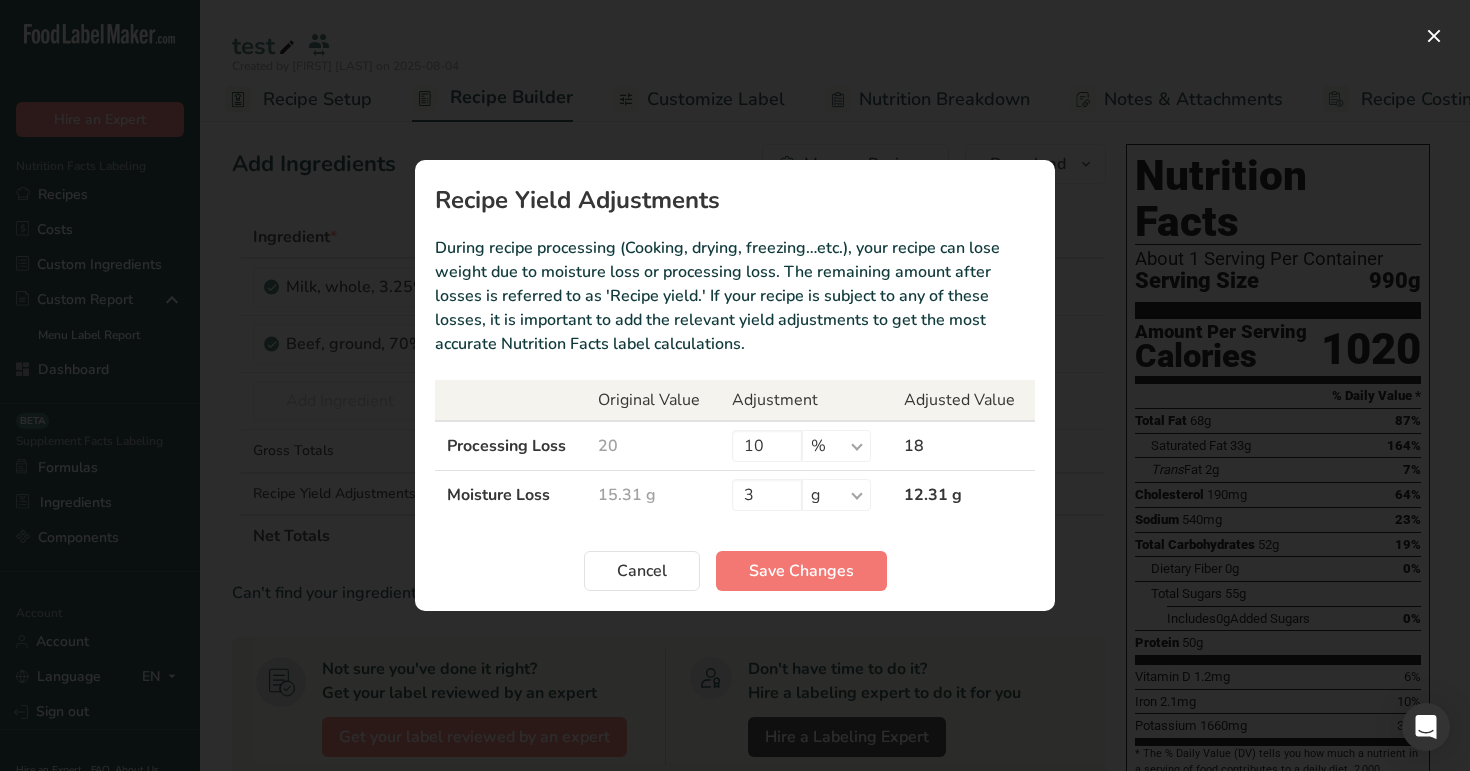 click at bounding box center [735, 385] 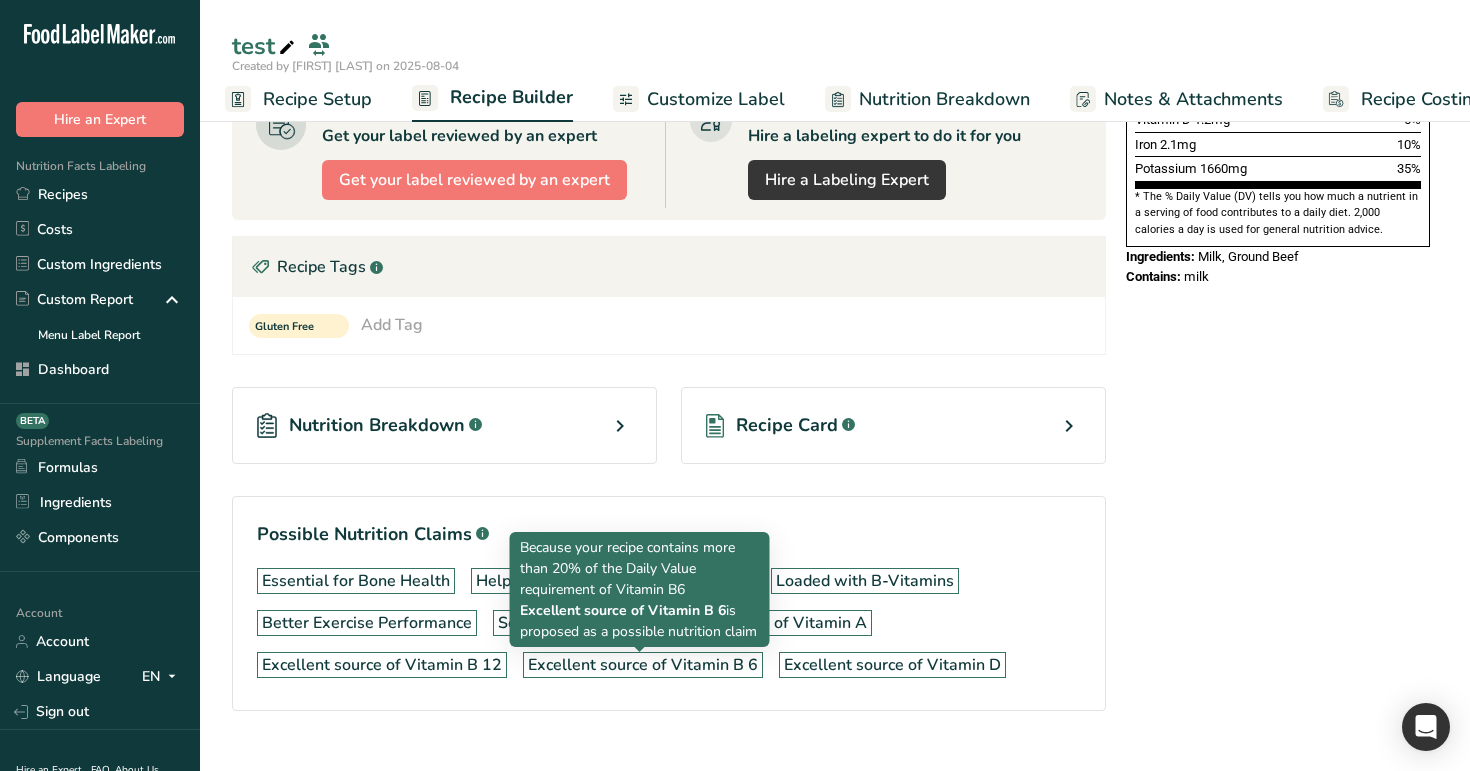 scroll, scrollTop: 580, scrollLeft: 0, axis: vertical 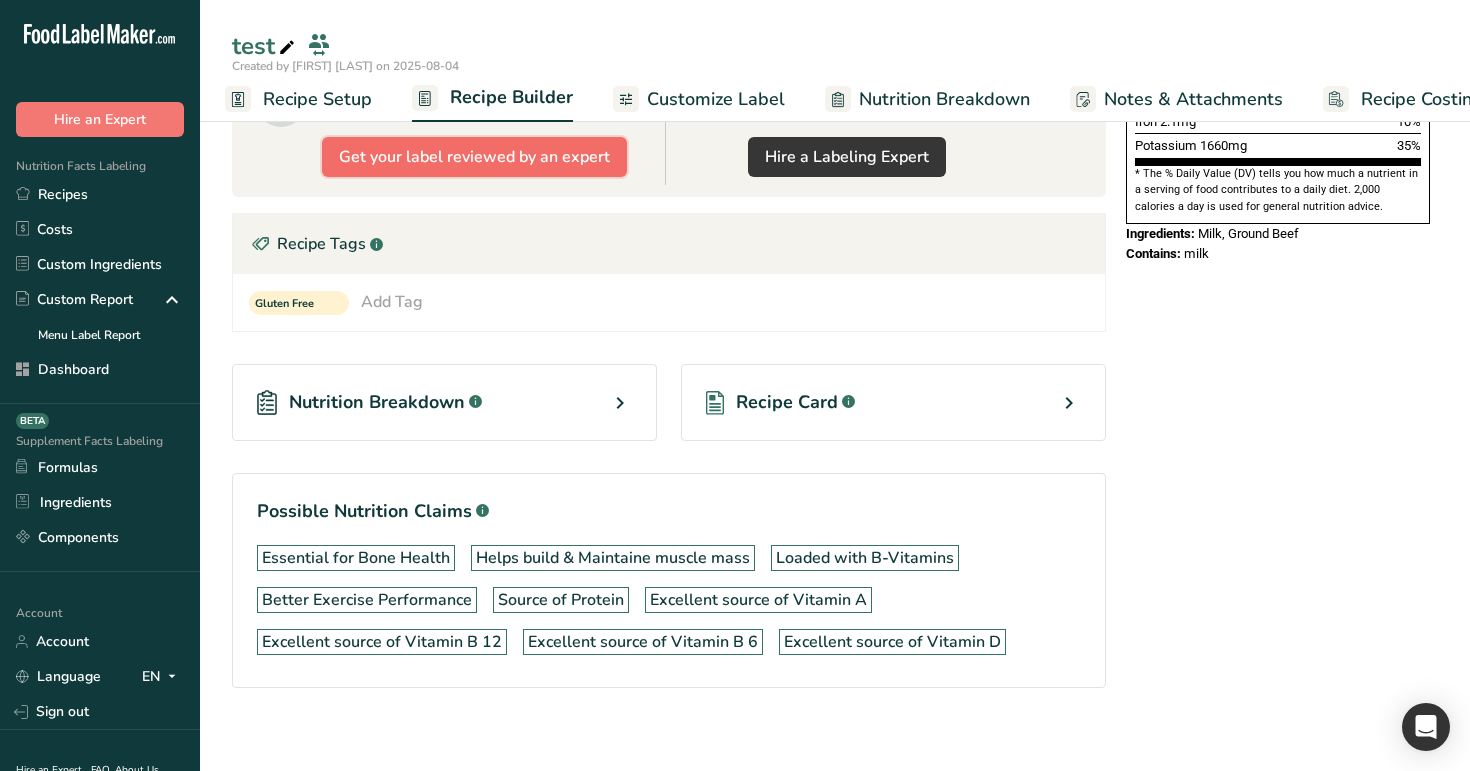 click on "Get your label reviewed by an expert" at bounding box center [474, 157] 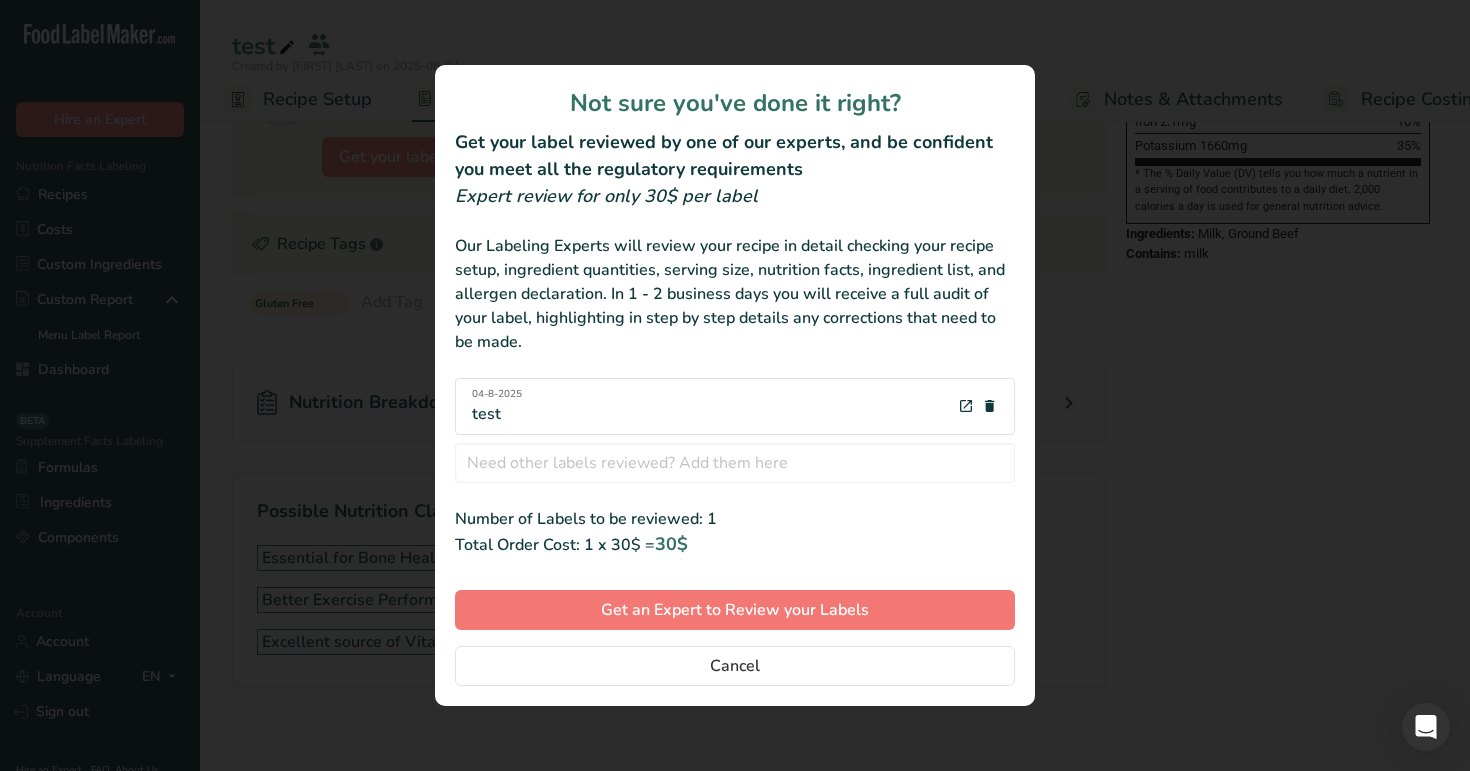 click at bounding box center [735, 385] 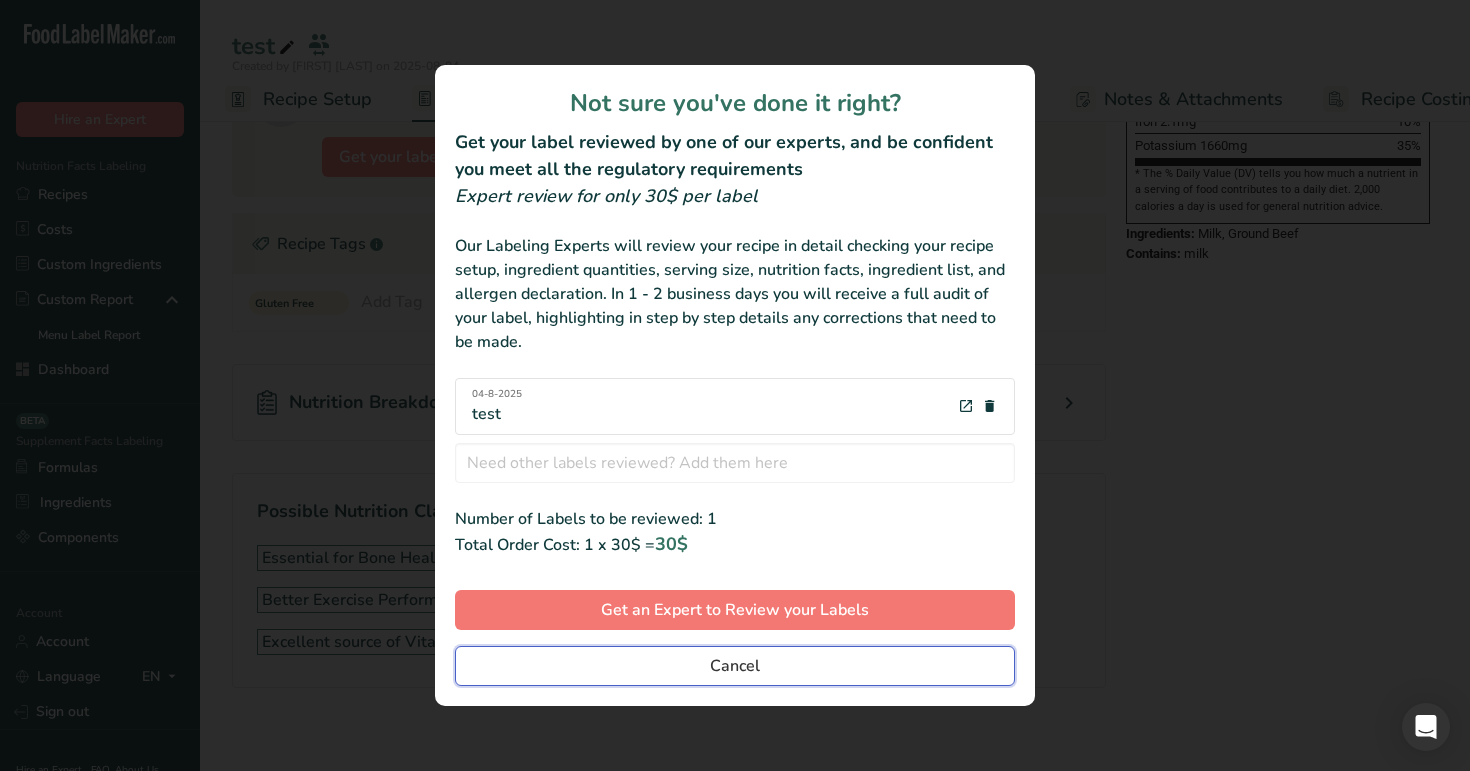 click on "Cancel" at bounding box center [735, 666] 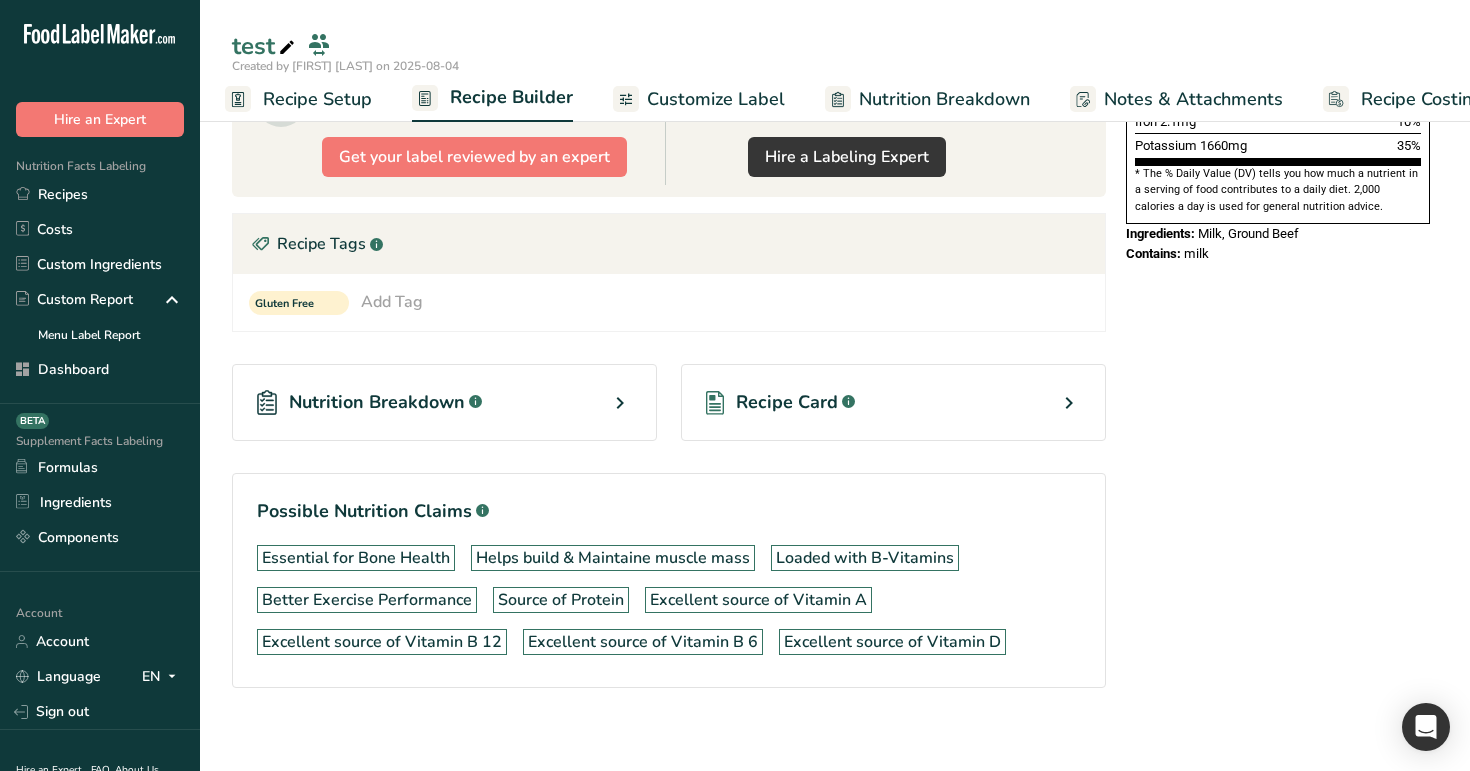 click on "Nutrition Breakdown
.a-a{fill:#347362;}.b-a{fill:#fff;}" at bounding box center (444, 402) 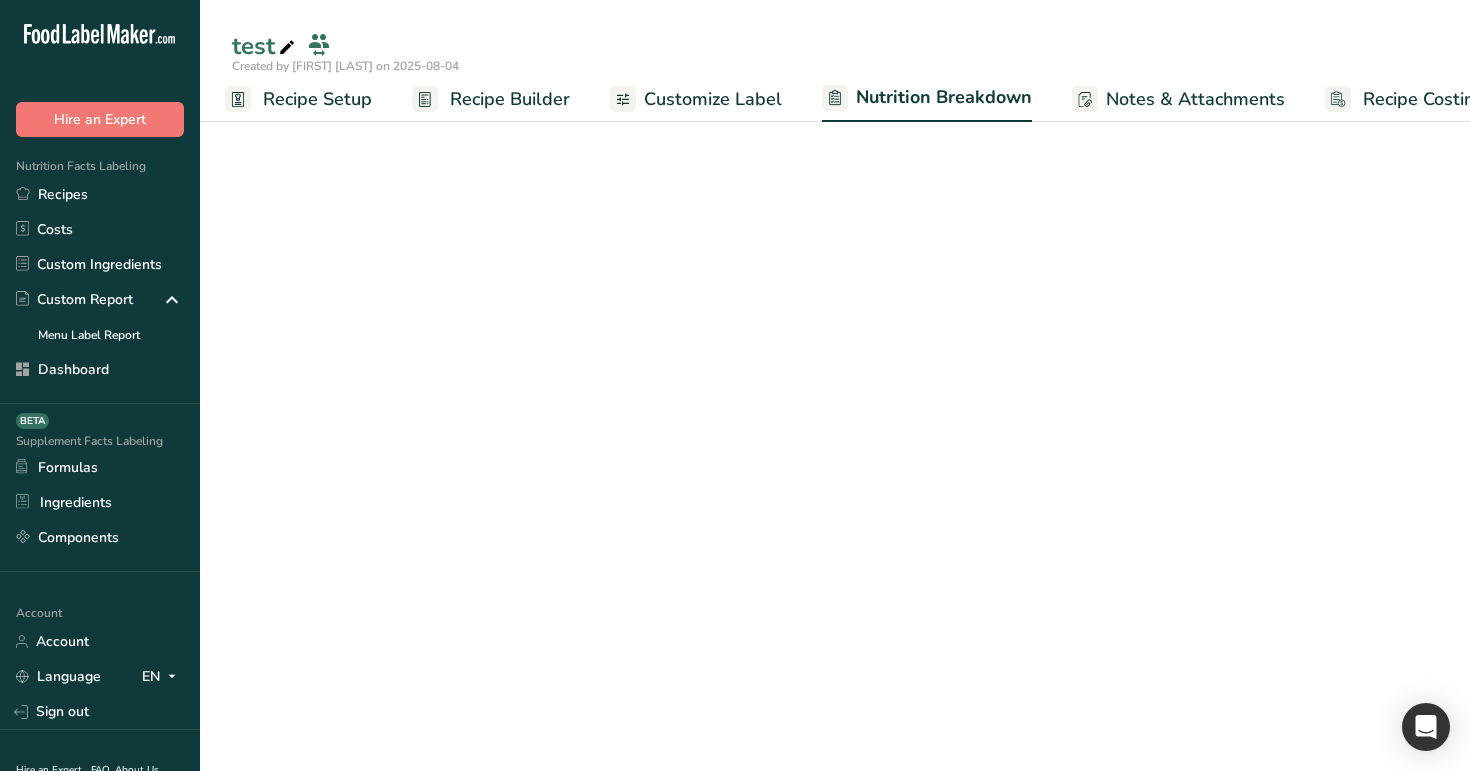 select on "Calories" 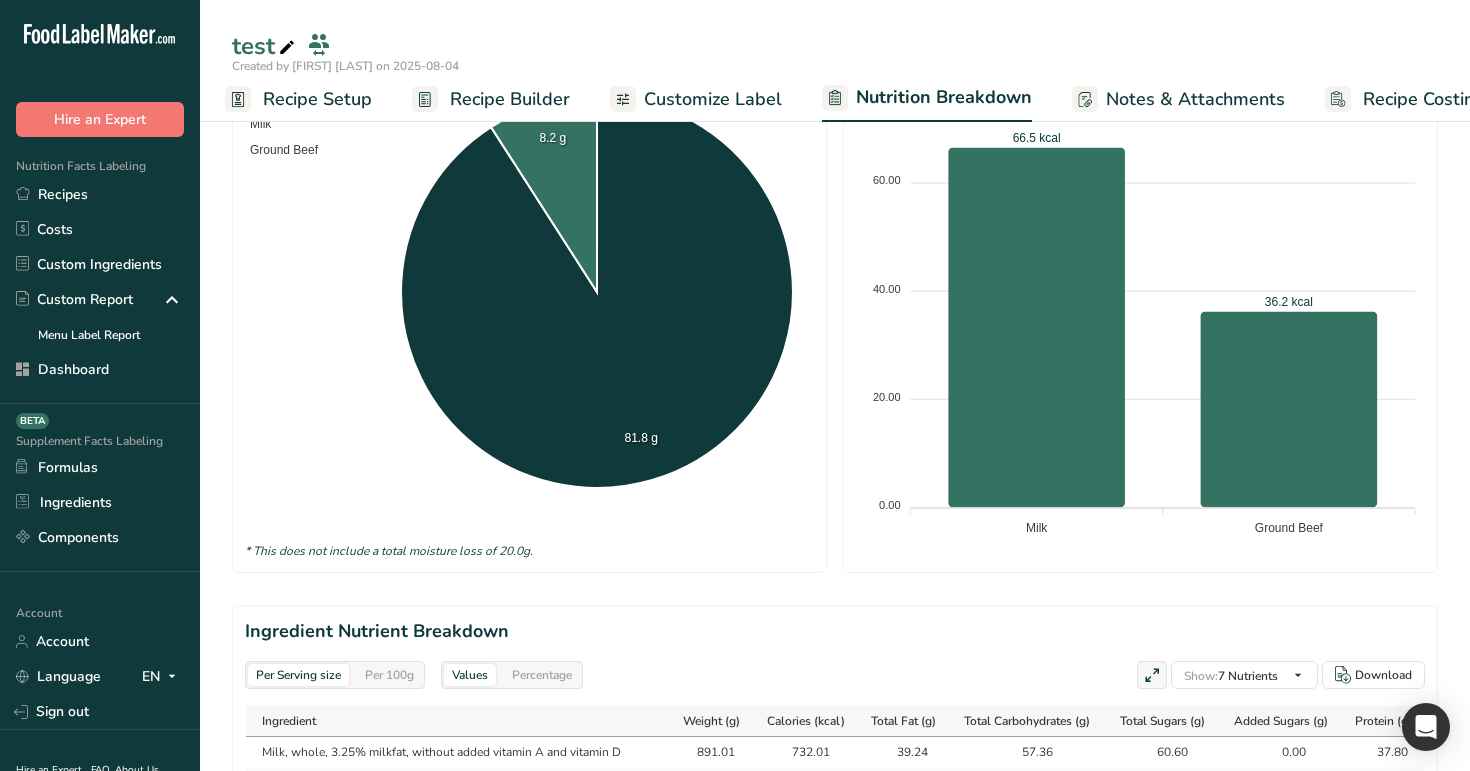 click on "Recipe Builder" at bounding box center (491, 99) 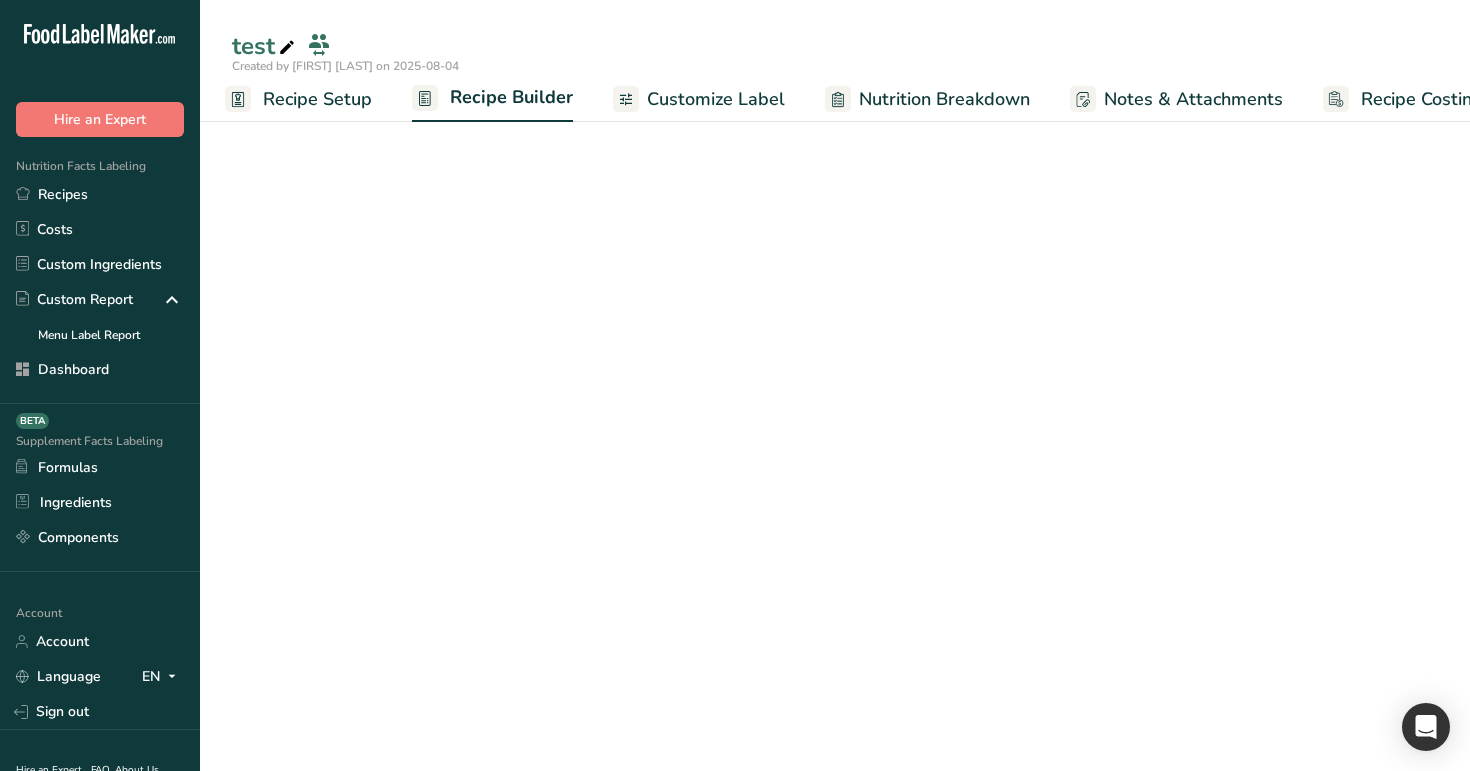 scroll, scrollTop: 347, scrollLeft: 0, axis: vertical 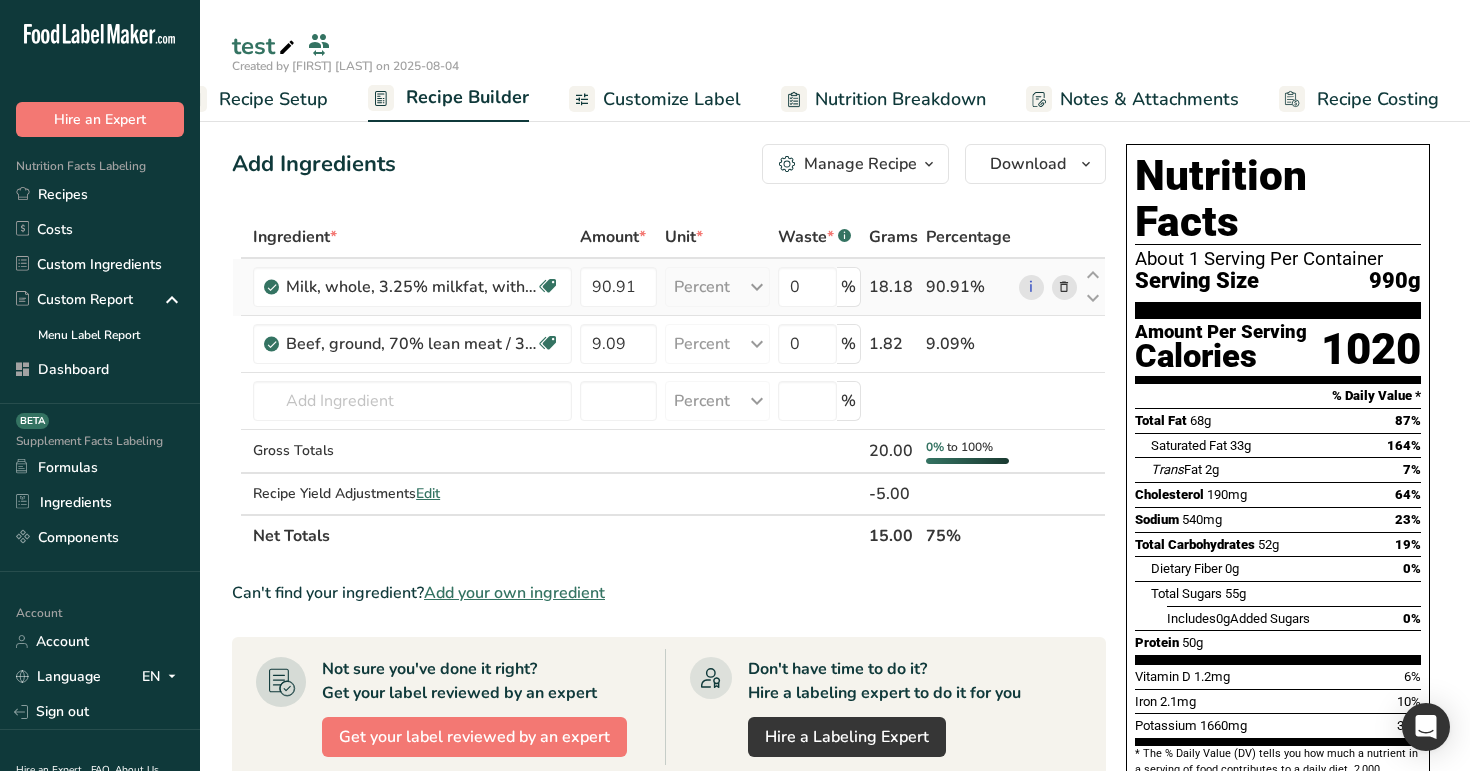 click on "0
%" at bounding box center (819, 287) 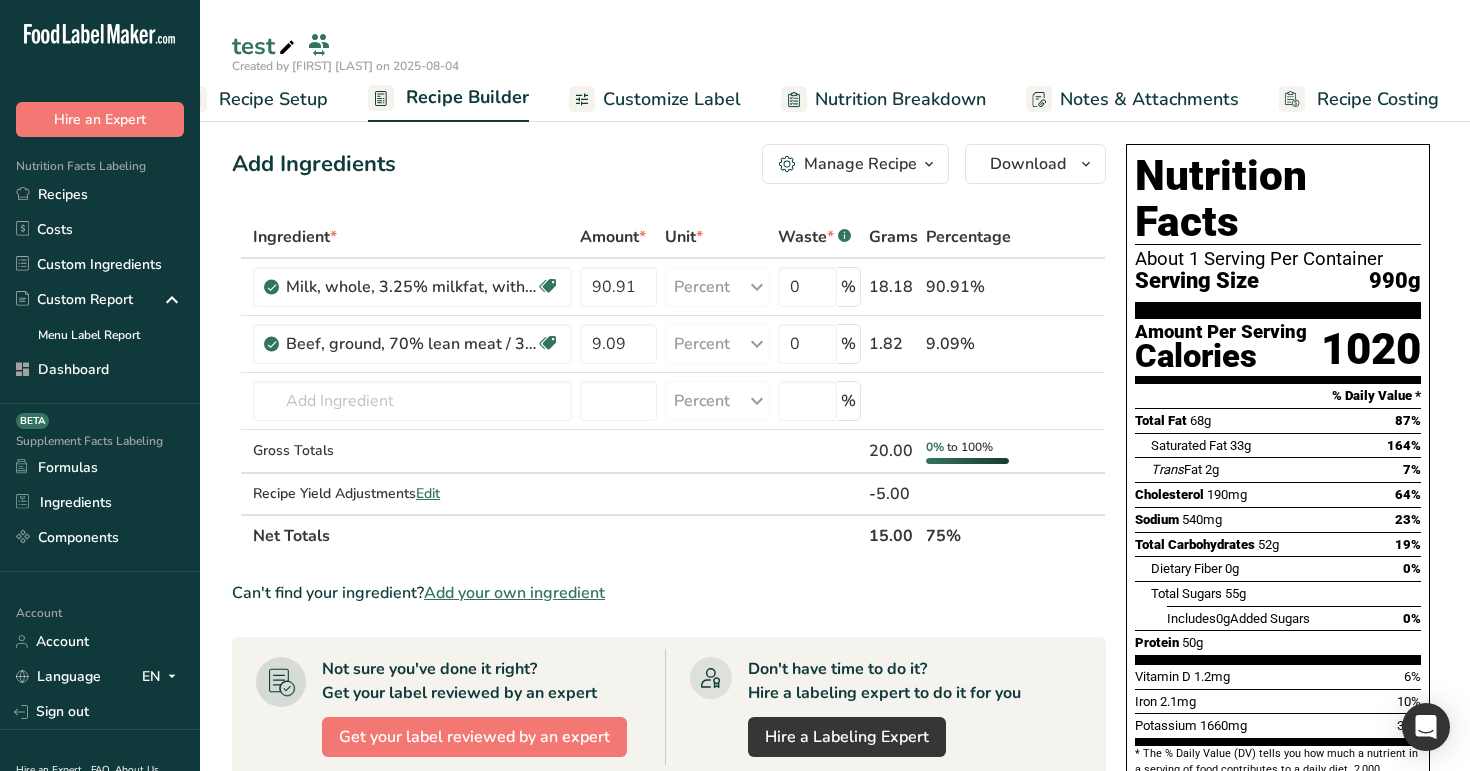 click on "Manage Recipe" at bounding box center [860, 164] 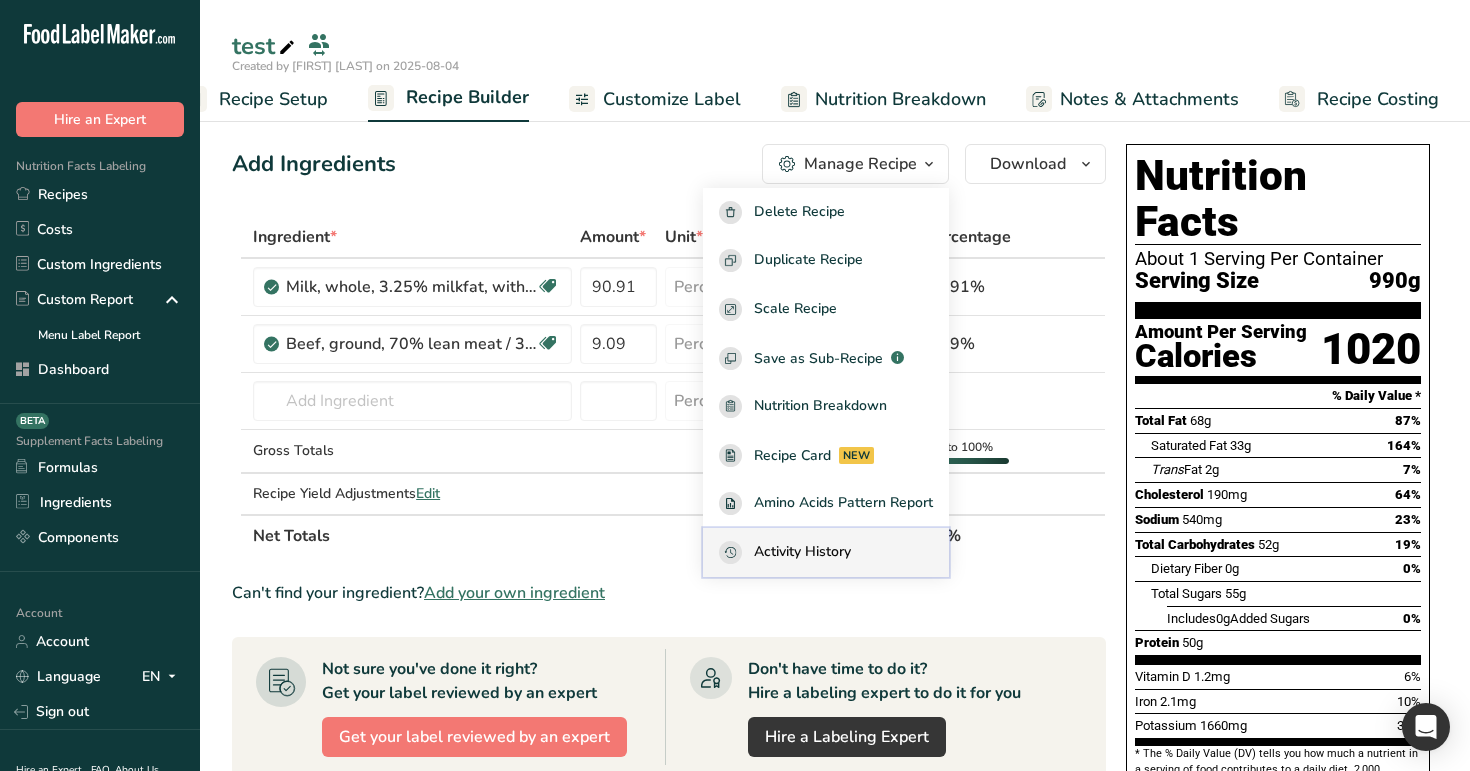 click on "Activity History" at bounding box center (802, 552) 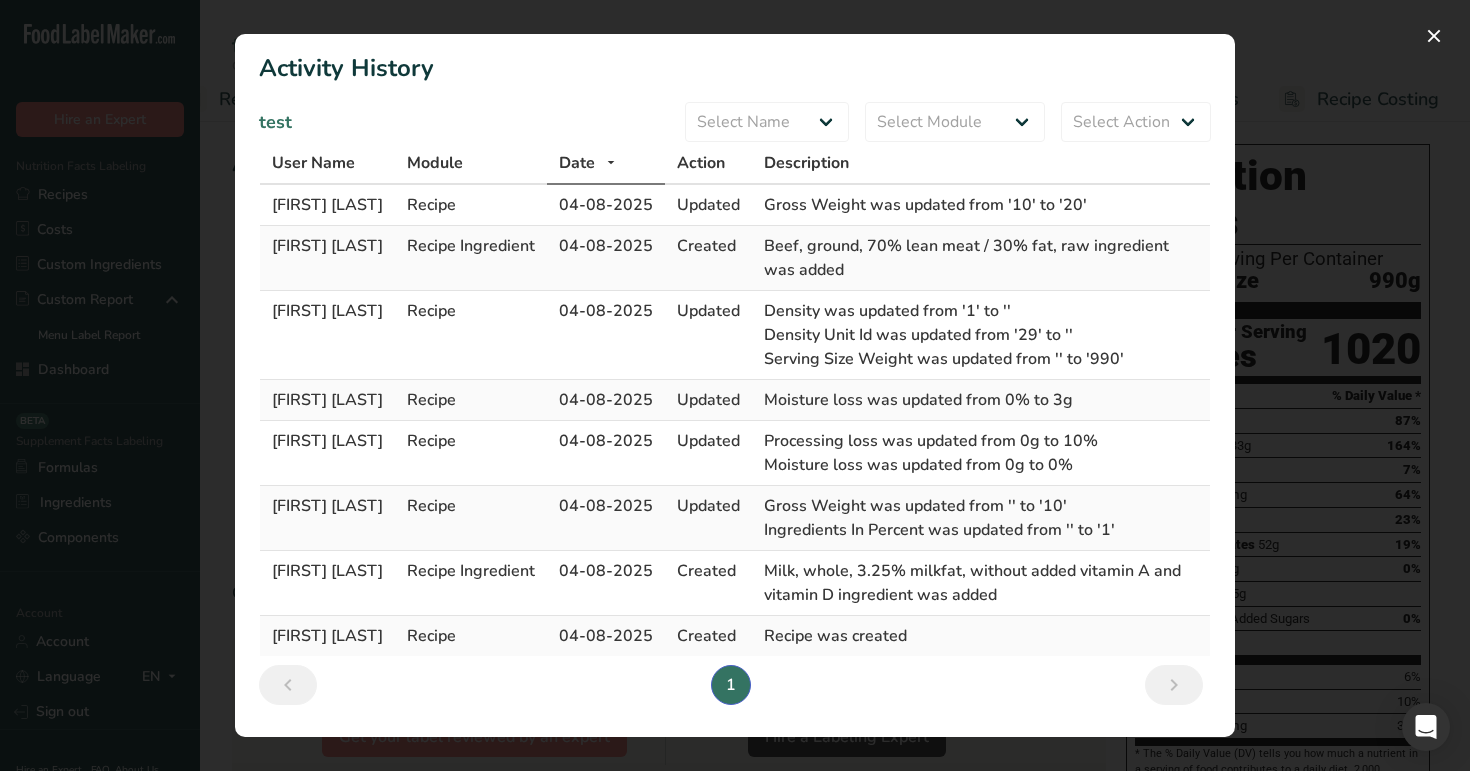 click at bounding box center [735, 385] 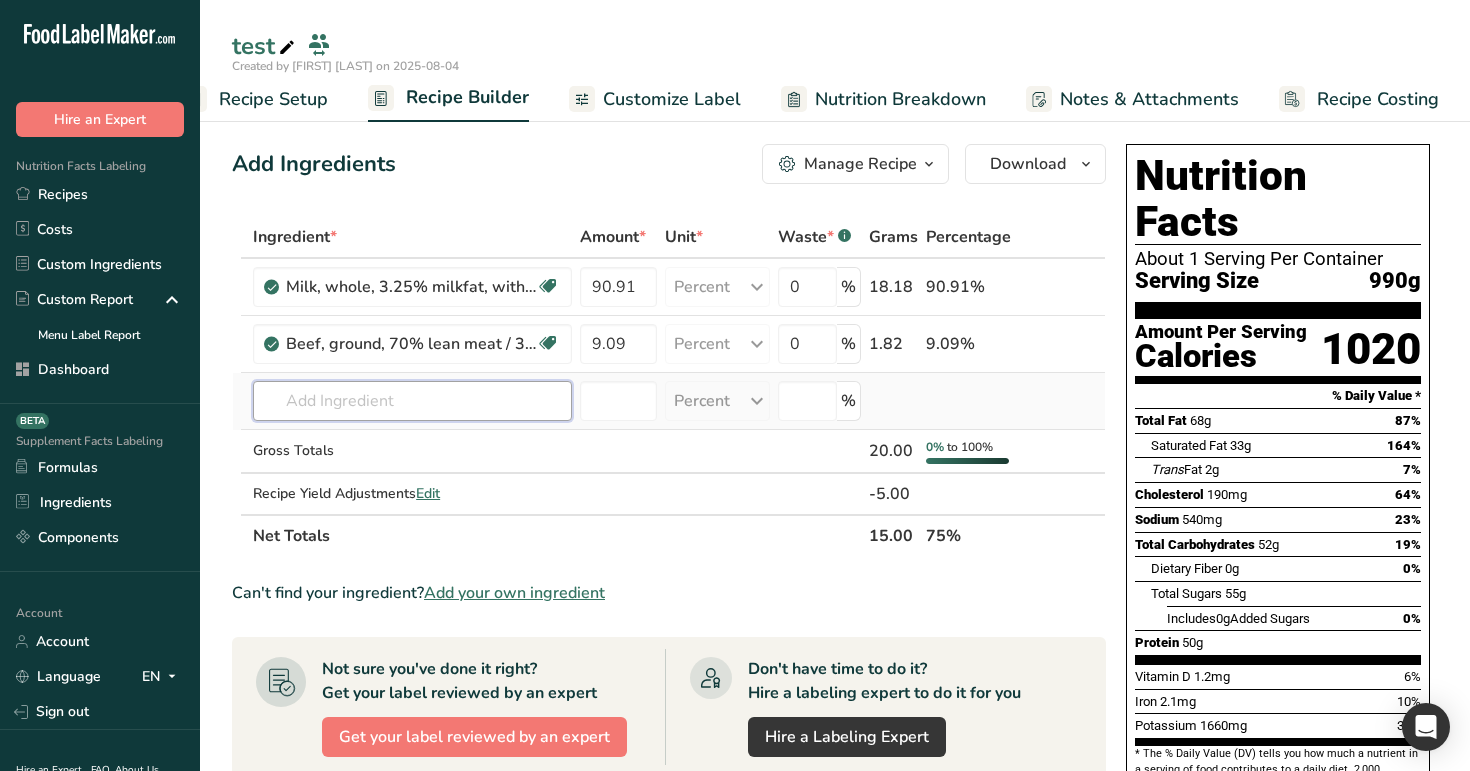 click at bounding box center [412, 401] 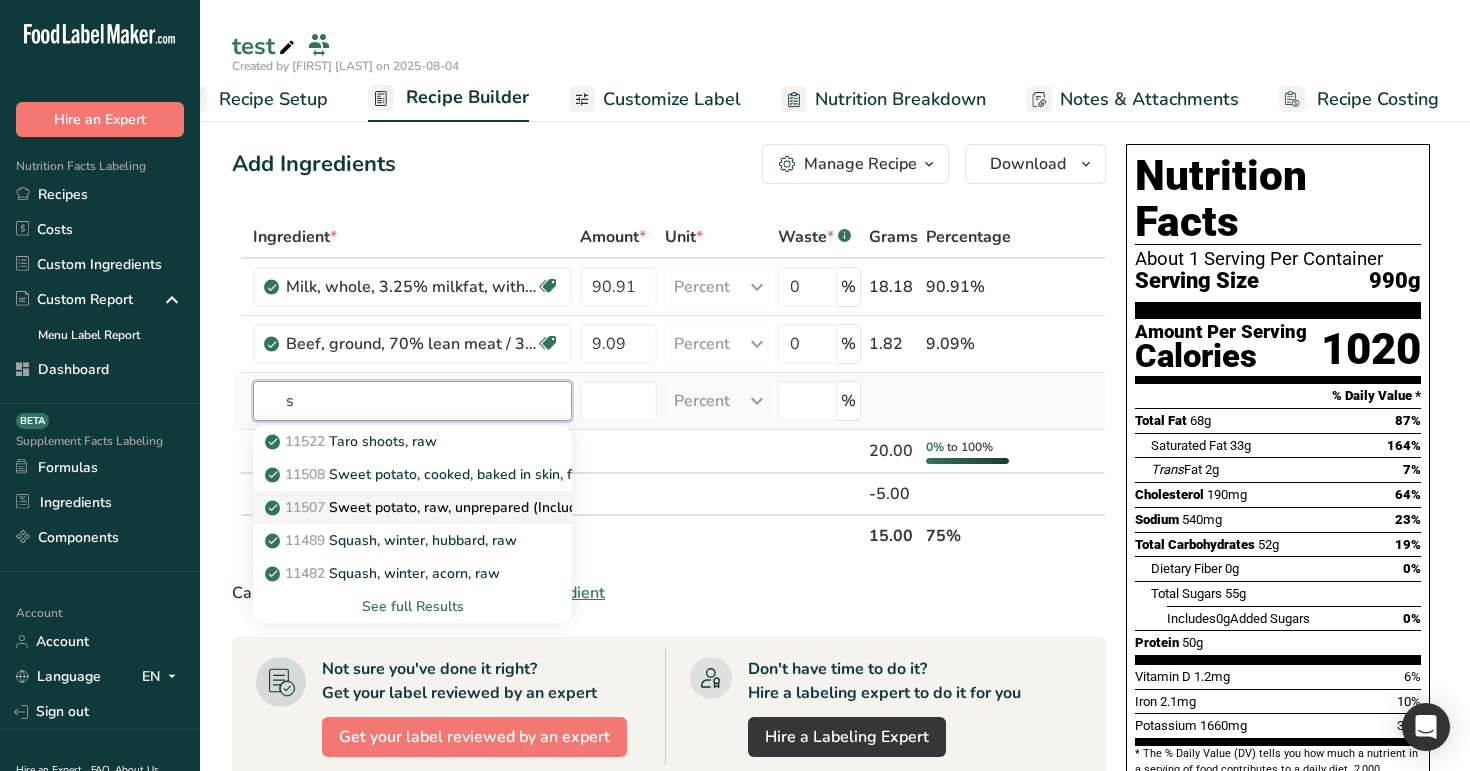 type on "s" 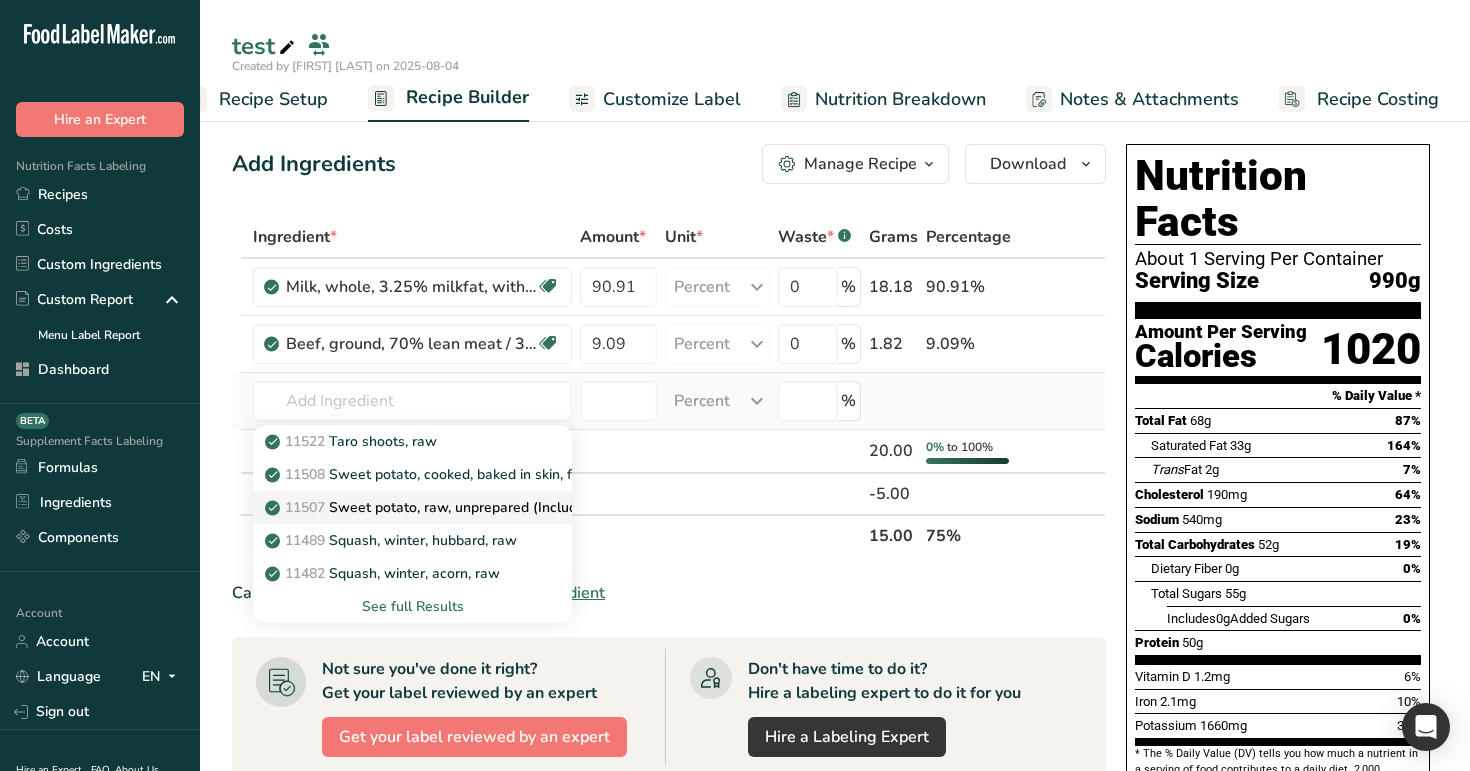 click on "11507
Sweet potato, raw, unprepared (Includes foods for USDA's Food Distribution Program)" at bounding box center (577, 507) 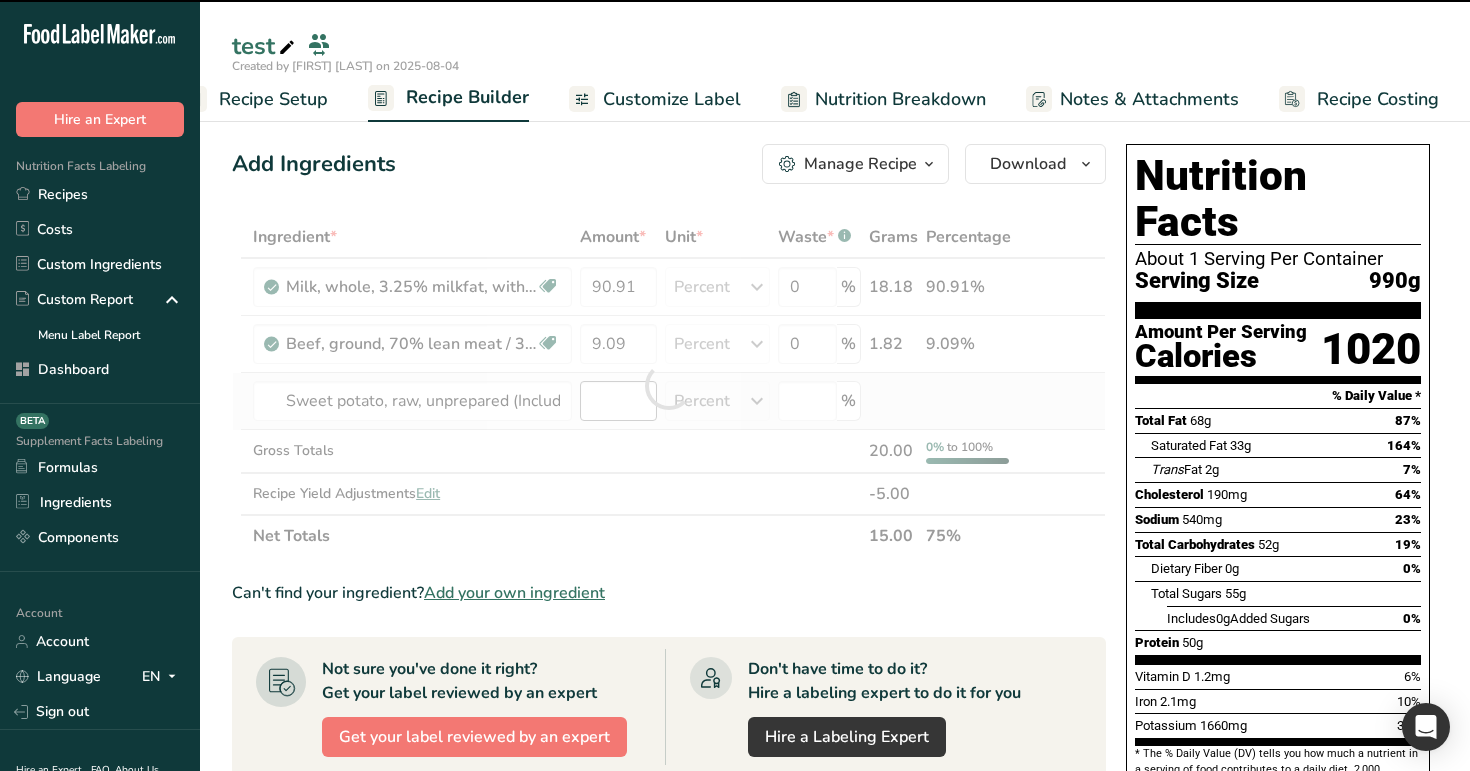 type on "0" 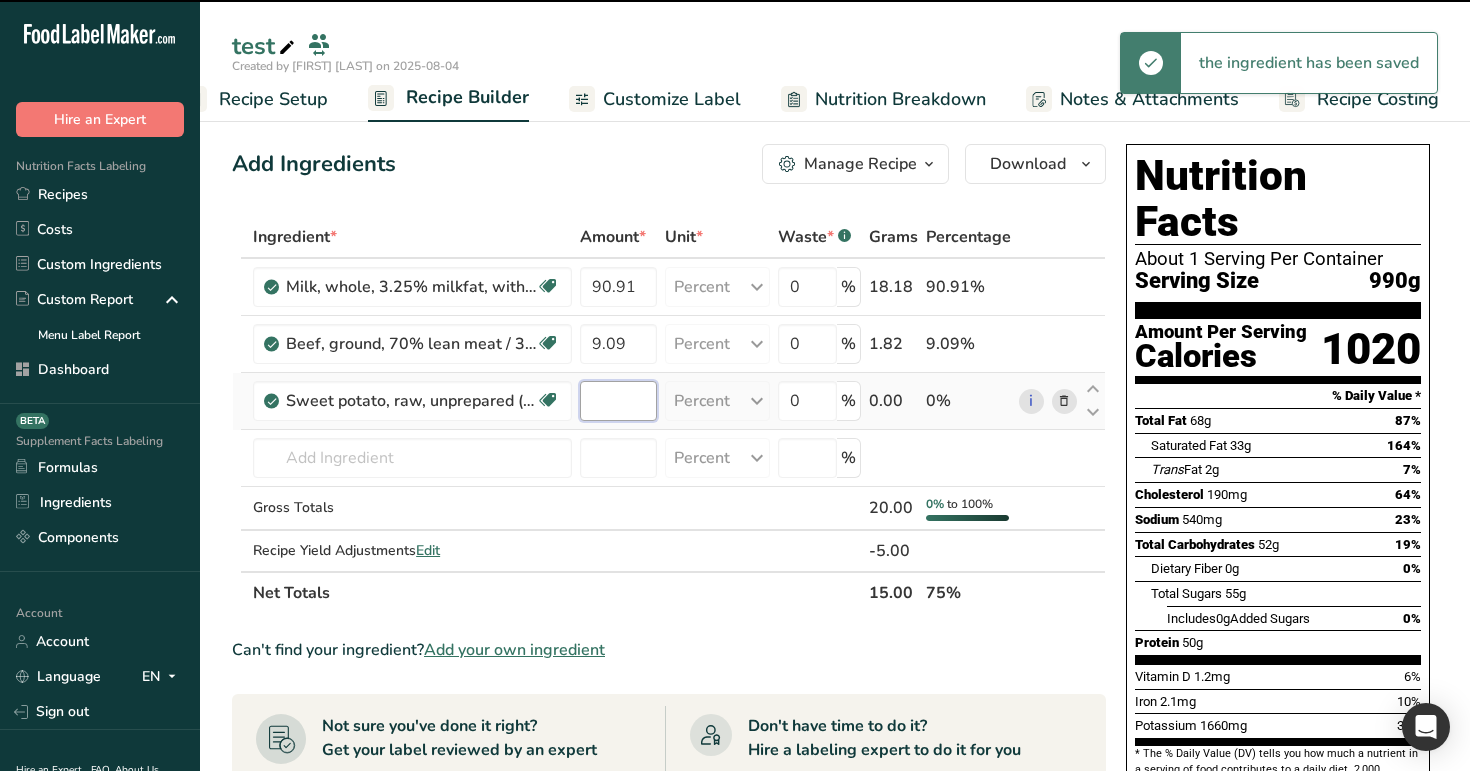 click at bounding box center [618, 401] 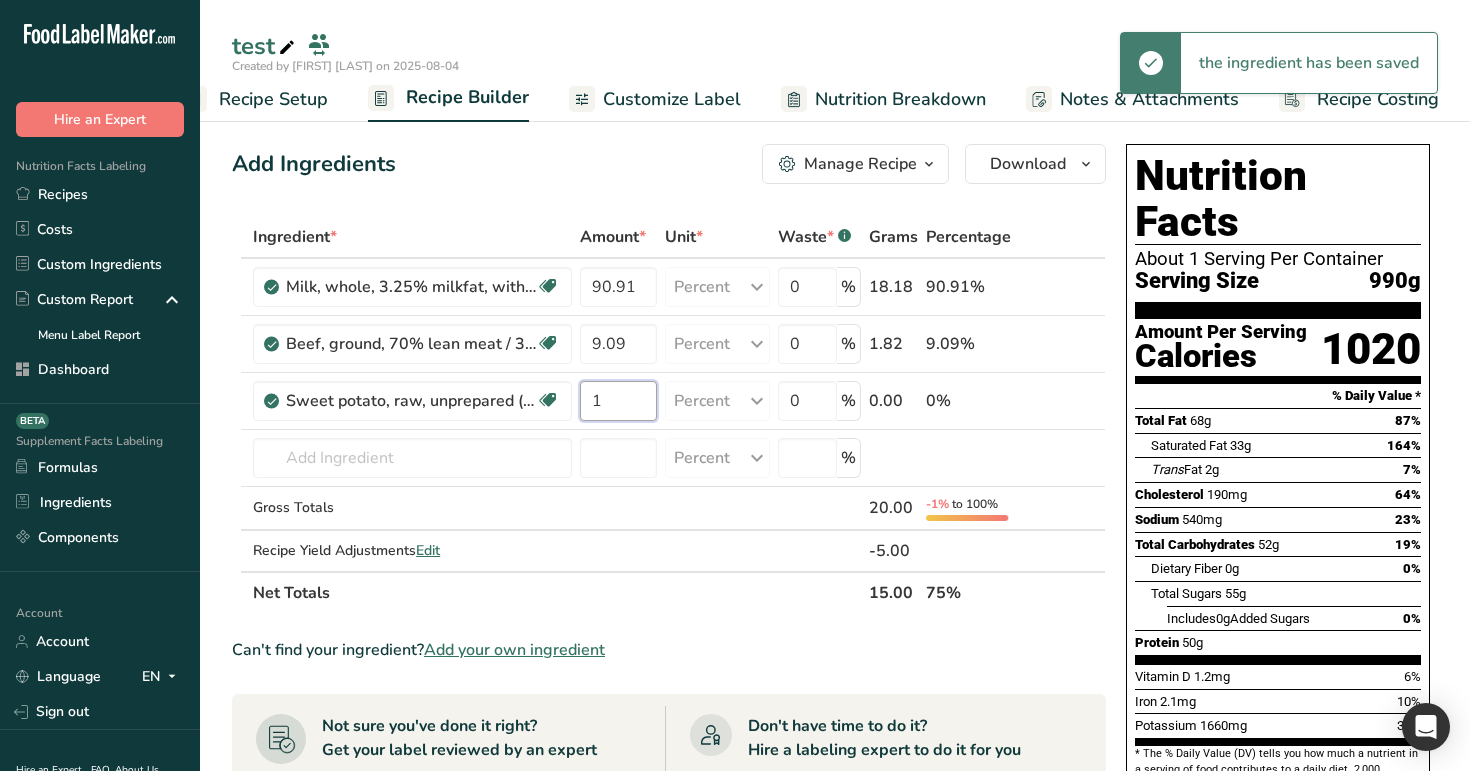 type on "1" 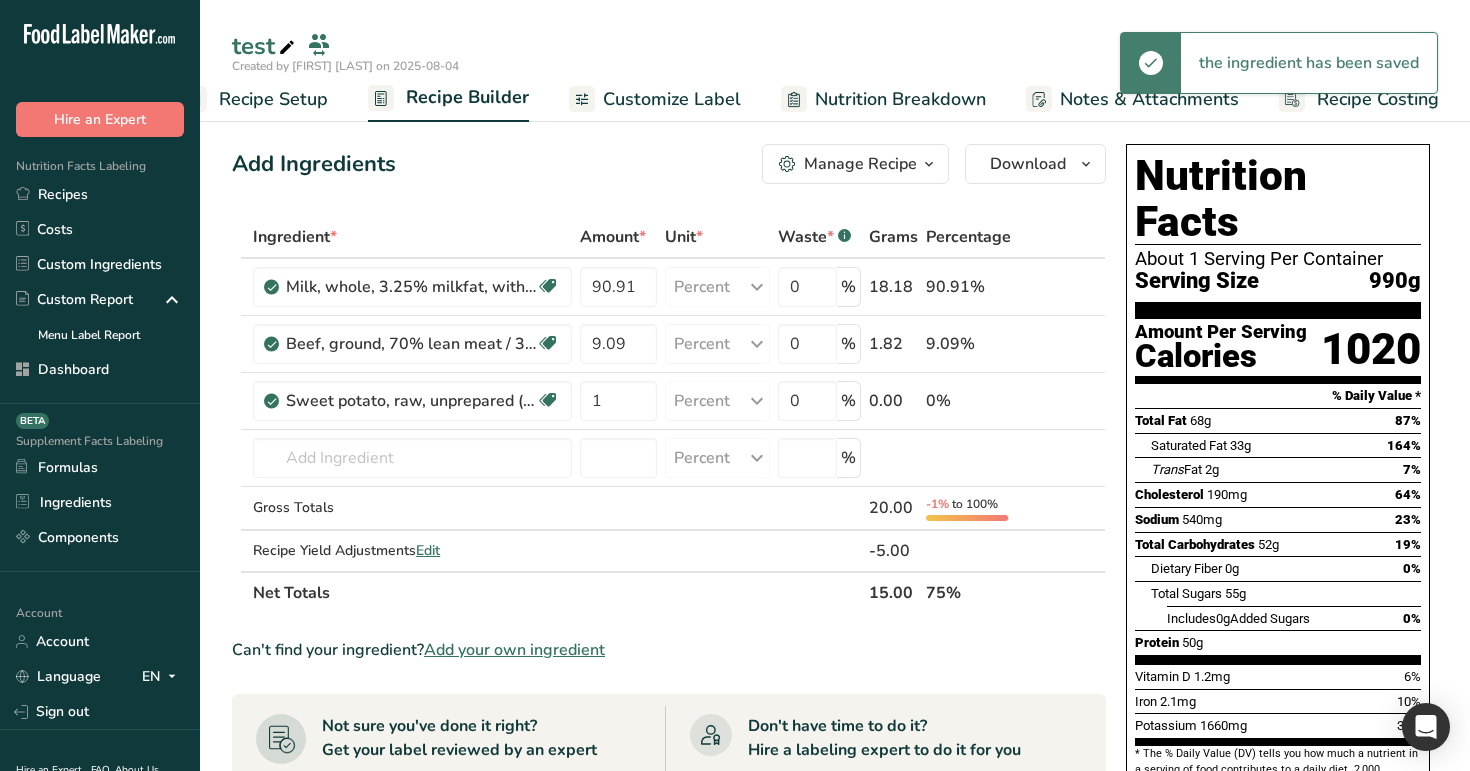 click on "Add Ingredients
Manage Recipe         Delete Recipe           Duplicate Recipe             Scale Recipe             Save as Sub-Recipe   .a-a{fill:#347362;}.b-a{fill:#fff;}                               Nutrition Breakdown                 Recipe Card
NEW
Amino Acids Pattern Report           Activity History
Download
Choose your preferred label style
Standard FDA label
Standard FDA label
The most common format for nutrition facts labels in compliance with the FDA's typeface, style and requirements
Tabular FDA label
A label format compliant with the FDA regulations presented in a tabular (horizontal) display.
Linear FDA label
A simple linear display for small sized packages.
Simplified FDA label" at bounding box center (675, 783) 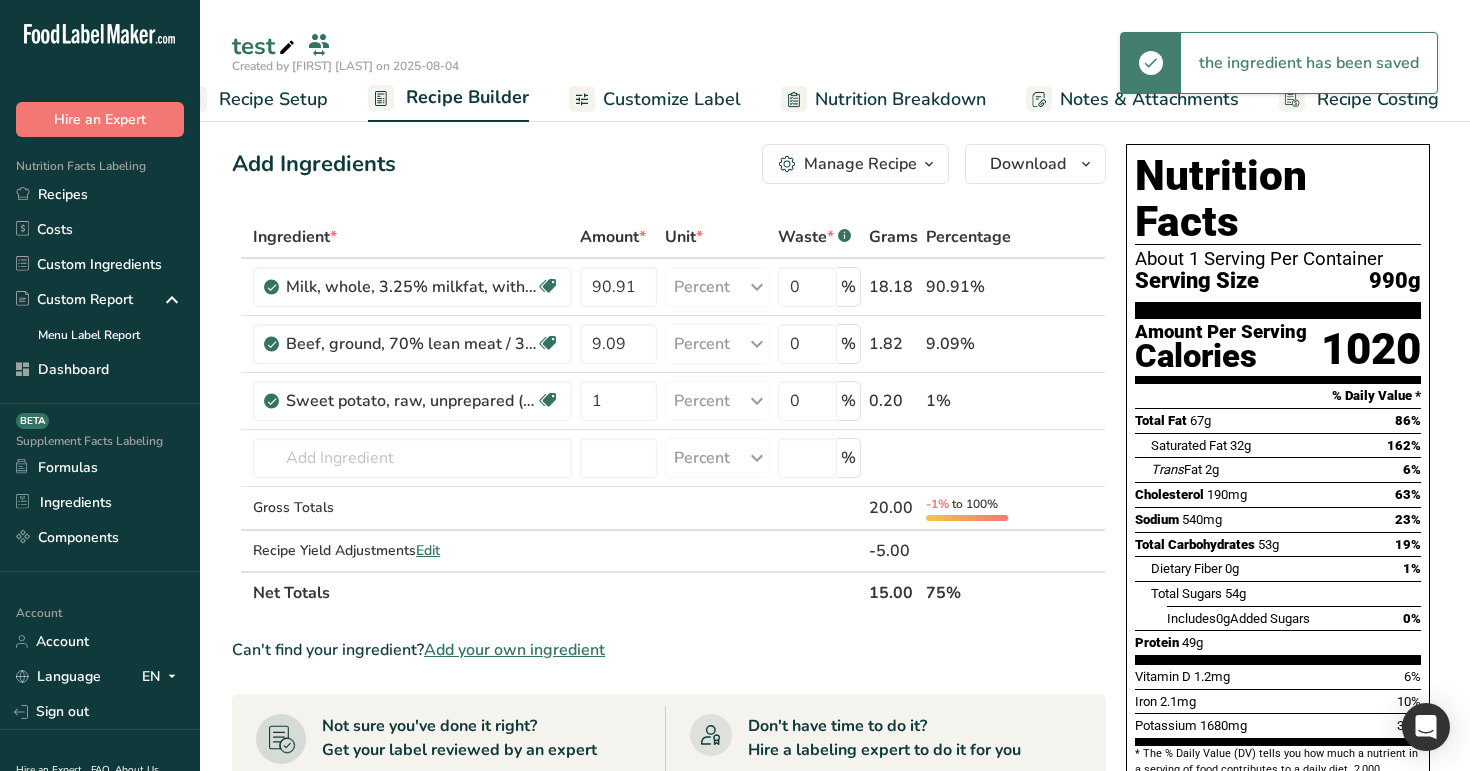 click on "Manage Recipe" at bounding box center (860, 164) 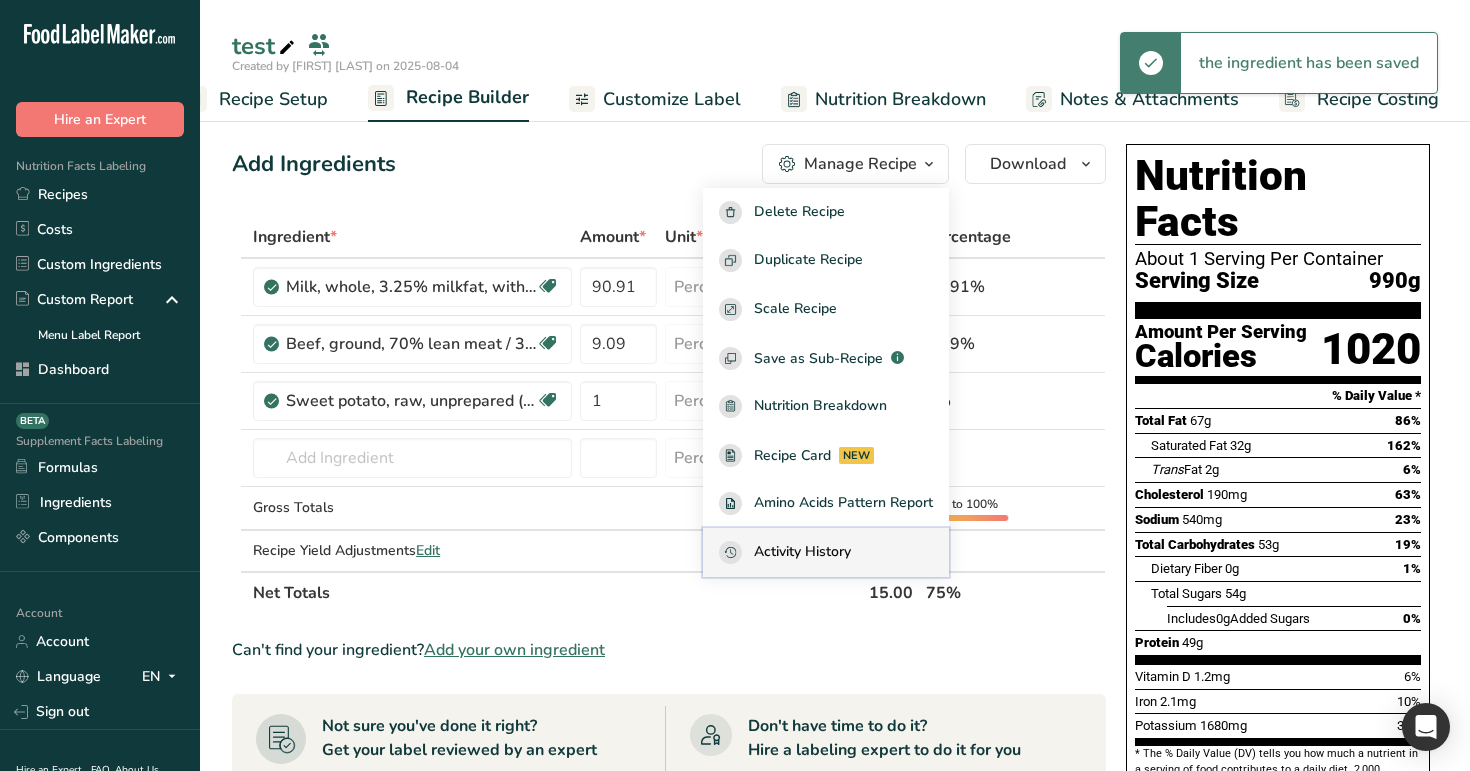 click on "Activity History" at bounding box center (802, 552) 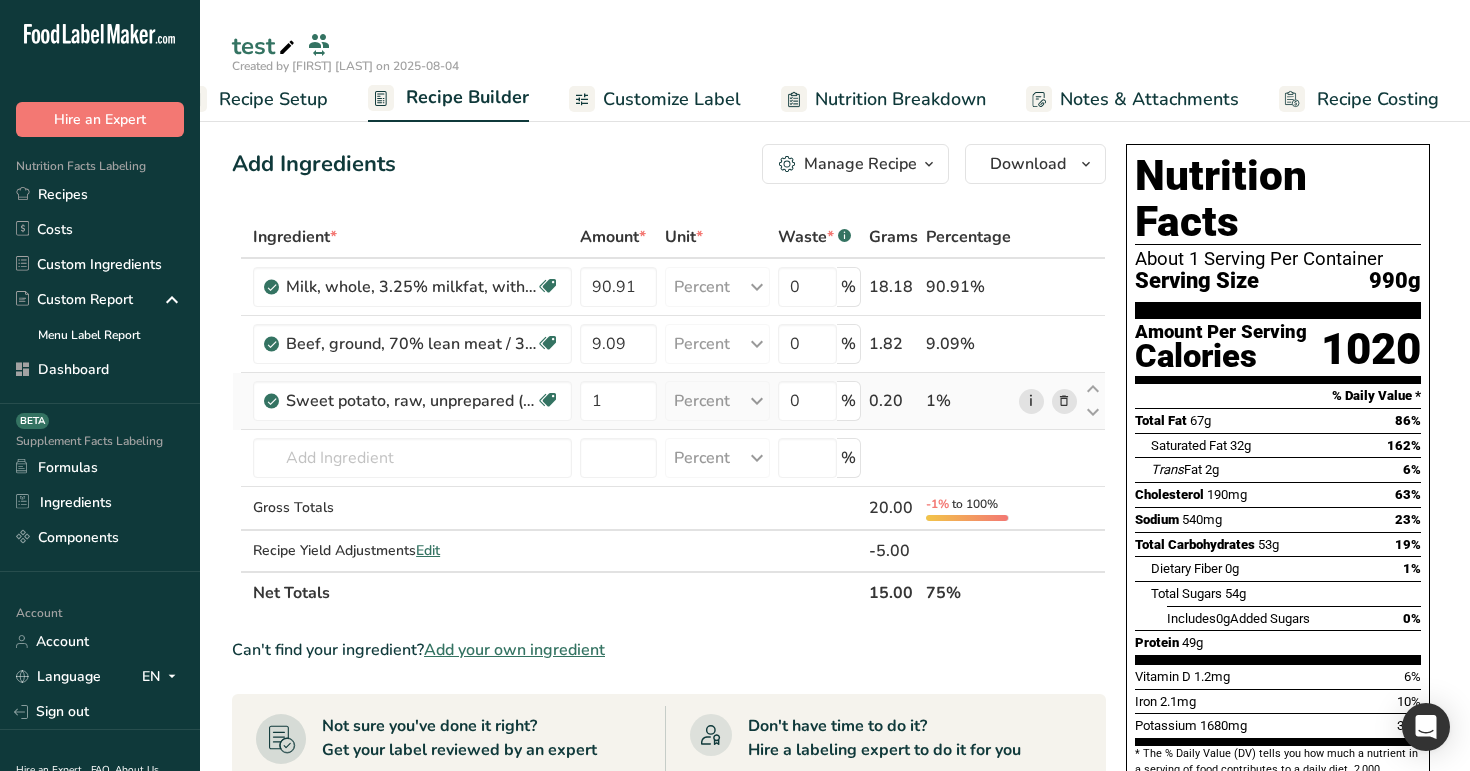 click on "i" at bounding box center (1031, 401) 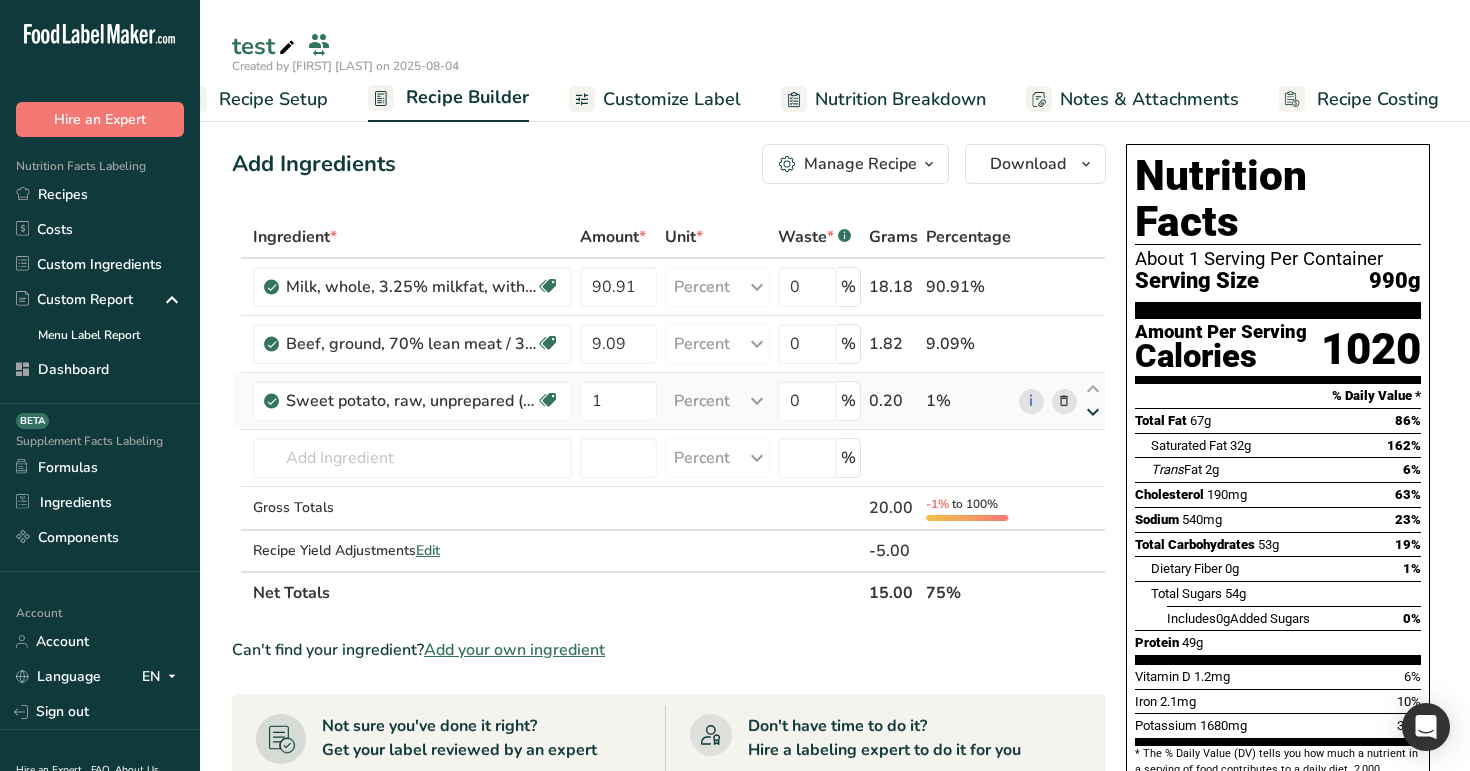 click at bounding box center [1093, 412] 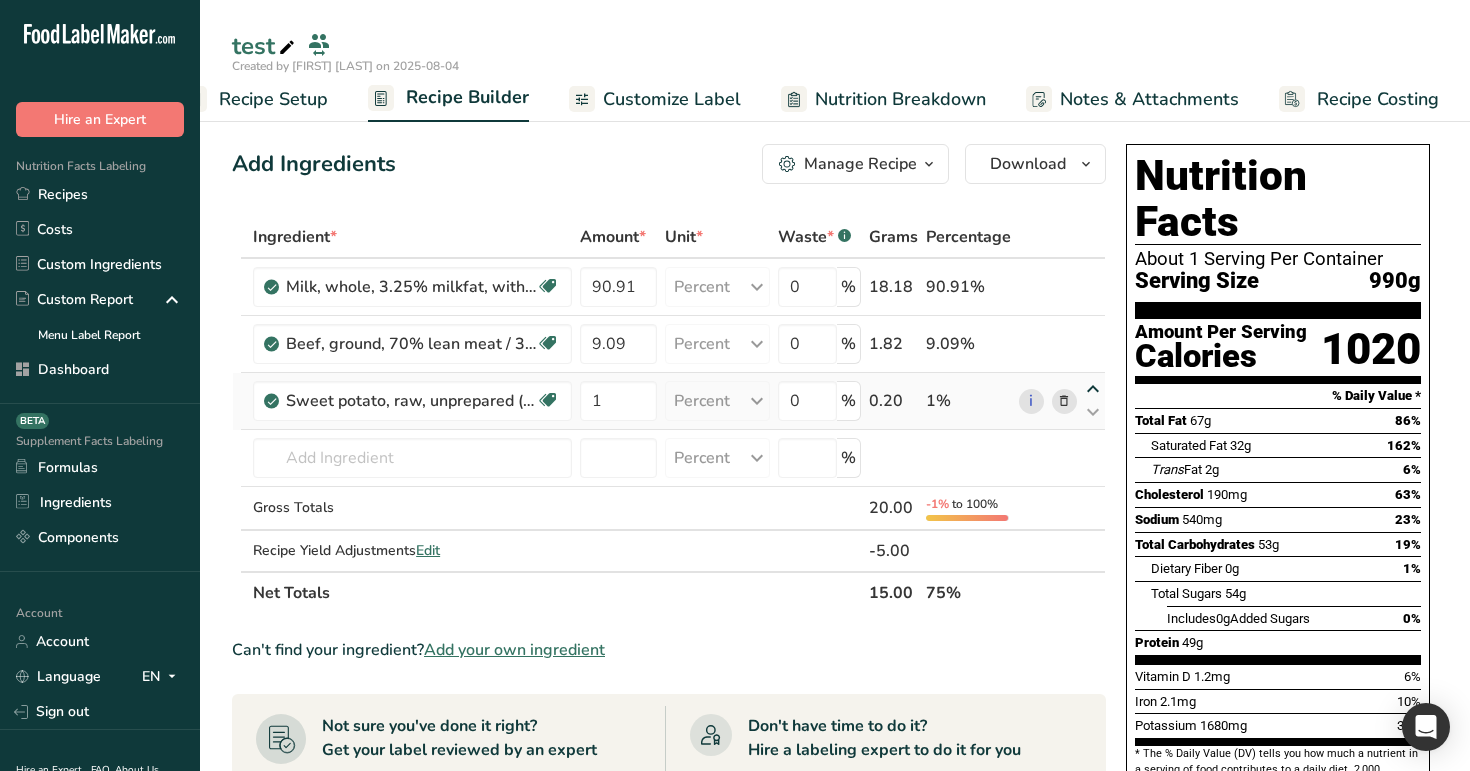 click at bounding box center [1093, 389] 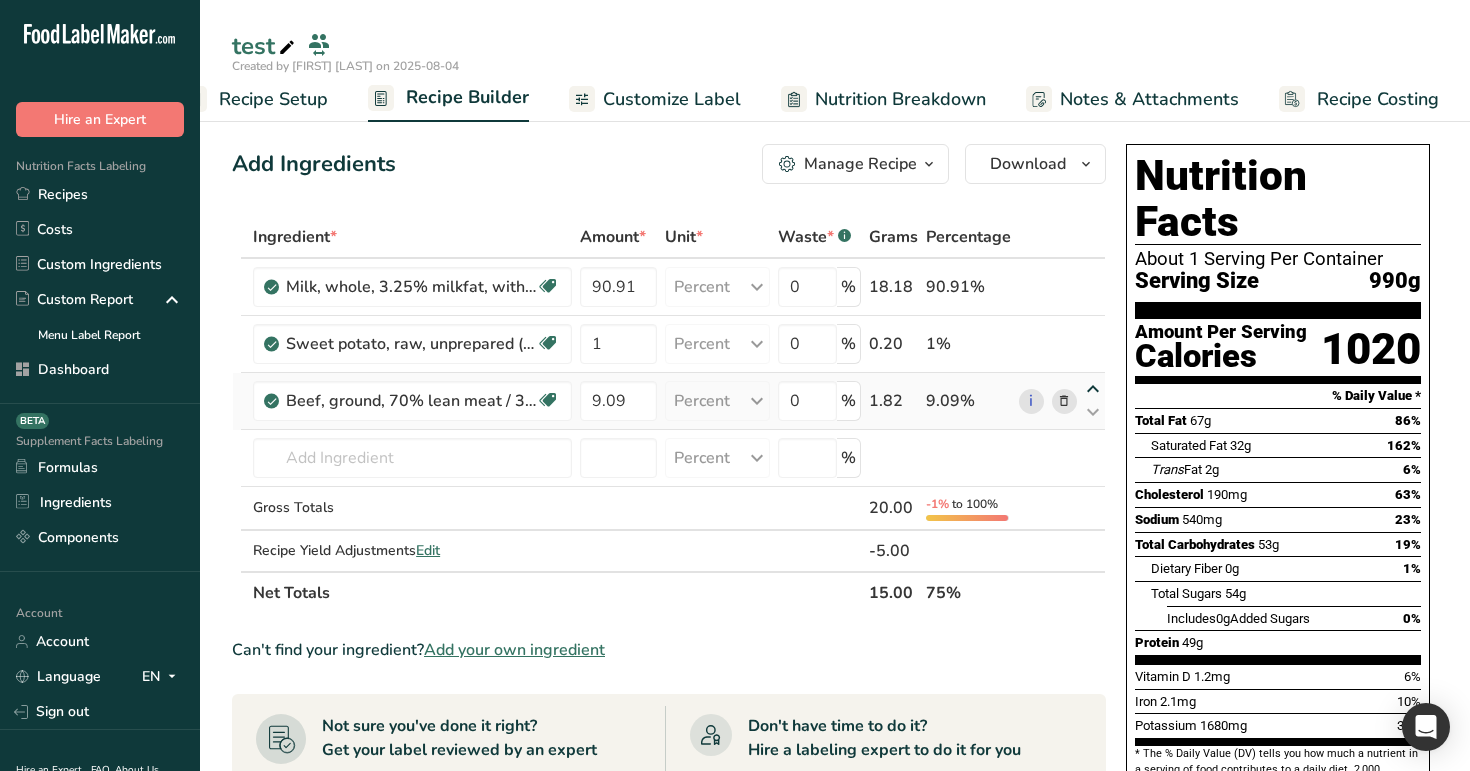 click at bounding box center [1093, 389] 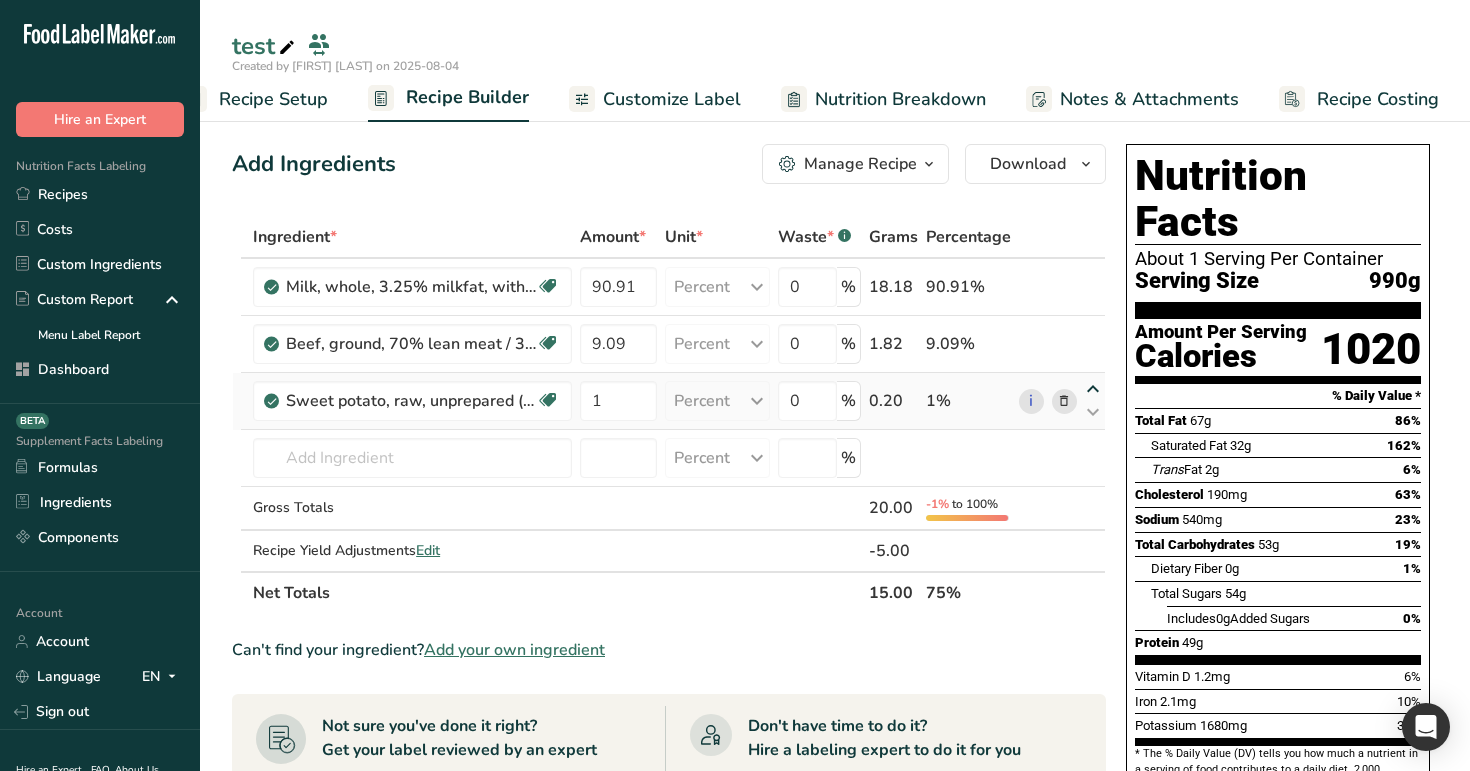 click at bounding box center [1093, 389] 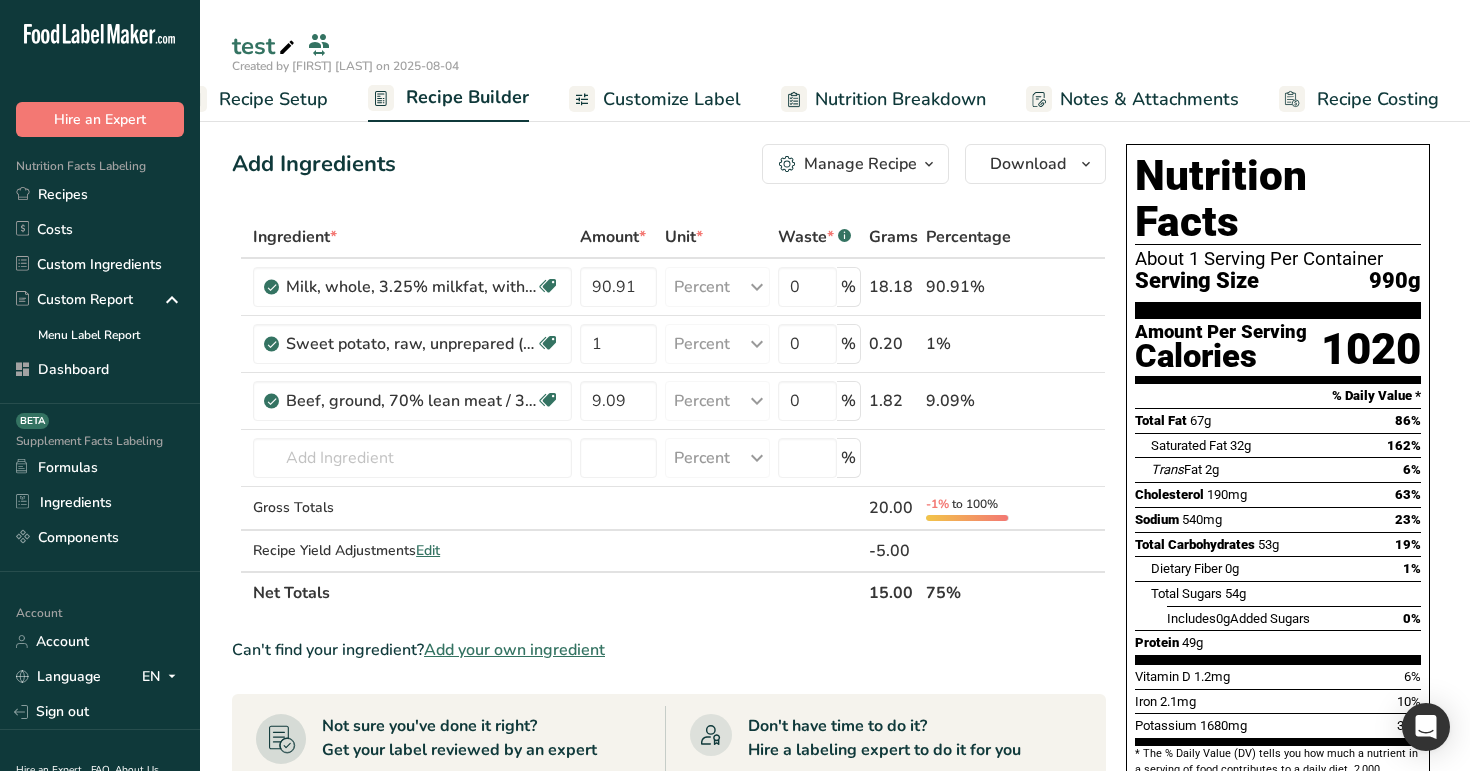 click on "Add Ingredients
Manage Recipe         Delete Recipe           Duplicate Recipe             Scale Recipe             Save as Sub-Recipe   .a-a{fill:#347362;}.b-a{fill:#fff;}                               Nutrition Breakdown                 Recipe Card
NEW
Amino Acids Pattern Report           Activity History
Download
Choose your preferred label style
Standard FDA label
Standard FDA label
The most common format for nutrition facts labels in compliance with the FDA's typeface, style and requirements
Tabular FDA label
A label format compliant with the FDA regulations presented in a tabular (horizontal) display.
Linear FDA label
A simple linear display for small sized packages.
Simplified FDA label" at bounding box center (835, 783) 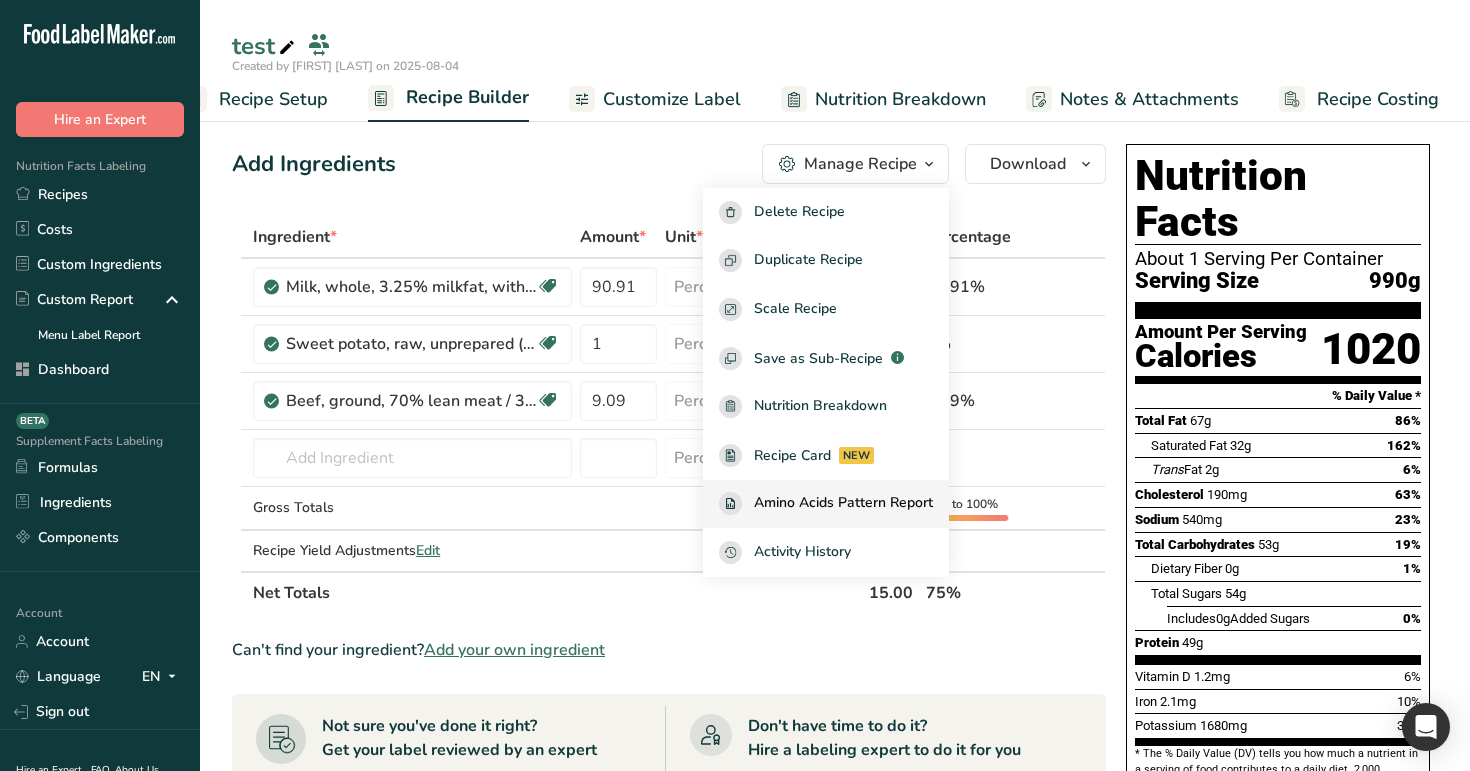 click on "Amino Acids Pattern Report" at bounding box center (843, 503) 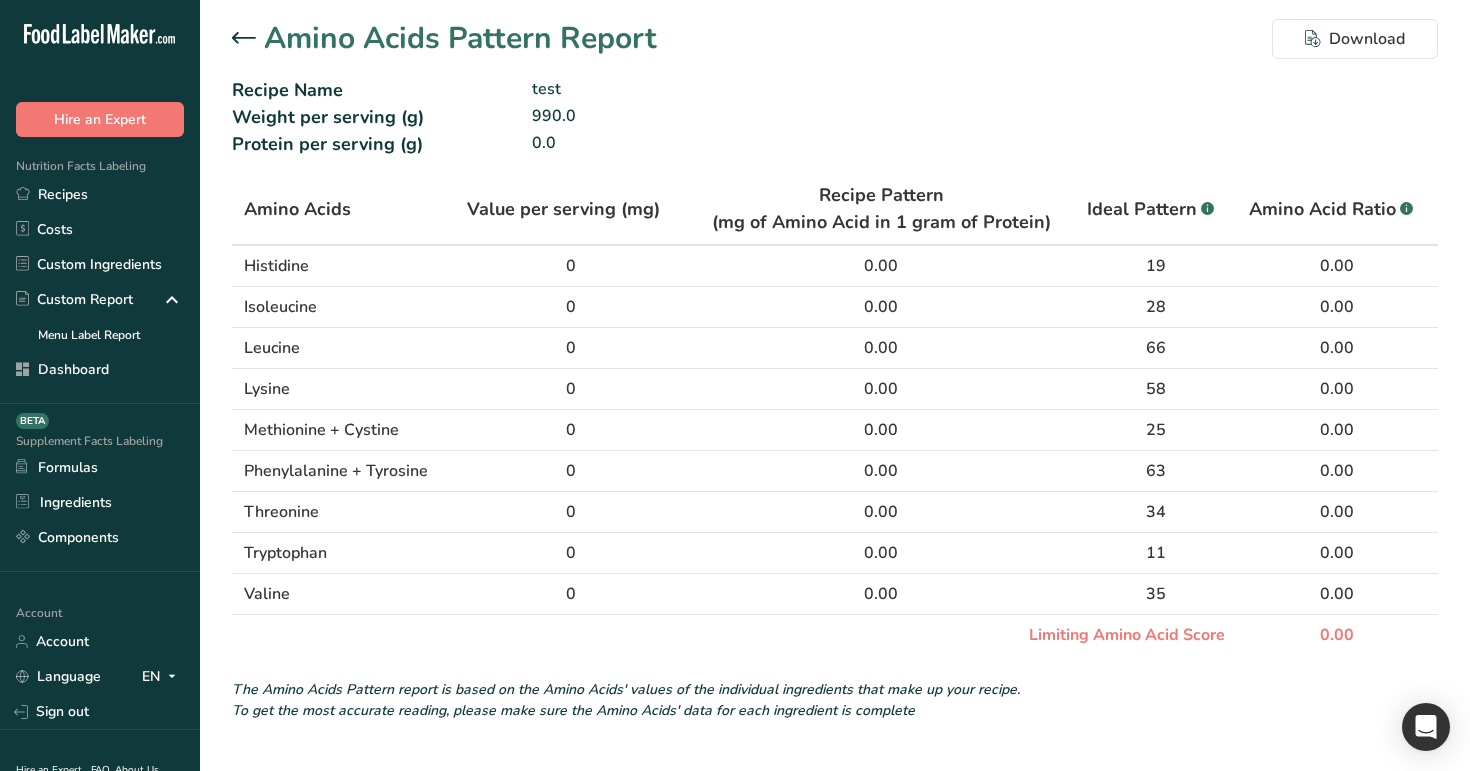 click 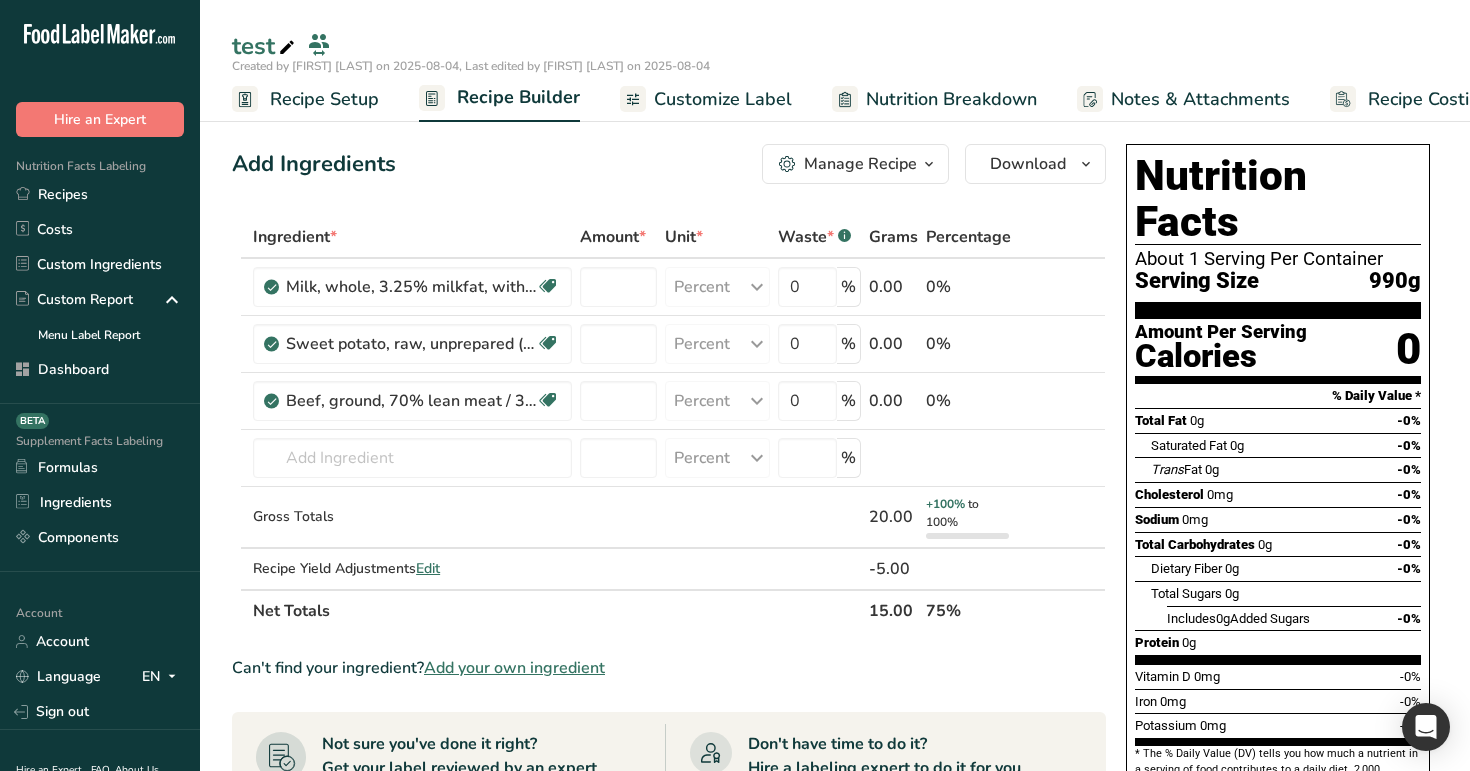 click on "Manage Recipe" at bounding box center [860, 164] 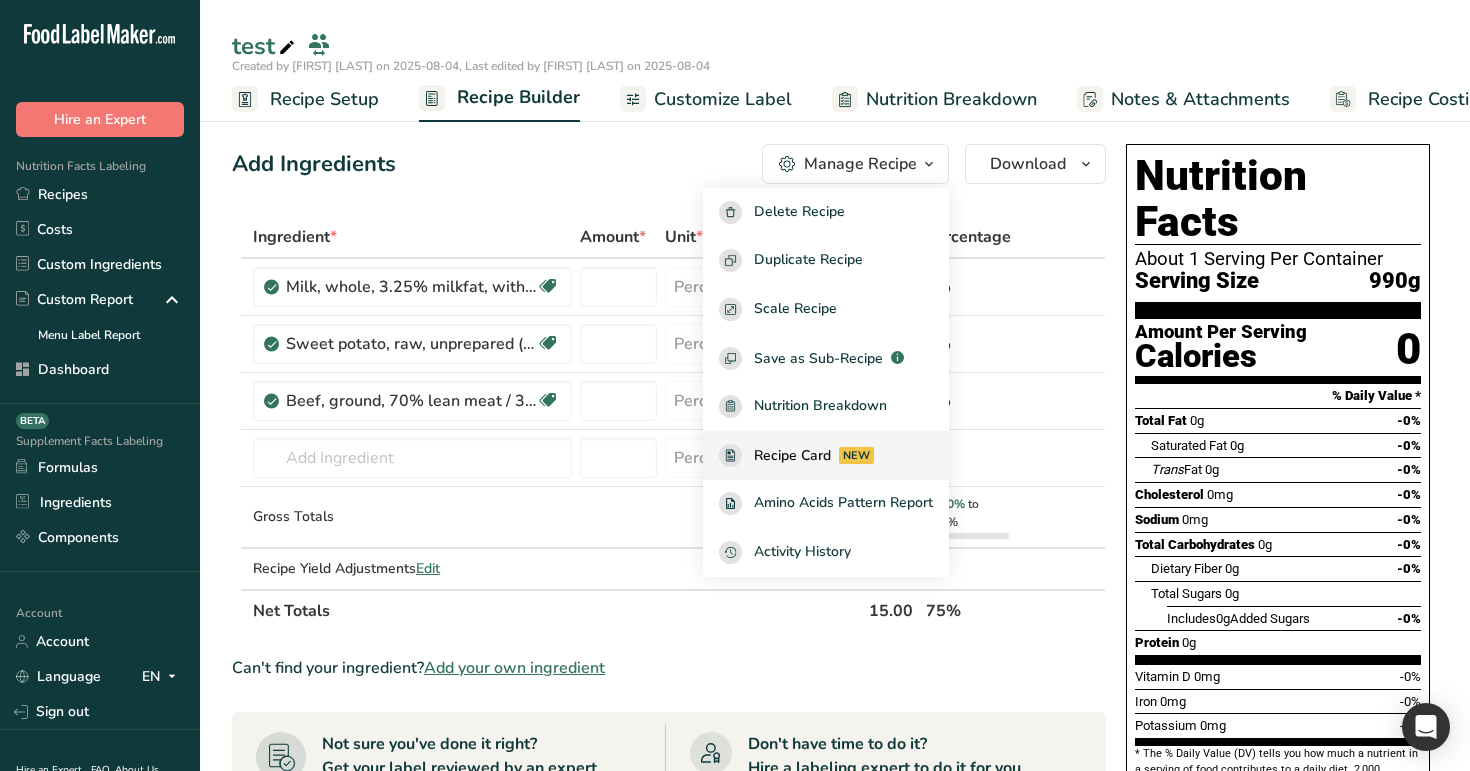 click on "Recipe Card
NEW" at bounding box center [826, 455] 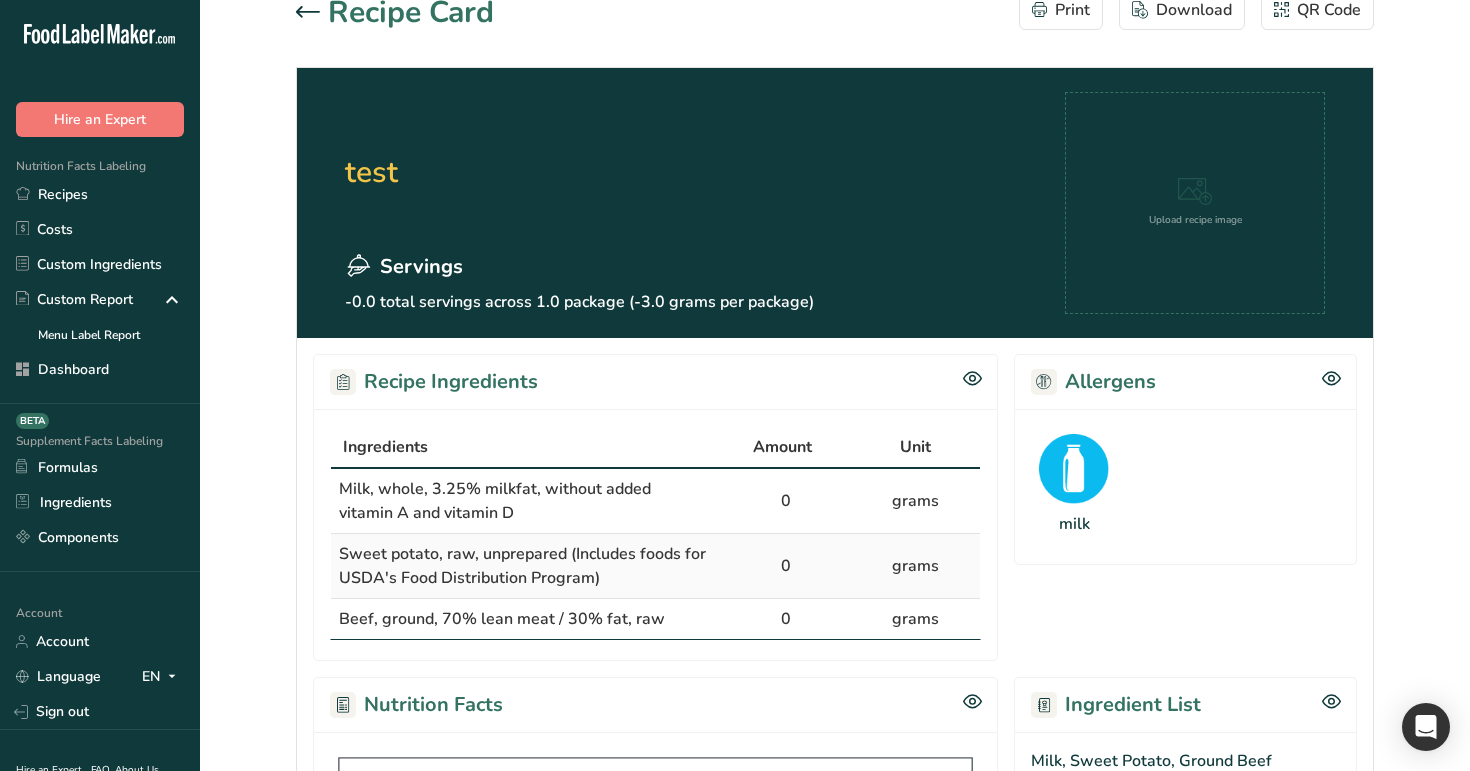 scroll, scrollTop: 29, scrollLeft: 0, axis: vertical 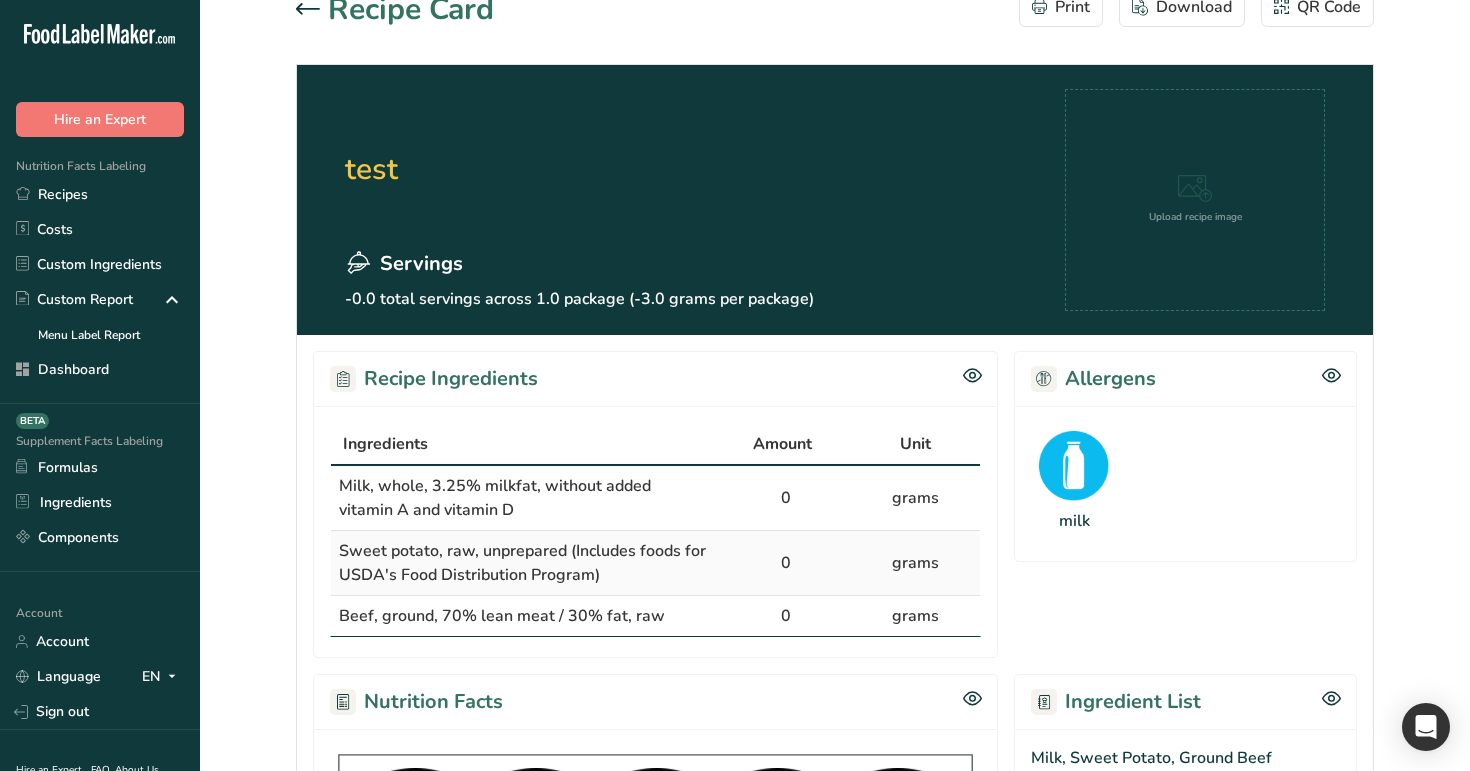 drag, startPoint x: 847, startPoint y: 298, endPoint x: 328, endPoint y: 102, distance: 554.77655 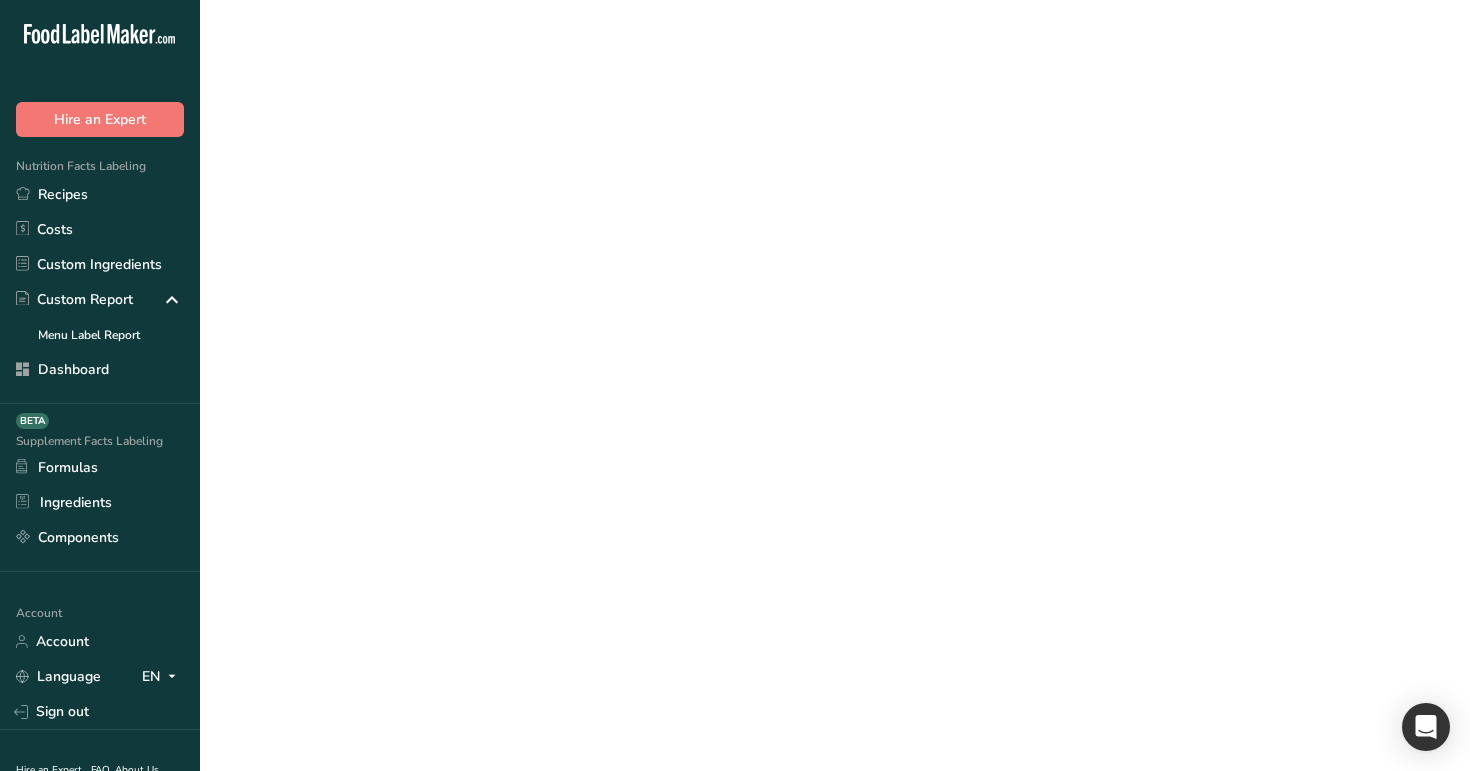 scroll, scrollTop: 0, scrollLeft: 0, axis: both 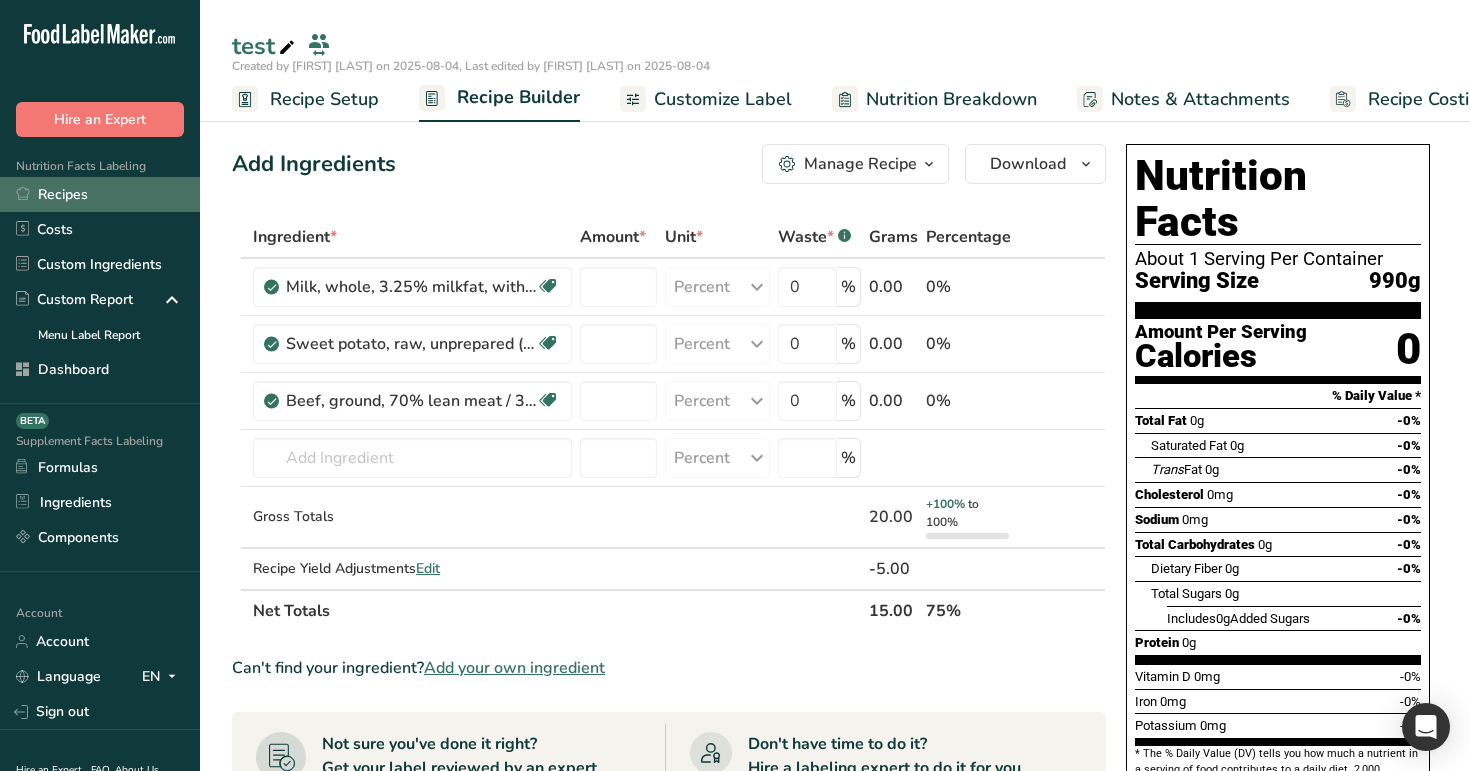 click on "Recipes" at bounding box center (100, 194) 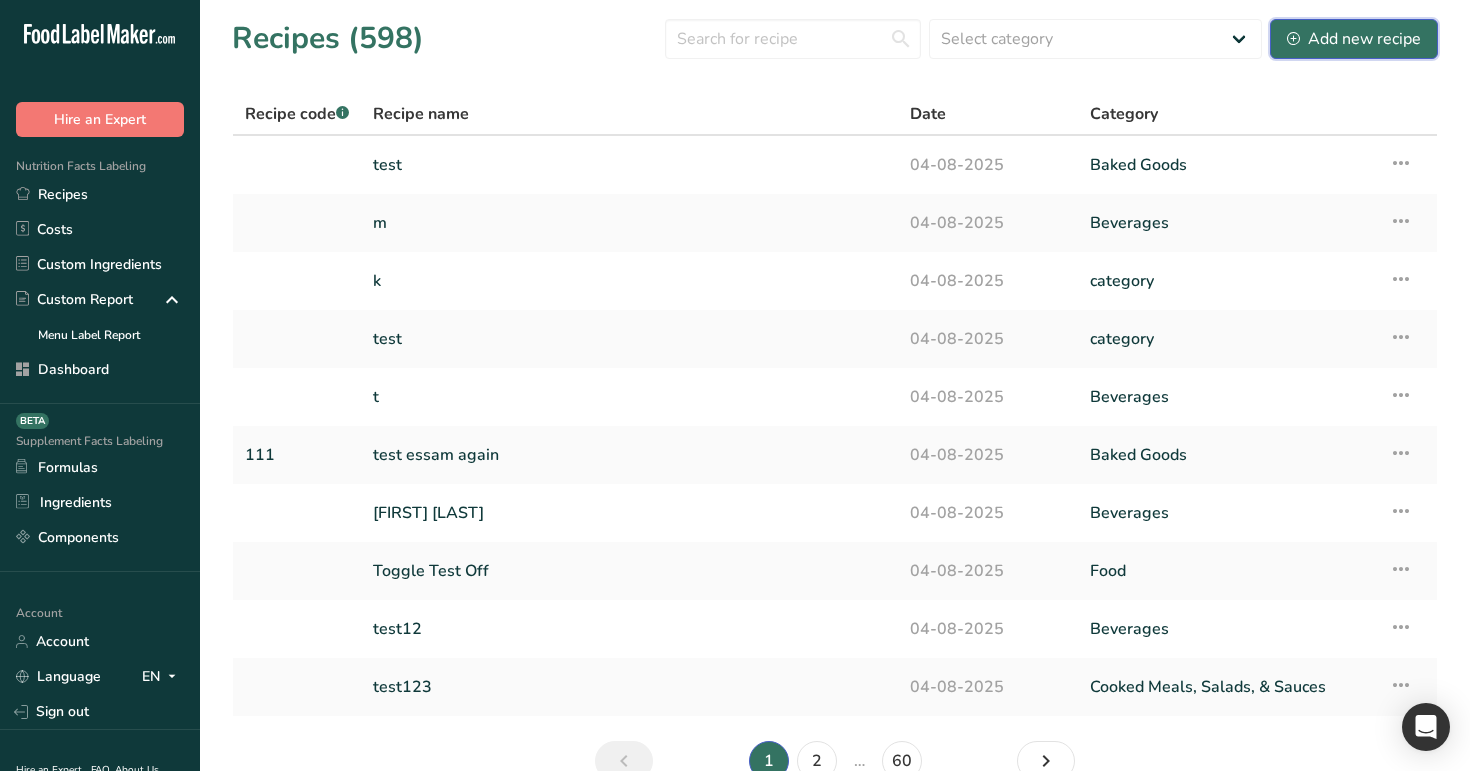 click on "Add new recipe" at bounding box center (1354, 39) 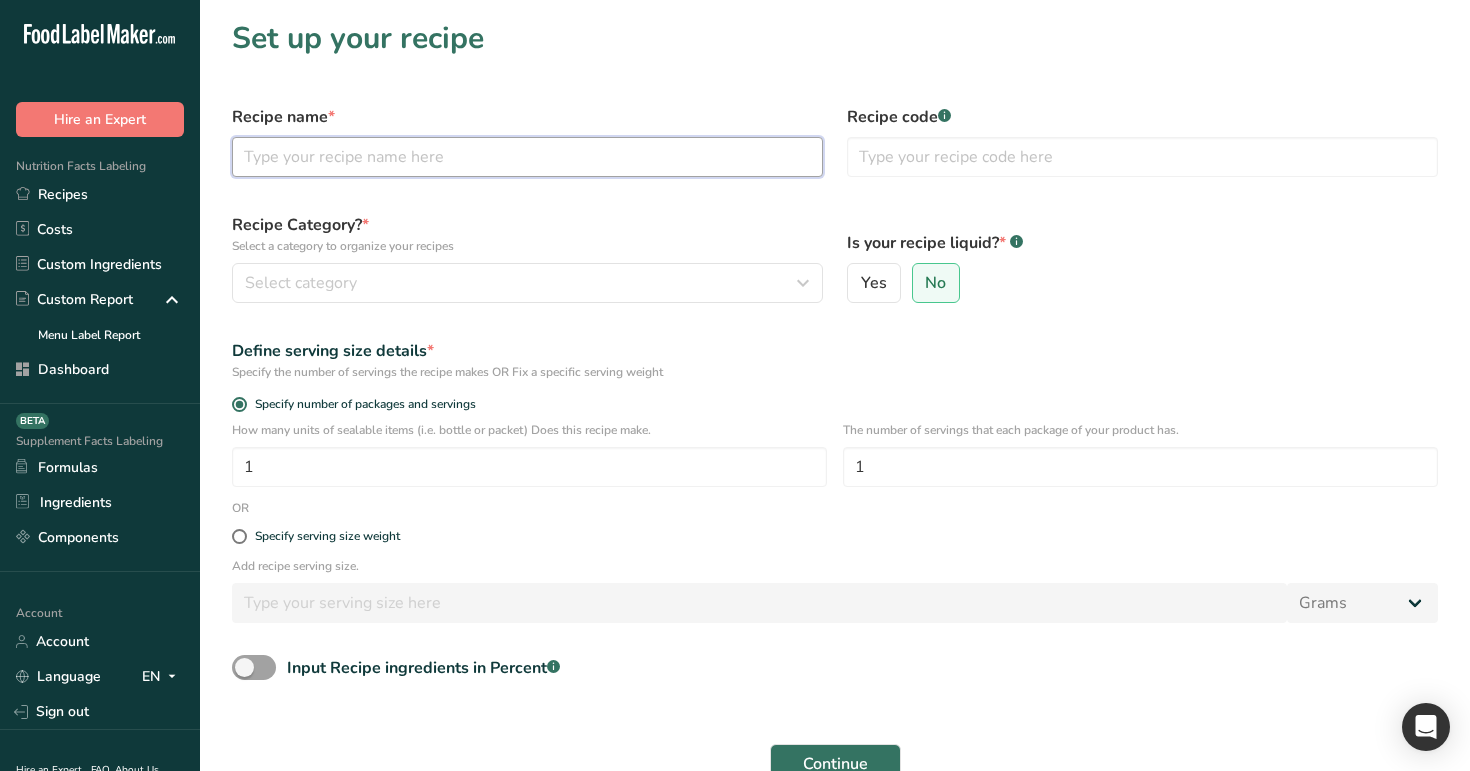 click at bounding box center [527, 157] 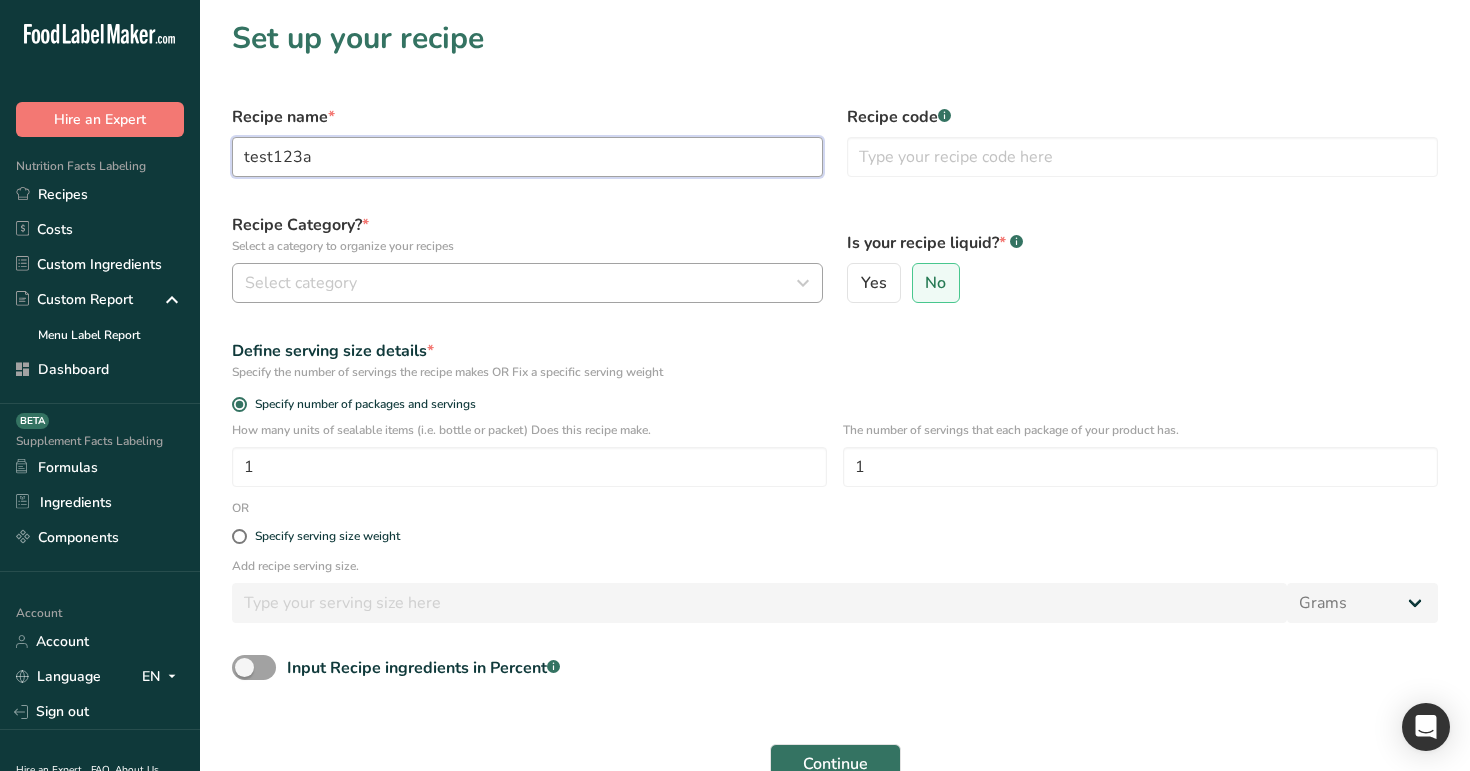 type on "test123a" 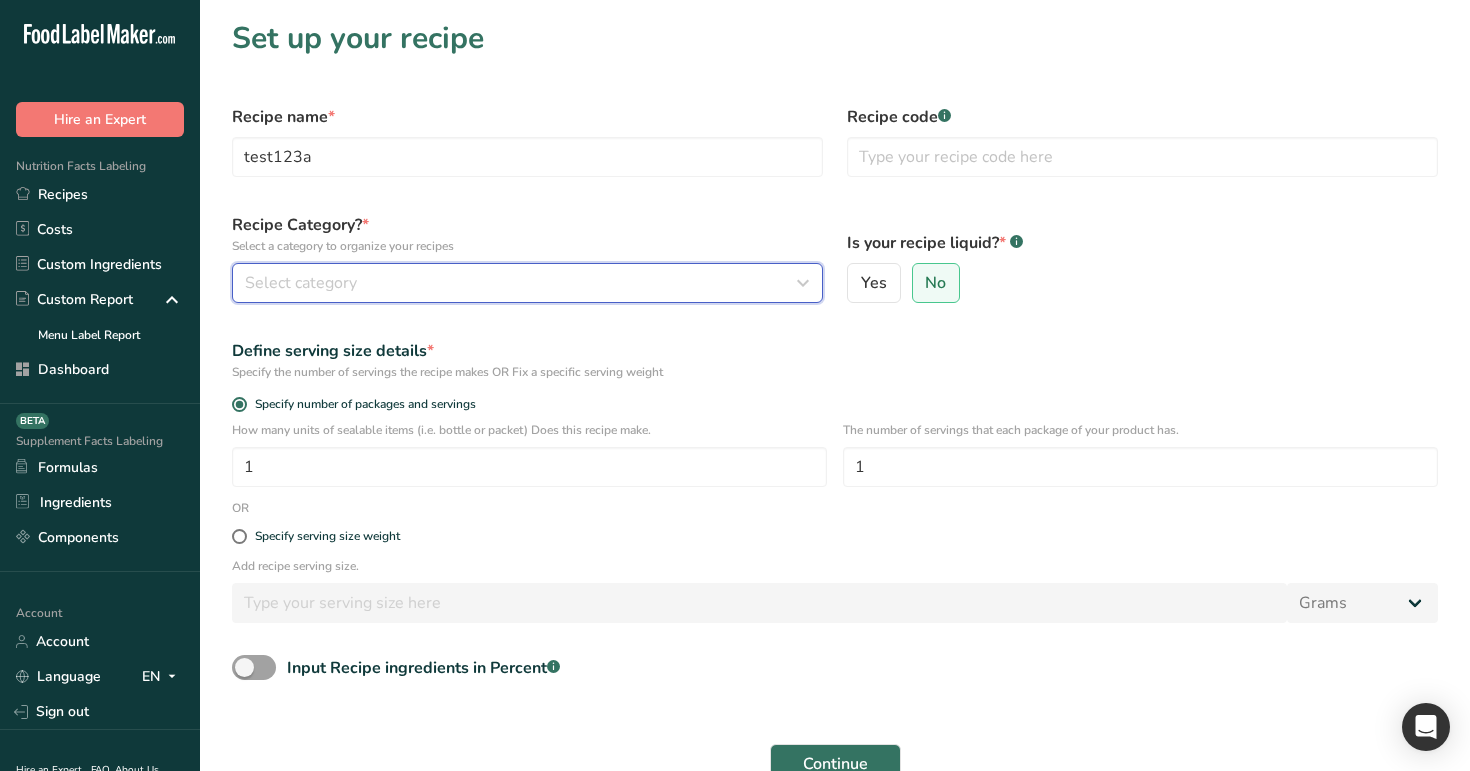 click on "Select category" at bounding box center [527, 283] 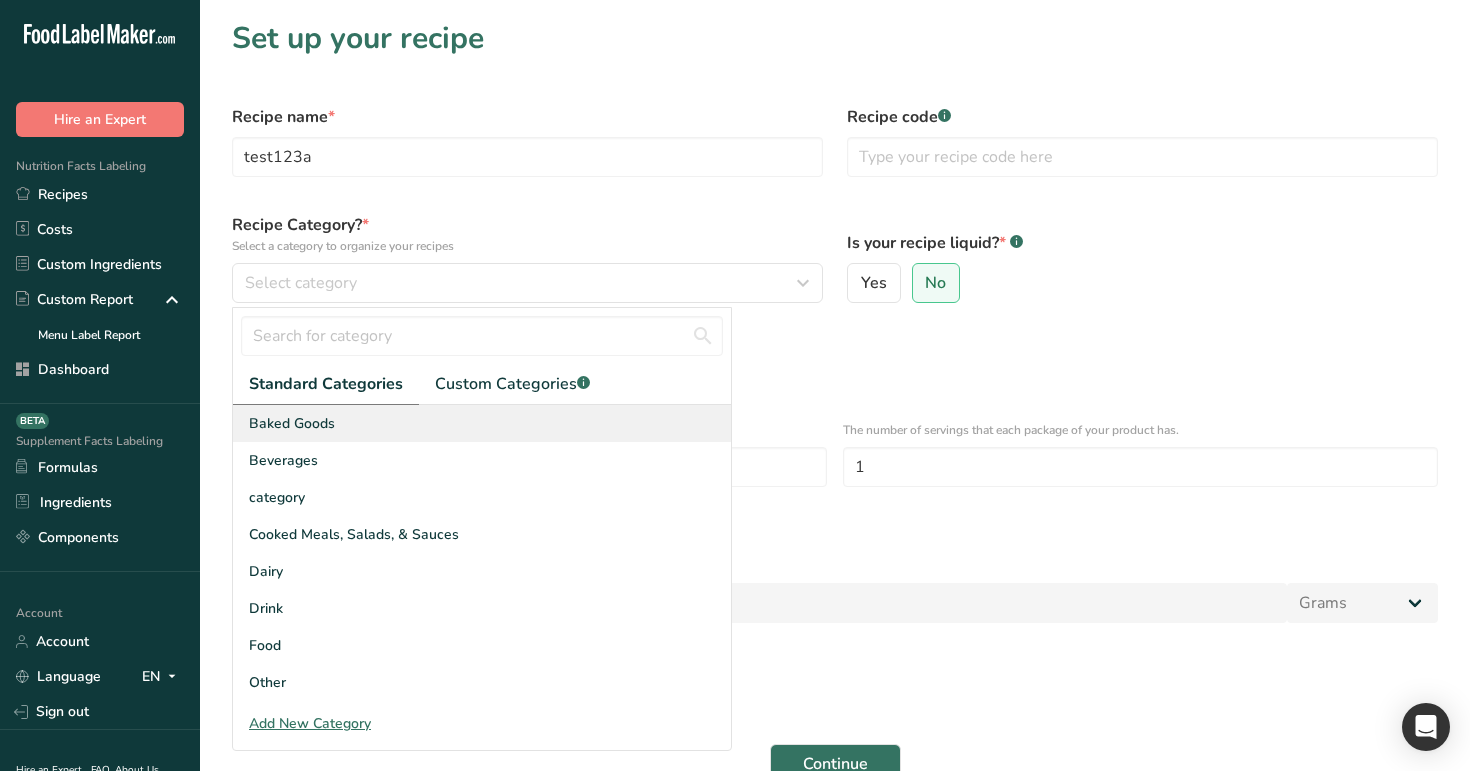 click on "Baked Goods" at bounding box center [482, 423] 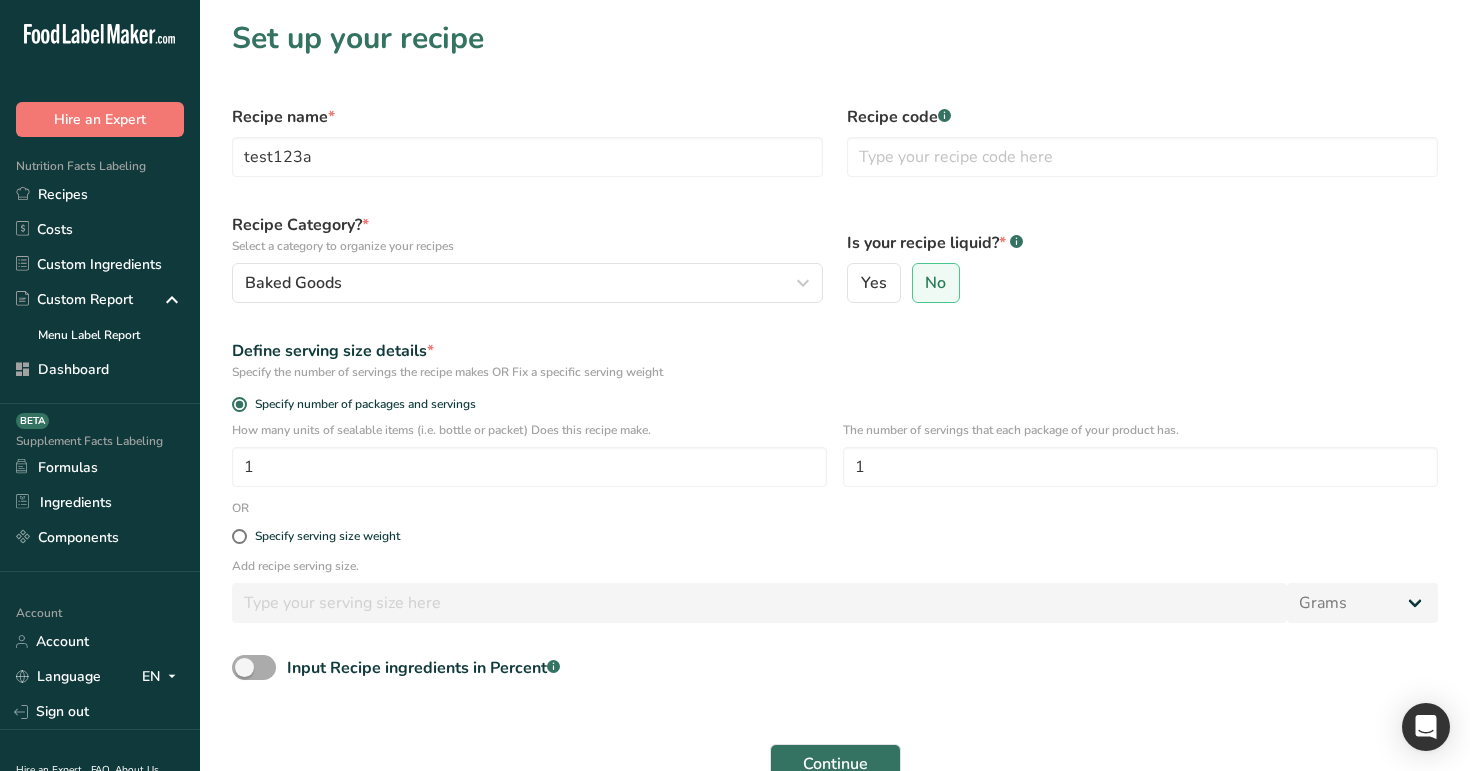 click on "Input Recipe ingredients in Percent
.a-a{fill:#347362;}.b-a{fill:#fff;}" at bounding box center (418, 668) 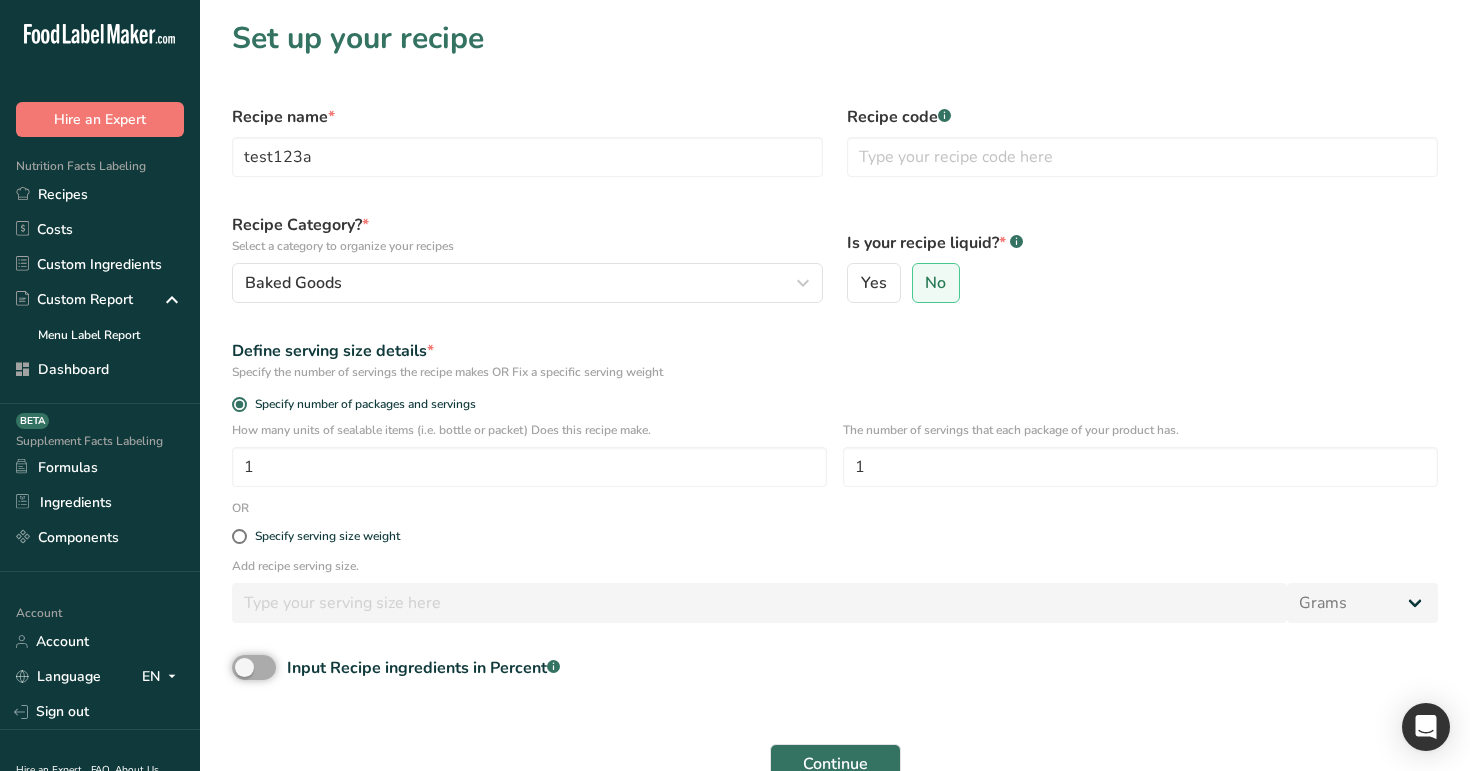click on "Input Recipe ingredients in Percent
.a-a{fill:#347362;}.b-a{fill:#fff;}" at bounding box center (238, 667) 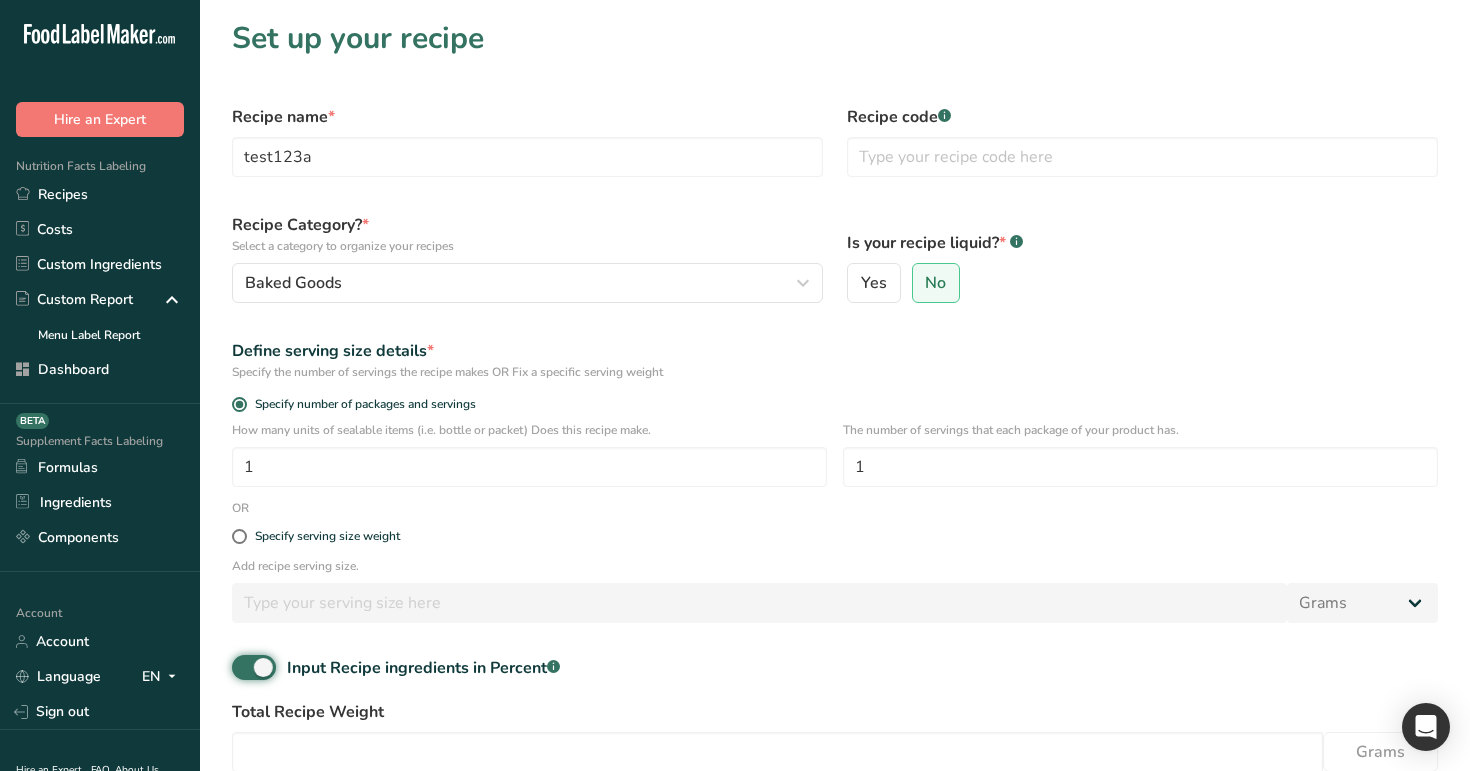 scroll, scrollTop: 237, scrollLeft: 0, axis: vertical 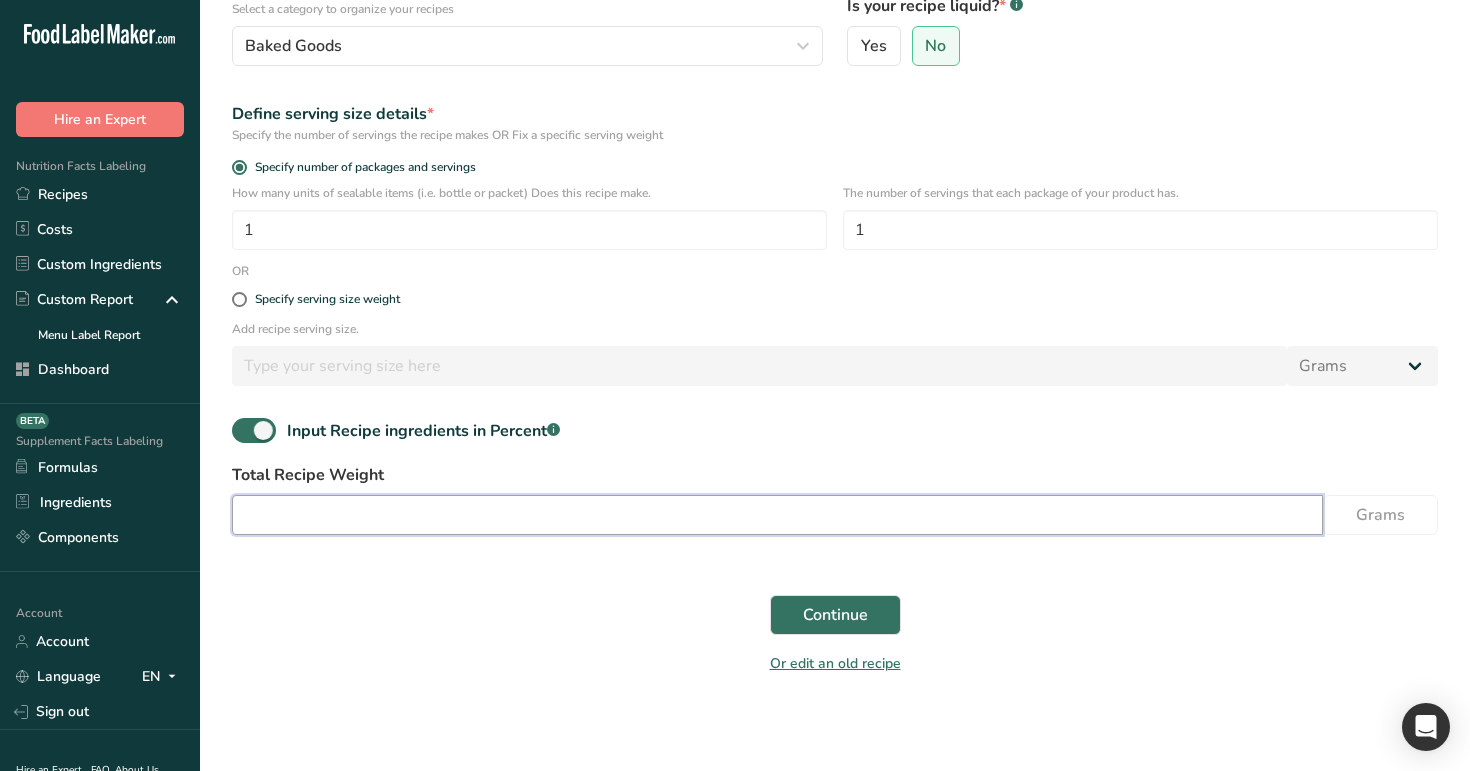 click at bounding box center (777, 515) 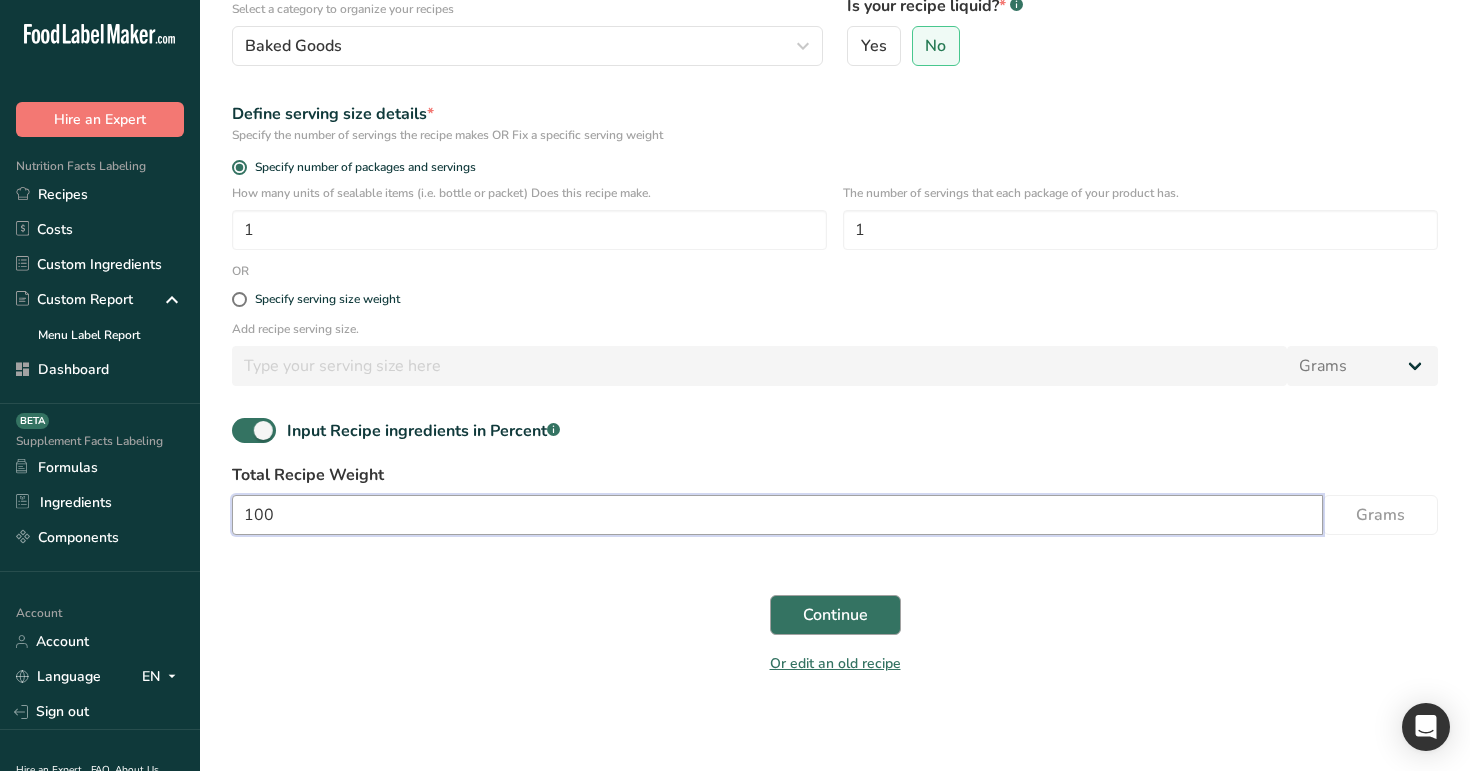 type on "100" 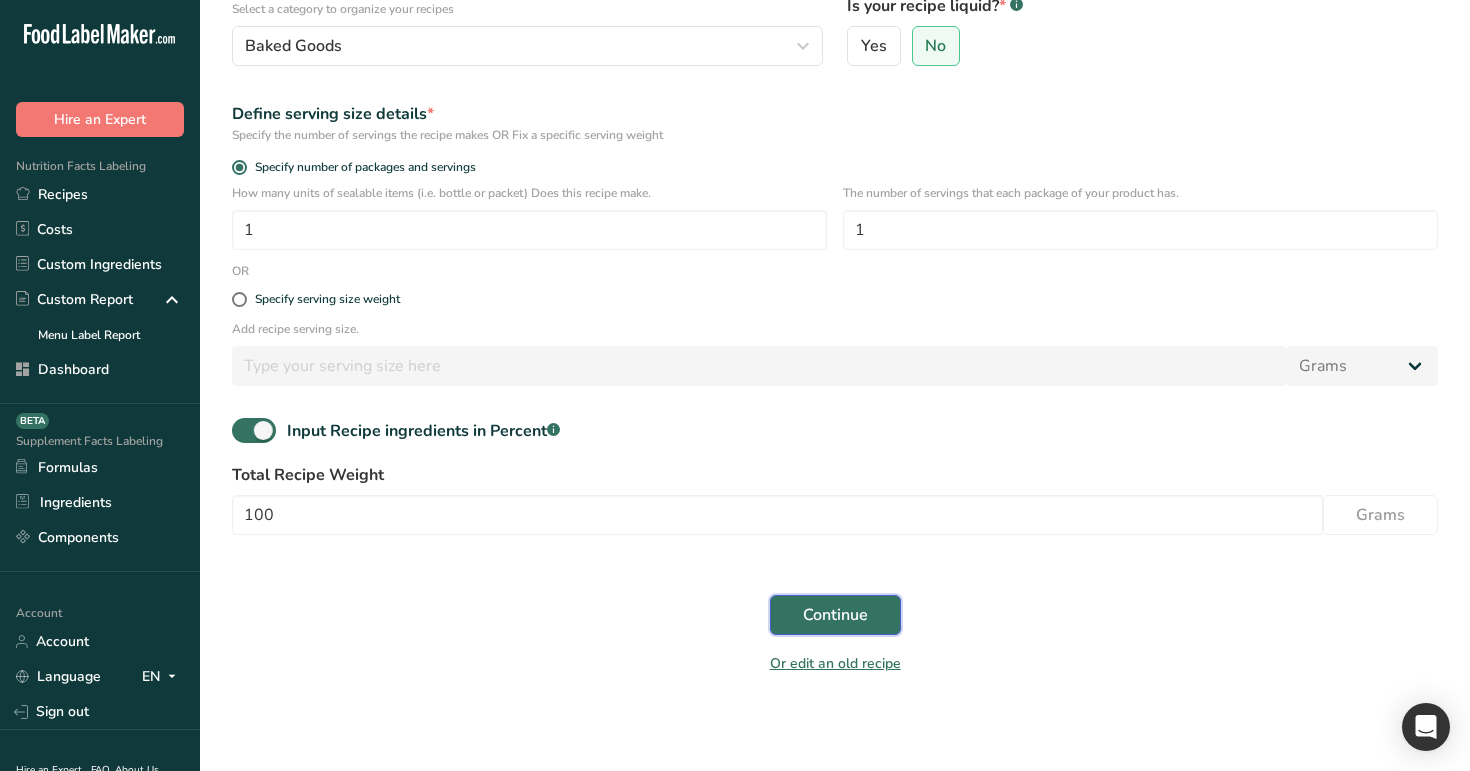 click on "Continue" at bounding box center (835, 615) 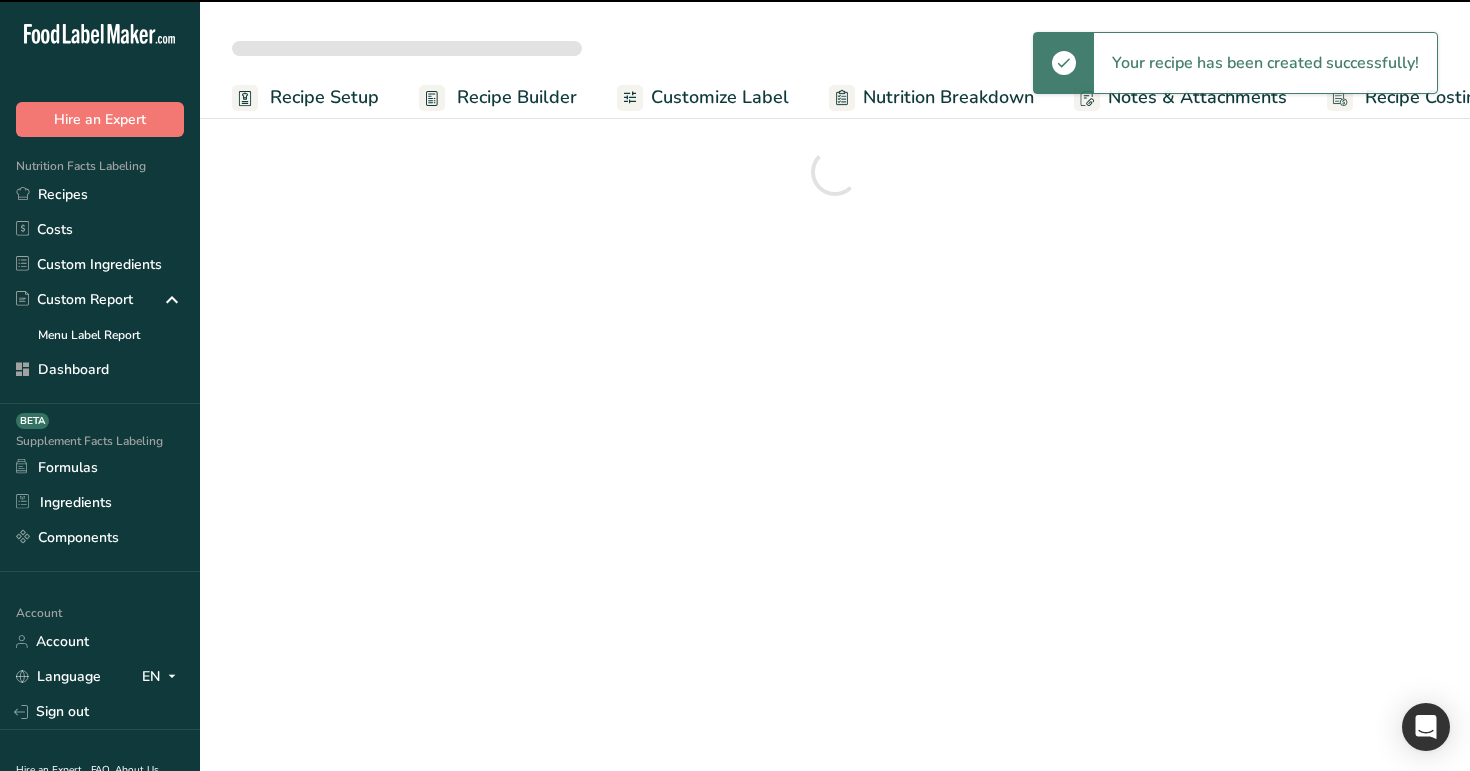 scroll, scrollTop: 0, scrollLeft: 0, axis: both 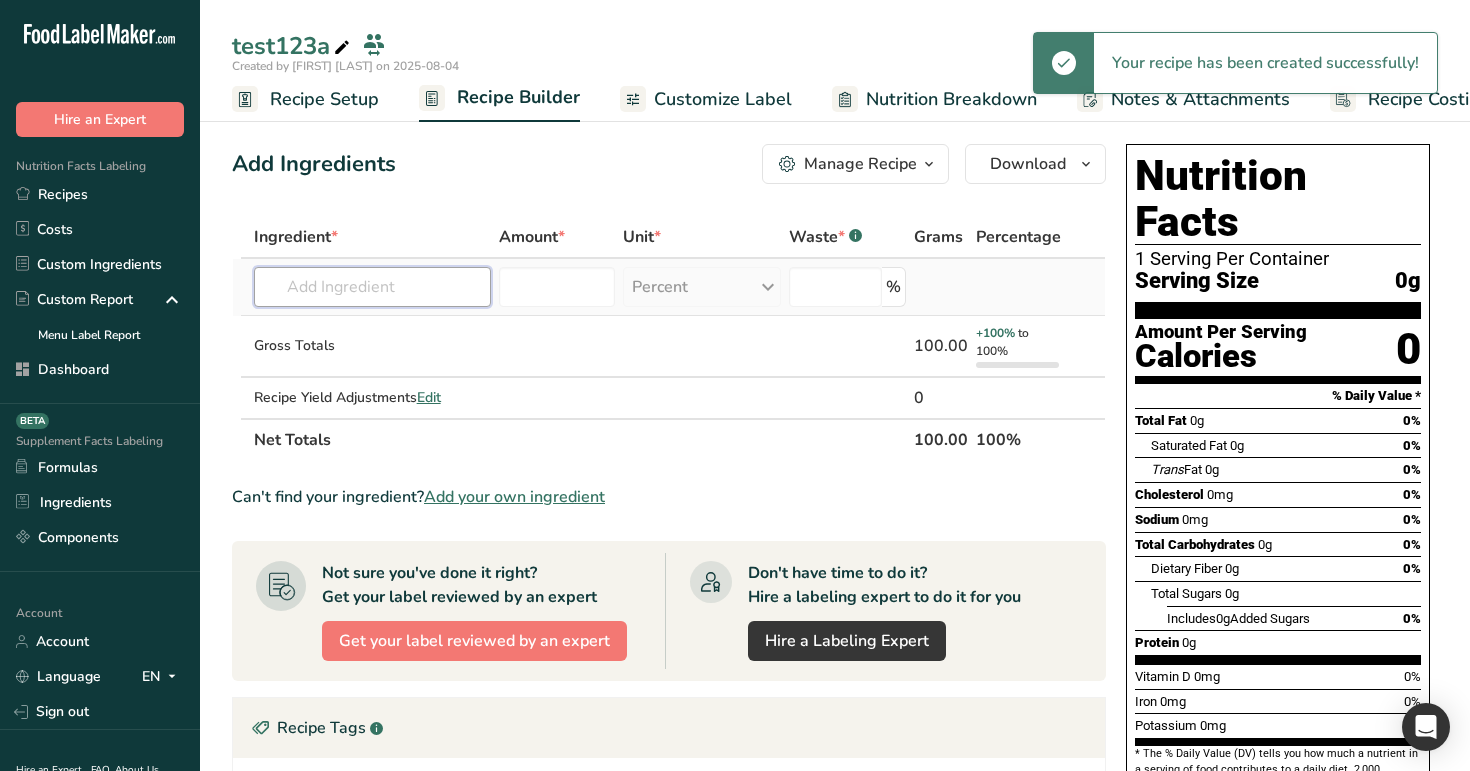 click at bounding box center [372, 287] 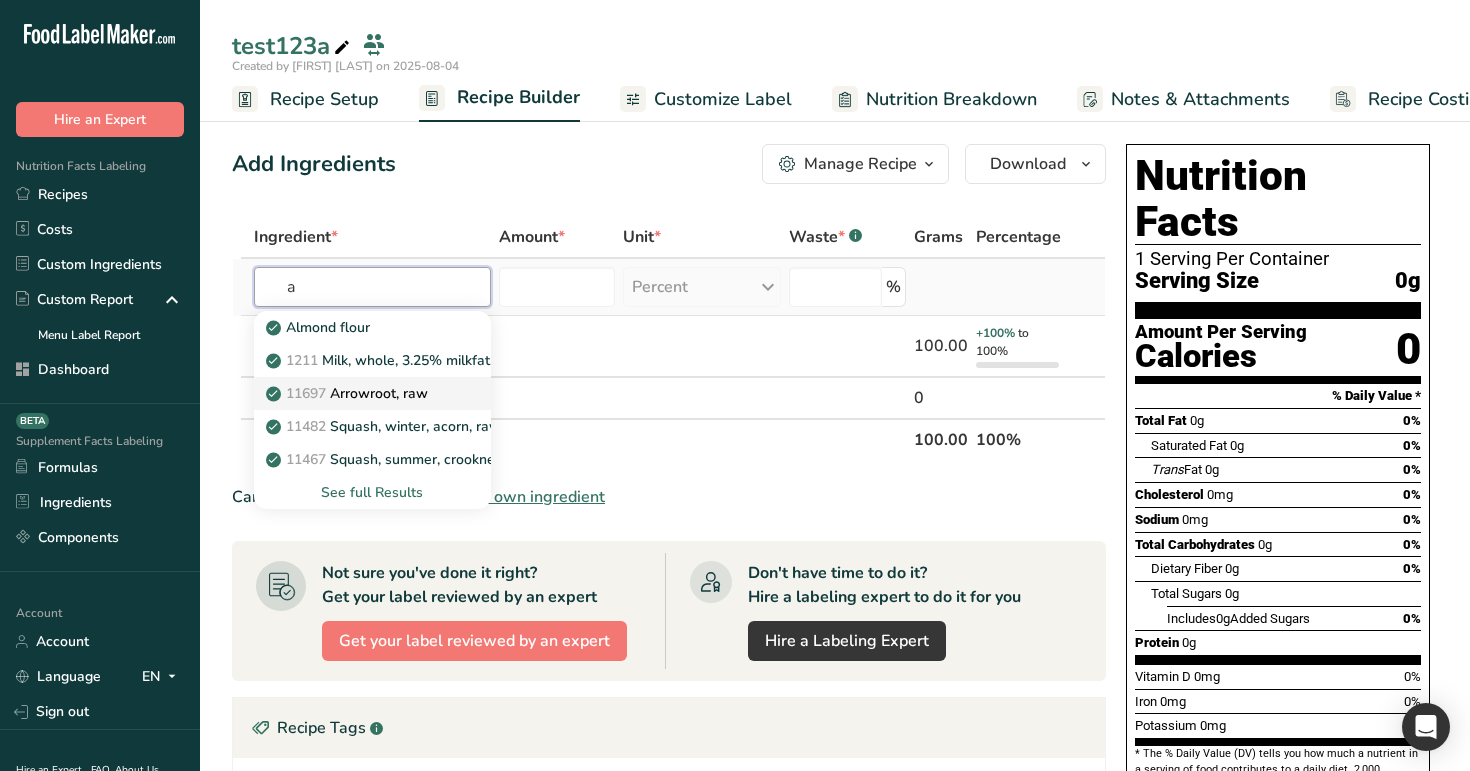 type on "a" 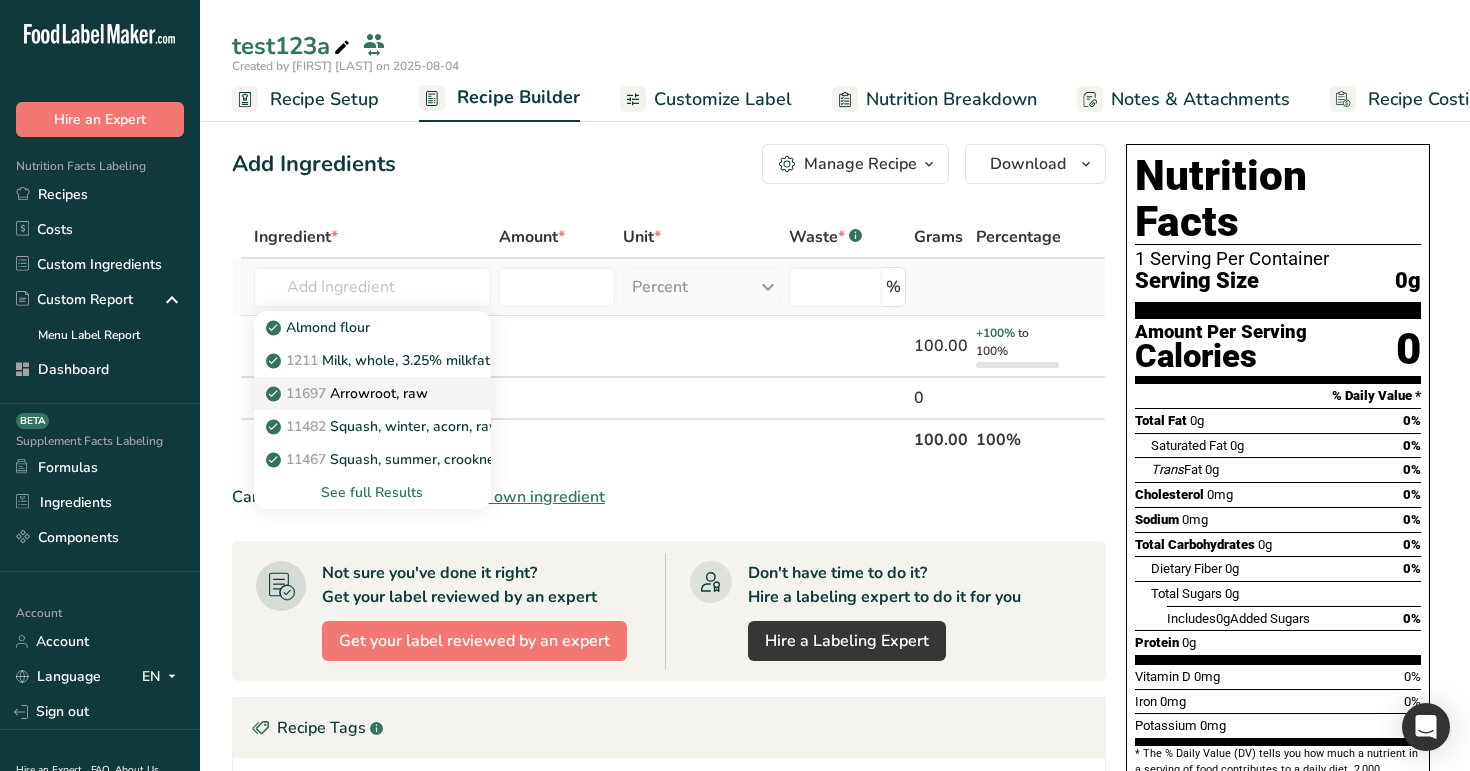click on "11697
Arrowroot, raw" at bounding box center [349, 393] 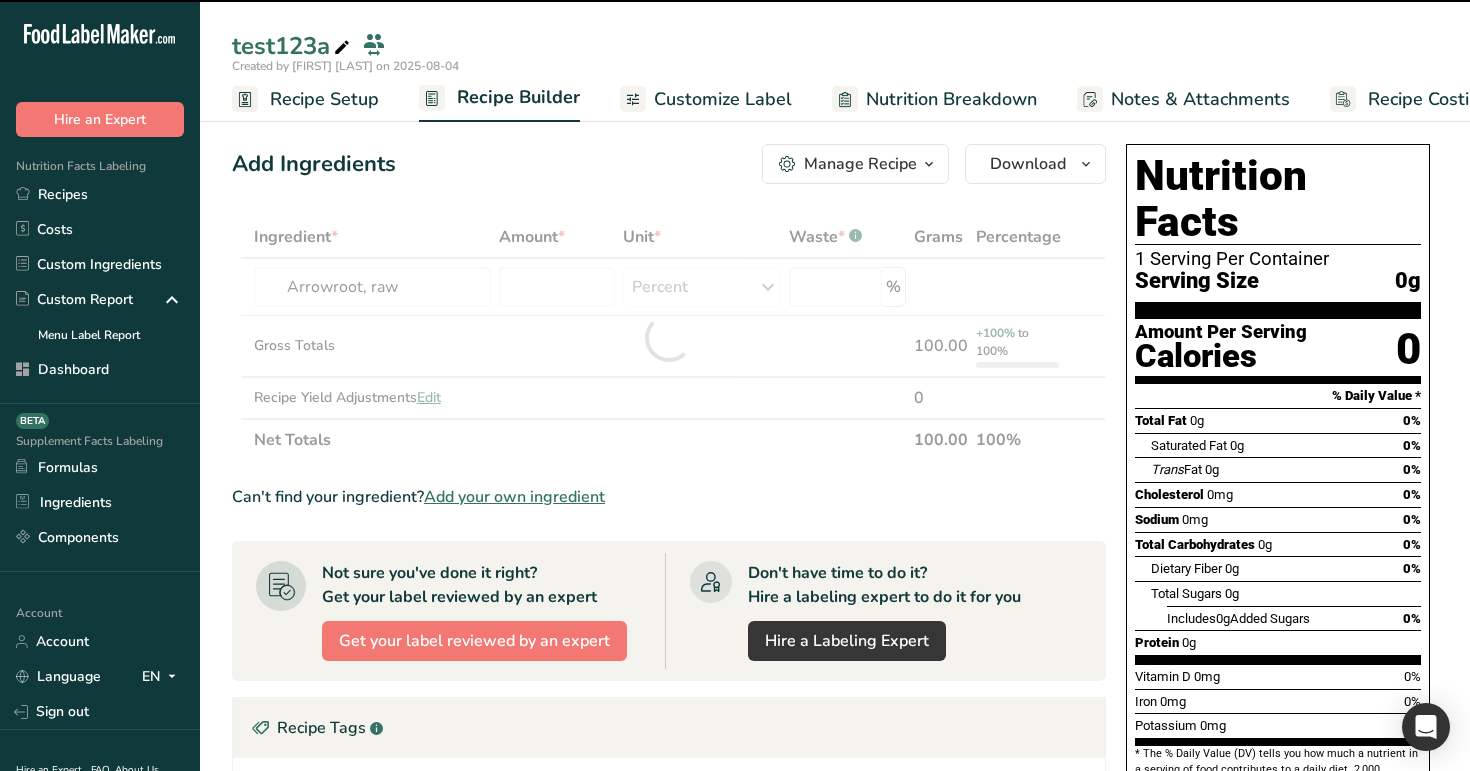 type on "0" 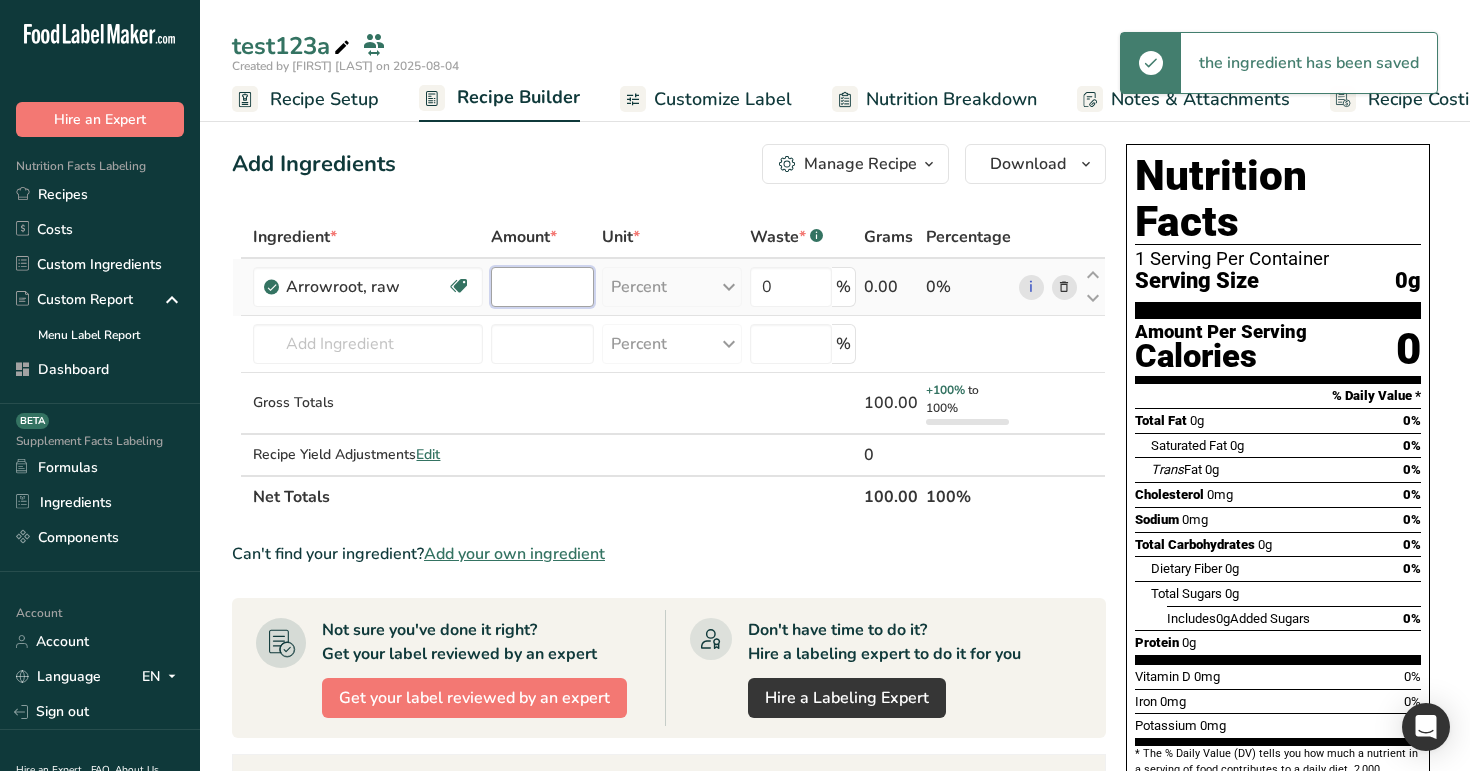 click at bounding box center [542, 287] 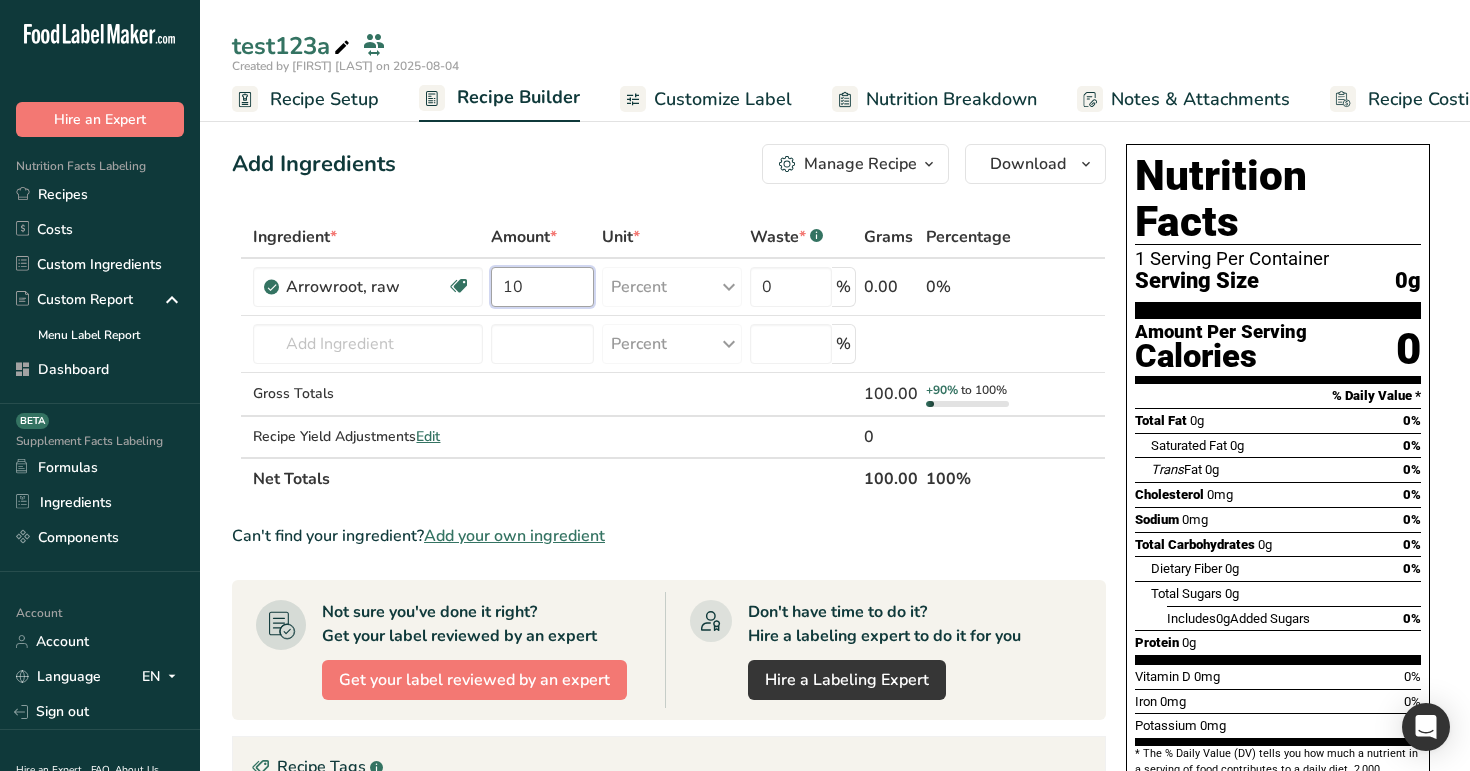 type on "10" 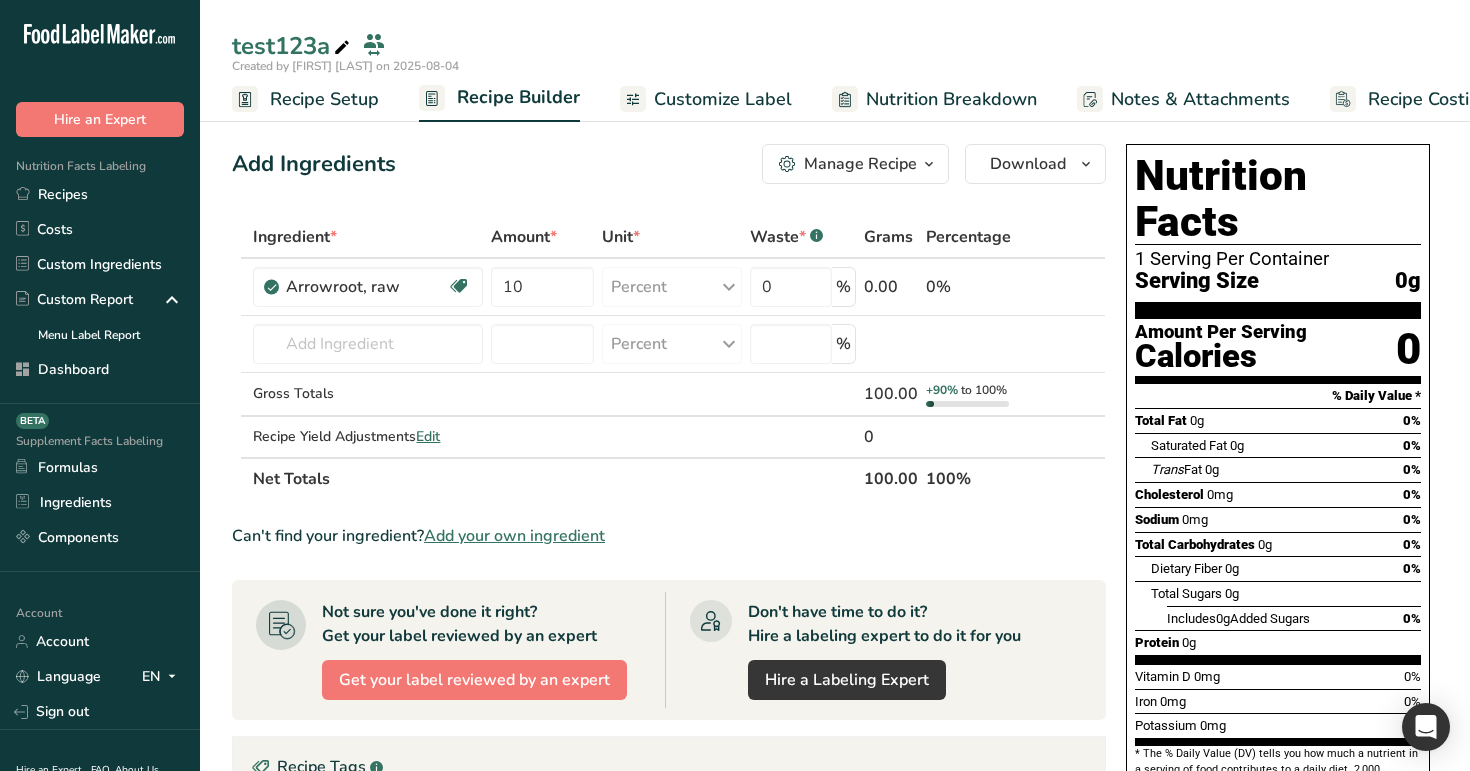 click on "Add Ingredients
Manage Recipe         Delete Recipe           Duplicate Recipe             Scale Recipe             Save as Sub-Recipe   .a-a{fill:#347362;}.b-a{fill:#fff;}                               Nutrition Breakdown                 Recipe Card
NEW
Amino Acids Pattern Report           Activity History
Download
Choose your preferred label style
Standard FDA label
Standard FDA label
The most common format for nutrition facts labels in compliance with the FDA's typeface, style and requirements
Tabular FDA label
A label format compliant with the FDA regulations presented in a tabular (horizontal) display.
Linear FDA label
A simple linear display for small sized packages.
Simplified FDA label" at bounding box center (669, 164) 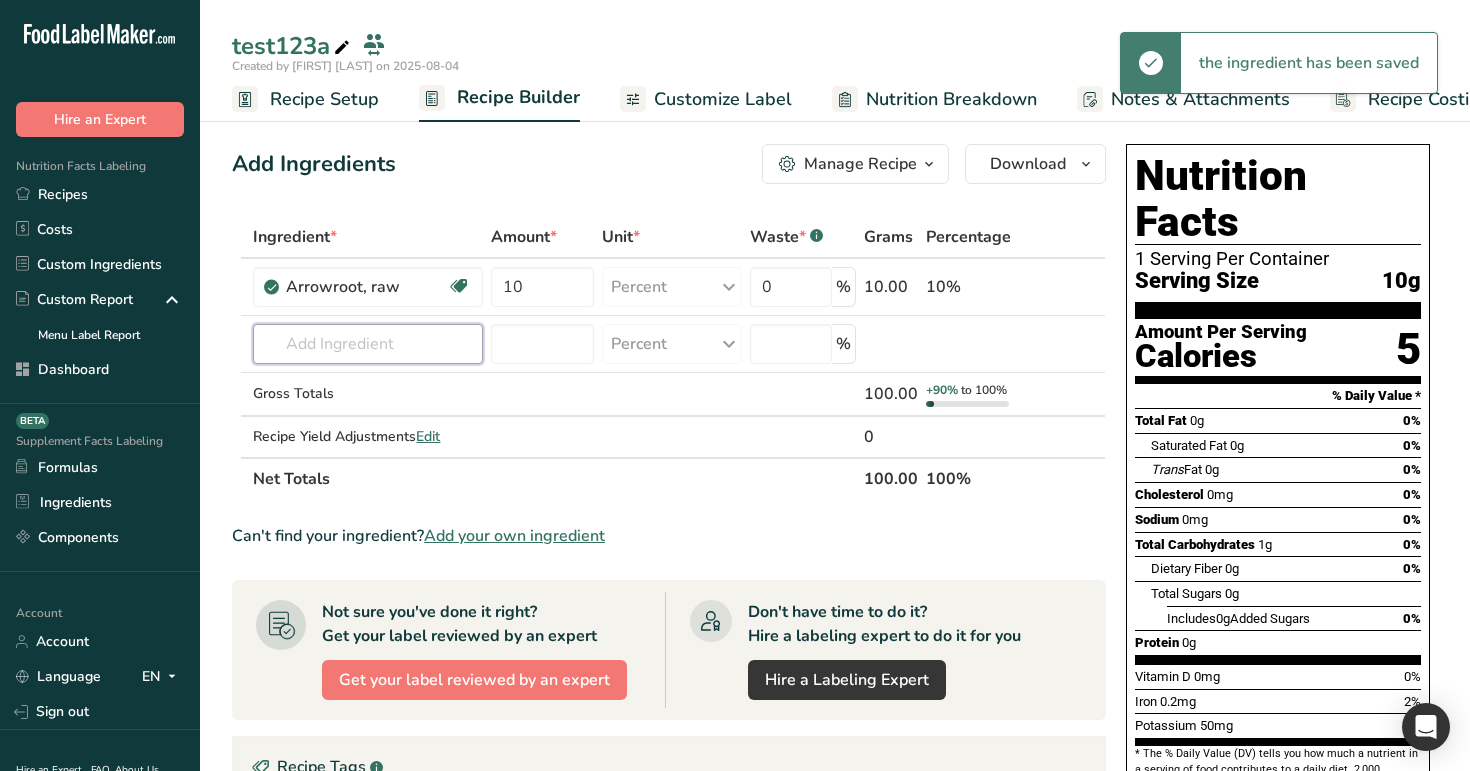click at bounding box center (367, 344) 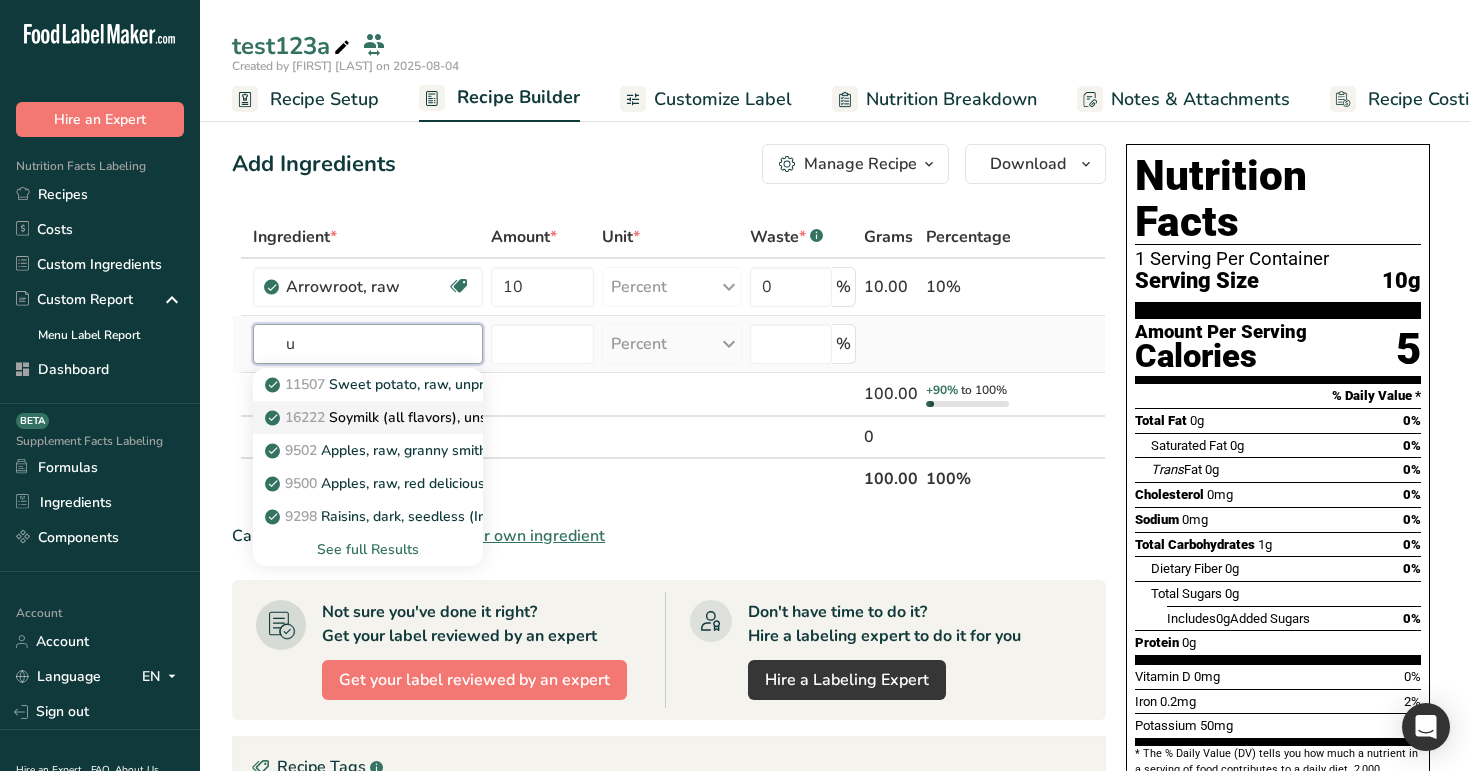 type on "u" 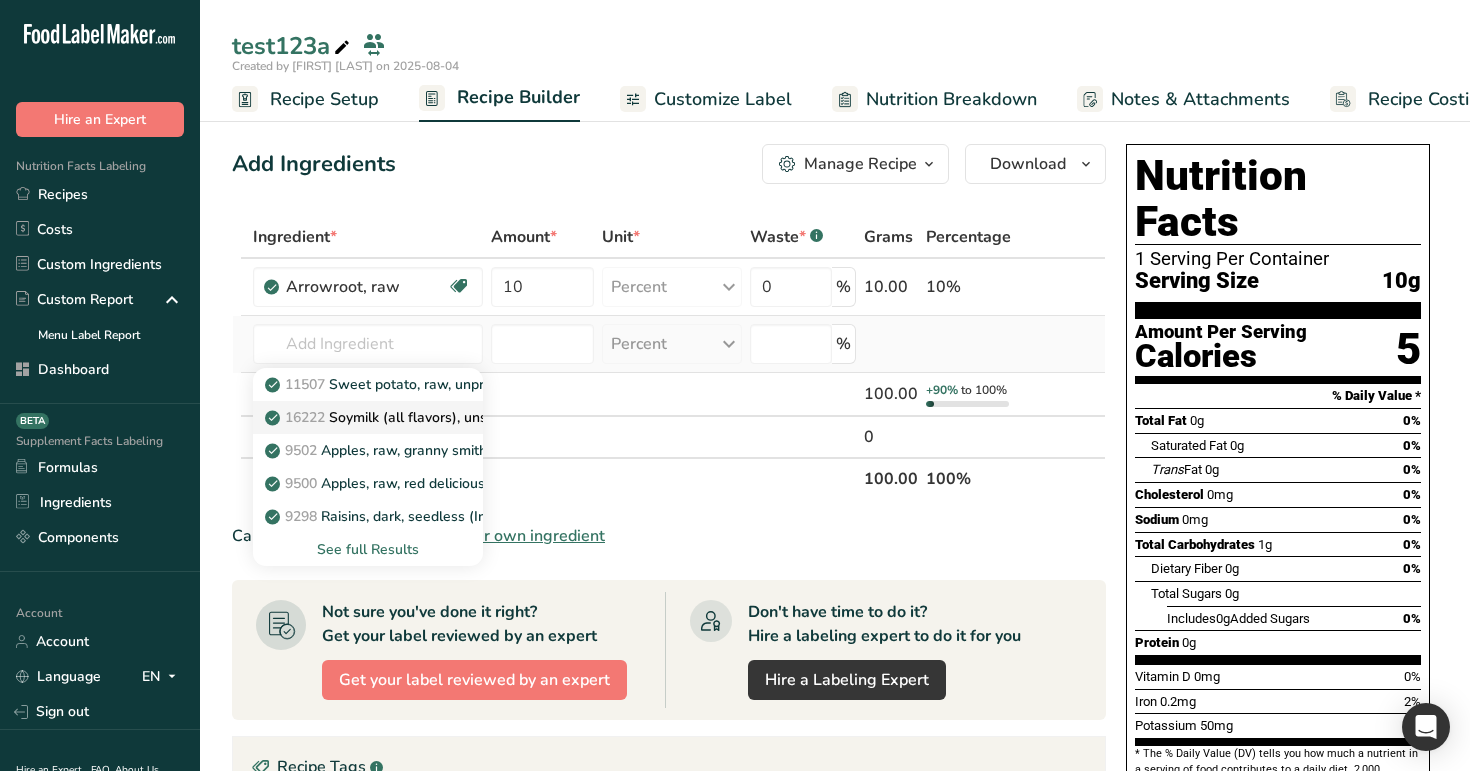 click on "16222
Soymilk (all flavors), unsweetened, with added calcium, vitamins A and D" at bounding box center [535, 417] 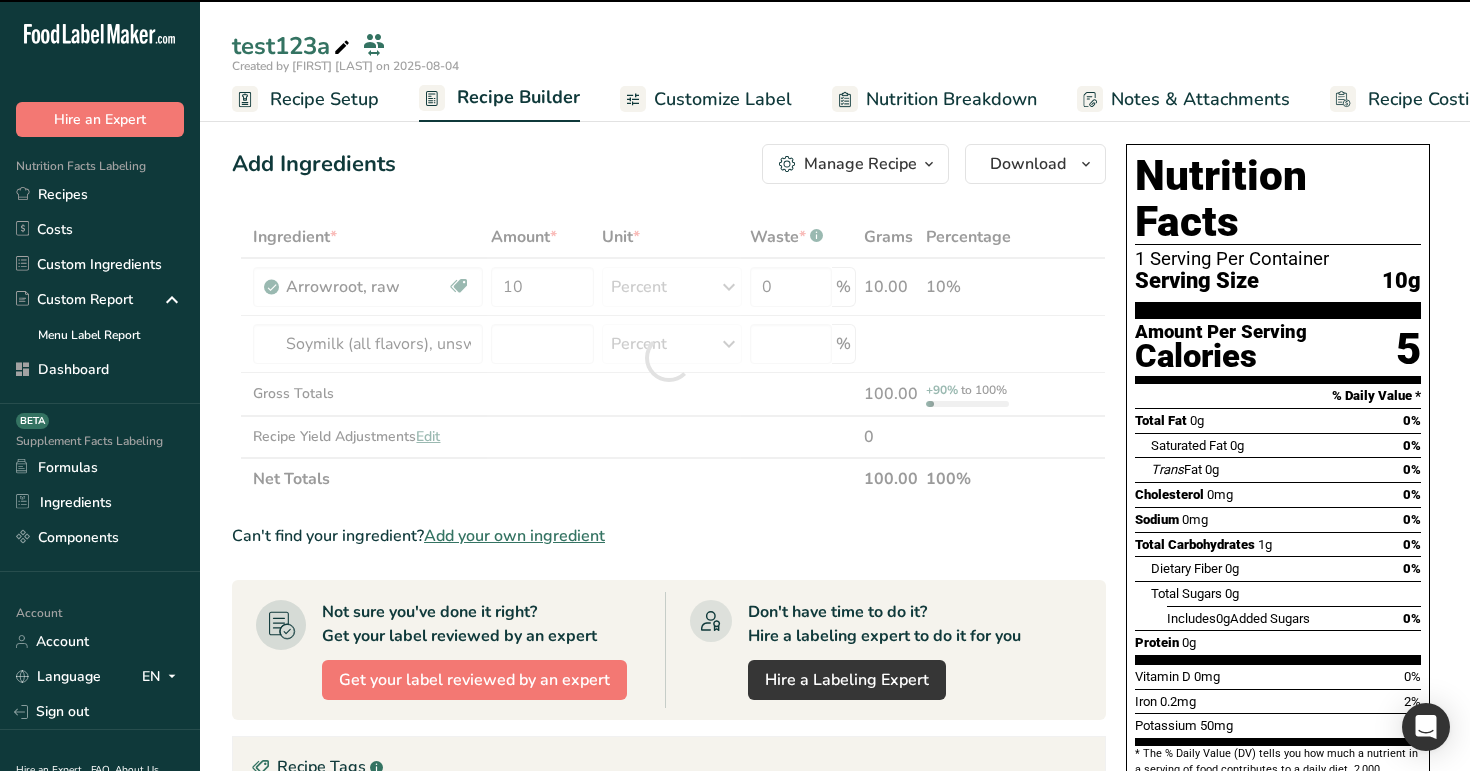 type on "0" 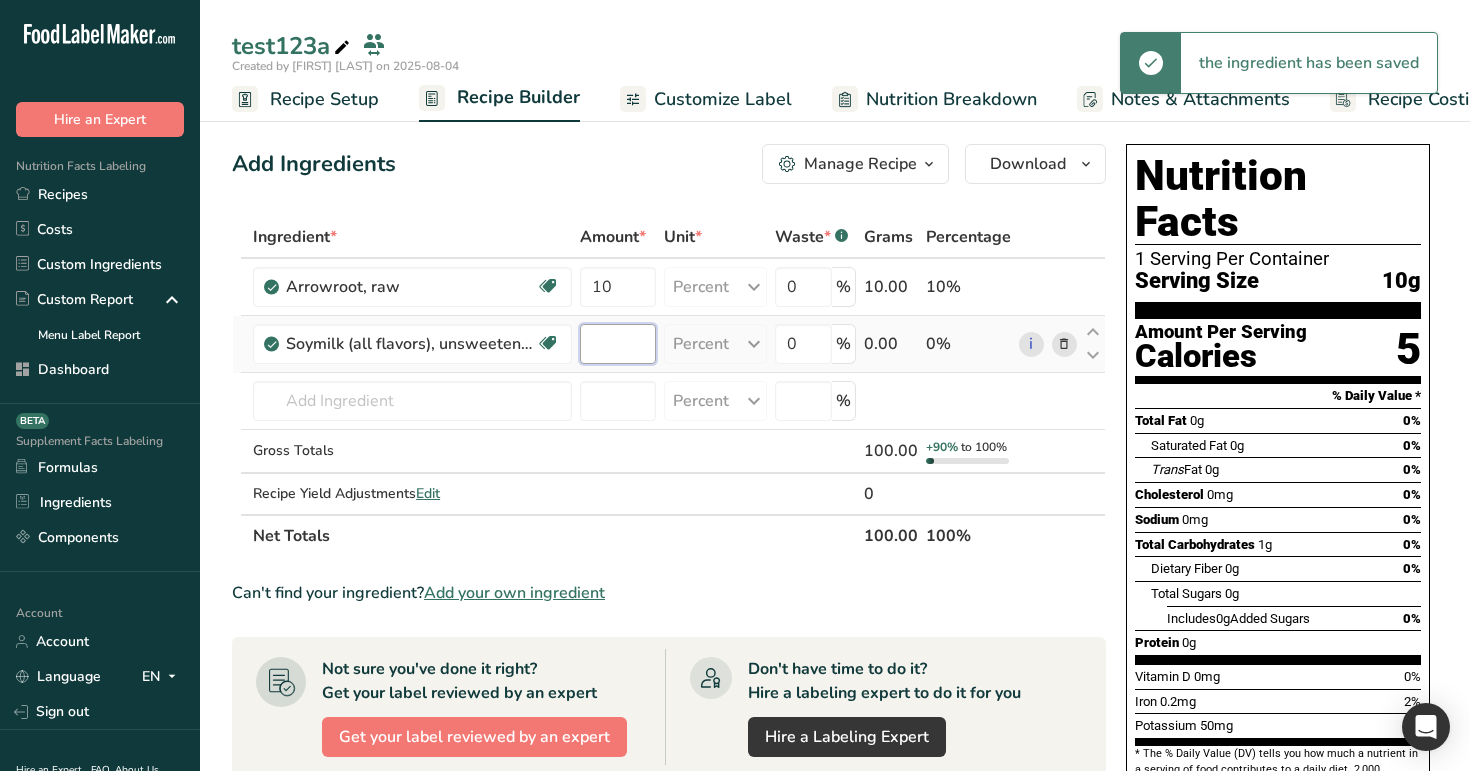 click at bounding box center (618, 344) 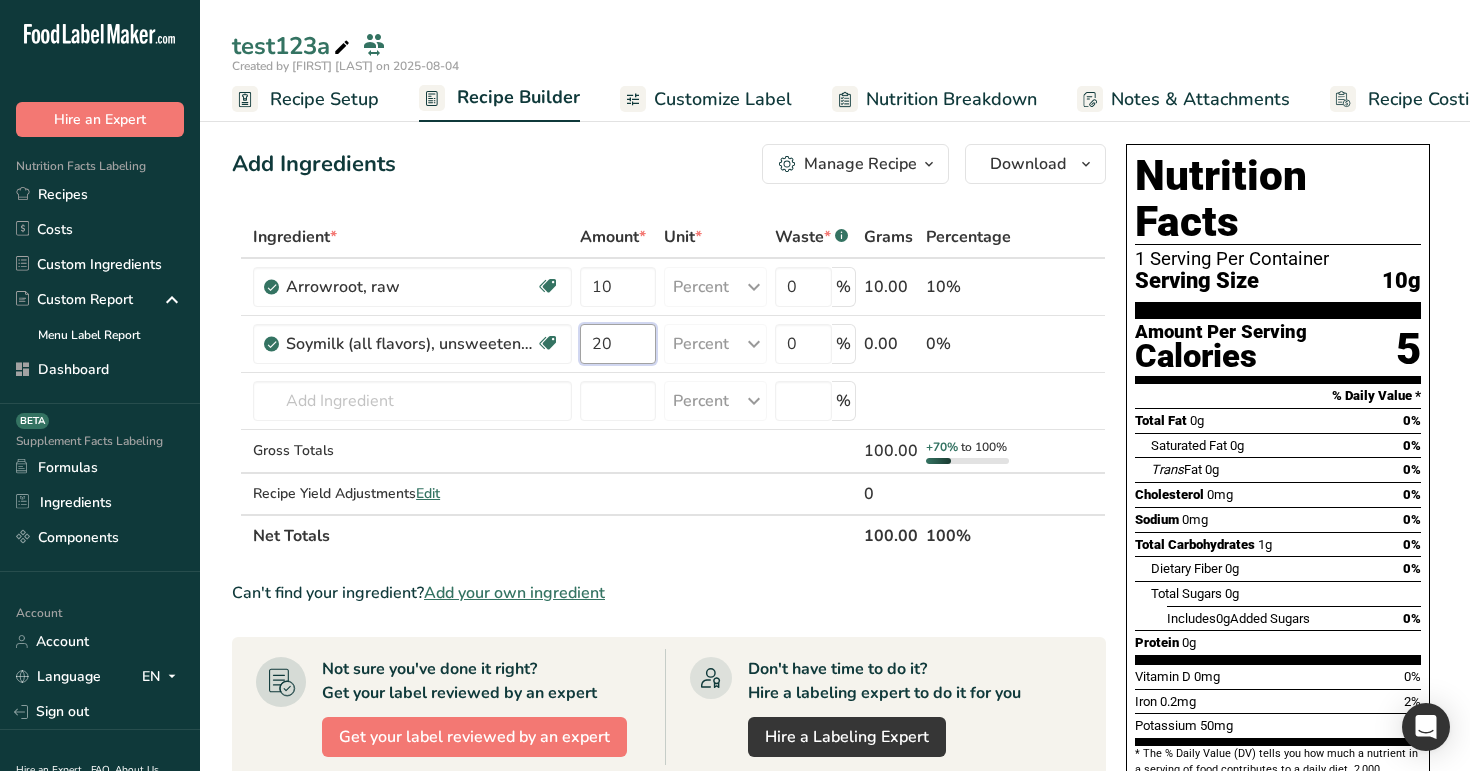 type on "20" 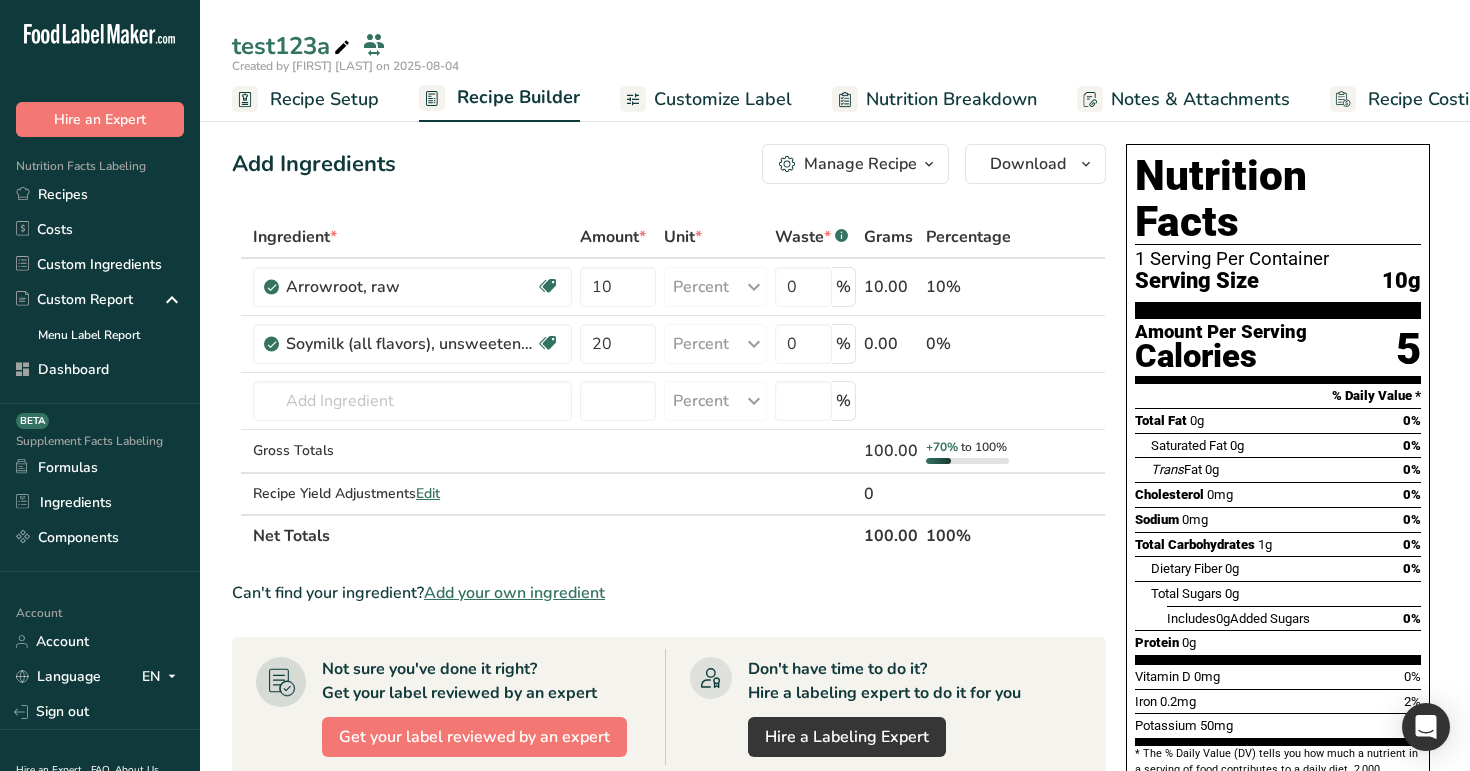 click on "Add Ingredients
Manage Recipe         Delete Recipe           Duplicate Recipe             Scale Recipe             Save as Sub-Recipe   .a-a{fill:#347362;}.b-a{fill:#fff;}                               Nutrition Breakdown                 Recipe Card
NEW
Amino Acids Pattern Report           Activity History
Download
Choose your preferred label style
Standard FDA label
Standard FDA label
The most common format for nutrition facts labels in compliance with the FDA's typeface, style and requirements
Tabular FDA label
A label format compliant with the FDA regulations presented in a tabular (horizontal) display.
Linear FDA label
A simple linear display for small sized packages.
Simplified FDA label" at bounding box center (669, 164) 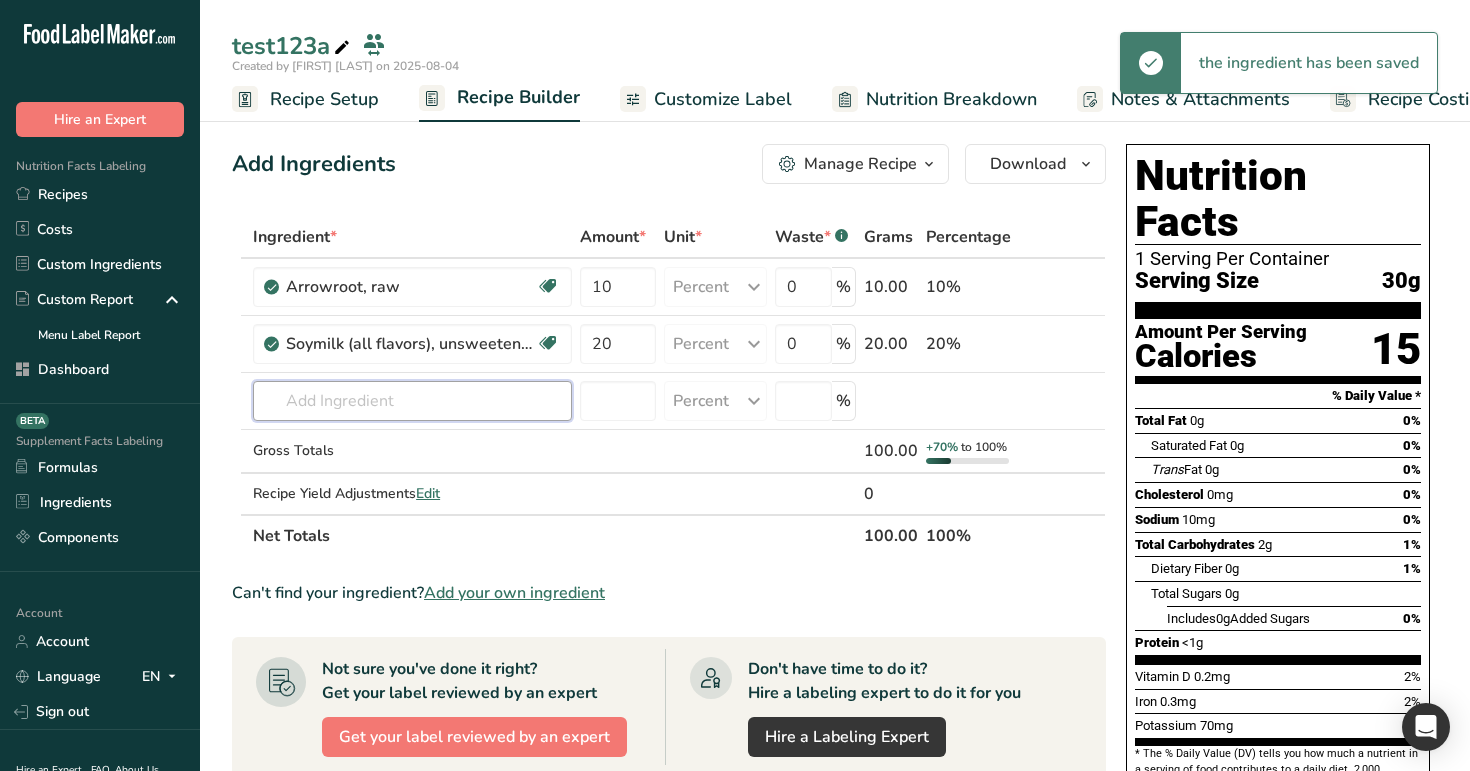 click at bounding box center [412, 401] 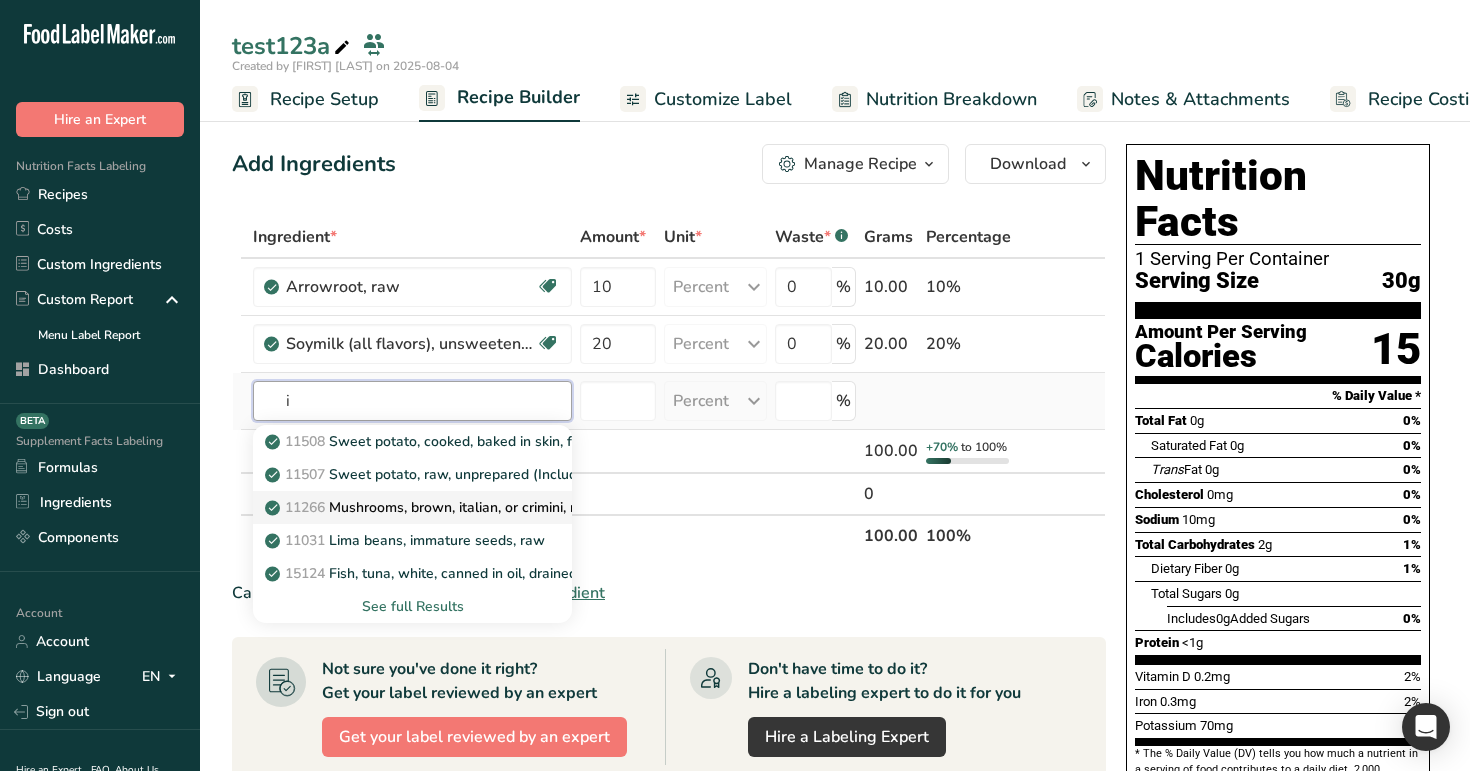 type on "i" 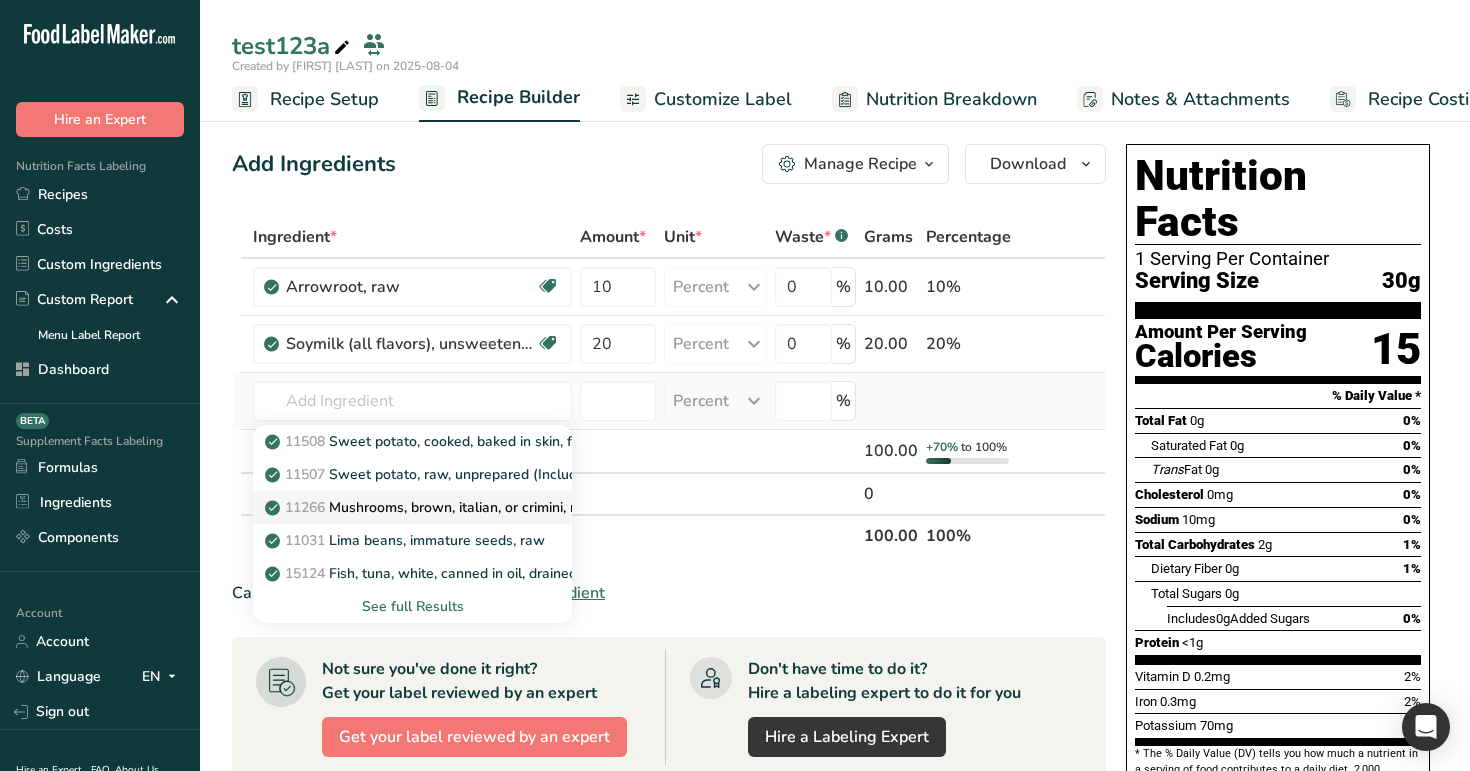 click on "11266
Mushrooms, brown, italian, or crimini, raw" at bounding box center (412, 507) 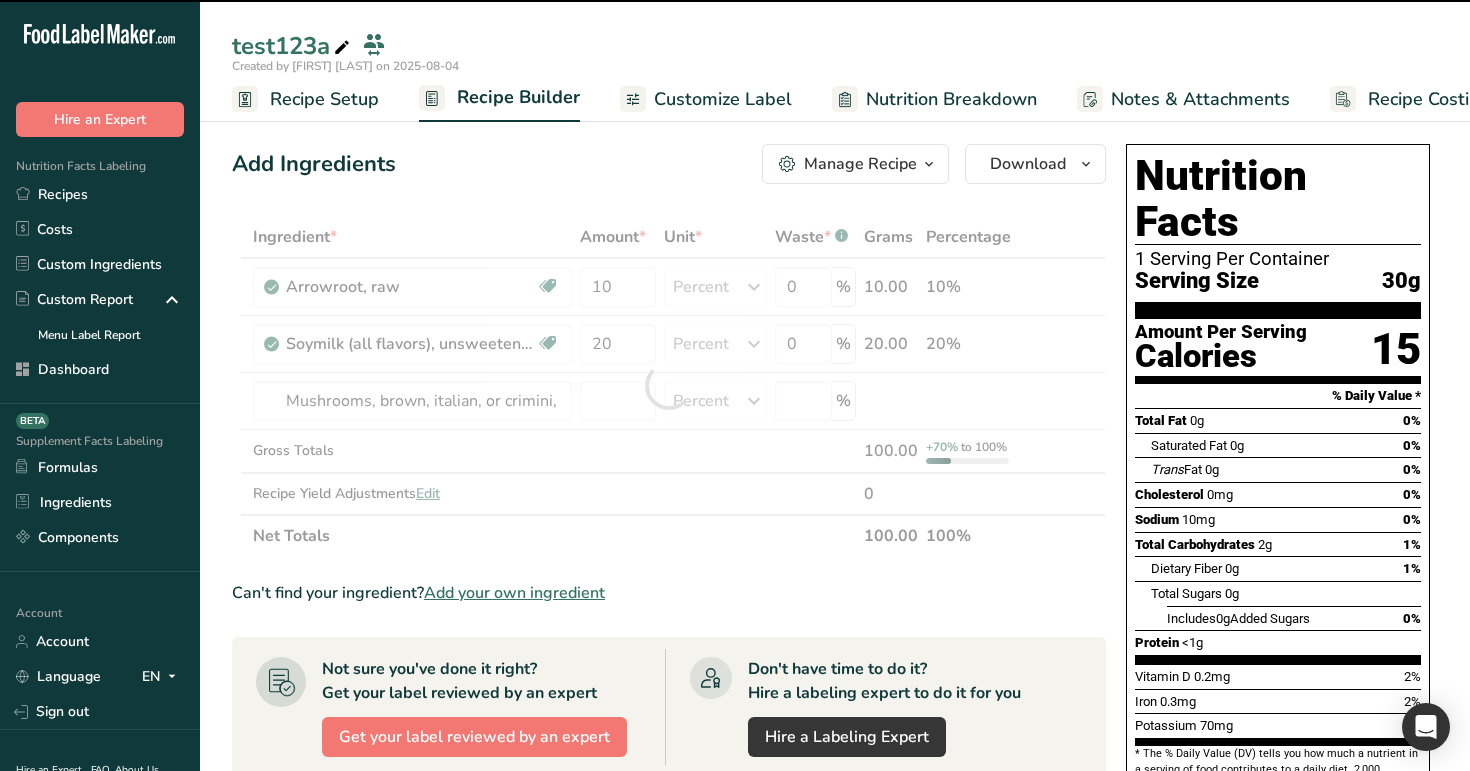type on "0" 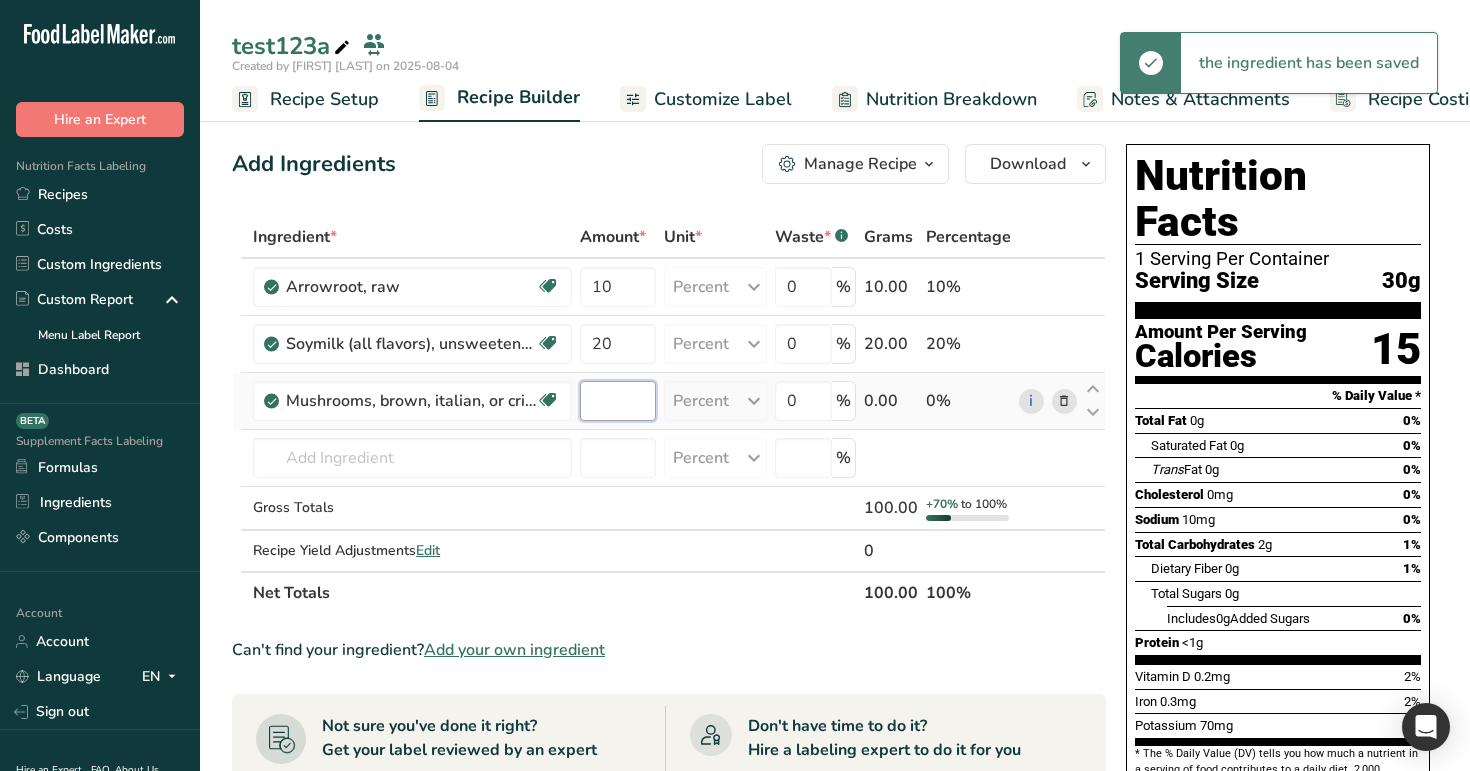 click at bounding box center [618, 401] 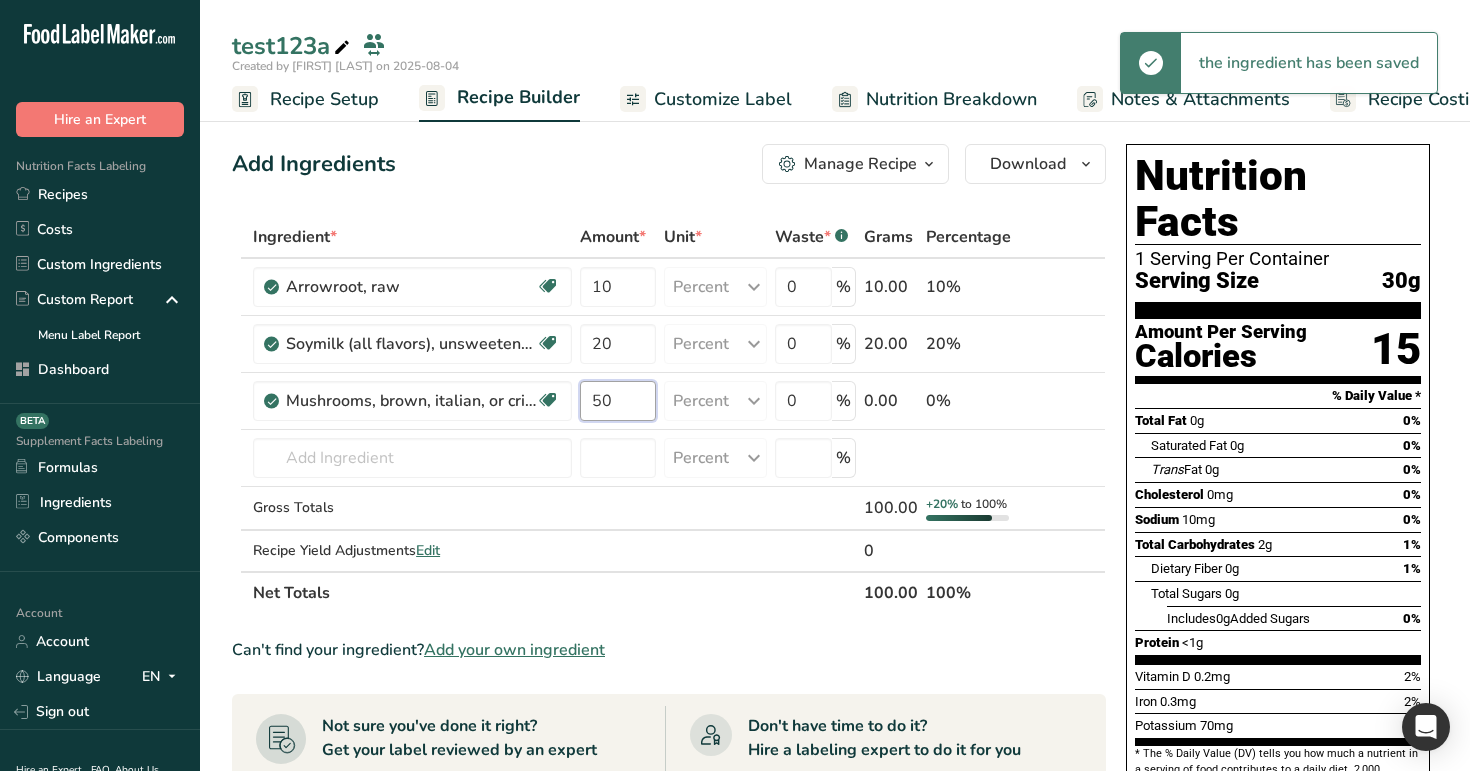 type on "50" 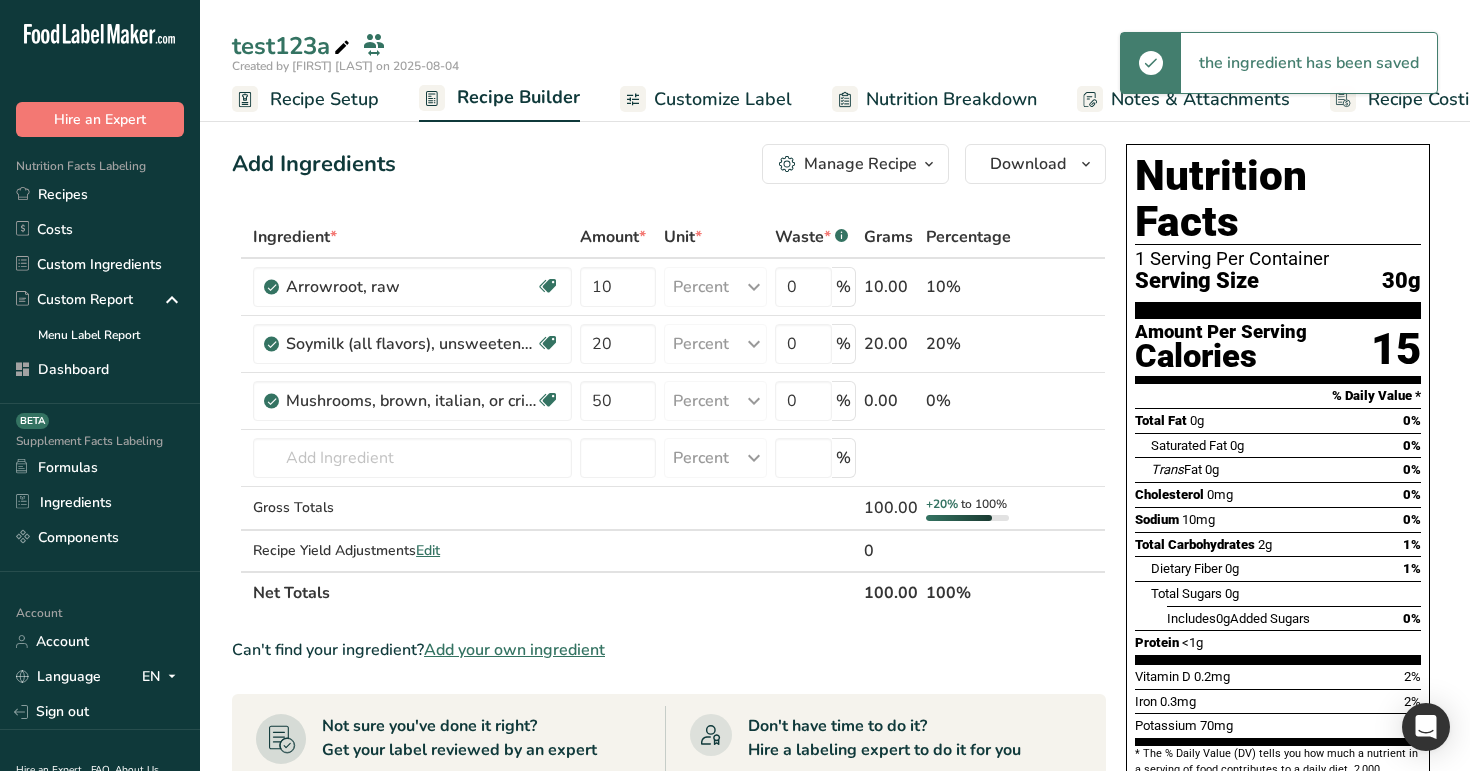 click on "Add Ingredients
Manage Recipe         Delete Recipe           Duplicate Recipe             Scale Recipe             Save as Sub-Recipe   .a-a{fill:#347362;}.b-a{fill:#fff;}                               Nutrition Breakdown                 Recipe Card
NEW
Amino Acids Pattern Report           Activity History
Download
Choose your preferred label style
Standard FDA label
Standard FDA label
The most common format for nutrition facts labels in compliance with the FDA's typeface, style and requirements
Tabular FDA label
A label format compliant with the FDA regulations presented in a tabular (horizontal) display.
Linear FDA label
A simple linear display for small sized packages.
Simplified FDA label" at bounding box center [669, 164] 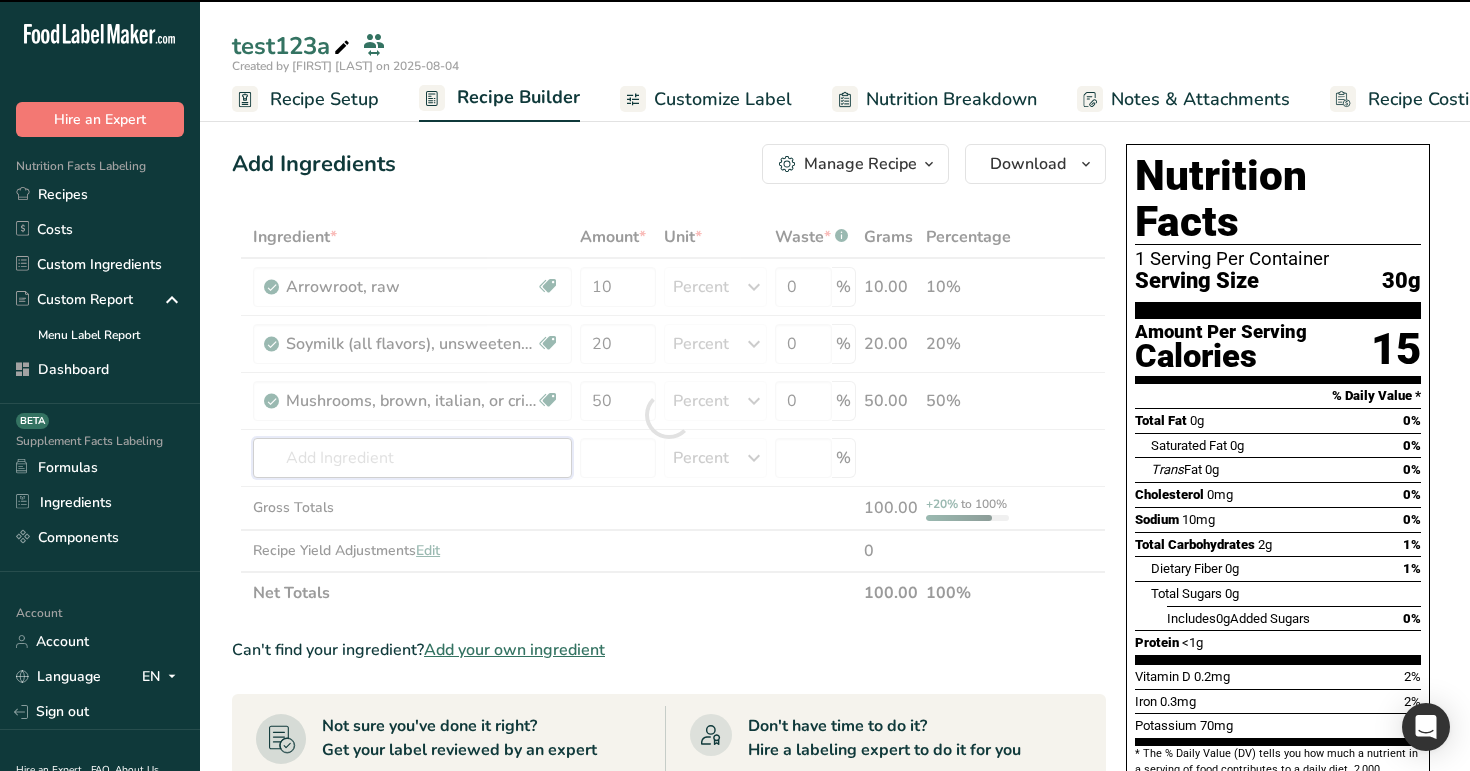 click at bounding box center (412, 458) 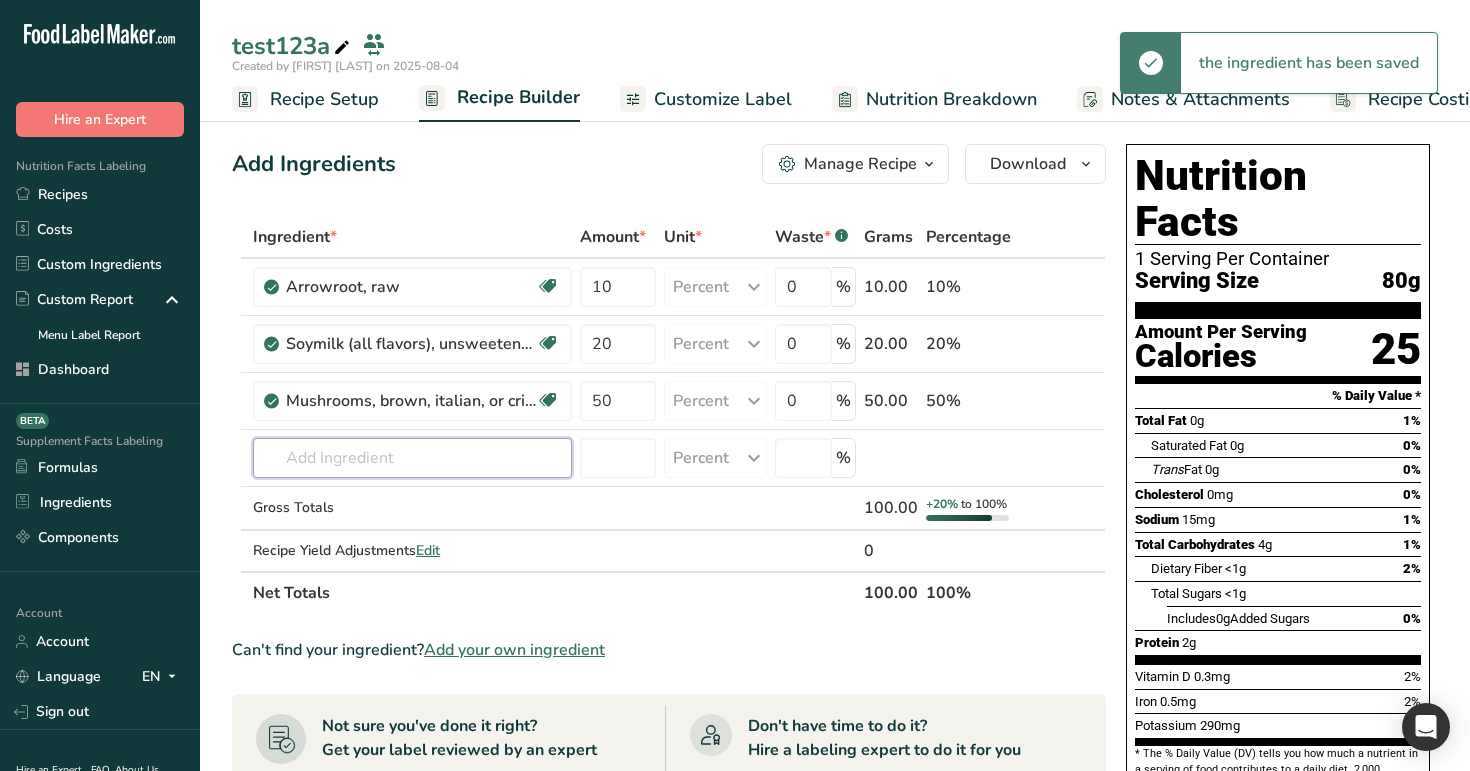 click at bounding box center [412, 458] 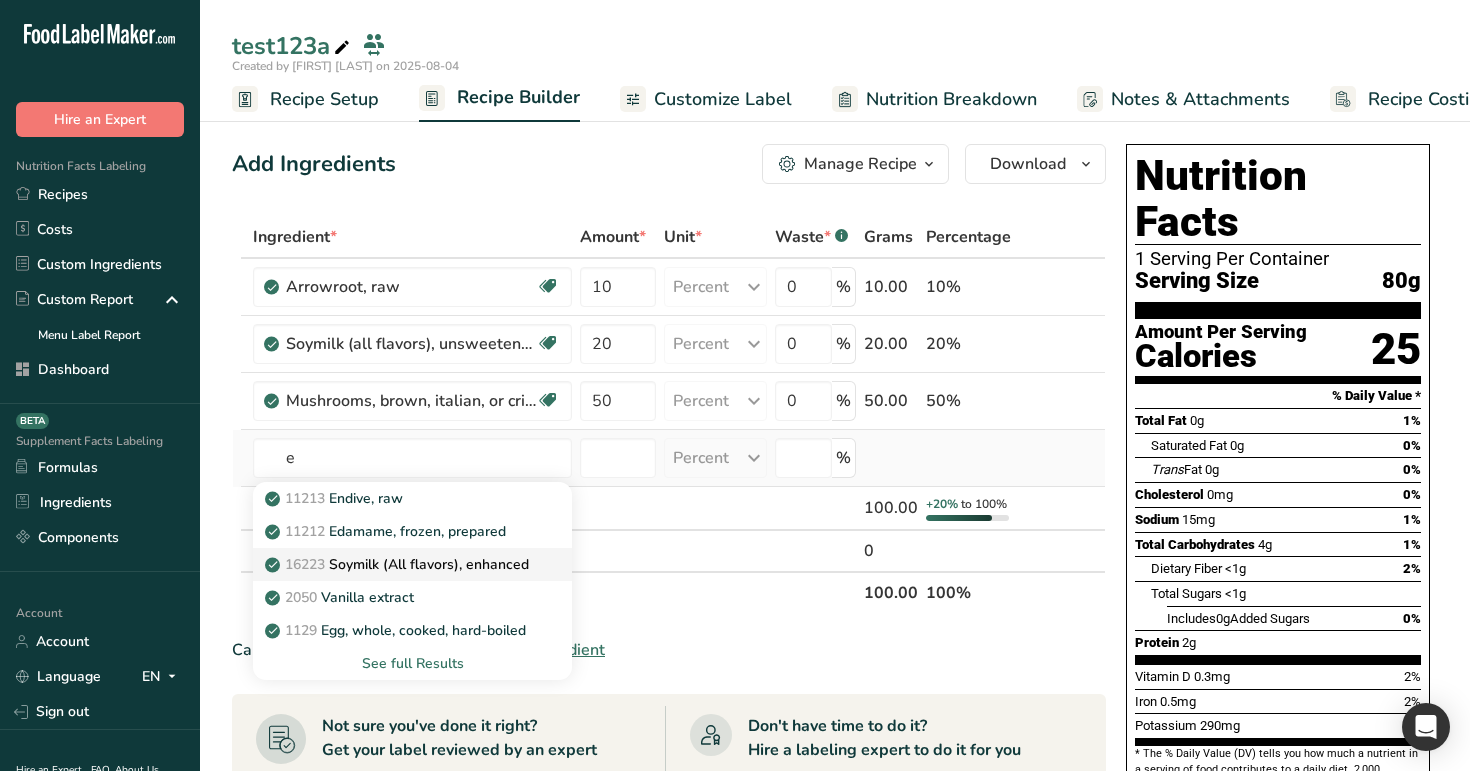 click on "16223
Soymilk (All flavors), enhanced" at bounding box center [399, 564] 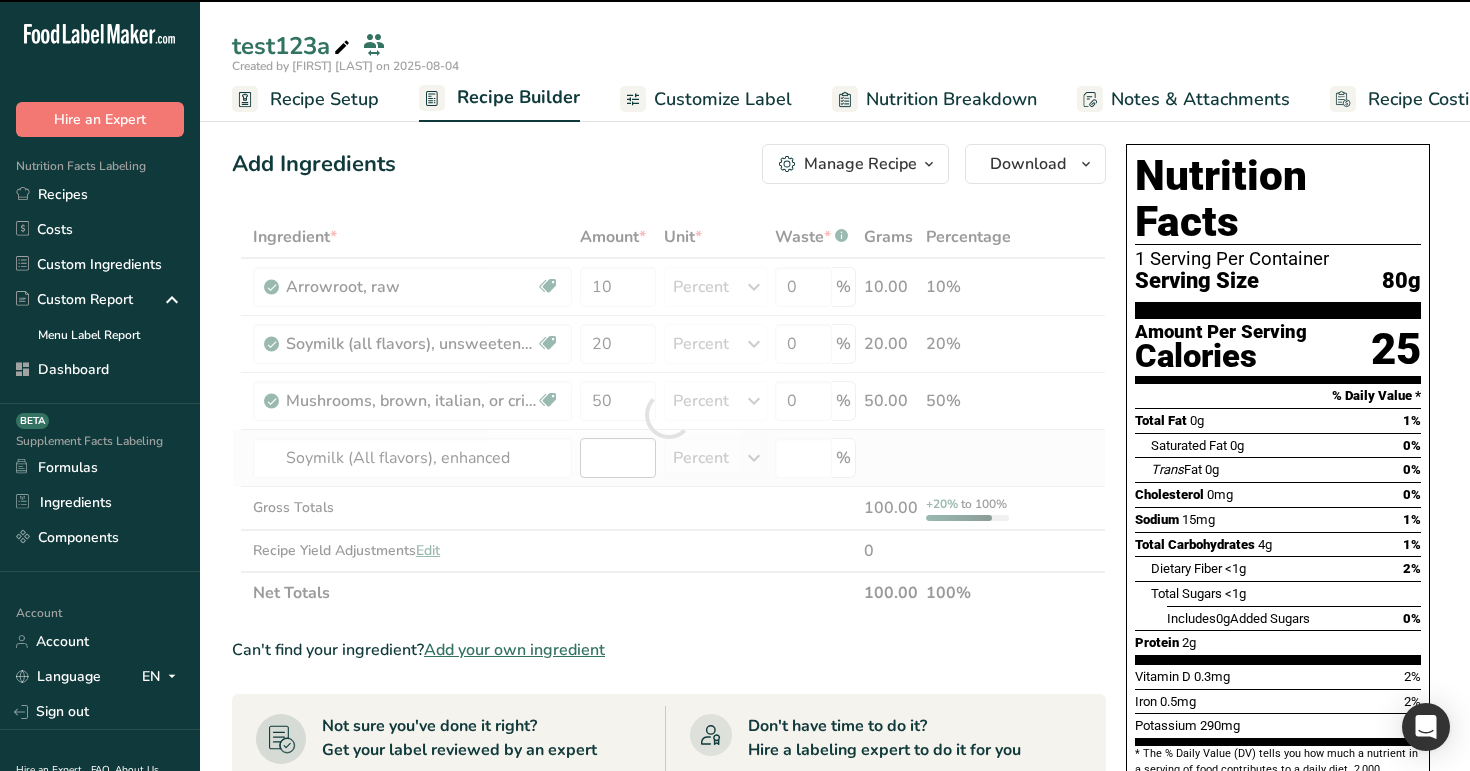 type on "0" 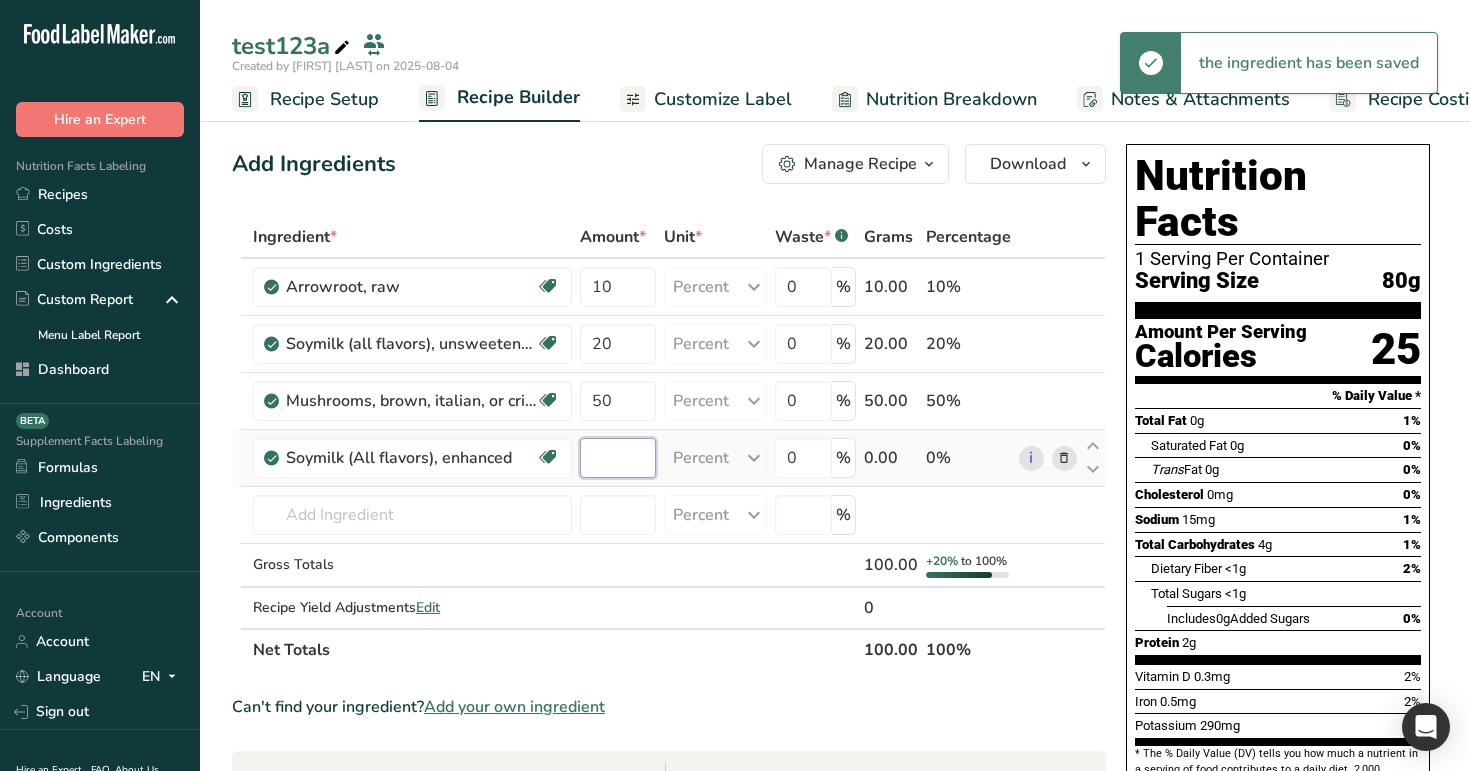 click at bounding box center (618, 458) 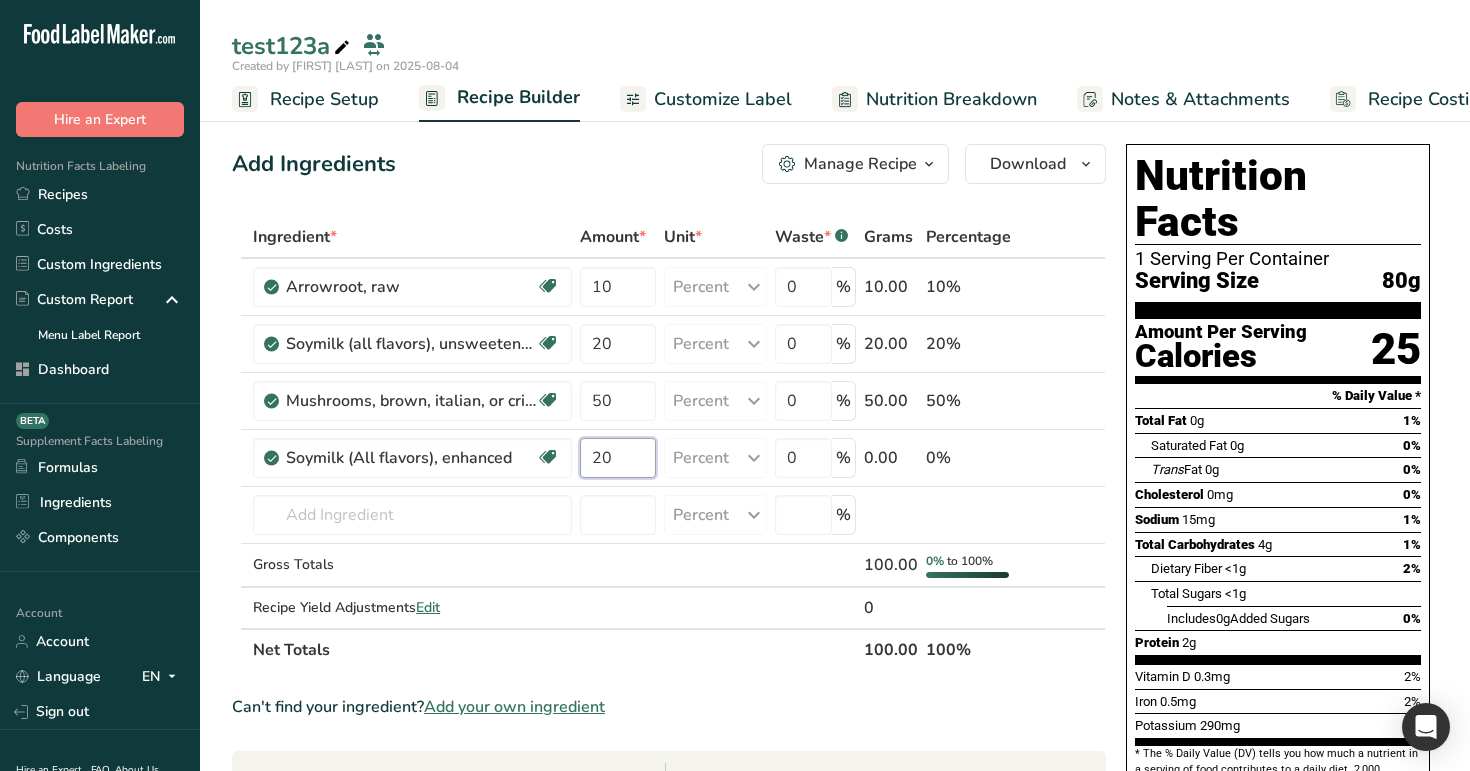 type on "20" 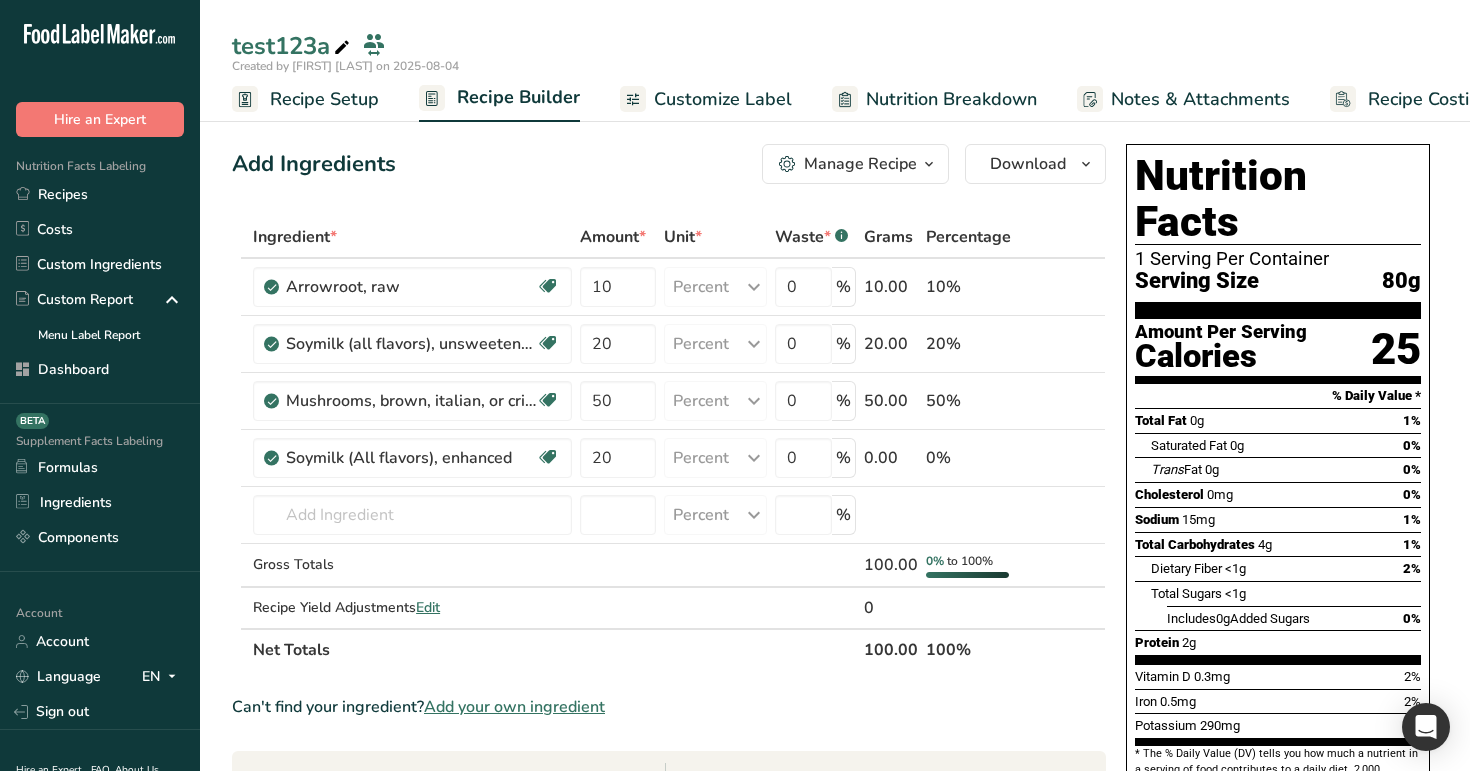 click on "Ingredient *
Amount *
Unit *
Waste *   .a-a{fill:#347362;}.b-a{fill:#fff;}          Grams
Percentage
Arrowroot, raw
Dairy free
Gluten free
Vegan
Vegetarian
Soy free
10
Percent
Portions
1 cup, sliced
1 root
Weight Units
g
ppm
ug
See more
Volume Units
quarter cup
Volume units require a density conversion. If you know your ingredient's density enter it below. Otherwise, click on "RIA" our AI Regulatory bot - she will be able to help you
1
lb/ft3
g/cm3
Confirm
half cup
1
l" at bounding box center (669, 443) 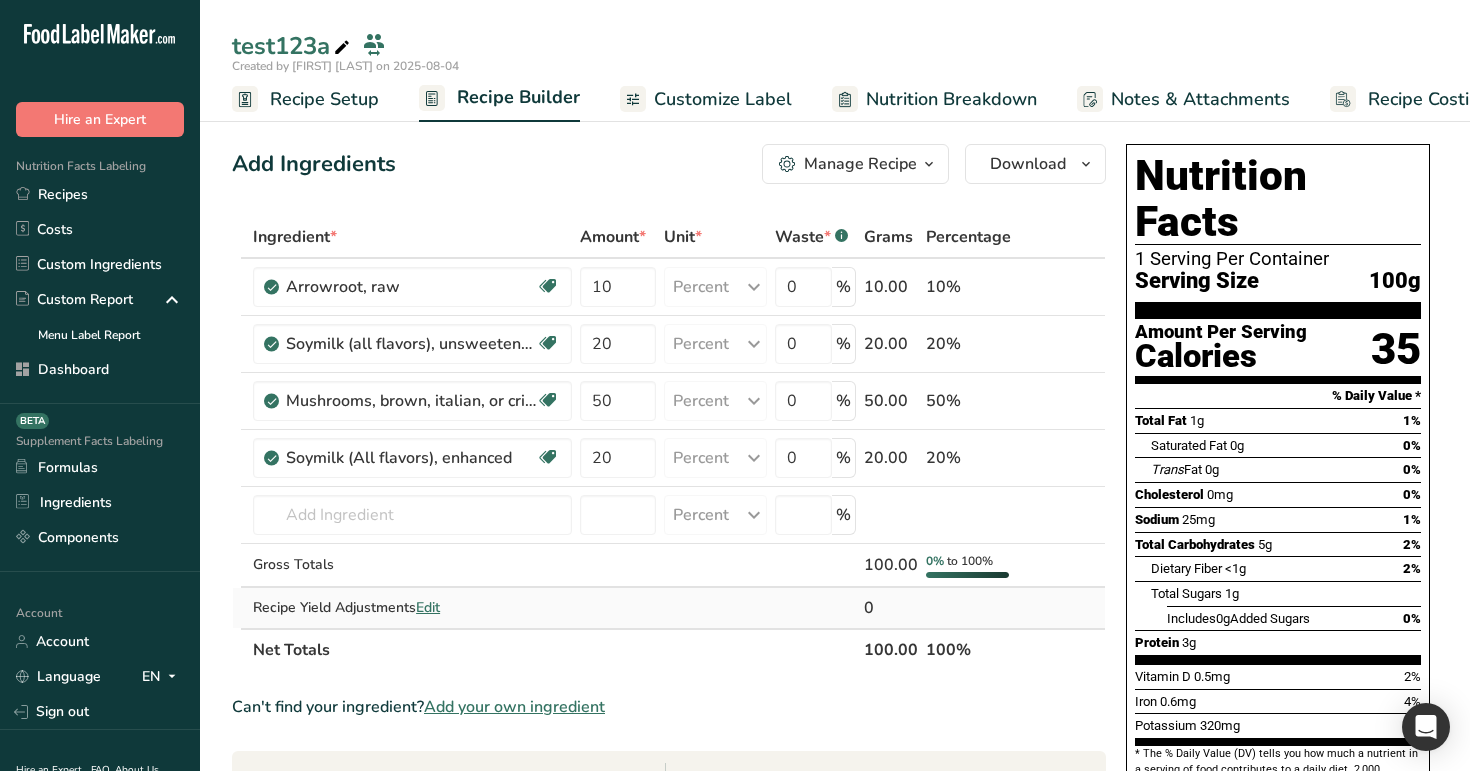 click on "Edit" at bounding box center [428, 607] 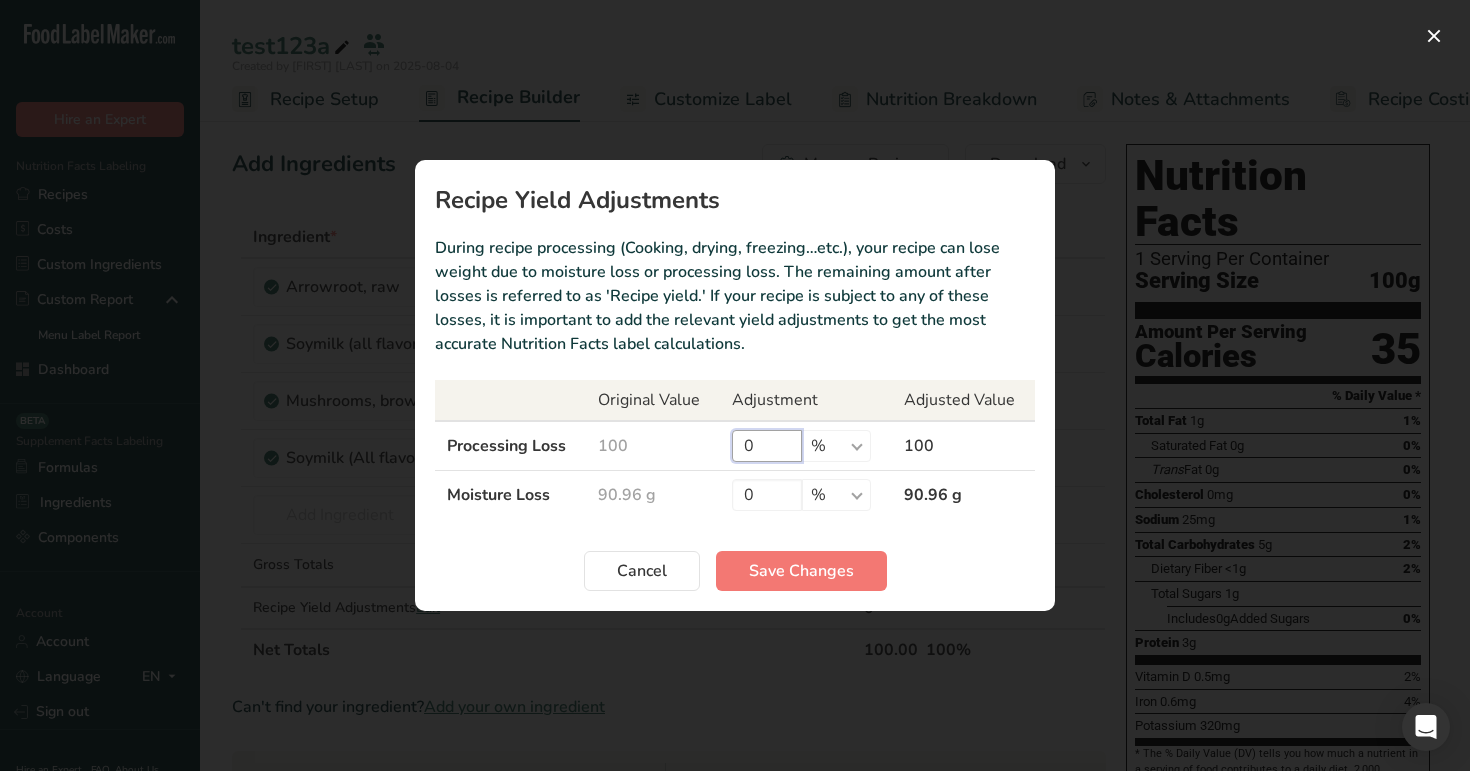 click on "0" at bounding box center (767, 446) 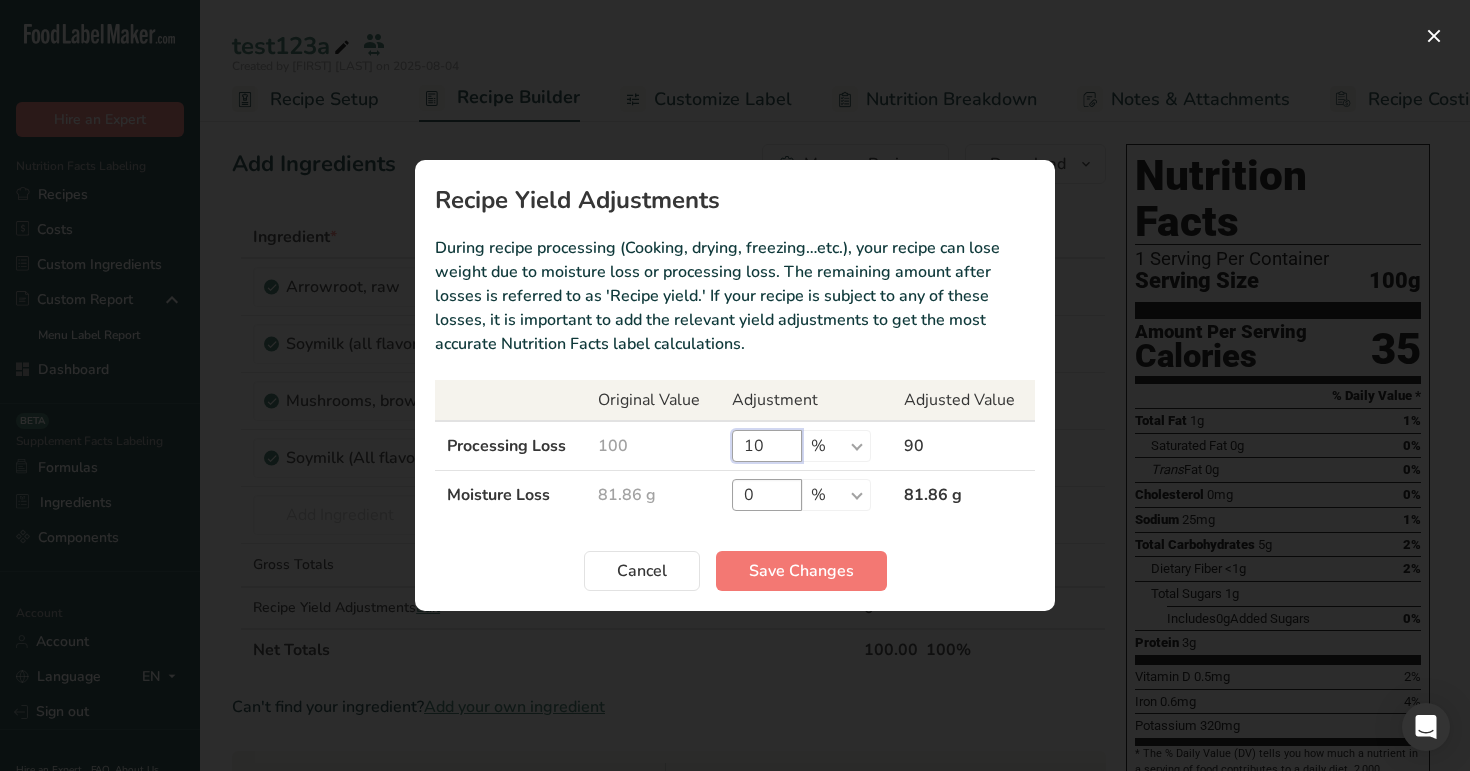 type on "10" 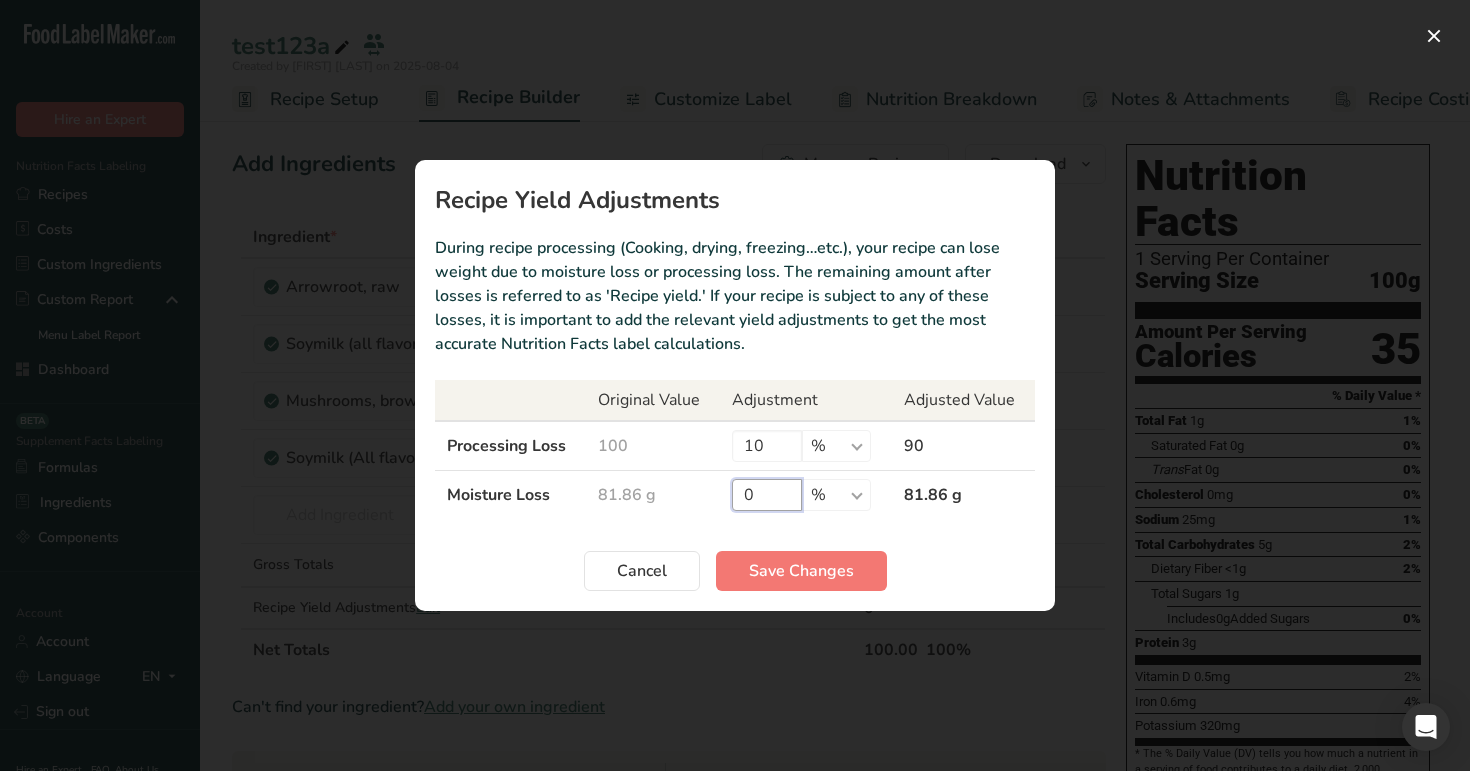 click on "0" at bounding box center [767, 495] 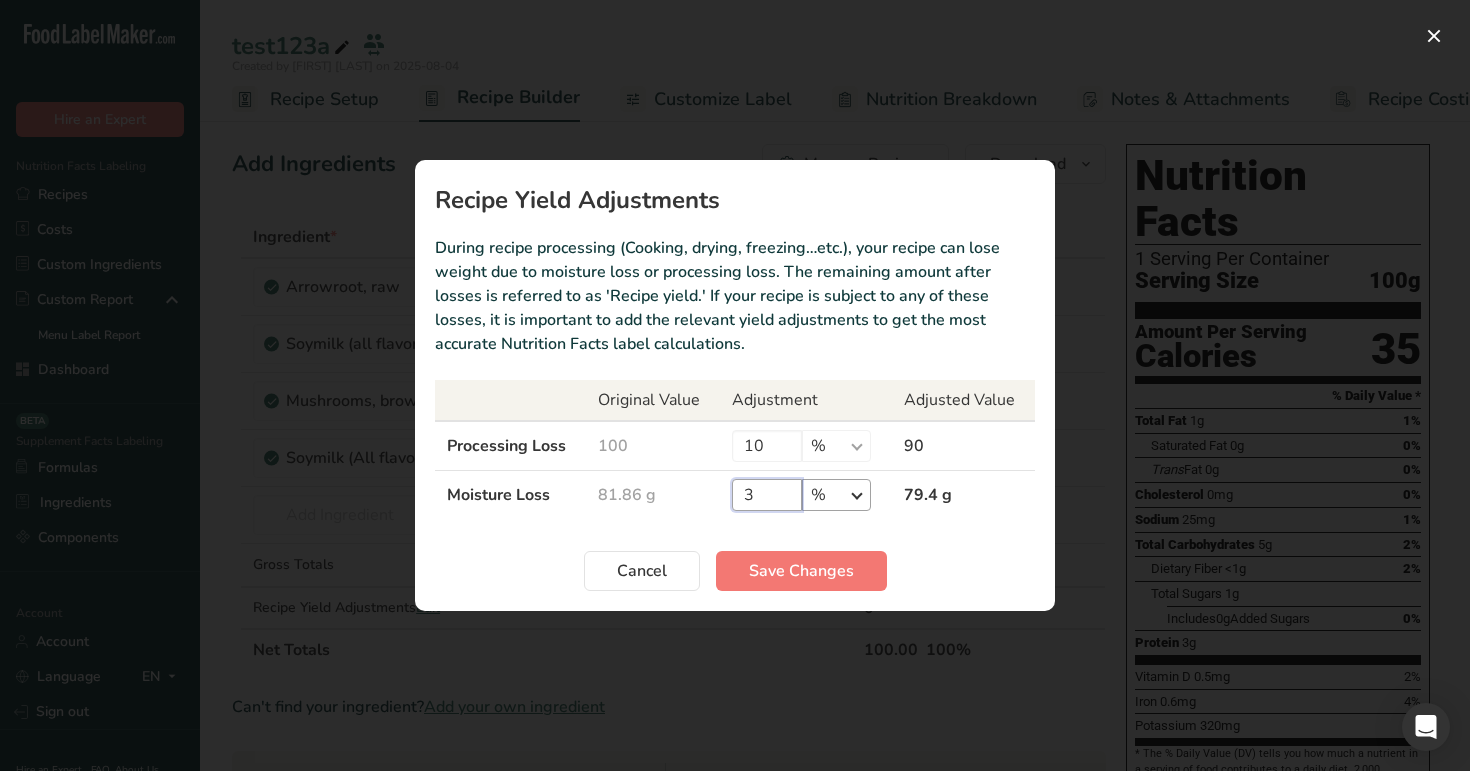 type on "3" 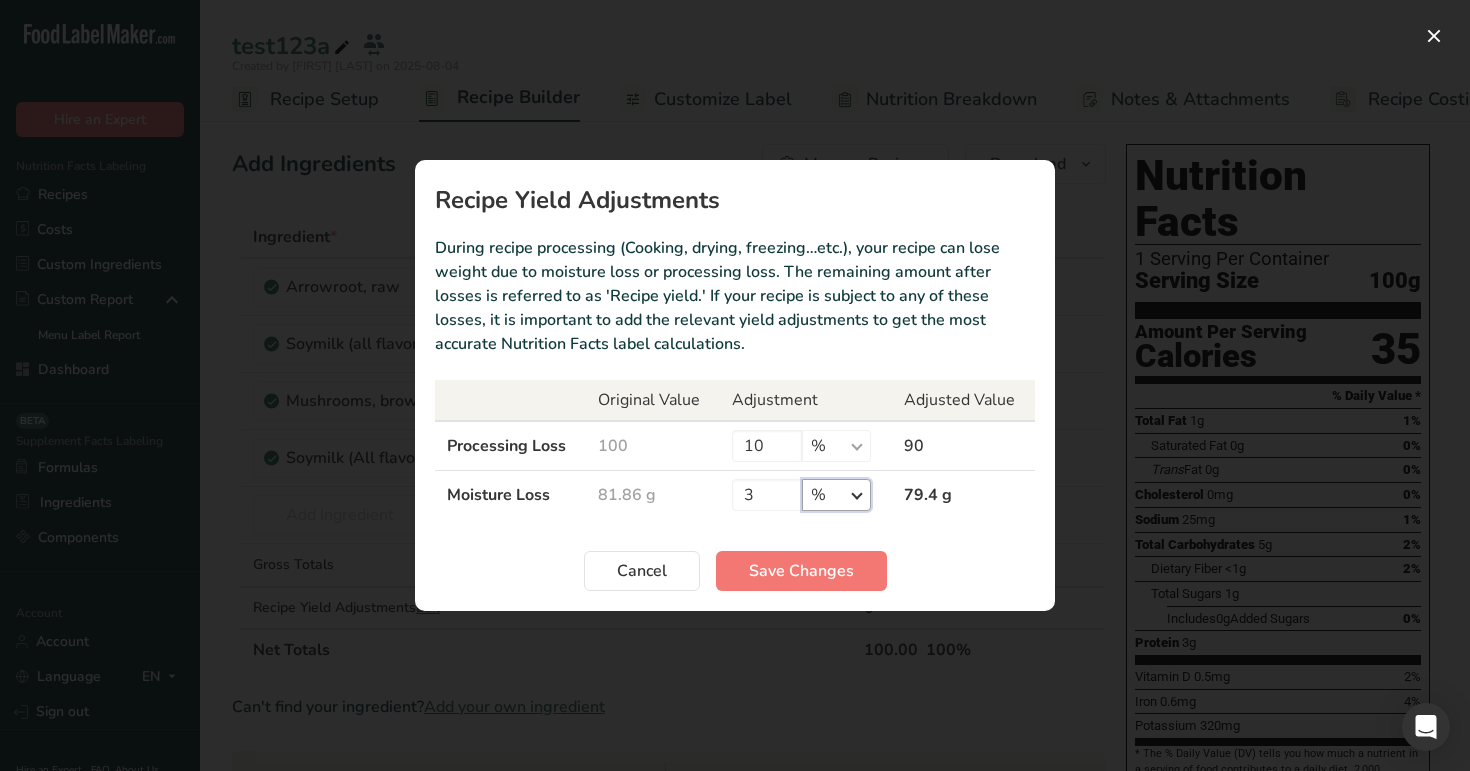 click on "%
g
ppm
ug
kg
mg
mcg
lb
oz" at bounding box center (836, 495) 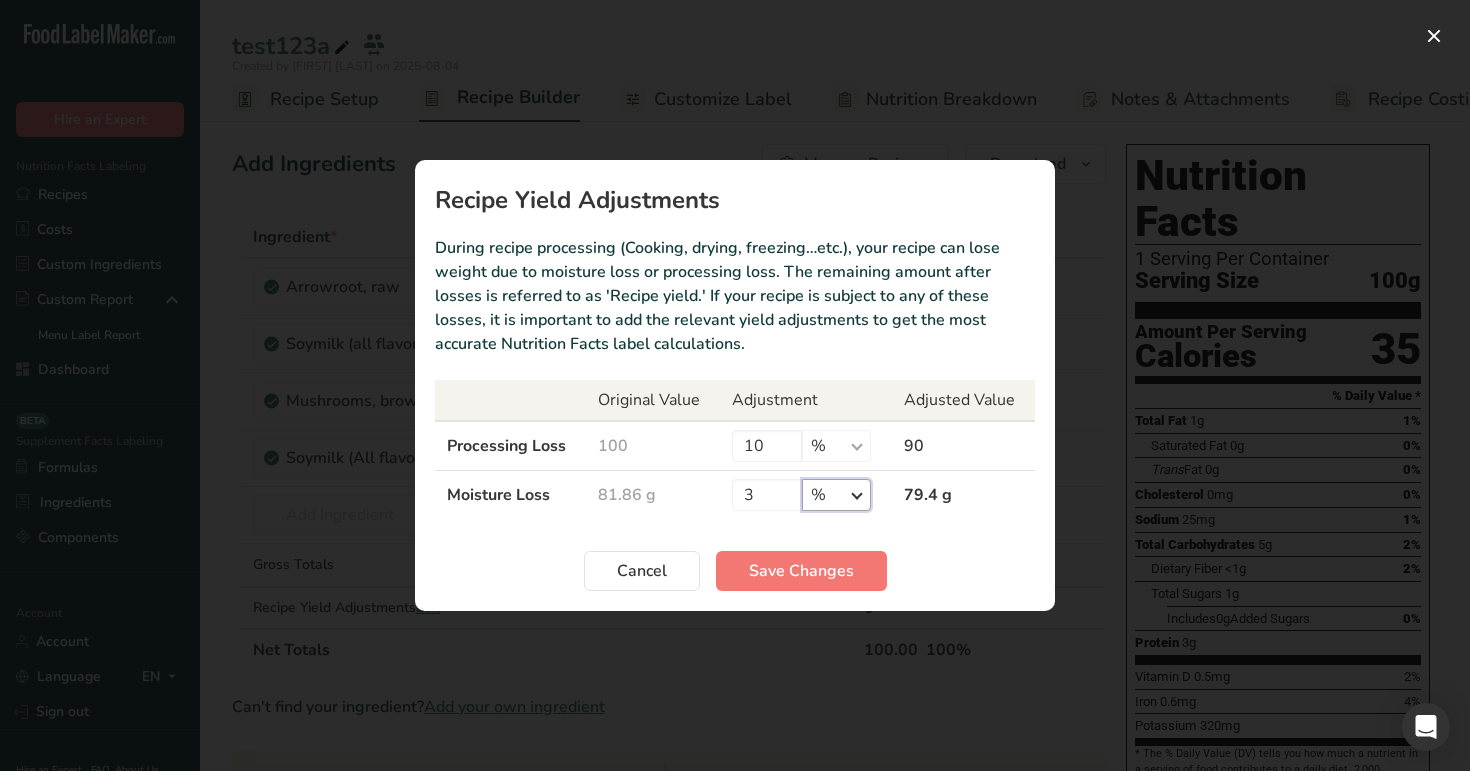 select on "0" 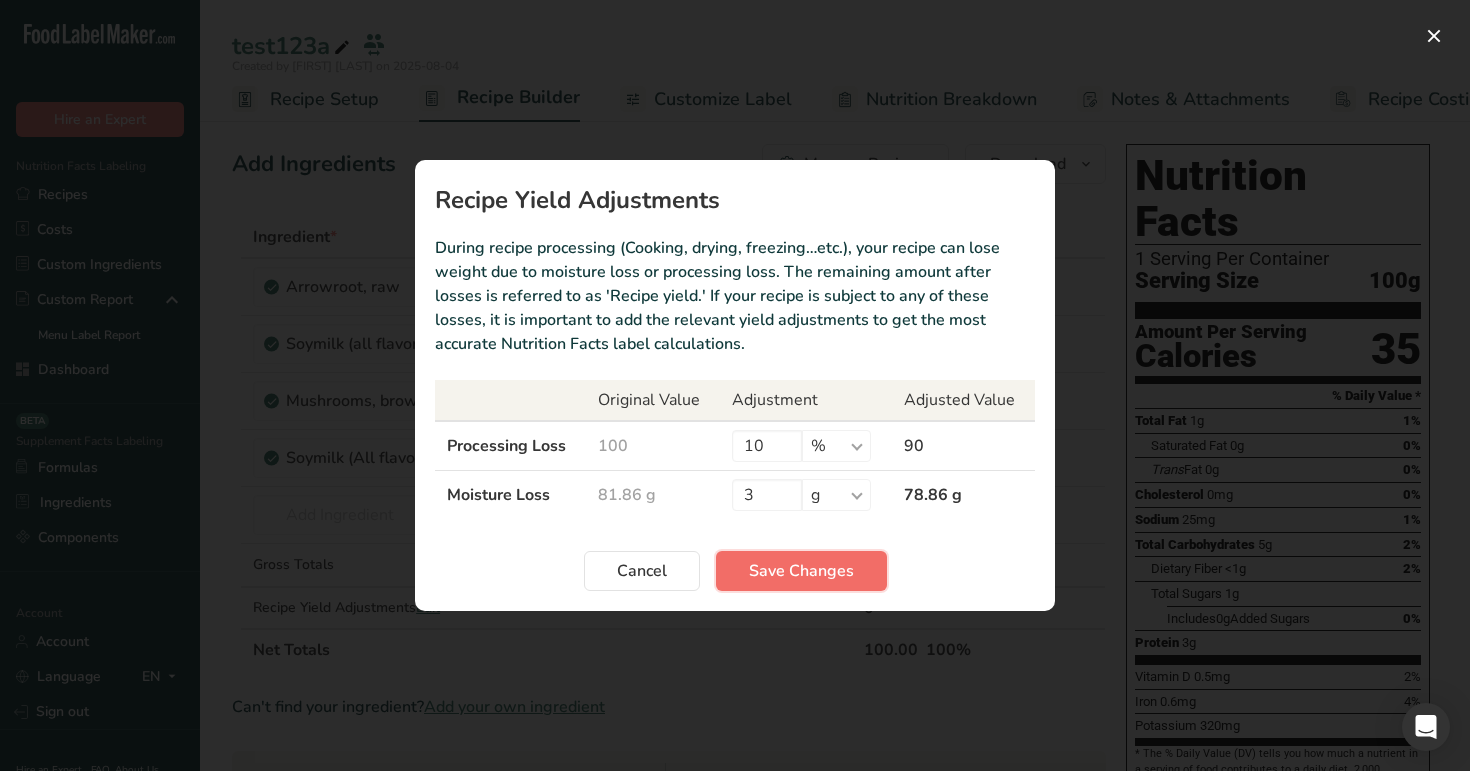 click on "Save Changes" at bounding box center [801, 571] 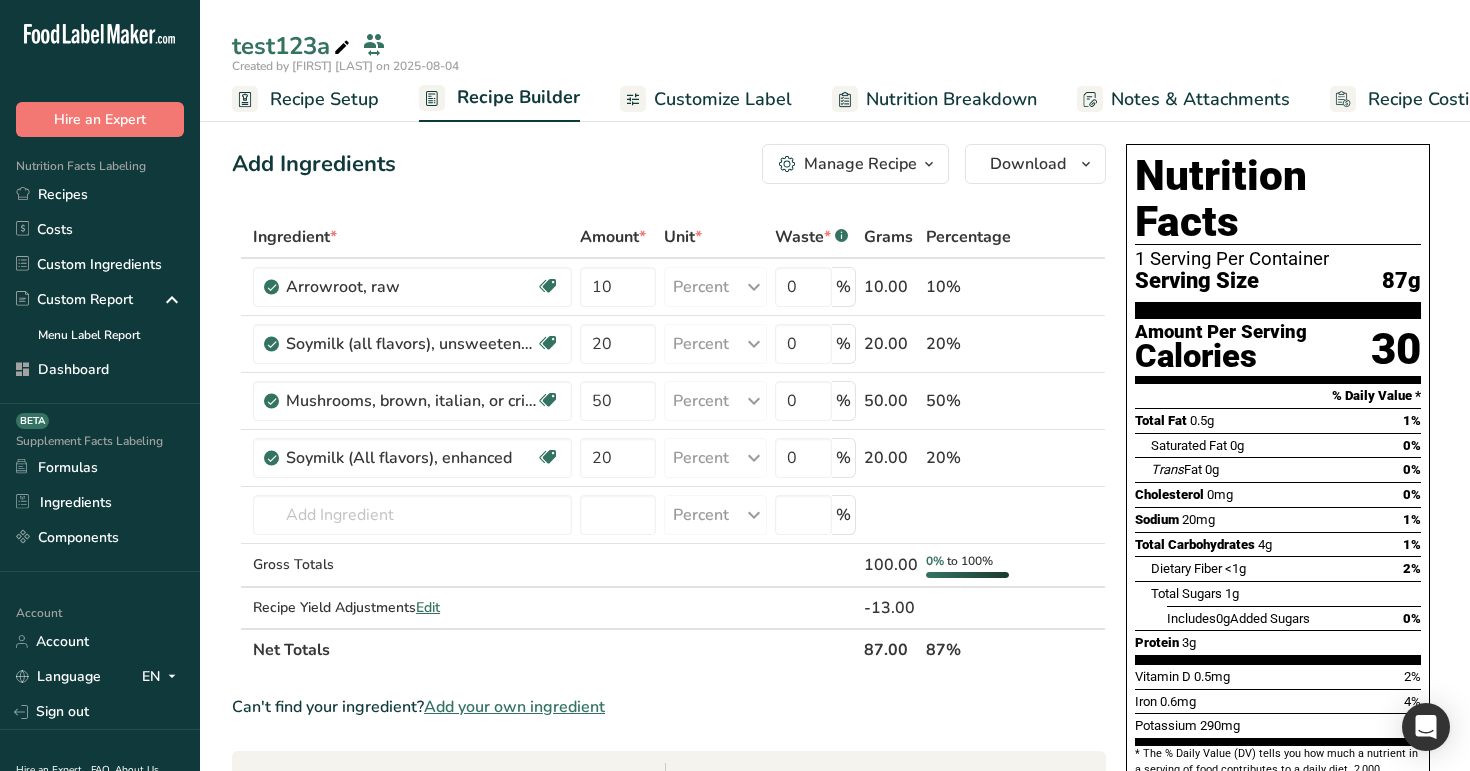 click on "Add Ingredients
Manage Recipe         Delete Recipe           Duplicate Recipe             Scale Recipe             Save as Sub-Recipe   .a-a{fill:#347362;}.b-a{fill:#fff;}                               Nutrition Breakdown                 Recipe Card
NEW
Amino Acids Pattern Report           Activity History
Download
Choose your preferred label style
Standard FDA label
Standard FDA label
The most common format for nutrition facts labels in compliance with the FDA's typeface, style and requirements
Tabular FDA label
A label format compliant with the FDA regulations presented in a tabular (horizontal) display.
Linear FDA label
A simple linear display for small sized packages.
Simplified FDA label" at bounding box center (675, 770) 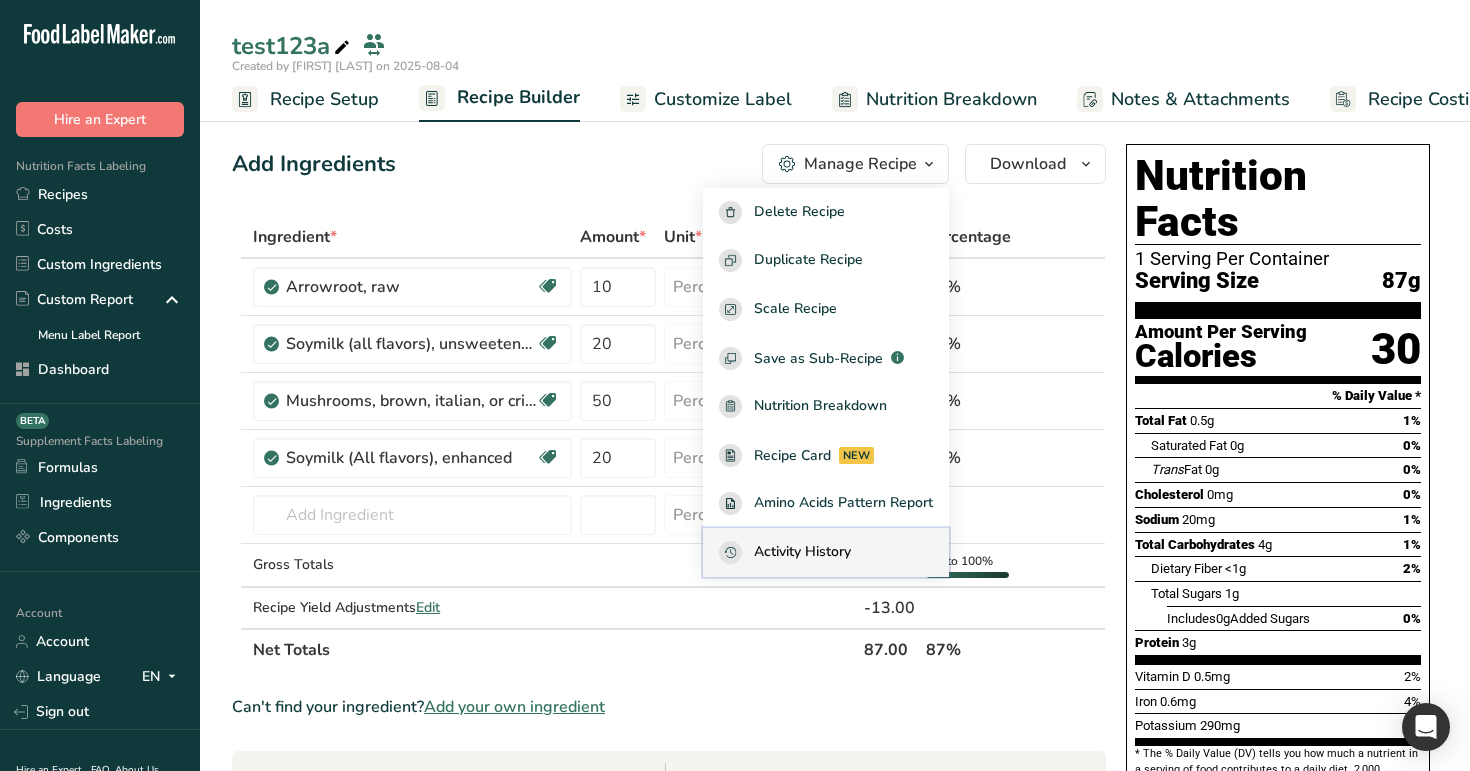 click on "Activity History" at bounding box center (826, 552) 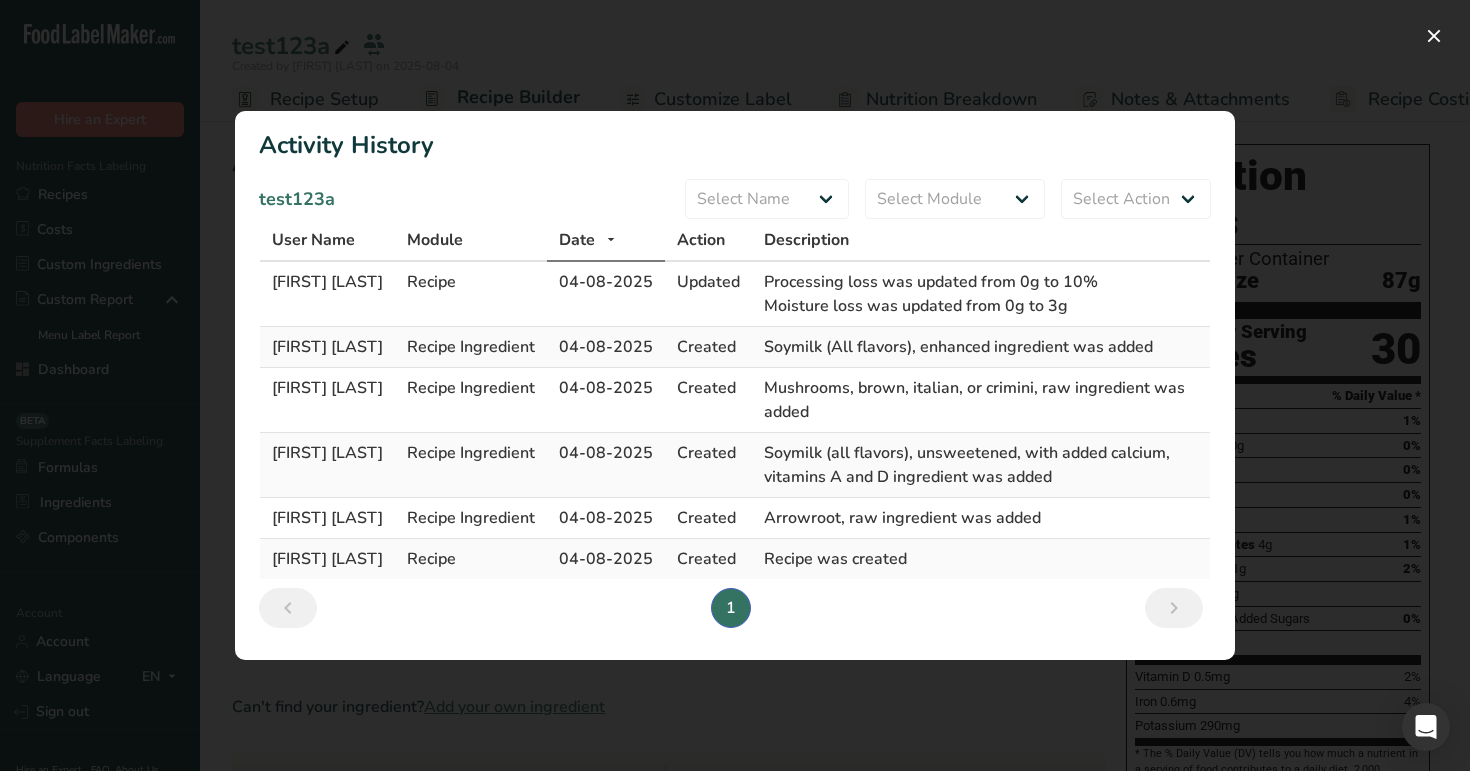 click at bounding box center [735, 385] 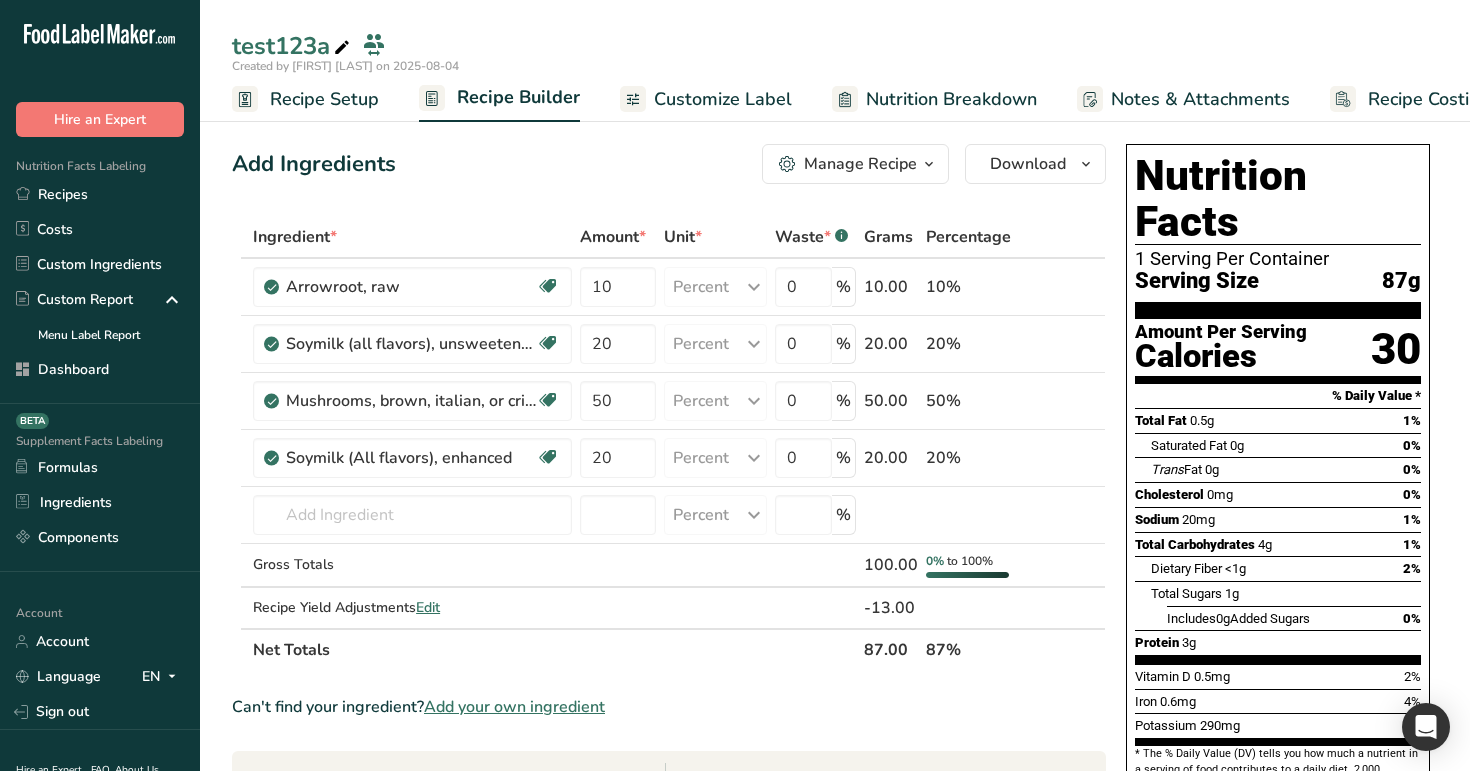 click on "Manage Recipe" at bounding box center [860, 164] 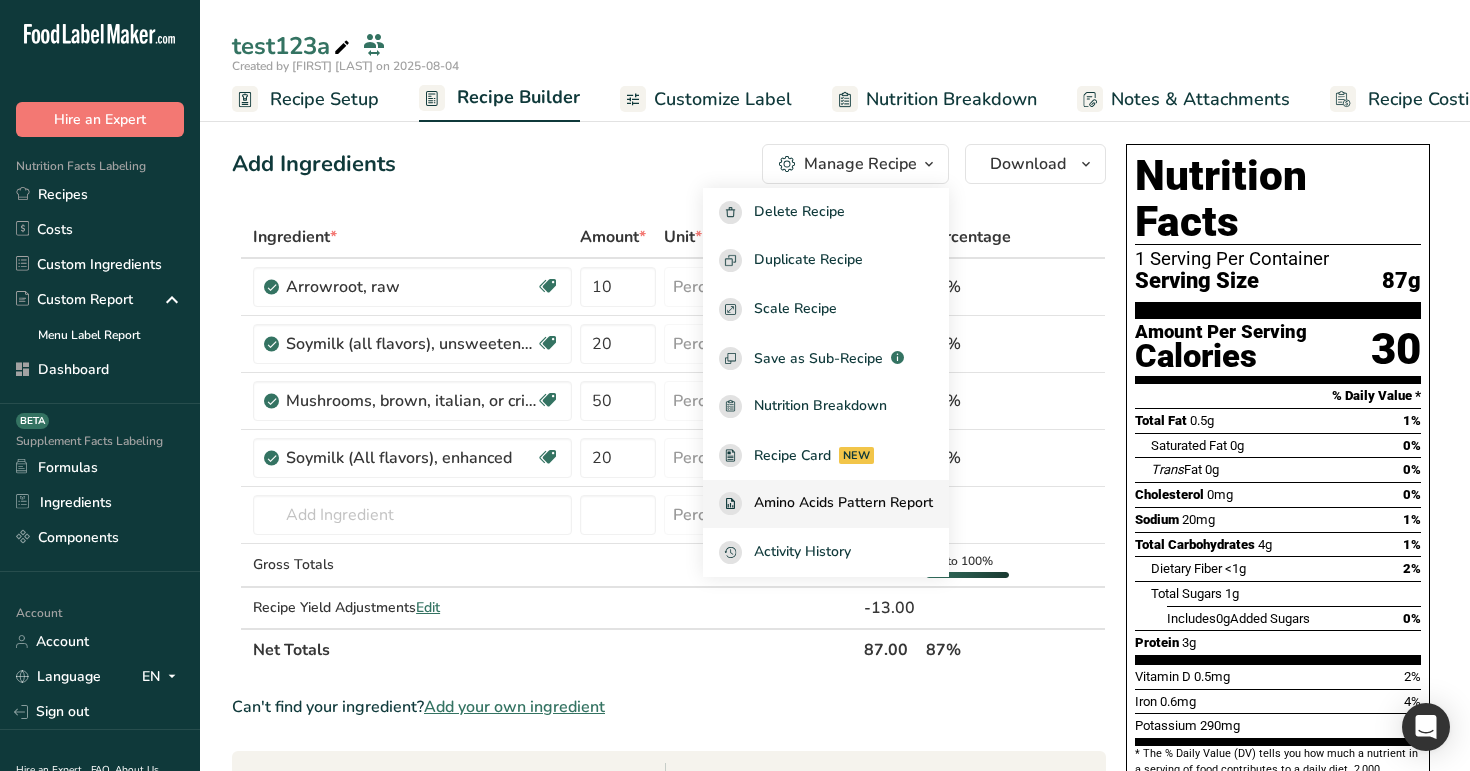 click on "Amino Acids Pattern Report" at bounding box center [843, 503] 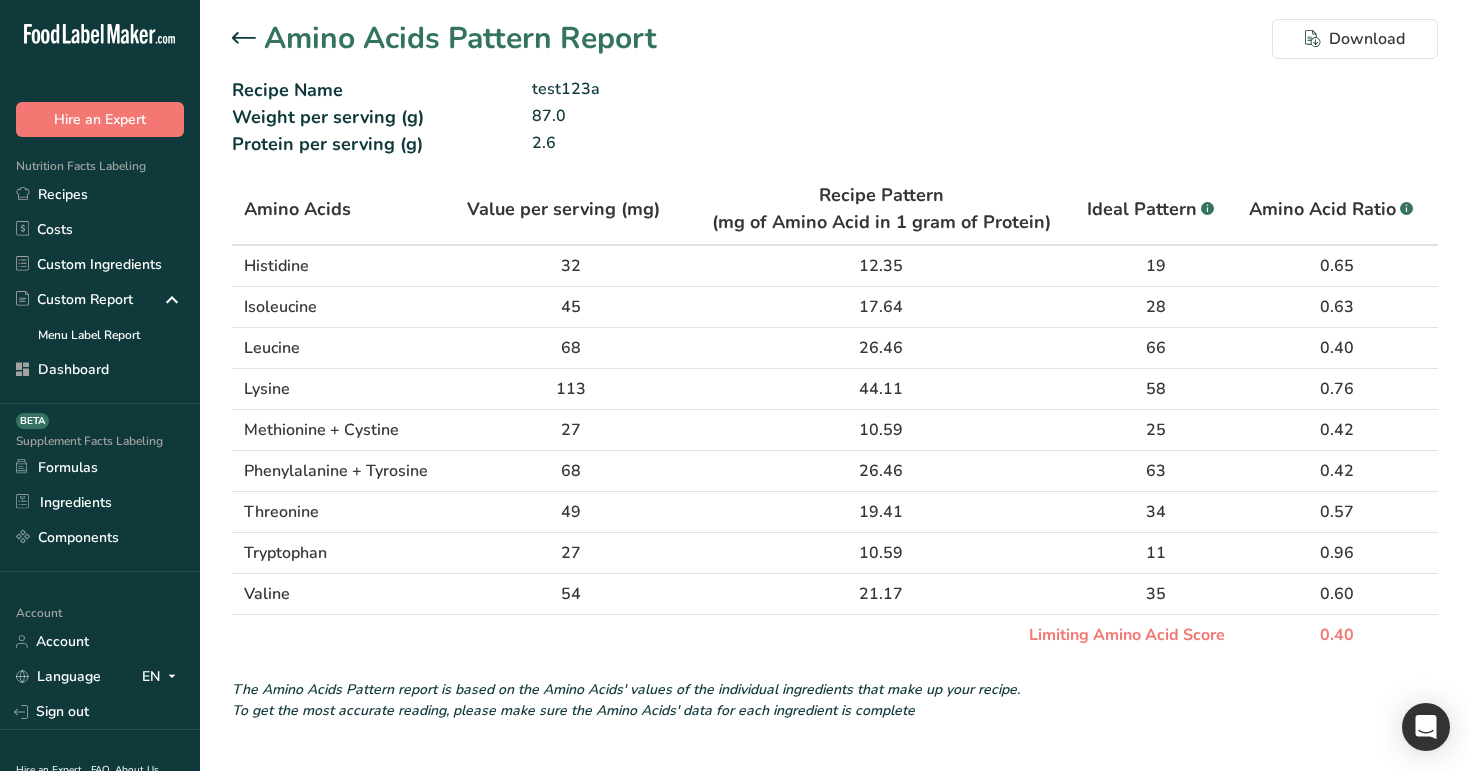 click on "Amino Acids Pattern Report
Download
Recipe Name
test123a
Weight per serving (g)
87.0
Protein per serving (g)
2.6
Amino Acids Pattern Report
Recipe Name   test123a         Weight per serving (g)   87.0         Protein per serving (g)   2.6
Amino Acids
Value per serving (mg)
Recipe Pattern
(mg of Amino Acid in 1 gram of Protein)
Ideal Pattern
.a-a{fill:#347362;}.b-a{fill:#fff;}
Amino Acid Ratio
.a-a{fill:#347362;}.b-a{fill:#fff;}
Histidine
32
12.35
19
0.65
Isoleucine" at bounding box center [835, 376] 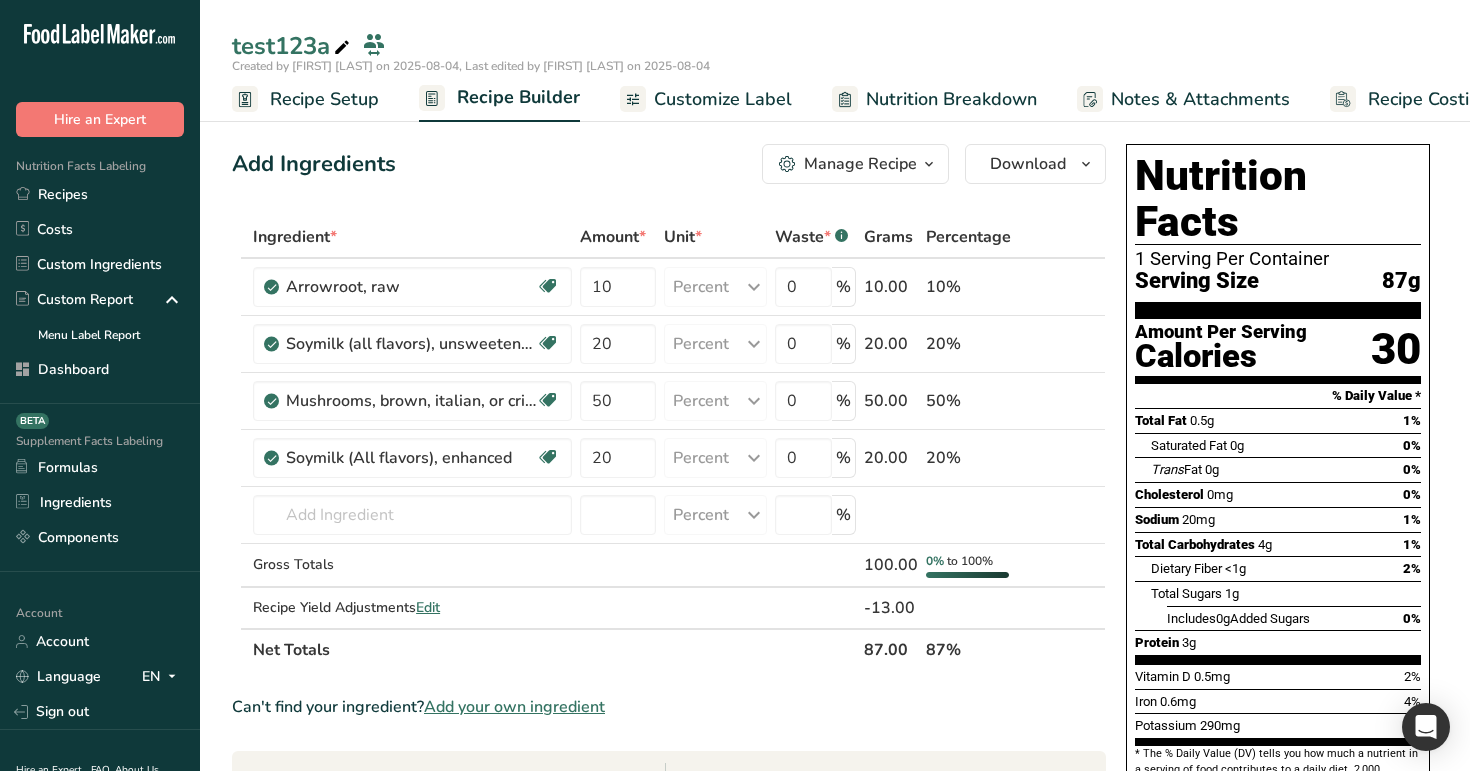 click on "Recipe Setup" at bounding box center [324, 99] 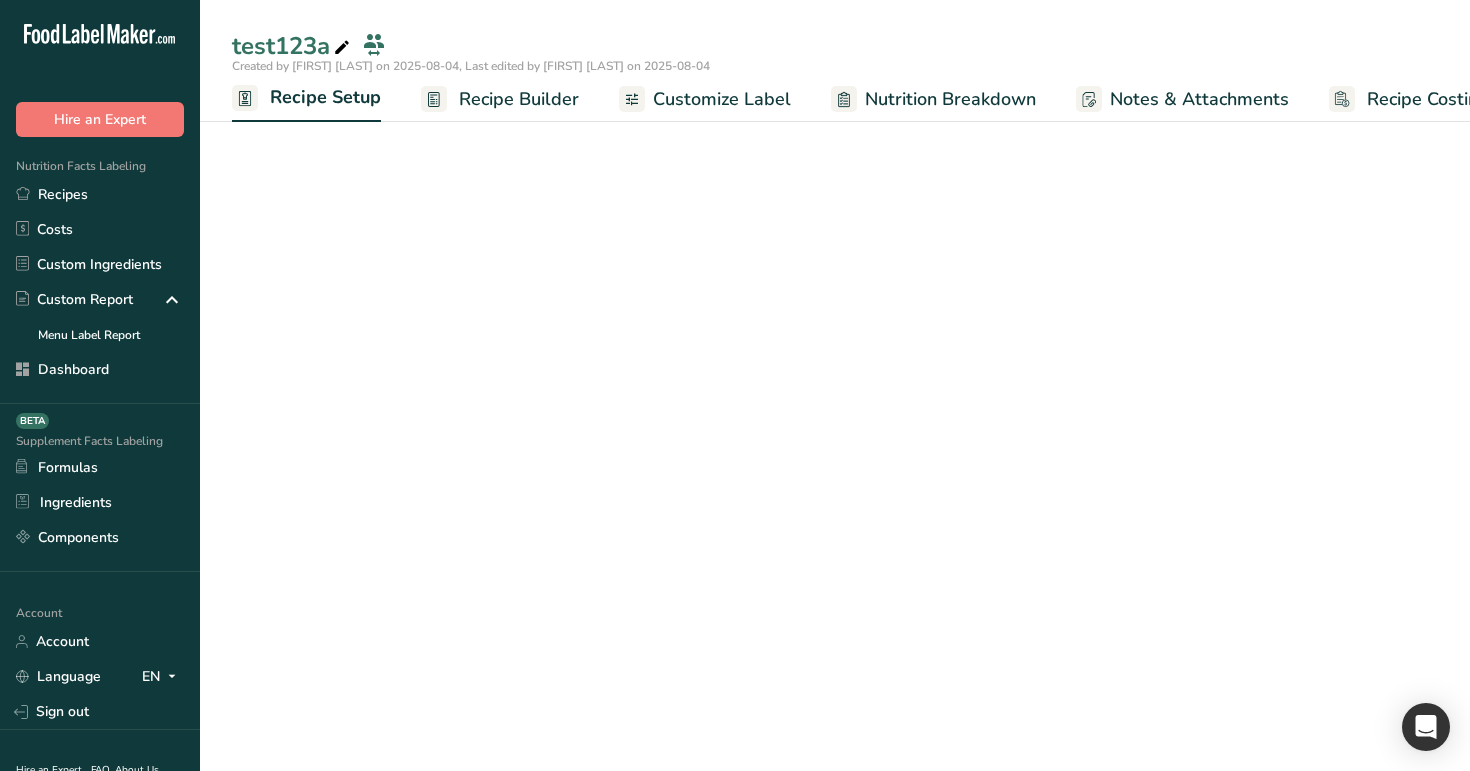 scroll, scrollTop: 0, scrollLeft: 7, axis: horizontal 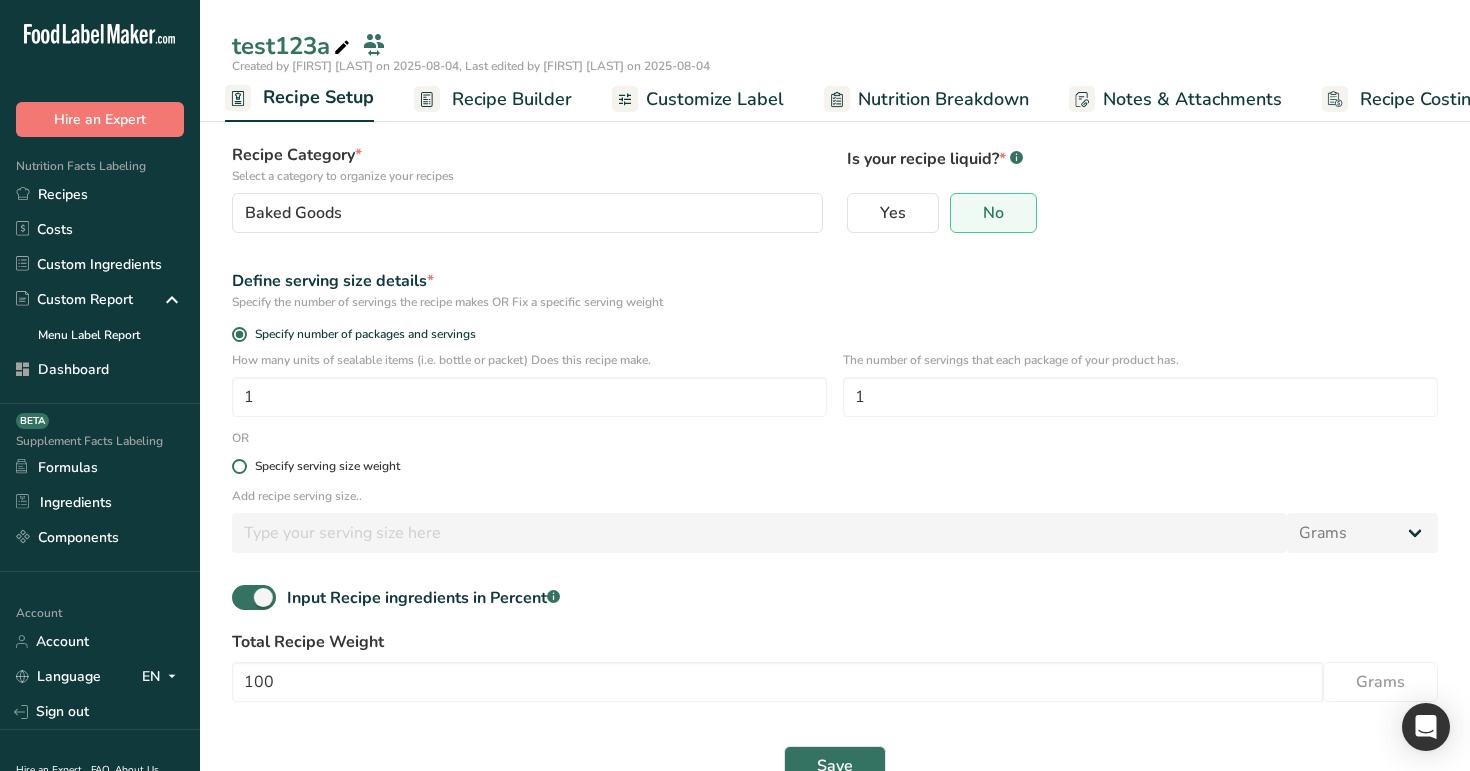 click on "Specify serving size weight" at bounding box center (327, 466) 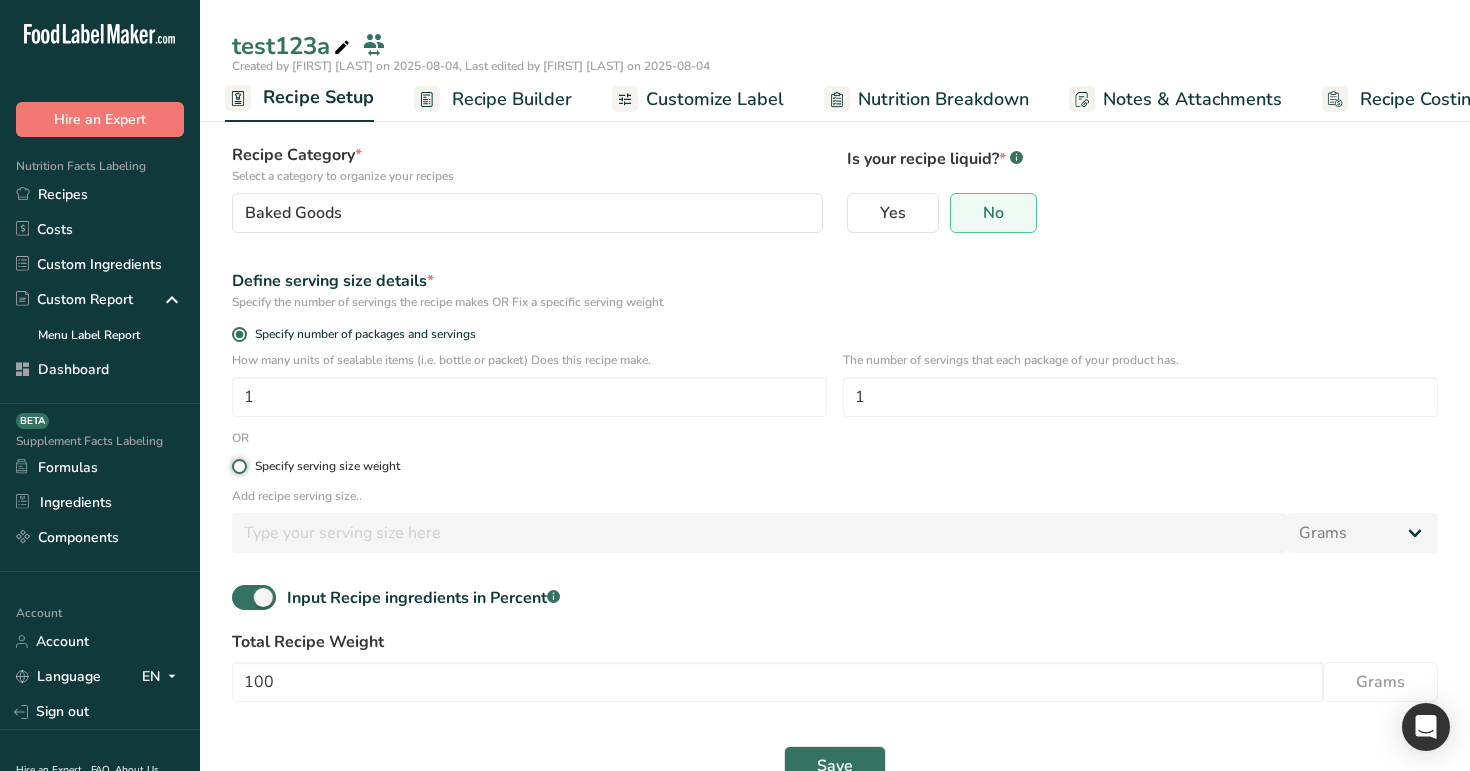 click on "Specify serving size weight" at bounding box center (238, 466) 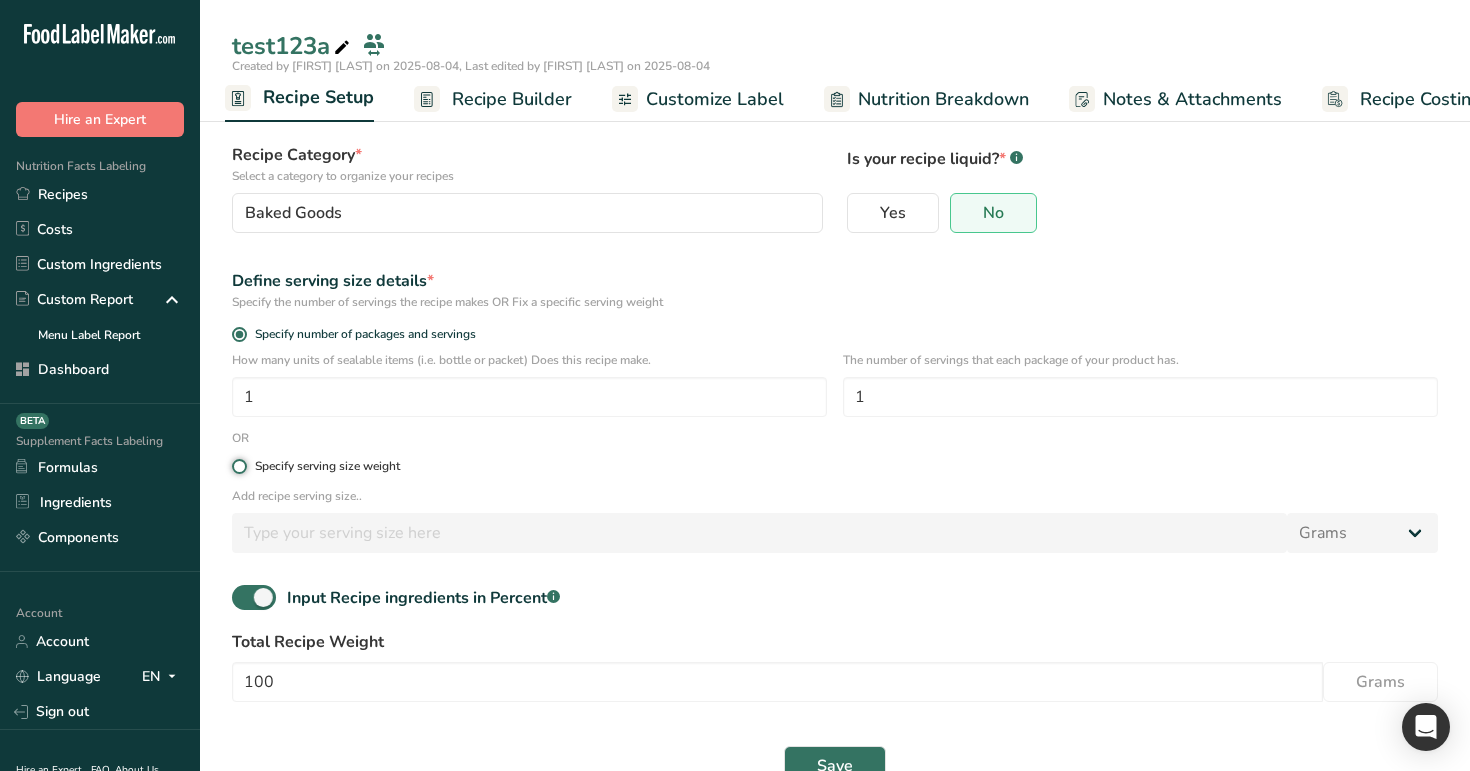 radio on "true" 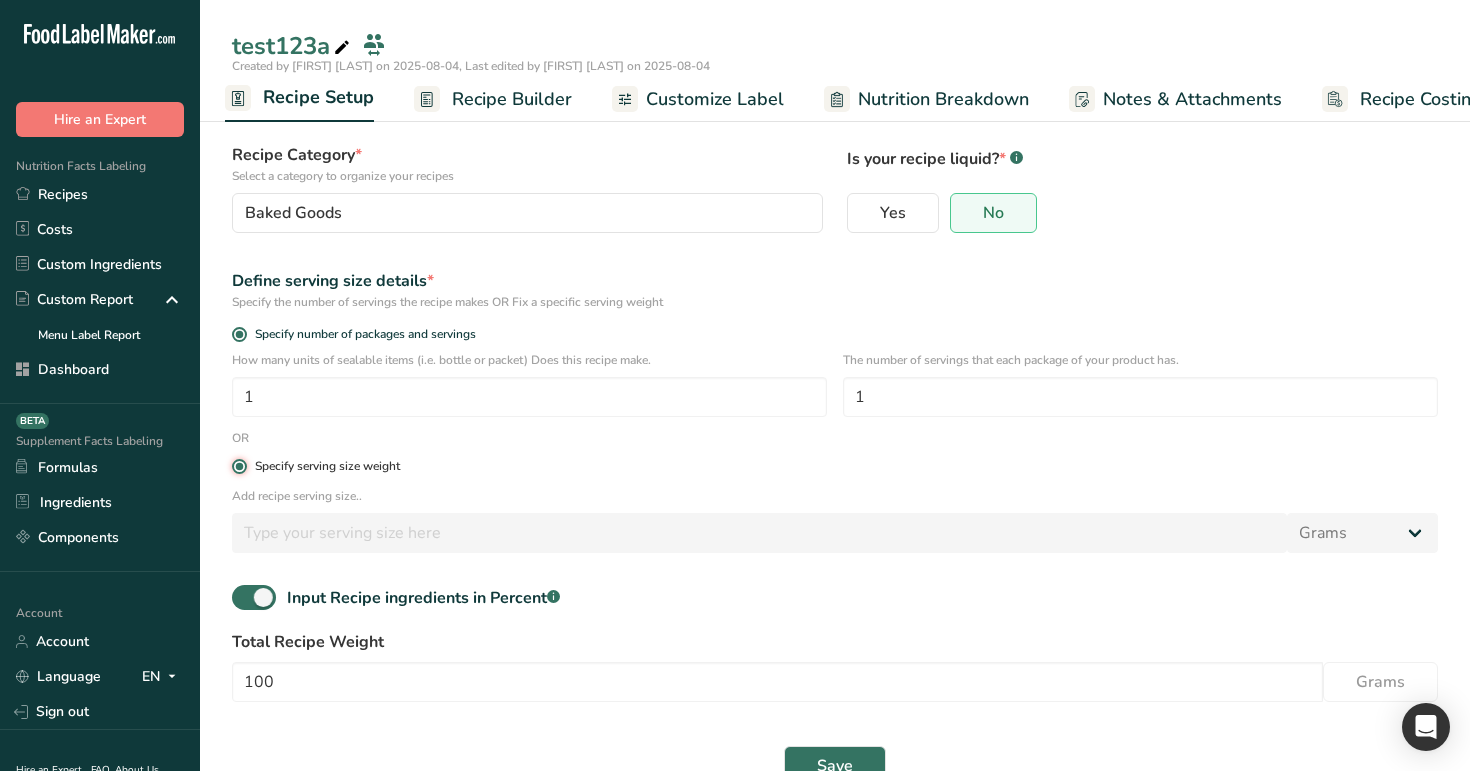 radio on "false" 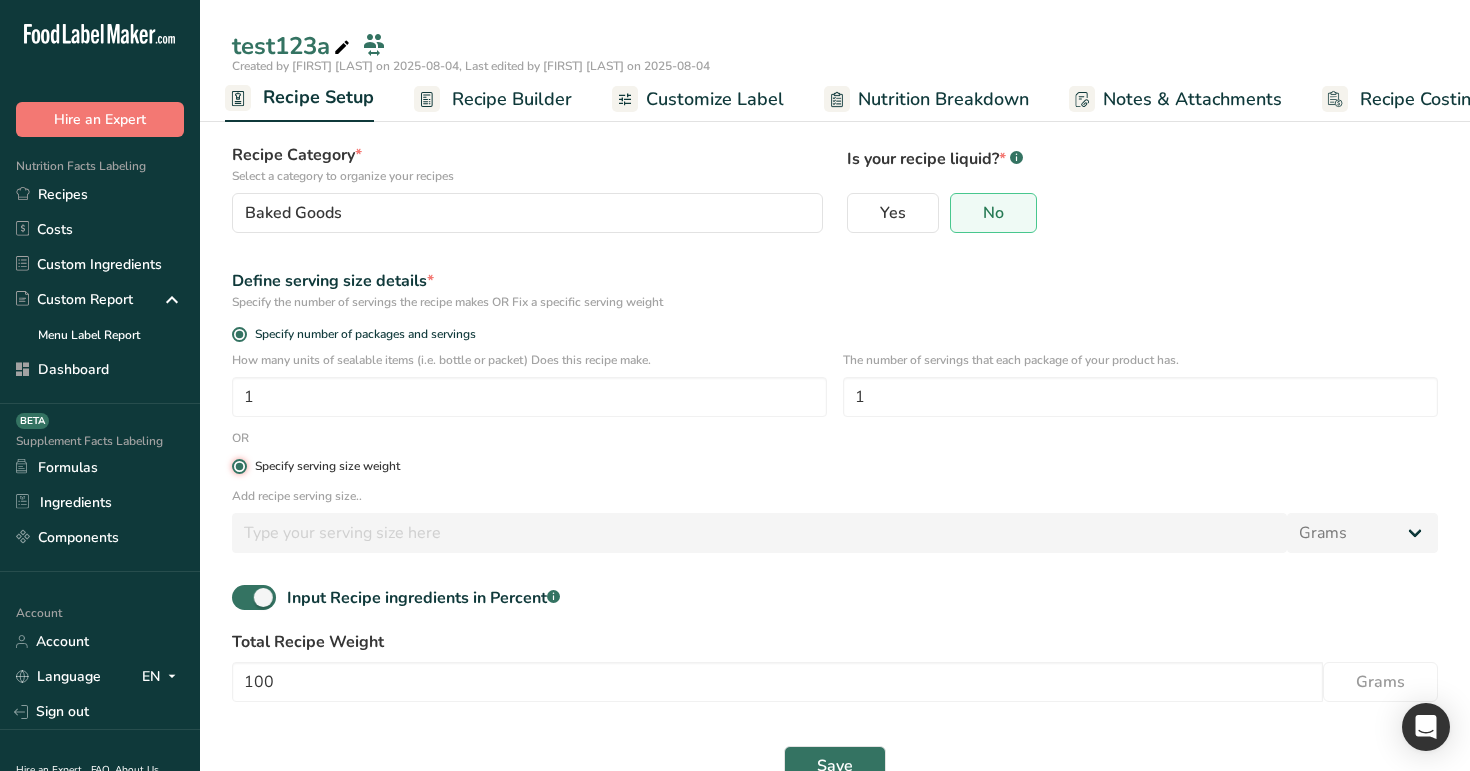 type 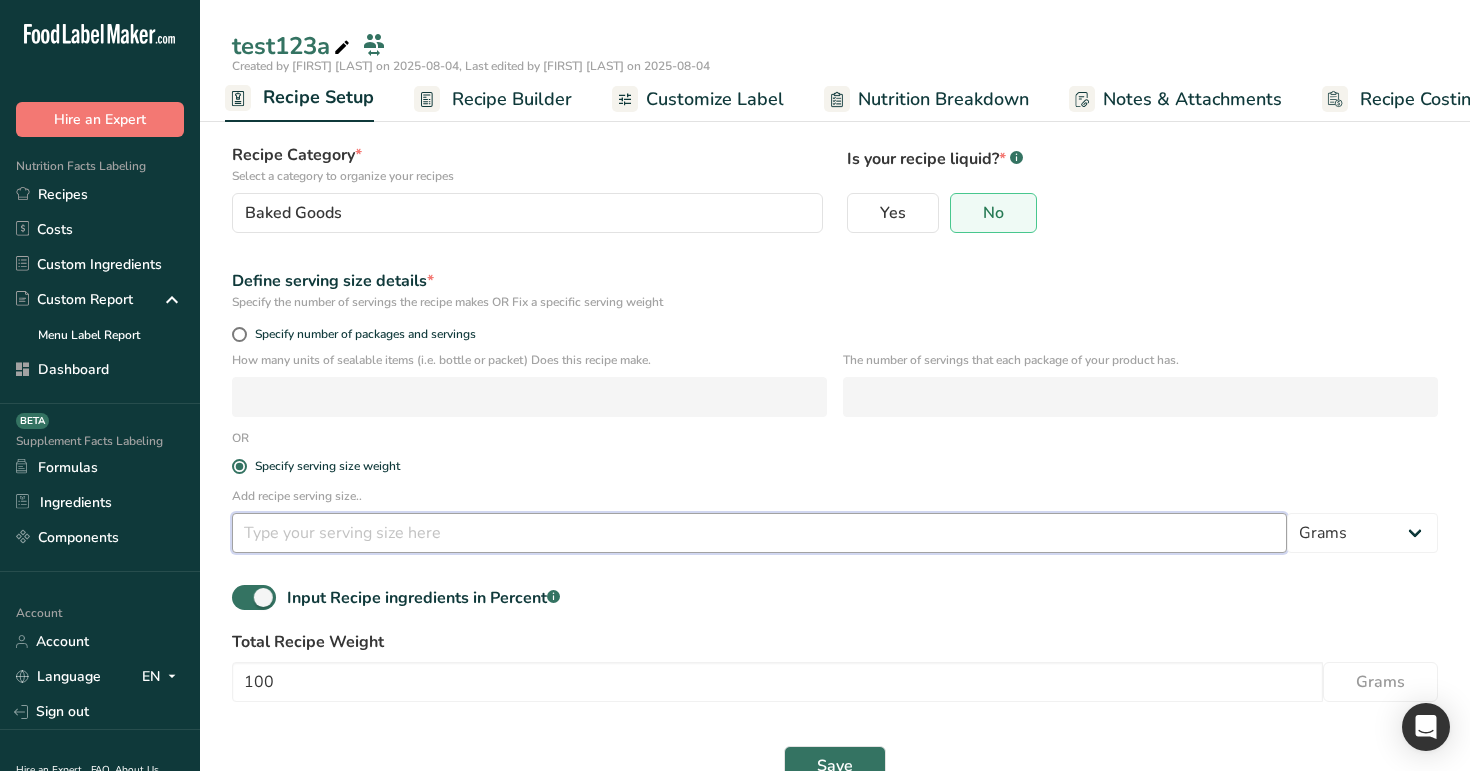 click at bounding box center (759, 533) 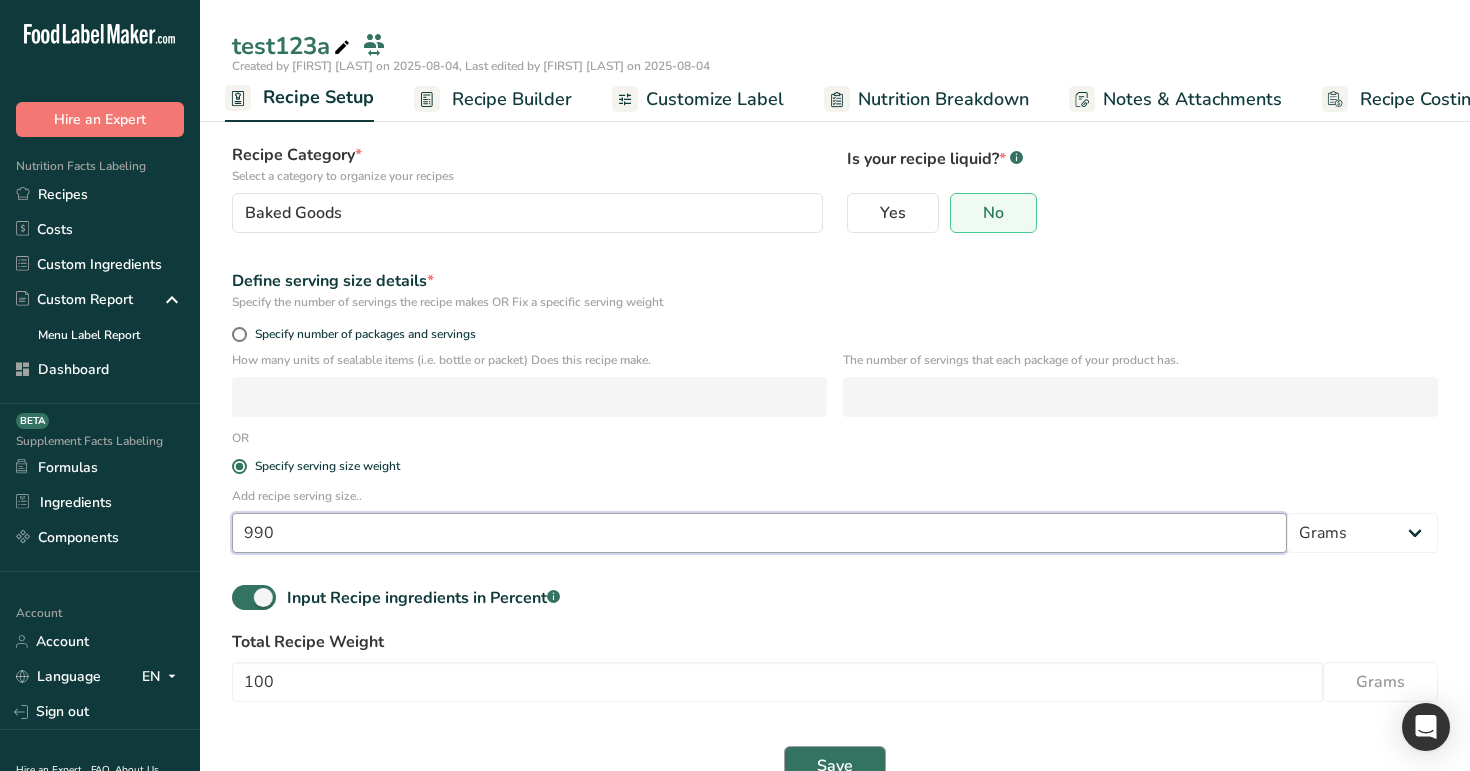 type on "990" 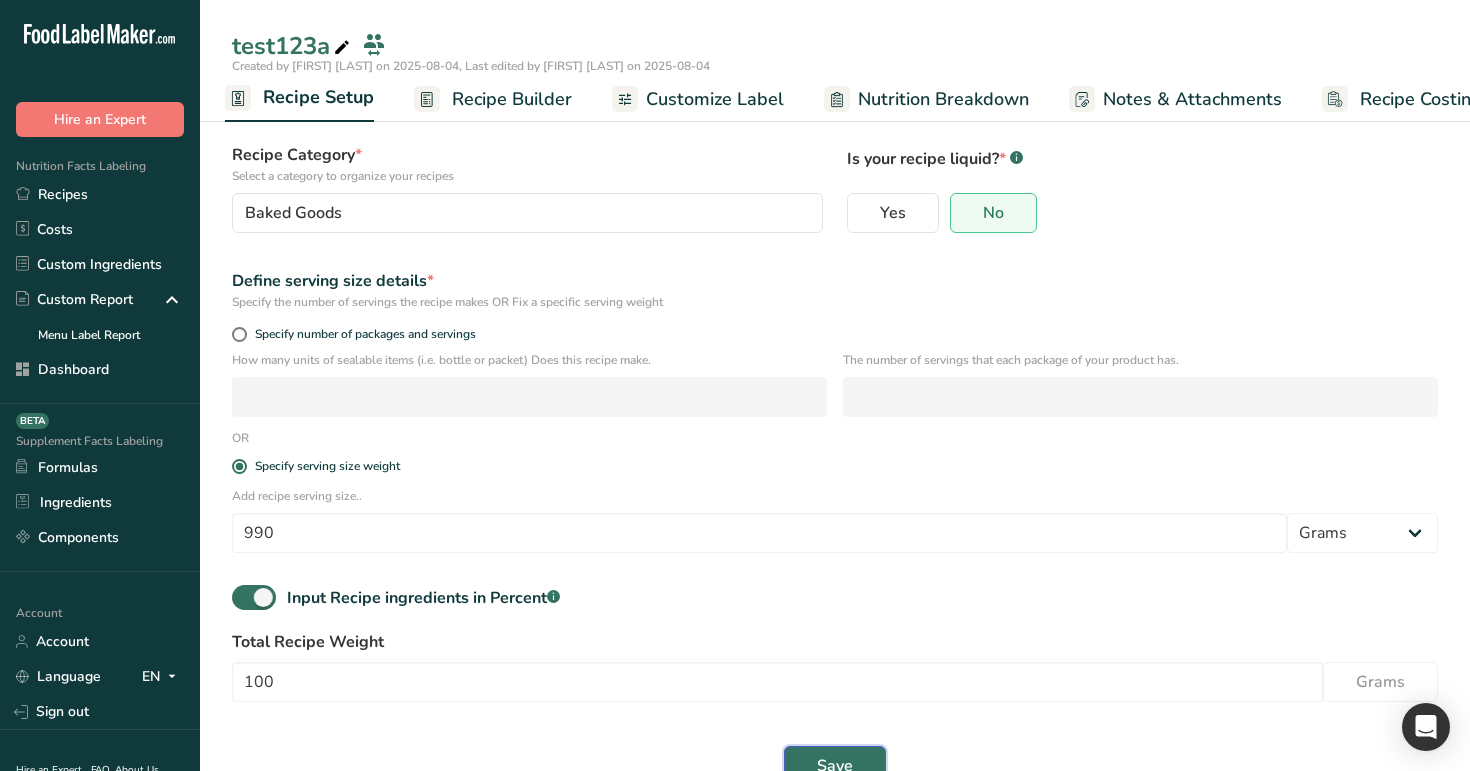 click on "Save" at bounding box center [835, 766] 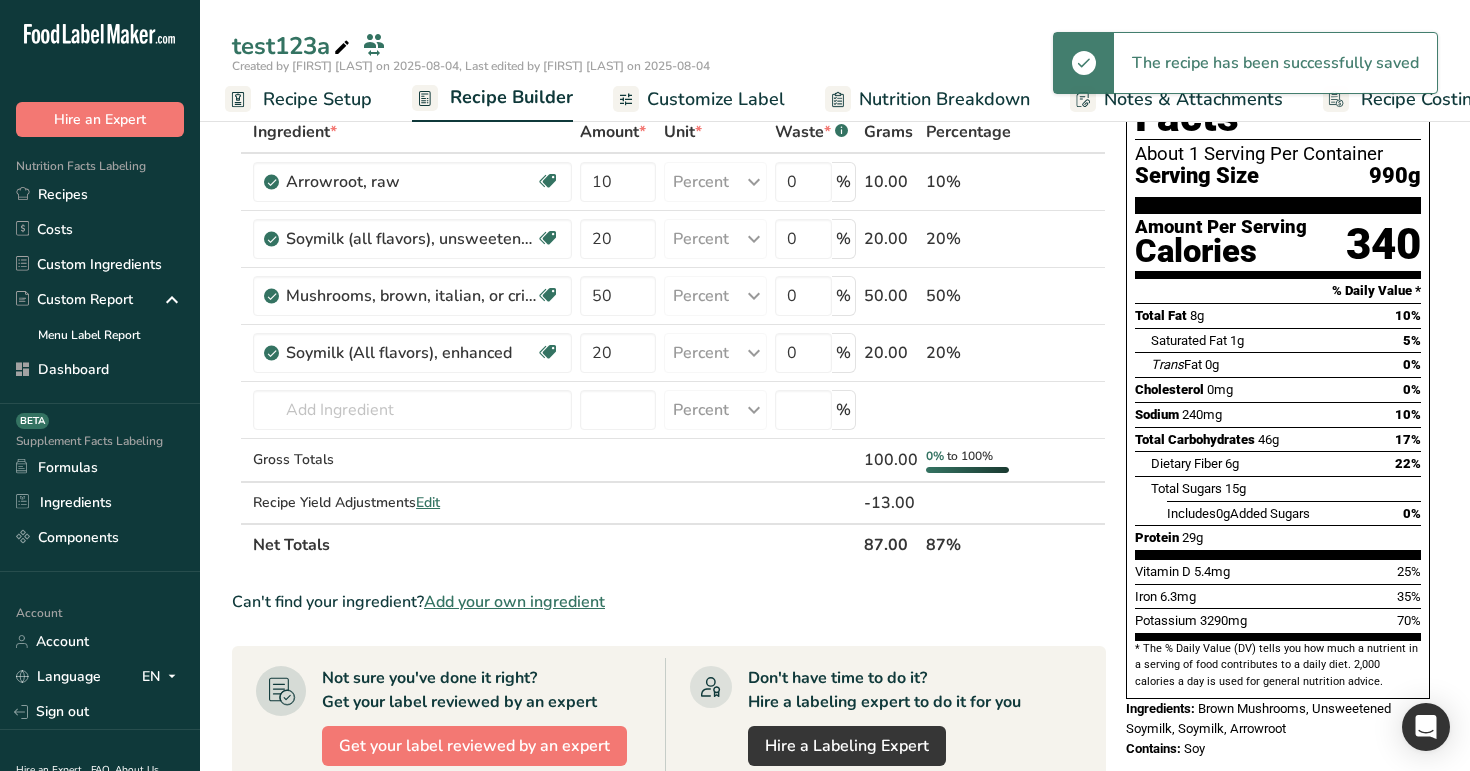 scroll, scrollTop: 0, scrollLeft: 0, axis: both 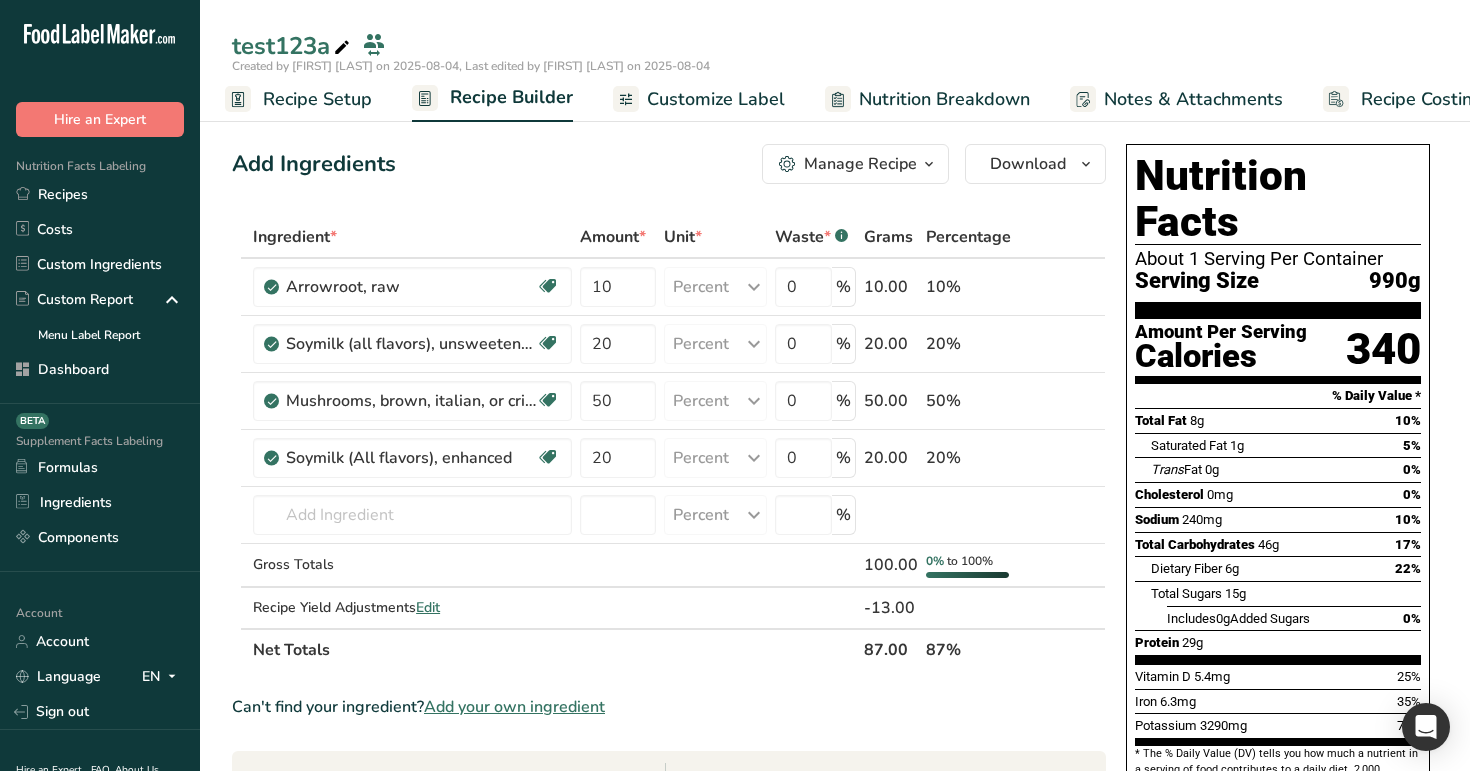 click on "Manage Recipe" at bounding box center (860, 164) 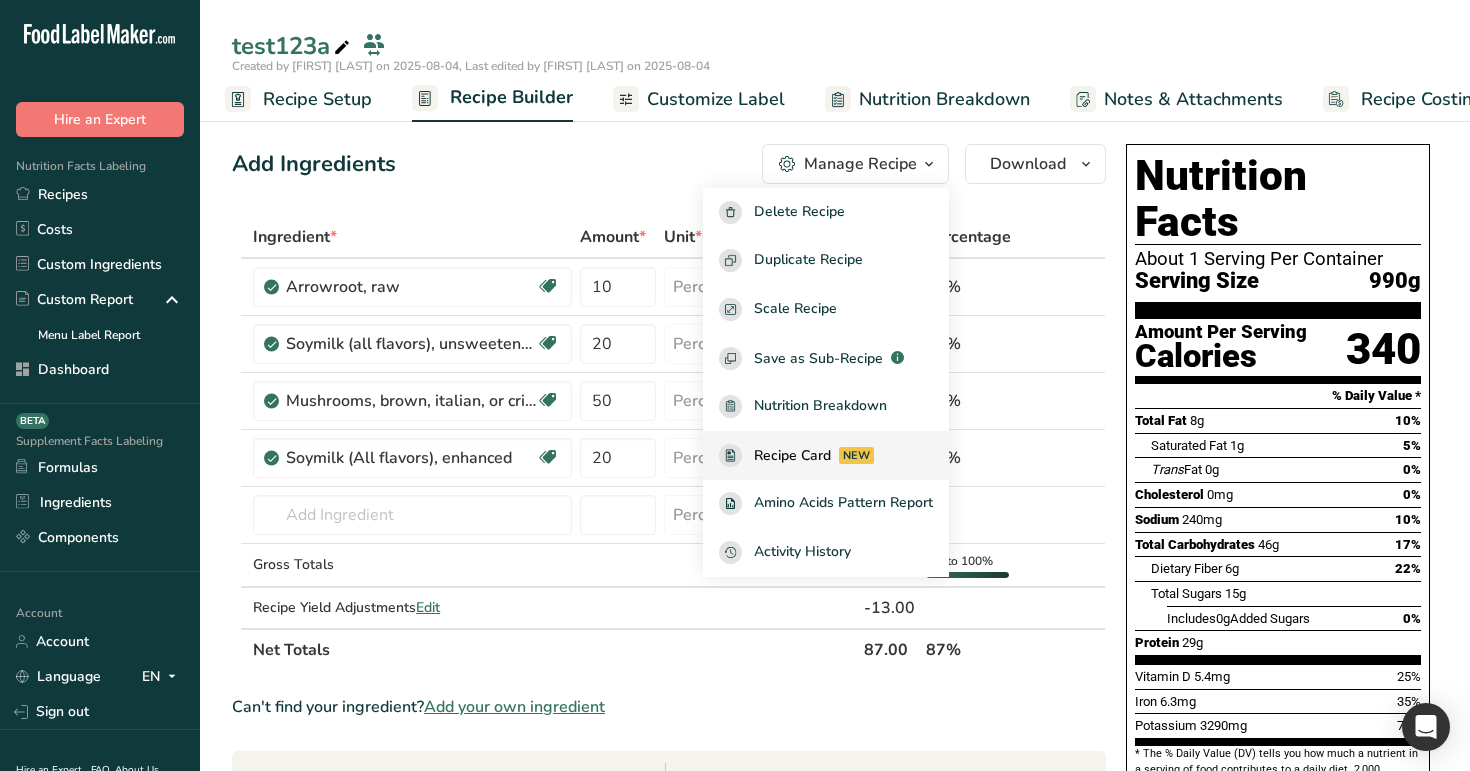 click on "NEW" at bounding box center [856, 455] 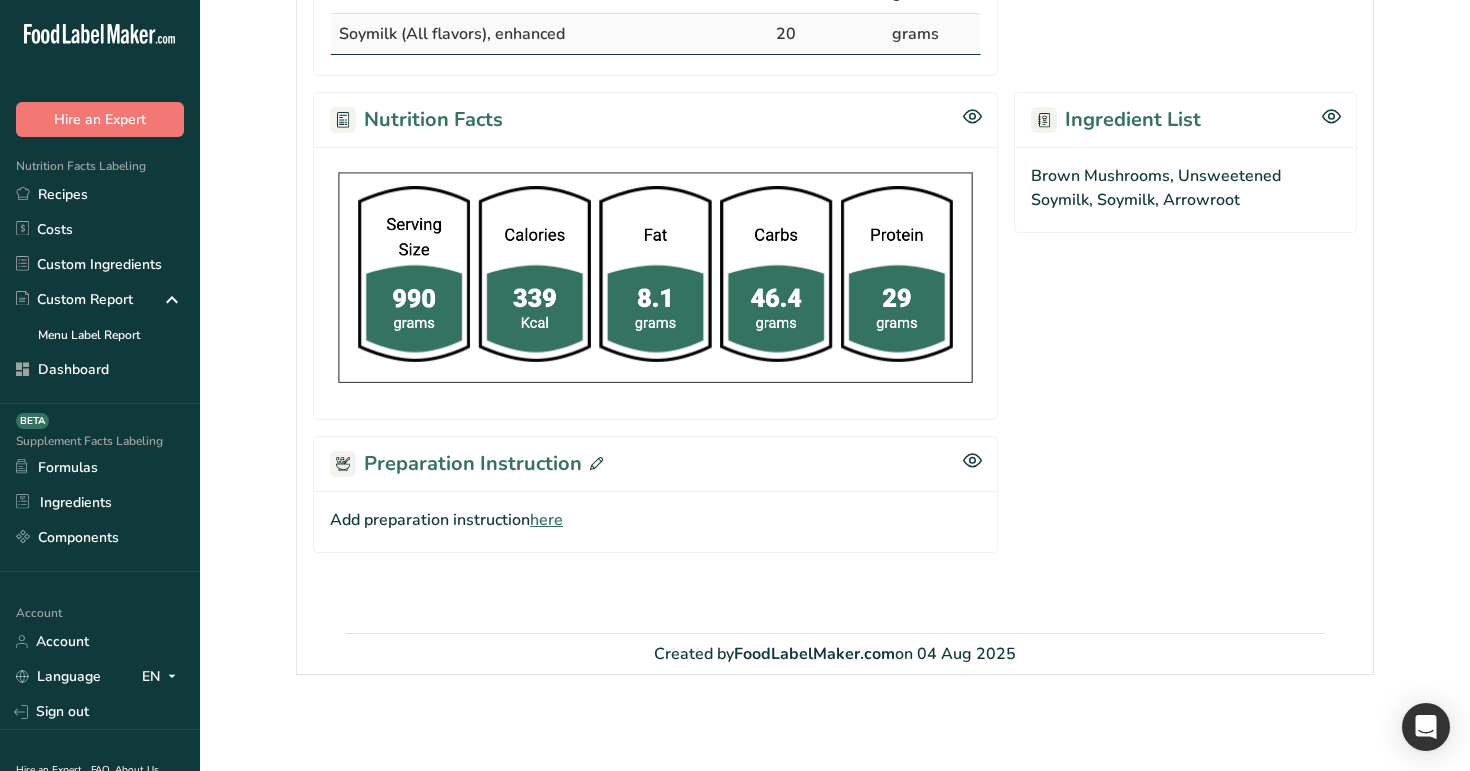 scroll, scrollTop: 0, scrollLeft: 0, axis: both 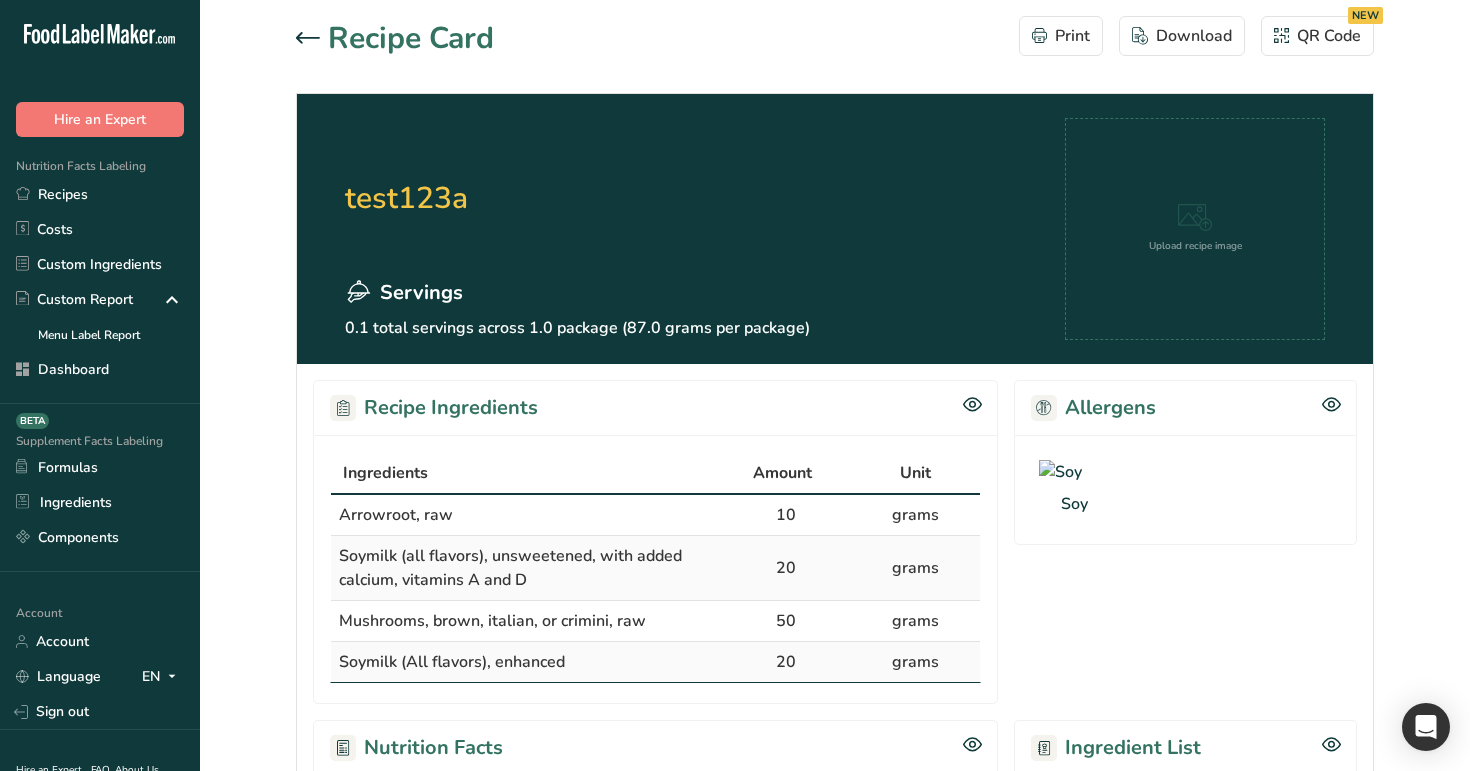 click at bounding box center (312, 39) 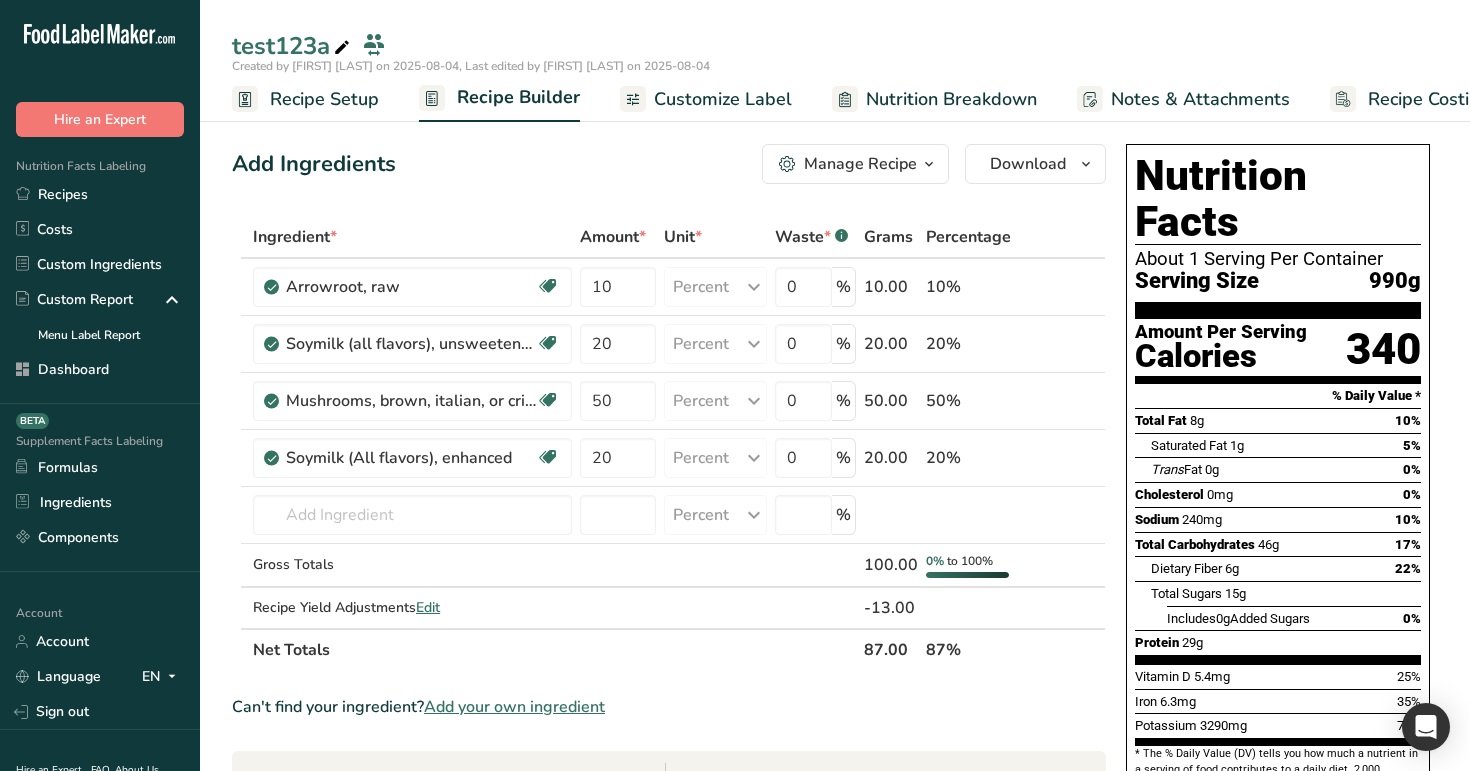 click on "Manage Recipe" at bounding box center [855, 164] 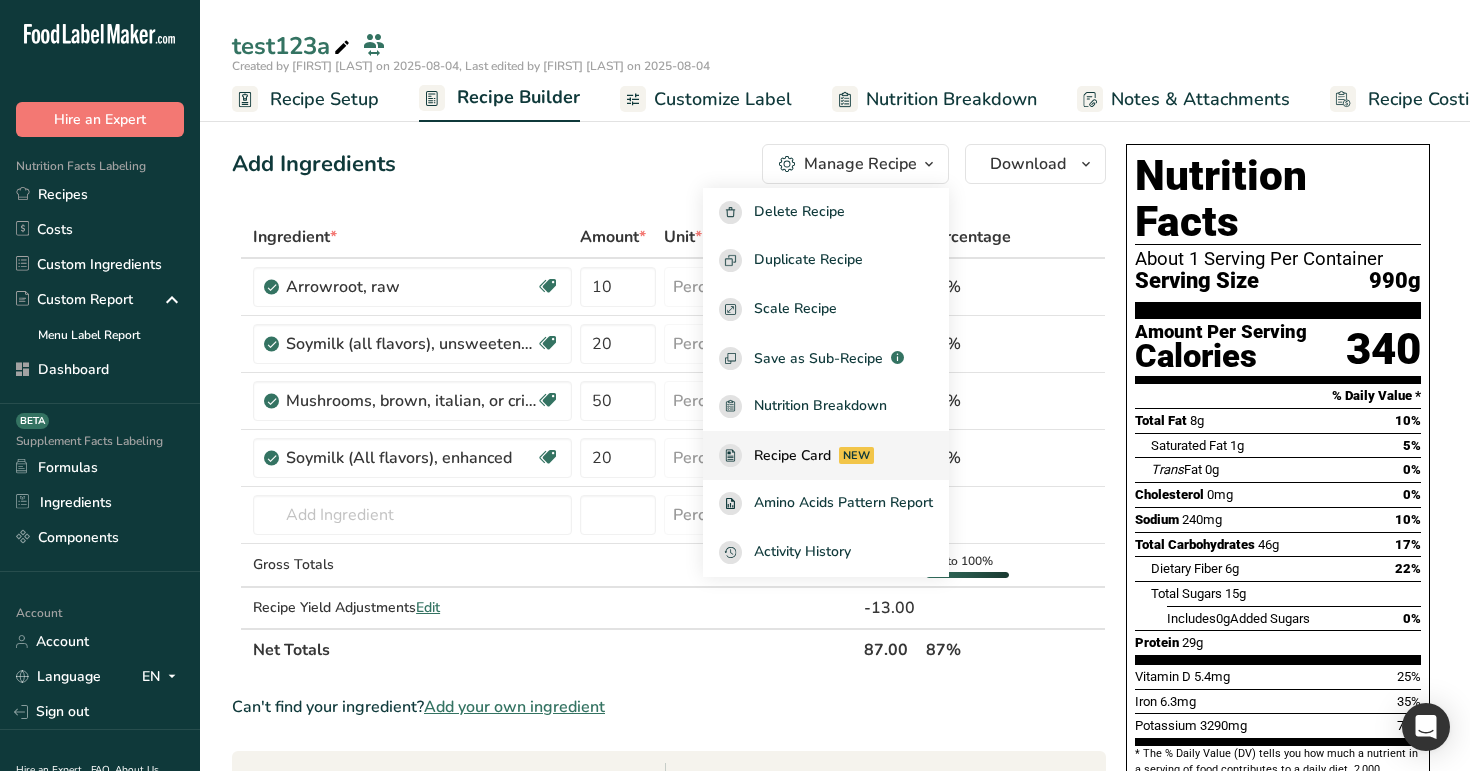 click on "Recipe Card
NEW" at bounding box center [826, 455] 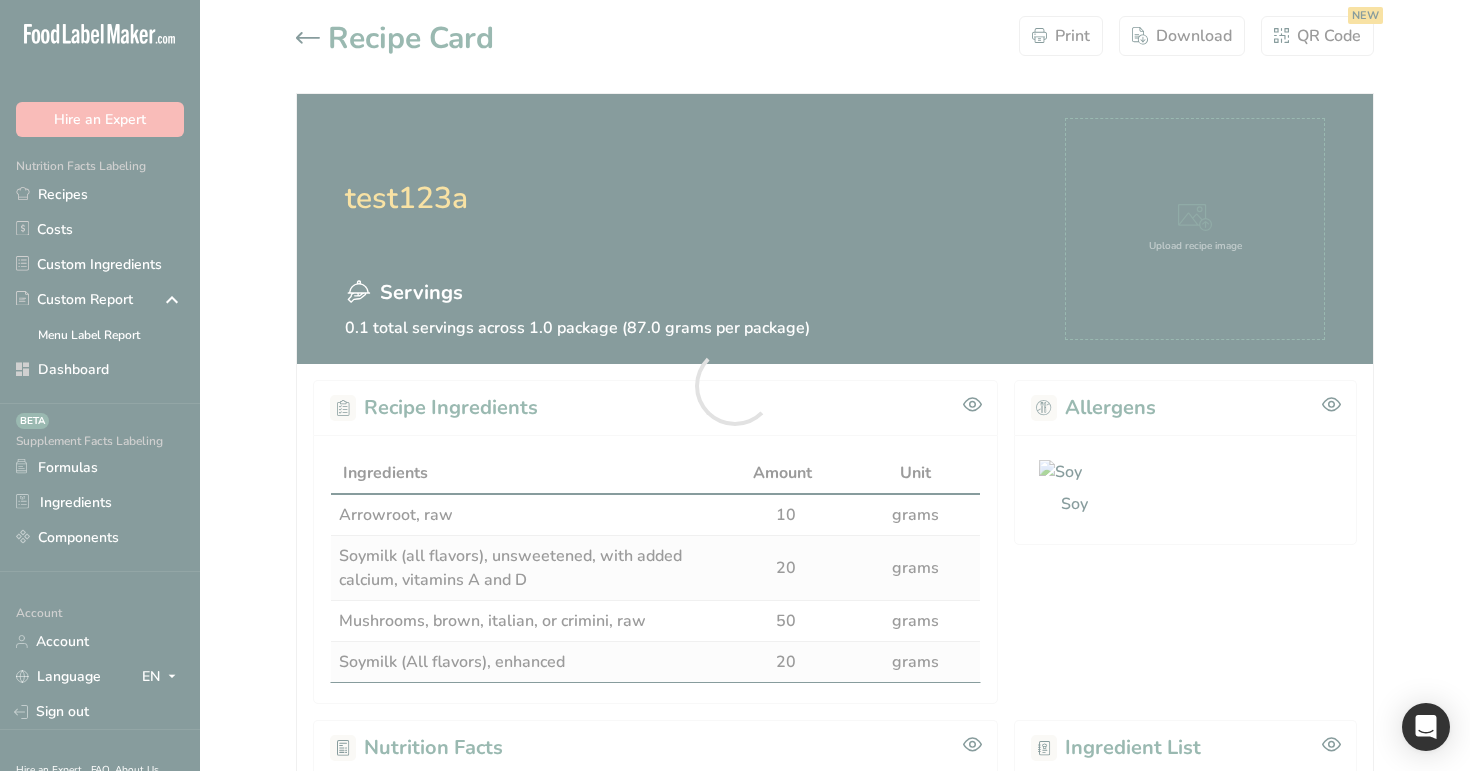 scroll, scrollTop: 0, scrollLeft: 0, axis: both 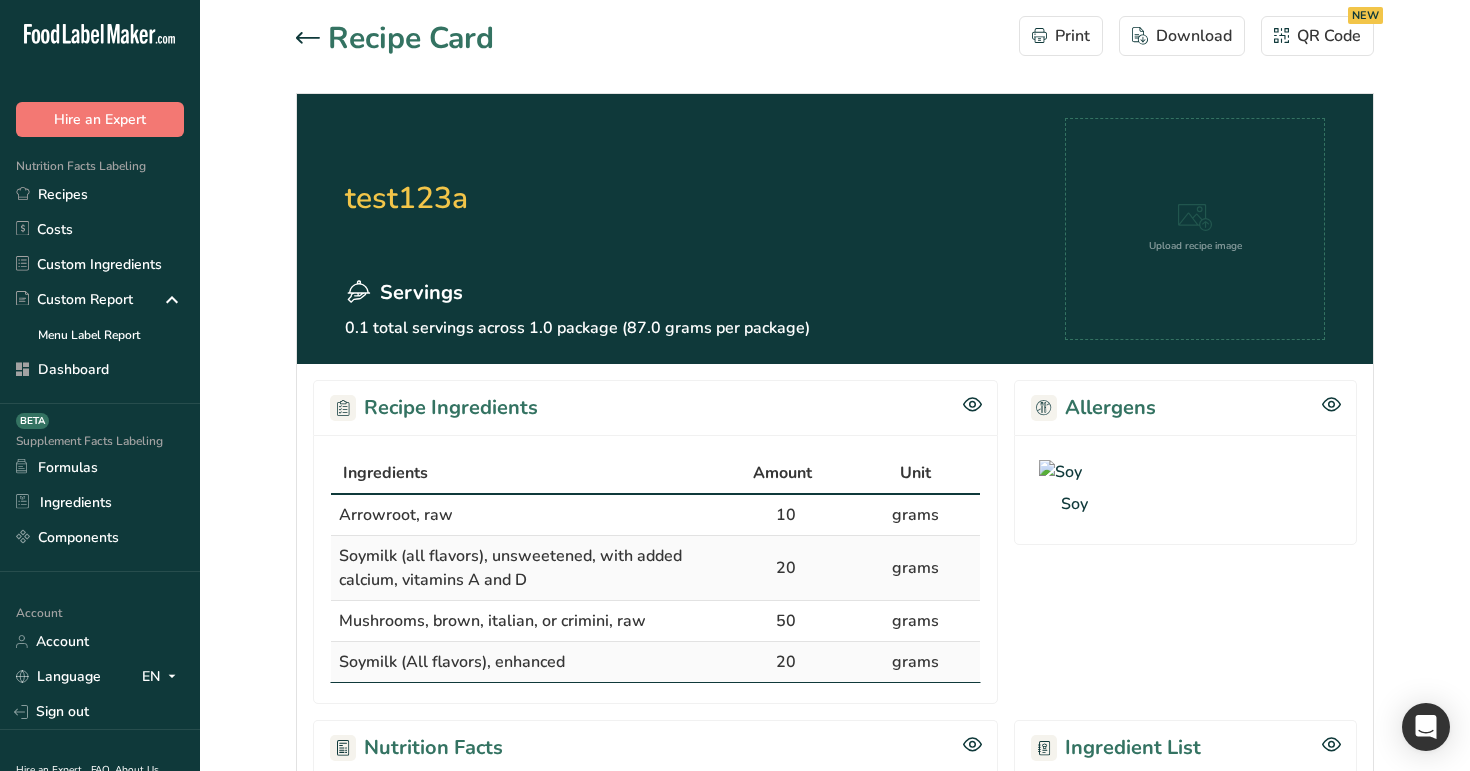 click at bounding box center (312, 39) 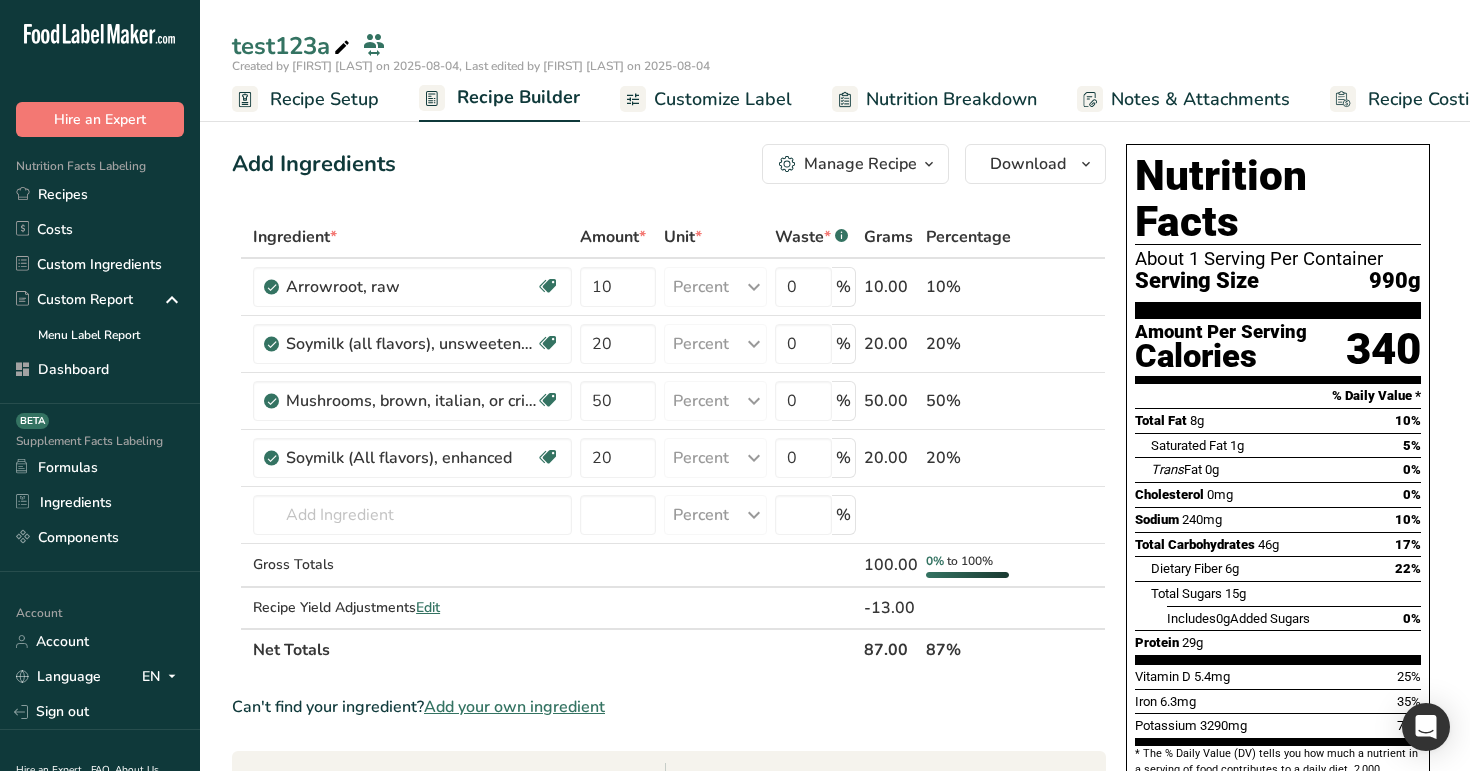click on "Manage Recipe" at bounding box center [860, 164] 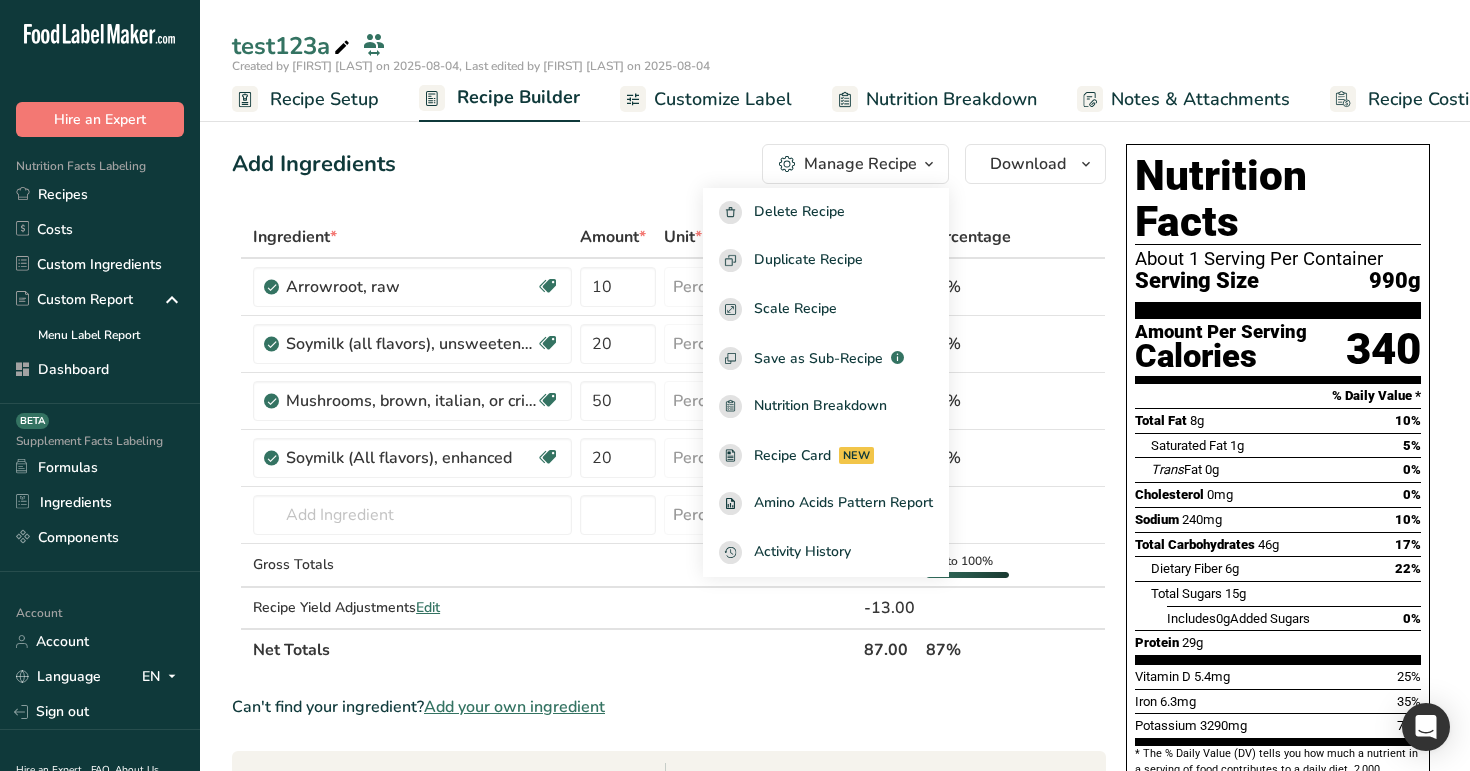 click at bounding box center (1093, 238) 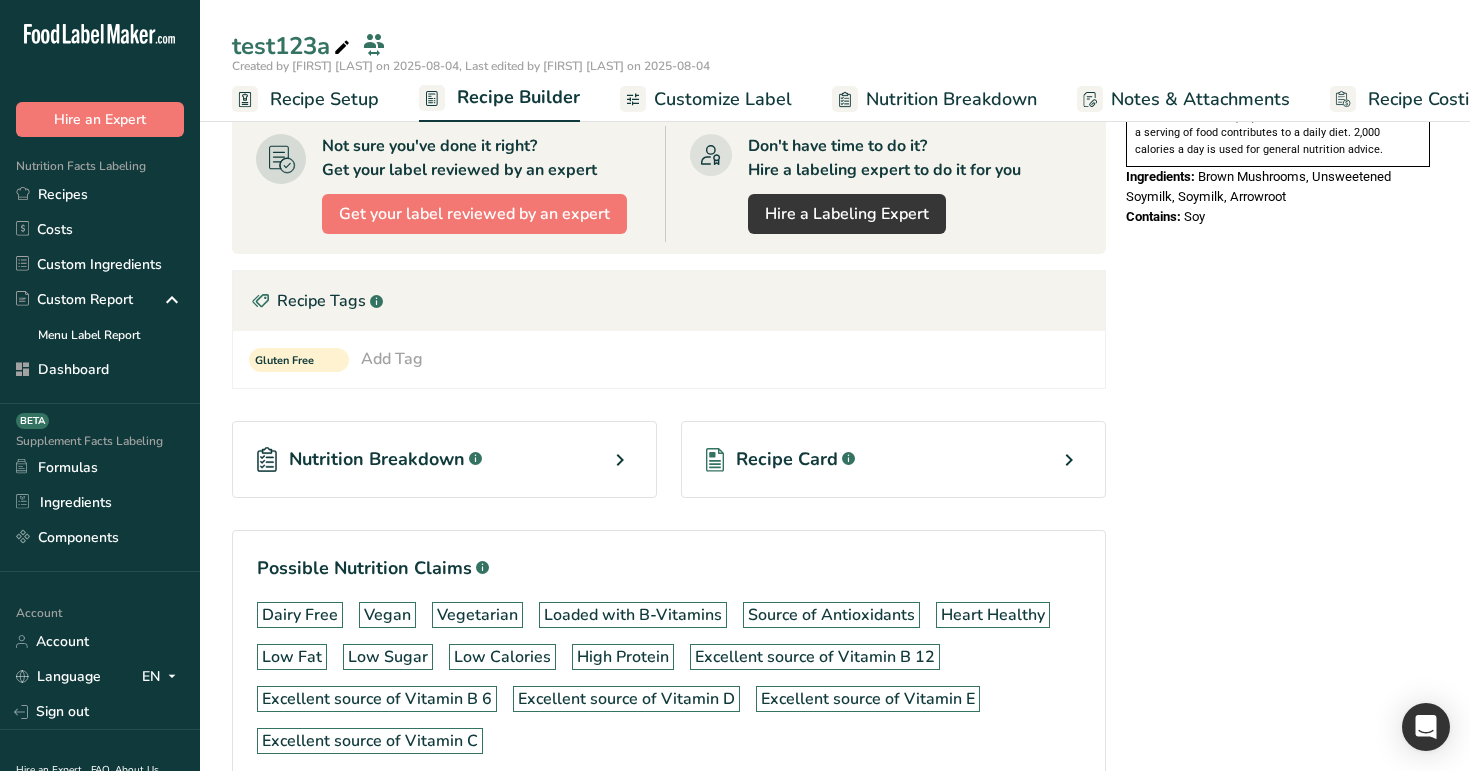 scroll, scrollTop: 749, scrollLeft: 0, axis: vertical 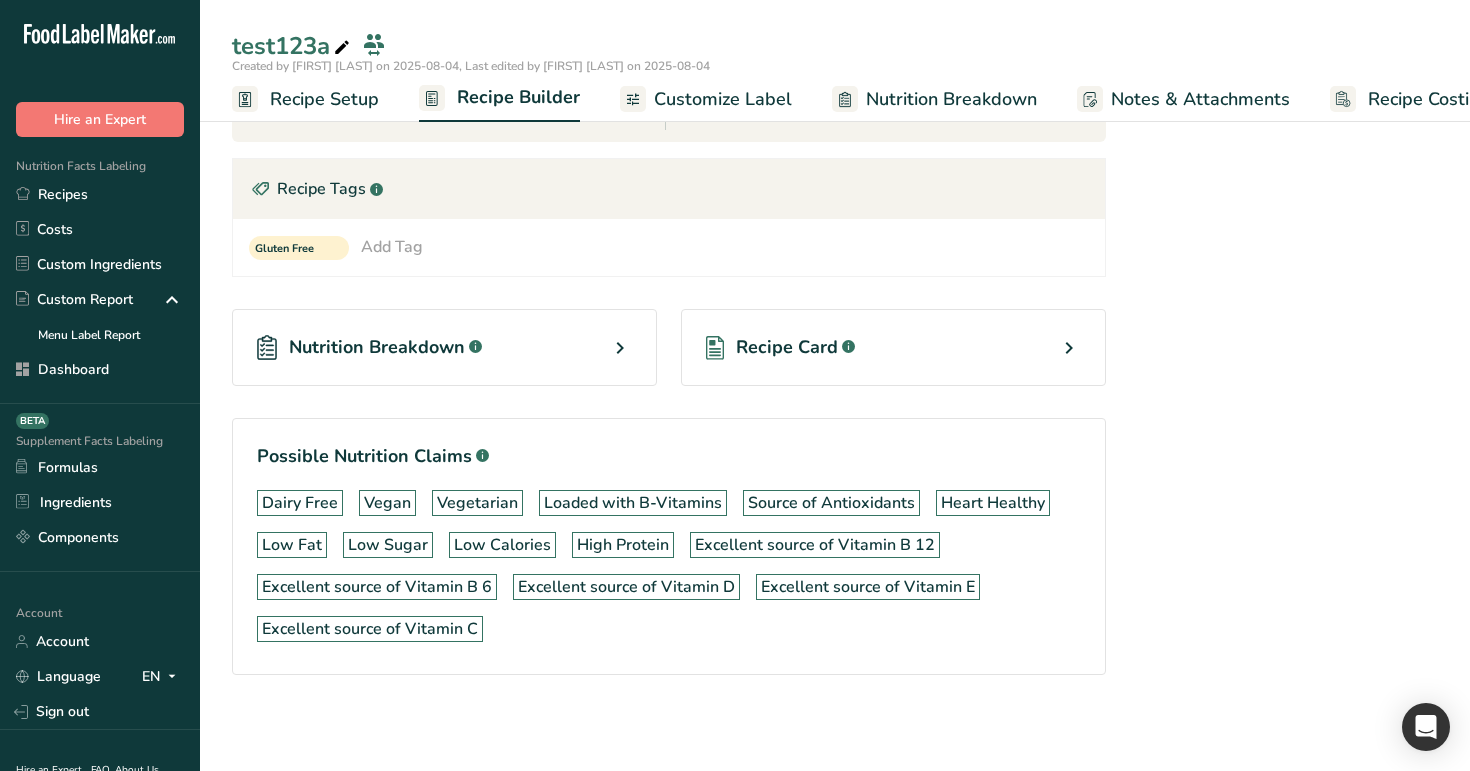 click on "Nutrition Breakdown
.a-a{fill:#347362;}.b-a{fill:#fff;}" at bounding box center (444, 347) 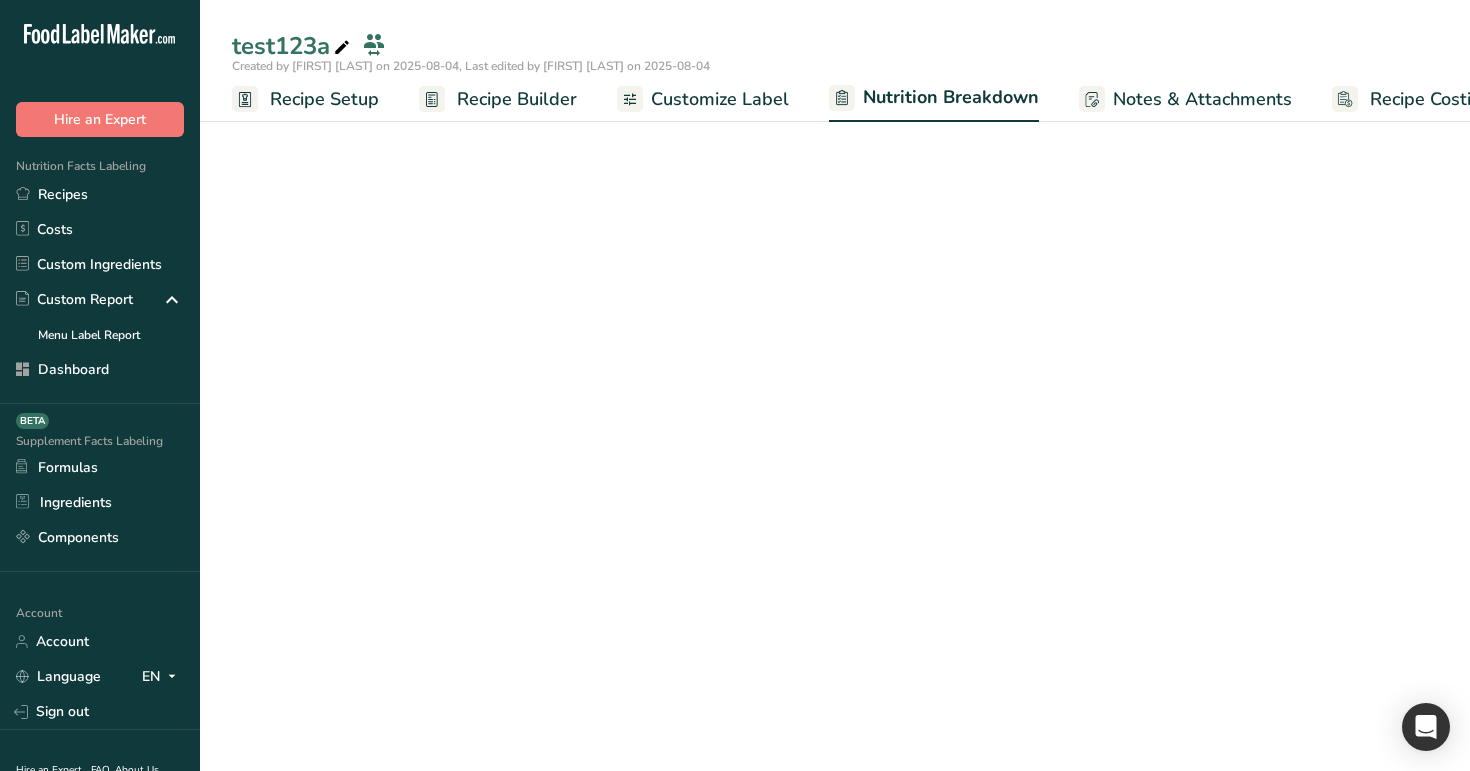 select on "Calories" 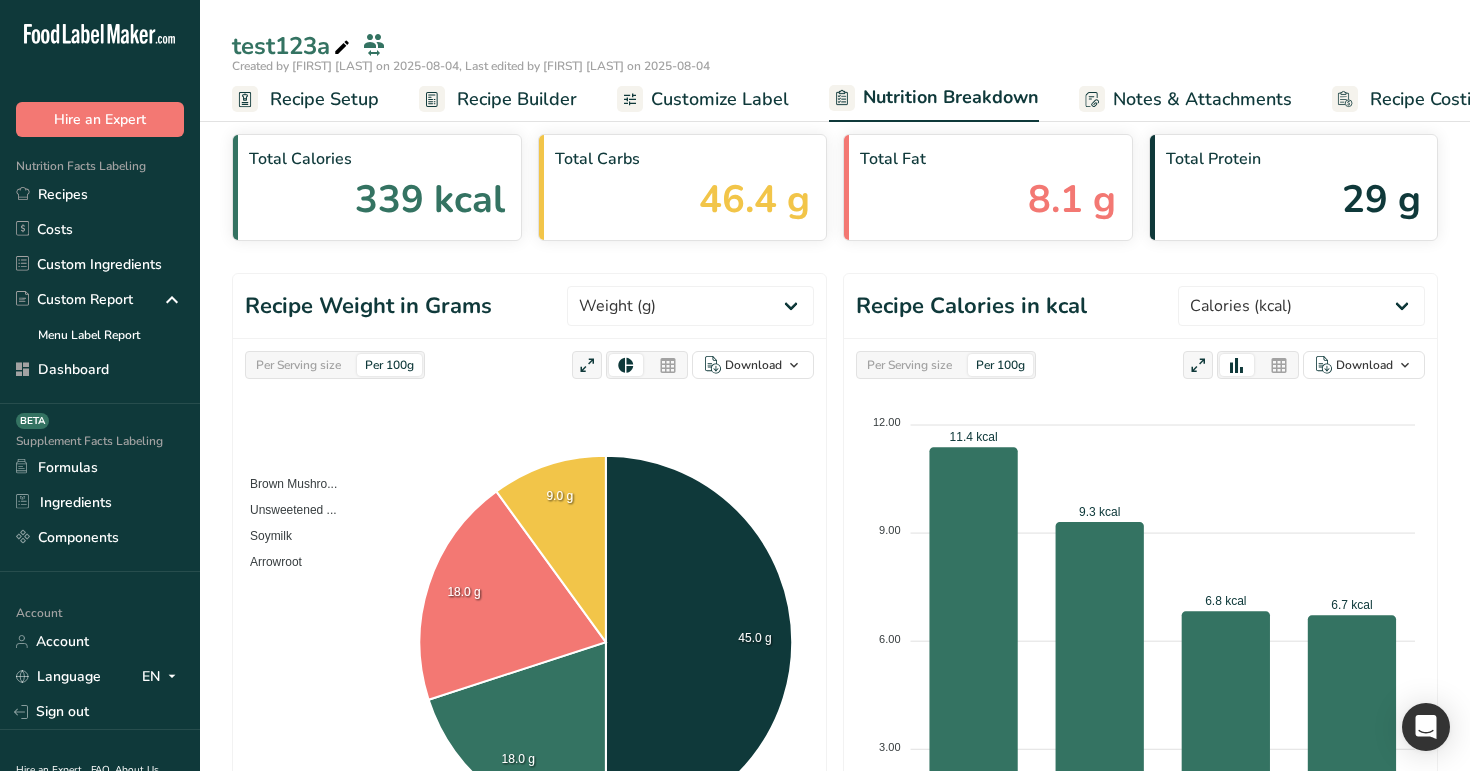 scroll, scrollTop: 0, scrollLeft: 0, axis: both 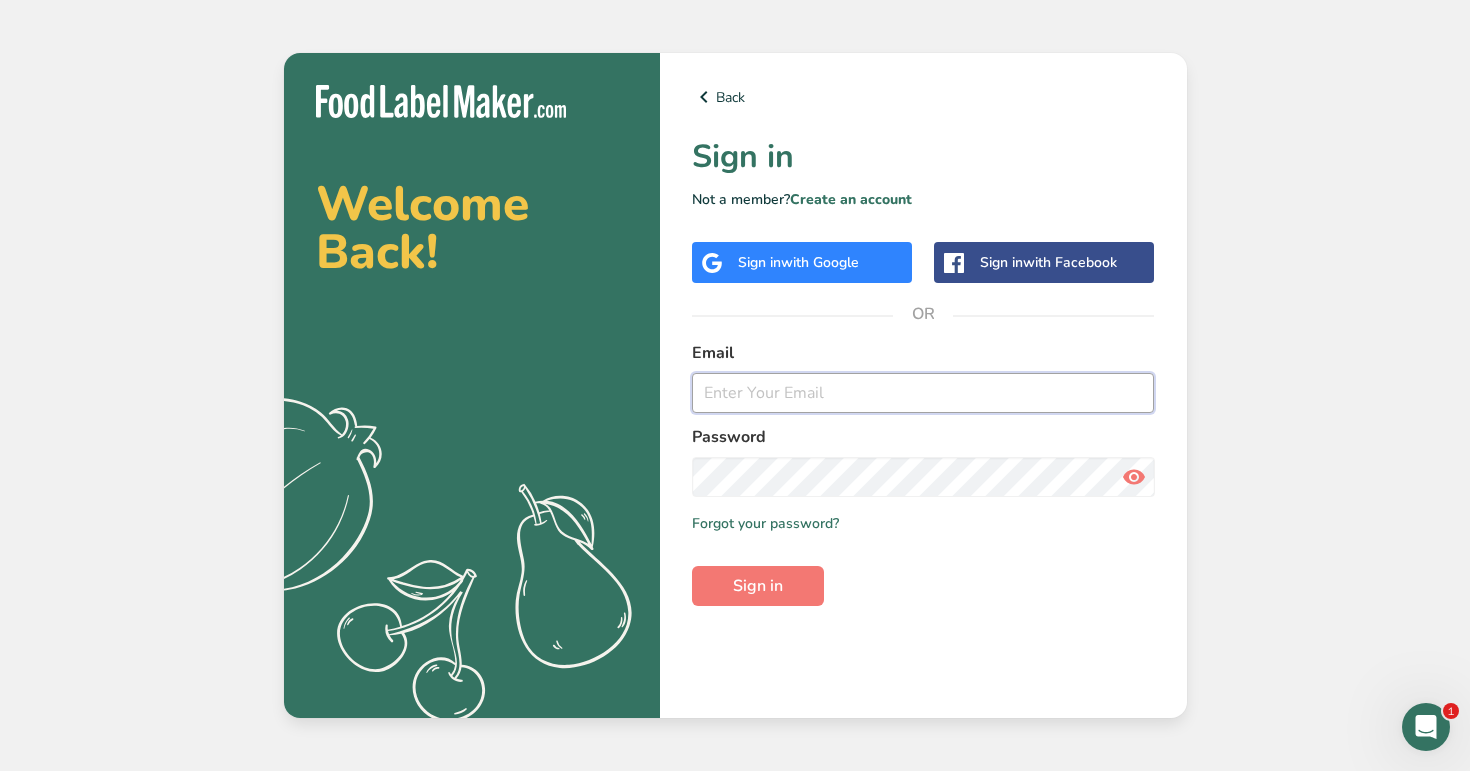 click at bounding box center (923, 393) 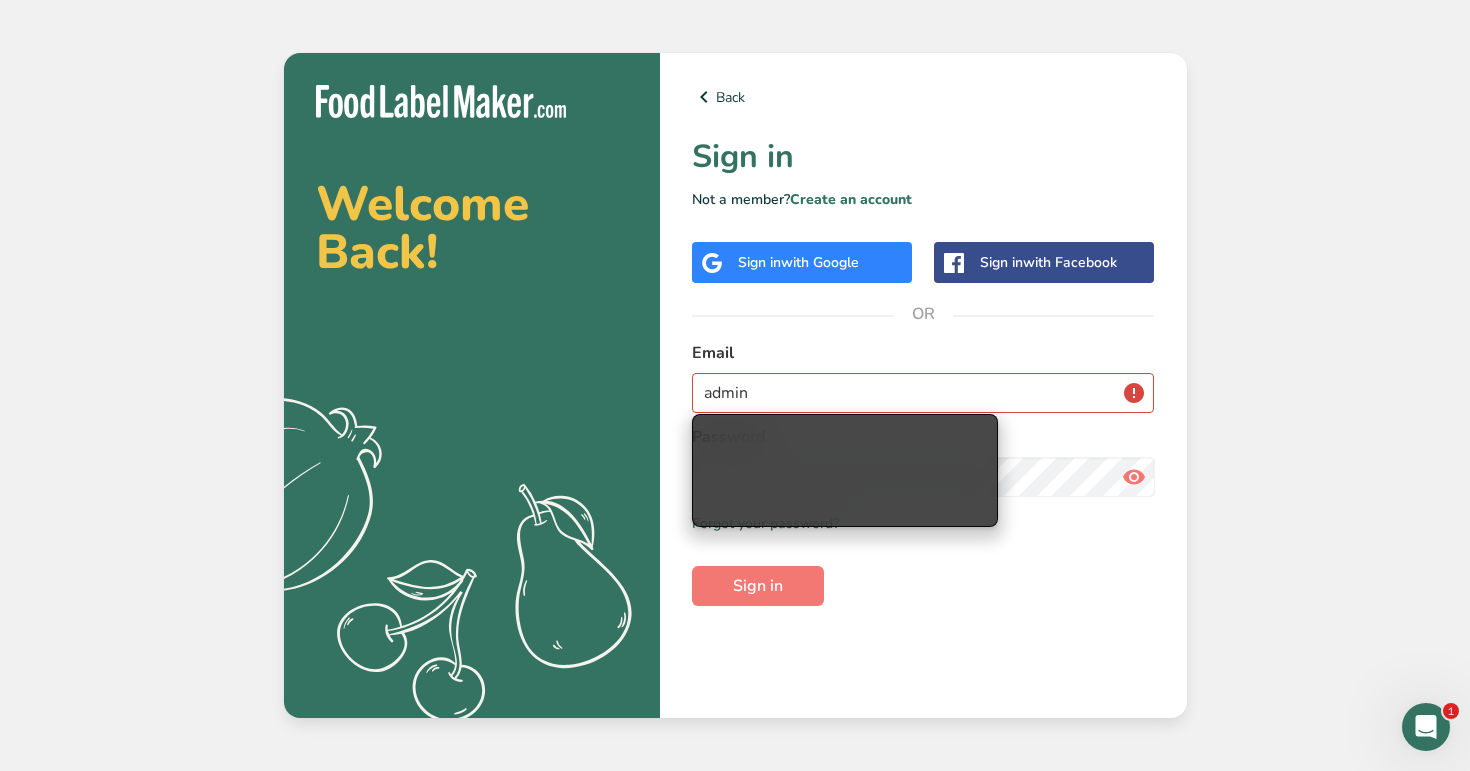 type on "[EMAIL]" 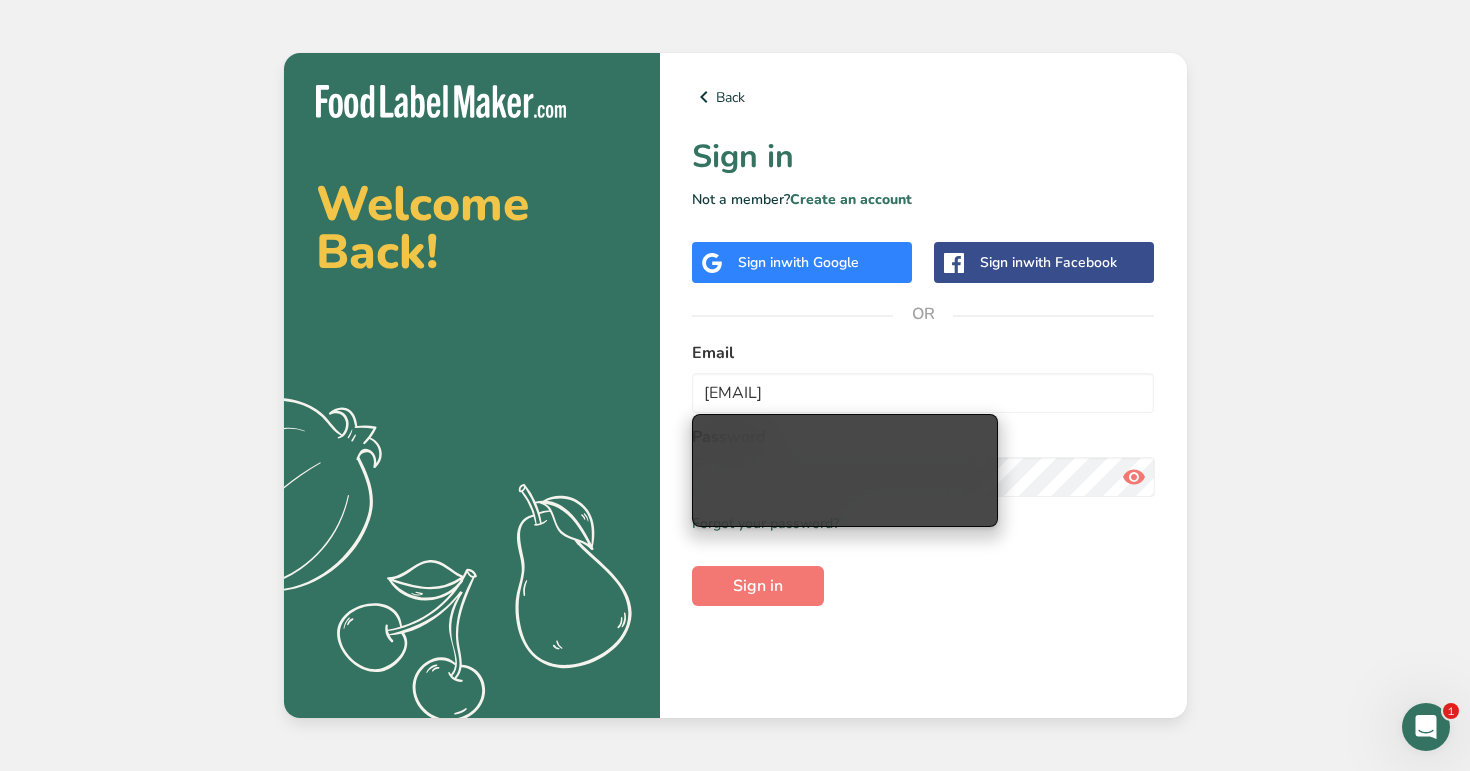 click on "Back
Sign in
Not a member?
Create an account
Sign in   with Google
Sign in   with Facebook   OR   Email [EMAIL]   Password
Remember me
Forgot your password?
Sign in" at bounding box center (923, 385) 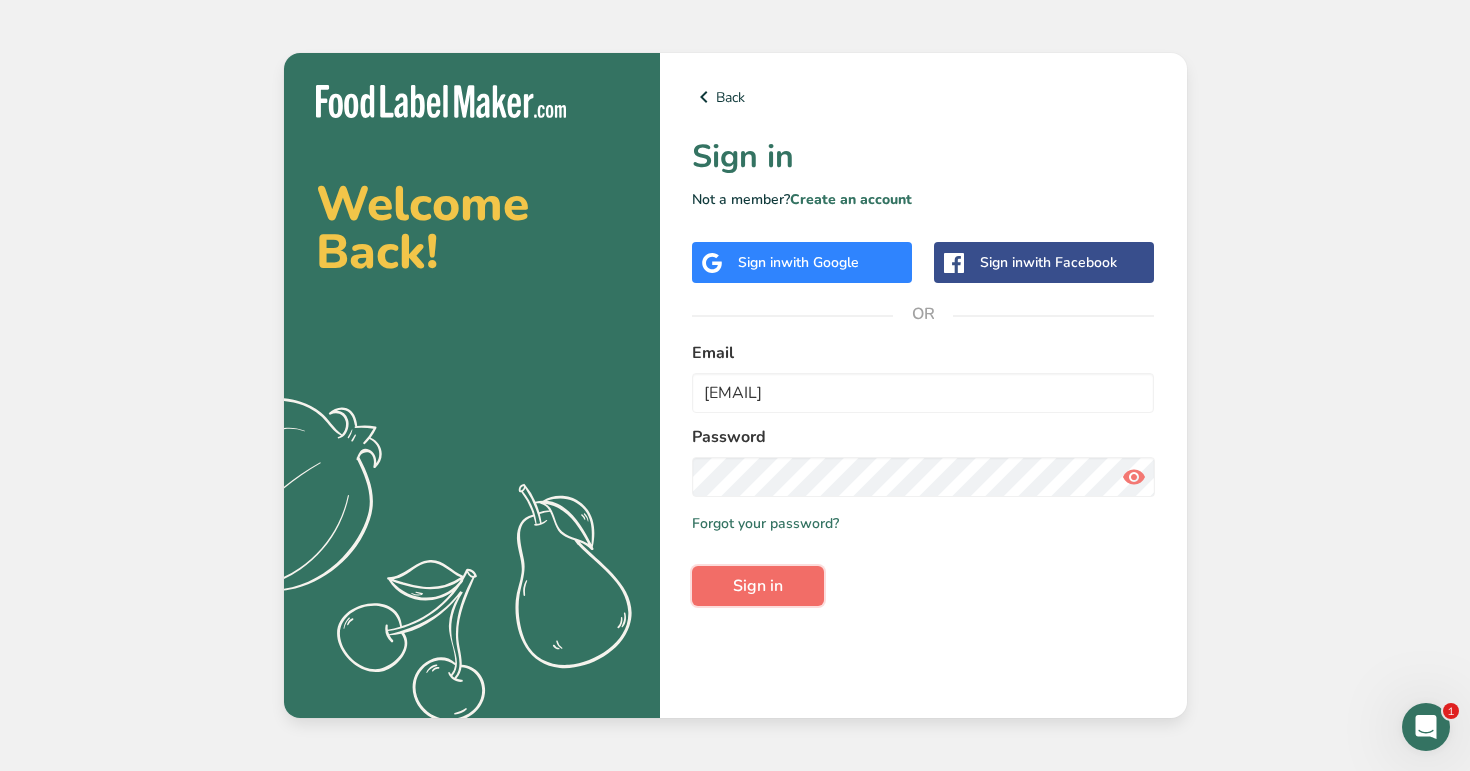 click on "Sign in" at bounding box center [758, 586] 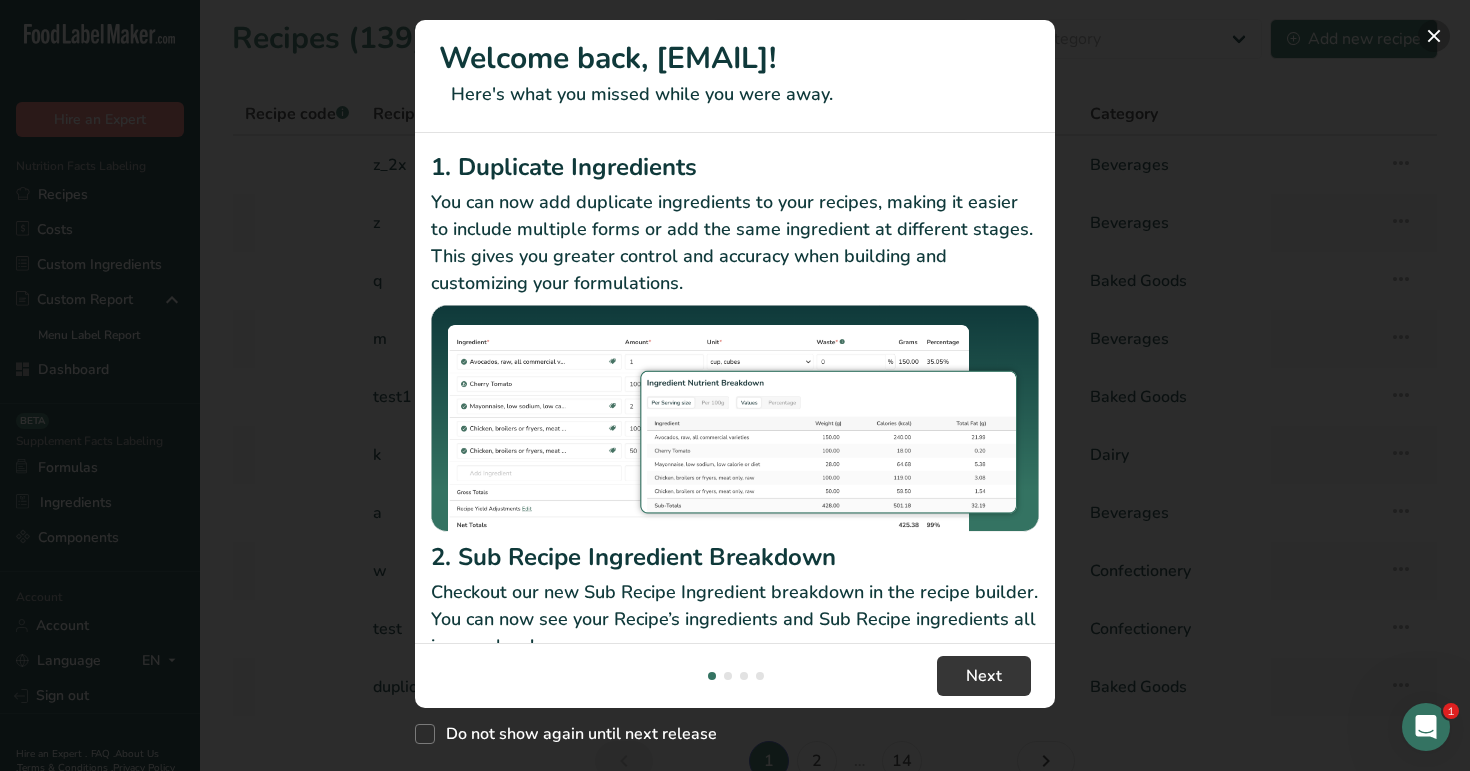 click at bounding box center [1434, 36] 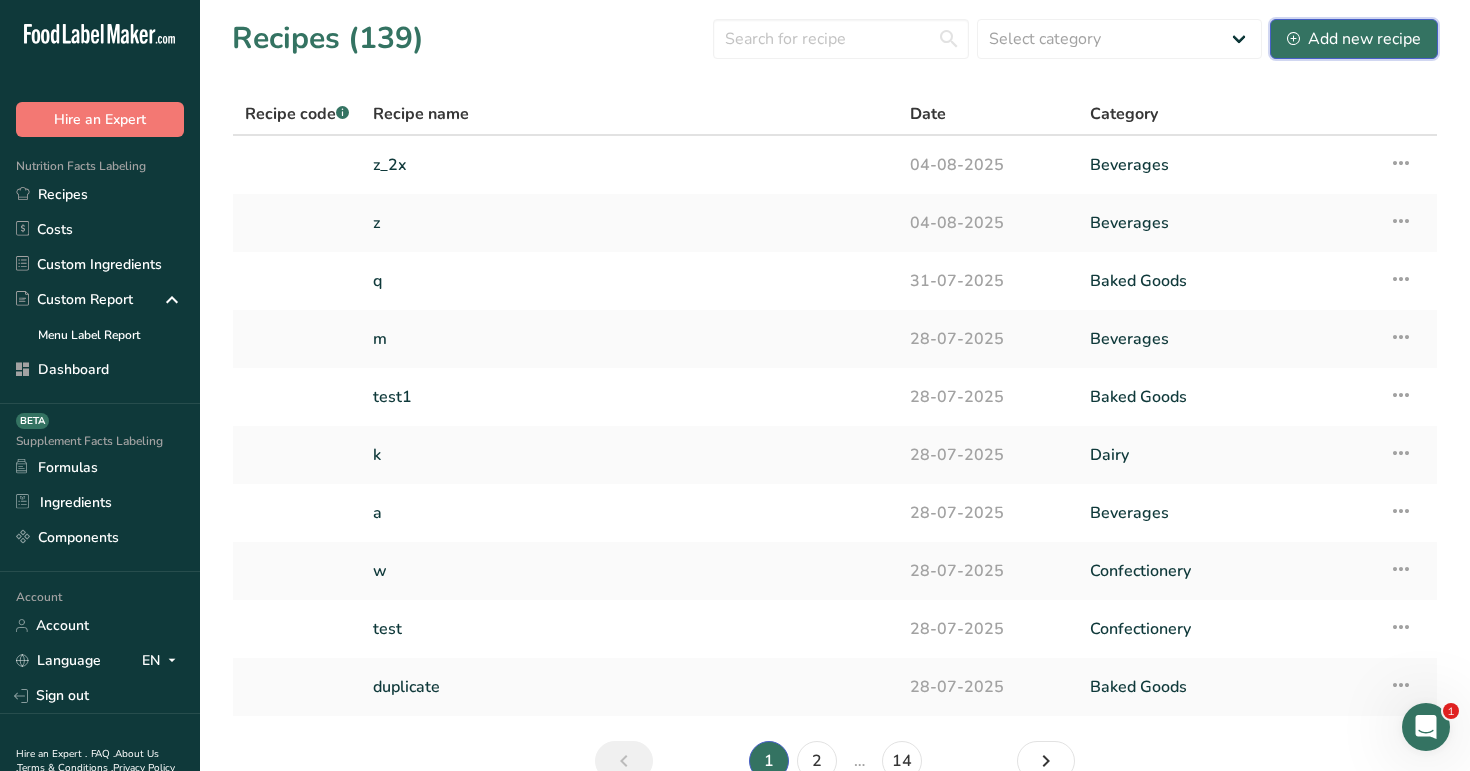 click on "Add new recipe" at bounding box center [1354, 39] 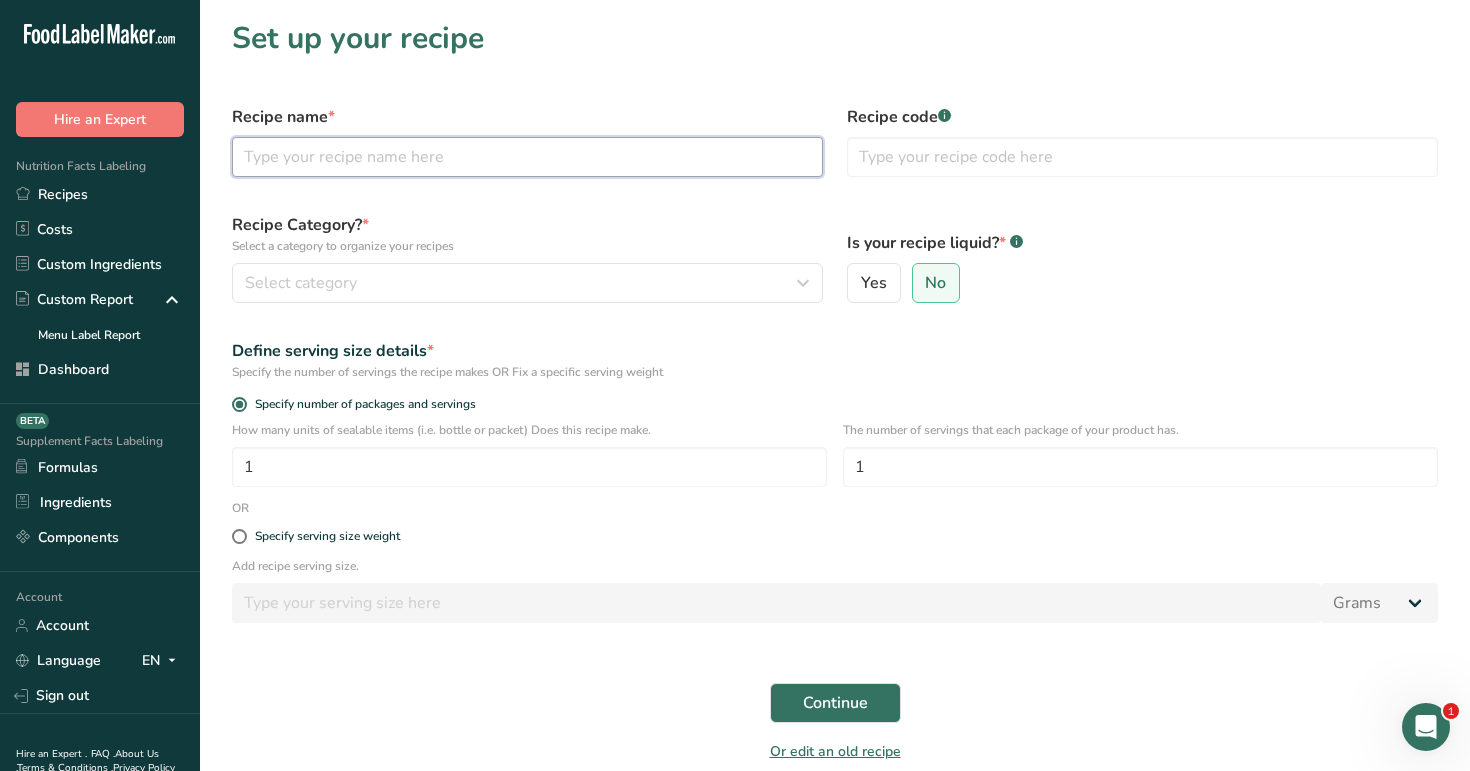 click at bounding box center (527, 157) 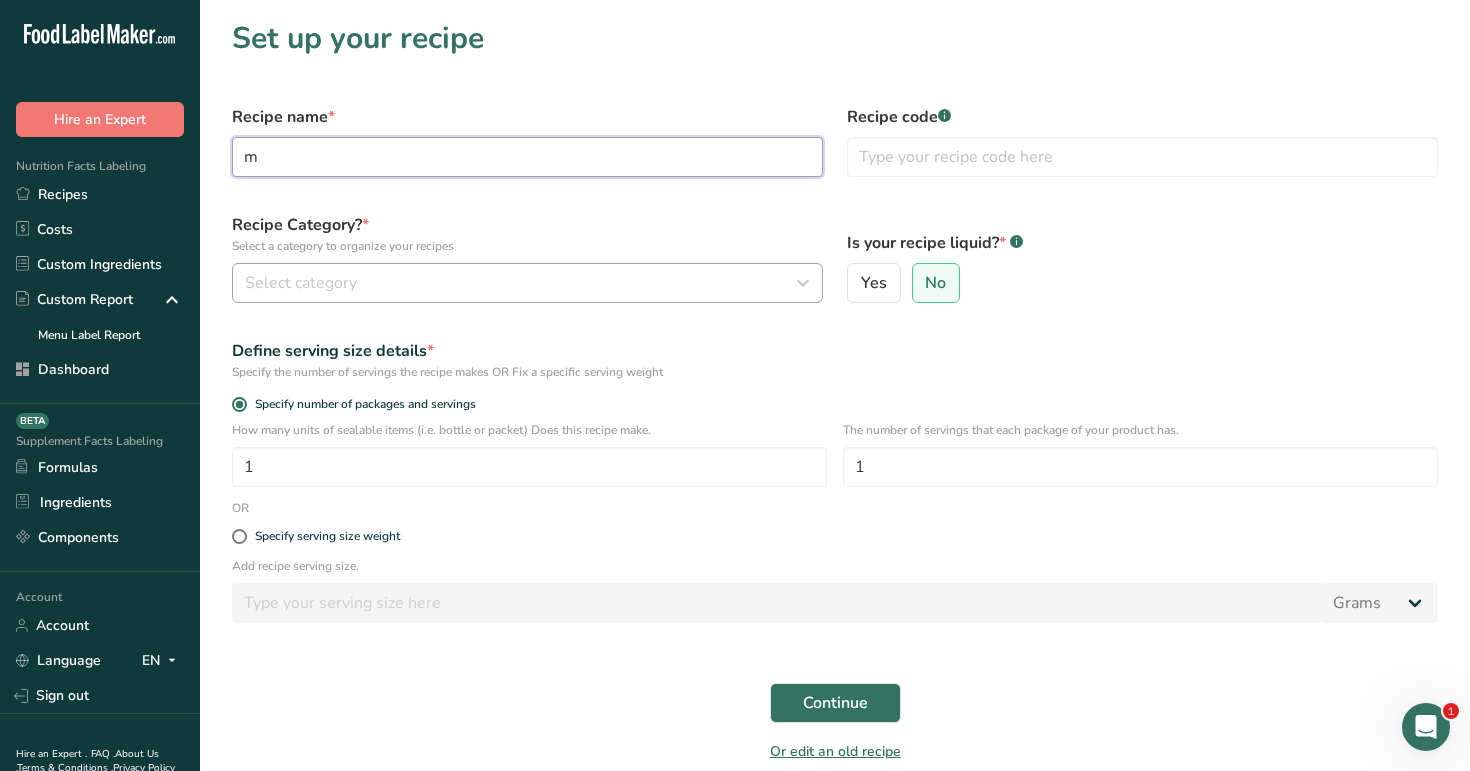 type on "m" 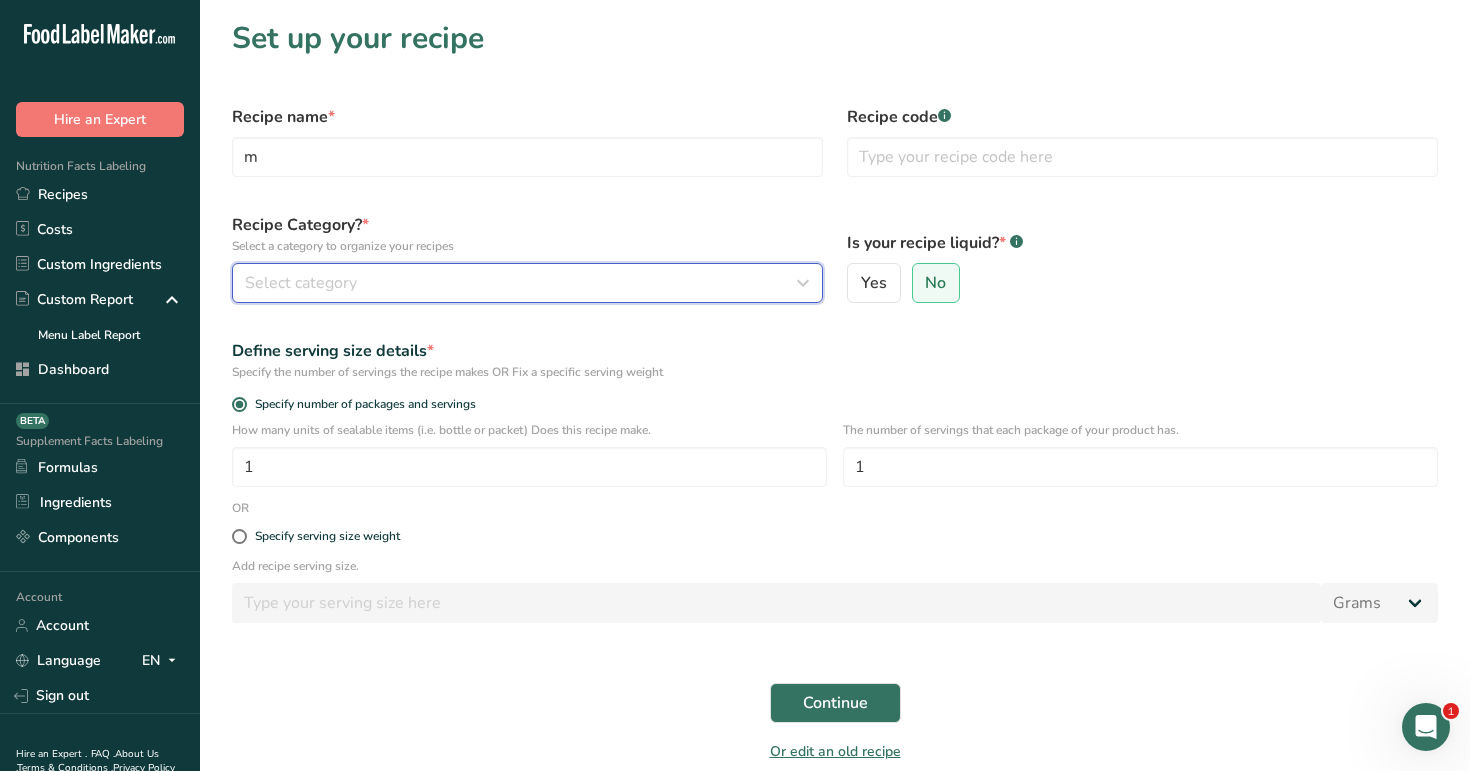 click on "Select category" at bounding box center [527, 283] 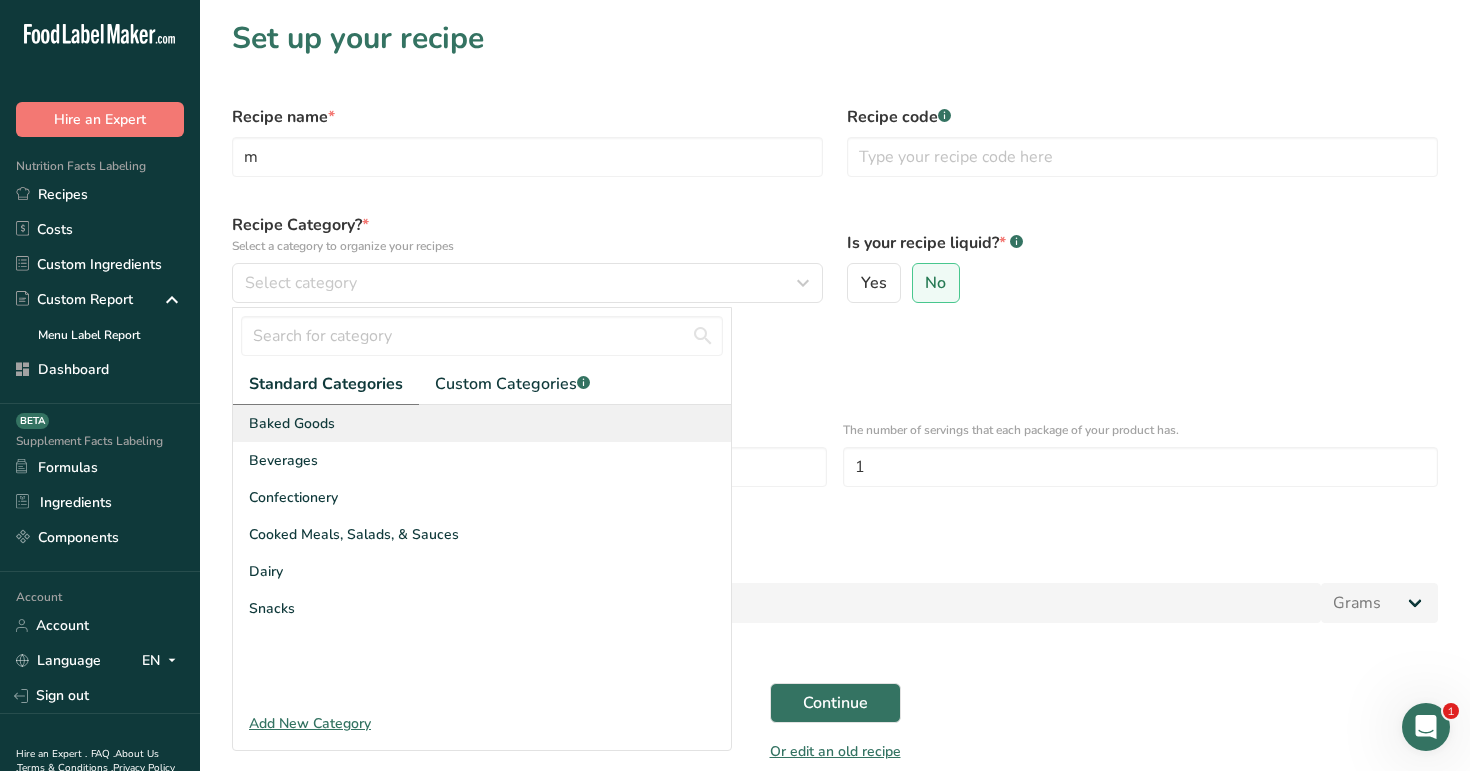 click on "Baked Goods" at bounding box center (482, 423) 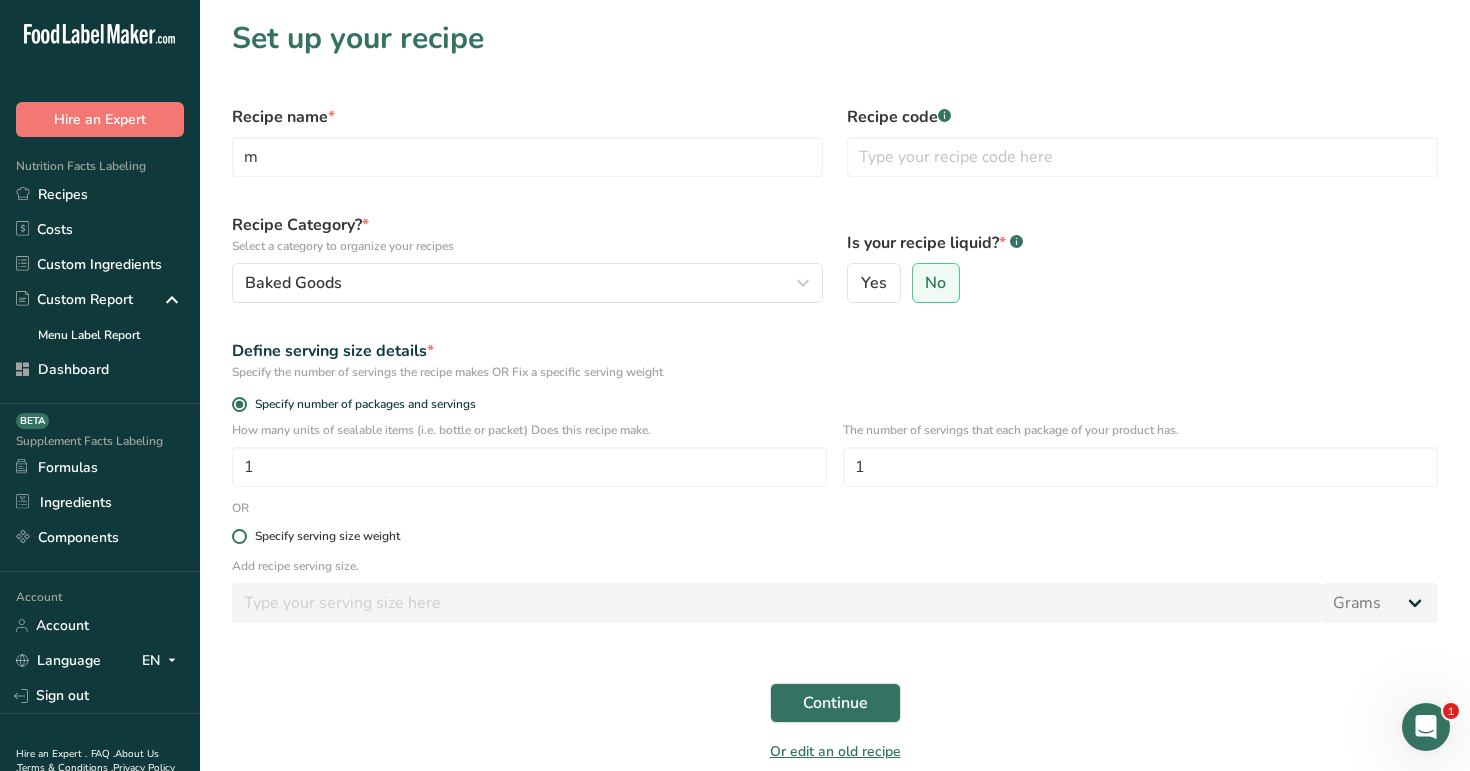 click on "Specify serving size weight" at bounding box center [327, 536] 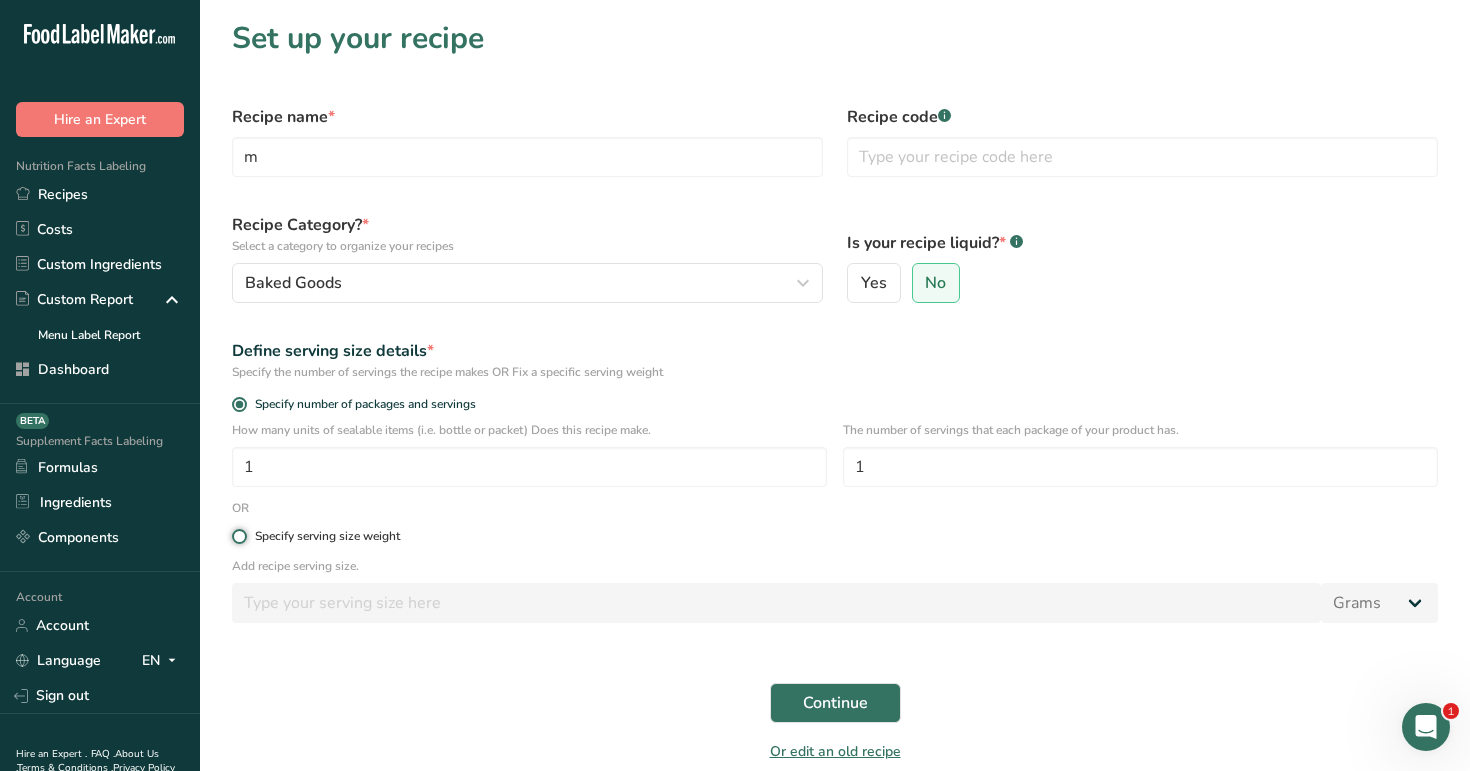 click on "Specify serving size weight" at bounding box center (238, 536) 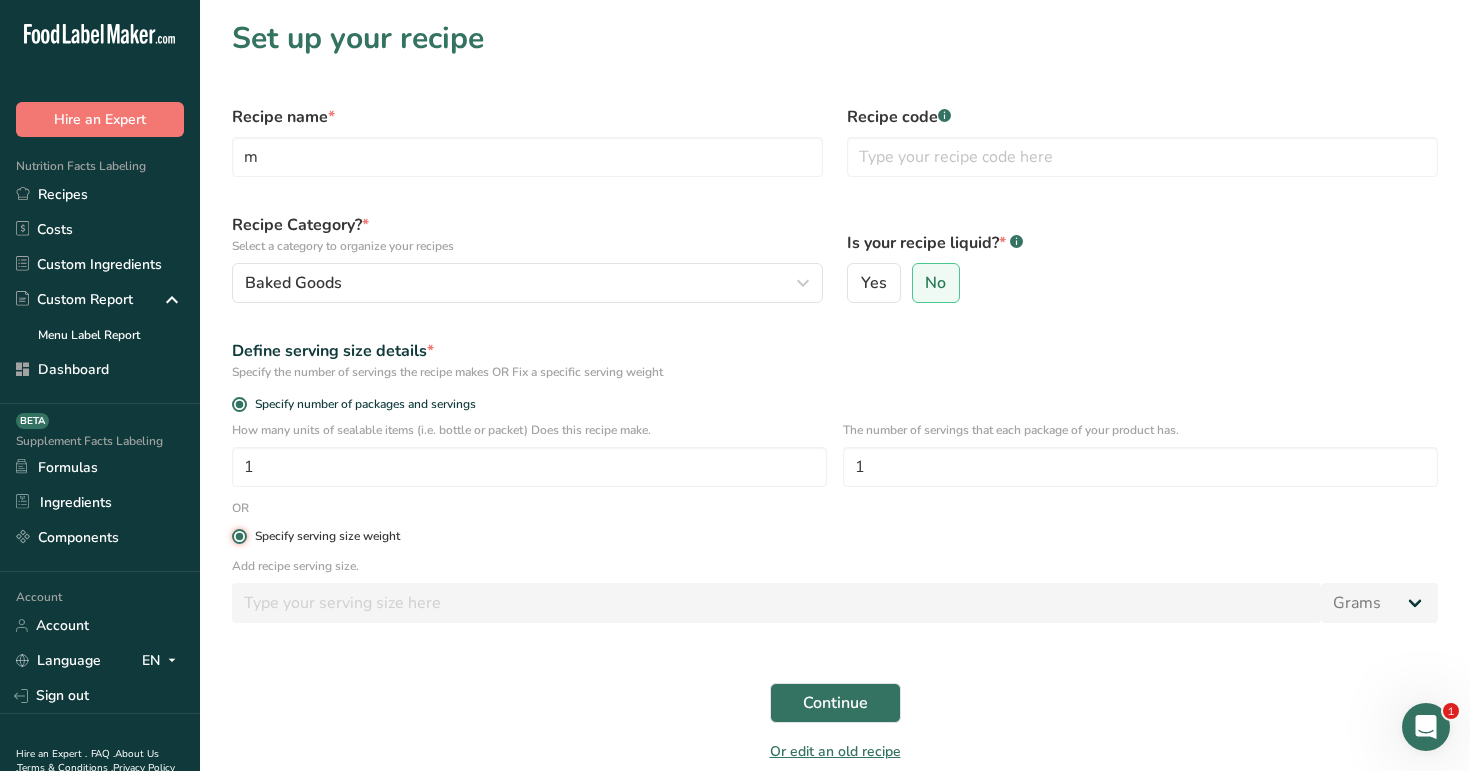 radio on "false" 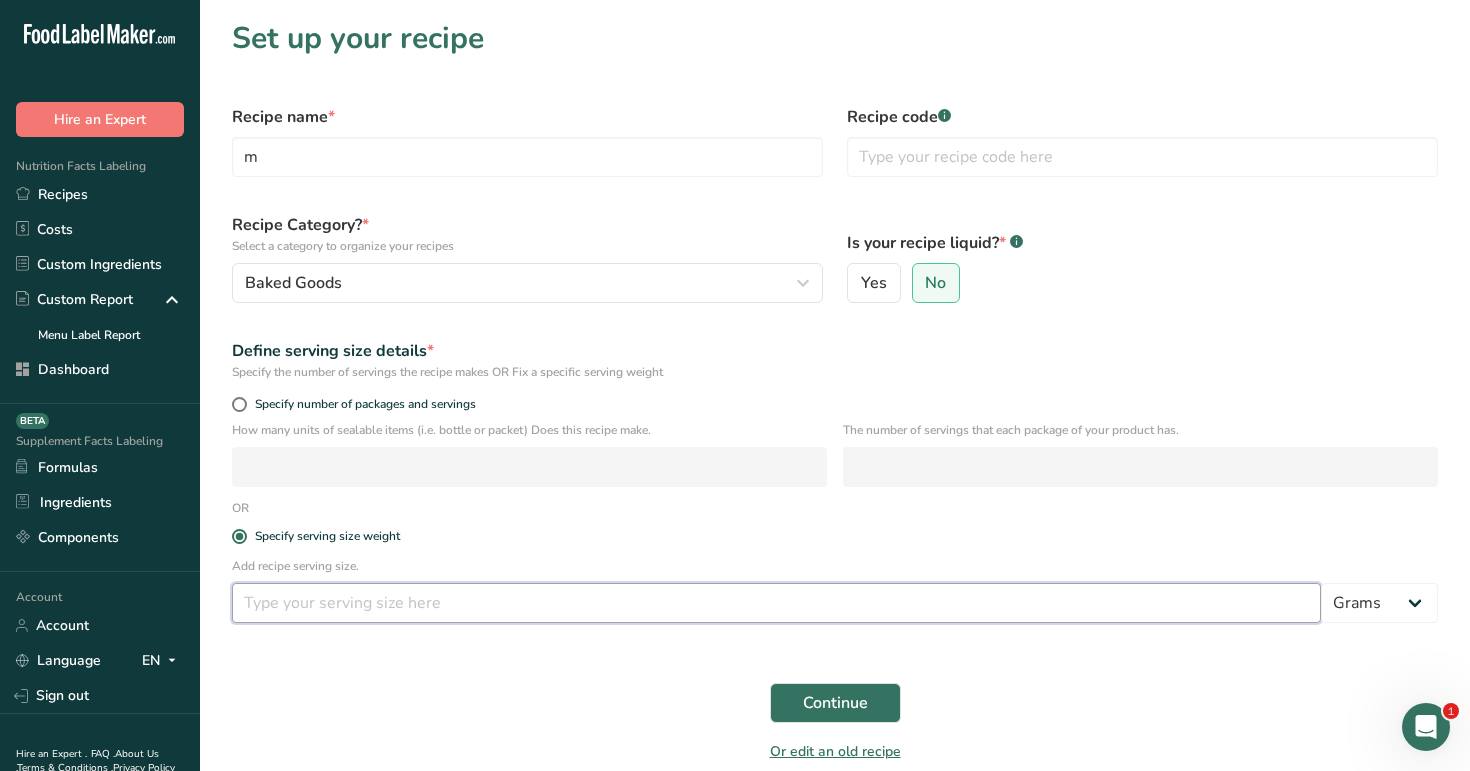 click at bounding box center (776, 603) 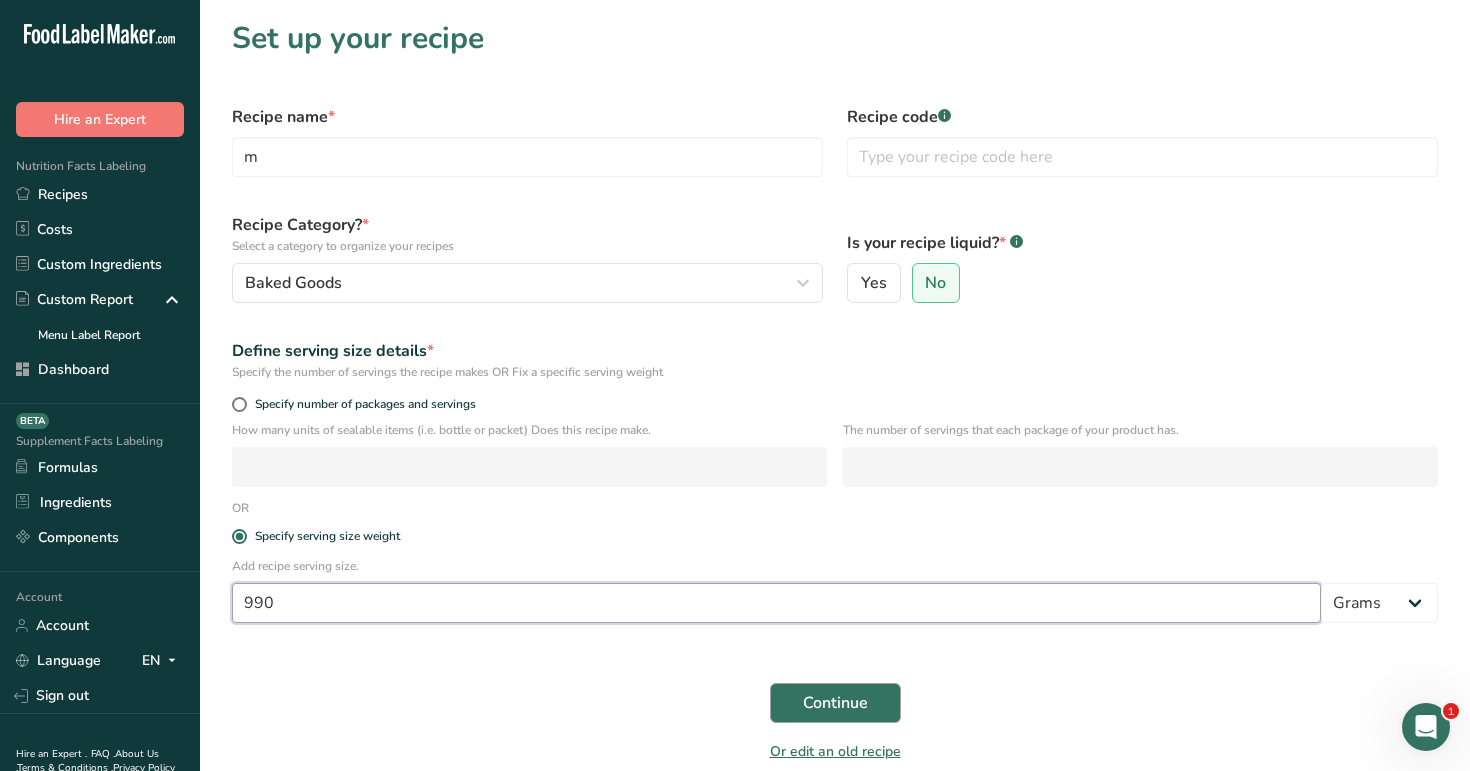 type on "990" 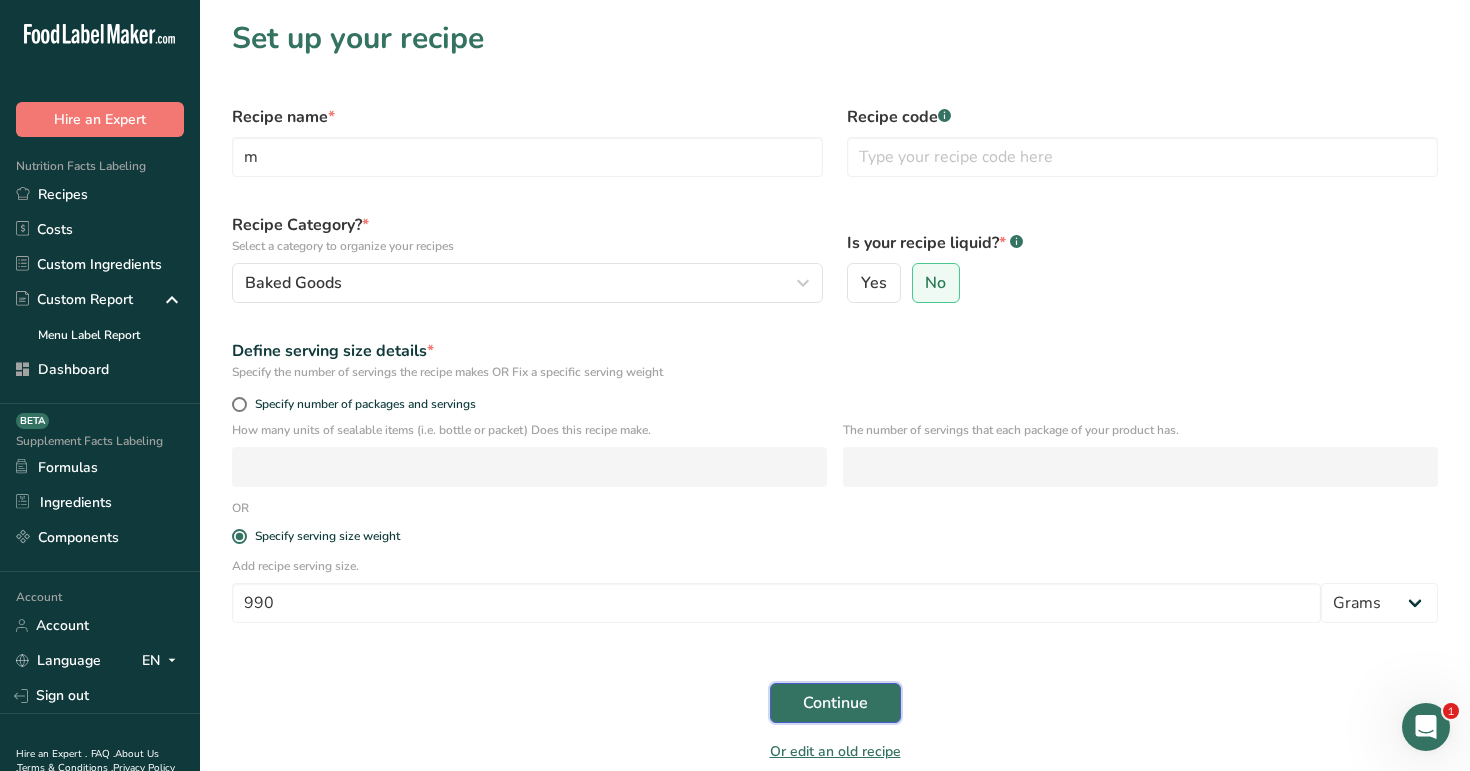 click on "Continue" at bounding box center [835, 703] 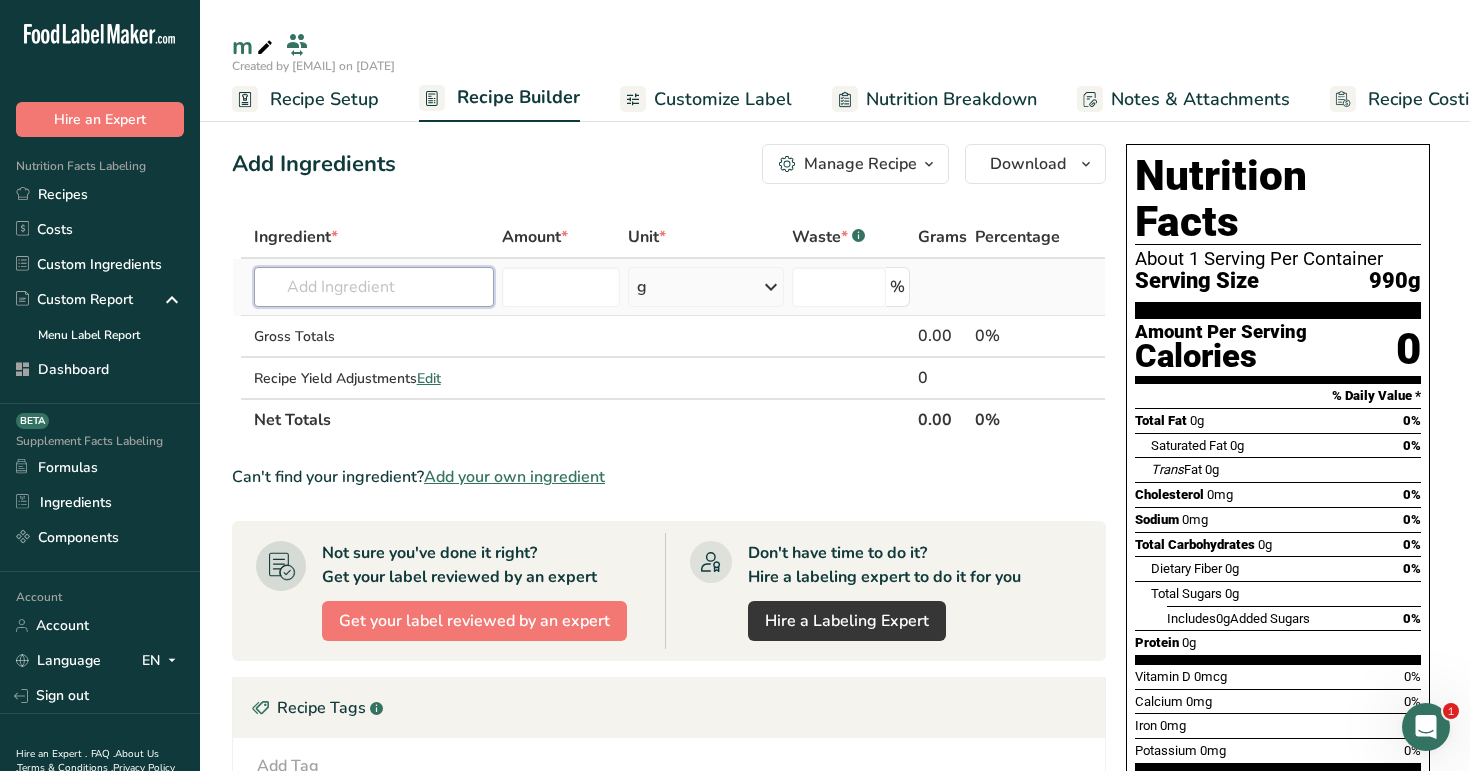 click at bounding box center [374, 287] 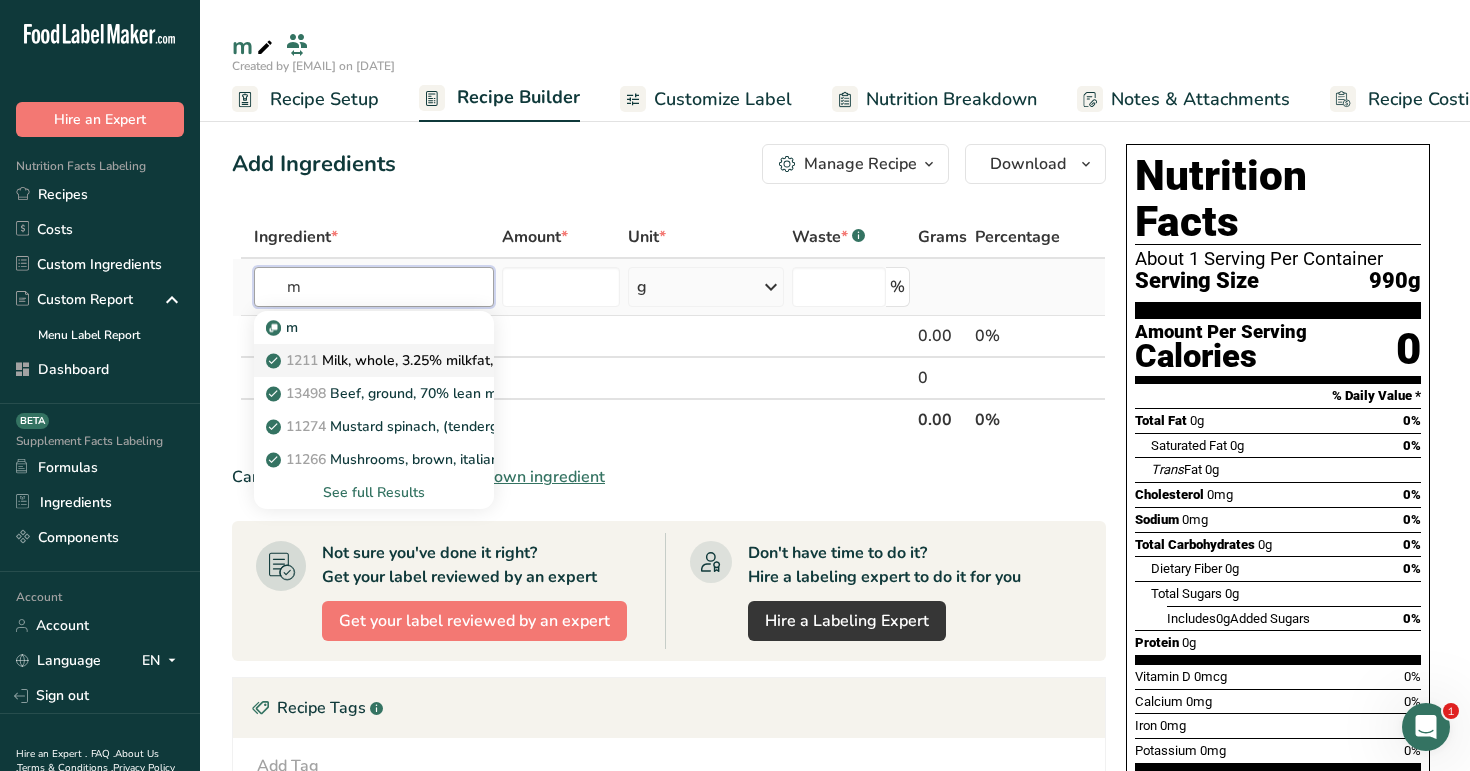 type on "m" 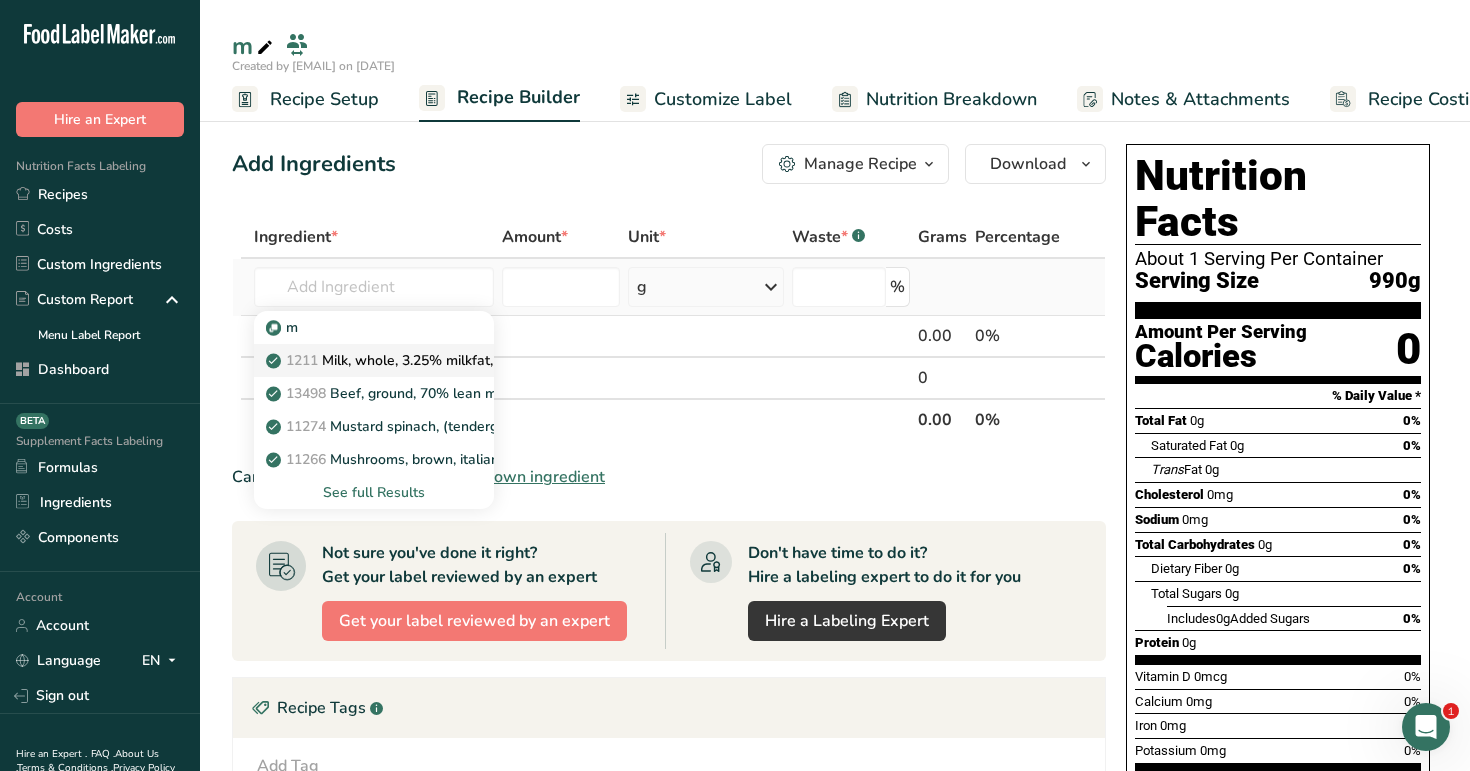 click on "1211
Milk, whole, 3.25% milkfat, without added vitamin A and vitamin D" at bounding box center [508, 360] 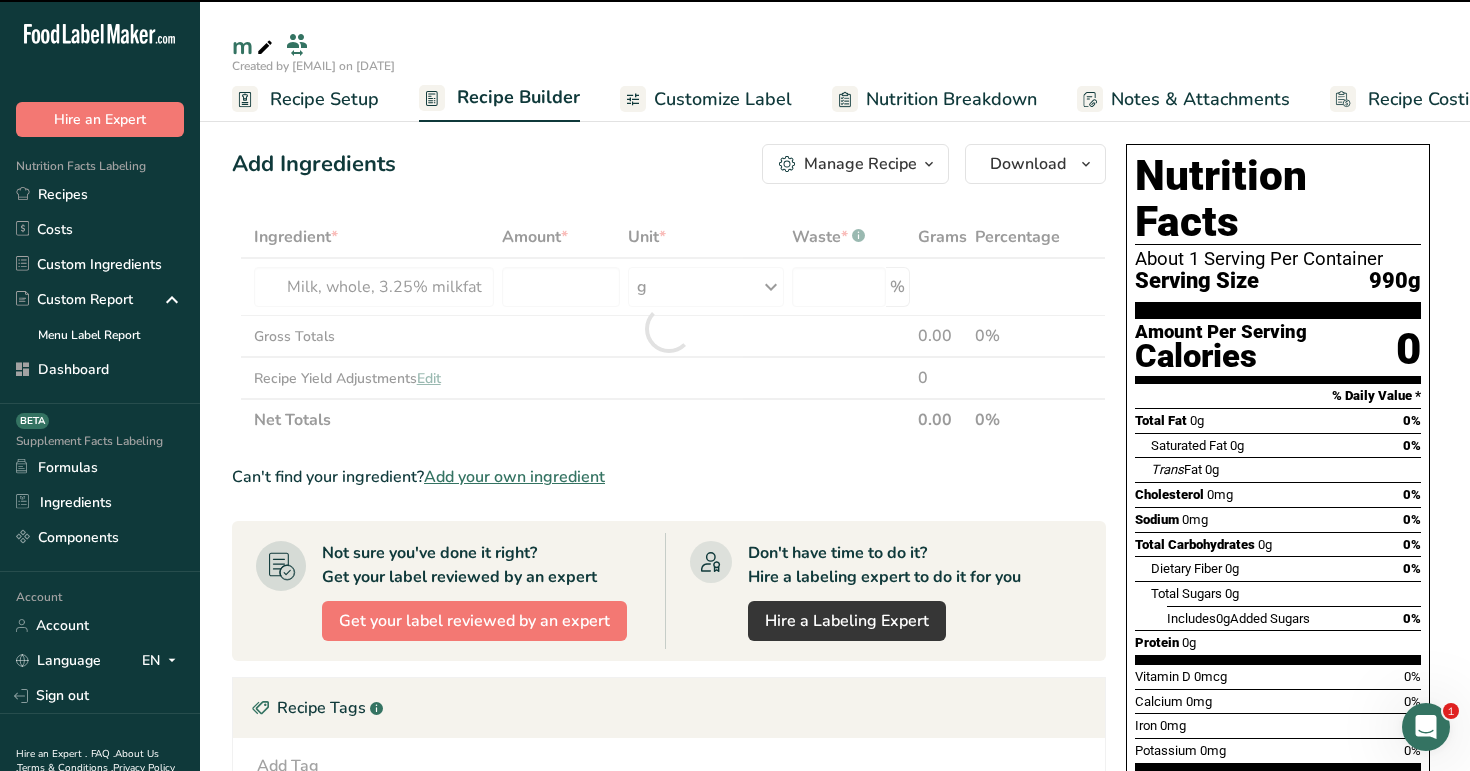 type on "0" 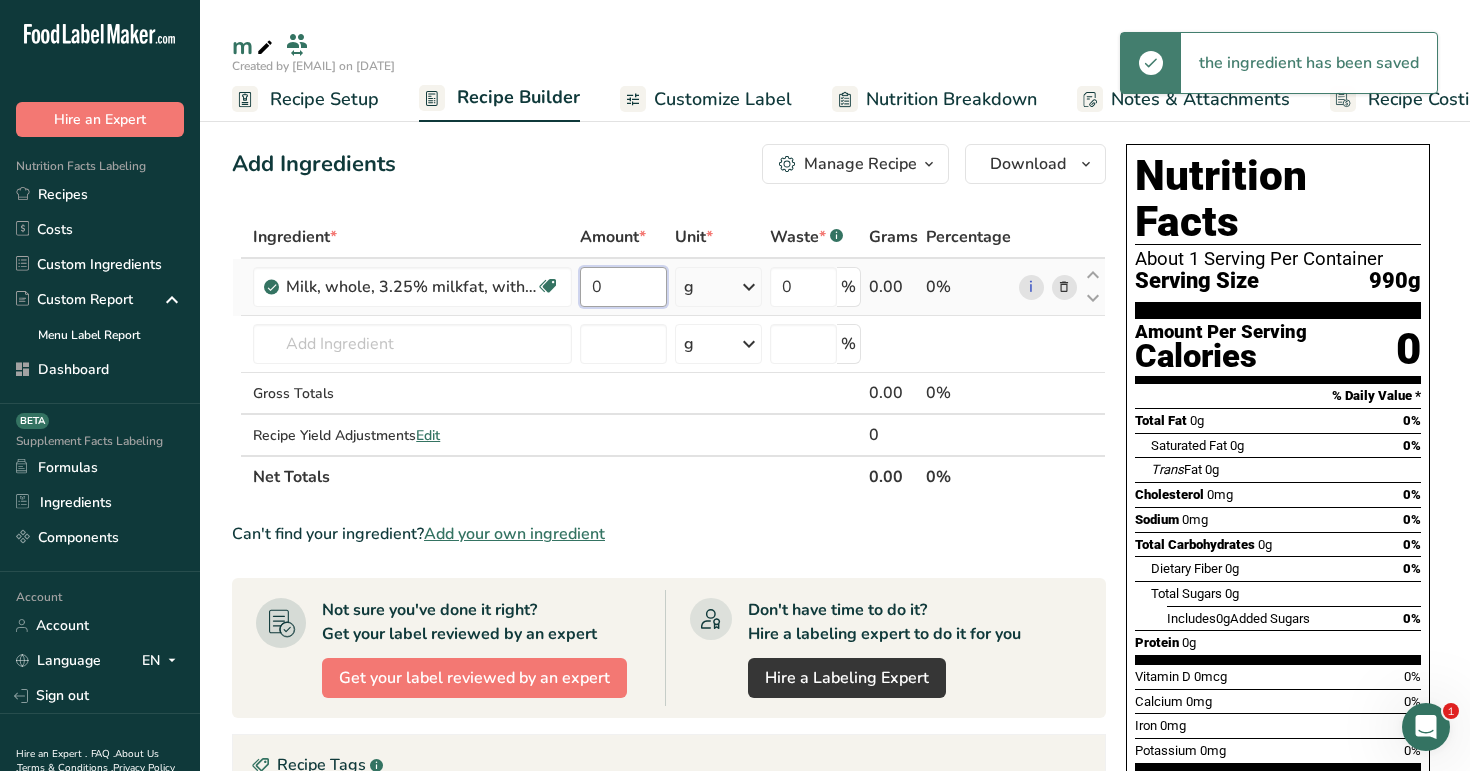 click on "0" at bounding box center (623, 287) 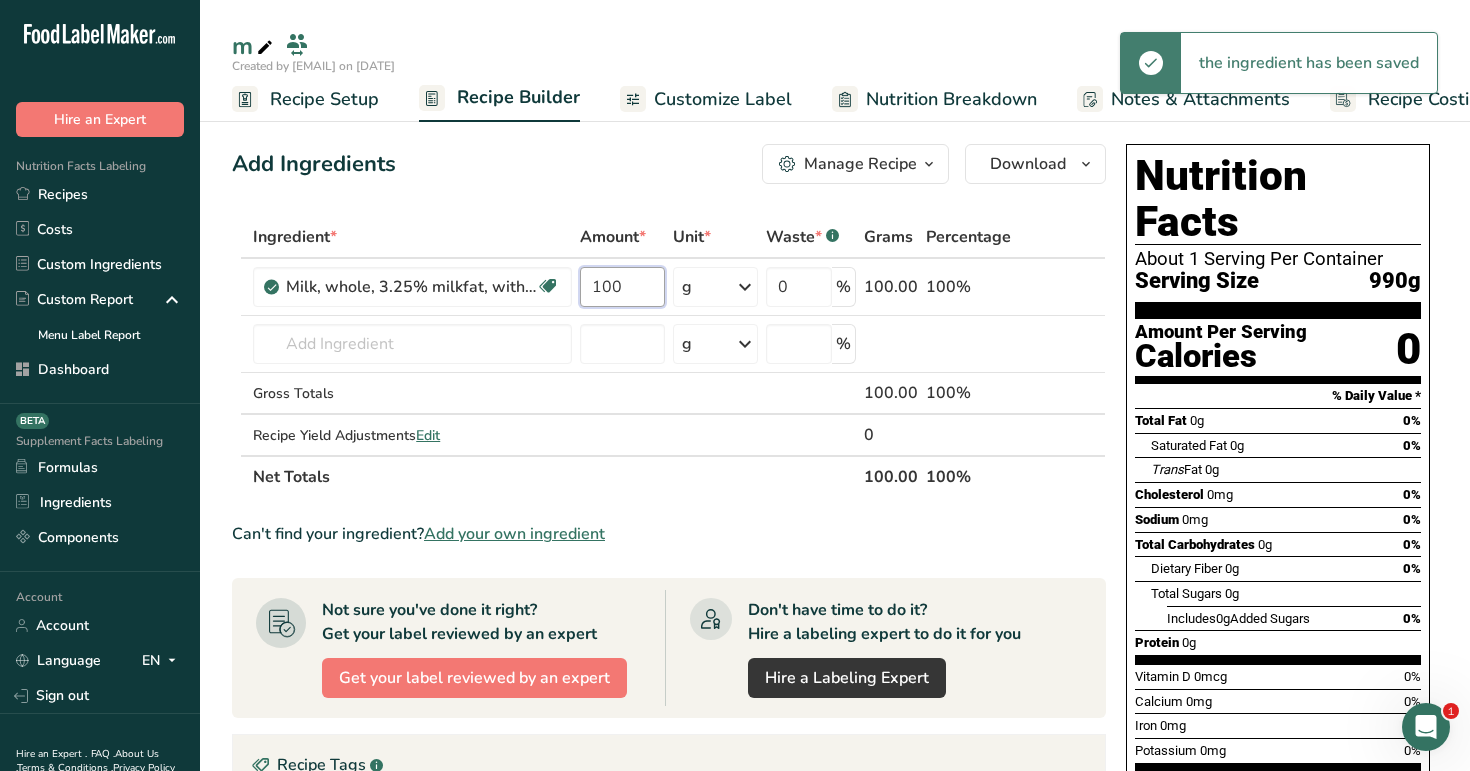 type on "100" 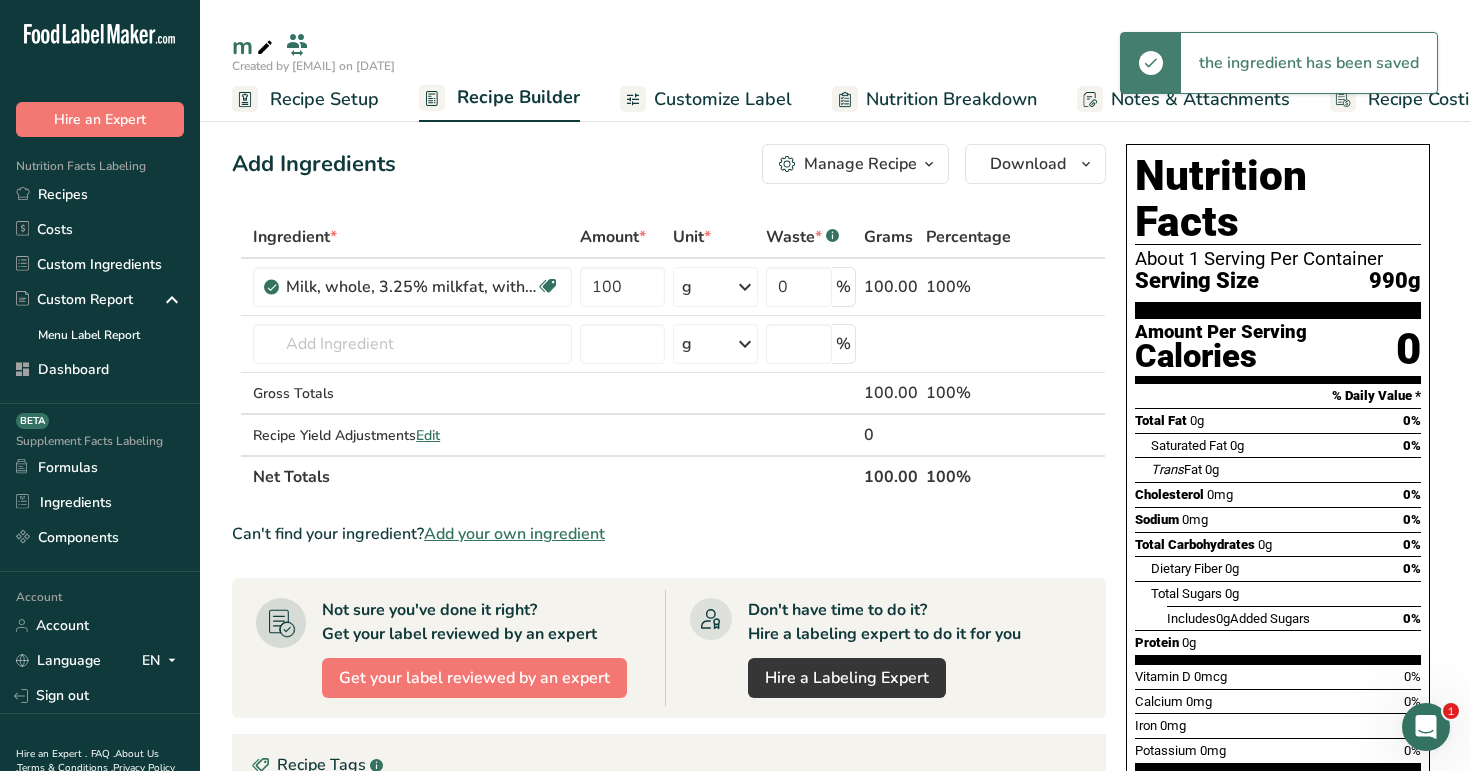 click on "Add Ingredients
Manage Recipe         Delete Recipe           Duplicate Recipe             Scale Recipe             Save as Sub-Recipe   .a-a{fill:#347362;}.b-a{fill:#fff;}                               Nutrition Breakdown                 Recipe Card
NEW
Amino Acids Pattern Report           Activity History
Download
Choose your preferred label style
Standard FDA label
Standard FDA label
The most common format for nutrition facts labels in compliance with the FDA's typeface, style and requirements
Tabular FDA label
A label format compliant with the FDA regulations presented in a tabular (horizontal) display.
Linear FDA label
A simple linear display for small sized packages.
Simplified FDA label" at bounding box center [669, 164] 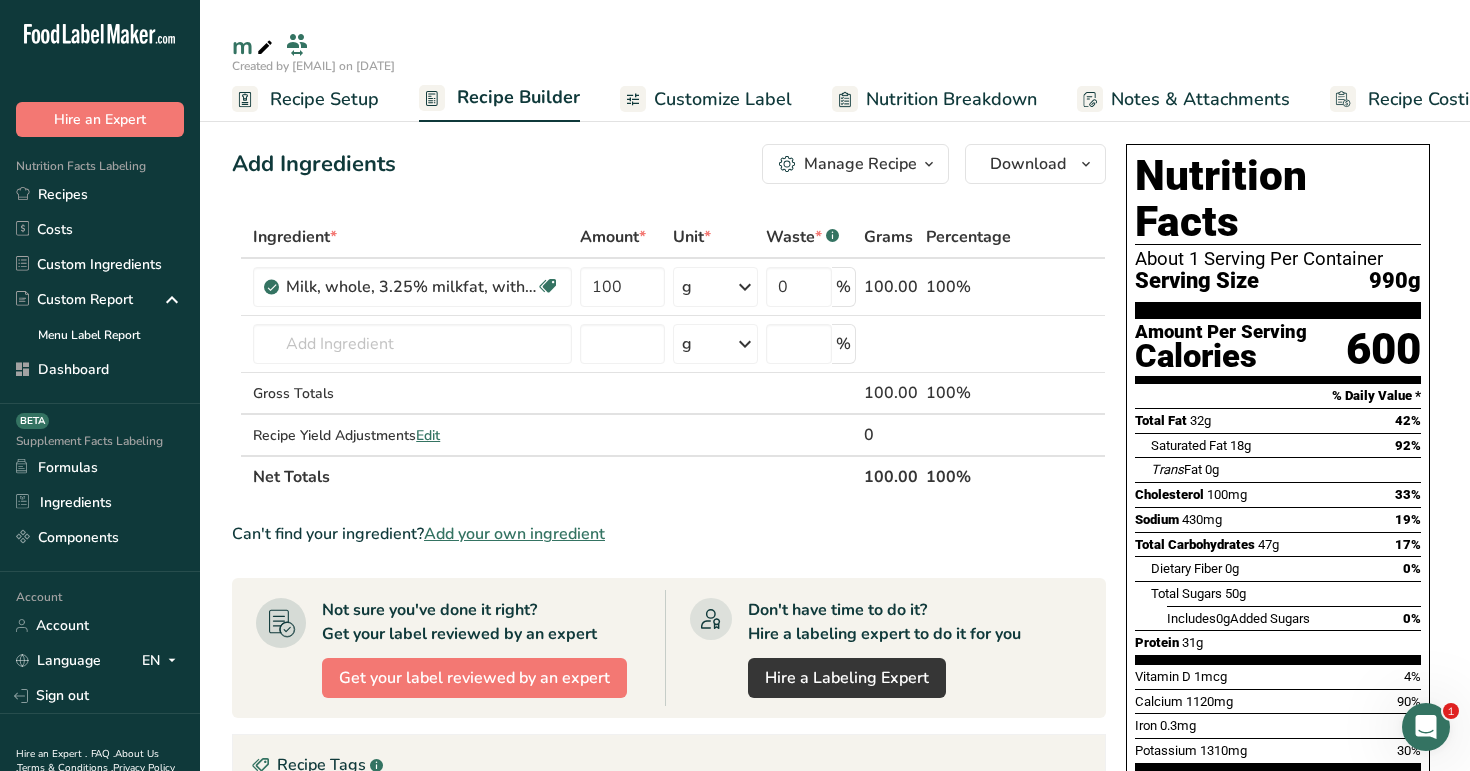 click on "Nutrition Breakdown" at bounding box center [951, 99] 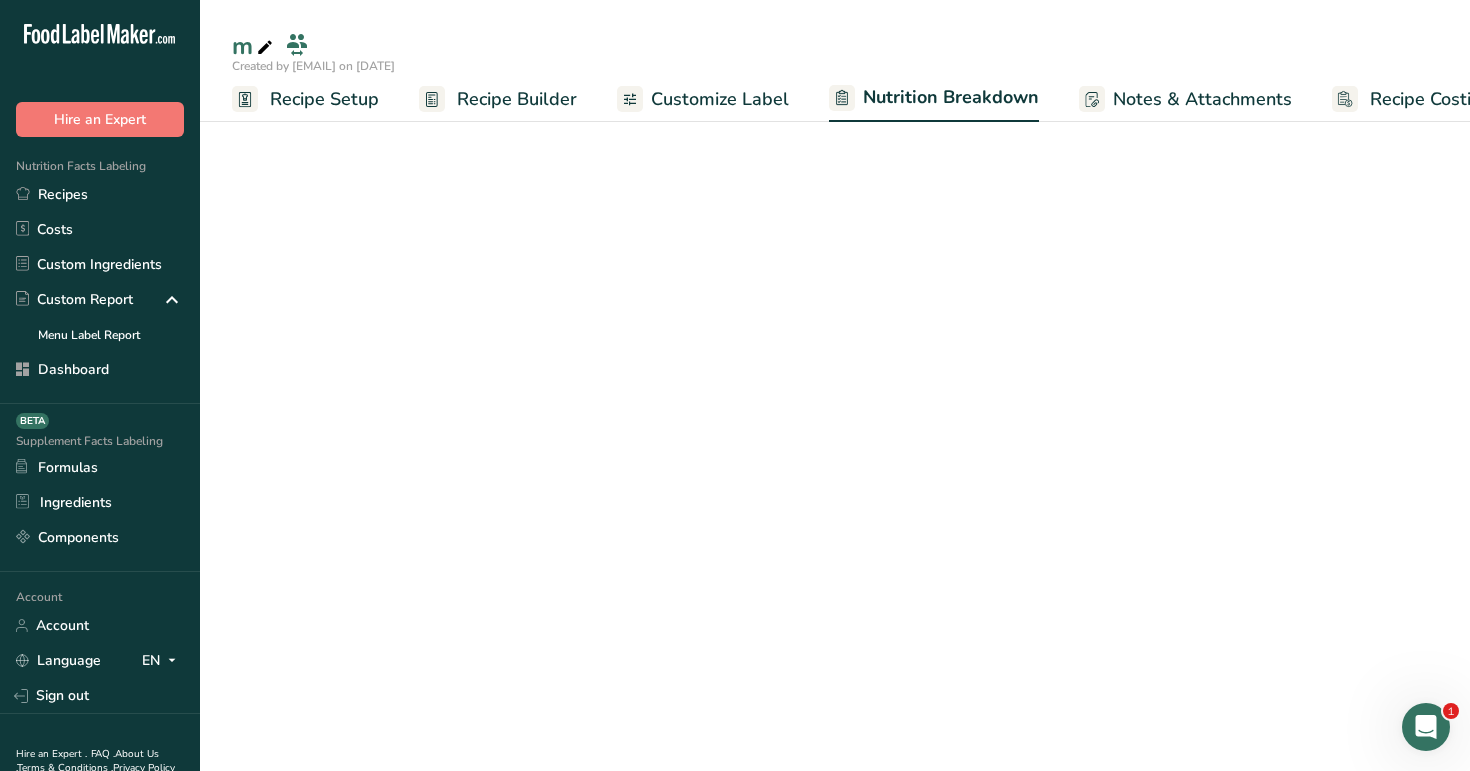 scroll, scrollTop: 0, scrollLeft: 53, axis: horizontal 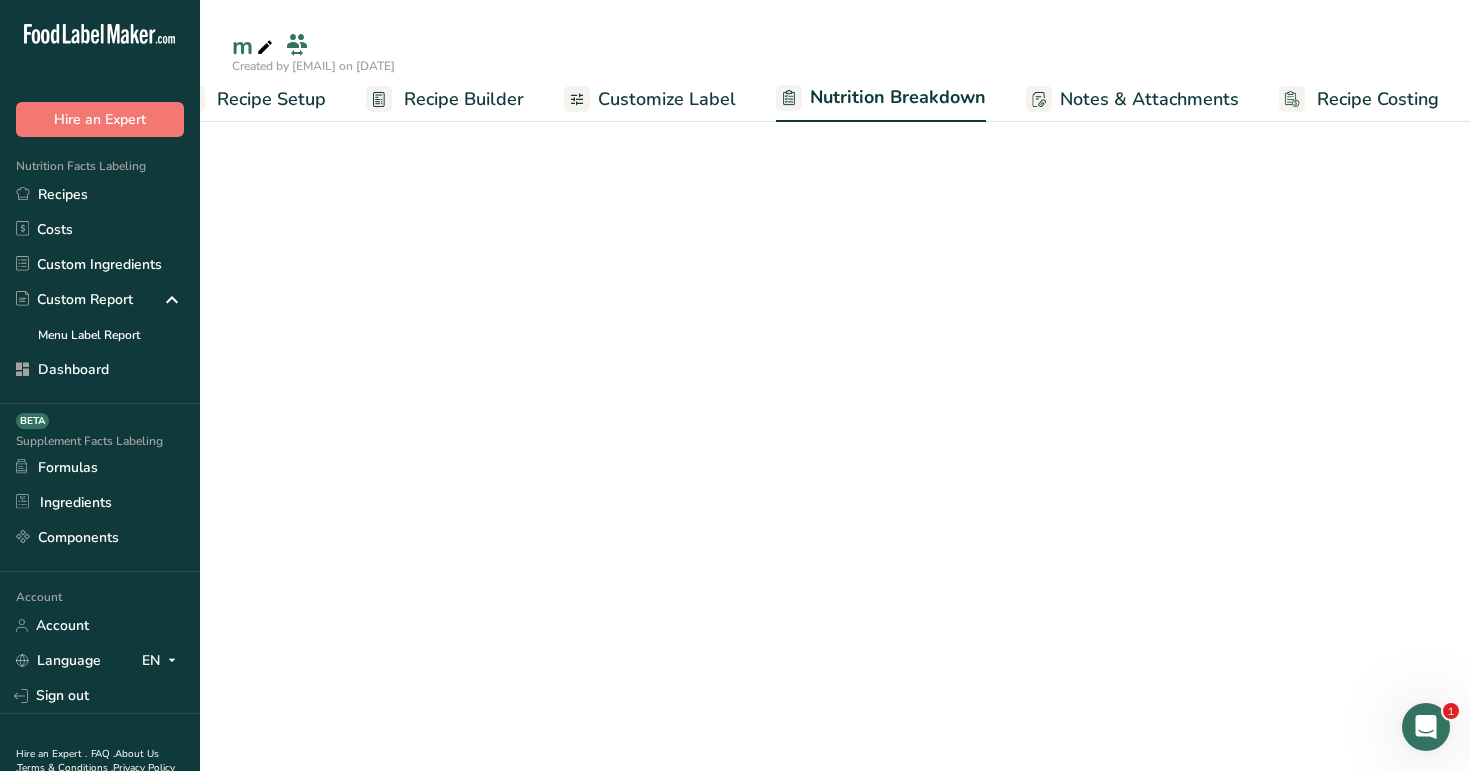 select on "Calories" 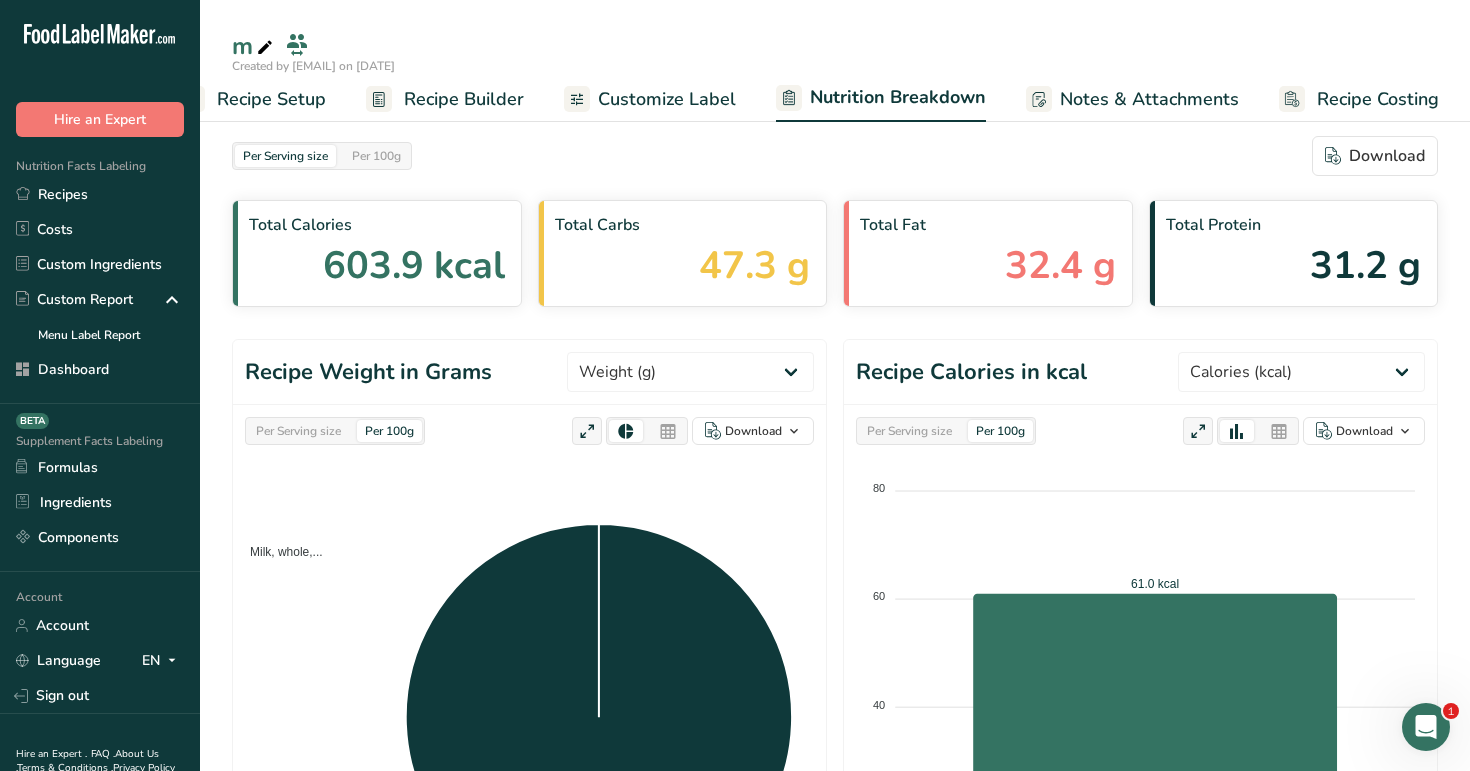 click on "Recipe Builder" at bounding box center (464, 99) 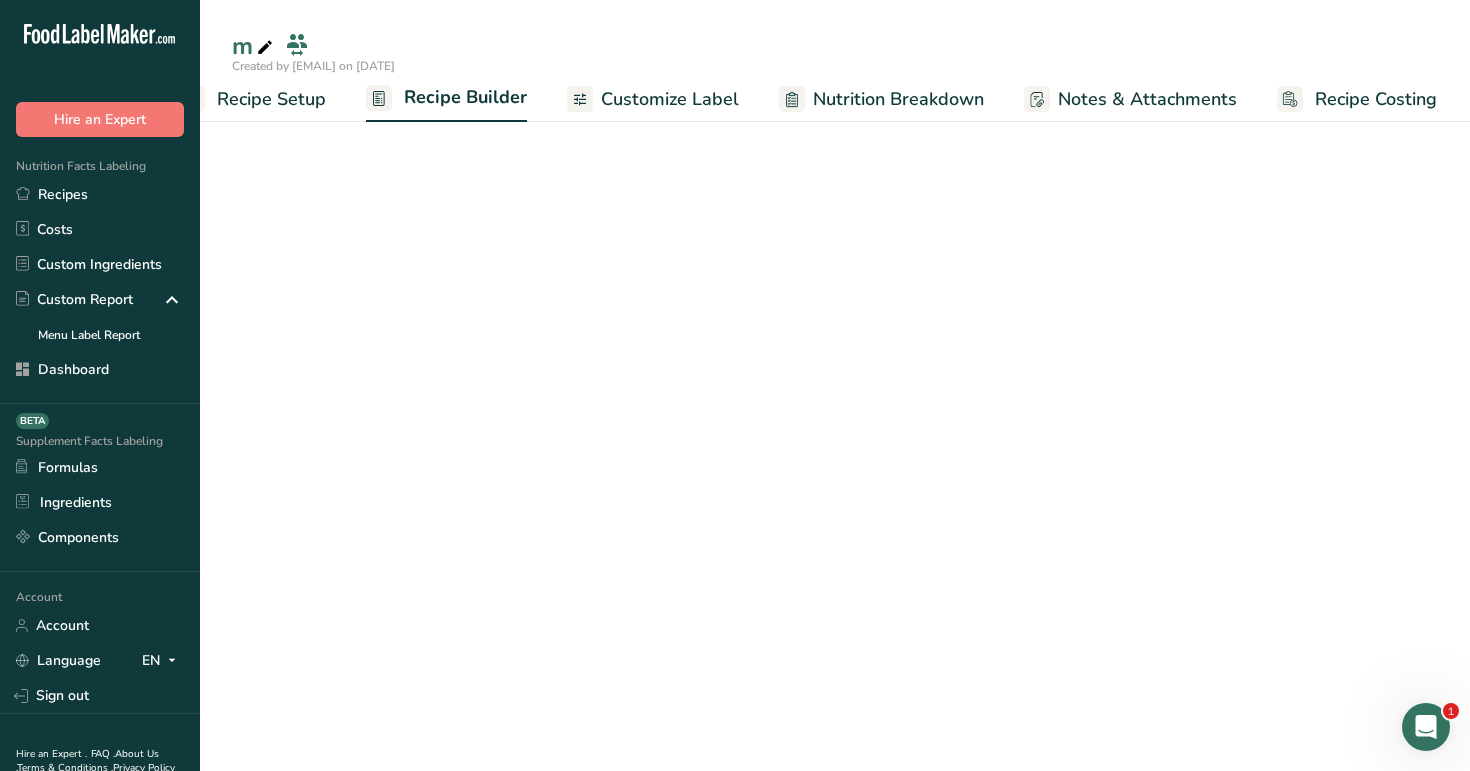 scroll, scrollTop: 0, scrollLeft: 51, axis: horizontal 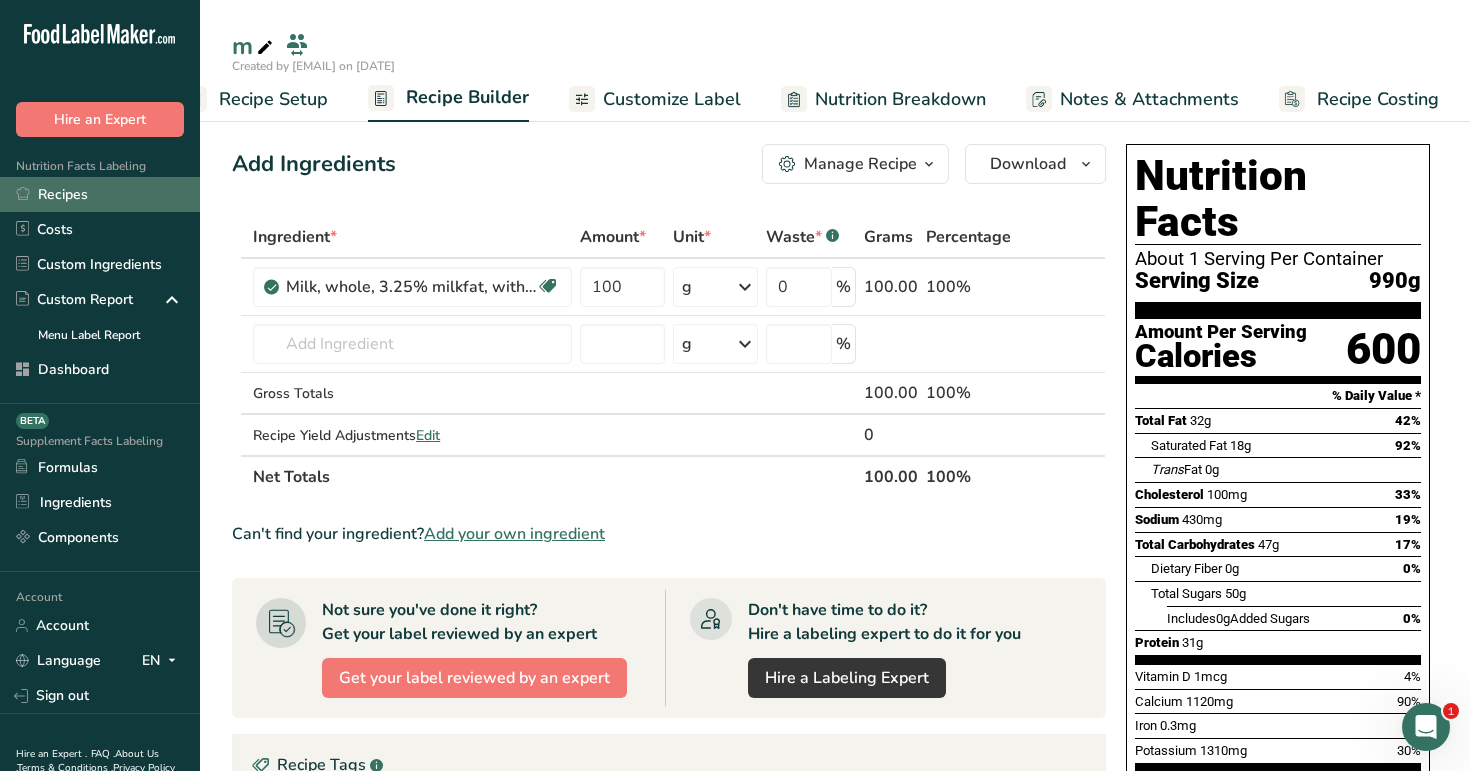 click on "Recipes" at bounding box center (100, 194) 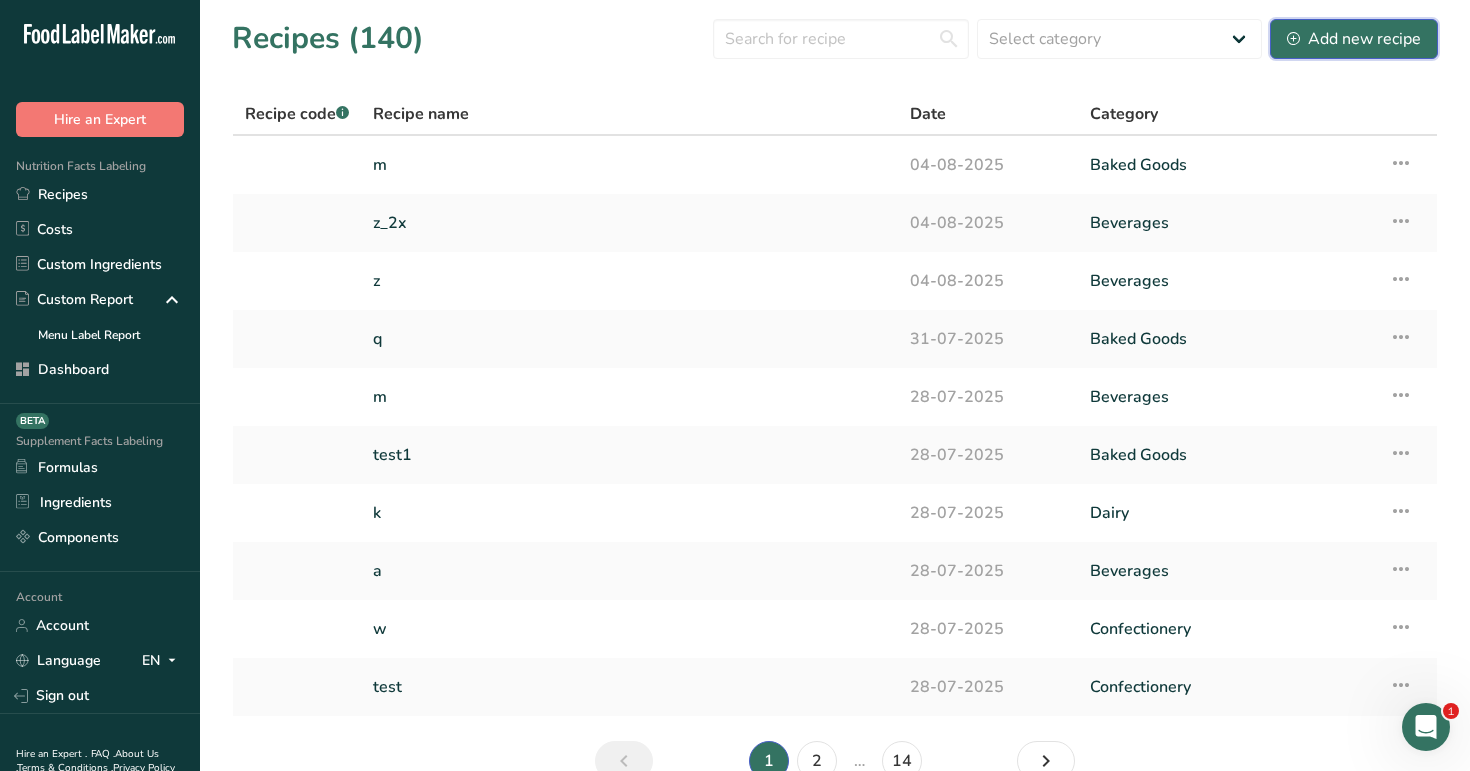 click on "Add new recipe" at bounding box center [1354, 39] 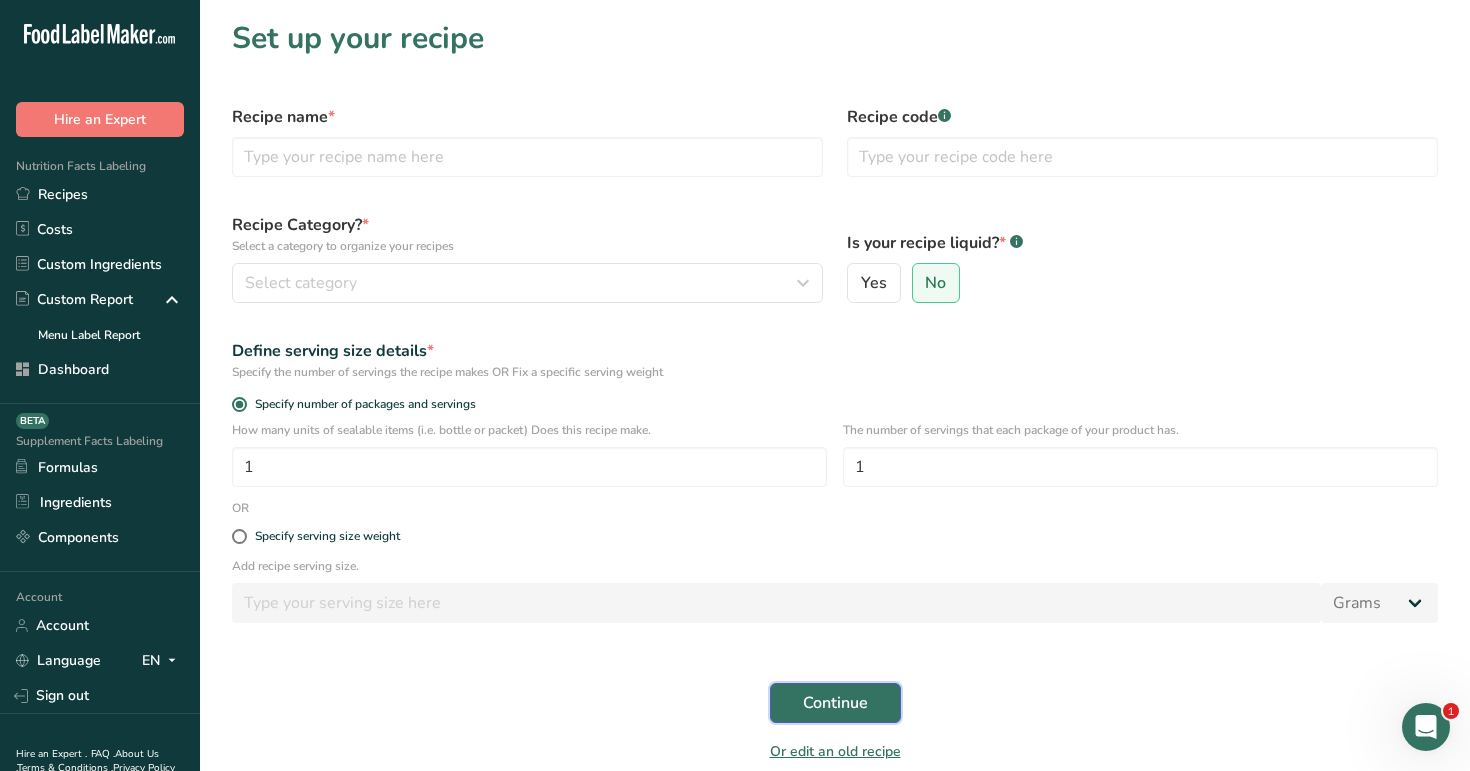 click on "Continue" at bounding box center [835, 703] 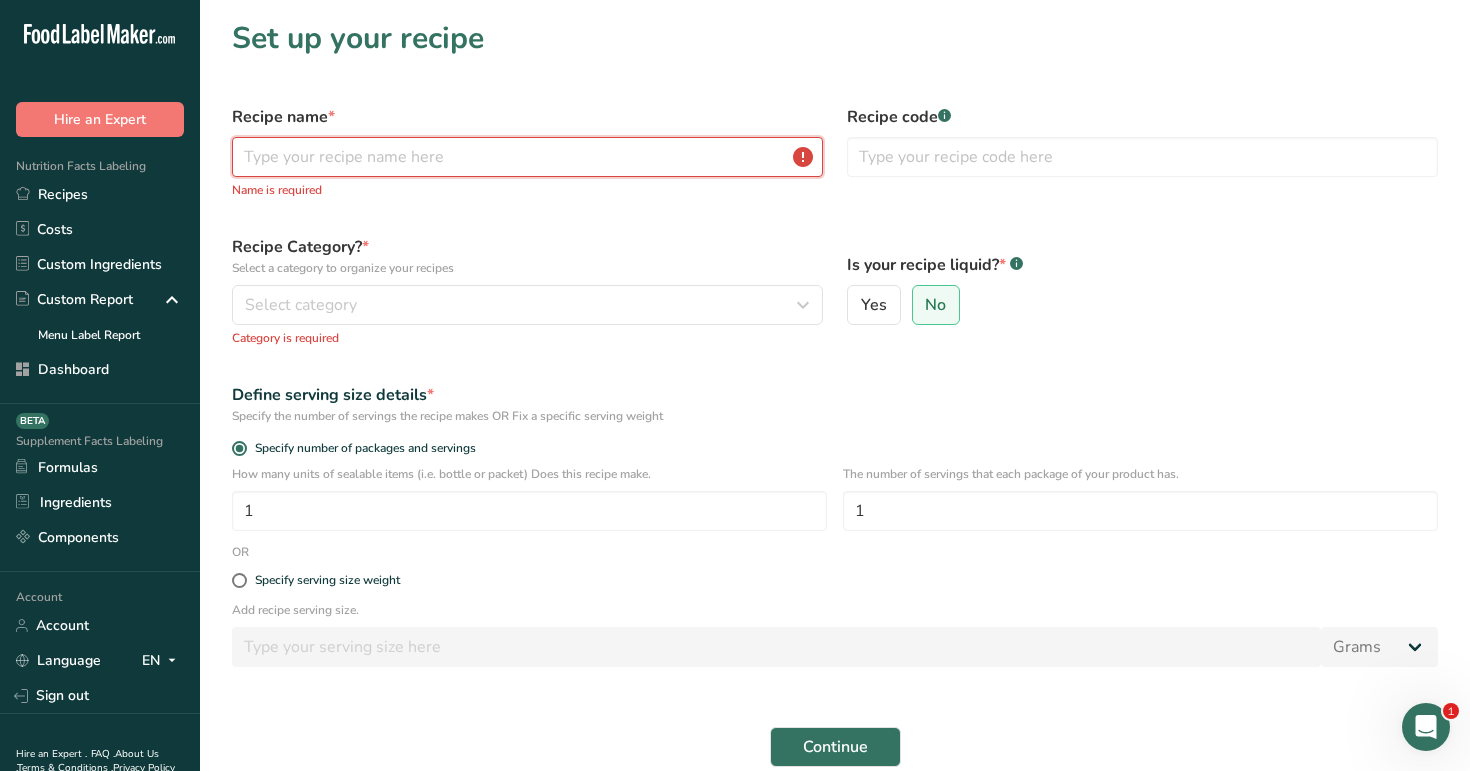 click at bounding box center [527, 157] 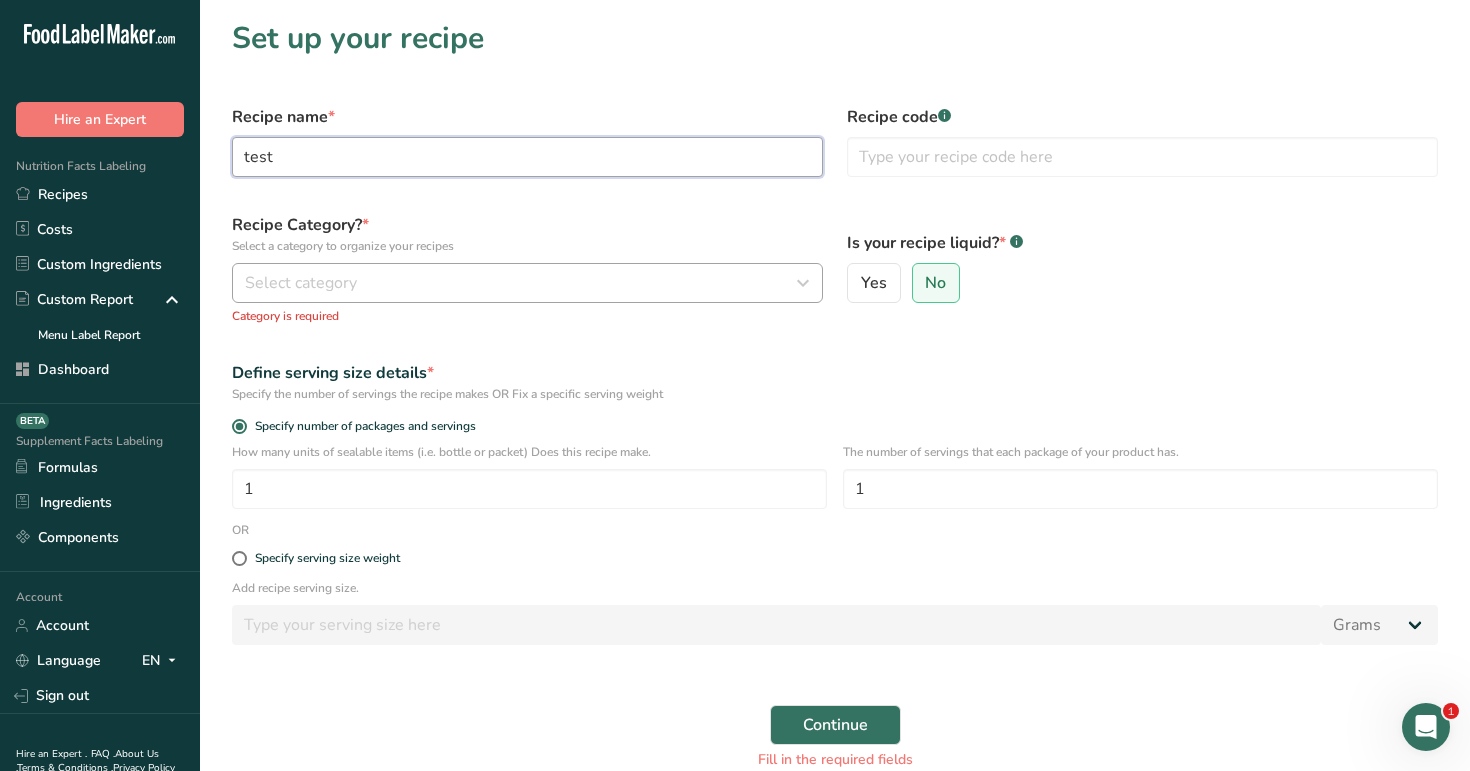 type on "test" 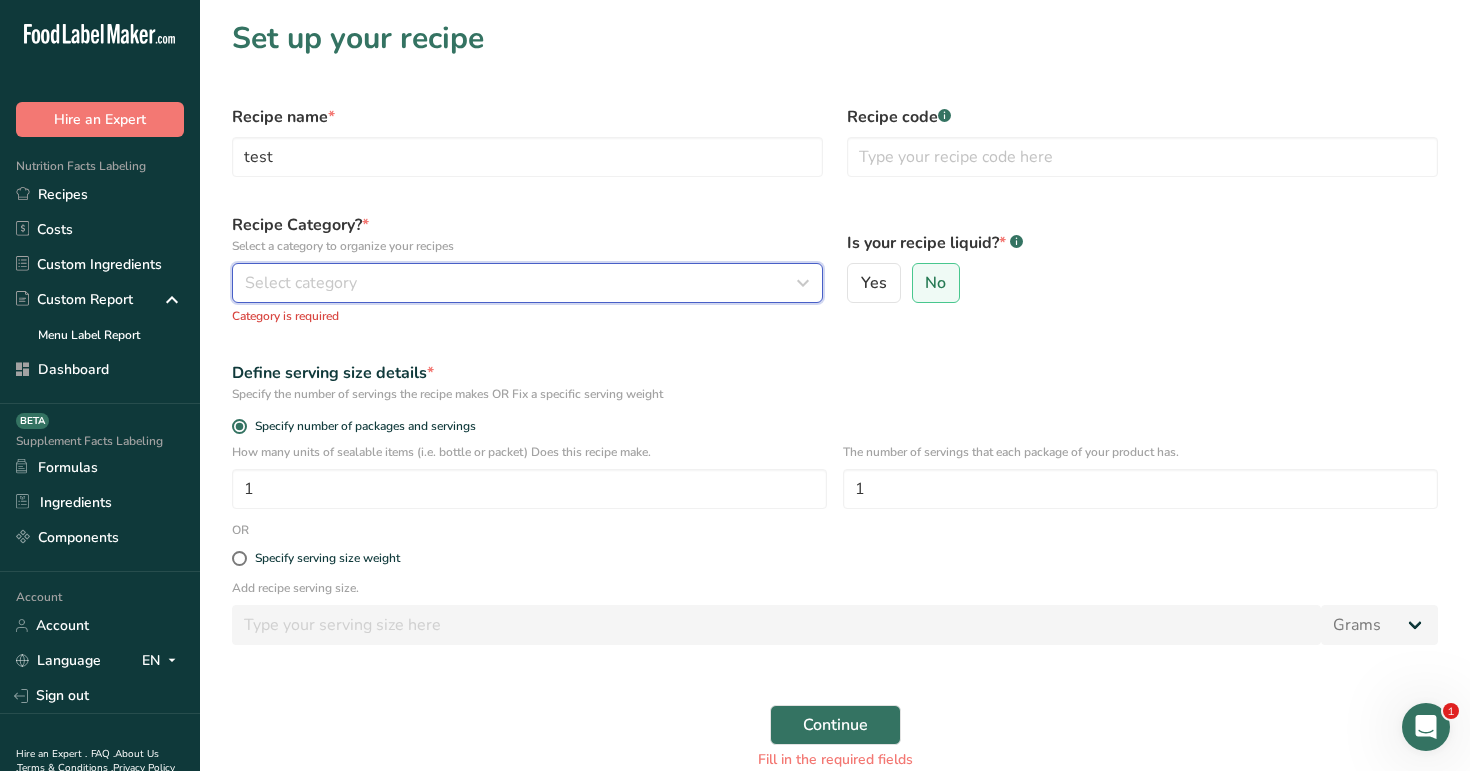 click on "Select category" at bounding box center [521, 283] 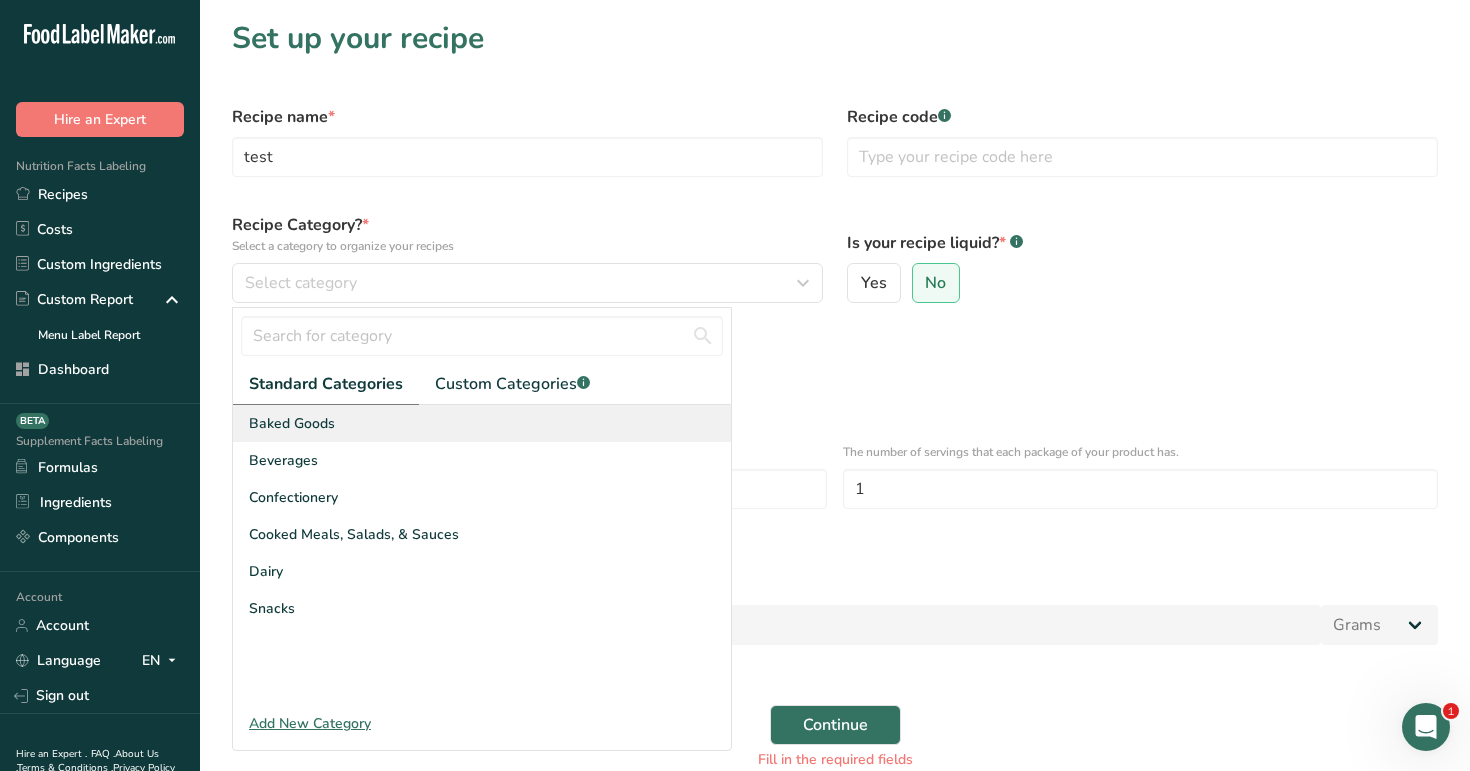 click on "Baked Goods" at bounding box center (482, 423) 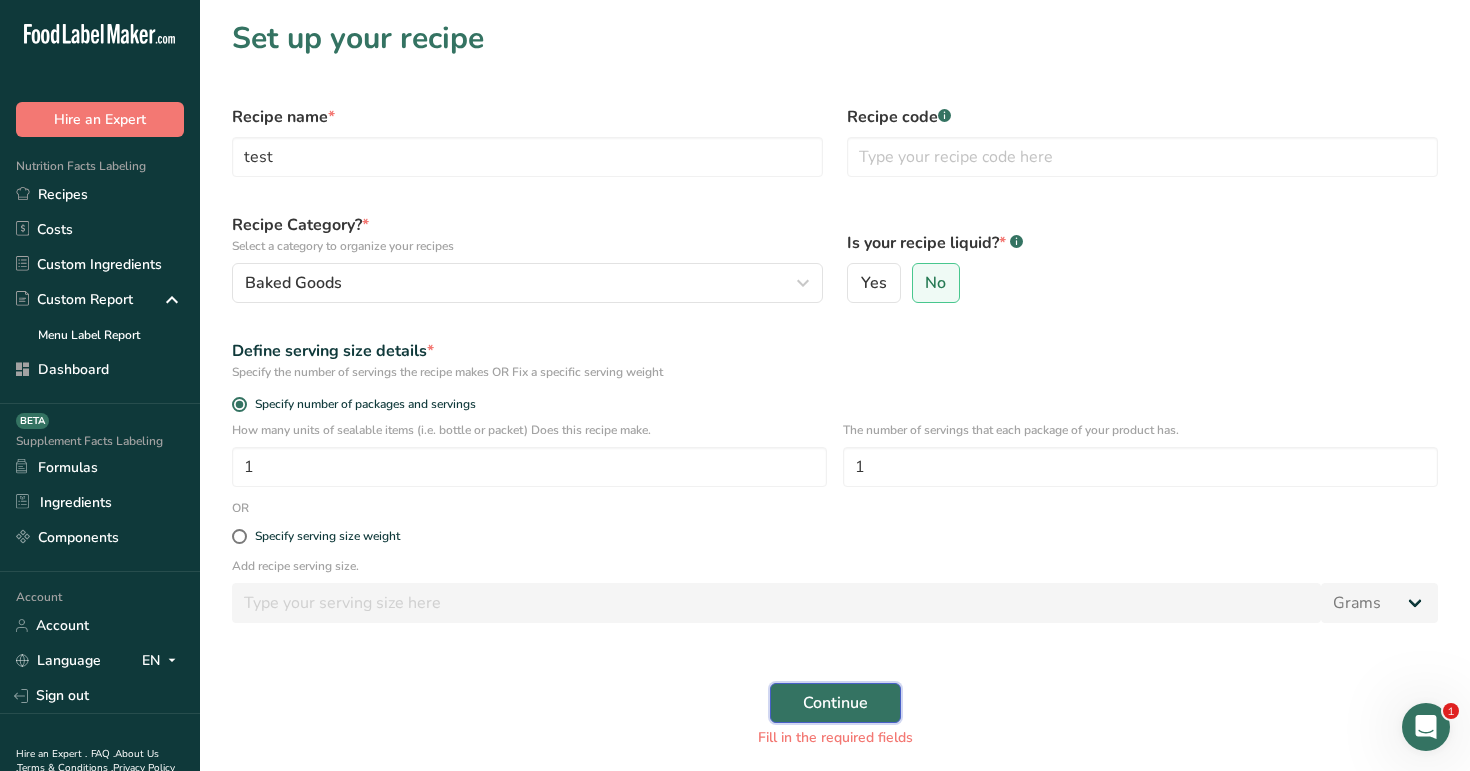 click on "Continue" at bounding box center (835, 703) 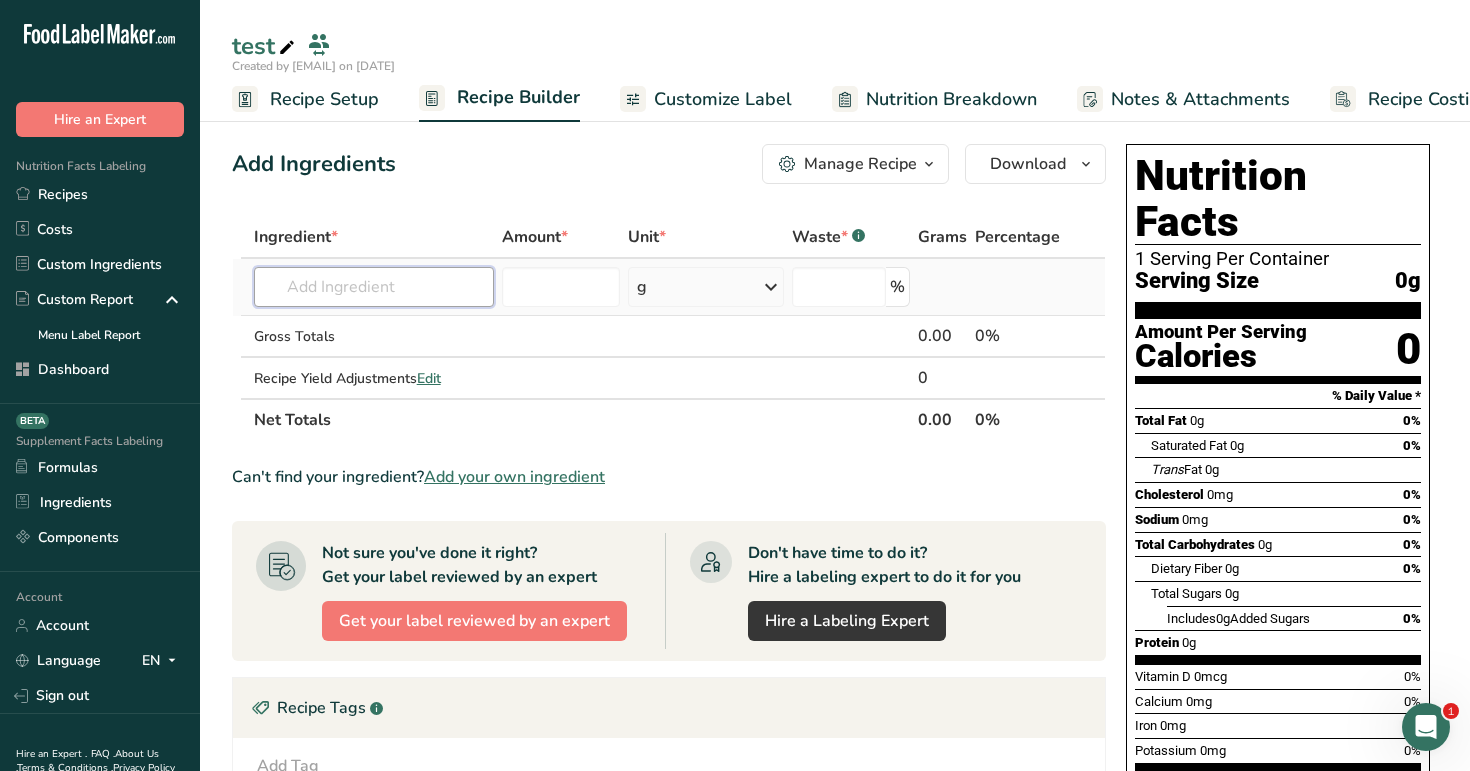 click at bounding box center (374, 287) 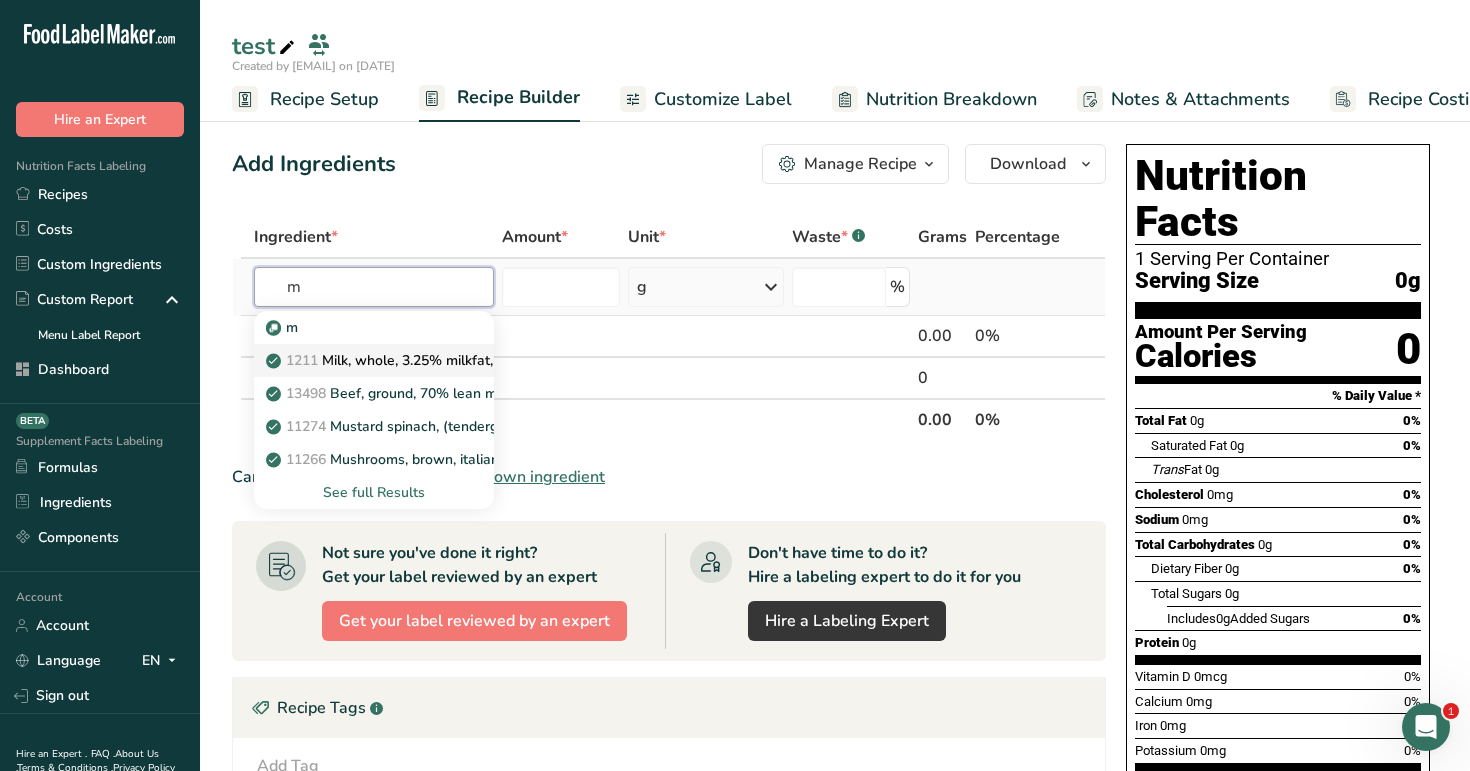 type on "m" 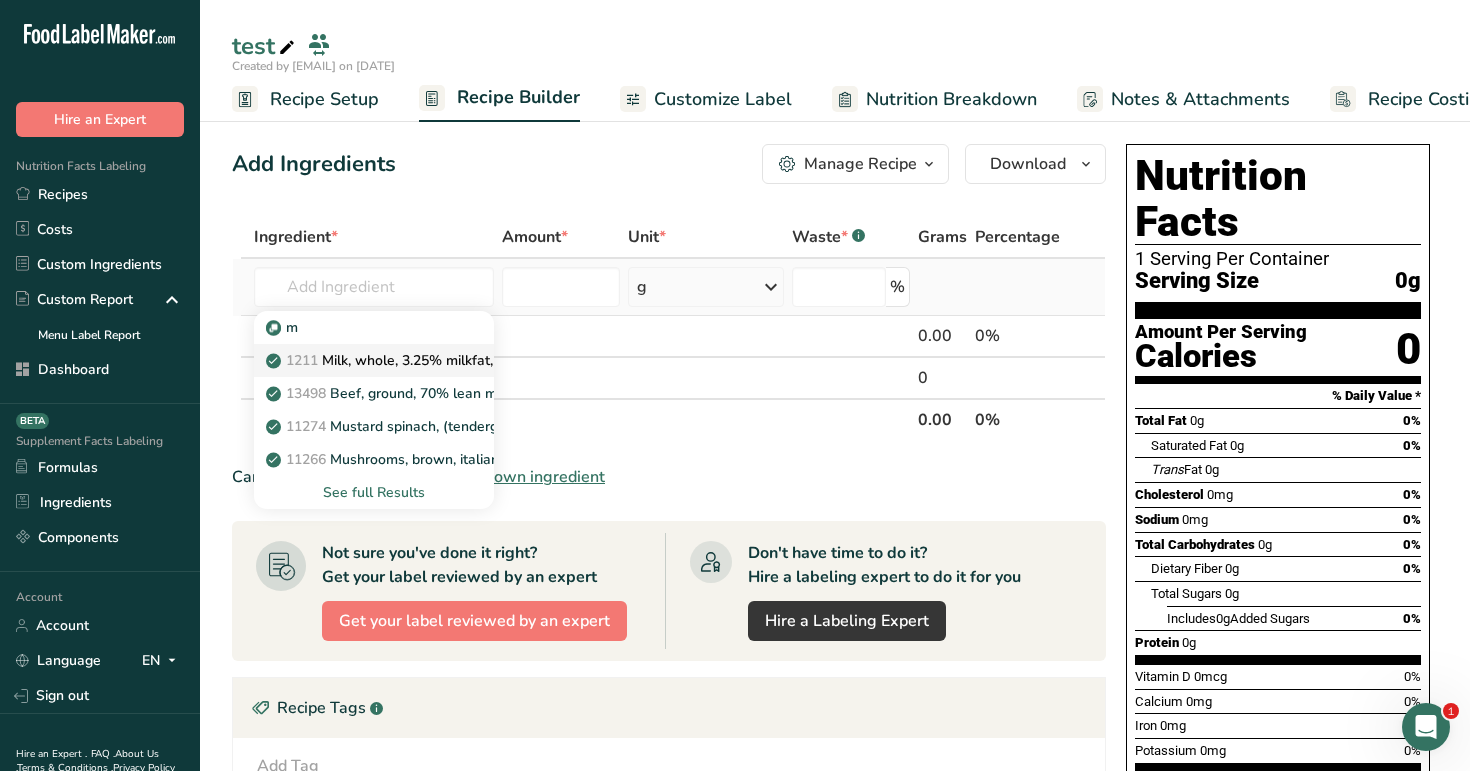 click on "1211
Milk, whole, 3.25% milkfat, without added vitamin A and vitamin D" at bounding box center [374, 360] 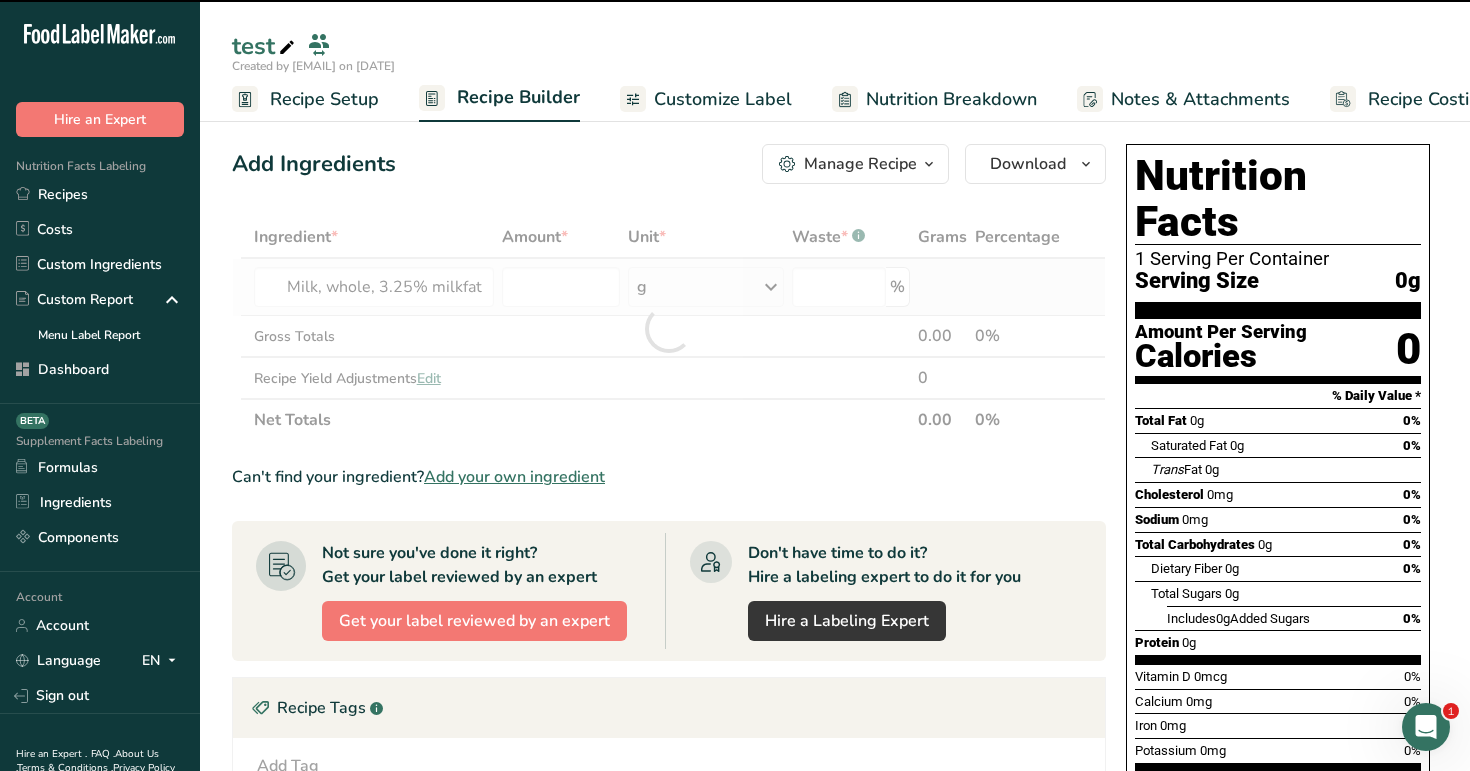 type on "0" 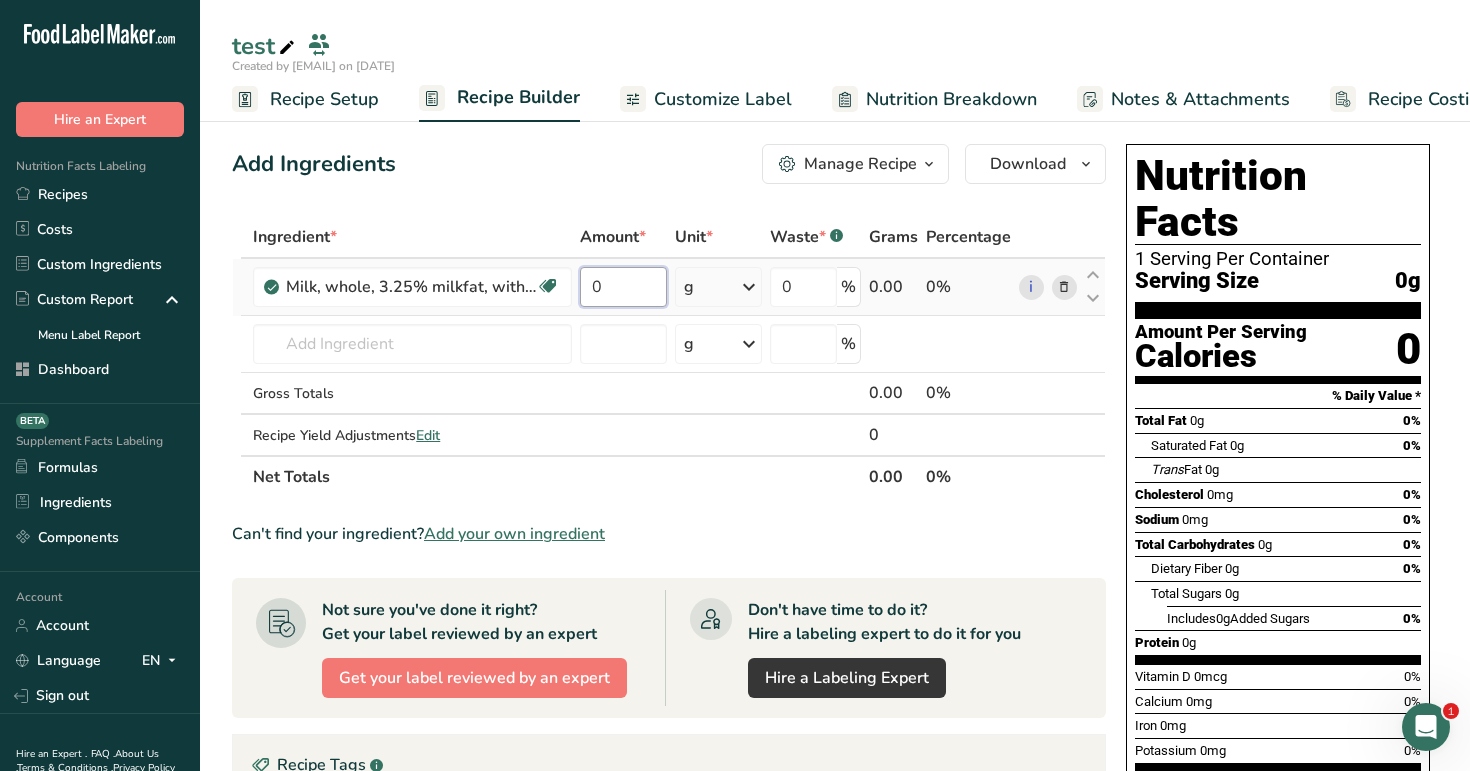 click on "0" at bounding box center [623, 287] 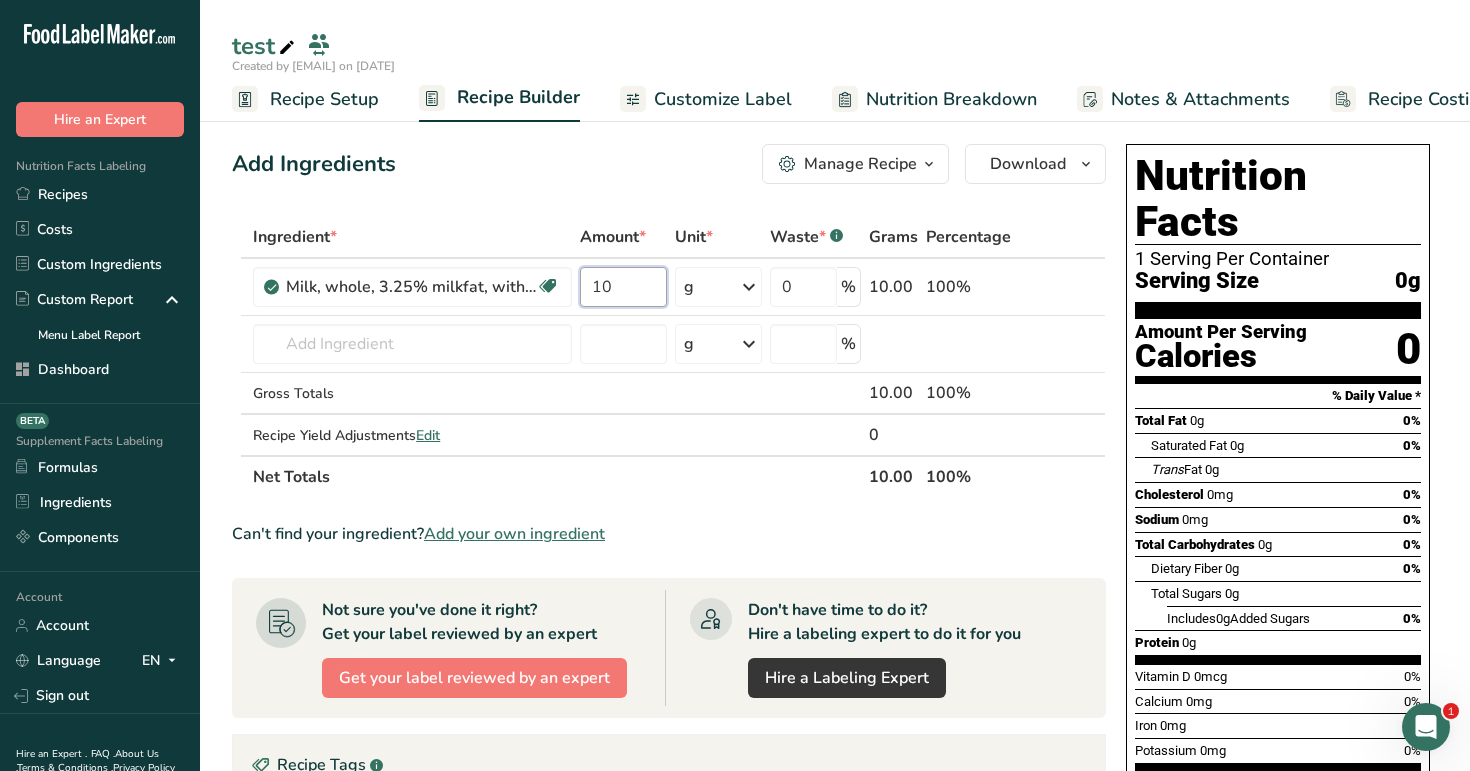 type on "10" 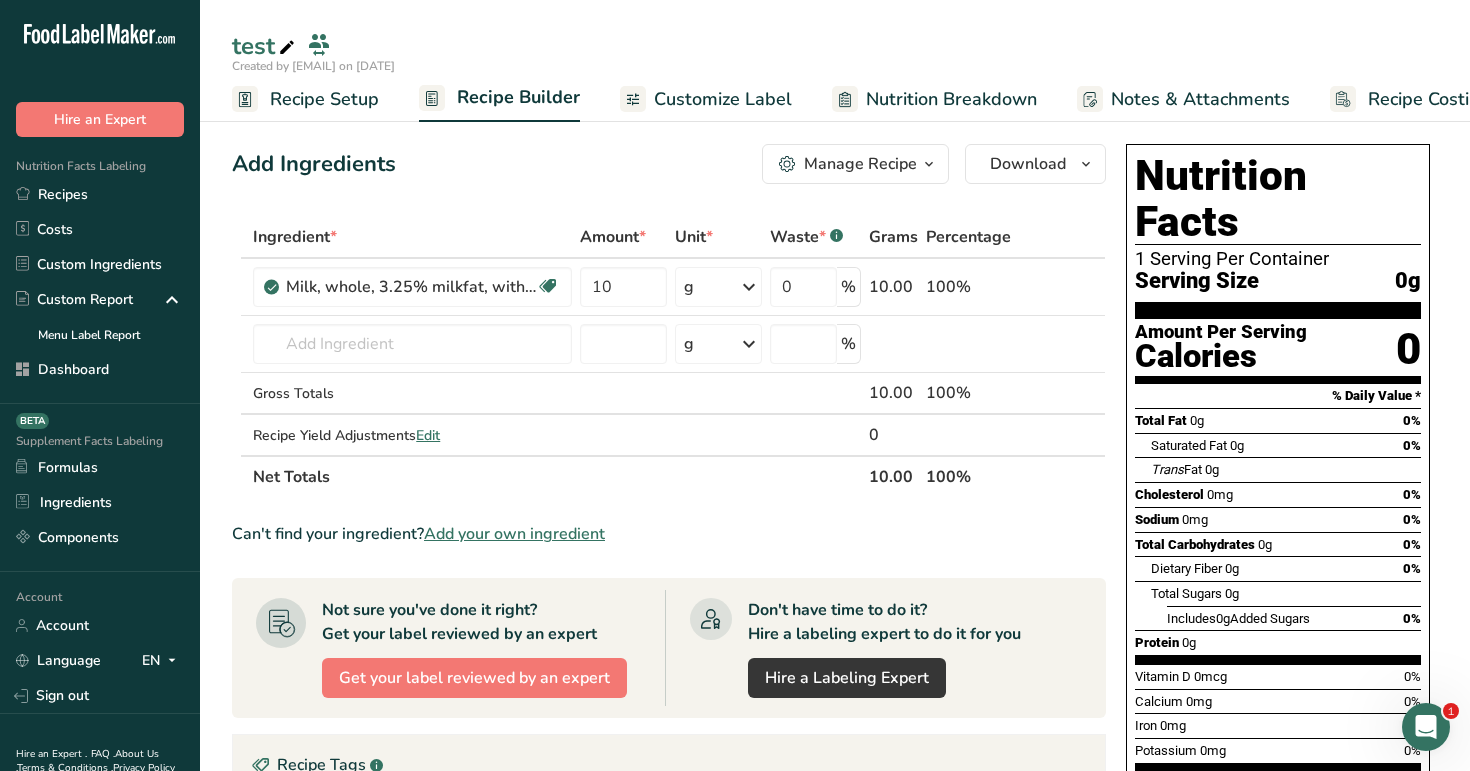 click on "Add Ingredients
Manage Recipe         Delete Recipe           Duplicate Recipe             Scale Recipe             Save as Sub-Recipe   .a-a{fill:#347362;}.b-a{fill:#fff;}                               Nutrition Breakdown                 Recipe Card
NEW
Amino Acids Pattern Report           Activity History
Download
Choose your preferred label style
Standard FDA label
Standard FDA label
The most common format for nutrition facts labels in compliance with the FDA's typeface, style and requirements
Tabular FDA label
A label format compliant with the FDA regulations presented in a tabular (horizontal) display.
Linear FDA label
A simple linear display for small sized packages.
Simplified FDA label" at bounding box center (675, 684) 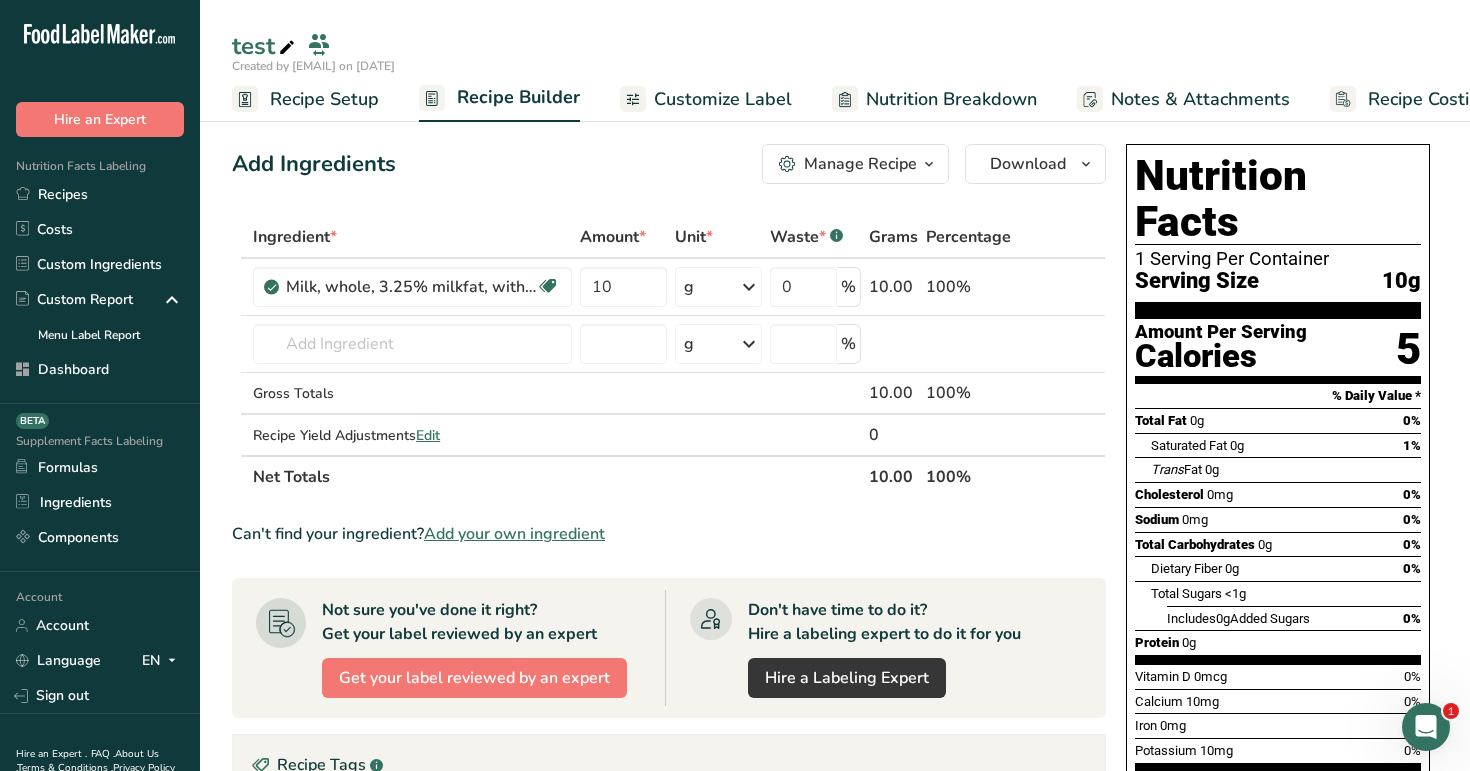 click on "Recipe Setup" at bounding box center [305, 99] 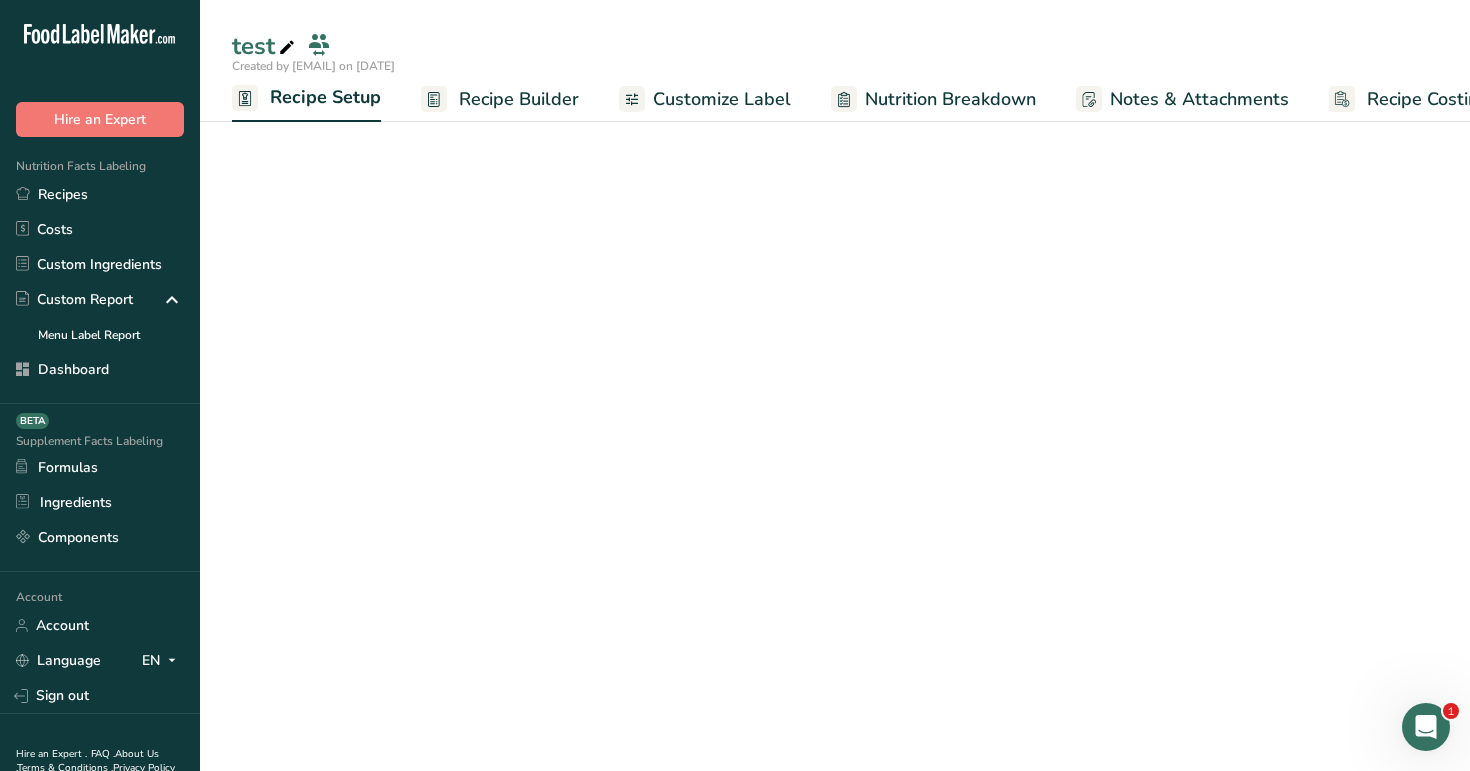 scroll, scrollTop: 0, scrollLeft: 7, axis: horizontal 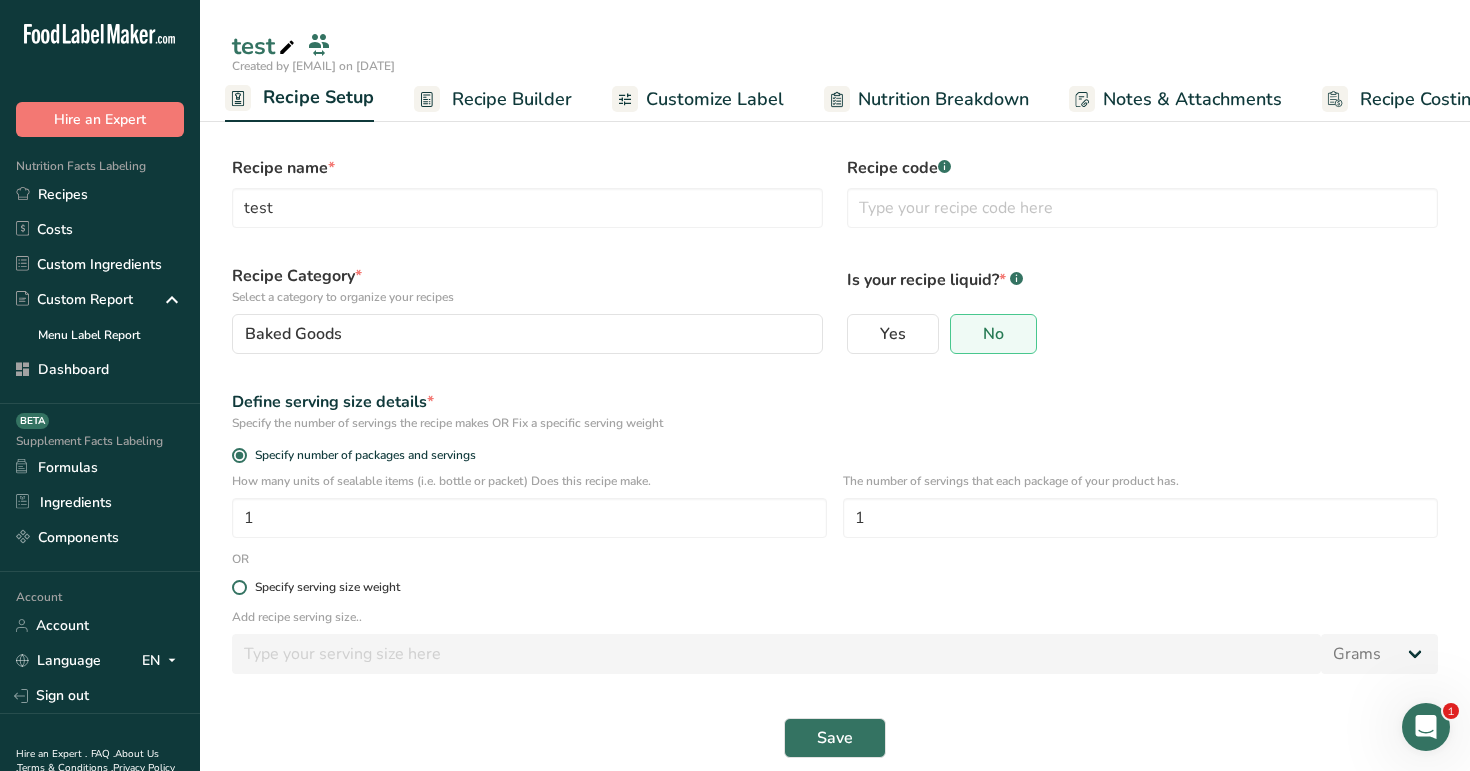 click on "Specify serving size weight" at bounding box center (327, 587) 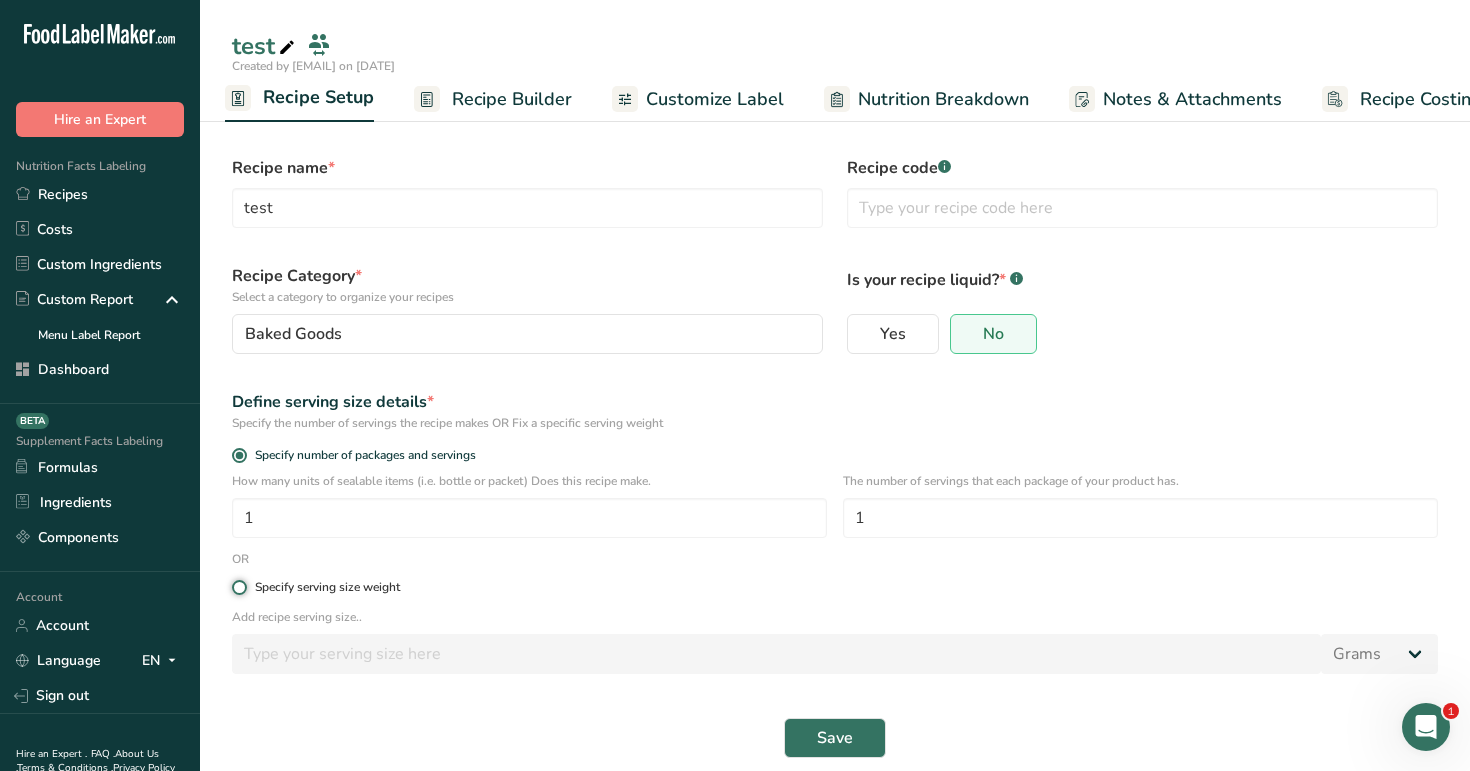 click on "Specify serving size weight" at bounding box center (238, 587) 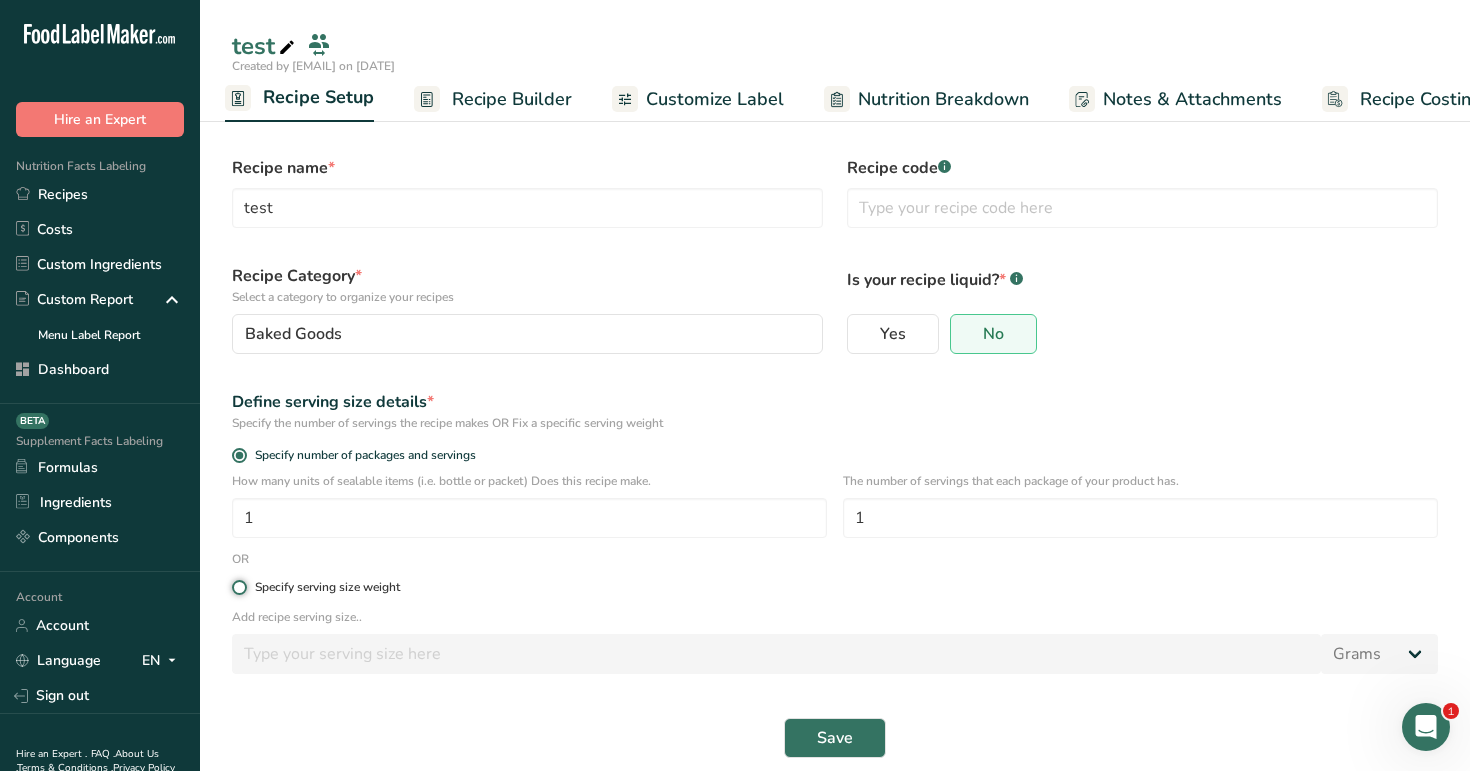 radio on "true" 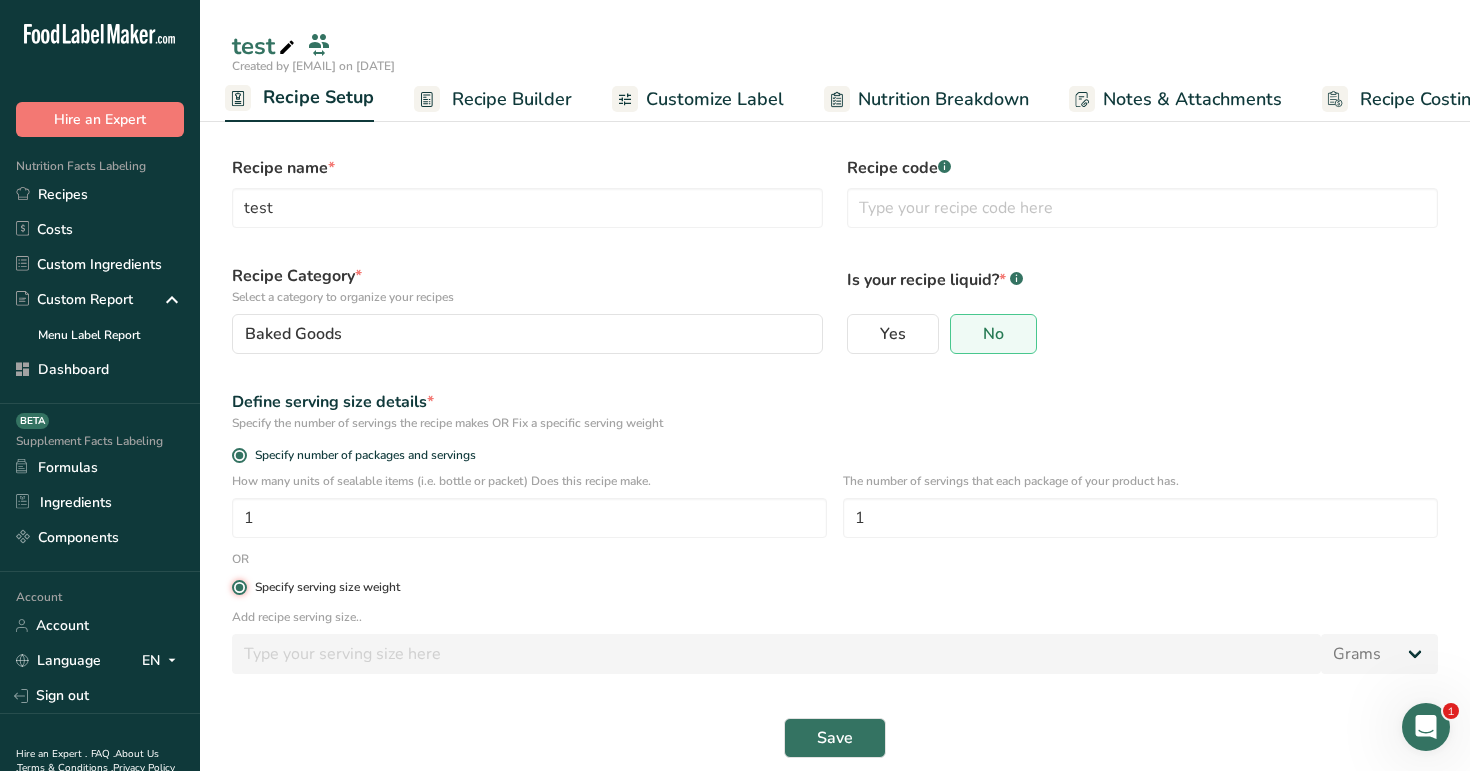 radio on "false" 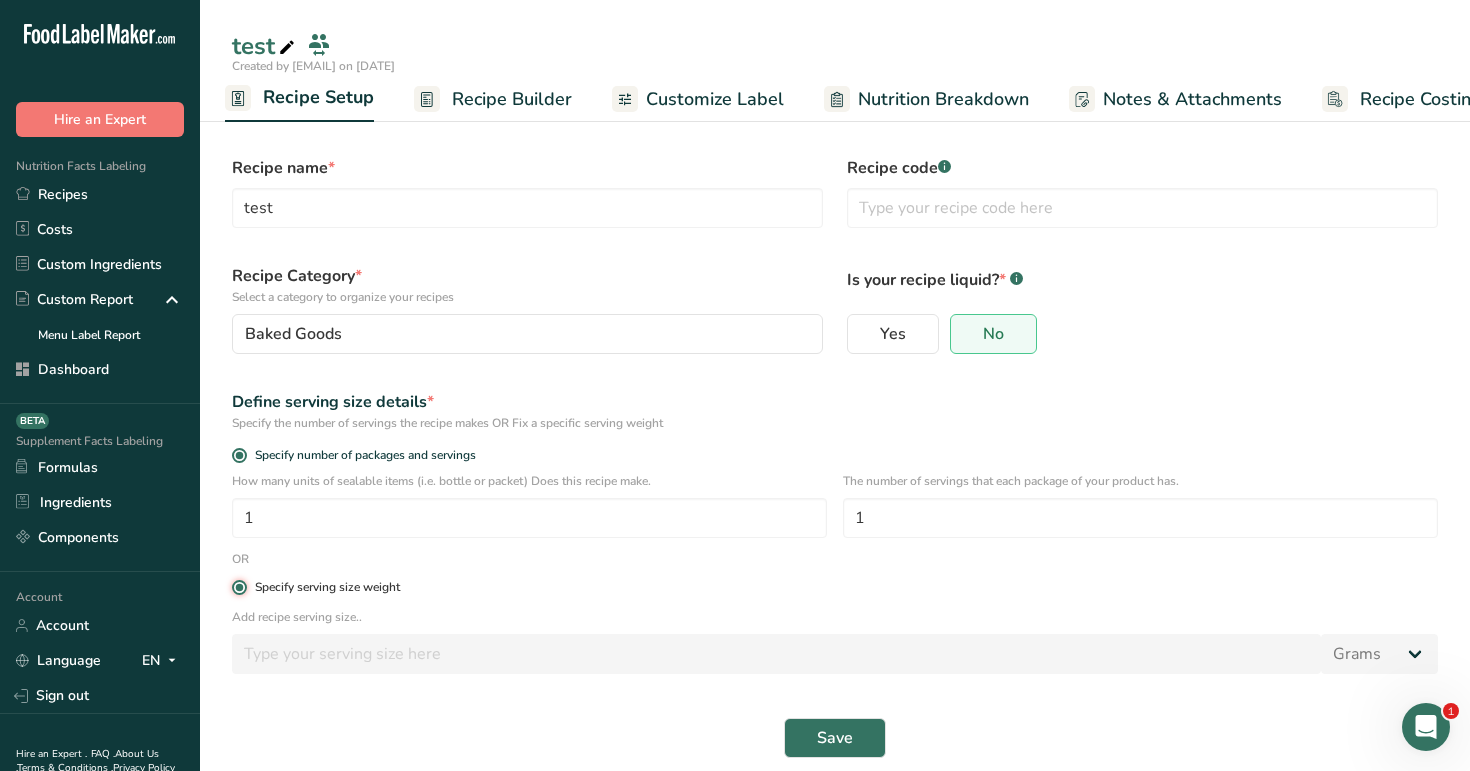 type 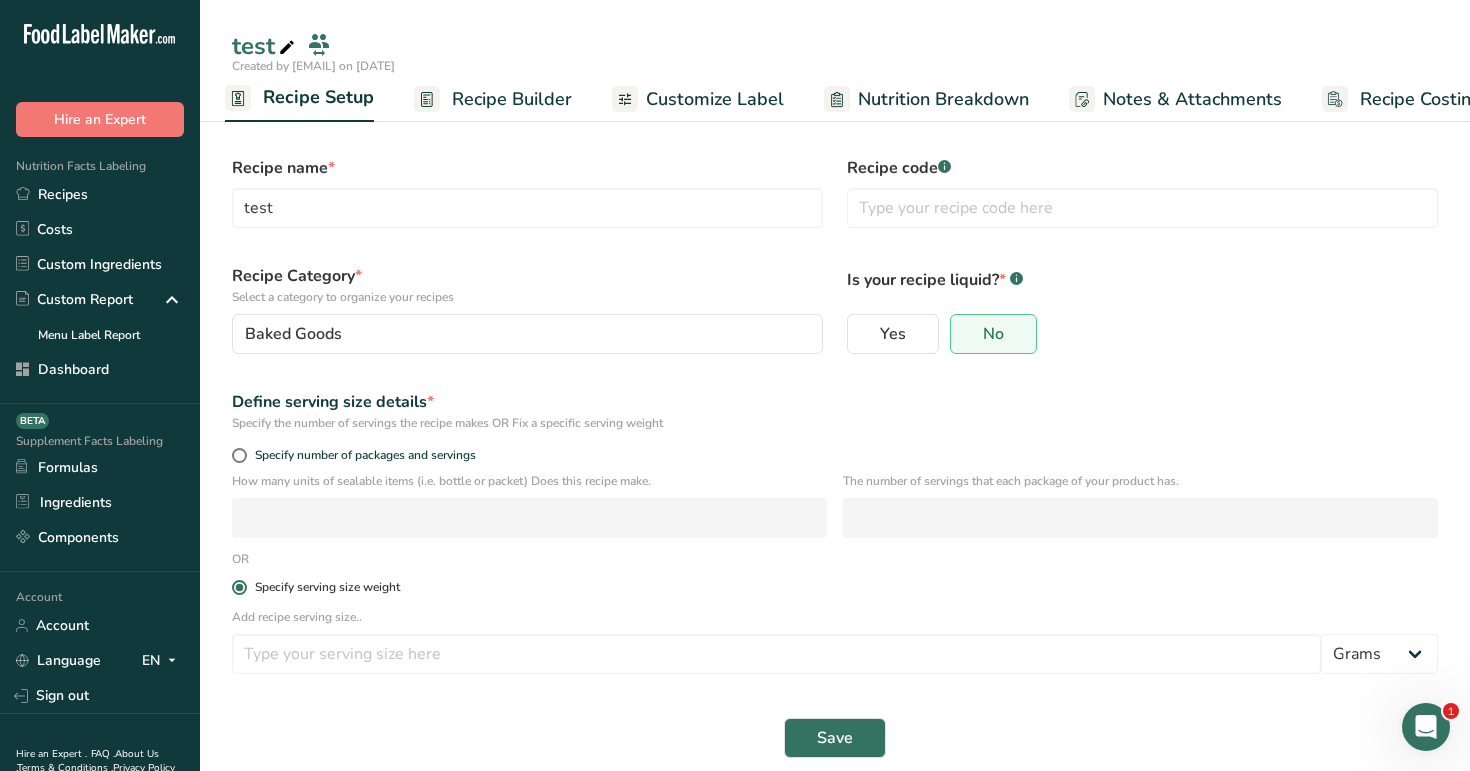 click on "Specify serving size weight" at bounding box center (327, 587) 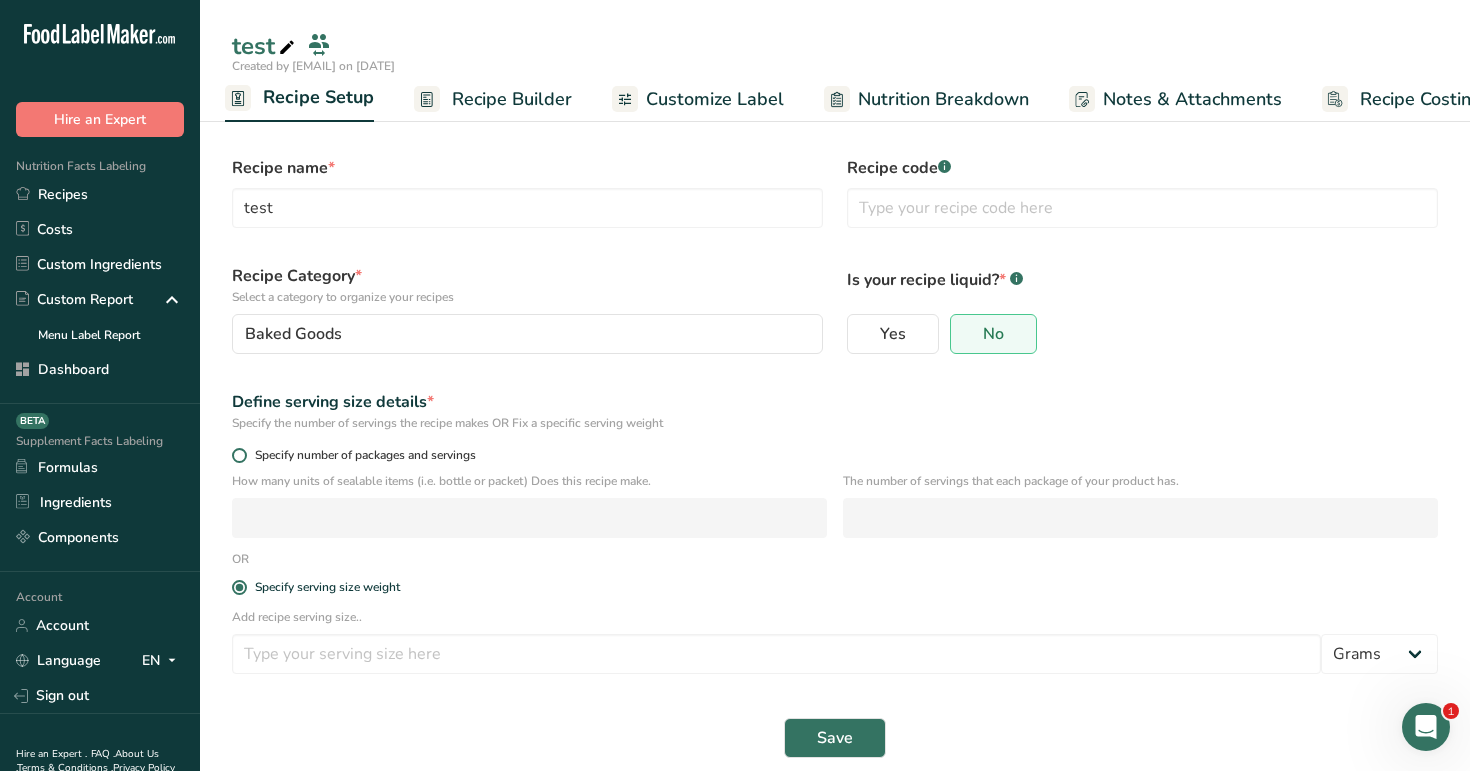 click on "Specify number of packages and servings" at bounding box center (361, 455) 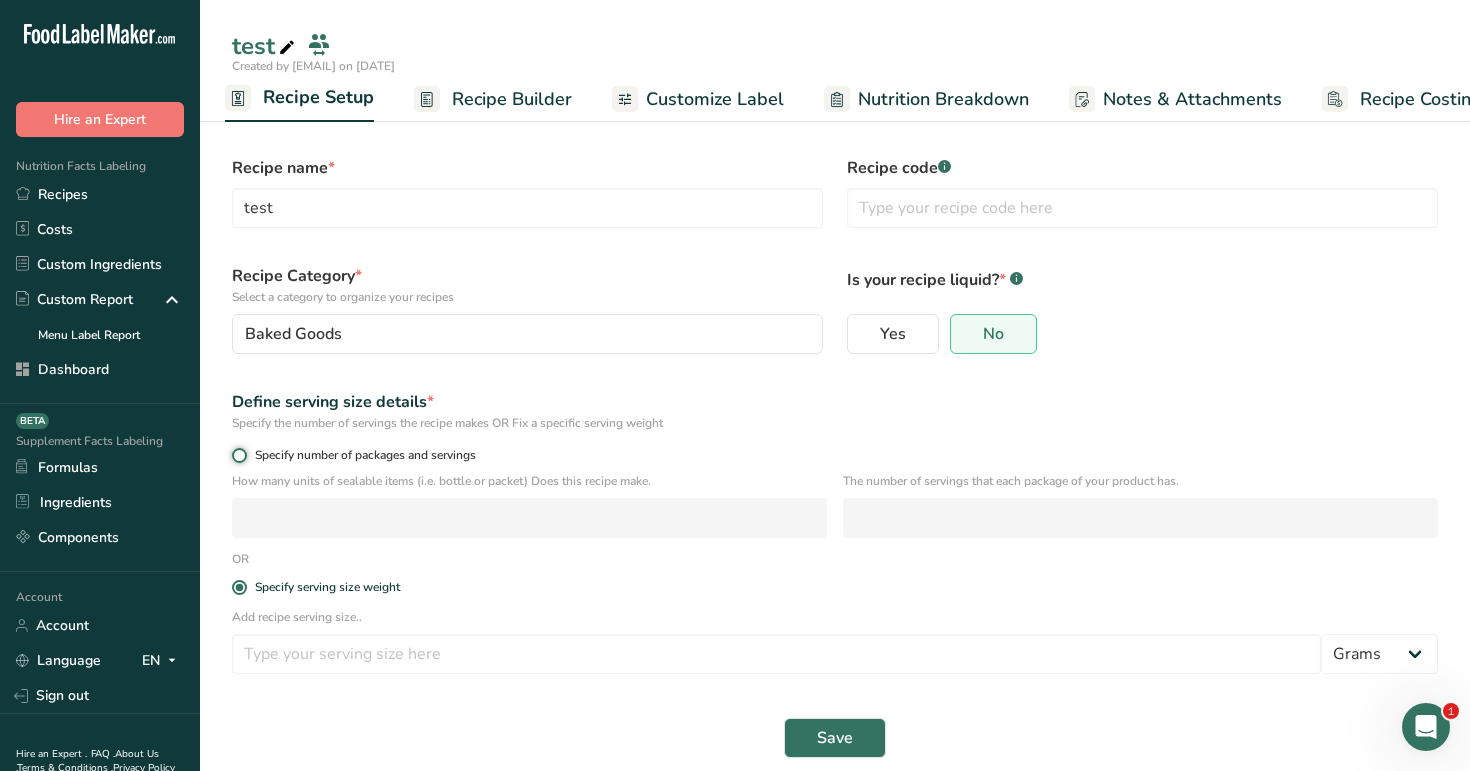click on "Specify number of packages and servings" at bounding box center (238, 455) 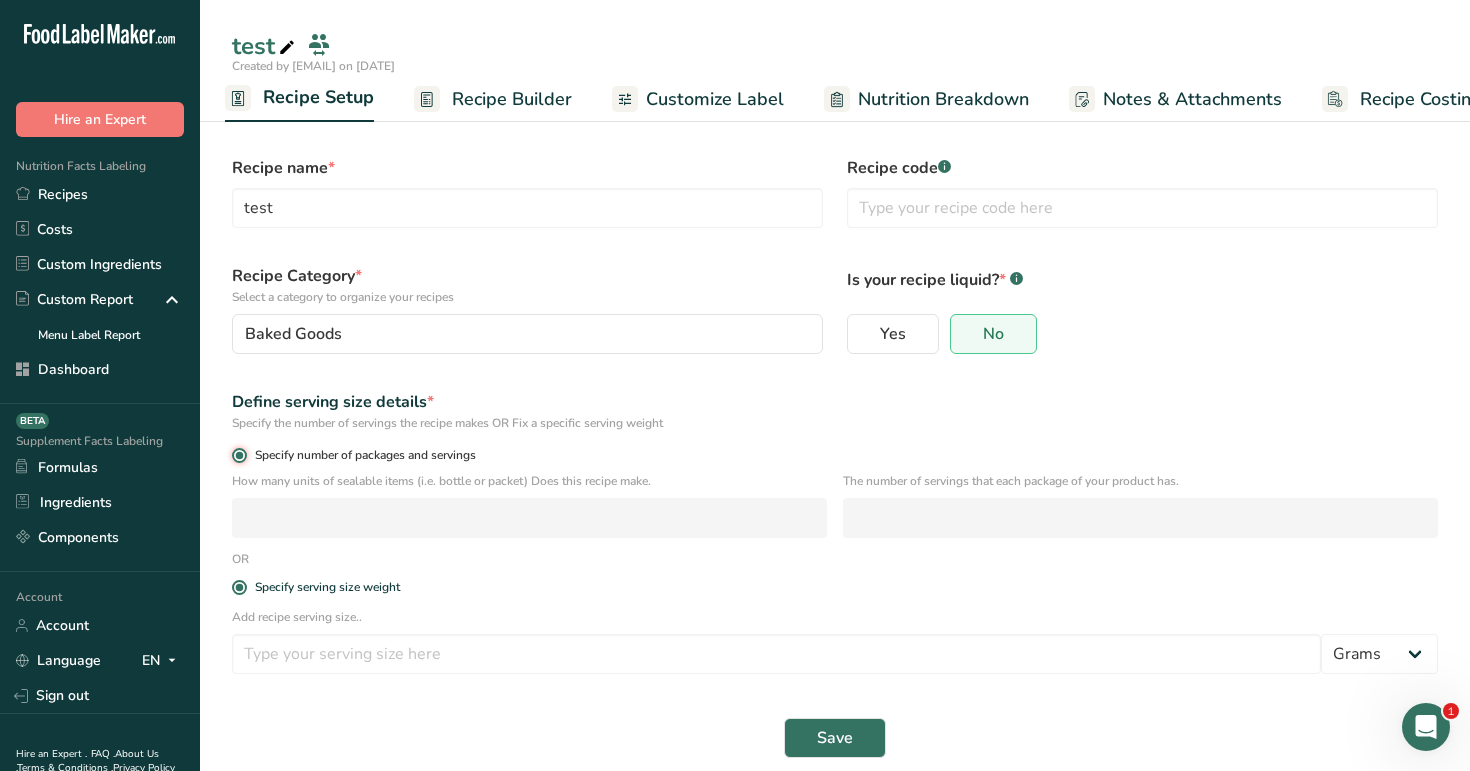 radio on "false" 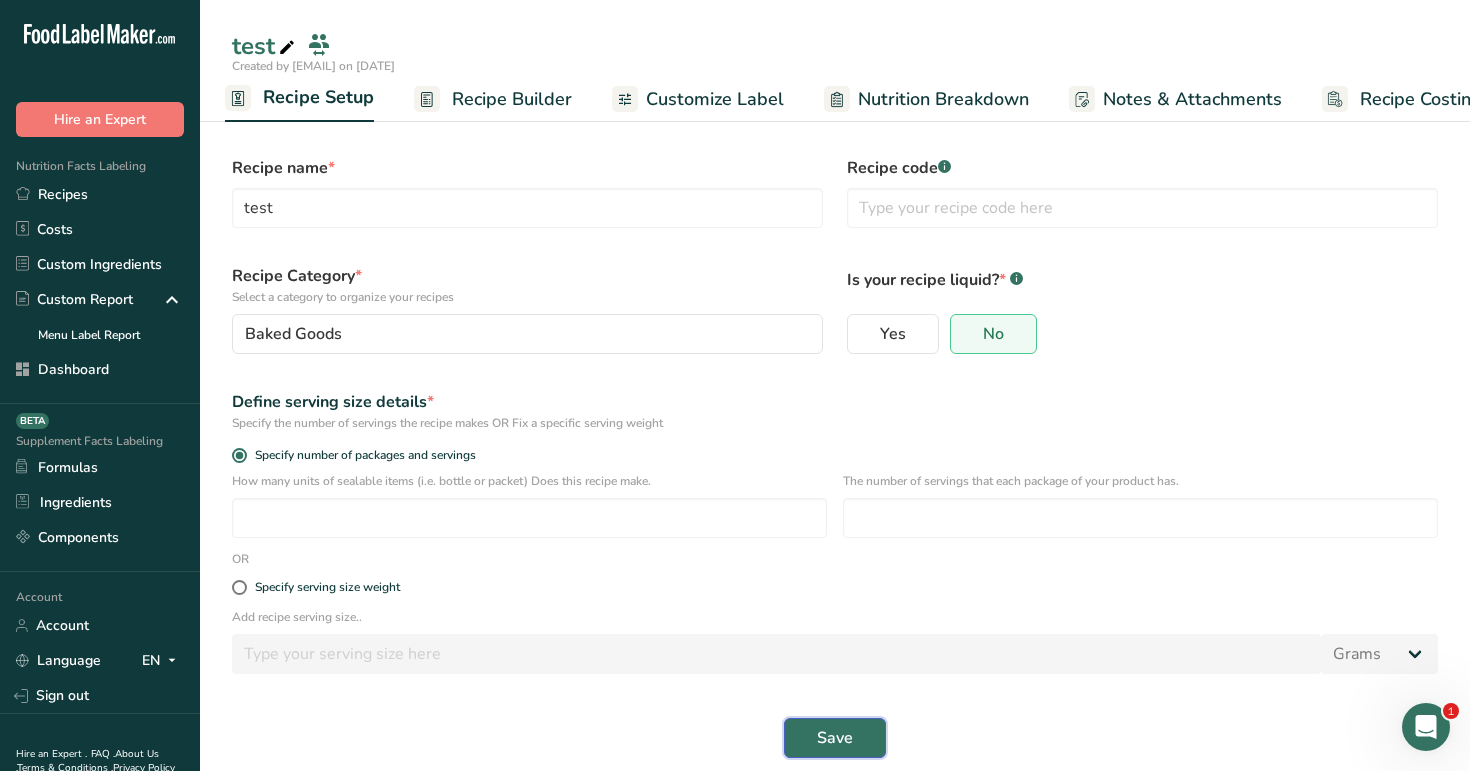 click on "Save" at bounding box center (835, 738) 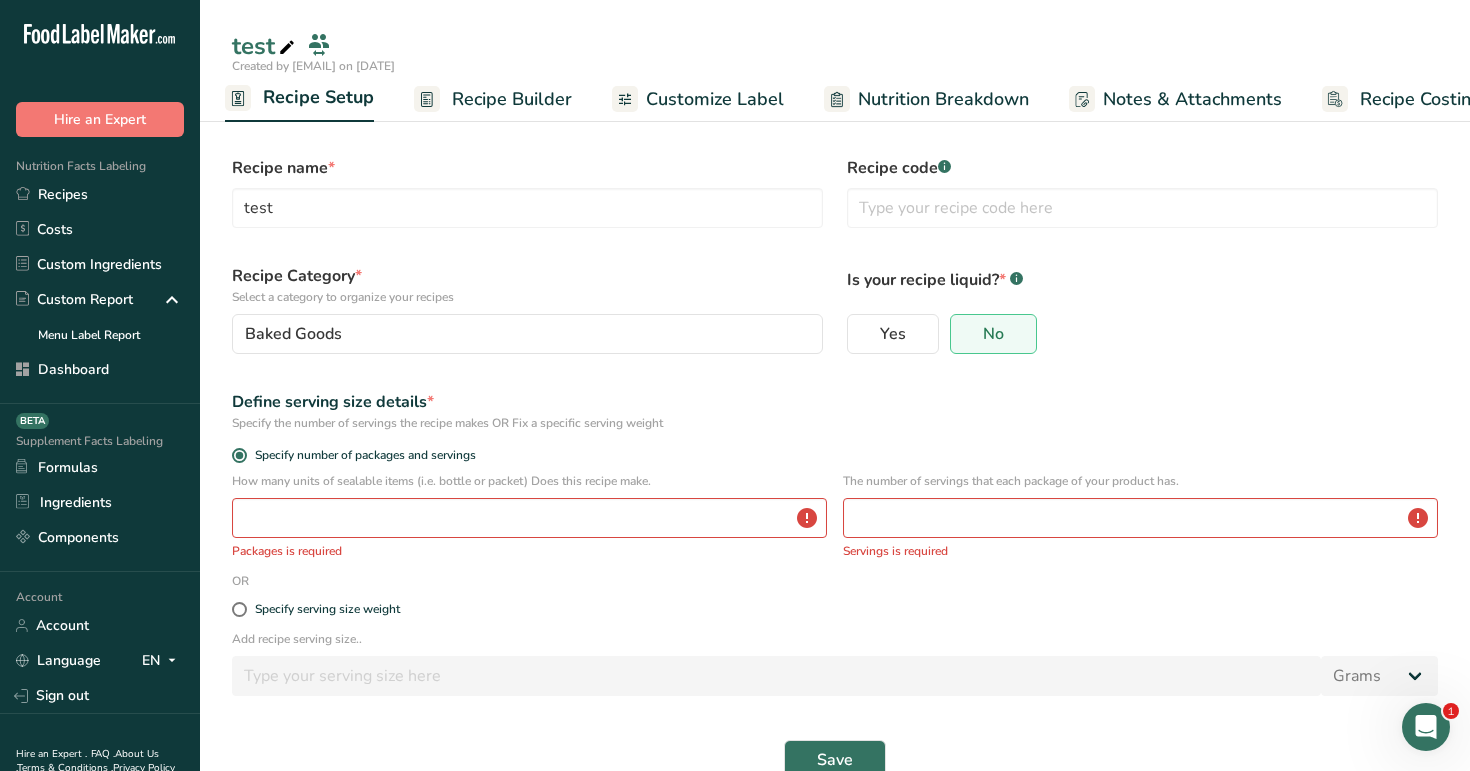 click on "Recipe Builder" at bounding box center (493, 99) 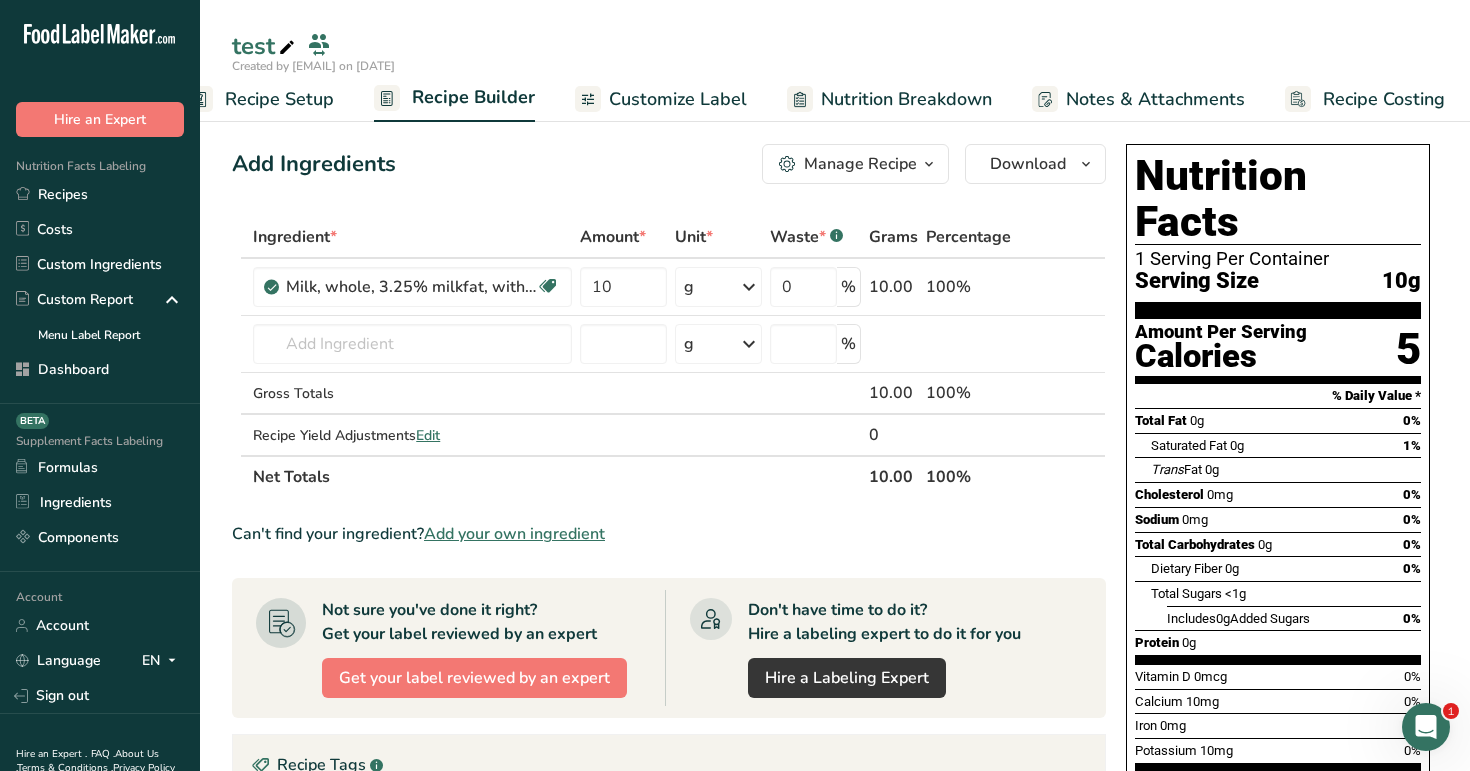 scroll, scrollTop: 0, scrollLeft: 51, axis: horizontal 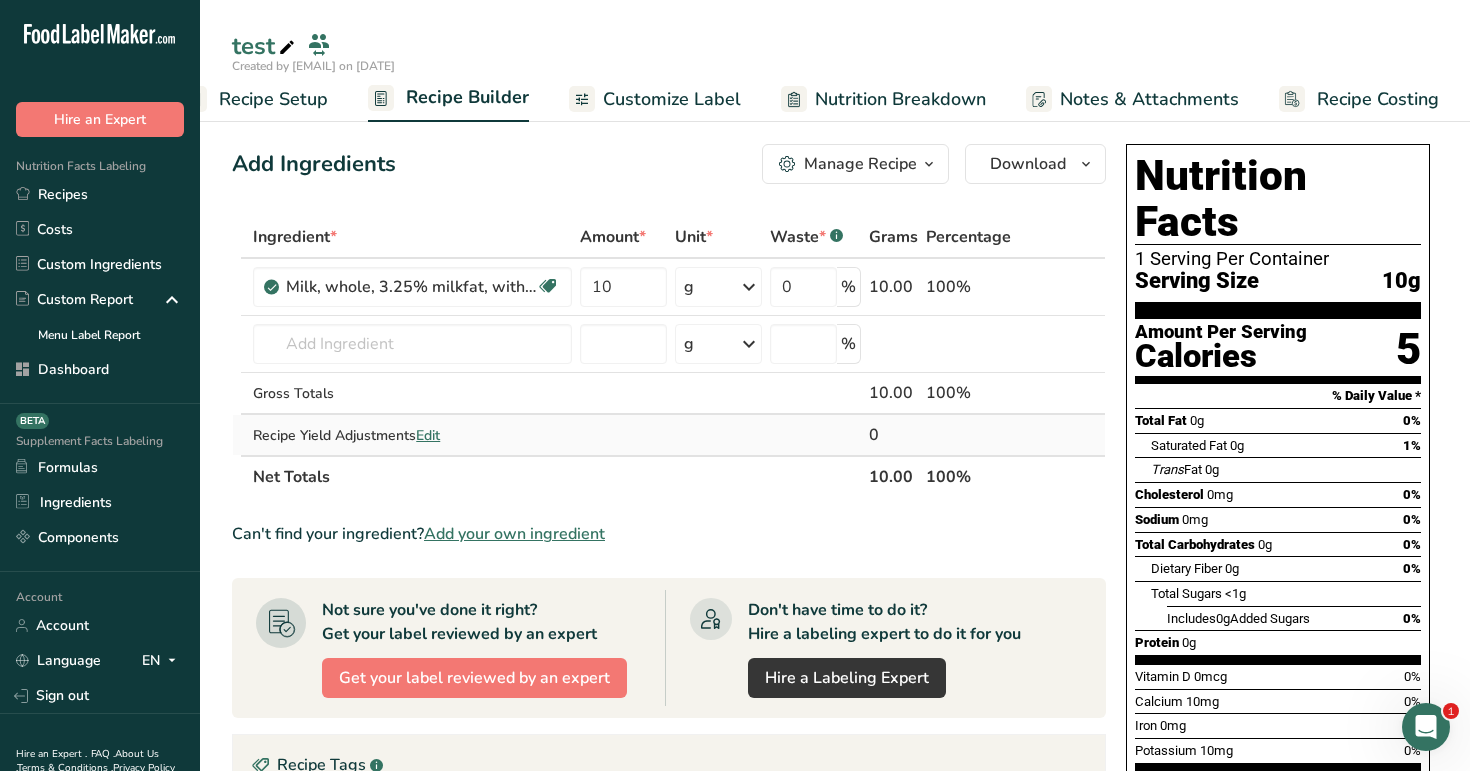 click on "Edit" at bounding box center (428, 435) 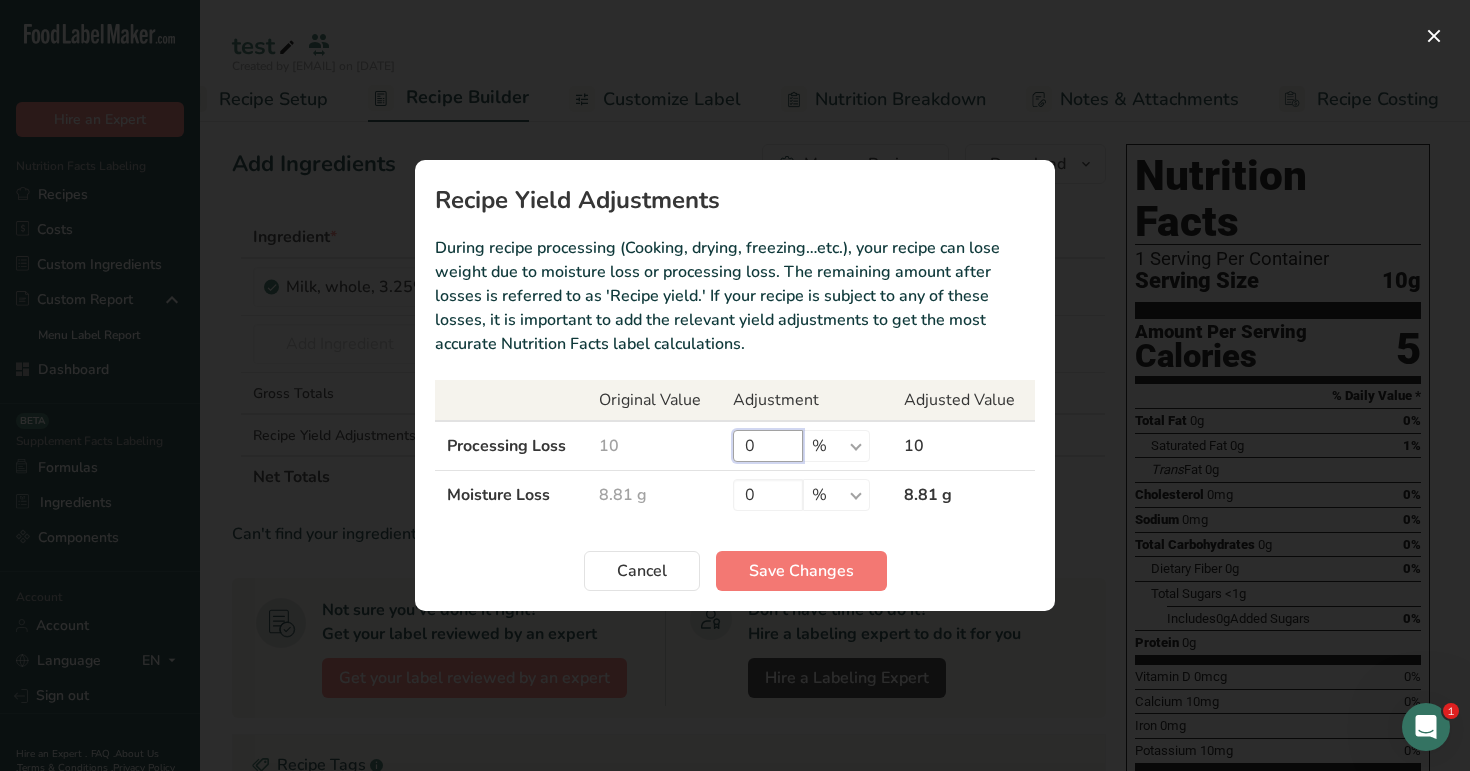 click on "0" at bounding box center [768, 446] 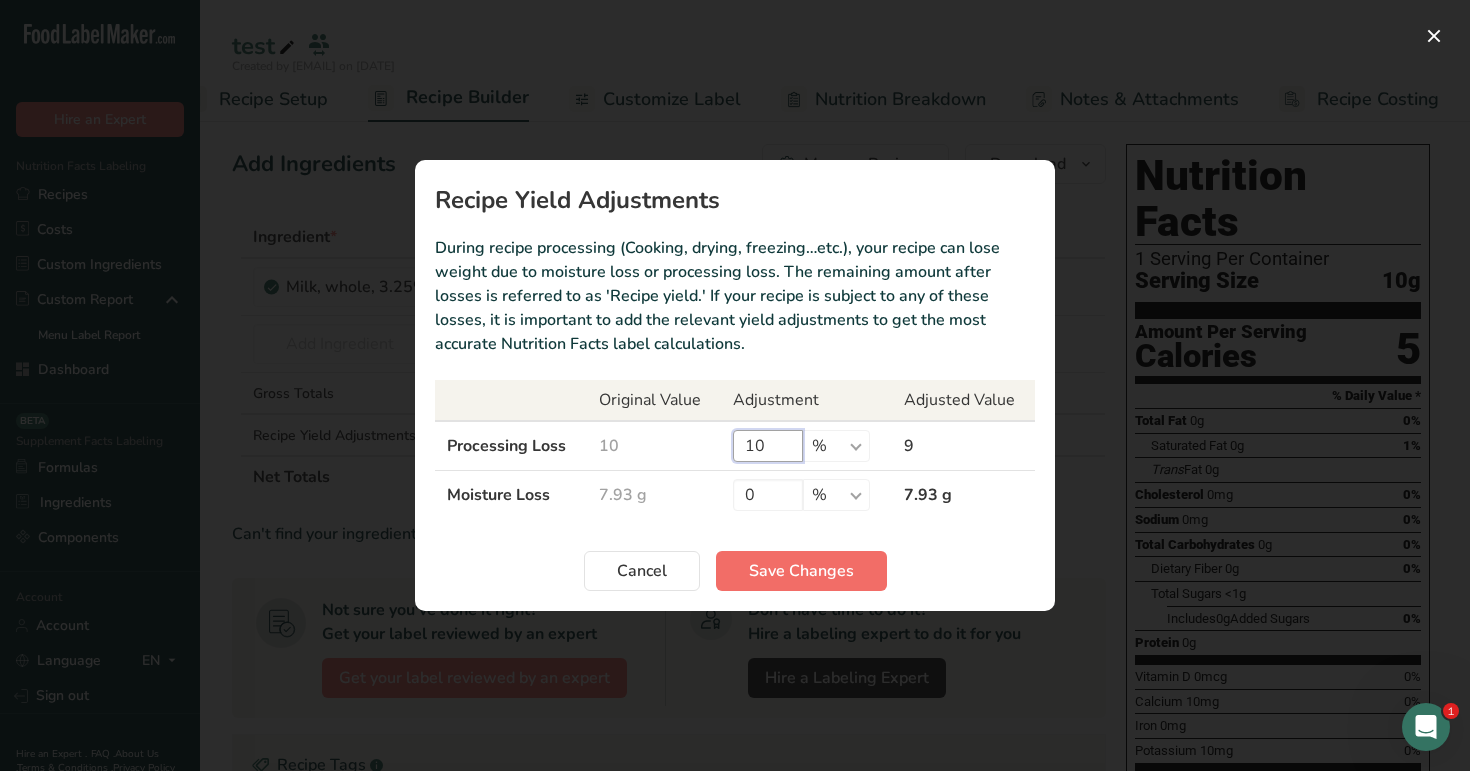 type on "10" 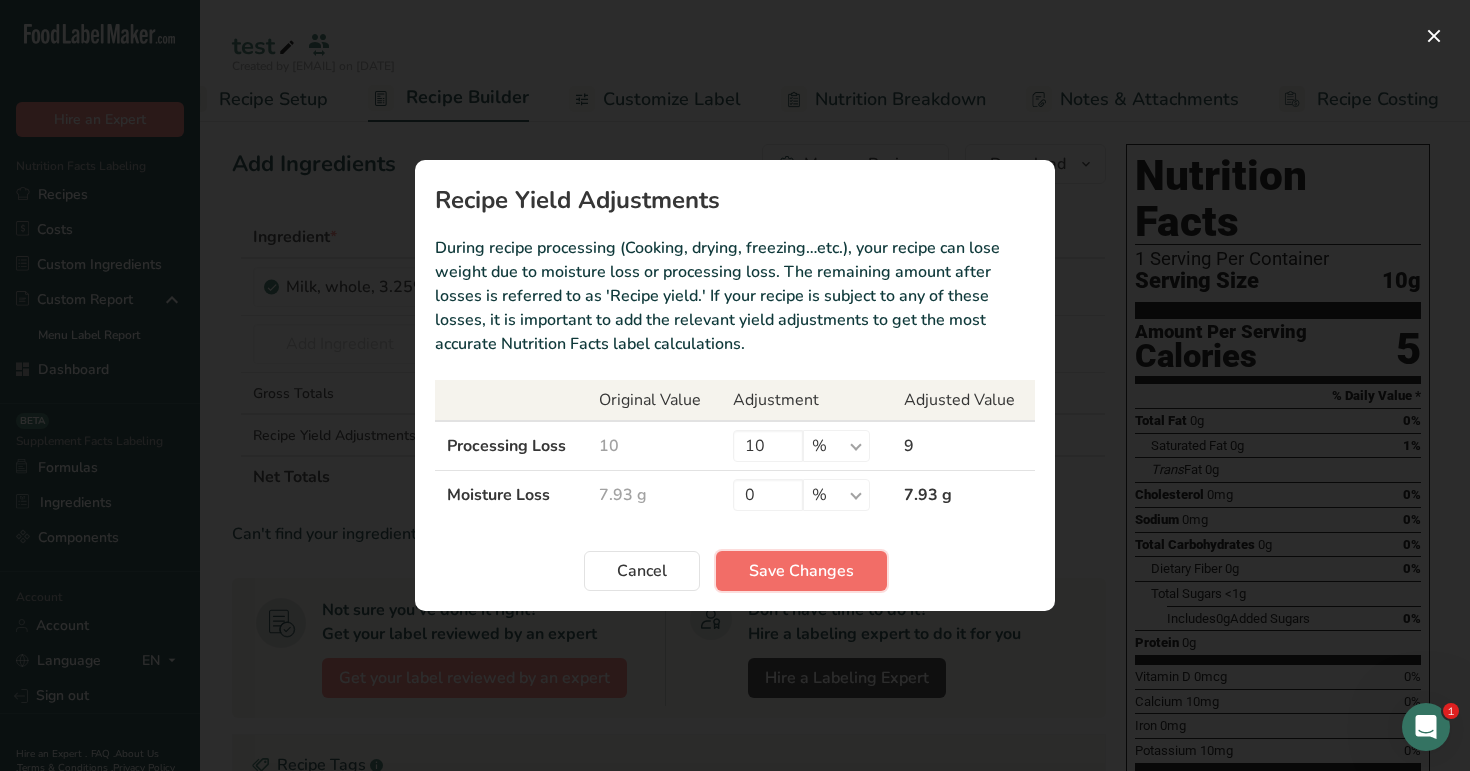 click on "Save Changes" at bounding box center (801, 571) 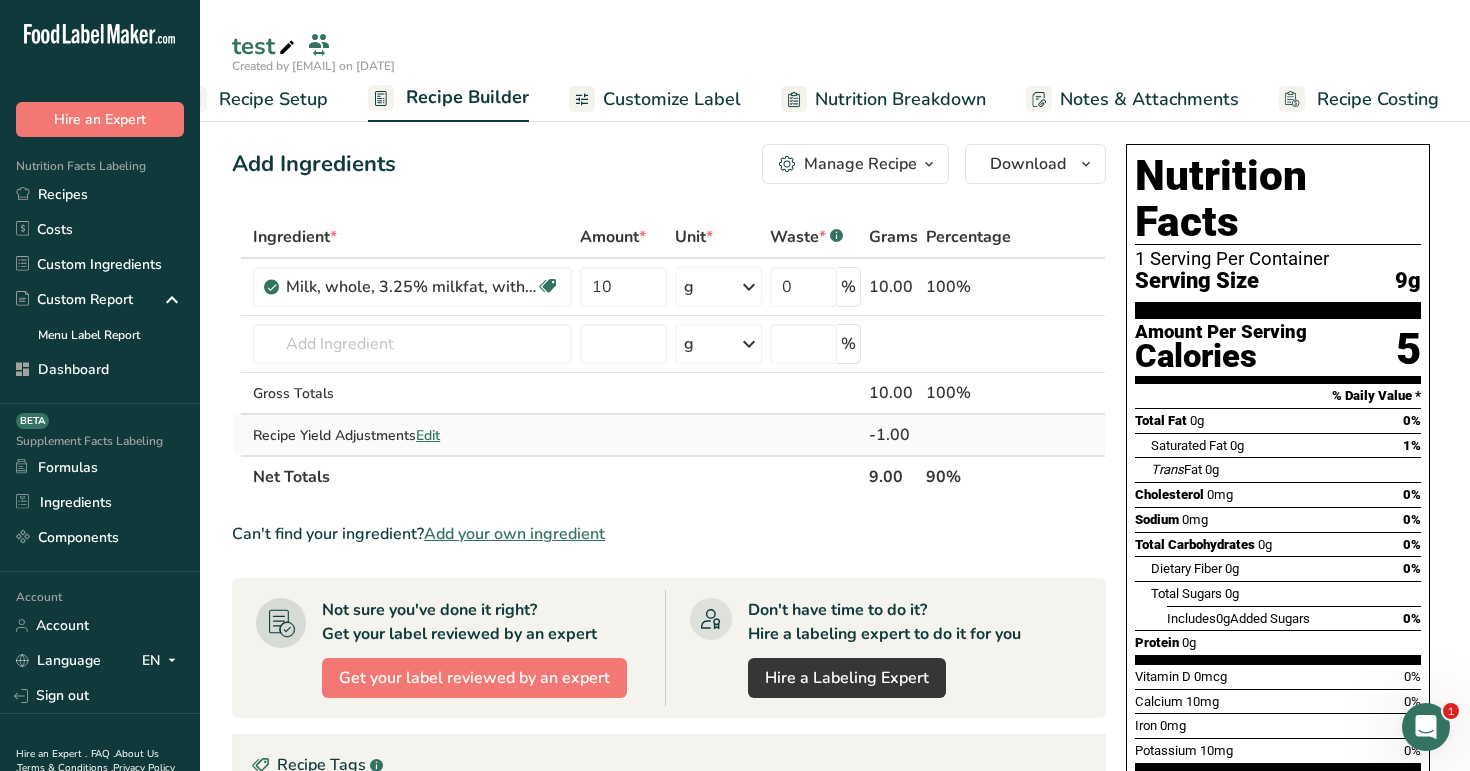 click on "Edit" at bounding box center (428, 435) 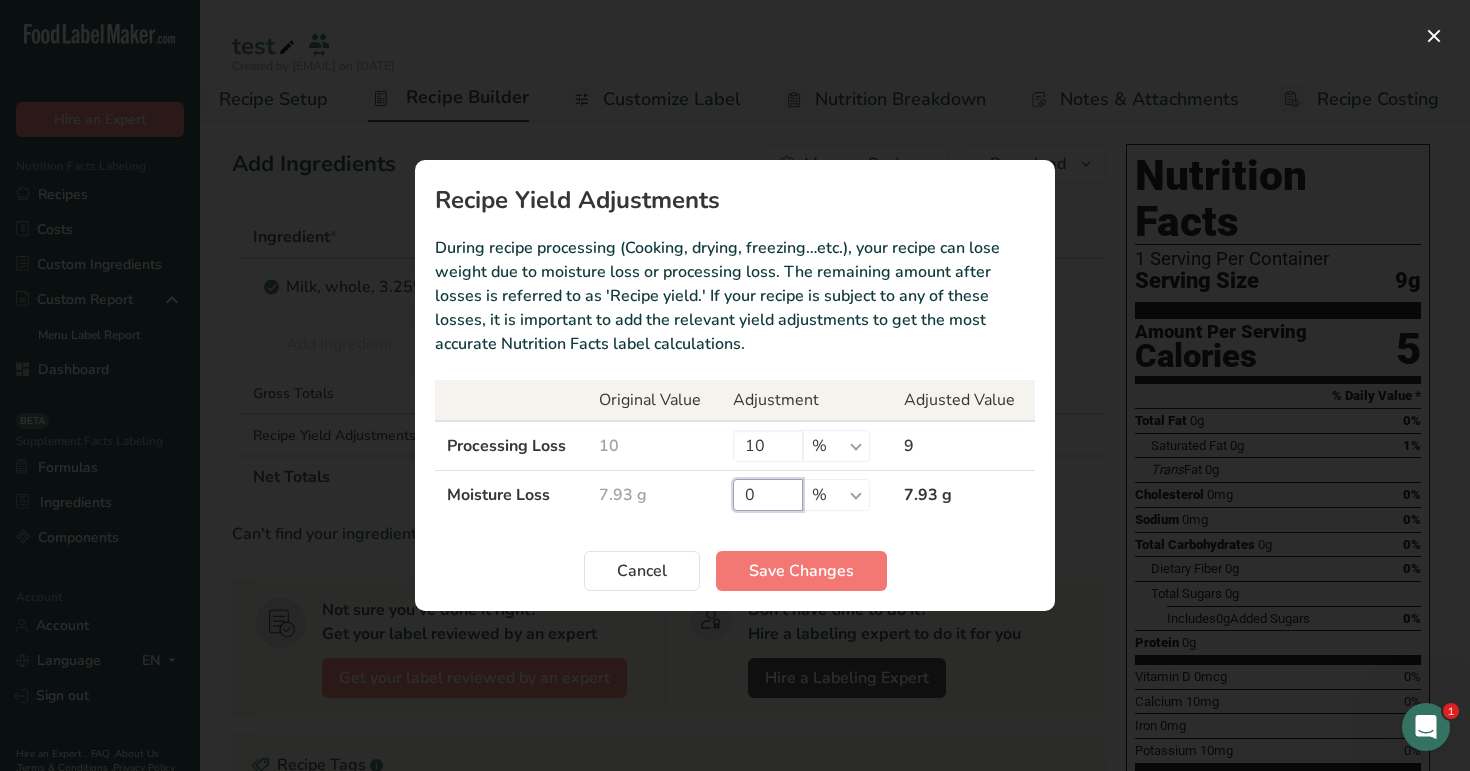 click on "0" at bounding box center (768, 495) 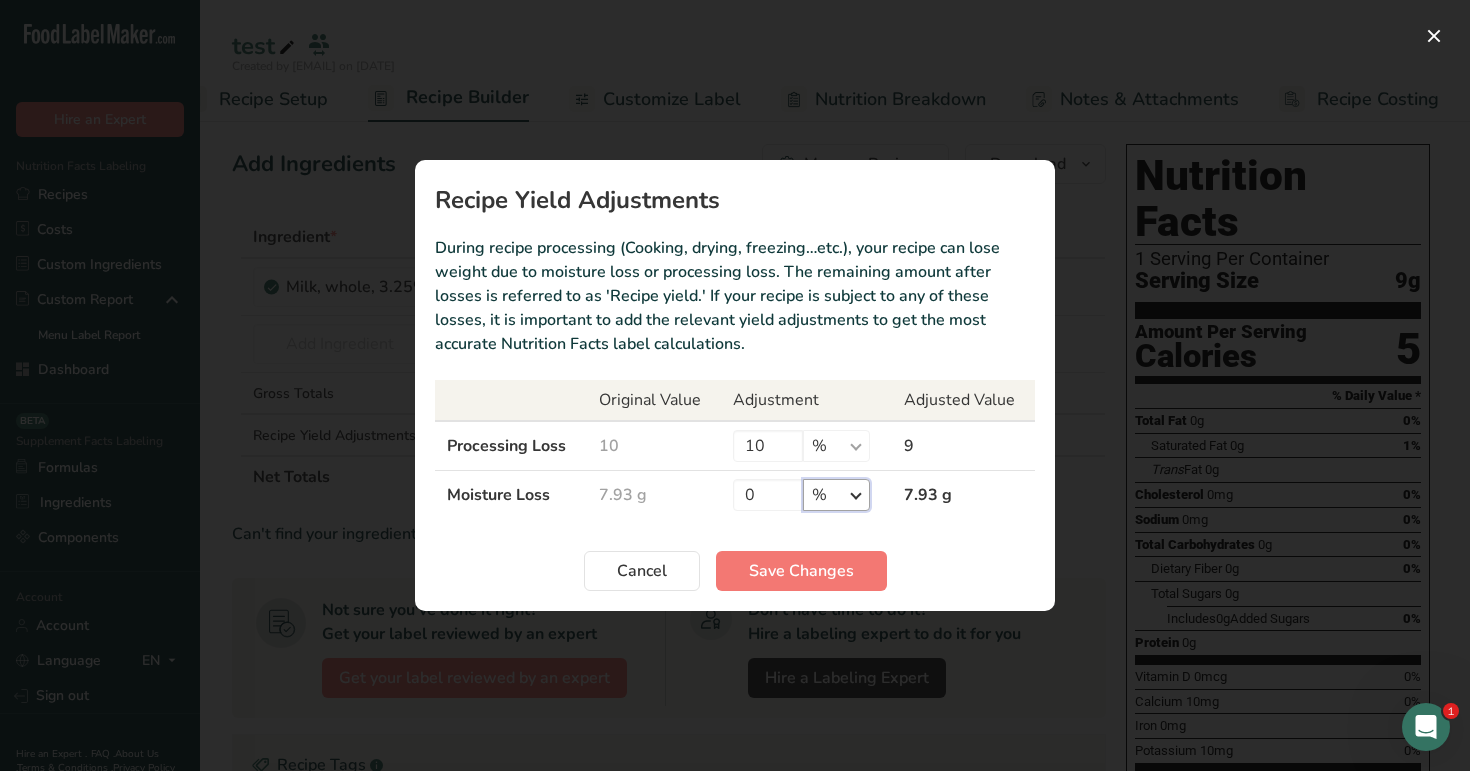 click on "%
g
kg
mg
mcg
lb
oz" at bounding box center [836, 495] 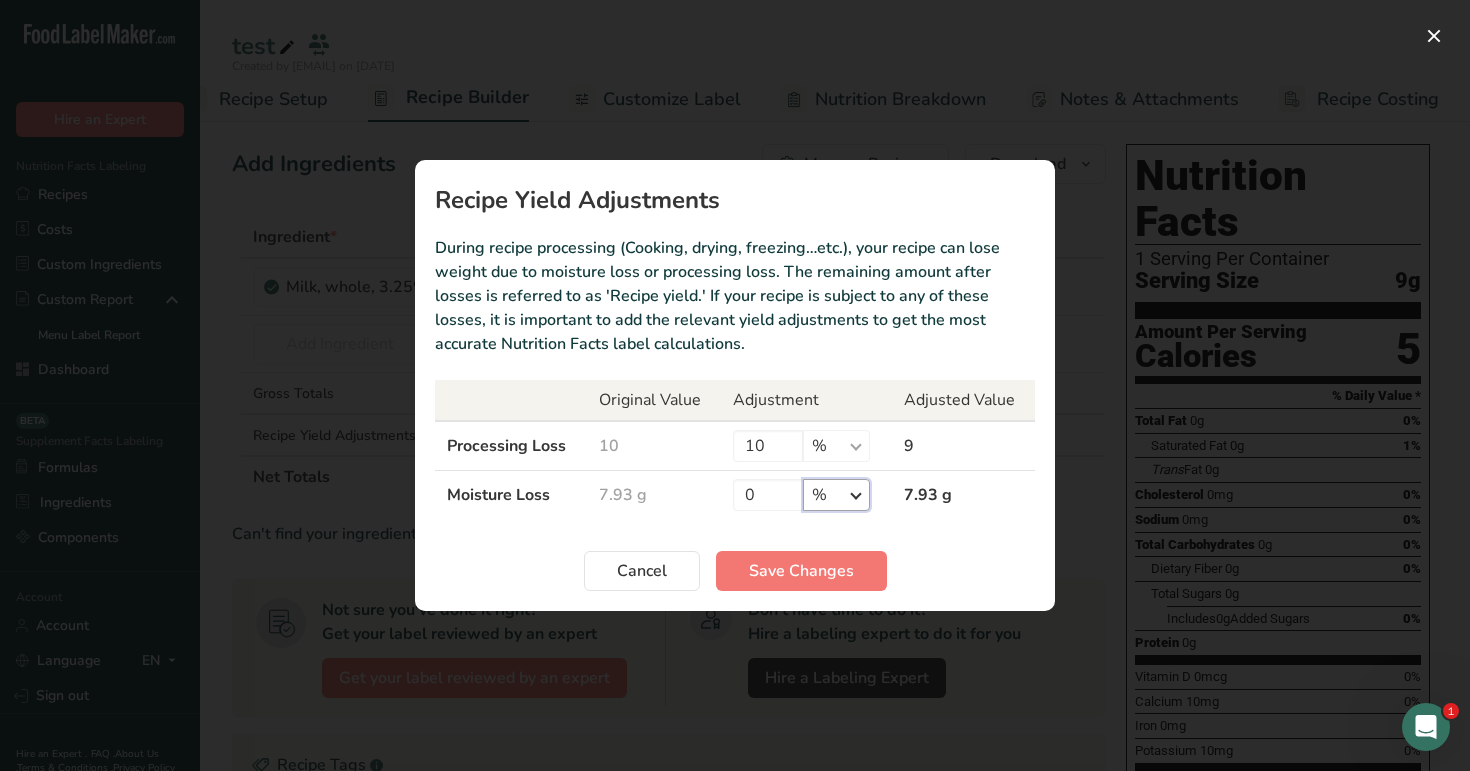 select on "0" 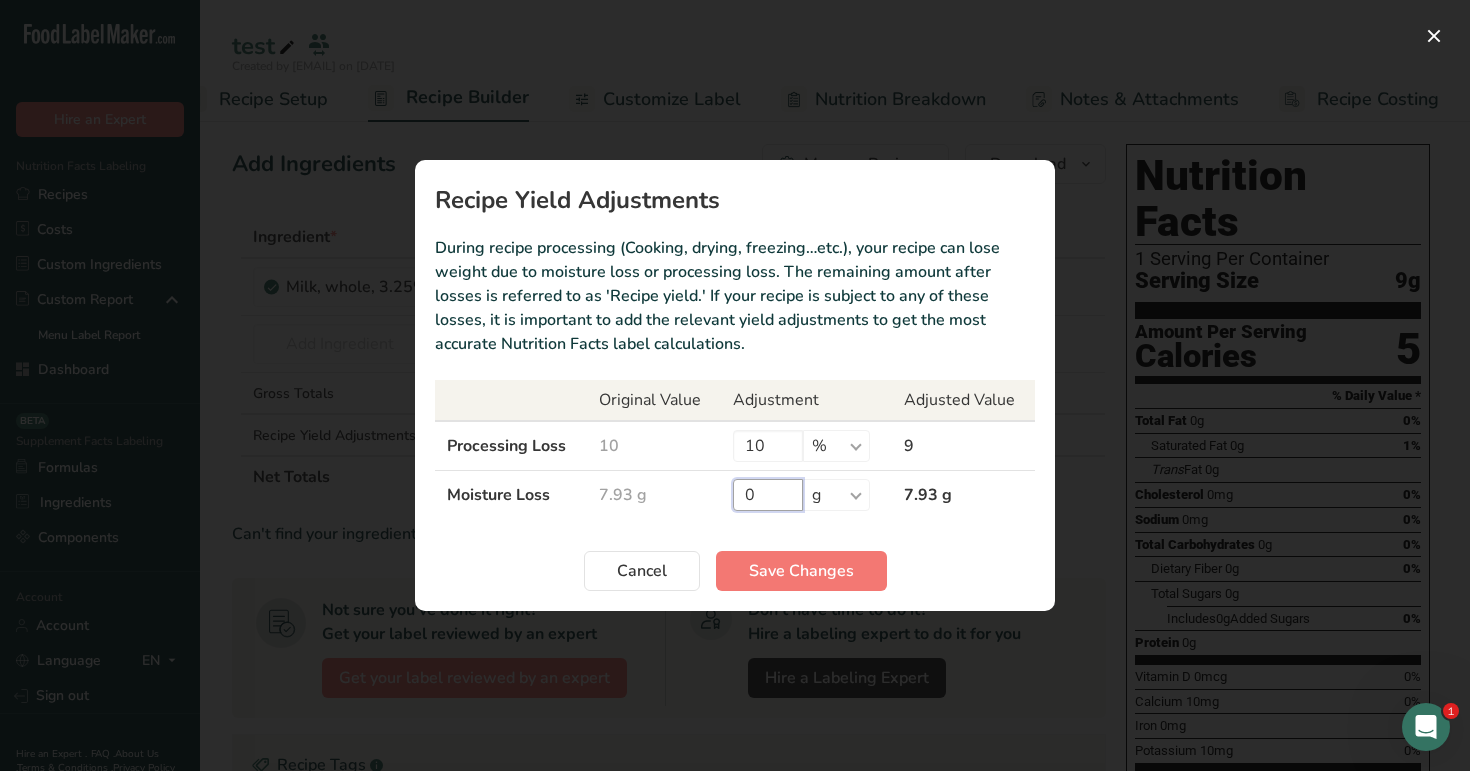 click on "0" at bounding box center (768, 495) 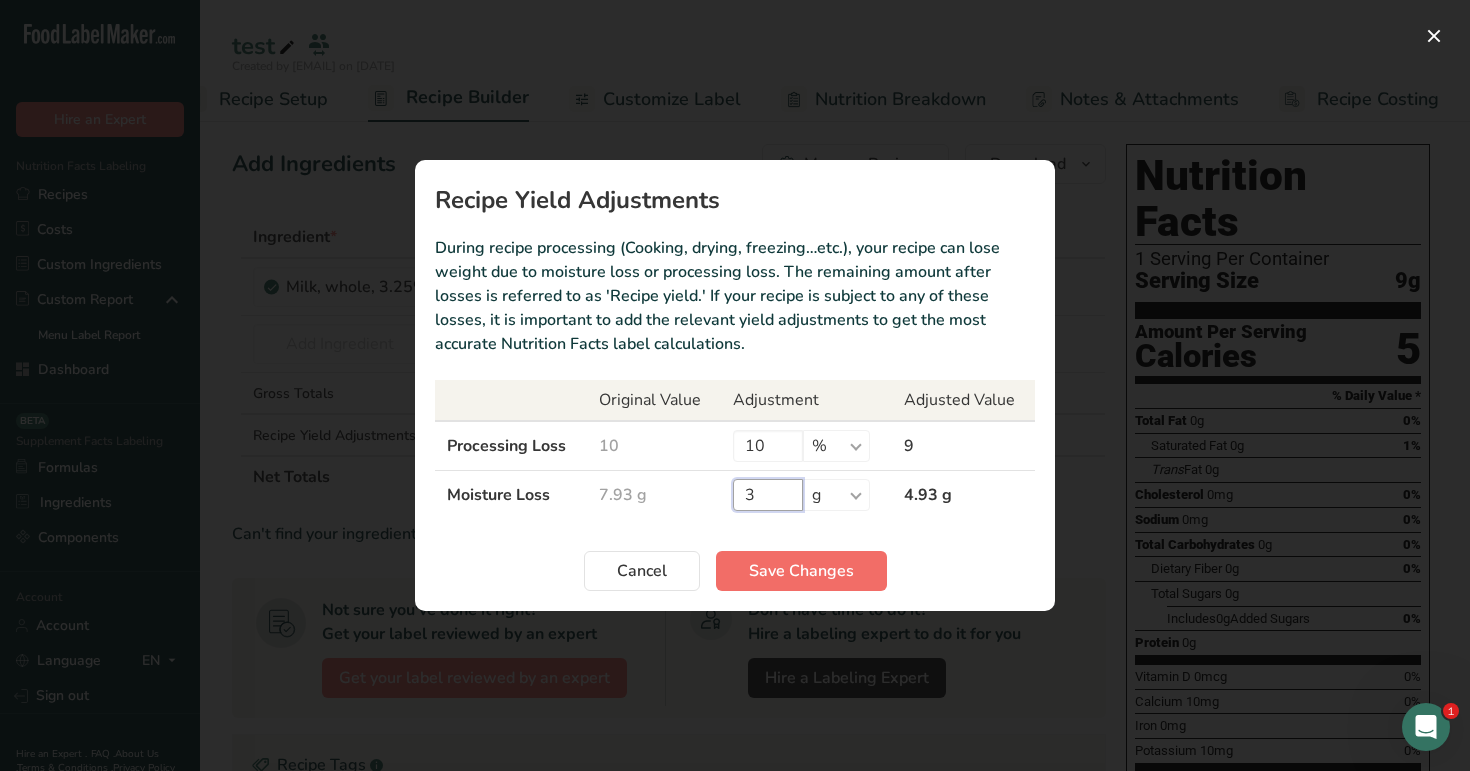 type on "3" 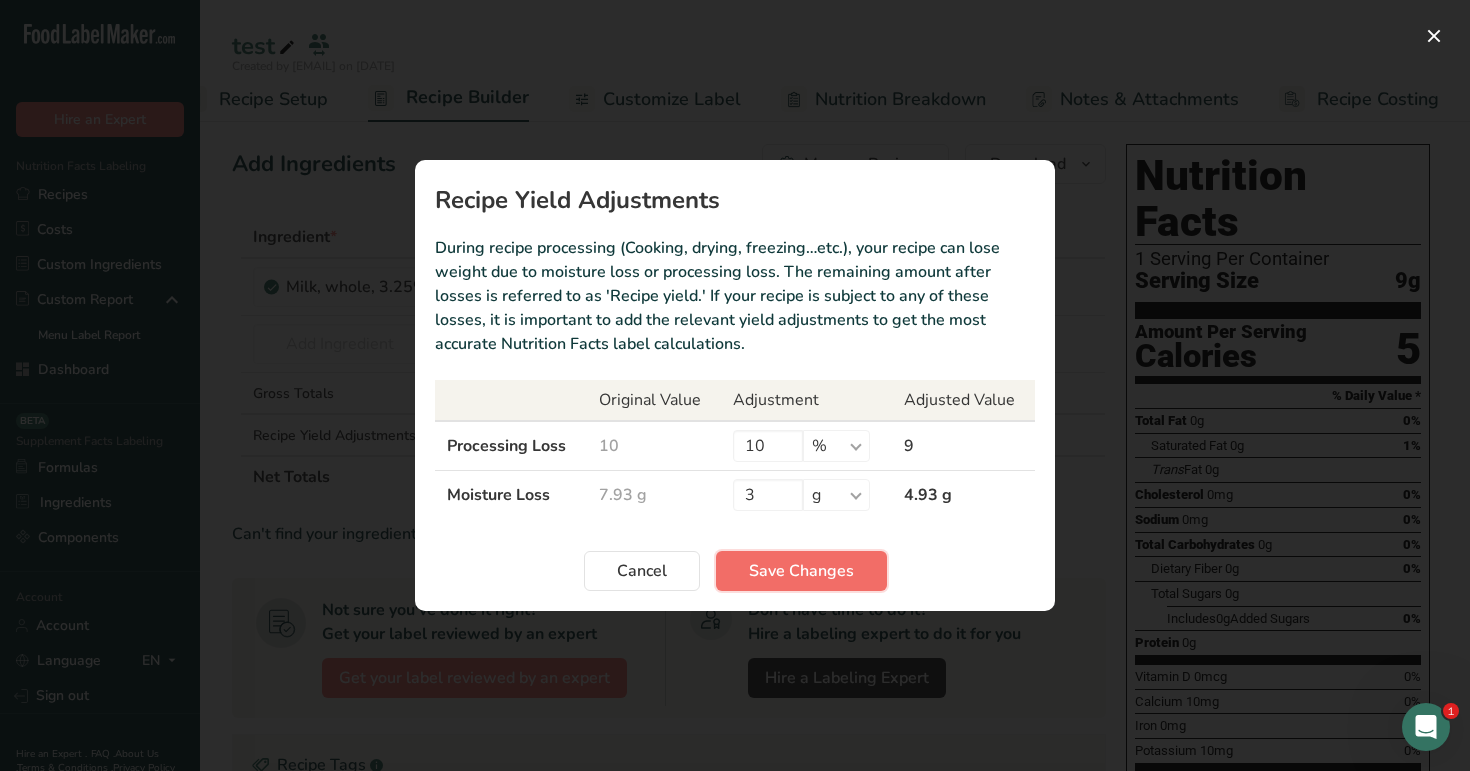 click on "Save Changes" at bounding box center [801, 571] 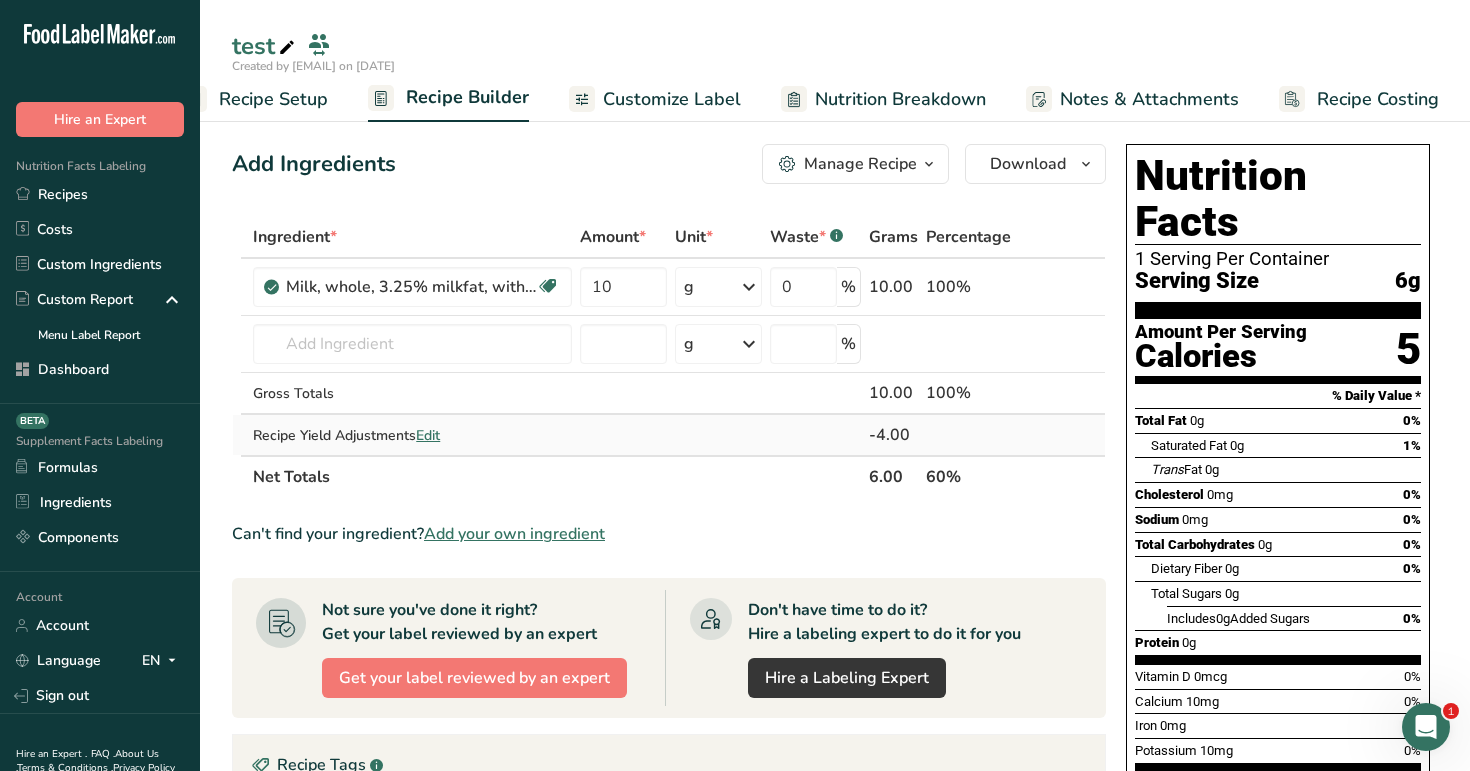 click on "Edit" at bounding box center [428, 435] 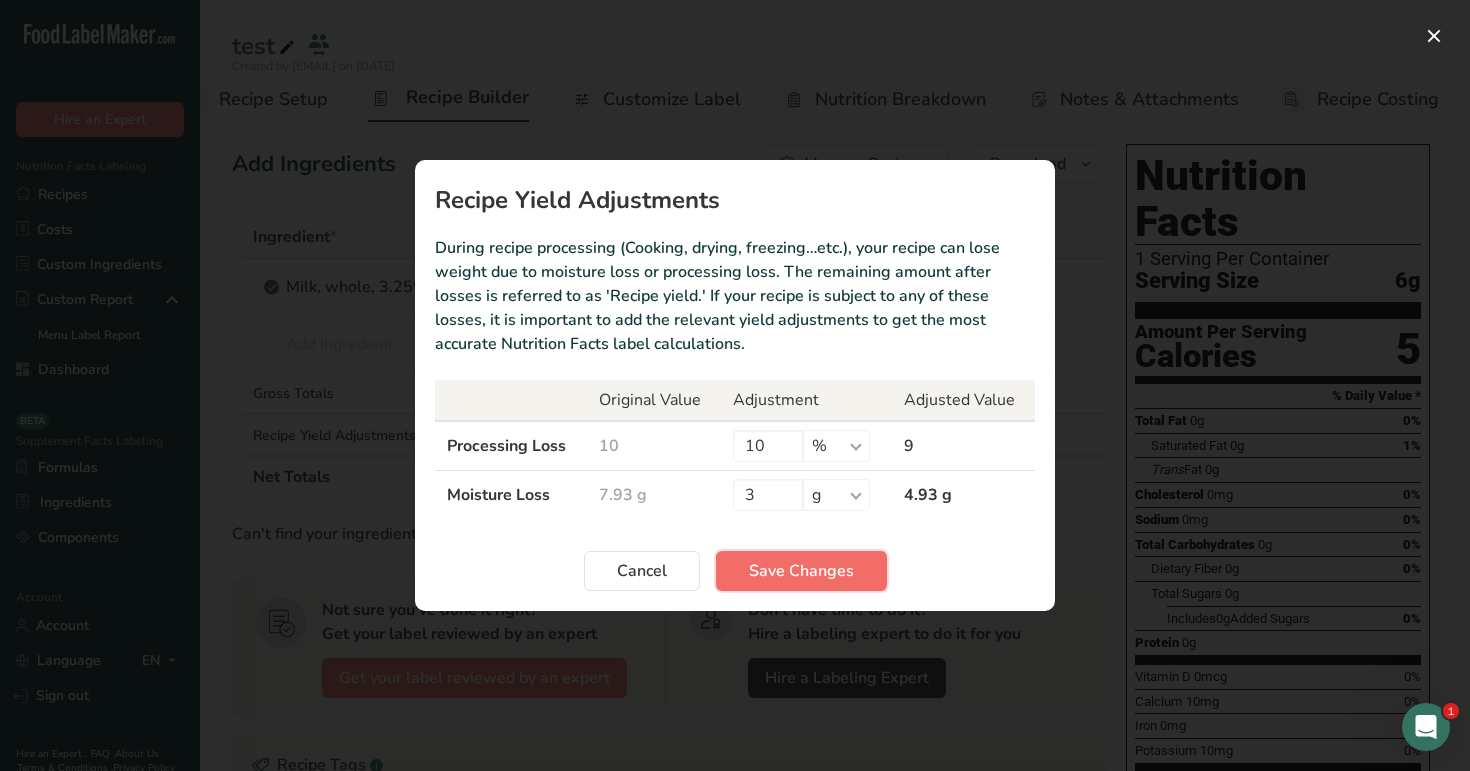 click on "Save Changes" at bounding box center [801, 571] 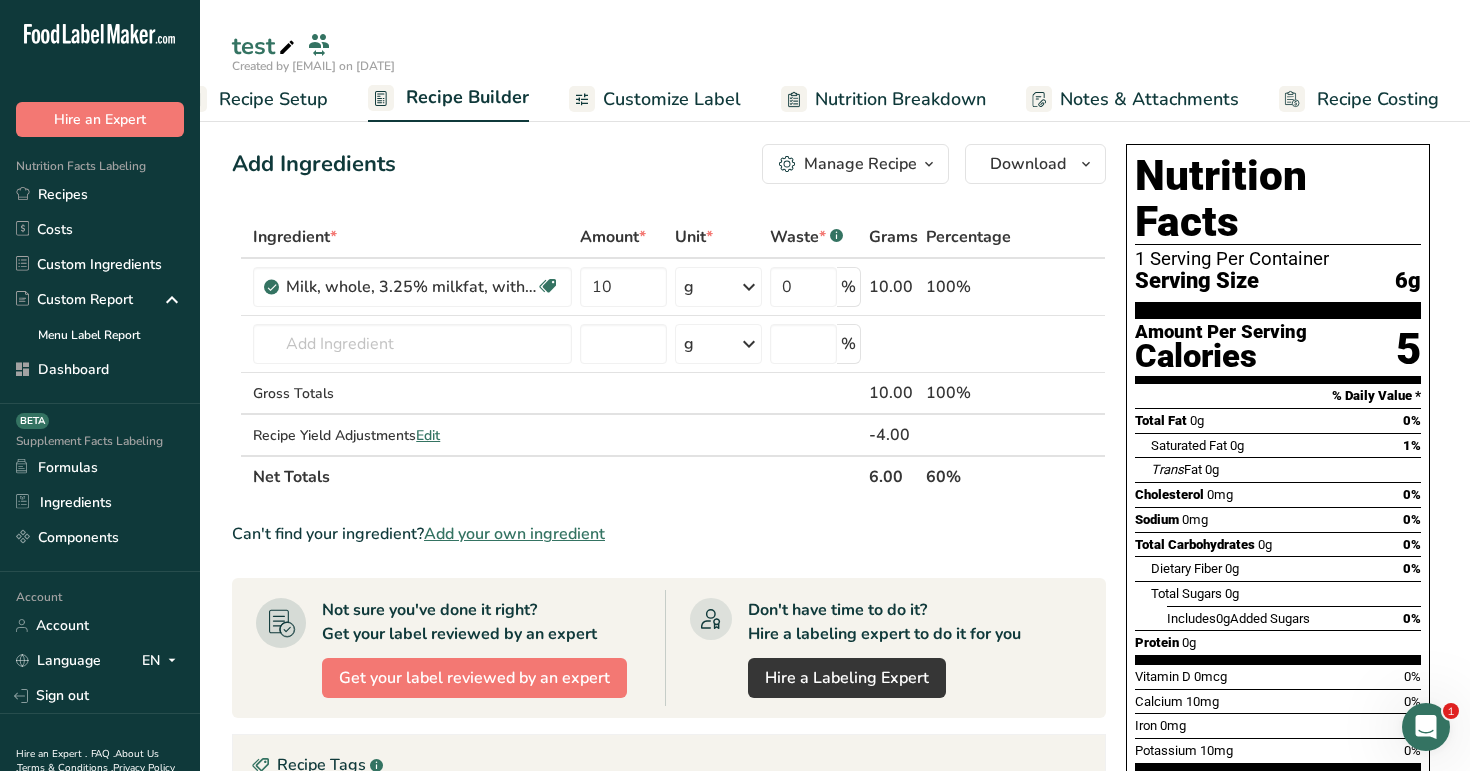 click on "Nutrition Breakdown" at bounding box center [900, 99] 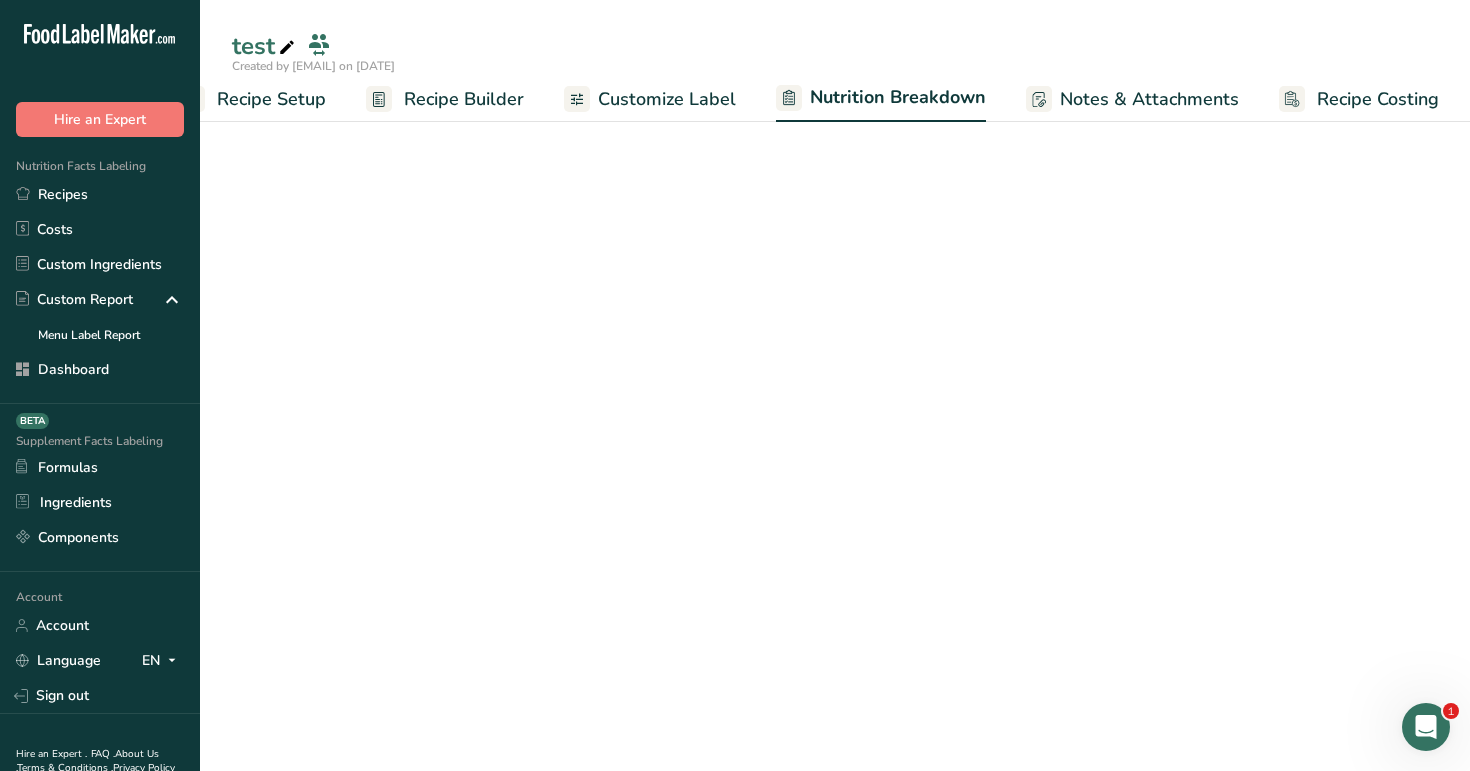 select on "Calories" 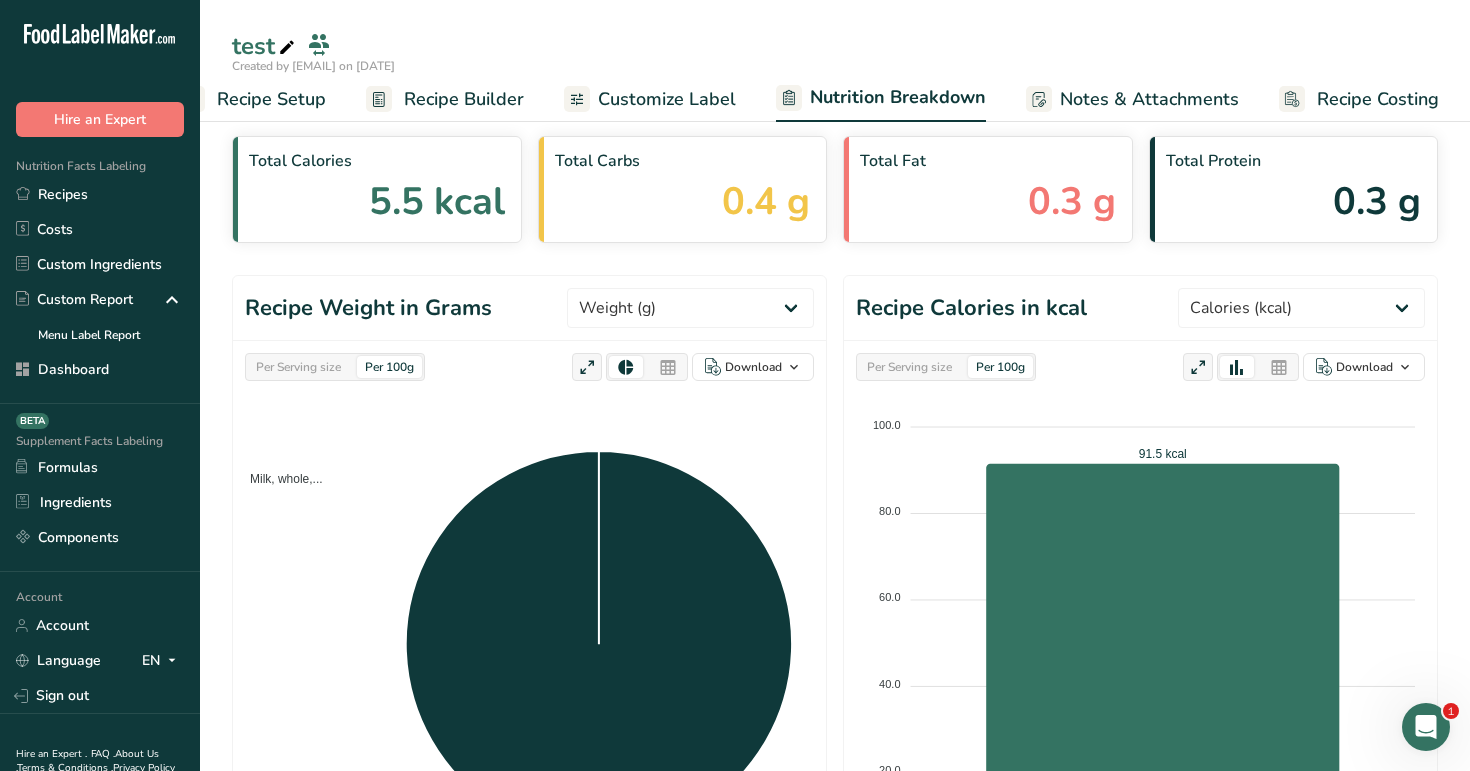 scroll, scrollTop: 58, scrollLeft: 0, axis: vertical 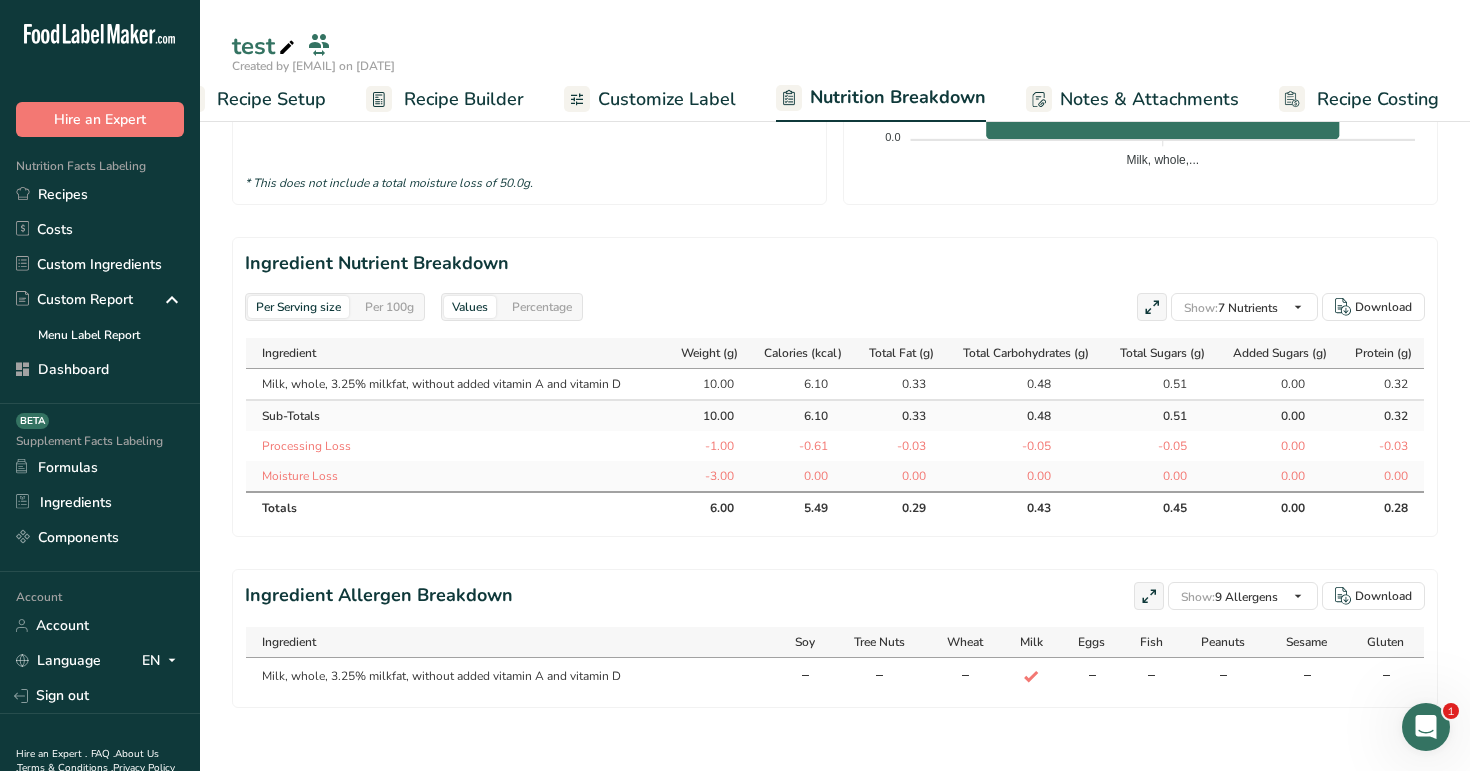 click on "Recipe Builder" at bounding box center [464, 99] 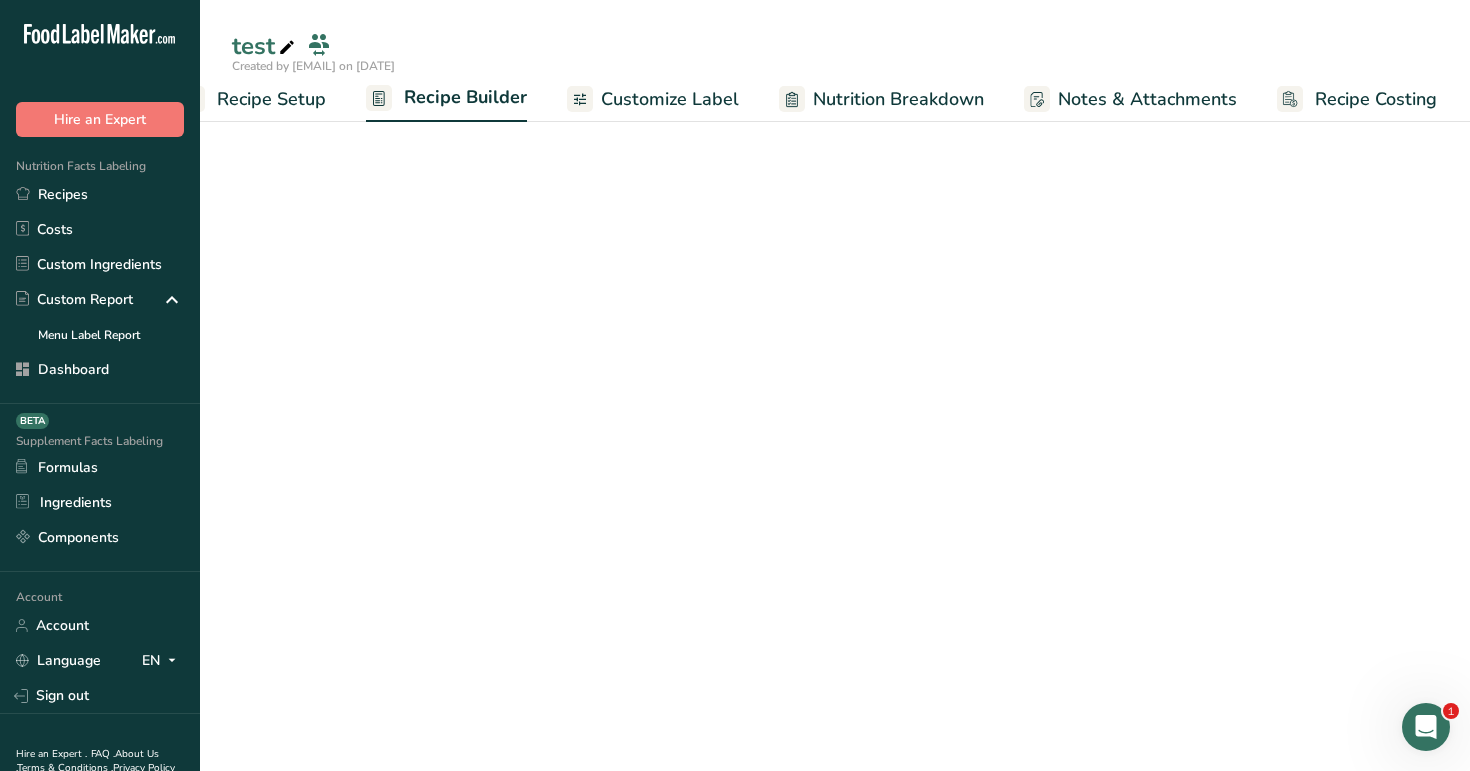 scroll, scrollTop: 287, scrollLeft: 0, axis: vertical 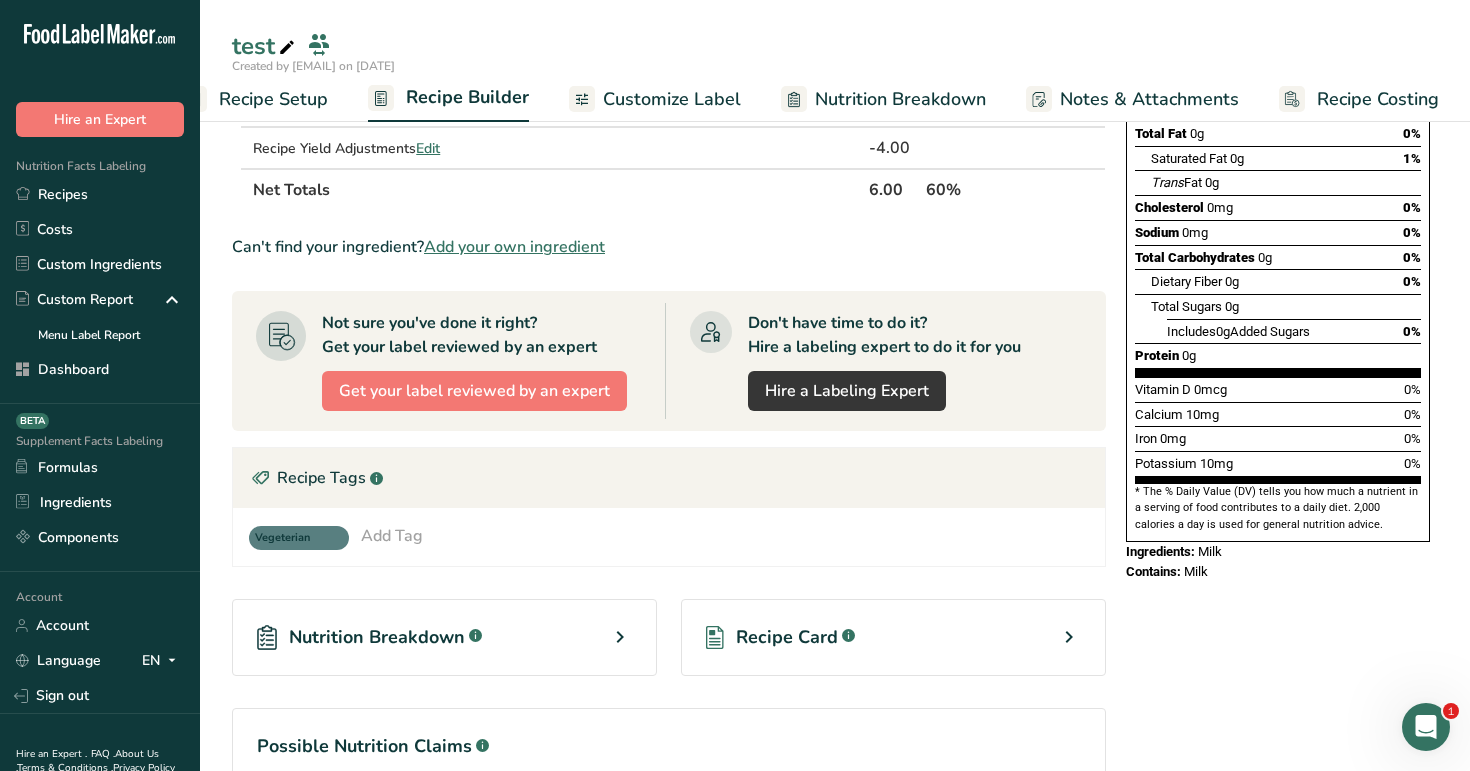 click on "Recipe Setup" at bounding box center (273, 99) 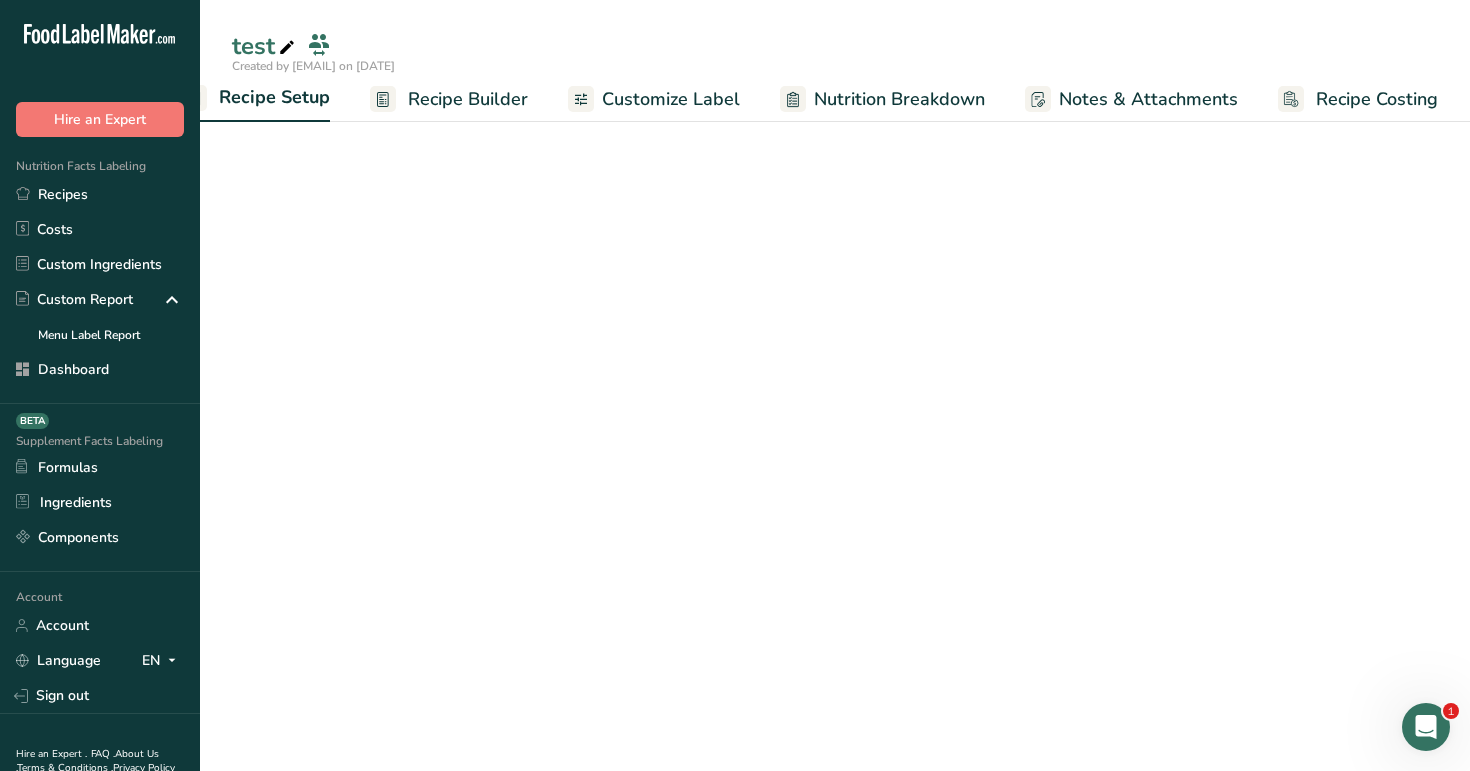 scroll, scrollTop: 0, scrollLeft: 7, axis: horizontal 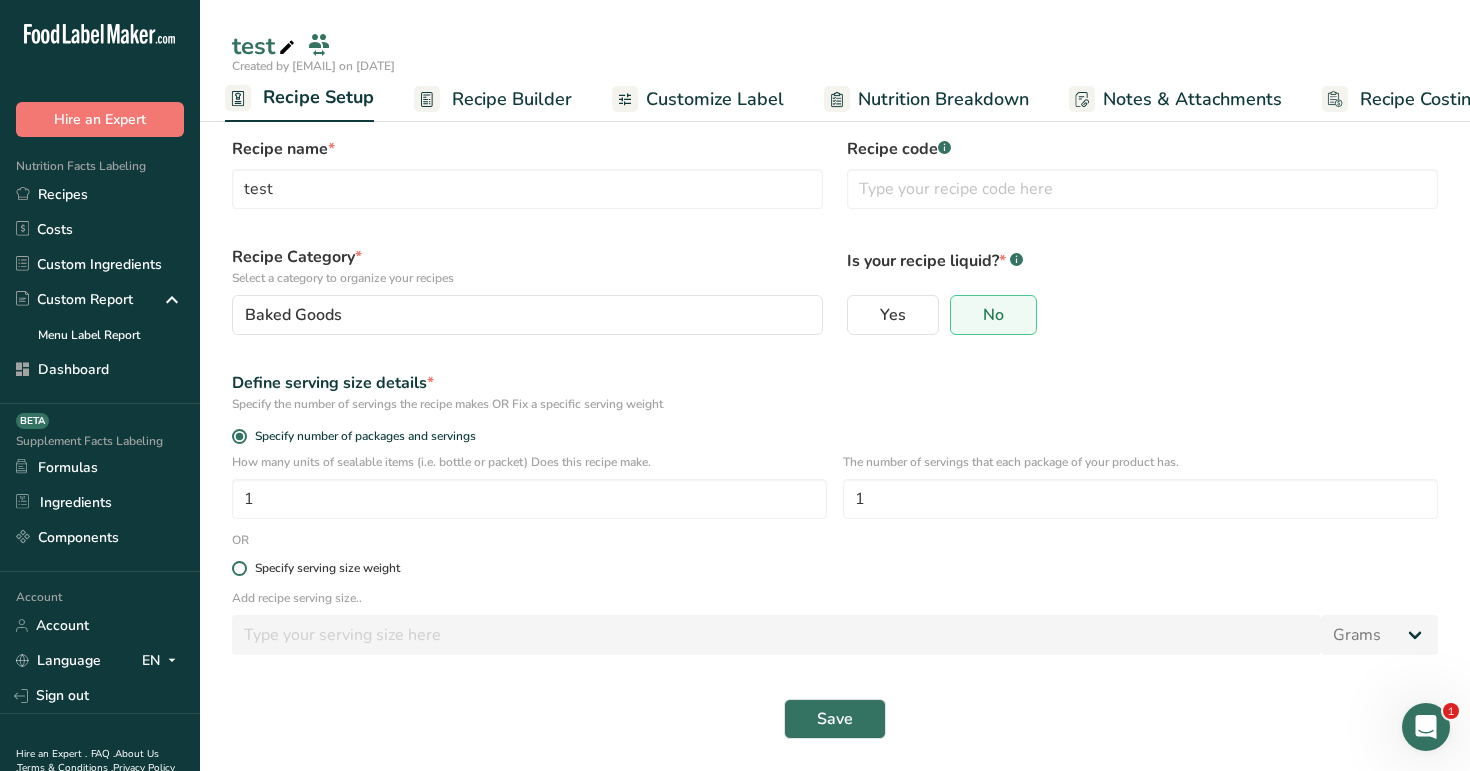 click on "Specify serving size weight" at bounding box center [327, 568] 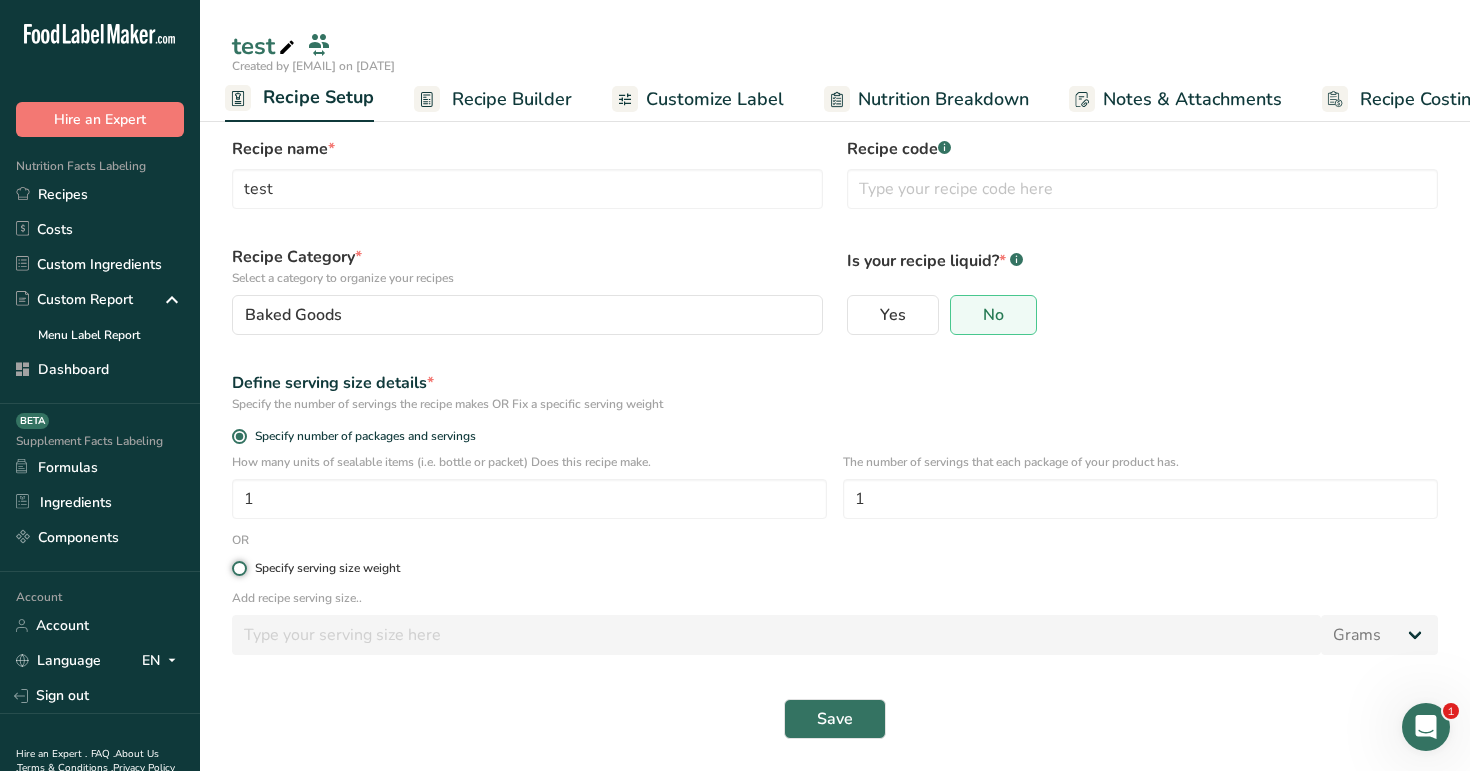 click on "Specify serving size weight" at bounding box center (238, 568) 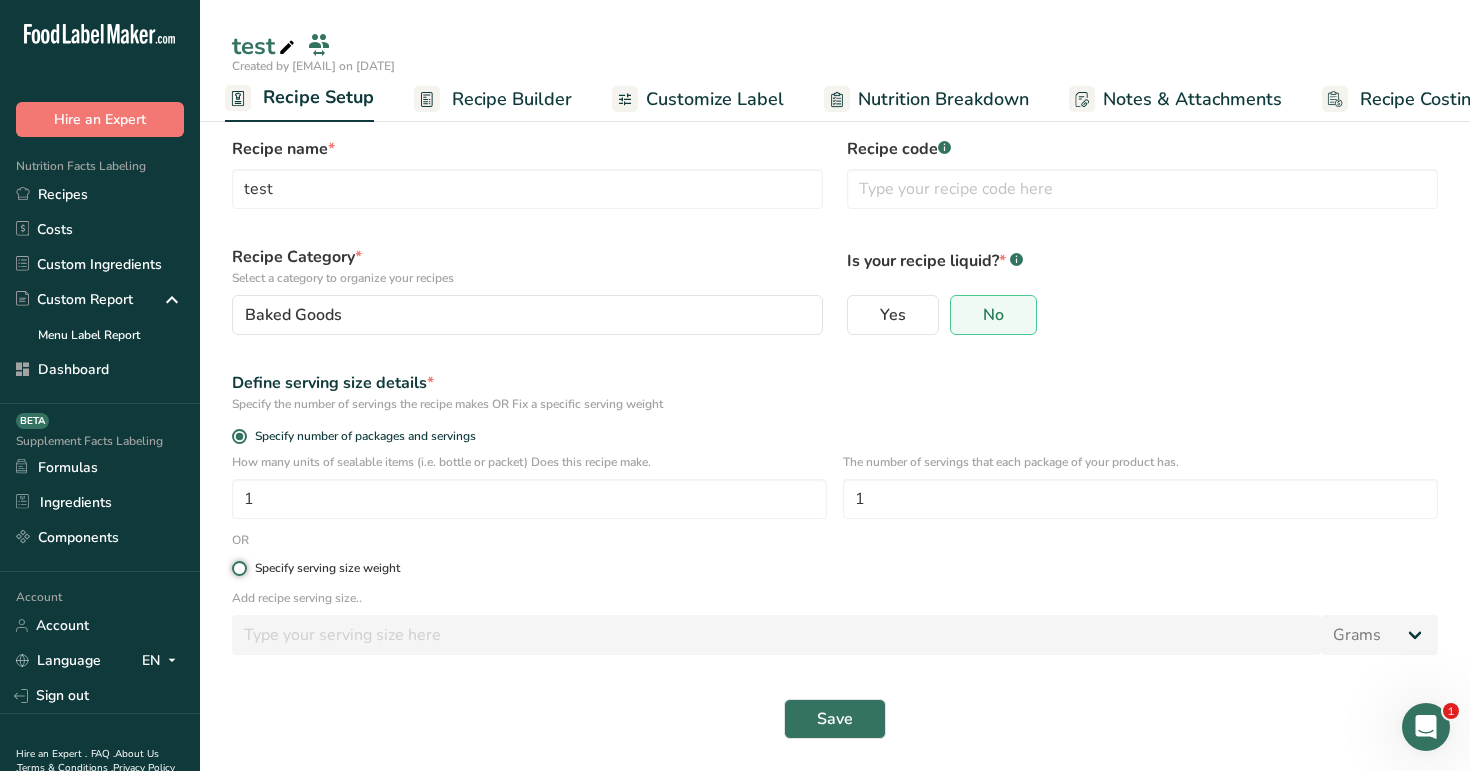 radio on "true" 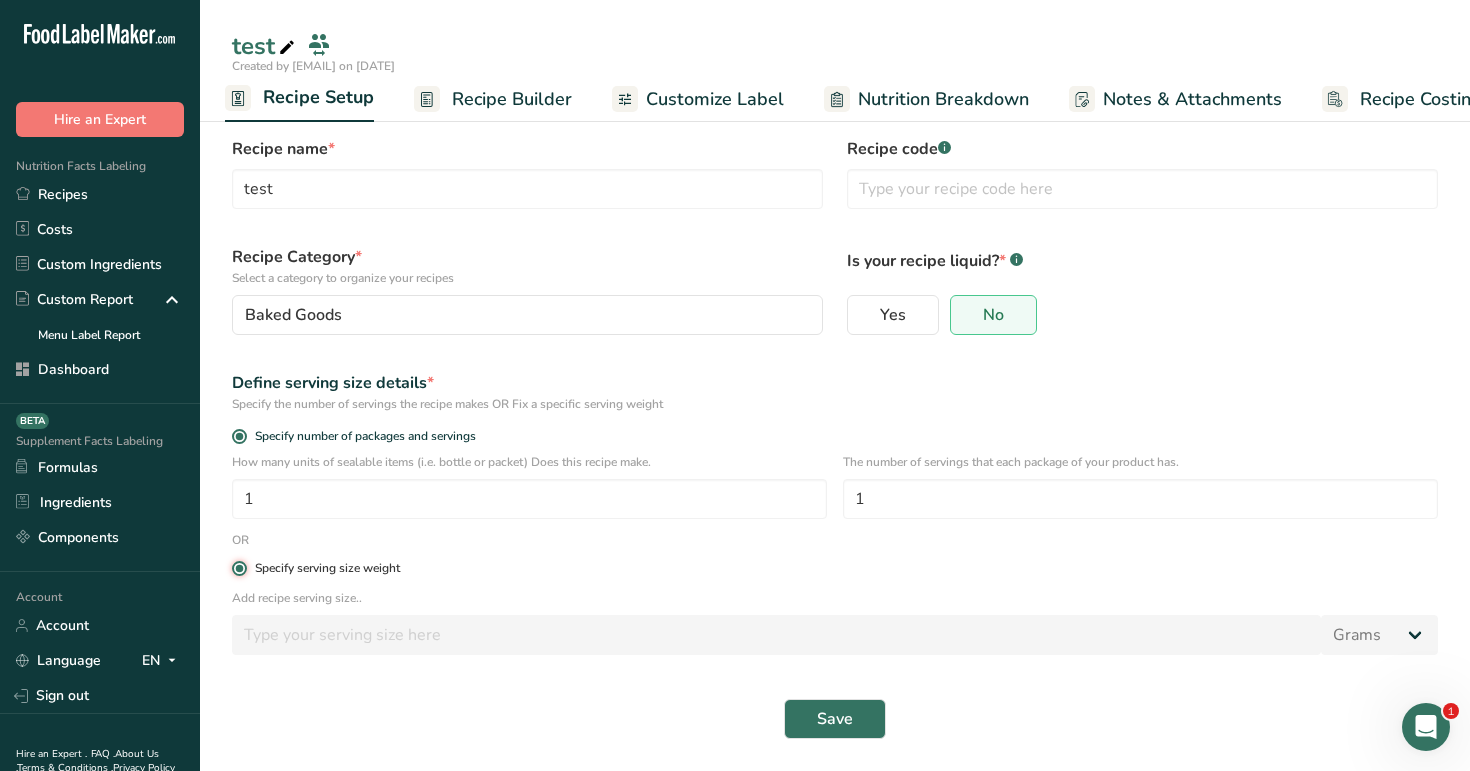 radio on "false" 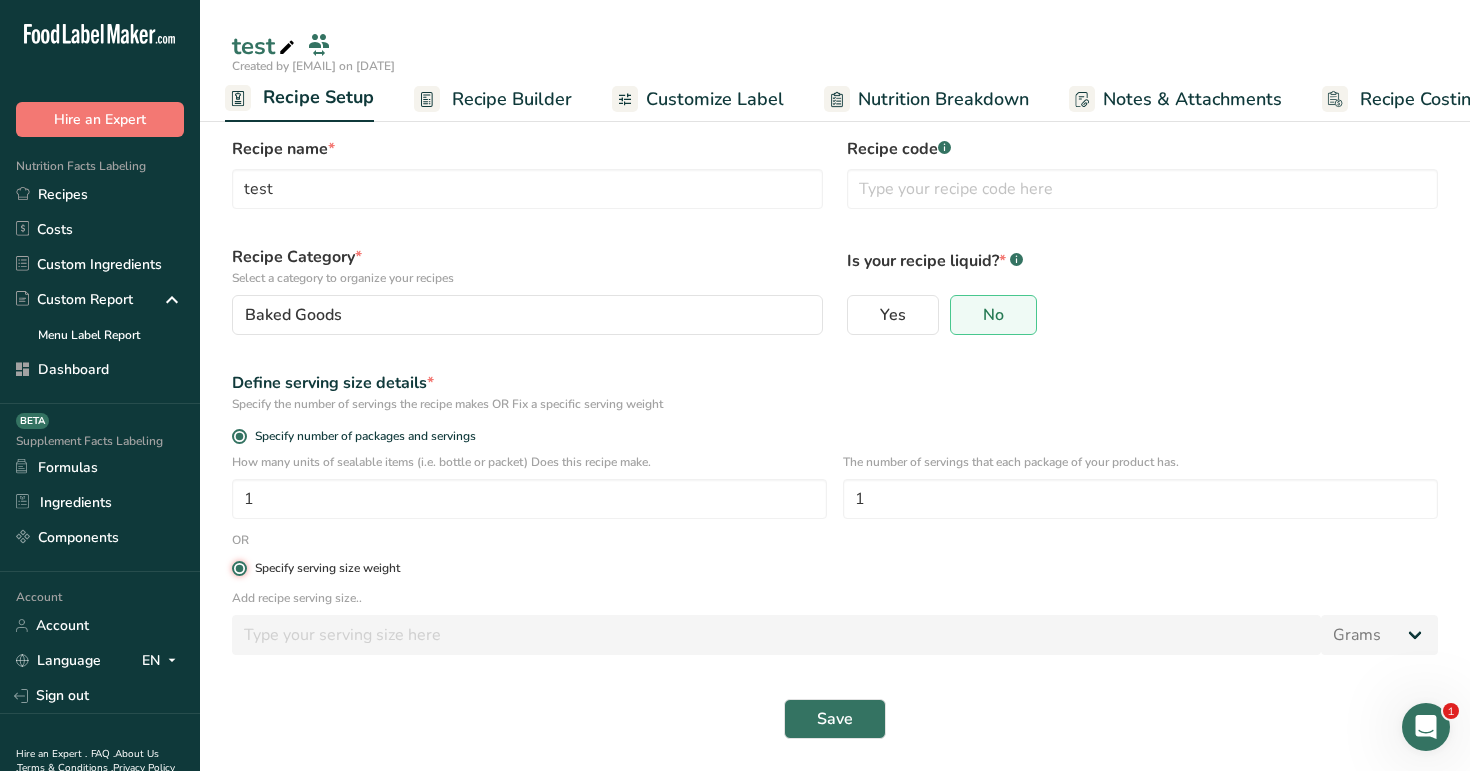 type 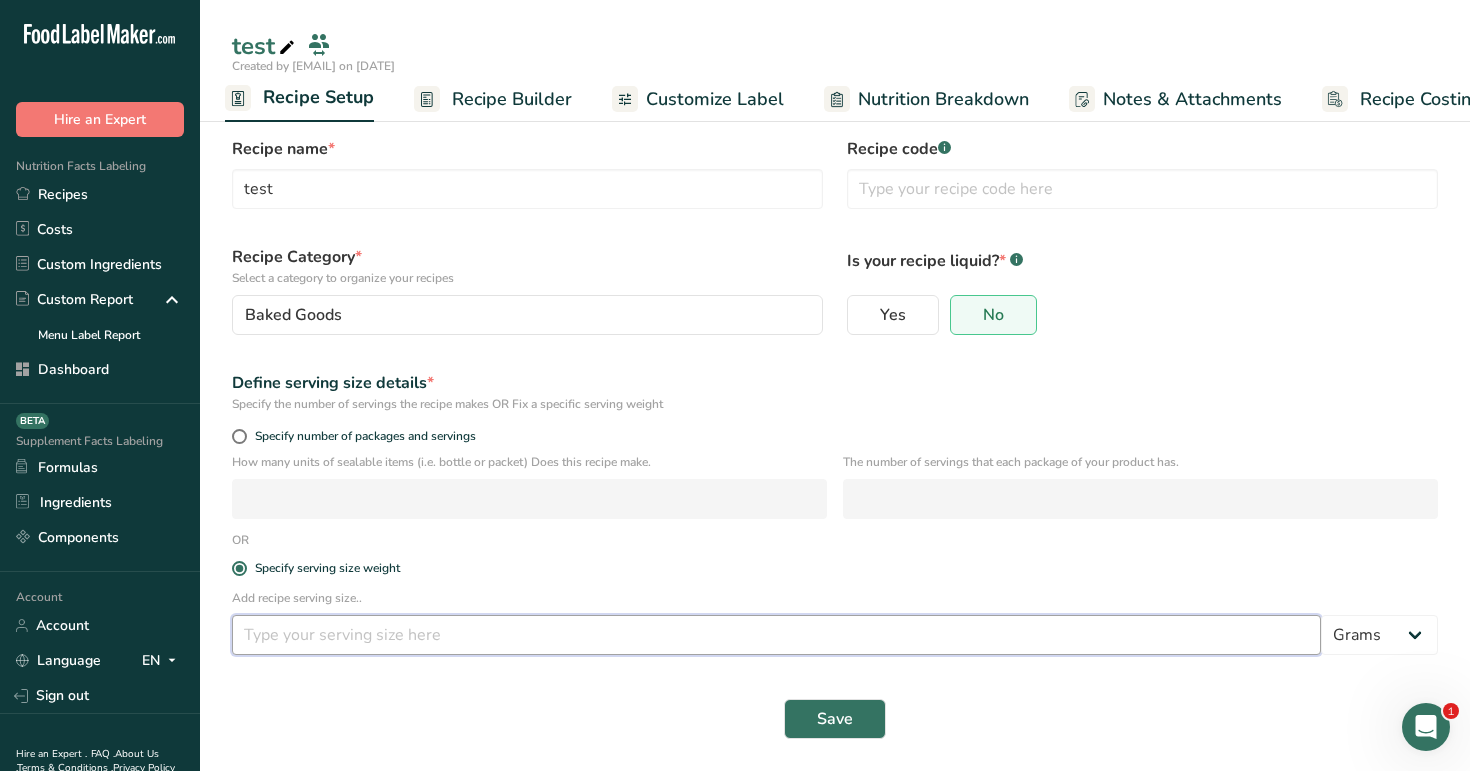 click at bounding box center [776, 635] 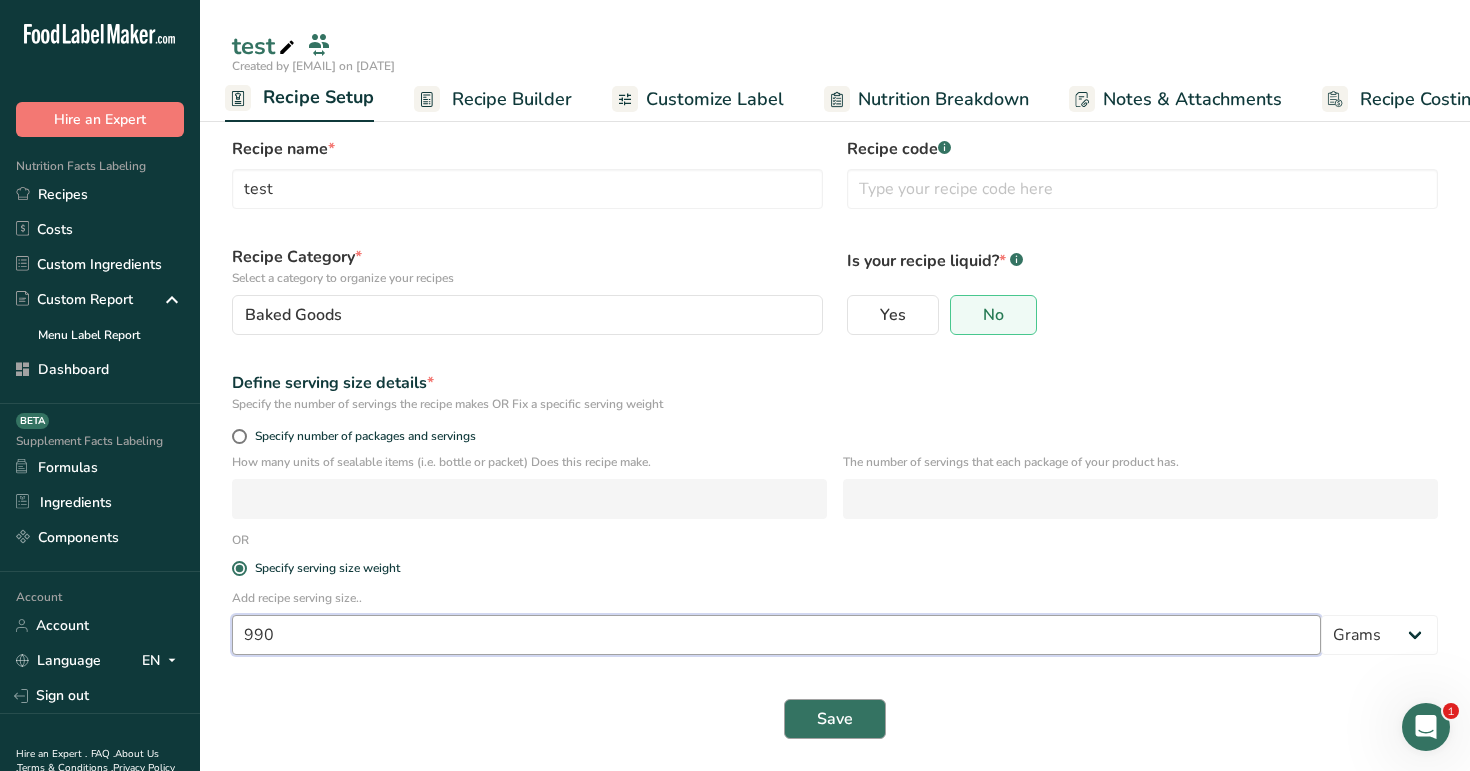 type on "990" 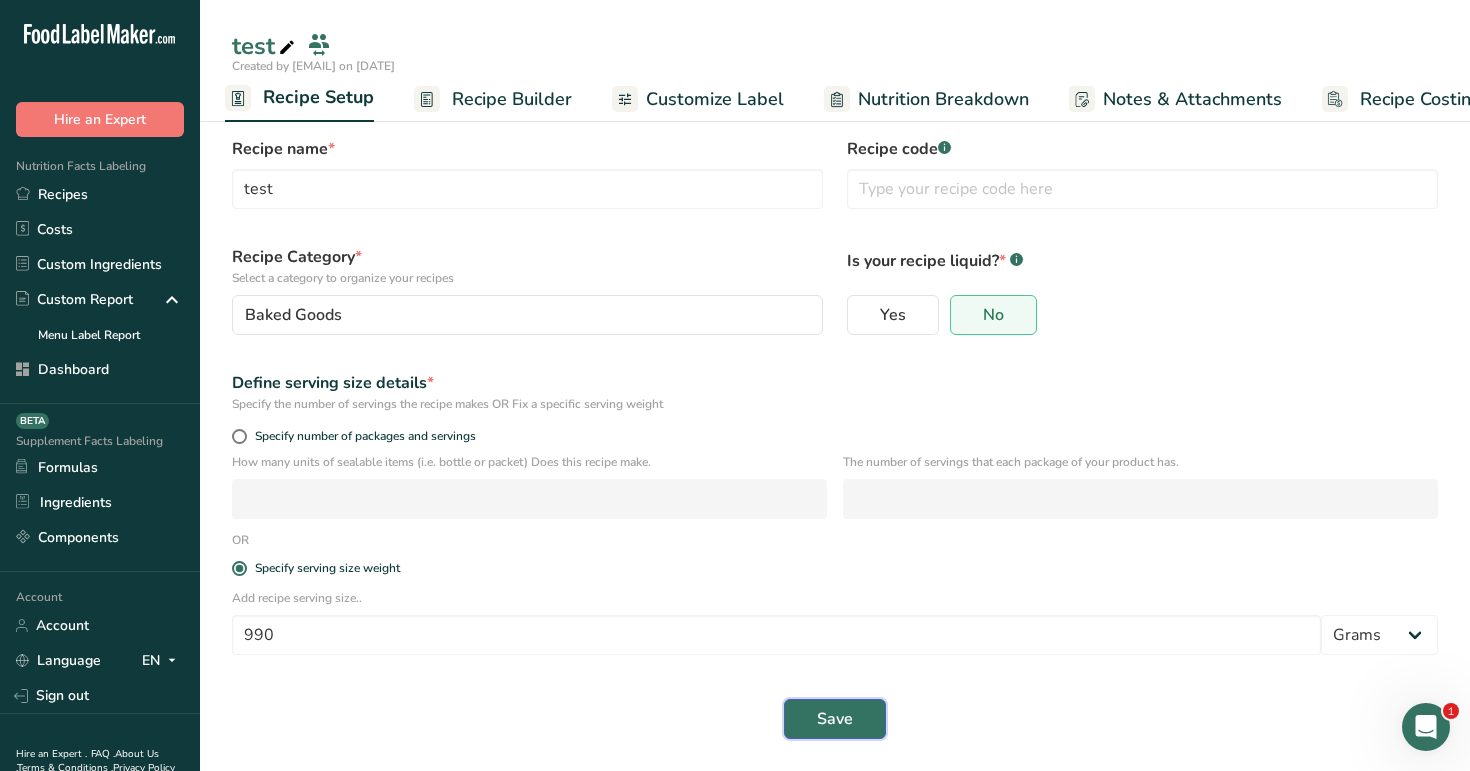 click on "Save" at bounding box center [835, 719] 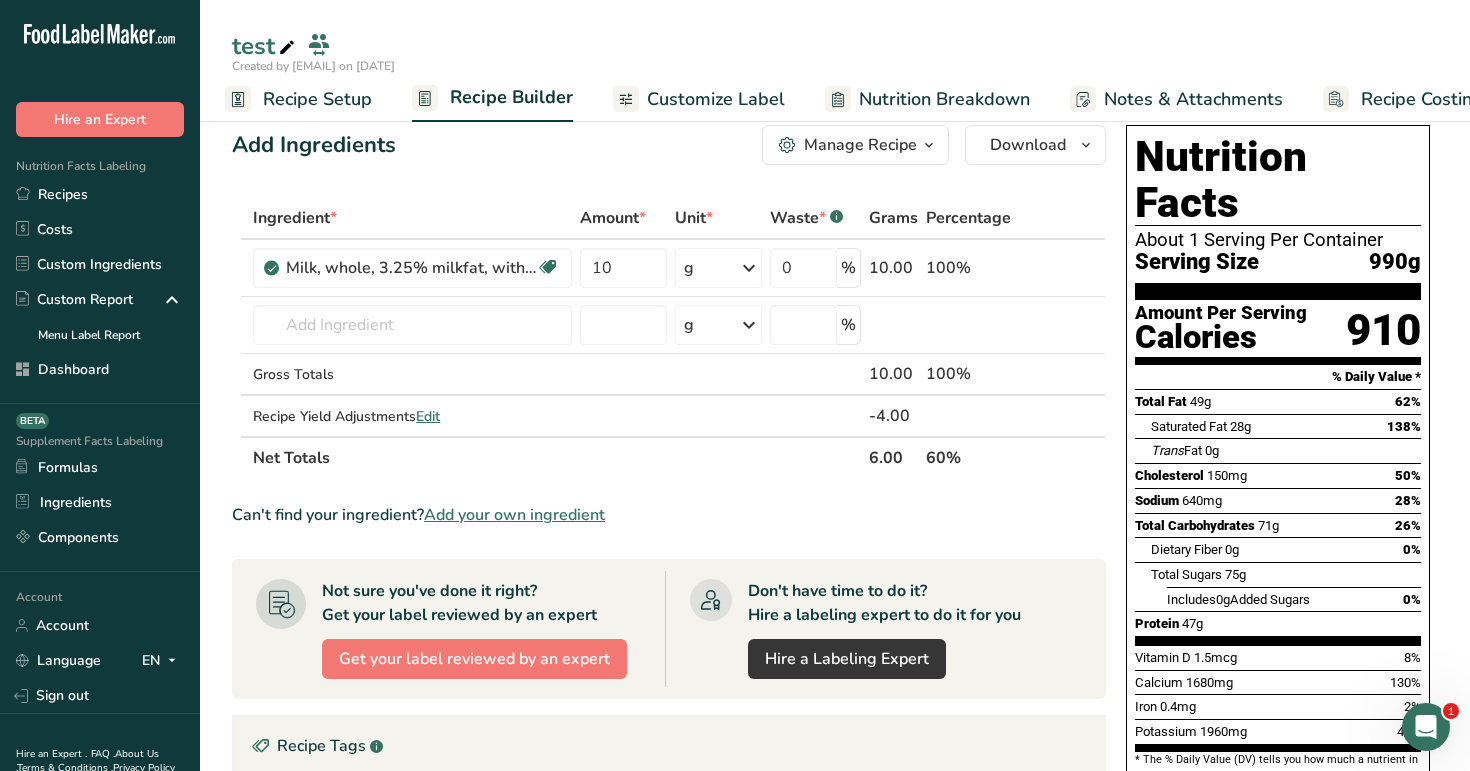 scroll, scrollTop: 27, scrollLeft: 0, axis: vertical 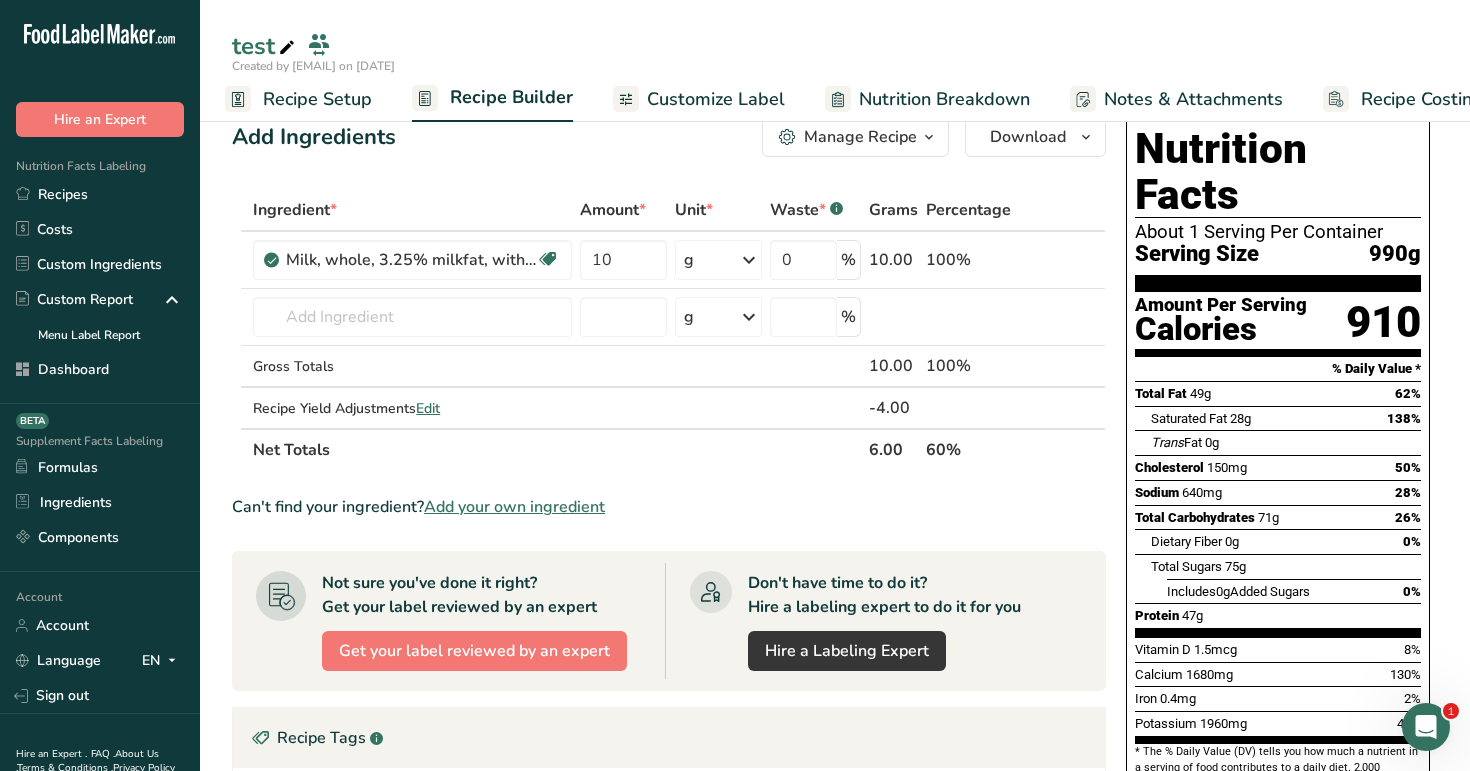 click on "Recipe Setup" at bounding box center (317, 99) 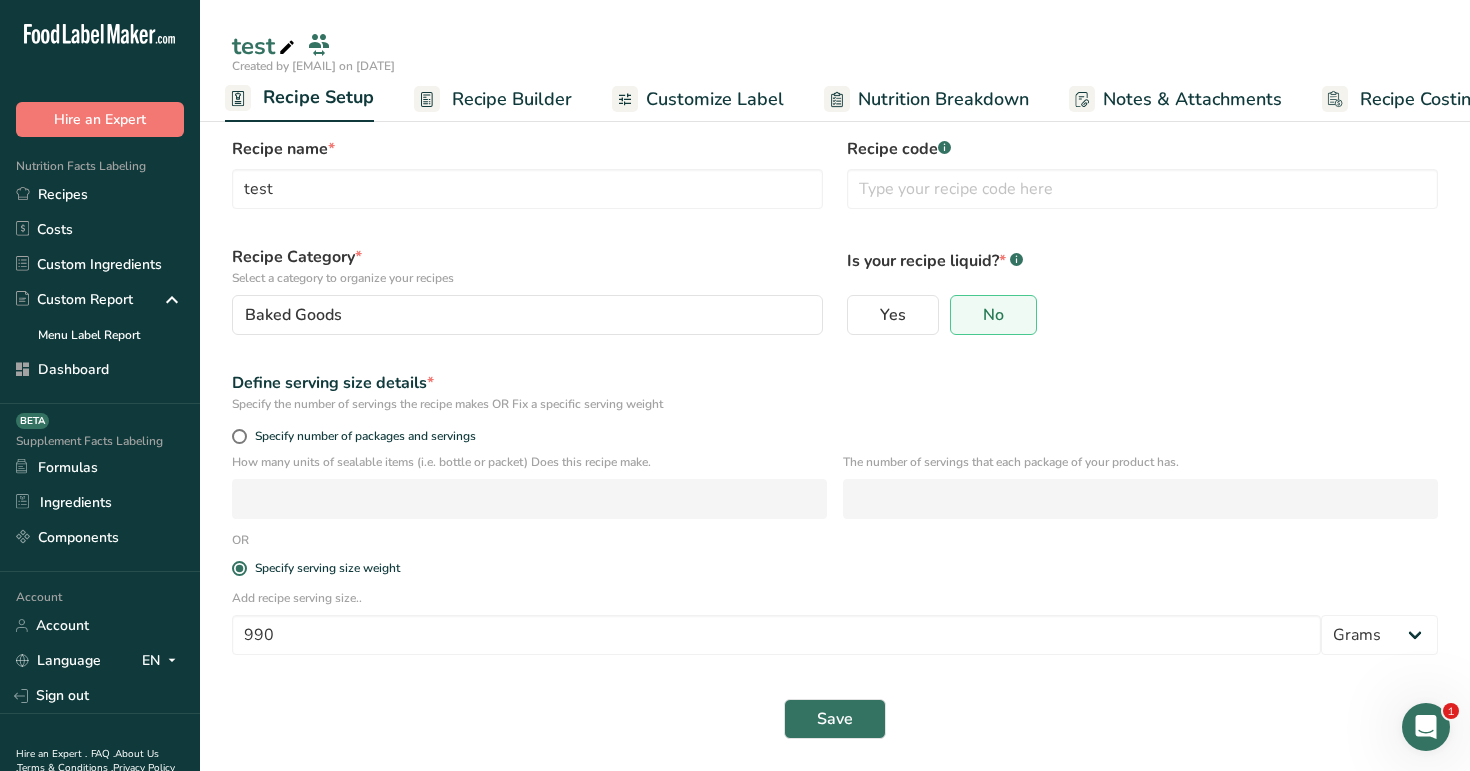 scroll, scrollTop: 19, scrollLeft: 0, axis: vertical 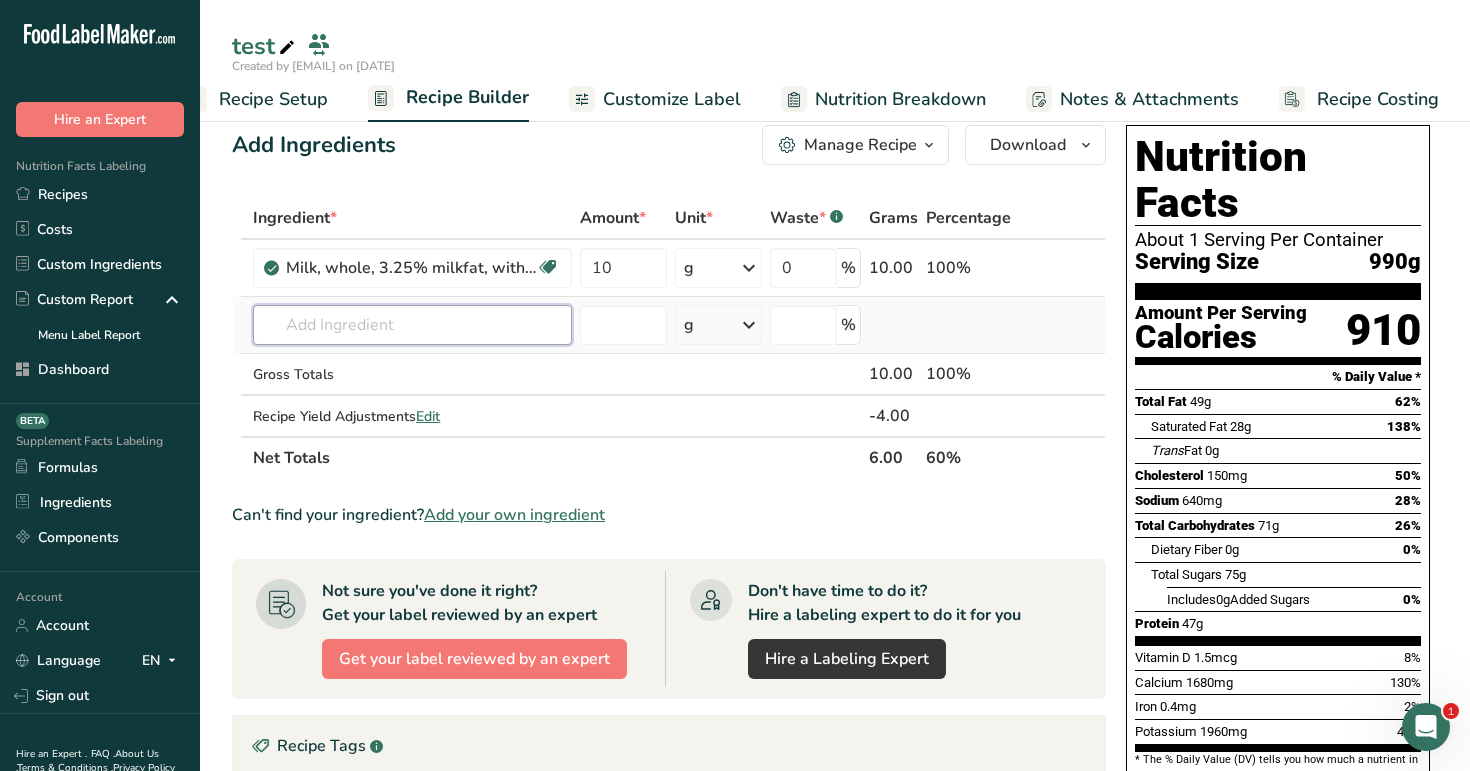 click at bounding box center (412, 325) 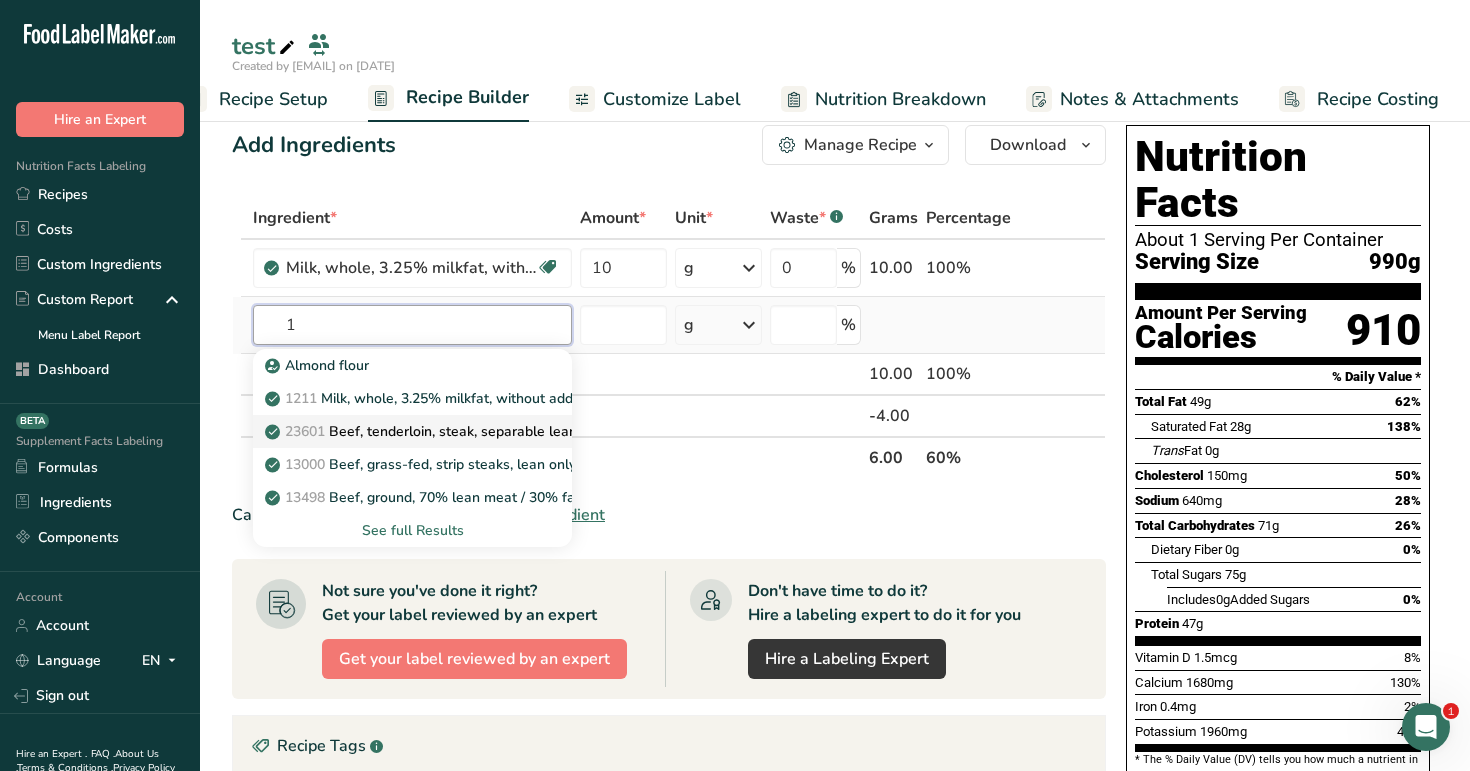type on "1" 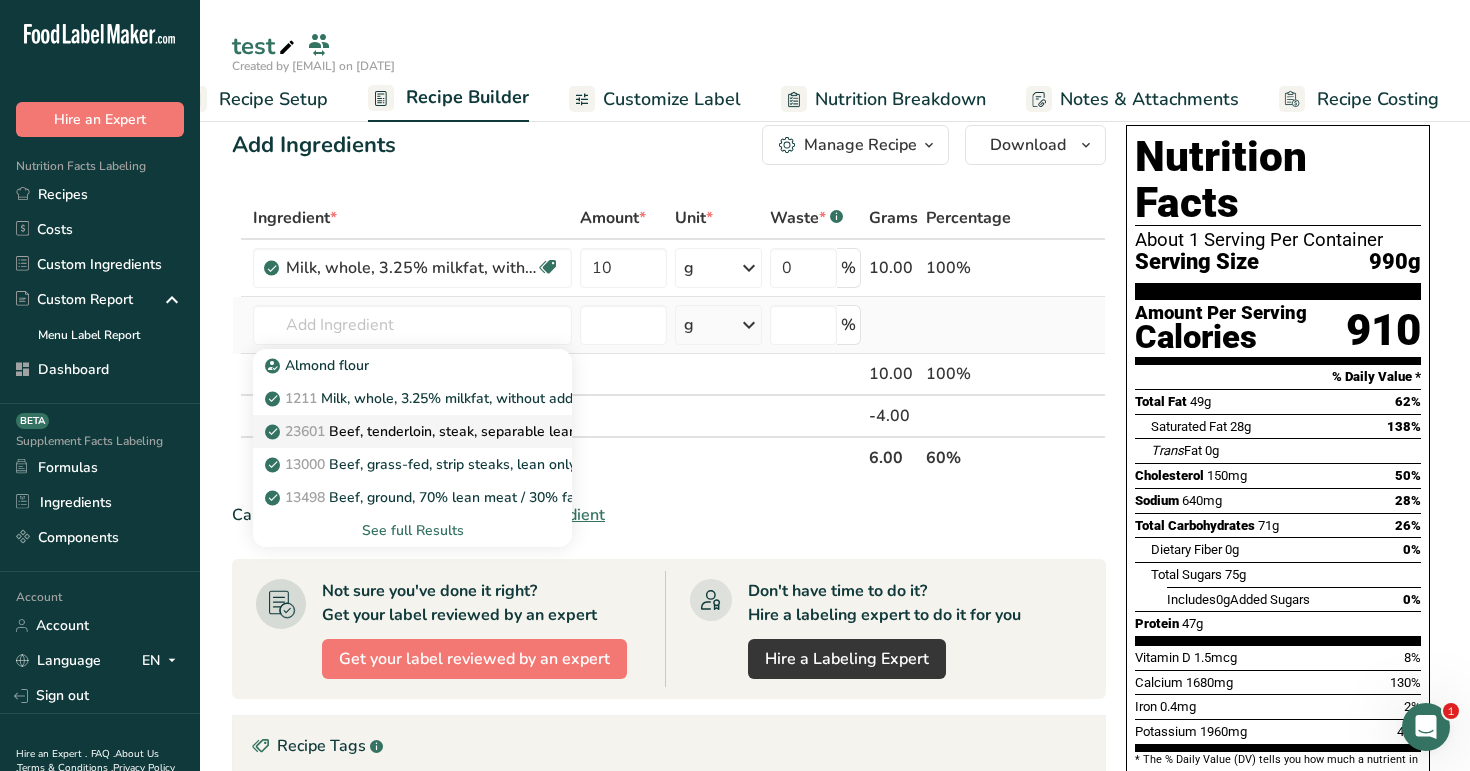 click on "23601
Beef, tenderloin, steak, separable lean only, trimmed to 1/8" fat, all grades, raw" at bounding box center (396, 431) 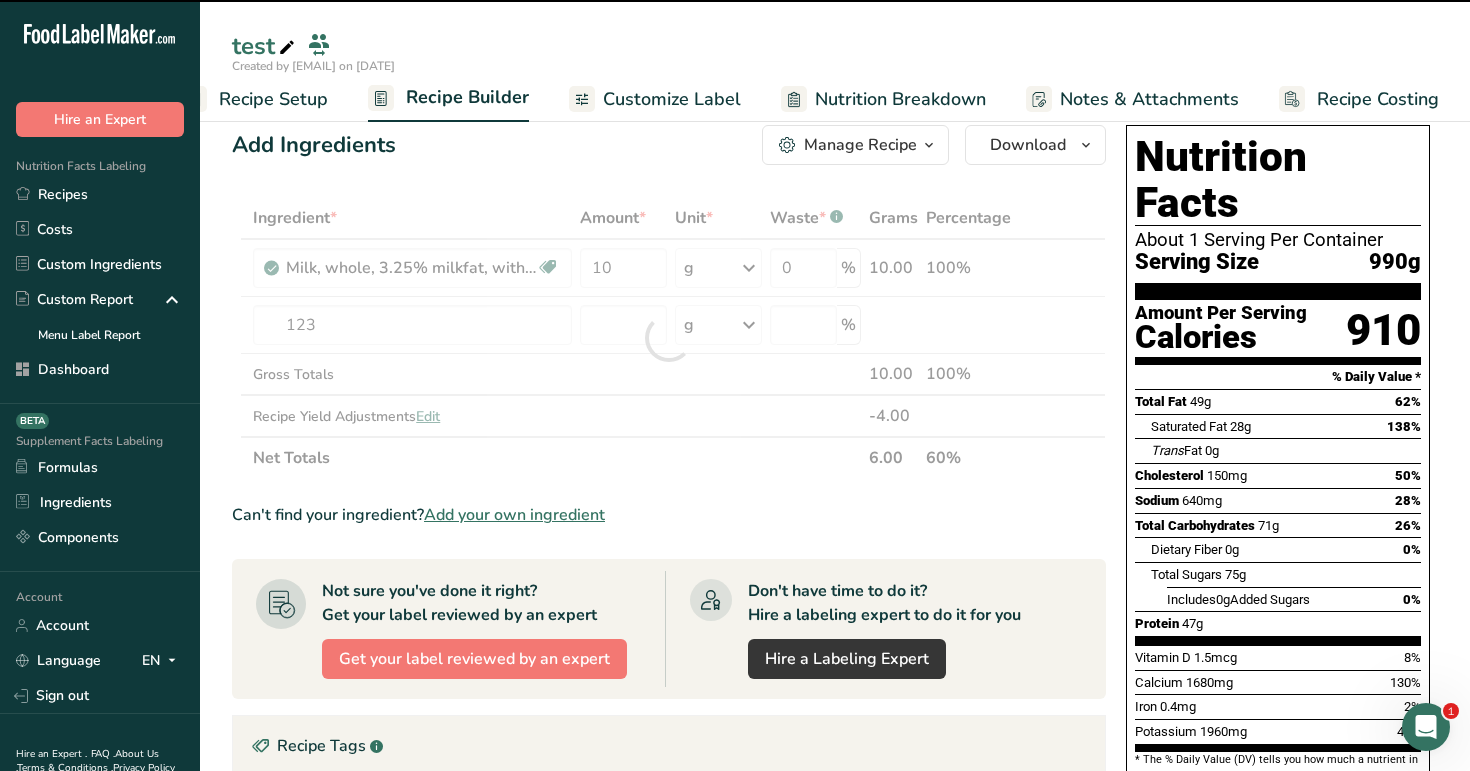 type on "0" 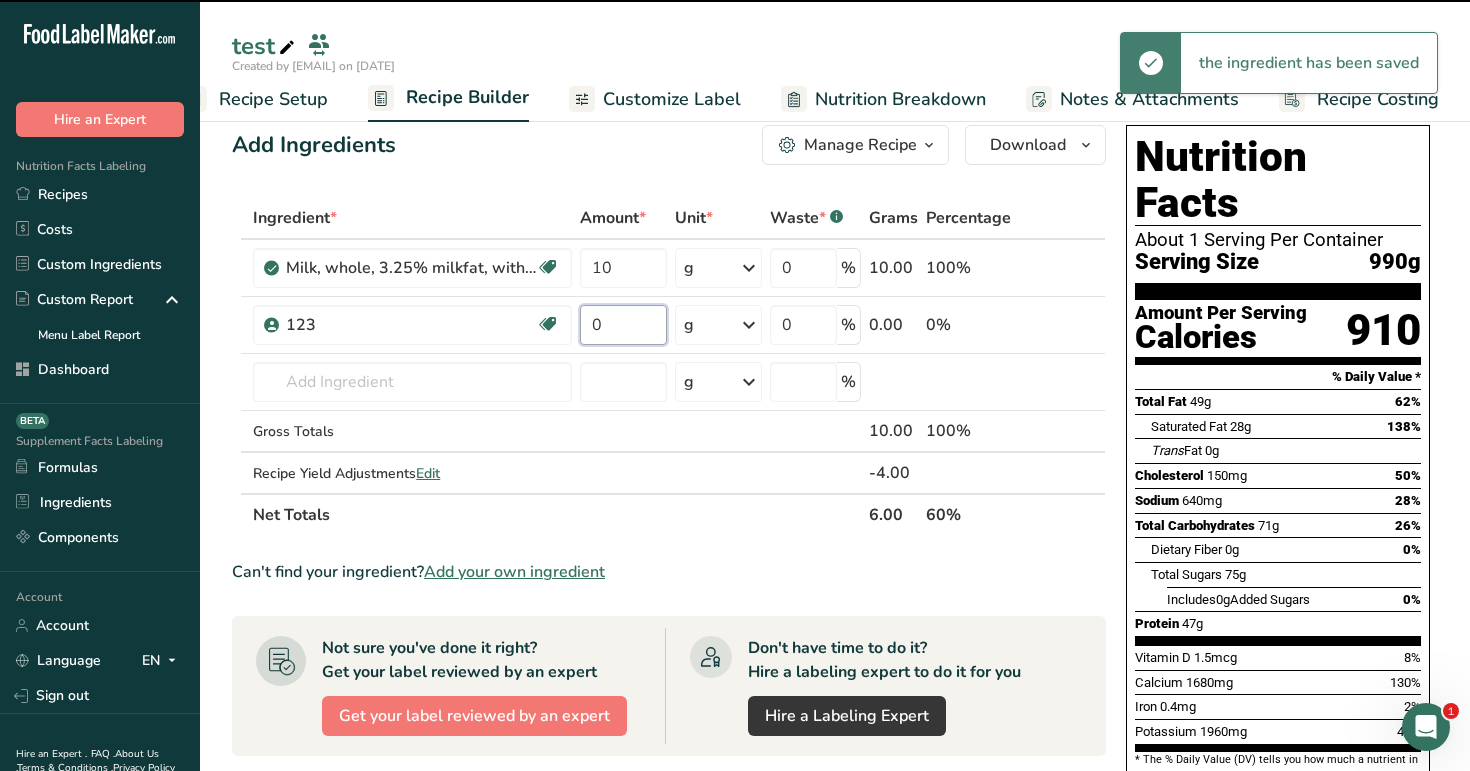click on "0" at bounding box center (623, 325) 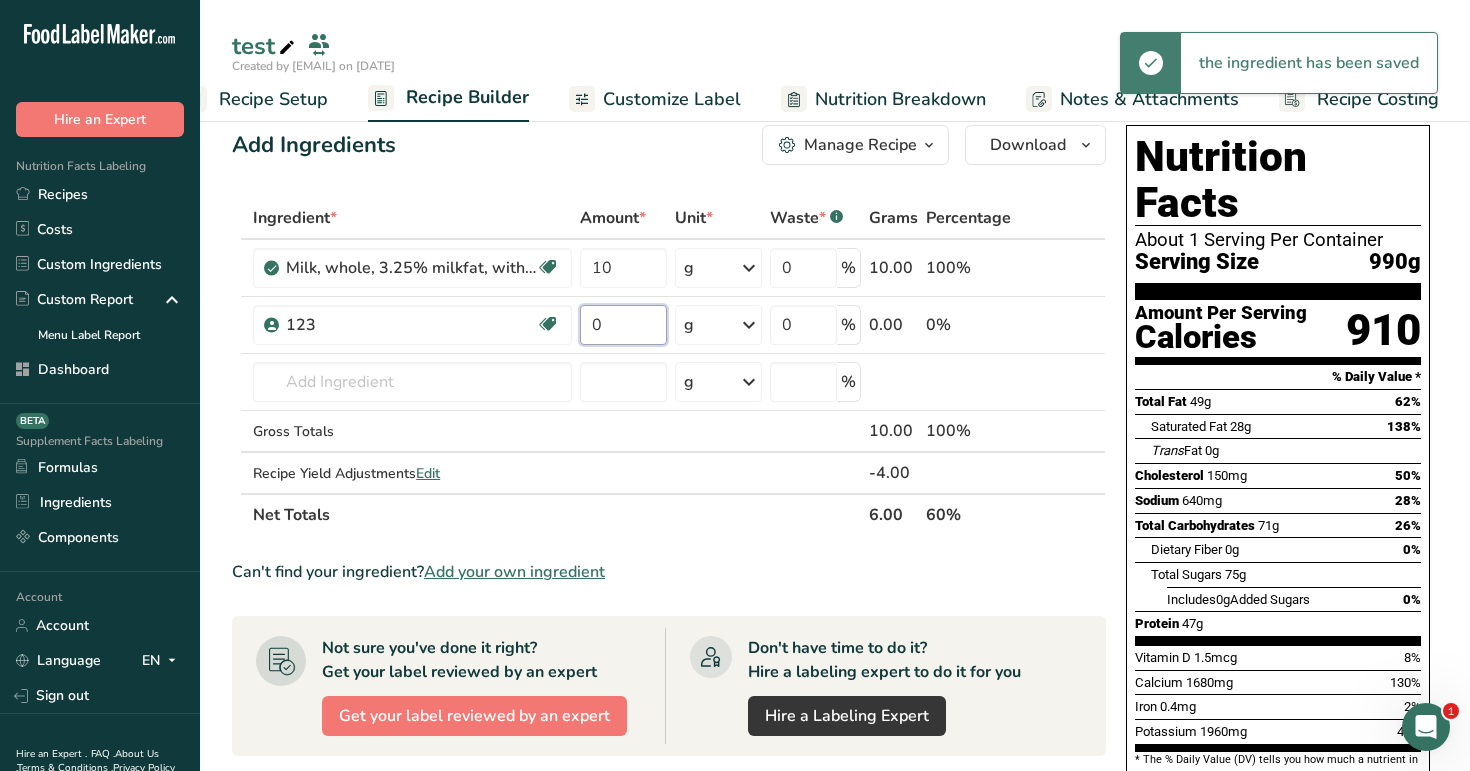 click on "0" at bounding box center (623, 325) 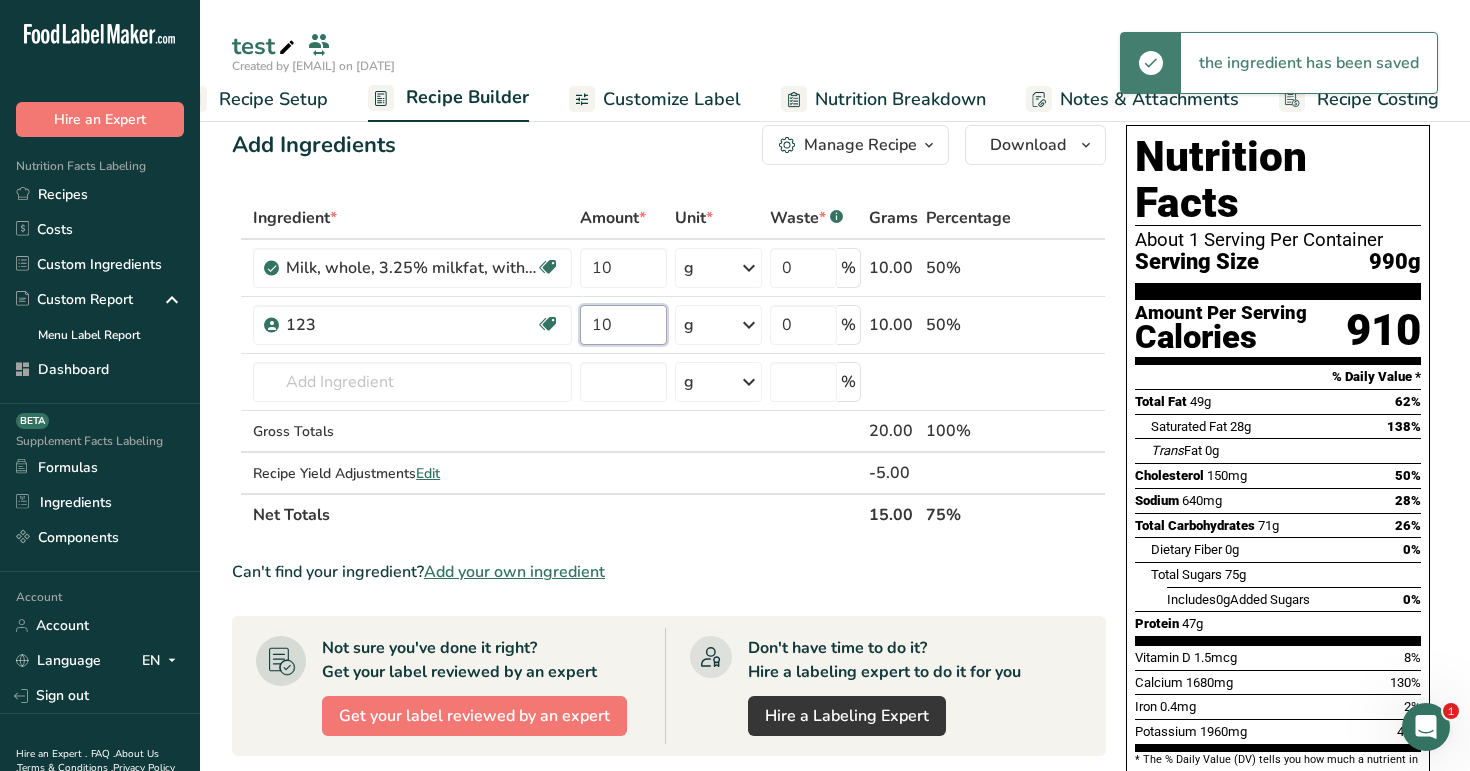 type on "10" 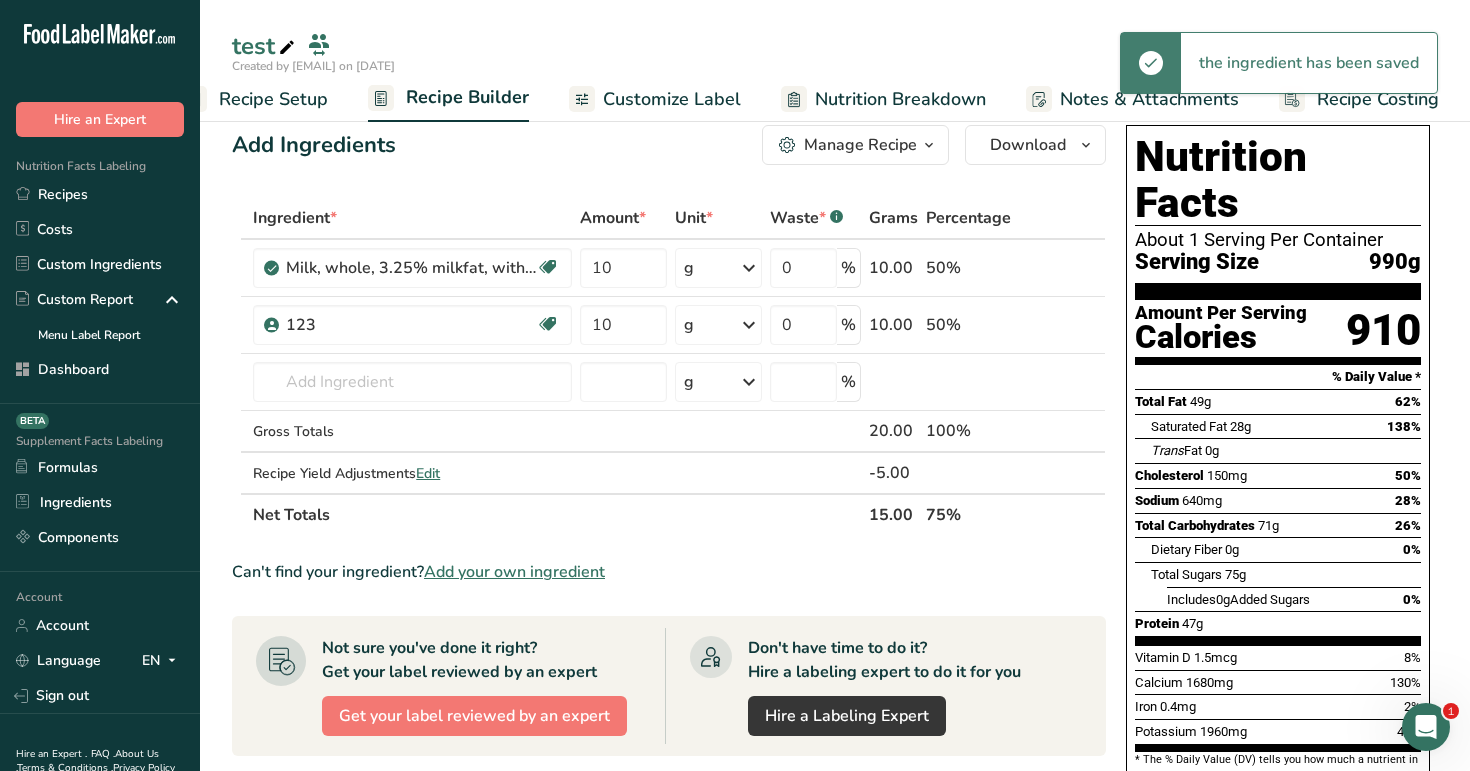 click on "Add Ingredients
Manage Recipe         Delete Recipe           Duplicate Recipe             Scale Recipe             Save as Sub-Recipe   .a-a{fill:#347362;}.b-a{fill:#fff;}                               Nutrition Breakdown                 Recipe Card
NEW
Amino Acids Pattern Report           Activity History
Download
Choose your preferred label style
Standard FDA label
Standard FDA label
The most common format for nutrition facts labels in compliance with the FDA's typeface, style and requirements
Tabular FDA label
A label format compliant with the FDA regulations presented in a tabular (horizontal) display.
Linear FDA label
A simple linear display for small sized packages.
Simplified FDA label" at bounding box center (675, 713) 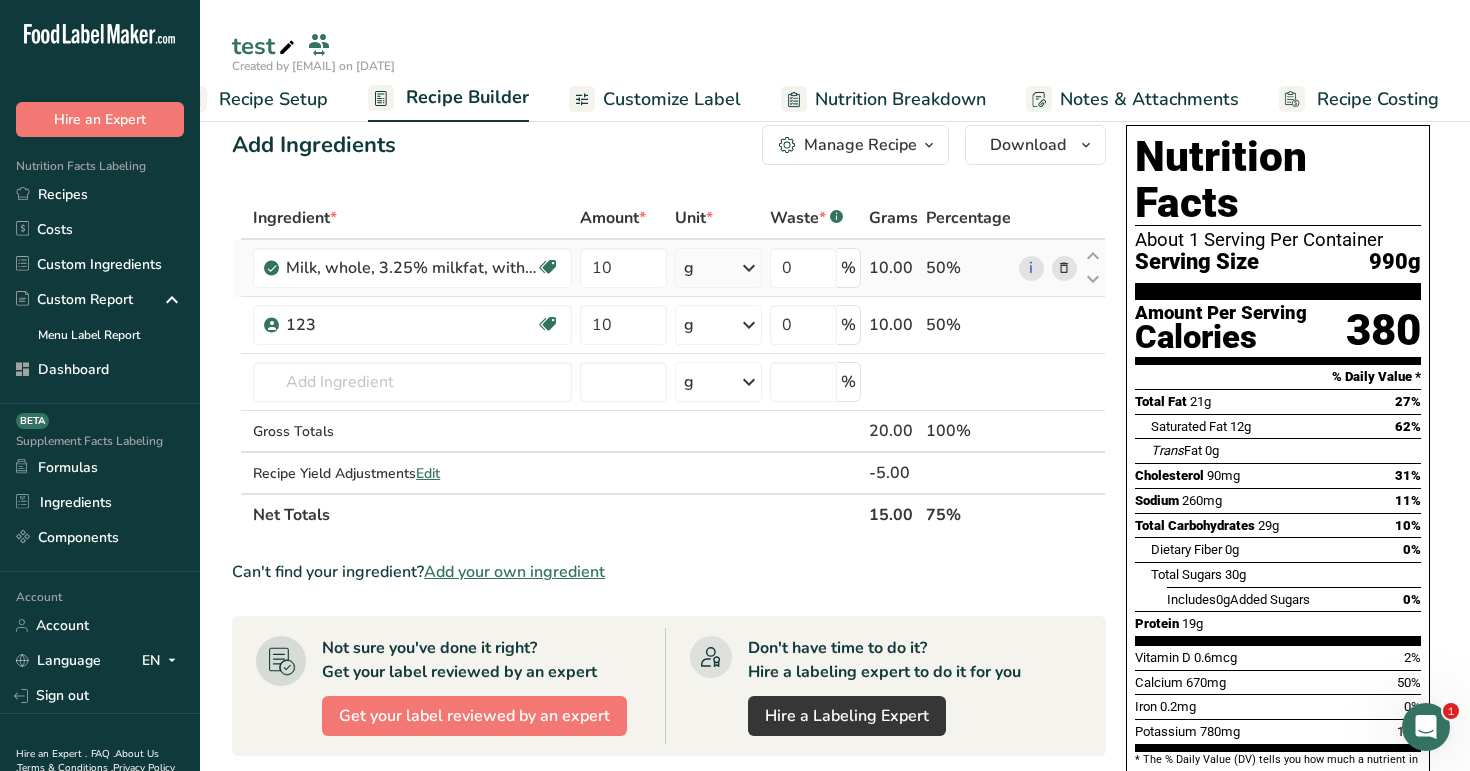 click at bounding box center [1064, 268] 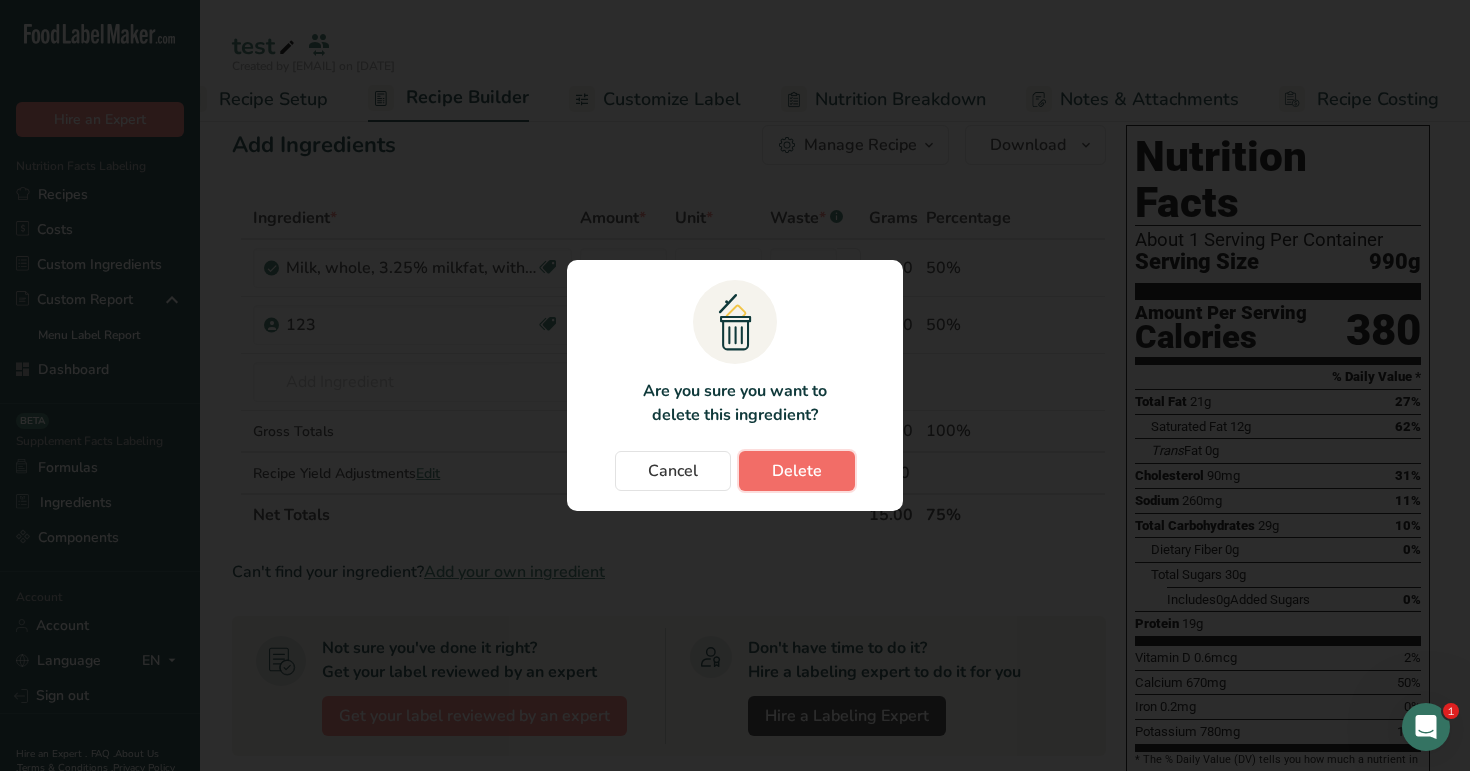 click on "Delete" at bounding box center (797, 471) 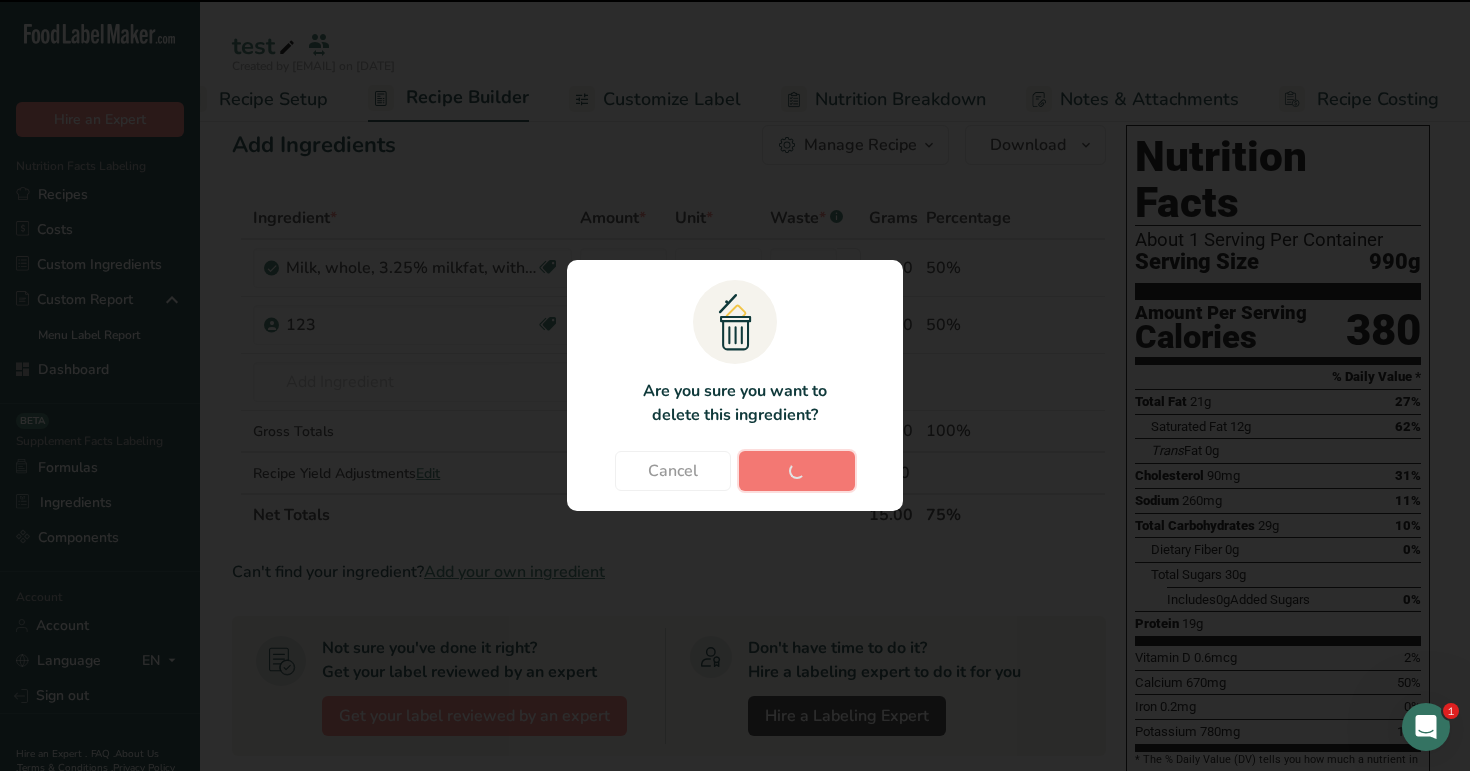 type 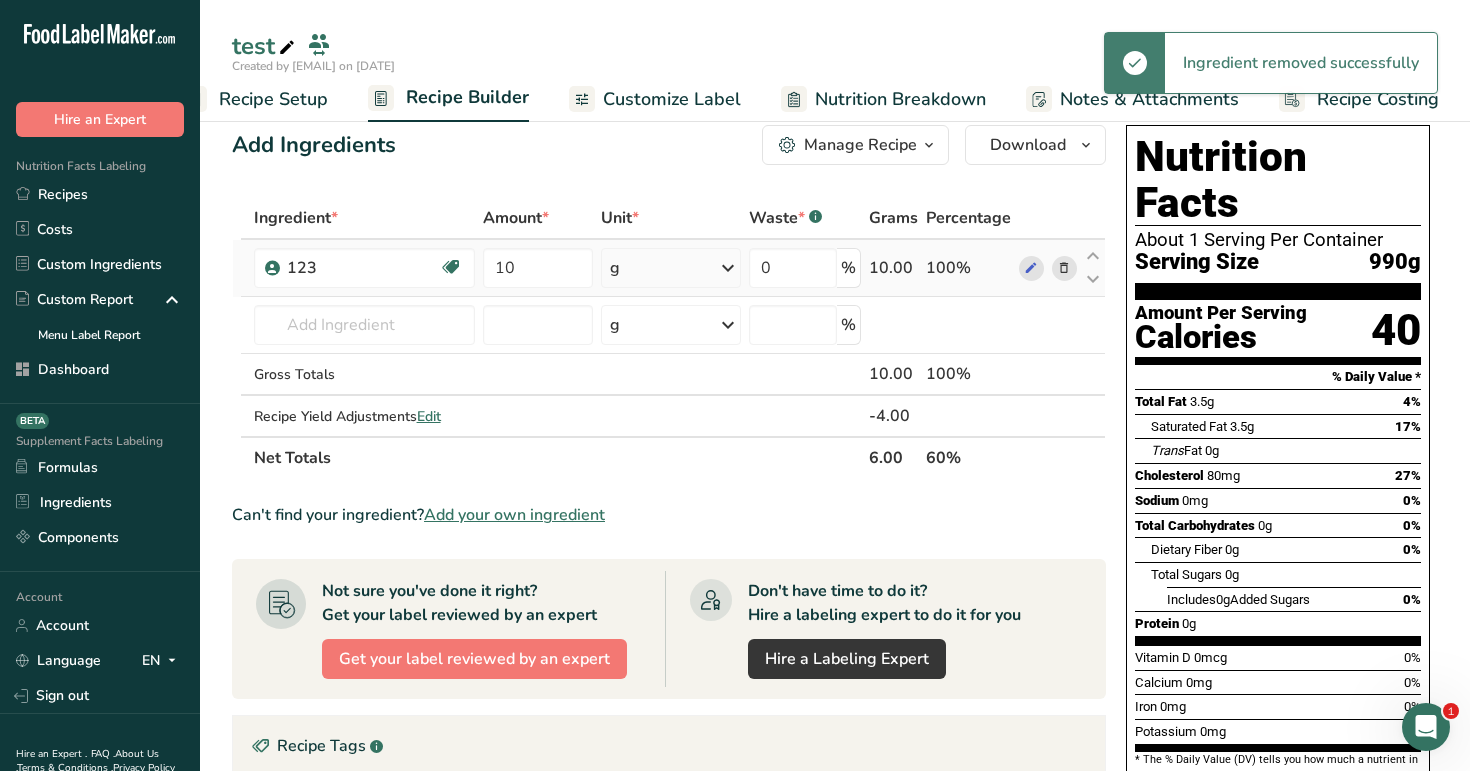 click at bounding box center [1064, 268] 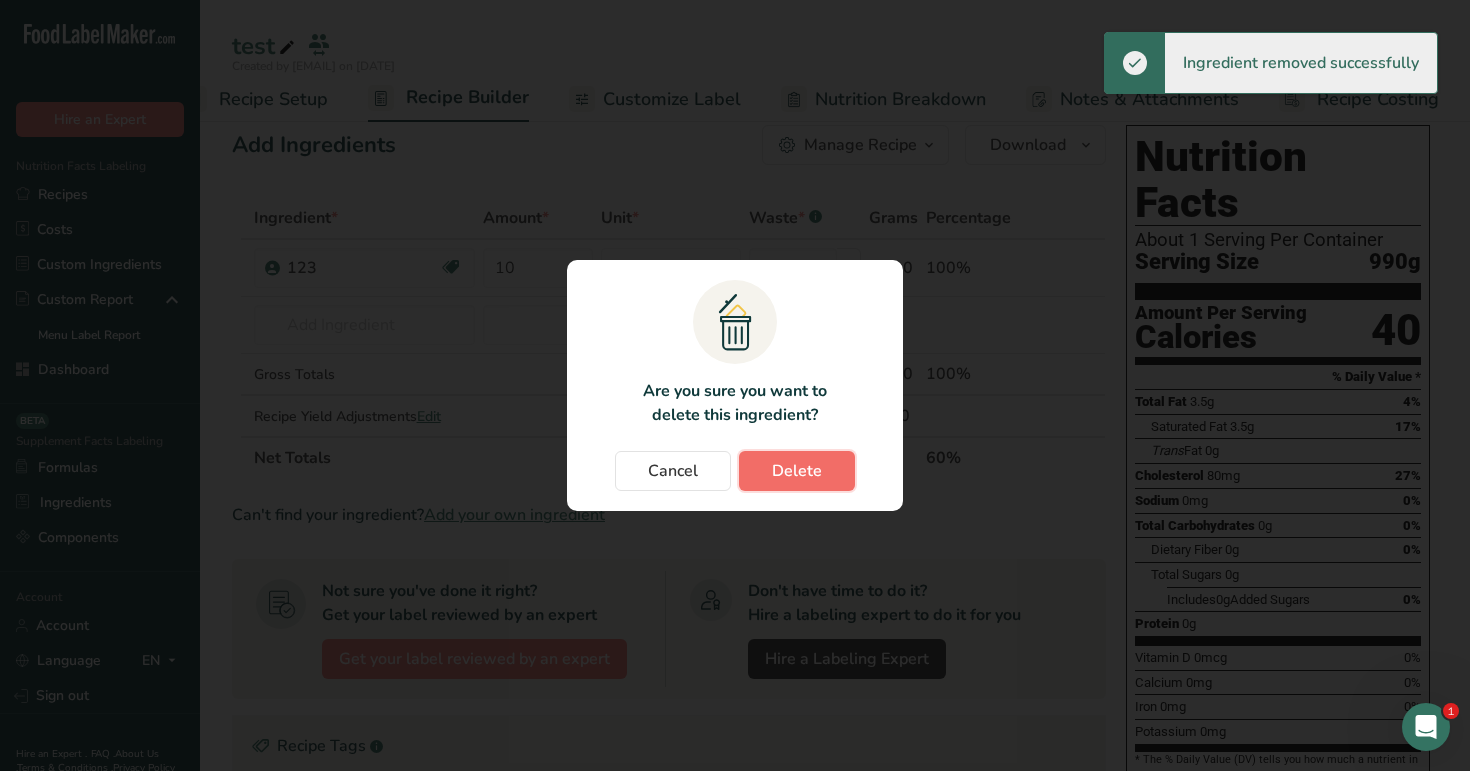 click on "Delete" at bounding box center [797, 471] 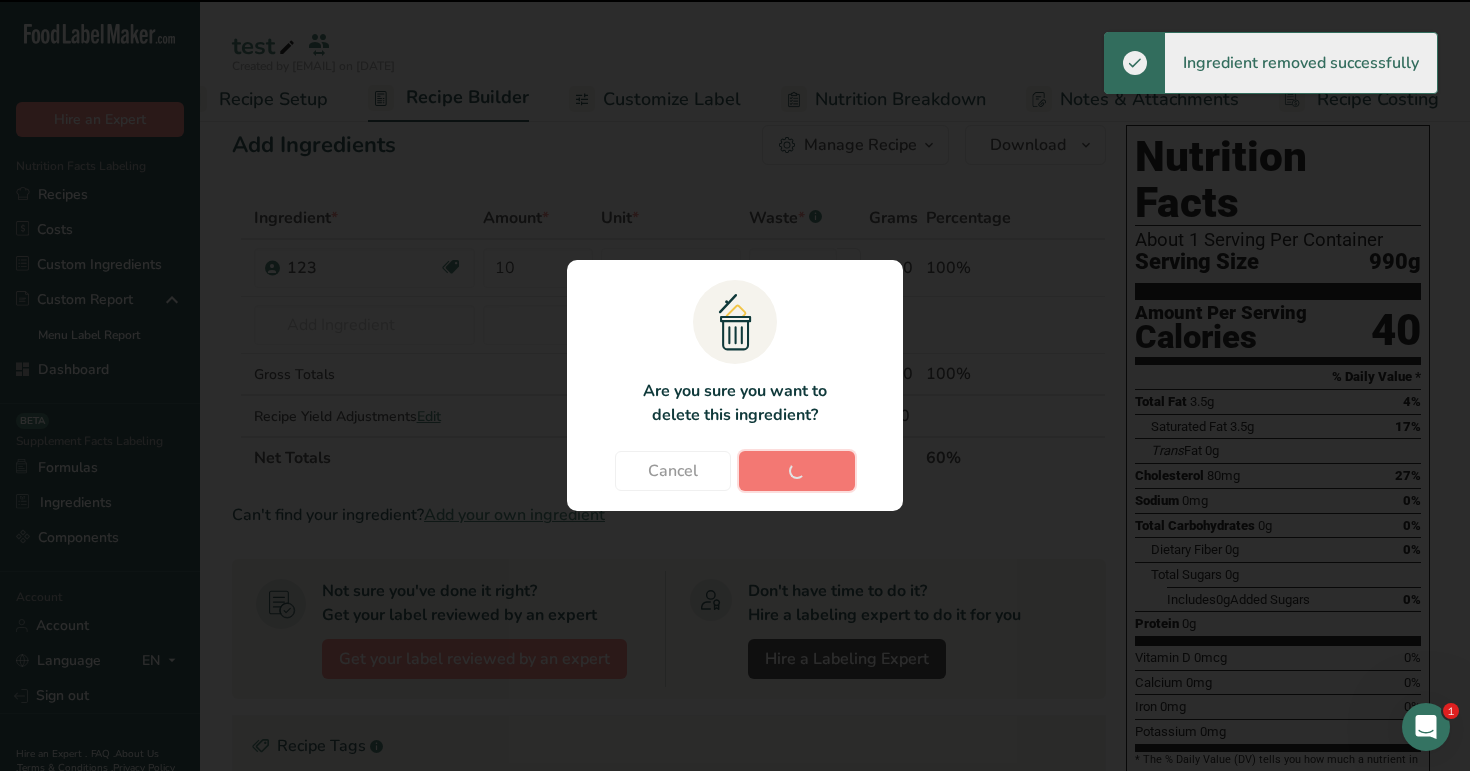 type 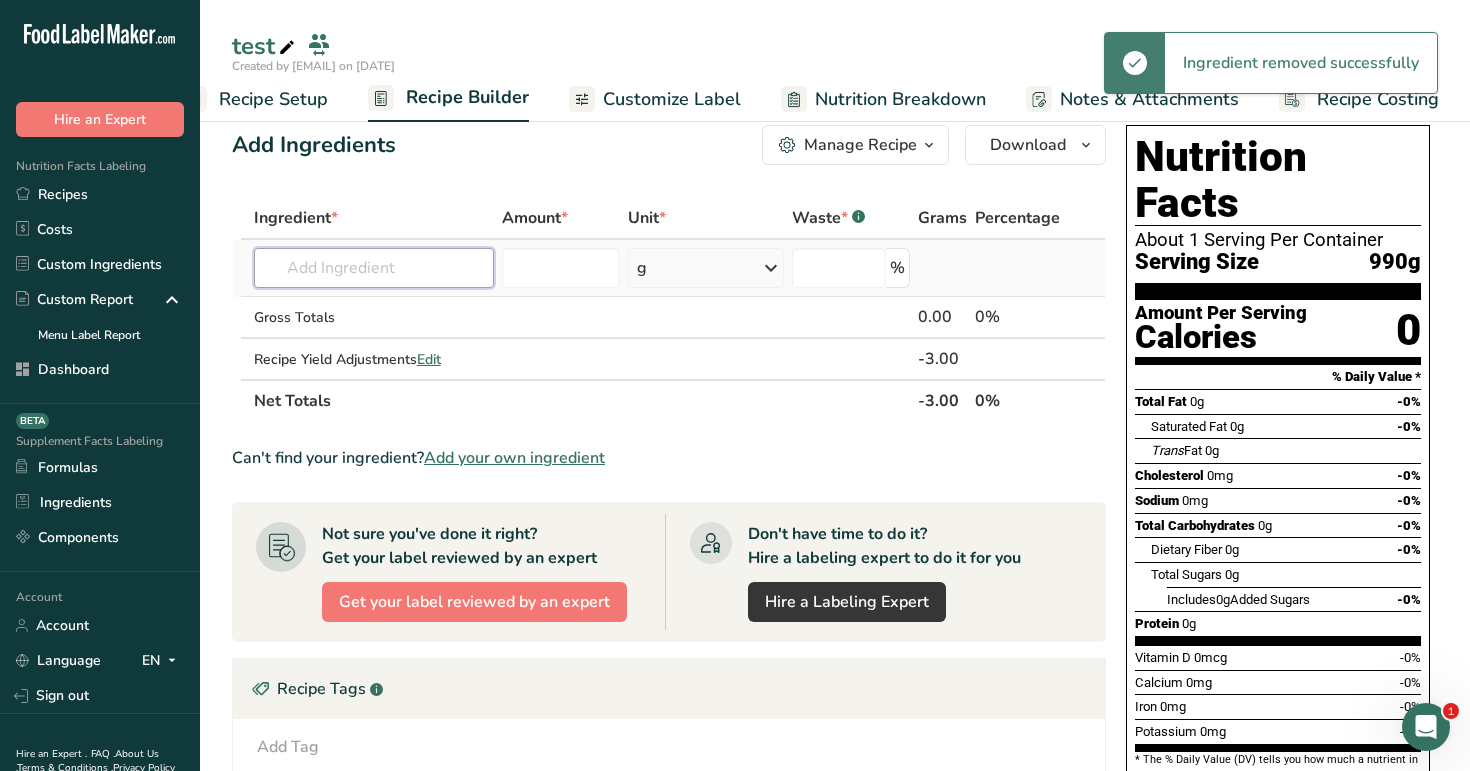 click at bounding box center (374, 268) 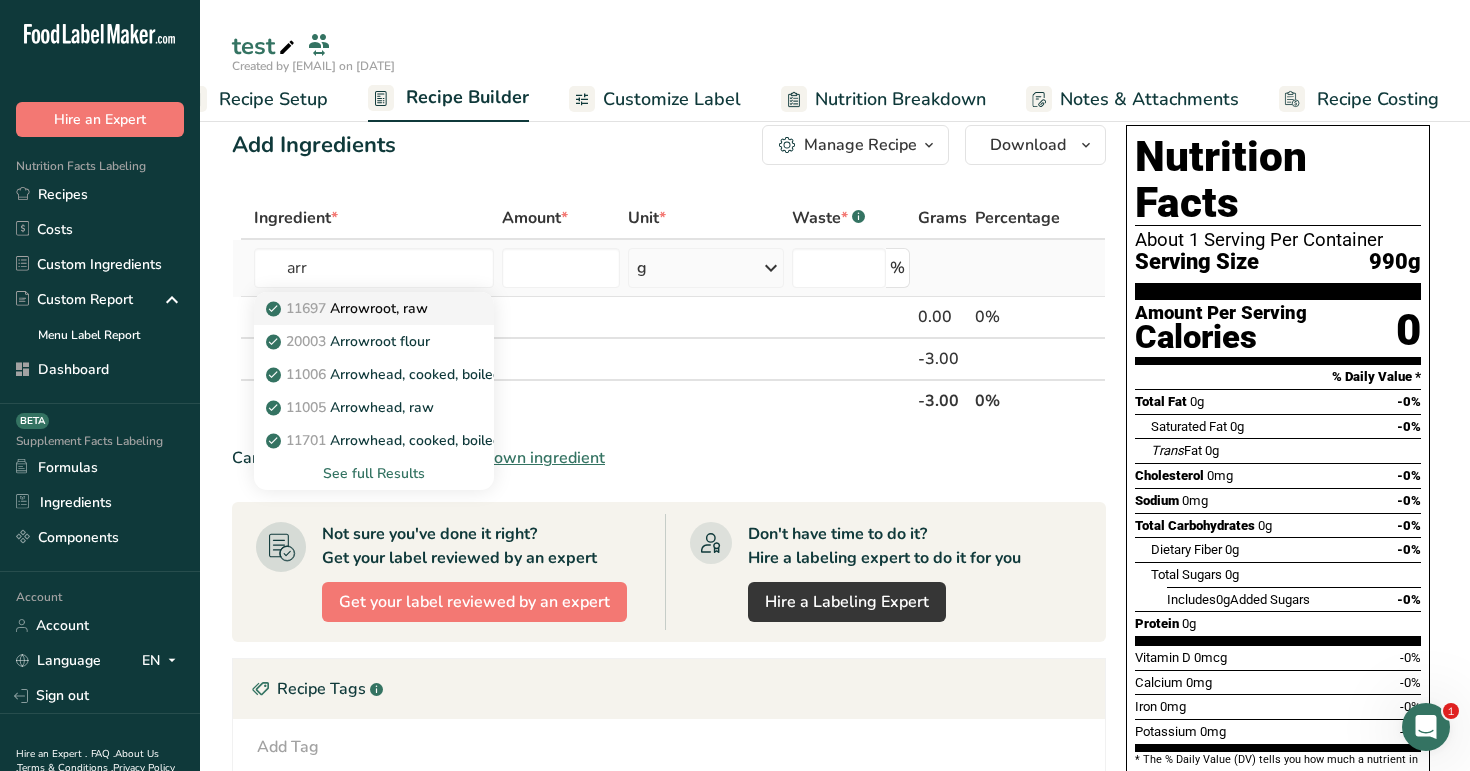 click on "11697
Arrowroot, raw" at bounding box center [349, 308] 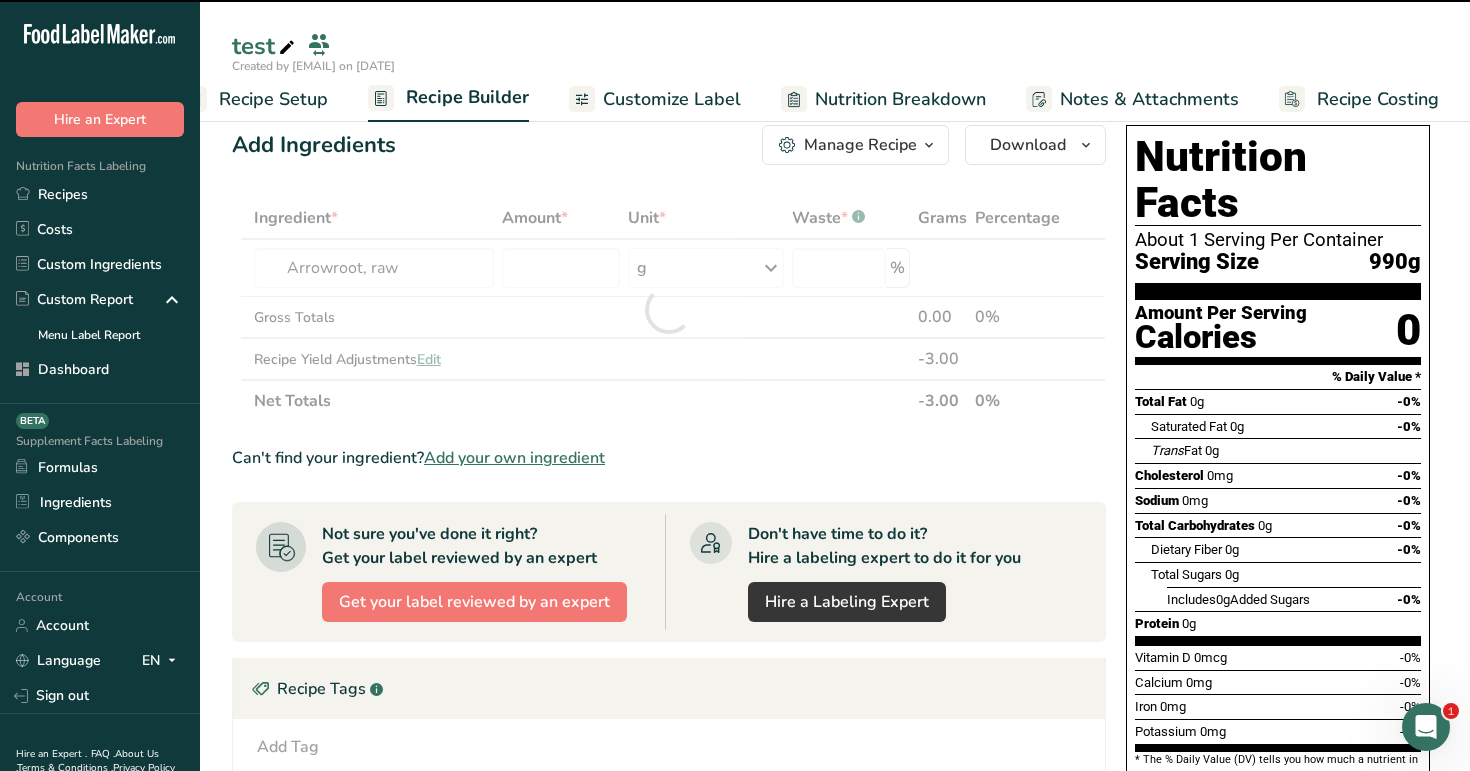 type on "0" 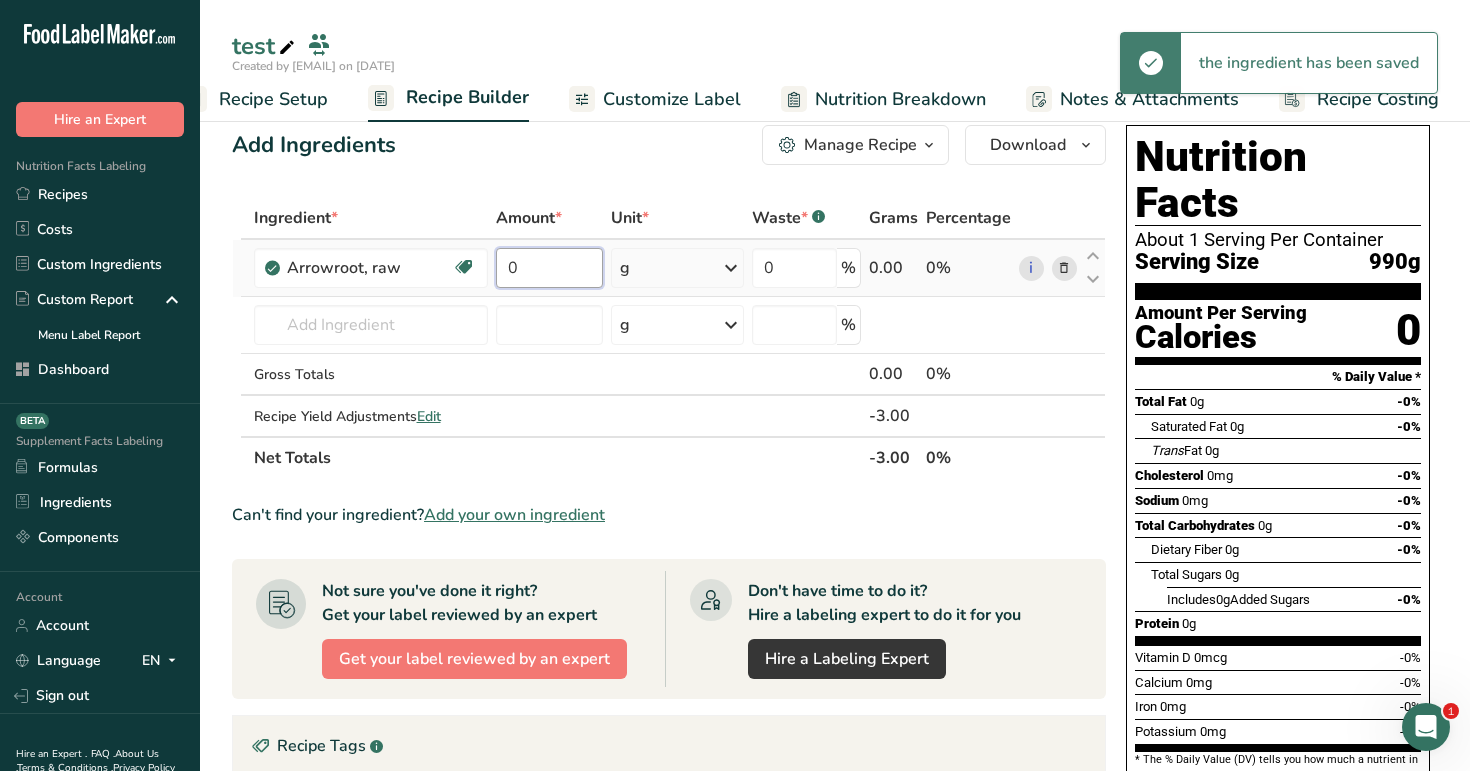 click on "0" at bounding box center (549, 268) 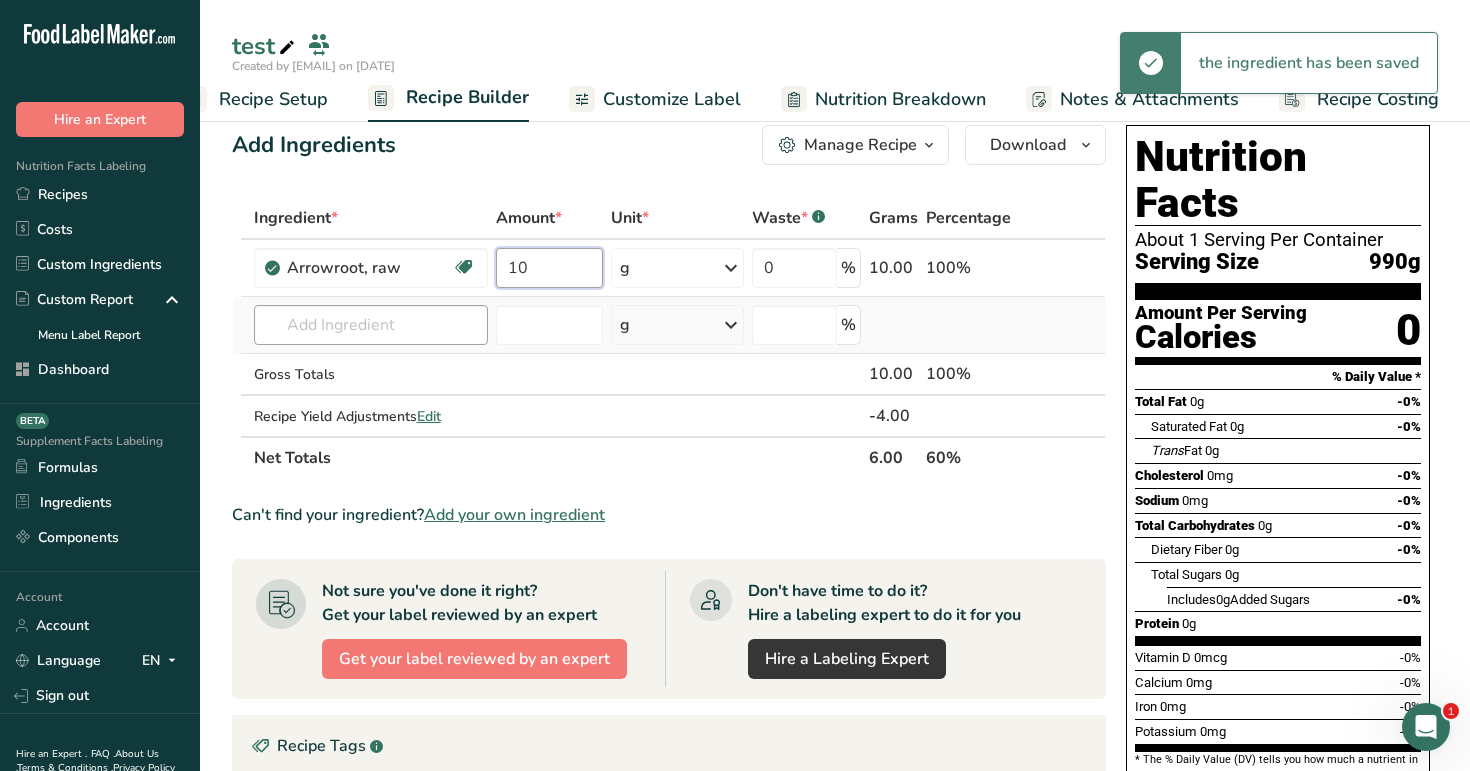 type on "10" 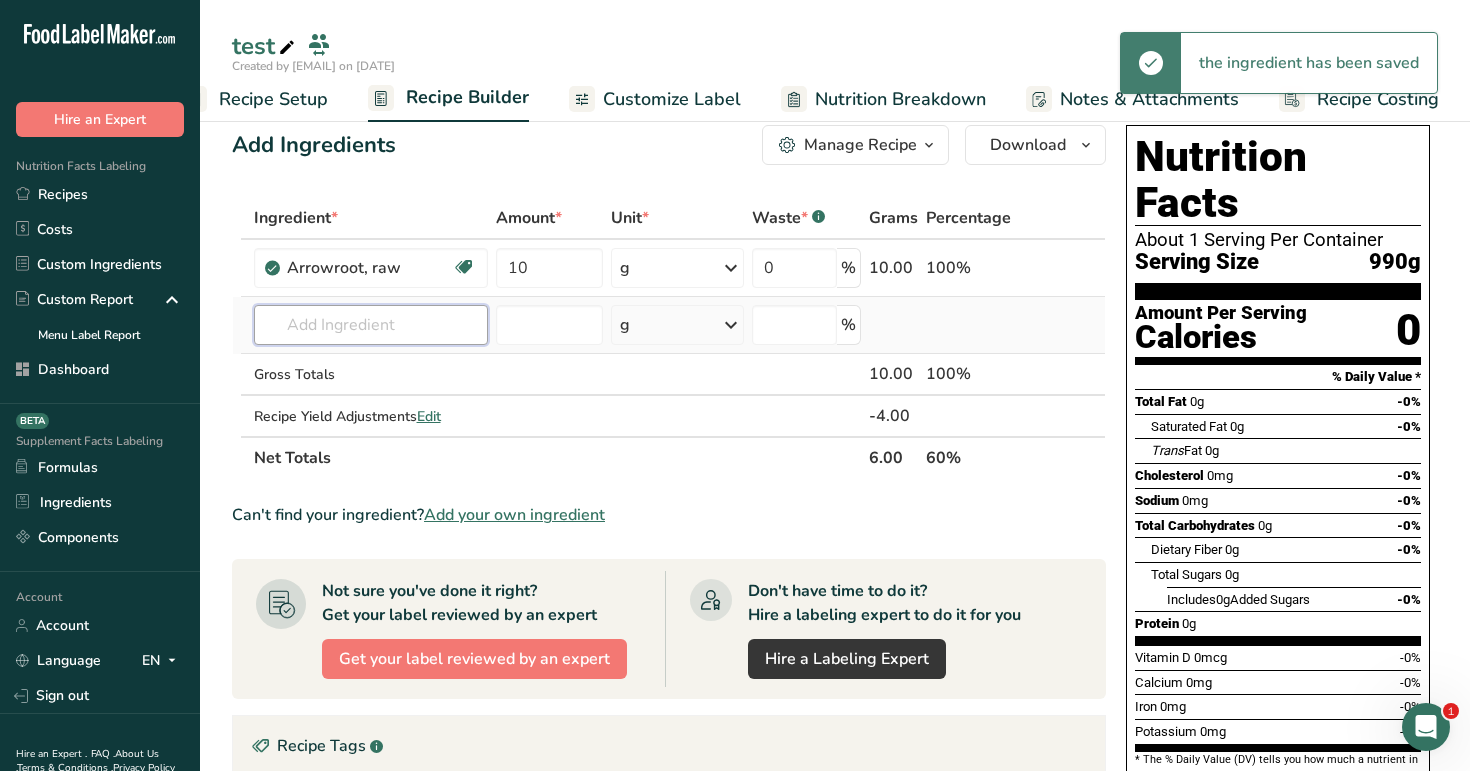 click on "Ingredient *
Amount *
Unit *
Waste *   .a-a{fill:#347362;}.b-a{fill:#fff;}          Grams
Percentage
Arrowroot, raw
Dairy free
Gluten free
Vegan
Vegetarian
Soy free
10
g
Portions
1 cup, sliced
1 root
Weight Units
g
kg
mg
See more
Volume Units
l
Volume units require a density conversion. If you know your ingredient's density enter it below. Otherwise, click on "RIA" our AI Regulatory bot - she will be able to help you
lb/ft3
g/cm3
Confirm
mL
lb/ft3" at bounding box center [669, 338] 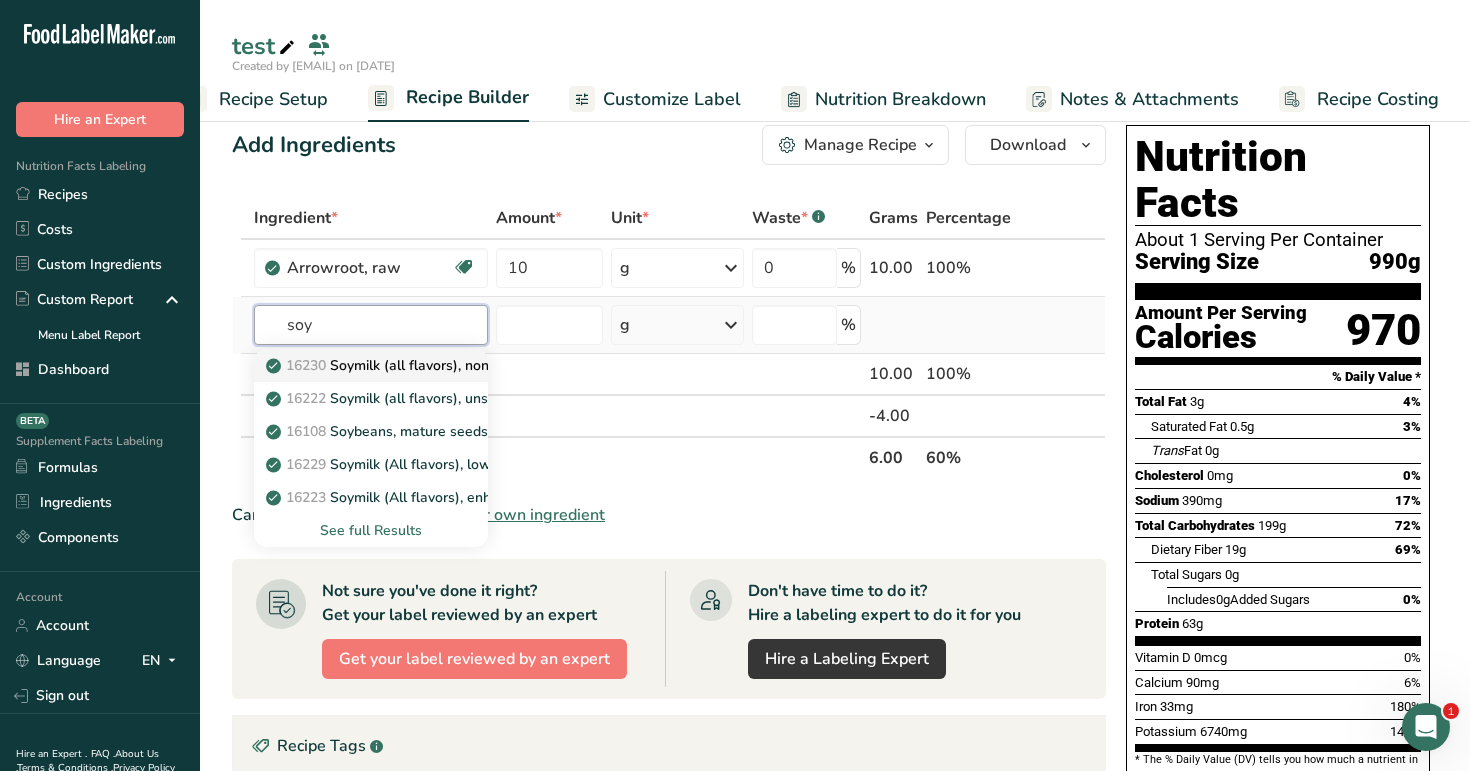 type on "soy" 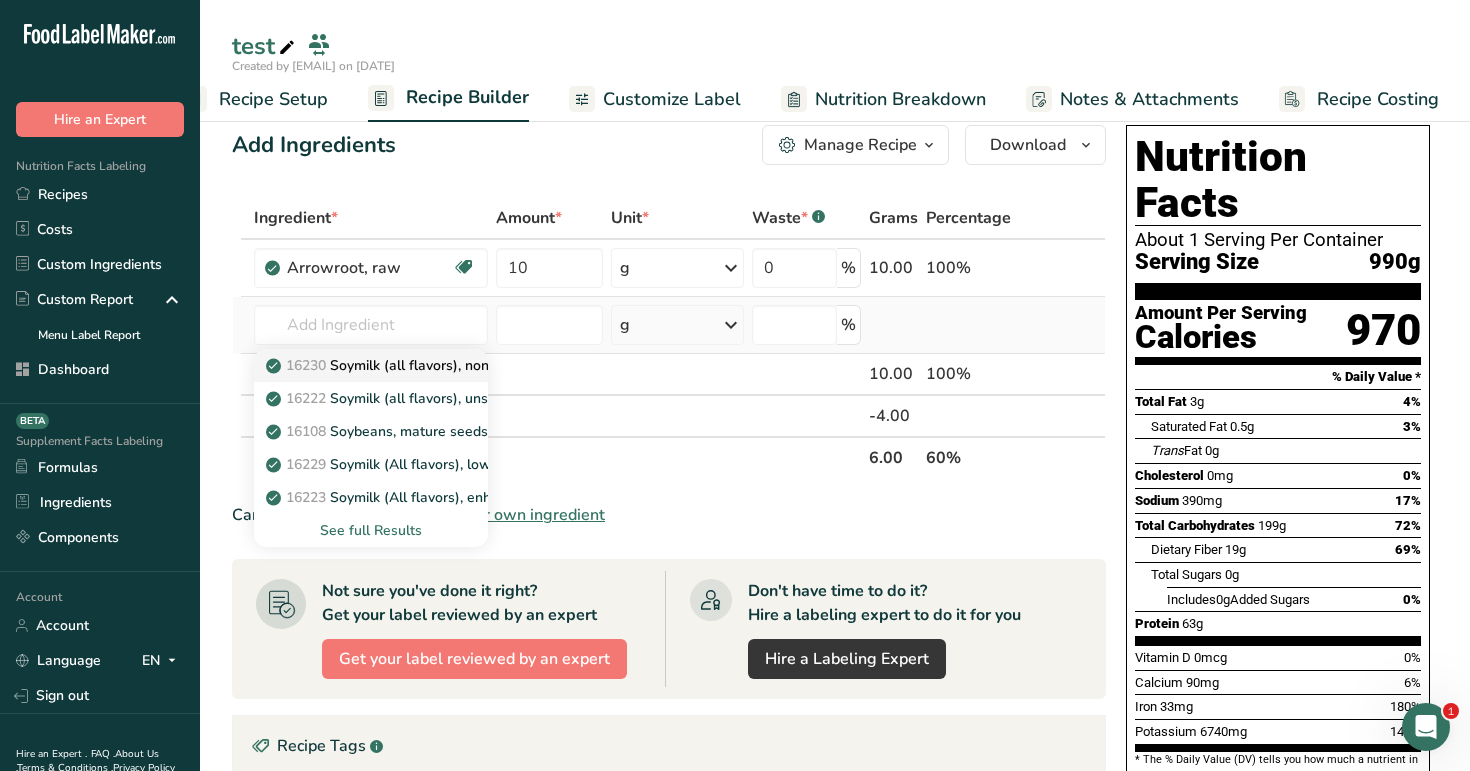 click on "16230
Soymilk (all flavors), nonfat, with added calcium, vitamins A and D" at bounding box center (513, 365) 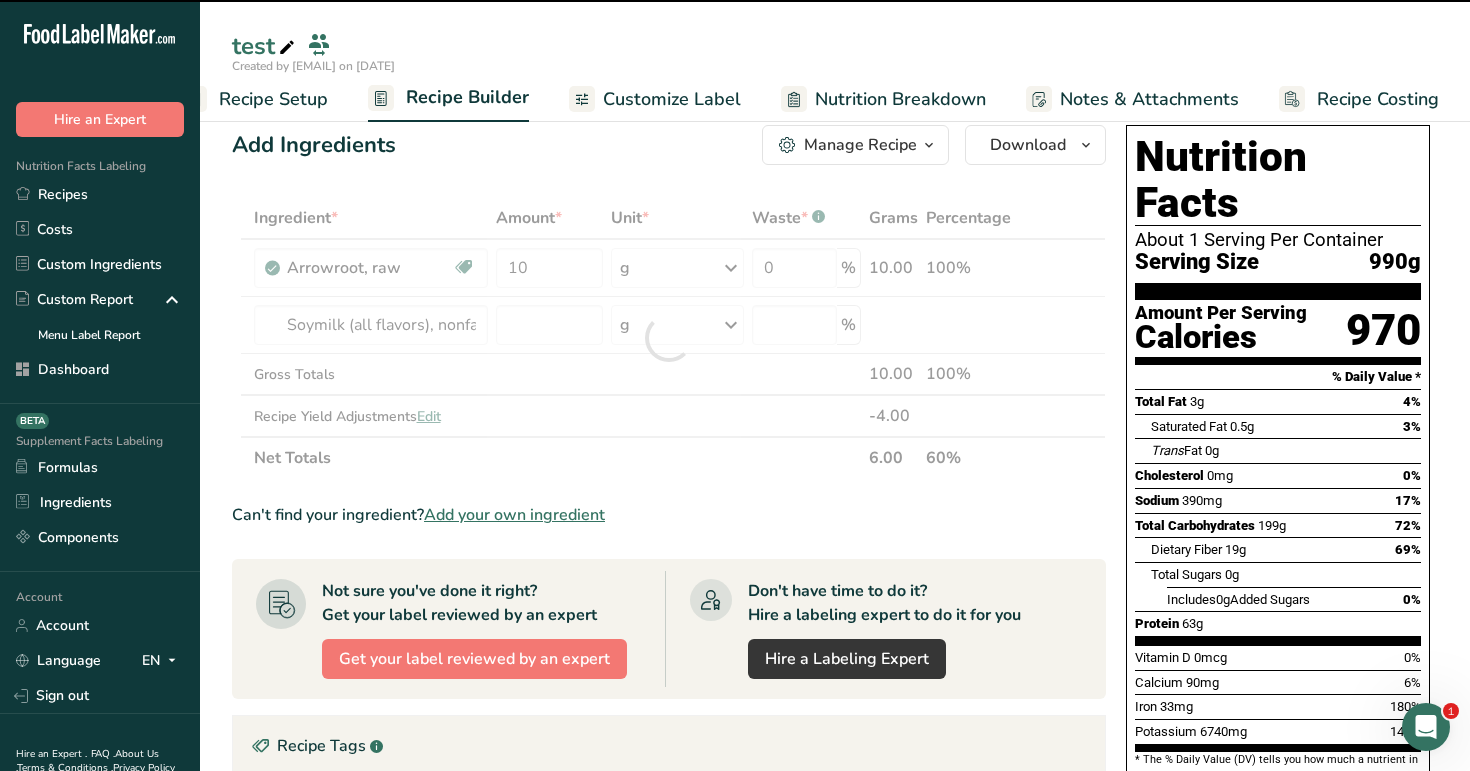 type on "0" 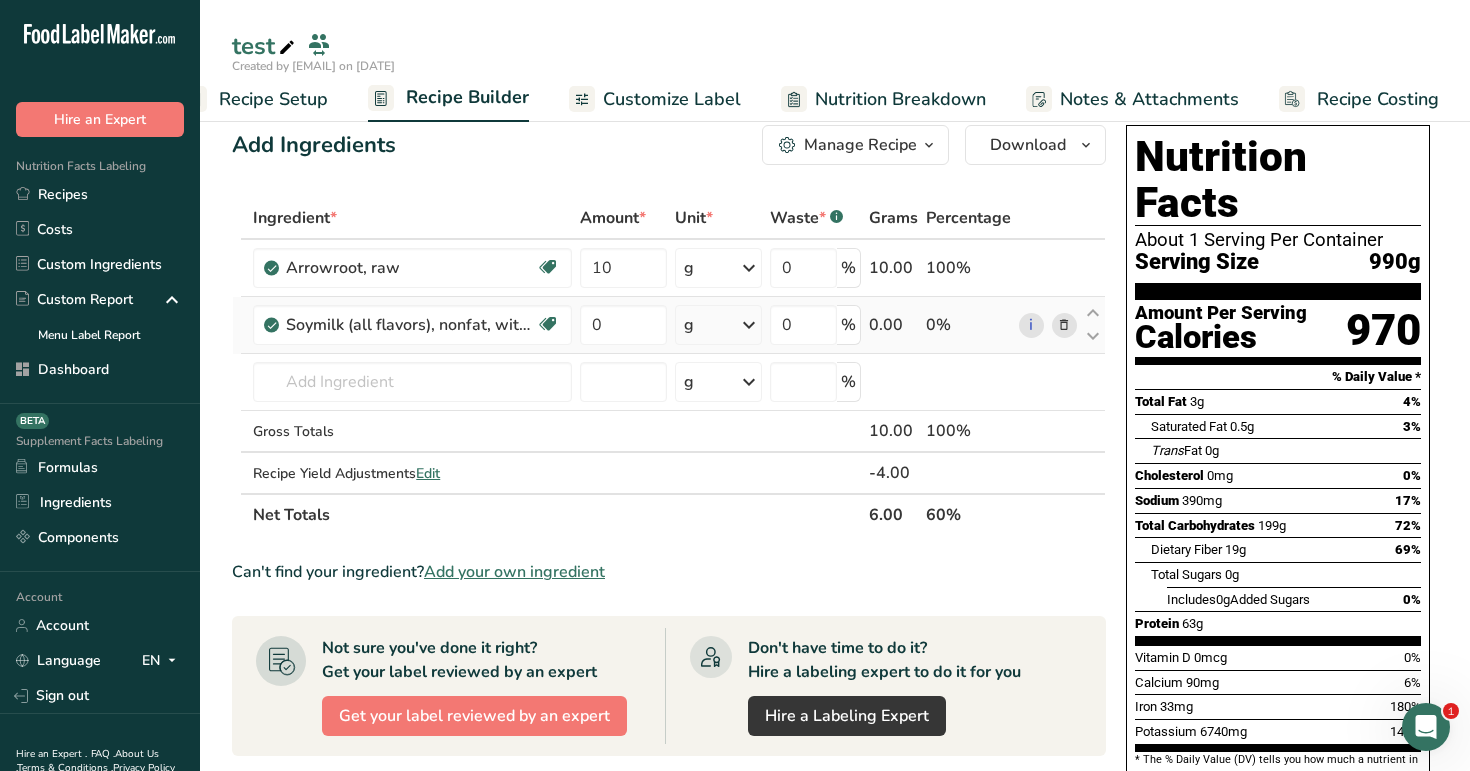 click at bounding box center [1064, 325] 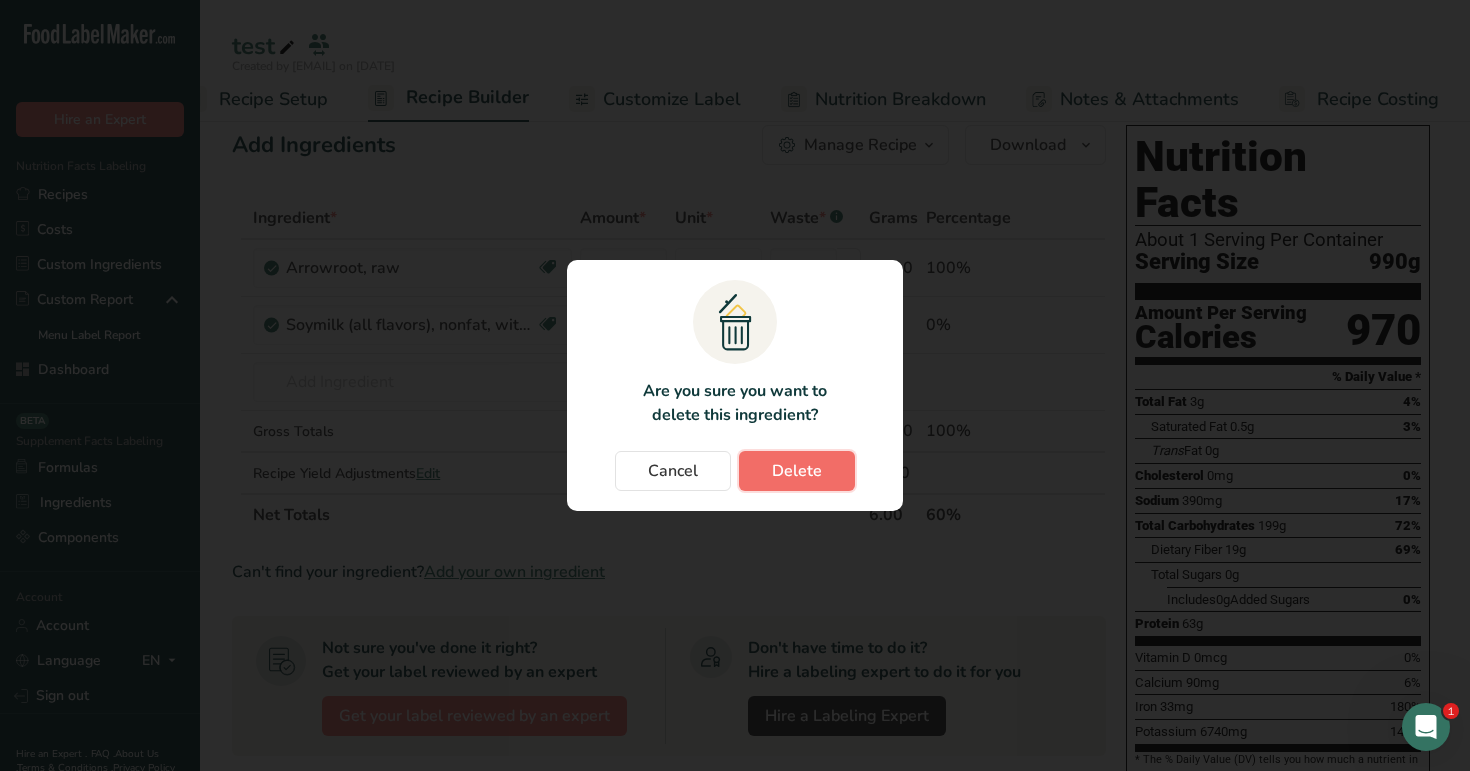 click on "Delete" at bounding box center [797, 471] 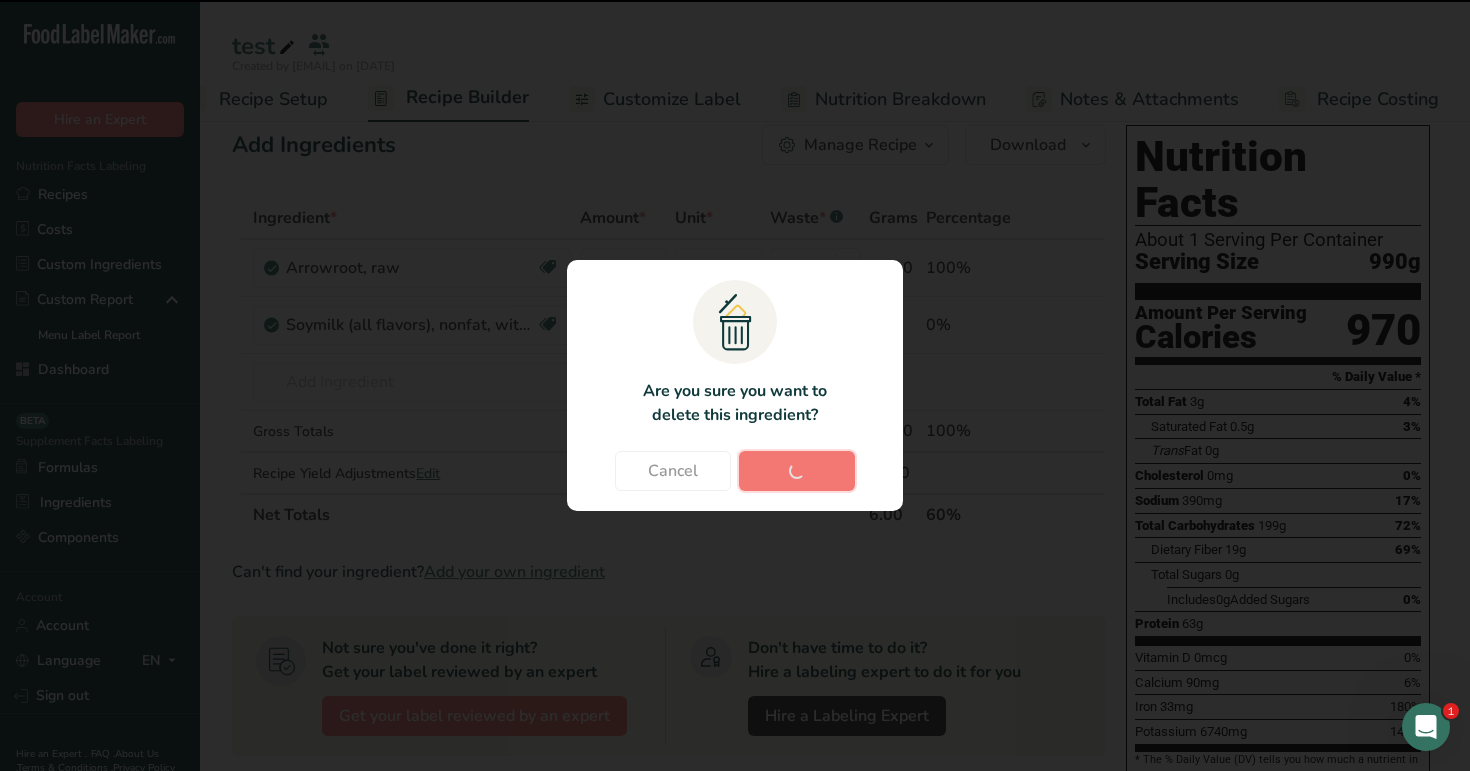 type 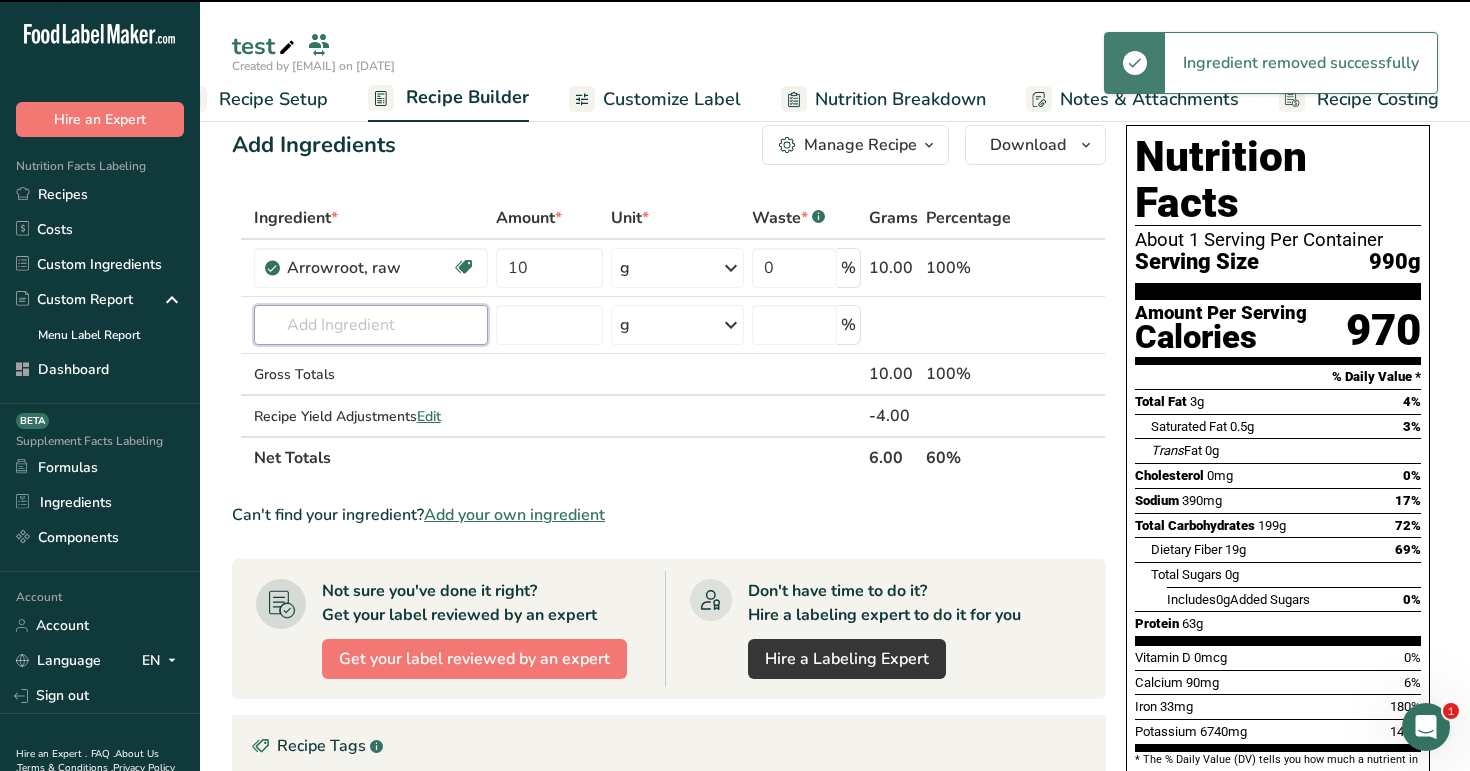 click at bounding box center [371, 325] 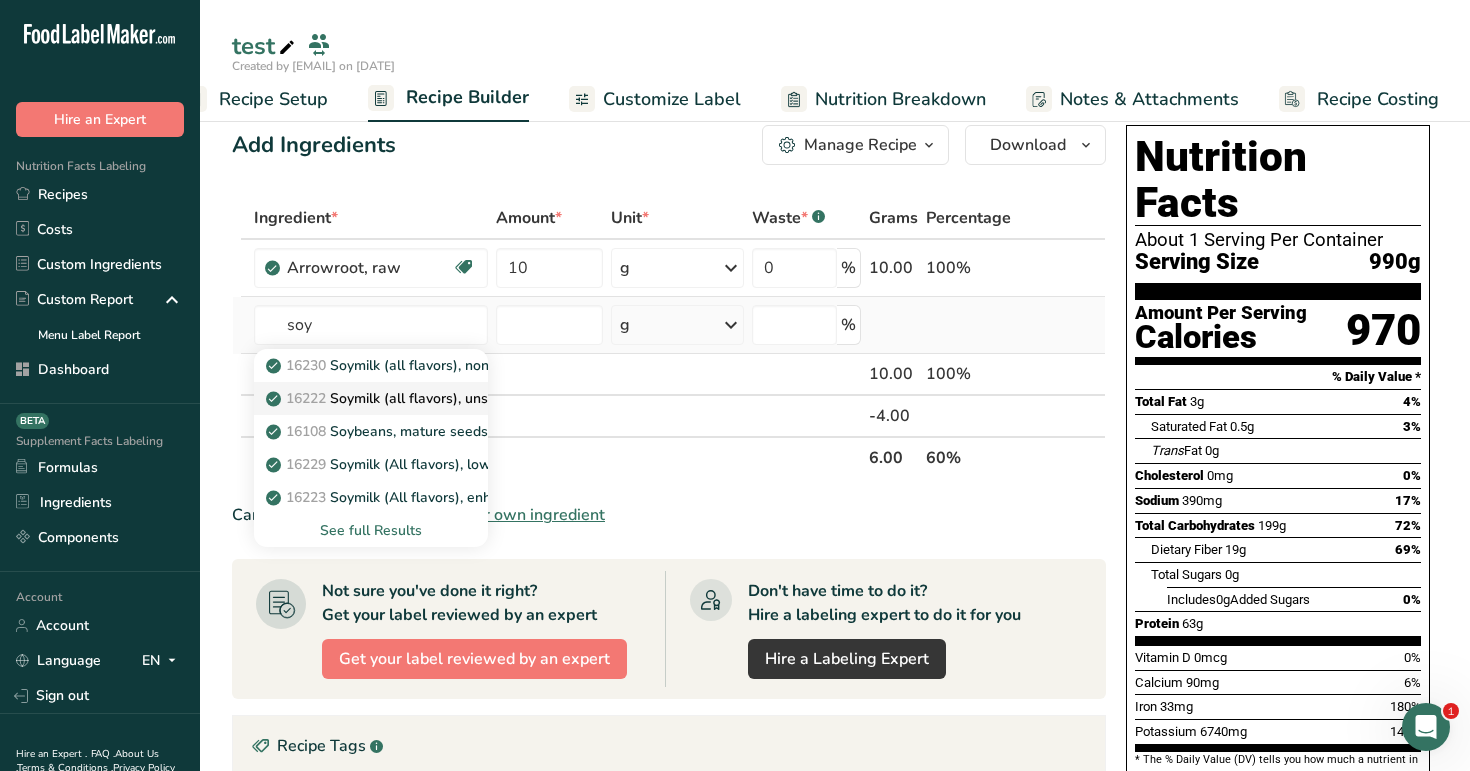 click on "16222
Soymilk (all flavors), unsweetened, with added calcium, vitamins A and D" at bounding box center [536, 398] 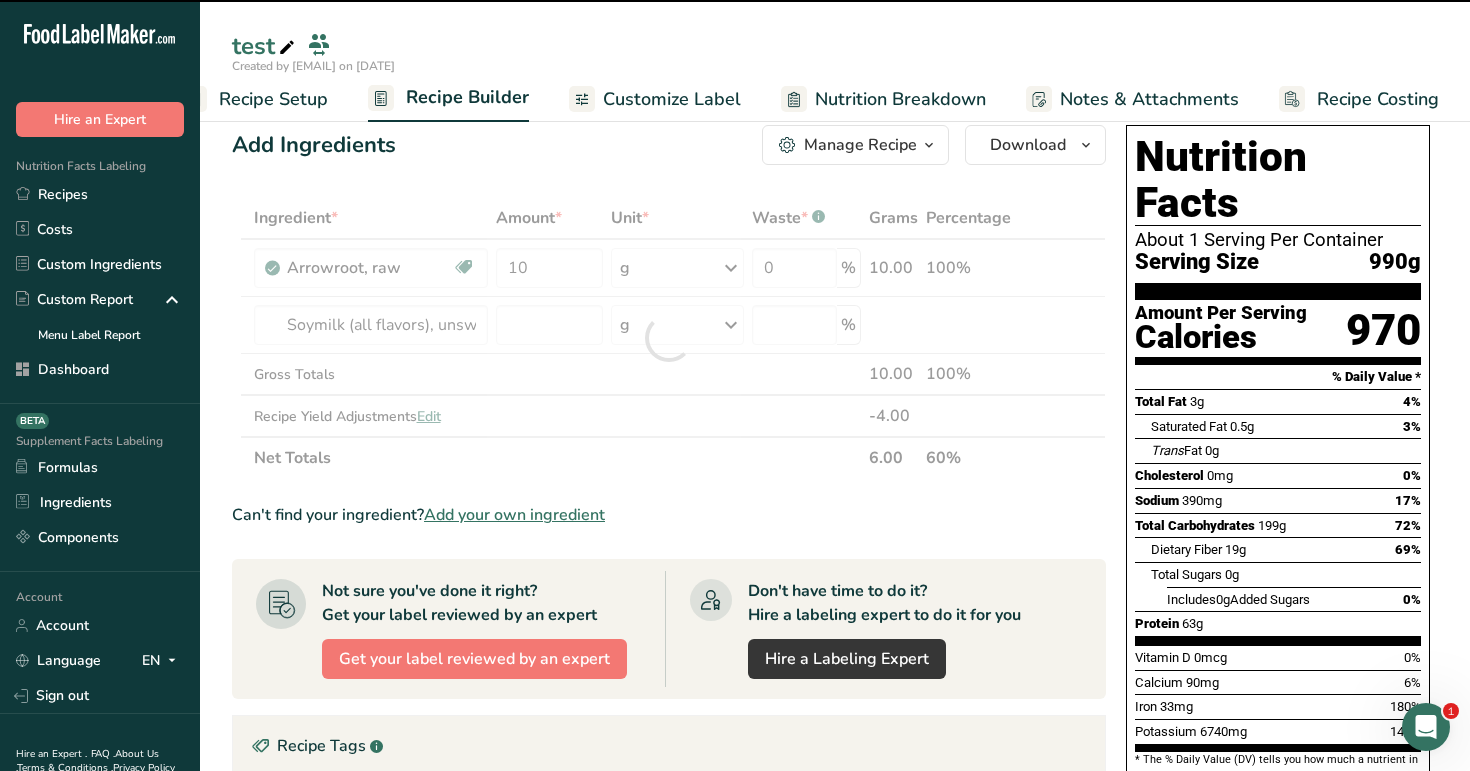 type on "0" 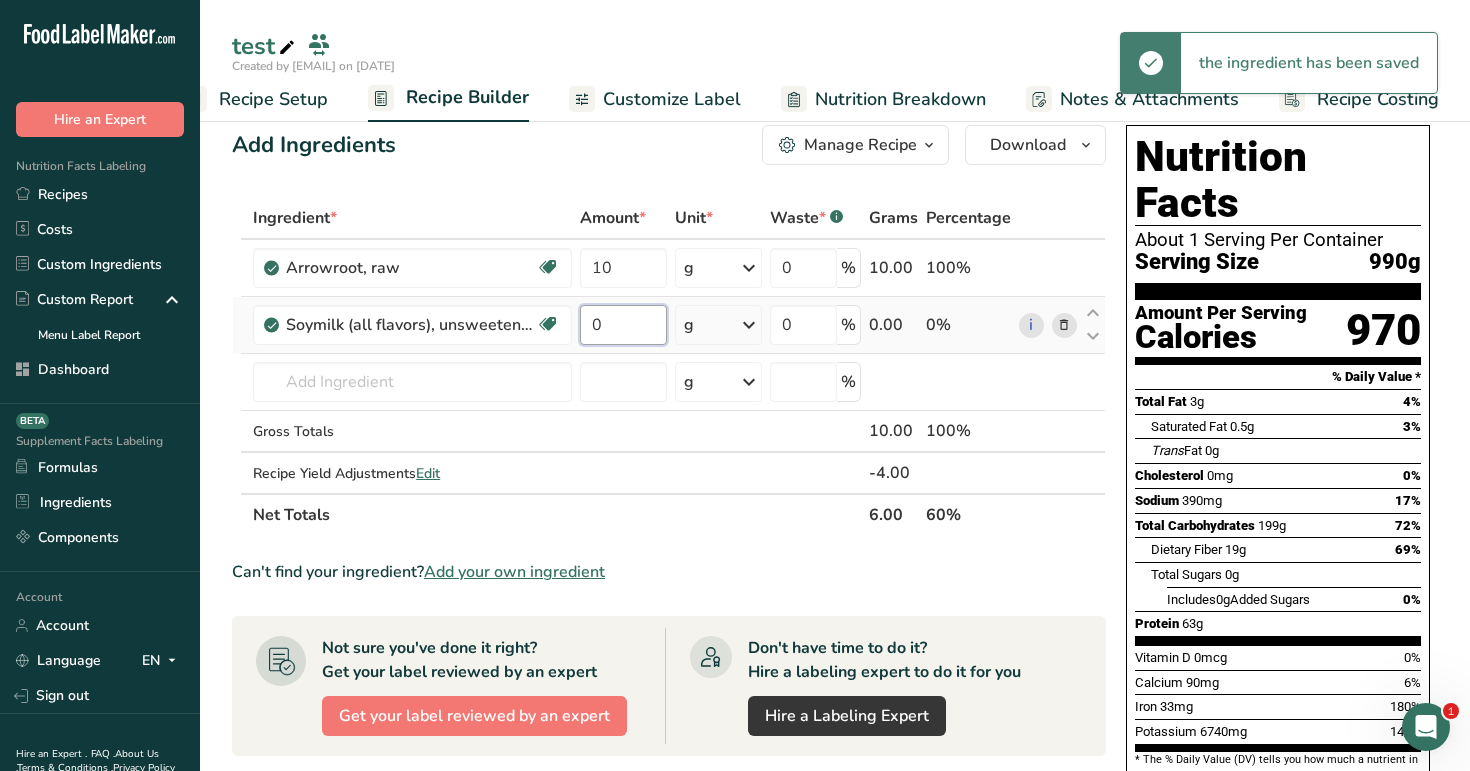 click on "0" at bounding box center (623, 325) 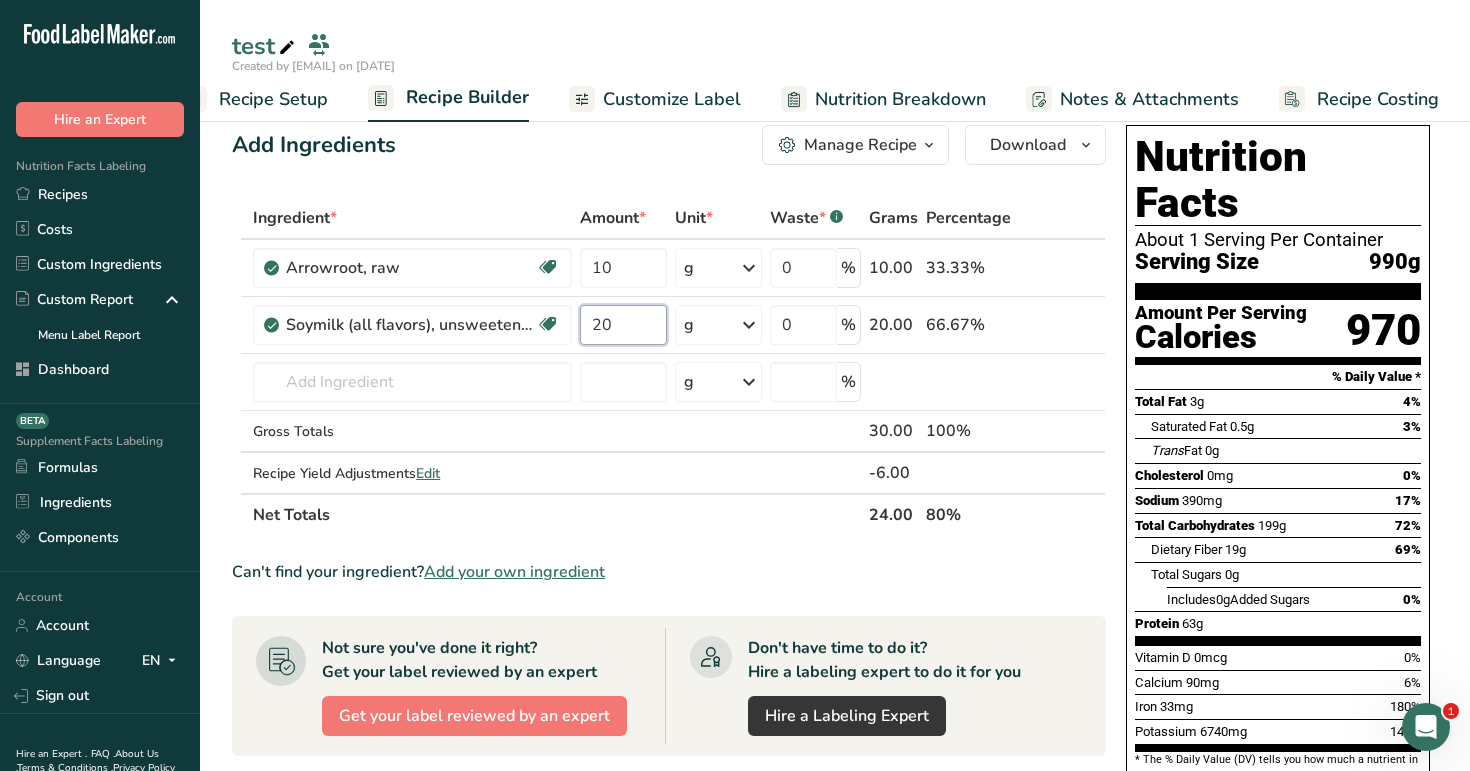 type on "20" 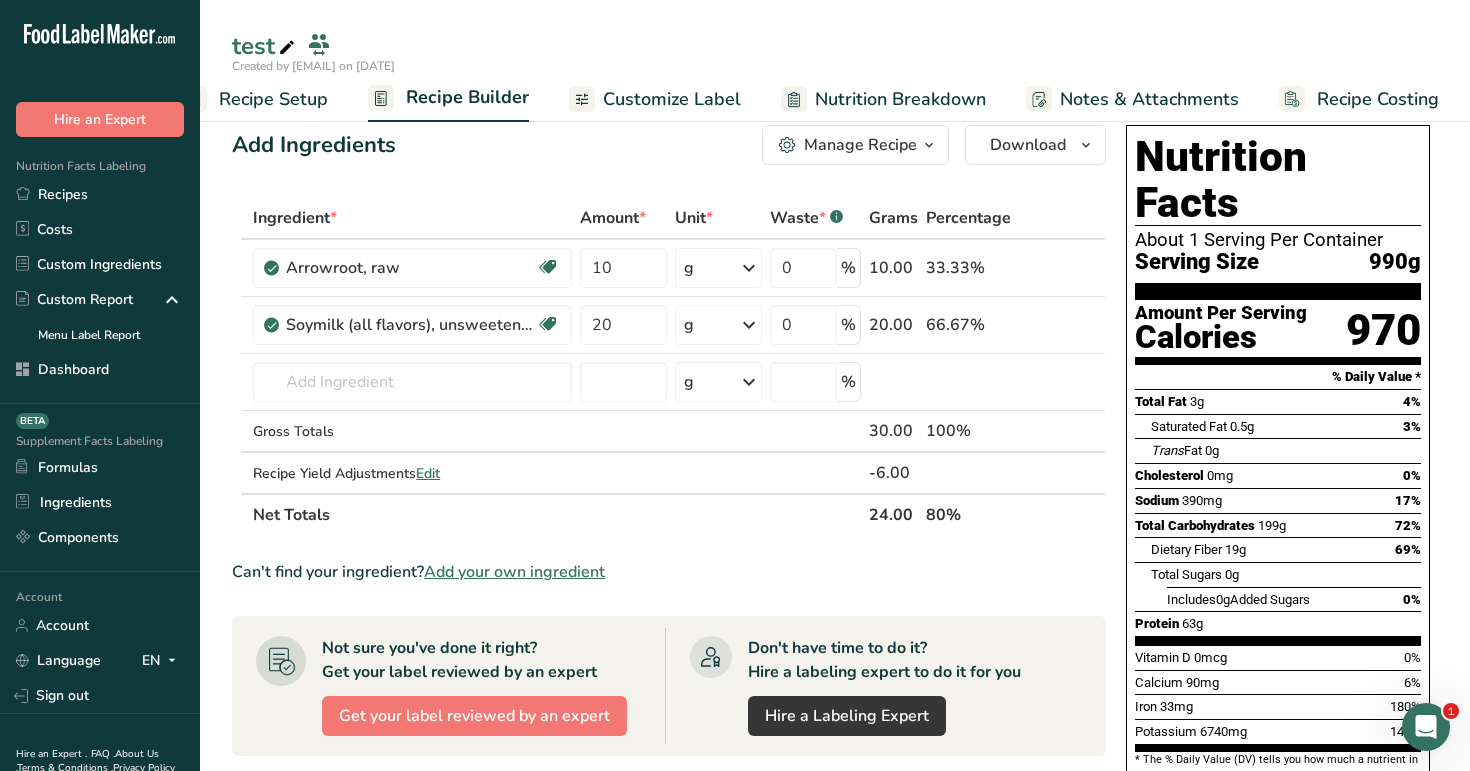 click on "Add Ingredients
Manage Recipe         Delete Recipe           Duplicate Recipe             Scale Recipe             Save as Sub-Recipe   .a-a{fill:#347362;}.b-a{fill:#fff;}                               Nutrition Breakdown                 Recipe Card
NEW
Amino Acids Pattern Report           Activity History
Download
Choose your preferred label style
Standard FDA label
Standard FDA label
The most common format for nutrition facts labels in compliance with the FDA's typeface, style and requirements
Tabular FDA label
A label format compliant with the FDA regulations presented in a tabular (horizontal) display.
Linear FDA label
A simple linear display for small sized packages.
Simplified FDA label" at bounding box center (669, 145) 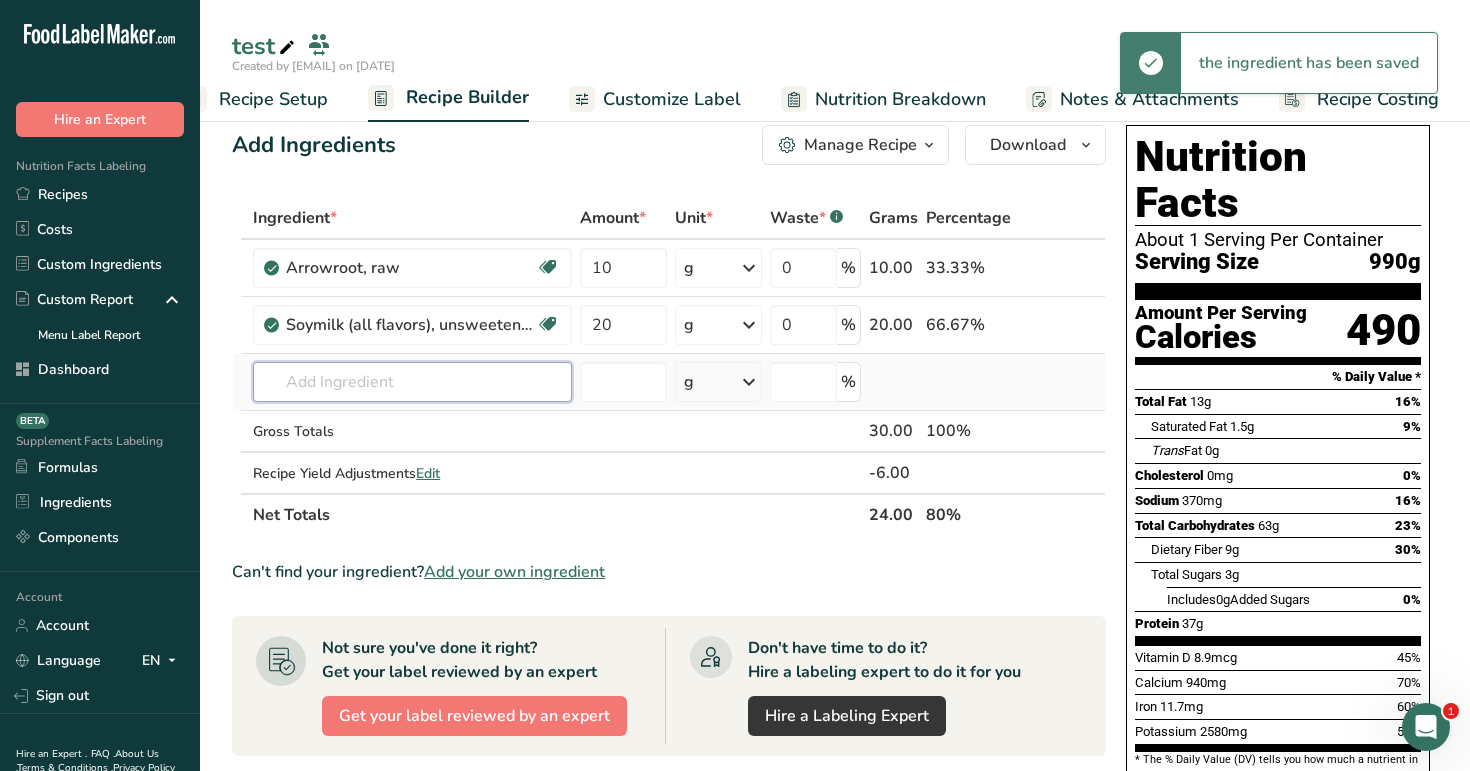 click at bounding box center (412, 382) 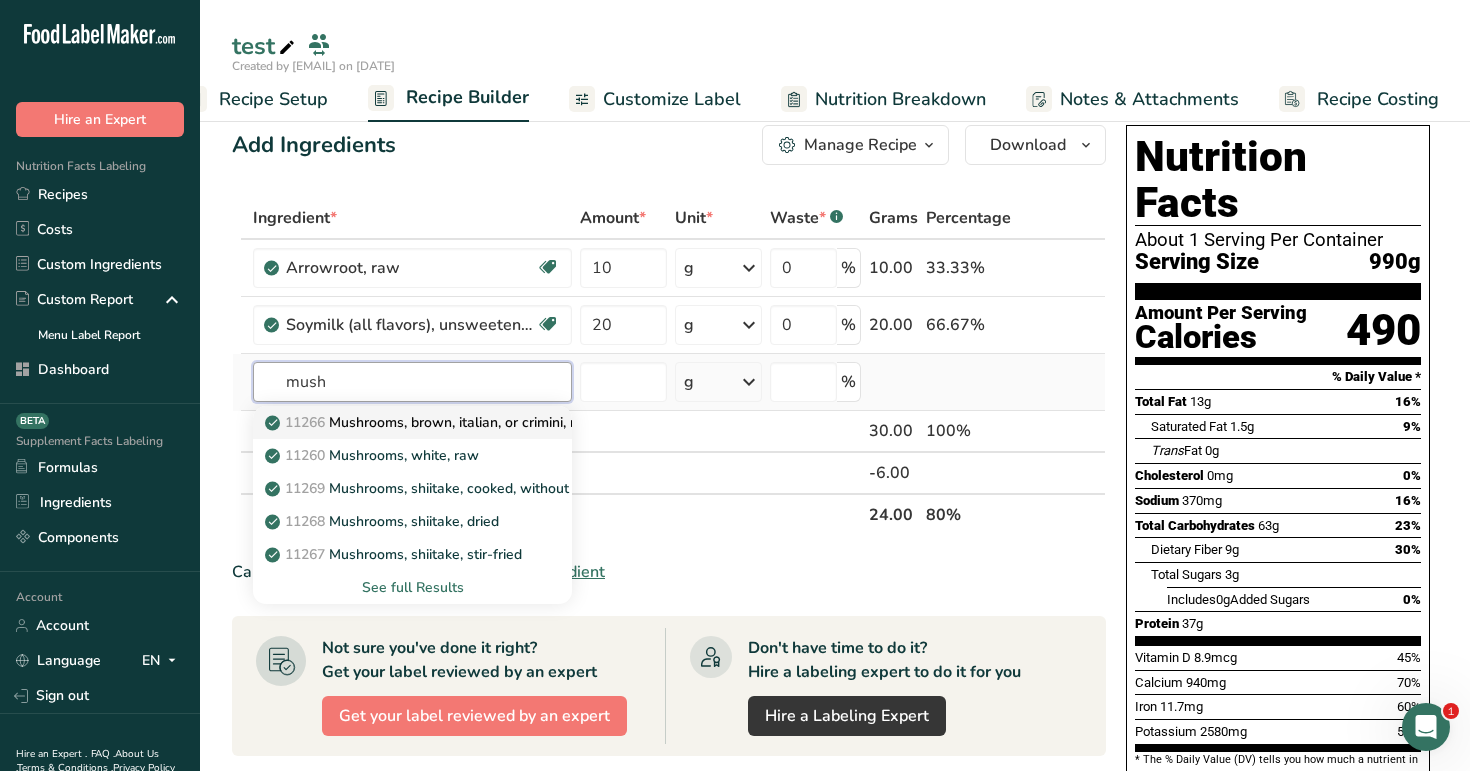 type on "mush" 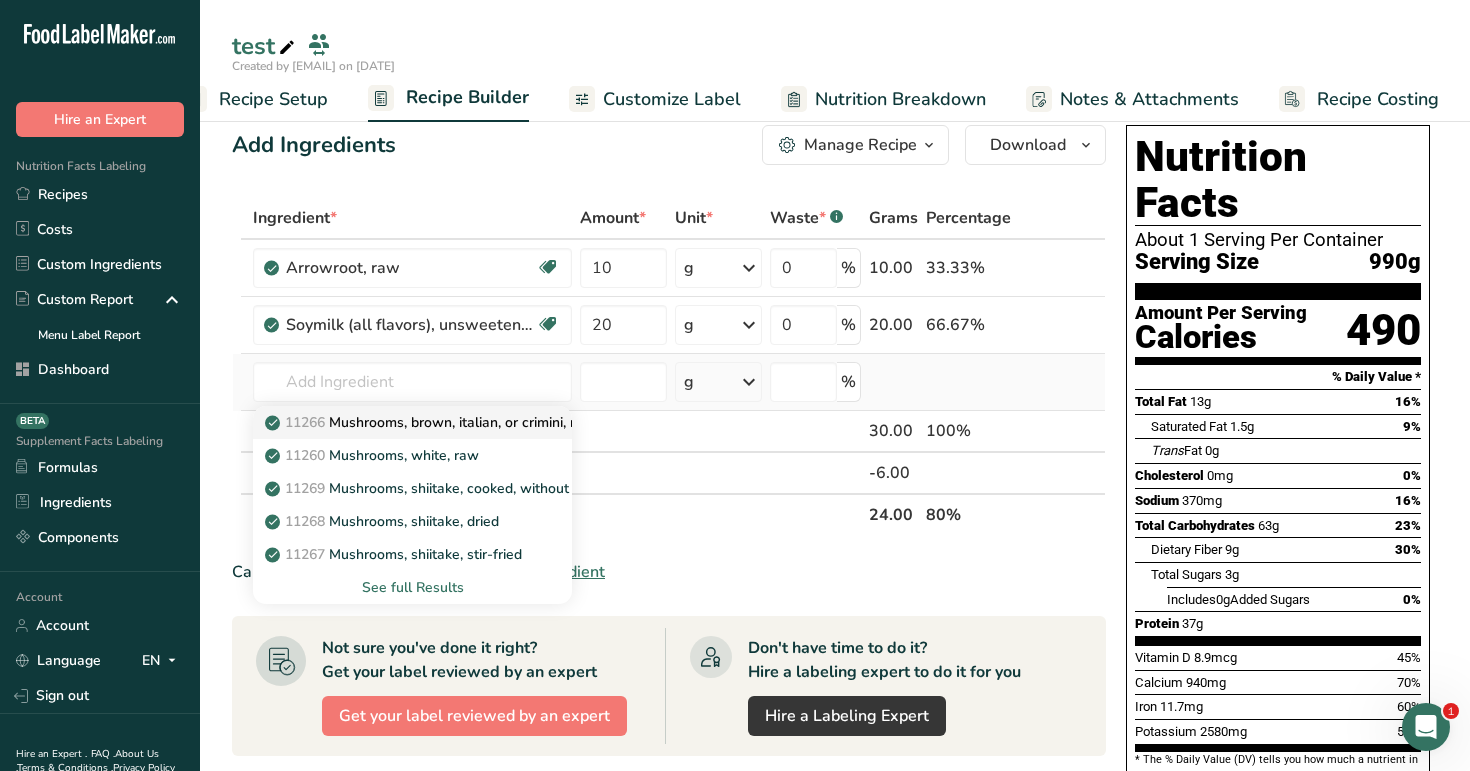 click on "11266
Mushrooms, brown, italian, or crimini, raw" at bounding box center (432, 422) 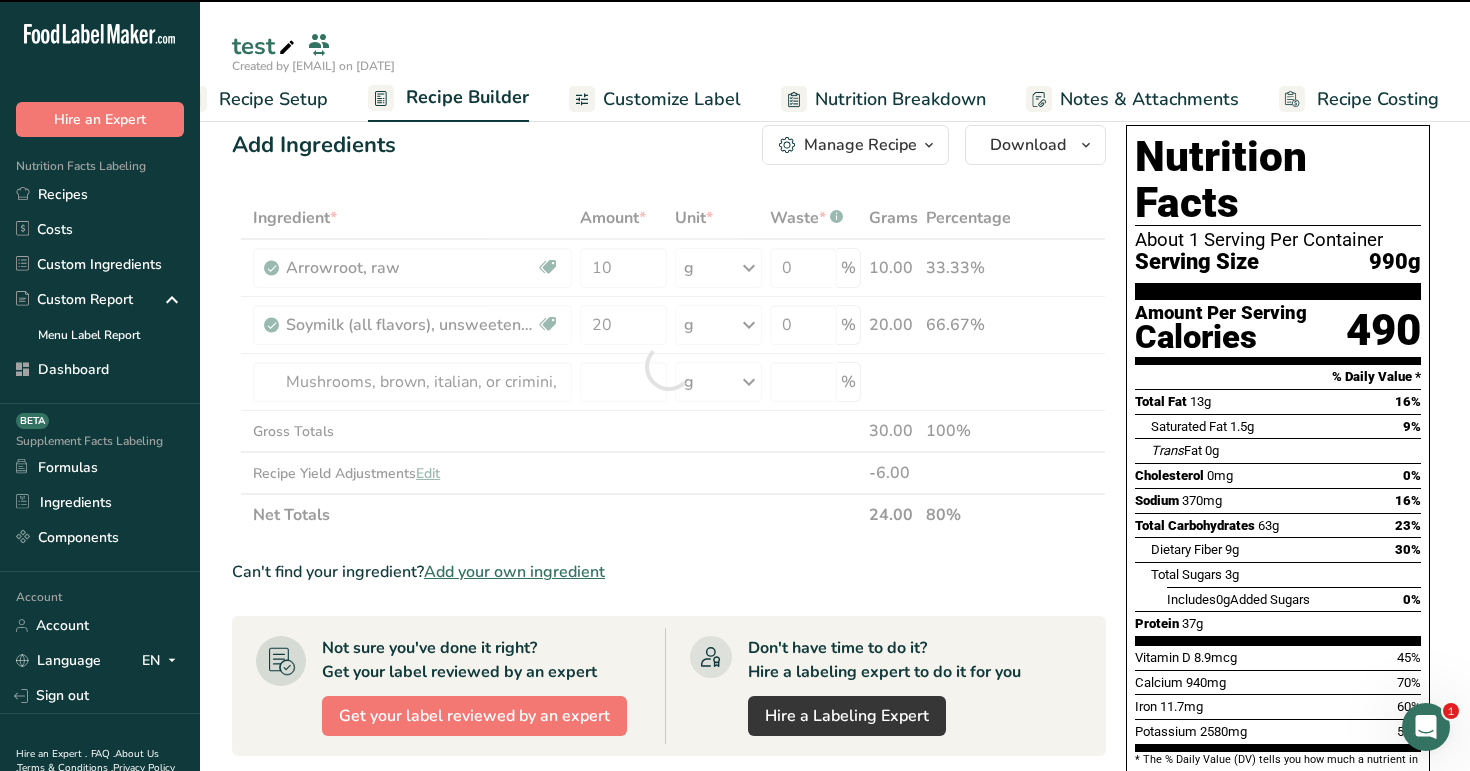 type on "0" 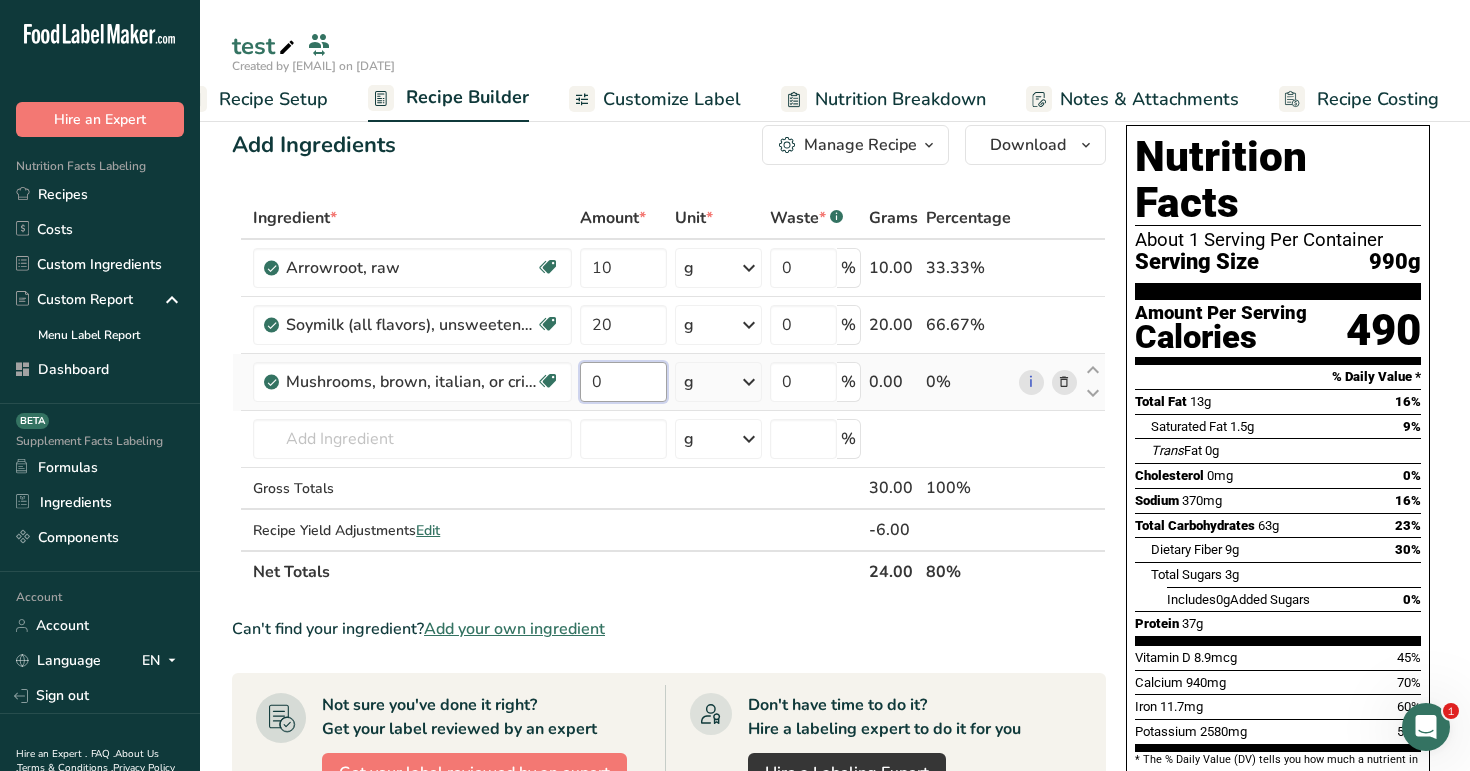 click on "0" at bounding box center [623, 382] 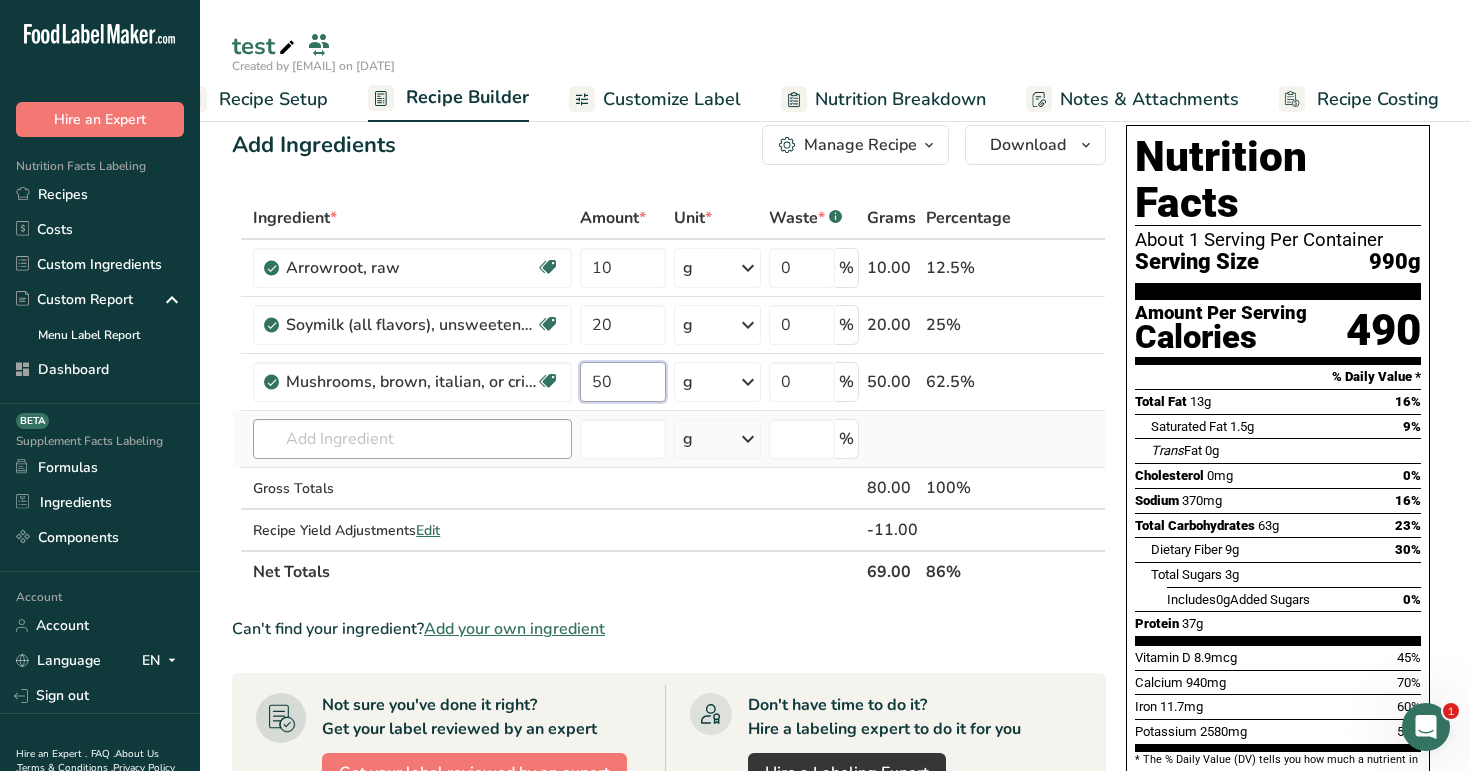 type on "50" 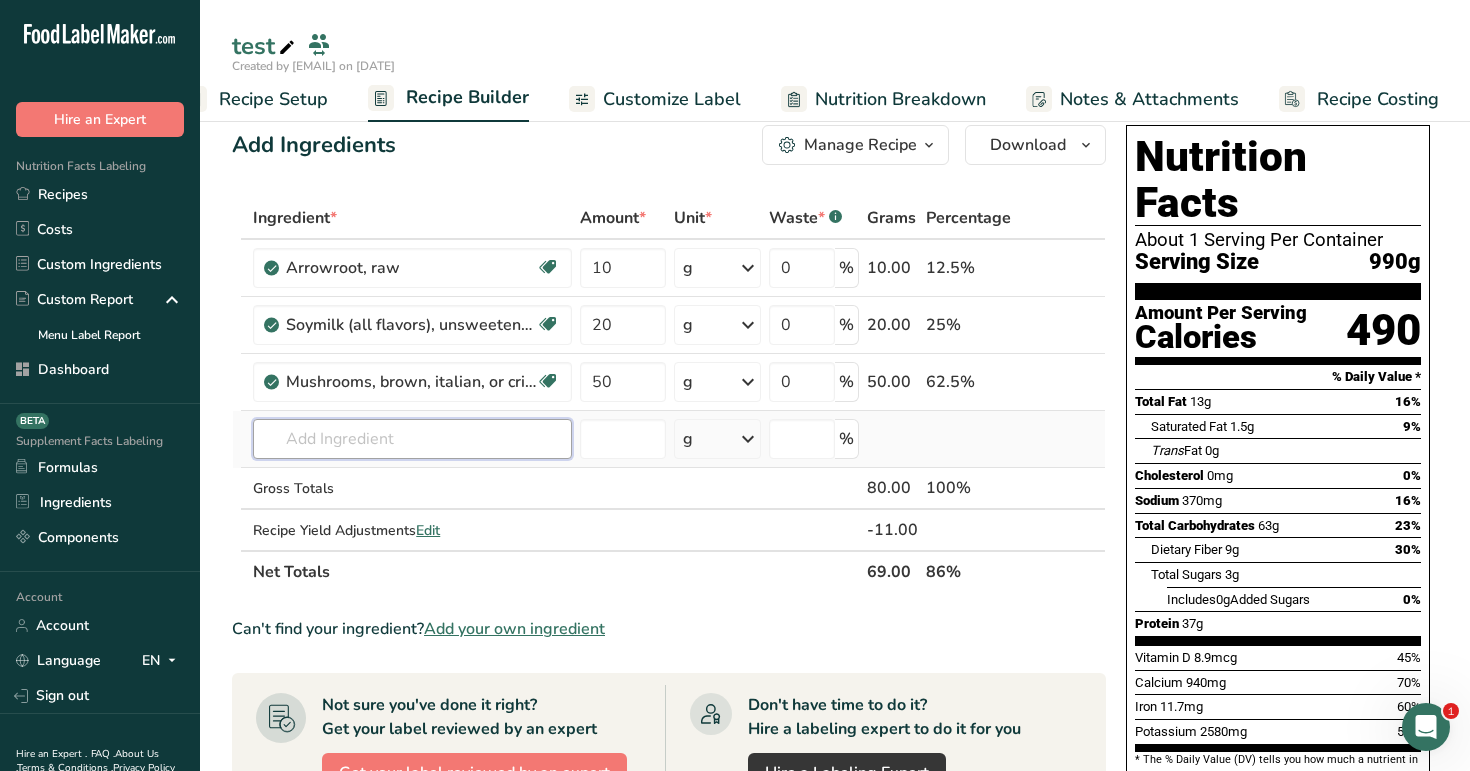 click on "Ingredient *
Amount *
Unit *
Waste *   .a-a{fill:#347362;}.b-a{fill:#fff;}          Grams
Percentage
Arrowroot, raw
Dairy free
Gluten free
Vegan
Vegetarian
Soy free
10
g
Portions
1 cup, sliced
1 root
Weight Units
g
kg
mg
See more
Volume Units
l
Volume units require a density conversion. If you know your ingredient's density enter it below. Otherwise, click on "RIA" our AI Regulatory bot - she will be able to help you
lb/ft3
g/cm3
Confirm
mL
lb/ft3" at bounding box center (669, 395) 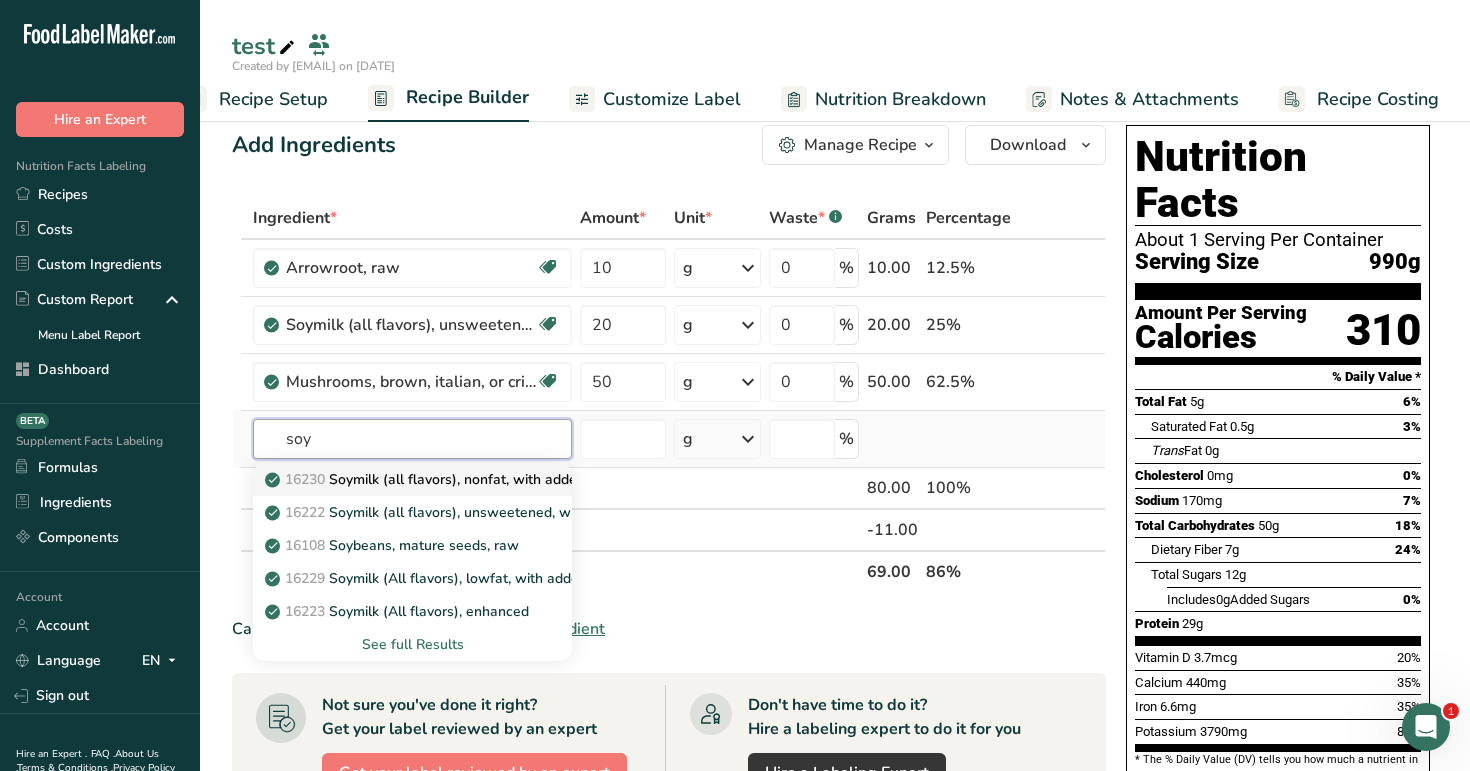 type on "soy" 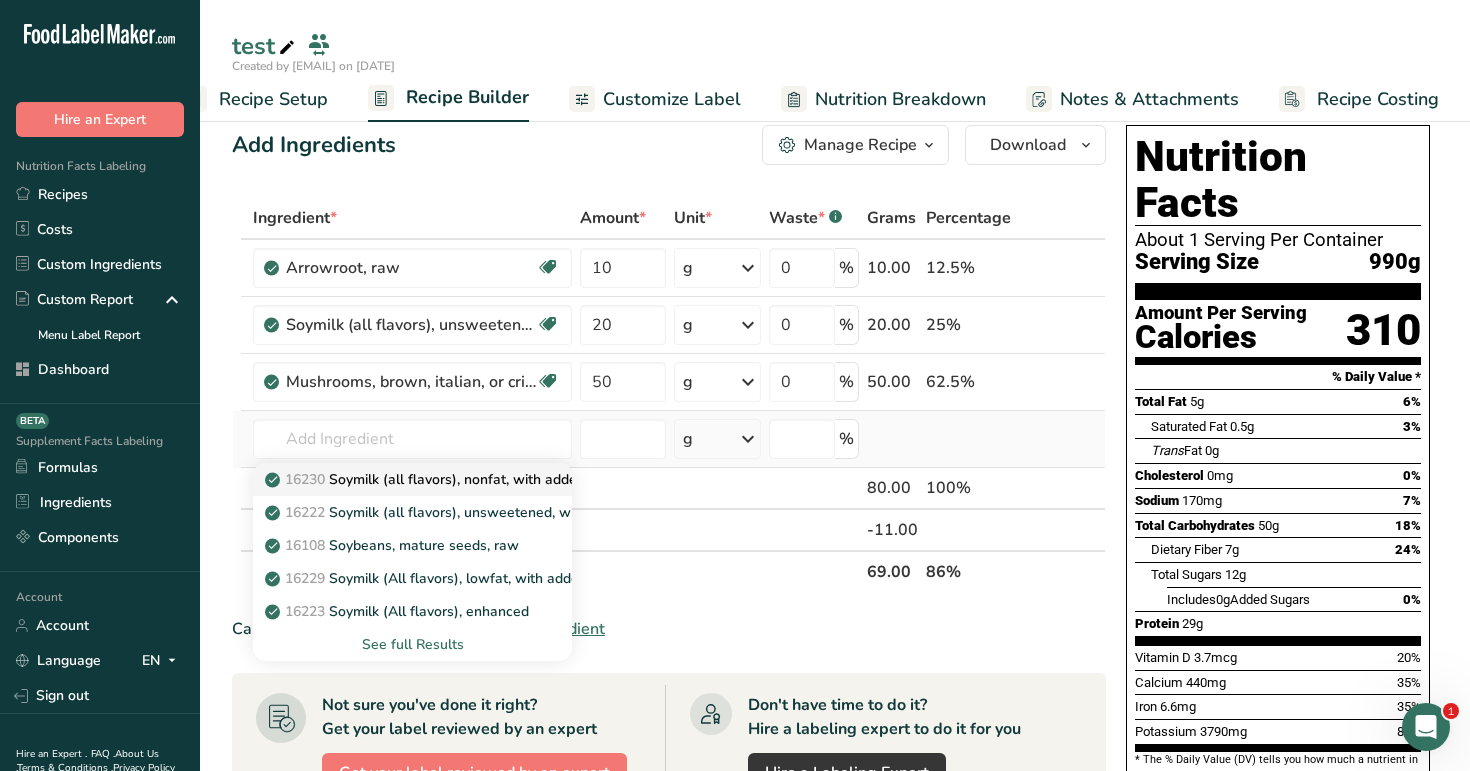 click on "16230
Soymilk (all flavors), nonfat, with added calcium, vitamins A and D" at bounding box center [512, 479] 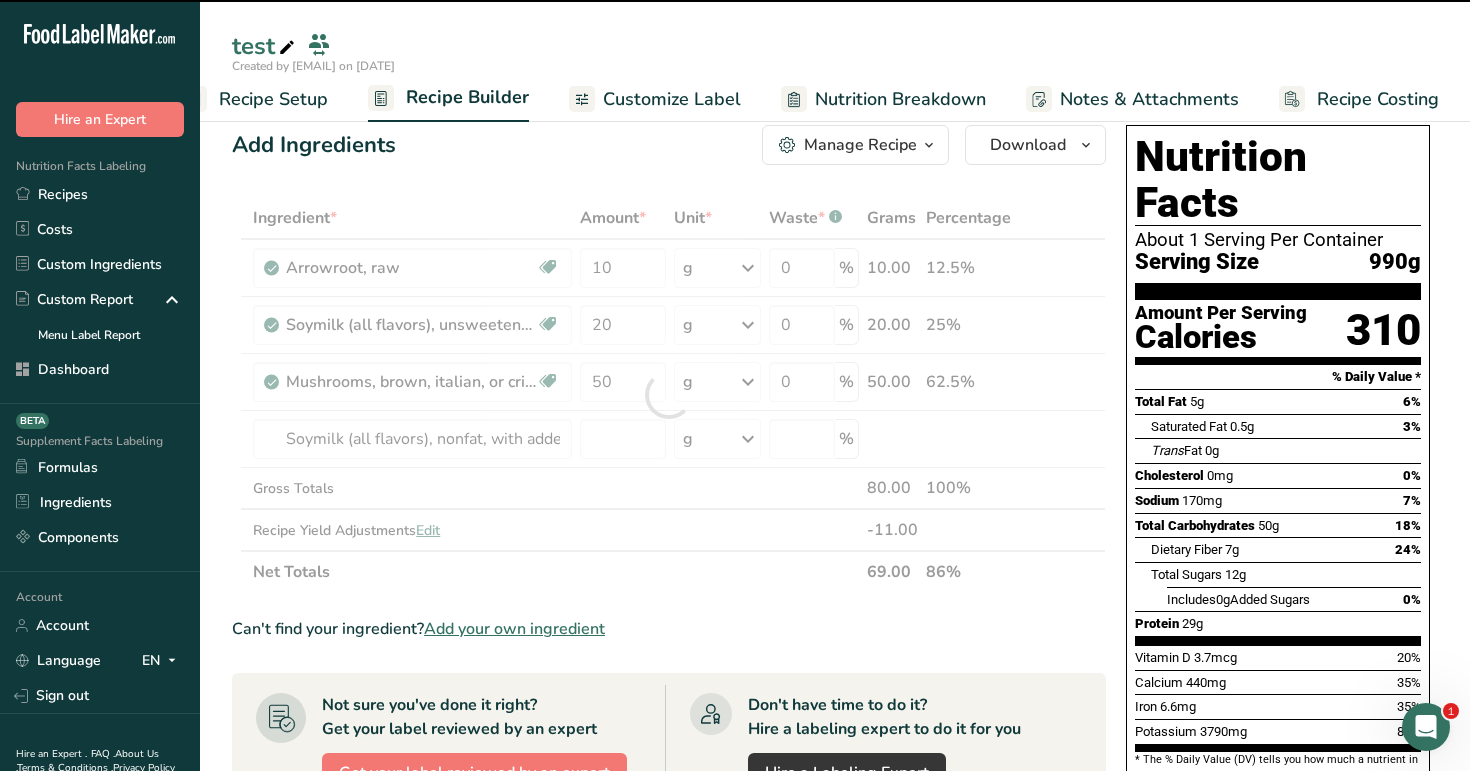 type on "0" 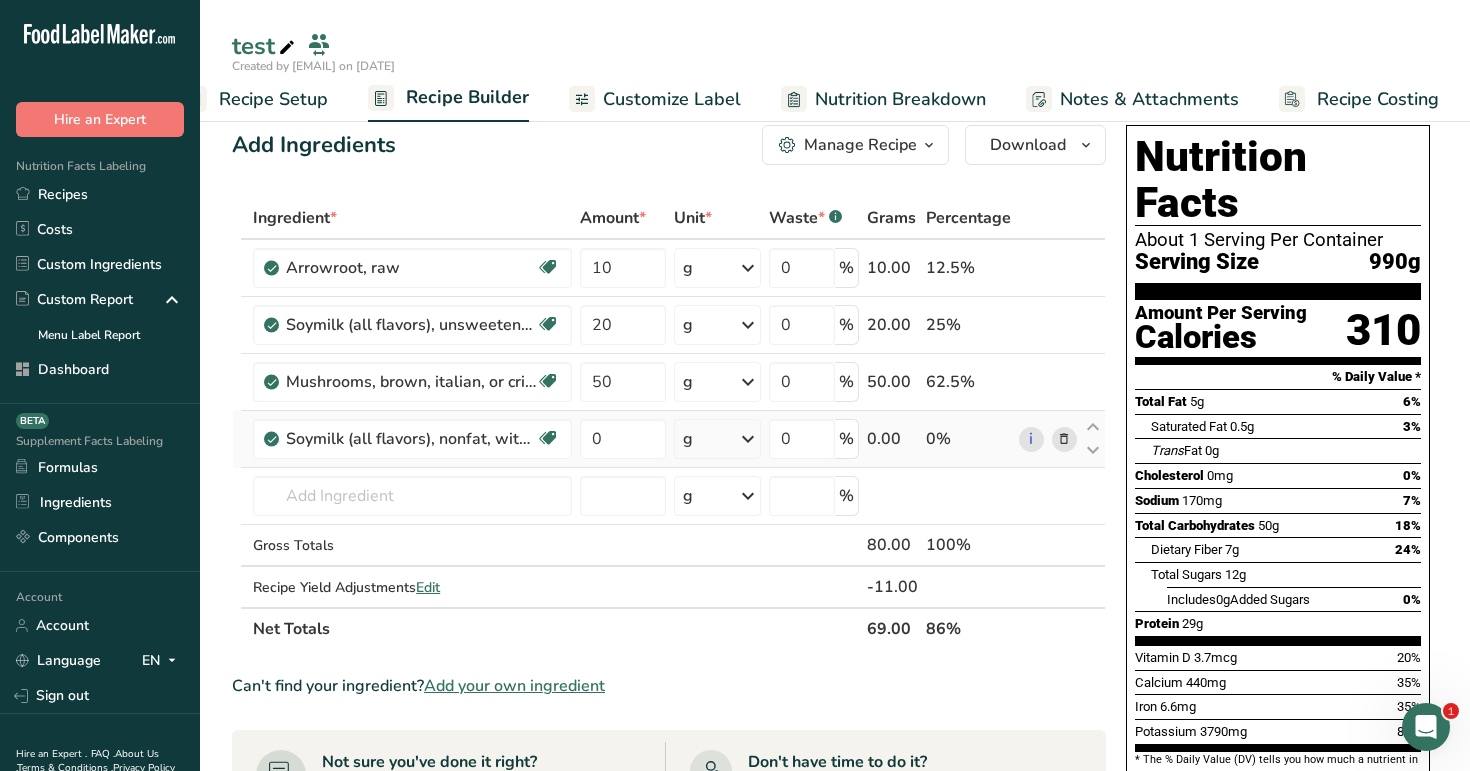click at bounding box center [1064, 439] 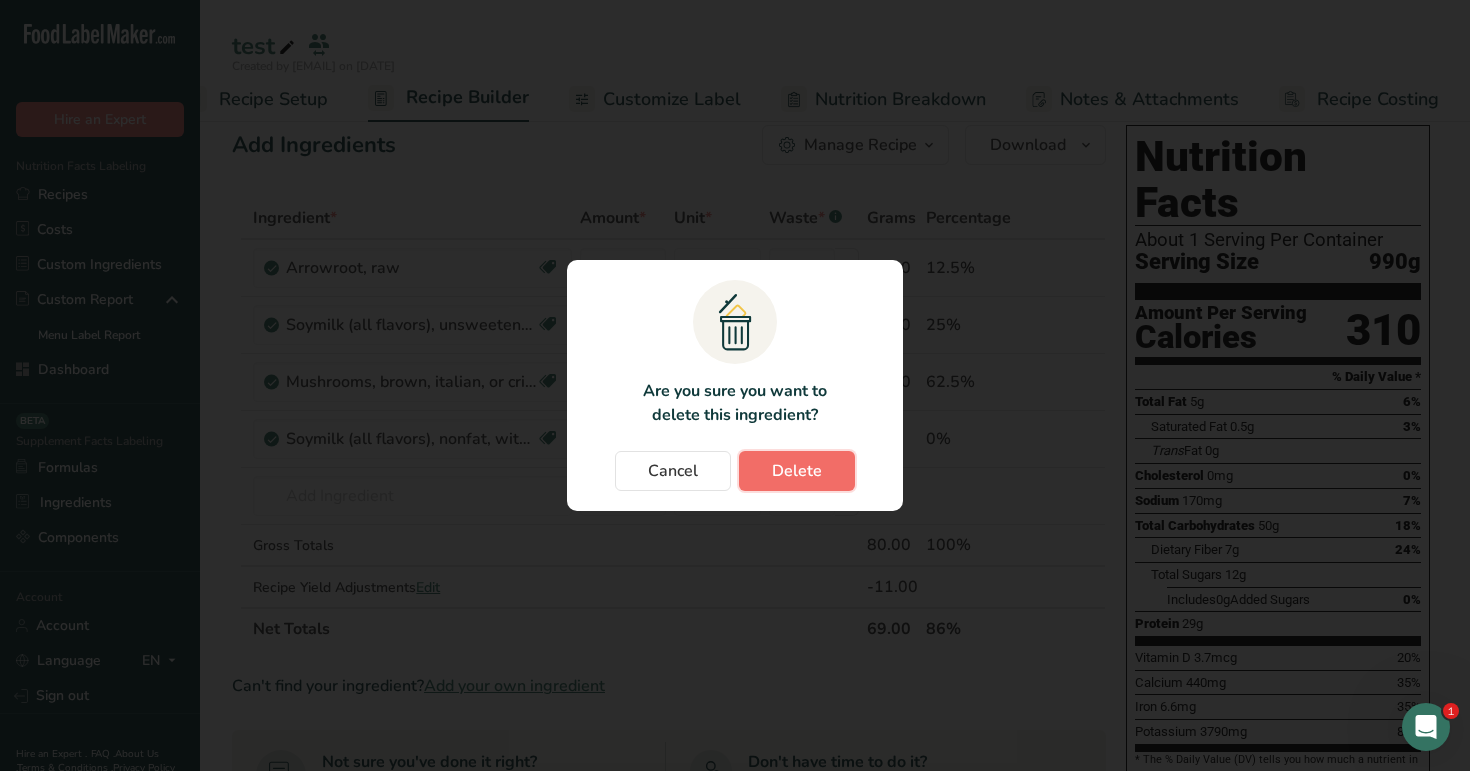 click on "Delete" at bounding box center [797, 471] 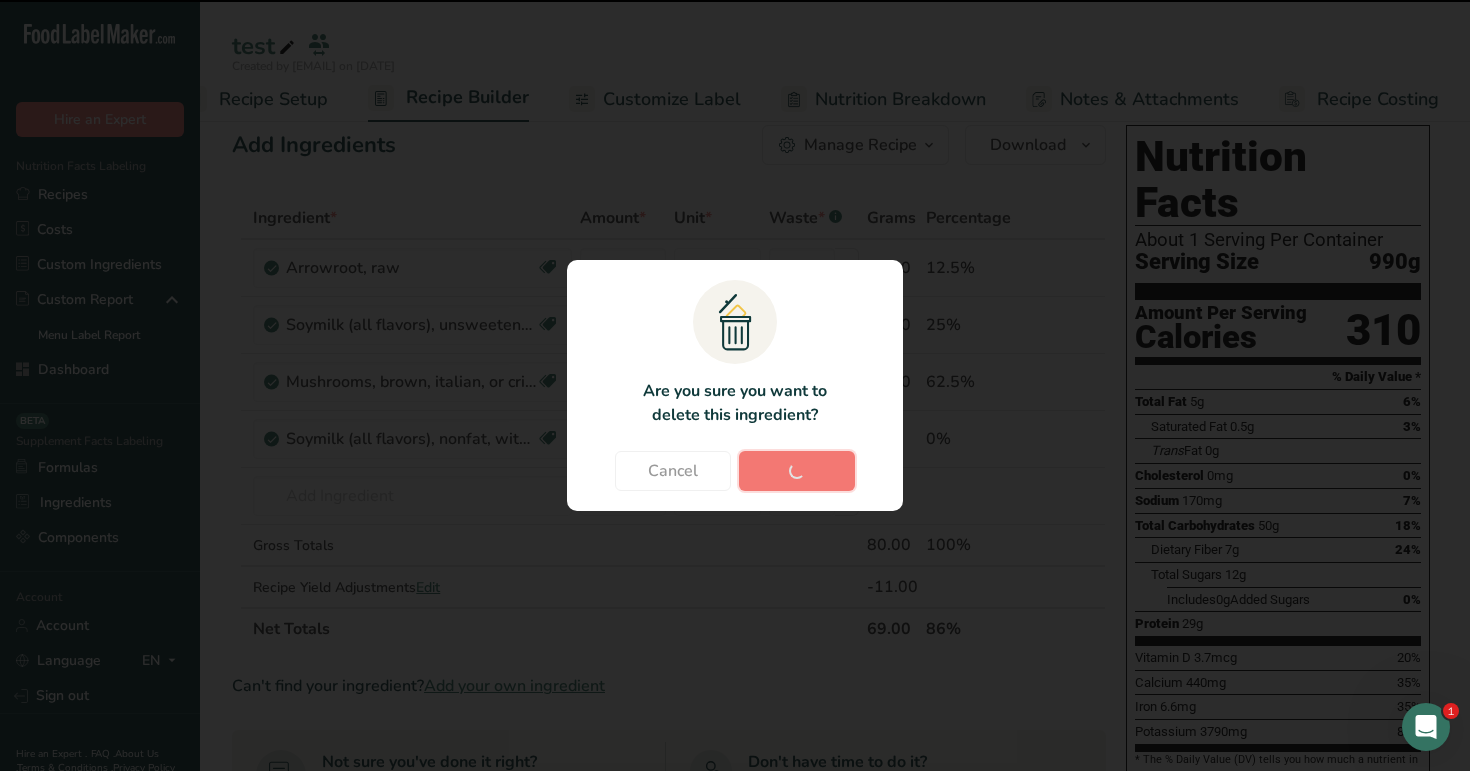 type 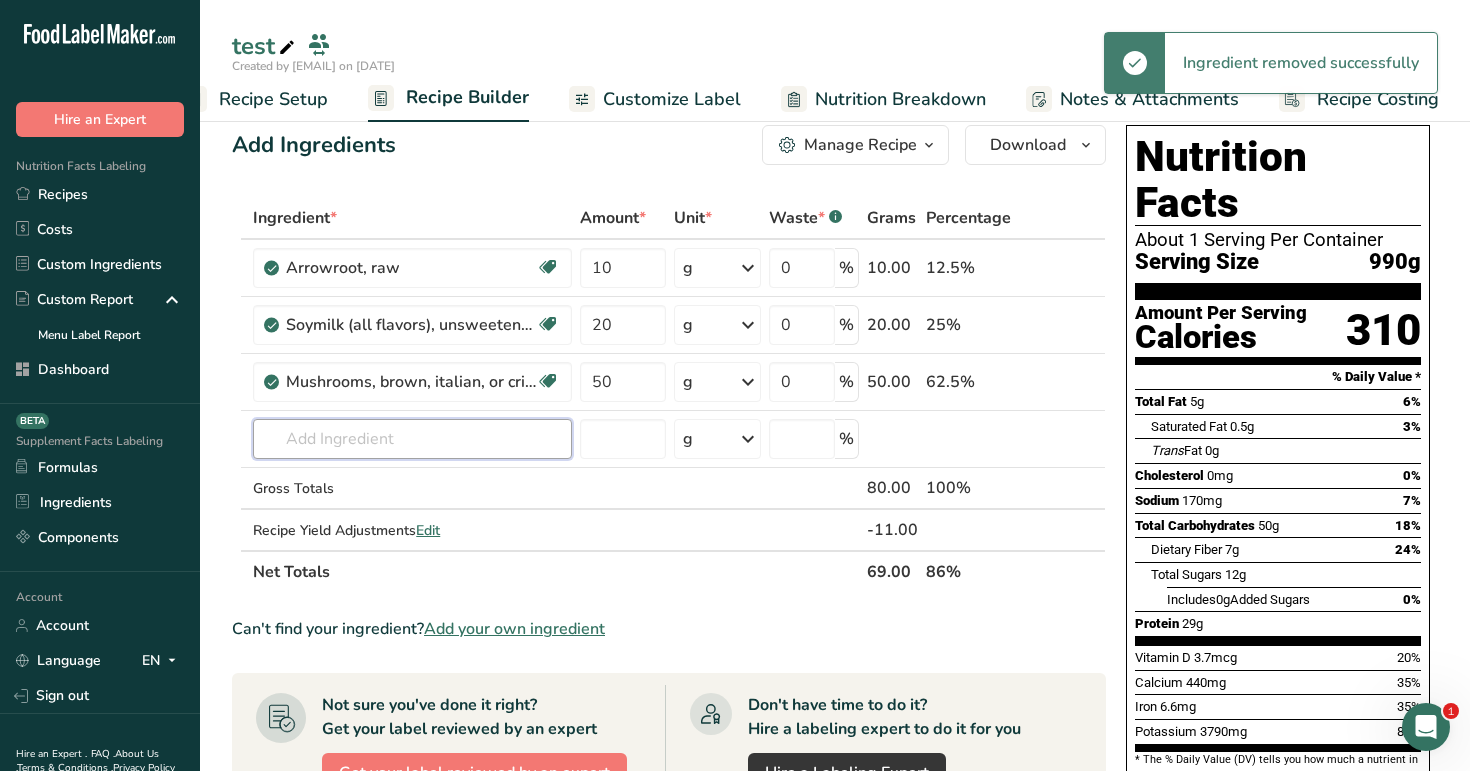 click at bounding box center (412, 439) 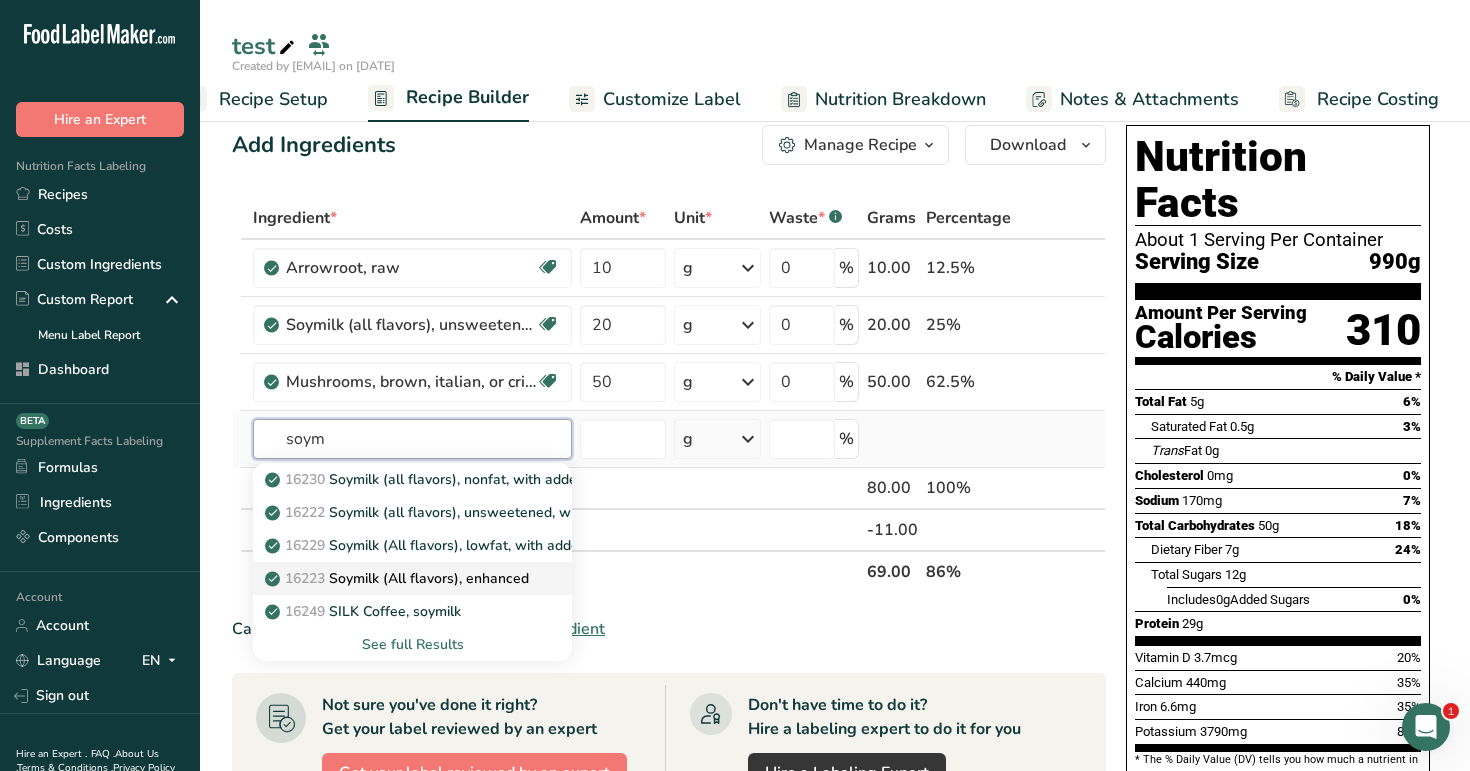 type on "soym" 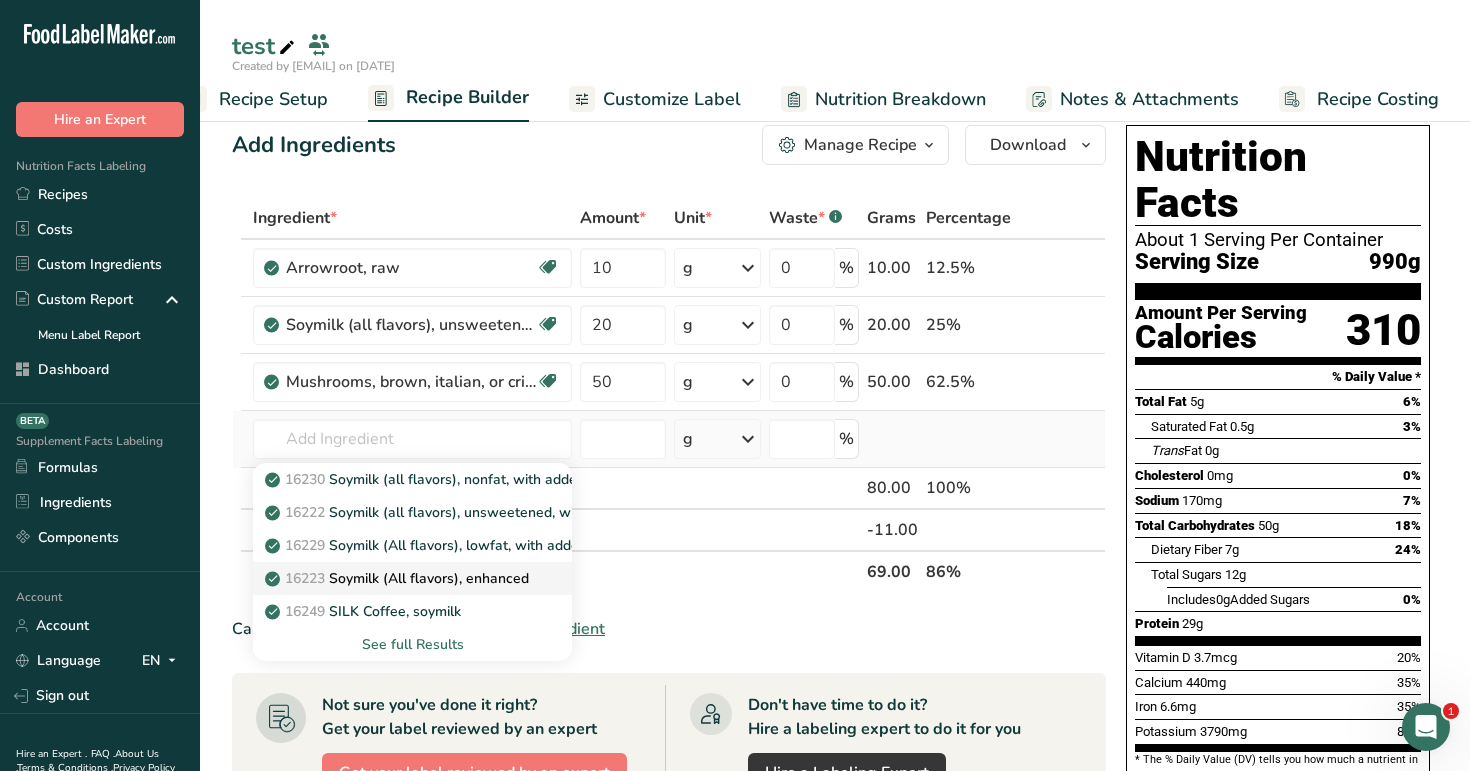 click on "16223
Soymilk (All flavors), enhanced" at bounding box center [399, 578] 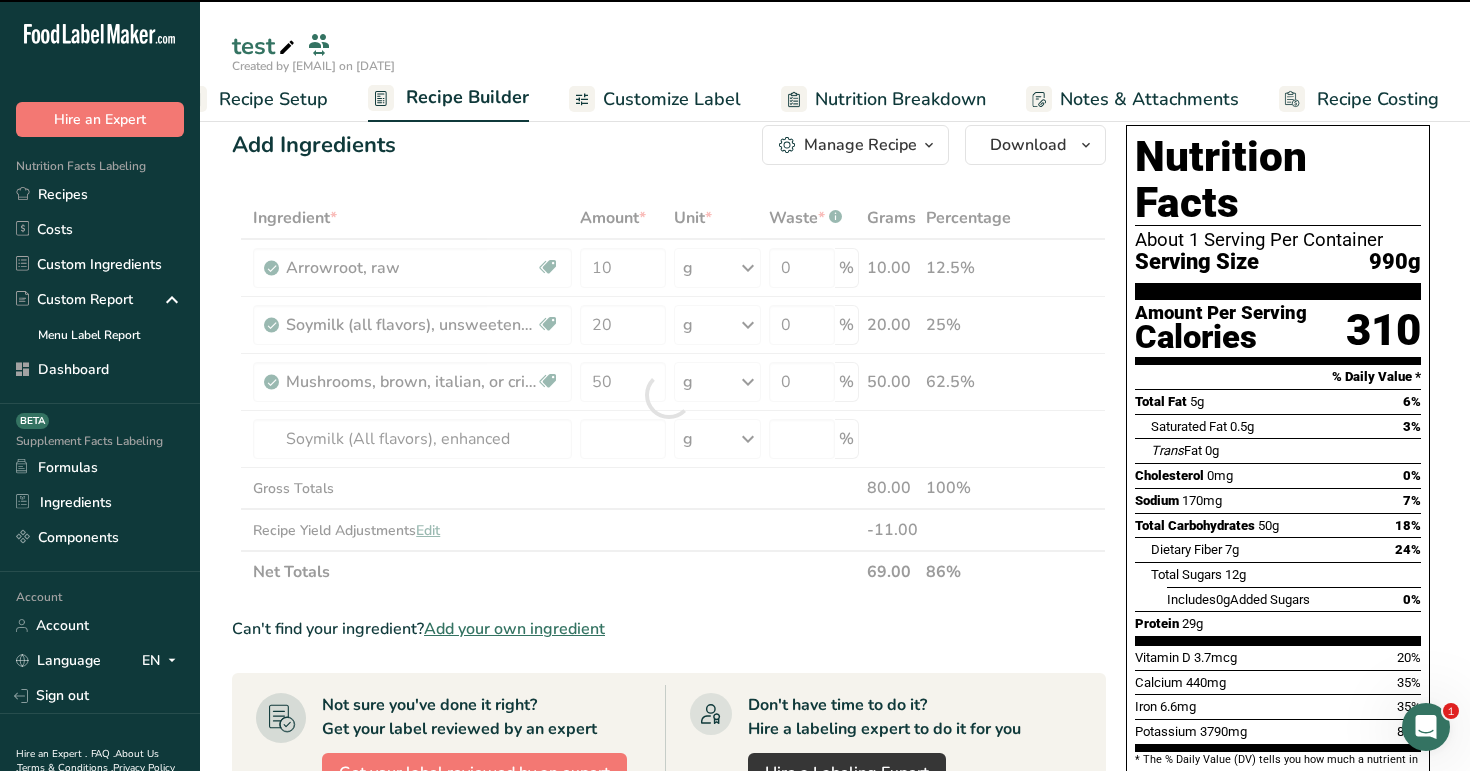 type on "0" 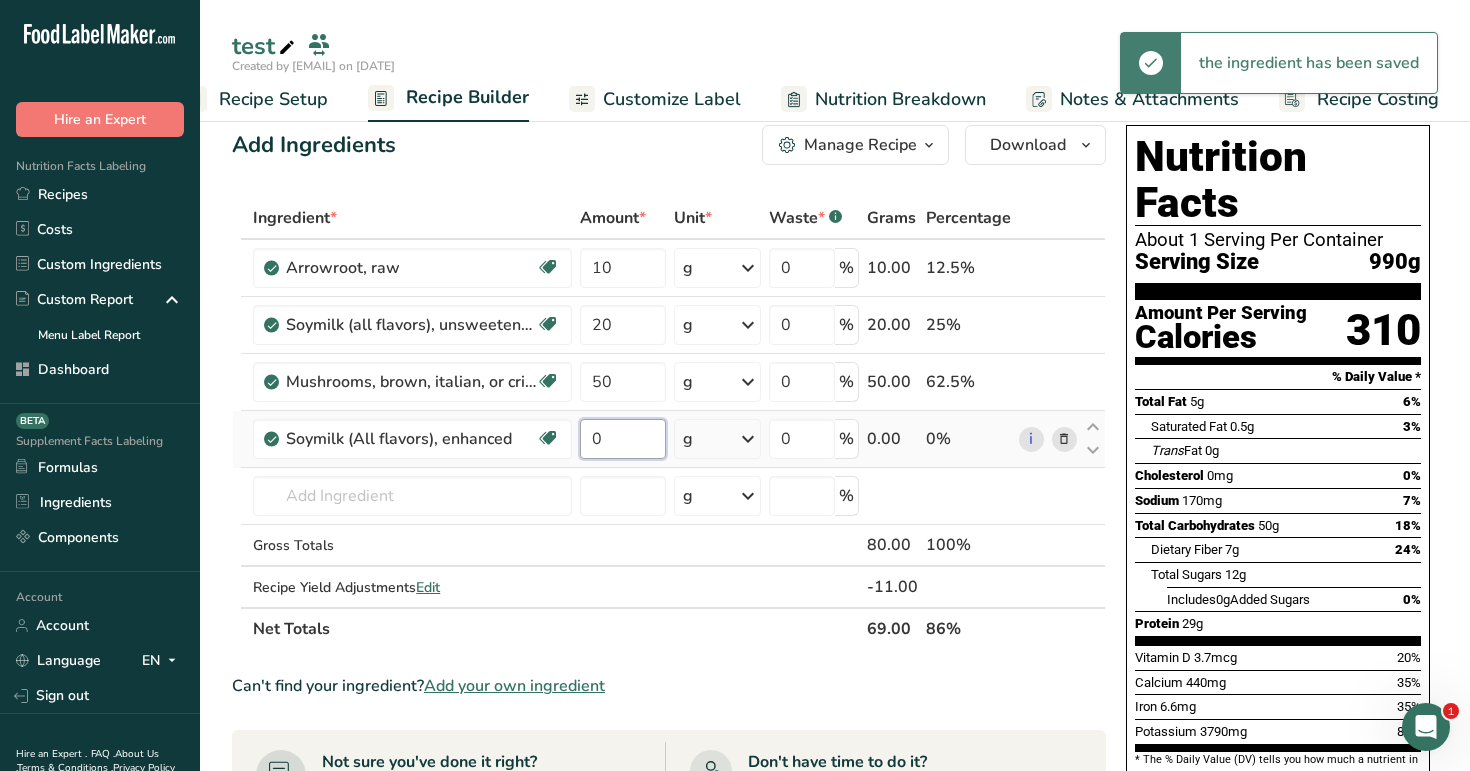 click on "0" at bounding box center [623, 439] 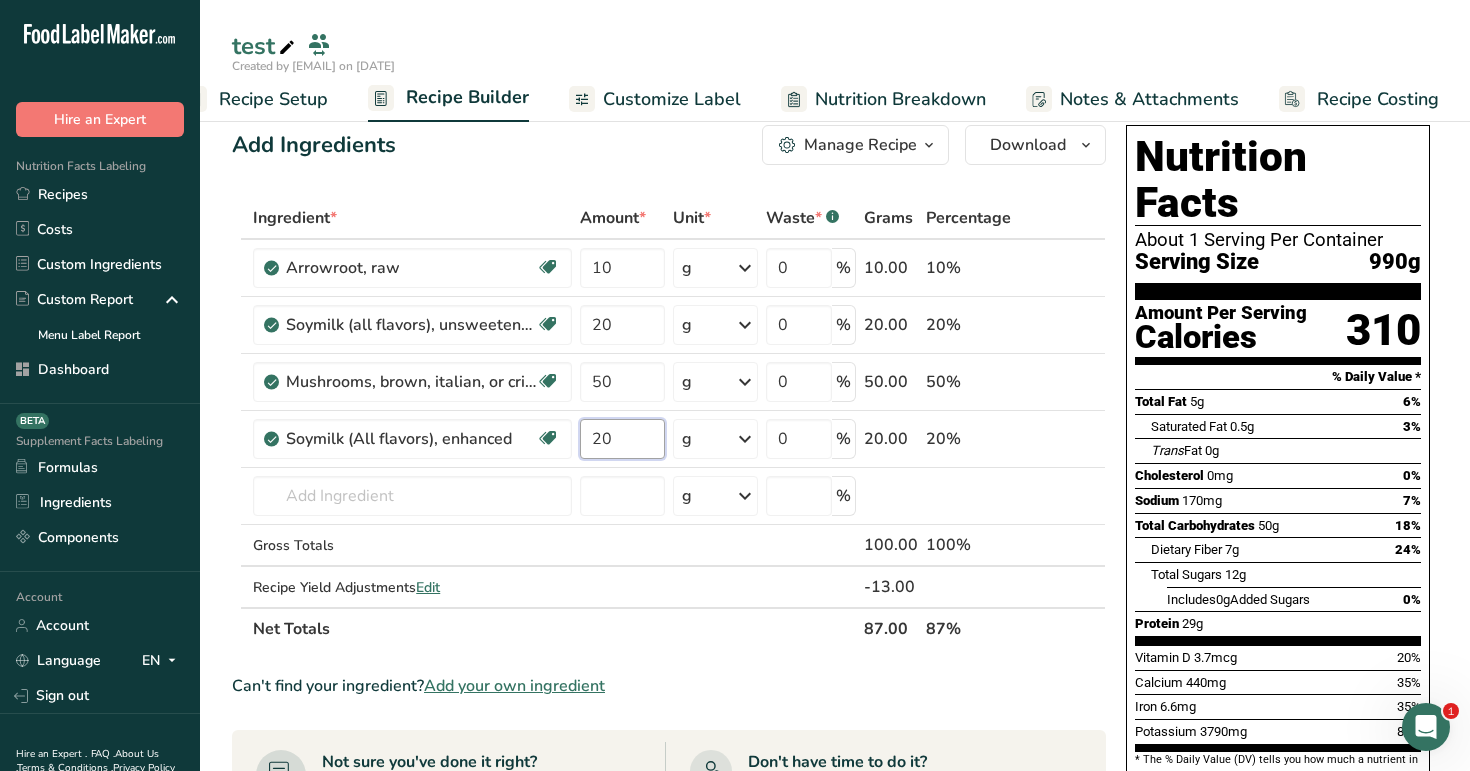 type on "20" 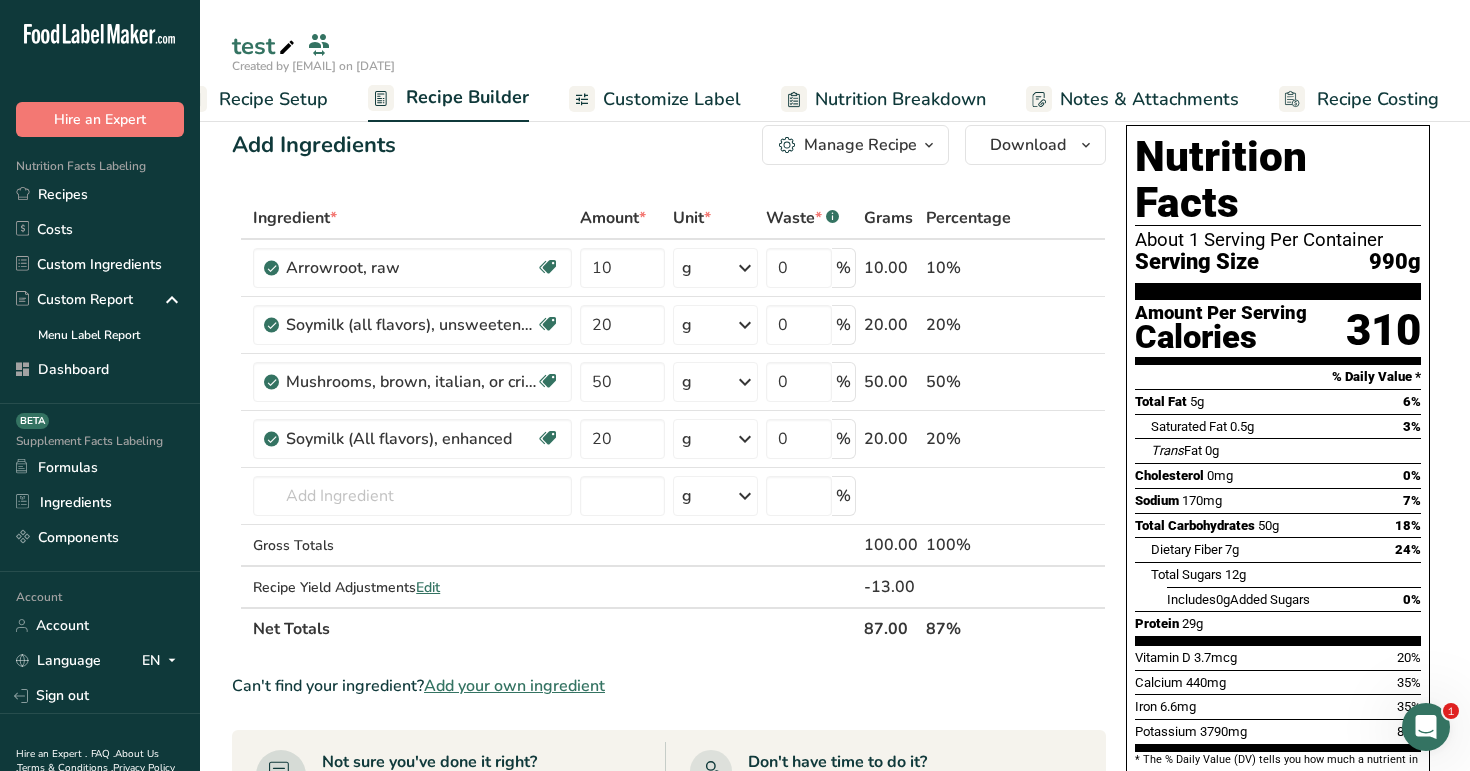 click on "Add Ingredients
Manage Recipe         Delete Recipe           Duplicate Recipe             Scale Recipe             Save as Sub-Recipe   .a-a{fill:#347362;}.b-a{fill:#fff;}                               Nutrition Breakdown                 Recipe Card
NEW
Amino Acids Pattern Report           Activity History
Download
Choose your preferred label style
Standard FDA label
Standard FDA label
The most common format for nutrition facts labels in compliance with the FDA's typeface, style and requirements
Tabular FDA label
A label format compliant with the FDA regulations presented in a tabular (horizontal) display.
Linear FDA label
A simple linear display for small sized packages.
Simplified FDA label" at bounding box center [669, 145] 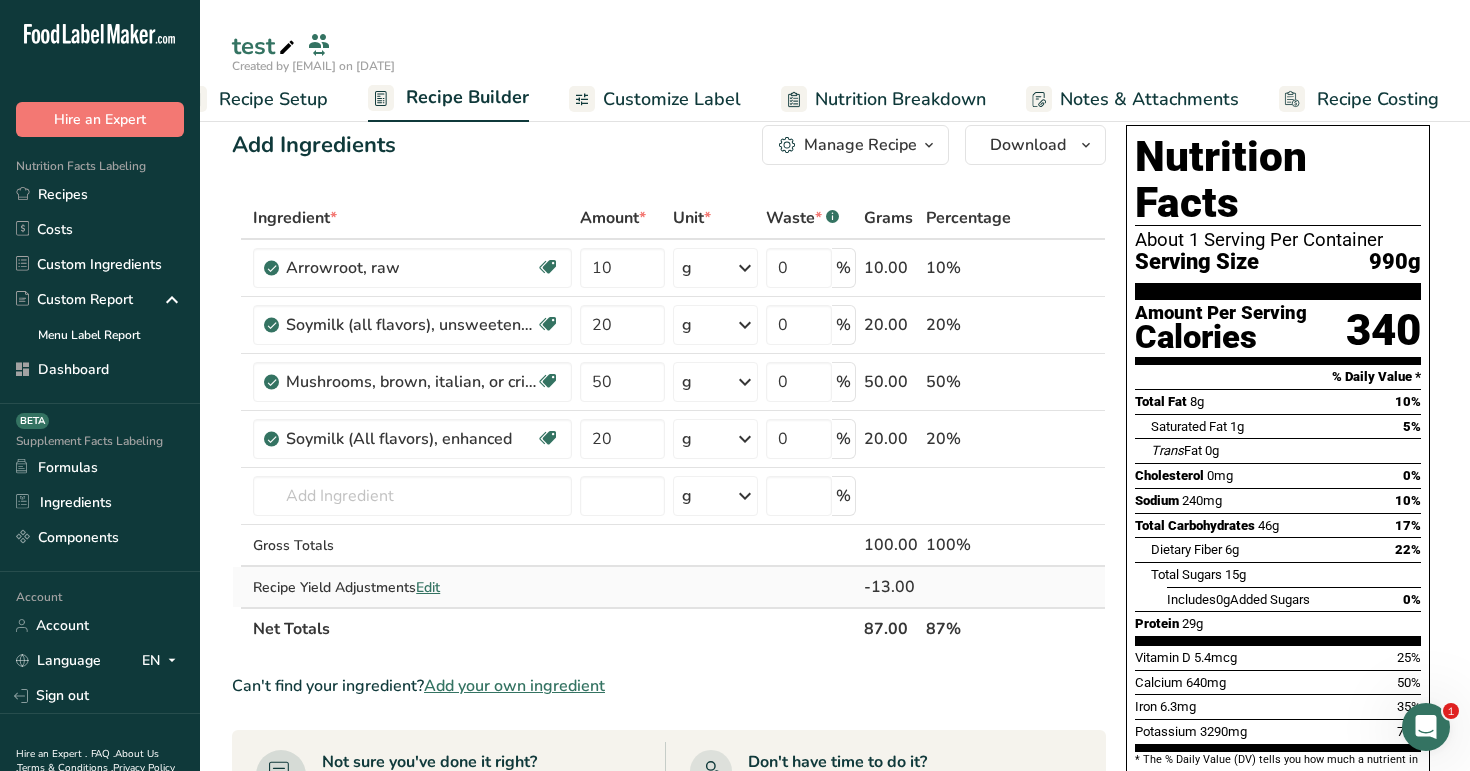 click on "Edit" at bounding box center [428, 587] 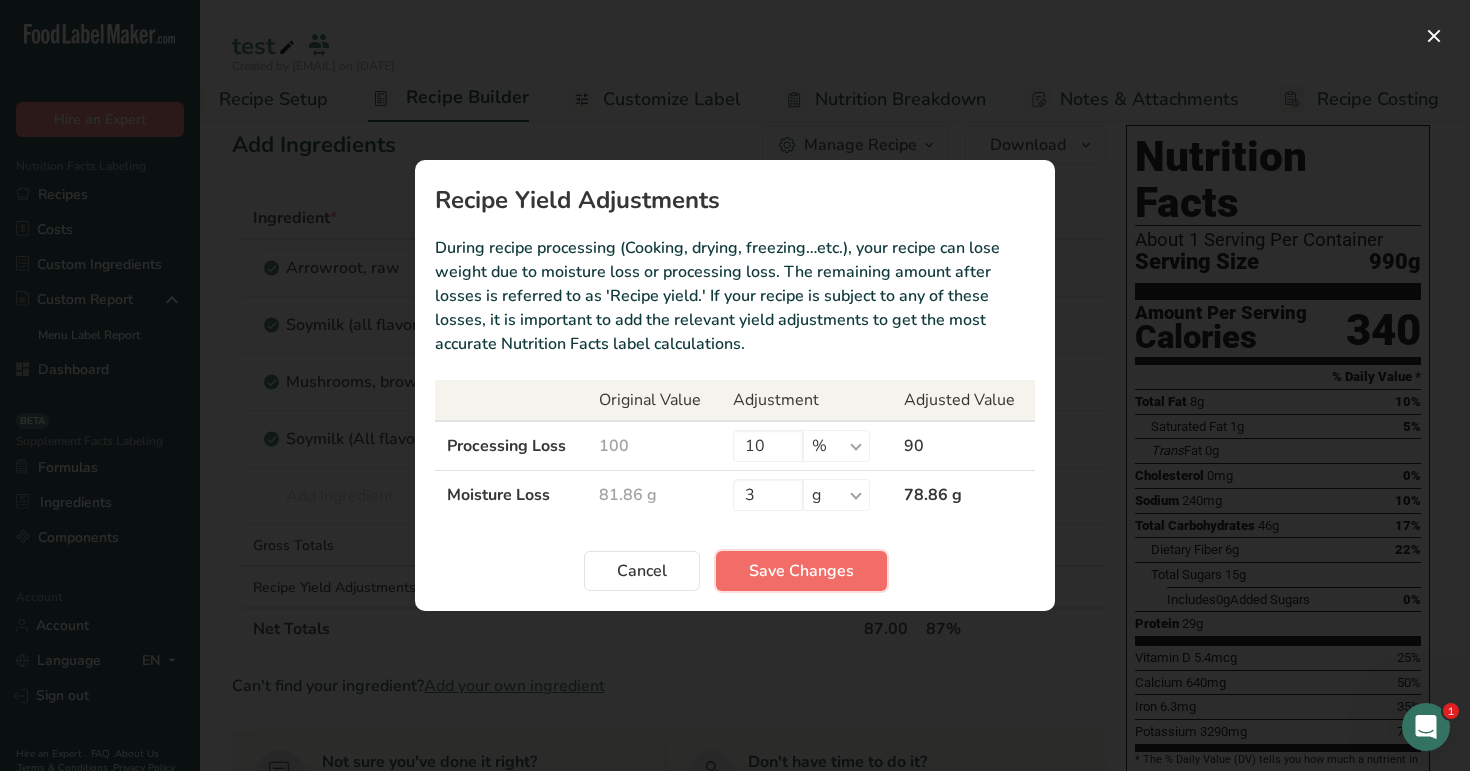 click on "Save Changes" at bounding box center [801, 571] 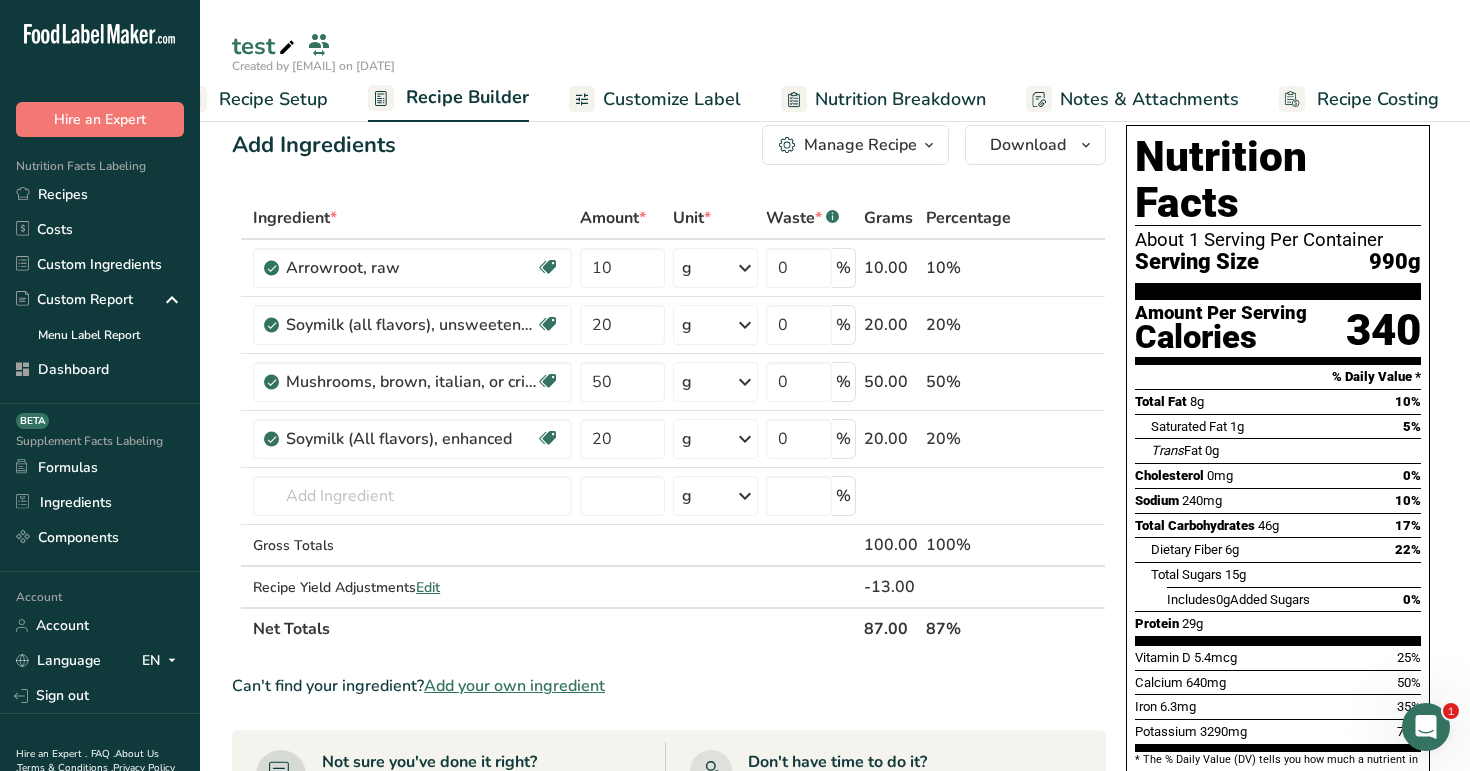 click at bounding box center [929, 145] 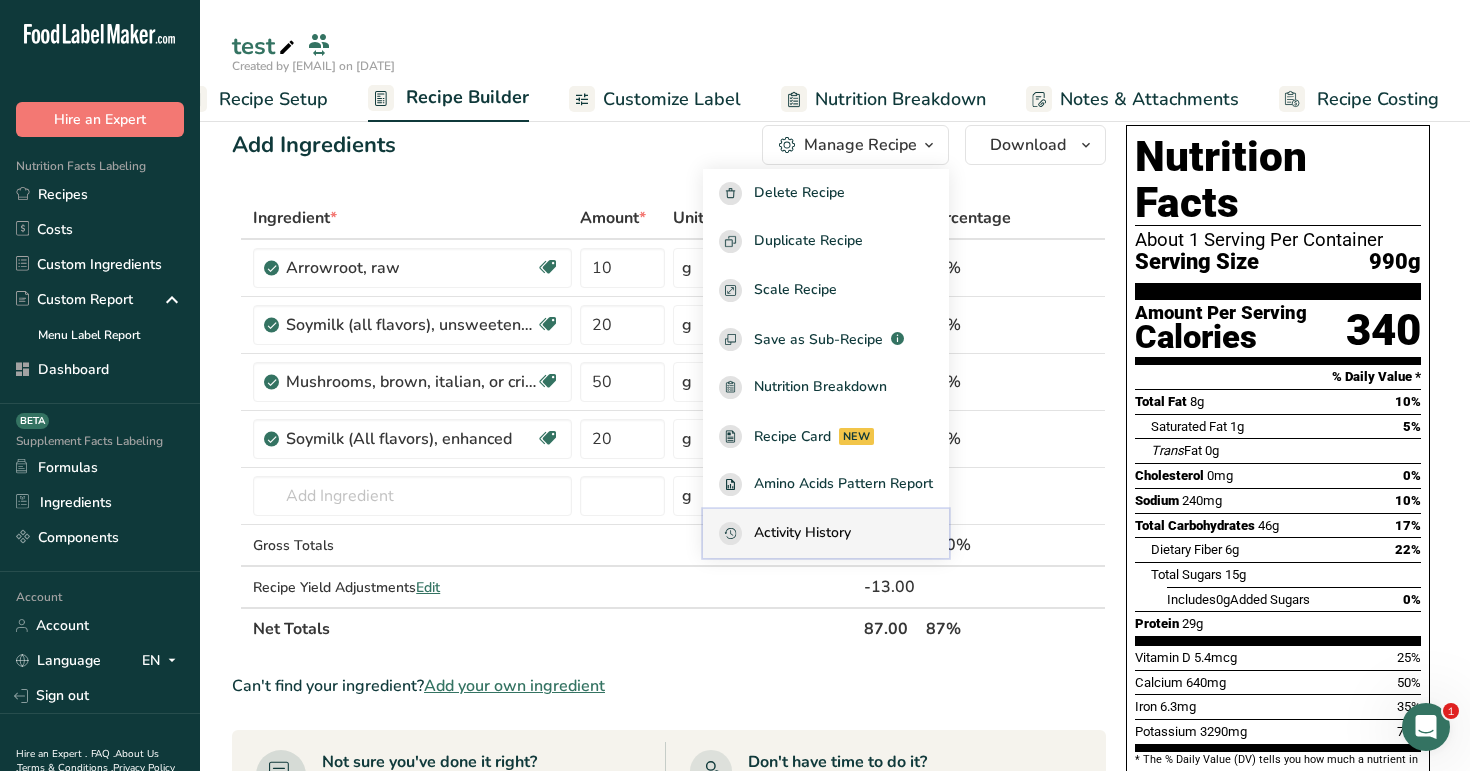 click on "Activity History" at bounding box center [802, 533] 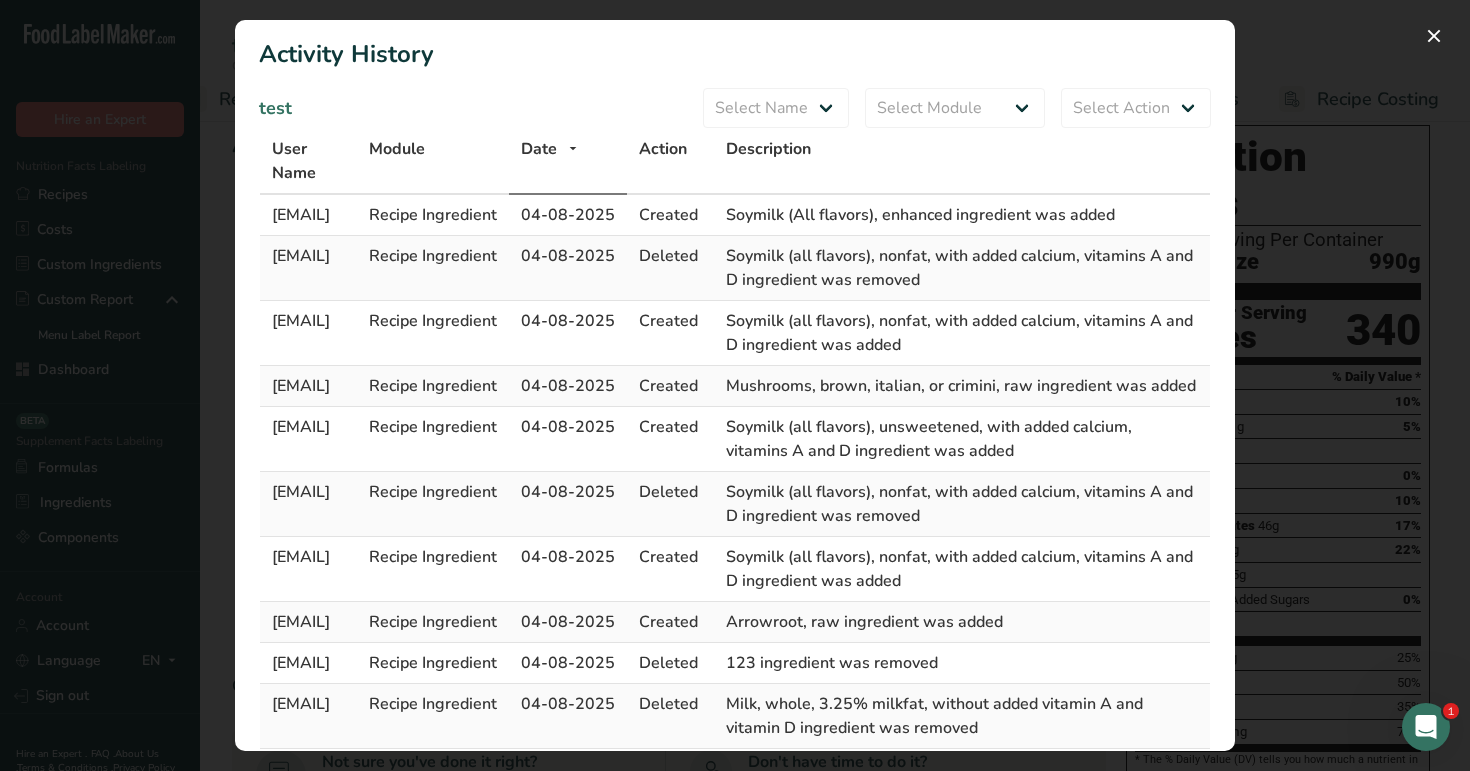 click at bounding box center [735, 385] 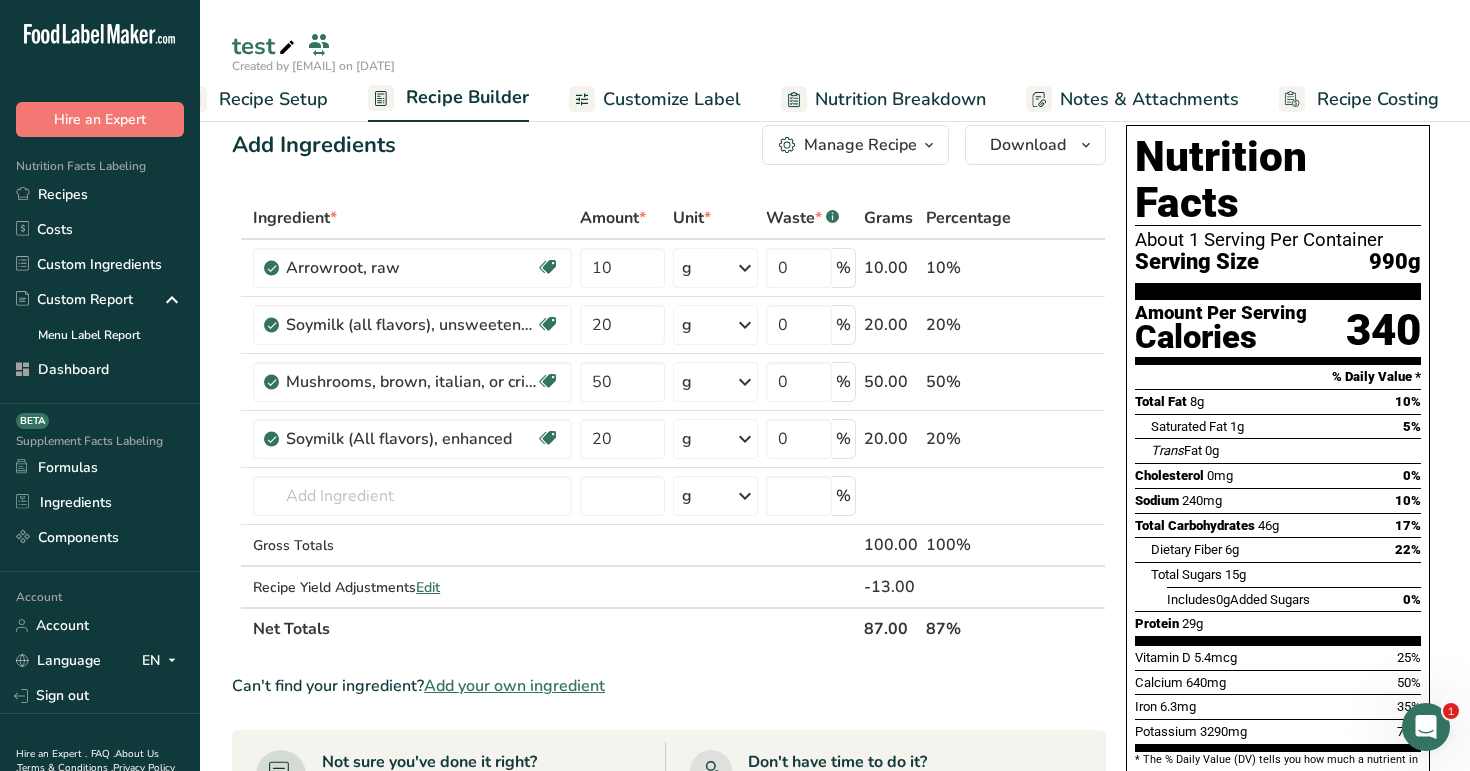 click on "Manage Recipe" at bounding box center (860, 145) 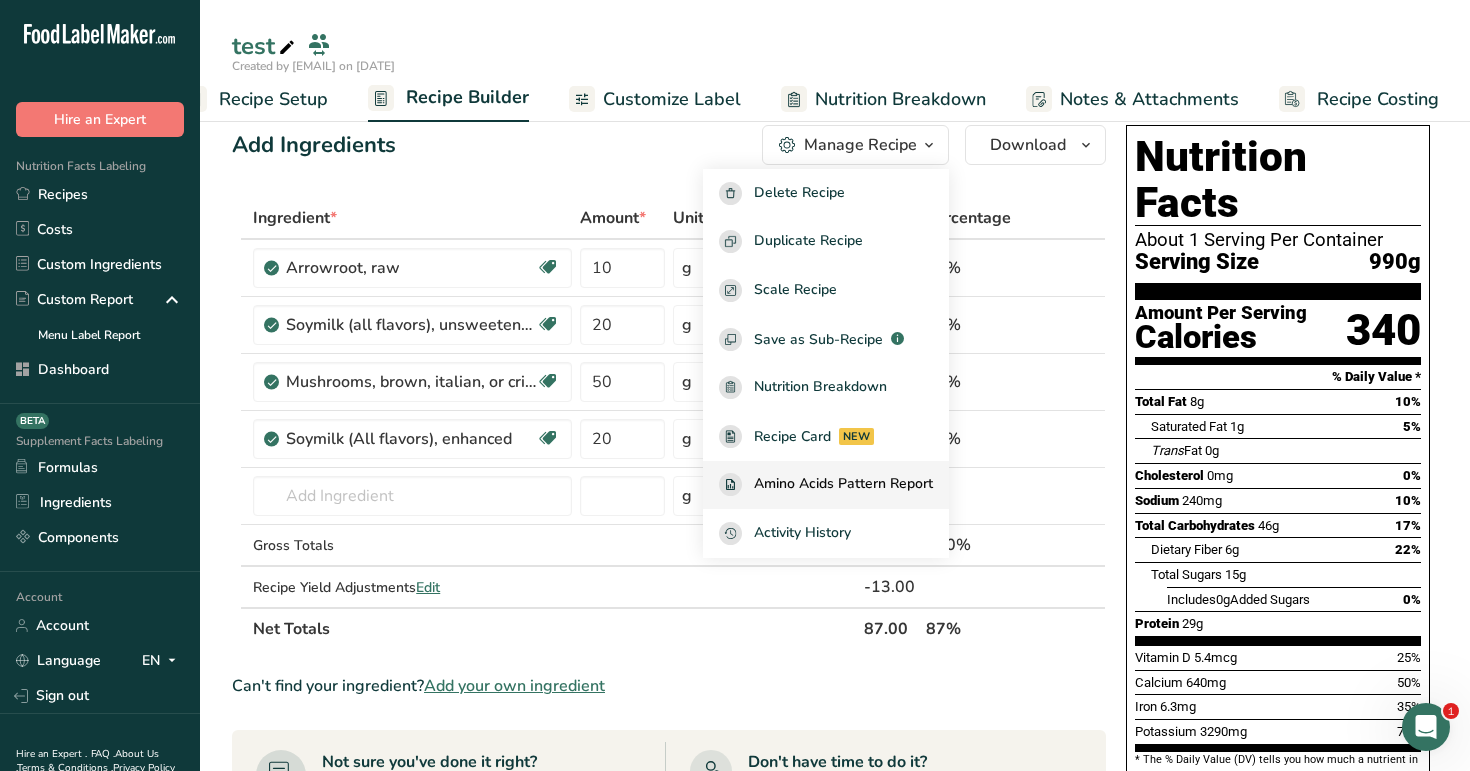 click on "Amino Acids Pattern Report" at bounding box center [843, 484] 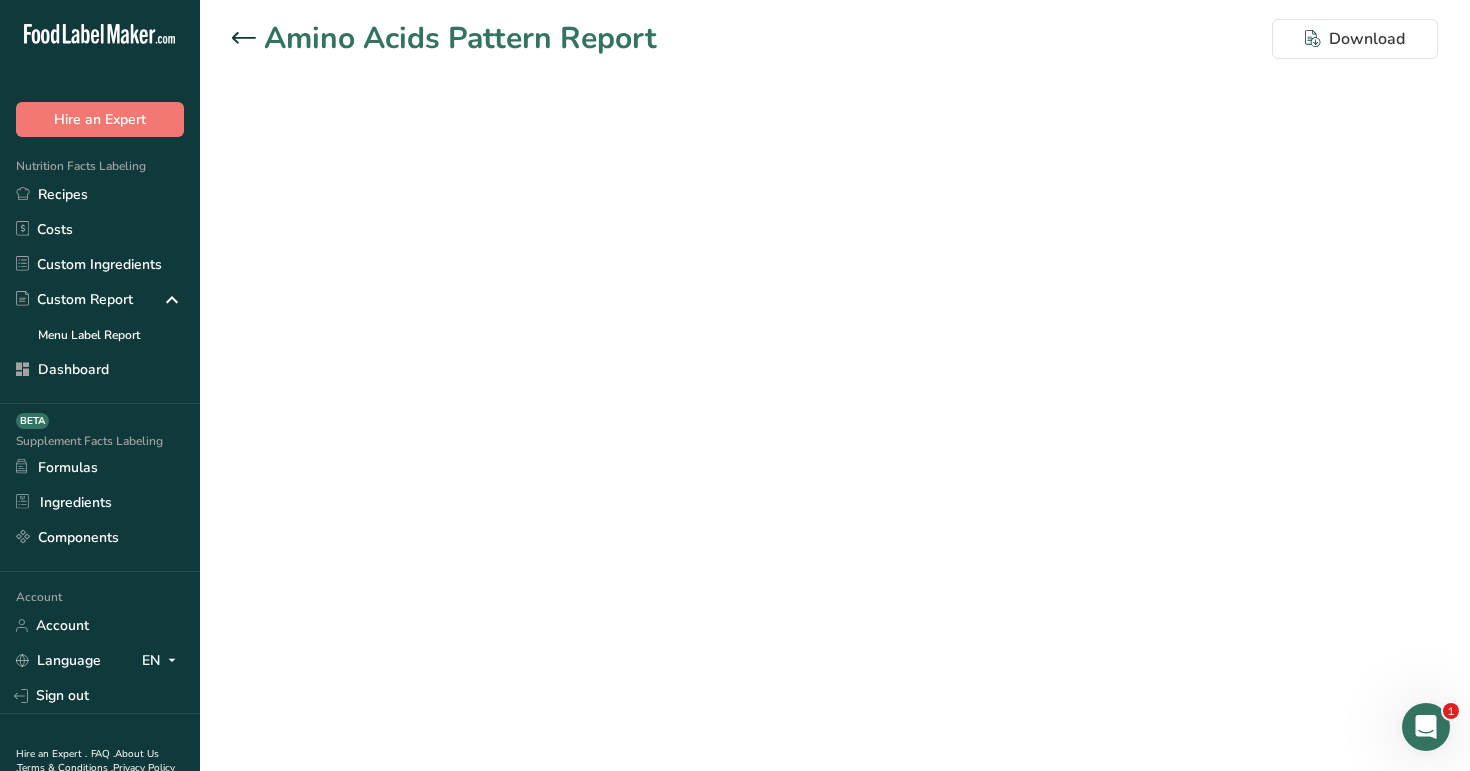 scroll, scrollTop: 0, scrollLeft: 0, axis: both 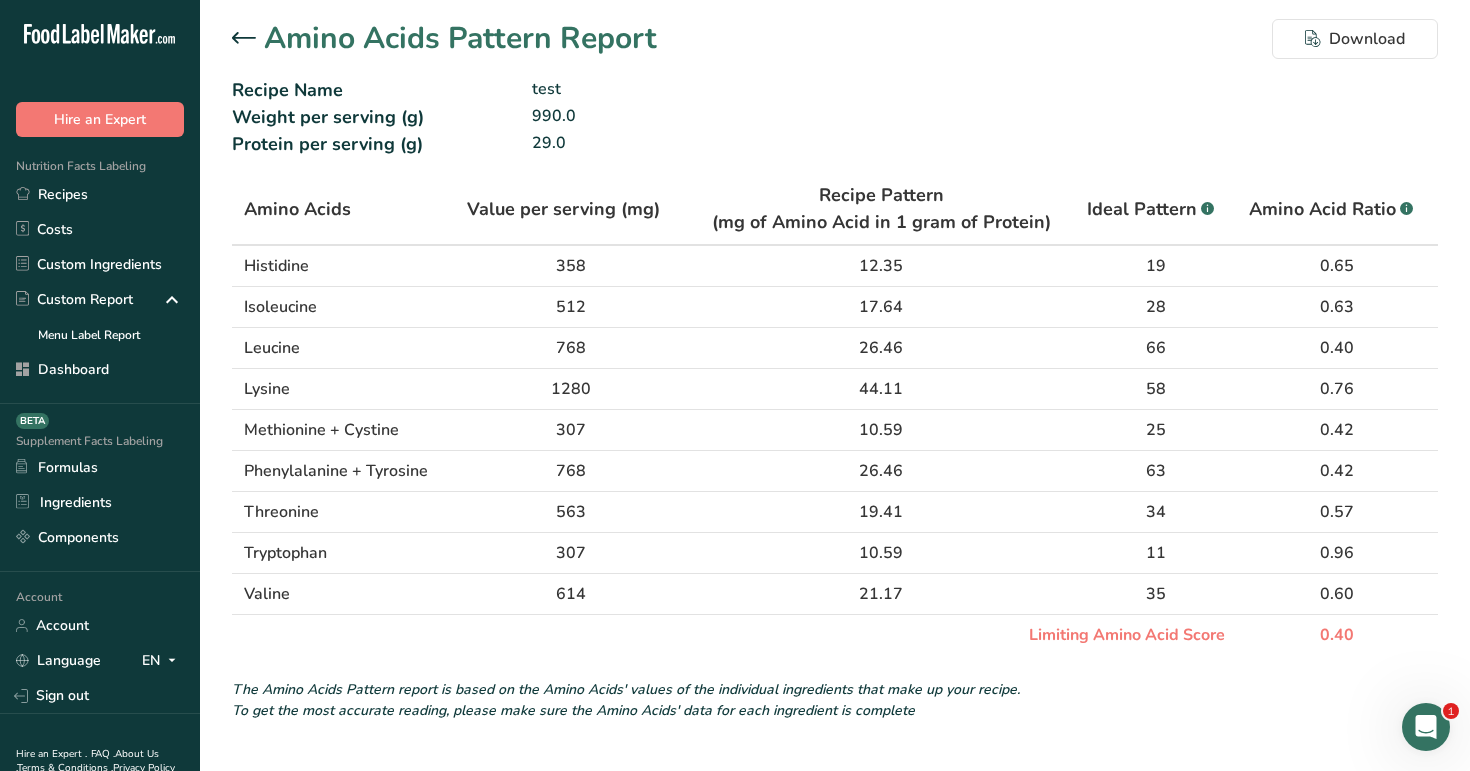 click 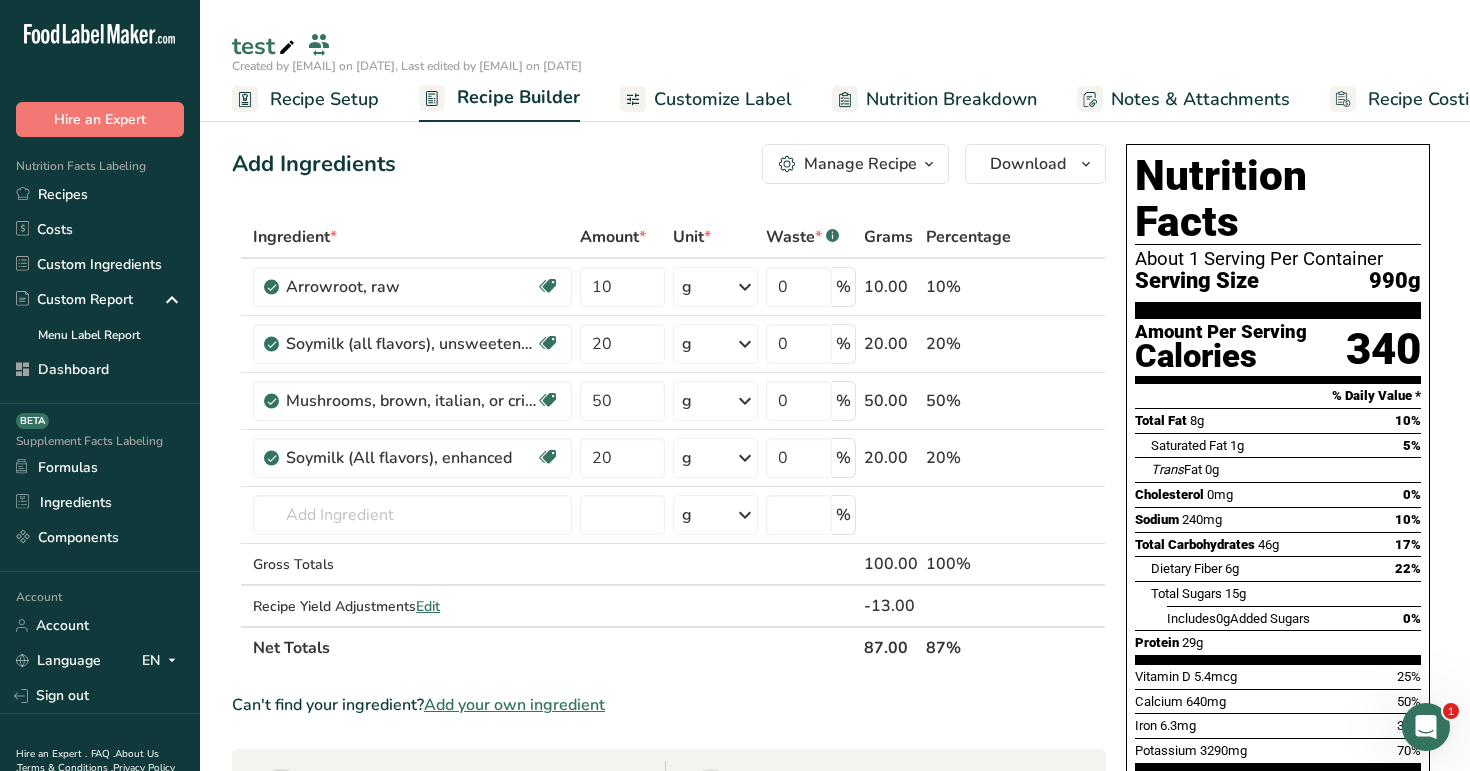 click on "Recipe Setup" at bounding box center (324, 99) 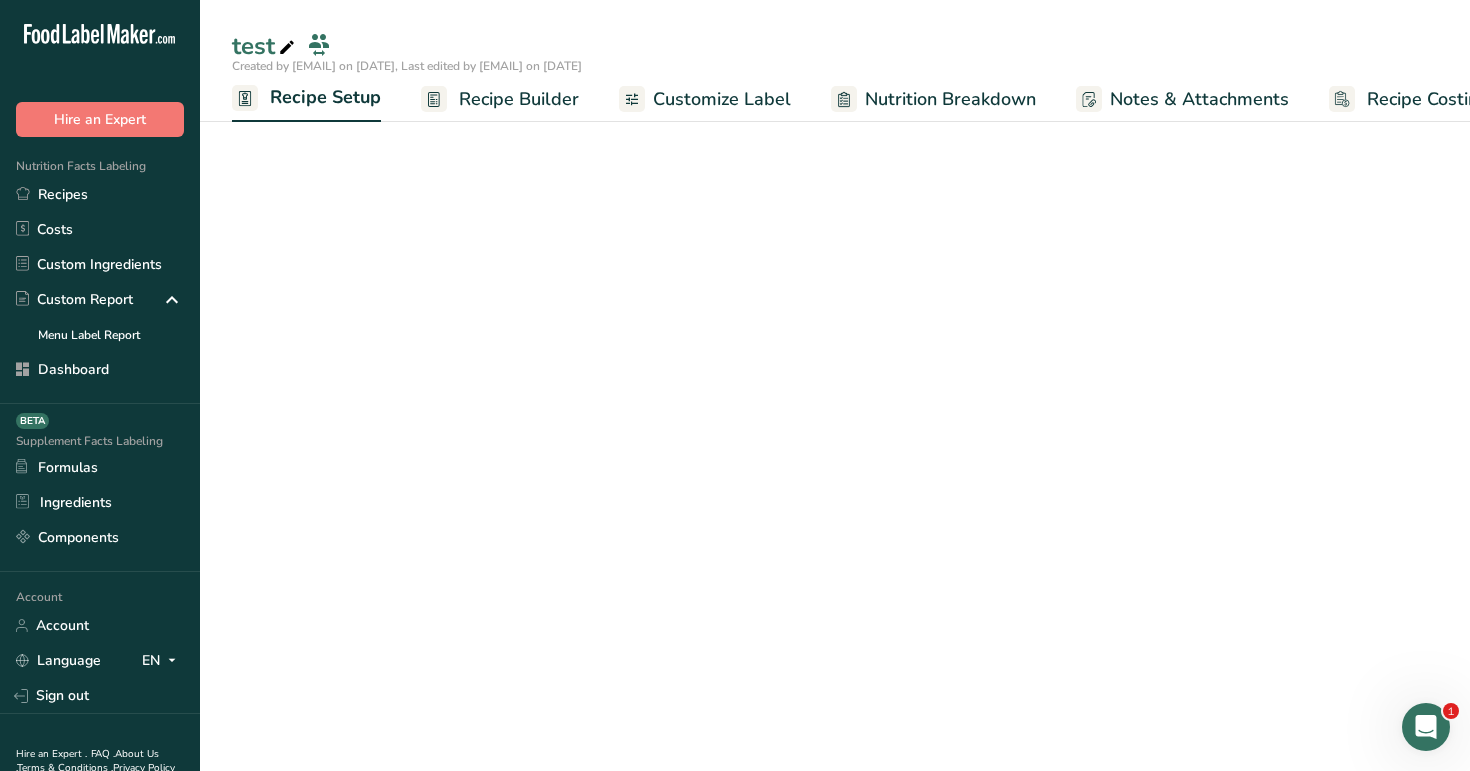 scroll, scrollTop: 0, scrollLeft: 7, axis: horizontal 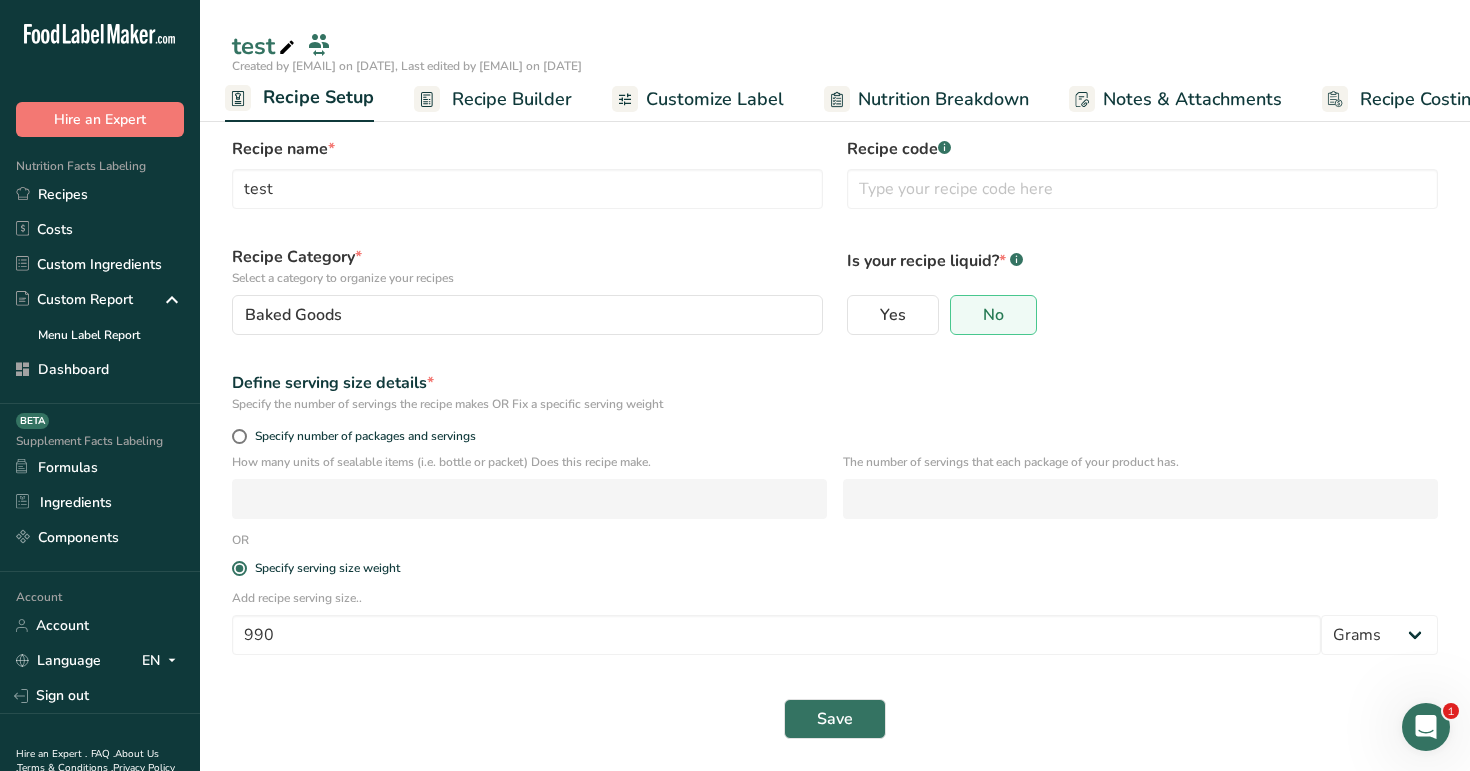 click on "Recipe Builder" at bounding box center [512, 99] 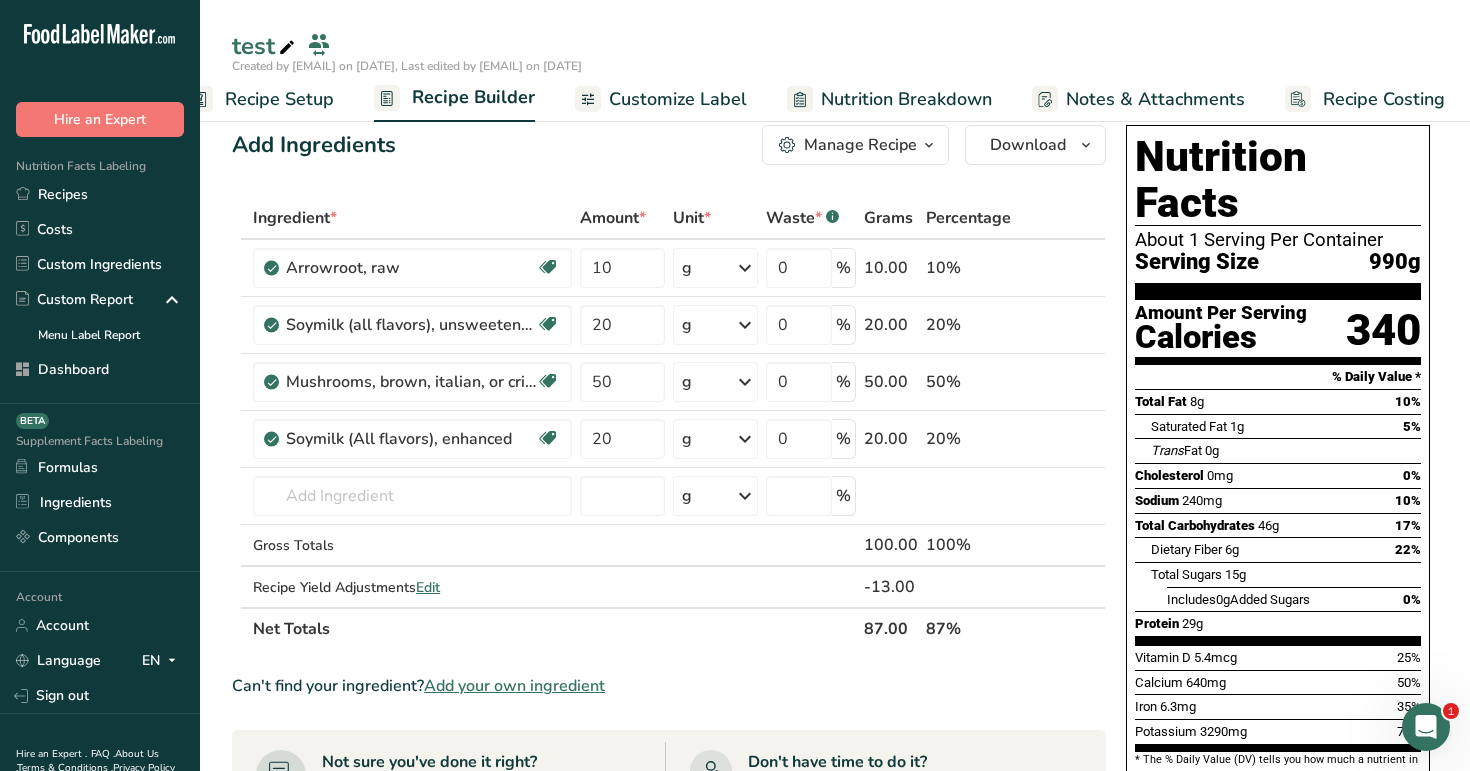 scroll, scrollTop: 0, scrollLeft: 51, axis: horizontal 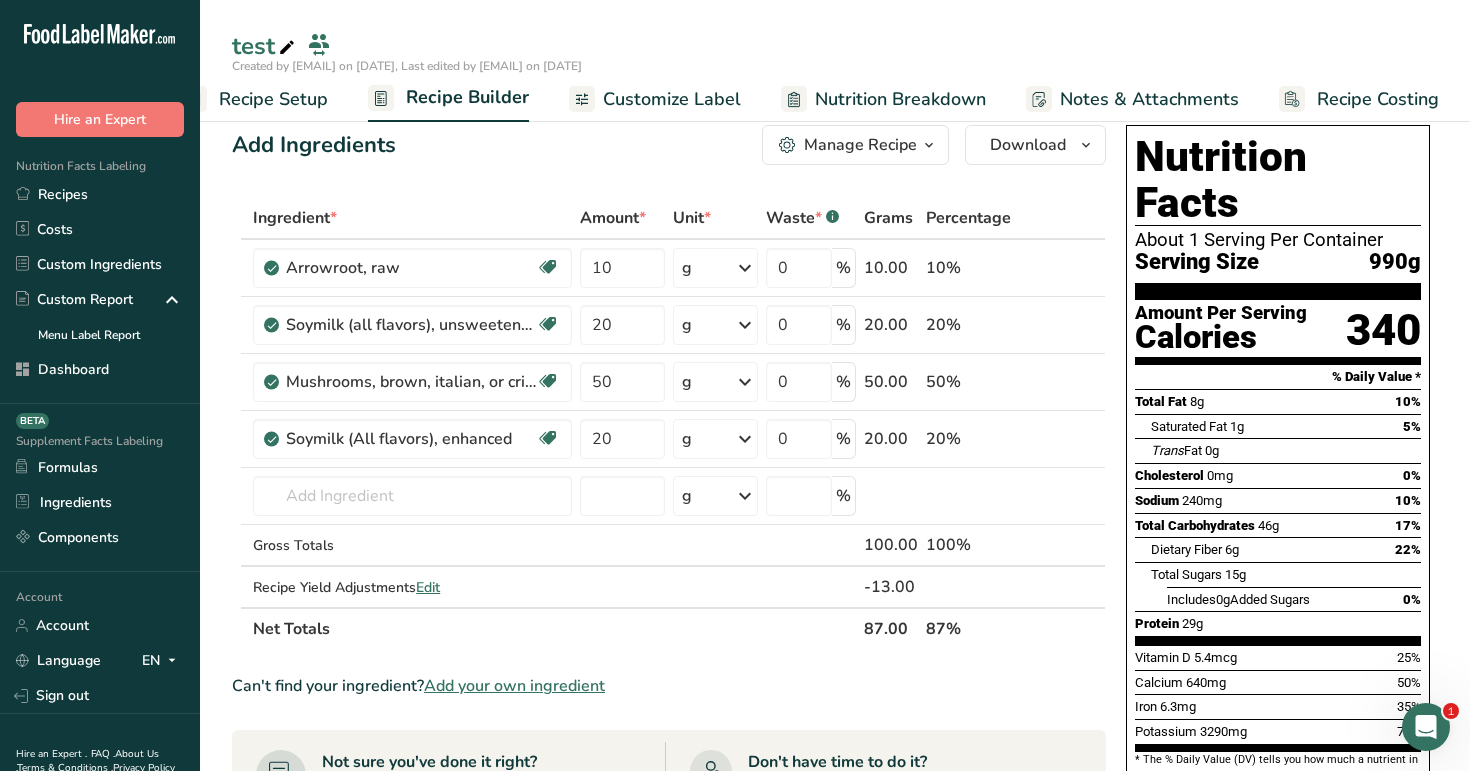 click on "Manage Recipe" at bounding box center [860, 145] 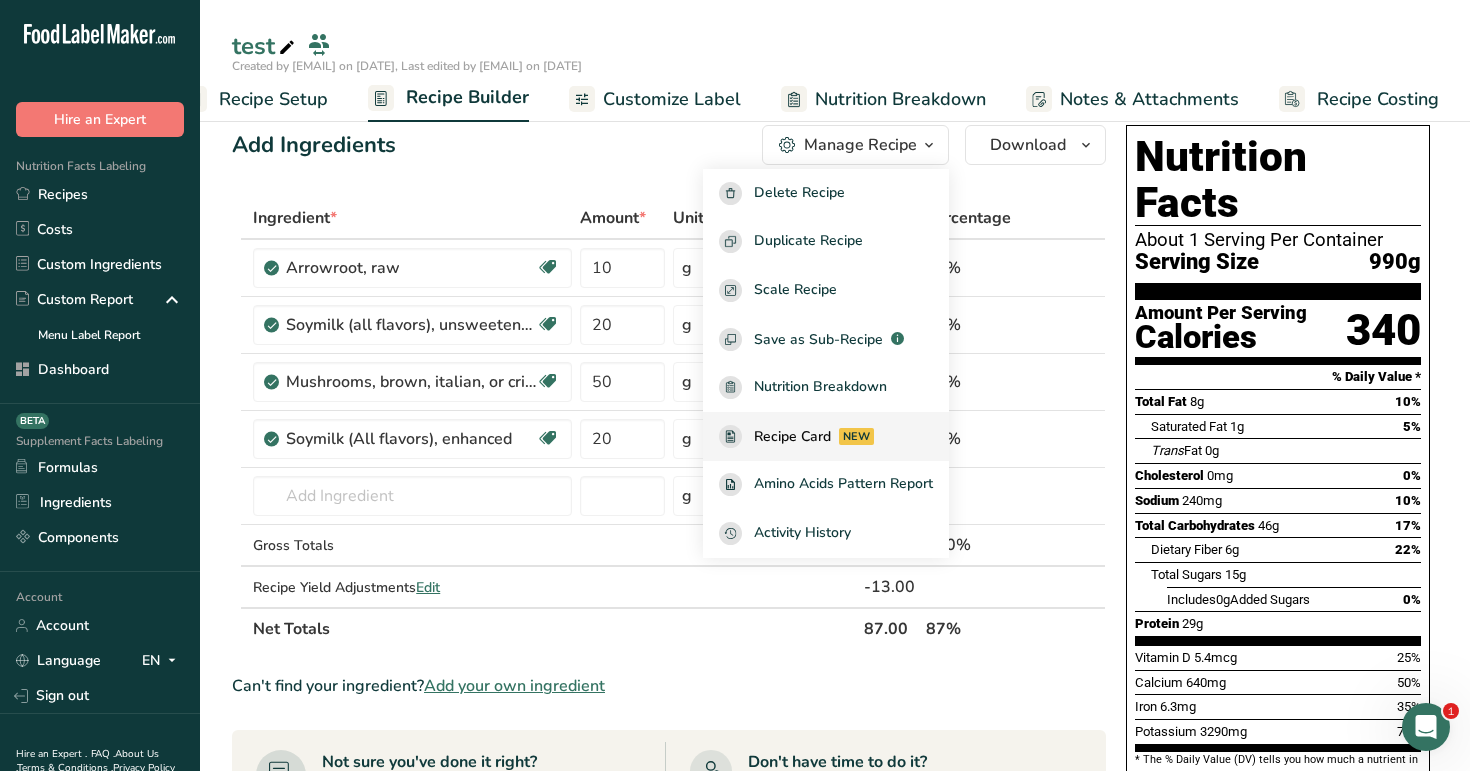 click on "Recipe Card
NEW" at bounding box center (826, 436) 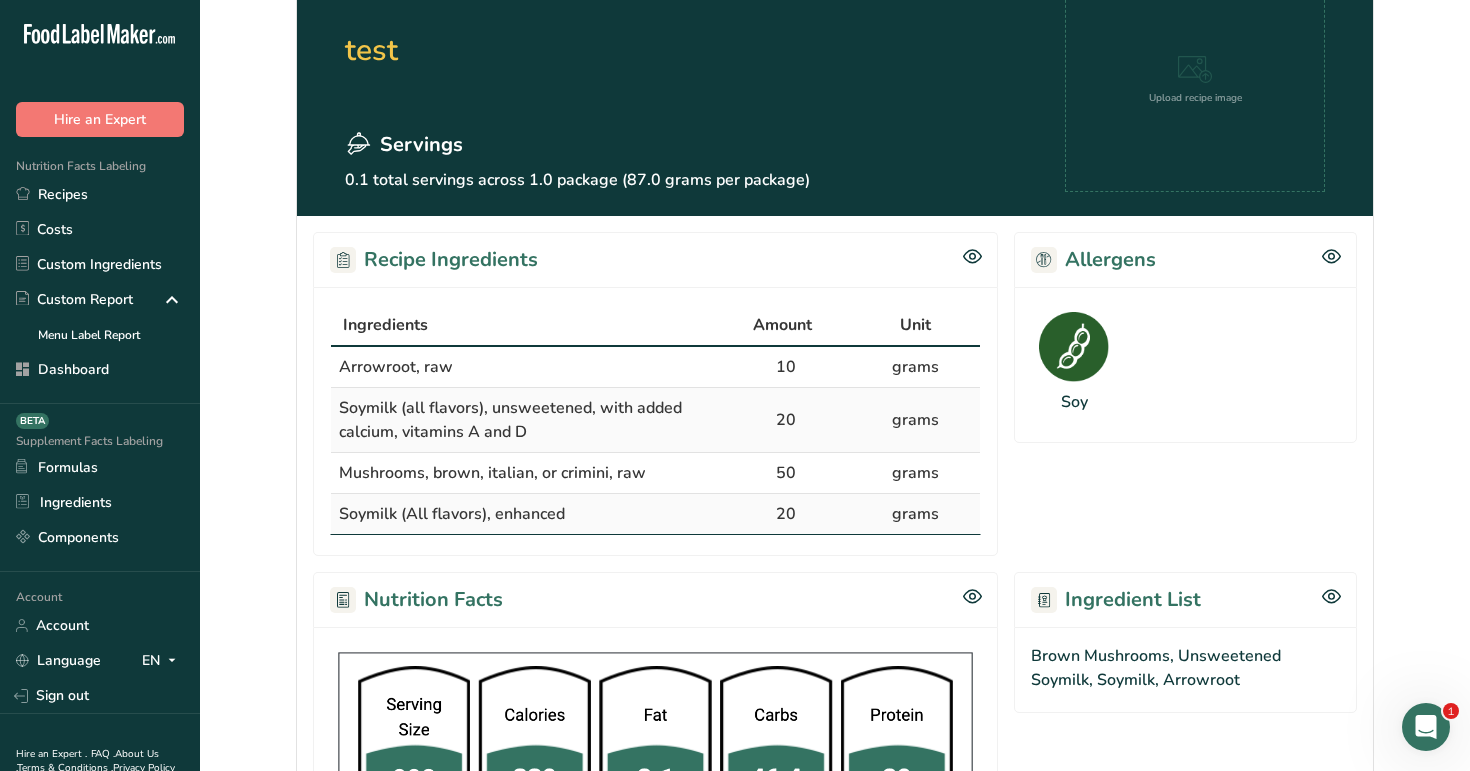 scroll, scrollTop: 0, scrollLeft: 0, axis: both 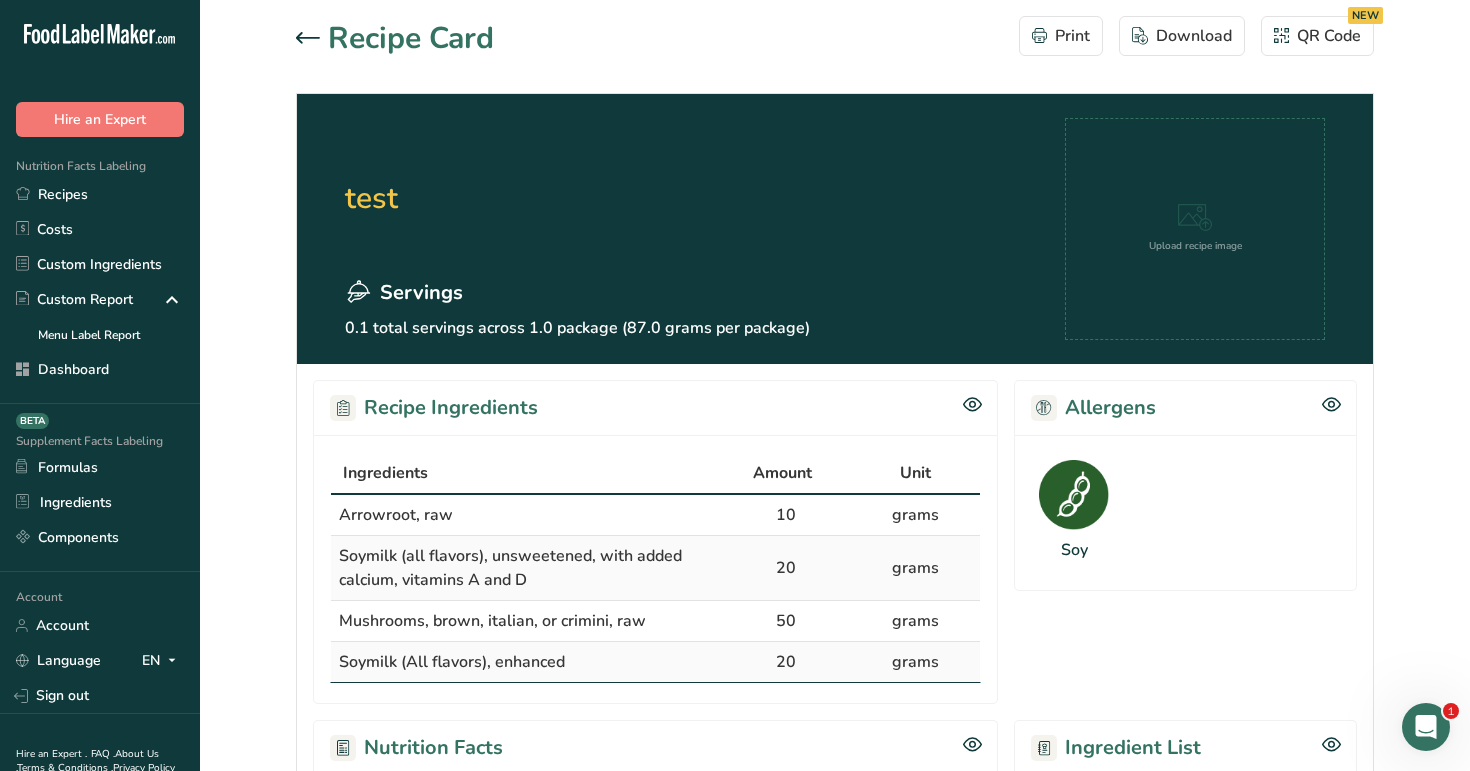 click at bounding box center [312, 39] 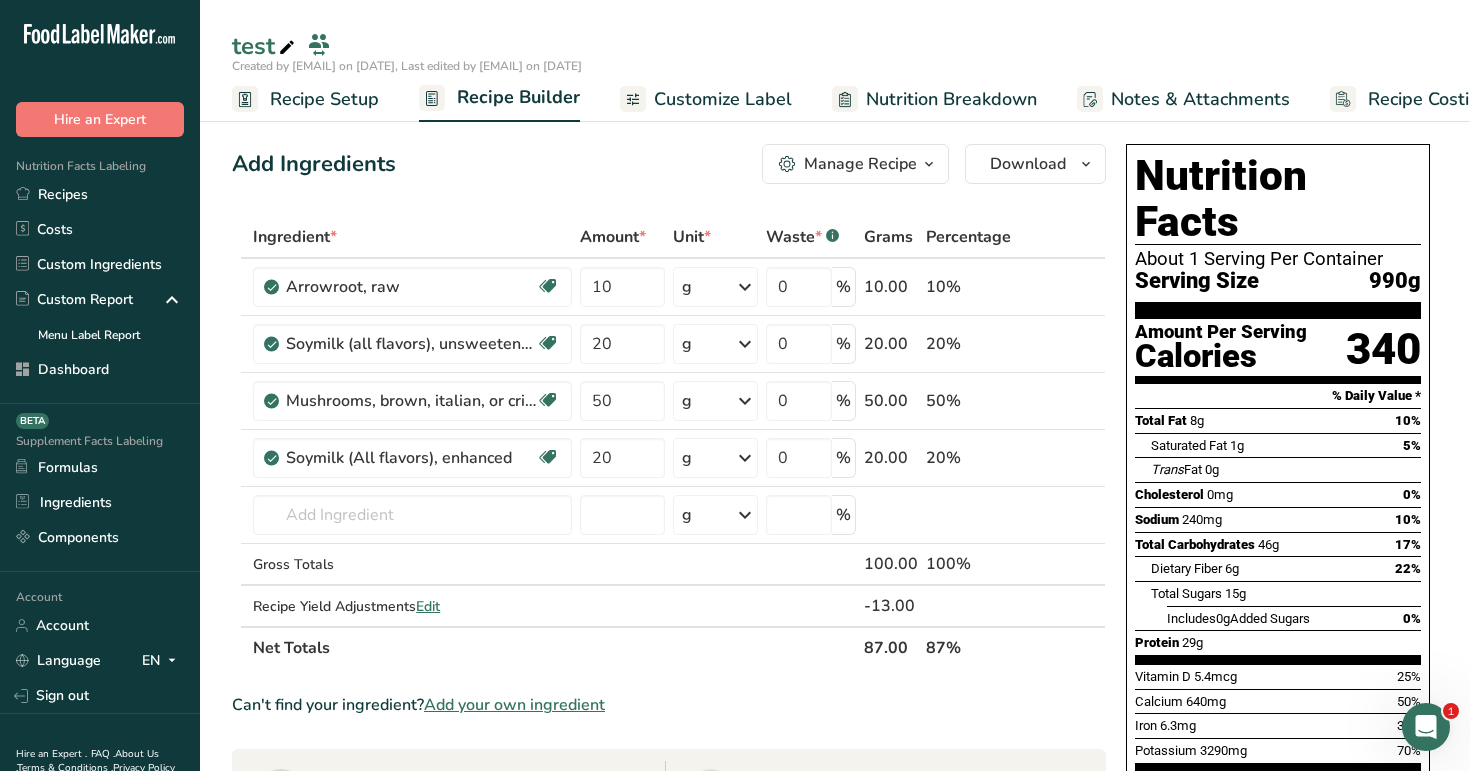 click on "Manage Recipe" at bounding box center [860, 164] 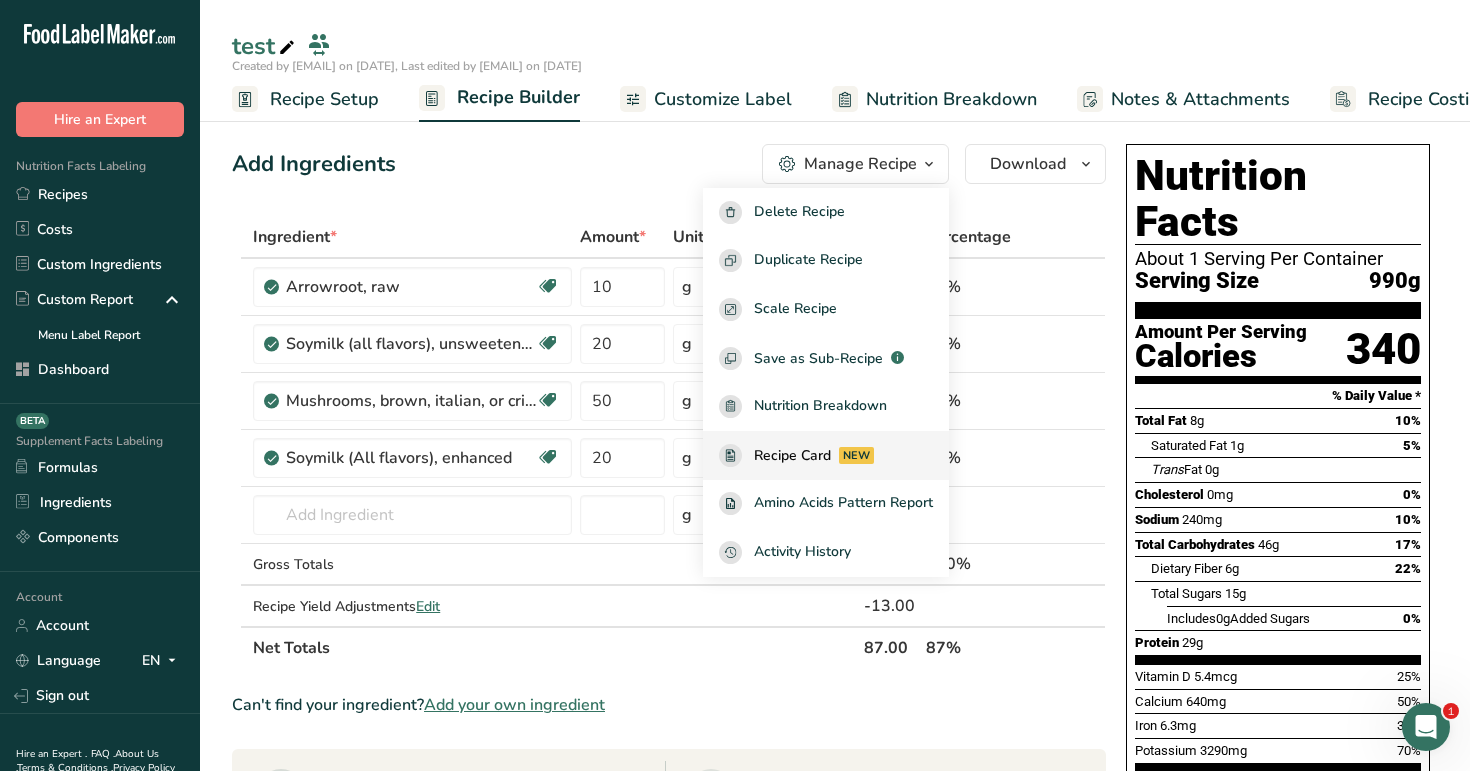 click on "Recipe Card" at bounding box center [792, 455] 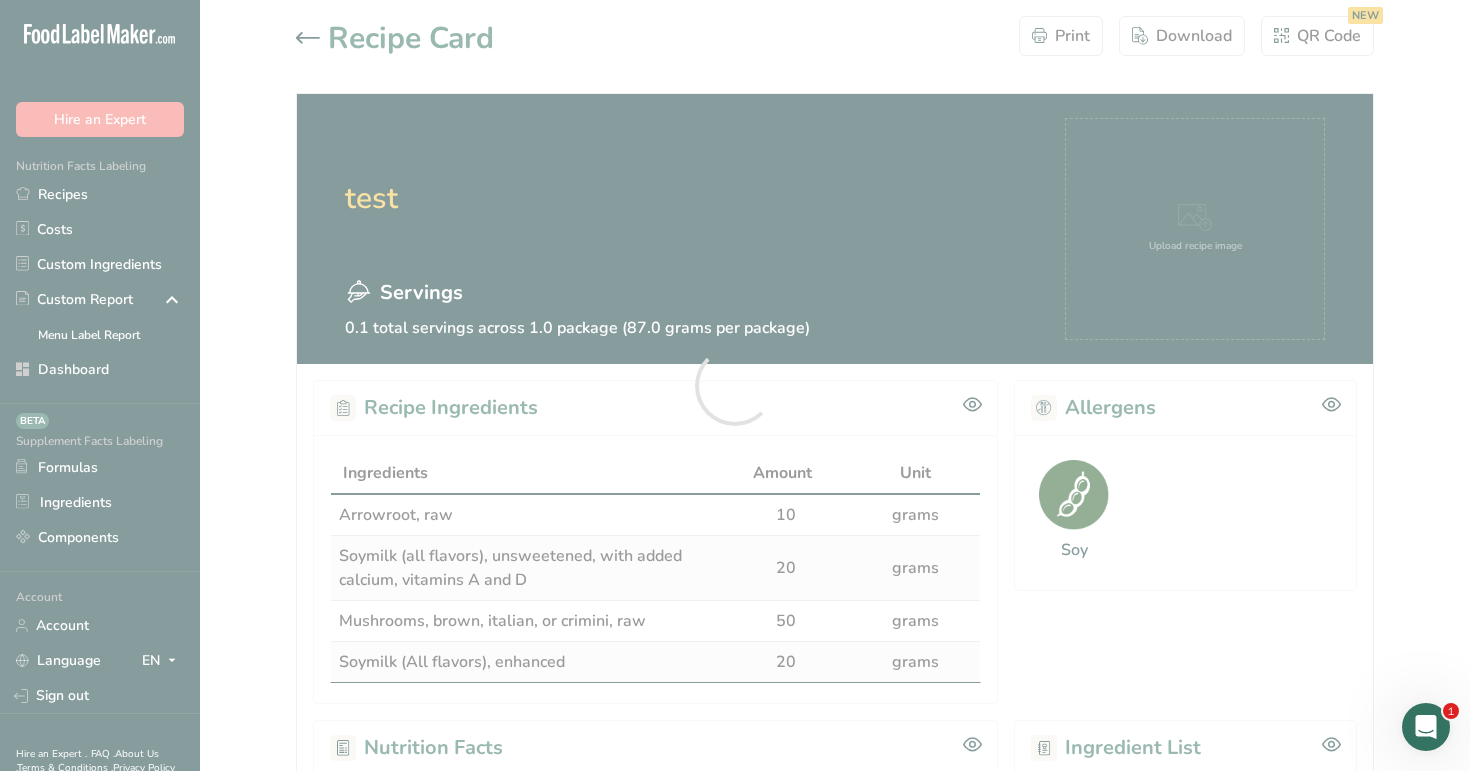 scroll, scrollTop: 0, scrollLeft: 0, axis: both 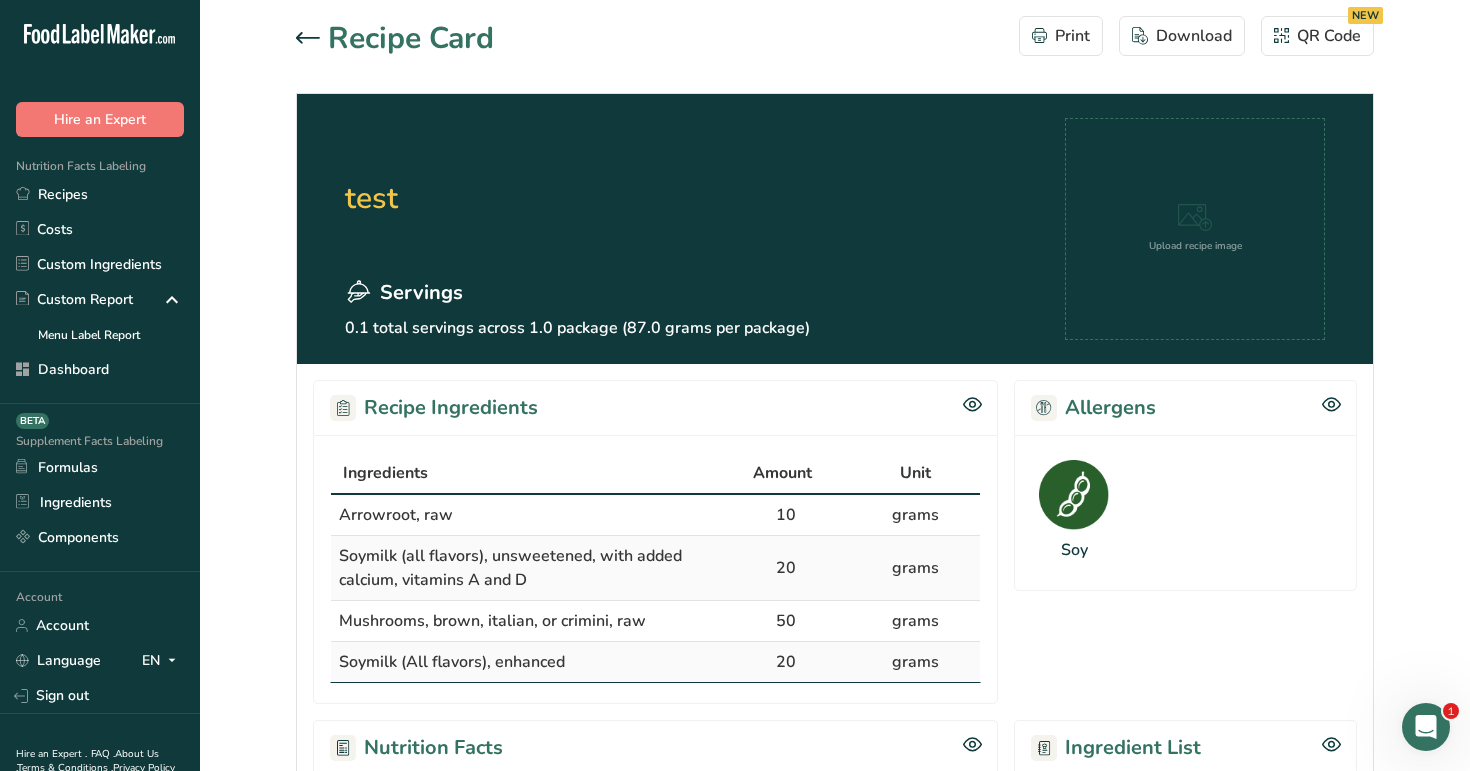 click 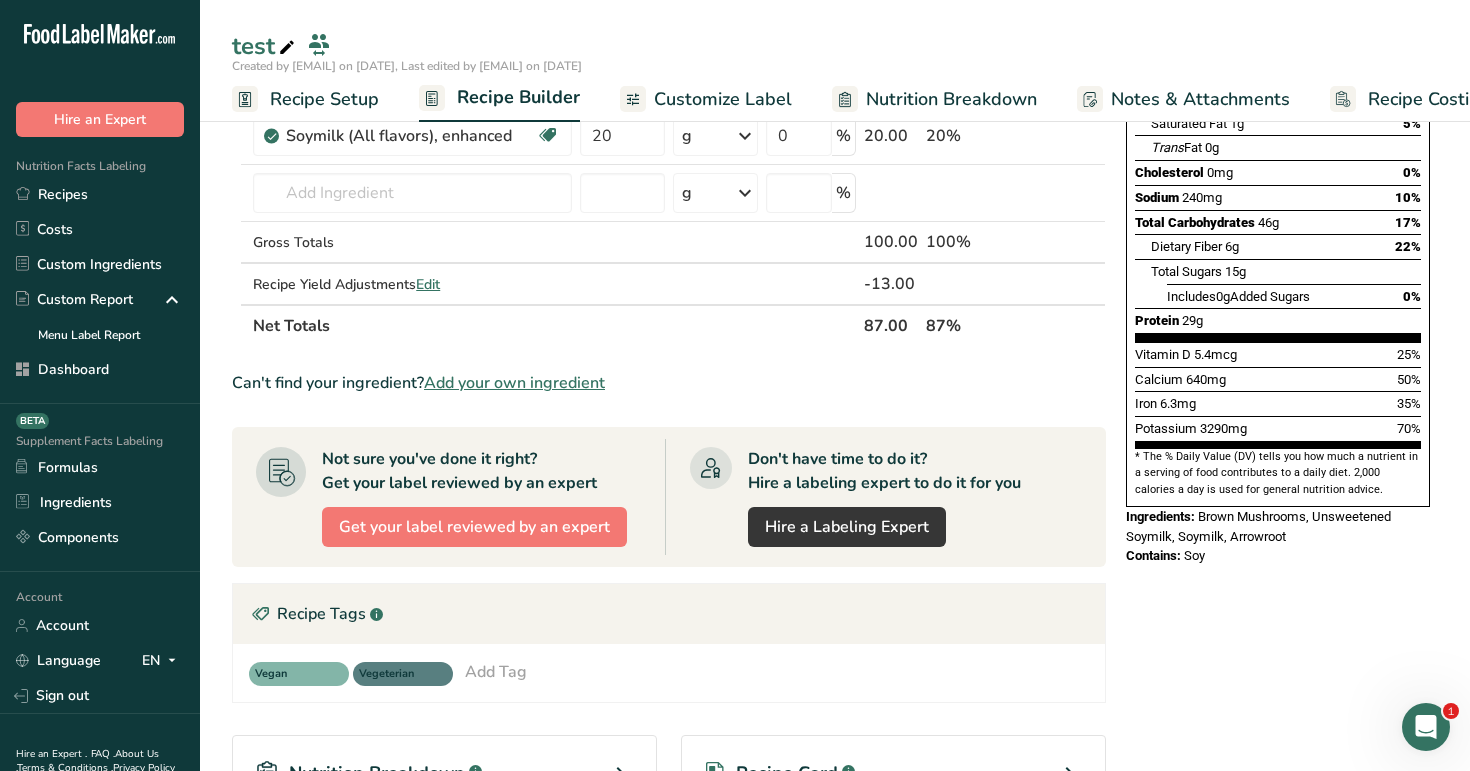 scroll, scrollTop: 747, scrollLeft: 0, axis: vertical 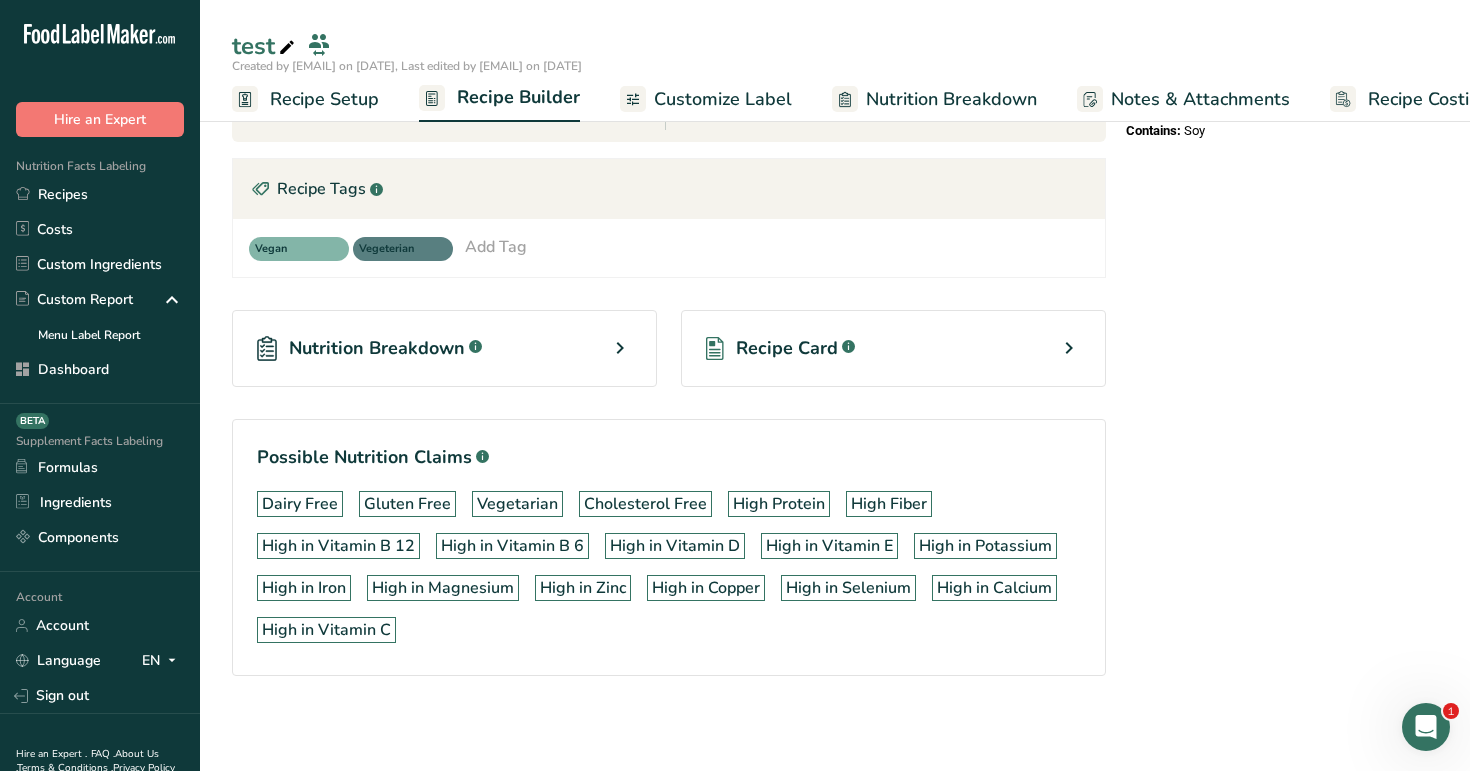 click on "Nutrition Breakdown
.a-a{fill:#347362;}.b-a{fill:#fff;}" at bounding box center [444, 348] 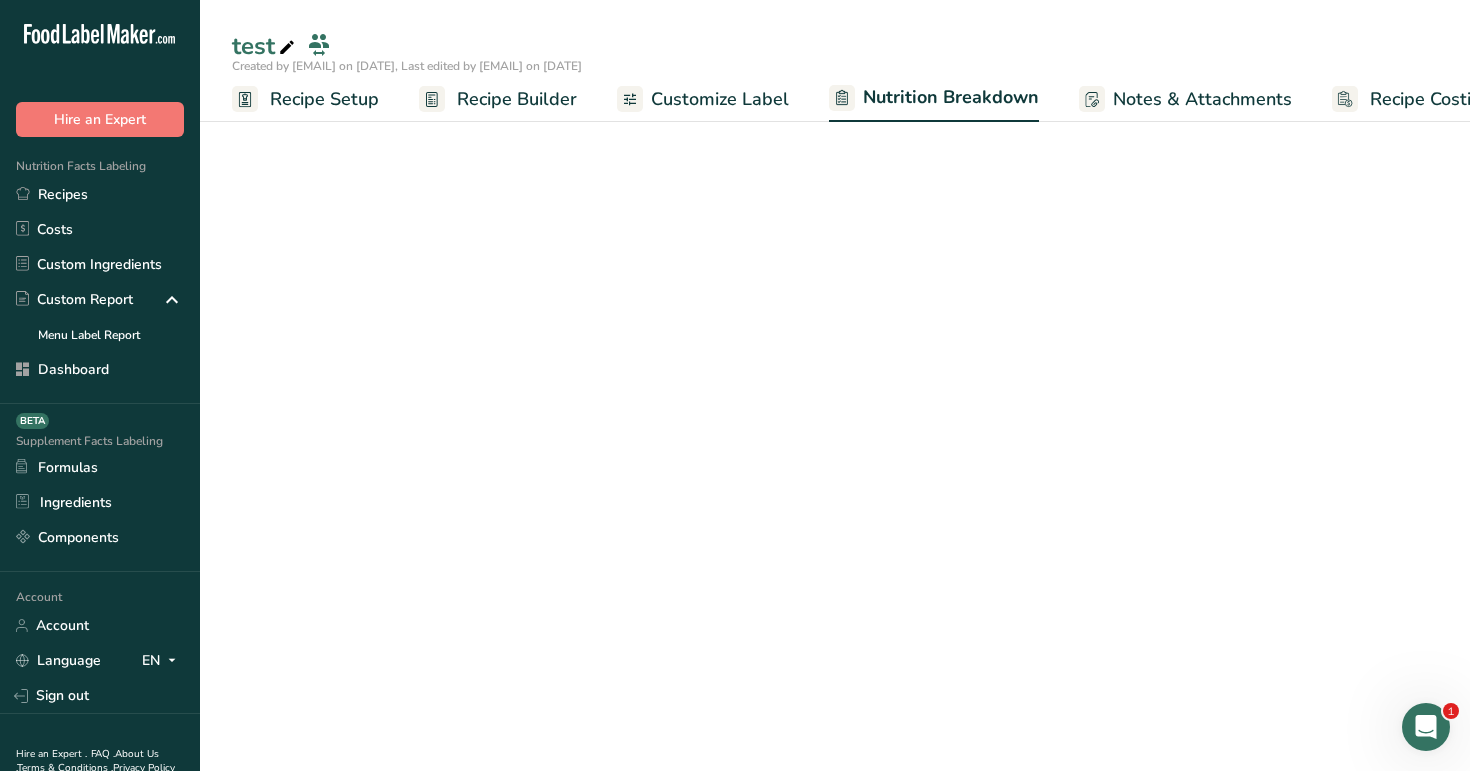 select on "Calories" 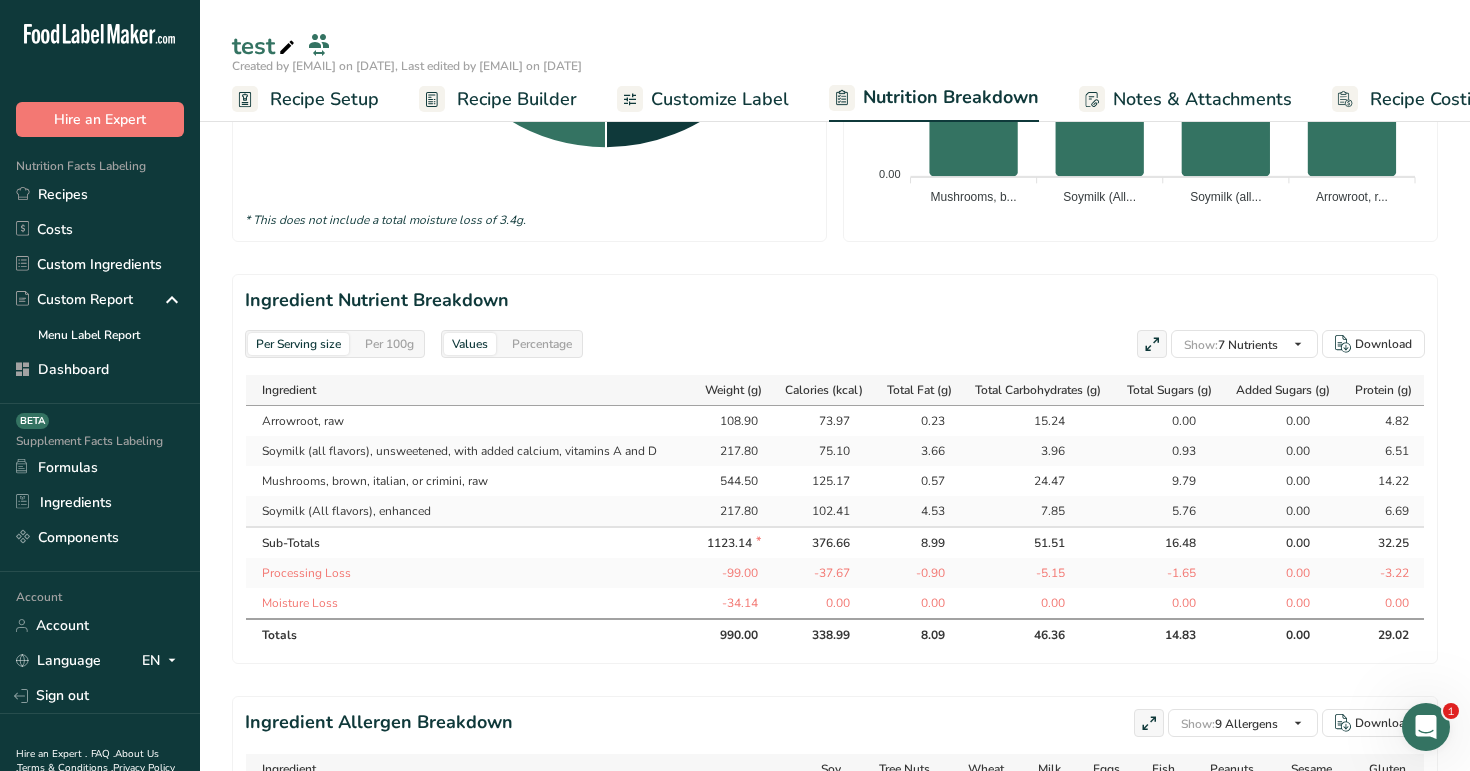click on "Recipe Builder" at bounding box center [498, 99] 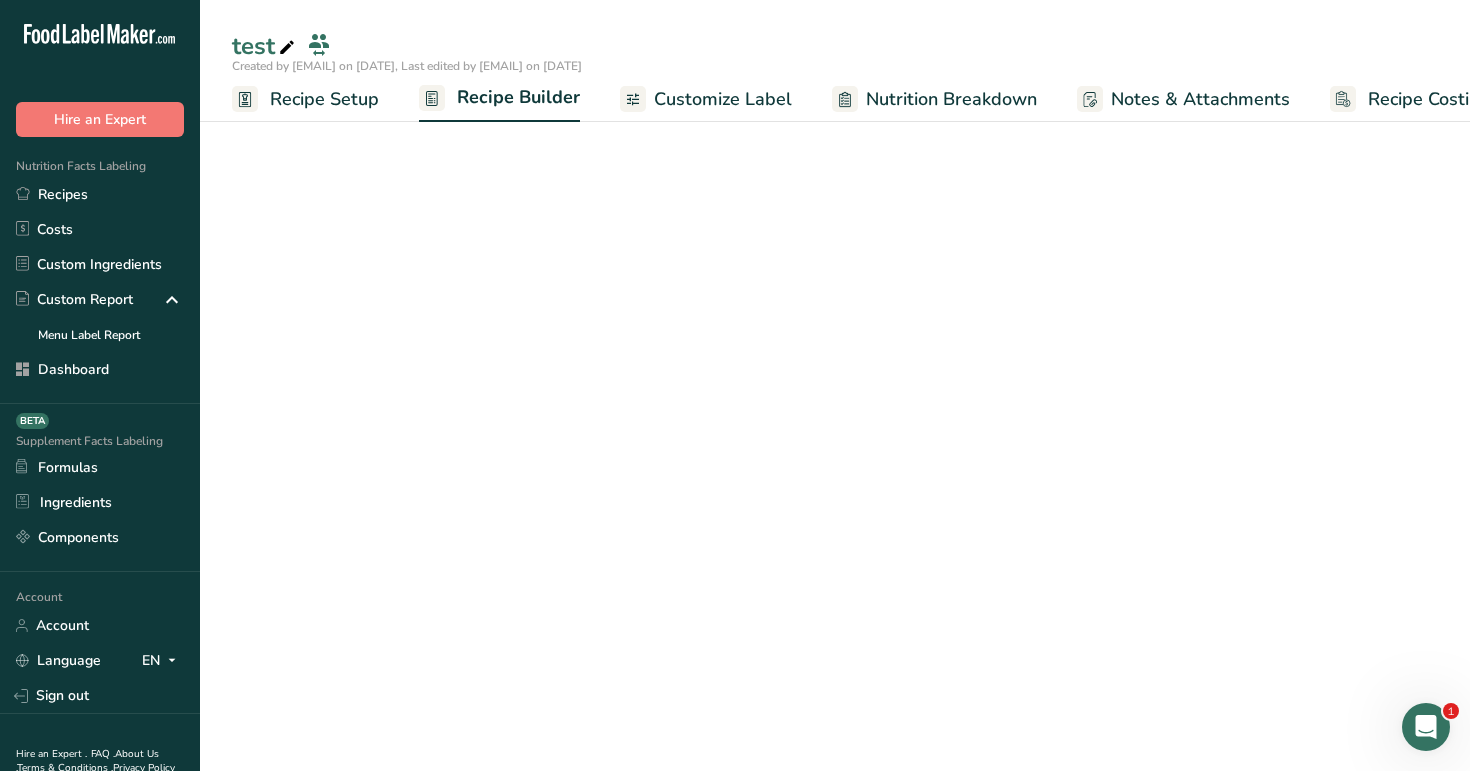 scroll, scrollTop: 0, scrollLeft: 51, axis: horizontal 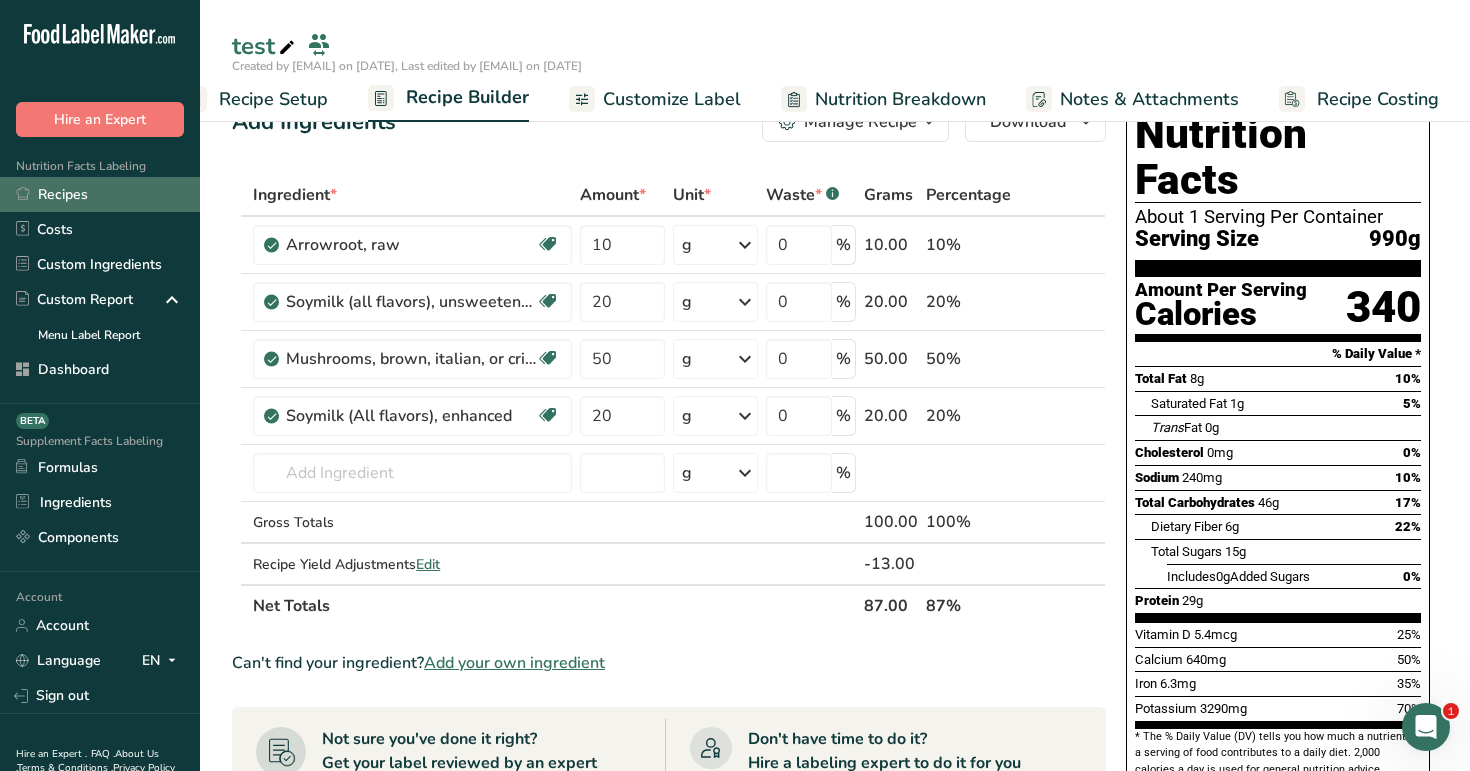click on "Recipes" at bounding box center (100, 194) 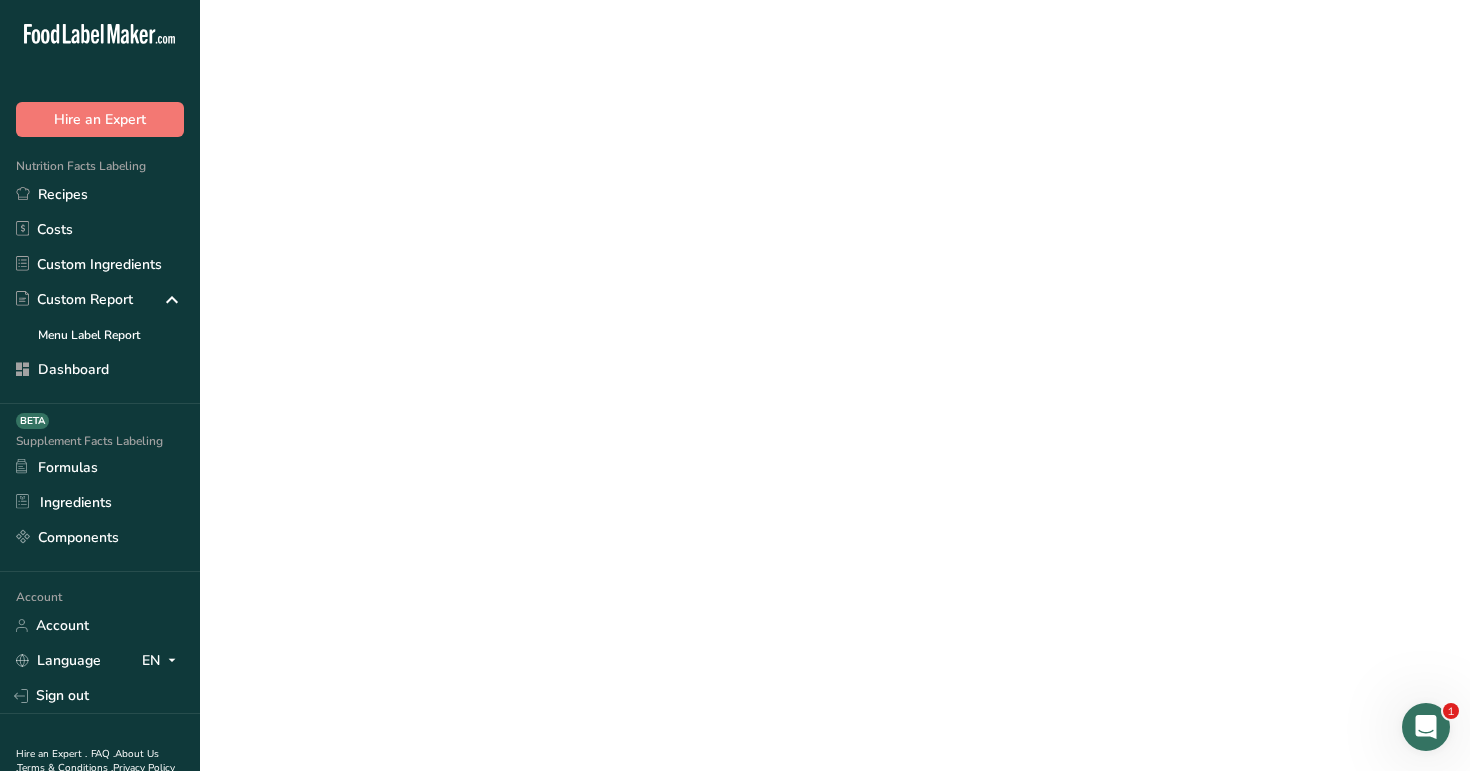 scroll, scrollTop: 0, scrollLeft: 0, axis: both 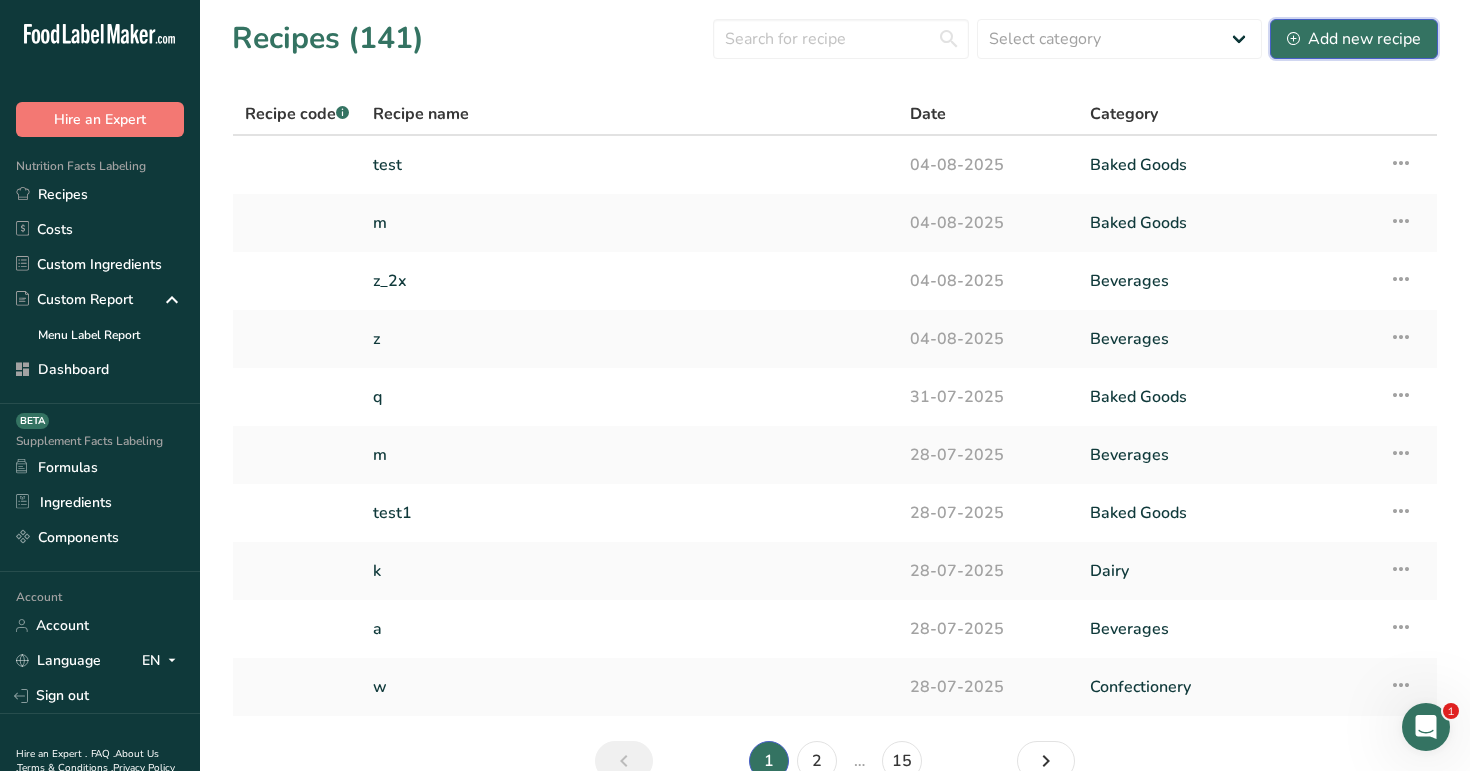 click on "Add new recipe" at bounding box center (1354, 39) 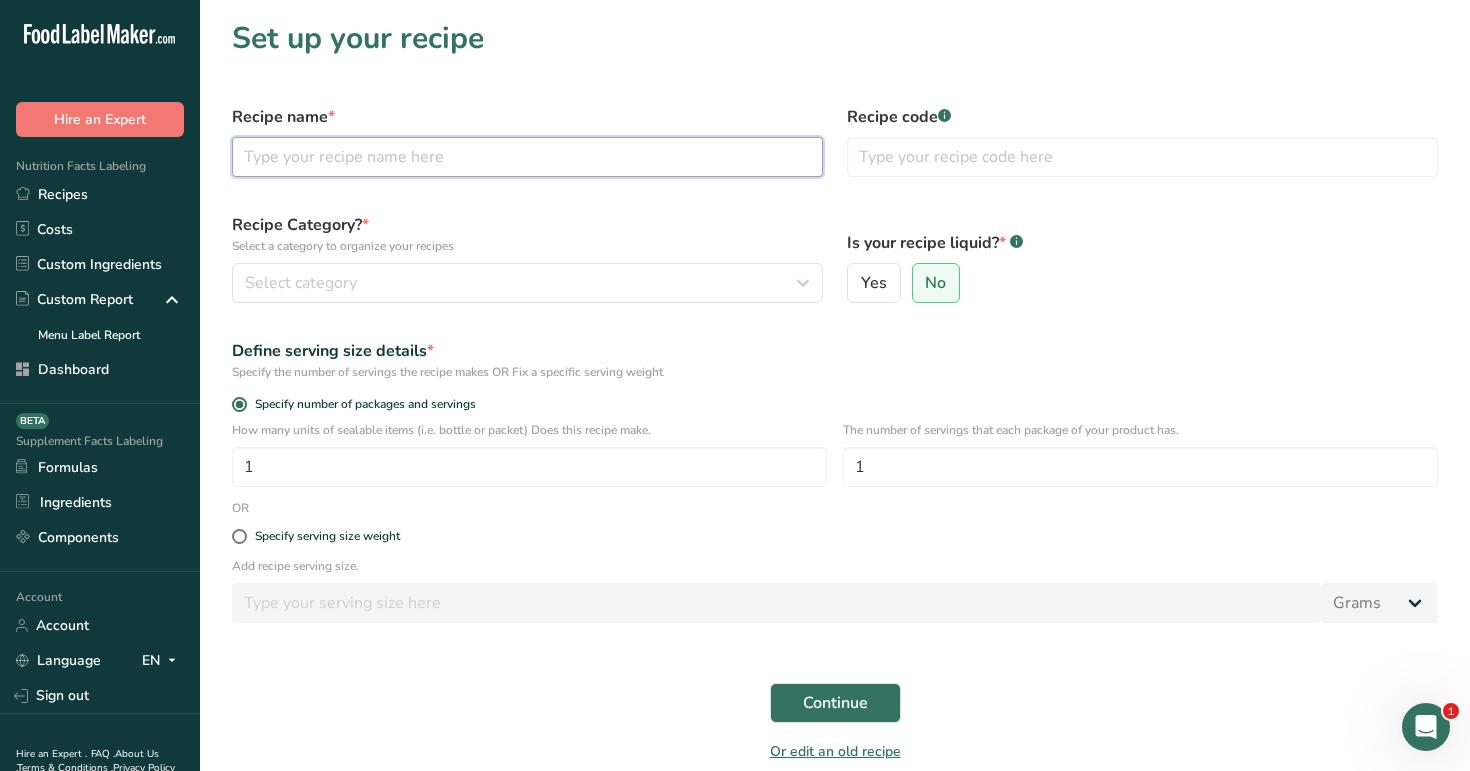 click at bounding box center (527, 157) 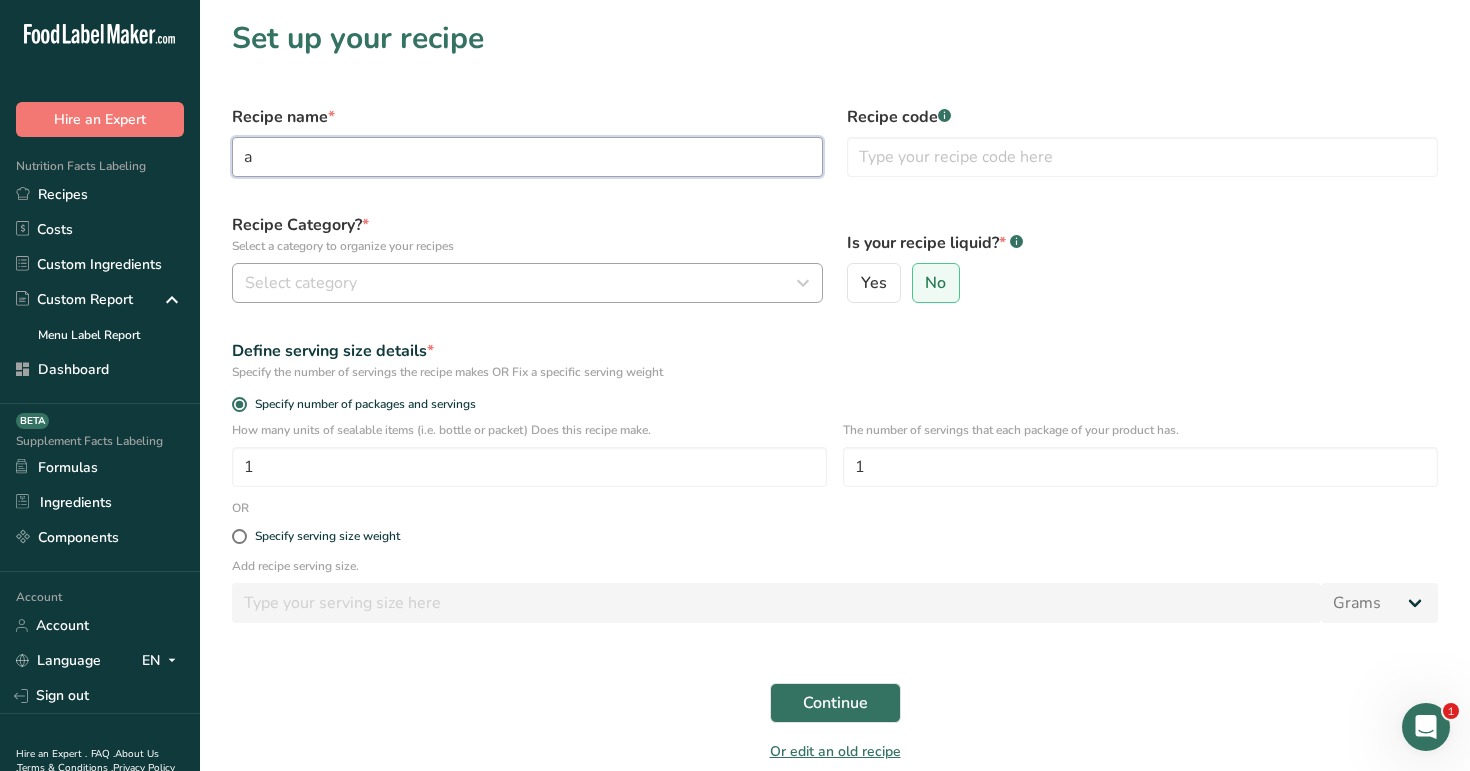 type on "a" 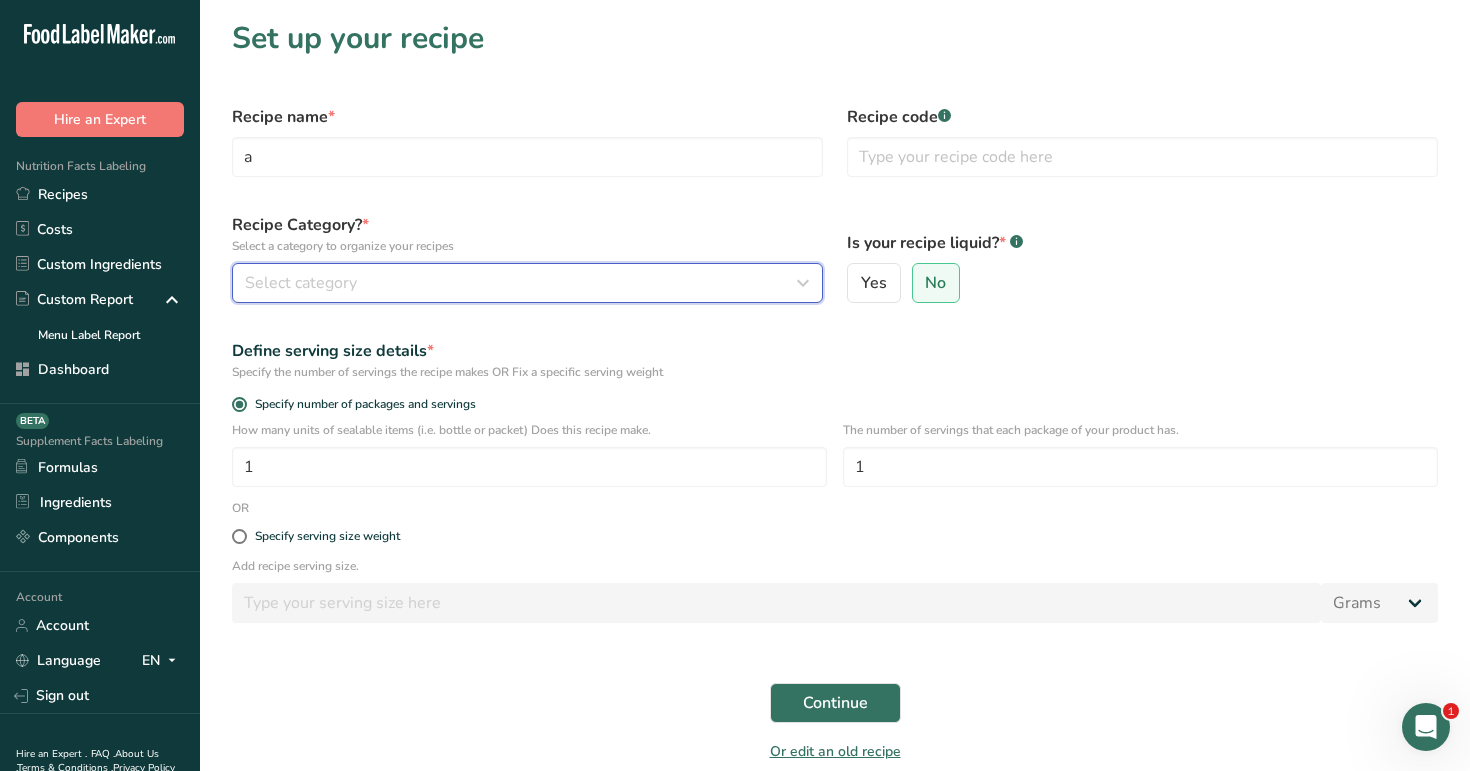 click on "Select category" at bounding box center [527, 283] 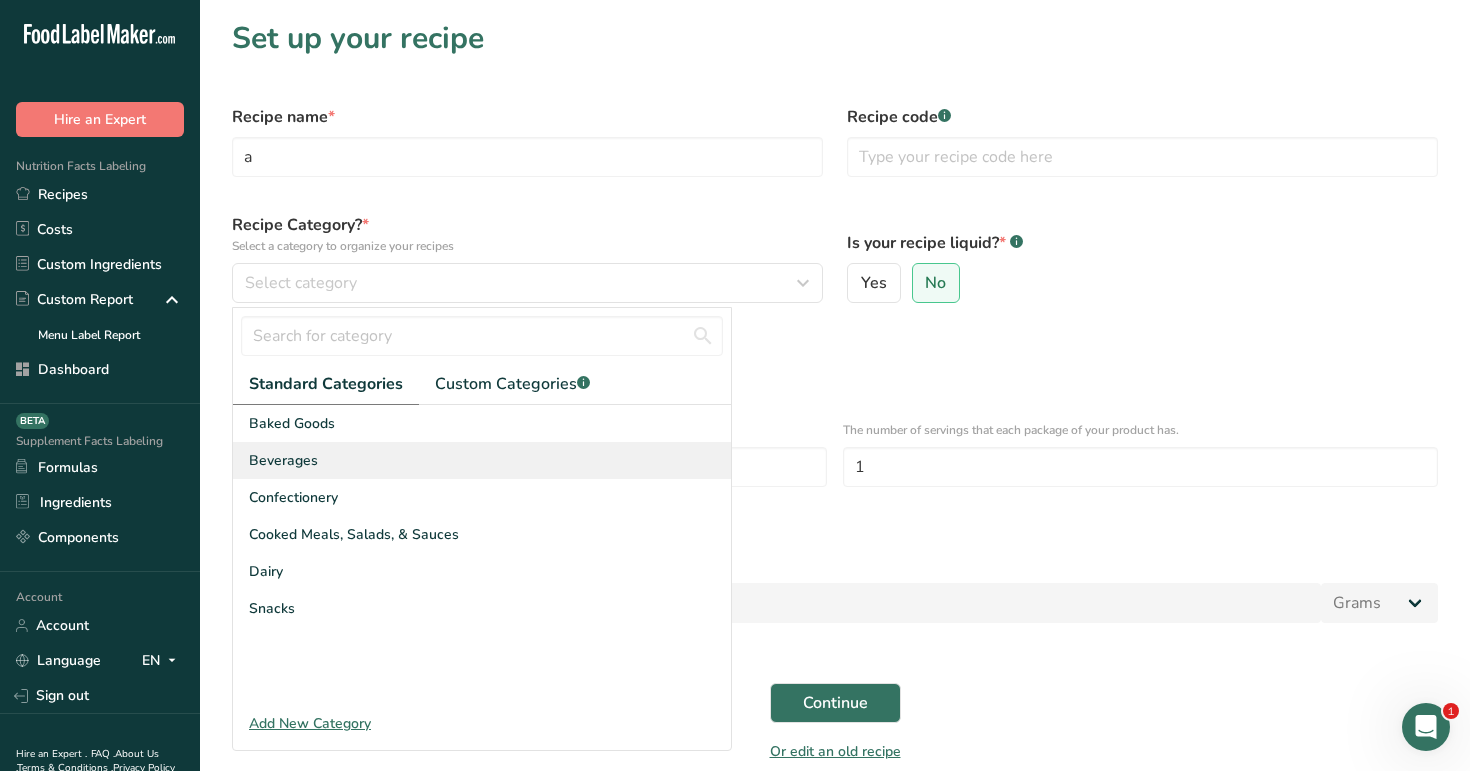 click on "Beverages" at bounding box center (482, 460) 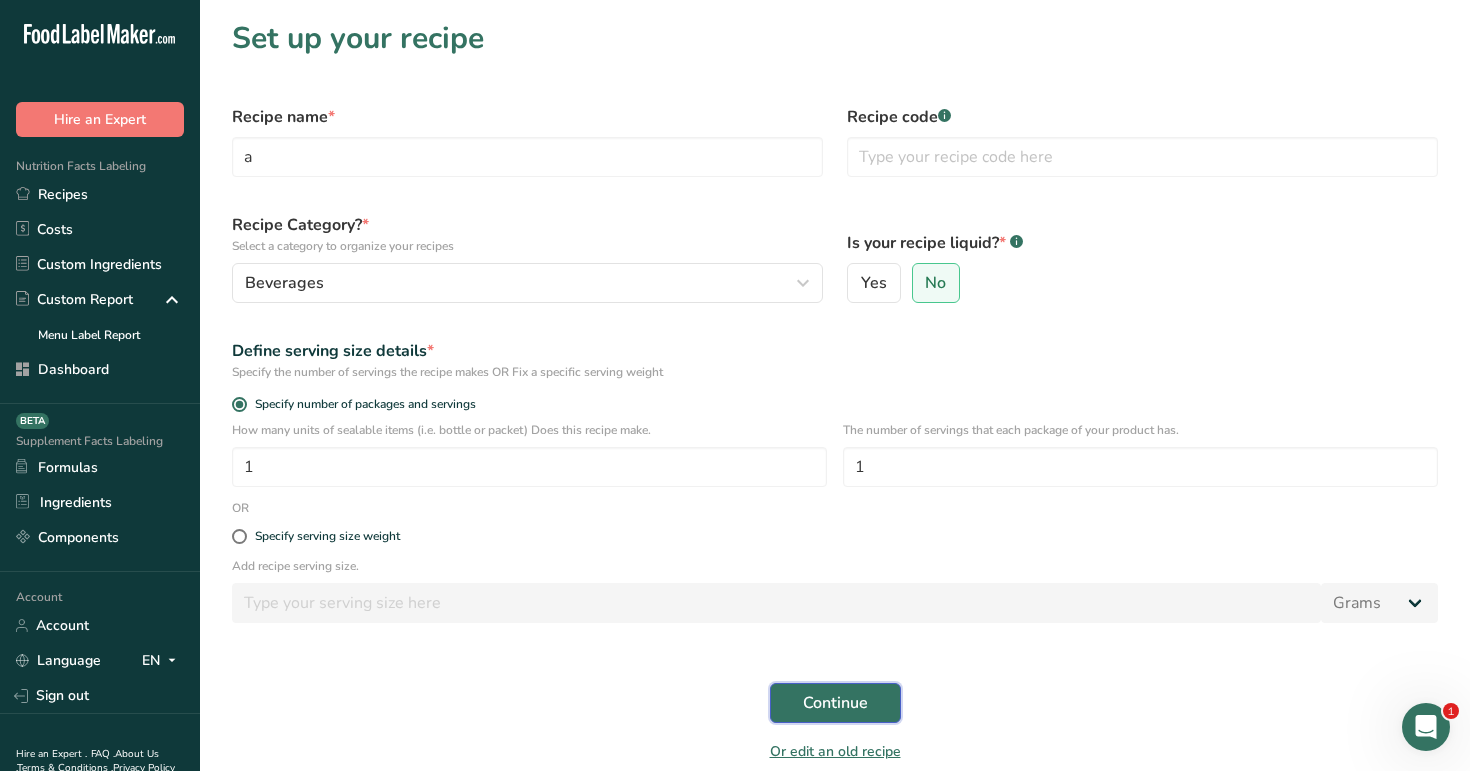 click on "Continue" at bounding box center (835, 703) 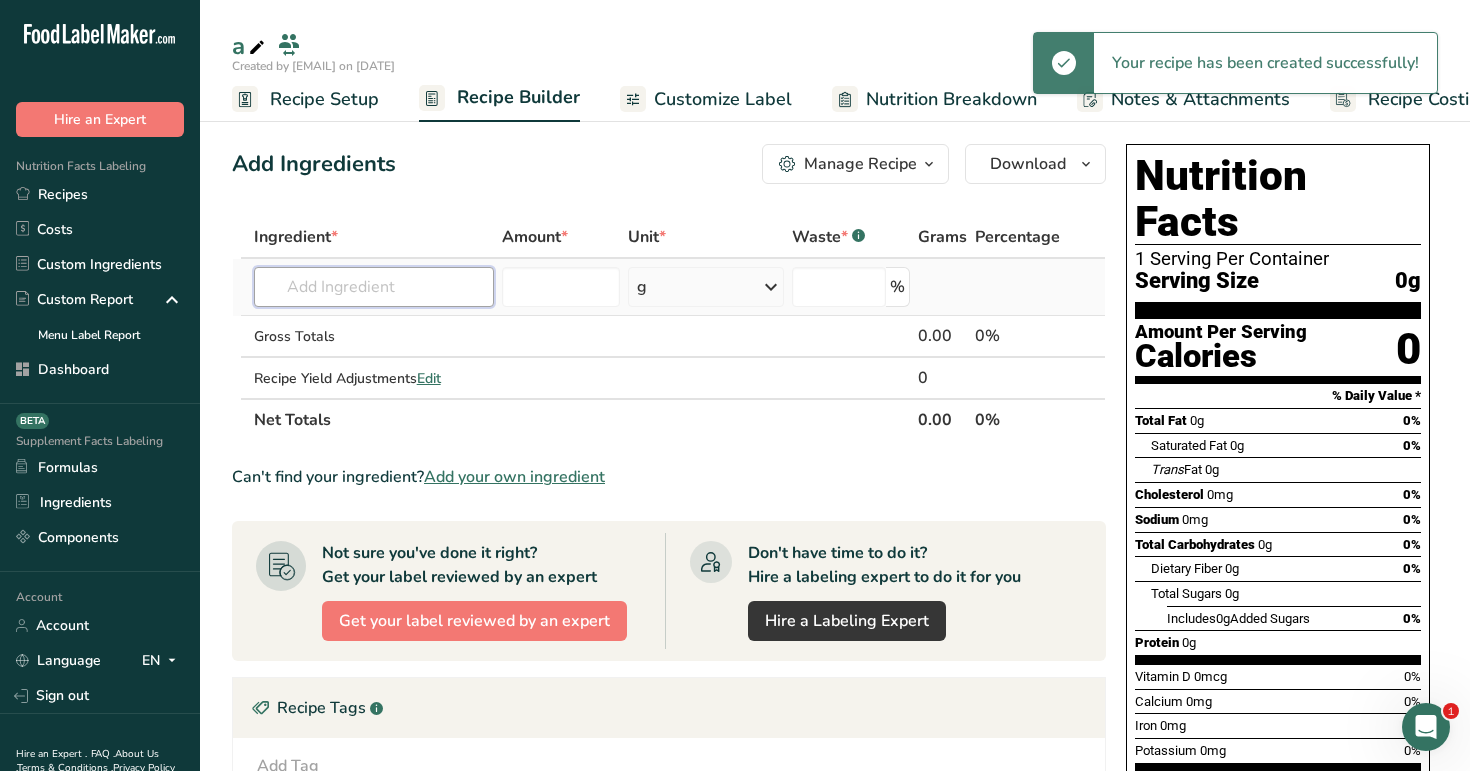 click at bounding box center (374, 287) 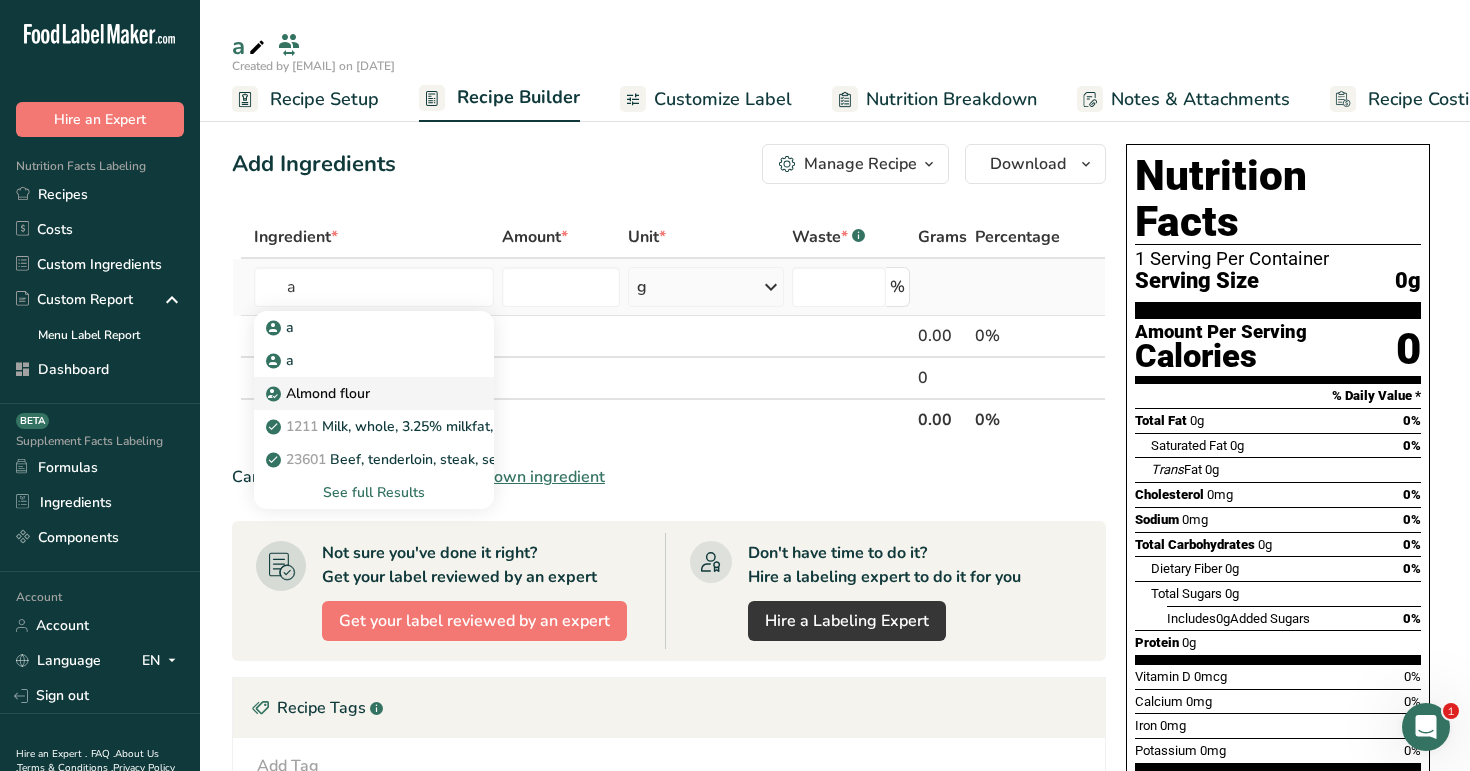 click on "Almond flour" at bounding box center (358, 393) 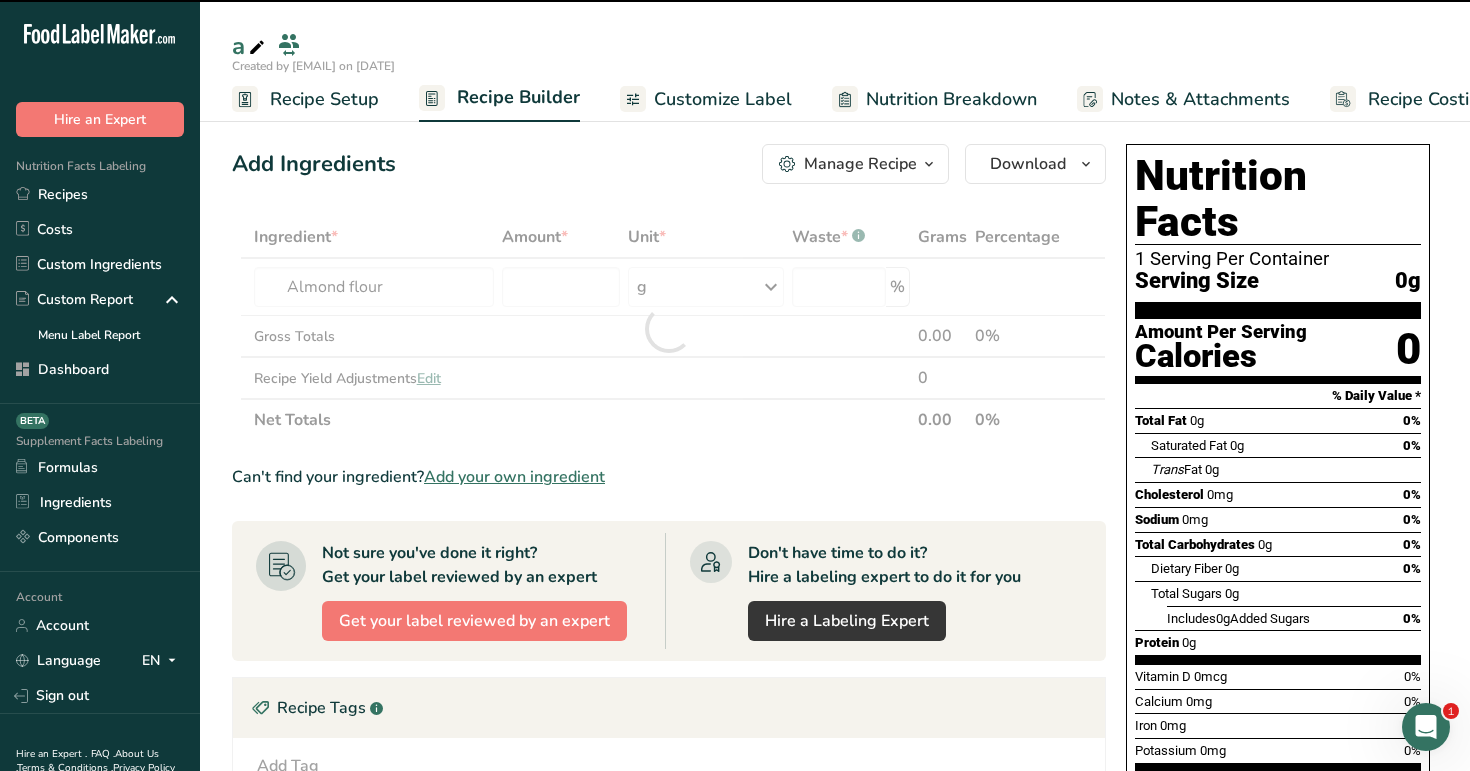 type on "0" 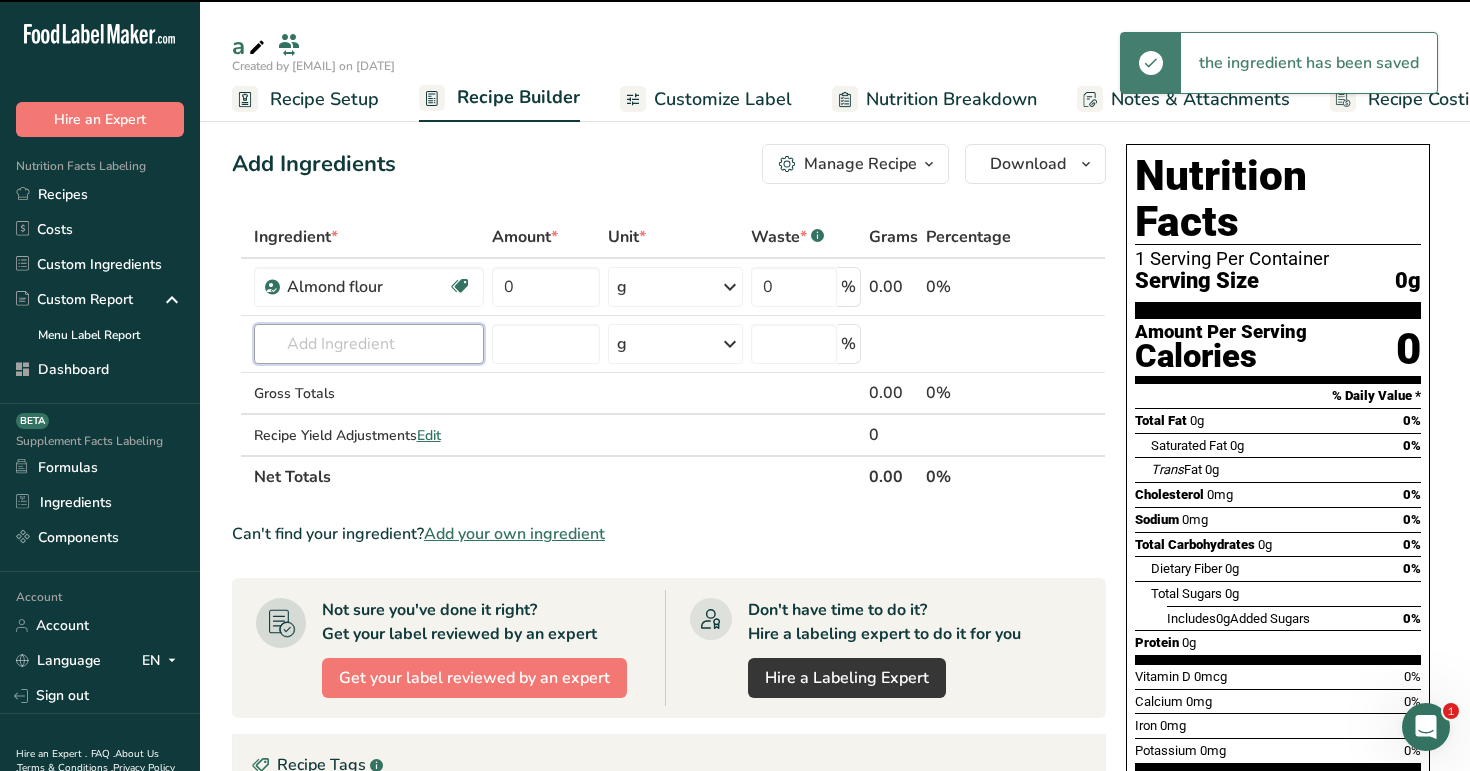 click at bounding box center (369, 344) 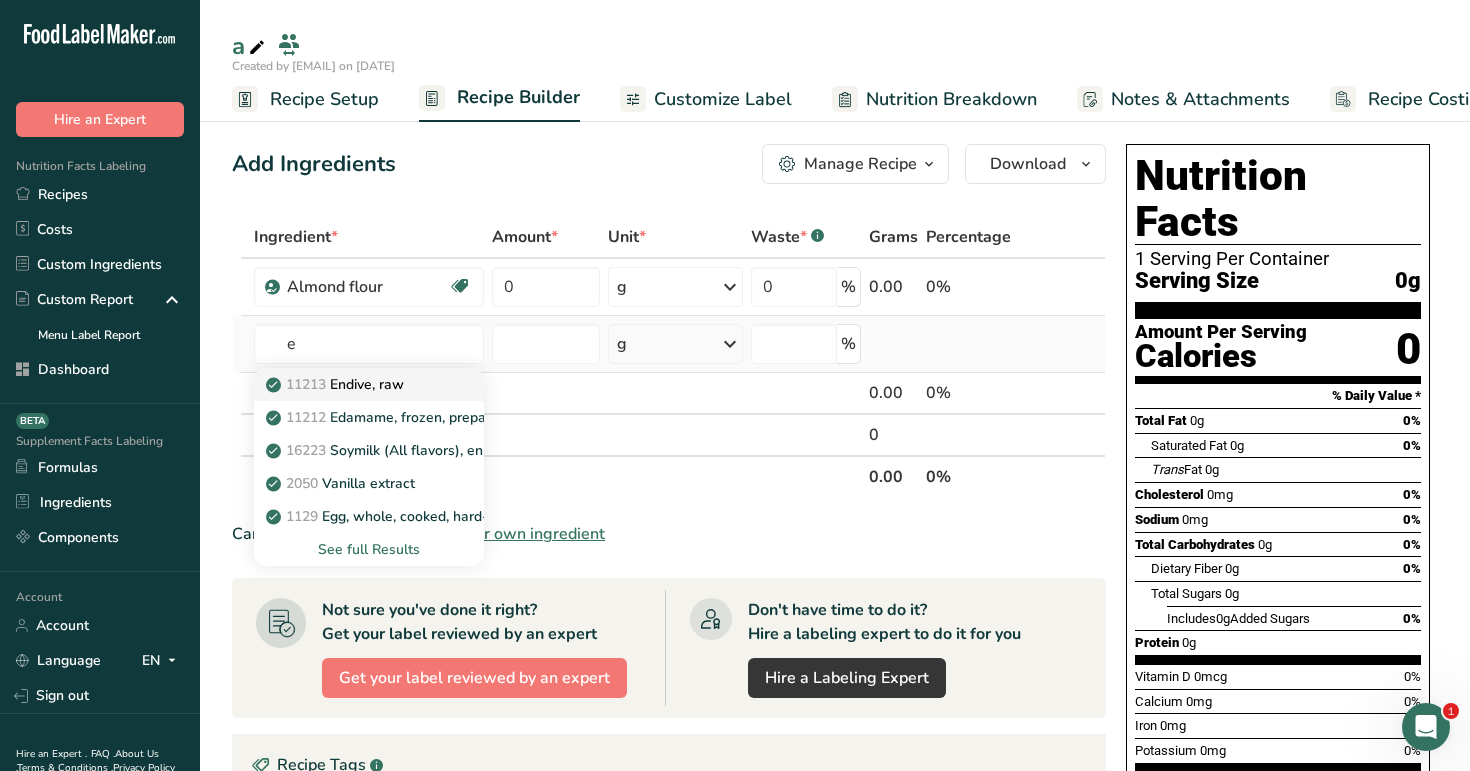 click on "11213
Endive, raw" at bounding box center (353, 384) 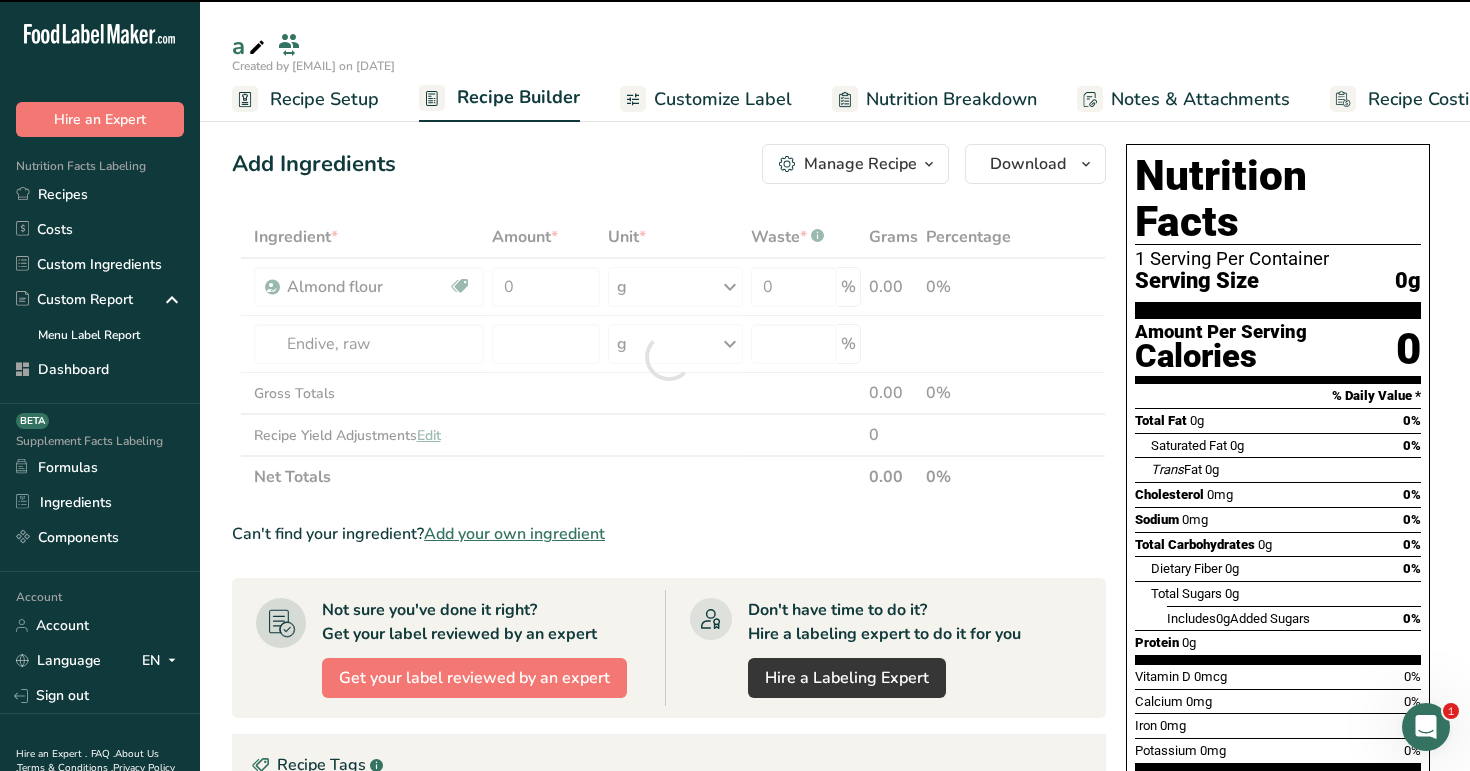 type on "0" 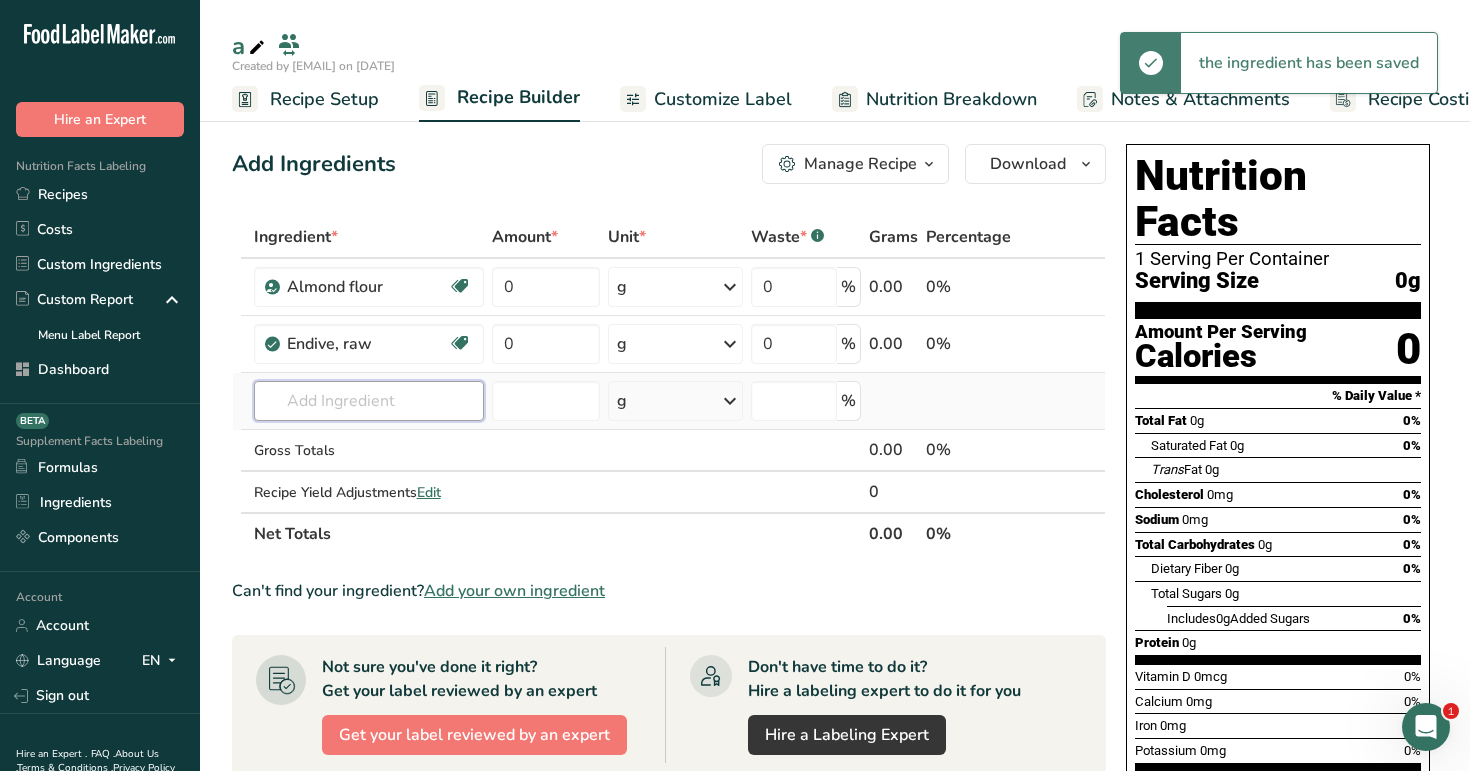 click at bounding box center (369, 401) 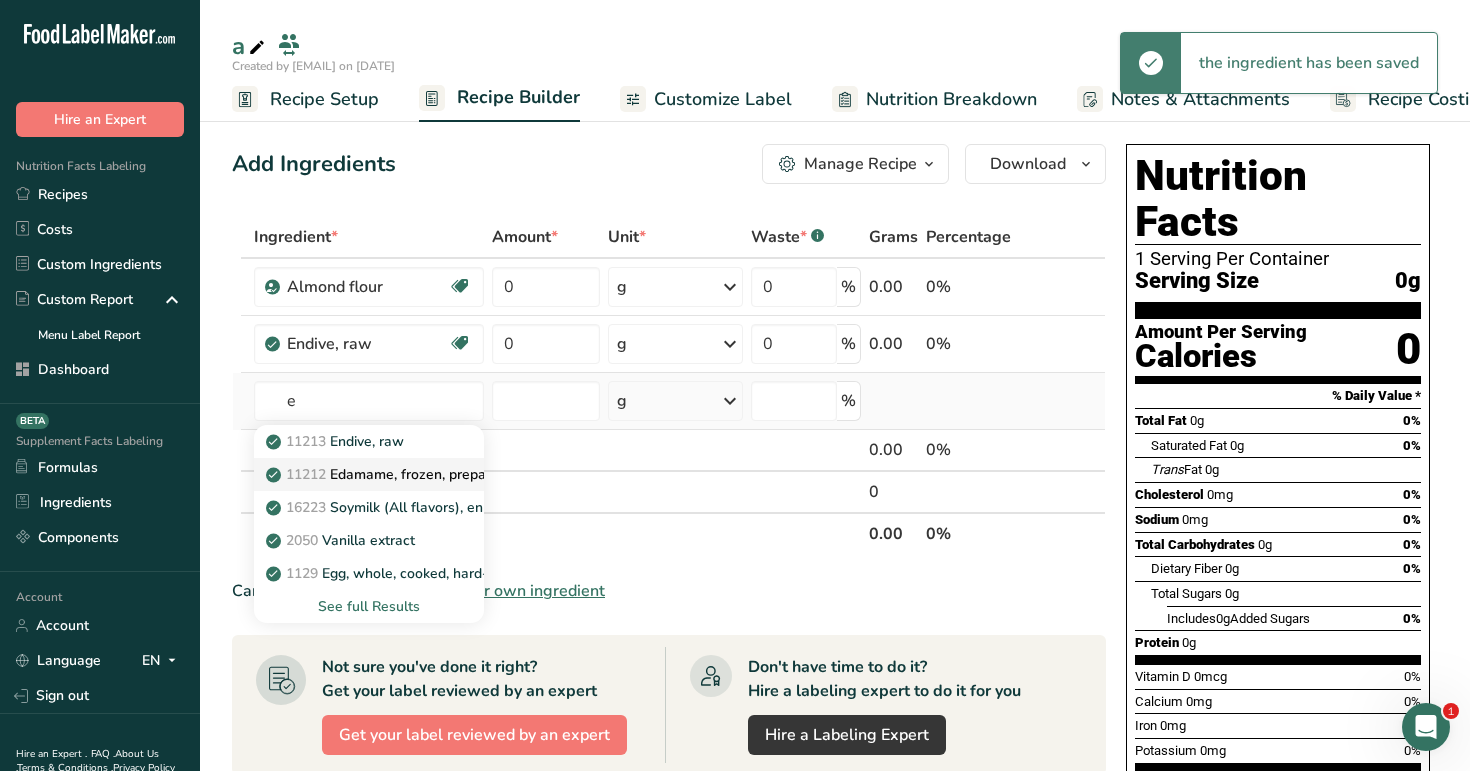 click on "11212
Edamame, frozen, prepared" at bounding box center [388, 474] 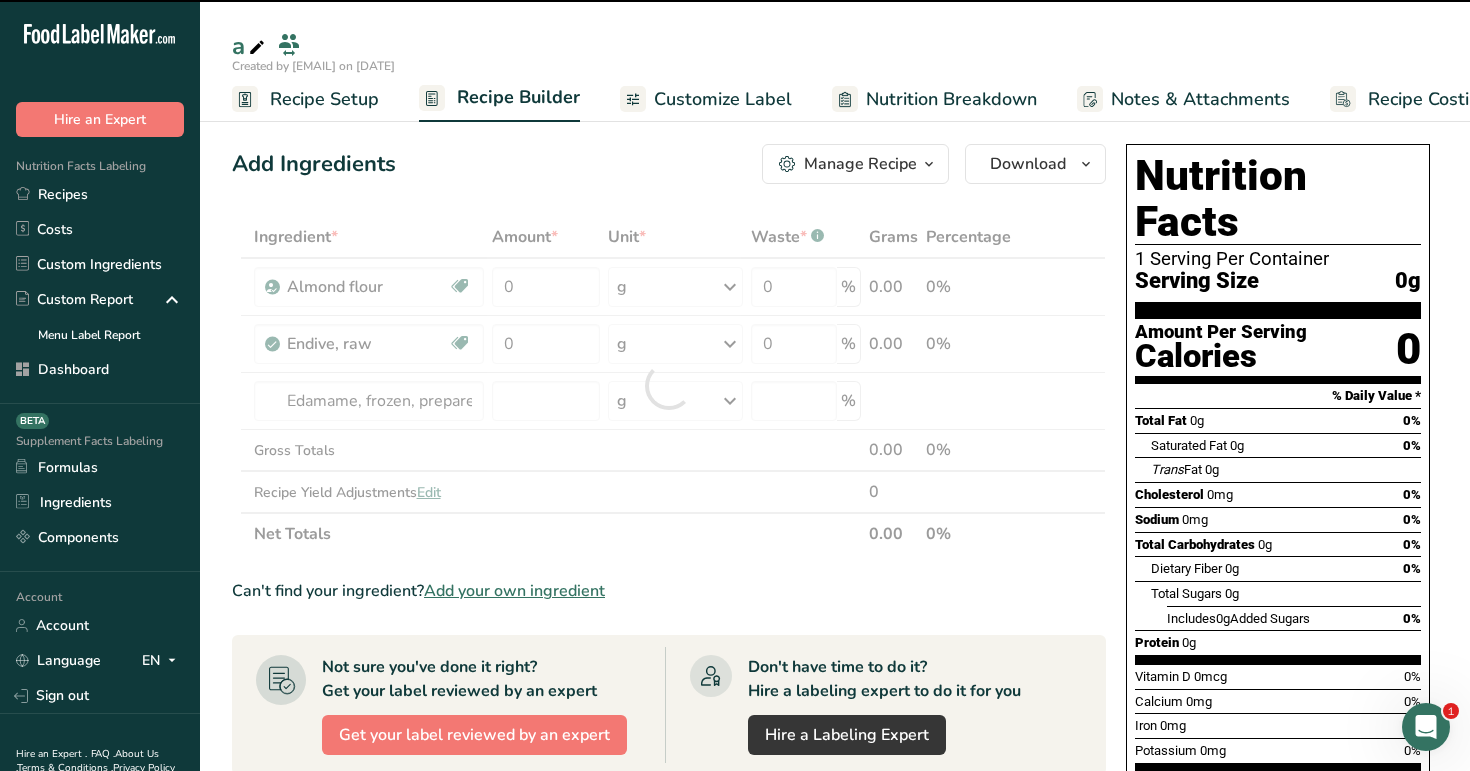 type on "0" 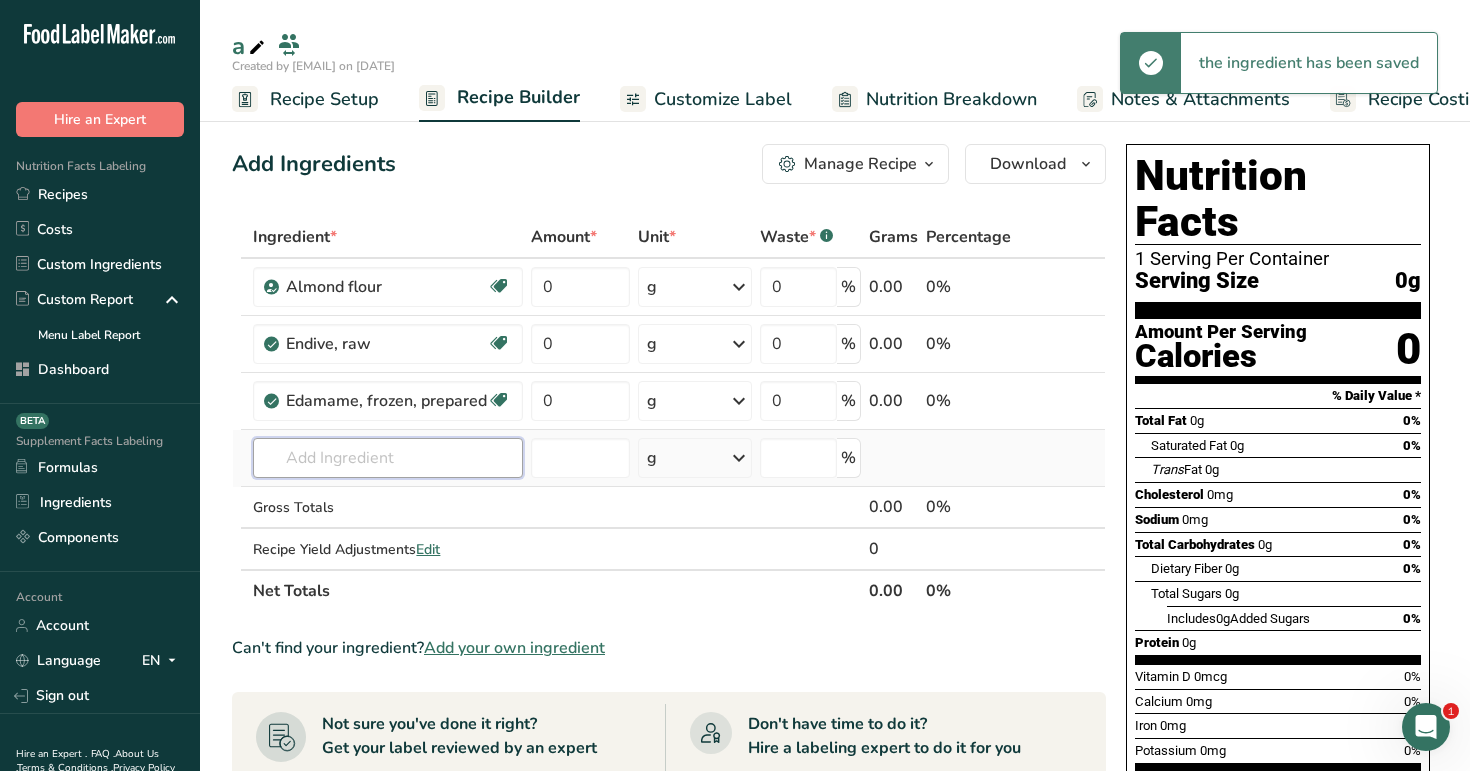 click at bounding box center [388, 458] 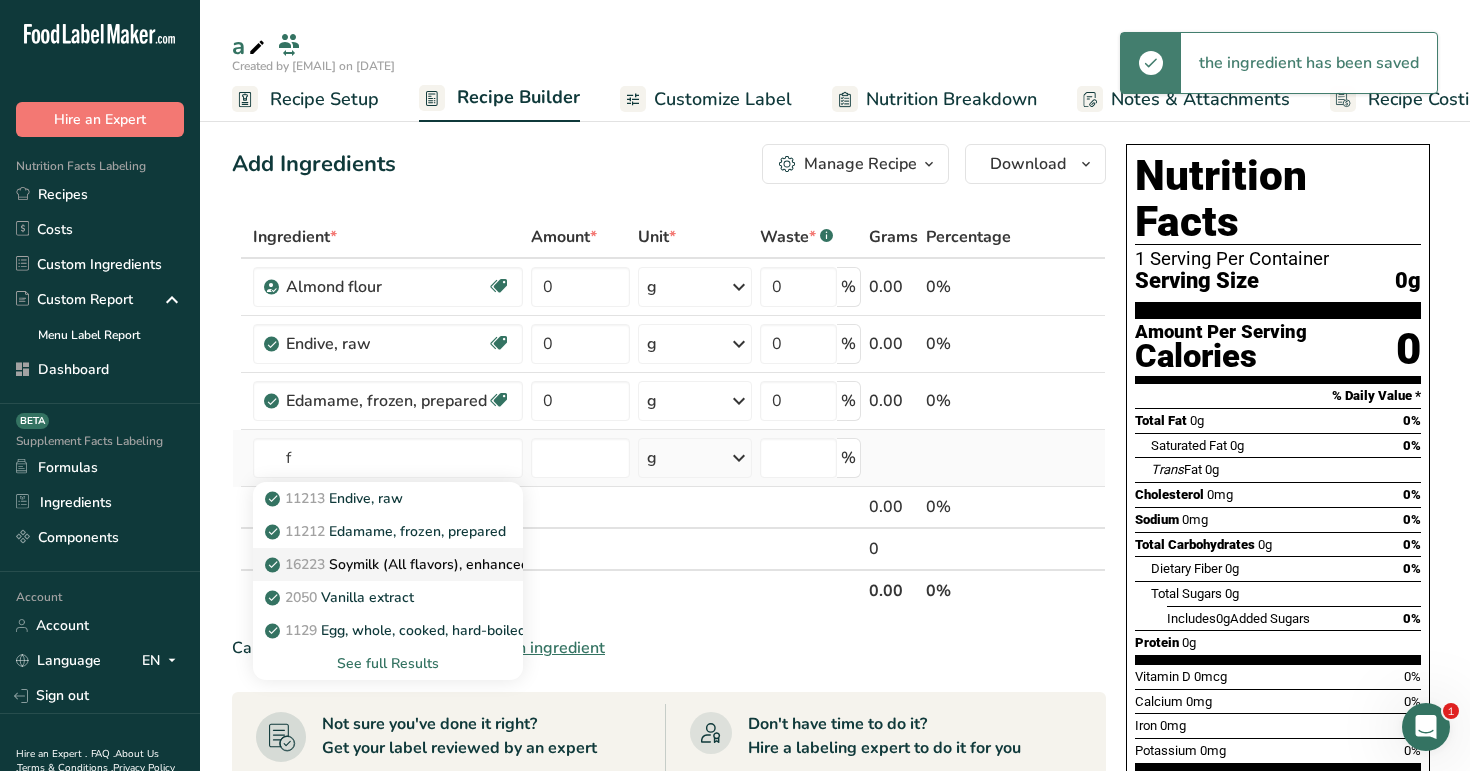 click on "16223
Soymilk (All flavors), enhanced" at bounding box center (399, 564) 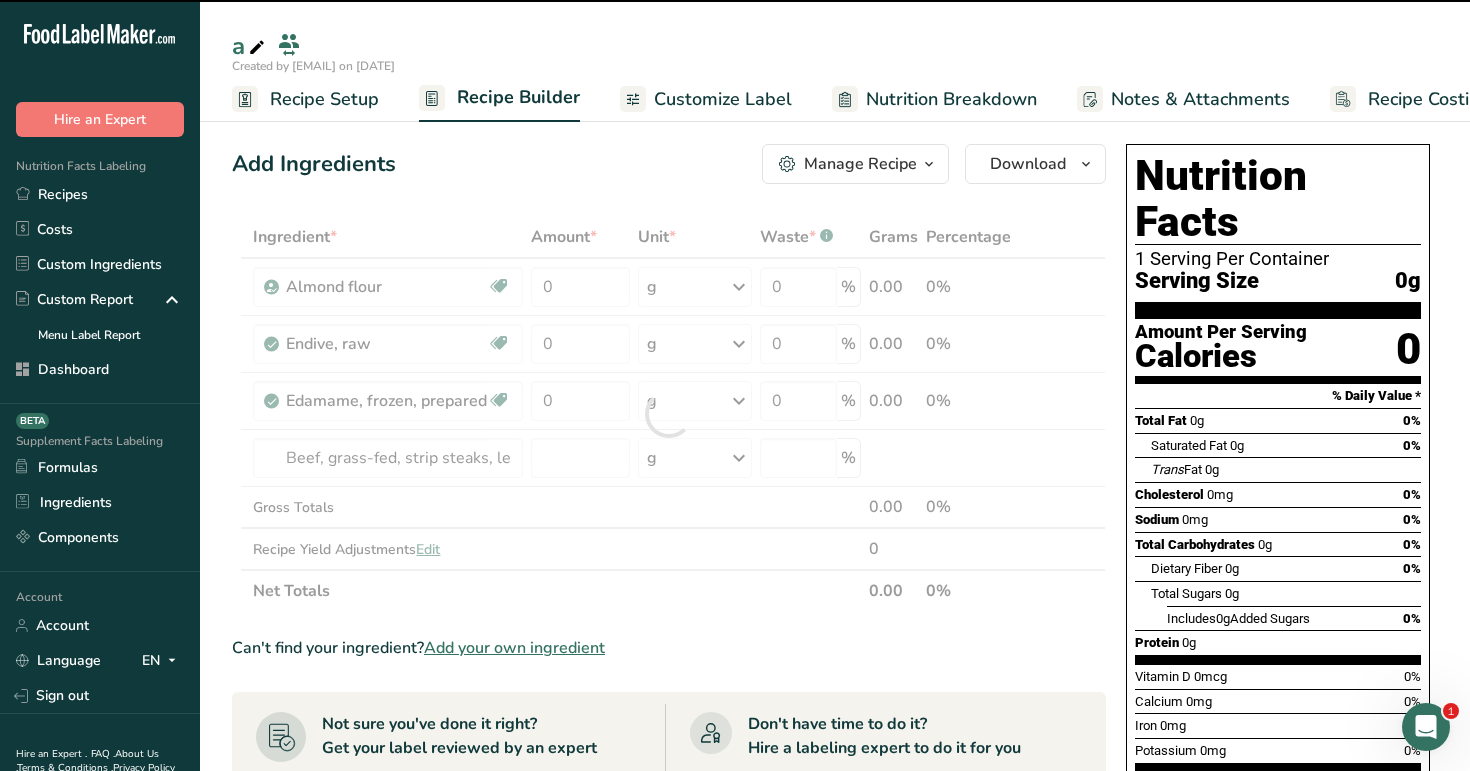 type on "0" 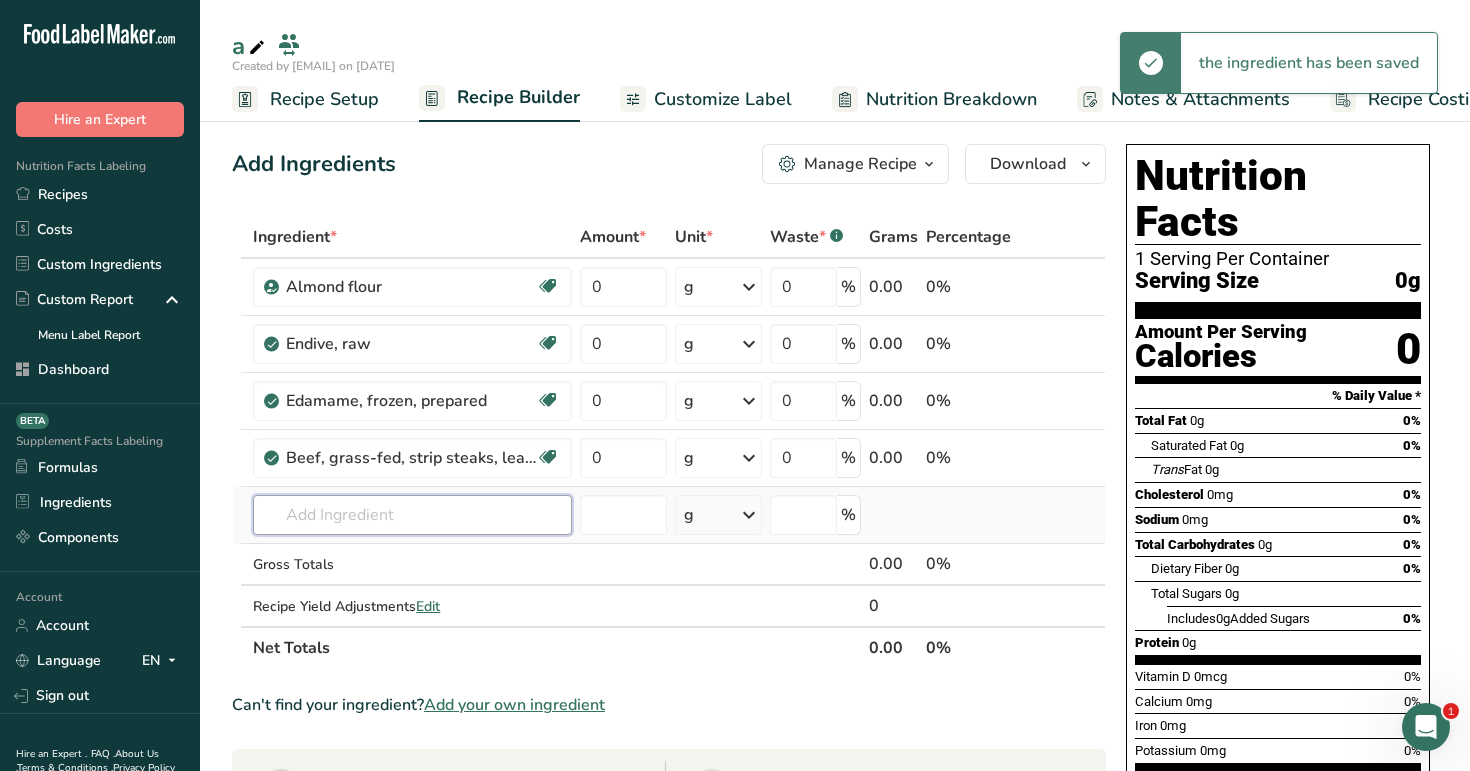 click at bounding box center [412, 515] 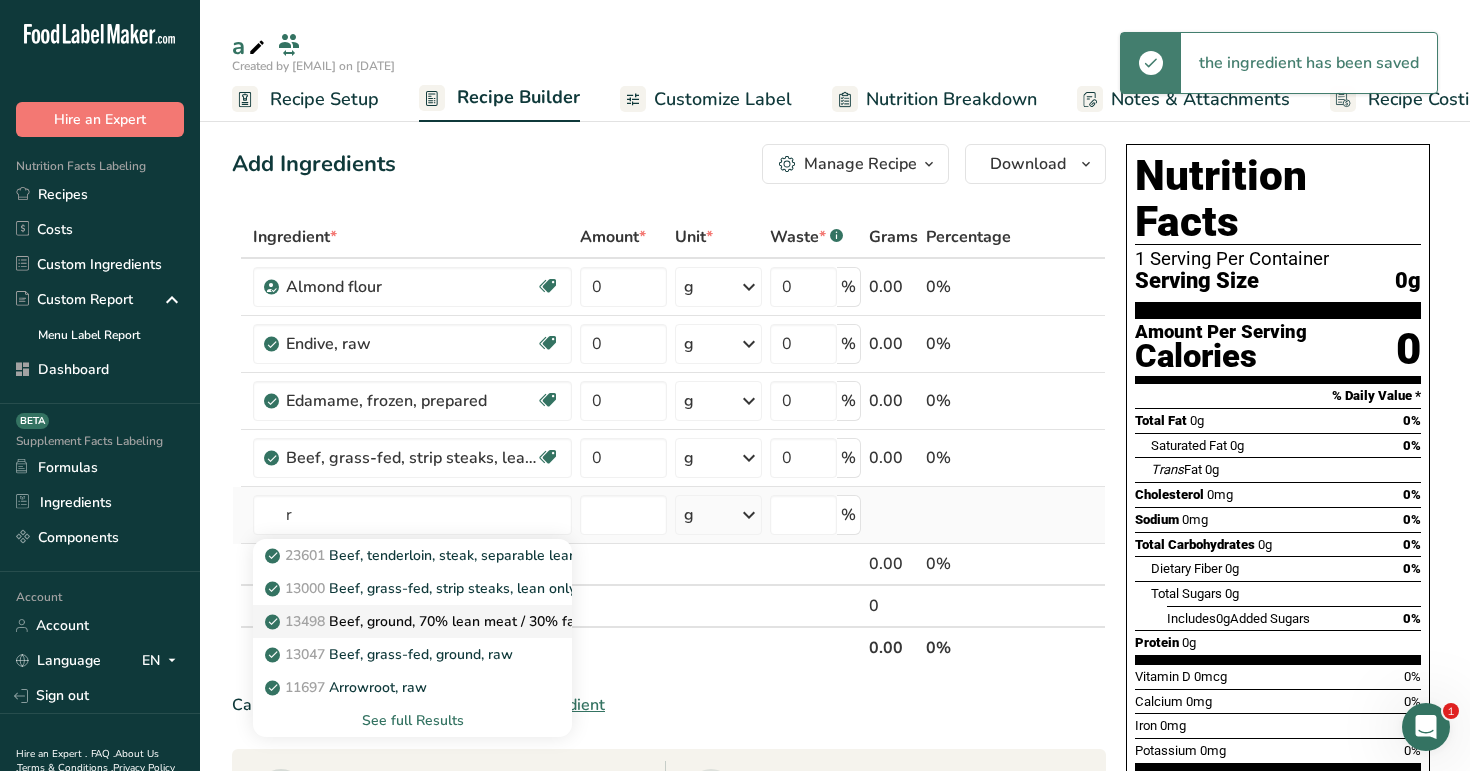 click on "13498
Beef, ground, 70% lean meat / 30% fat, raw" at bounding box center [440, 621] 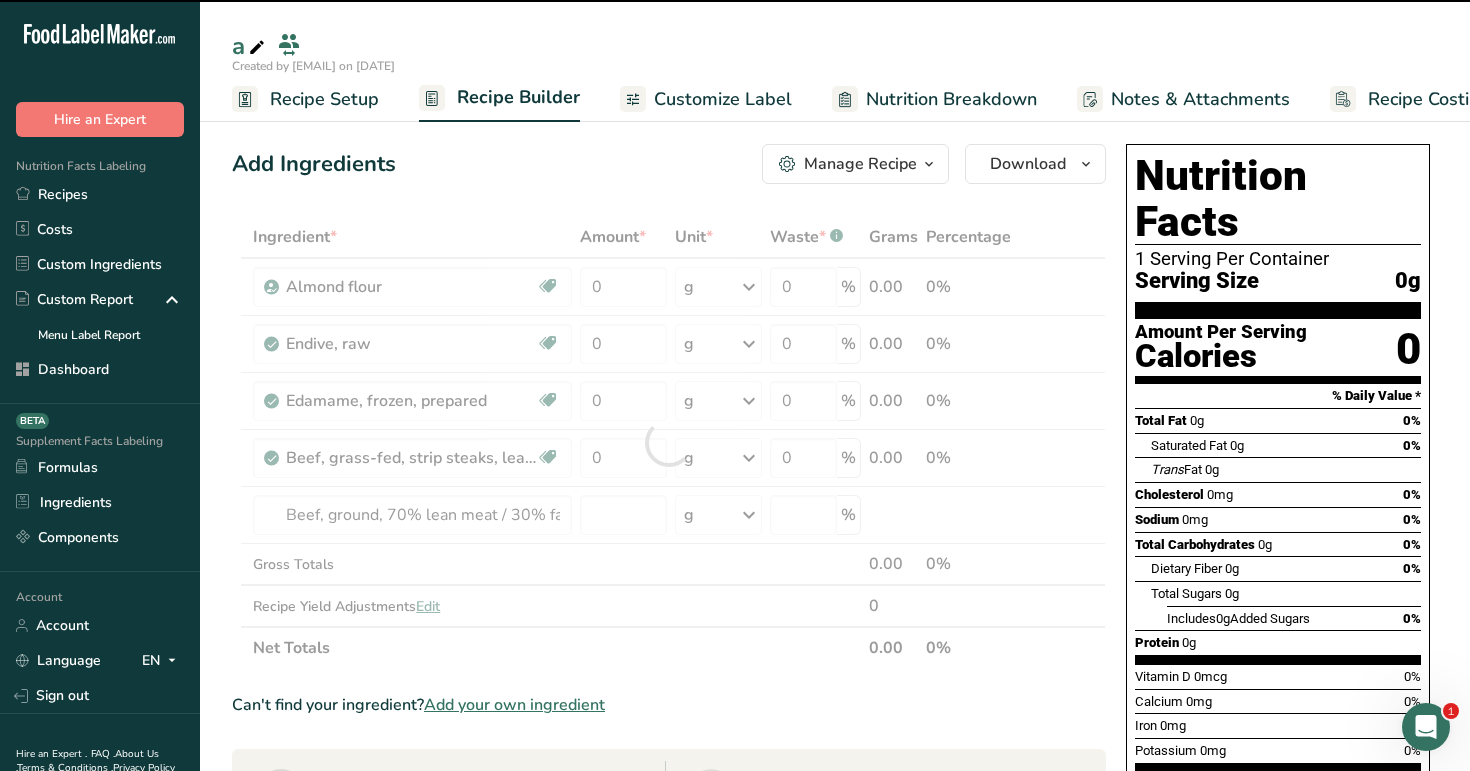 type on "0" 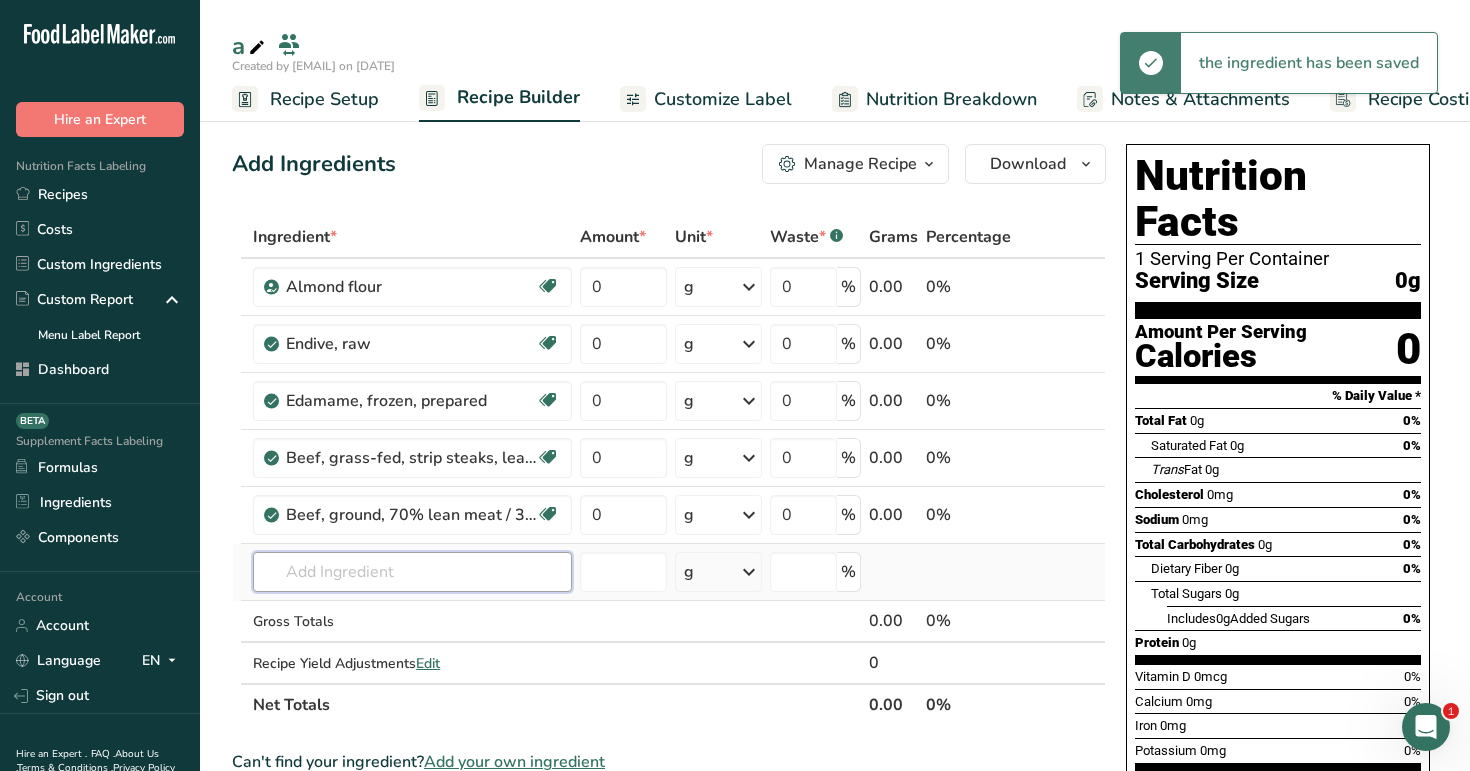 click at bounding box center [412, 572] 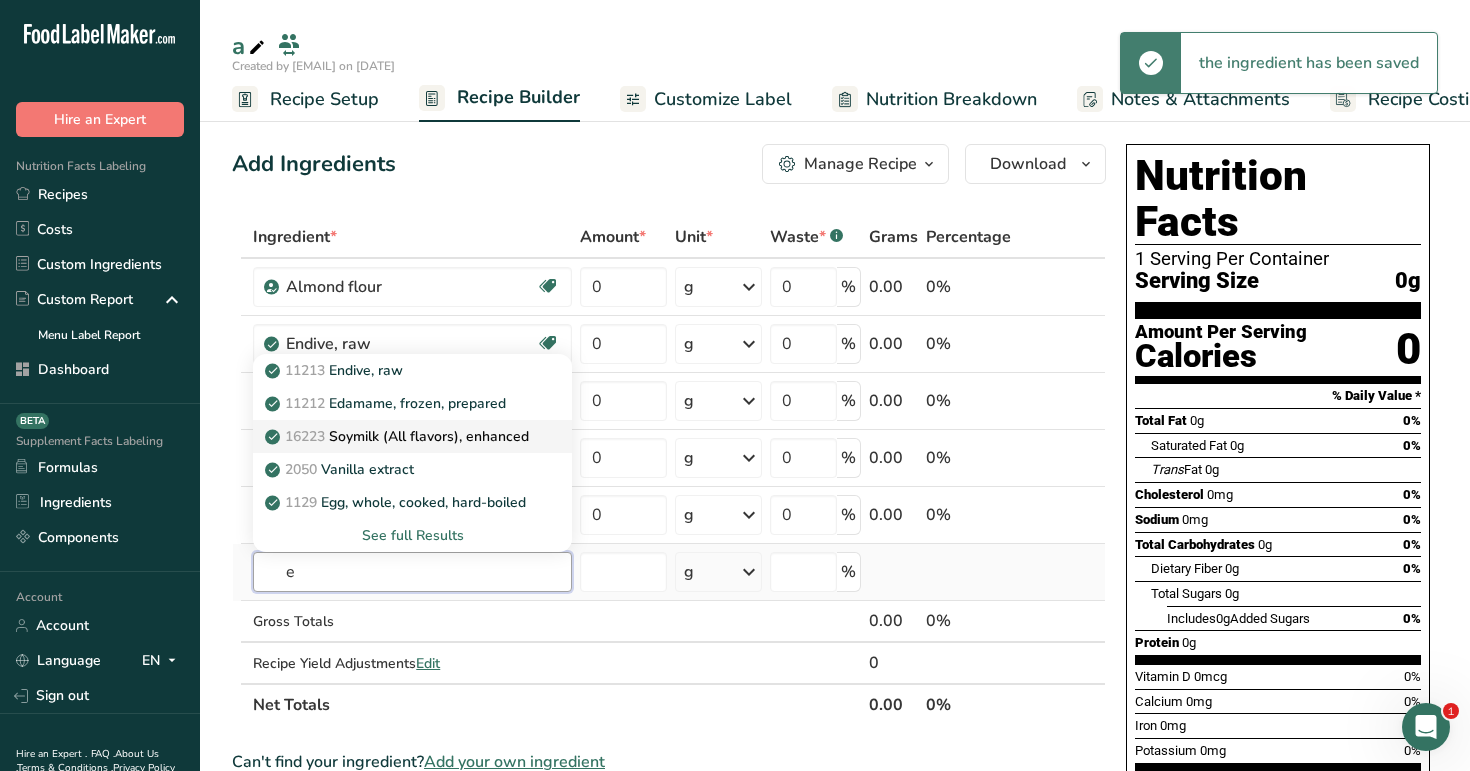 type on "e" 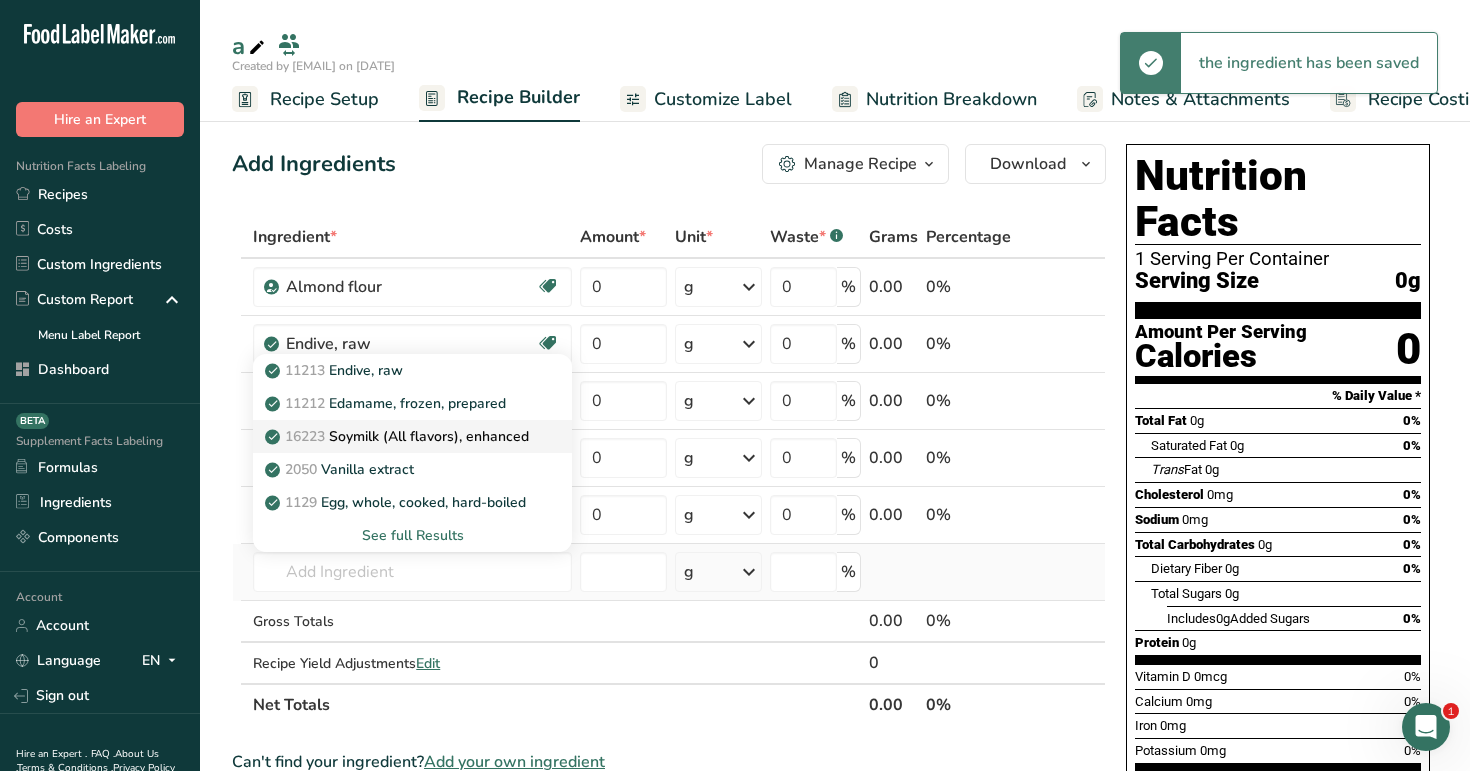 click on "16223
Soymilk (All flavors), enhanced" at bounding box center [399, 436] 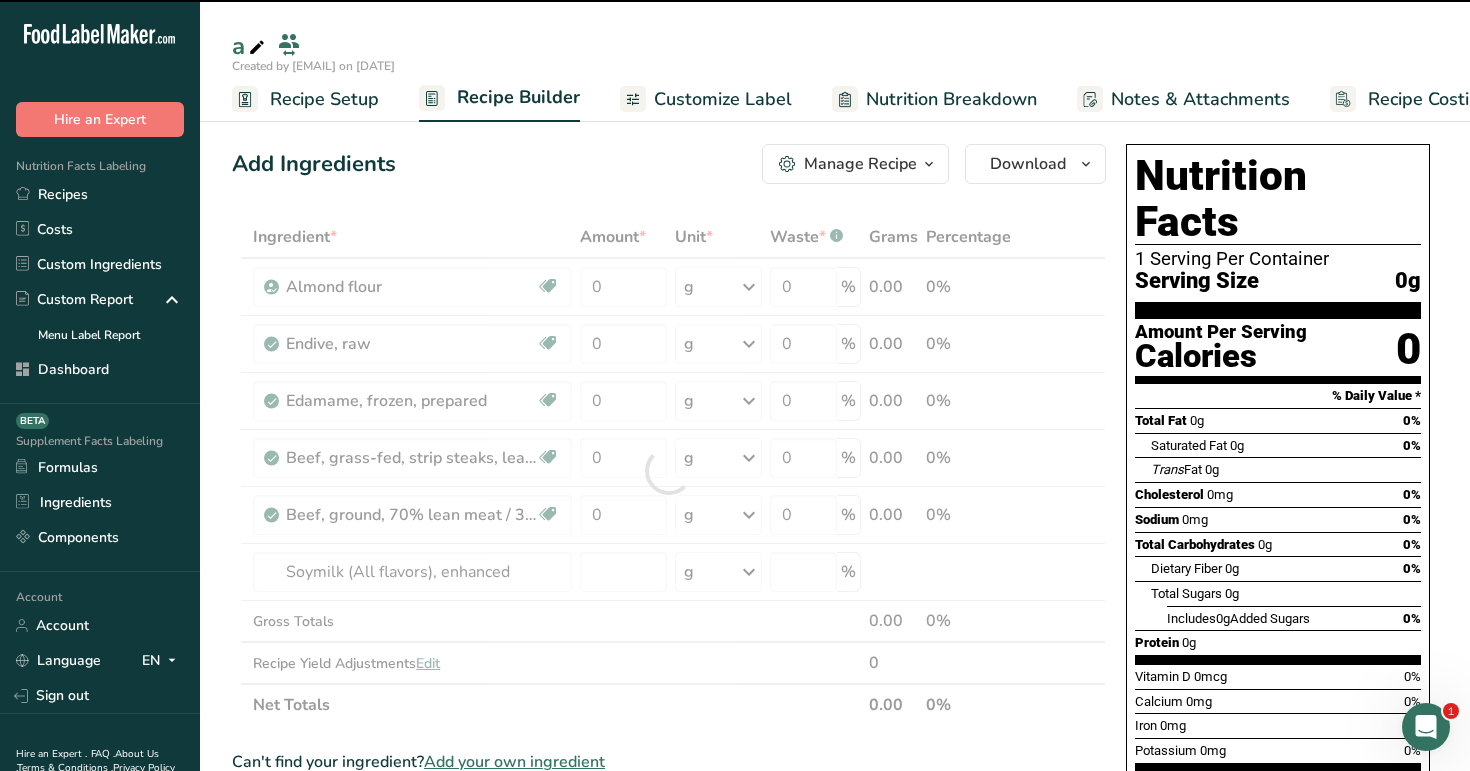 type on "0" 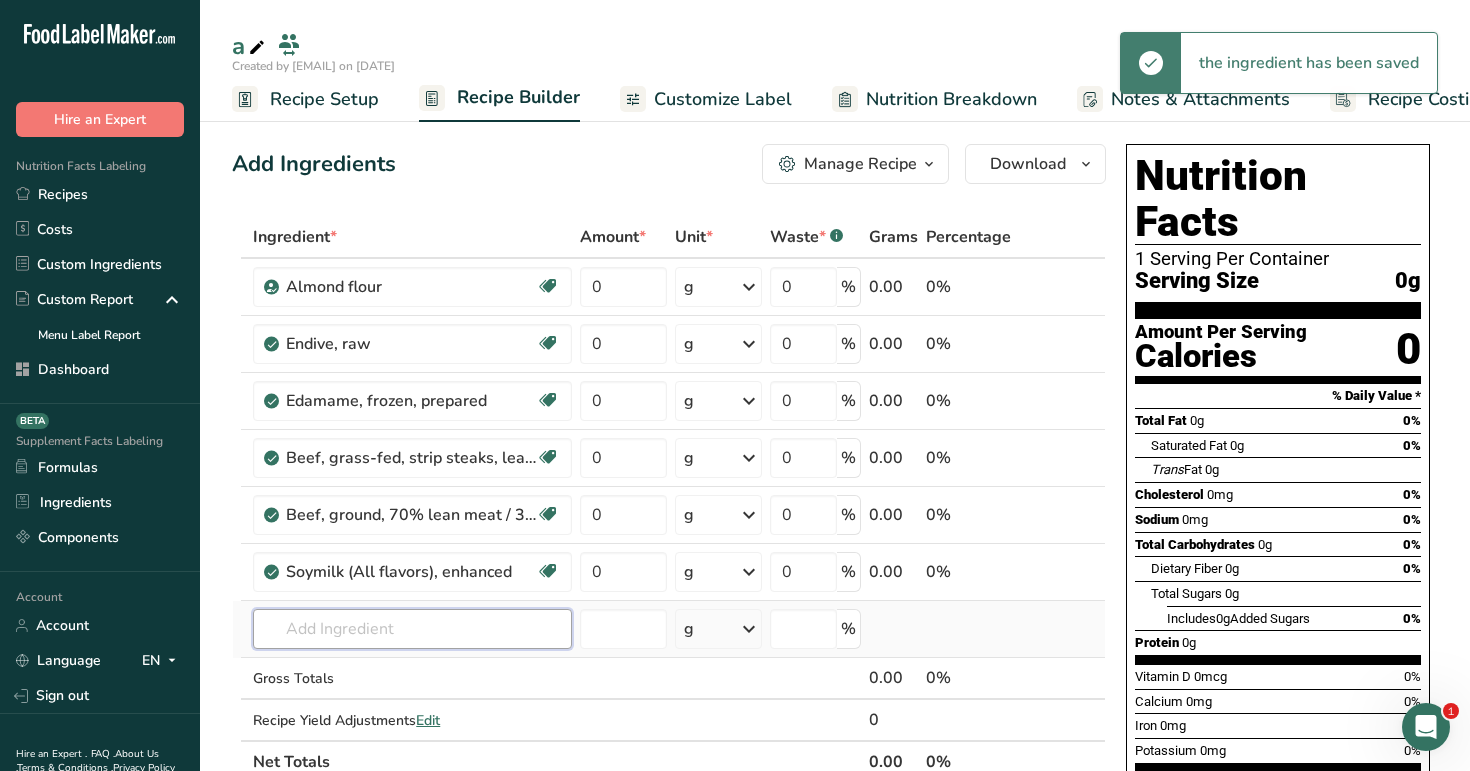 click at bounding box center [412, 629] 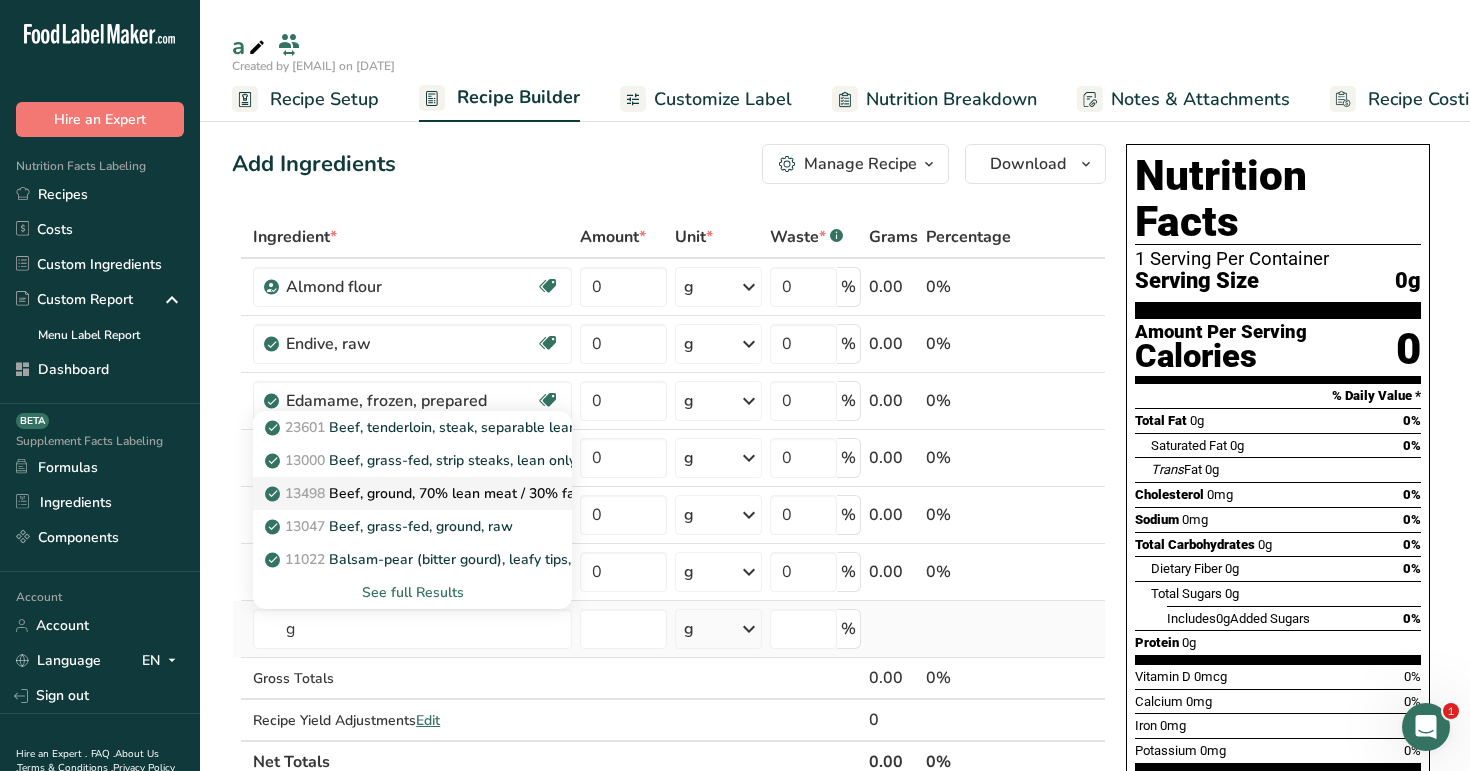 click on "13498
Beef, ground, 70% lean meat / 30% fat, raw" at bounding box center (440, 493) 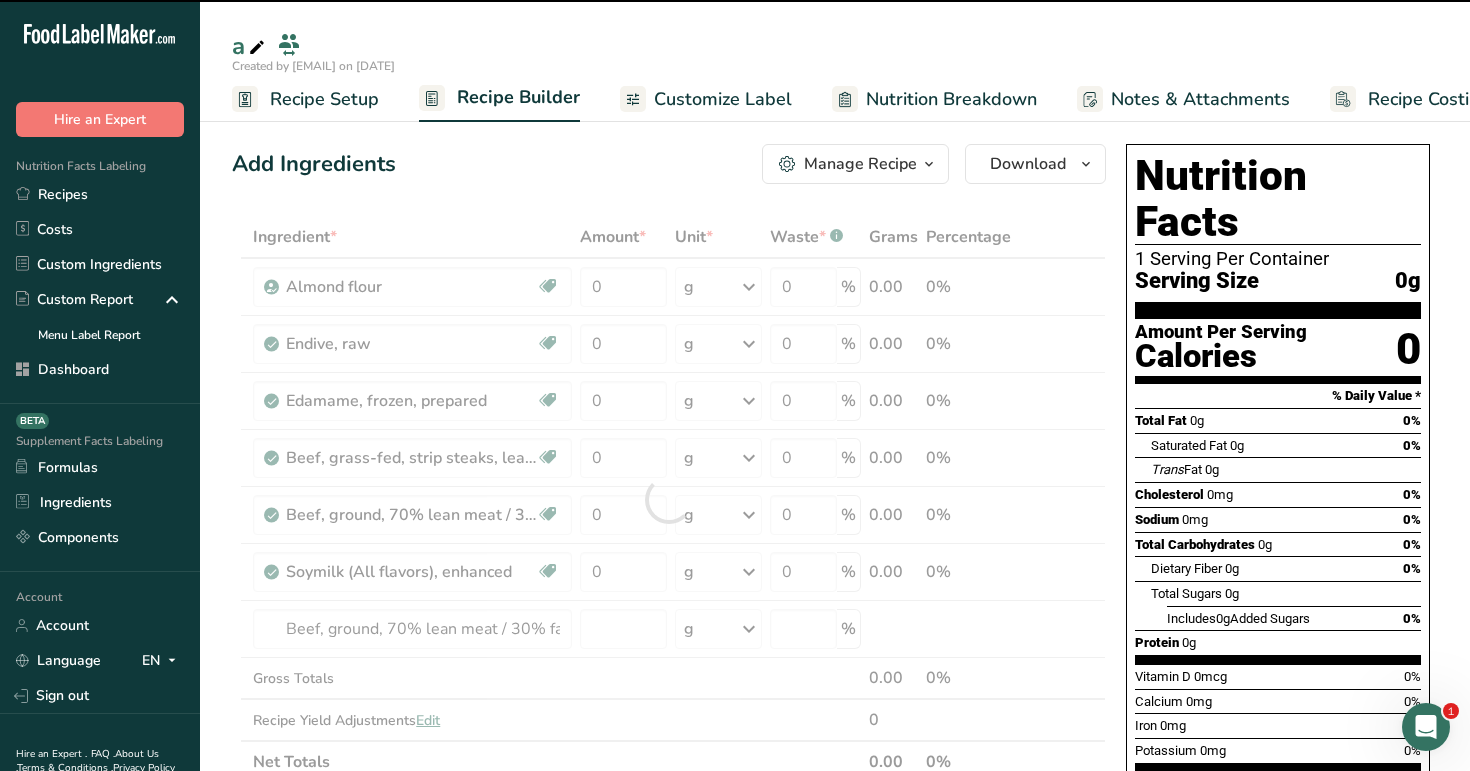 type on "0" 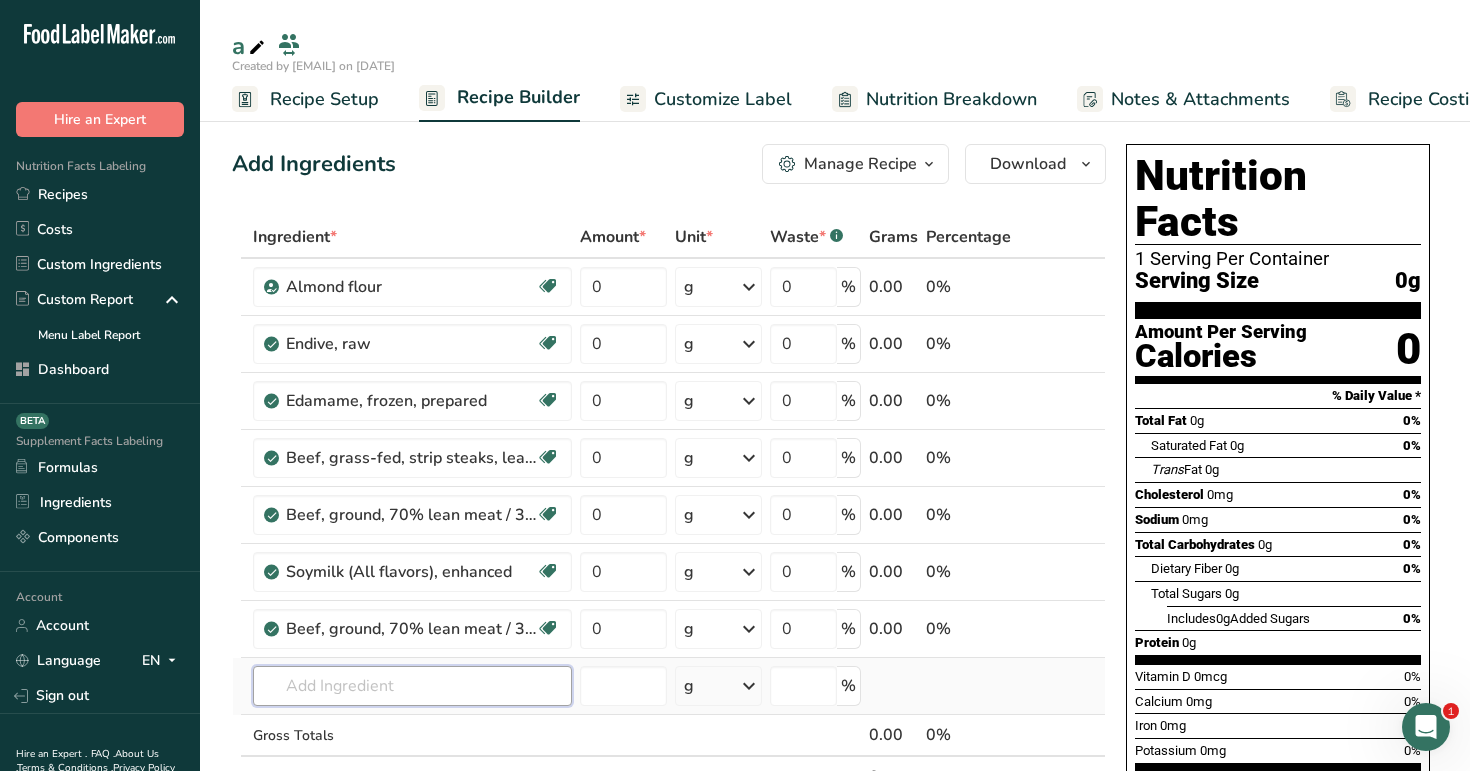 click at bounding box center [412, 686] 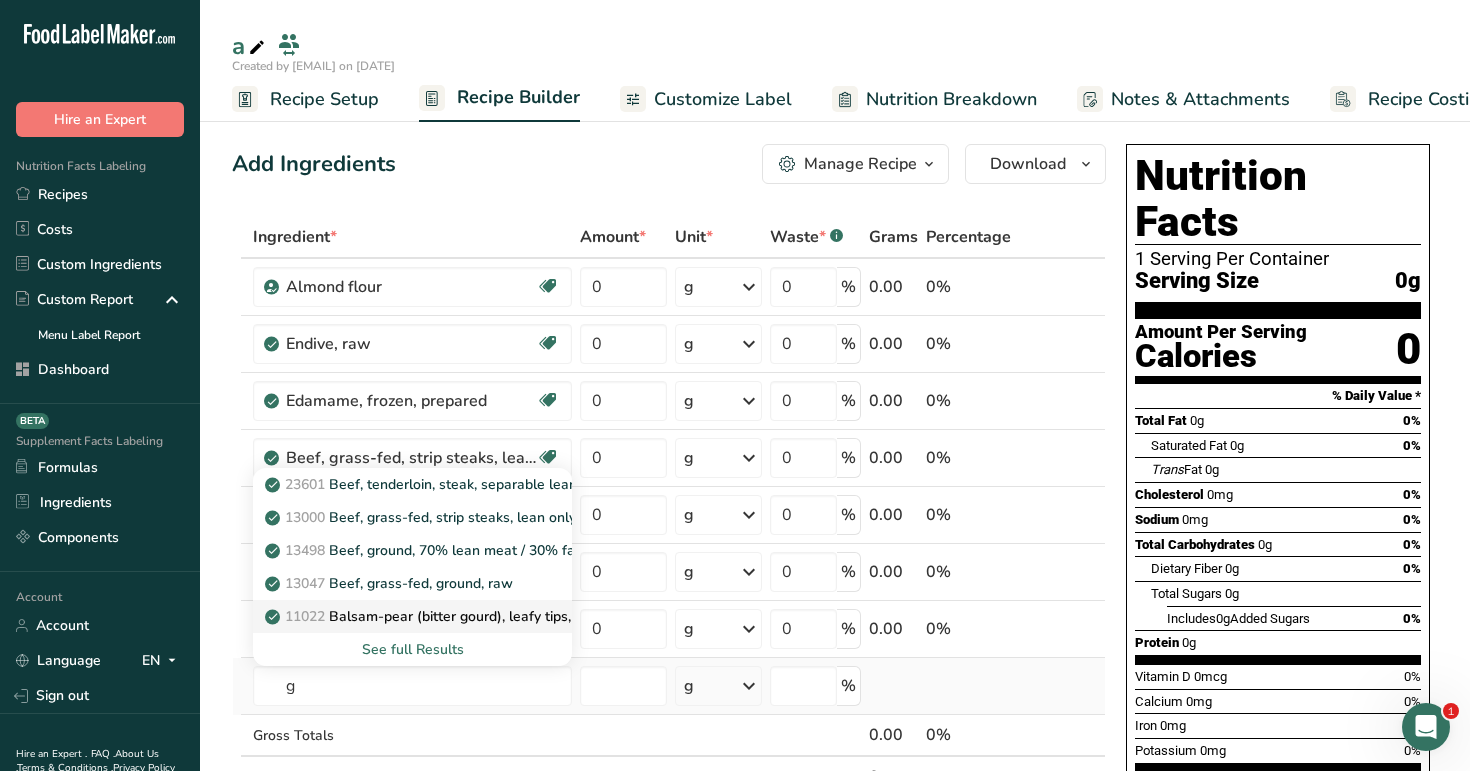 click on "11022
Balsam-pear (bitter gourd), leafy tips, raw" at bounding box center [434, 616] 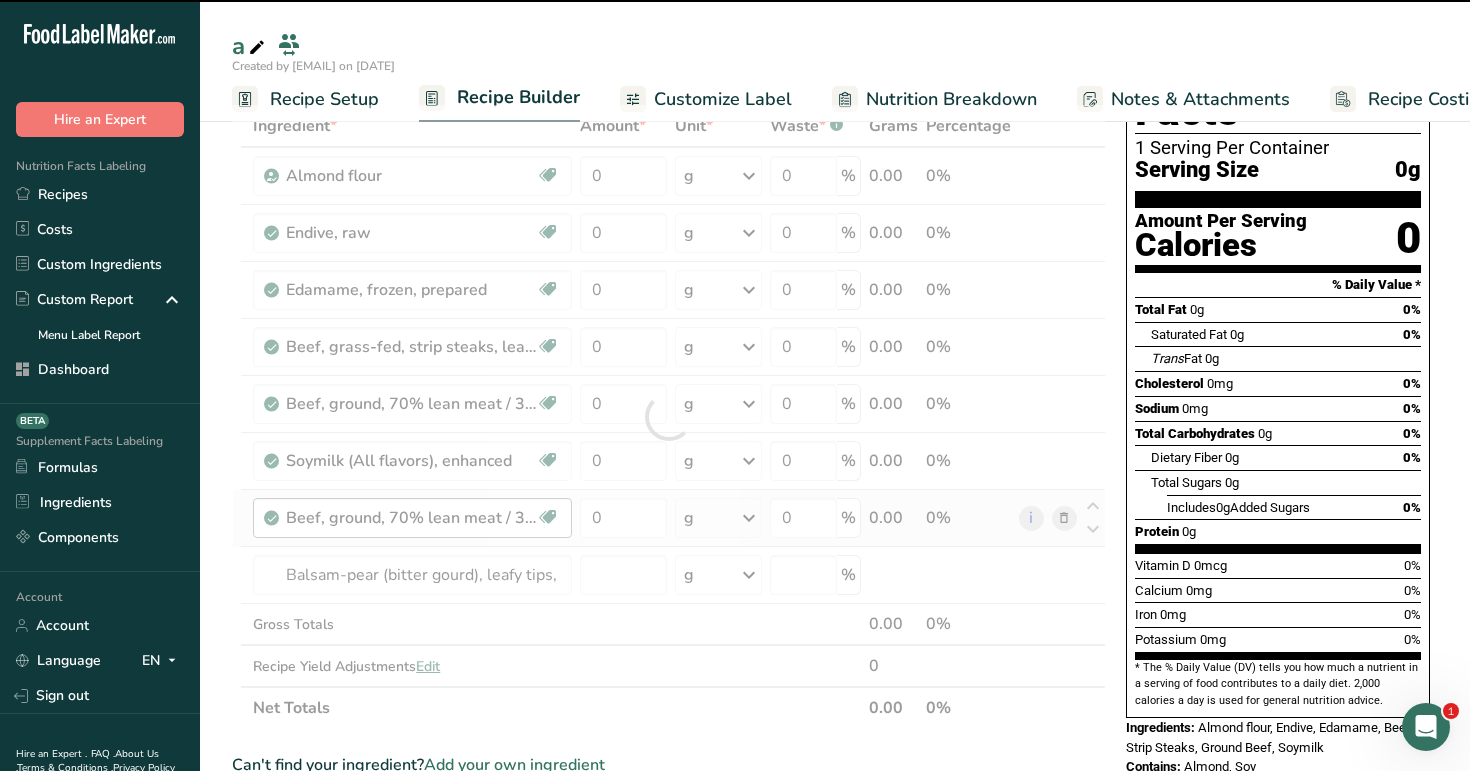 type on "0" 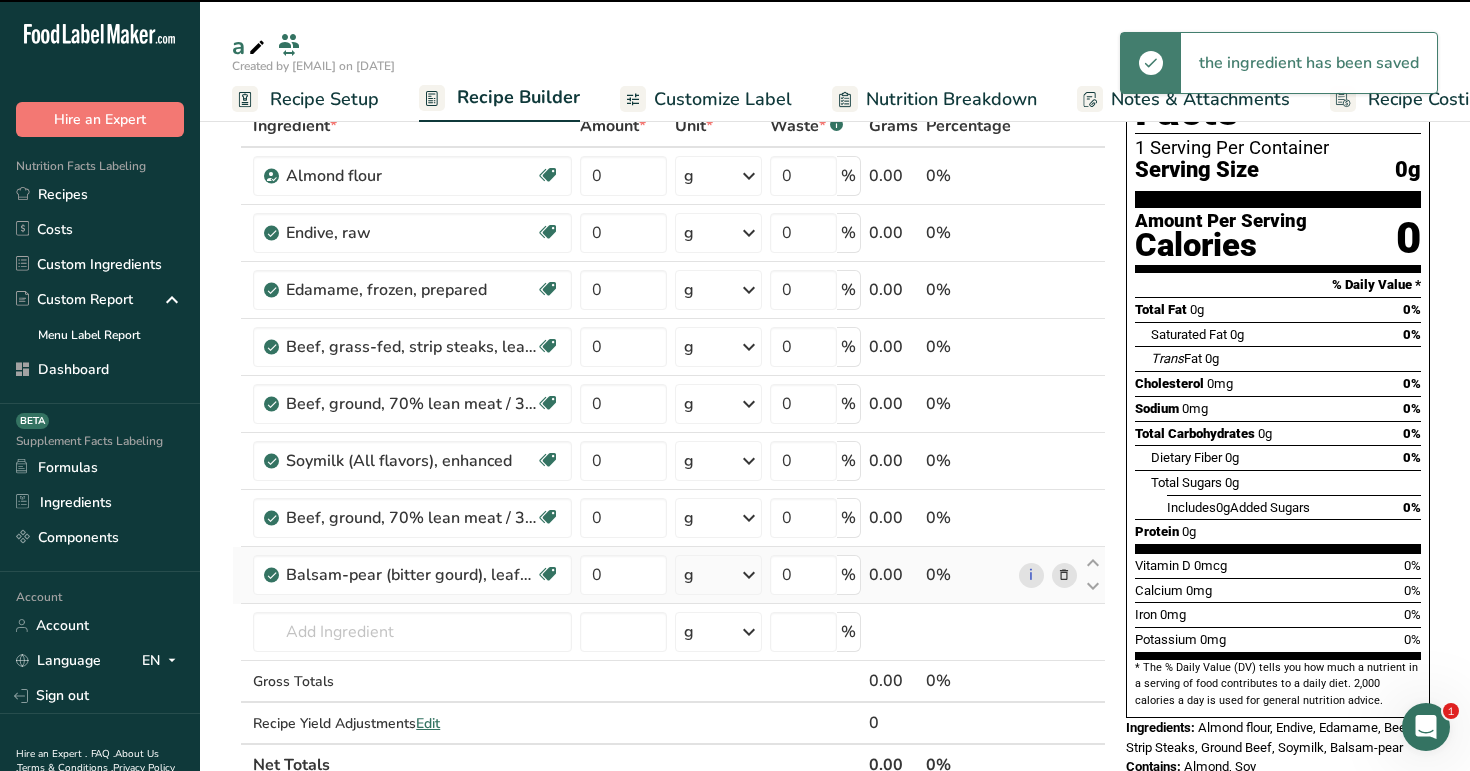 scroll, scrollTop: 210, scrollLeft: 0, axis: vertical 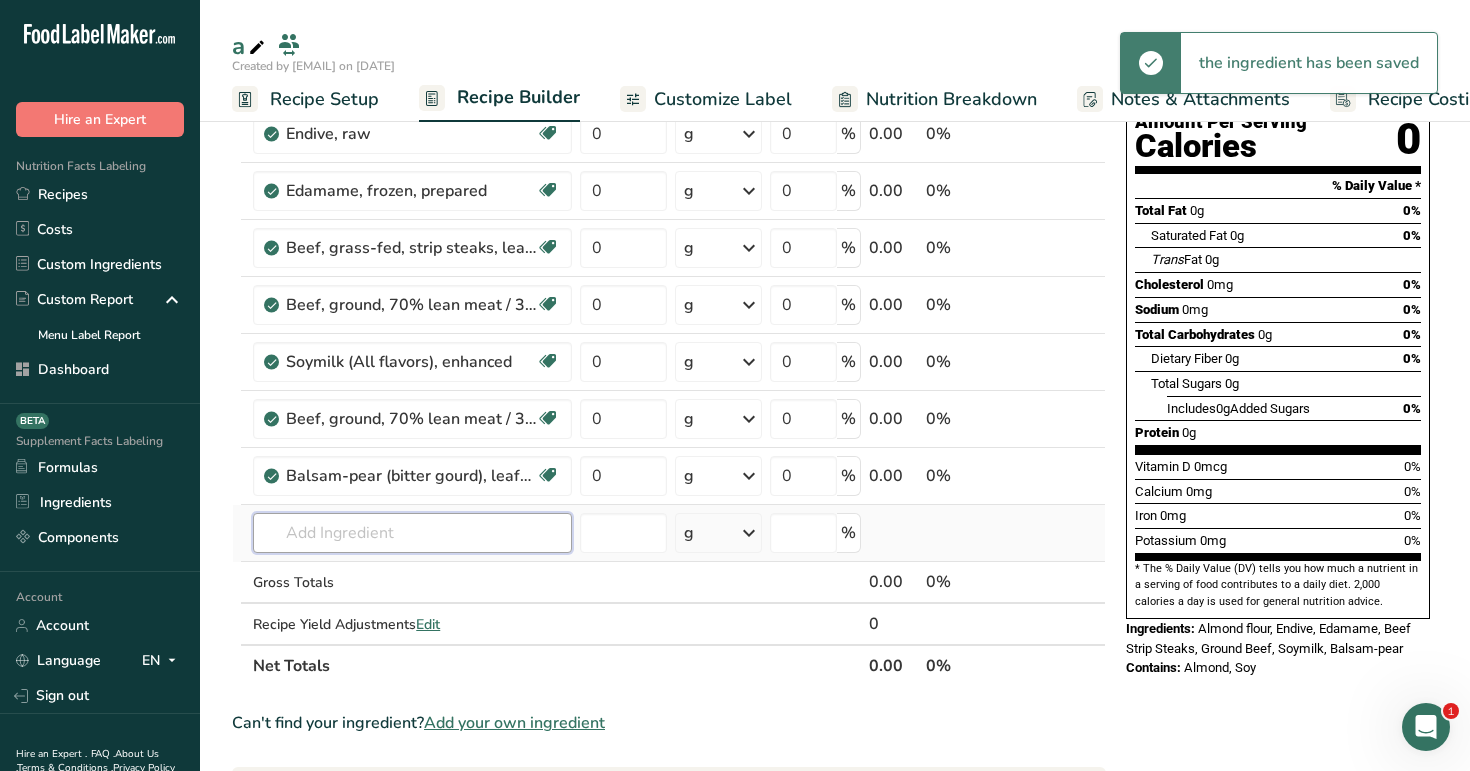 click at bounding box center (412, 533) 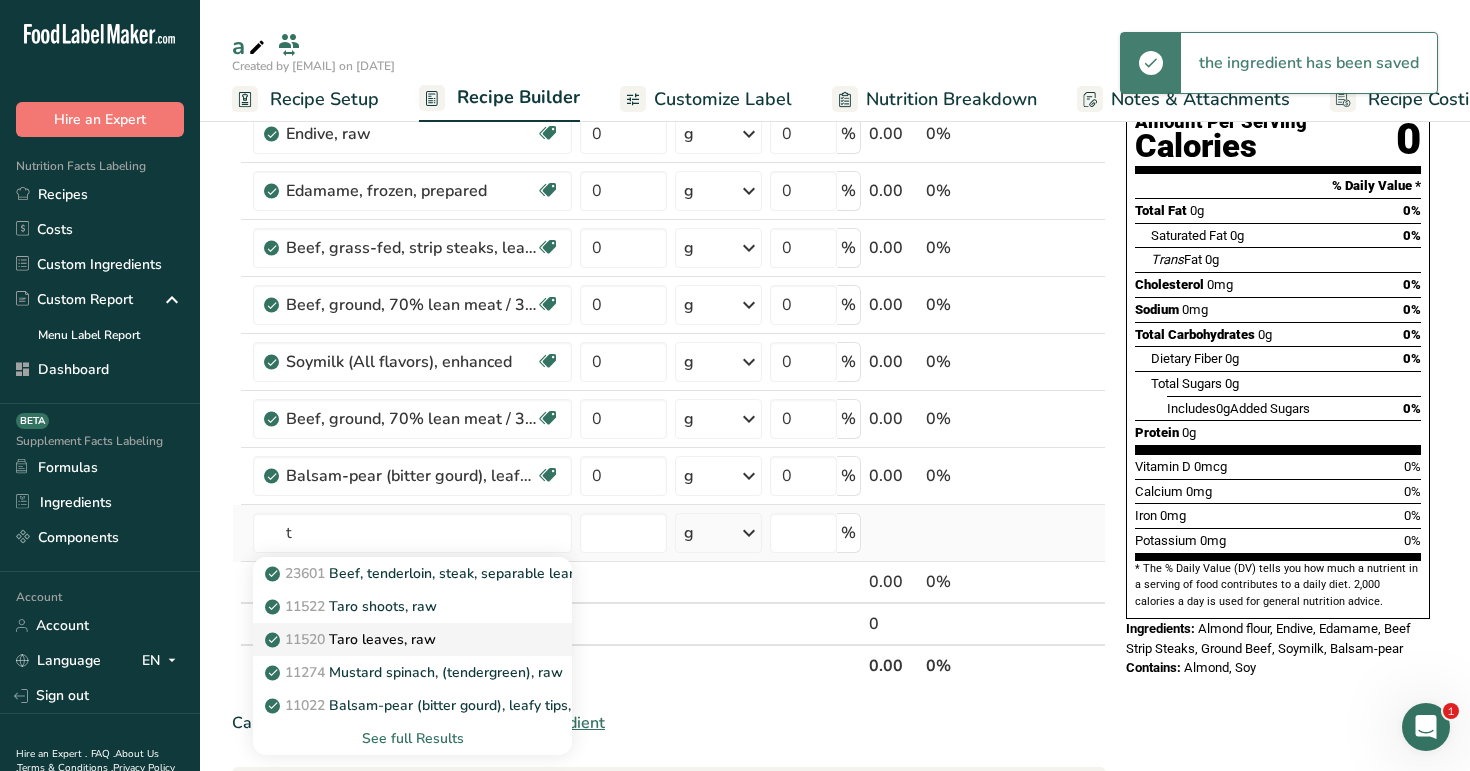 click on "11520
Taro leaves, raw" at bounding box center [396, 639] 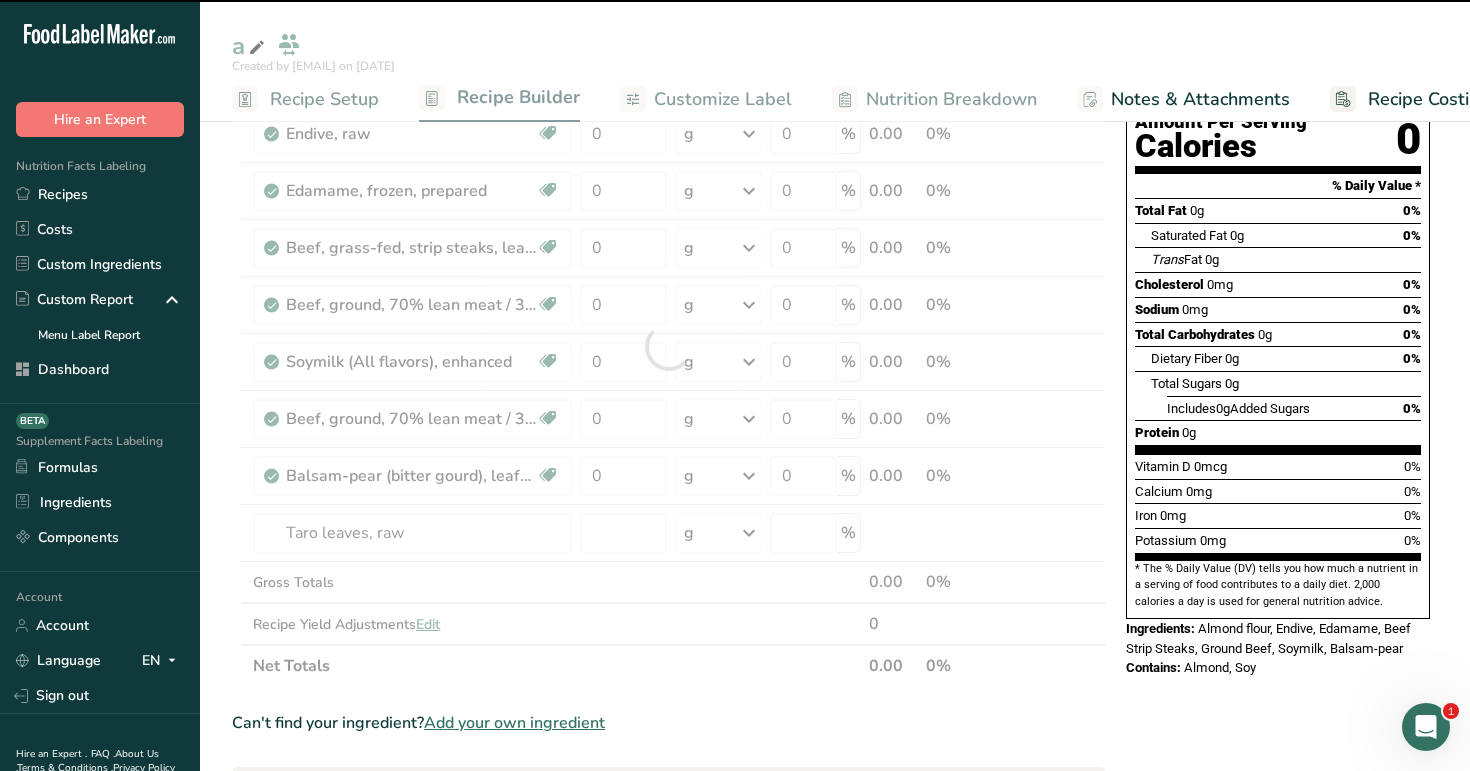 type on "0" 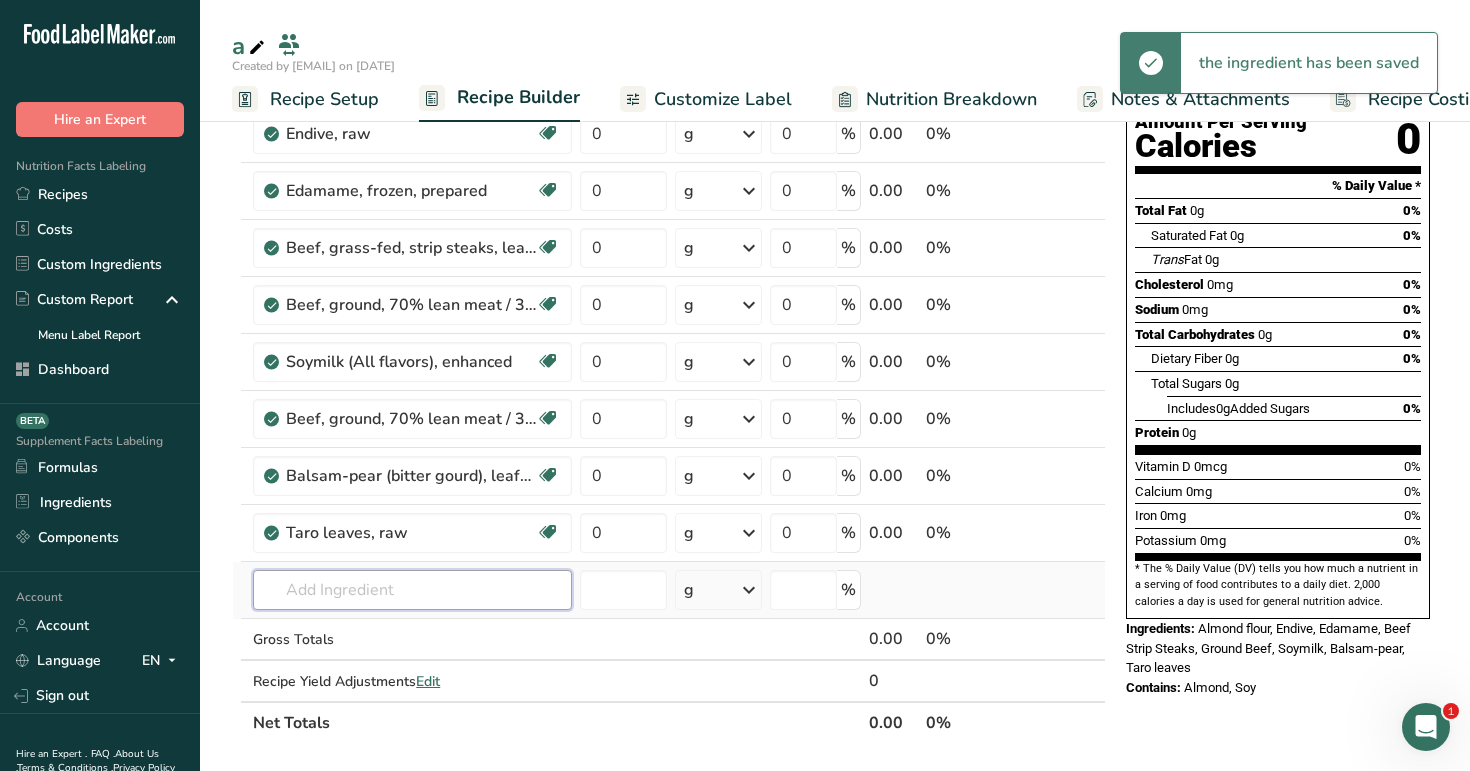 click at bounding box center (412, 590) 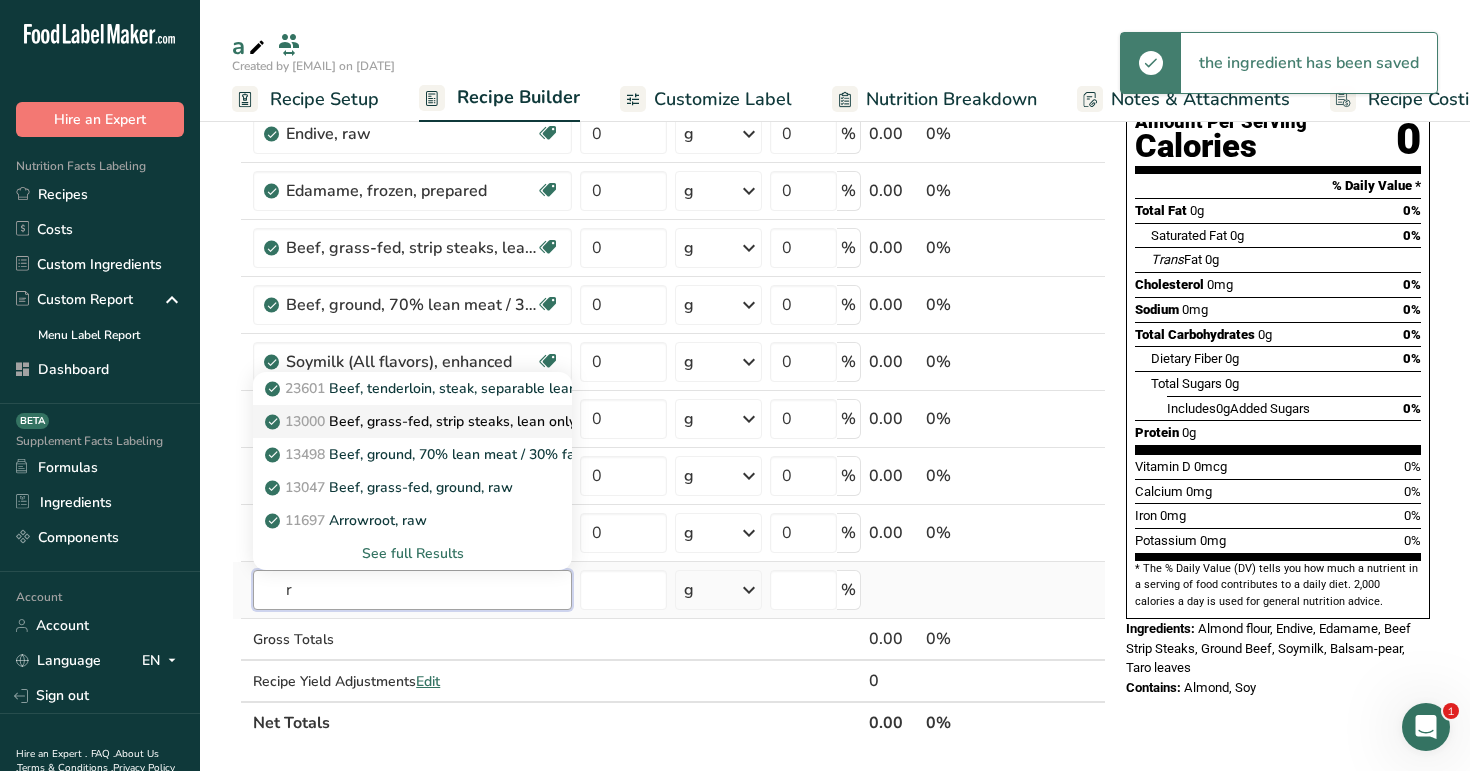 type on "r" 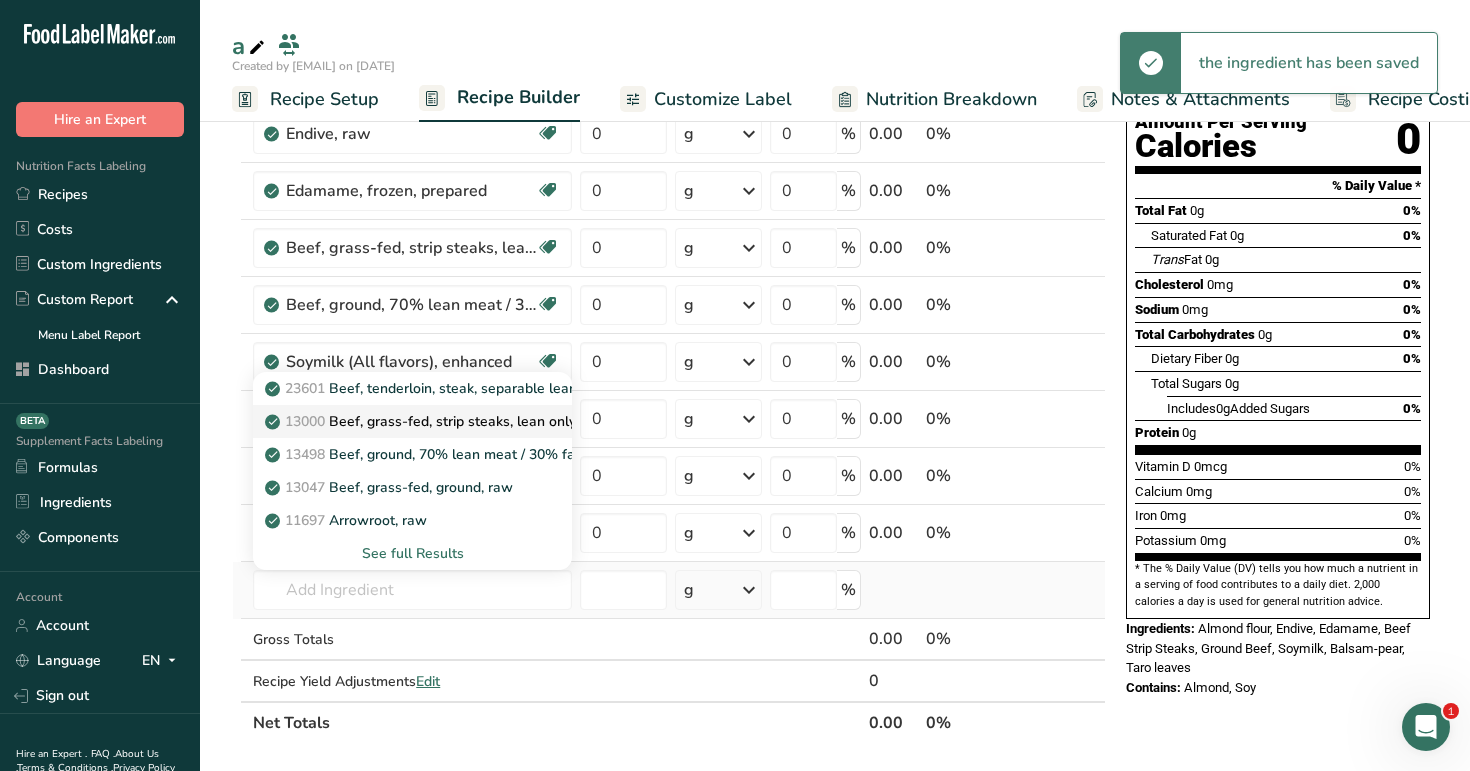 click on "13000
Beef, grass-fed, strip steaks, lean only, raw" at bounding box center [412, 421] 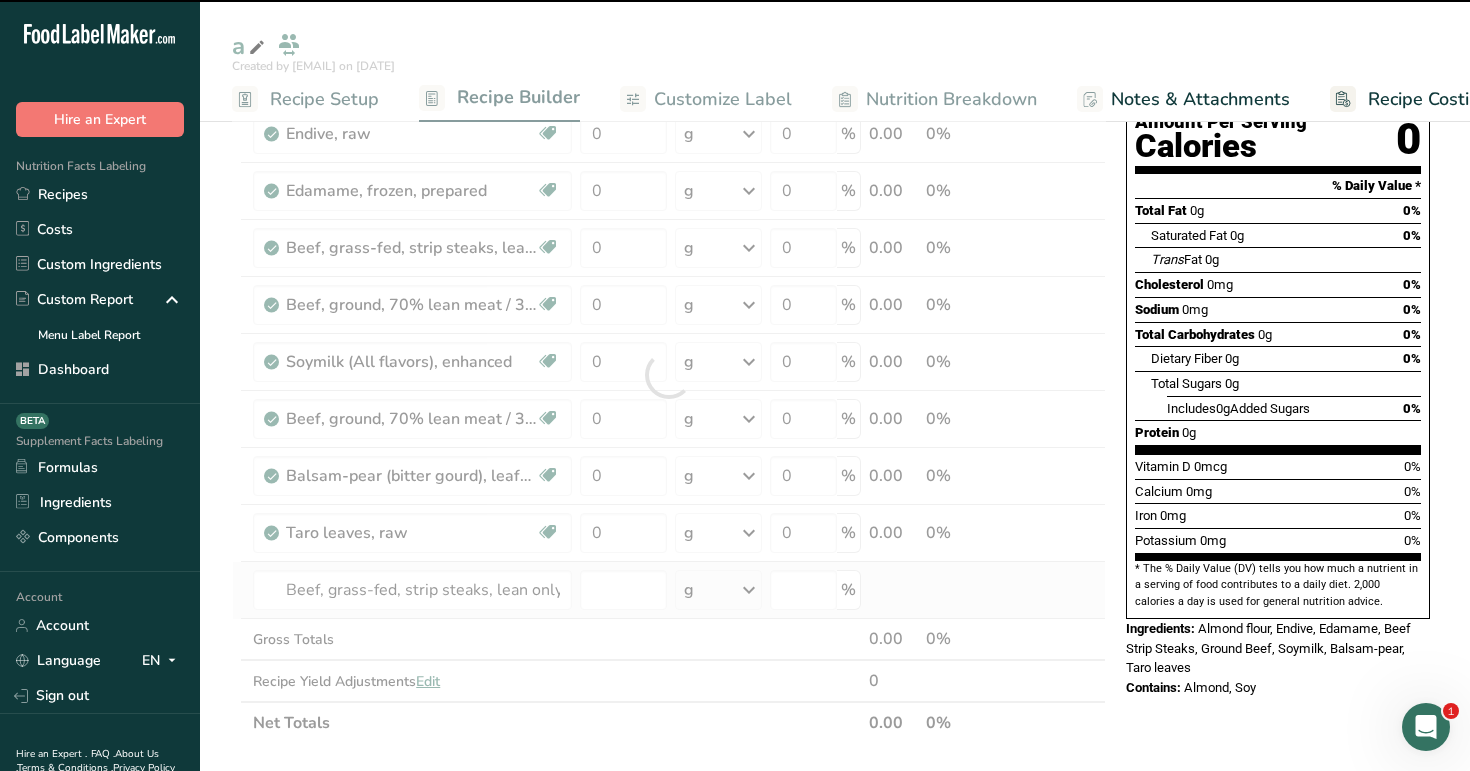type on "0" 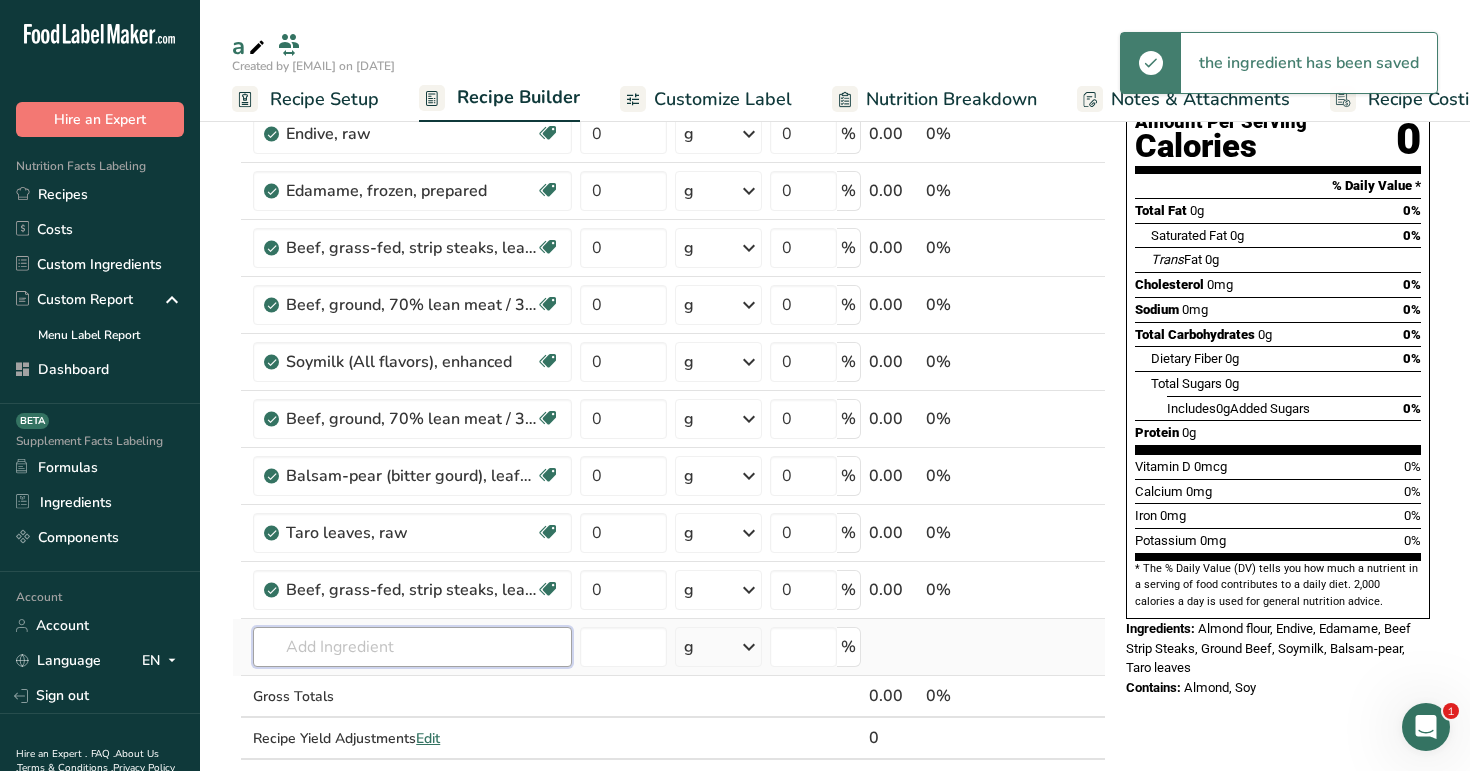 click at bounding box center (412, 647) 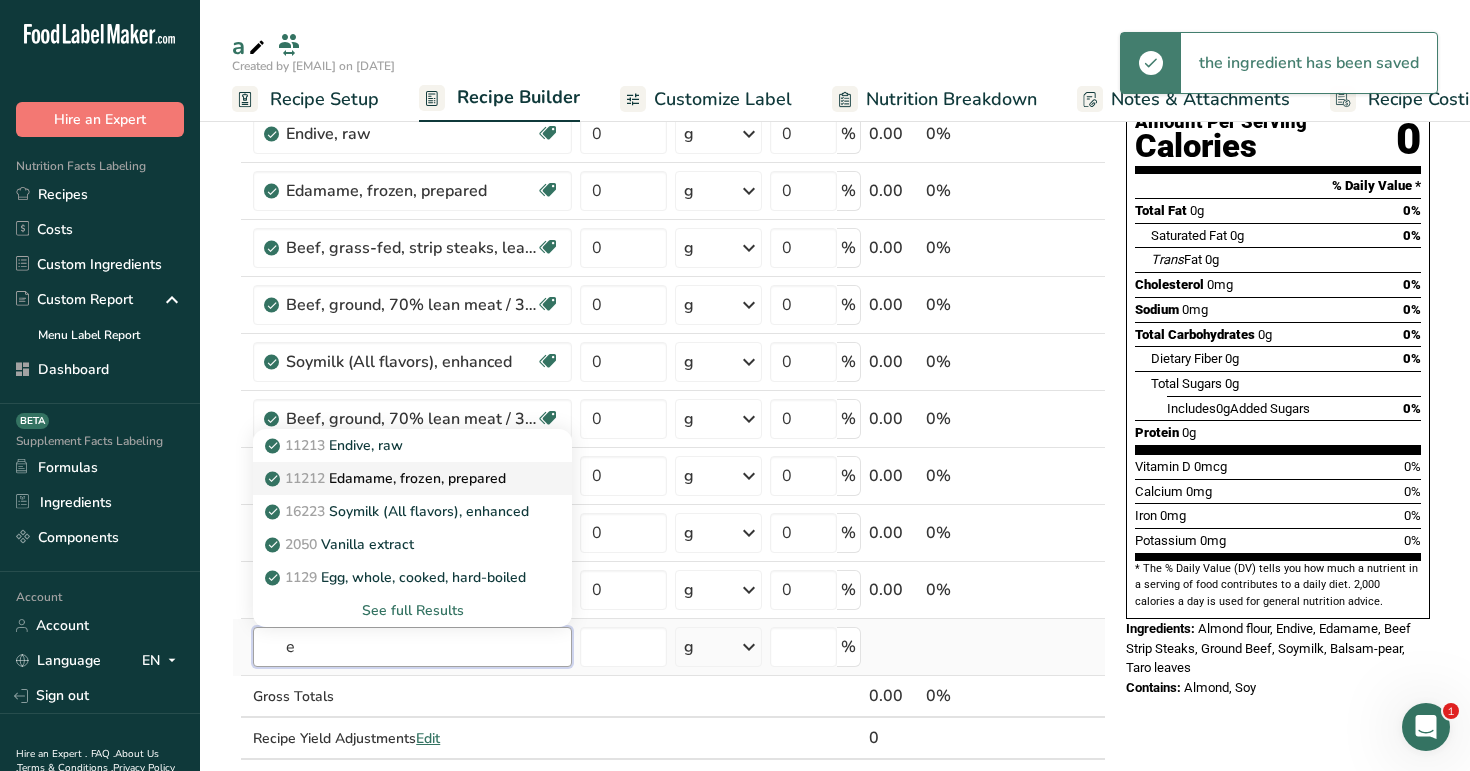 type on "e" 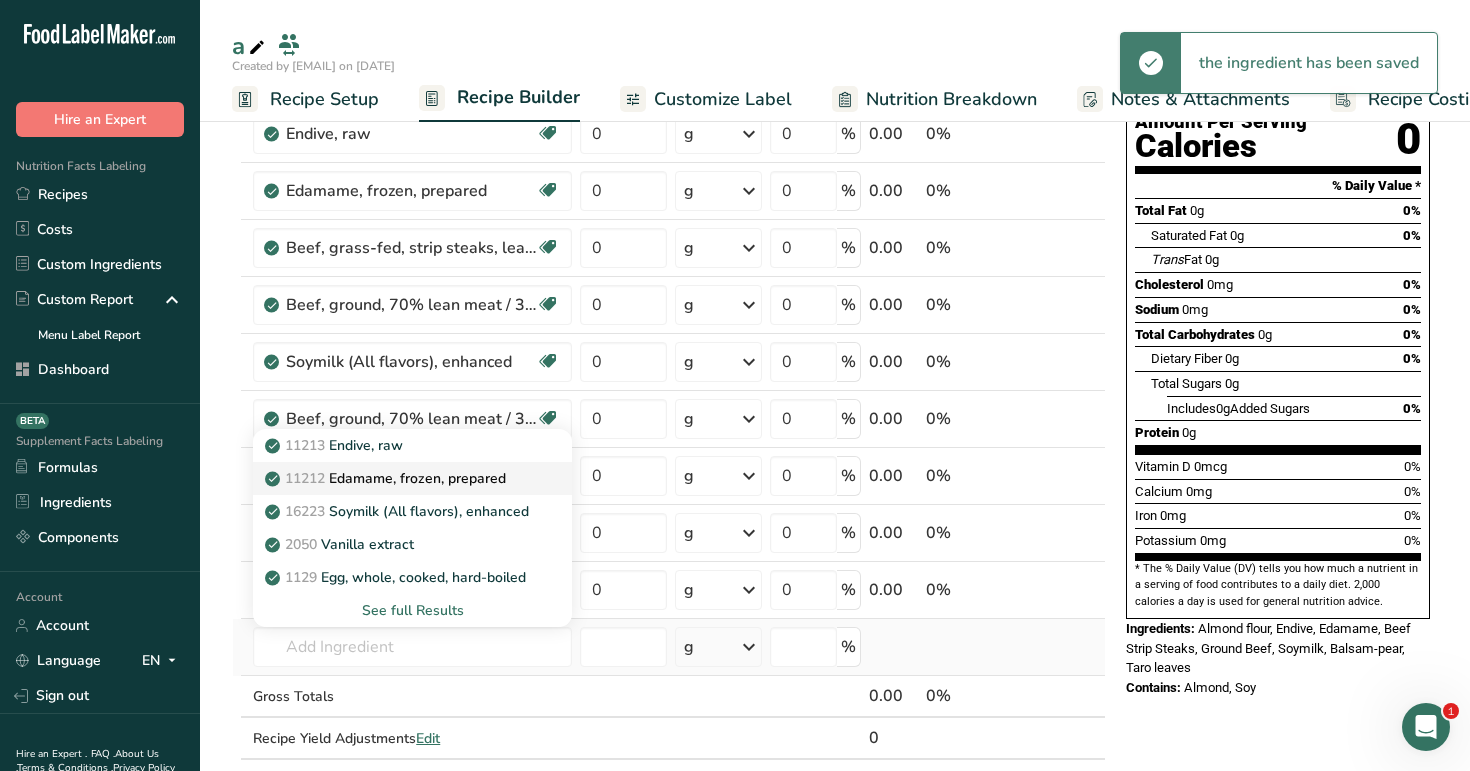 click on "11212
Edamame, frozen, prepared" at bounding box center (387, 478) 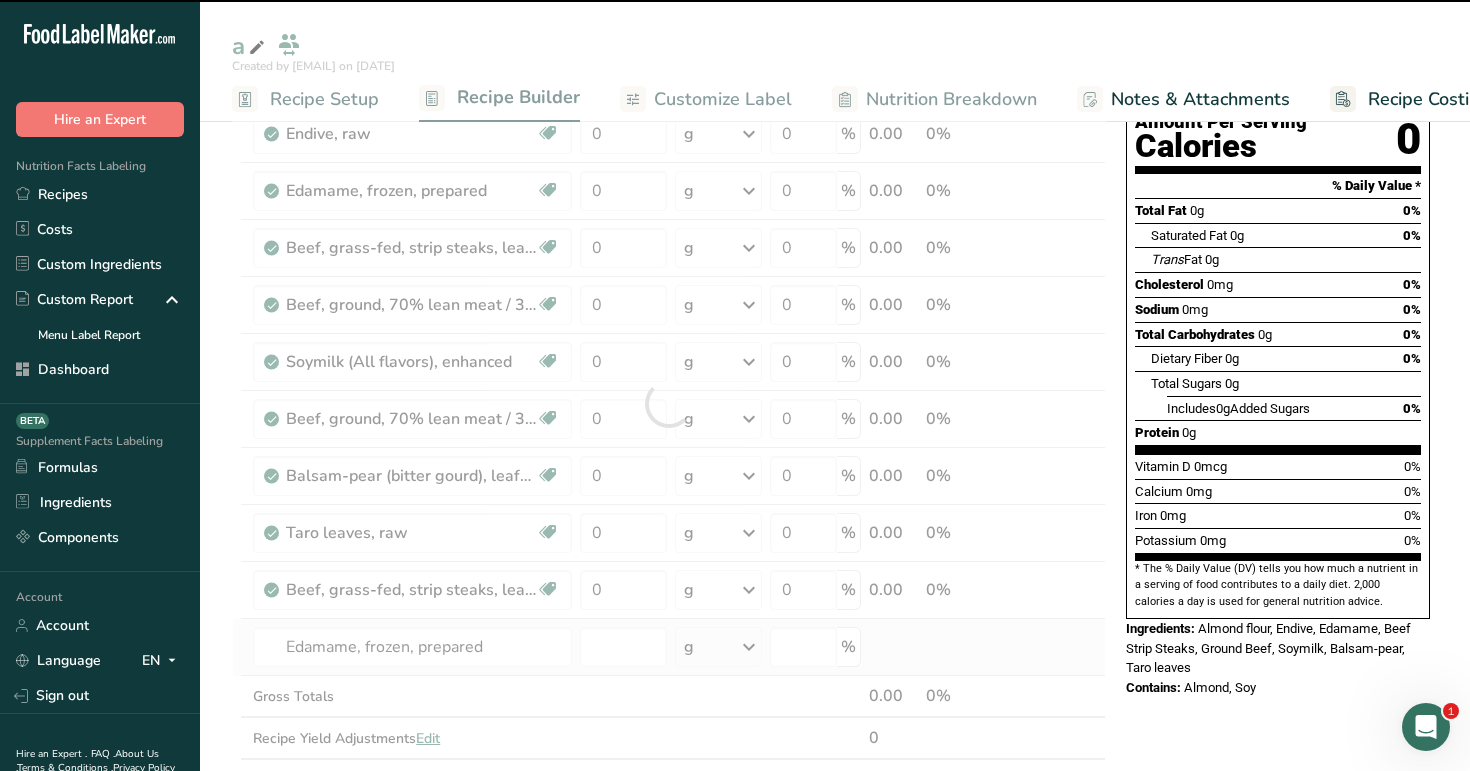 type on "0" 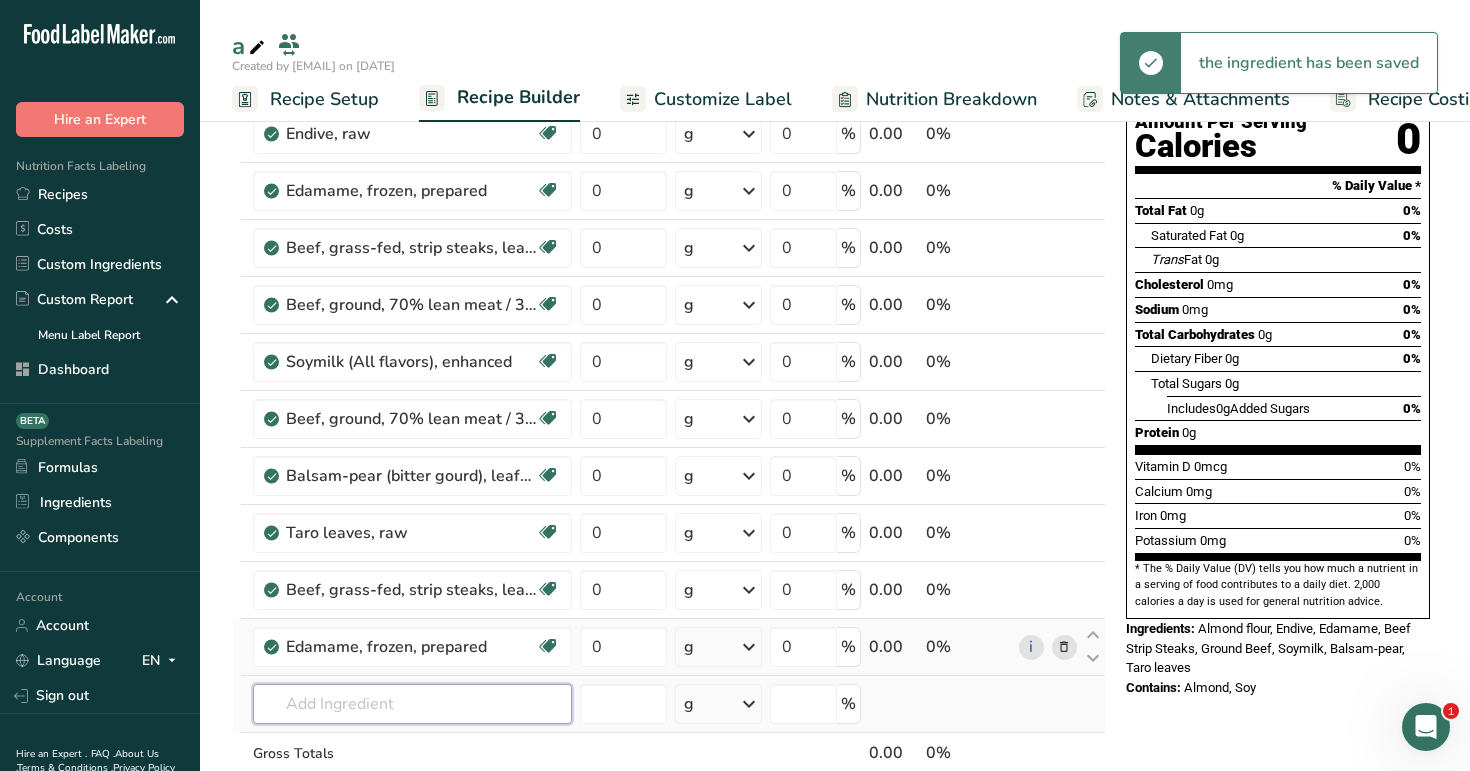 click at bounding box center [412, 704] 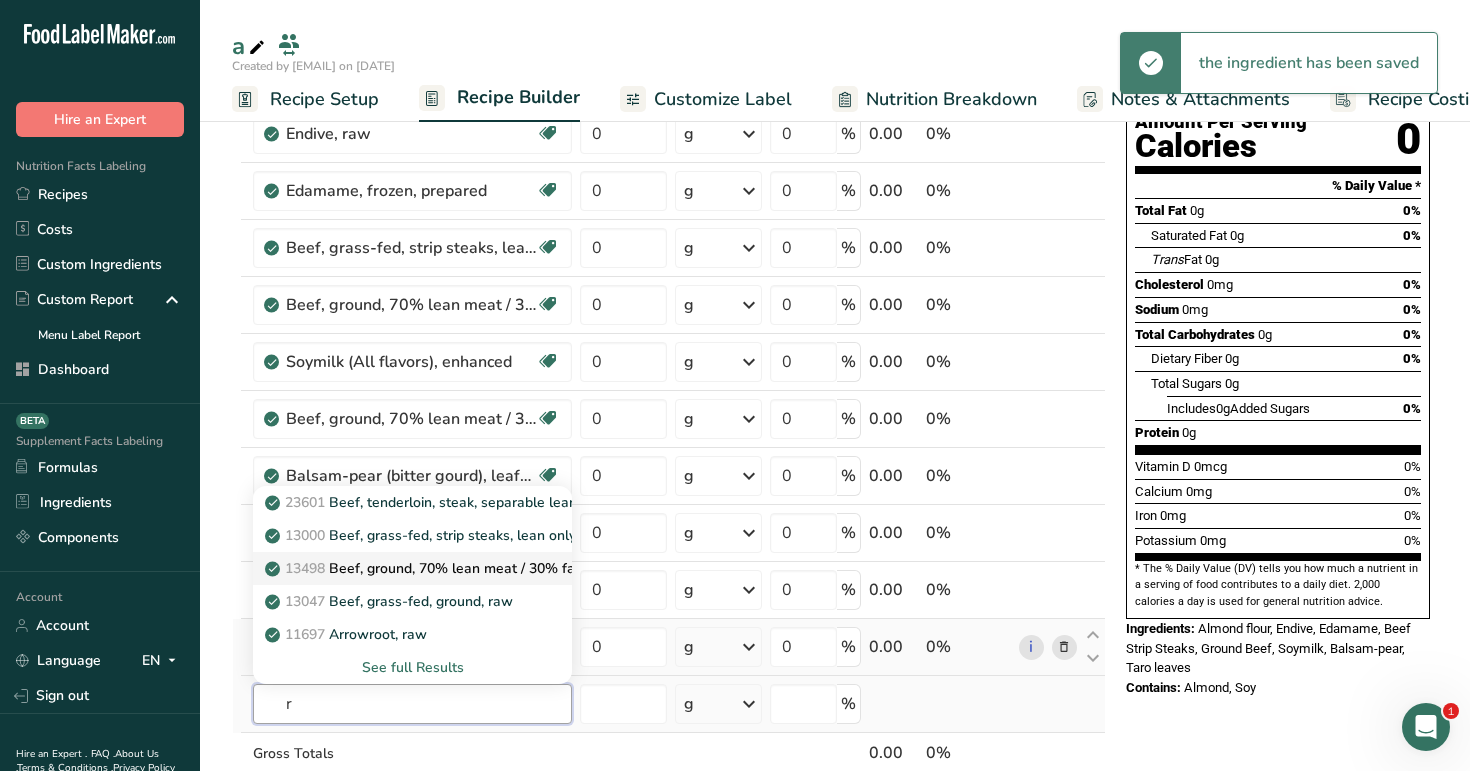type on "r" 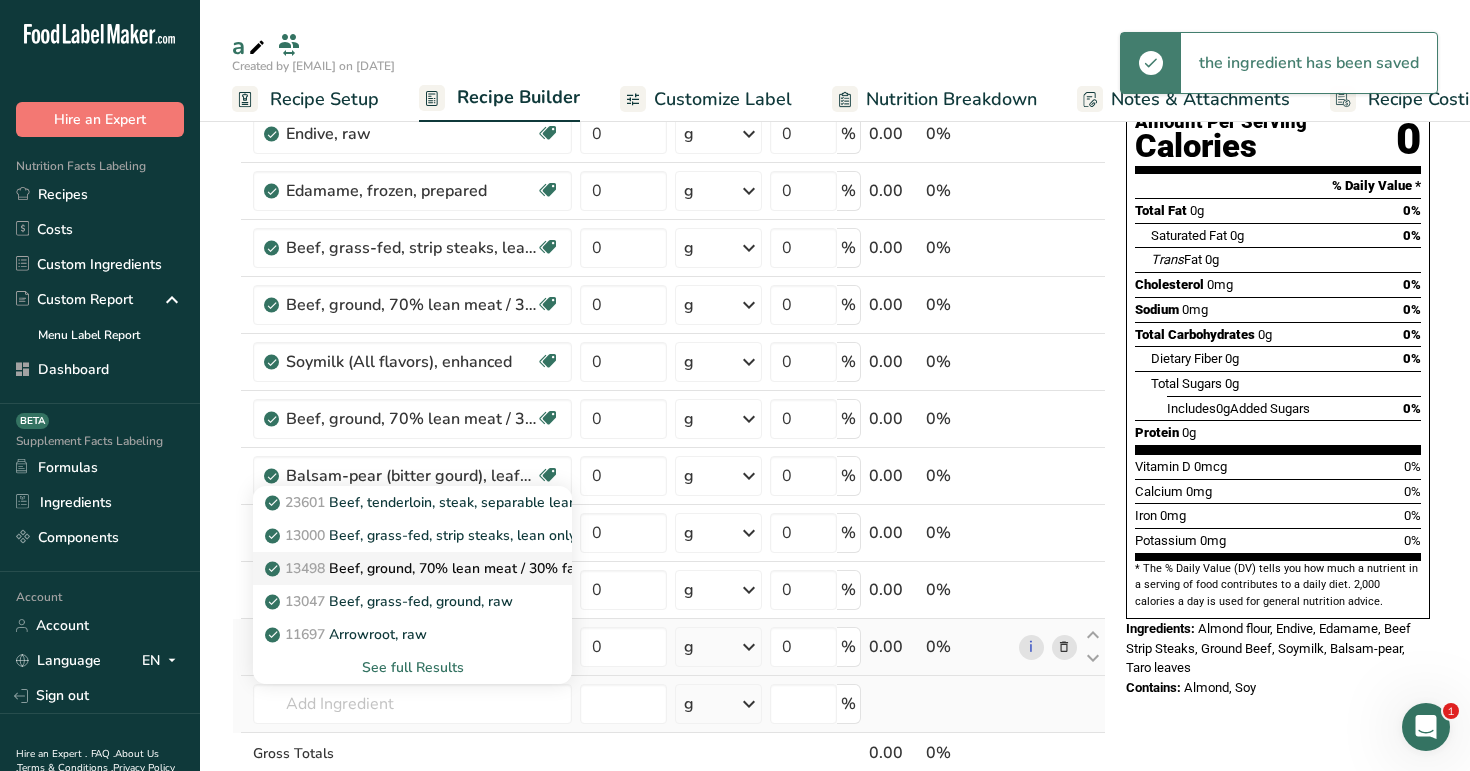 click on "13498
Beef, ground, 70% lean meat / 30% fat, raw" at bounding box center [440, 568] 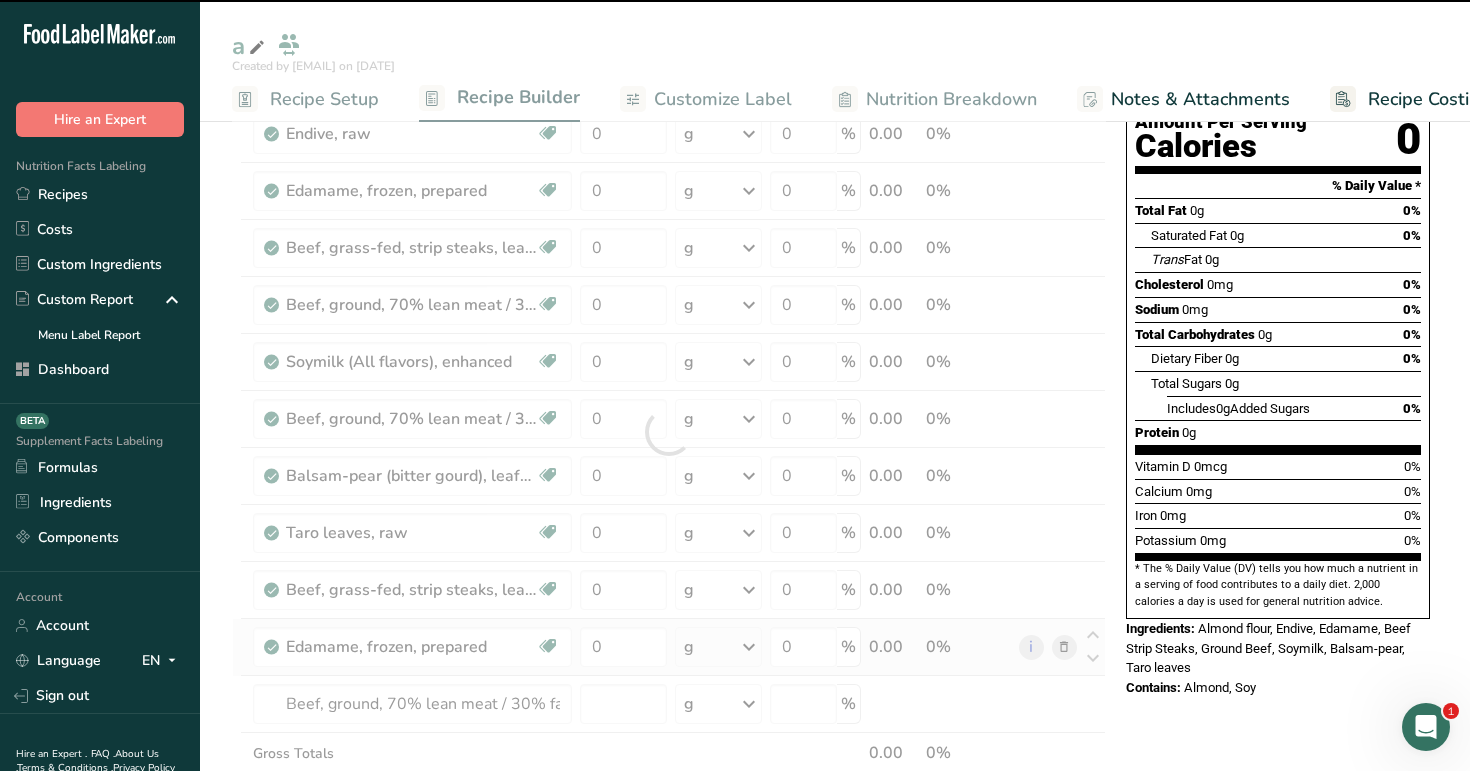 type on "0" 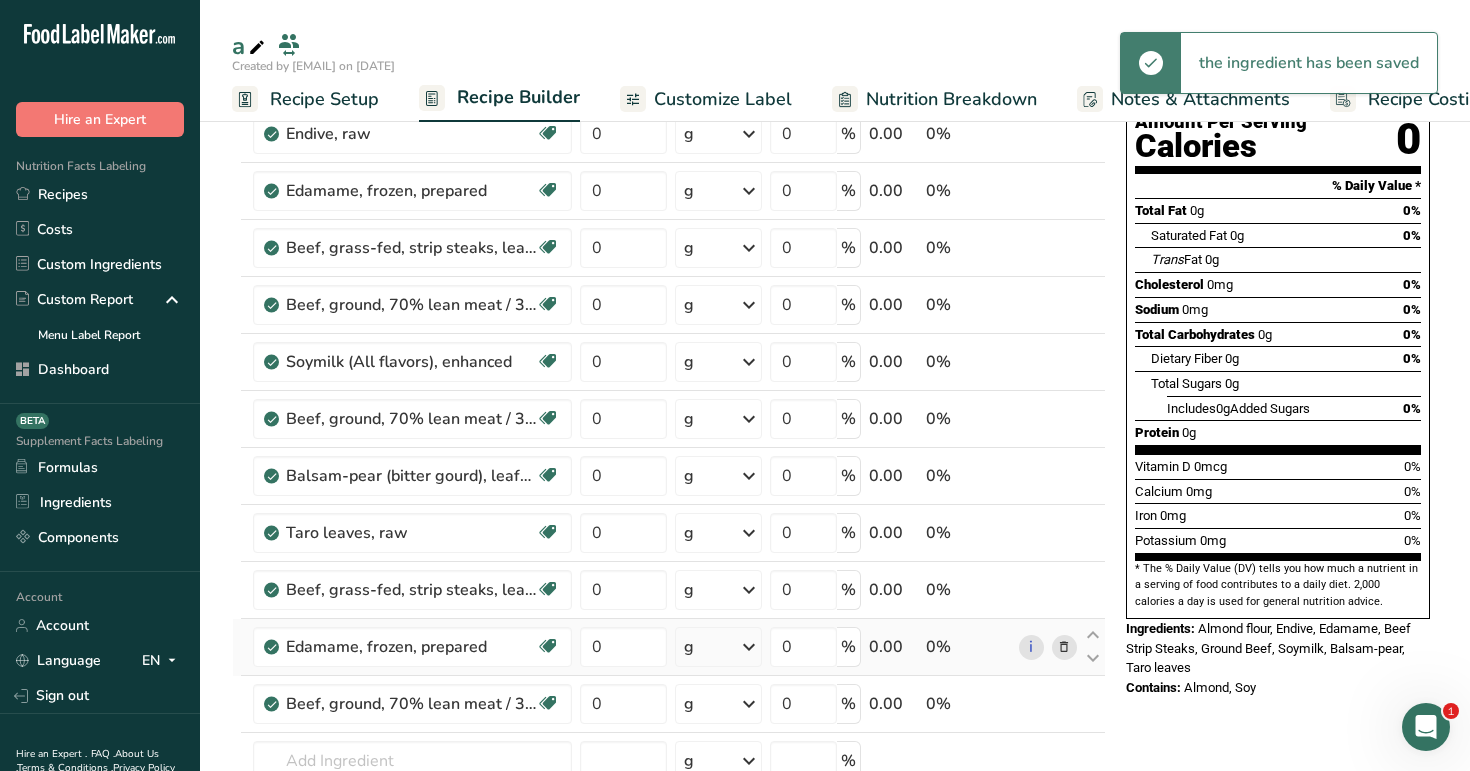 scroll, scrollTop: 360, scrollLeft: 0, axis: vertical 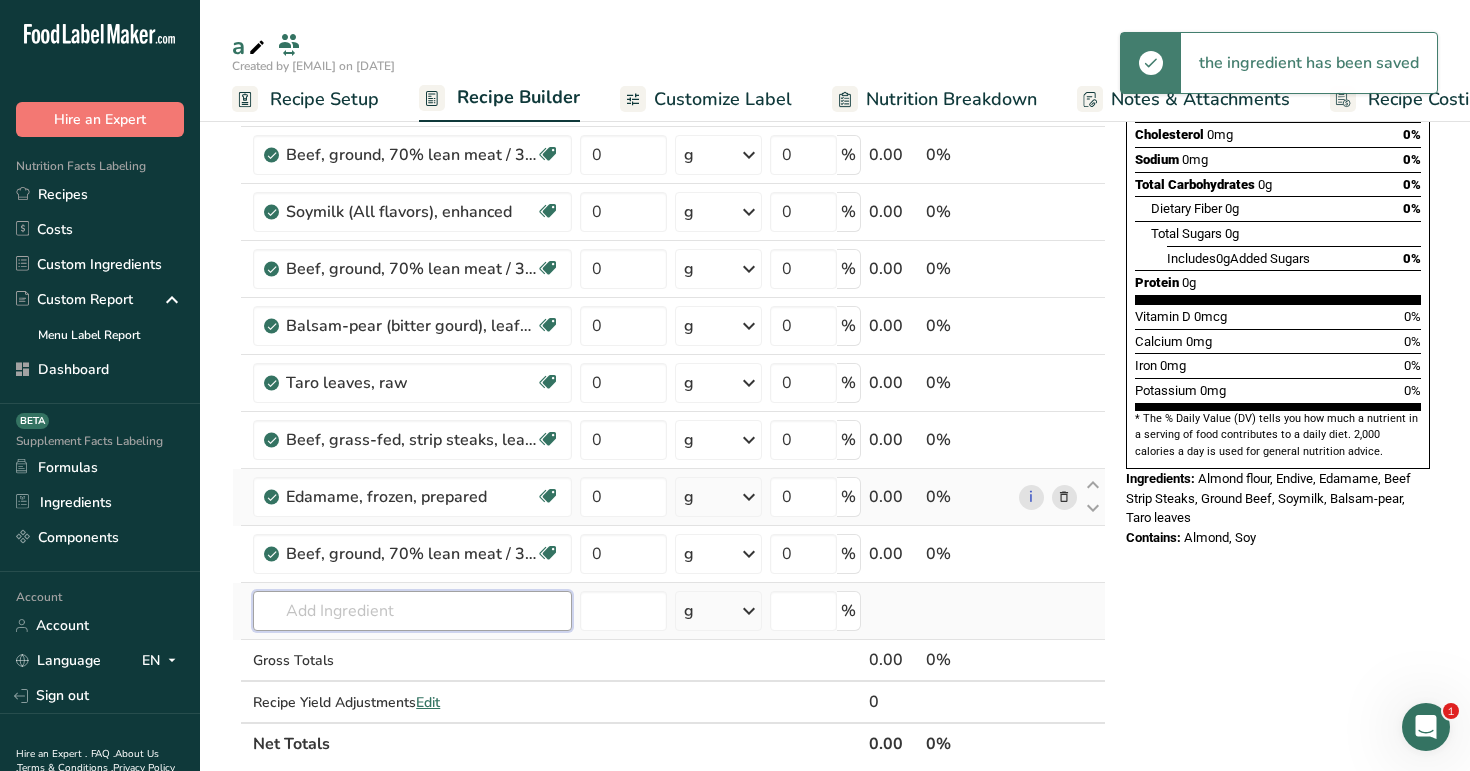 click at bounding box center (412, 611) 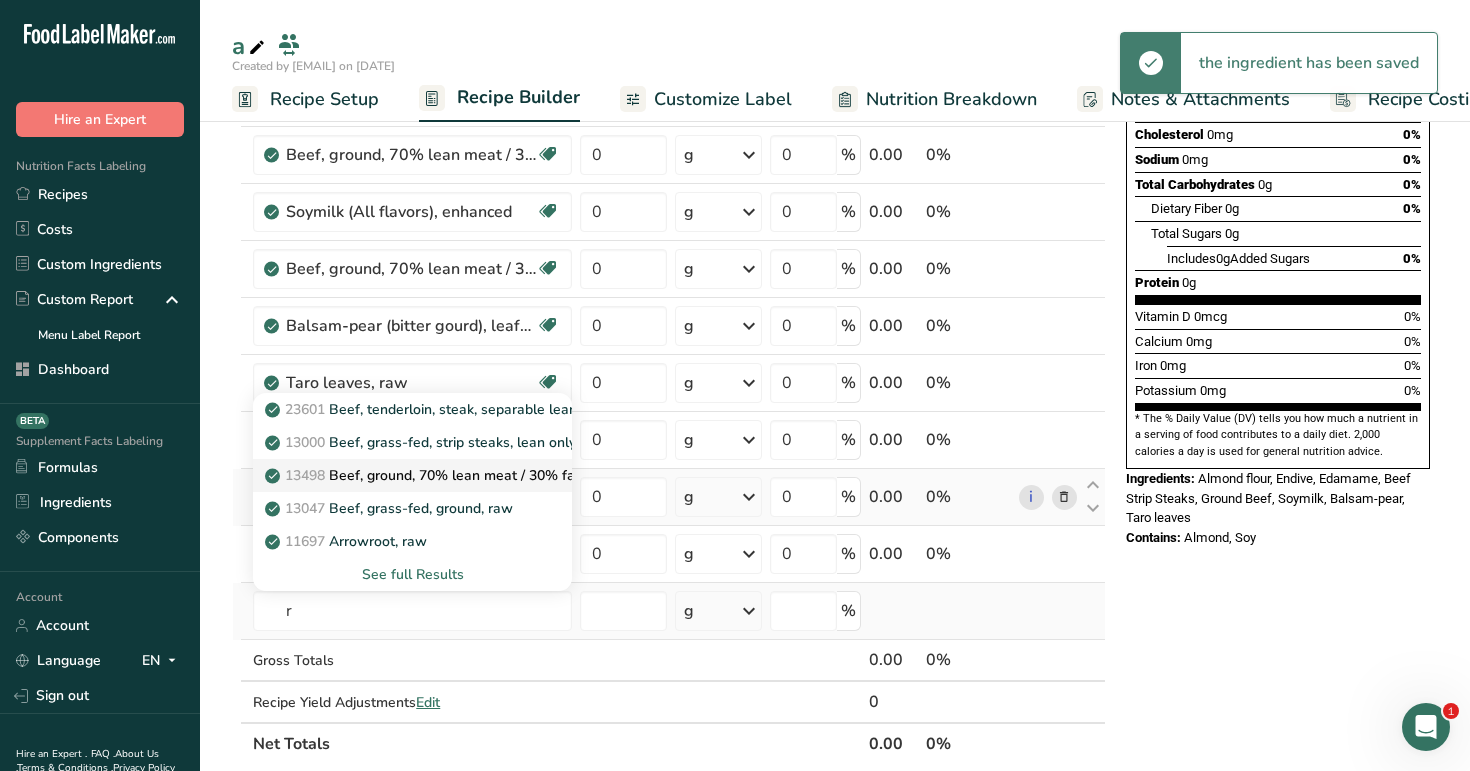 click on "13498
Beef, ground, 70% lean meat / 30% fat, raw" at bounding box center [412, 475] 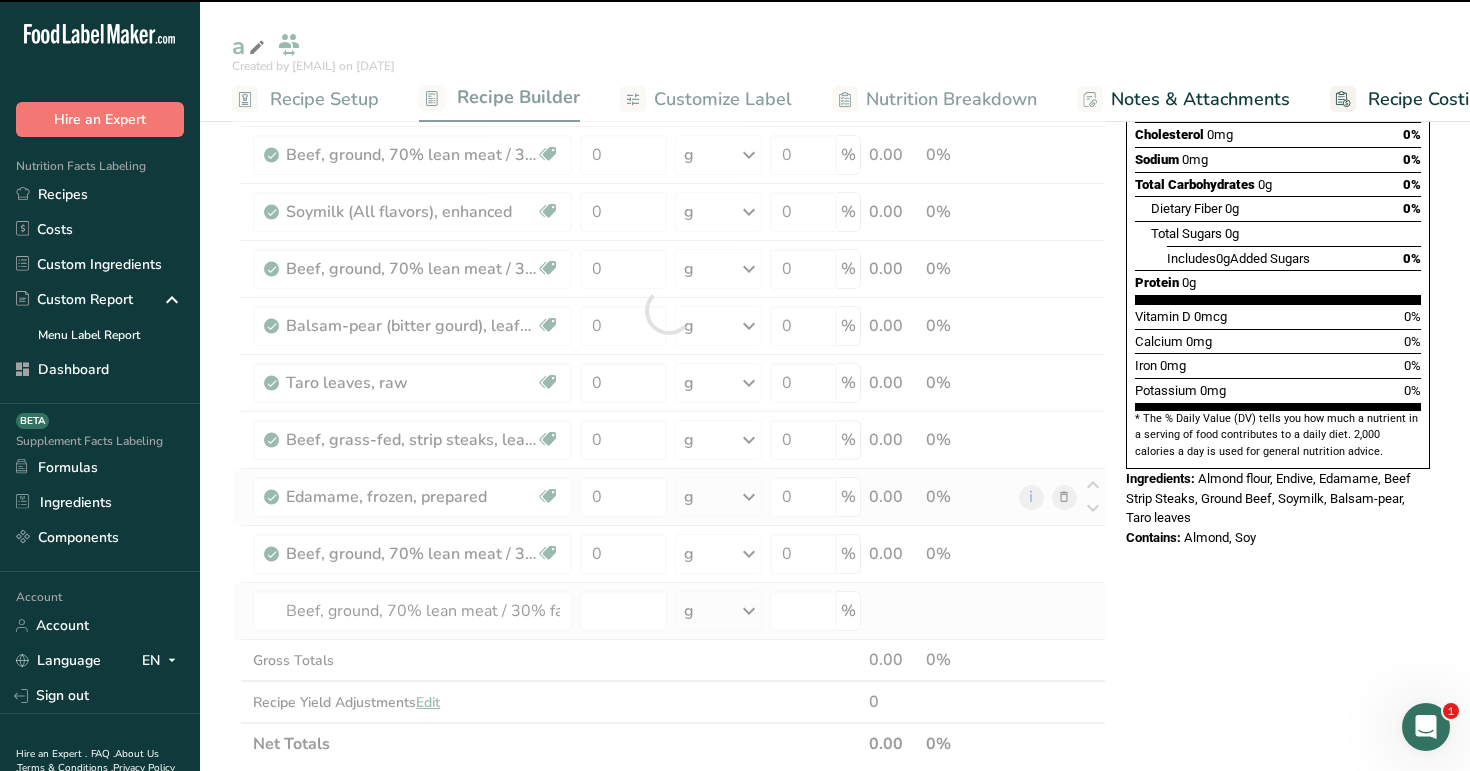 type on "0" 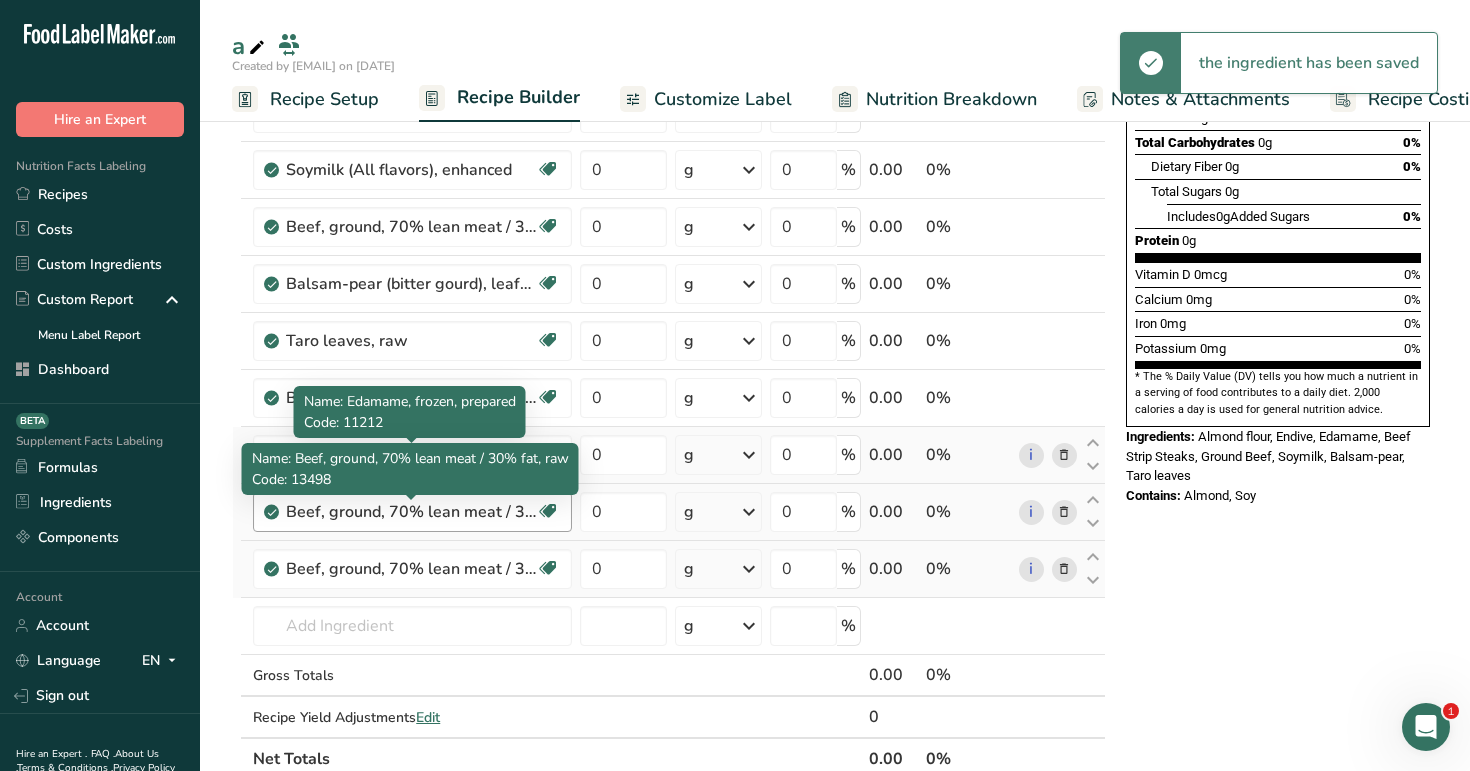 scroll, scrollTop: 431, scrollLeft: 0, axis: vertical 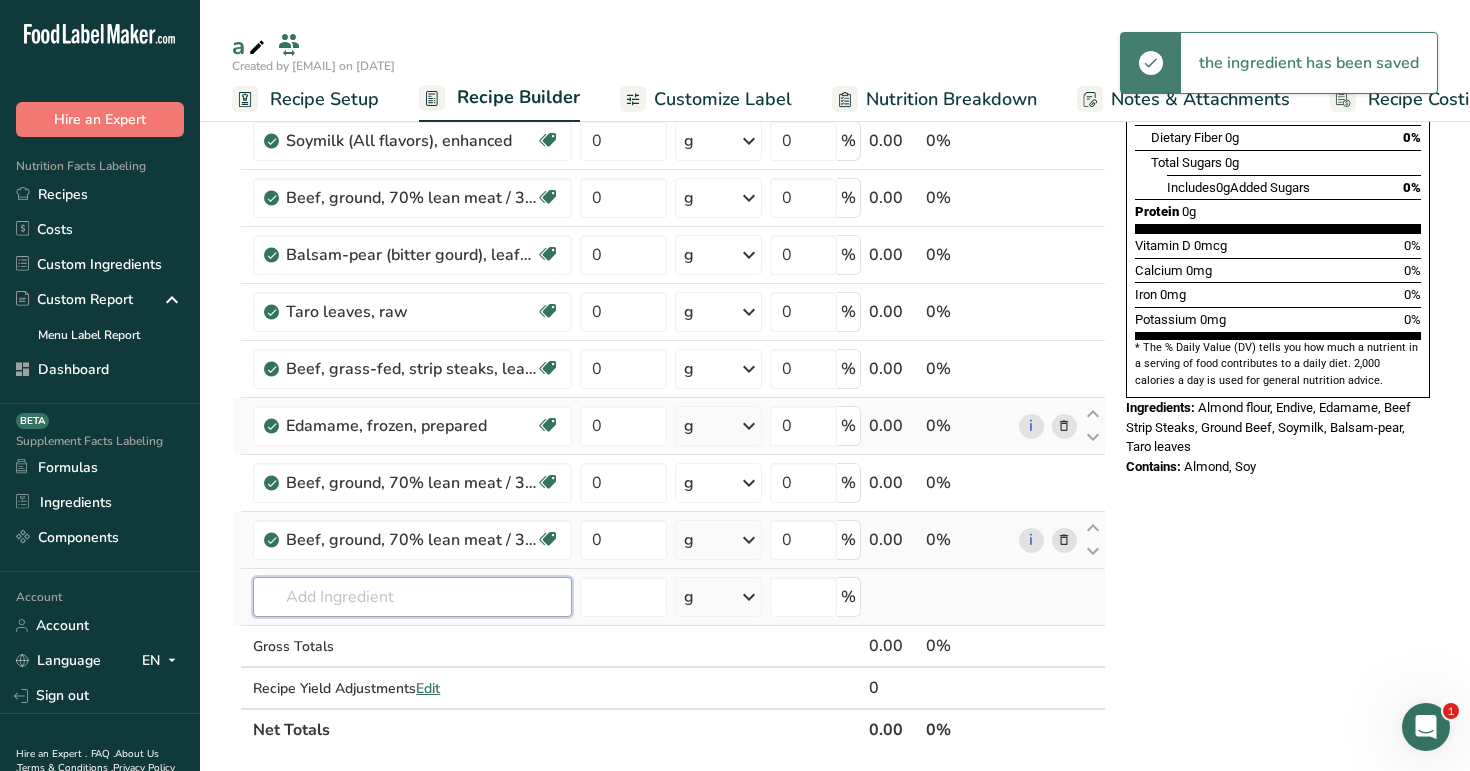 click at bounding box center (412, 597) 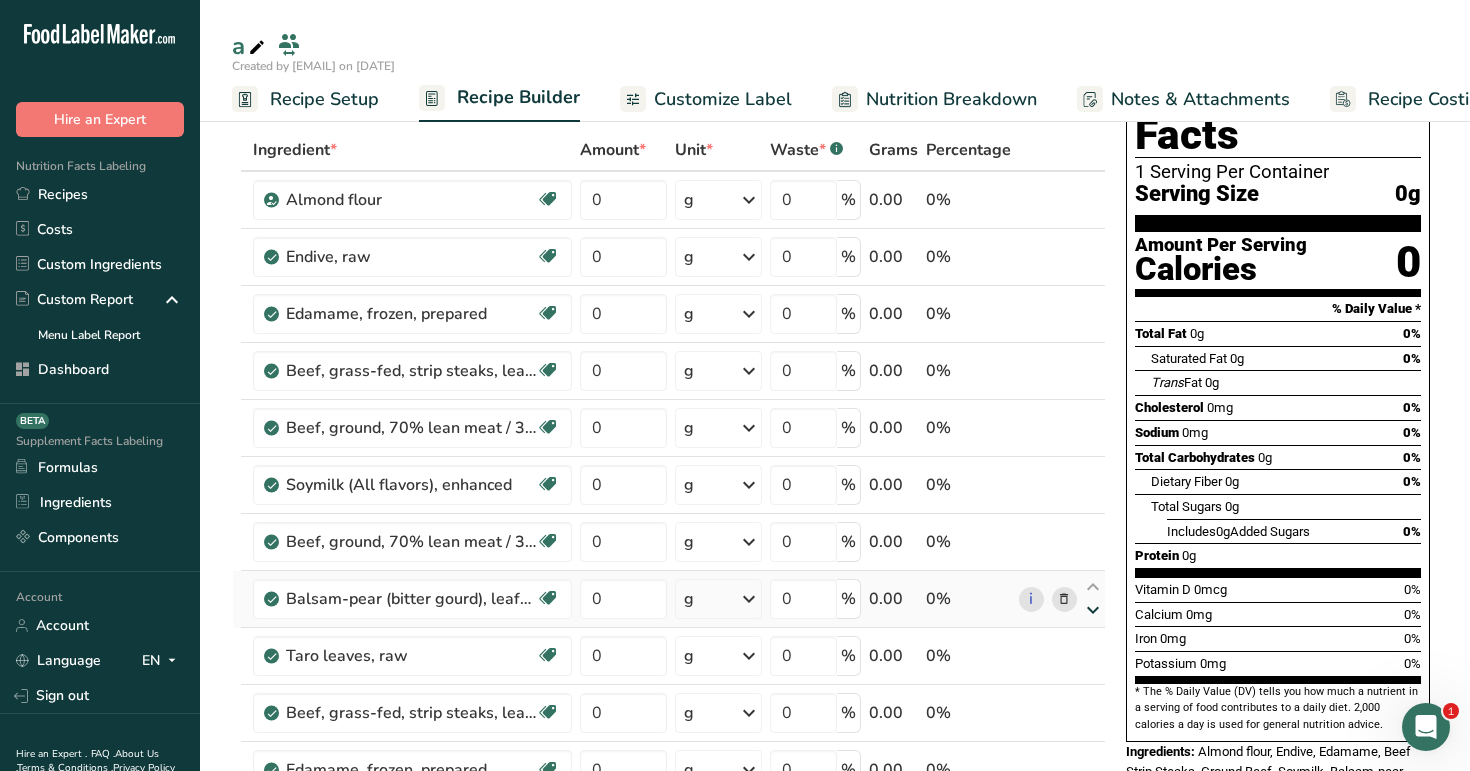 scroll, scrollTop: 0, scrollLeft: 0, axis: both 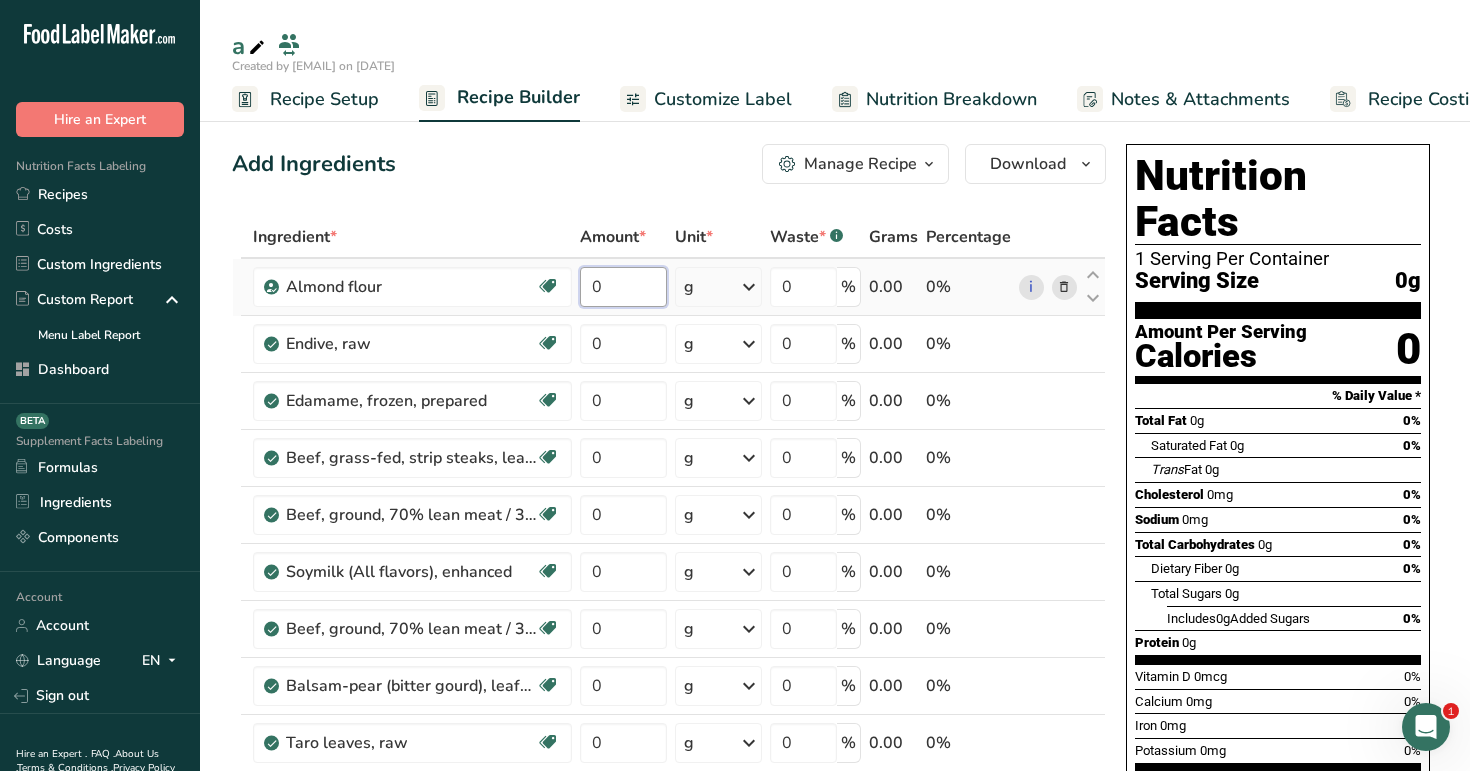 click on "0" at bounding box center [623, 287] 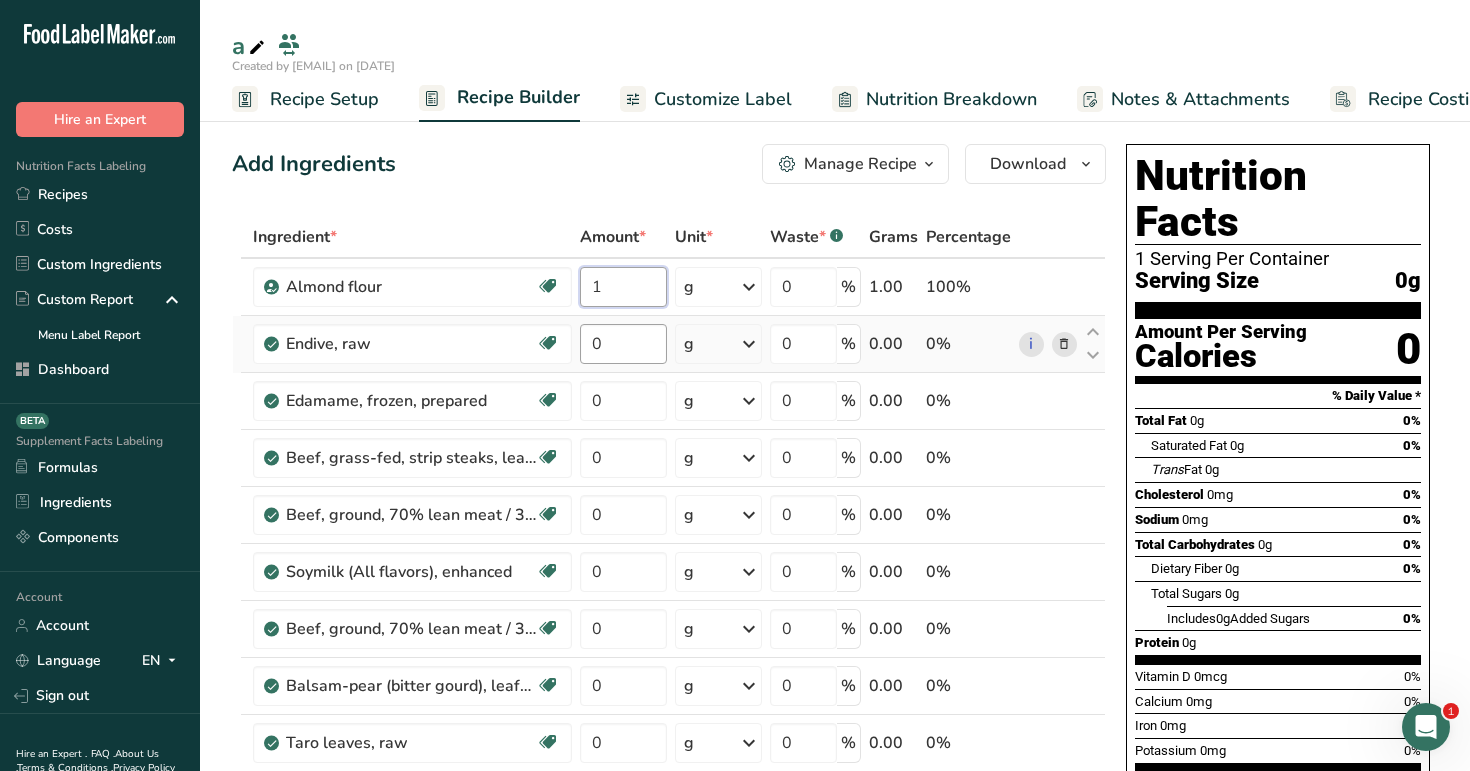 type on "1" 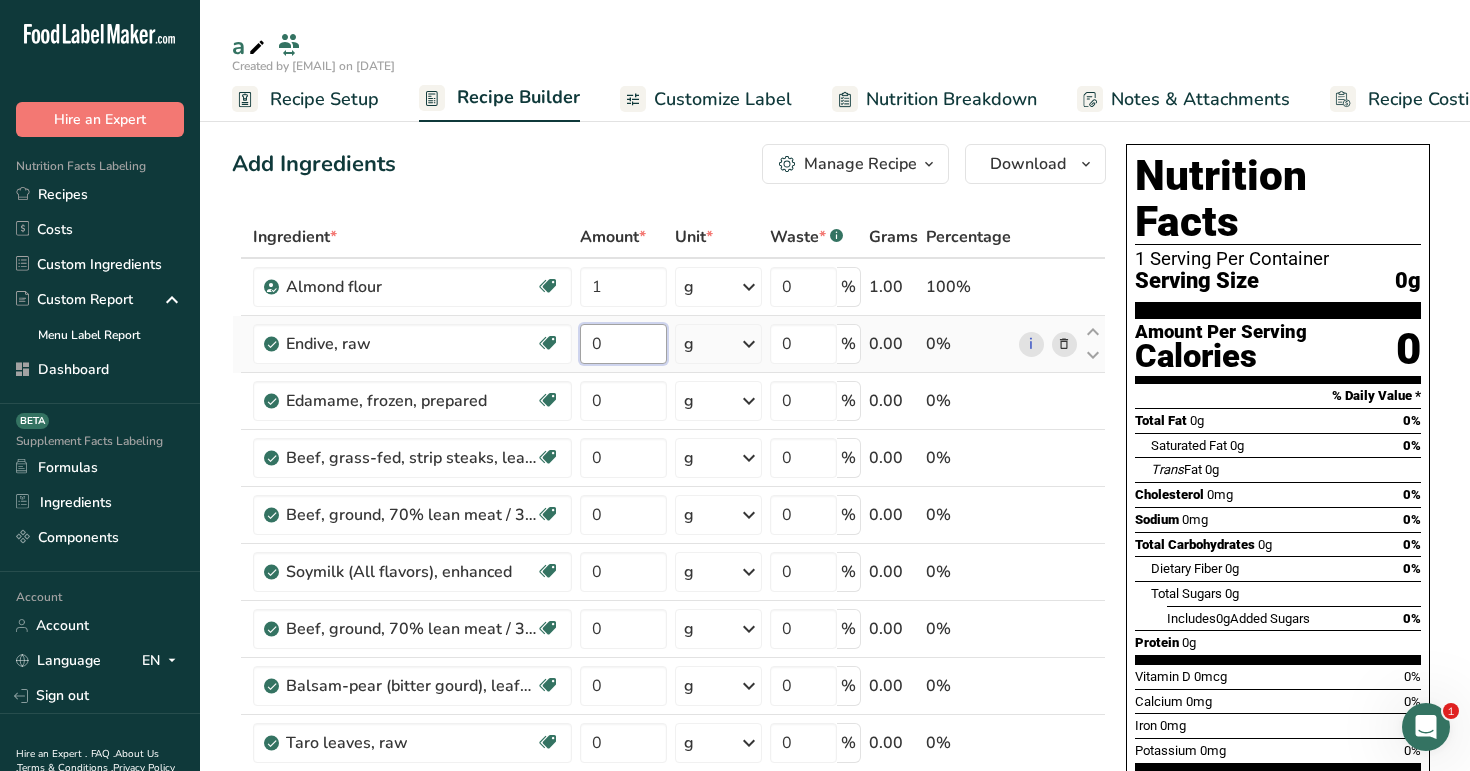click on "Ingredient *
Amount *
Unit *
Waste *   .a-a{fill:#347362;}.b-a{fill:#fff;}          Grams
Percentage
Almond flour
Vegan
Vegetarian
Organic
Organic Certified
Non-GMO
Kosher Pareve
Kosher Dairy
Halal
Clean Label
Bio-Engineered
Keto Friendly
1
g
Weight Units
g
kg
mg
See more
Volume Units
l
Volume units require a density conversion. If you know your ingredient's density enter it below. Otherwise, click on "RIA" our AI Regulatory bot - she will be able to help you
1
lb/ft3
g/cm3
mL" at bounding box center (669, 699) 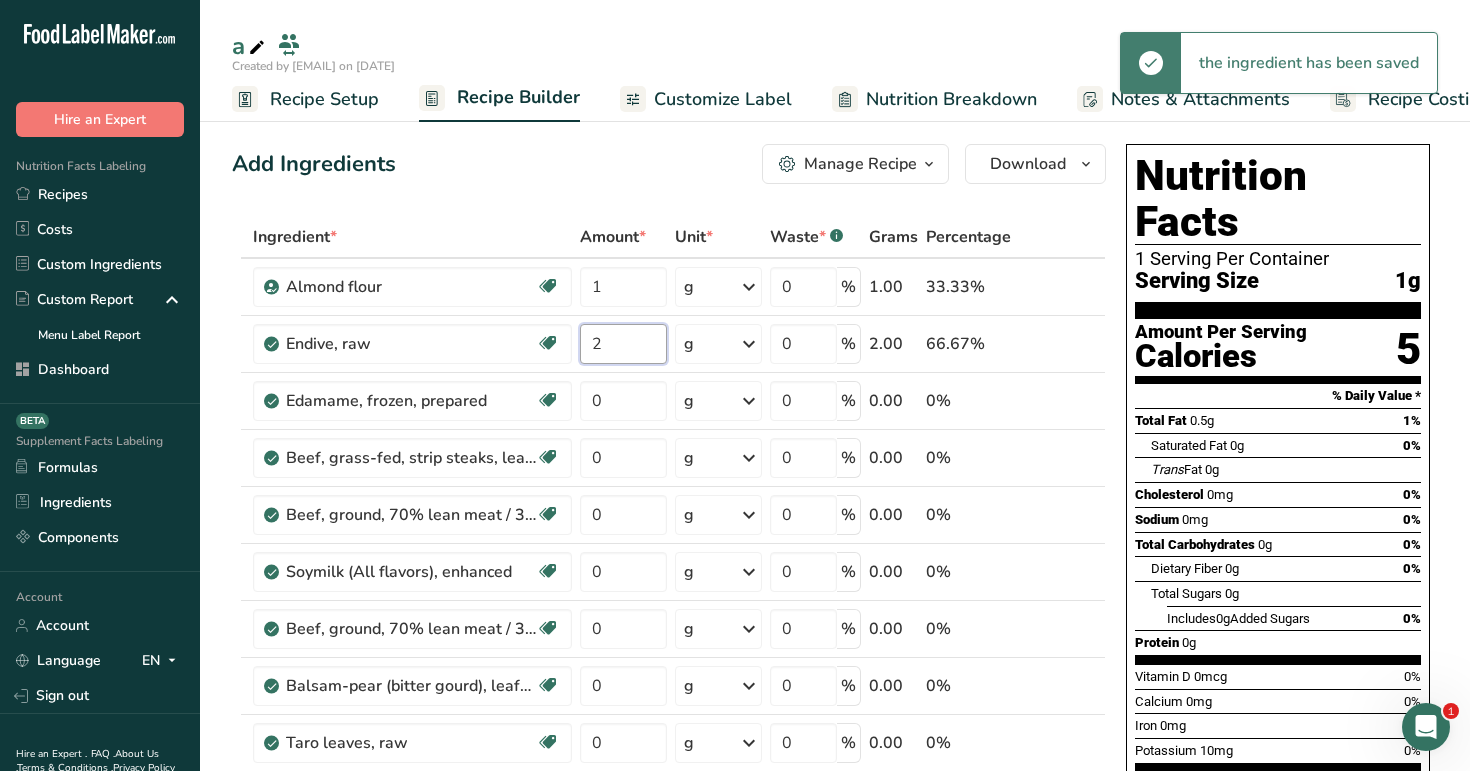 type on "2" 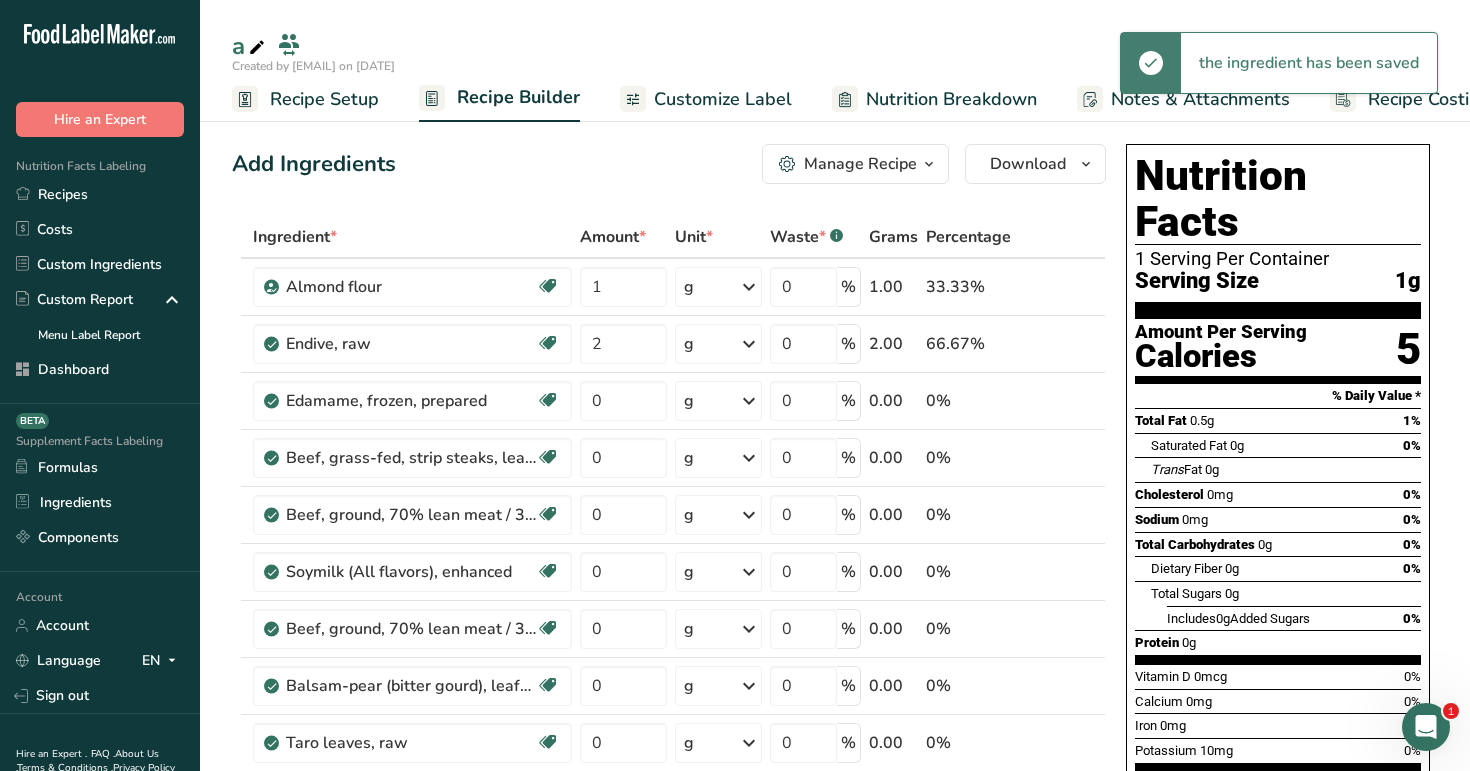 click on "Ingredient *
Amount *
Unit *
Waste *   .a-a{fill:#347362;}.b-a{fill:#fff;}          Grams
Percentage
Almond flour
Vegan
Vegetarian
Organic
Organic Certified
Non-GMO
Kosher Pareve
Kosher Dairy
Halal
Clean Label
Bio-Engineered
Keto Friendly
1
g
Weight Units
g
kg
mg
See more
Volume Units
l
Volume units require a density conversion. If you know your ingredient's density enter it below. Otherwise, click on "RIA" our AI Regulatory bot - she will be able to help you
1
lb/ft3
g/cm3
mL" at bounding box center [669, 699] 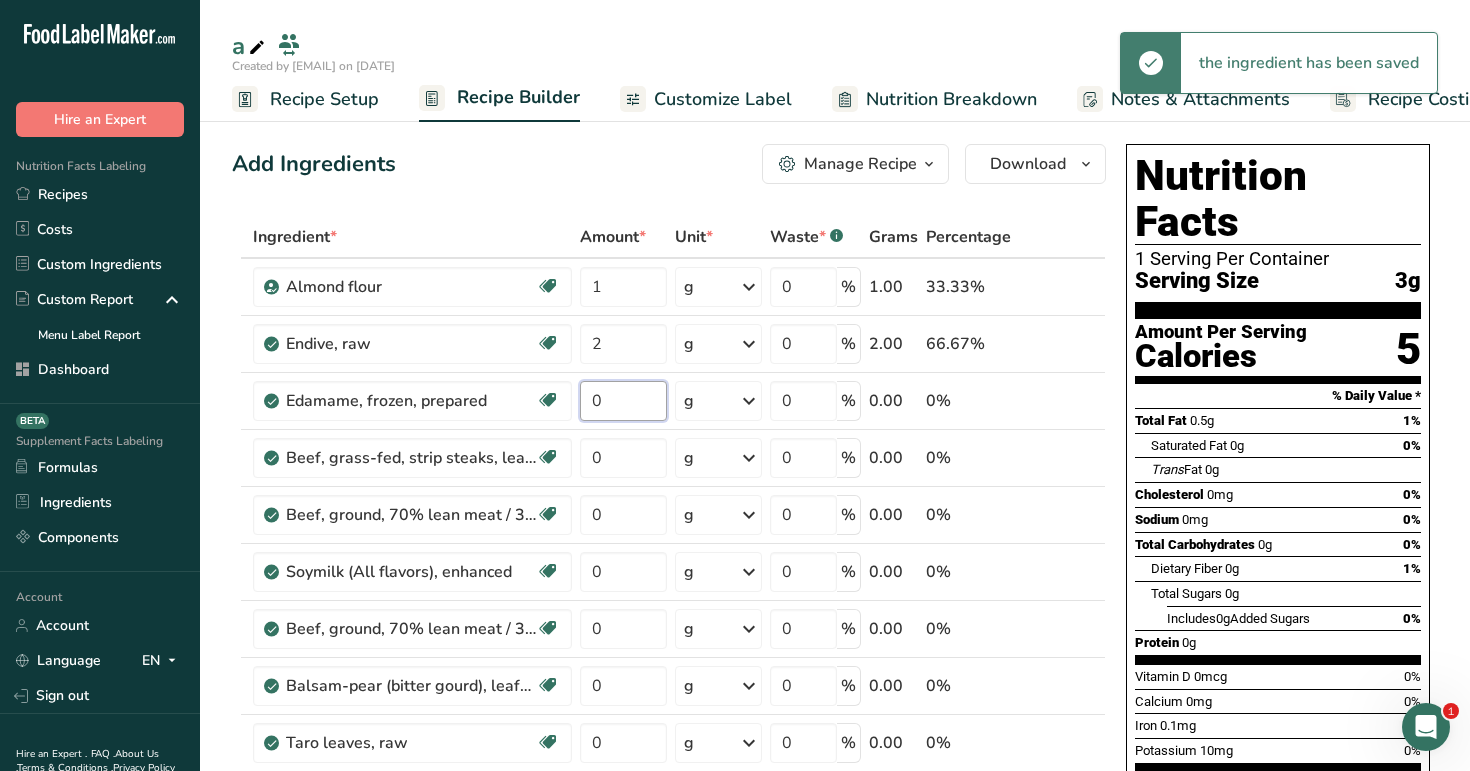 click on "0" at bounding box center [623, 401] 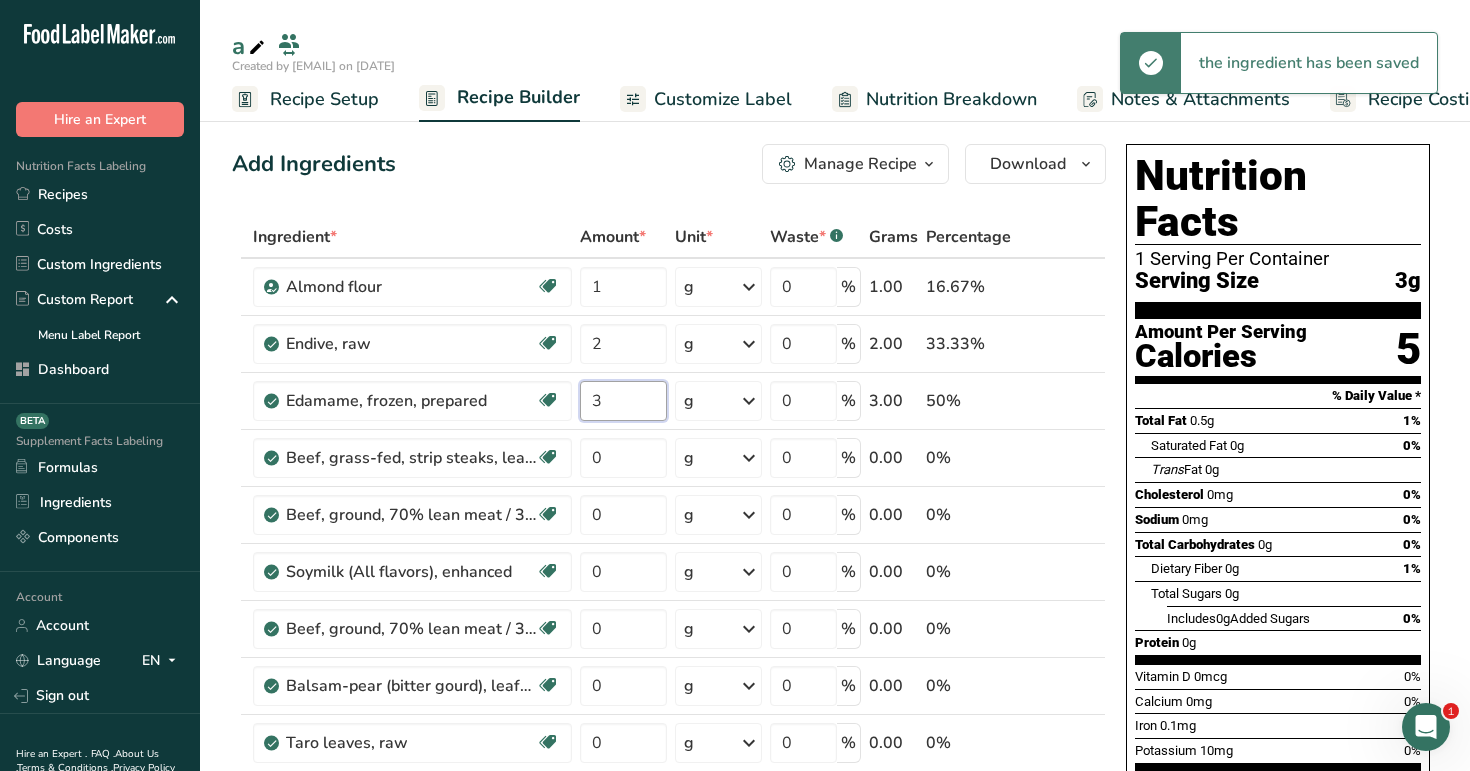 type on "3" 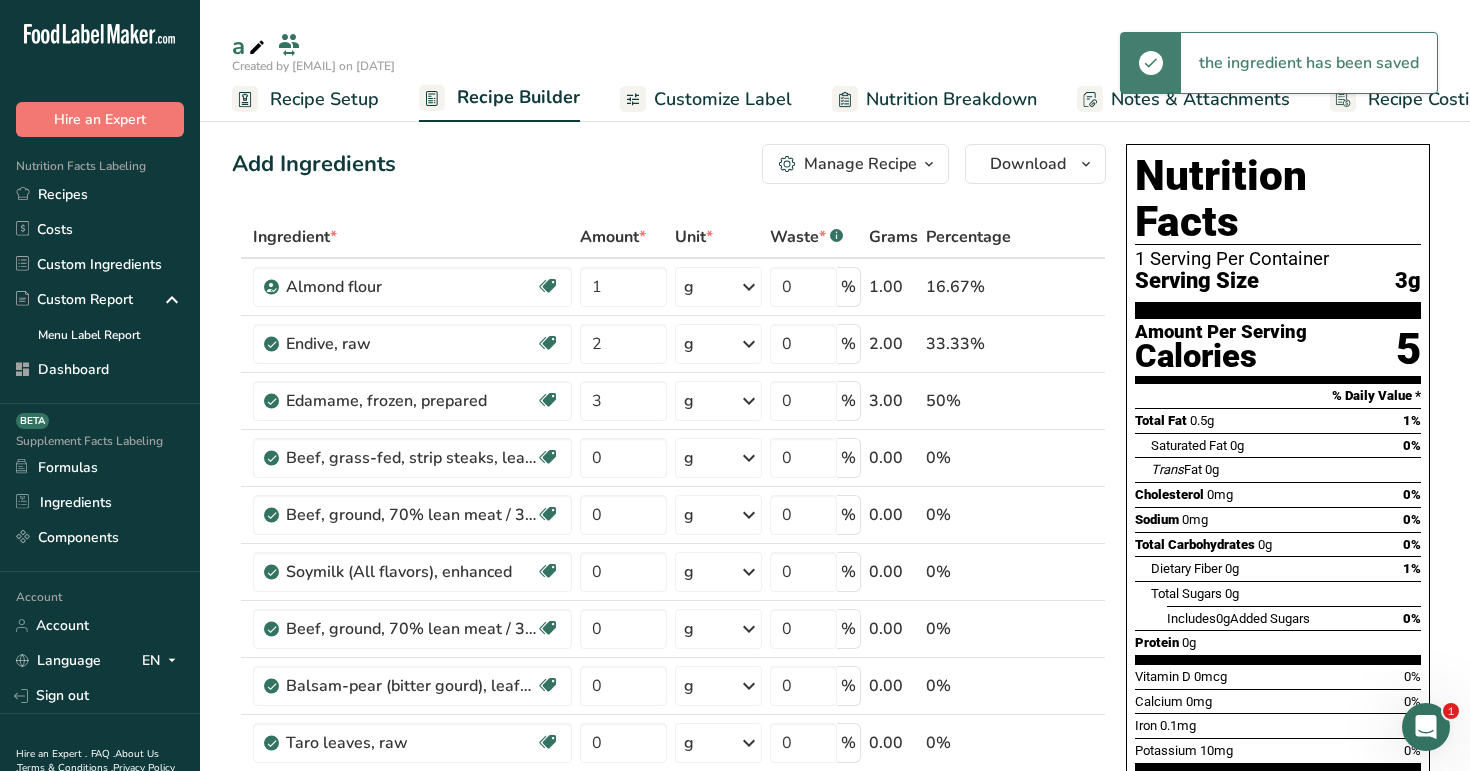 click on "Add Ingredients
Manage Recipe         Delete Recipe           Duplicate Recipe             Scale Recipe             Save as Sub-Recipe   .a-a{fill:#347362;}.b-a{fill:#fff;}                               Nutrition Breakdown                 Recipe Card
NEW
Amino Acids Pattern Report           Activity History
Download
Choose your preferred label style
Standard FDA label
Standard FDA label
The most common format for nutrition facts labels in compliance with the FDA's typeface, style and requirements
Tabular FDA label
A label format compliant with the FDA regulations presented in a tabular (horizontal) display.
Linear FDA label
A simple linear display for small sized packages.
Simplified FDA label" at bounding box center [669, 164] 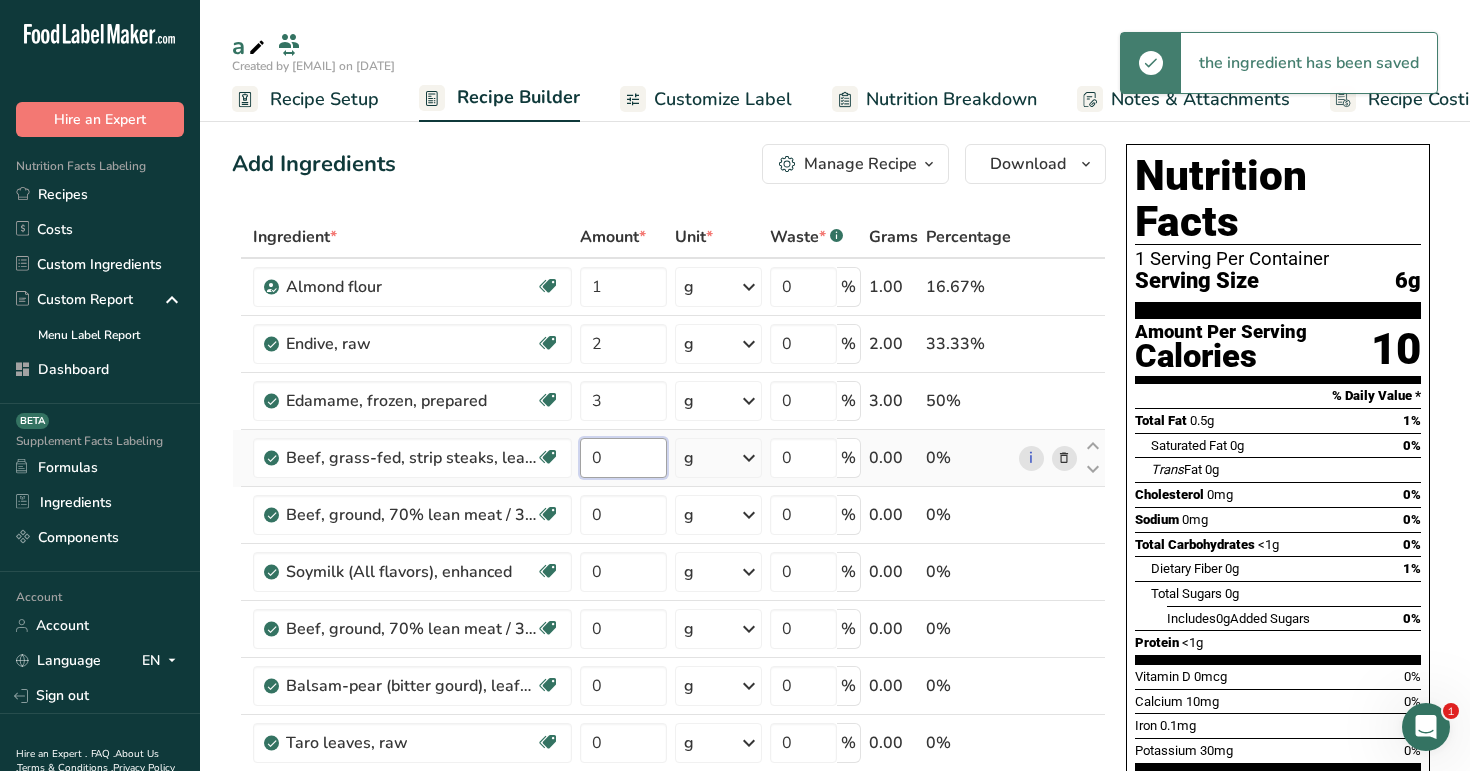 click on "0" at bounding box center (623, 458) 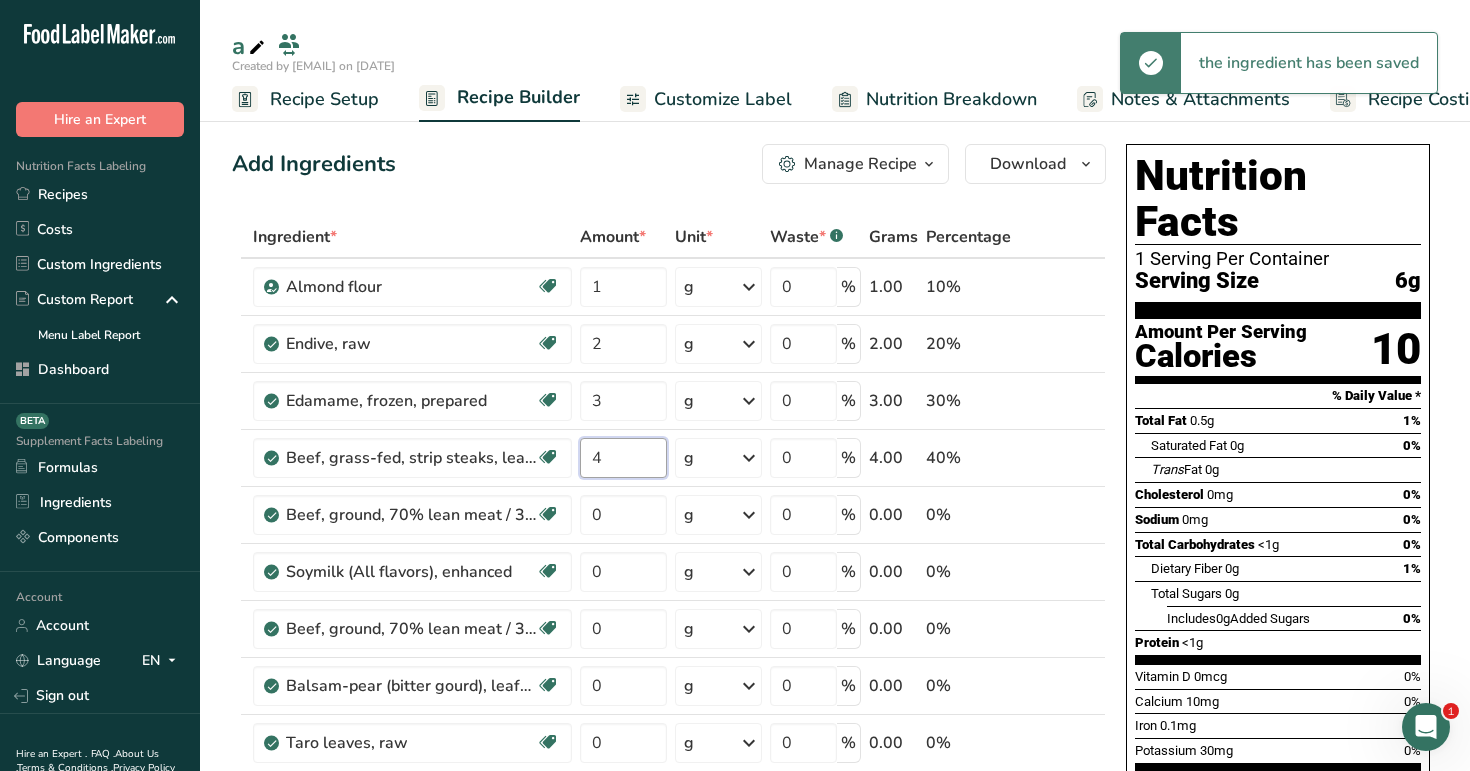 type on "4" 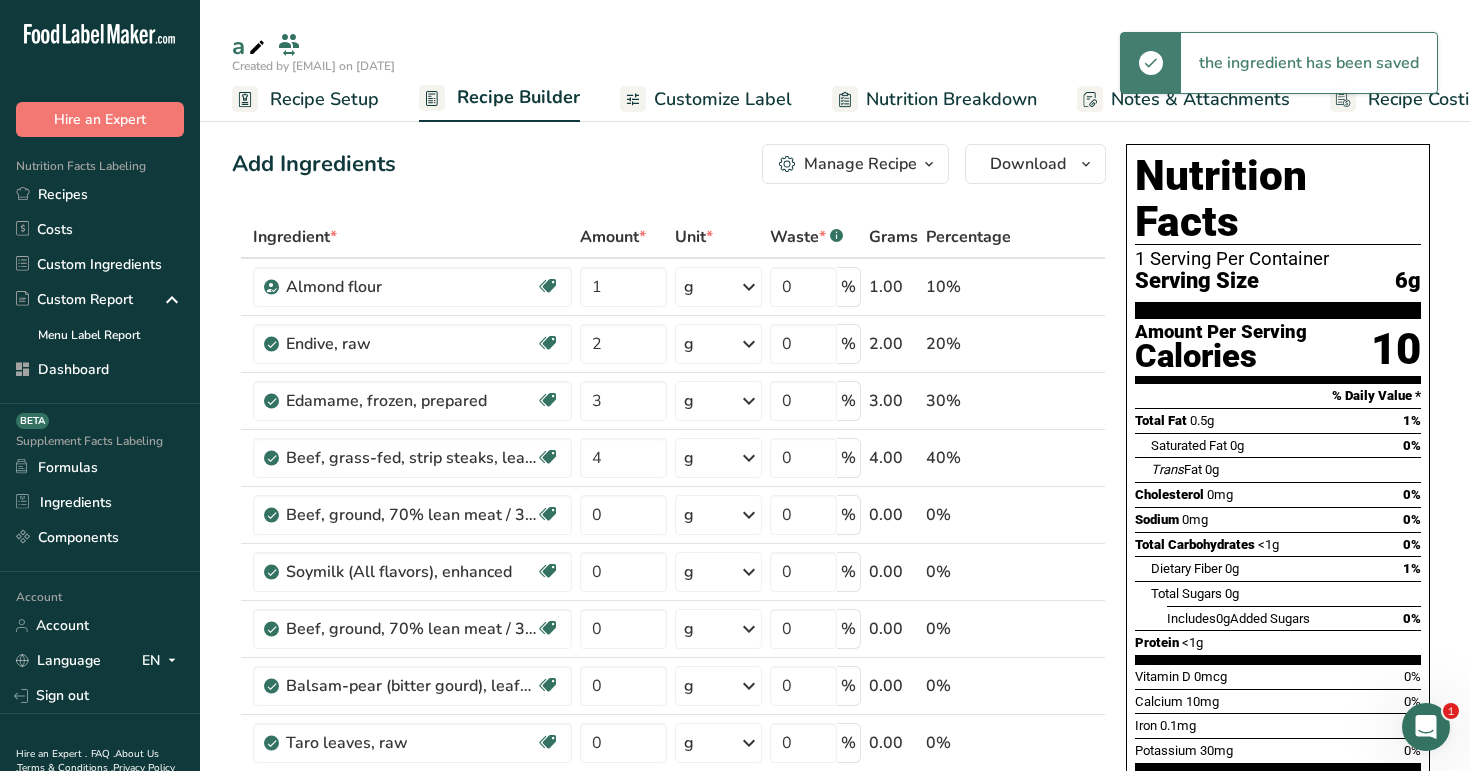 click on "Add Ingredients
Manage Recipe         Delete Recipe           Duplicate Recipe             Scale Recipe             Save as Sub-Recipe   .a-a{fill:#347362;}.b-a{fill:#fff;}                               Nutrition Breakdown                 Recipe Card
NEW
Amino Acids Pattern Report           Activity History
Download
Choose your preferred label style
Standard FDA label
Standard FDA label
The most common format for nutrition facts labels in compliance with the FDA's typeface, style and requirements
Tabular FDA label
A label format compliant with the FDA regulations presented in a tabular (horizontal) display.
Linear FDA label
A simple linear display for small sized packages.
Simplified FDA label" at bounding box center (669, 164) 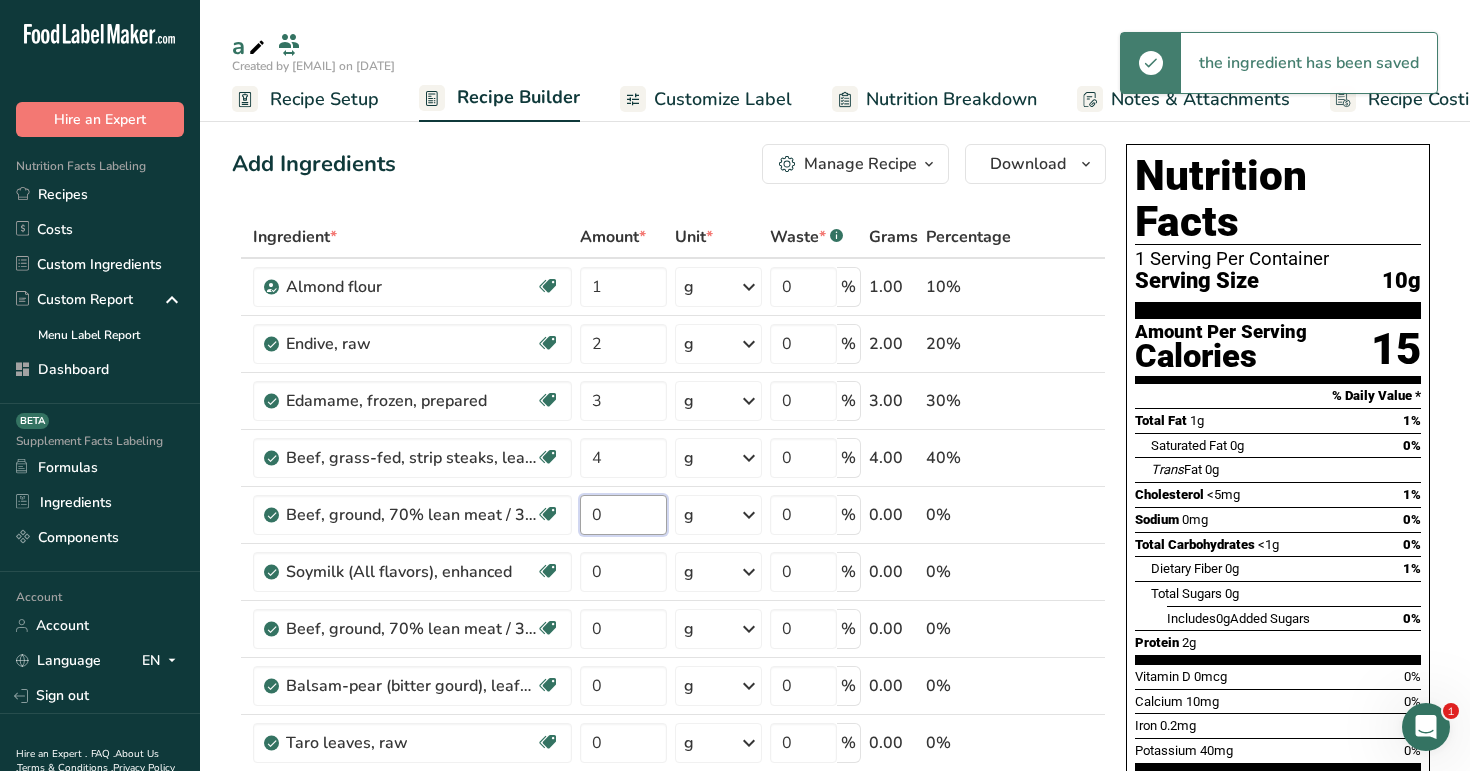 click on "0" at bounding box center [623, 515] 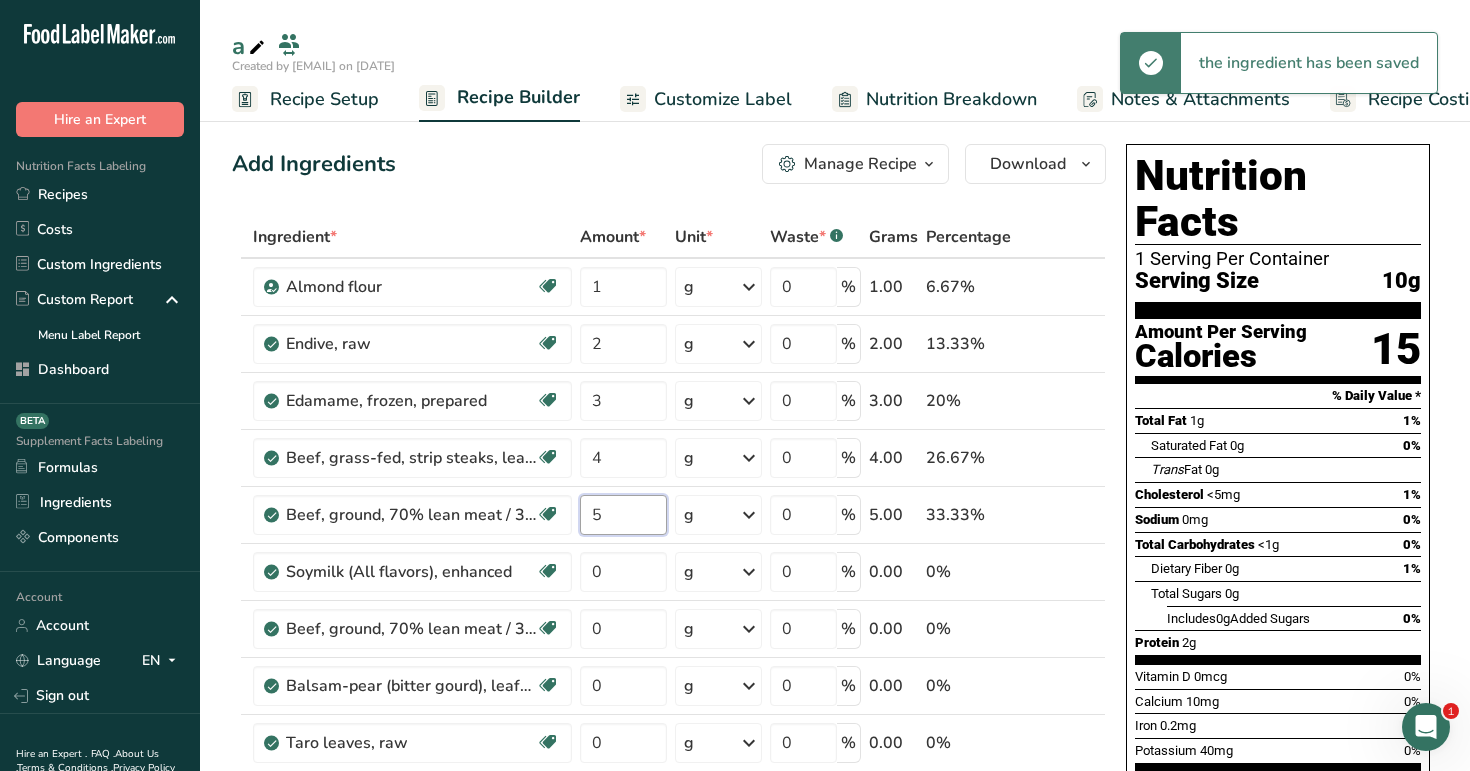 type on "5" 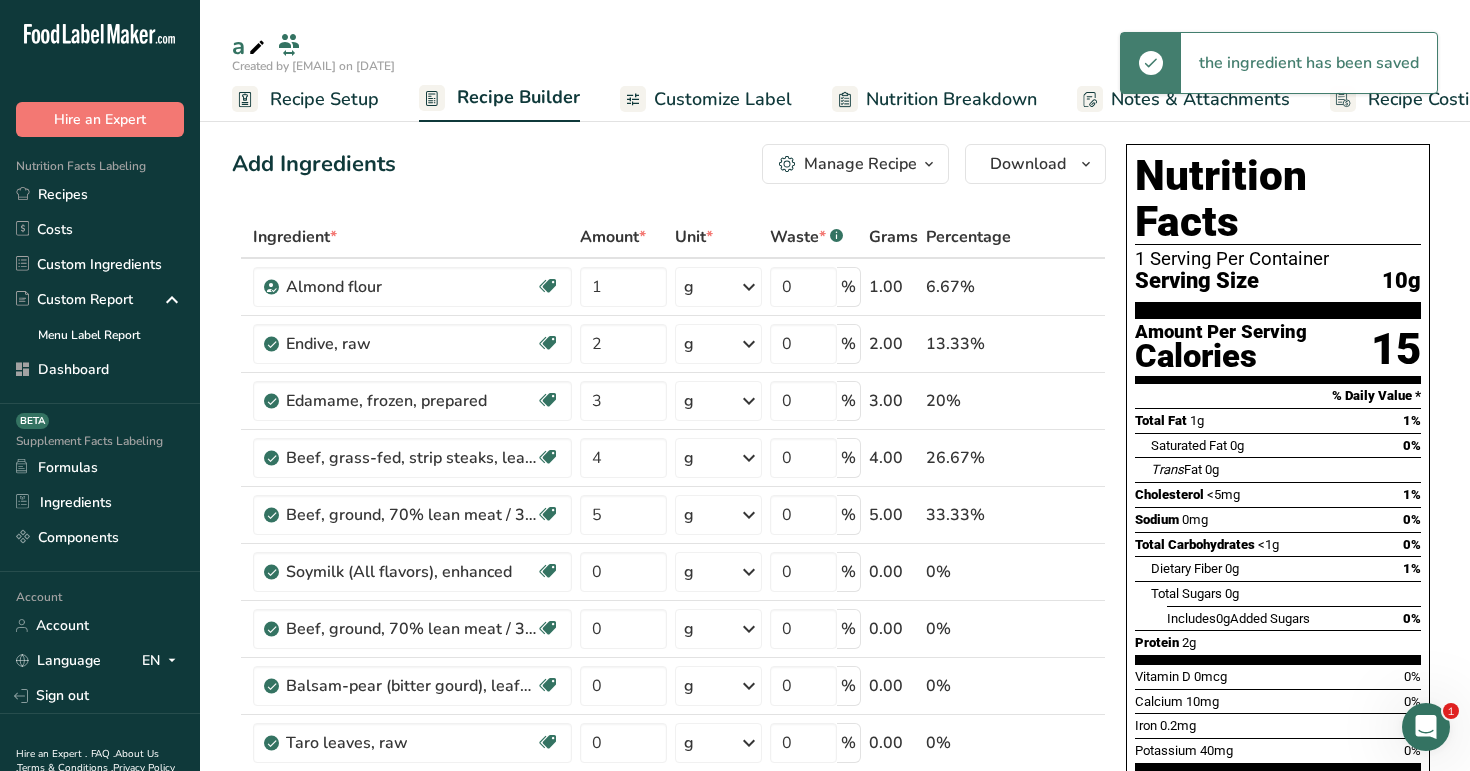 click on "Add Ingredients
Manage Recipe         Delete Recipe           Duplicate Recipe             Scale Recipe             Save as Sub-Recipe   .a-a{fill:#347362;}.b-a{fill:#fff;}                               Nutrition Breakdown                 Recipe Card
NEW
Amino Acids Pattern Report           Activity History
Download
Choose your preferred label style
Standard FDA label
Standard FDA label
The most common format for nutrition facts labels in compliance with the FDA's typeface, style and requirements
Tabular FDA label
A label format compliant with the FDA regulations presented in a tabular (horizontal) display.
Linear FDA label
A simple linear display for small sized packages.
Simplified FDA label" at bounding box center (675, 1005) 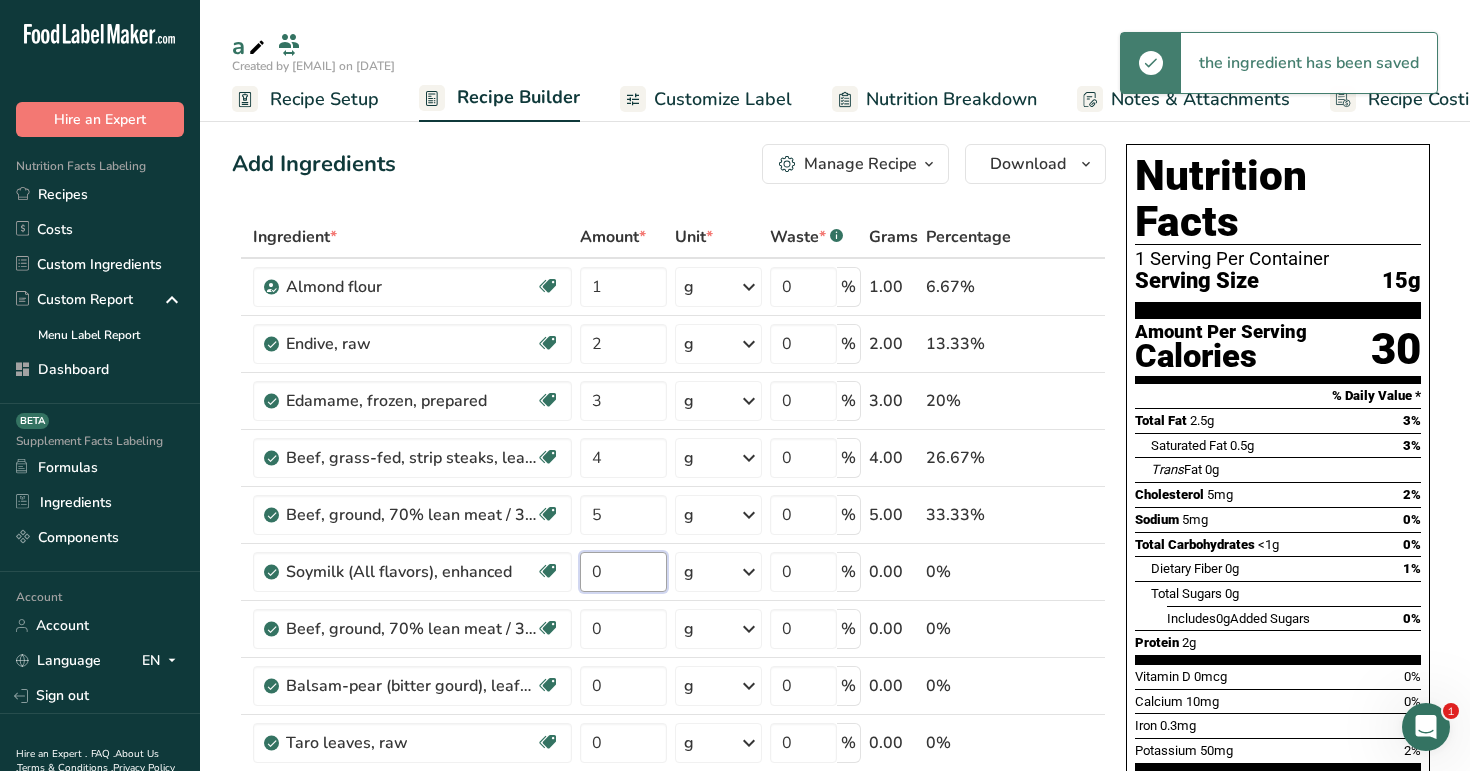 click on "0" at bounding box center [623, 572] 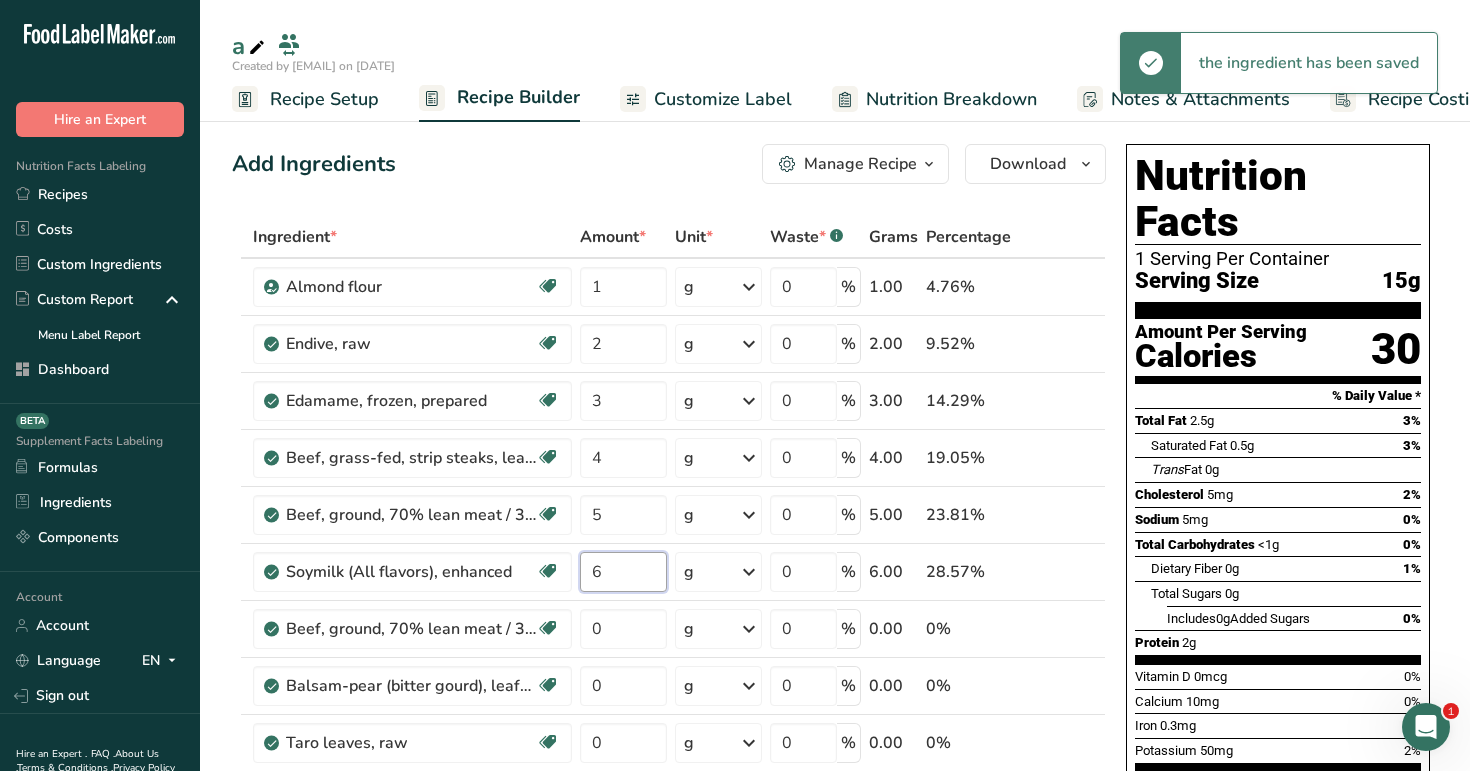 type on "6" 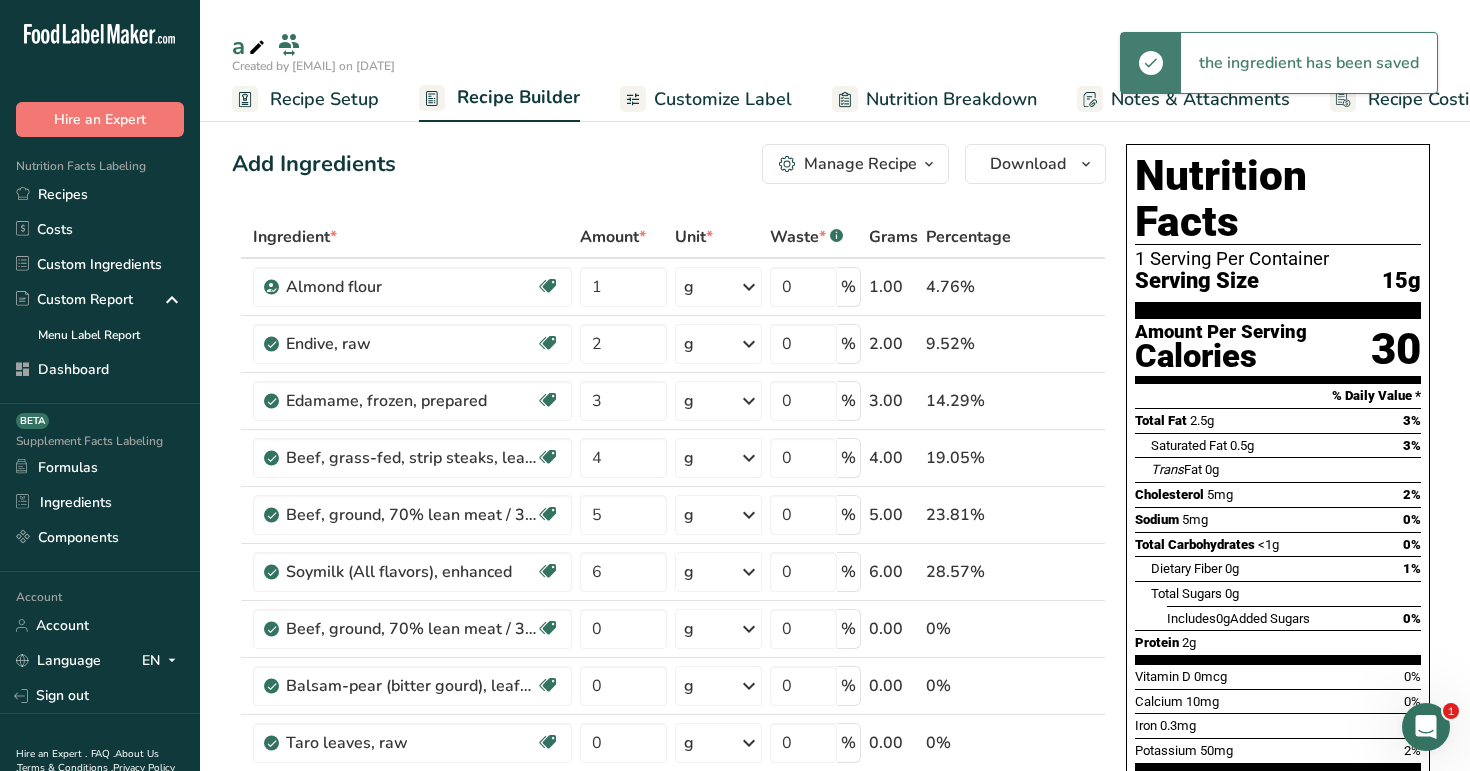 click on "Add Ingredients
Manage Recipe         Delete Recipe           Duplicate Recipe             Scale Recipe             Save as Sub-Recipe   .a-a{fill:#347362;}.b-a{fill:#fff;}                               Nutrition Breakdown                 Recipe Card
NEW
Amino Acids Pattern Report           Activity History
Download
Choose your preferred label style
Standard FDA label
Standard FDA label
The most common format for nutrition facts labels in compliance with the FDA's typeface, style and requirements
Tabular FDA label
A label format compliant with the FDA regulations presented in a tabular (horizontal) display.
Linear FDA label
A simple linear display for small sized packages.
Simplified FDA label" at bounding box center (675, 1005) 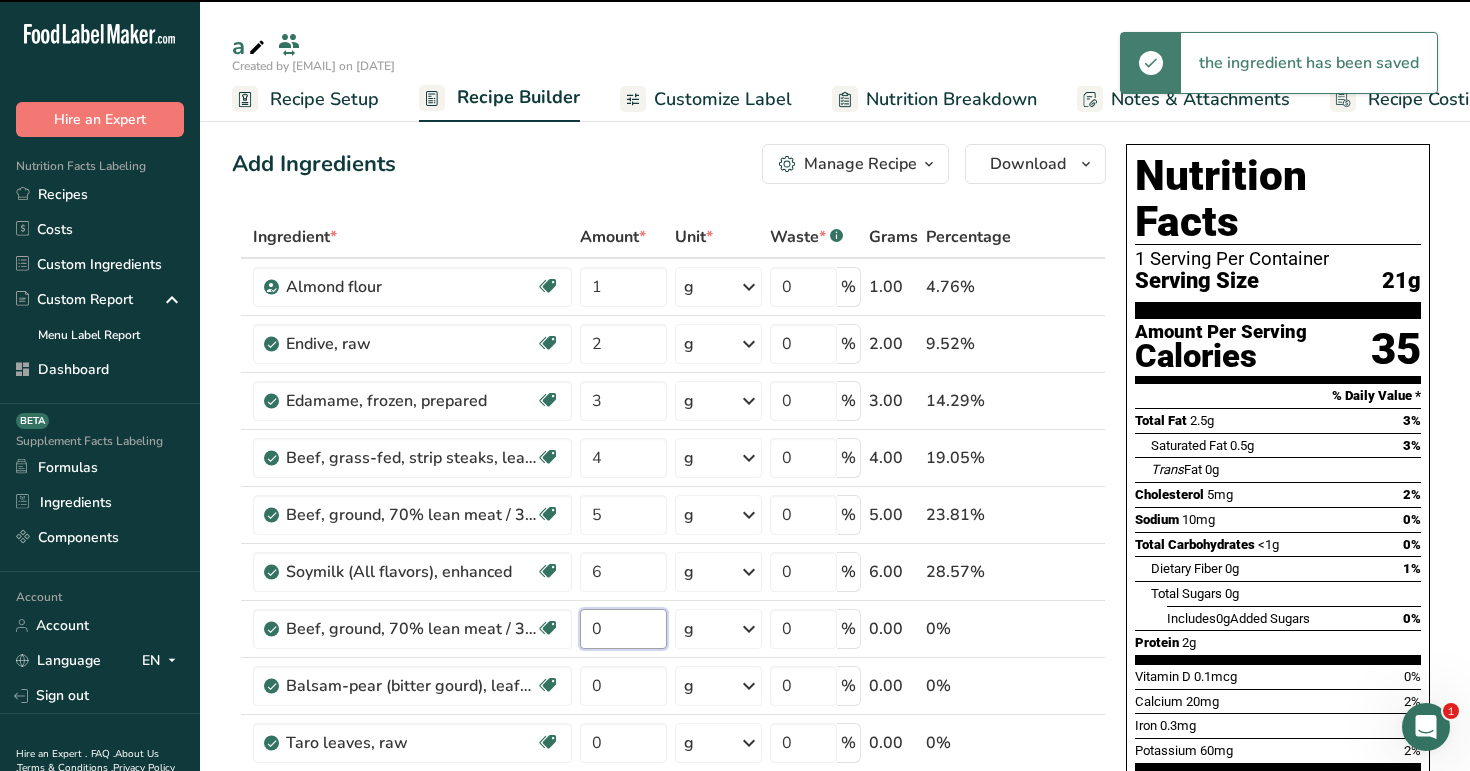 click on "0" at bounding box center (623, 629) 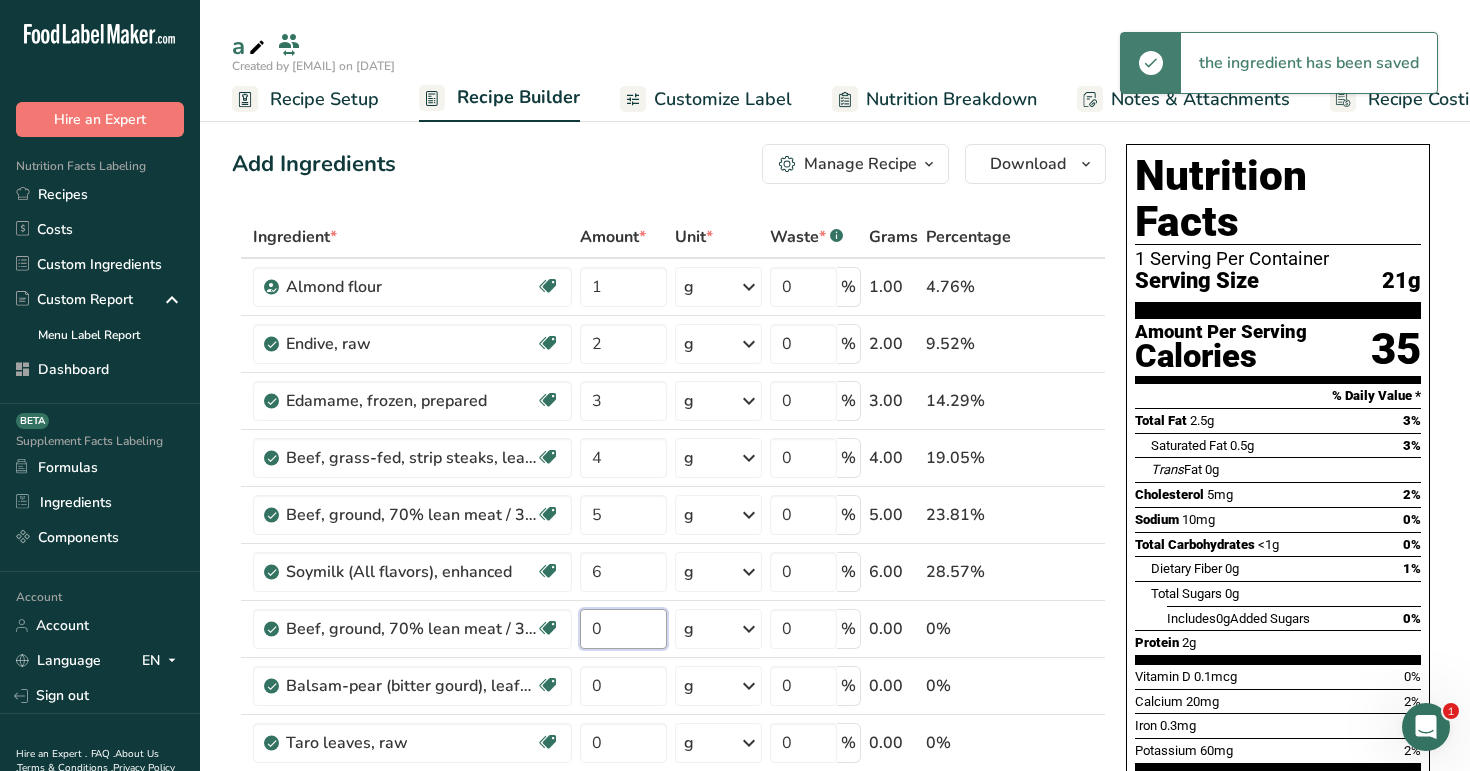 click on "0" at bounding box center [623, 629] 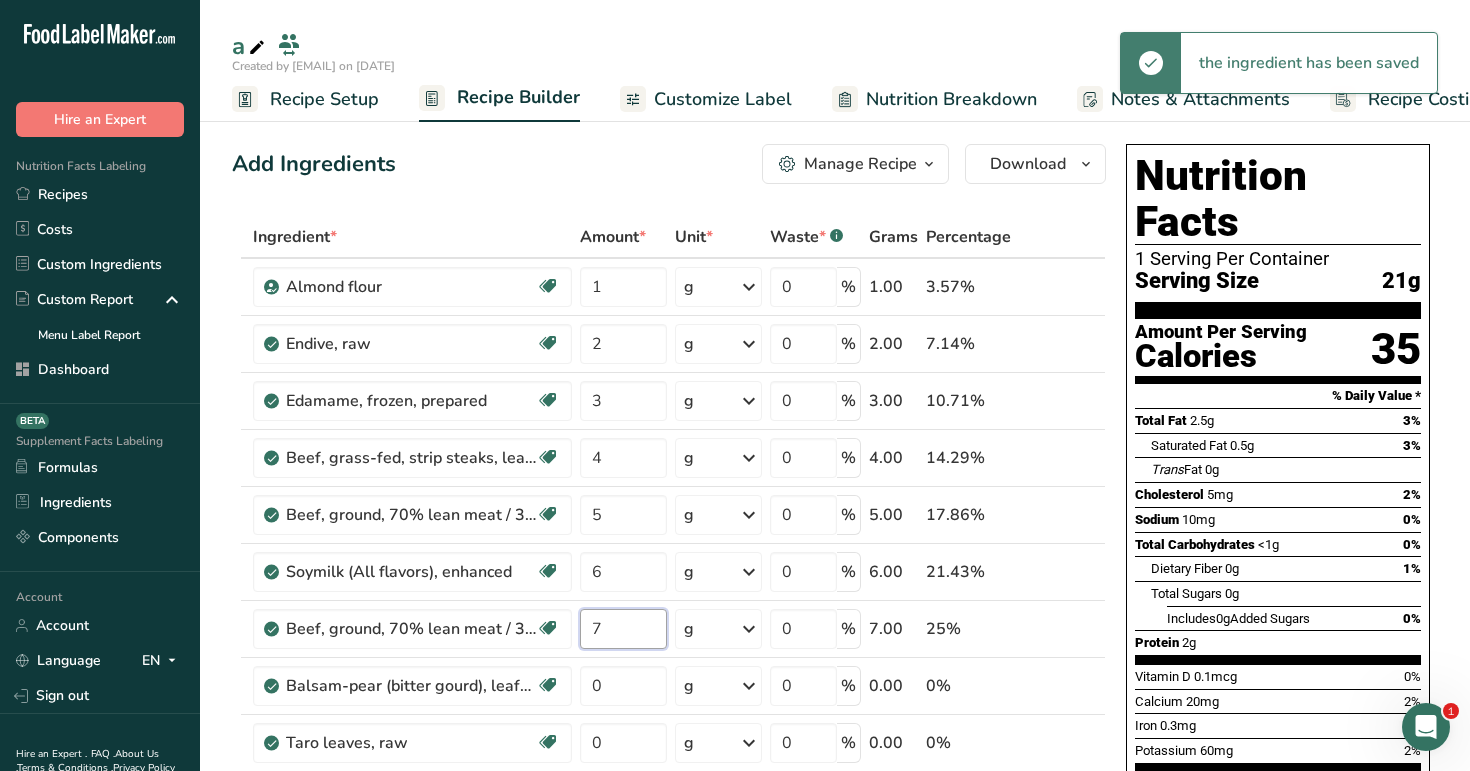 type on "7" 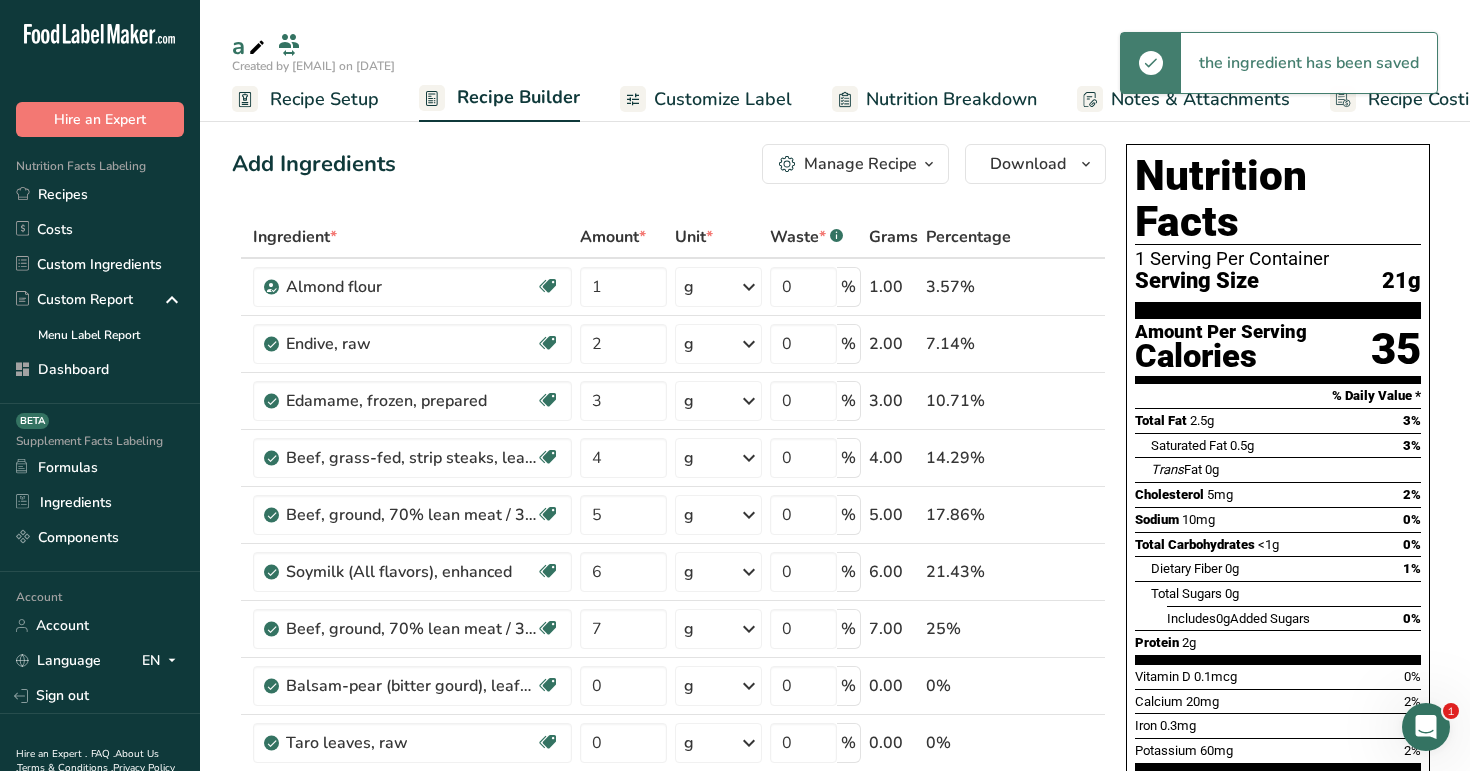 click on "Add Ingredients
Manage Recipe         Delete Recipe           Duplicate Recipe             Scale Recipe             Save as Sub-Recipe   .a-a{fill:#347362;}.b-a{fill:#fff;}                               Nutrition Breakdown                 Recipe Card
NEW
Amino Acids Pattern Report           Activity History
Download
Choose your preferred label style
Standard FDA label
Standard FDA label
The most common format for nutrition facts labels in compliance with the FDA's typeface, style and requirements
Tabular FDA label
A label format compliant with the FDA regulations presented in a tabular (horizontal) display.
Linear FDA label
A simple linear display for small sized packages.
Simplified FDA label" at bounding box center (669, 164) 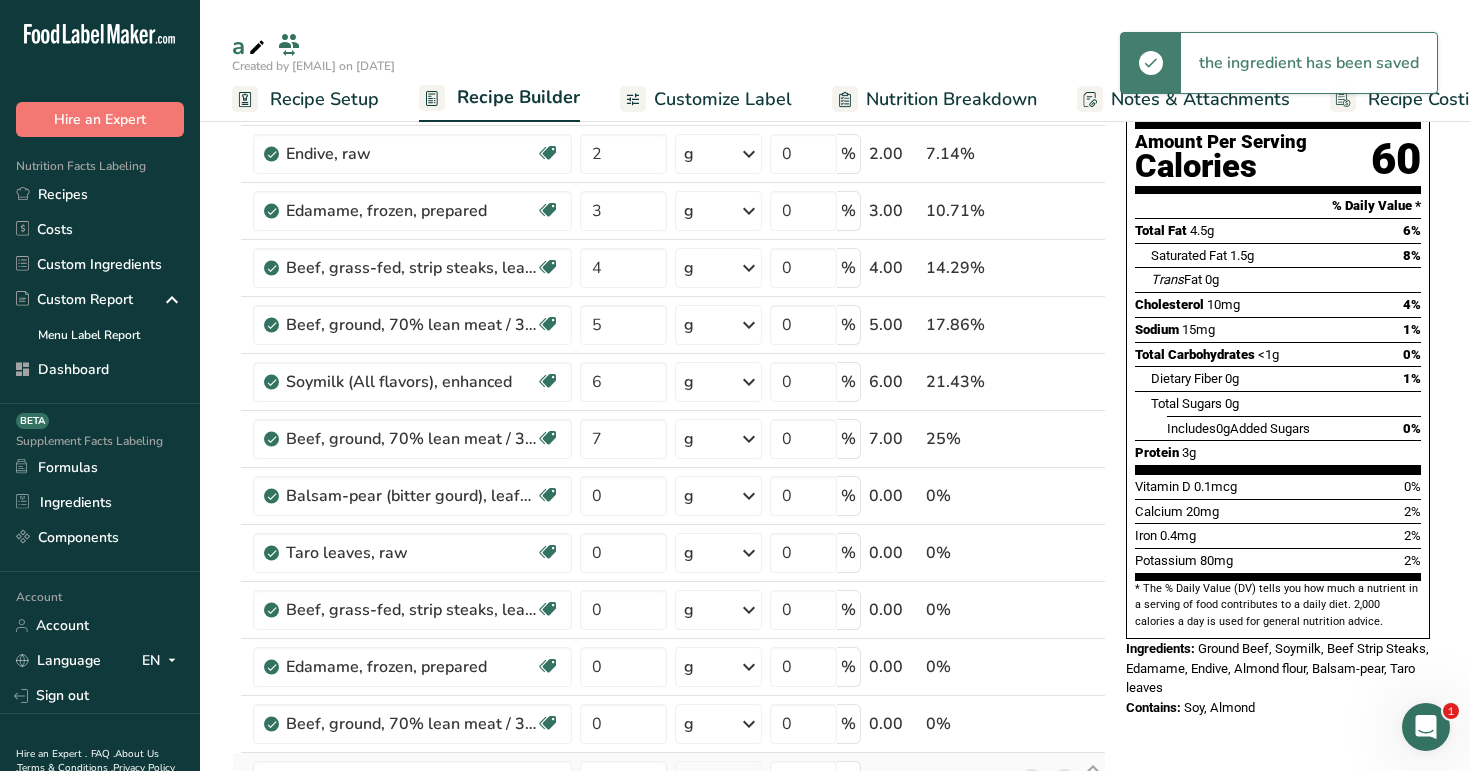 scroll, scrollTop: 206, scrollLeft: 0, axis: vertical 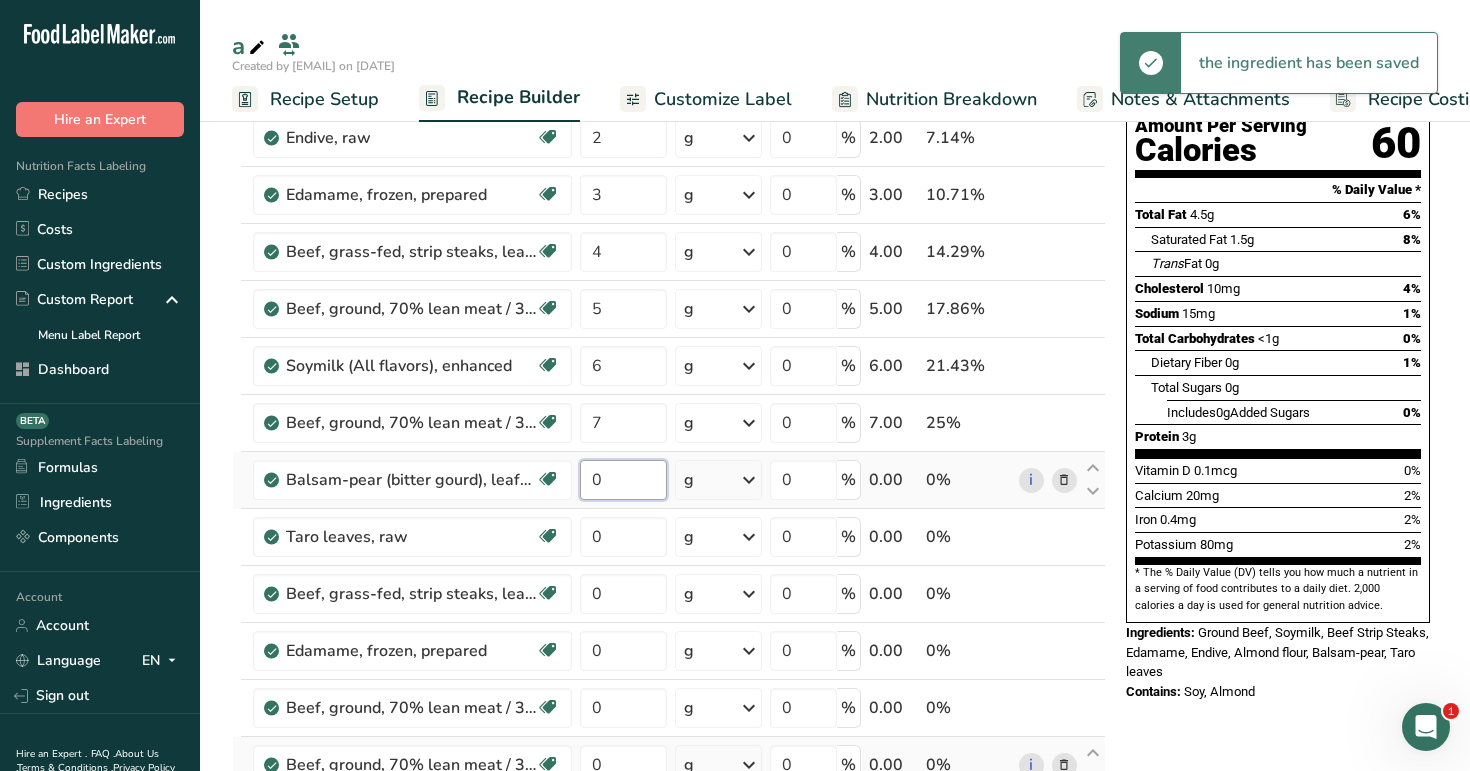 click on "0" at bounding box center (623, 480) 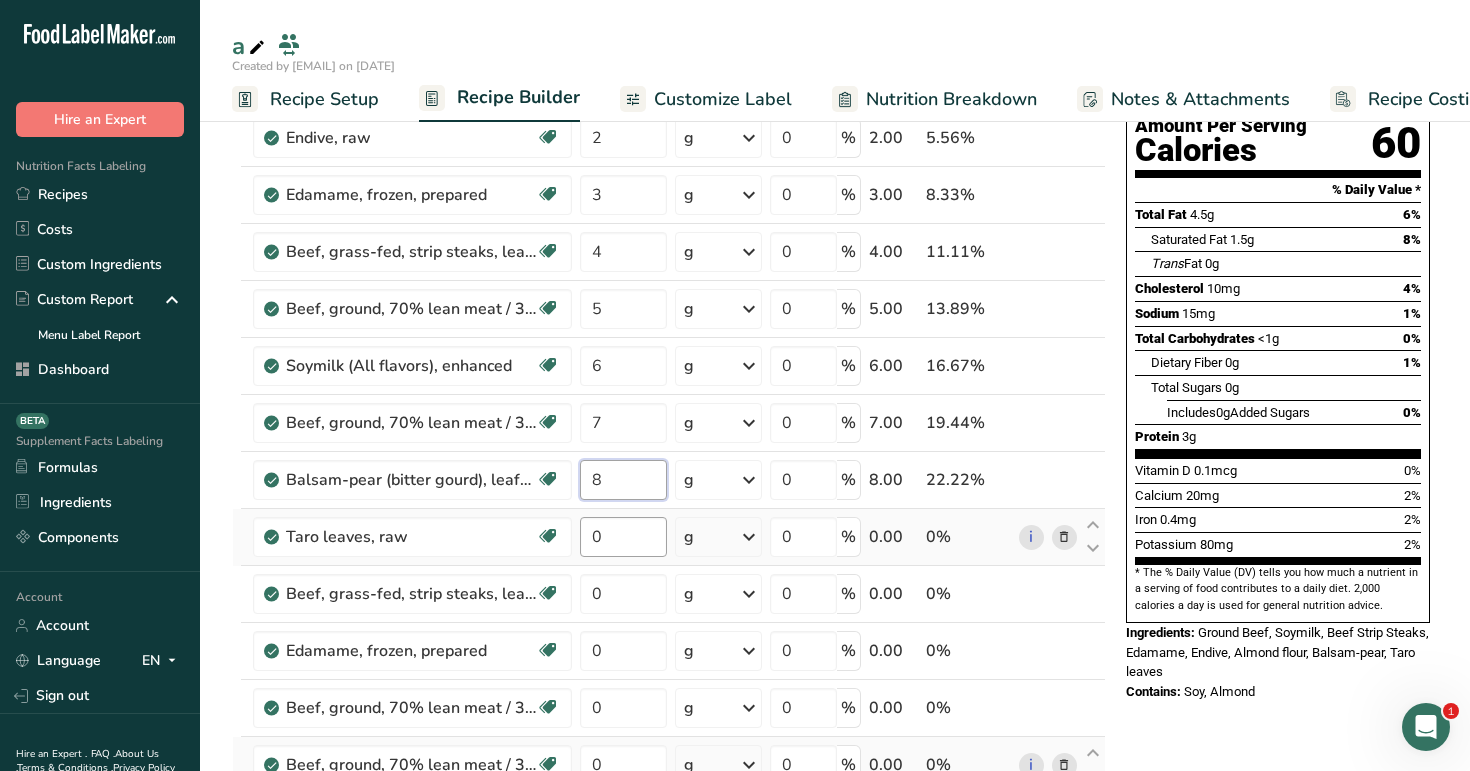 type on "8" 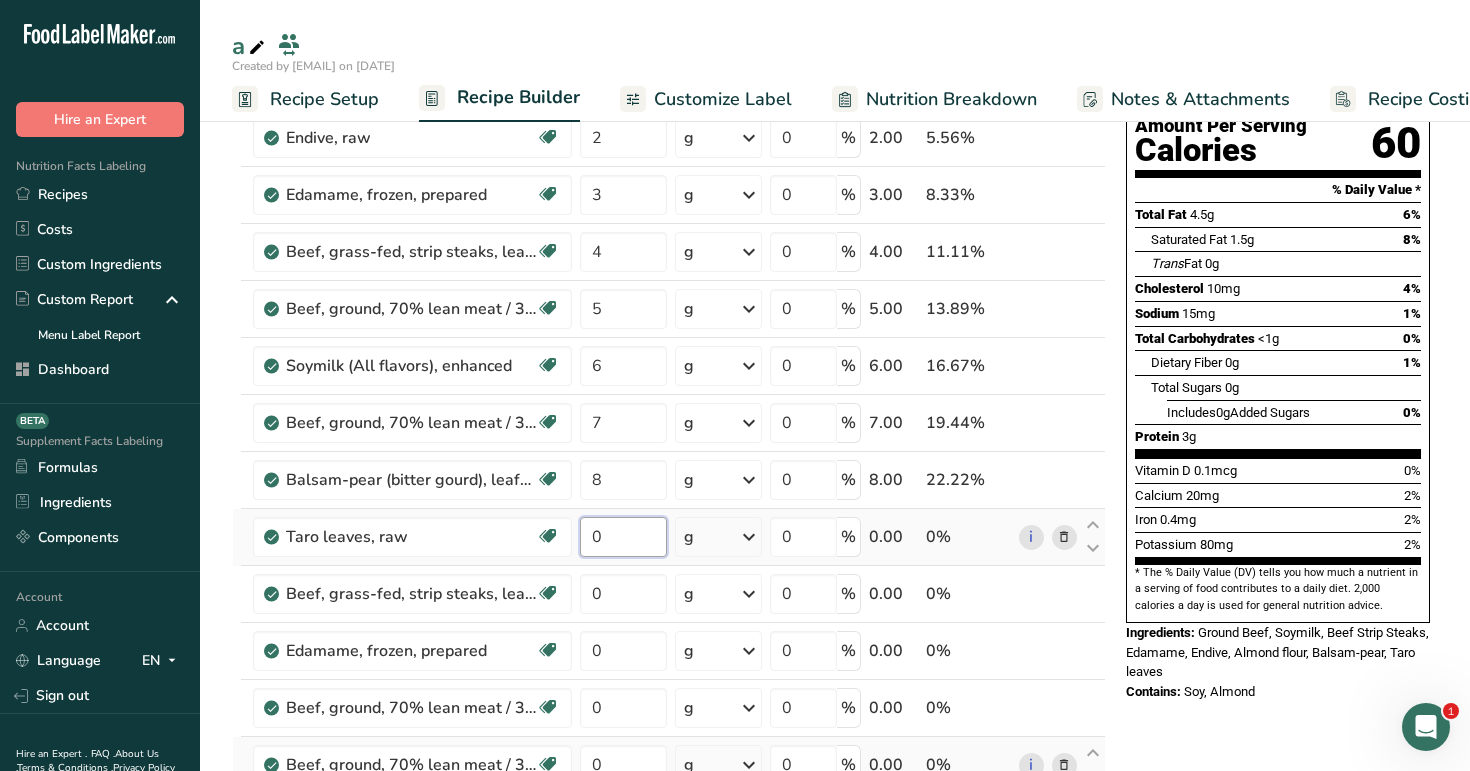 click on "Ingredient *
Amount *
Unit *
Waste *   .a-a{fill:#347362;}.b-a{fill:#fff;}          Grams
Percentage
Almond flour
Vegan
Vegetarian
Organic
Organic Certified
Non-GMO
Kosher Pareve
Kosher Dairy
Halal
Clean Label
Bio-Engineered
Keto Friendly
1
g
Weight Units
g
kg
mg
See more
Volume Units
l
Volume units require a density conversion. If you know your ingredient's density enter it below. Otherwise, click on "RIA" our AI Regulatory bot - she will be able to help you
1
lb/ft3
g/cm3
mL" at bounding box center (669, 493) 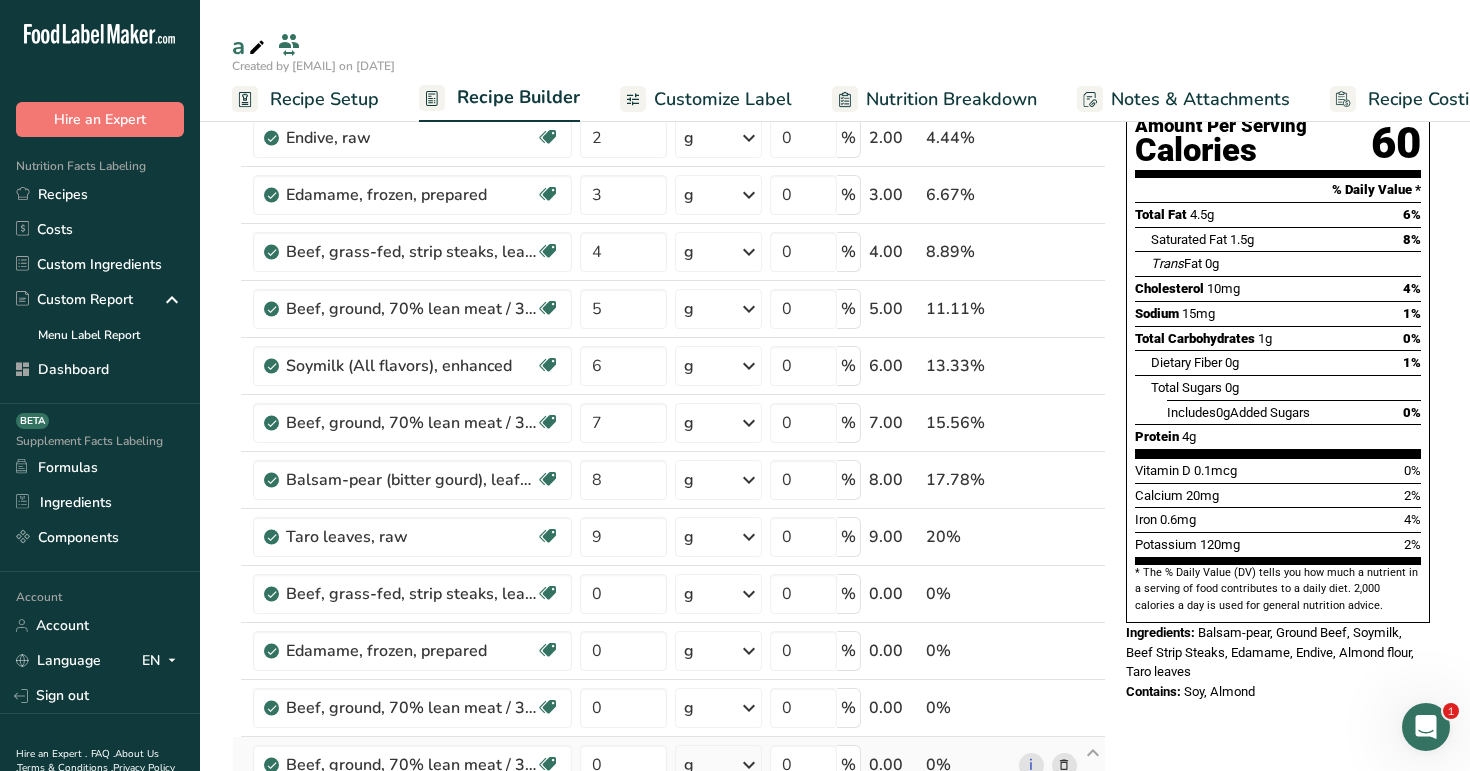 click on "a
Created by admin@test.com on 2025-08-04
Recipe Setup                       Recipe Builder   Customize Label               Nutrition Breakdown               Notes & Attachments                 Recipe Costing
Add Ingredients
Manage Recipe         Delete Recipe           Duplicate Recipe             Scale Recipe             Save as Sub-Recipe   .a-a{fill:#347362;}.b-a{fill:#fff;}                               Nutrition Breakdown                 Recipe Card
NEW
Amino Acids Pattern Report           Activity History
Download
Choose your preferred label style
Standard FDA label
Standard FDA label
The most common format for nutrition facts labels in compliance with the FDA's typeface, style and requirements
Tabular FDA label" at bounding box center [835, 799] 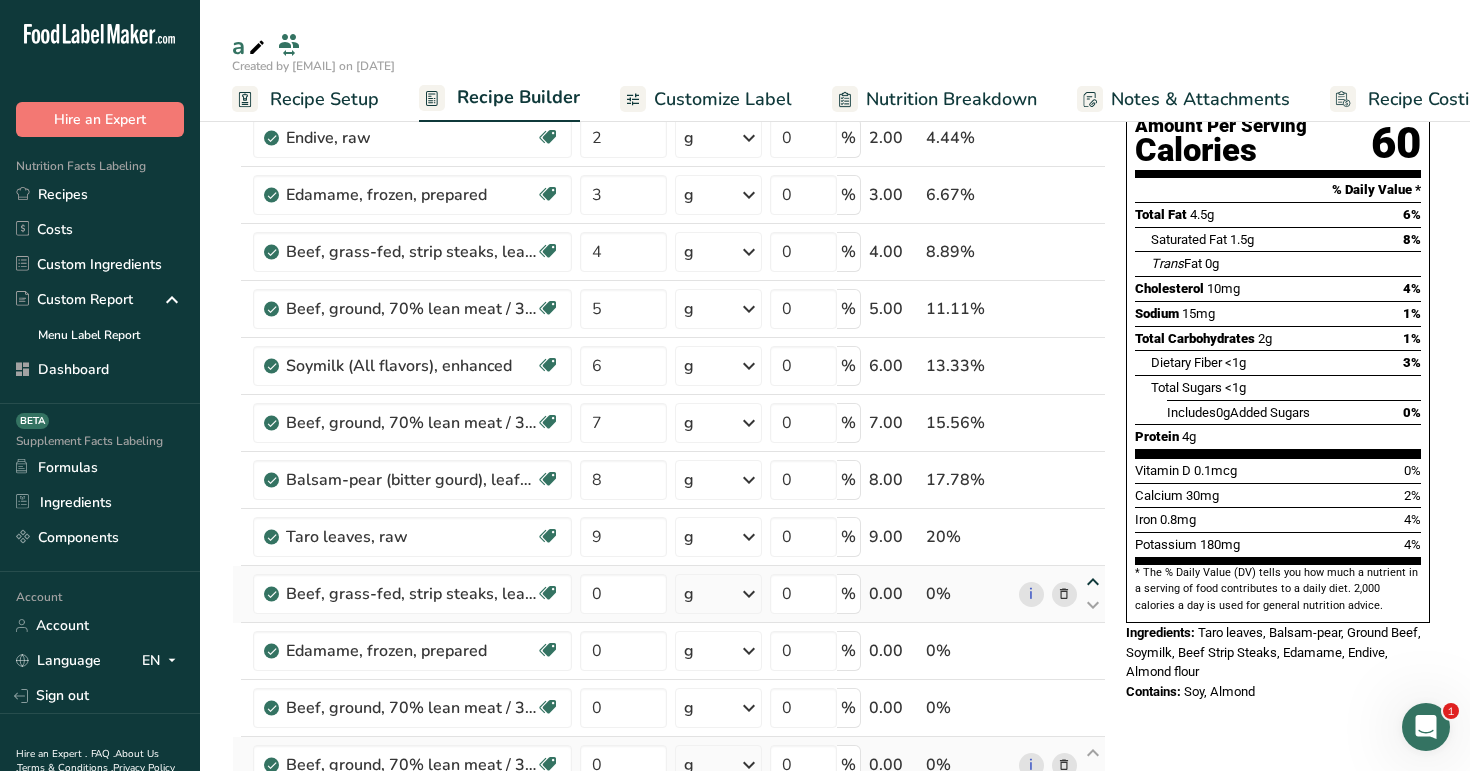 click at bounding box center (1093, 582) 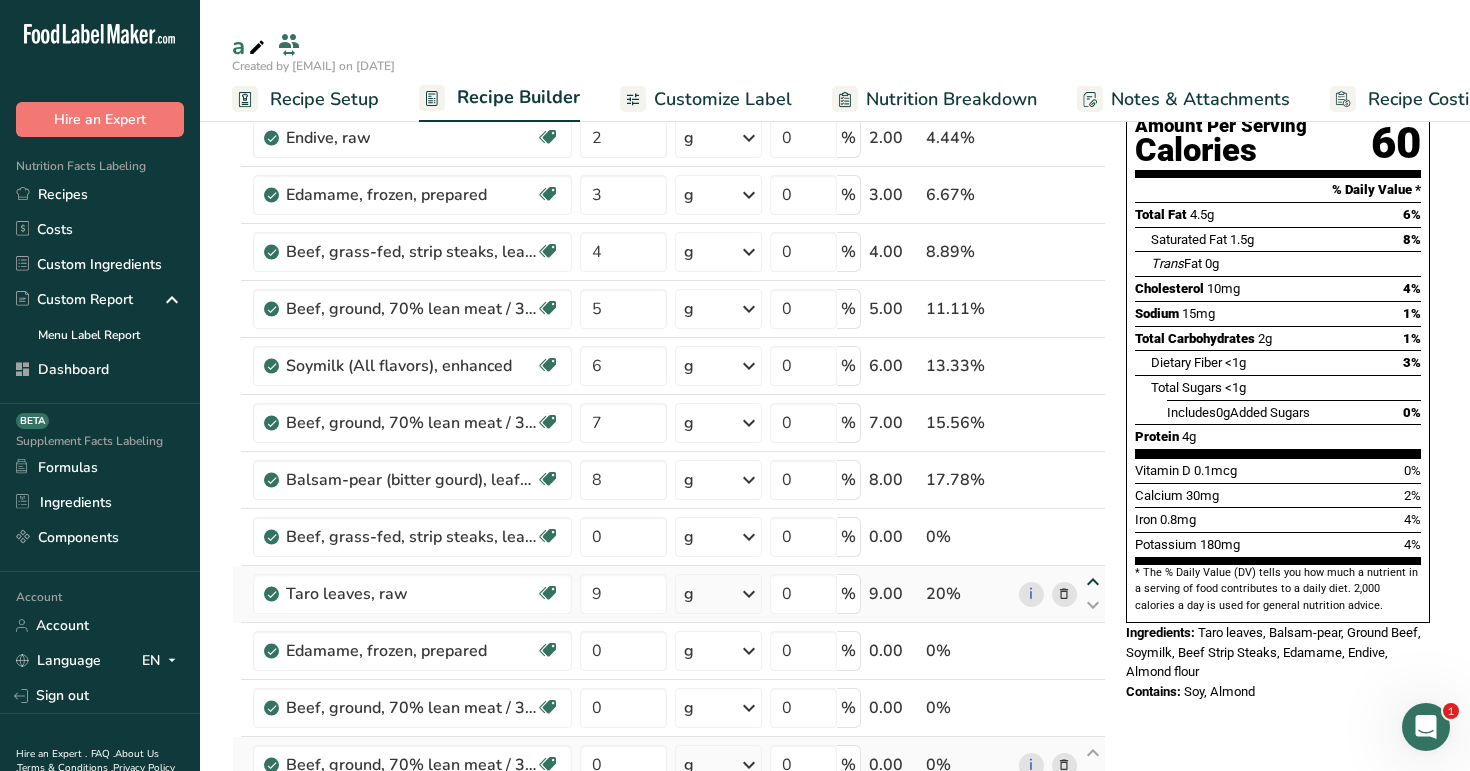 click at bounding box center (1093, 582) 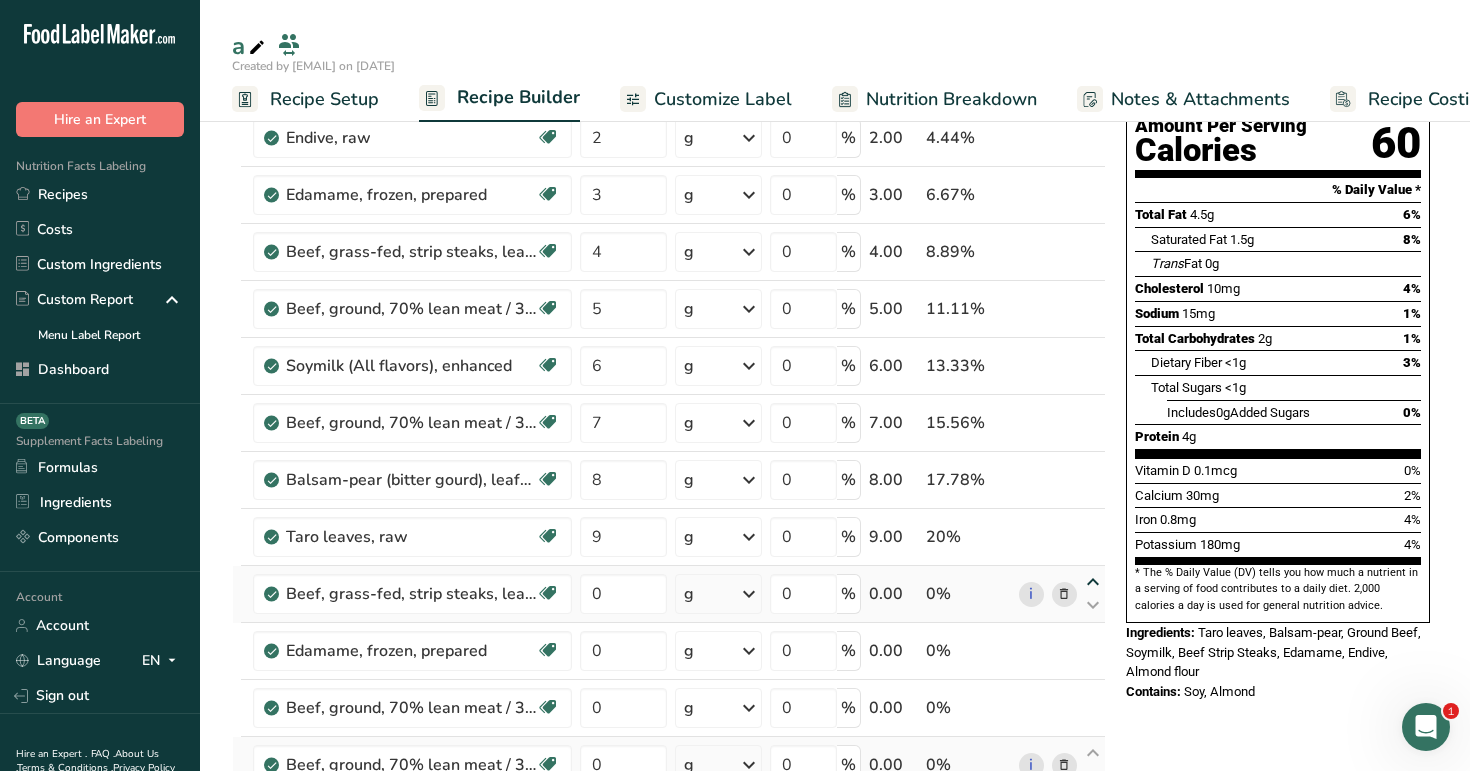 click at bounding box center (1093, 582) 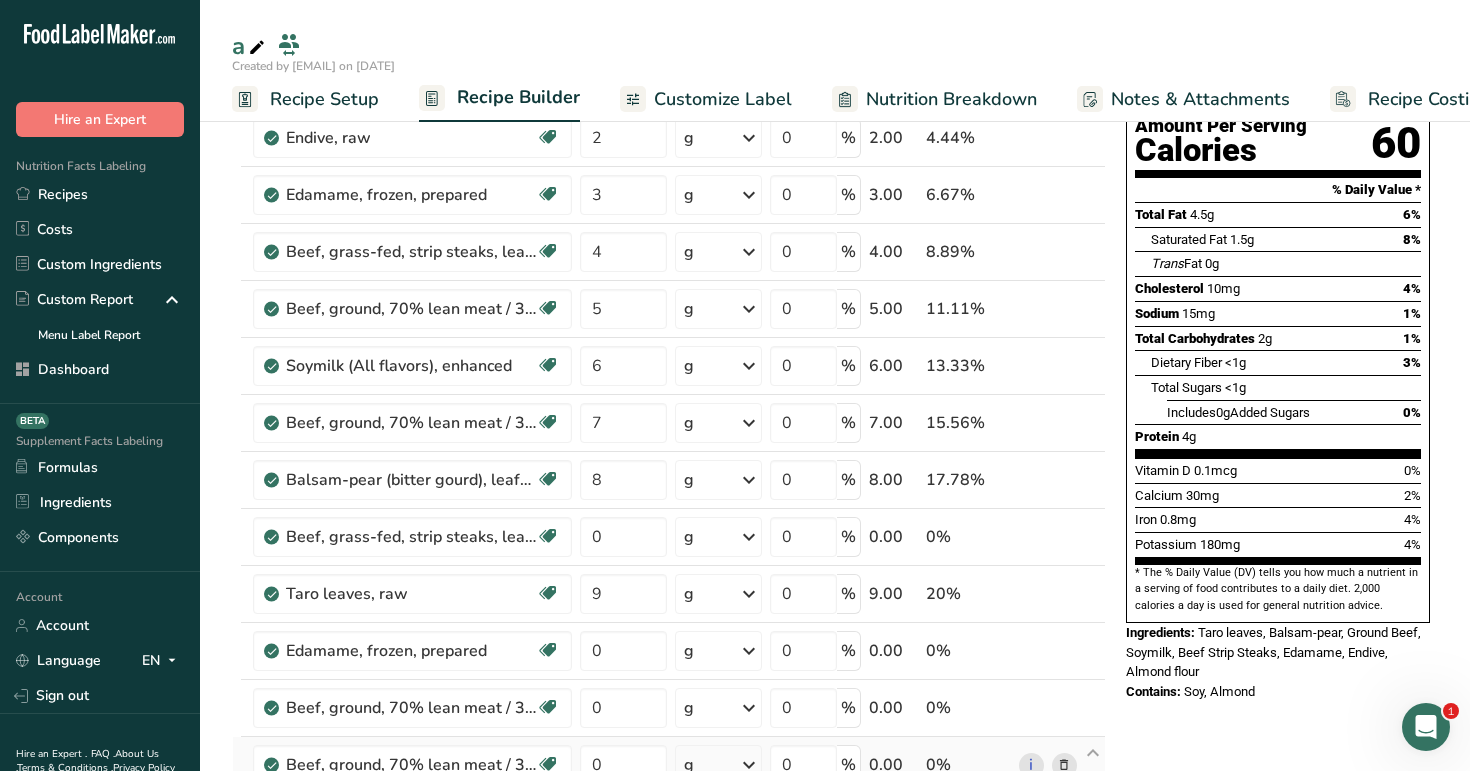 click on "Nutrition Facts
1 Serving Per Container
Serving Size
45g
Amount Per Serving
Calories
60
% Daily Value *
Total Fat
4.5g
6%
Saturated Fat
1.5g
8%
Trans  Fat
0g
Cholesterol
10mg
4%
Sodium
15mg
1%
Total Carbohydrates
2g
1%
Dietary Fiber
<1g
3%" at bounding box center [1278, 799] 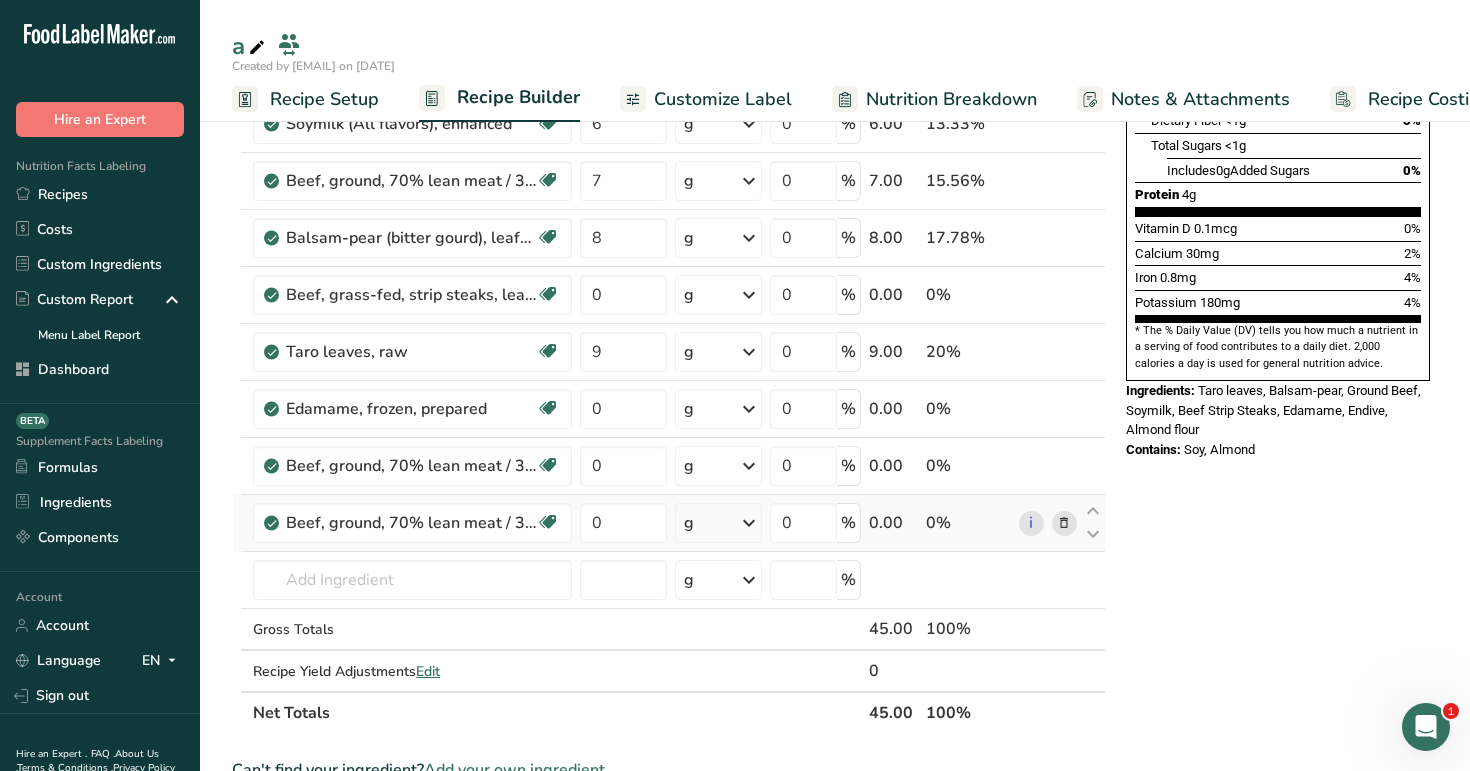 scroll, scrollTop: 495, scrollLeft: 0, axis: vertical 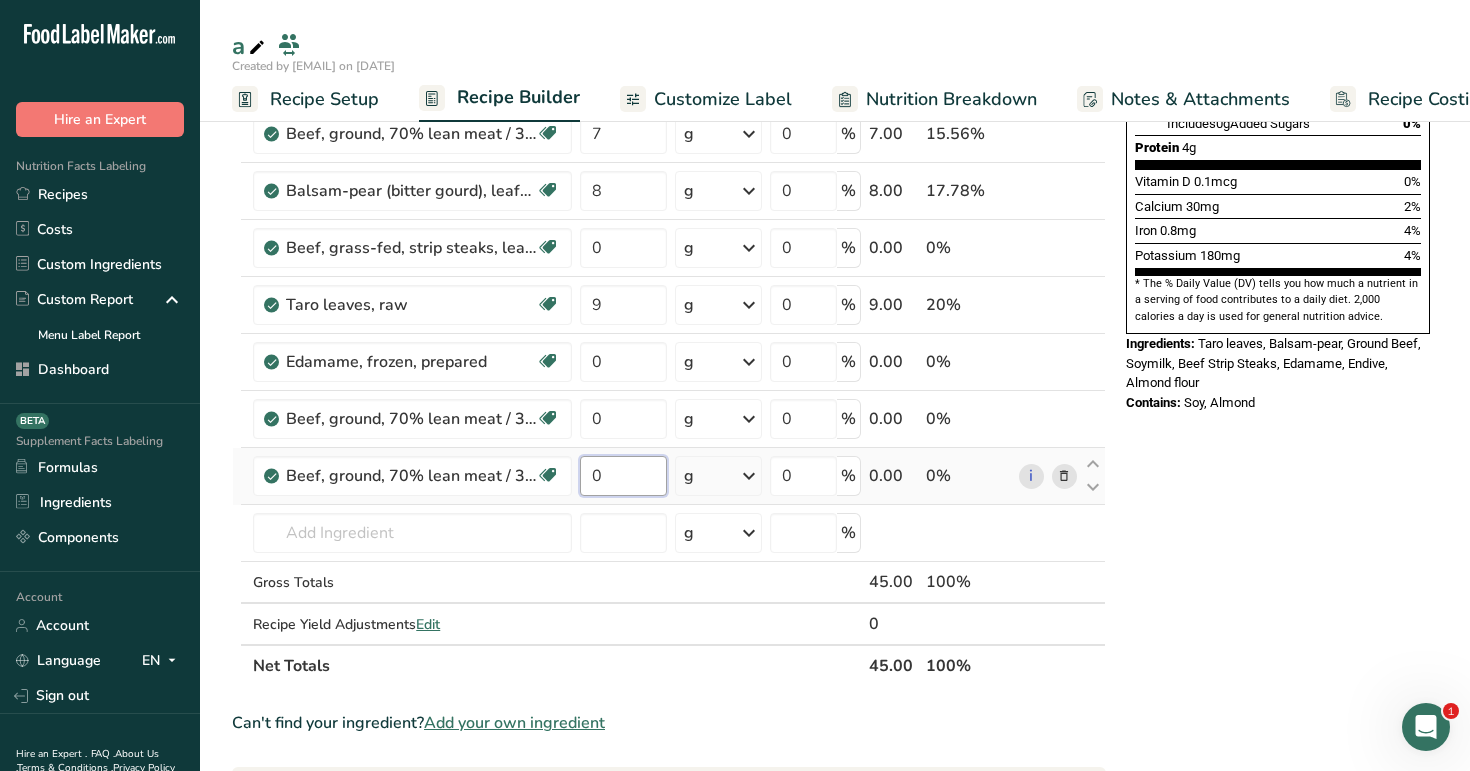 click on "0" at bounding box center [623, 476] 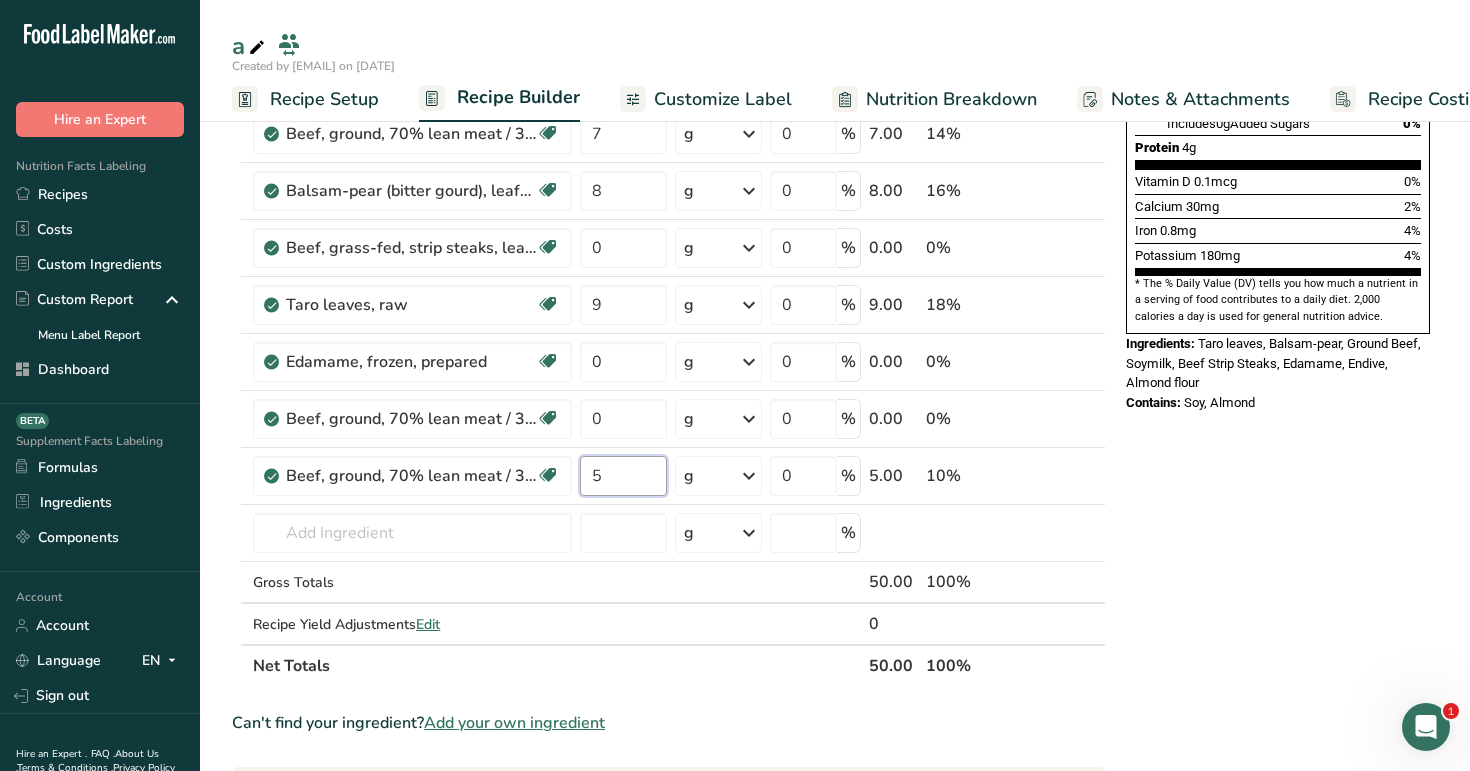 type on "5" 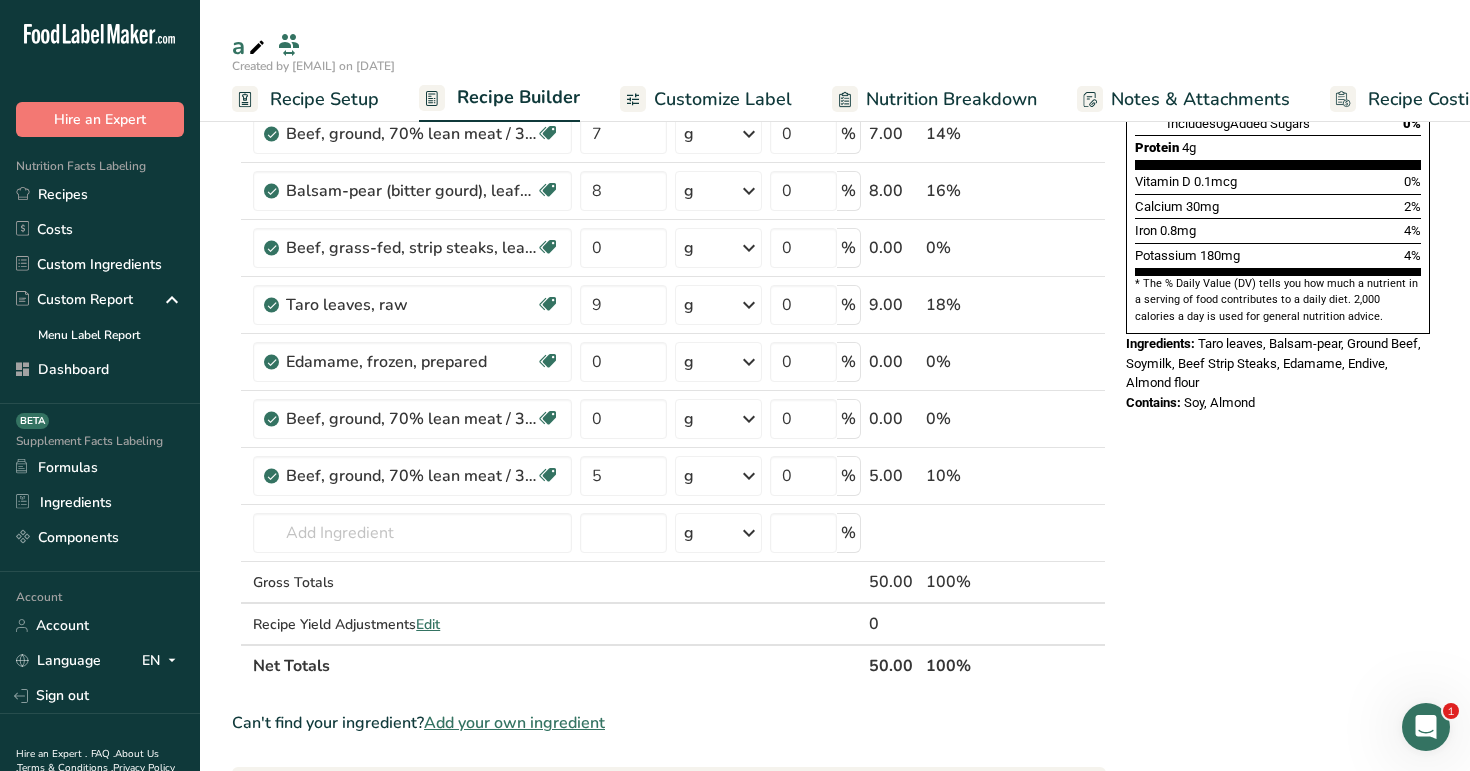 click on "Nutrition Facts
1 Serving Per Container
Serving Size
45g
Amount Per Serving
Calories
60
% Daily Value *
Total Fat
4.5g
6%
Saturated Fat
1.5g
8%
Trans  Fat
0g
Cholesterol
10mg
4%
Sodium
15mg
1%
Total Carbohydrates
2g
1%
Dietary Fiber
<1g
3%" at bounding box center [1278, 510] 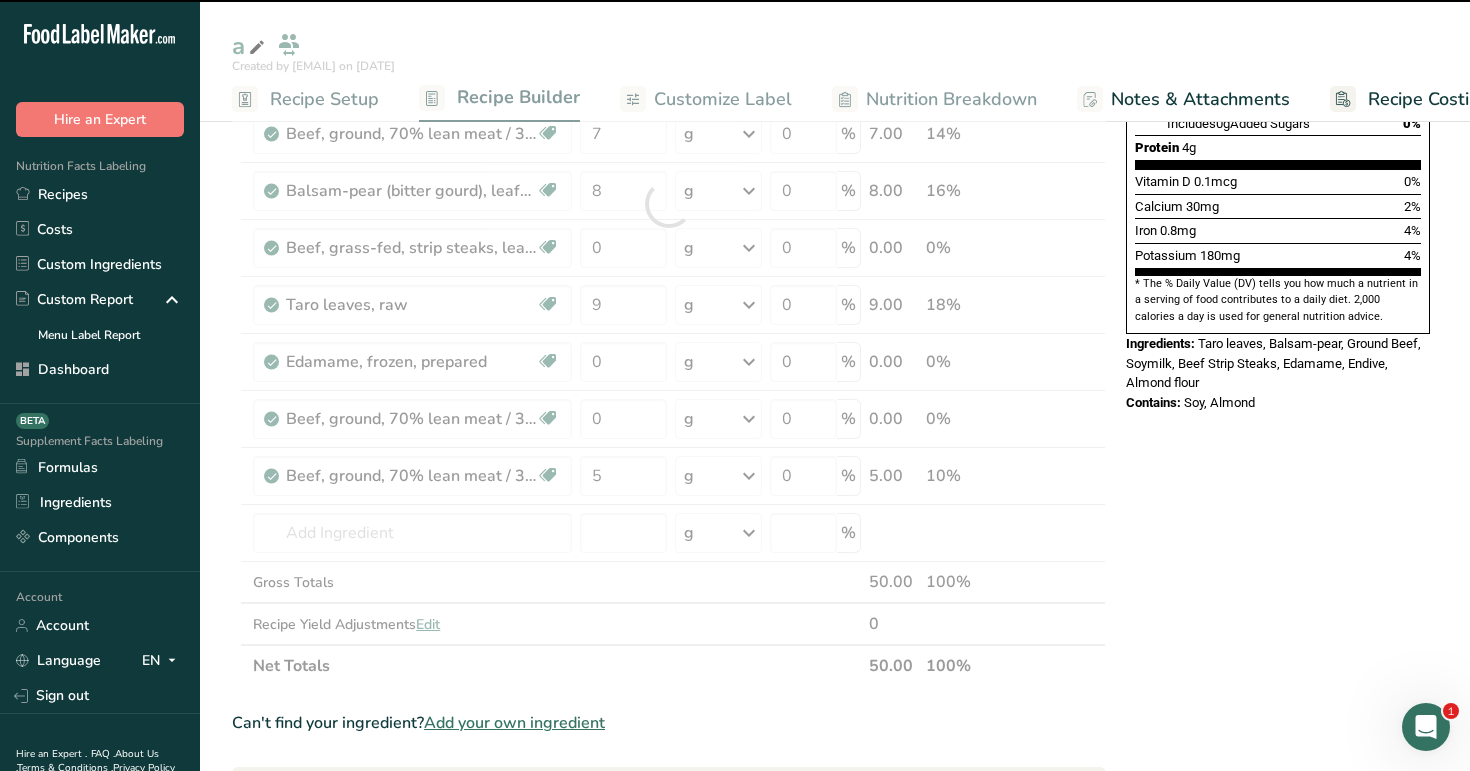 type on "0" 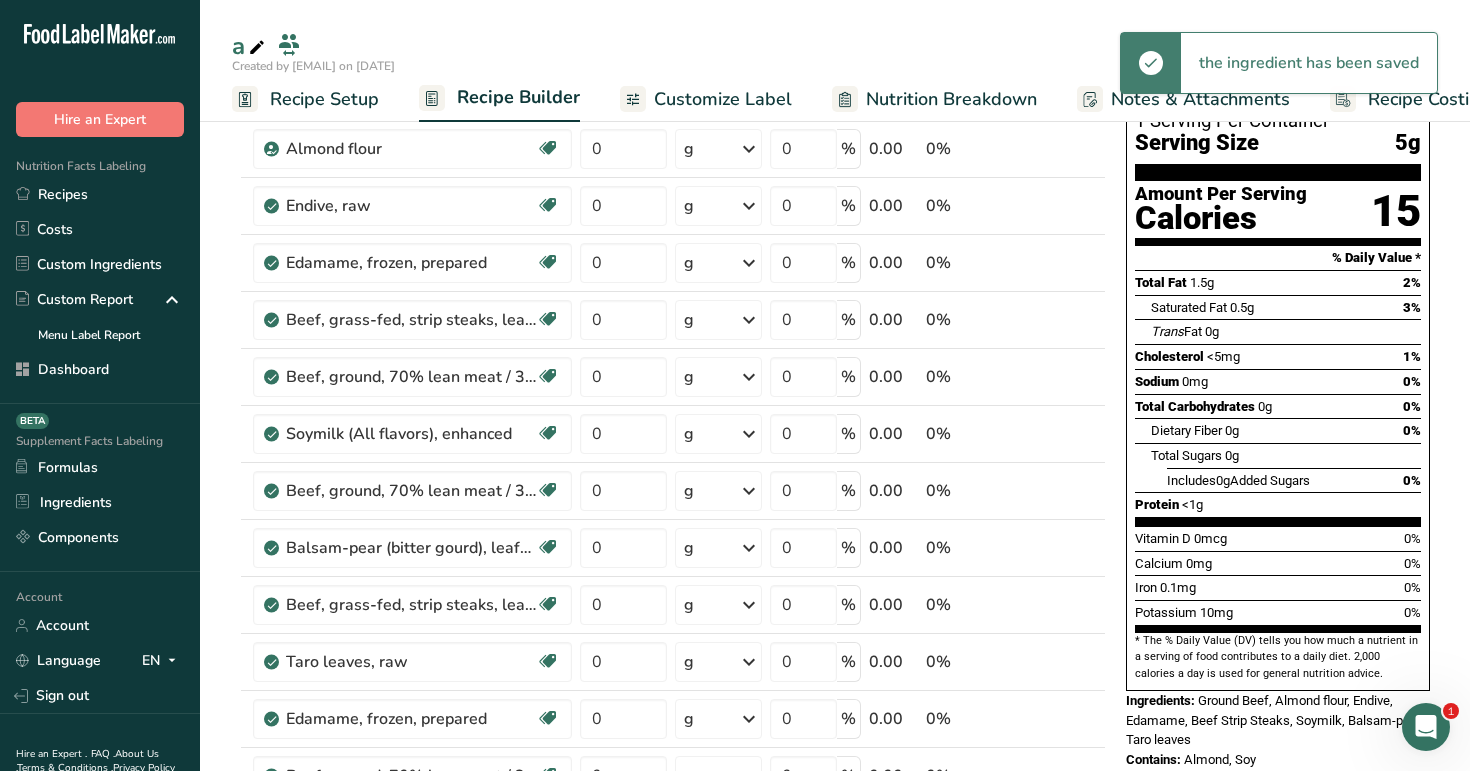 scroll, scrollTop: 0, scrollLeft: 0, axis: both 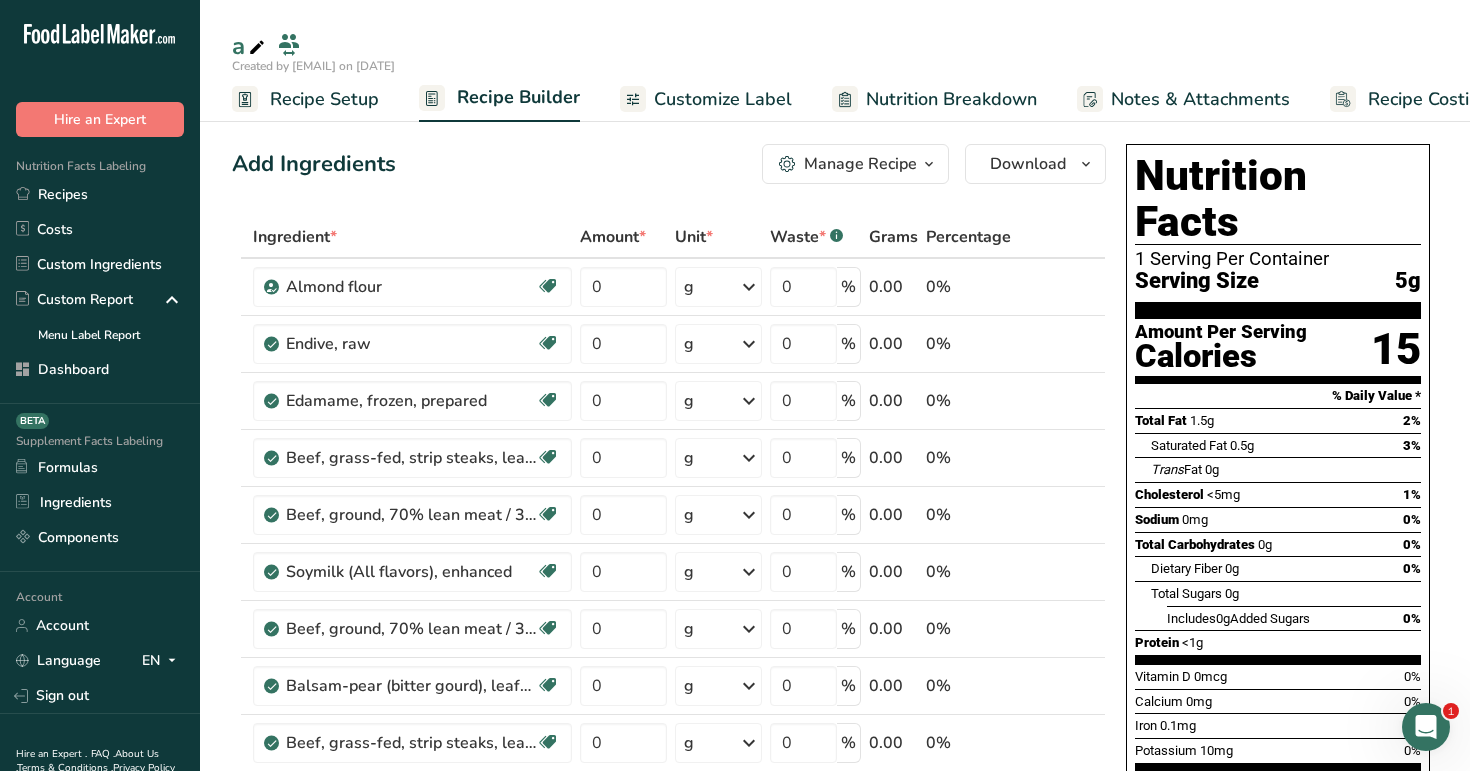click on "Add Ingredients
Manage Recipe         Delete Recipe           Duplicate Recipe             Scale Recipe             Save as Sub-Recipe   .a-a{fill:#347362;}.b-a{fill:#fff;}                               Nutrition Breakdown                 Recipe Card
NEW
Amino Acids Pattern Report           Activity History
Download
Choose your preferred label style
Standard FDA label
Standard FDA label
The most common format for nutrition facts labels in compliance with the FDA's typeface, style and requirements
Tabular FDA label
A label format compliant with the FDA regulations presented in a tabular (horizontal) display.
Linear FDA label
A simple linear display for small sized packages.
Simplified FDA label" at bounding box center [669, 164] 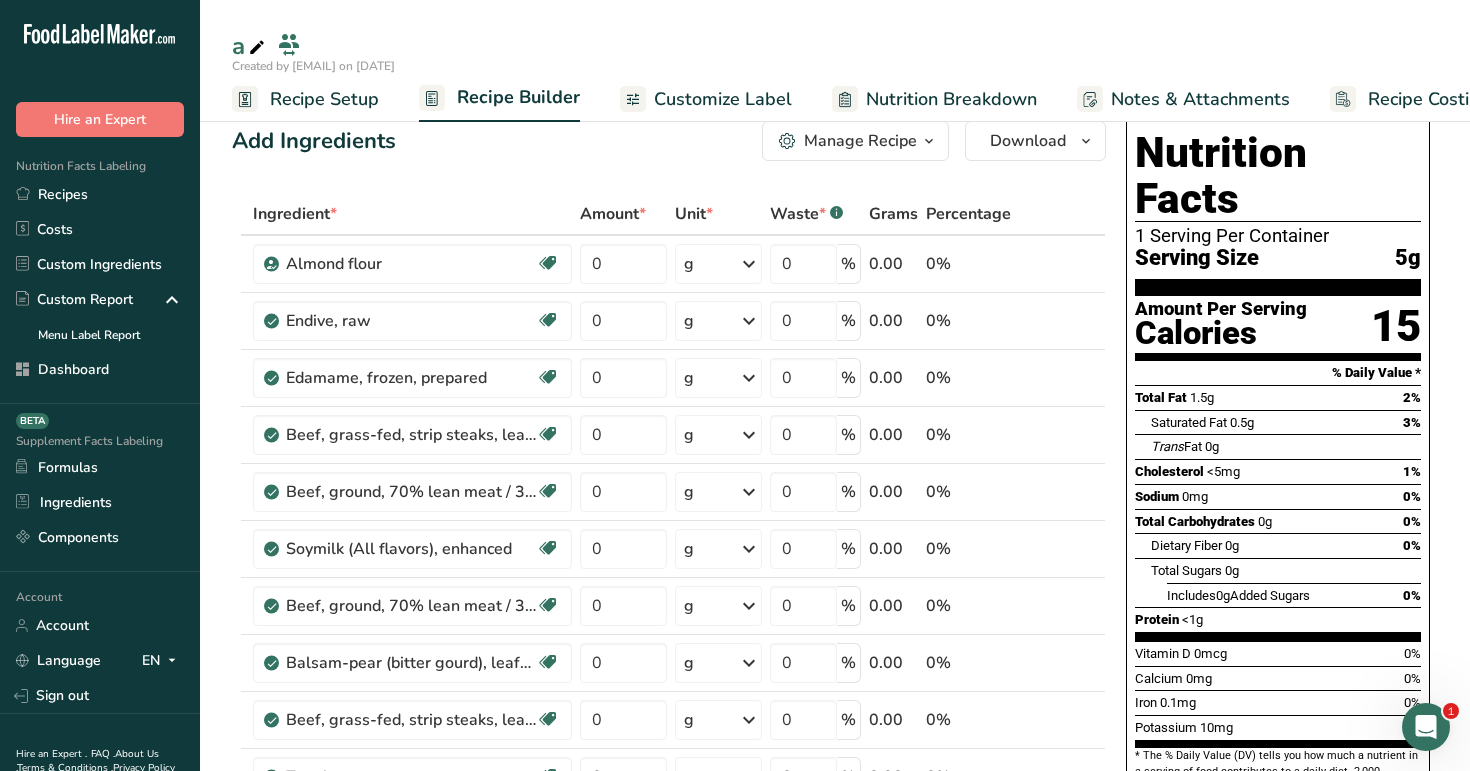 scroll, scrollTop: 0, scrollLeft: 0, axis: both 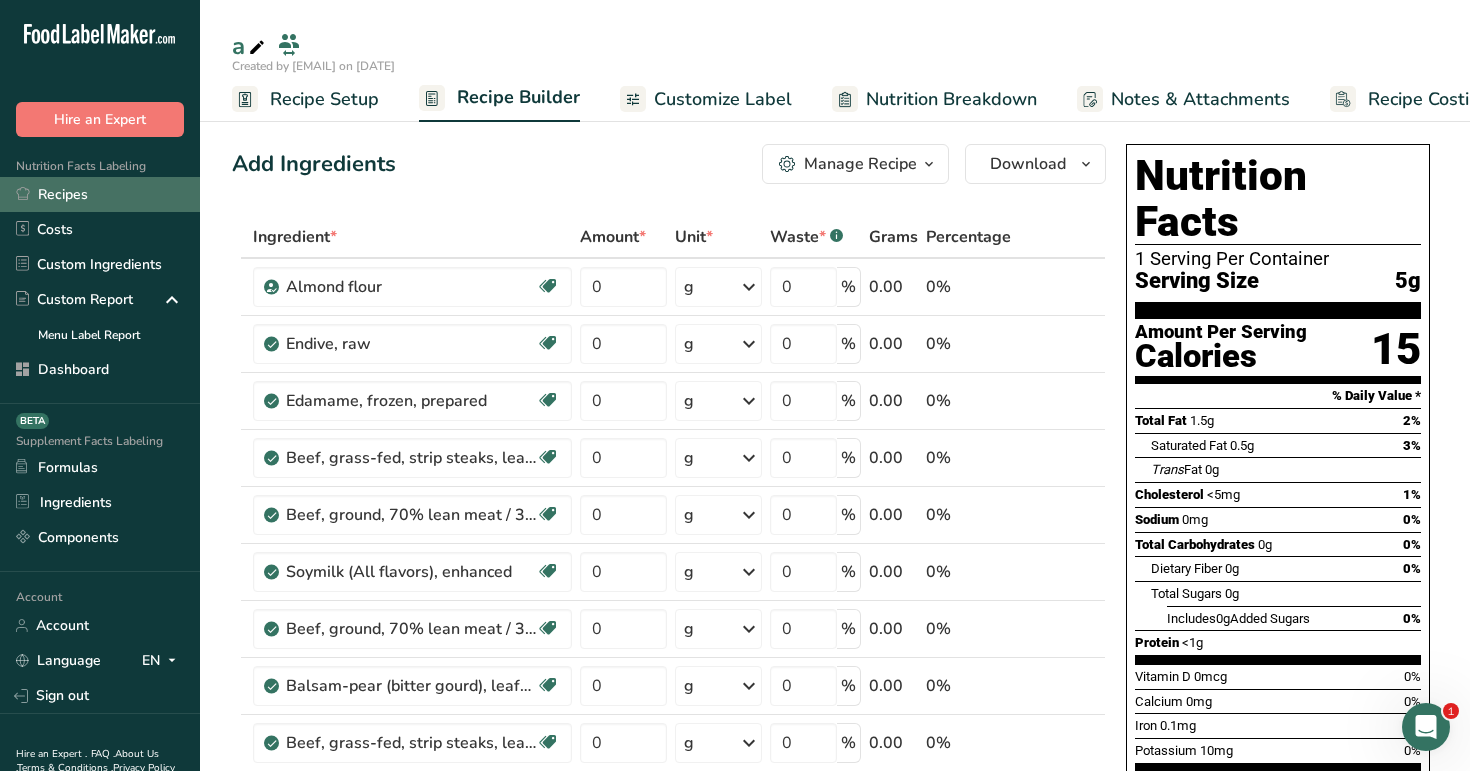 click on "Recipes" at bounding box center [100, 194] 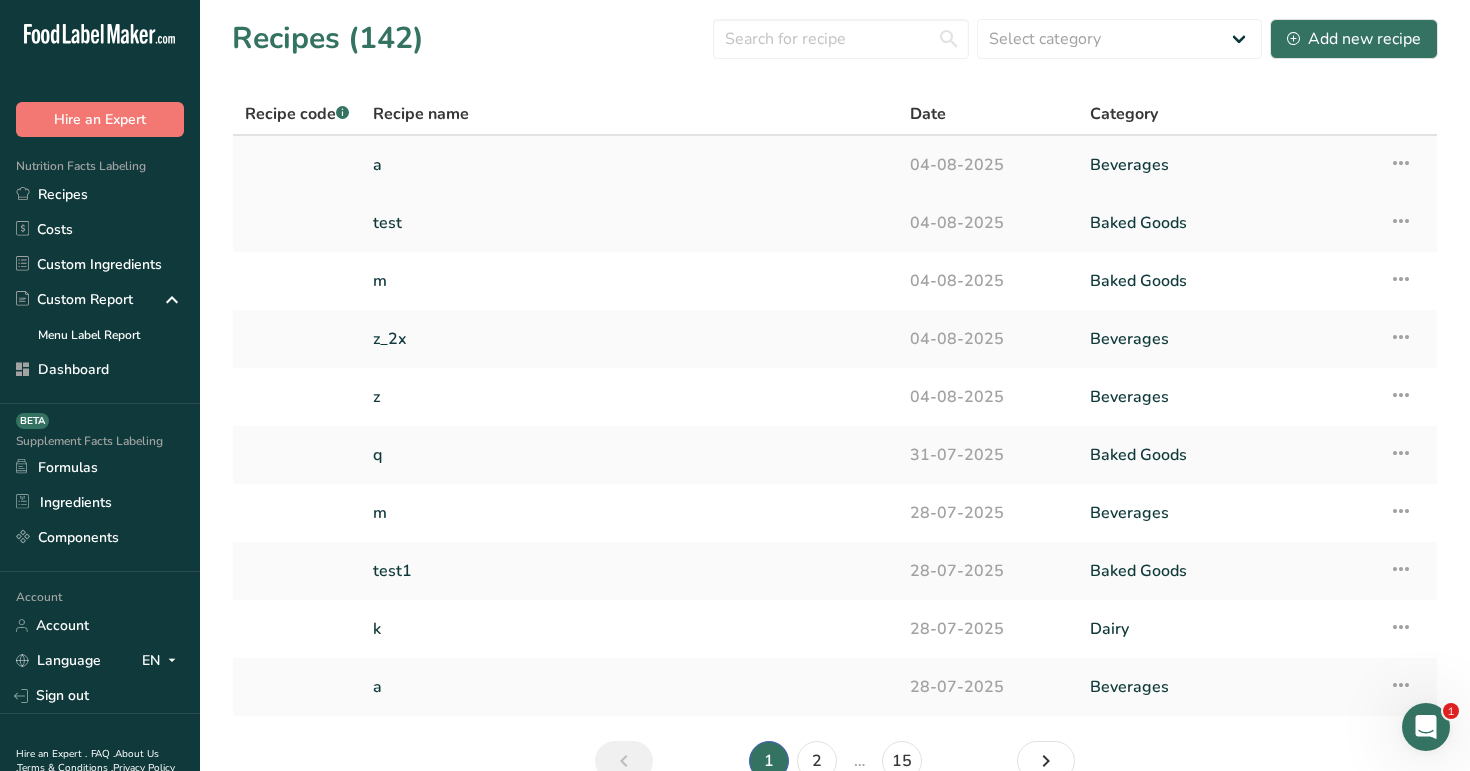 click on "a" at bounding box center [629, 165] 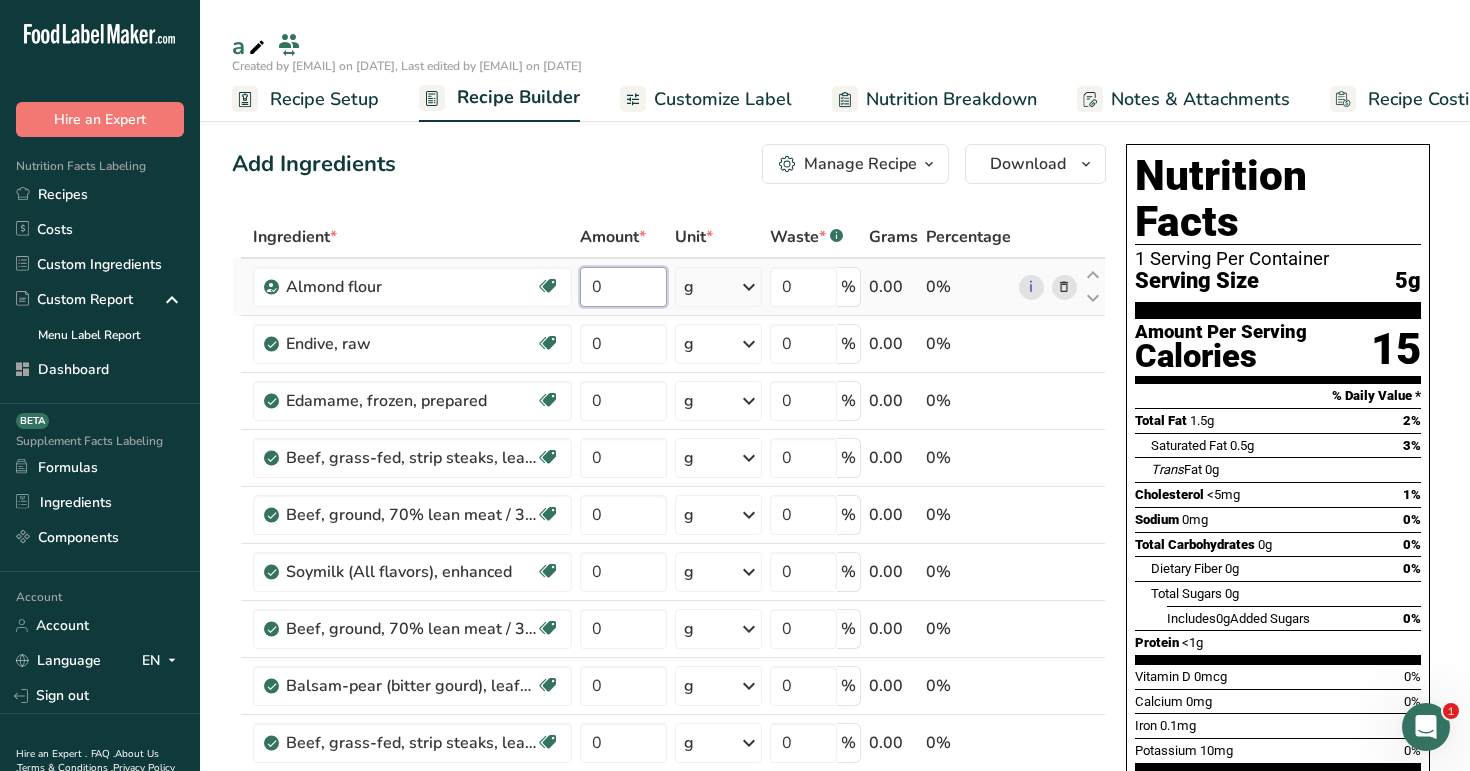 click on "0" at bounding box center [623, 287] 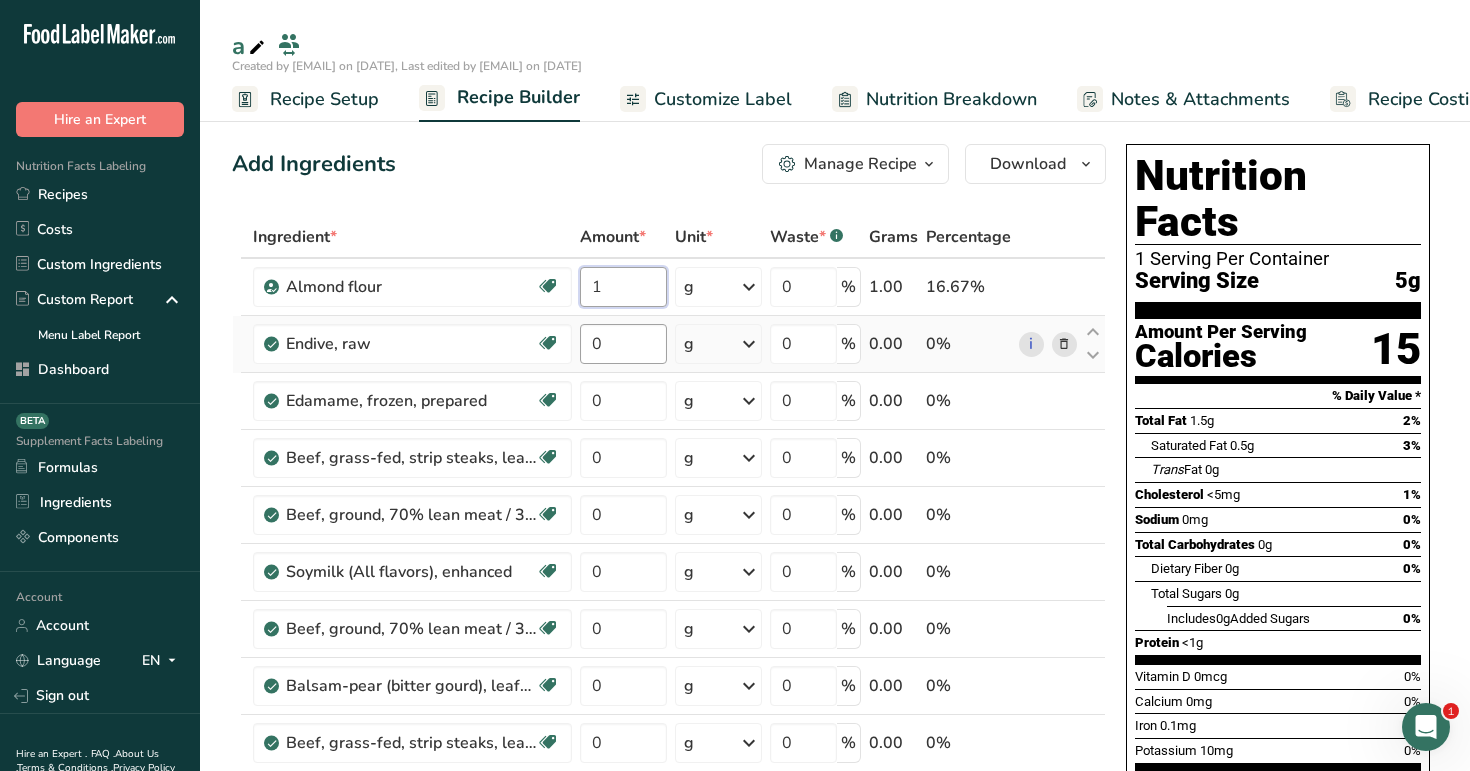 type on "1" 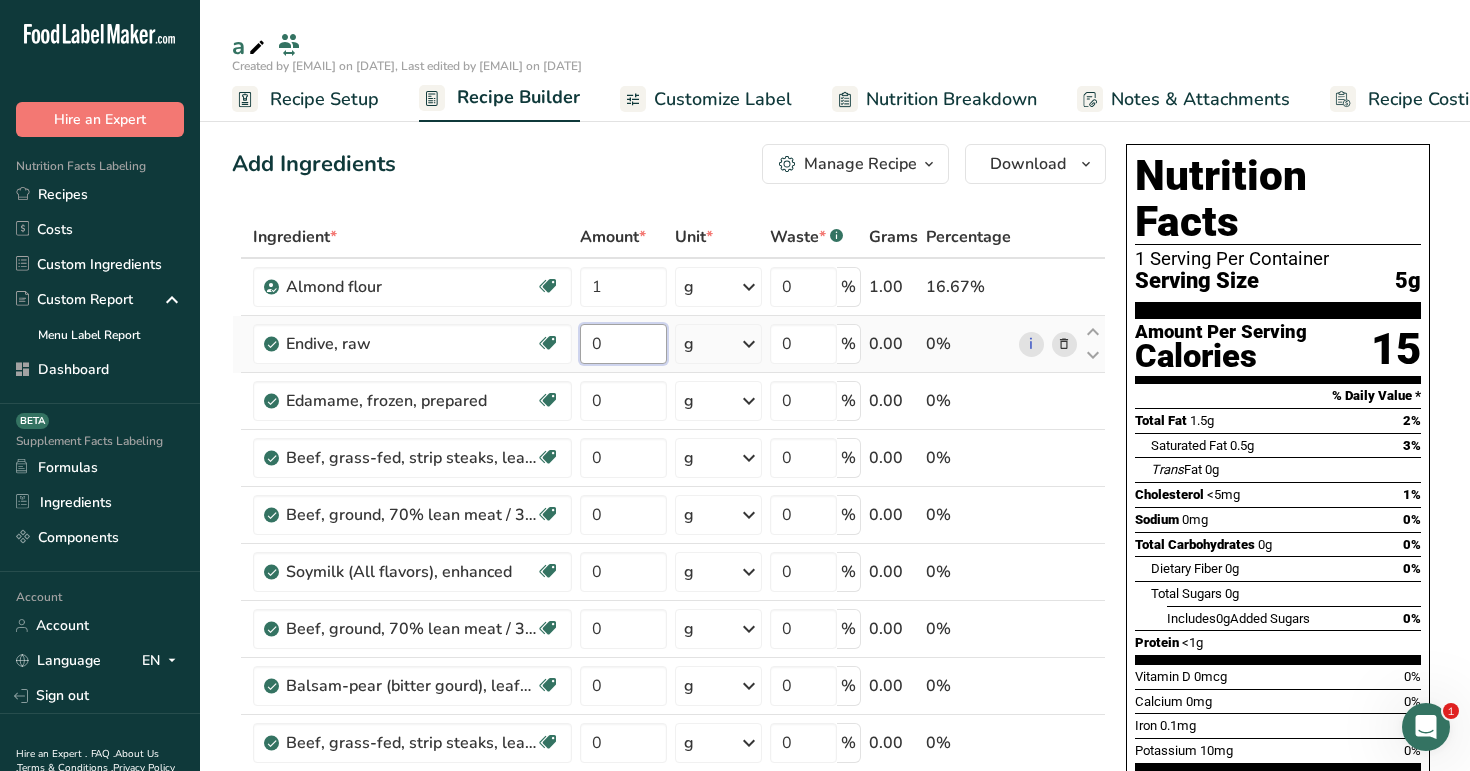 click on "Ingredient *
Amount *
Unit *
Waste *   .a-a{fill:#347362;}.b-a{fill:#fff;}          Grams
Percentage
Almond flour
Vegan
Vegetarian
Organic
Organic Certified
Non-GMO
Kosher Pareve
Kosher Dairy
Halal
Clean Label
Bio-Engineered
Keto Friendly
1
g
Weight Units
g
kg
mg
See more
Volume Units
l
Volume units require a density conversion. If you know your ingredient's density enter it below. Otherwise, click on "RIA" our AI Regulatory bot - she will be able to help you
1
lb/ft3
g/cm3
mL" at bounding box center [669, 699] 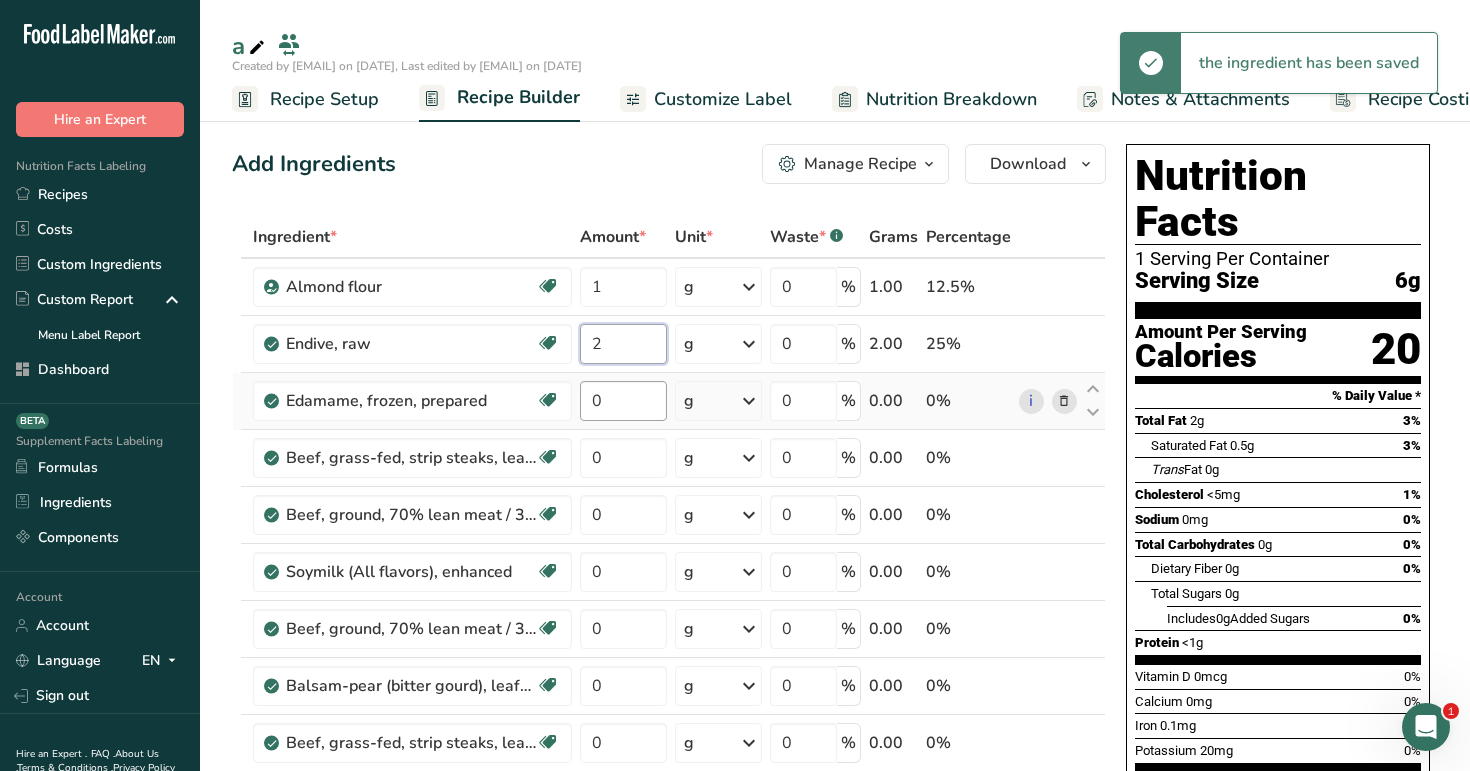 type on "2" 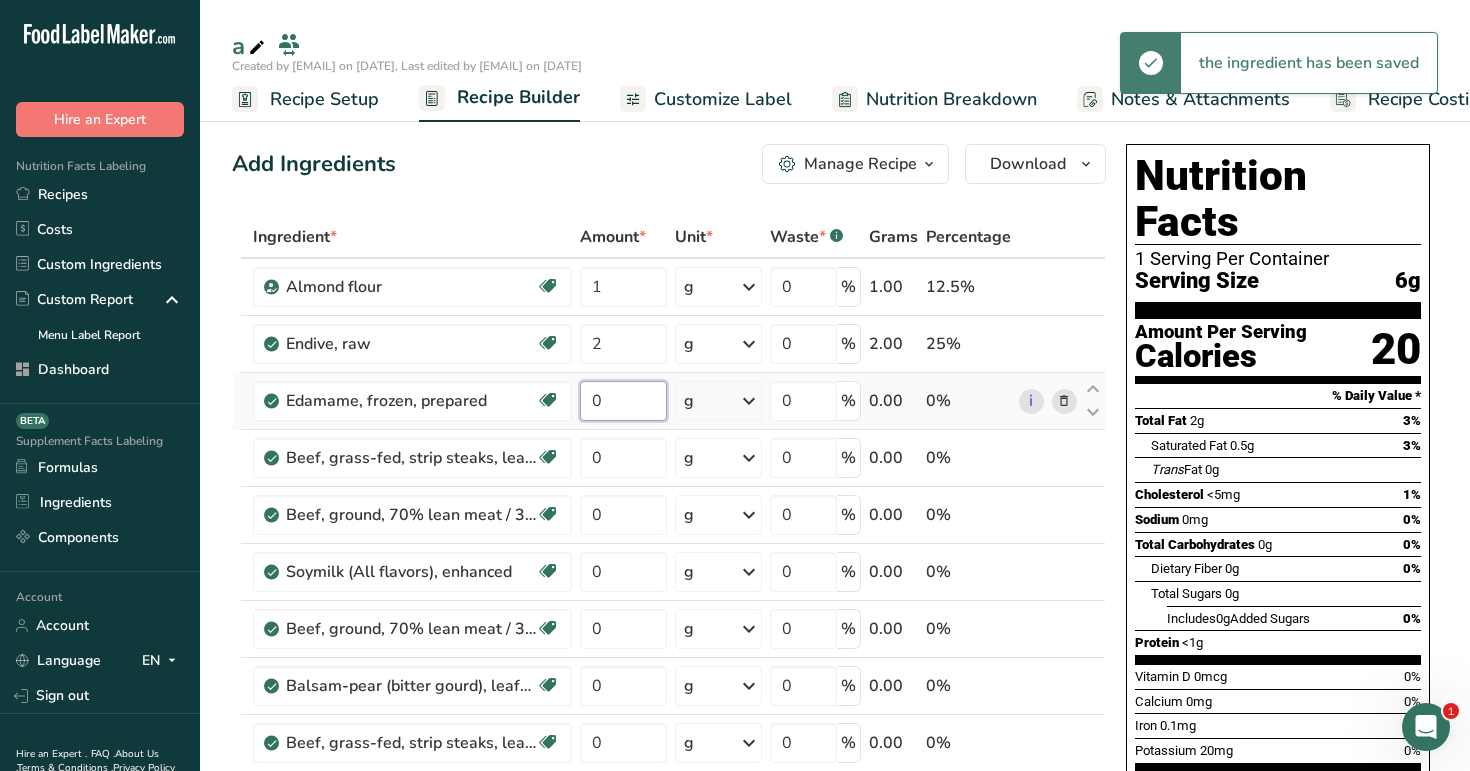 click on "Ingredient *
Amount *
Unit *
Waste *   .a-a{fill:#347362;}.b-a{fill:#fff;}          Grams
Percentage
Almond flour
Vegan
Vegetarian
Organic
Organic Certified
Non-GMO
Kosher Pareve
Kosher Dairy
Halal
Clean Label
Bio-Engineered
Keto Friendly
1
g
Weight Units
g
kg
mg
See more
Volume Units
l
Volume units require a density conversion. If you know your ingredient's density enter it below. Otherwise, click on "RIA" our AI Regulatory bot - she will be able to help you
1
lb/ft3
g/cm3
mL" at bounding box center [669, 699] 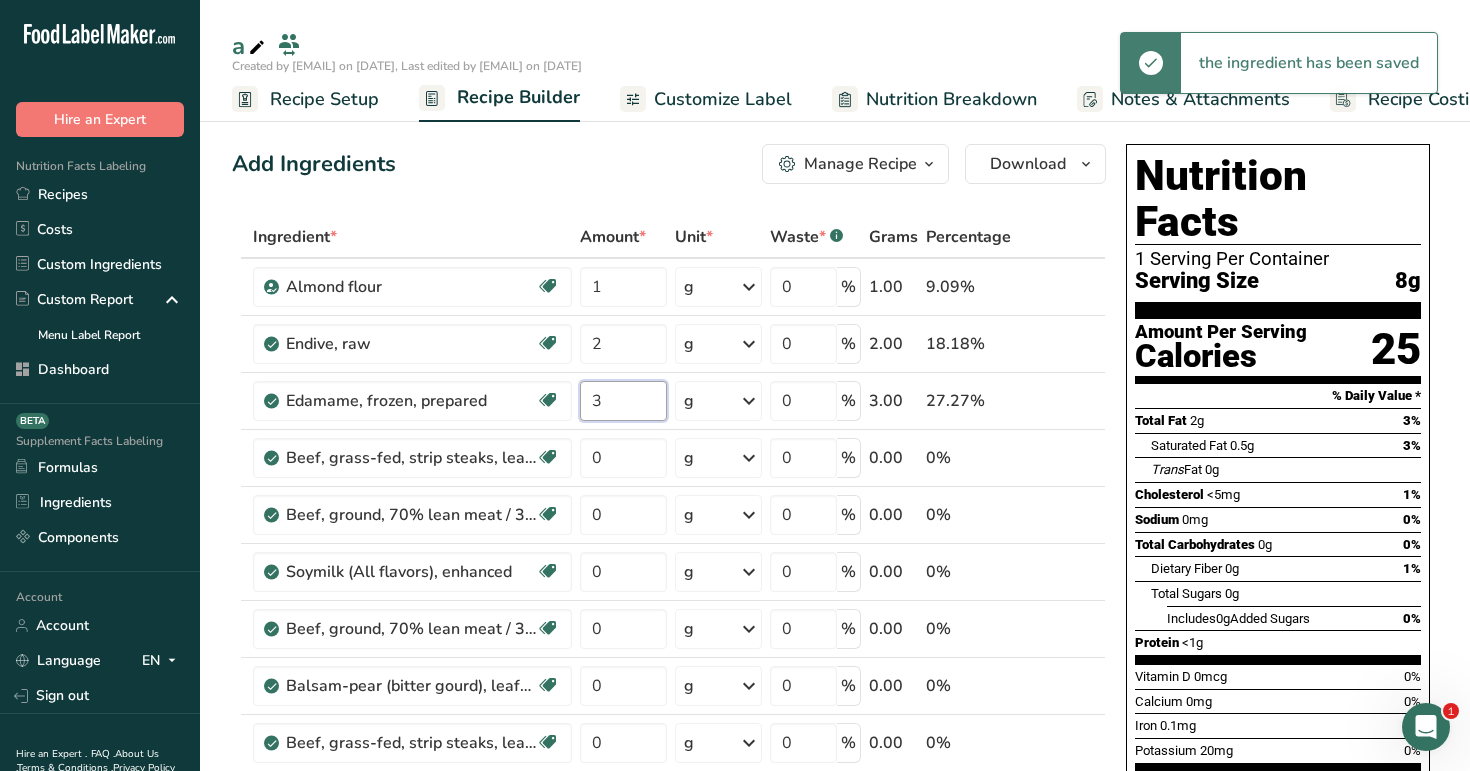 type on "3" 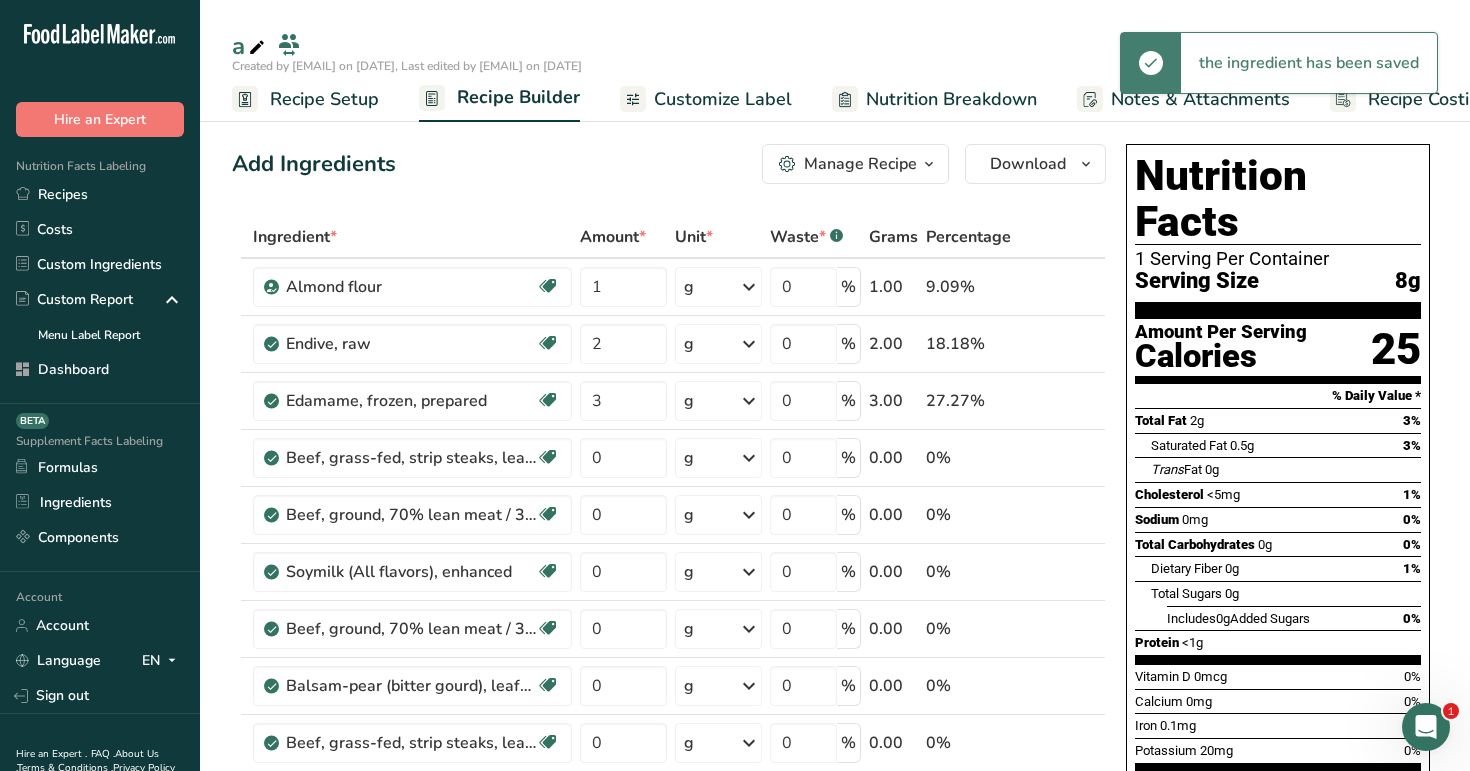 click on "Add Ingredients
Manage Recipe         Delete Recipe           Duplicate Recipe             Scale Recipe             Save as Sub-Recipe   .a-a{fill:#347362;}.b-a{fill:#fff;}                               Nutrition Breakdown                 Recipe Card
NEW
Amino Acids Pattern Report           Activity History
Download
Choose your preferred label style
Standard FDA label
Standard FDA label
The most common format for nutrition facts labels in compliance with the FDA's typeface, style and requirements
Tabular FDA label
A label format compliant with the FDA regulations presented in a tabular (horizontal) display.
Linear FDA label
A simple linear display for small sized packages.
Simplified FDA label" at bounding box center (675, 1005) 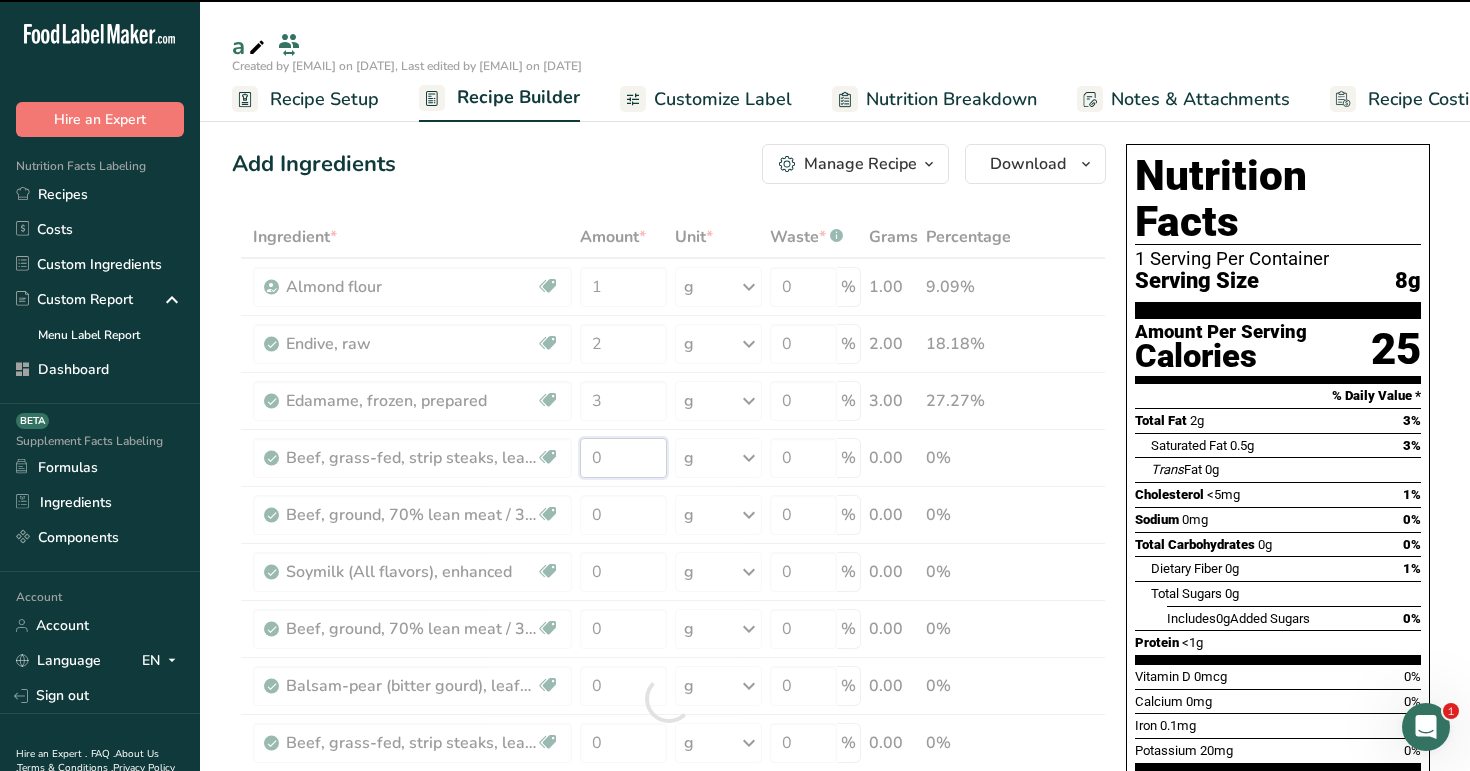 click on "0" at bounding box center (623, 458) 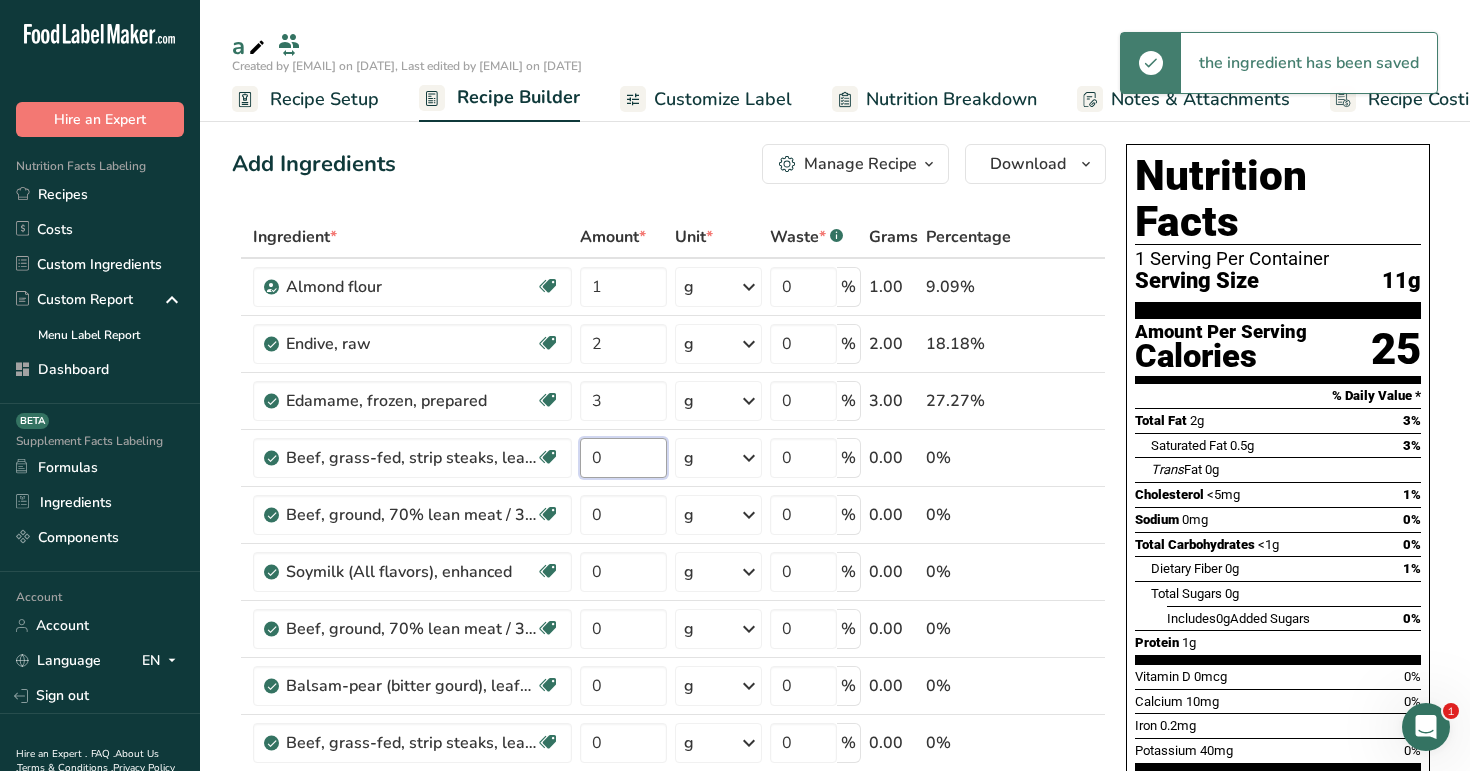 click on "0" at bounding box center (623, 458) 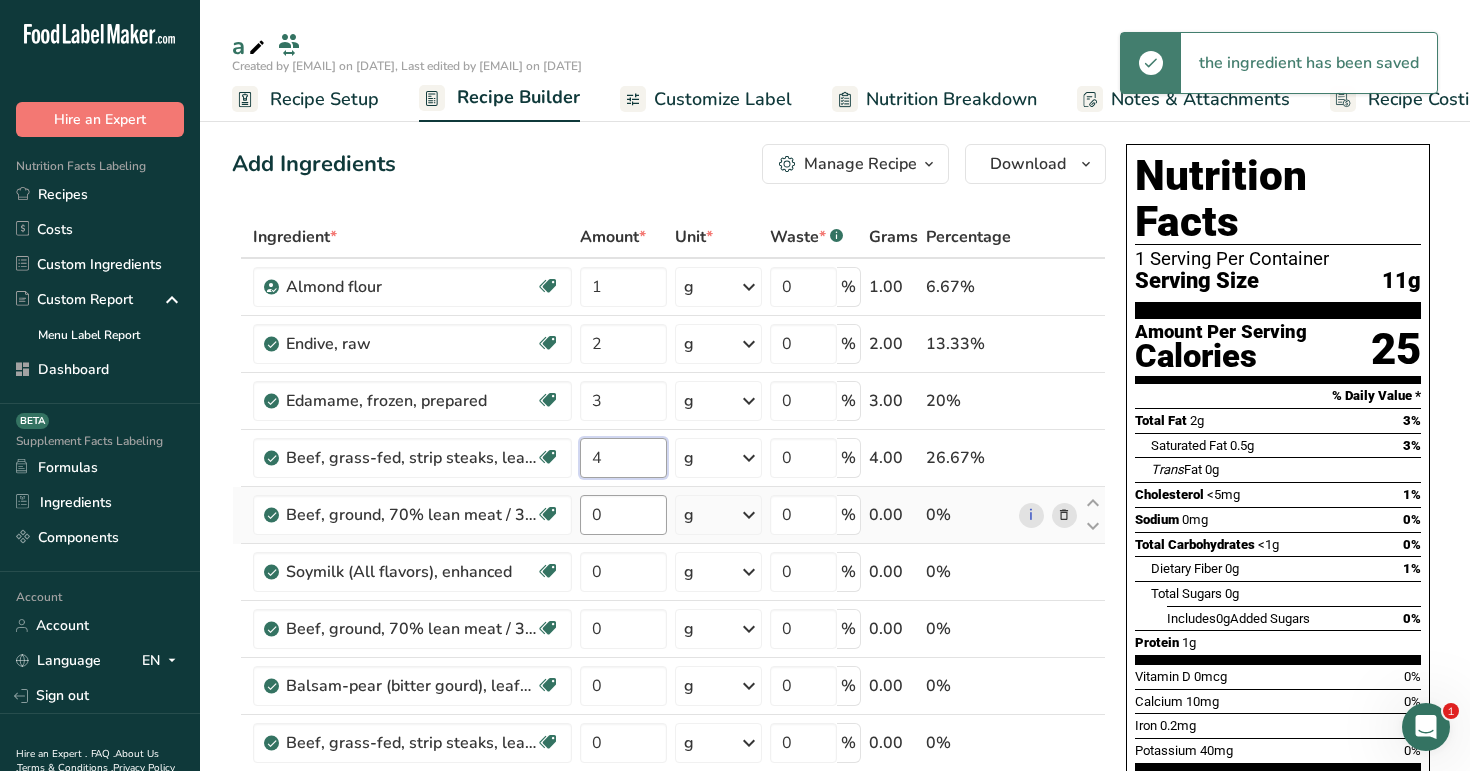 type on "4" 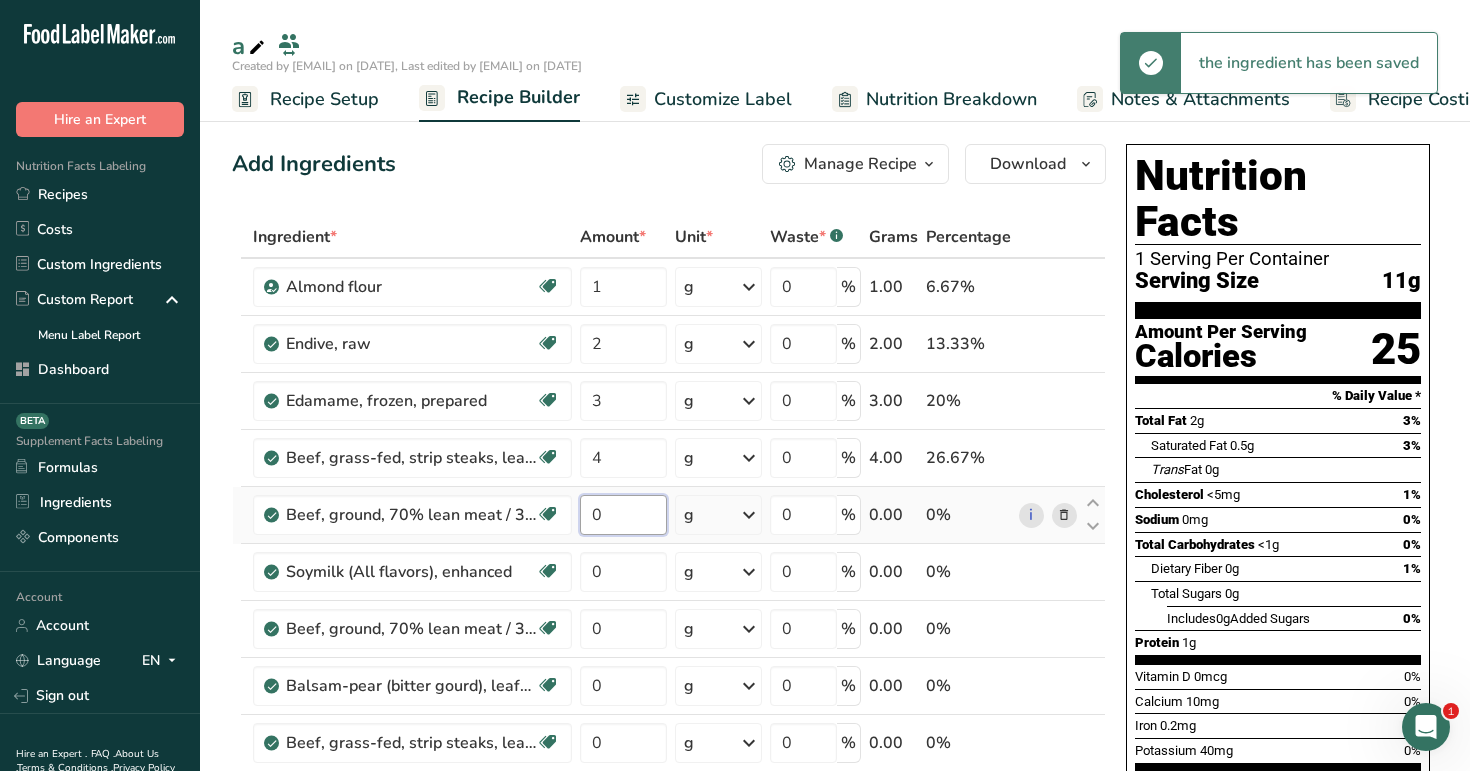 click on "Ingredient *
Amount *
Unit *
Waste *   .a-a{fill:#347362;}.b-a{fill:#fff;}          Grams
Percentage
Almond flour
Vegan
Vegetarian
Organic
Organic Certified
Non-GMO
Kosher Pareve
Kosher Dairy
Halal
Clean Label
Bio-Engineered
Keto Friendly
1
g
Weight Units
g
kg
mg
See more
Volume Units
l
Volume units require a density conversion. If you know your ingredient's density enter it below. Otherwise, click on "RIA" our AI Regulatory bot - she will be able to help you
1
lb/ft3
g/cm3
mL" at bounding box center (669, 699) 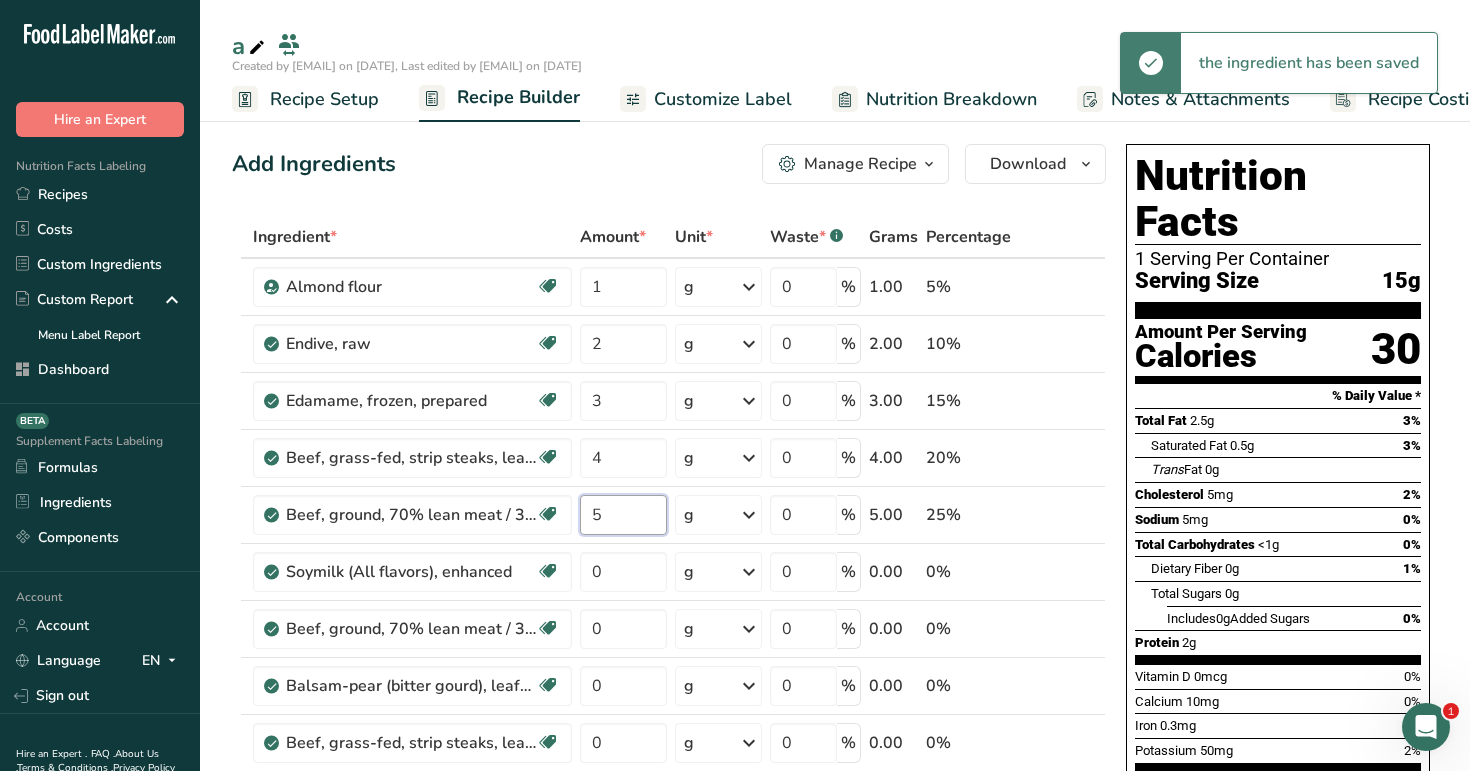 type on "5" 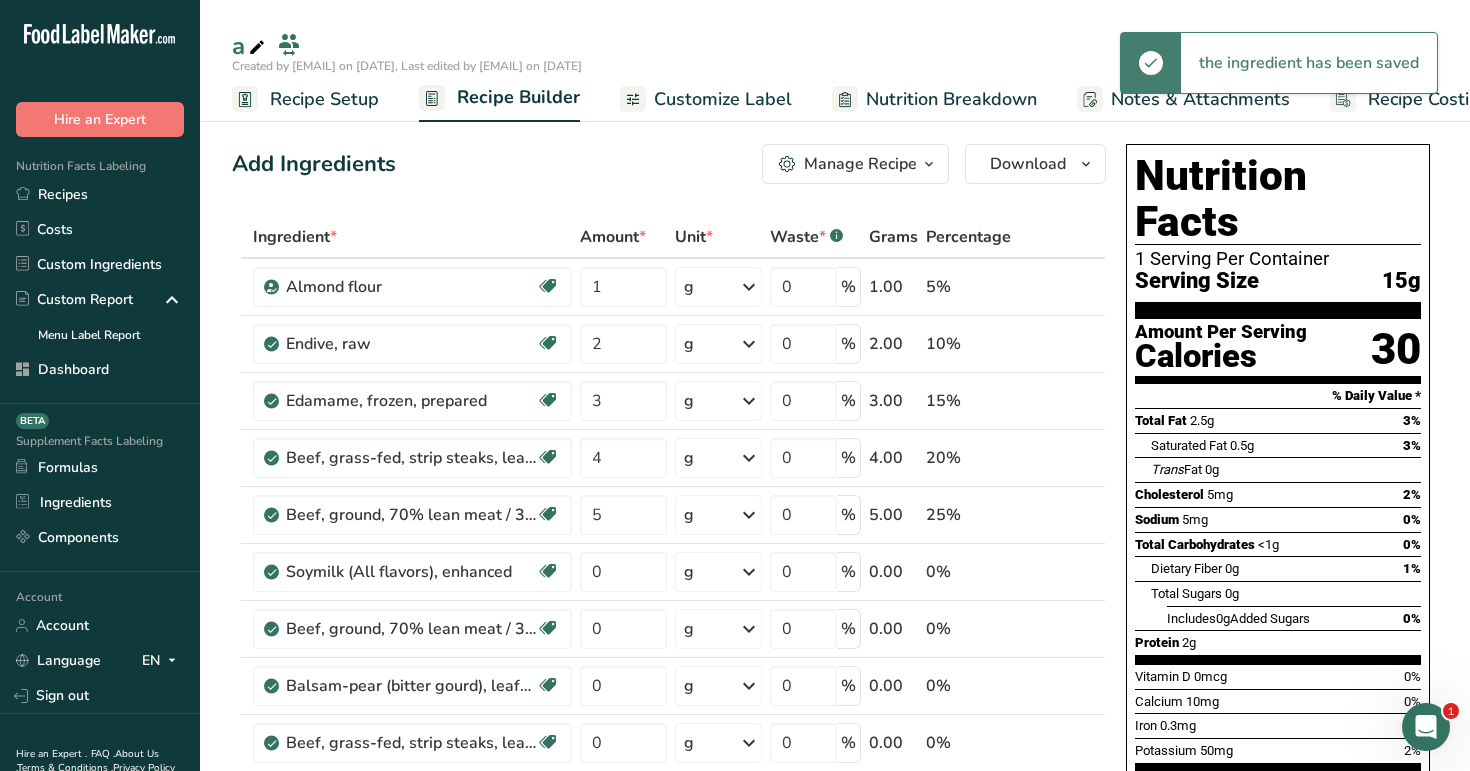 click on "Add Ingredients
Manage Recipe         Delete Recipe           Duplicate Recipe             Scale Recipe             Save as Sub-Recipe   .a-a{fill:#347362;}.b-a{fill:#fff;}                               Nutrition Breakdown                 Recipe Card
NEW
Amino Acids Pattern Report           Activity History
Download
Choose your preferred label style
Standard FDA label
Standard FDA label
The most common format for nutrition facts labels in compliance with the FDA's typeface, style and requirements
Tabular FDA label
A label format compliant with the FDA regulations presented in a tabular (horizontal) display.
Linear FDA label
A simple linear display for small sized packages.
Simplified FDA label" at bounding box center [675, 1005] 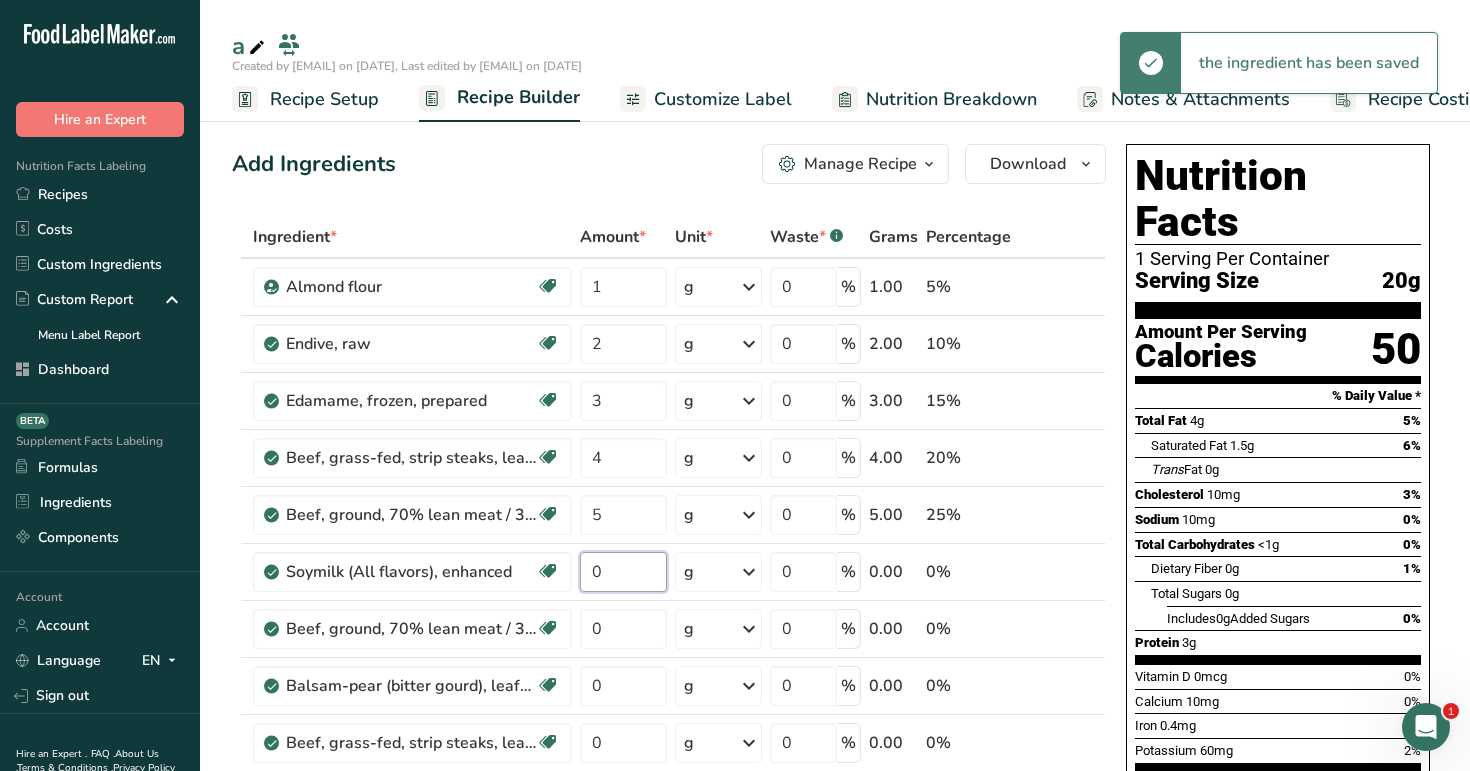 click on "0" at bounding box center (623, 572) 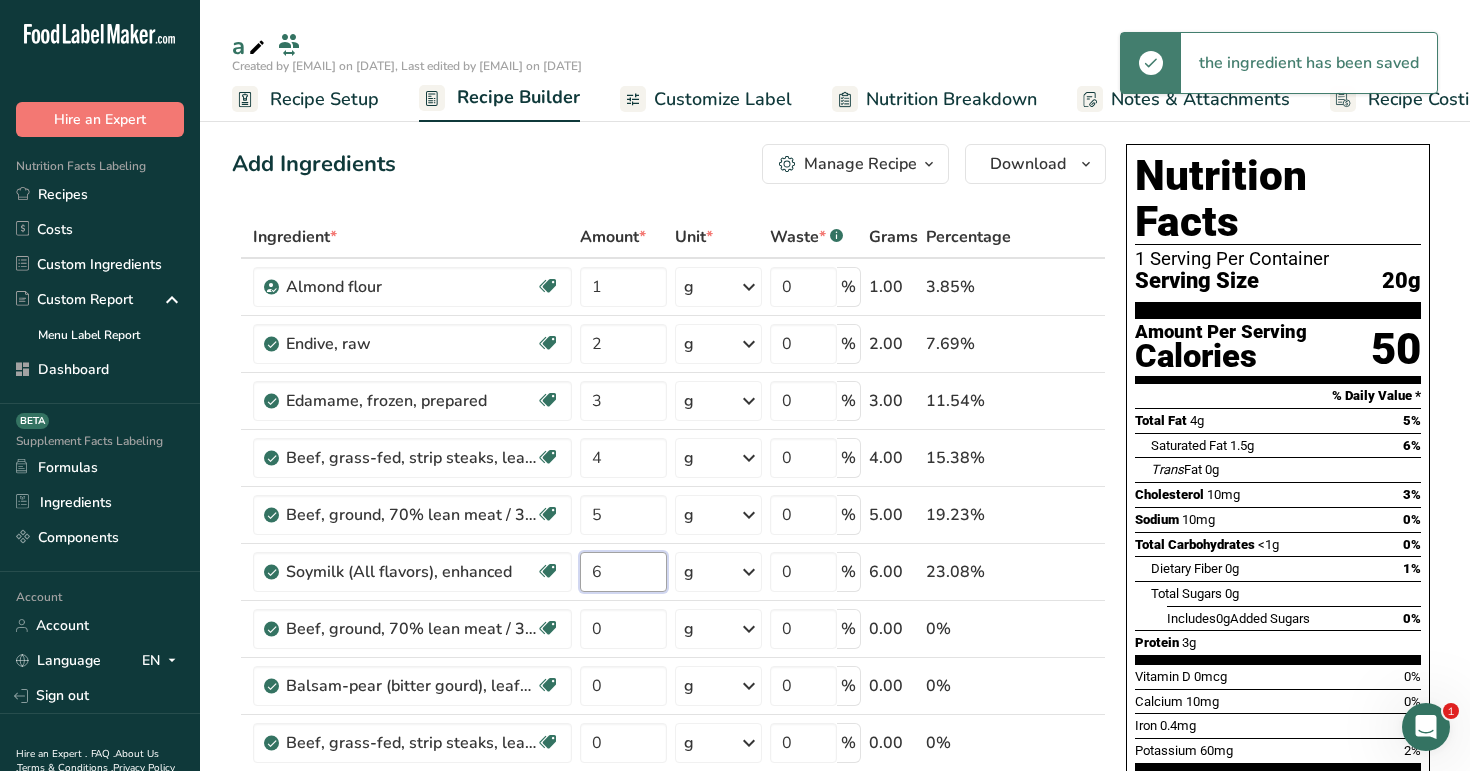 type on "6" 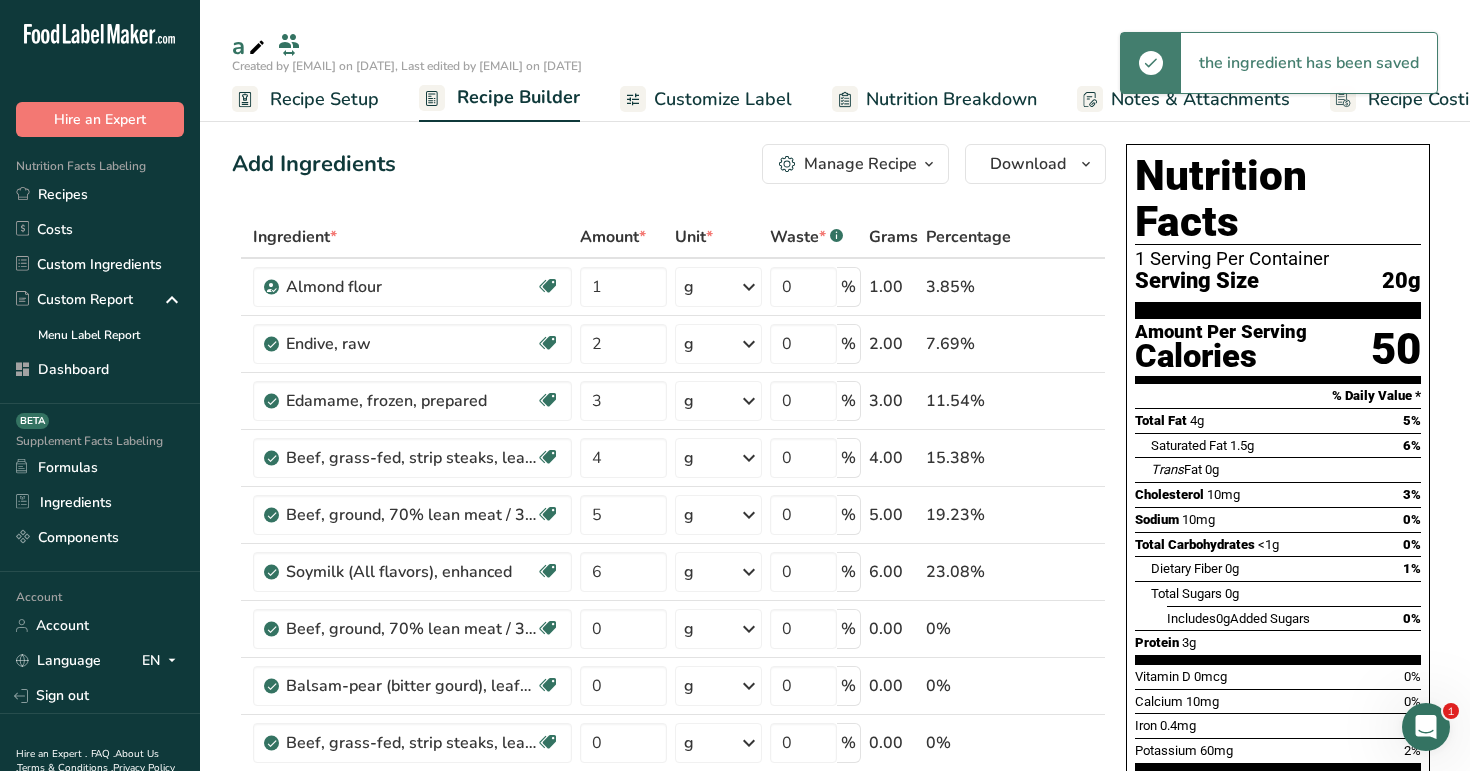 click on "Add Ingredients
Manage Recipe         Delete Recipe           Duplicate Recipe             Scale Recipe             Save as Sub-Recipe   .a-a{fill:#347362;}.b-a{fill:#fff;}                               Nutrition Breakdown                 Recipe Card
NEW
Amino Acids Pattern Report           Activity History
Download
Choose your preferred label style
Standard FDA label
Standard FDA label
The most common format for nutrition facts labels in compliance with the FDA's typeface, style and requirements
Tabular FDA label
A label format compliant with the FDA regulations presented in a tabular (horizontal) display.
Linear FDA label
A simple linear display for small sized packages.
Simplified FDA label" at bounding box center [675, 1005] 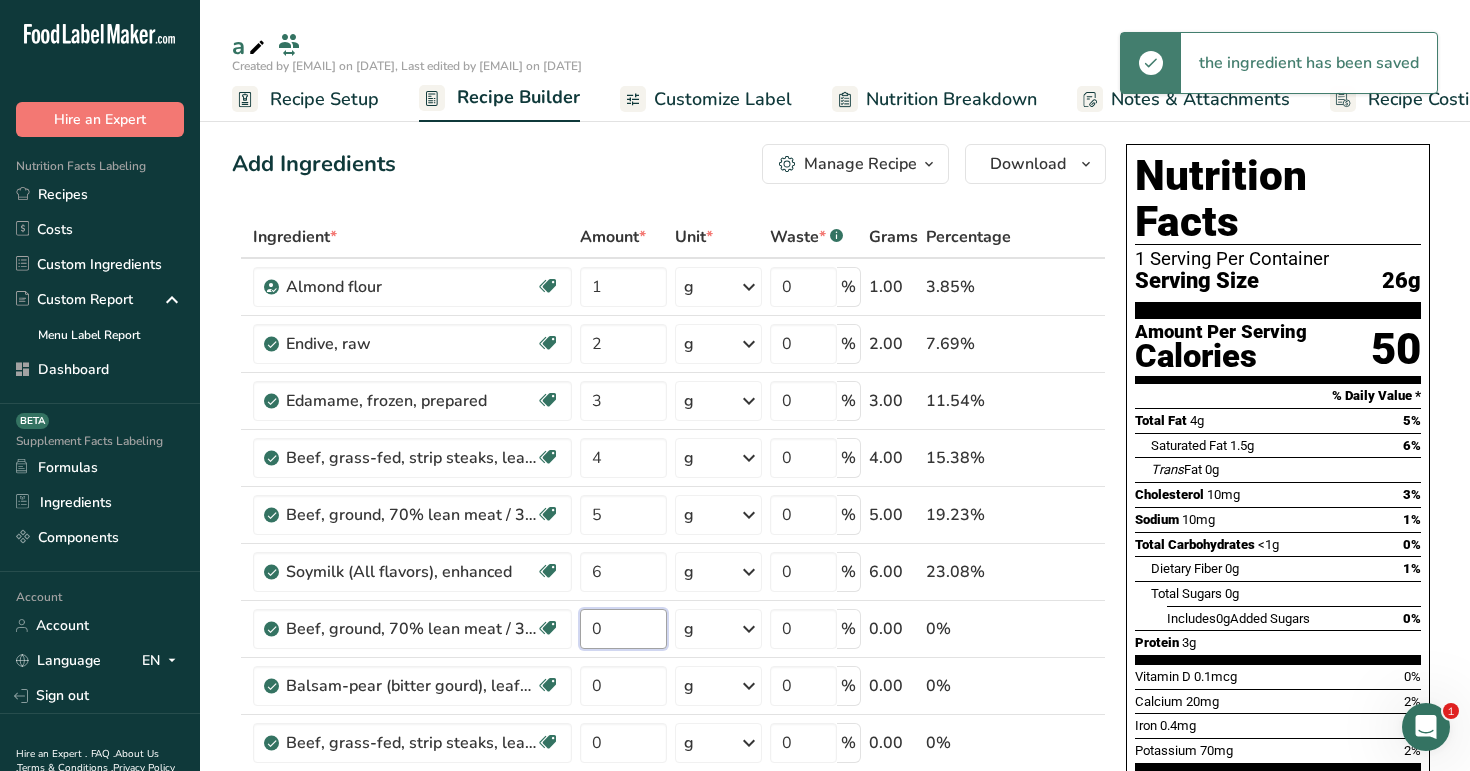 click on "0" at bounding box center (623, 629) 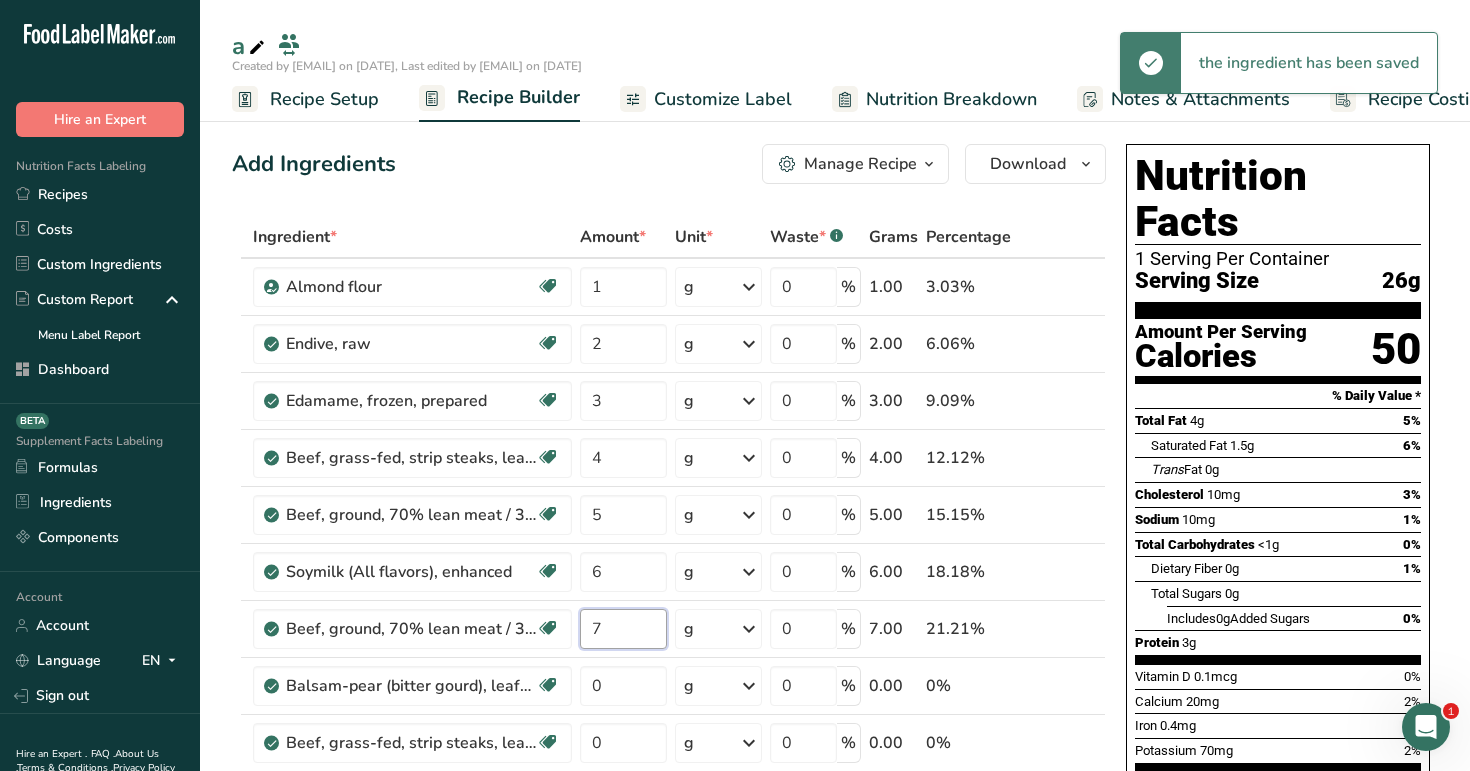 type on "7" 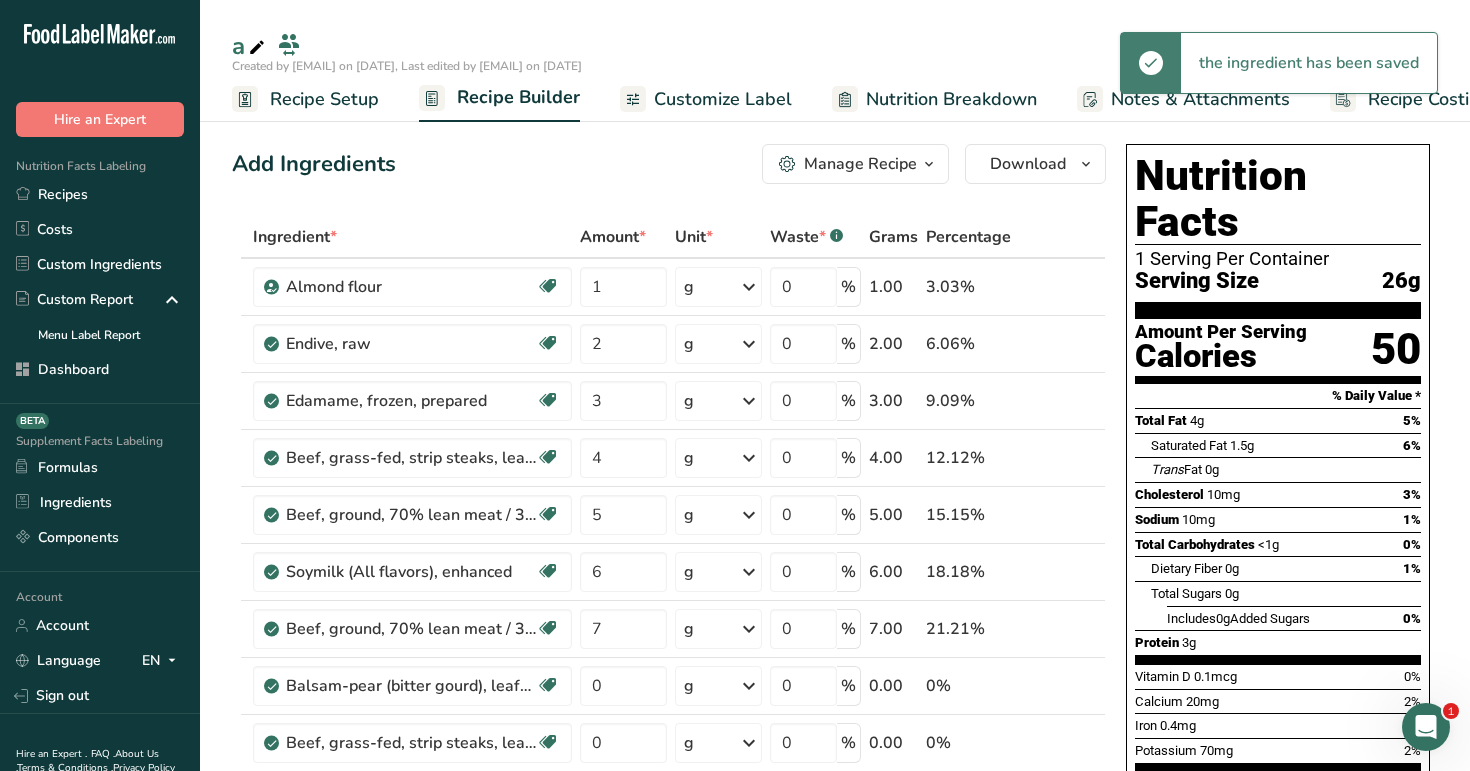 click on "Add Ingredients
Manage Recipe         Delete Recipe           Duplicate Recipe             Scale Recipe             Save as Sub-Recipe   .a-a{fill:#347362;}.b-a{fill:#fff;}                               Nutrition Breakdown                 Recipe Card
NEW
Amino Acids Pattern Report           Activity History
Download
Choose your preferred label style
Standard FDA label
Standard FDA label
The most common format for nutrition facts labels in compliance with the FDA's typeface, style and requirements
Tabular FDA label
A label format compliant with the FDA regulations presented in a tabular (horizontal) display.
Linear FDA label
A simple linear display for small sized packages.
Simplified FDA label" at bounding box center [675, 1005] 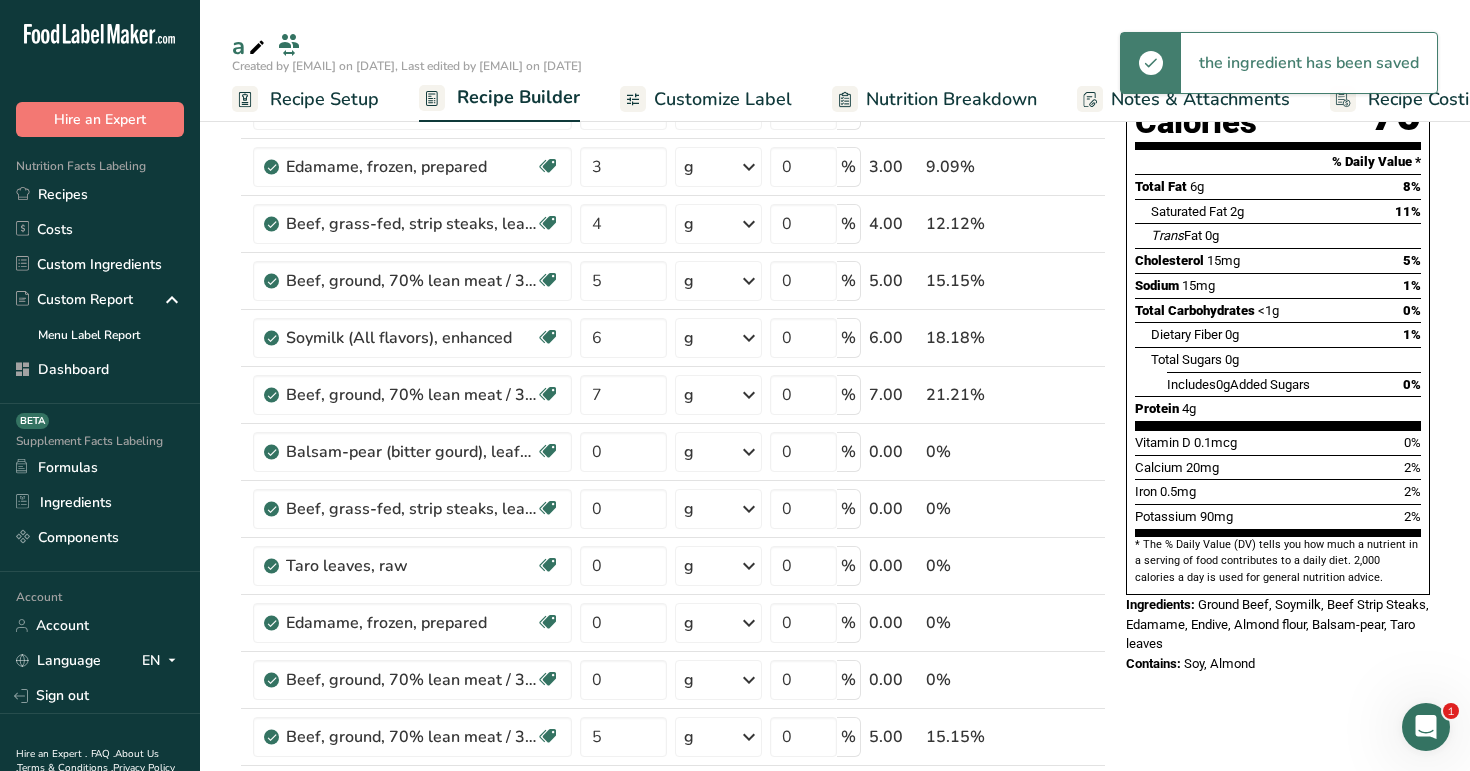 scroll, scrollTop: 348, scrollLeft: 0, axis: vertical 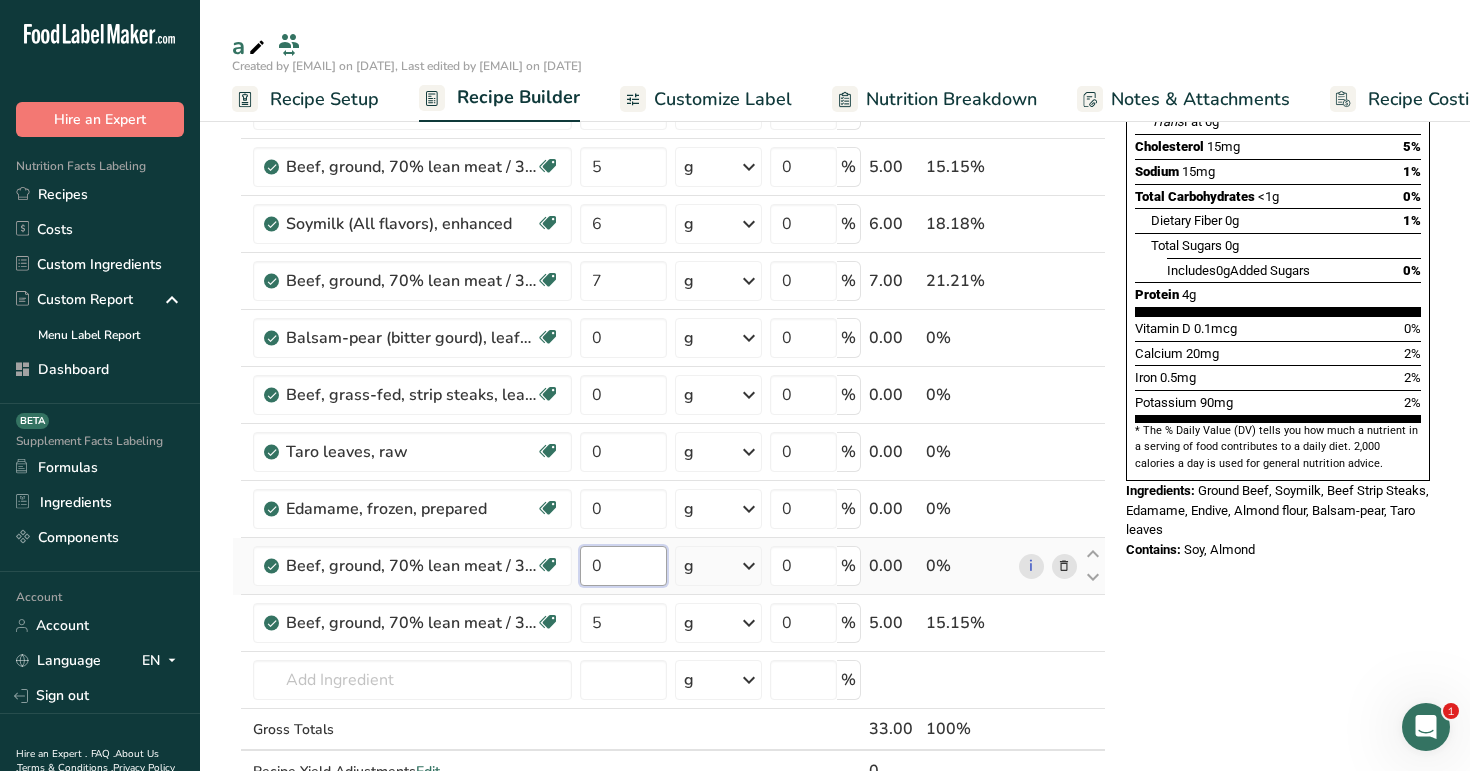 click on "0" at bounding box center (623, 566) 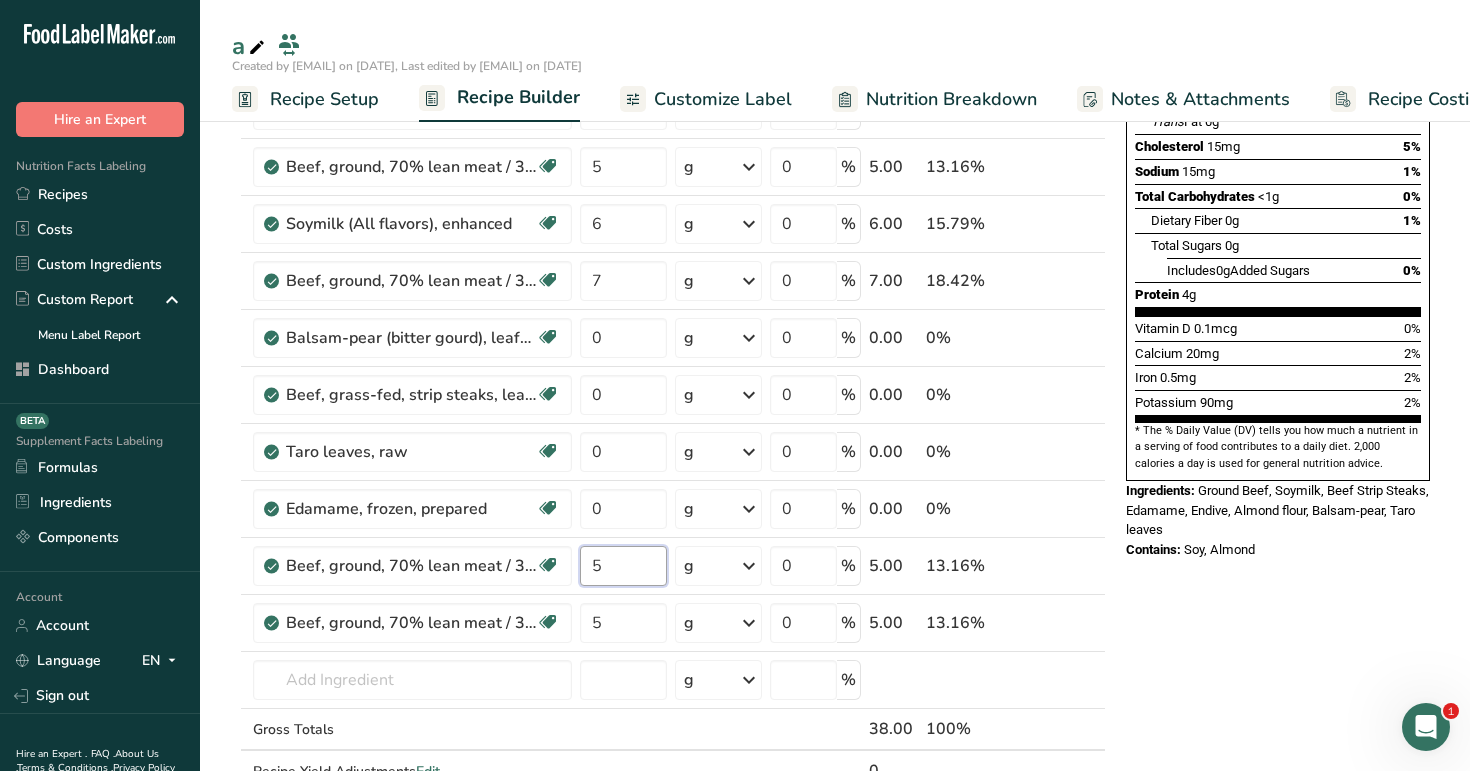 type on "5" 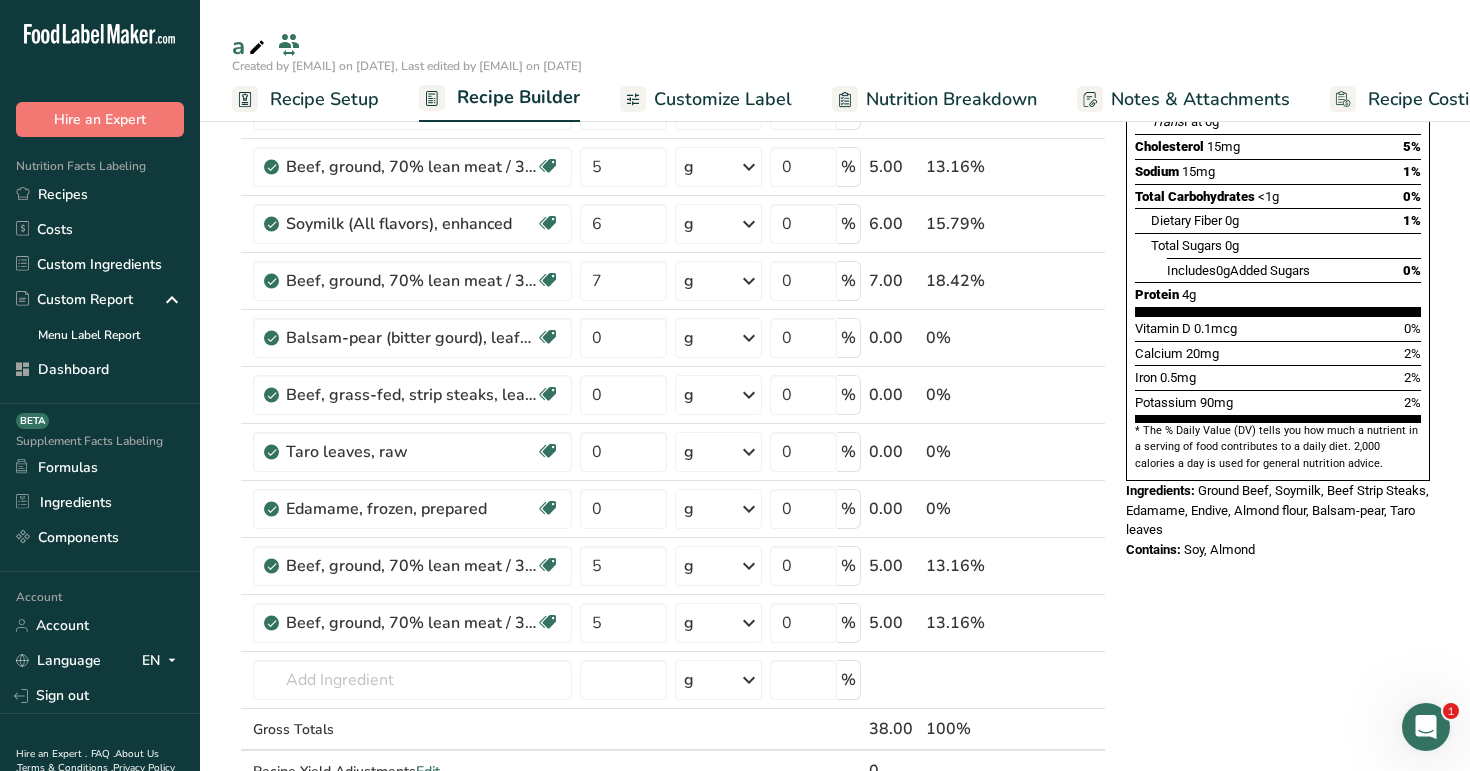 click on "Ingredients:    Ground Beef, Soymilk, Beef Strip Steaks, Edamame, Endive, Almond flour, Balsam-pear, Taro leaves" at bounding box center (1278, 510) 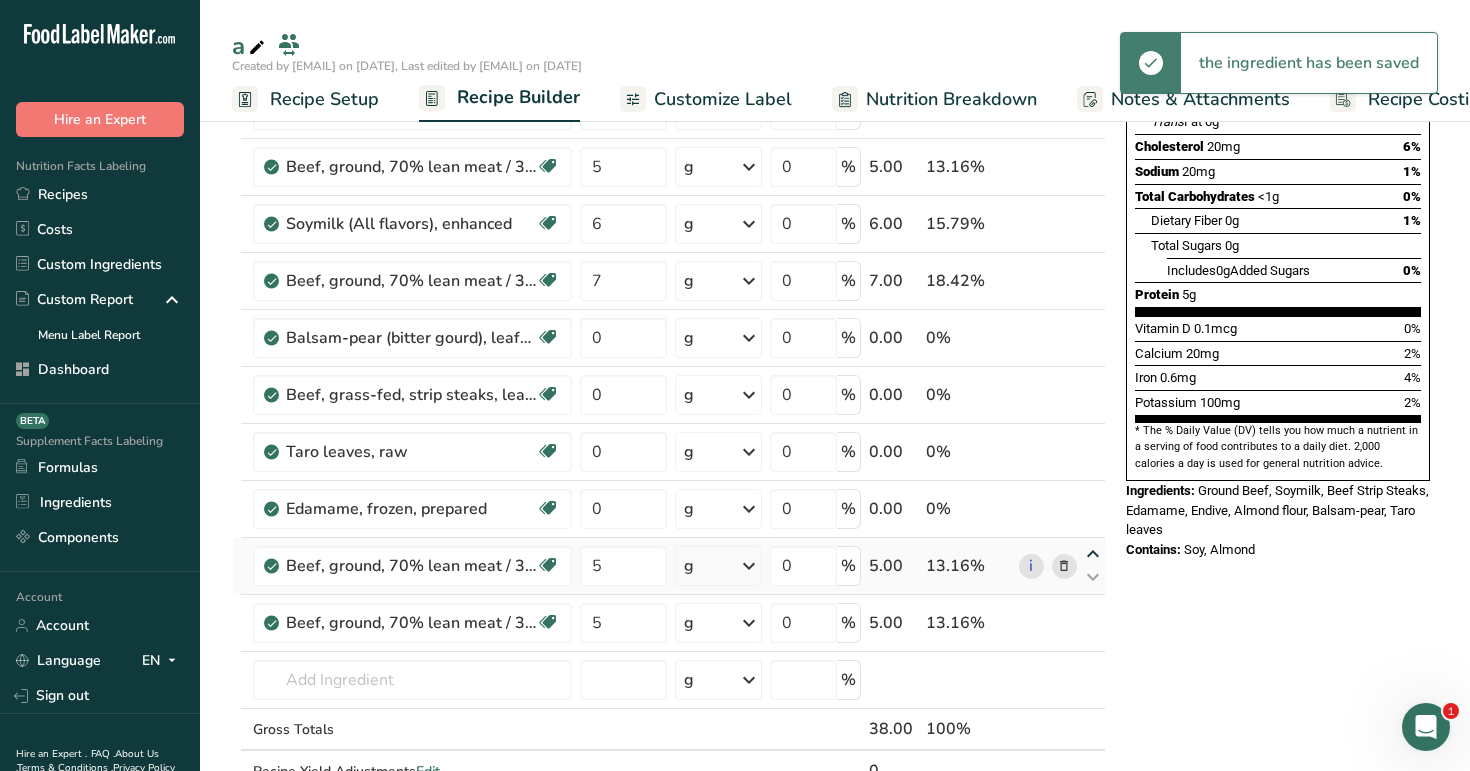 click at bounding box center (1093, 554) 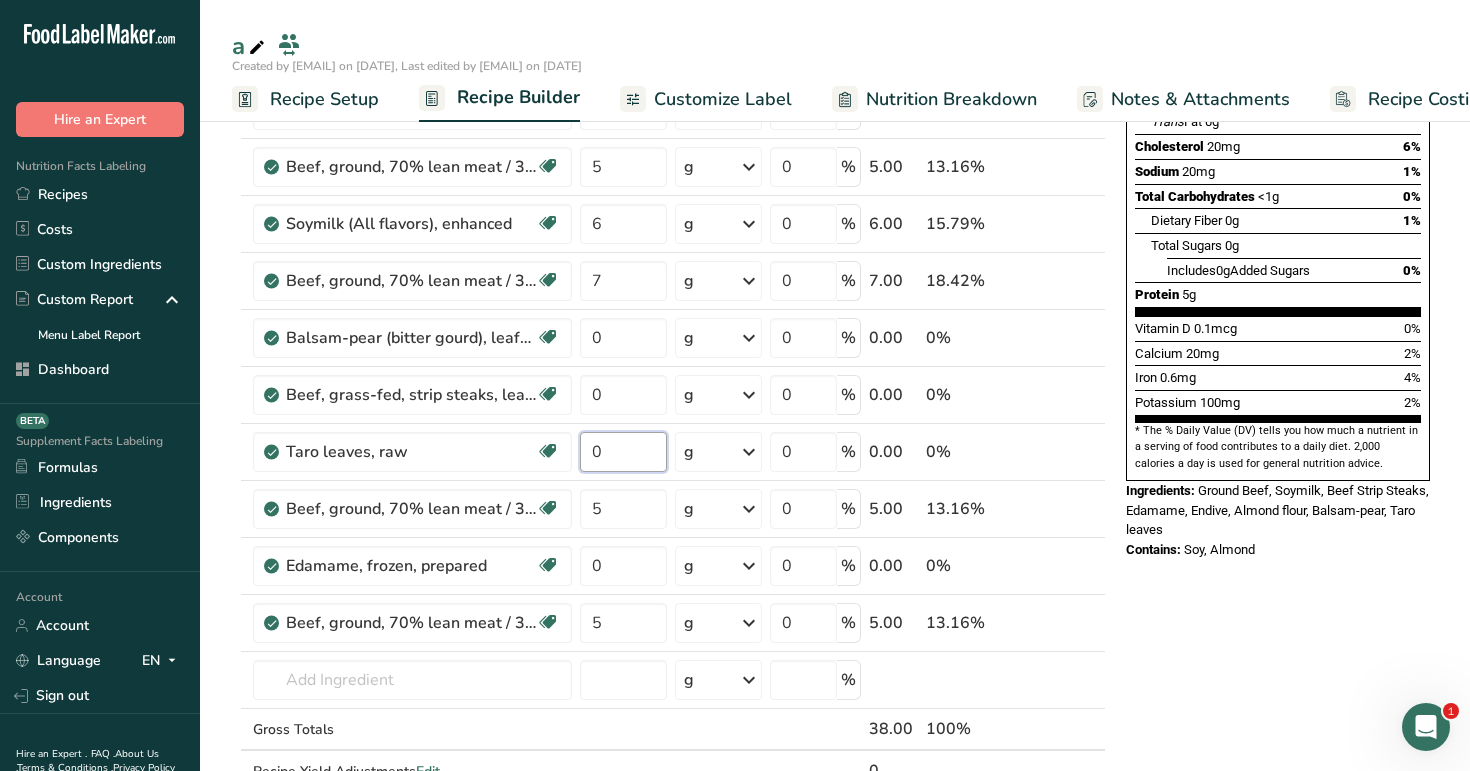 click on "0" at bounding box center [623, 452] 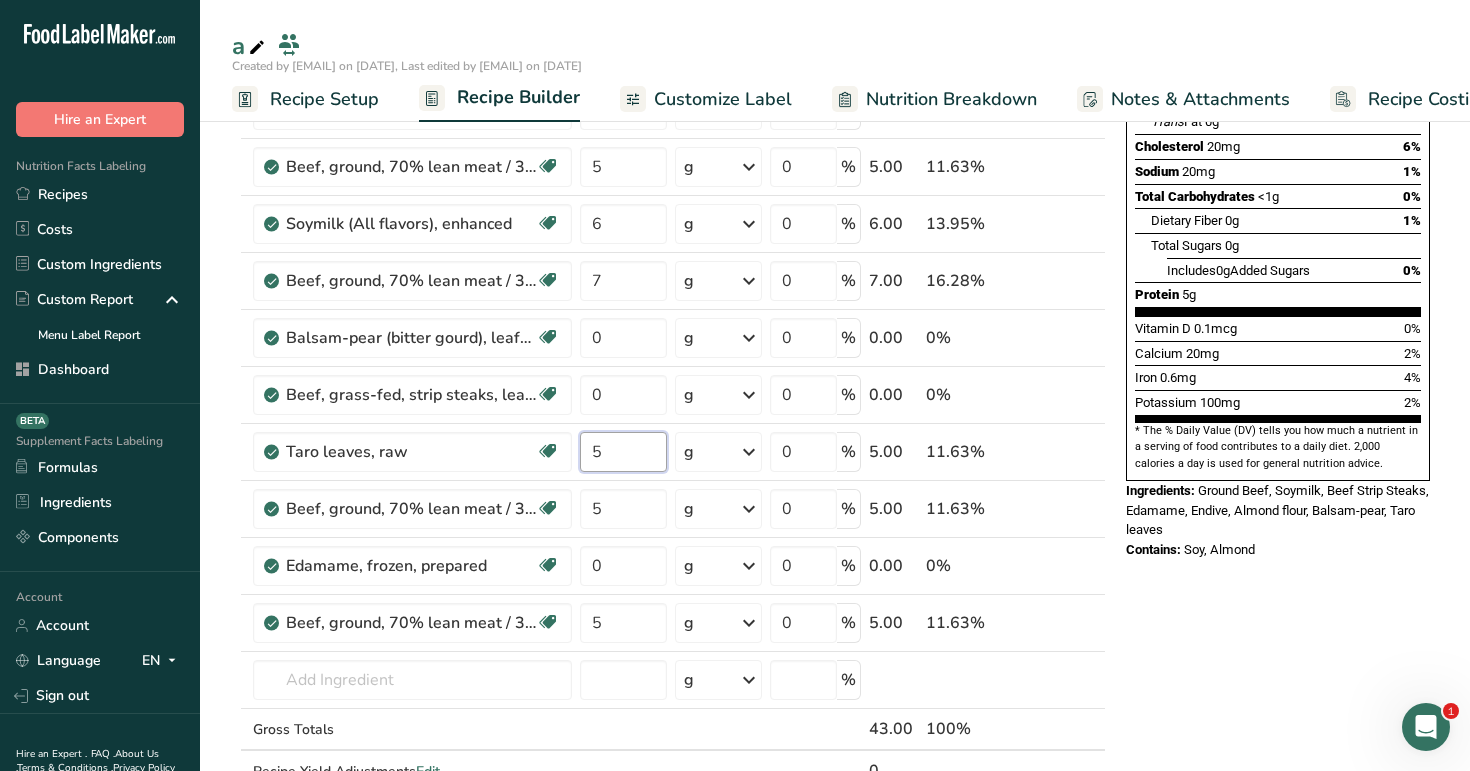 type on "5" 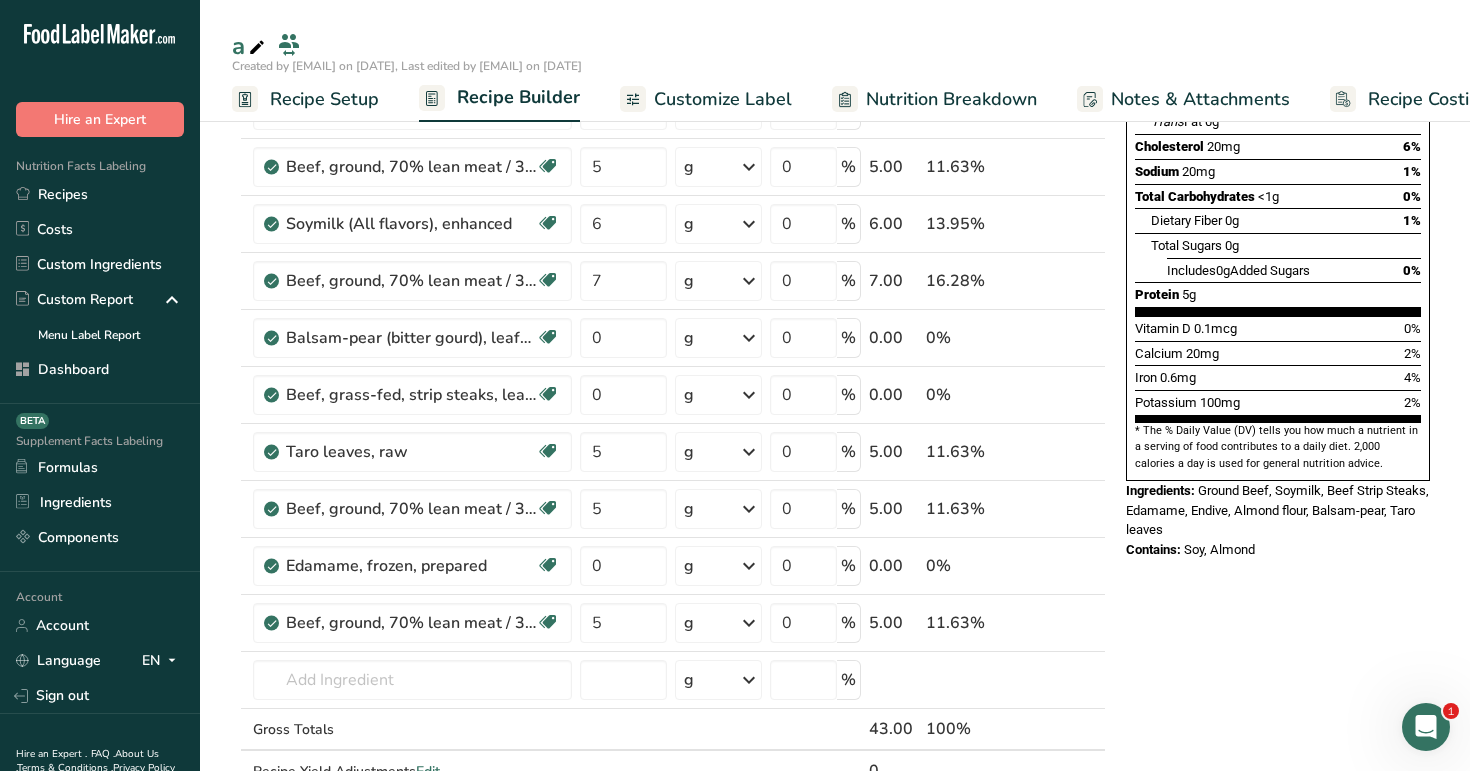 click on "Nutrition Facts
1 Serving Per Container
Serving Size
38g
Amount Per Serving
Calories
90
% Daily Value *
Total Fat
7g
10%
Saturated Fat
2.5g
13%
Trans  Fat
0g
Cholesterol
20mg
6%
Sodium
20mg
1%
Total Carbohydrates
<1g
0%
Dietary Fiber
0g
1%" at bounding box center (1278, 657) 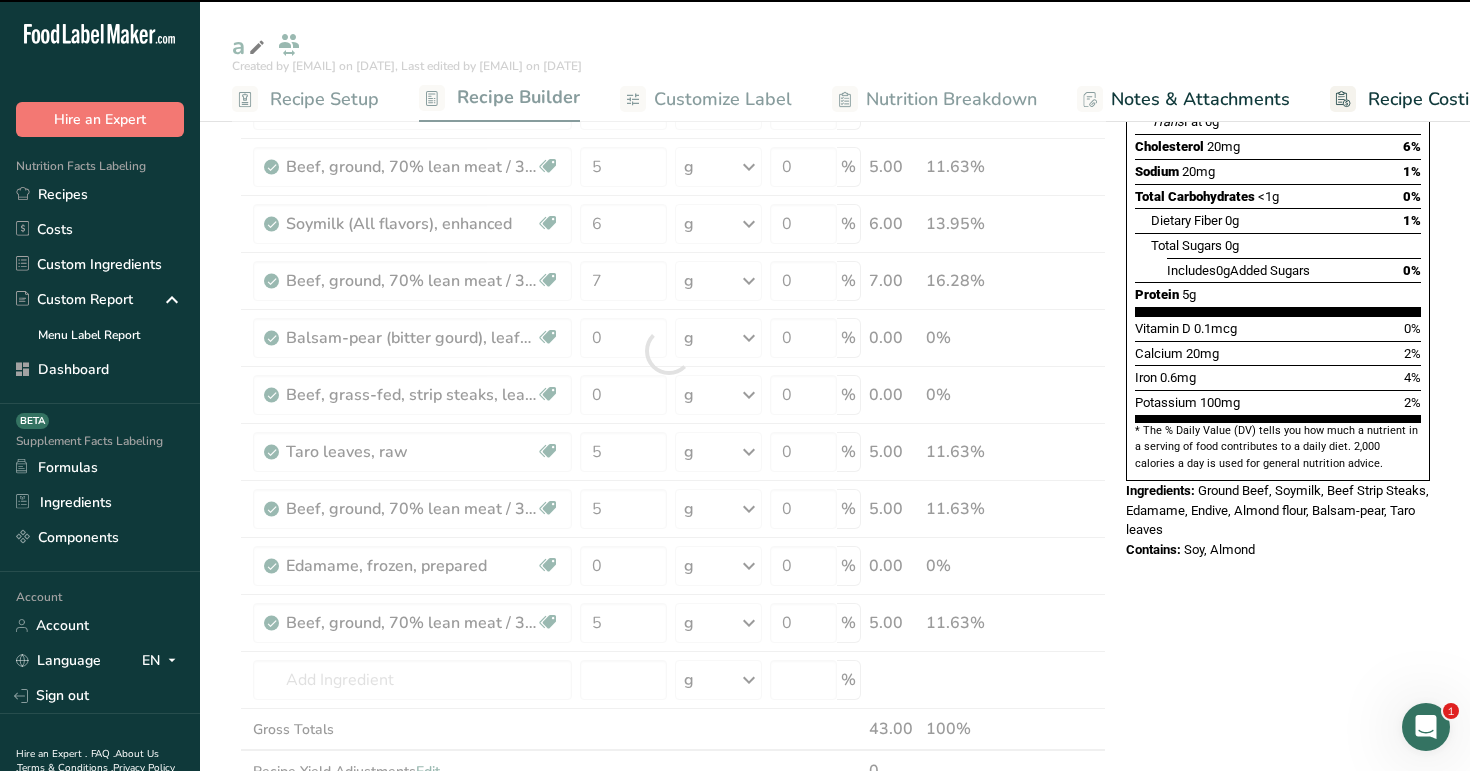 type on "0" 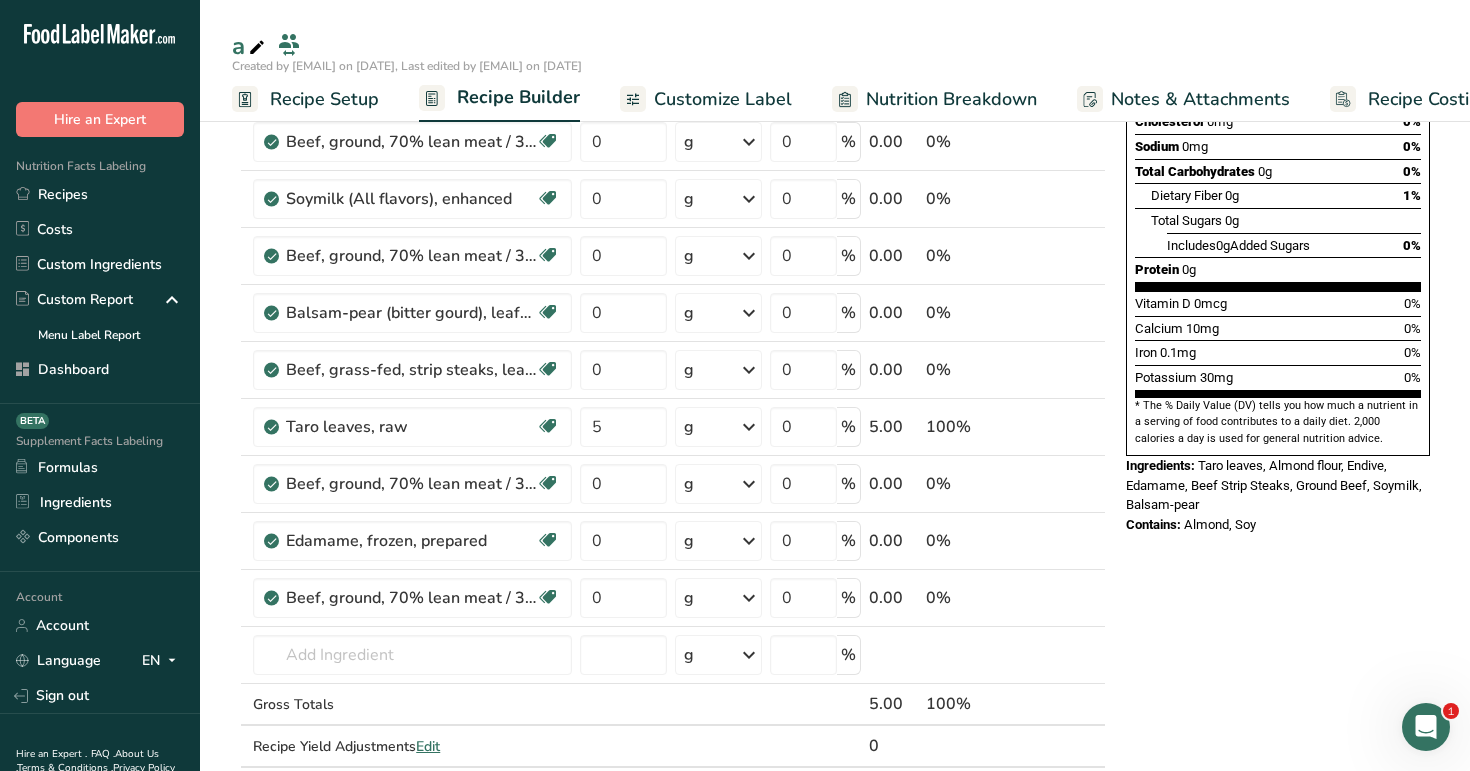 scroll, scrollTop: 0, scrollLeft: 0, axis: both 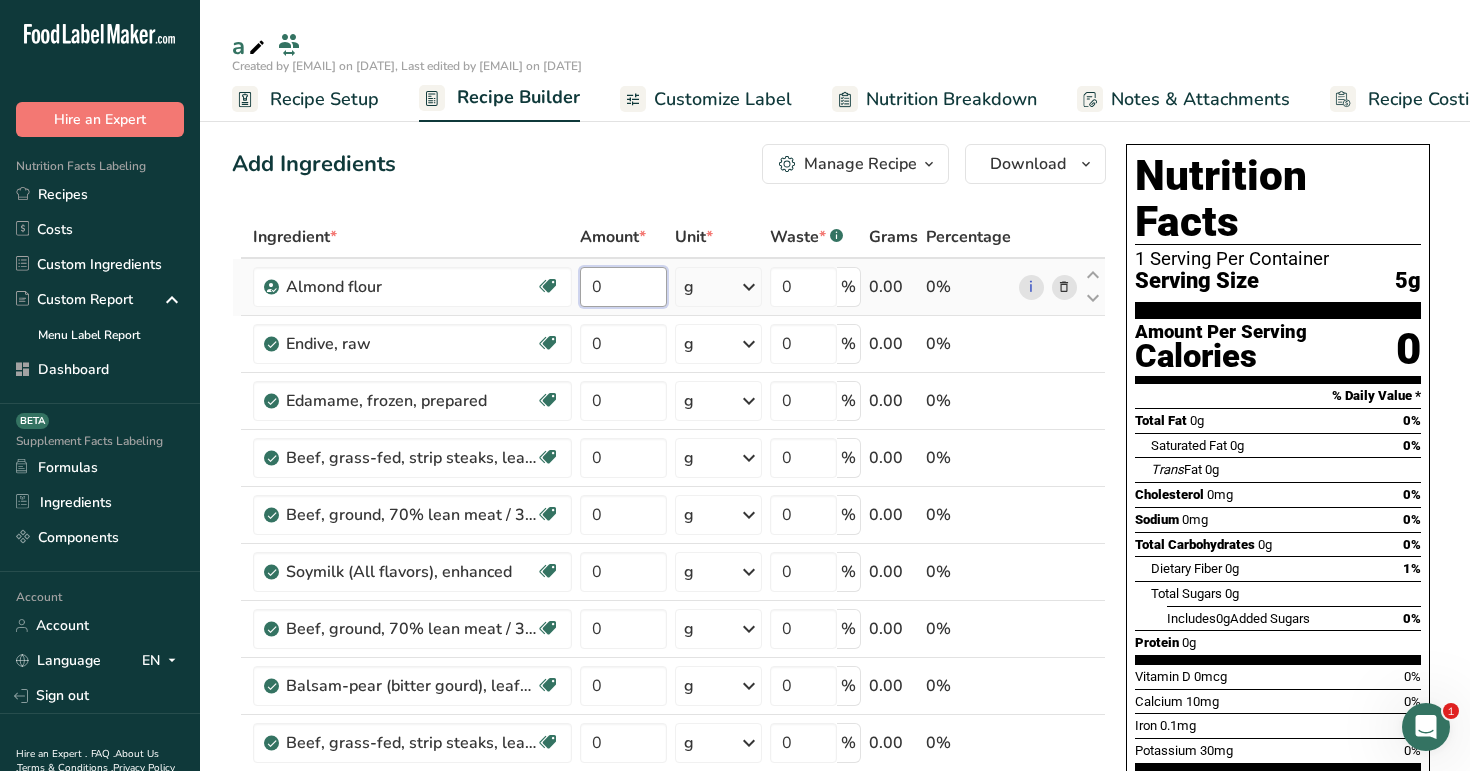 click on "0" at bounding box center (623, 287) 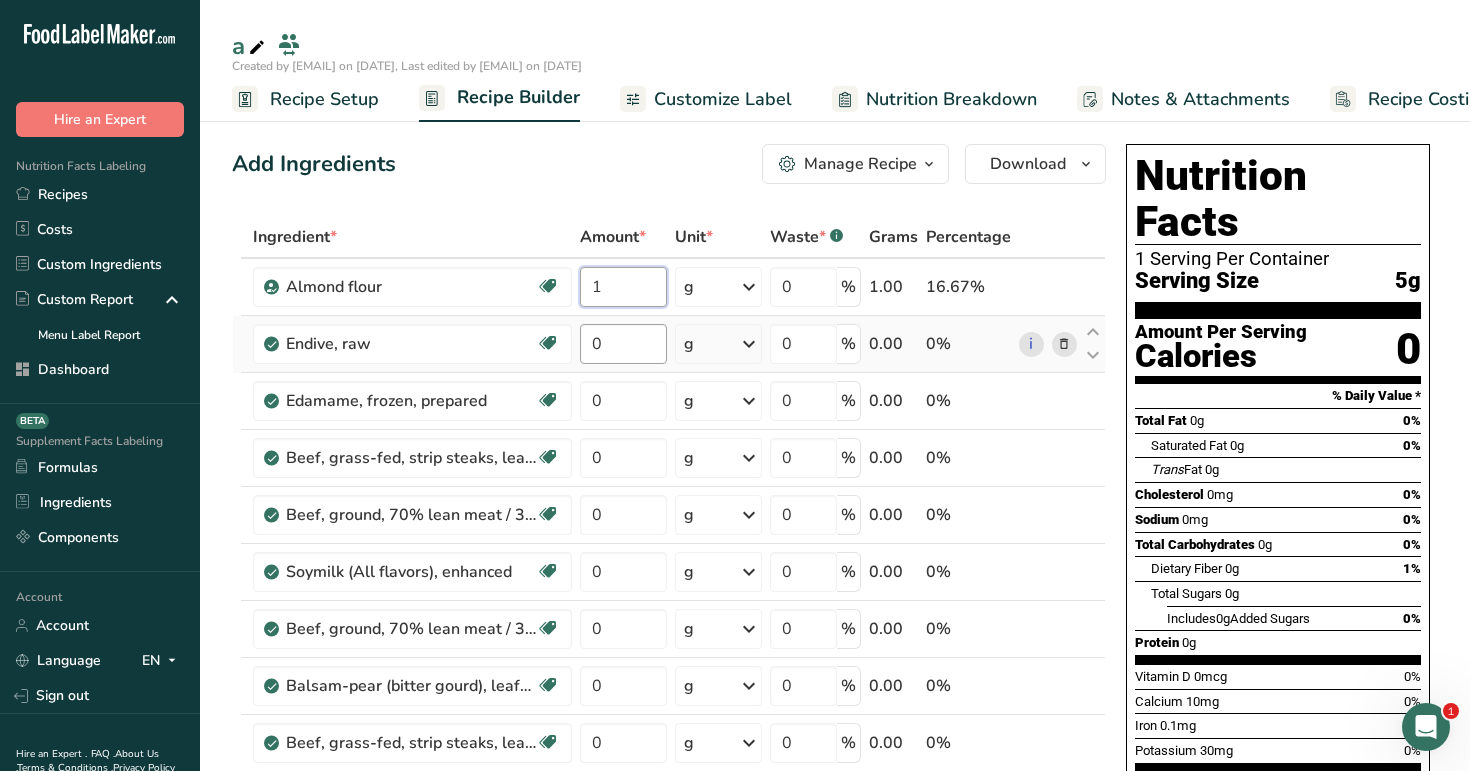 type on "1" 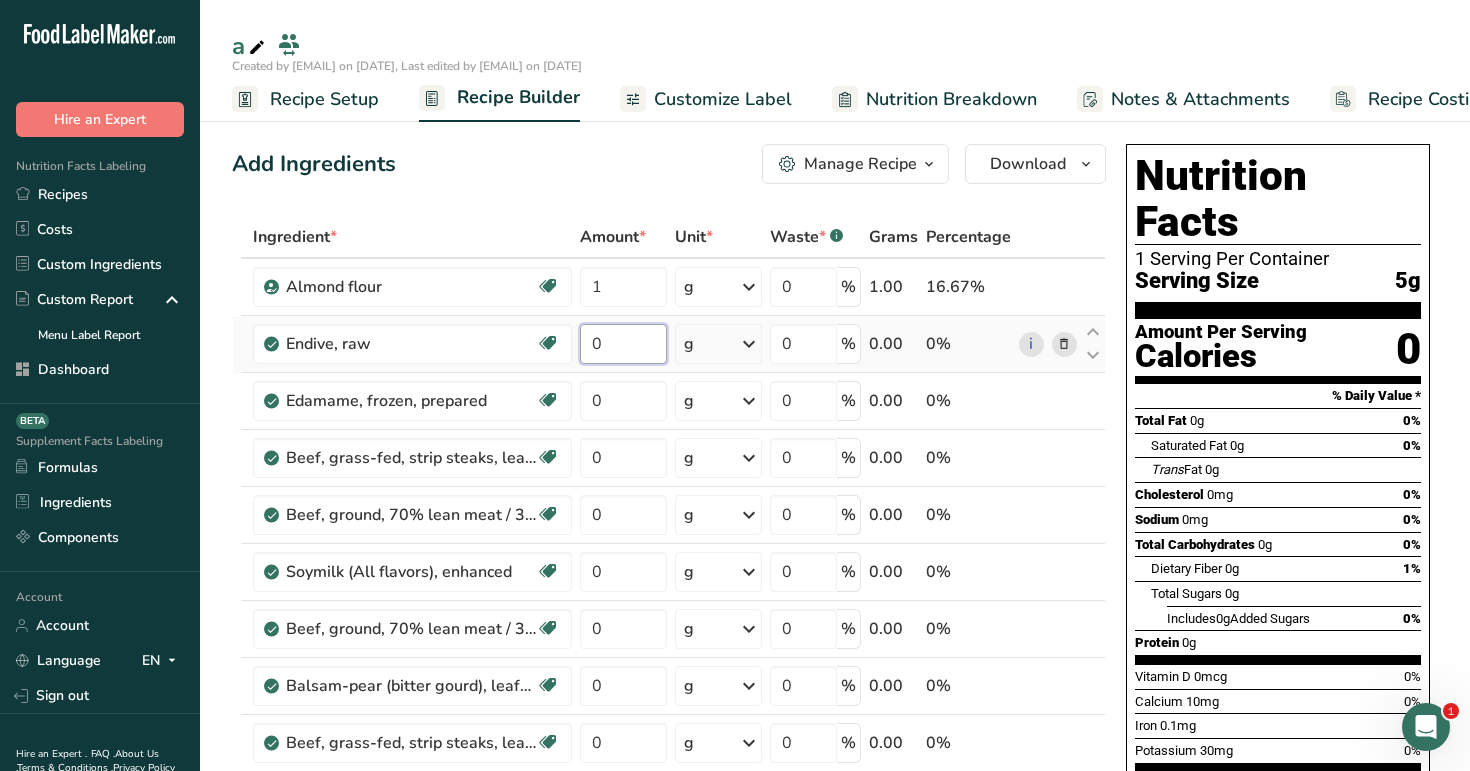 click on "Ingredient *
Amount *
Unit *
Waste *   .a-a{fill:#347362;}.b-a{fill:#fff;}          Grams
Percentage
Almond flour
Vegan
Vegetarian
Organic
Organic Certified
Non-GMO
Kosher Pareve
Kosher Dairy
Halal
Clean Label
Bio-Engineered
Keto Friendly
1
g
Weight Units
g
kg
mg
See more
Volume Units
l
Volume units require a density conversion. If you know your ingredient's density enter it below. Otherwise, click on "RIA" our AI Regulatory bot - she will be able to help you
1
lb/ft3
g/cm3
mL" at bounding box center (669, 699) 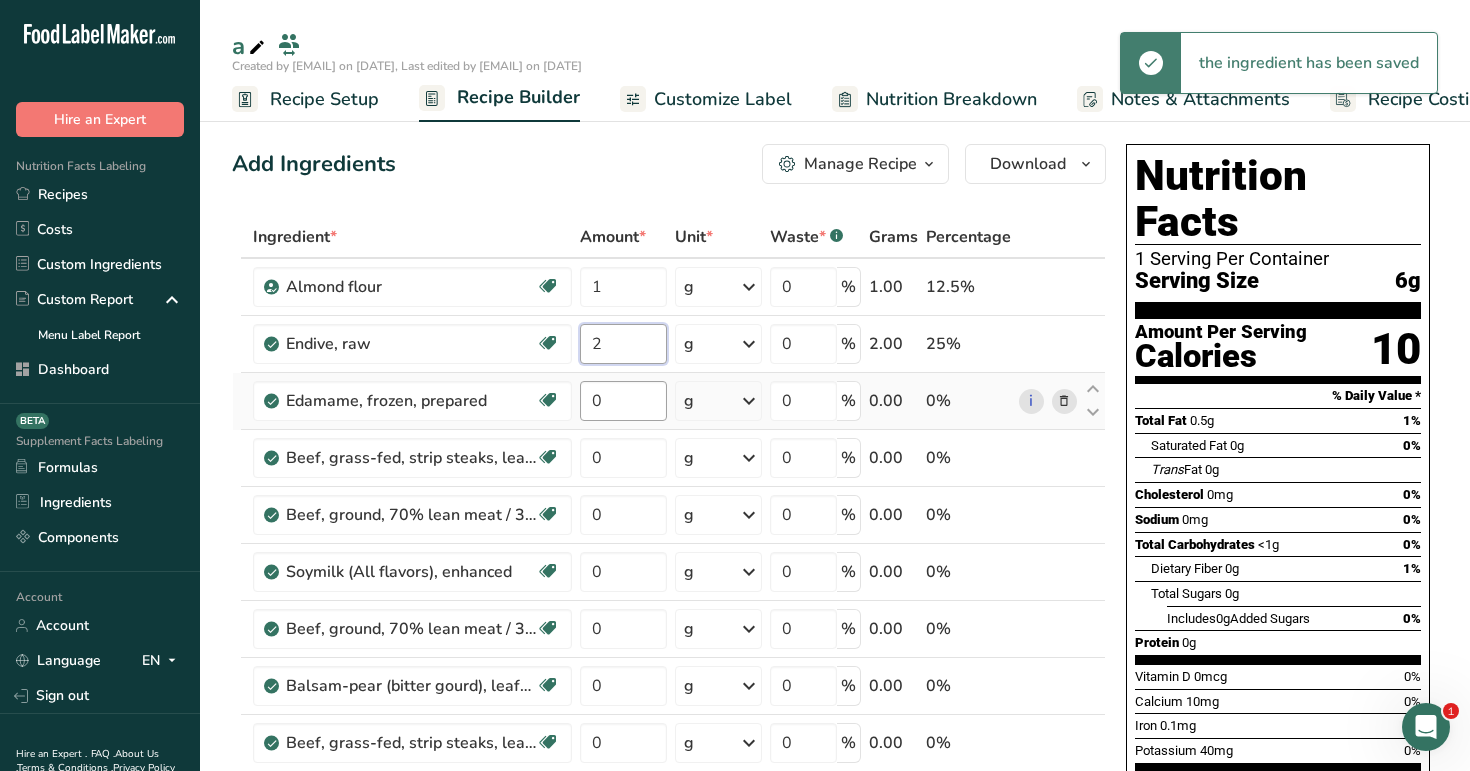 type on "2" 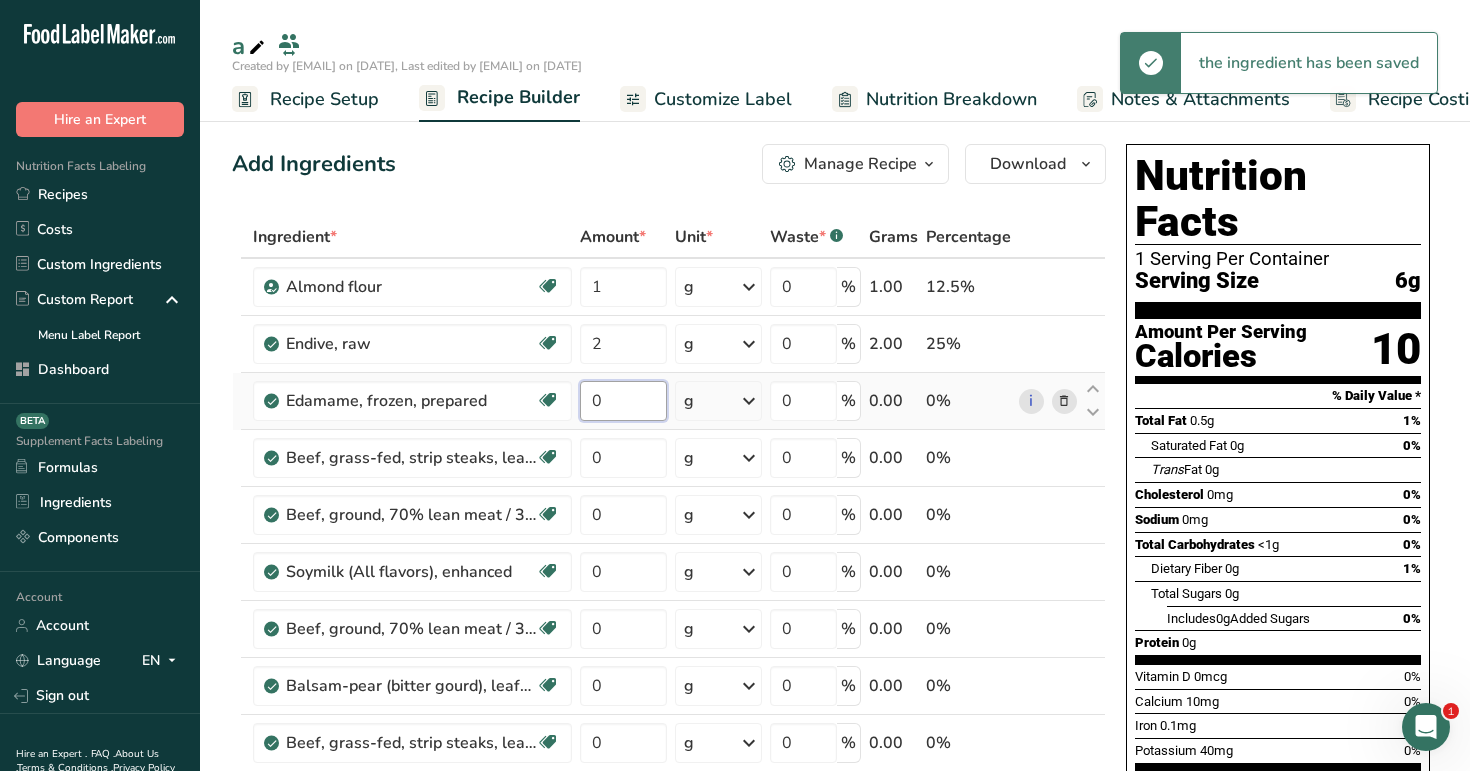 click on "Ingredient *
Amount *
Unit *
Waste *   .a-a{fill:#347362;}.b-a{fill:#fff;}          Grams
Percentage
Almond flour
Vegan
Vegetarian
Organic
Organic Certified
Non-GMO
Kosher Pareve
Kosher Dairy
Halal
Clean Label
Bio-Engineered
Keto Friendly
1
g
Weight Units
g
kg
mg
See more
Volume Units
l
Volume units require a density conversion. If you know your ingredient's density enter it below. Otherwise, click on "RIA" our AI Regulatory bot - she will be able to help you
1
lb/ft3
g/cm3
mL" at bounding box center (669, 699) 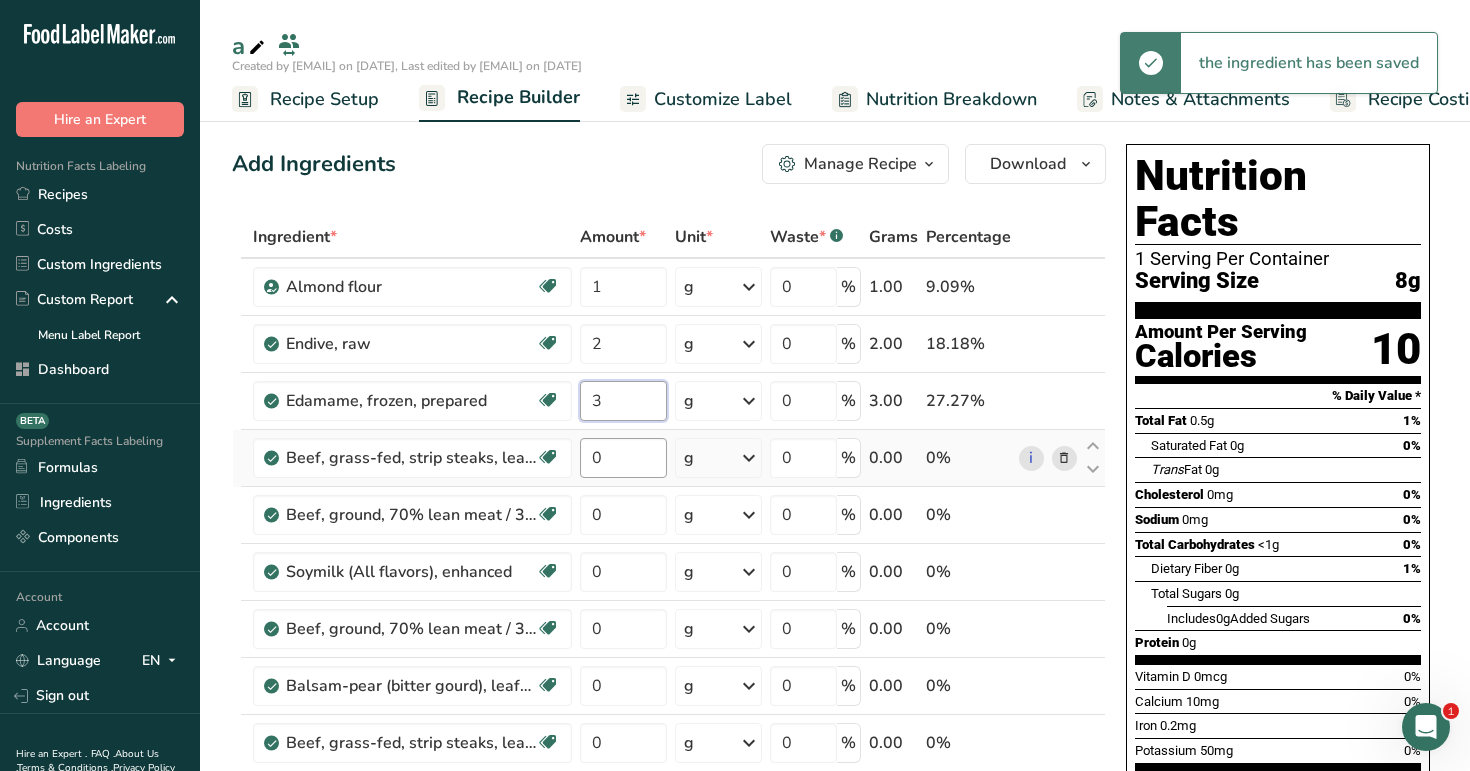 type on "3" 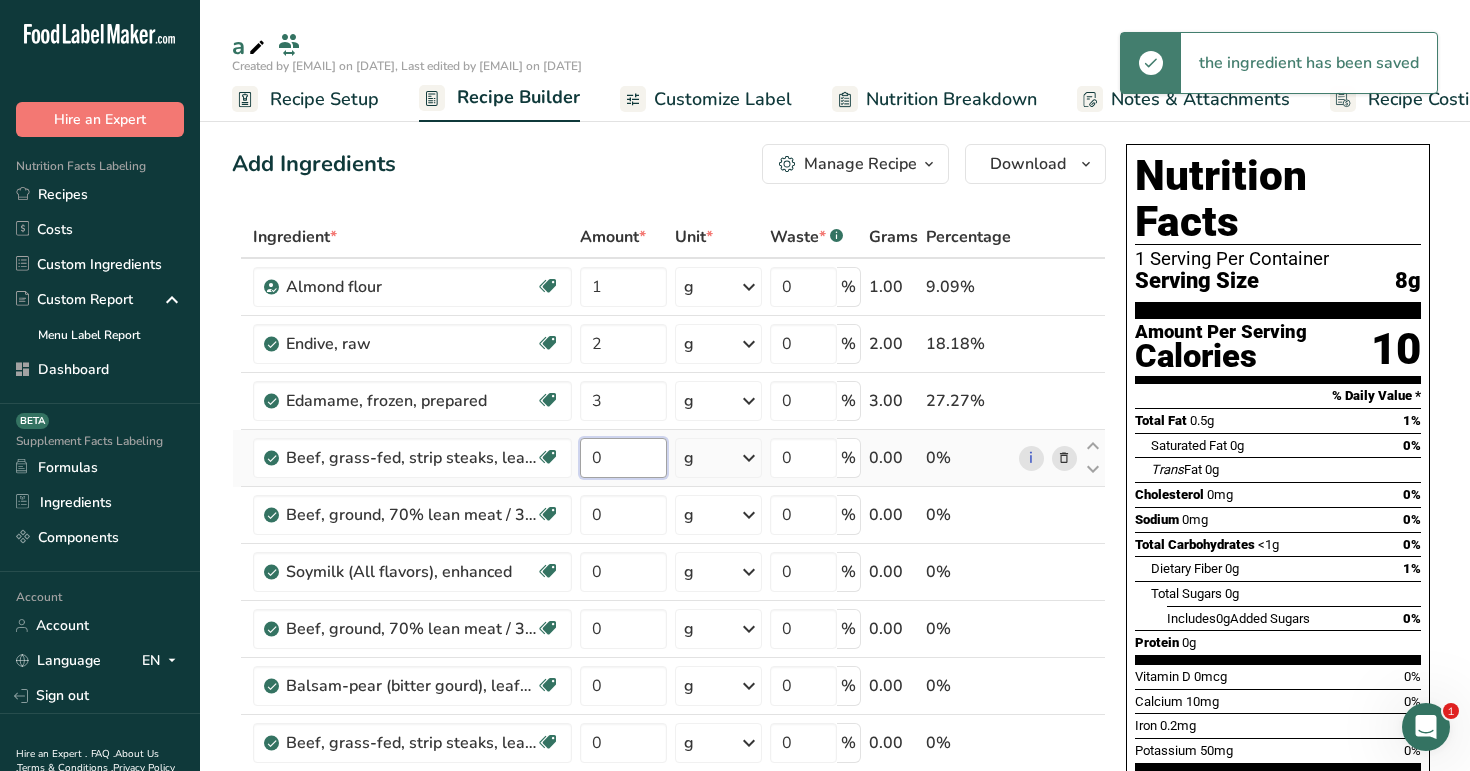 click on "Ingredient *
Amount *
Unit *
Waste *   .a-a{fill:#347362;}.b-a{fill:#fff;}          Grams
Percentage
Almond flour
Vegan
Vegetarian
Organic
Organic Certified
Non-GMO
Kosher Pareve
Kosher Dairy
Halal
Clean Label
Bio-Engineered
Keto Friendly
1
g
Weight Units
g
kg
mg
See more
Volume Units
l
Volume units require a density conversion. If you know your ingredient's density enter it below. Otherwise, click on "RIA" our AI Regulatory bot - she will be able to help you
1
lb/ft3
g/cm3
mL" at bounding box center (669, 699) 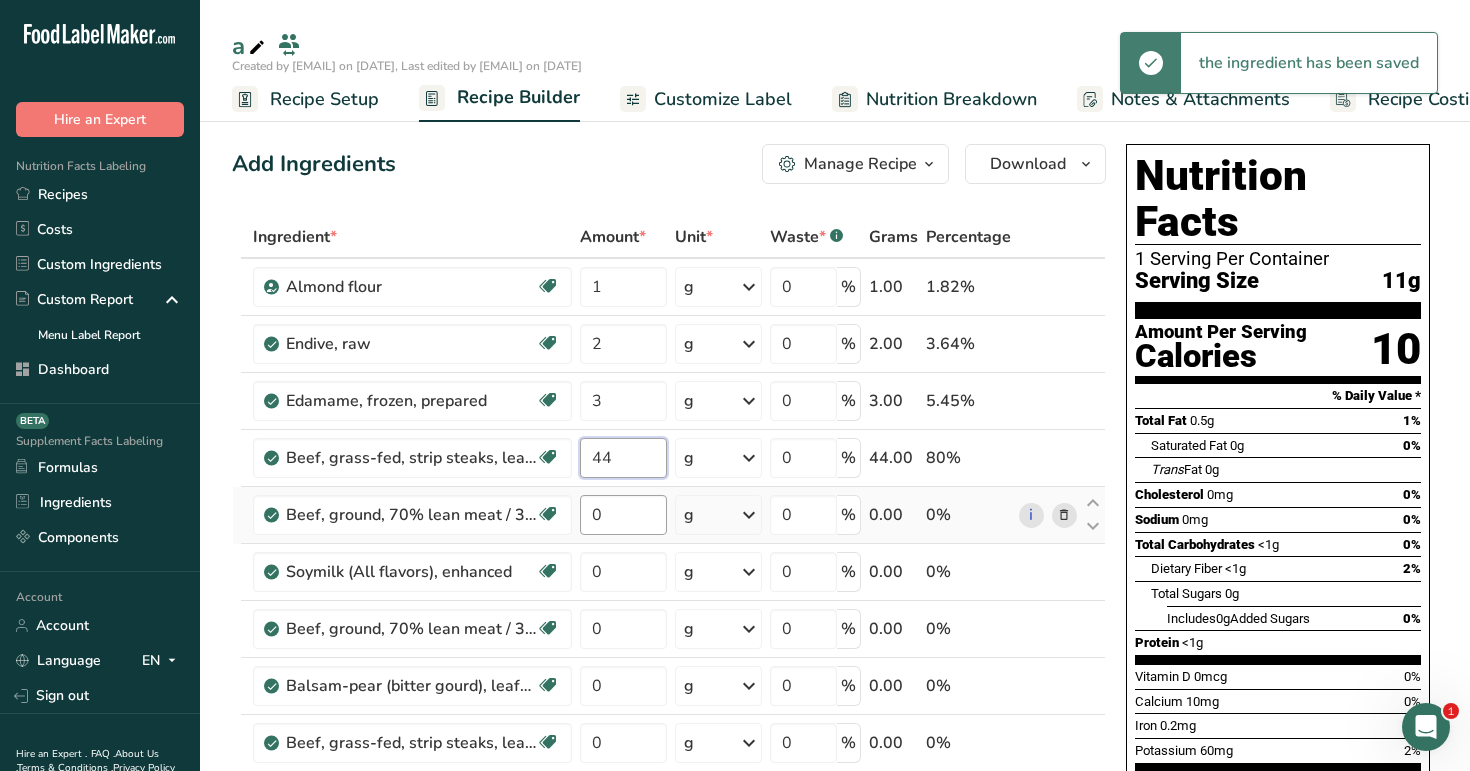 type on "44" 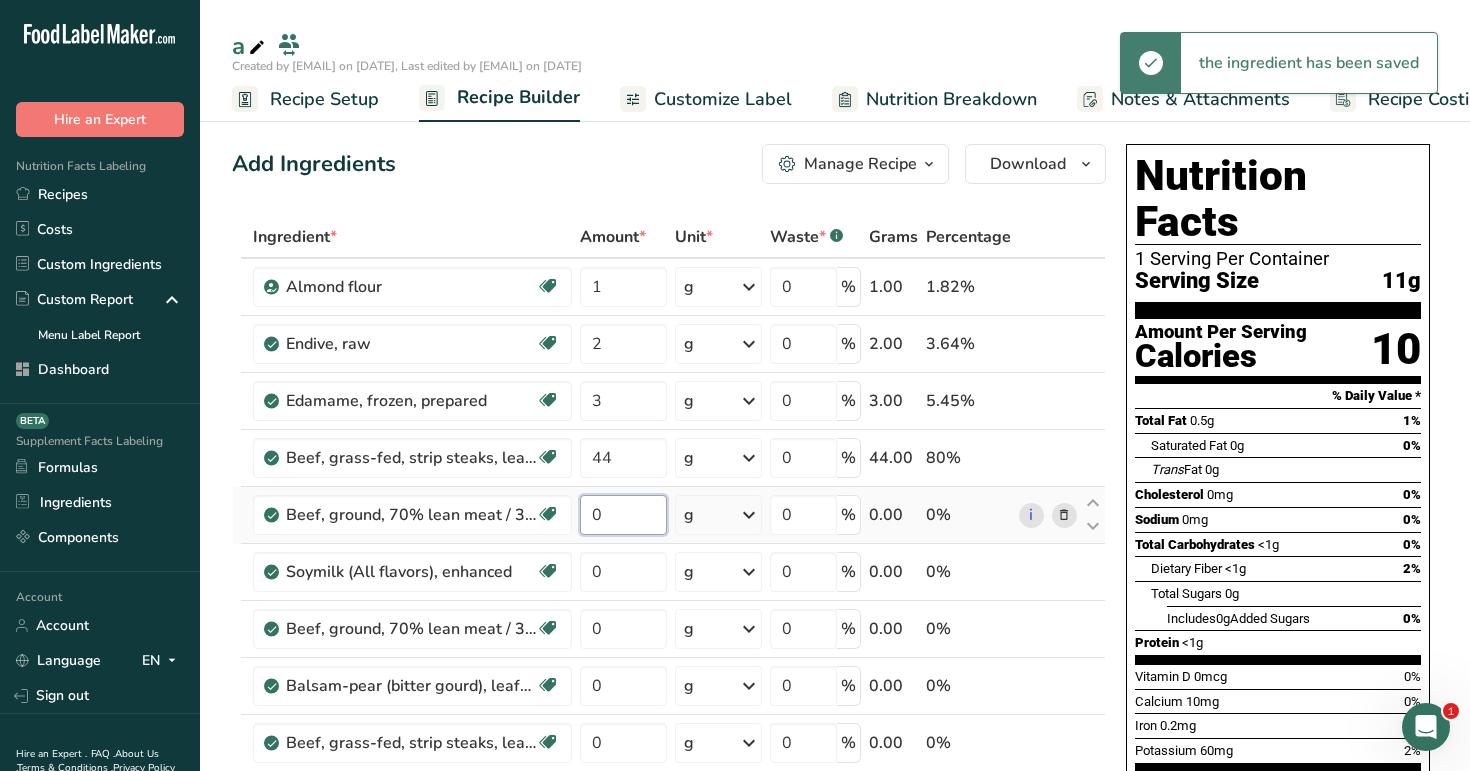 click on "Ingredient *
Amount *
Unit *
Waste *   .a-a{fill:#347362;}.b-a{fill:#fff;}          Grams
Percentage
Almond flour
Vegan
Vegetarian
Organic
Organic Certified
Non-GMO
Kosher Pareve
Kosher Dairy
Halal
Clean Label
Bio-Engineered
Keto Friendly
1
g
Weight Units
g
kg
mg
See more
Volume Units
l
Volume units require a density conversion. If you know your ingredient's density enter it below. Otherwise, click on "RIA" our AI Regulatory bot - she will be able to help you
1
lb/ft3
g/cm3
mL" at bounding box center (669, 699) 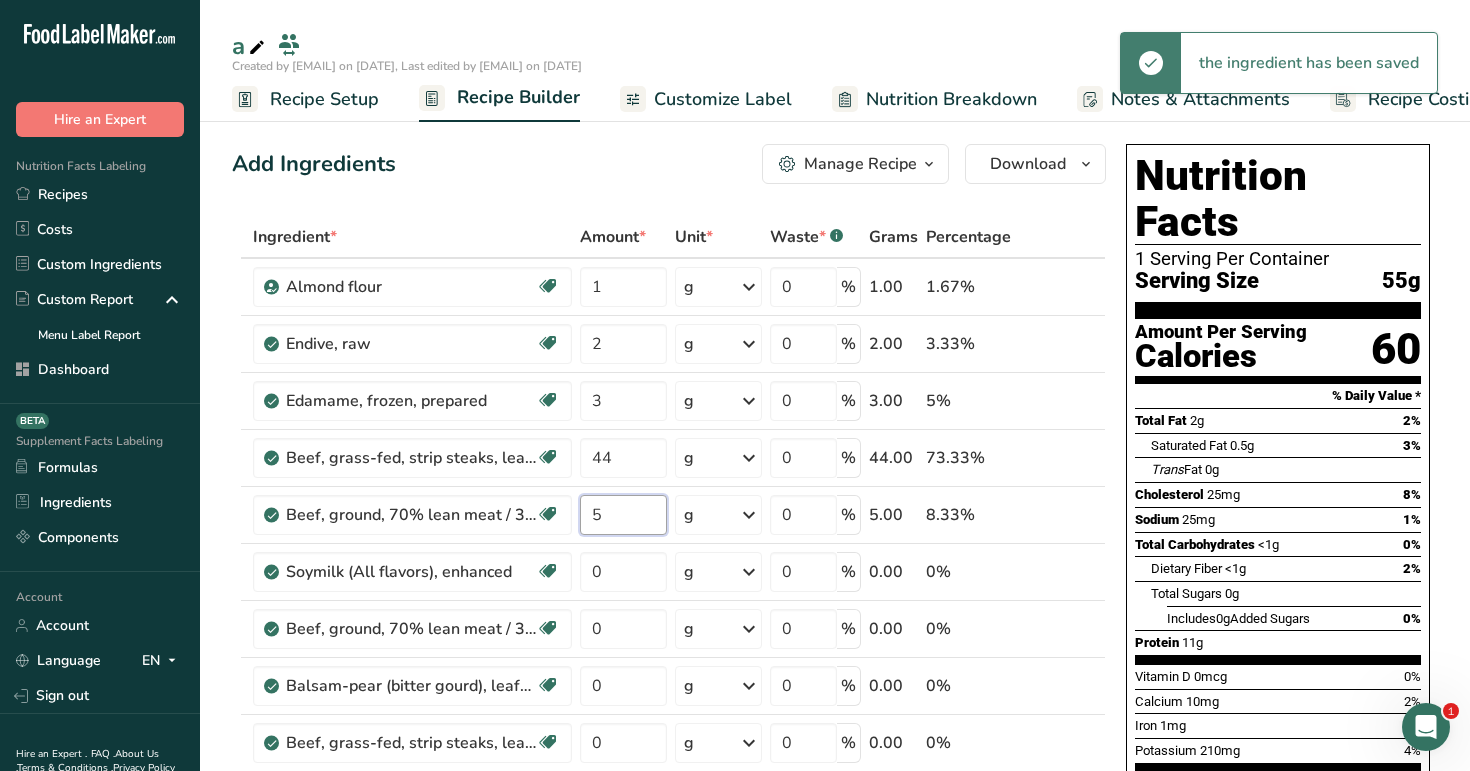 type on "5" 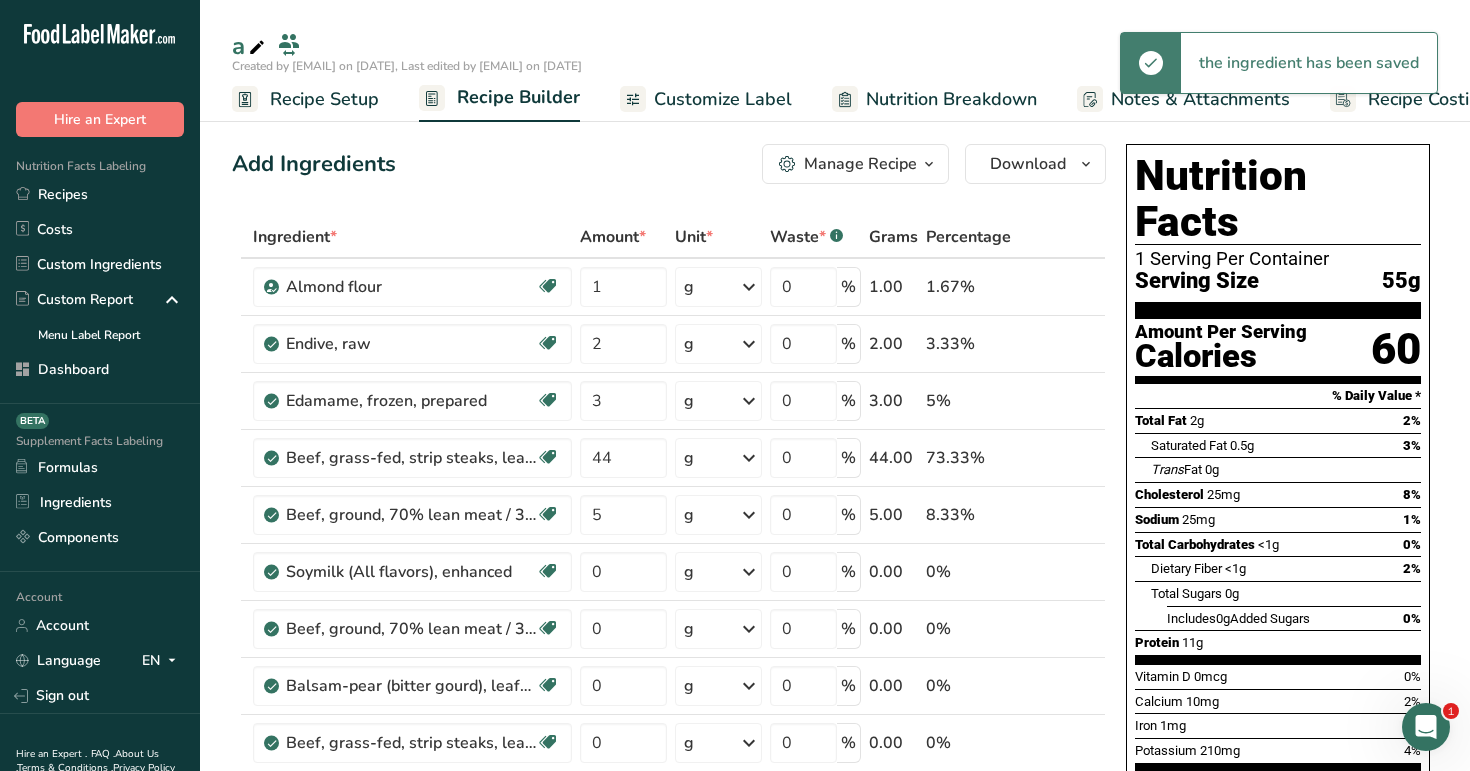 click on "Sodium
25mg" at bounding box center [1175, 520] 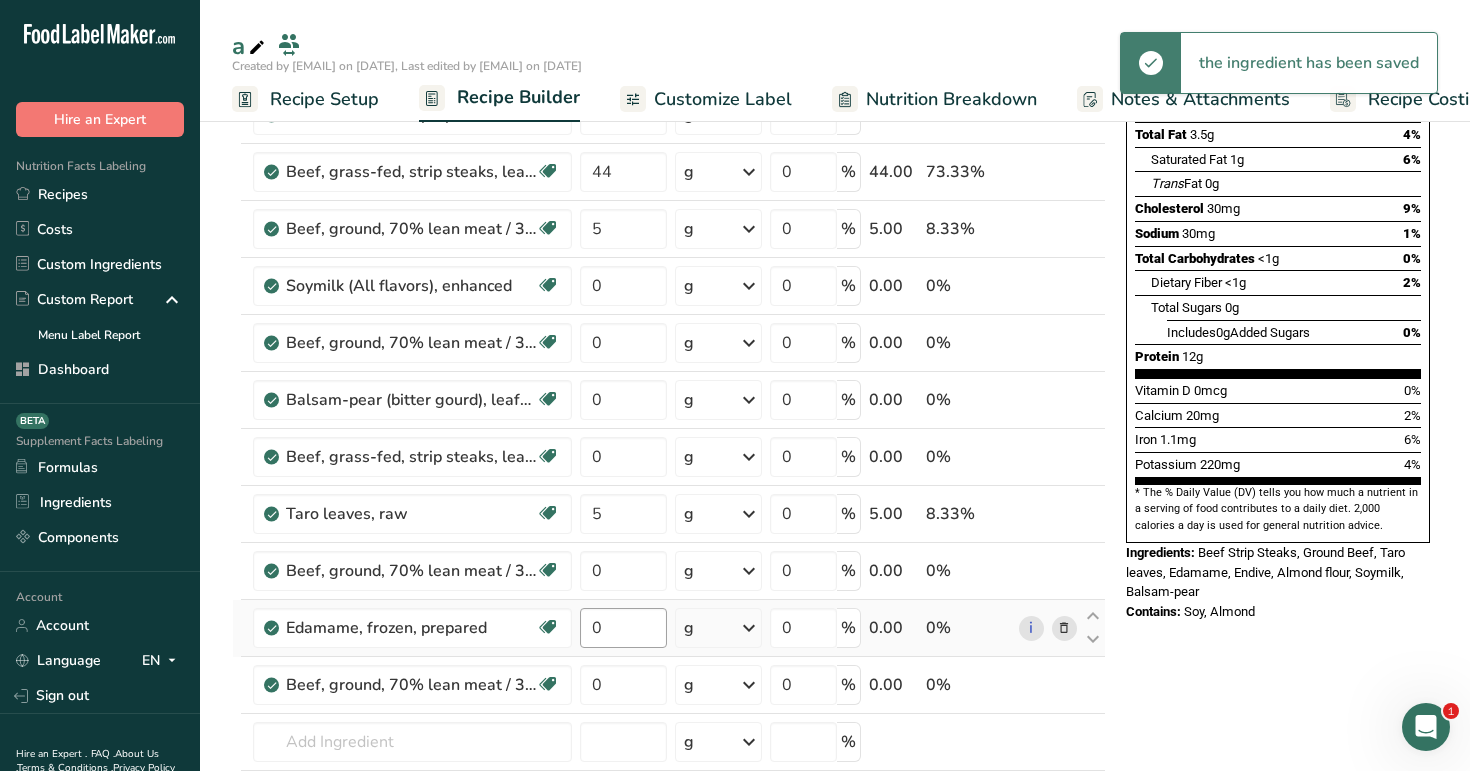 scroll, scrollTop: 337, scrollLeft: 0, axis: vertical 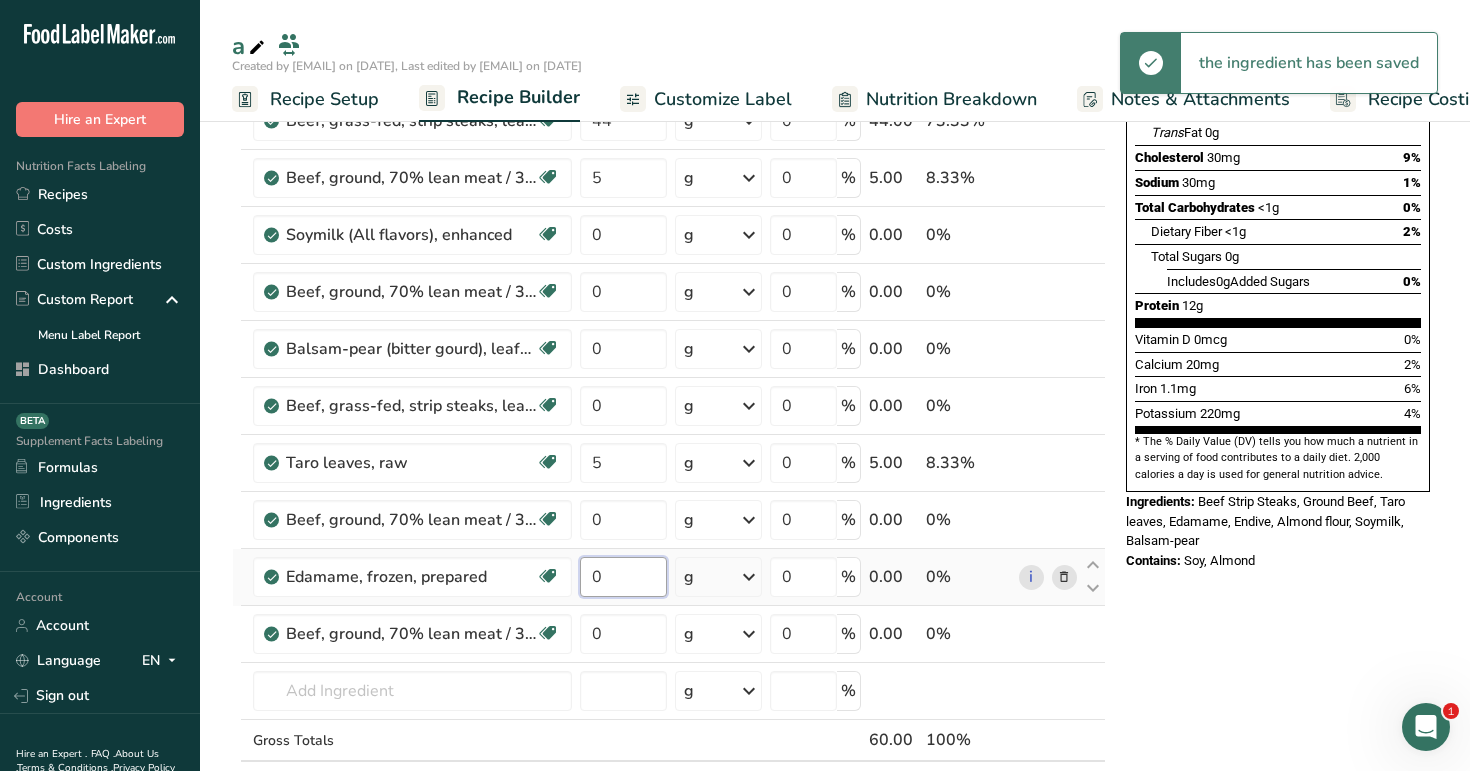 click on "0" at bounding box center [623, 577] 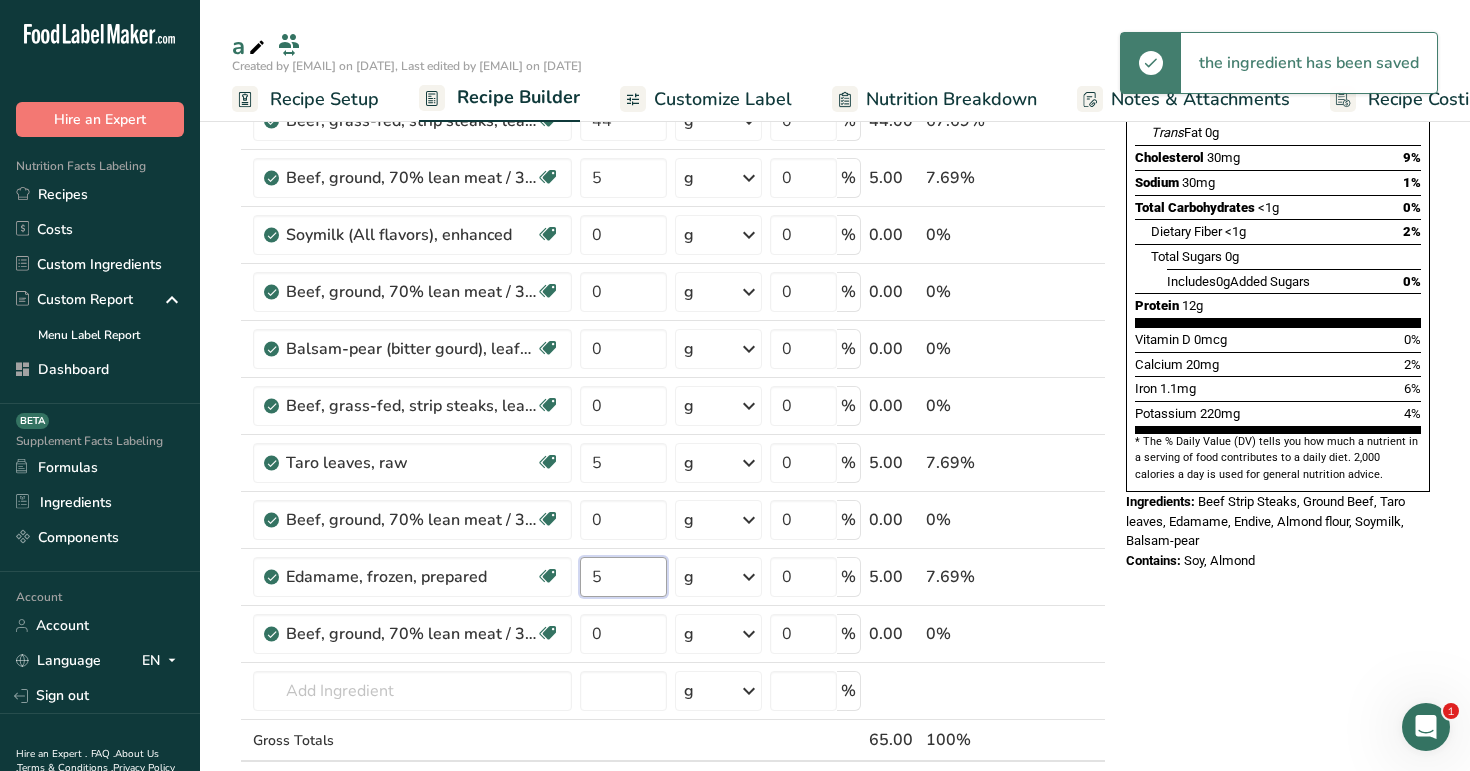 type on "5" 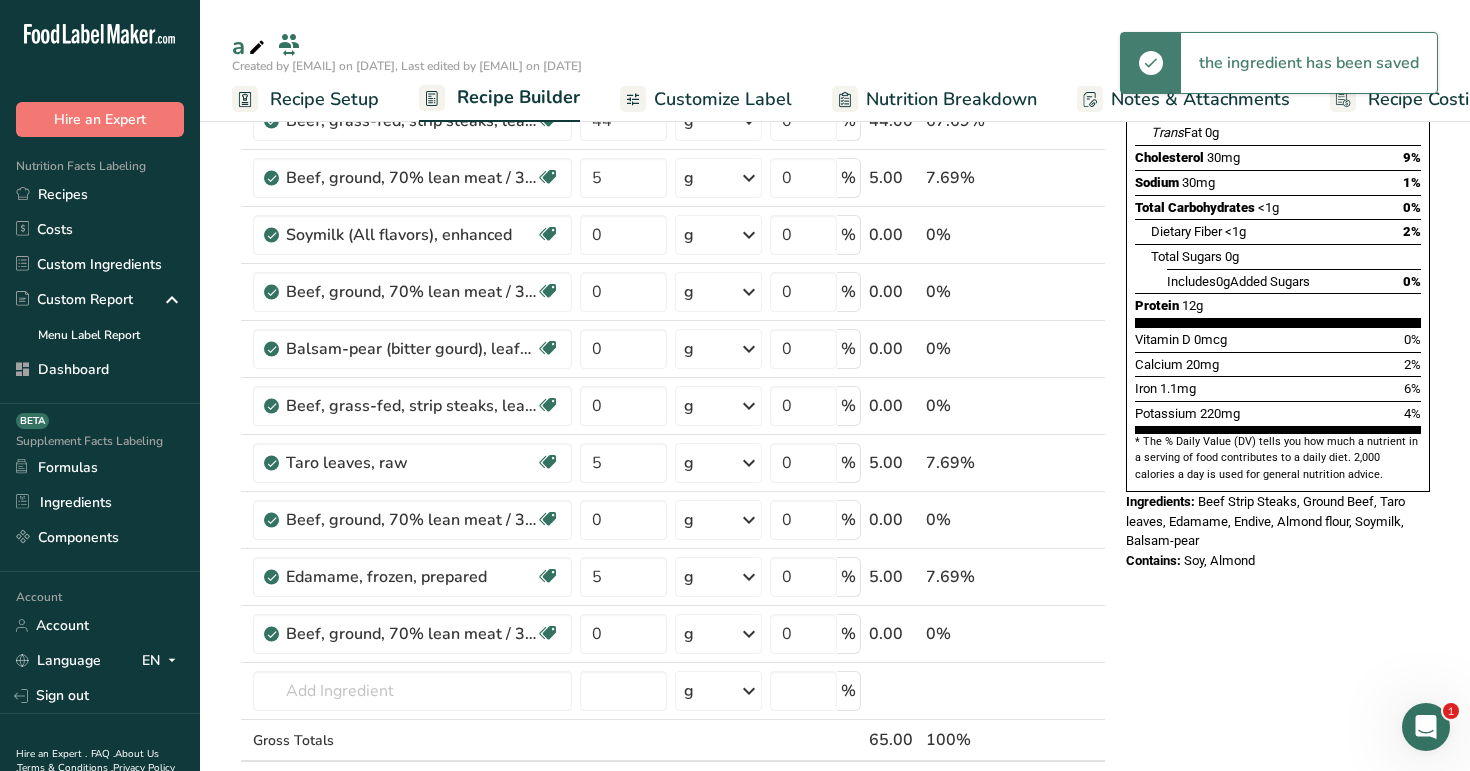 click on "Nutrition Facts
1 Serving Per Container
Serving Size
60g
Amount Per Serving
Calories
80
% Daily Value *
Total Fat
3.5g
4%
Saturated Fat
1g
6%
Trans  Fat
0g
Cholesterol
30mg
9%
Sodium
30mg
1%
Total Carbohydrates
<1g
0%
Dietary Fiber
<1g
2%" at bounding box center (1278, 668) 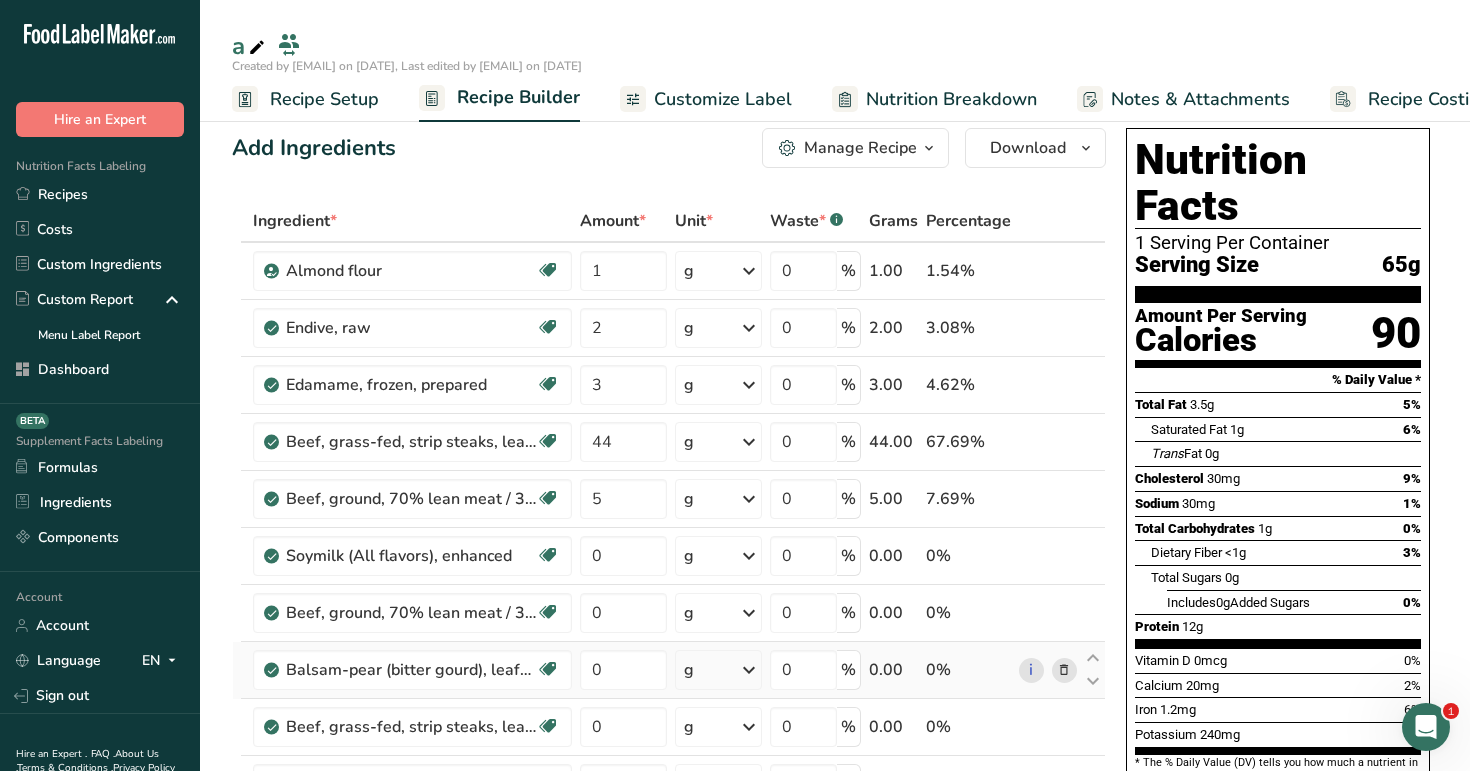 scroll, scrollTop: 0, scrollLeft: 0, axis: both 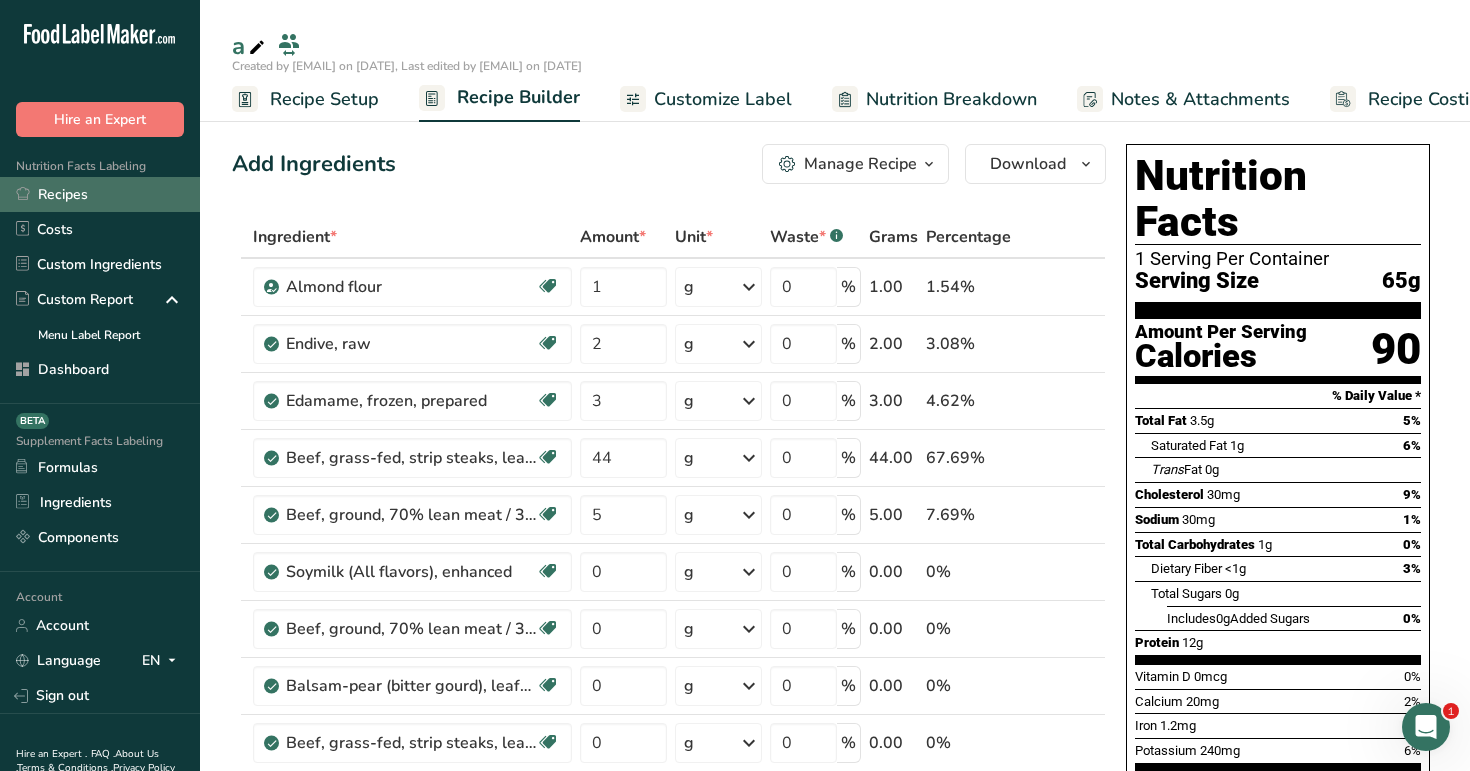 click on "Recipes" at bounding box center [100, 194] 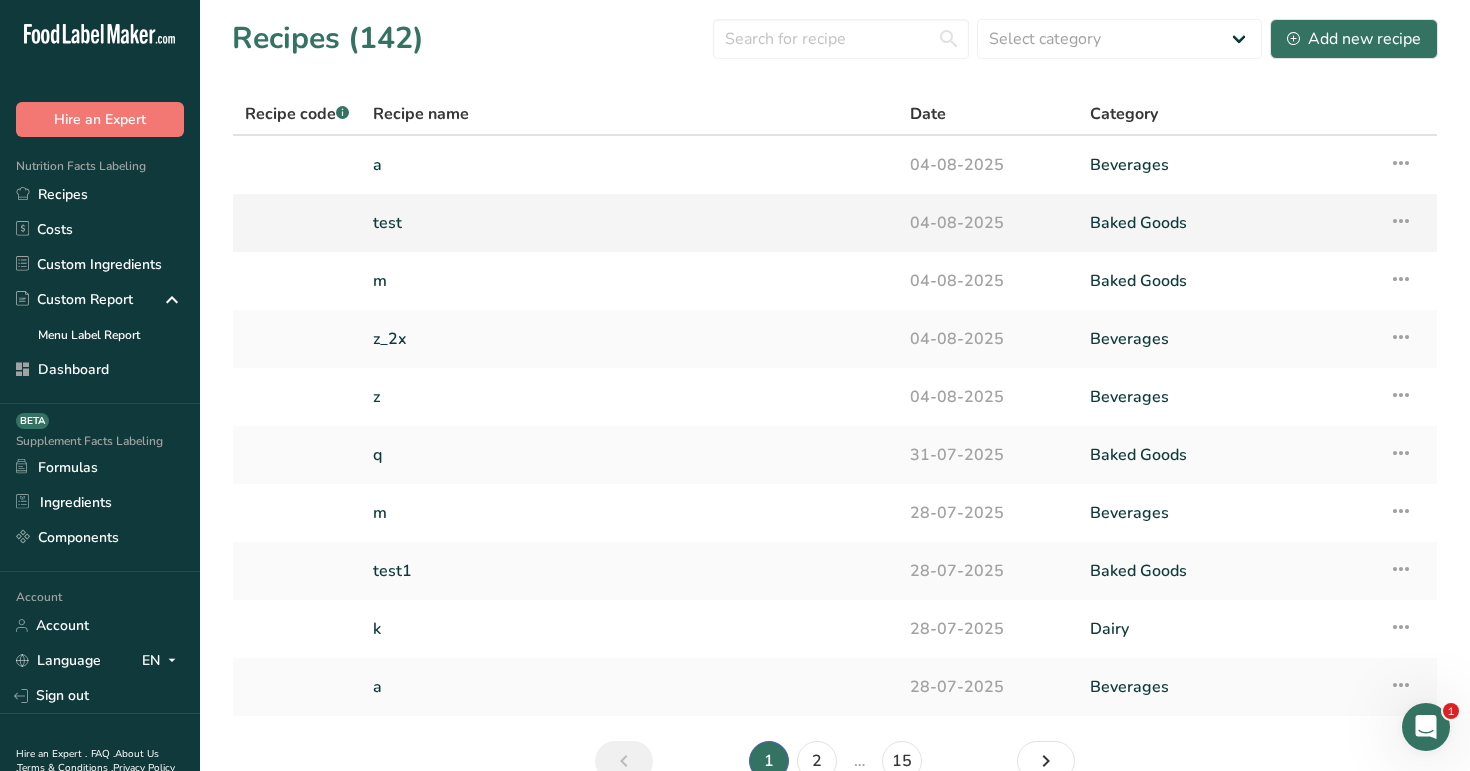 click on "test" at bounding box center (629, 223) 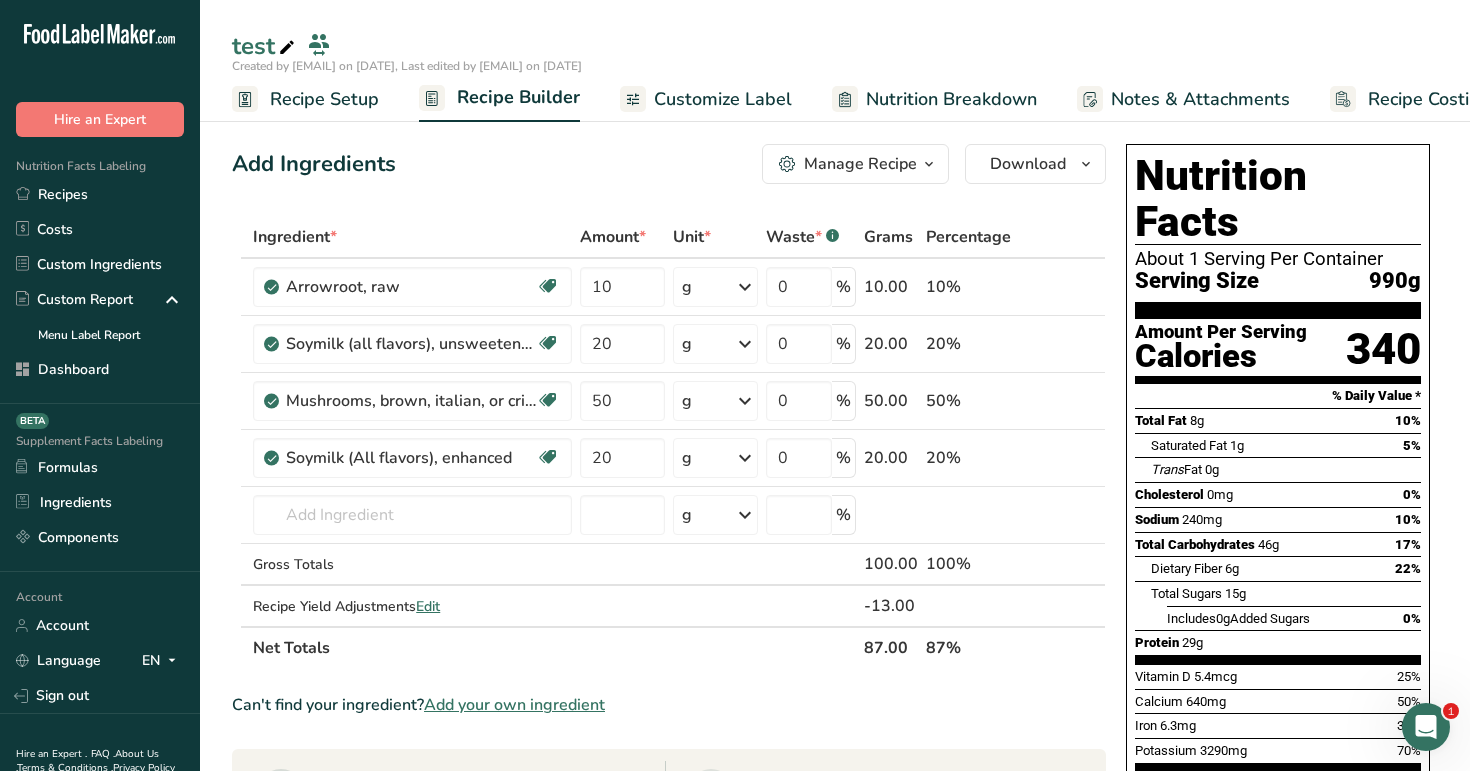 click on "Customize Label" at bounding box center [723, 99] 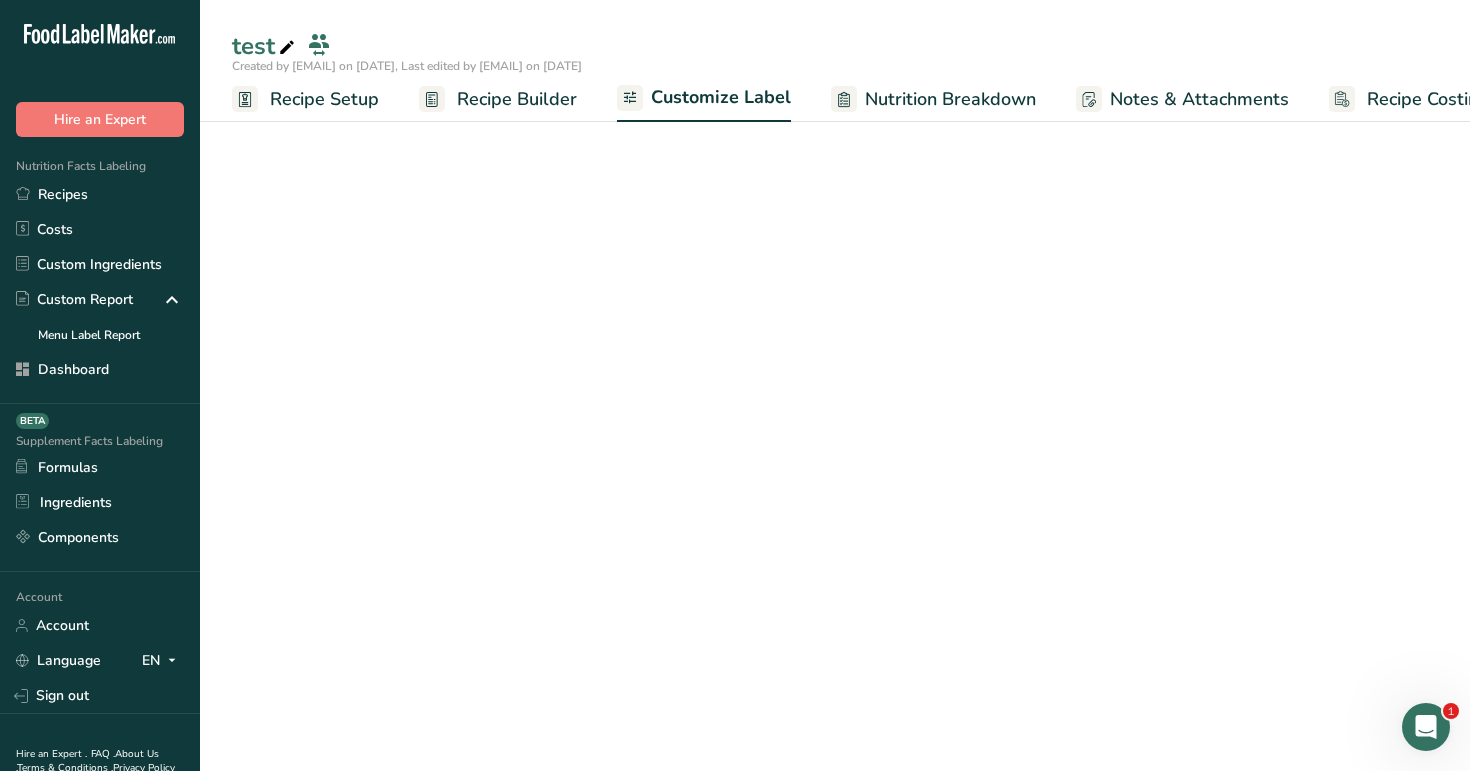 scroll, scrollTop: 0, scrollLeft: 51, axis: horizontal 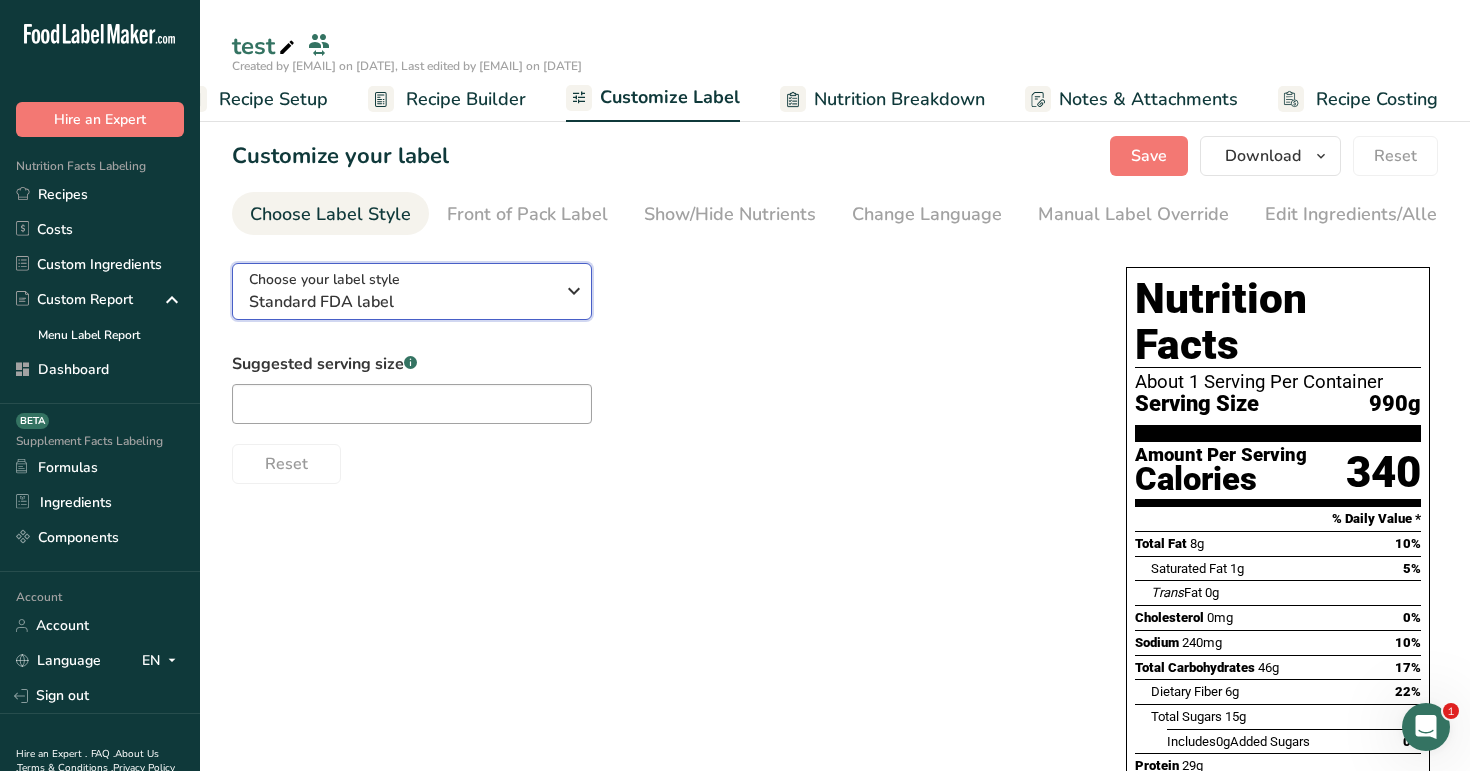 click on "Choose your label style
Standard FDA label" at bounding box center (412, 291) 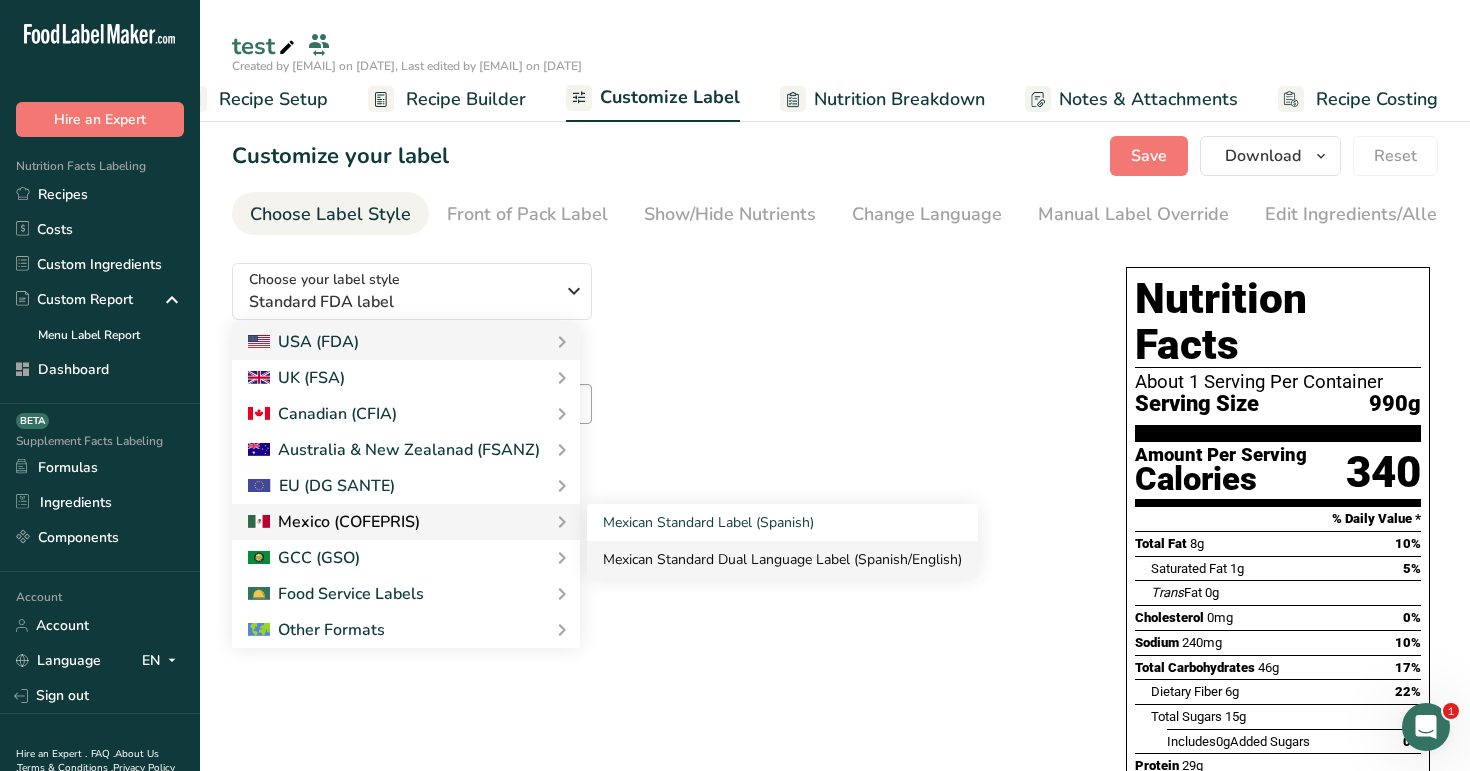 click on "Mexican Standard Dual Language Label (Spanish/English)" at bounding box center (782, 559) 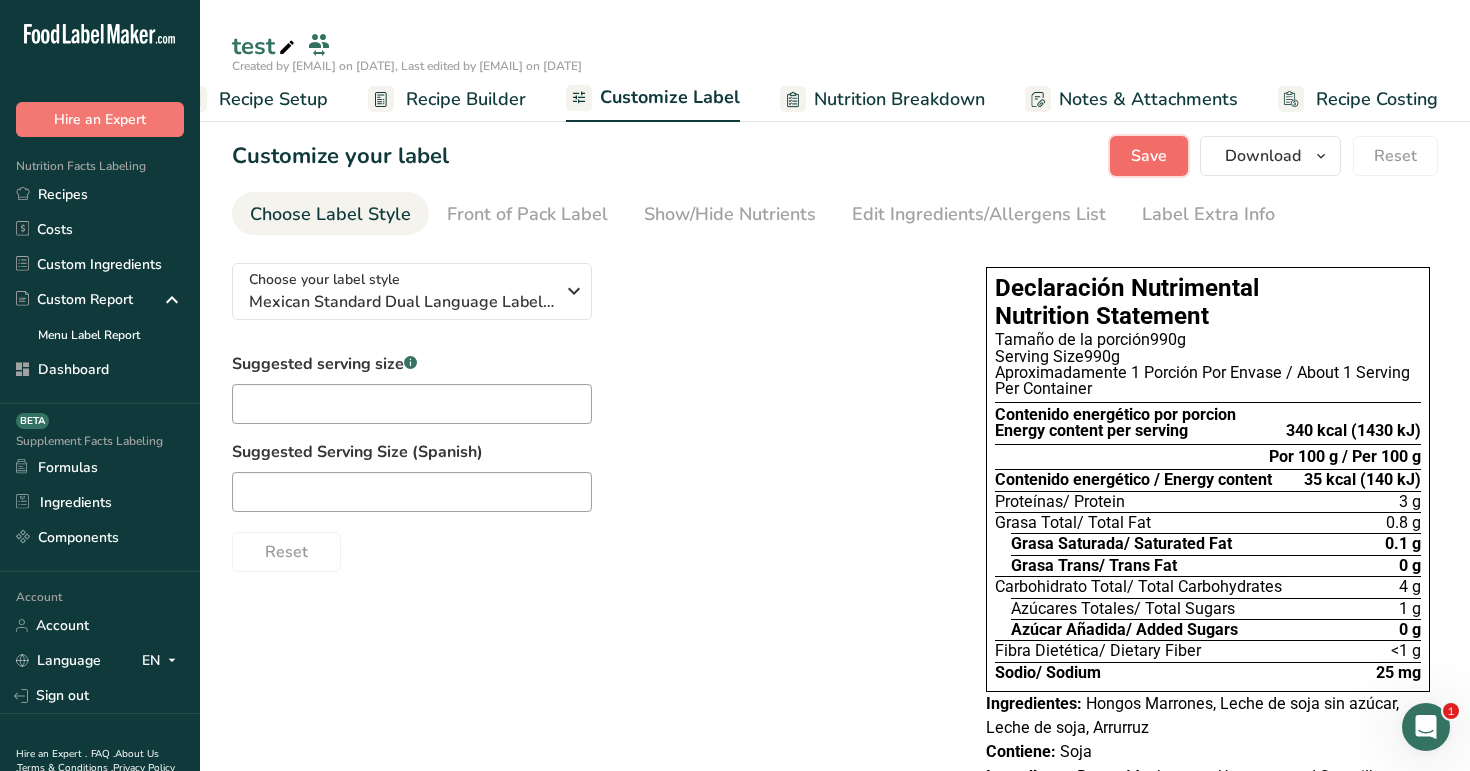 click on "Save" at bounding box center [1149, 156] 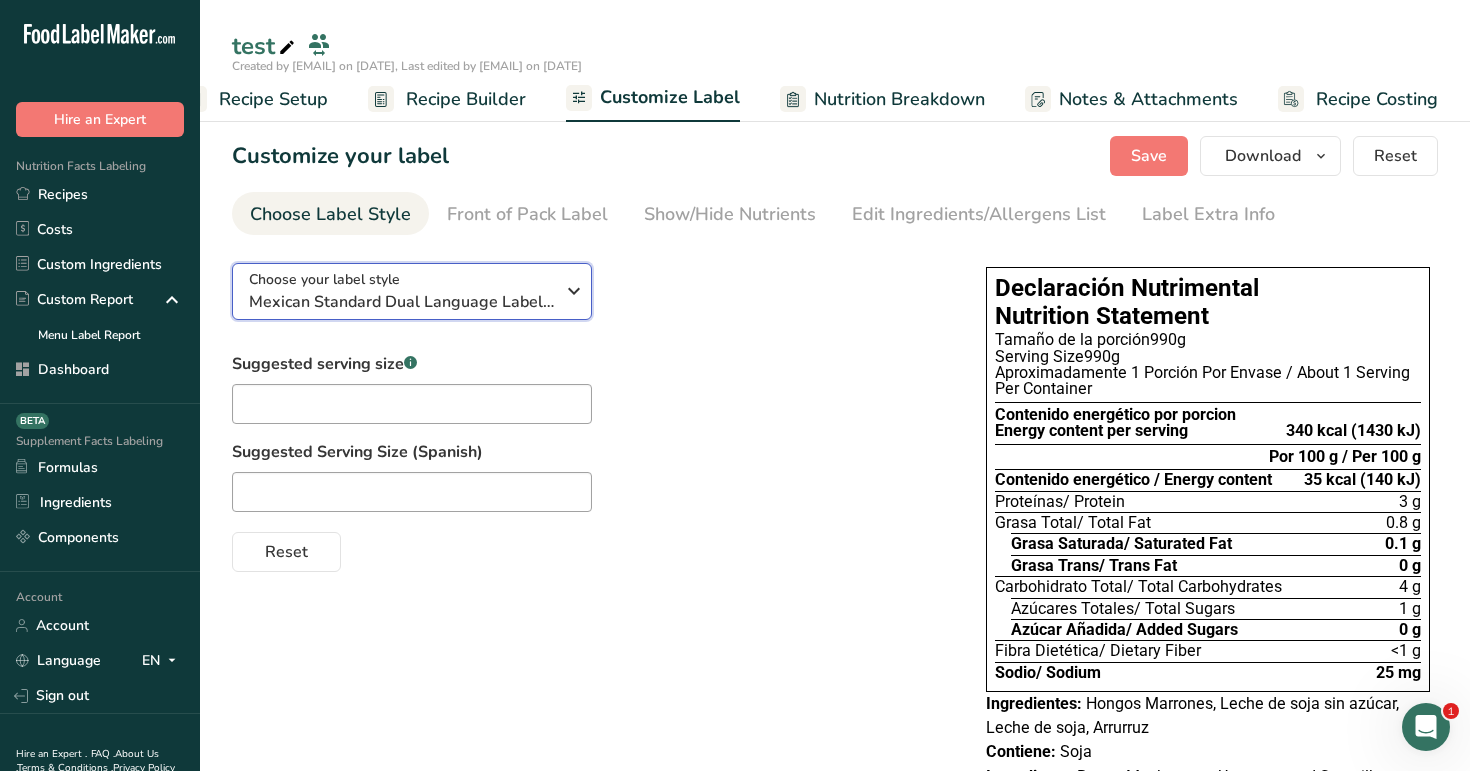 click on "Choose your label style
Mexican Standard Dual Language Label (Spanish/English)" at bounding box center (409, 291) 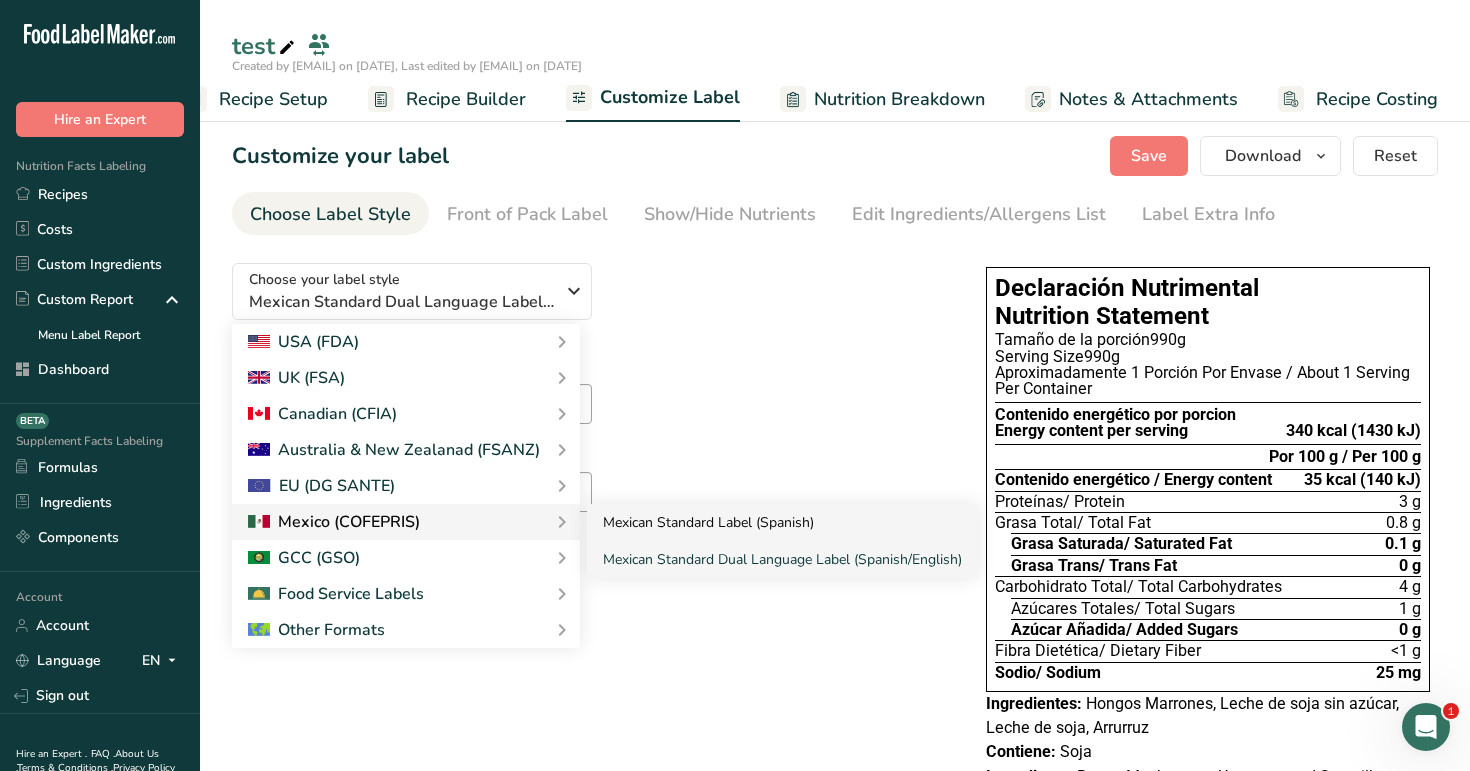 click on "Mexican Standard Label (Spanish)" at bounding box center (782, 522) 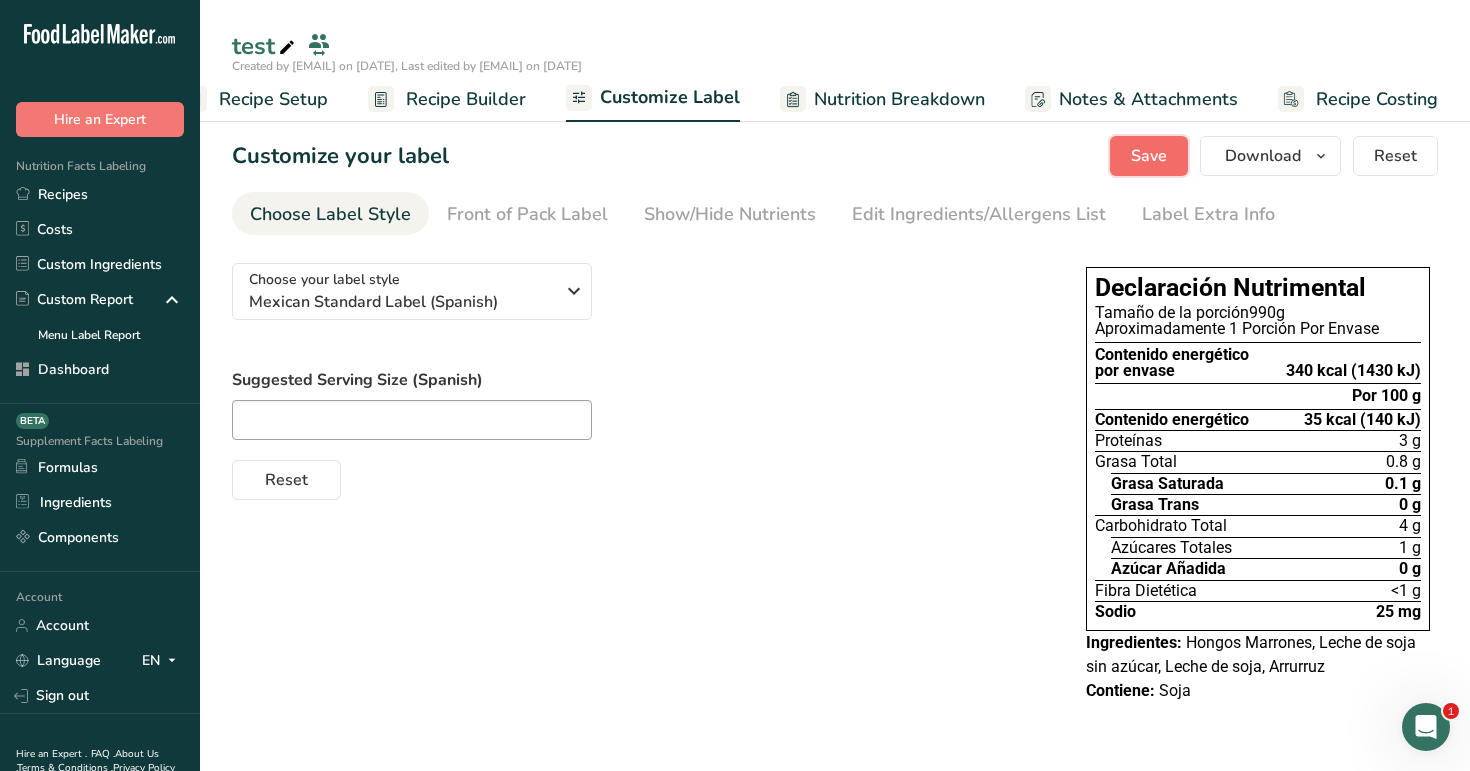 click on "Save" at bounding box center [1149, 156] 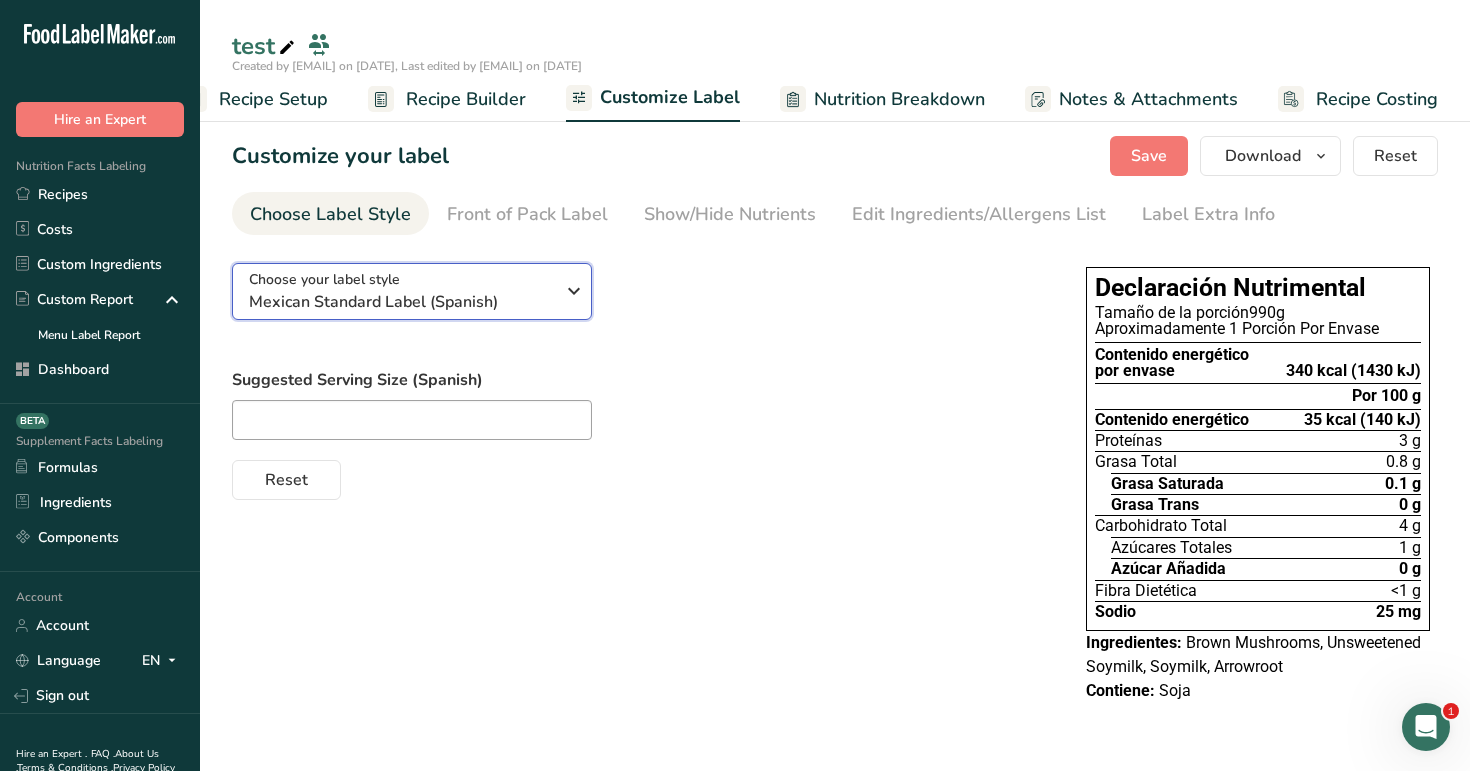 click on "Mexican Standard Label (Spanish)" at bounding box center (401, 302) 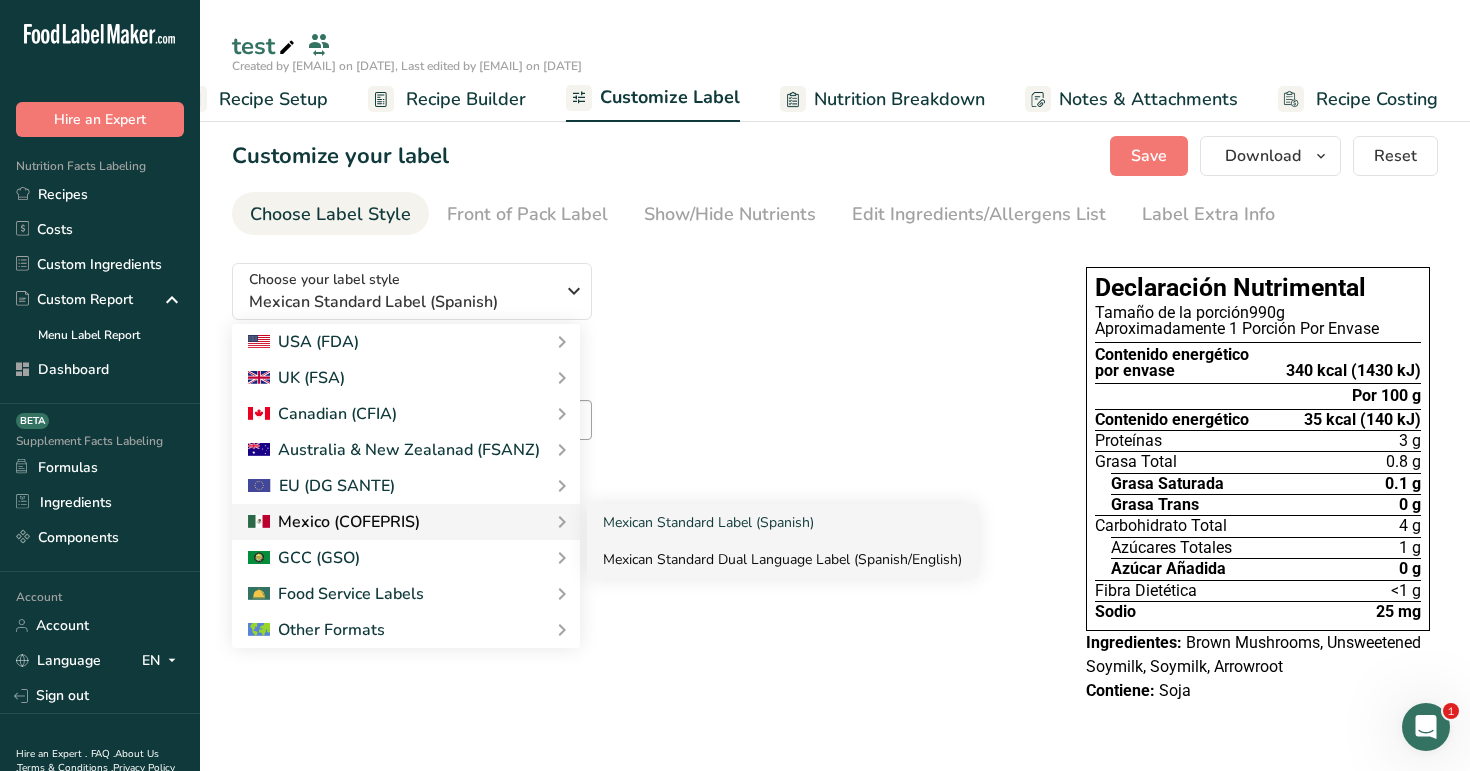 click on "Mexican Standard Dual Language Label (Spanish/English)" at bounding box center (782, 559) 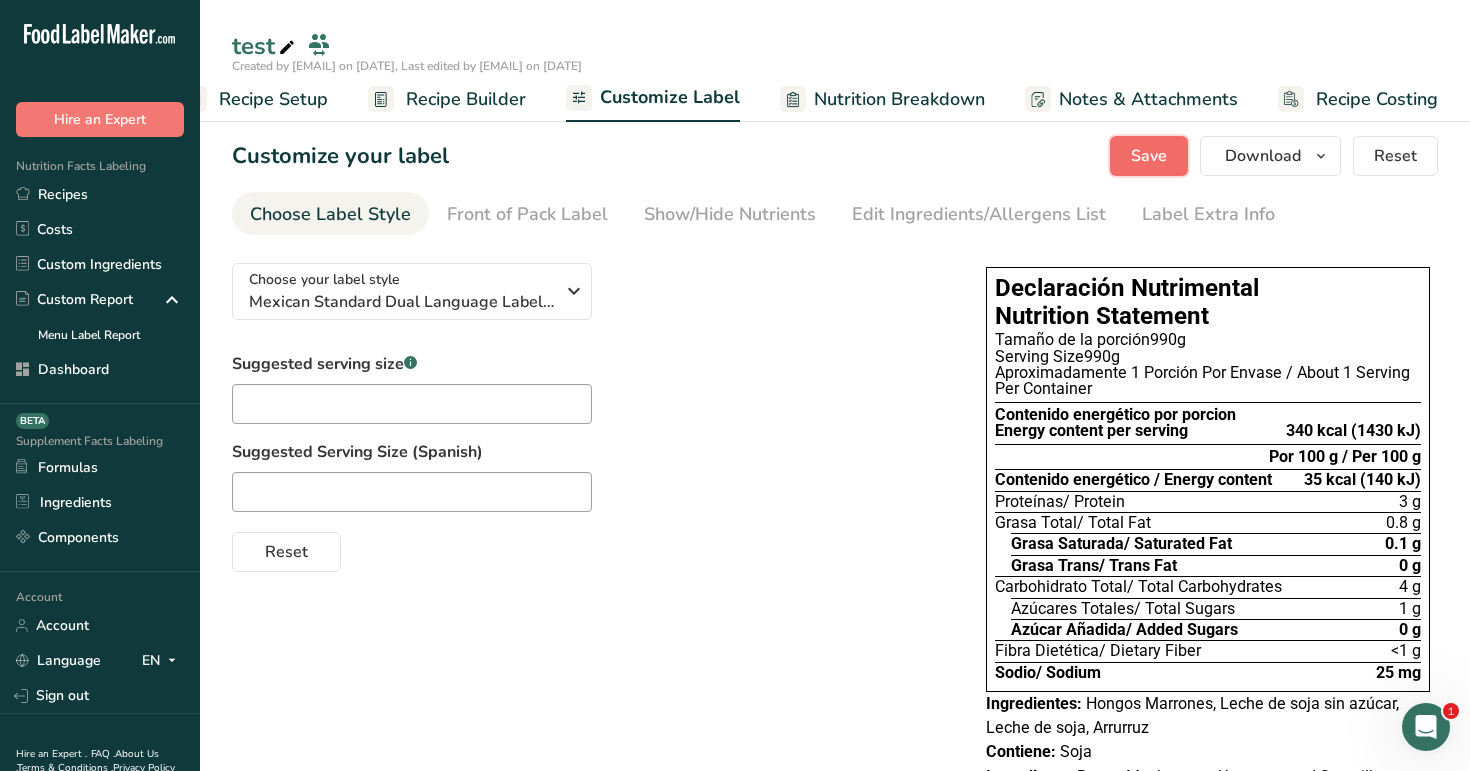 click on "Save" at bounding box center [1149, 156] 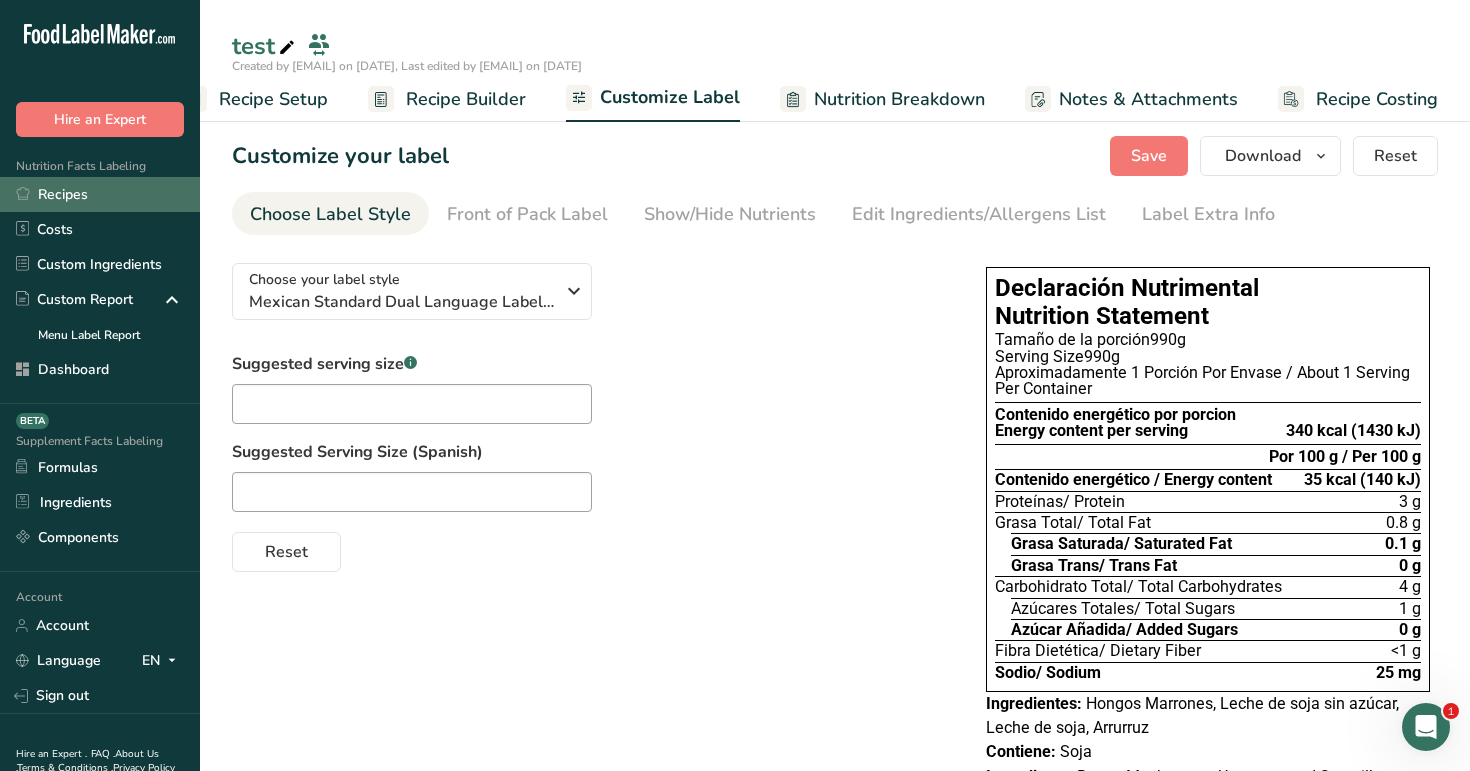 click on "Recipes" at bounding box center [100, 194] 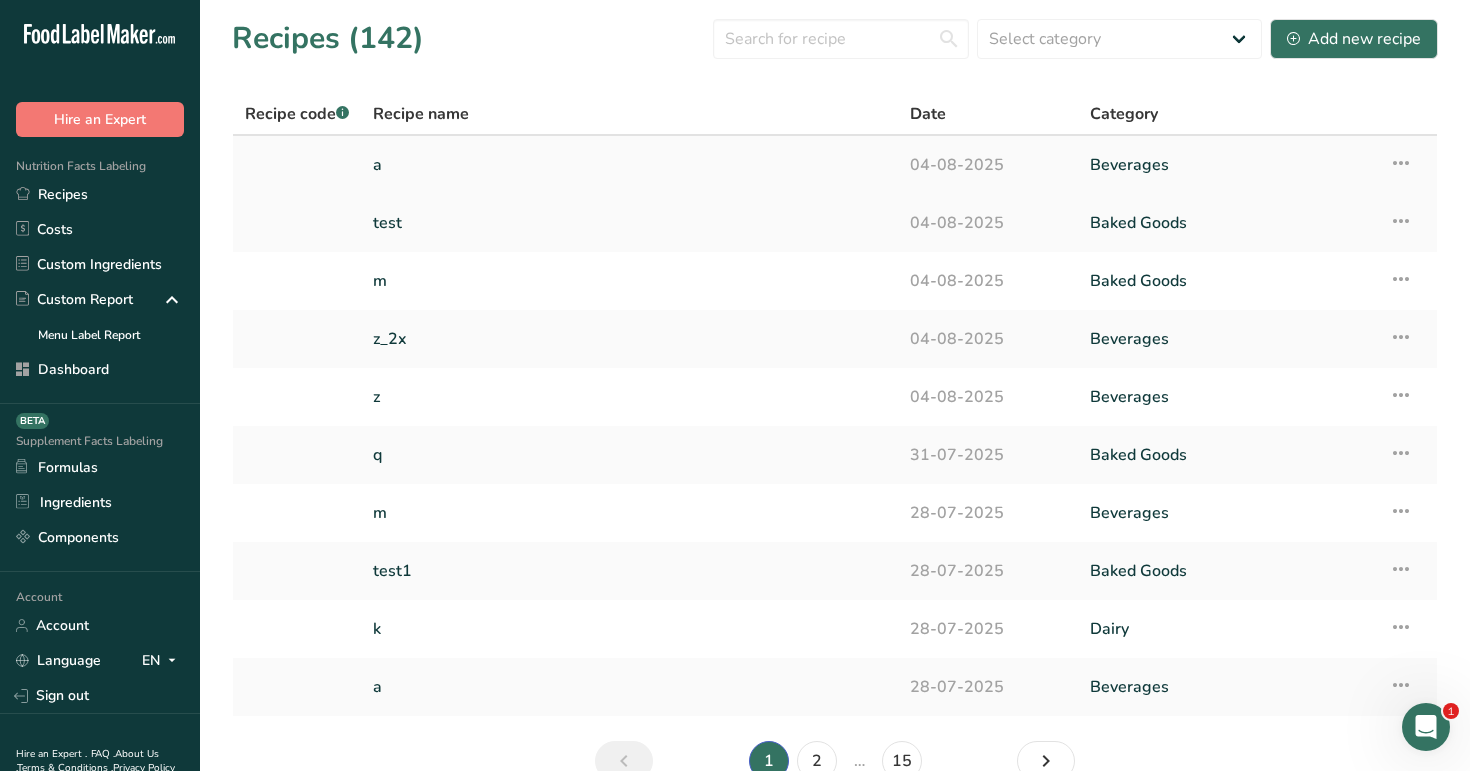 click on "a" at bounding box center (629, 165) 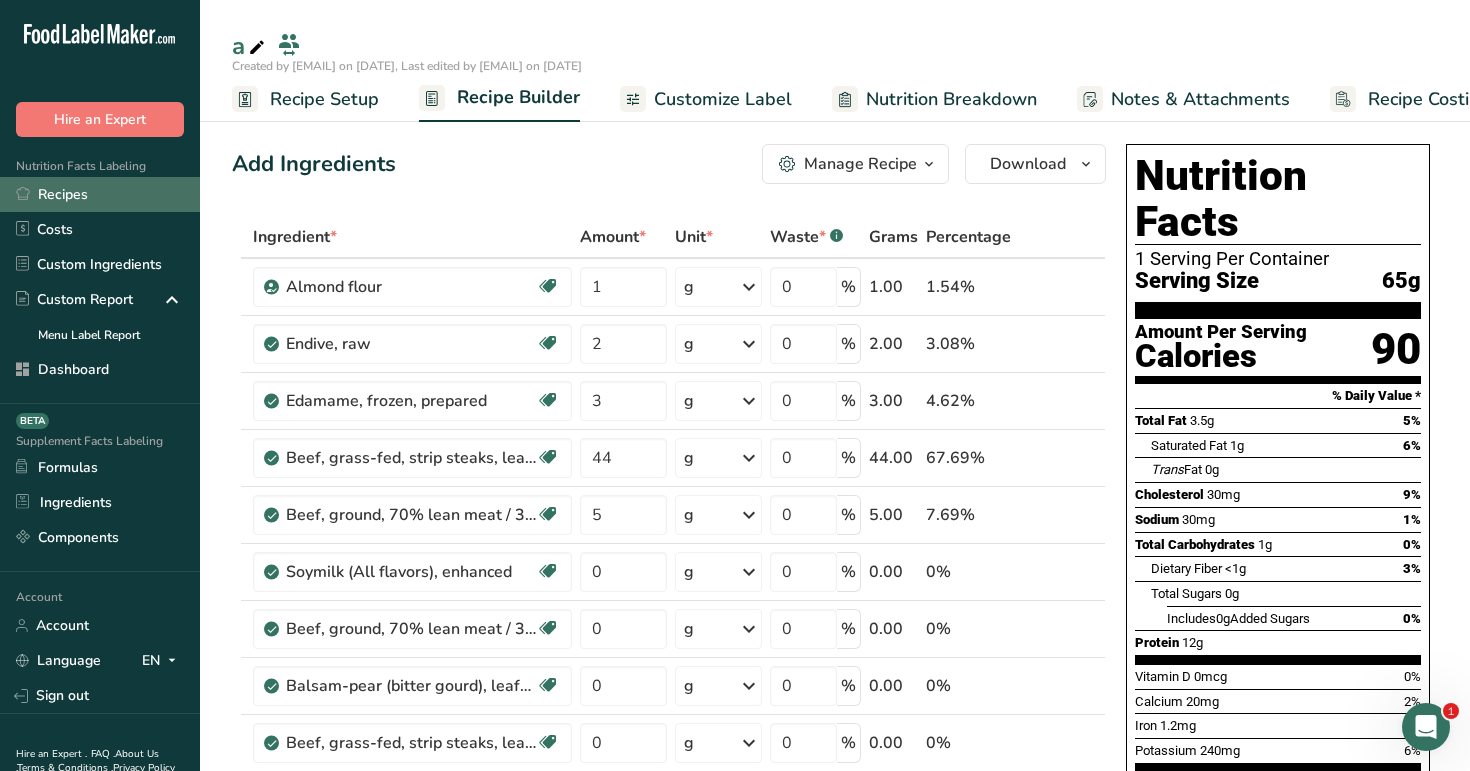 click on "Recipes" at bounding box center [100, 194] 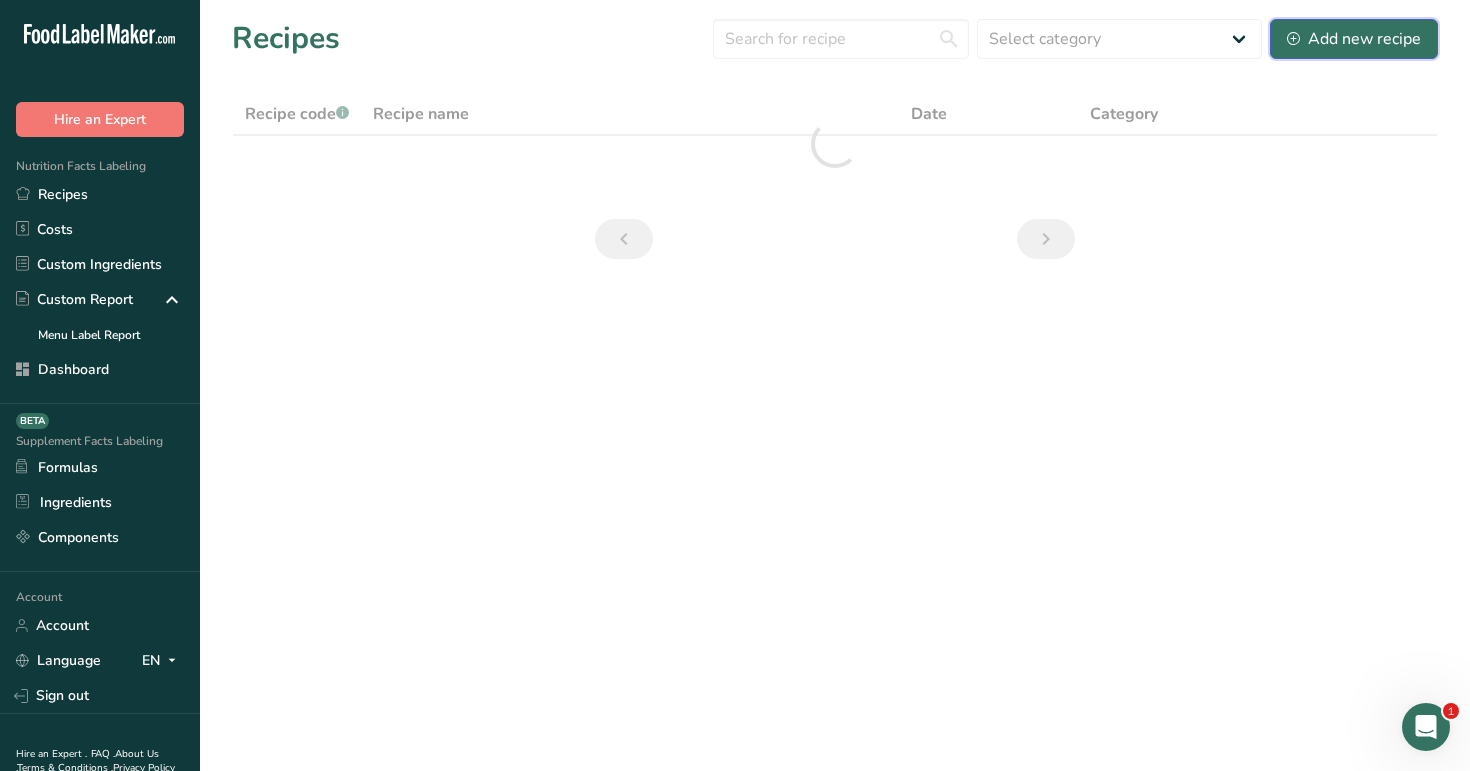 click on "Add new recipe" at bounding box center [1354, 39] 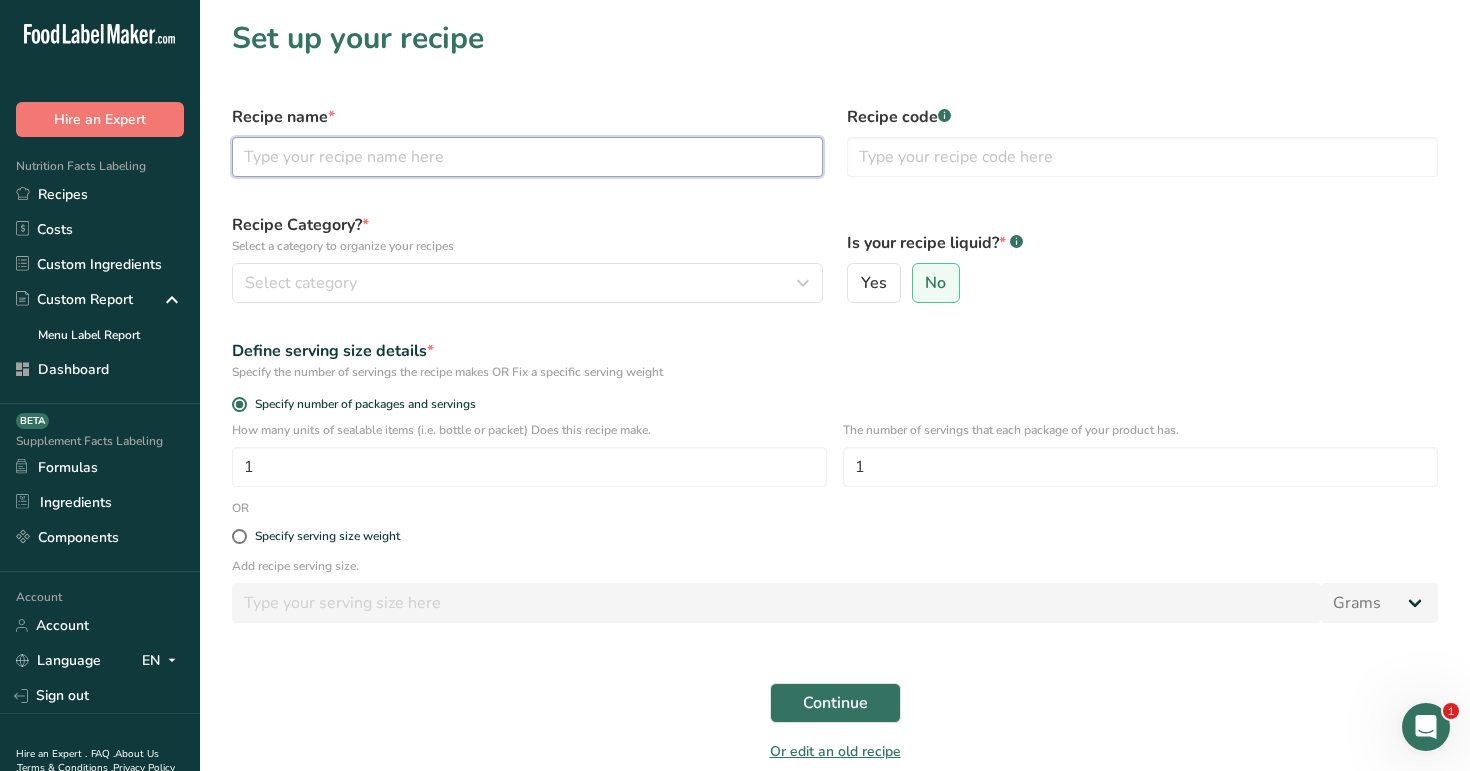 click at bounding box center [527, 157] 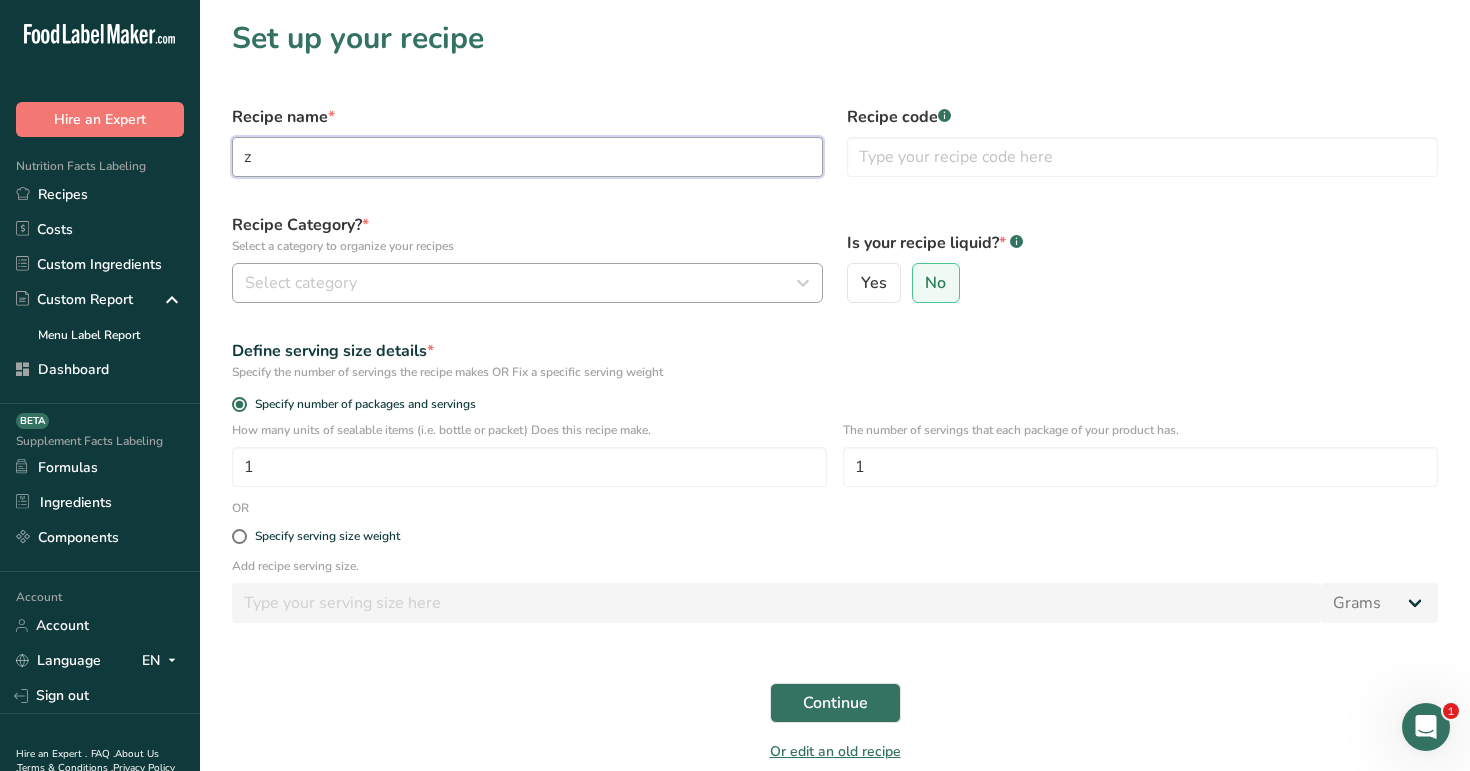 type on "z" 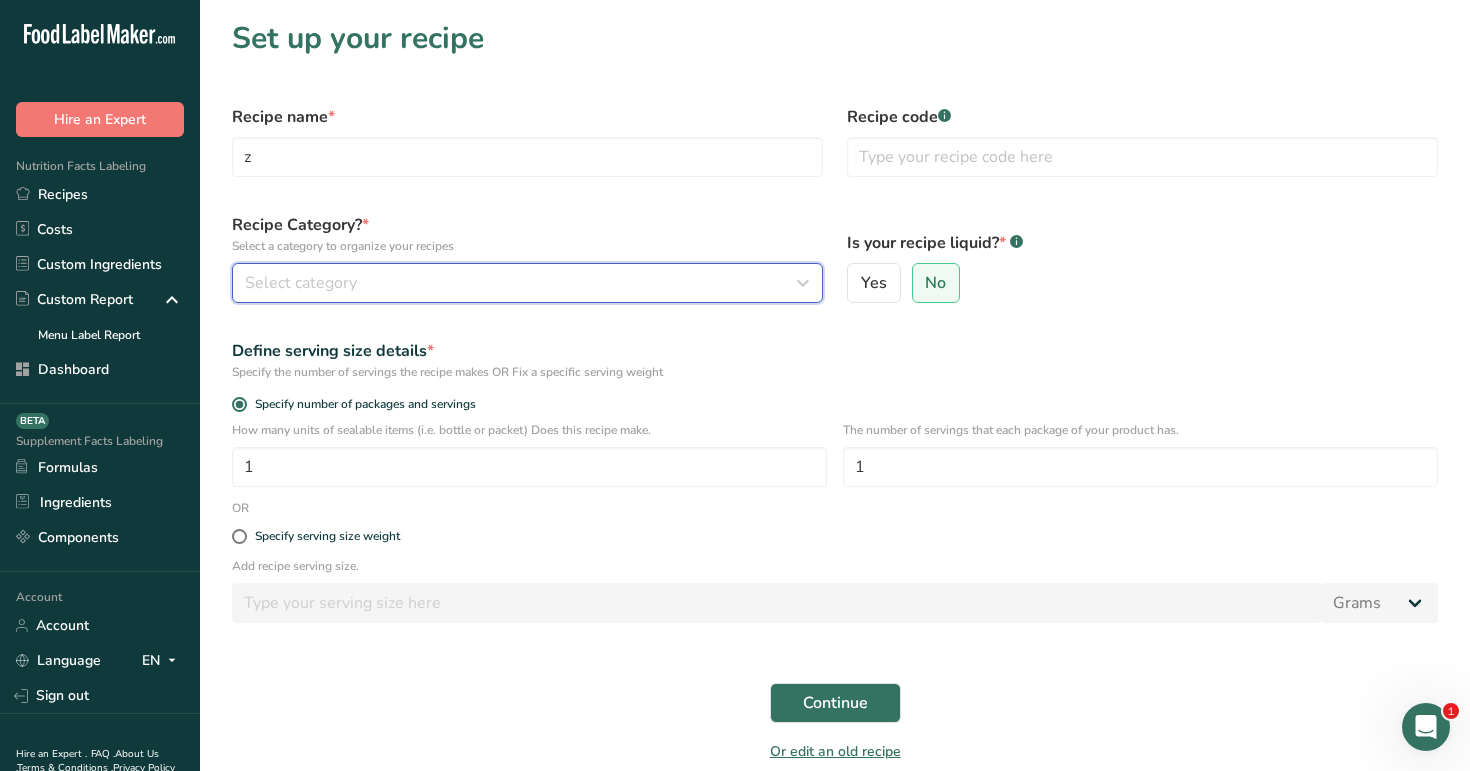 click on "Select category" at bounding box center (527, 283) 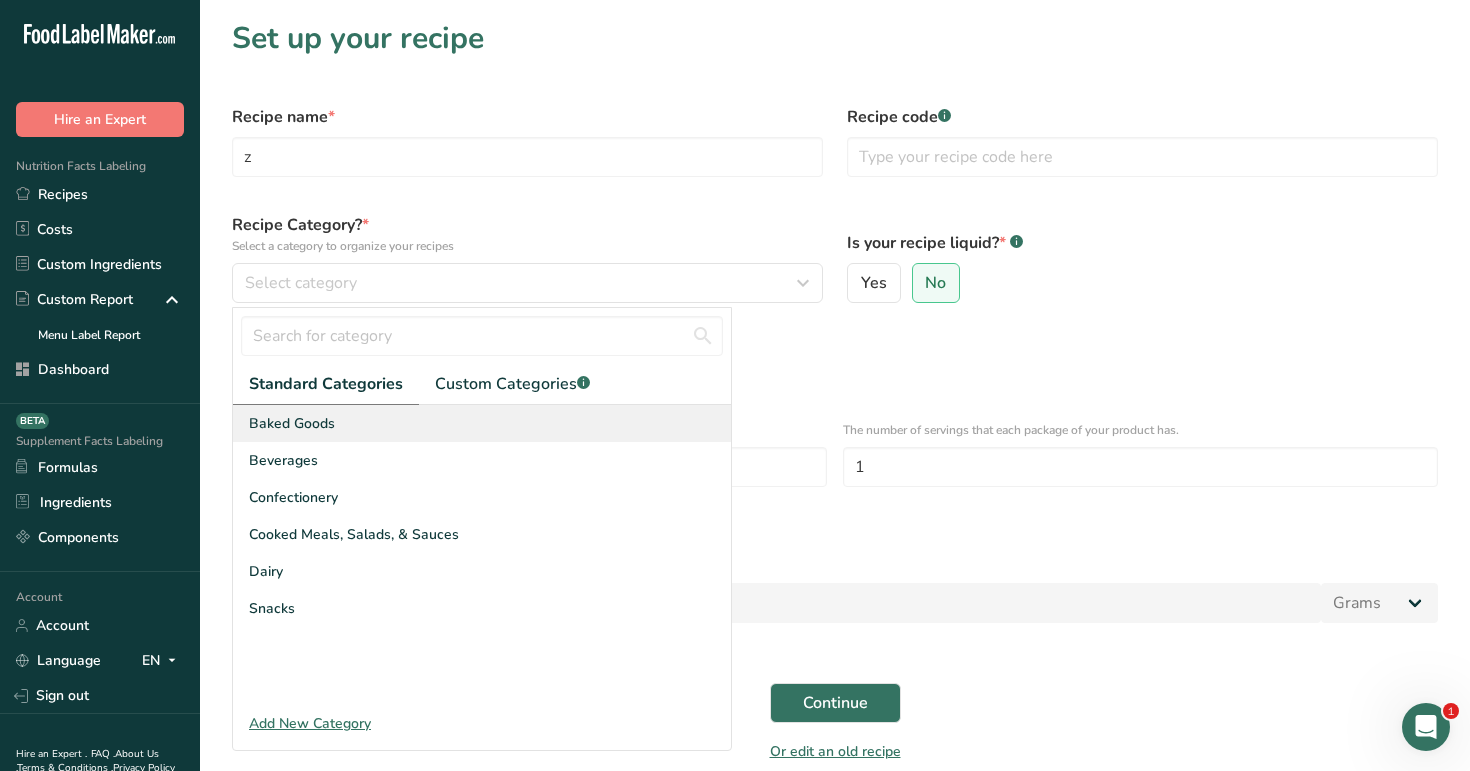 click on "Baked Goods" at bounding box center [482, 423] 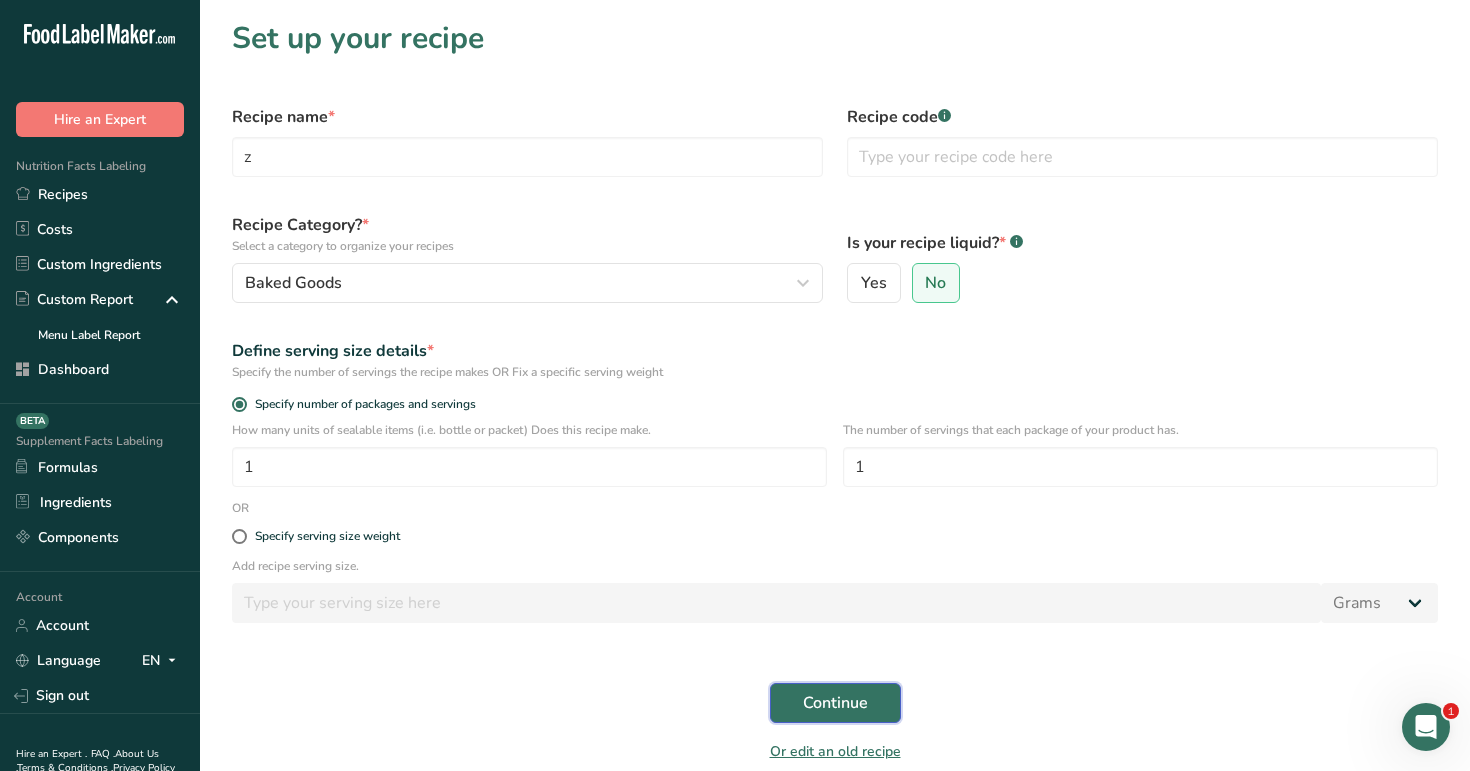 click on "Continue" at bounding box center [835, 703] 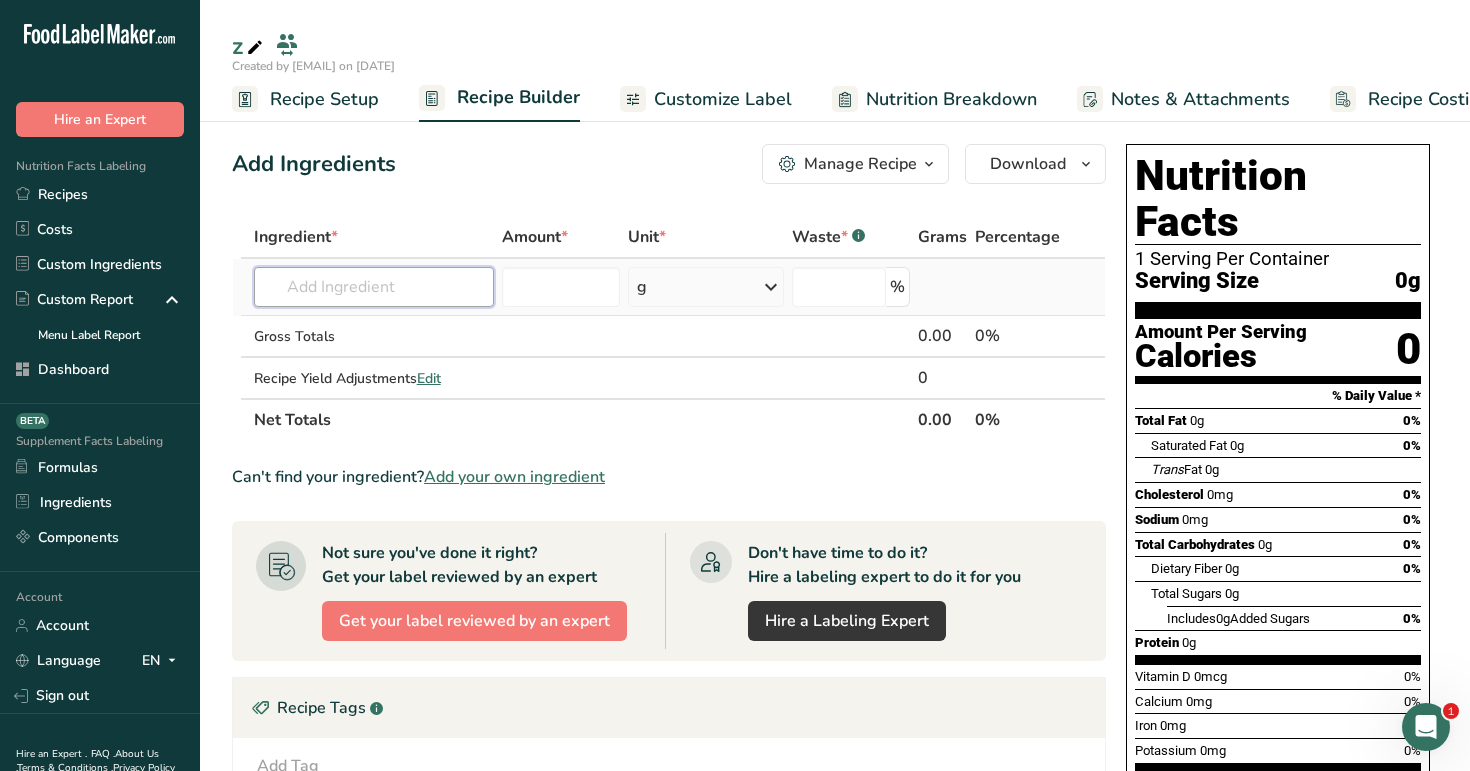 click at bounding box center [374, 287] 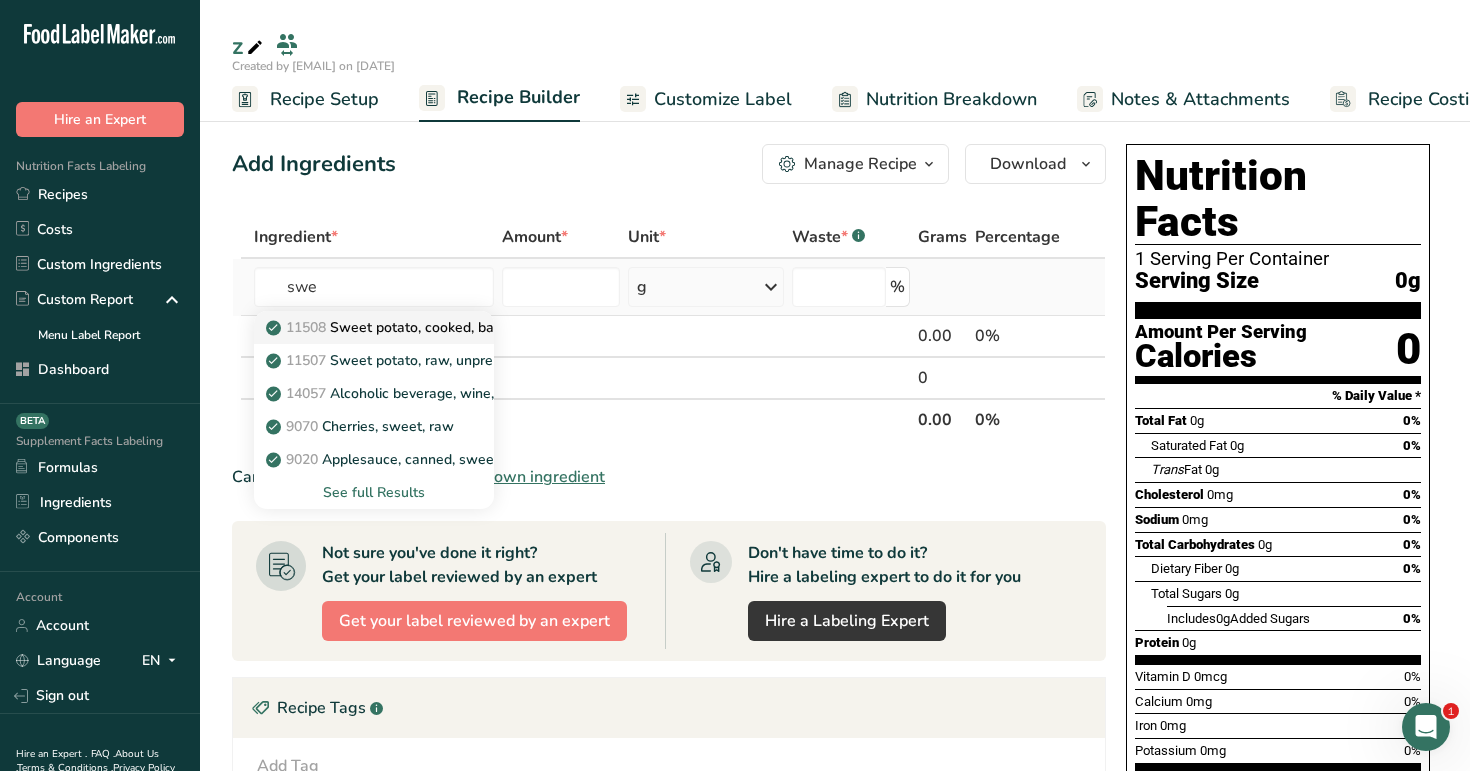 click on "11508
Sweet potato, cooked, baked in skin, flesh, without salt" at bounding box center (374, 327) 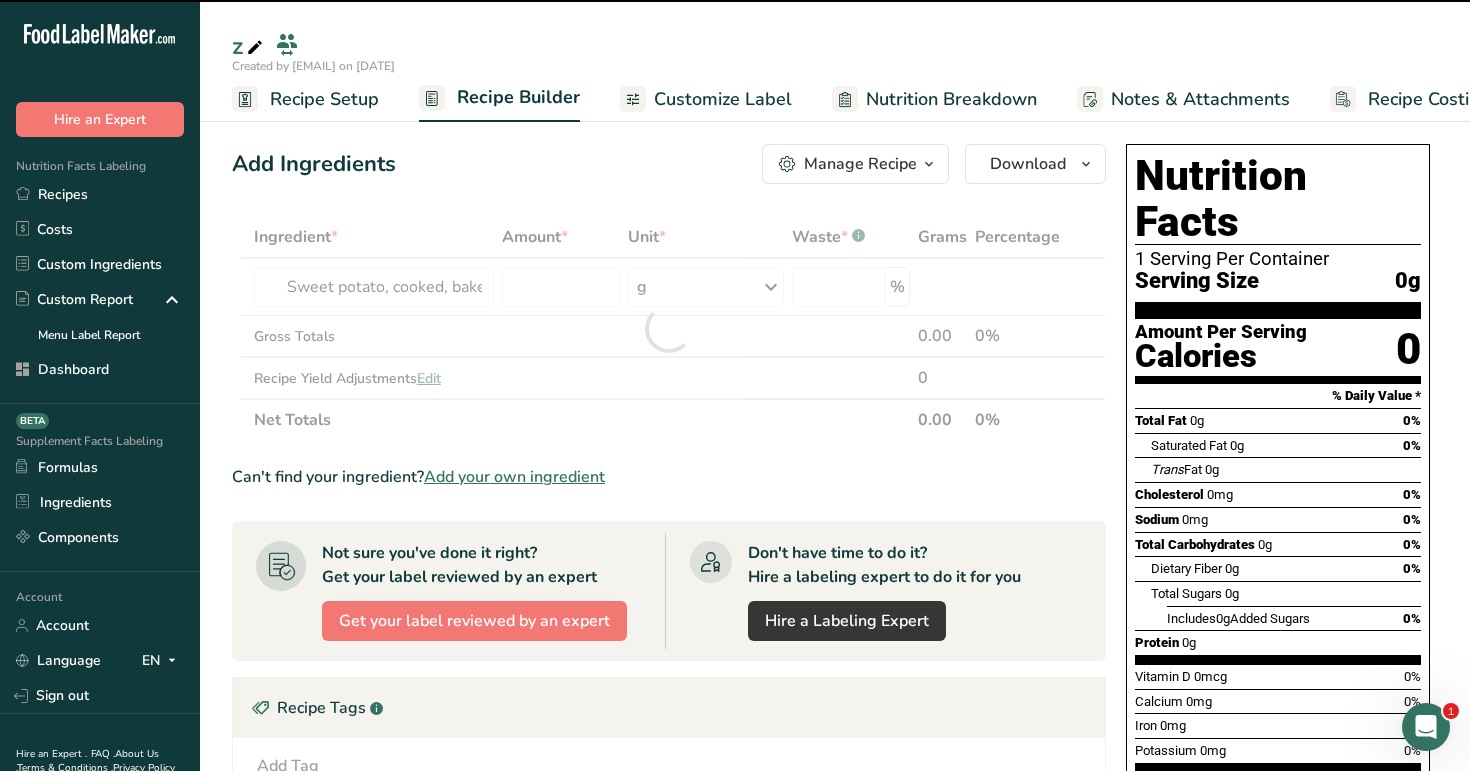 type on "0" 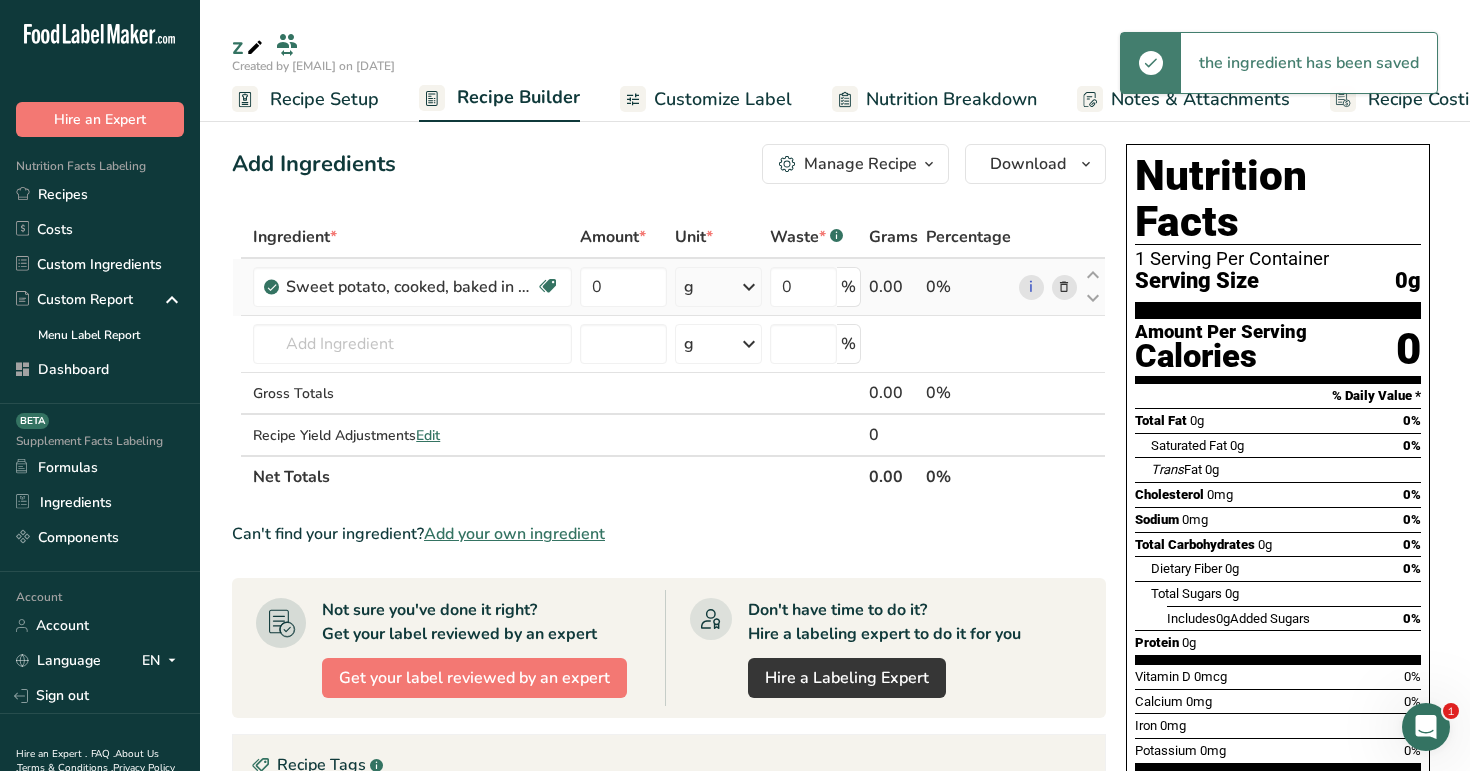 click at bounding box center (1064, 287) 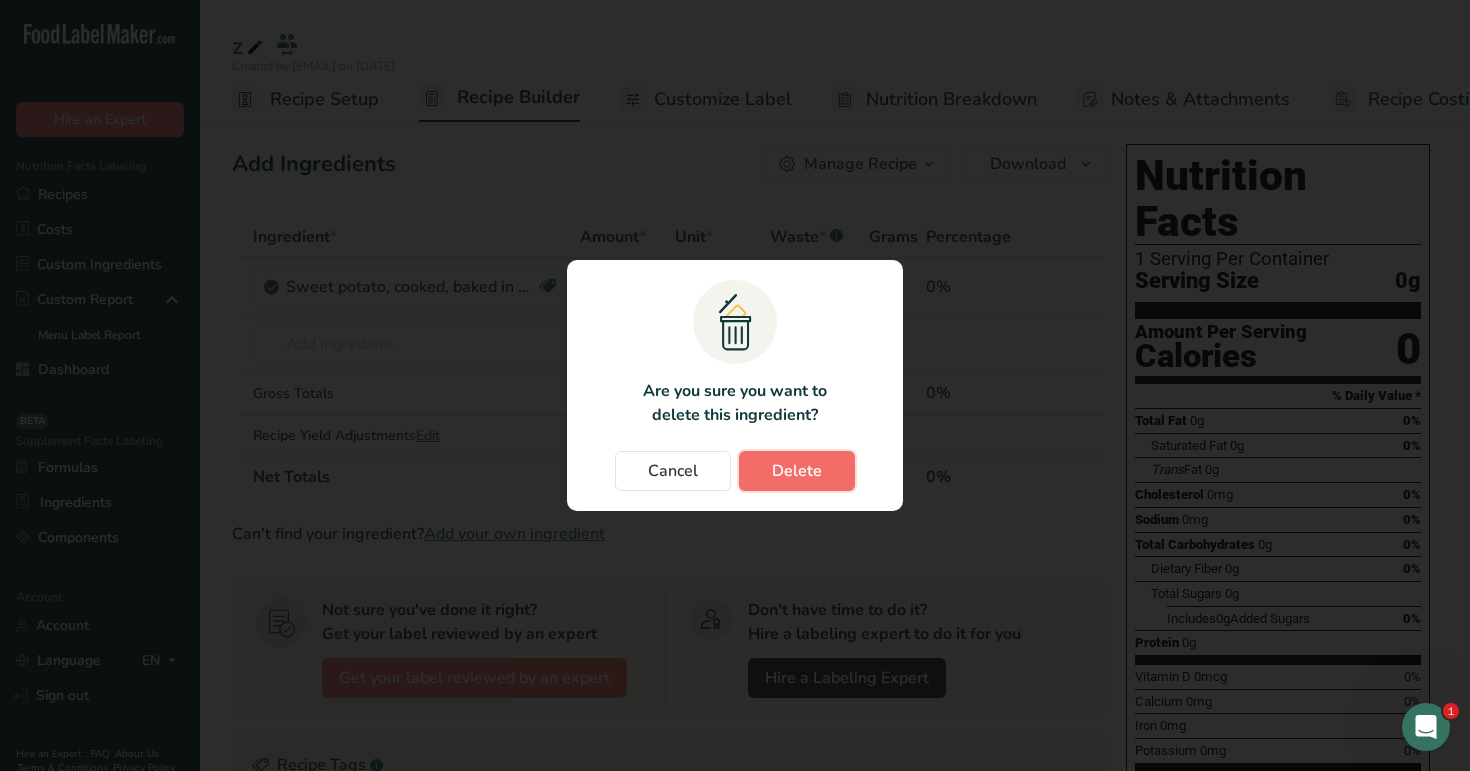 click on "Delete" at bounding box center (797, 471) 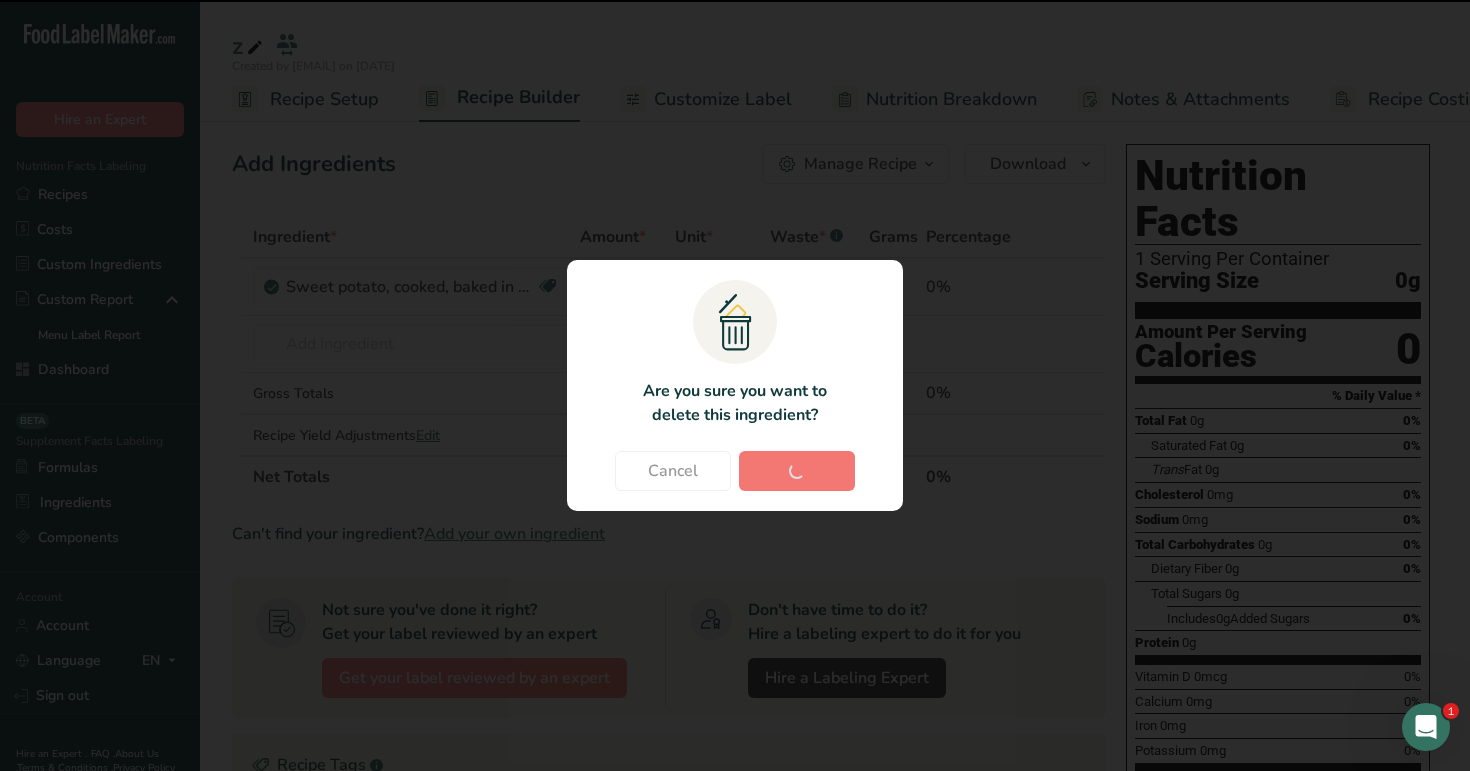 type 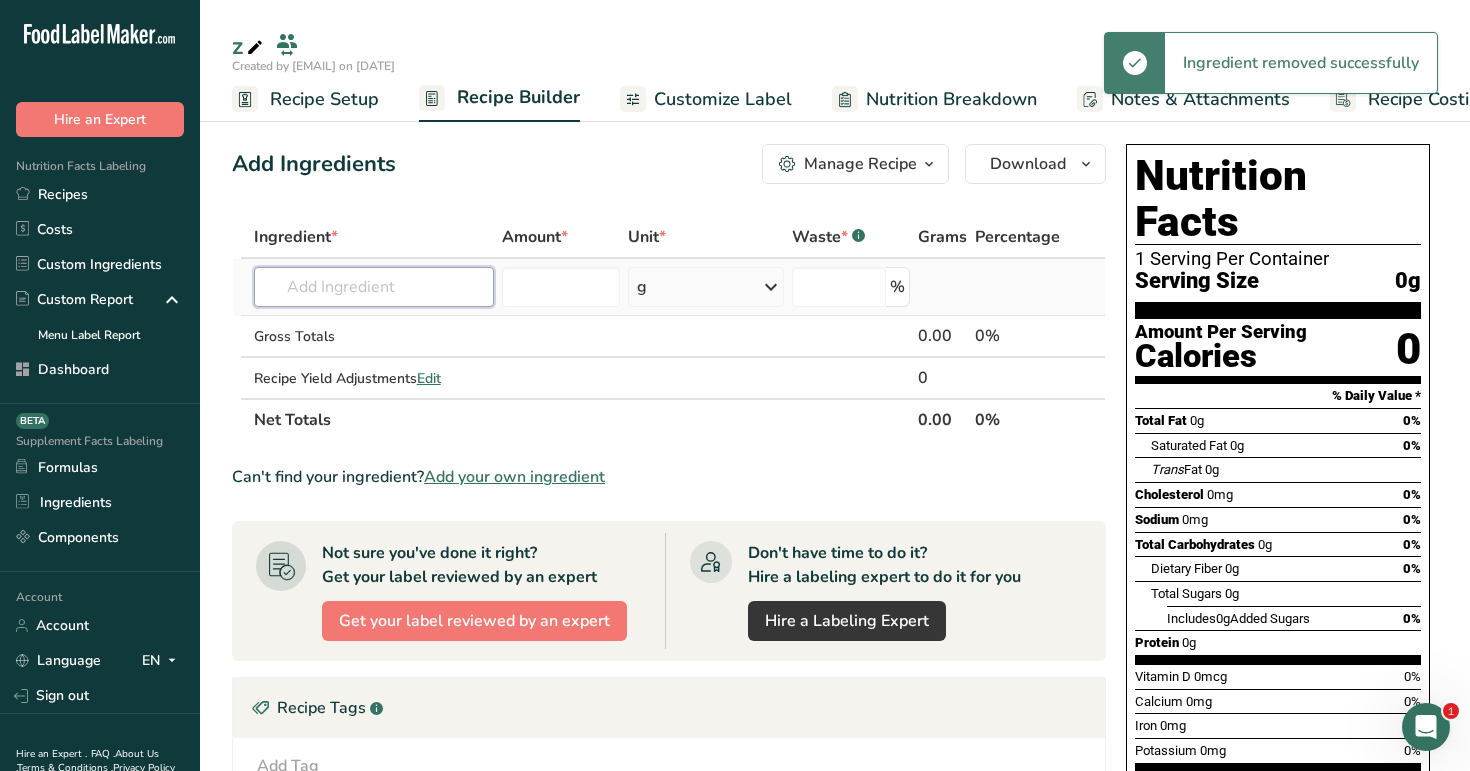 click at bounding box center (374, 287) 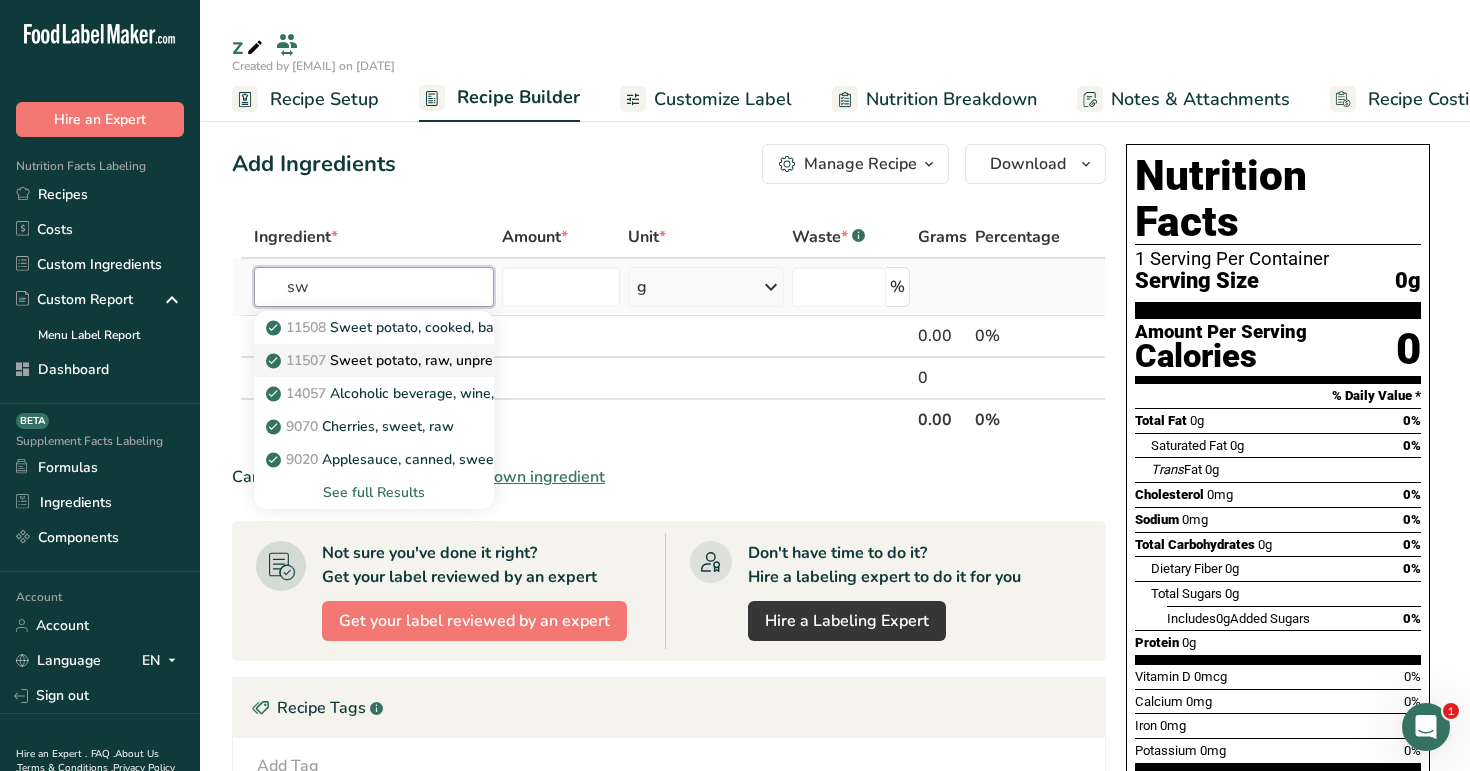 type on "sw" 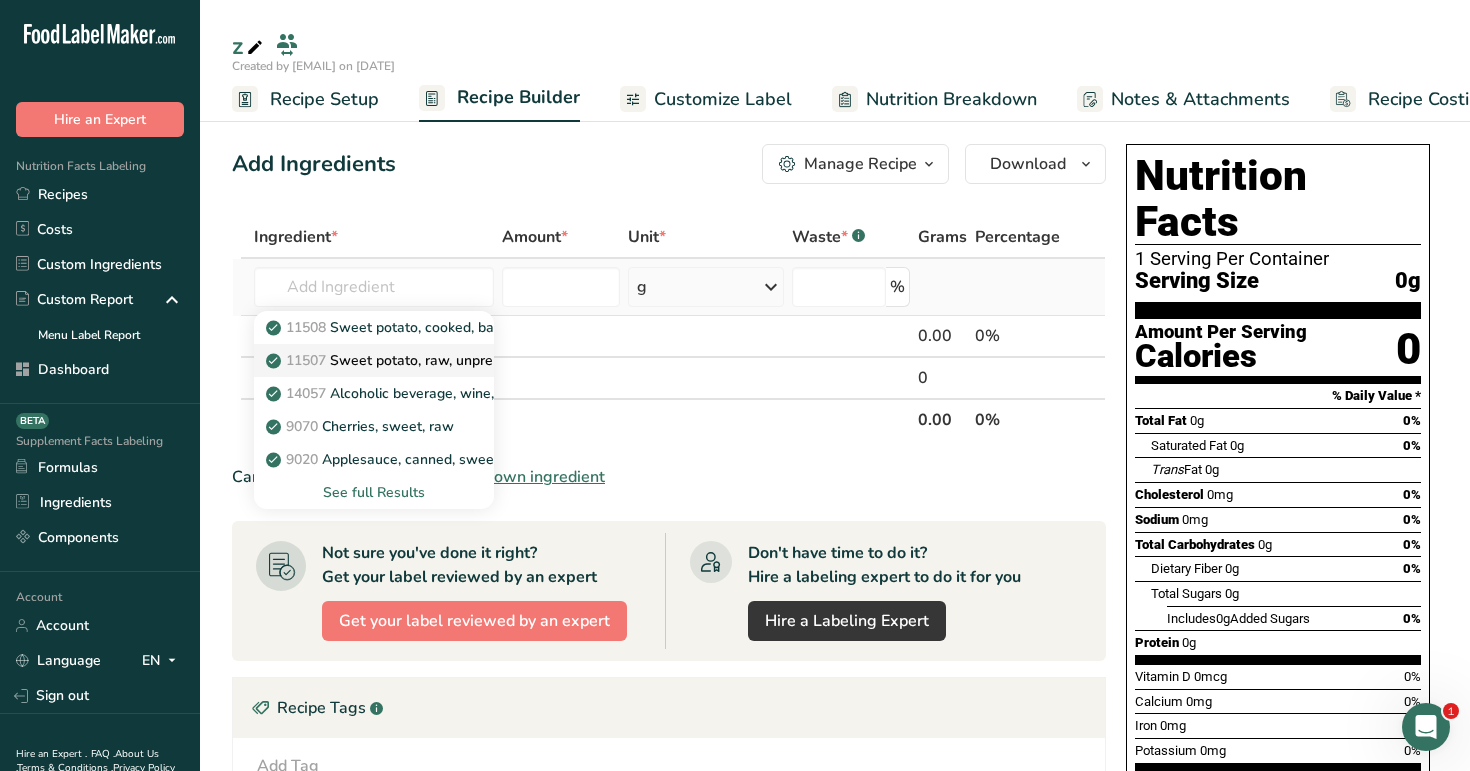click on "11507
Sweet potato, raw, unprepared (Includes foods for USDA's Food Distribution Program)" at bounding box center [578, 360] 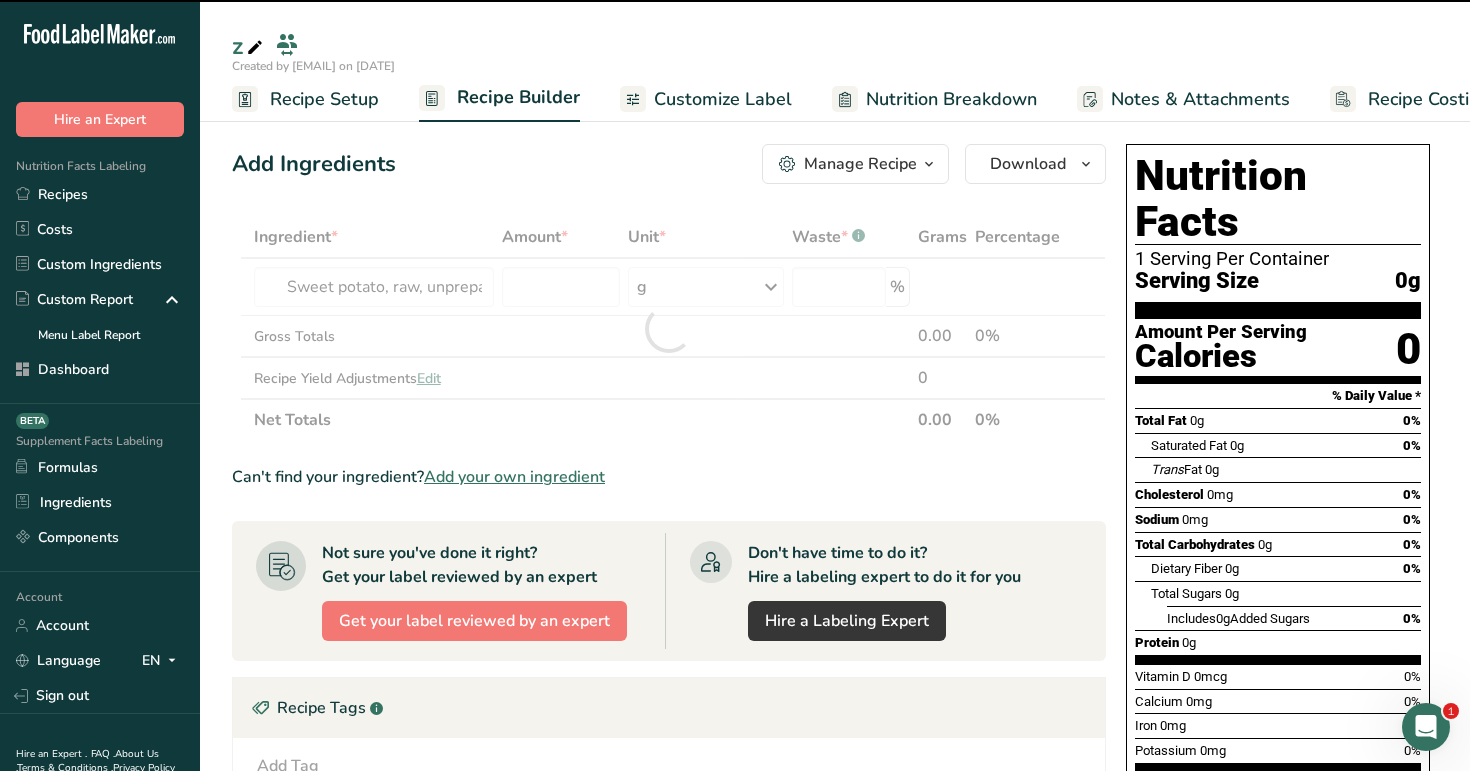 type on "0" 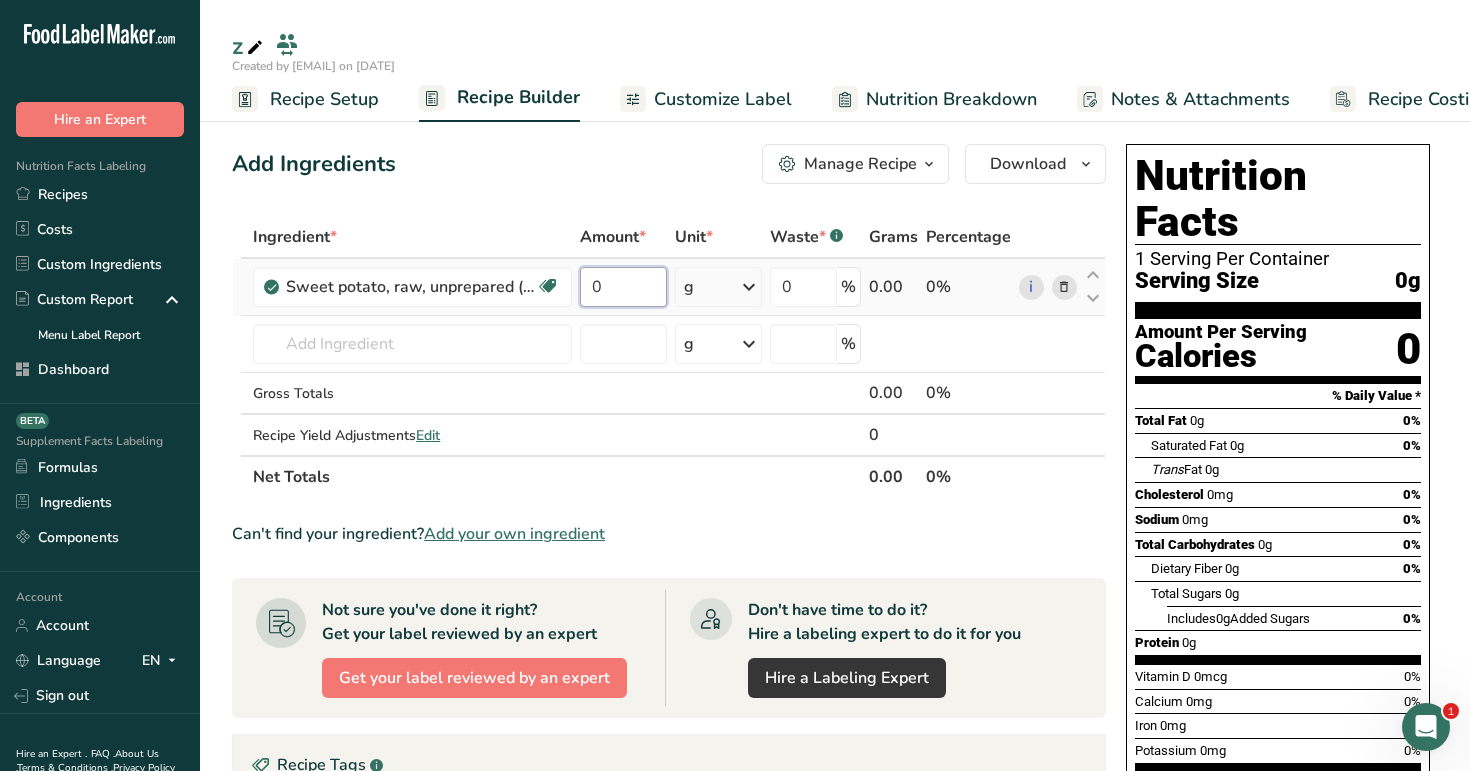click on "0" at bounding box center (623, 287) 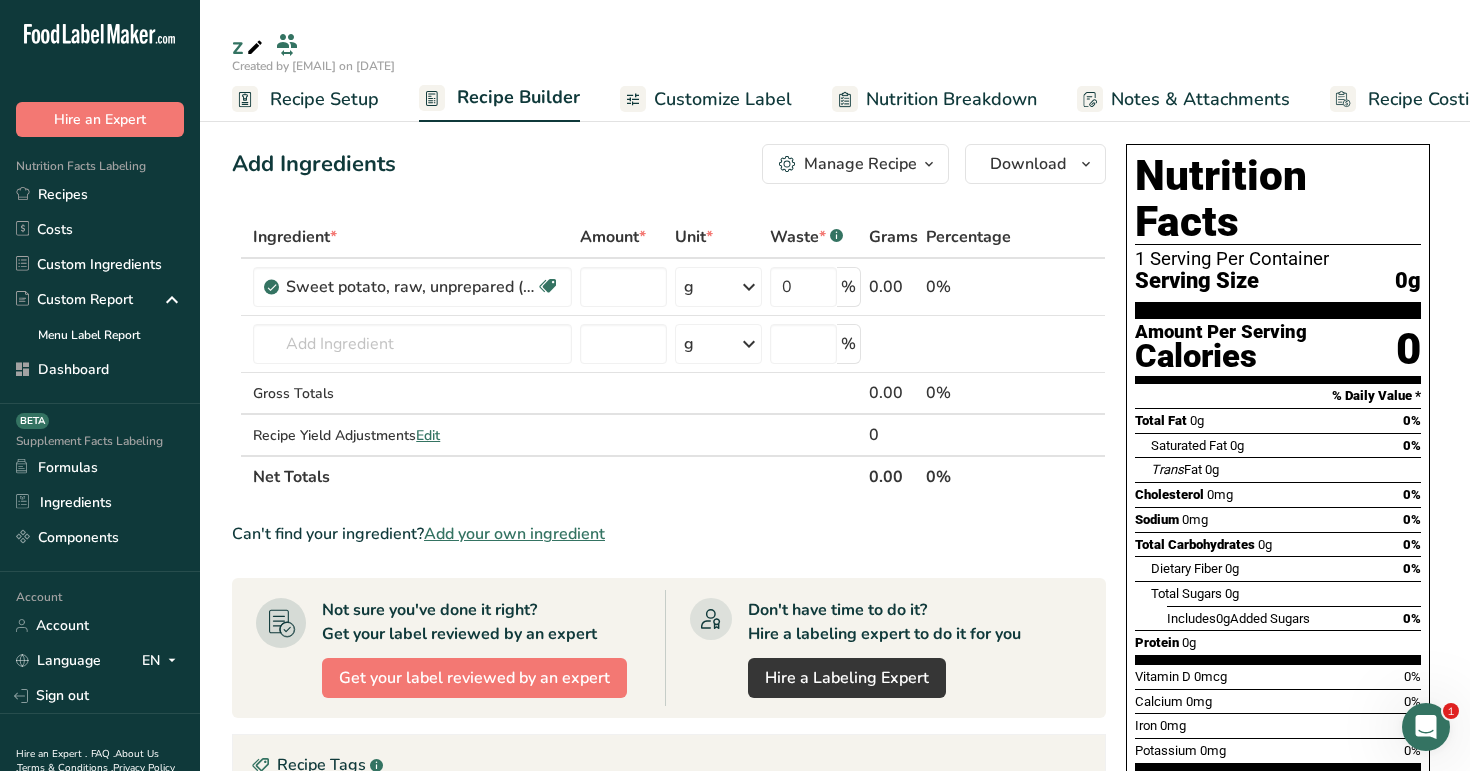 click on "Add Ingredients
Manage Recipe         Delete Recipe           Duplicate Recipe             Scale Recipe             Save as Sub-Recipe   .a-a{fill:#347362;}.b-a{fill:#fff;}                               Nutrition Breakdown                 Recipe Card
NEW
Amino Acids Pattern Report           Activity History
Download
Choose your preferred label style
Standard FDA label
Standard FDA label
The most common format for nutrition facts labels in compliance with the FDA's typeface, style and requirements
Tabular FDA label
A label format compliant with the FDA regulations presented in a tabular (horizontal) display.
Linear FDA label
A simple linear display for small sized packages.
Simplified FDA label" at bounding box center (669, 164) 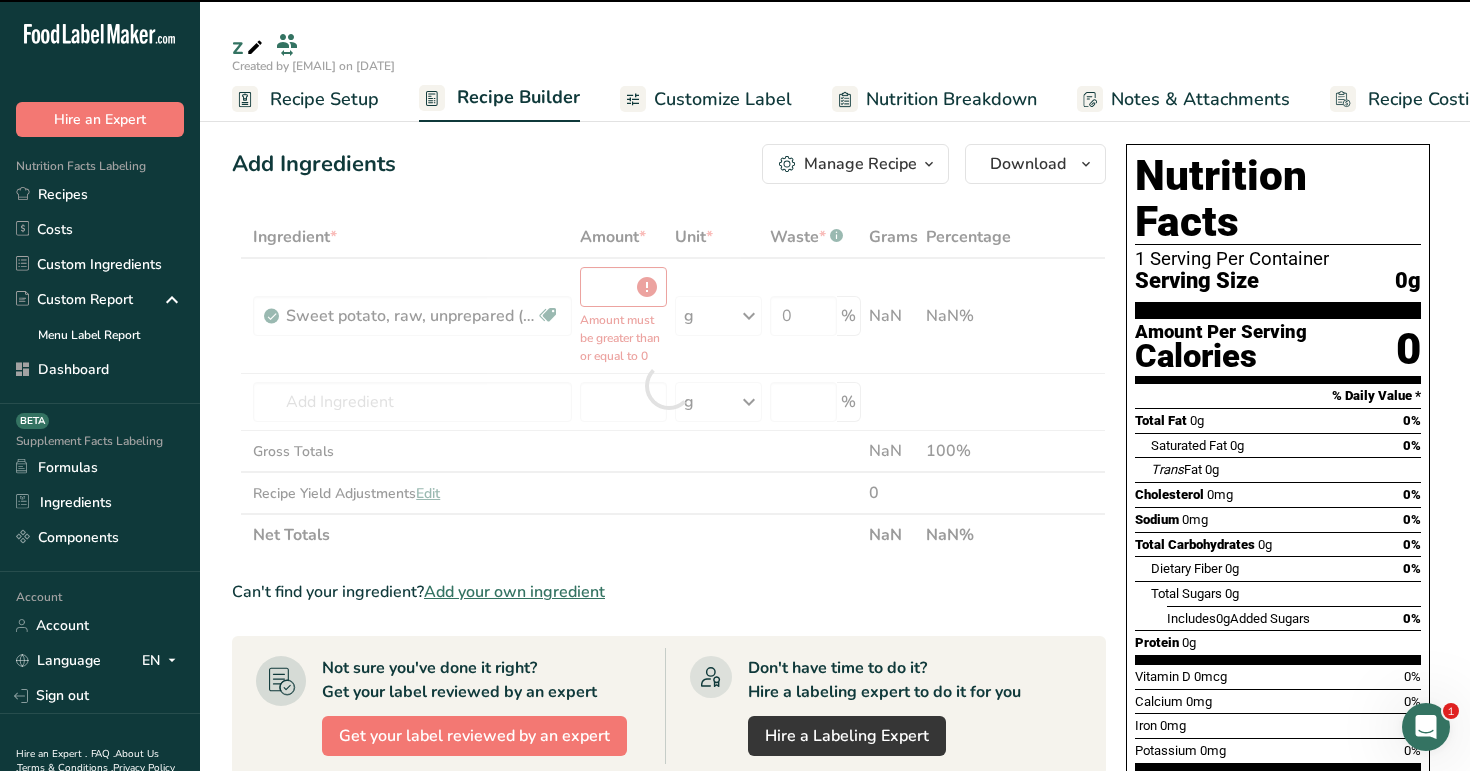 type on "0" 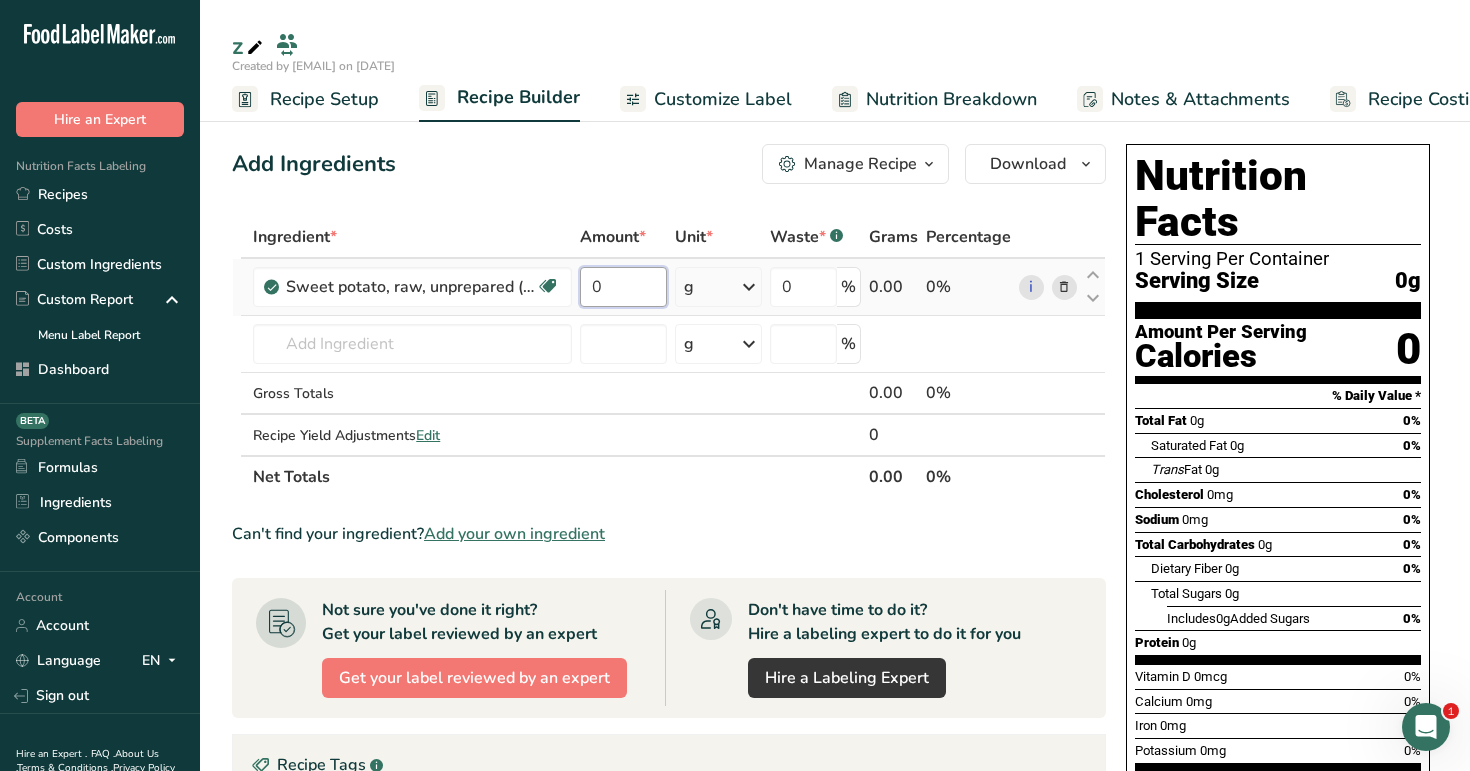 click on "0" at bounding box center [623, 287] 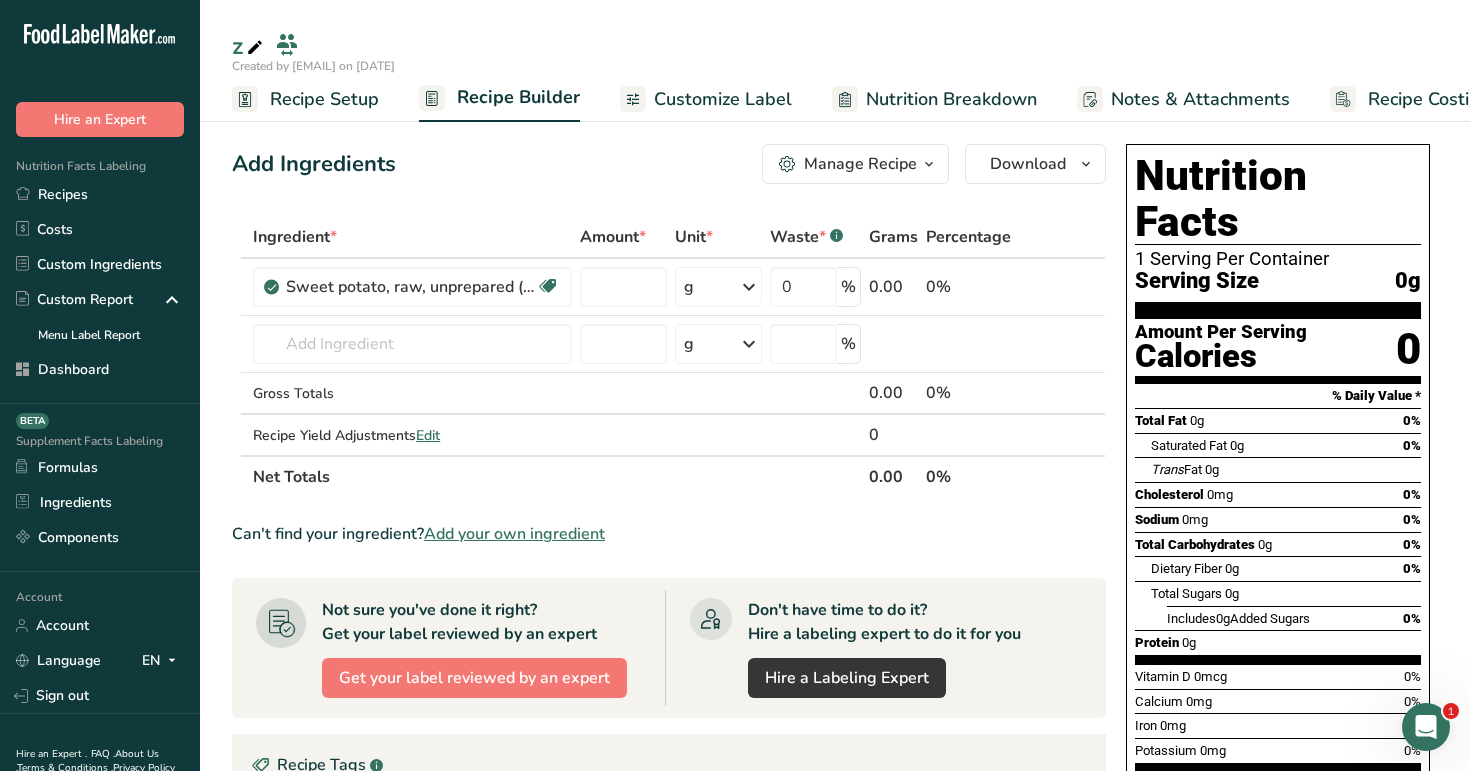 click on "Add Ingredients
Manage Recipe         Delete Recipe           Duplicate Recipe             Scale Recipe             Save as Sub-Recipe   .a-a{fill:#347362;}.b-a{fill:#fff;}                               Nutrition Breakdown                 Recipe Card
NEW
Amino Acids Pattern Report           Activity History
Download
Choose your preferred label style
Standard FDA label
Standard FDA label
The most common format for nutrition facts labels in compliance with the FDA's typeface, style and requirements
Tabular FDA label
A label format compliant with the FDA regulations presented in a tabular (horizontal) display.
Linear FDA label
A simple linear display for small sized packages.
Simplified FDA label" at bounding box center [675, 684] 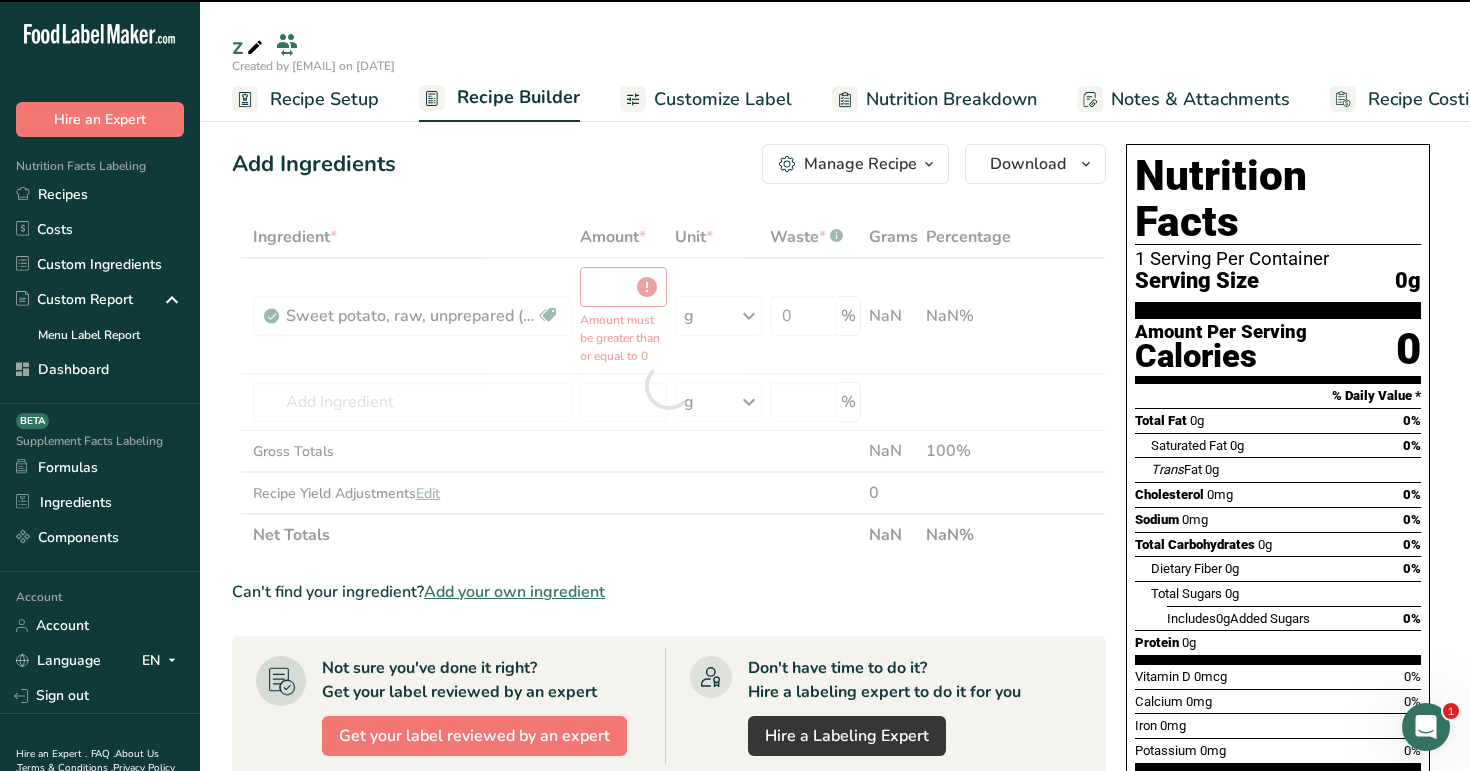 type on "0" 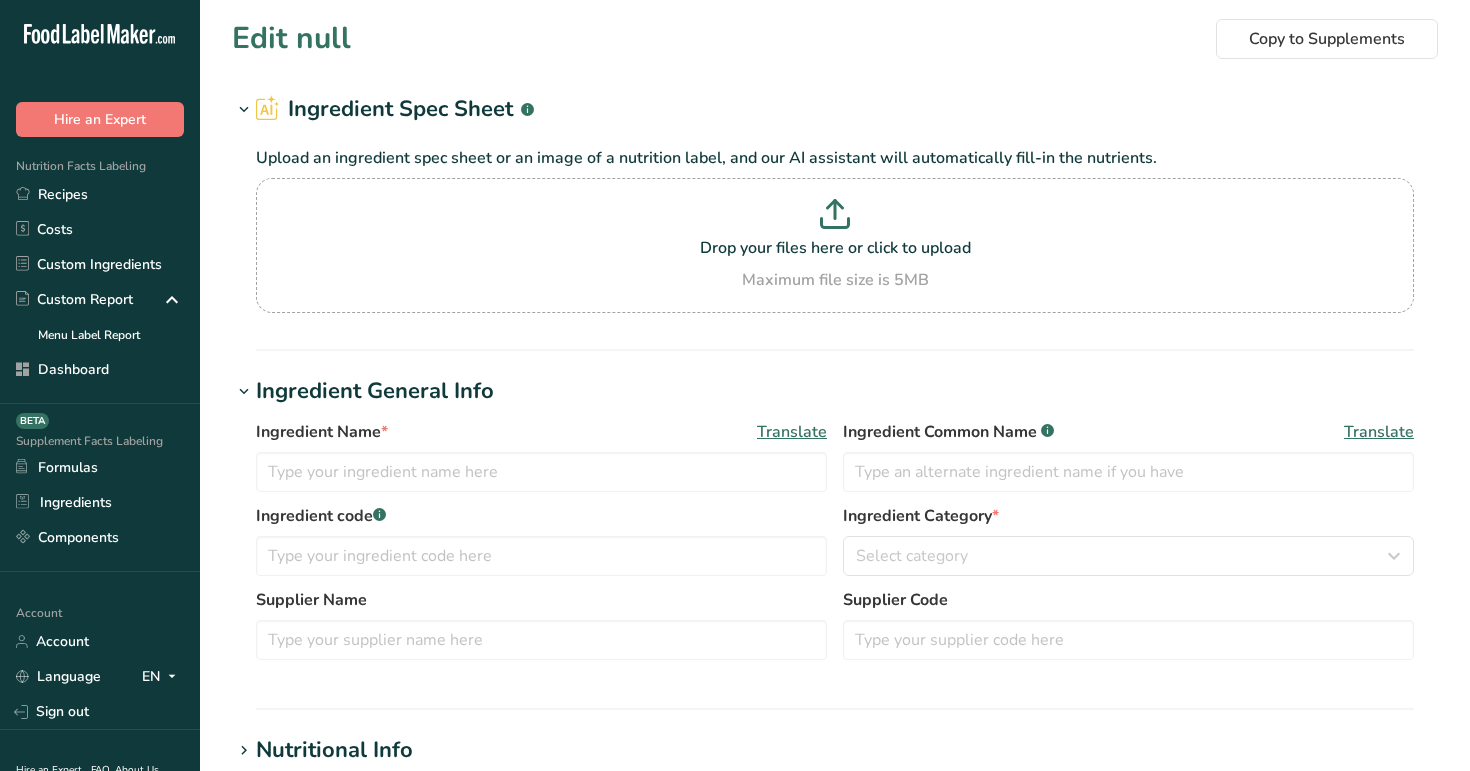scroll, scrollTop: 0, scrollLeft: 0, axis: both 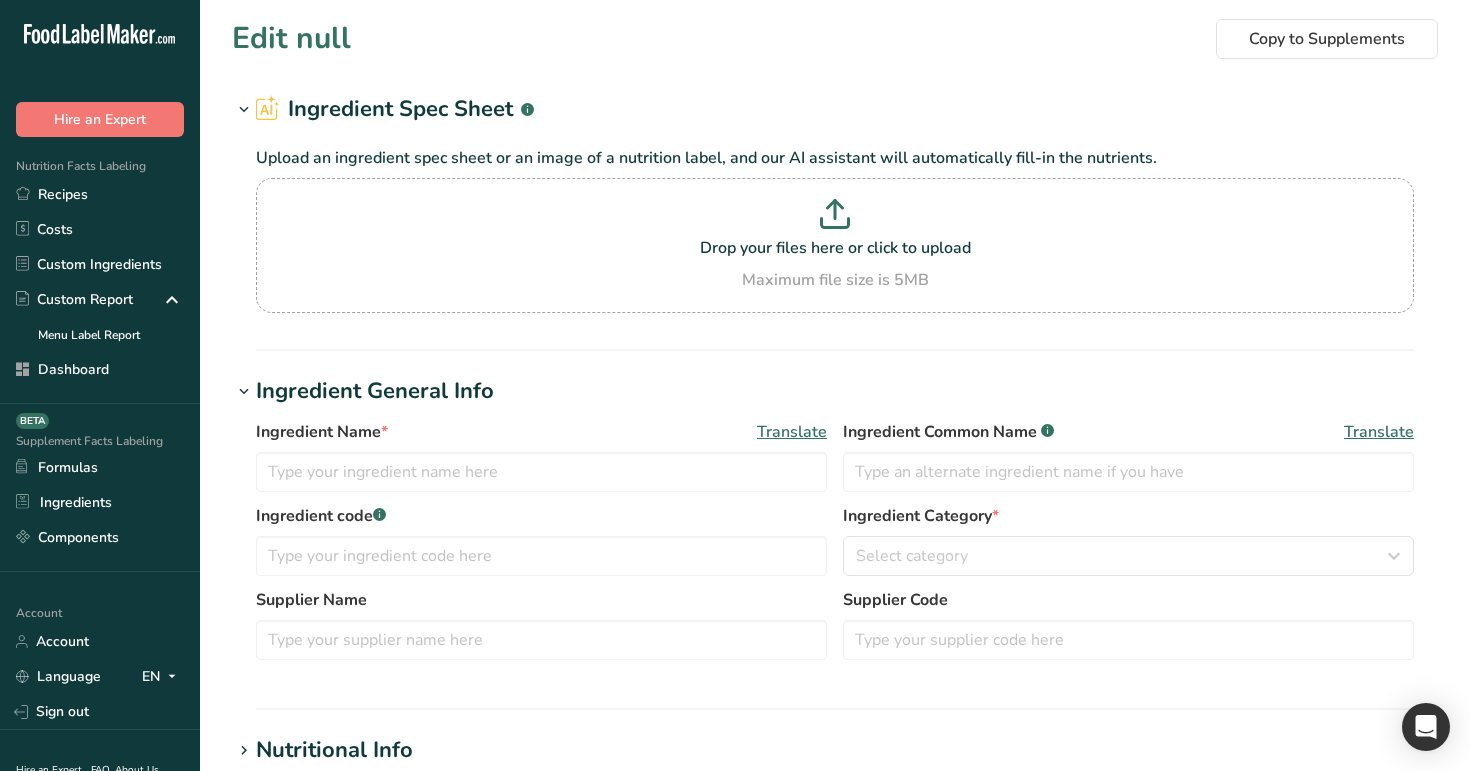 type on "Sweet potato, raw, unprepared (Includes foods for USDA's Food Distribution Program)" 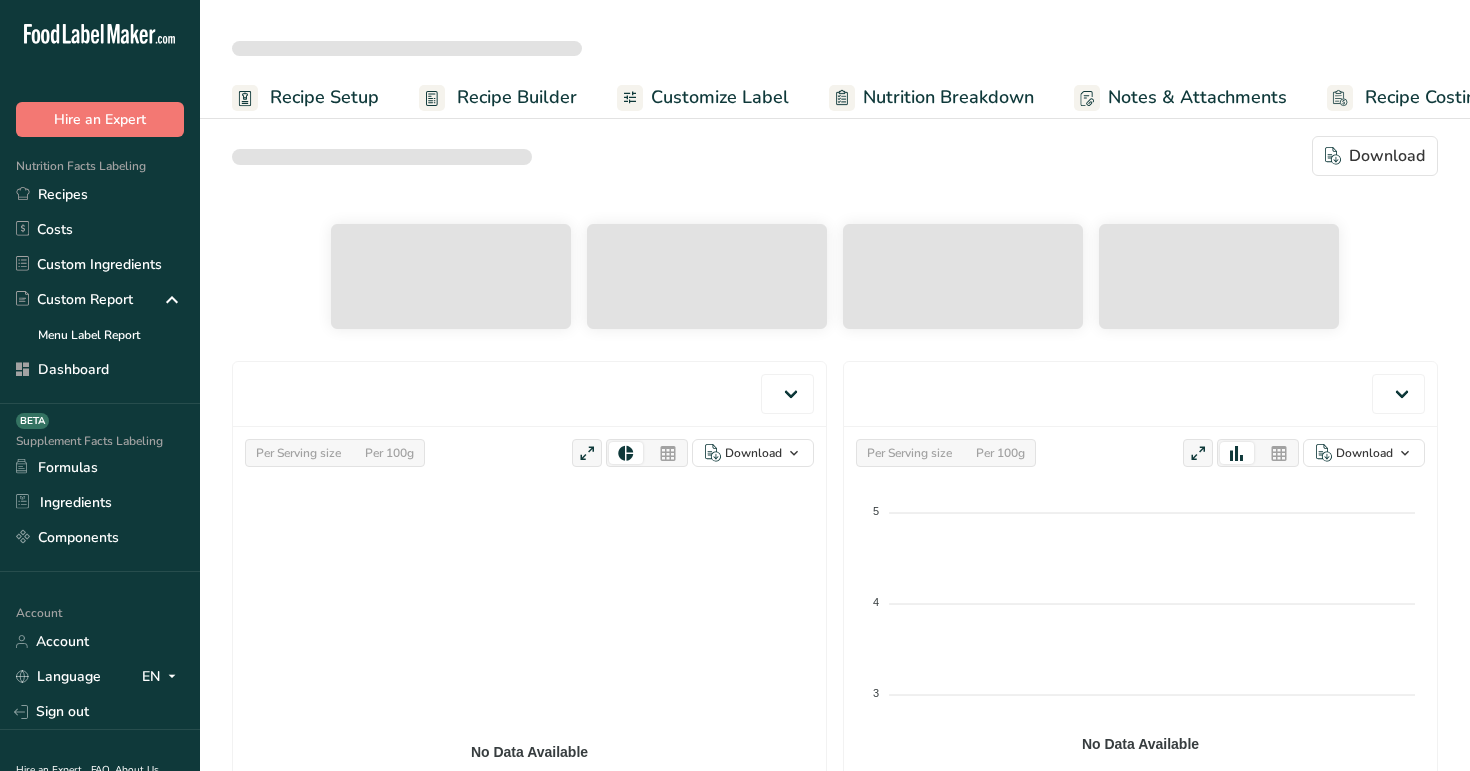 scroll, scrollTop: 0, scrollLeft: 0, axis: both 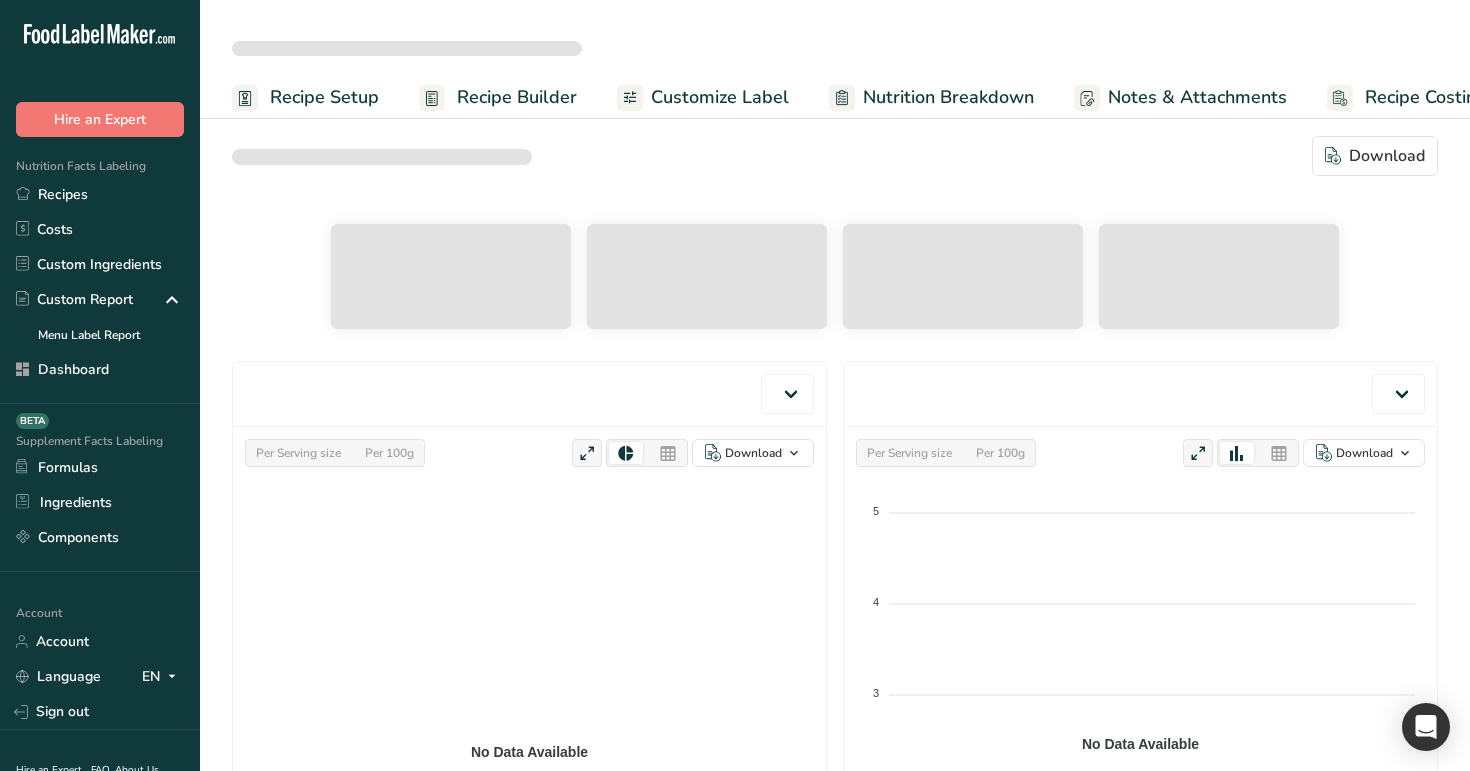 select on "Calories" 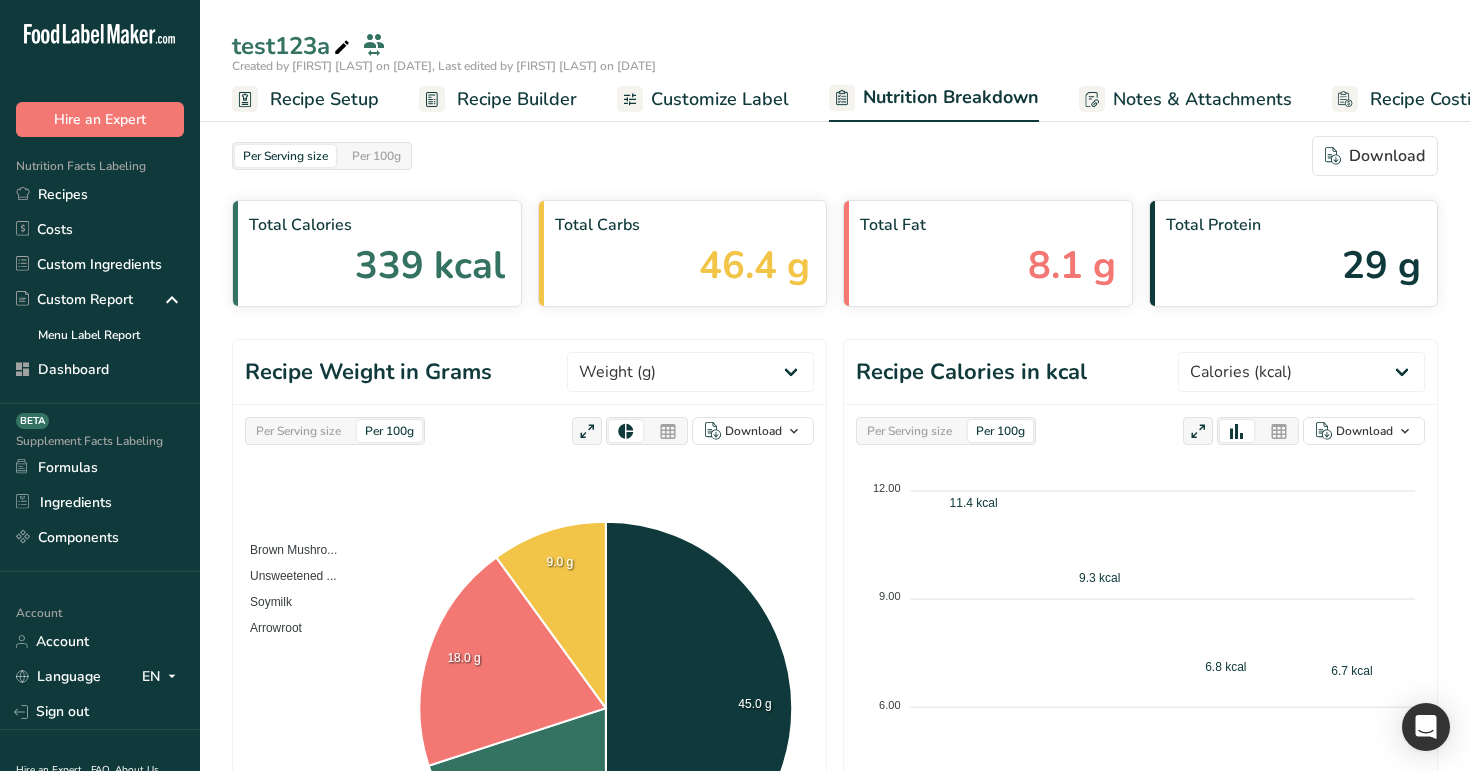 scroll, scrollTop: 0, scrollLeft: 0, axis: both 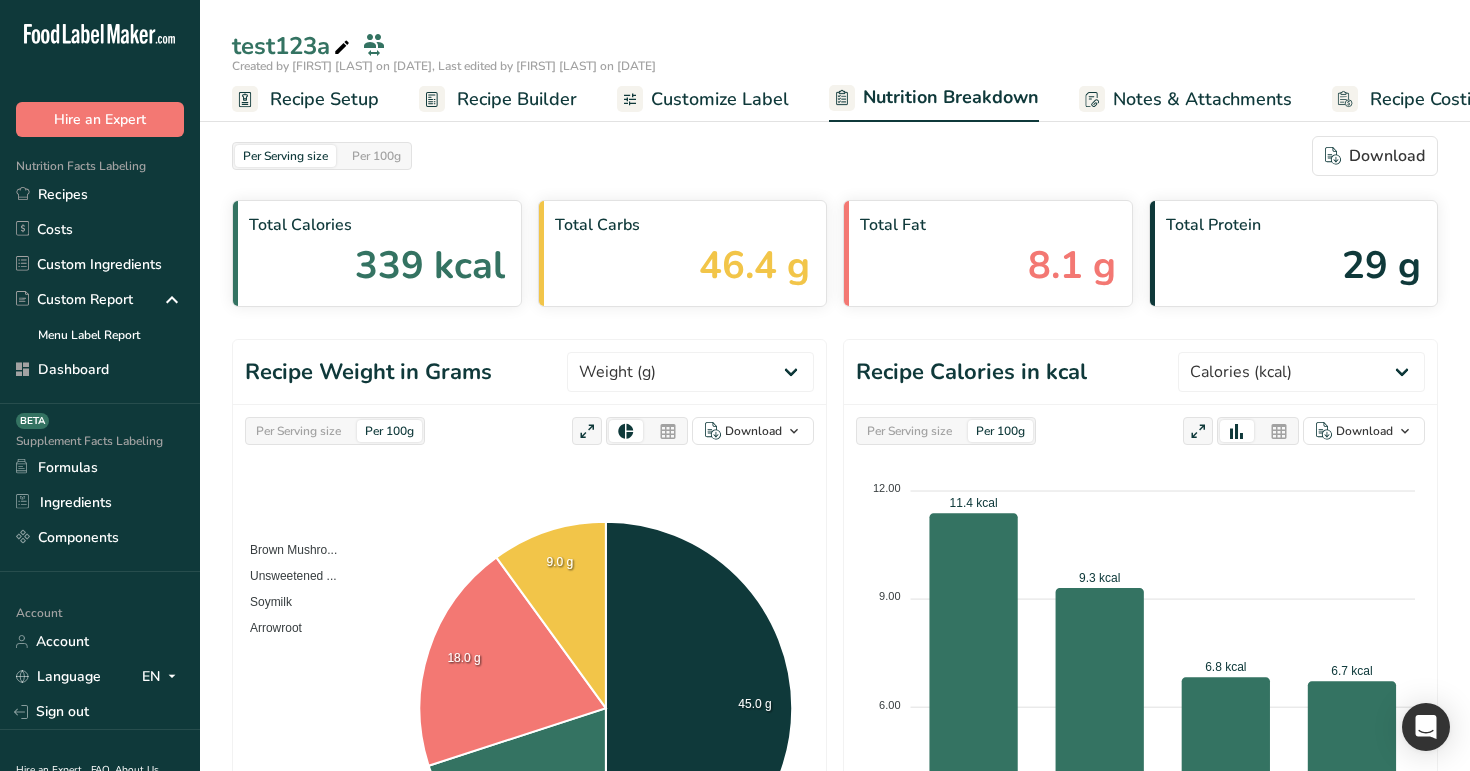 click on "Recipe Builder" at bounding box center [517, 99] 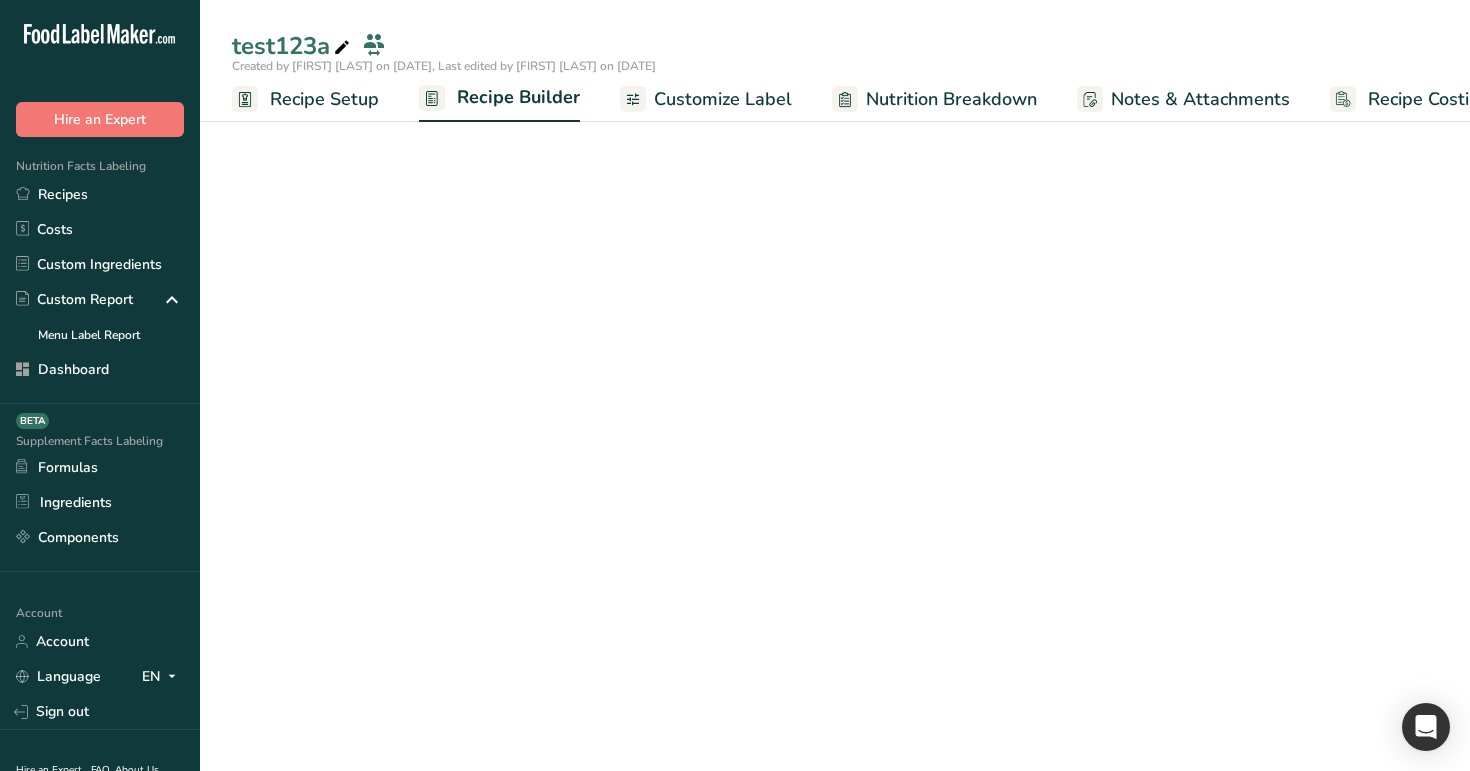 scroll, scrollTop: 0, scrollLeft: 51, axis: horizontal 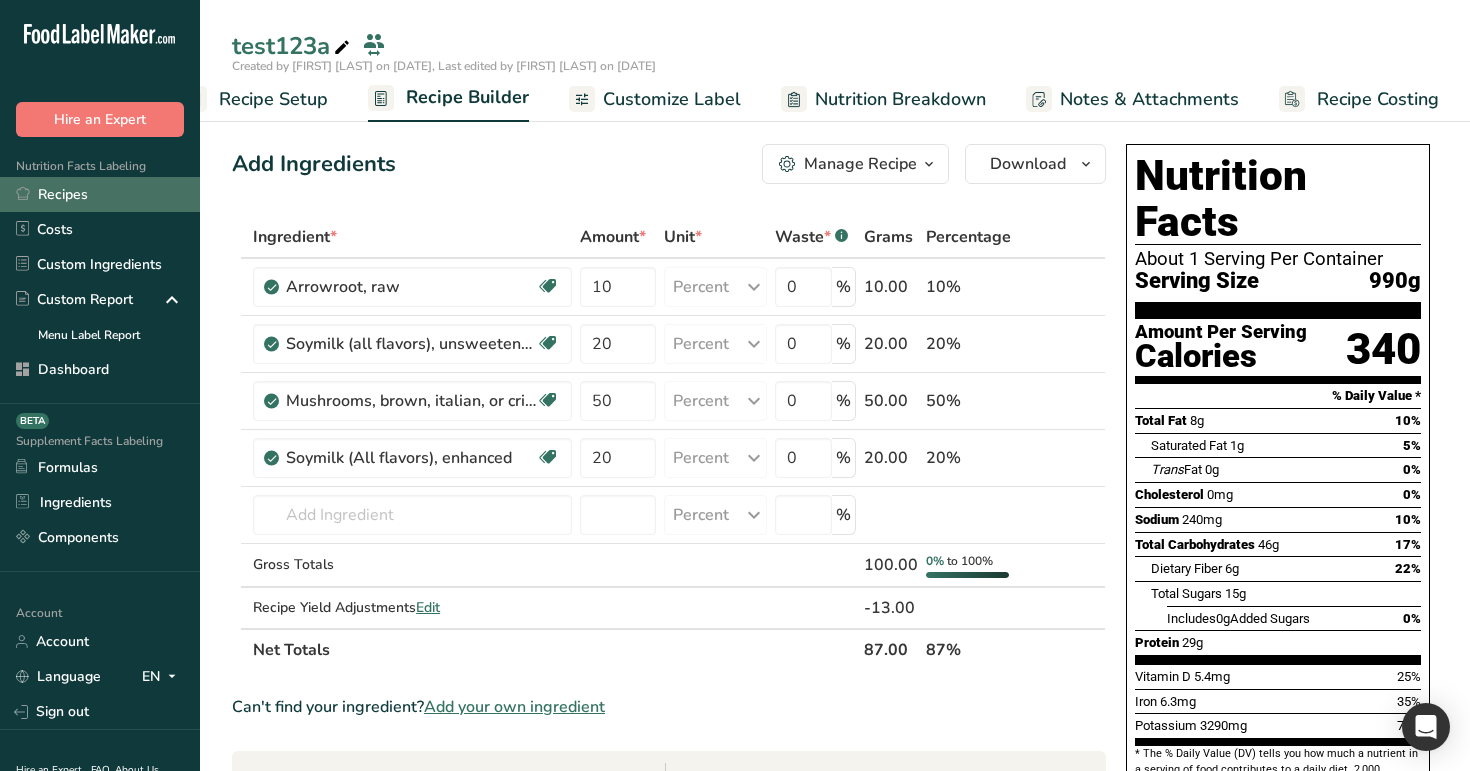 click on "Recipes" at bounding box center (100, 194) 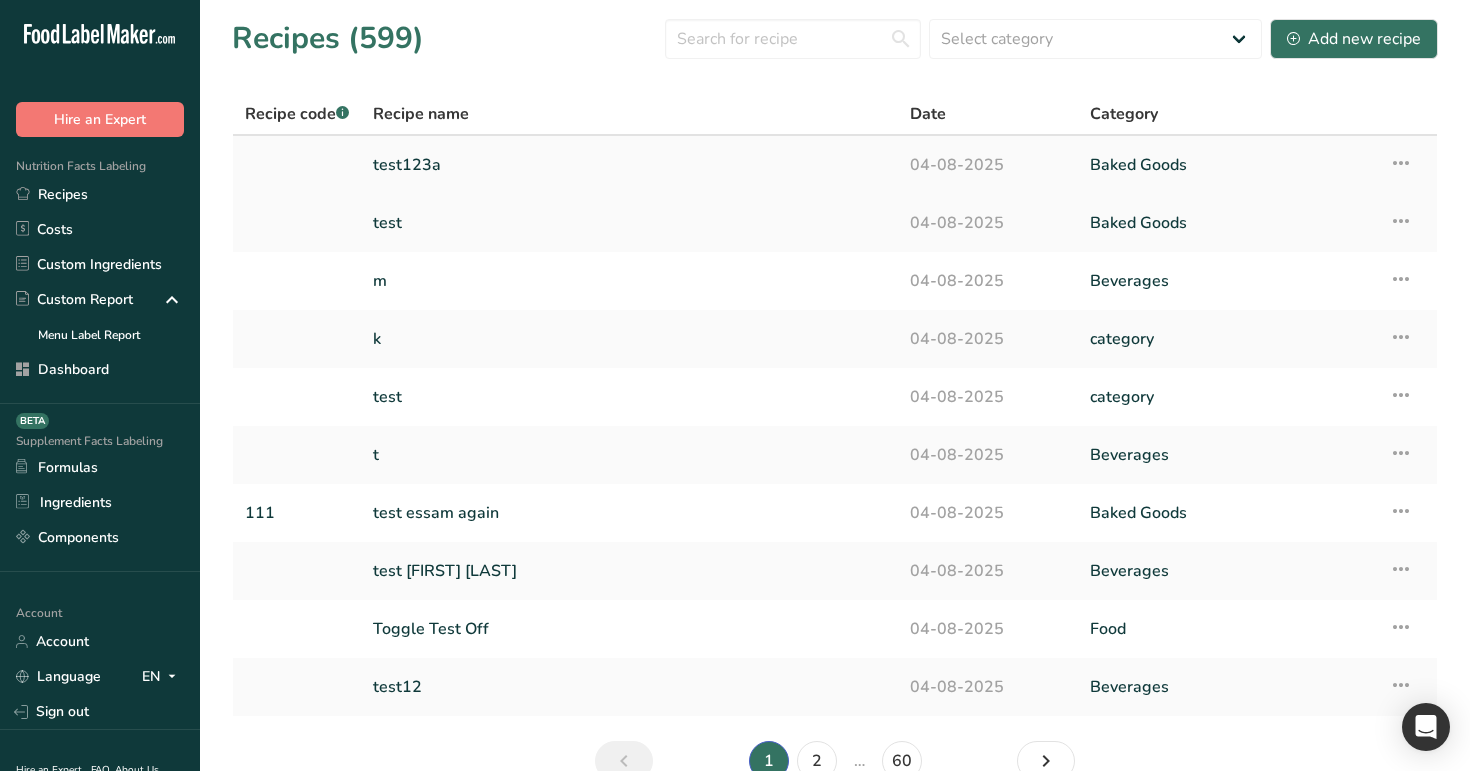 click on "test123a" at bounding box center [629, 165] 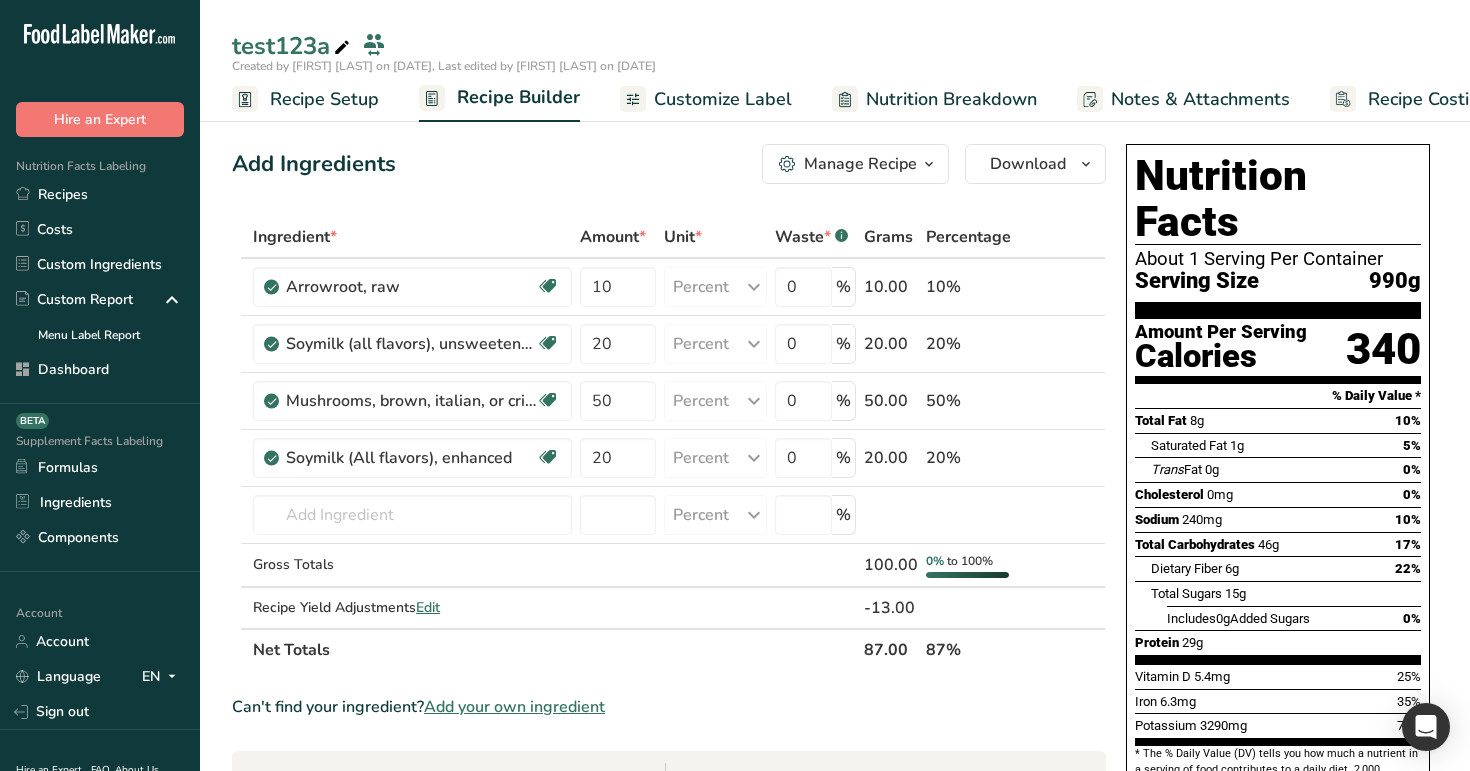click on "Customize Label" at bounding box center [723, 99] 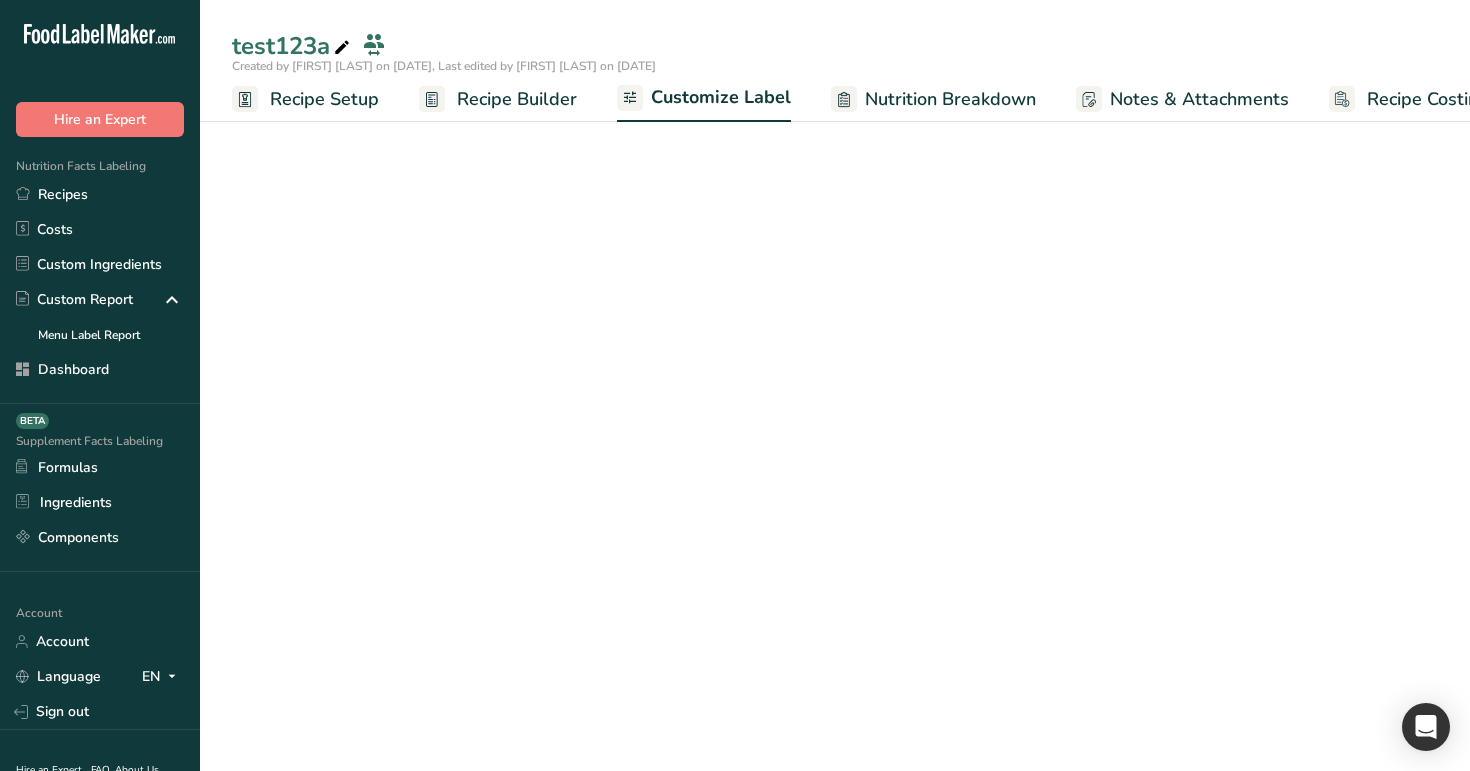click on "Recipe Setup                       Recipe Builder   Customize Label               Nutrition Breakdown               Notes & Attachments                 Recipe Costing" at bounding box center [835, 98] 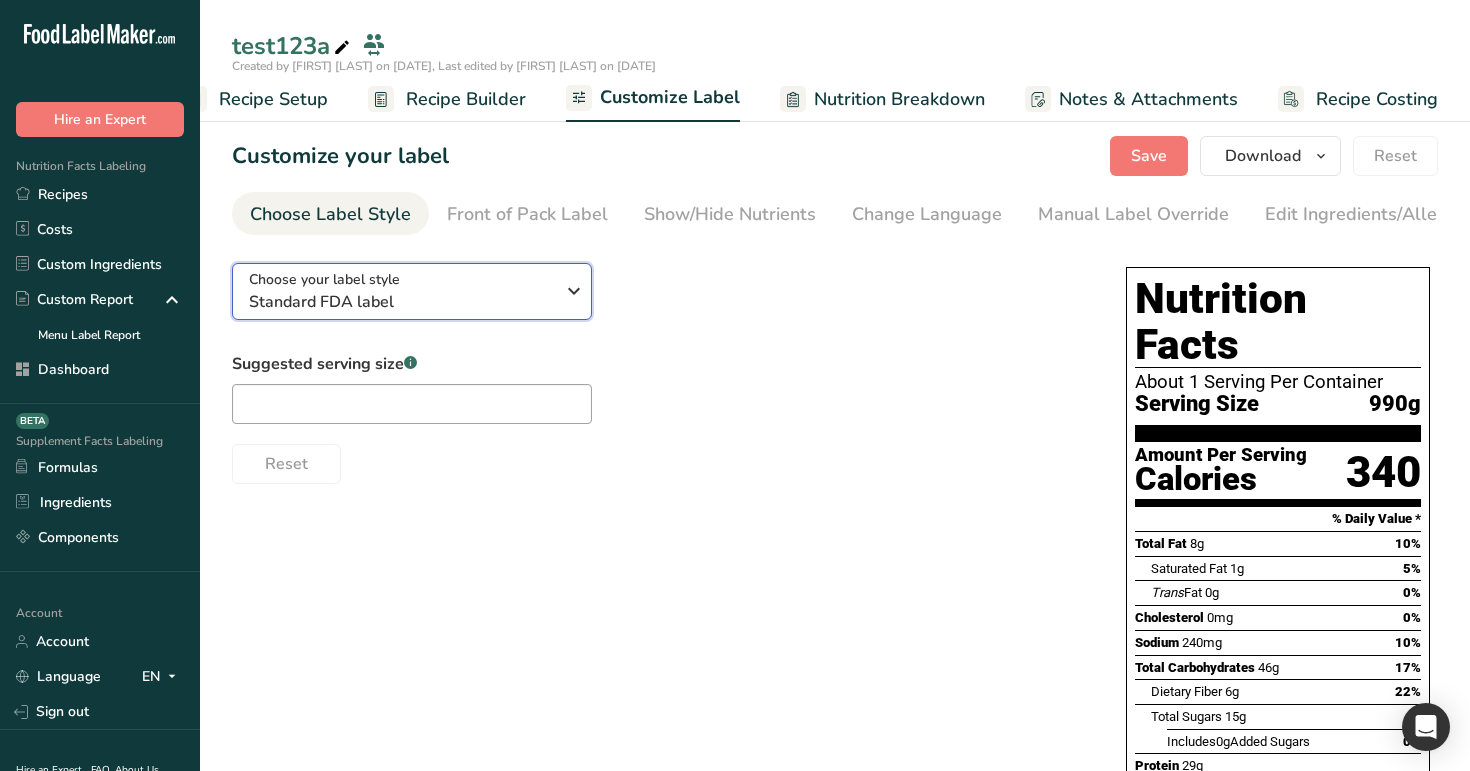 click on "Standard FDA label" at bounding box center [401, 302] 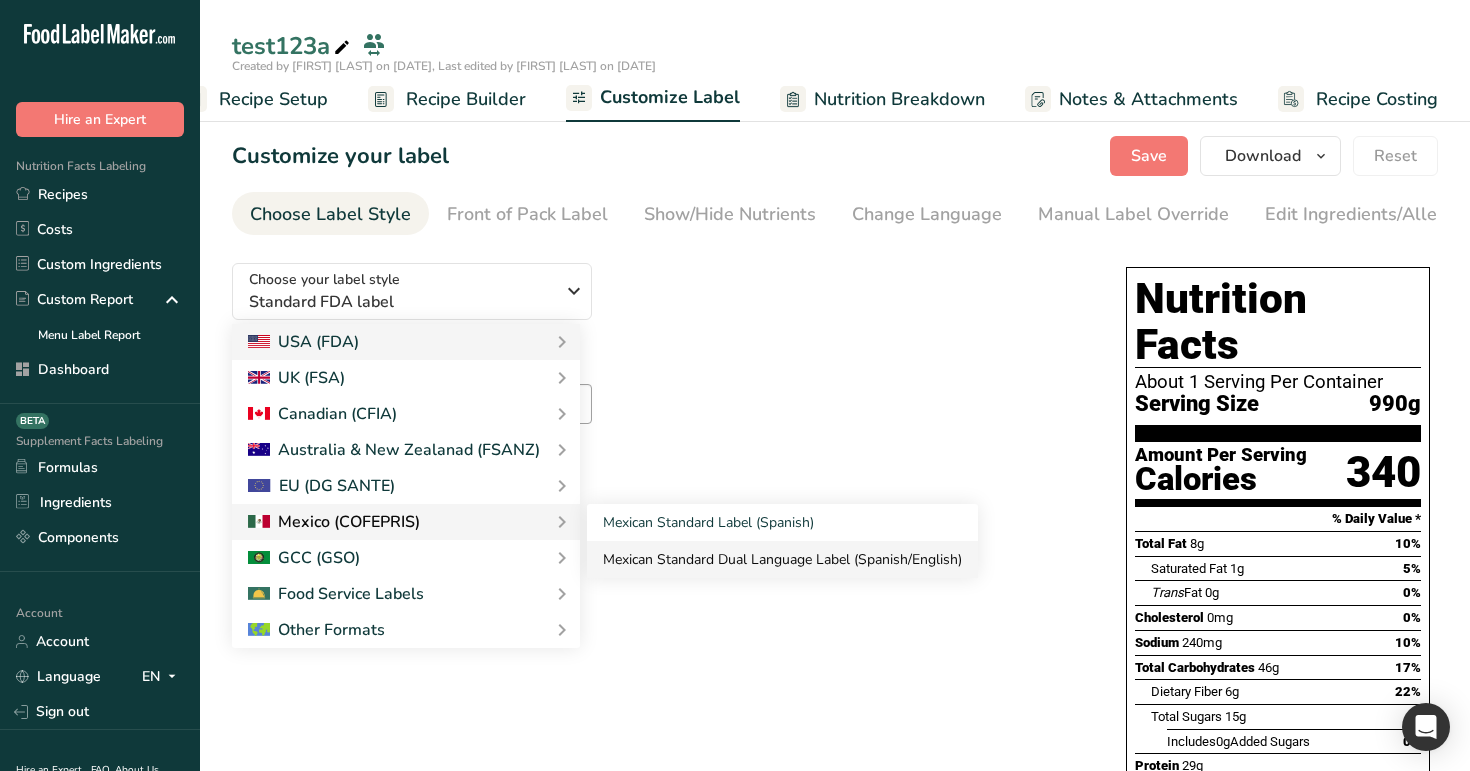 click on "Mexican Standard Dual Language Label (Spanish/English)" at bounding box center (782, 559) 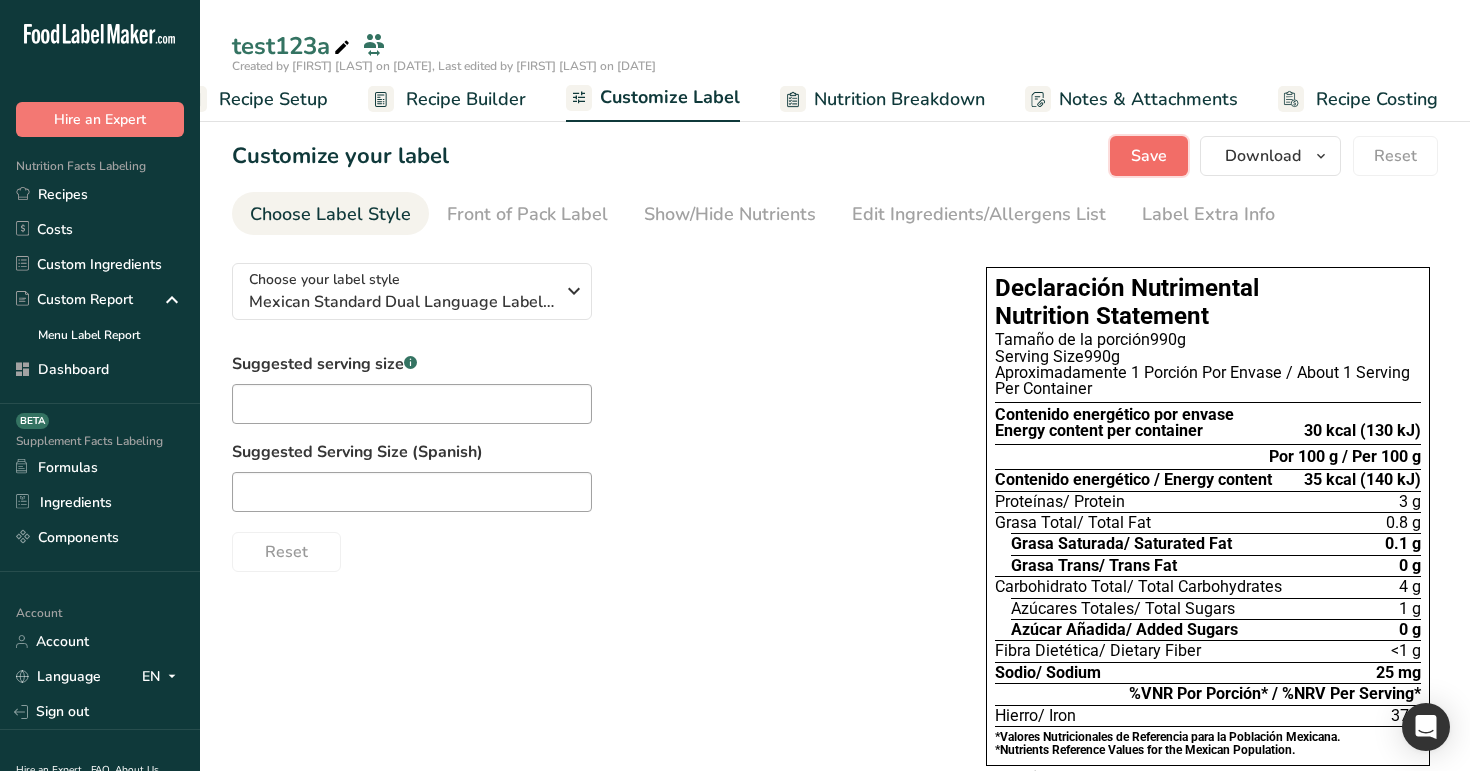 click on "Save" at bounding box center (1149, 156) 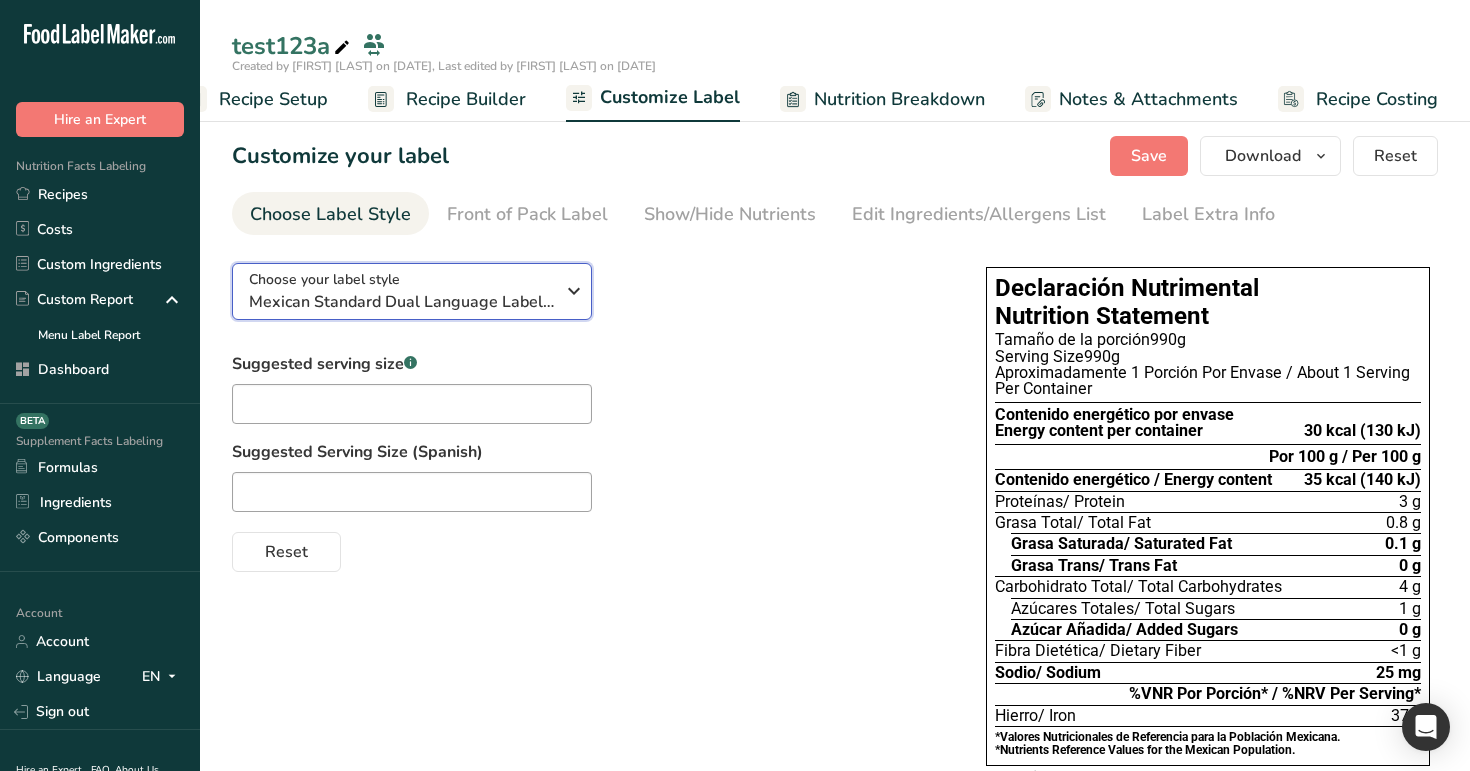 click on "Choose your label style
Mexican Standard Dual Language Label (Spanish/English)" at bounding box center (409, 291) 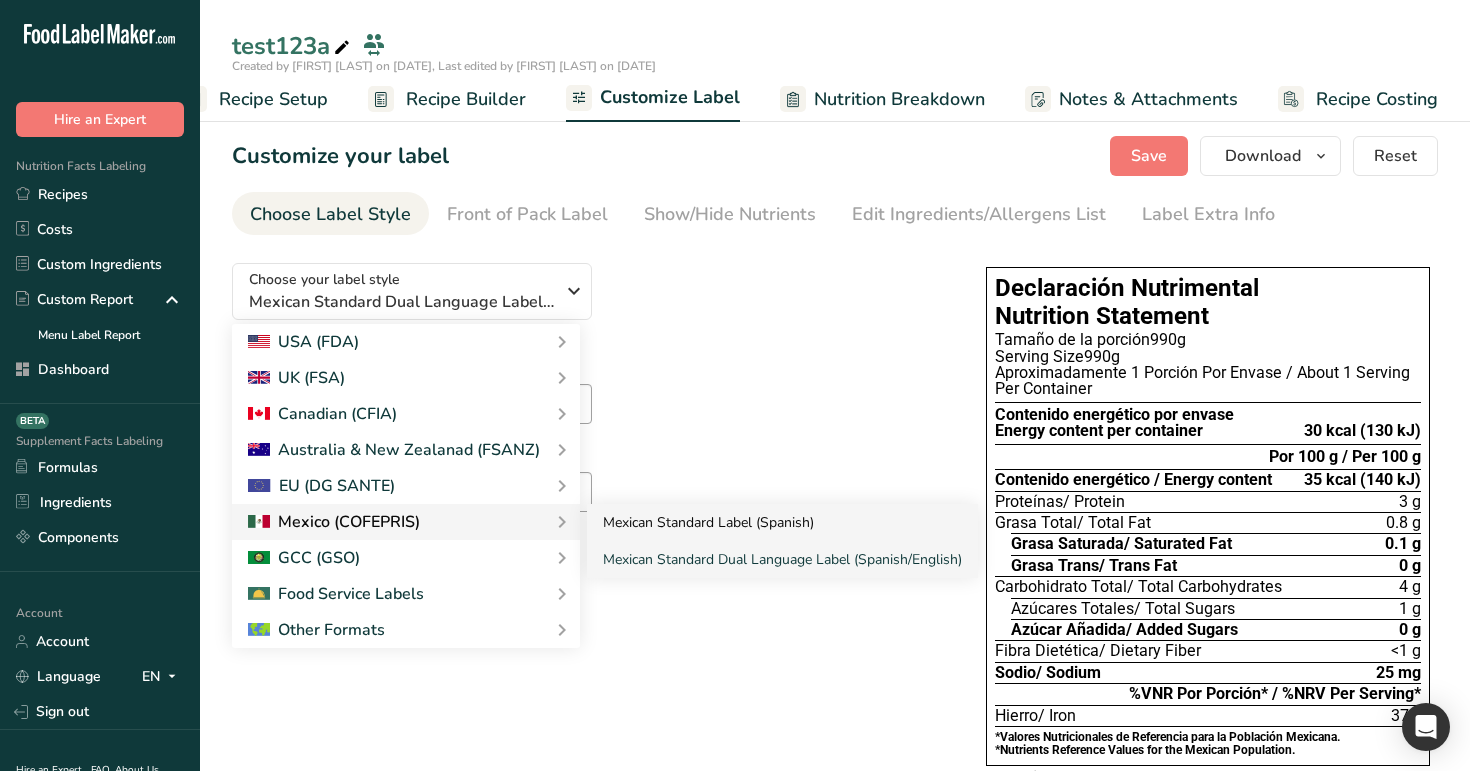 click on "Mexican Standard Label (Spanish)" at bounding box center [782, 522] 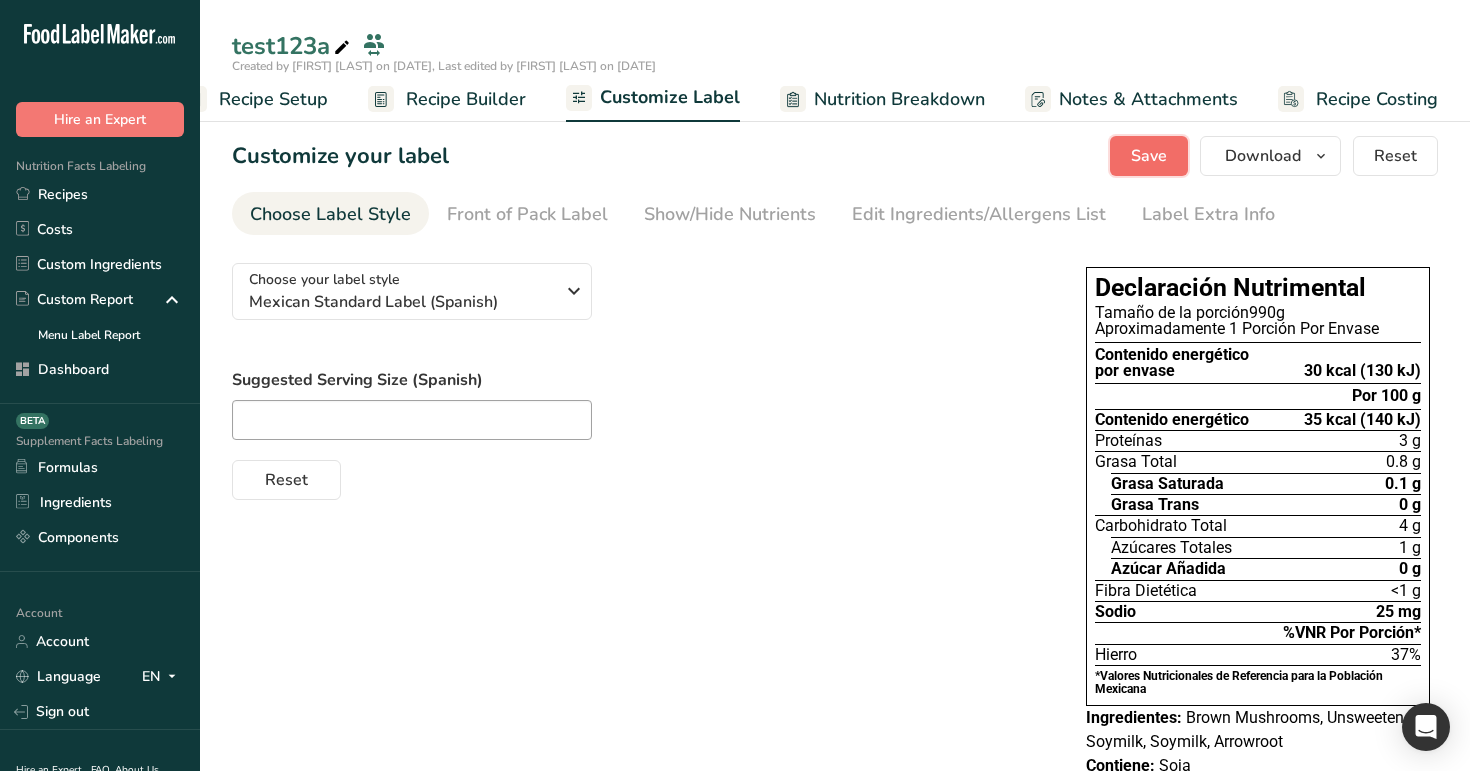 click on "Save" at bounding box center (1149, 156) 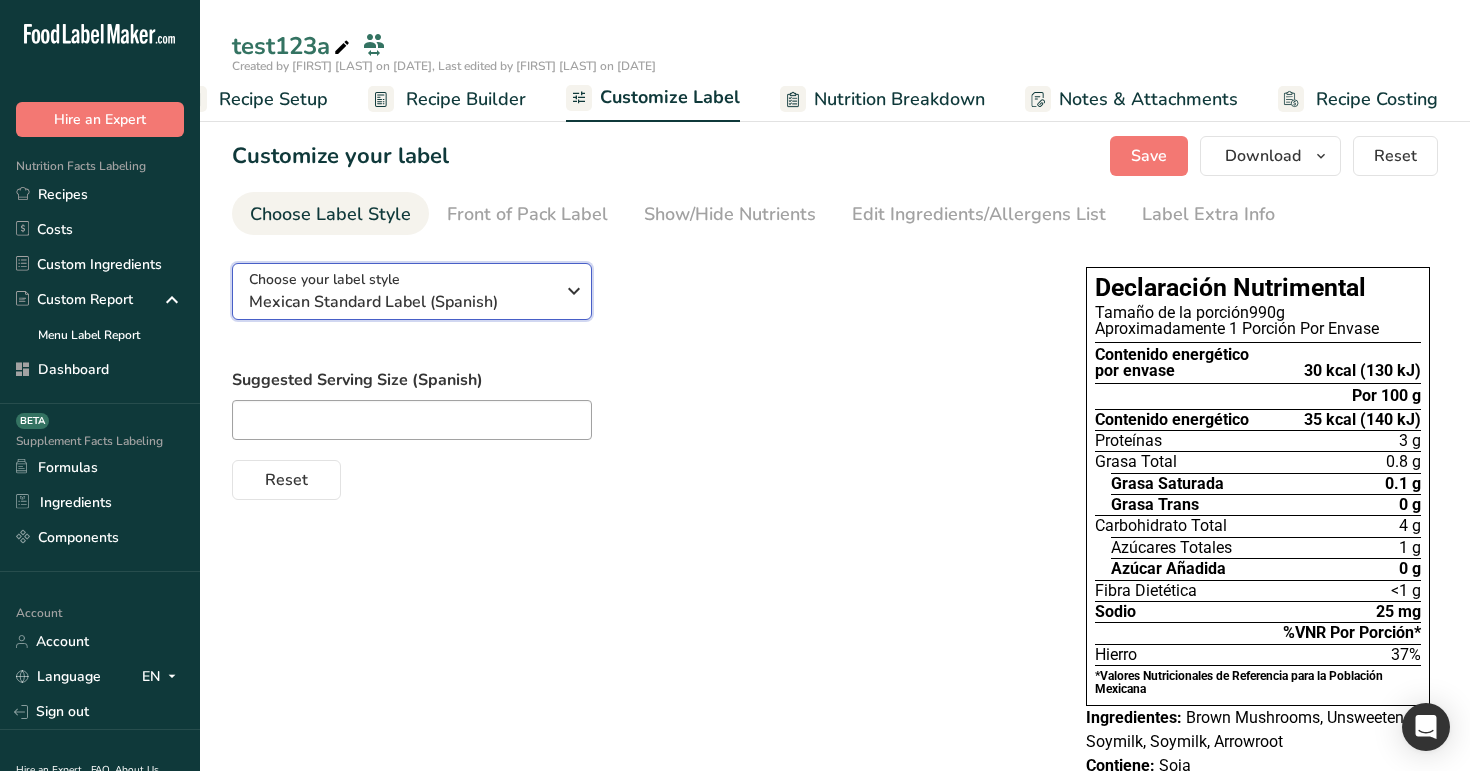 click on "Mexican Standard Label (Spanish)" at bounding box center (401, 302) 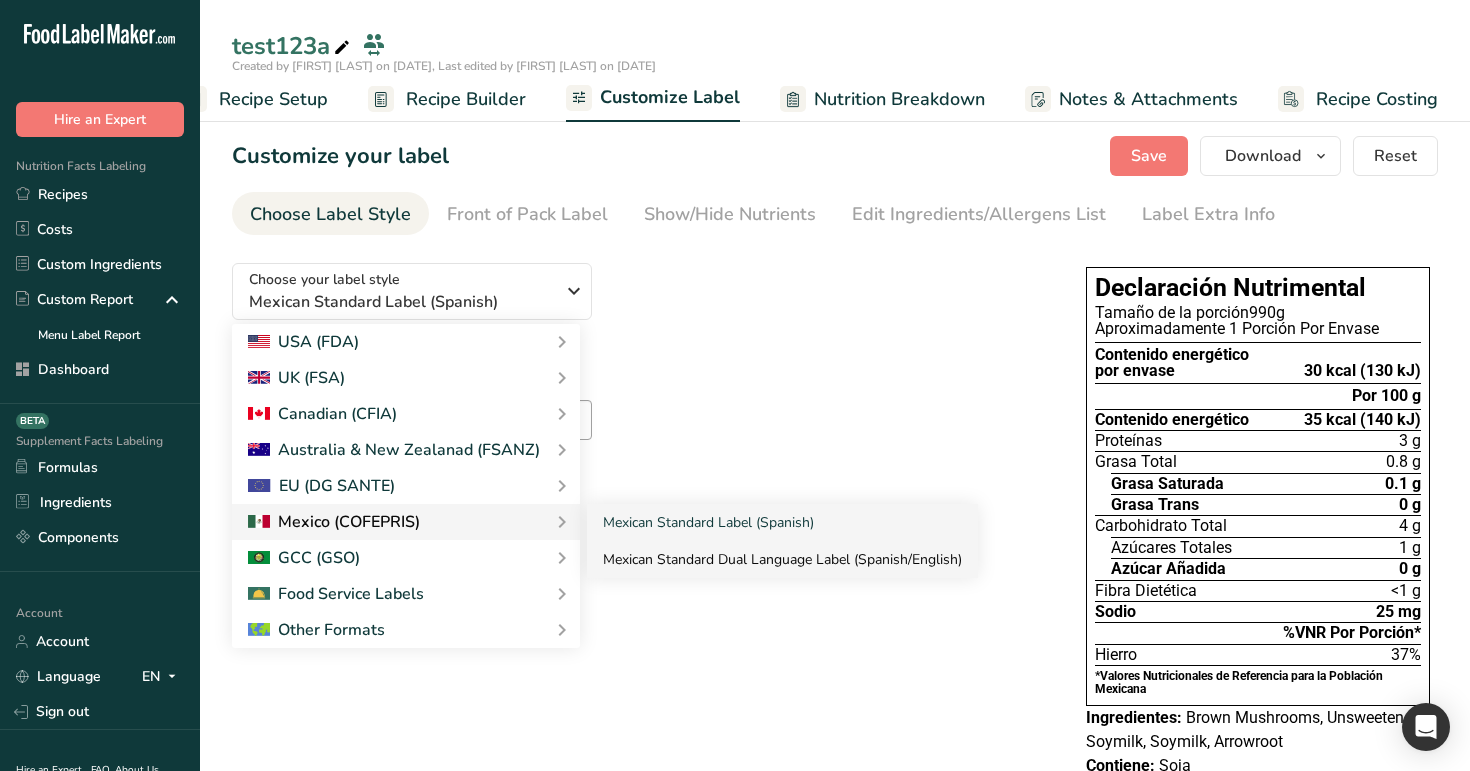 click on "Mexican Standard Dual Language Label (Spanish/English)" at bounding box center [782, 559] 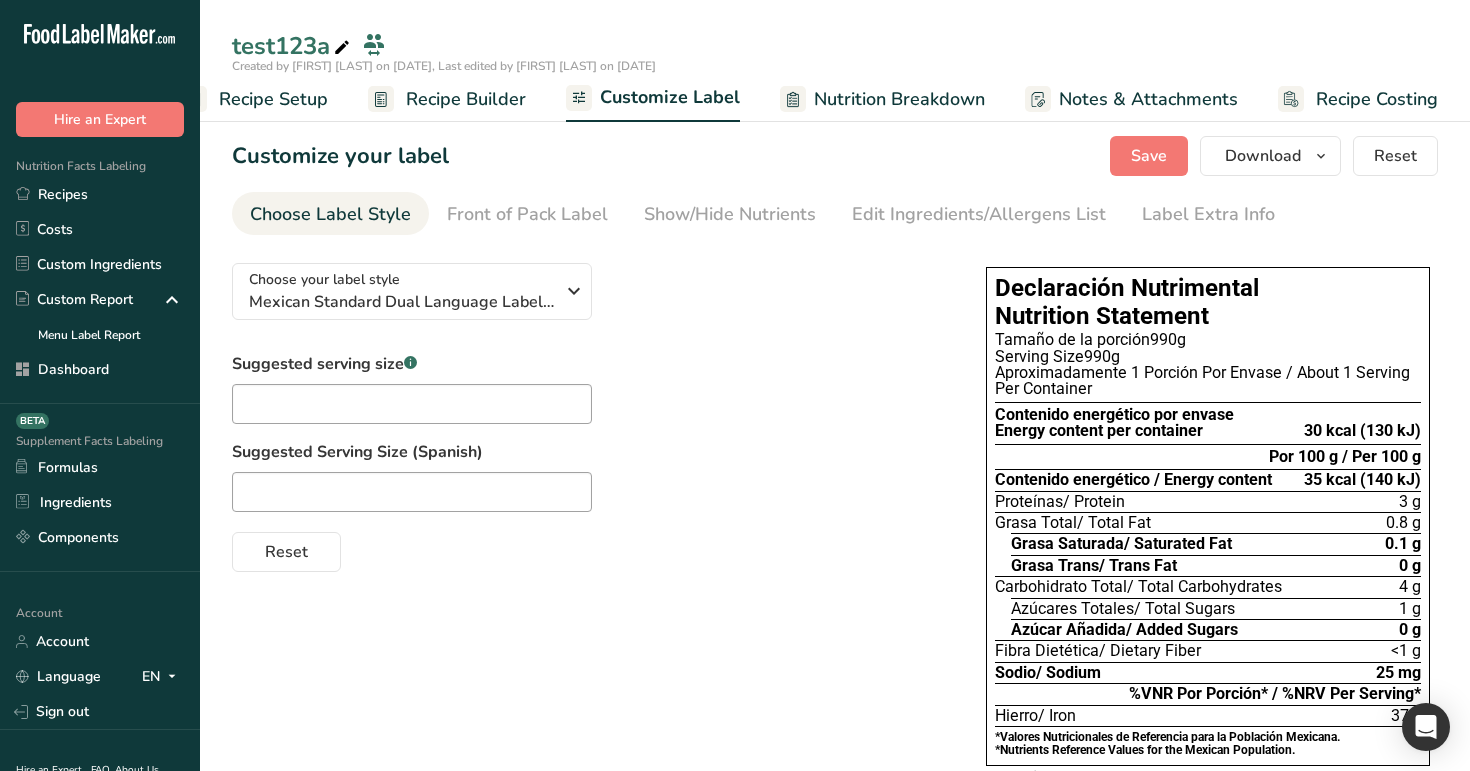click on "Recipe Builder" at bounding box center (466, 99) 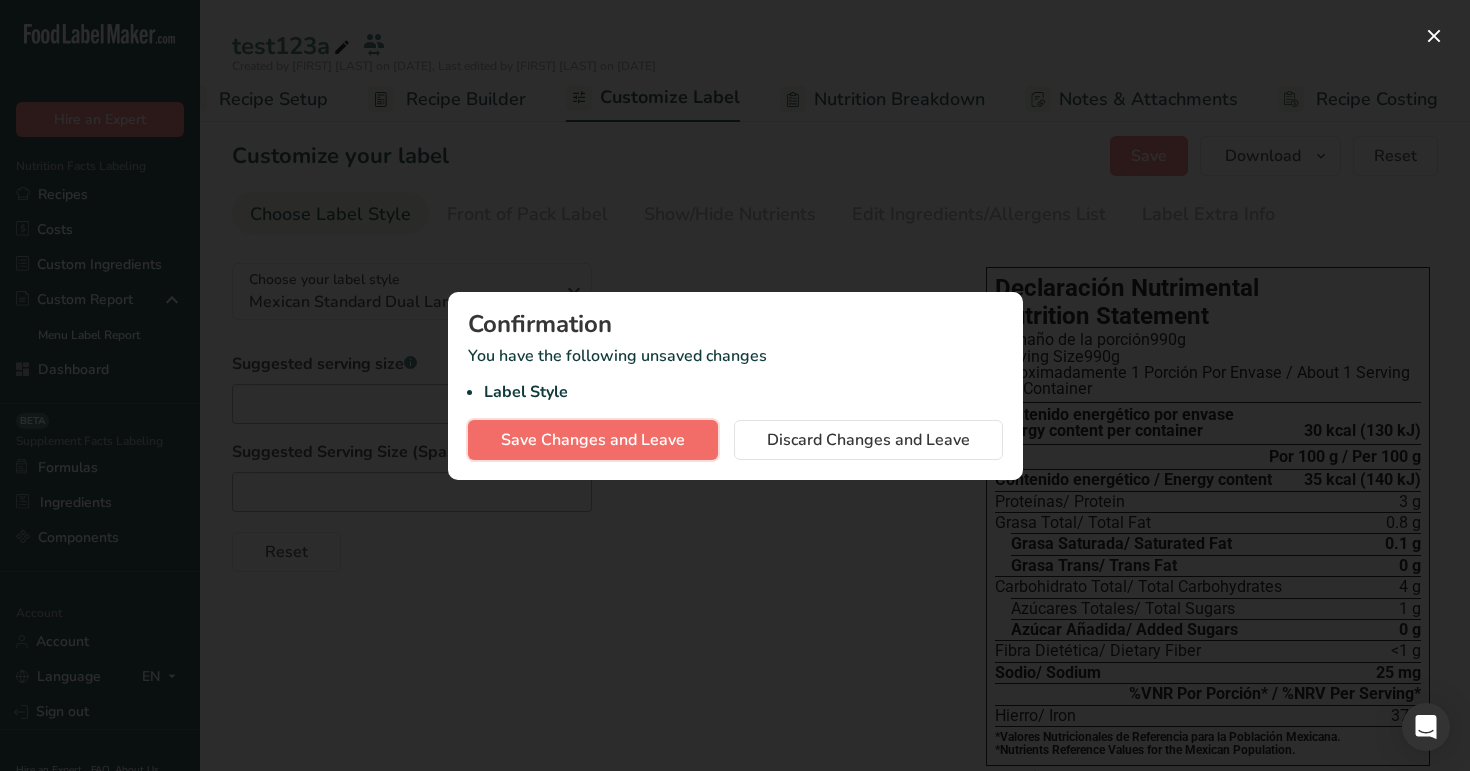 click on "Save Changes and Leave" at bounding box center (593, 440) 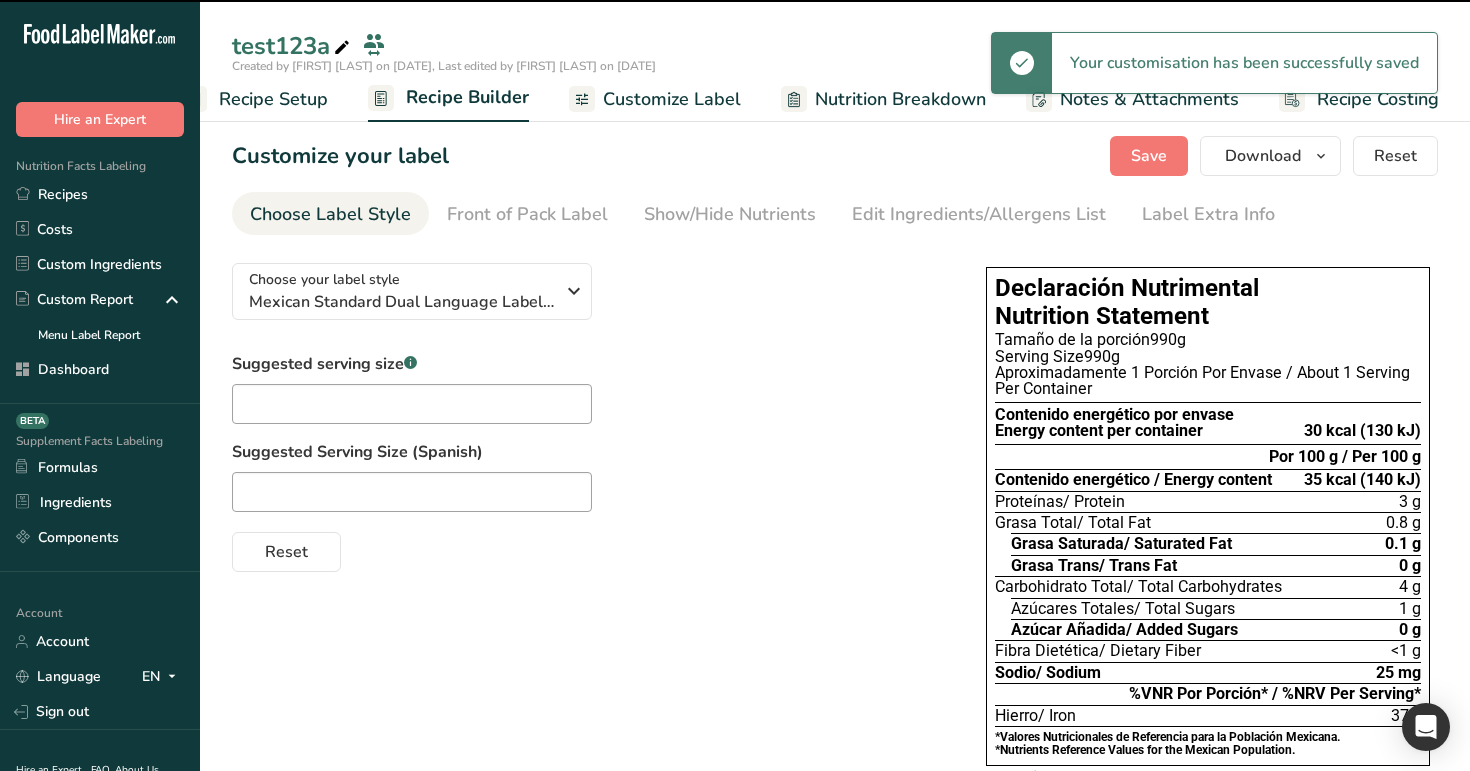 scroll, scrollTop: 0, scrollLeft: 51, axis: horizontal 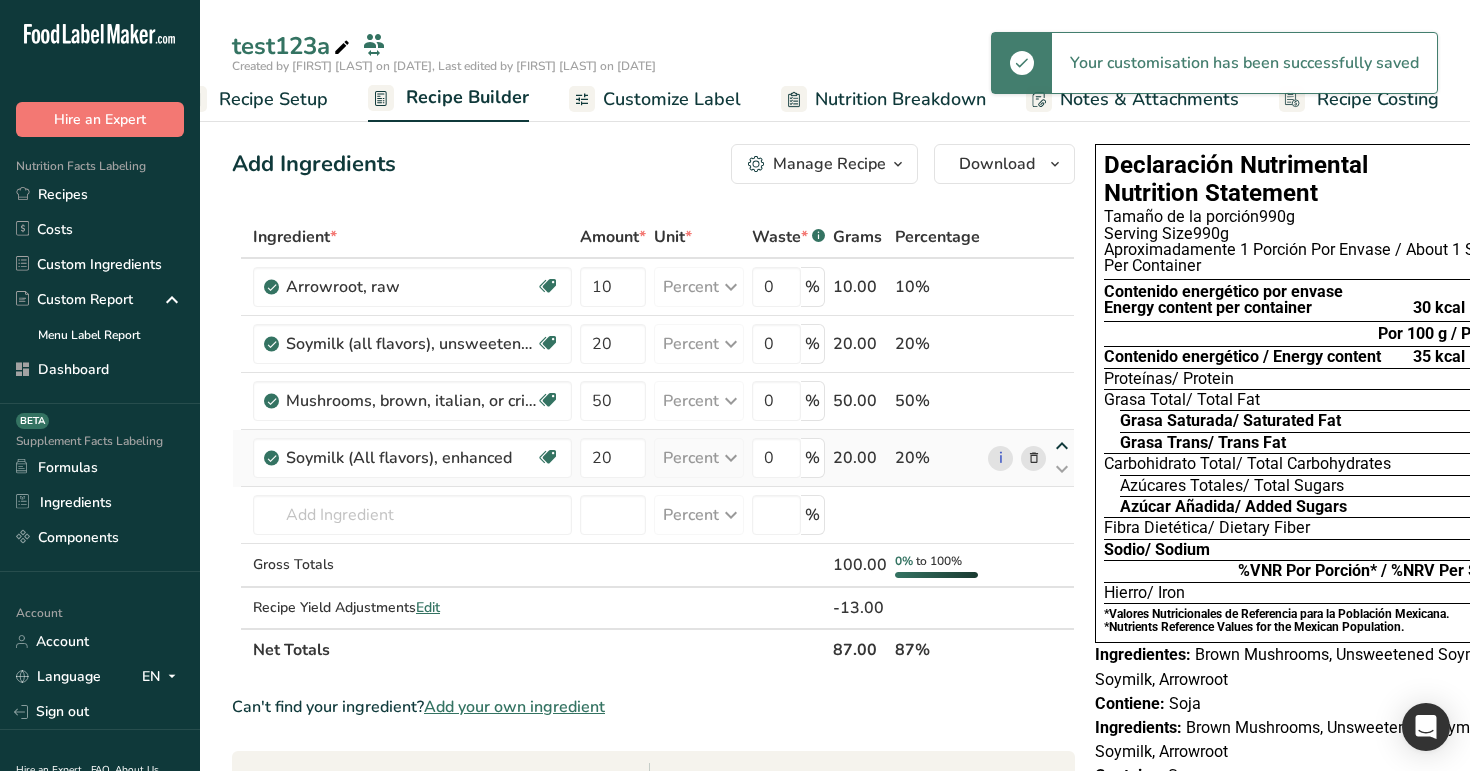 click at bounding box center [1062, 446] 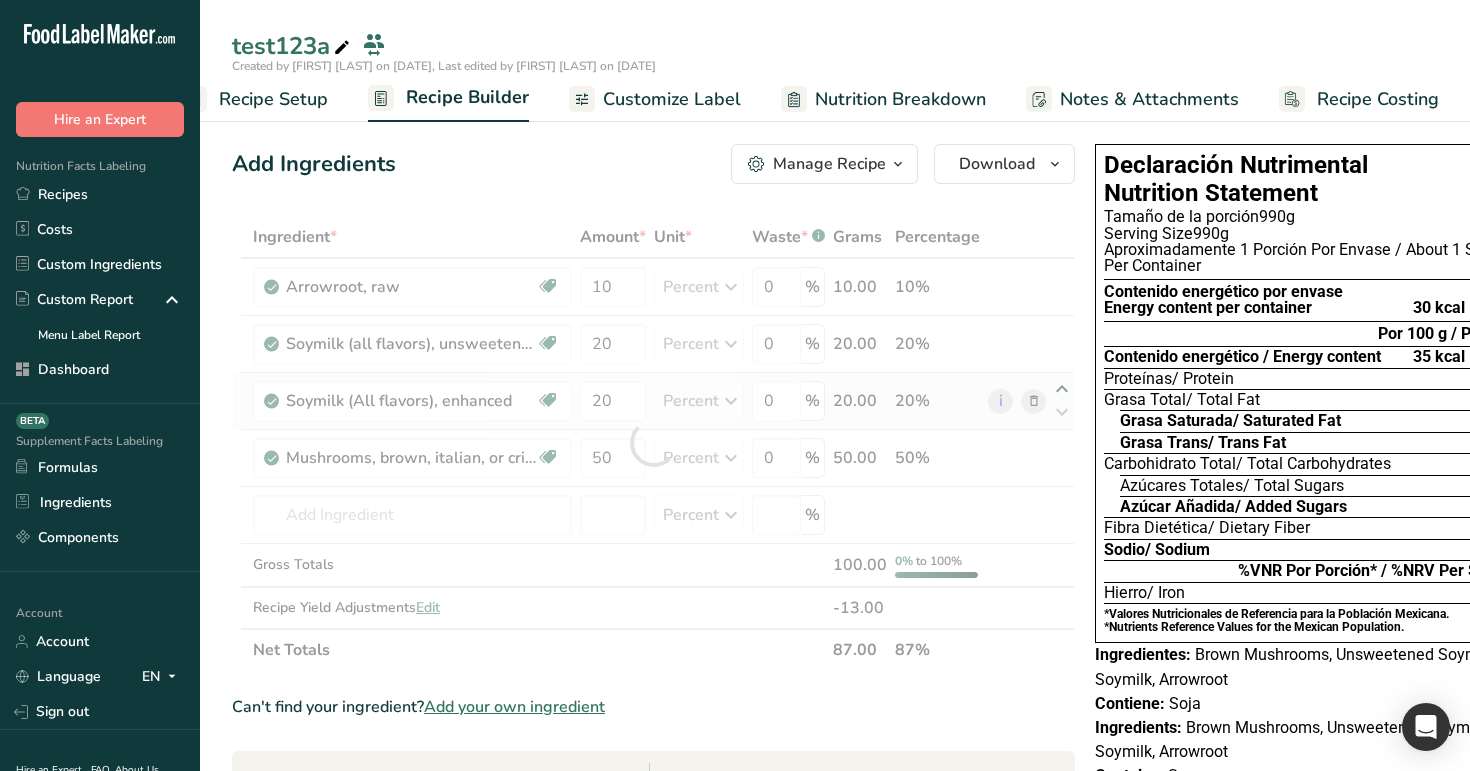 click at bounding box center (653, 443) 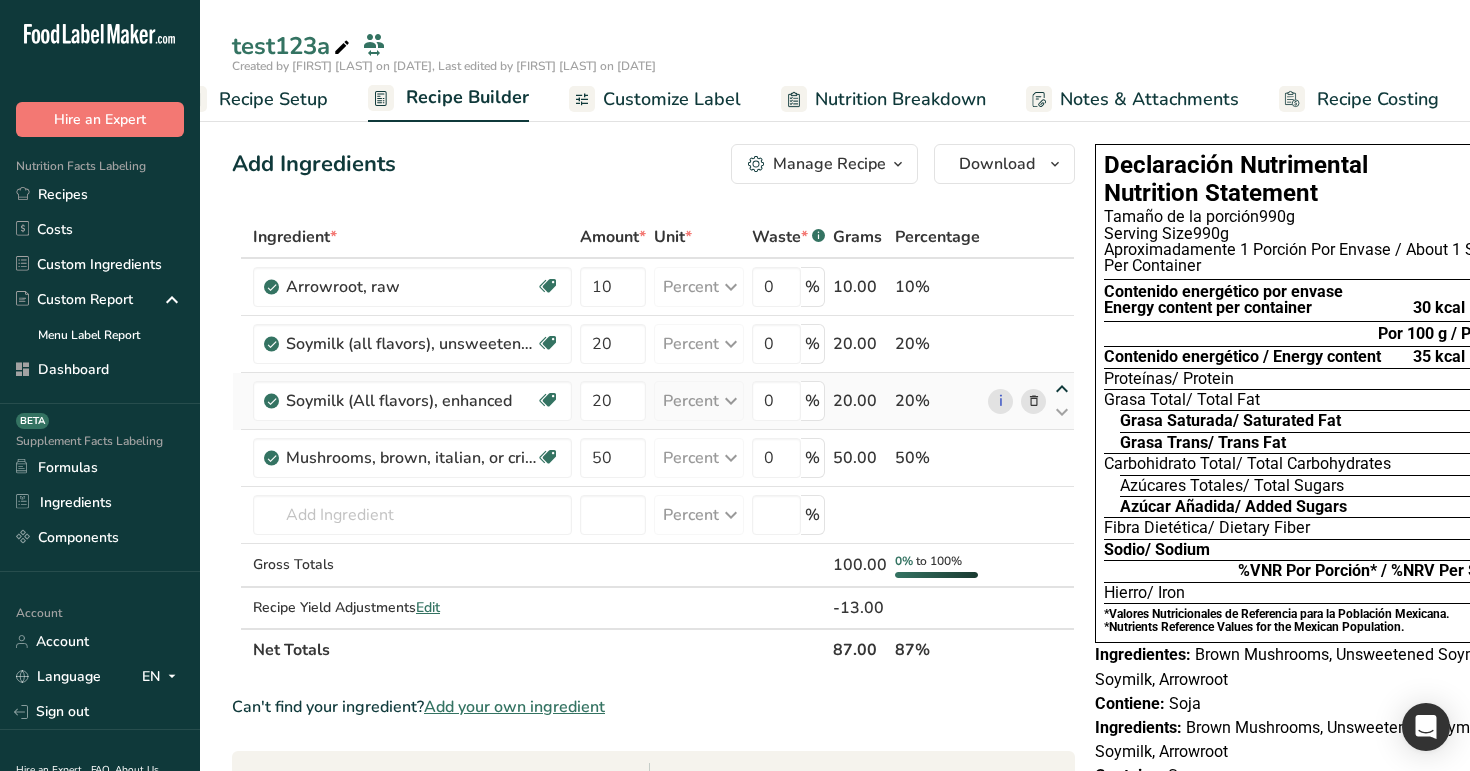 click at bounding box center [1062, 389] 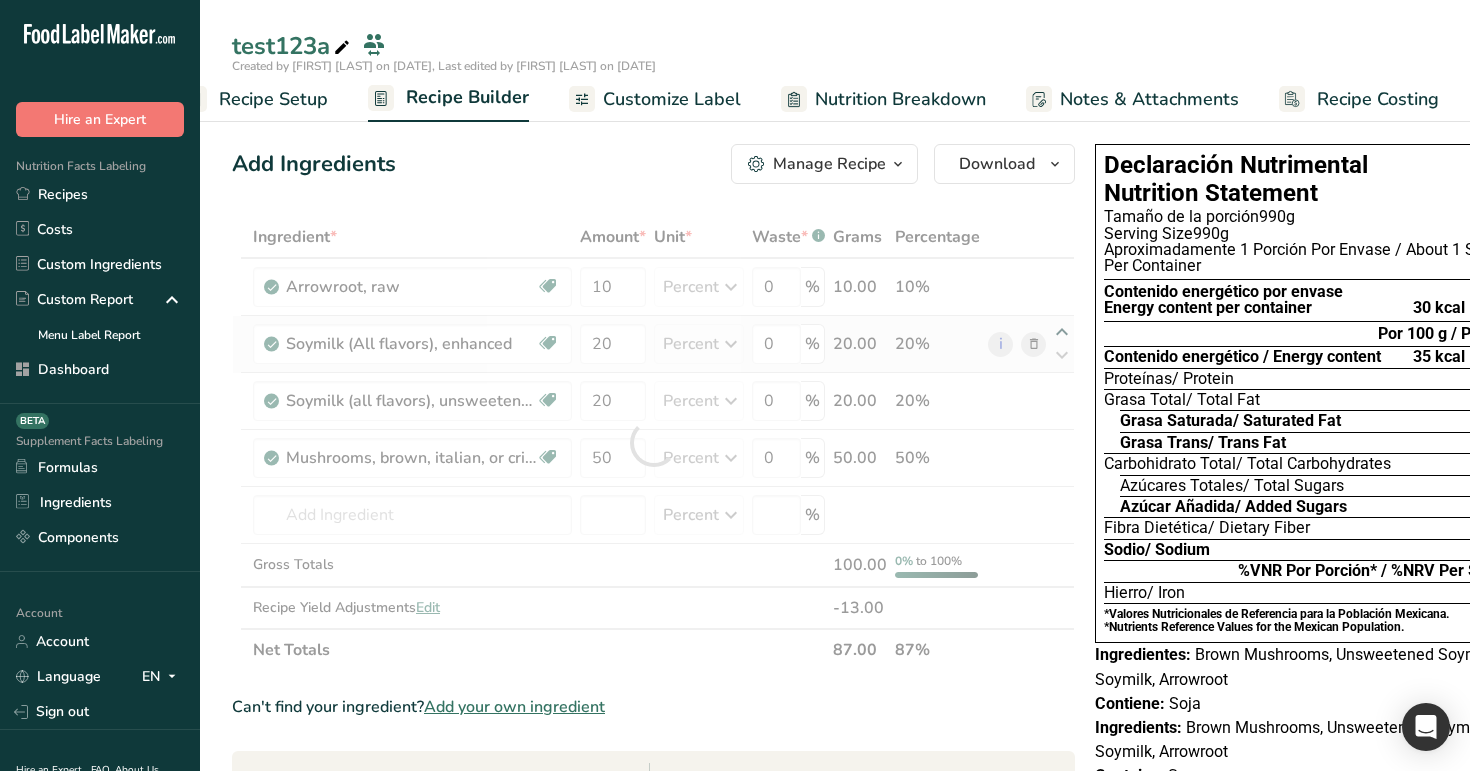 click at bounding box center [653, 443] 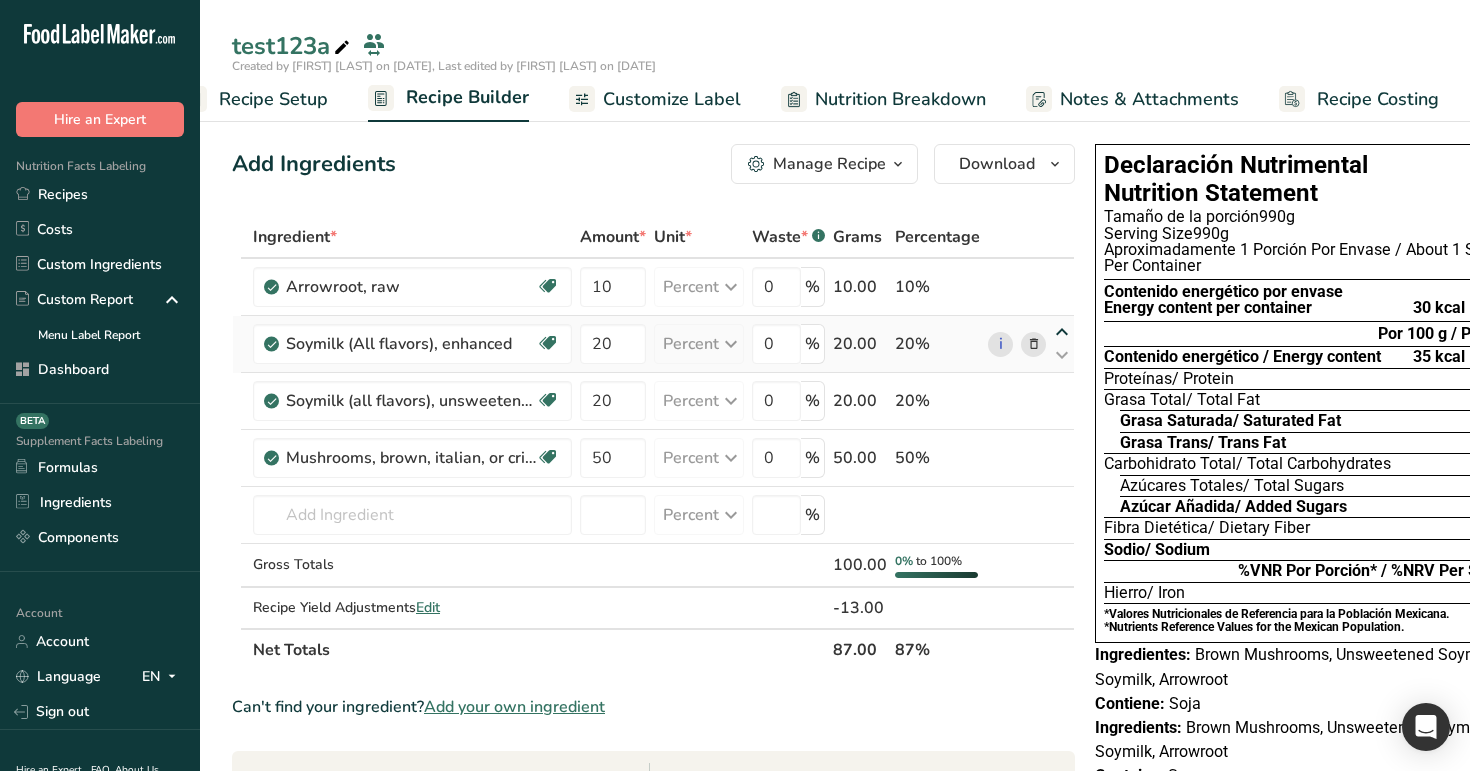 click at bounding box center (1062, 332) 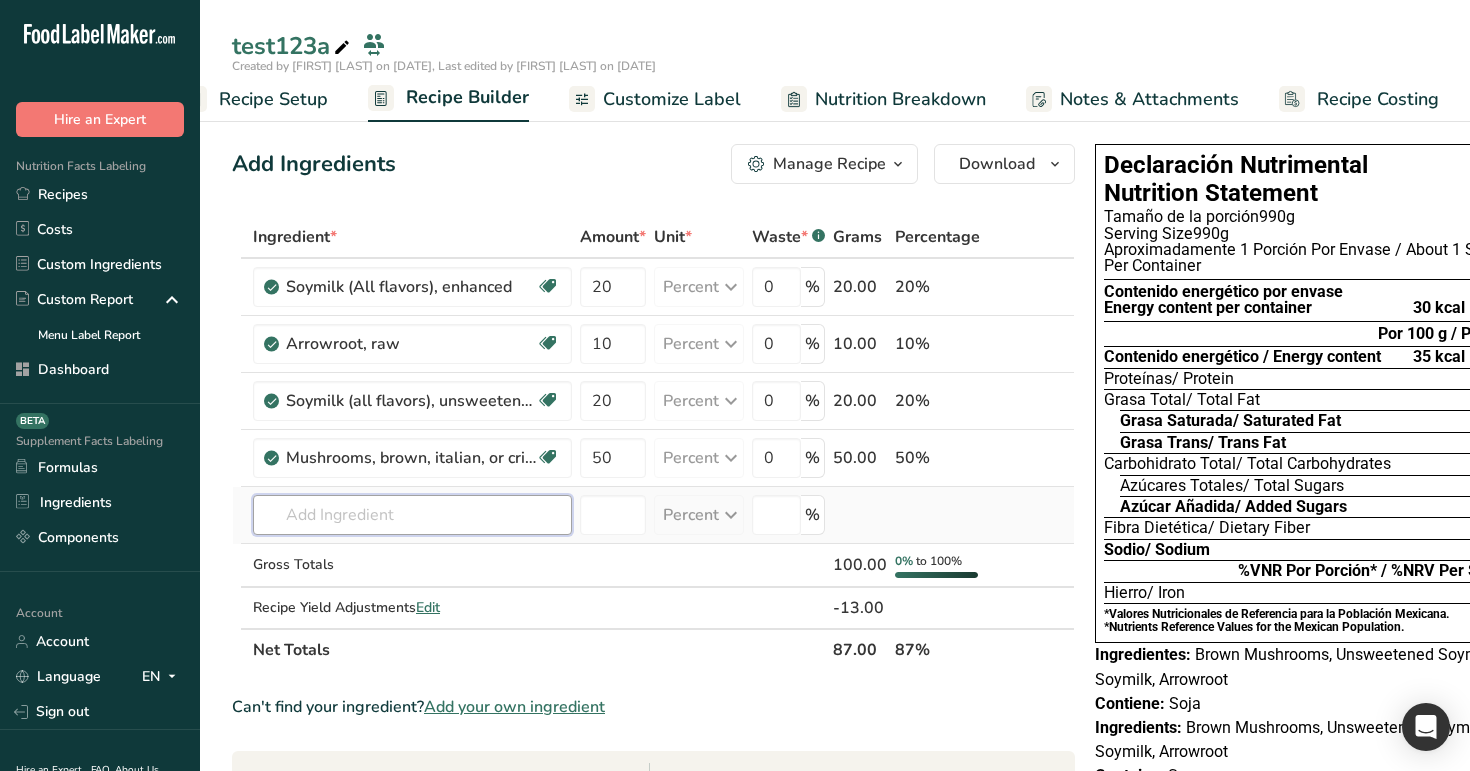 click at bounding box center (412, 515) 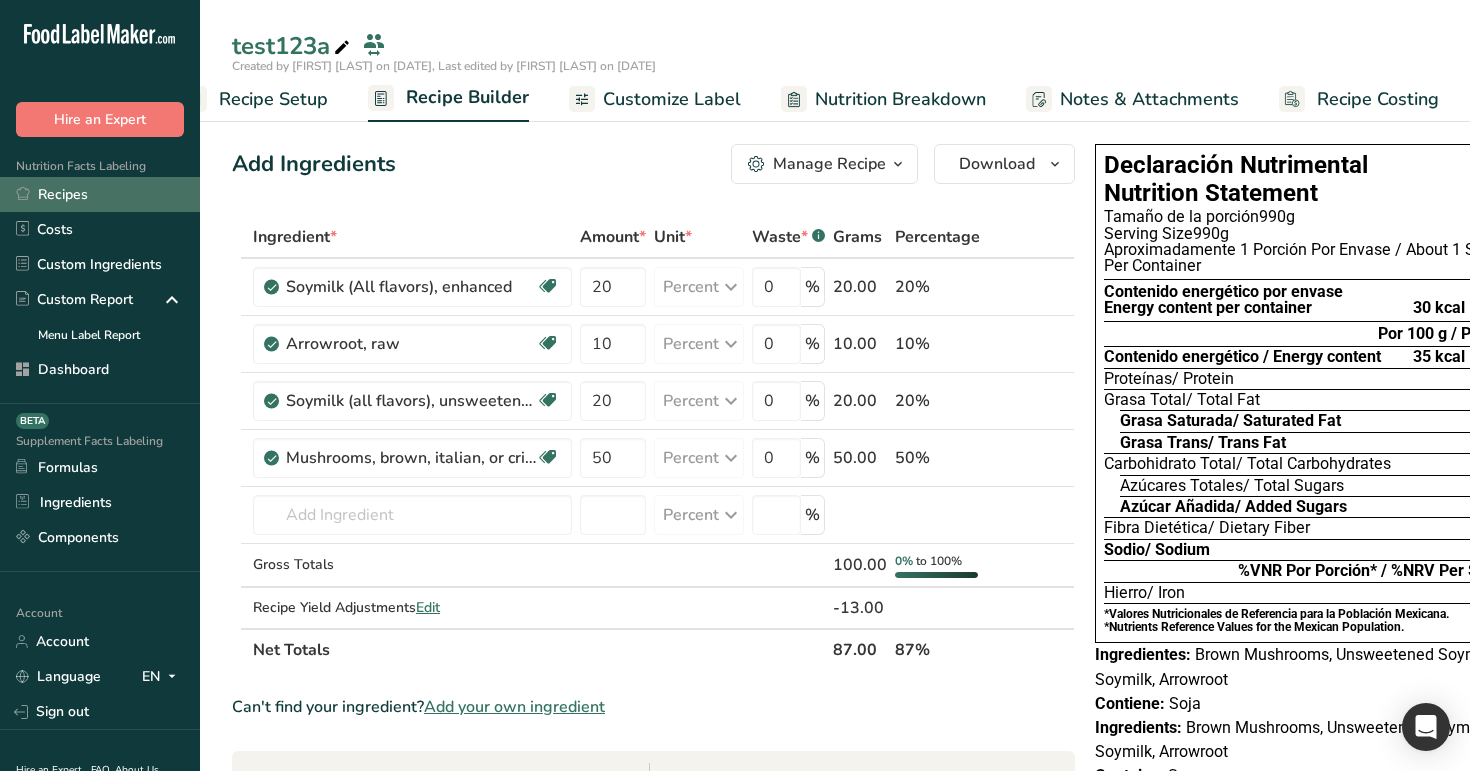 click on "Recipes" at bounding box center (100, 194) 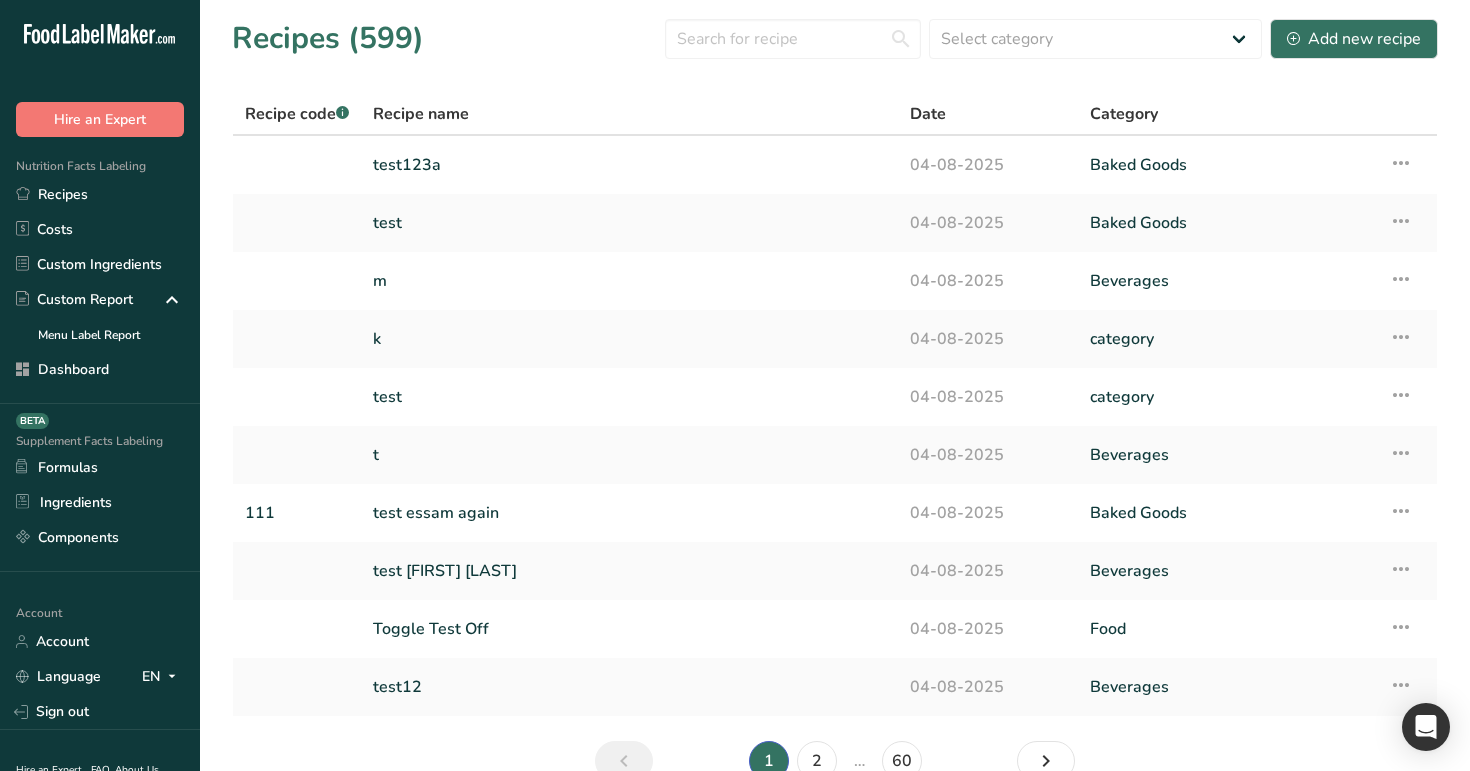 click on "Recipes (599)
Select category
All
0
1c
1q
a
a23
aa
ad
Add Custom Category
Add Custom Category12
Add New Category Add New Category
aw
az
b
Baked Goods
Beverages
c
c0
c1
category
Cooked Meals, Salads, & Sauces
createe recipee - category
Dairy
Drink
f1
Food" at bounding box center (835, 38) 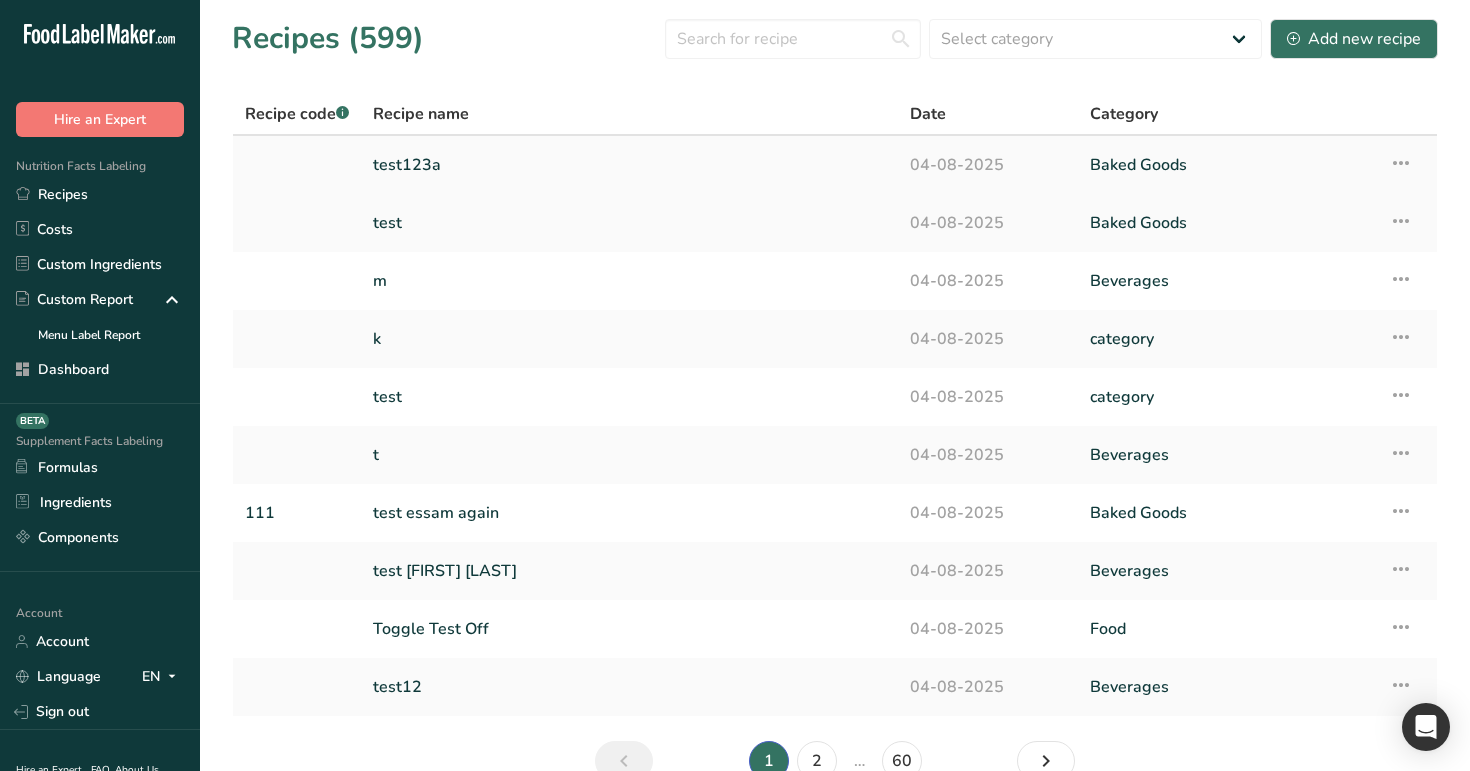 click on "test123a" at bounding box center [629, 165] 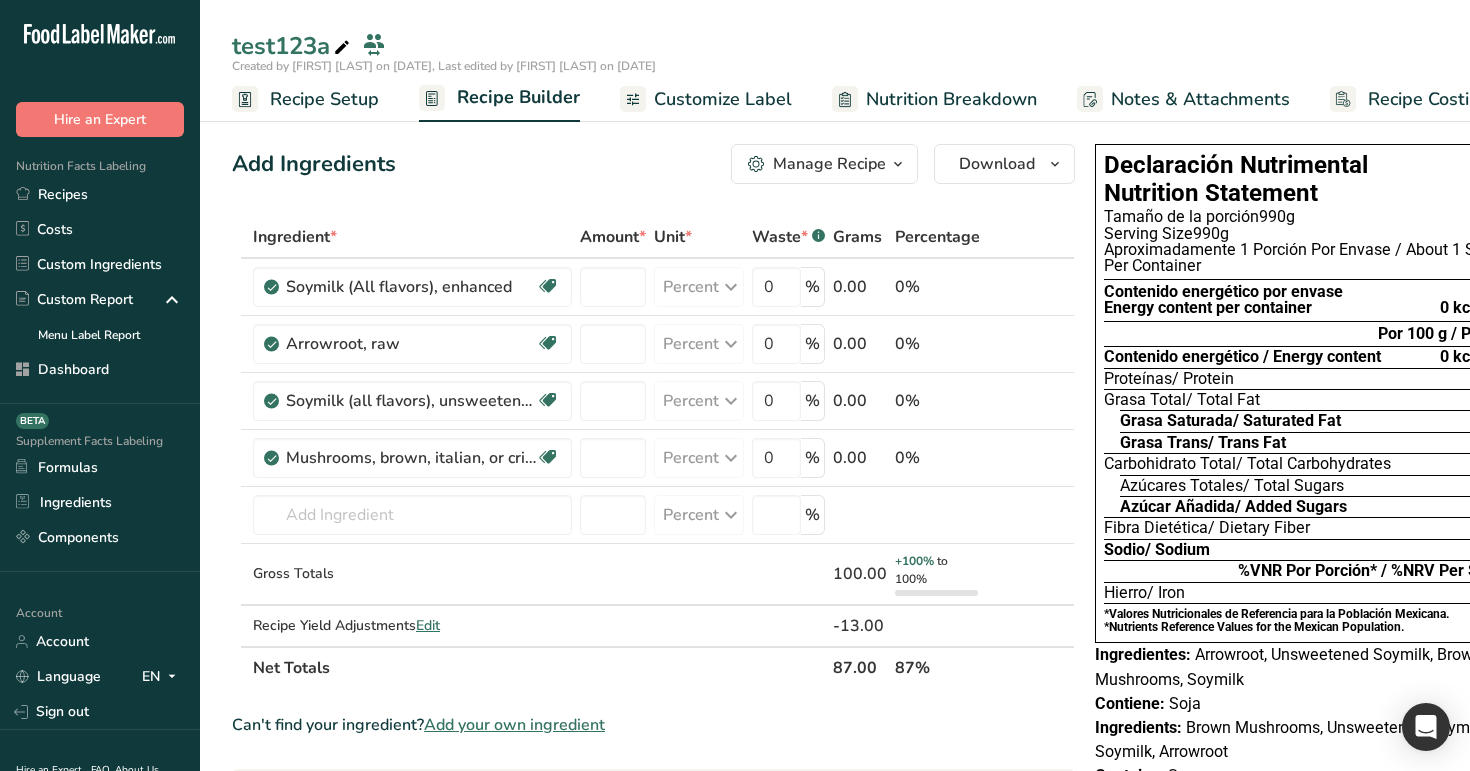 click on "Add Ingredients
Manage Recipe         Delete Recipe           Duplicate Recipe             Scale Recipe             Save as Sub-Recipe   .a-a{fill:#347362;}.b-a{fill:#fff;}                               Nutrition Breakdown                 Recipe Card
NEW
Amino Acids Pattern Report           Activity History
Download
Choose your preferred label style
Standard FDA label
Standard FDA label
The most common format for nutrition facts labels in compliance with the FDA's typeface, style and requirements
Tabular FDA label
A label format compliant with the FDA regulations presented in a tabular (horizontal) display.
Linear FDA label
A simple linear display for small sized packages.
Simplified FDA label" at bounding box center [659, 779] 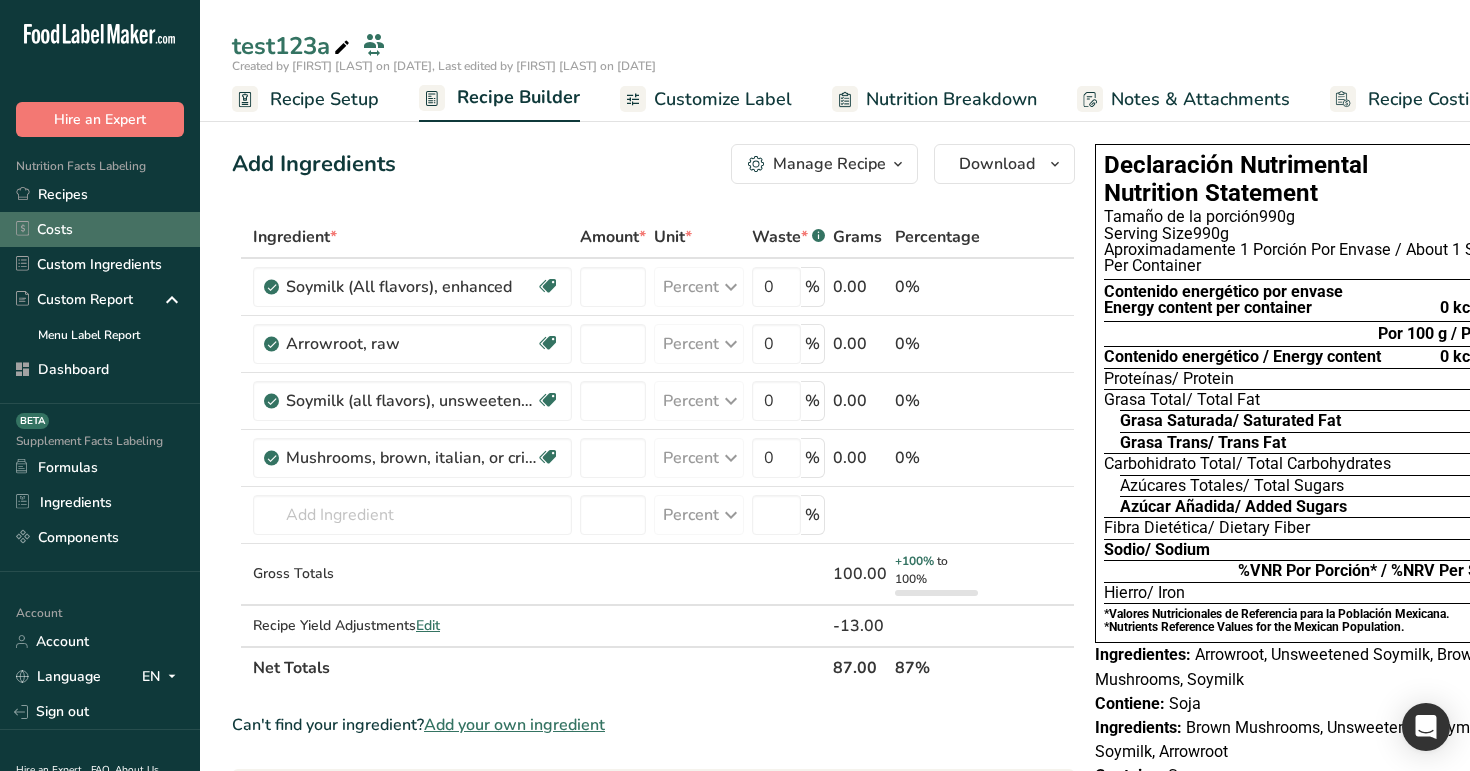 click on "Costs" at bounding box center (100, 229) 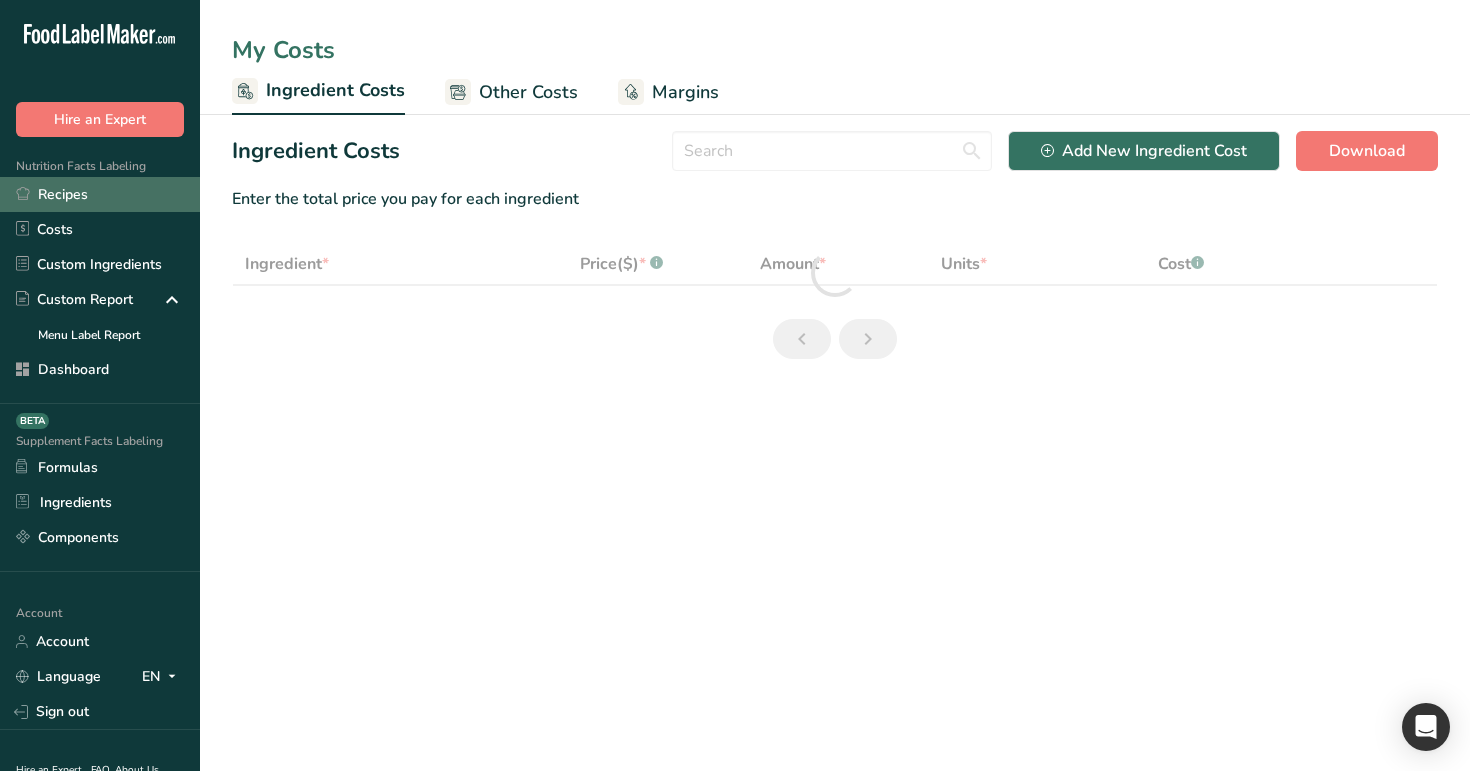 click on "Recipes" at bounding box center (100, 194) 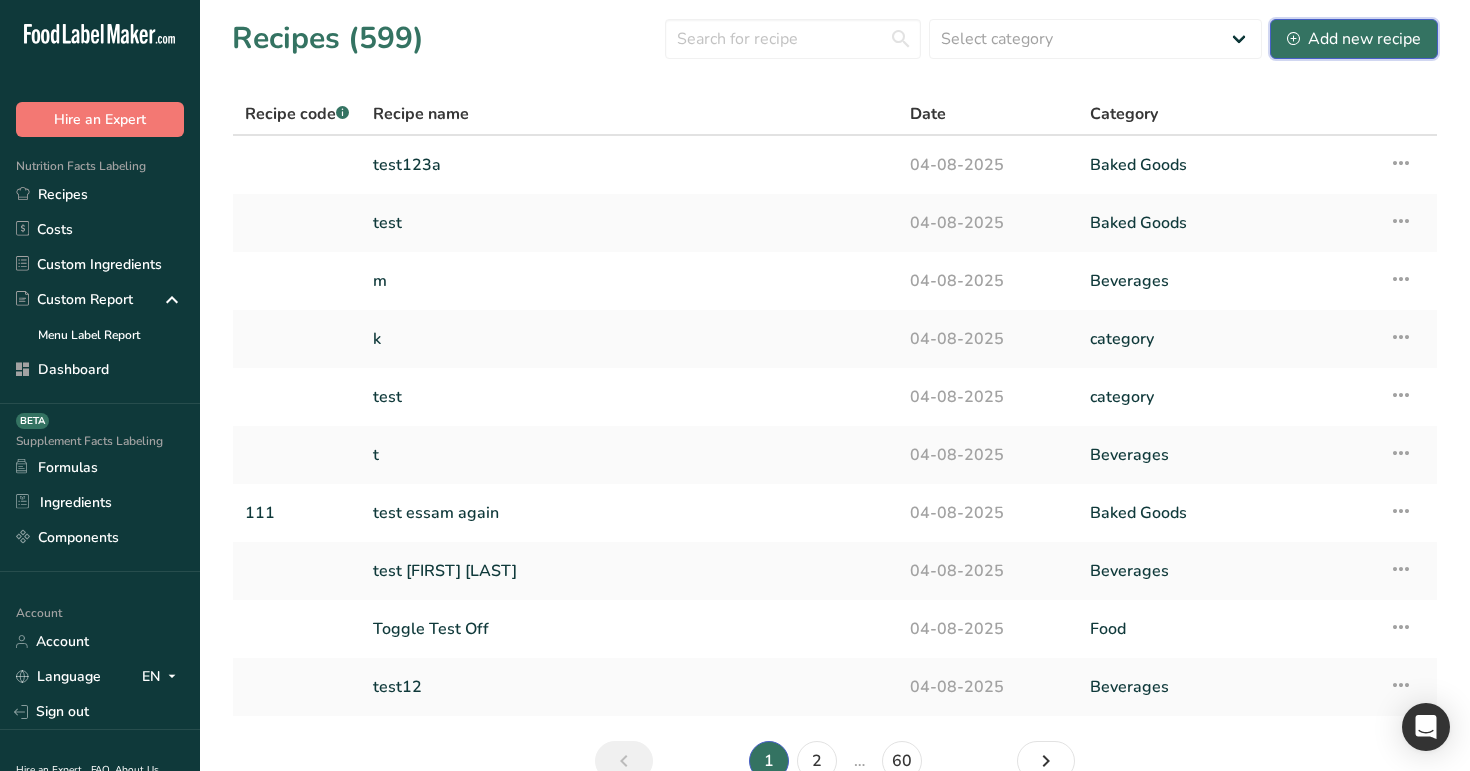 click on "Add new recipe" at bounding box center [1354, 39] 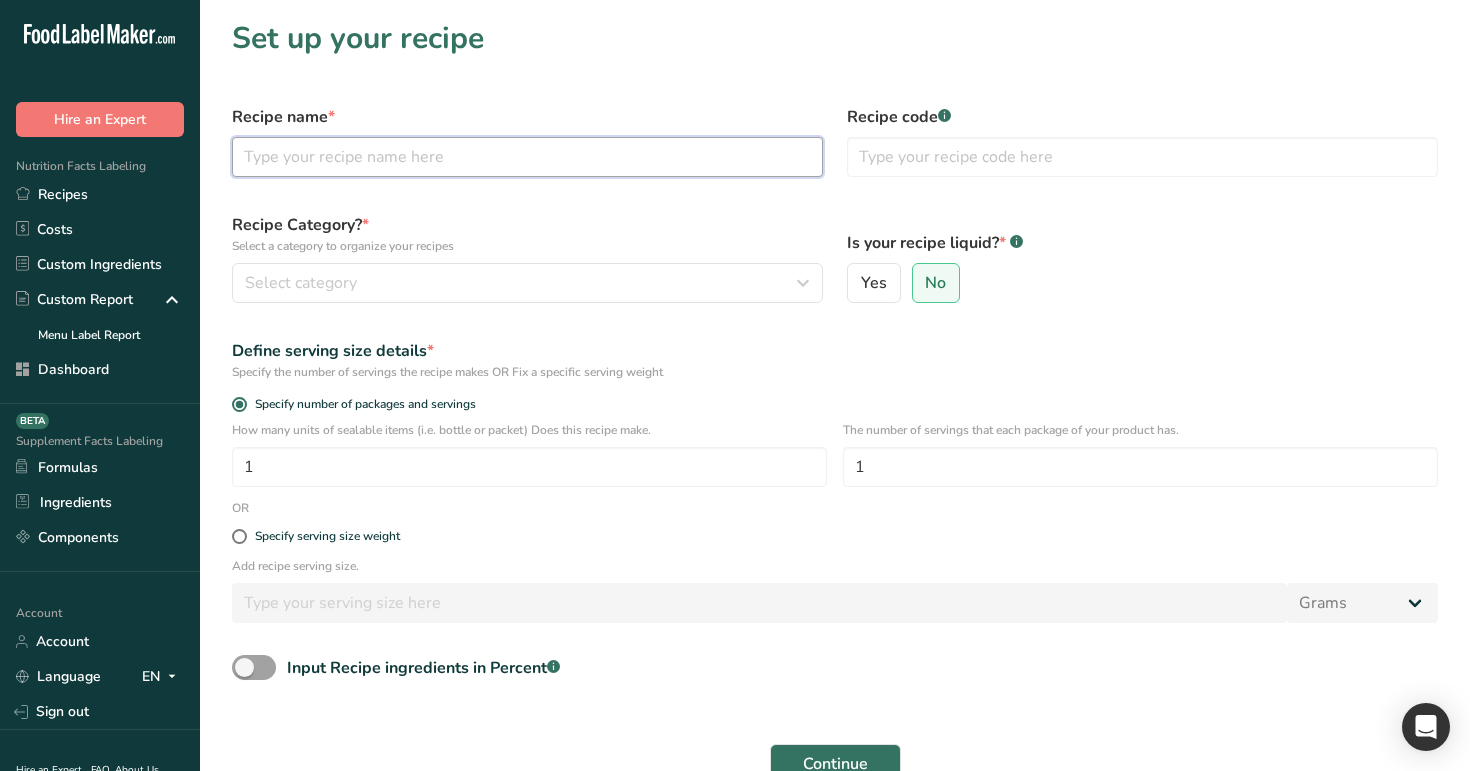 click at bounding box center (527, 157) 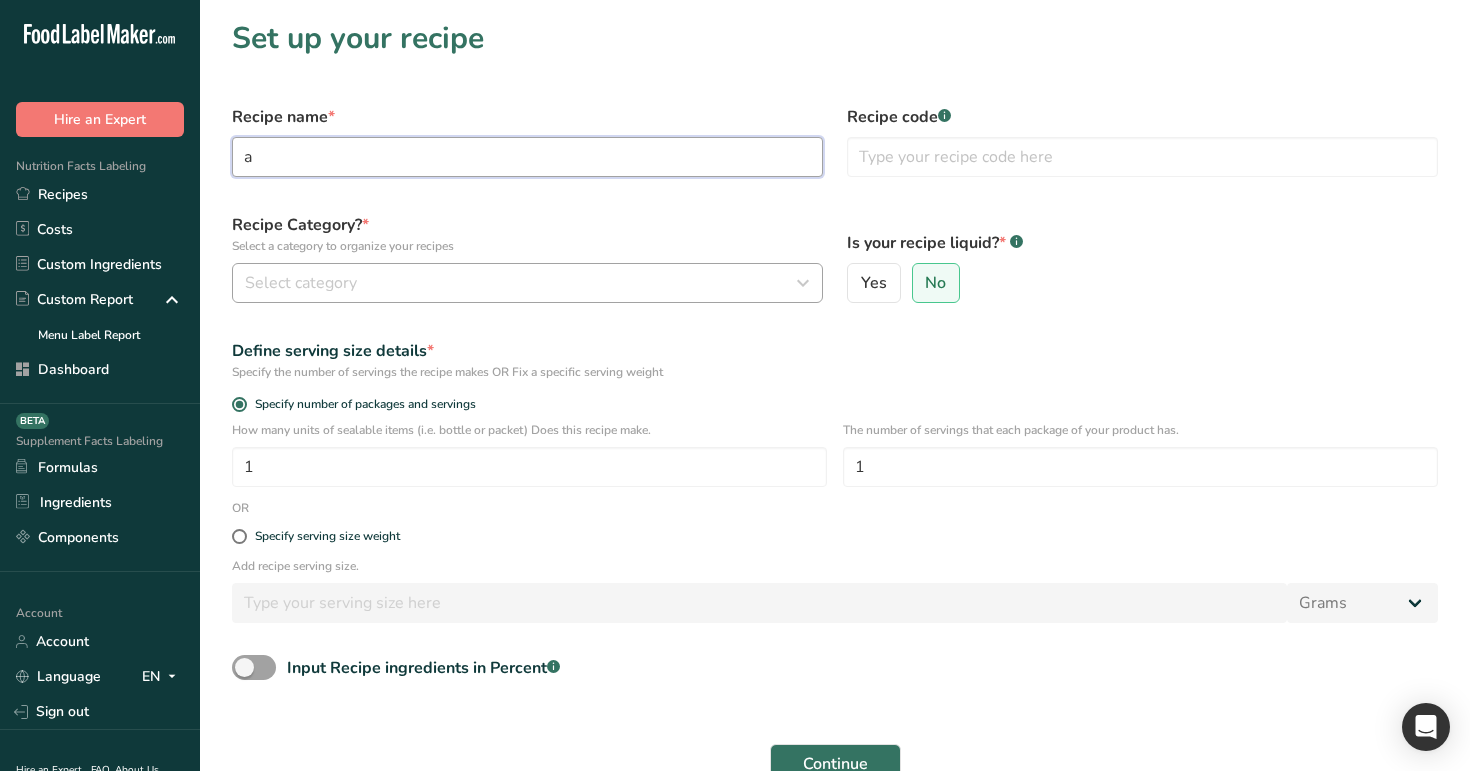 type on "a" 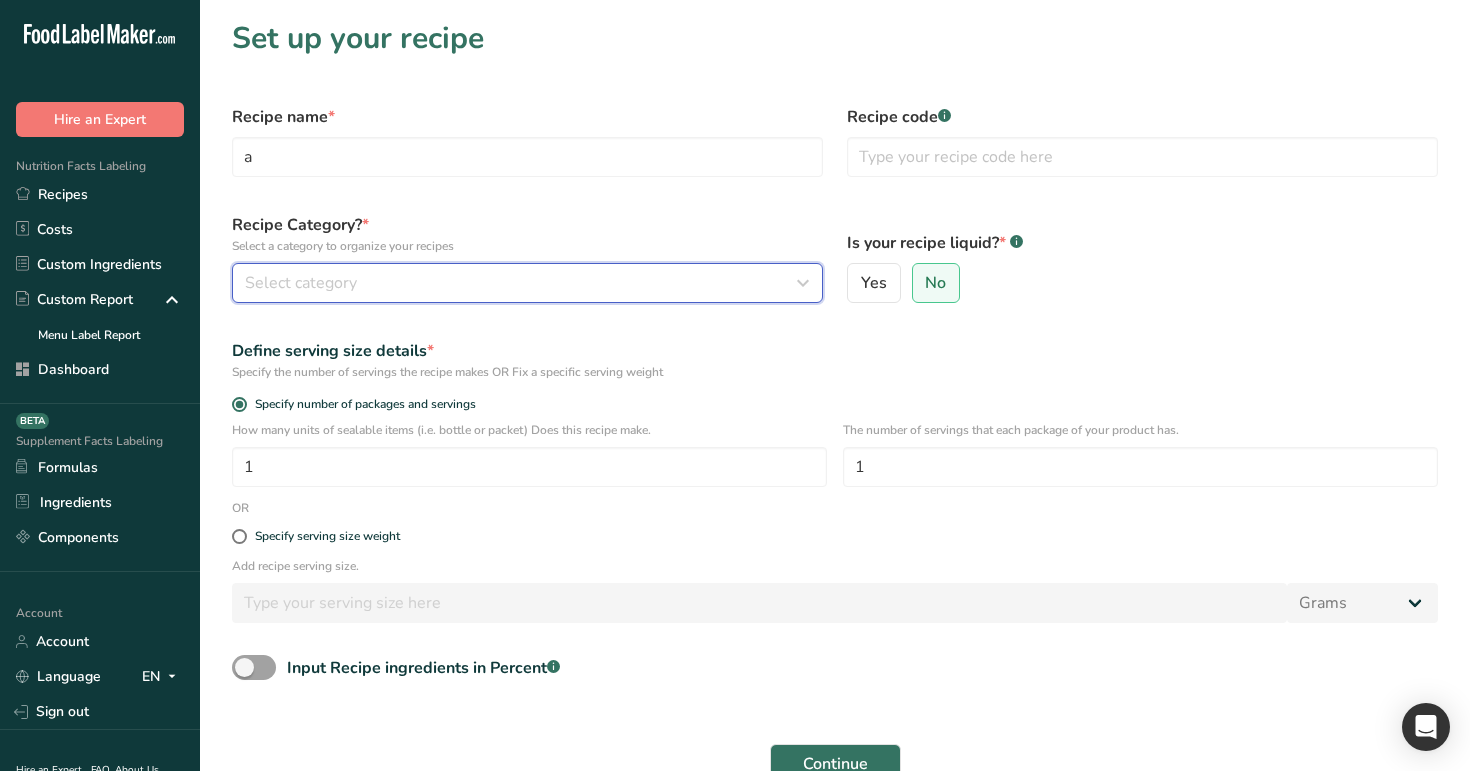 click on "Select category" at bounding box center [521, 283] 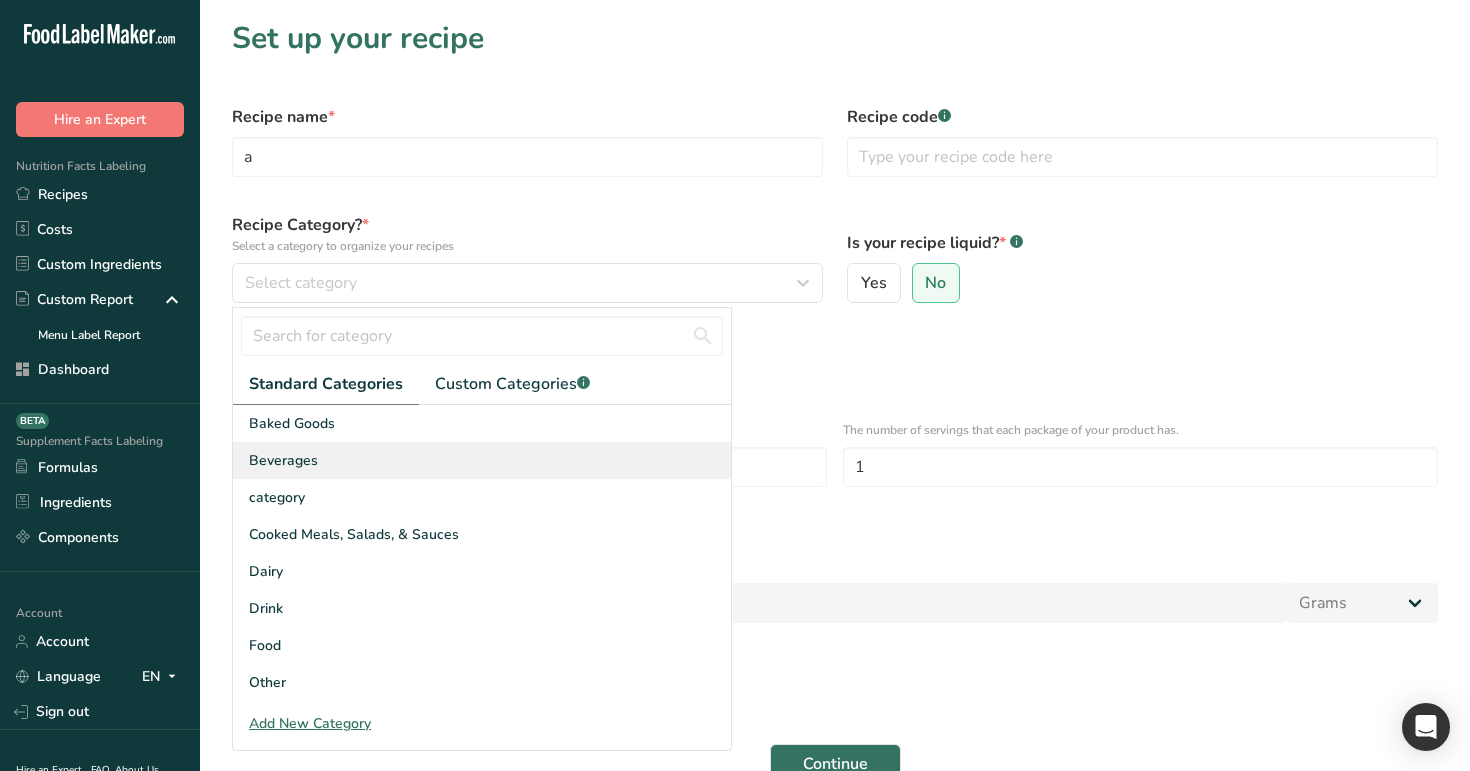 click on "Beverages" at bounding box center [482, 460] 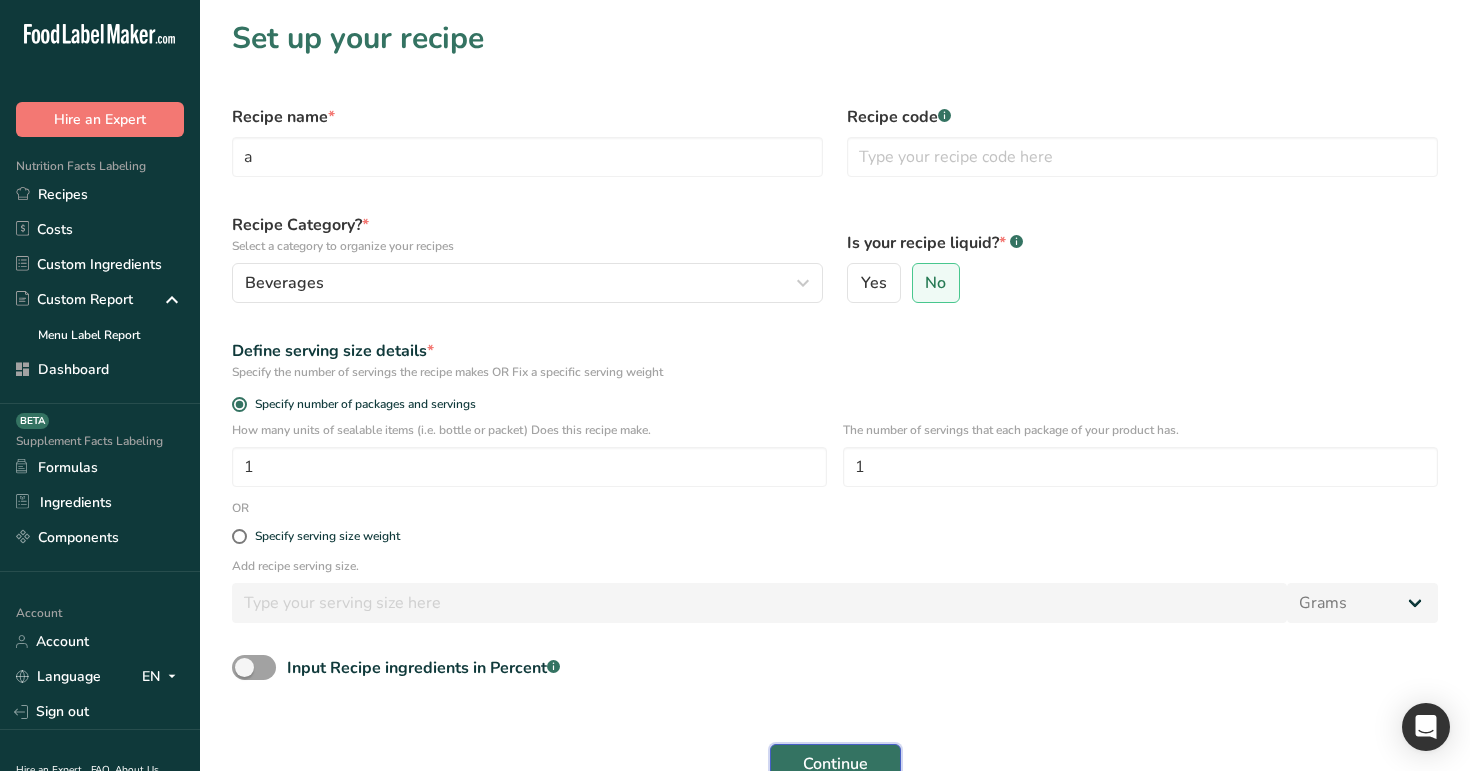 click on "Continue" at bounding box center [835, 764] 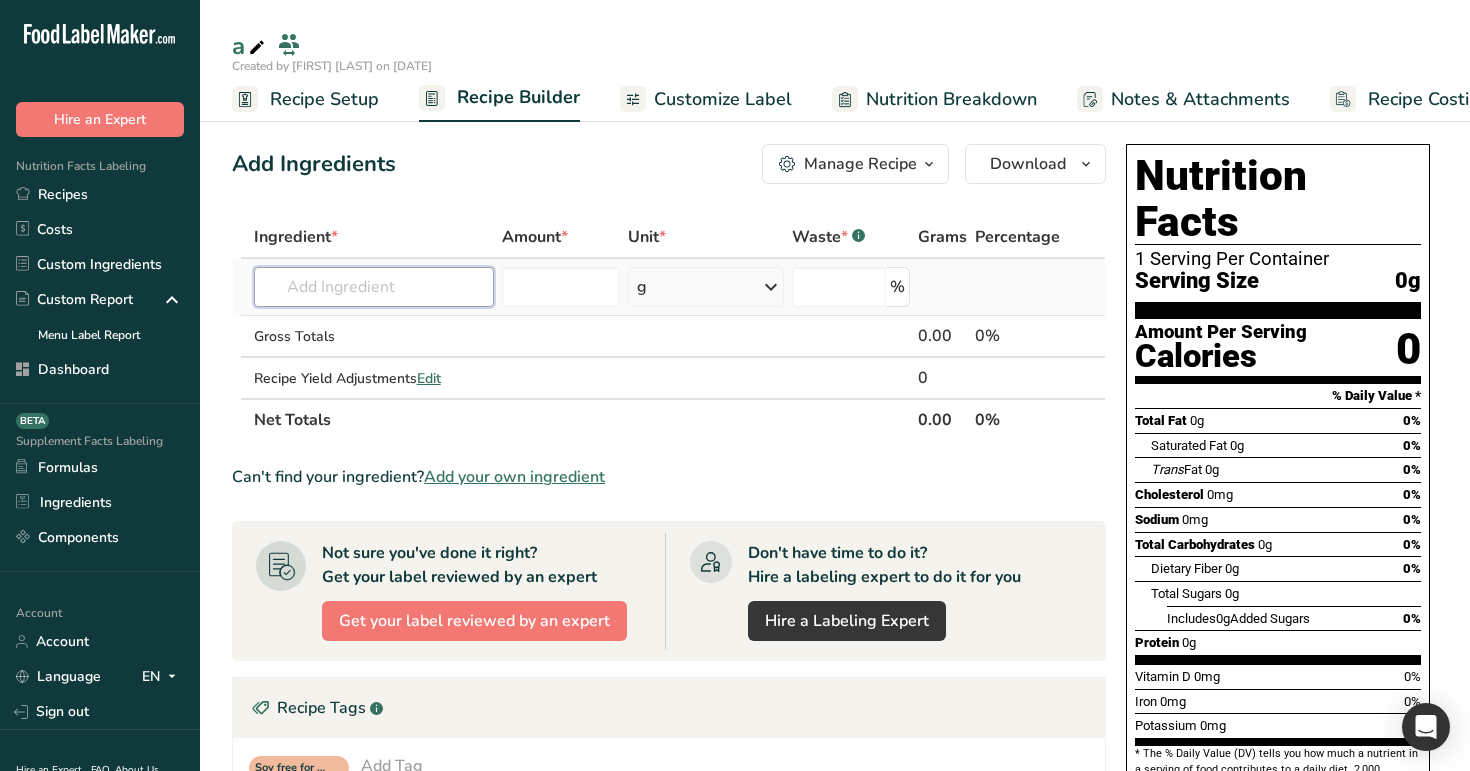 click at bounding box center [374, 287] 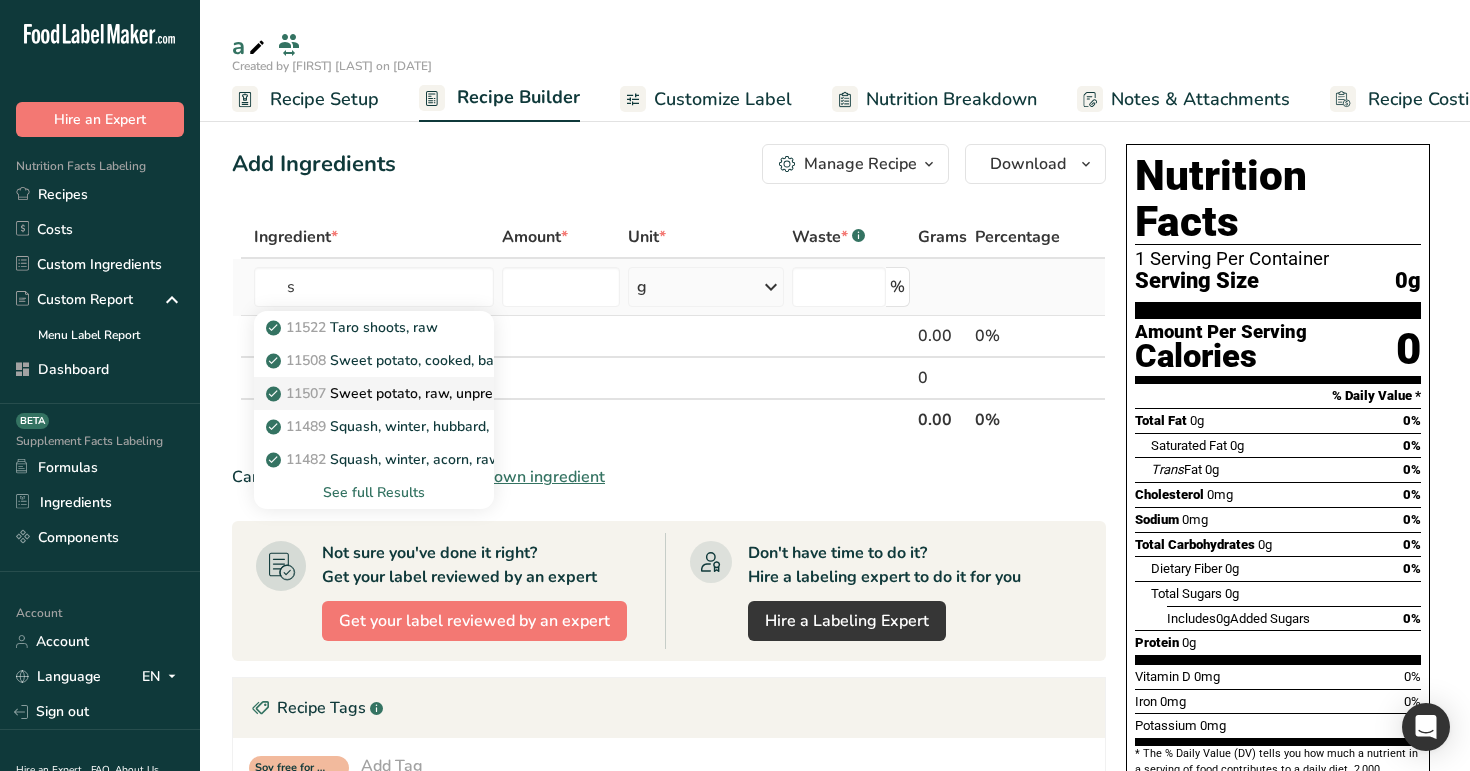 click on "11507
Sweet potato, raw, unprepared (Includes foods for USDA's Food Distribution Program)" at bounding box center [578, 393] 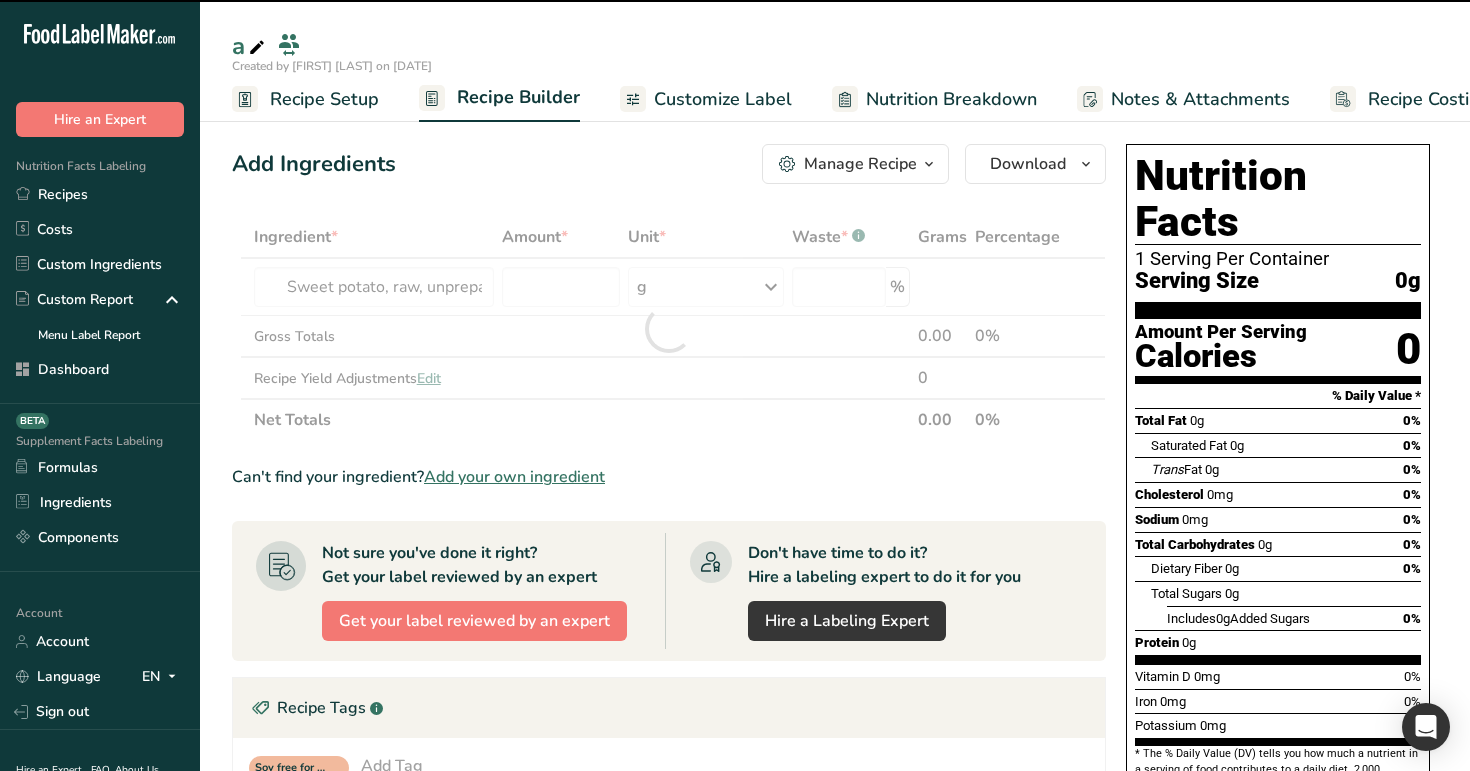 click at bounding box center [669, 328] 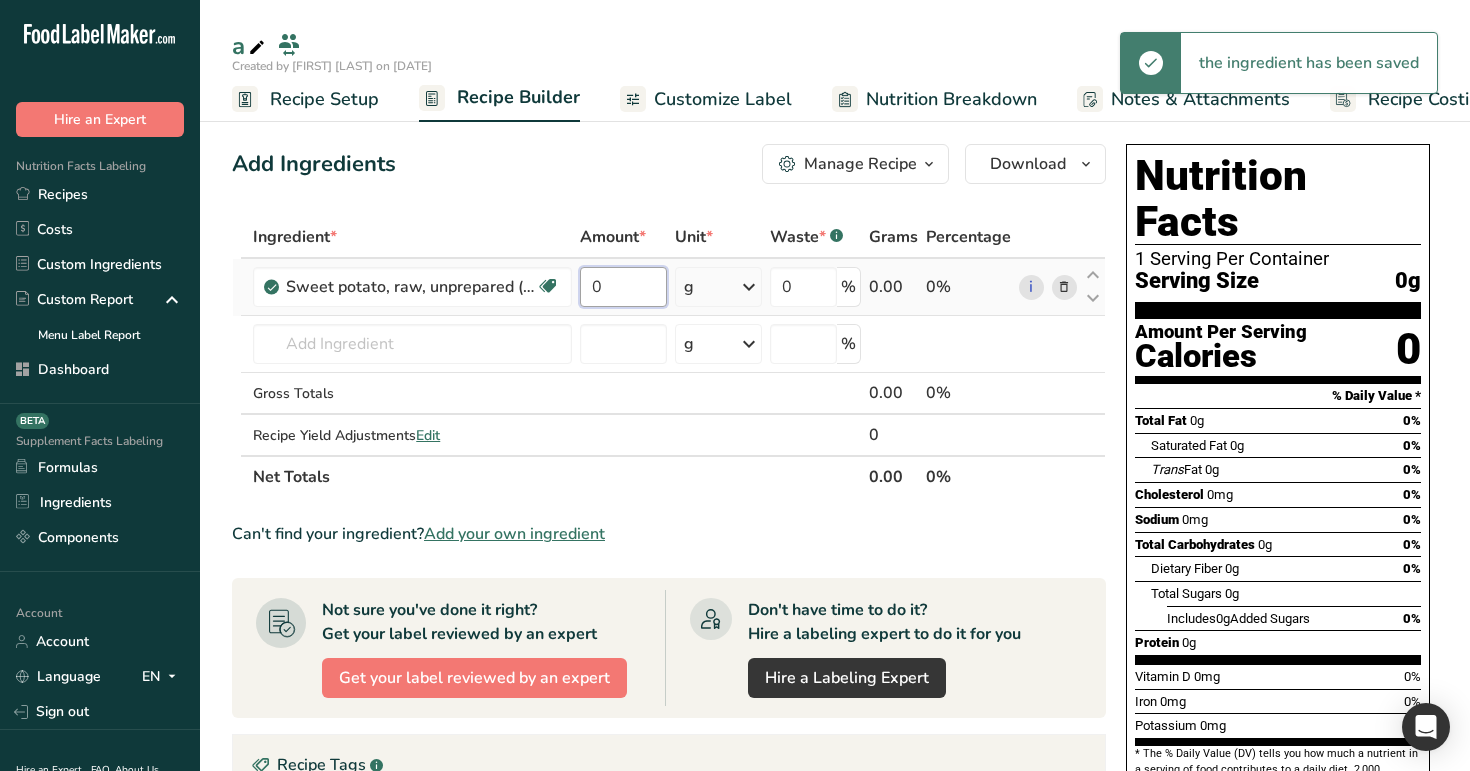 click on "0" at bounding box center [623, 287] 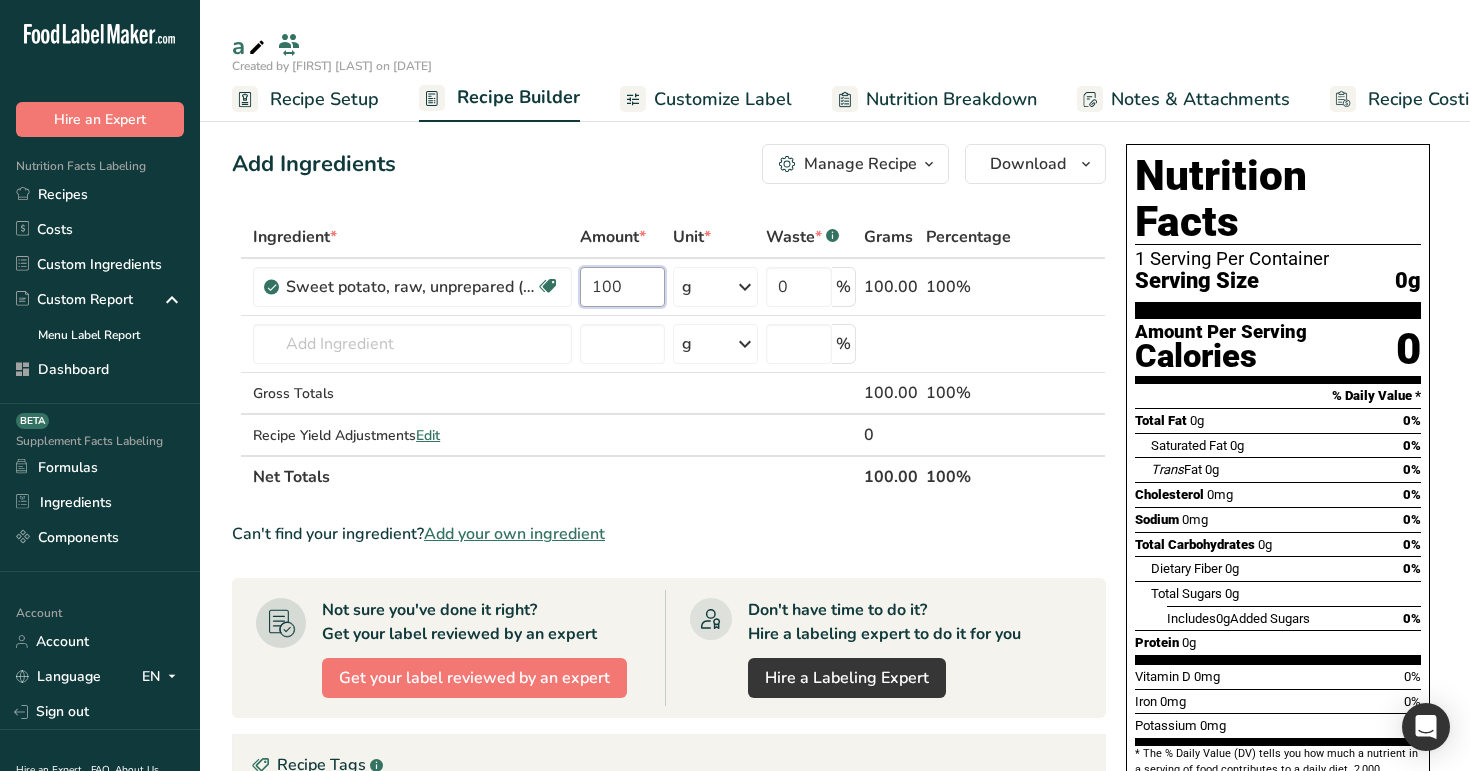 type on "100" 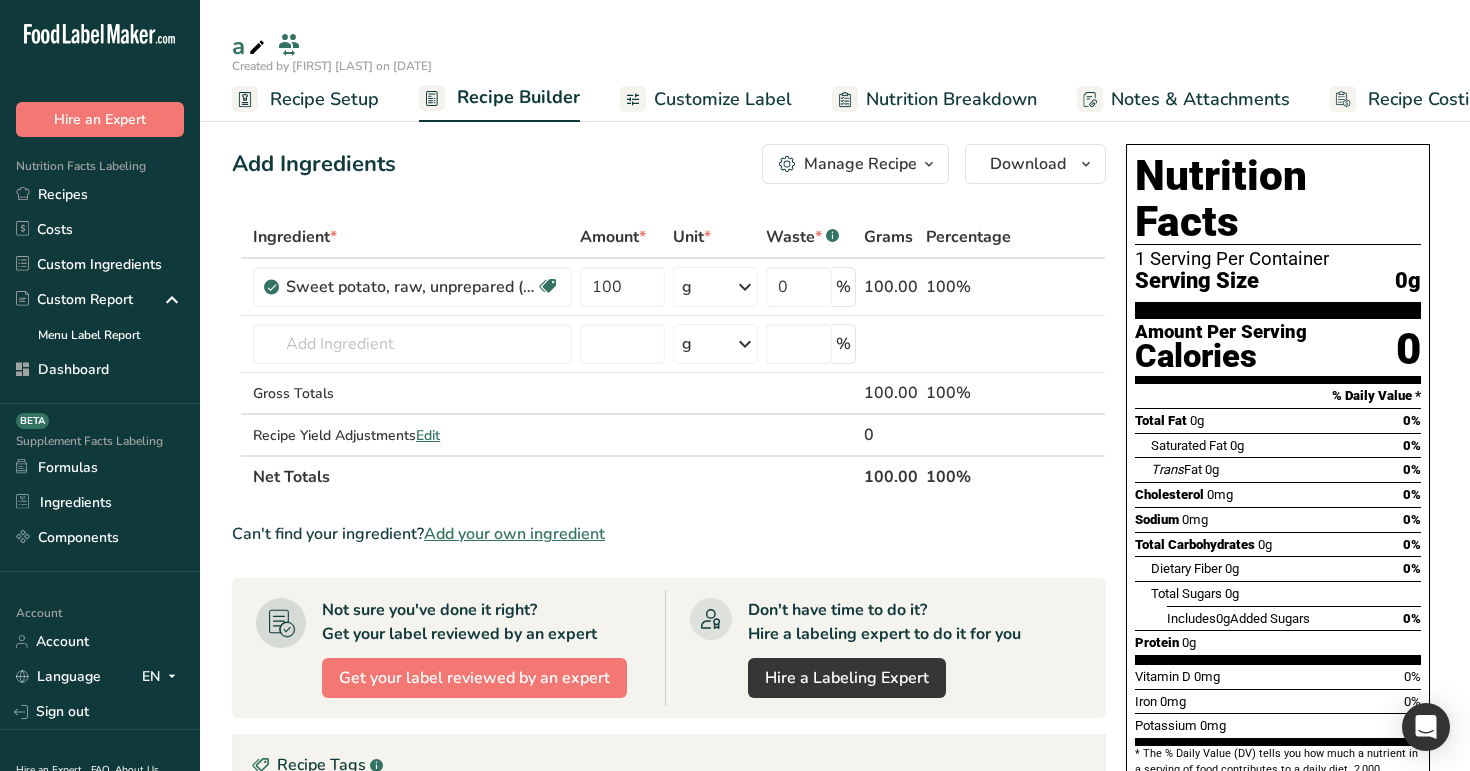 click on "Add Ingredients
Manage Recipe         Delete Recipe           Duplicate Recipe             Scale Recipe             Save as Sub-Recipe   .a-a{fill:#347362;}.b-a{fill:#fff;}                               Nutrition Breakdown                 Recipe Card
NEW
Amino Acids Pattern Report           Activity History
Download
Choose your preferred label style
Standard FDA label
Standard FDA label
The most common format for nutrition facts labels in compliance with the FDA's typeface, style and requirements
Tabular FDA label
A label format compliant with the FDA regulations presented in a tabular (horizontal) display.
Linear FDA label
A simple linear display for small sized packages.
Simplified FDA label" at bounding box center (669, 164) 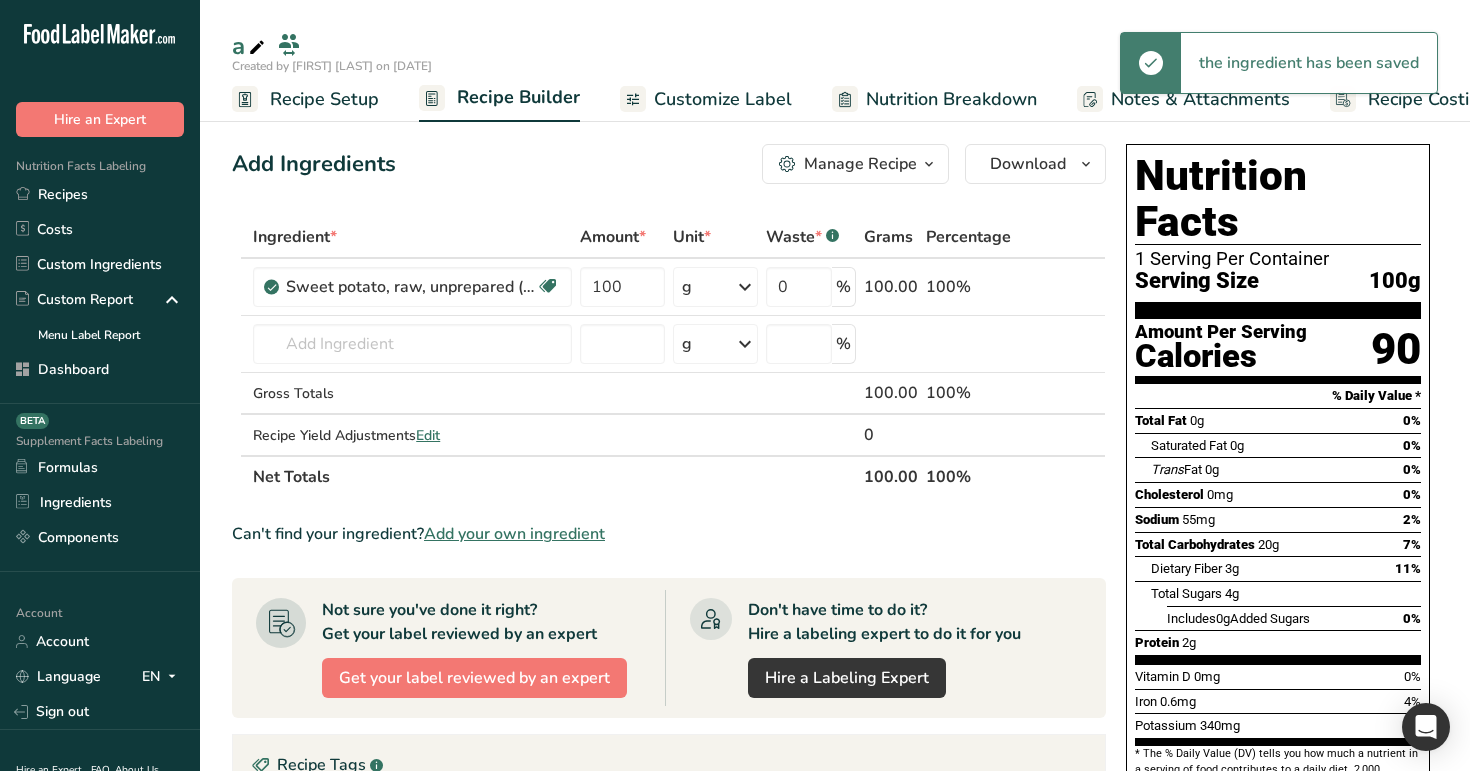 click on "Recipe Setup" at bounding box center [324, 99] 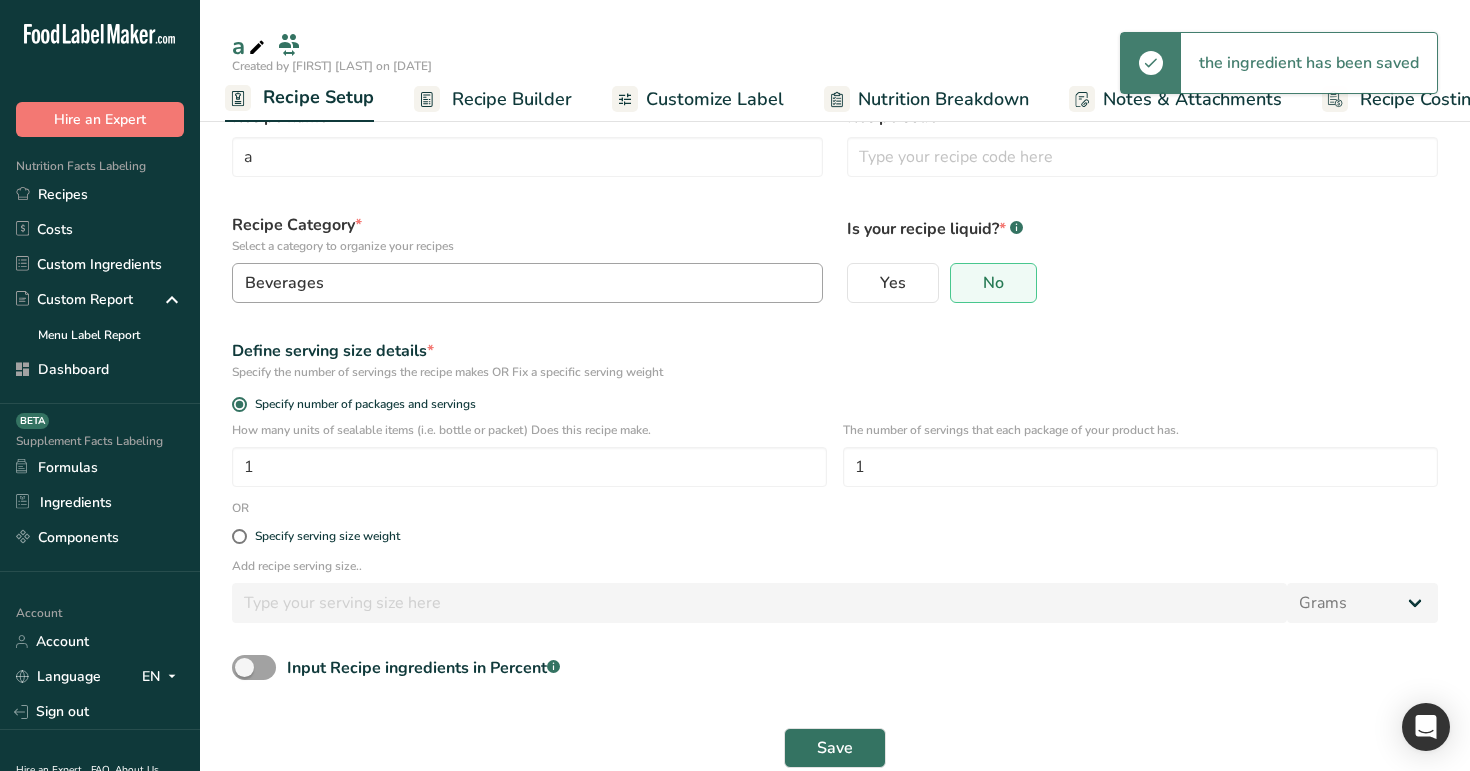 scroll, scrollTop: 80, scrollLeft: 0, axis: vertical 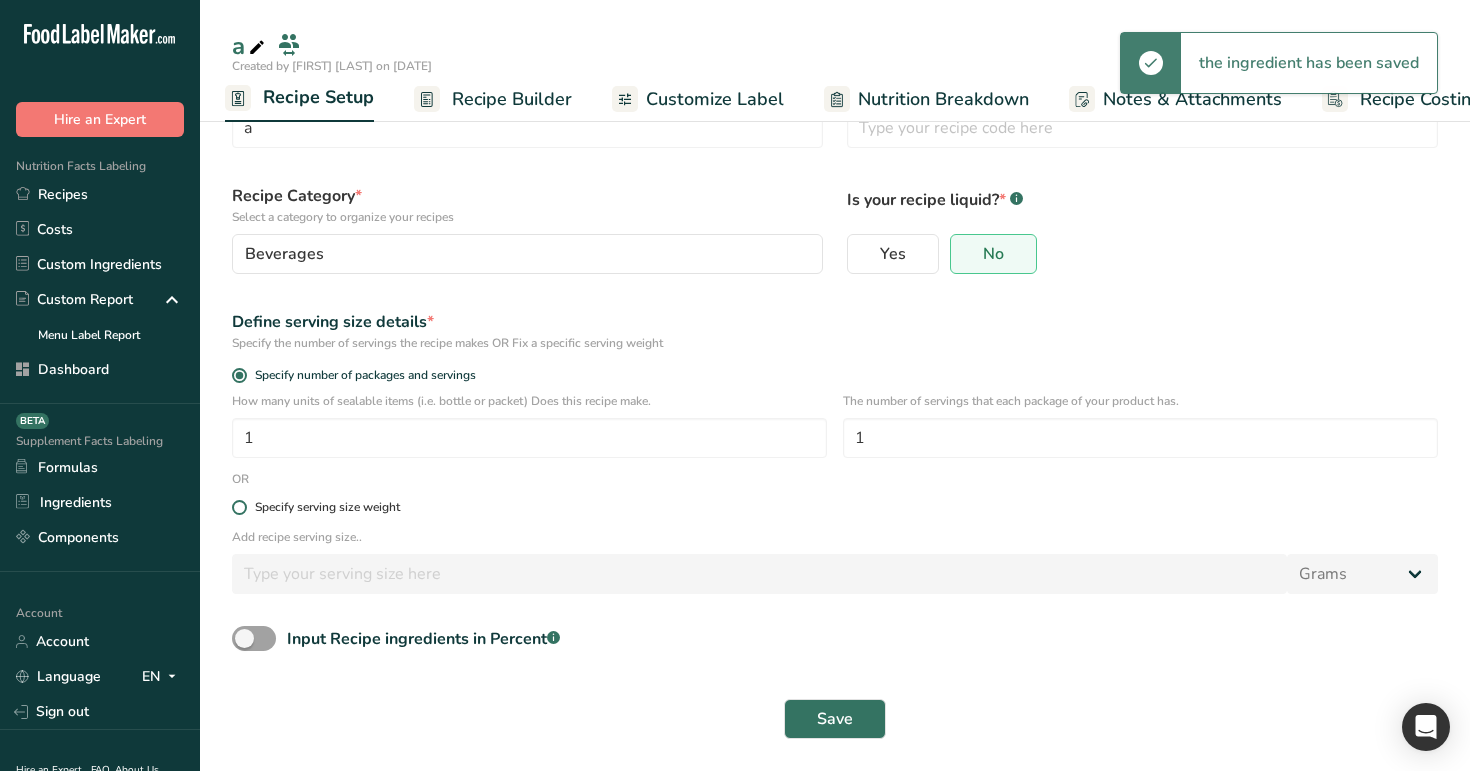 click on "Specify serving size weight" at bounding box center (327, 507) 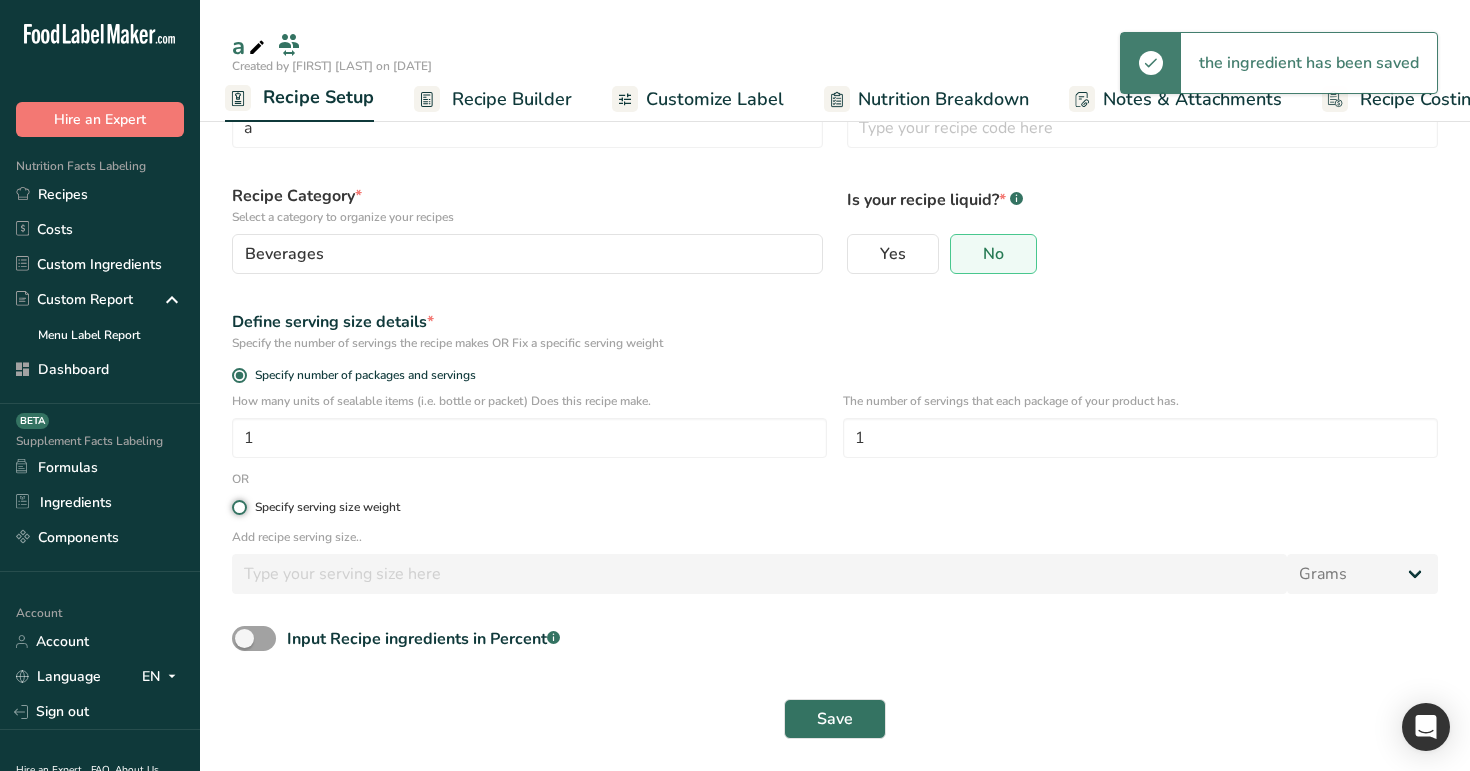 click on "Specify serving size weight" at bounding box center [238, 507] 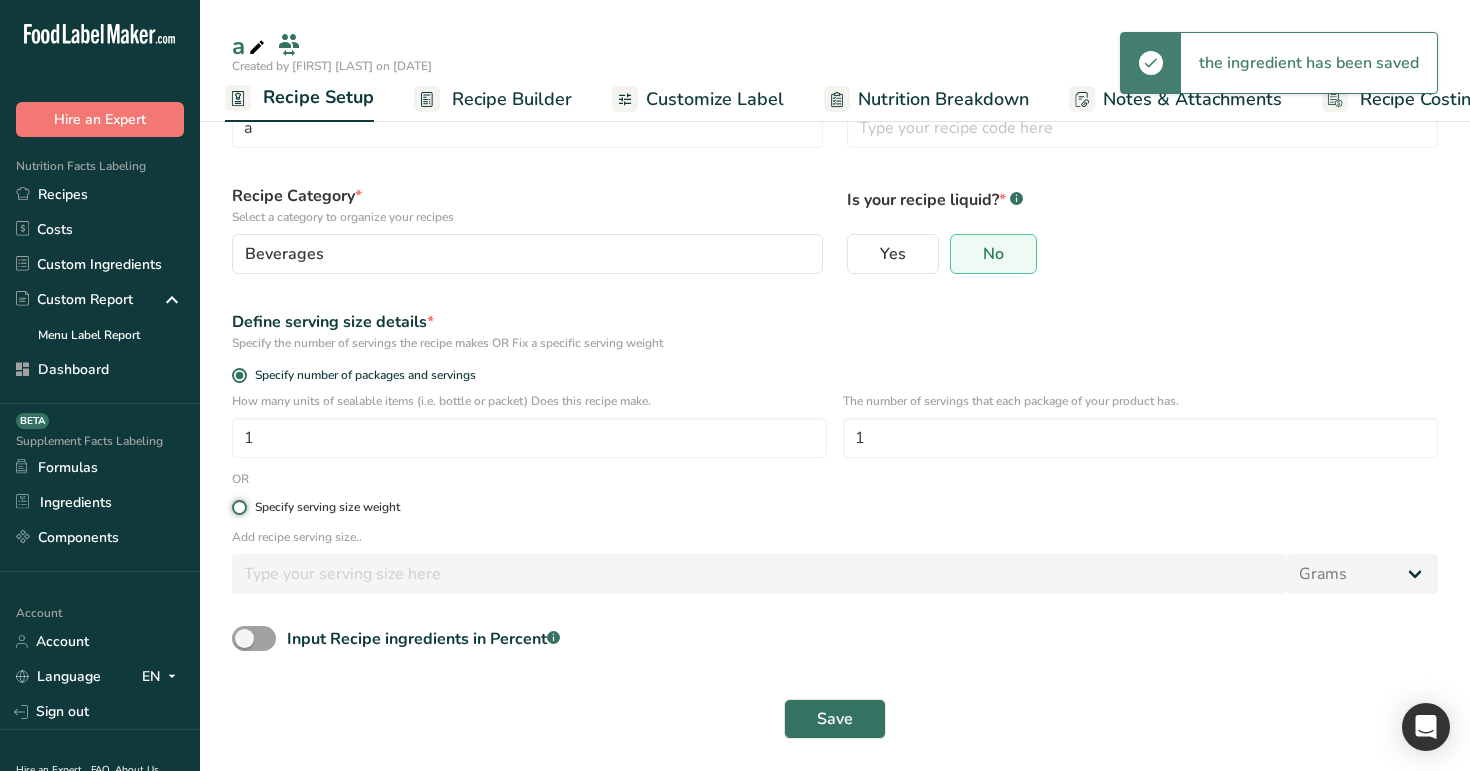 radio on "true" 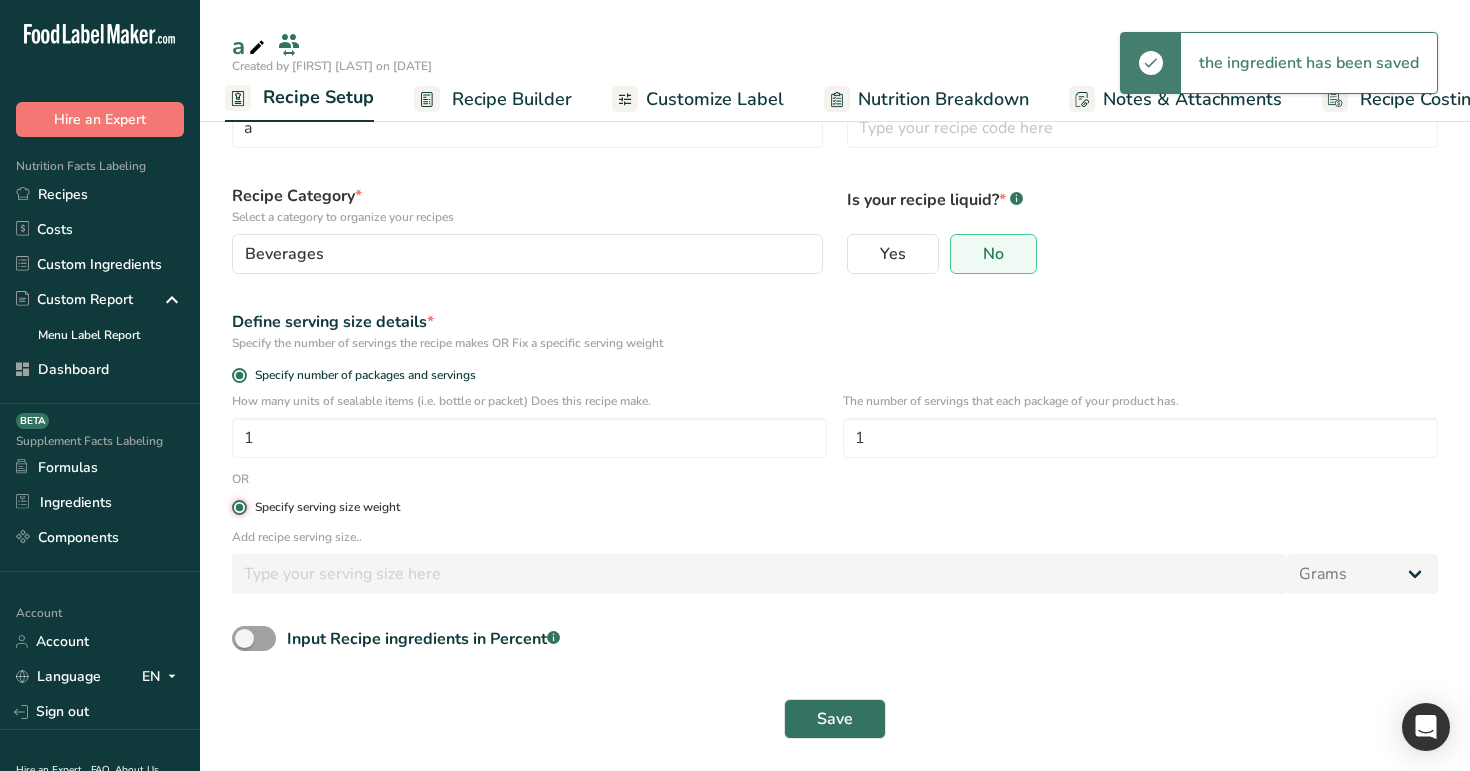 radio on "false" 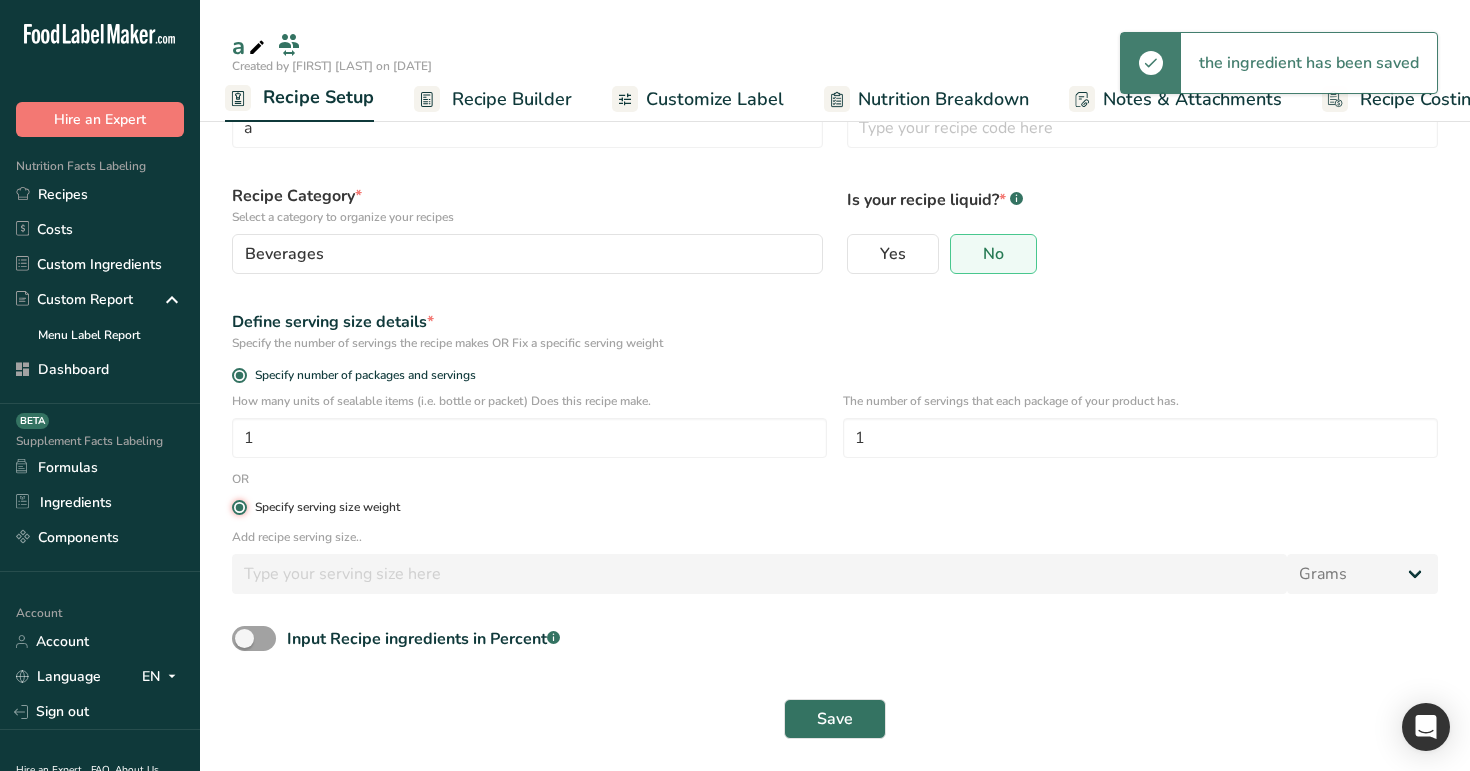 type 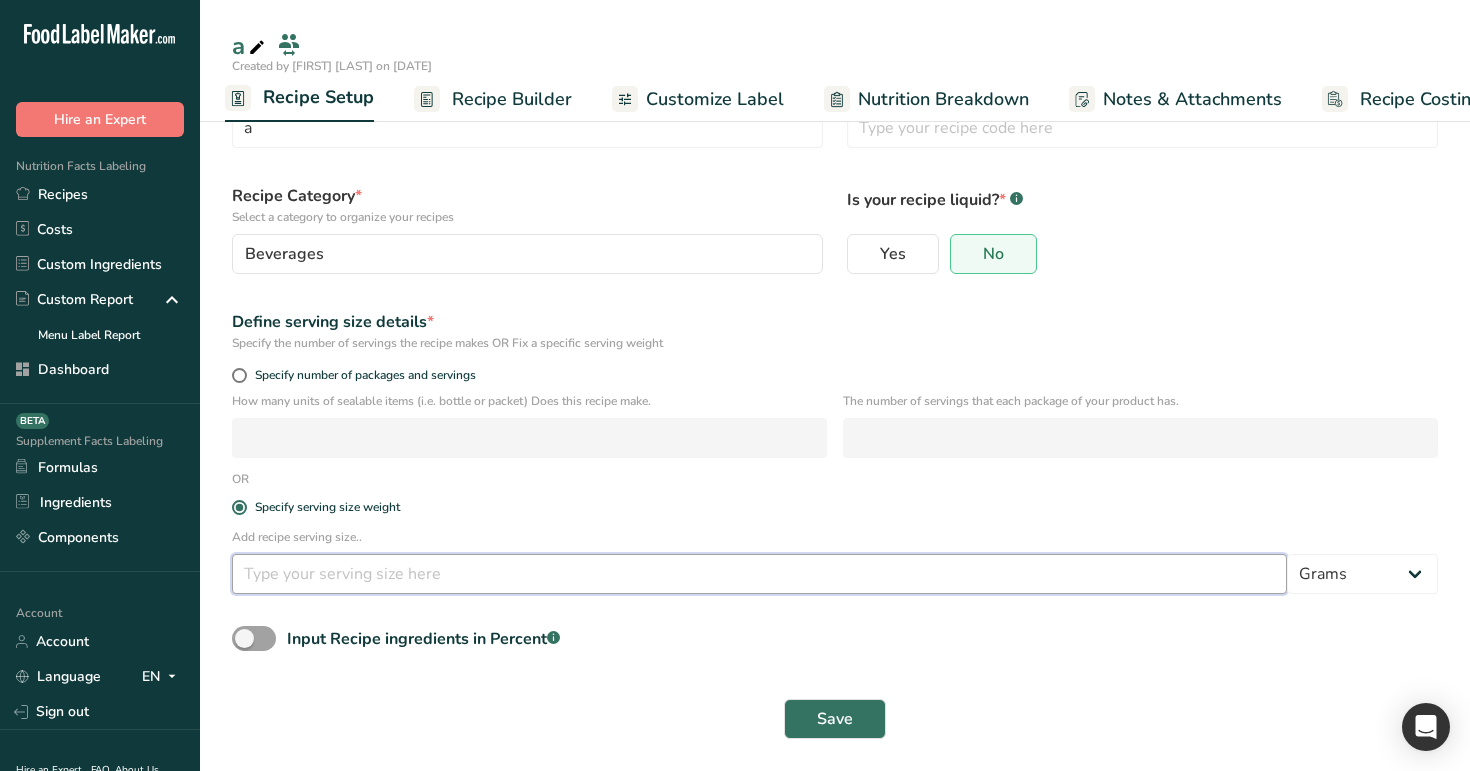 click at bounding box center [759, 574] 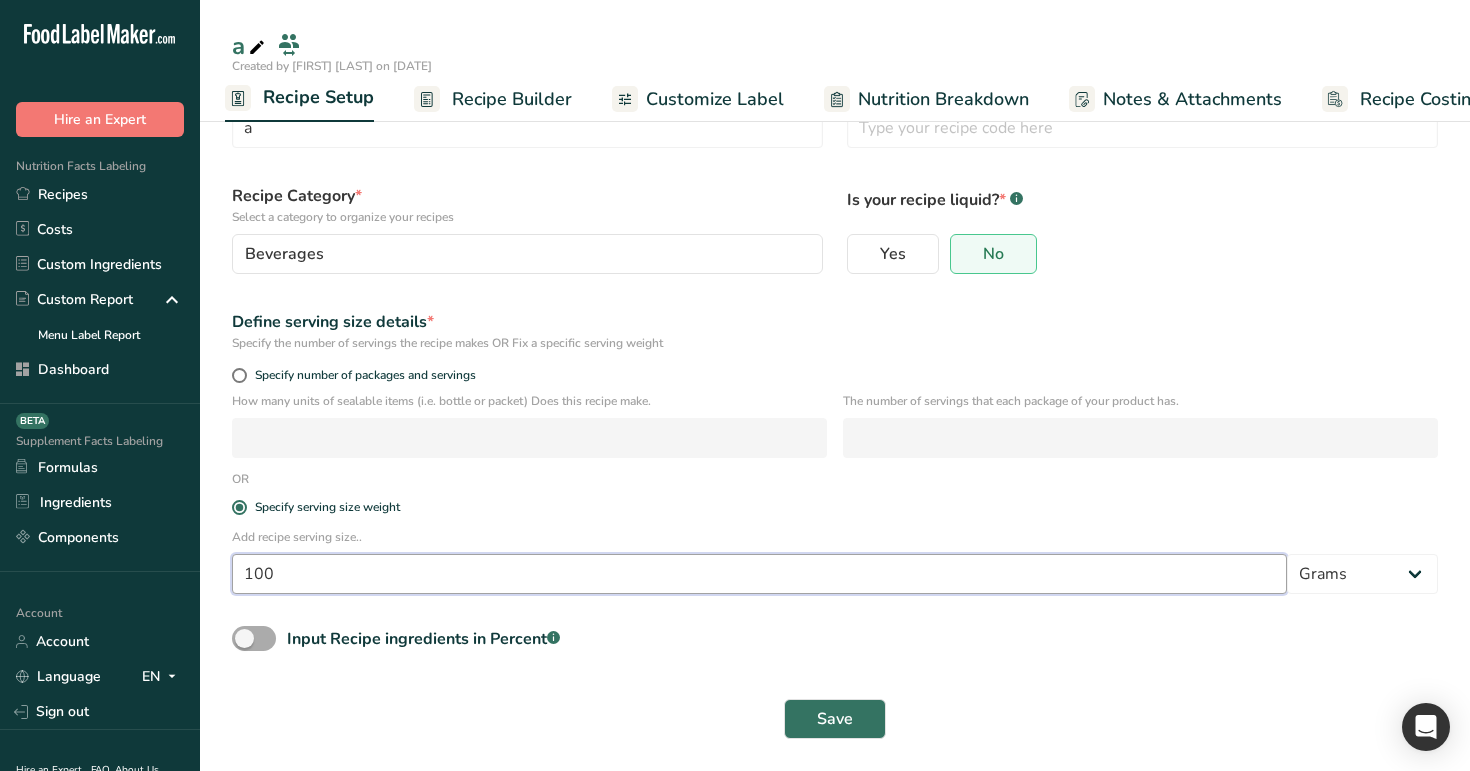 type on "100" 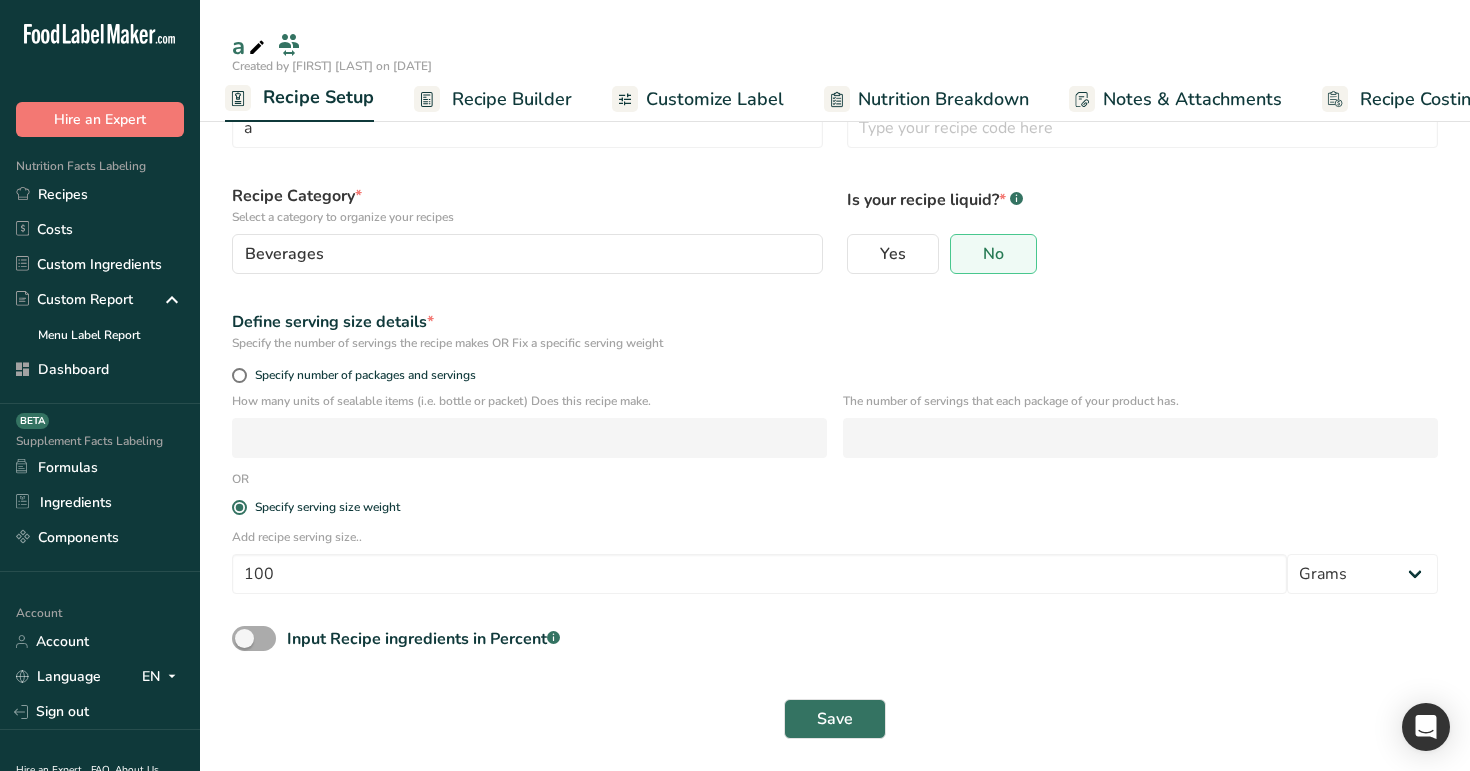 click on "Input Recipe ingredients in Percent
.a-a{fill:#347362;}.b-a{fill:#fff;}" at bounding box center (423, 639) 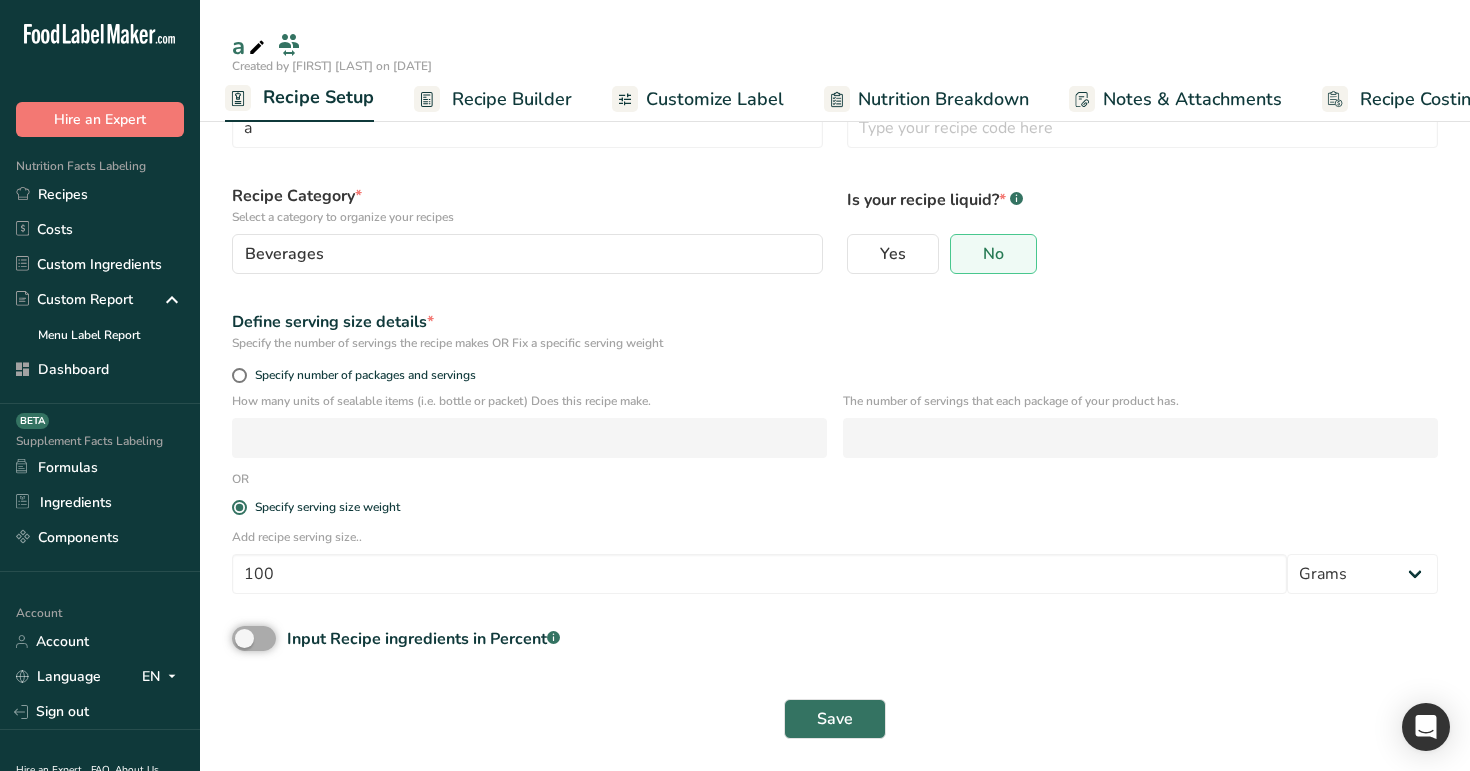 checkbox on "true" 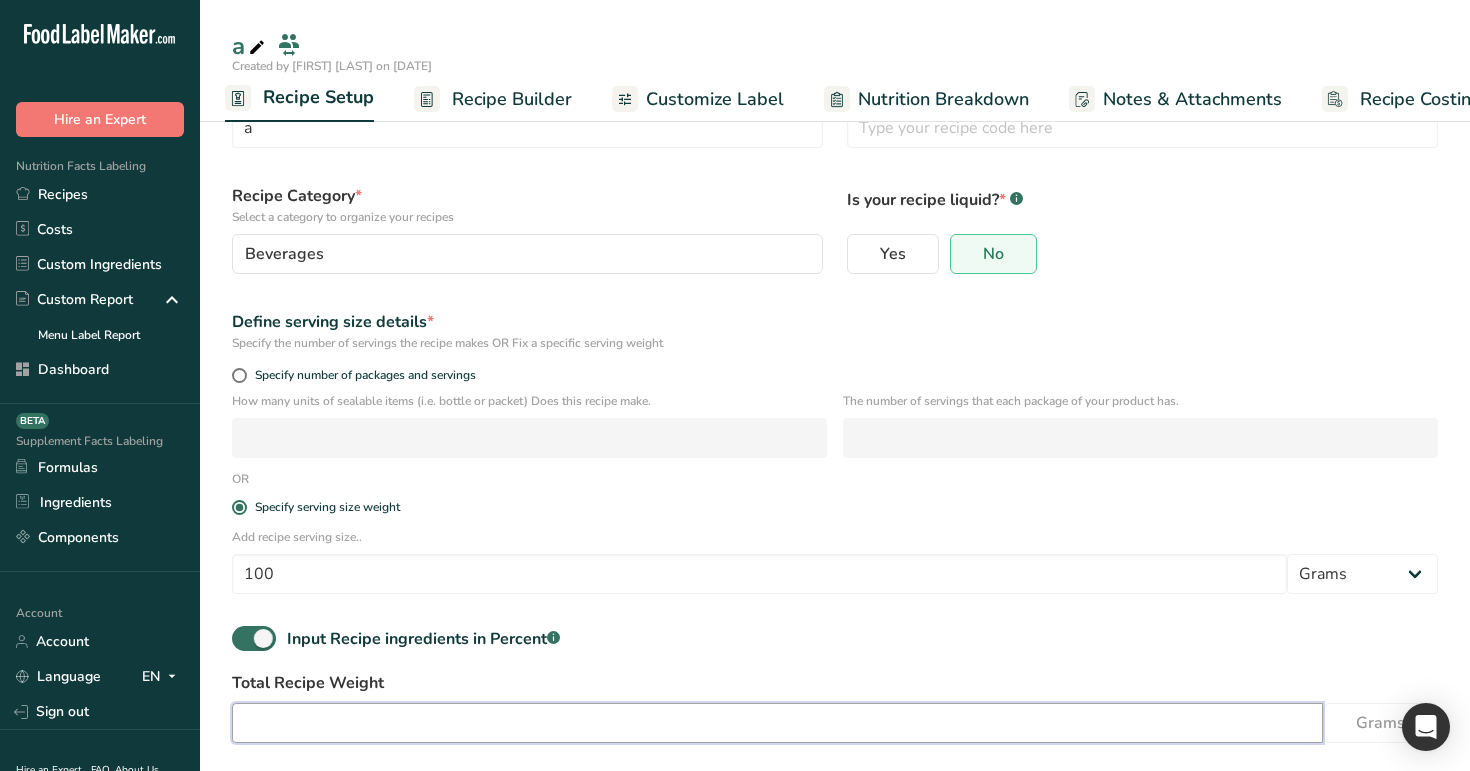 click at bounding box center [777, 723] 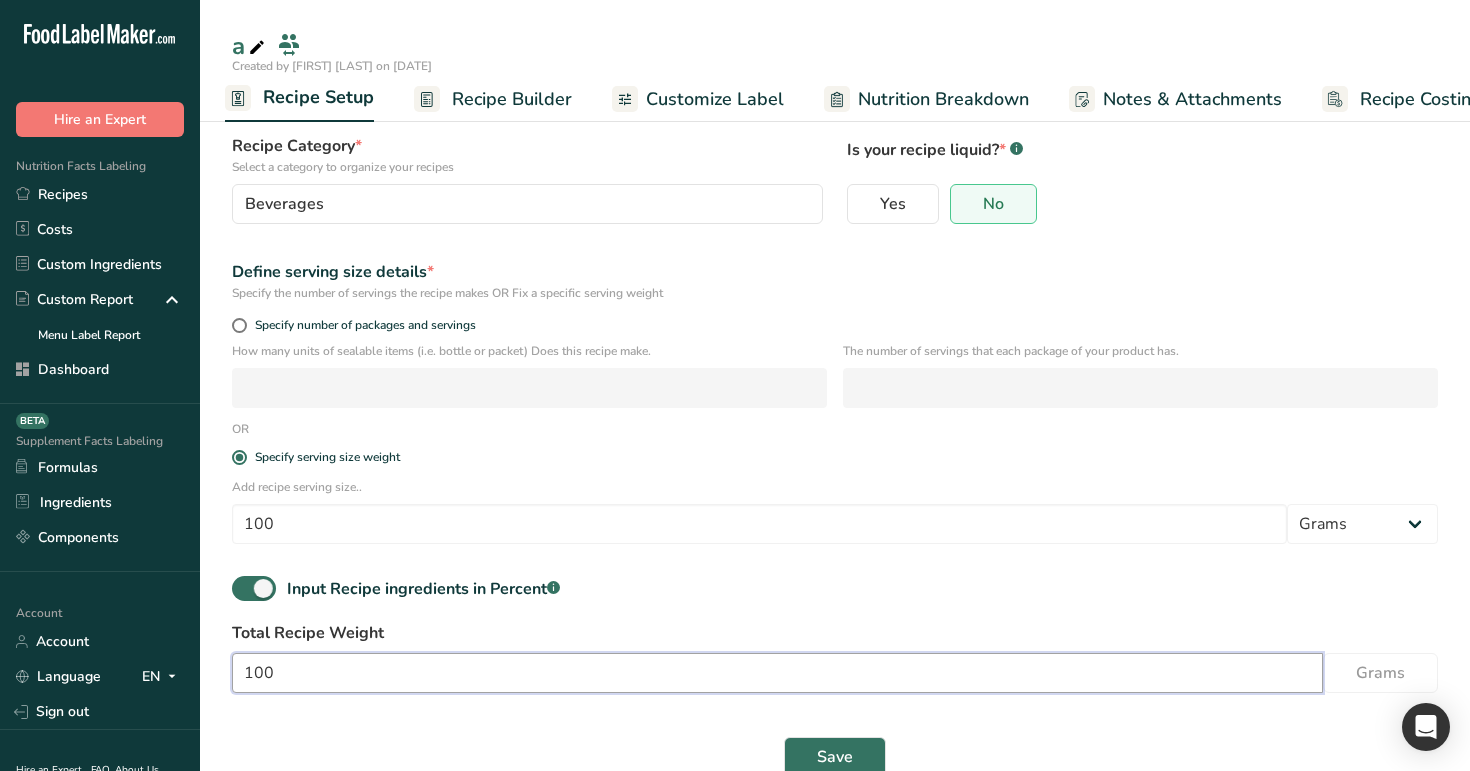 scroll, scrollTop: 168, scrollLeft: 0, axis: vertical 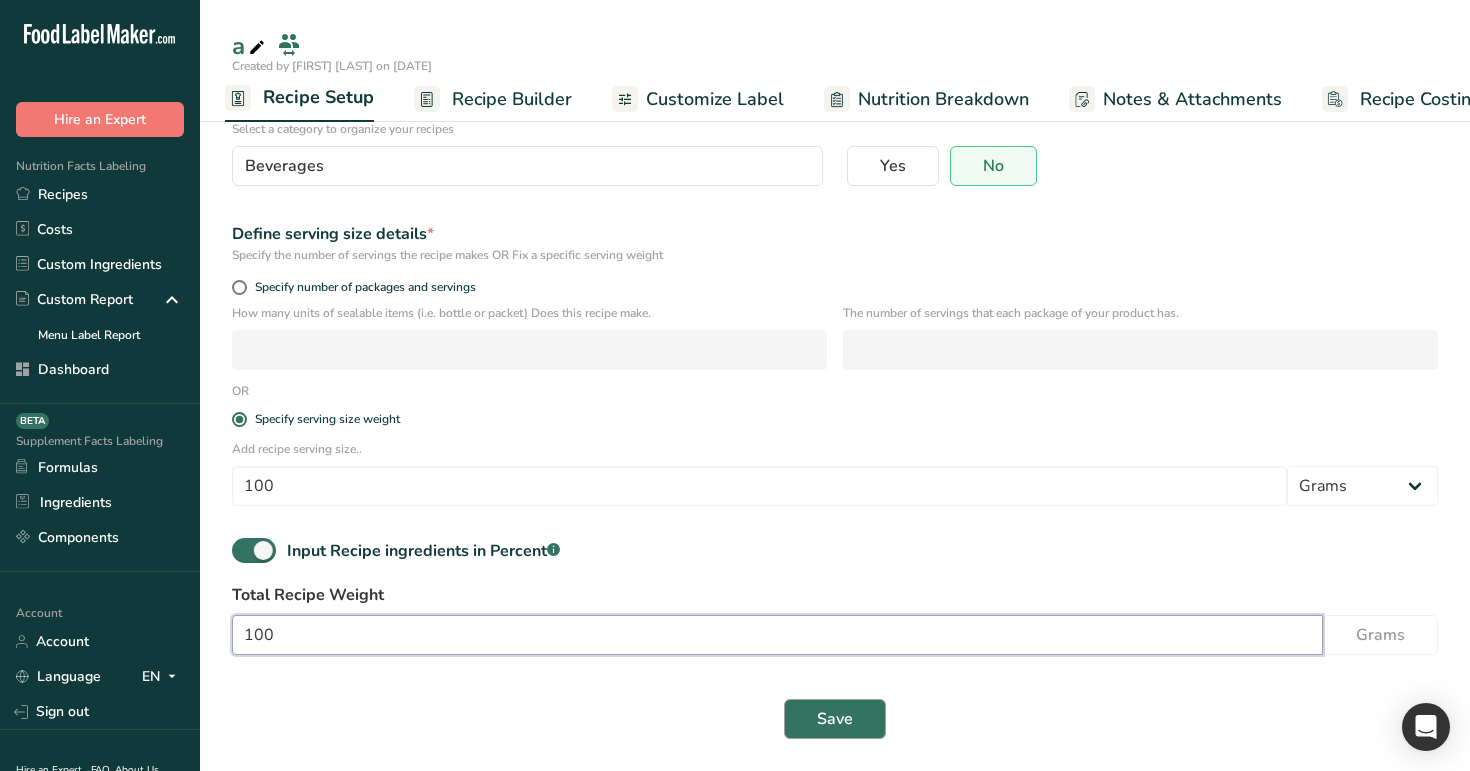 type on "100" 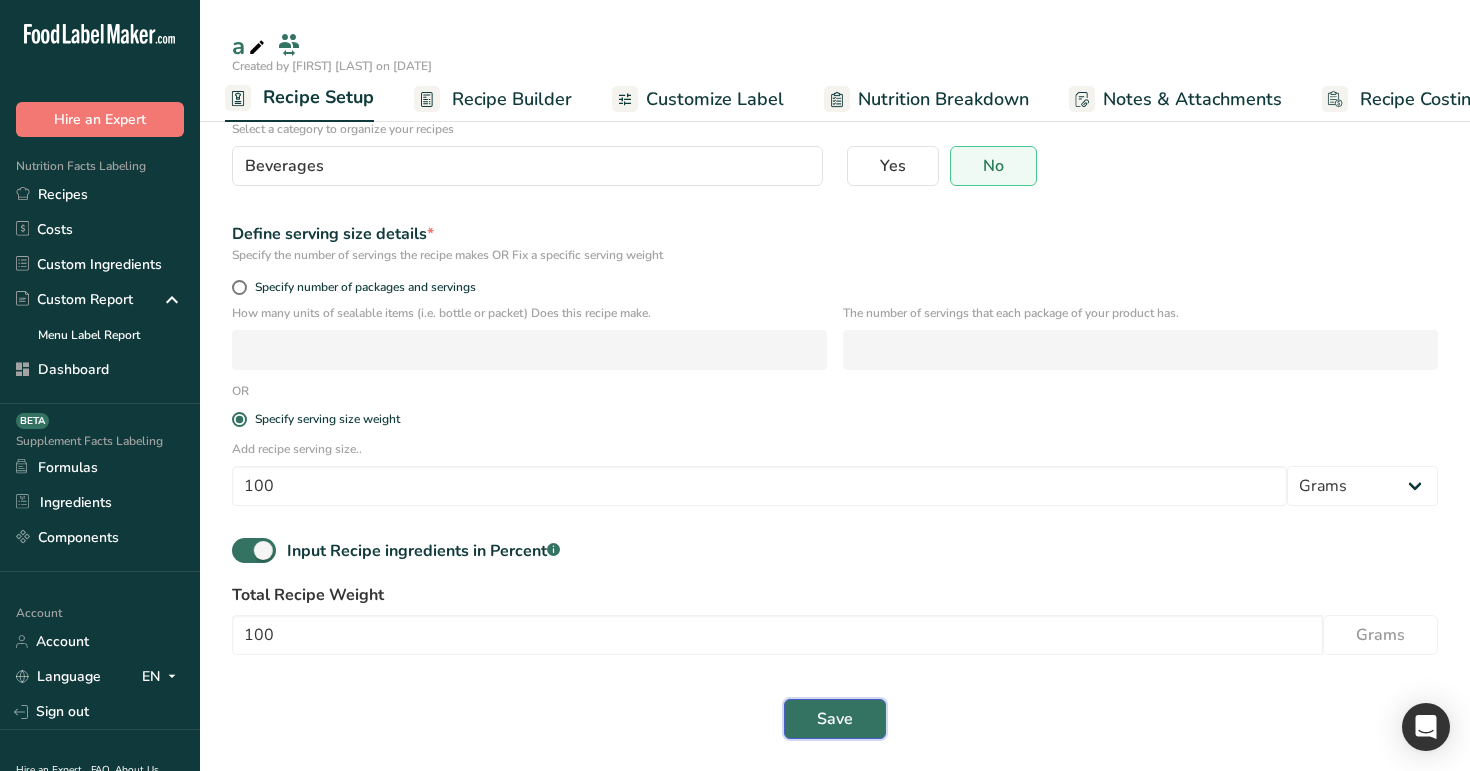 click on "Save" at bounding box center (835, 719) 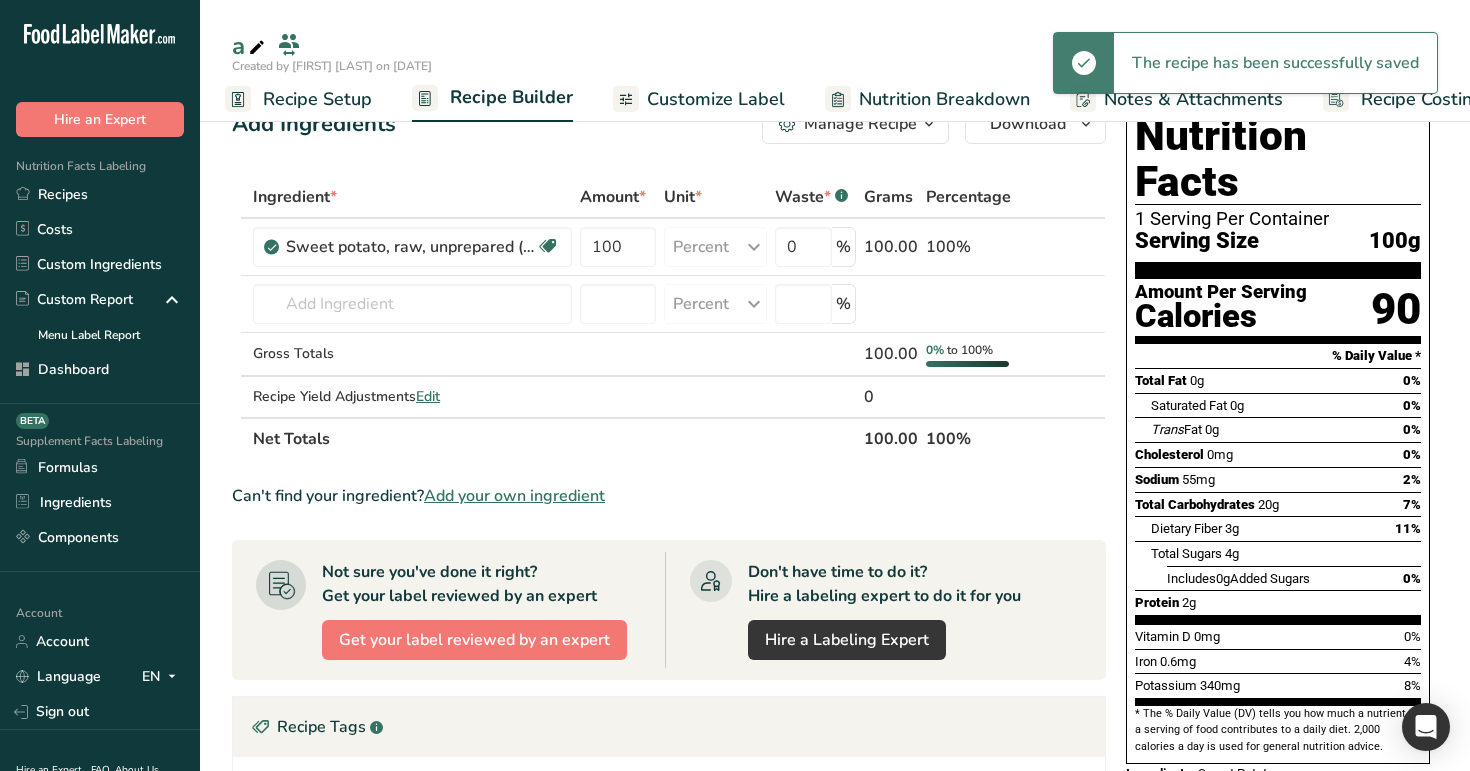scroll, scrollTop: 22, scrollLeft: 0, axis: vertical 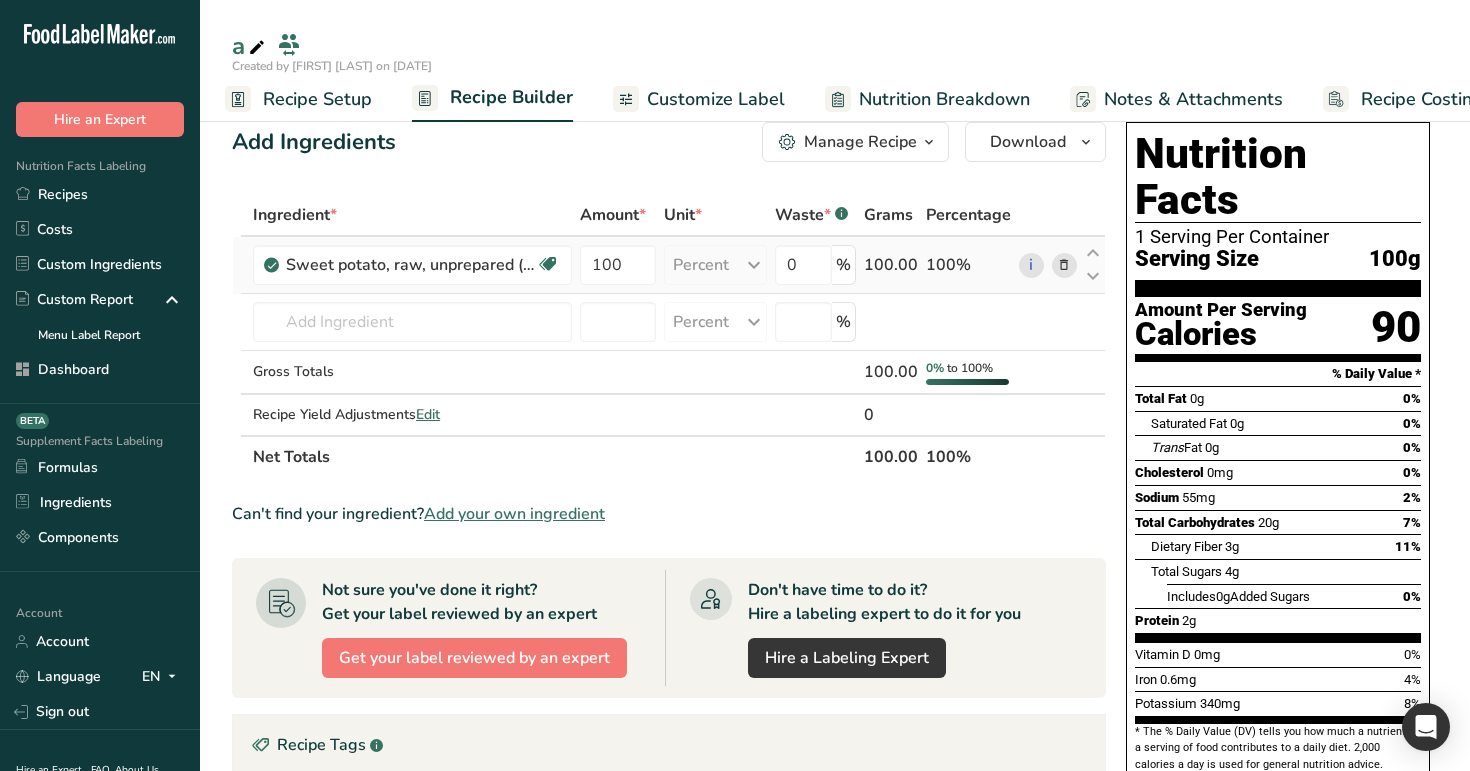 click on "100" at bounding box center [618, 265] 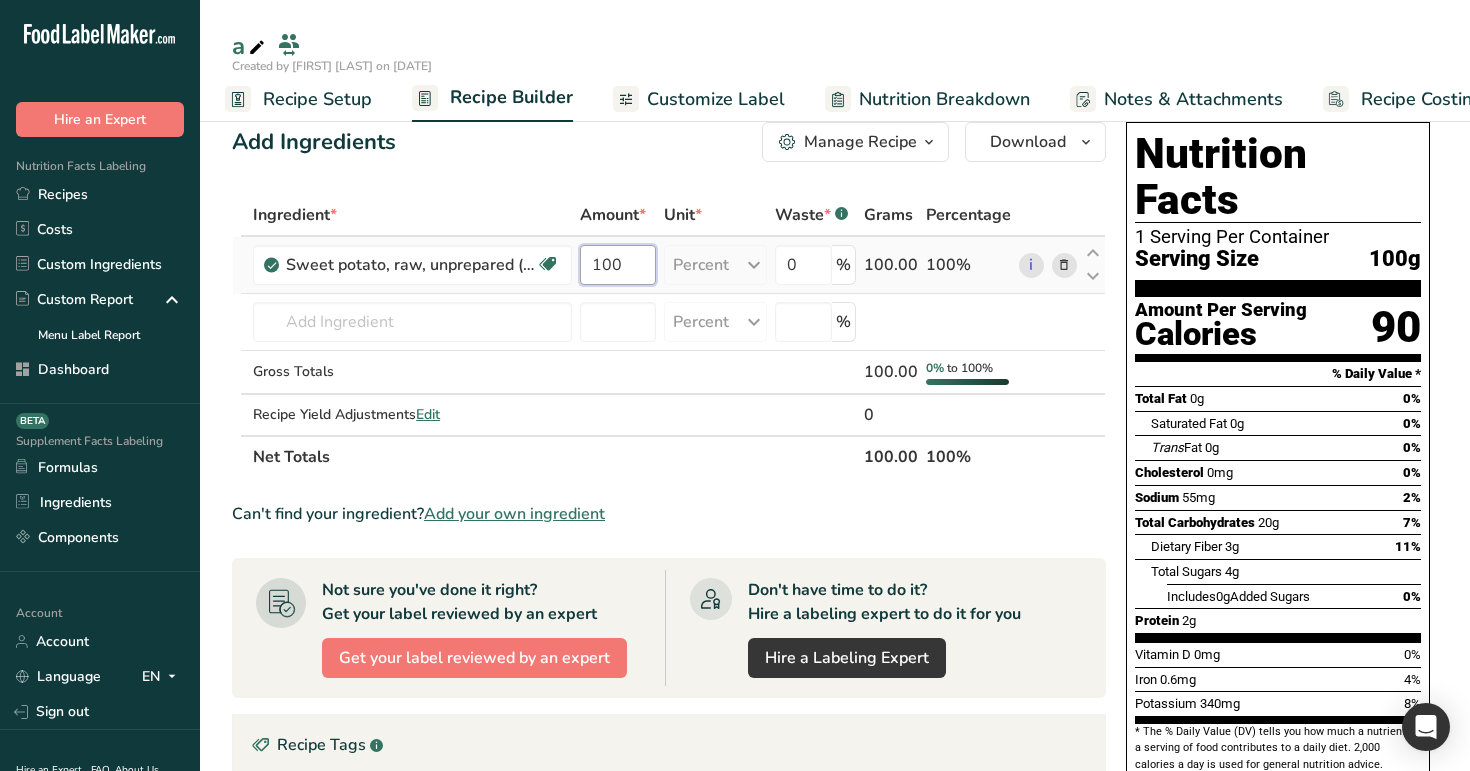 click on "100" at bounding box center (618, 265) 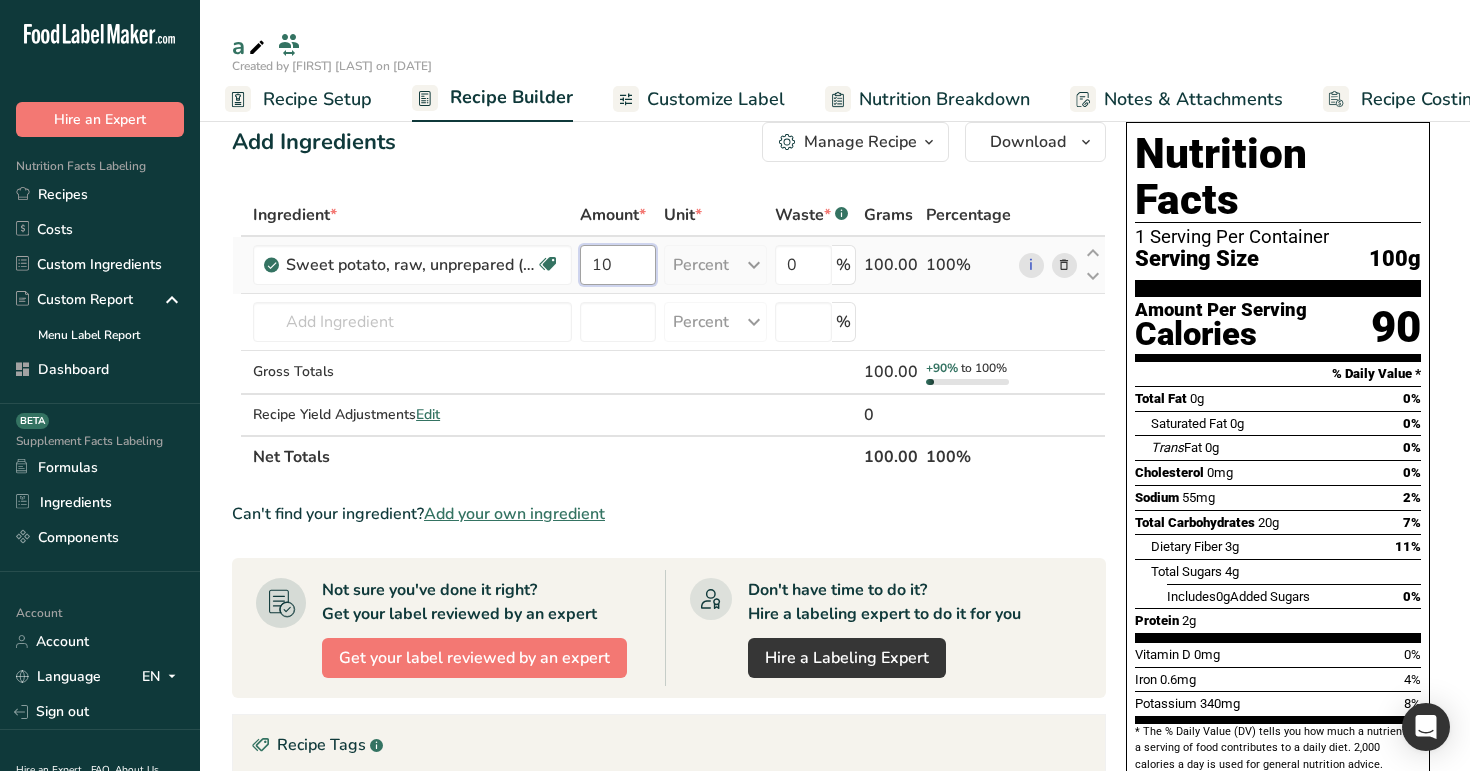 type on "1" 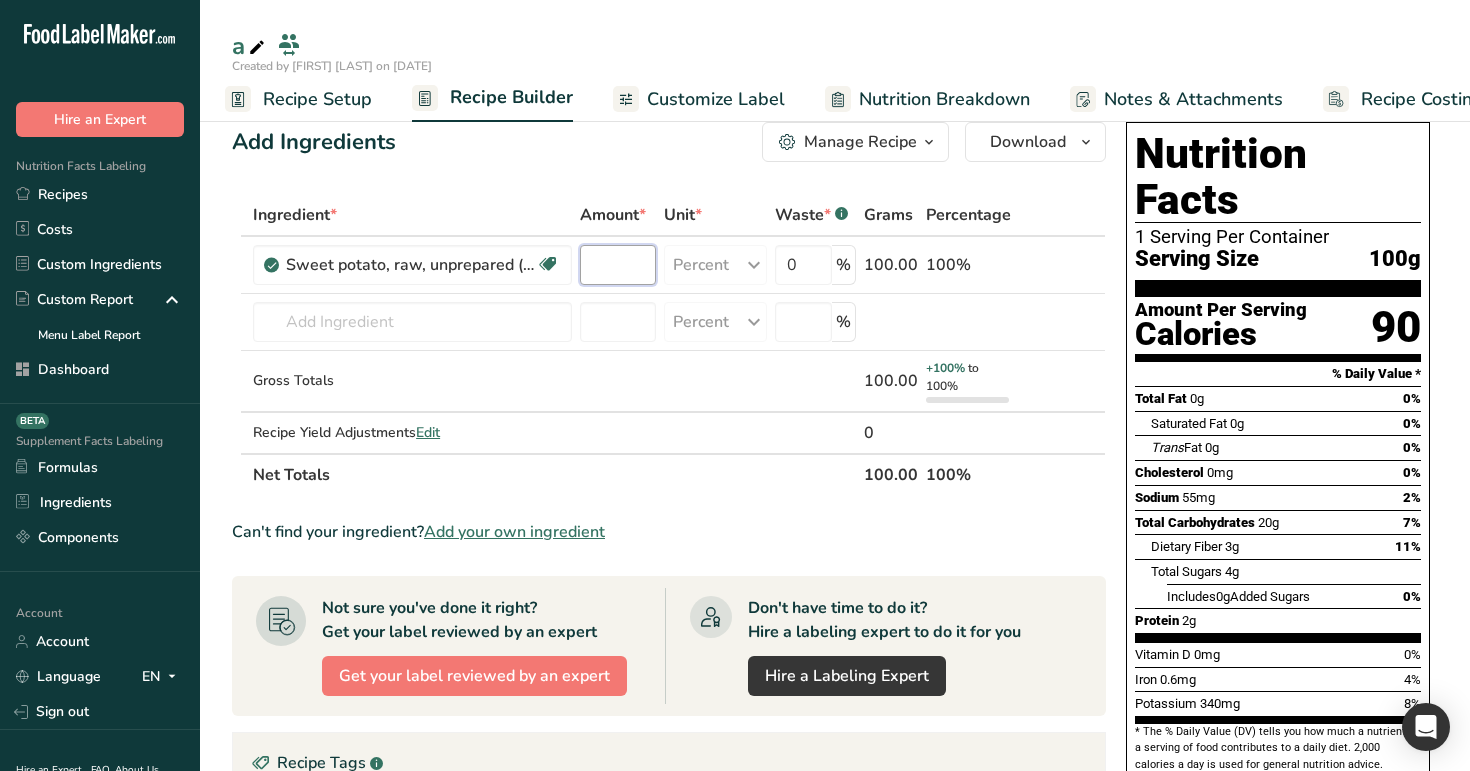 type 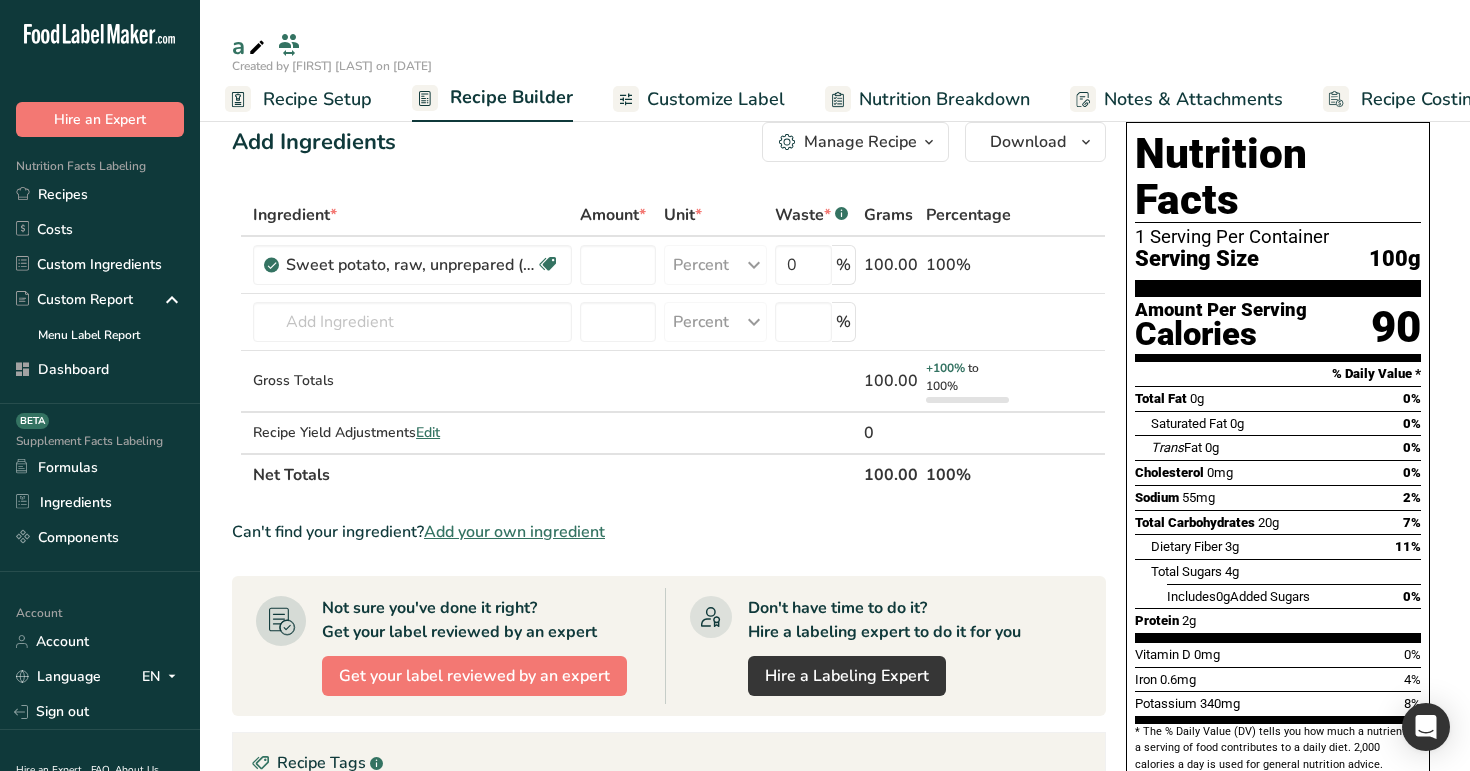 click on "Add Ingredients
Manage Recipe         Delete Recipe           Duplicate Recipe             Scale Recipe             Save as Sub-Recipe   .a-a{fill:#347362;}.b-a{fill:#fff;}                               Nutrition Breakdown                 Recipe Card
NEW
Amino Acids Pattern Report           Activity History
Download
Choose your preferred label style
Standard FDA label
Standard FDA label
The most common format for nutrition facts labels in compliance with the FDA's typeface, style and requirements
Tabular FDA label
A label format compliant with the FDA regulations presented in a tabular (horizontal) display.
Linear FDA label
A simple linear display for small sized packages.
Simplified FDA label" at bounding box center [675, 671] 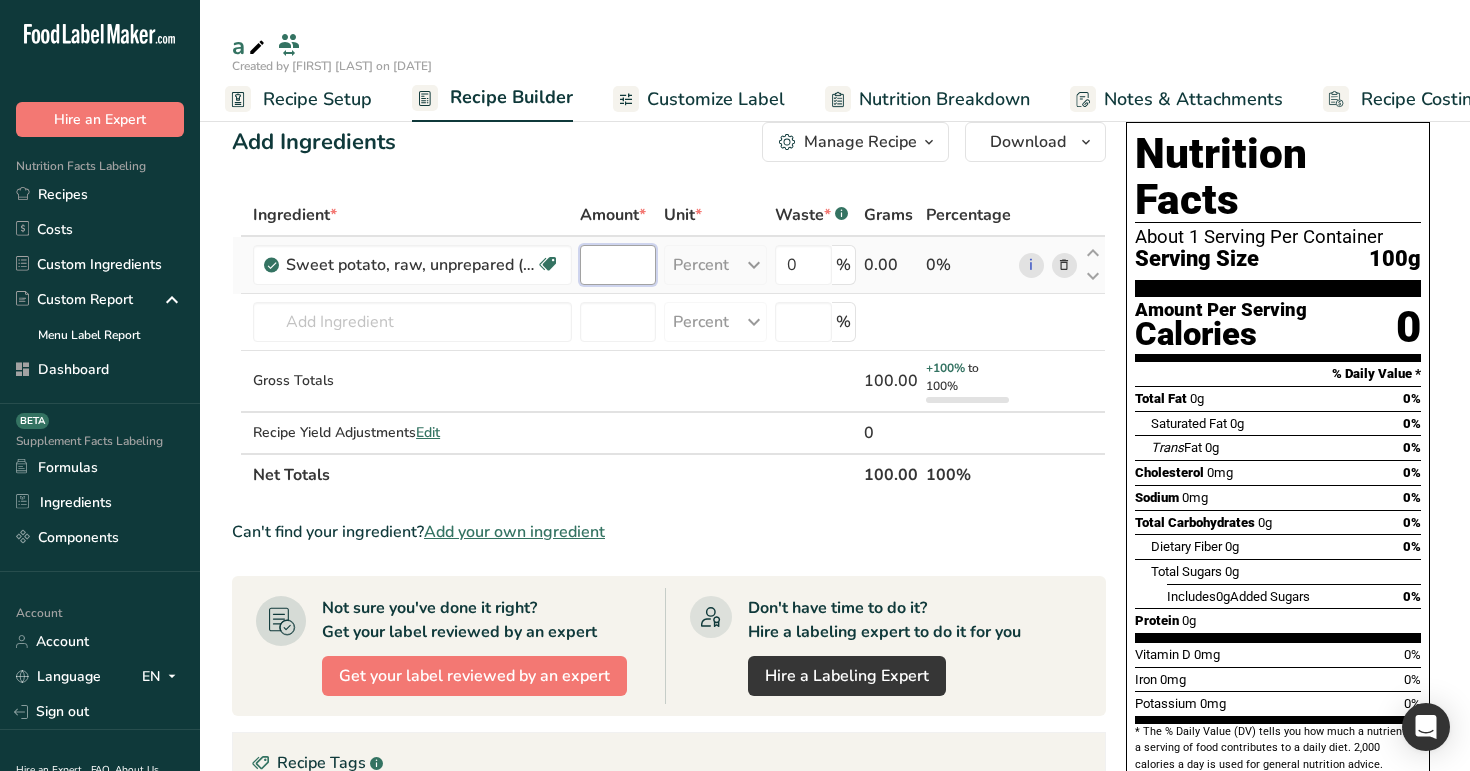 click at bounding box center [618, 265] 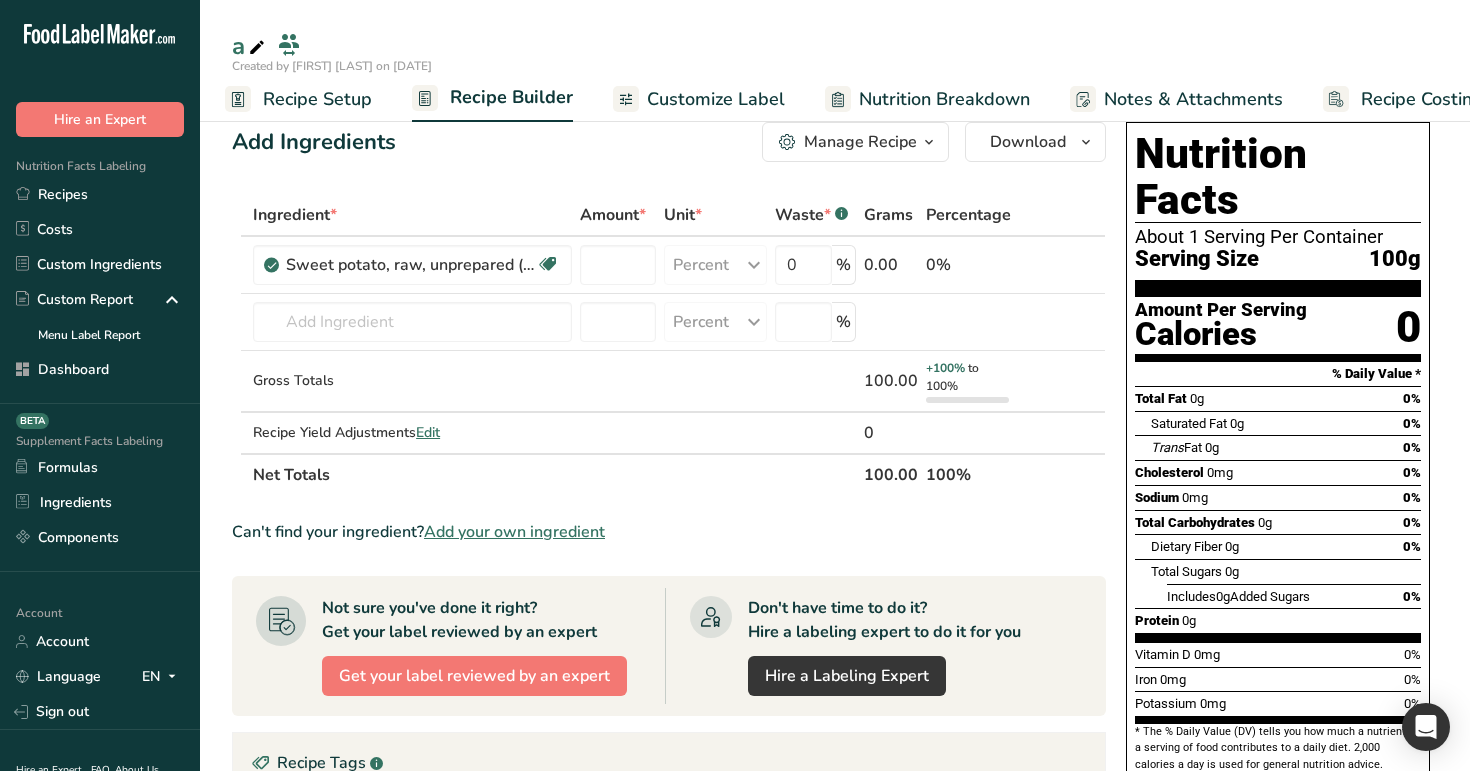 click on "Recipe Setup" at bounding box center (317, 99) 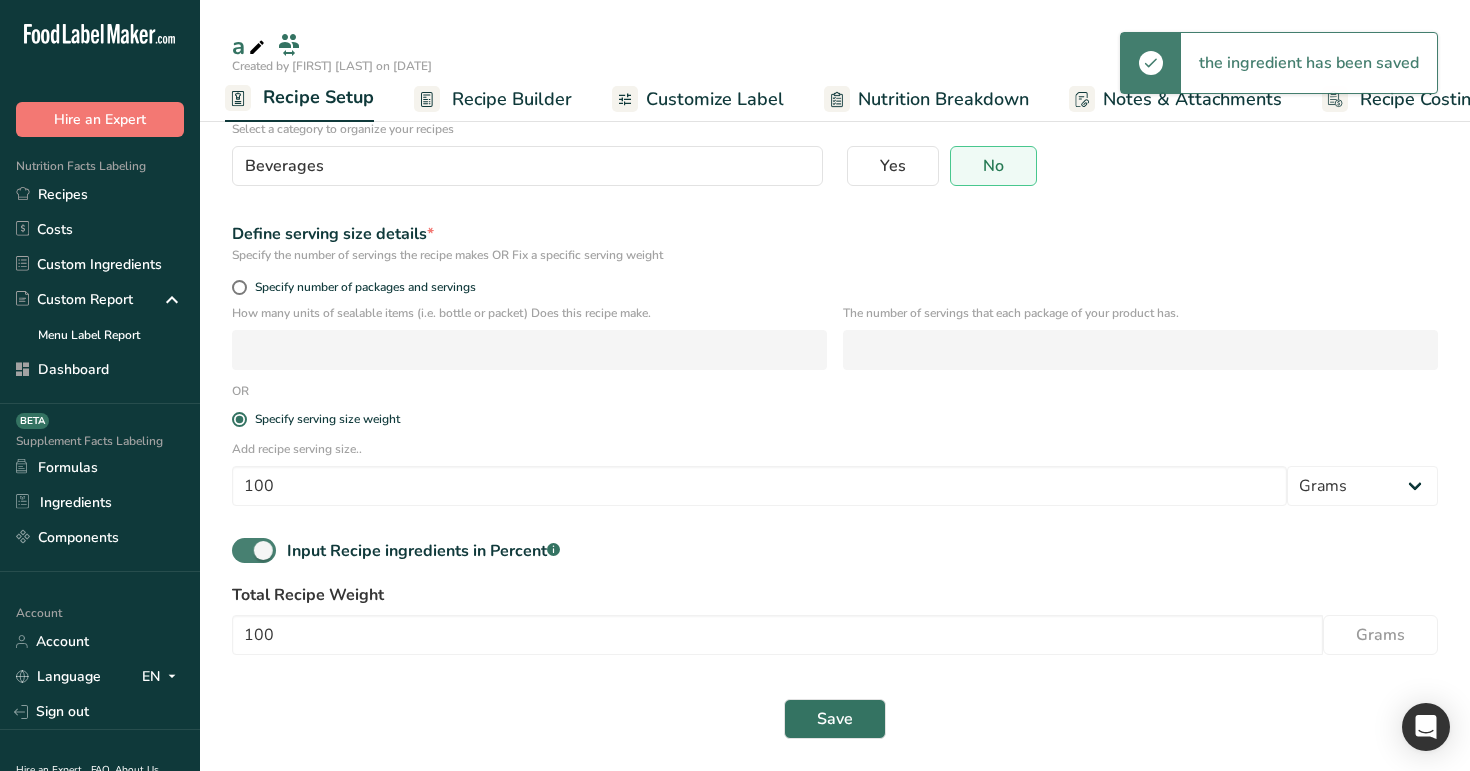 click at bounding box center (254, 550) 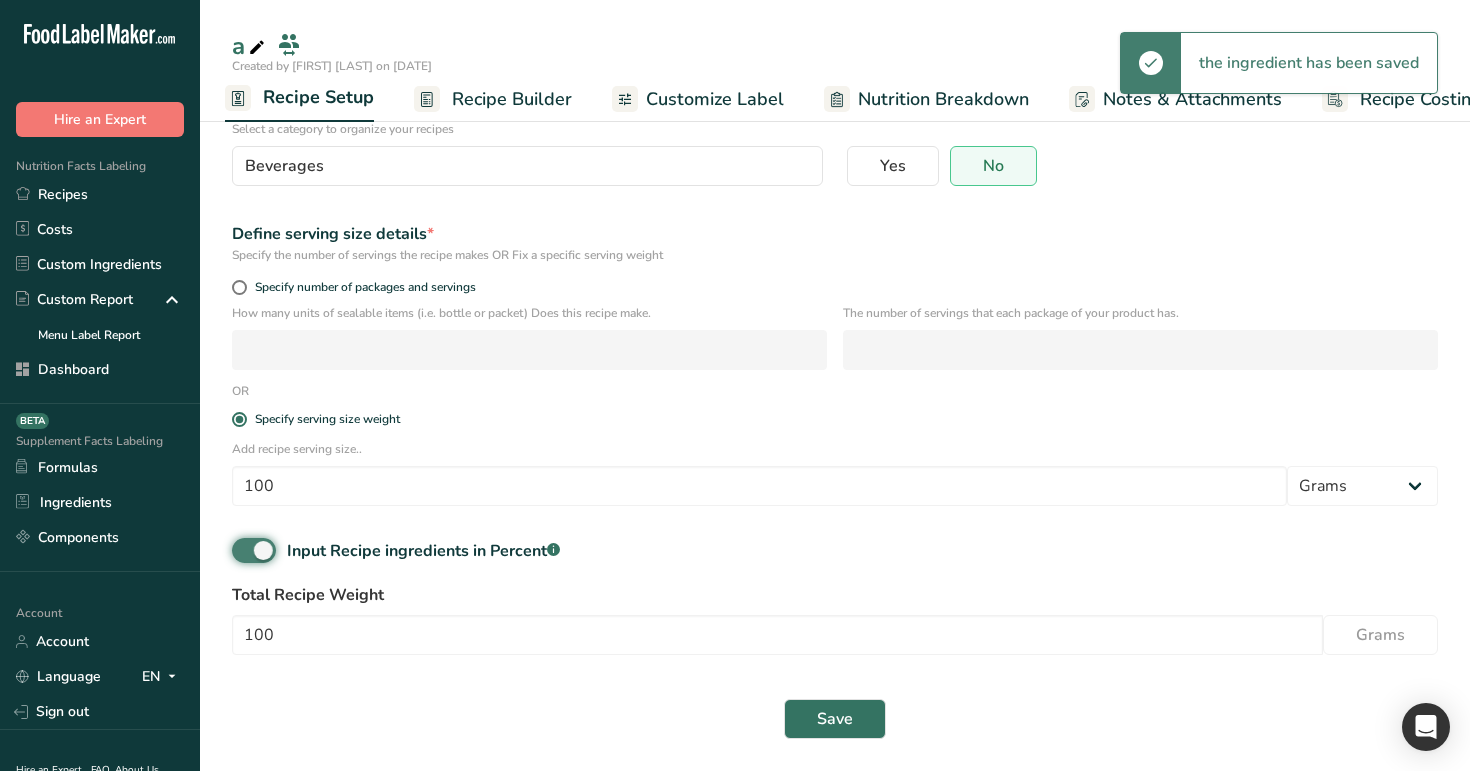 click on "Input Recipe ingredients in Percent
.a-a{fill:#347362;}.b-a{fill:#fff;}" at bounding box center (238, 550) 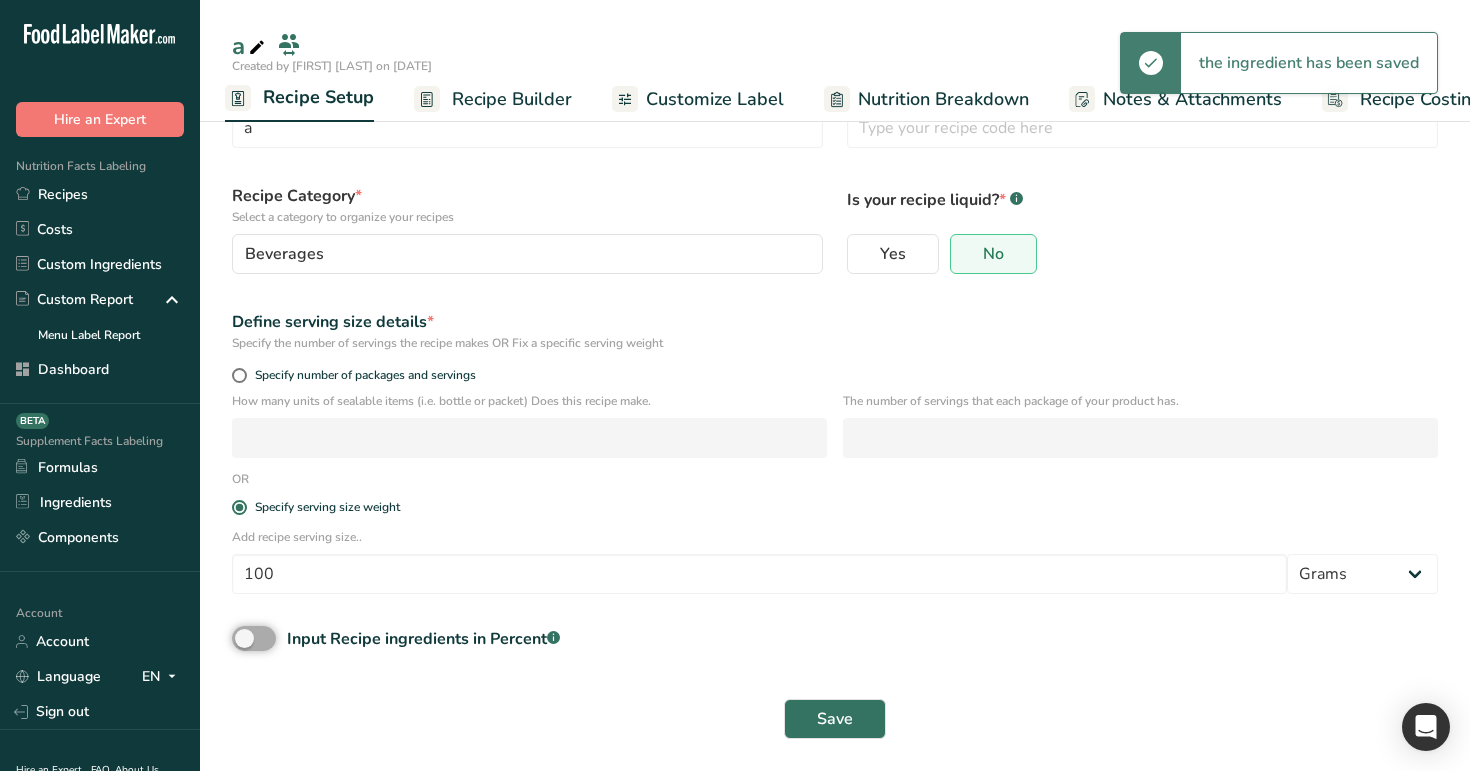 scroll, scrollTop: 80, scrollLeft: 0, axis: vertical 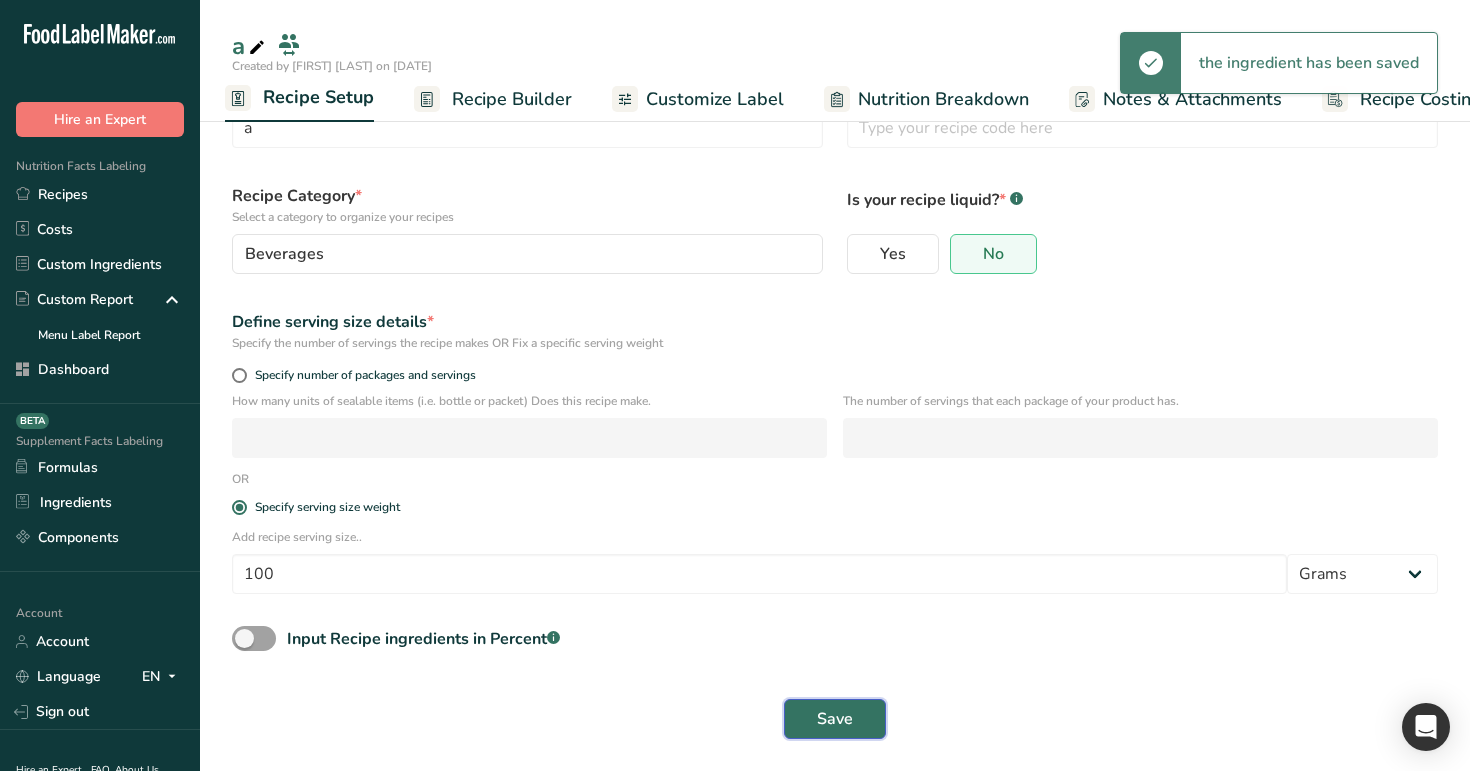 click on "Save" at bounding box center [835, 719] 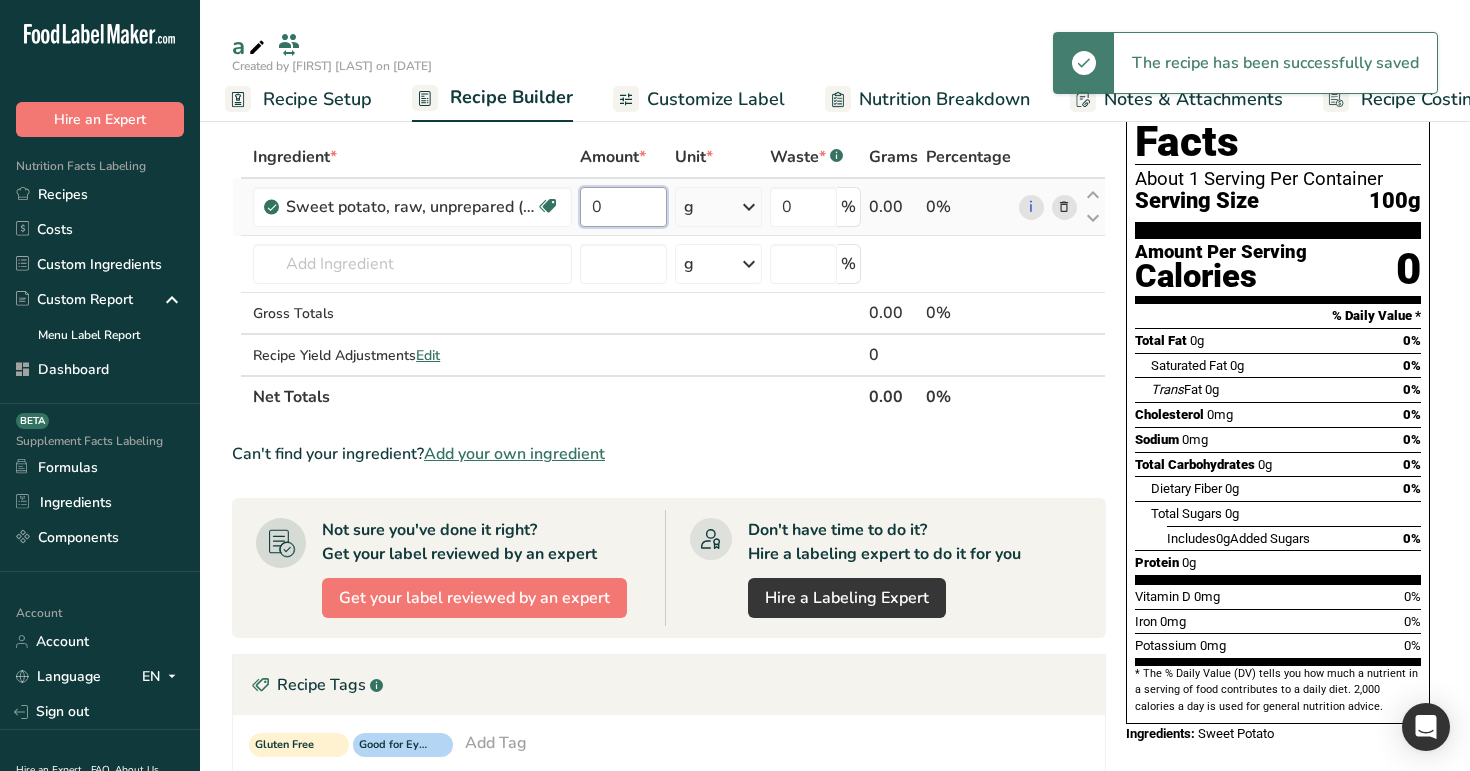 click on "0" at bounding box center (623, 207) 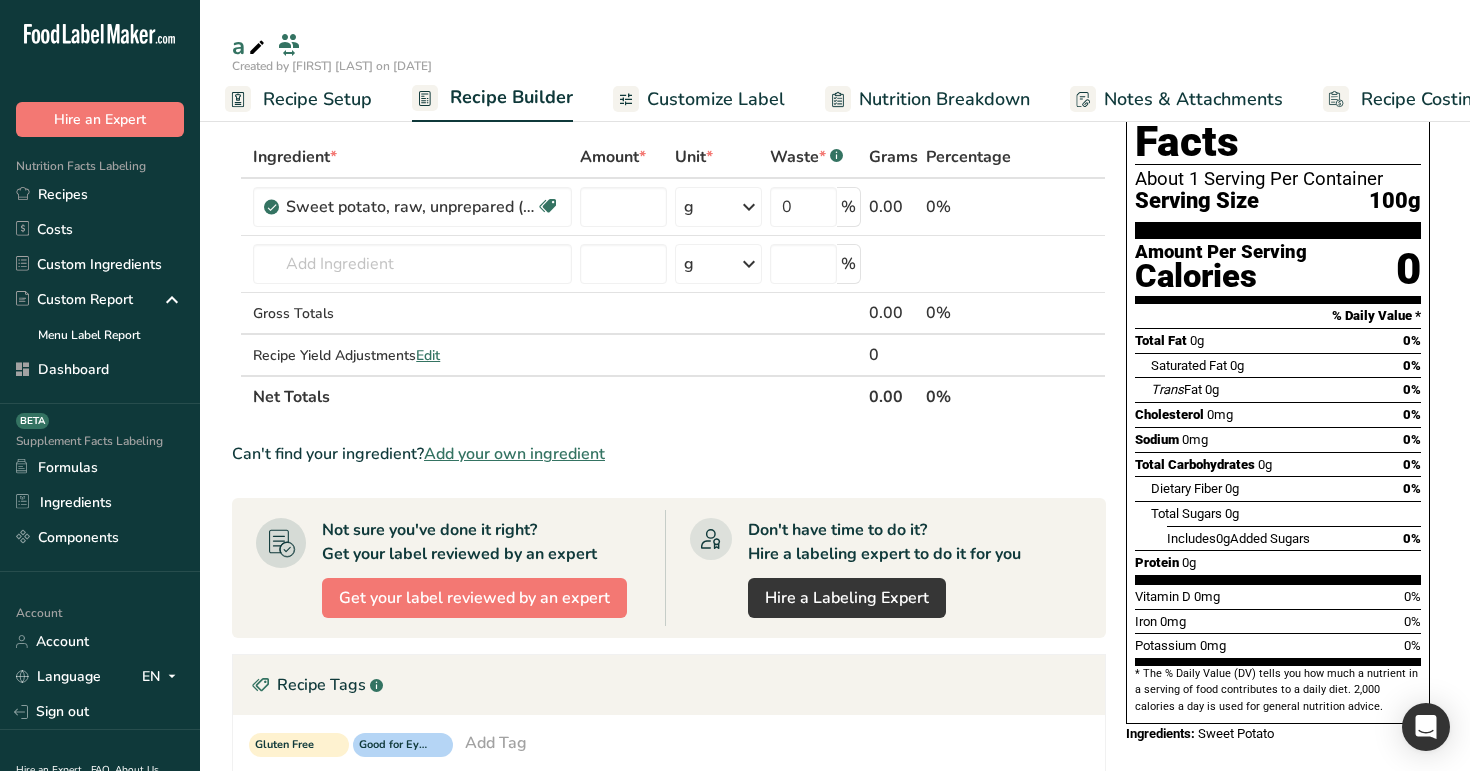 click on "a" at bounding box center [835, 46] 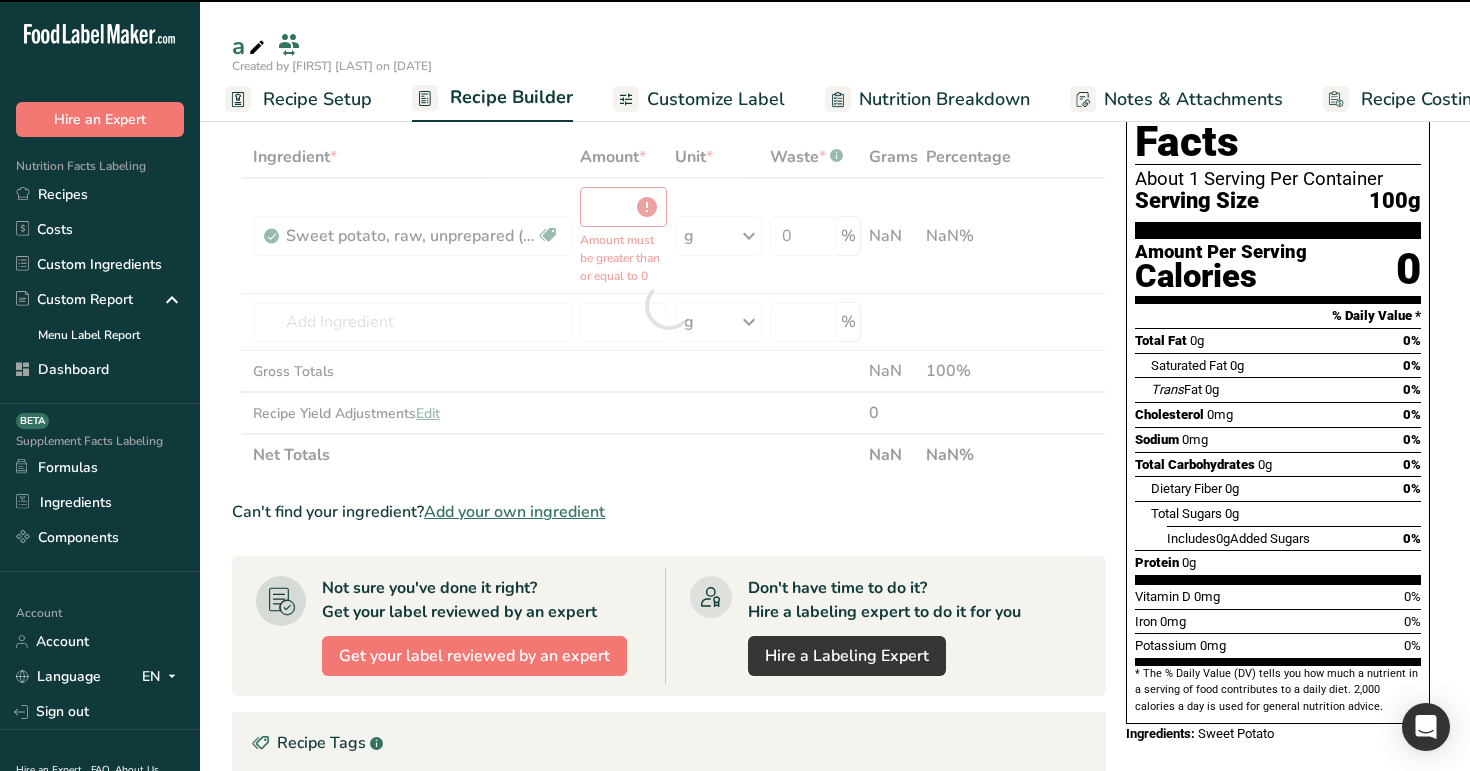 type on "0" 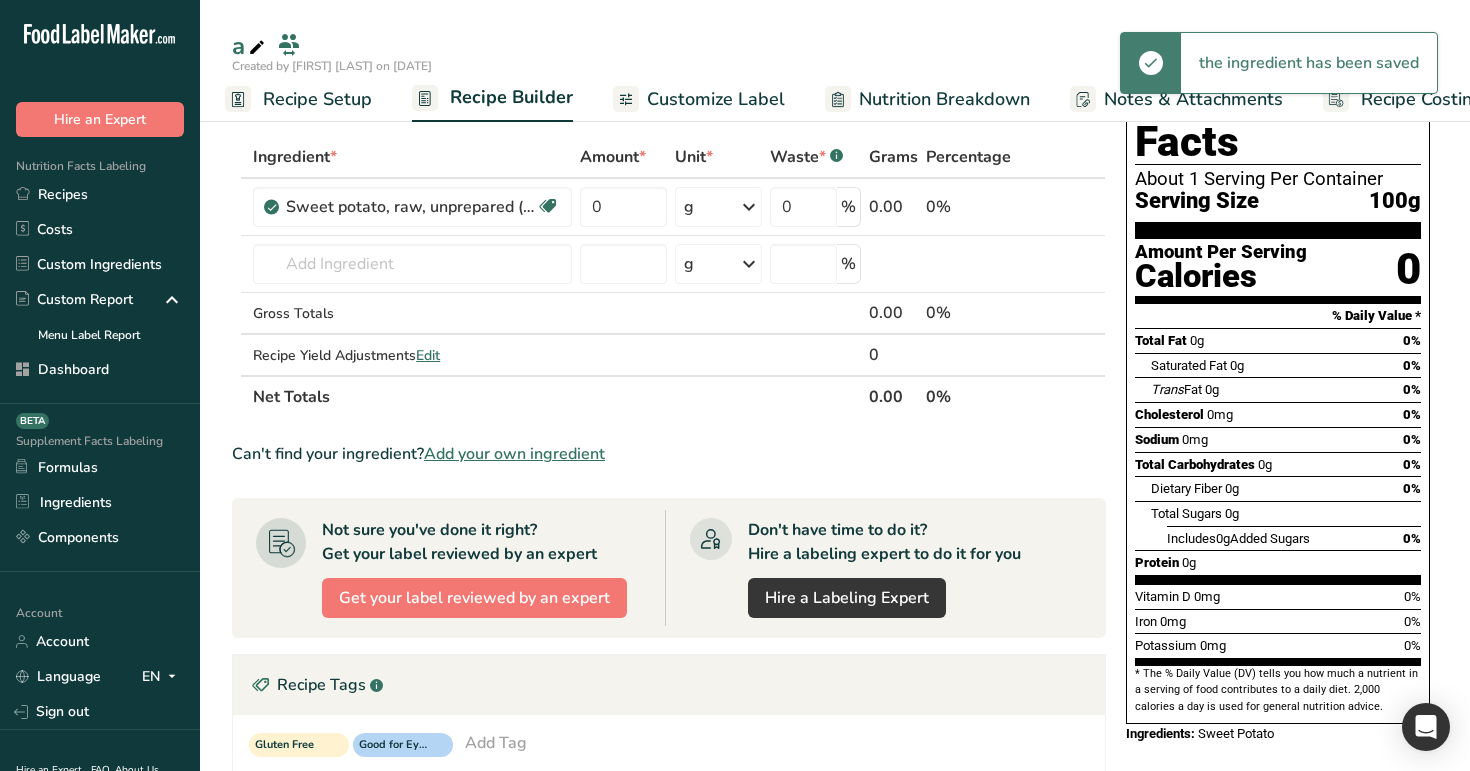 click on "Recipe Setup" at bounding box center (298, 99) 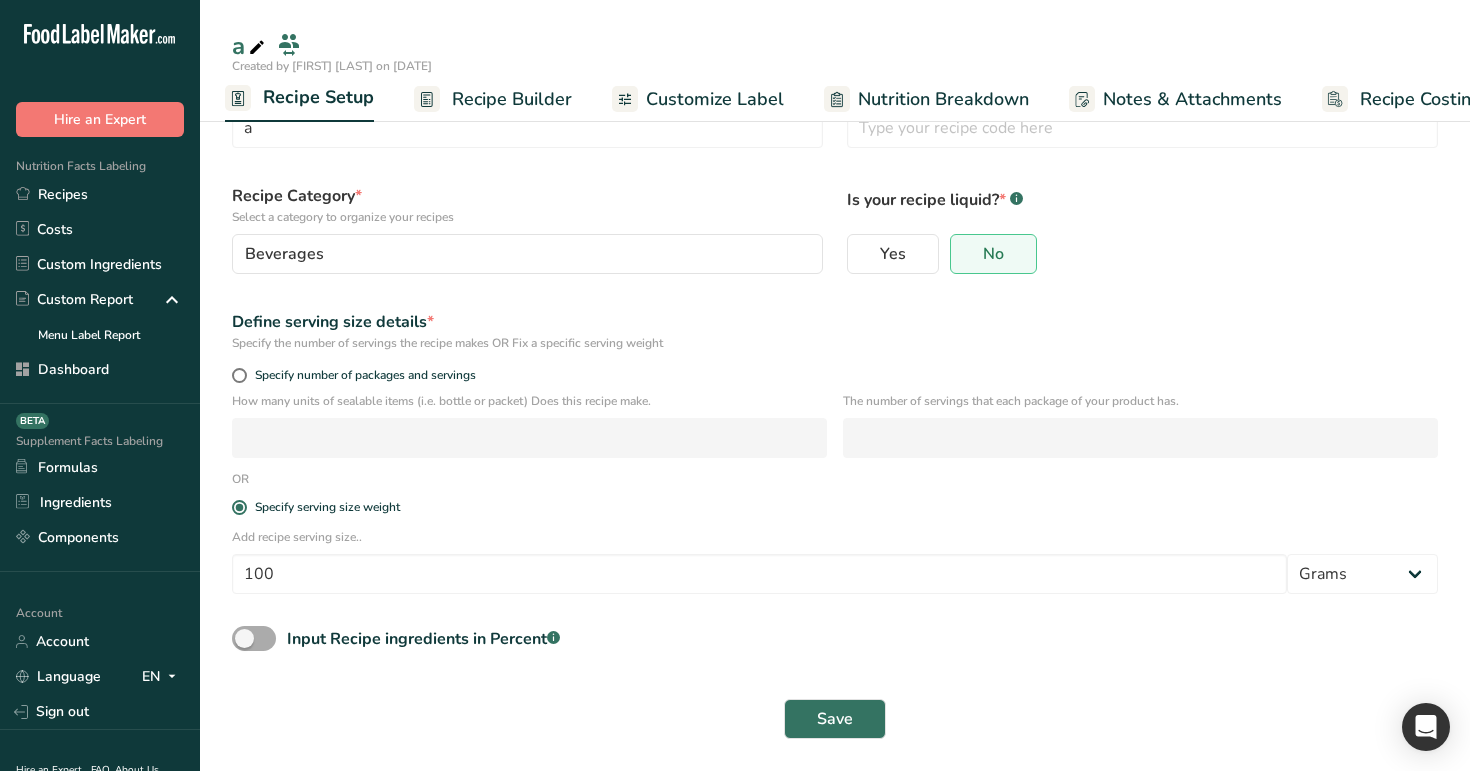 click at bounding box center [254, 638] 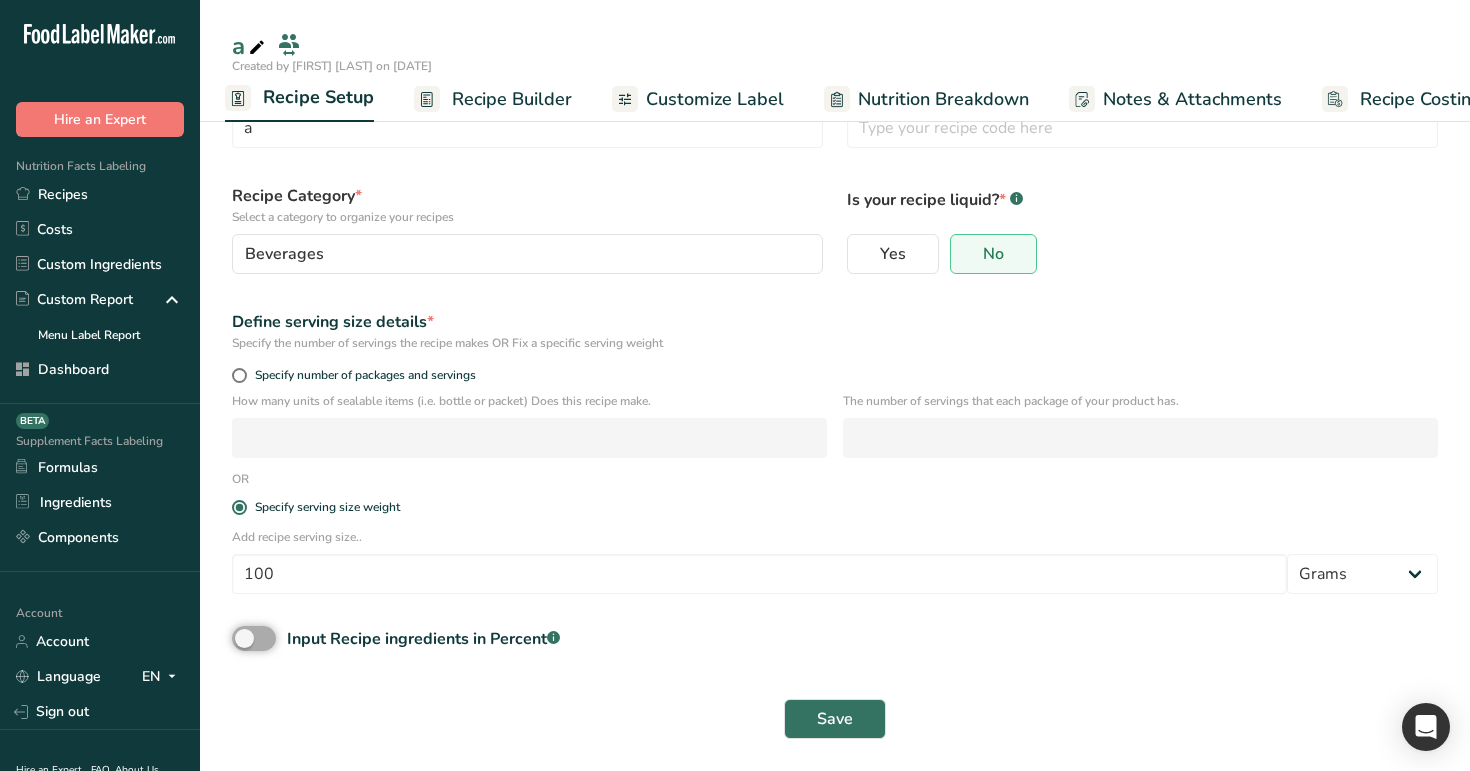 checkbox on "true" 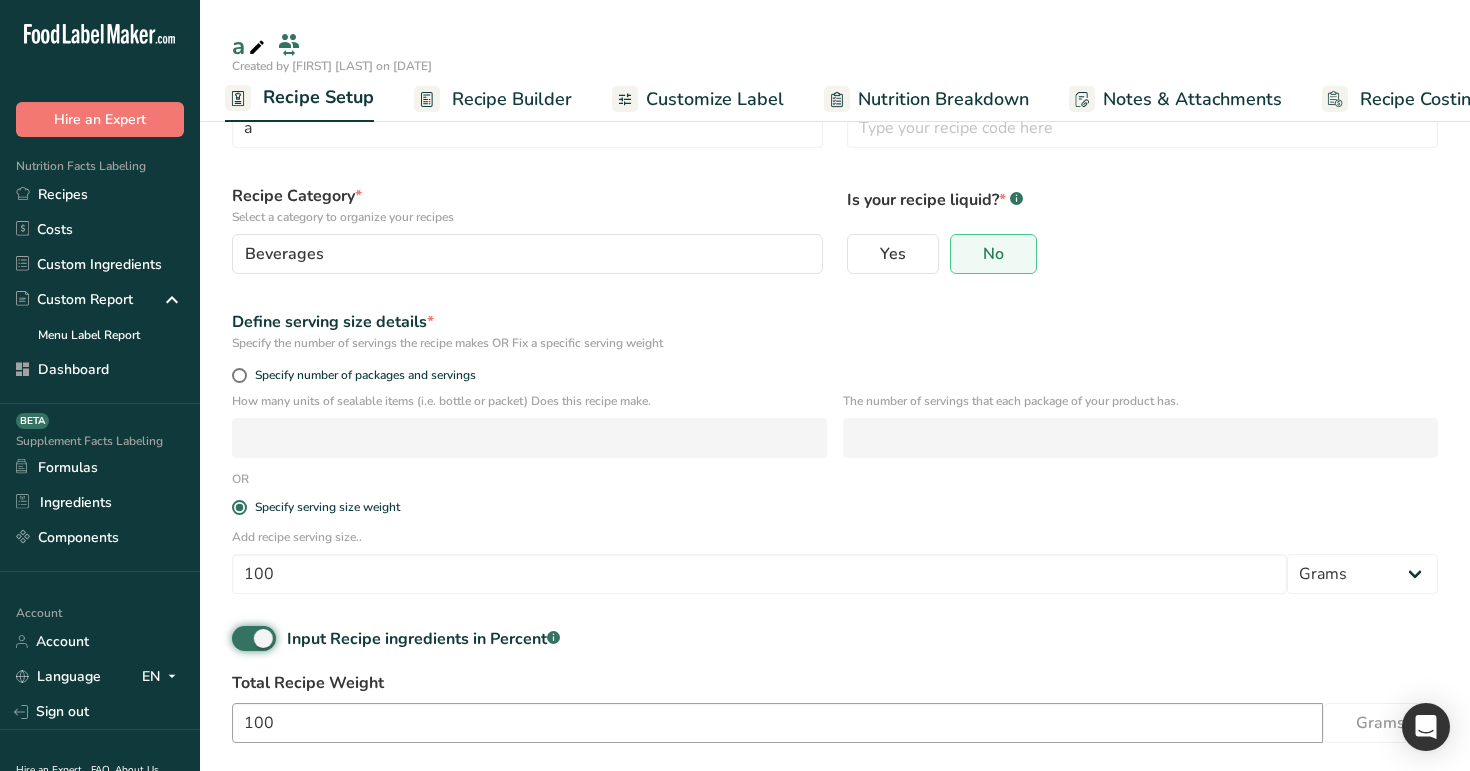scroll, scrollTop: 168, scrollLeft: 0, axis: vertical 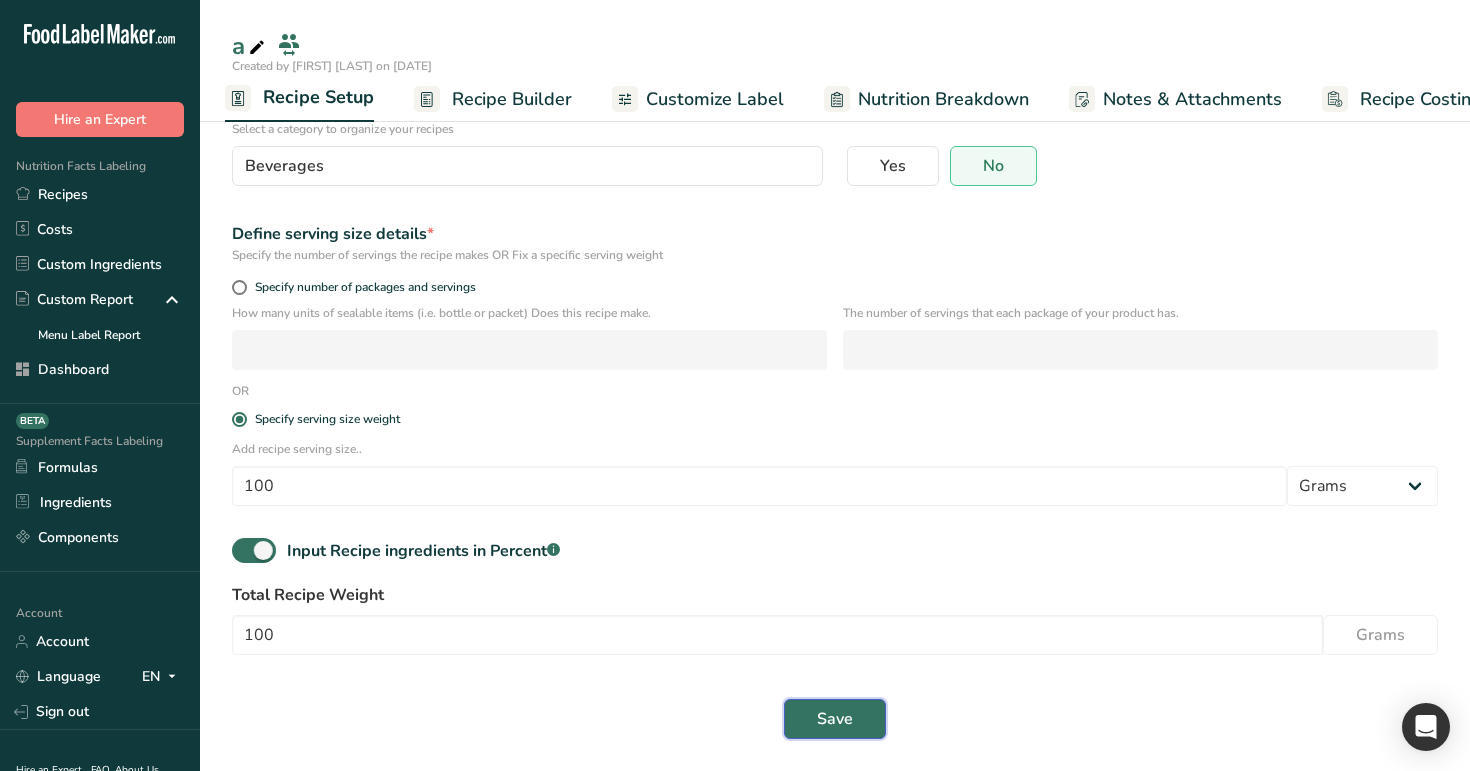 click on "Save" at bounding box center (835, 719) 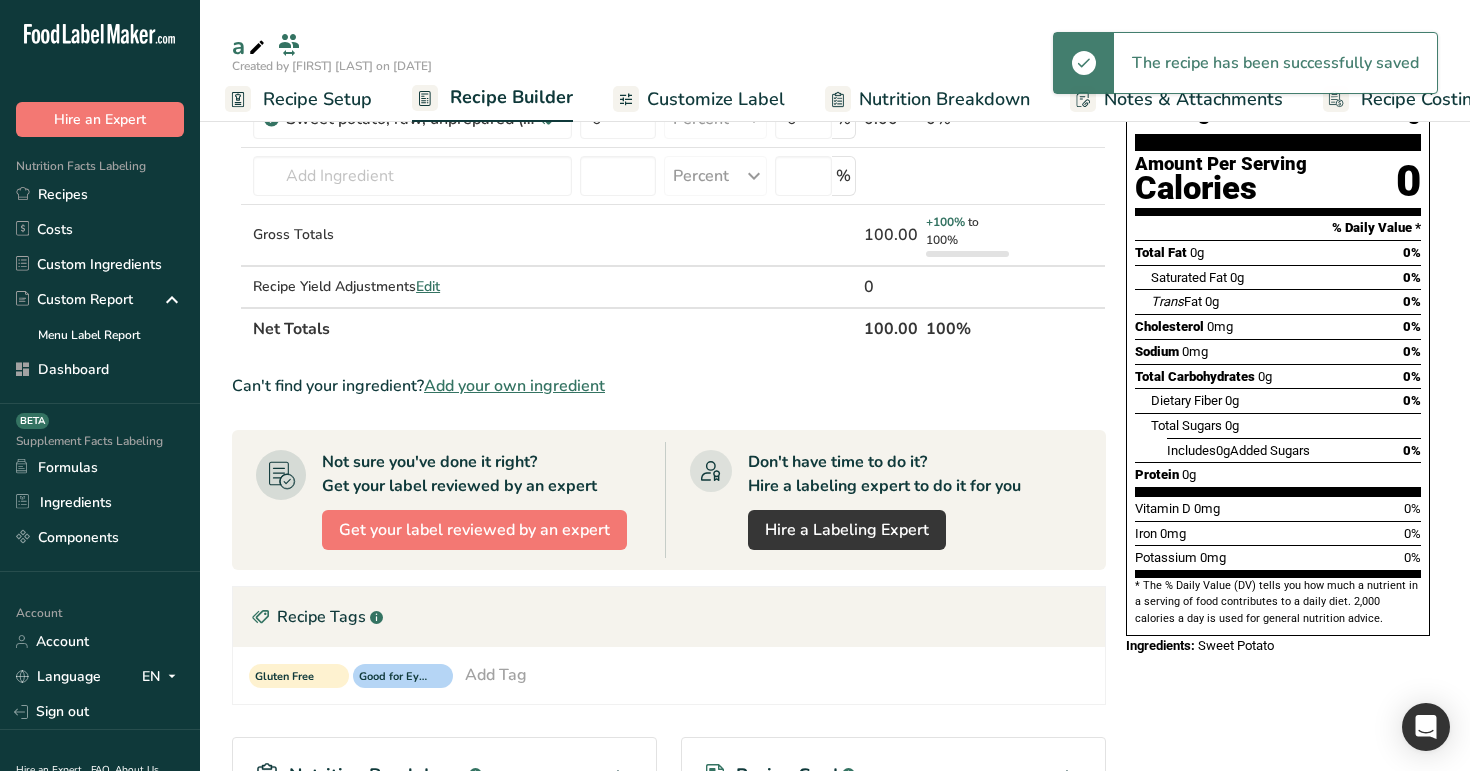 scroll, scrollTop: 0, scrollLeft: 0, axis: both 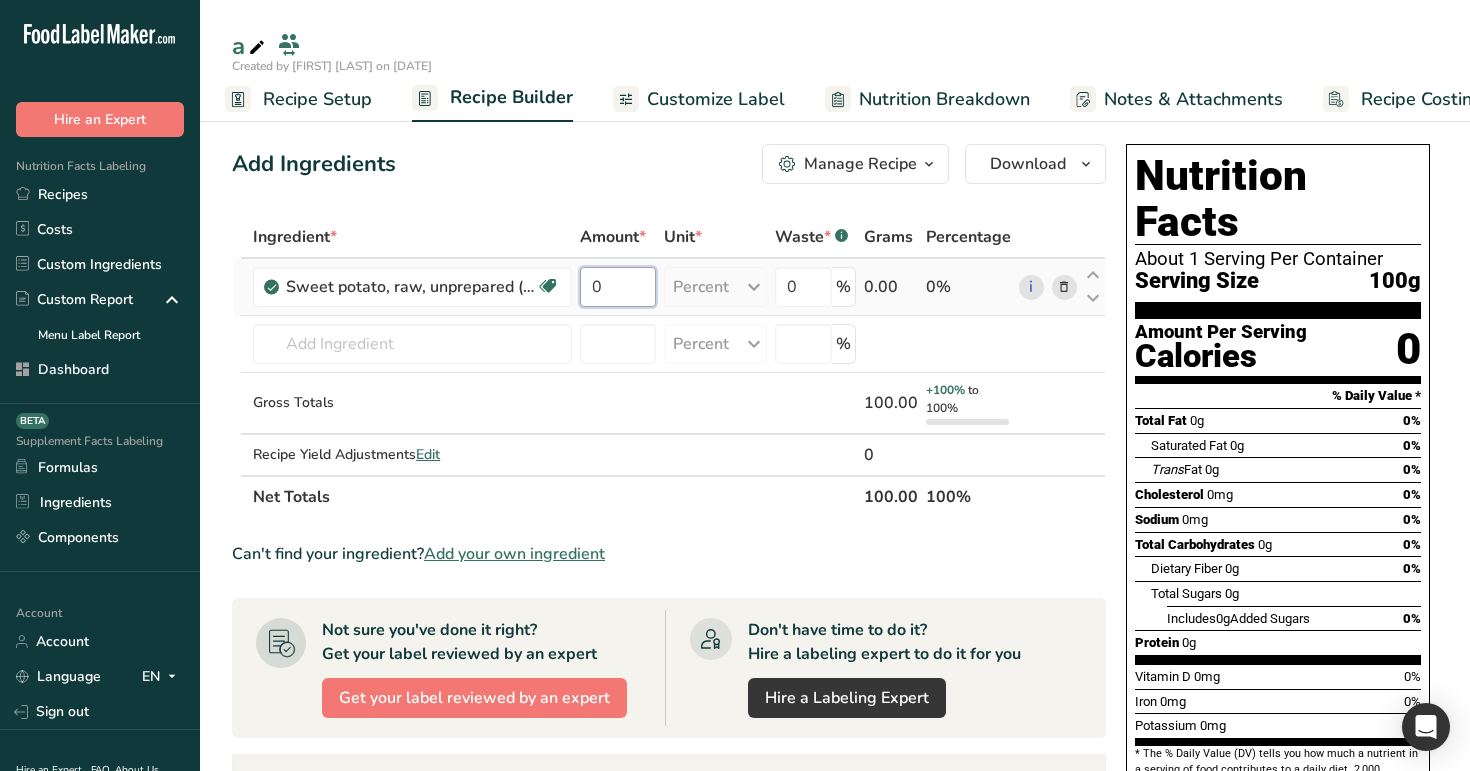 click on "0" at bounding box center (618, 287) 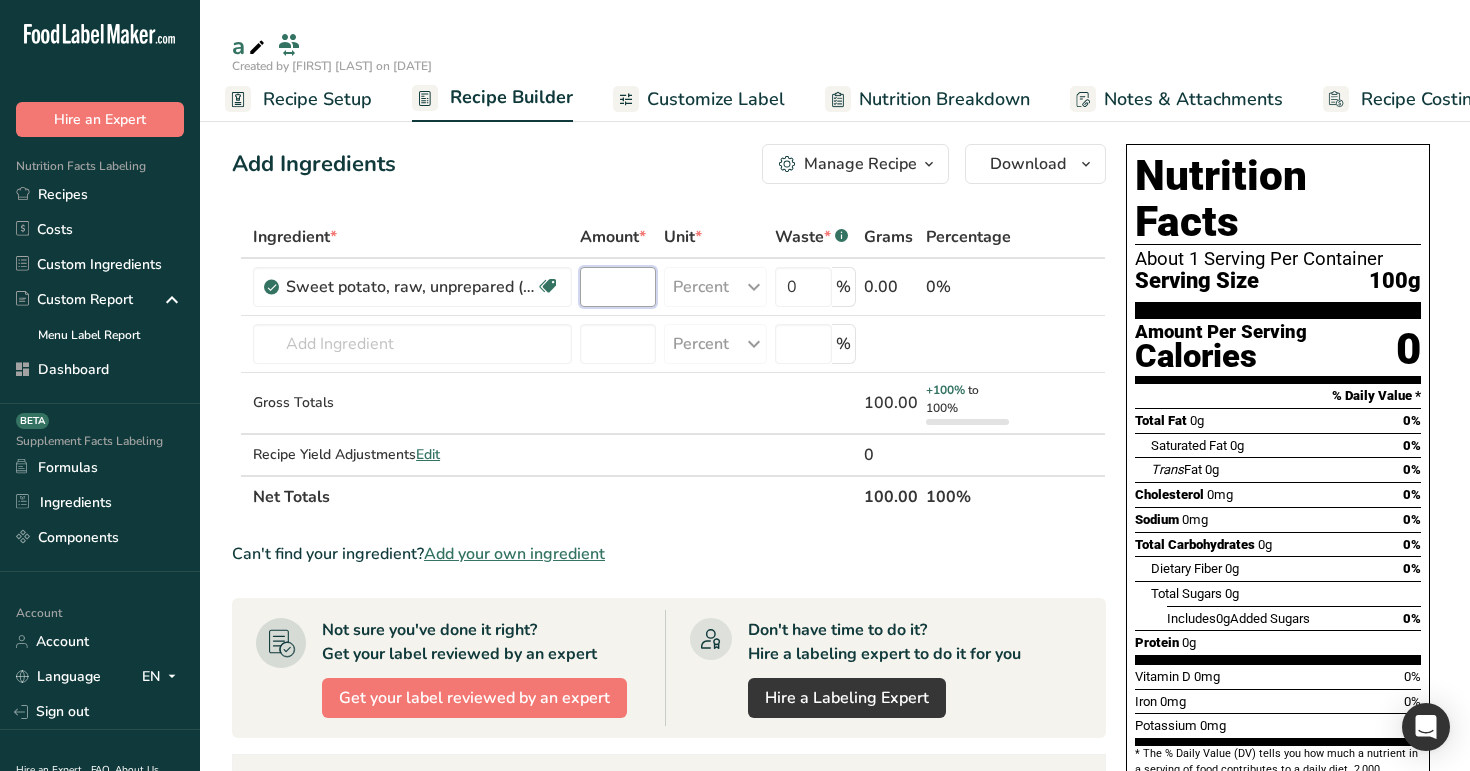 type 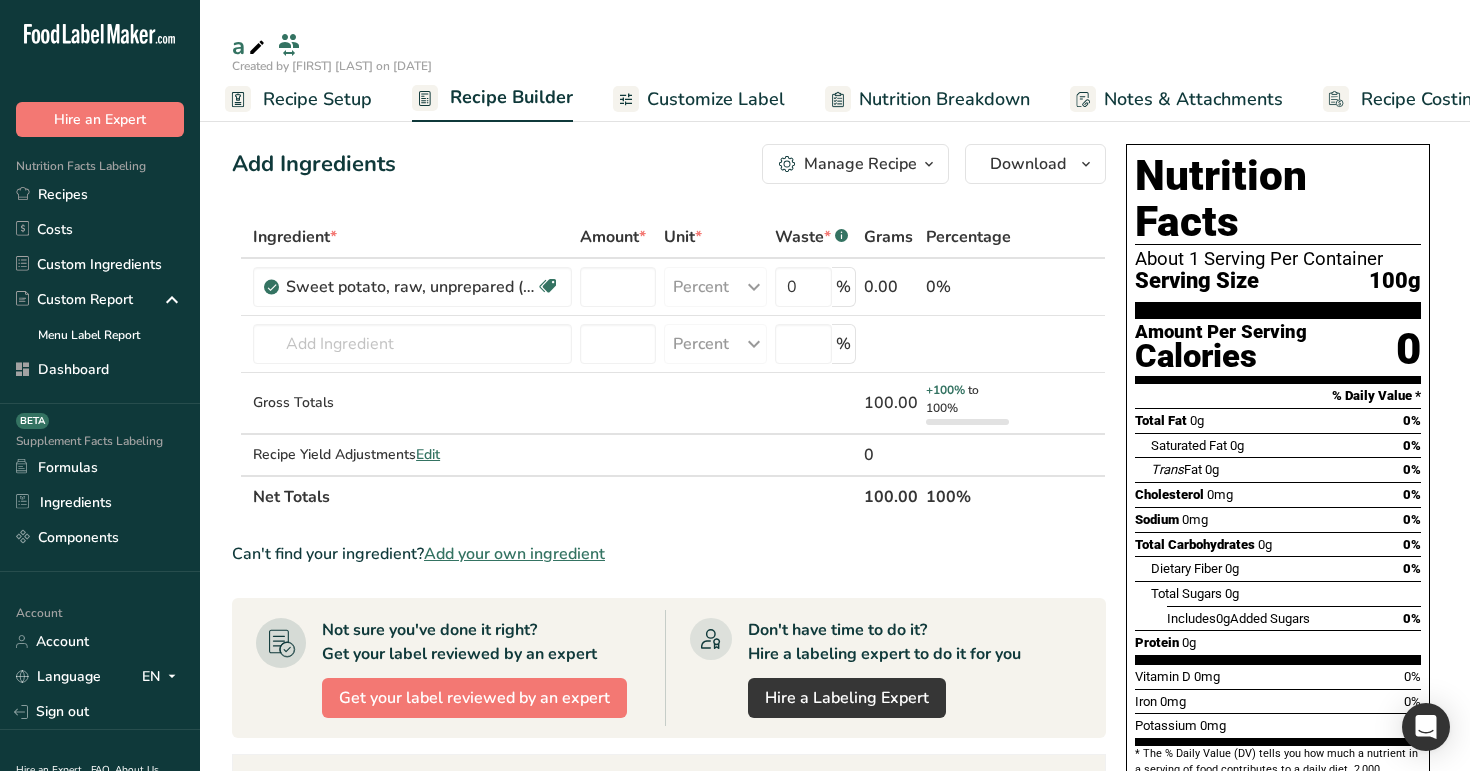 click on "Created by [FIRST] [LAST] on [DATE]" at bounding box center [835, 66] 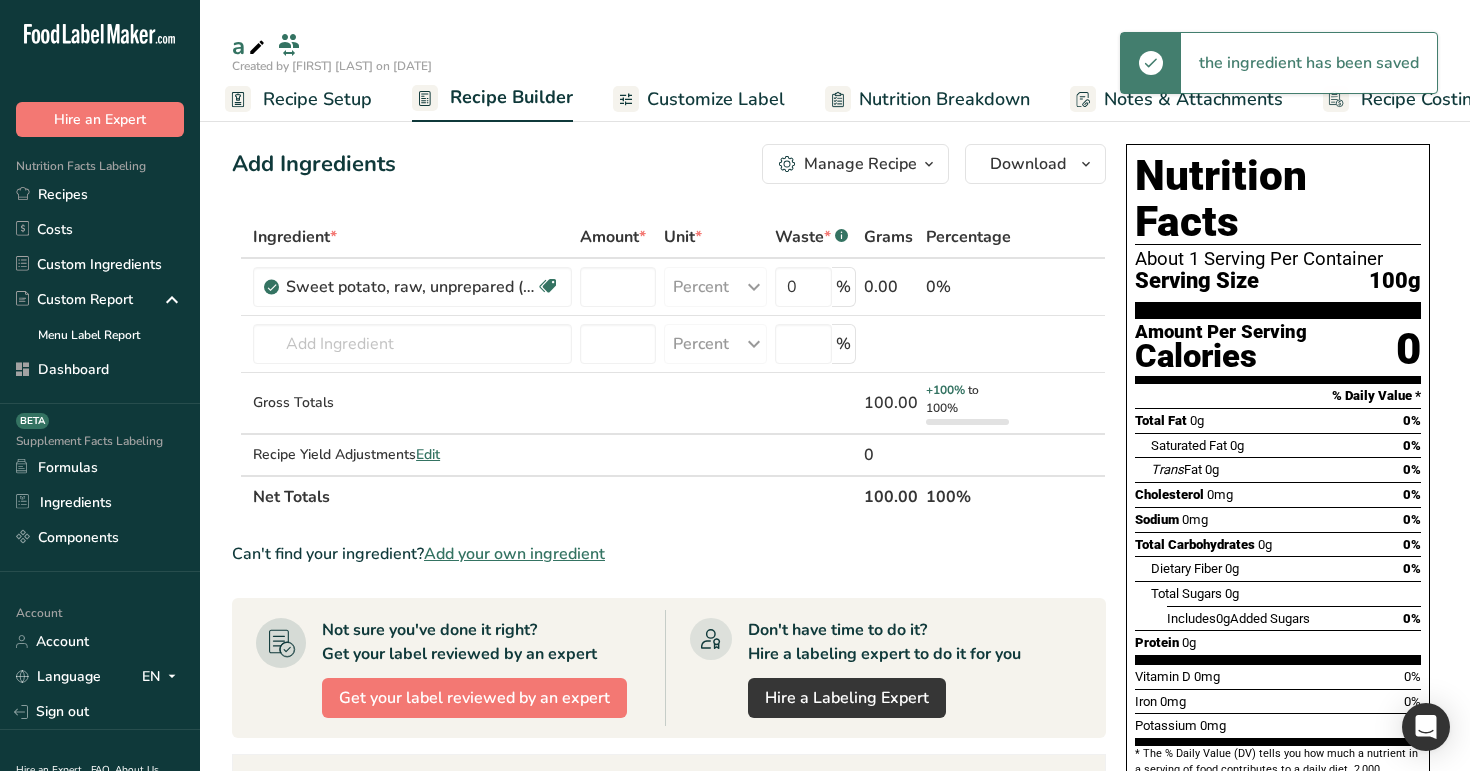 click on "Add Ingredients
Manage Recipe         Delete Recipe           Duplicate Recipe             Scale Recipe             Save as Sub-Recipe   .a-a{fill:#347362;}.b-a{fill:#fff;}                               Nutrition Breakdown                 Recipe Card
NEW
Amino Acids Pattern Report           Activity History
Download
Choose your preferred label style
Standard FDA label
Standard FDA label
The most common format for nutrition facts labels in compliance with the FDA's typeface, style and requirements
Tabular FDA label
A label format compliant with the FDA regulations presented in a tabular (horizontal) display.
Linear FDA label
A simple linear display for small sized packages.
Simplified FDA label" at bounding box center (669, 164) 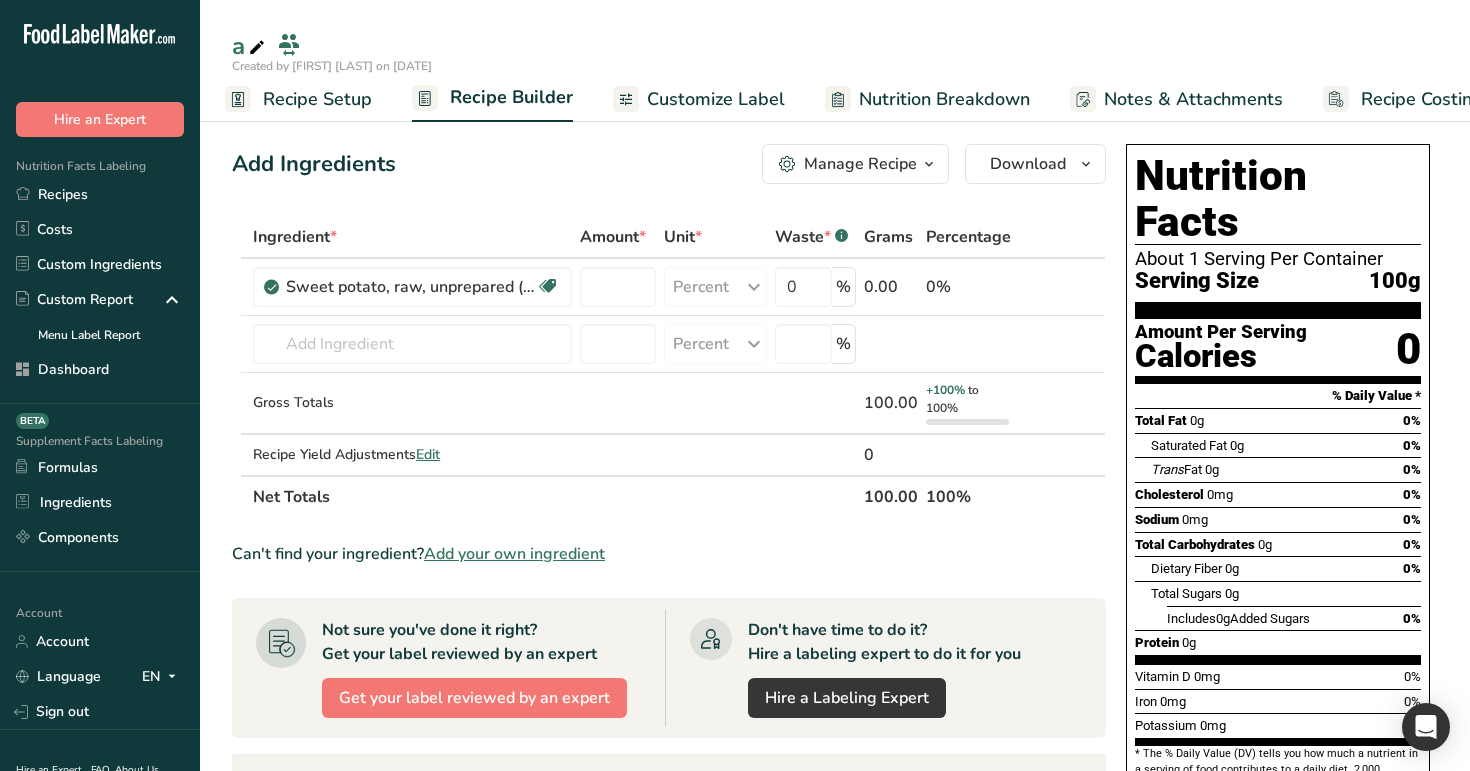 click on "Recipe Setup" at bounding box center [317, 99] 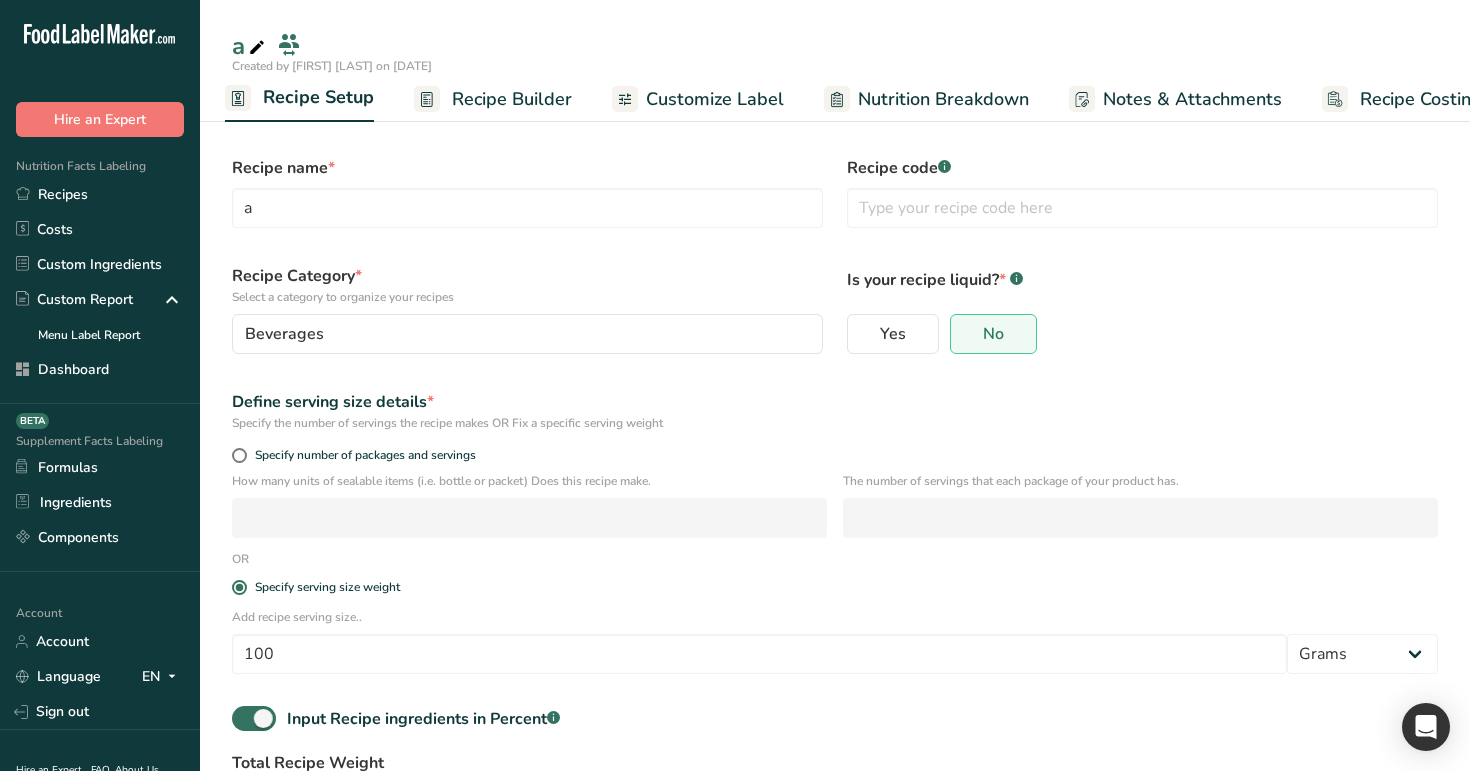 click on "Recipe Builder" at bounding box center [512, 99] 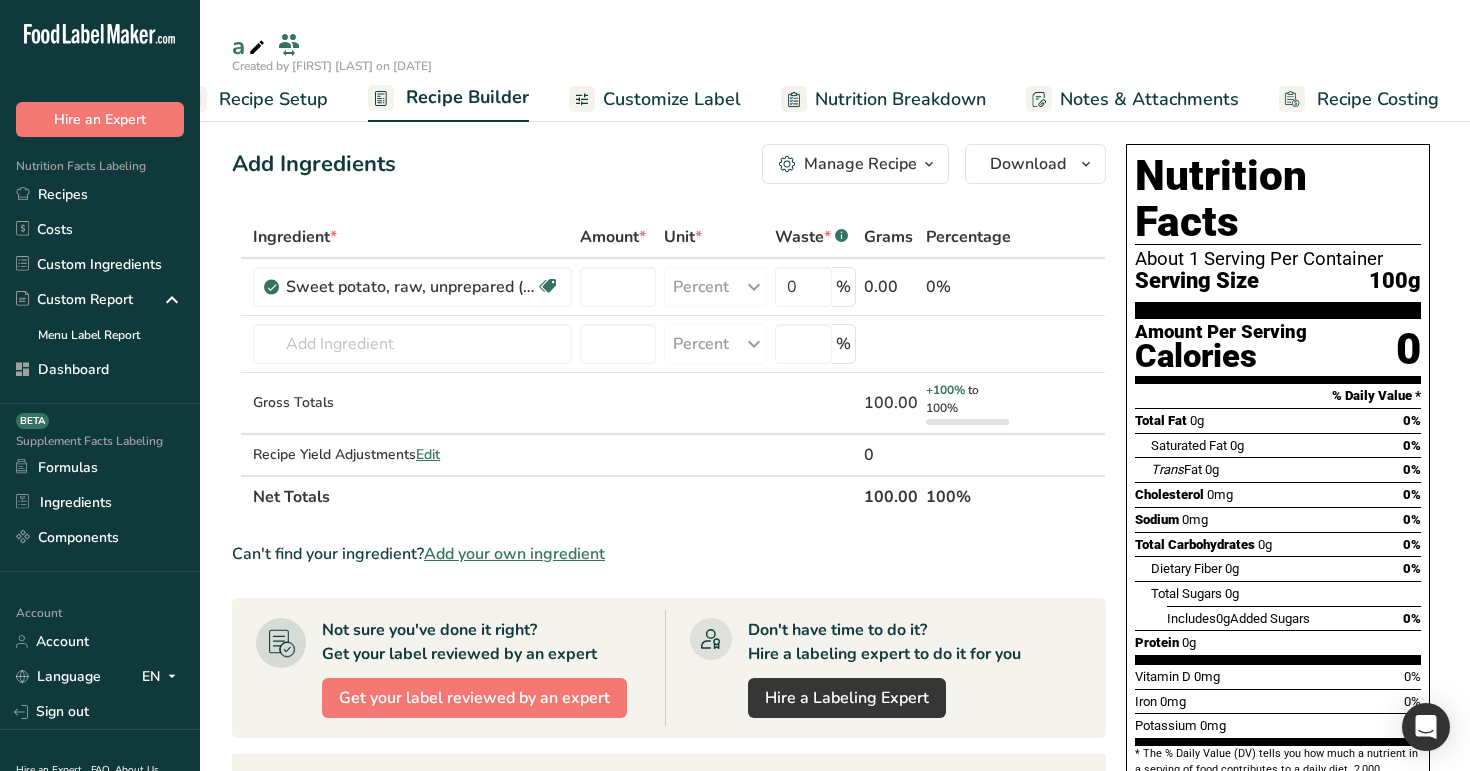 click on "Recipe Setup" at bounding box center [254, 99] 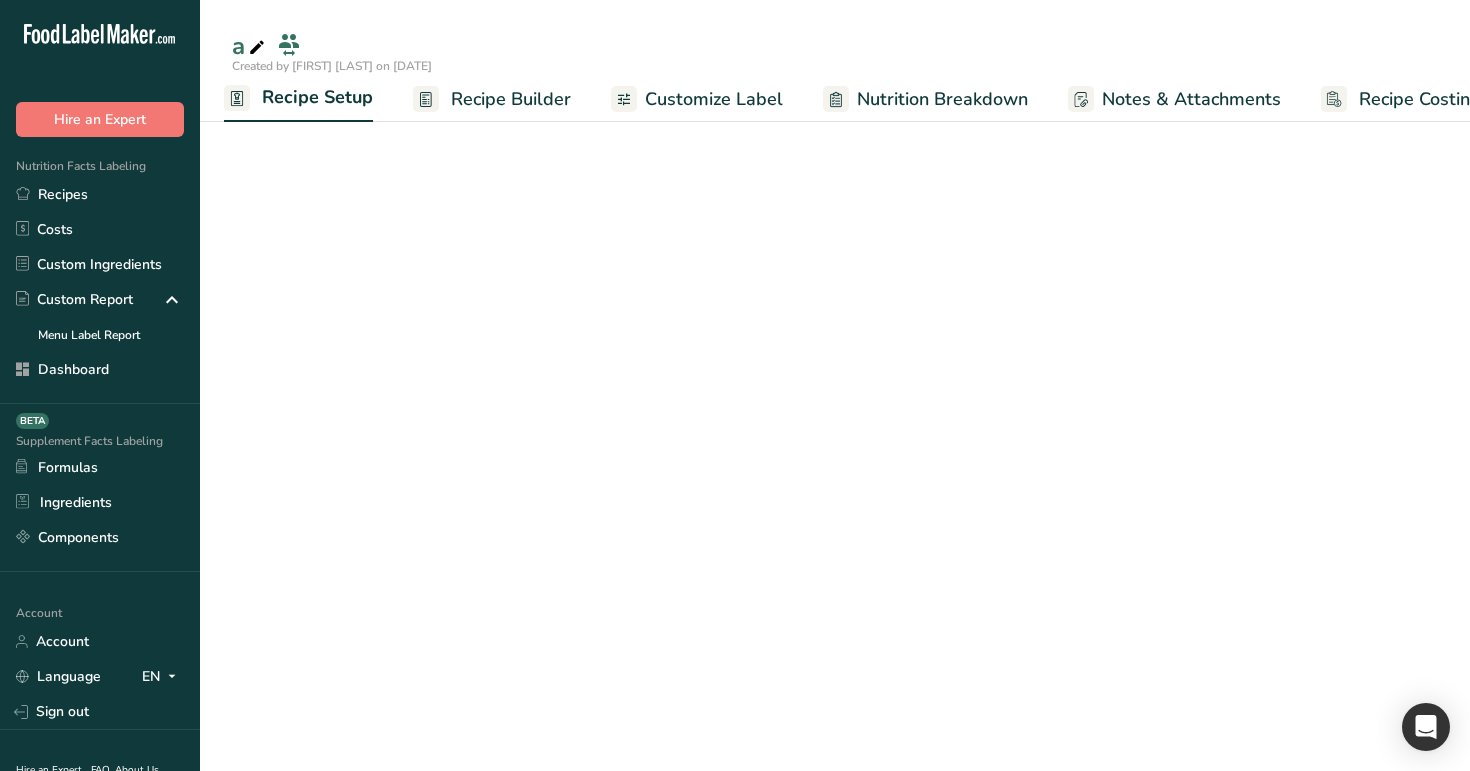 scroll, scrollTop: 0, scrollLeft: 7, axis: horizontal 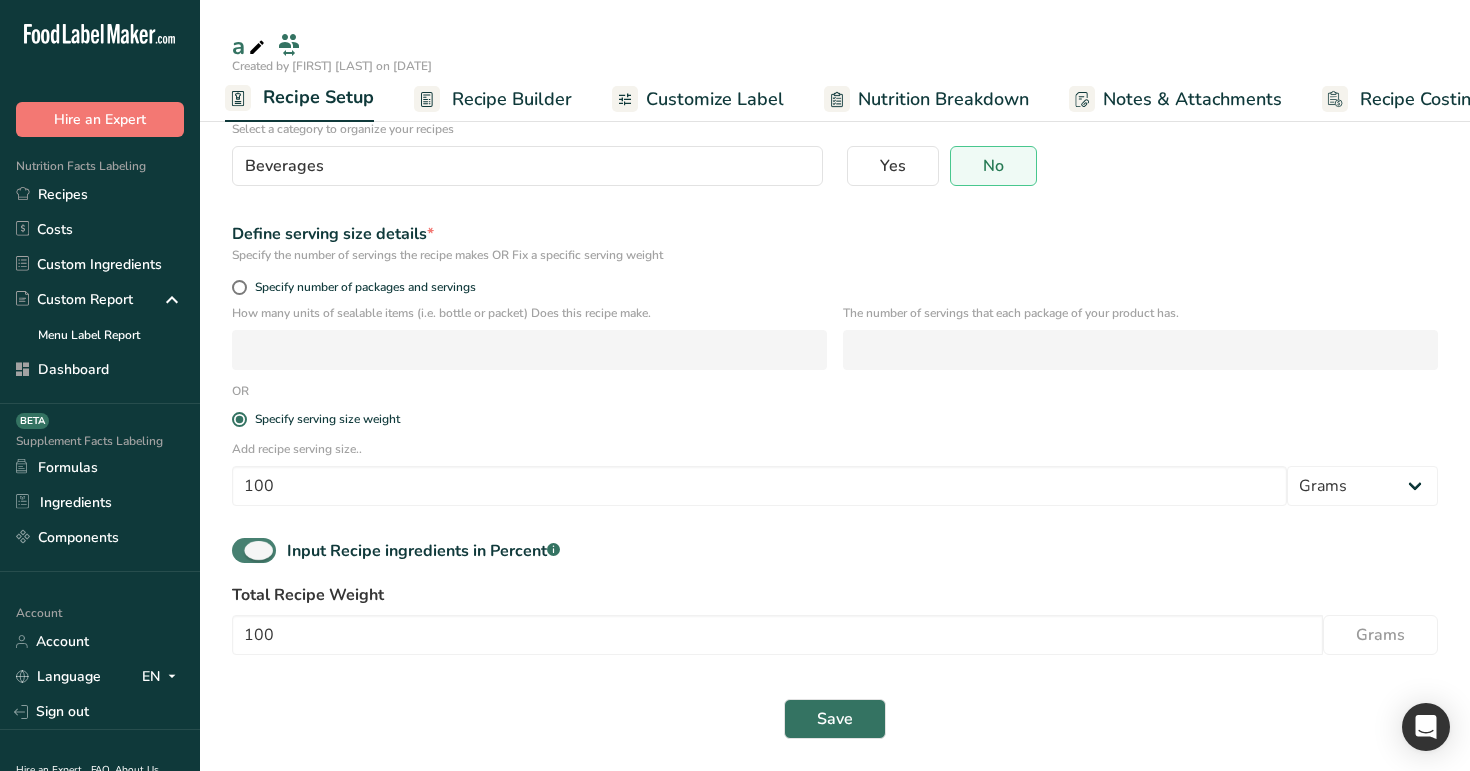 click at bounding box center [254, 550] 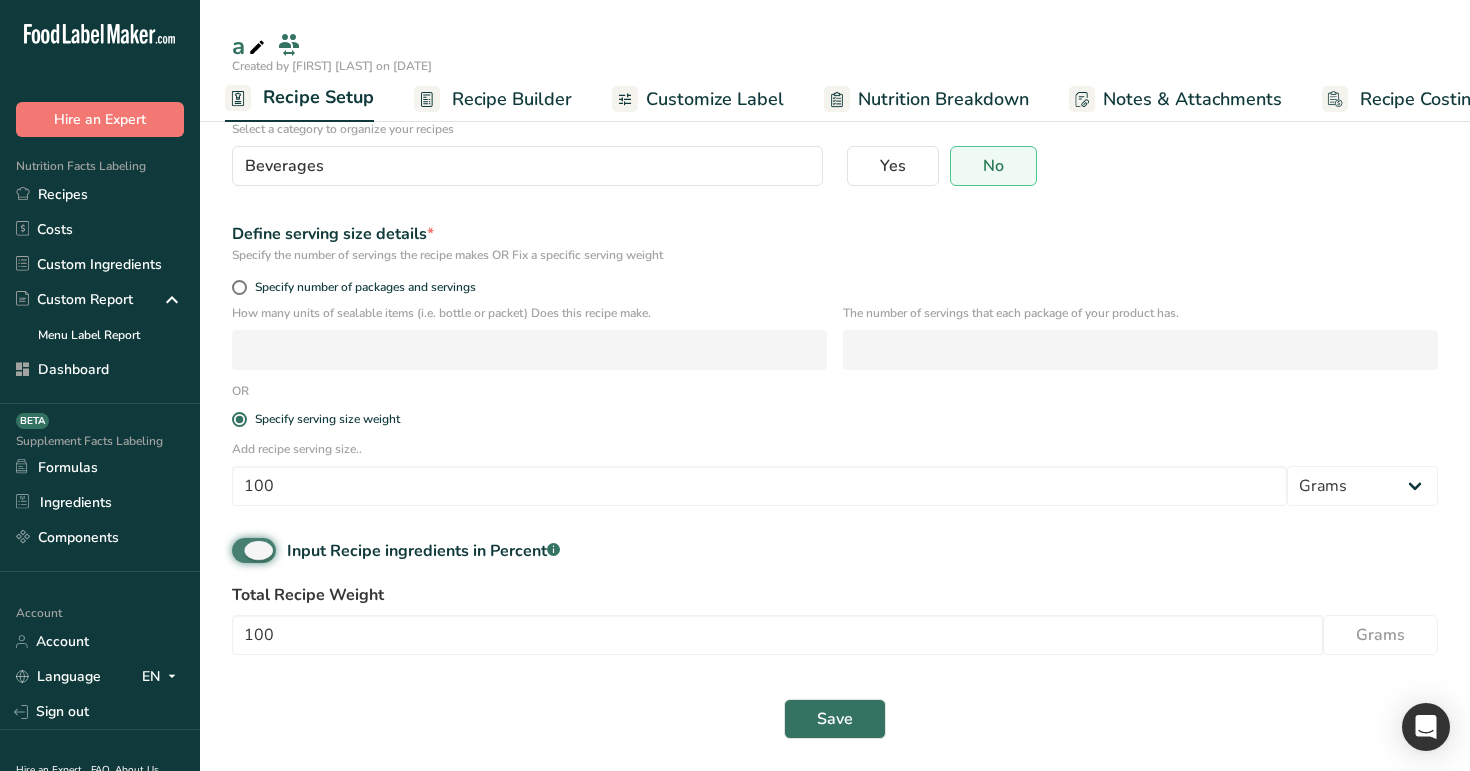 click on "Input Recipe ingredients in Percent
.a-a{fill:#347362;}.b-a{fill:#fff;}" at bounding box center (238, 550) 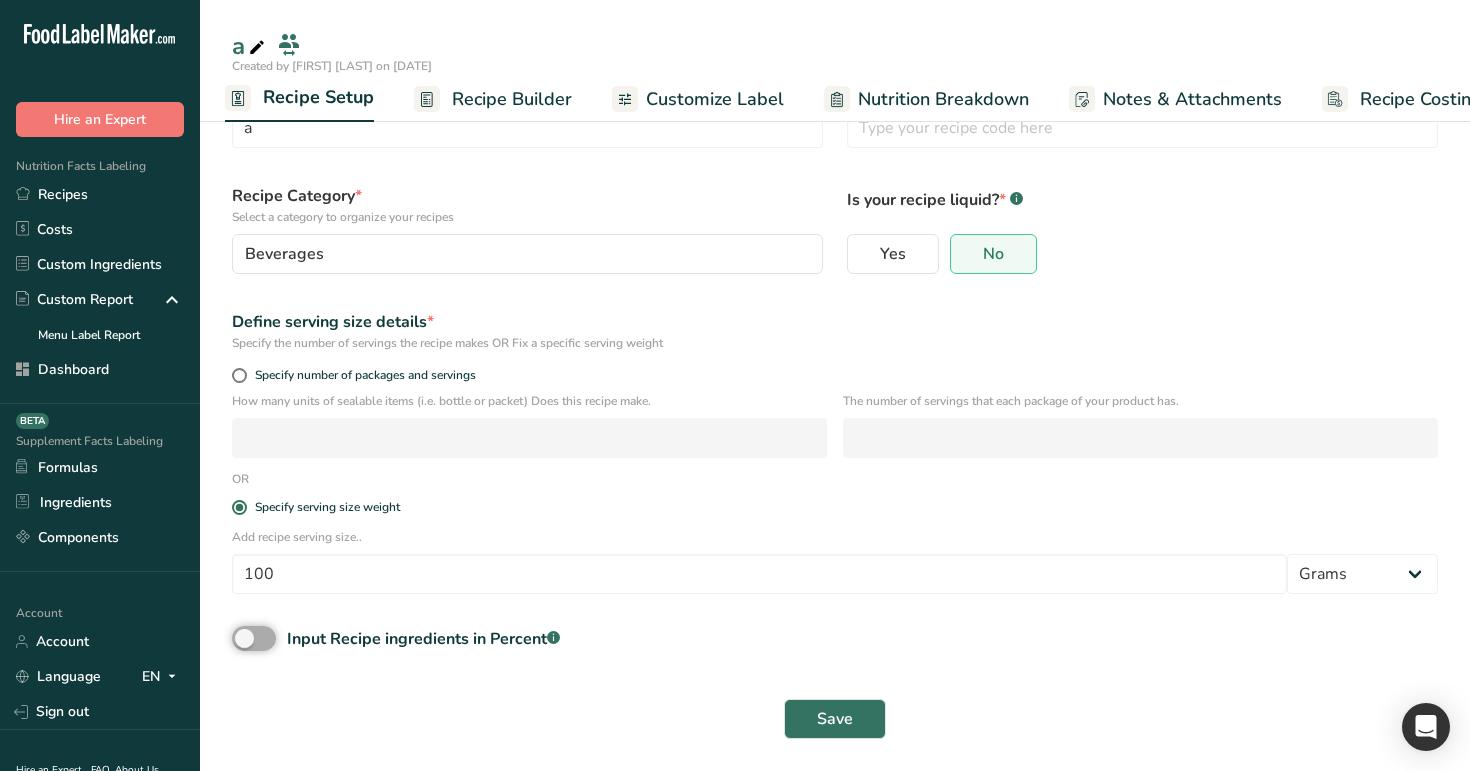 scroll, scrollTop: 80, scrollLeft: 0, axis: vertical 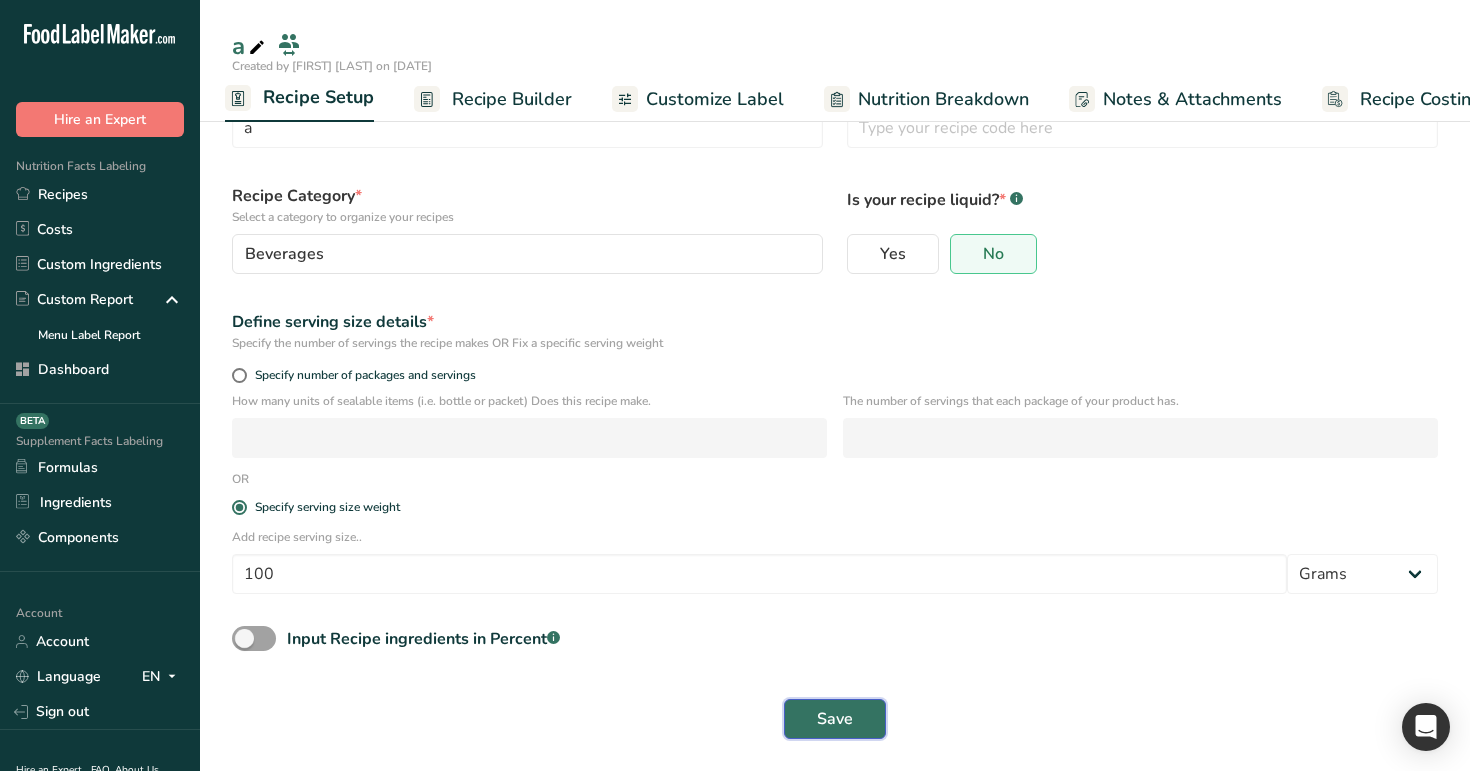 click on "Save" at bounding box center [835, 719] 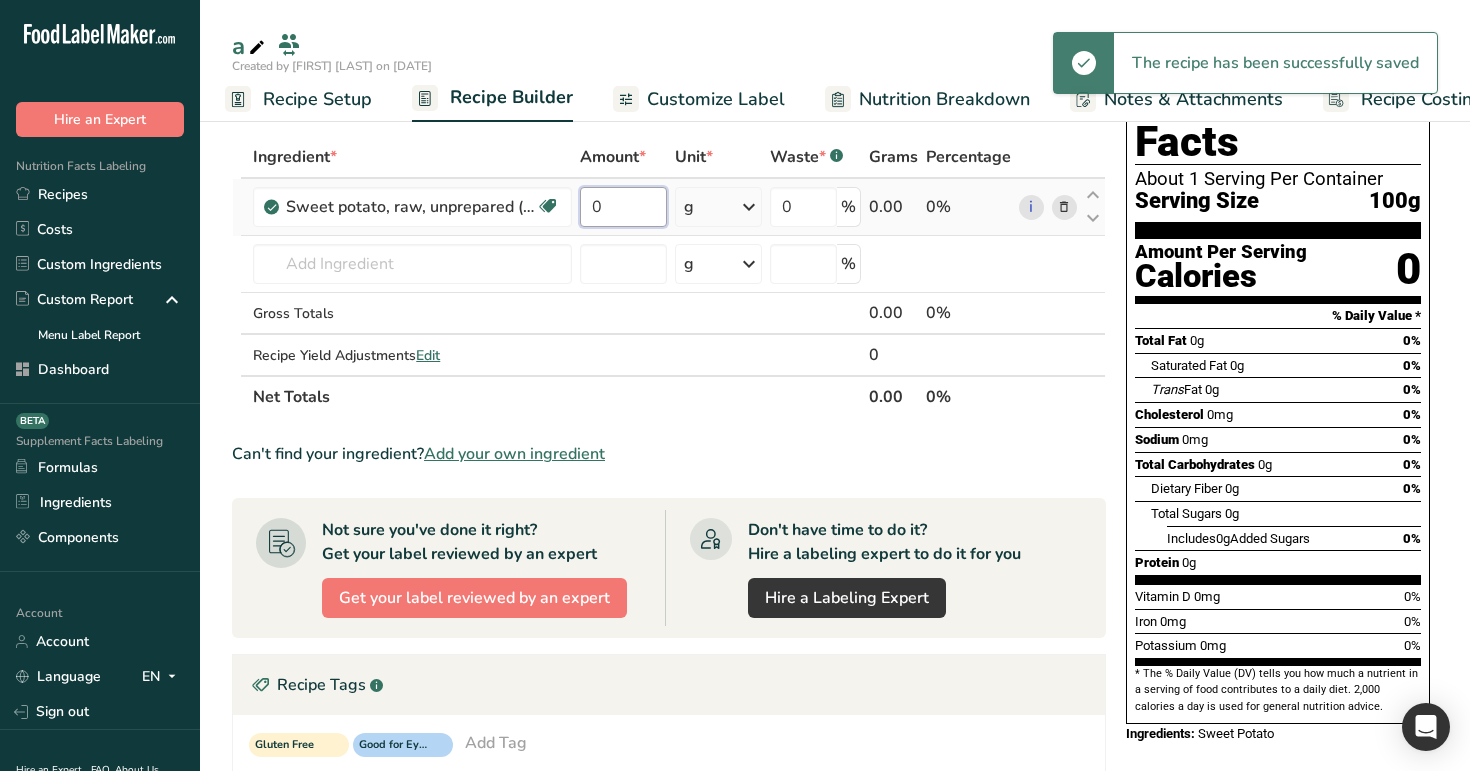 click on "0" at bounding box center (623, 207) 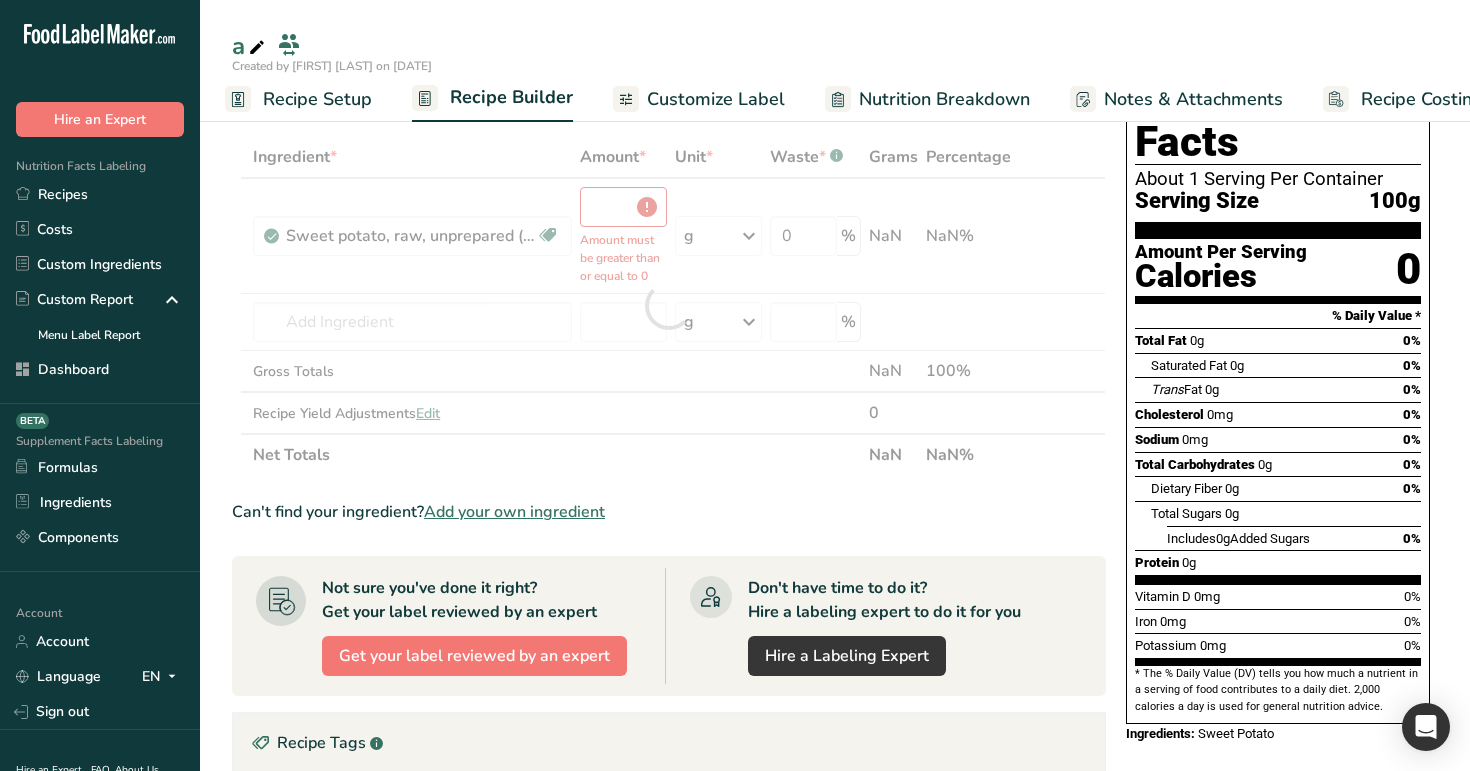 click on "a" at bounding box center (835, 46) 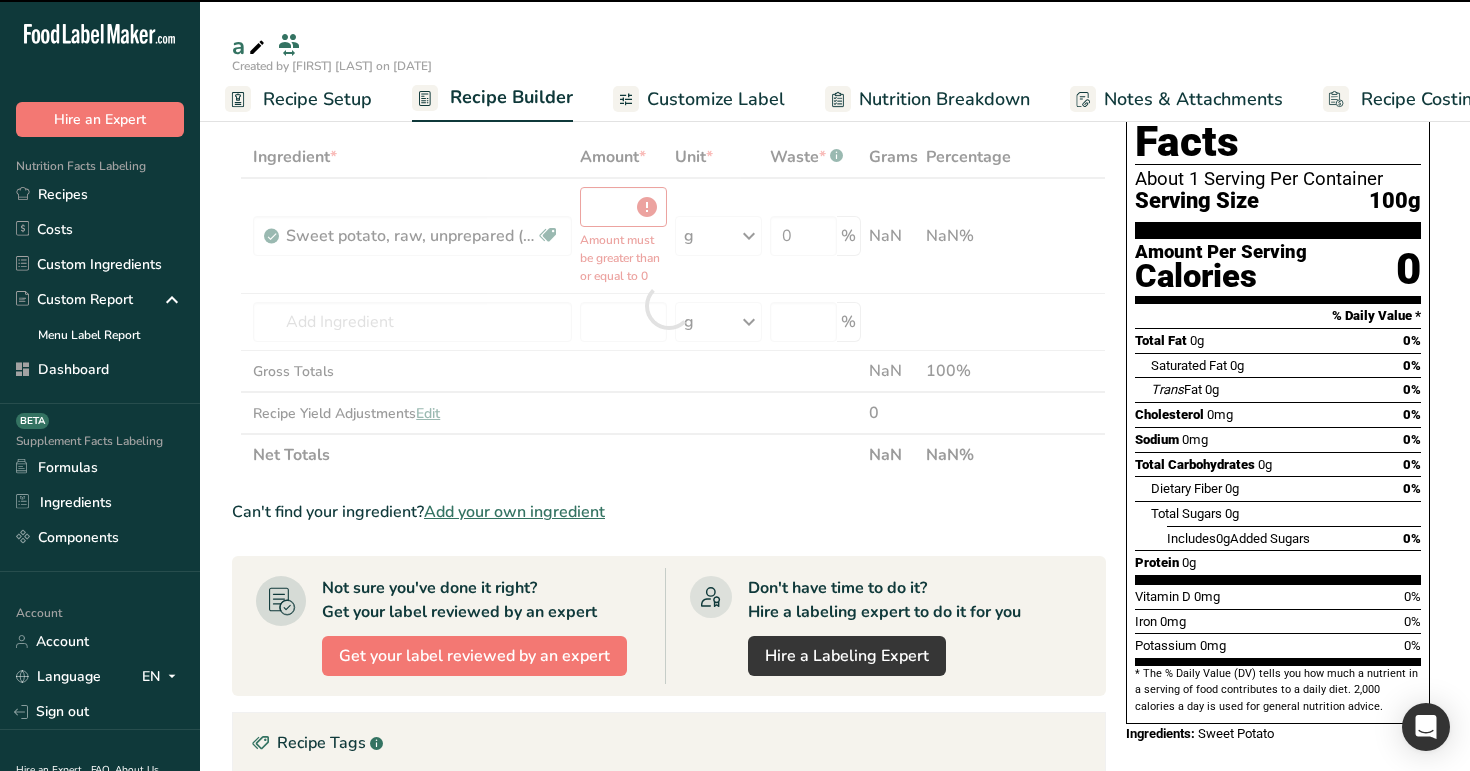 type on "0" 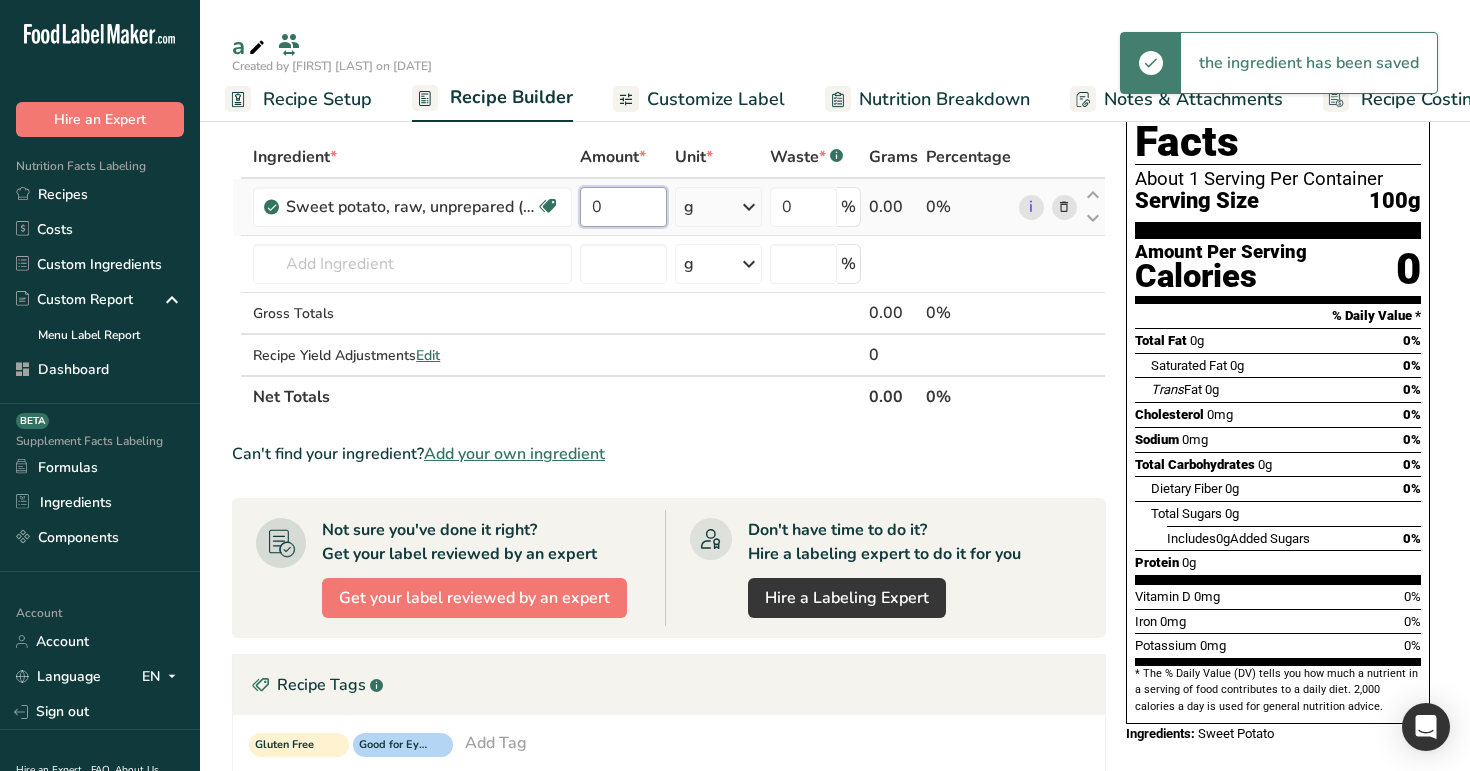 click on "0" at bounding box center [623, 207] 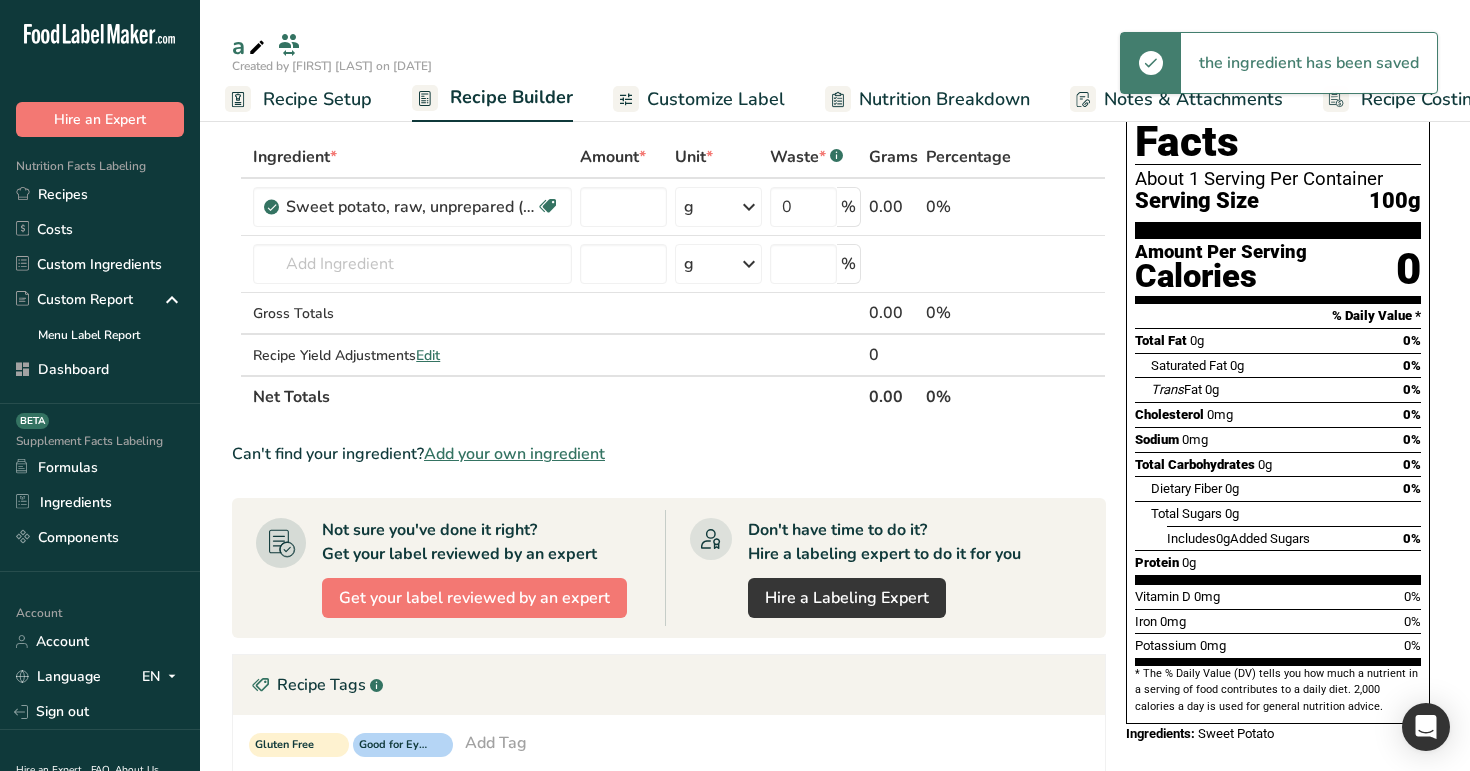 click on "a
Created by [FIRST] [LAST] on [DATE]
Recipe Setup                       Recipe Builder   Customize Label               Nutrition Breakdown               Notes & Attachments                 Recipe Costing" at bounding box center (835, 61) 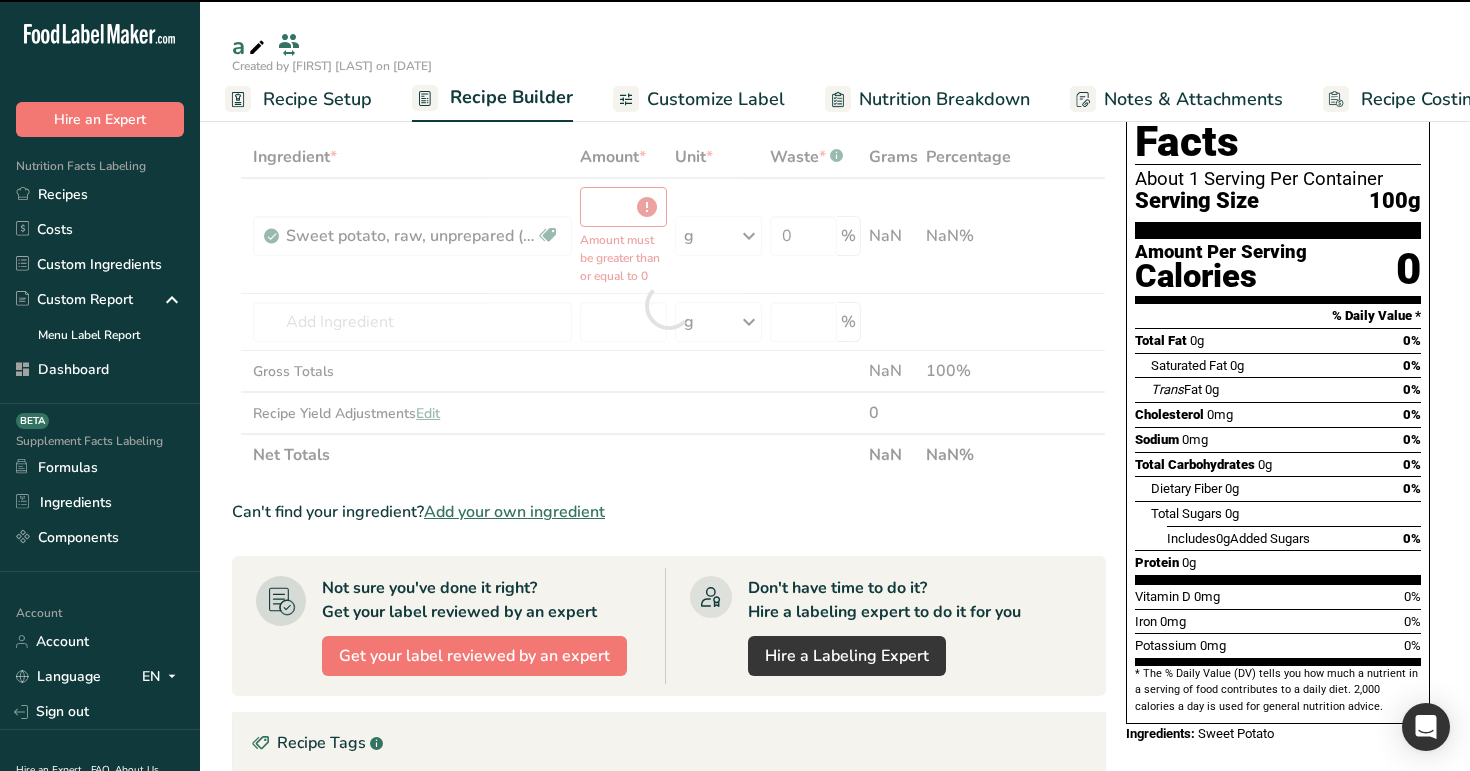 type on "0" 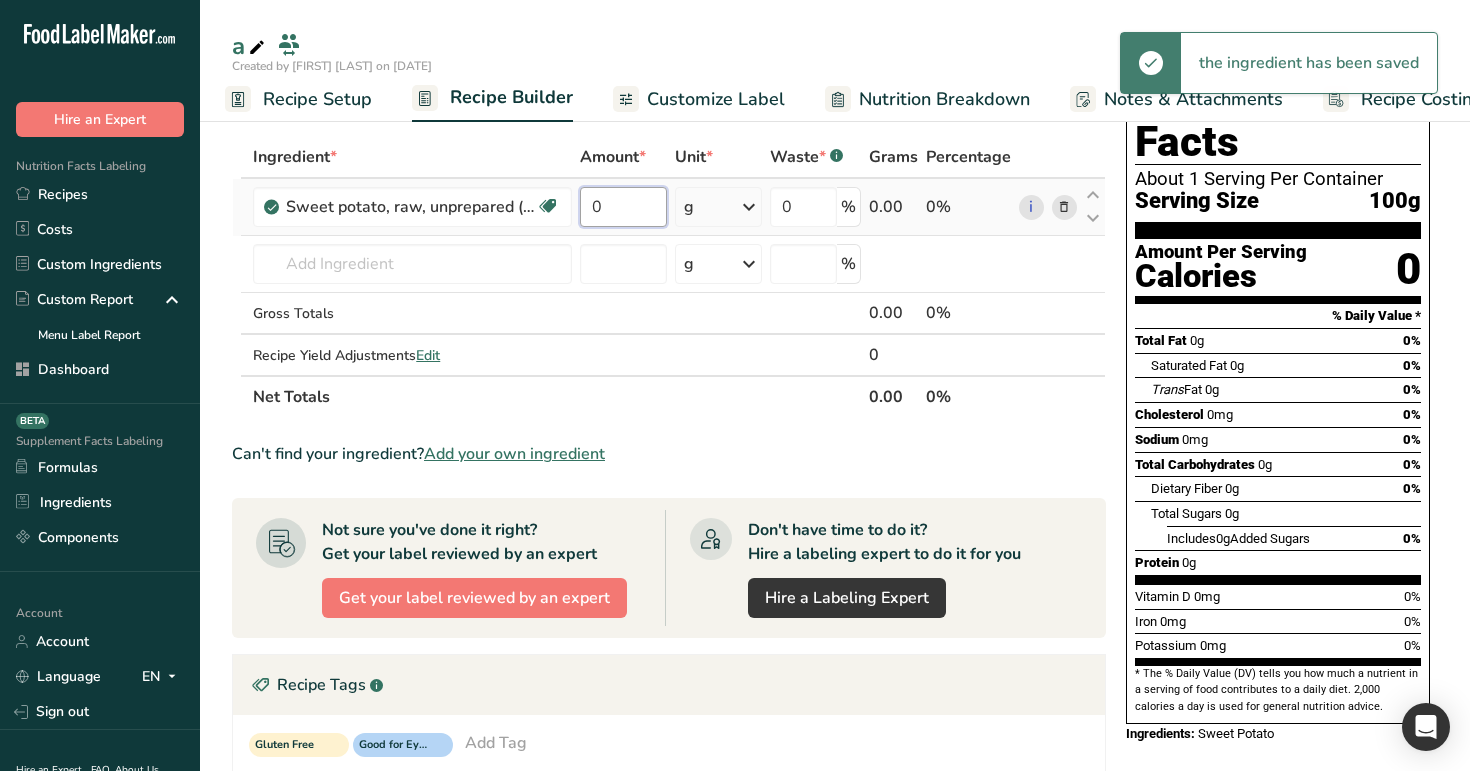 click on "0" at bounding box center (623, 207) 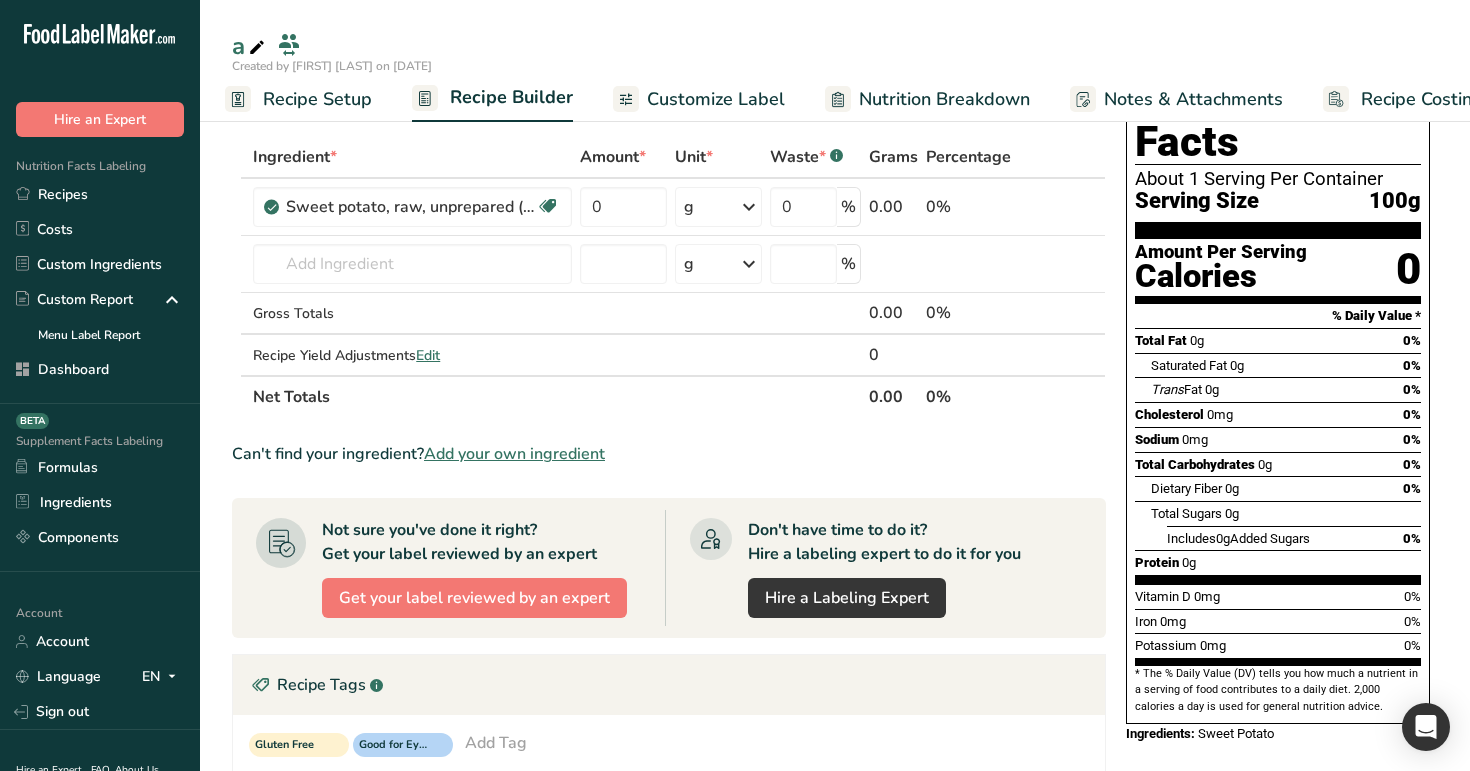 click on "Recipe Setup" at bounding box center [298, 99] 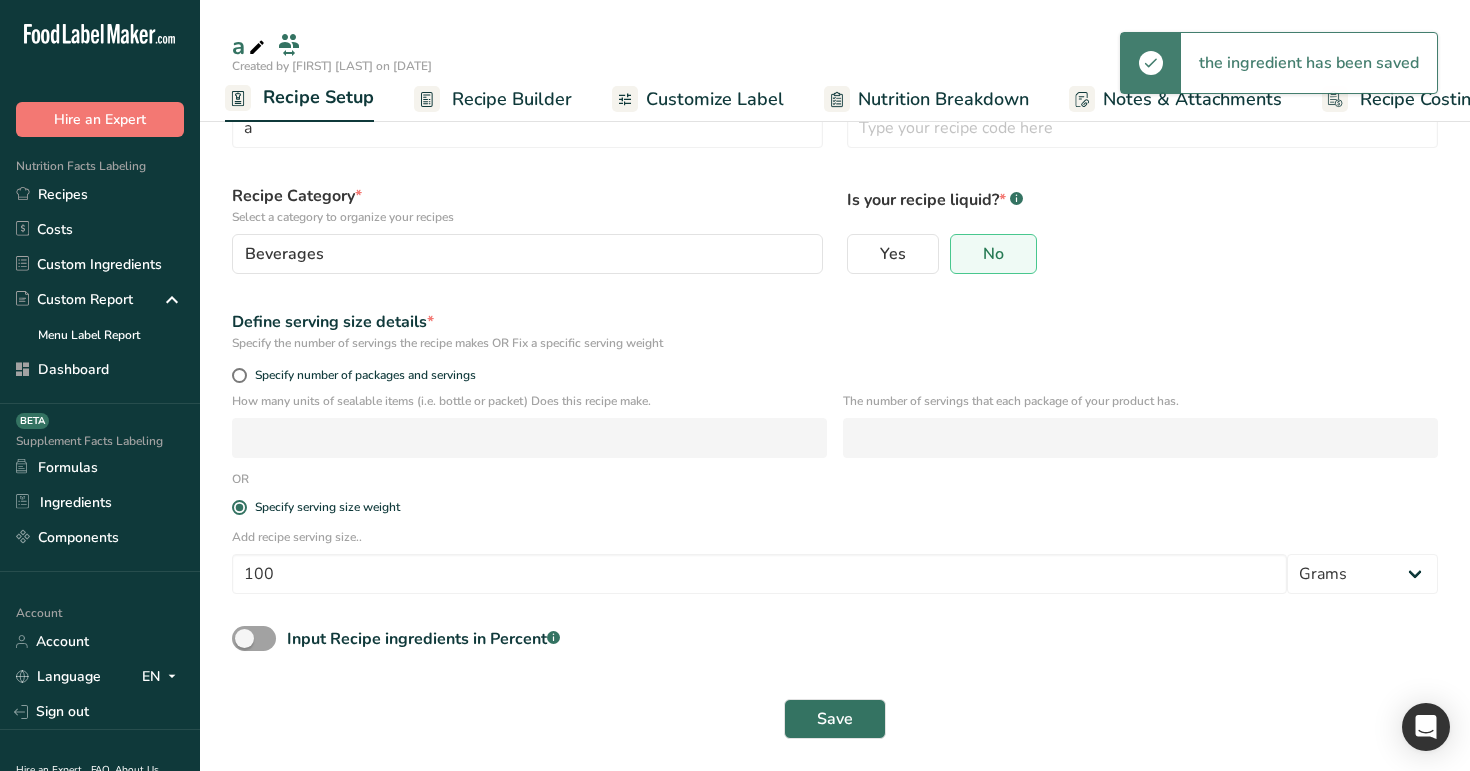 click on "Recipe Builder" at bounding box center [512, 99] 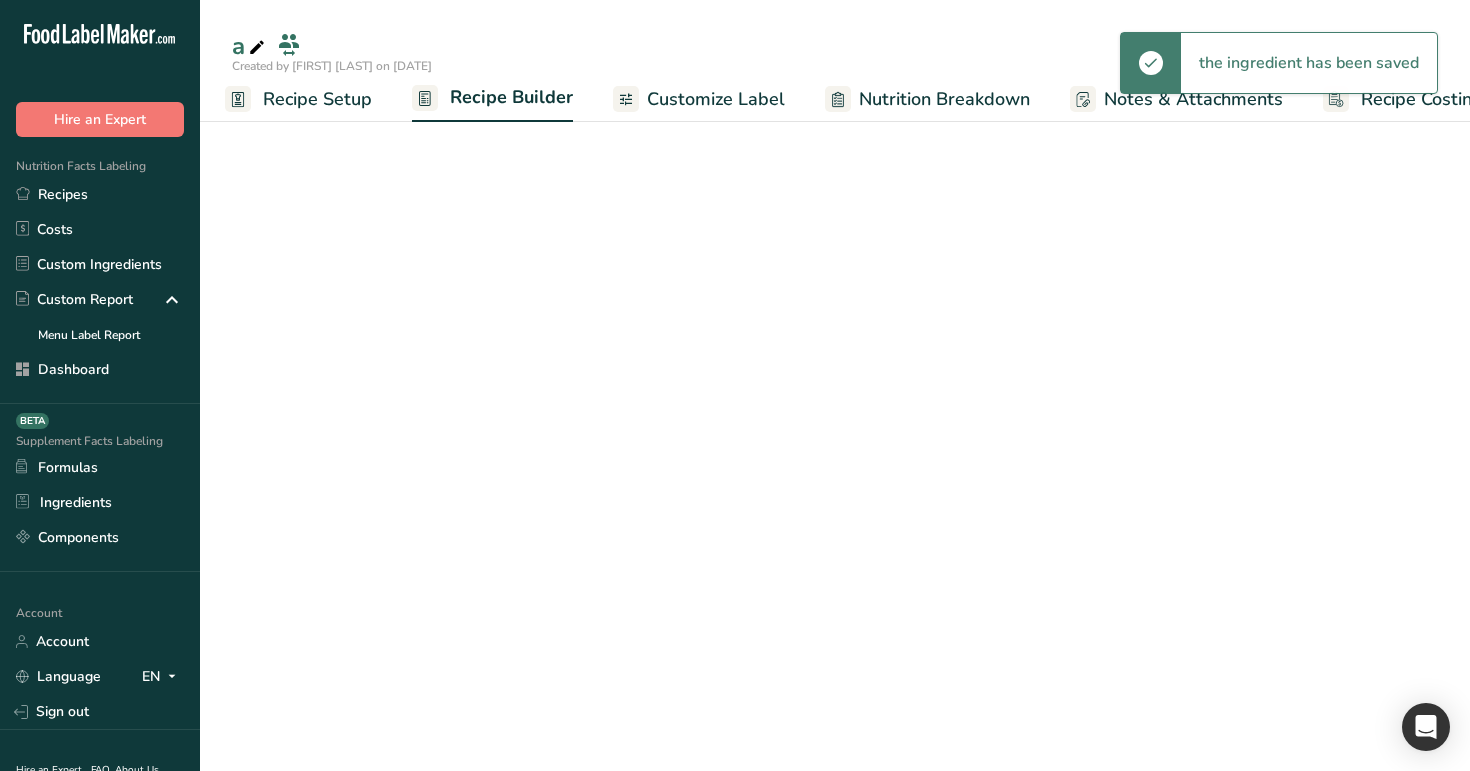 scroll, scrollTop: 0, scrollLeft: 51, axis: horizontal 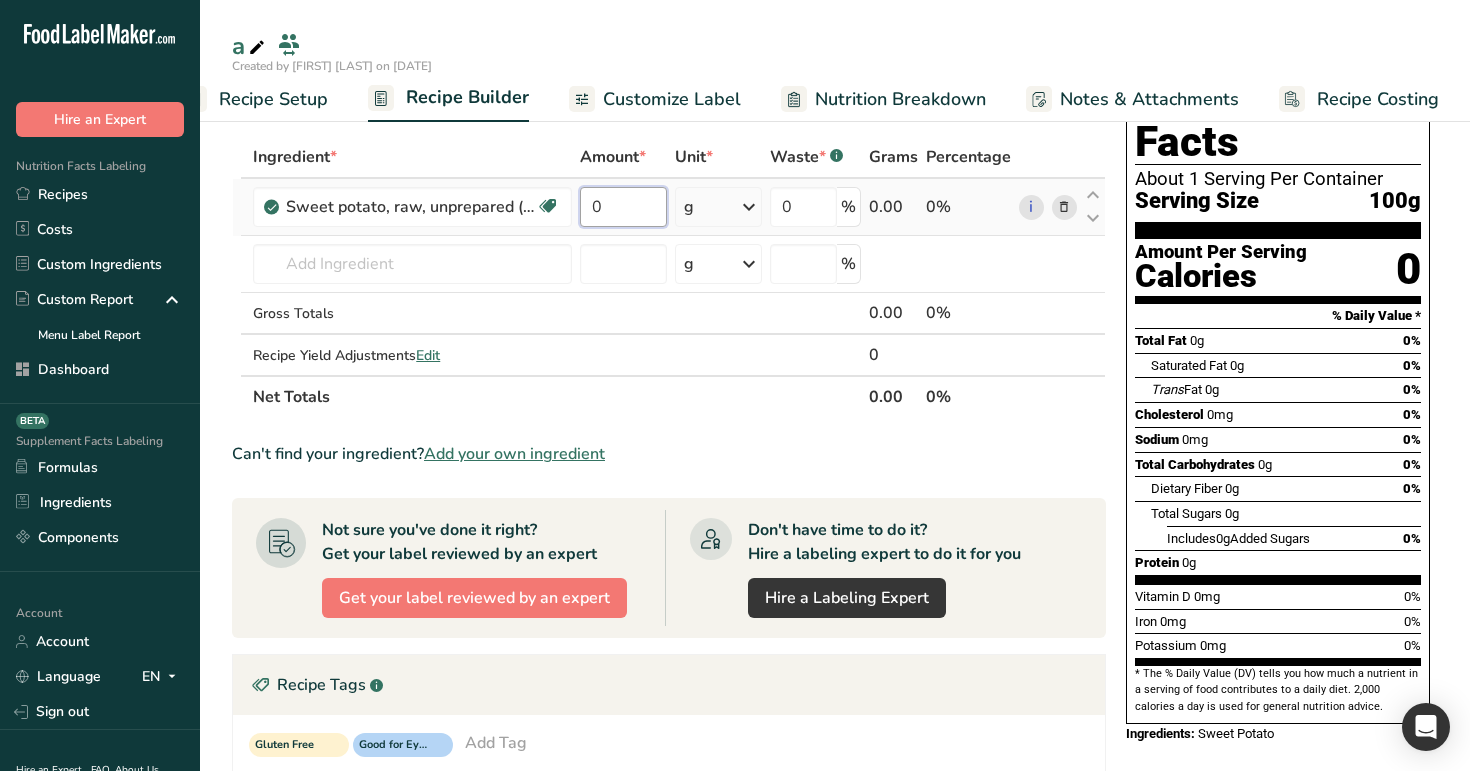 click on "0" at bounding box center (623, 207) 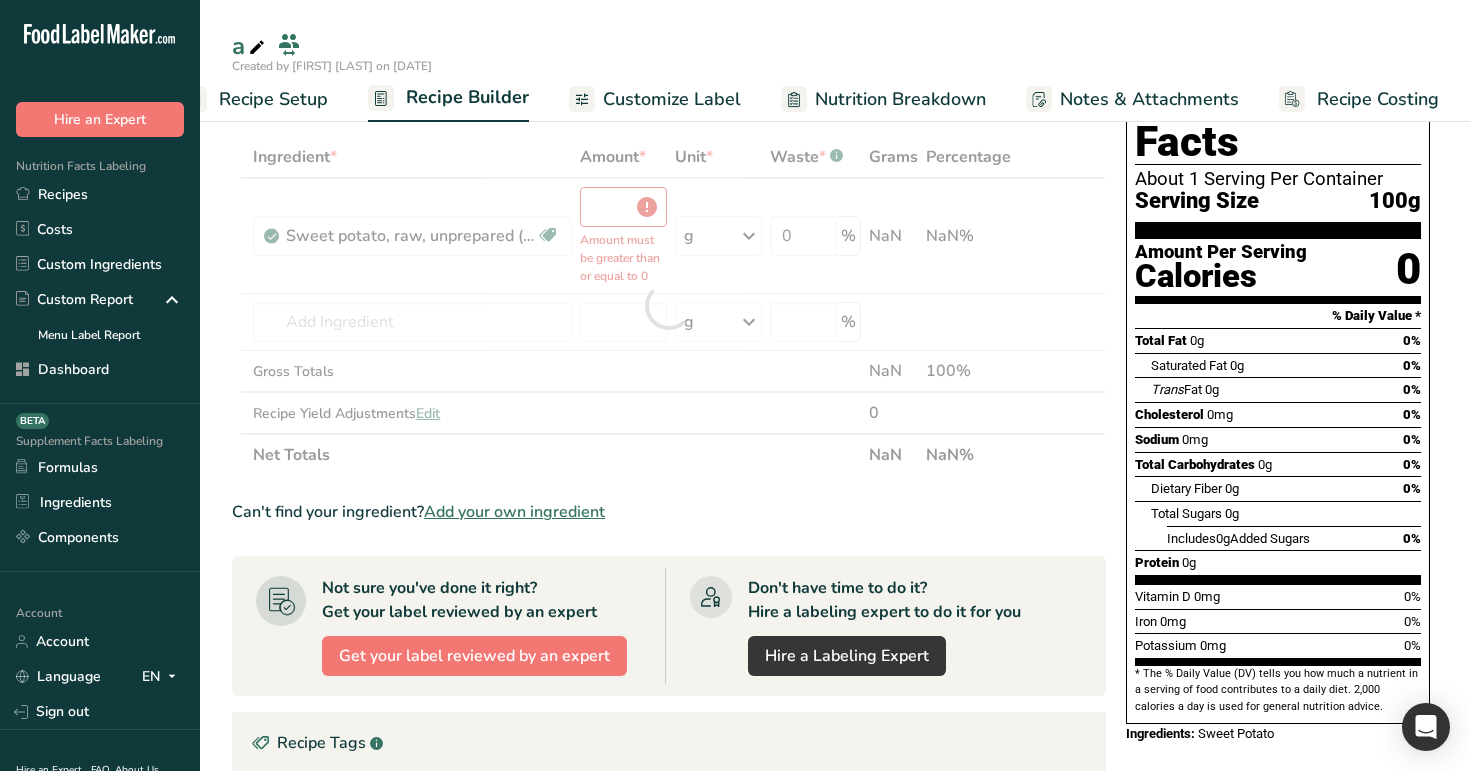 click on "a
Created by [FIRST] [LAST] on [DATE]
Recipe Setup                       Recipe Builder   Customize Label               Nutrition Breakdown               Notes & Attachments                 Recipe Costing" at bounding box center (835, 61) 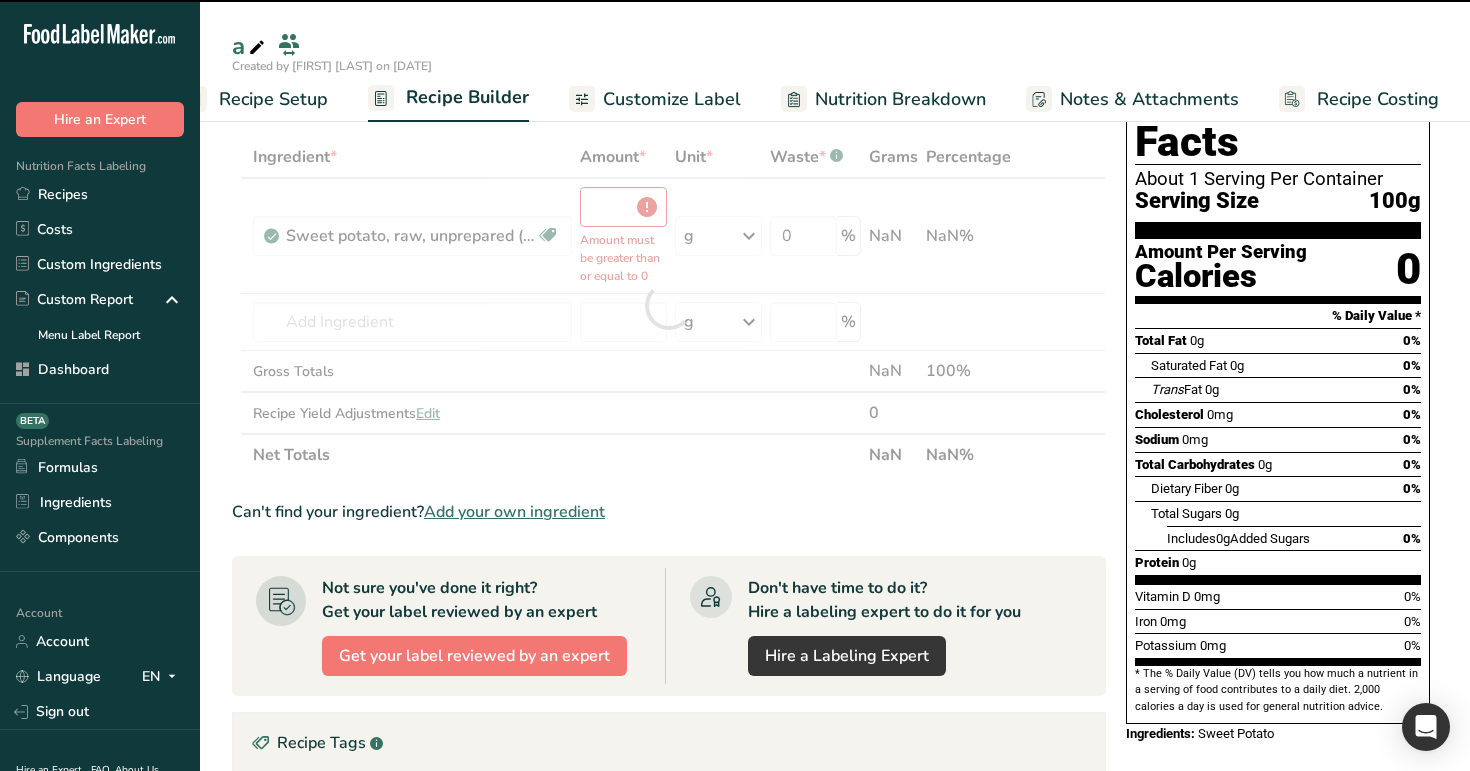 type on "0" 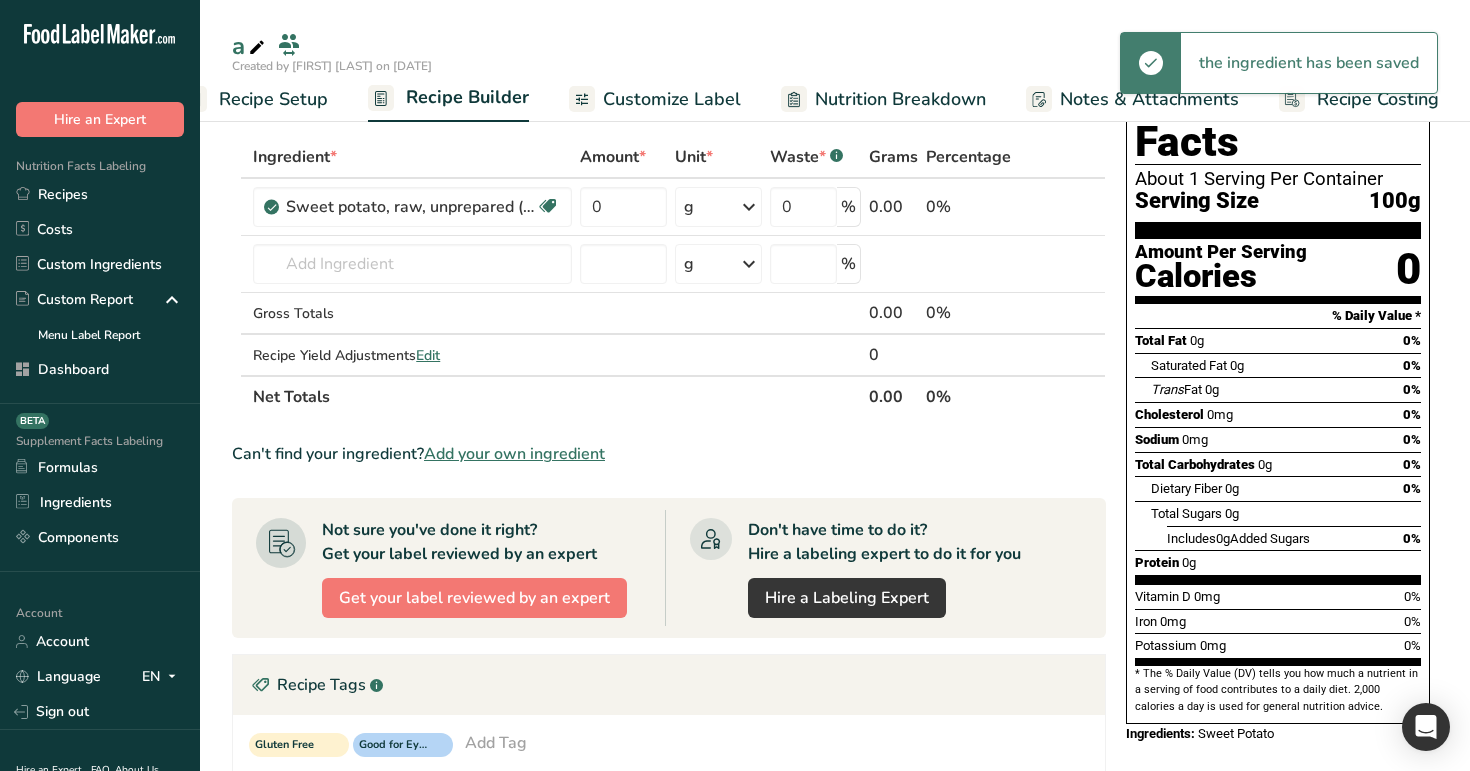 click on "Recipe Setup" at bounding box center (273, 99) 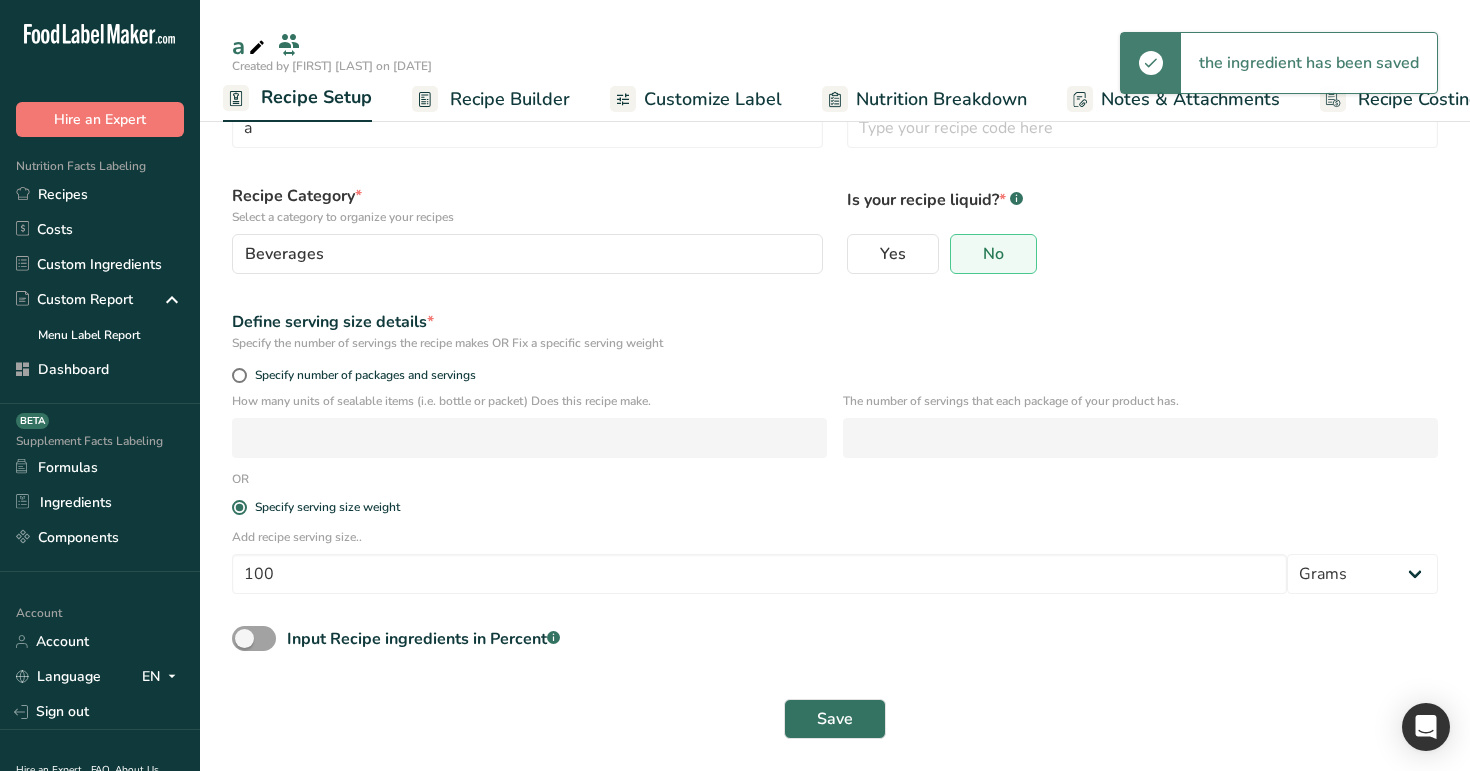 scroll, scrollTop: 0, scrollLeft: 7, axis: horizontal 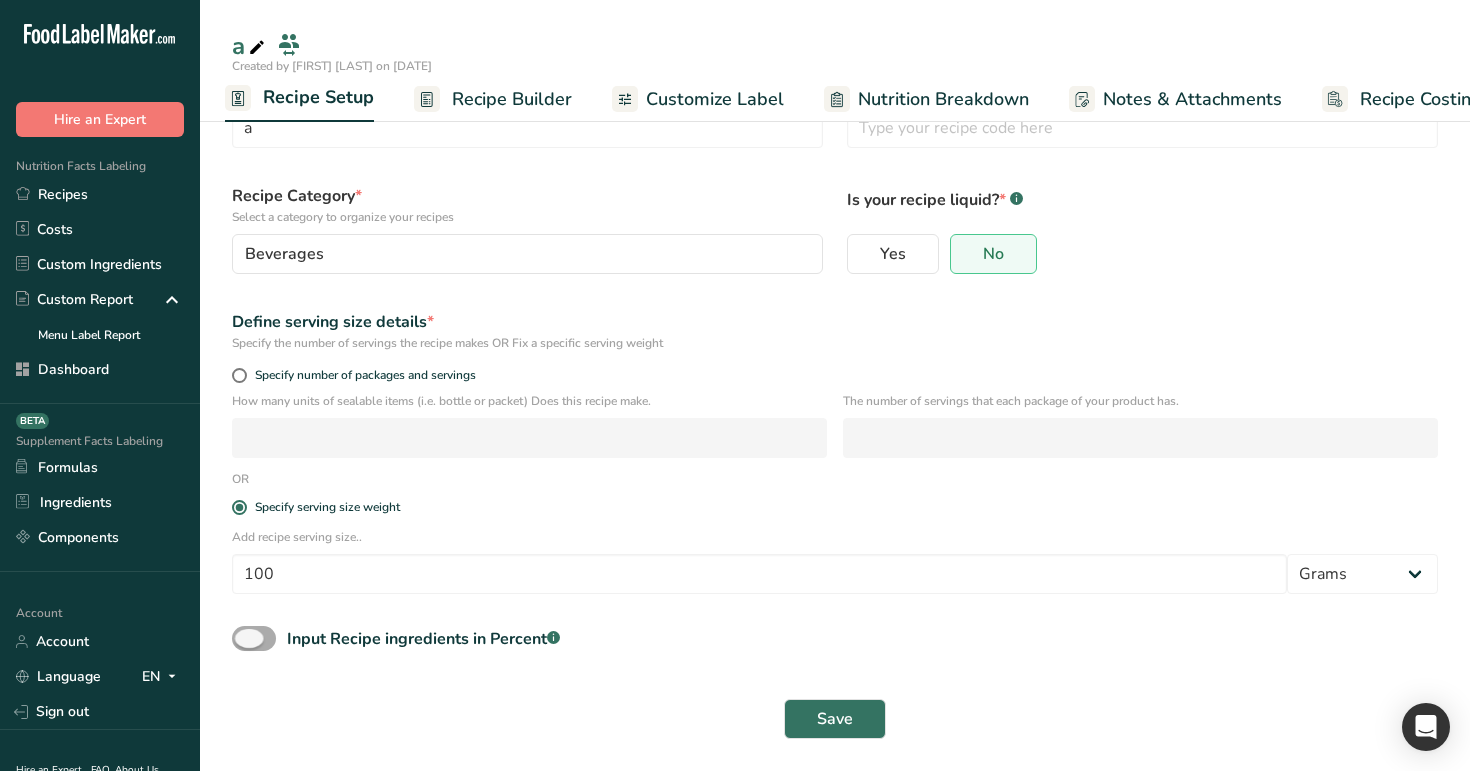 click at bounding box center [254, 638] 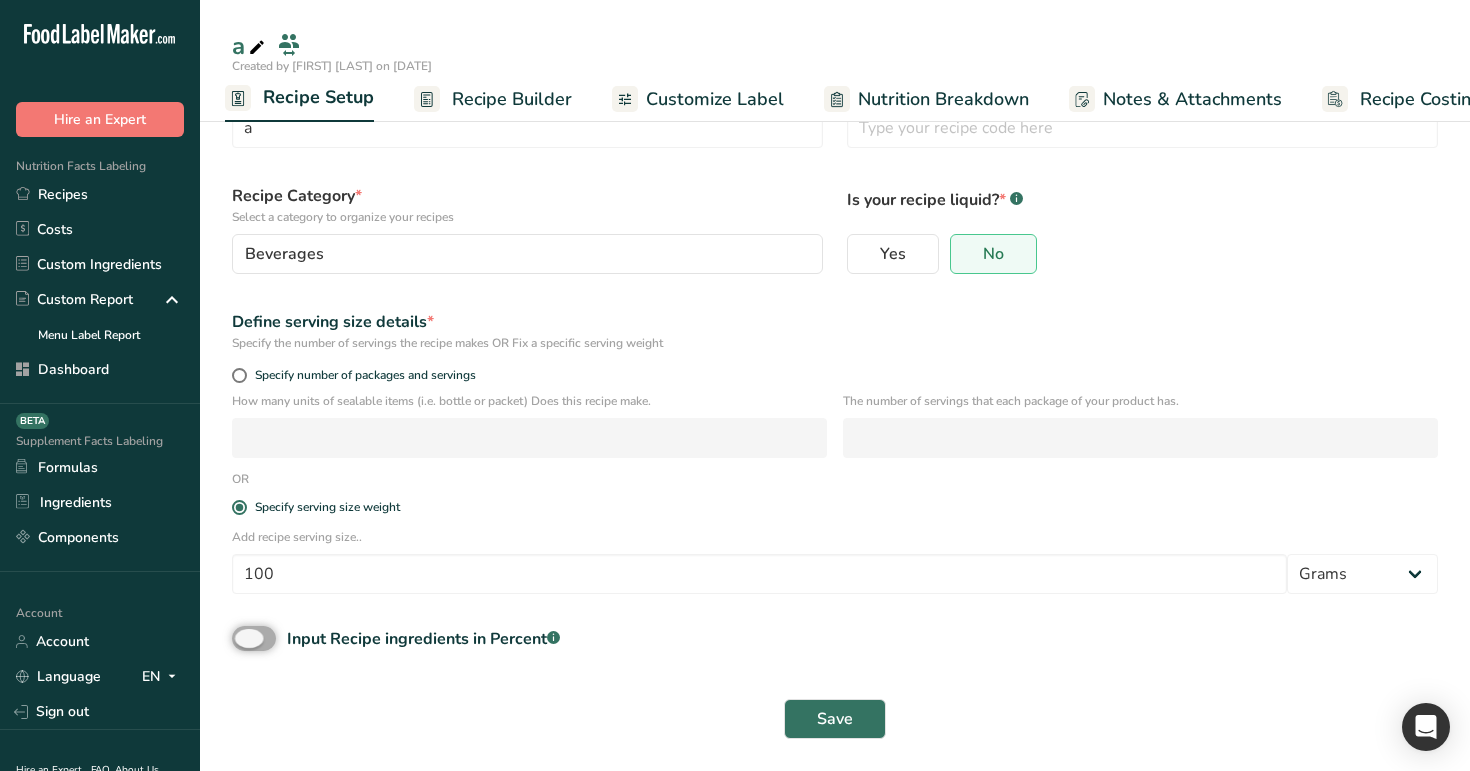click on "Input Recipe ingredients in Percent
.a-a{fill:#347362;}.b-a{fill:#fff;}" at bounding box center [238, 638] 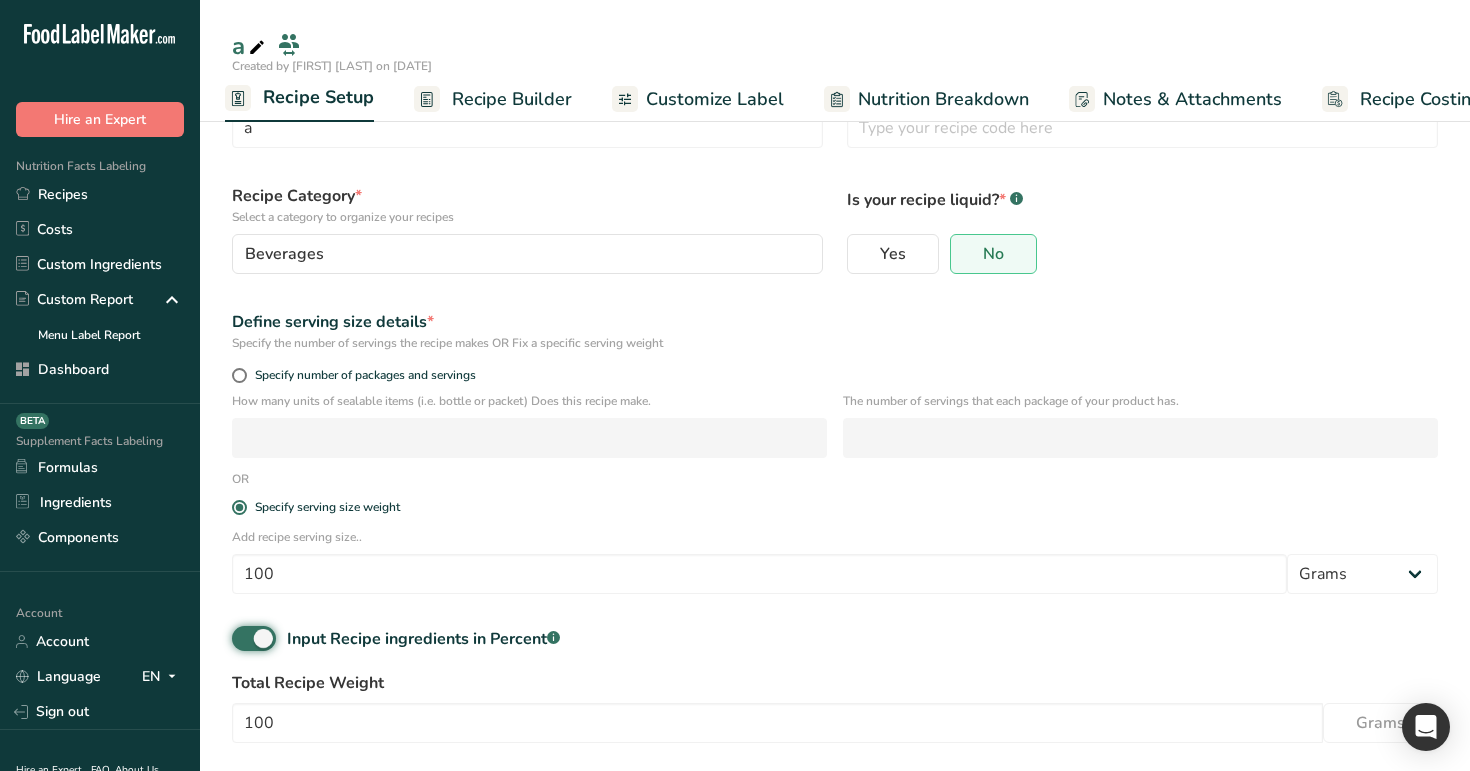 scroll, scrollTop: 168, scrollLeft: 0, axis: vertical 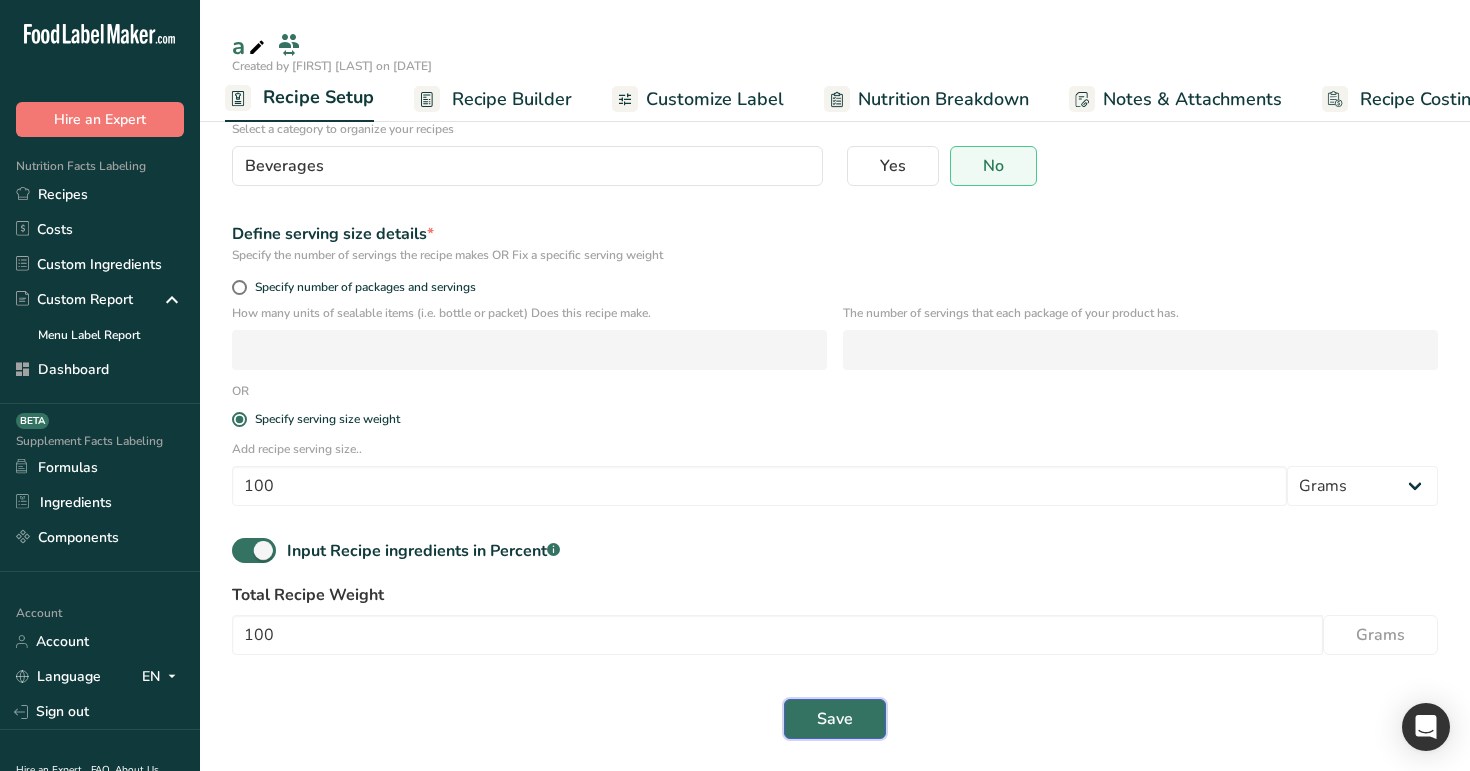 click on "Save" at bounding box center (835, 719) 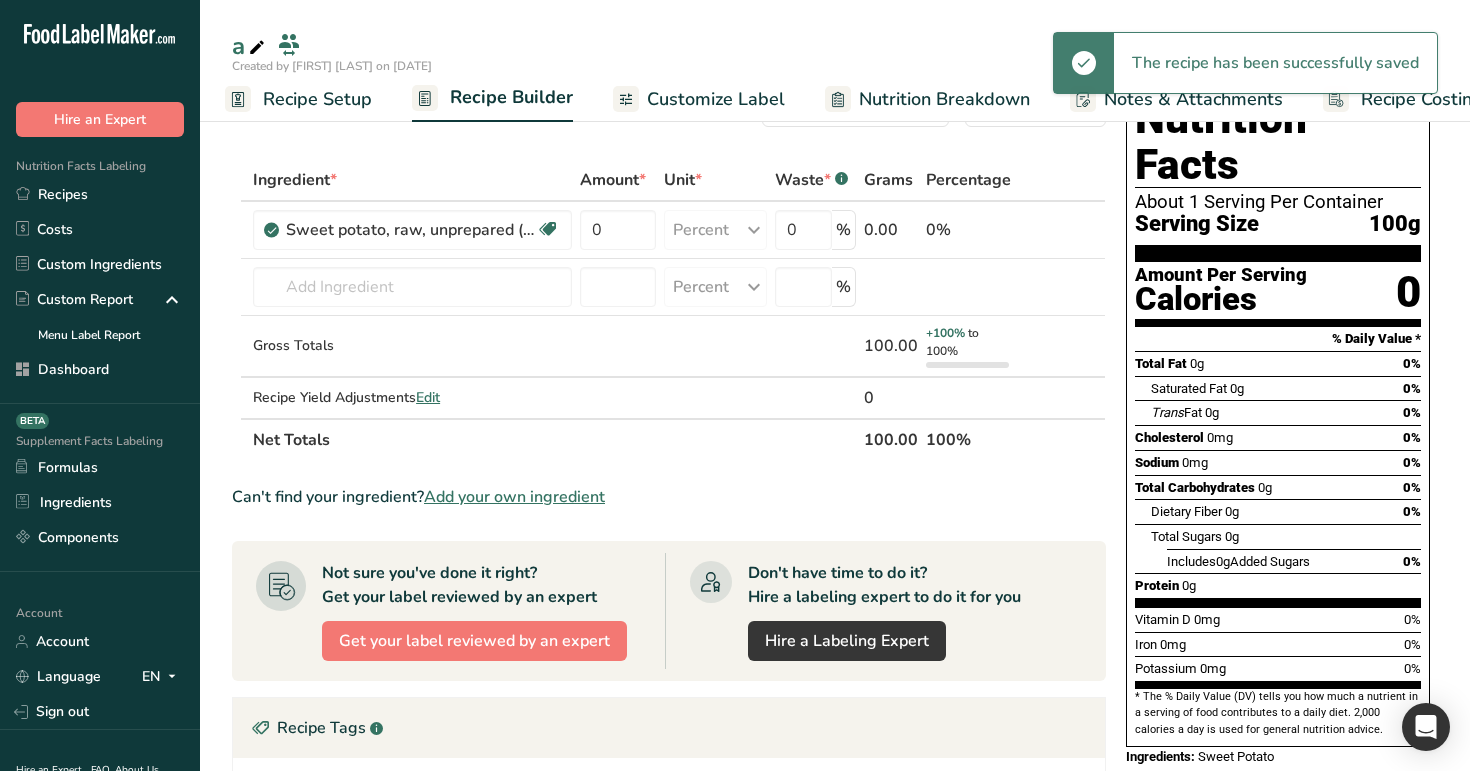 scroll, scrollTop: 0, scrollLeft: 0, axis: both 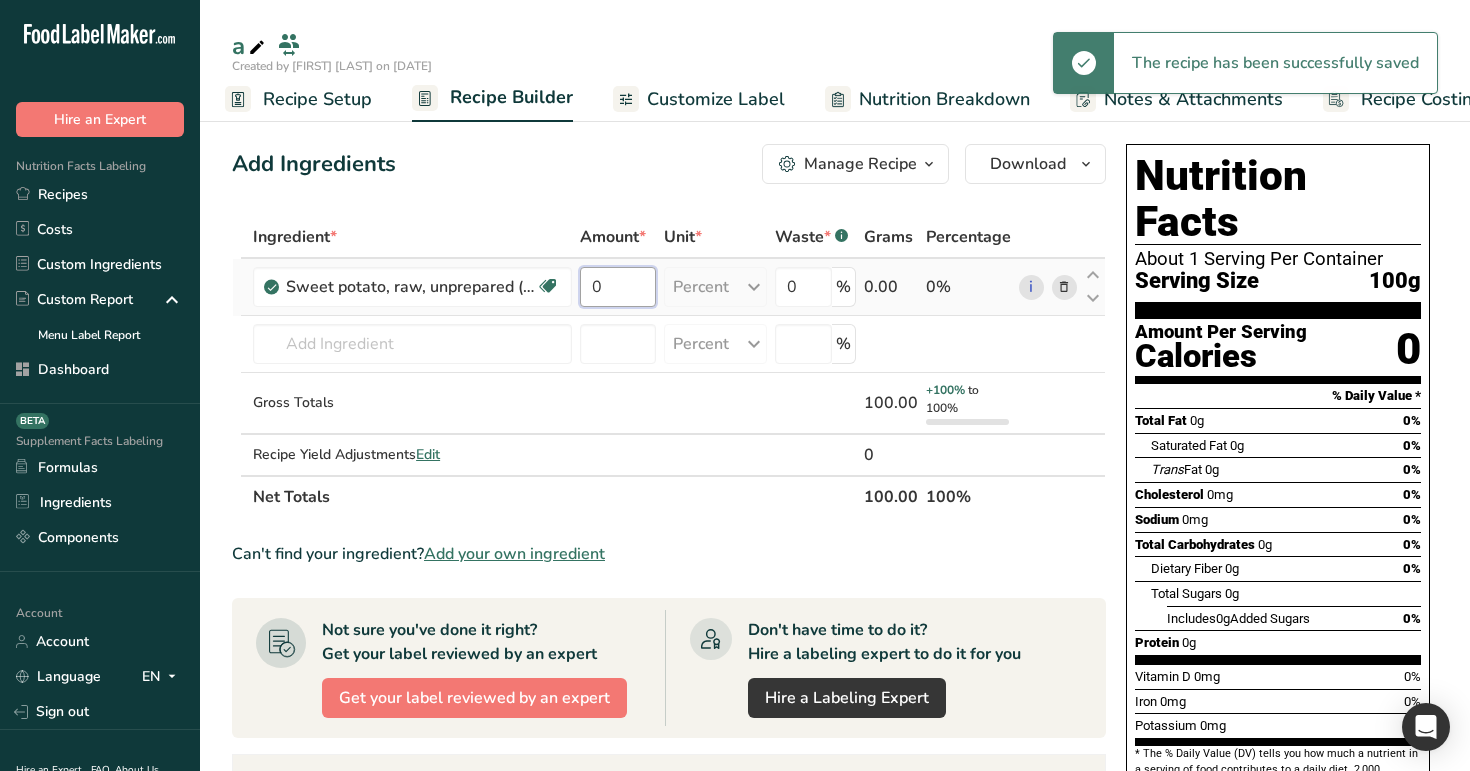 click on "0" at bounding box center (618, 287) 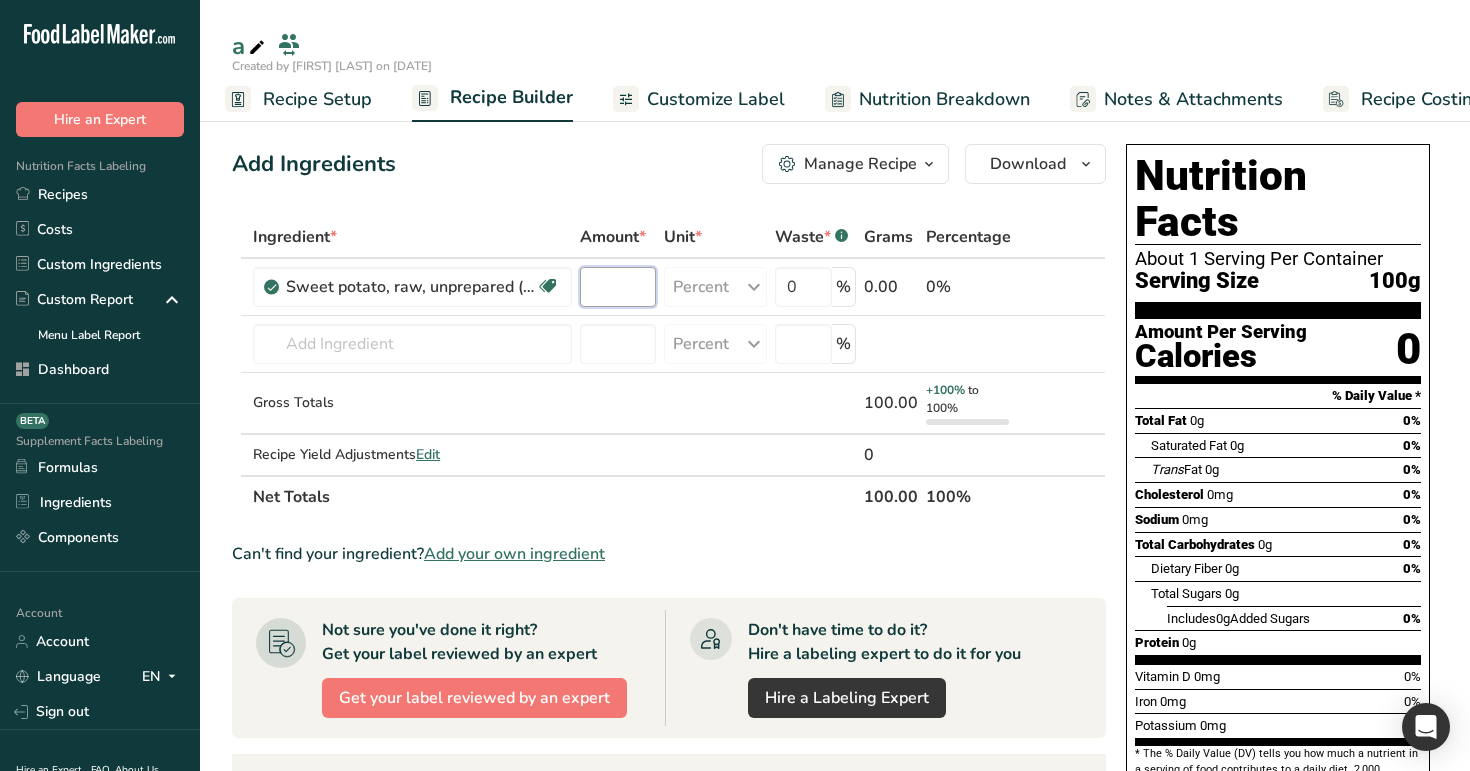type 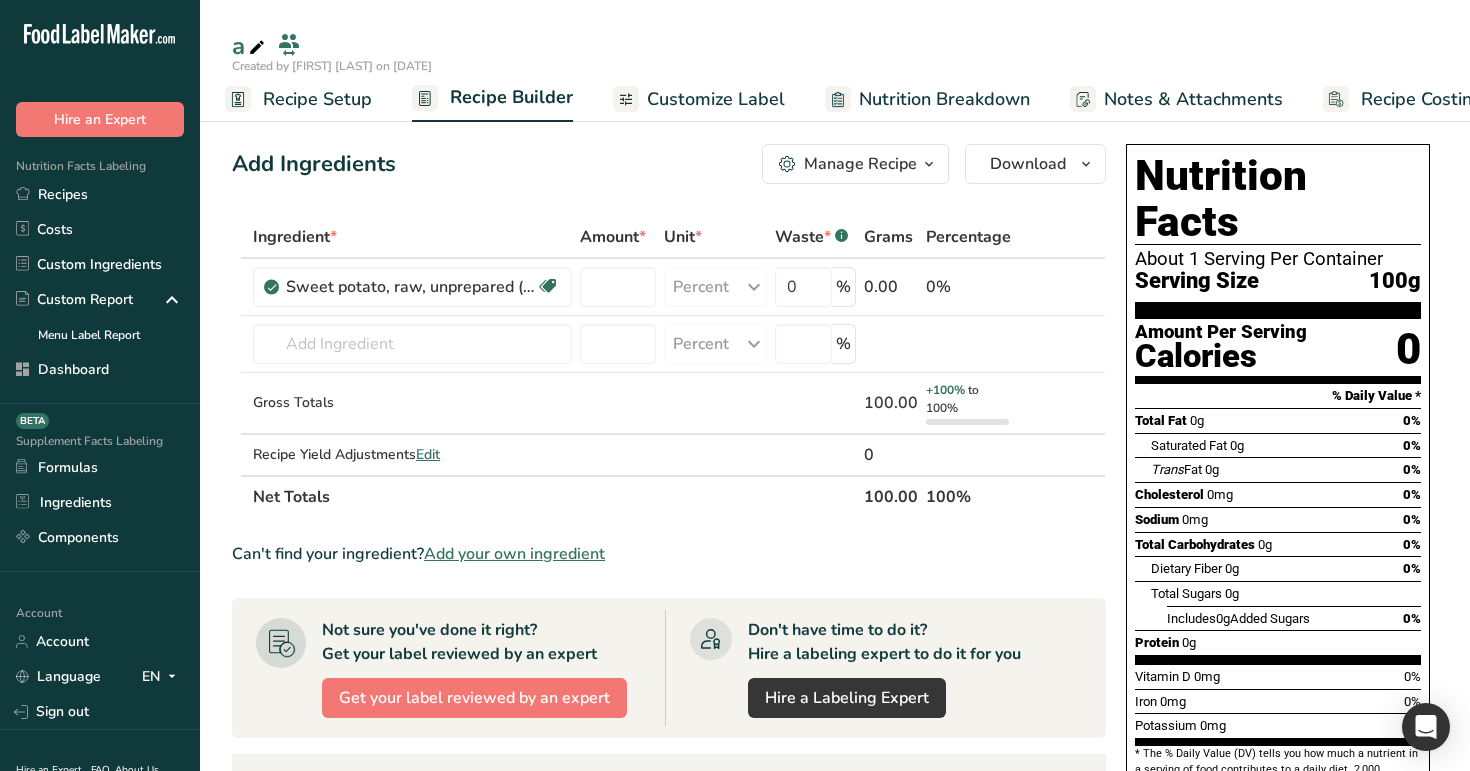 click on "a" at bounding box center [835, 46] 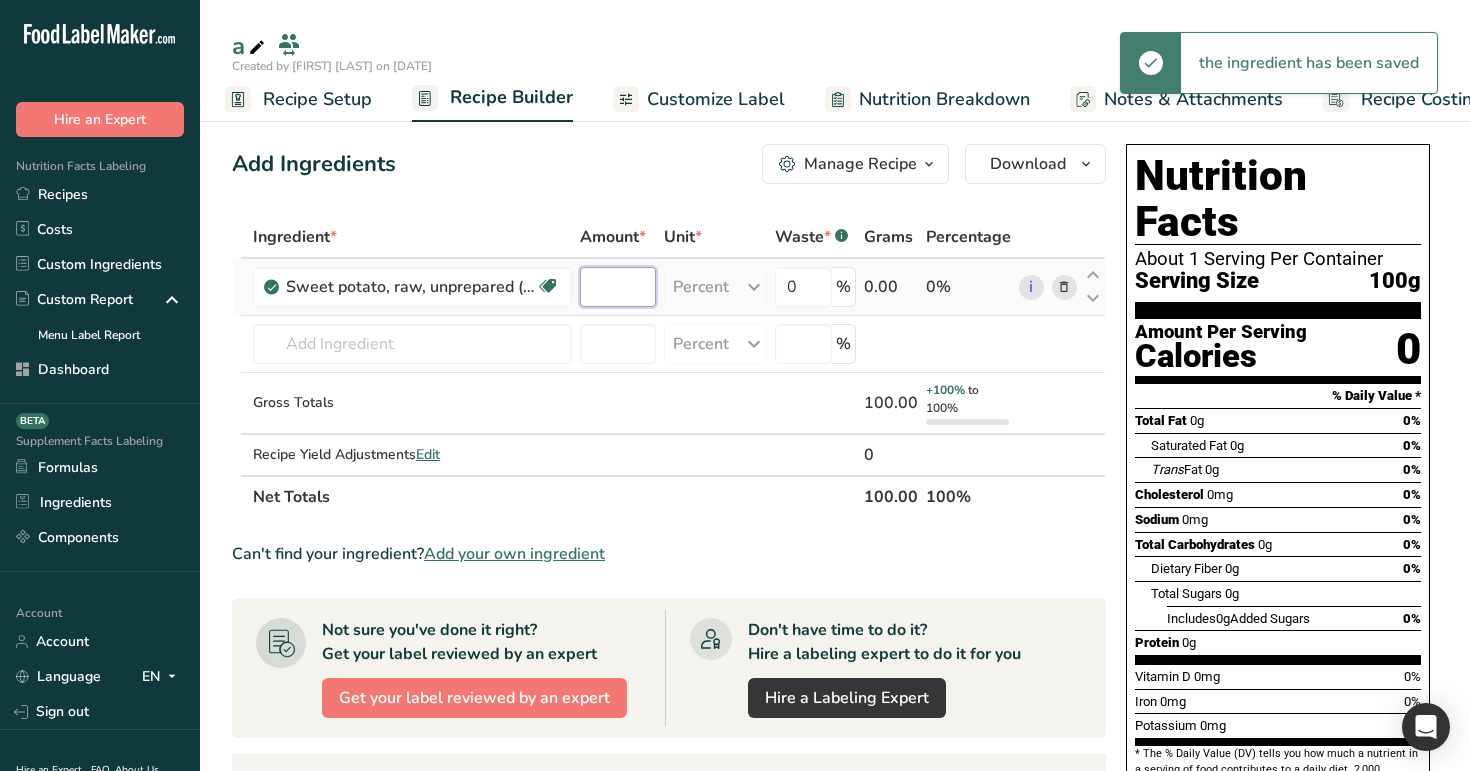 click at bounding box center (618, 287) 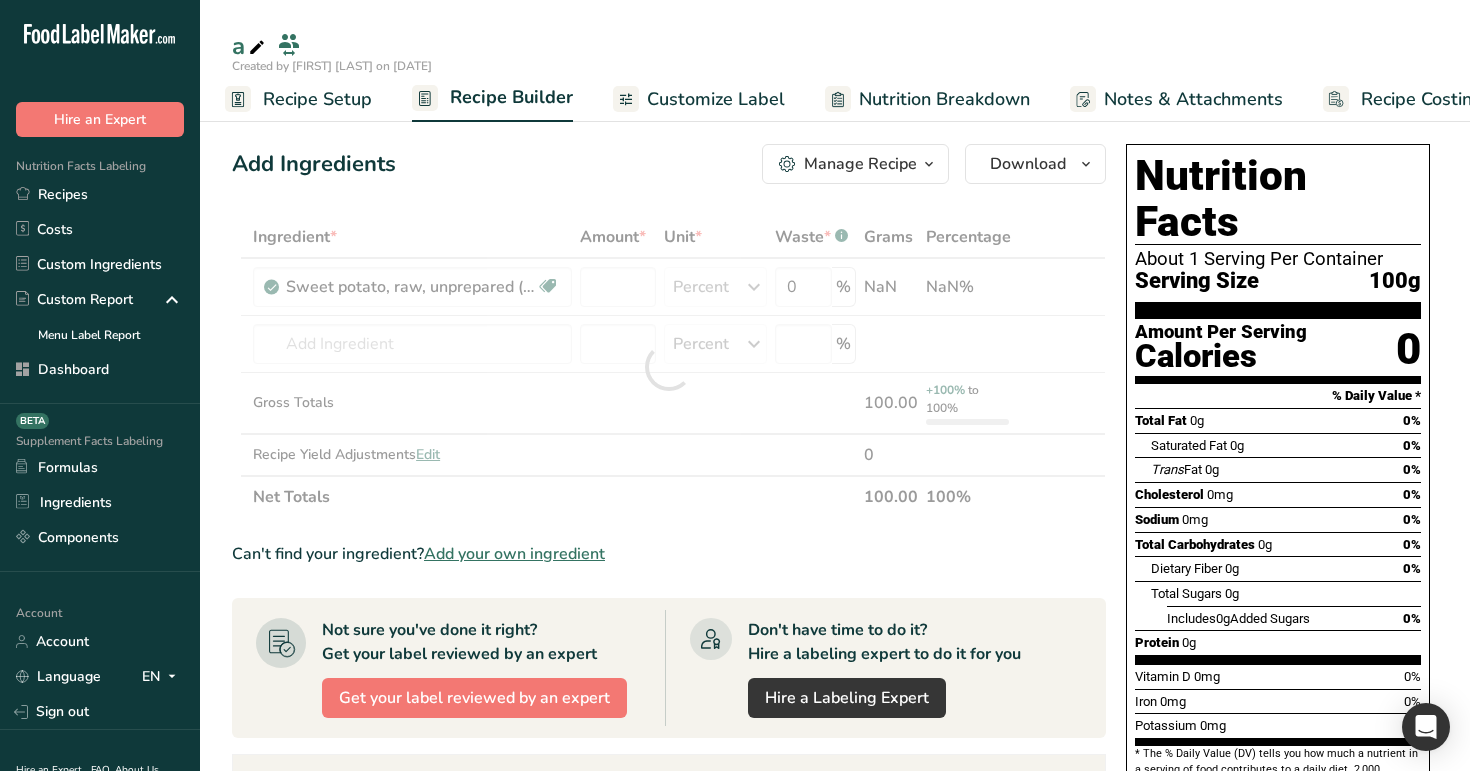 click on "Recipe Setup" at bounding box center [317, 99] 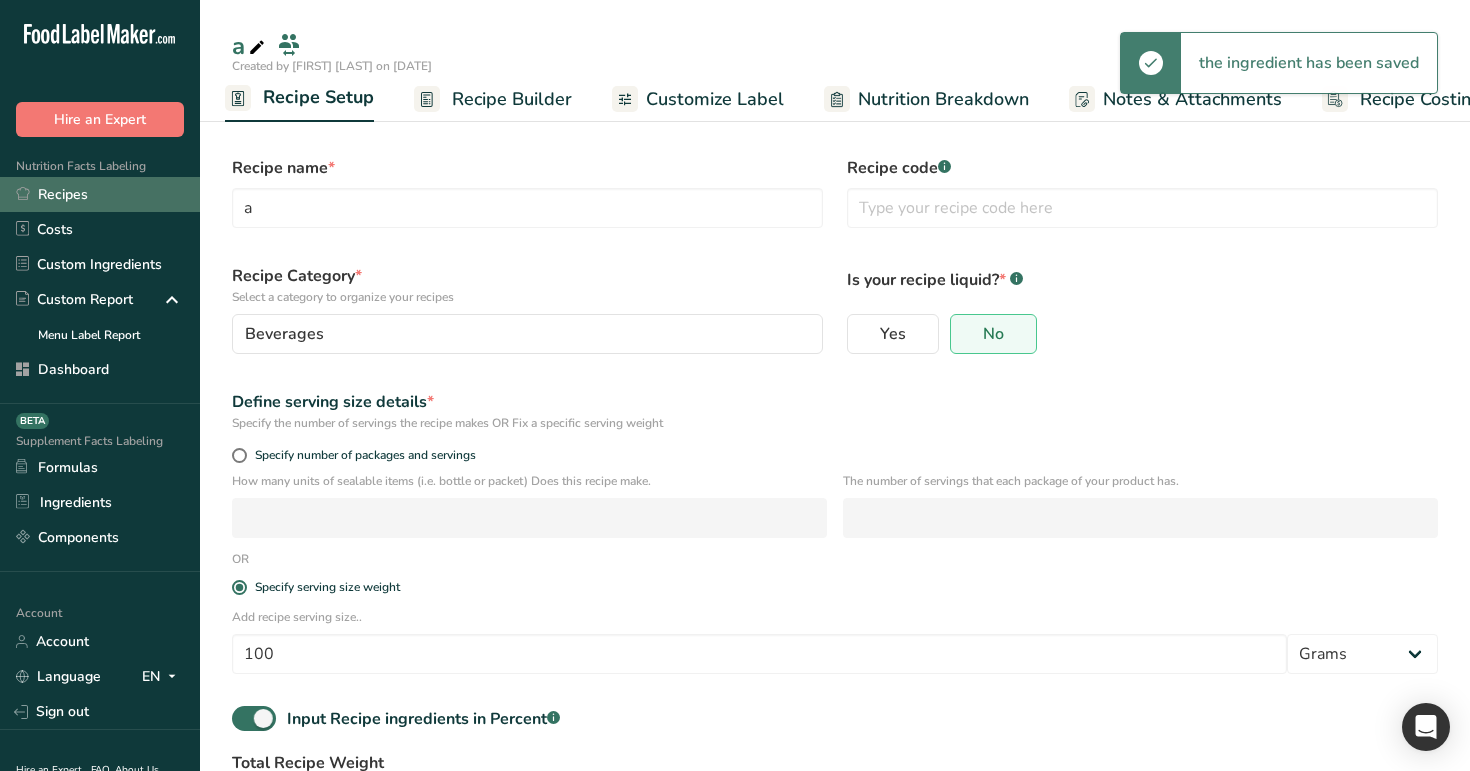 click on "Recipes" at bounding box center (100, 194) 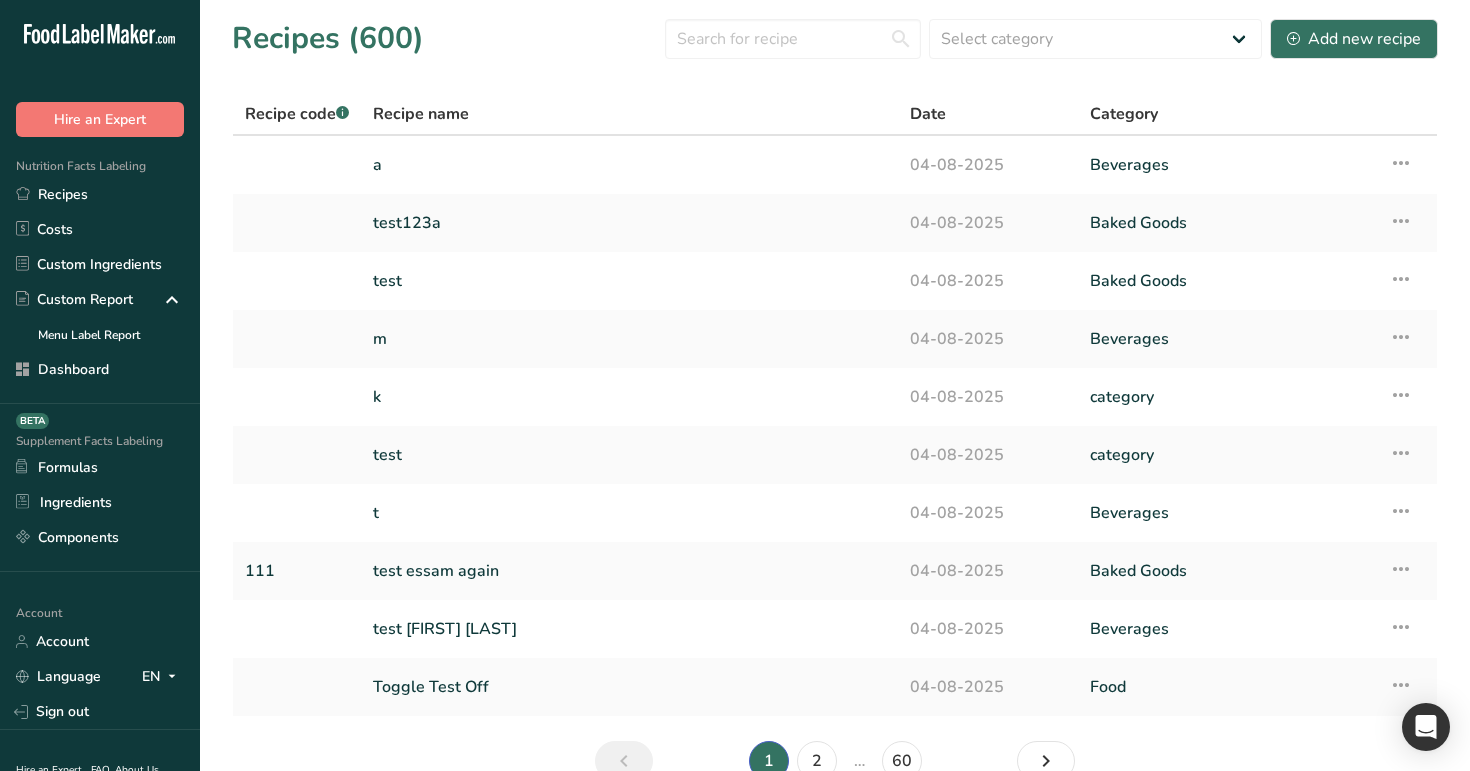 click on "a" at bounding box center [629, 165] 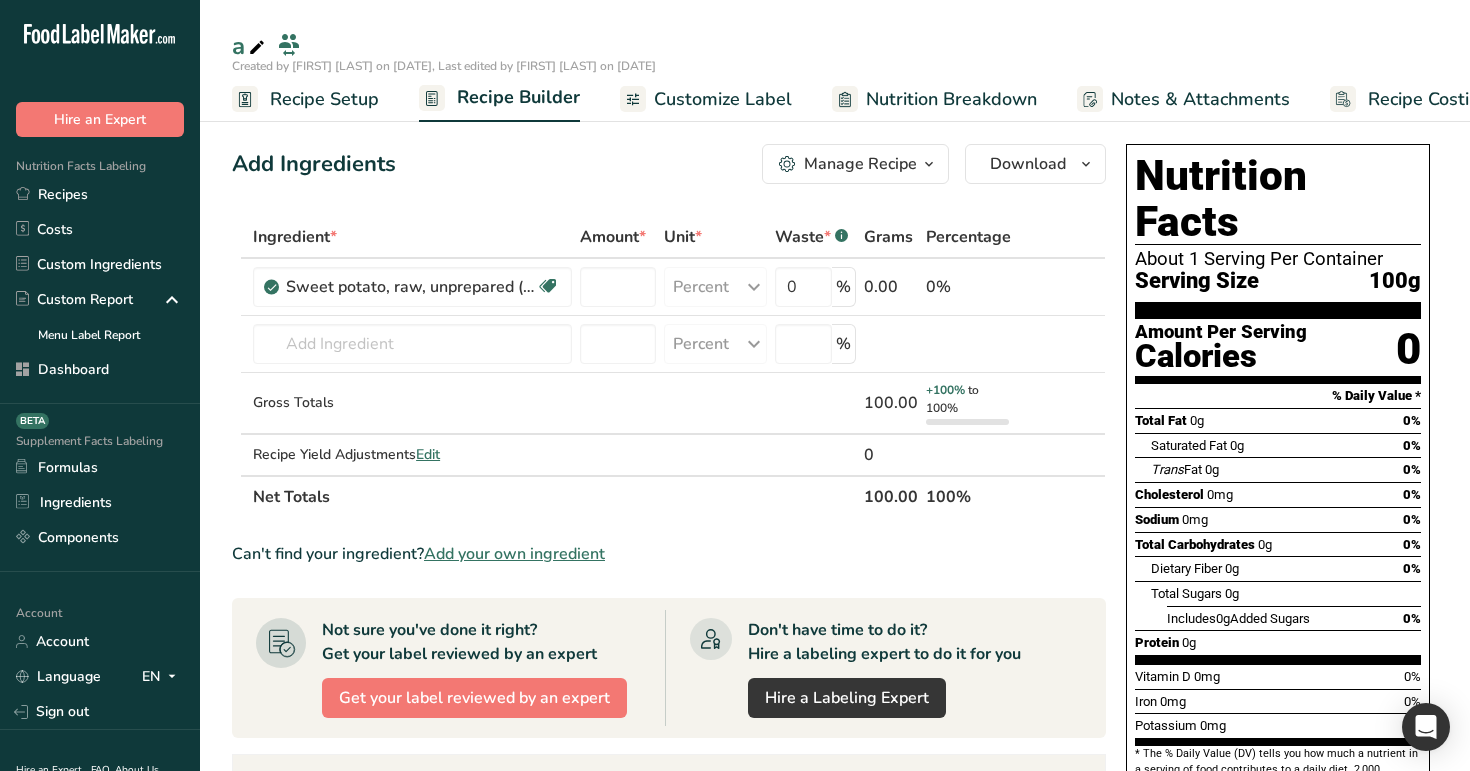 click on "Recipe Setup" at bounding box center (324, 99) 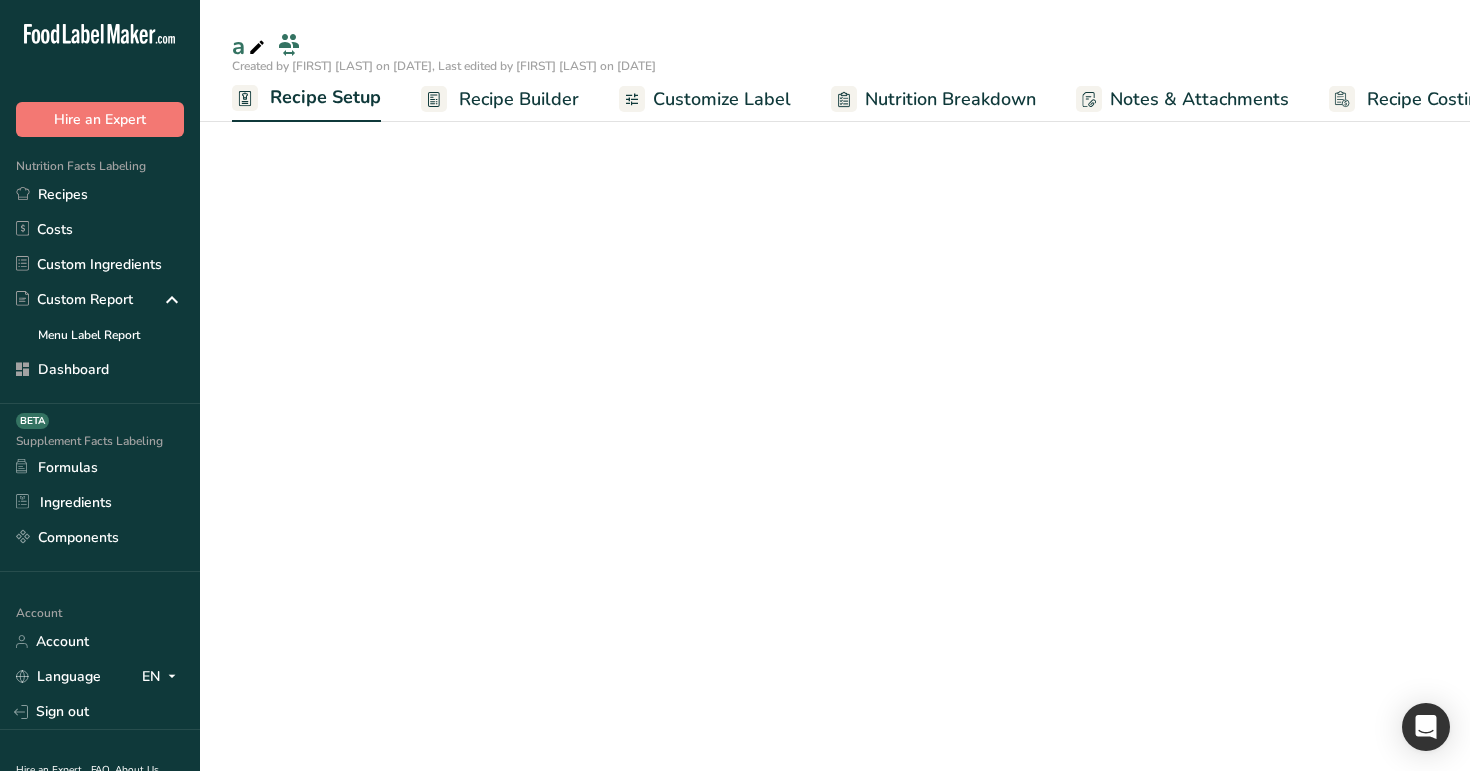 scroll, scrollTop: 0, scrollLeft: 7, axis: horizontal 